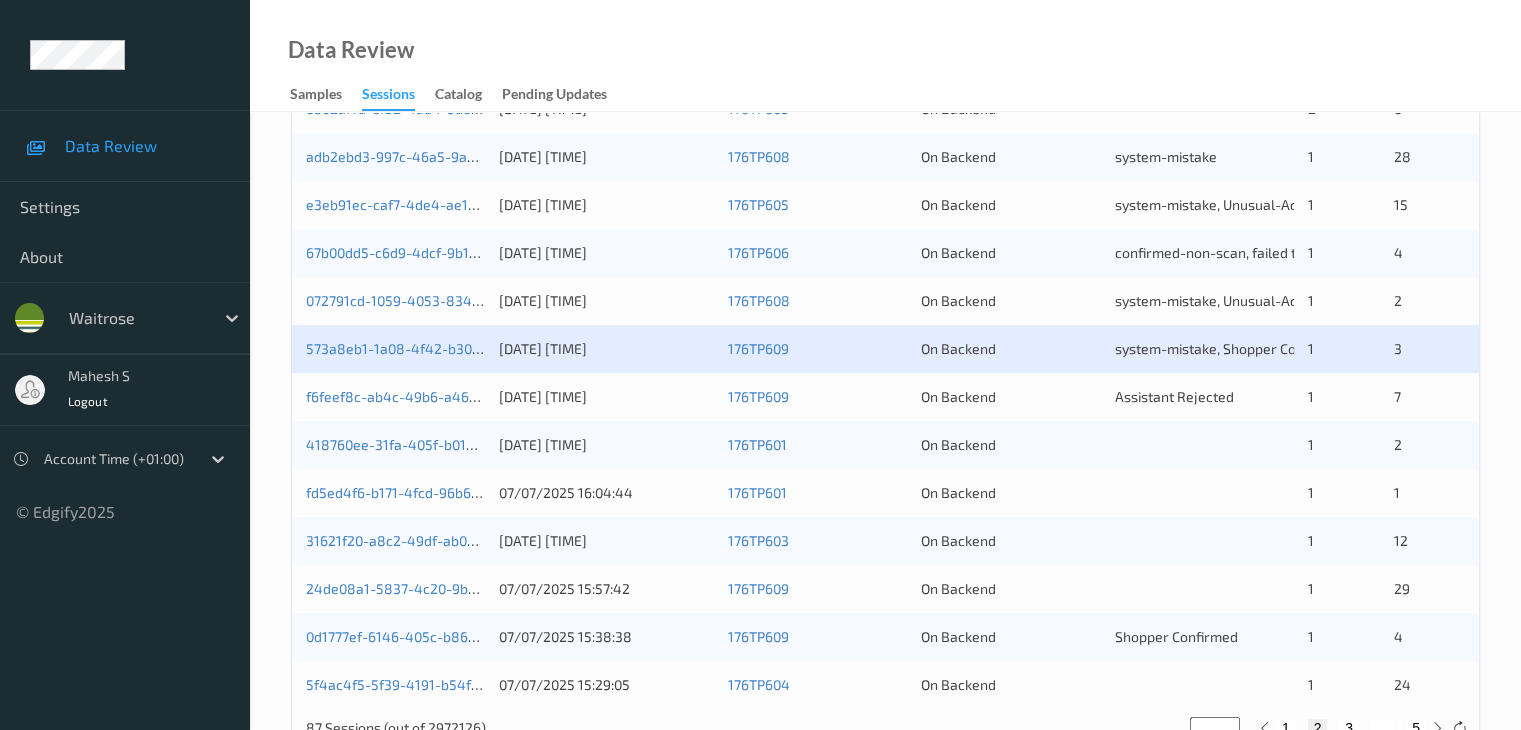 scroll, scrollTop: 932, scrollLeft: 0, axis: vertical 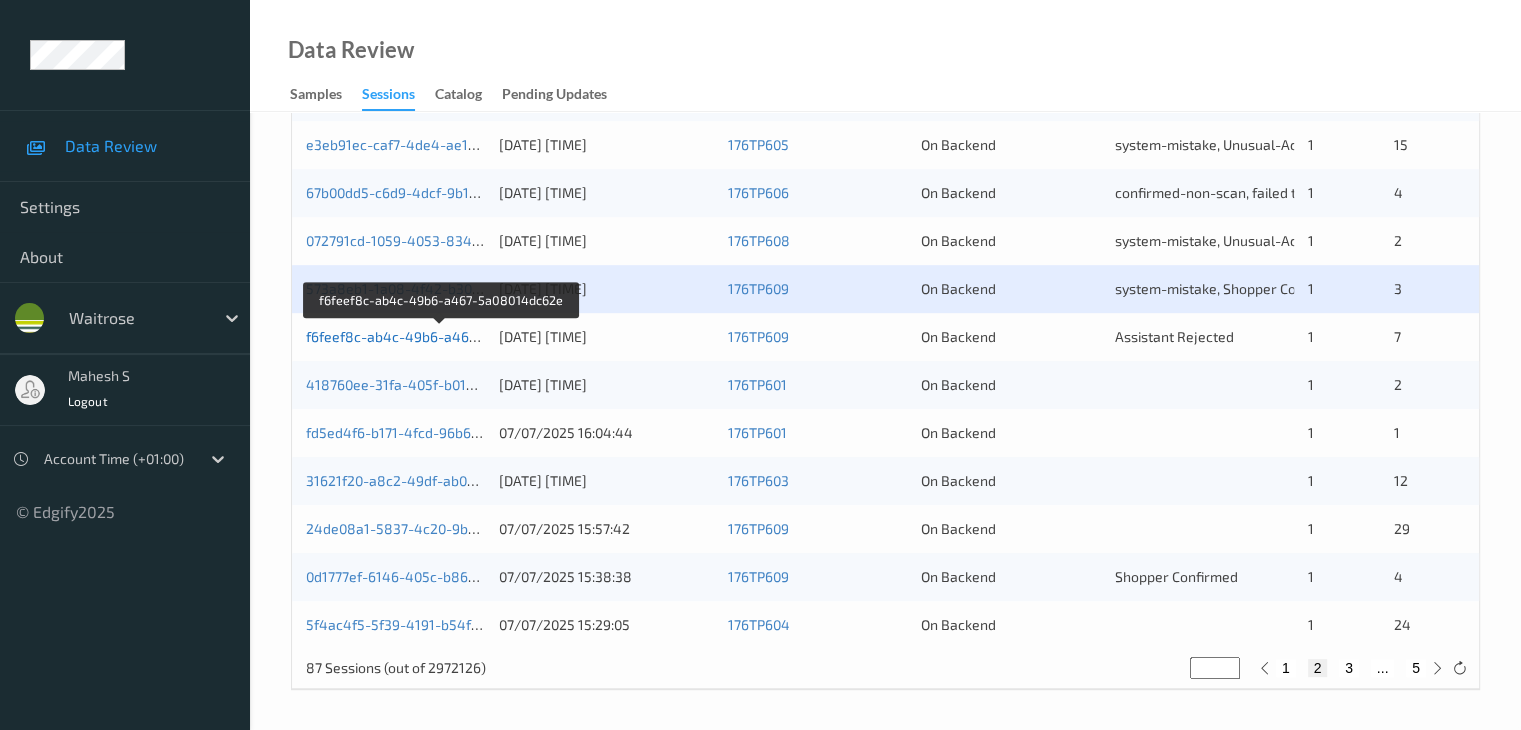 click on "f6feef8c-ab4c-49b6-a467-5a08014dc62e" at bounding box center [441, 336] 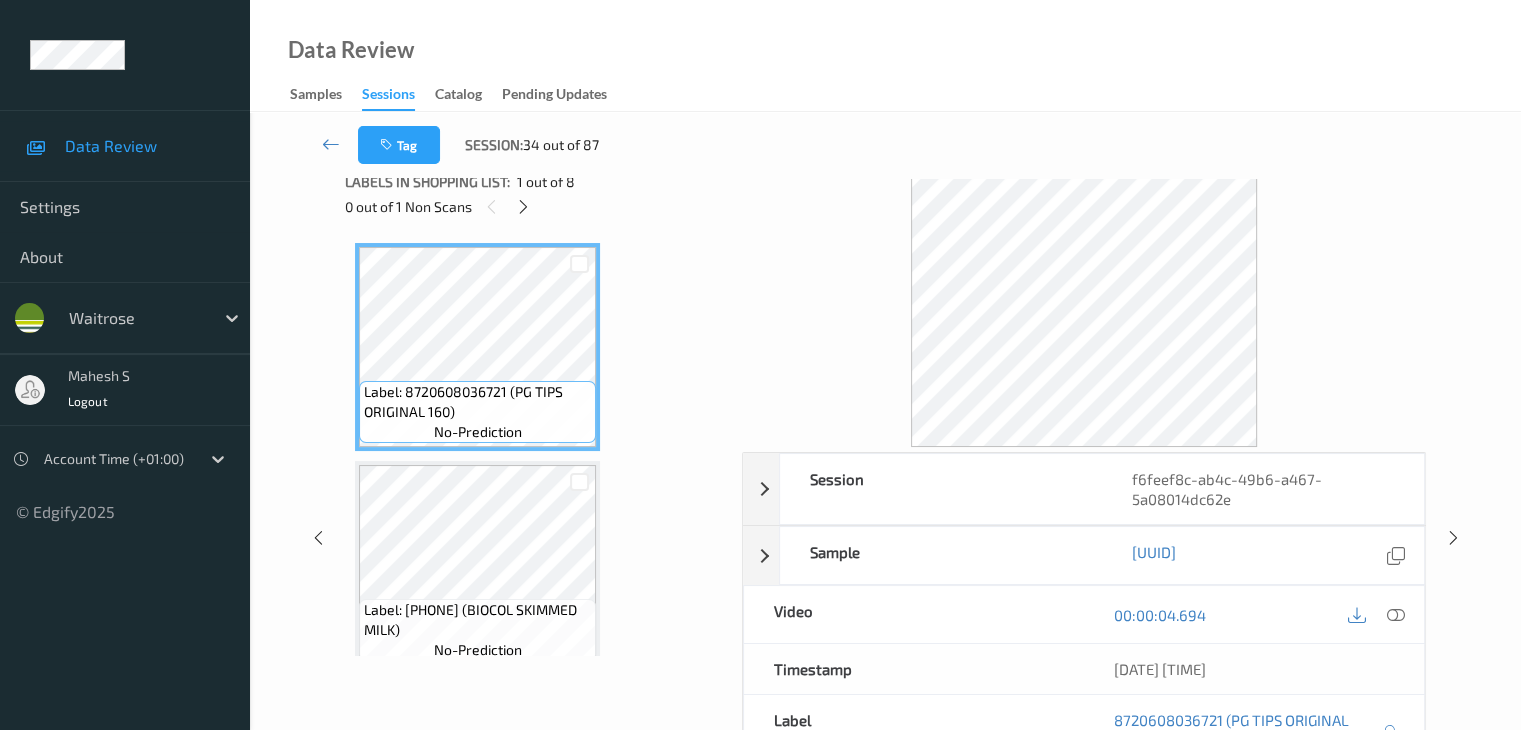 scroll, scrollTop: 0, scrollLeft: 0, axis: both 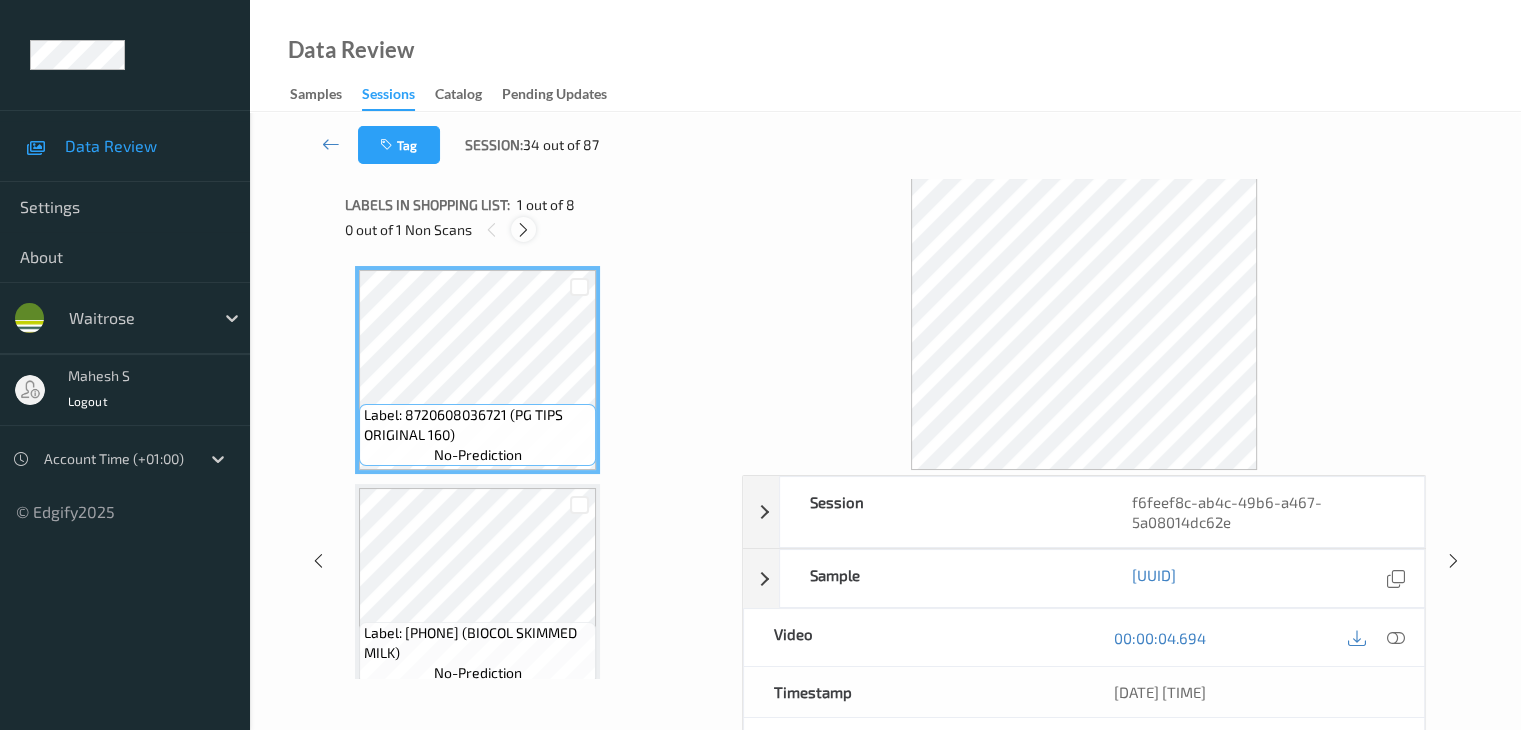 click at bounding box center [523, 230] 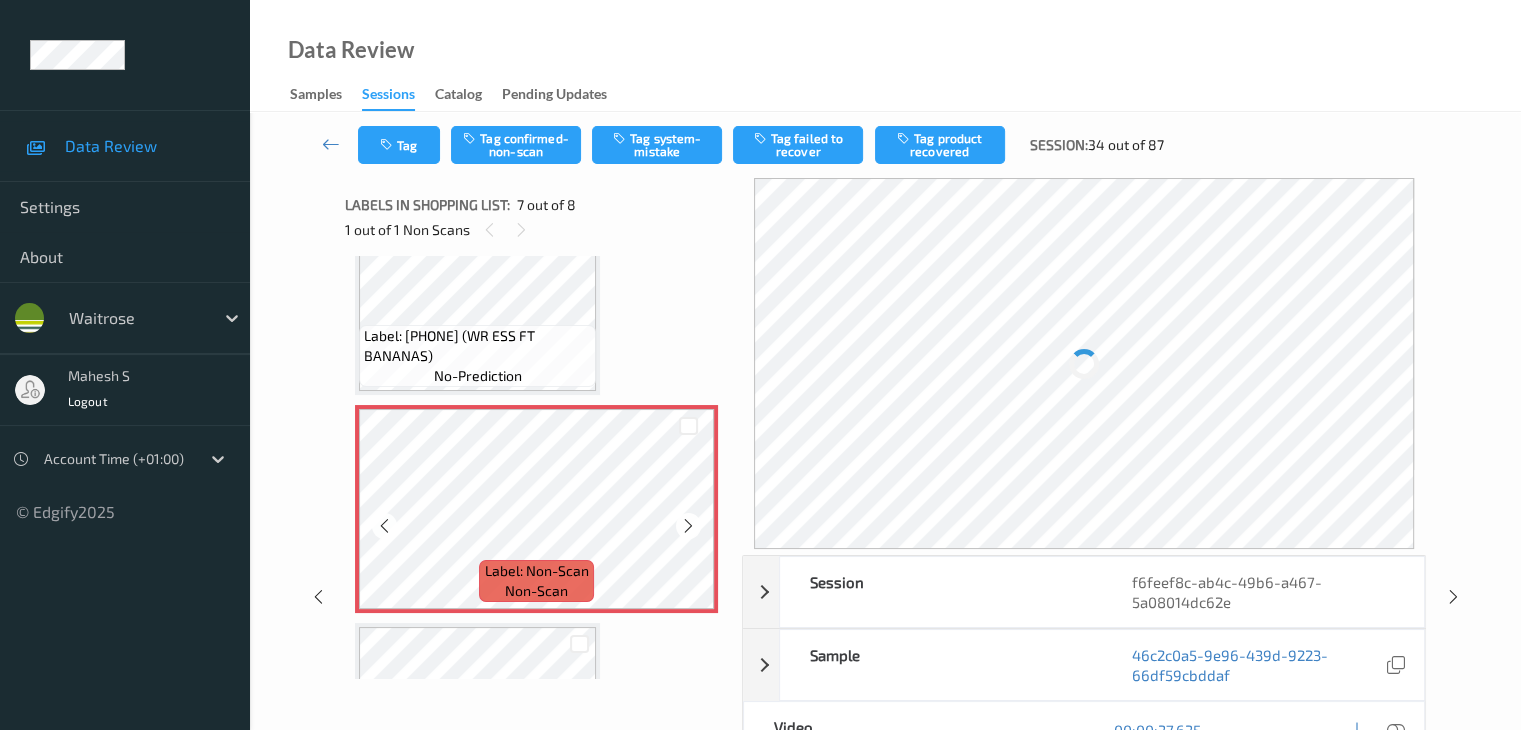 scroll, scrollTop: 1300, scrollLeft: 0, axis: vertical 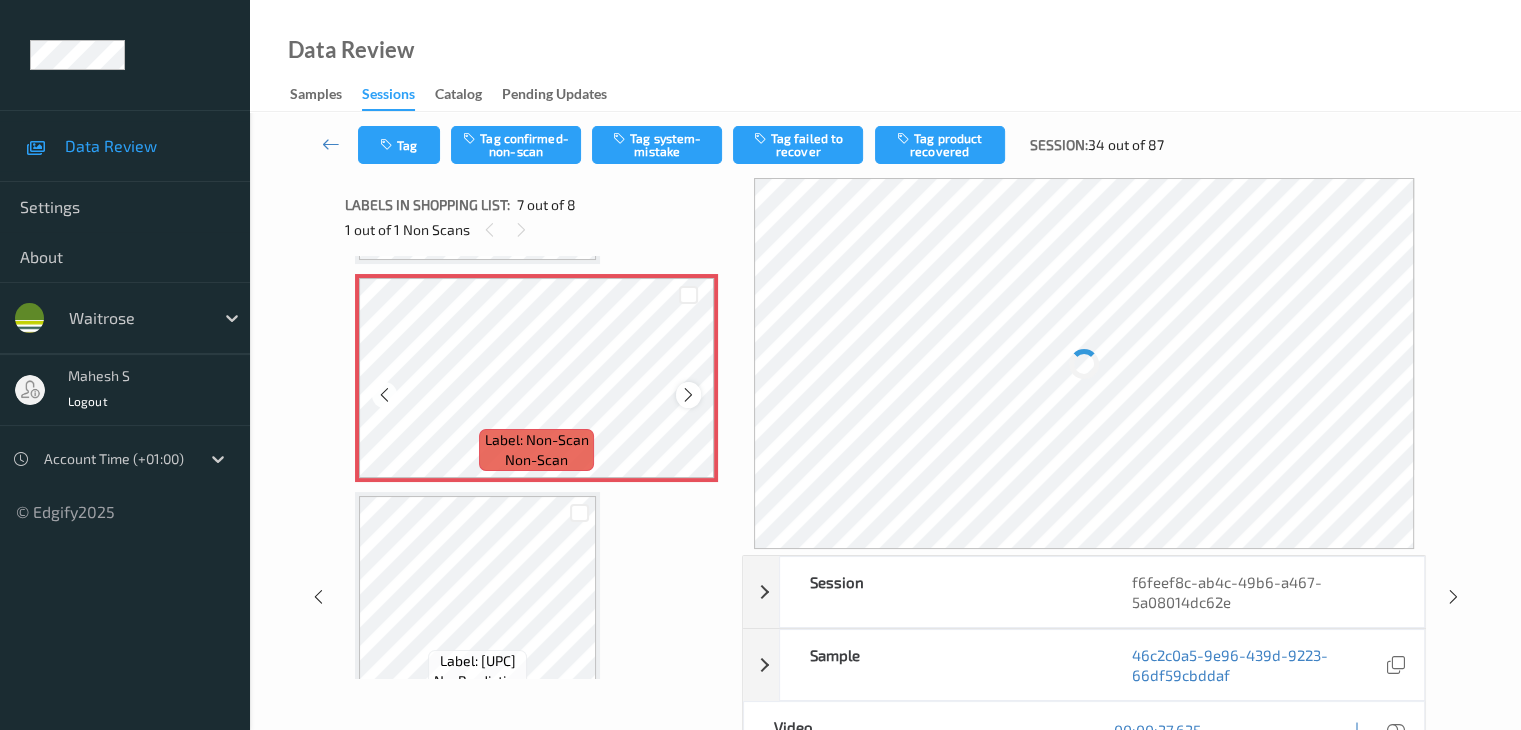 click at bounding box center (688, 395) 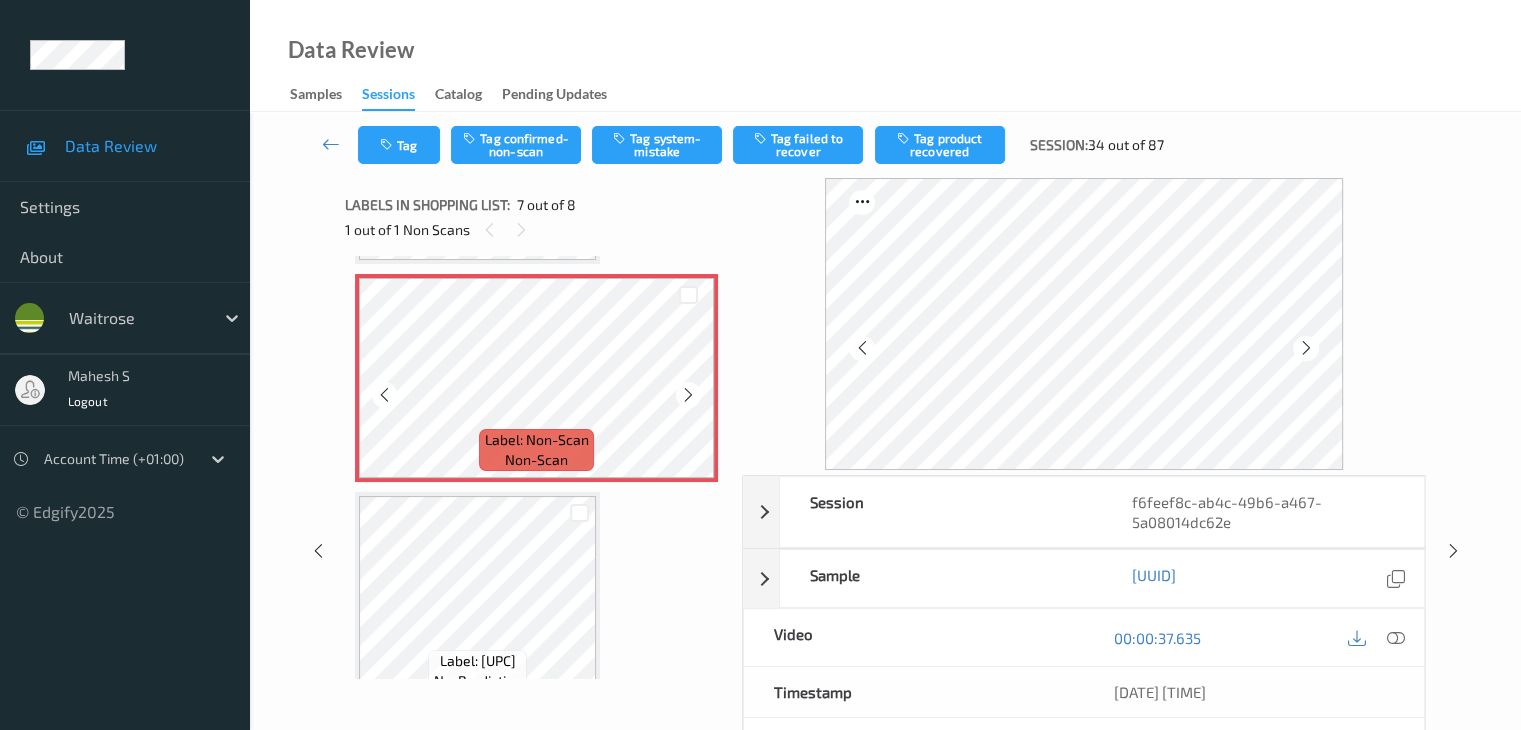 click at bounding box center [688, 395] 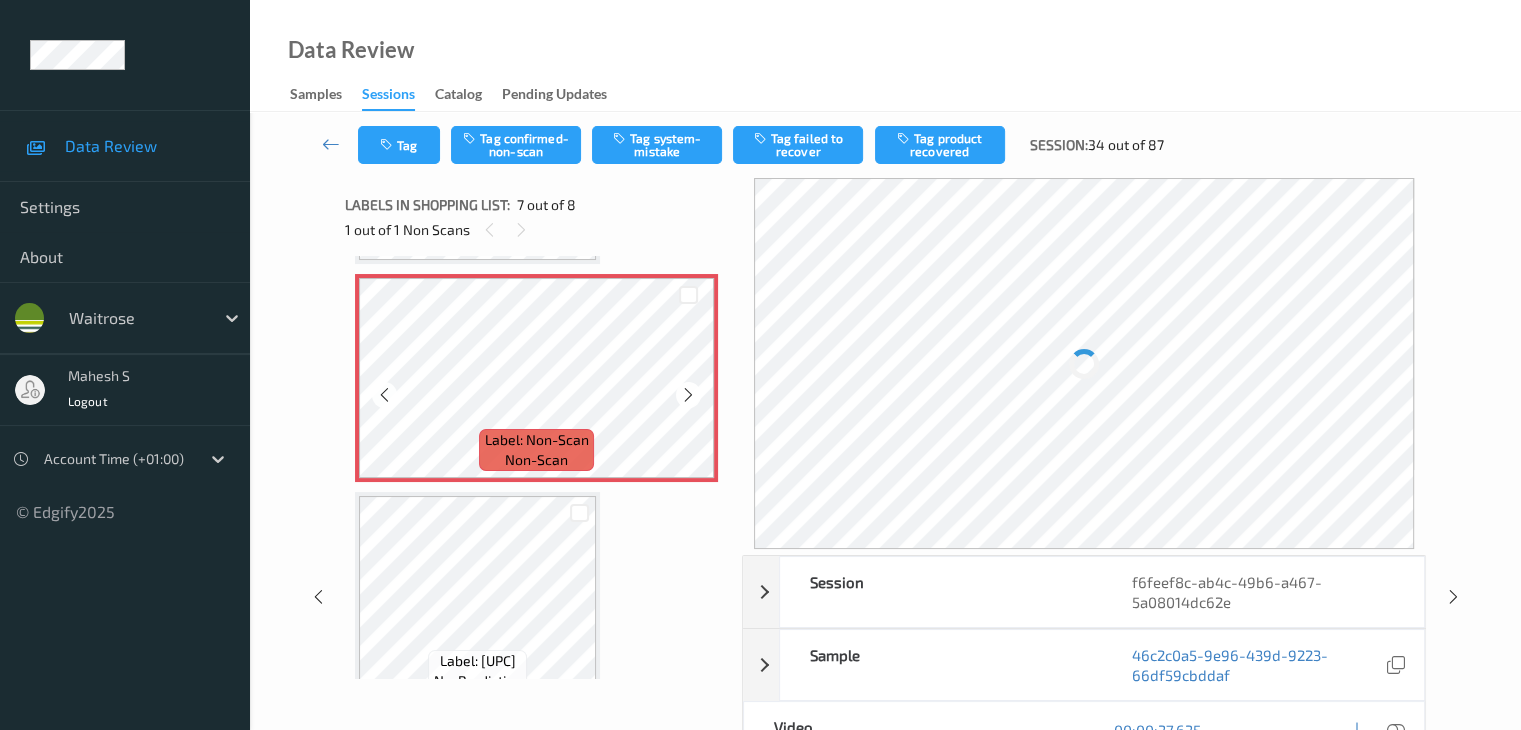 click at bounding box center [688, 395] 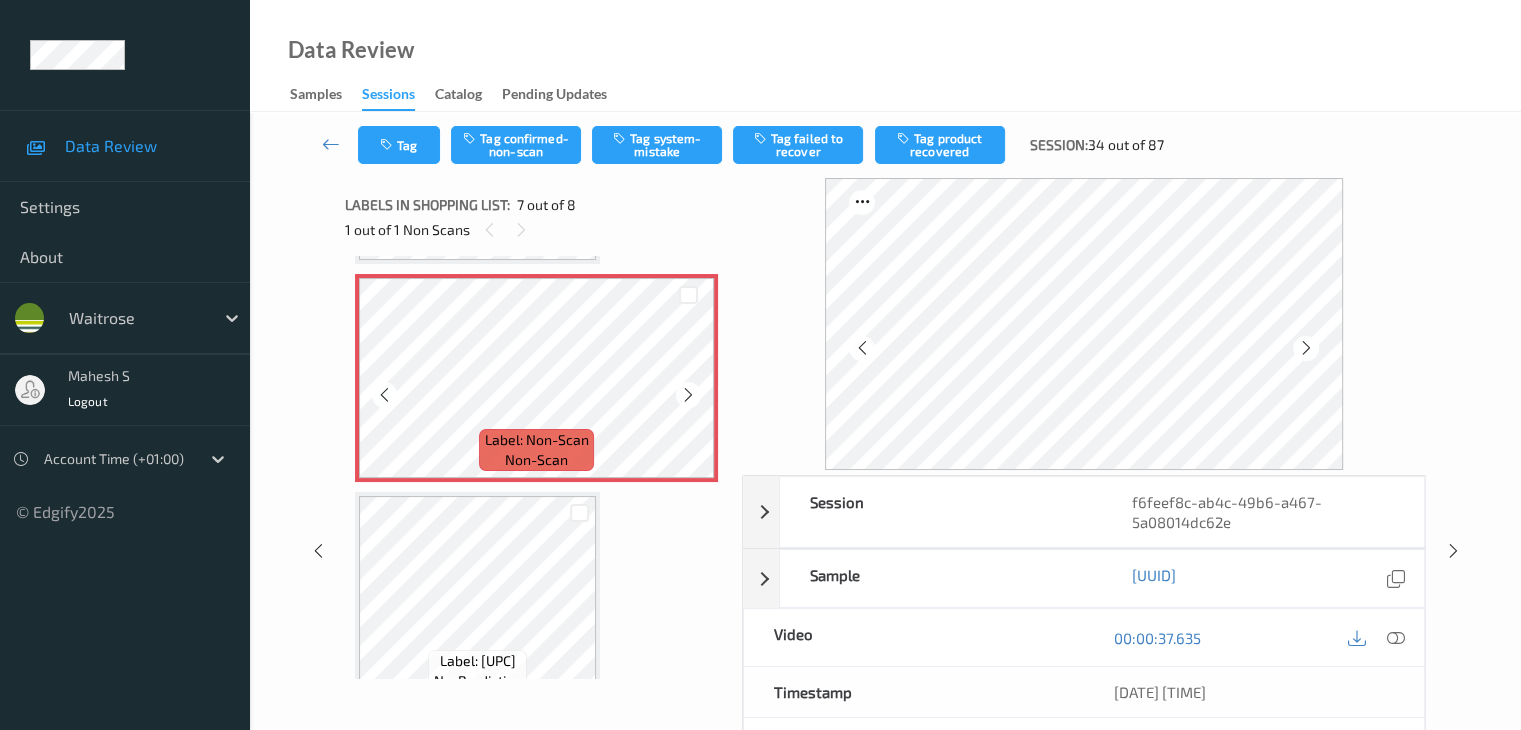 click at bounding box center (688, 395) 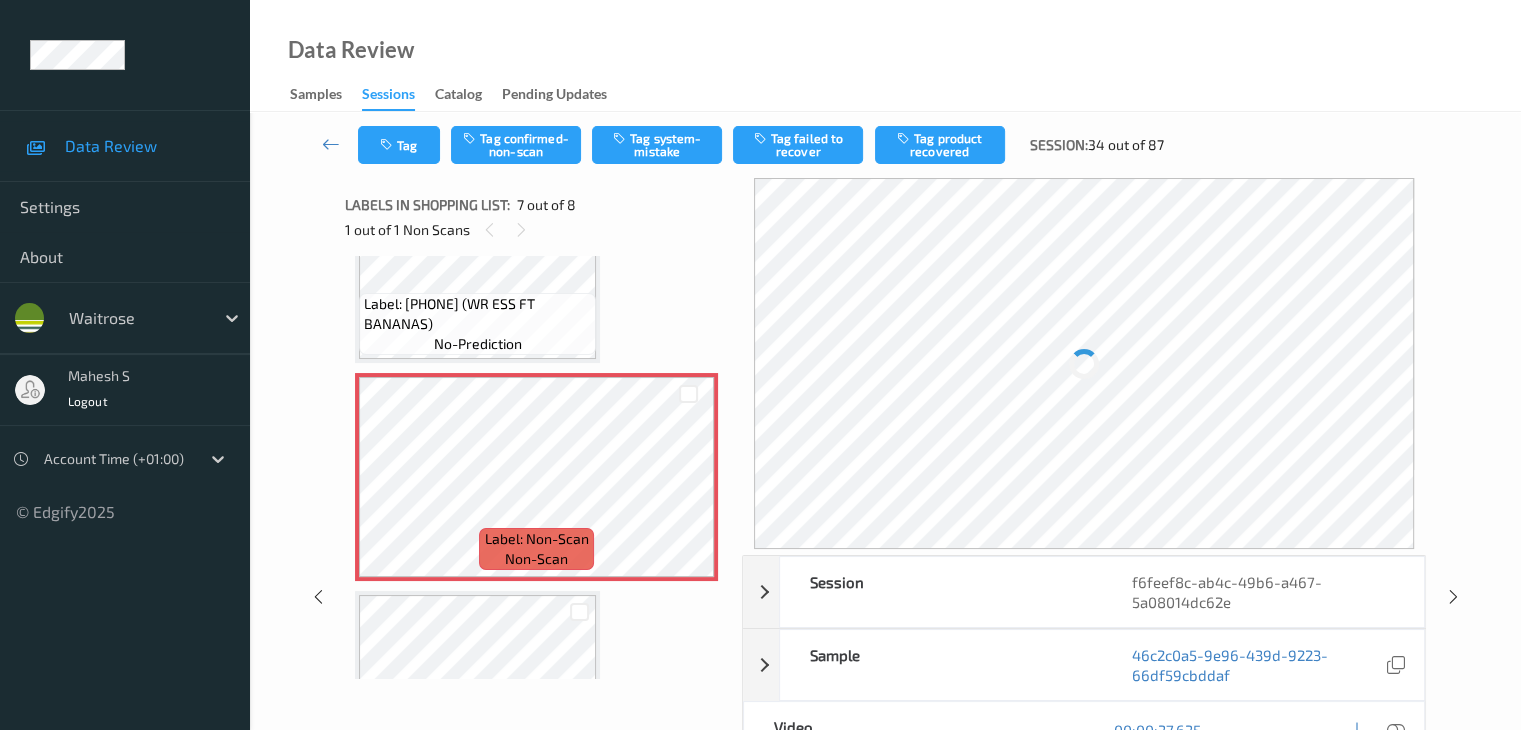 scroll, scrollTop: 1100, scrollLeft: 0, axis: vertical 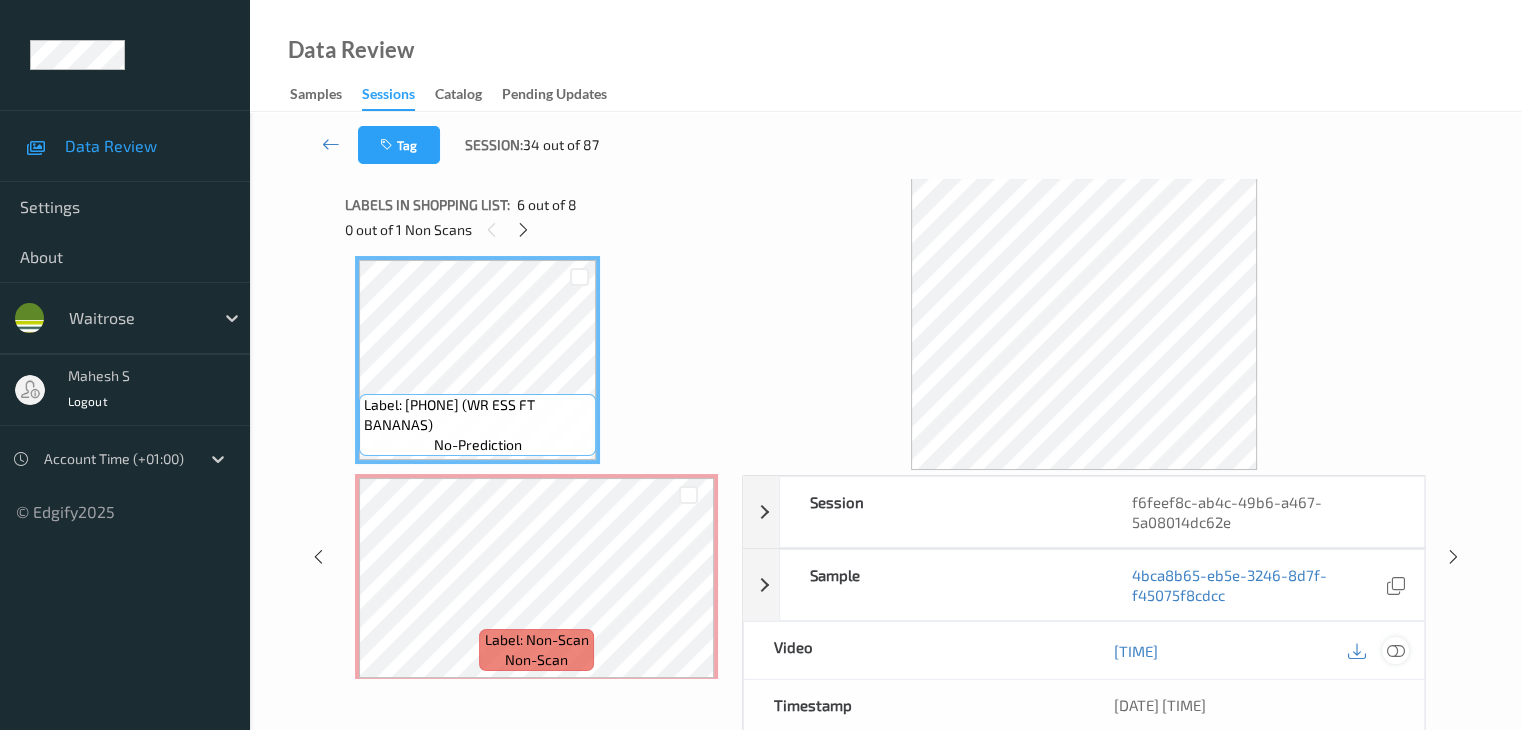 click at bounding box center (1395, 651) 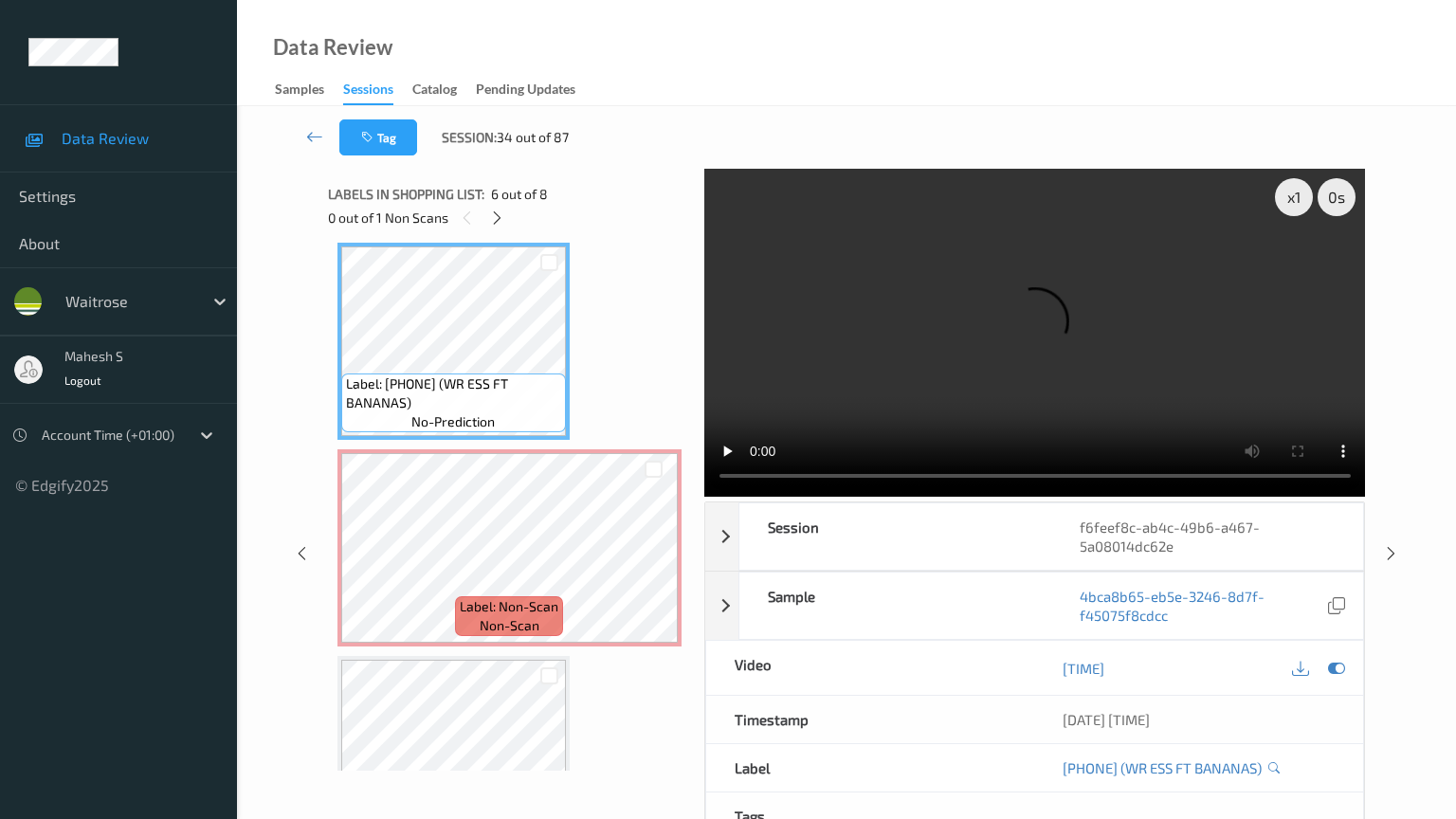 type 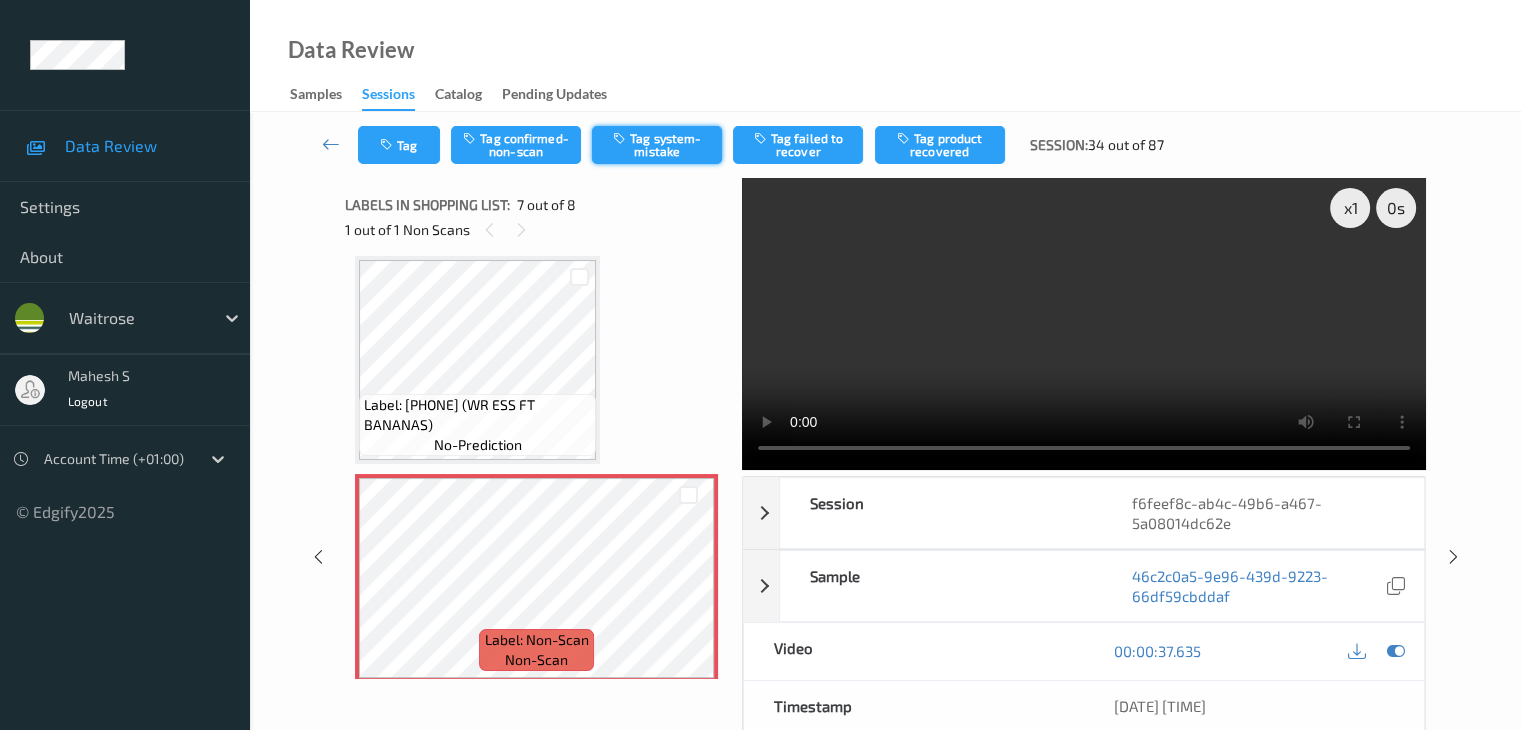 click on "Tag   system-mistake" at bounding box center [657, 145] 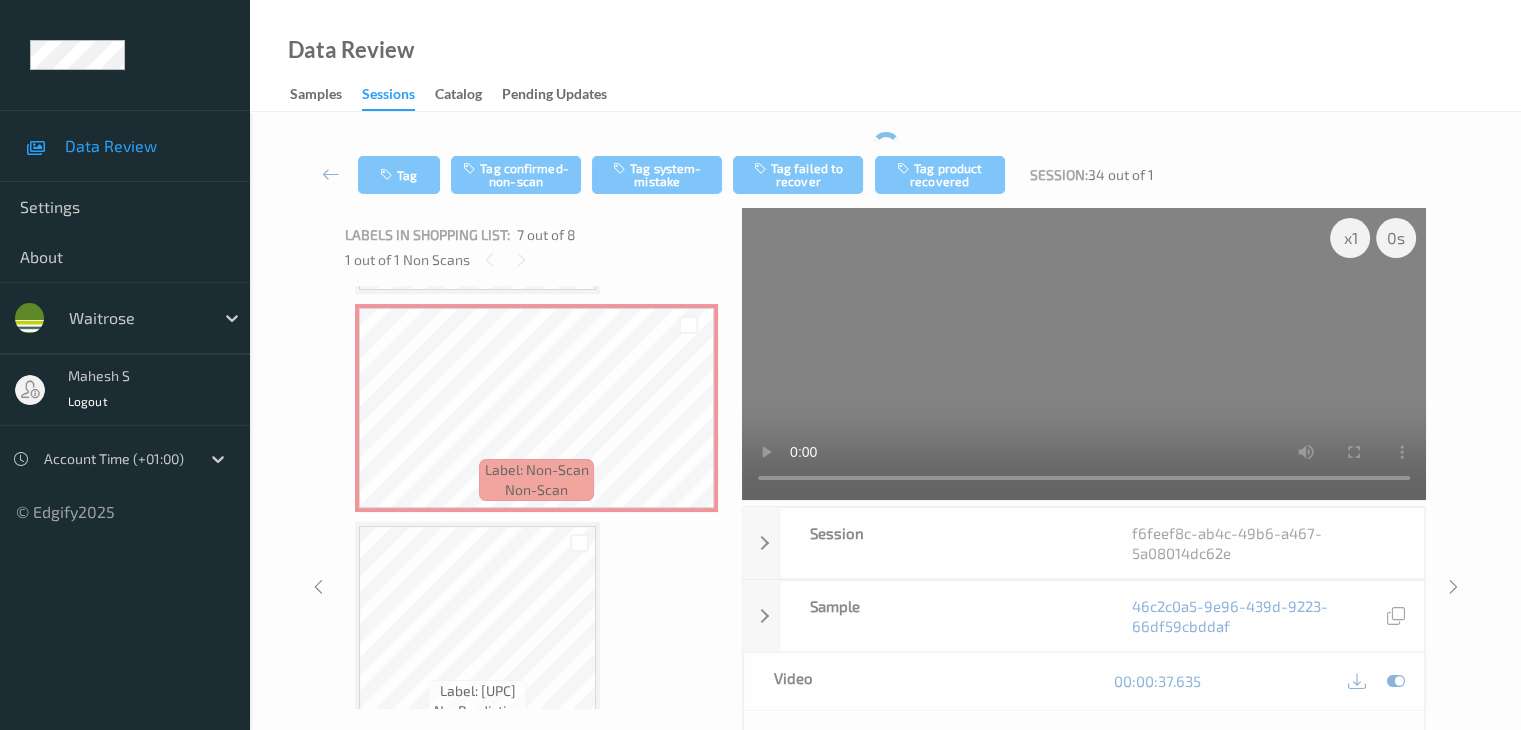 scroll, scrollTop: 1332, scrollLeft: 0, axis: vertical 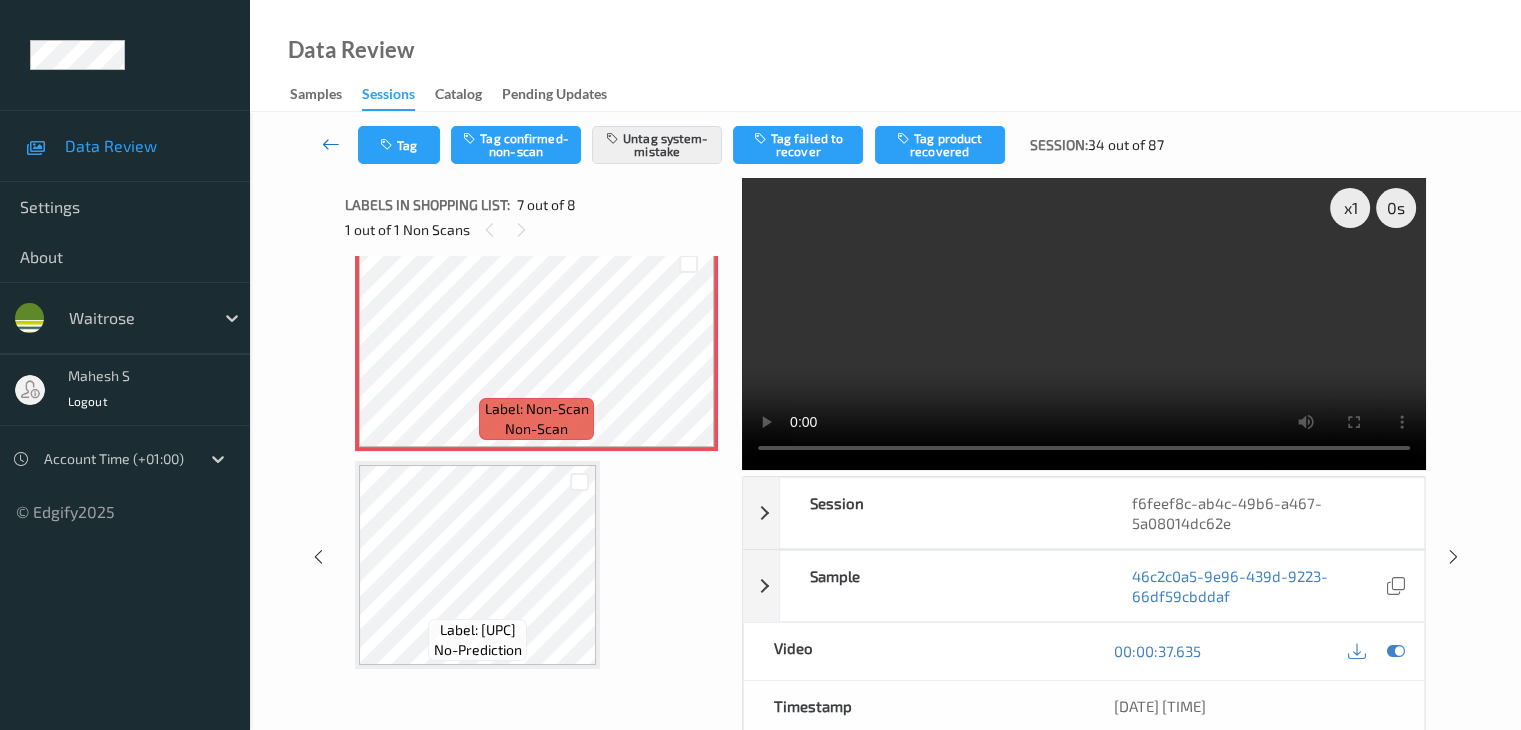 click at bounding box center (331, 144) 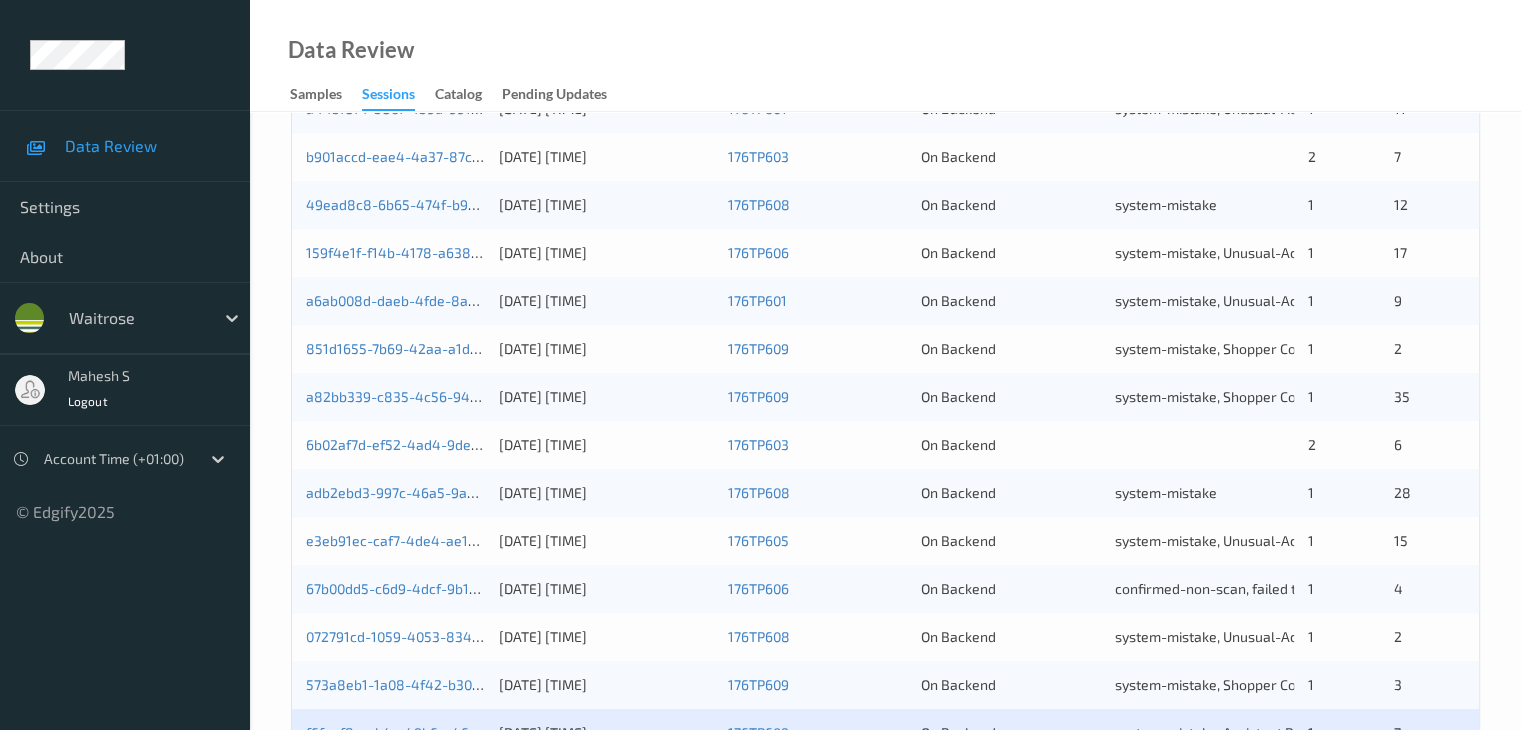 scroll, scrollTop: 700, scrollLeft: 0, axis: vertical 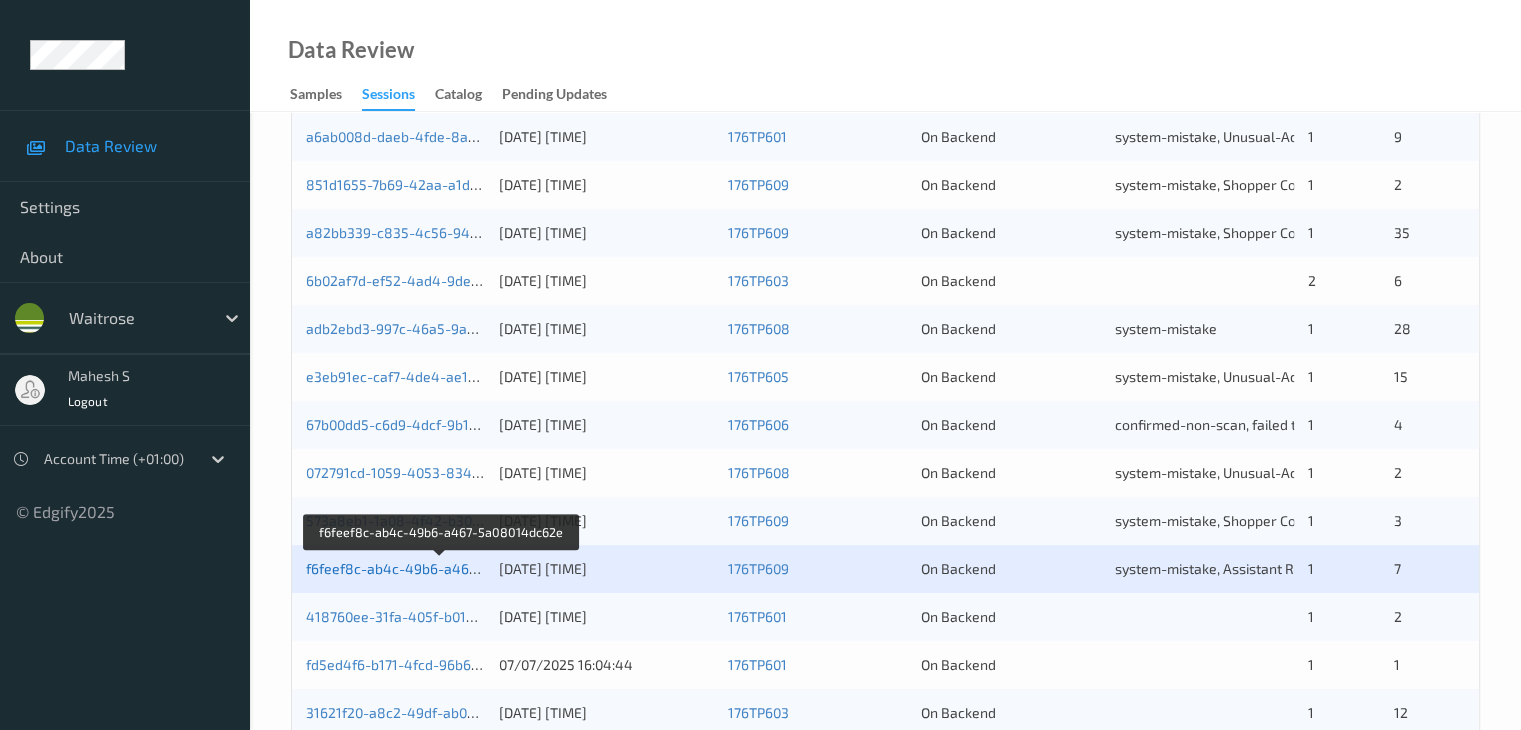 click on "f6feef8c-ab4c-49b6-a467-5a08014dc62e" at bounding box center [441, 568] 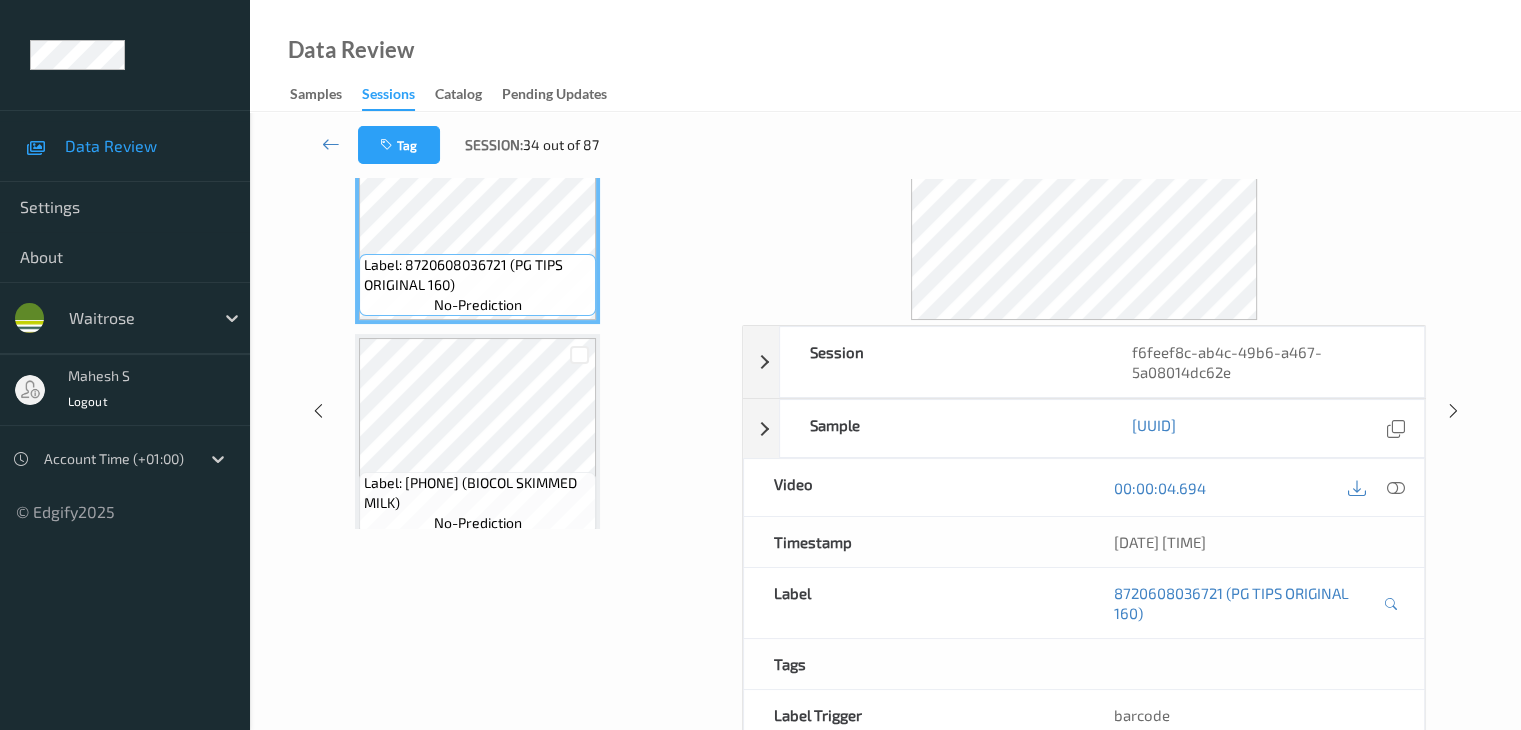 scroll, scrollTop: 0, scrollLeft: 0, axis: both 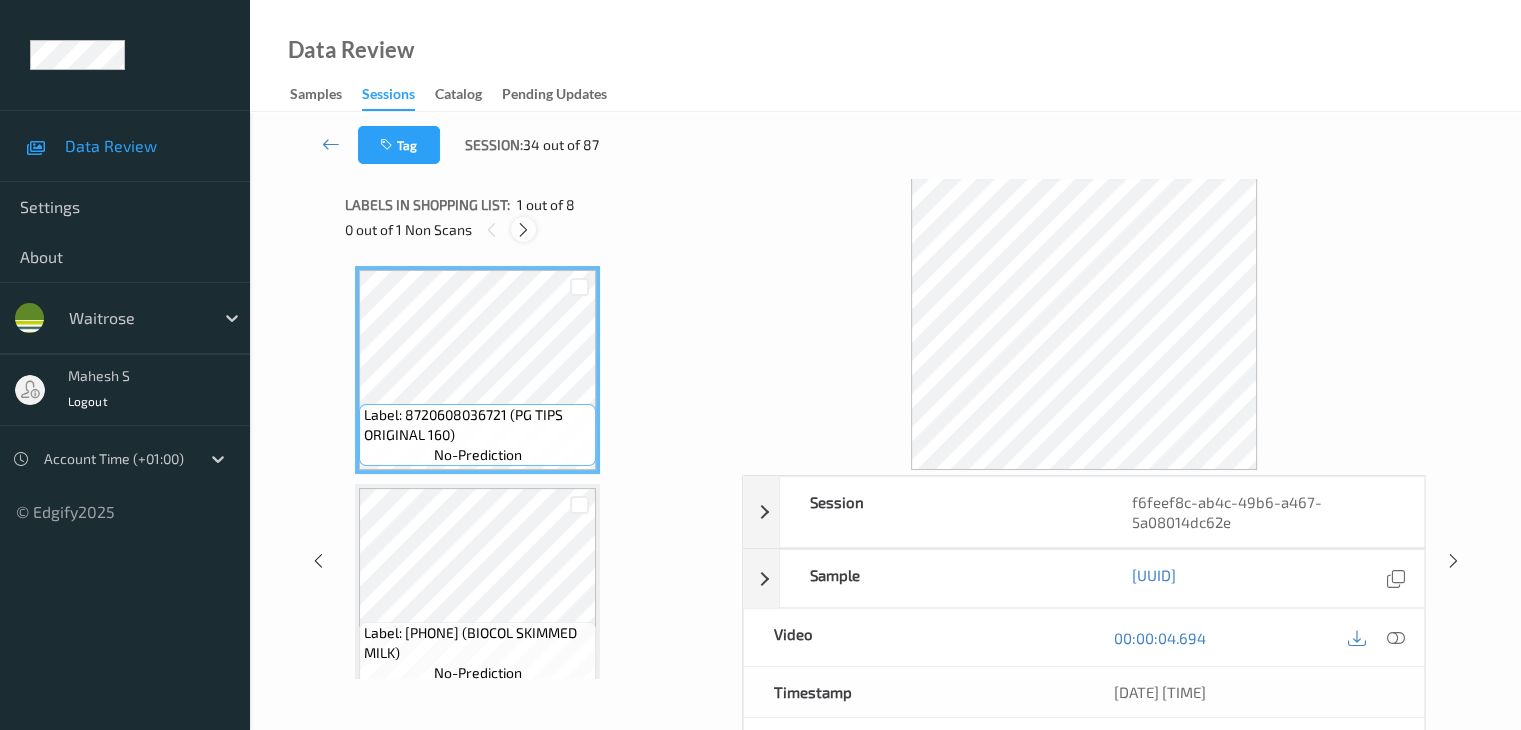 click at bounding box center [523, 230] 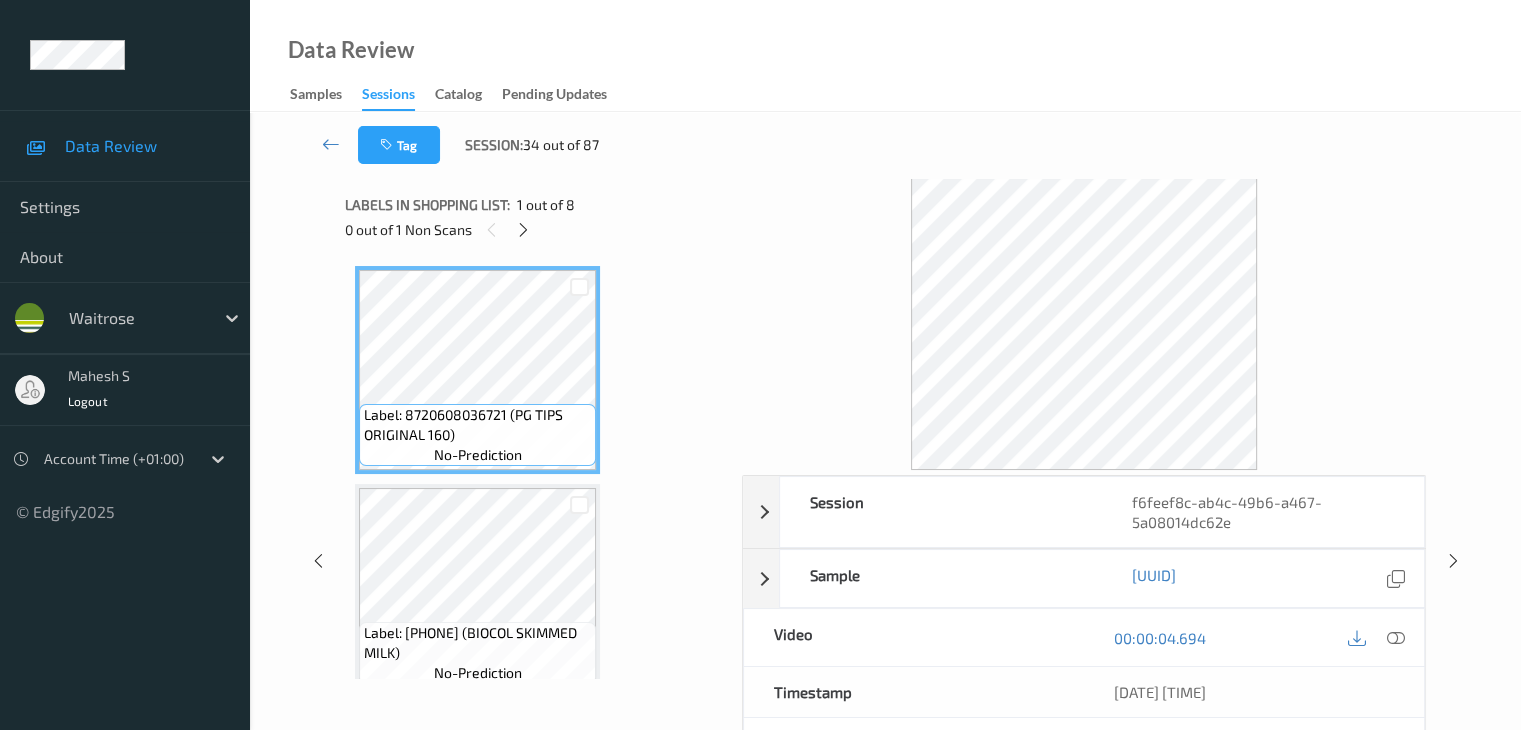 scroll, scrollTop: 1100, scrollLeft: 0, axis: vertical 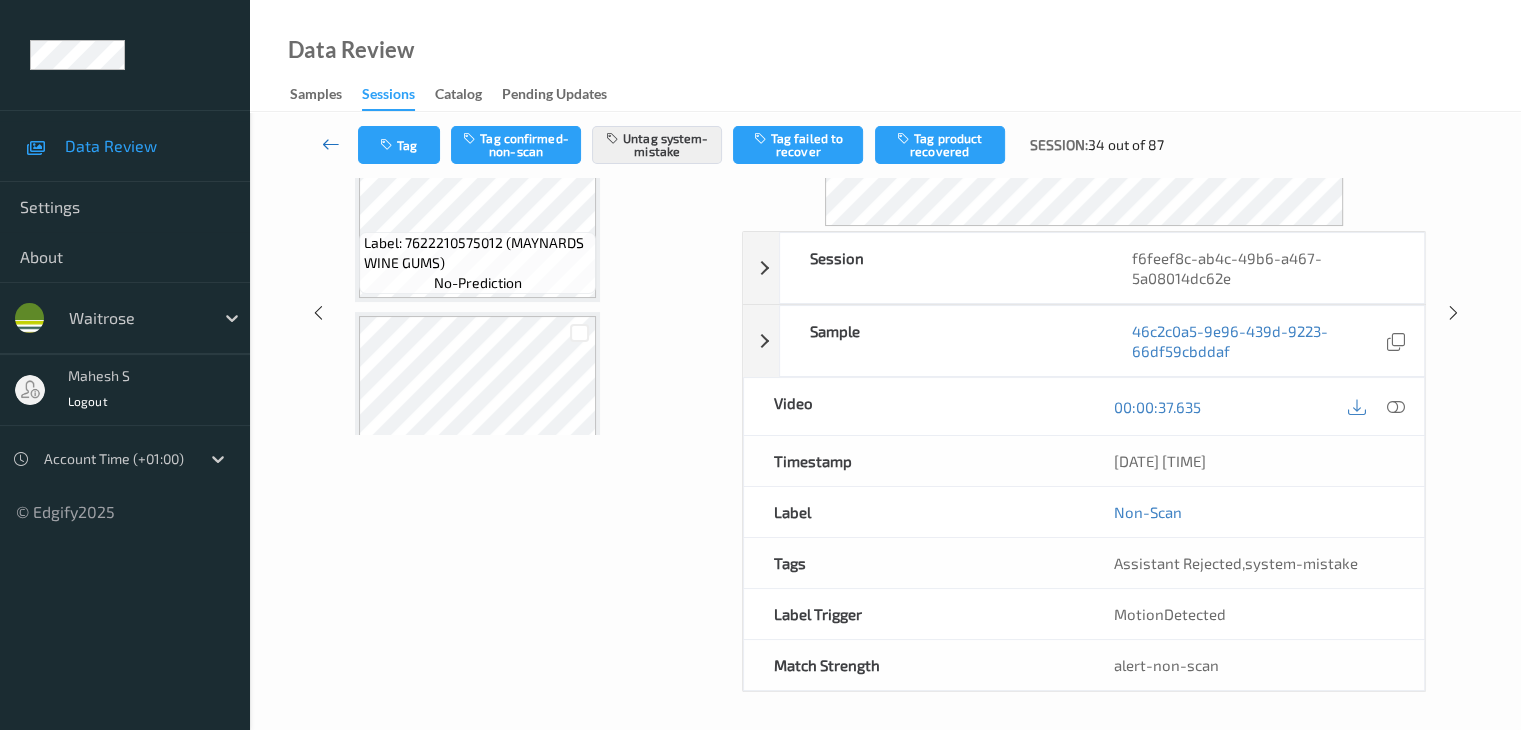 click at bounding box center (331, 144) 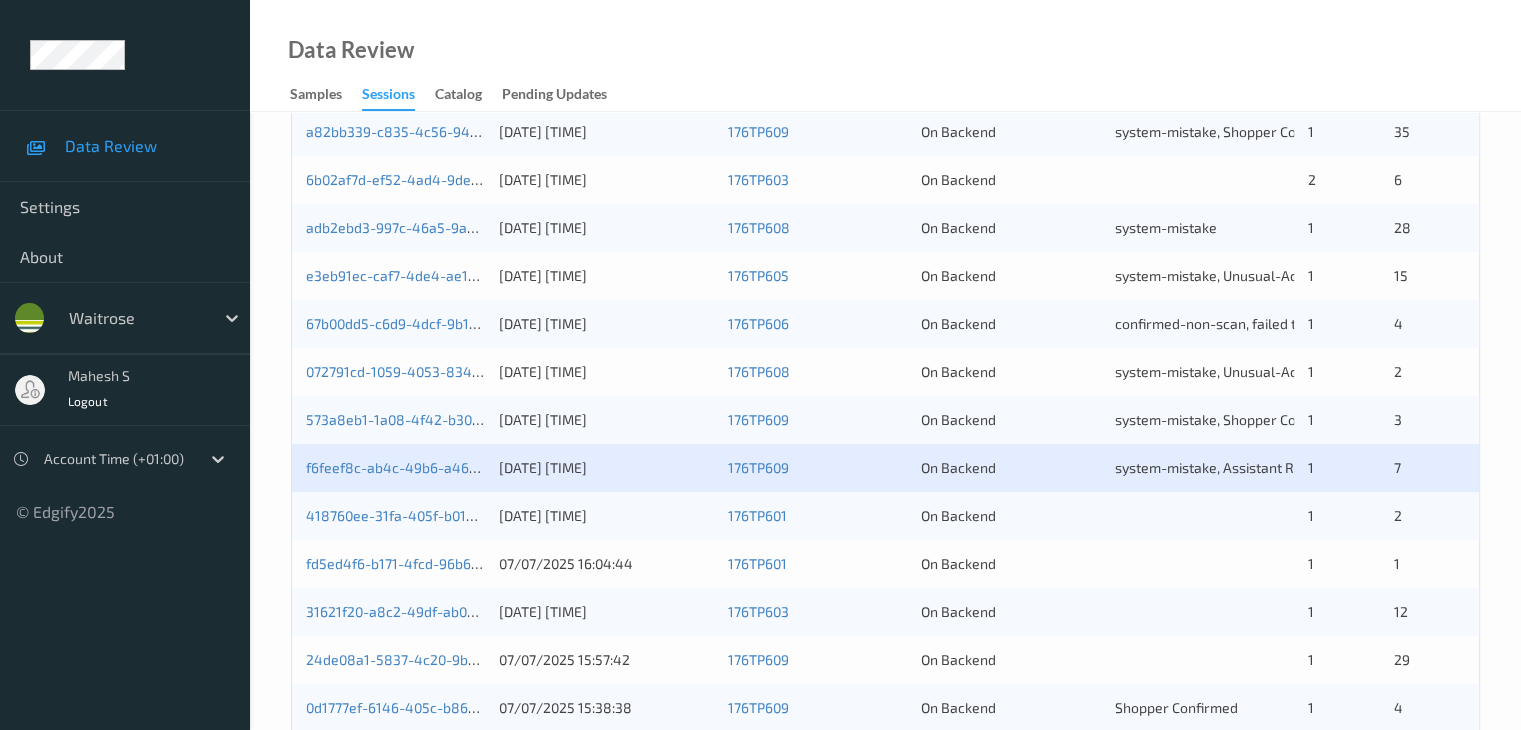 scroll, scrollTop: 932, scrollLeft: 0, axis: vertical 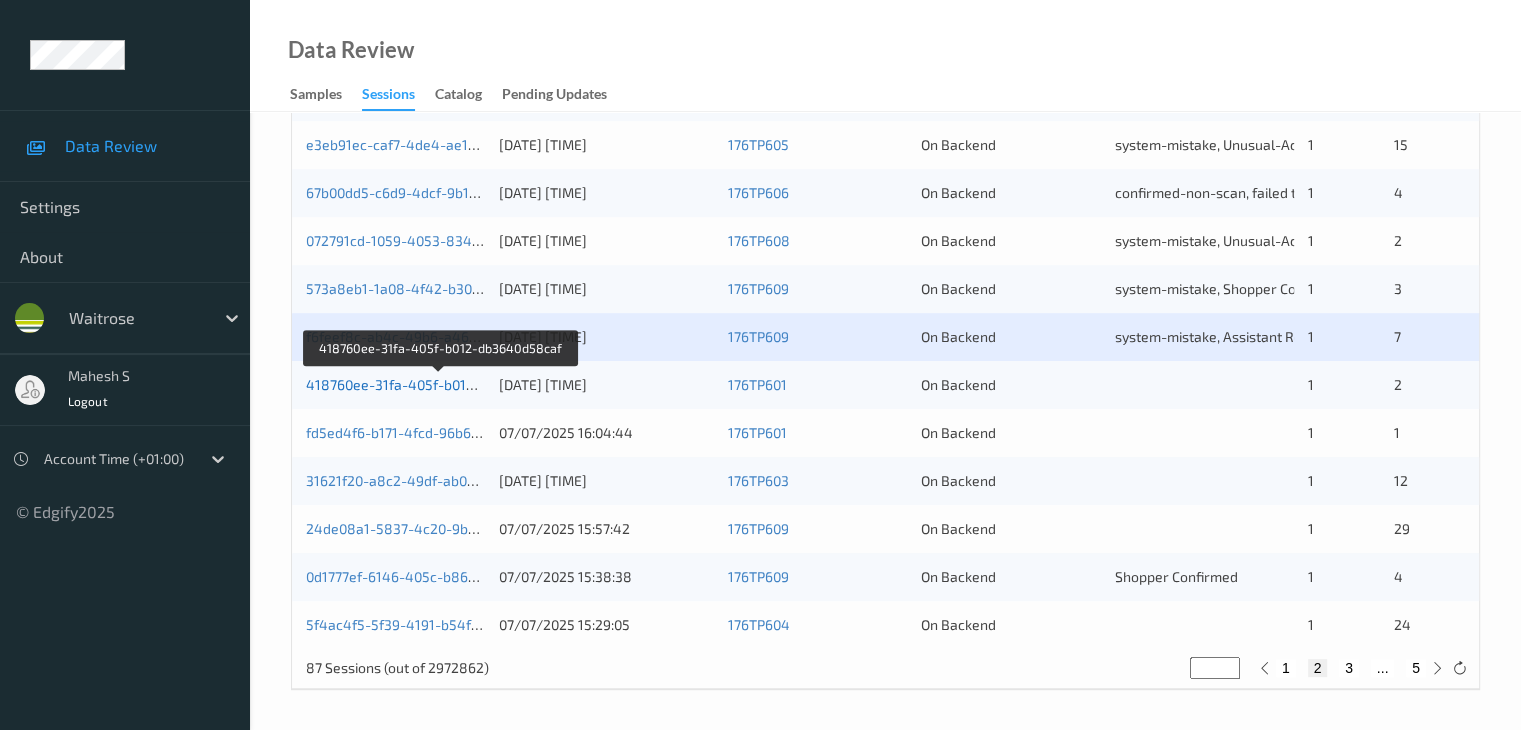 click on "418760ee-31fa-405f-b012-db3640d58caf" at bounding box center [440, 384] 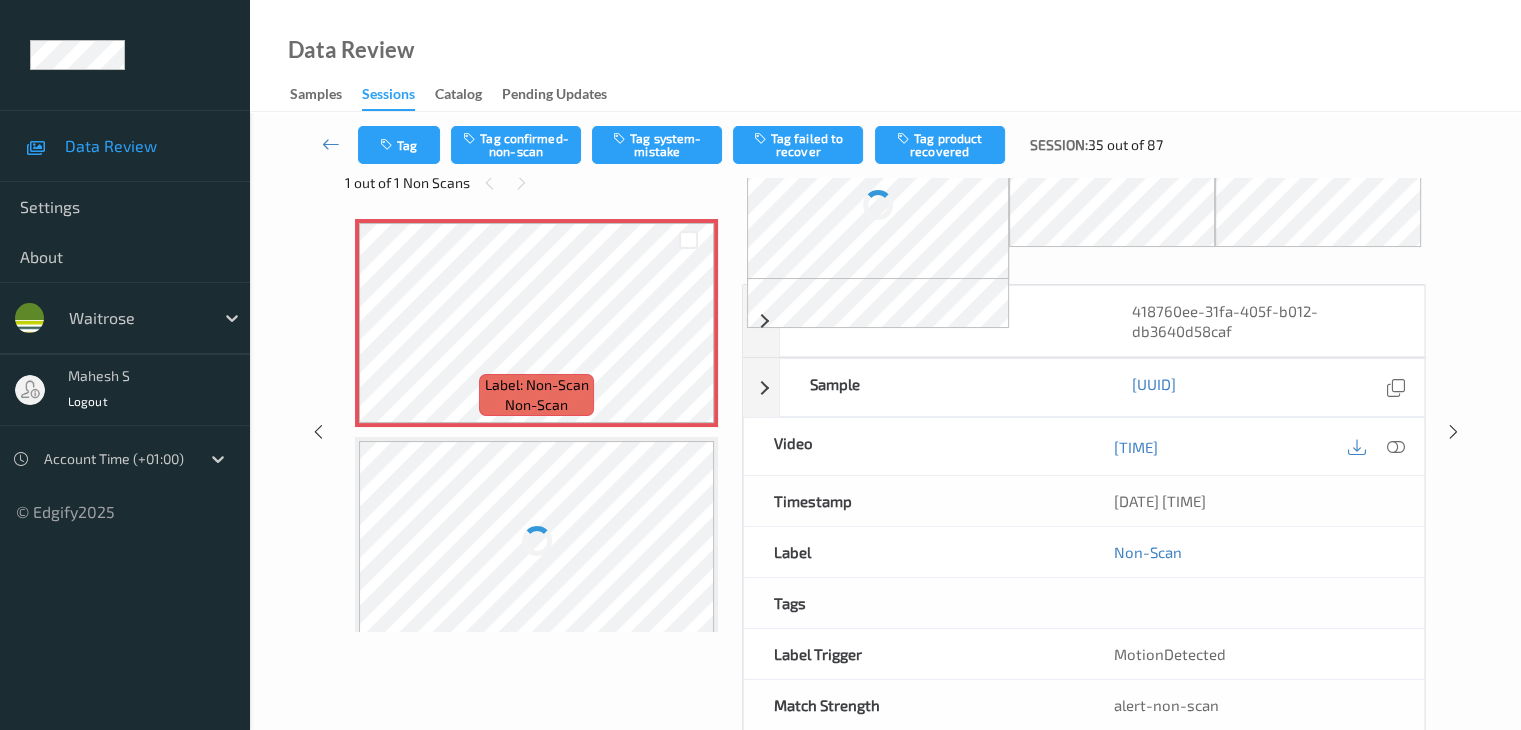 scroll, scrollTop: 0, scrollLeft: 0, axis: both 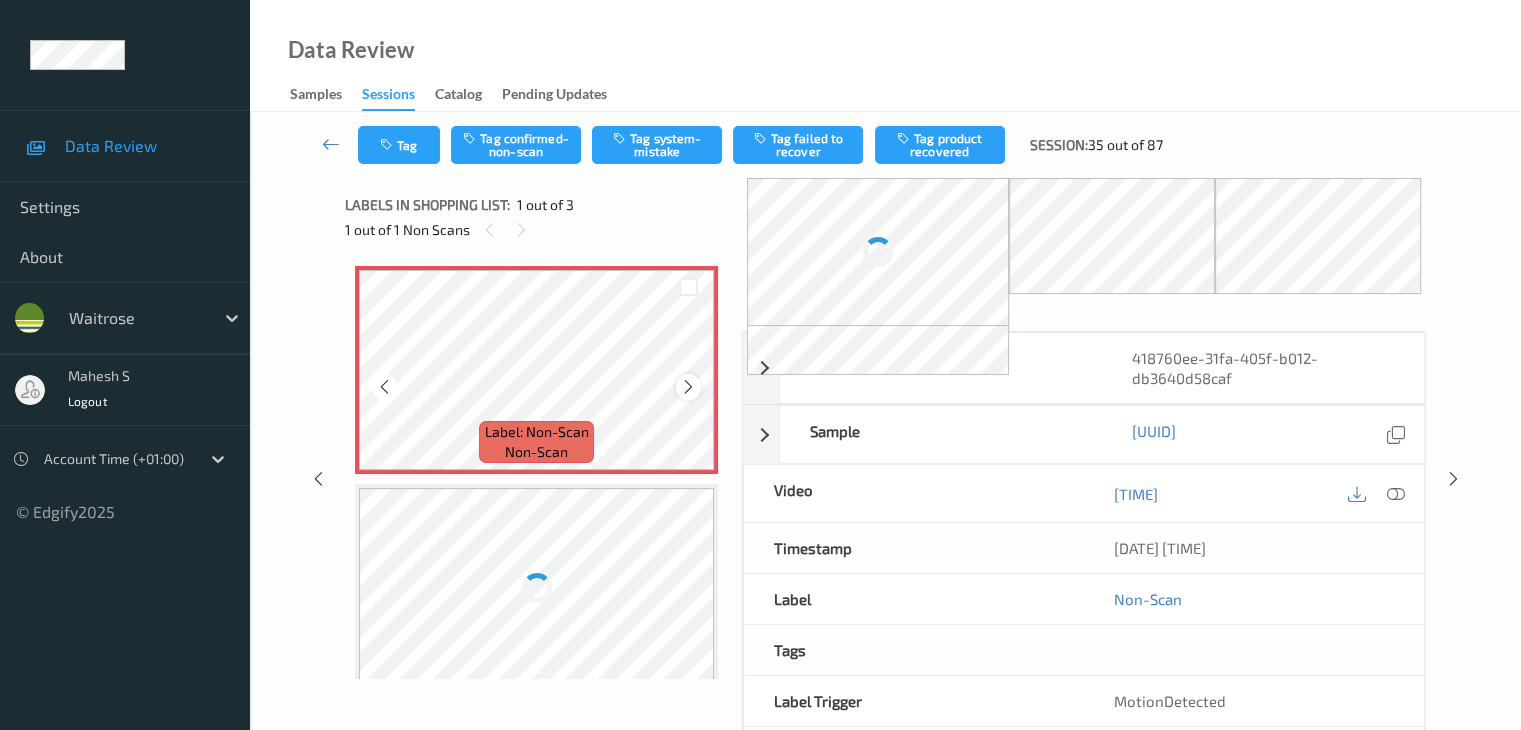 click at bounding box center [688, 387] 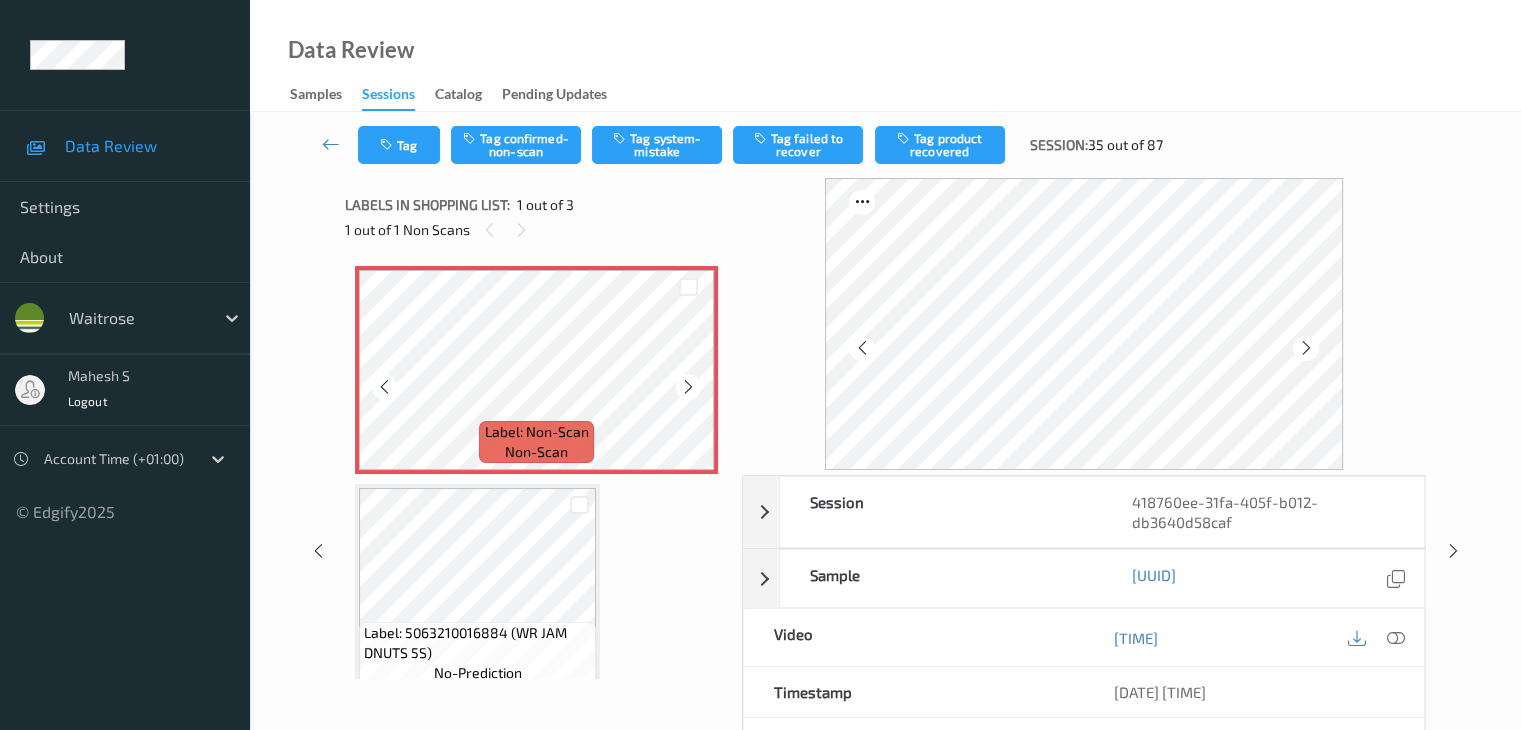 click at bounding box center (688, 387) 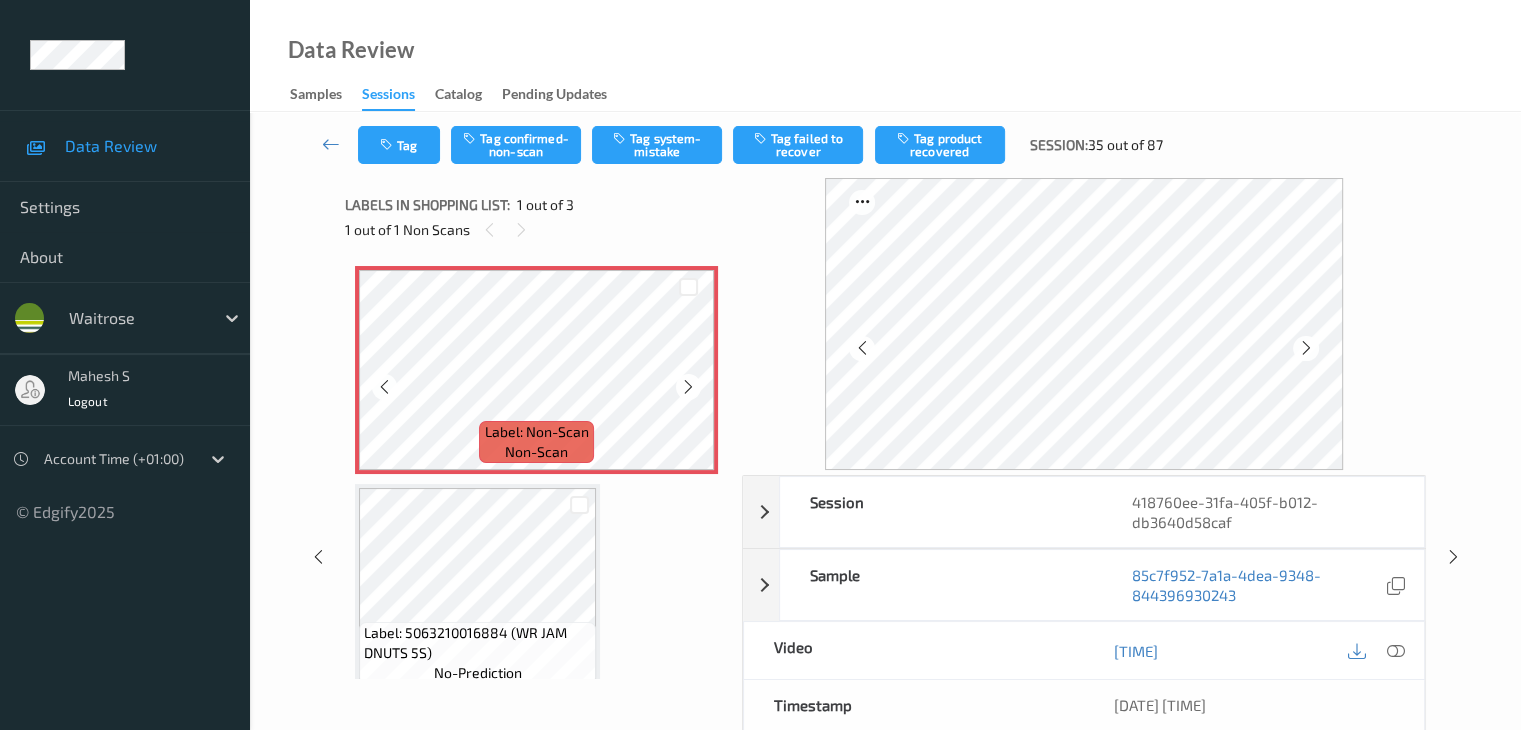 click at bounding box center [688, 387] 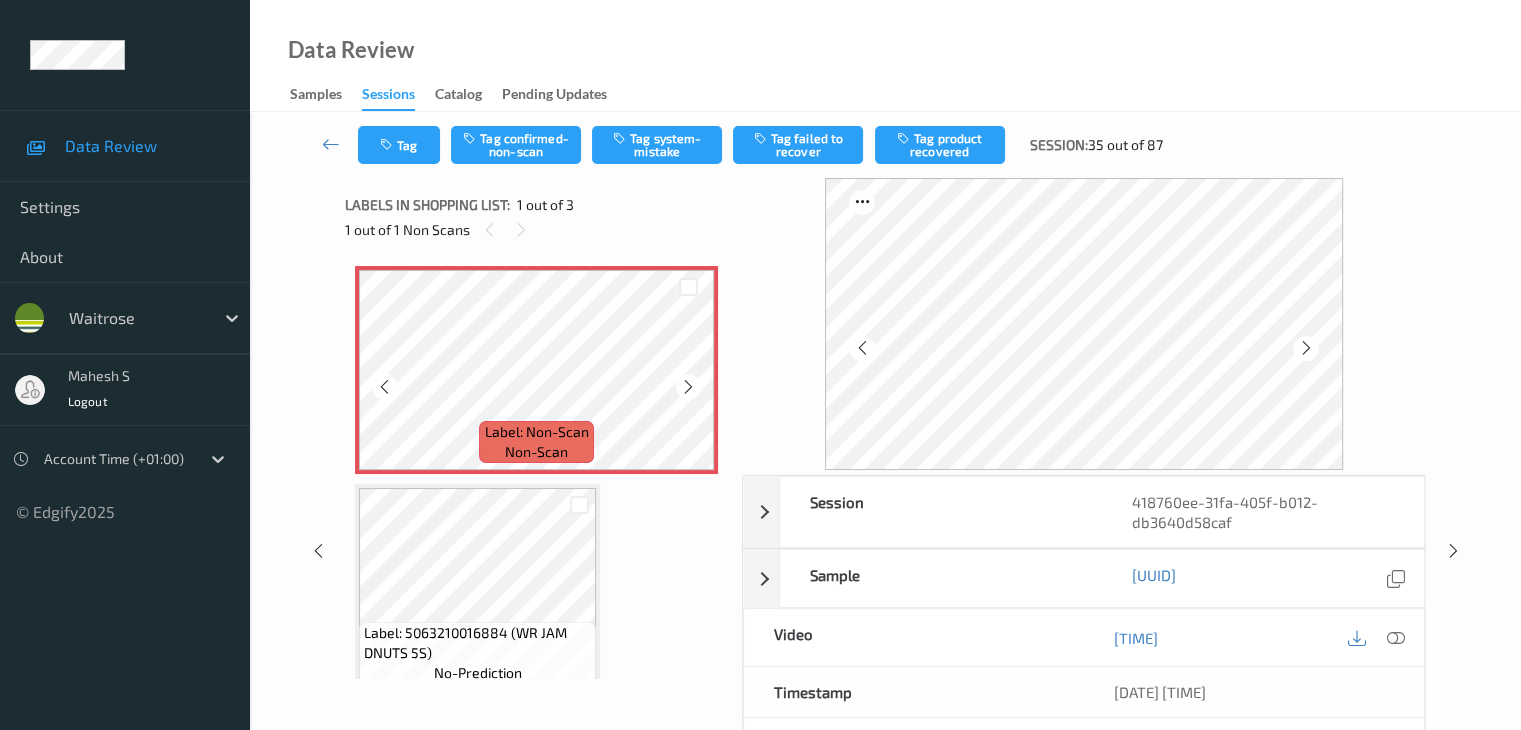 click at bounding box center [688, 387] 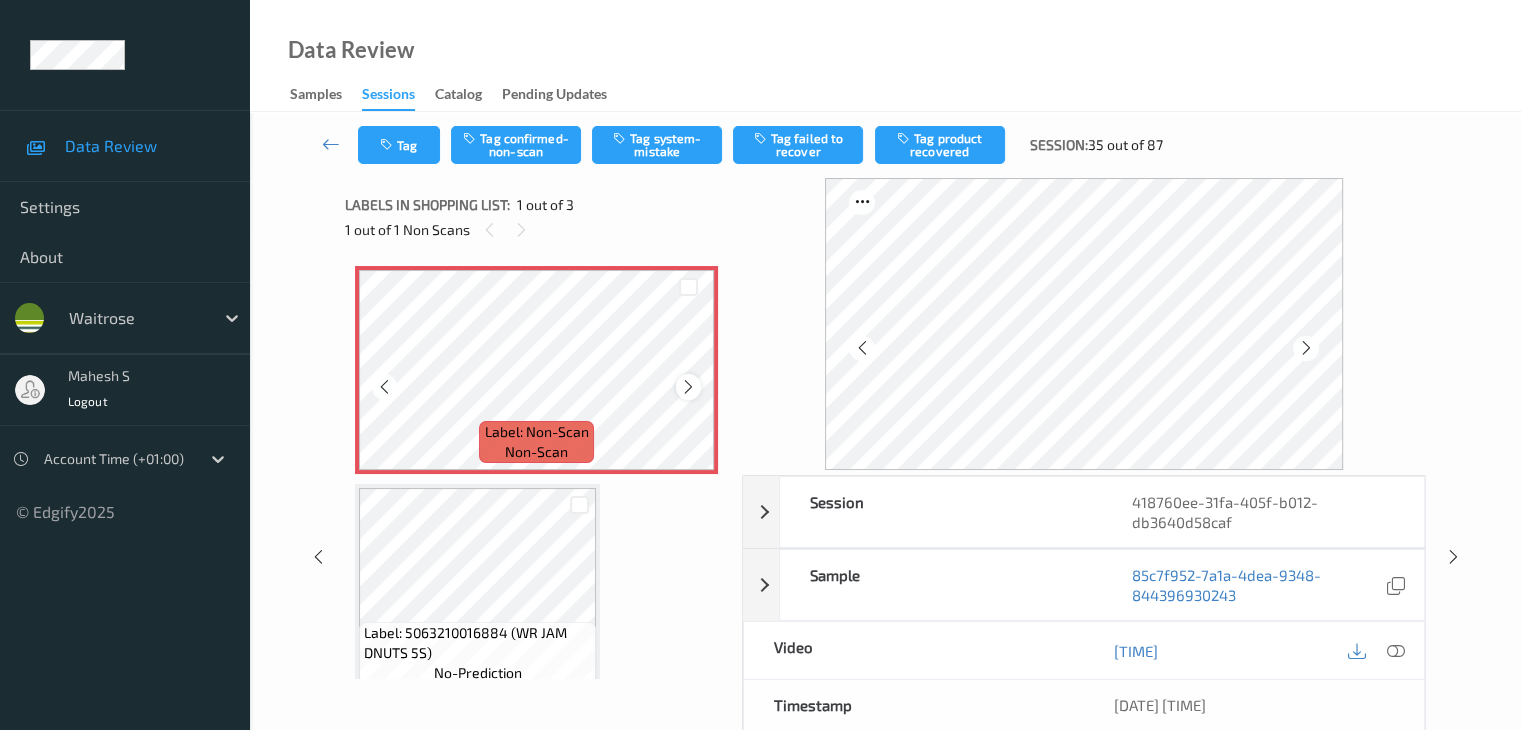 click at bounding box center (688, 387) 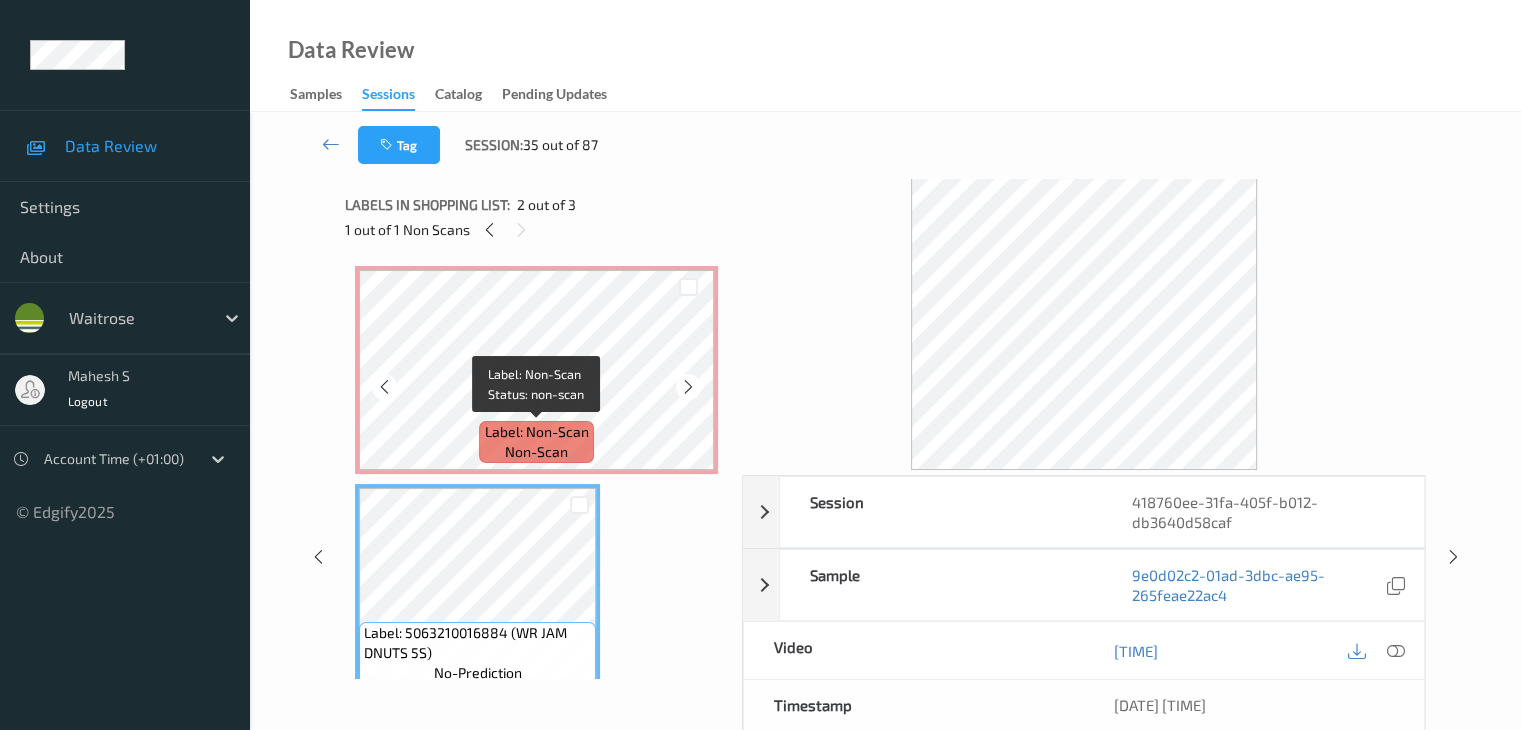 click on "Label: Non-Scan" at bounding box center (537, 432) 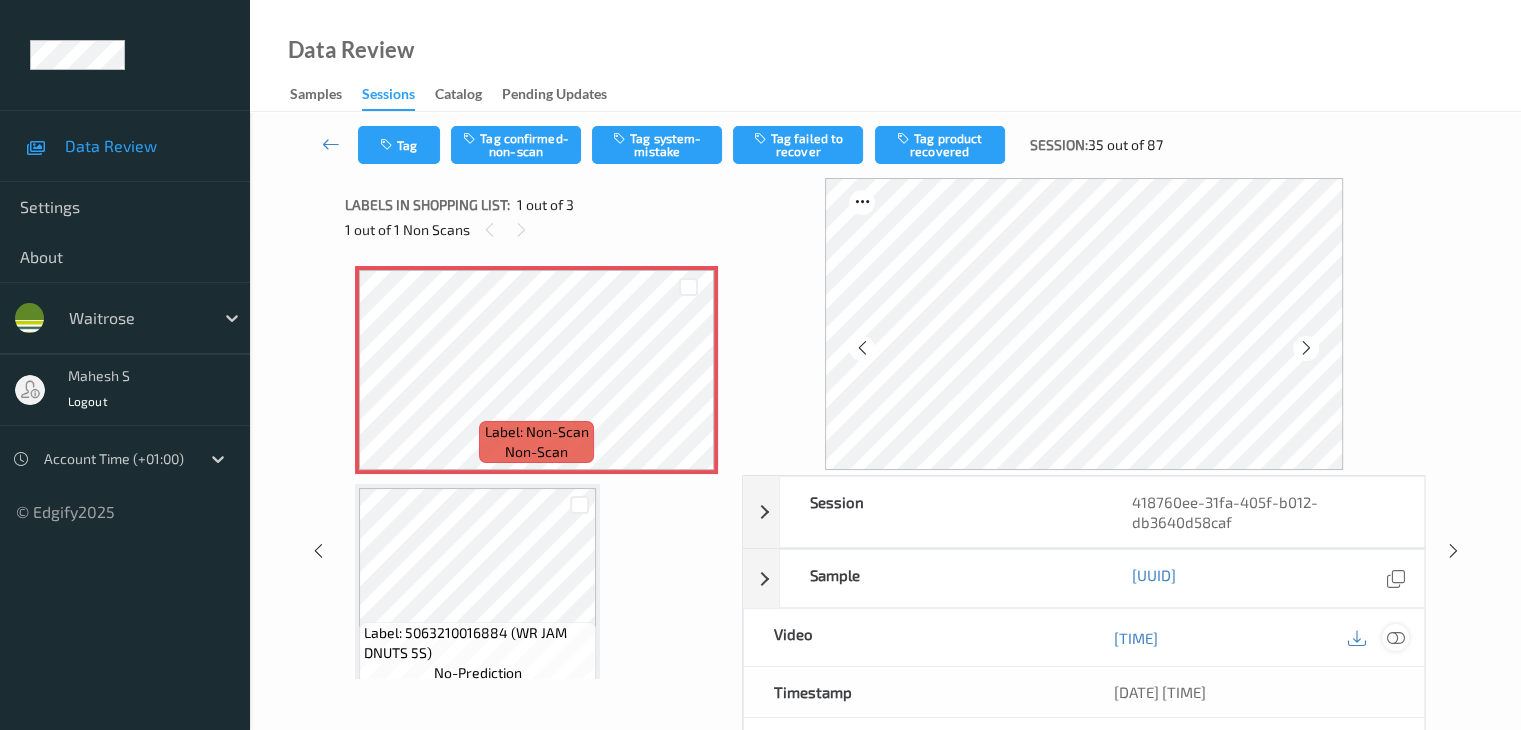 click at bounding box center (1395, 637) 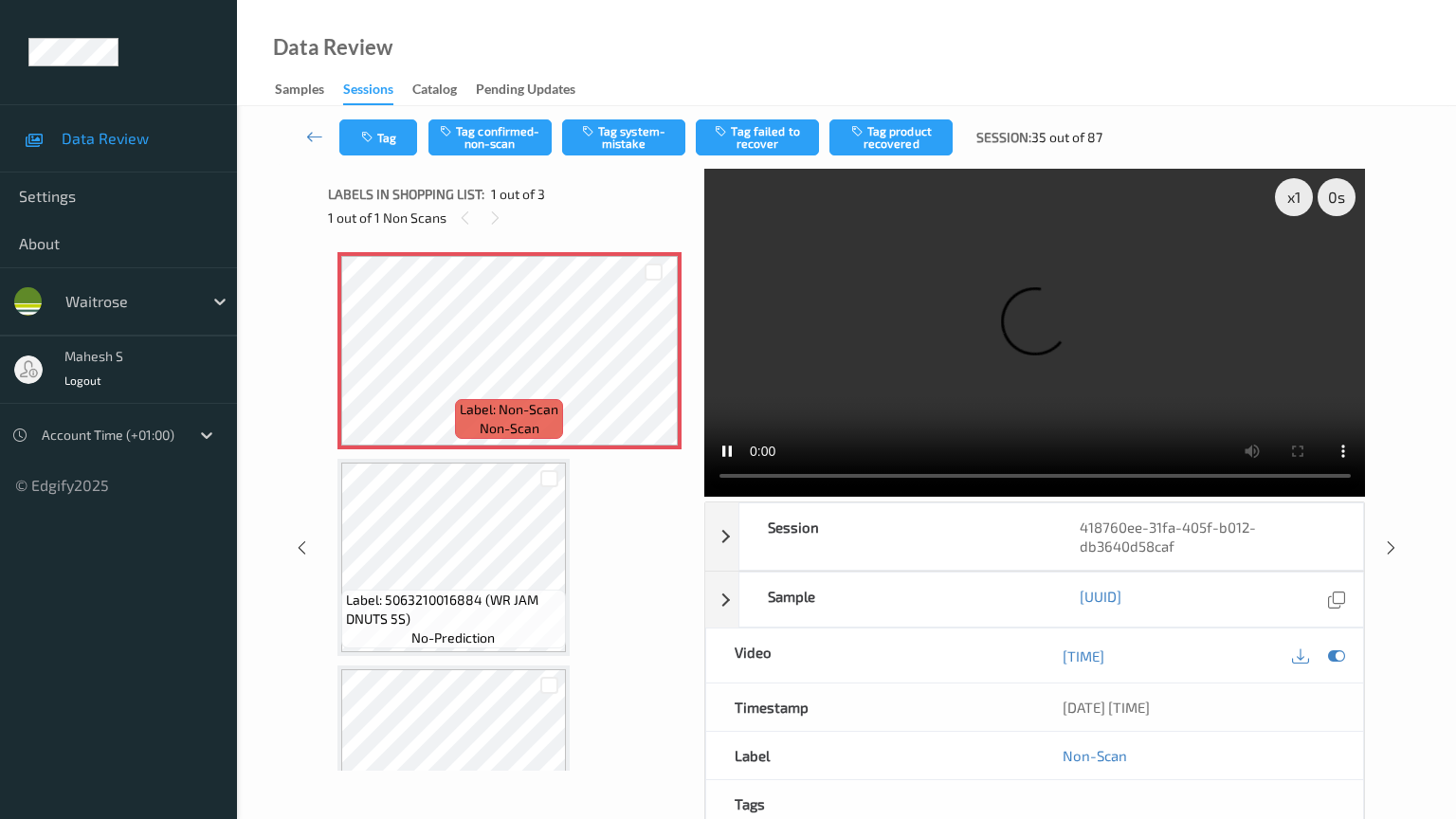 type 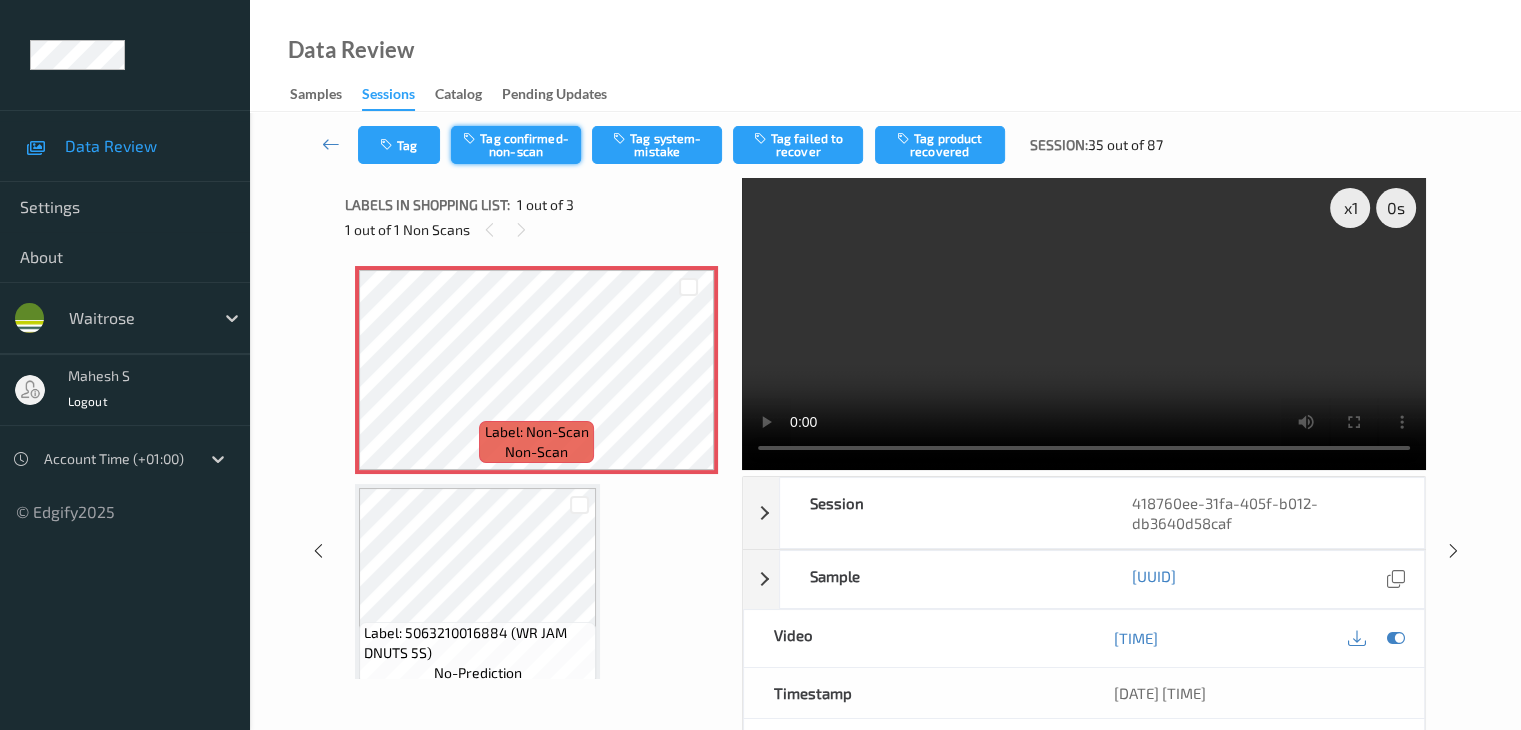 click on "Tag   confirmed-non-scan" at bounding box center [516, 145] 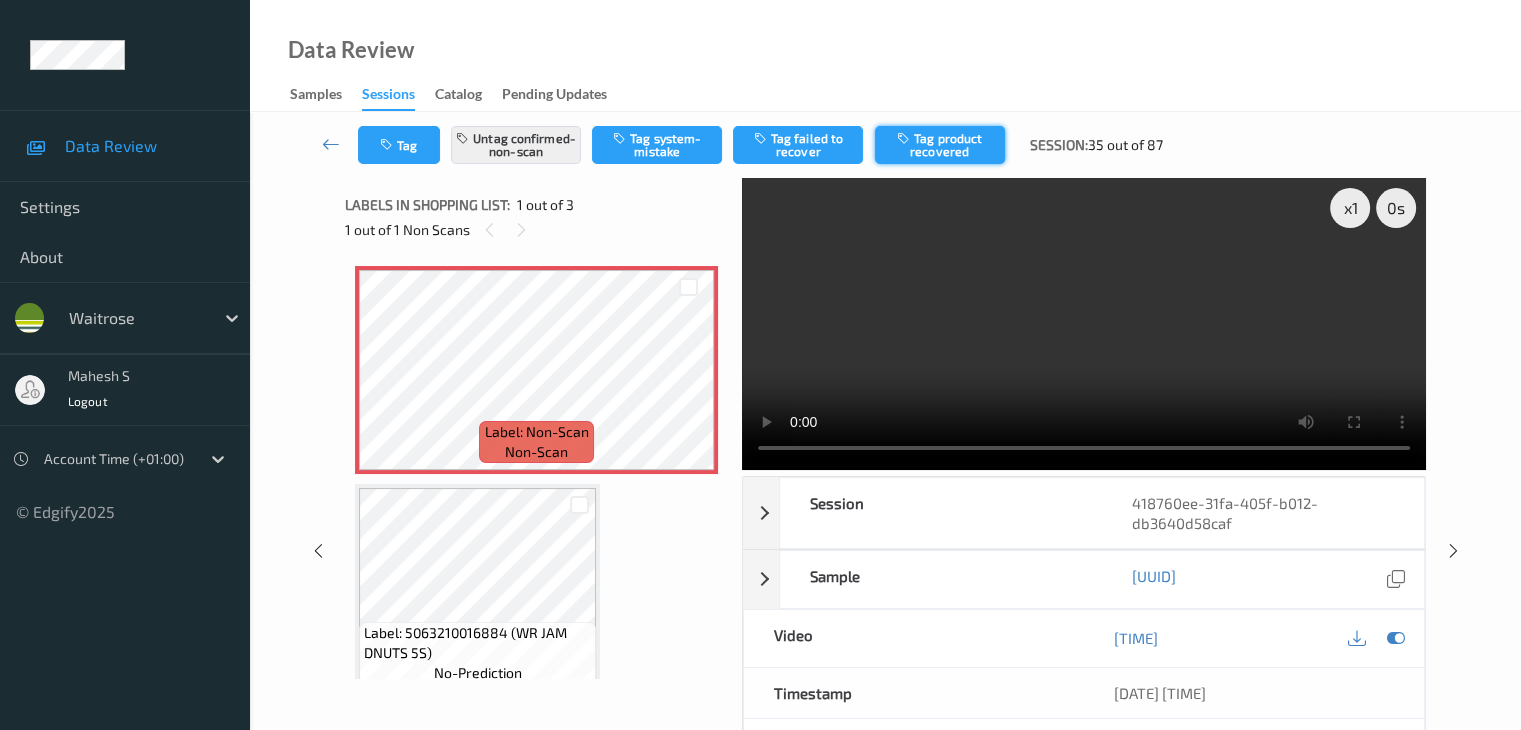 click on "Tag   product recovered" at bounding box center (940, 145) 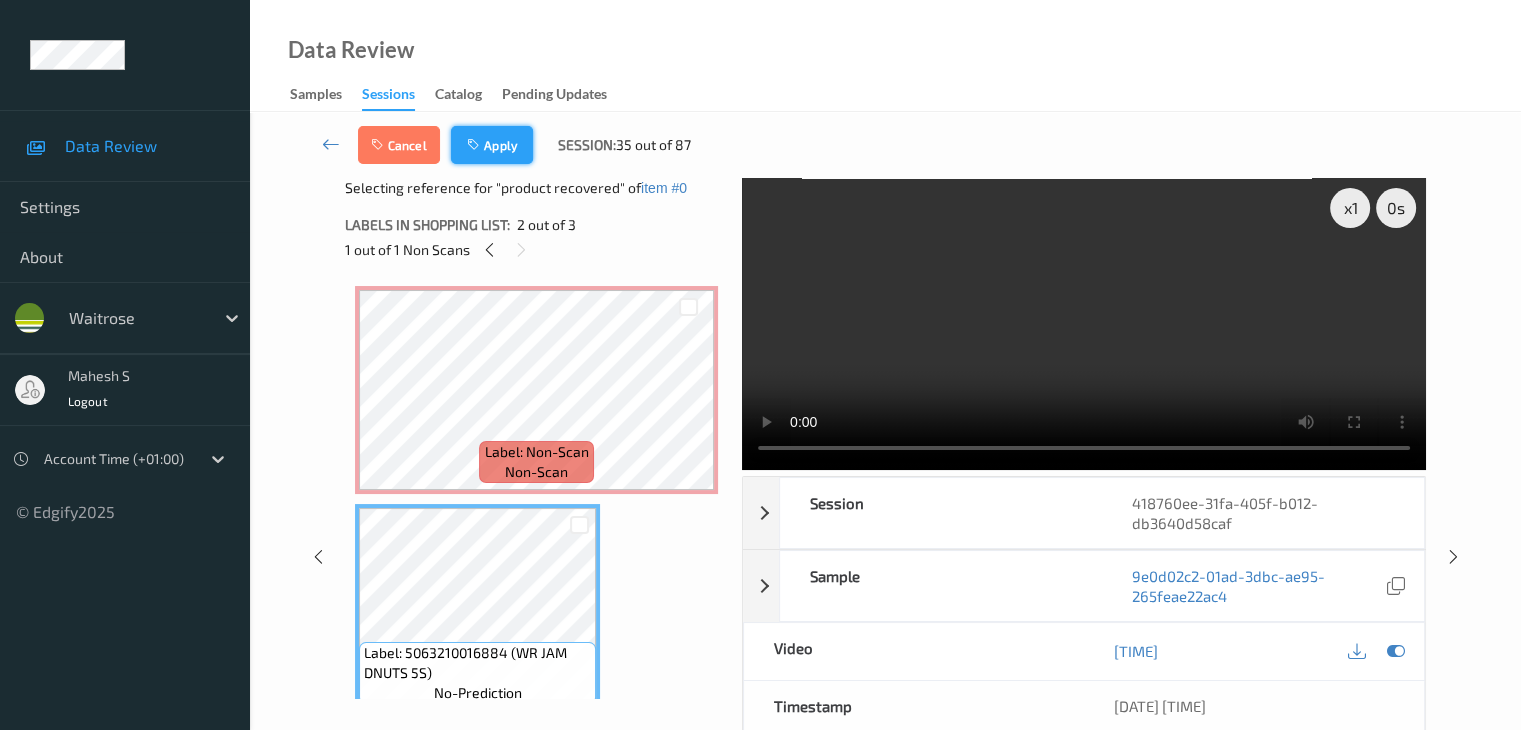 click on "Apply" at bounding box center (492, 145) 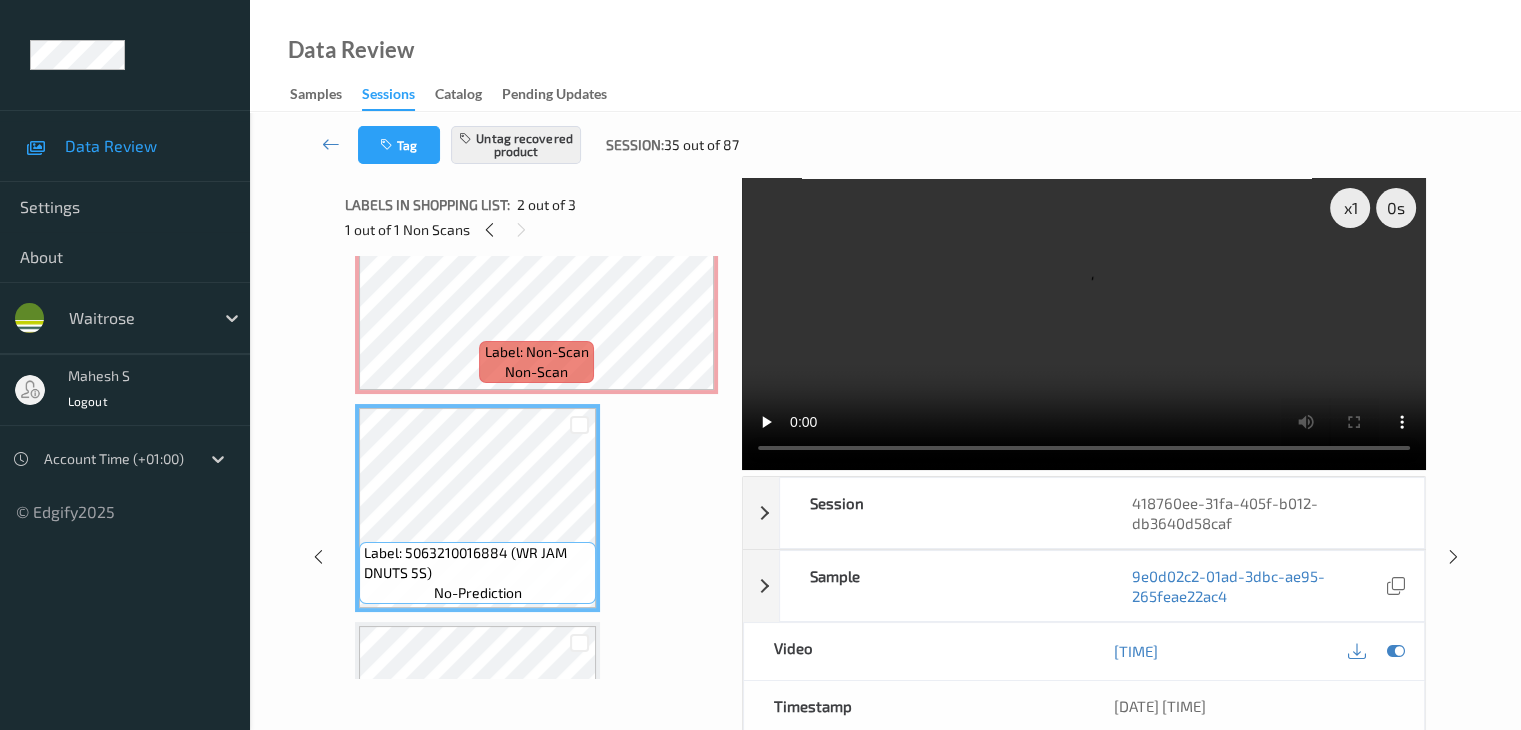 scroll, scrollTop: 200, scrollLeft: 0, axis: vertical 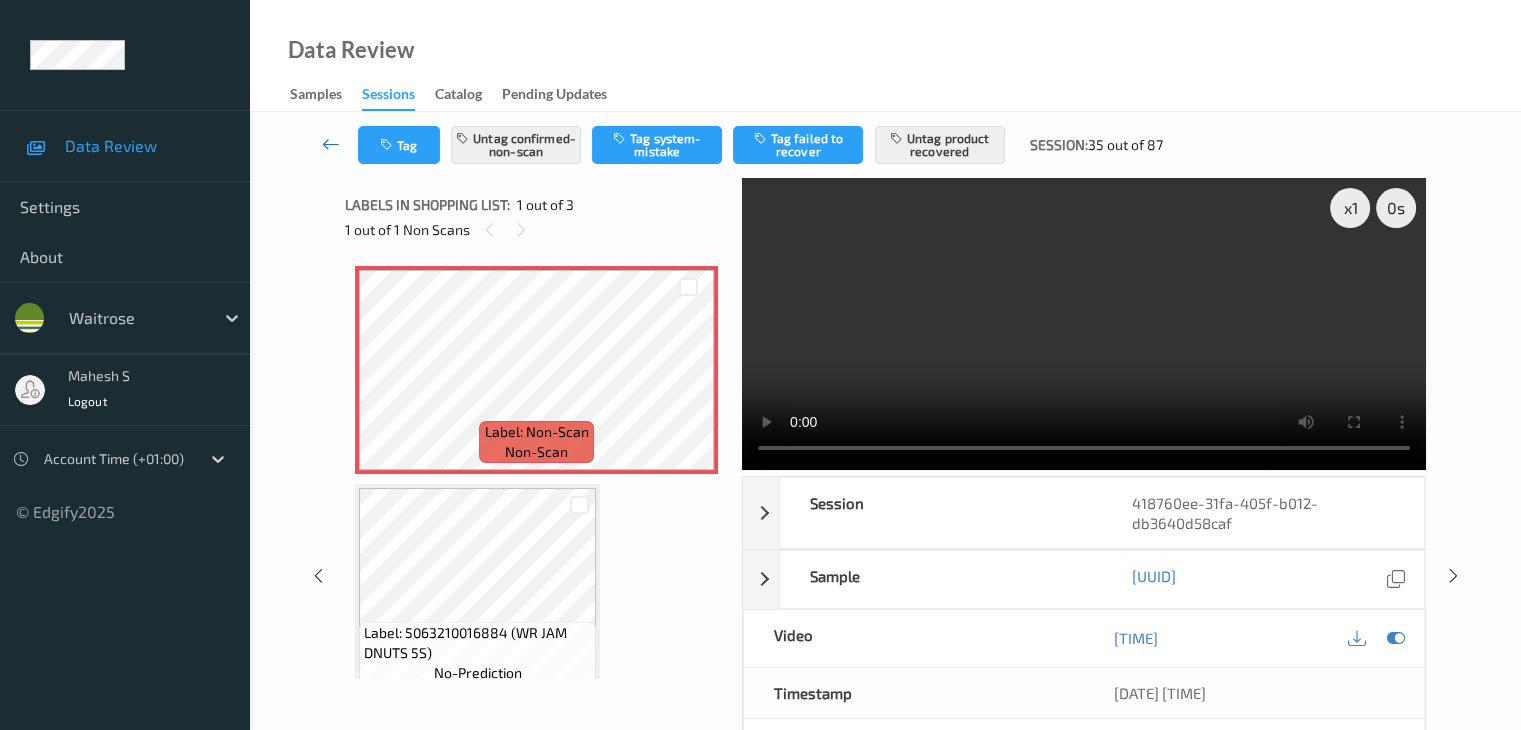 click at bounding box center [331, 144] 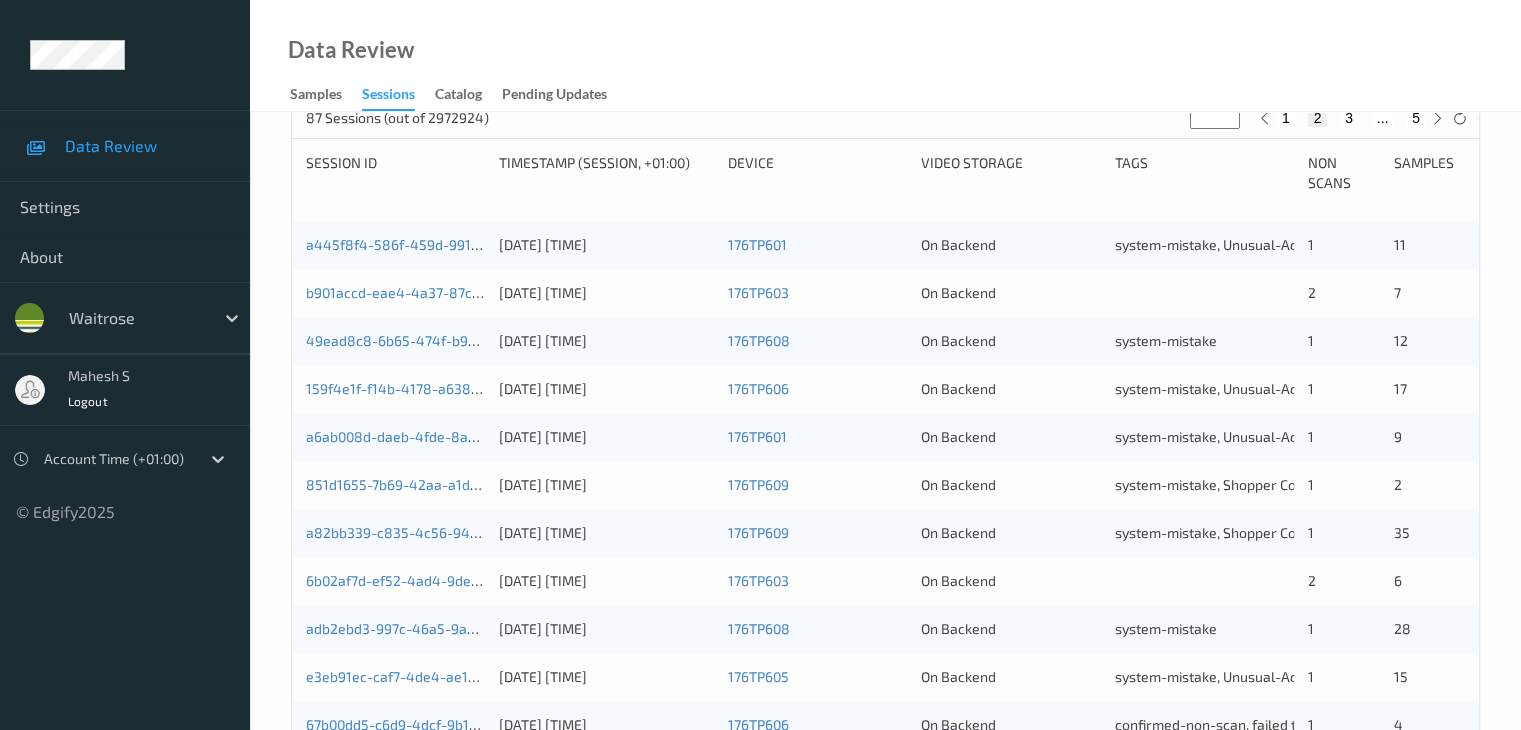 scroll, scrollTop: 800, scrollLeft: 0, axis: vertical 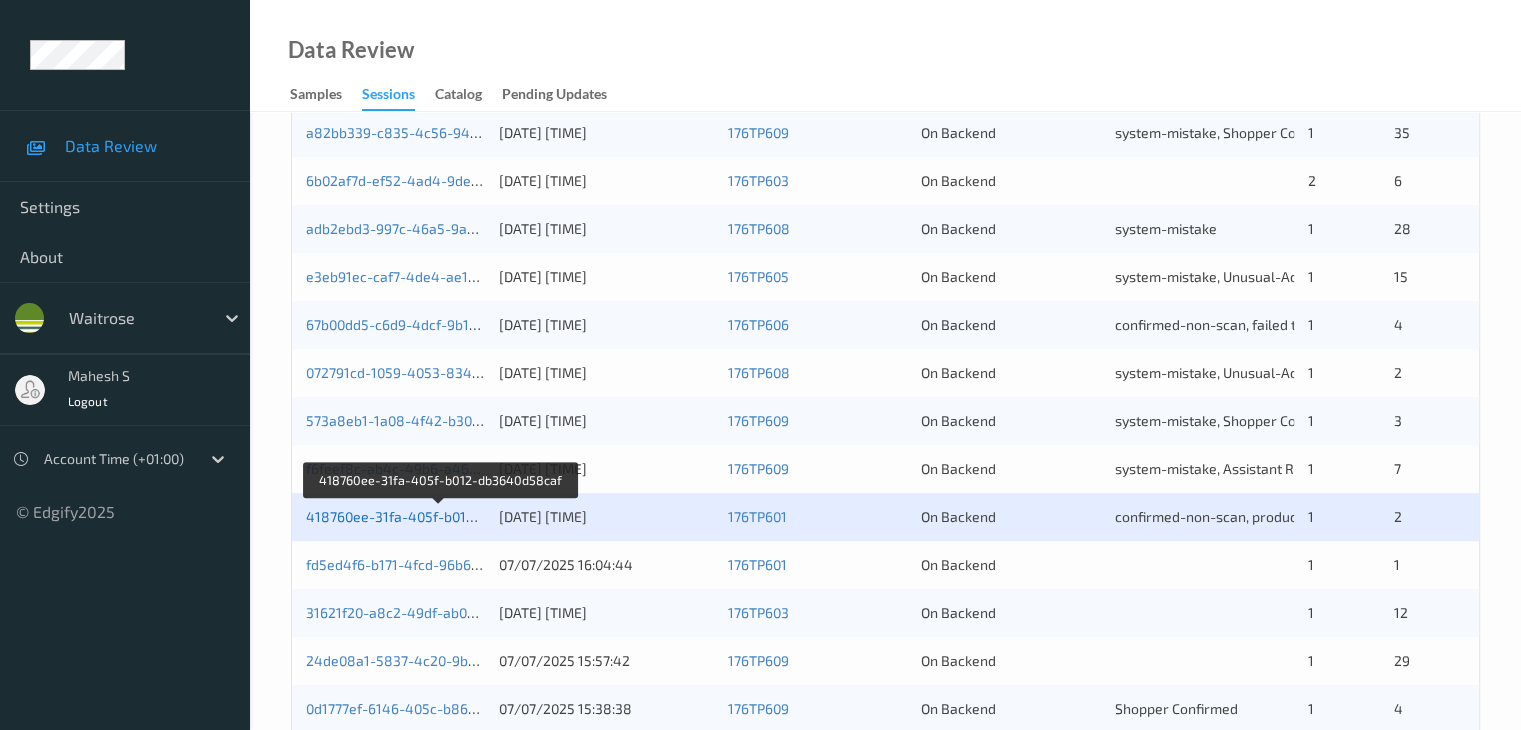 click on "418760ee-31fa-405f-b012-db3640d58caf" at bounding box center (440, 516) 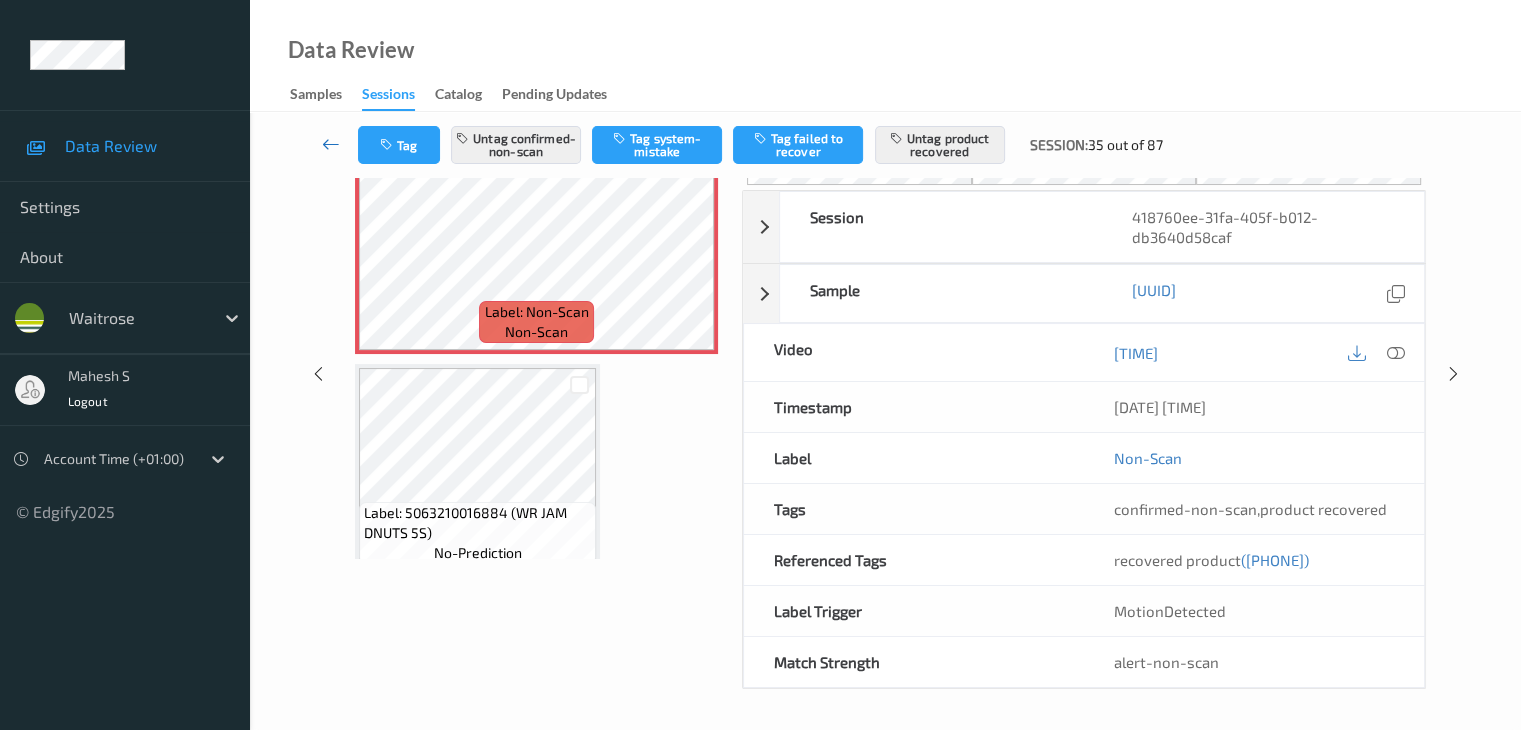 click at bounding box center [331, 144] 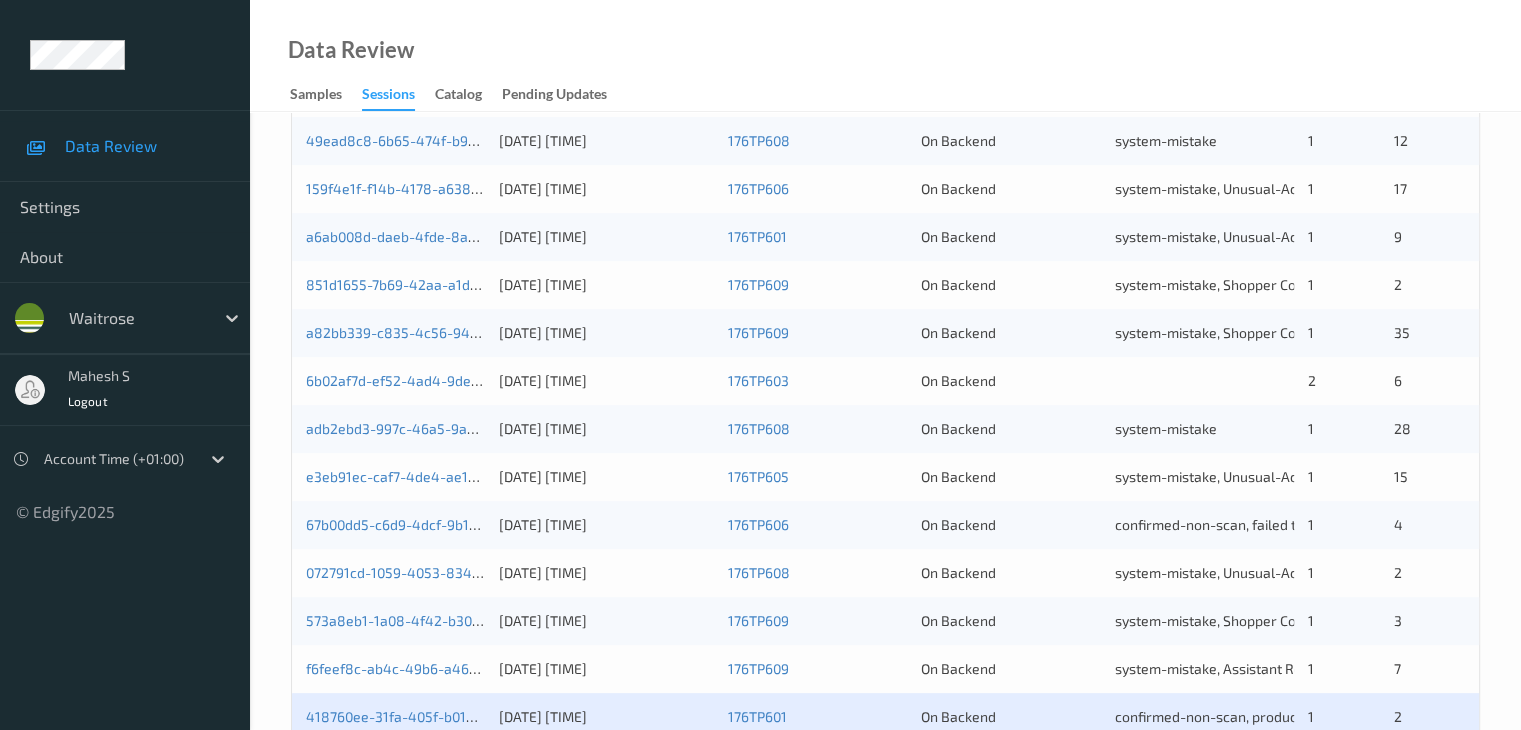 scroll, scrollTop: 900, scrollLeft: 0, axis: vertical 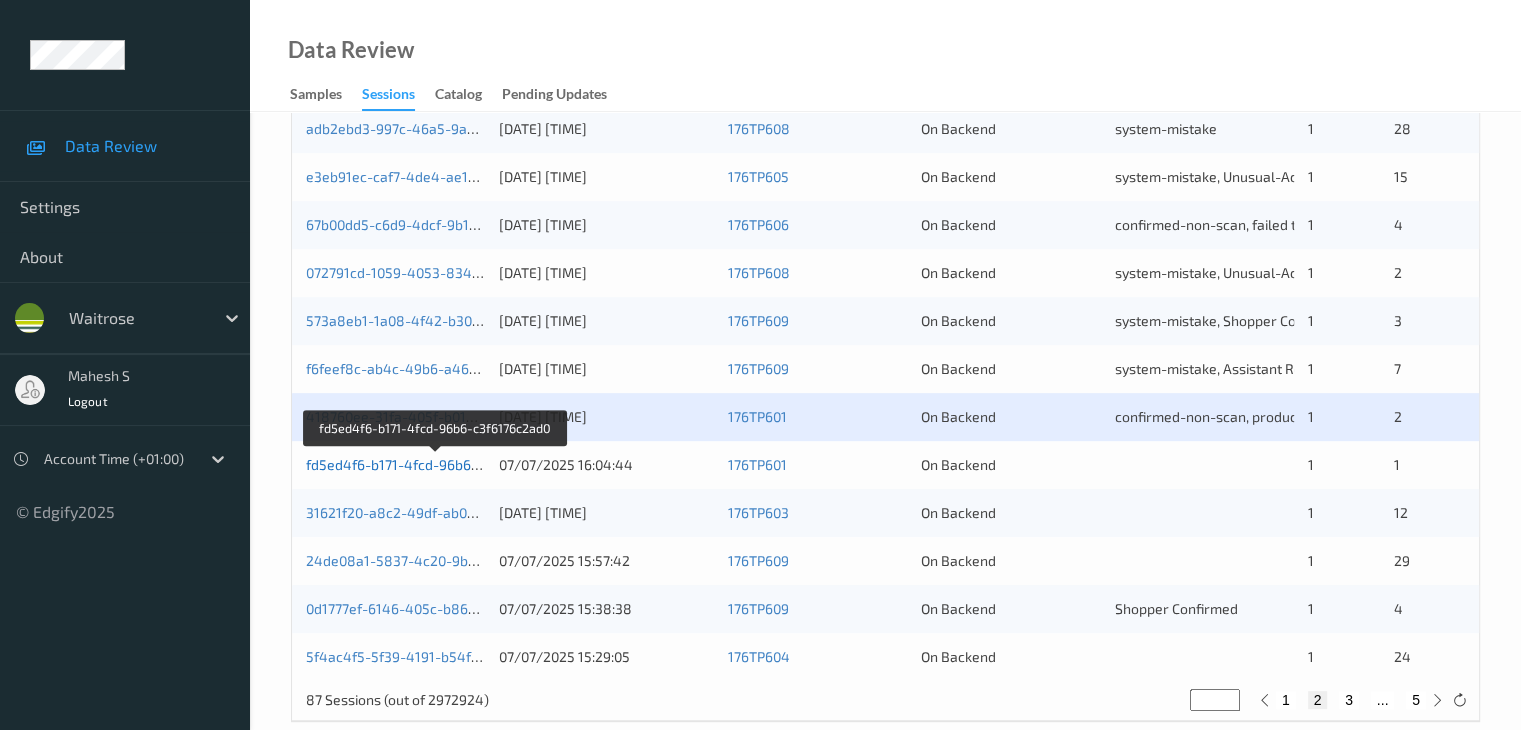 click on "fd5ed4f6-b171-4fcd-96b6-c3f6176c2ad0" at bounding box center [435, 464] 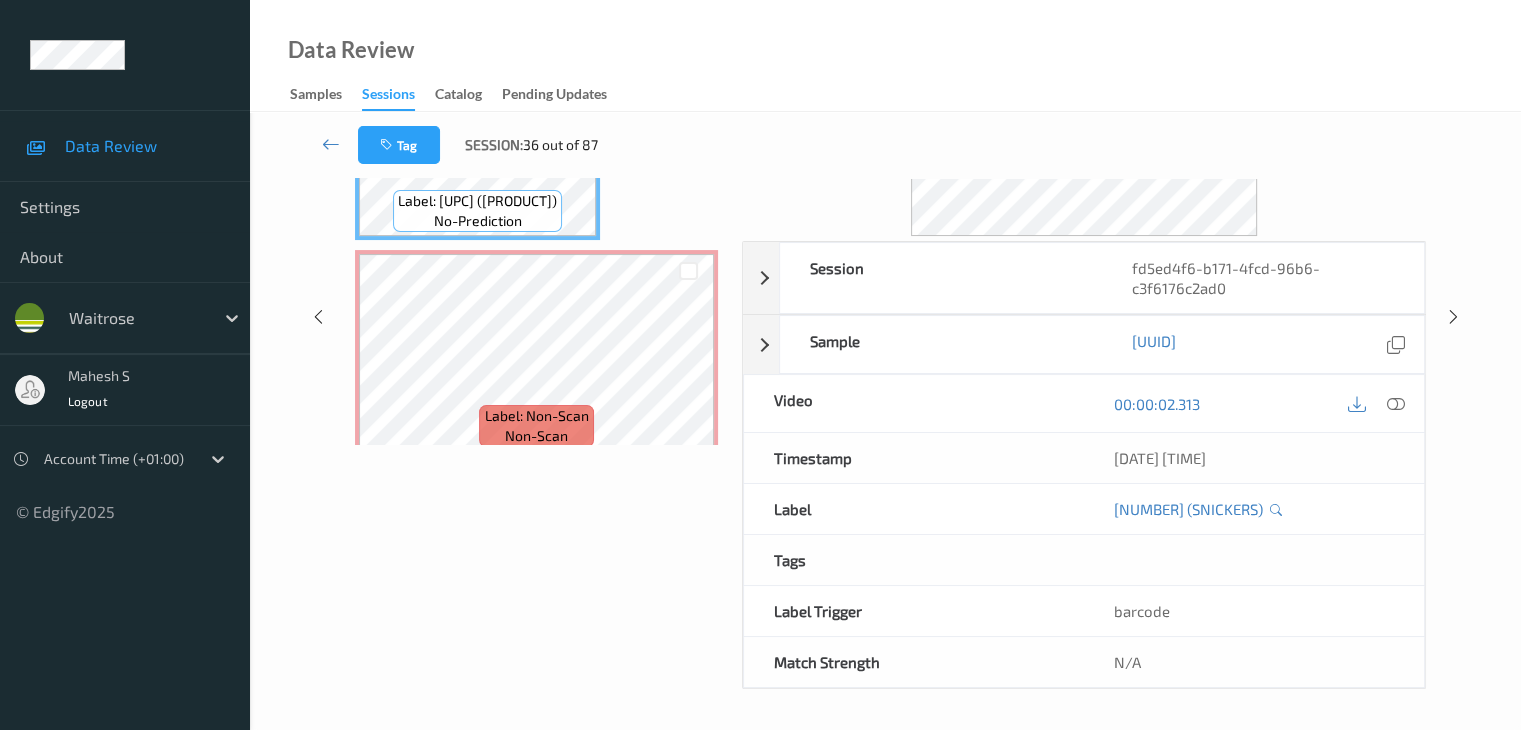 scroll, scrollTop: 0, scrollLeft: 0, axis: both 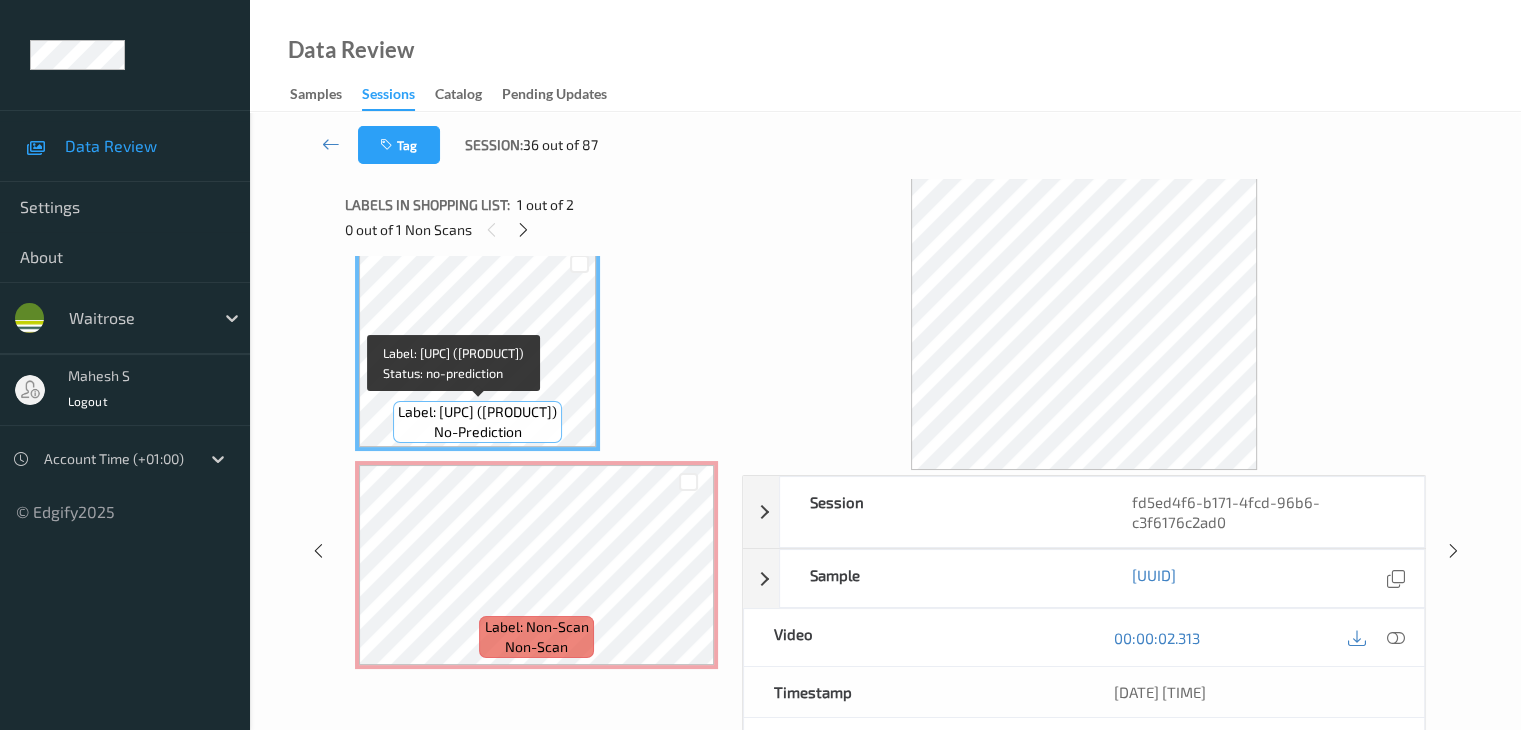 click on "Label: [UPC] ([PRODUCT])" at bounding box center [477, 412] 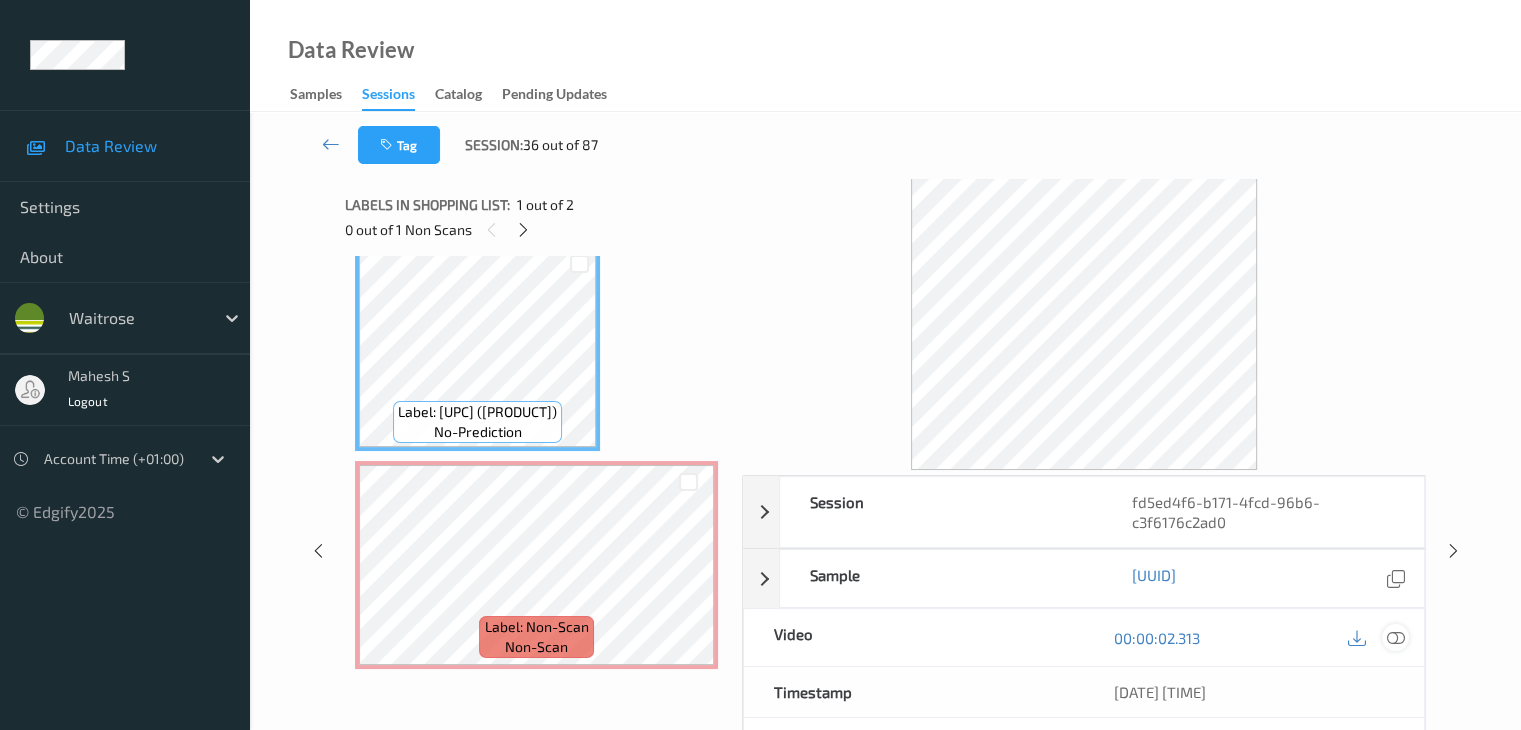 click at bounding box center [1395, 638] 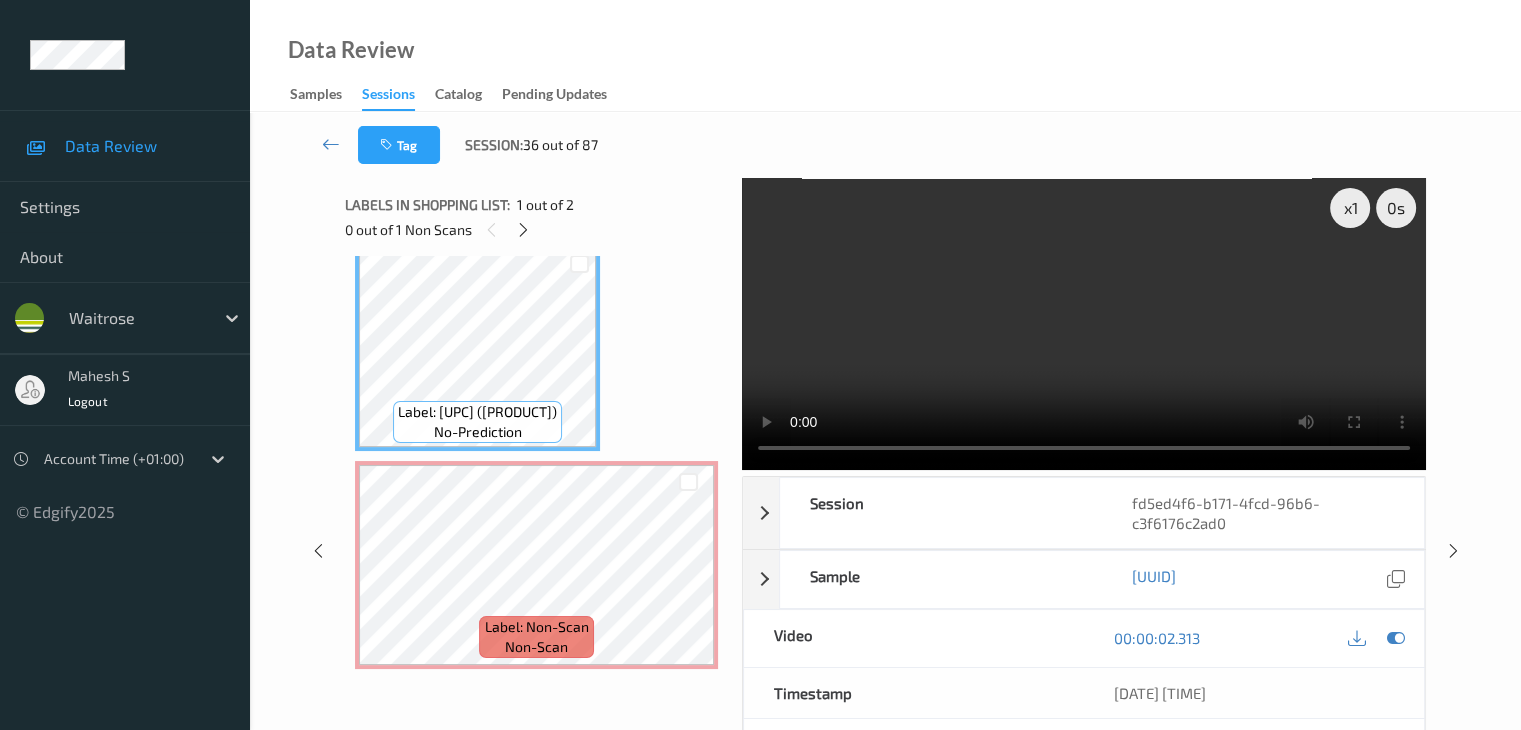 scroll, scrollTop: 0, scrollLeft: 0, axis: both 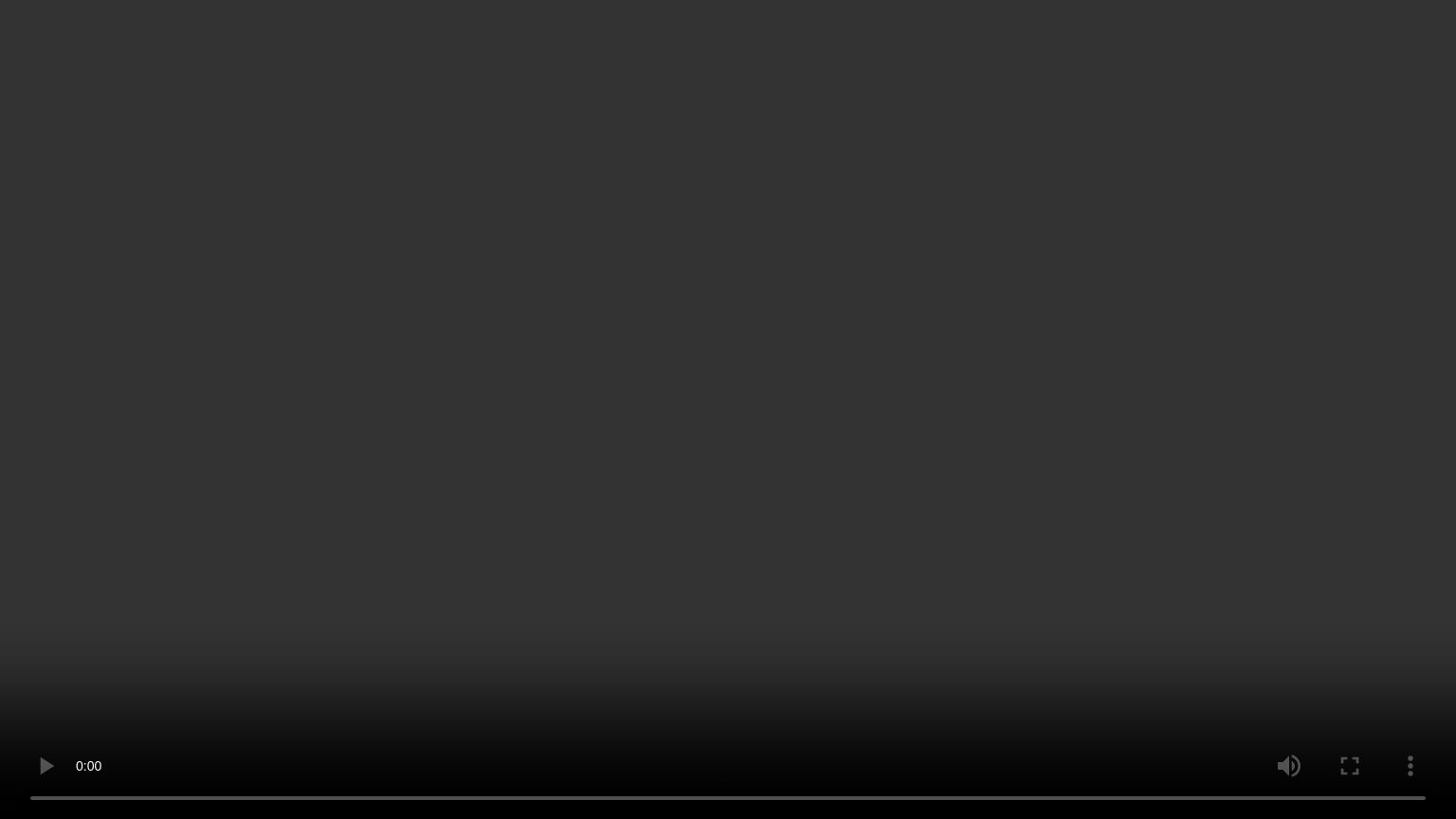 type 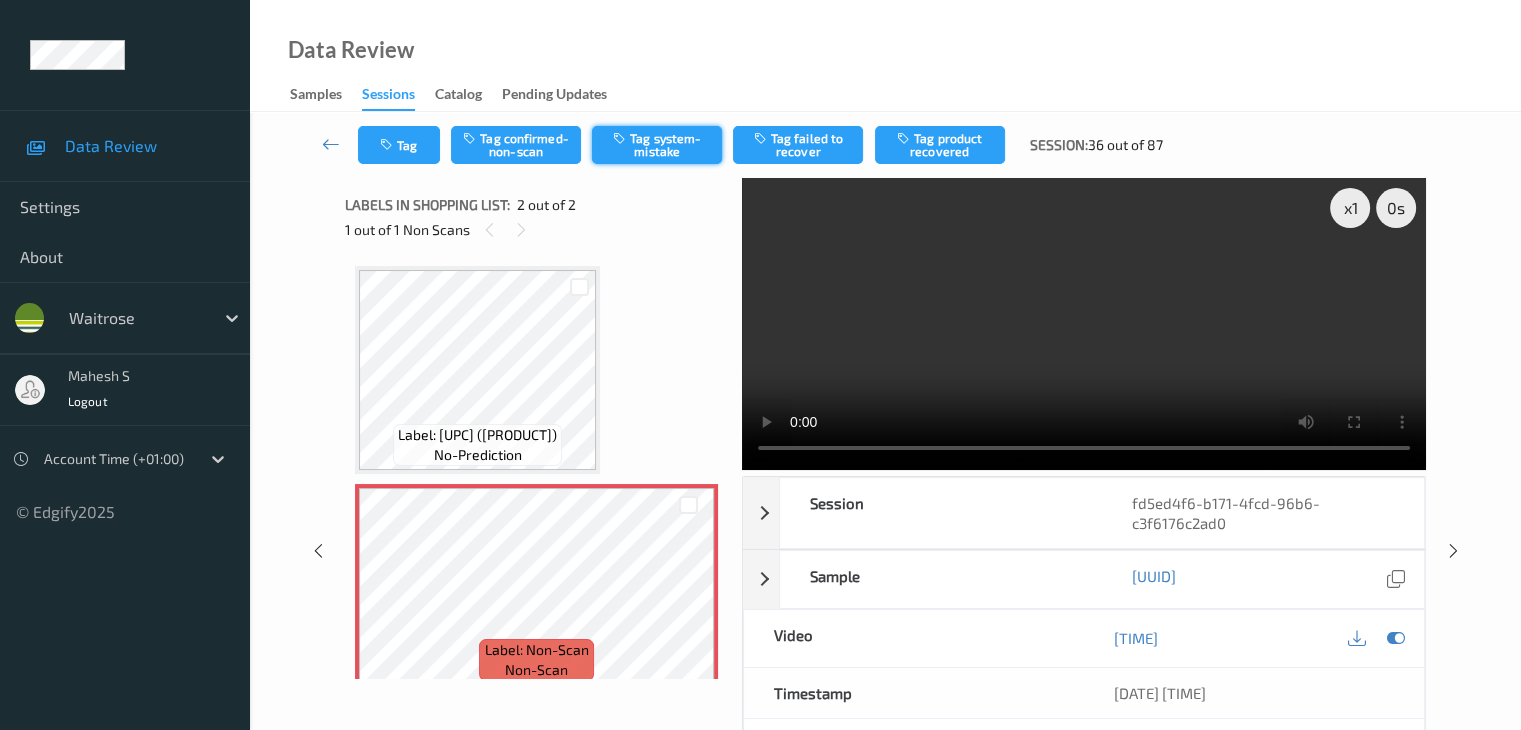 click on "Tag   system-mistake" at bounding box center (657, 145) 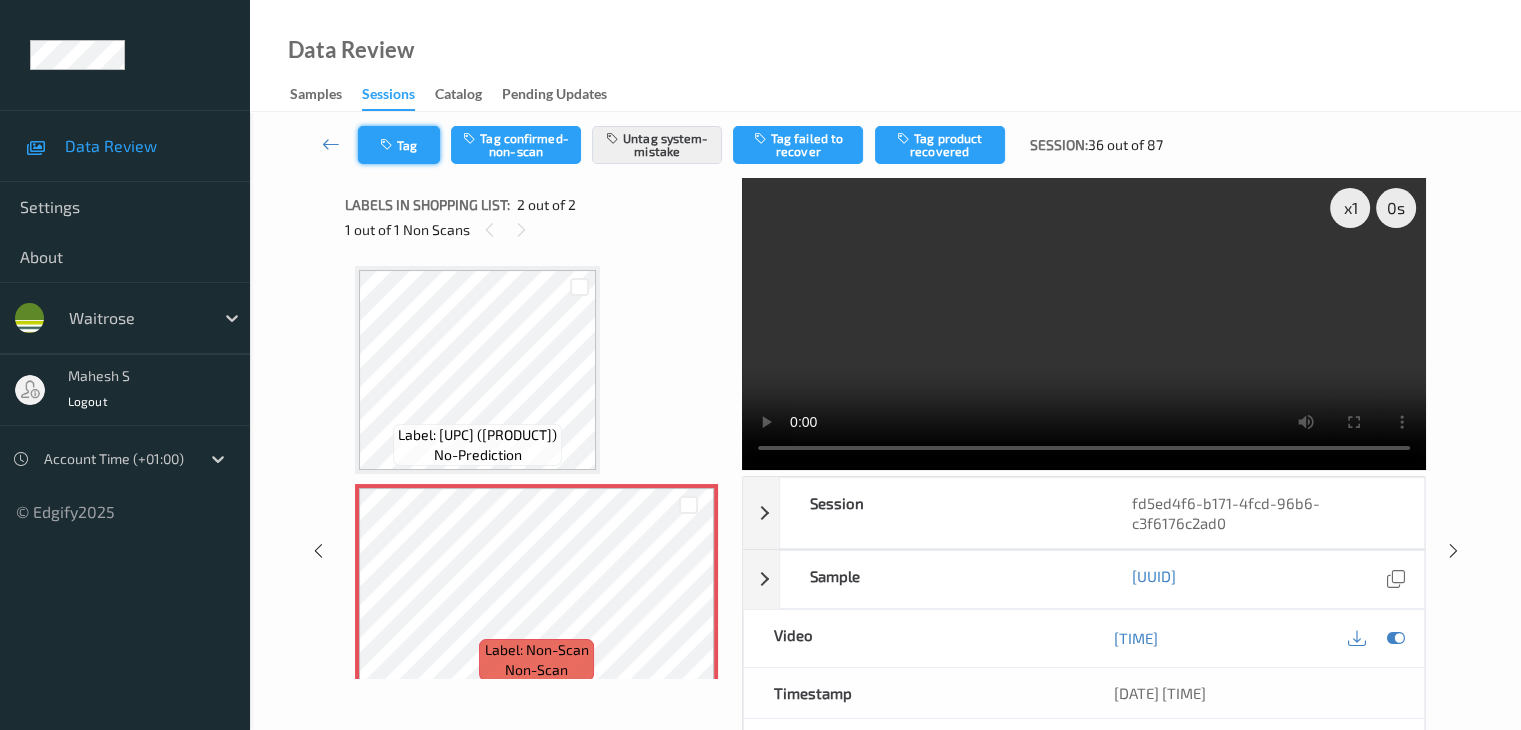 click on "Tag" at bounding box center (399, 145) 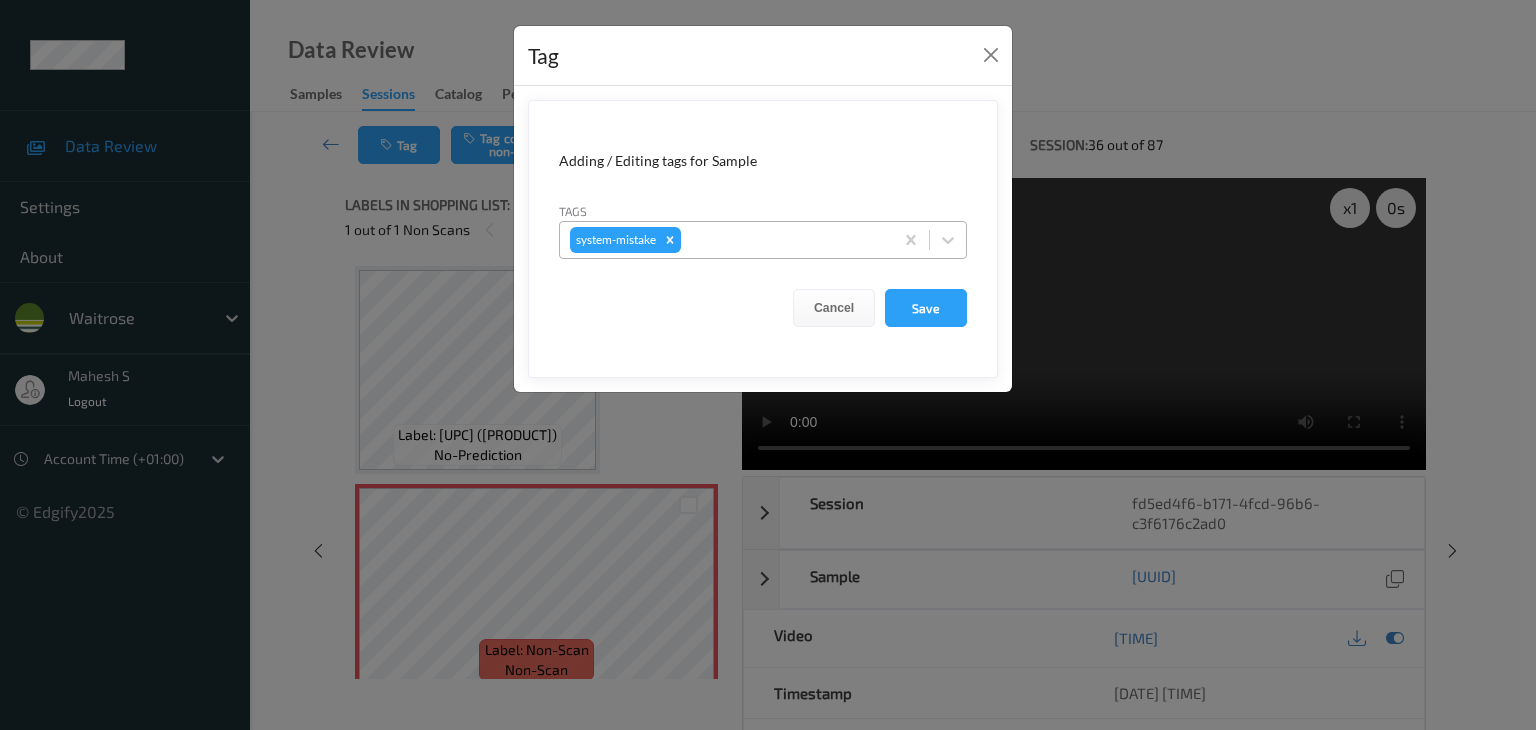 click at bounding box center [784, 240] 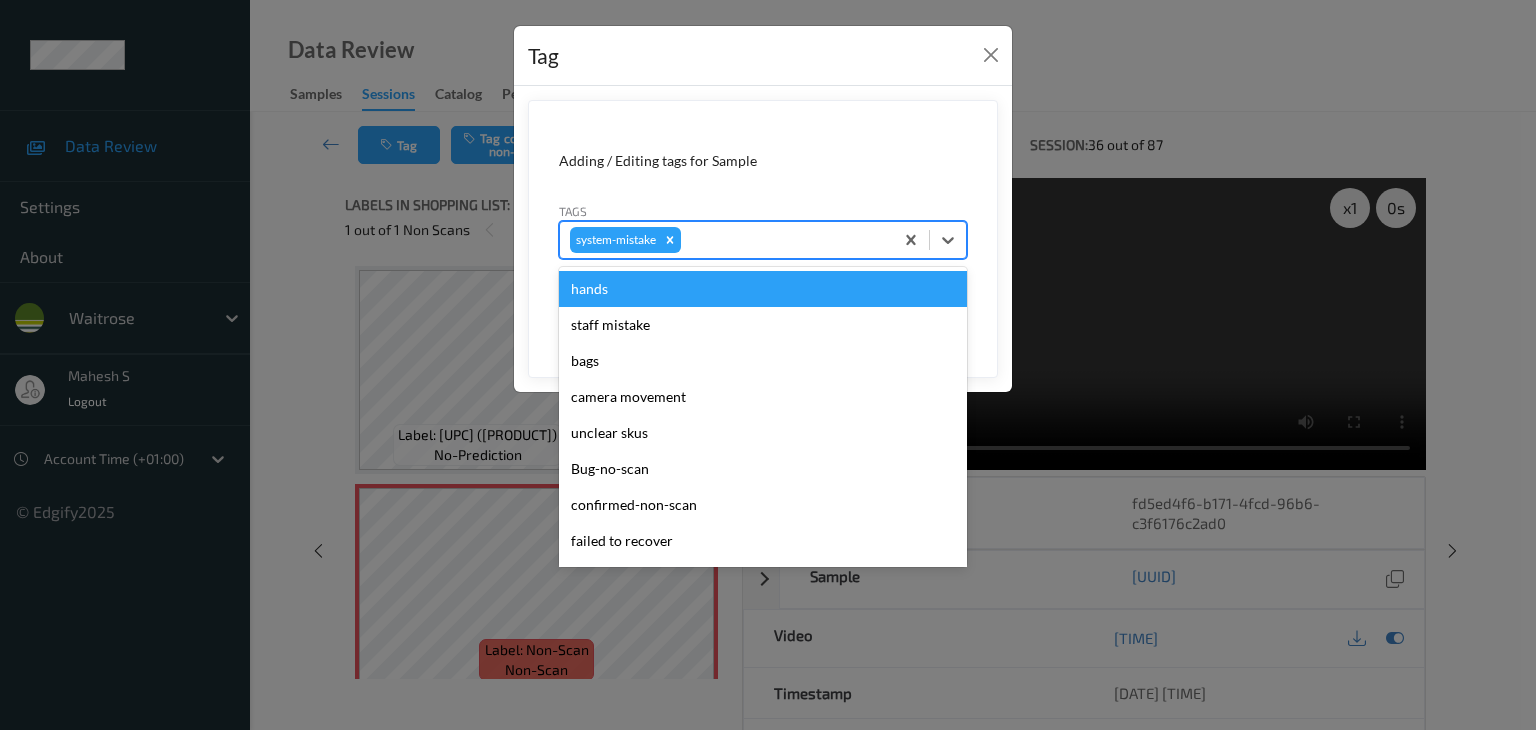 type on "u" 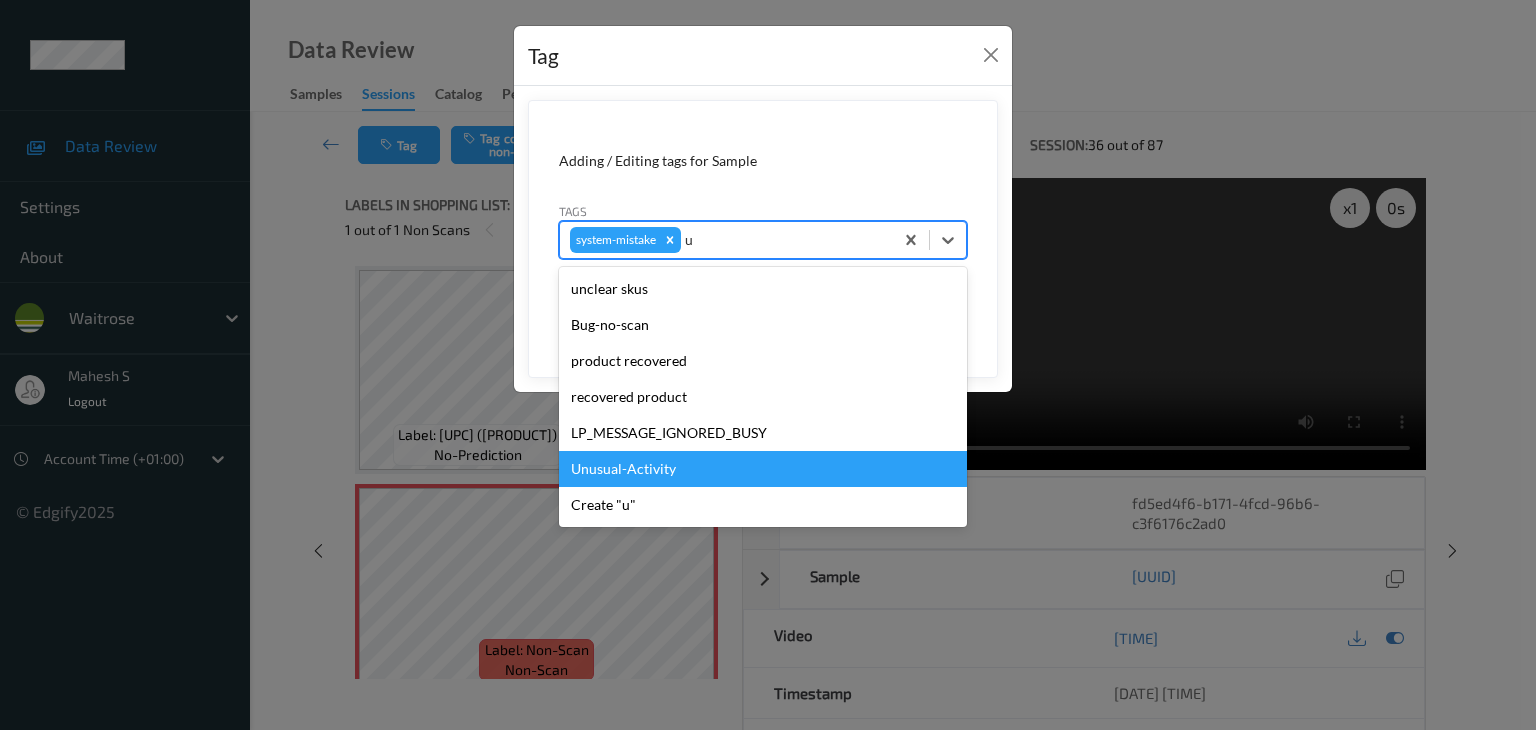 click on "Unusual-Activity" at bounding box center (763, 469) 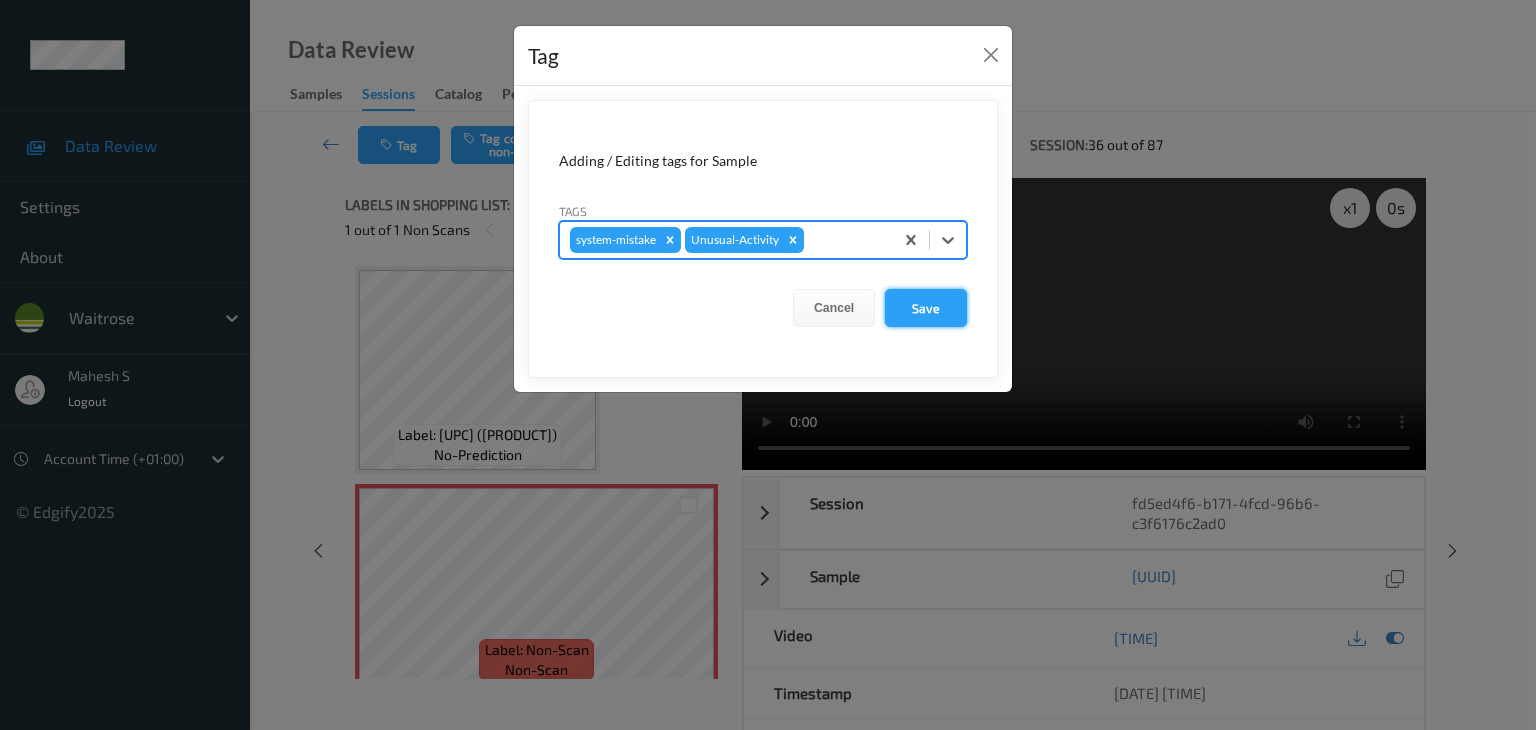 click on "Save" at bounding box center [926, 308] 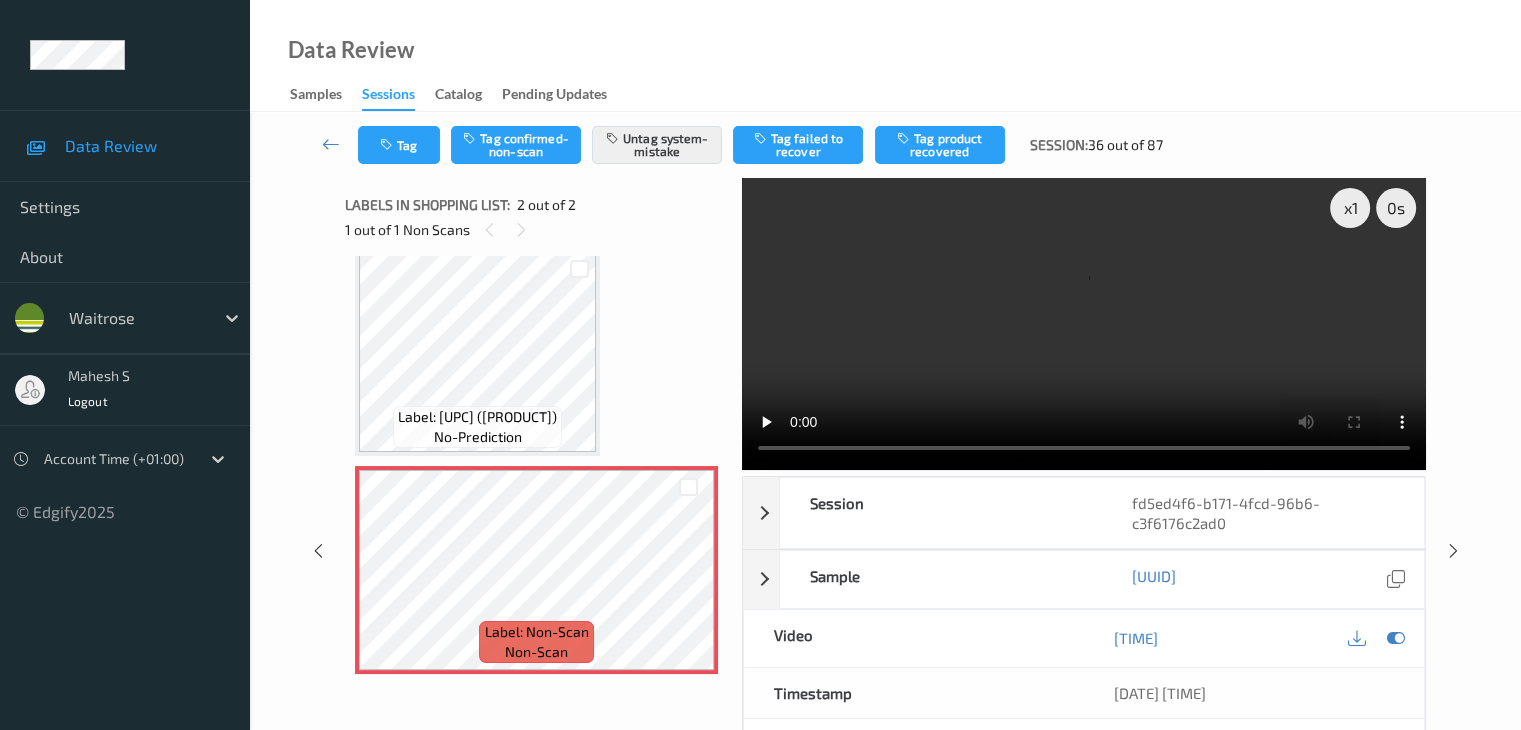 scroll, scrollTop: 23, scrollLeft: 0, axis: vertical 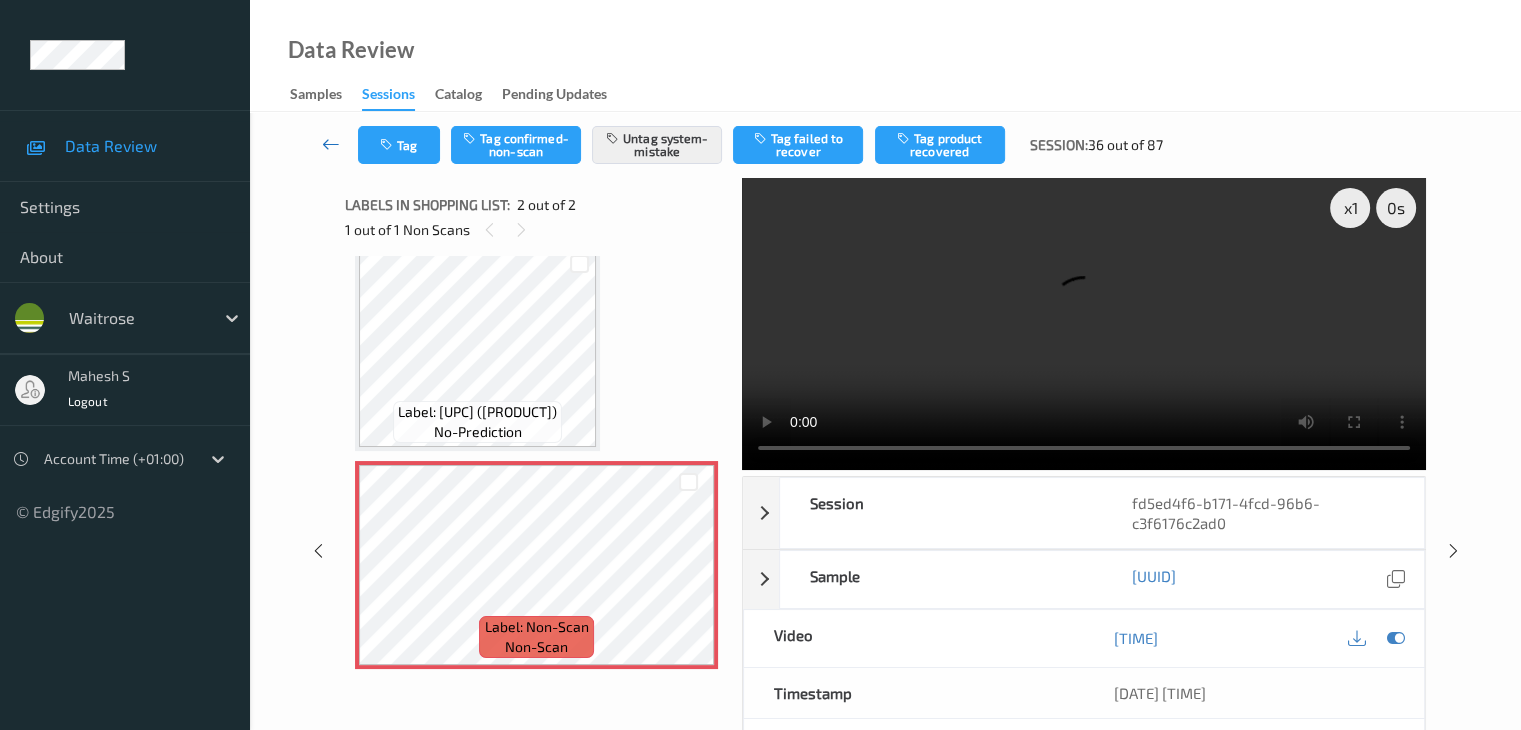 click at bounding box center [331, 144] 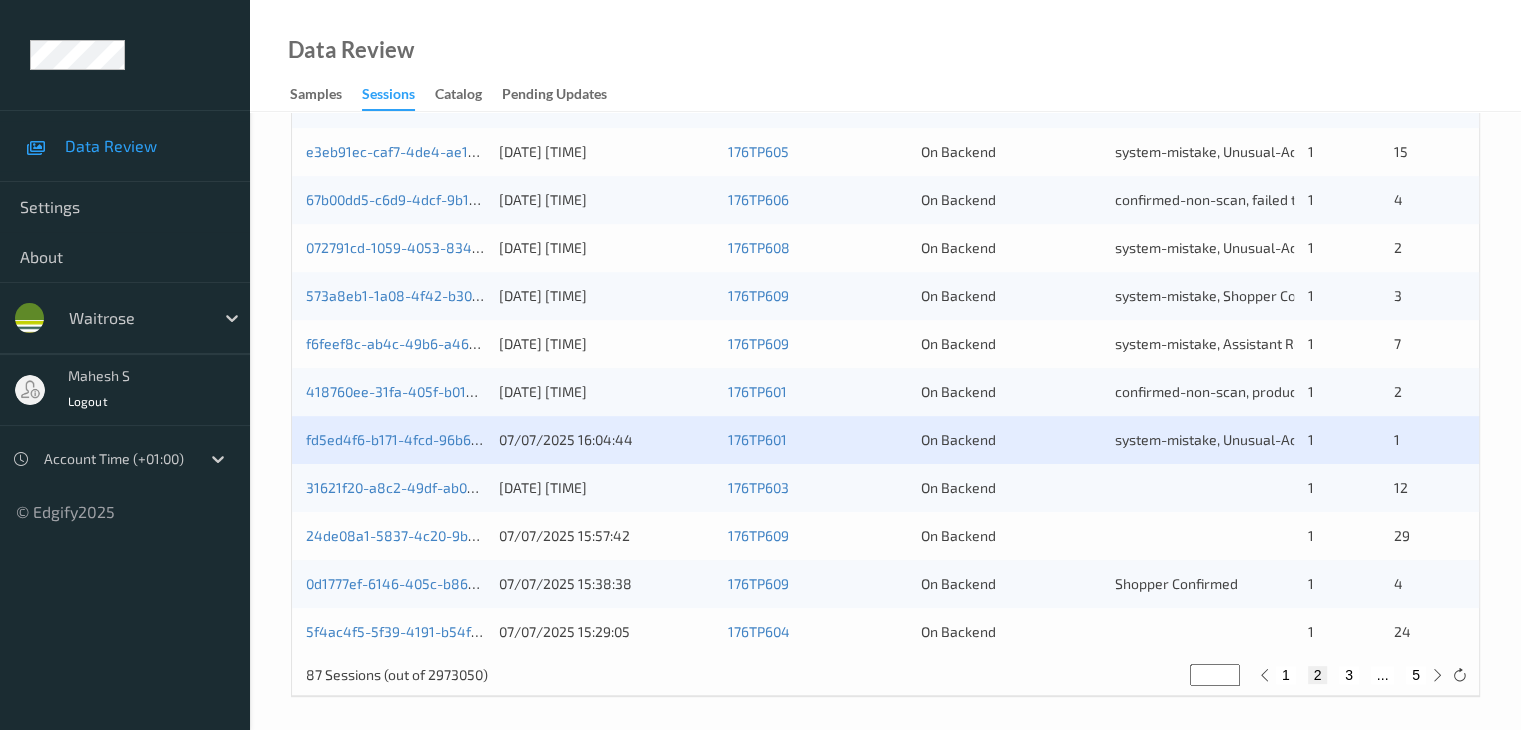 scroll, scrollTop: 932, scrollLeft: 0, axis: vertical 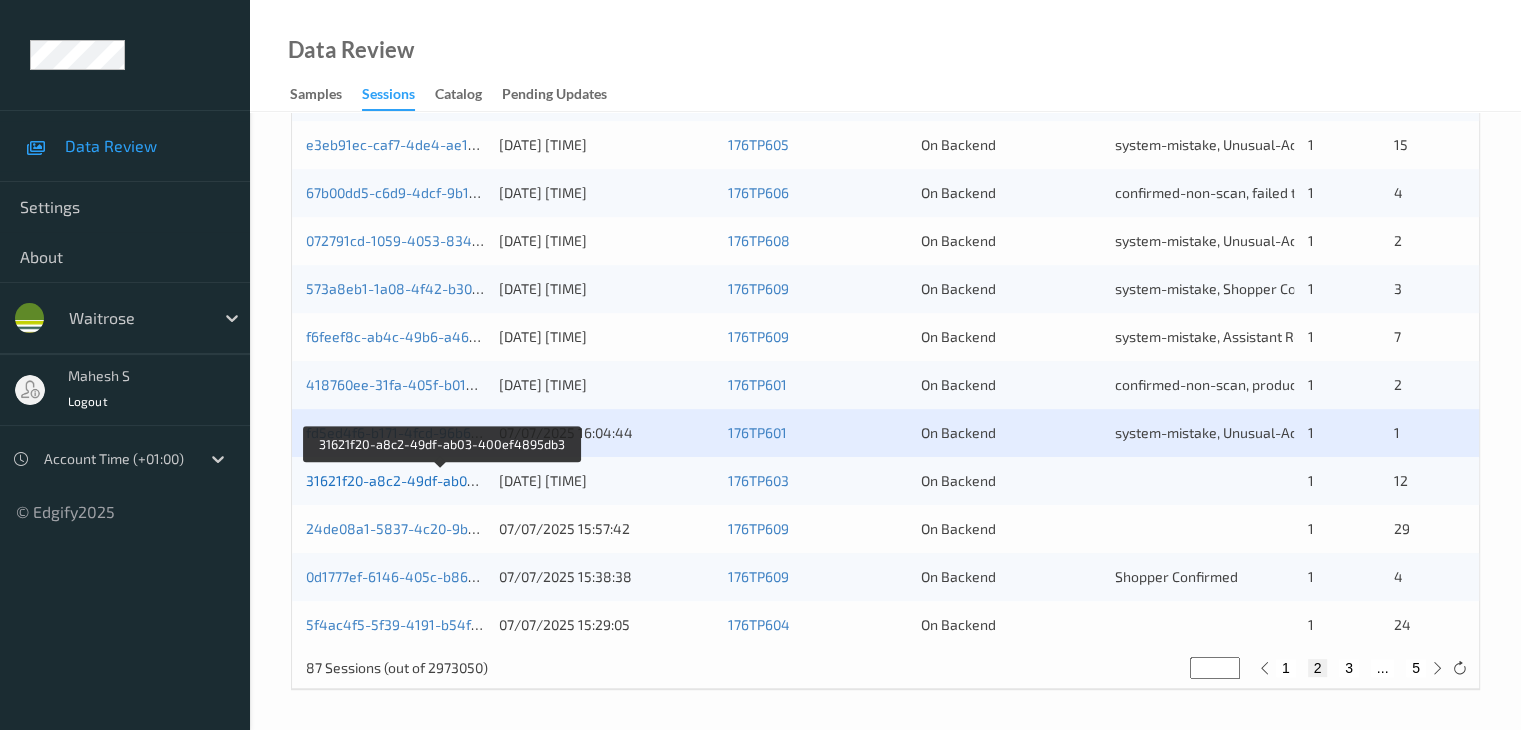 click on "31621f20-a8c2-49df-ab03-400ef4895db3" at bounding box center (441, 480) 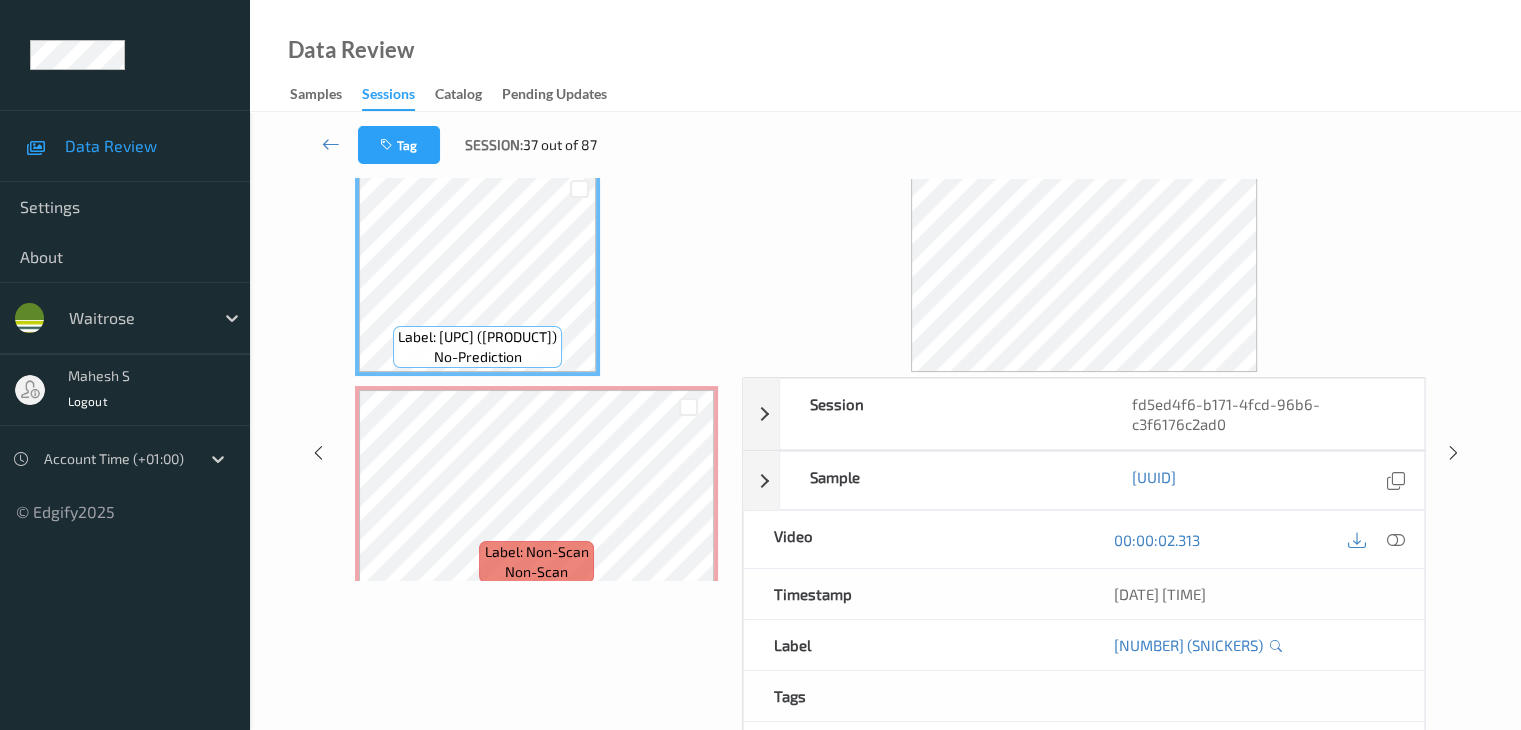 scroll, scrollTop: 0, scrollLeft: 0, axis: both 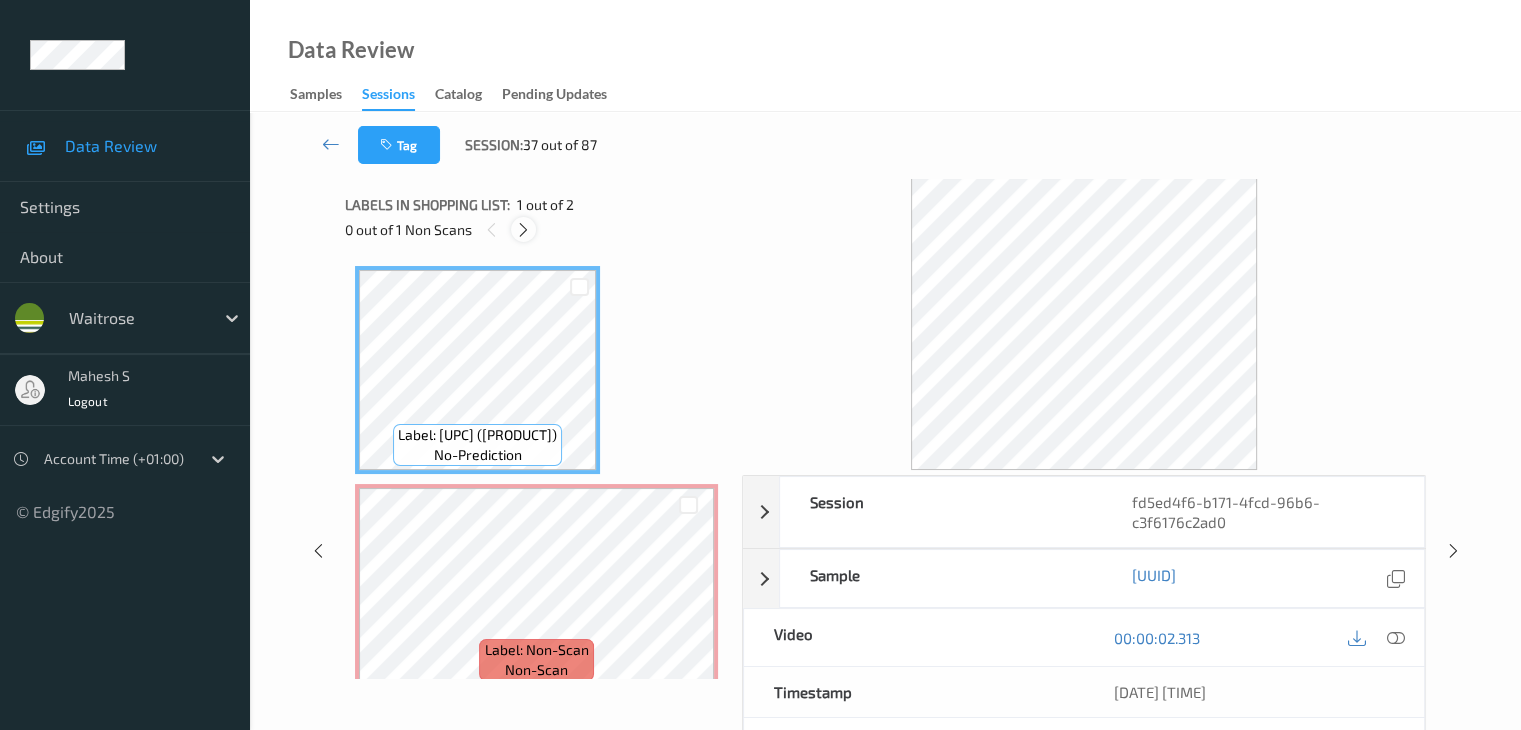 click at bounding box center (523, 229) 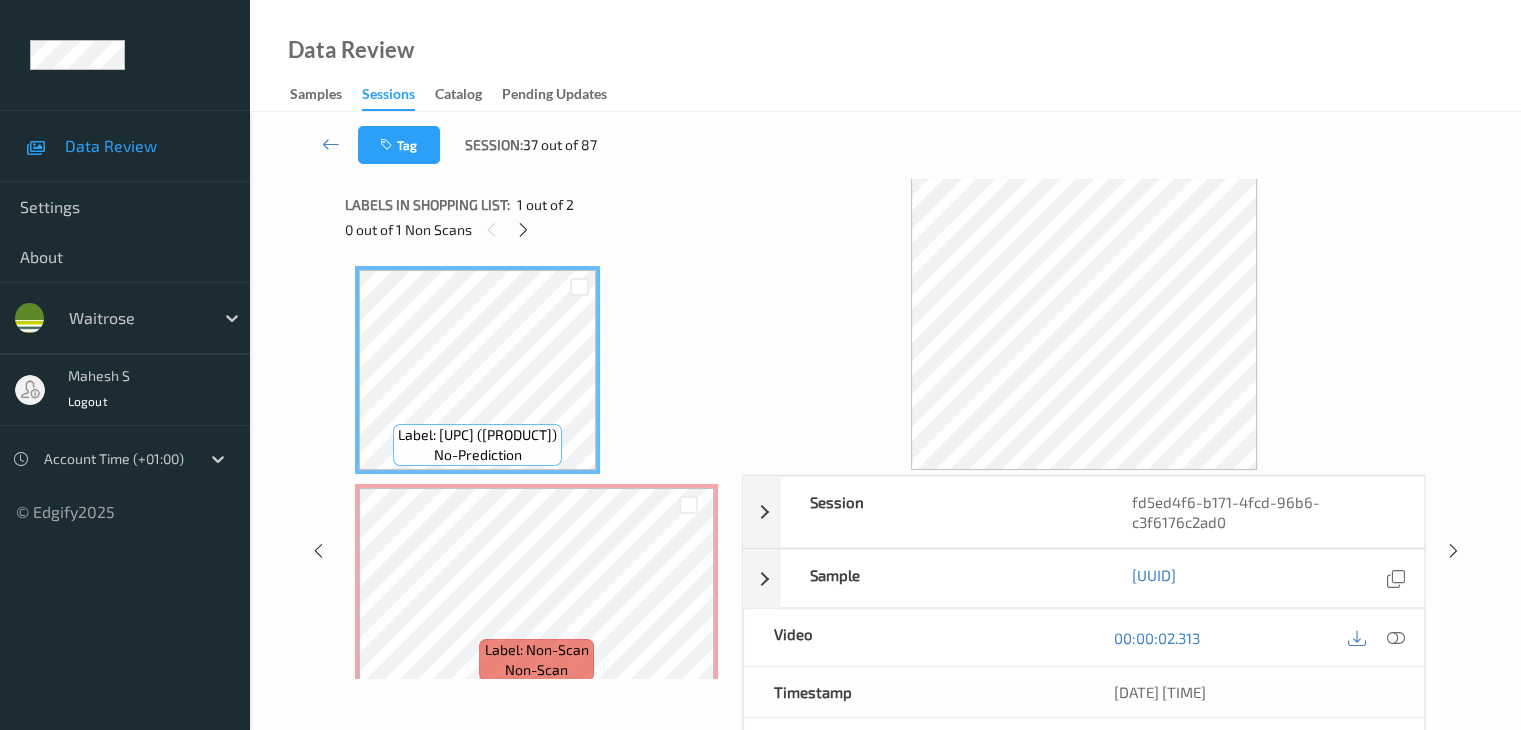 scroll, scrollTop: 10, scrollLeft: 0, axis: vertical 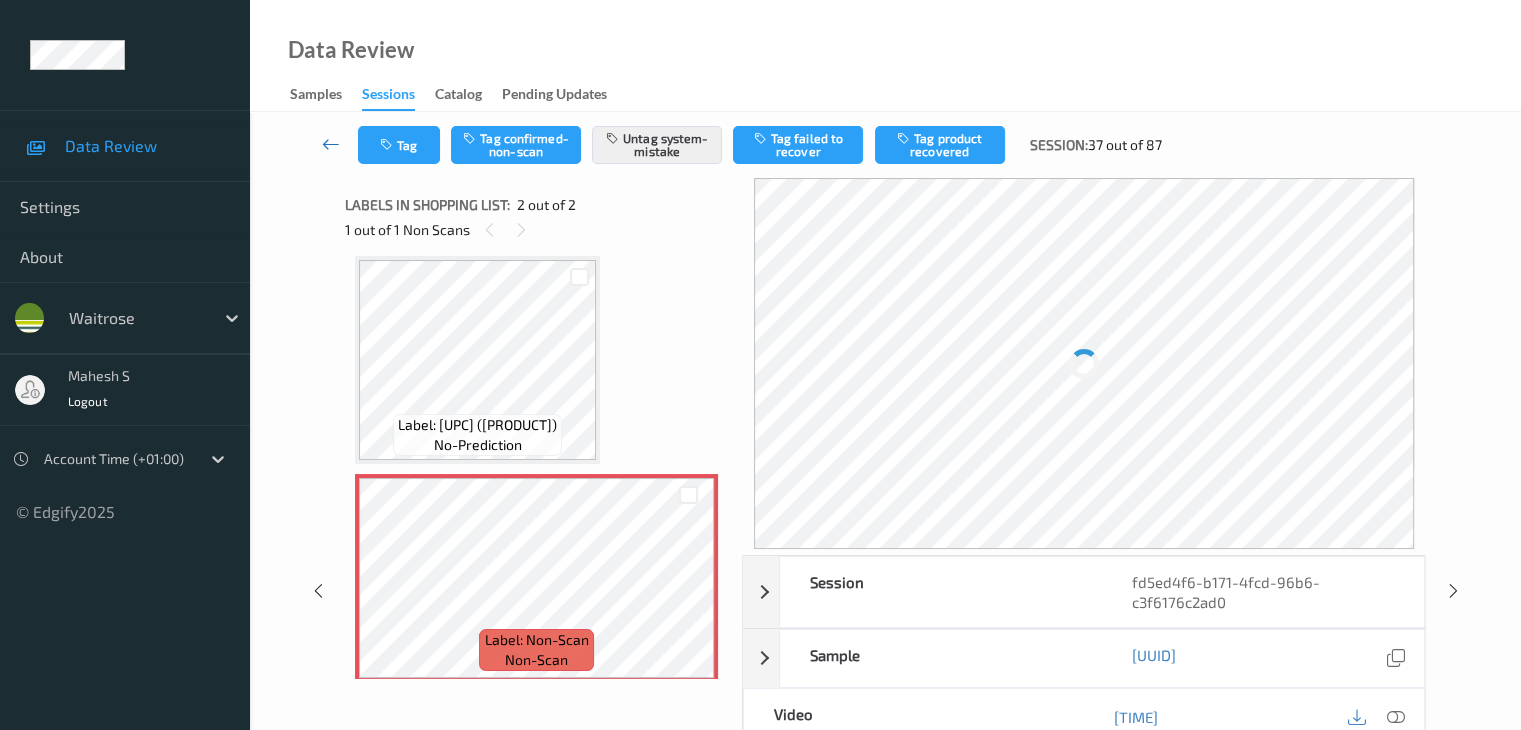 click at bounding box center (331, 144) 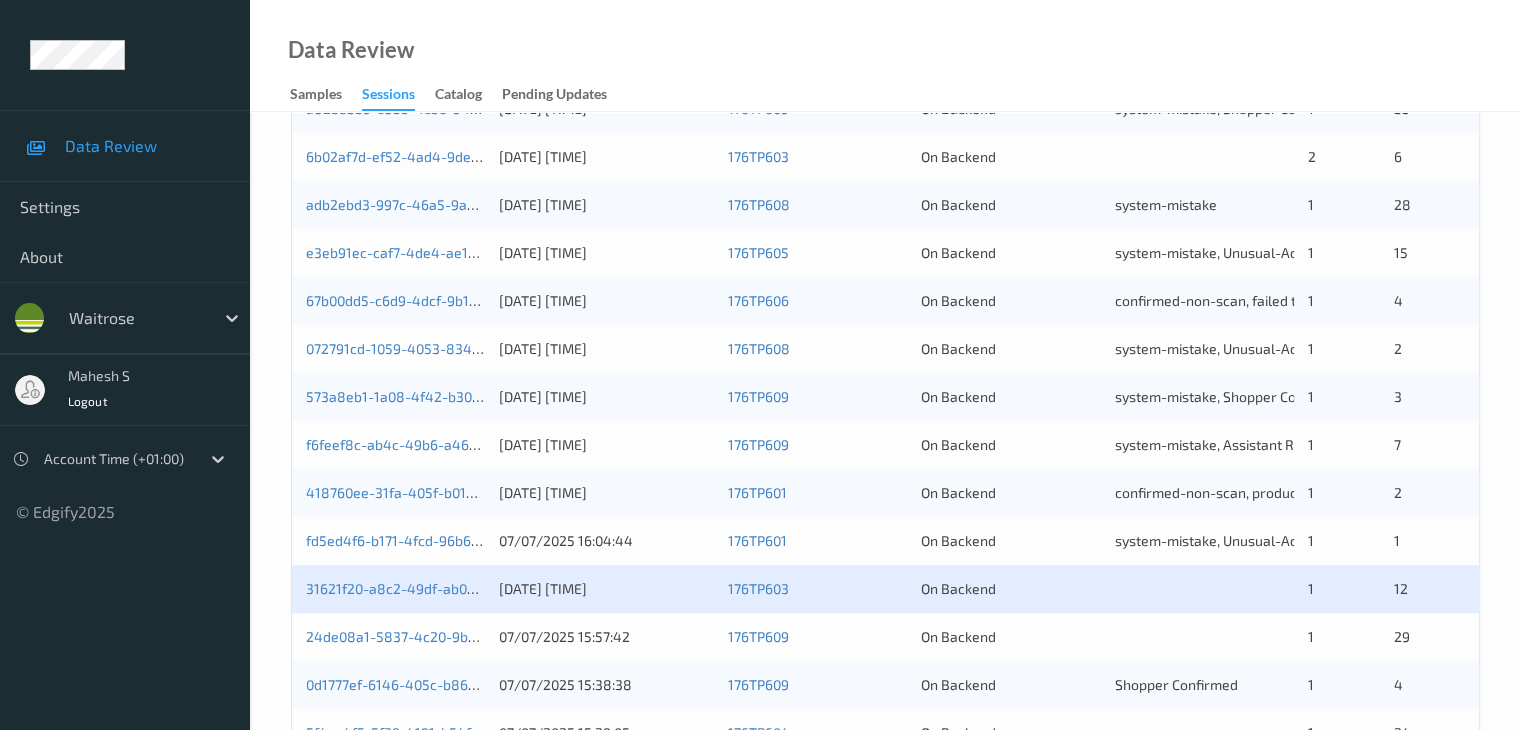 scroll, scrollTop: 932, scrollLeft: 0, axis: vertical 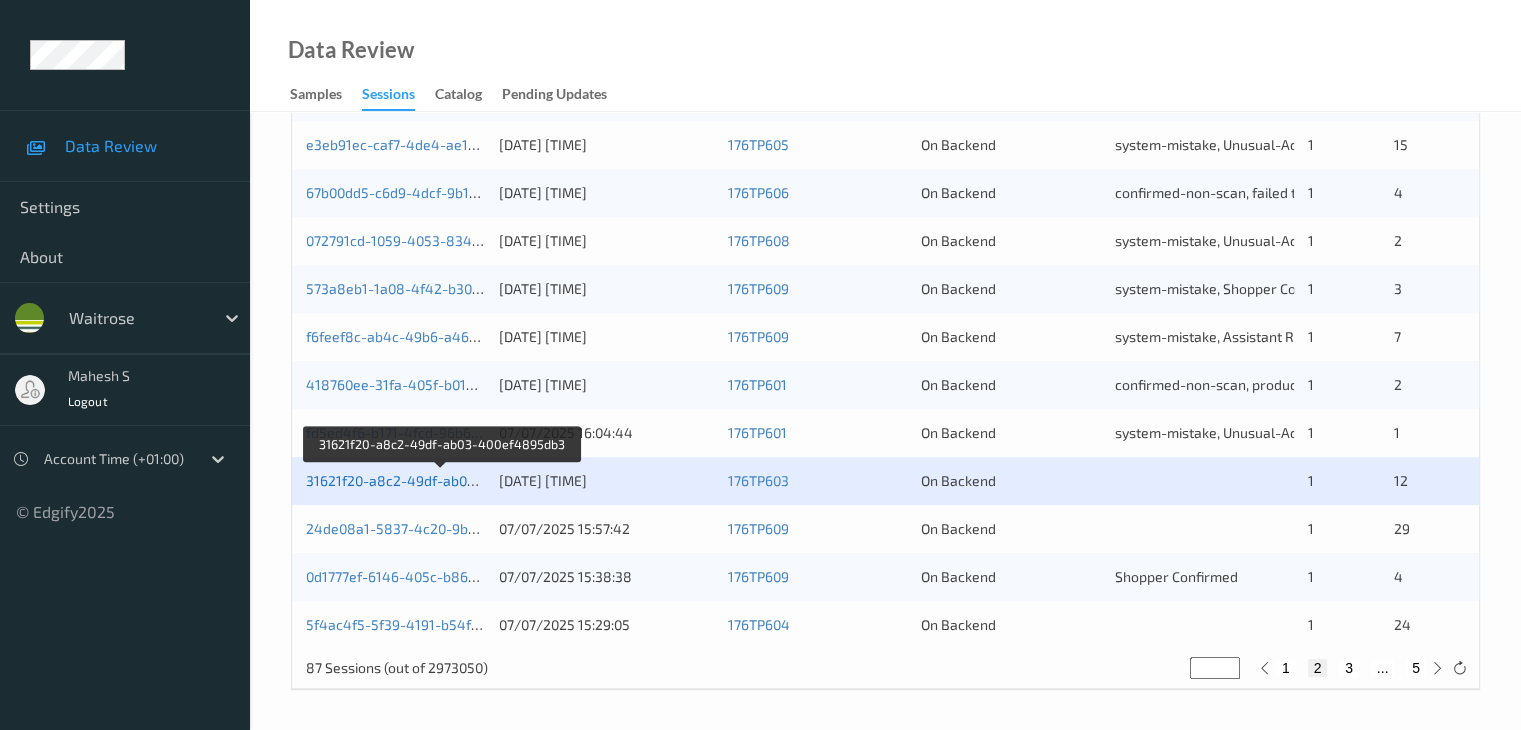 click on "31621f20-a8c2-49df-ab03-400ef4895db3" at bounding box center (441, 480) 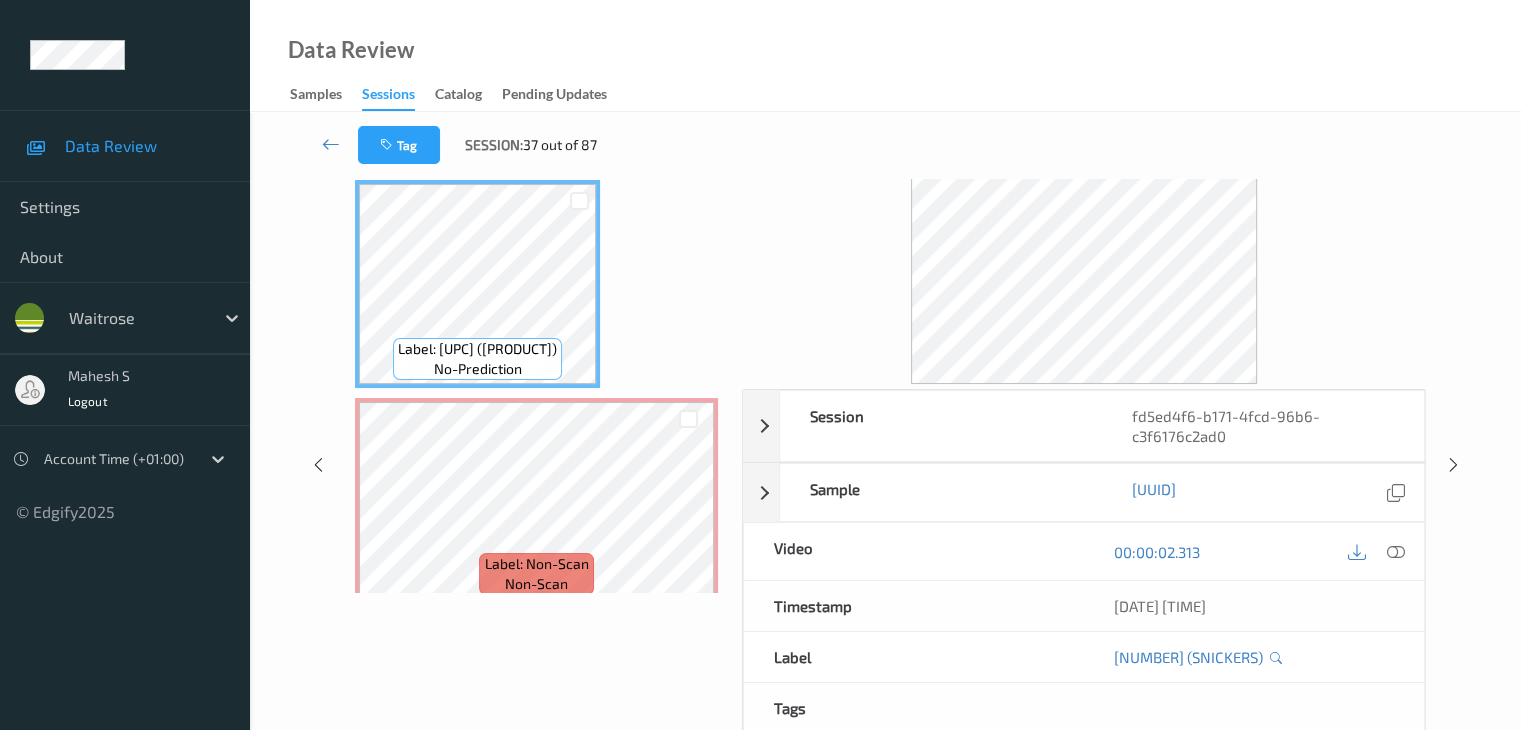 scroll, scrollTop: 0, scrollLeft: 0, axis: both 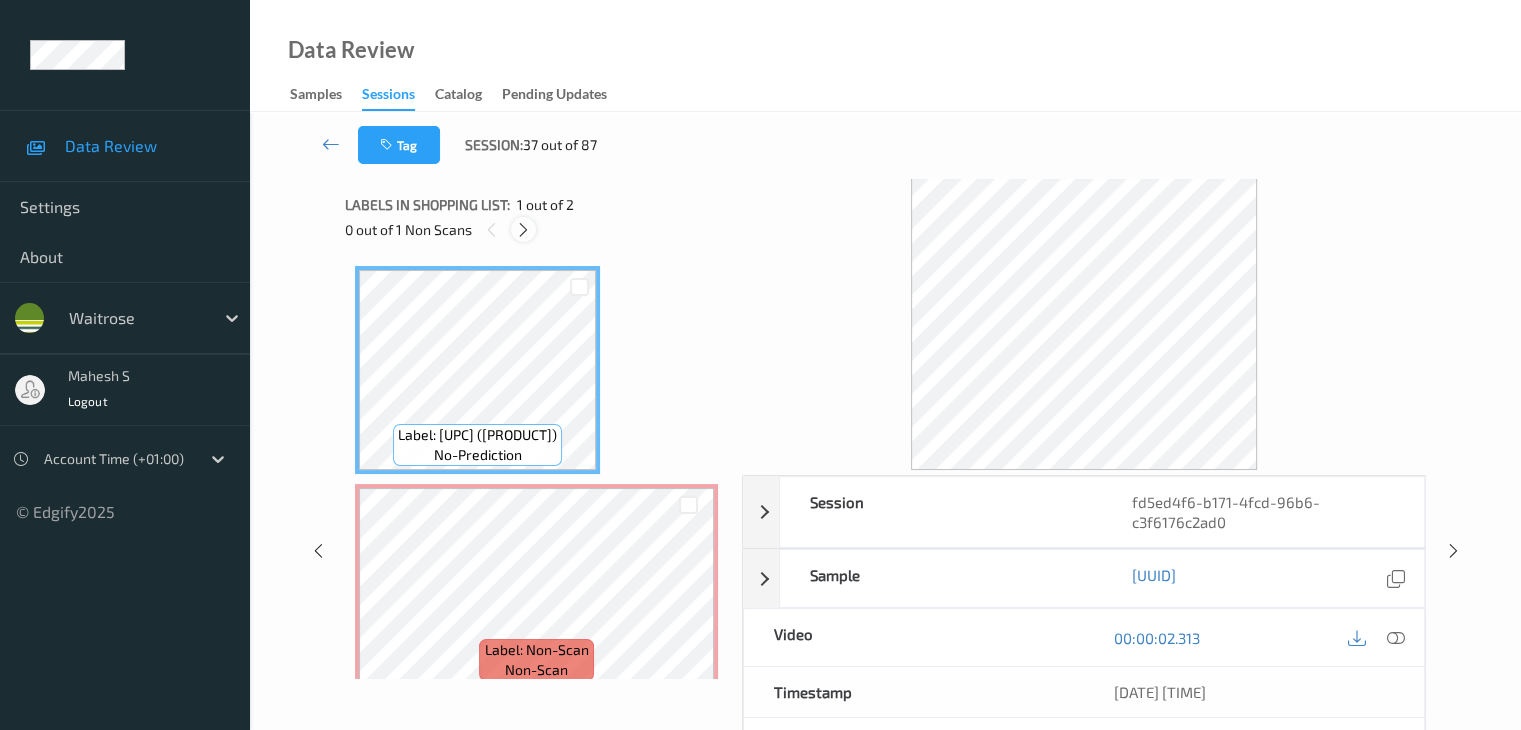 click at bounding box center [523, 230] 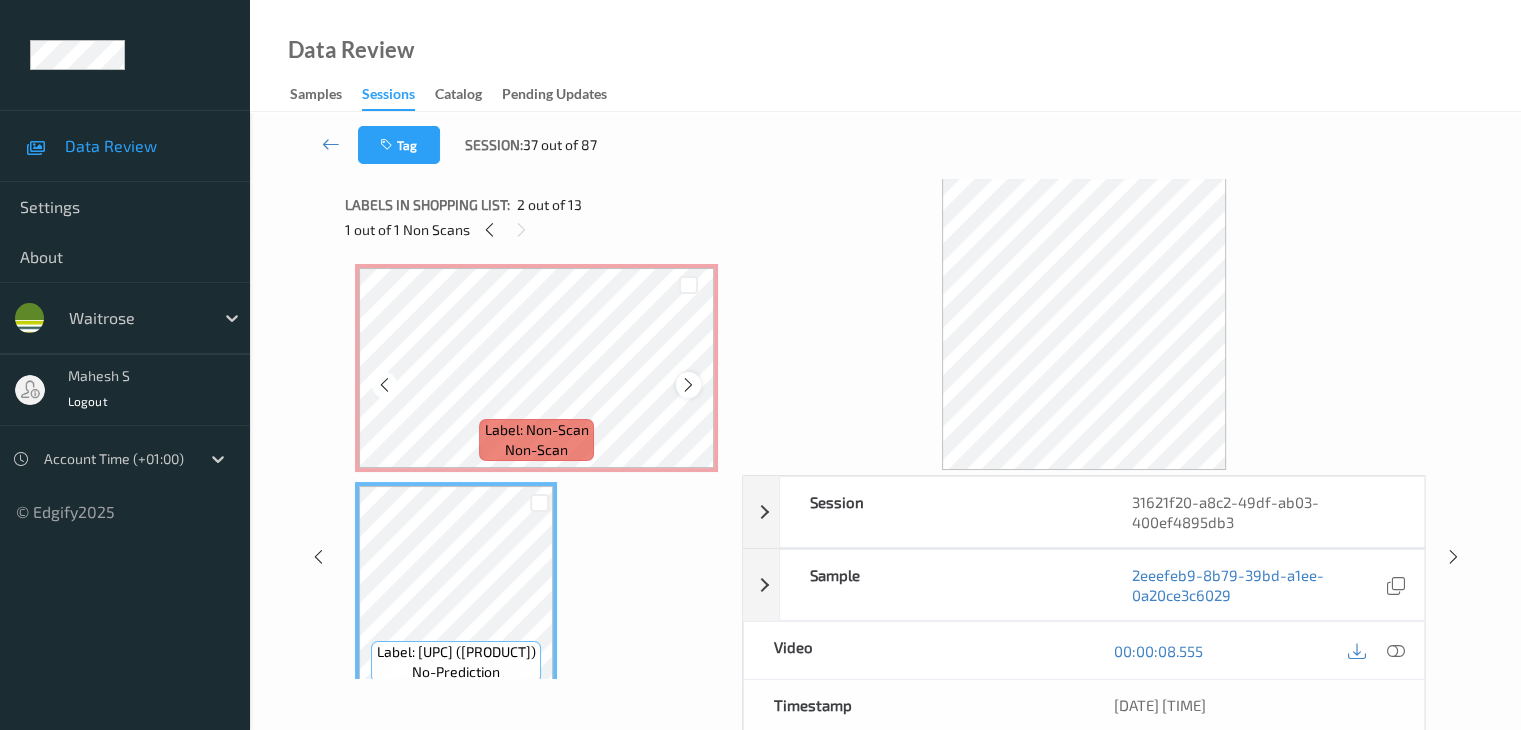 scroll, scrollTop: 0, scrollLeft: 0, axis: both 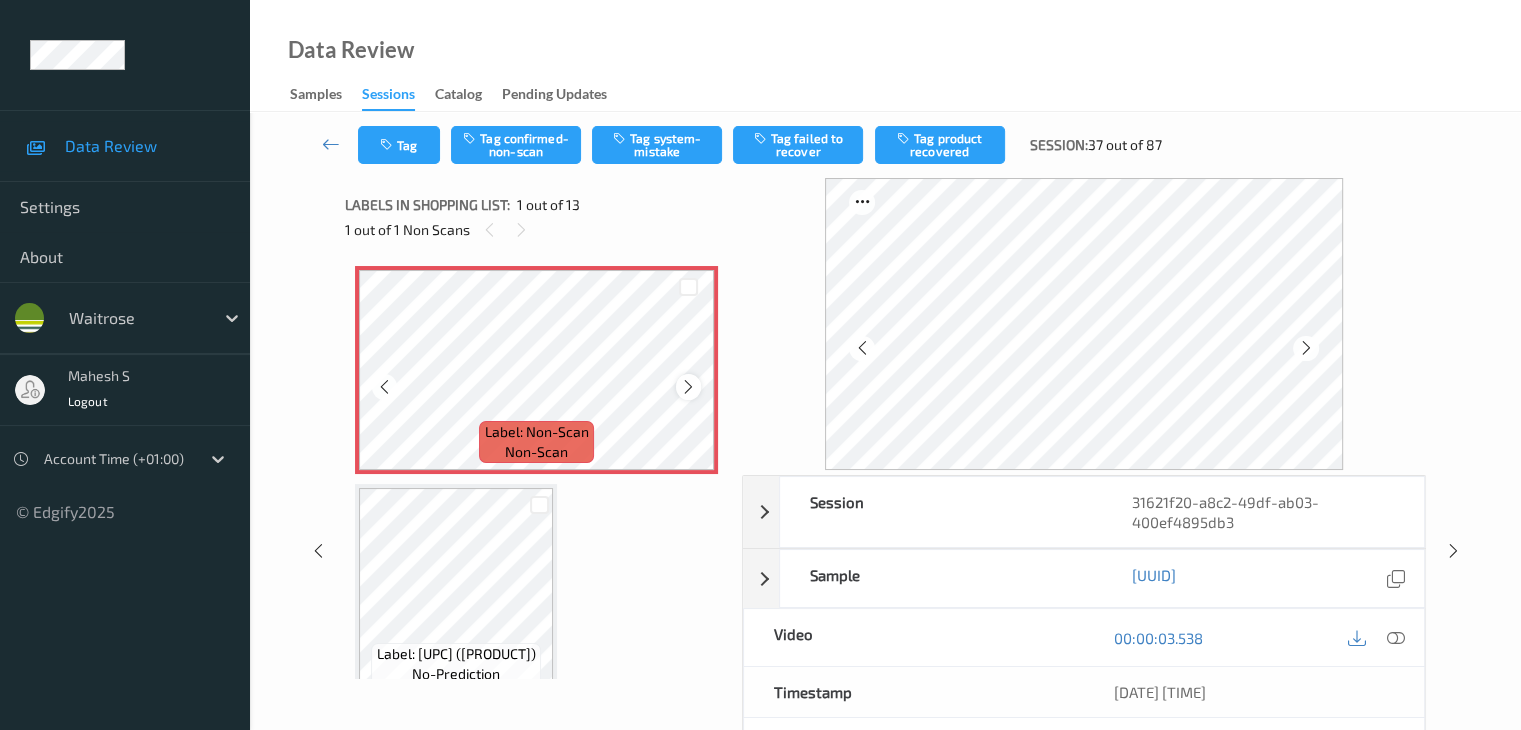 click at bounding box center [688, 387] 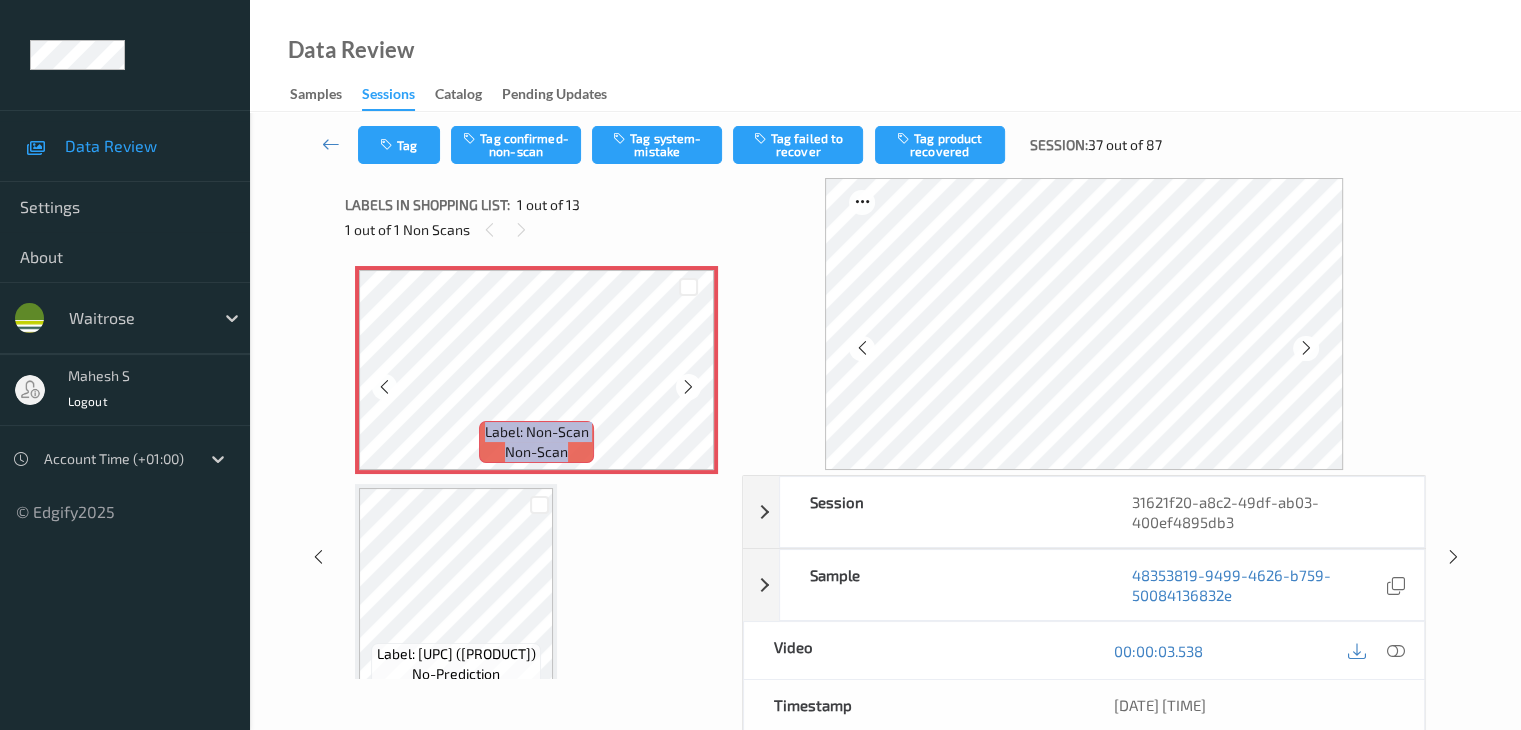 click at bounding box center (688, 387) 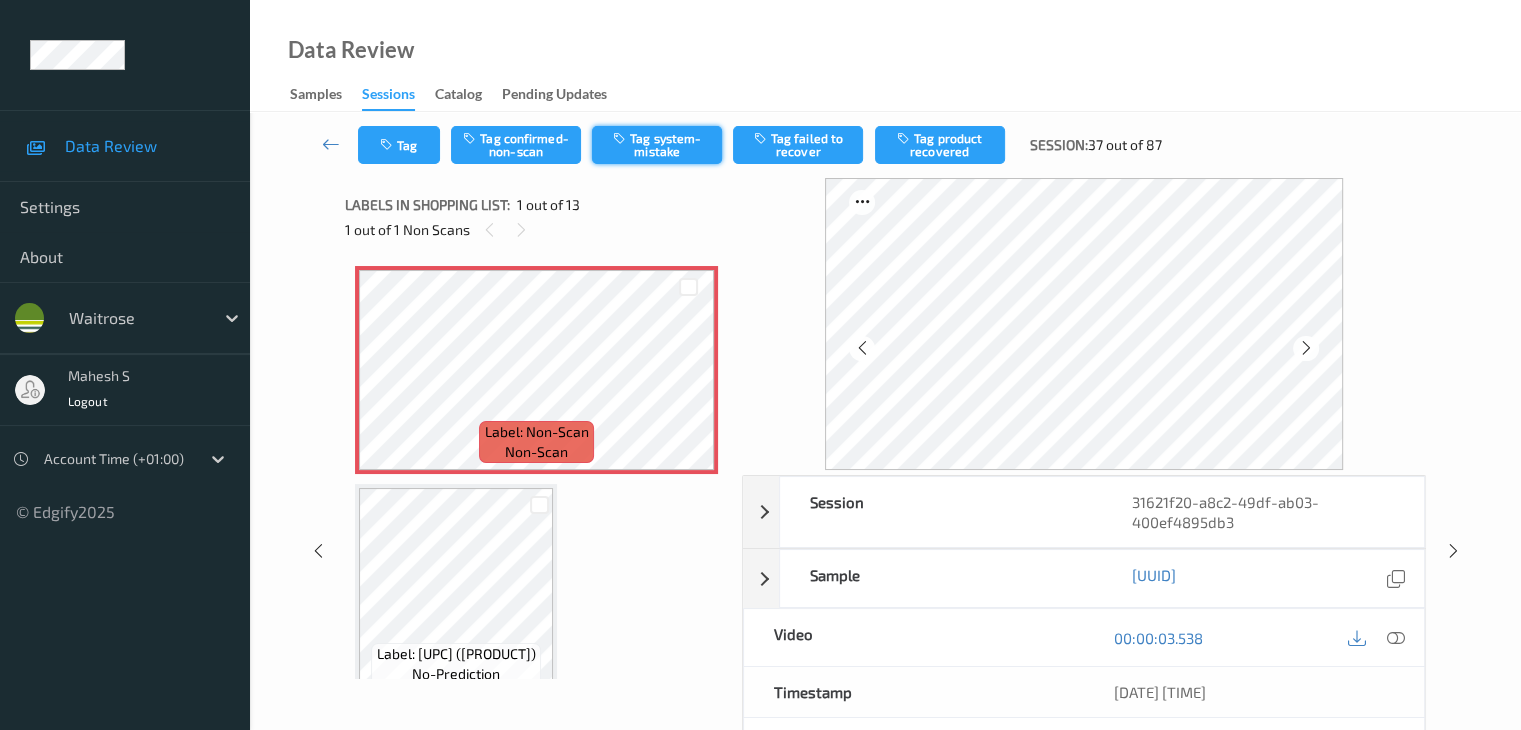 click on "Tag   system-mistake" at bounding box center (657, 145) 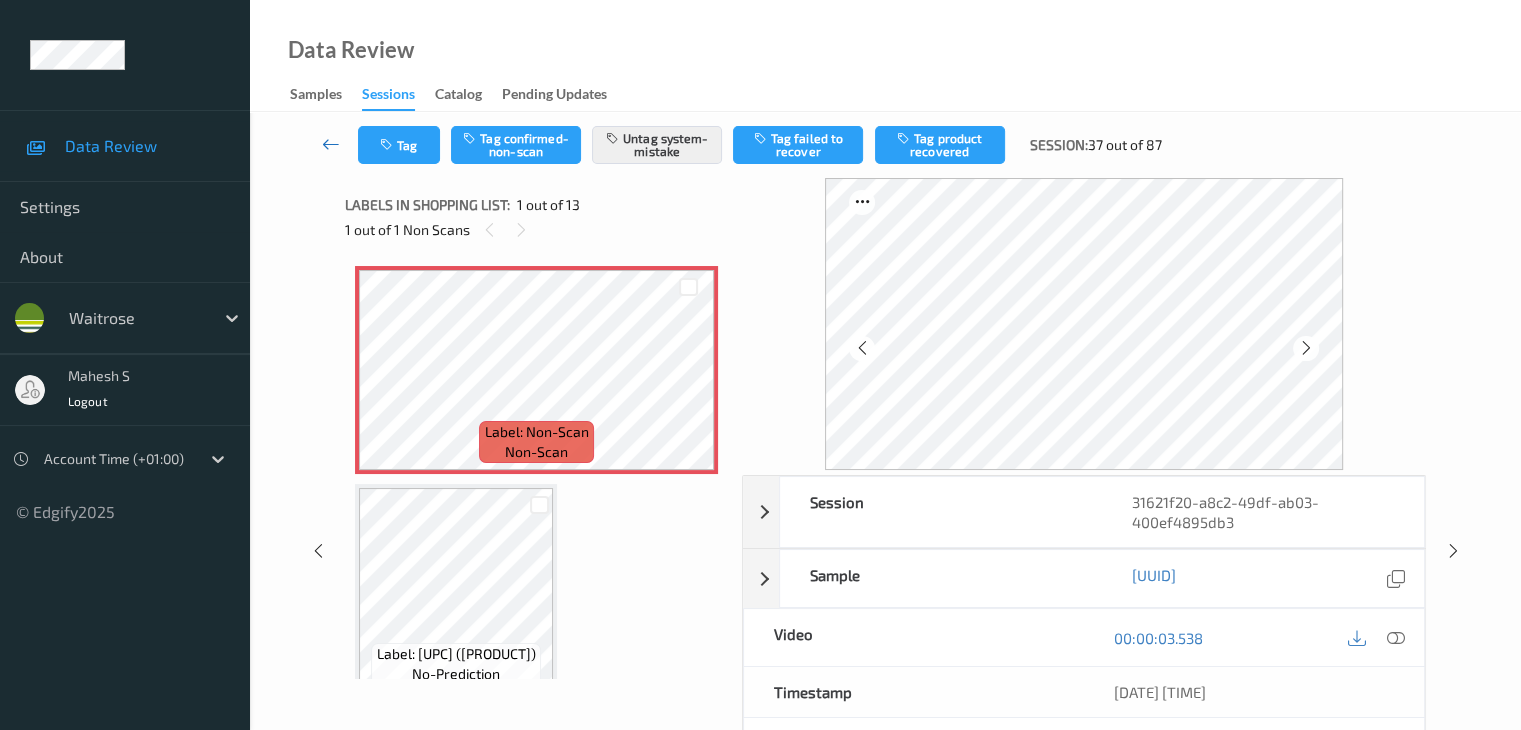 click at bounding box center [331, 144] 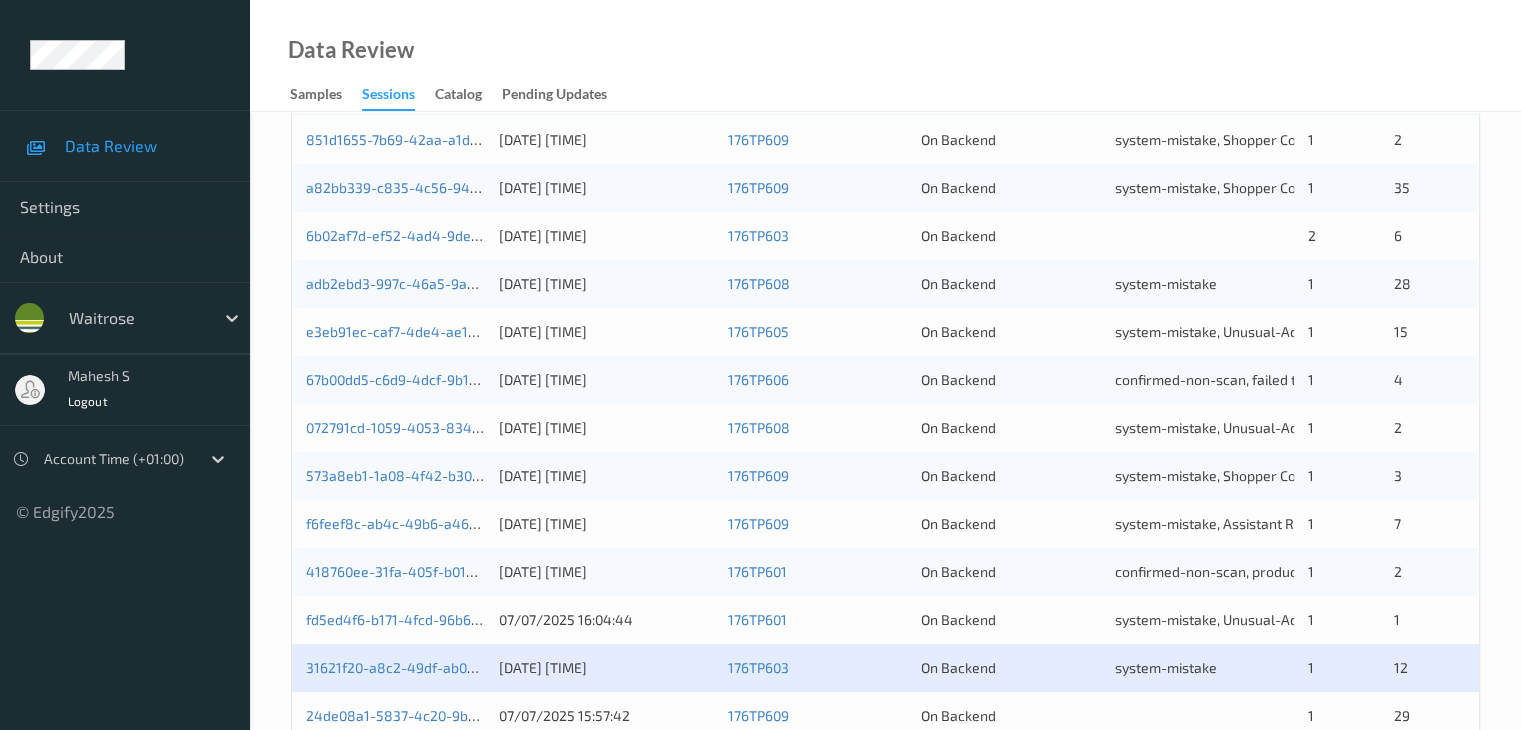 scroll, scrollTop: 900, scrollLeft: 0, axis: vertical 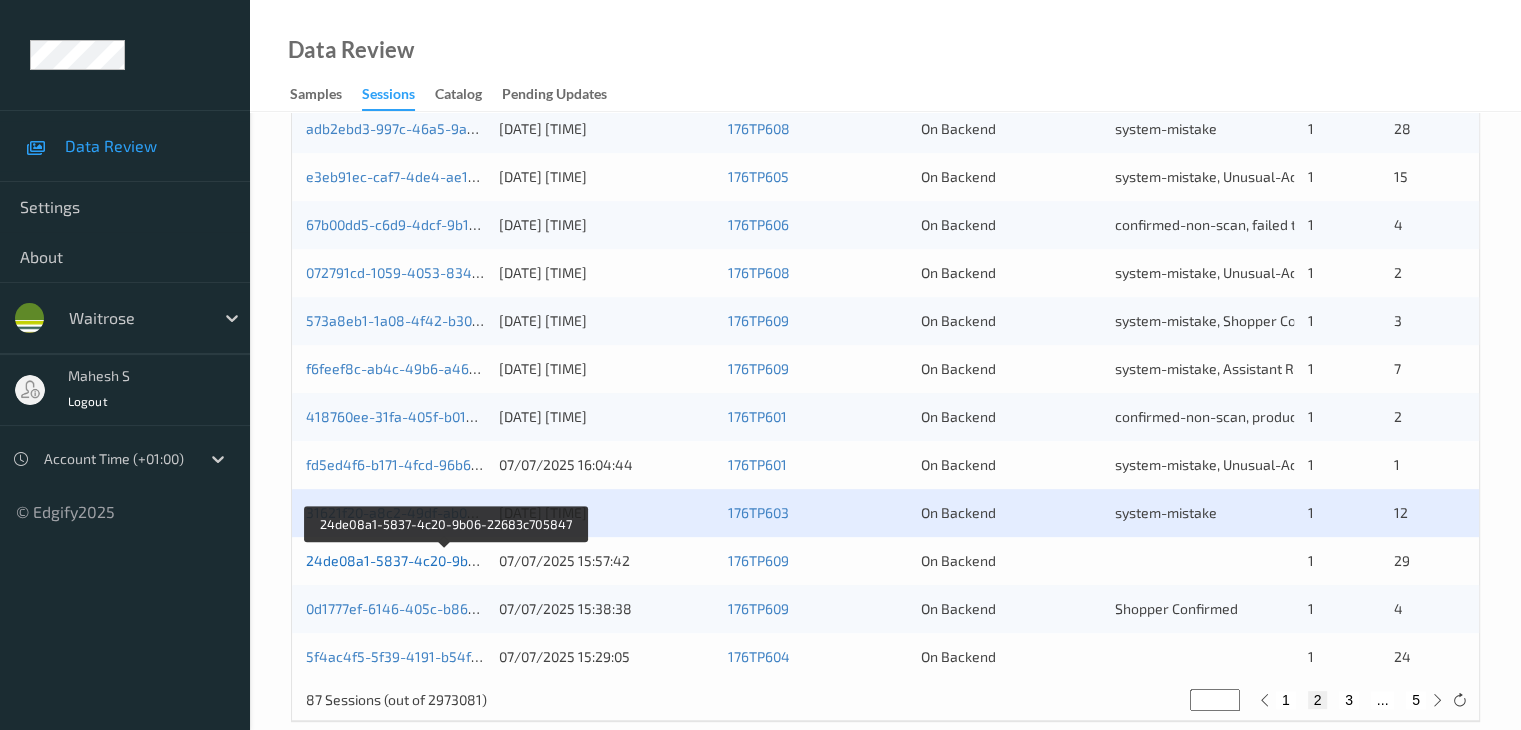 click on "24de08a1-5837-4c20-9b06-22683c705847" at bounding box center [446, 560] 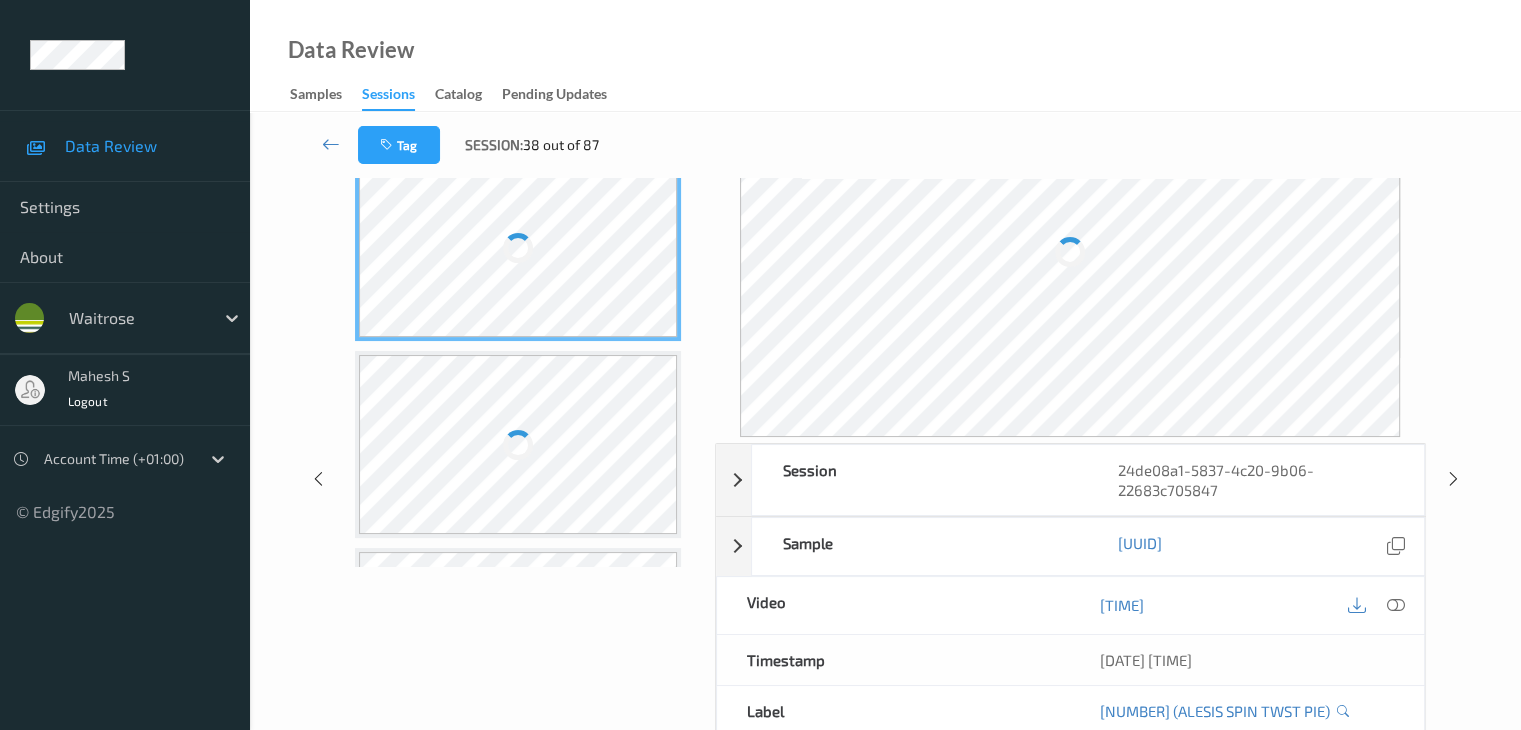scroll, scrollTop: 0, scrollLeft: 0, axis: both 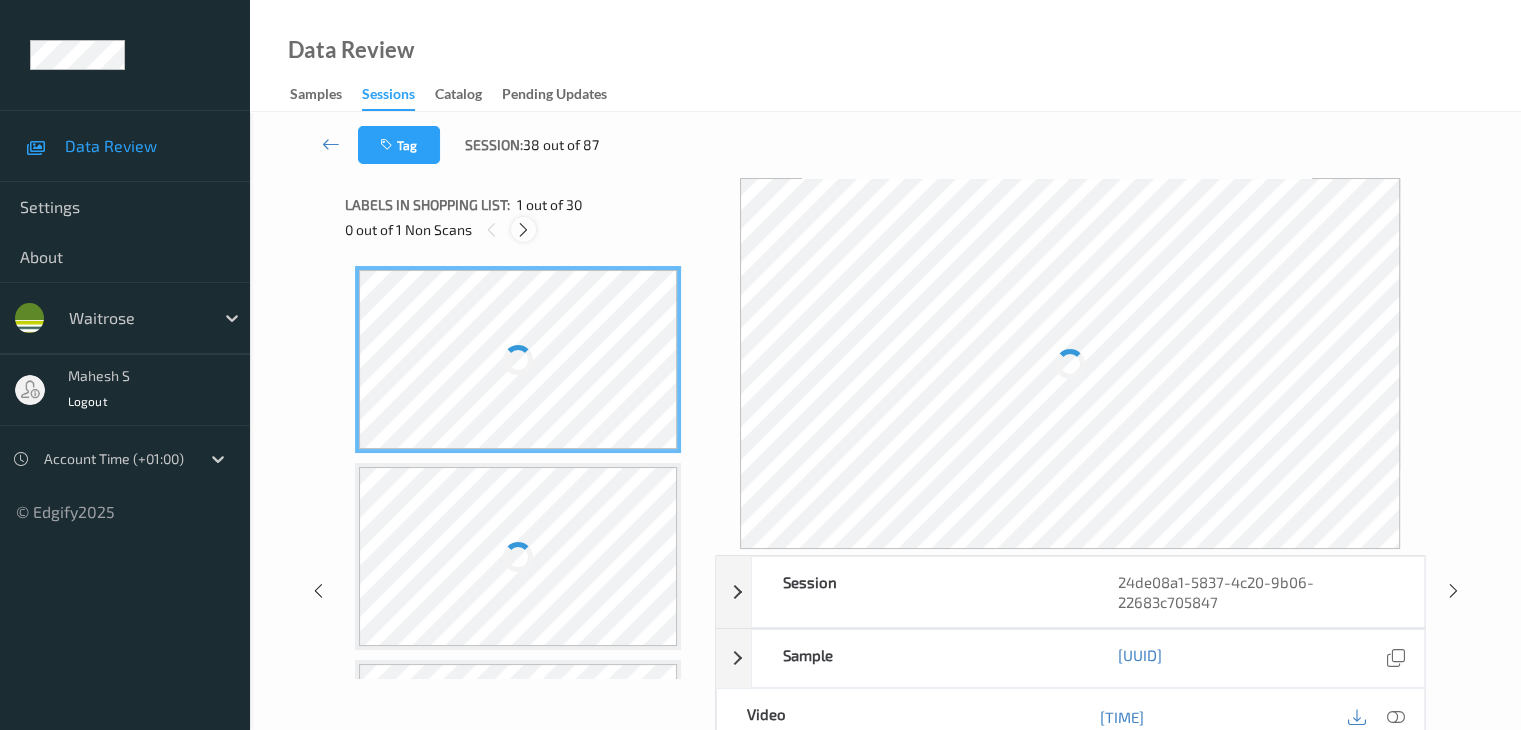 click at bounding box center [523, 230] 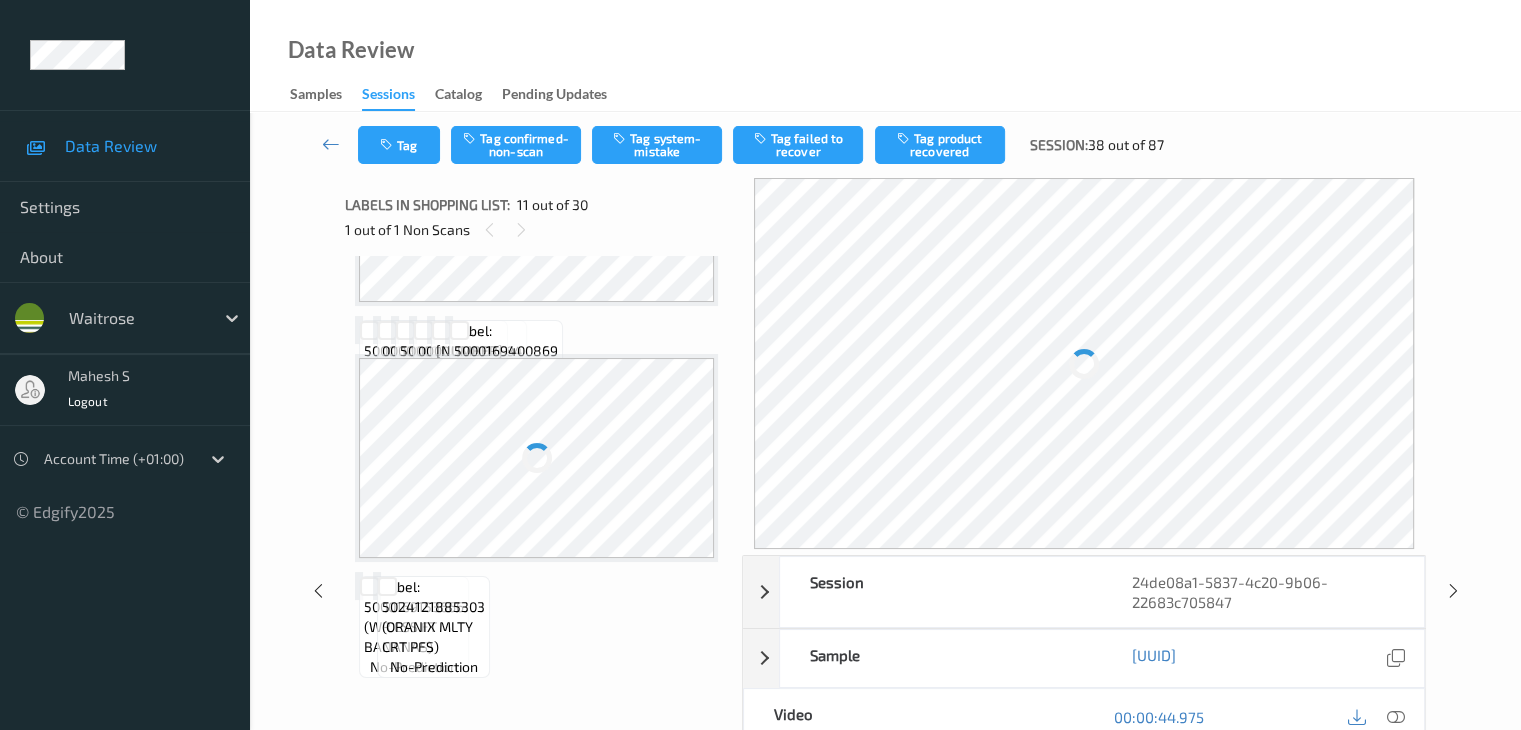 scroll, scrollTop: 1972, scrollLeft: 0, axis: vertical 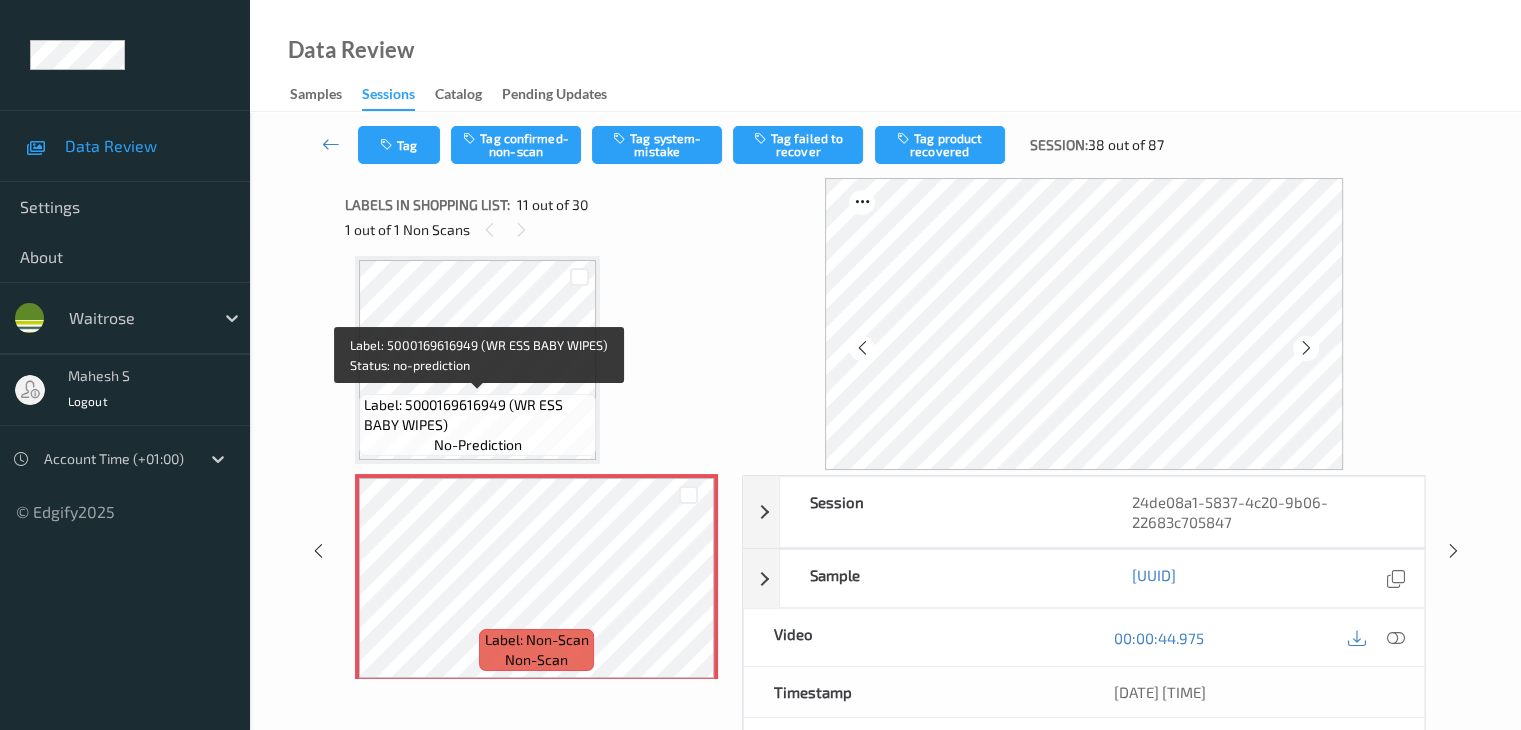 click on "Label: 5000169616949 (WR ESS BABY WIPES)" at bounding box center [477, 415] 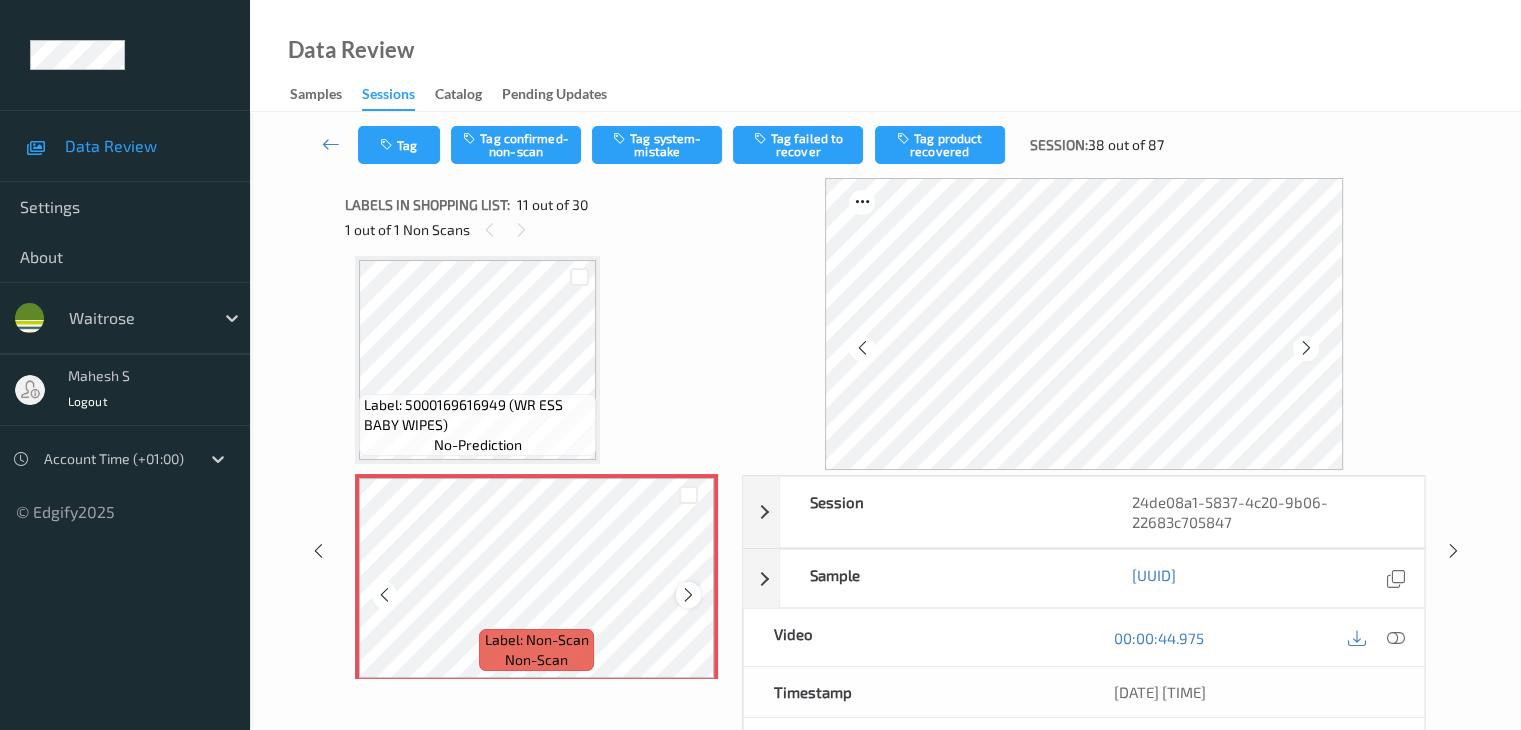 click at bounding box center (688, 595) 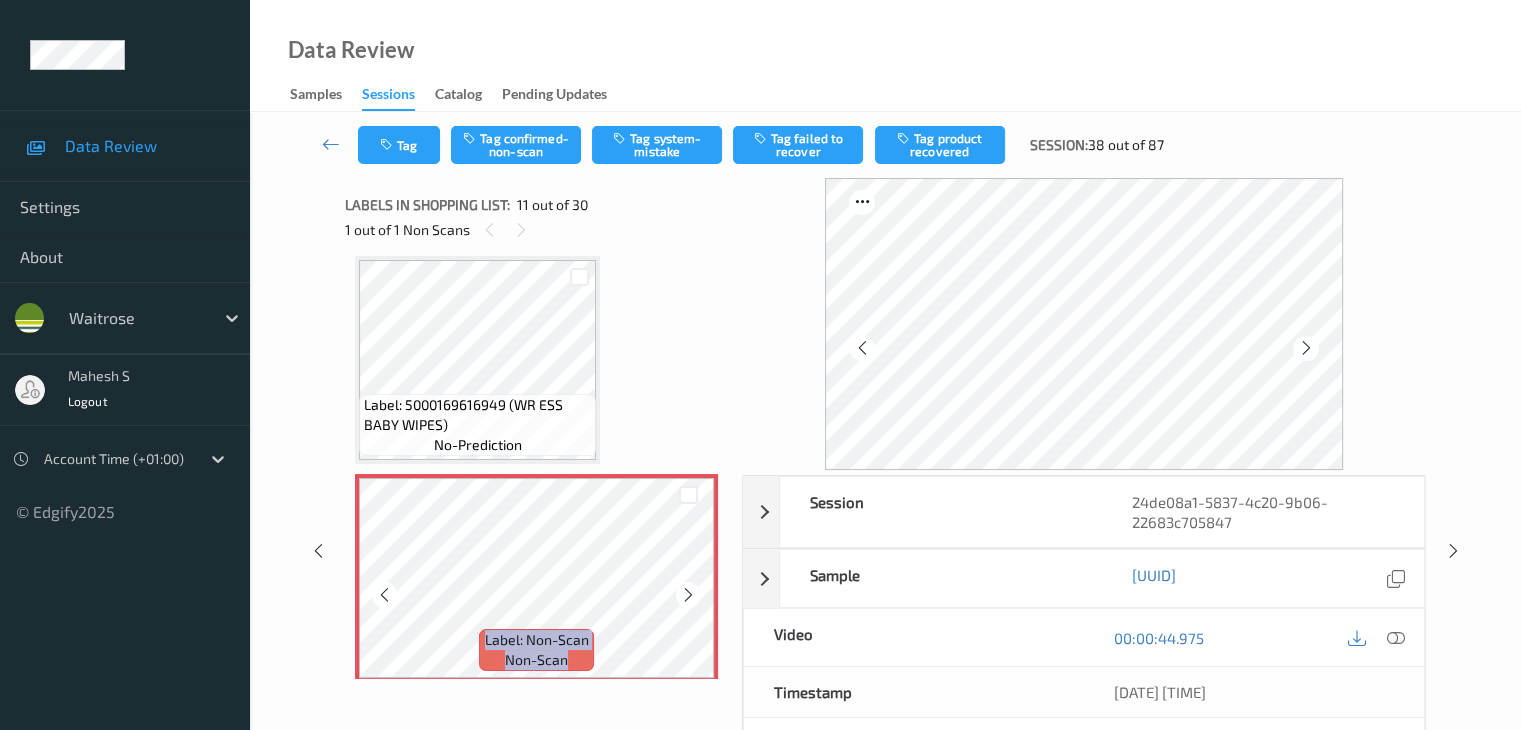 click at bounding box center [688, 595] 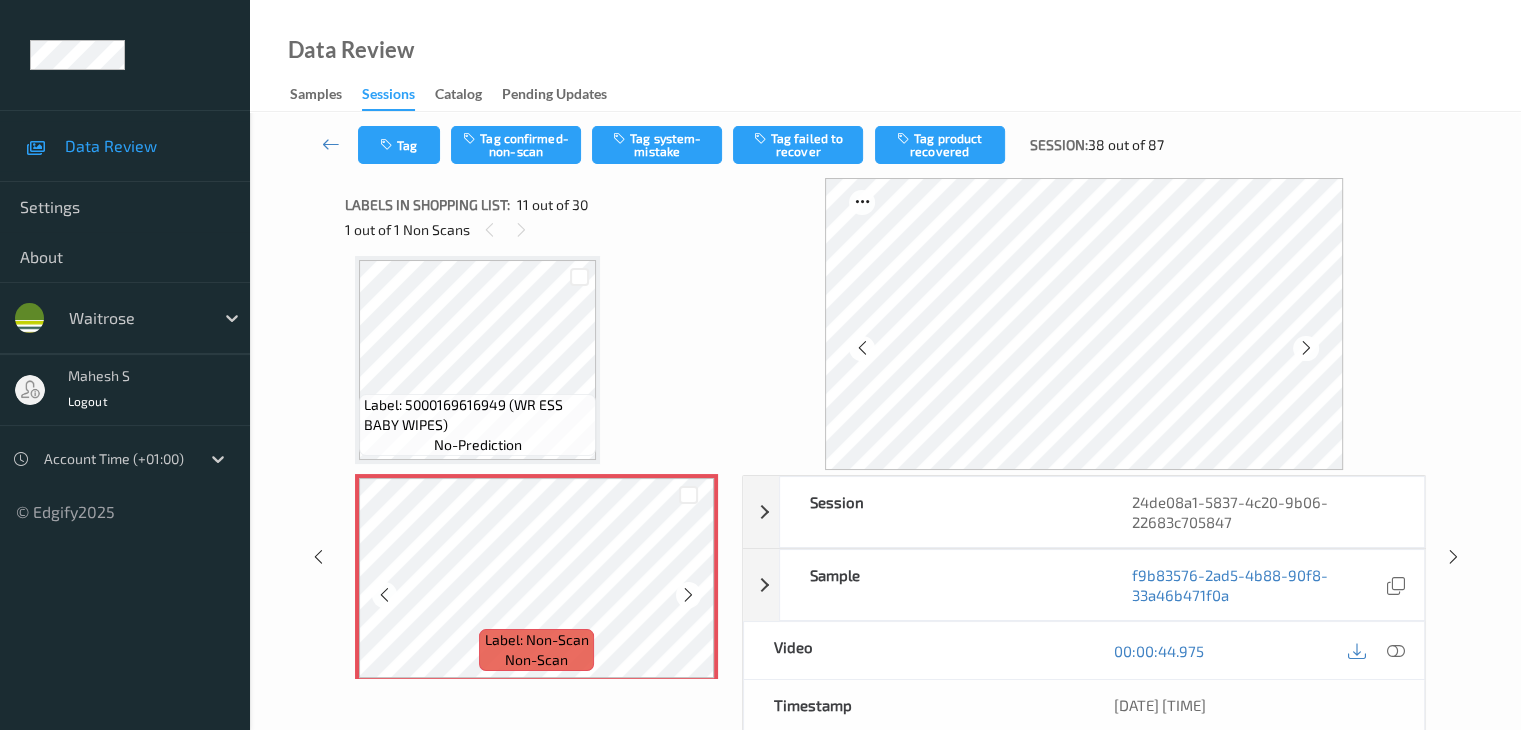 click at bounding box center (688, 595) 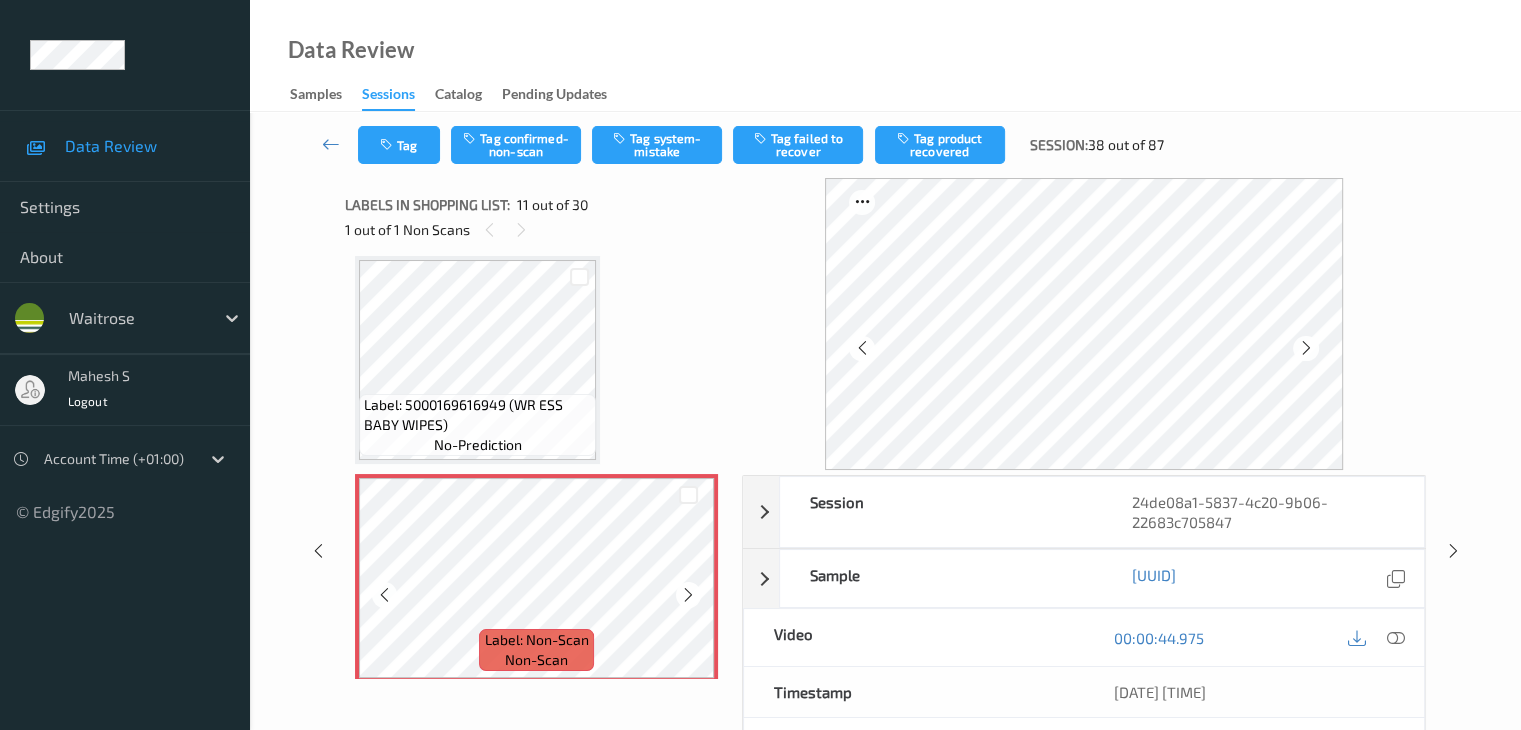click at bounding box center [688, 595] 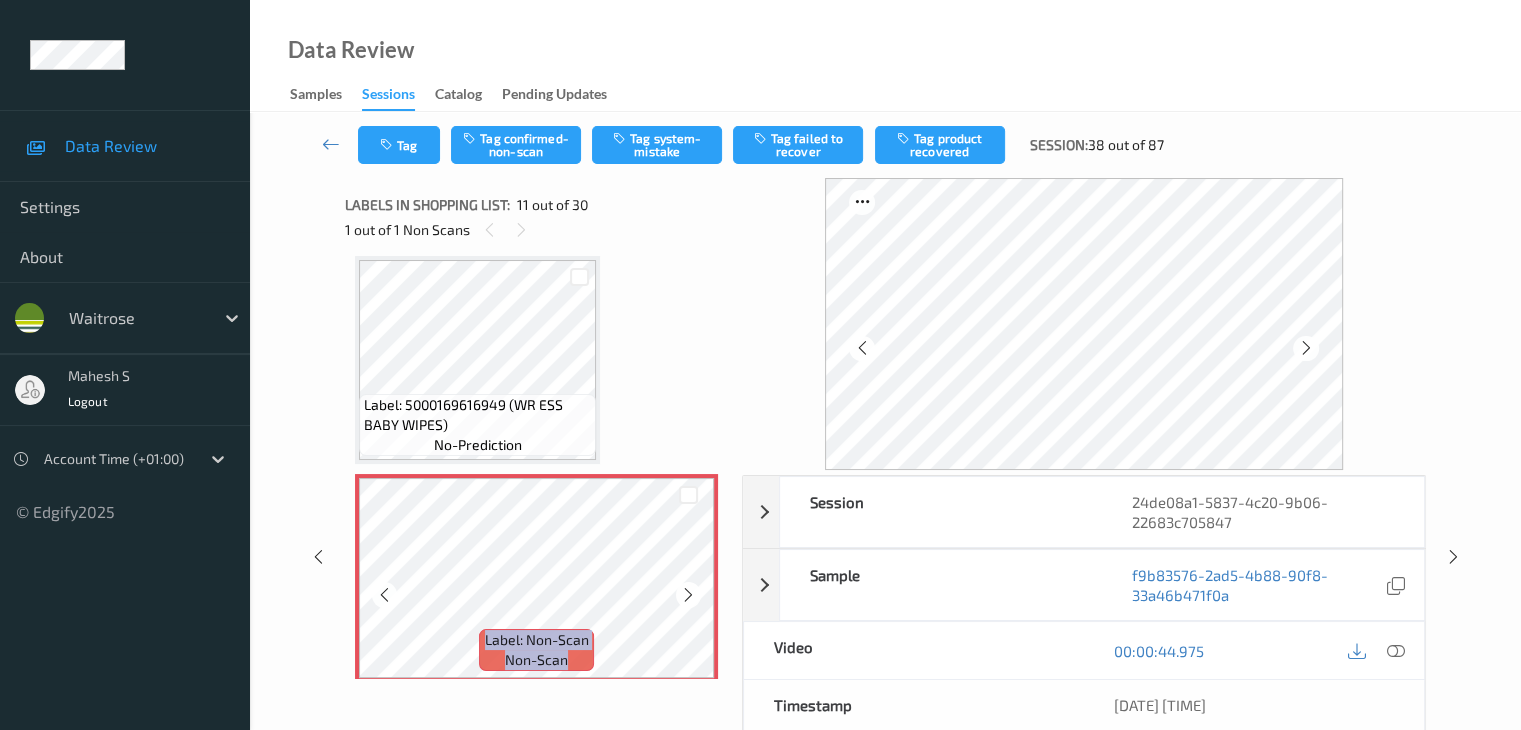 click at bounding box center [688, 595] 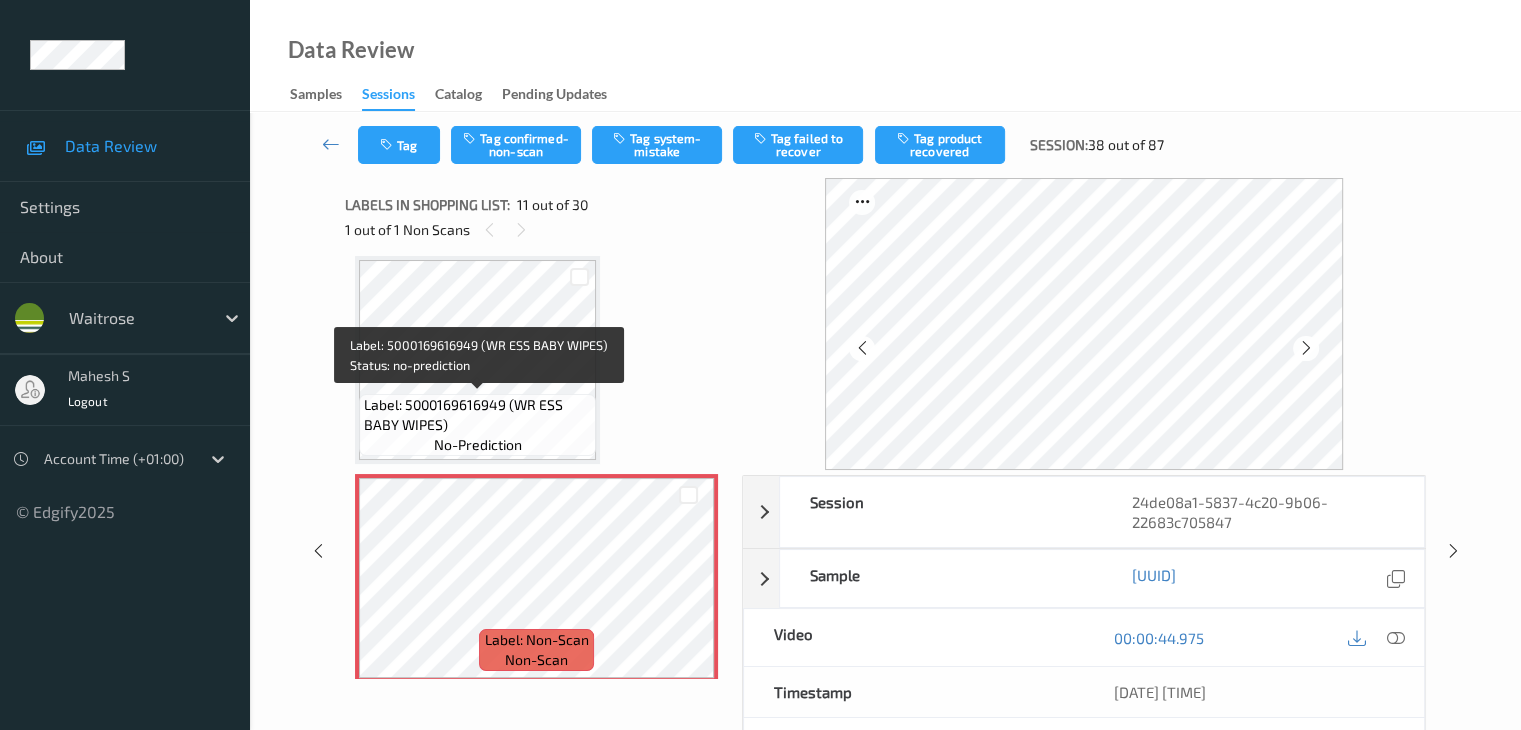 click on "Label: 5000169616949 (WR ESS BABY WIPES)" at bounding box center [477, 415] 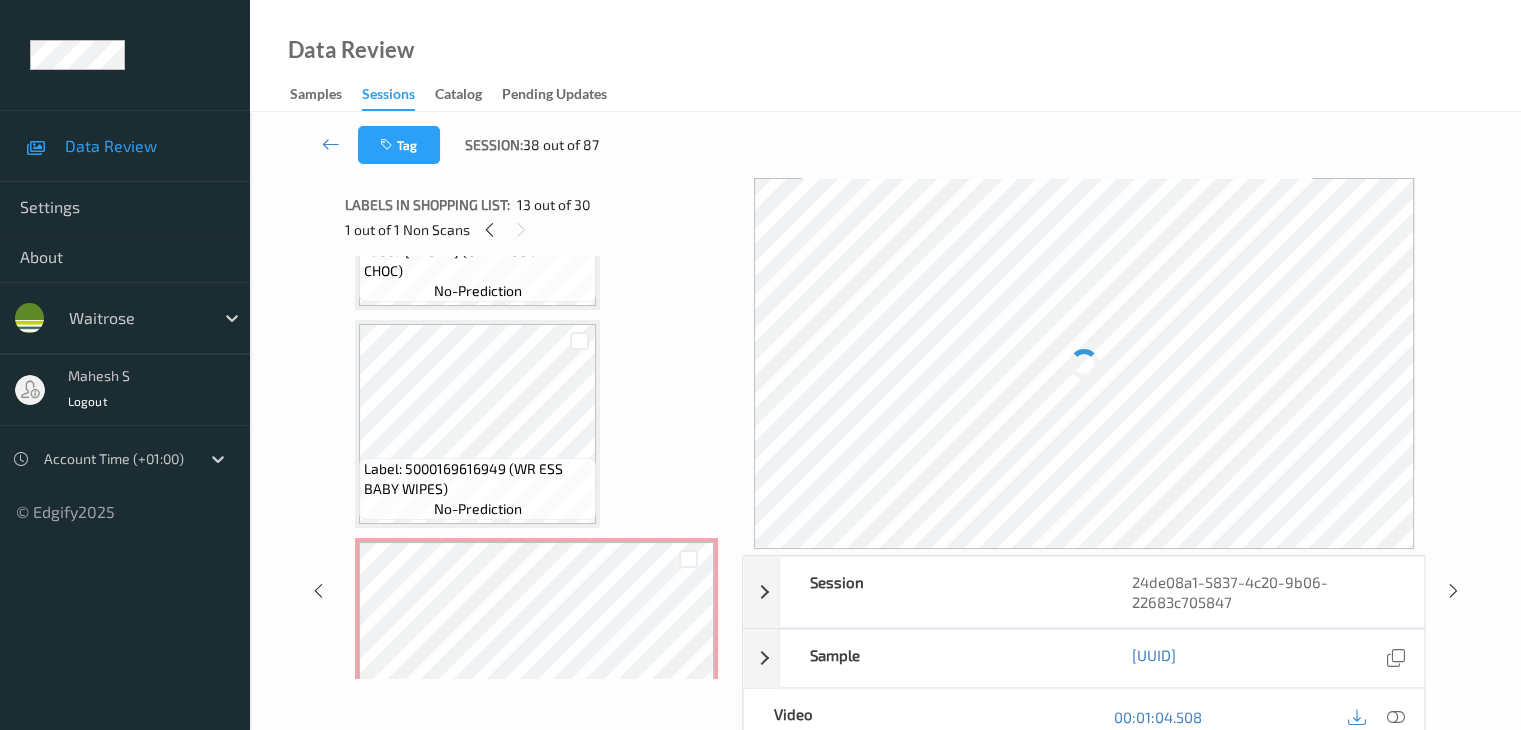 scroll, scrollTop: 1872, scrollLeft: 0, axis: vertical 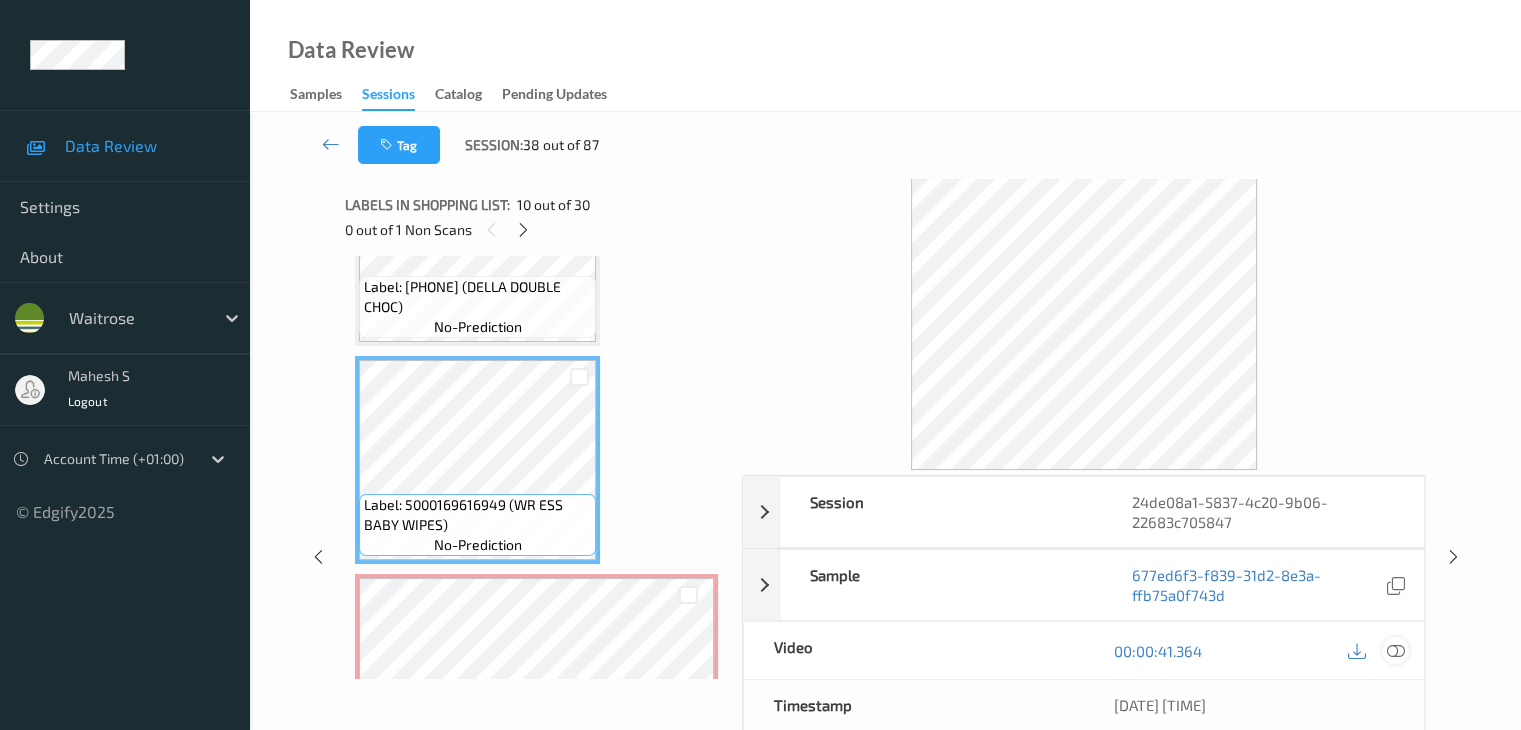 click at bounding box center (1395, 651) 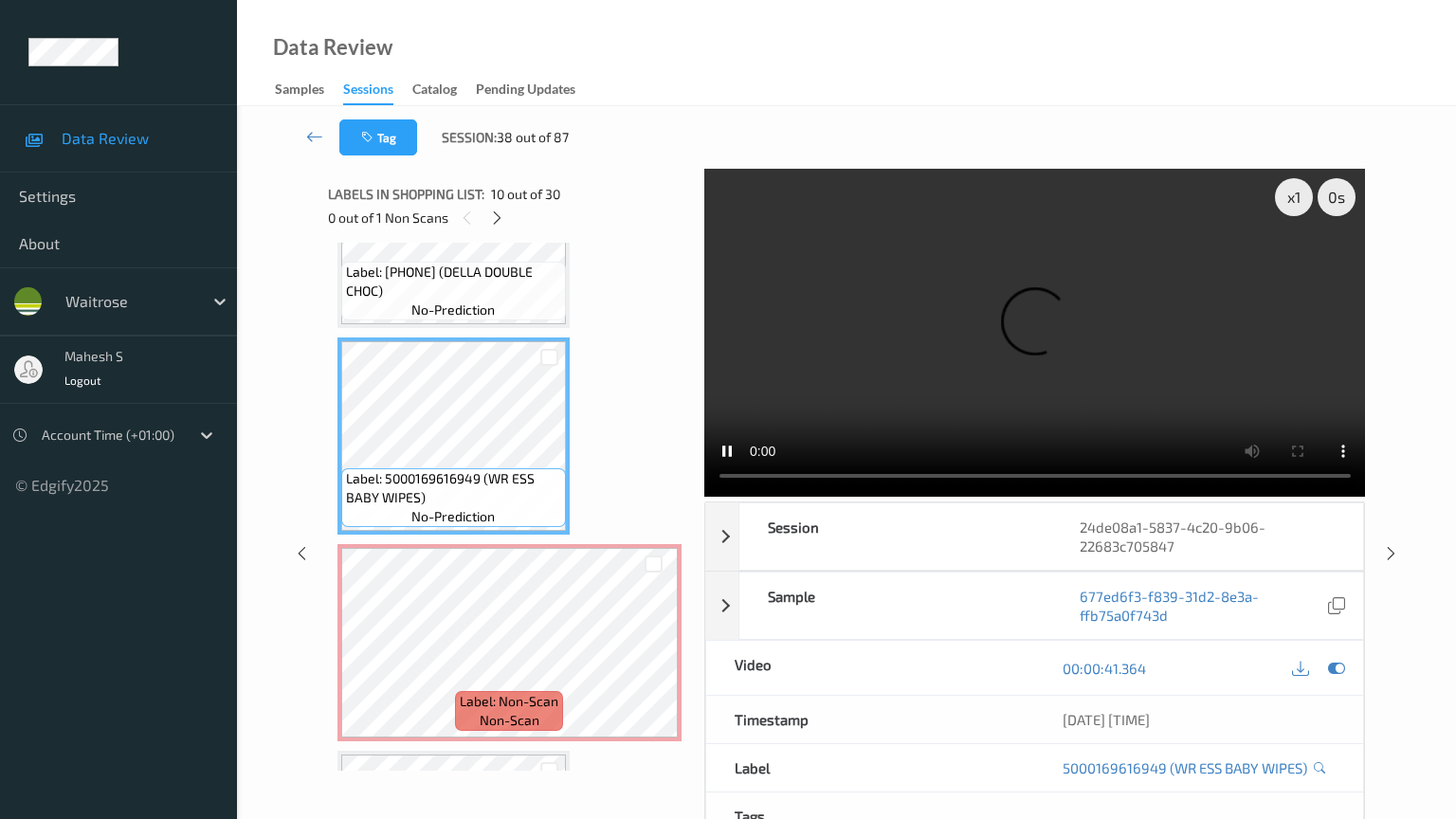 type 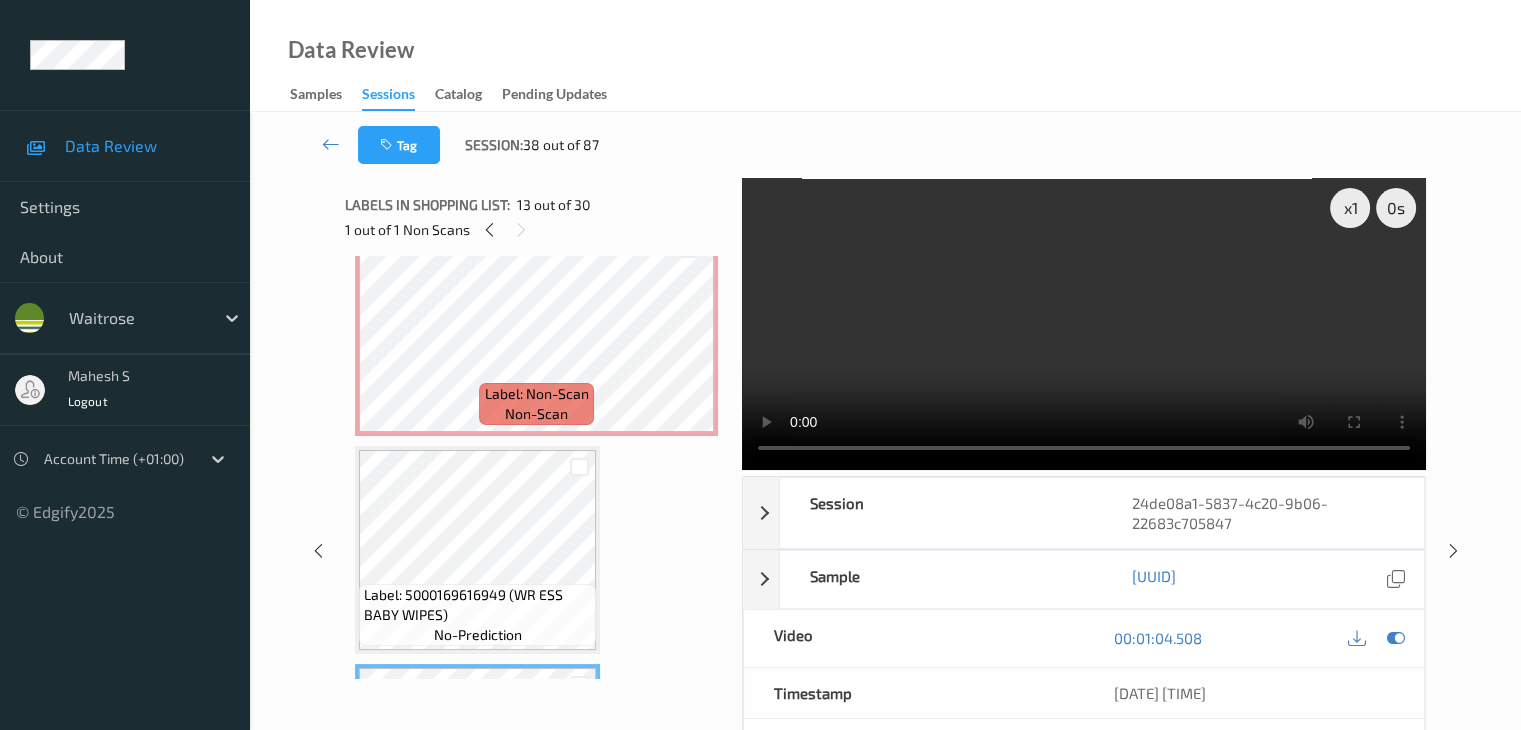 scroll, scrollTop: 2172, scrollLeft: 0, axis: vertical 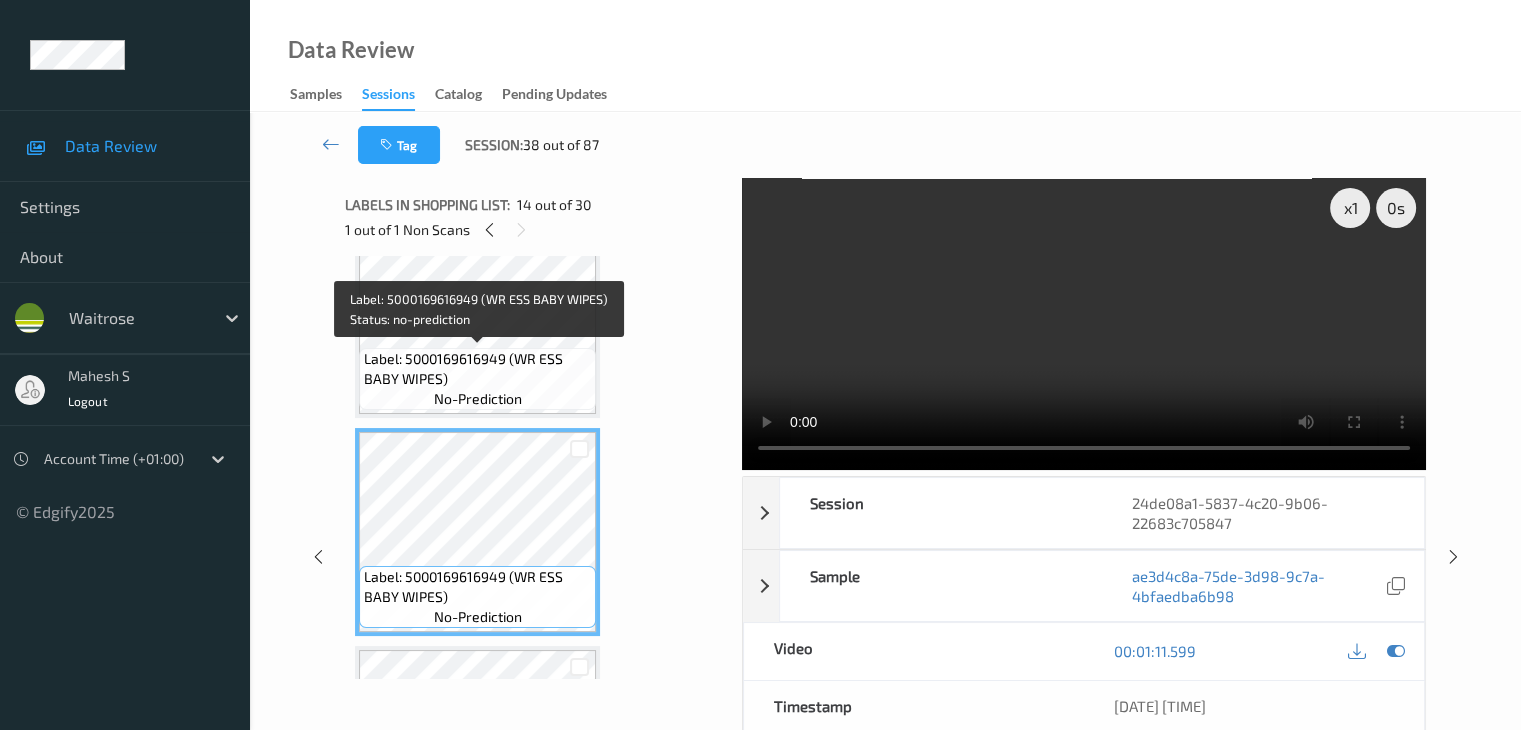 click on "Label: [UPC] ([PRODUCT]) no-prediction" at bounding box center (477, 379) 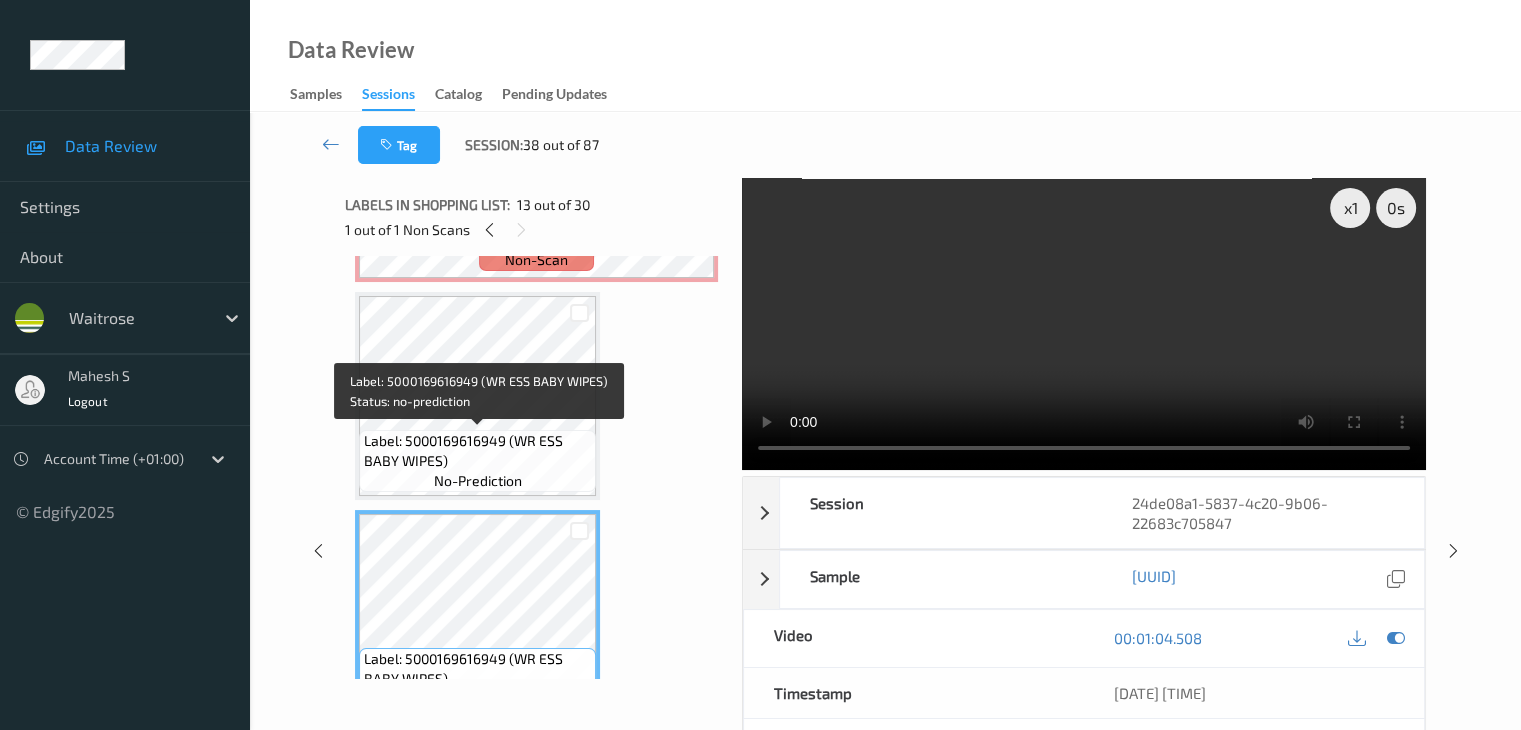 scroll, scrollTop: 2072, scrollLeft: 0, axis: vertical 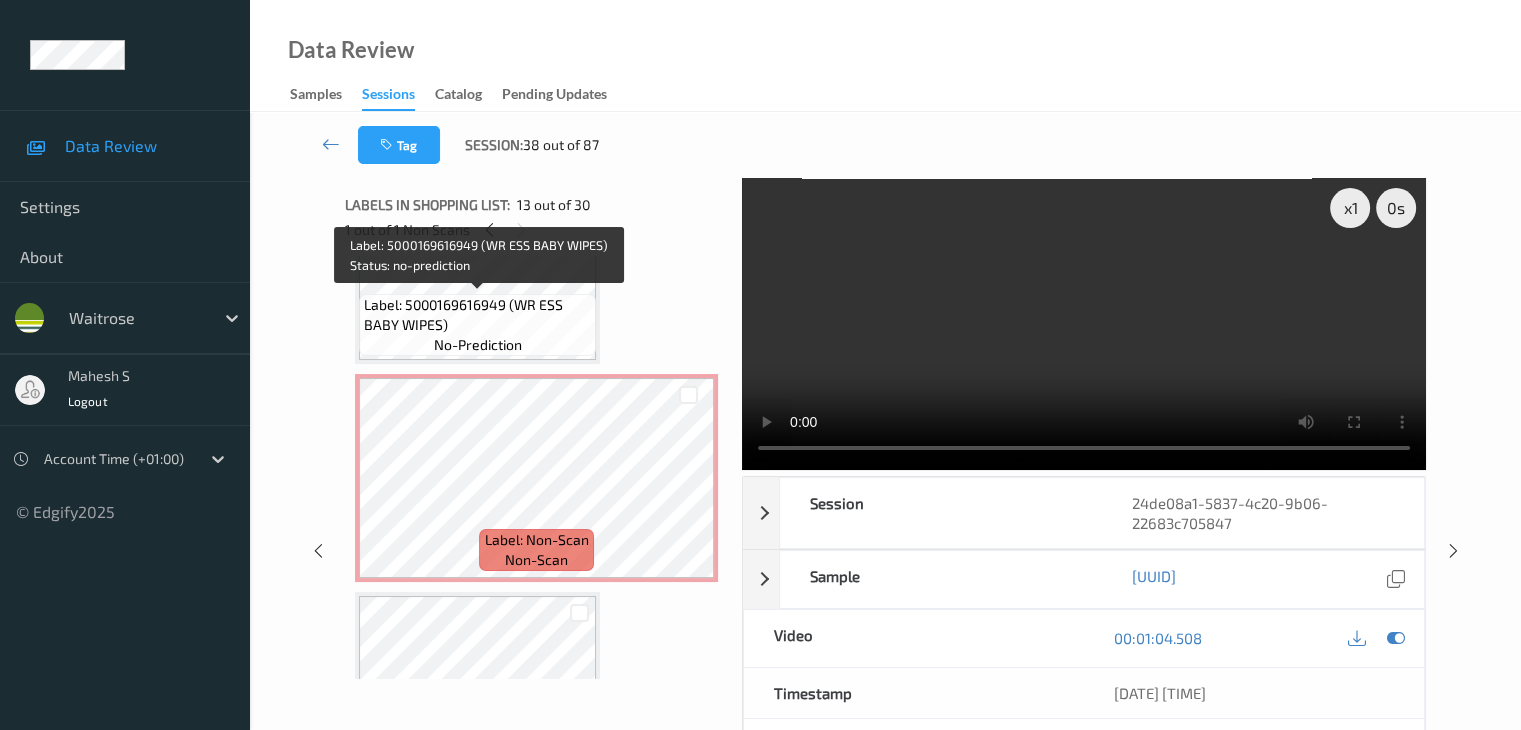 click on "Label: 5000169616949 (WR ESS BABY WIPES)" at bounding box center (477, 315) 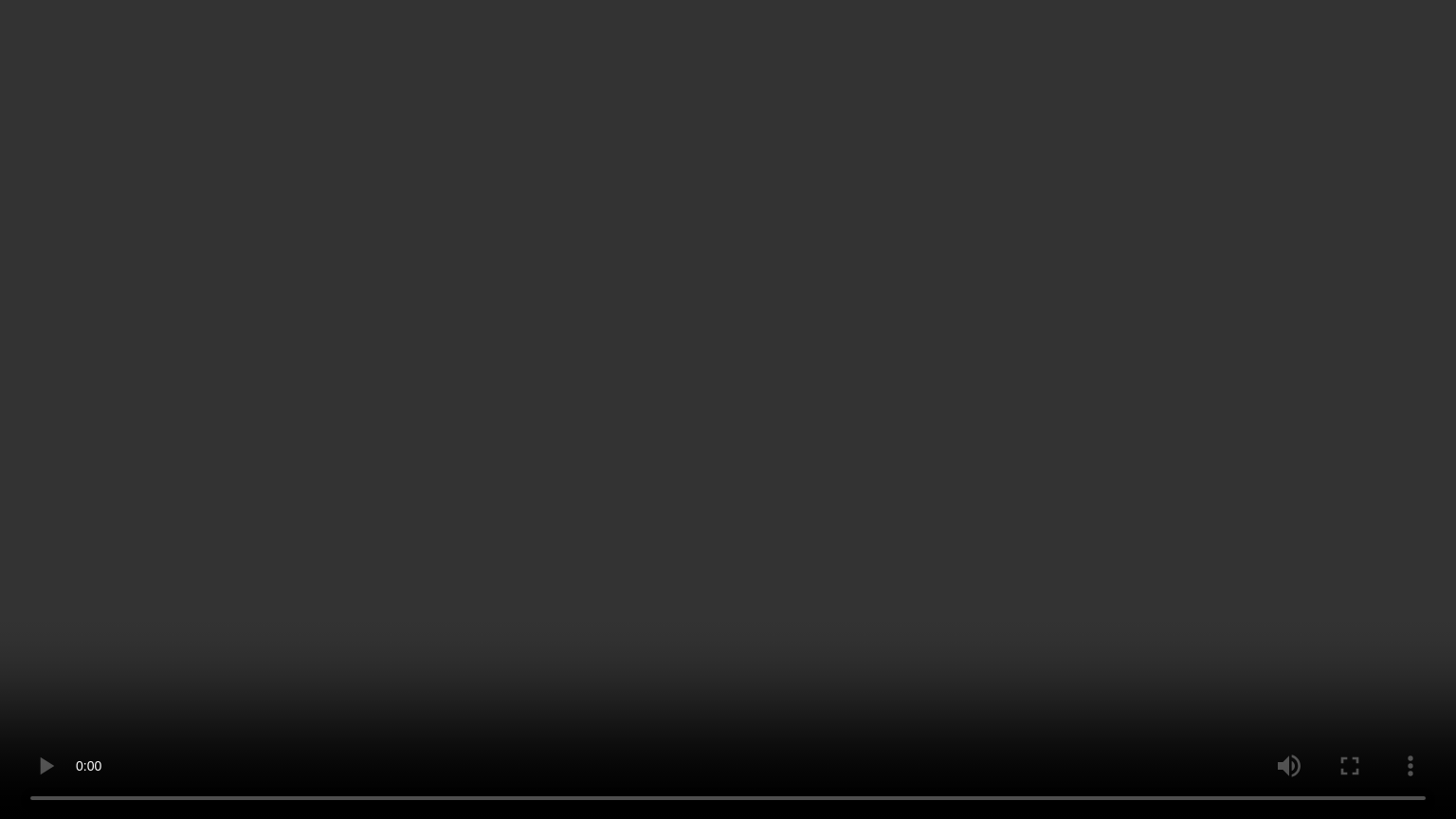 click at bounding box center [728, 410] 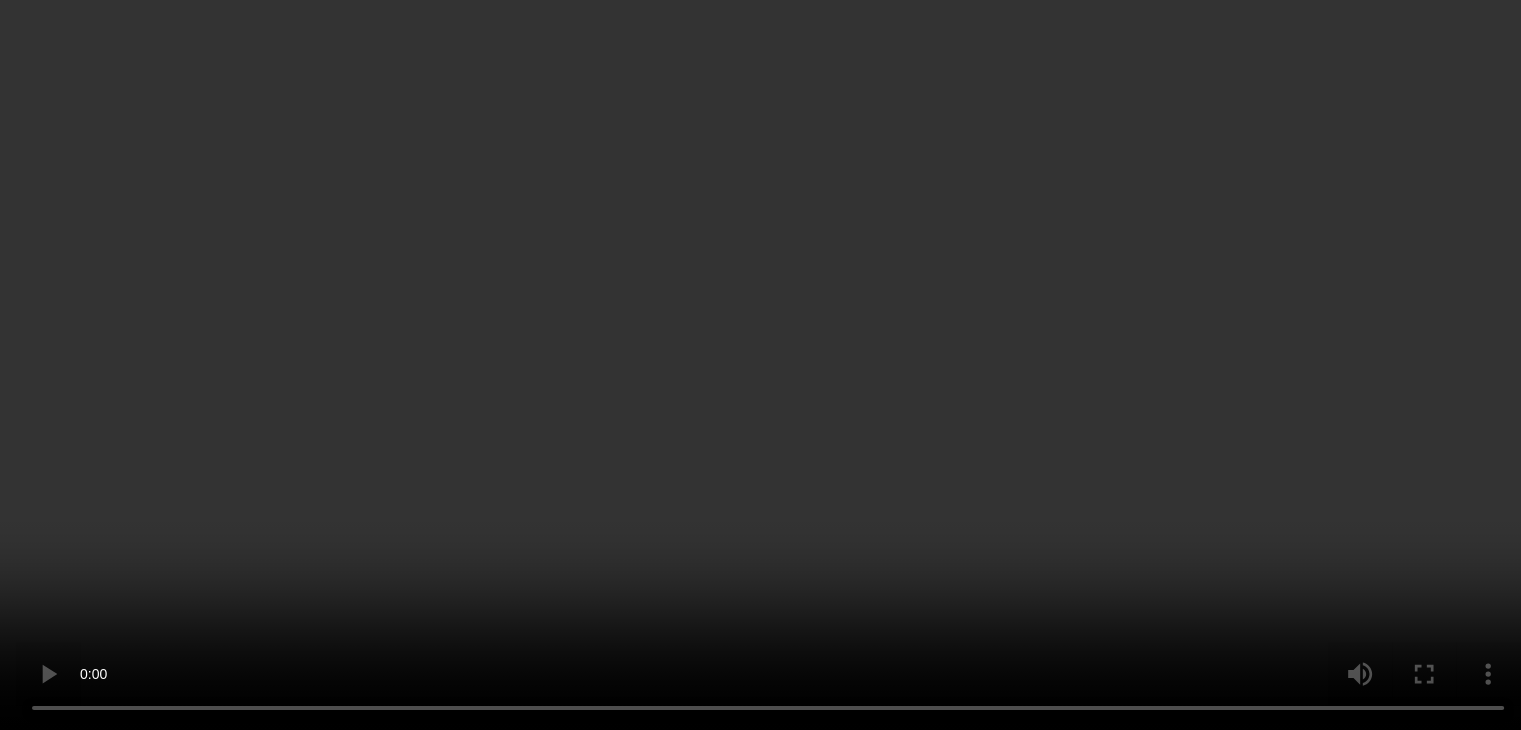 scroll, scrollTop: 1872, scrollLeft: 0, axis: vertical 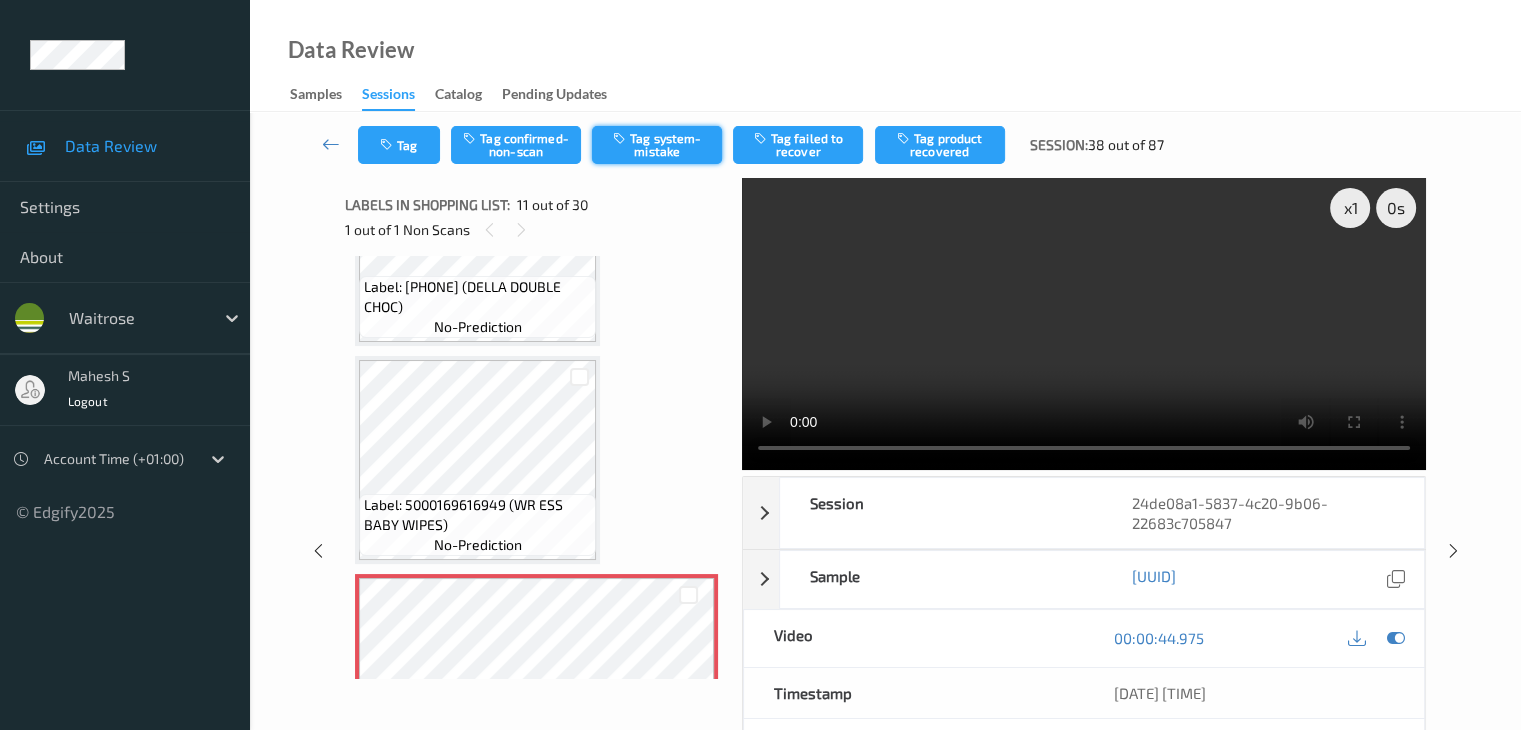 click on "Tag   system-mistake" at bounding box center (657, 145) 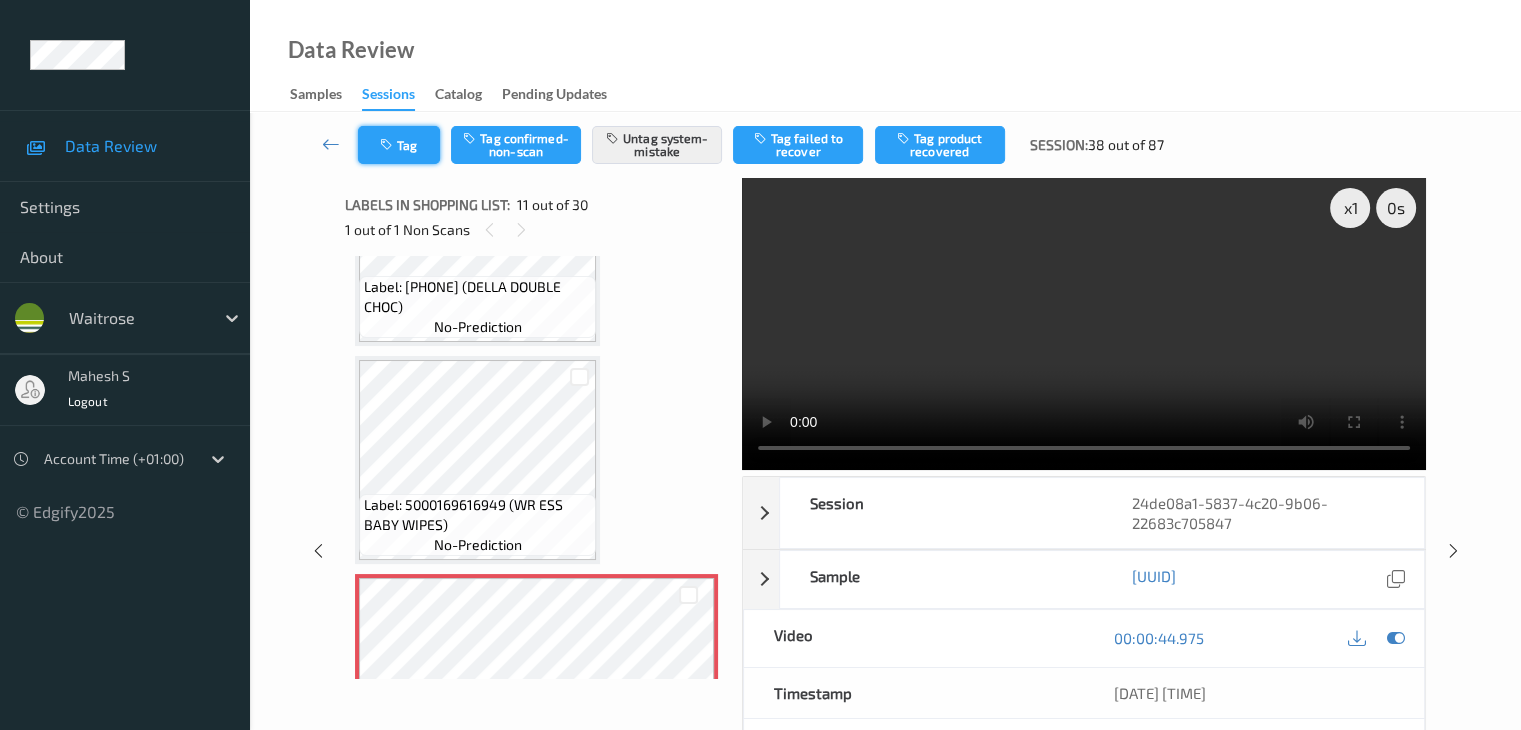 click on "Tag" at bounding box center [399, 145] 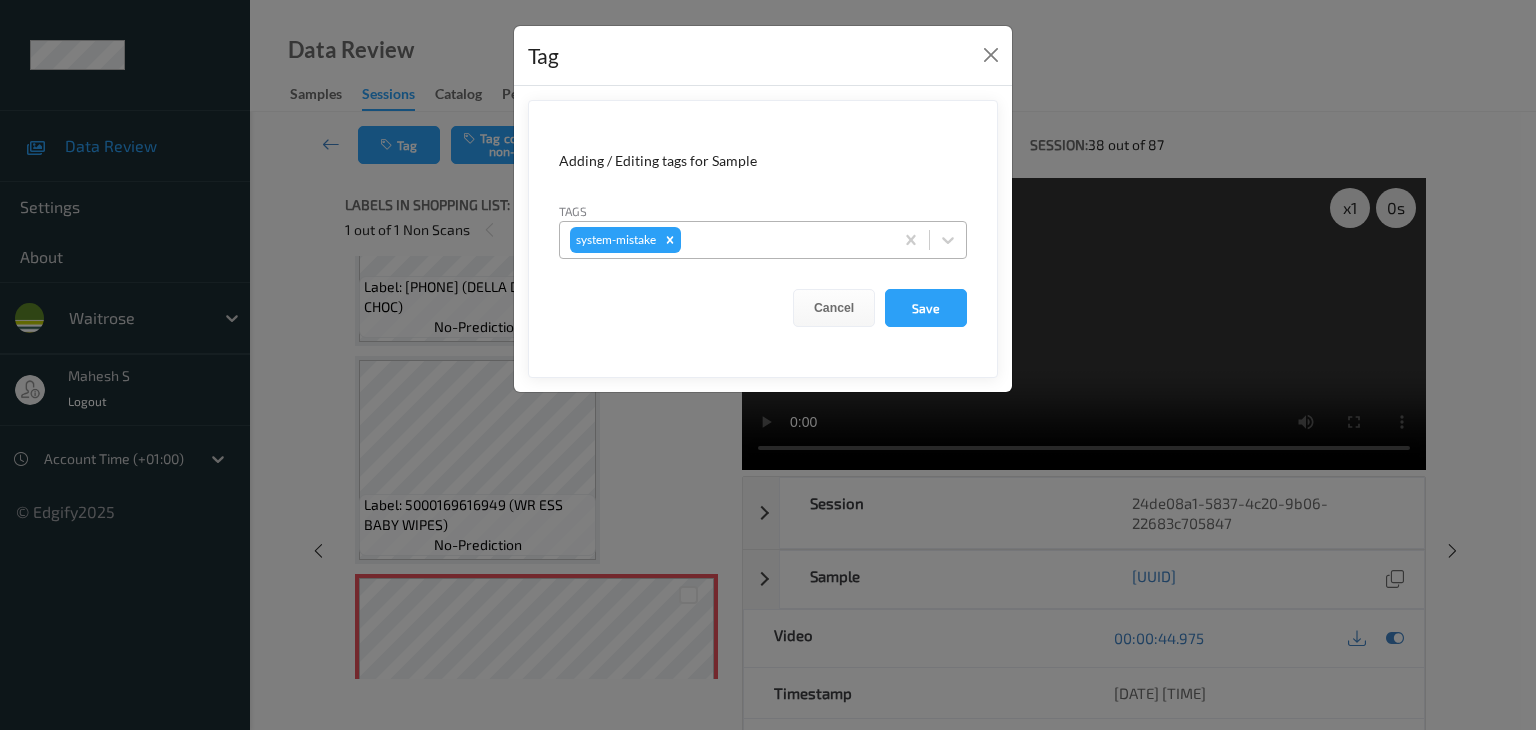 click at bounding box center (784, 240) 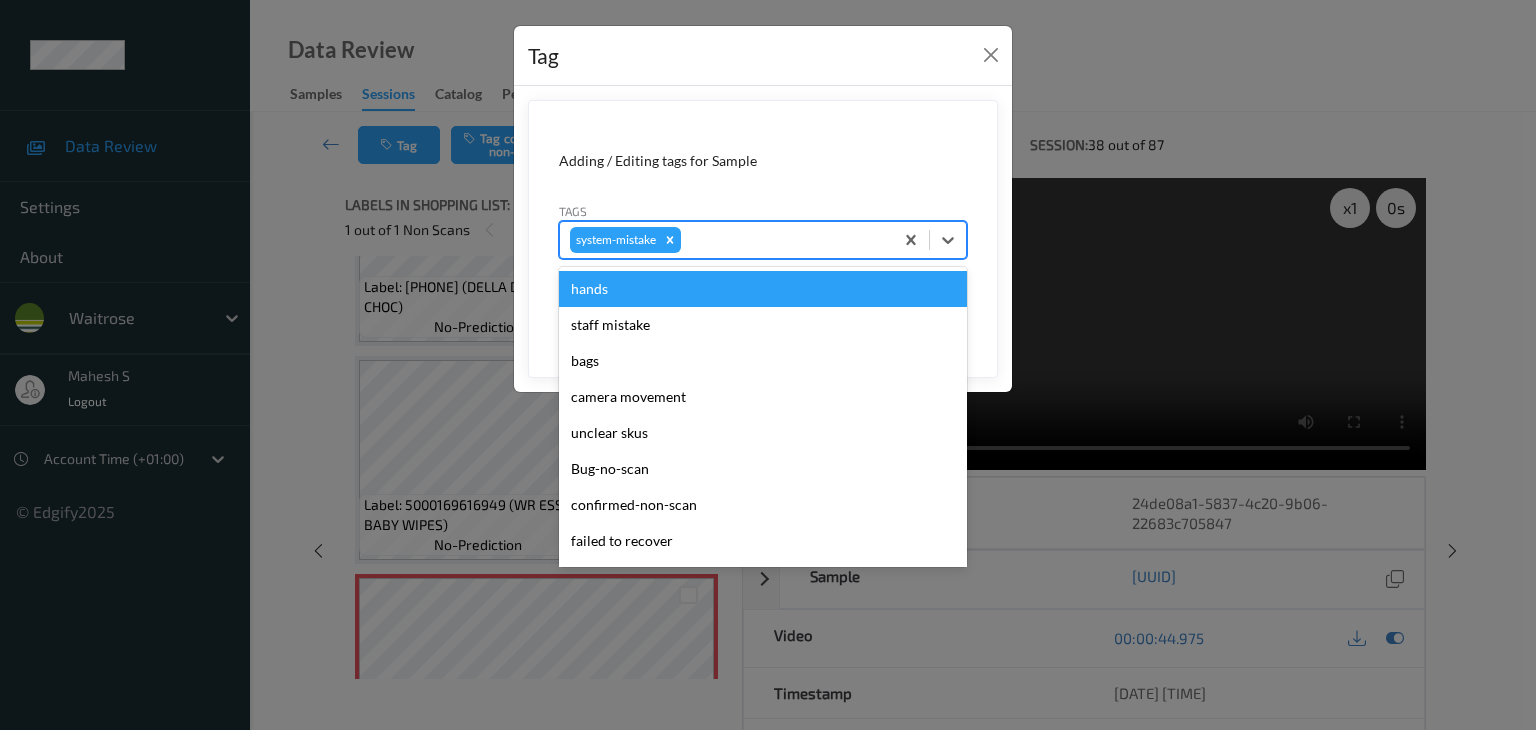 type on "u" 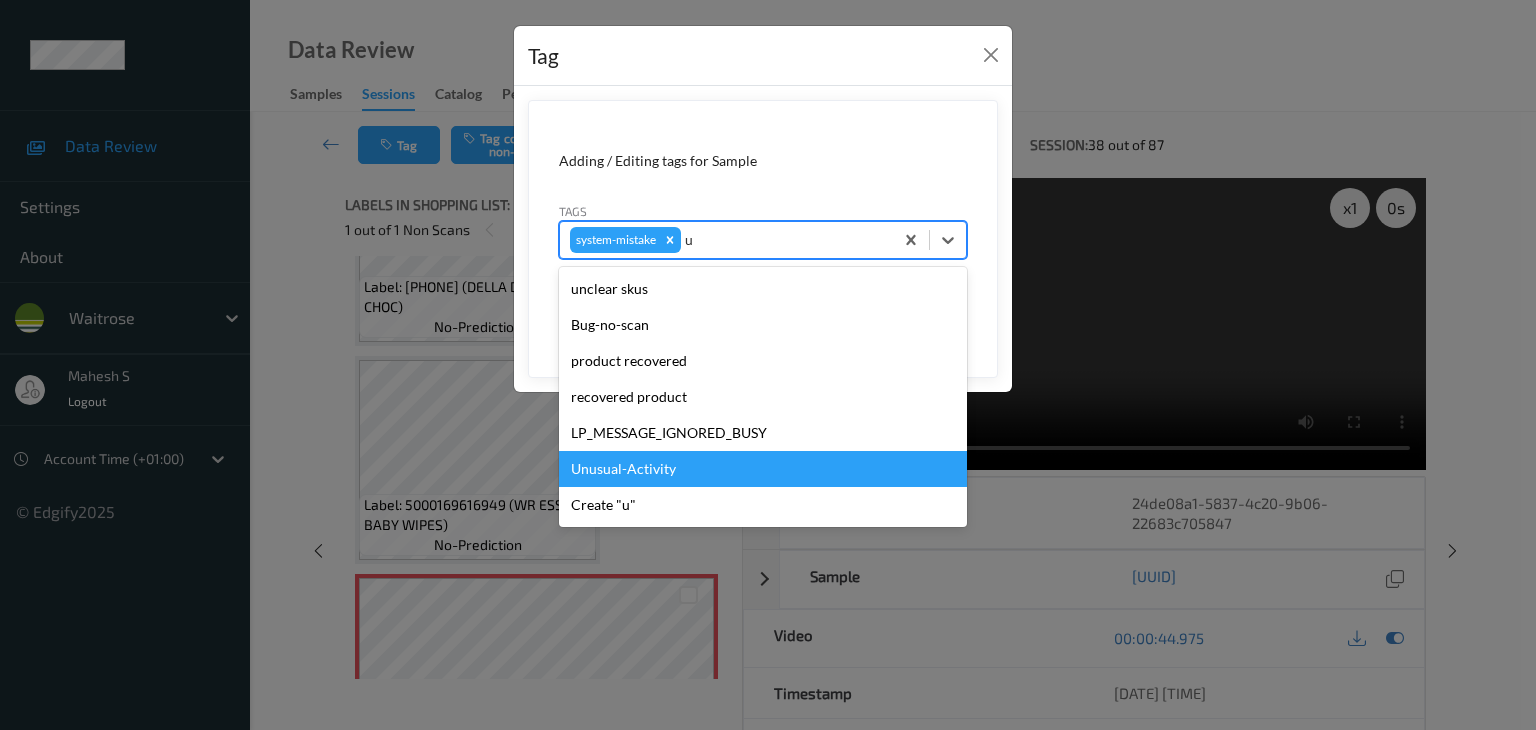 click on "Unusual-Activity" at bounding box center [763, 469] 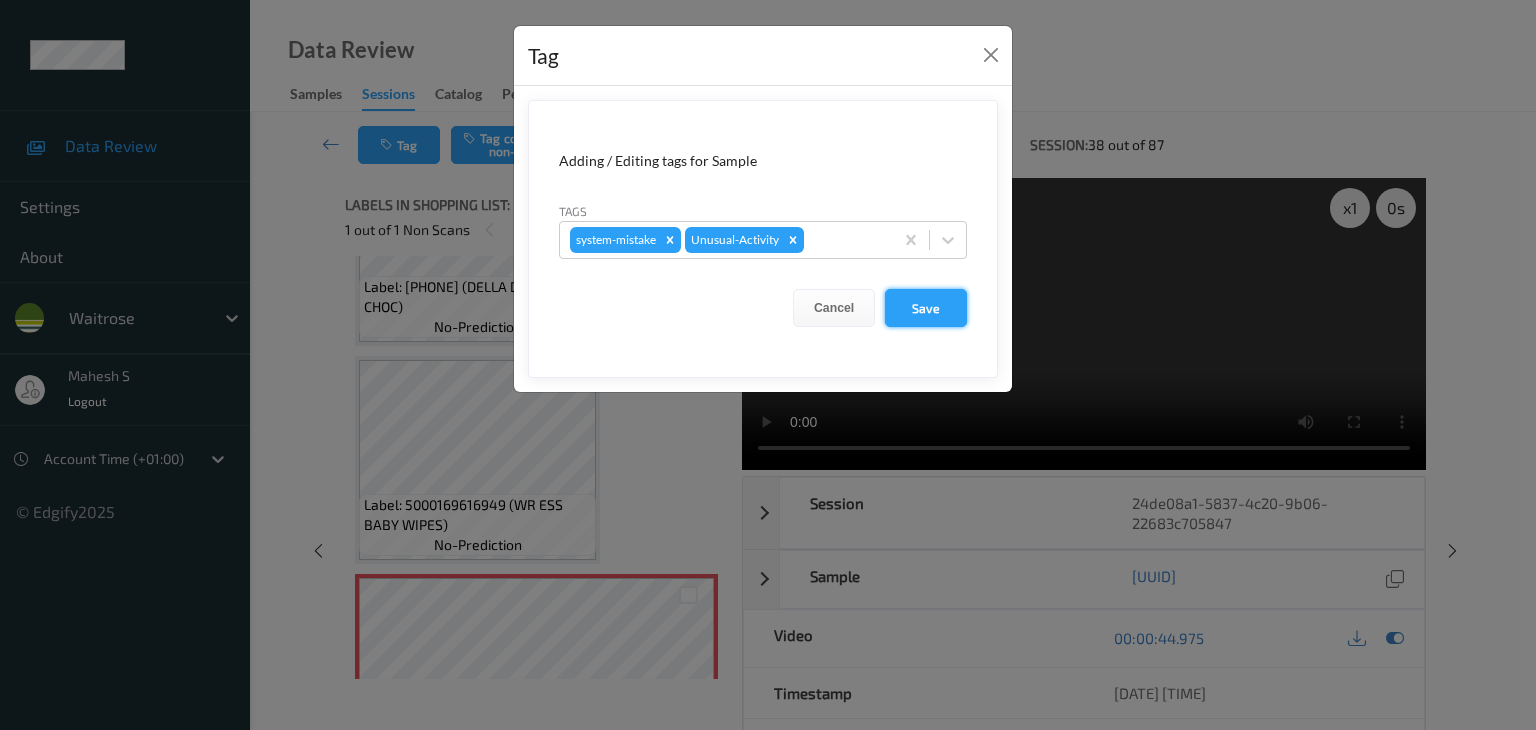 click on "Save" at bounding box center (926, 308) 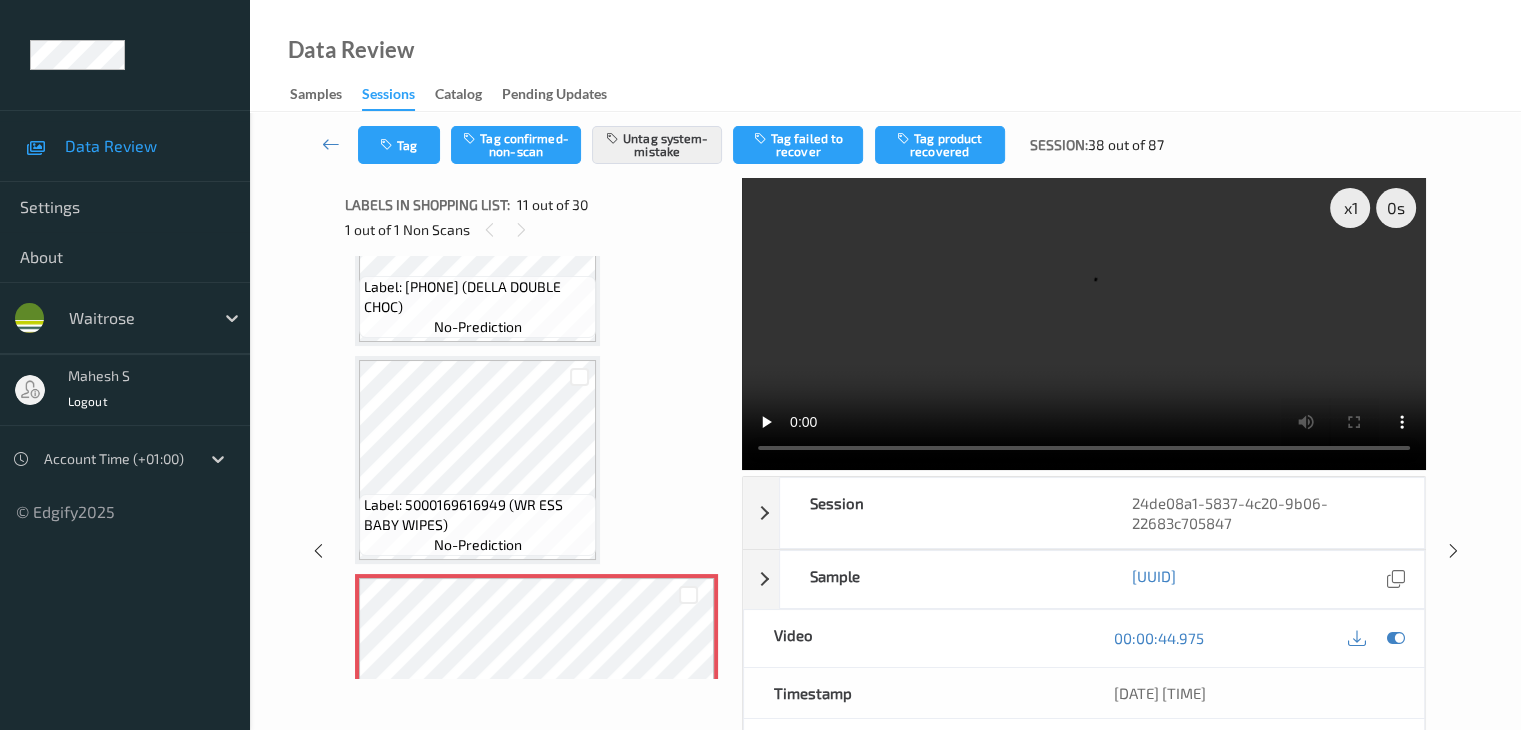 type 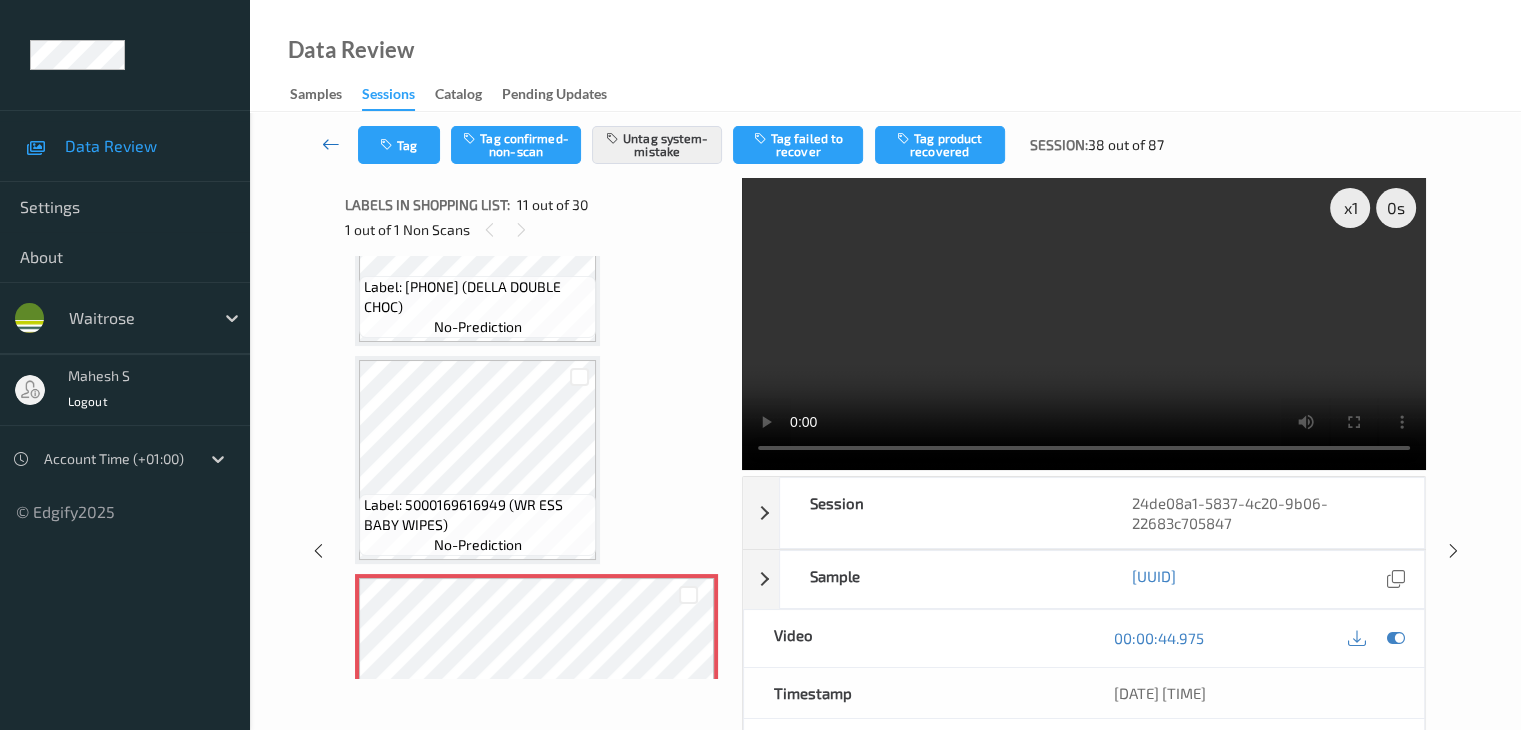 click at bounding box center [331, 144] 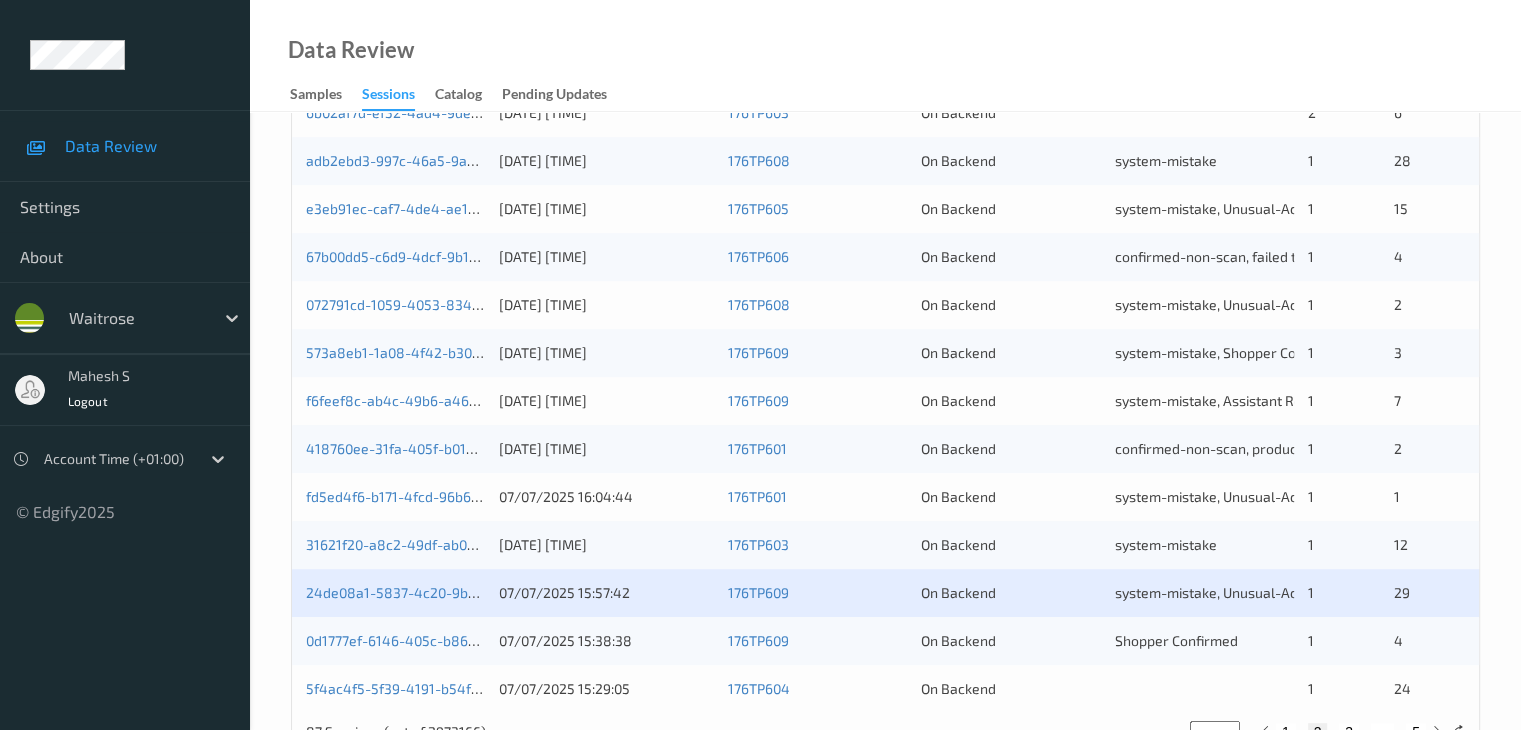 scroll, scrollTop: 932, scrollLeft: 0, axis: vertical 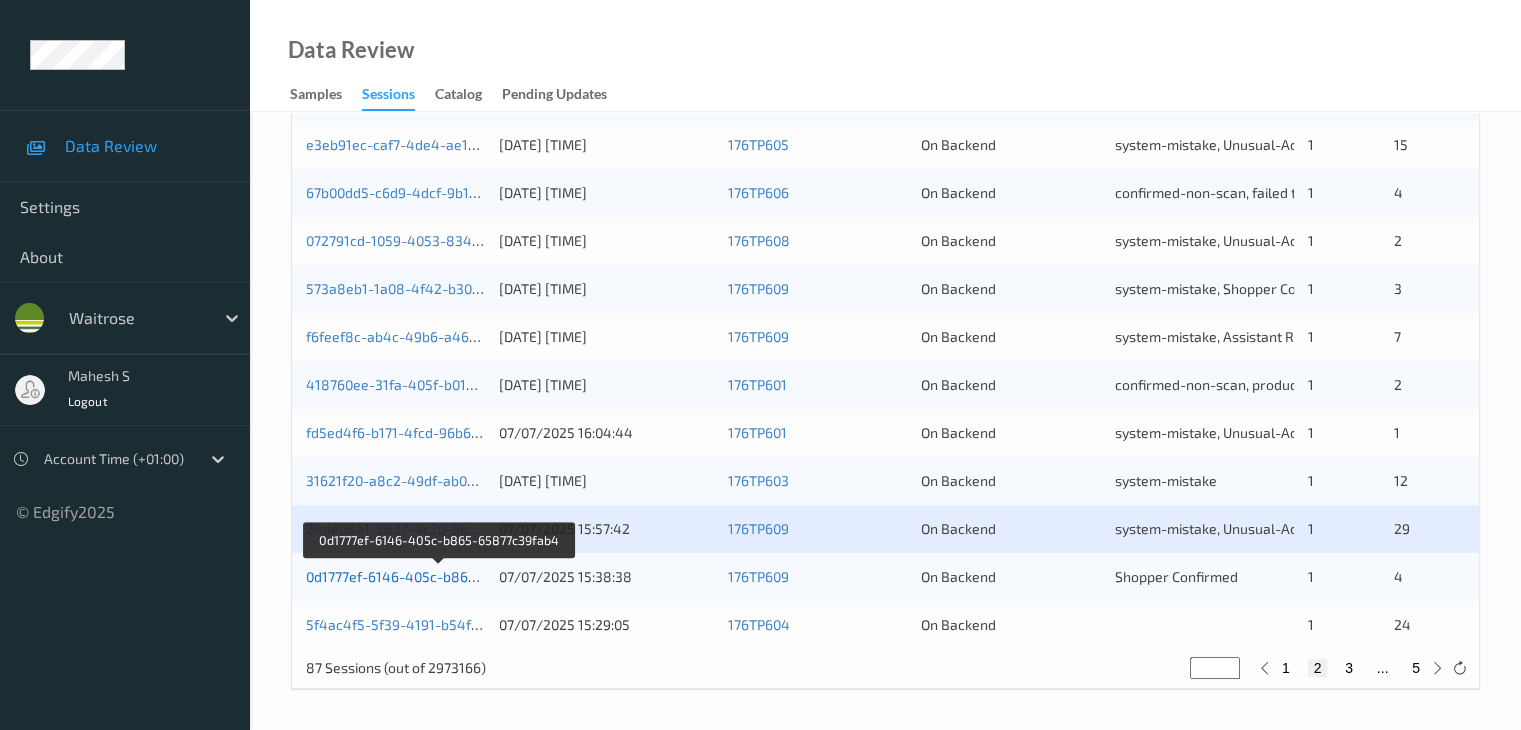 click on "0d1777ef-6146-405c-b865-65877c39fab4" at bounding box center [440, 576] 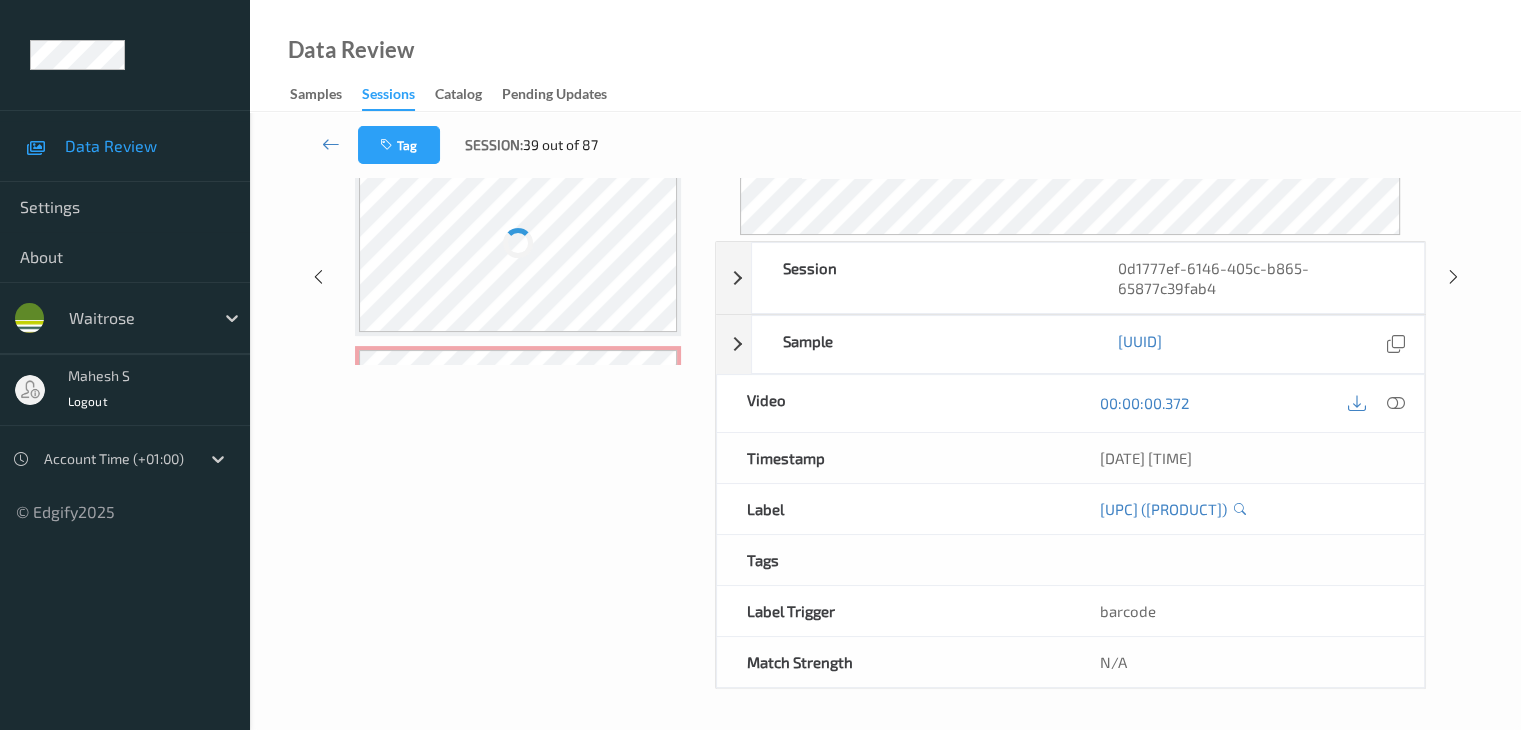 scroll, scrollTop: 324, scrollLeft: 0, axis: vertical 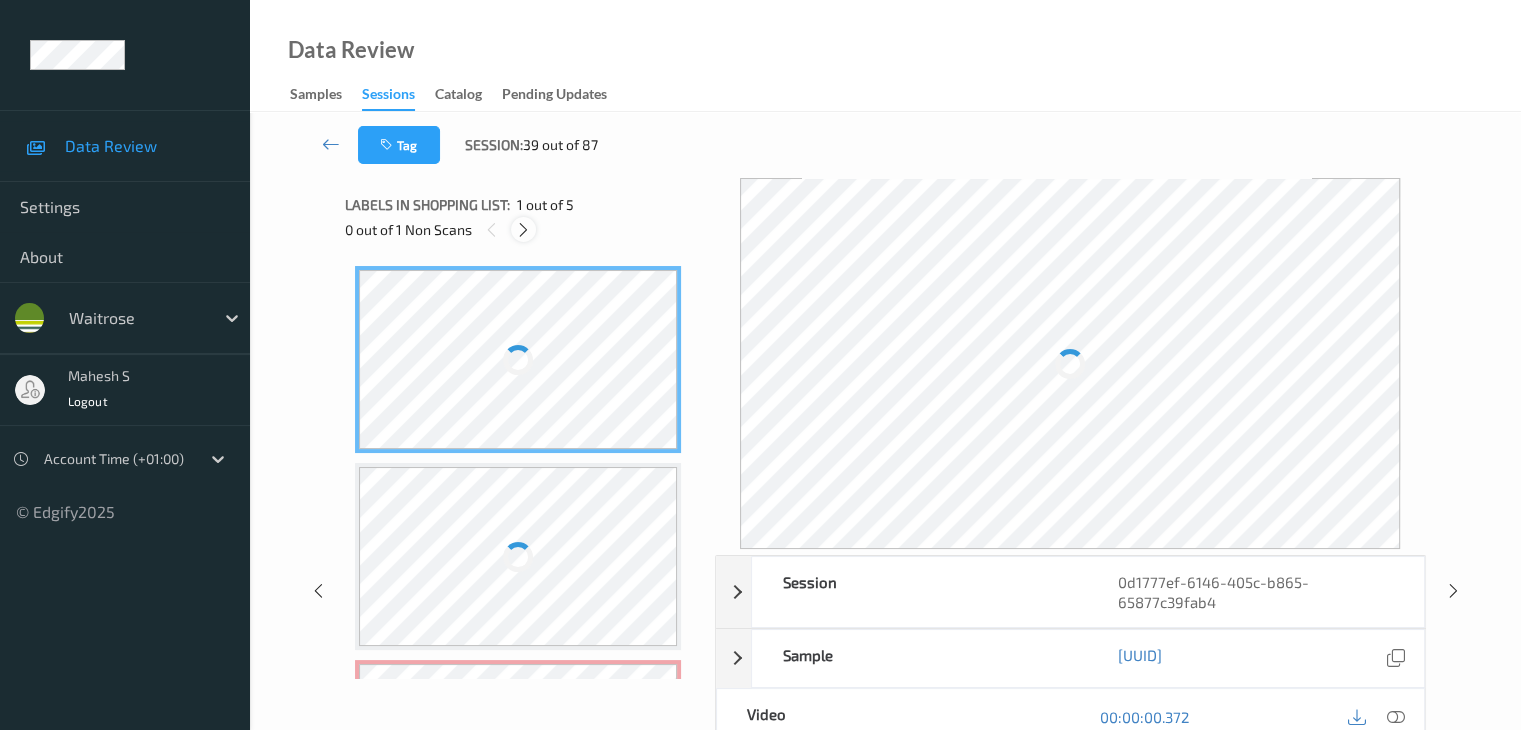 click at bounding box center [523, 230] 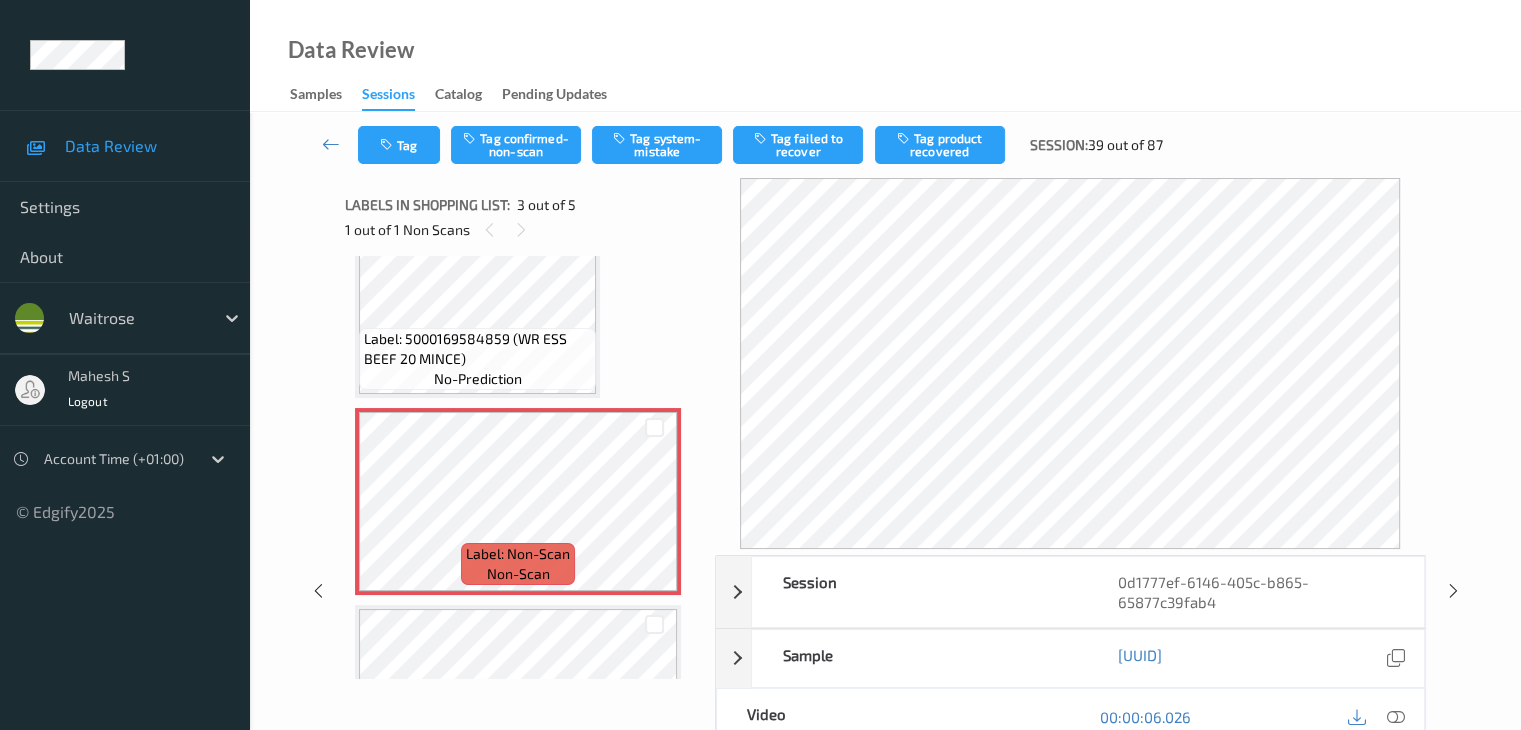 scroll, scrollTop: 328, scrollLeft: 0, axis: vertical 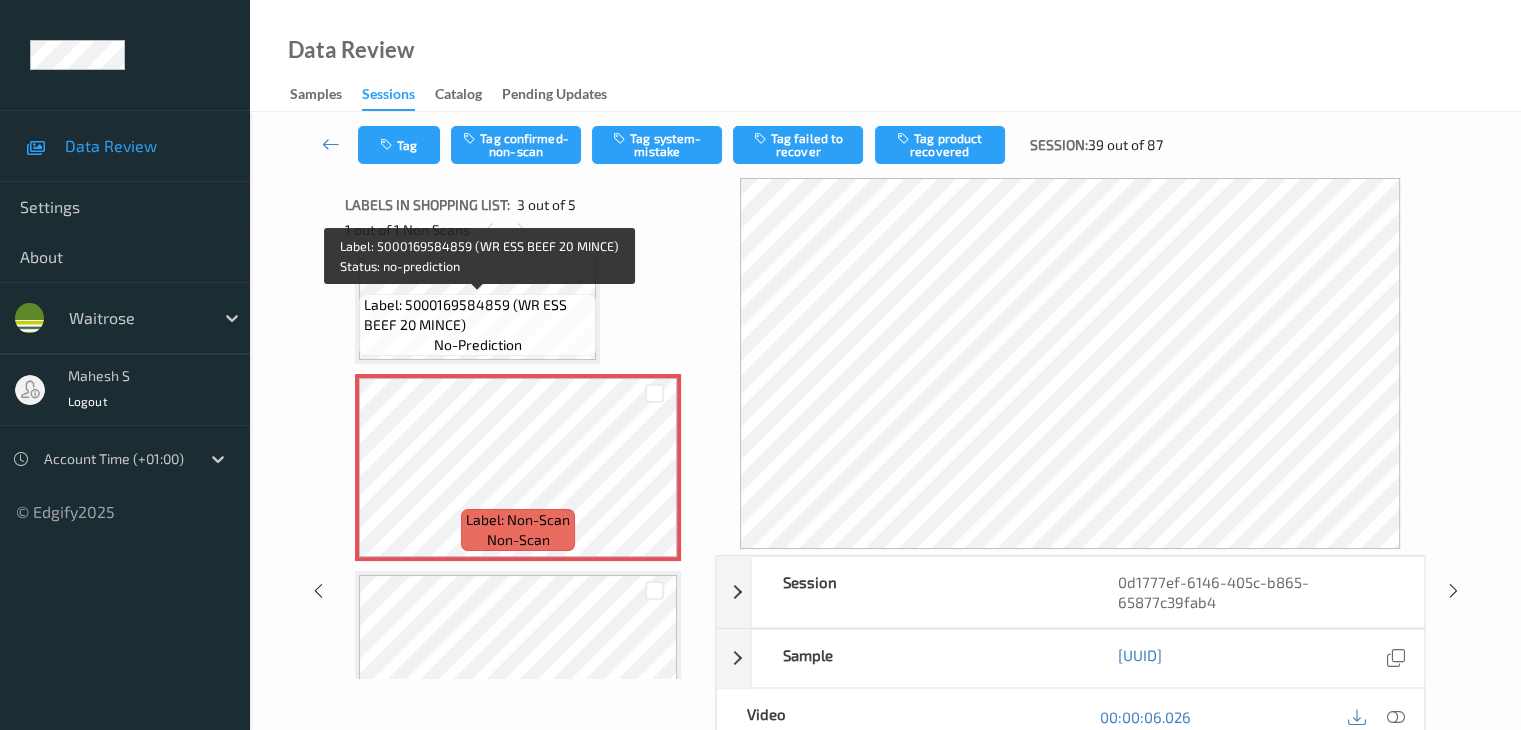 click on "Label: [PHONE] (WR ESS BEEF 20 MINCE) no-prediction" at bounding box center [477, 325] 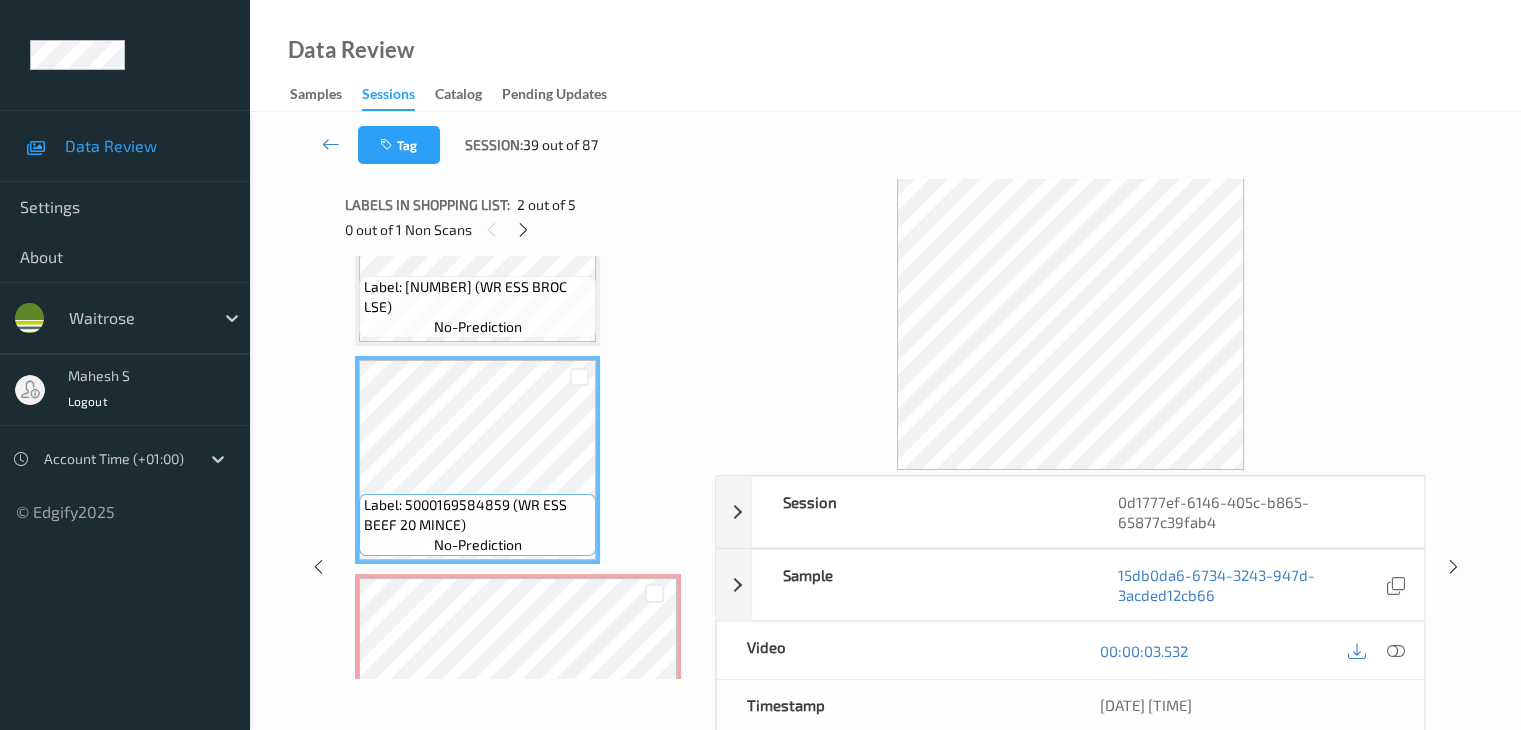 scroll, scrollTop: 228, scrollLeft: 0, axis: vertical 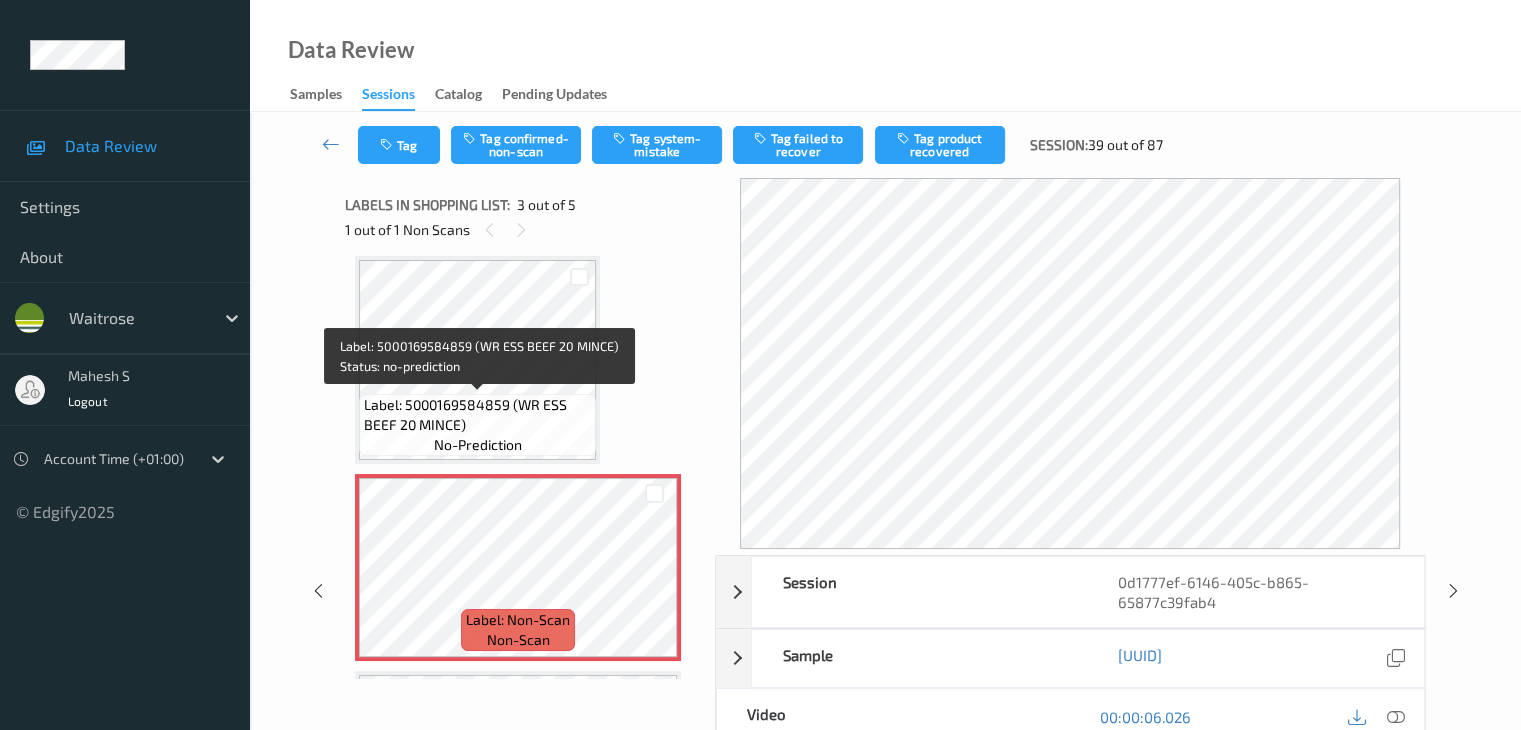 click on "Label: 5000169584859 (WR ESS BEEF 20 MINCE)" at bounding box center [477, 415] 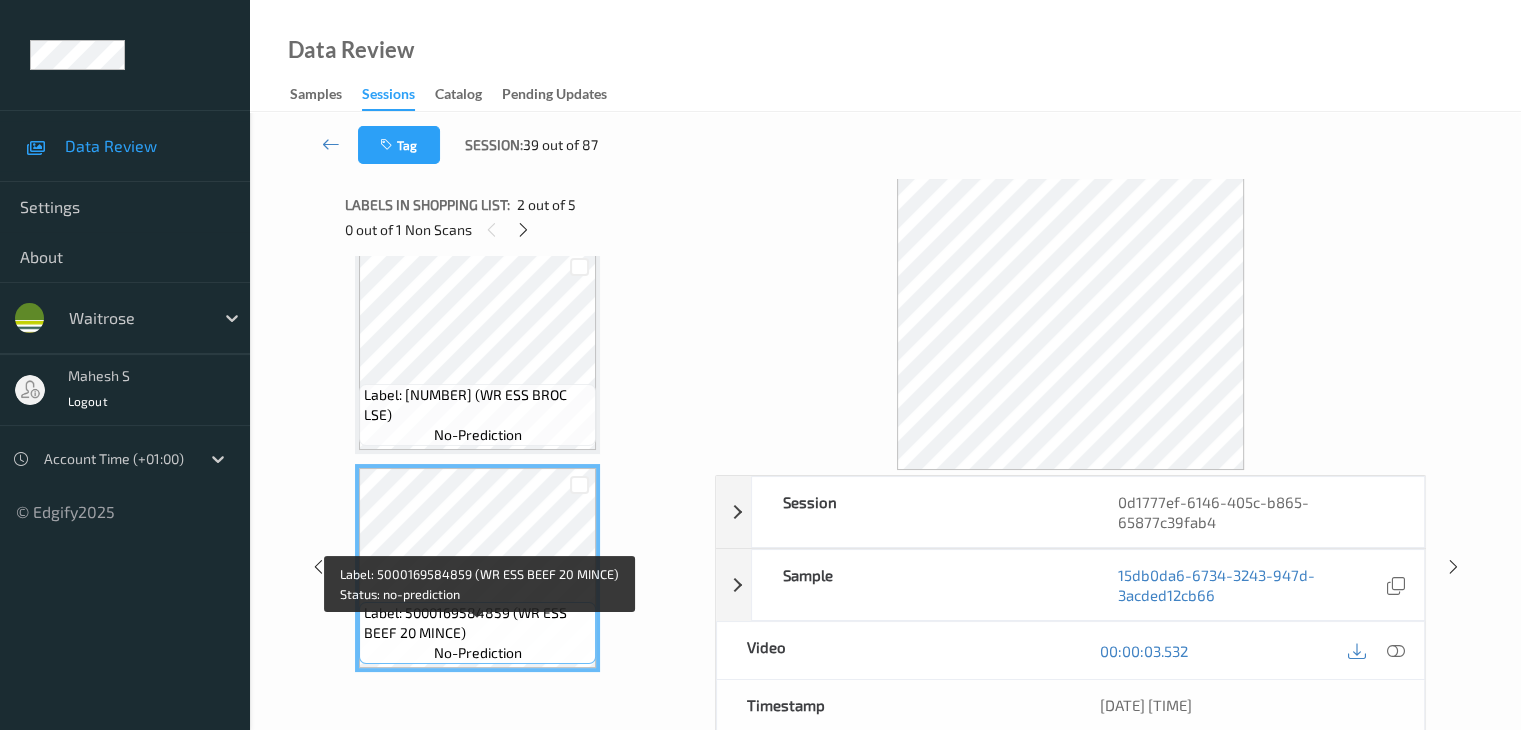 scroll, scrollTop: 0, scrollLeft: 0, axis: both 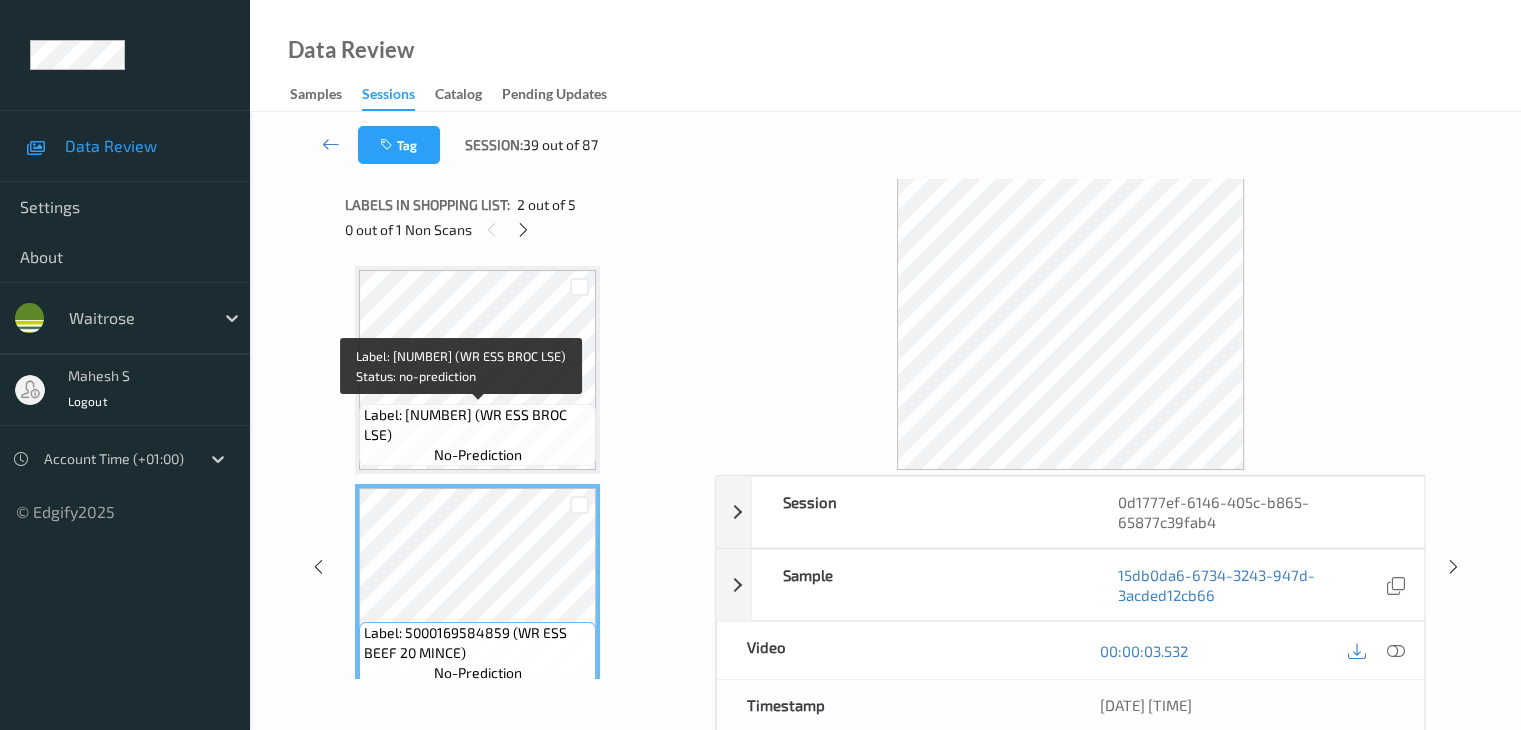click on "Label: [NUMBER] (WR ESS BROC LSE)" at bounding box center (477, 425) 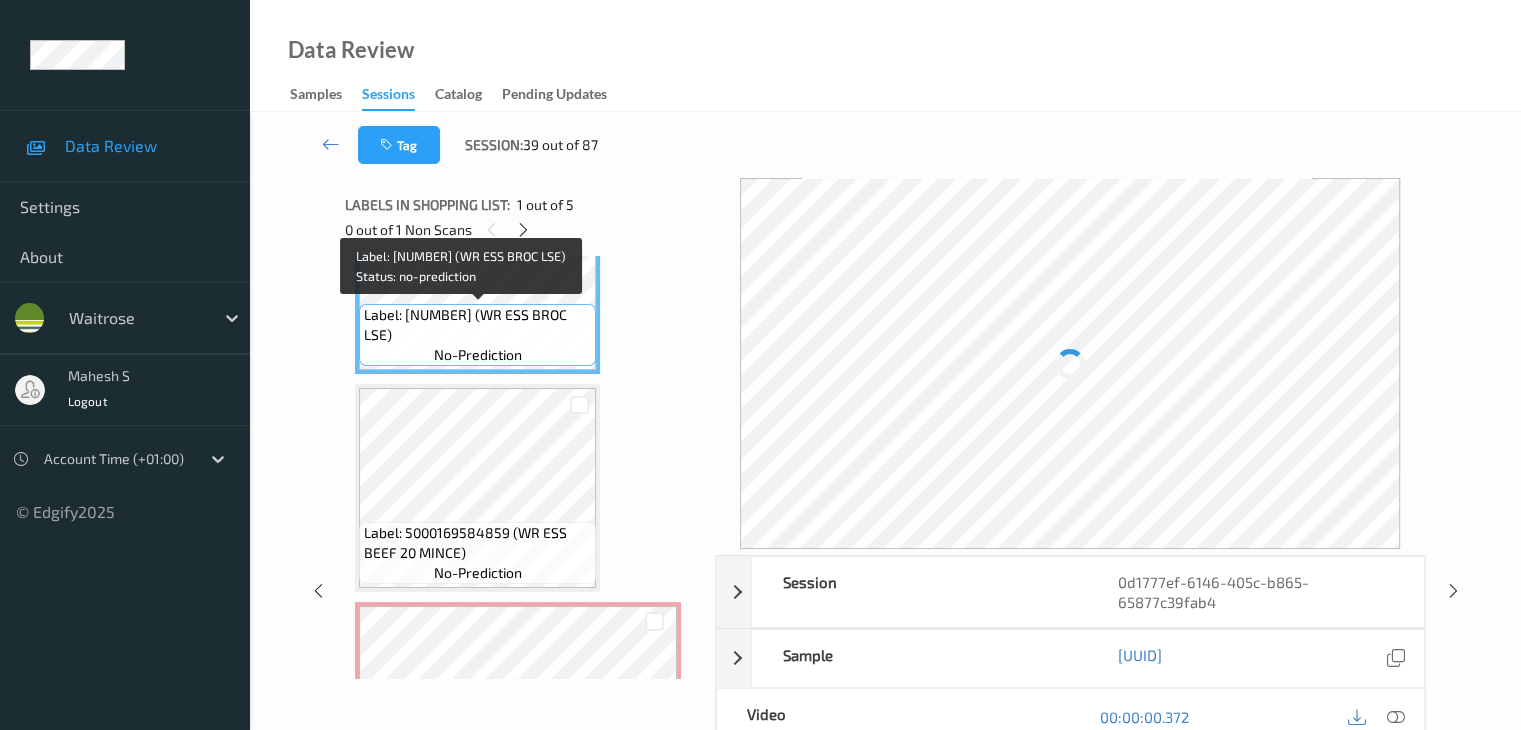 scroll, scrollTop: 0, scrollLeft: 0, axis: both 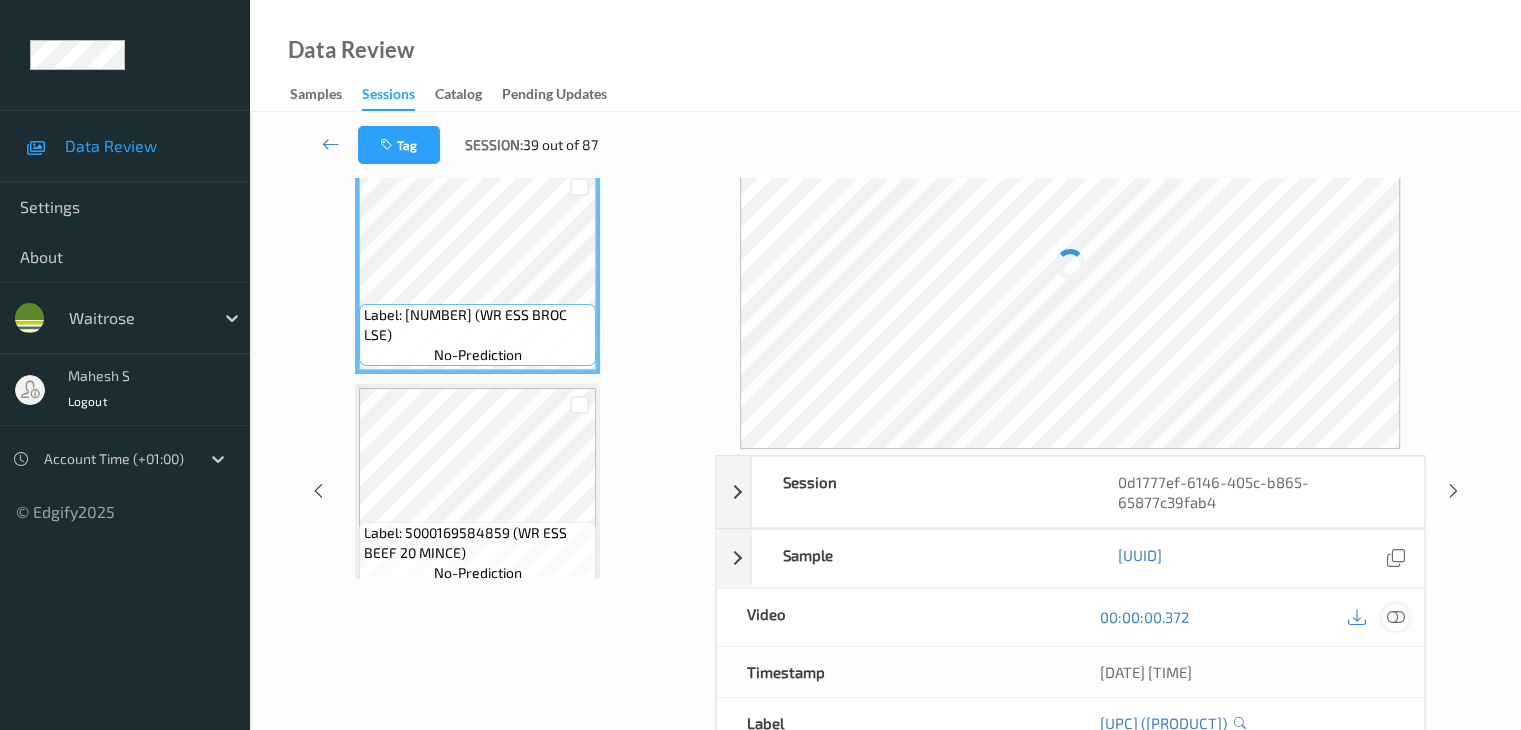 click at bounding box center [1395, 617] 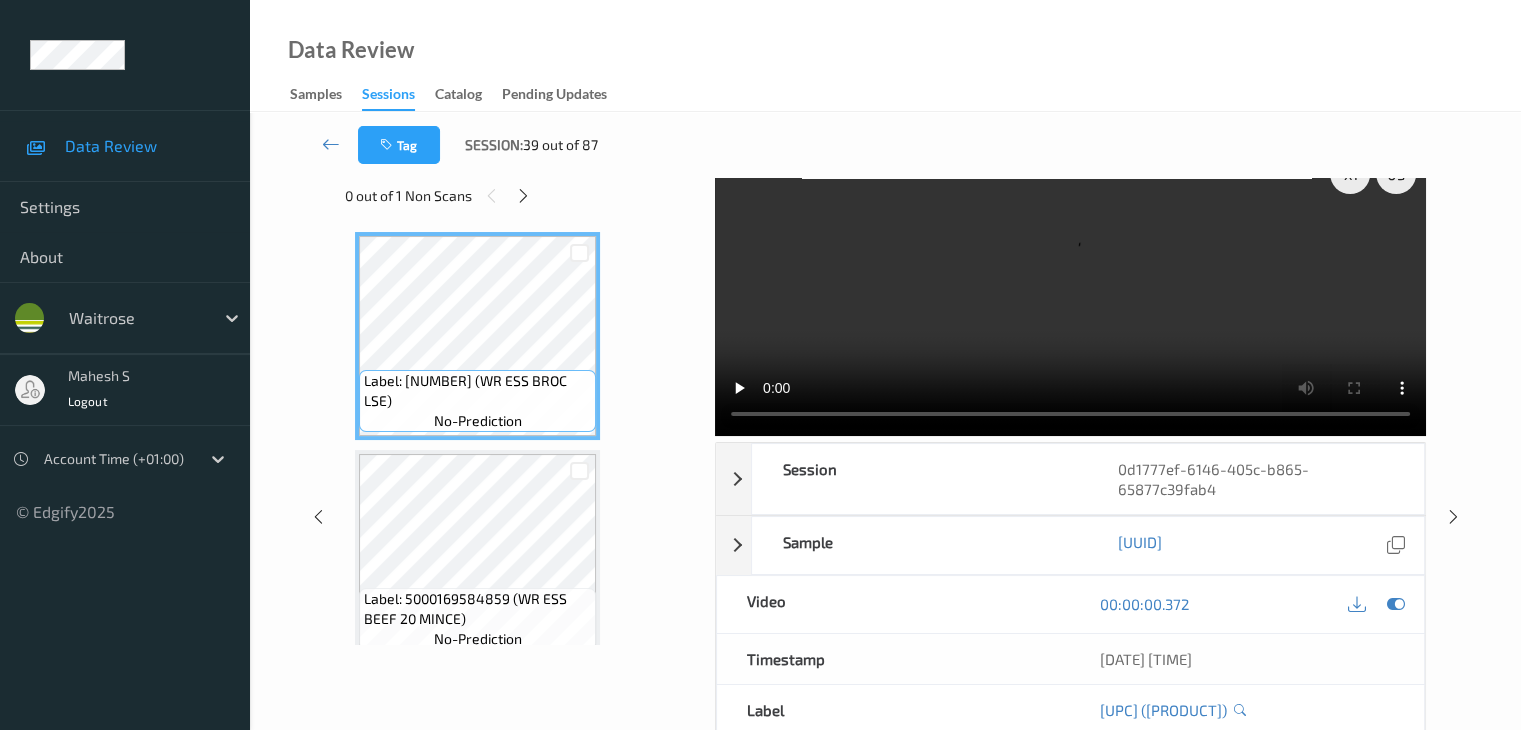 scroll, scrollTop: 0, scrollLeft: 0, axis: both 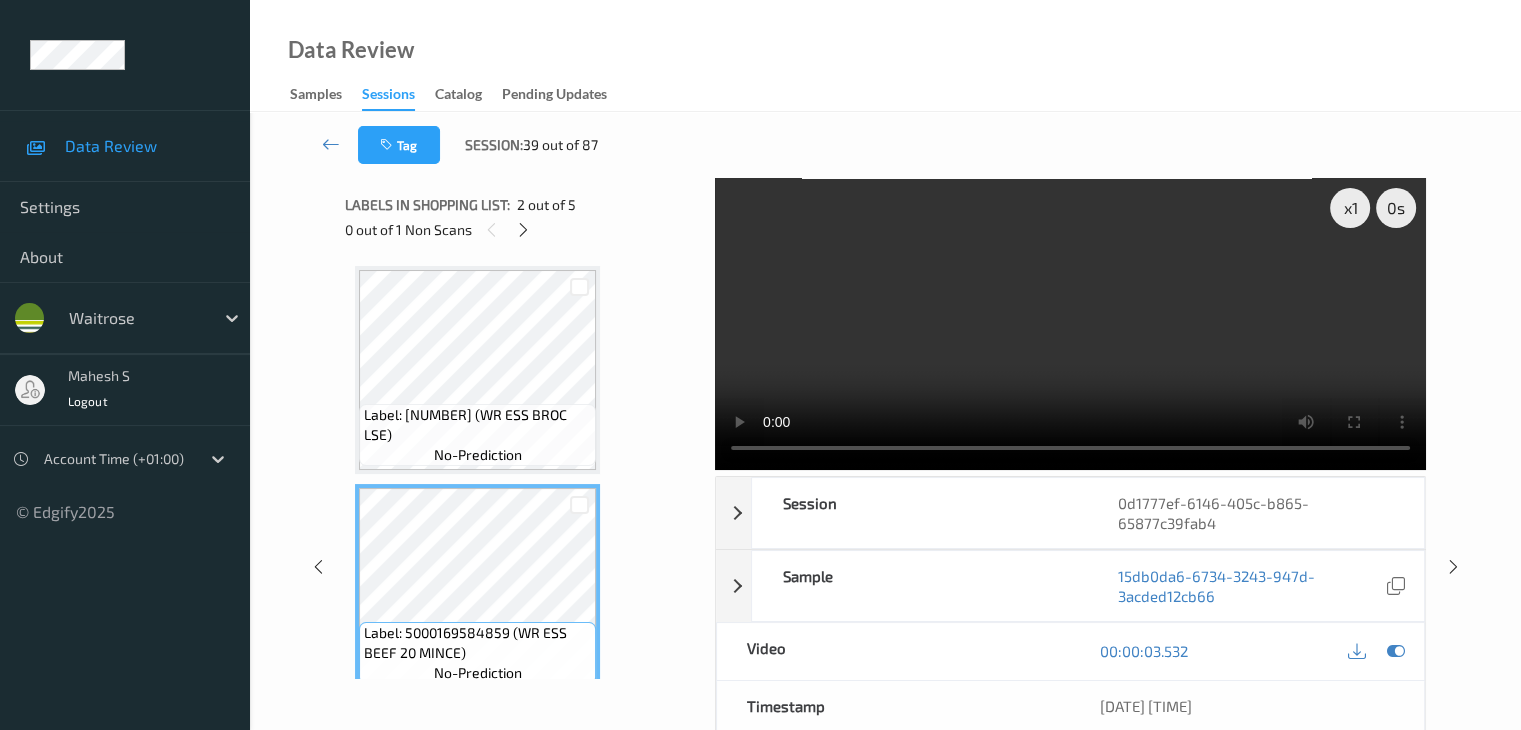 click at bounding box center (579, 504) 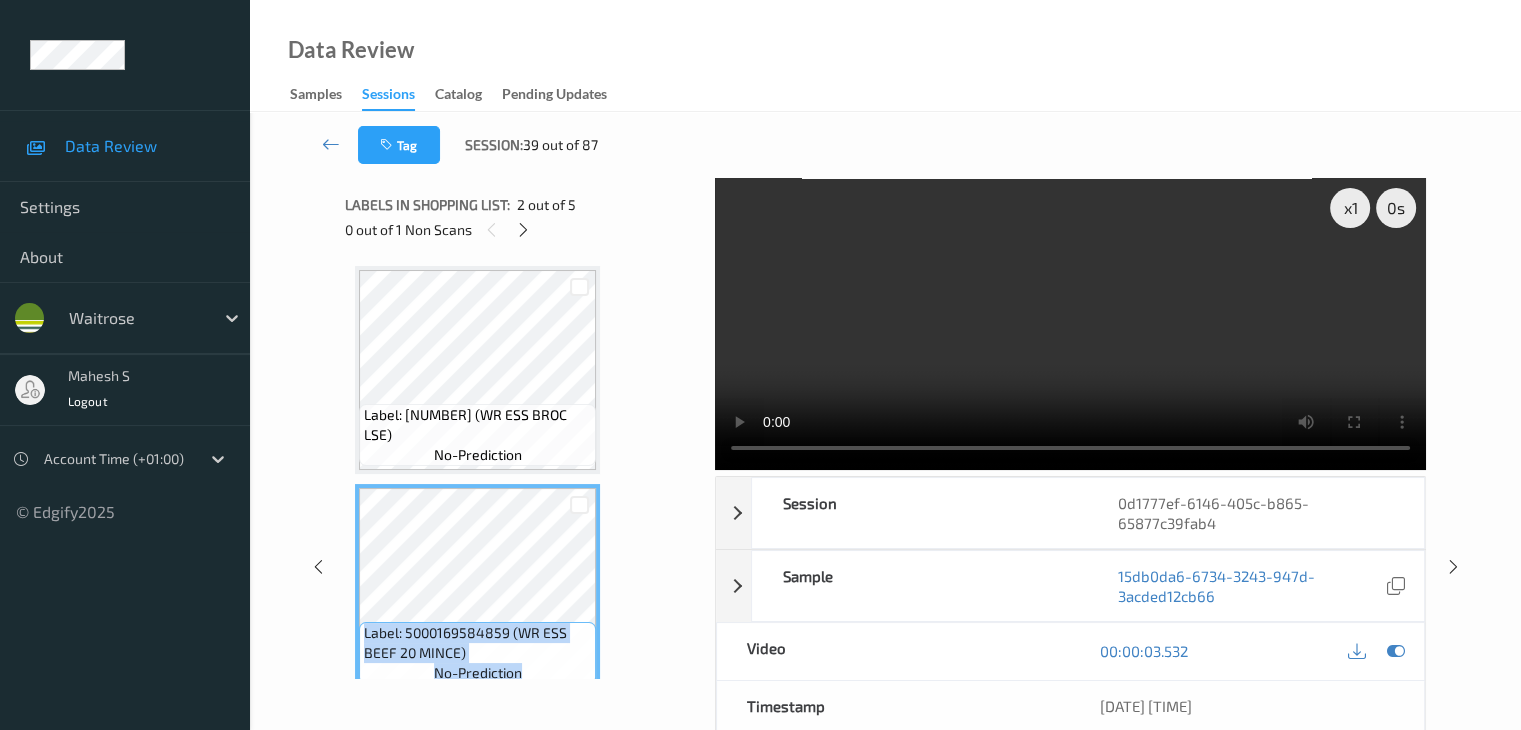 click at bounding box center (579, 504) 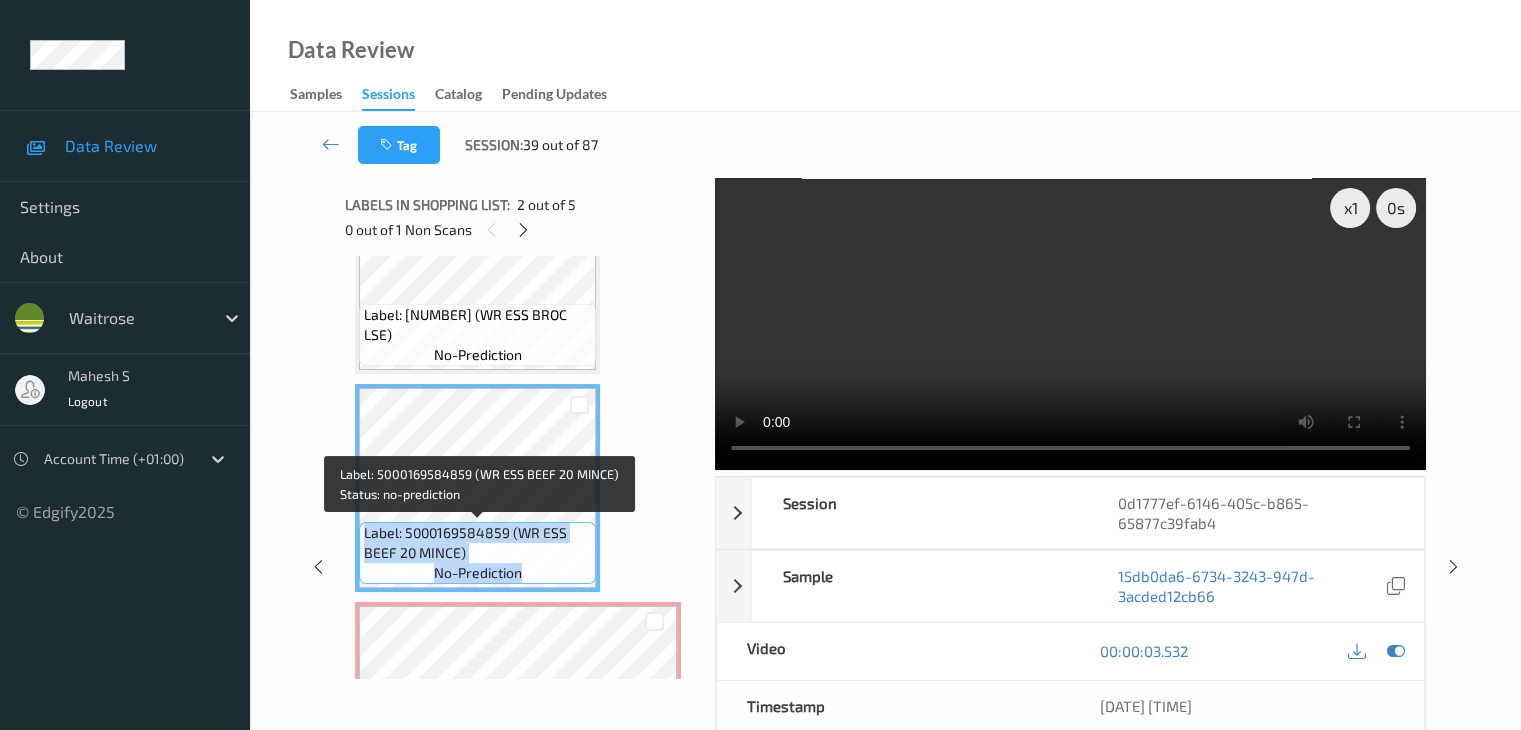 scroll, scrollTop: 200, scrollLeft: 0, axis: vertical 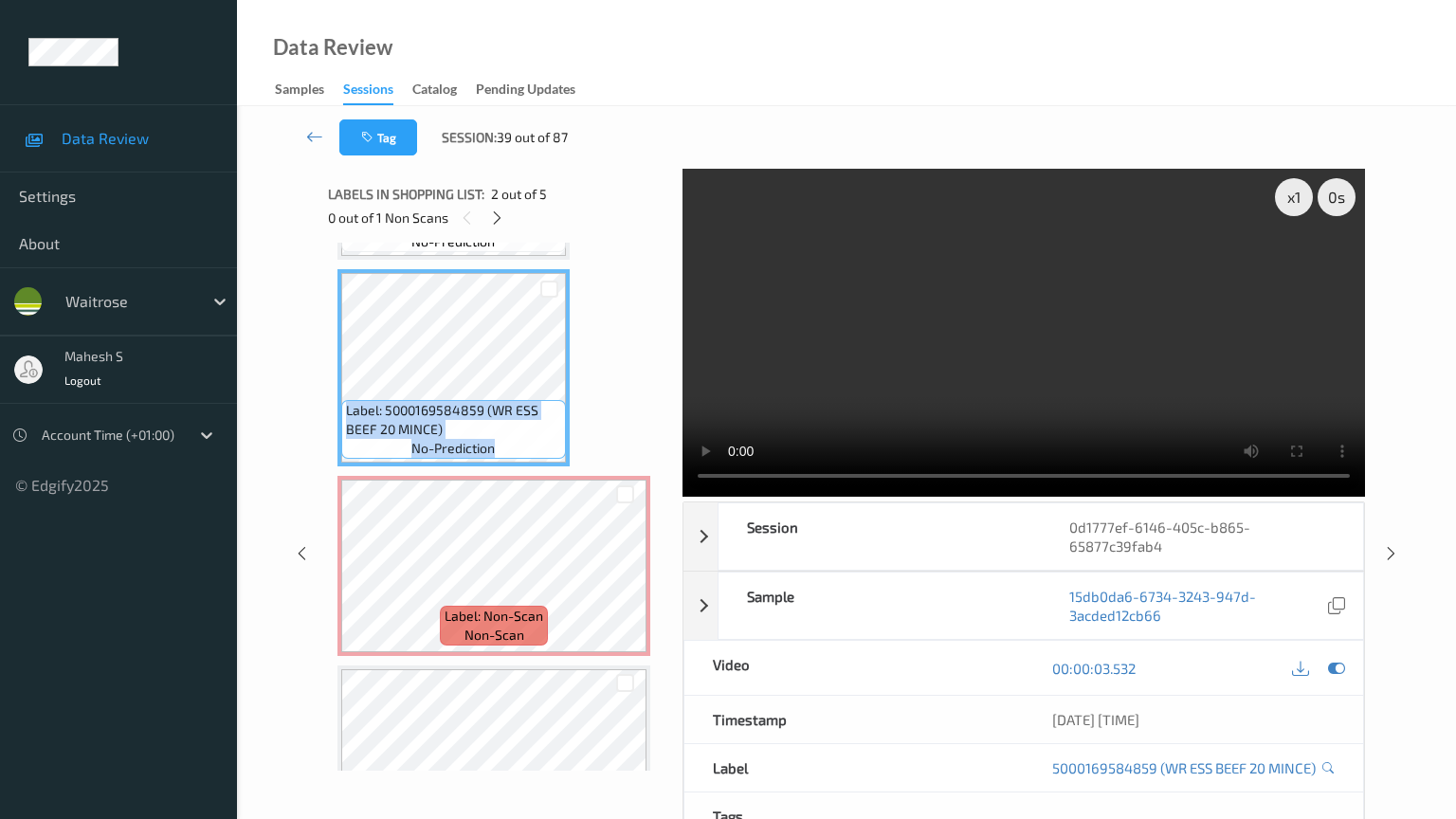 type 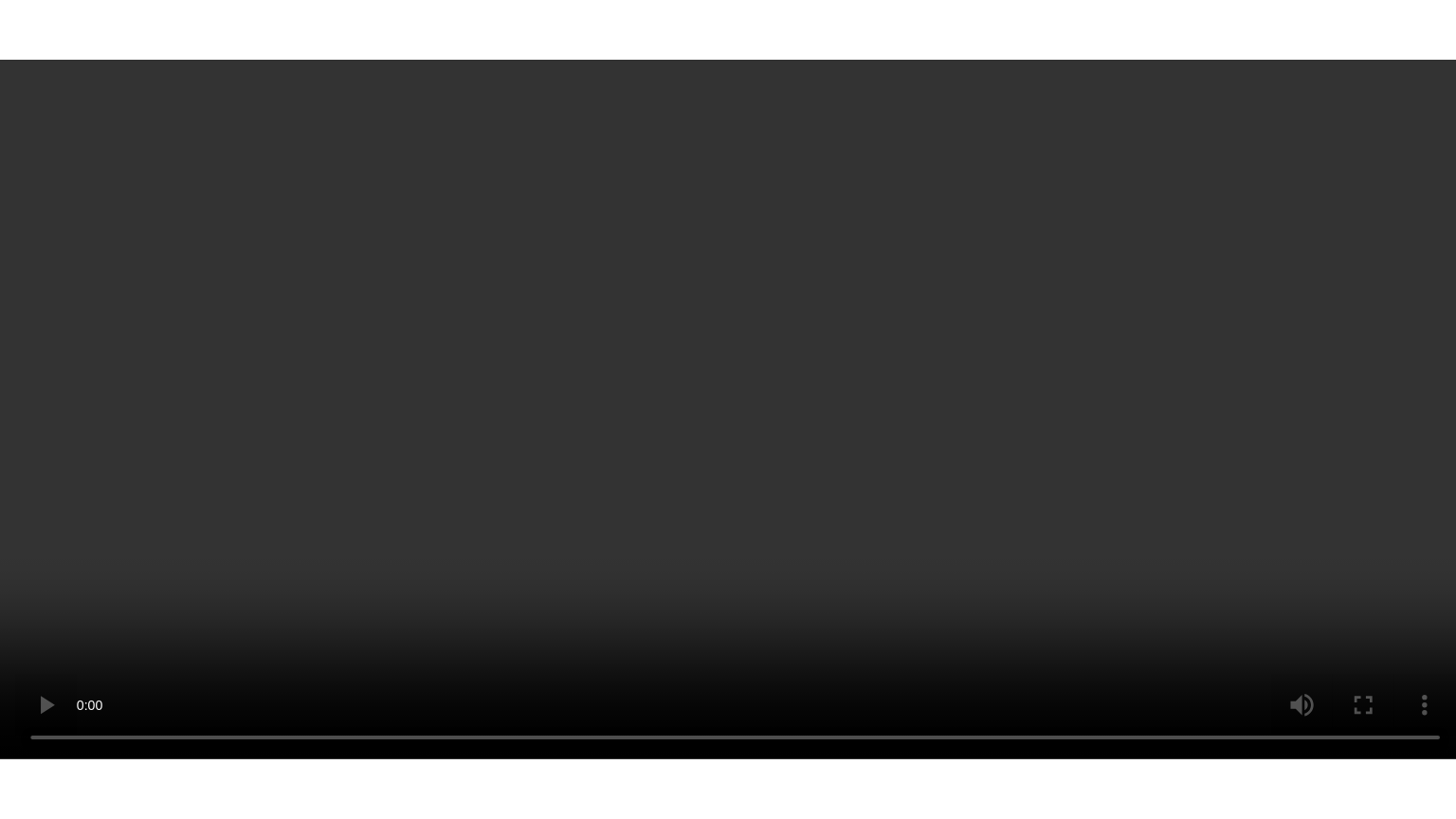 scroll, scrollTop: 474, scrollLeft: 0, axis: vertical 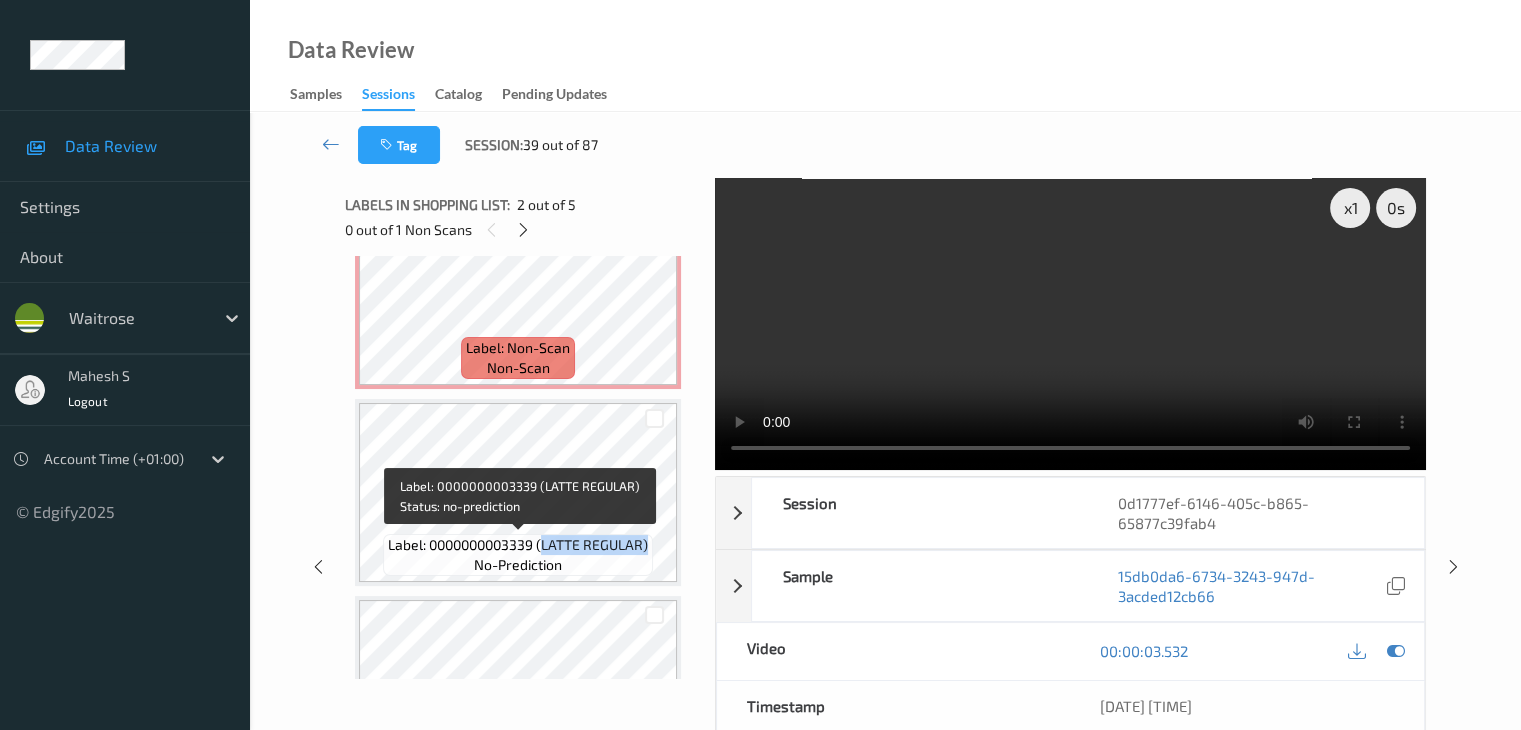 drag, startPoint x: 544, startPoint y: 548, endPoint x: 648, endPoint y: 548, distance: 104 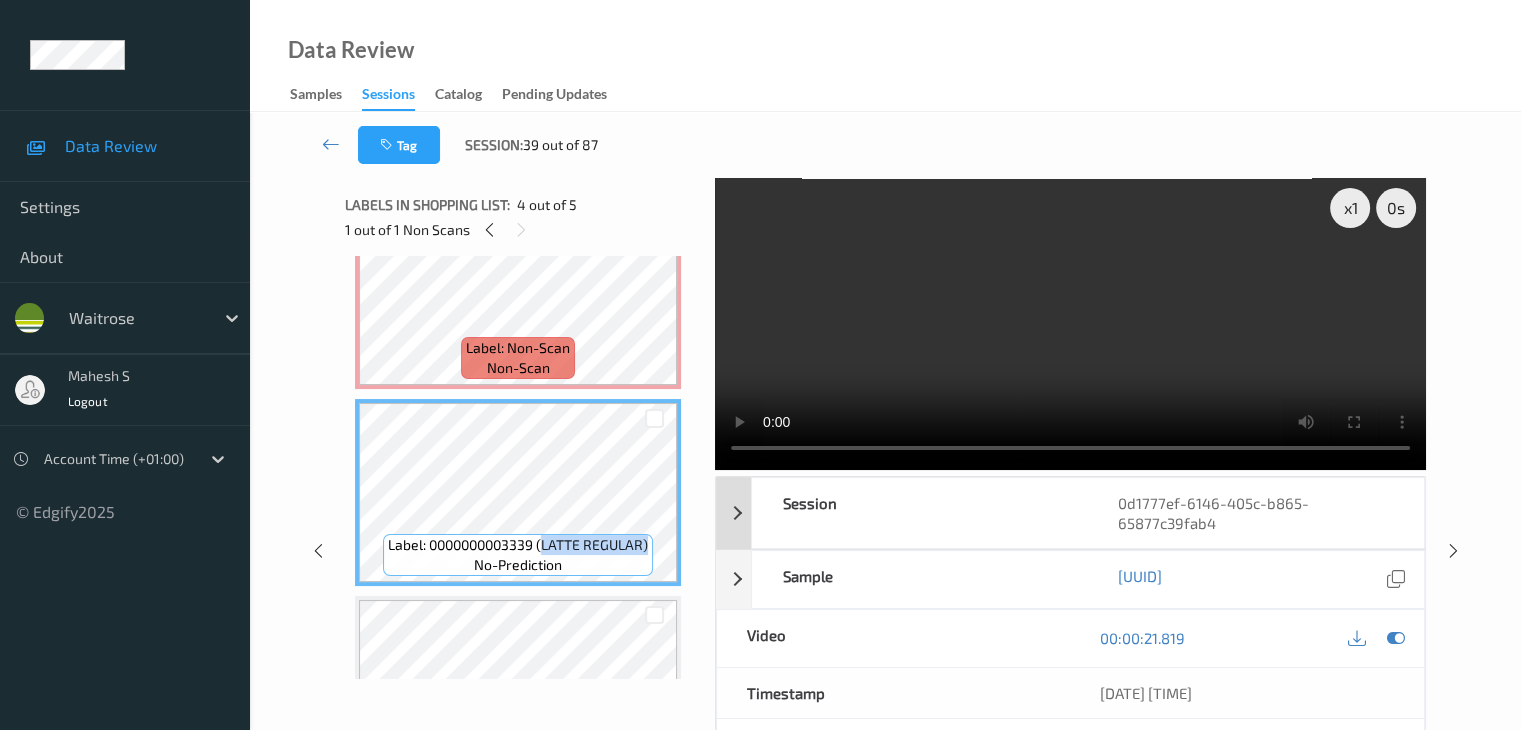 copy on "LATTE REGULAR)" 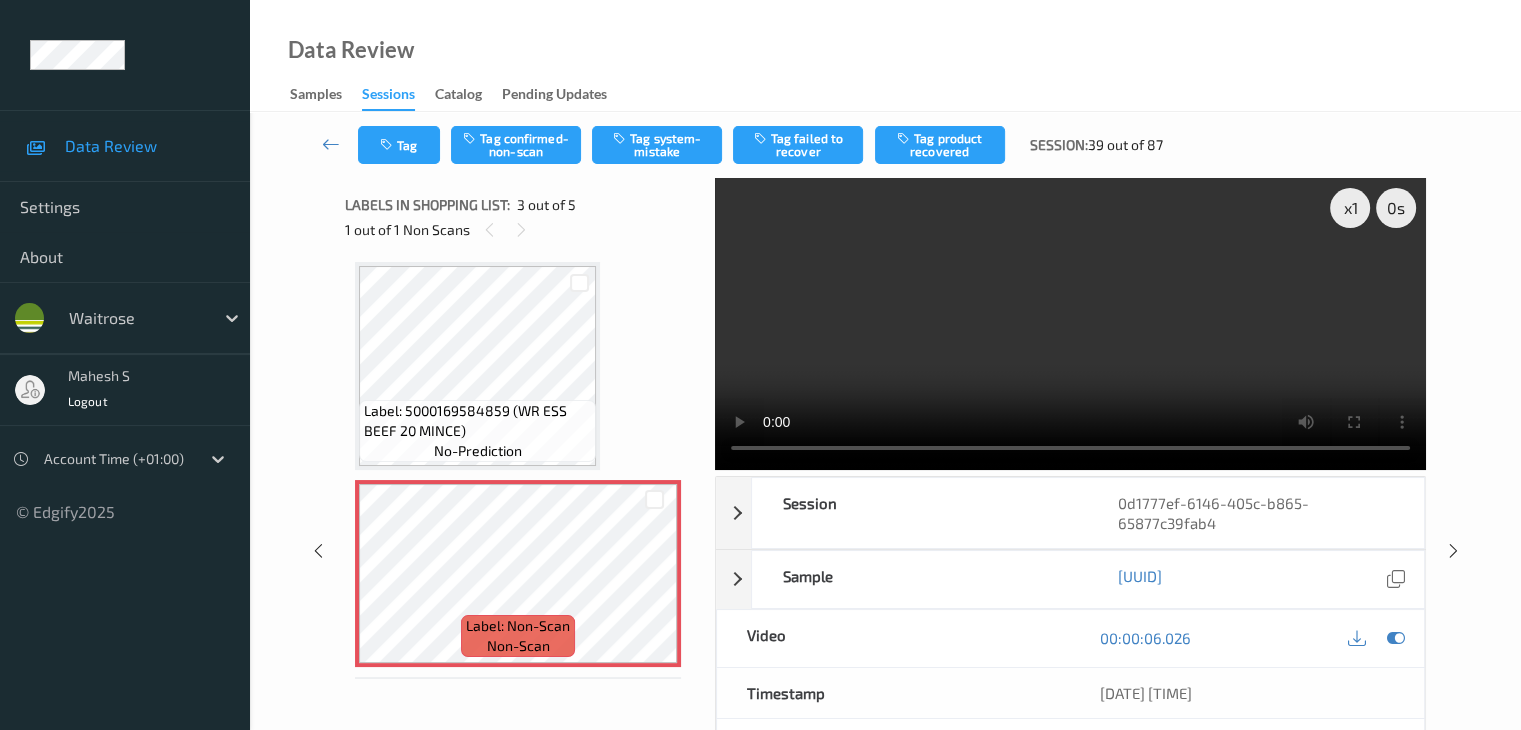 scroll, scrollTop: 187, scrollLeft: 0, axis: vertical 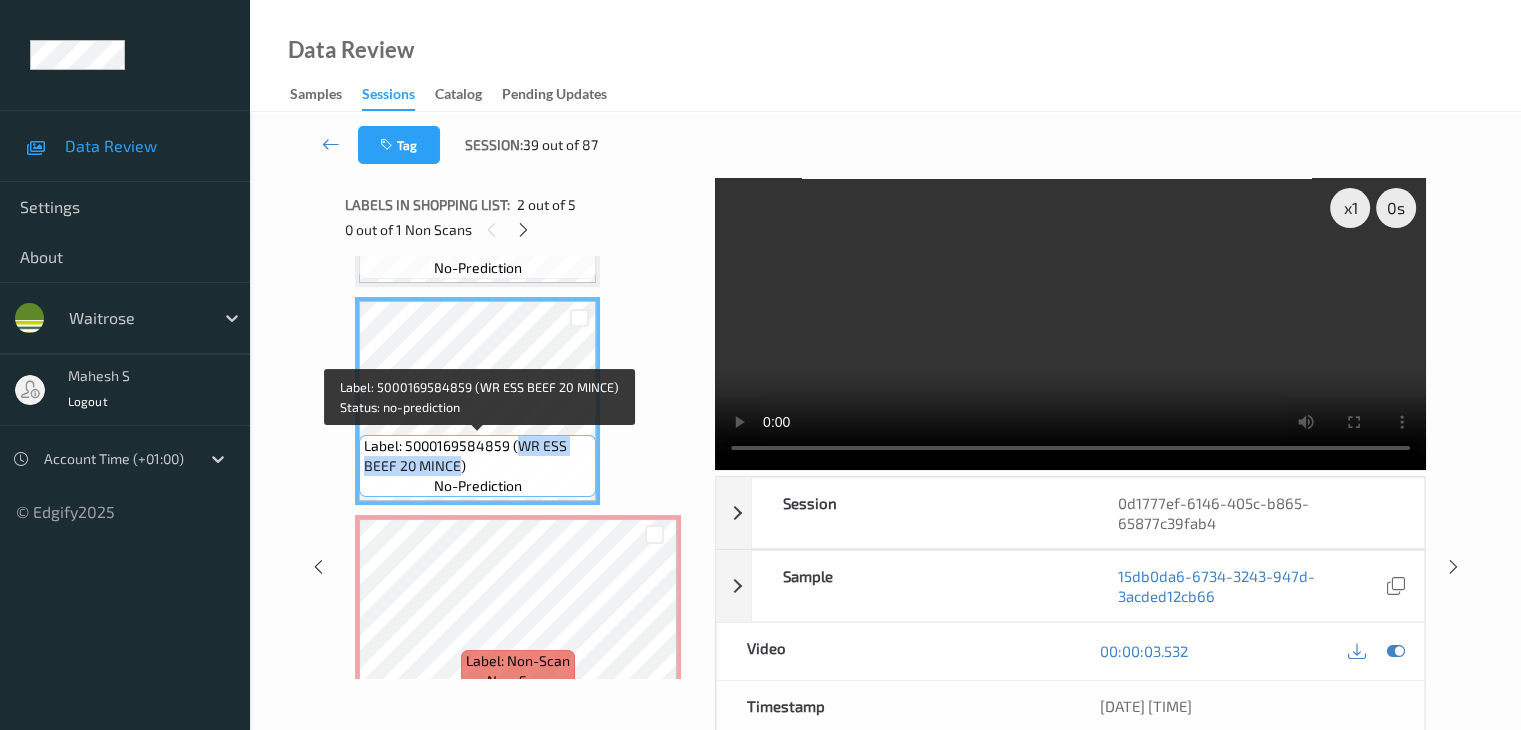 drag, startPoint x: 517, startPoint y: 448, endPoint x: 458, endPoint y: 468, distance: 62.297672 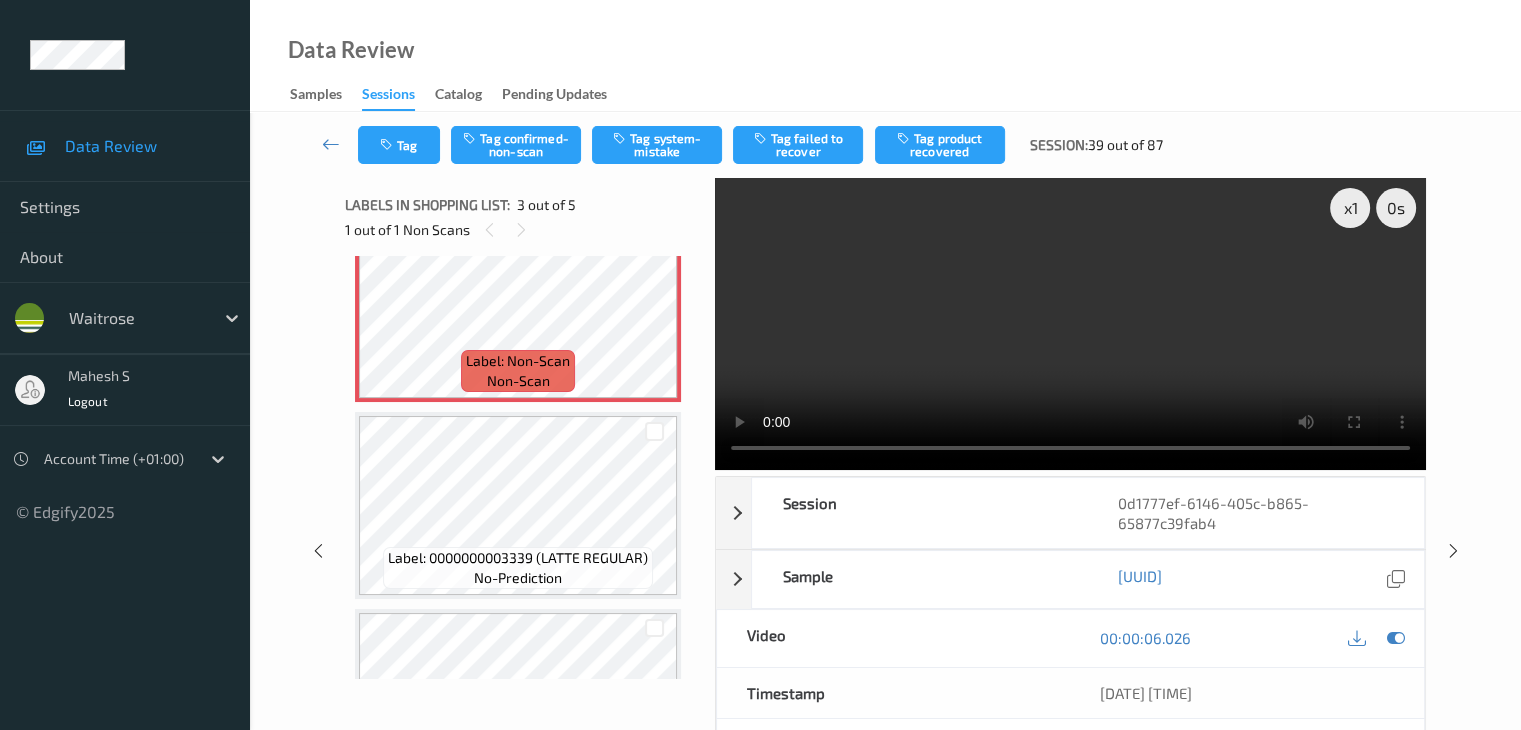 scroll, scrollTop: 287, scrollLeft: 0, axis: vertical 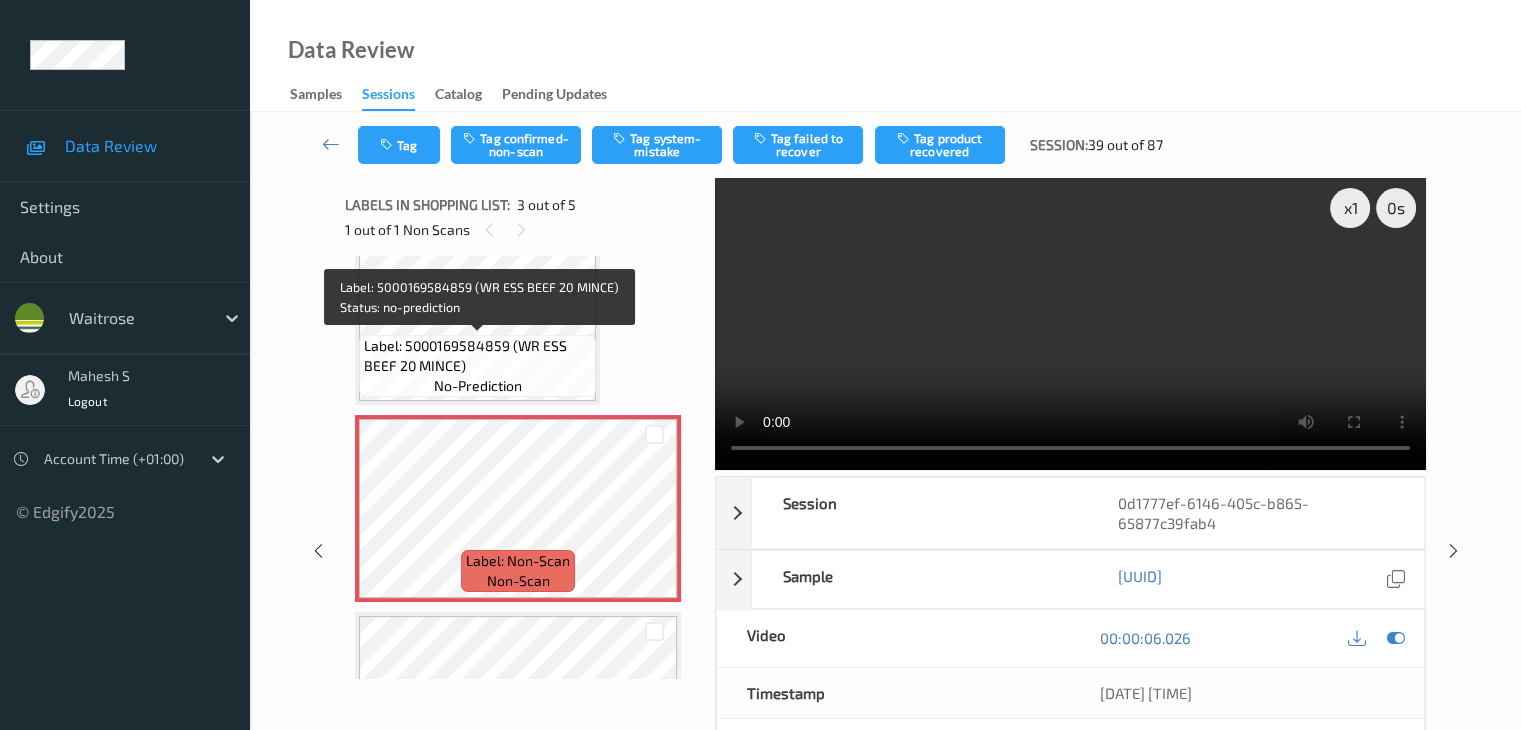 click on "Label: 5000169584859 (WR ESS BEEF 20 MINCE)" at bounding box center (477, 356) 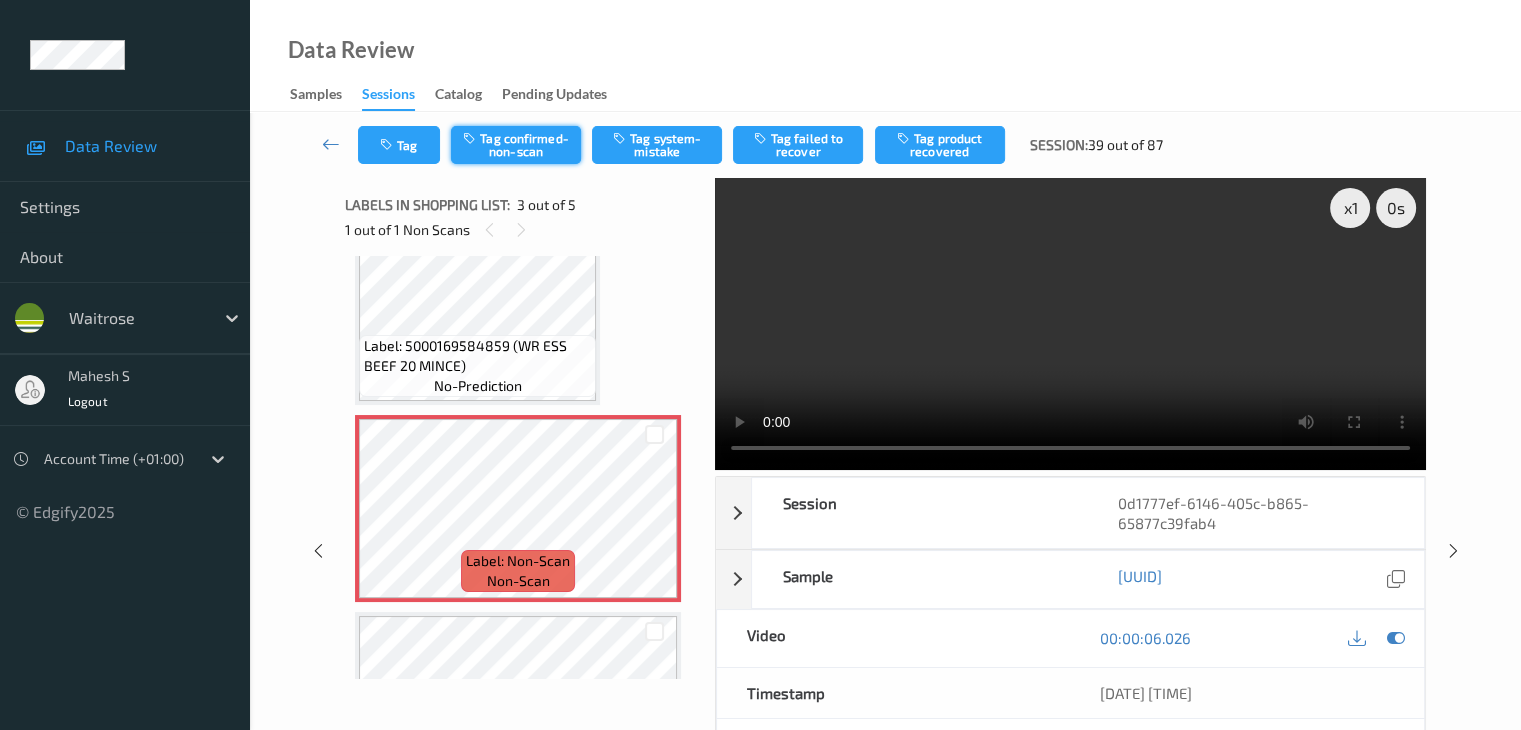 click on "Tag   confirmed-non-scan" at bounding box center (516, 145) 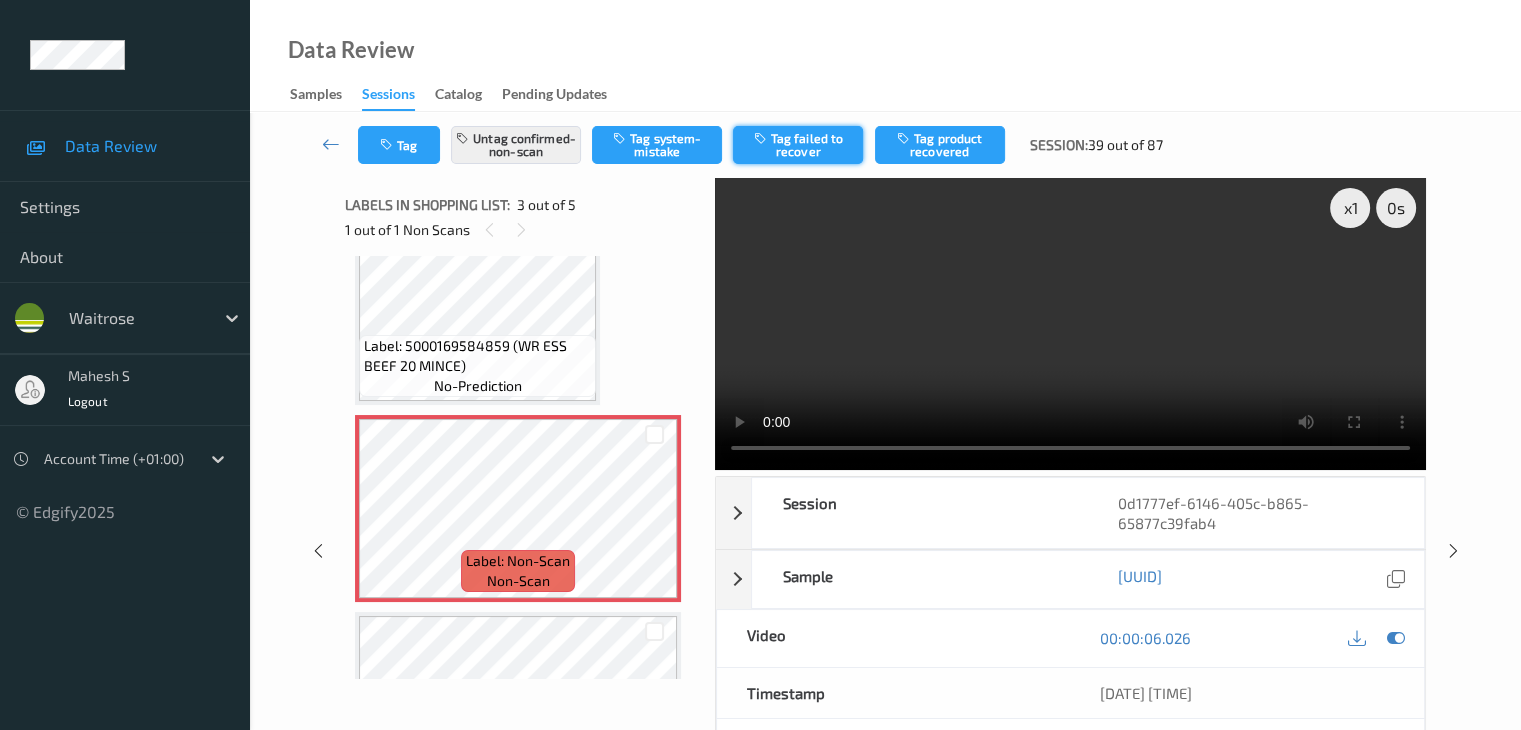 click on "Tag   failed to recover" at bounding box center (798, 145) 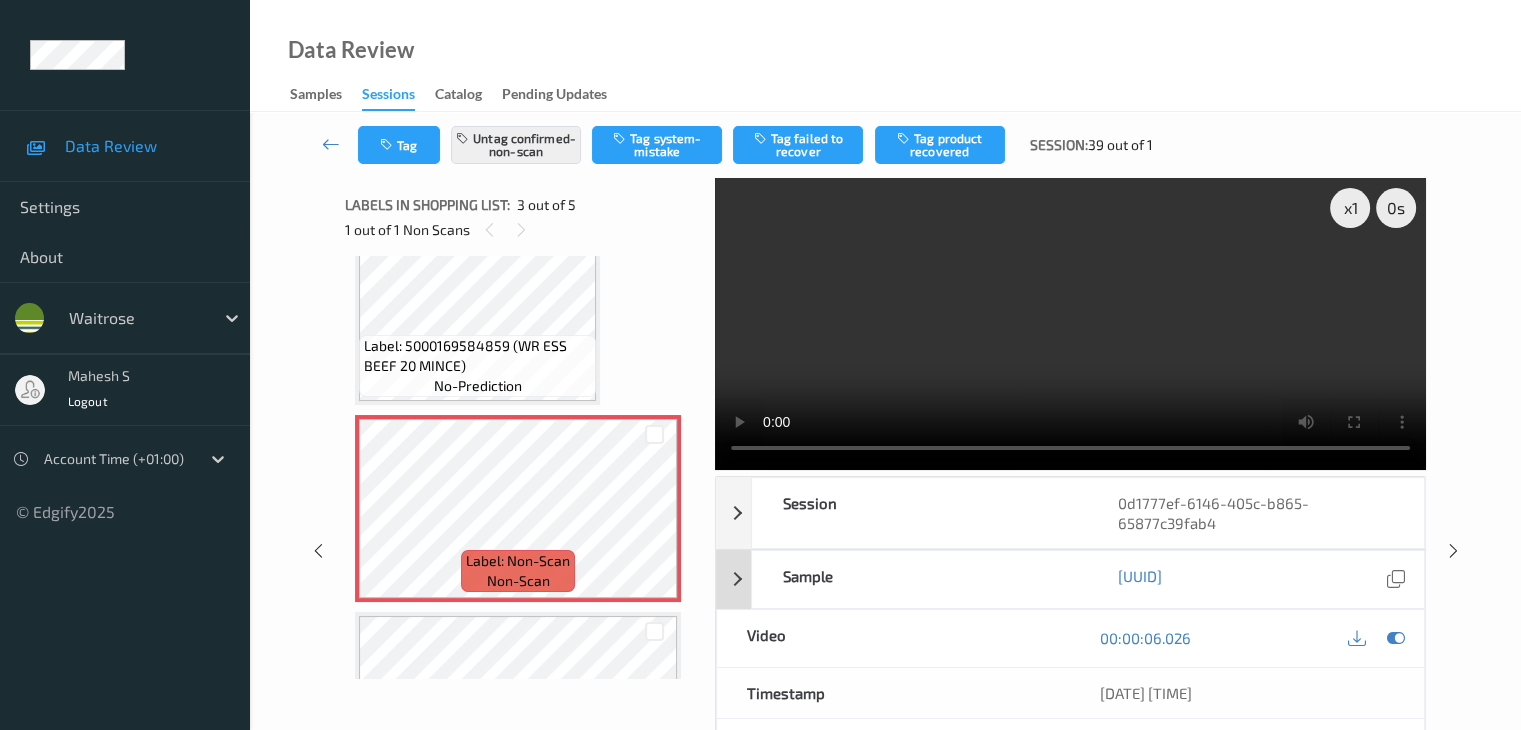 scroll, scrollTop: 0, scrollLeft: 0, axis: both 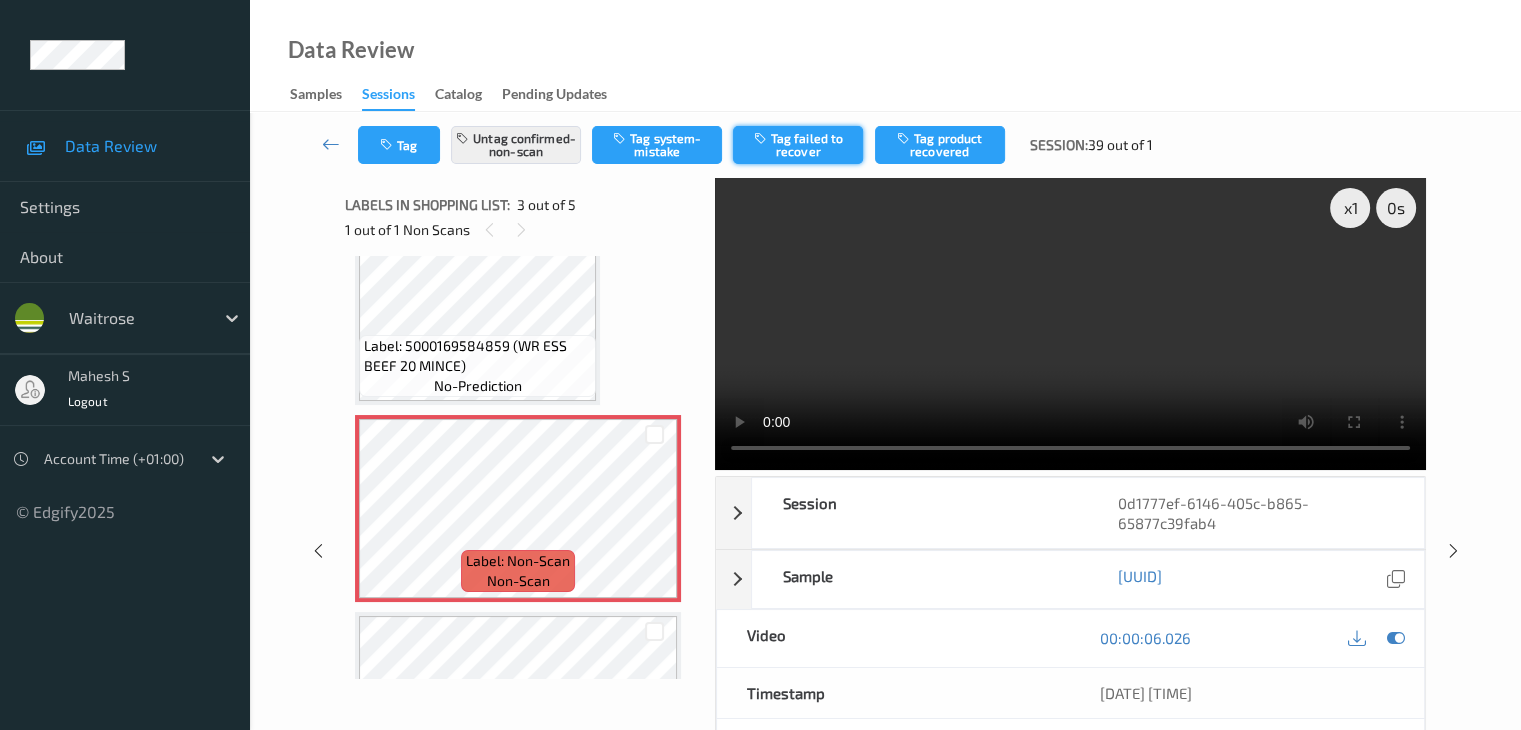 click on "Tag   failed to recover" at bounding box center (798, 145) 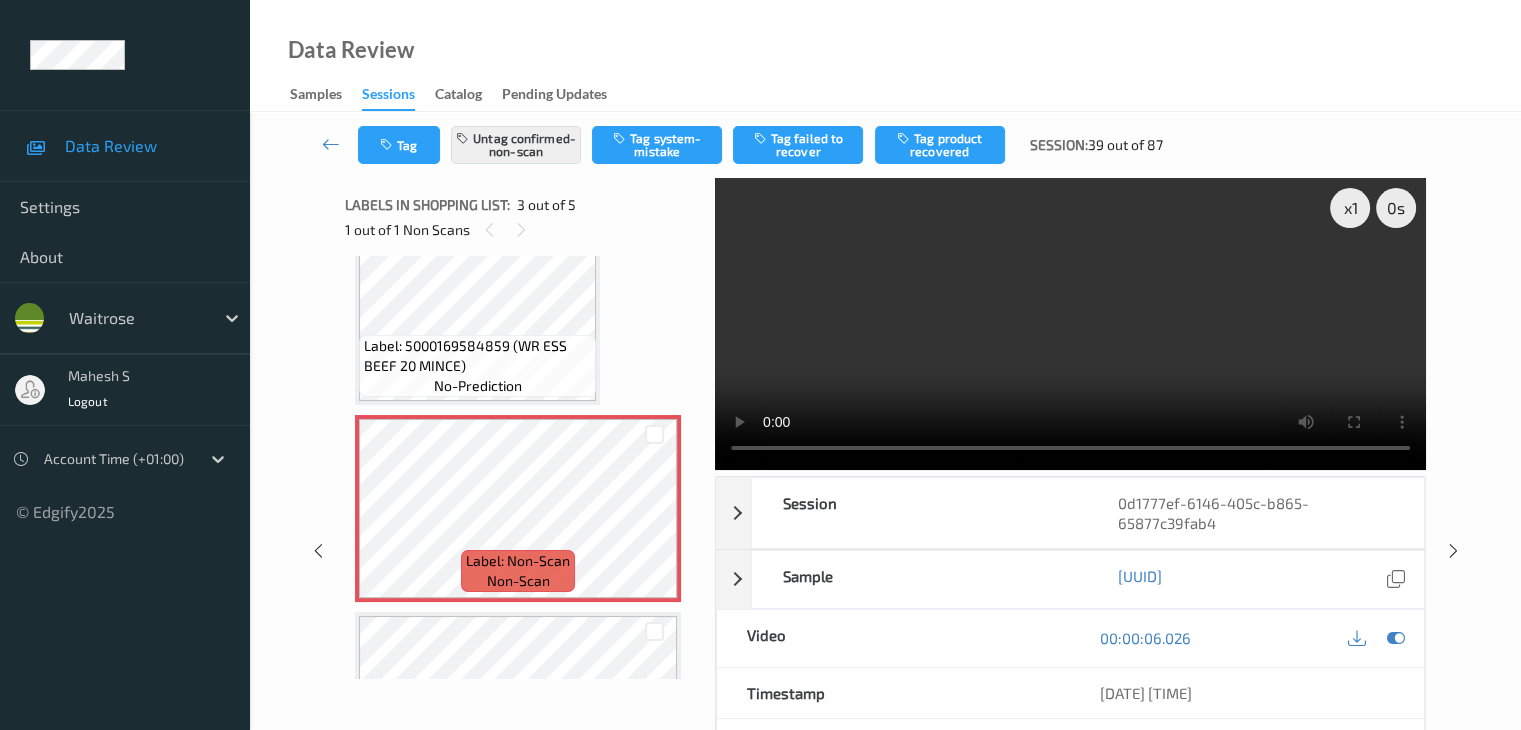 drag, startPoint x: 801, startPoint y: 154, endPoint x: 843, endPoint y: 179, distance: 48.8774 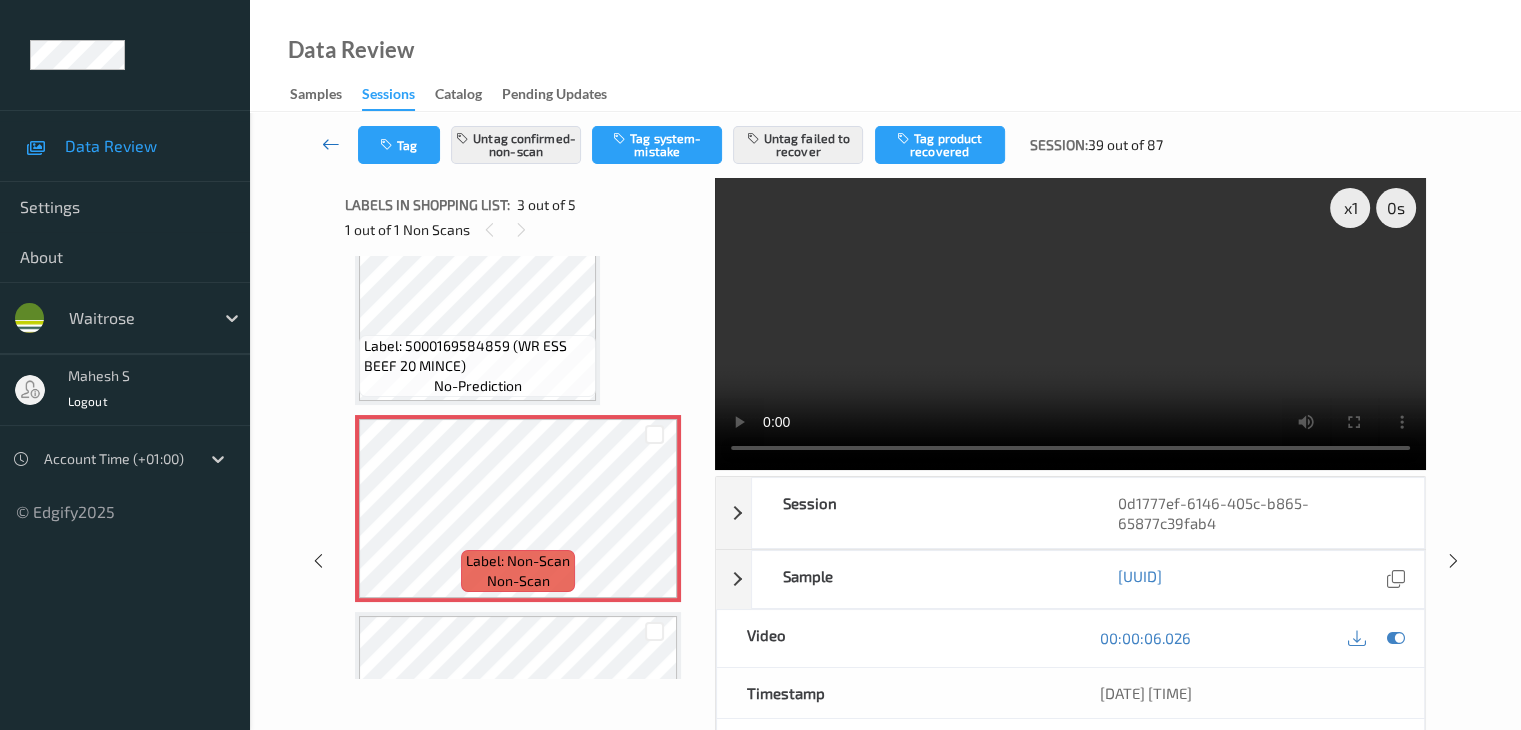 click at bounding box center (331, 144) 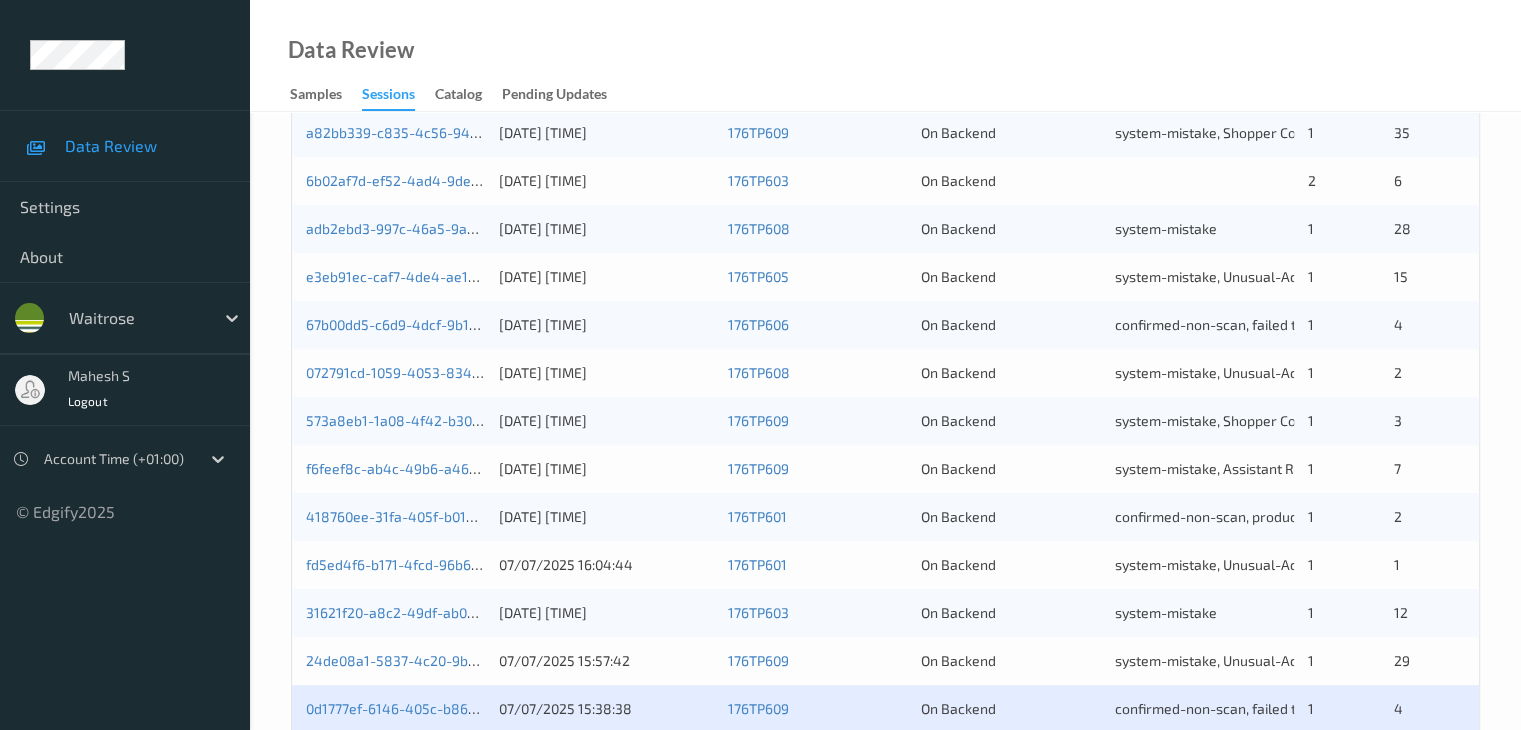 scroll, scrollTop: 932, scrollLeft: 0, axis: vertical 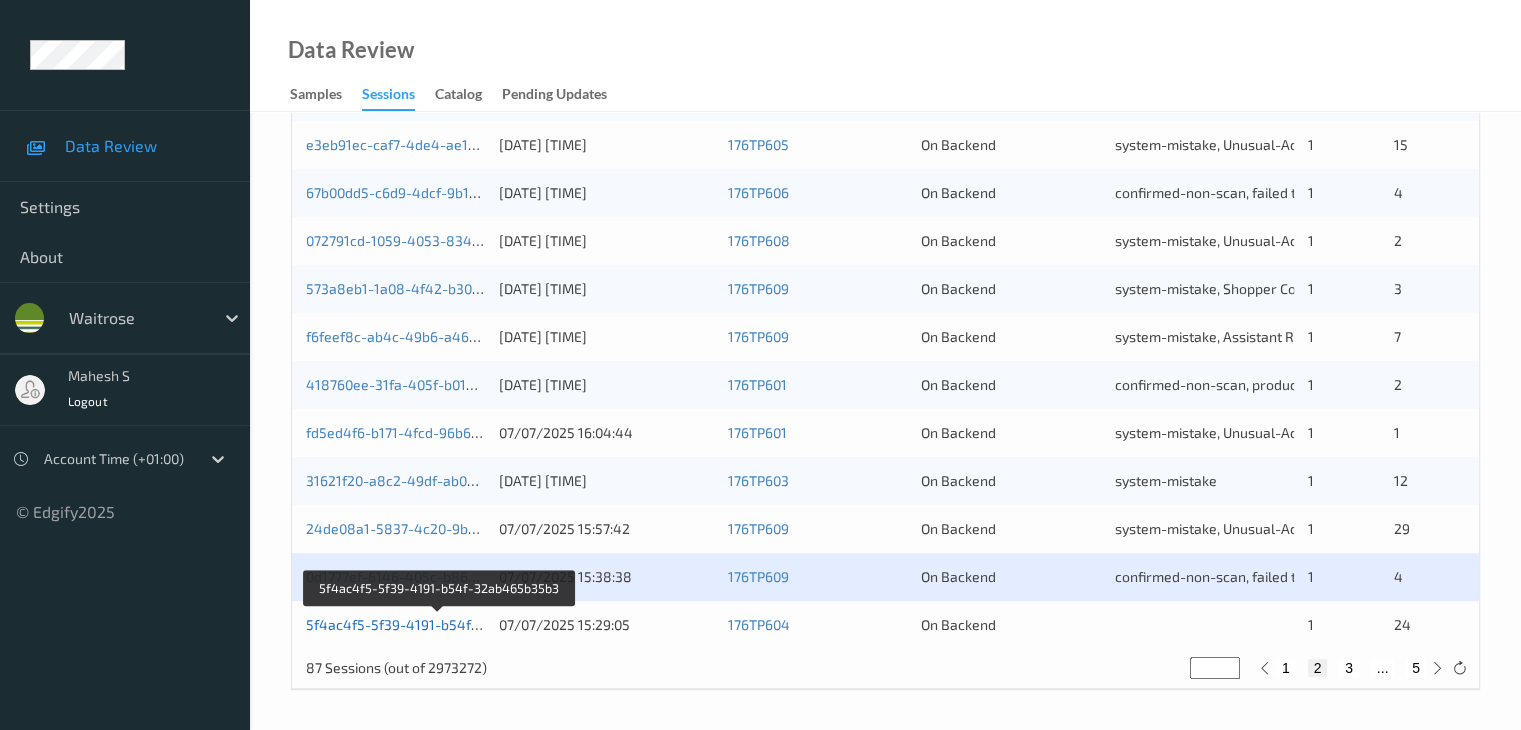 click on "5f4ac4f5-5f39-4191-b54f-32ab465b35b3" at bounding box center (440, 624) 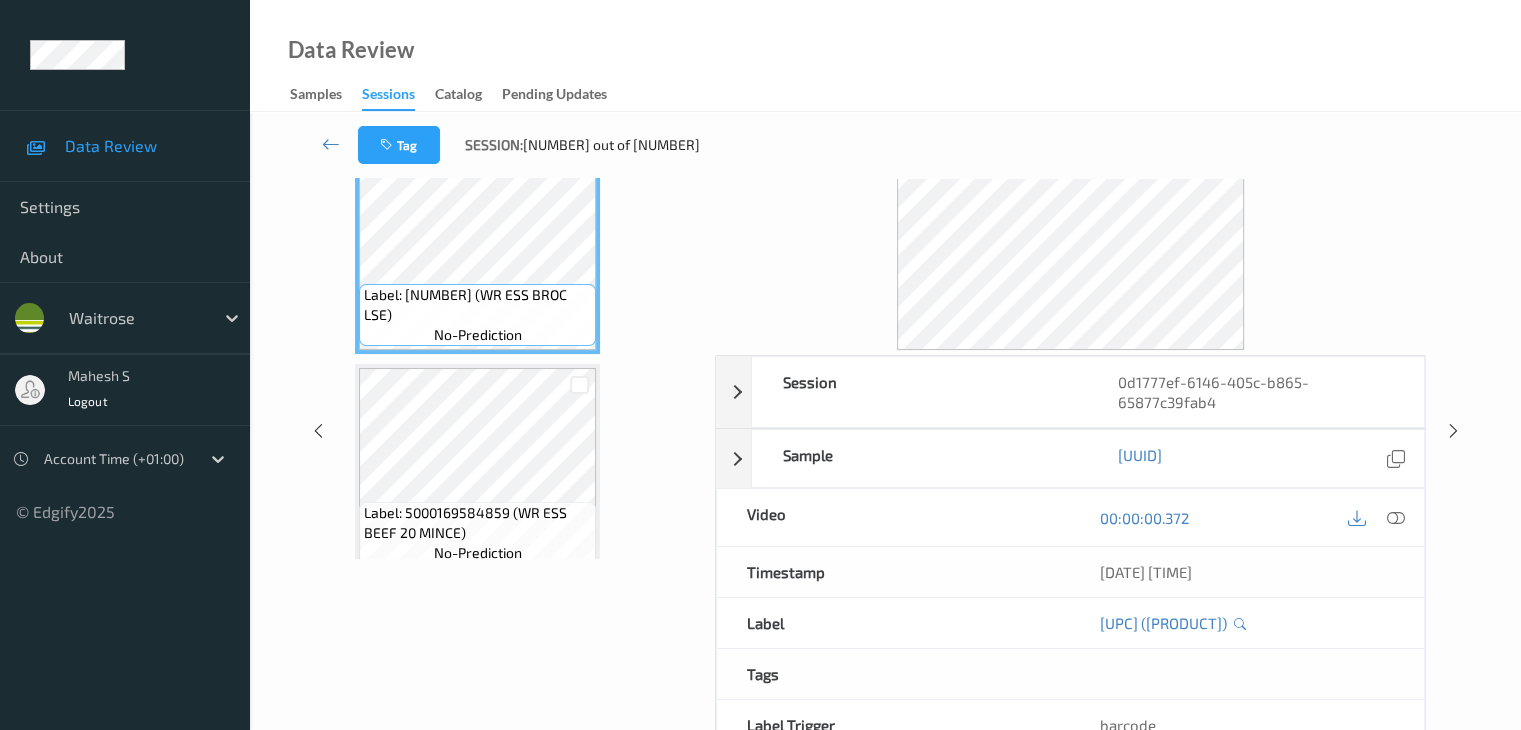 scroll, scrollTop: 44, scrollLeft: 0, axis: vertical 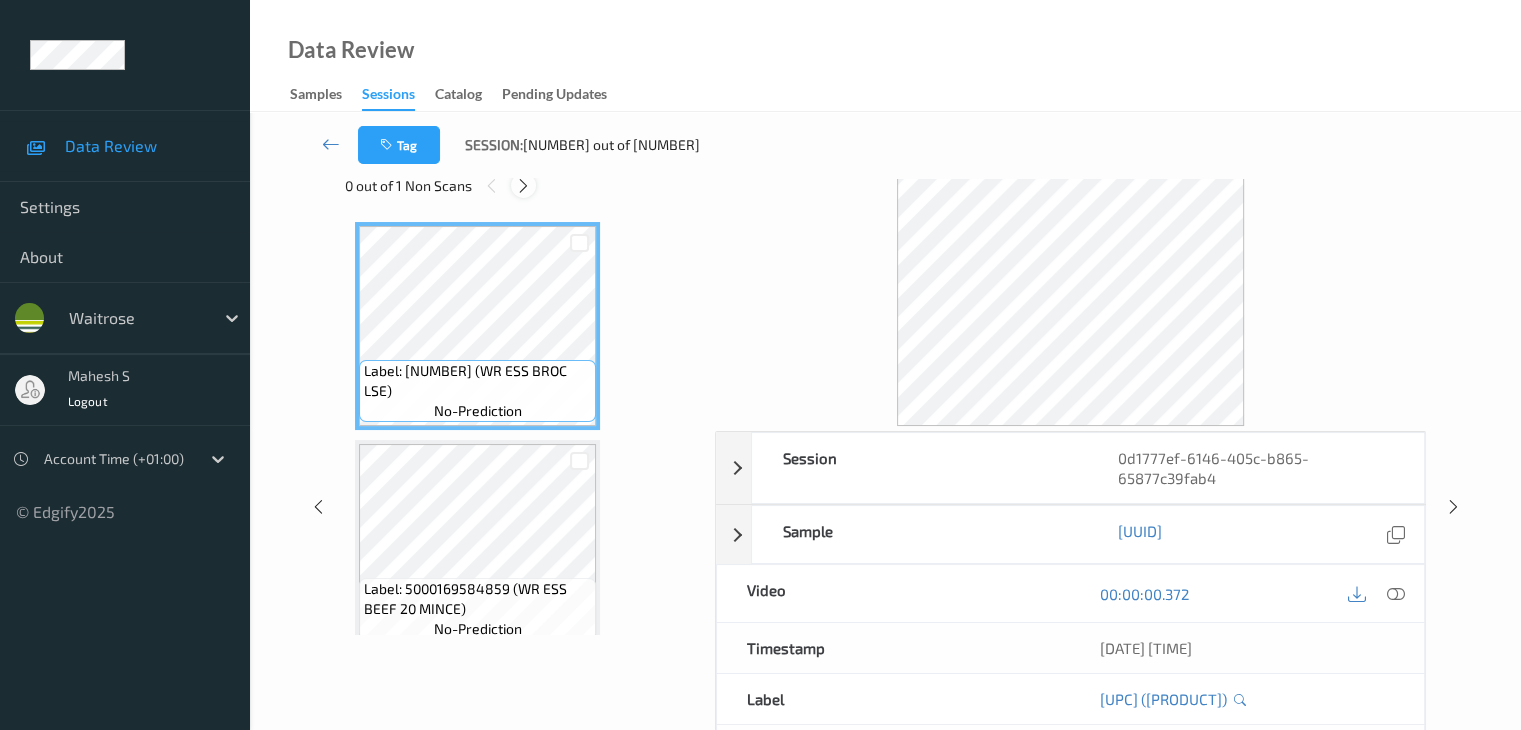 click at bounding box center (523, 186) 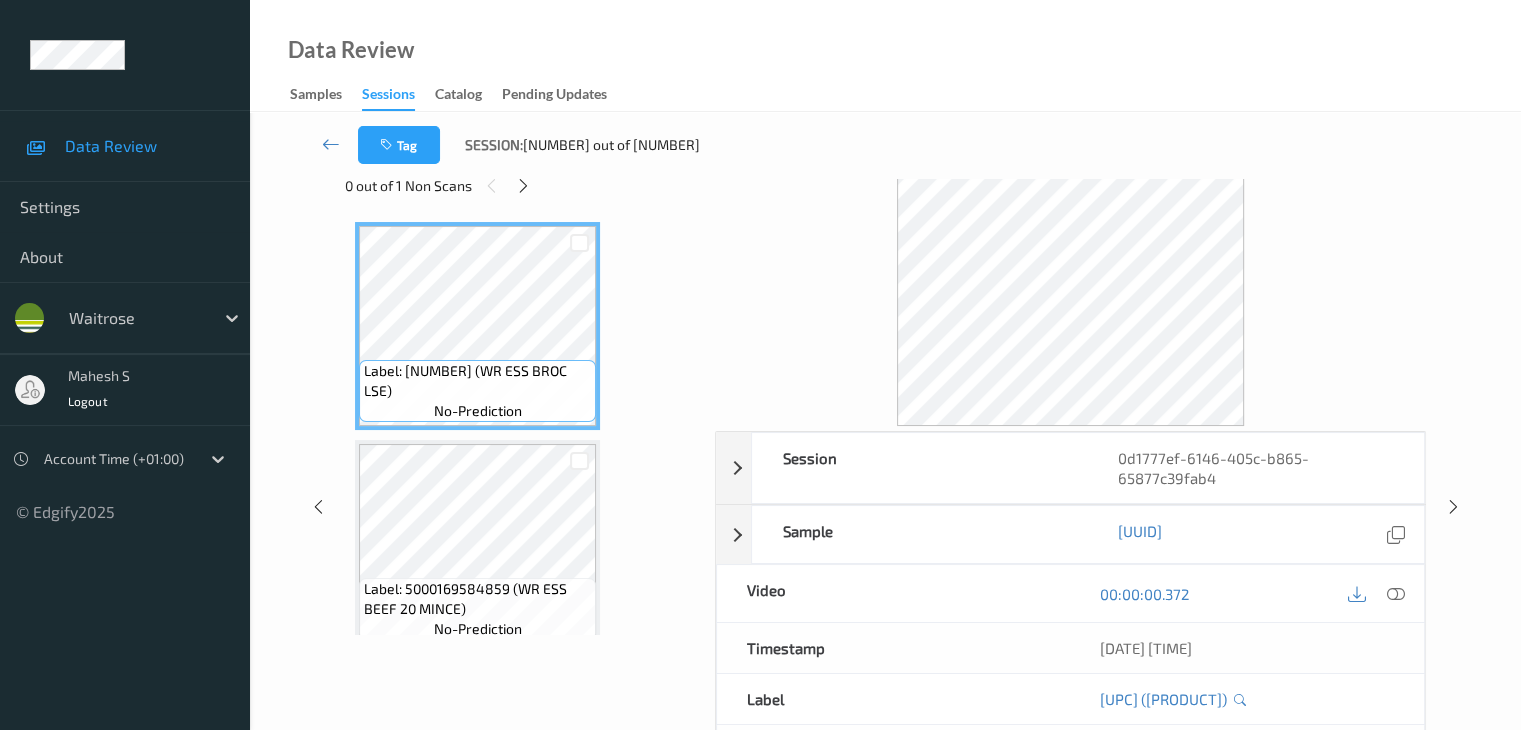 scroll, scrollTop: 228, scrollLeft: 0, axis: vertical 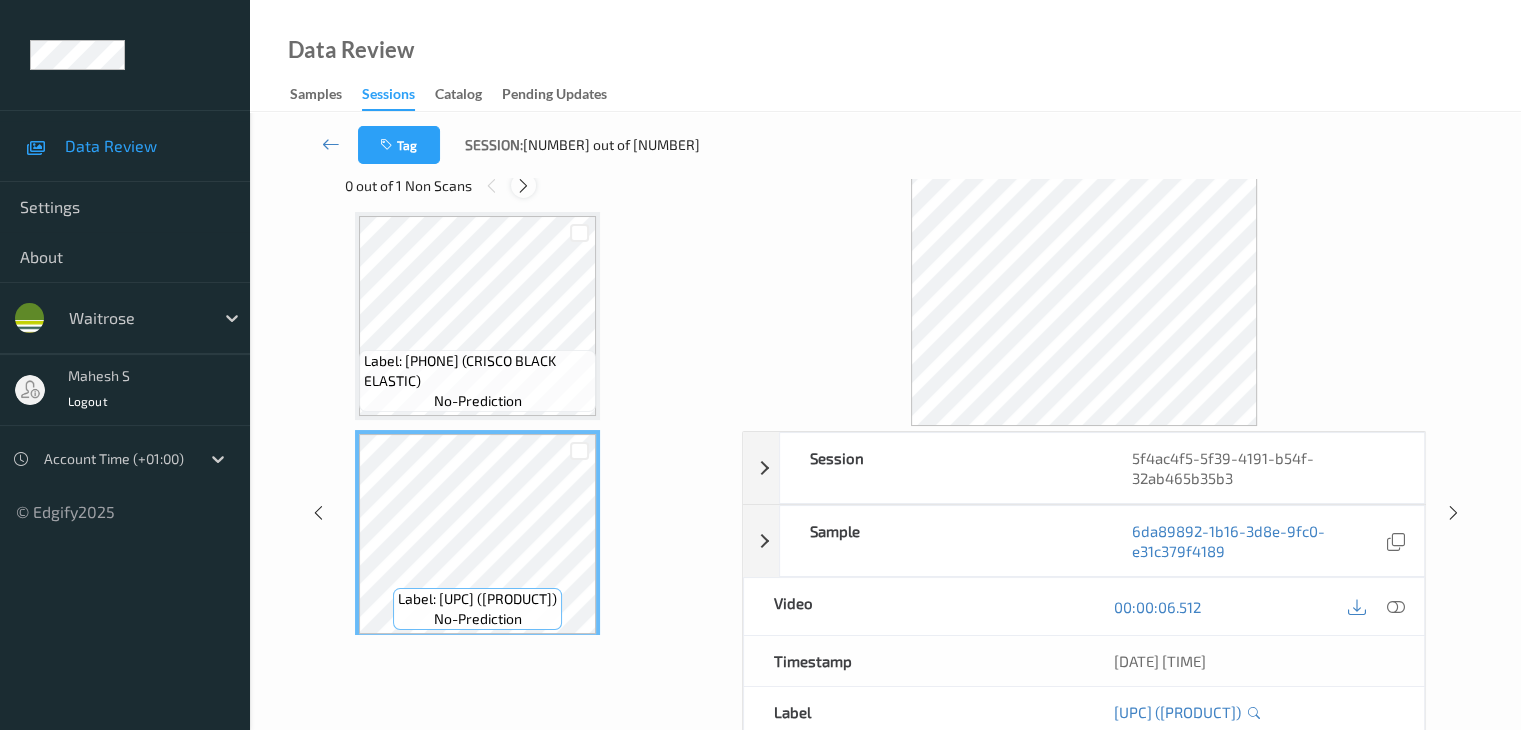 click at bounding box center [523, 186] 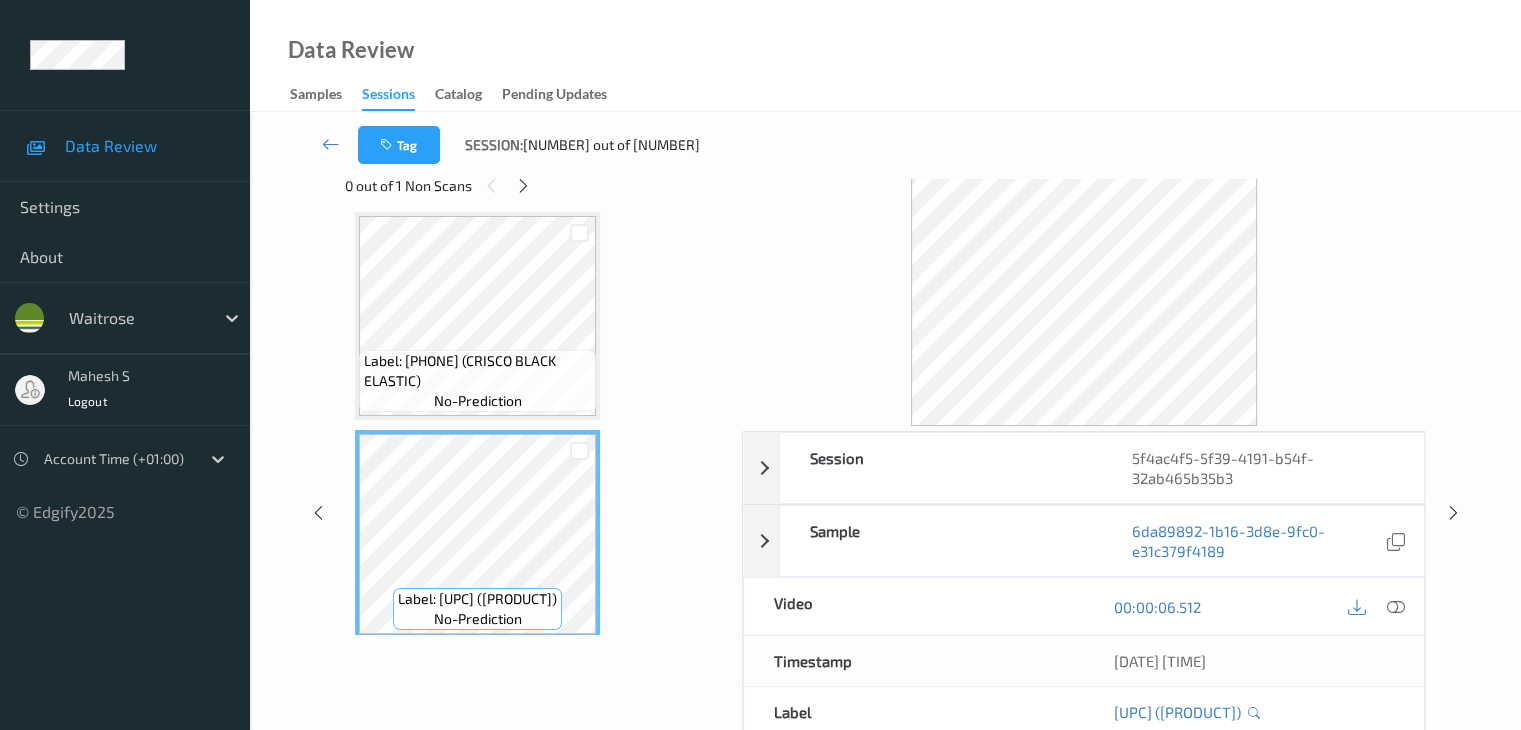 scroll, scrollTop: 3062, scrollLeft: 0, axis: vertical 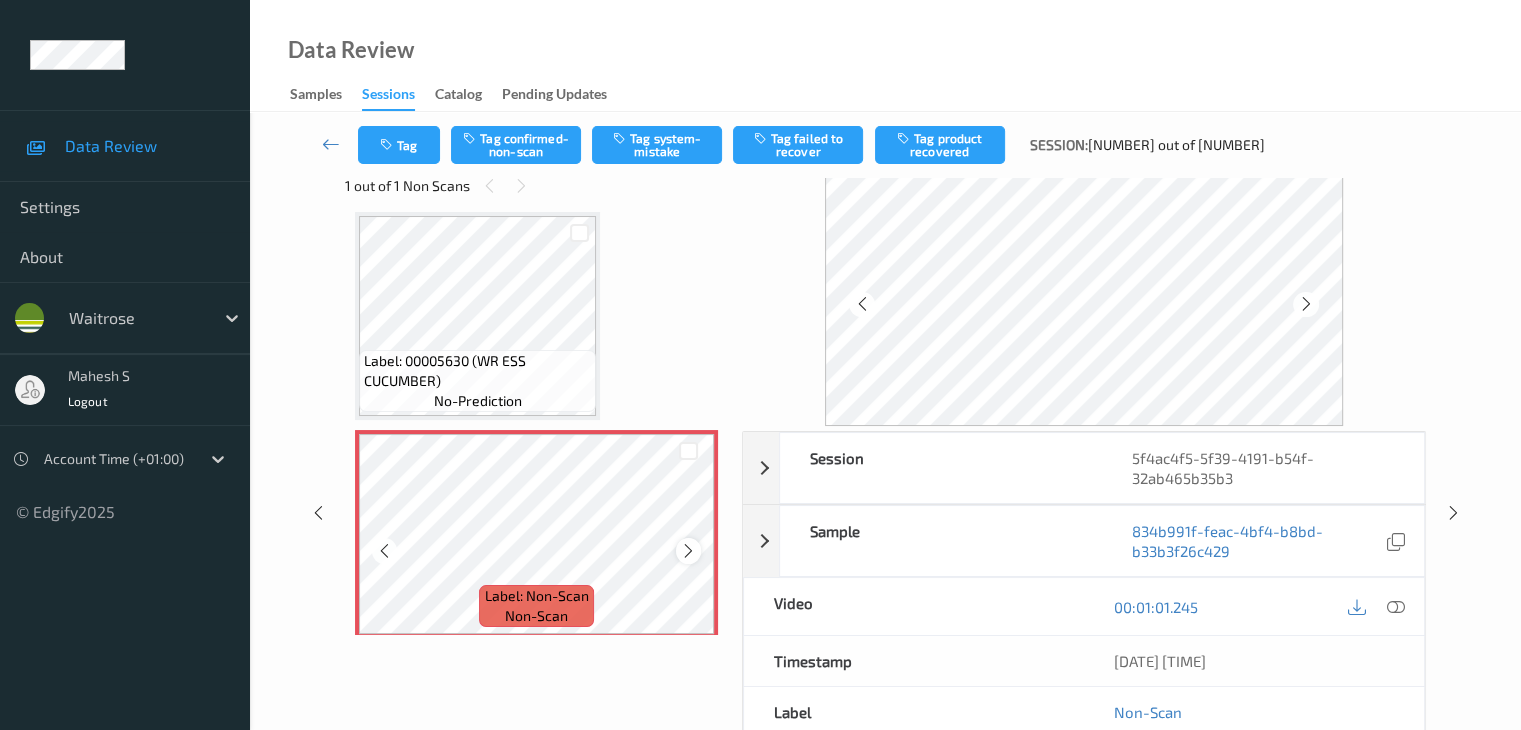 click at bounding box center [688, 551] 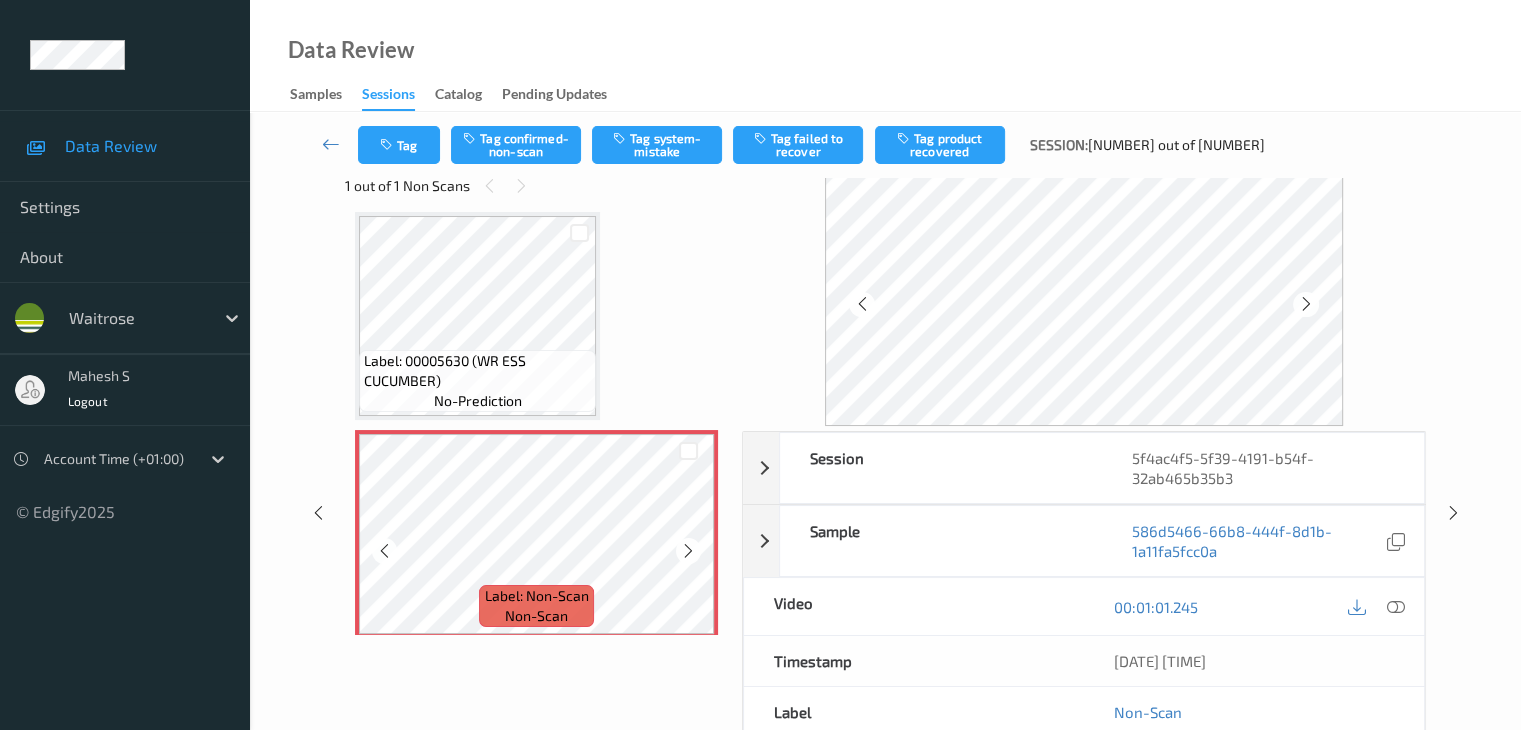 click at bounding box center [688, 551] 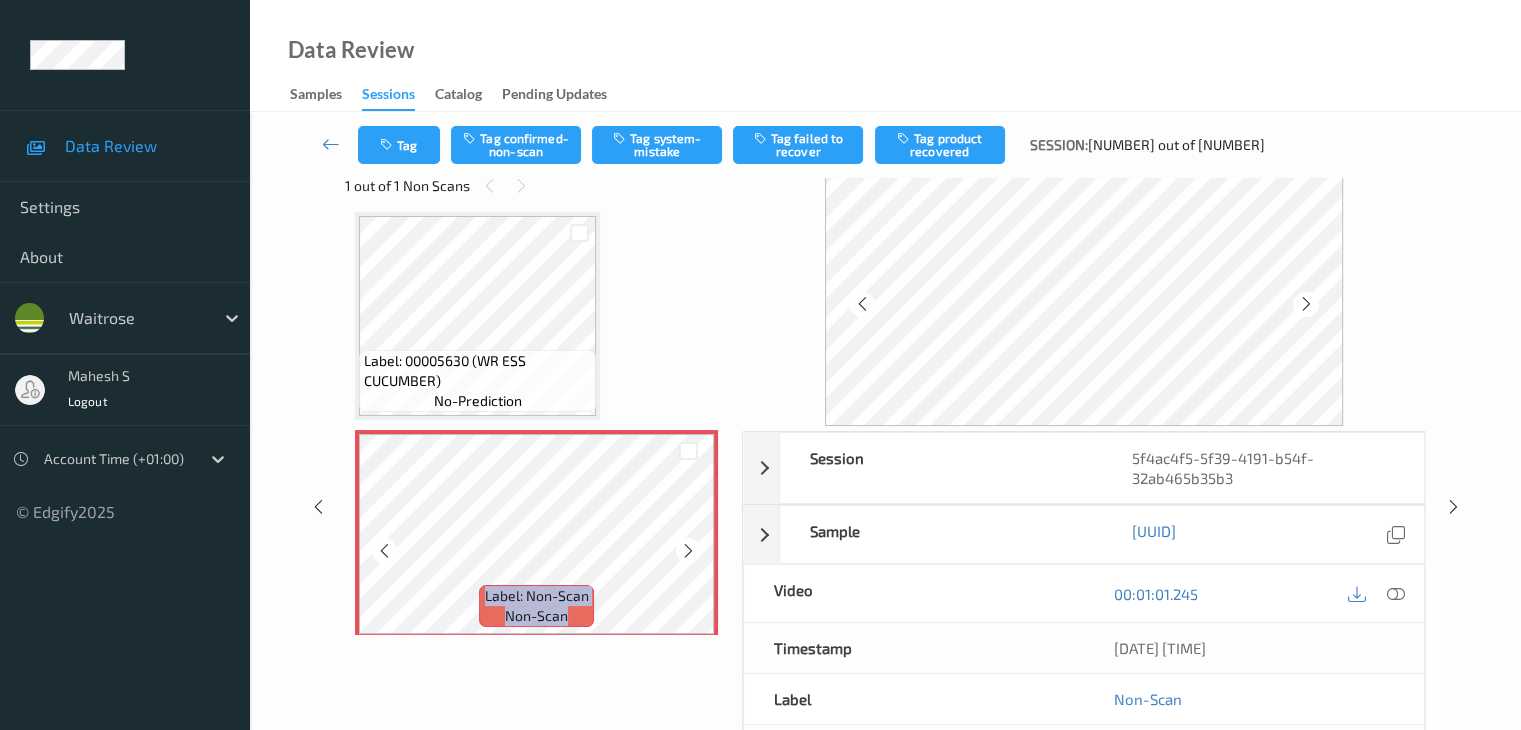 click at bounding box center (688, 551) 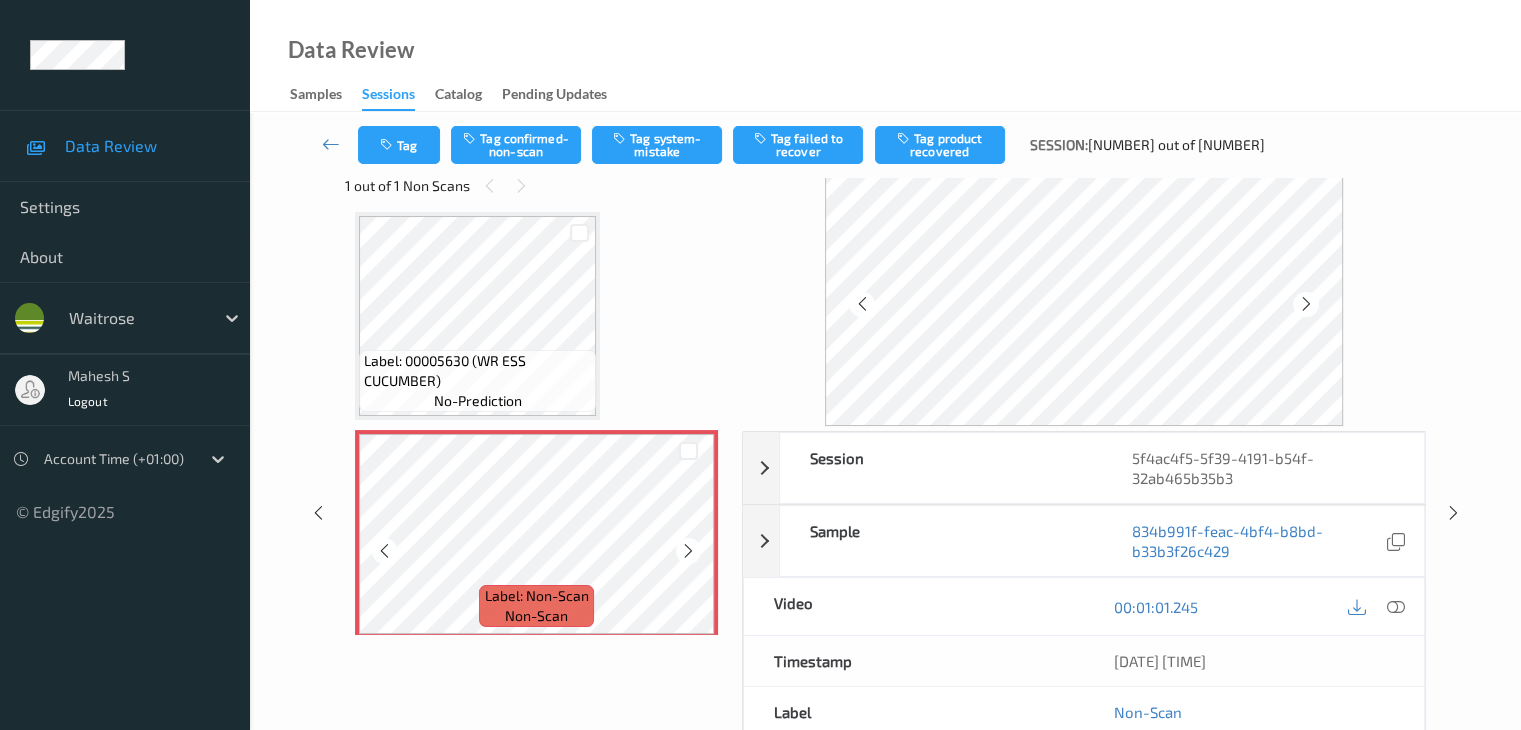 click at bounding box center [688, 551] 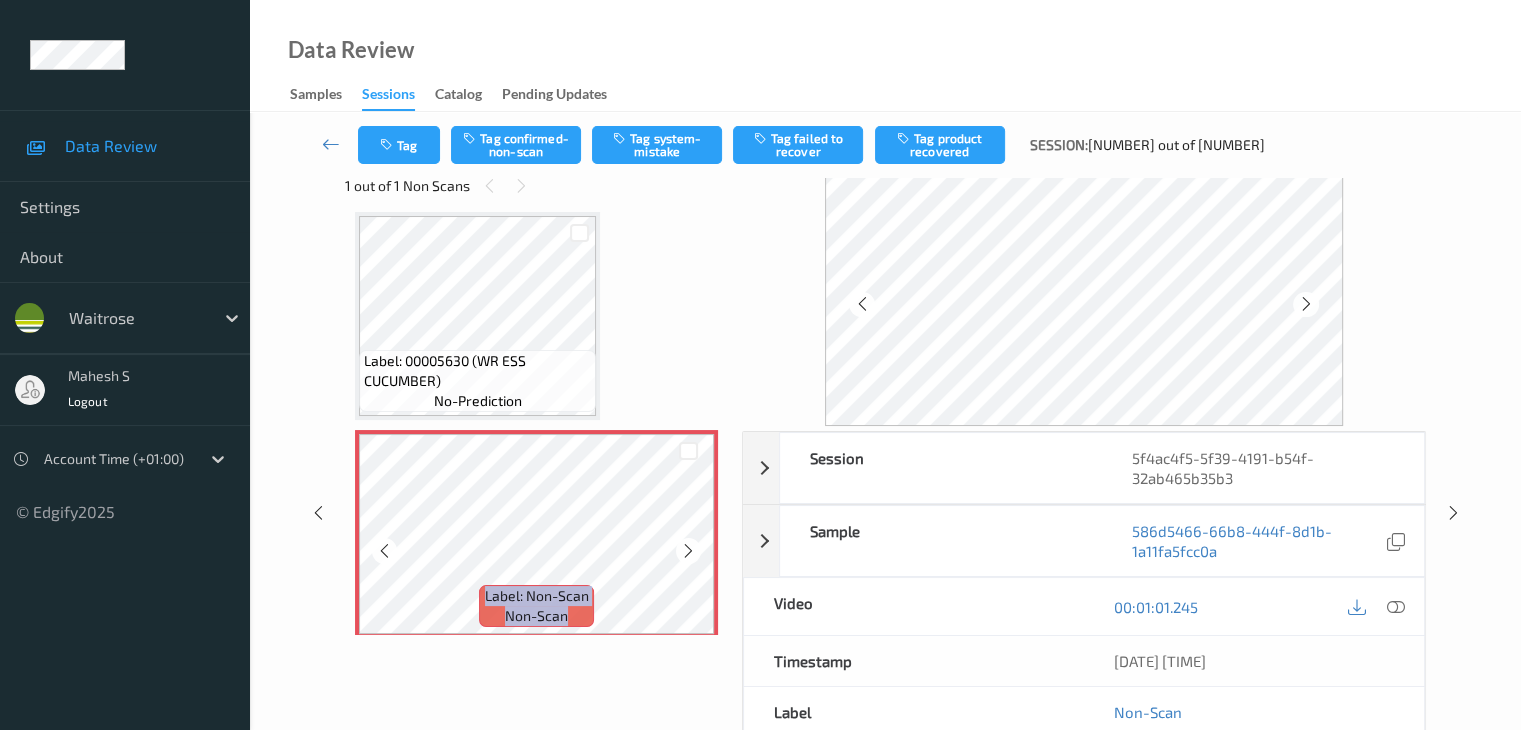 click at bounding box center [688, 551] 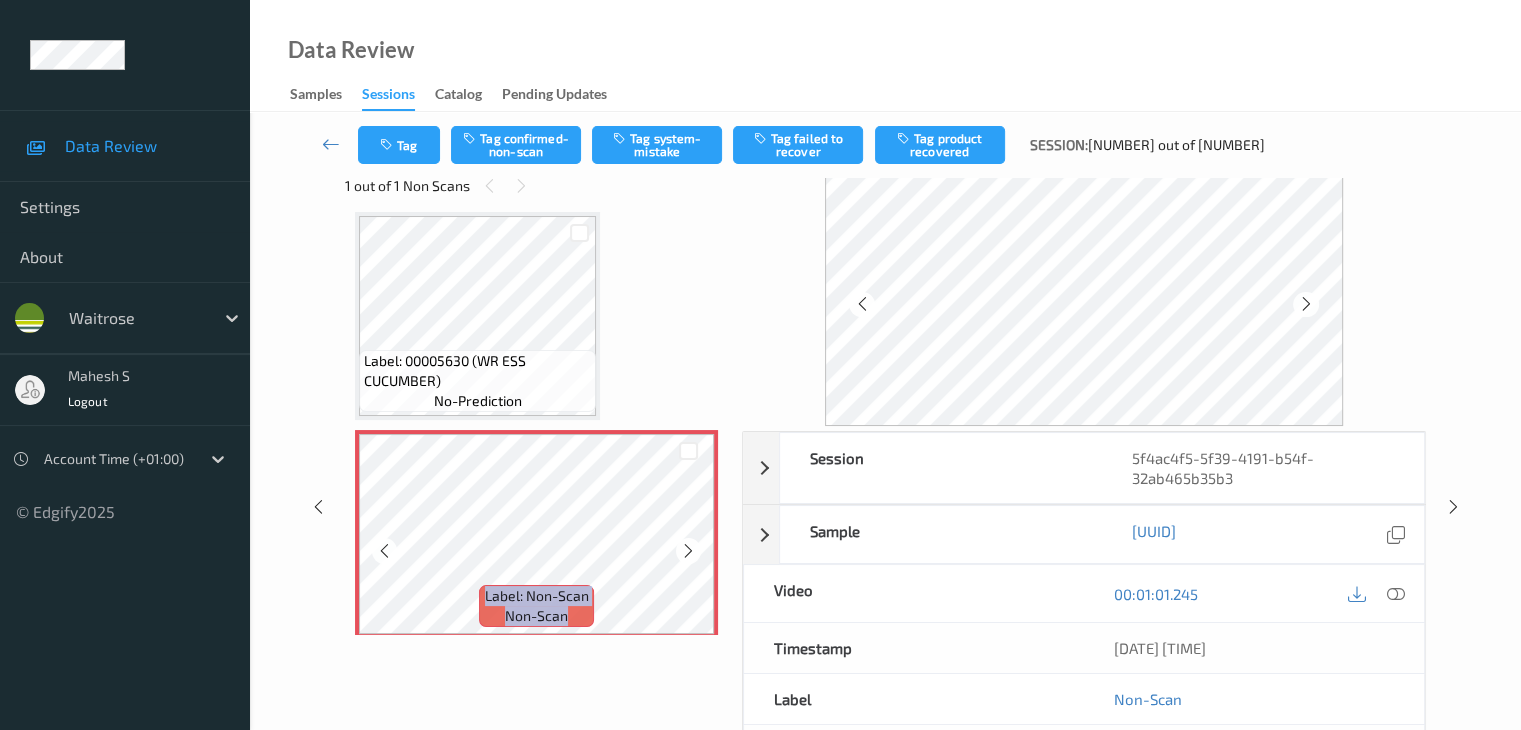 click at bounding box center [688, 551] 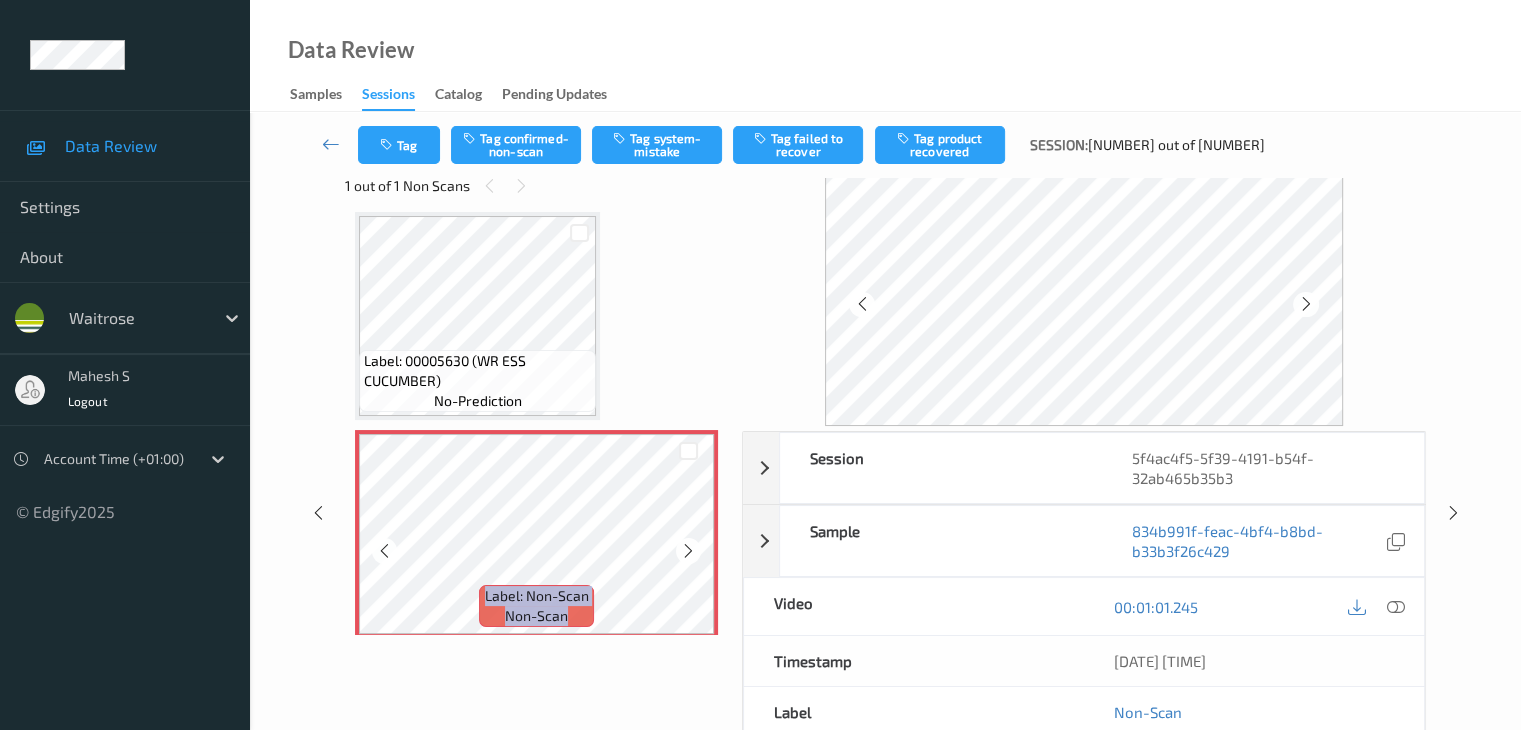 click at bounding box center [688, 551] 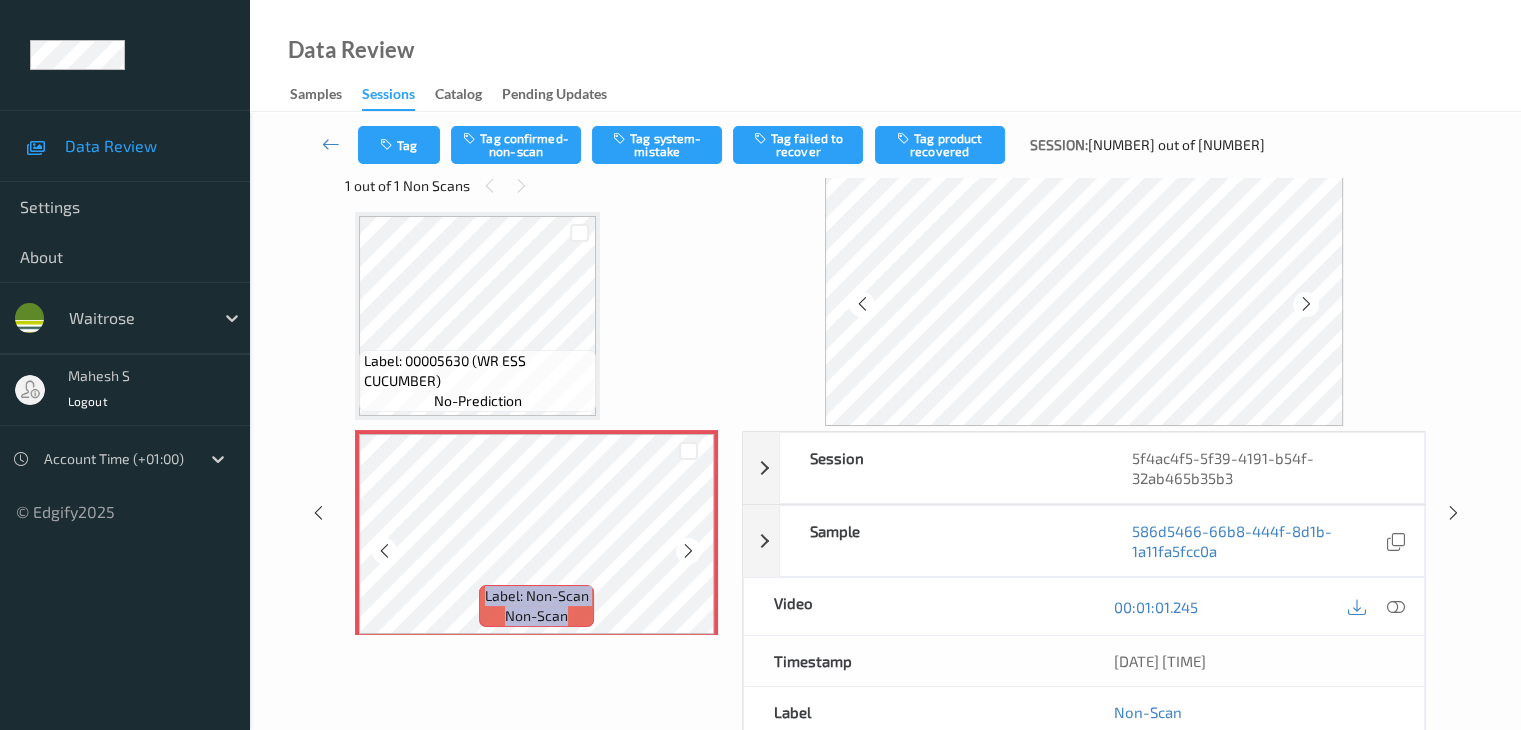 click at bounding box center (688, 551) 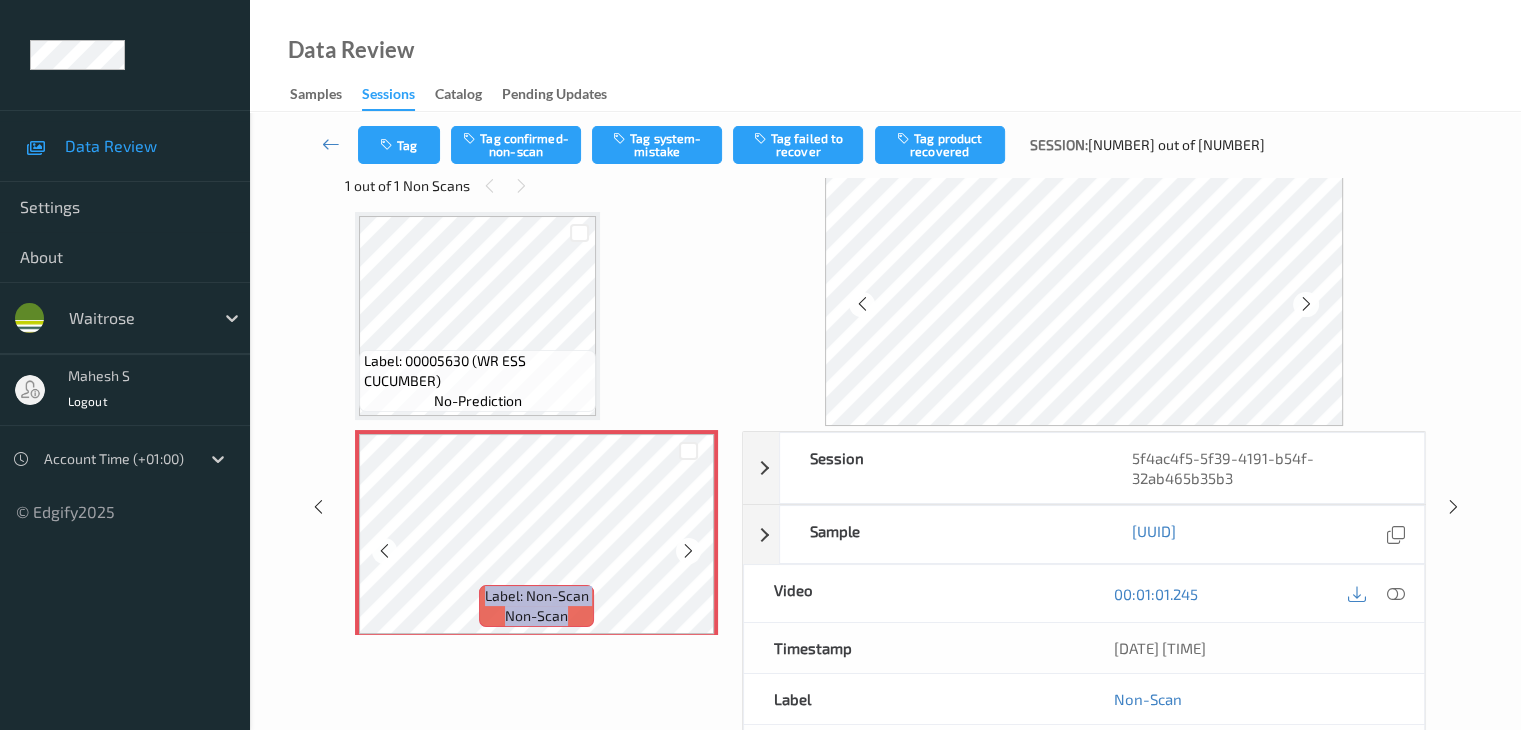 click at bounding box center (688, 551) 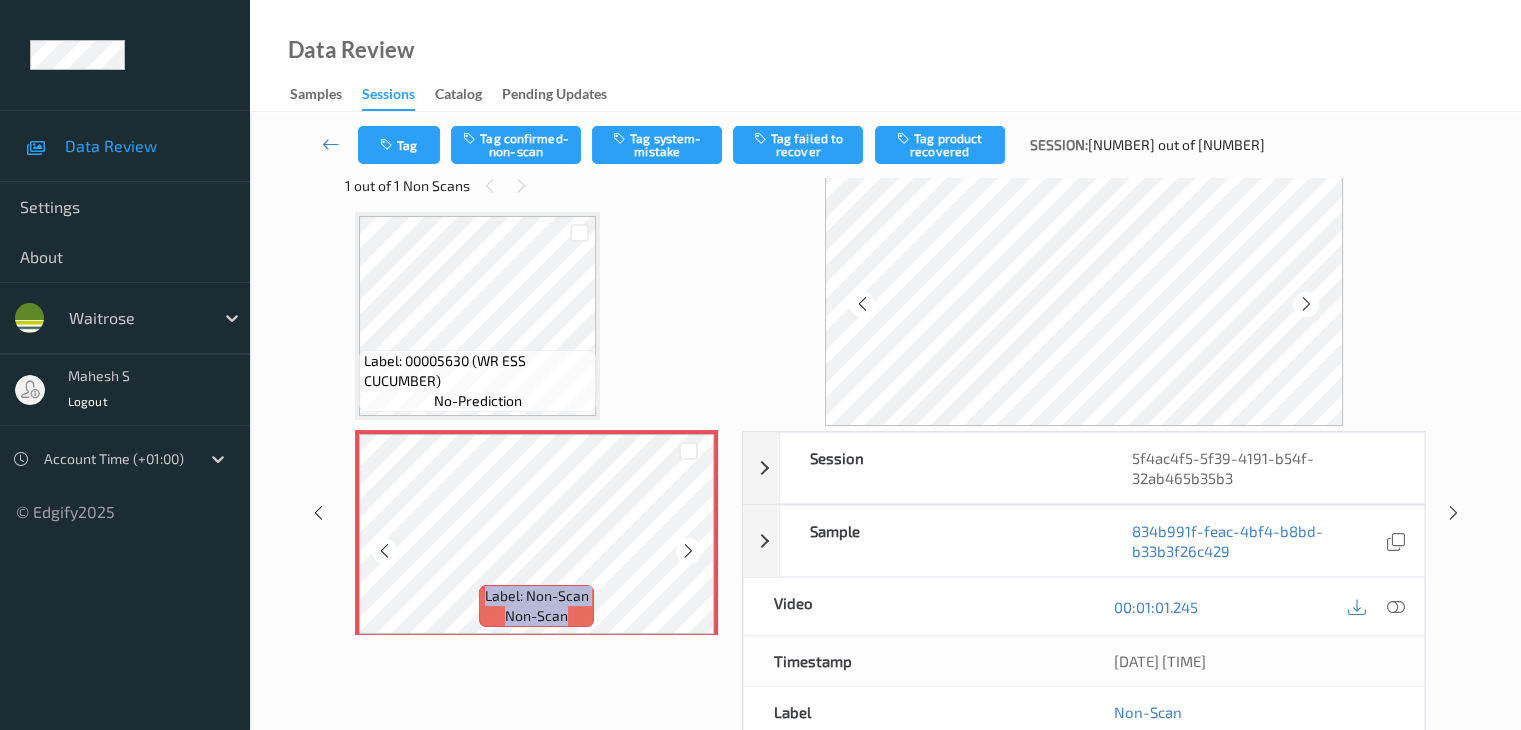 click at bounding box center (688, 551) 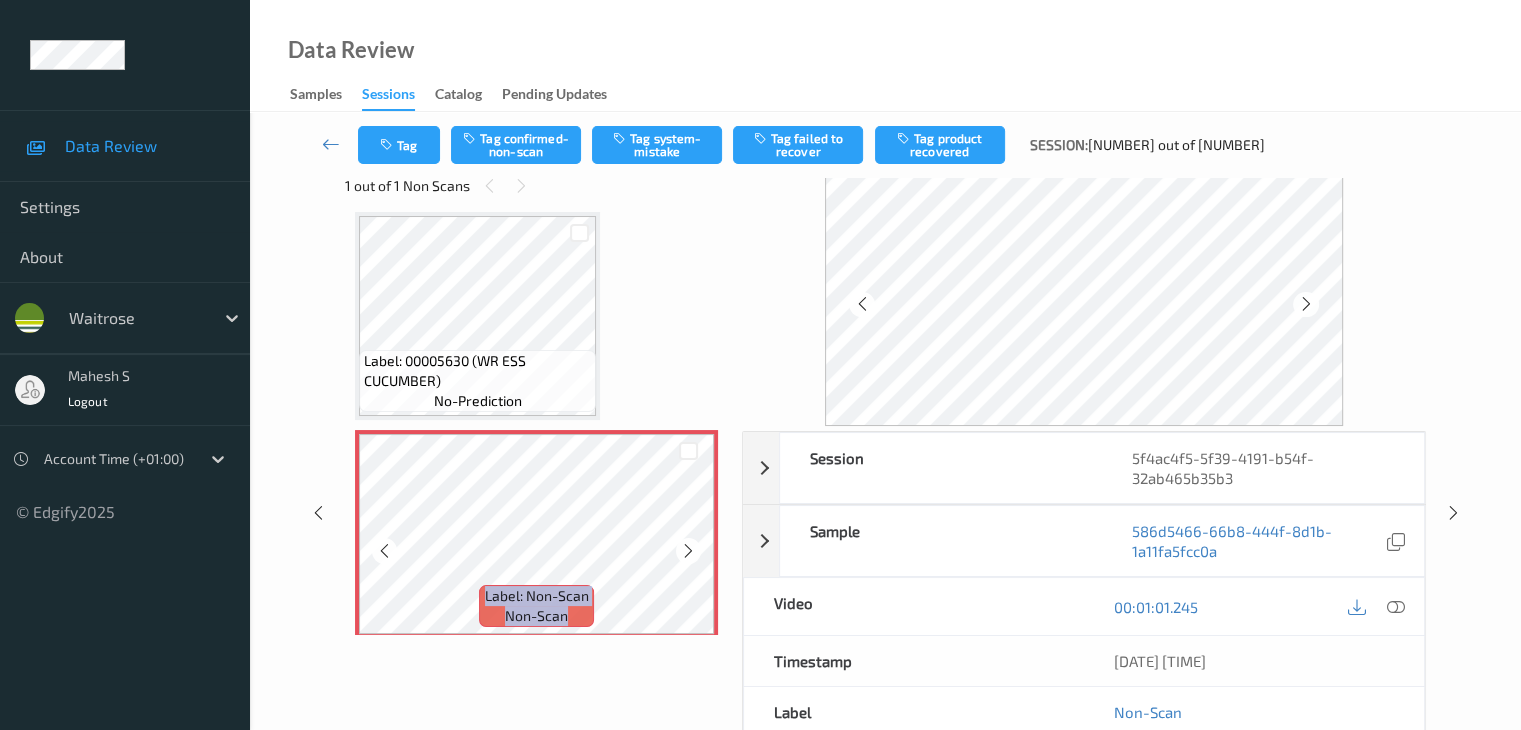 click at bounding box center [688, 551] 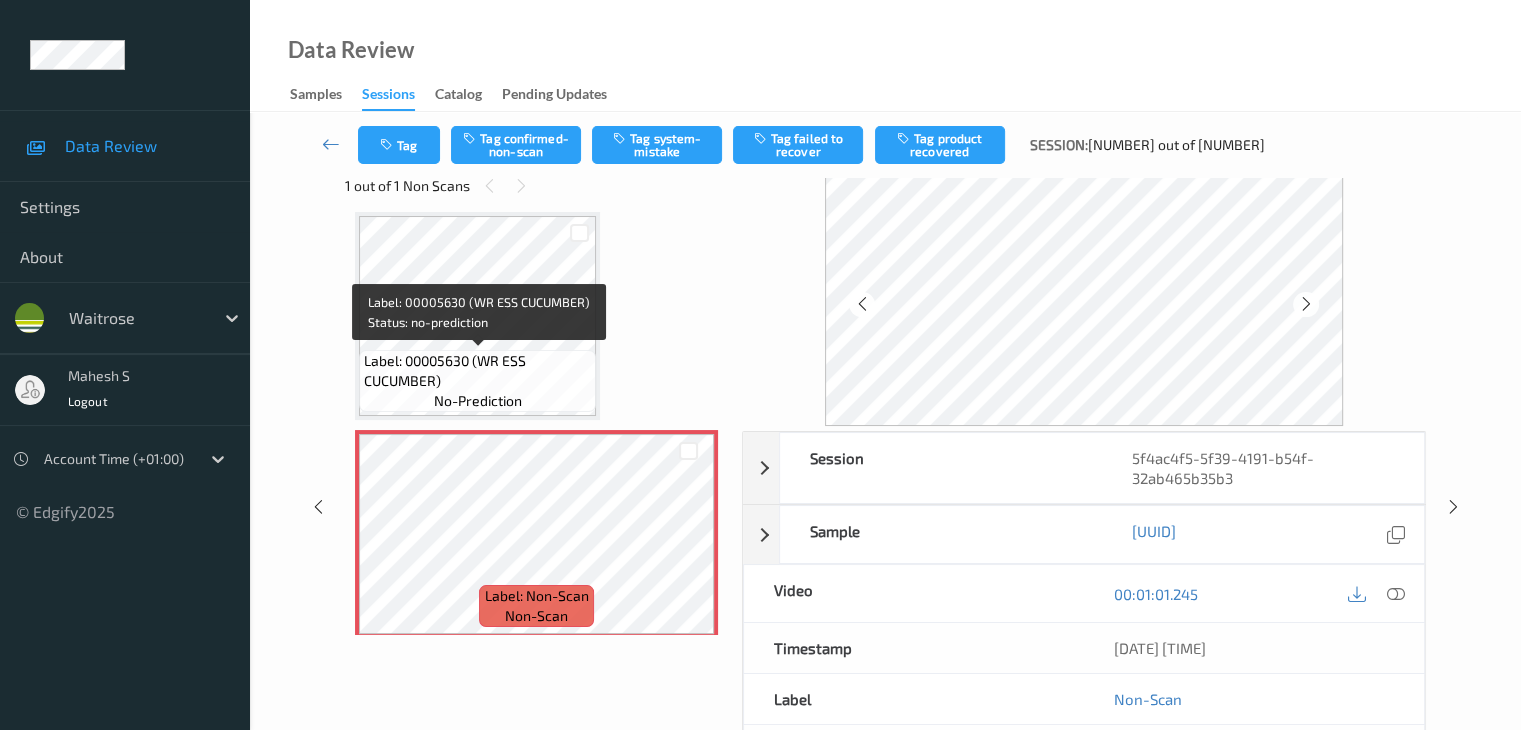 click on "no-prediction" at bounding box center [478, 401] 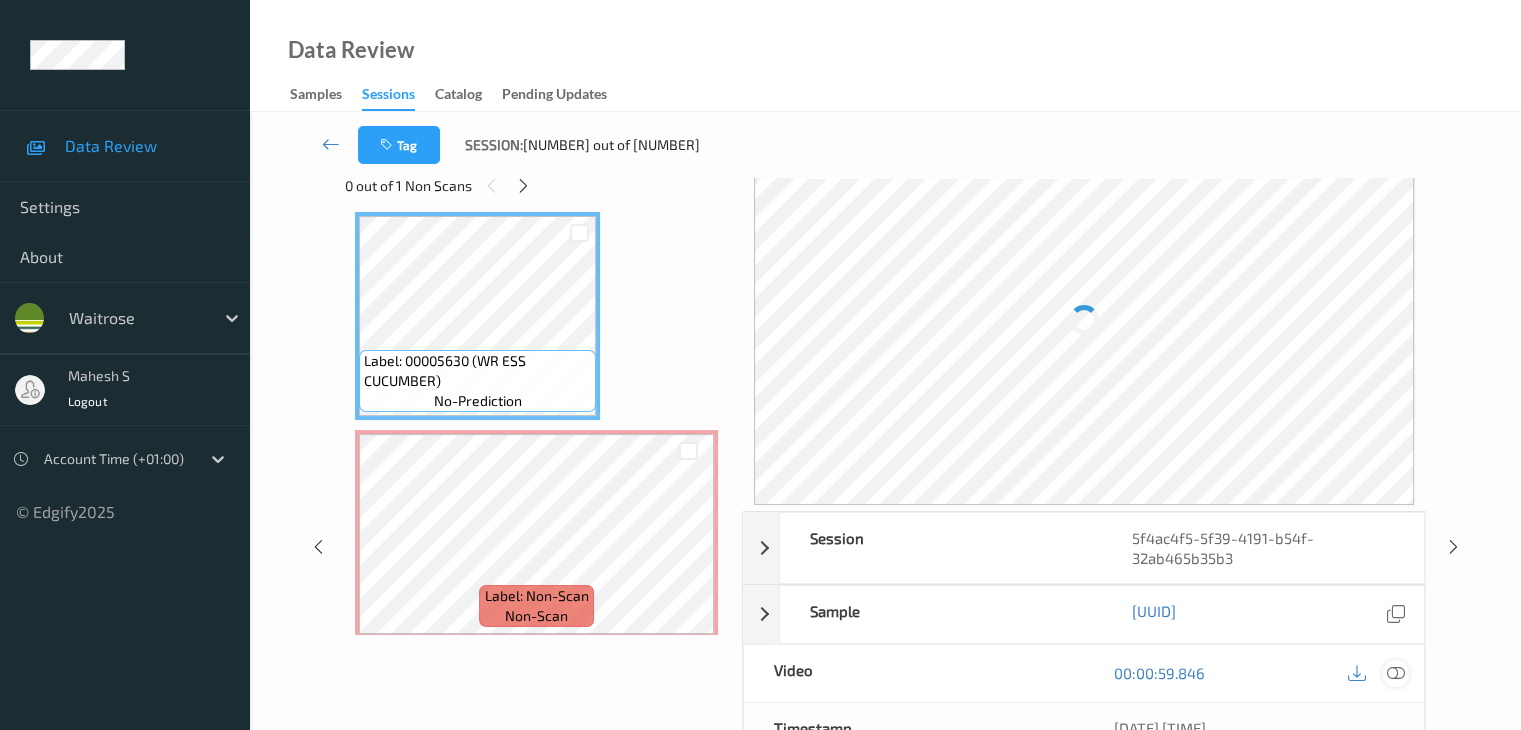 click at bounding box center [1395, 673] 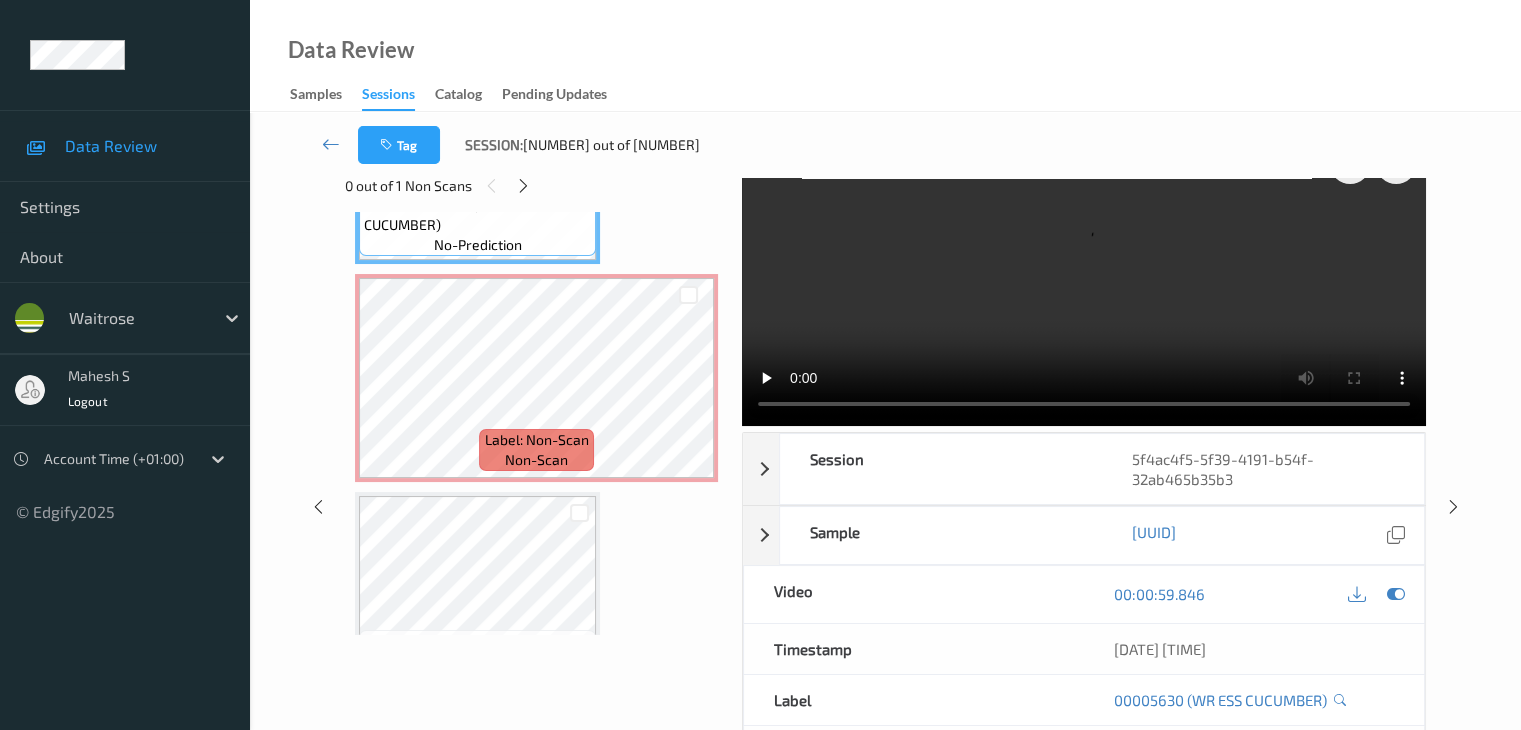 scroll, scrollTop: 3262, scrollLeft: 0, axis: vertical 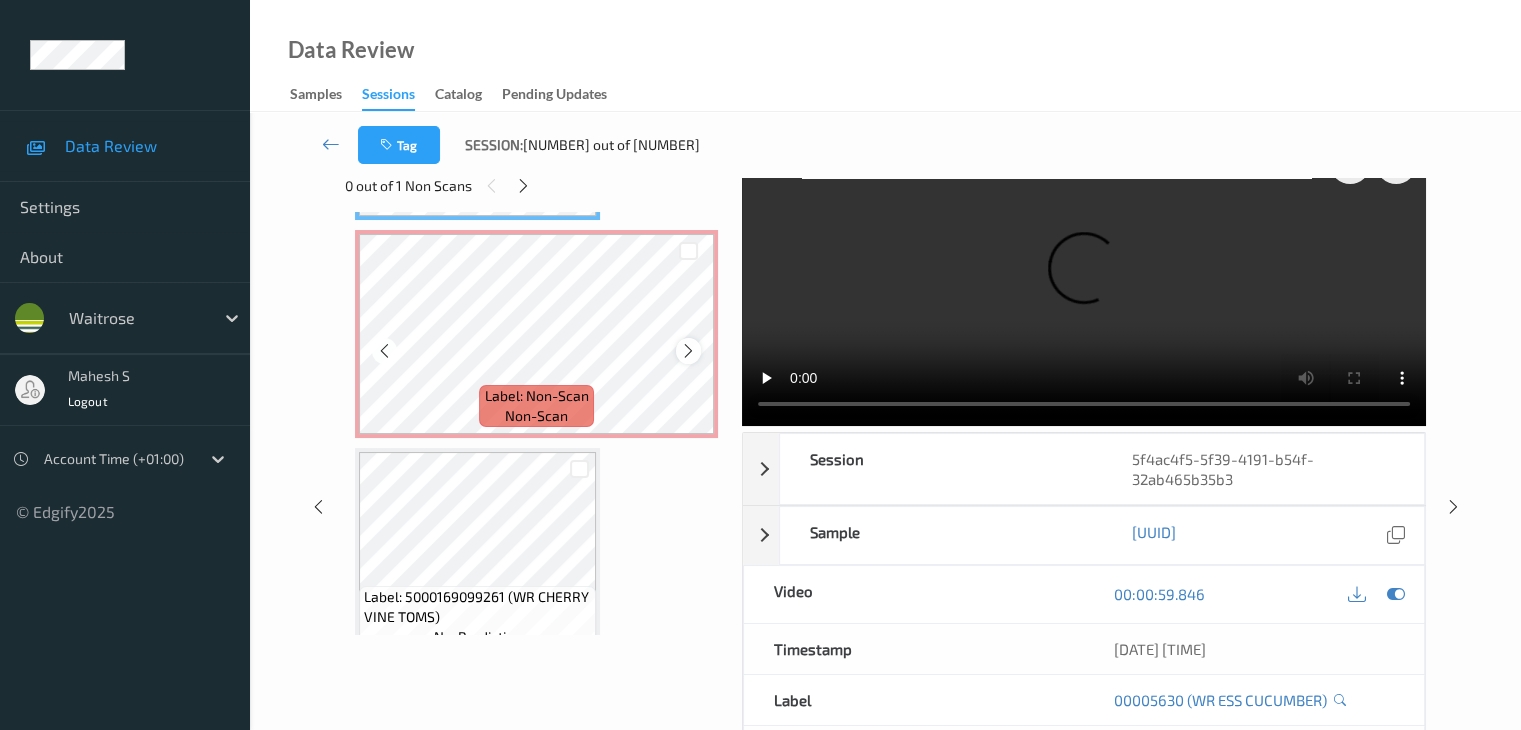 click at bounding box center (688, 351) 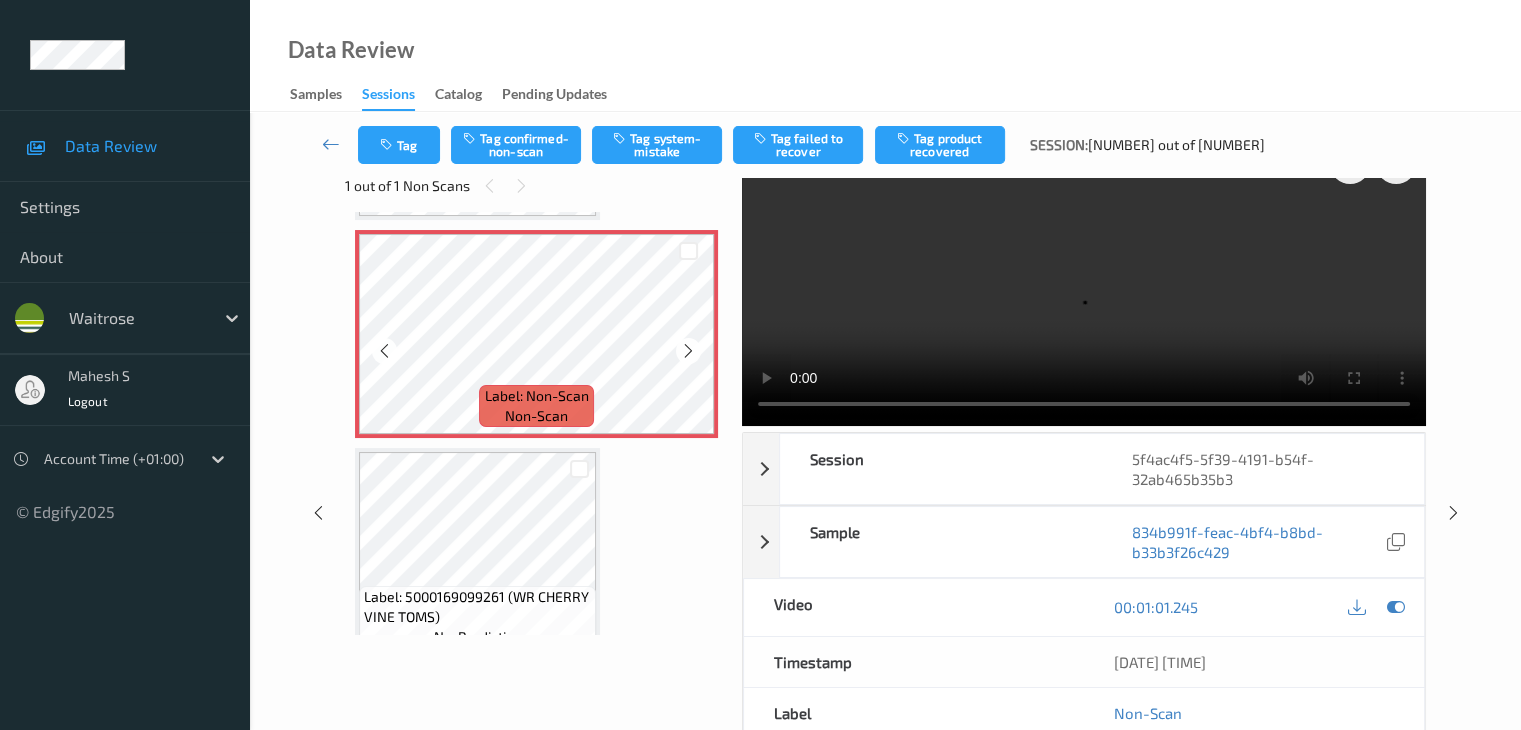 click at bounding box center [688, 351] 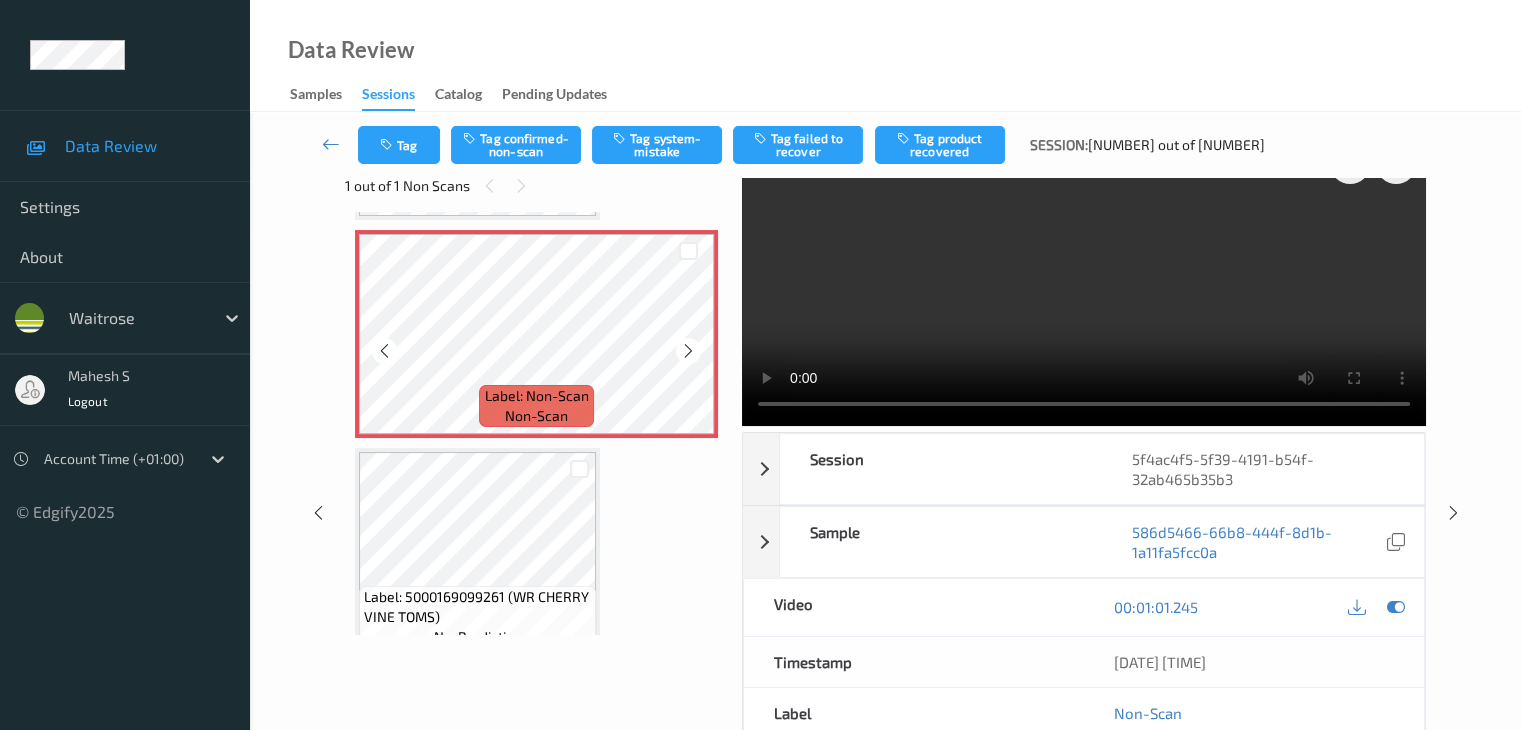 scroll, scrollTop: 3162, scrollLeft: 0, axis: vertical 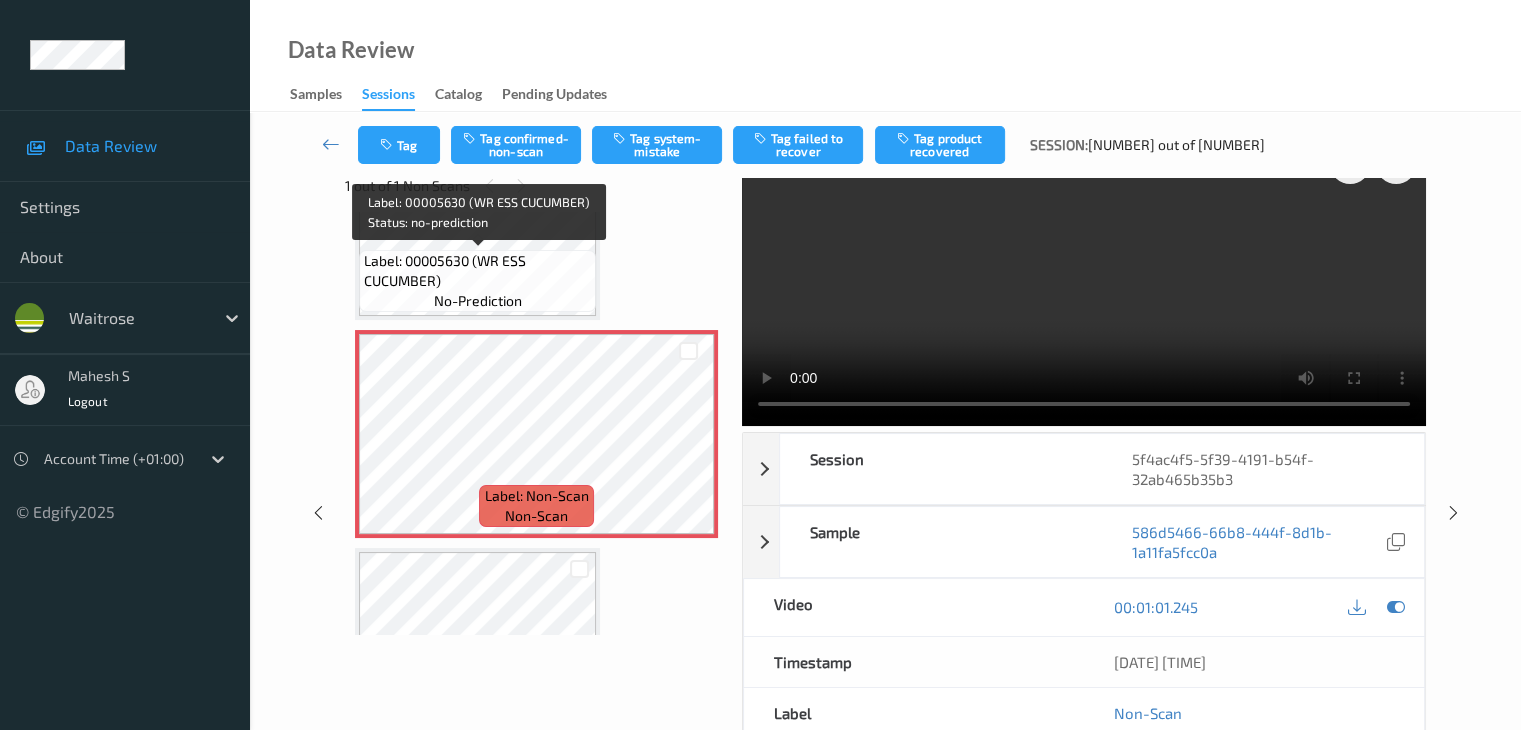 click on "Label: 00005630 (WR ESS CUCUMBER)" at bounding box center (477, 271) 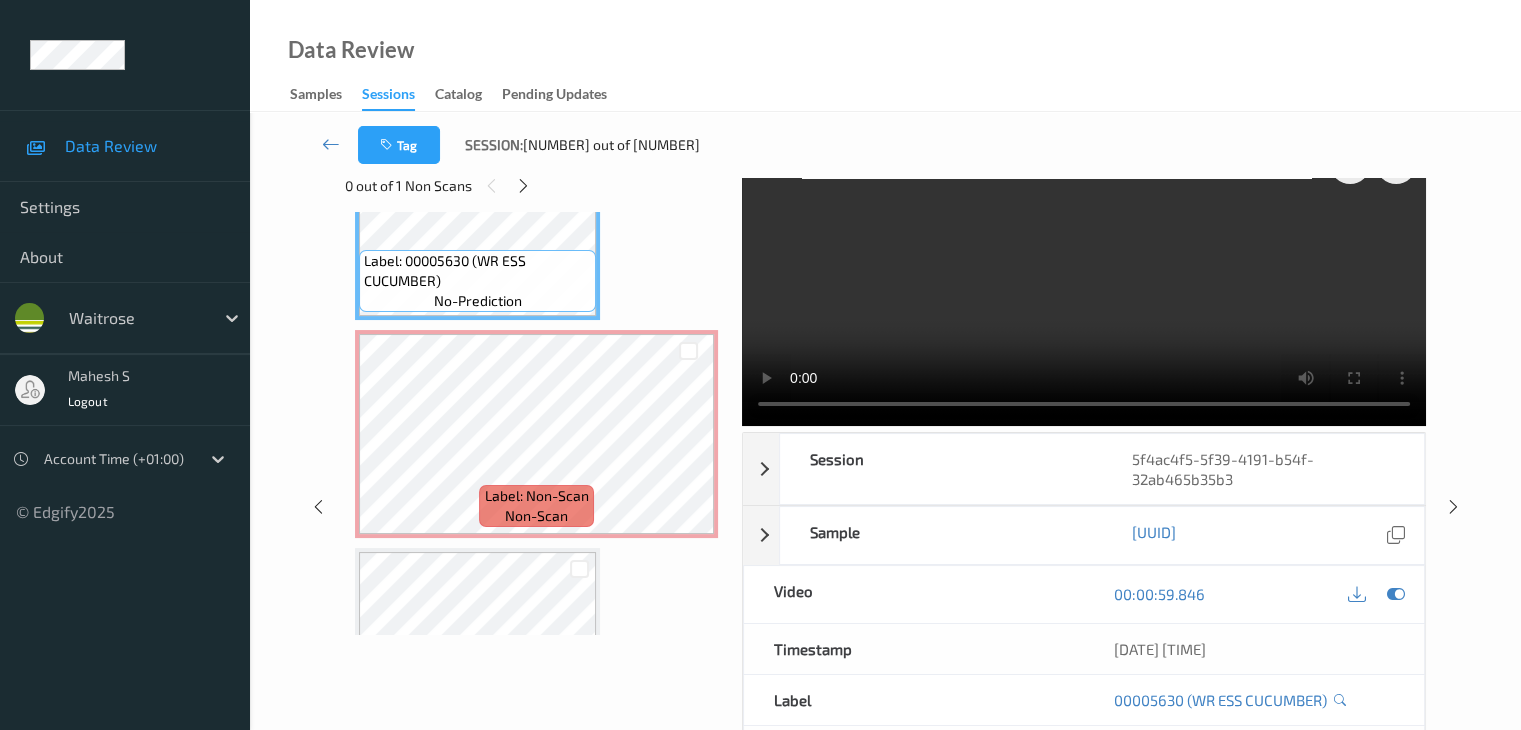 scroll, scrollTop: 0, scrollLeft: 0, axis: both 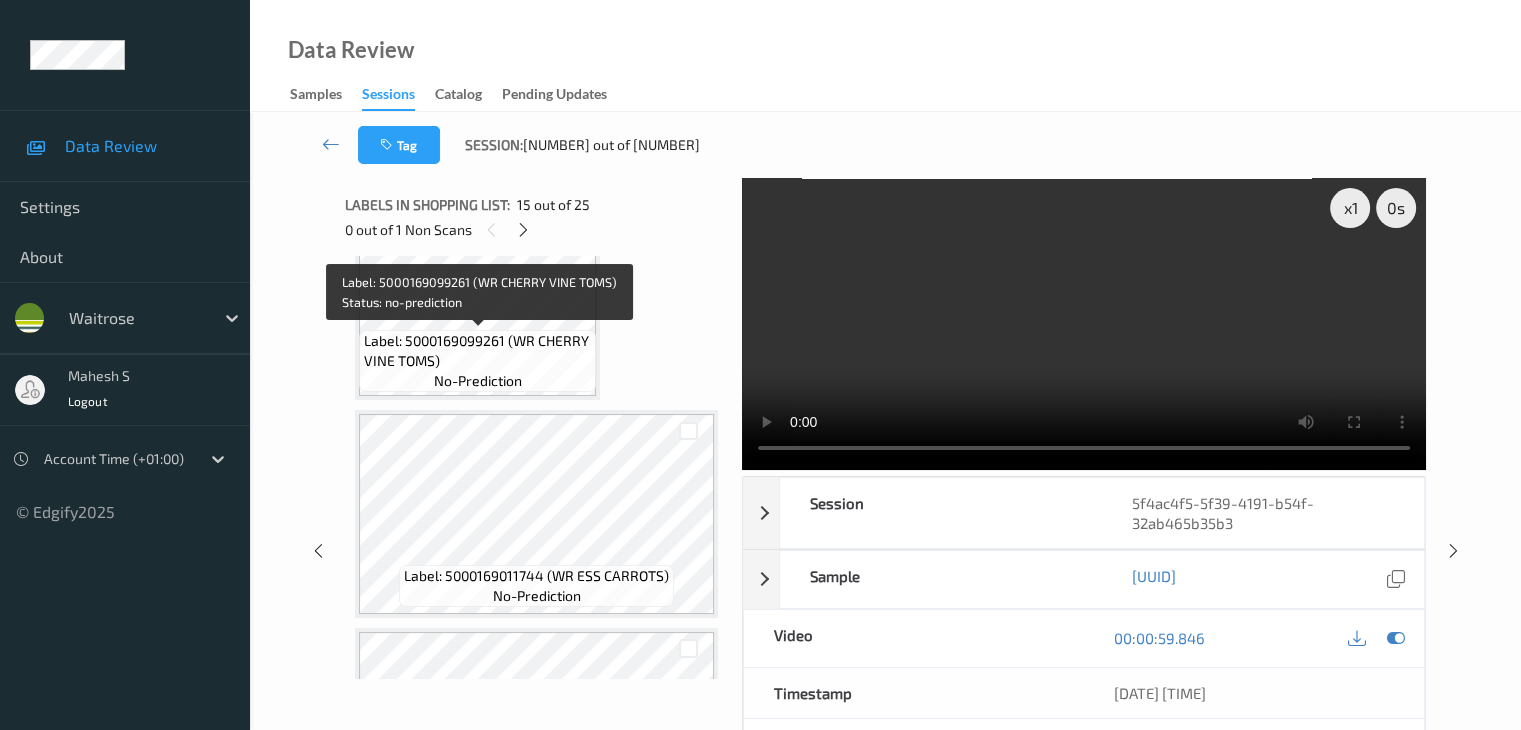 click on "Label: 5000169099261 (WR CHERRY VINE TOMS)" at bounding box center (477, 351) 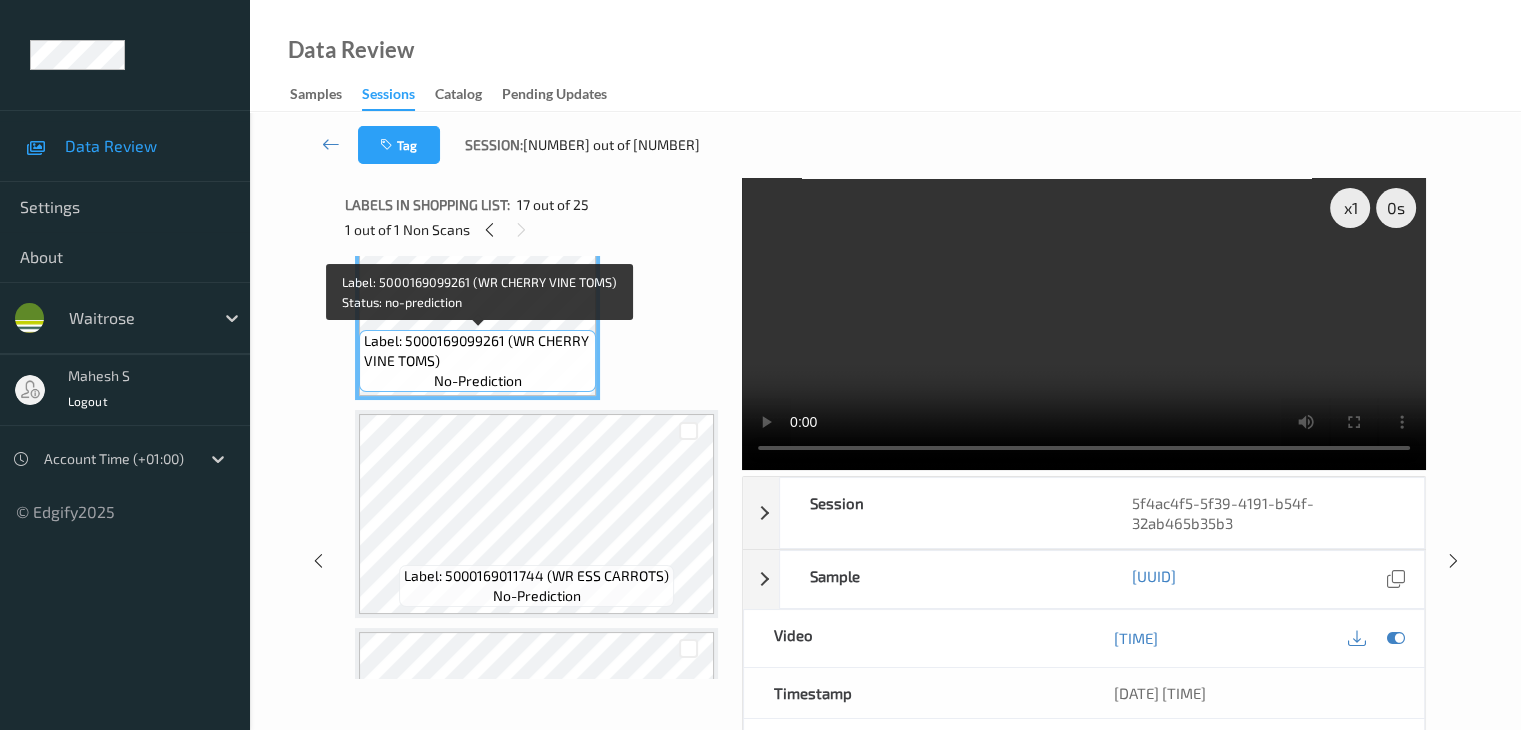scroll, scrollTop: 3362, scrollLeft: 0, axis: vertical 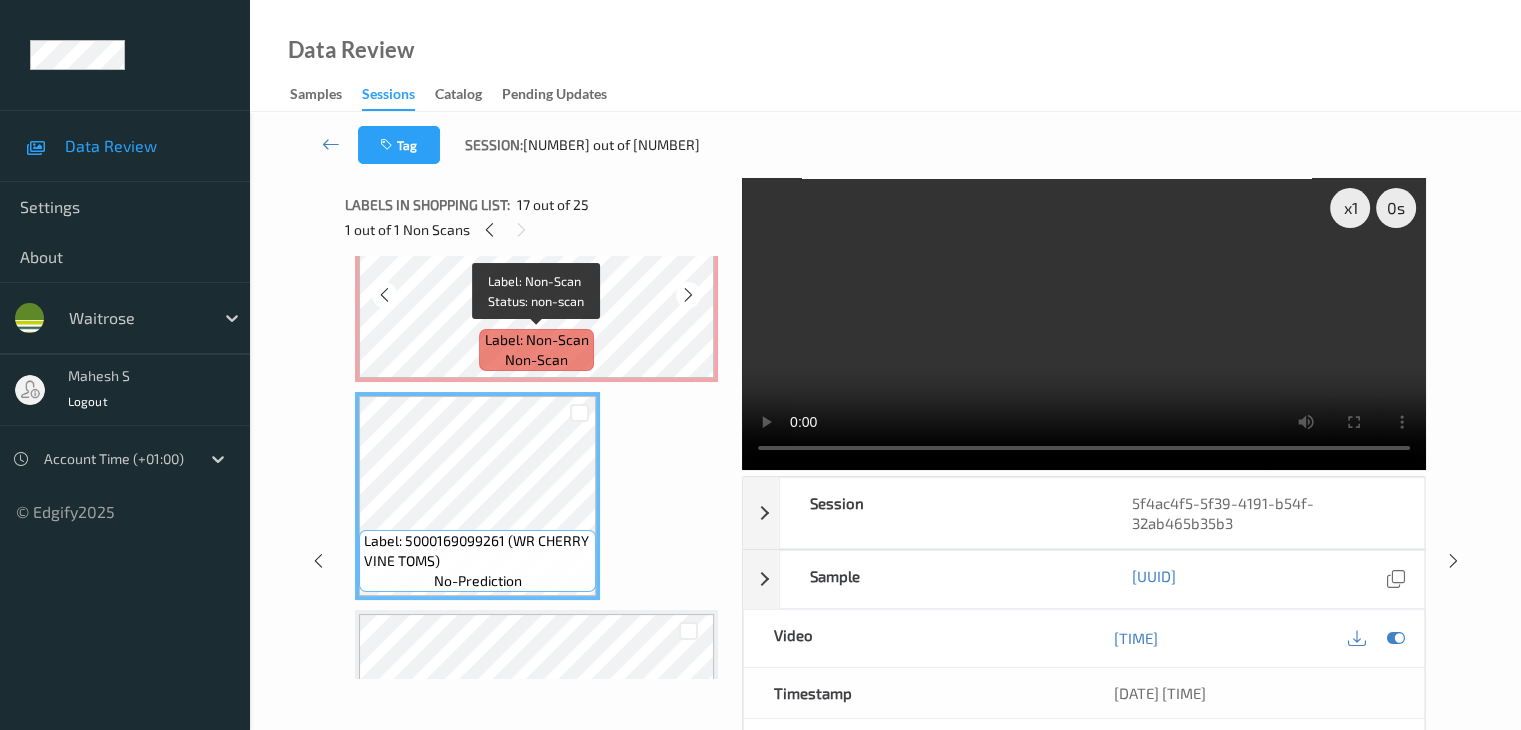 click on "non-scan" at bounding box center (536, 360) 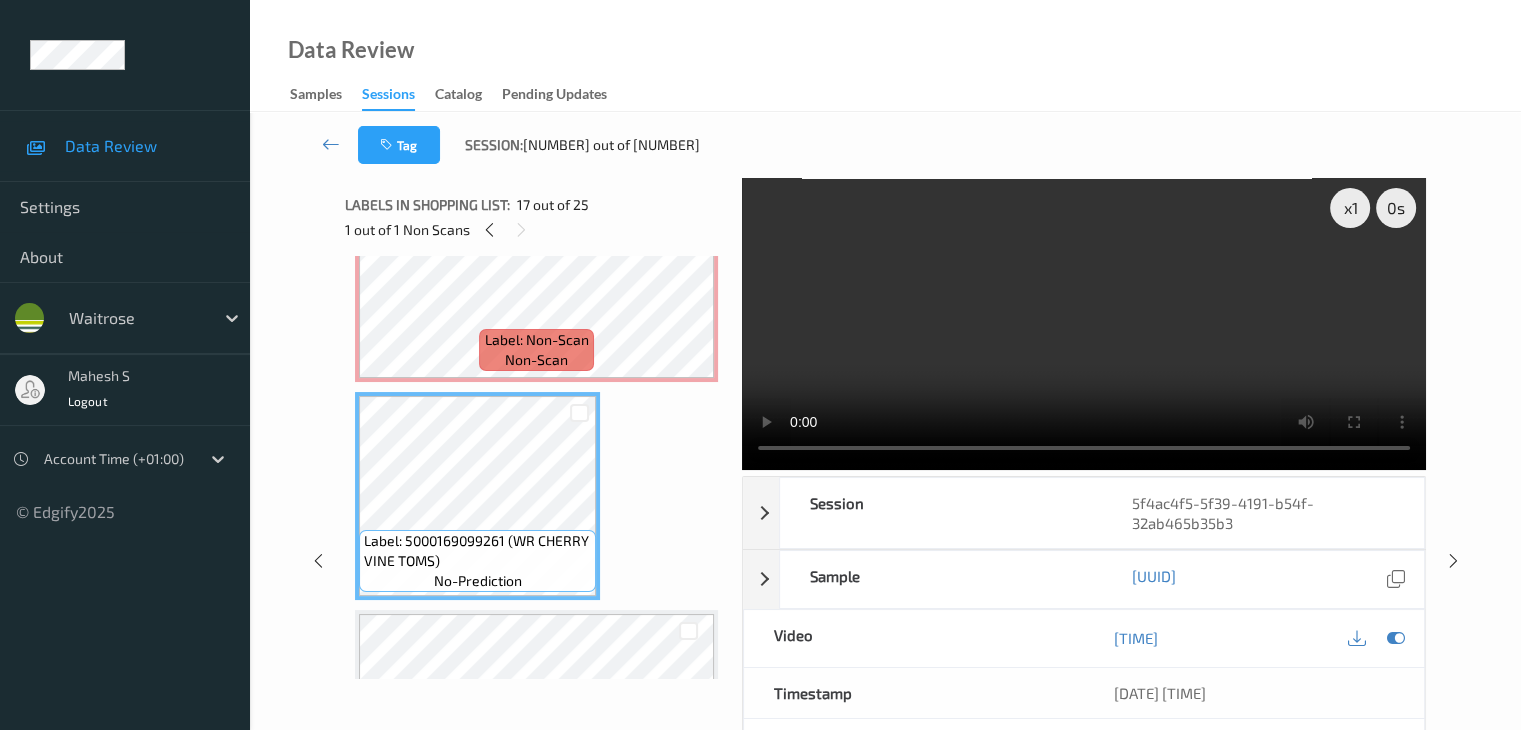 scroll, scrollTop: 3262, scrollLeft: 0, axis: vertical 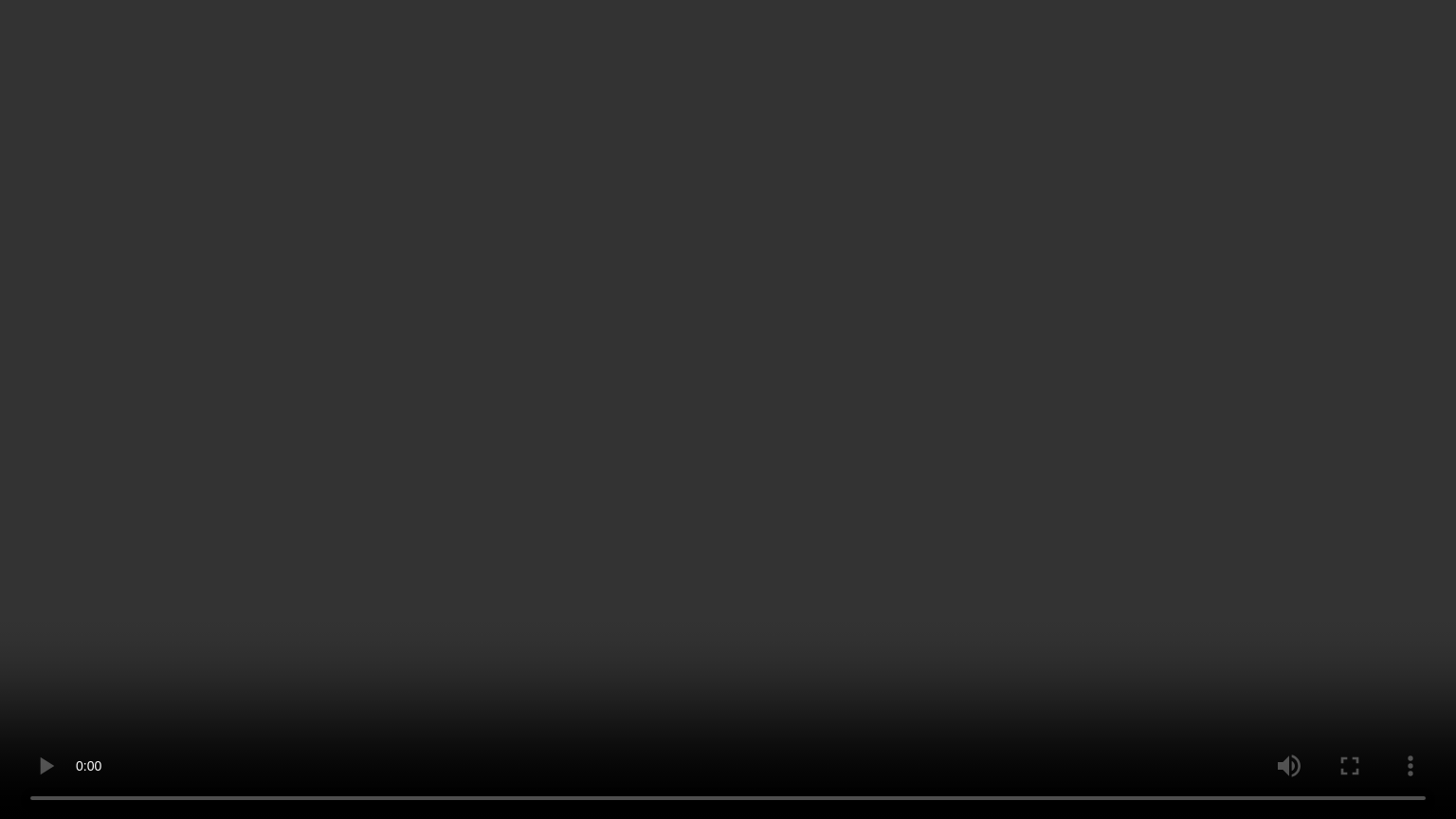 type 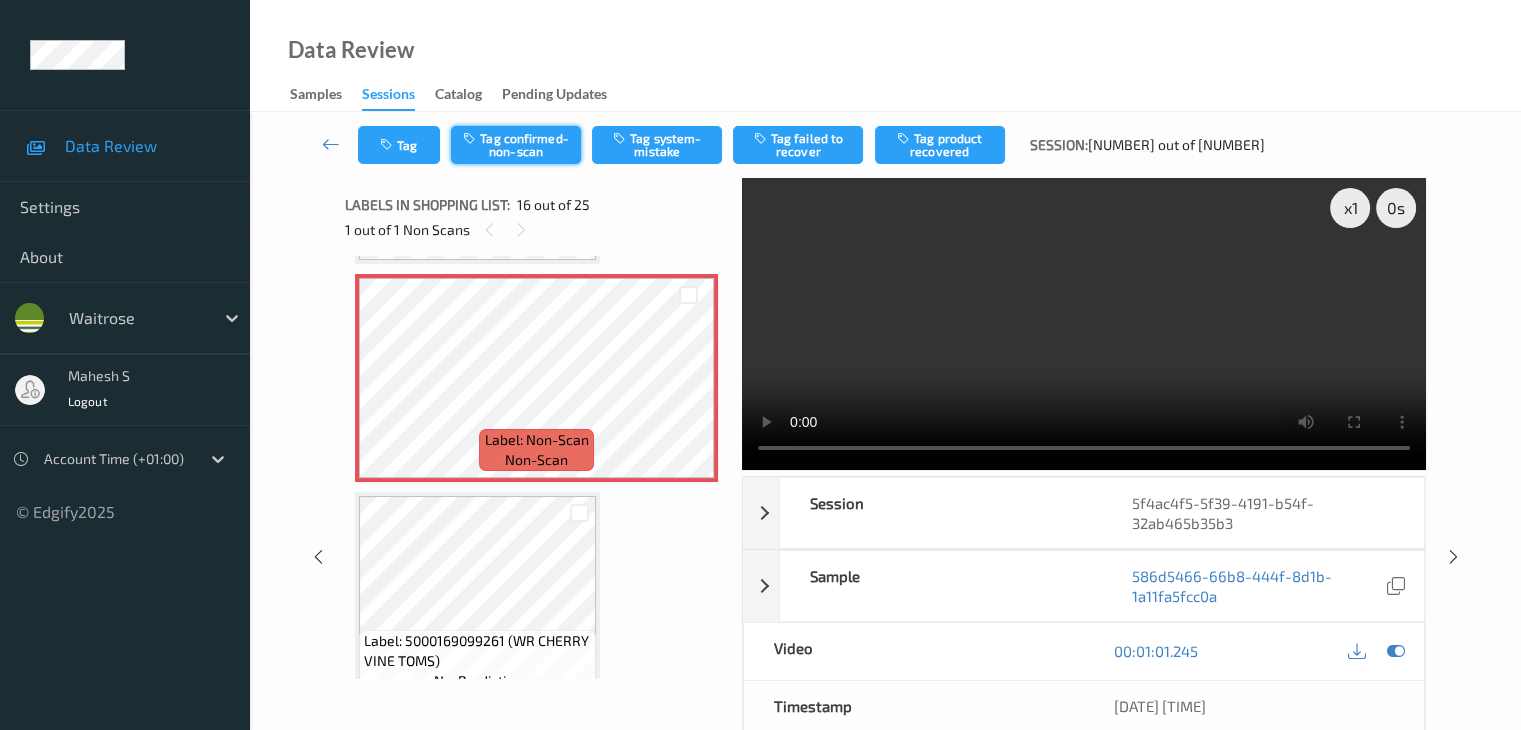 click on "Tag   confirmed-non-scan" at bounding box center [516, 145] 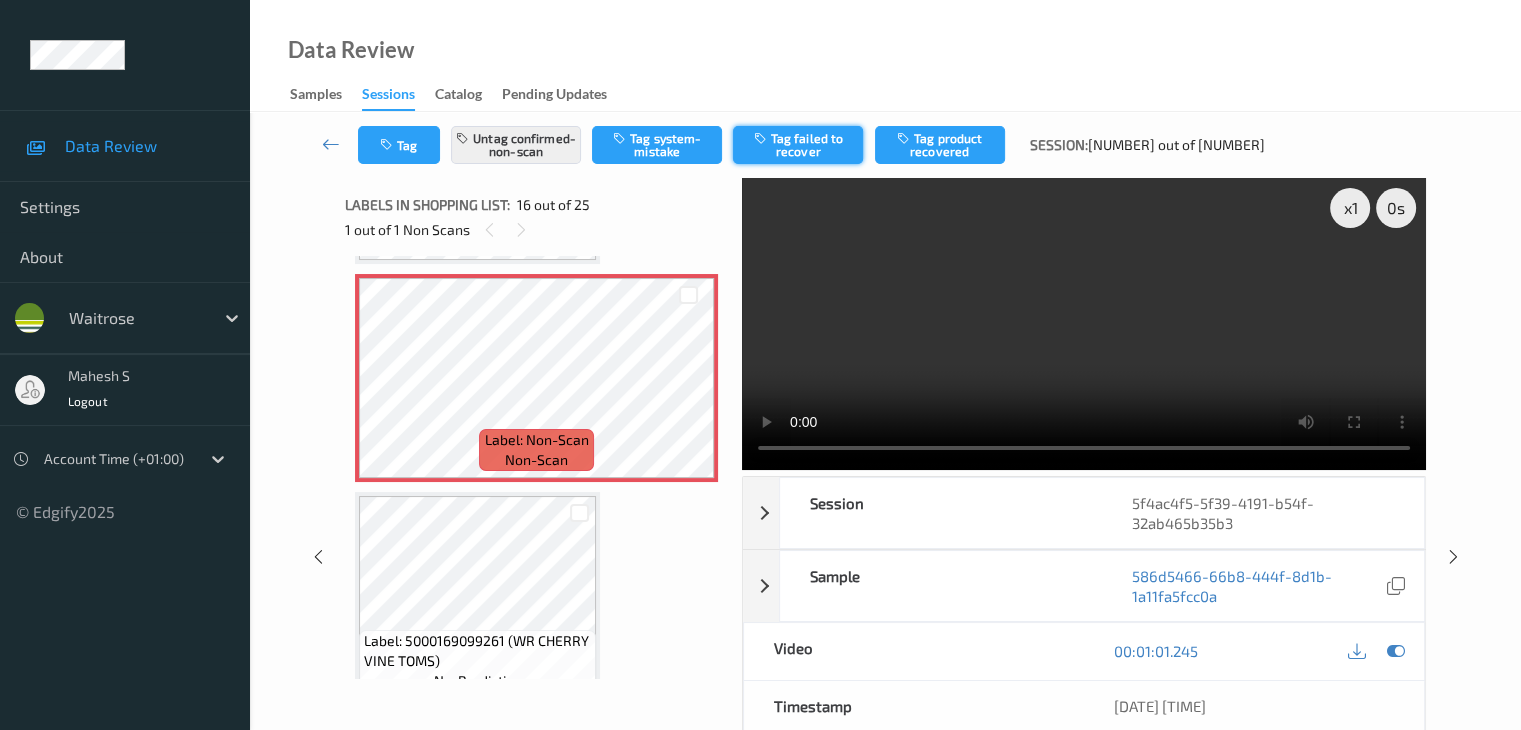click on "Tag   failed to recover" at bounding box center [798, 145] 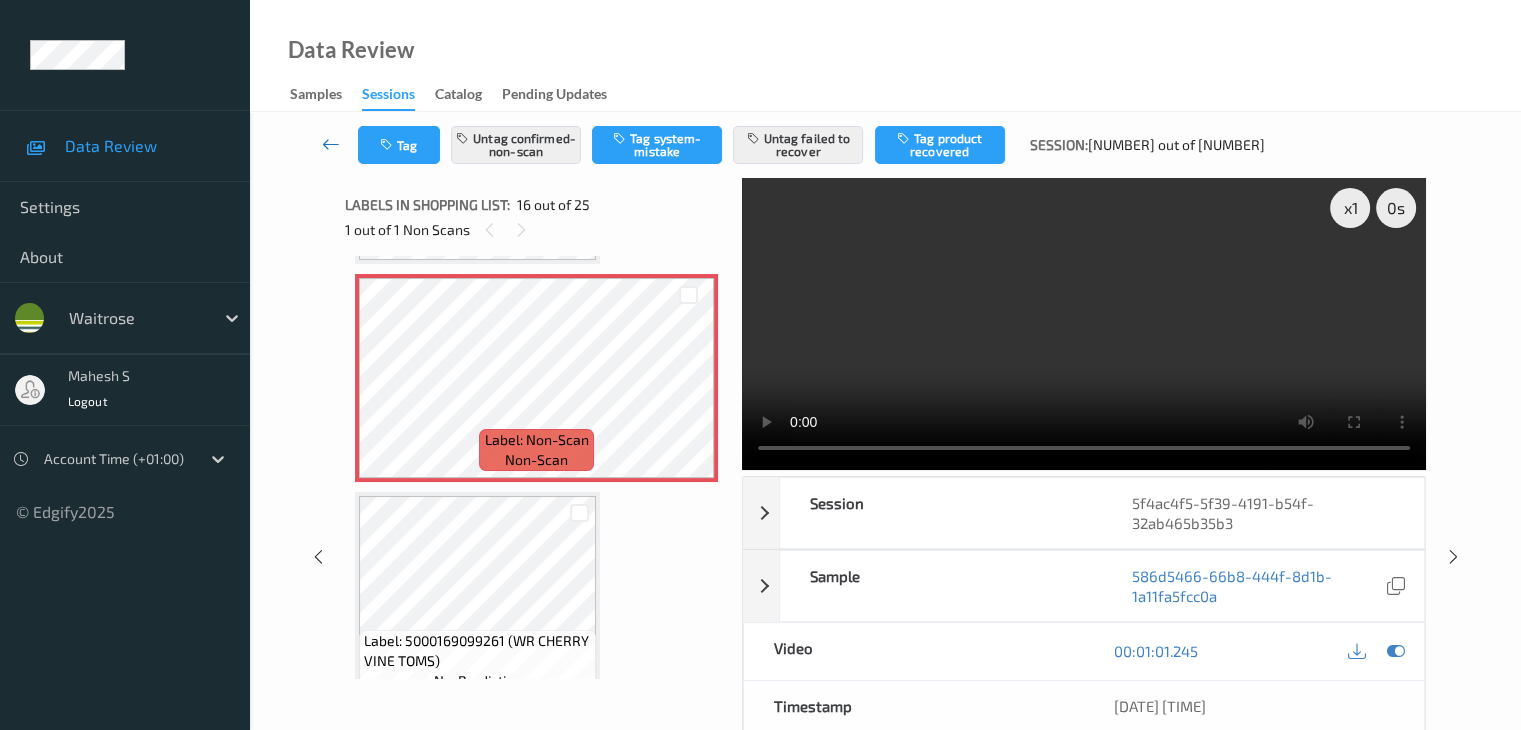 click at bounding box center (331, 144) 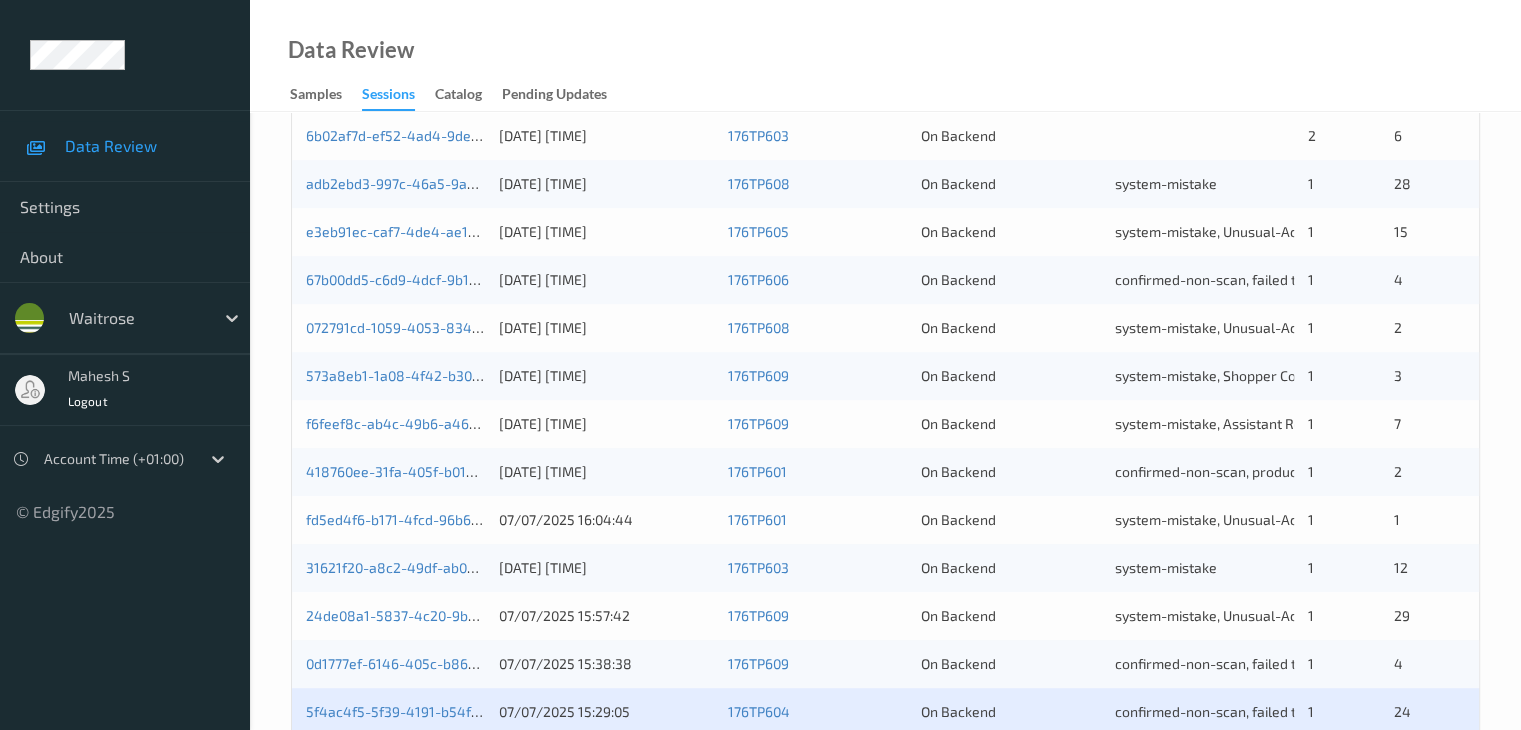 scroll, scrollTop: 932, scrollLeft: 0, axis: vertical 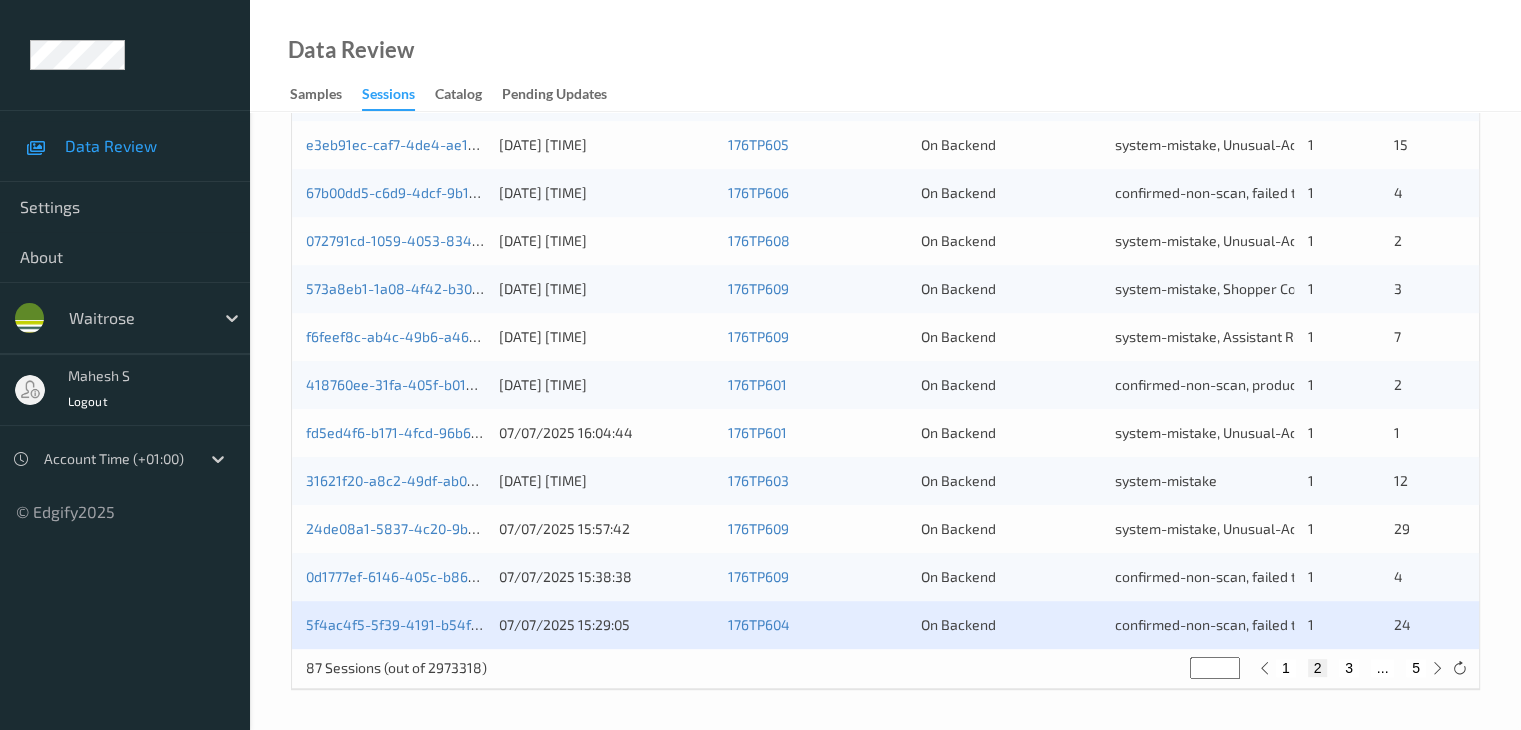 click on "1" at bounding box center [1286, 668] 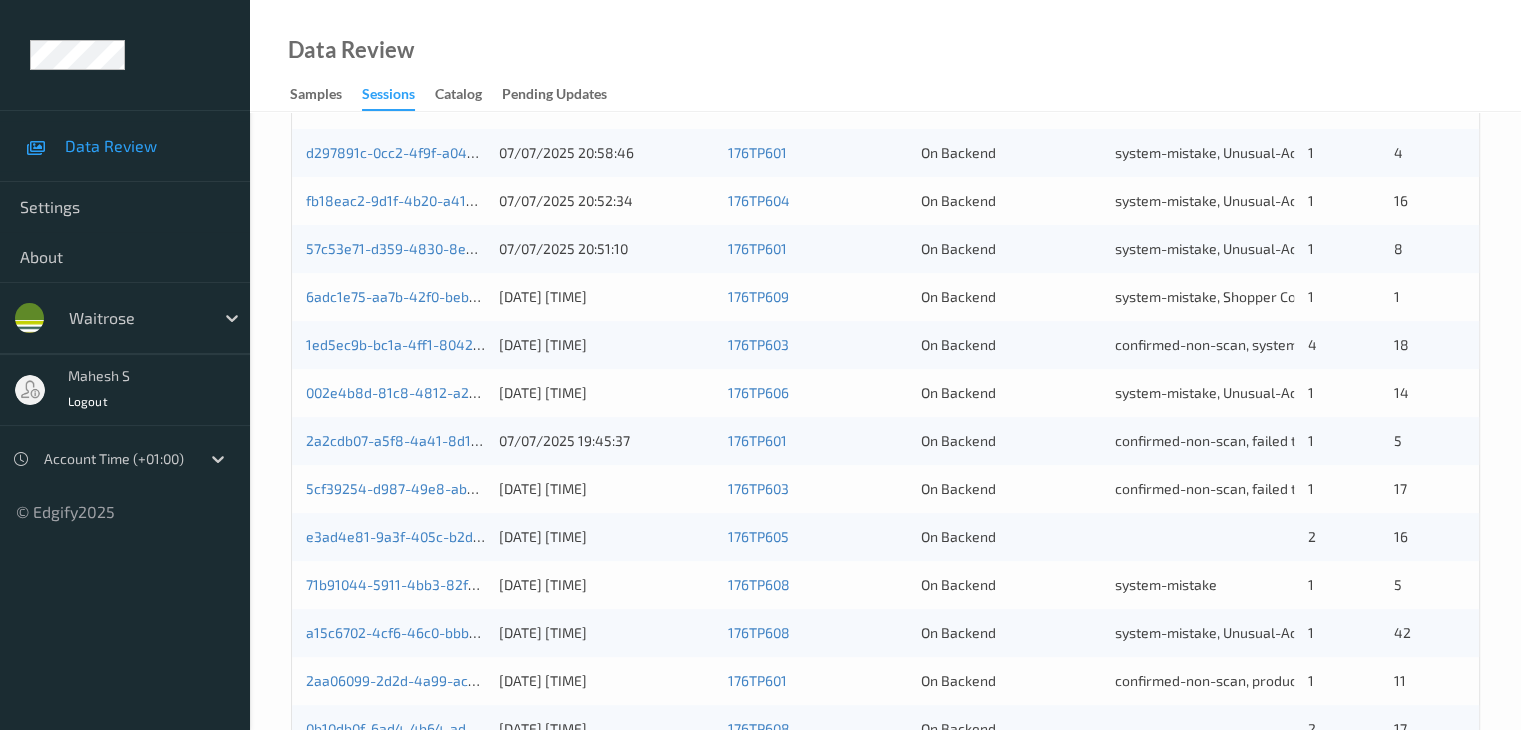 scroll, scrollTop: 532, scrollLeft: 0, axis: vertical 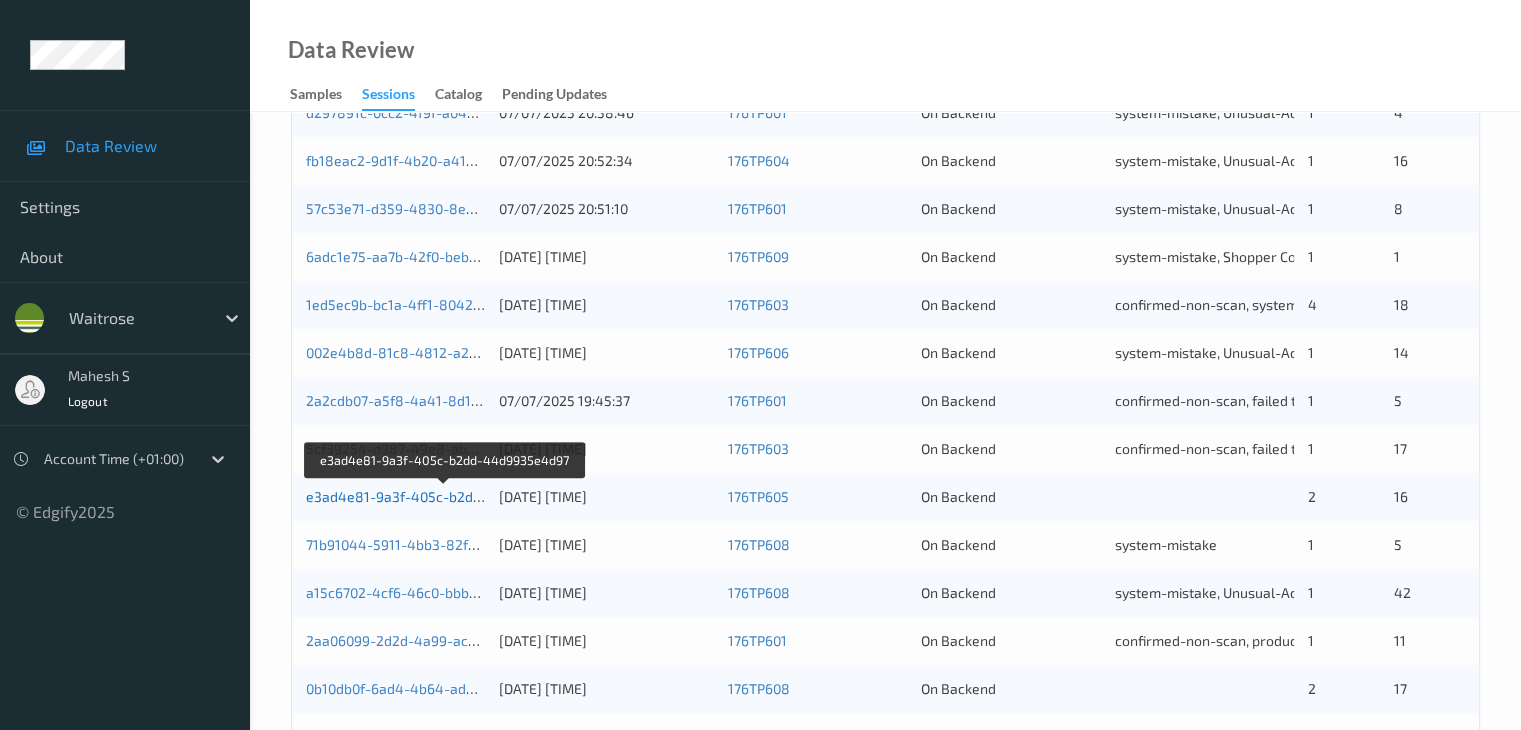 click on "e3ad4e81-9a3f-405c-b2dd-44d9935e4d97" at bounding box center (445, 496) 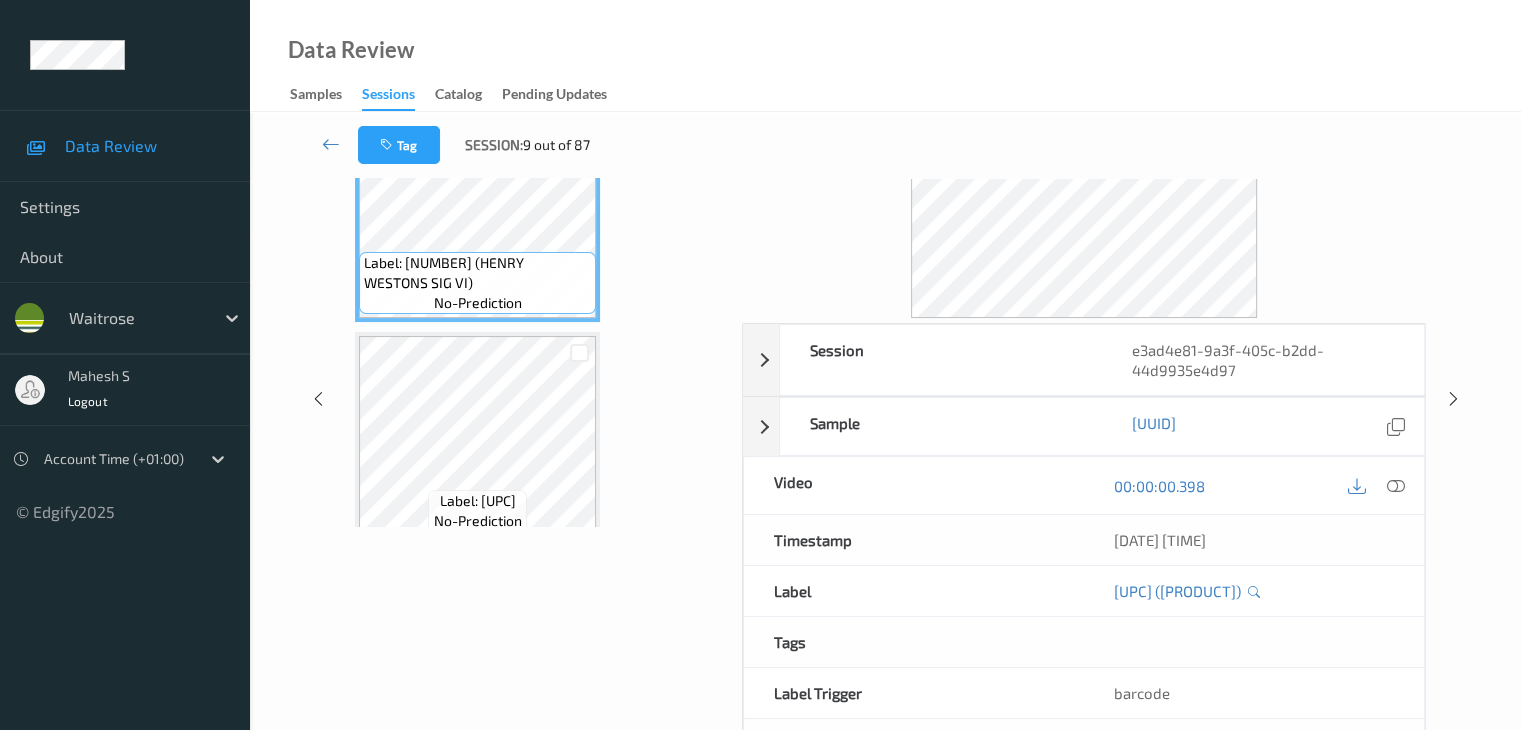 scroll, scrollTop: 0, scrollLeft: 0, axis: both 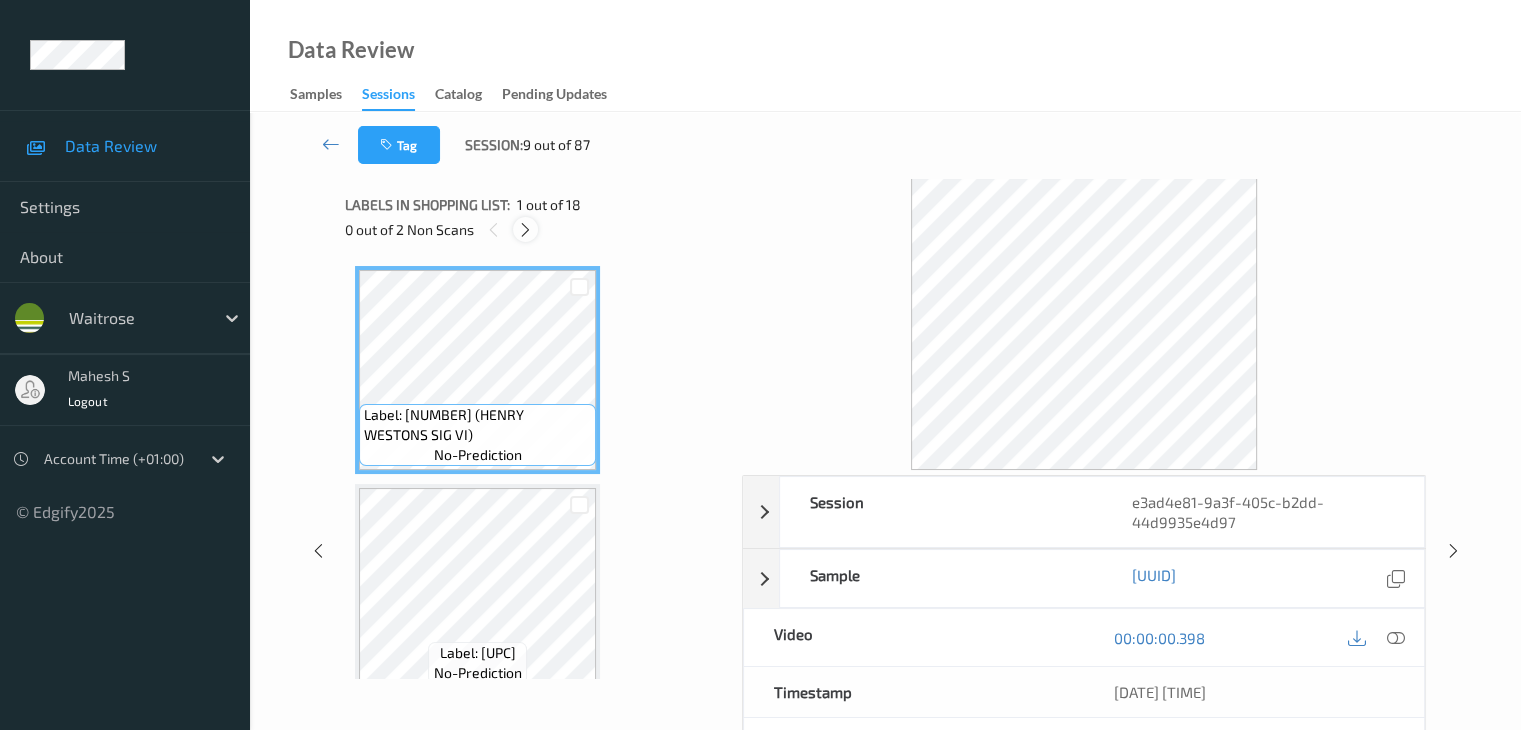 click at bounding box center [525, 230] 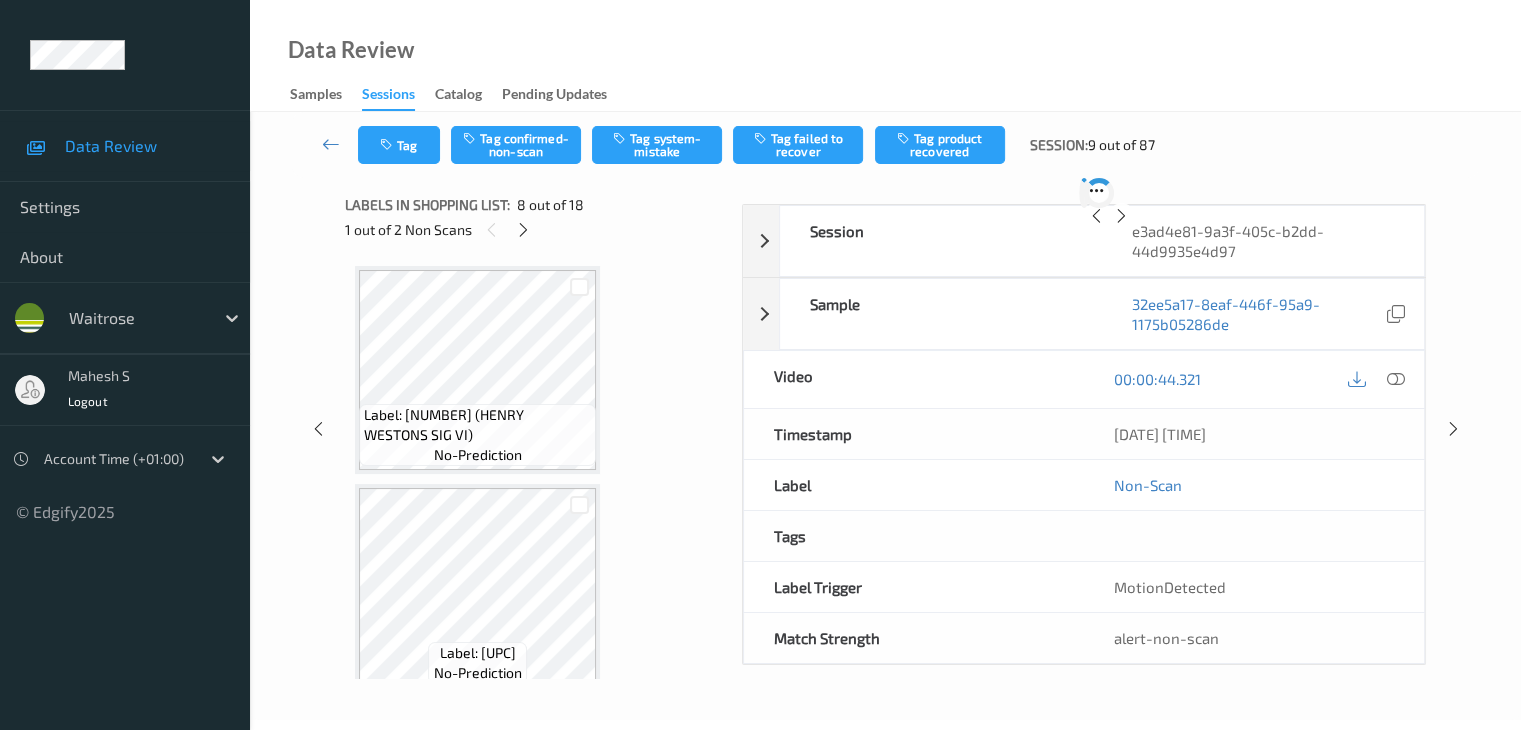 scroll, scrollTop: 1318, scrollLeft: 0, axis: vertical 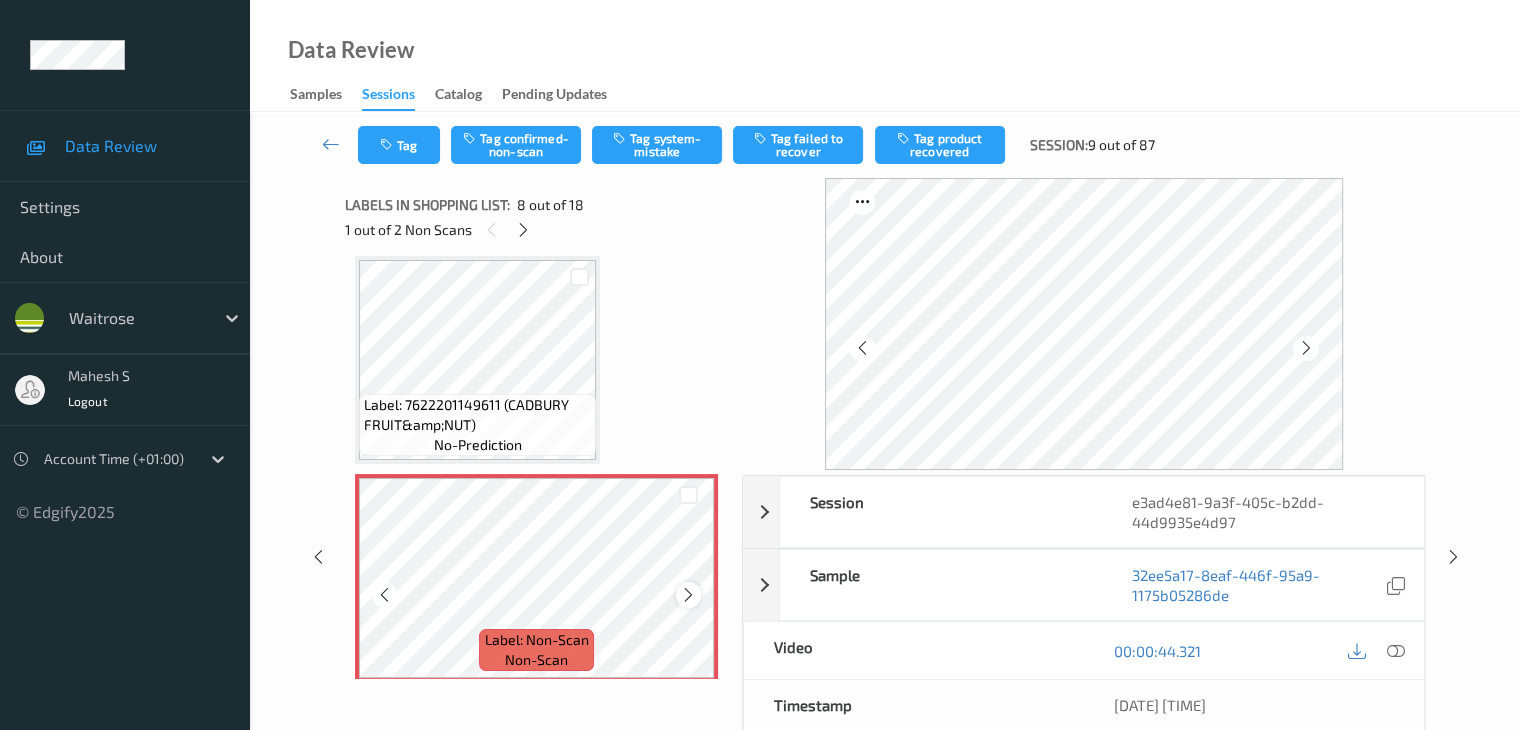 click at bounding box center (688, 595) 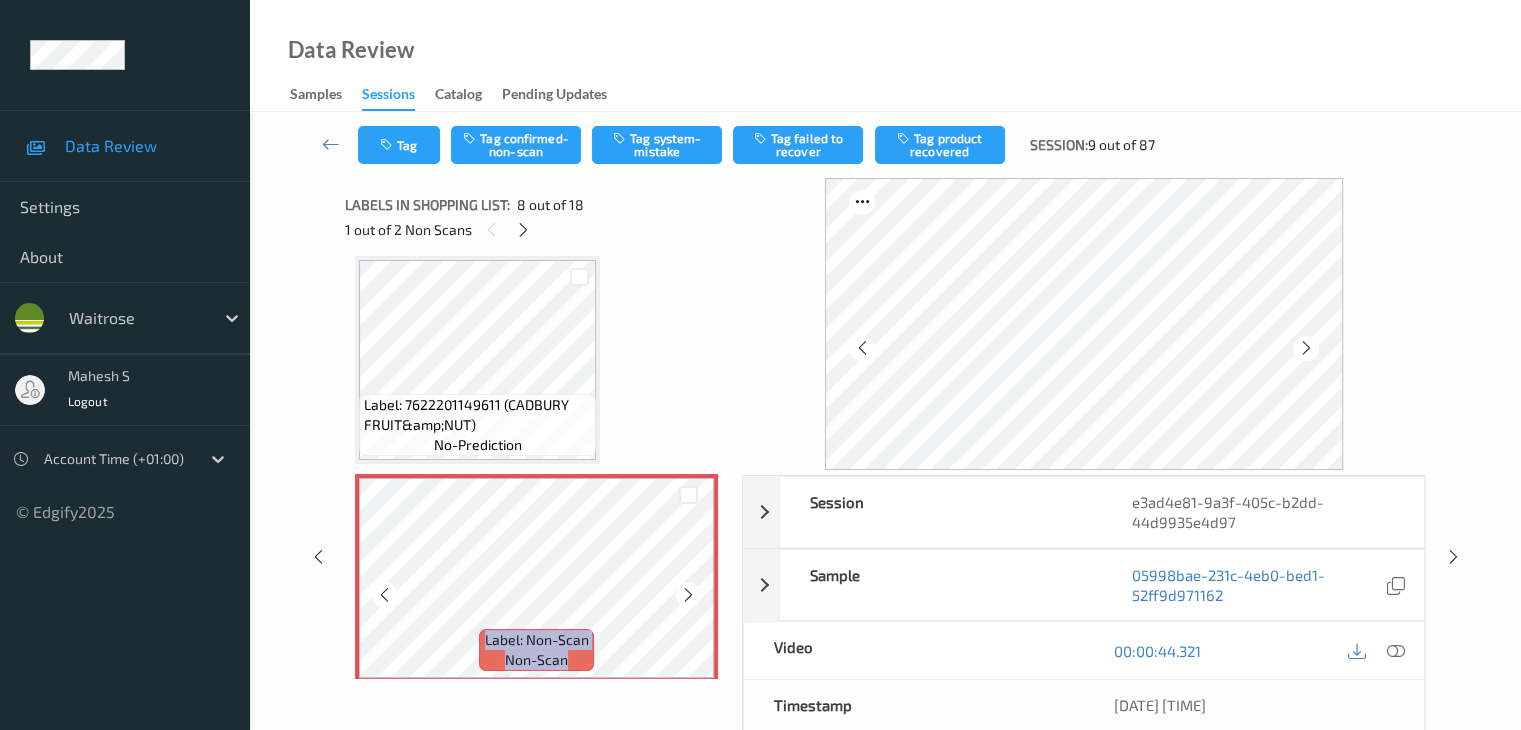 click at bounding box center (688, 595) 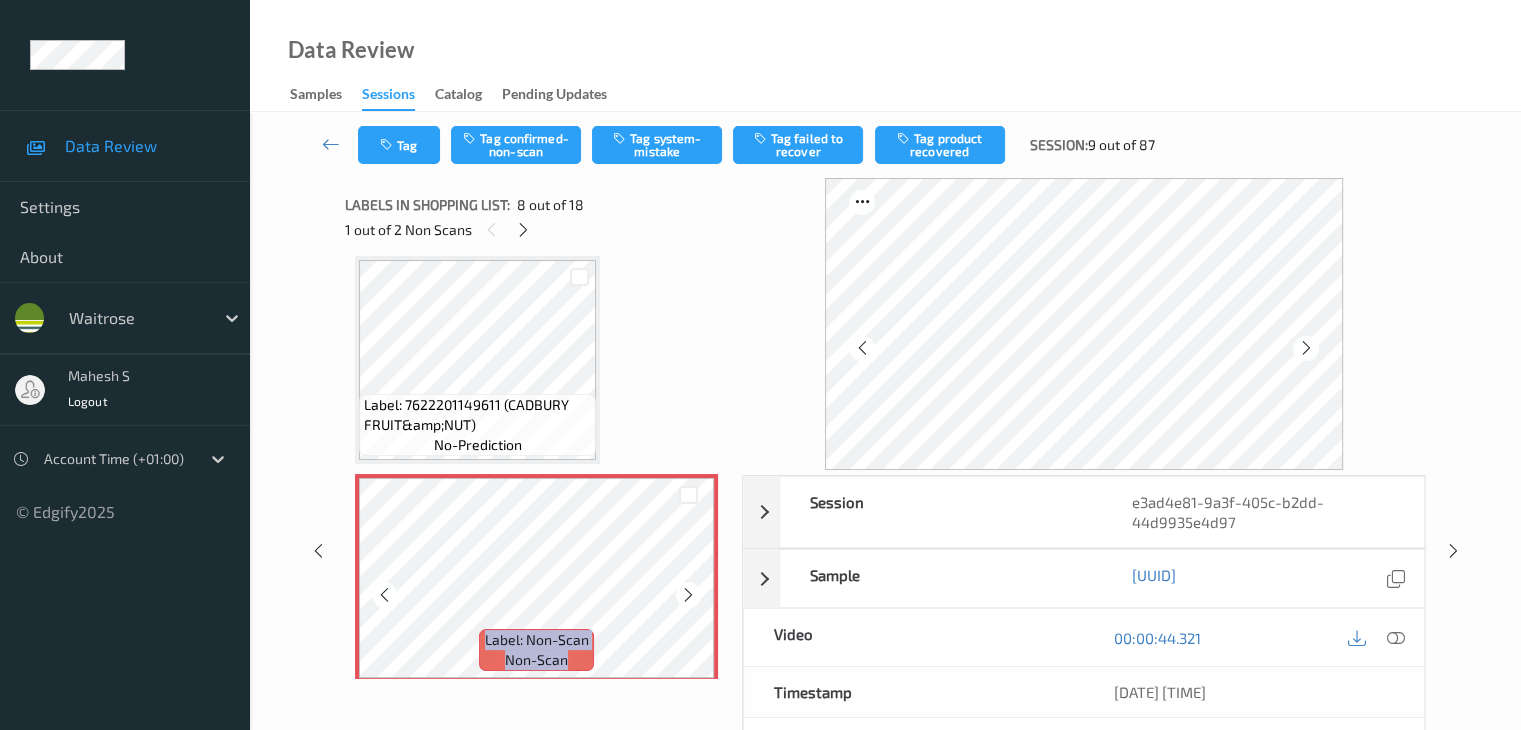 click at bounding box center [688, 595] 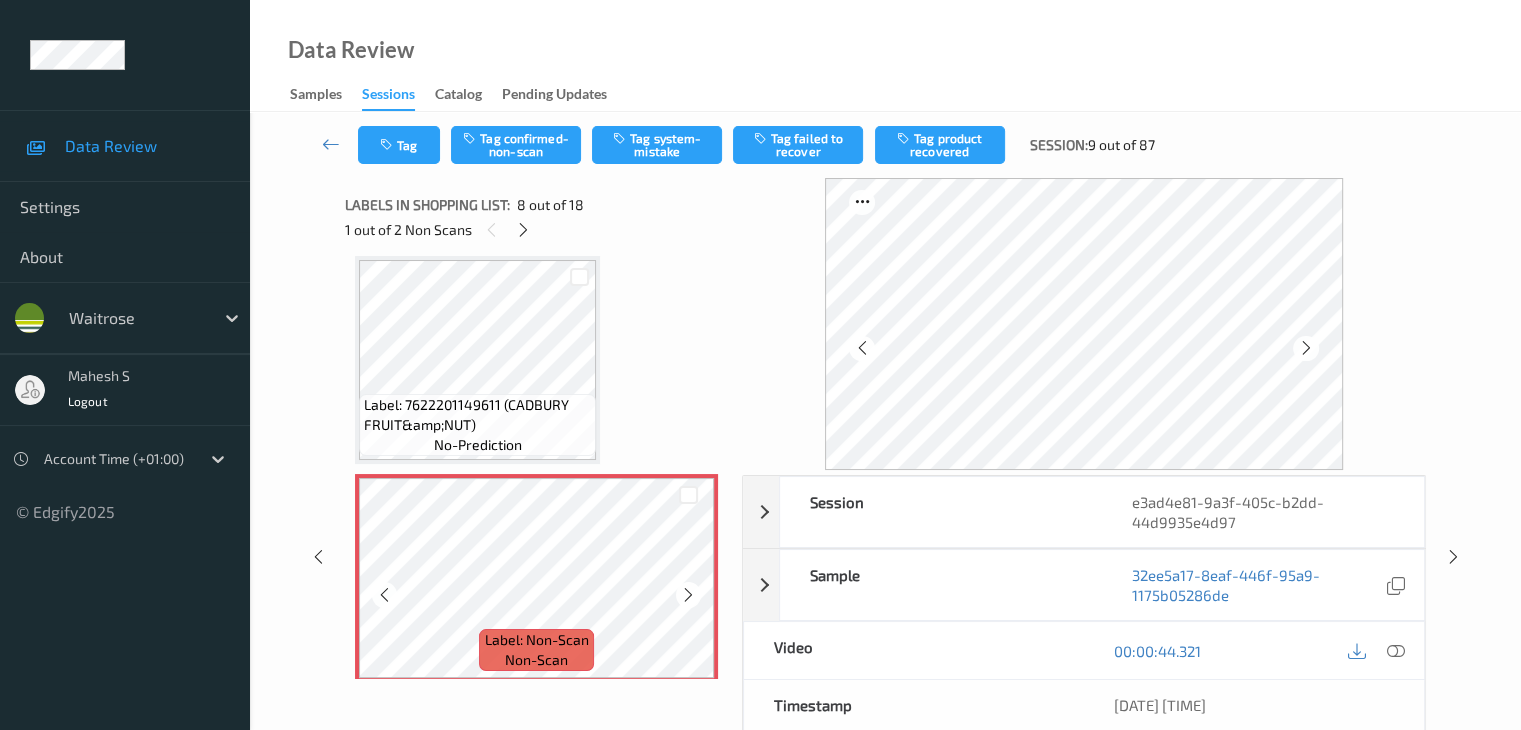 click at bounding box center [688, 595] 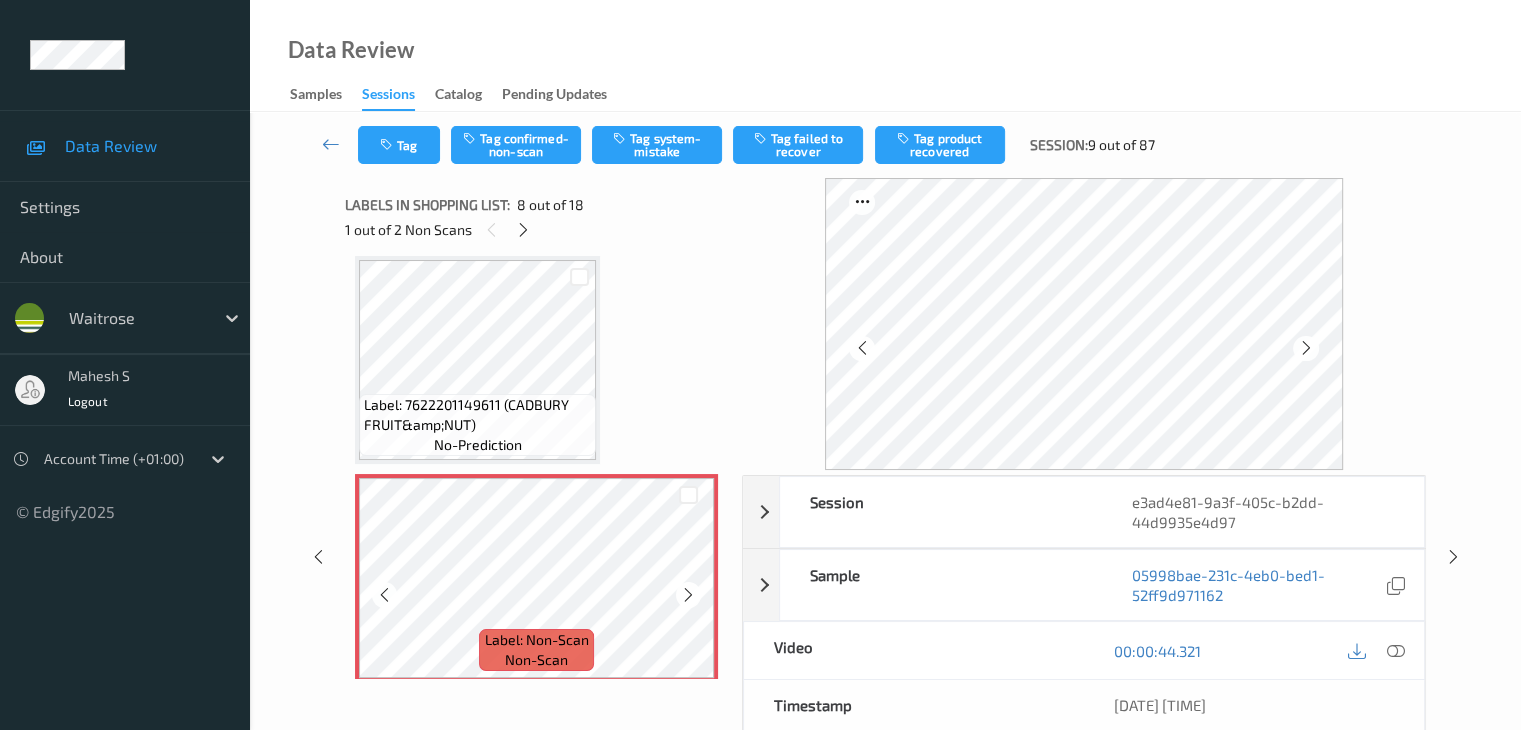 click at bounding box center (688, 595) 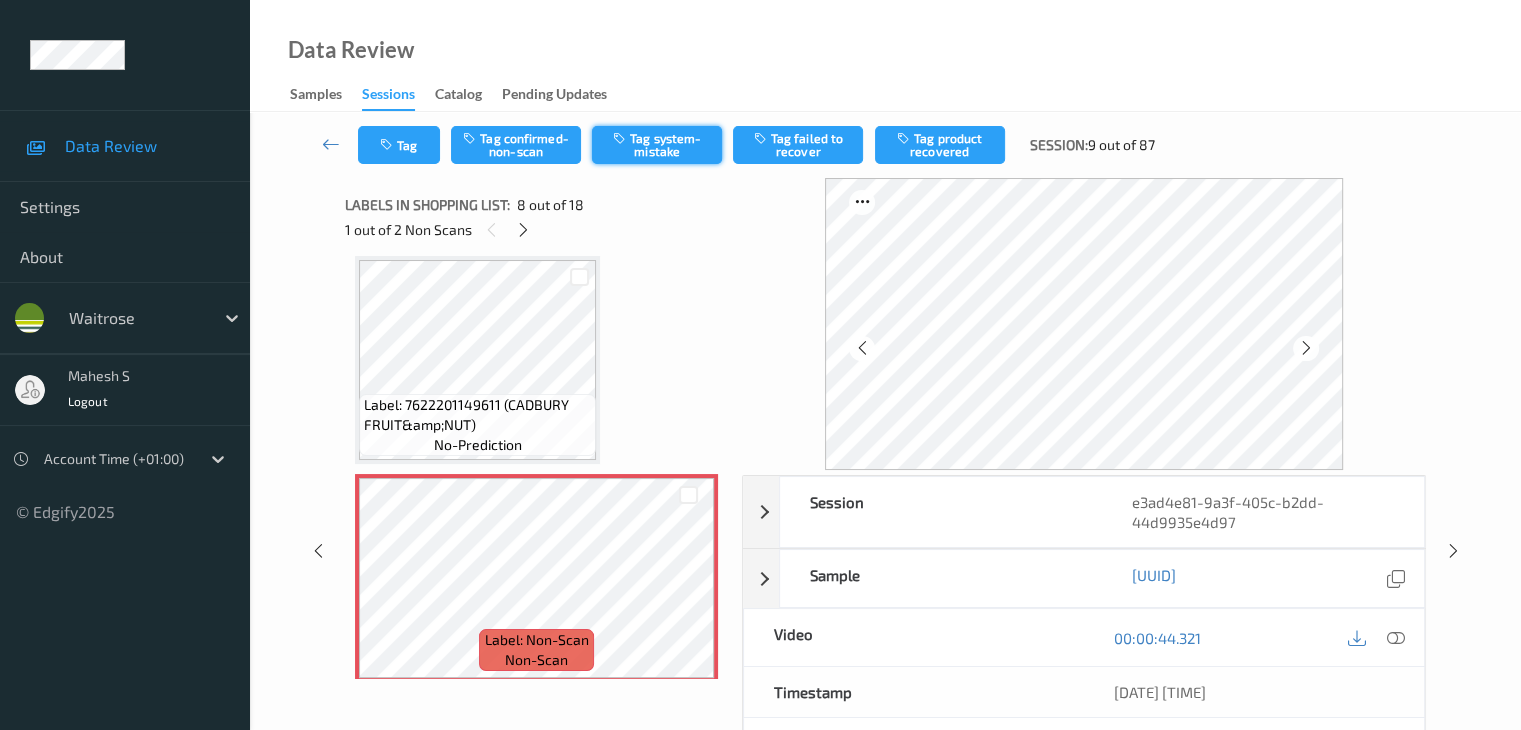 click on "Tag   system-mistake" at bounding box center [657, 145] 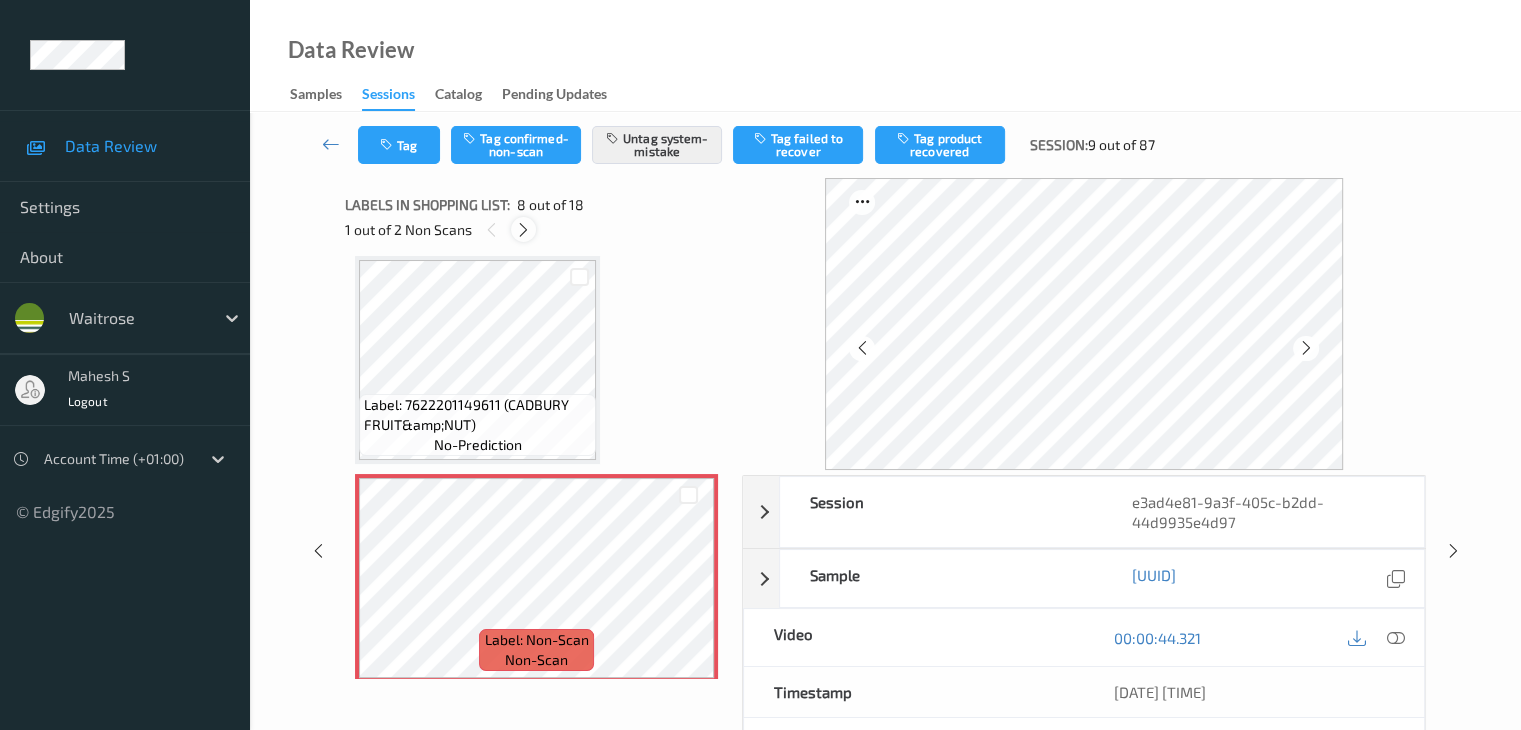 click at bounding box center (523, 230) 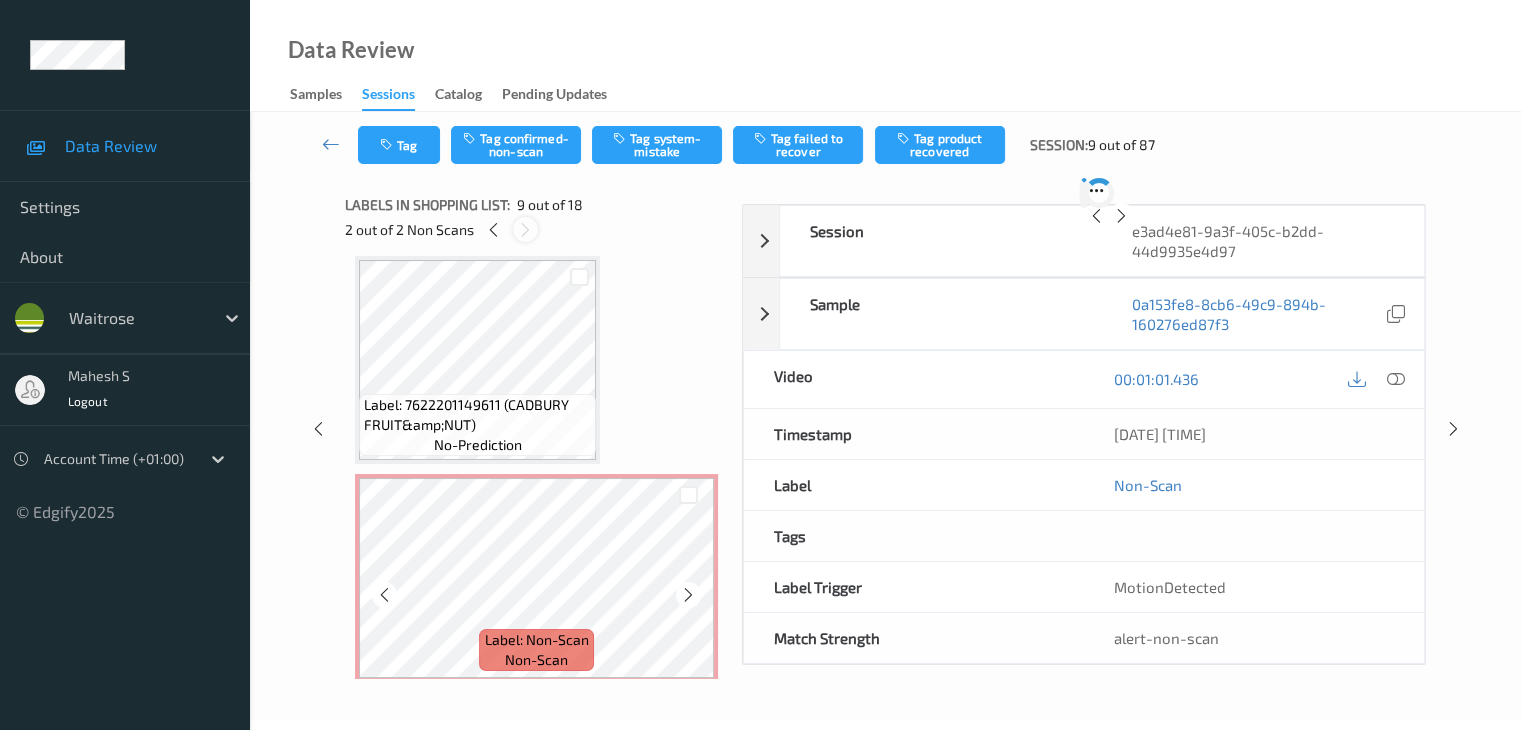 scroll, scrollTop: 1536, scrollLeft: 0, axis: vertical 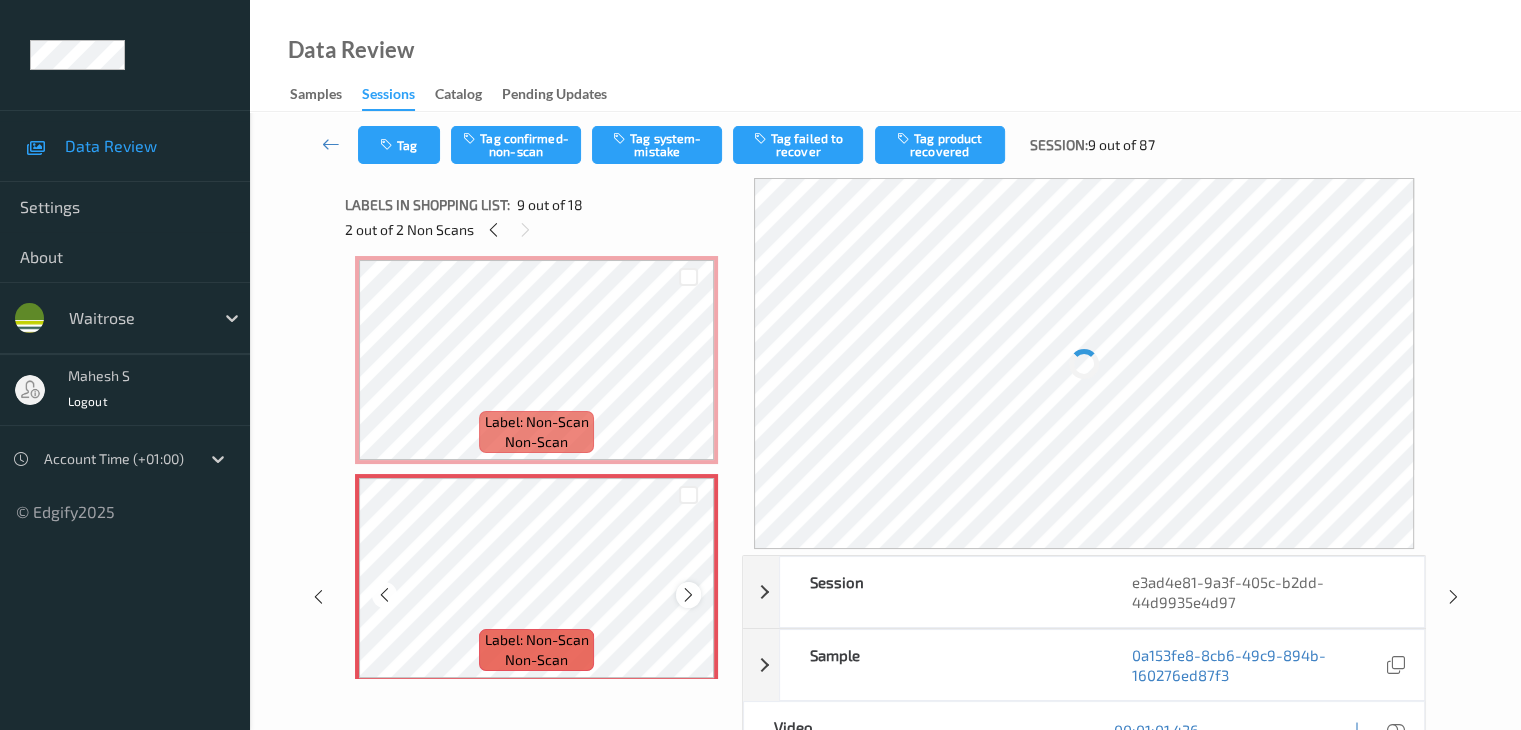 click at bounding box center [688, 595] 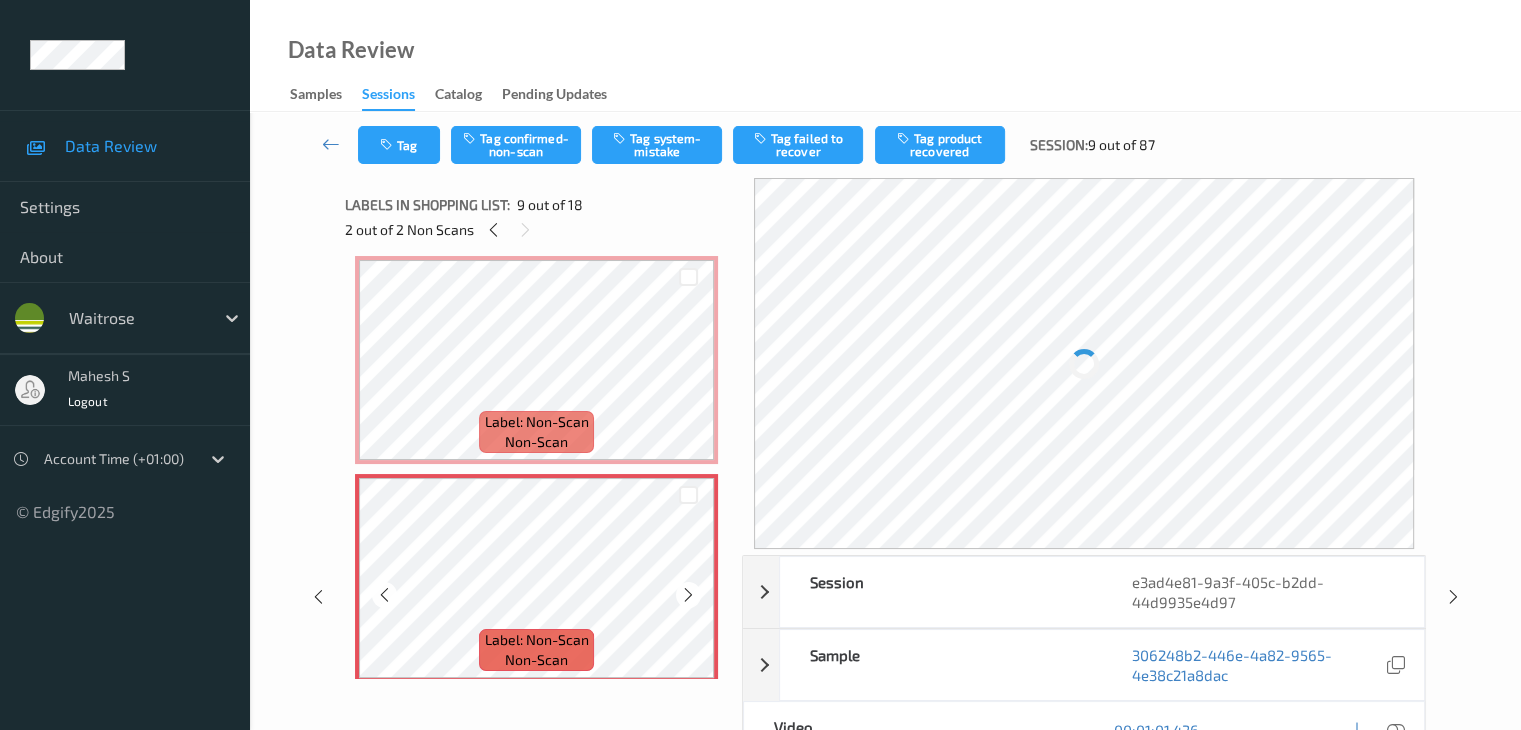click at bounding box center [688, 595] 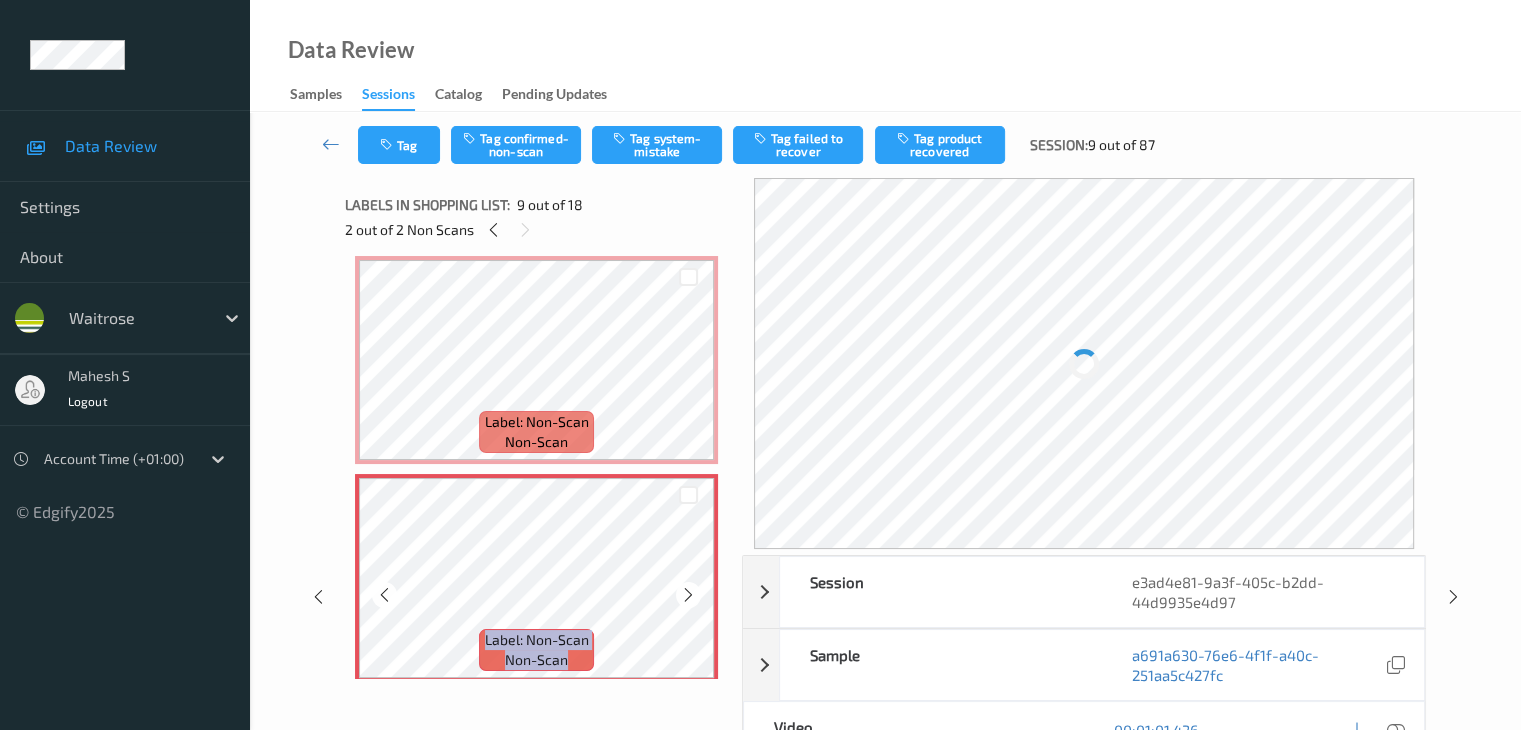 click at bounding box center [688, 595] 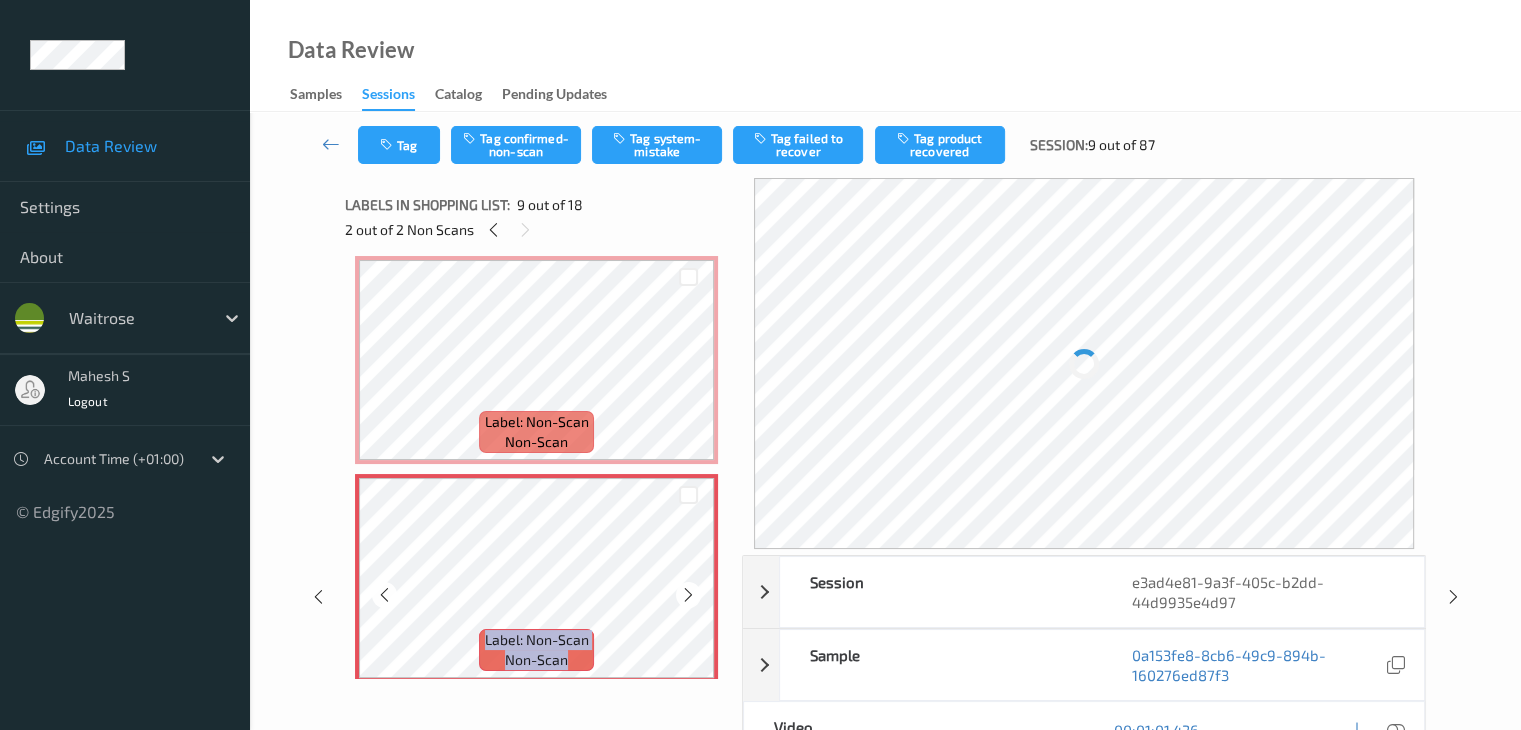 click at bounding box center [688, 595] 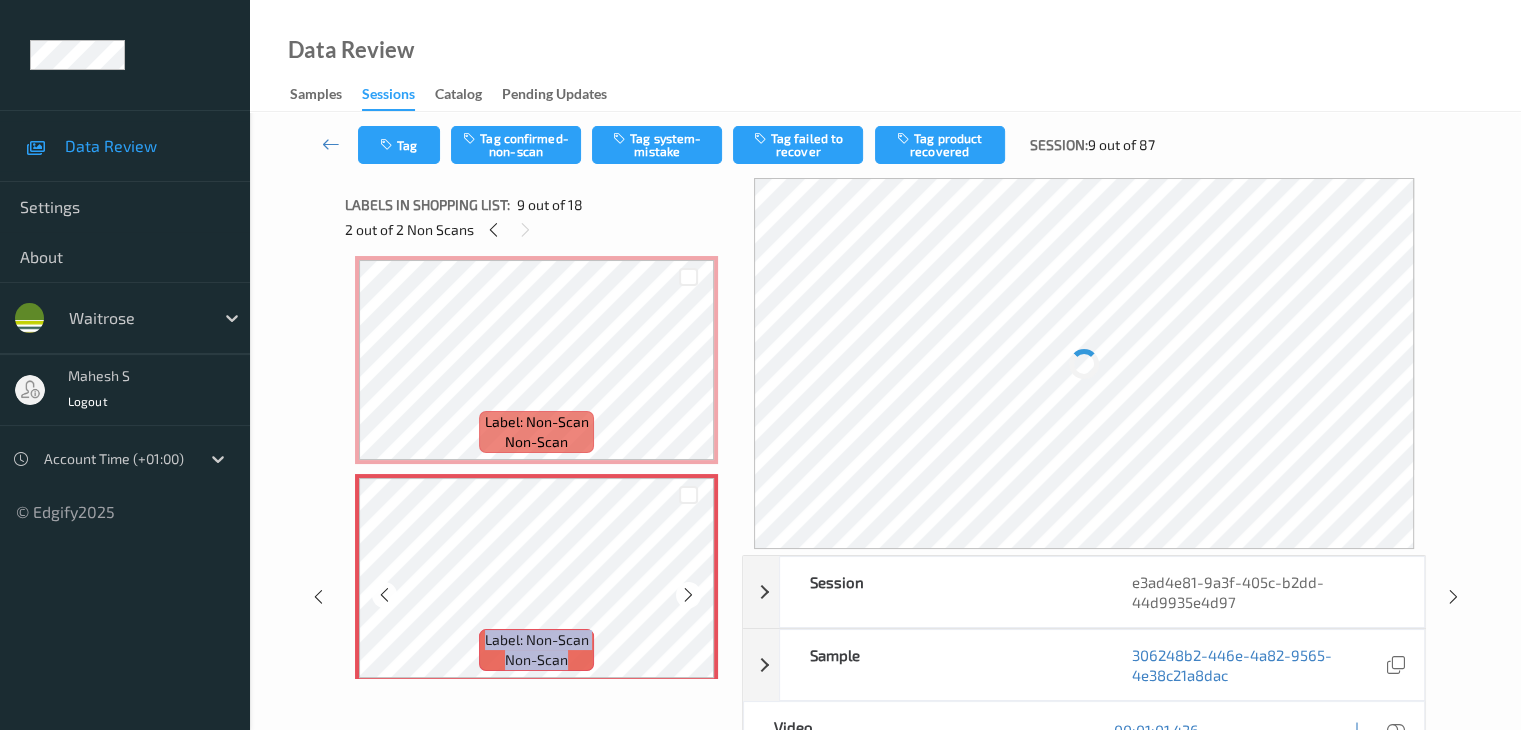 click at bounding box center [688, 595] 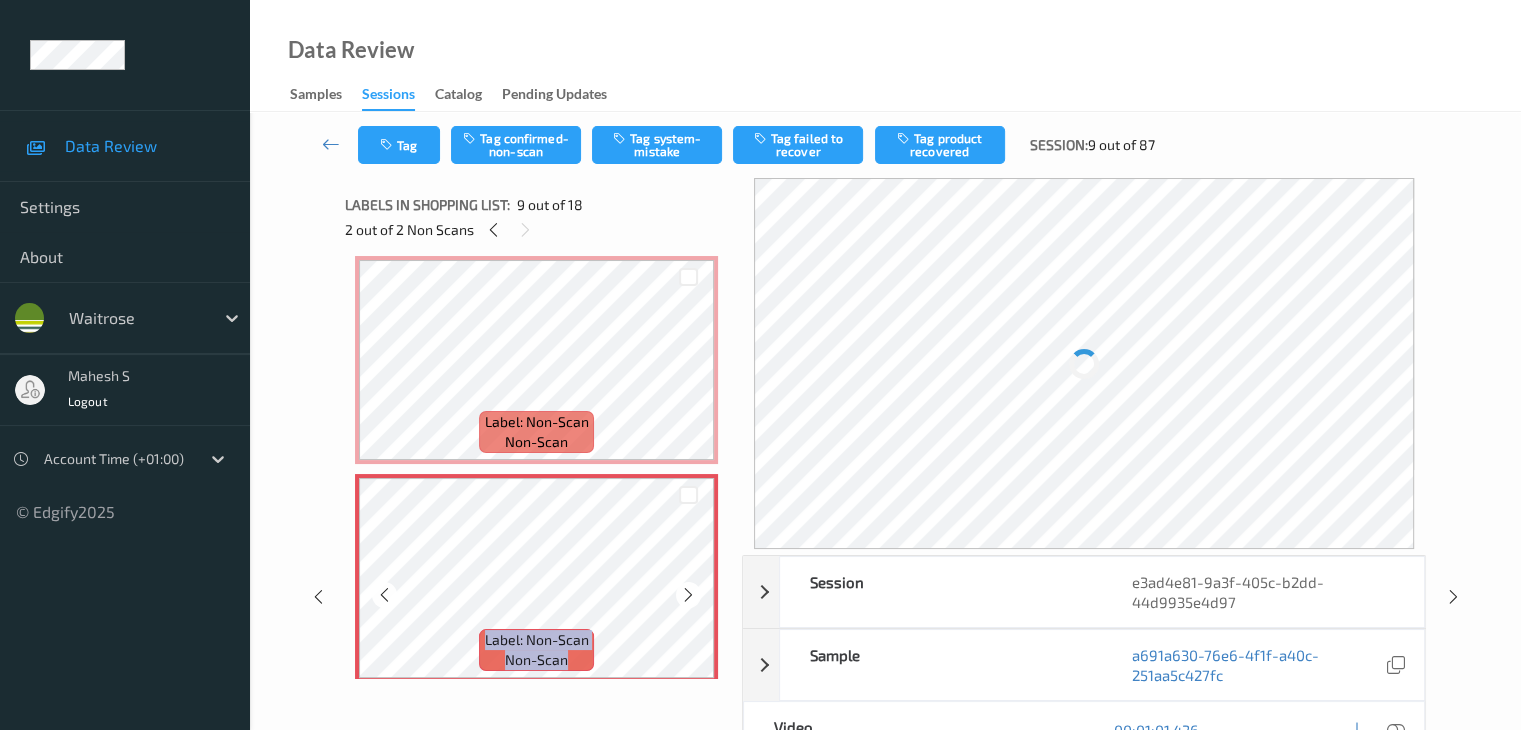 click at bounding box center (688, 595) 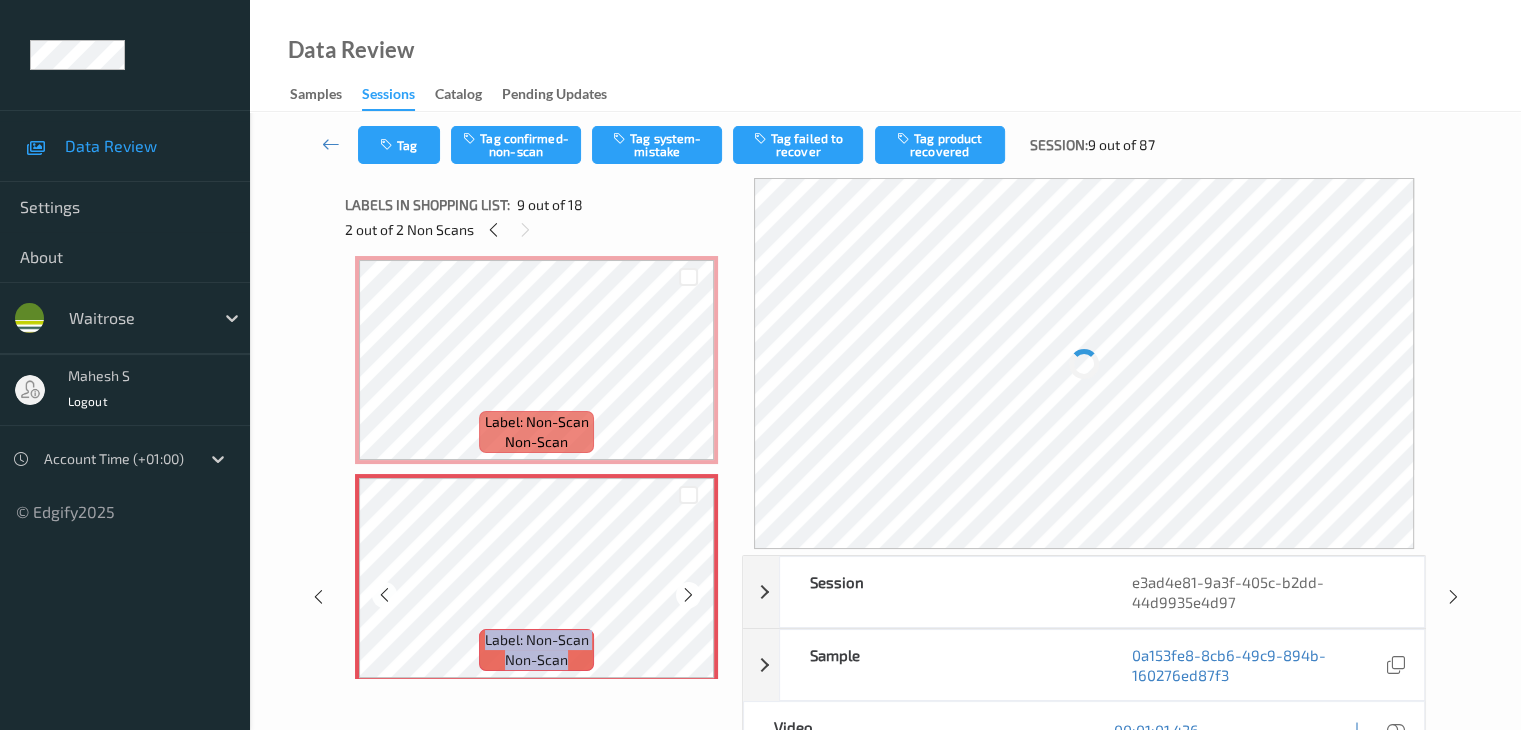 click at bounding box center (688, 595) 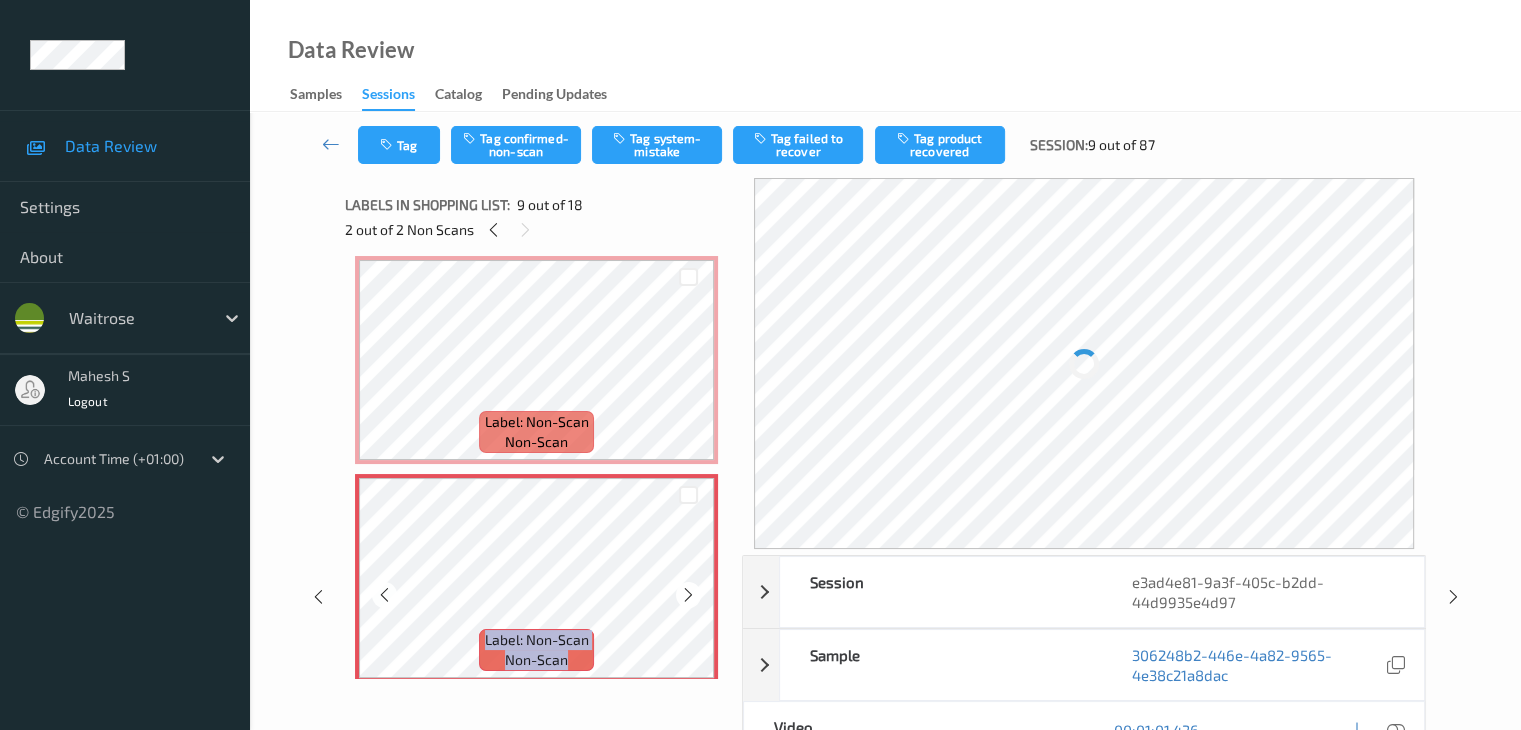 click at bounding box center [688, 595] 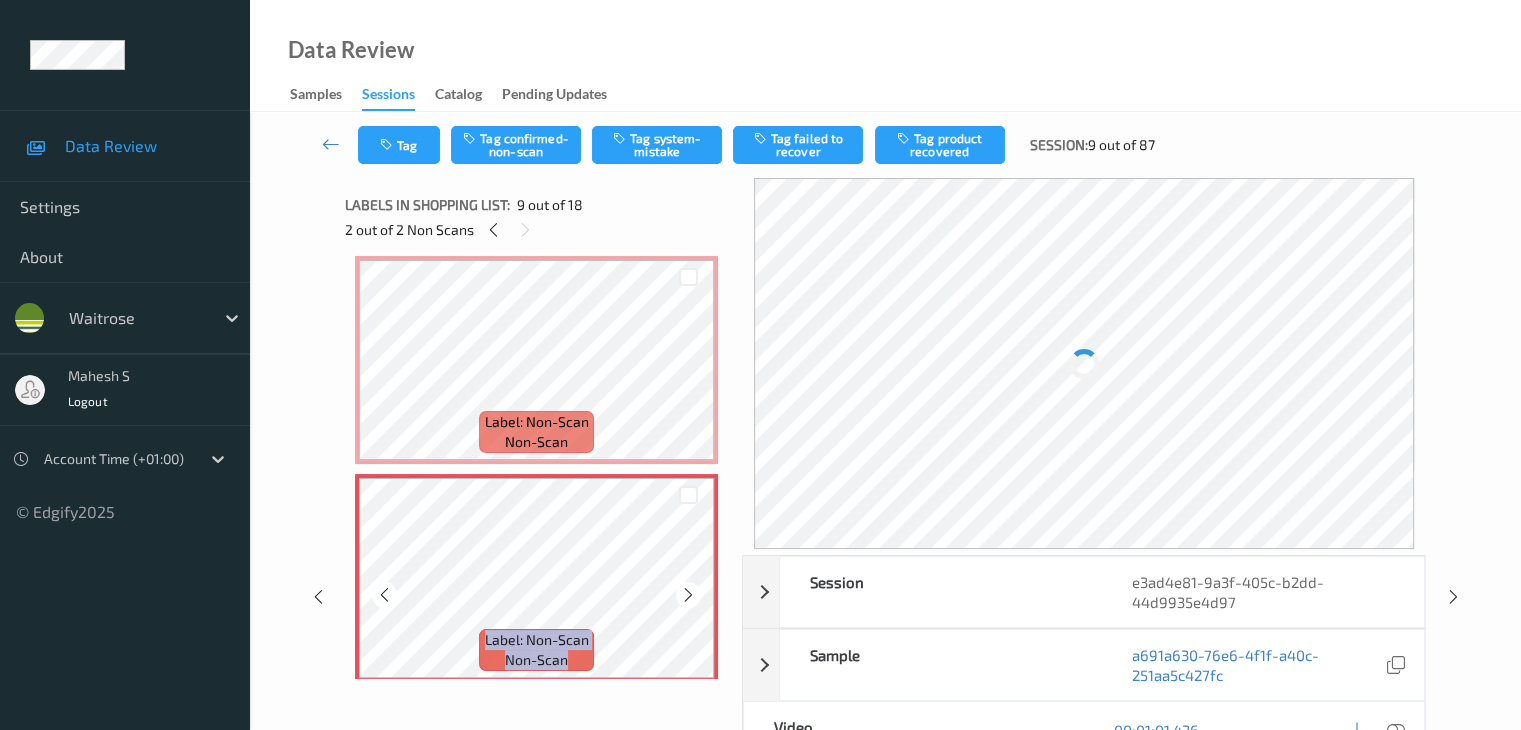 click at bounding box center [688, 595] 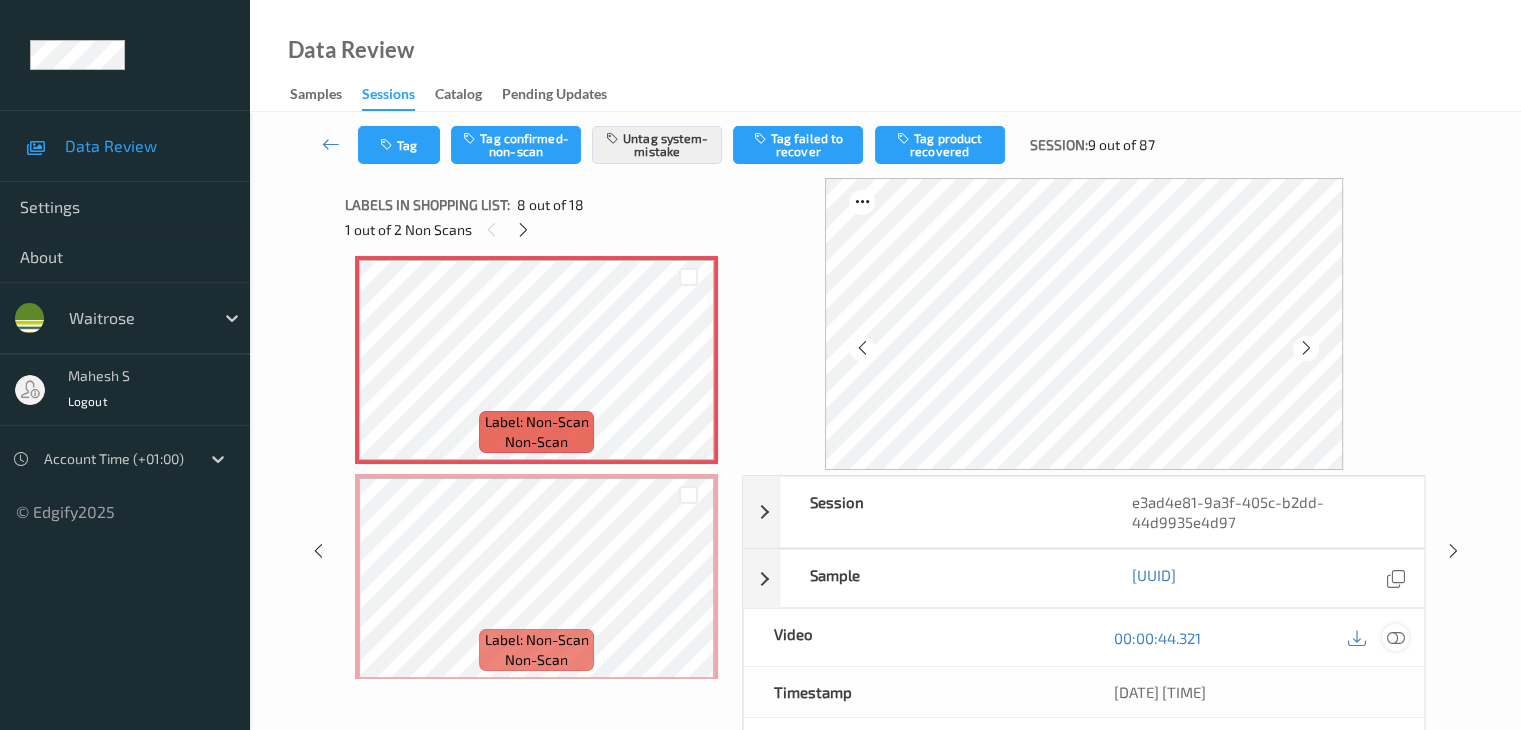 click at bounding box center [1395, 638] 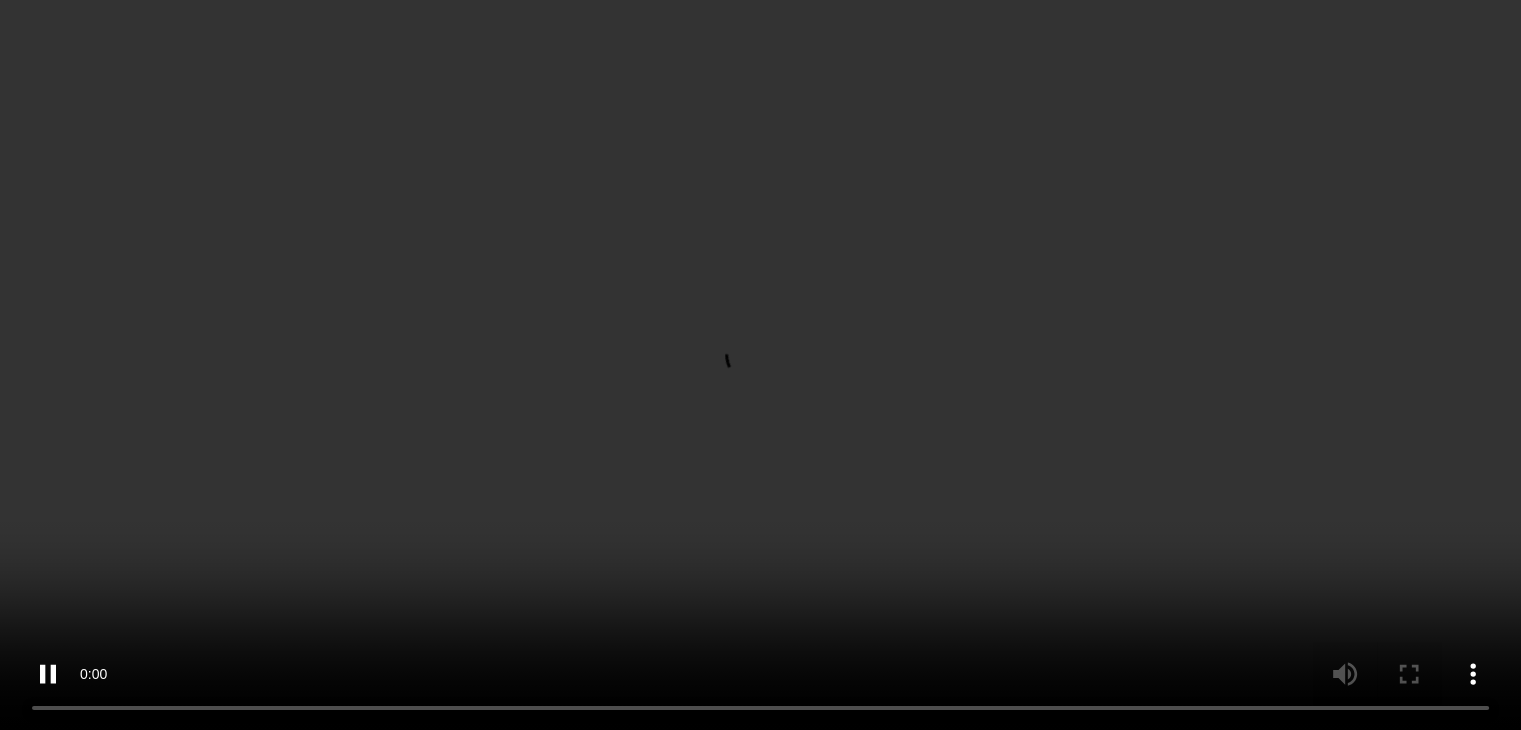 scroll, scrollTop: 1636, scrollLeft: 0, axis: vertical 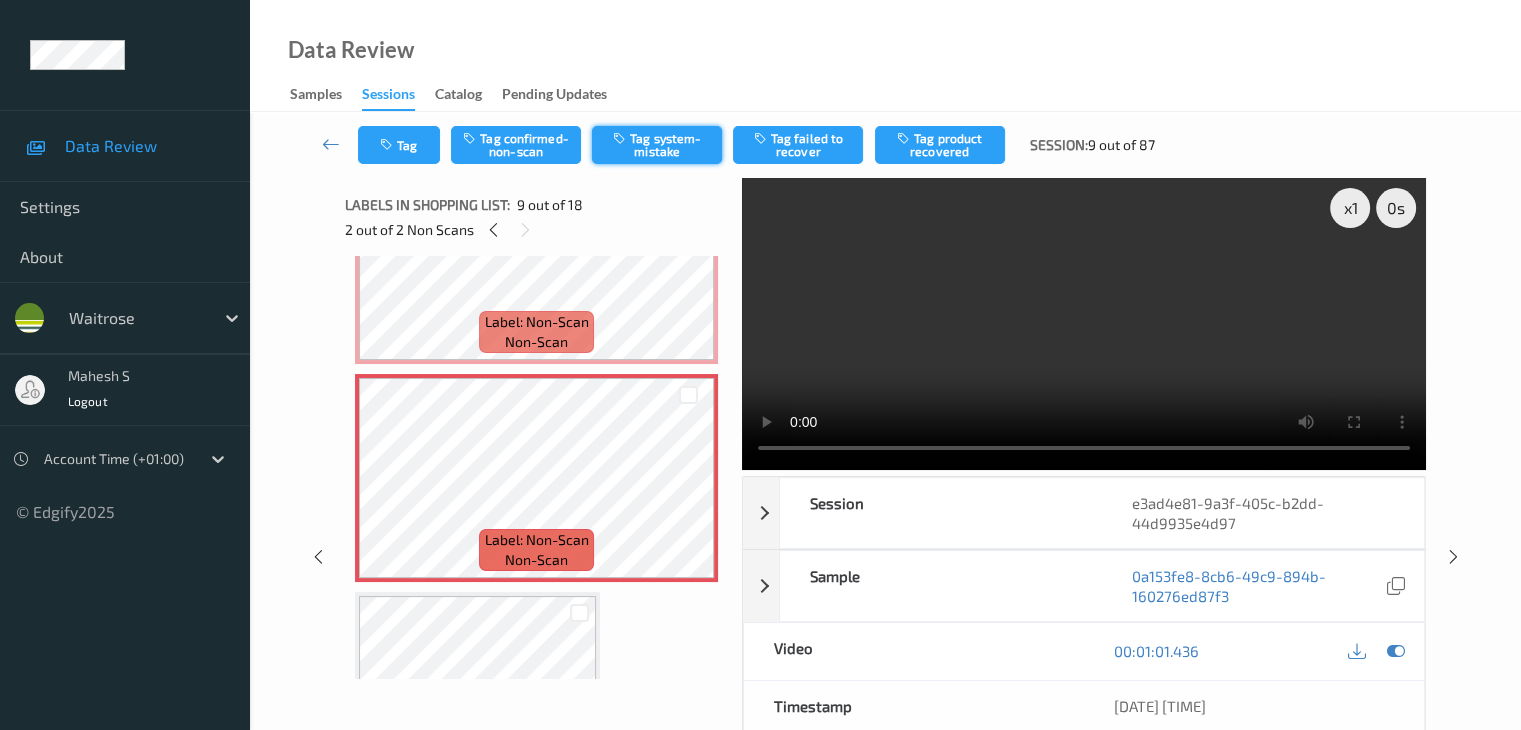 click on "Tag   system-mistake" at bounding box center (657, 145) 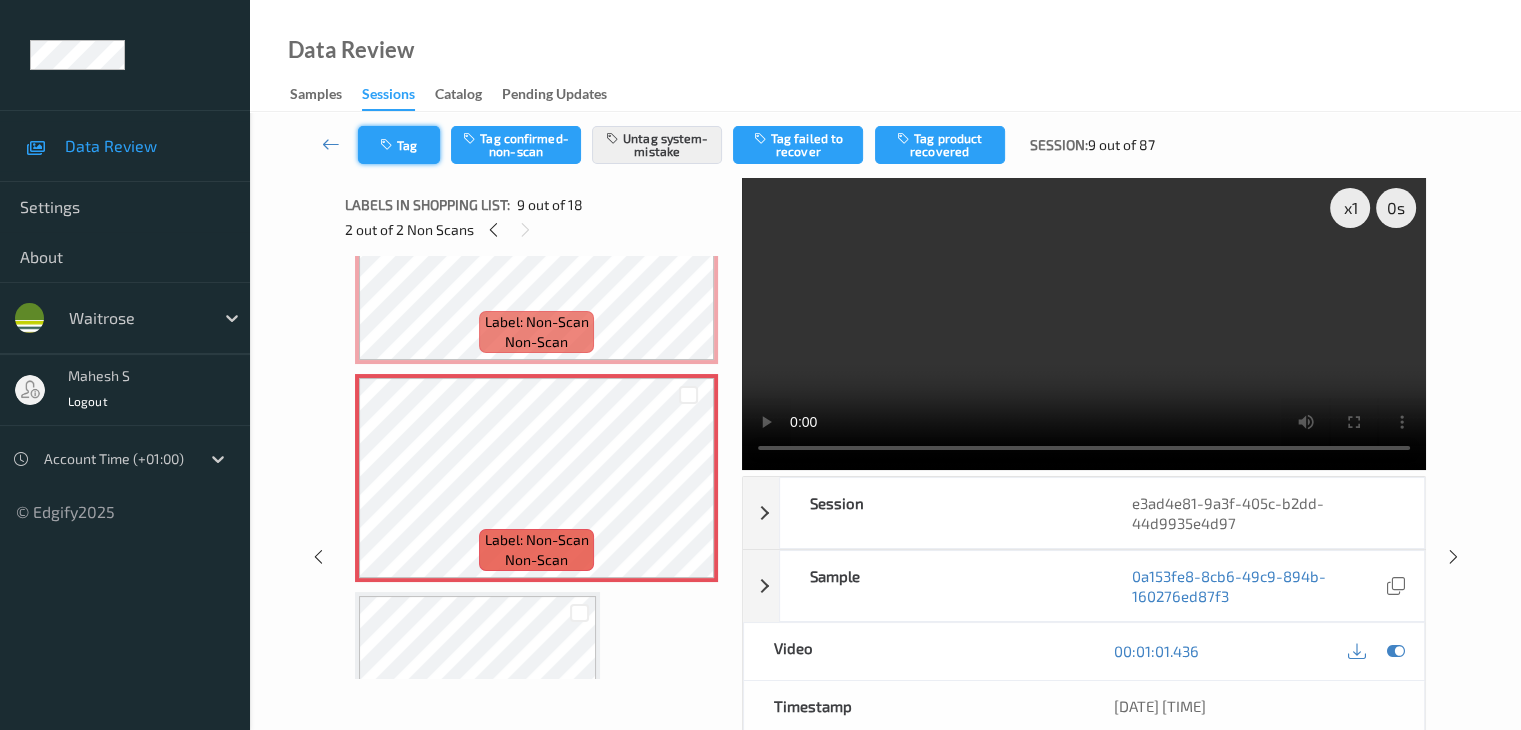 click at bounding box center (388, 145) 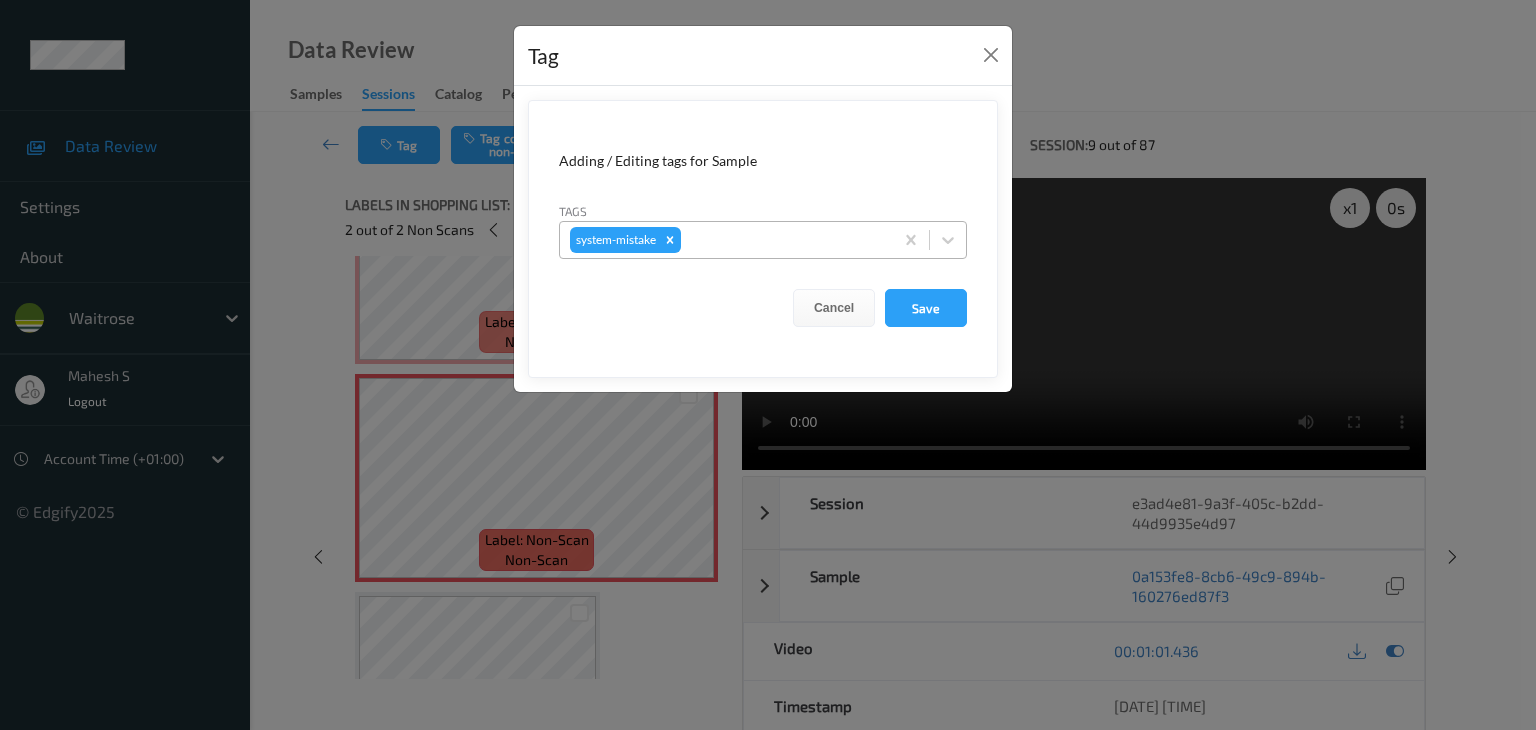 click at bounding box center [784, 240] 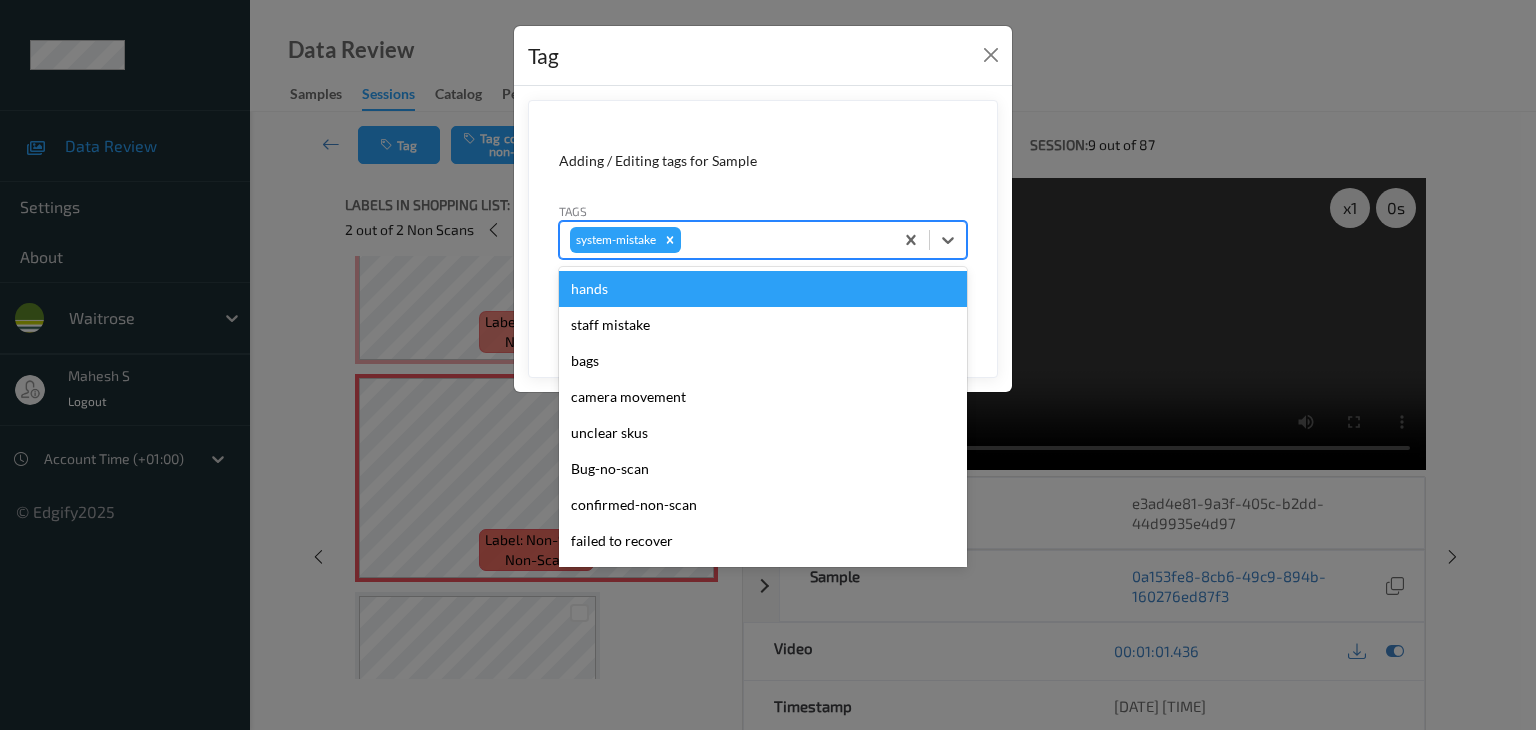 type on "u" 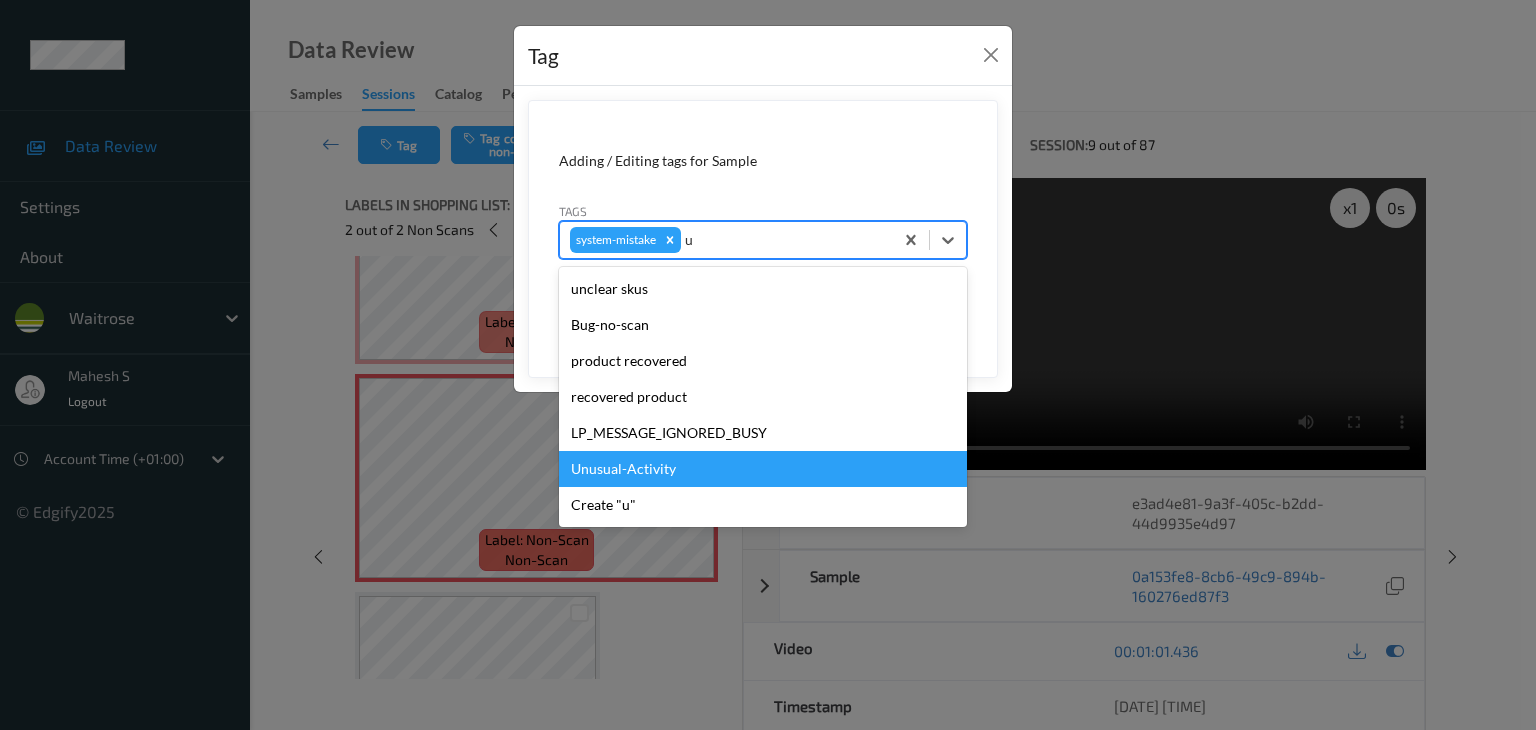 click on "Unusual-Activity" at bounding box center (763, 469) 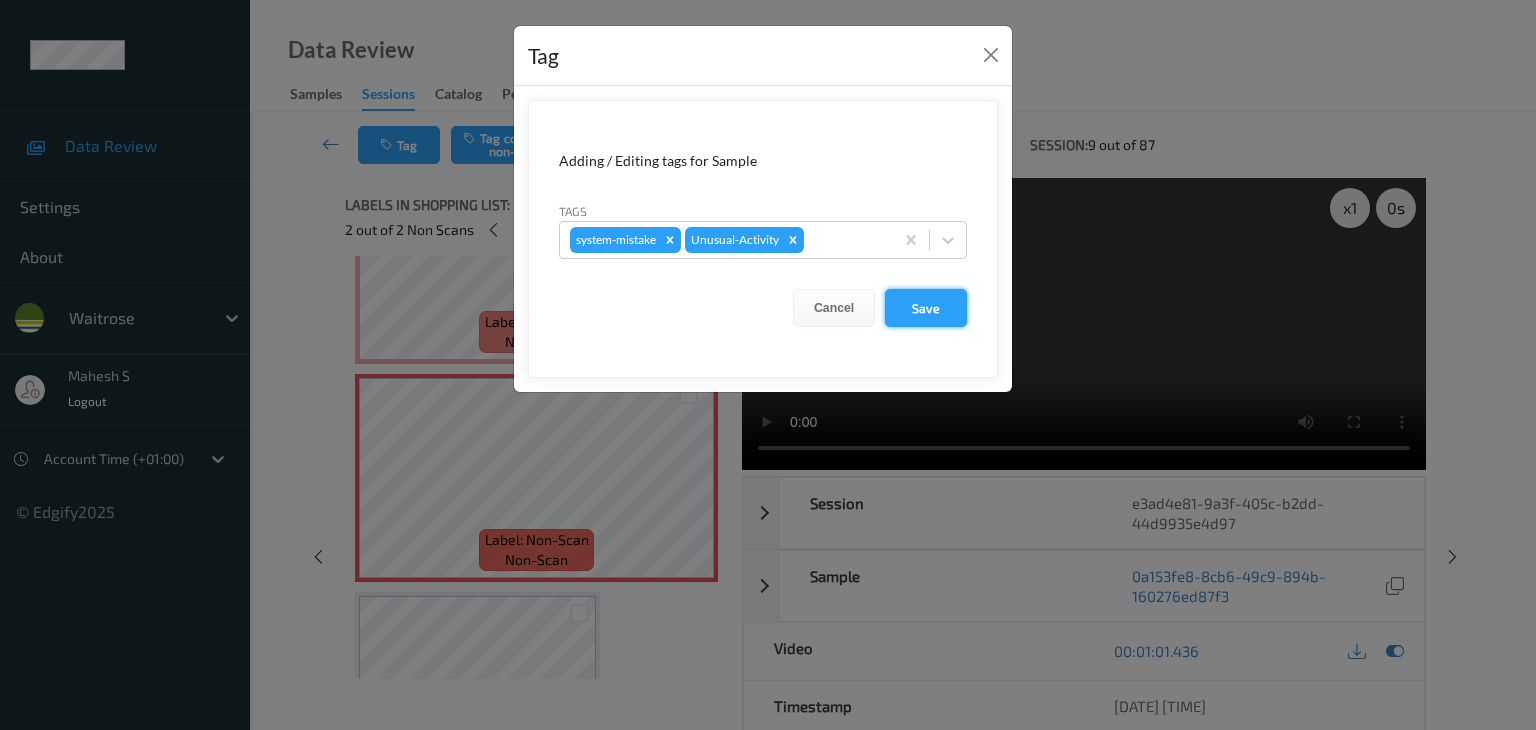 click on "Save" at bounding box center [926, 308] 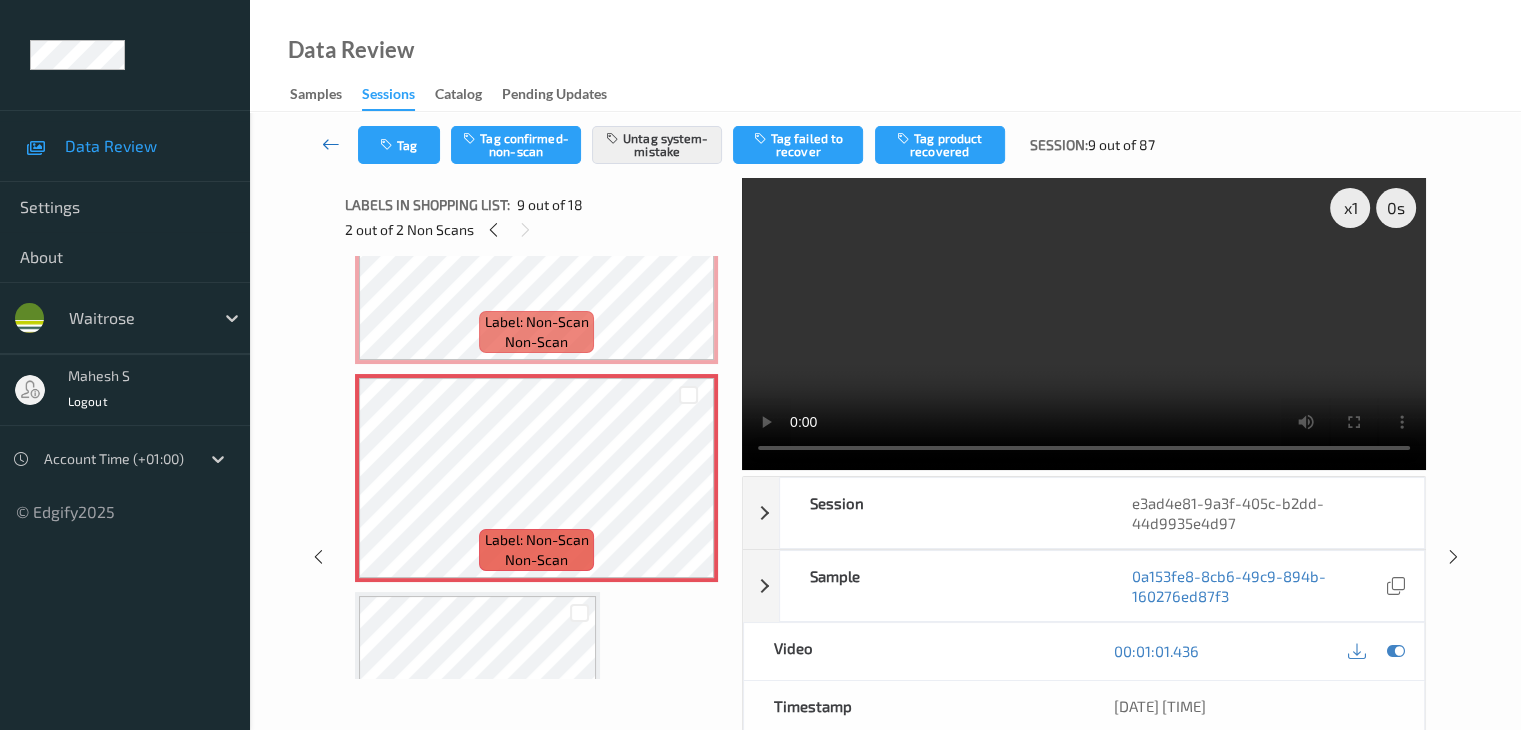 click at bounding box center (331, 144) 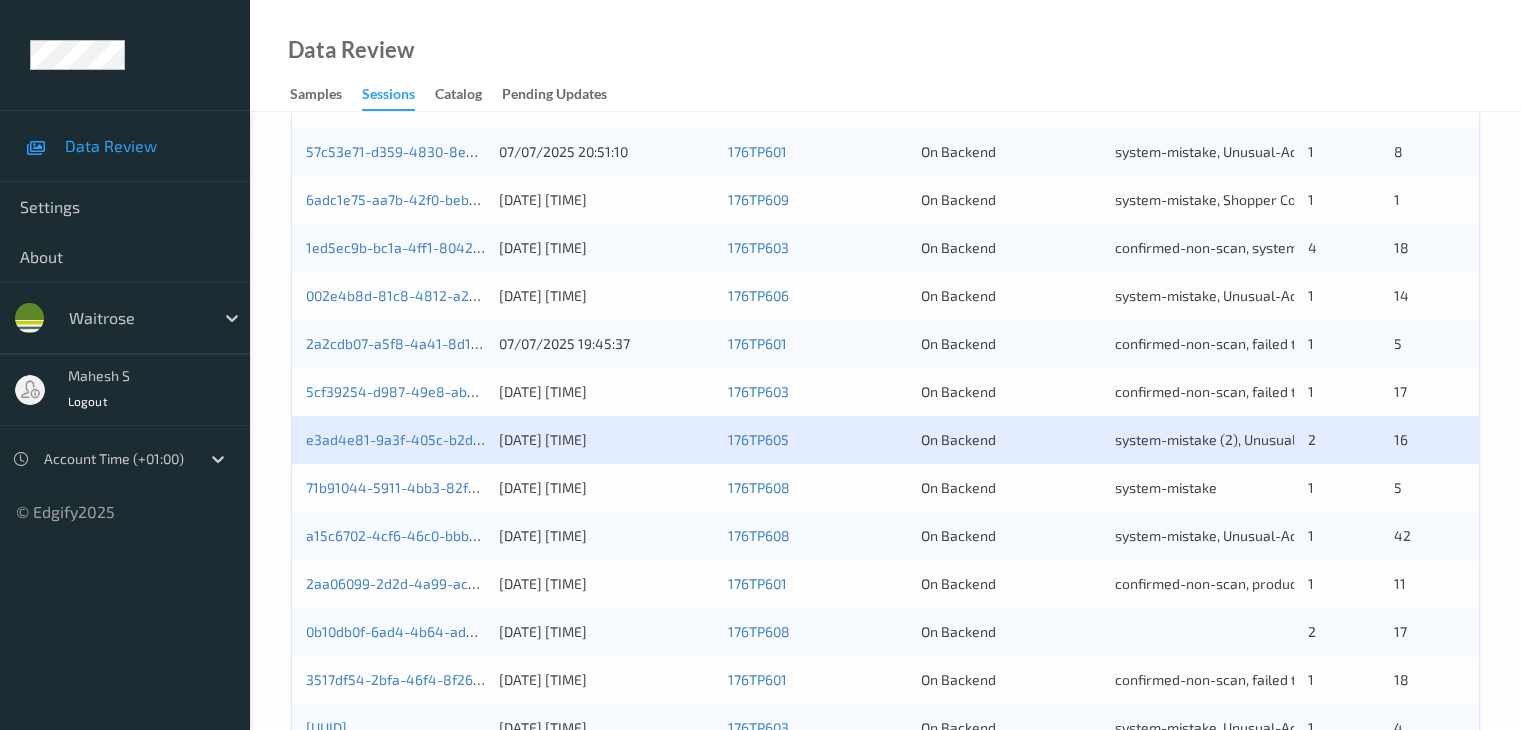 scroll, scrollTop: 600, scrollLeft: 0, axis: vertical 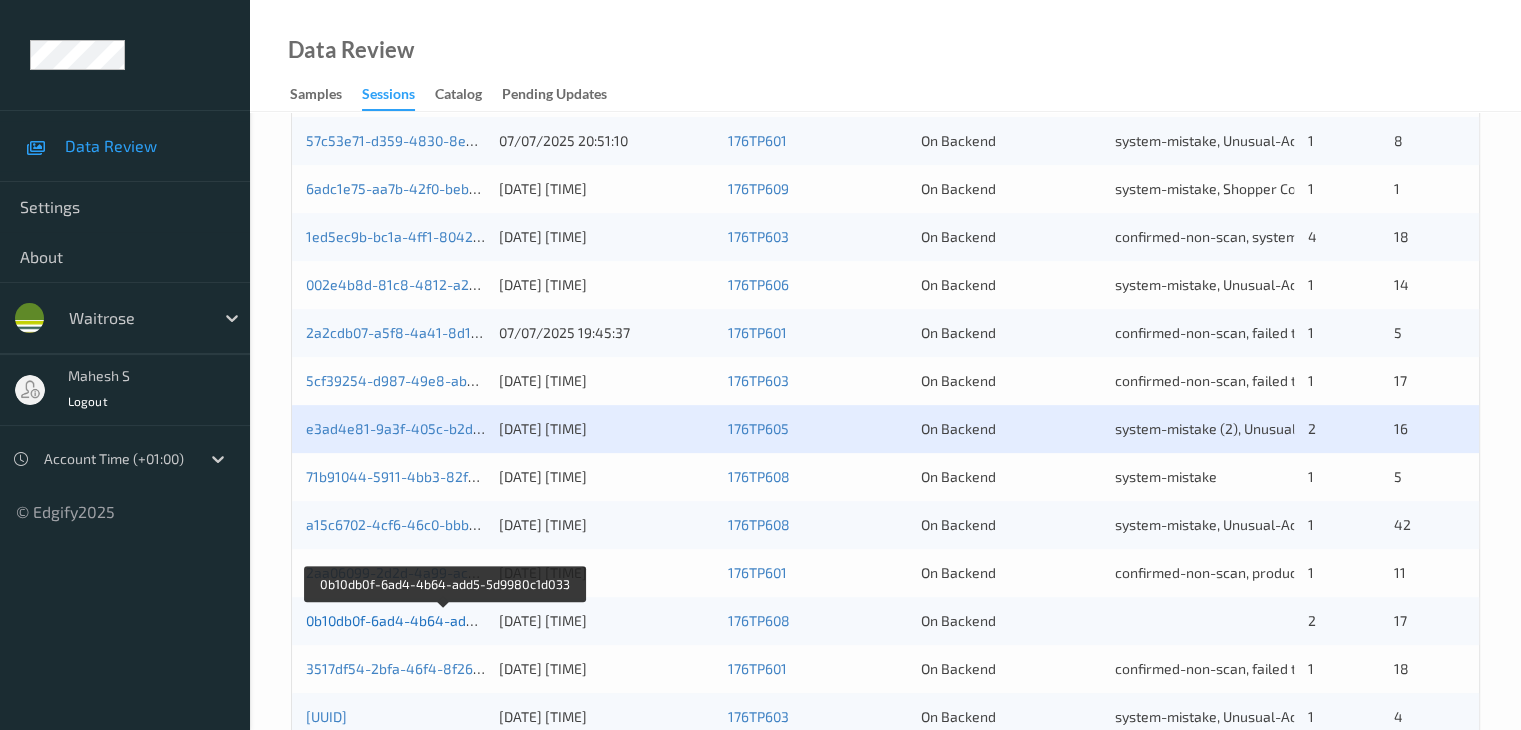 click on "0b10db0f-6ad4-4b64-add5-5d9980c1d033" at bounding box center [444, 620] 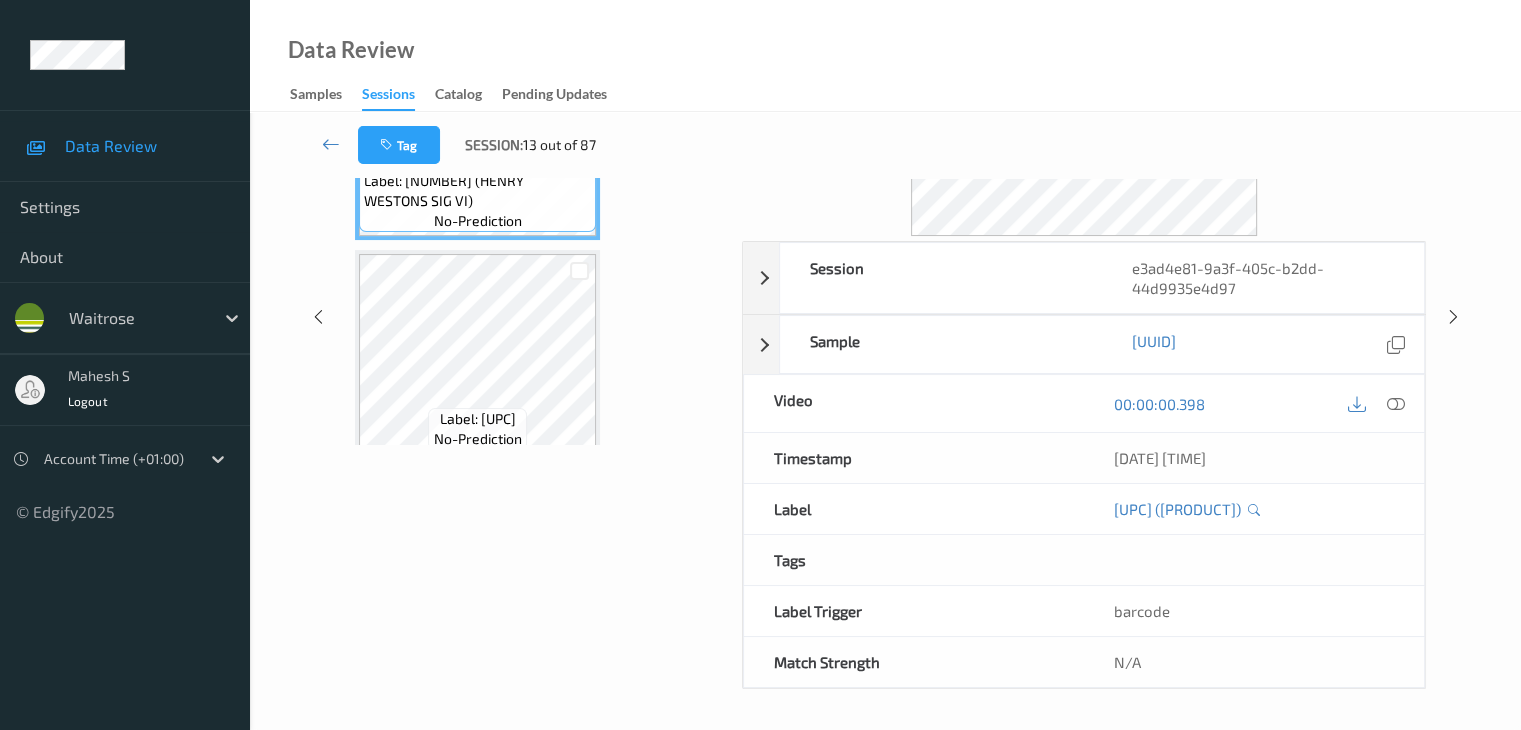 scroll, scrollTop: 0, scrollLeft: 0, axis: both 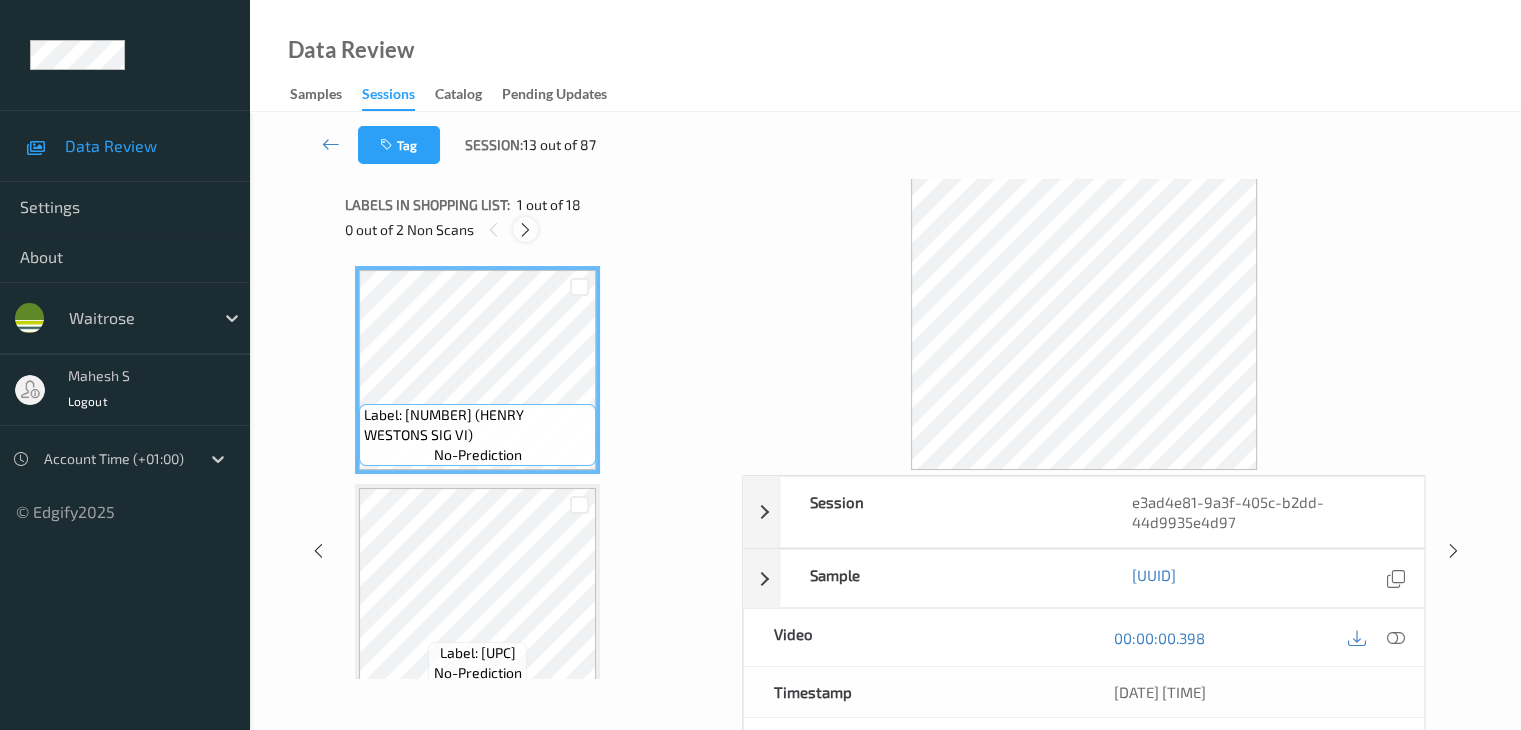 click at bounding box center (525, 230) 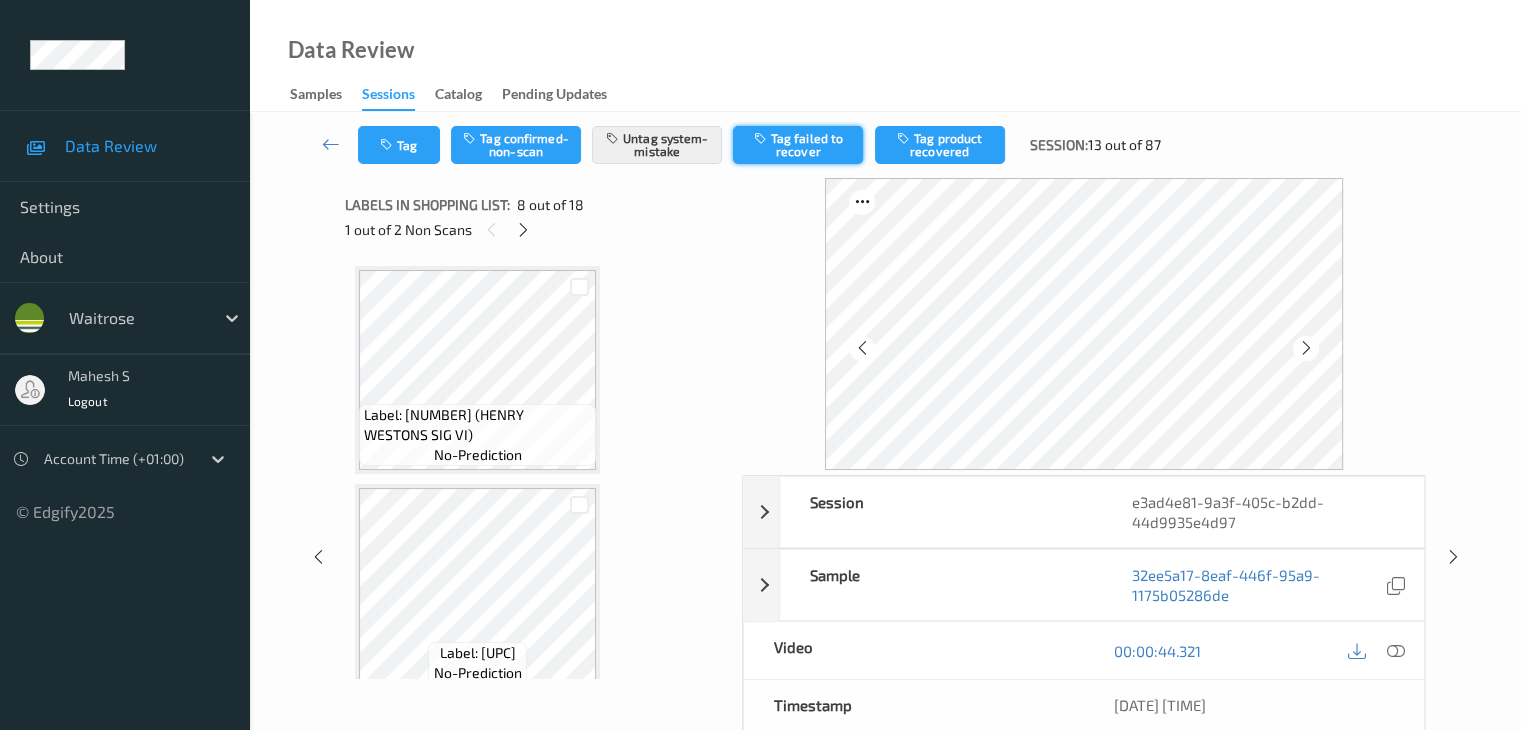 scroll, scrollTop: 1318, scrollLeft: 0, axis: vertical 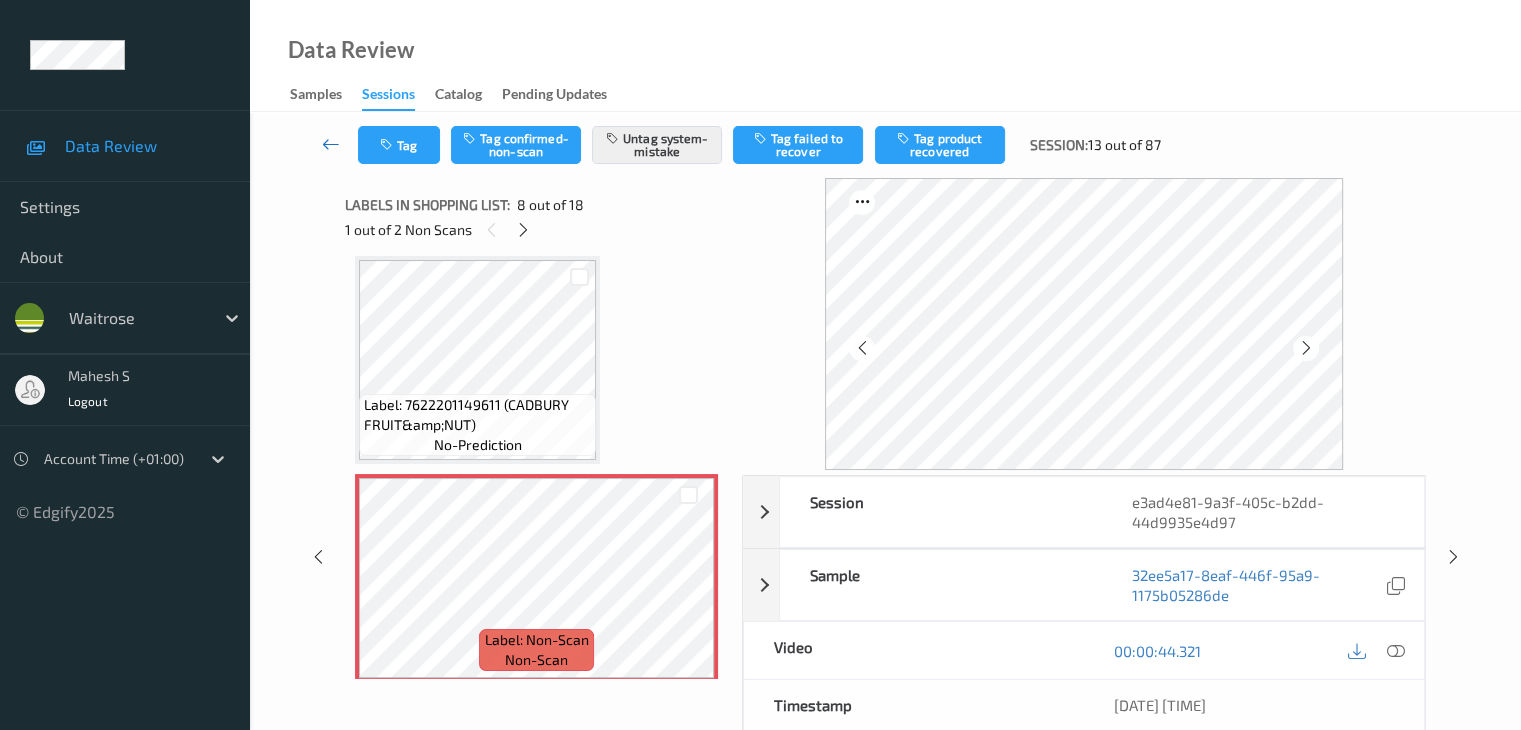 click at bounding box center [331, 144] 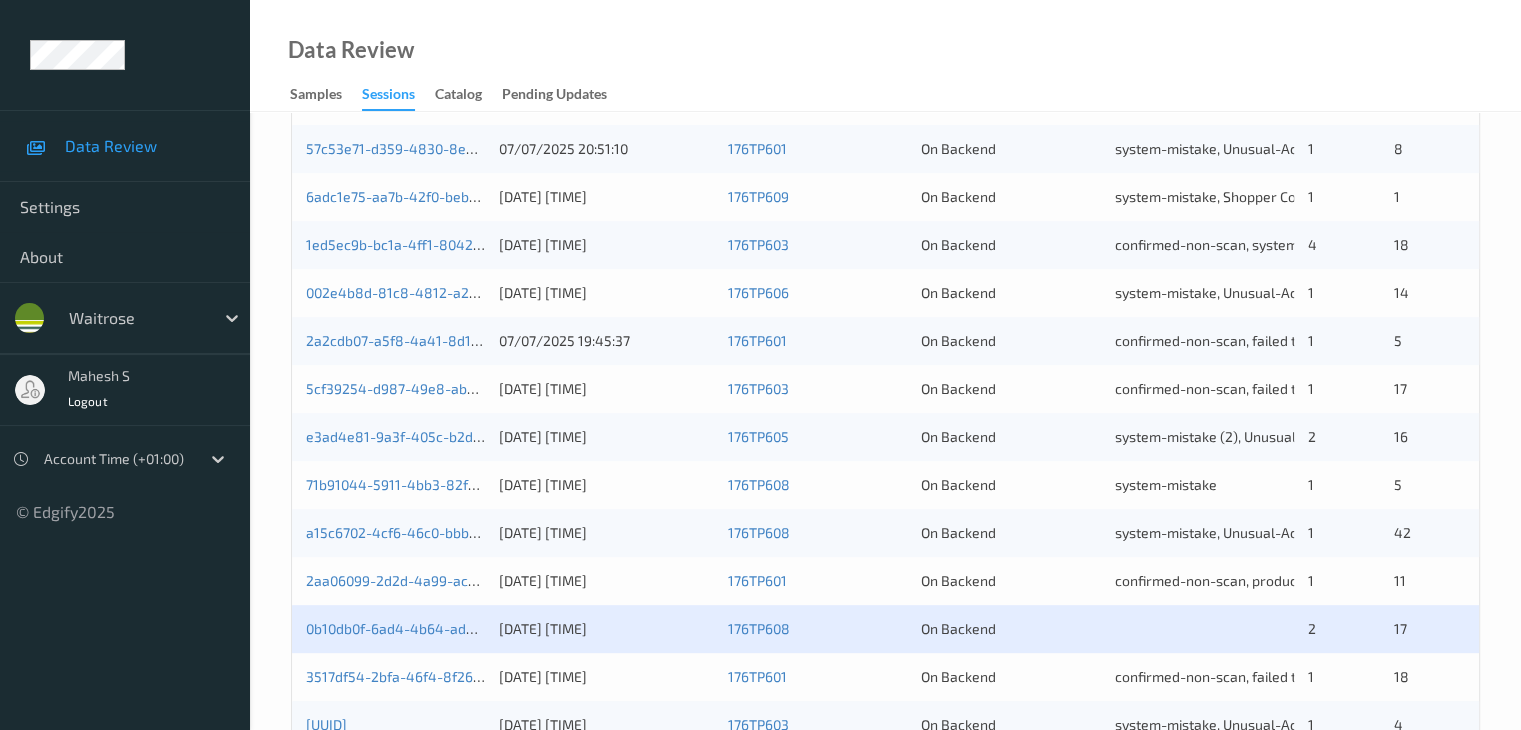 scroll, scrollTop: 700, scrollLeft: 0, axis: vertical 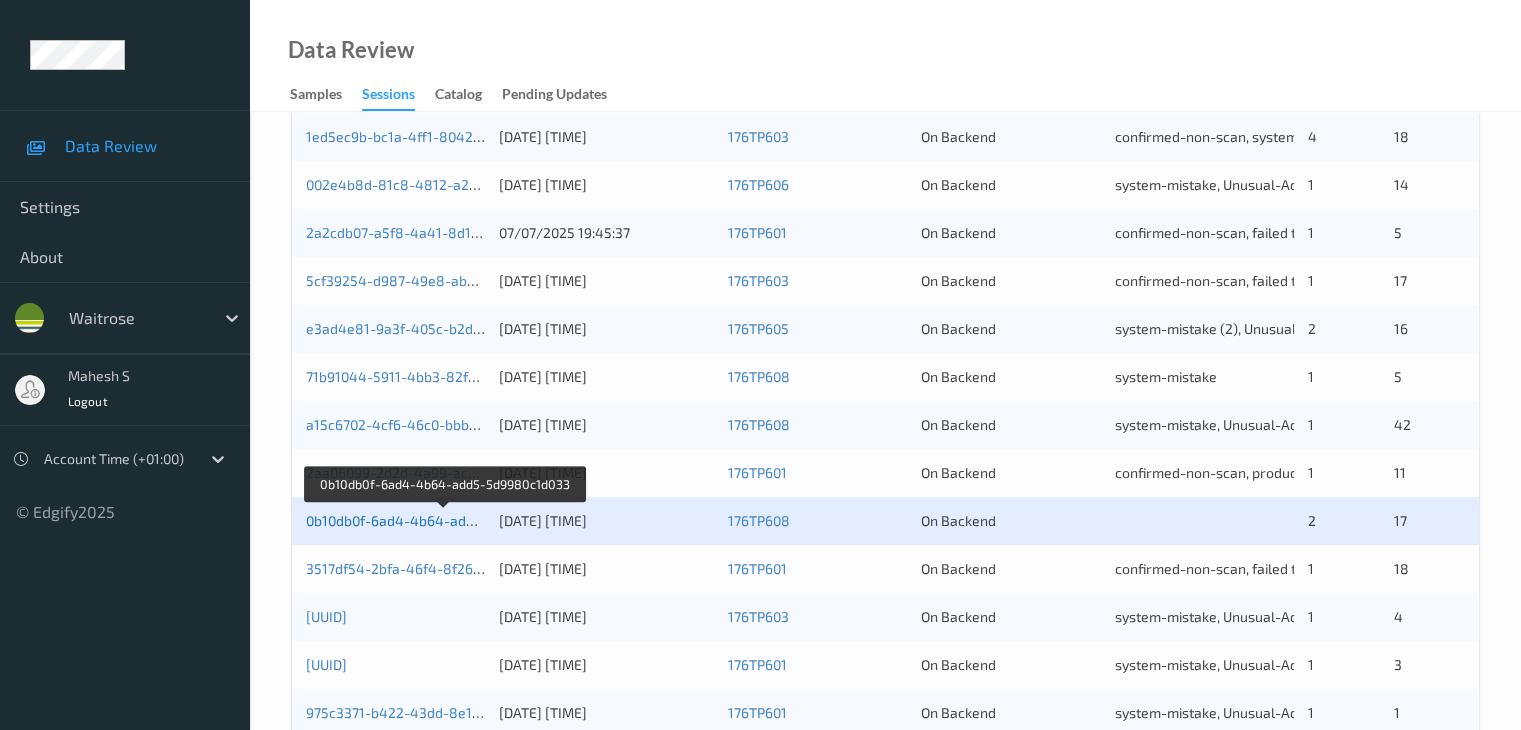 click on "0b10db0f-6ad4-4b64-add5-5d9980c1d033" at bounding box center (444, 520) 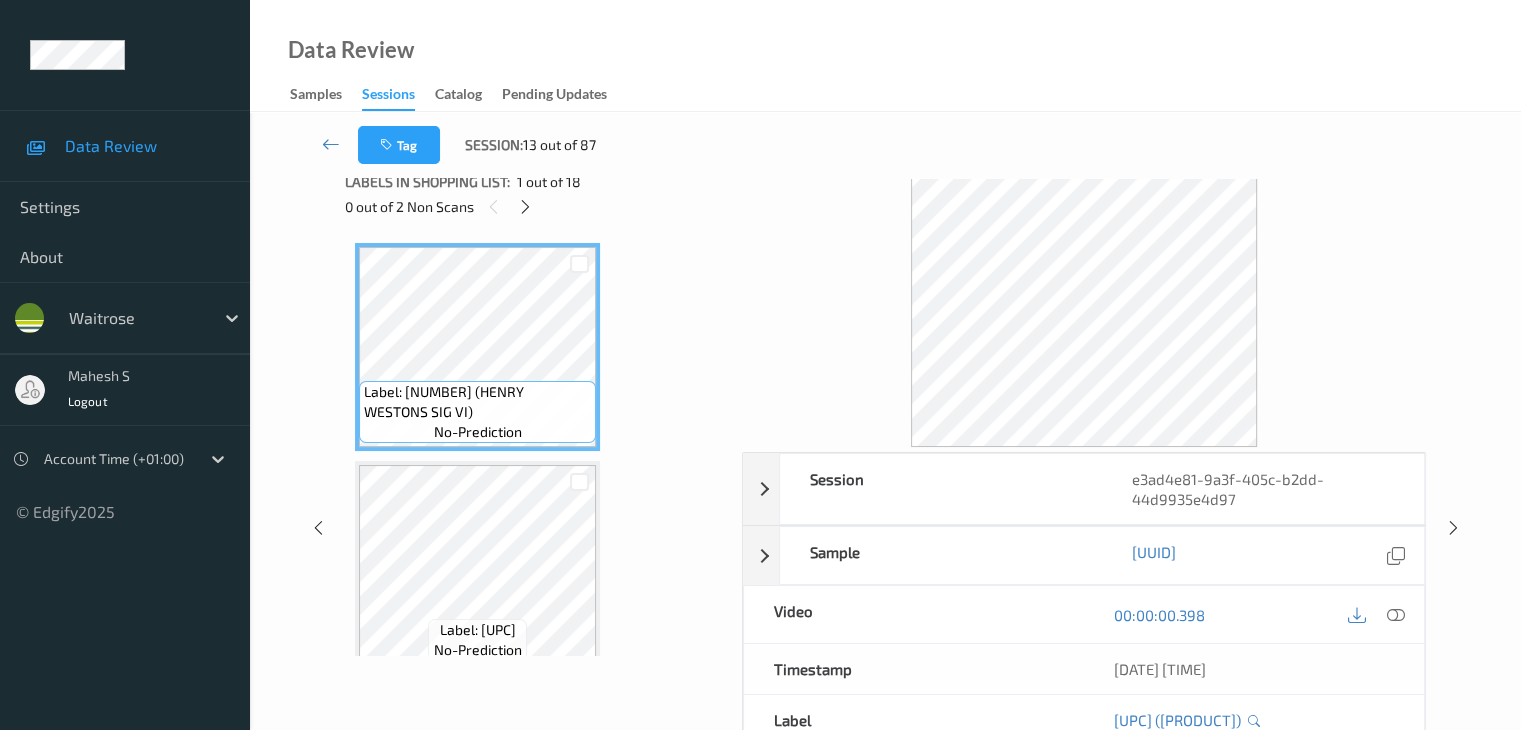 scroll, scrollTop: 0, scrollLeft: 0, axis: both 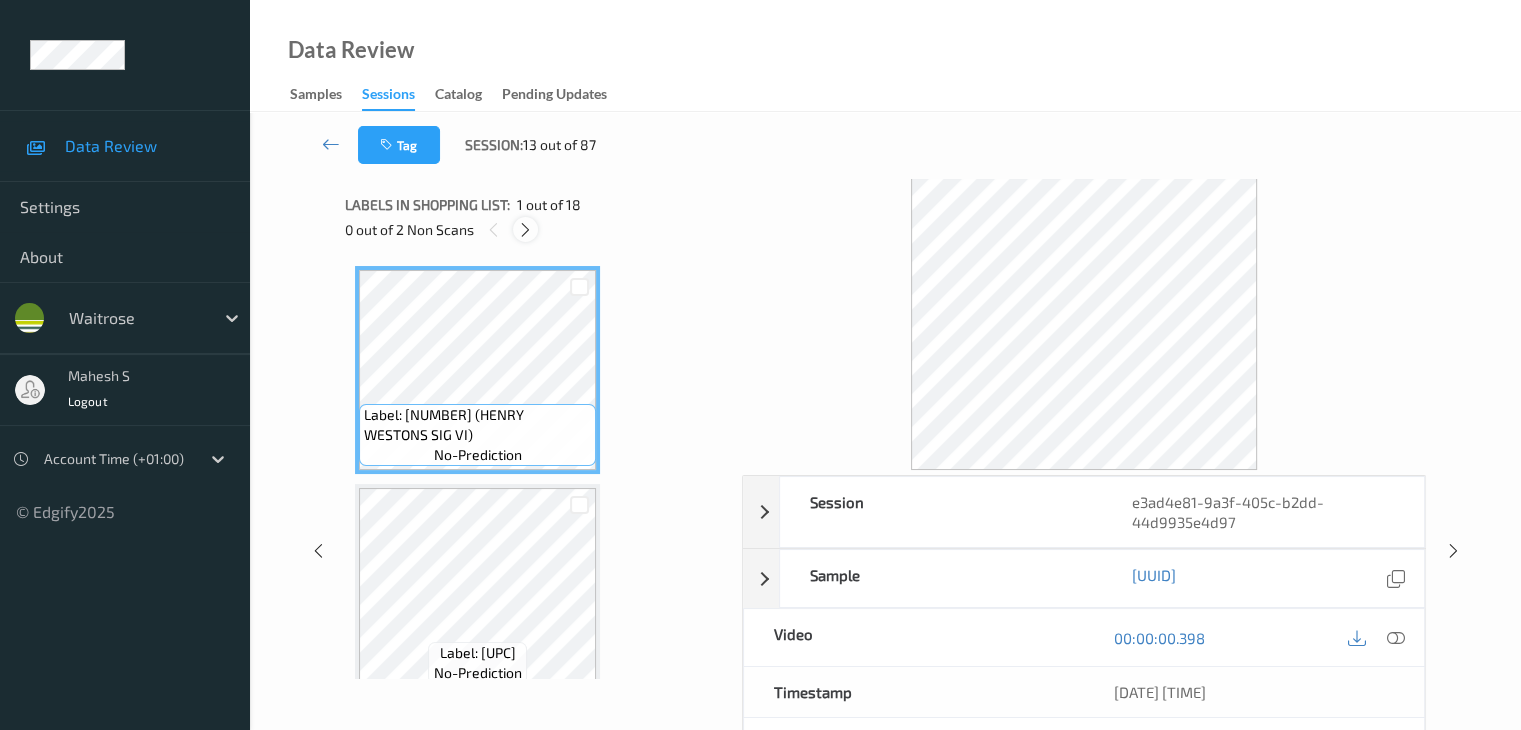 click at bounding box center (525, 230) 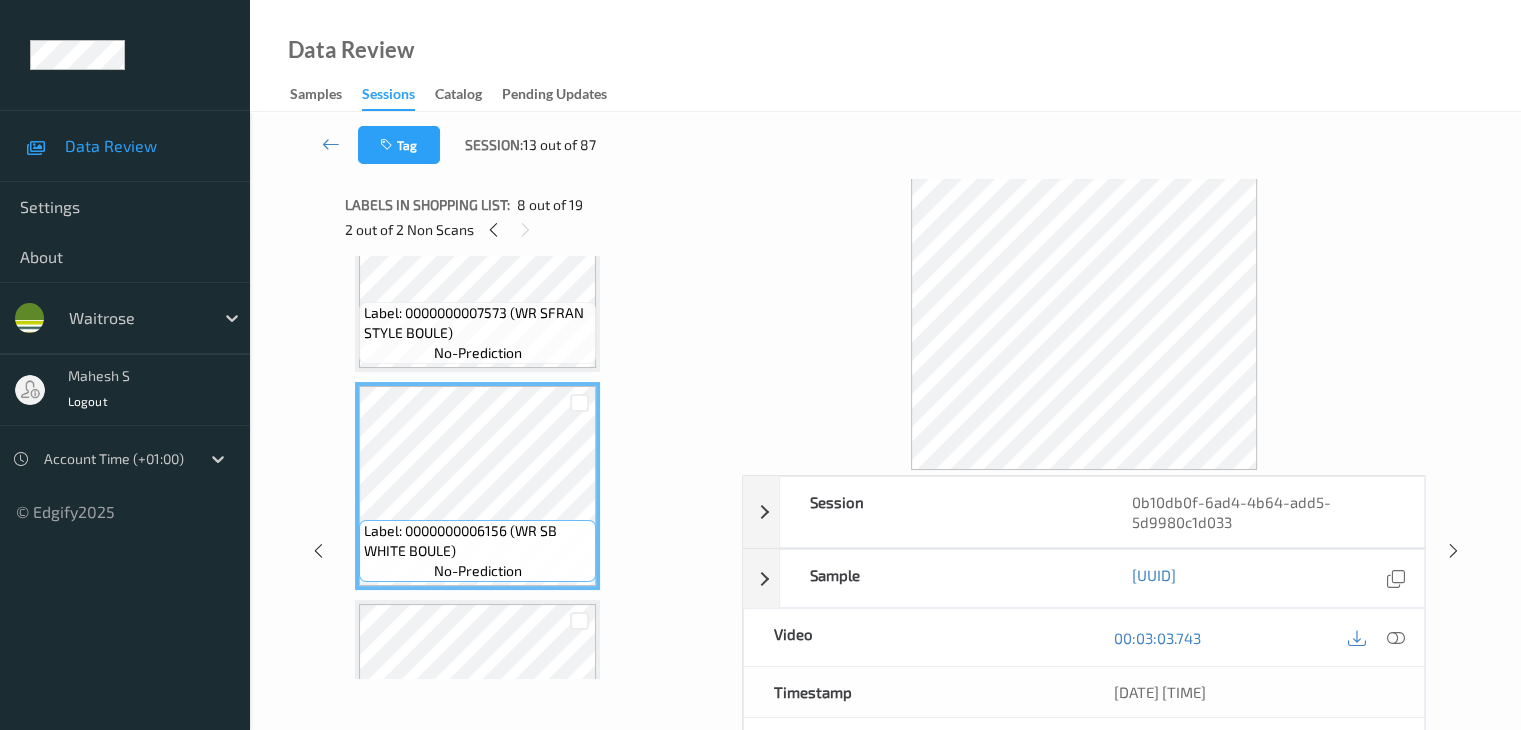 scroll, scrollTop: 1518, scrollLeft: 0, axis: vertical 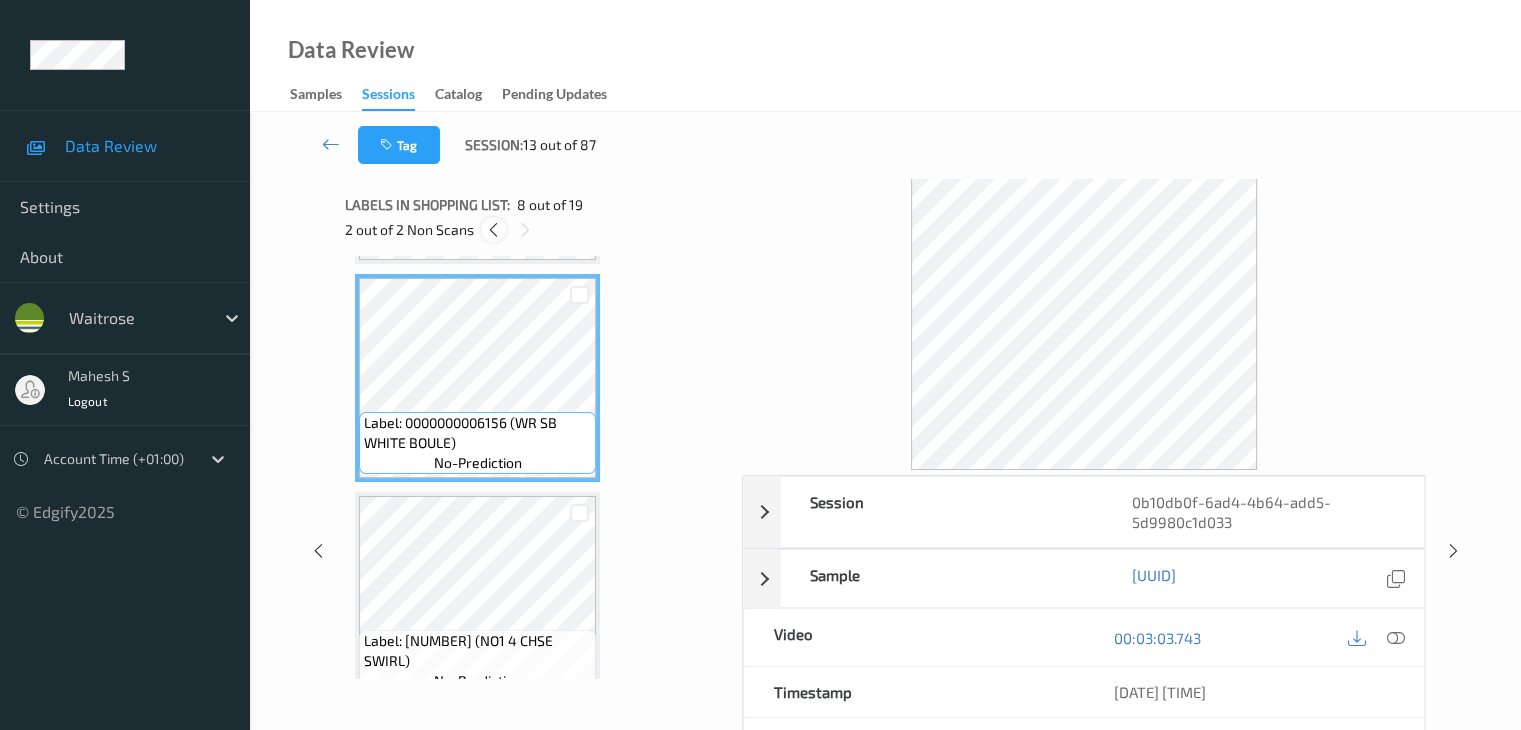click at bounding box center [493, 230] 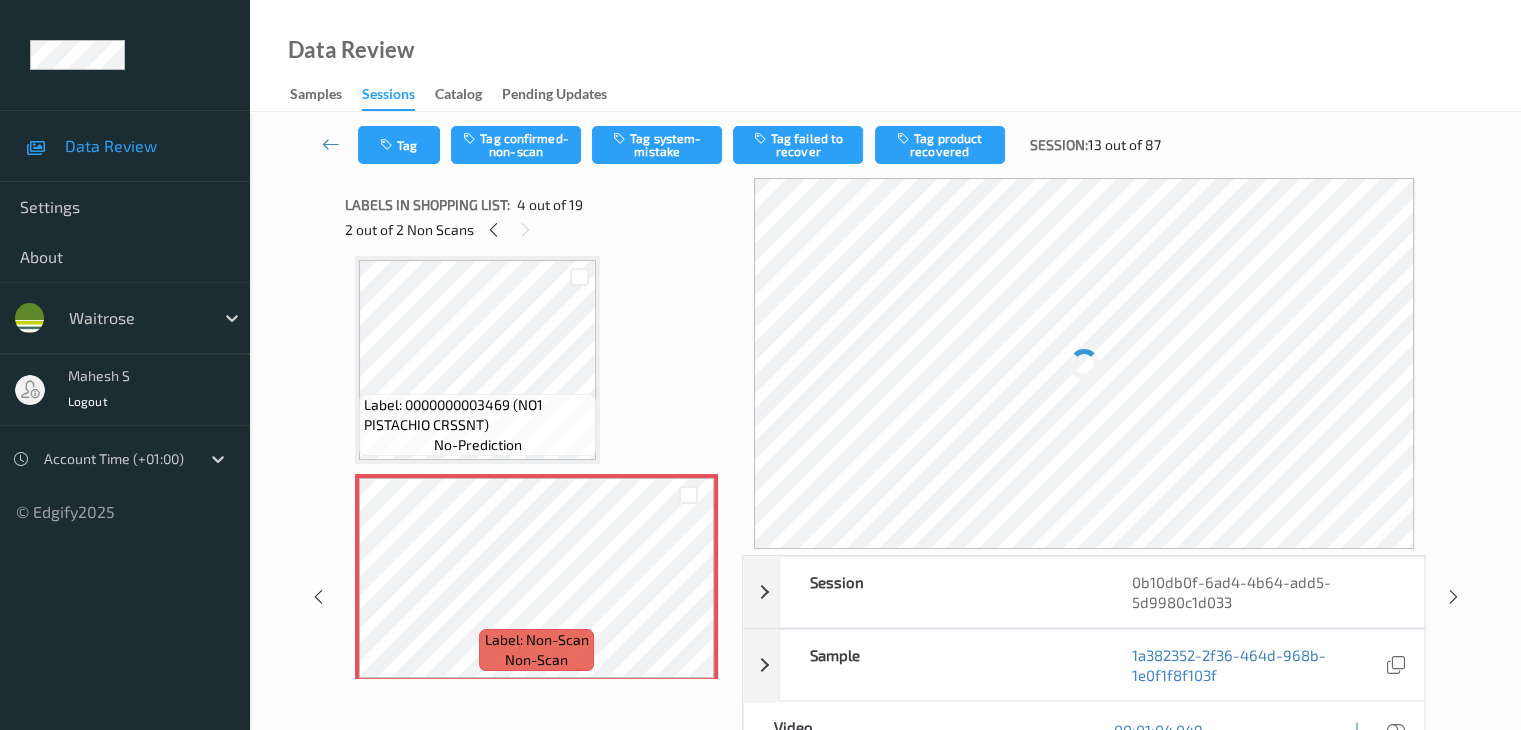 scroll, scrollTop: 546, scrollLeft: 0, axis: vertical 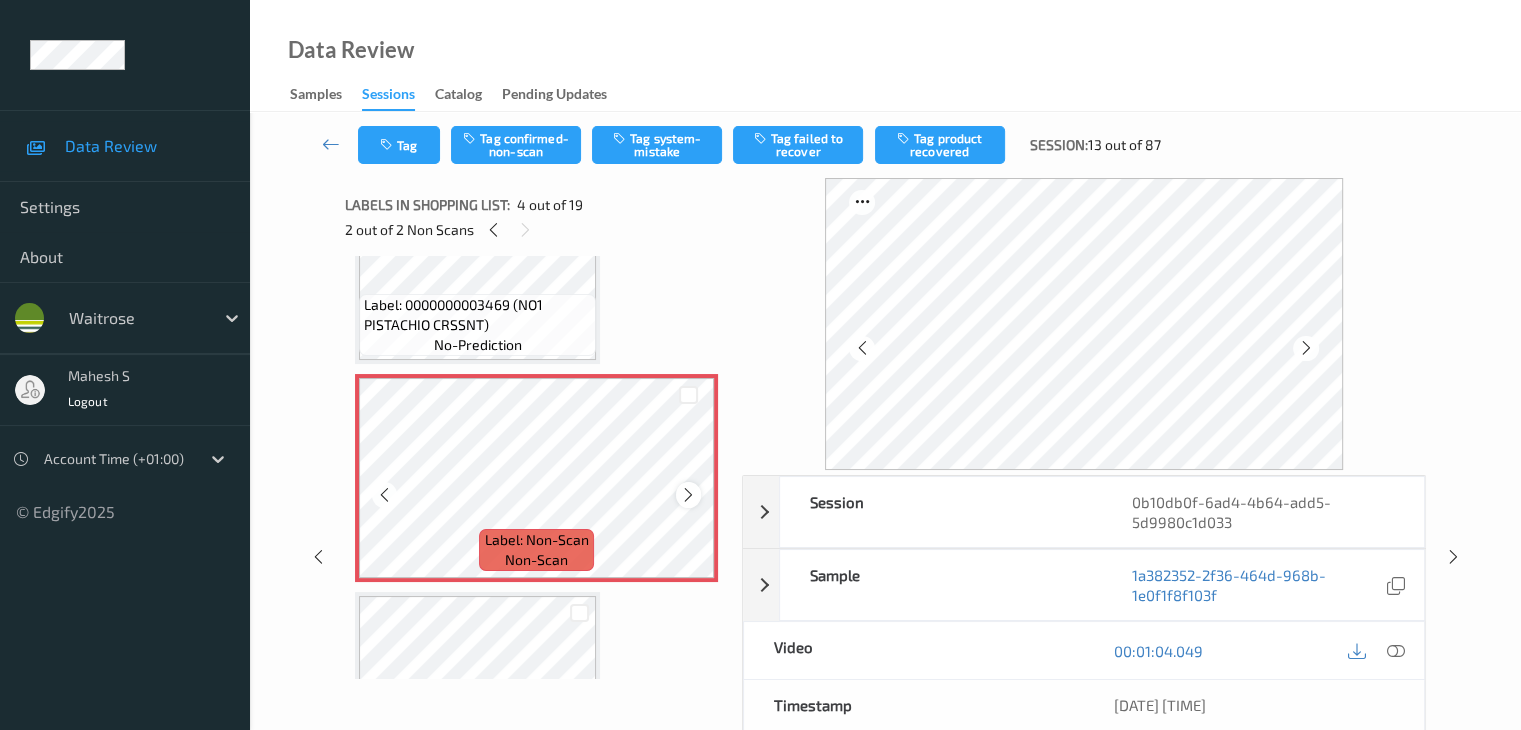 click at bounding box center (688, 495) 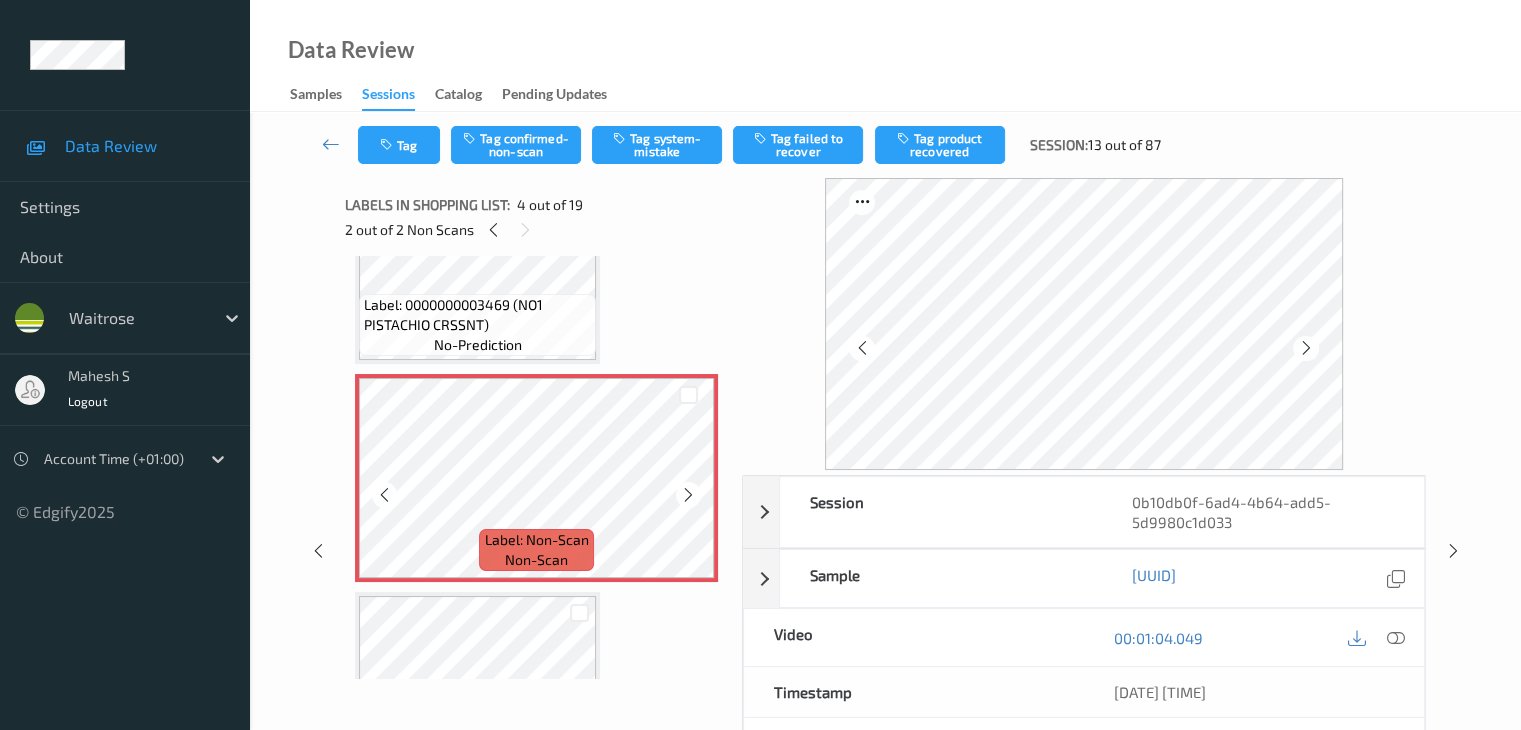 click at bounding box center [688, 495] 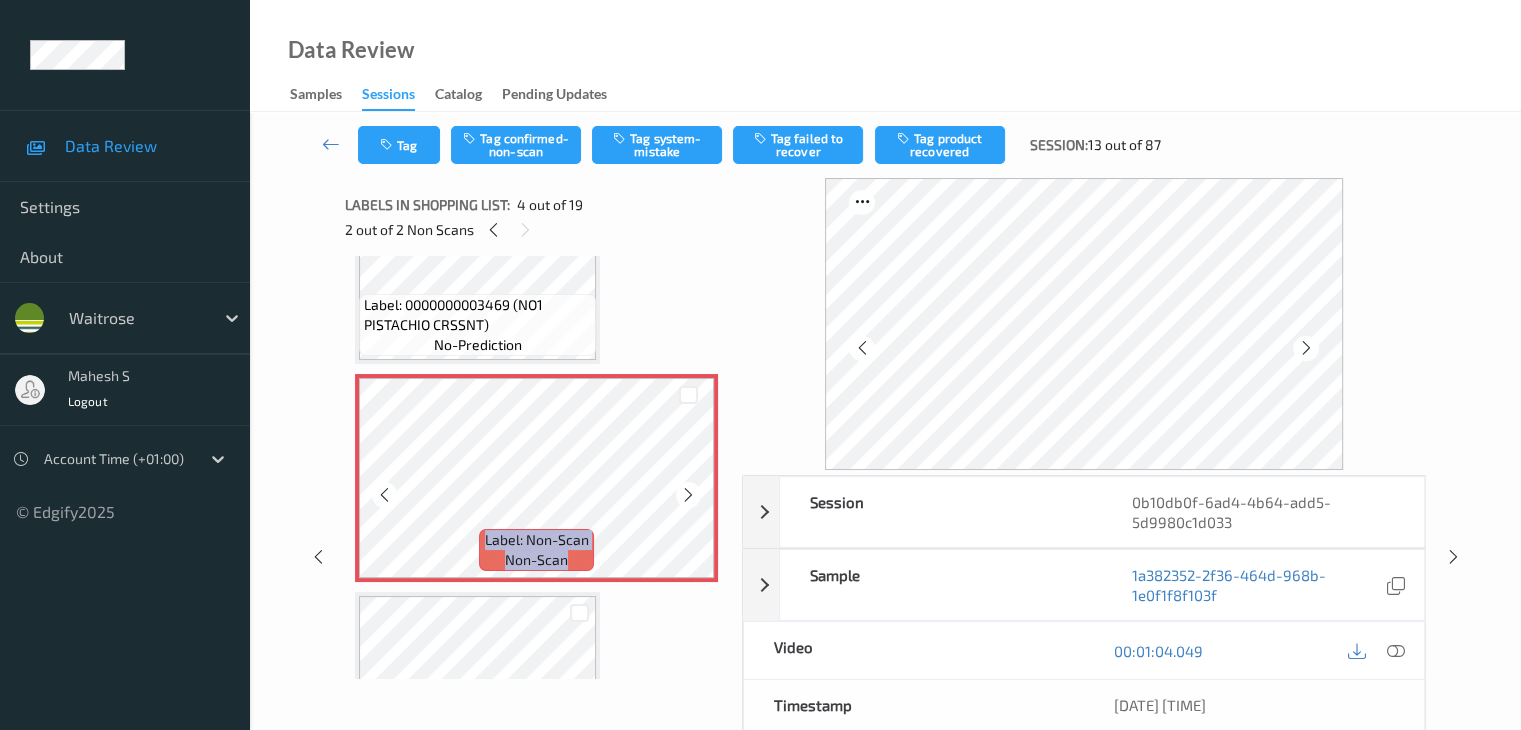 click at bounding box center [688, 495] 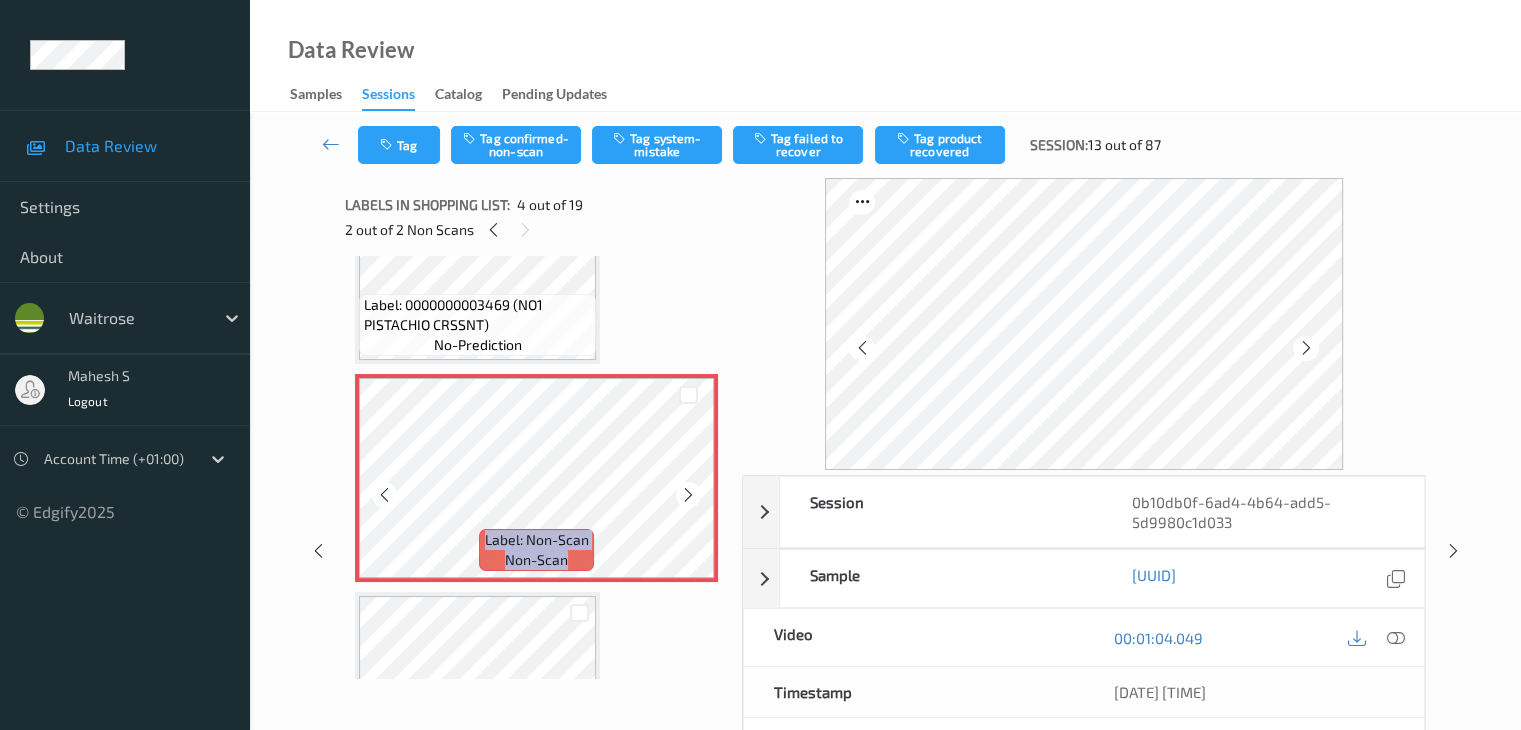click at bounding box center (688, 495) 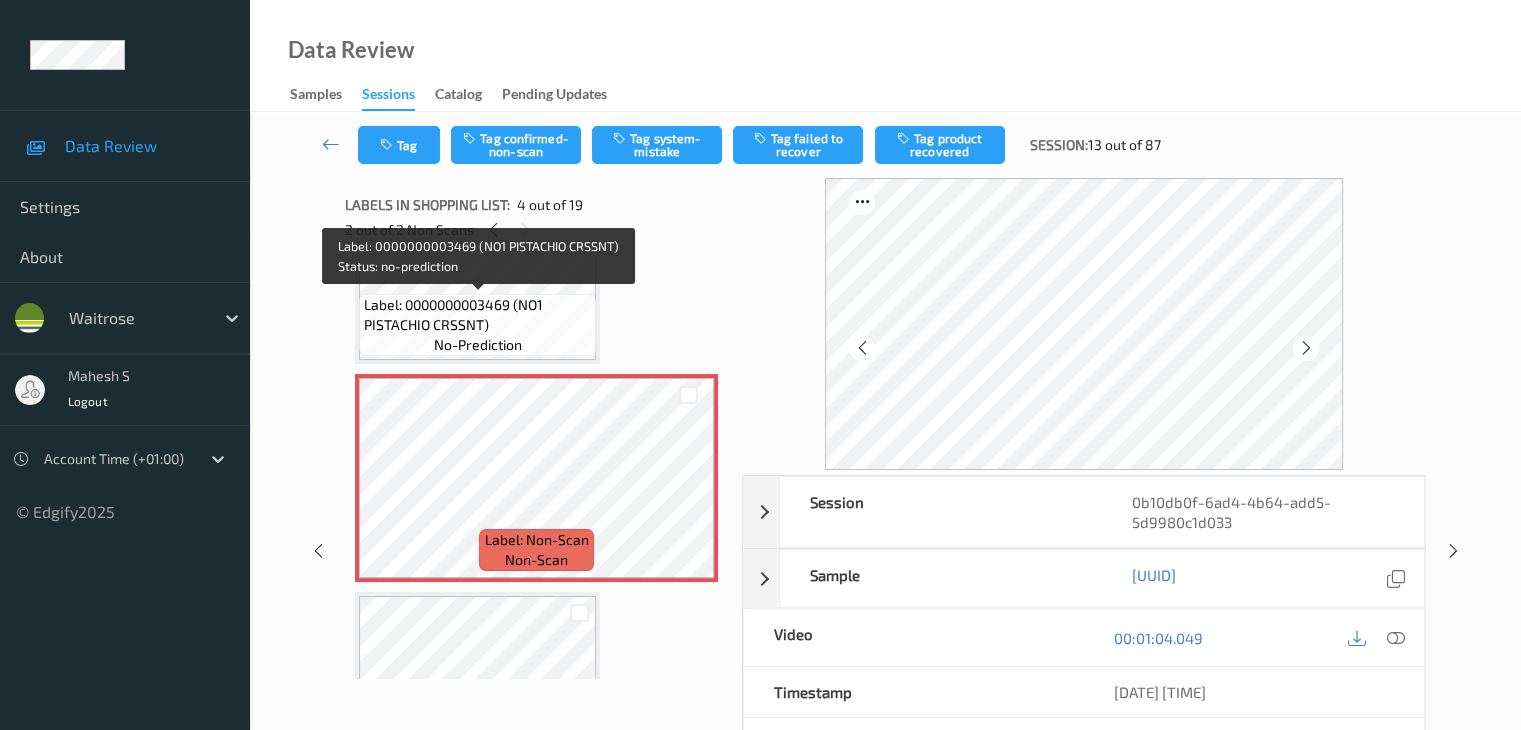 click on "Label: 0000000003469 (NO1 PISTACHIO CRSSNT)" at bounding box center (477, 315) 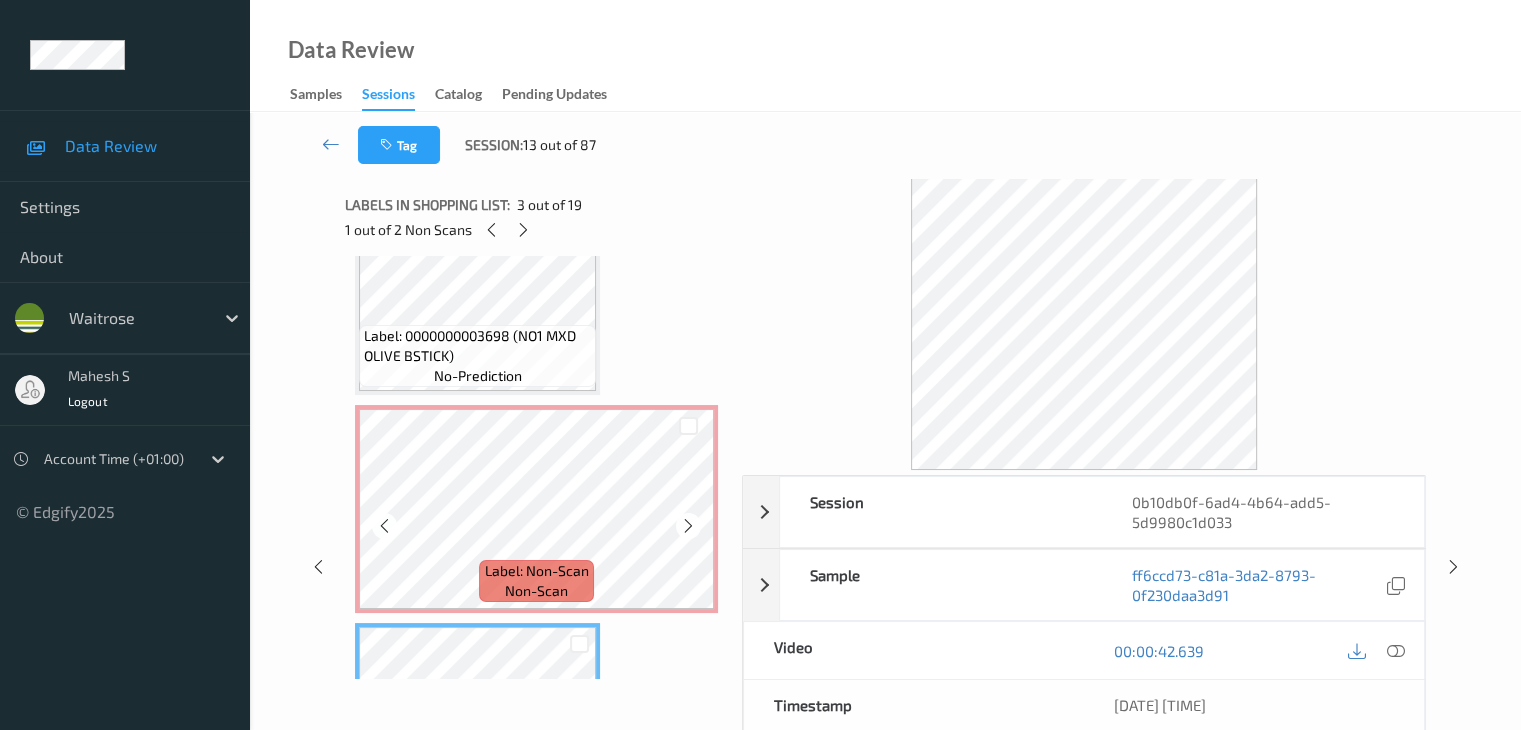 scroll, scrollTop: 46, scrollLeft: 0, axis: vertical 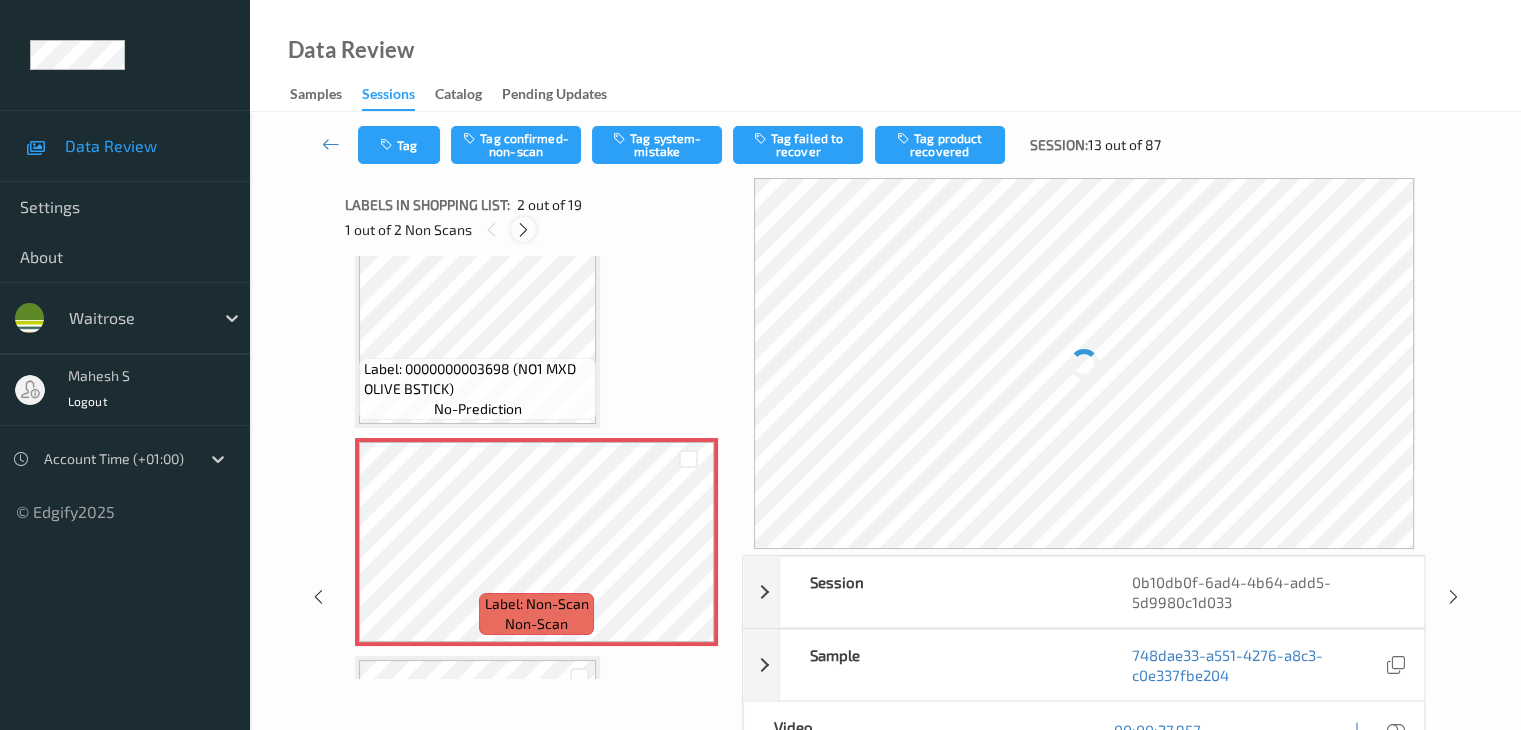 click at bounding box center [523, 230] 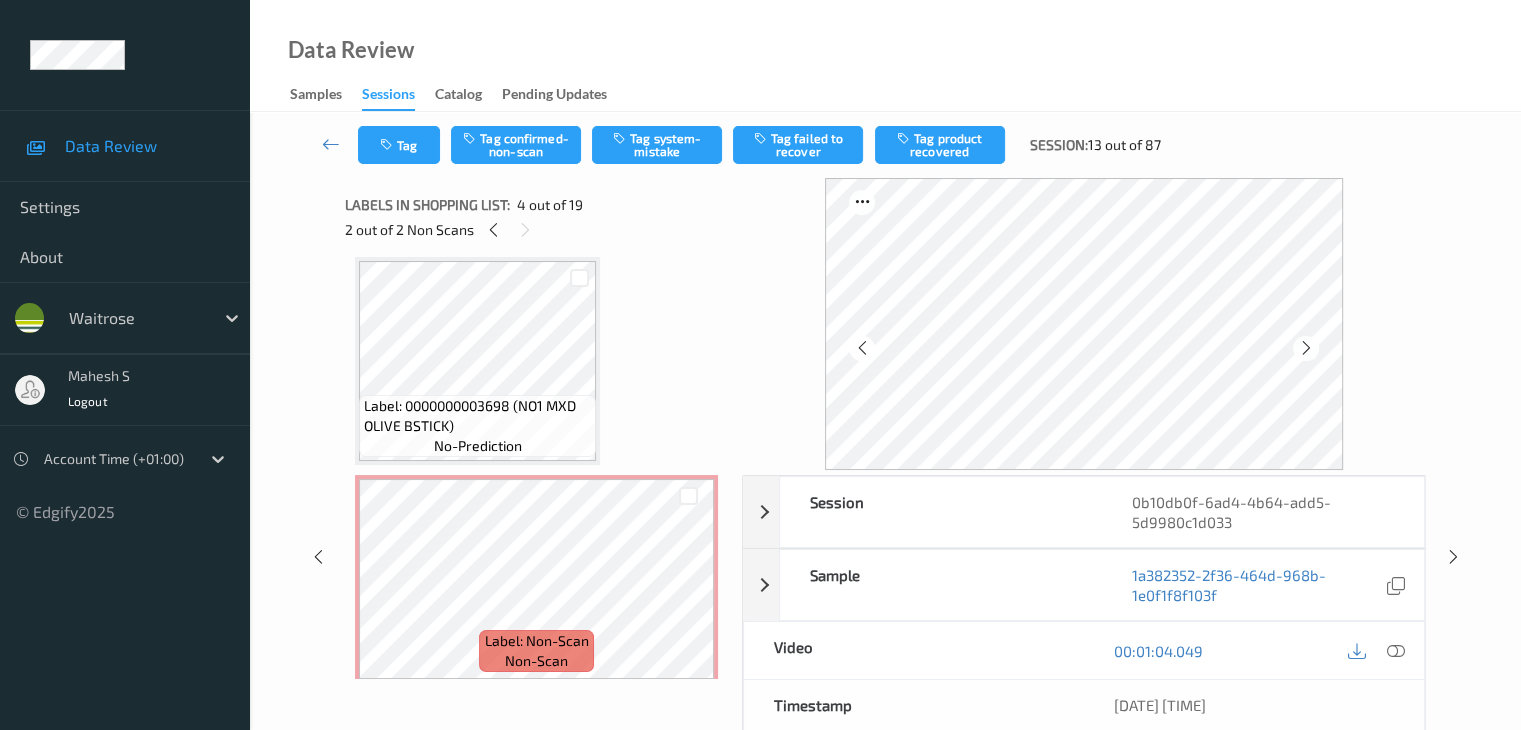 scroll, scrollTop: 0, scrollLeft: 0, axis: both 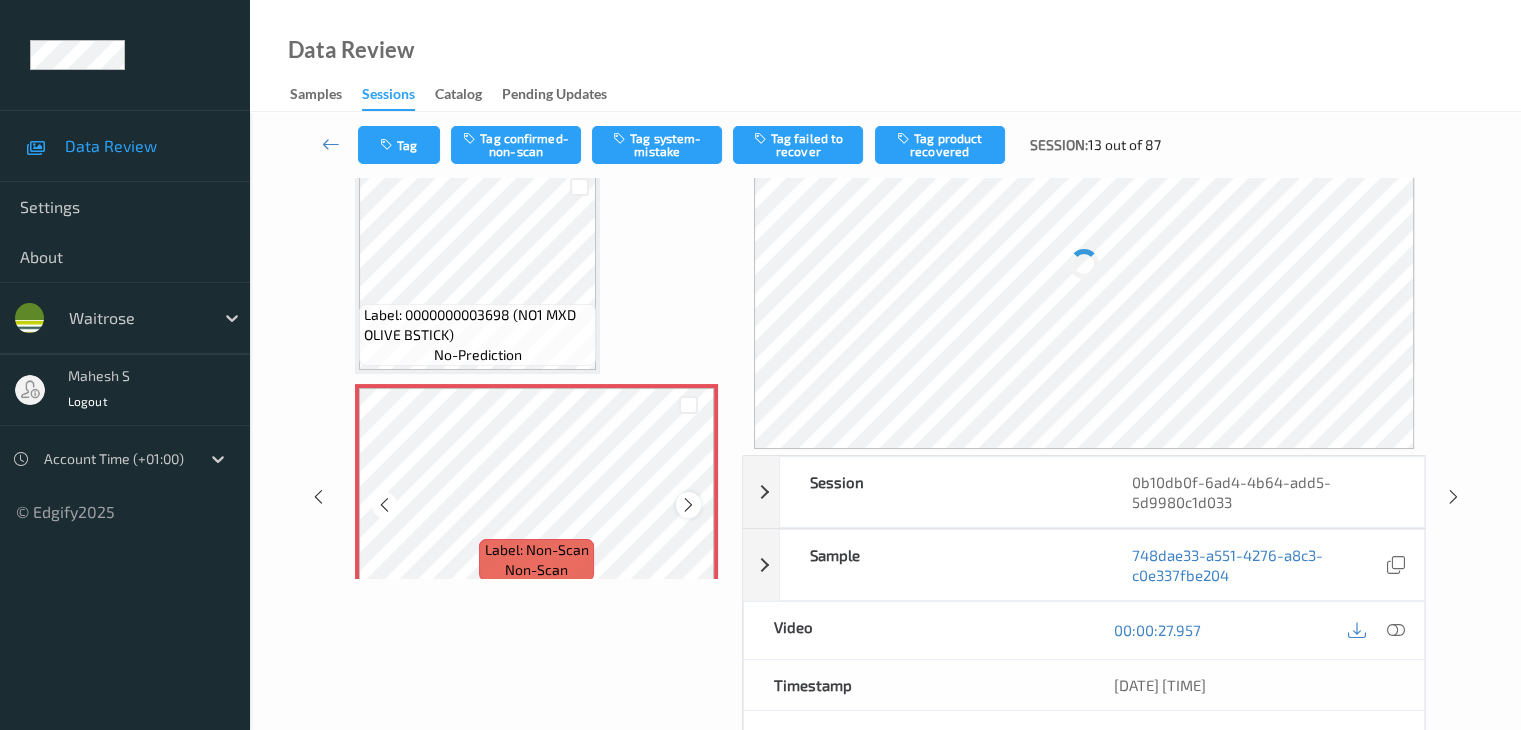 click at bounding box center (688, 505) 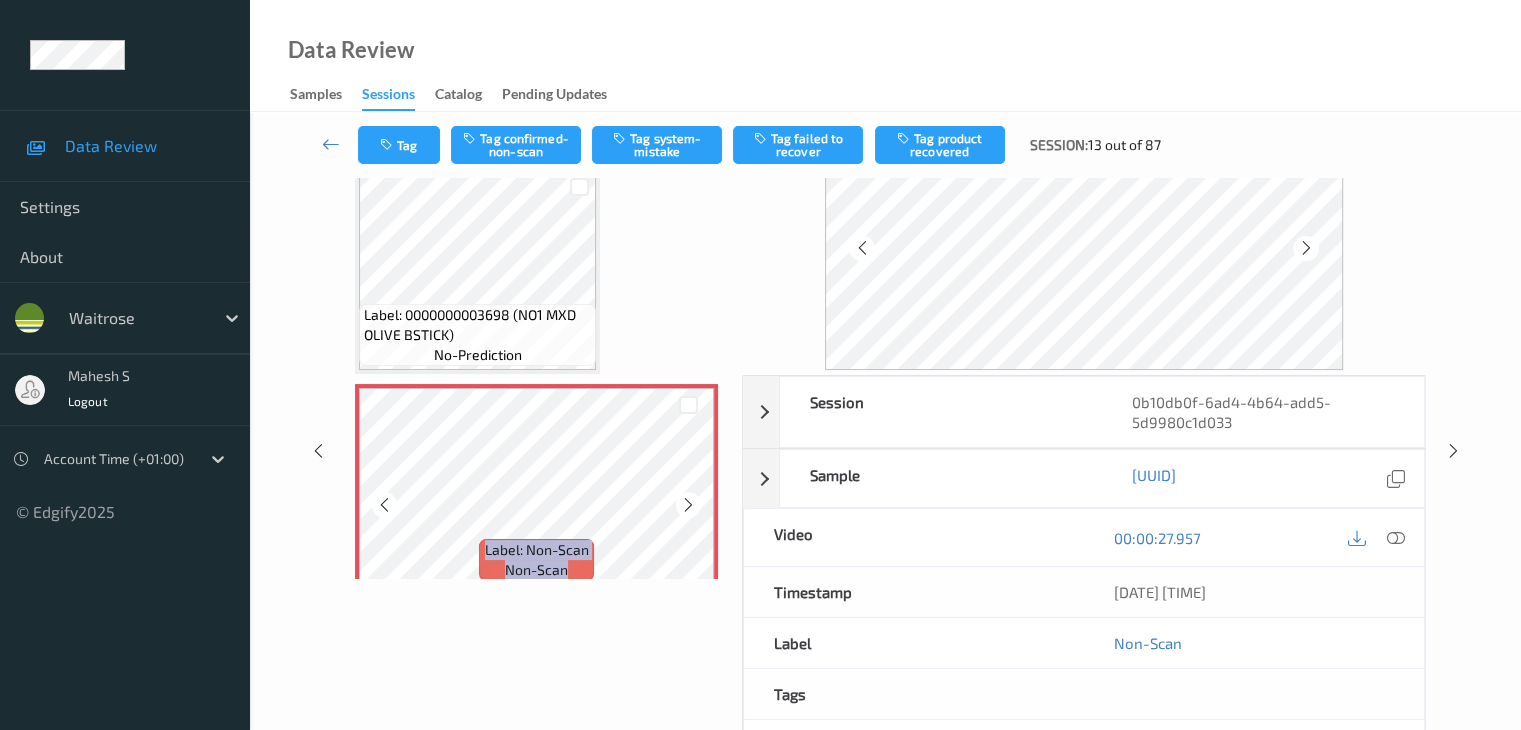 click at bounding box center (688, 505) 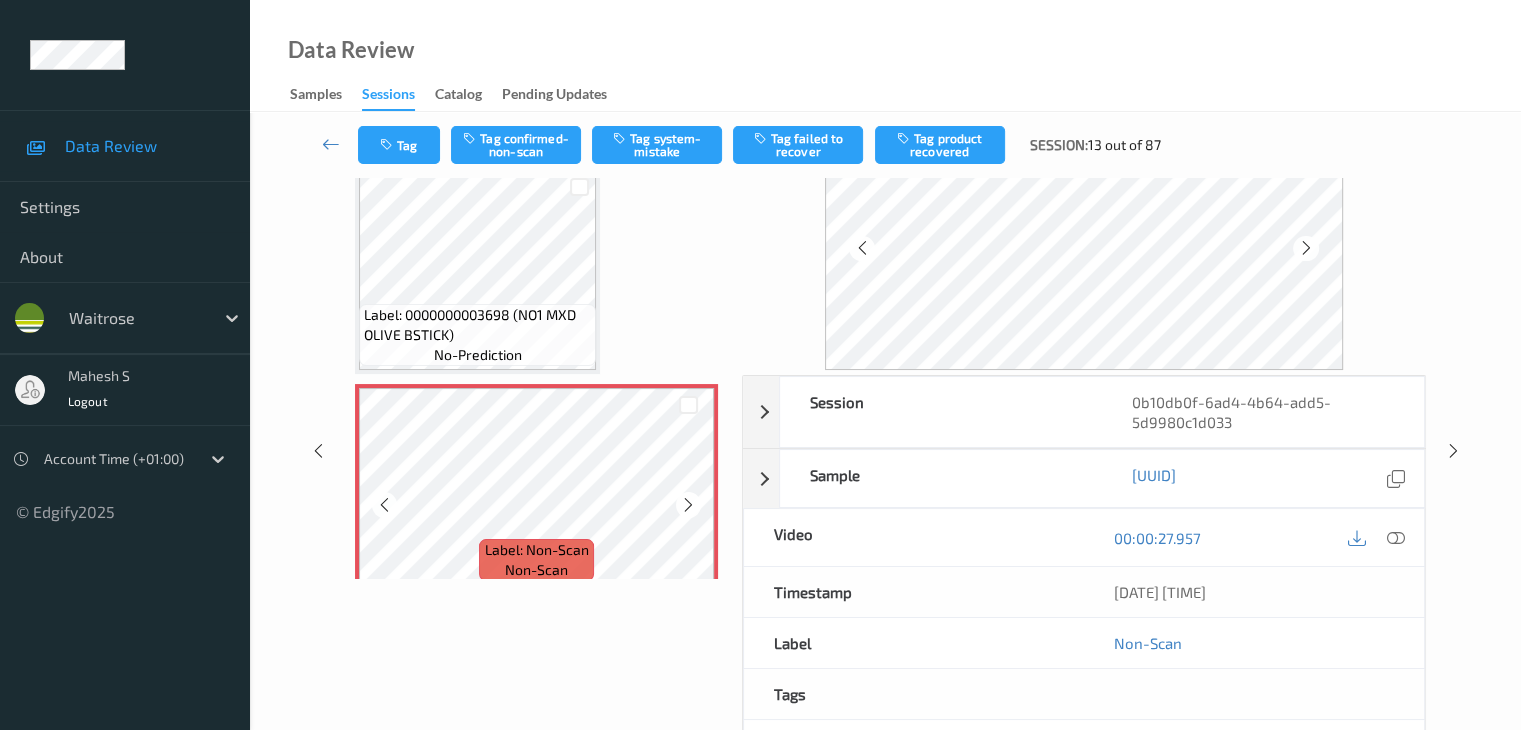 click at bounding box center [688, 505] 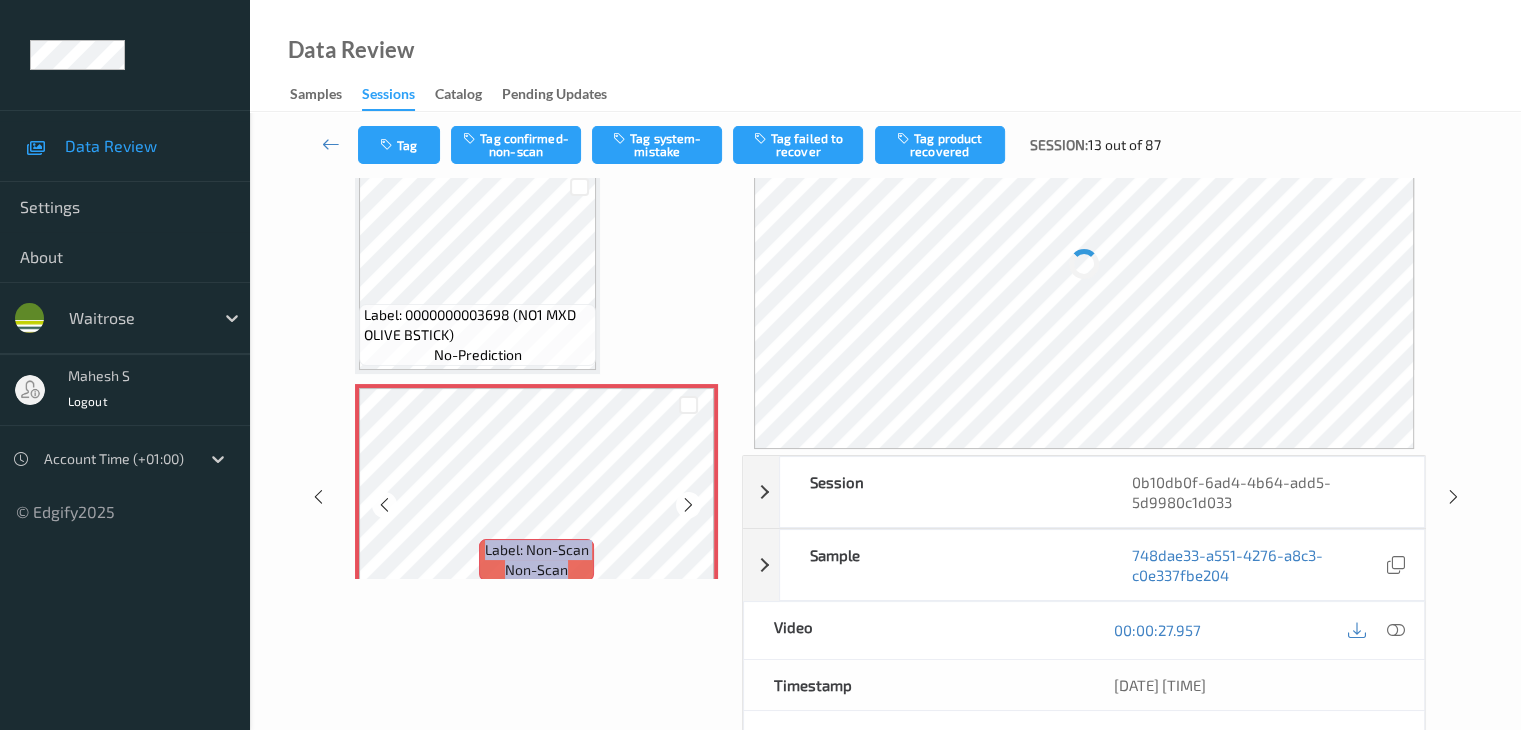 click at bounding box center (688, 505) 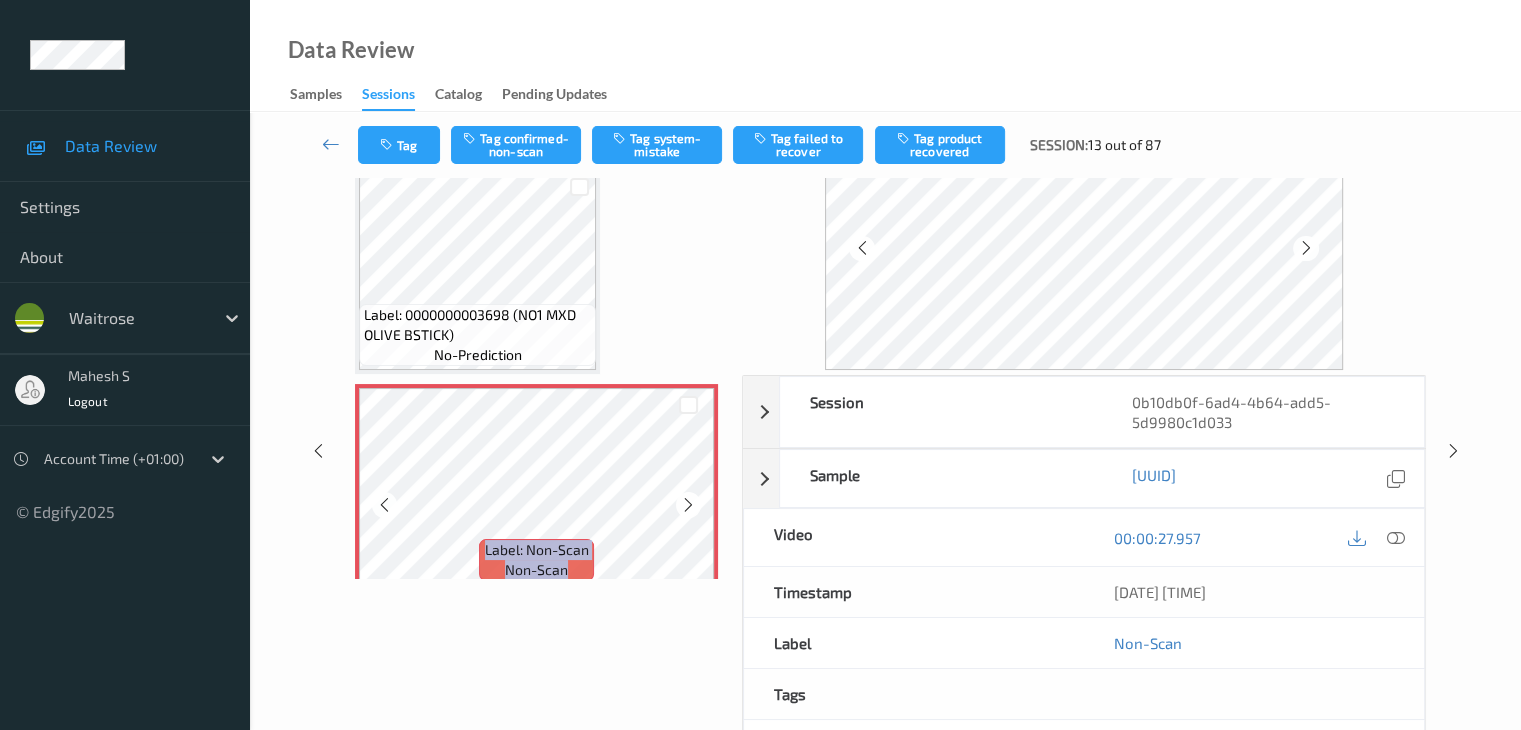 click at bounding box center (688, 505) 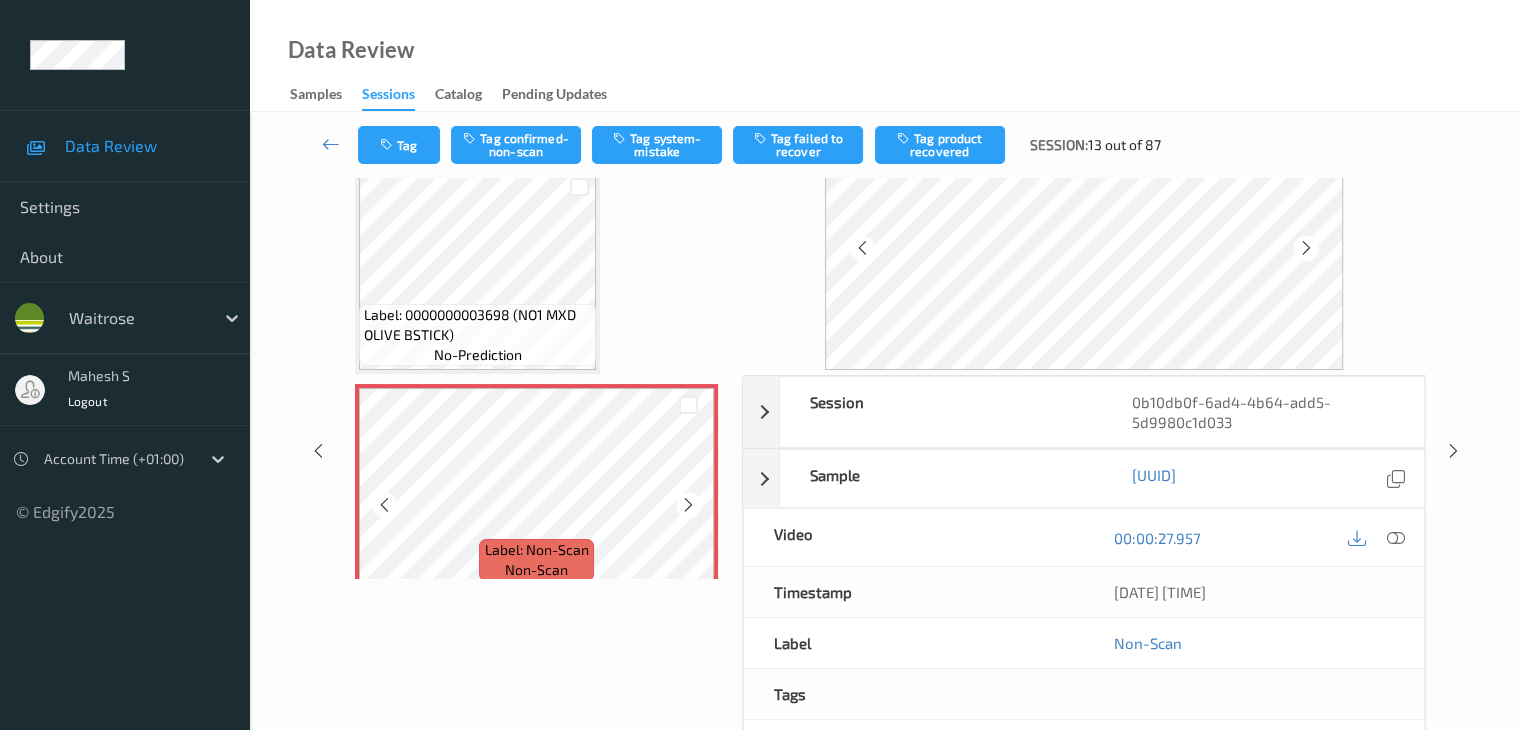click at bounding box center [688, 505] 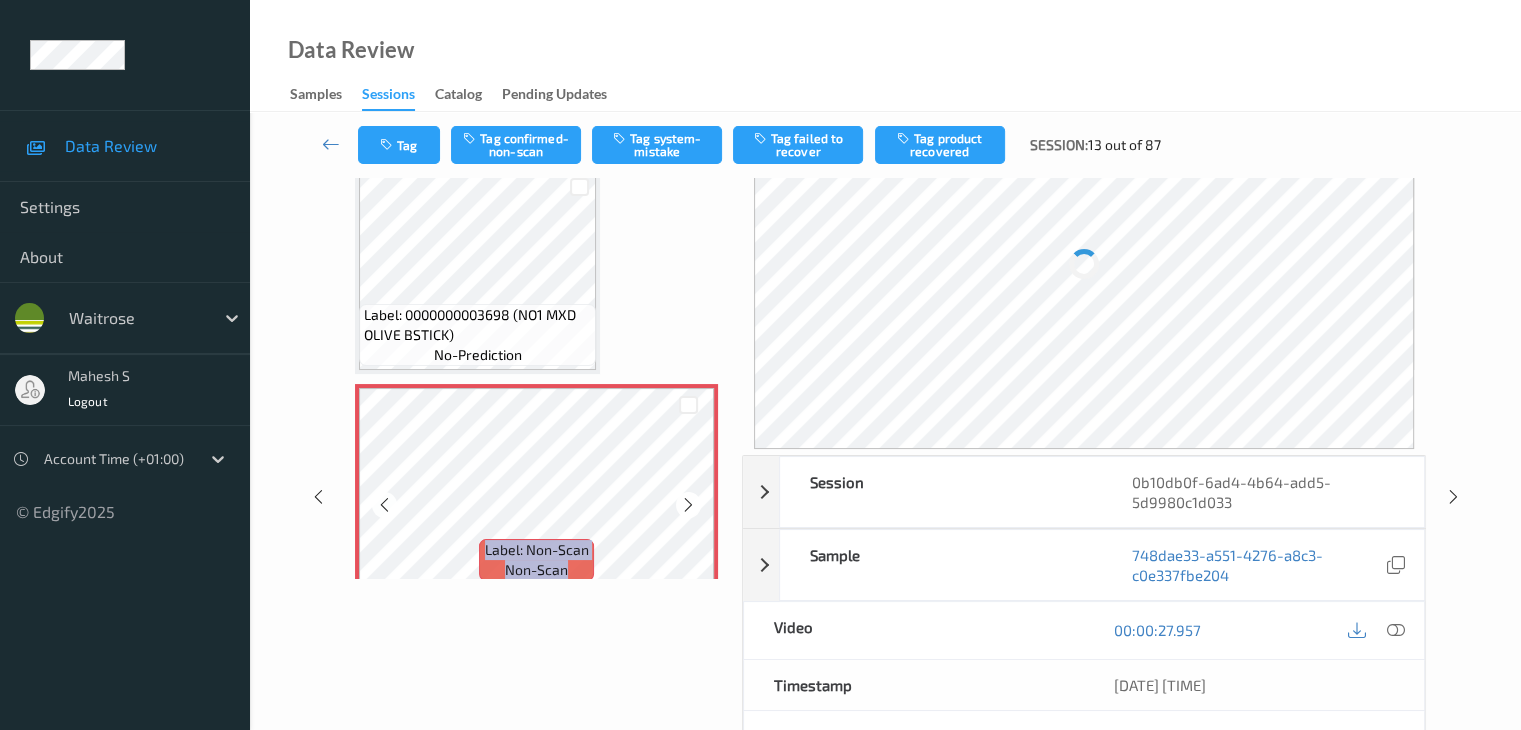click at bounding box center (688, 505) 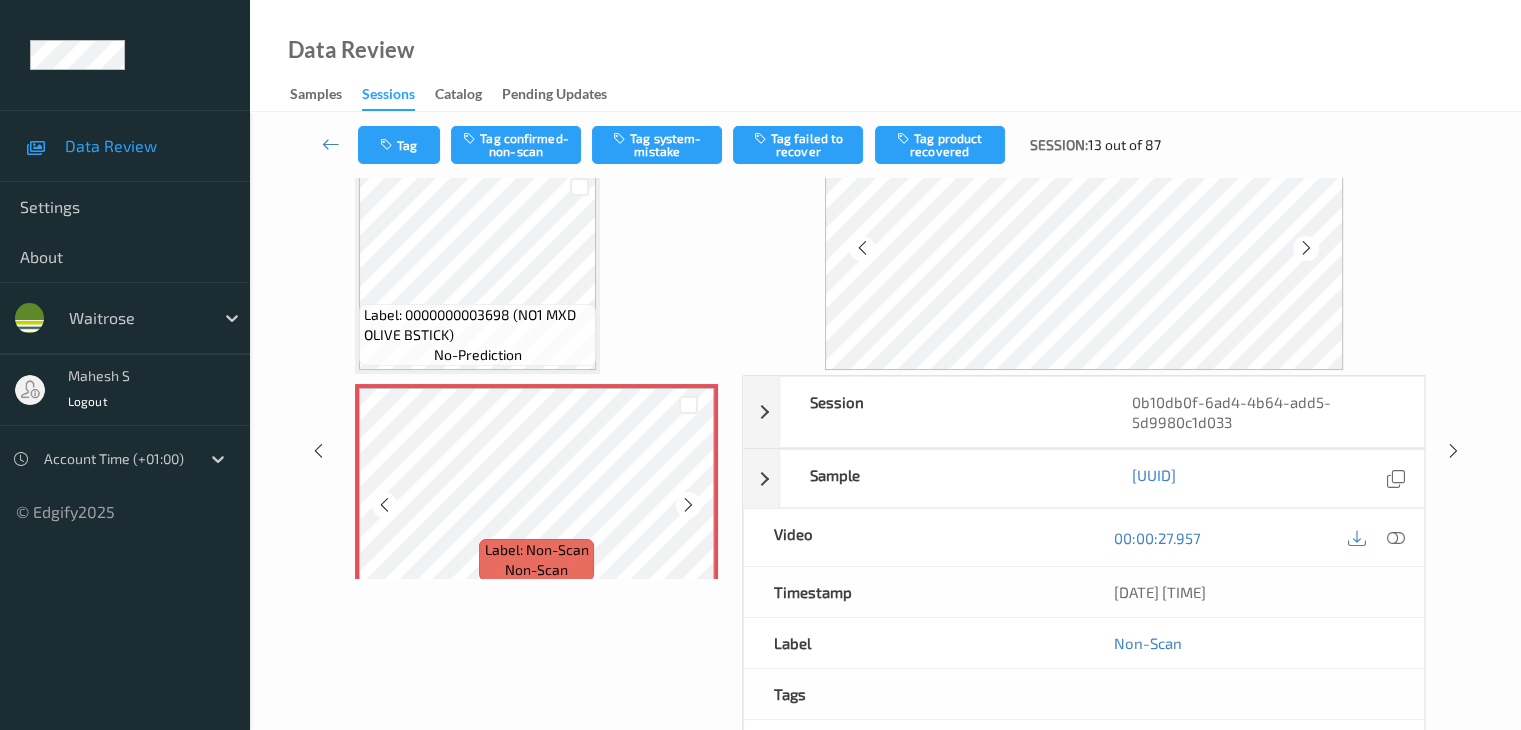 click at bounding box center (688, 505) 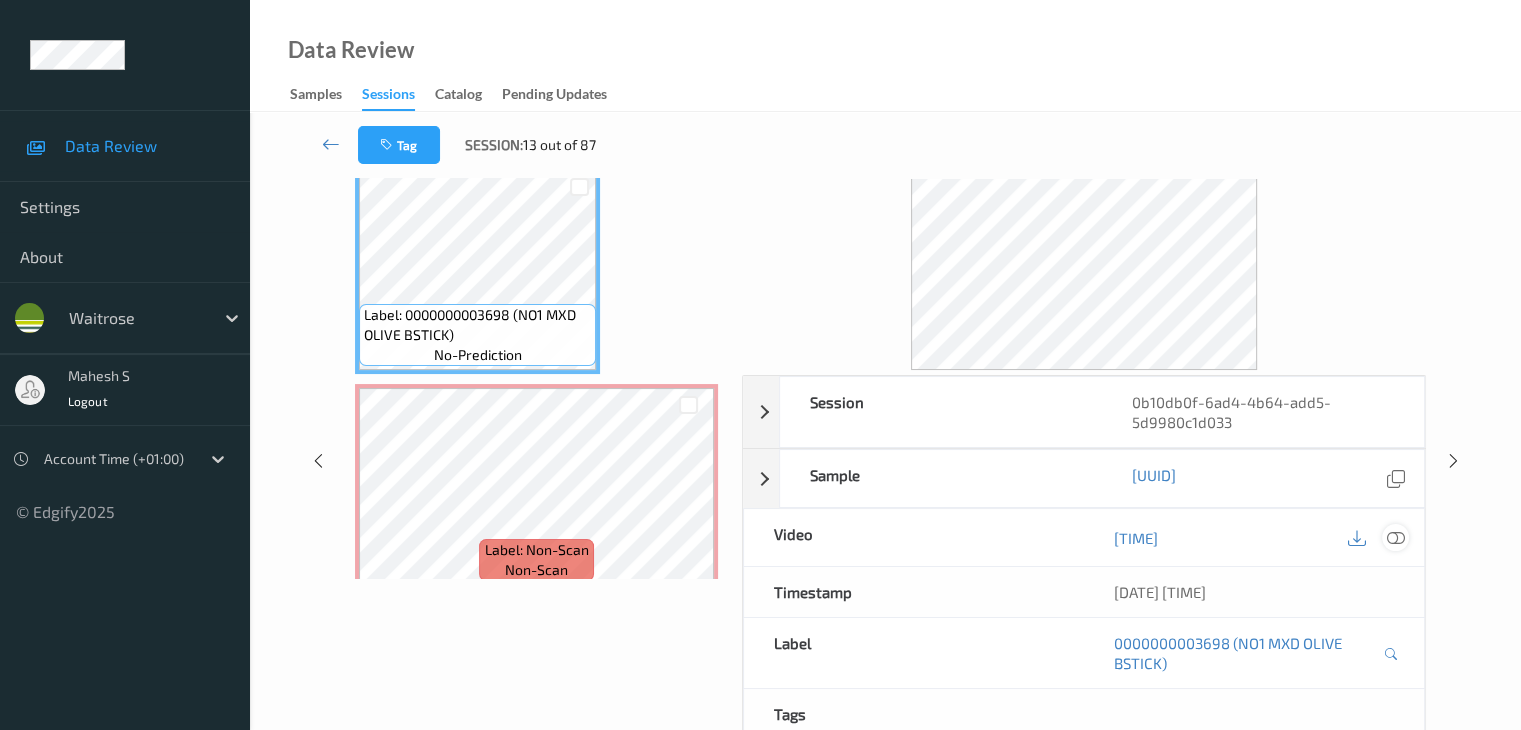 click at bounding box center (1395, 538) 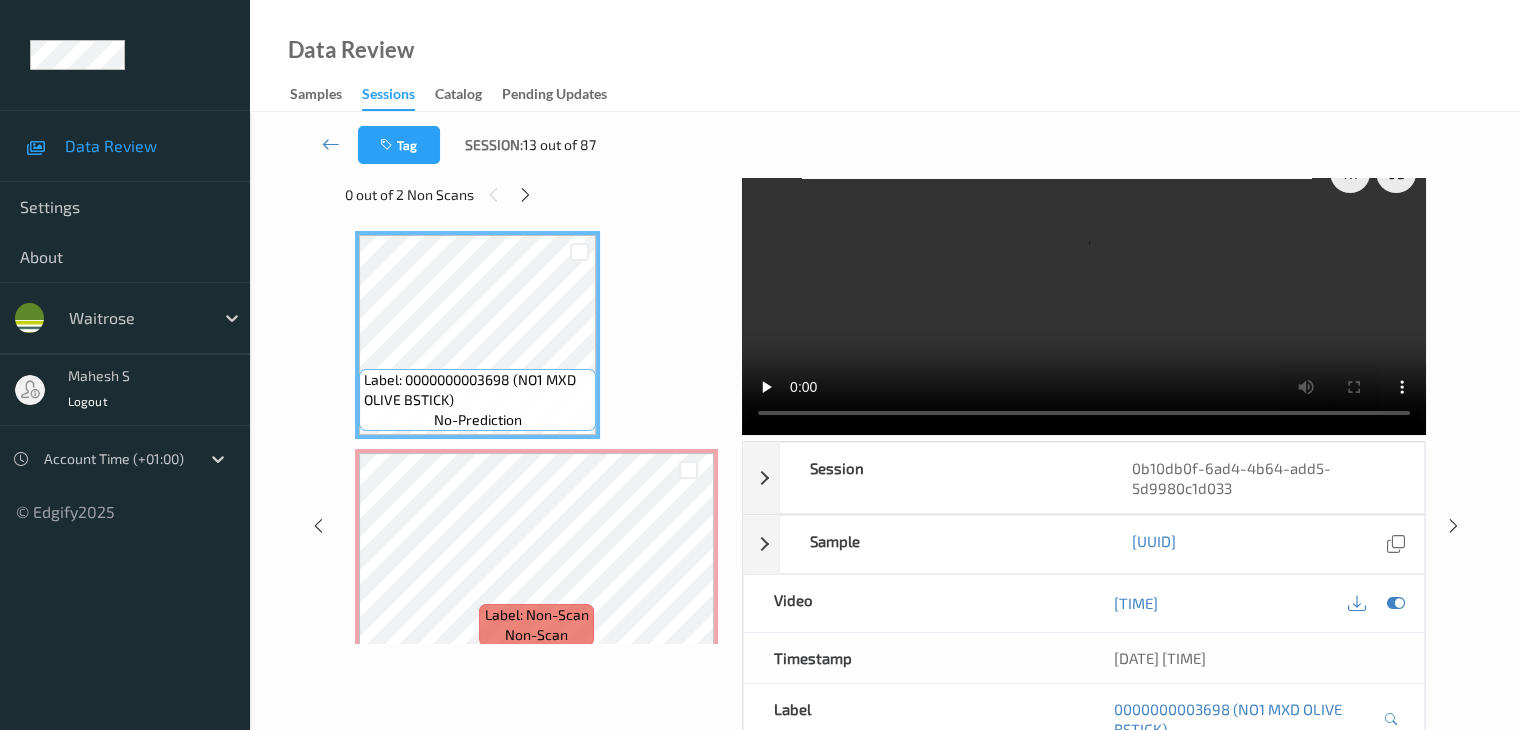 scroll, scrollTop: 0, scrollLeft: 0, axis: both 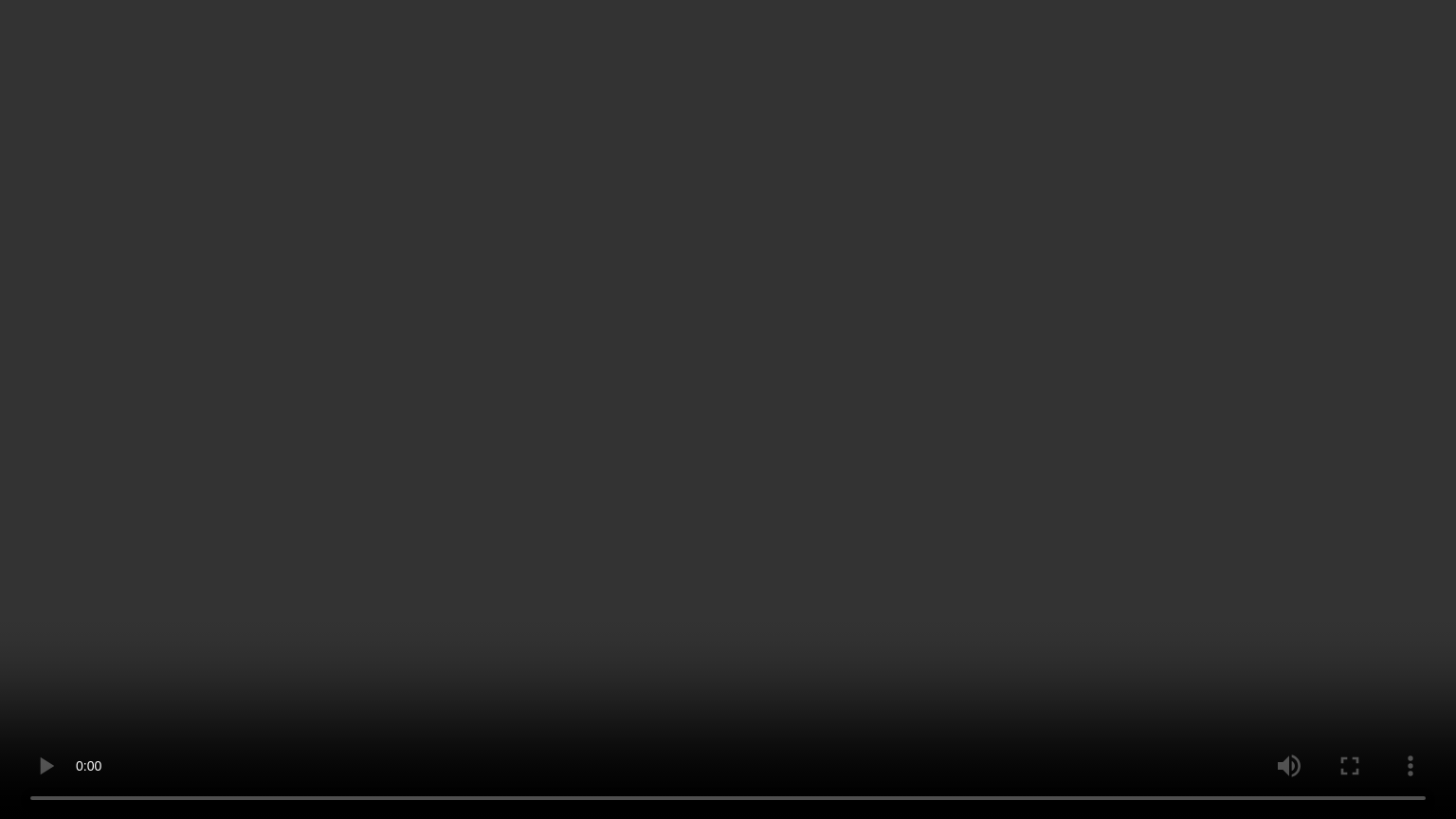 type 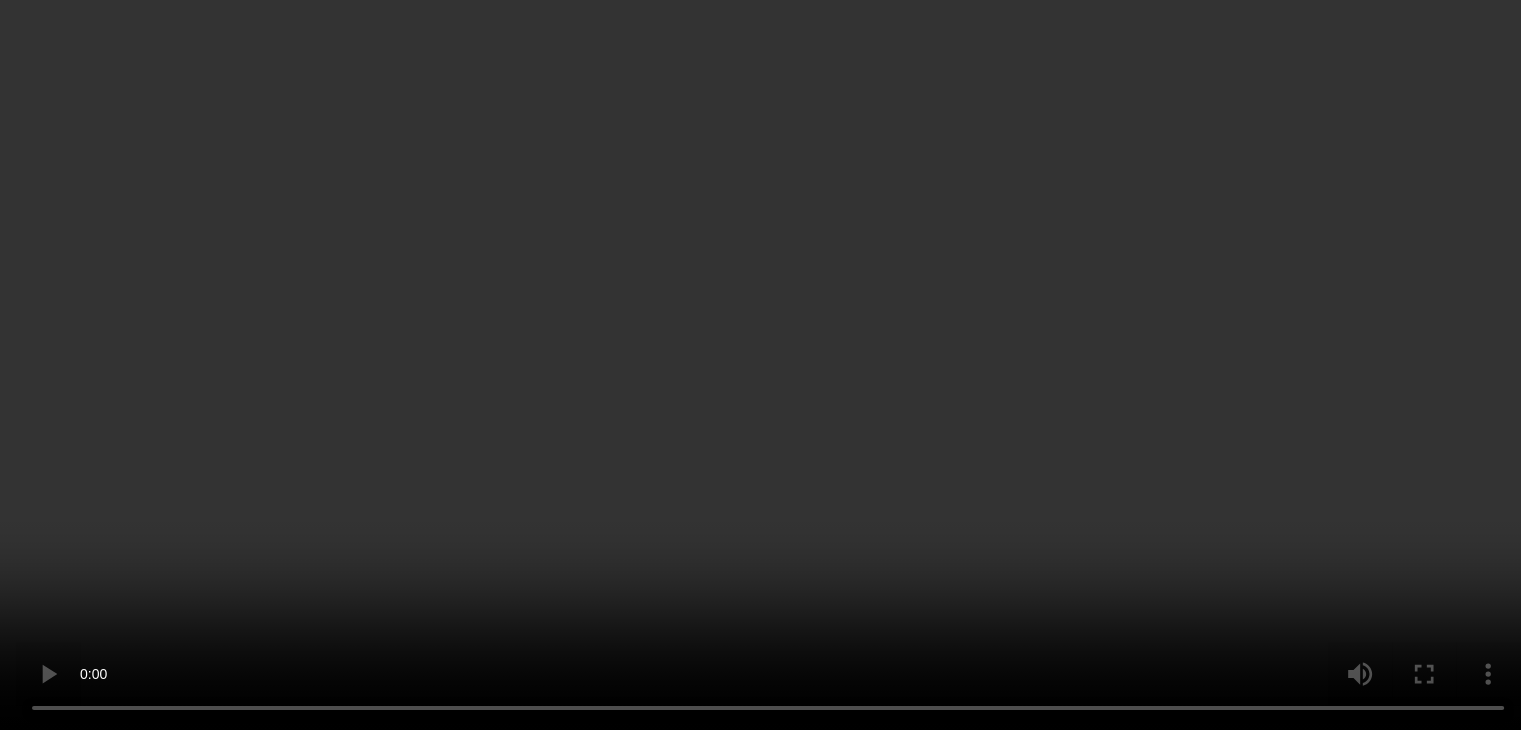scroll, scrollTop: 100, scrollLeft: 0, axis: vertical 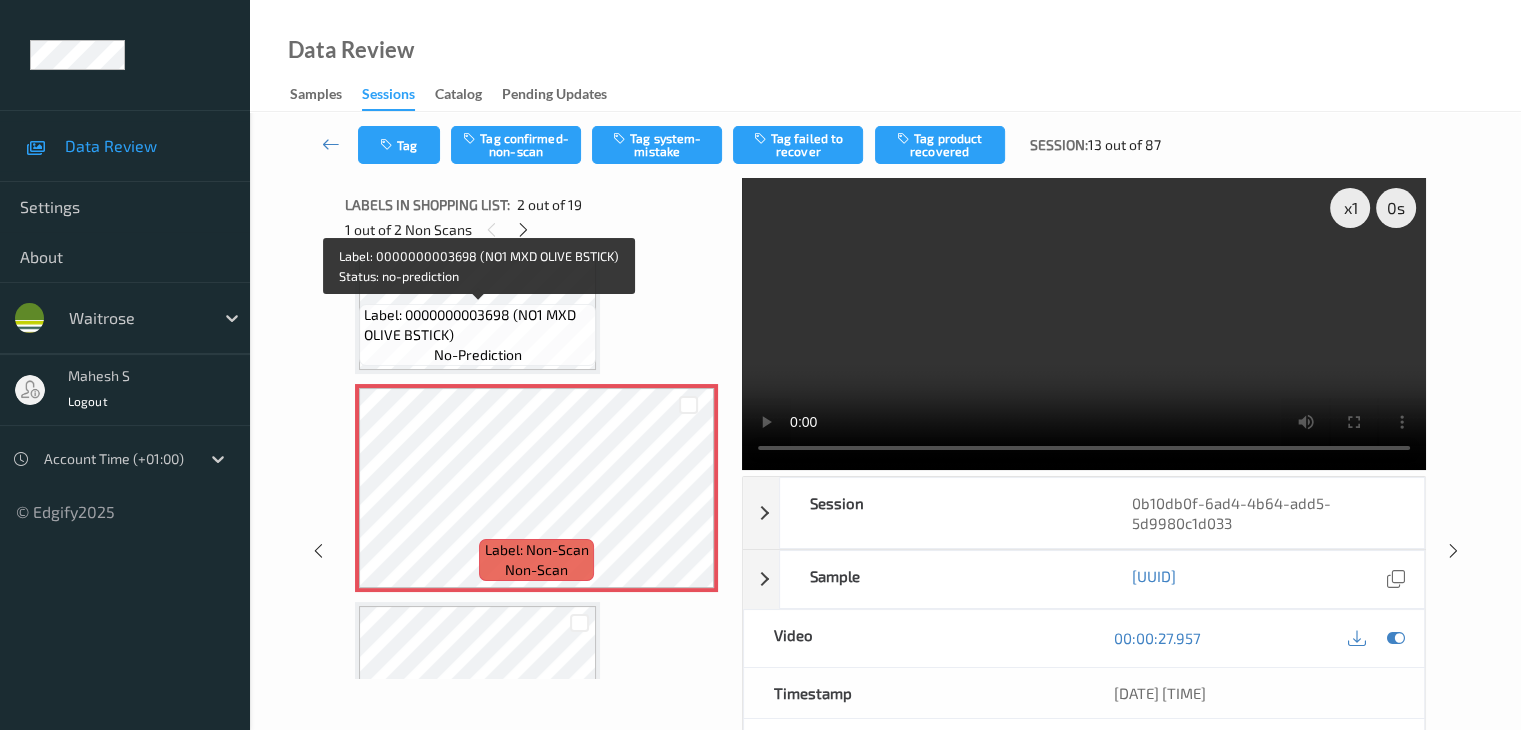 click on "Label: 0000000003698 (NO1 MXD OLIVE BSTICK)" at bounding box center (477, 325) 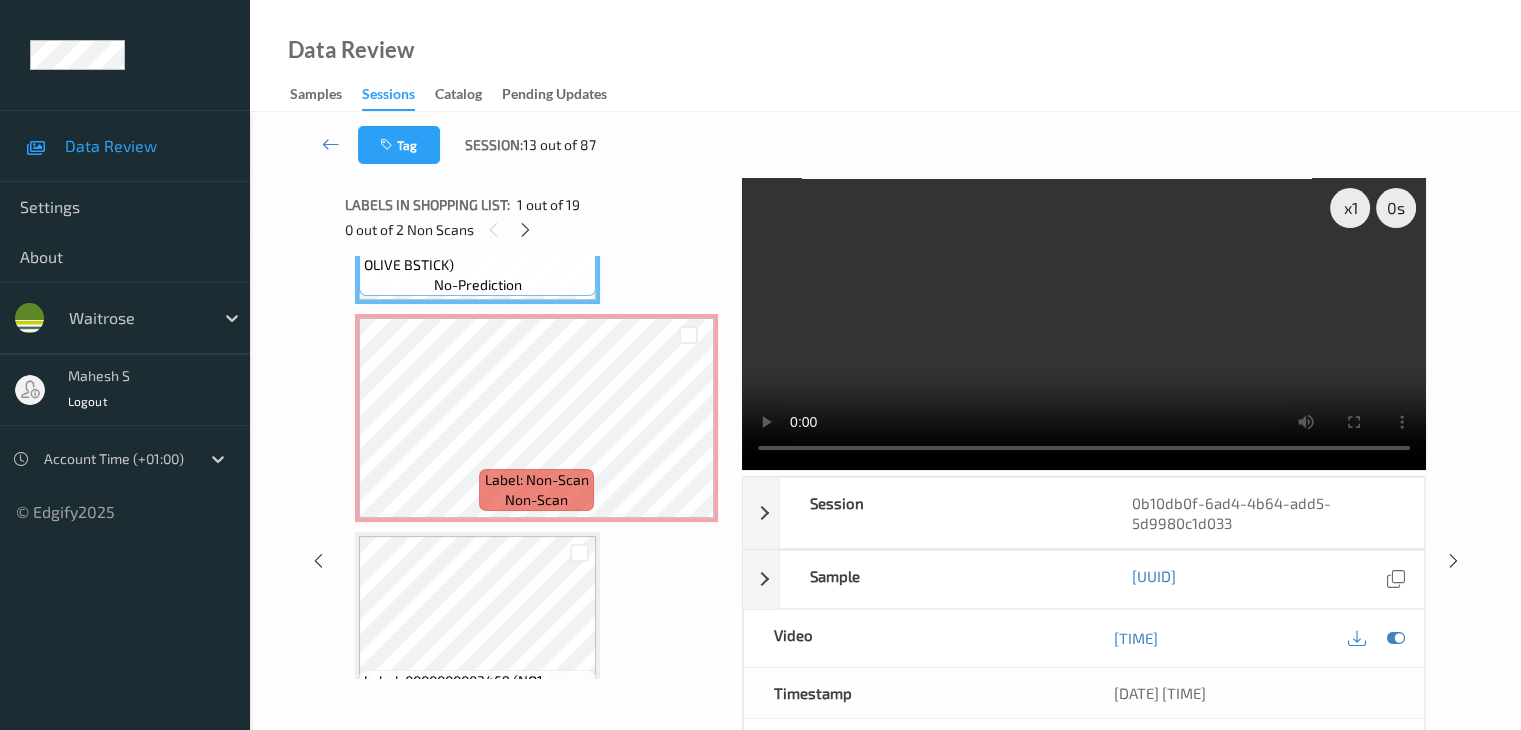 scroll, scrollTop: 200, scrollLeft: 0, axis: vertical 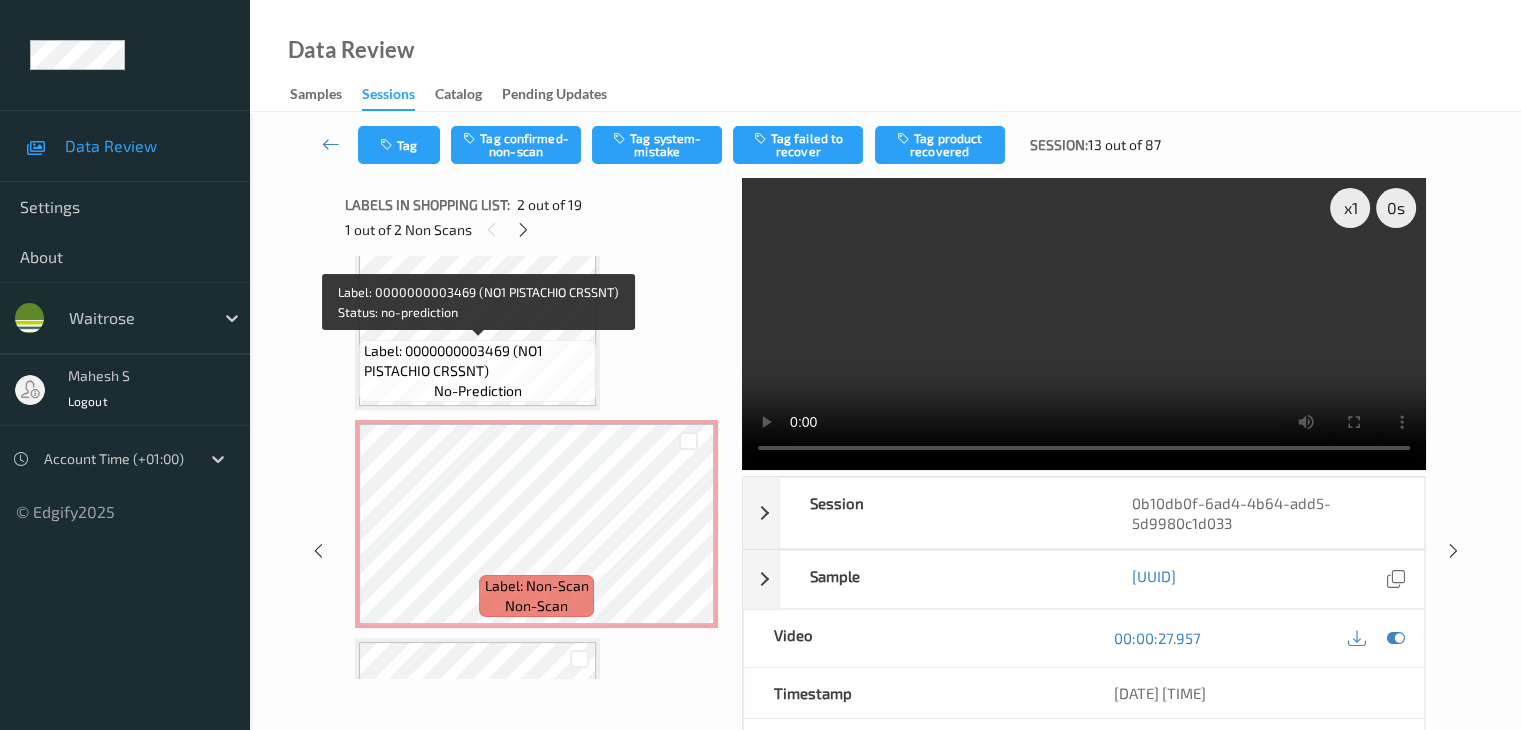 click on "Label: 0000000003469 (NO1 PISTACHIO CRSSNT)" at bounding box center (477, 361) 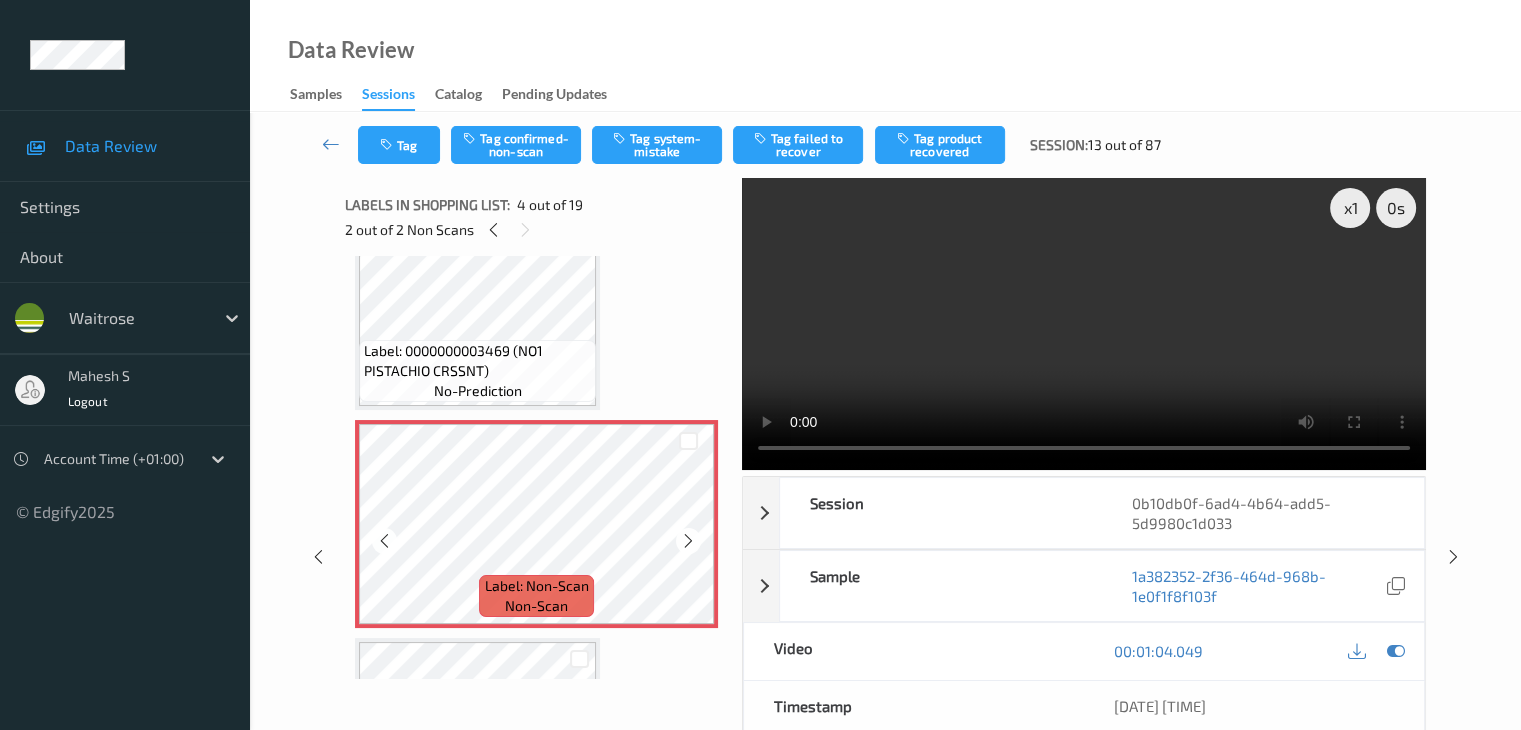 scroll, scrollTop: 800, scrollLeft: 0, axis: vertical 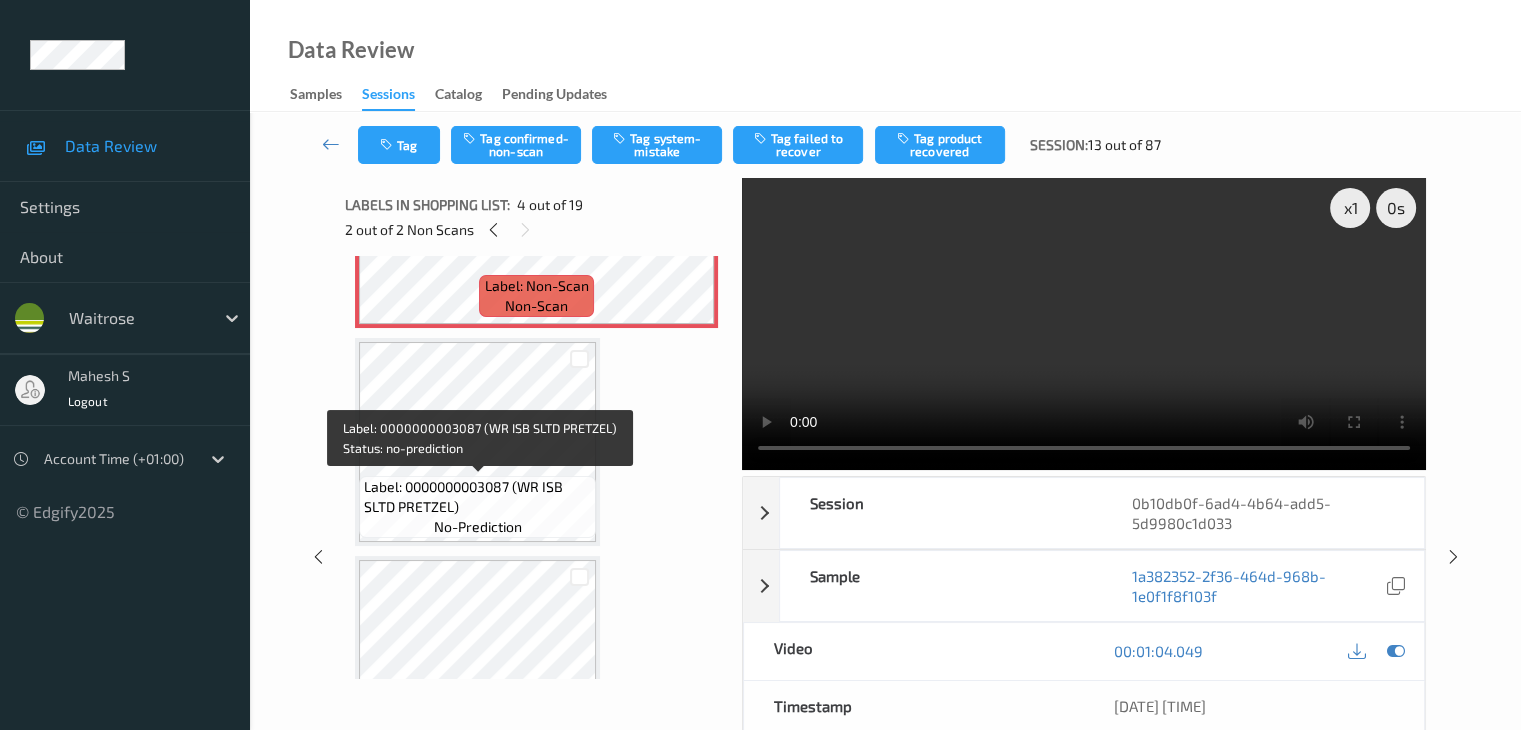 click on "Label: 0000000003087 (WR ISB SLTD PRETZEL)" at bounding box center (477, 497) 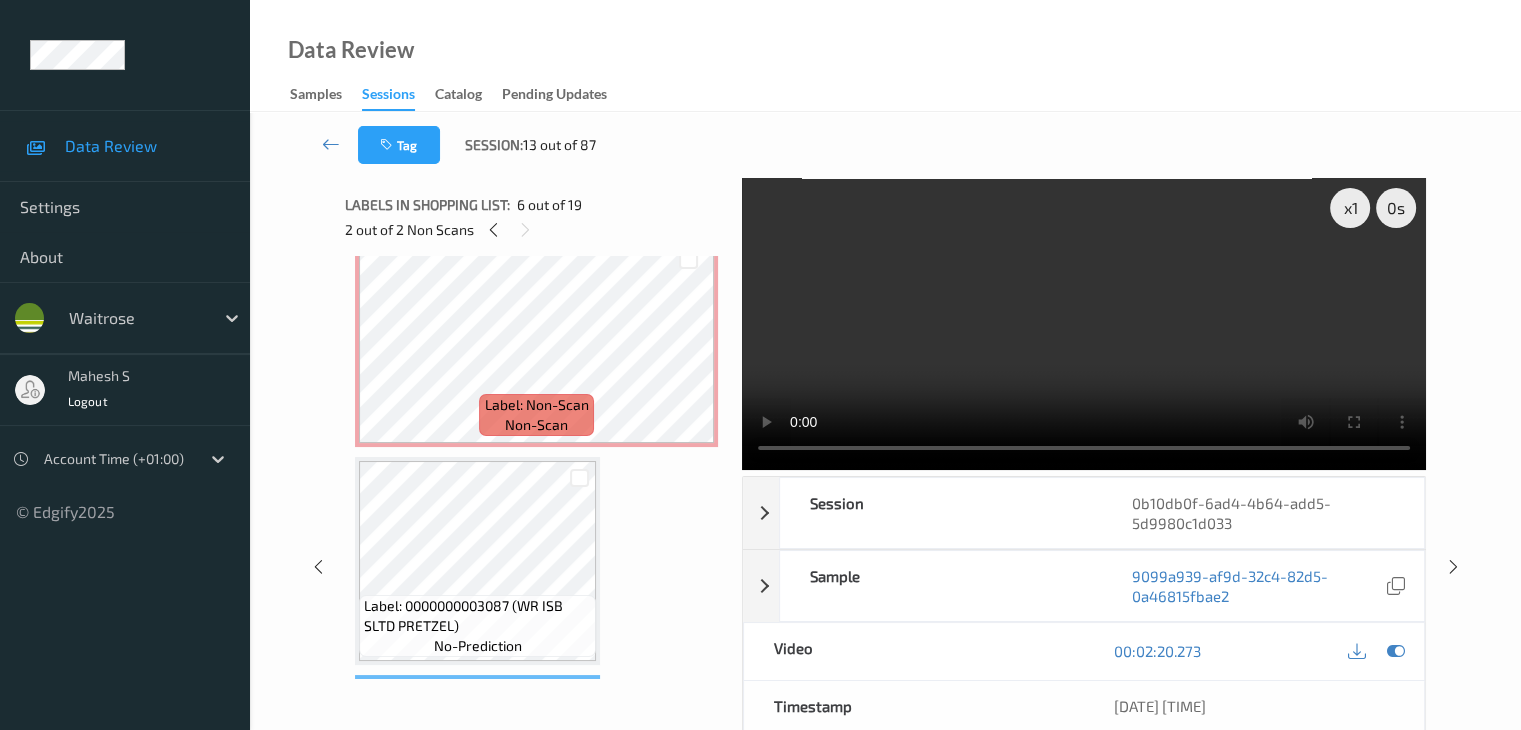 scroll, scrollTop: 500, scrollLeft: 0, axis: vertical 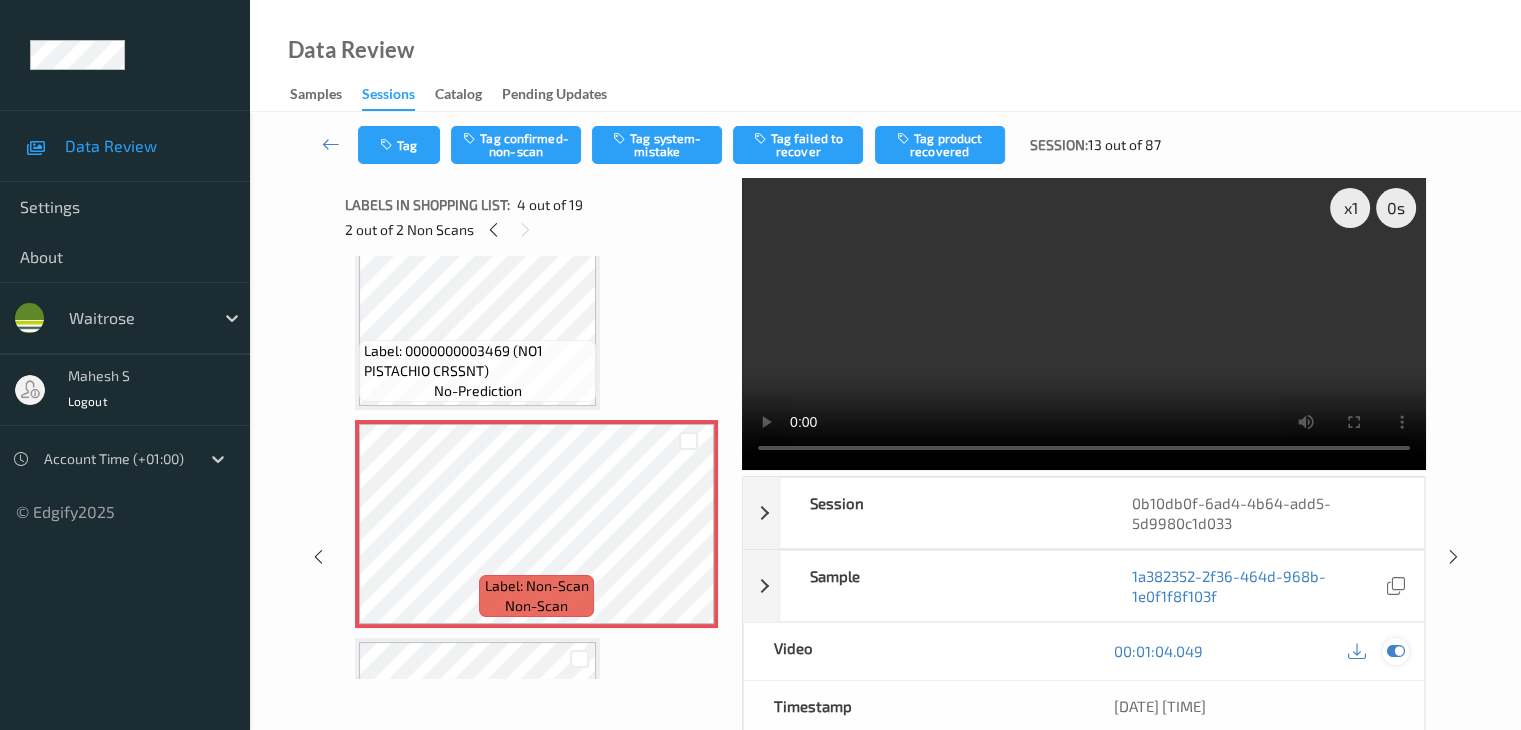 click at bounding box center (1395, 651) 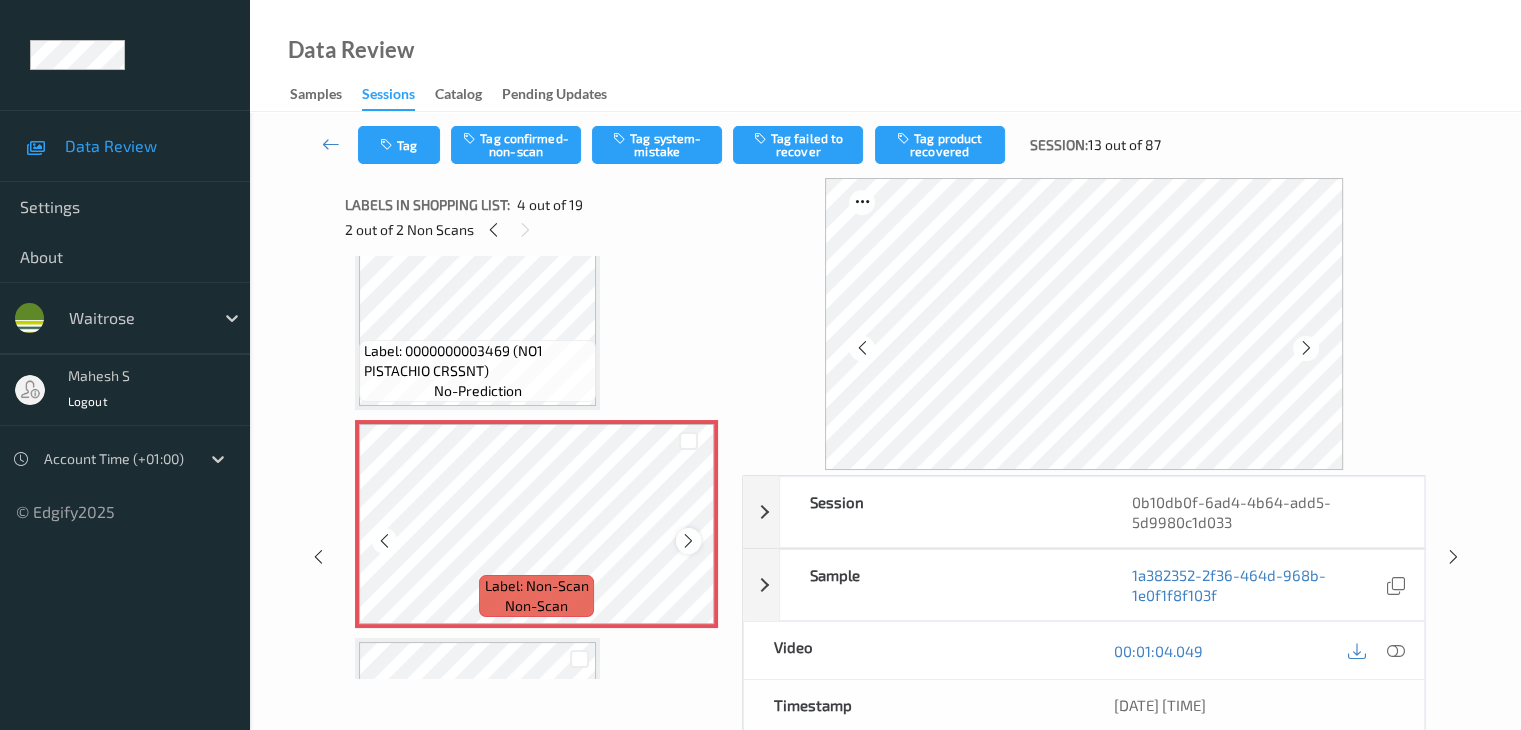click at bounding box center (688, 541) 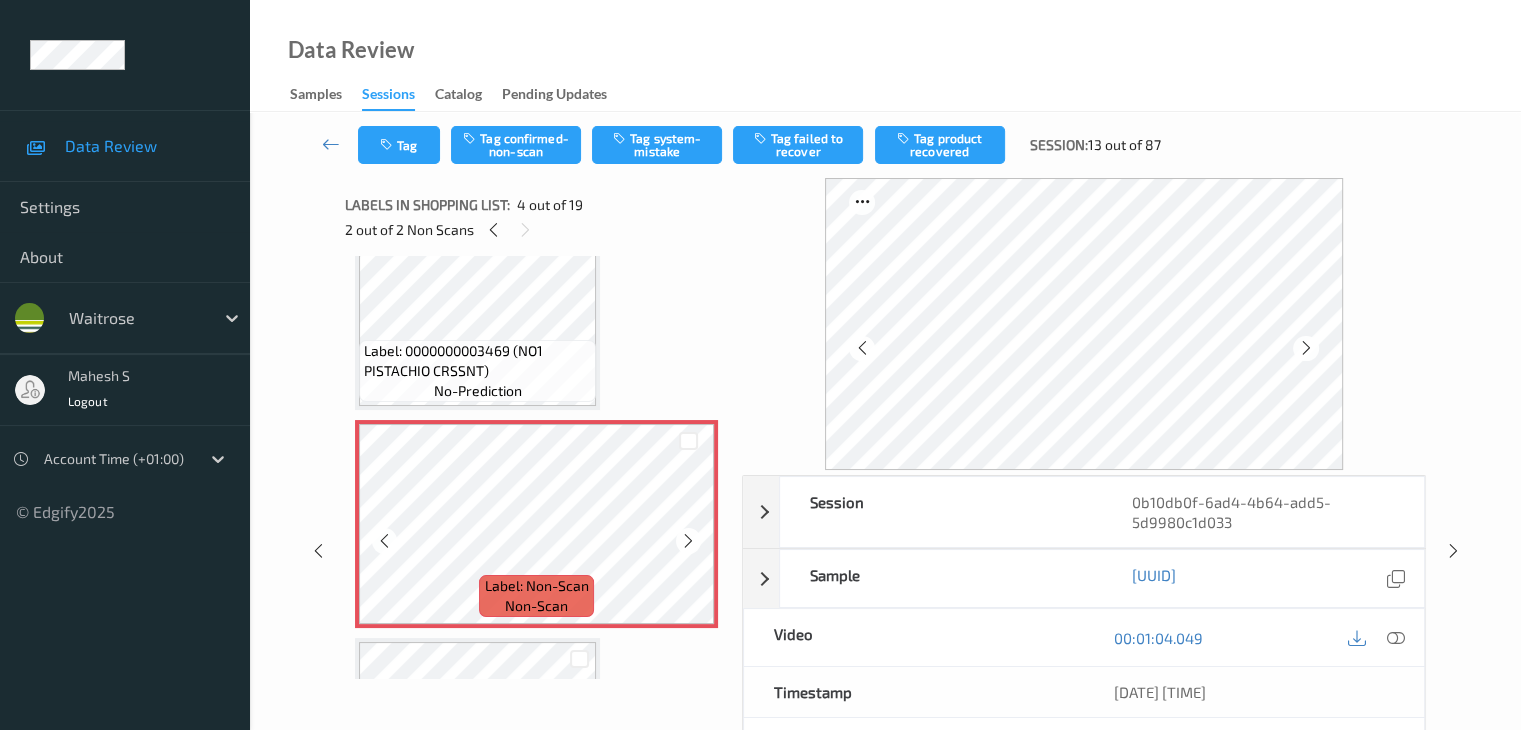 click at bounding box center [688, 541] 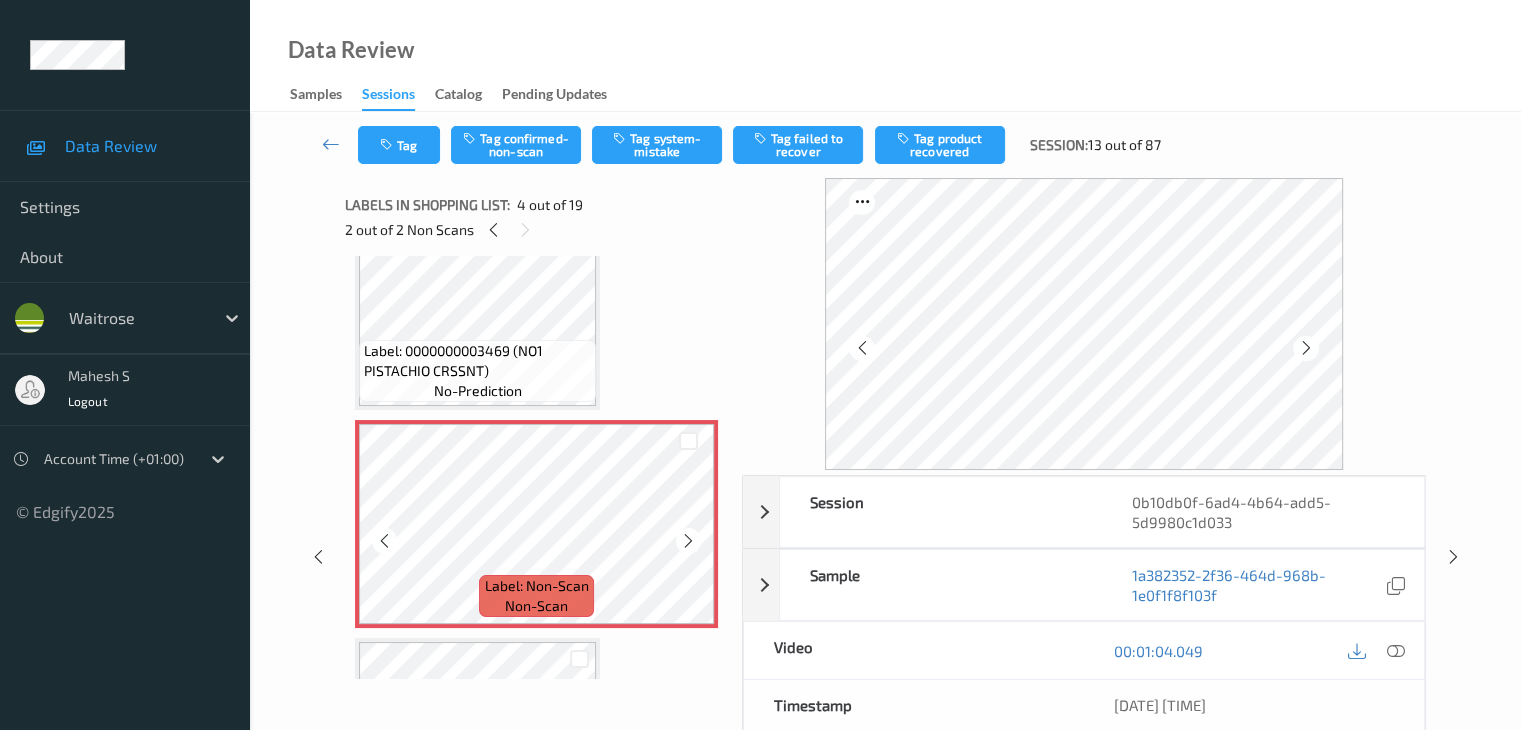 click at bounding box center [688, 541] 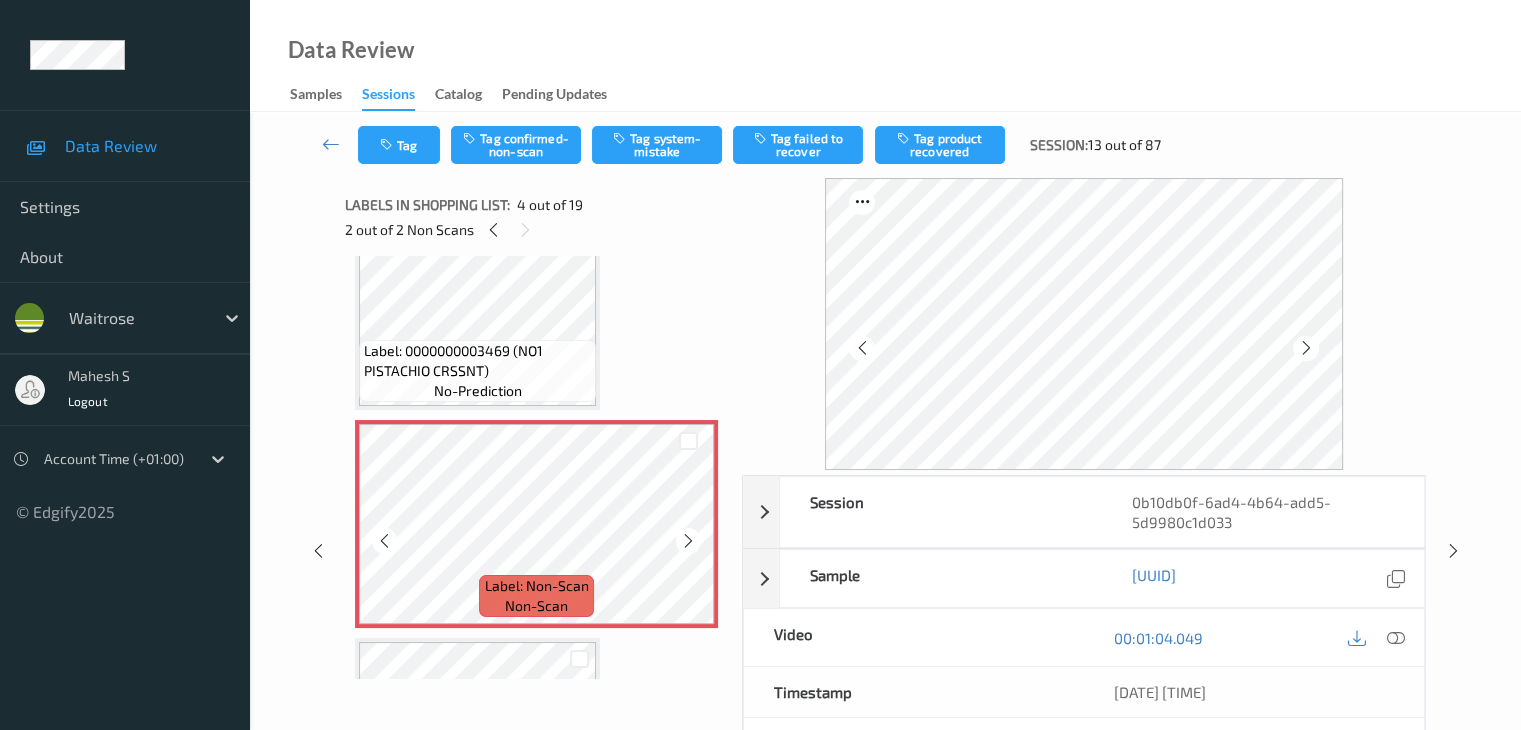 click at bounding box center [688, 541] 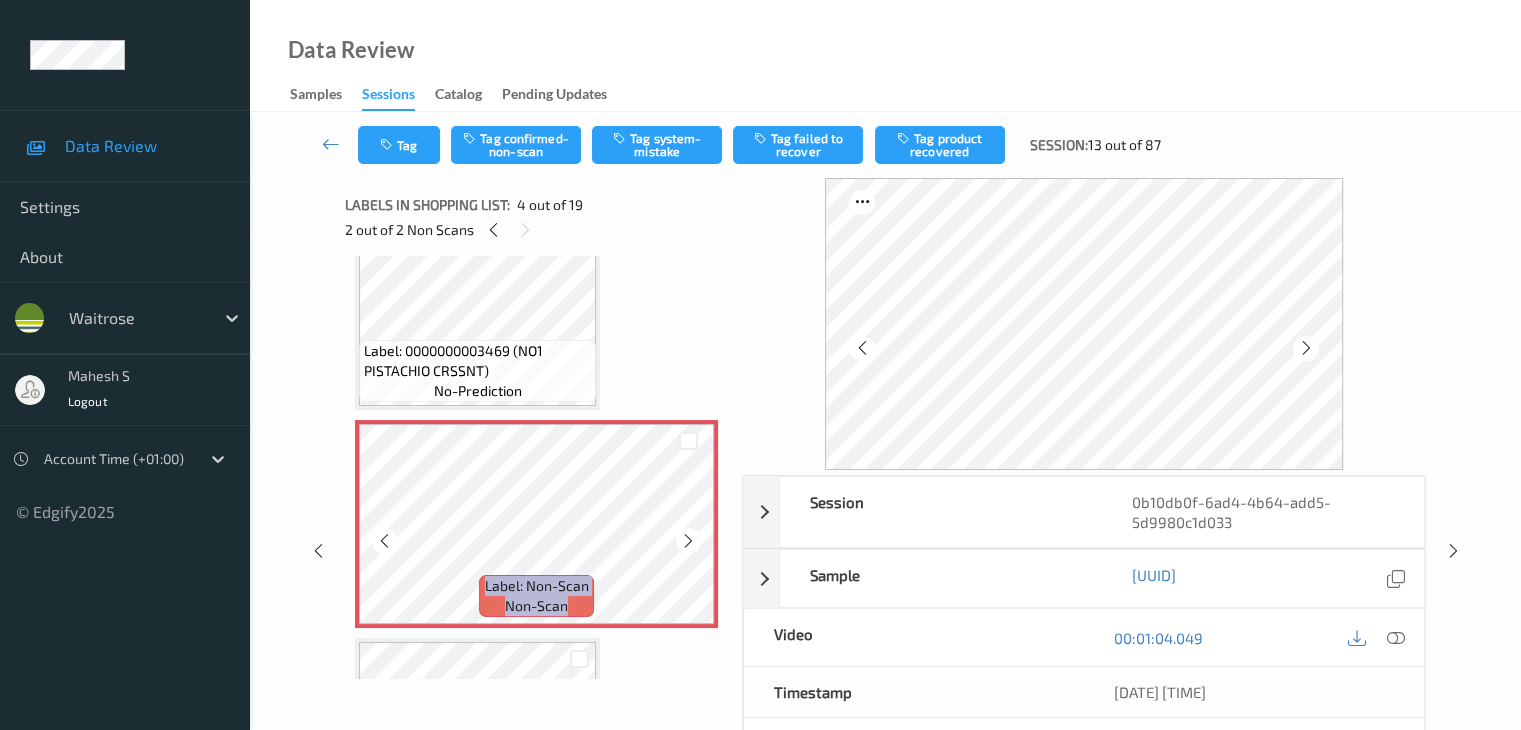 click at bounding box center (688, 541) 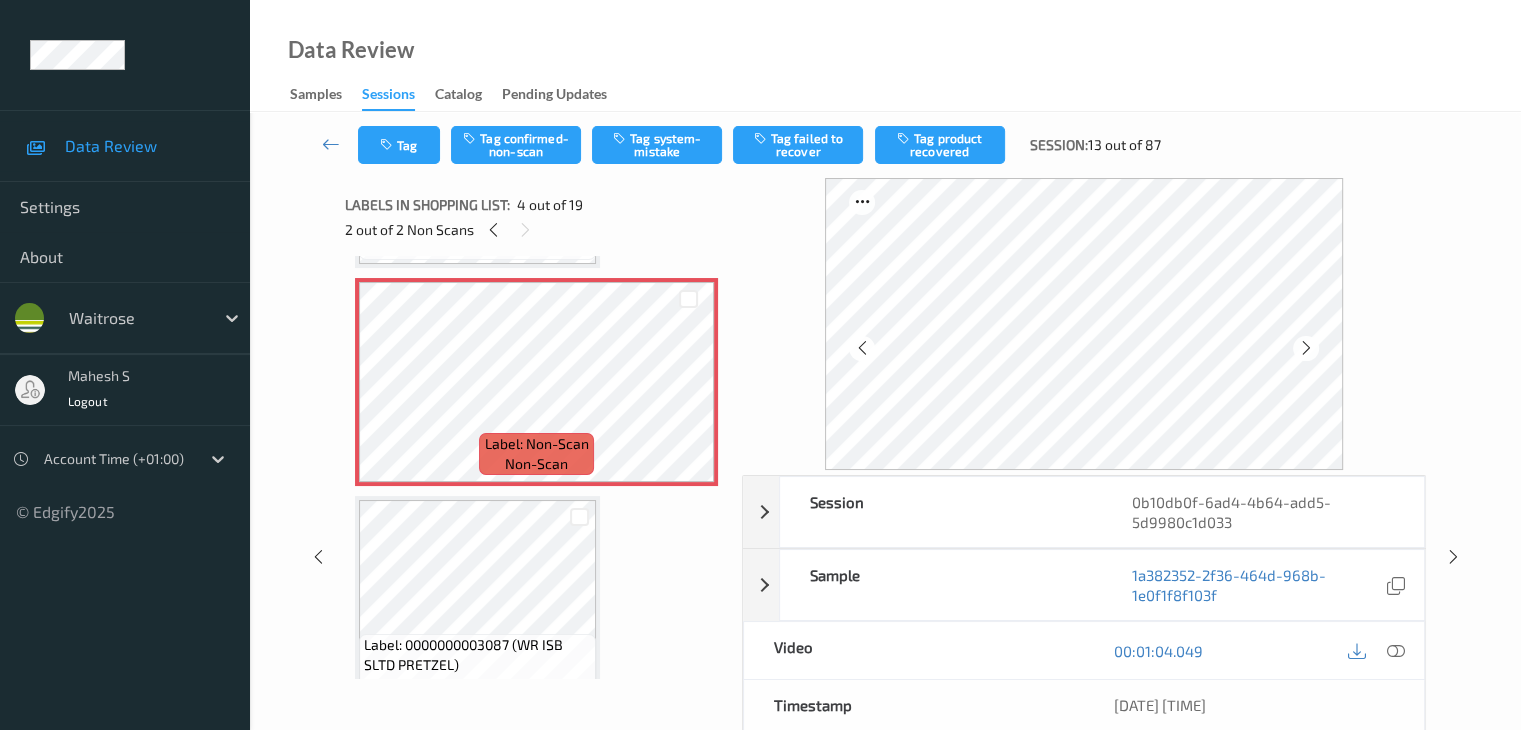 scroll, scrollTop: 800, scrollLeft: 0, axis: vertical 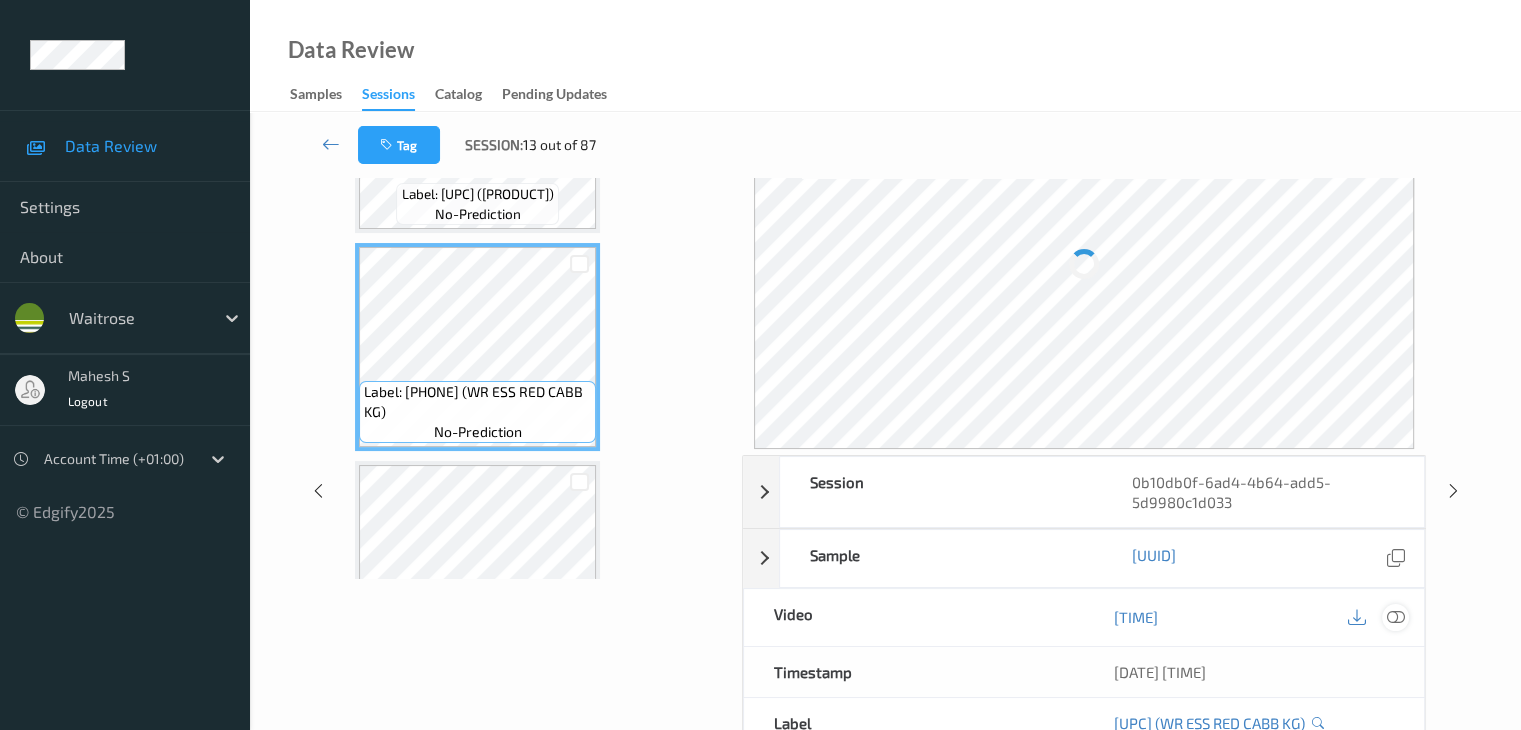 click at bounding box center (1395, 617) 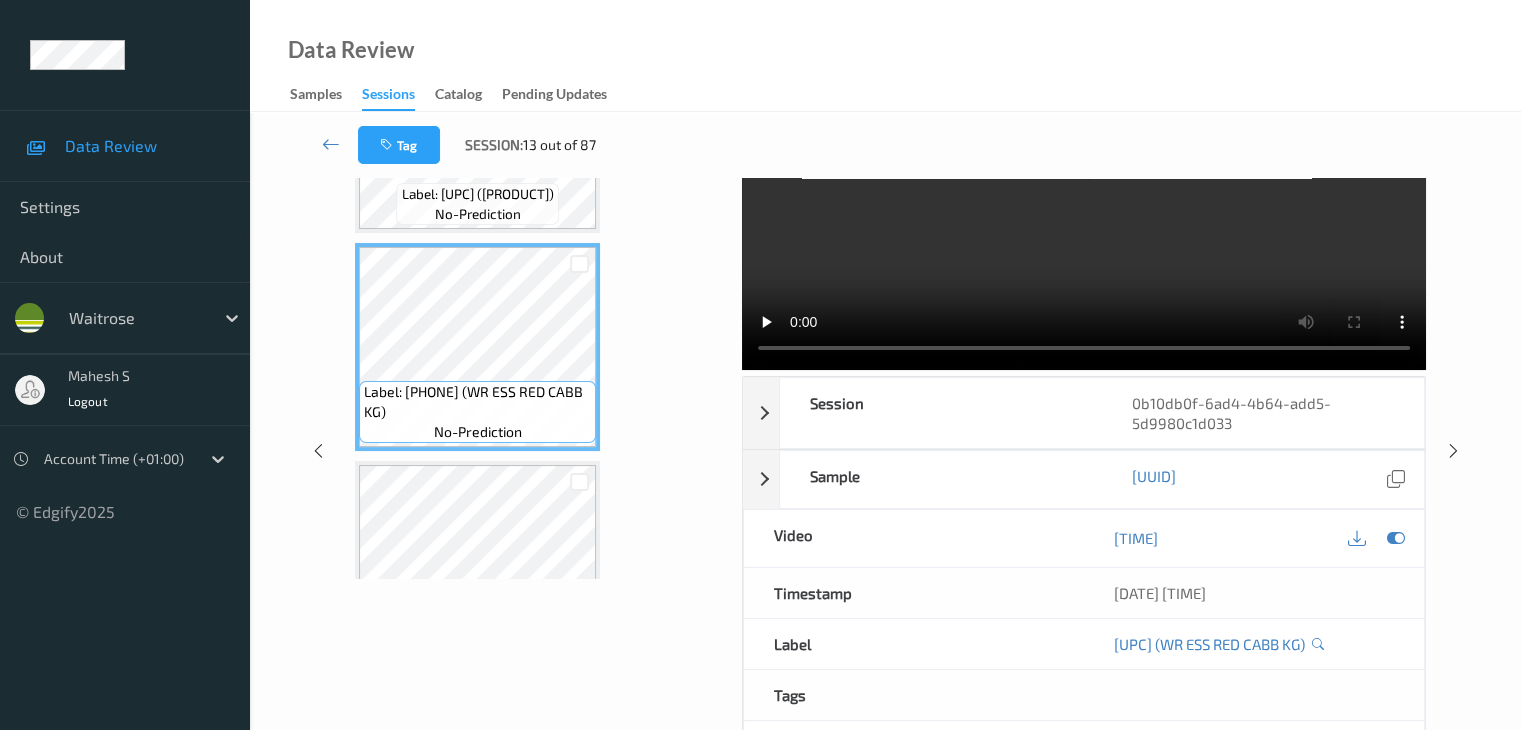 scroll, scrollTop: 0, scrollLeft: 0, axis: both 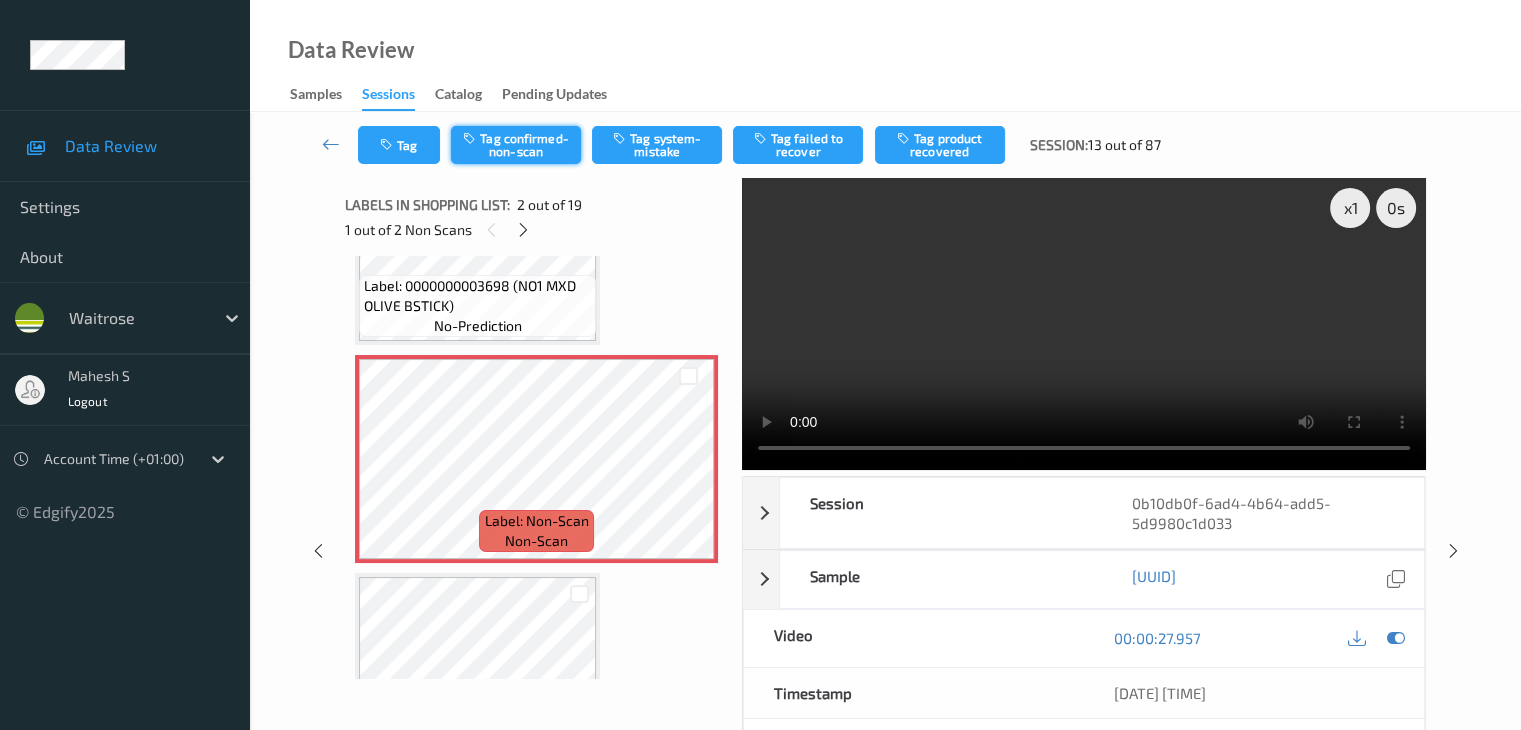 click on "Tag   confirmed-non-scan" at bounding box center [516, 145] 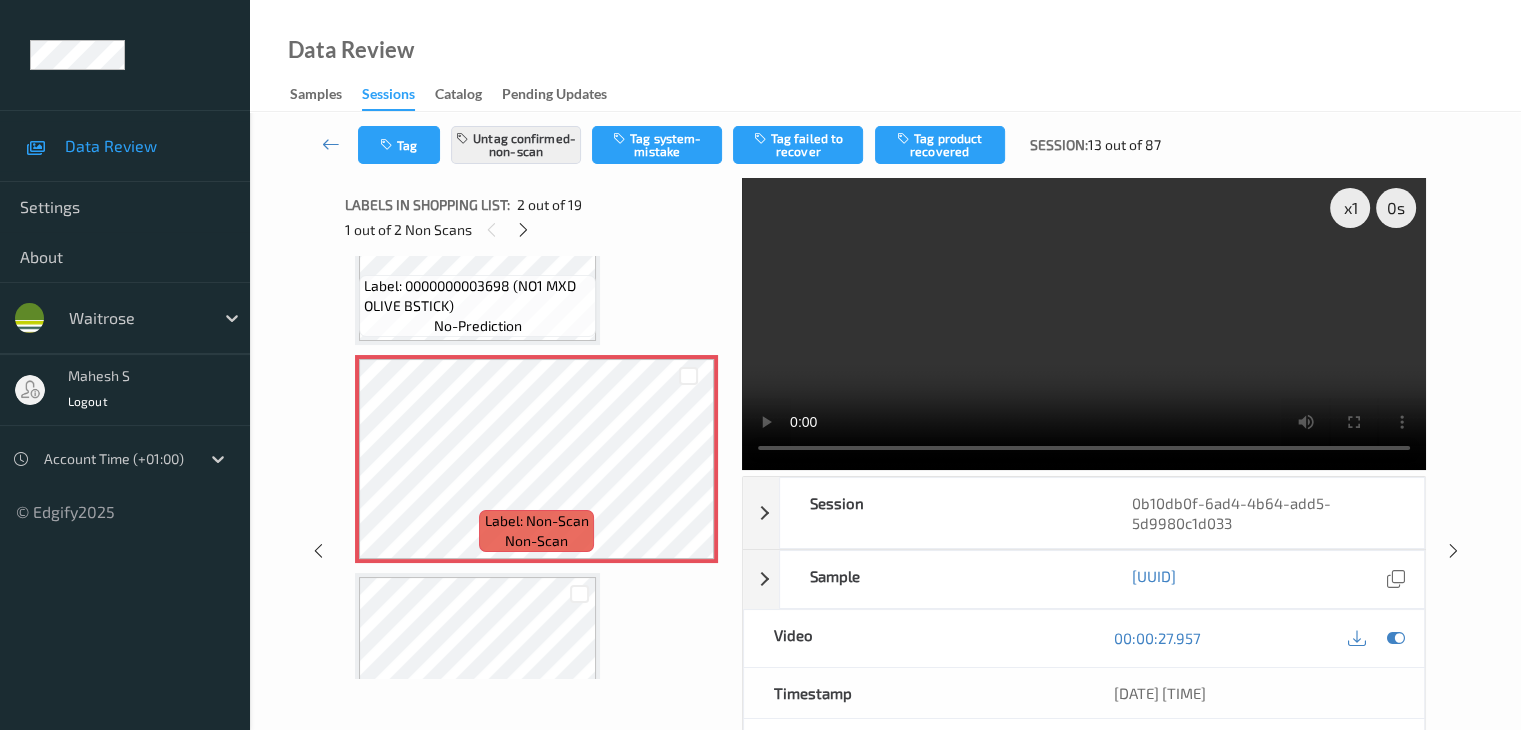 click on "Tag Untag   confirmed-non-scan Tag   system-mistake Tag   failed to recover Tag   product recovered Session: 13 out of 87" at bounding box center [885, 145] 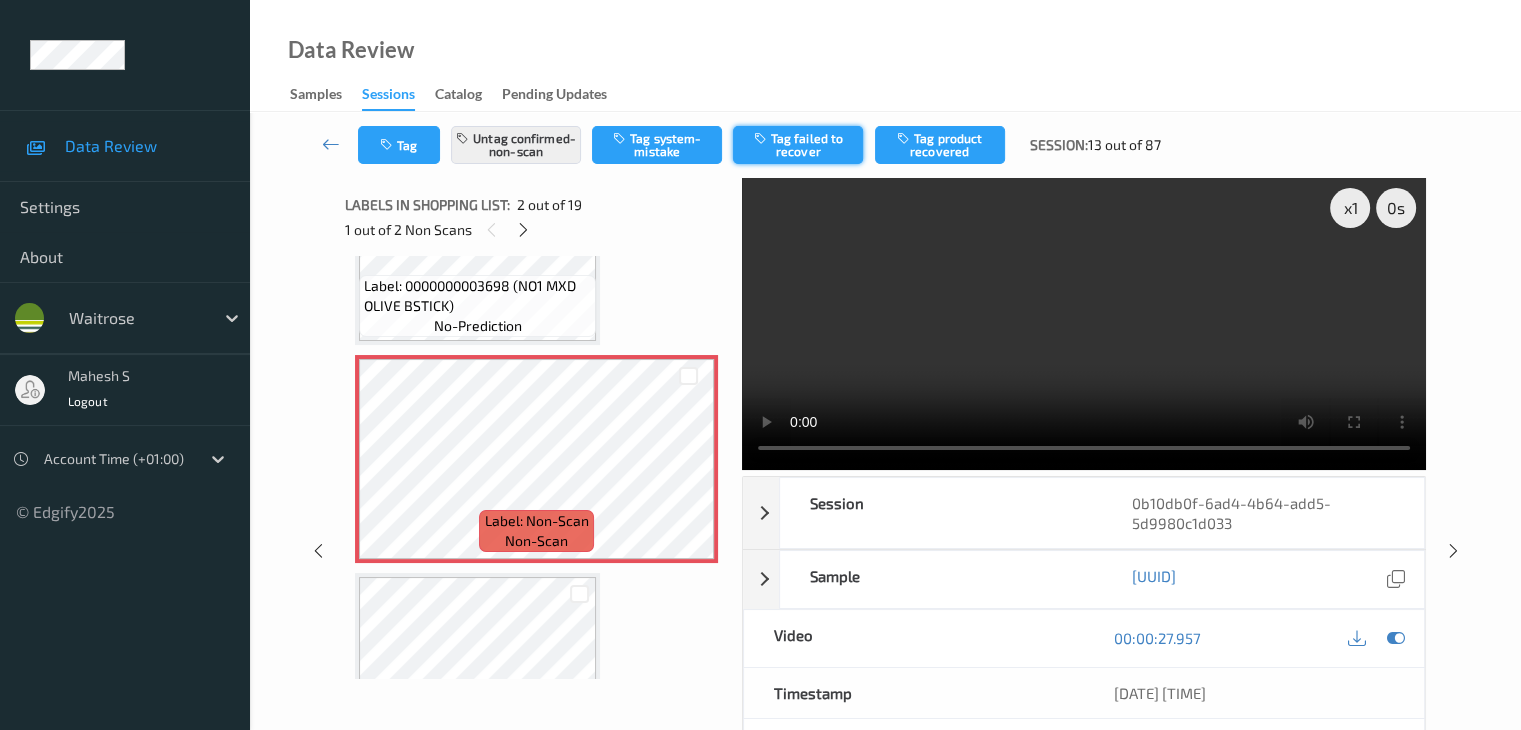 click on "Tag   failed to recover" at bounding box center (798, 145) 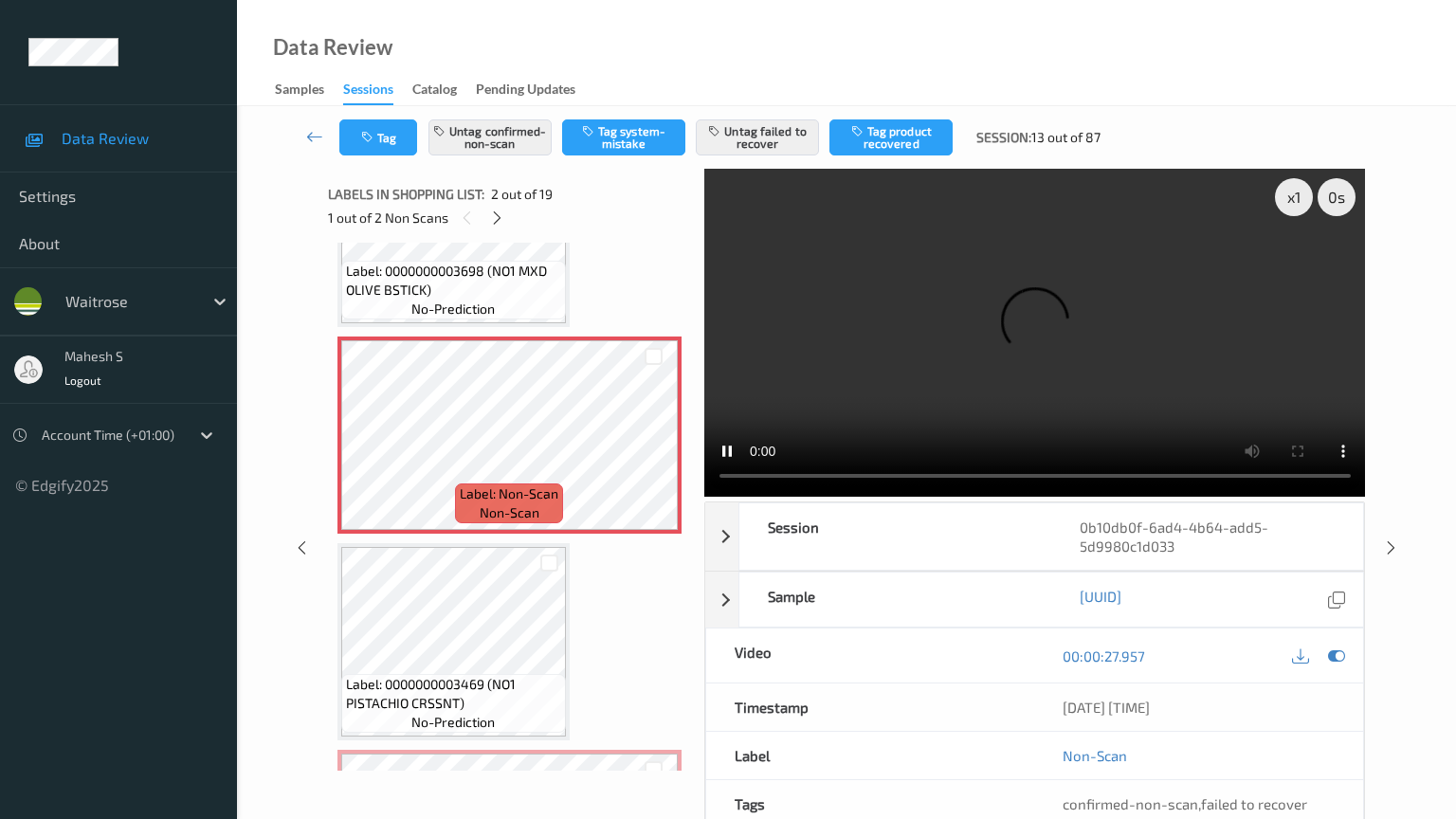 type 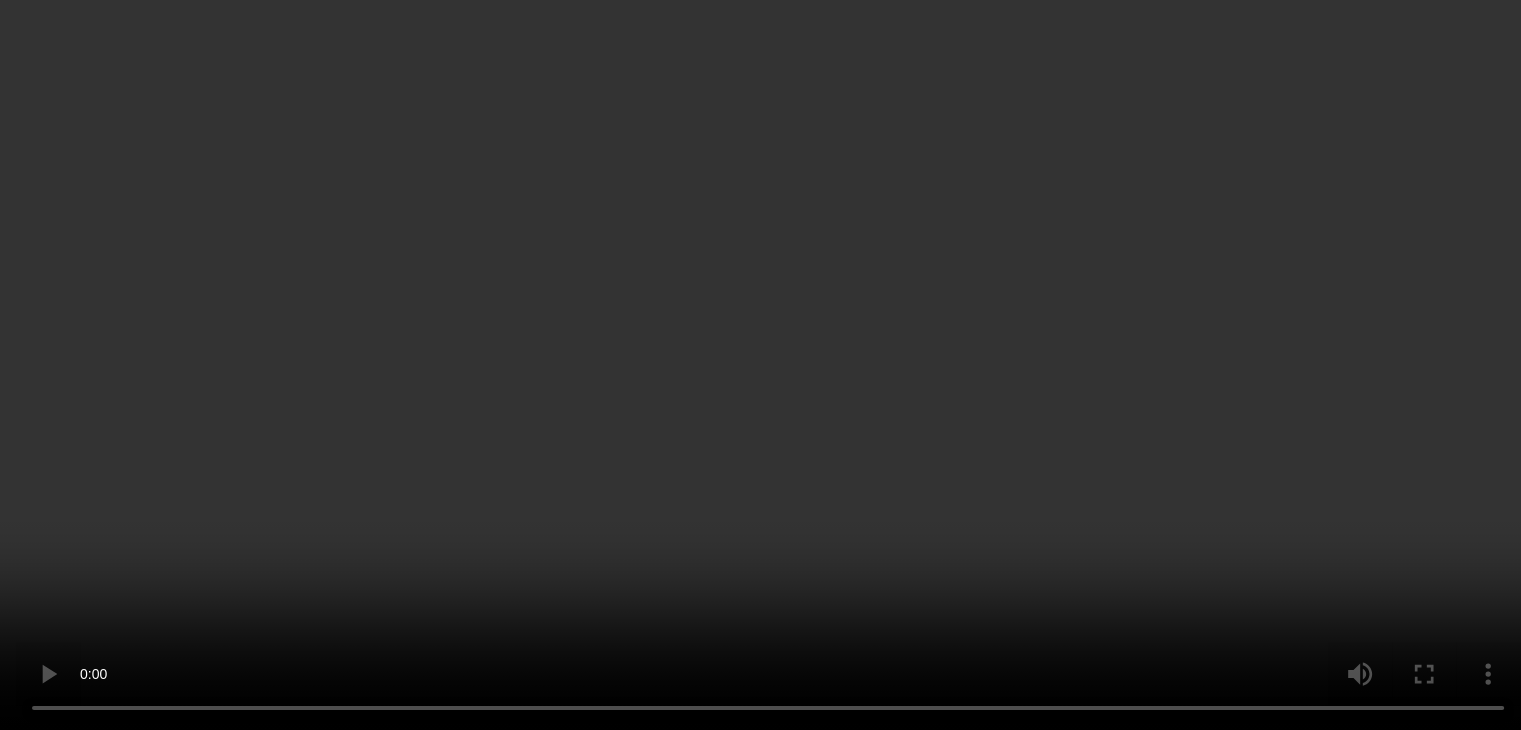 scroll, scrollTop: 529, scrollLeft: 0, axis: vertical 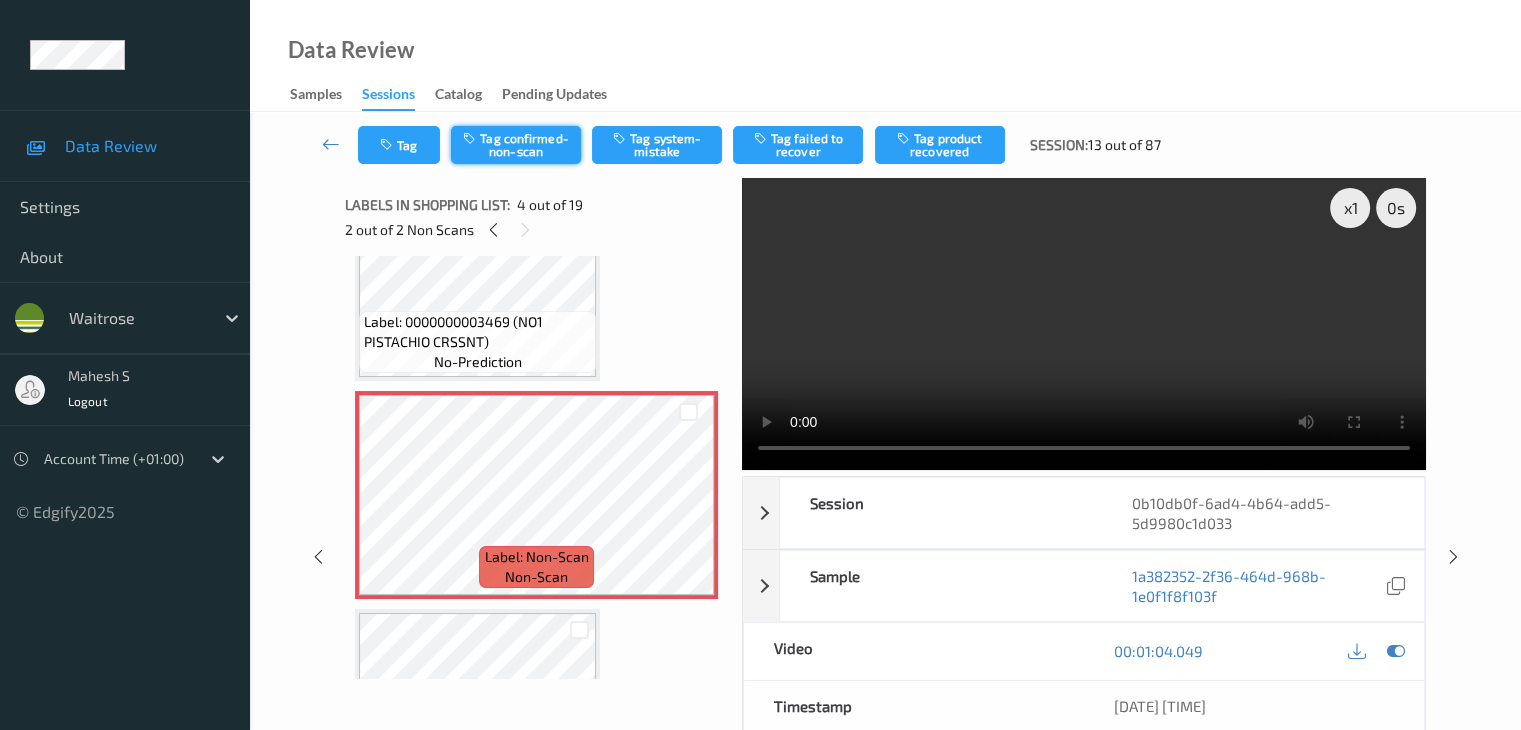 click on "Tag   confirmed-non-scan" at bounding box center (516, 145) 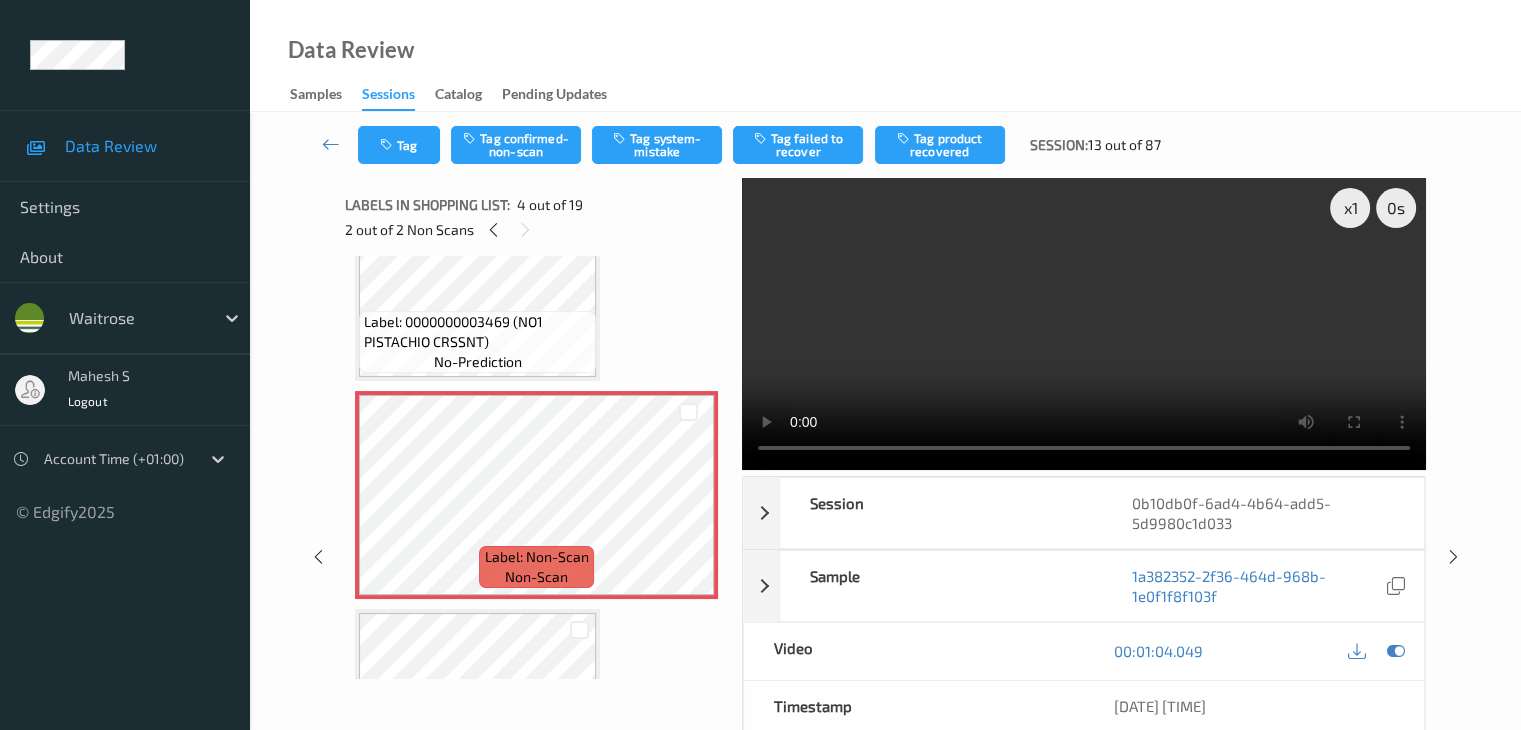click on "Tag Tag   confirmed-non-scan Tag   system-mistake Tag   failed to recover Tag   product recovered Session: [NUMBER] out of [NUMBER]" at bounding box center [885, 145] 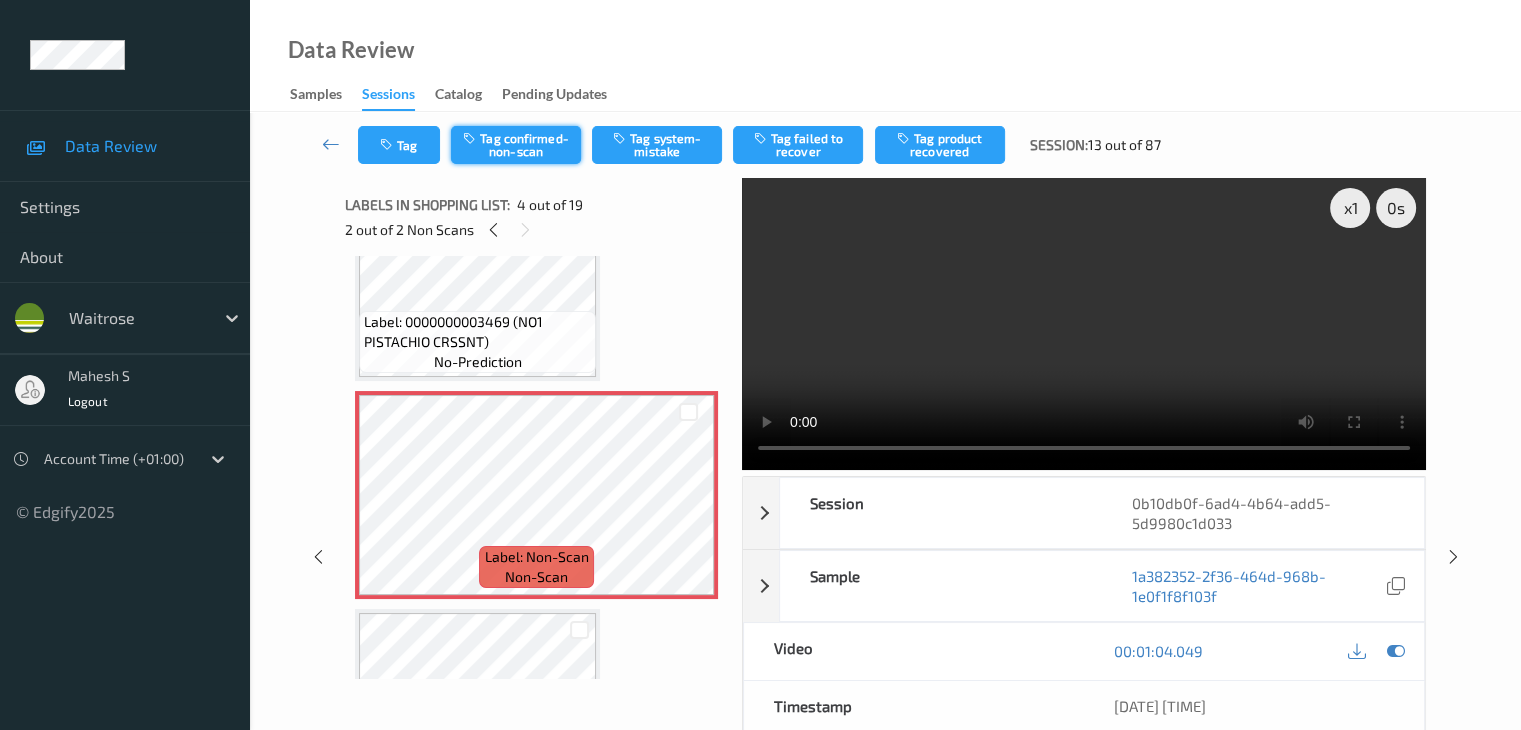 click on "Tag   confirmed-non-scan" at bounding box center [516, 145] 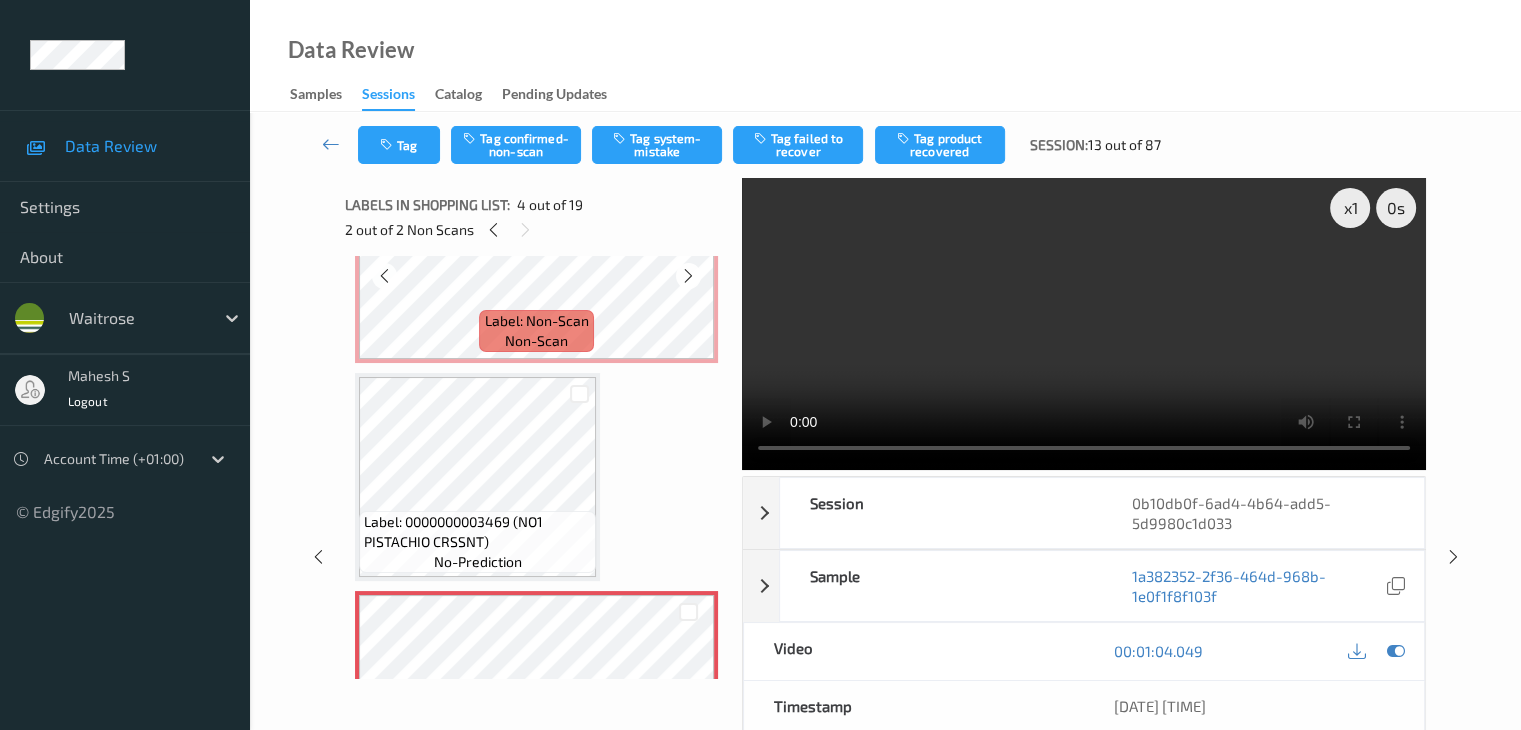scroll, scrollTop: 129, scrollLeft: 0, axis: vertical 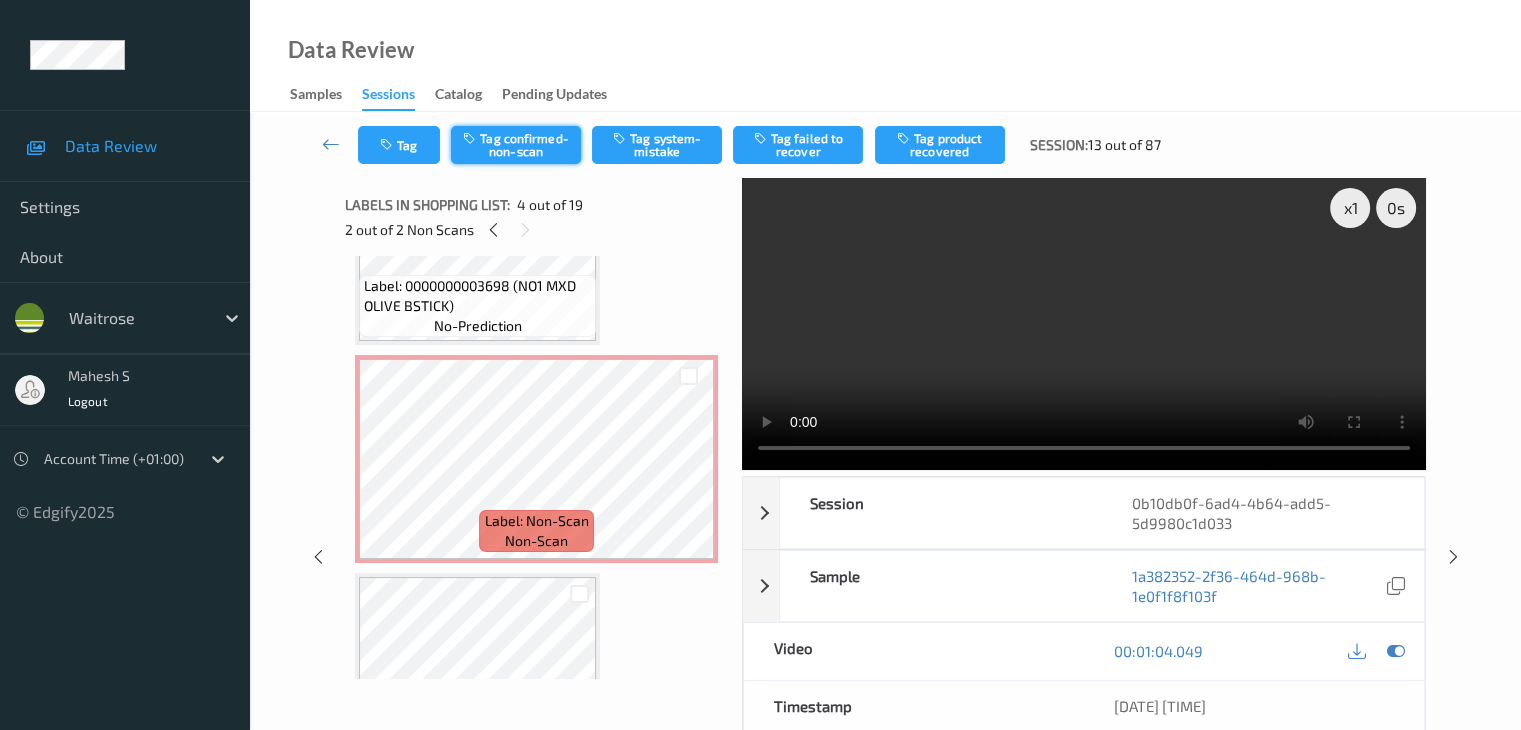 click on "Tag   confirmed-non-scan" at bounding box center [516, 145] 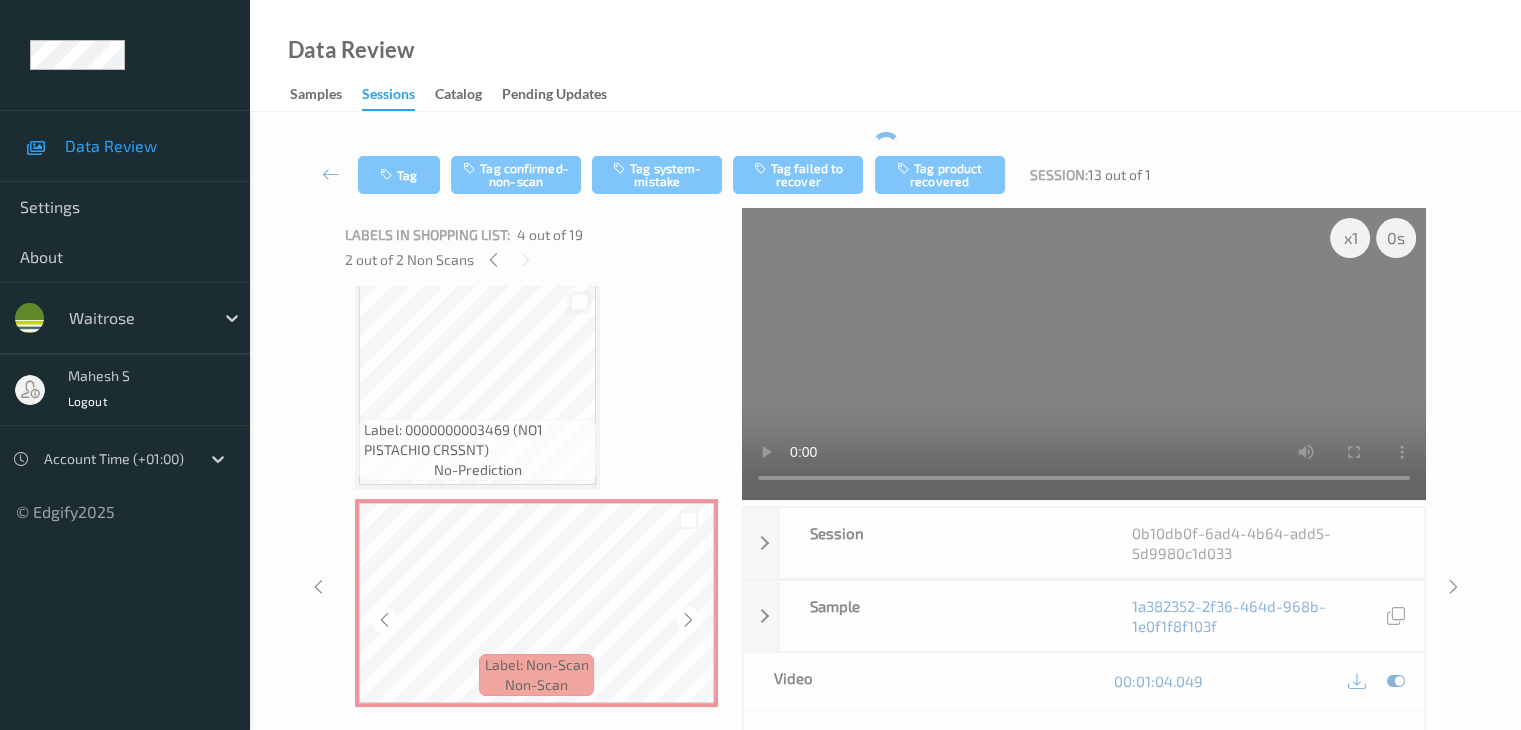 scroll, scrollTop: 629, scrollLeft: 0, axis: vertical 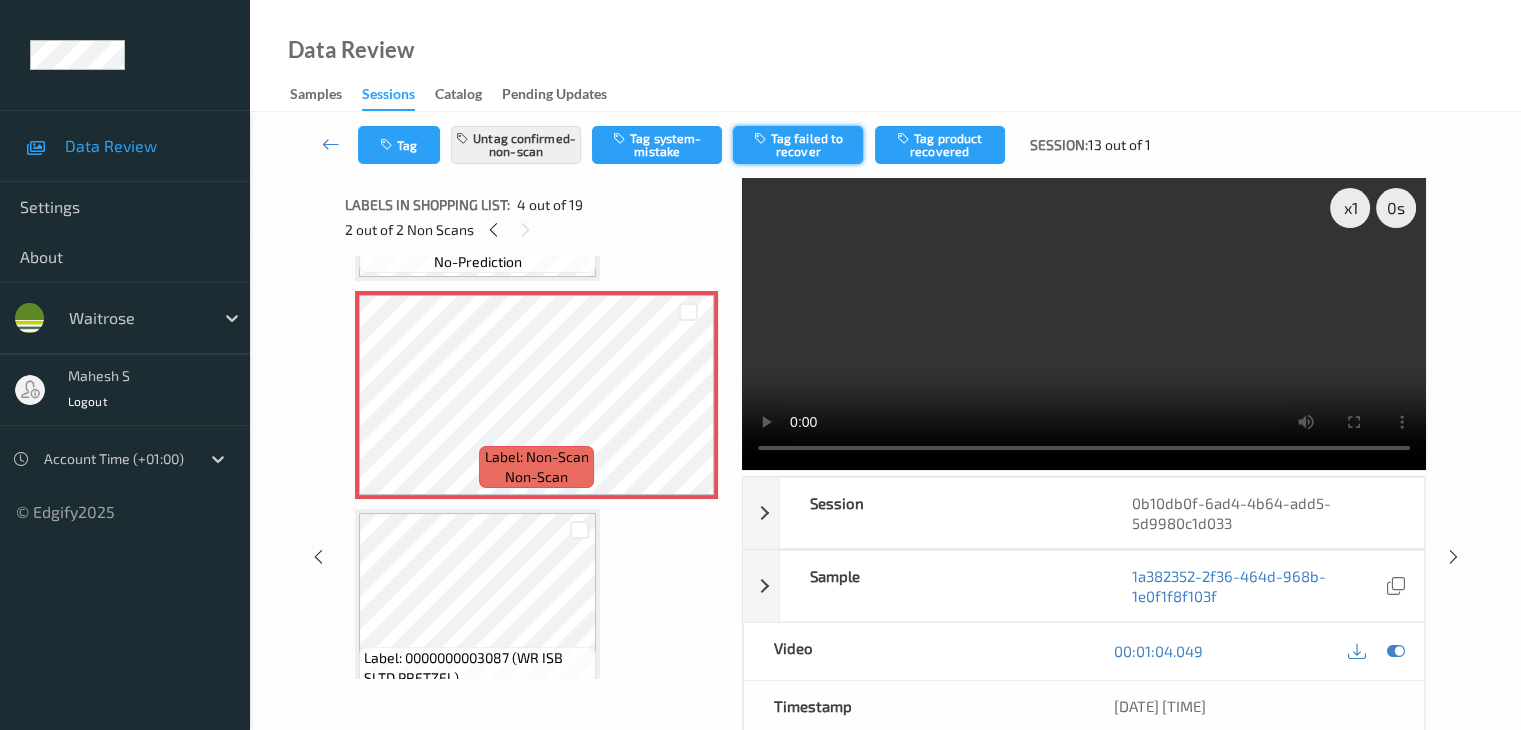 click on "Tag   failed to recover" at bounding box center [798, 145] 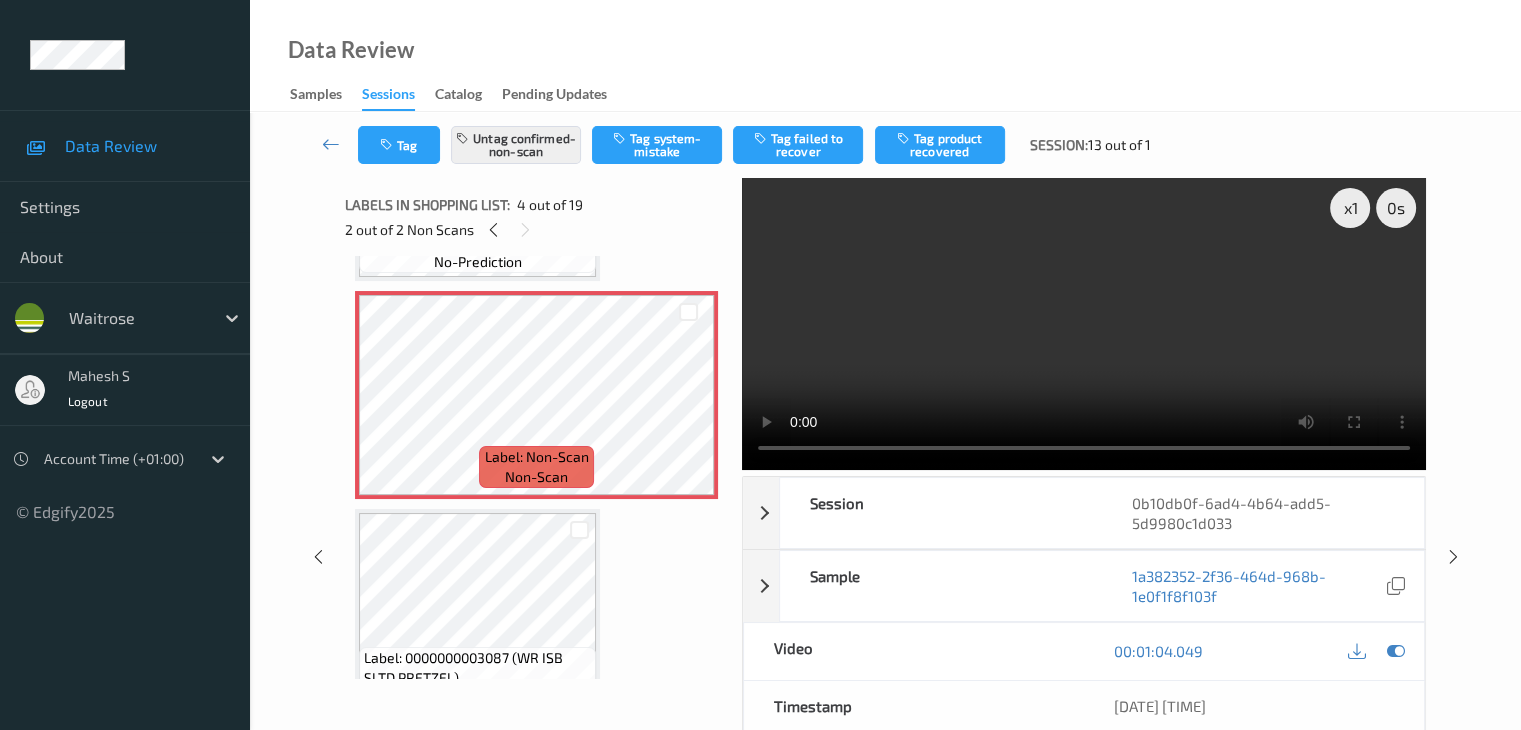 drag, startPoint x: 870, startPoint y: 225, endPoint x: 891, endPoint y: 50, distance: 176.2555 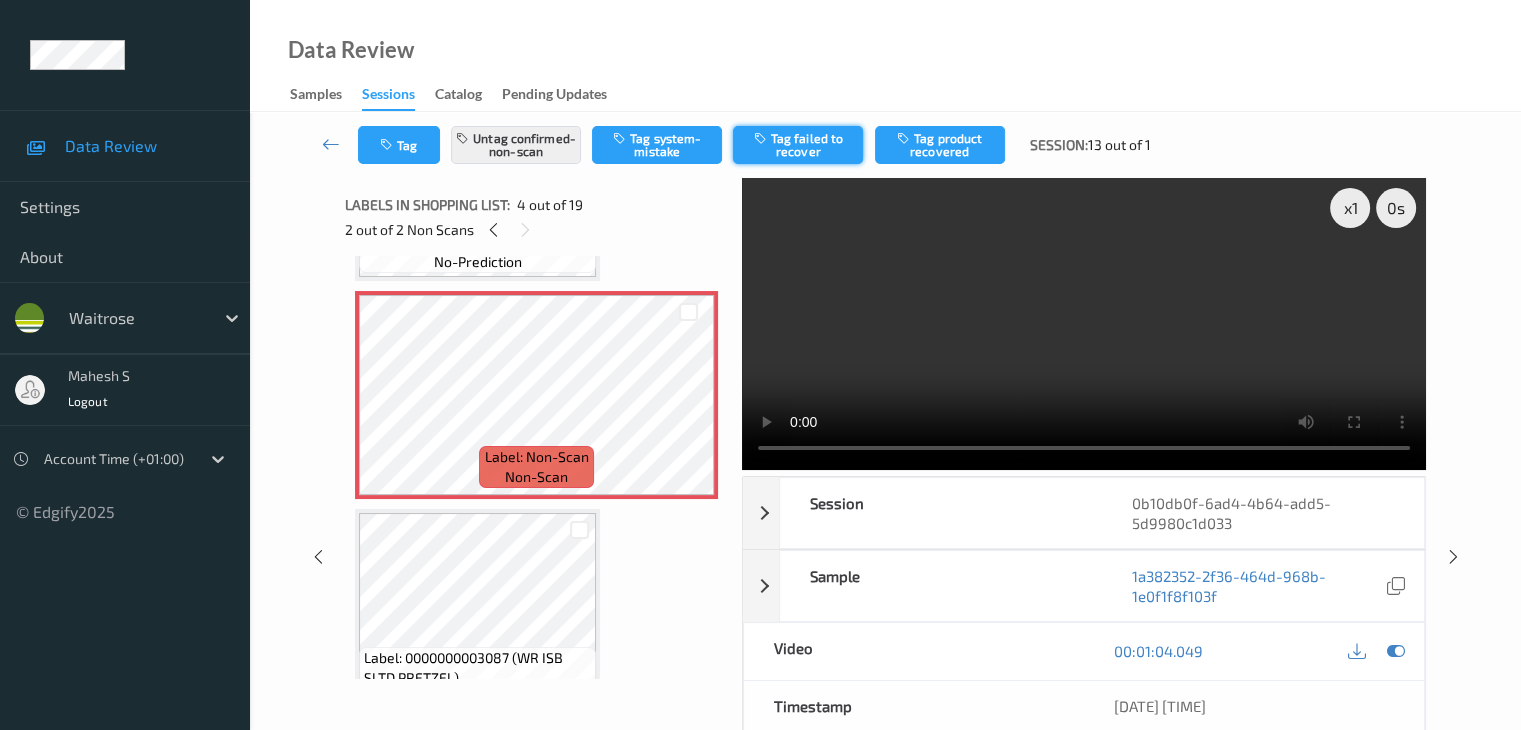 click on "Tag   failed to recover" at bounding box center [798, 145] 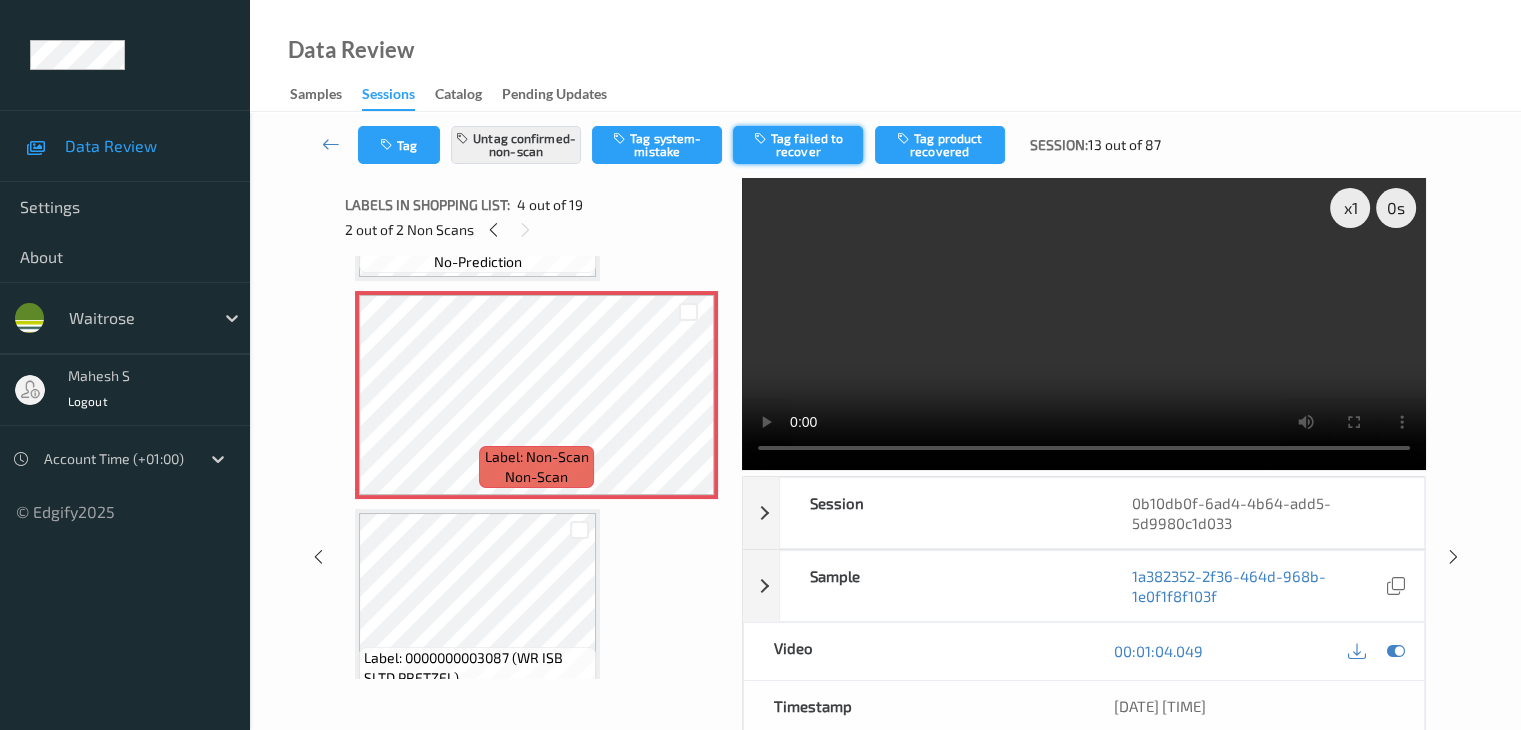click on "Tag   failed to recover" at bounding box center [798, 145] 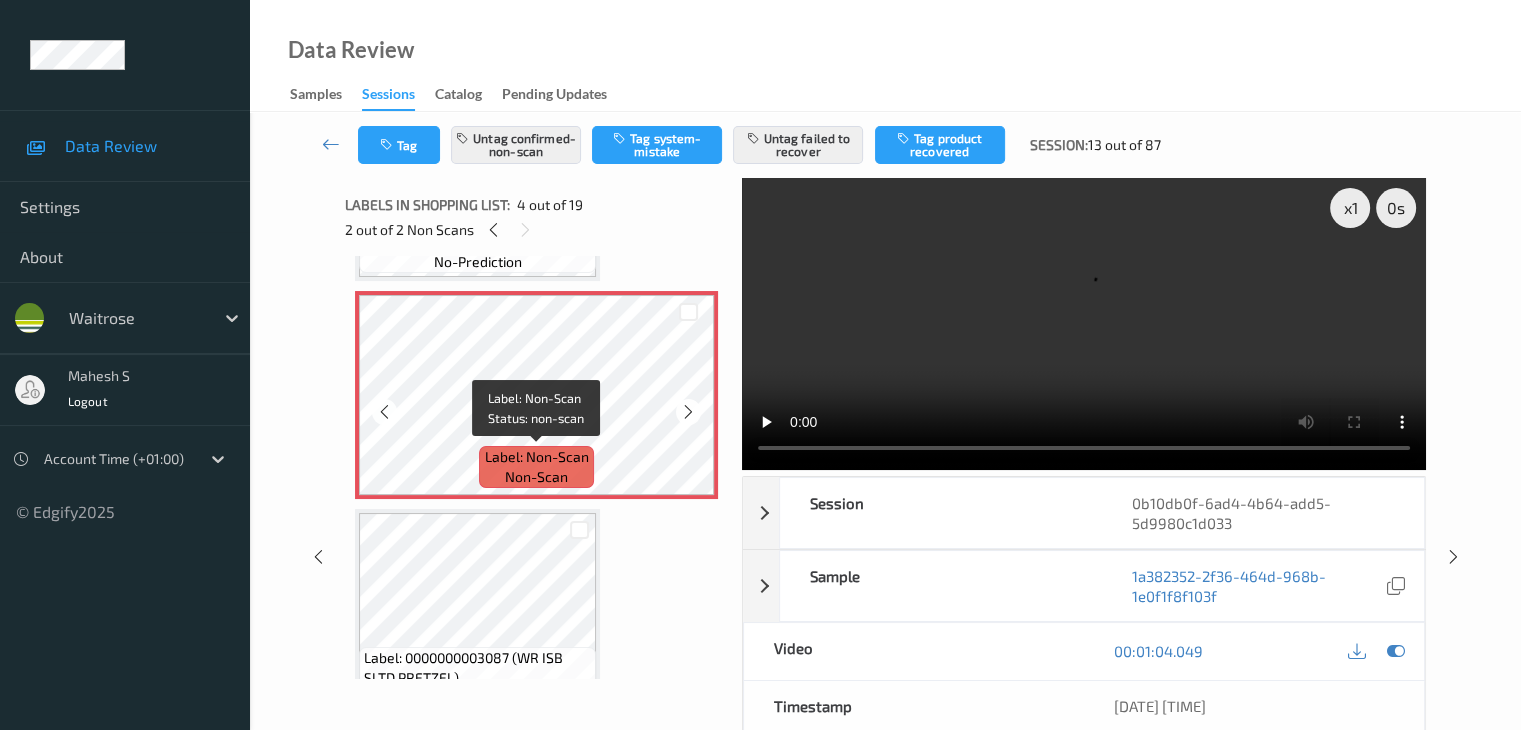 scroll, scrollTop: 329, scrollLeft: 0, axis: vertical 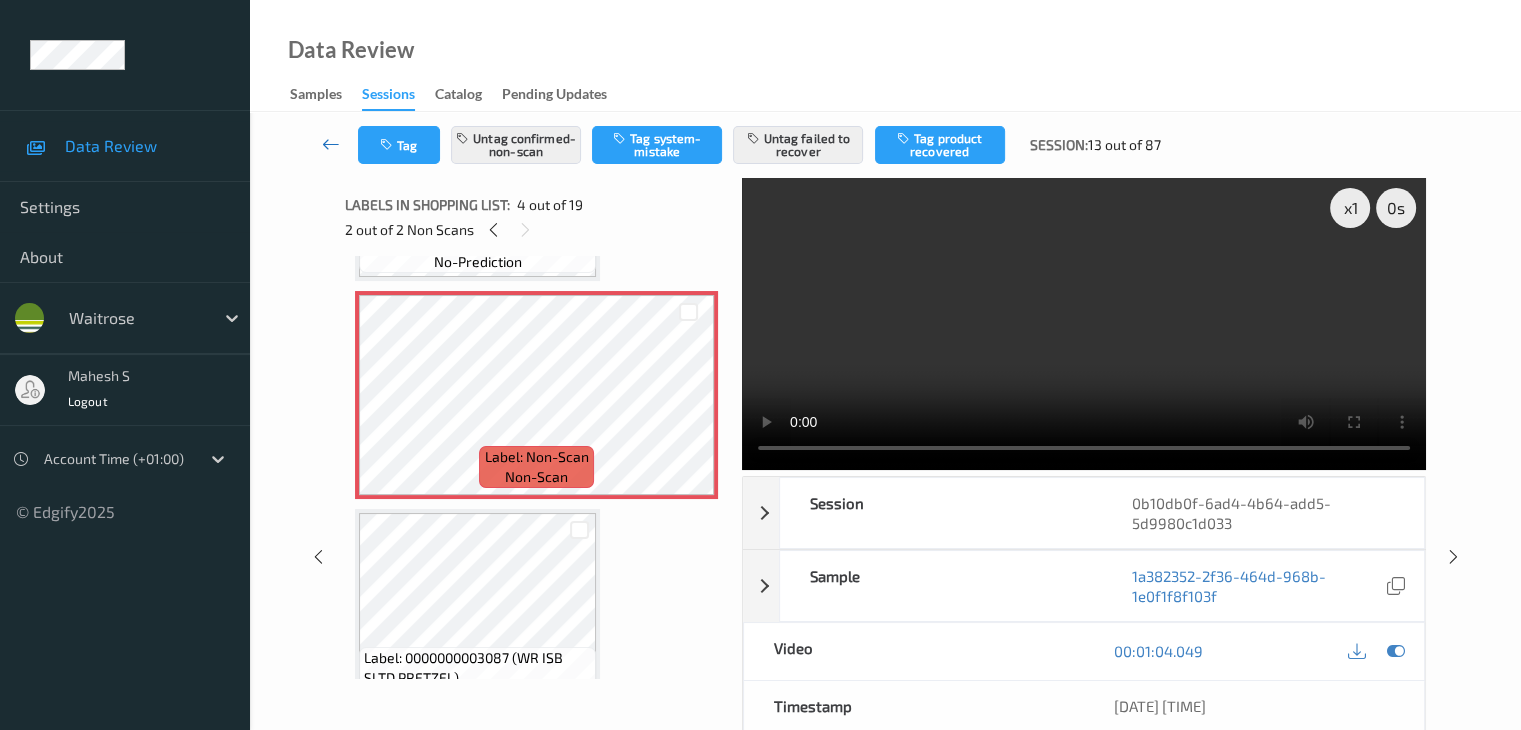 click at bounding box center (331, 144) 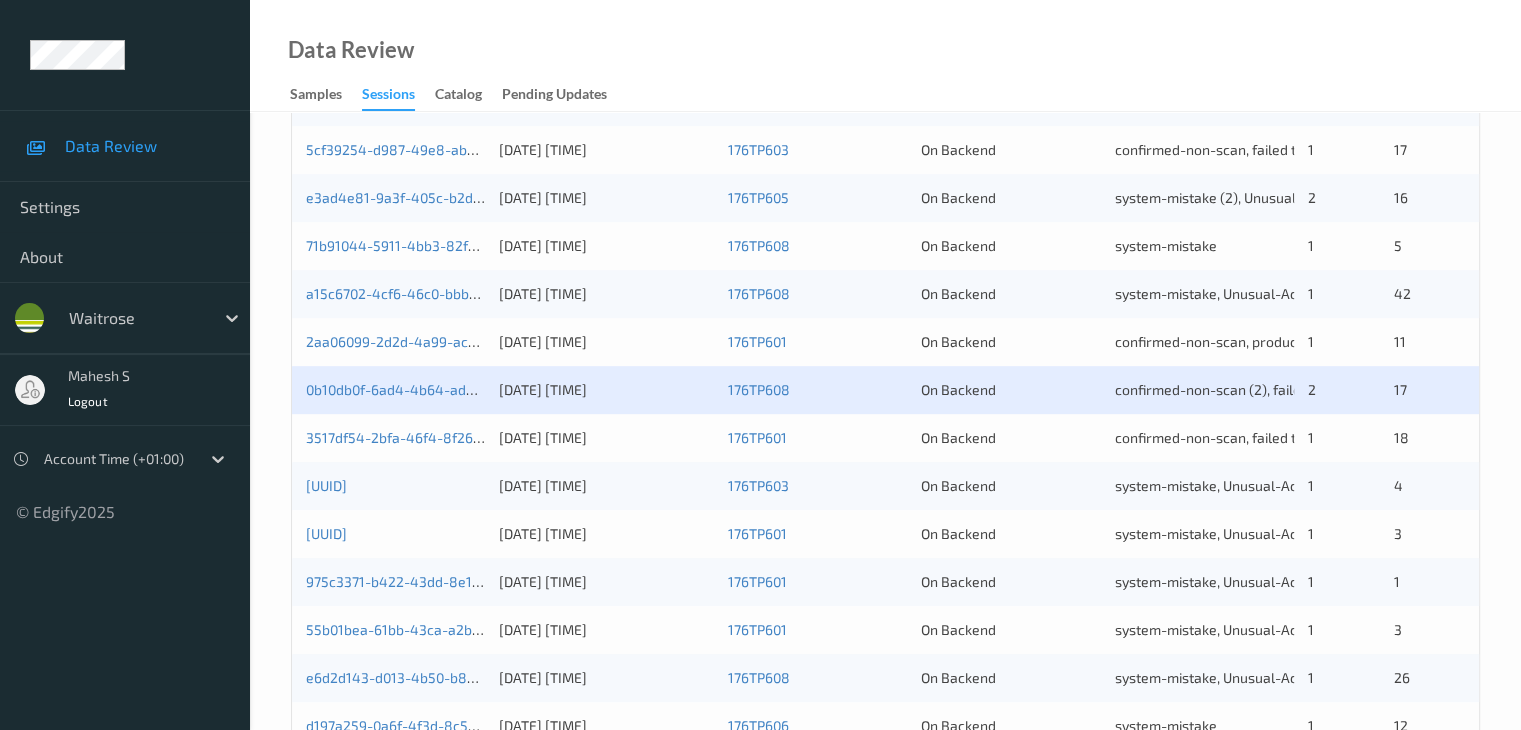 scroll, scrollTop: 932, scrollLeft: 0, axis: vertical 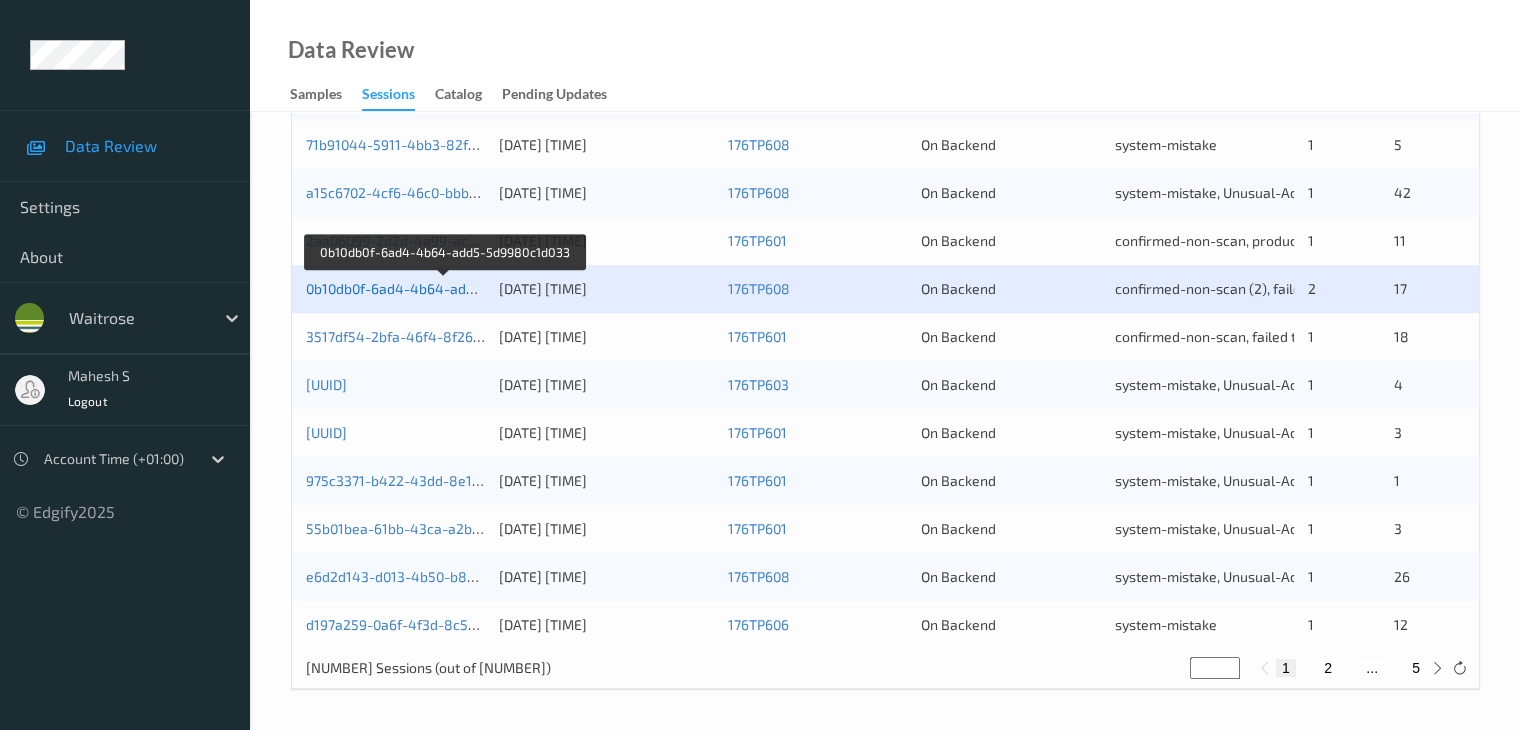 click on "0b10db0f-6ad4-4b64-add5-5d9980c1d033" at bounding box center [444, 288] 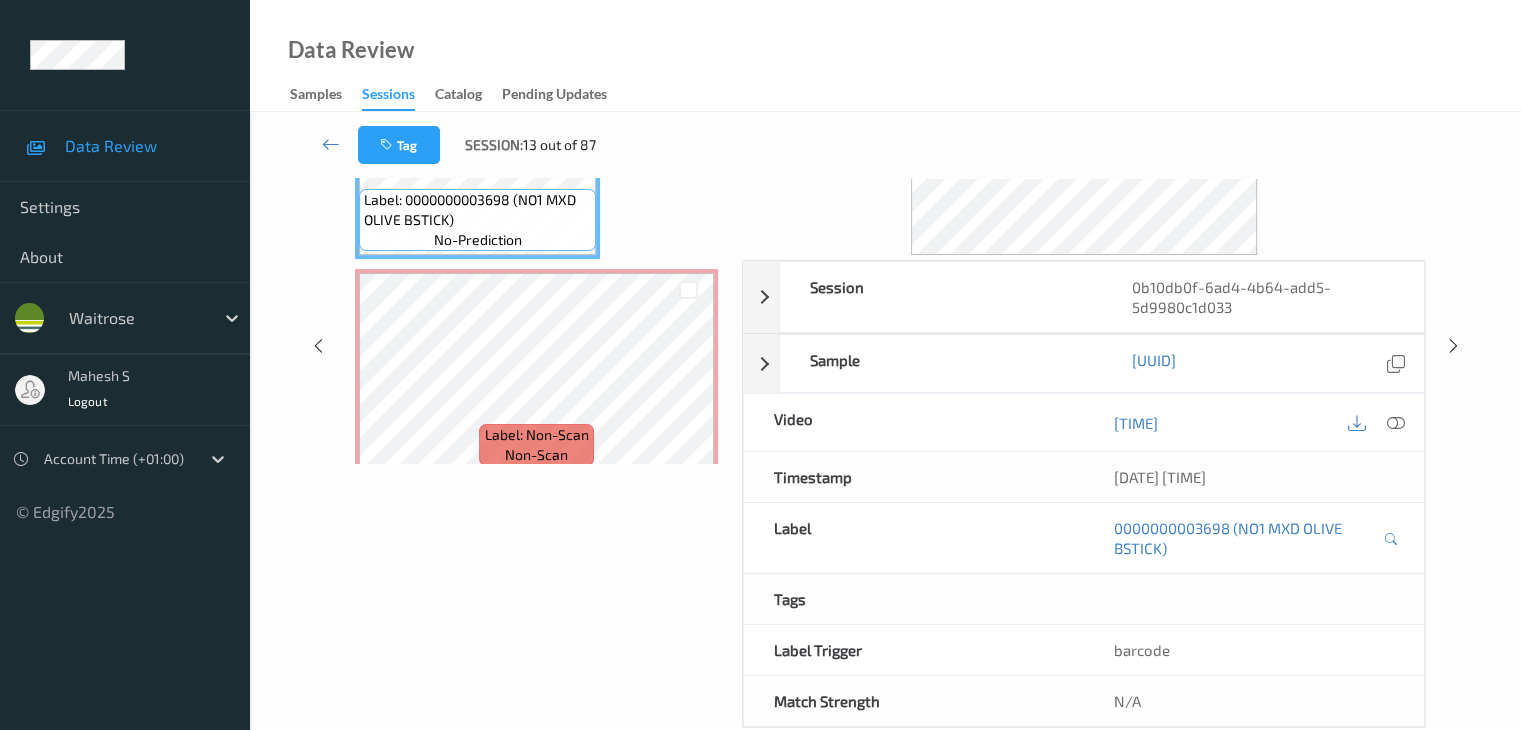 scroll, scrollTop: 0, scrollLeft: 0, axis: both 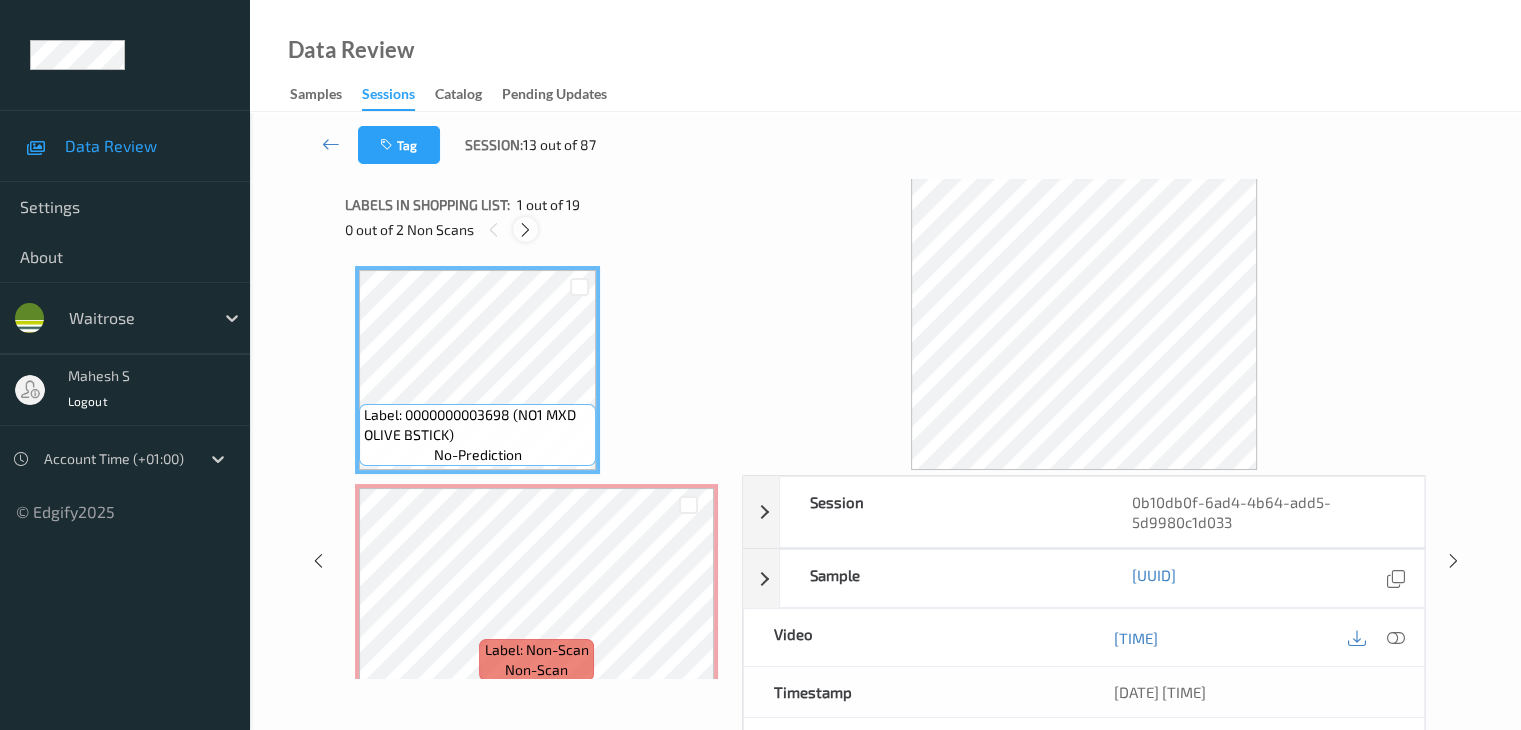 click at bounding box center (525, 230) 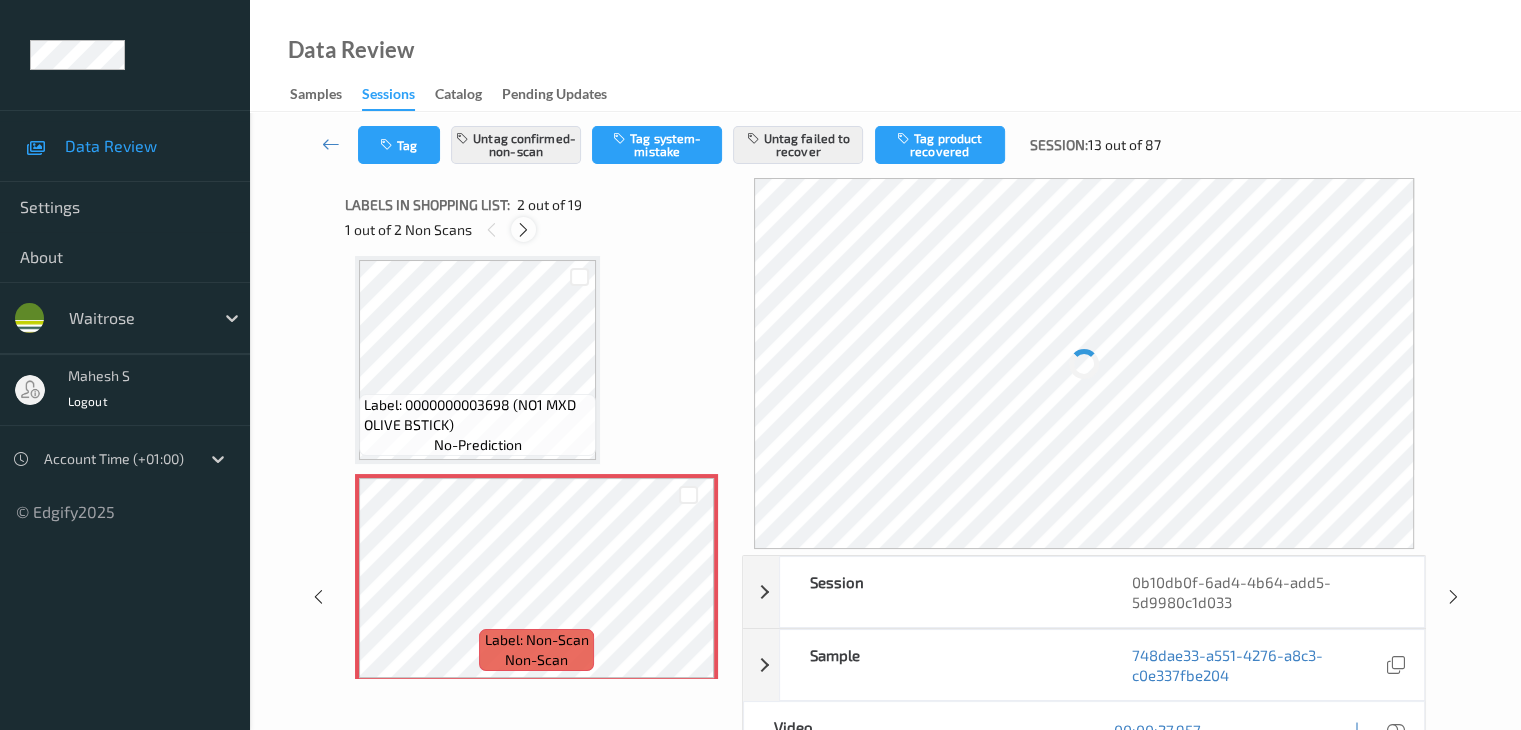 click at bounding box center (523, 230) 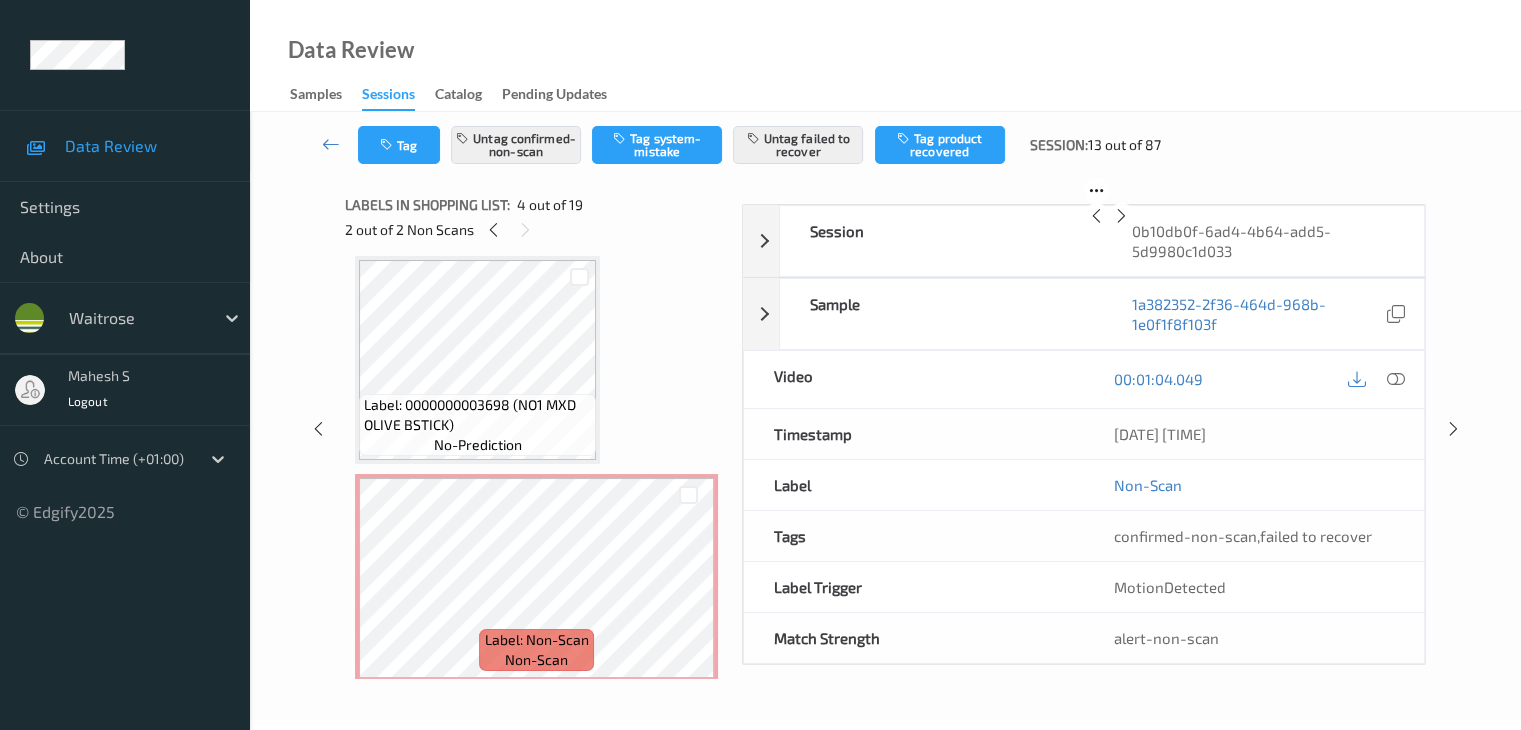 scroll, scrollTop: 446, scrollLeft: 0, axis: vertical 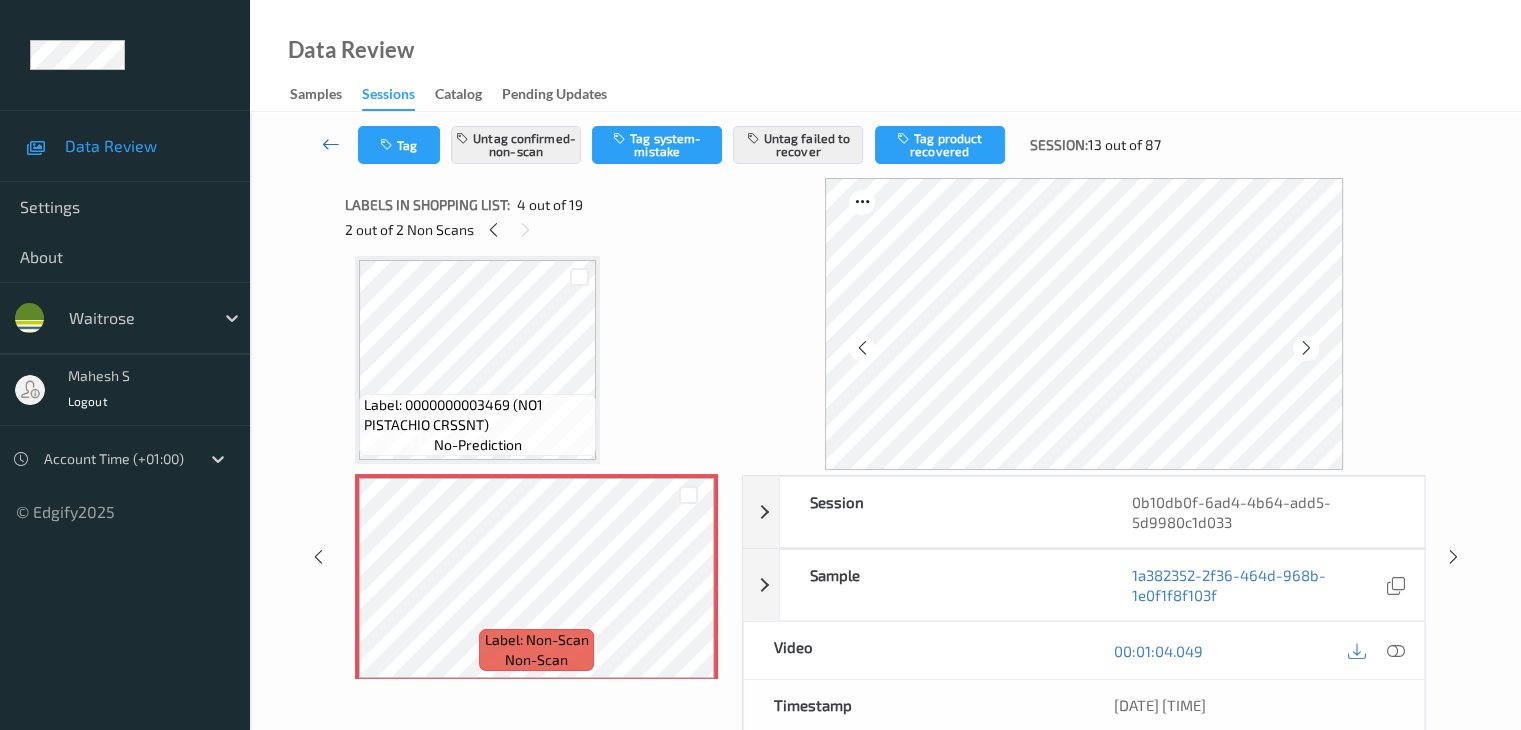 click at bounding box center (331, 144) 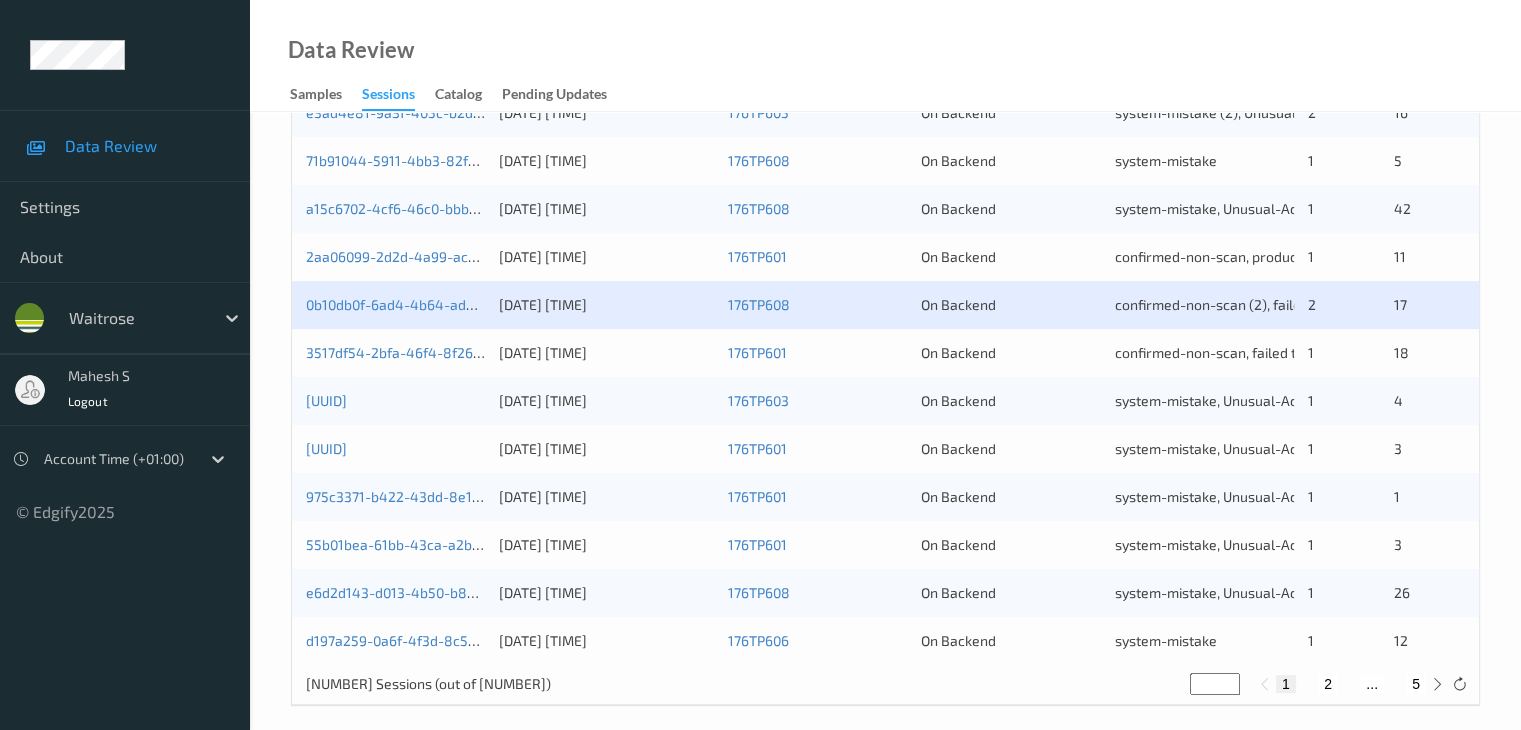 scroll, scrollTop: 932, scrollLeft: 0, axis: vertical 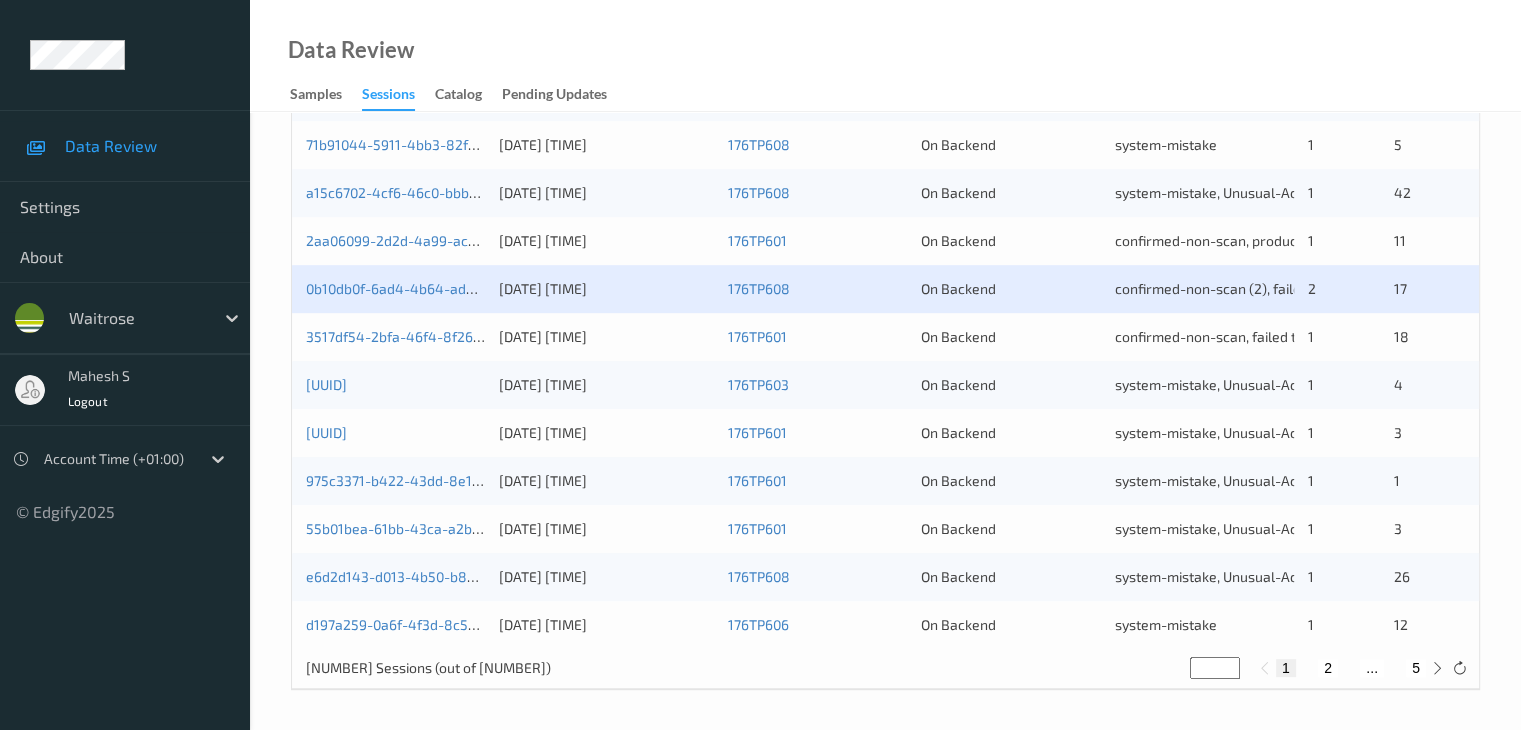 click on "2" at bounding box center [1328, 668] 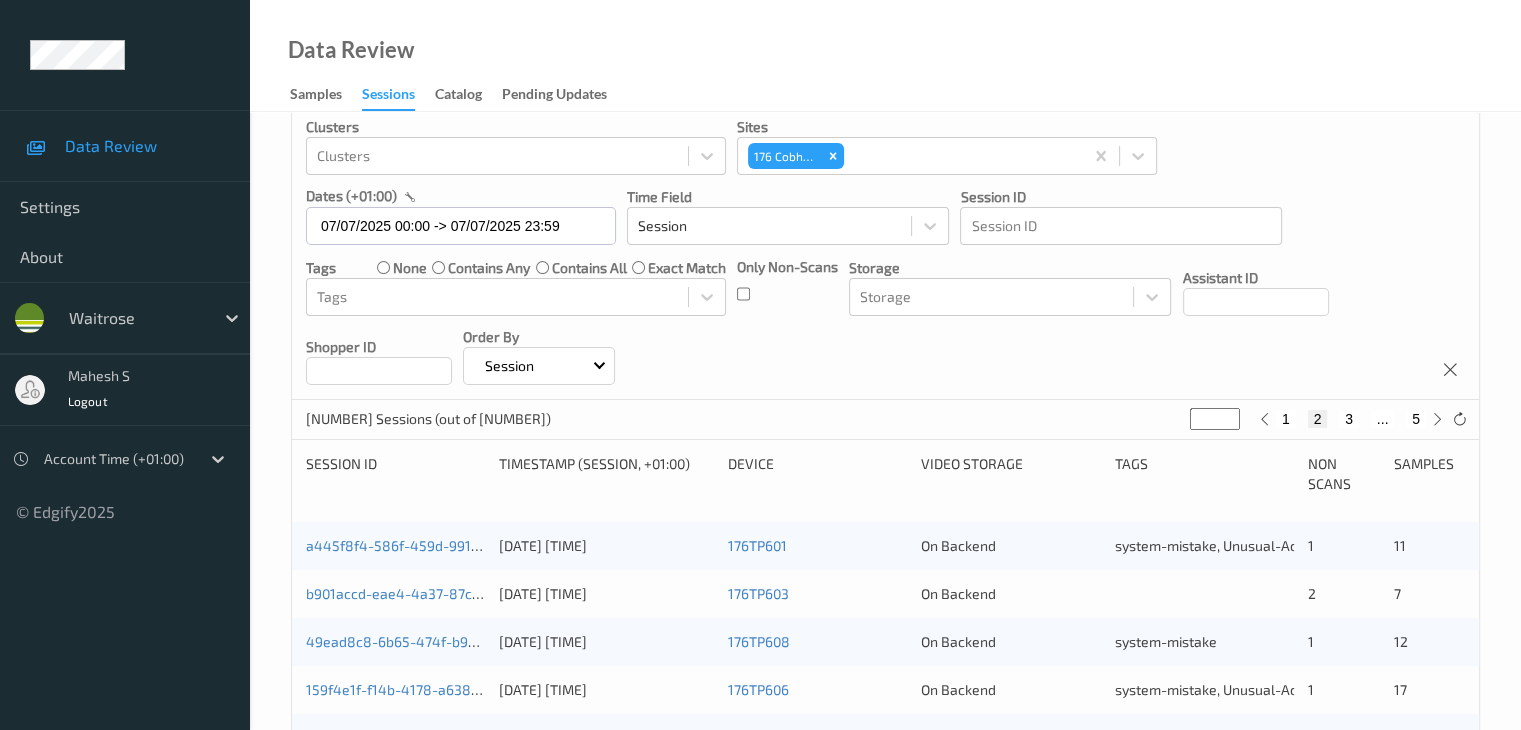scroll, scrollTop: 200, scrollLeft: 0, axis: vertical 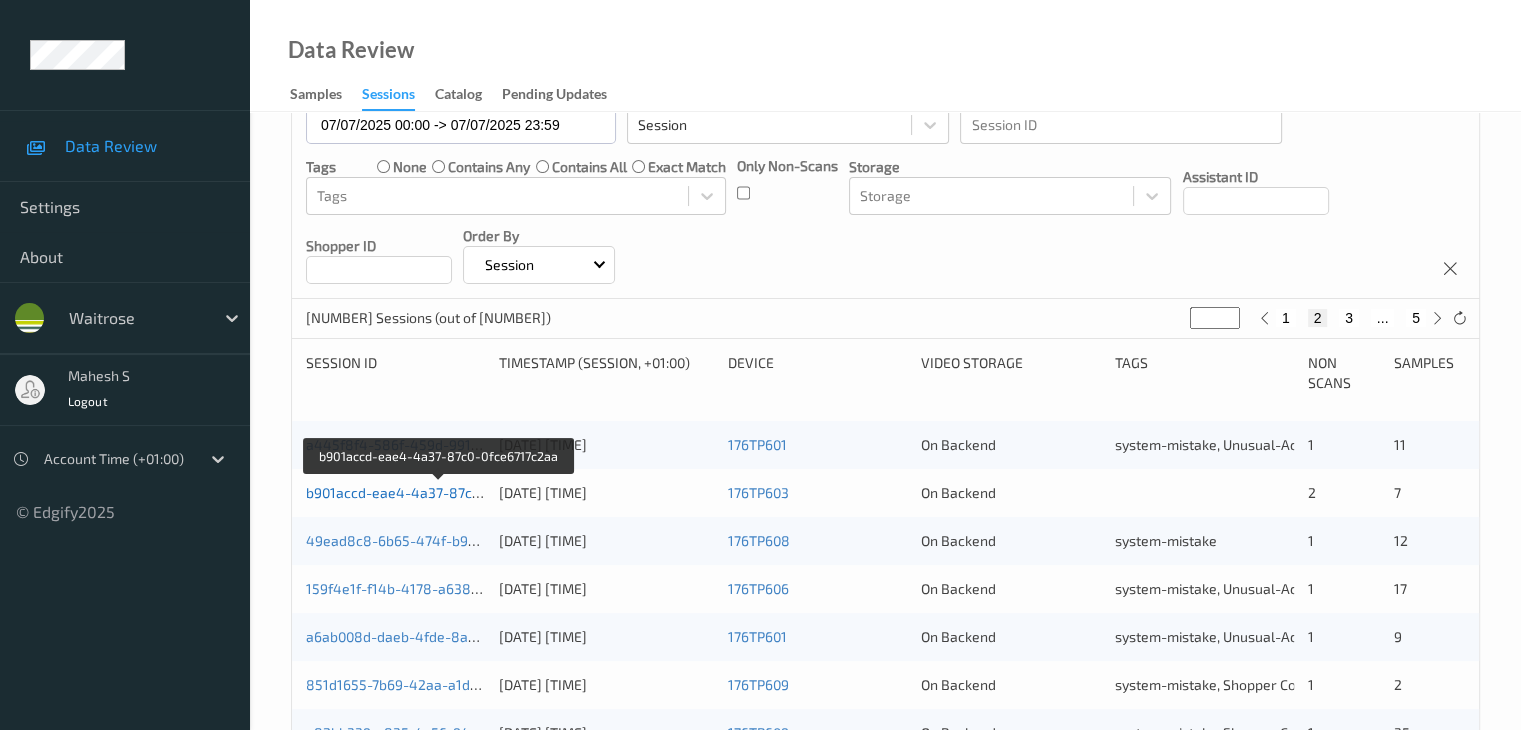 click on "b901accd-eae4-4a37-87c0-0fce6717c2aa" at bounding box center (439, 492) 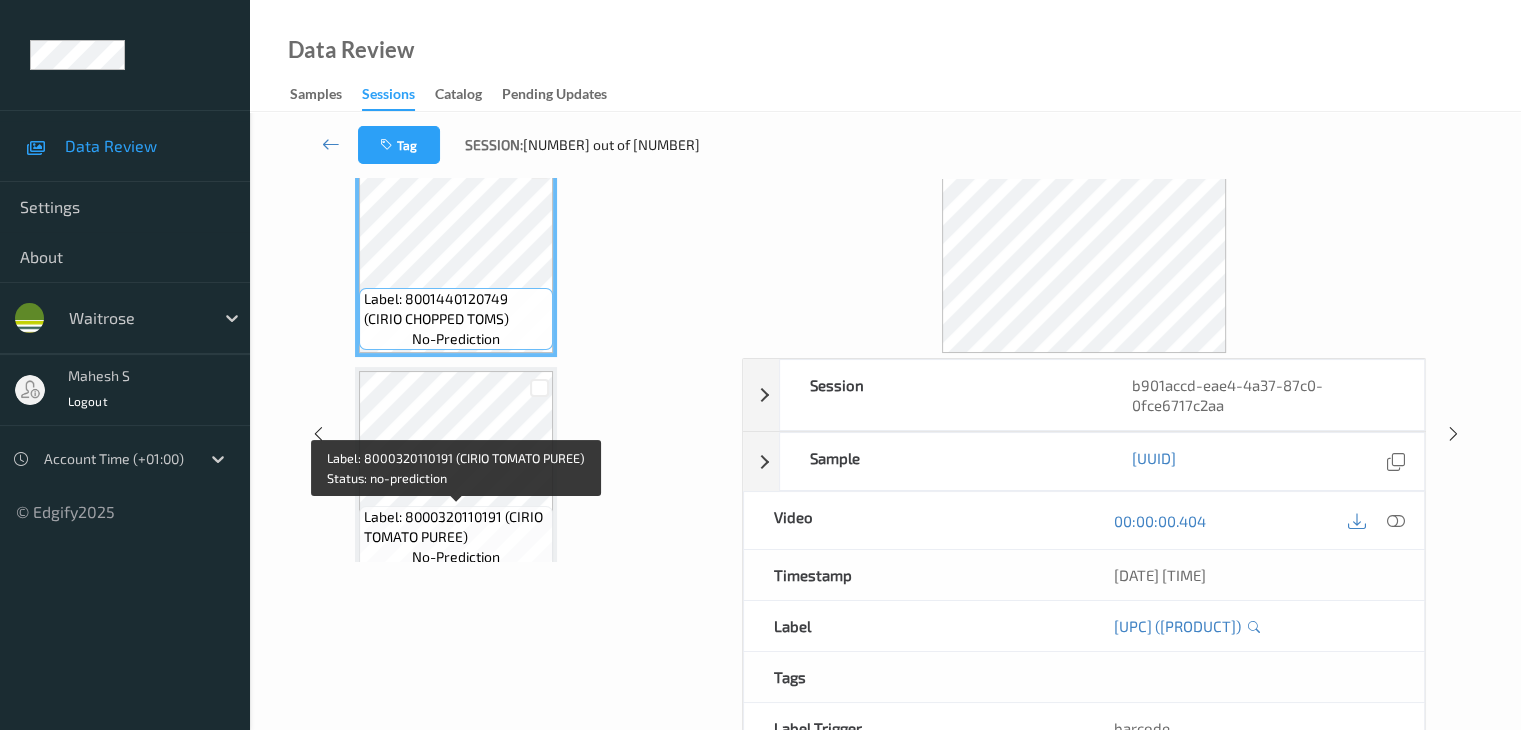 scroll, scrollTop: 0, scrollLeft: 0, axis: both 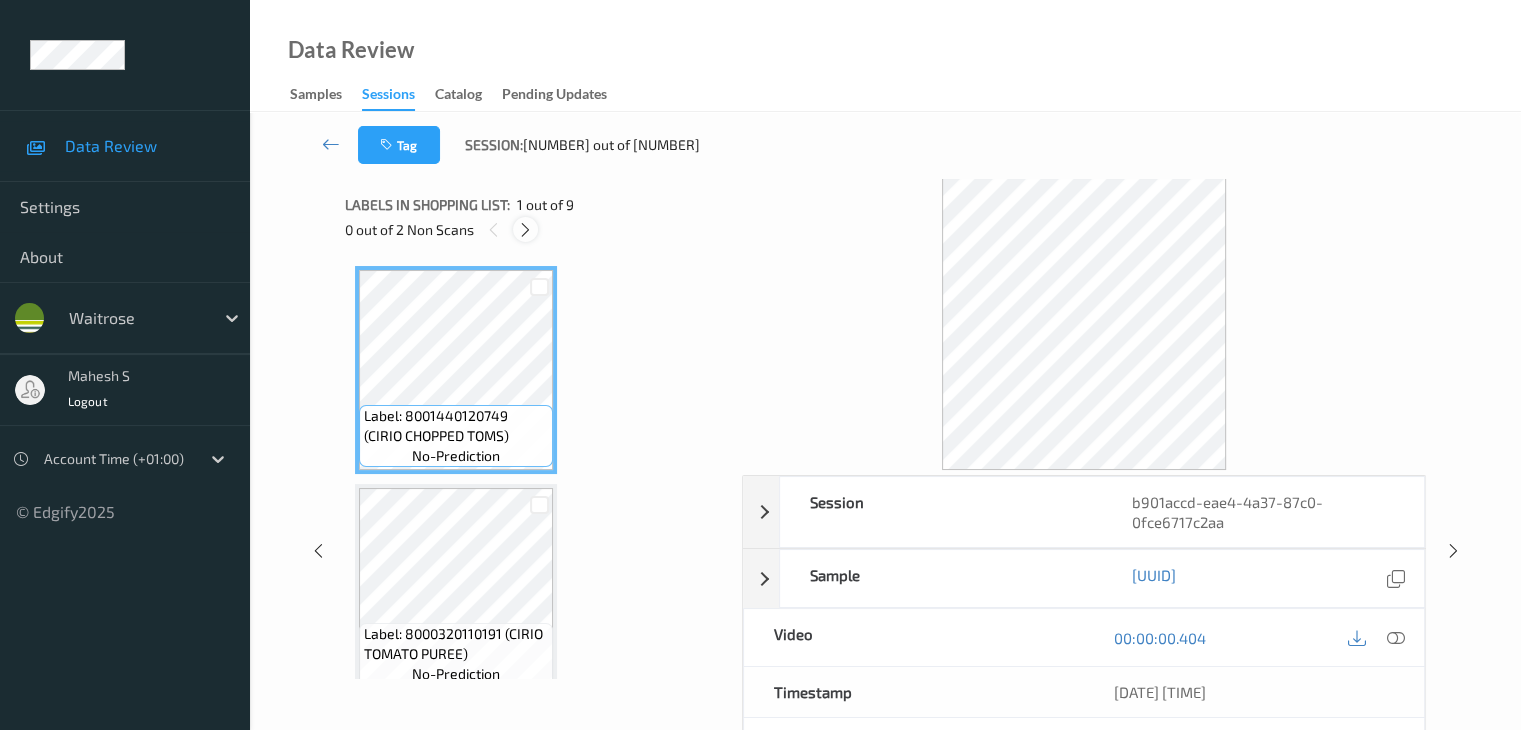 click at bounding box center (525, 230) 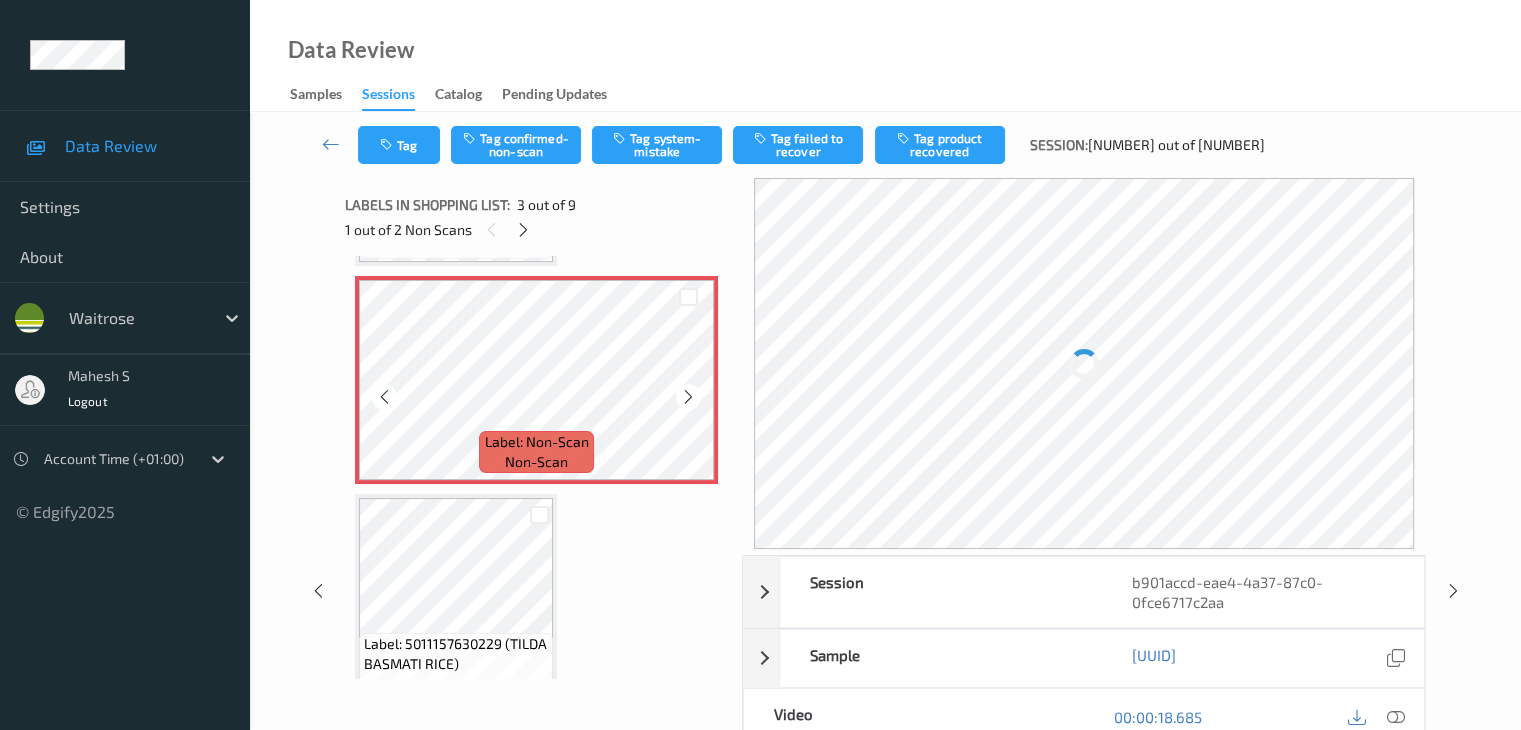 scroll, scrollTop: 428, scrollLeft: 0, axis: vertical 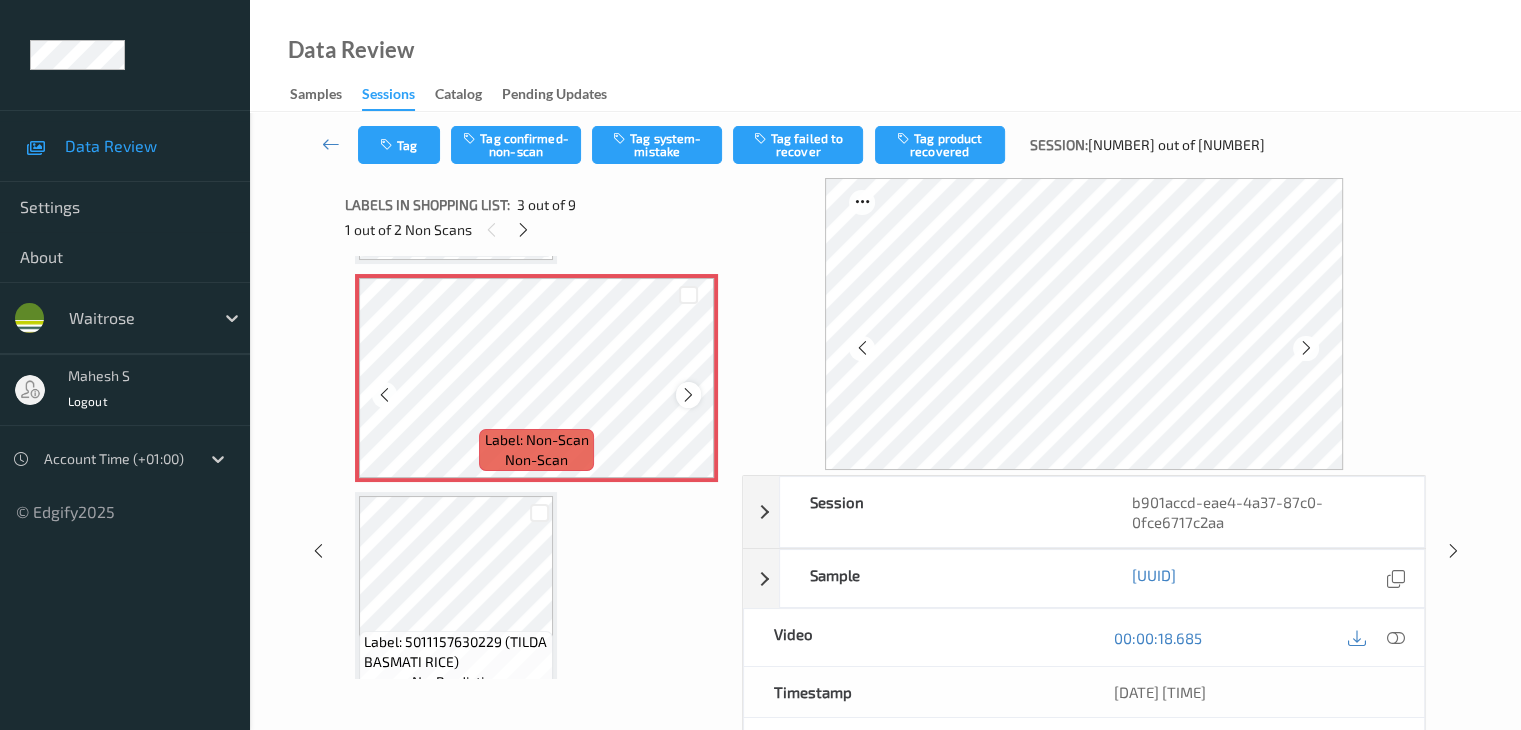 click at bounding box center [688, 395] 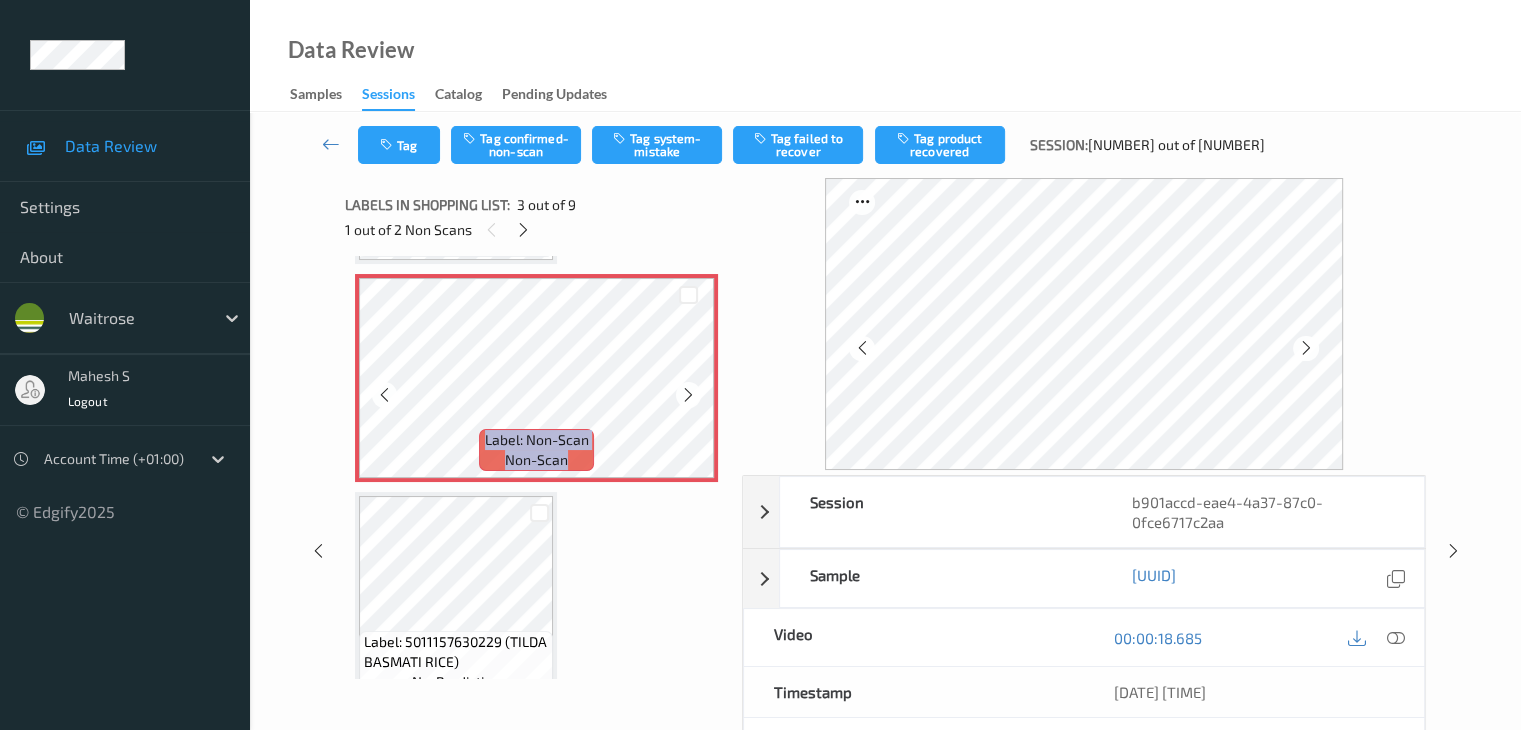 click at bounding box center (688, 395) 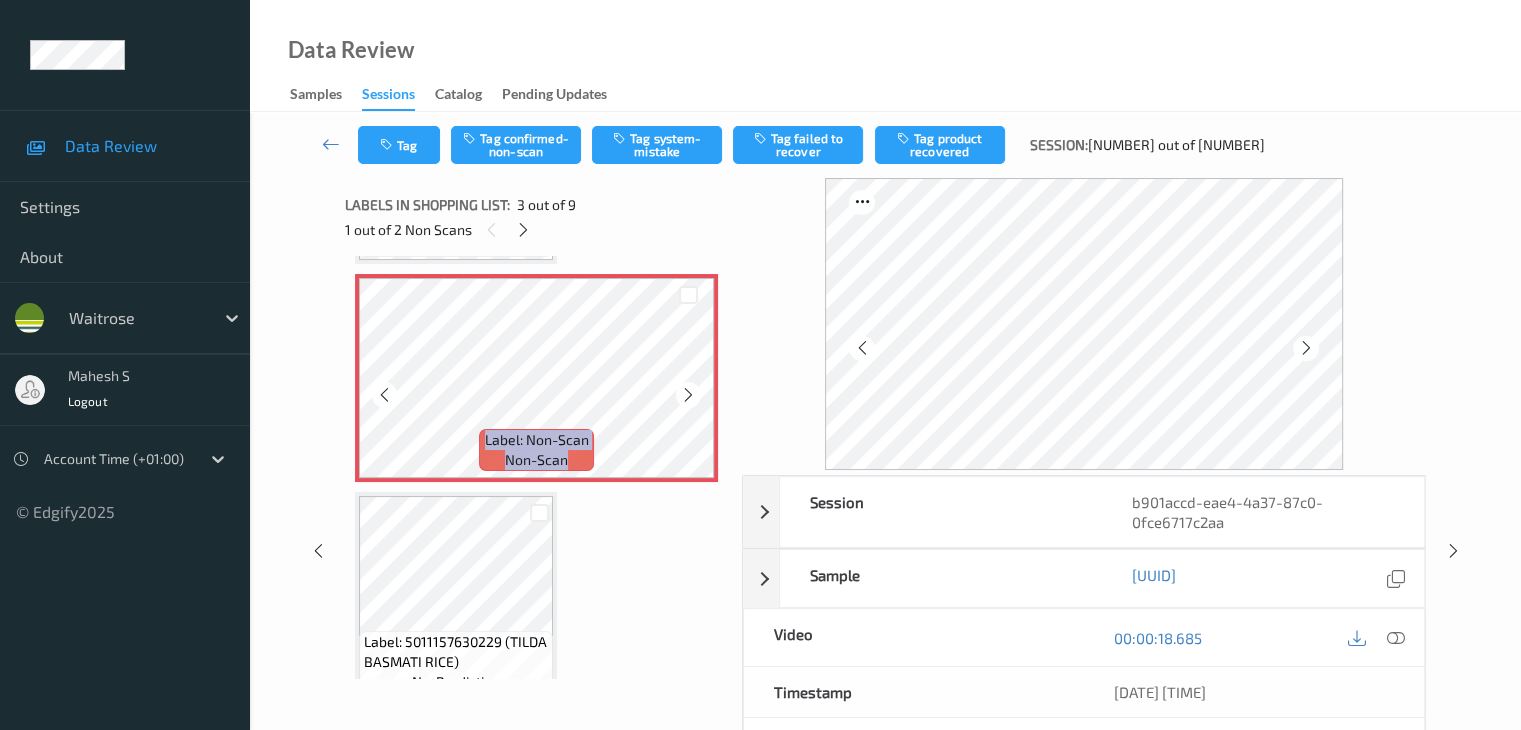 click at bounding box center (688, 395) 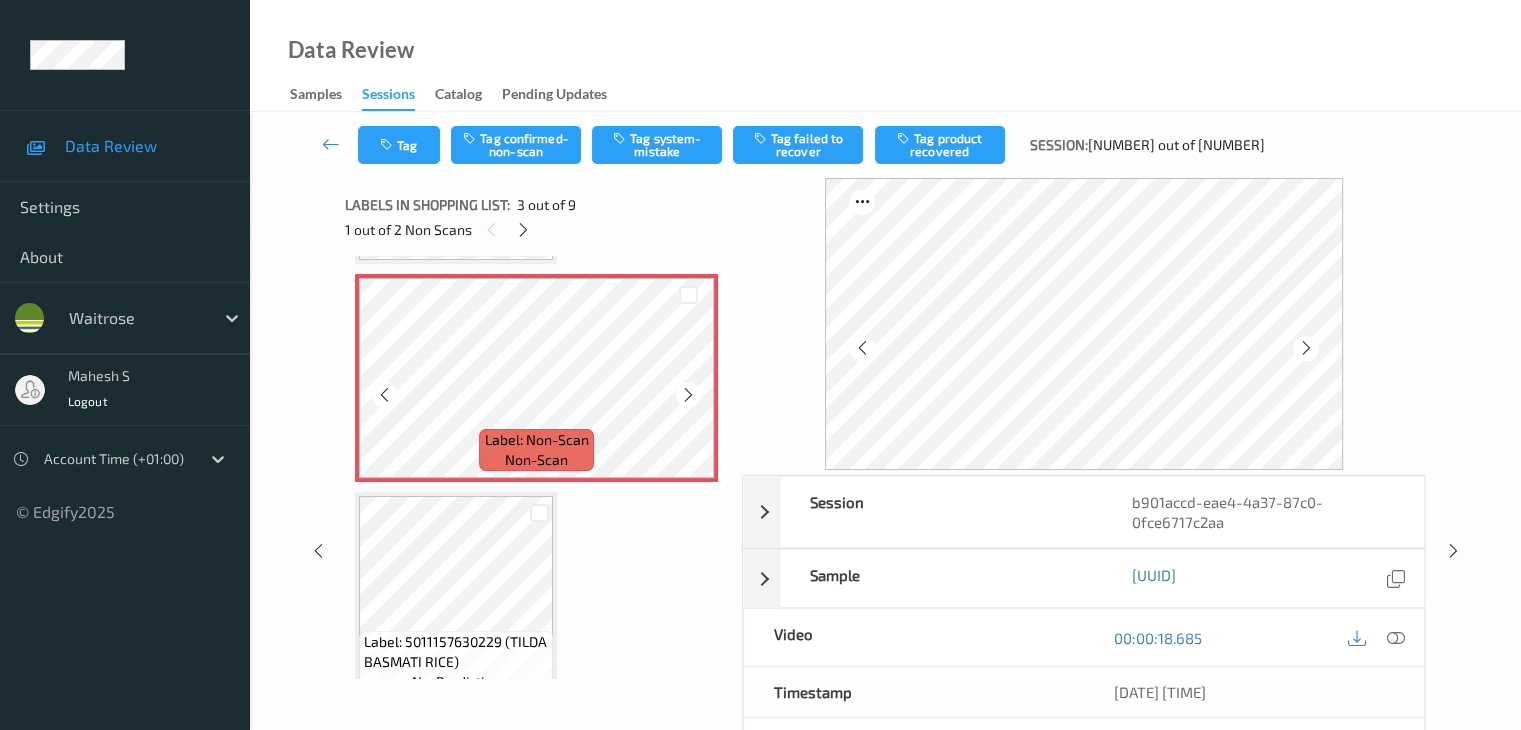 click at bounding box center [688, 395] 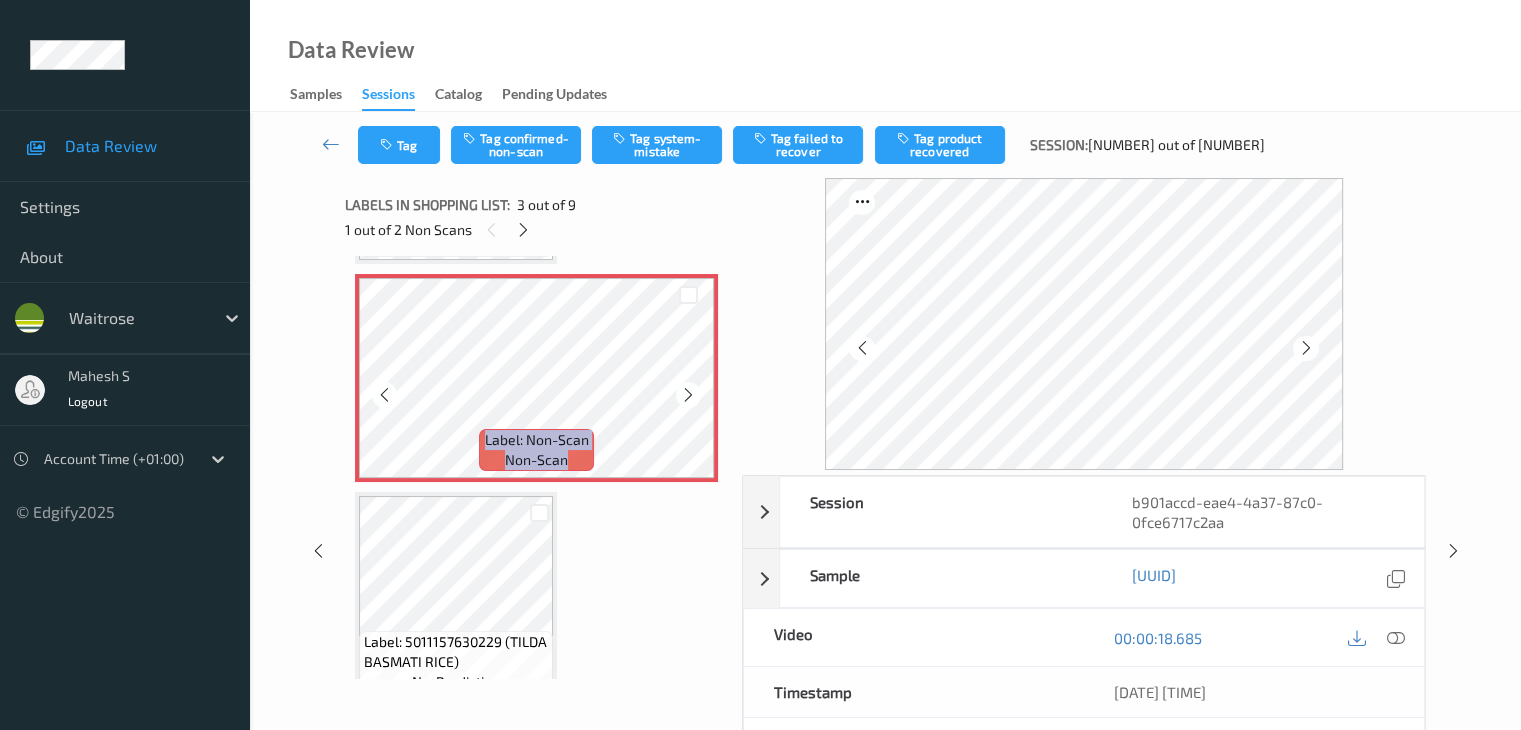 click at bounding box center [688, 395] 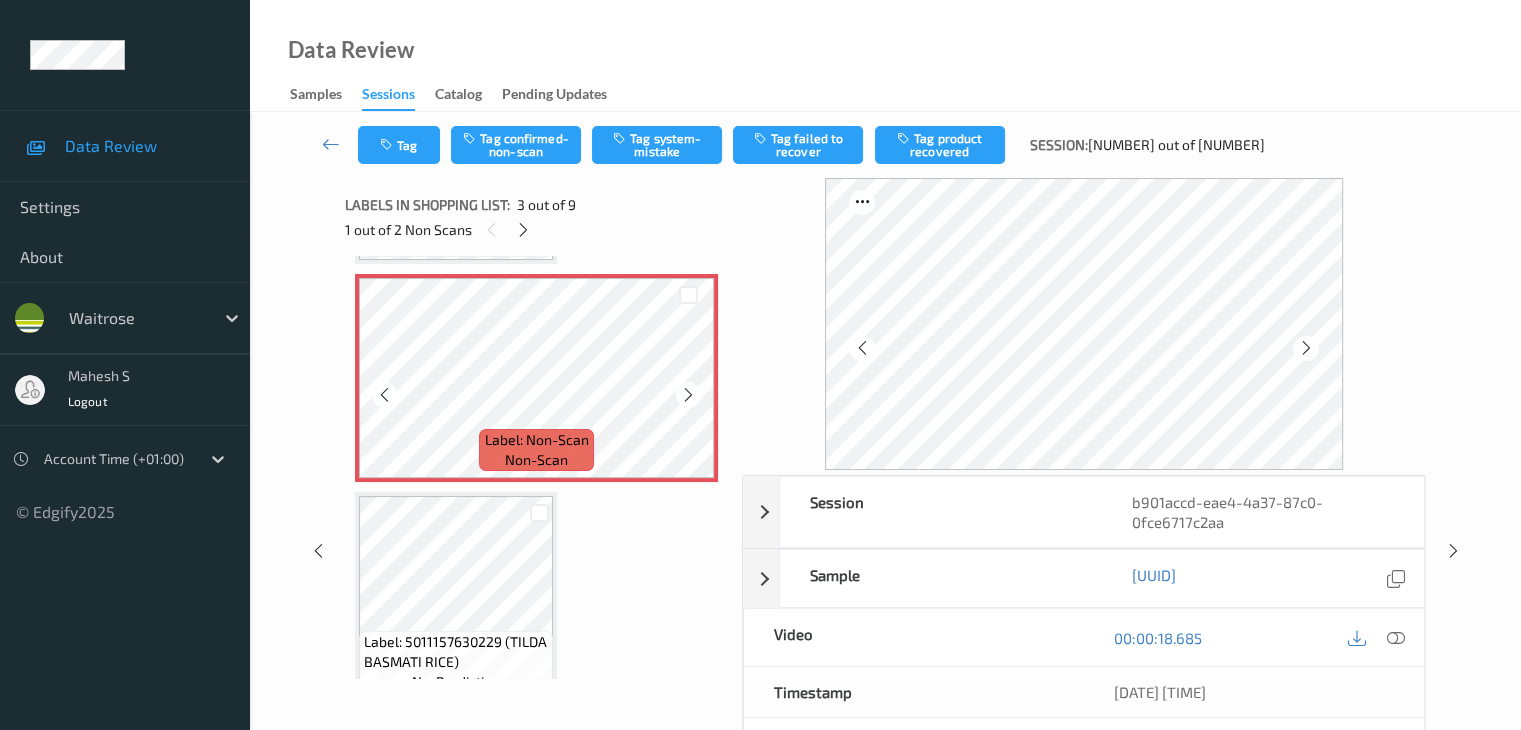 scroll, scrollTop: 228, scrollLeft: 0, axis: vertical 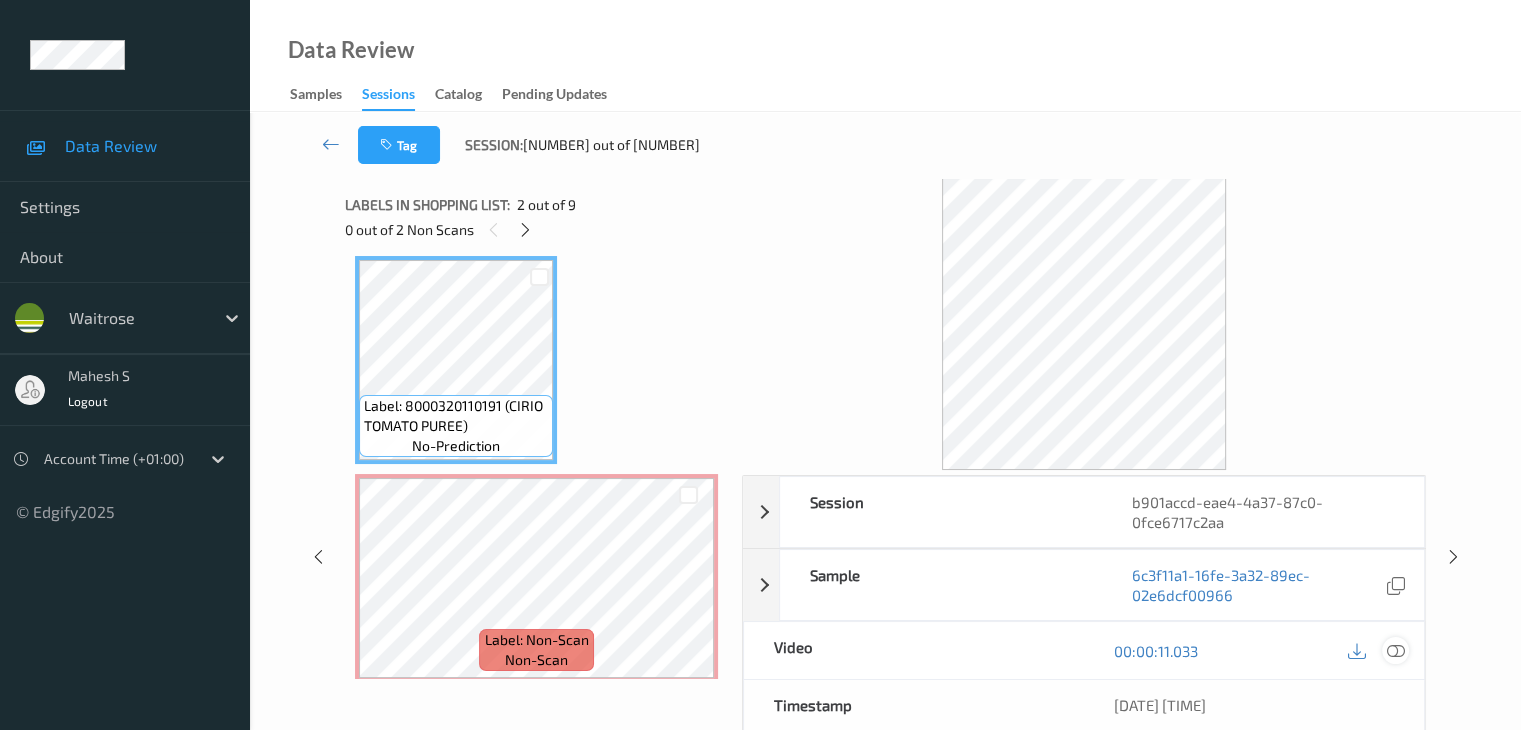 click at bounding box center (1395, 651) 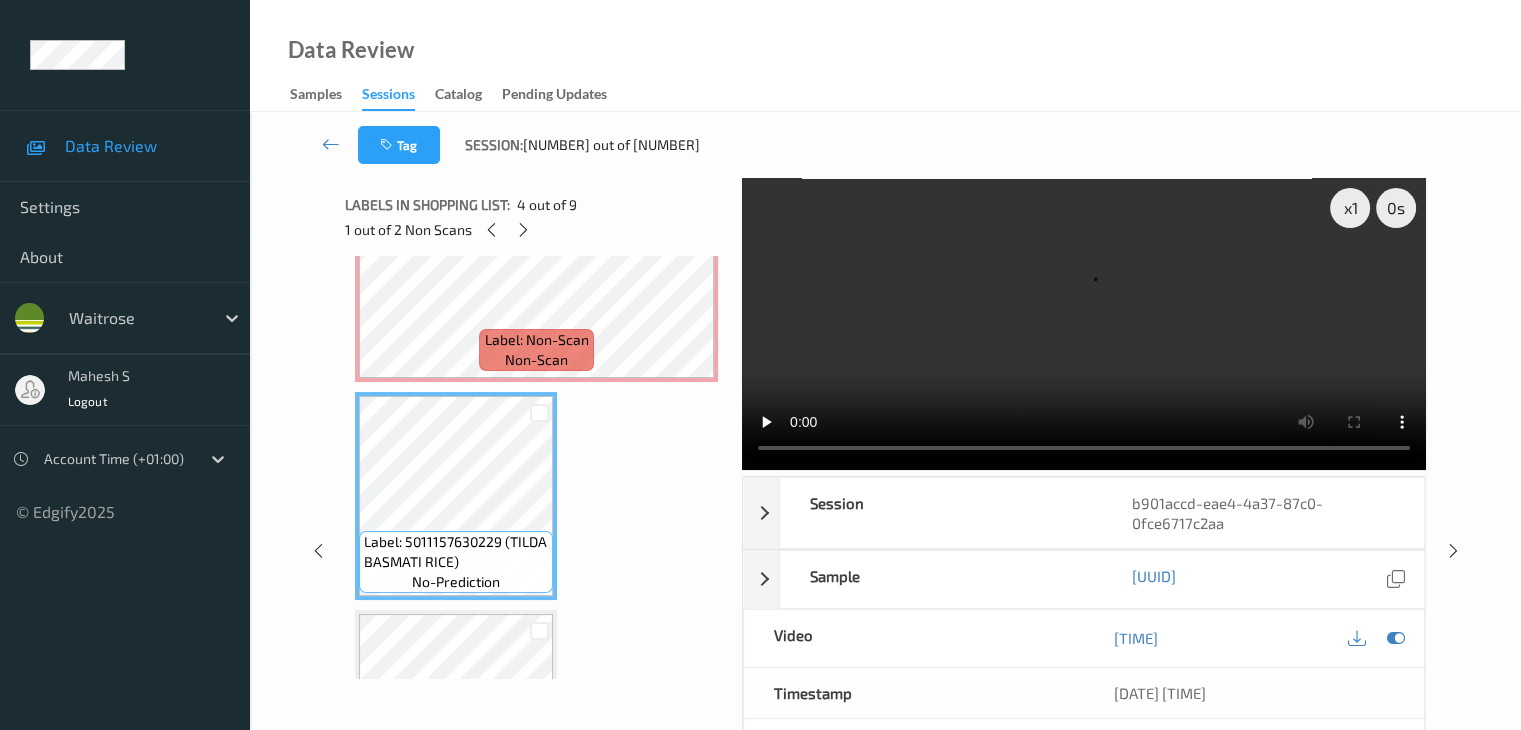 scroll, scrollTop: 328, scrollLeft: 0, axis: vertical 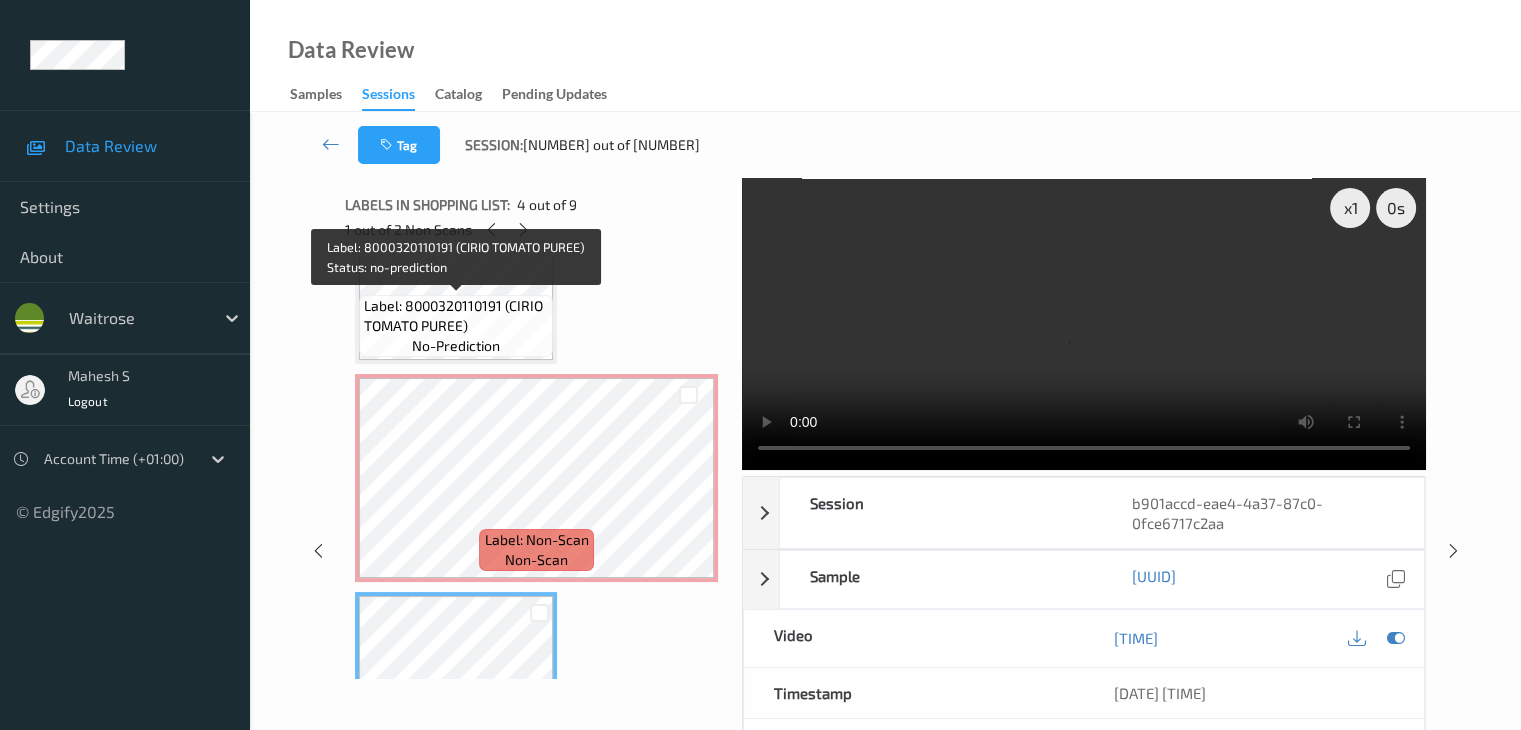 click on "Label: 8000320110191 (CIRIO TOMATO PUREE)" at bounding box center [456, 316] 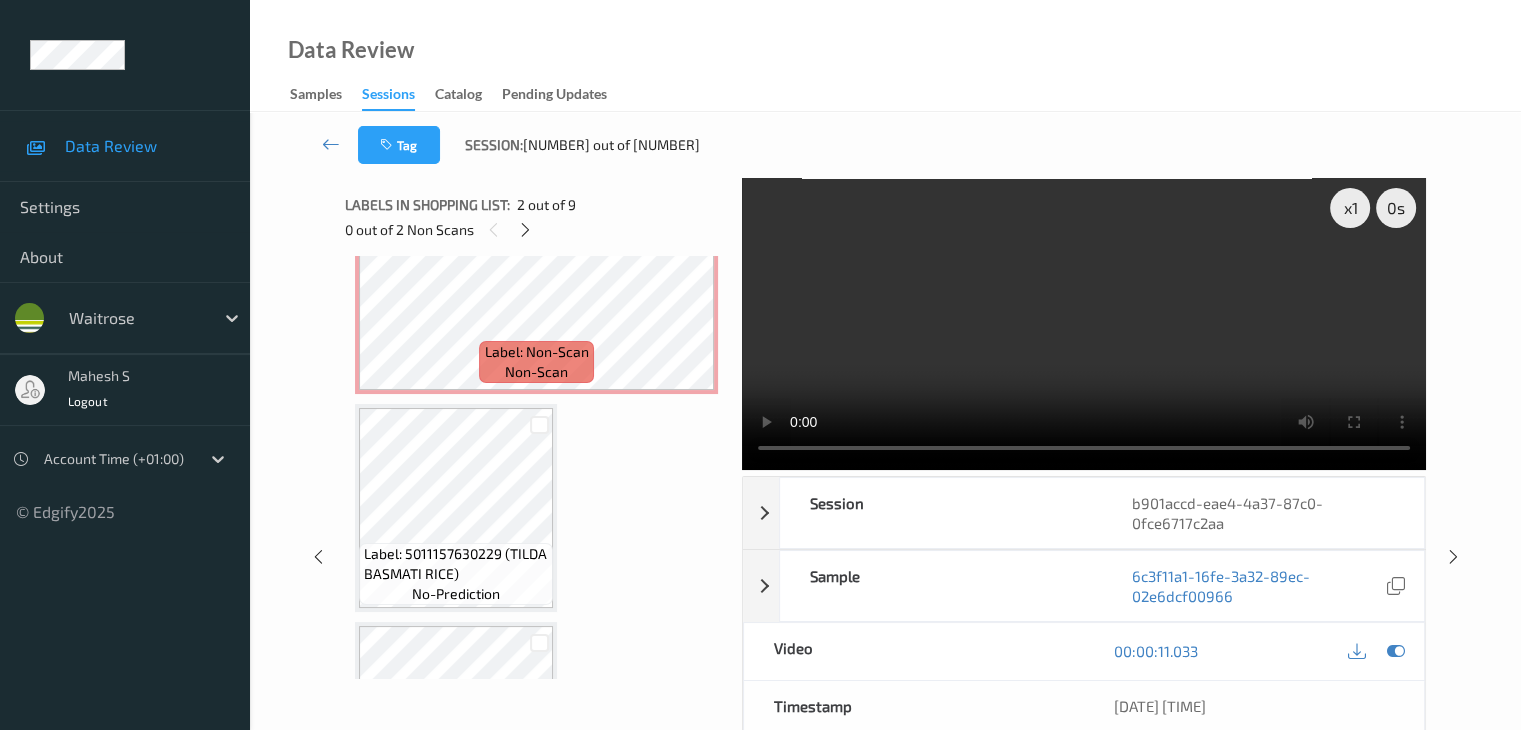 scroll, scrollTop: 528, scrollLeft: 0, axis: vertical 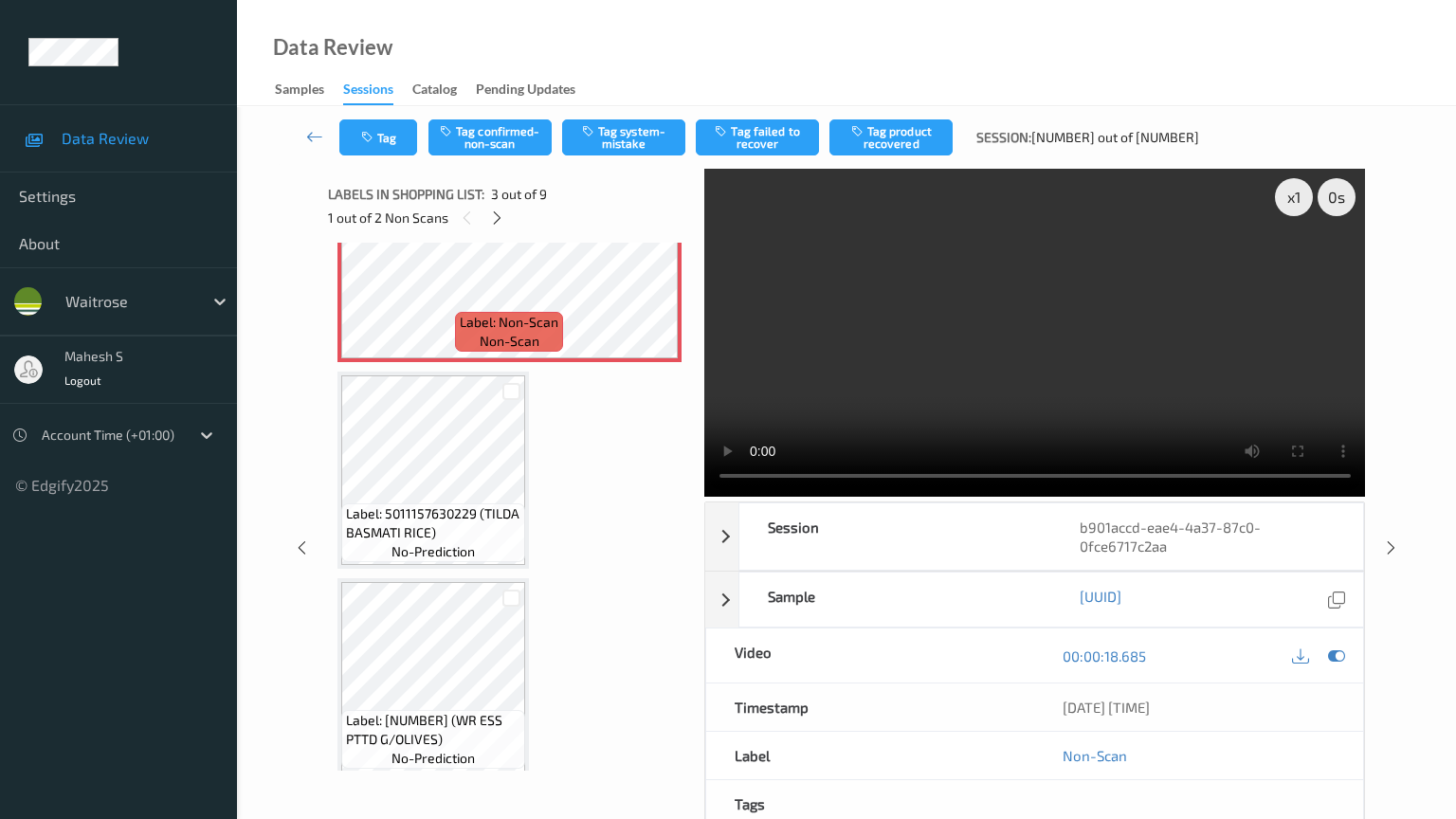 type 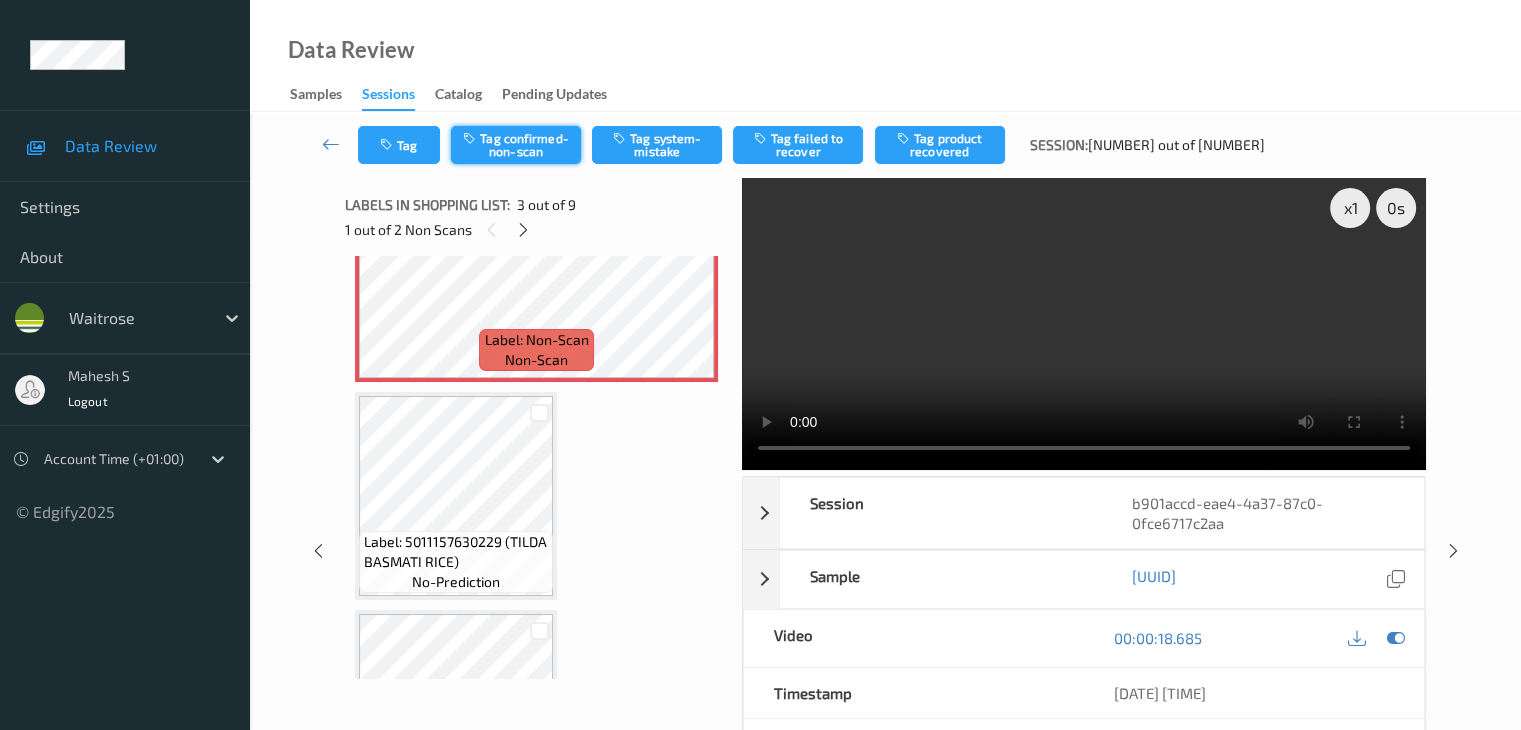 click on "Tag   confirmed-non-scan" at bounding box center [516, 145] 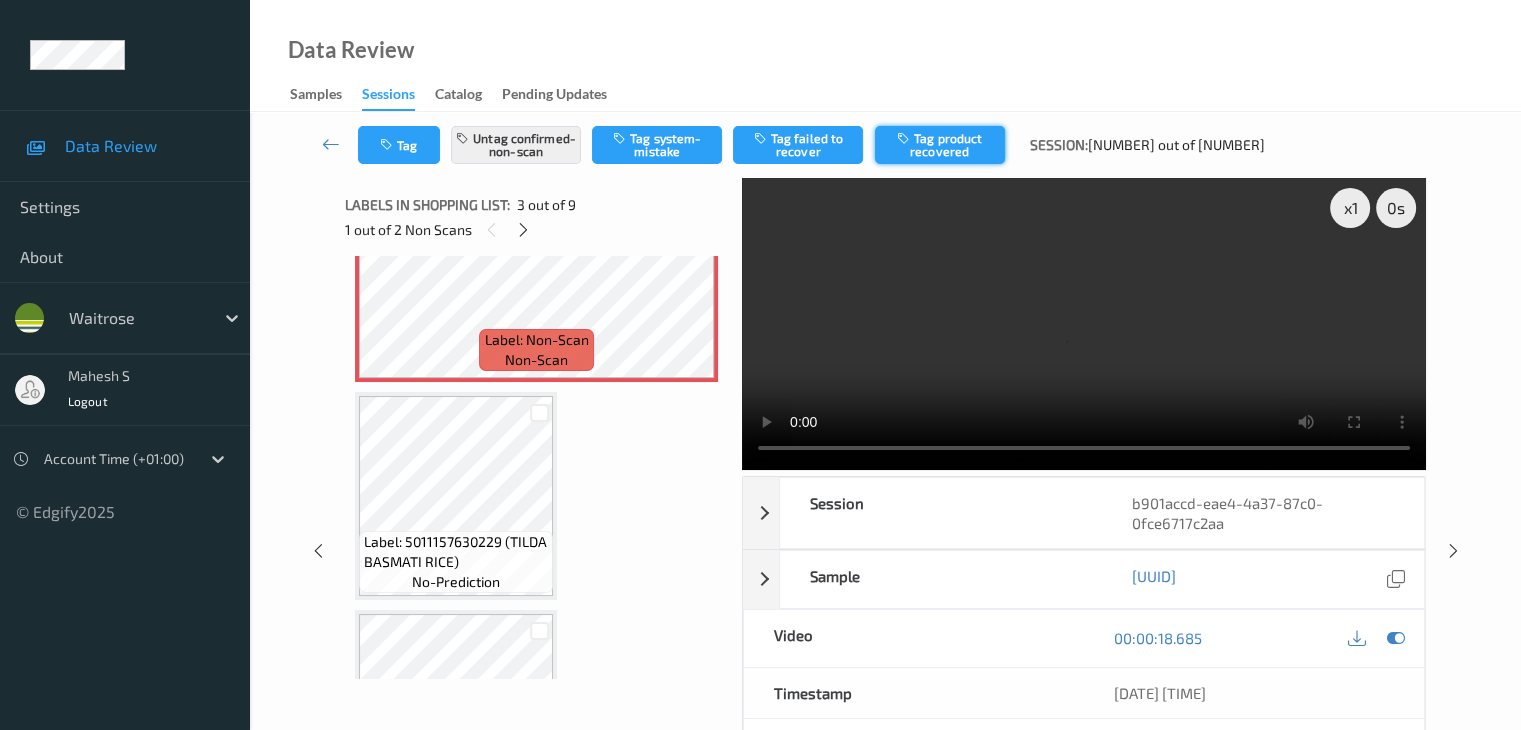 click on "Tag   product recovered" at bounding box center (940, 145) 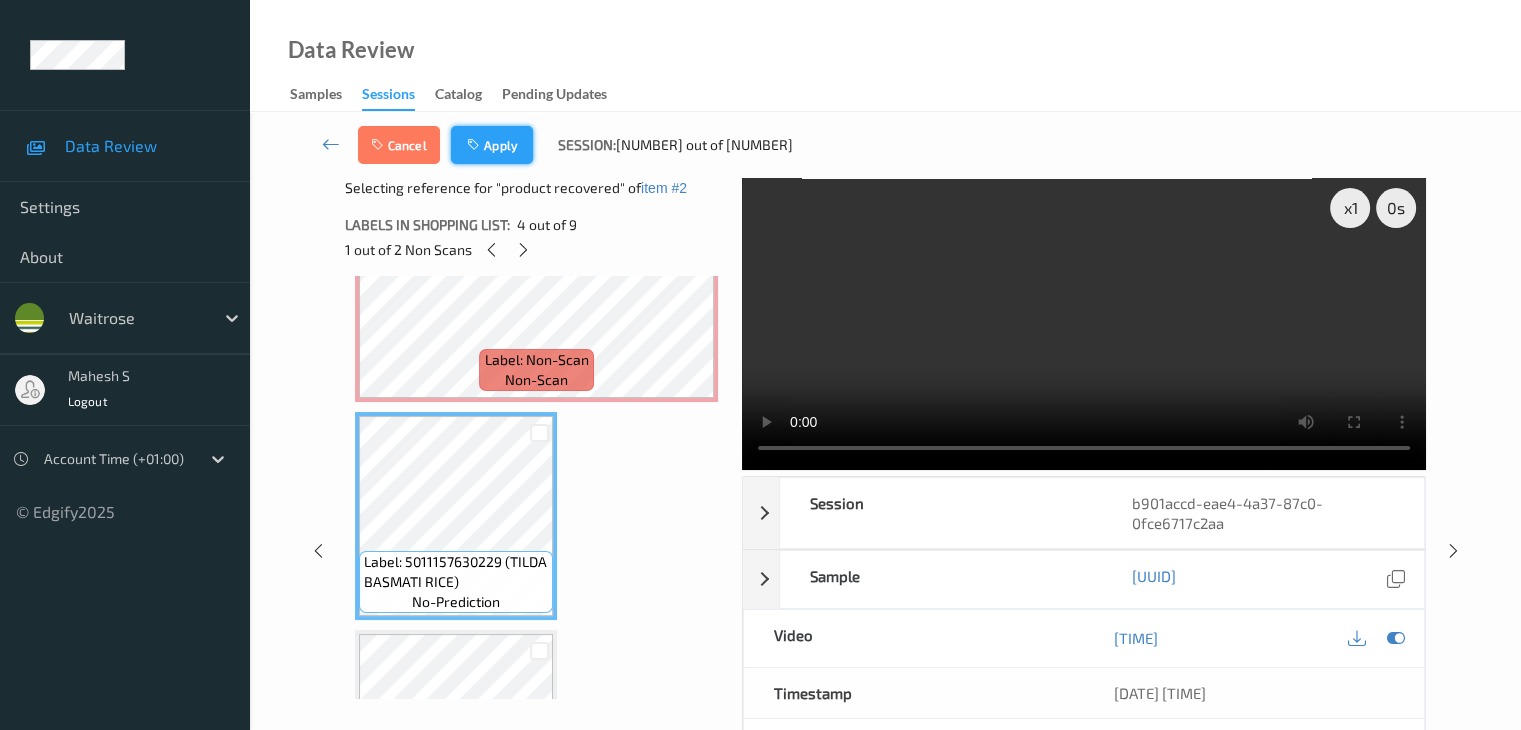 click on "Apply" at bounding box center [492, 145] 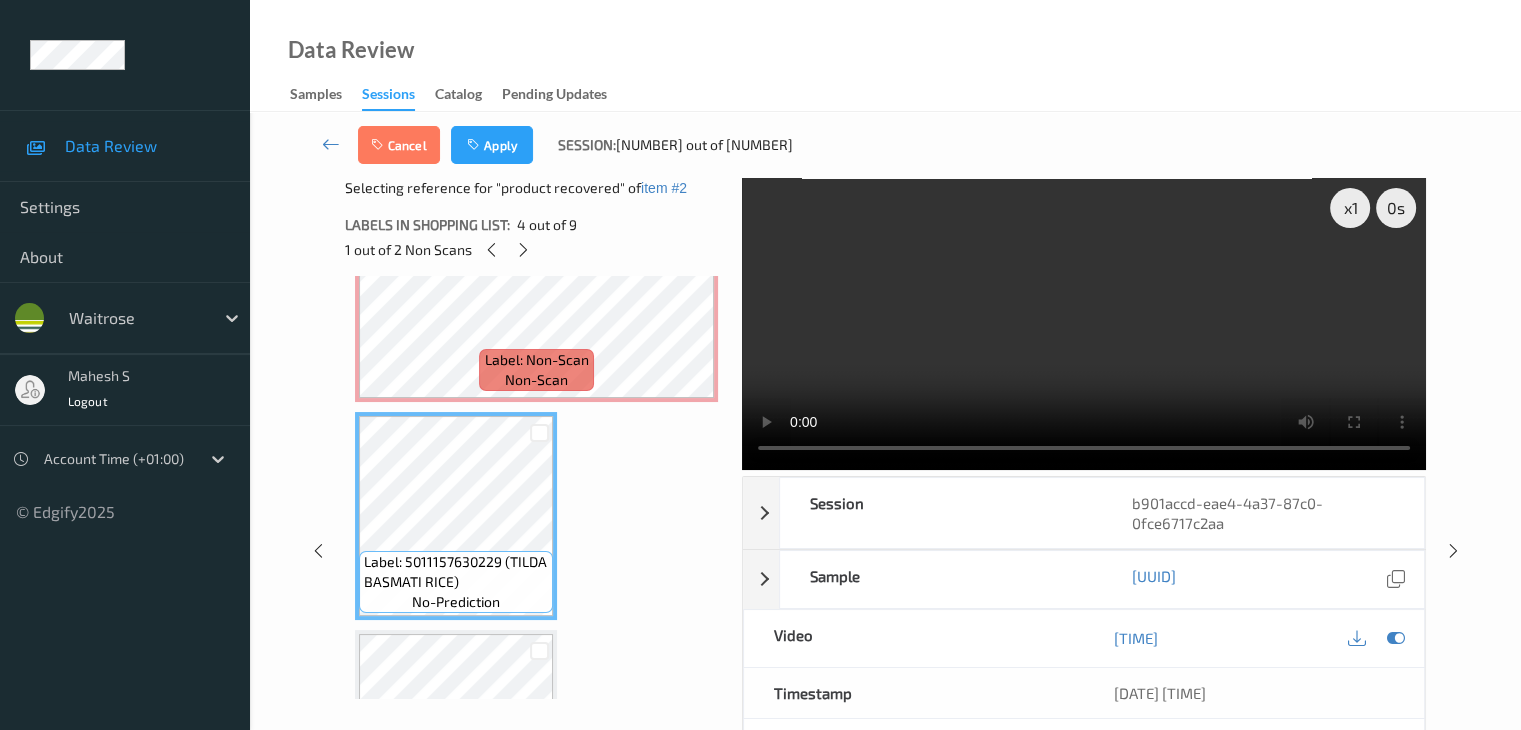 scroll, scrollTop: 228, scrollLeft: 0, axis: vertical 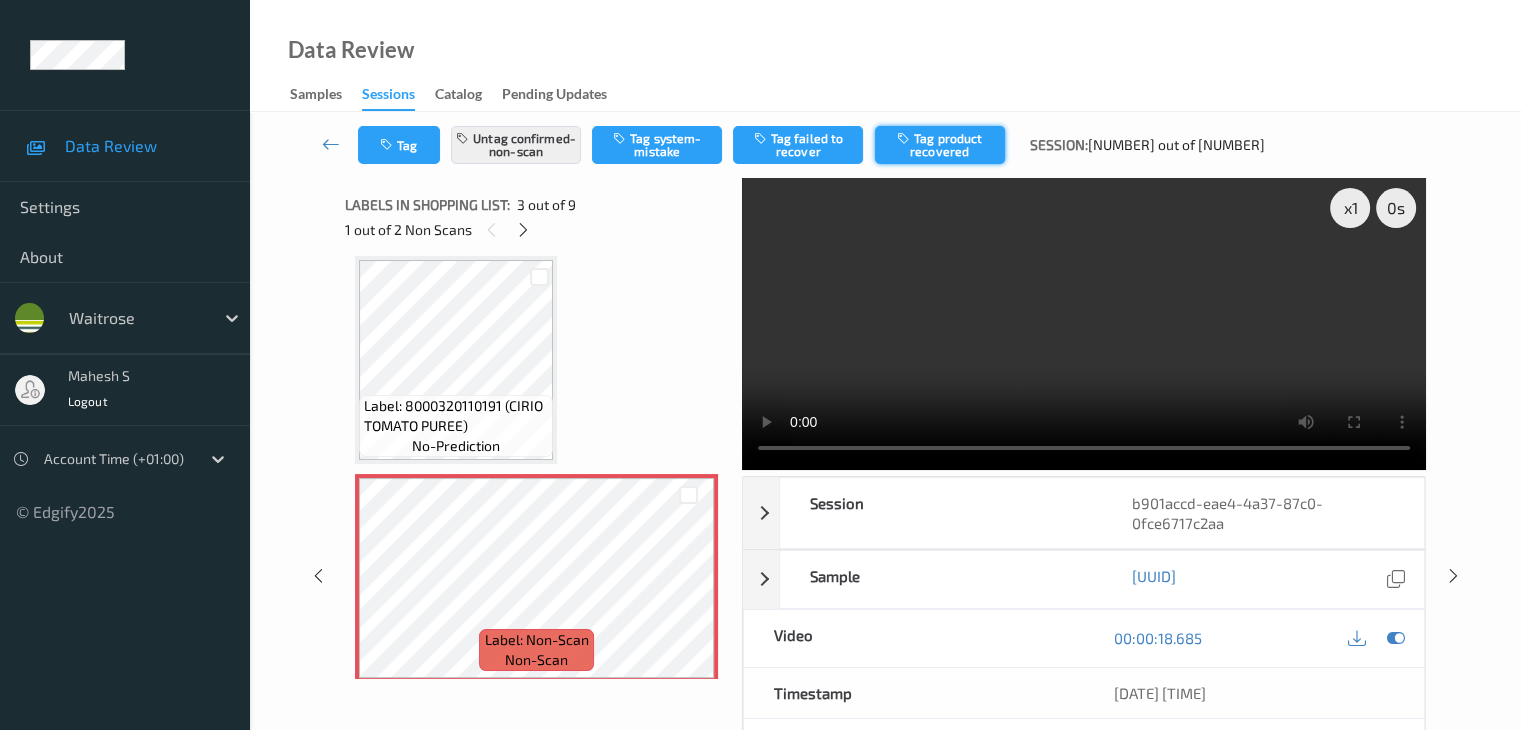 click on "Tag   product recovered" at bounding box center [940, 145] 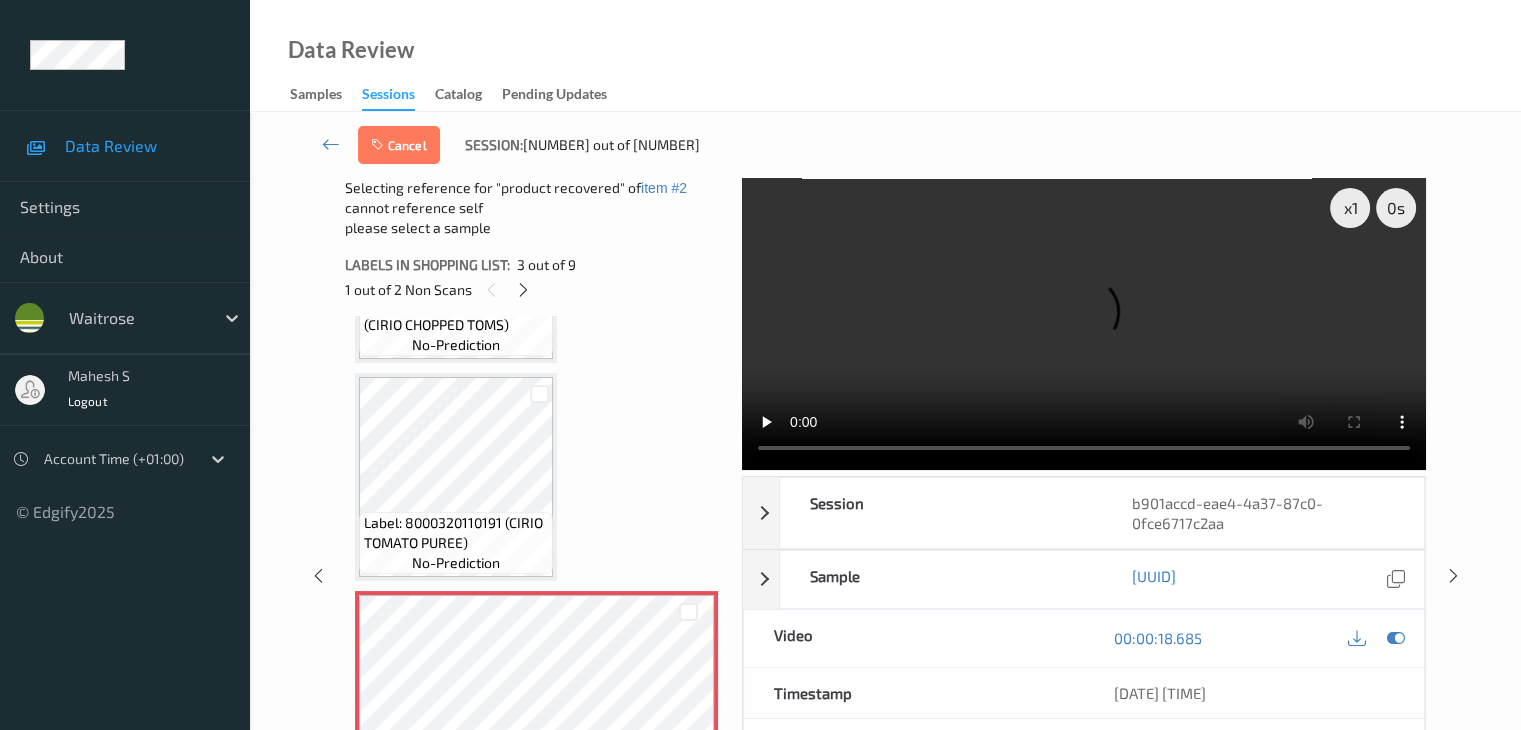 scroll, scrollTop: 328, scrollLeft: 0, axis: vertical 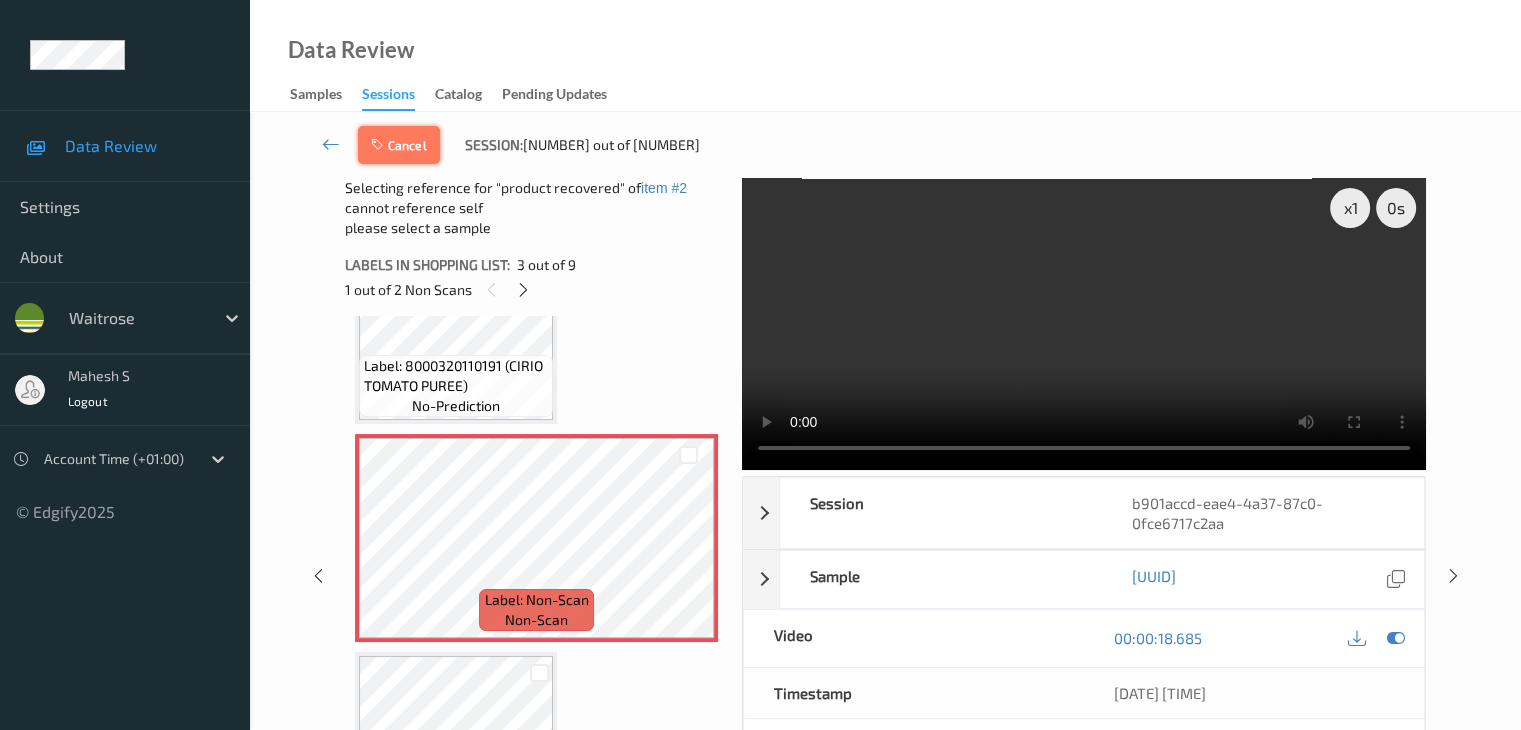 click at bounding box center [379, 145] 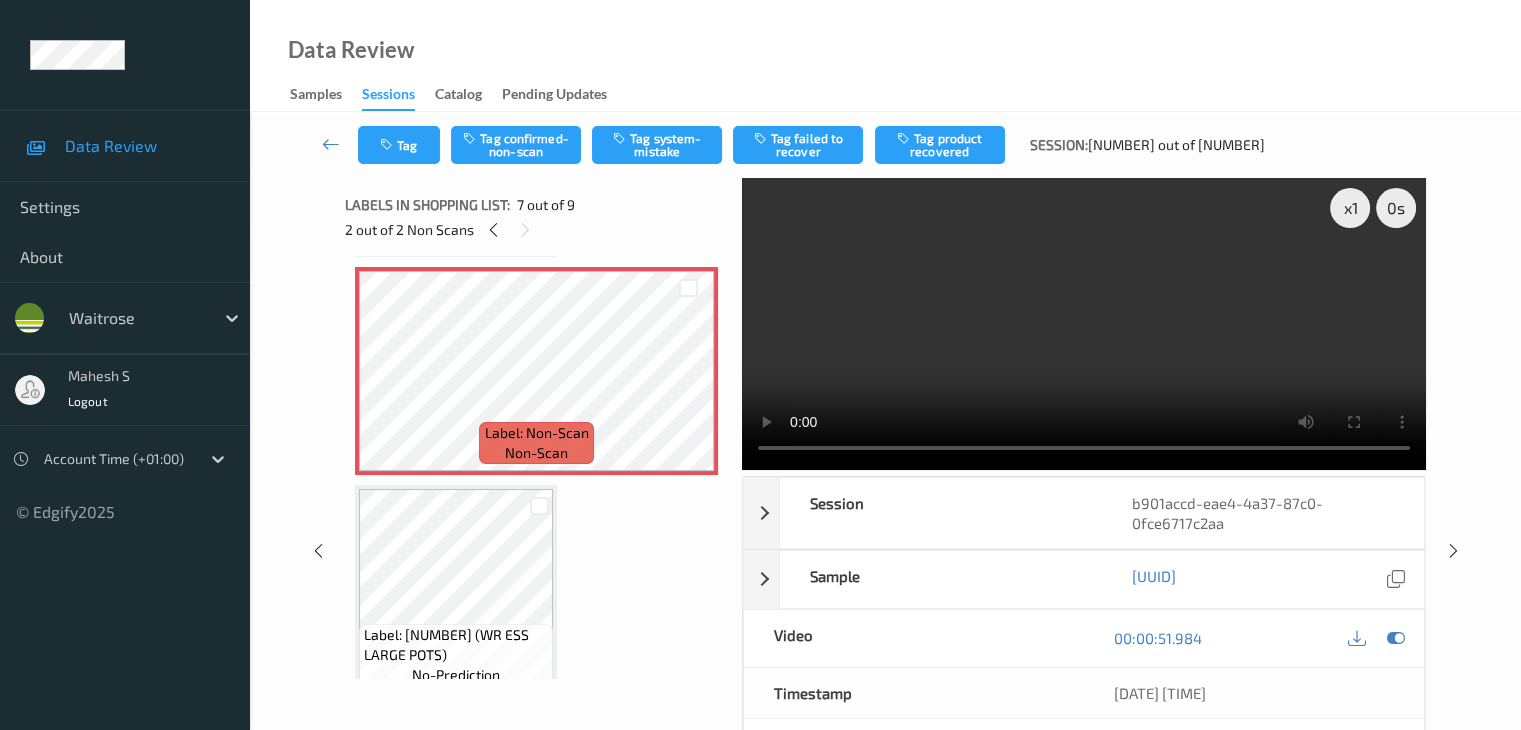 scroll, scrollTop: 1128, scrollLeft: 0, axis: vertical 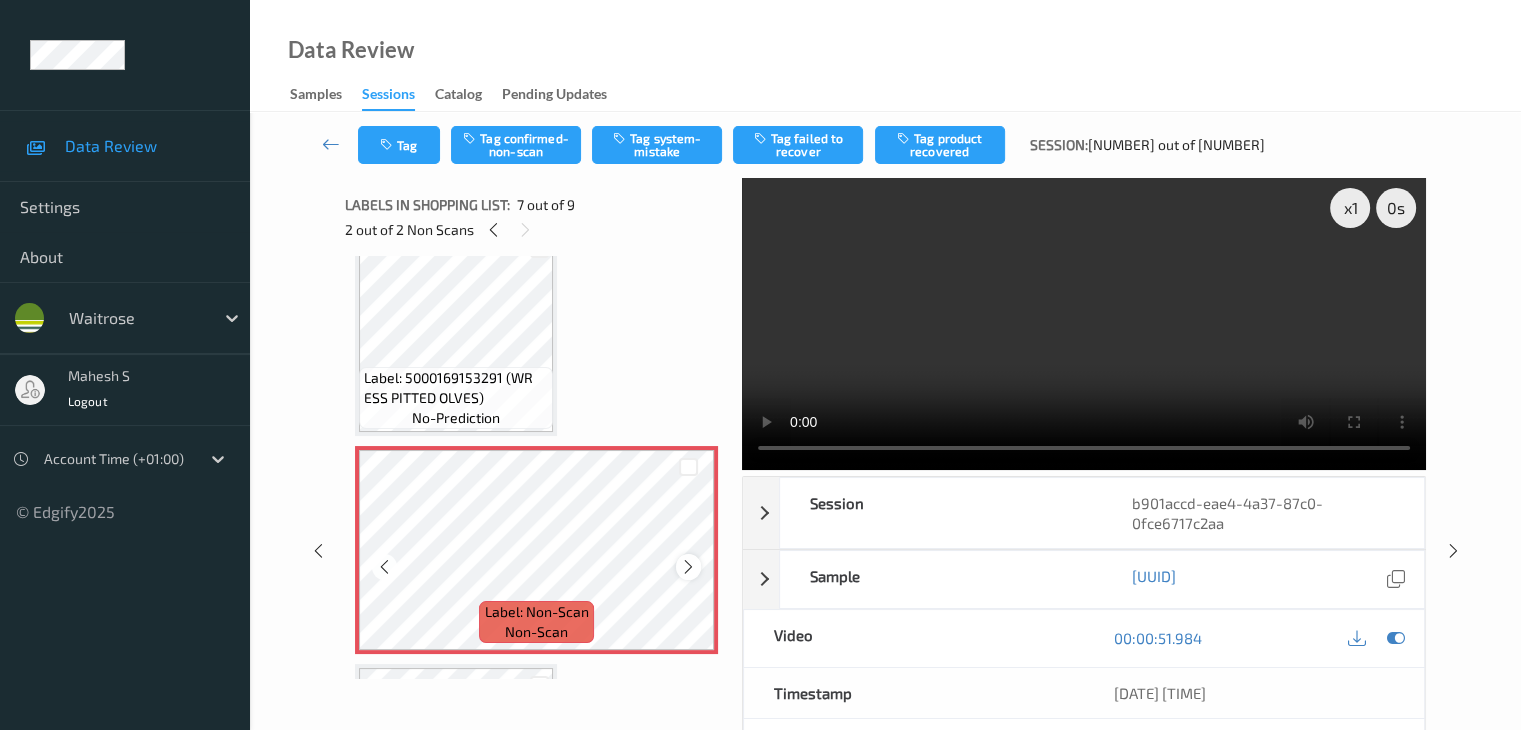 click at bounding box center [688, 567] 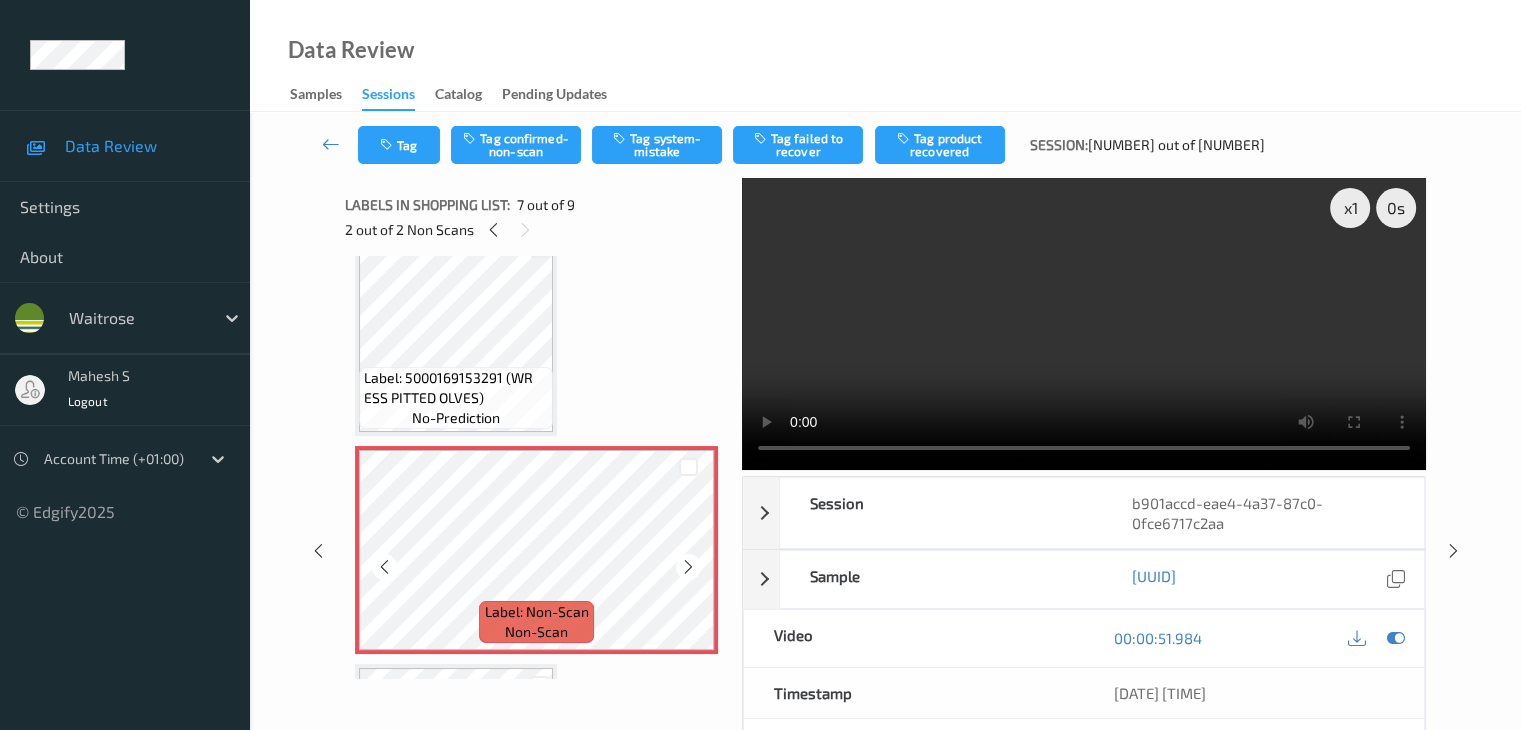 click at bounding box center (688, 567) 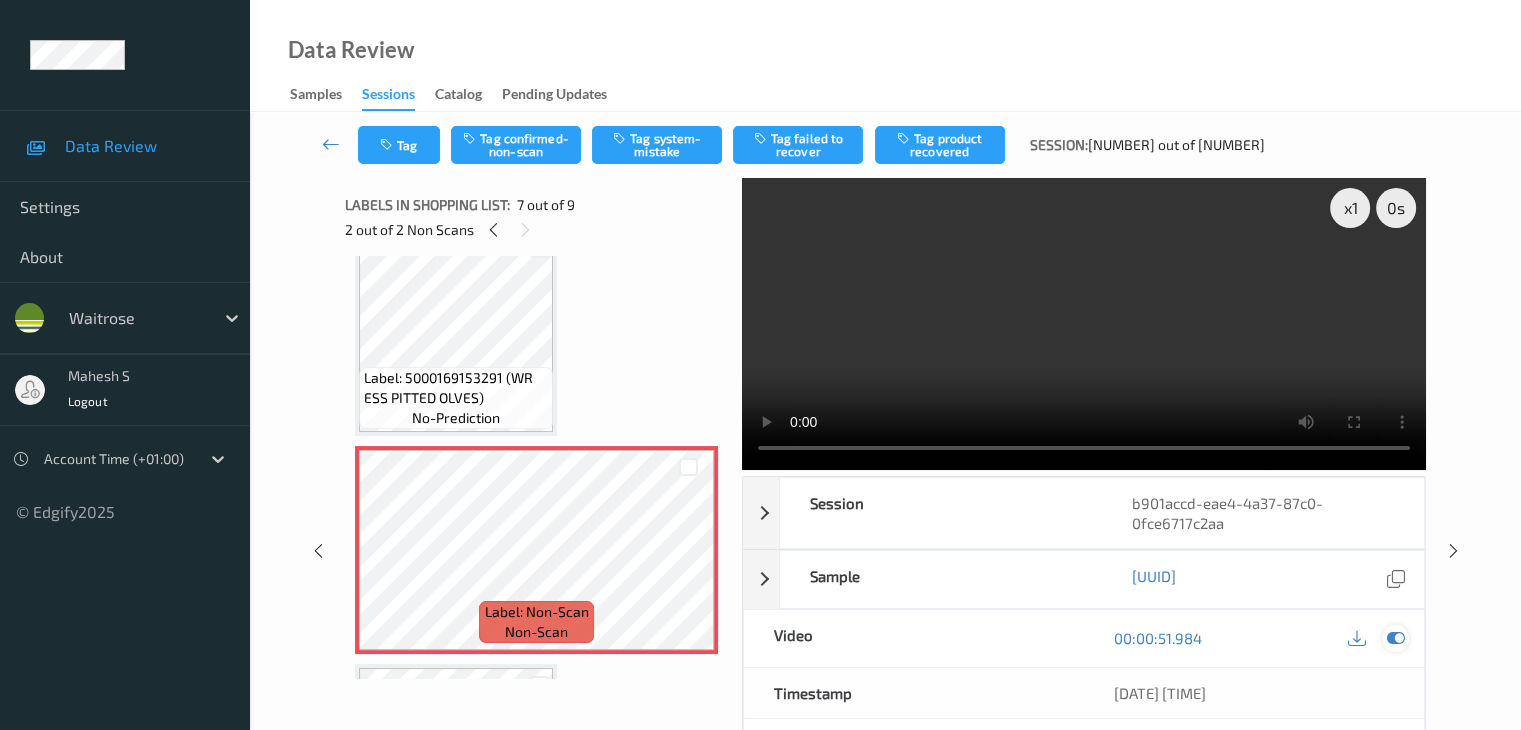click at bounding box center [1395, 638] 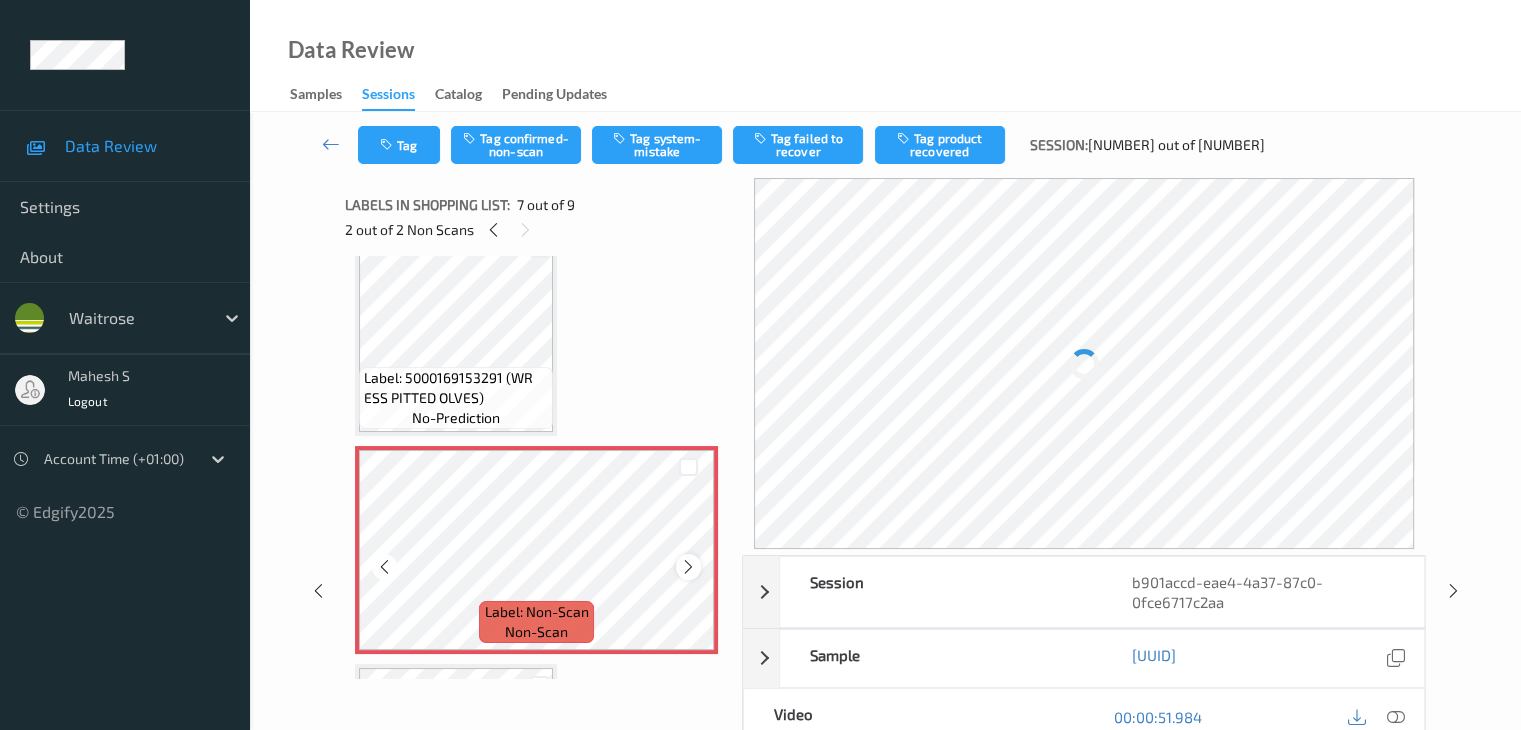 click at bounding box center (688, 566) 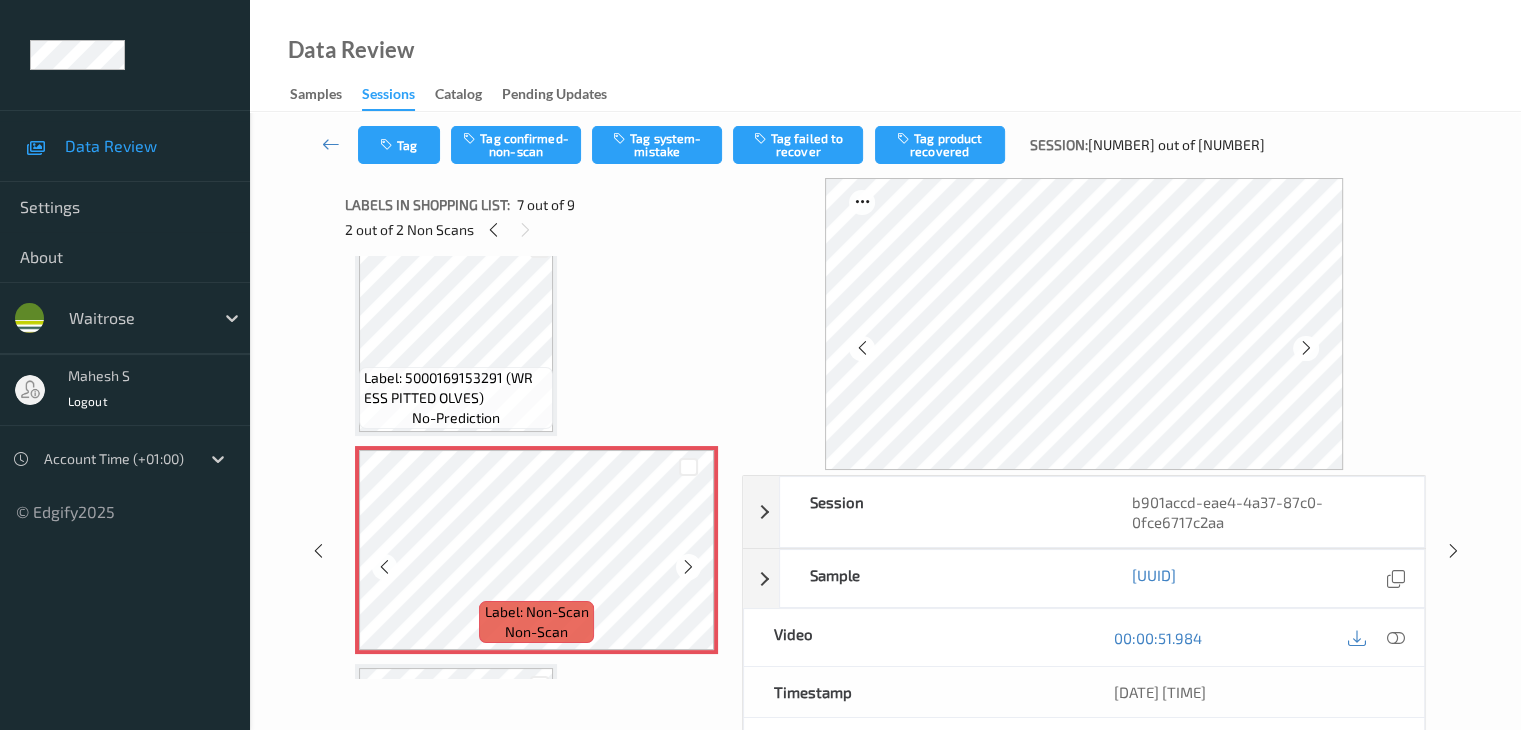 click at bounding box center (688, 566) 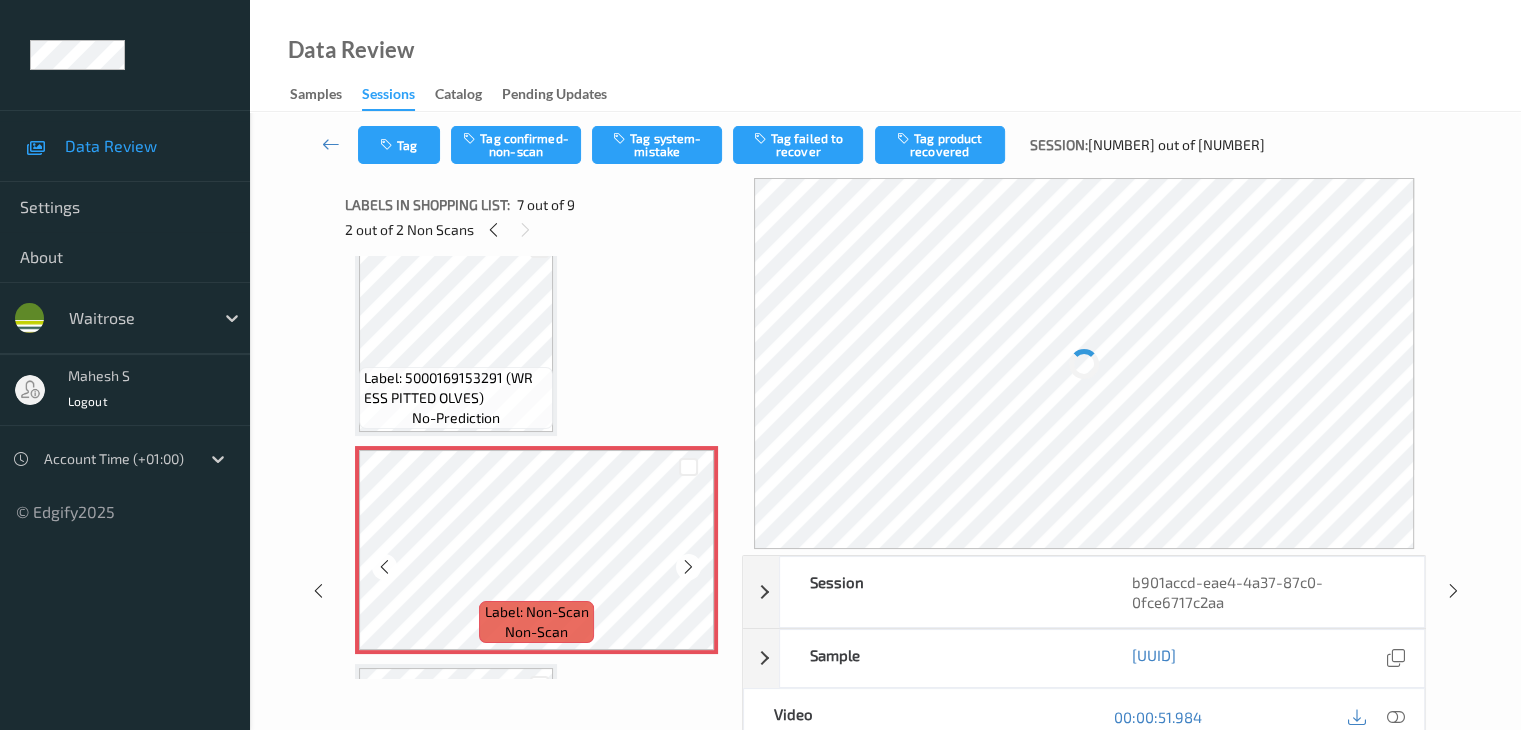 click at bounding box center [688, 566] 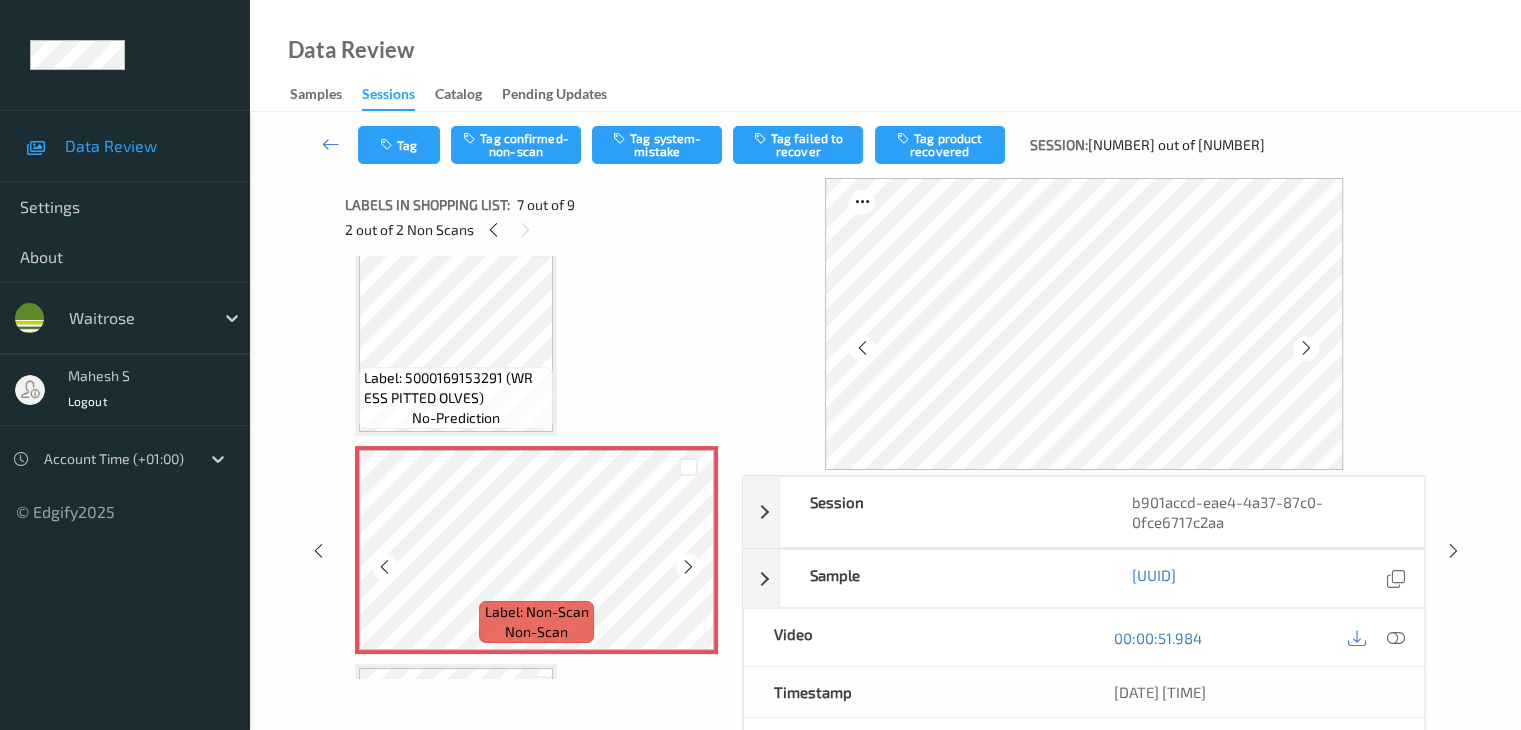 click at bounding box center (688, 566) 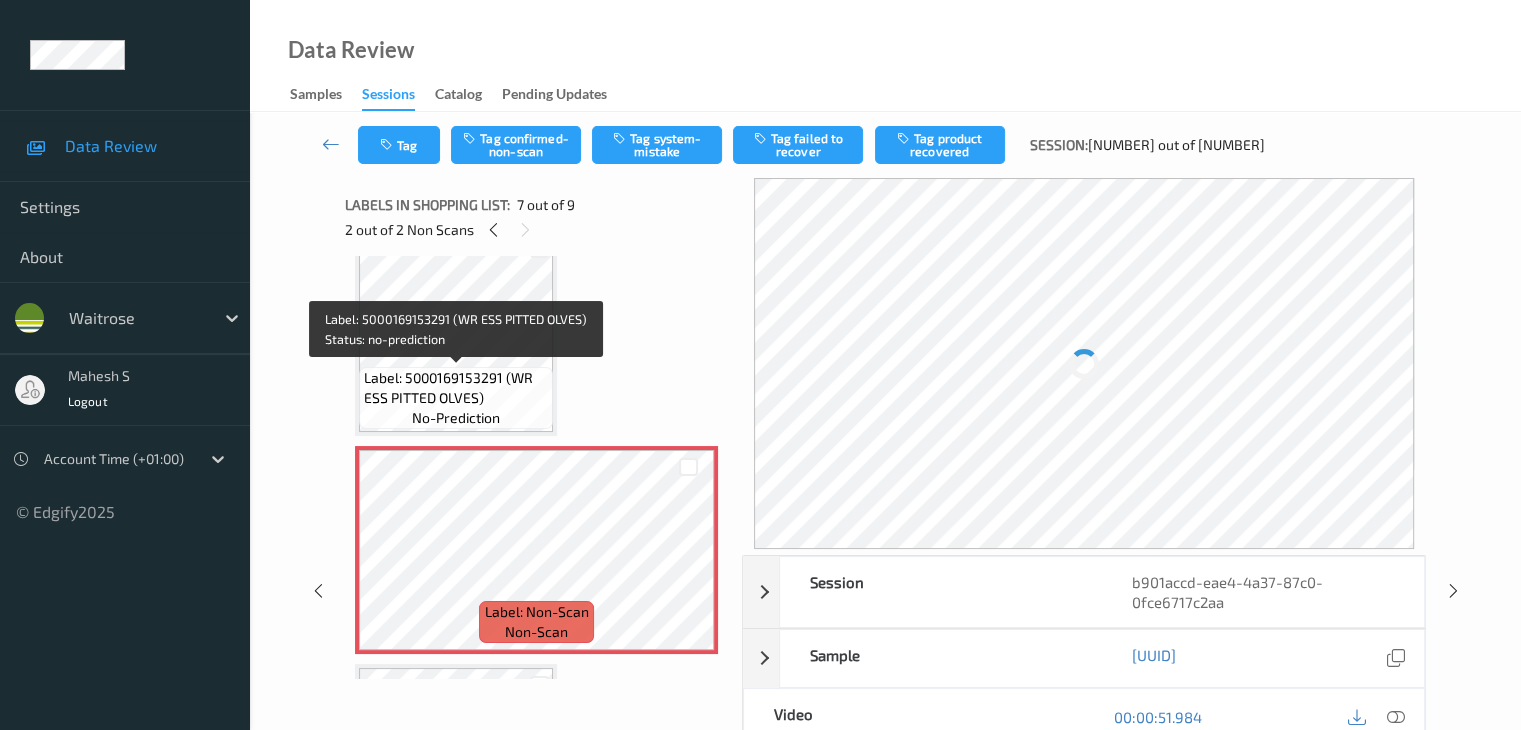 click on "Label: 5000169153291 (WR ESS PITTED  OLVES)" at bounding box center [456, 388] 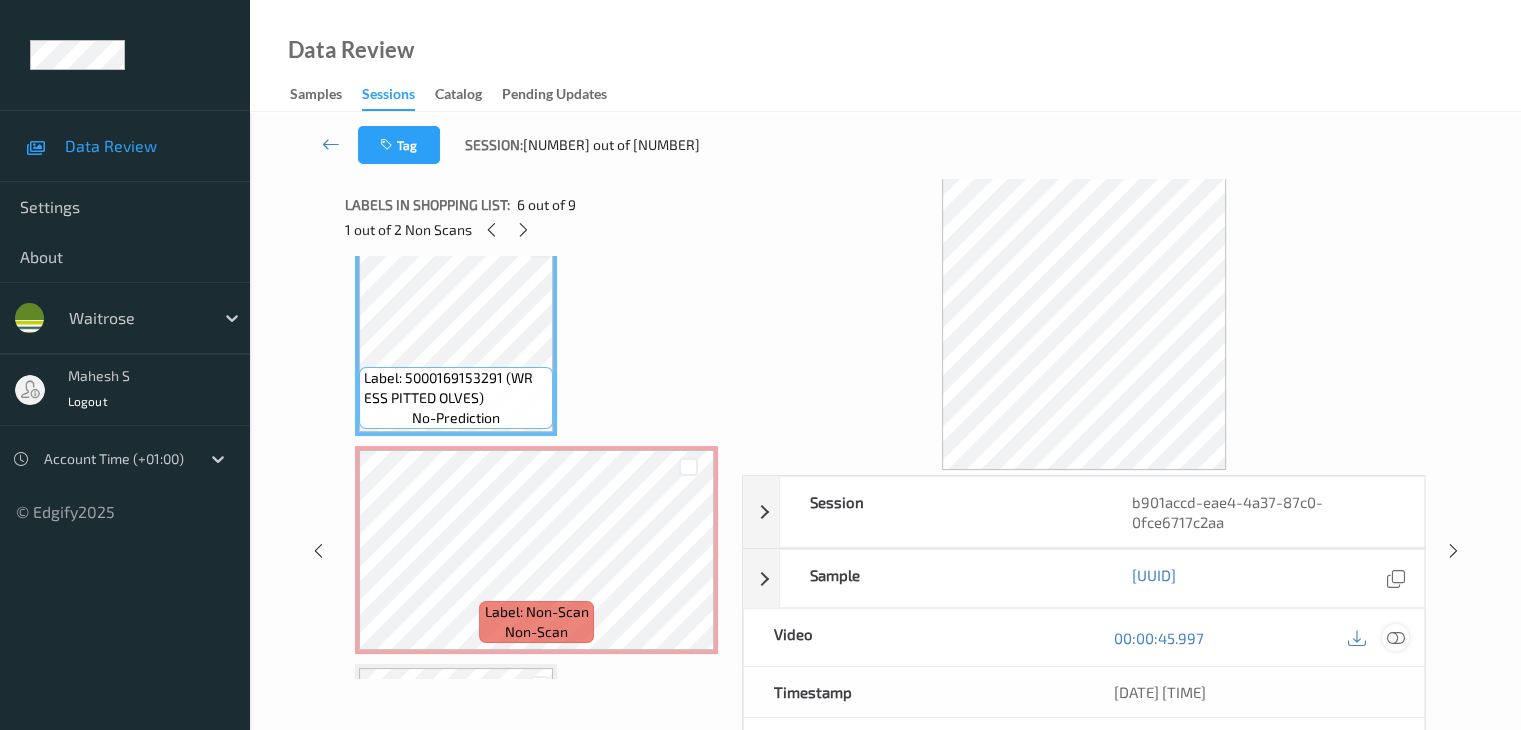 click at bounding box center [1395, 638] 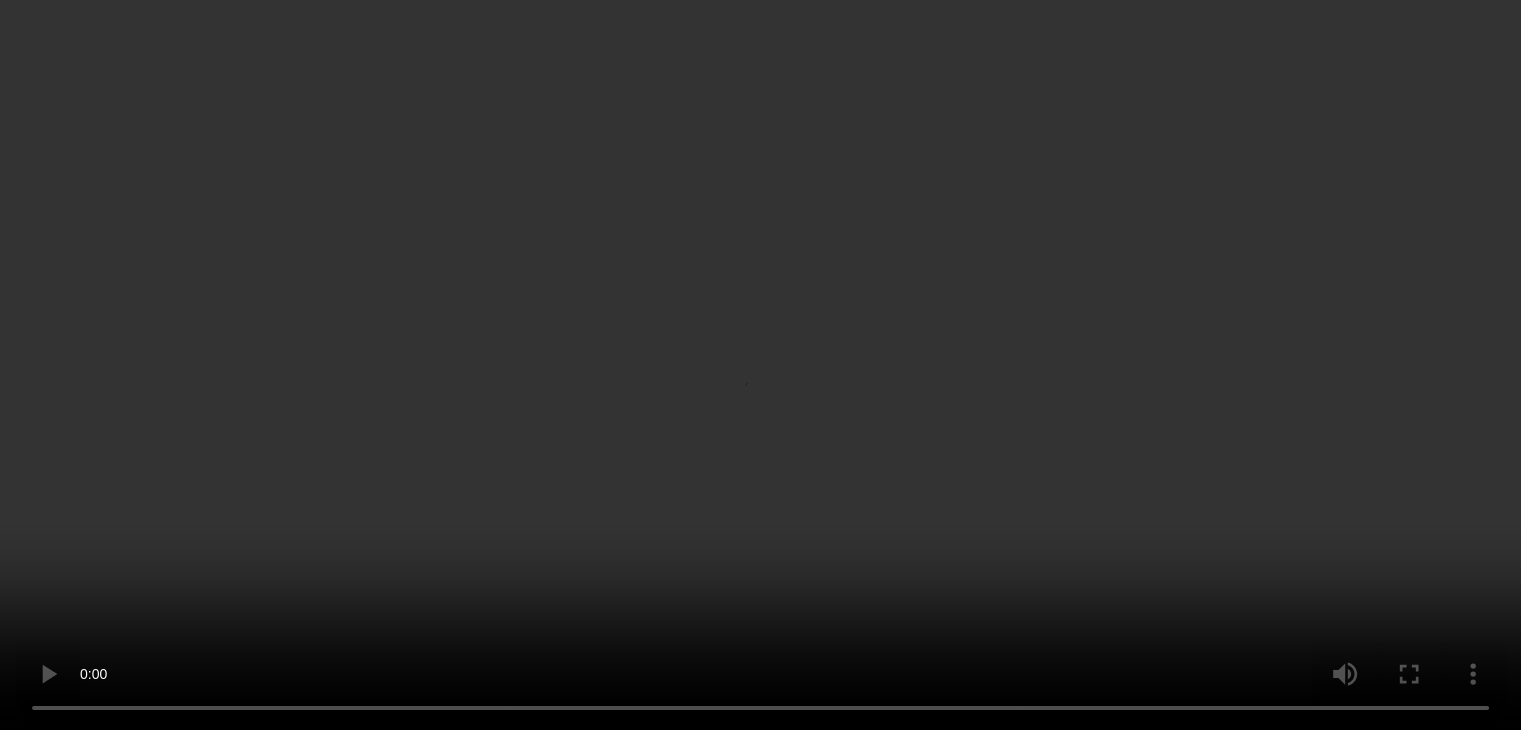 scroll, scrollTop: 1549, scrollLeft: 0, axis: vertical 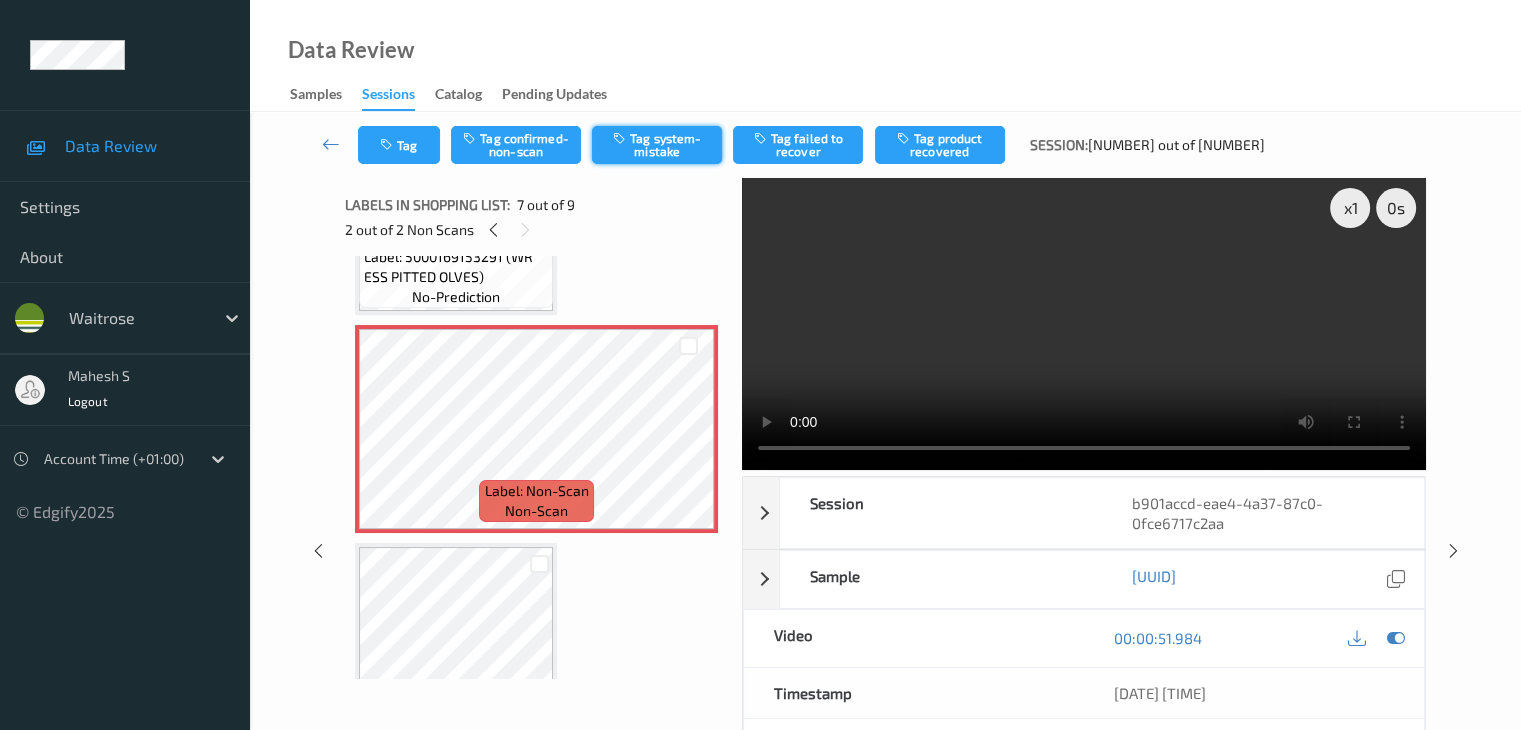 click on "Tag   system-mistake" at bounding box center [657, 145] 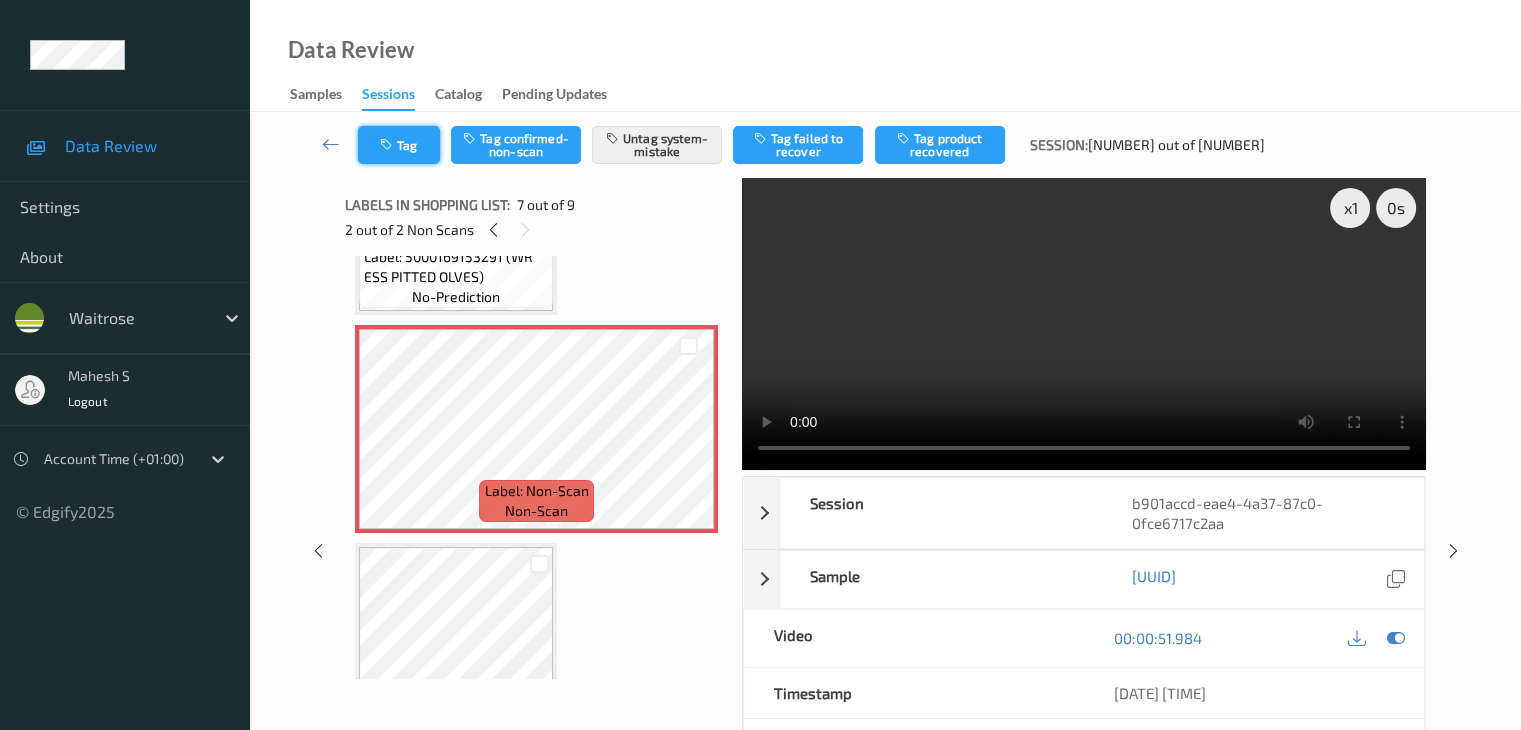 click on "Tag" at bounding box center [399, 145] 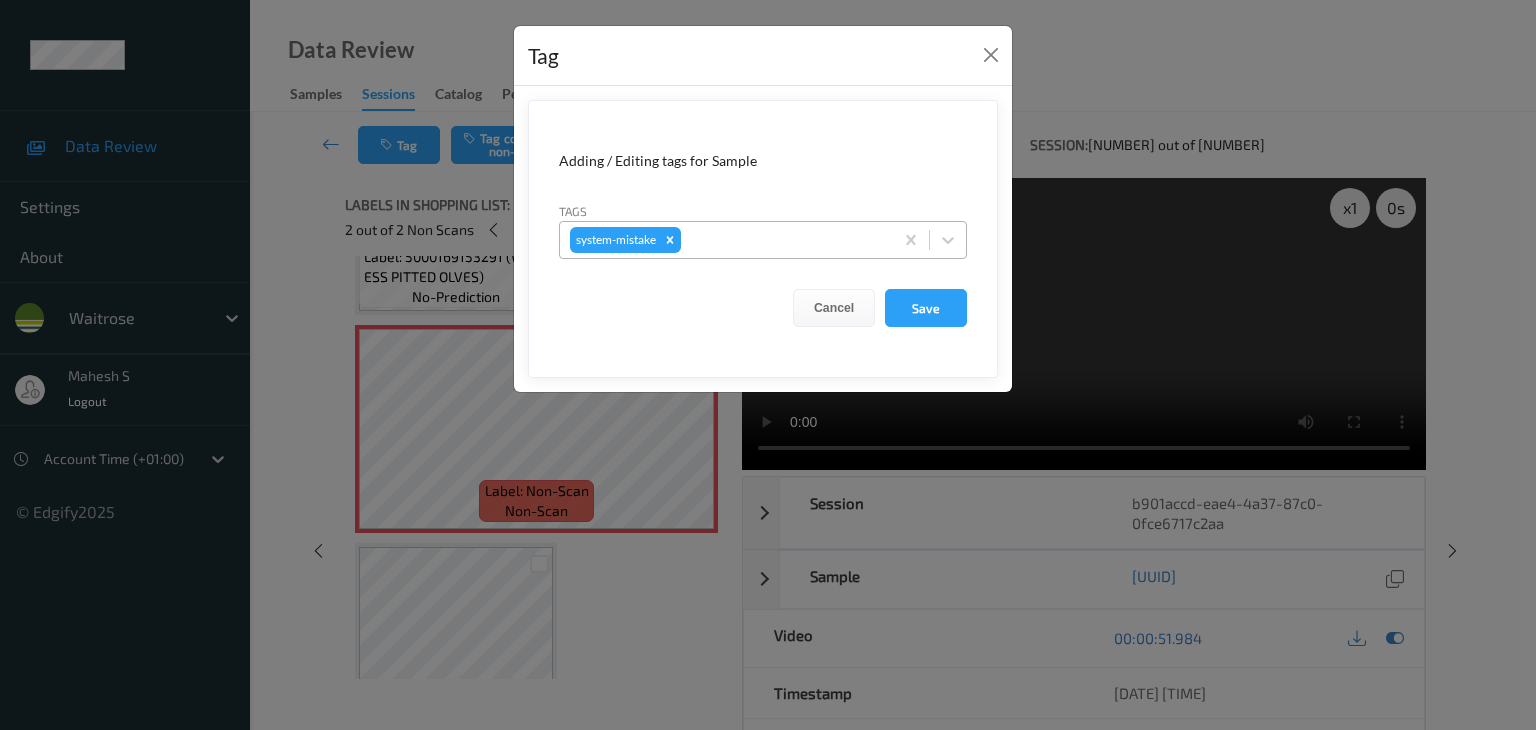 click at bounding box center (784, 240) 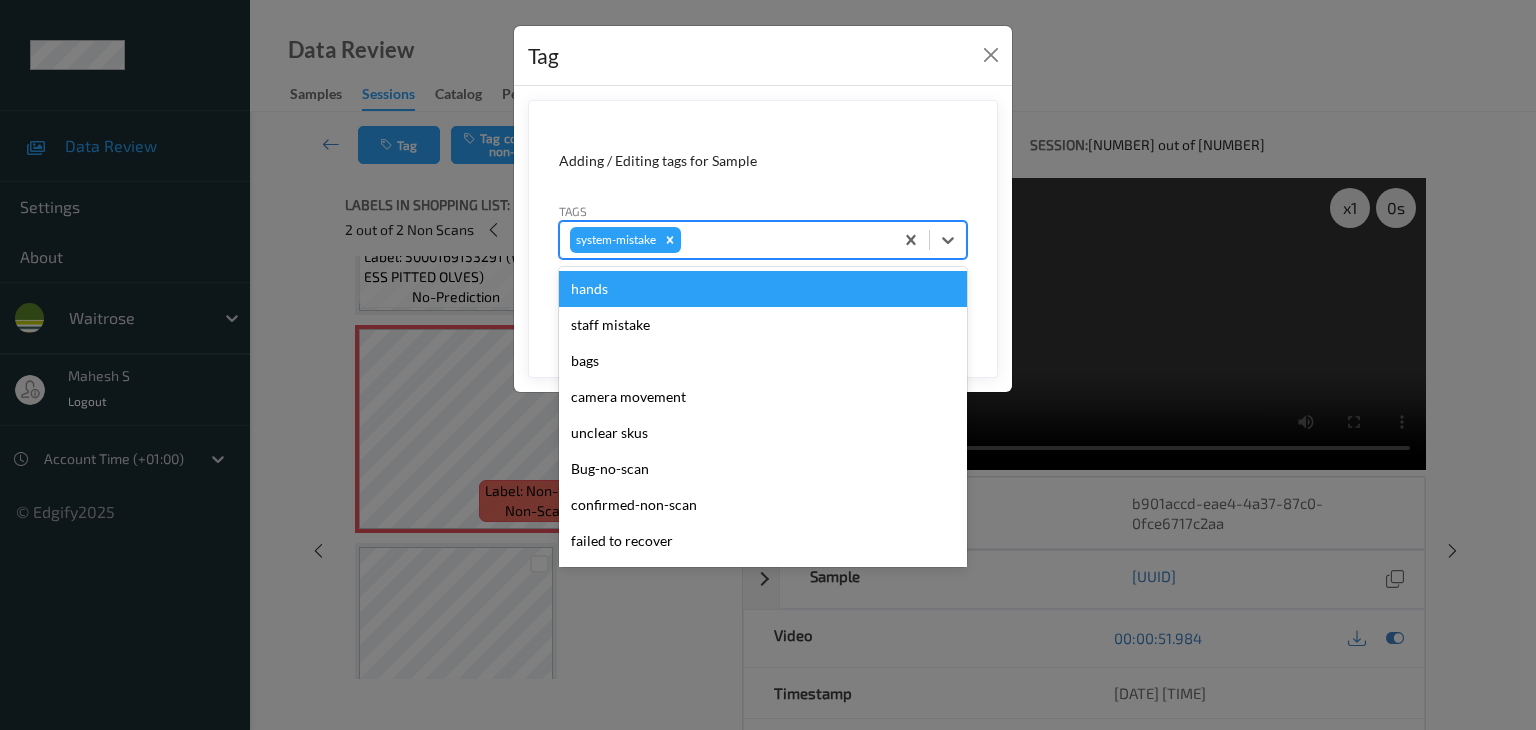 type on "u" 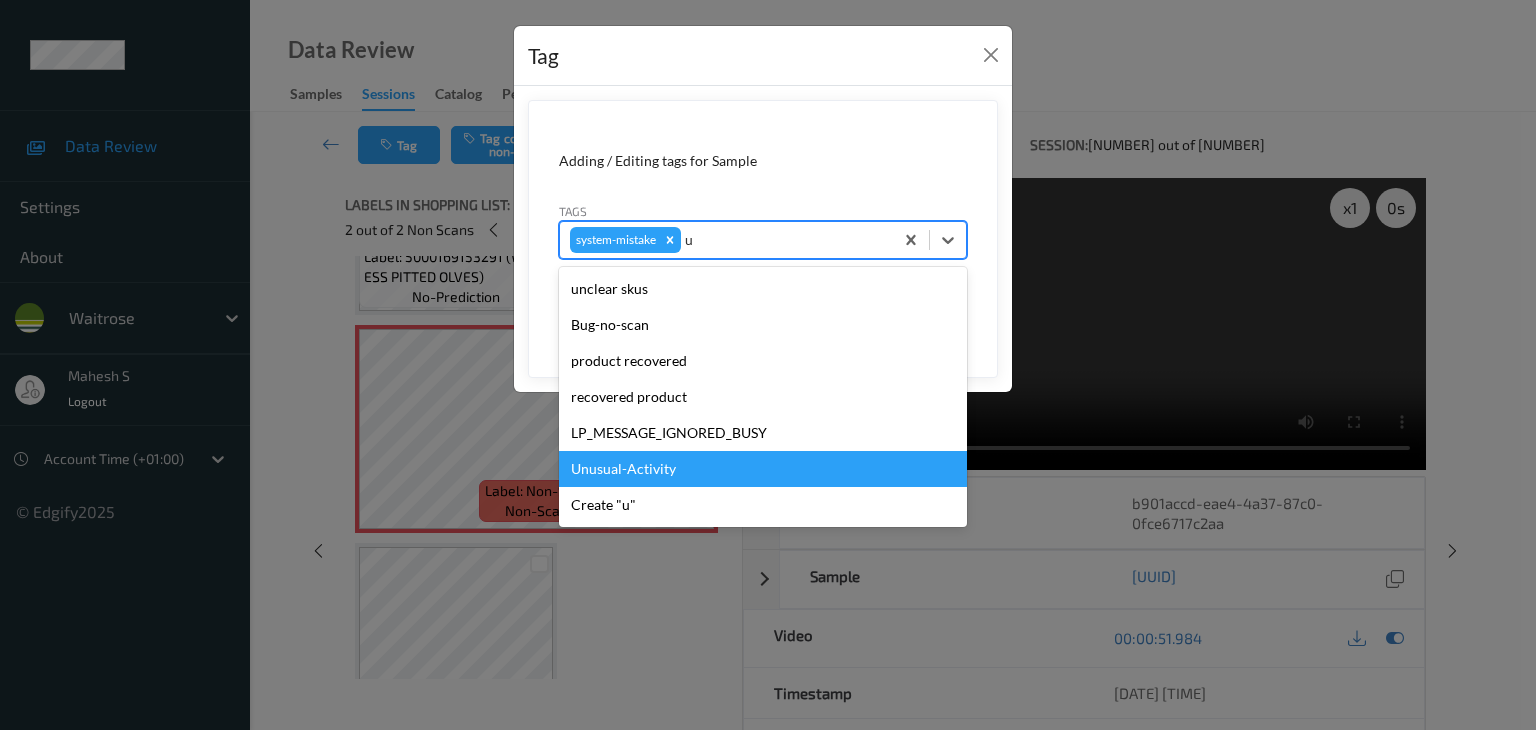 click on "Unusual-Activity" at bounding box center (763, 469) 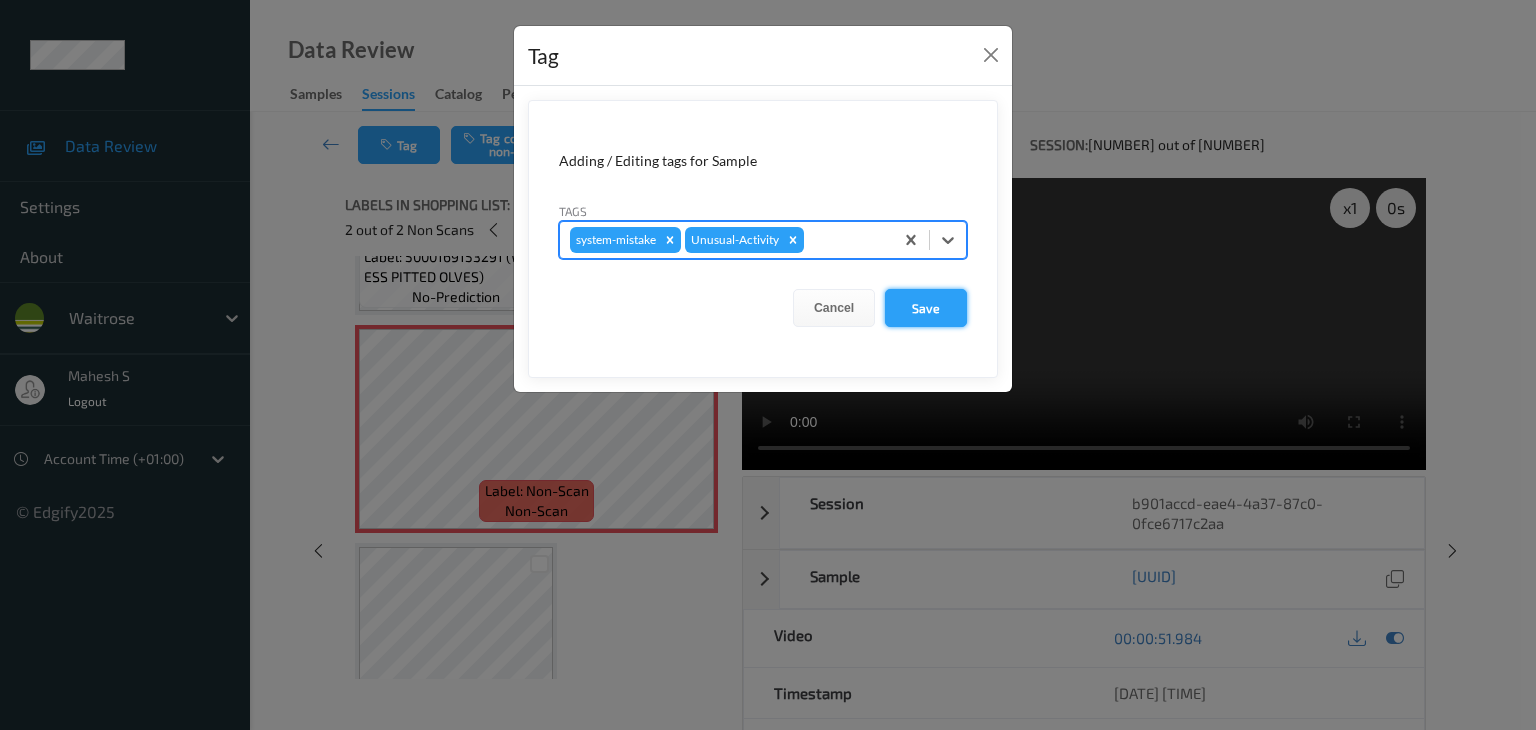 click on "Save" at bounding box center [926, 308] 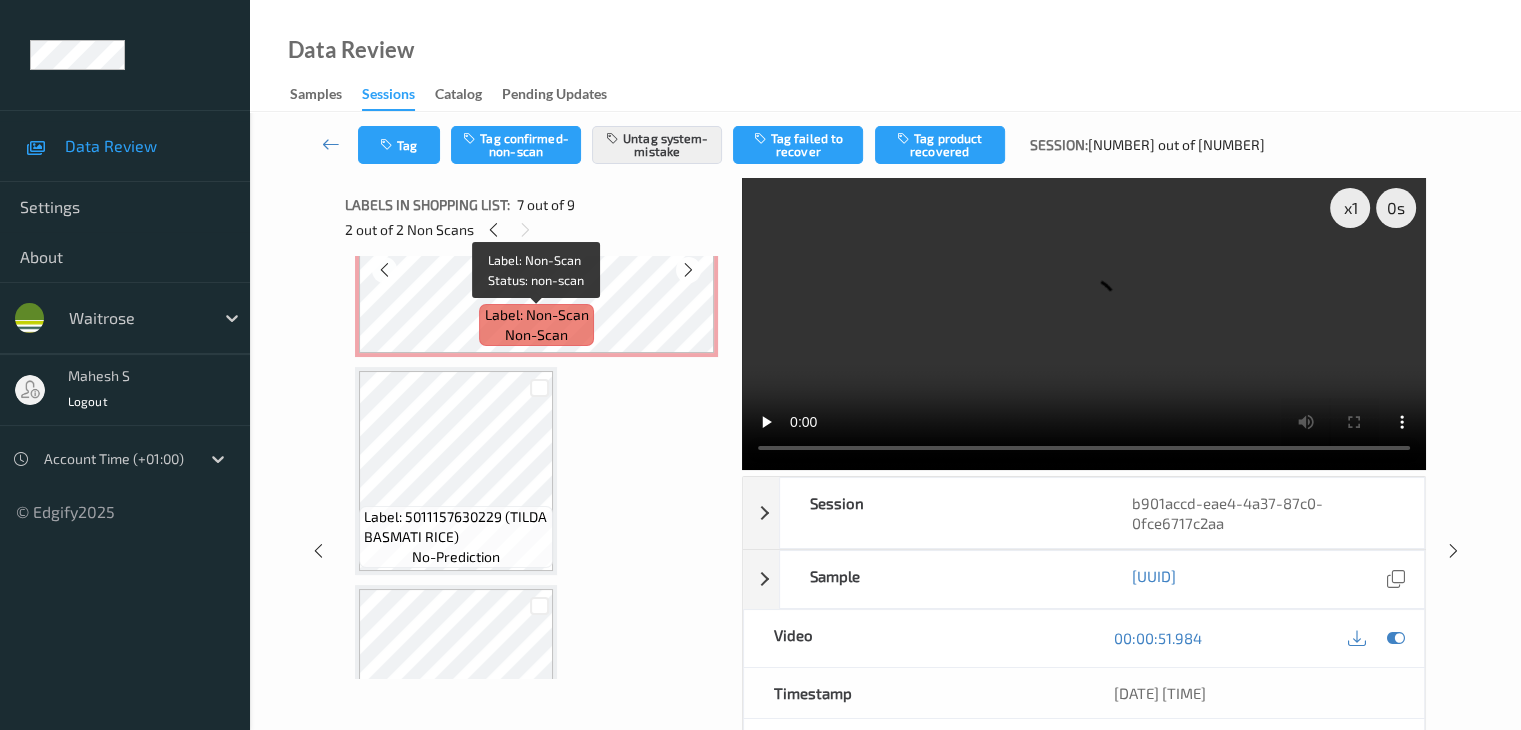 scroll, scrollTop: 549, scrollLeft: 0, axis: vertical 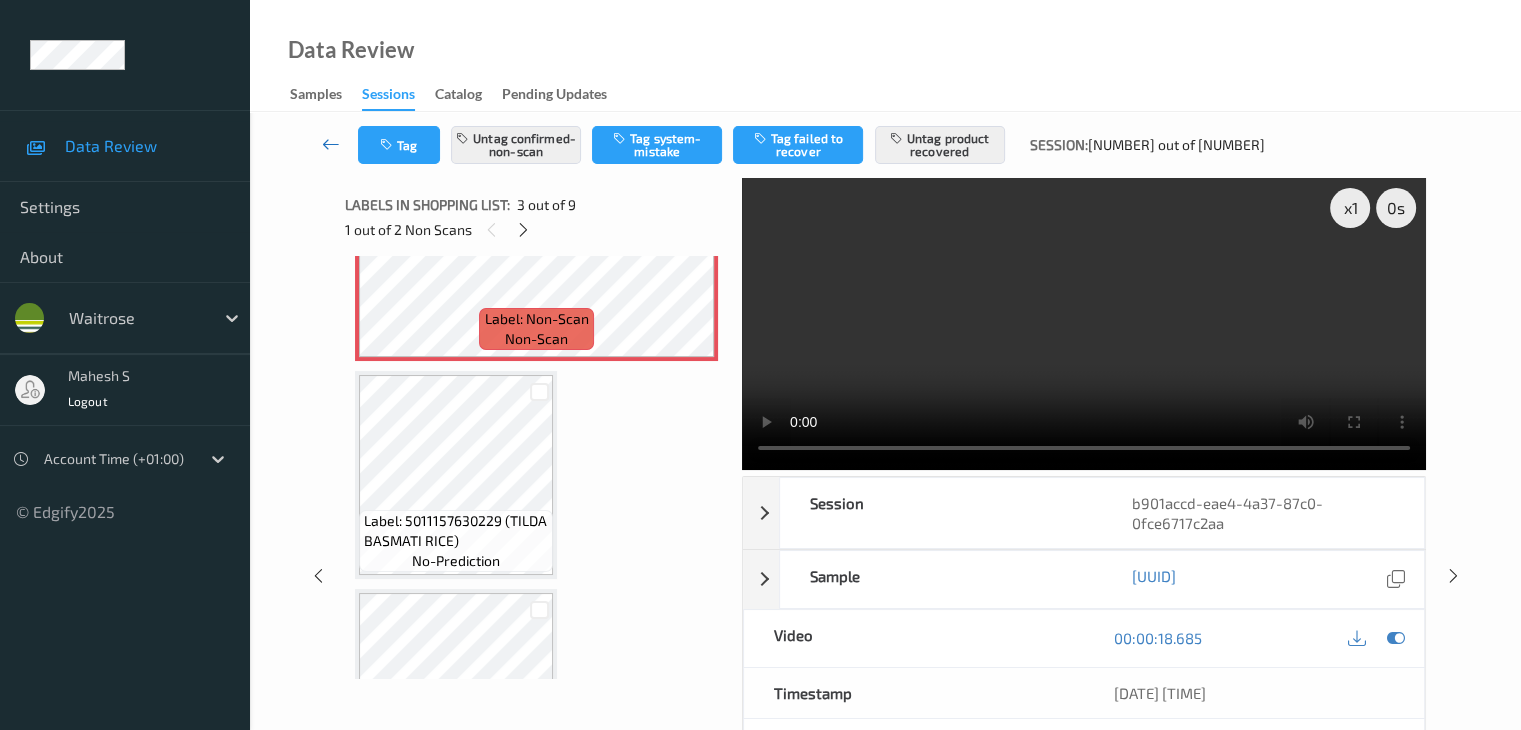 click at bounding box center [331, 144] 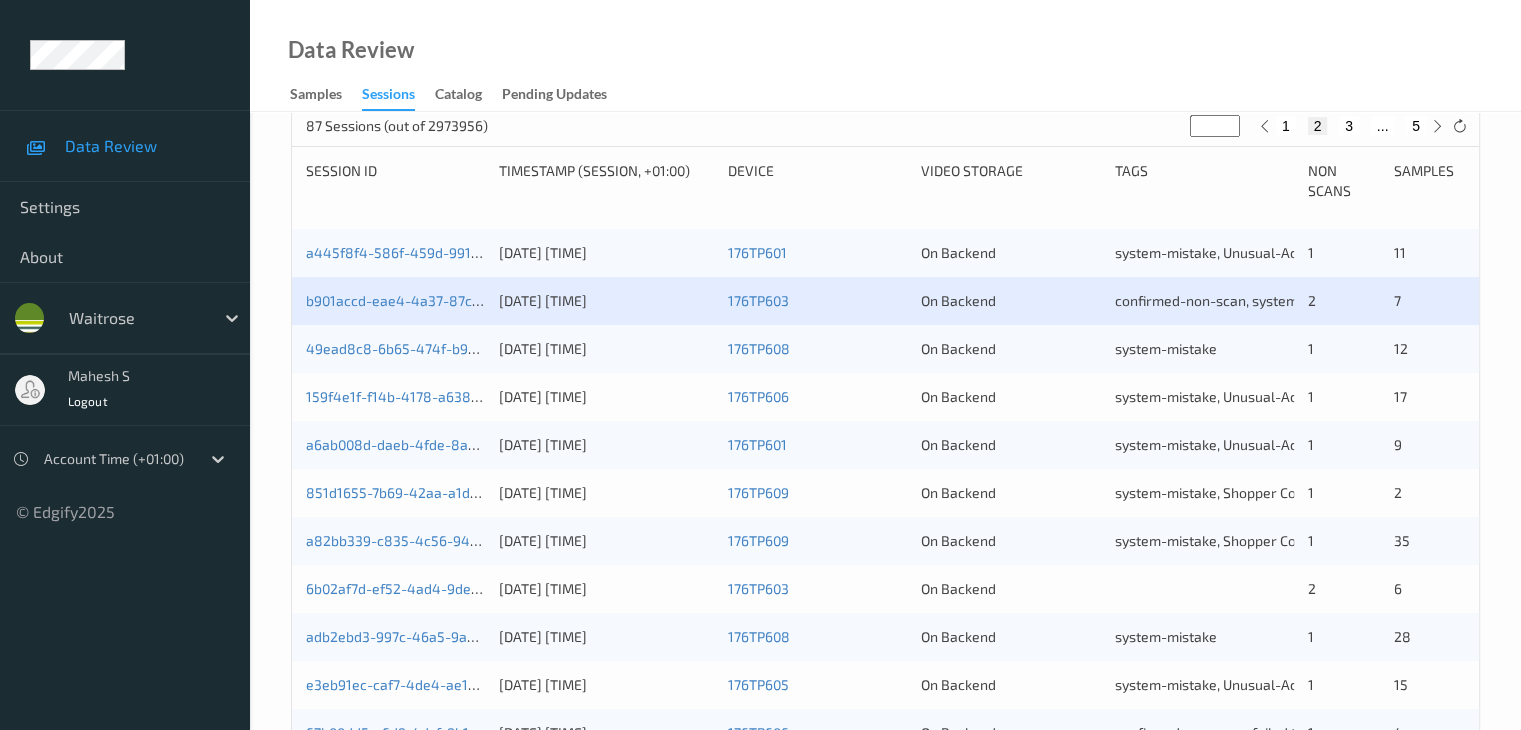 scroll, scrollTop: 400, scrollLeft: 0, axis: vertical 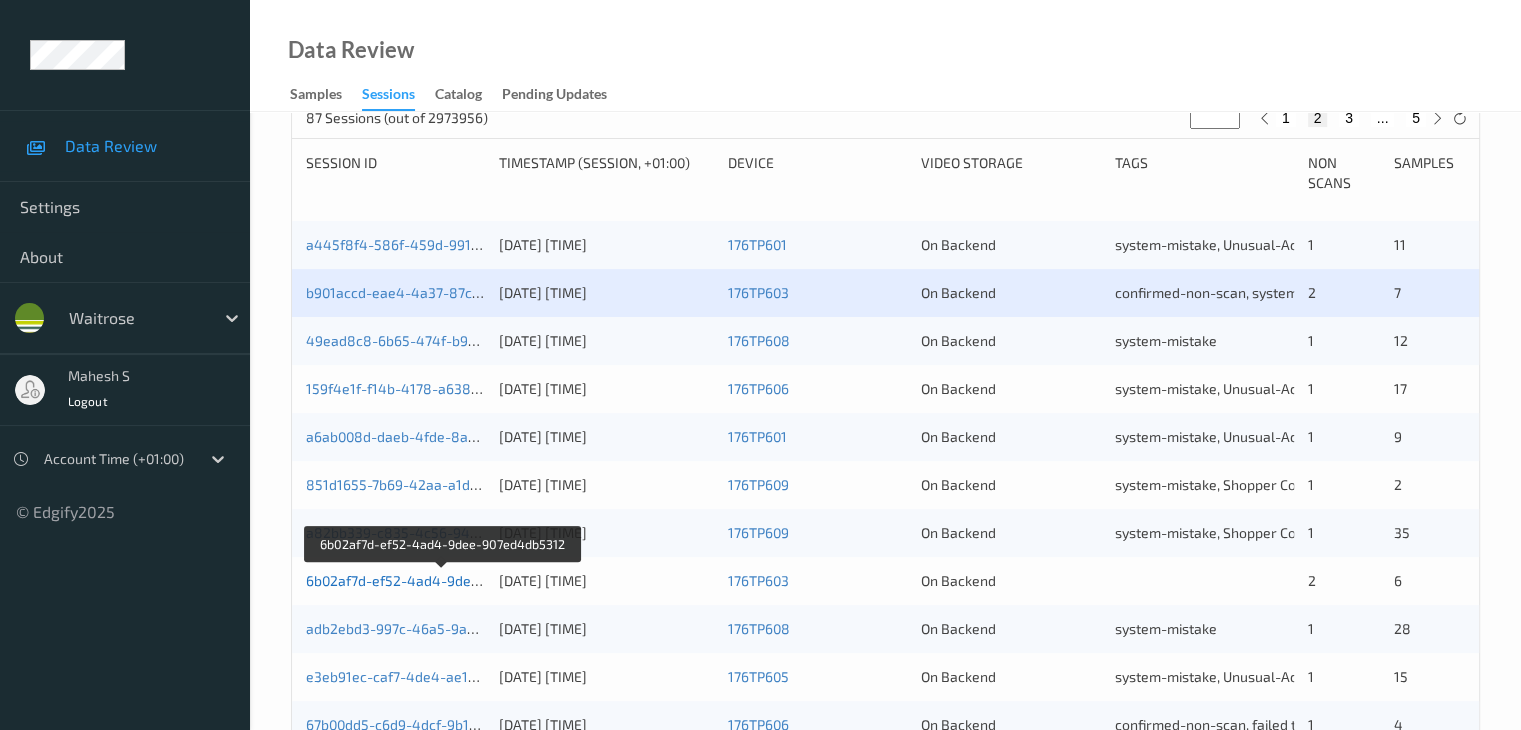 click on "6b02af7d-ef52-4ad4-9dee-907ed4db5312" at bounding box center (442, 580) 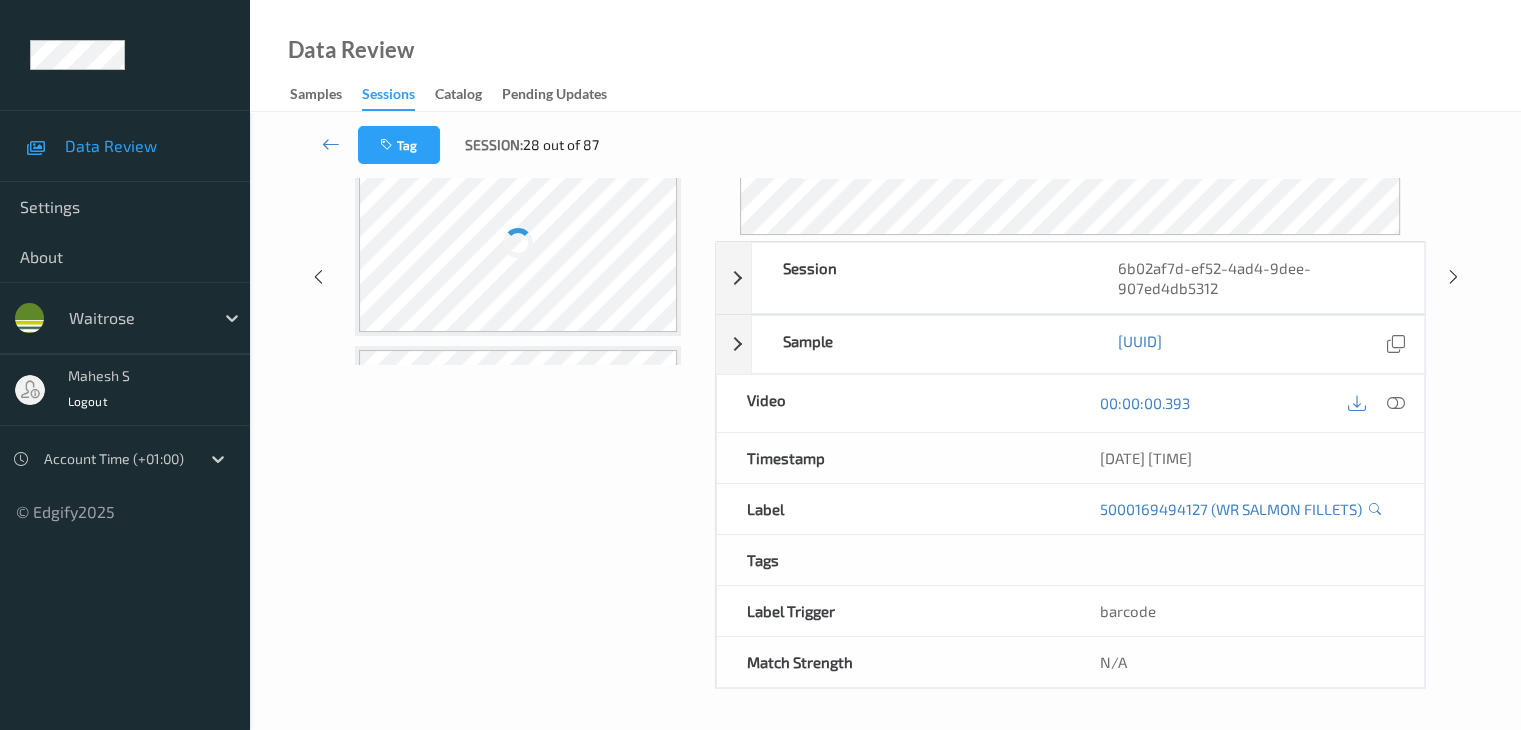 scroll, scrollTop: 24, scrollLeft: 0, axis: vertical 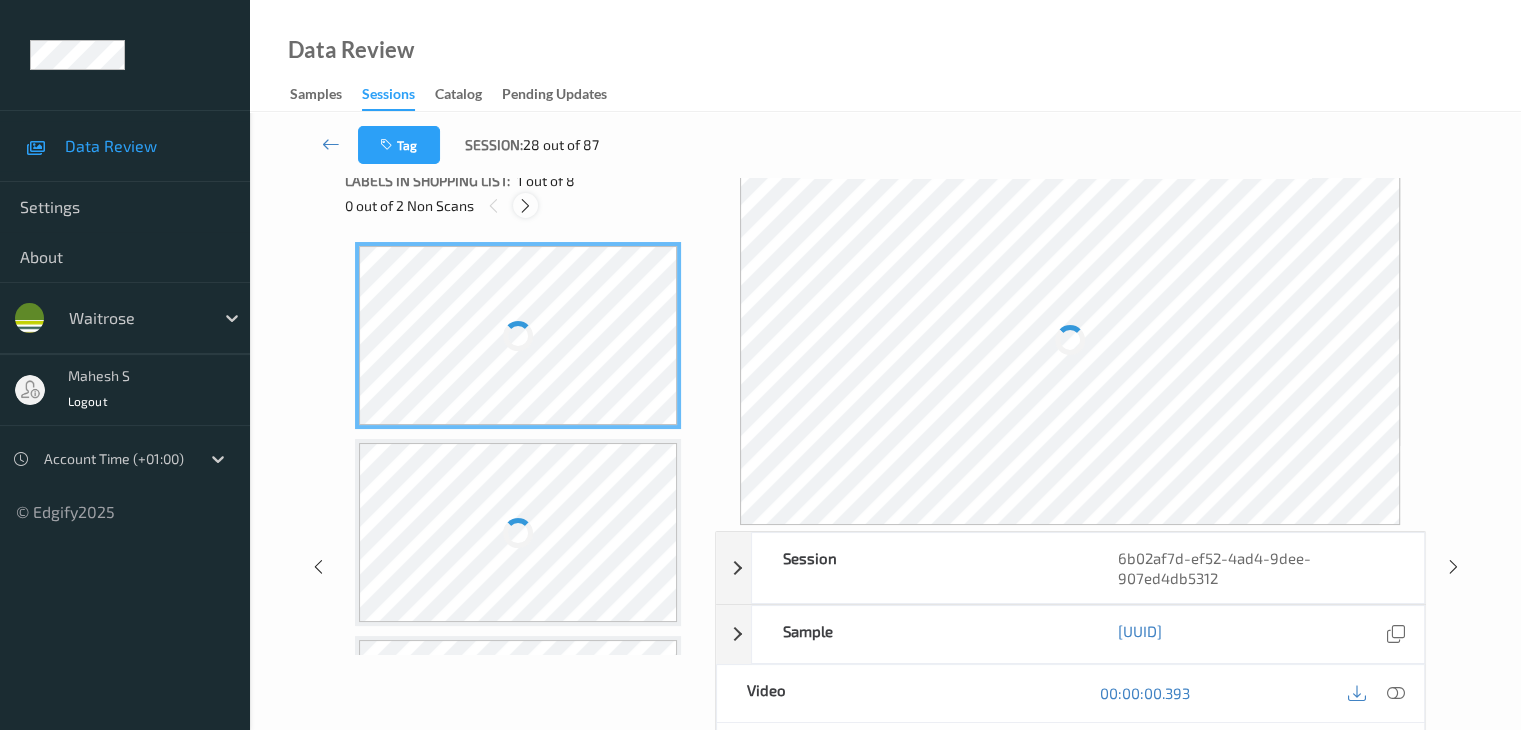 click at bounding box center (525, 205) 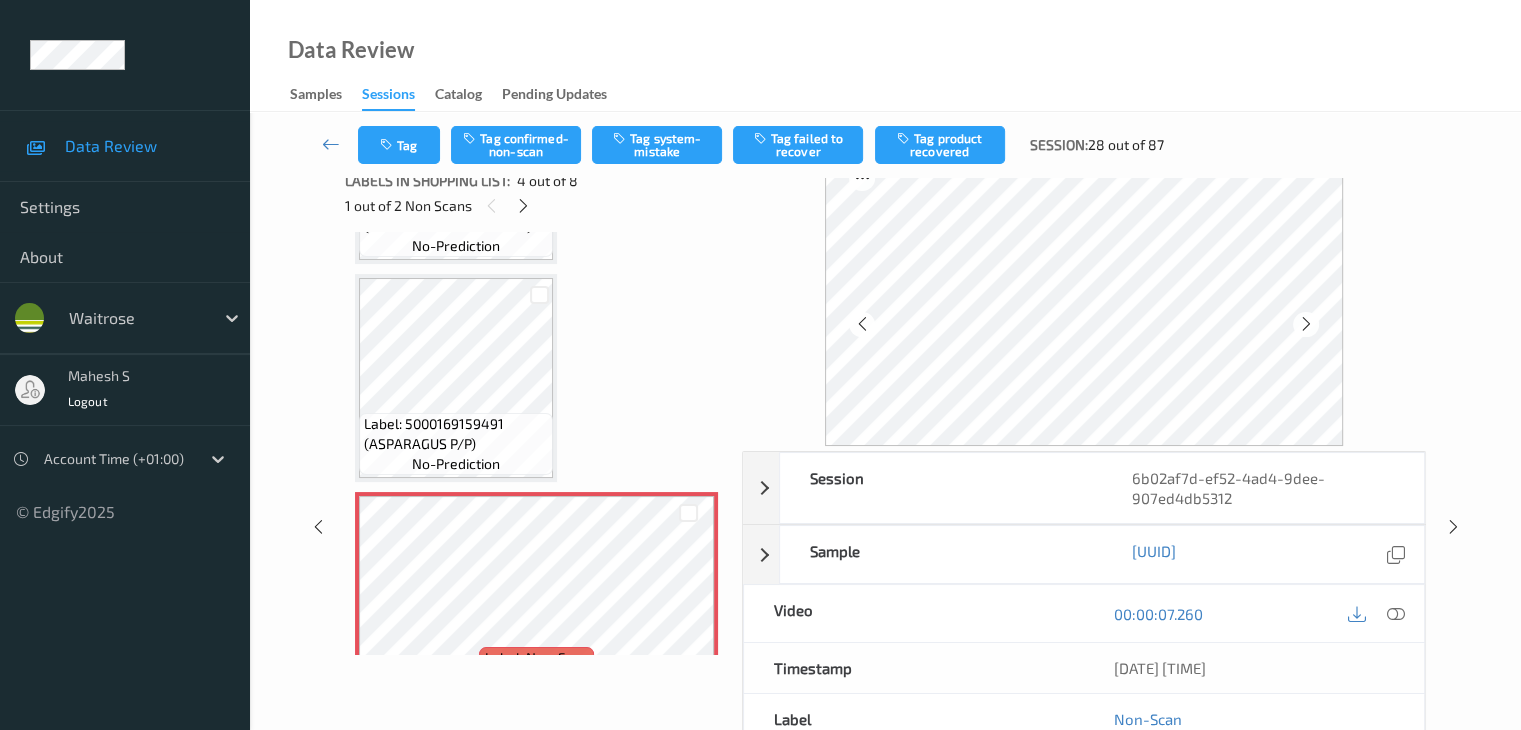 scroll, scrollTop: 446, scrollLeft: 0, axis: vertical 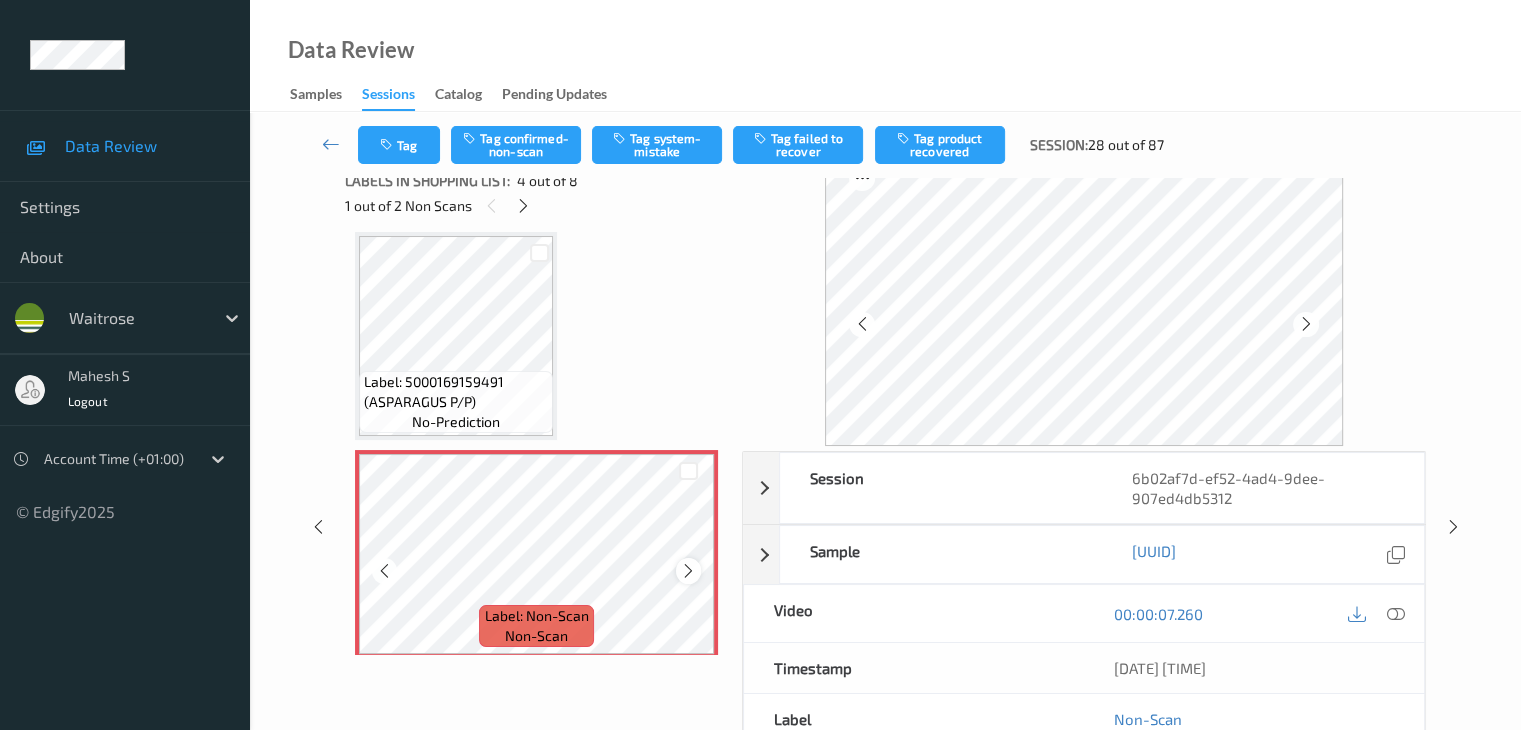 click at bounding box center (688, 571) 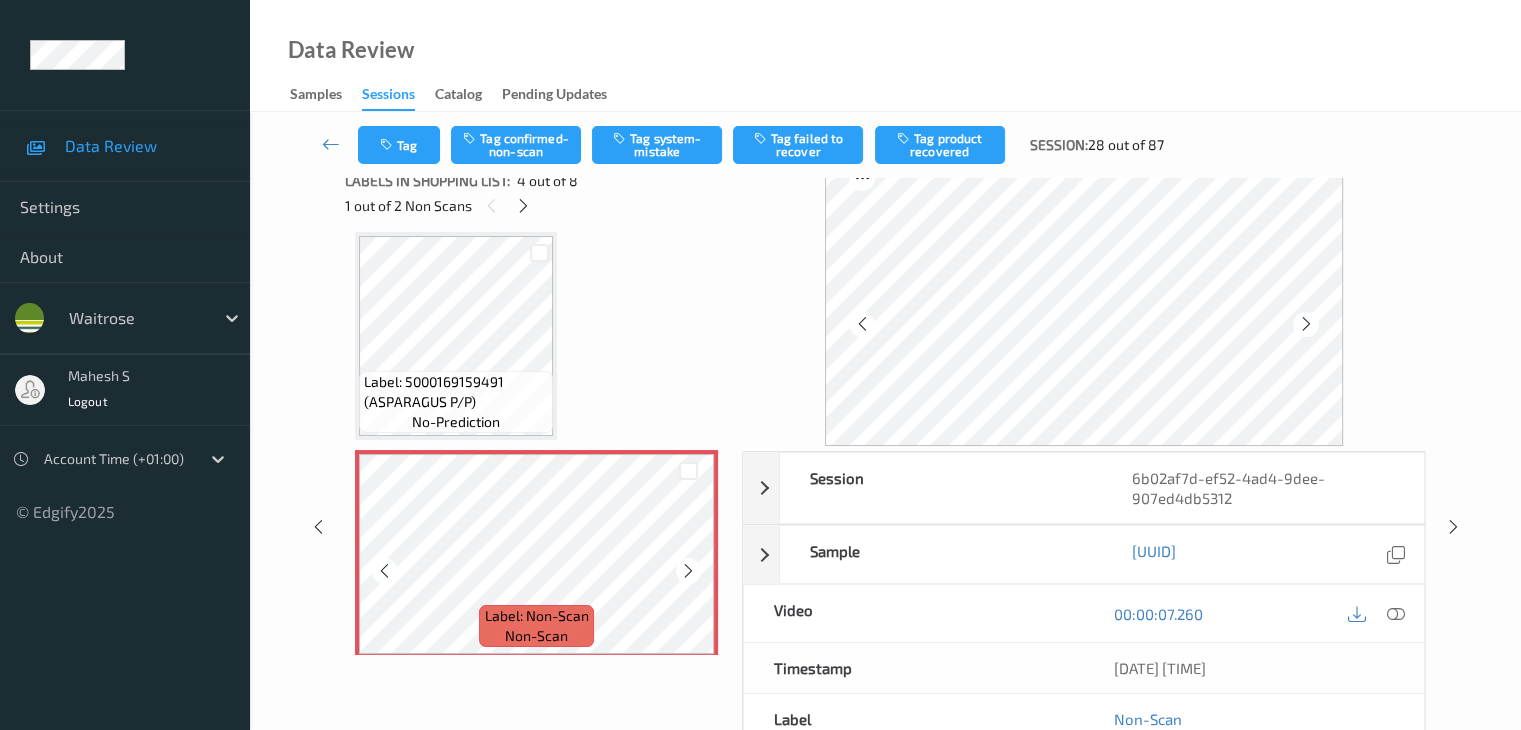 click at bounding box center (688, 571) 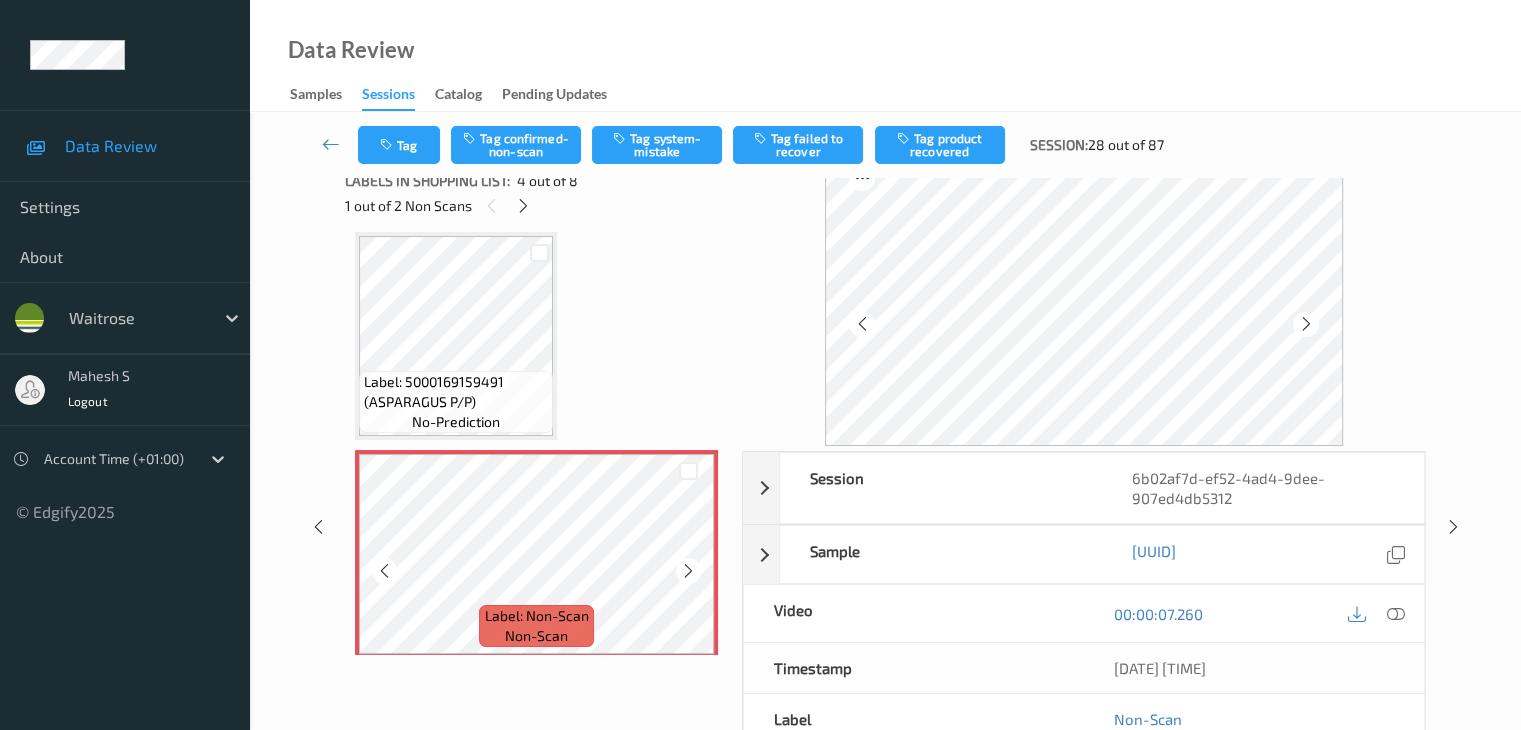click at bounding box center [688, 571] 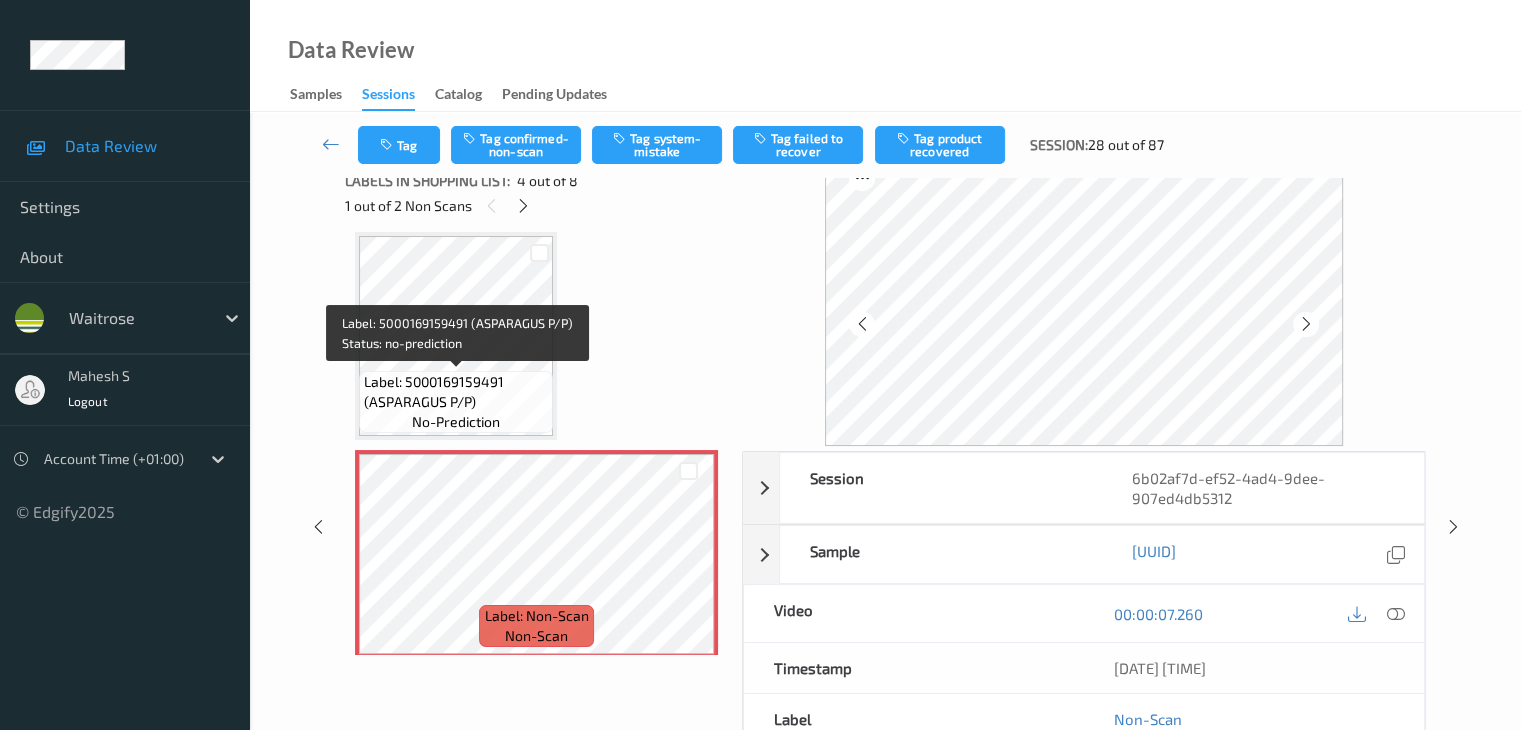 click on "Label: 5000169159491 (ASPARAGUS P/P)" at bounding box center (456, 392) 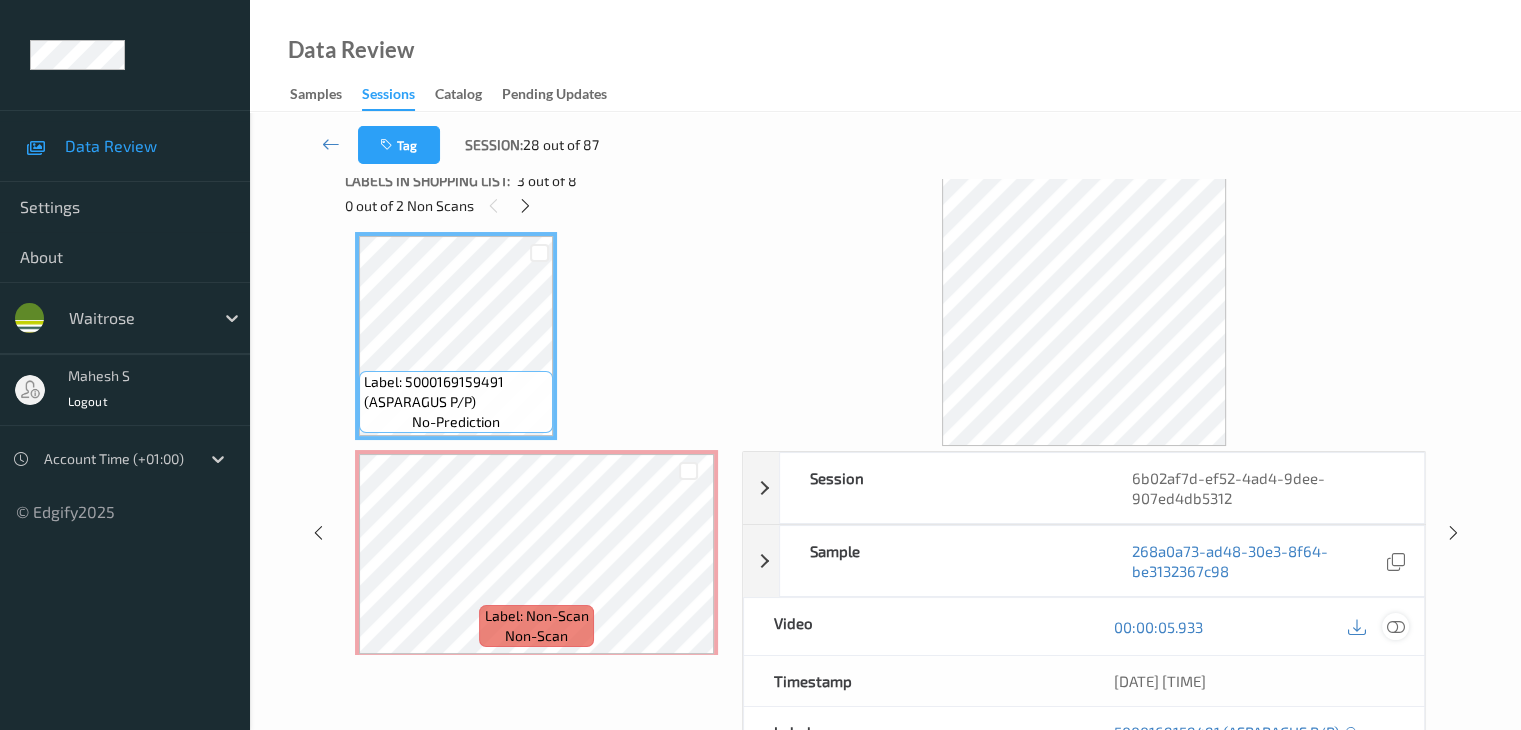 click at bounding box center [1395, 627] 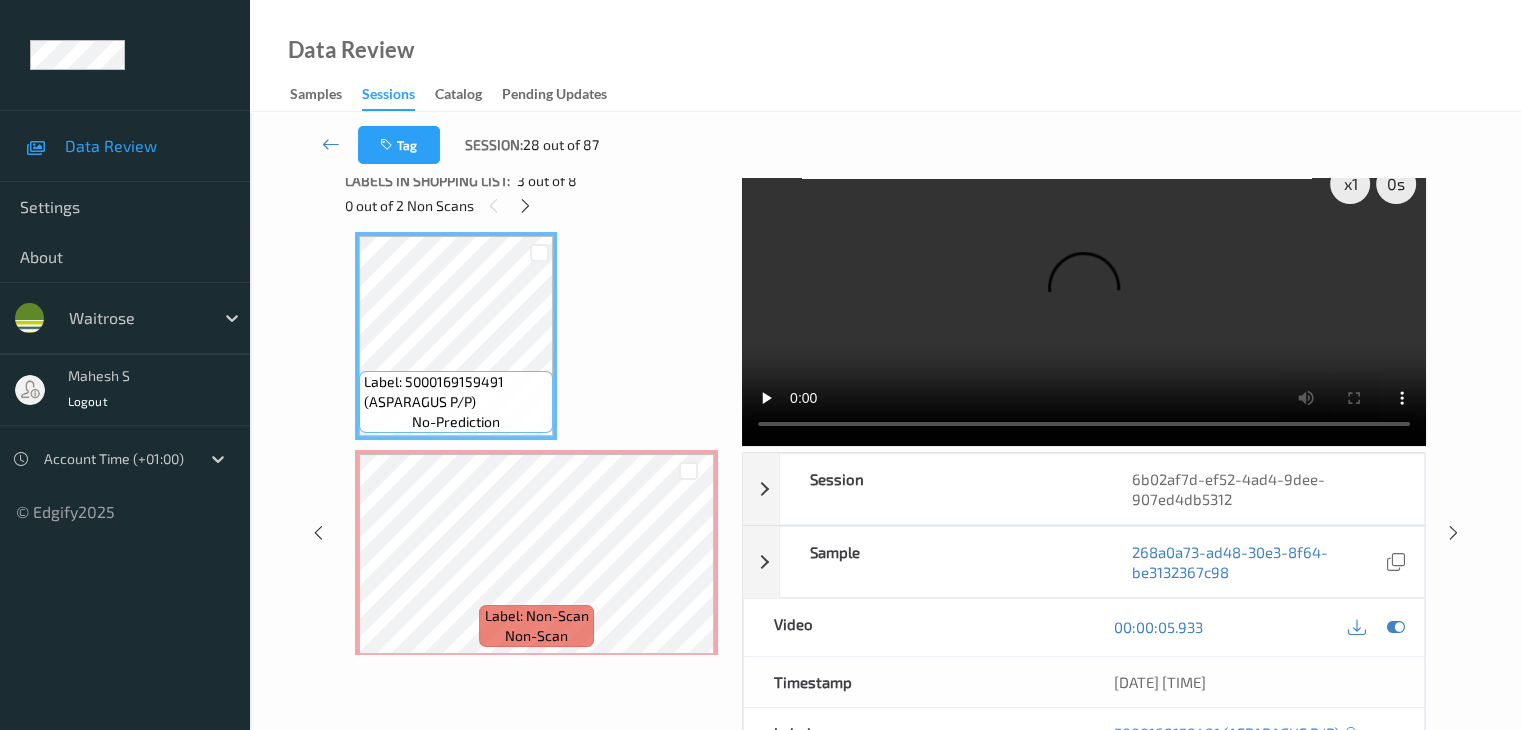 scroll, scrollTop: 0, scrollLeft: 0, axis: both 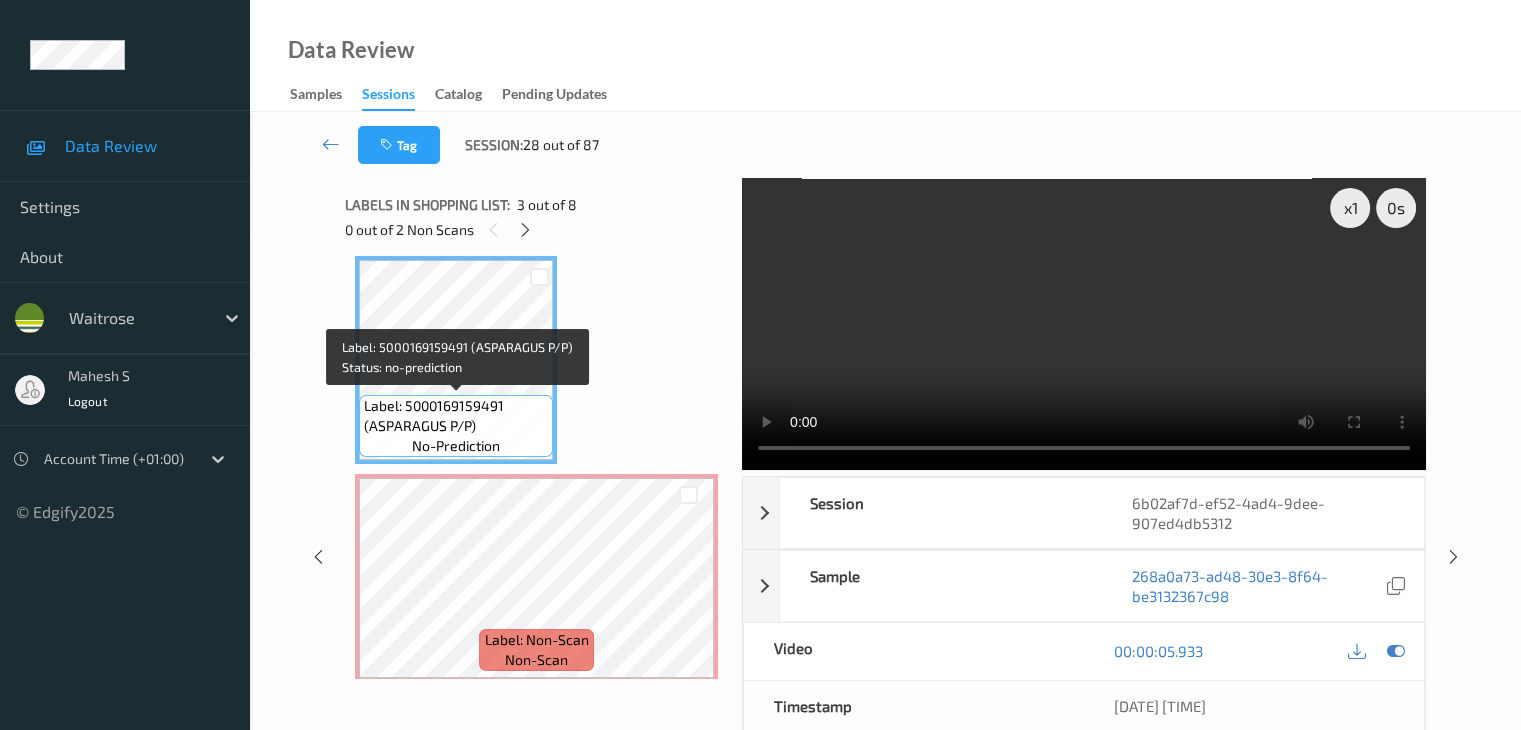 click on "Label: 5000169159491 (ASPARAGUS P/P)" at bounding box center [456, 416] 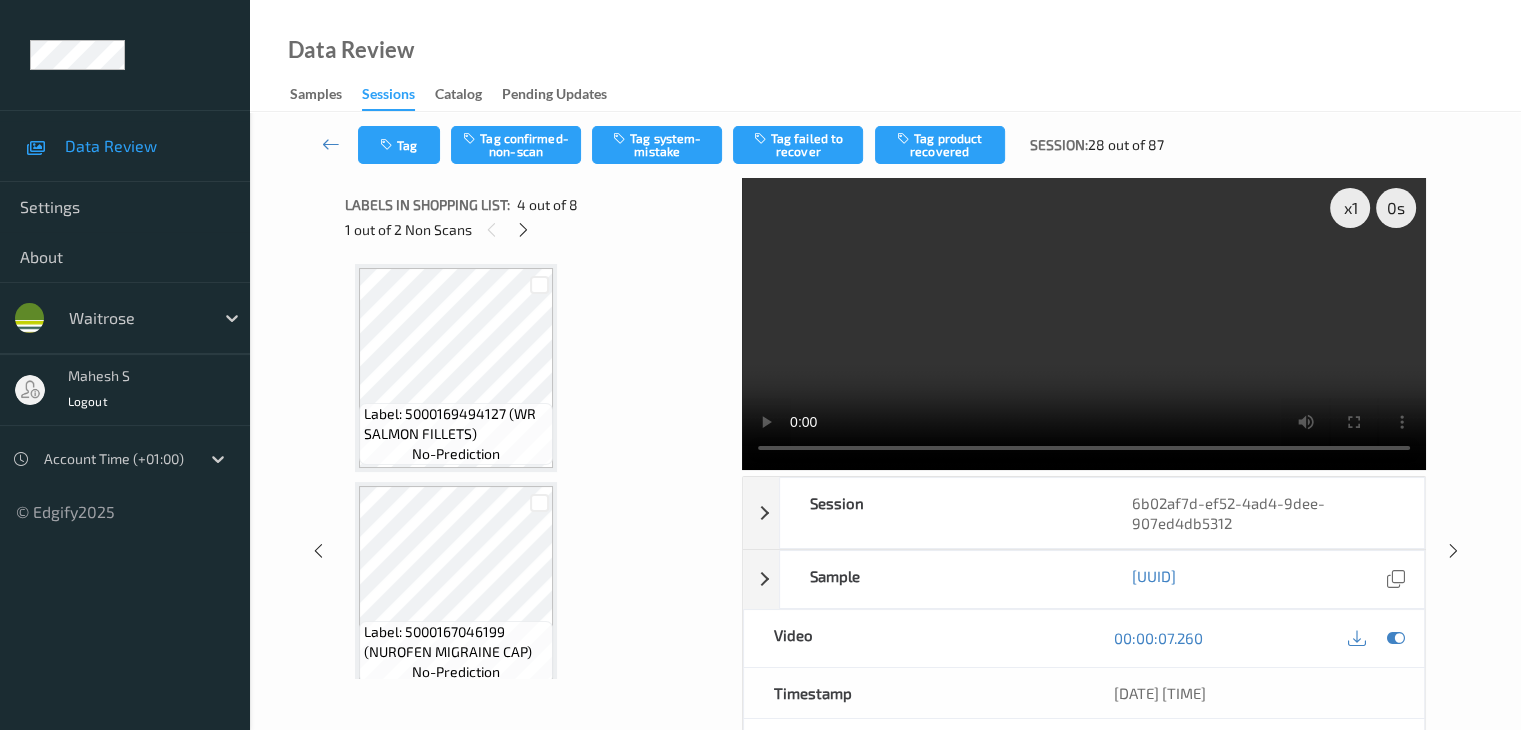 scroll, scrollTop: 0, scrollLeft: 0, axis: both 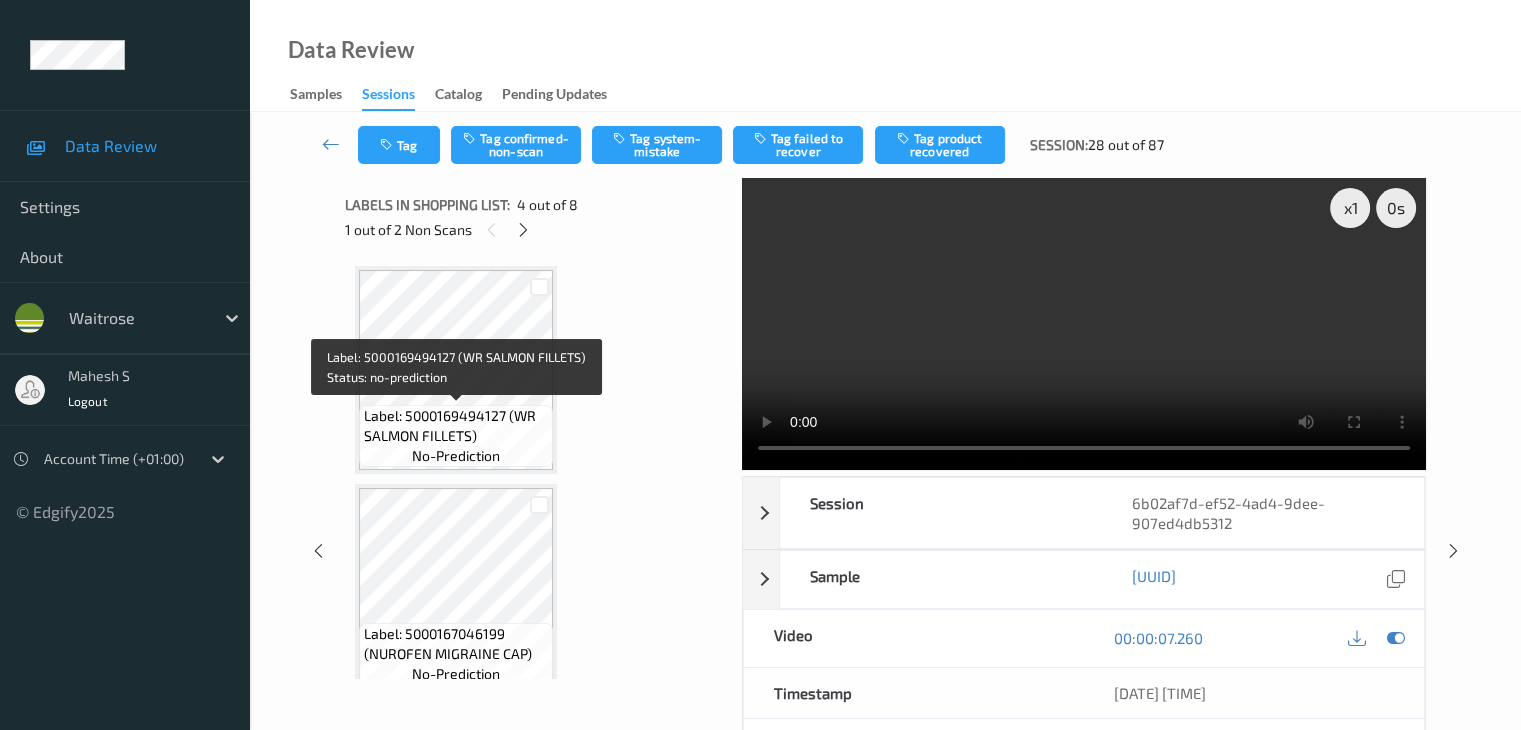 click on "Label: 5000169494127 (WR SALMON FILLETS)" at bounding box center [456, 426] 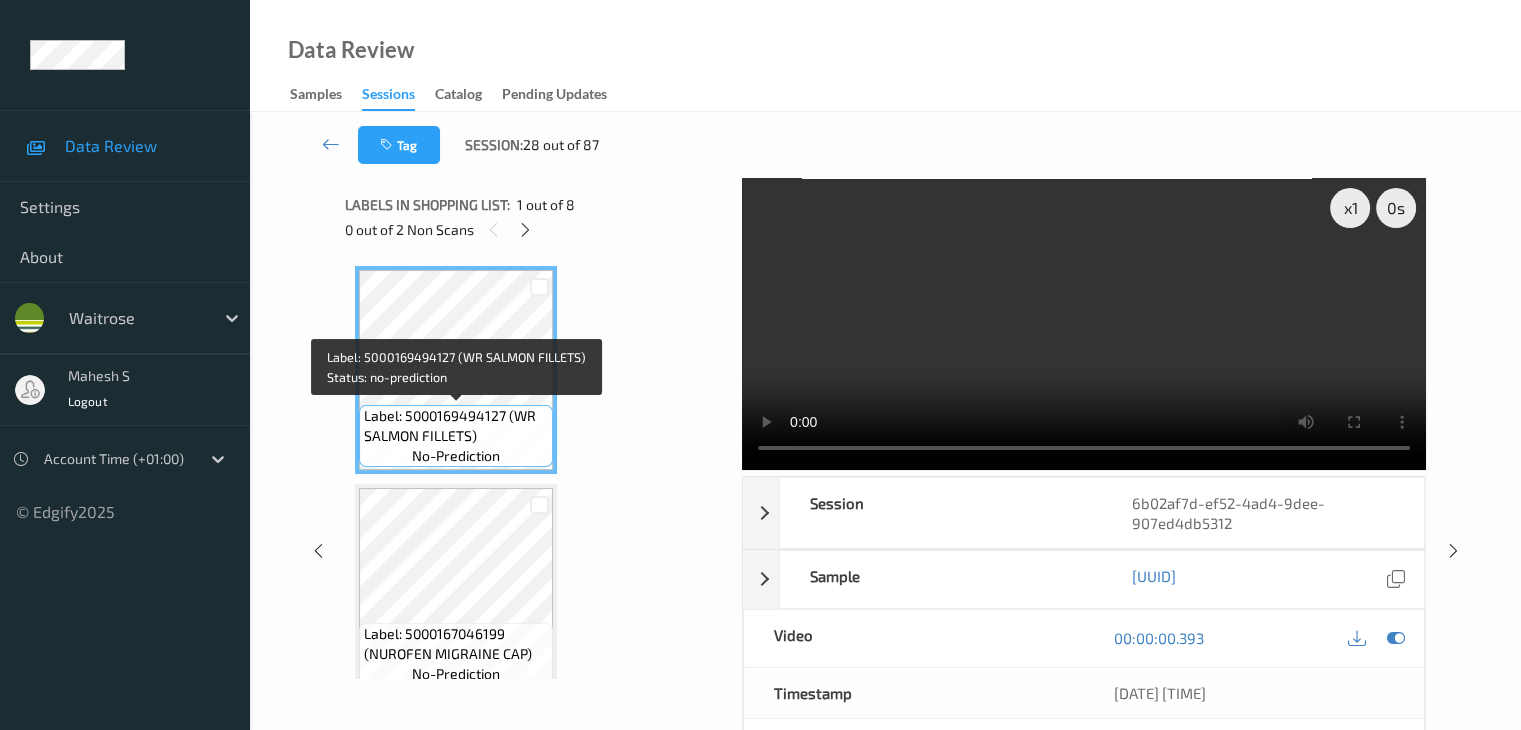 click on "Label: 5000169494127 (WR SALMON FILLETS)" at bounding box center [456, 426] 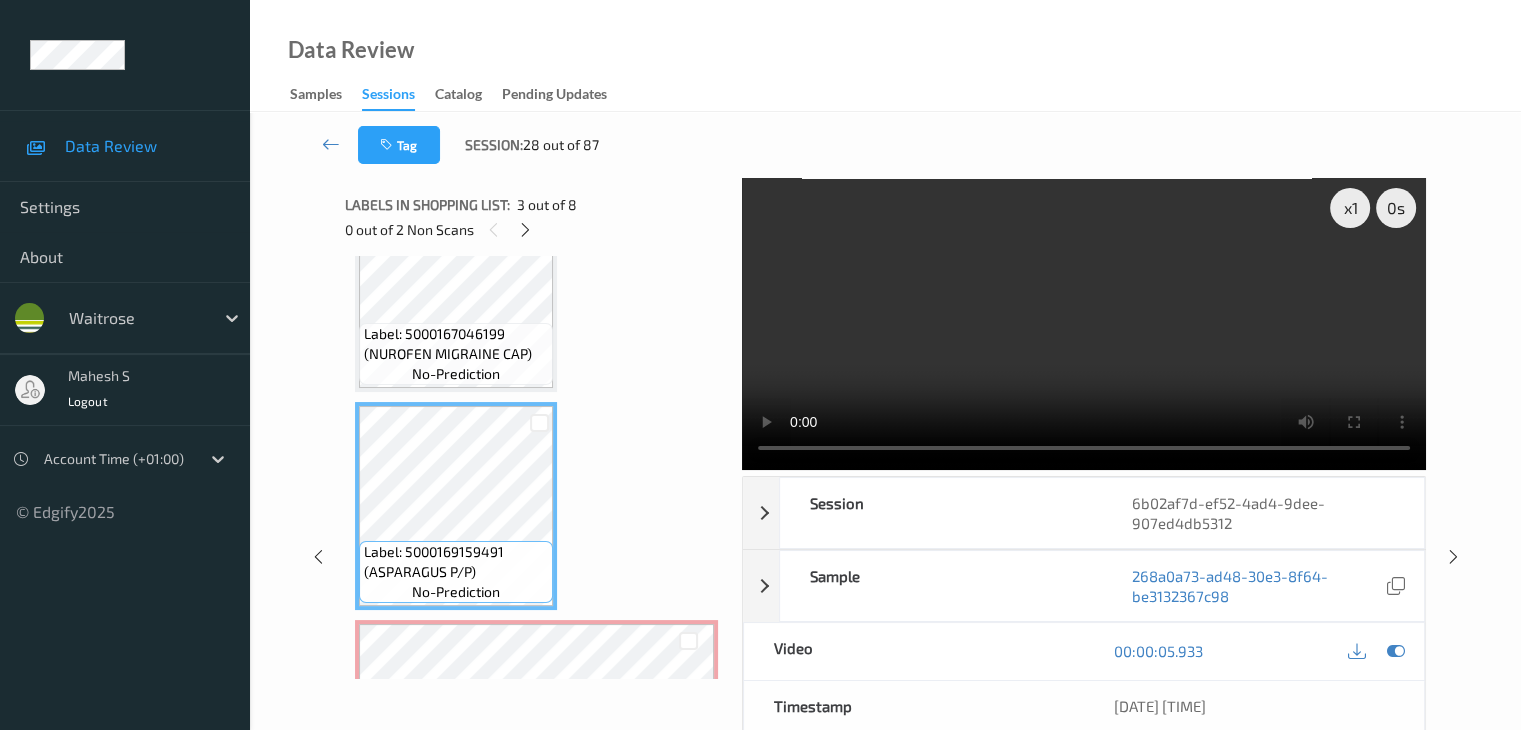 scroll, scrollTop: 200, scrollLeft: 0, axis: vertical 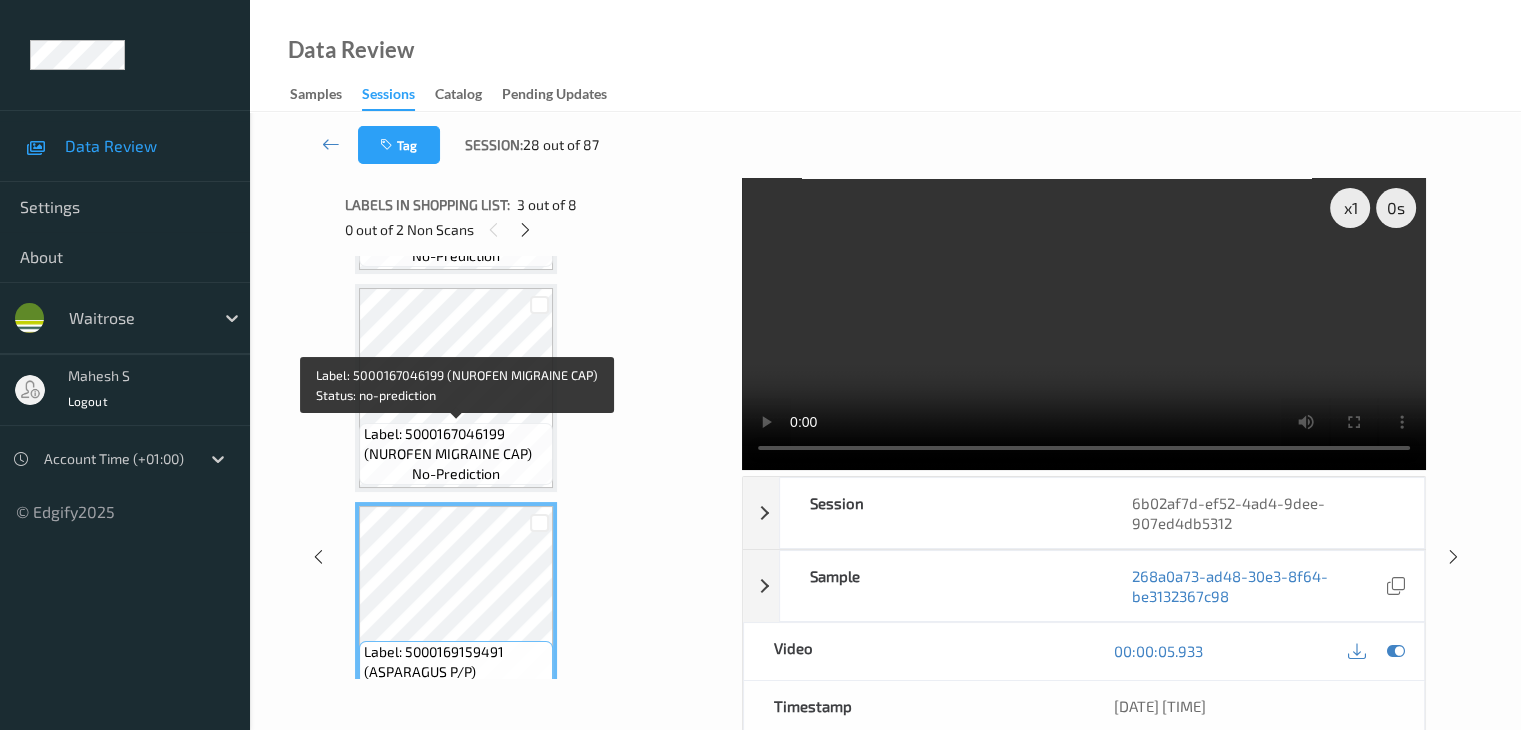 click on "Label: 5000167046199 (NUROFEN MIGRAINE CAP)" at bounding box center (456, 444) 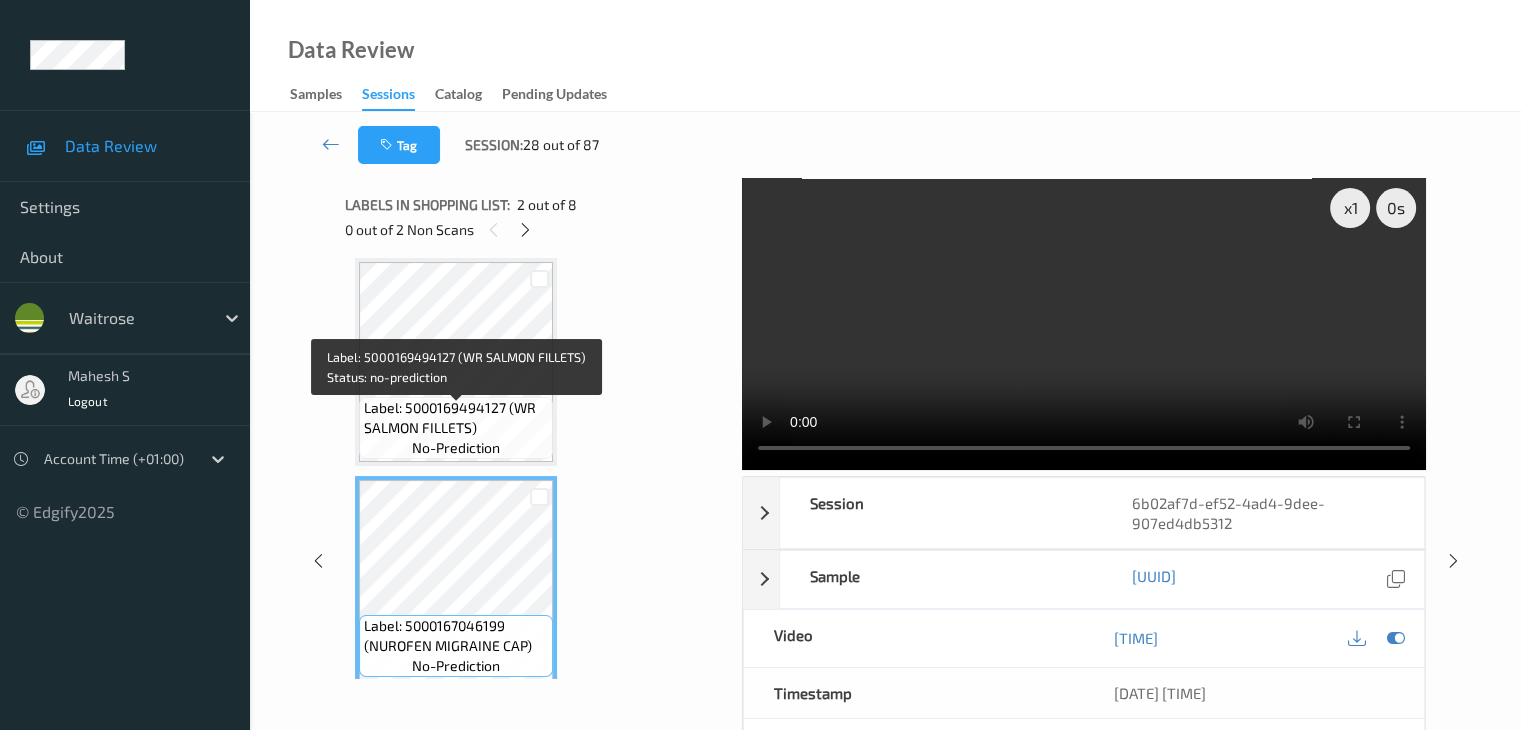 scroll, scrollTop: 0, scrollLeft: 0, axis: both 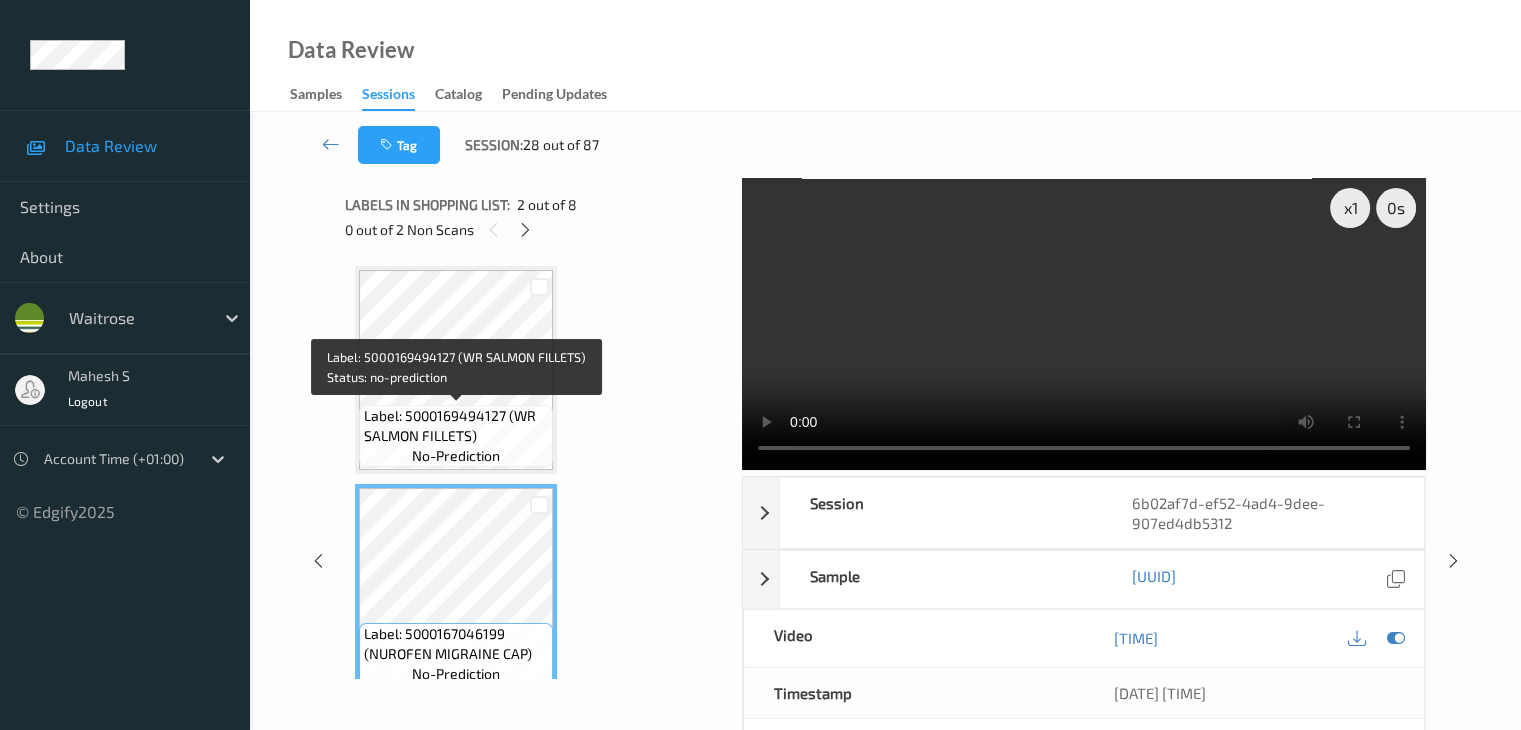 click on "Label: [UPC] ([PRODUCT]) no-prediction" at bounding box center [456, 436] 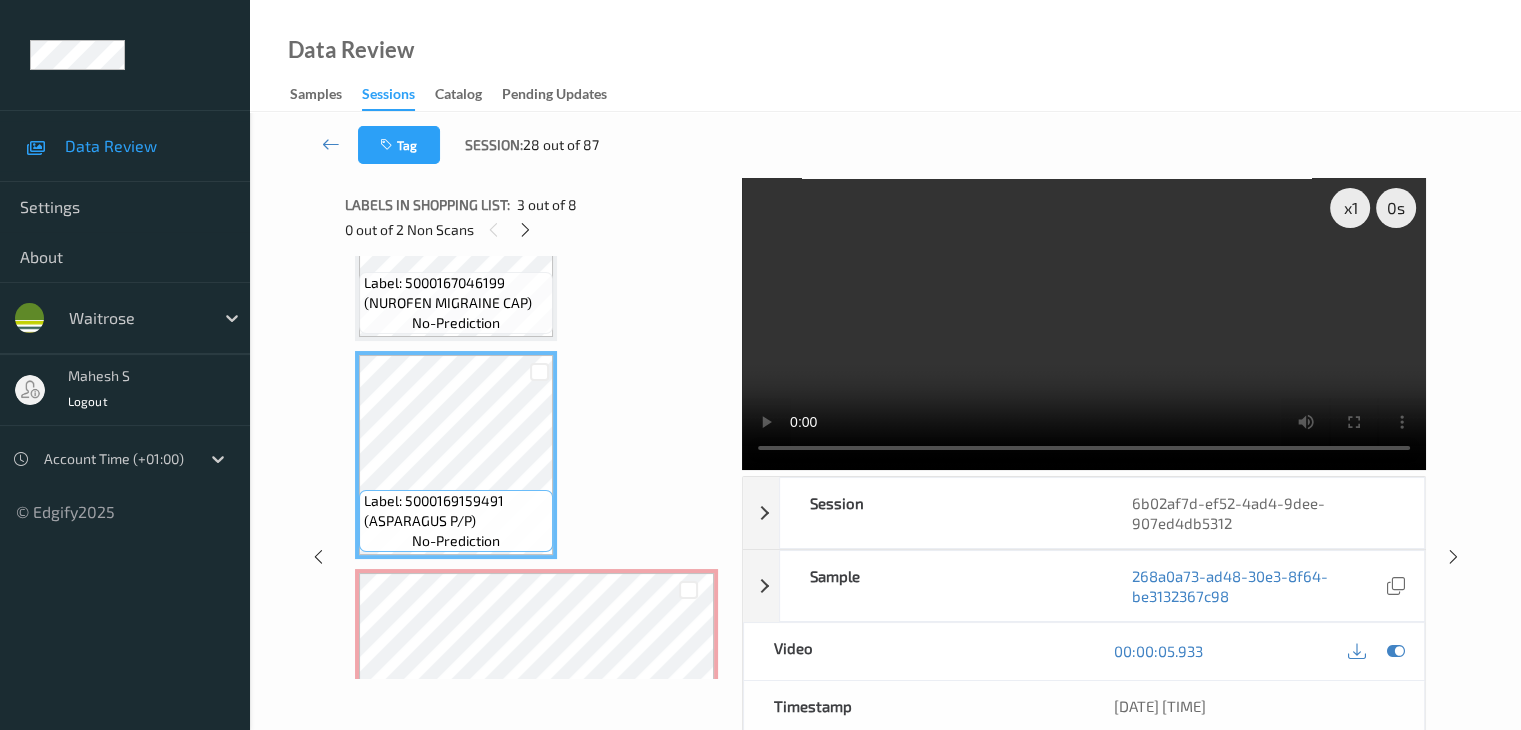 scroll, scrollTop: 400, scrollLeft: 0, axis: vertical 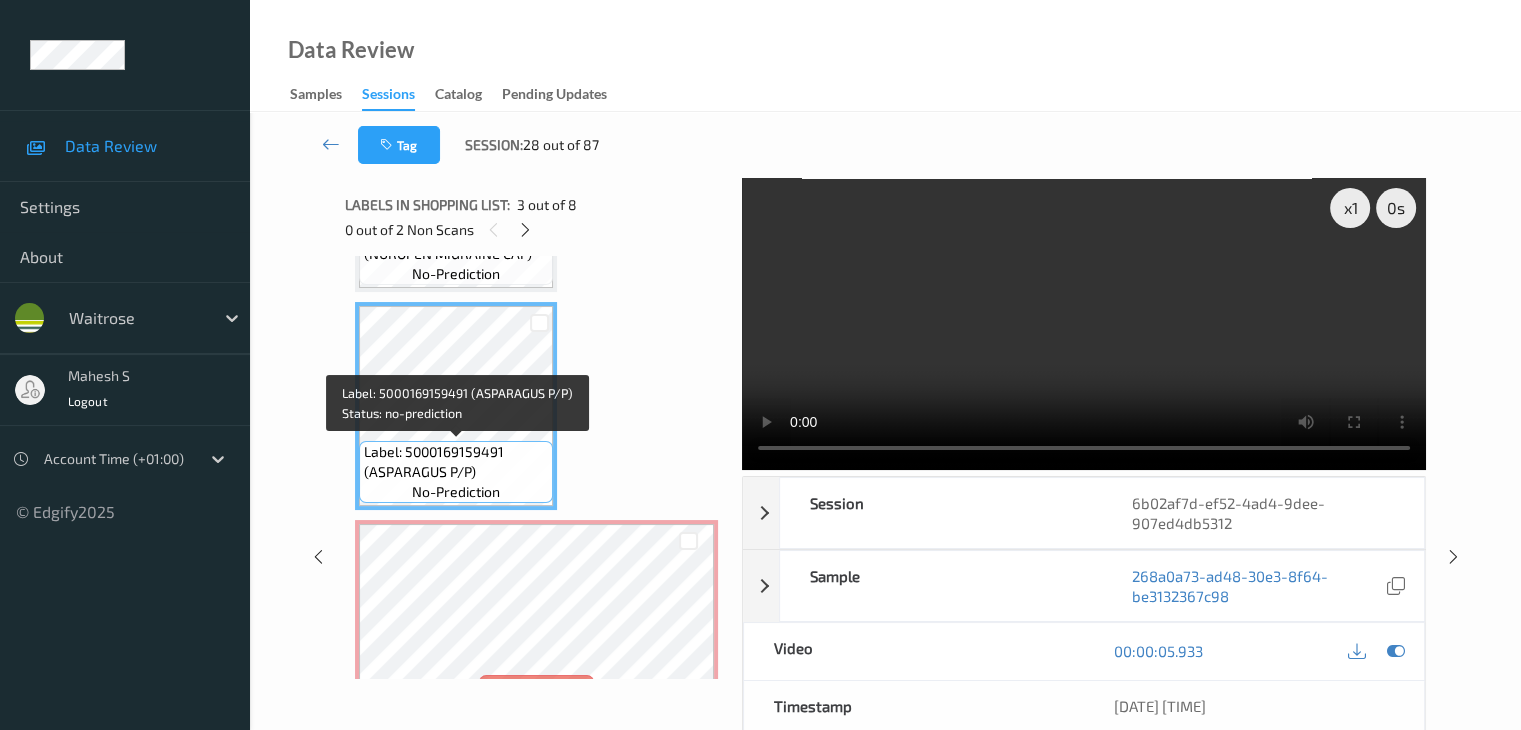 click on "Label: 5000169159491 (ASPARAGUS P/P)" at bounding box center (456, 462) 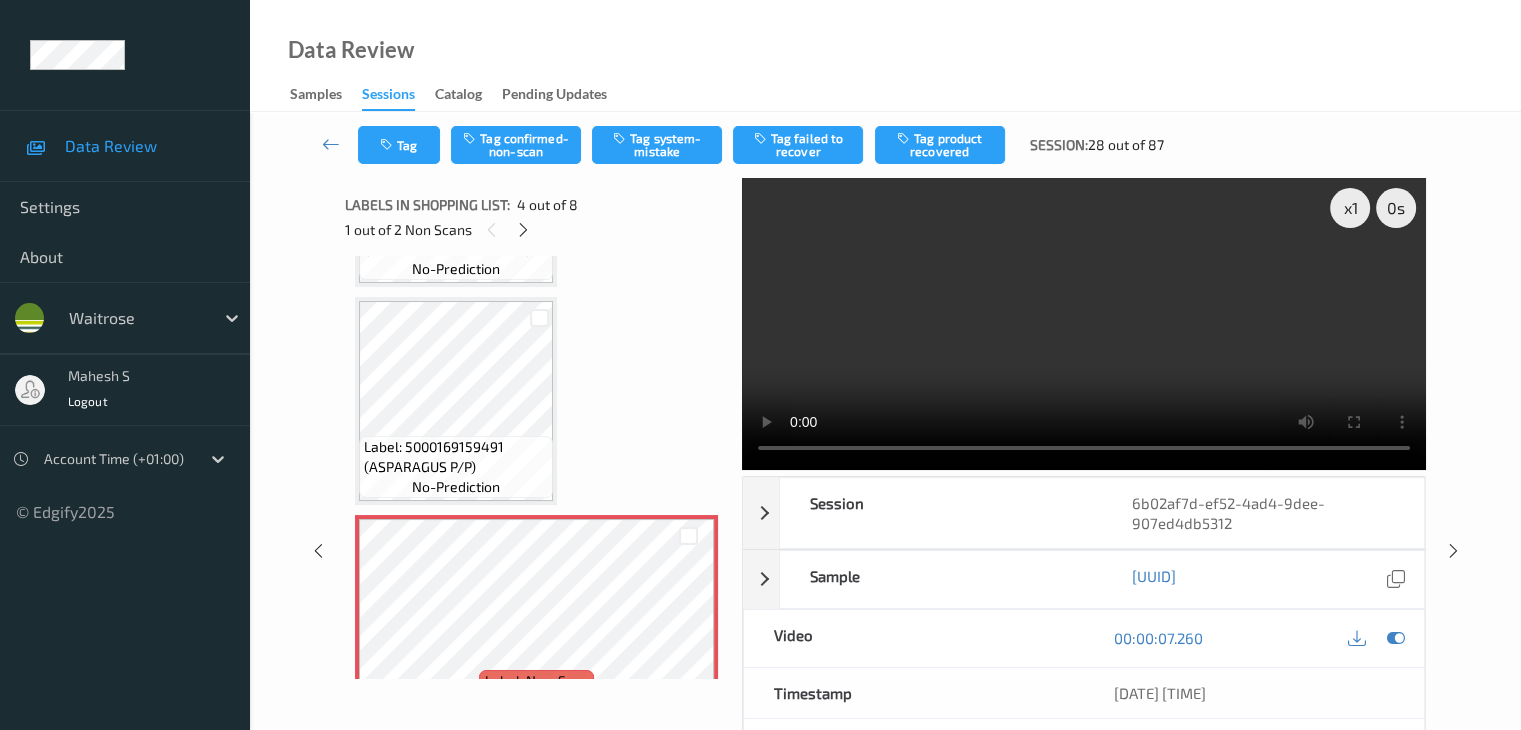 scroll, scrollTop: 400, scrollLeft: 0, axis: vertical 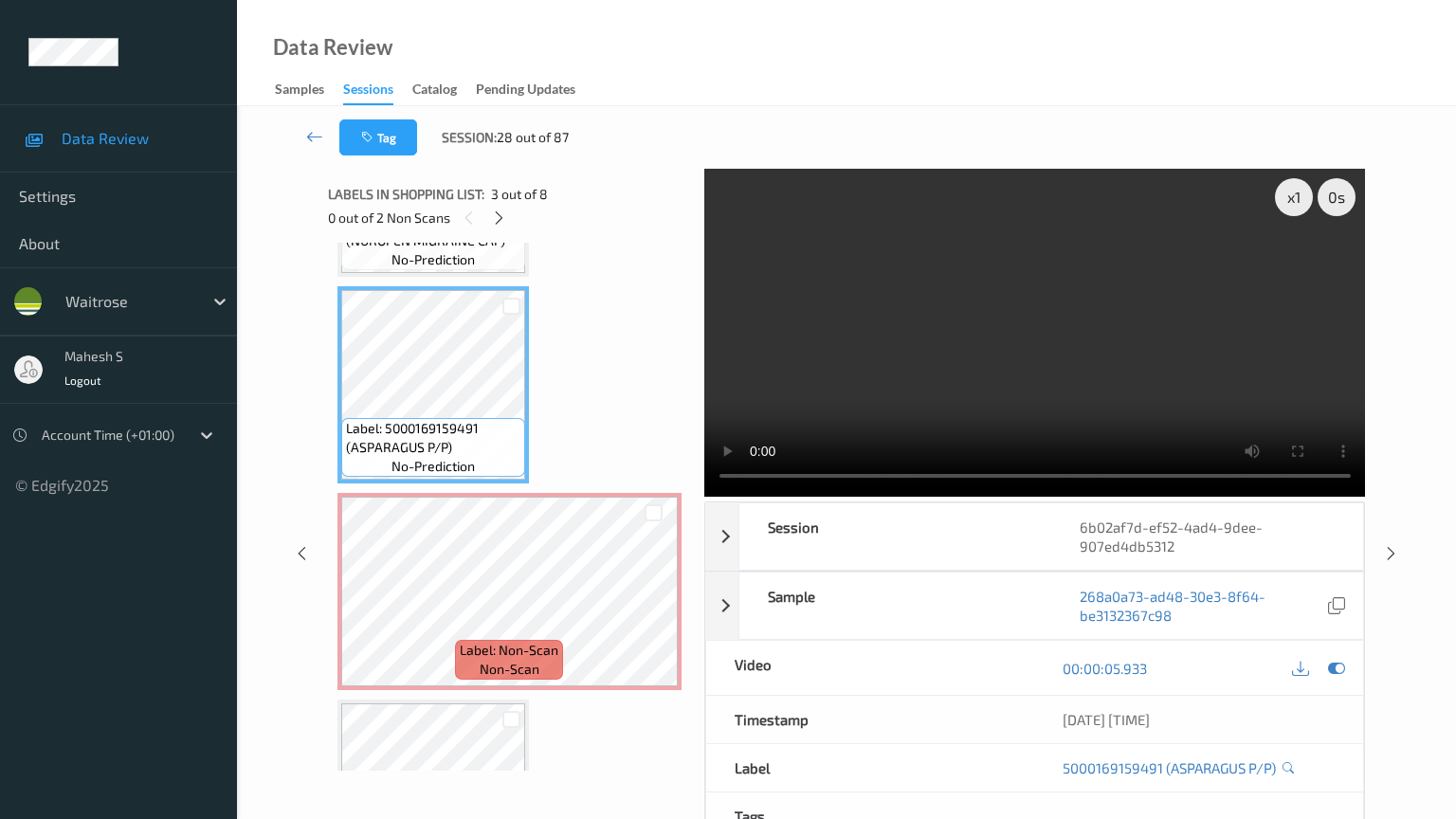 type 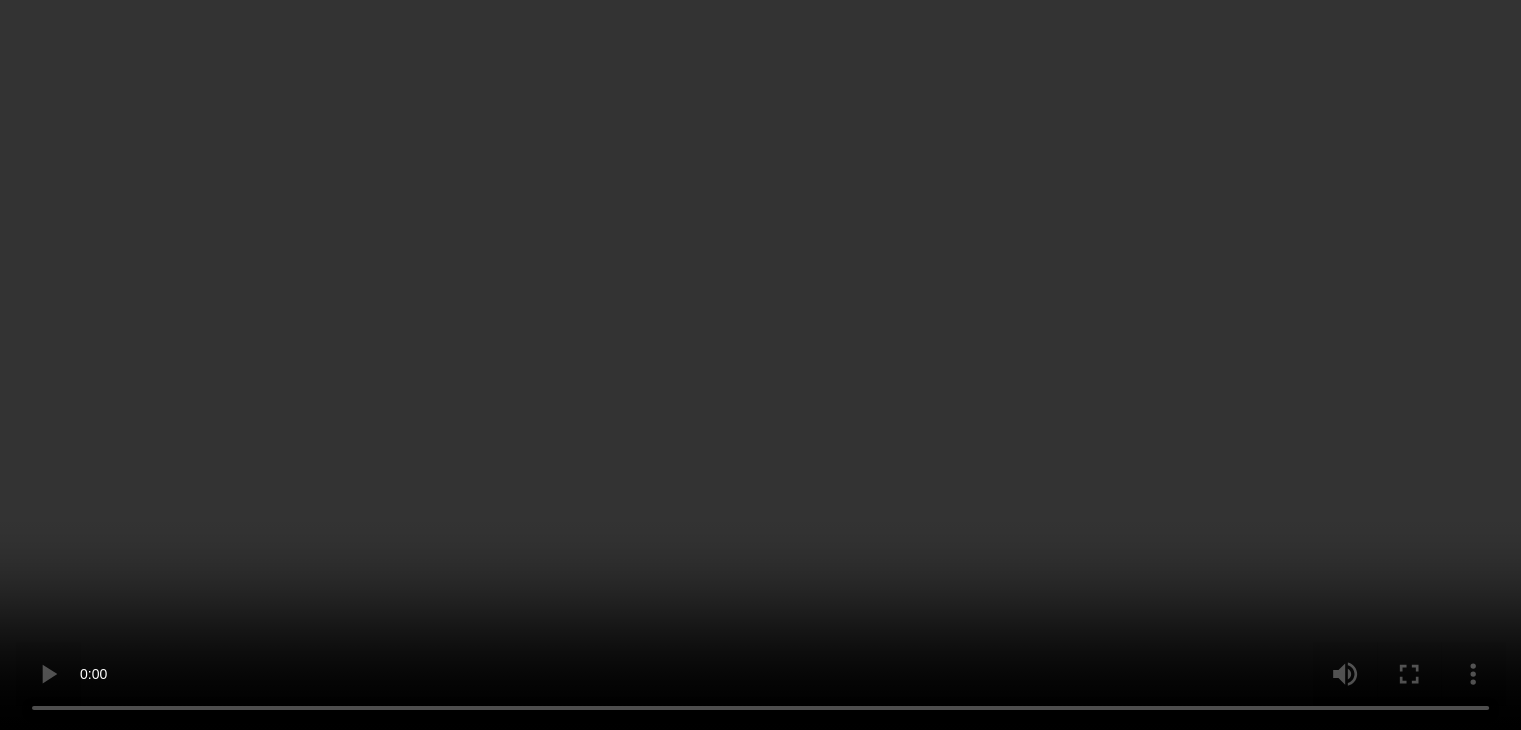 scroll, scrollTop: 100, scrollLeft: 0, axis: vertical 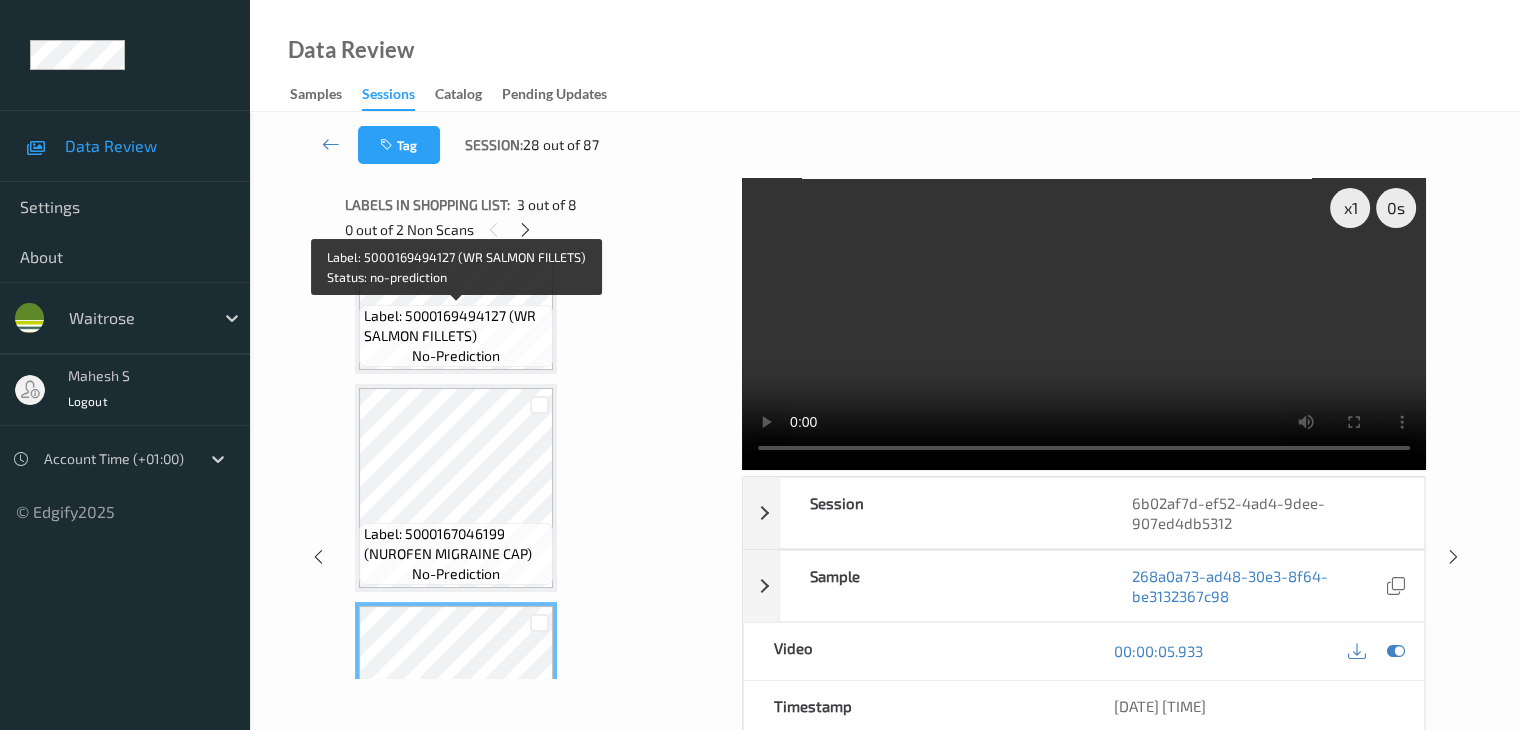 click on "no-prediction" at bounding box center [456, 356] 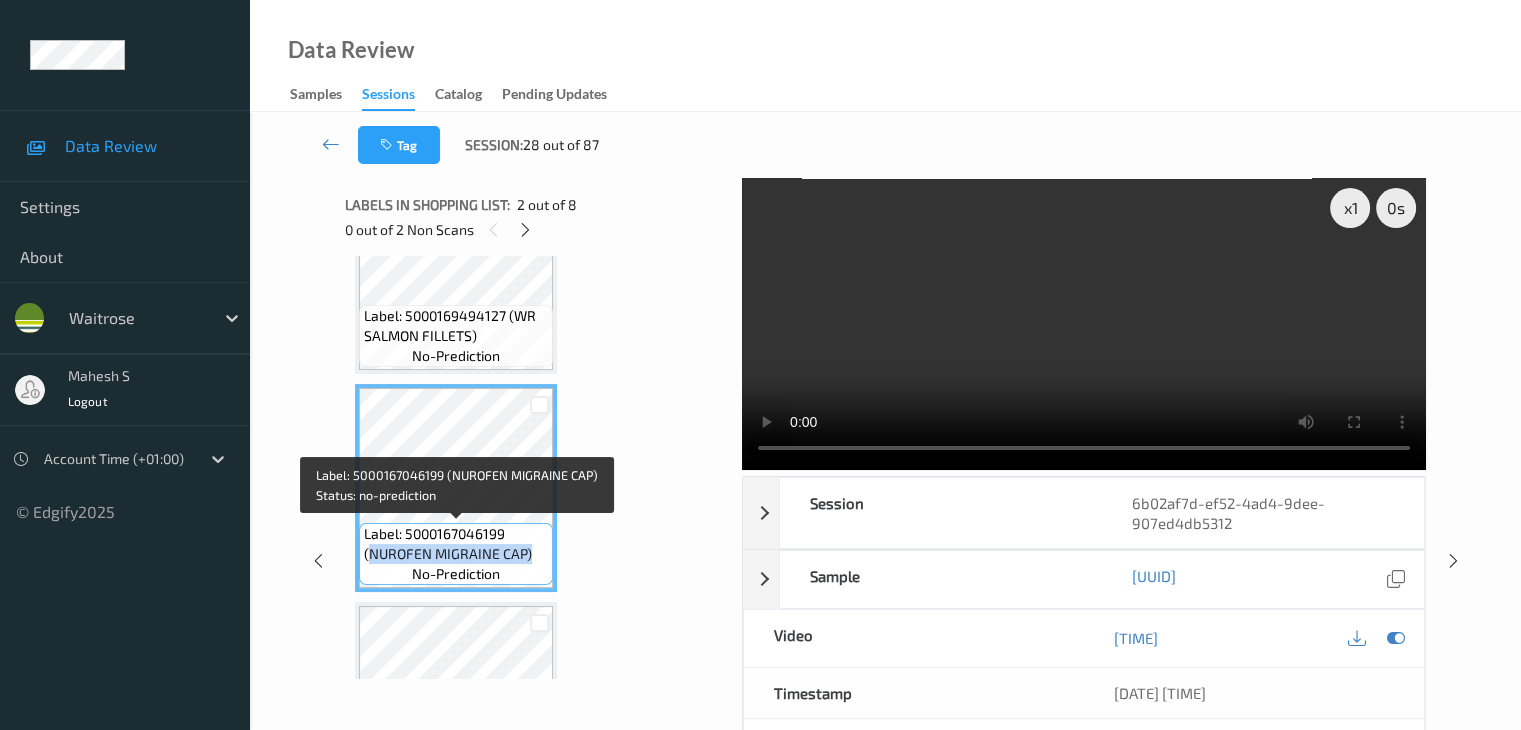 drag, startPoint x: 369, startPoint y: 556, endPoint x: 549, endPoint y: 547, distance: 180.22485 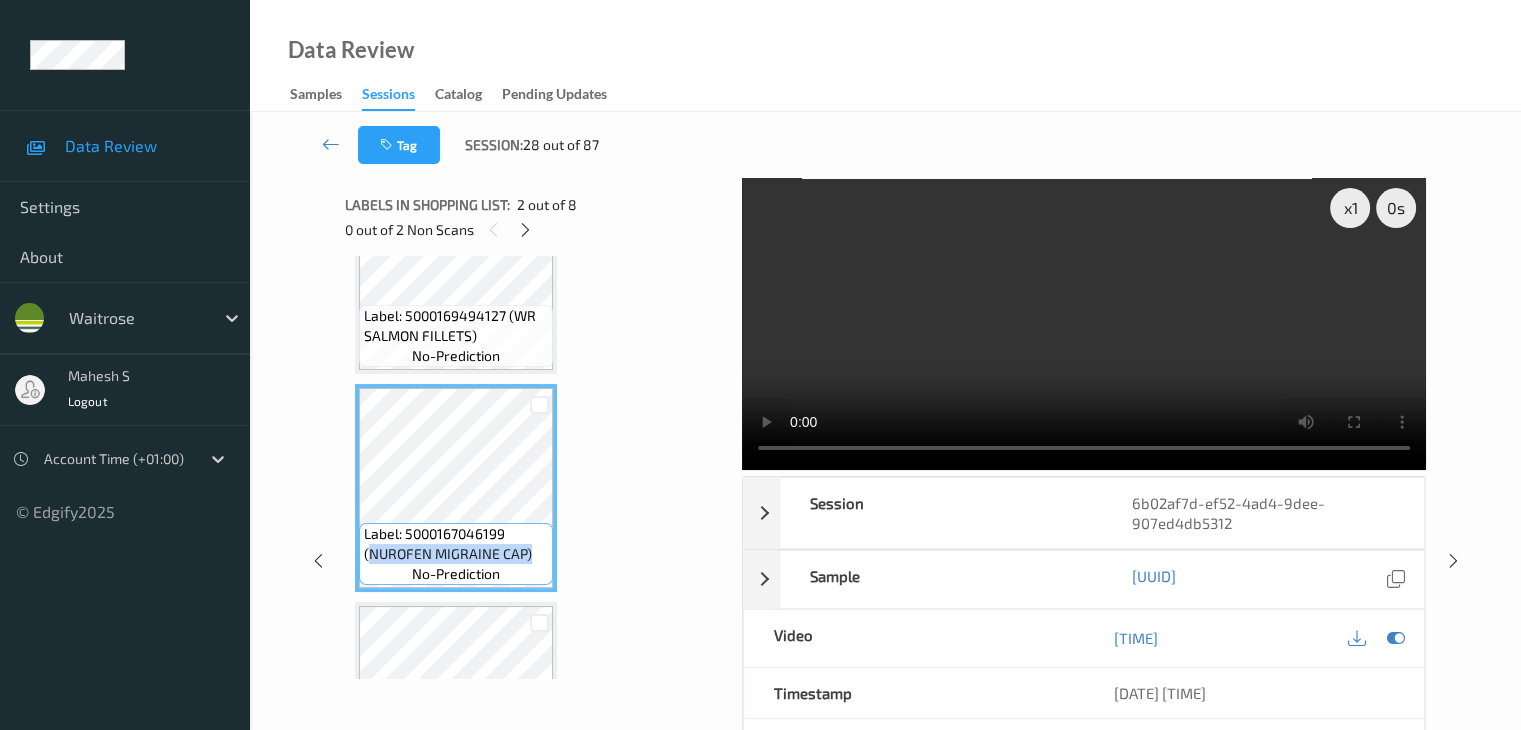 copy on "NUROFEN MIGRAINE CAP)" 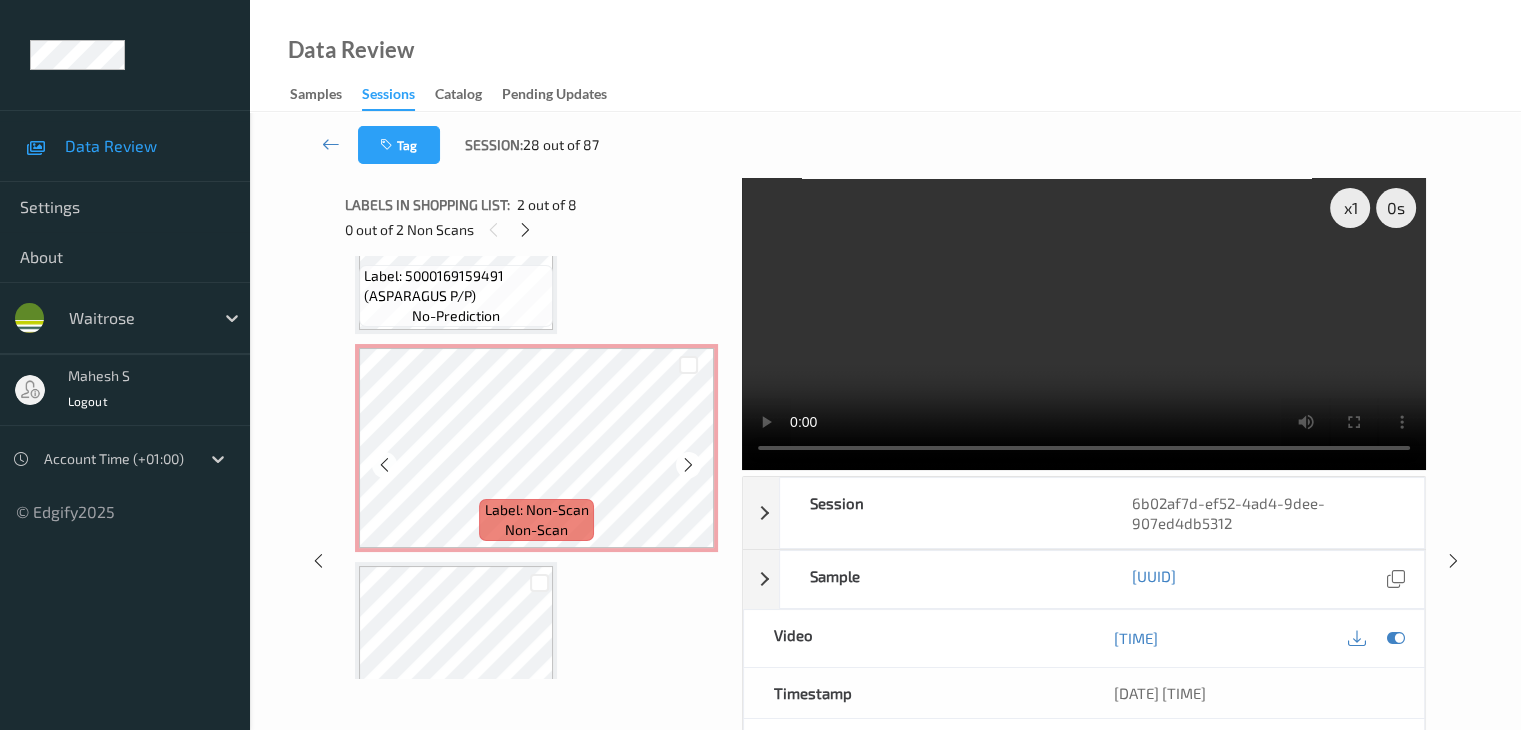 scroll, scrollTop: 676, scrollLeft: 0, axis: vertical 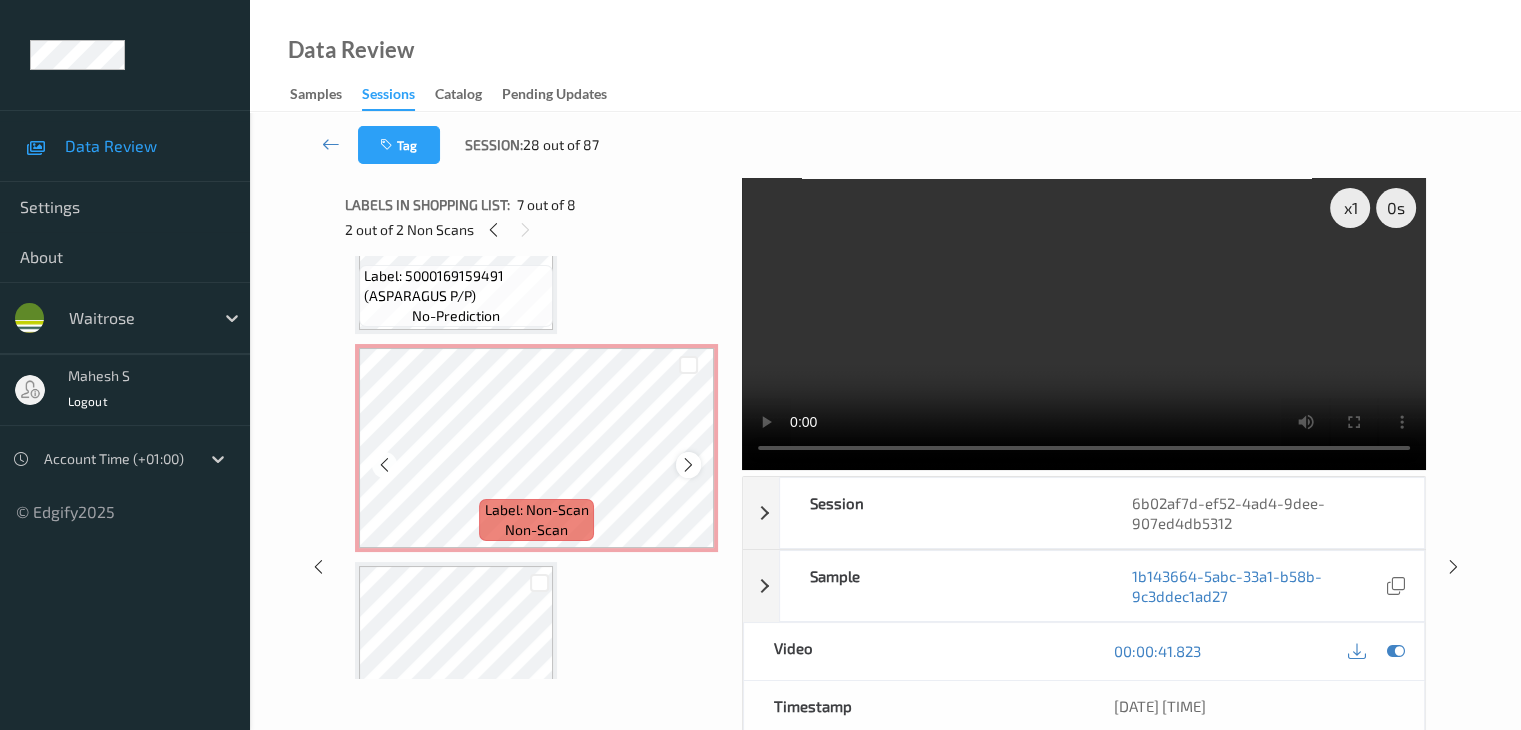 click at bounding box center [688, 465] 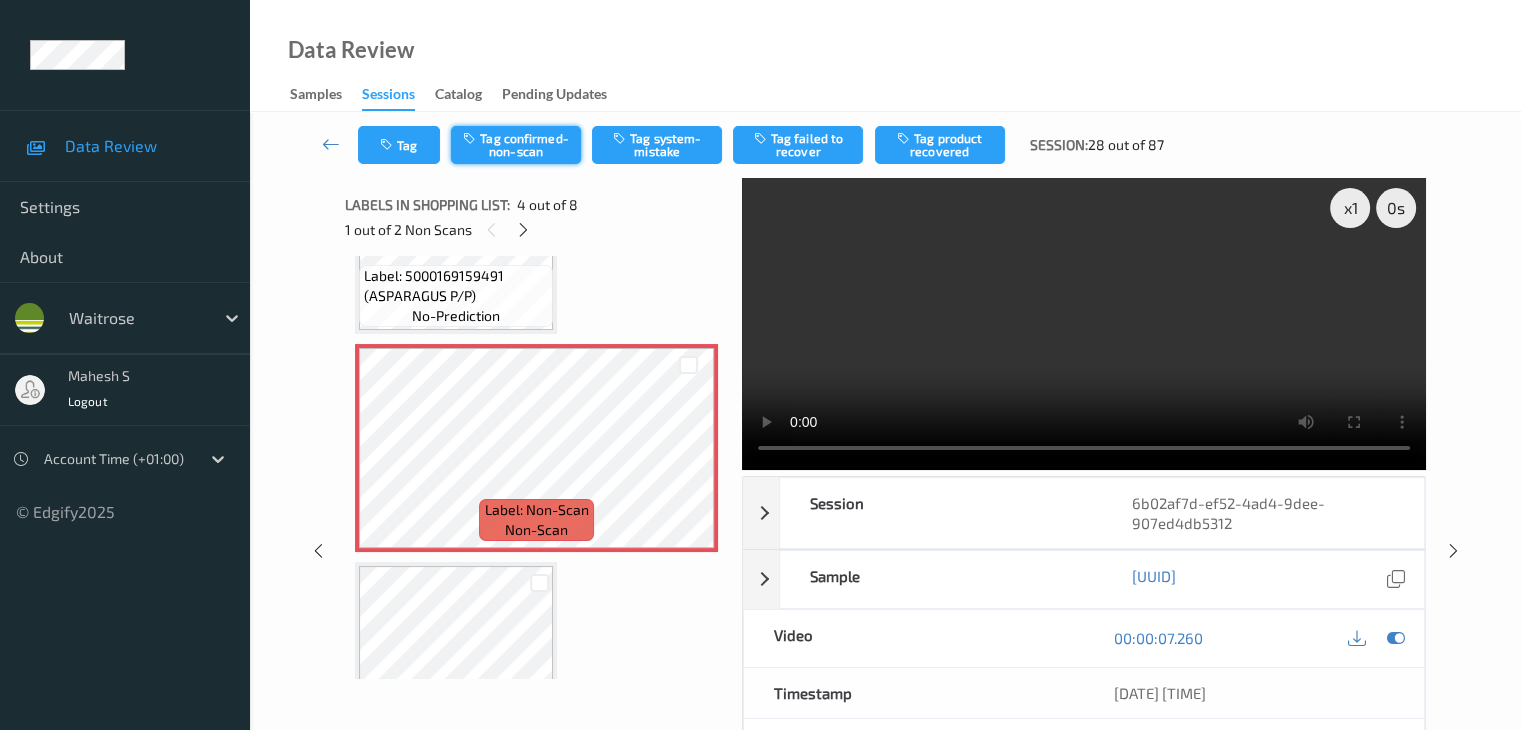 click on "Tag   confirmed-non-scan" at bounding box center [516, 145] 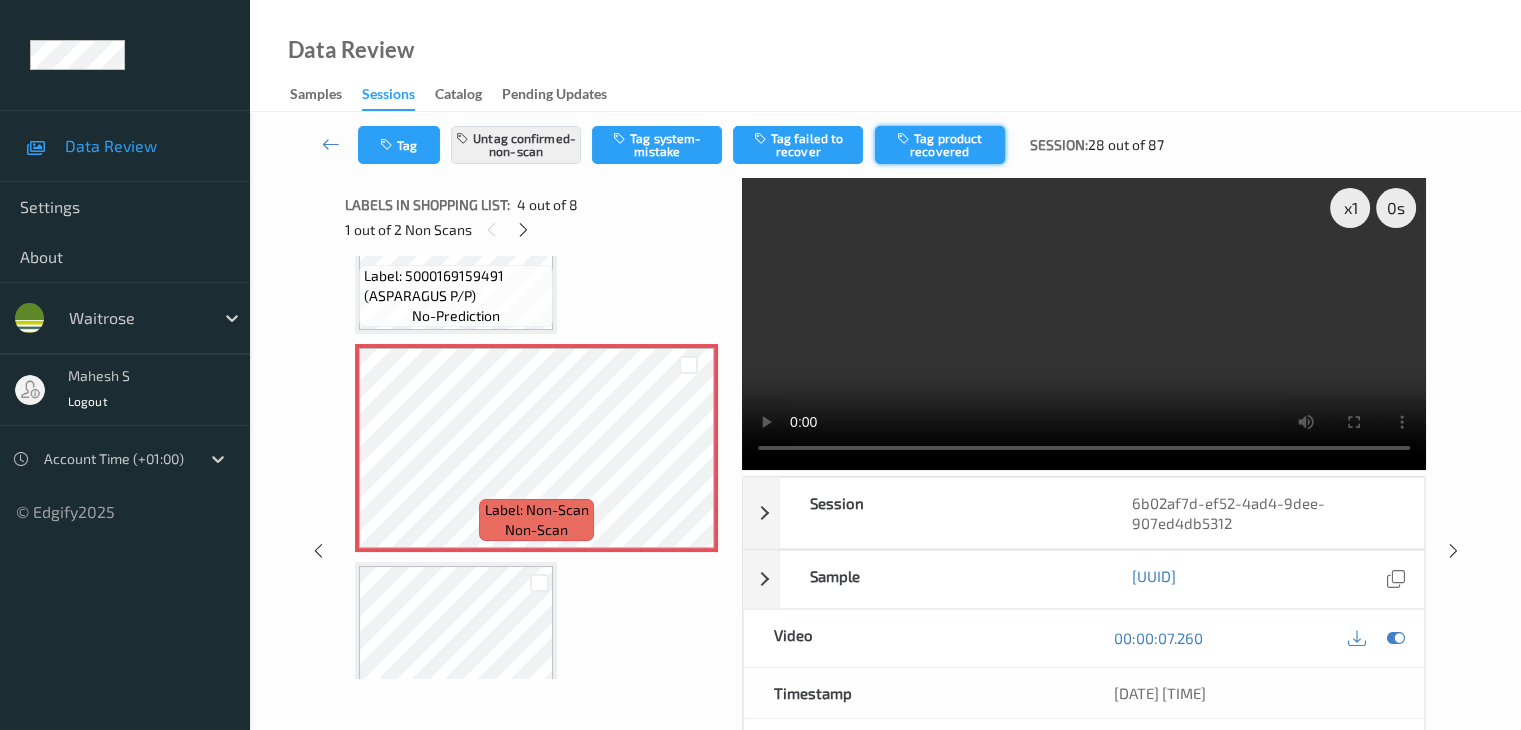 click on "Tag   product recovered" at bounding box center [940, 145] 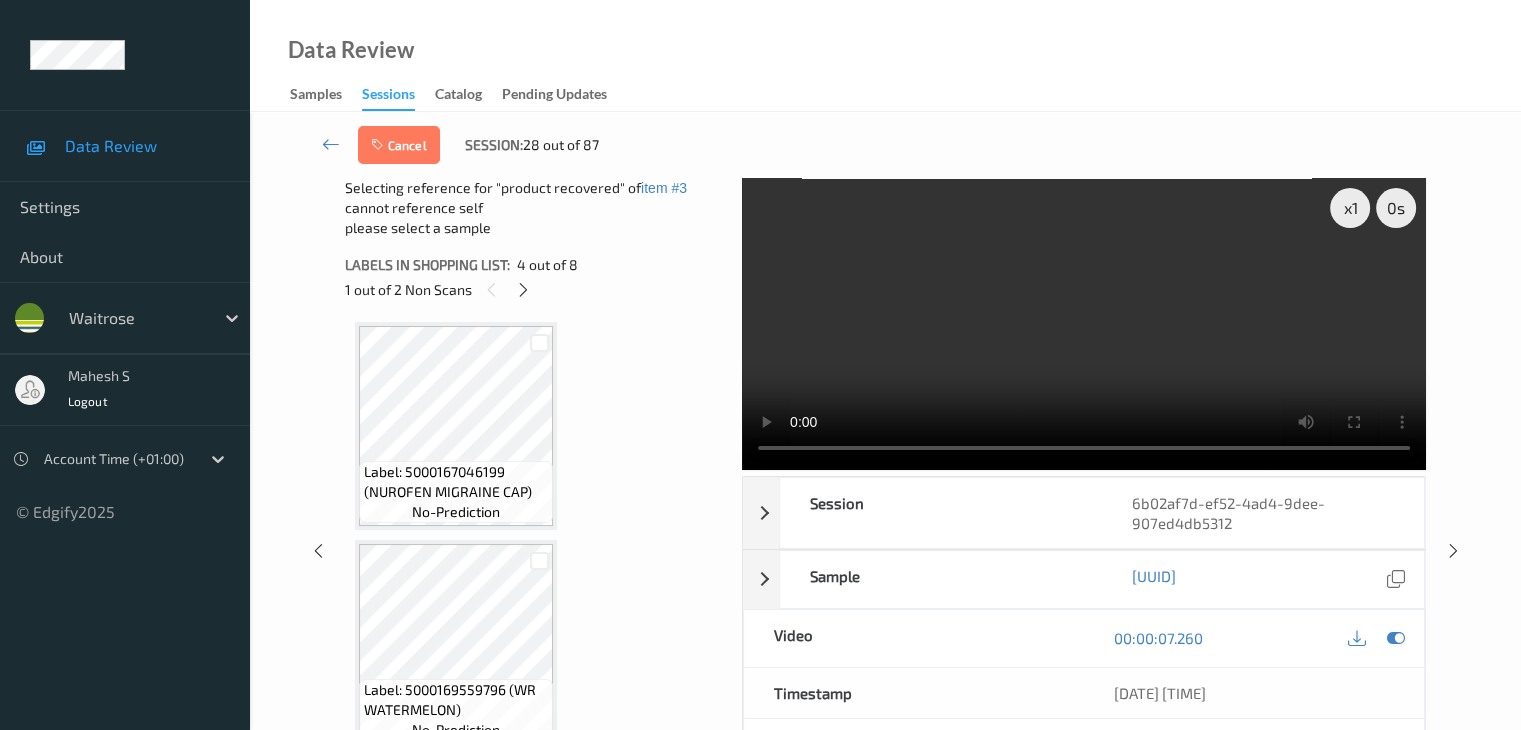 scroll, scrollTop: 1331, scrollLeft: 0, axis: vertical 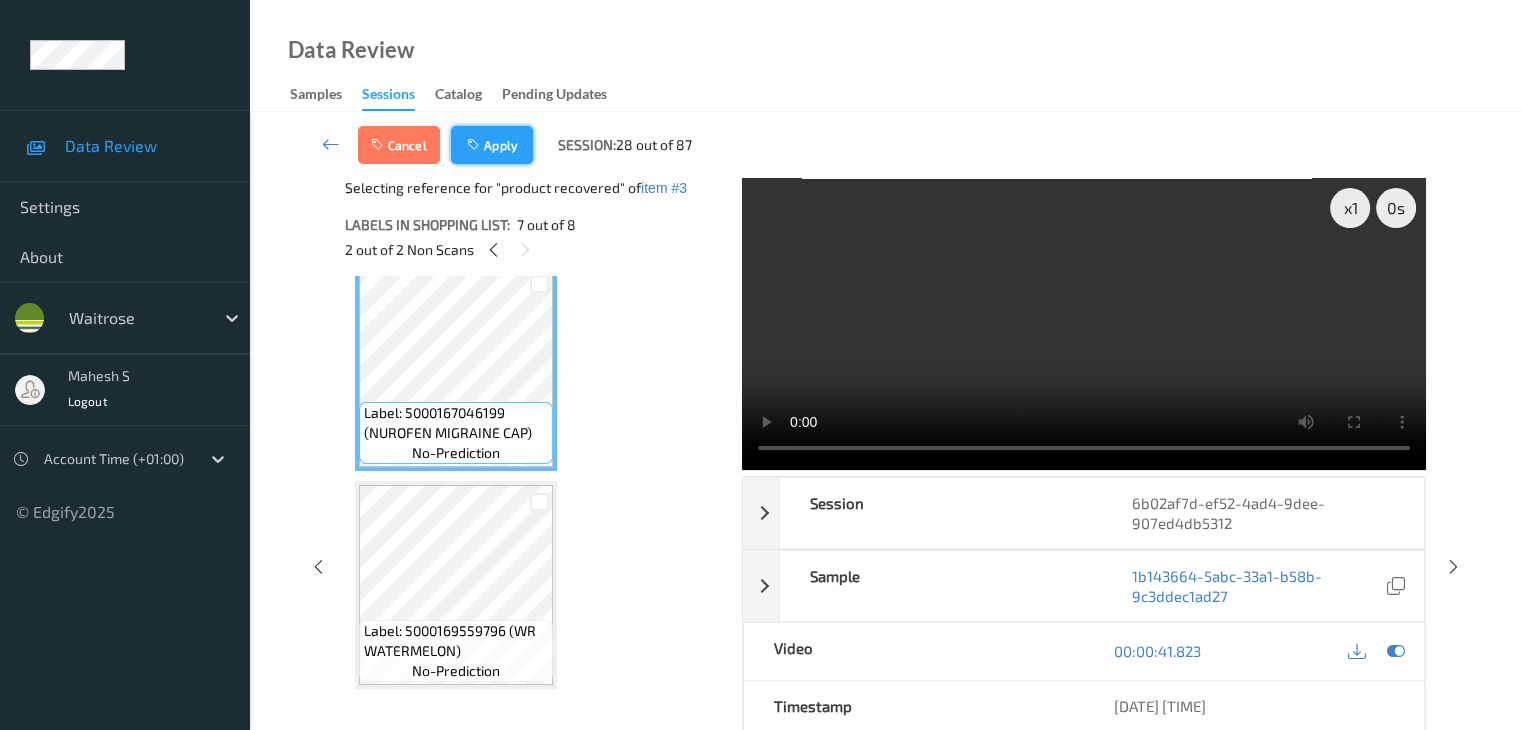 click on "Apply" at bounding box center (492, 145) 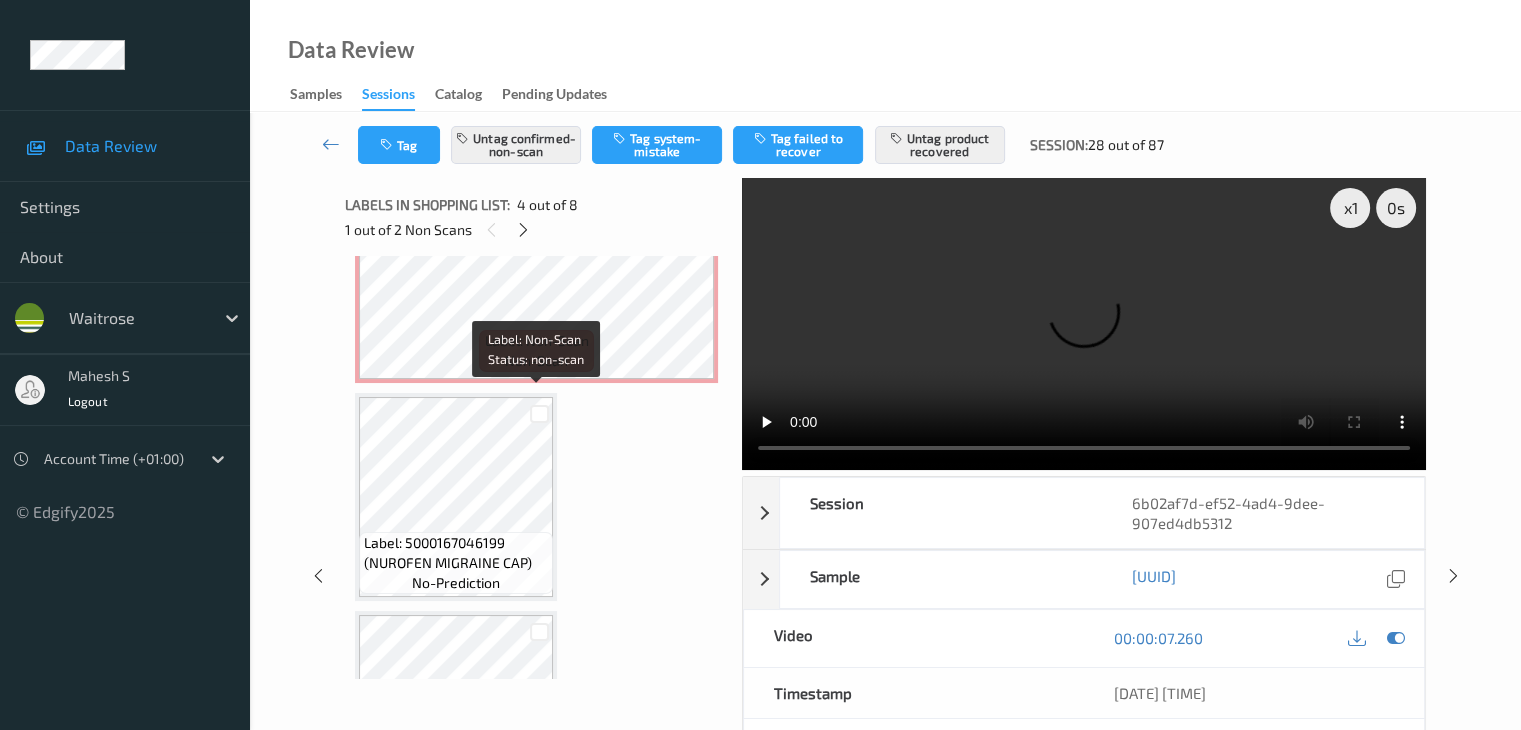 scroll, scrollTop: 1300, scrollLeft: 0, axis: vertical 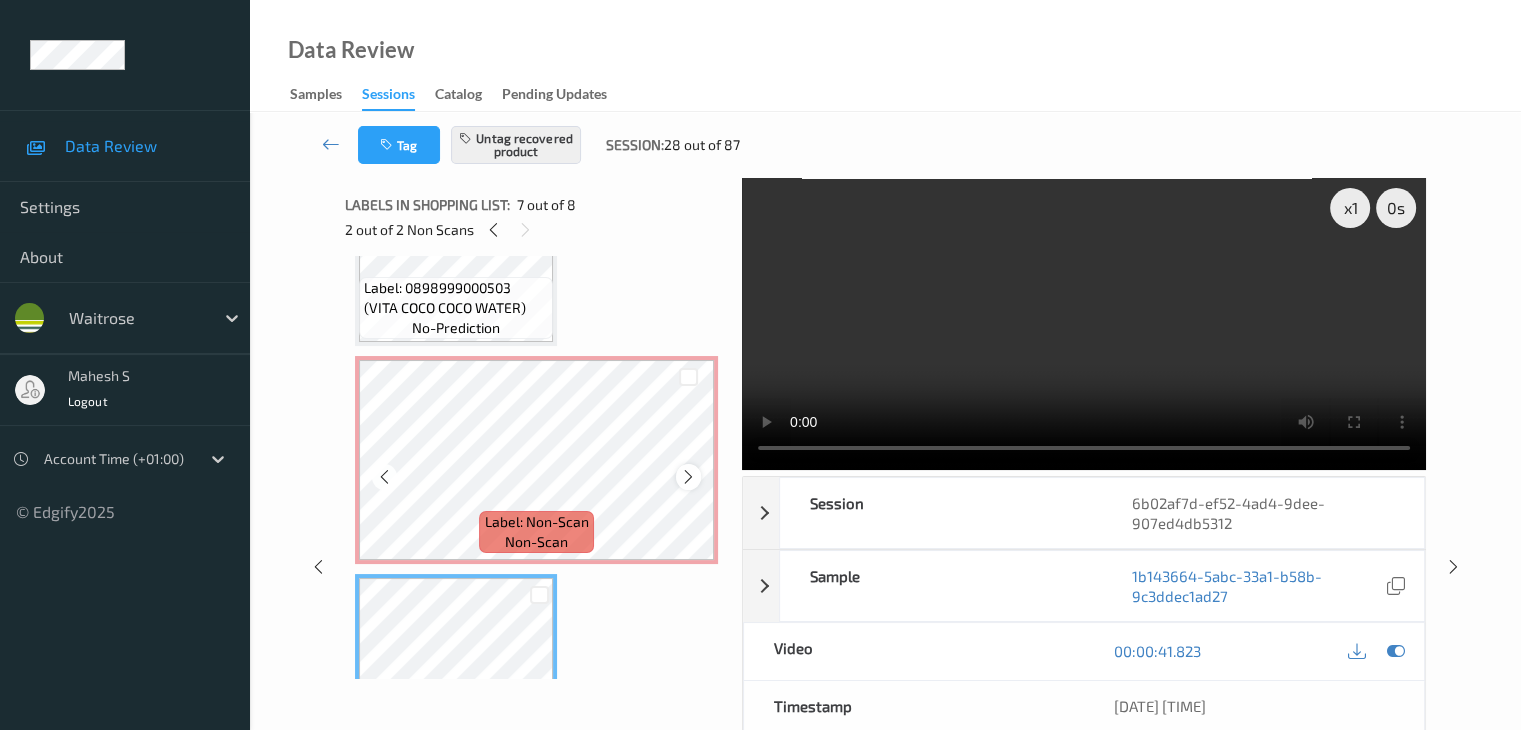 click at bounding box center [688, 477] 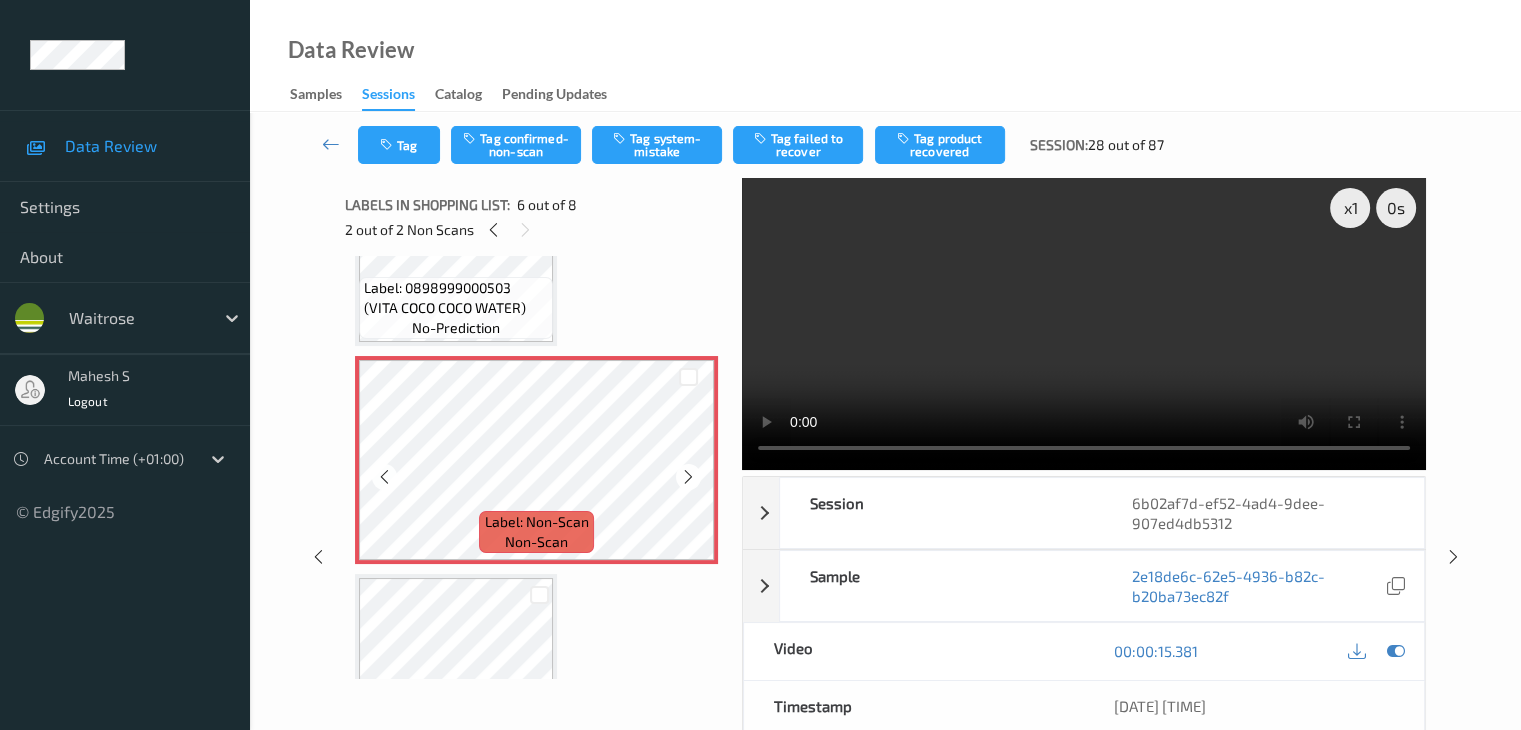 click at bounding box center [688, 477] 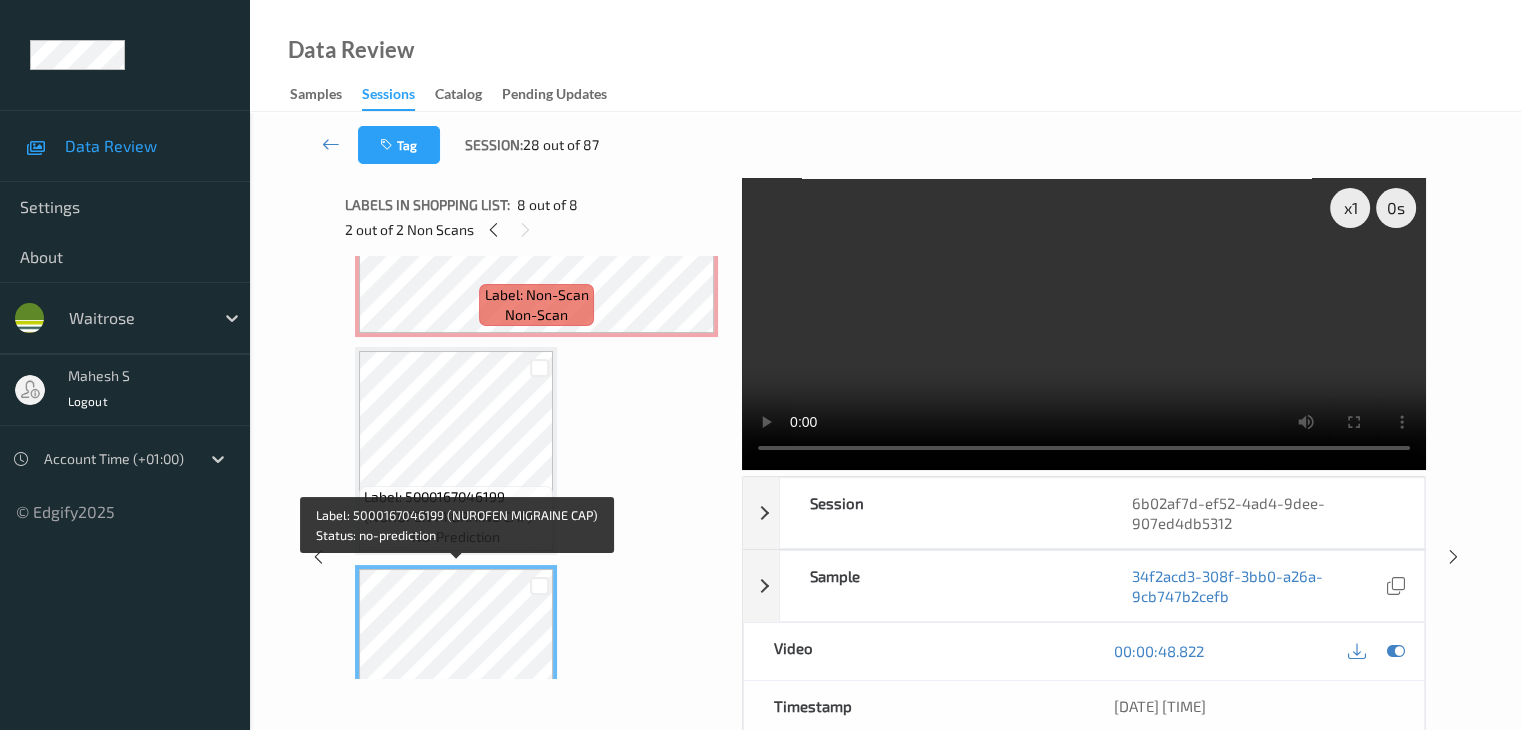 scroll, scrollTop: 1131, scrollLeft: 0, axis: vertical 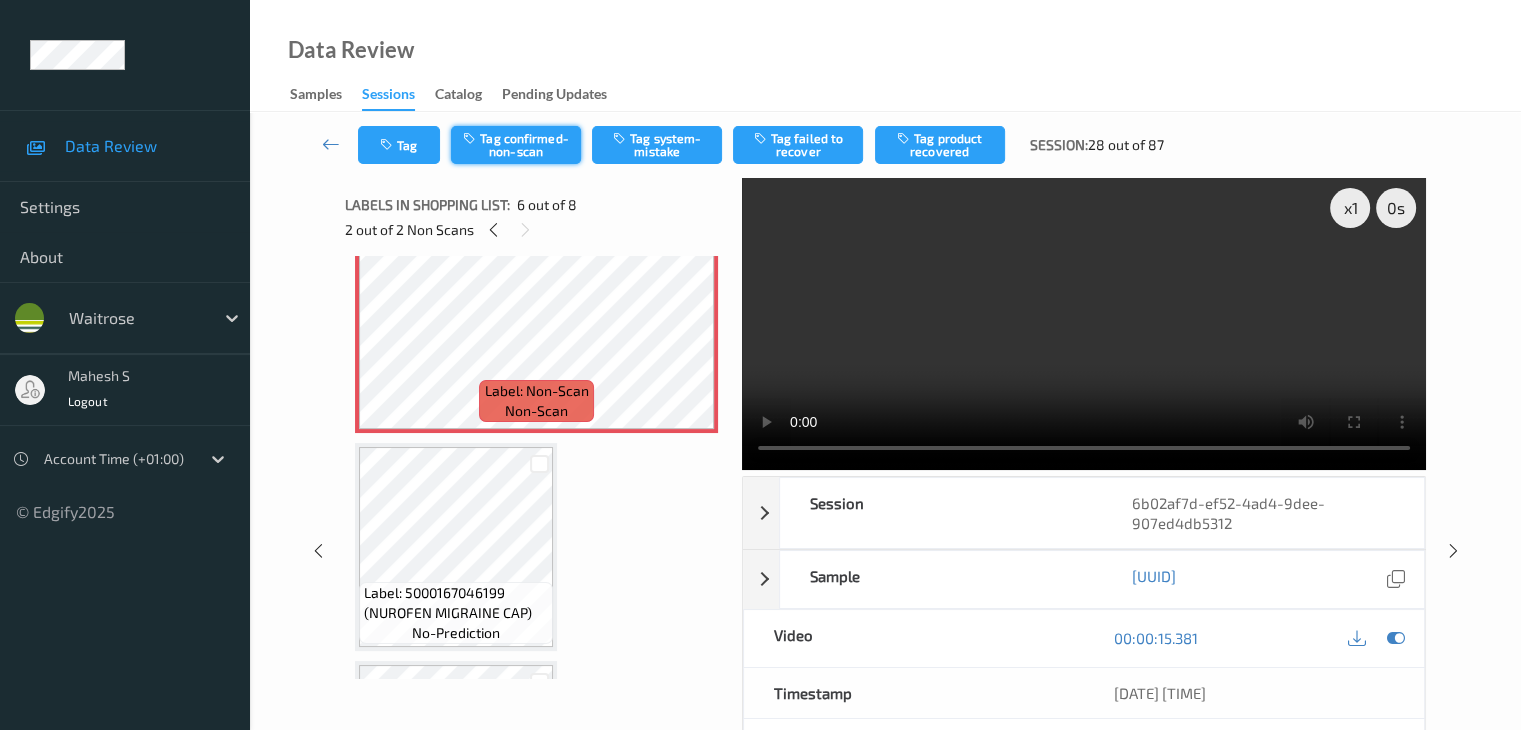 click on "Tag   confirmed-non-scan" at bounding box center [516, 145] 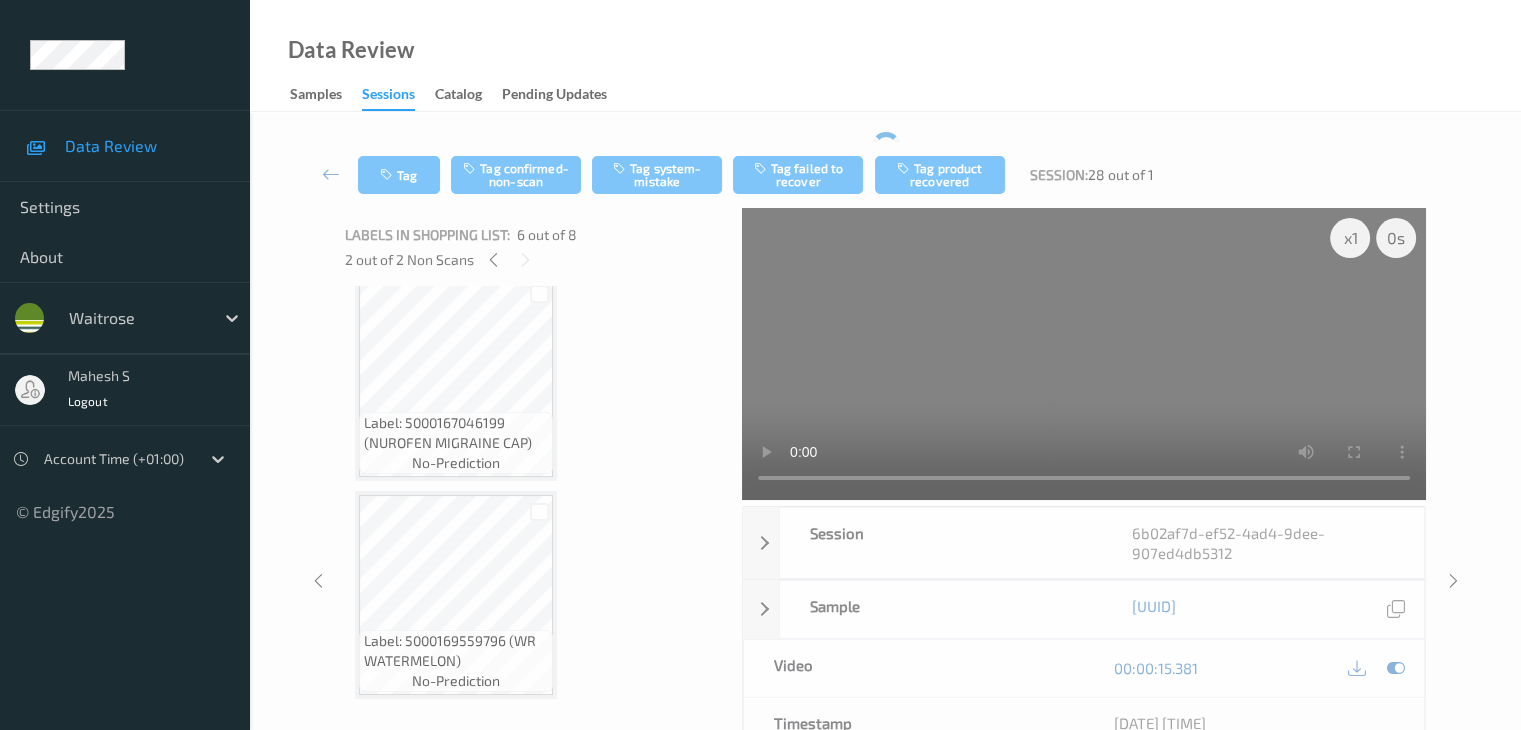 scroll, scrollTop: 1332, scrollLeft: 0, axis: vertical 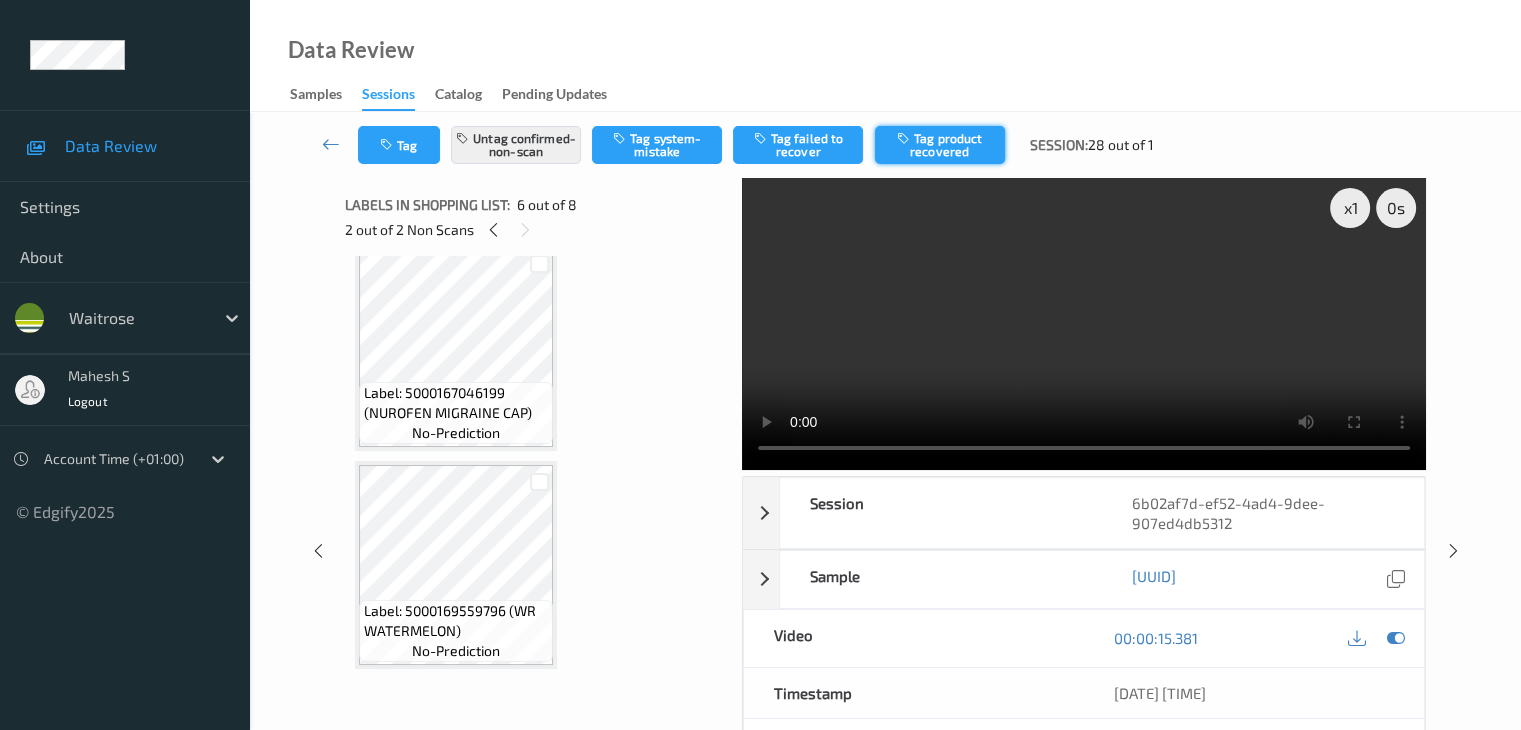 click on "Tag   product recovered" at bounding box center (940, 145) 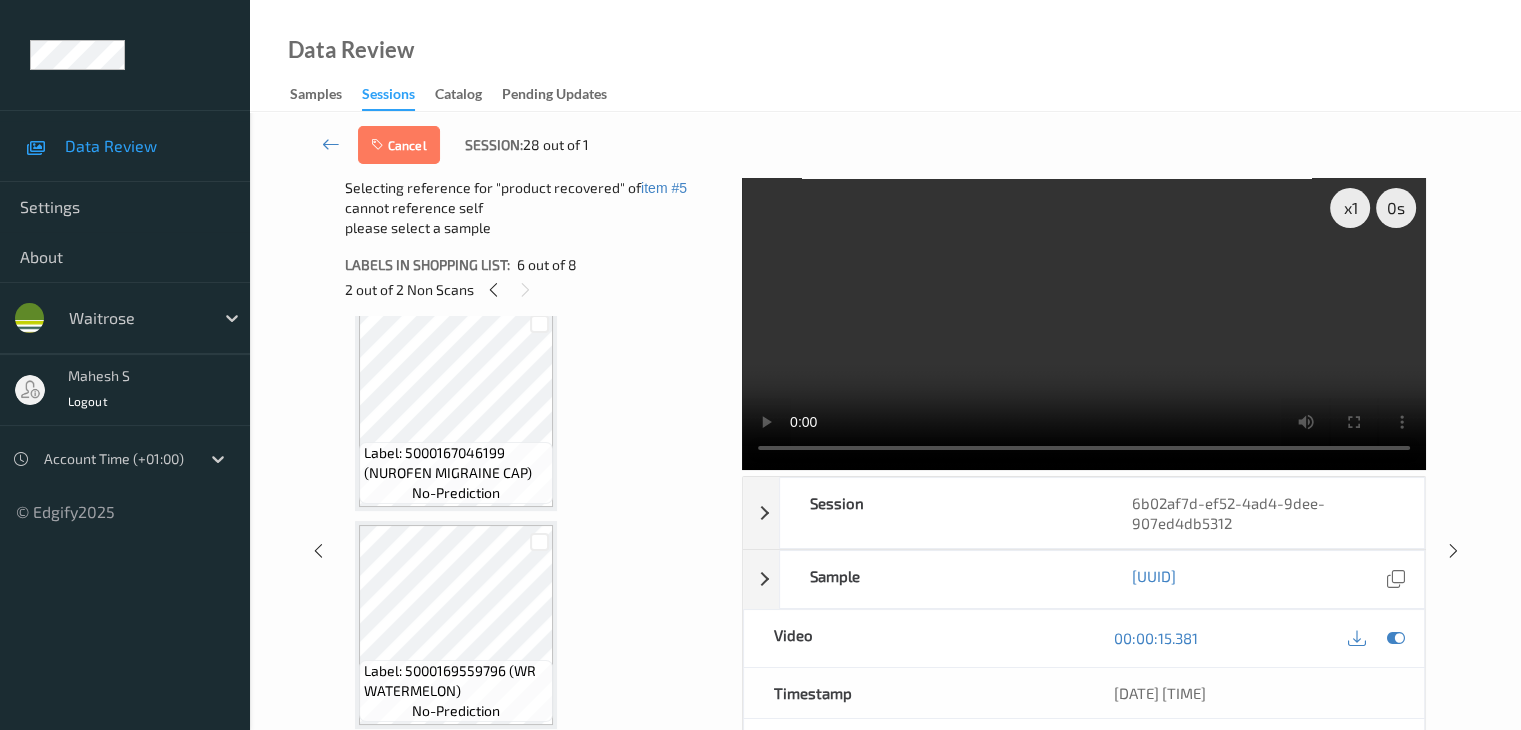 scroll, scrollTop: 1331, scrollLeft: 0, axis: vertical 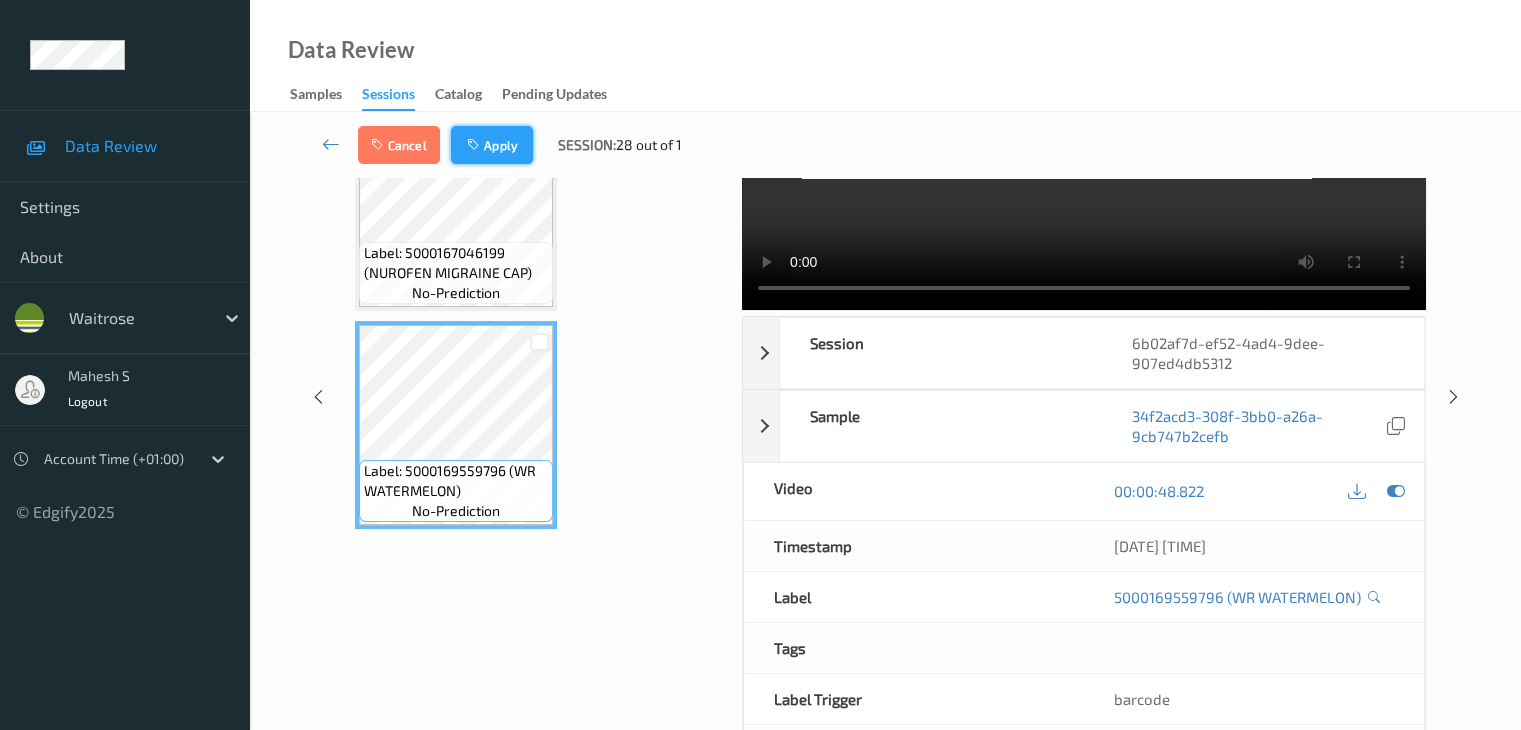 click on "Apply" at bounding box center [492, 145] 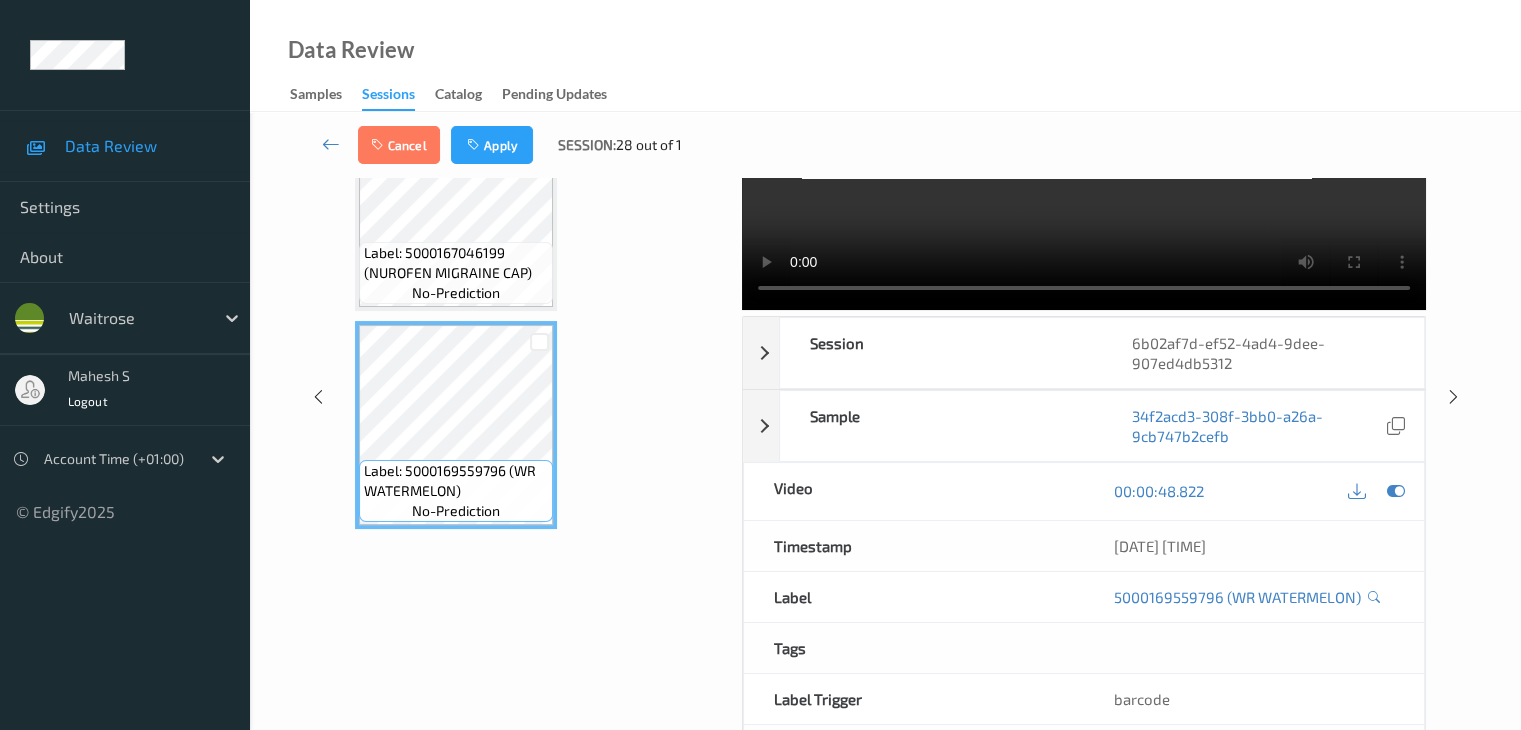 scroll, scrollTop: 882, scrollLeft: 0, axis: vertical 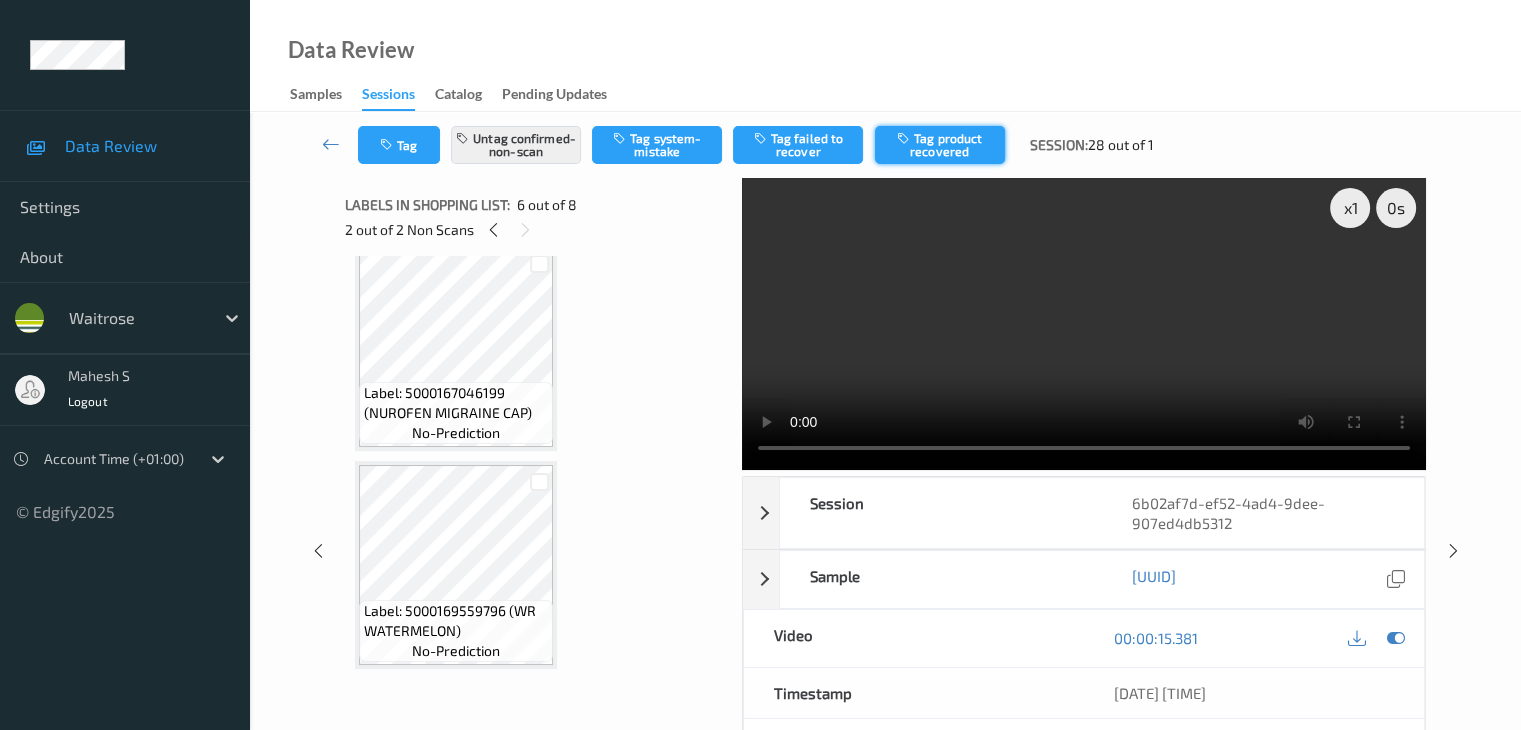 click on "Tag   product recovered" at bounding box center (940, 145) 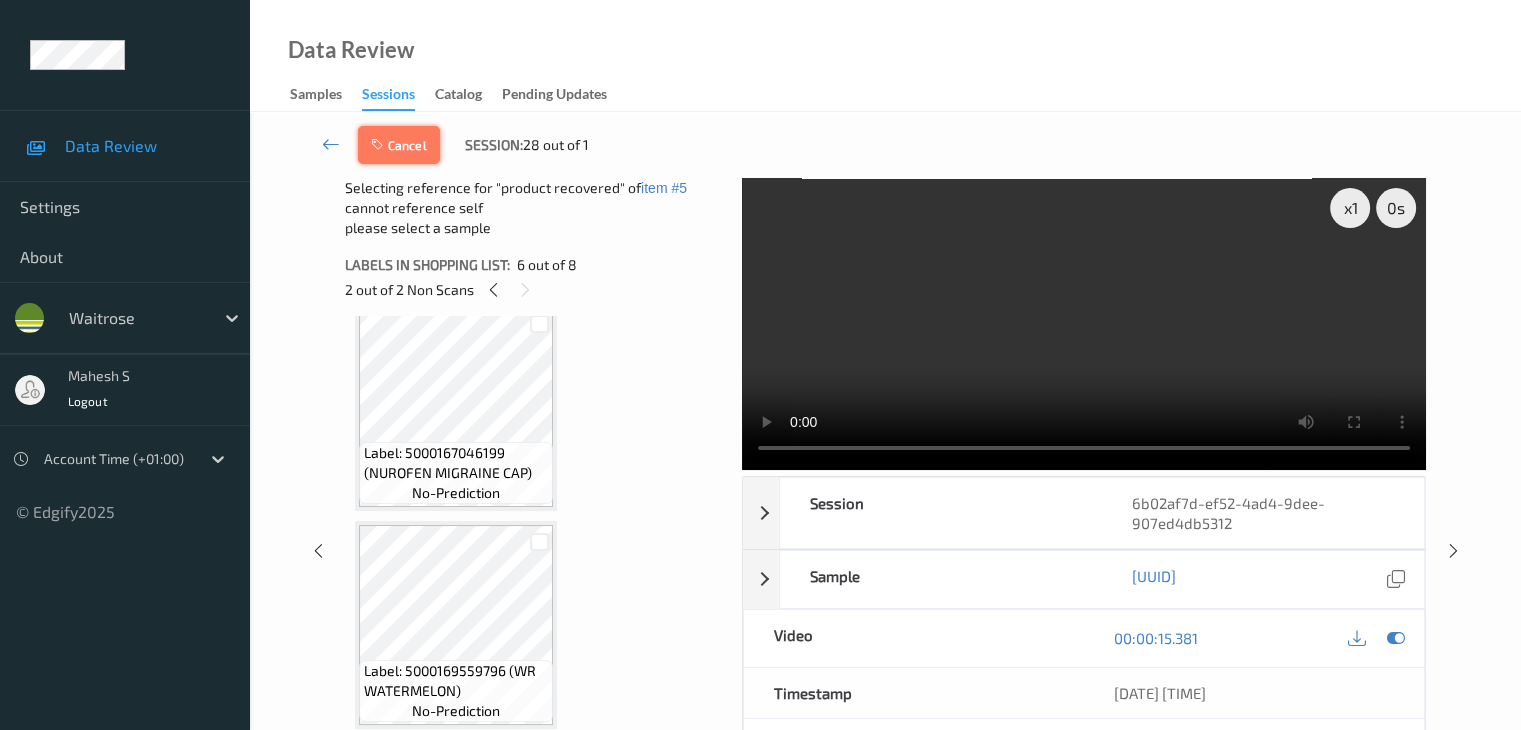 click on "Cancel" at bounding box center (399, 145) 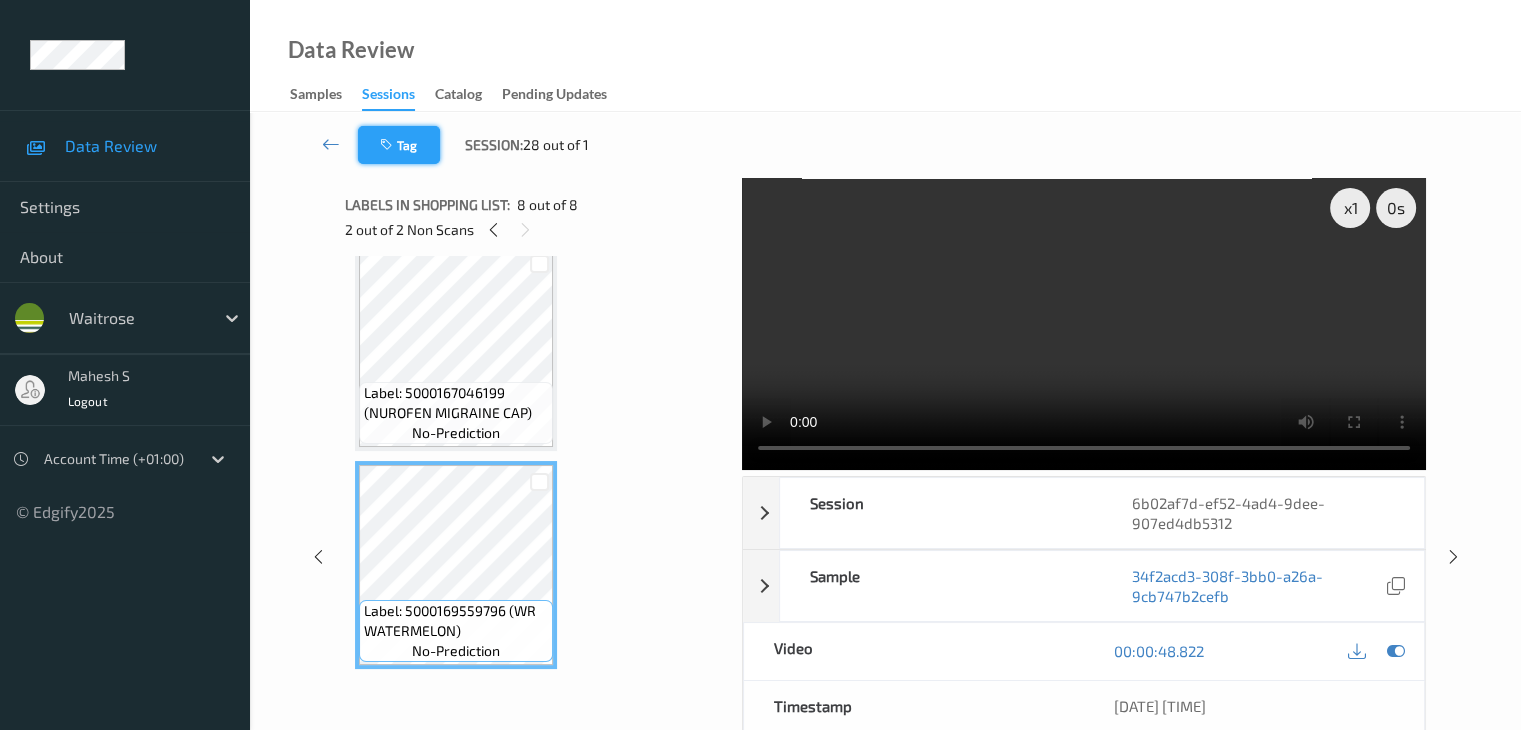 click on "Tag" at bounding box center (399, 145) 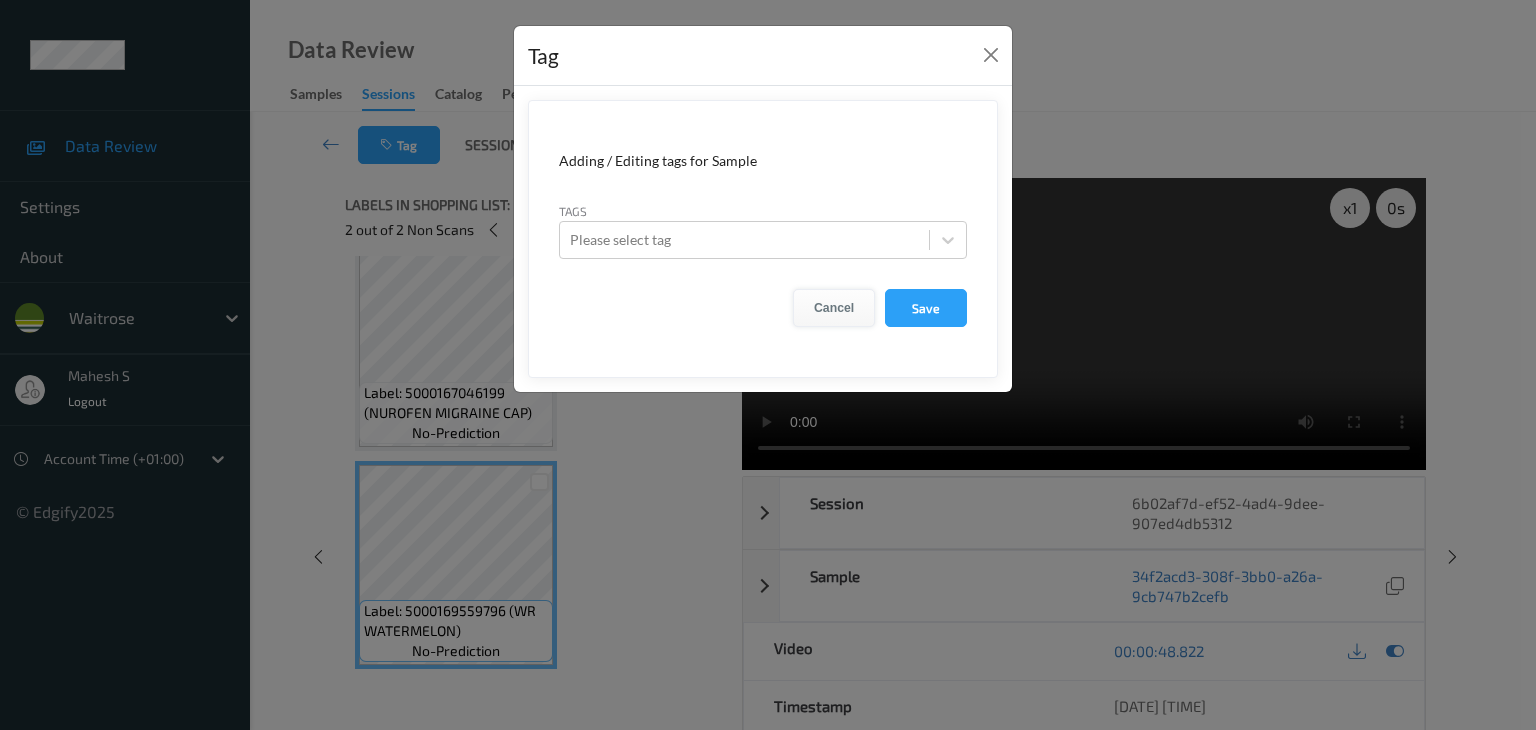 click on "Cancel" at bounding box center [834, 308] 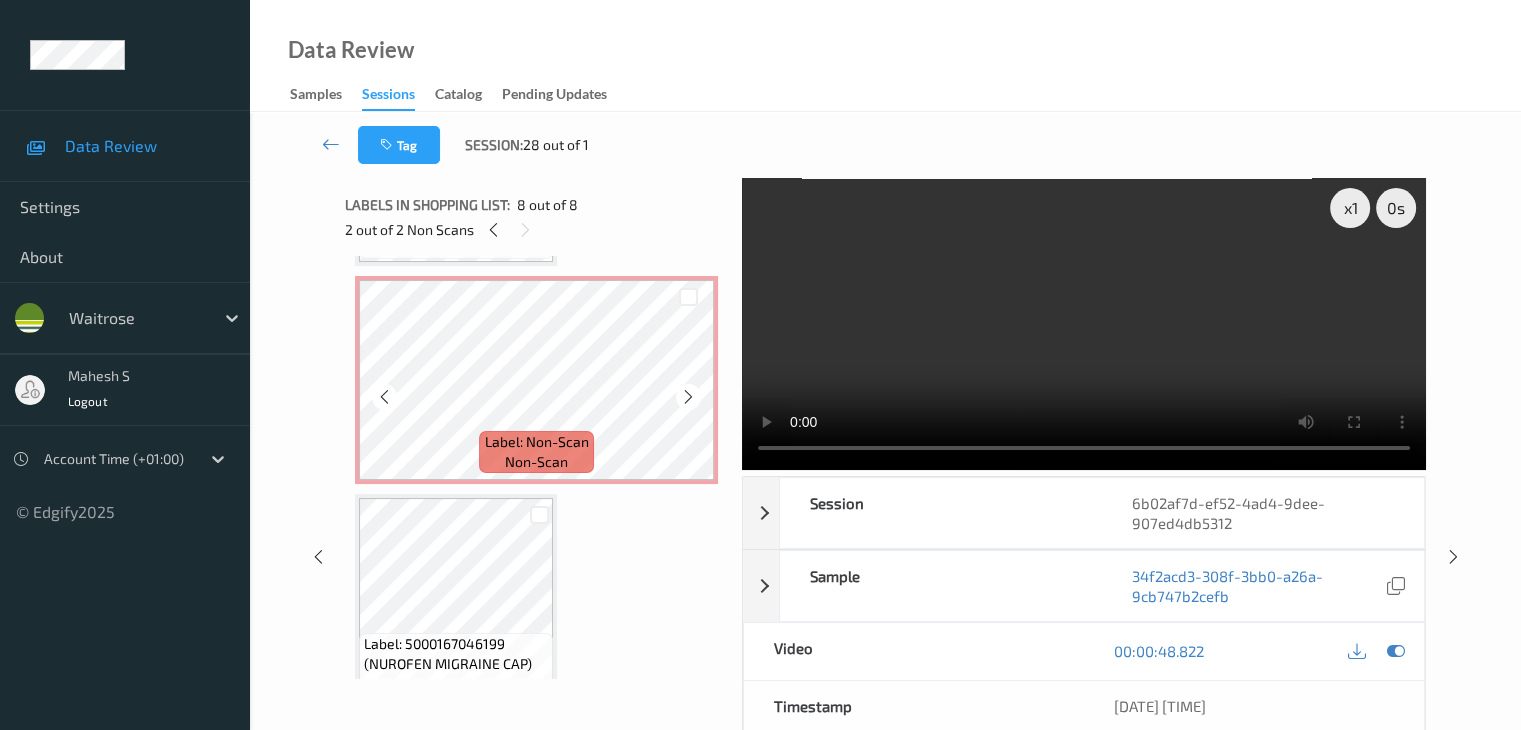 scroll, scrollTop: 1032, scrollLeft: 0, axis: vertical 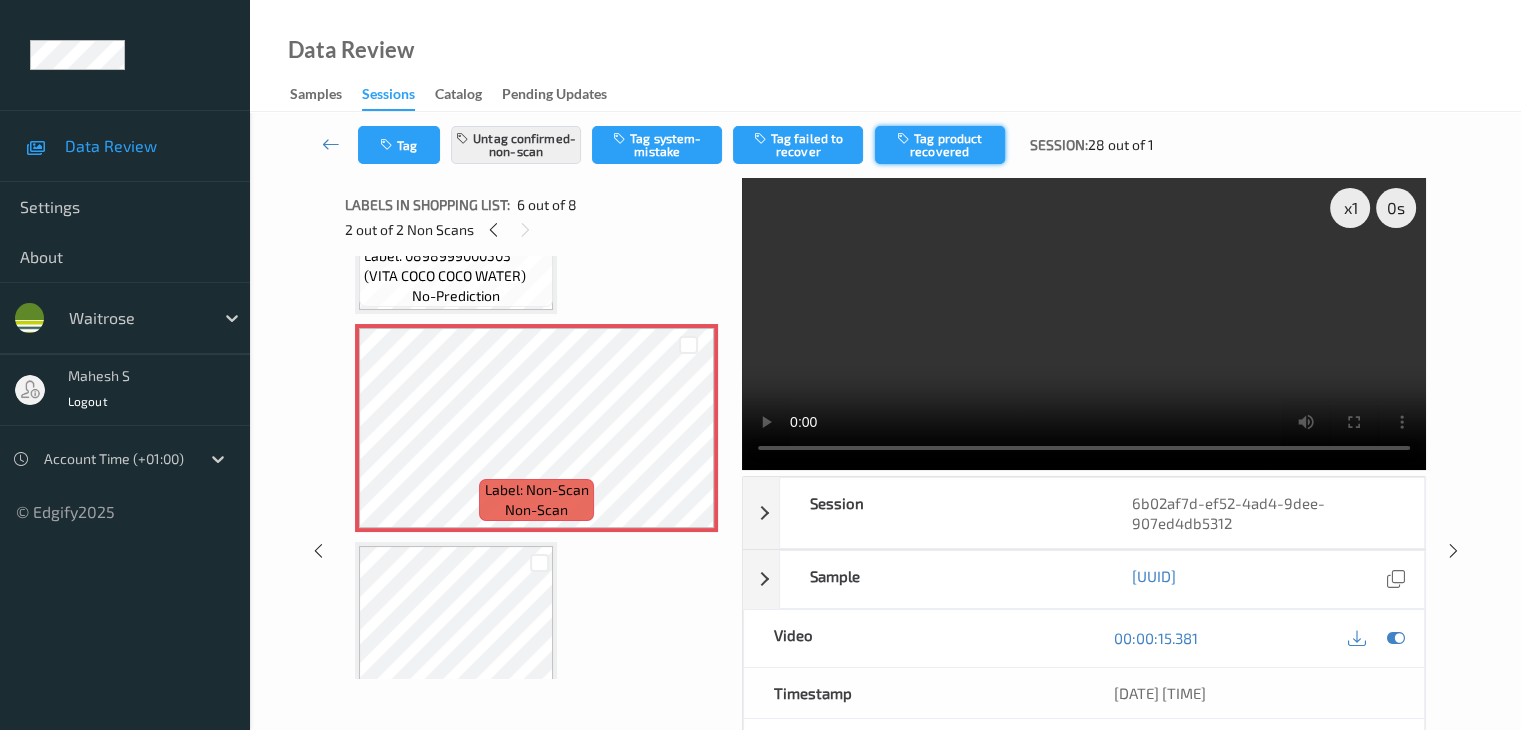 click on "Tag   product recovered" at bounding box center [940, 145] 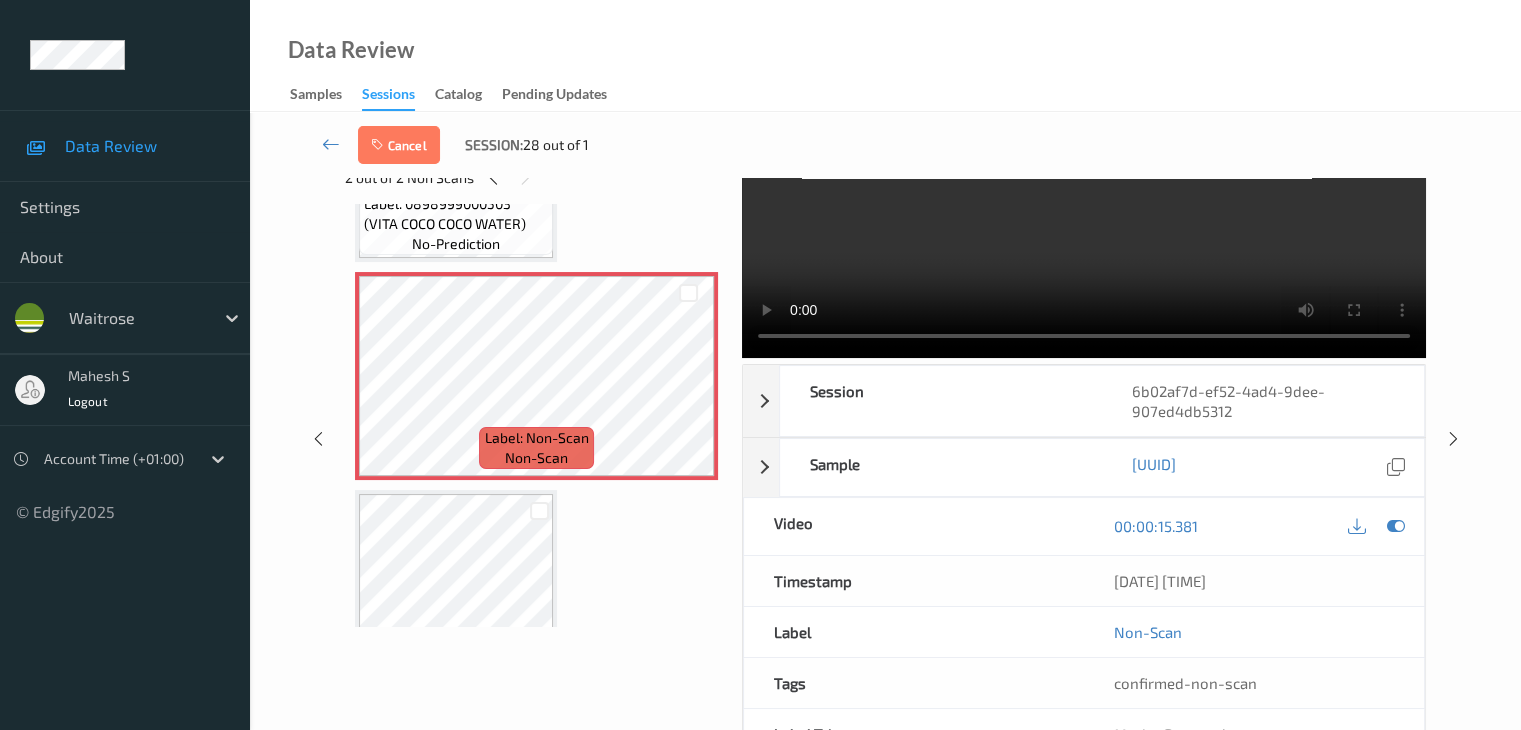 scroll, scrollTop: 244, scrollLeft: 0, axis: vertical 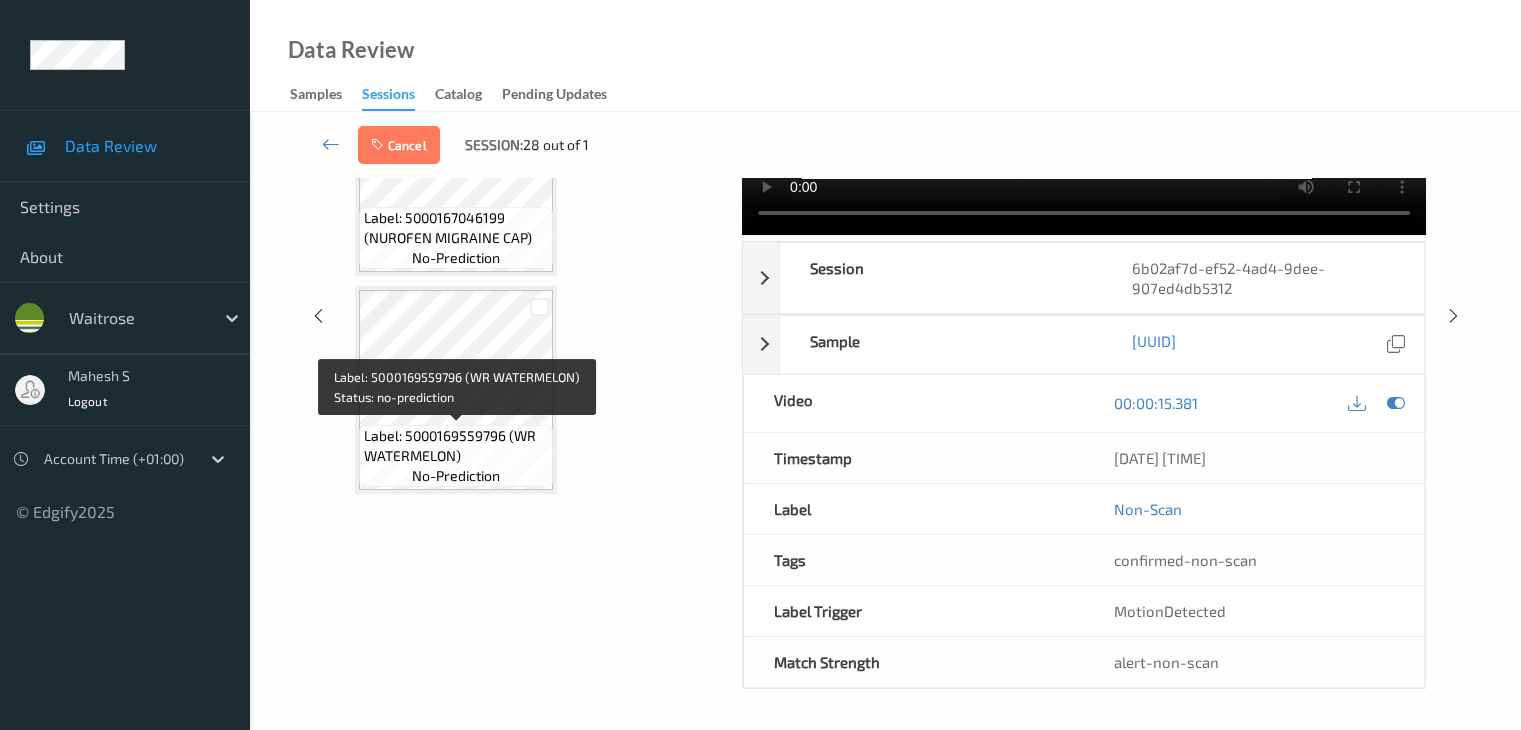 click on "Label: 5000169559796 (WR WATERMELON)" at bounding box center (456, 446) 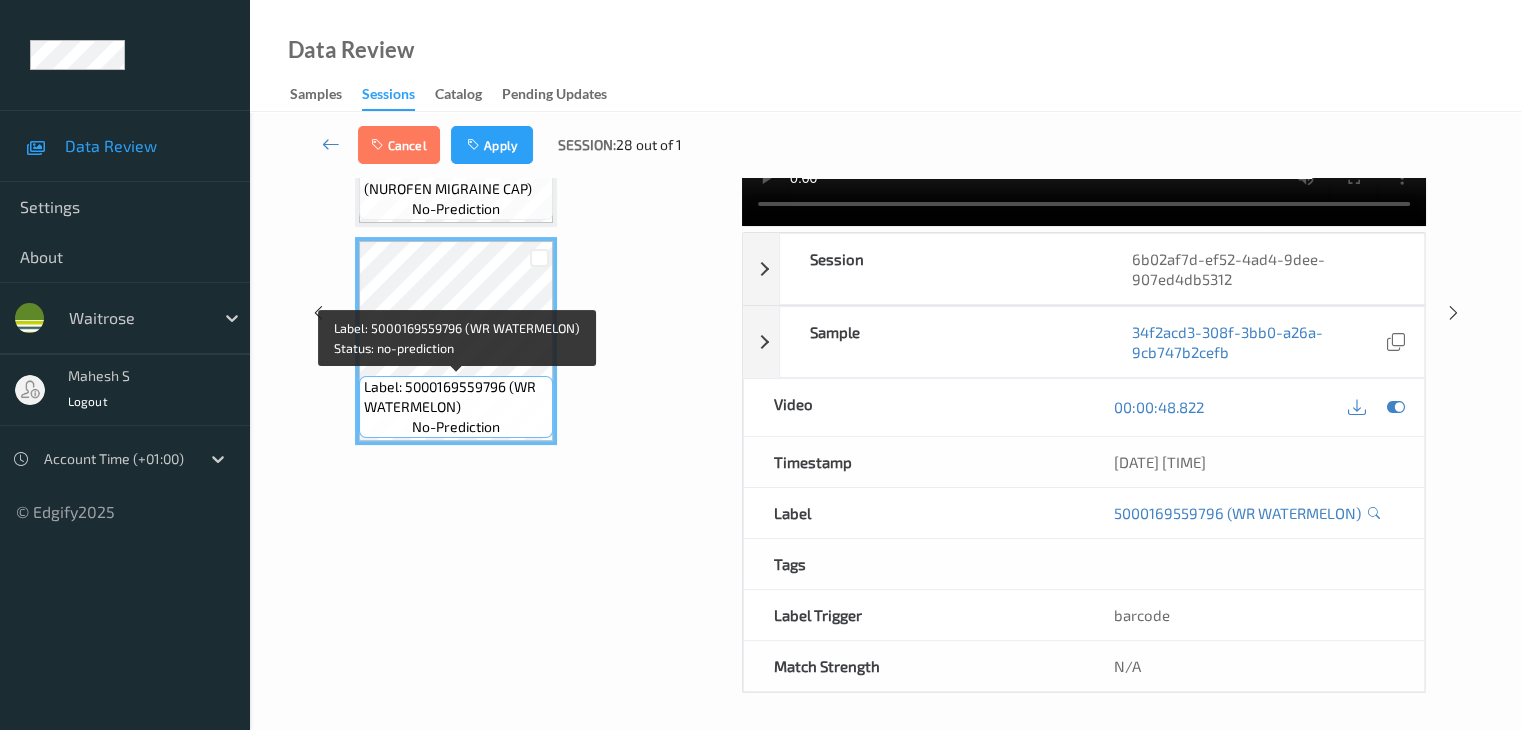 scroll, scrollTop: 204, scrollLeft: 0, axis: vertical 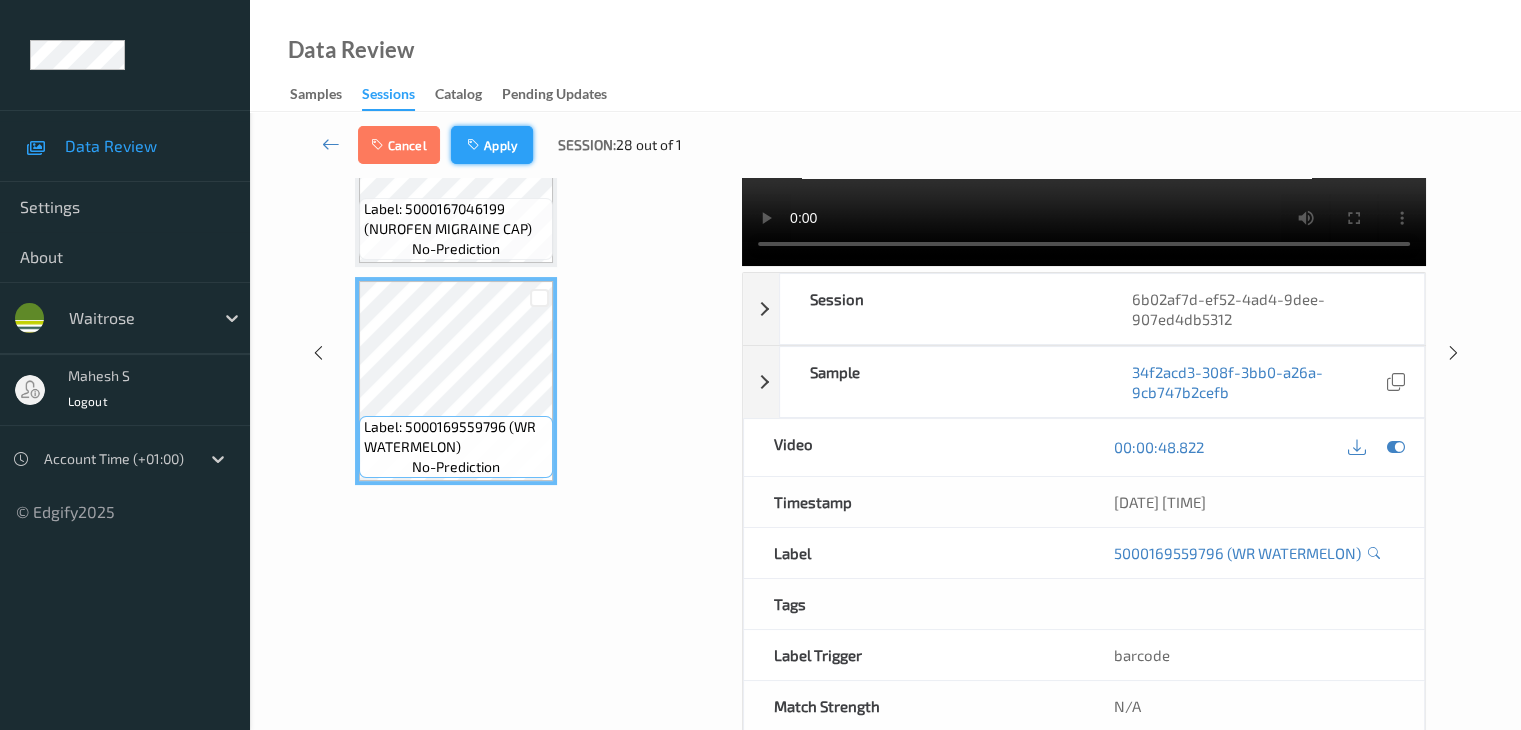 click at bounding box center (475, 145) 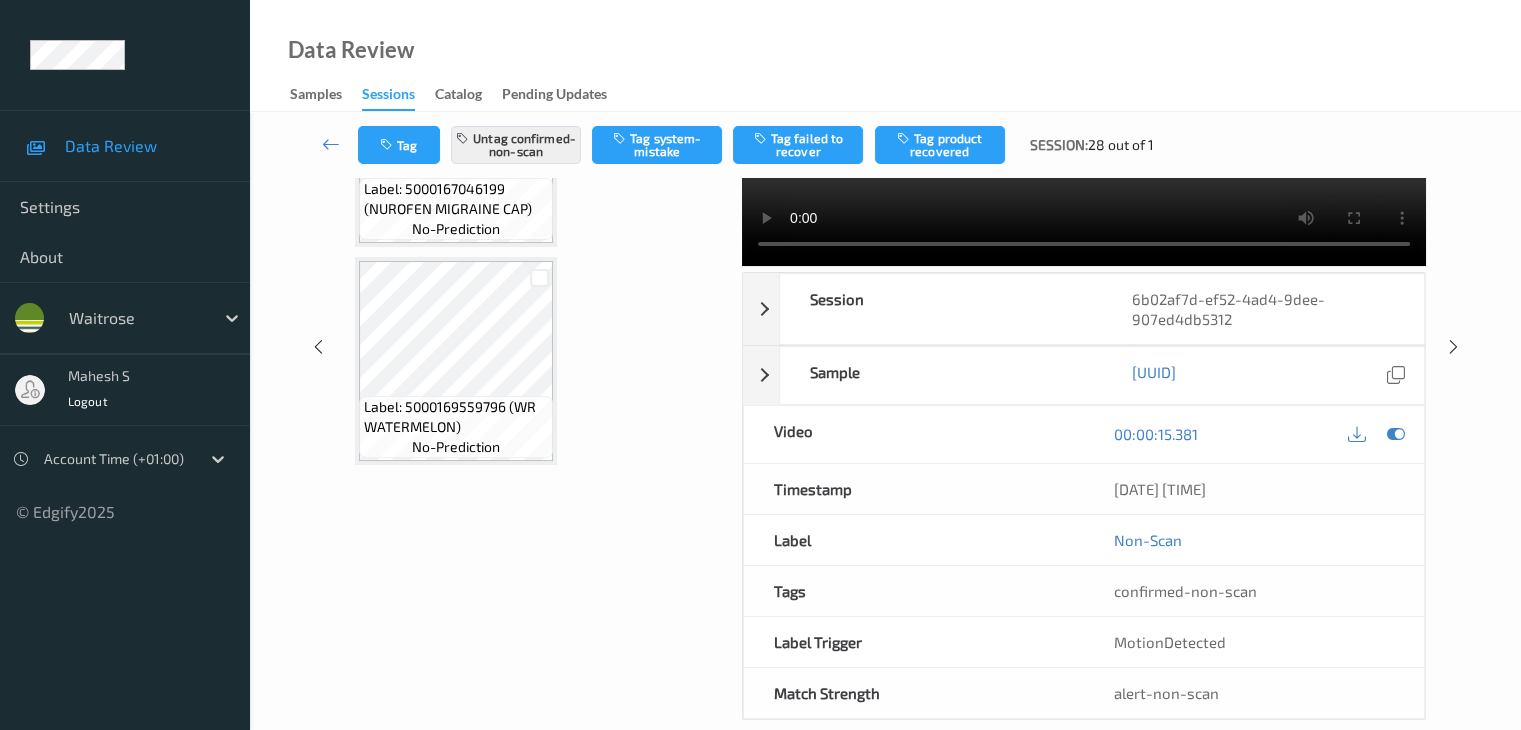 scroll, scrollTop: 882, scrollLeft: 0, axis: vertical 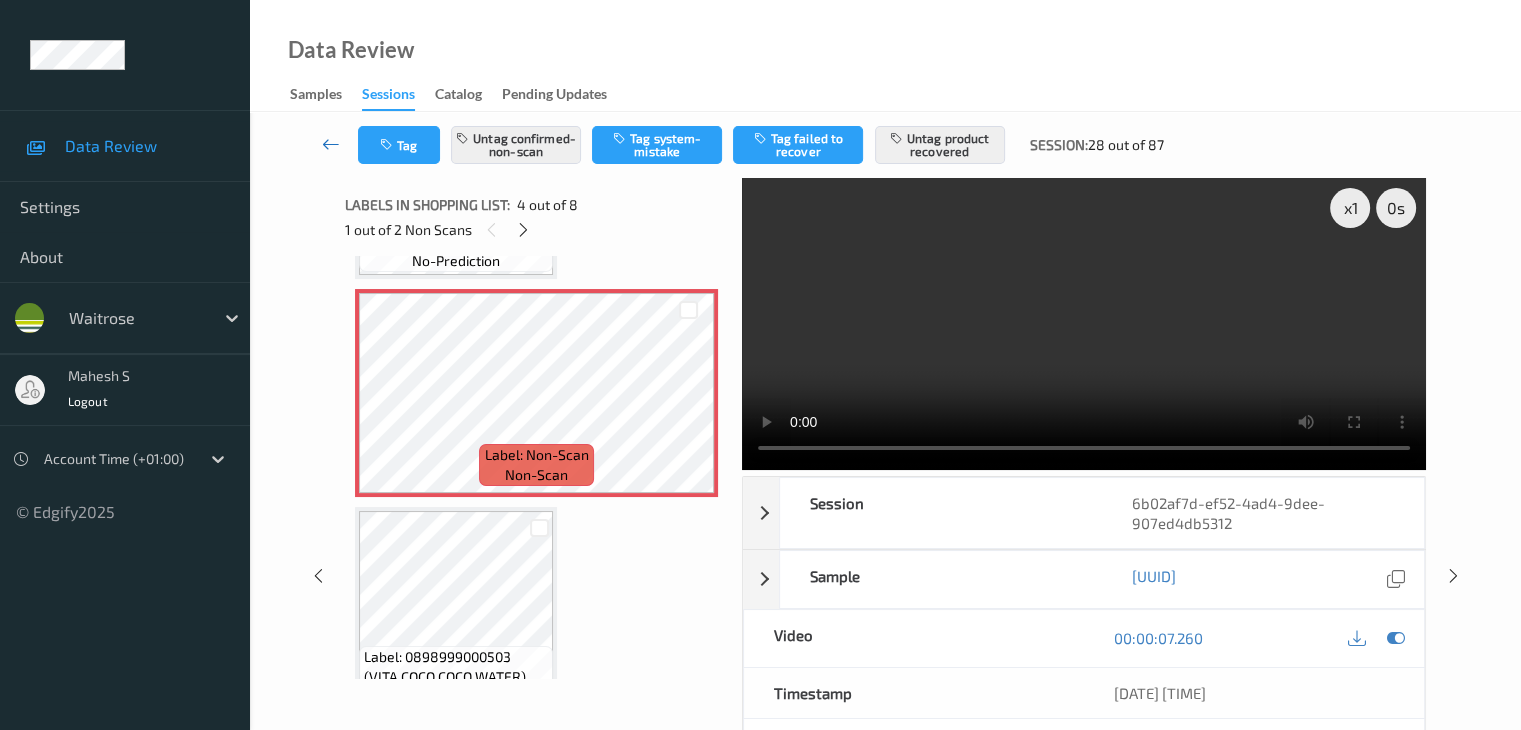 click at bounding box center [331, 144] 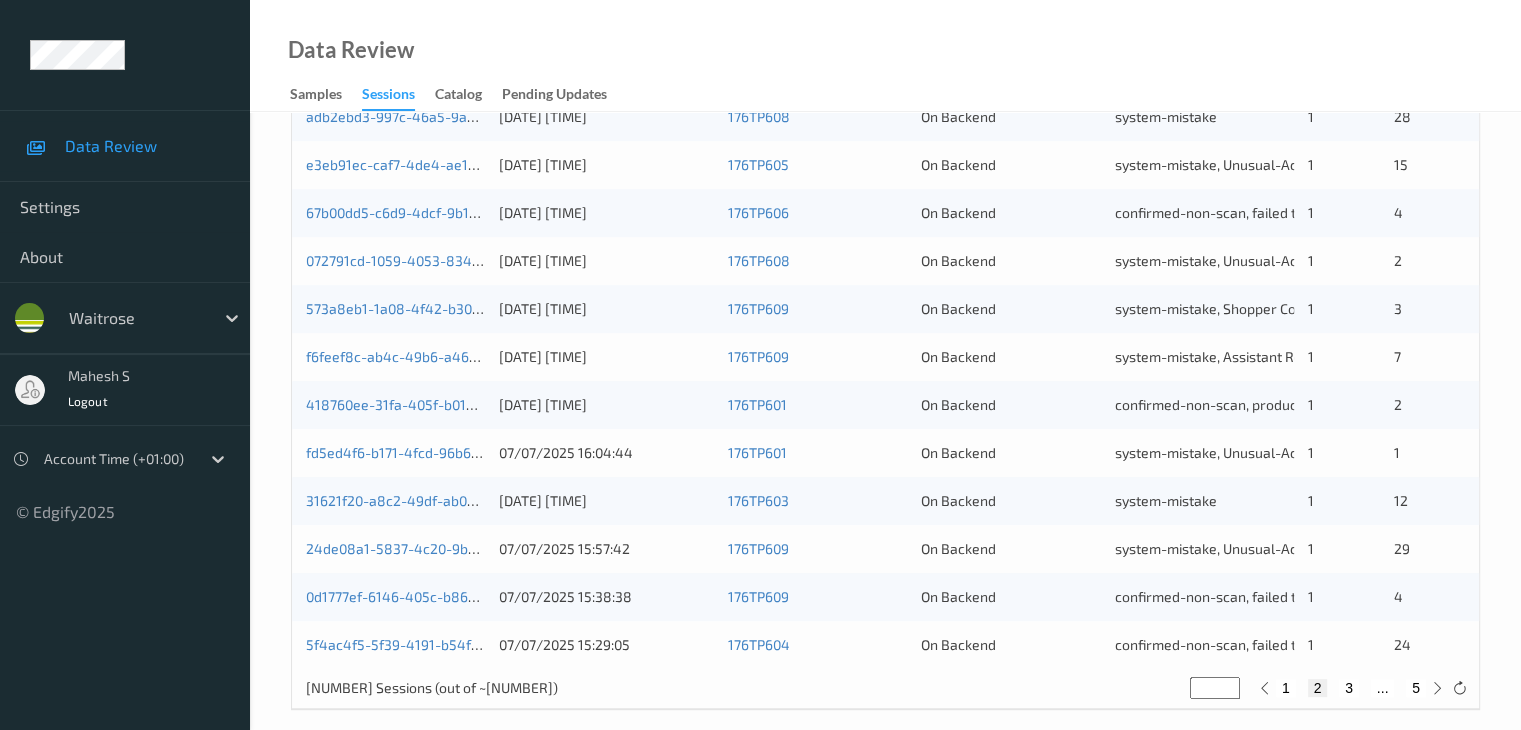scroll, scrollTop: 932, scrollLeft: 0, axis: vertical 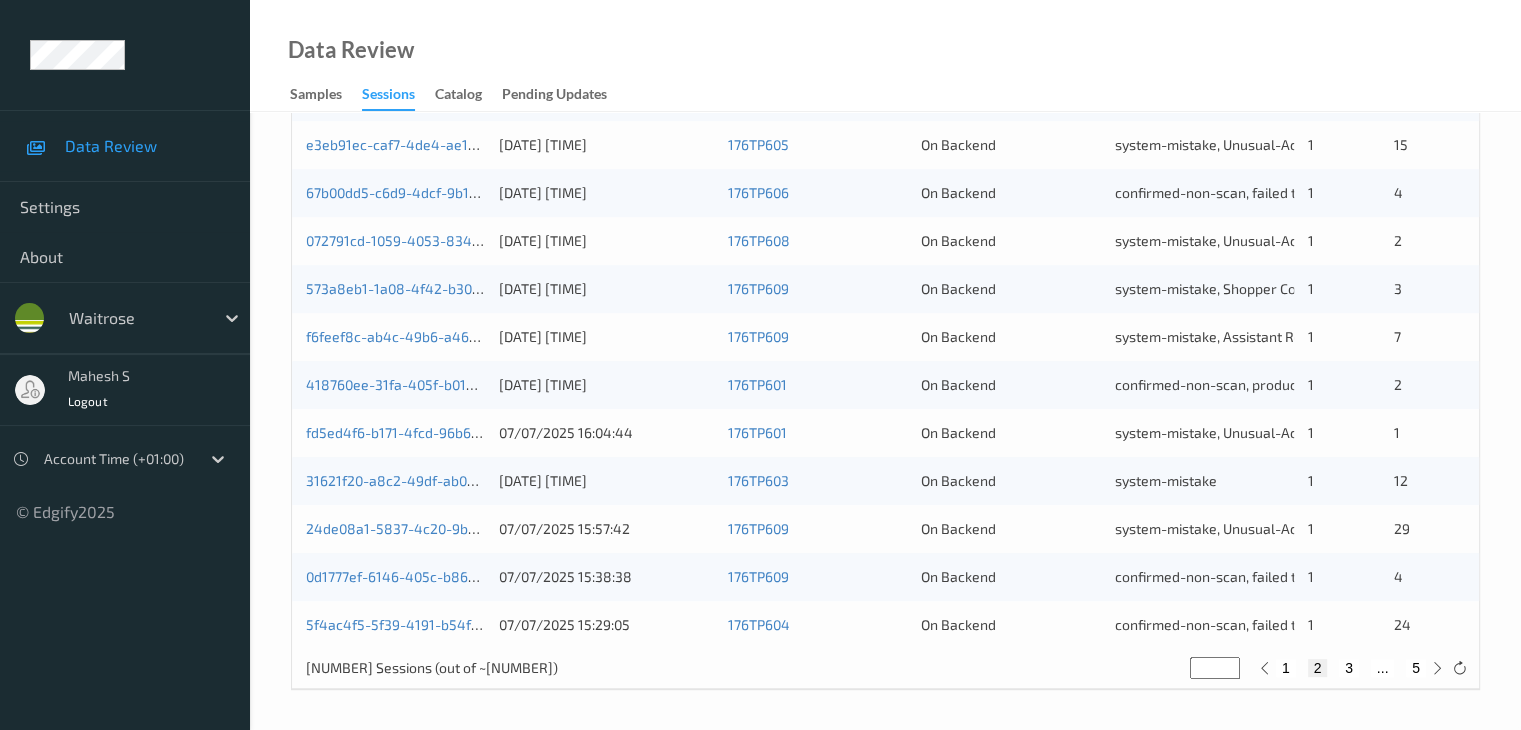 click on "3" at bounding box center [1349, 668] 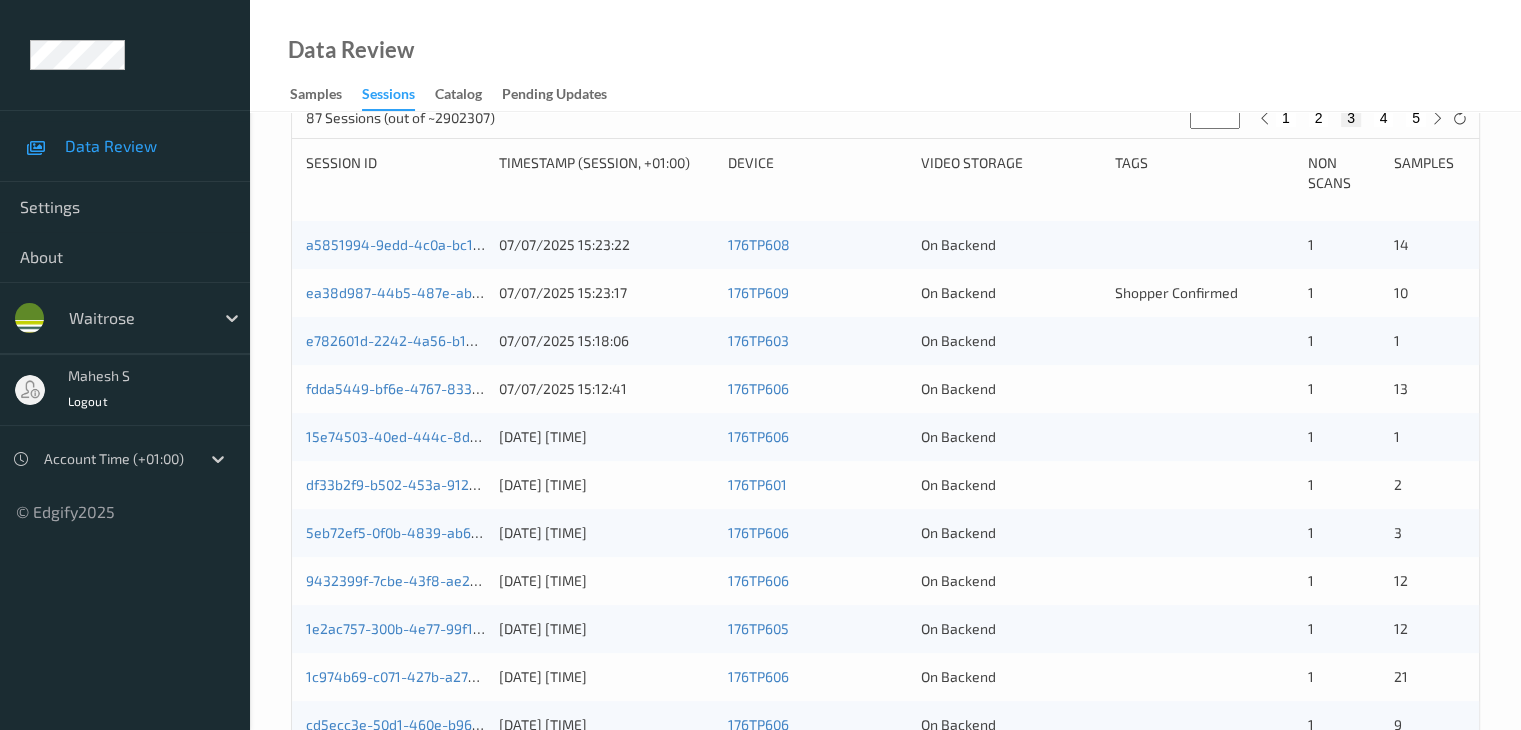 scroll, scrollTop: 200, scrollLeft: 0, axis: vertical 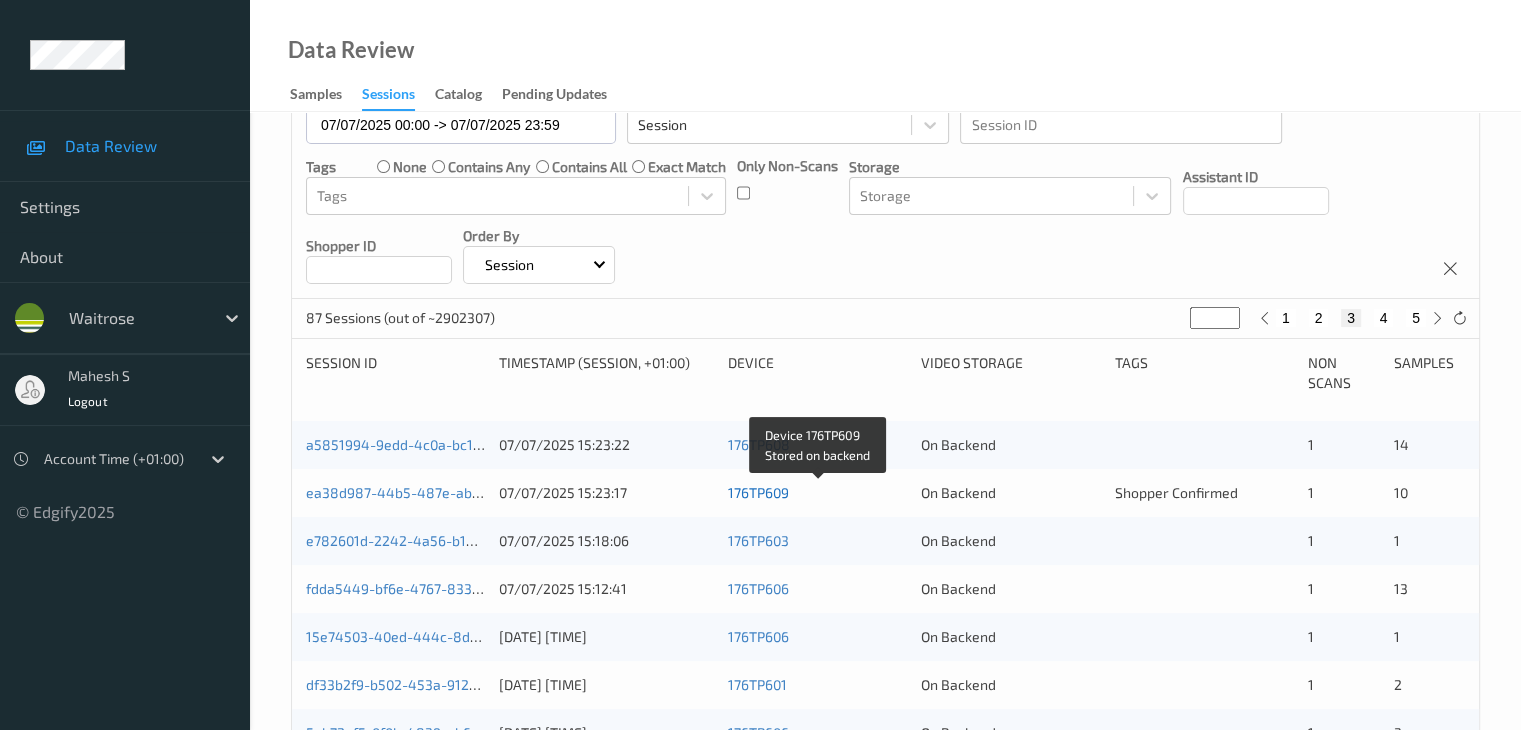 type 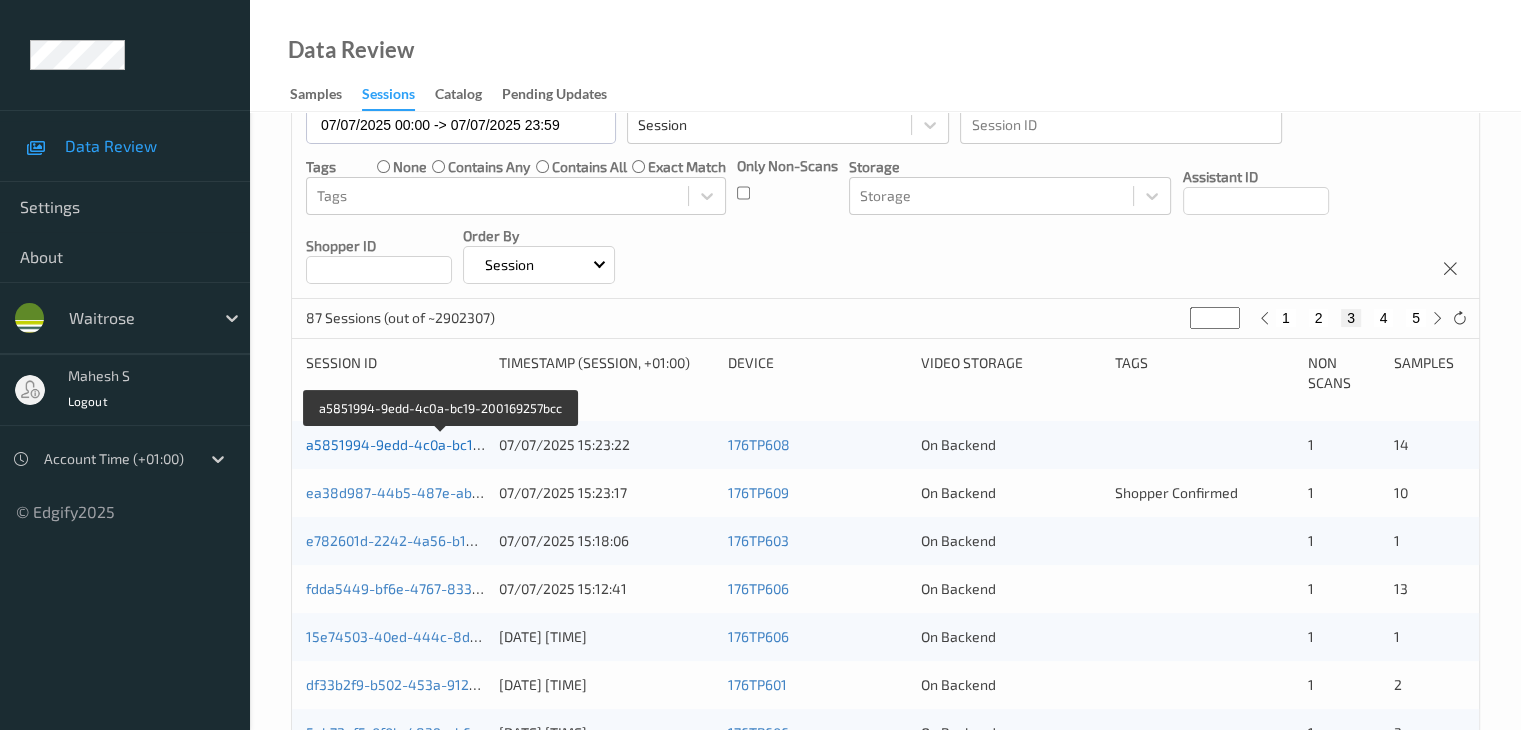 click on "a5851994-9edd-4c0a-bc19-200169257bcc" at bounding box center (442, 444) 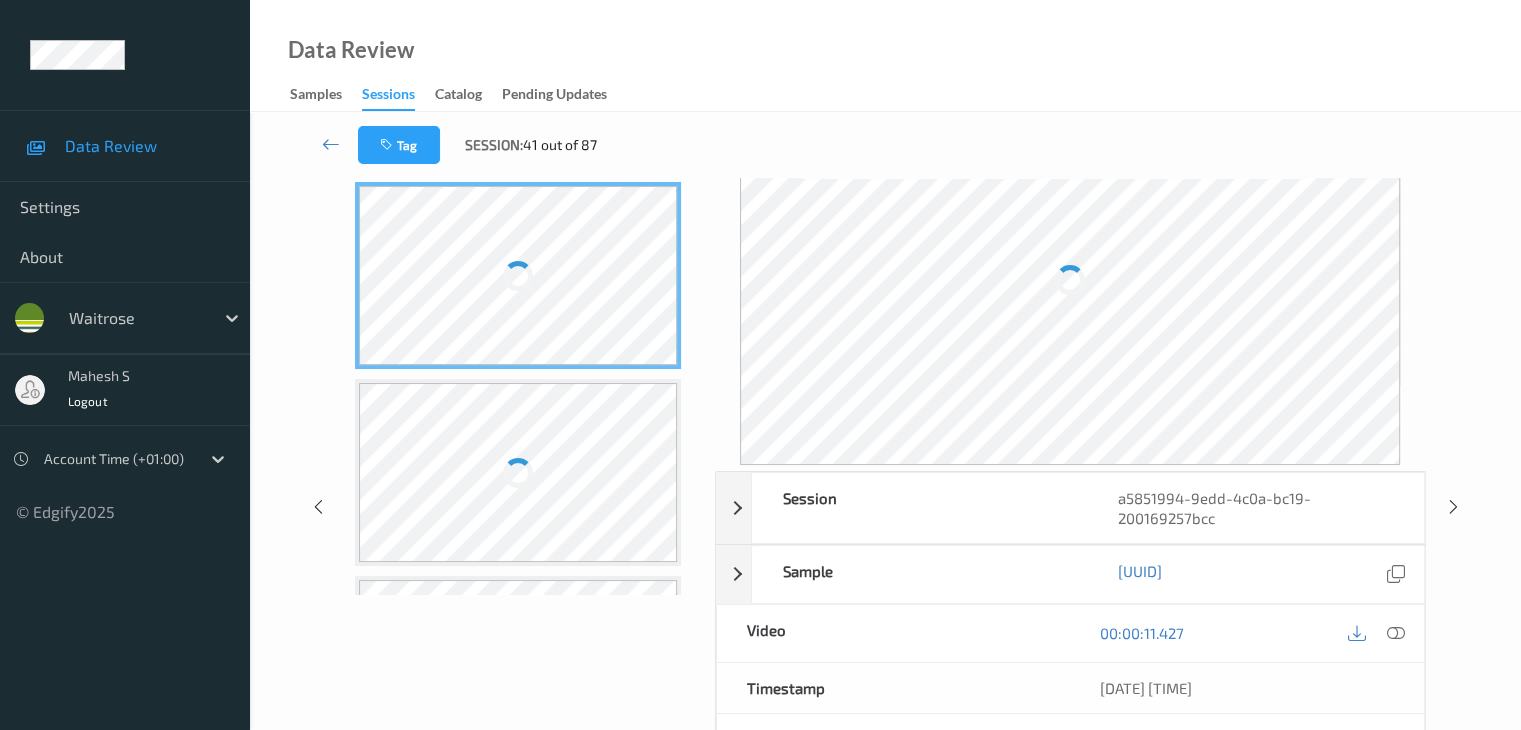 scroll, scrollTop: 0, scrollLeft: 0, axis: both 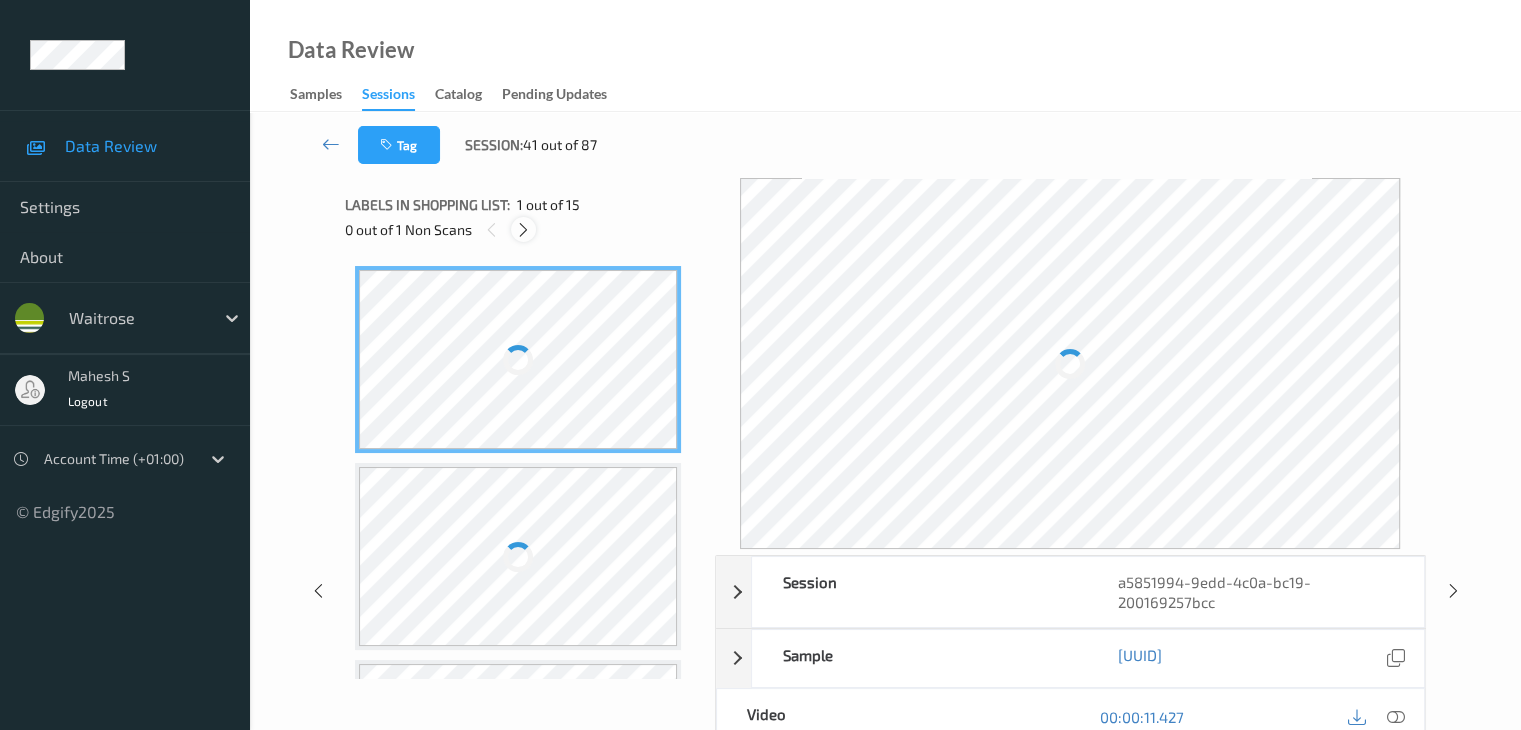 click at bounding box center (523, 230) 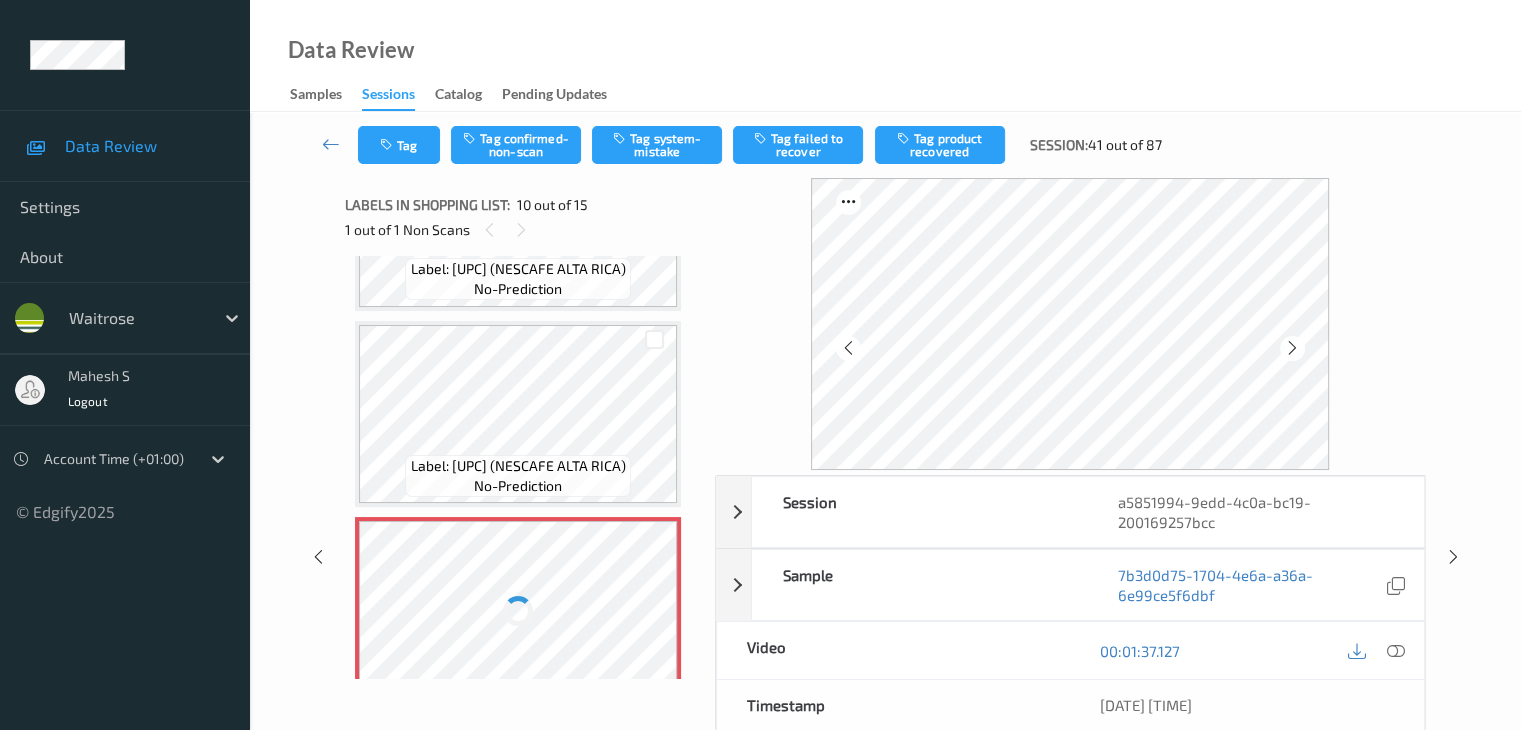 scroll, scrollTop: 1648, scrollLeft: 0, axis: vertical 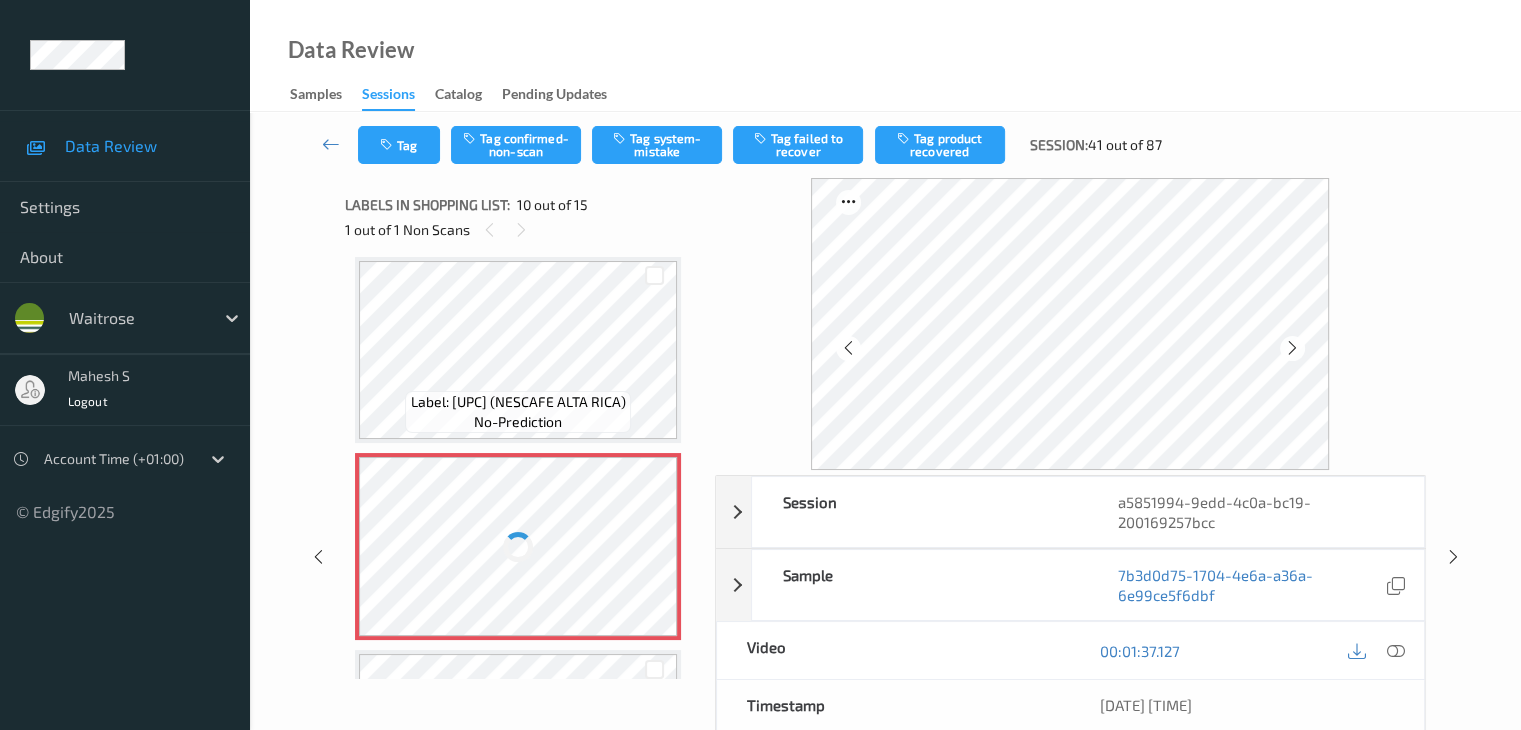 click at bounding box center (518, 546) 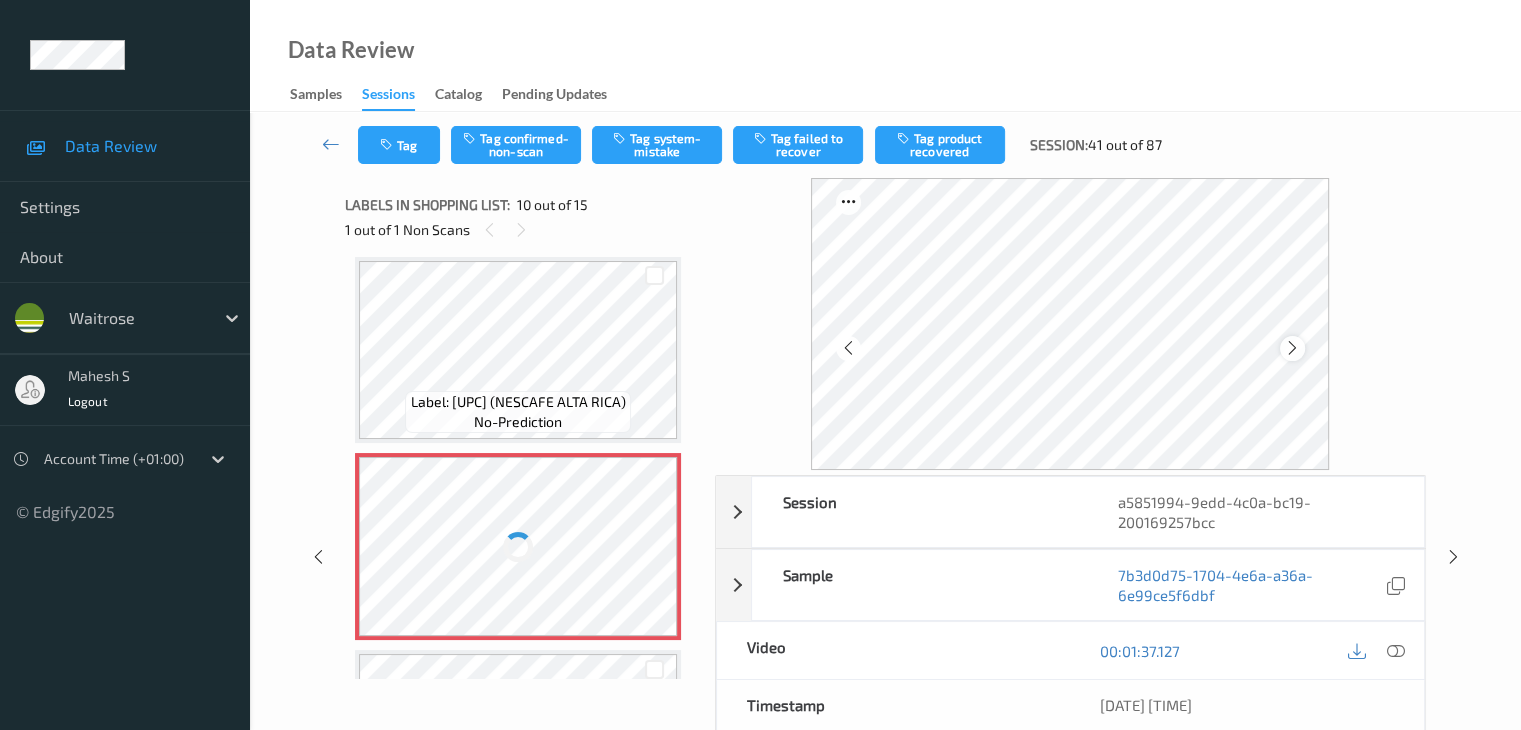 click at bounding box center [1292, 348] 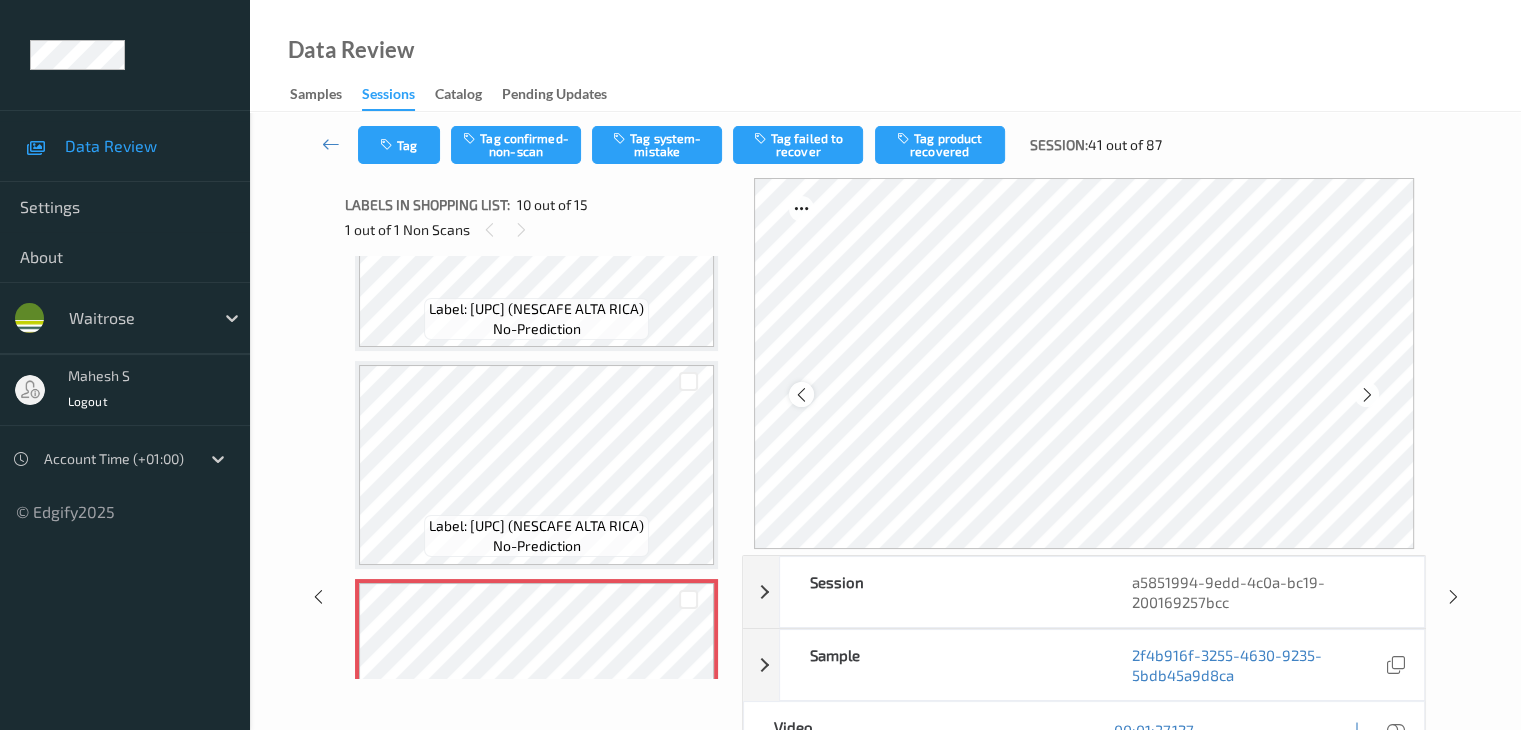 click at bounding box center (801, 395) 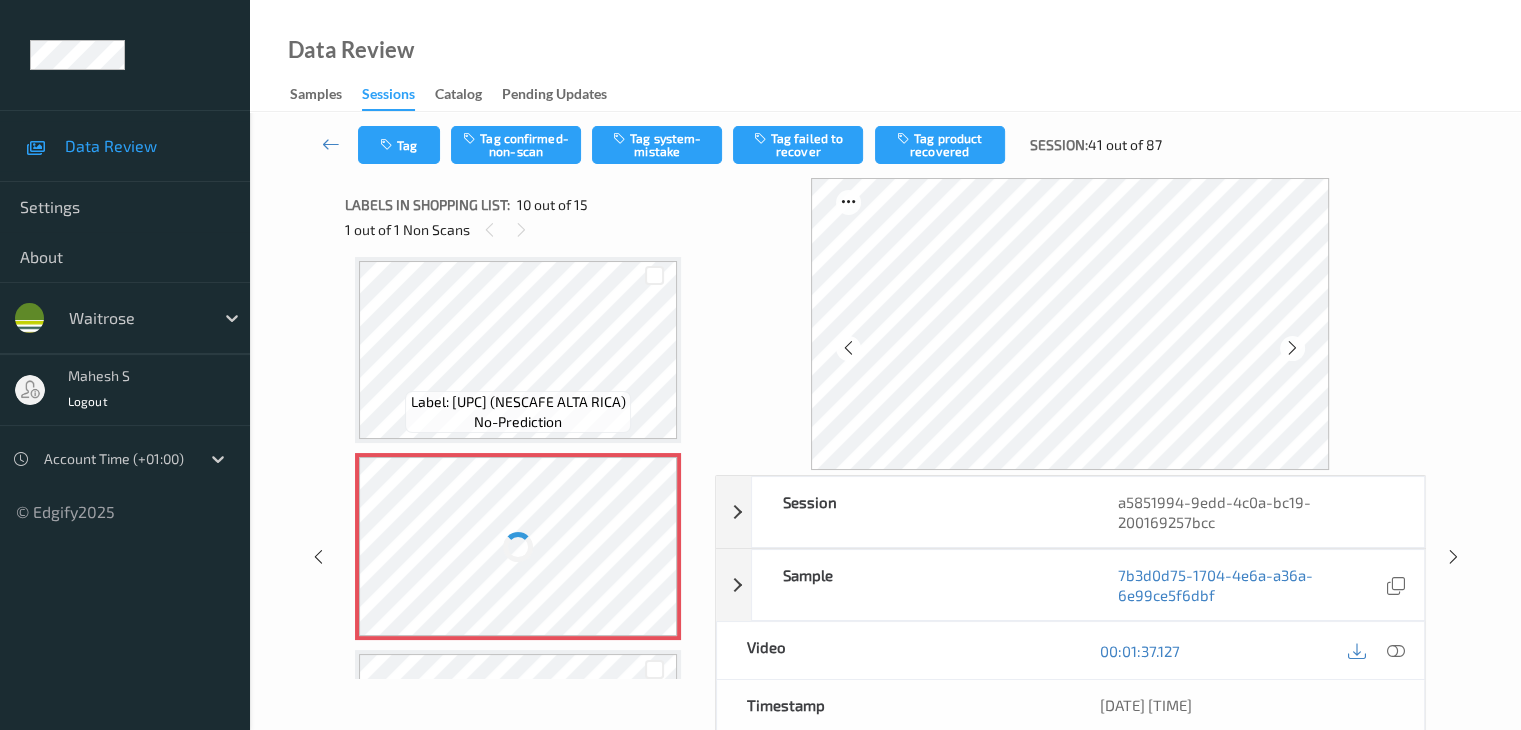 click at bounding box center (1070, 324) 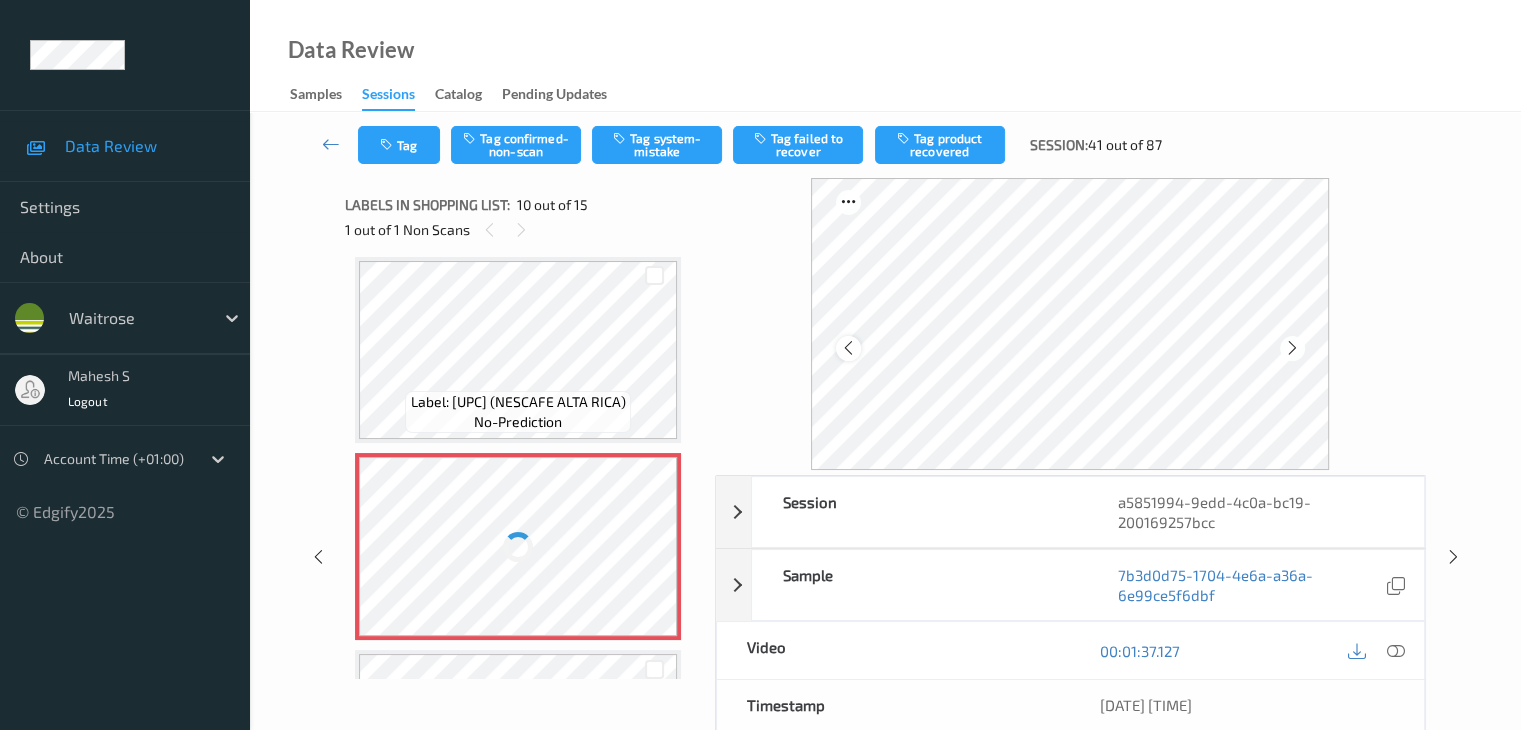 click at bounding box center [848, 348] 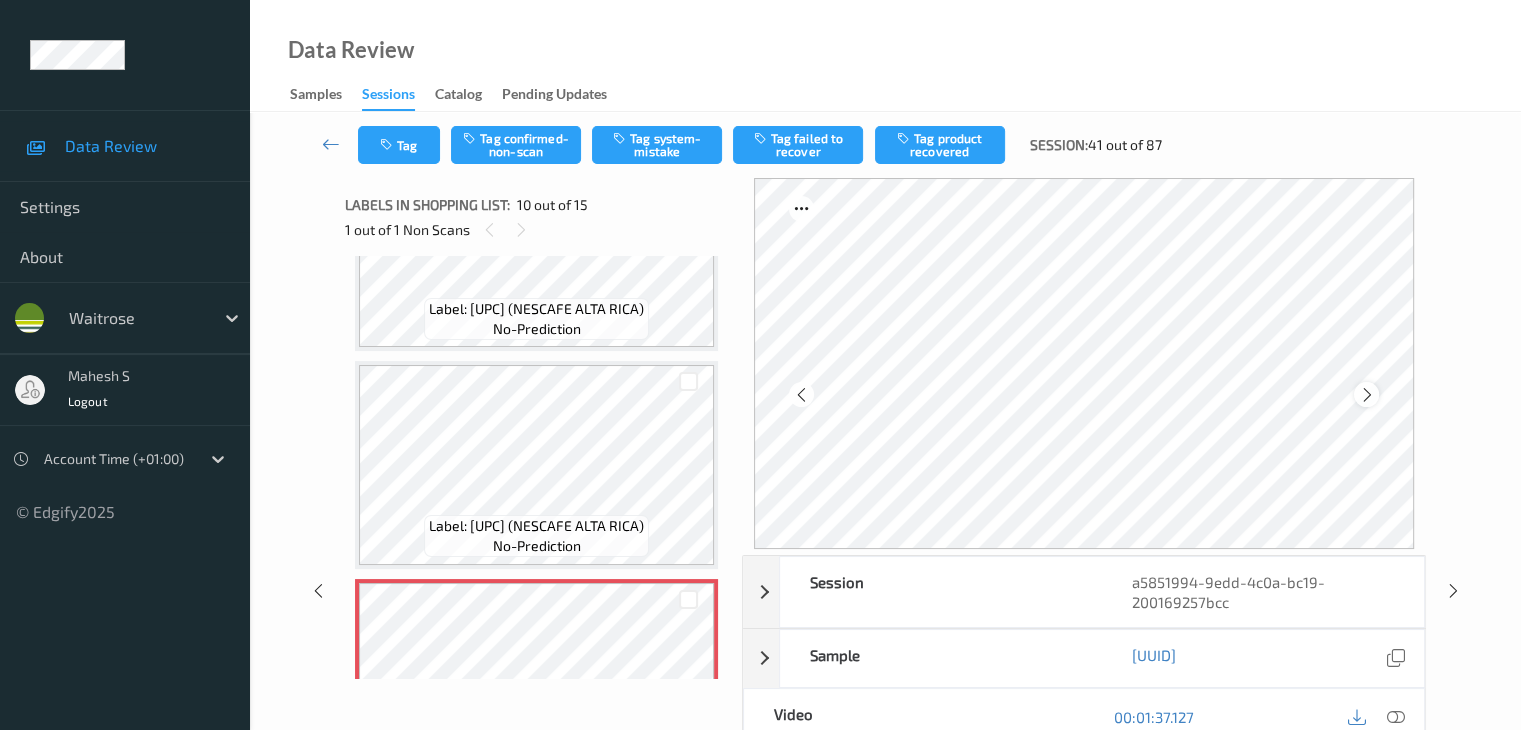 click at bounding box center [1366, 394] 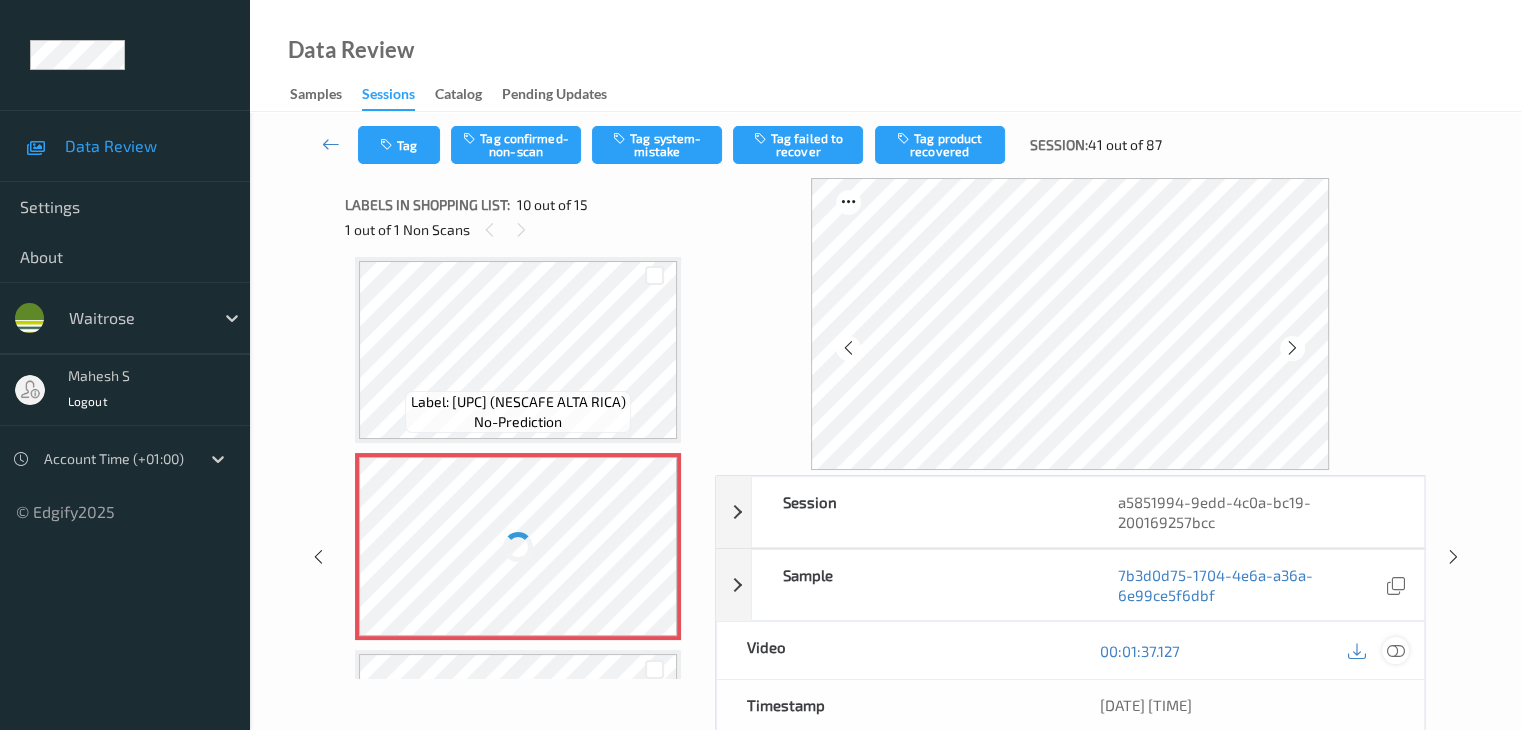 click at bounding box center (1395, 651) 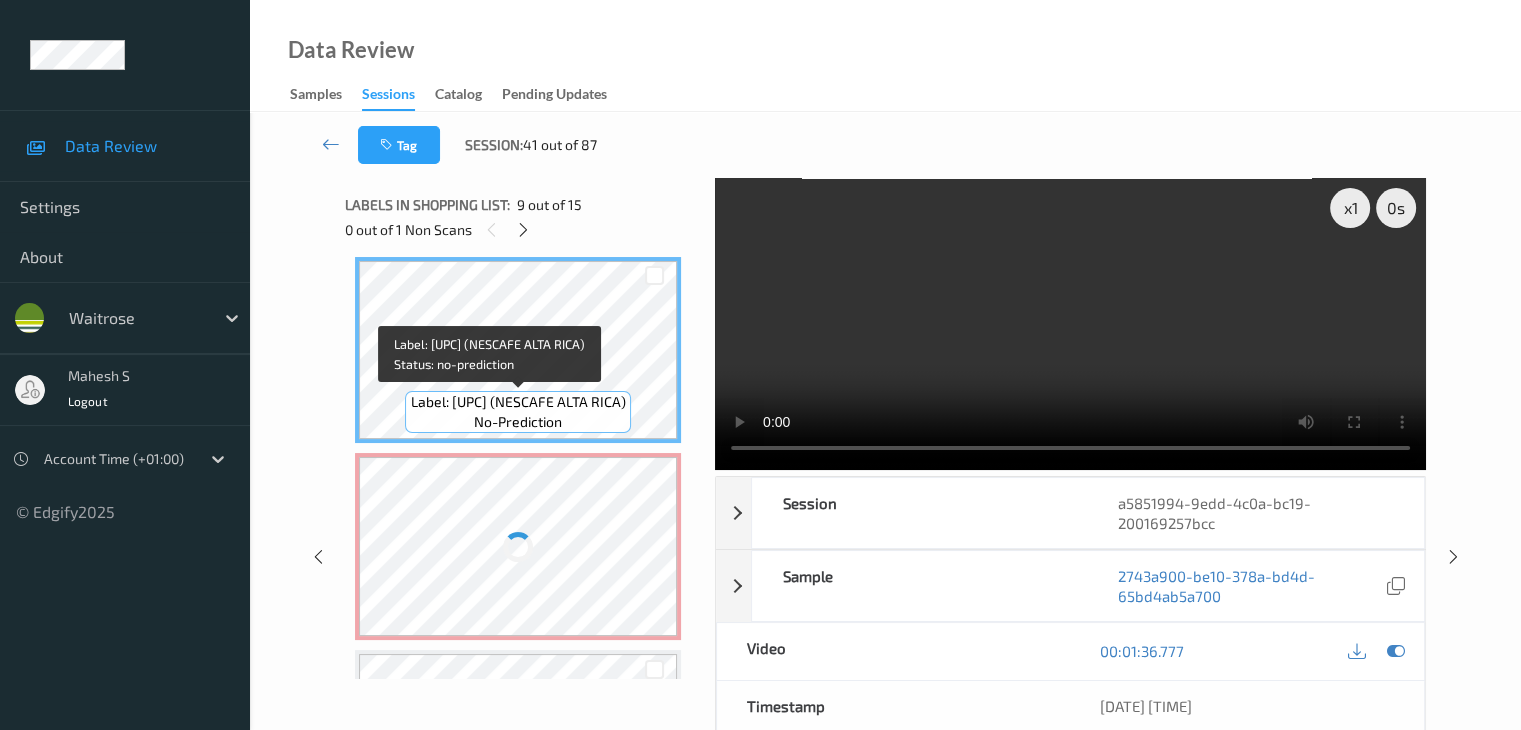 click on "Label: [UPC] ([PRODUCT]) no-prediction" at bounding box center (517, 412) 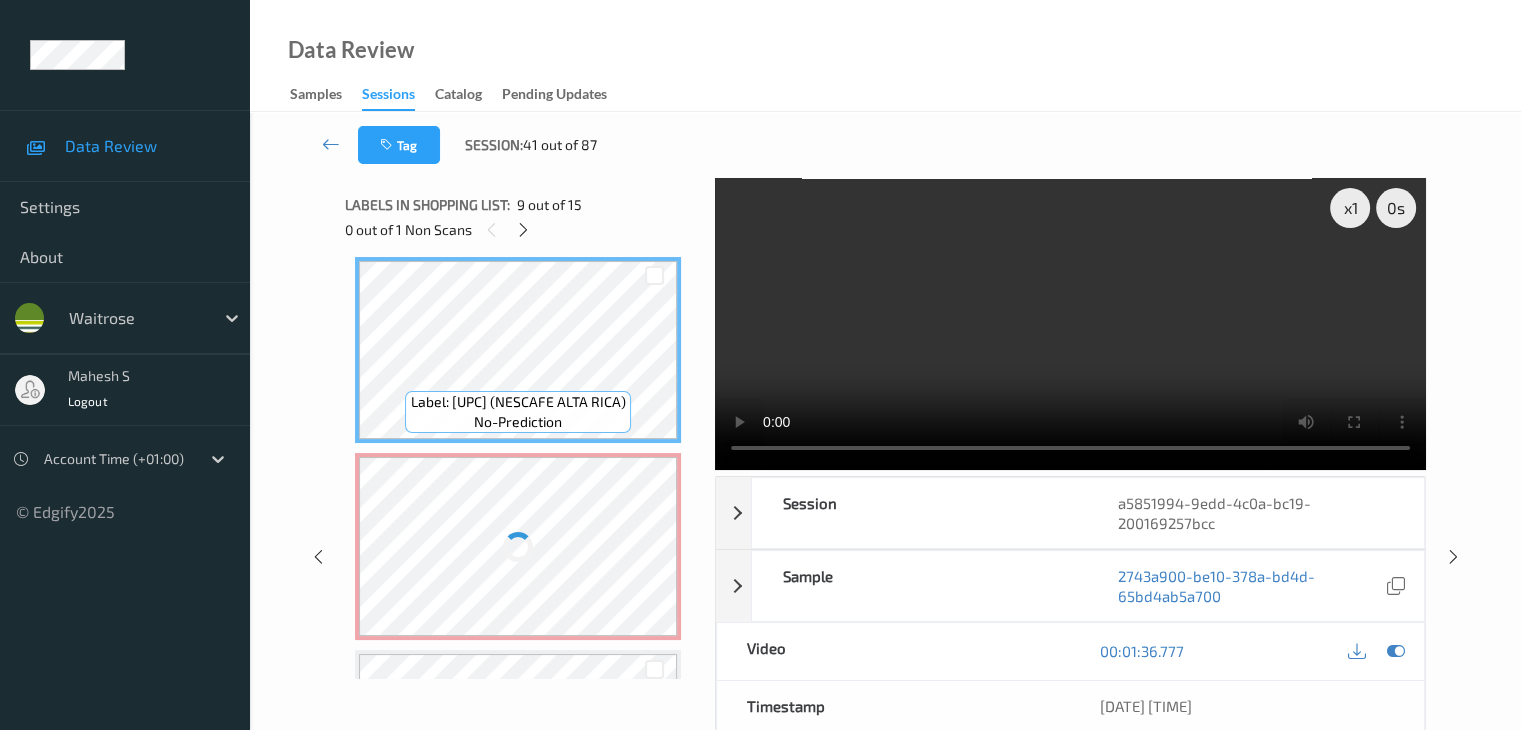 click at bounding box center [518, 546] 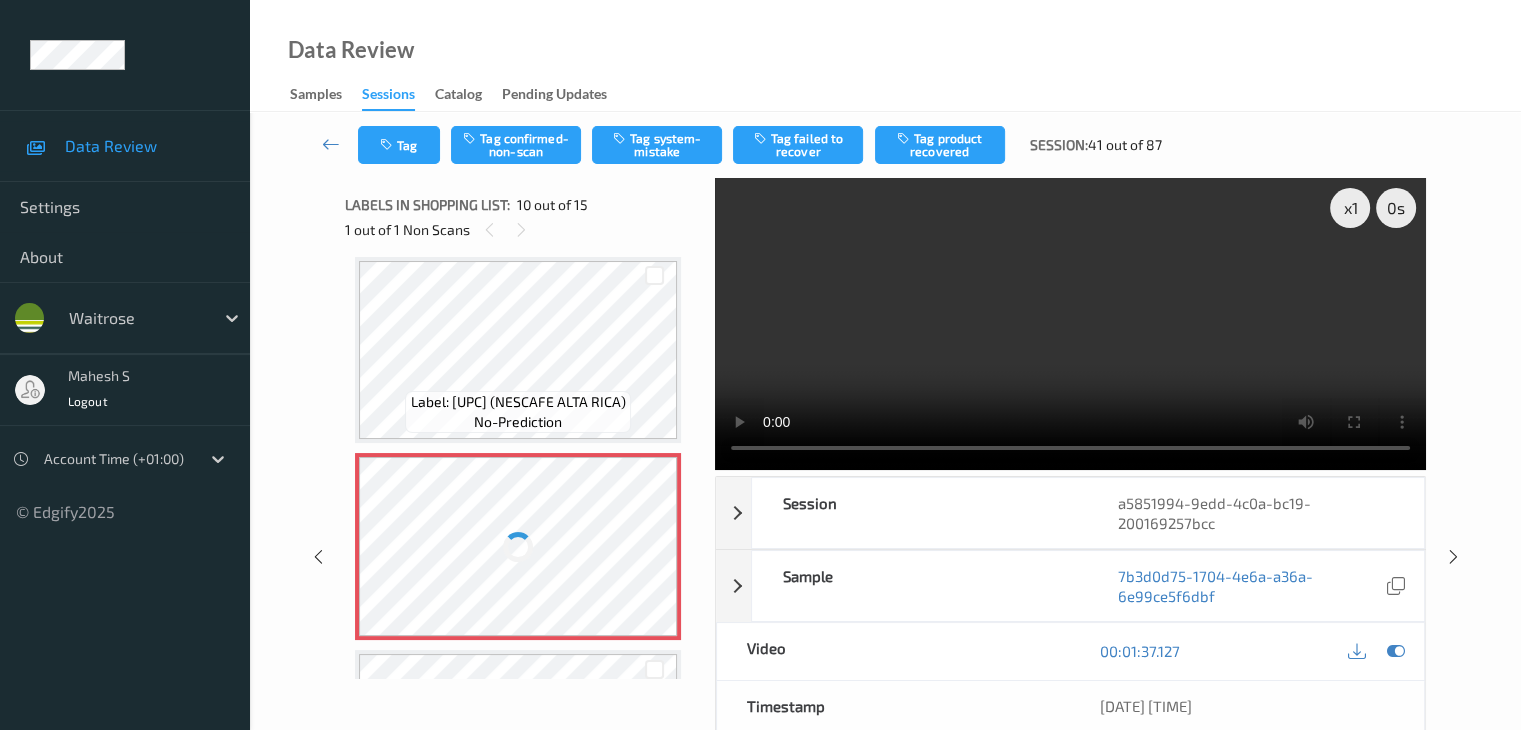 click at bounding box center (518, 546) 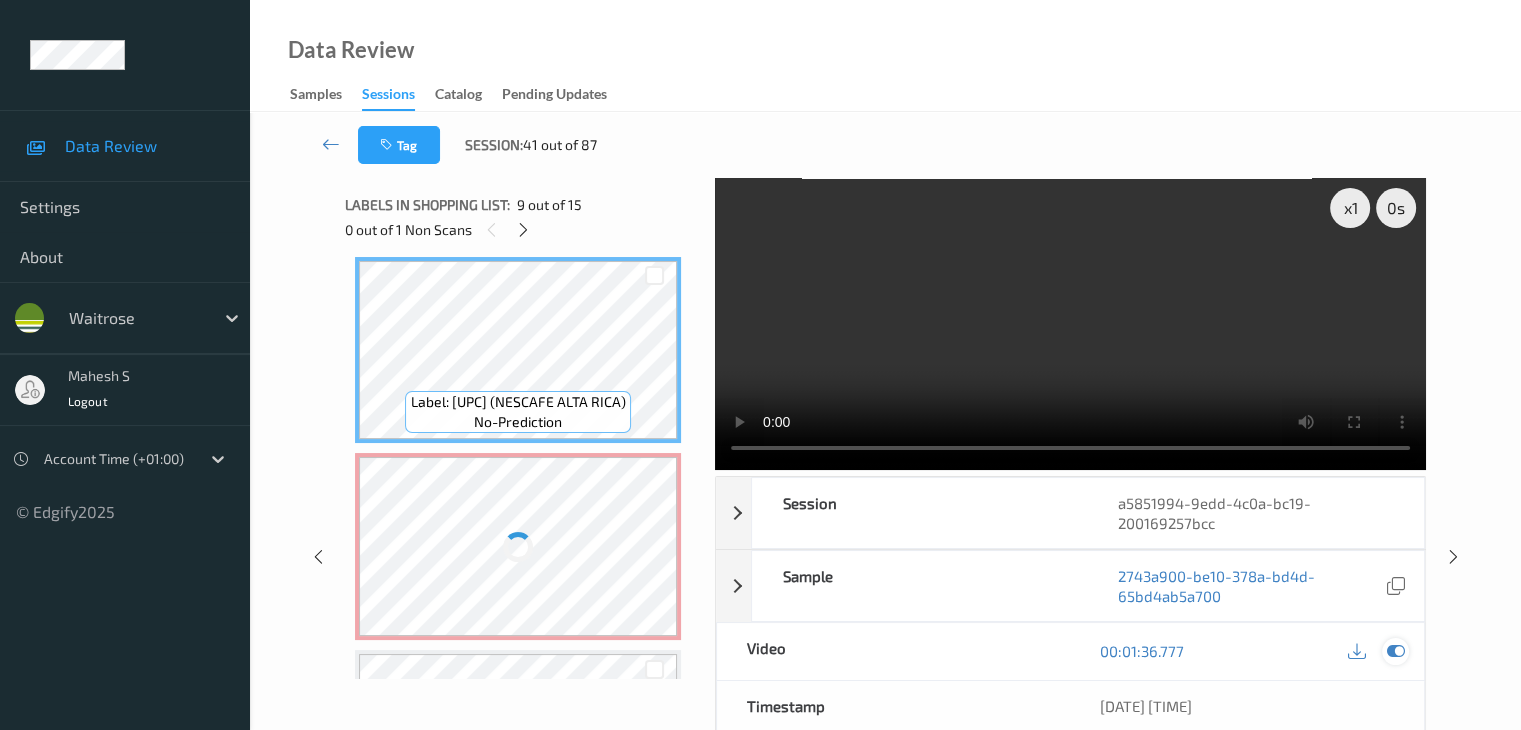 click at bounding box center [1395, 651] 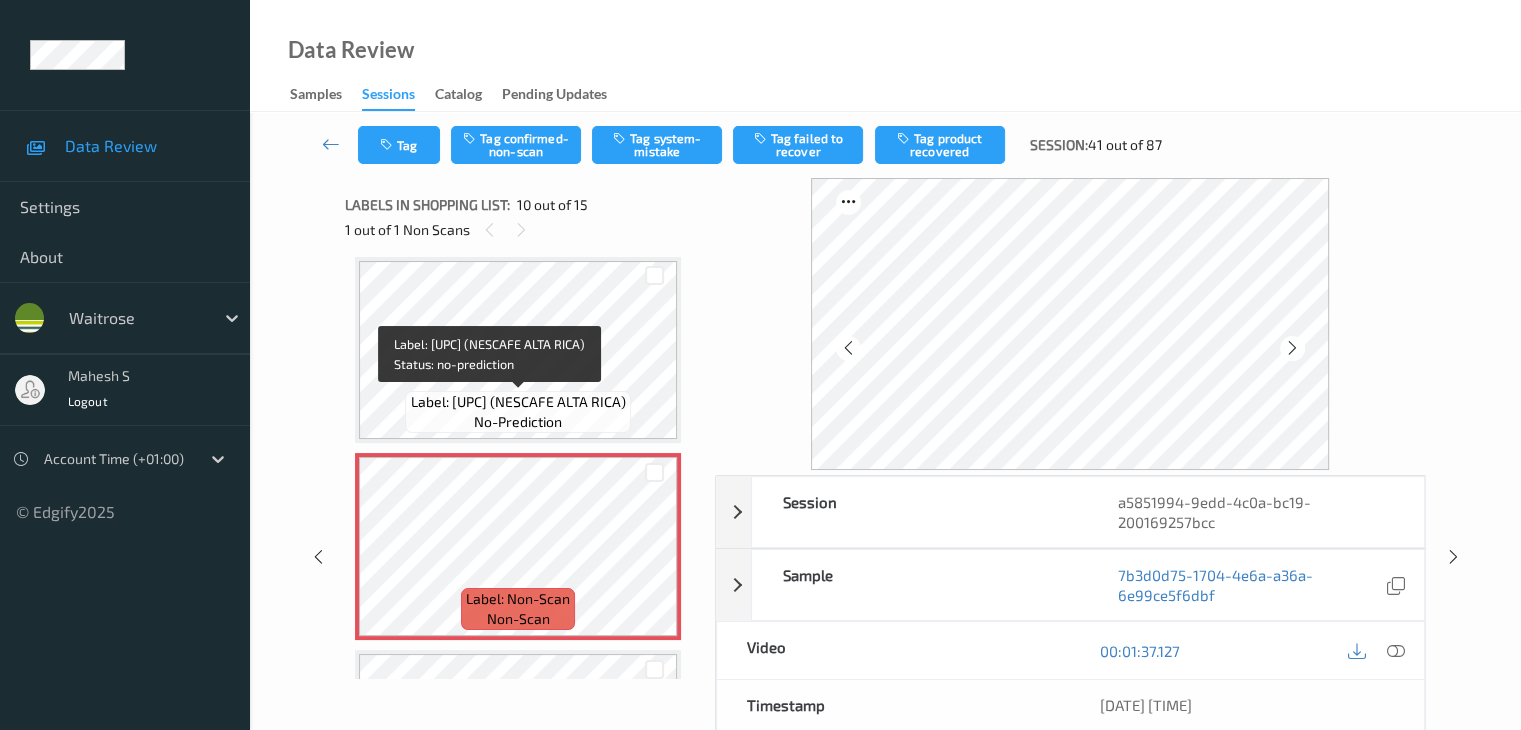 click on "Label: [UPC] (NESCAFE ALTA RICA)" at bounding box center [518, 402] 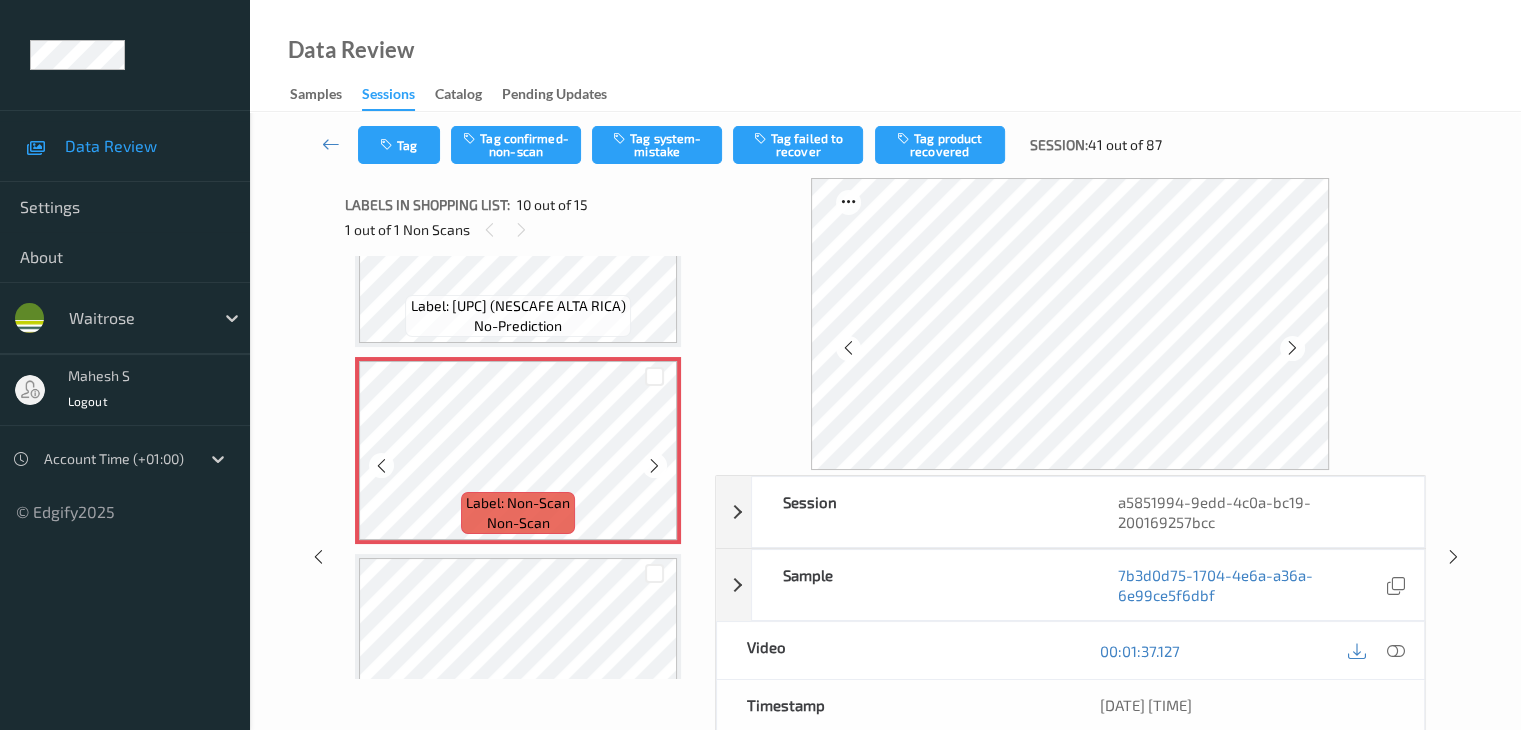 scroll, scrollTop: 1848, scrollLeft: 0, axis: vertical 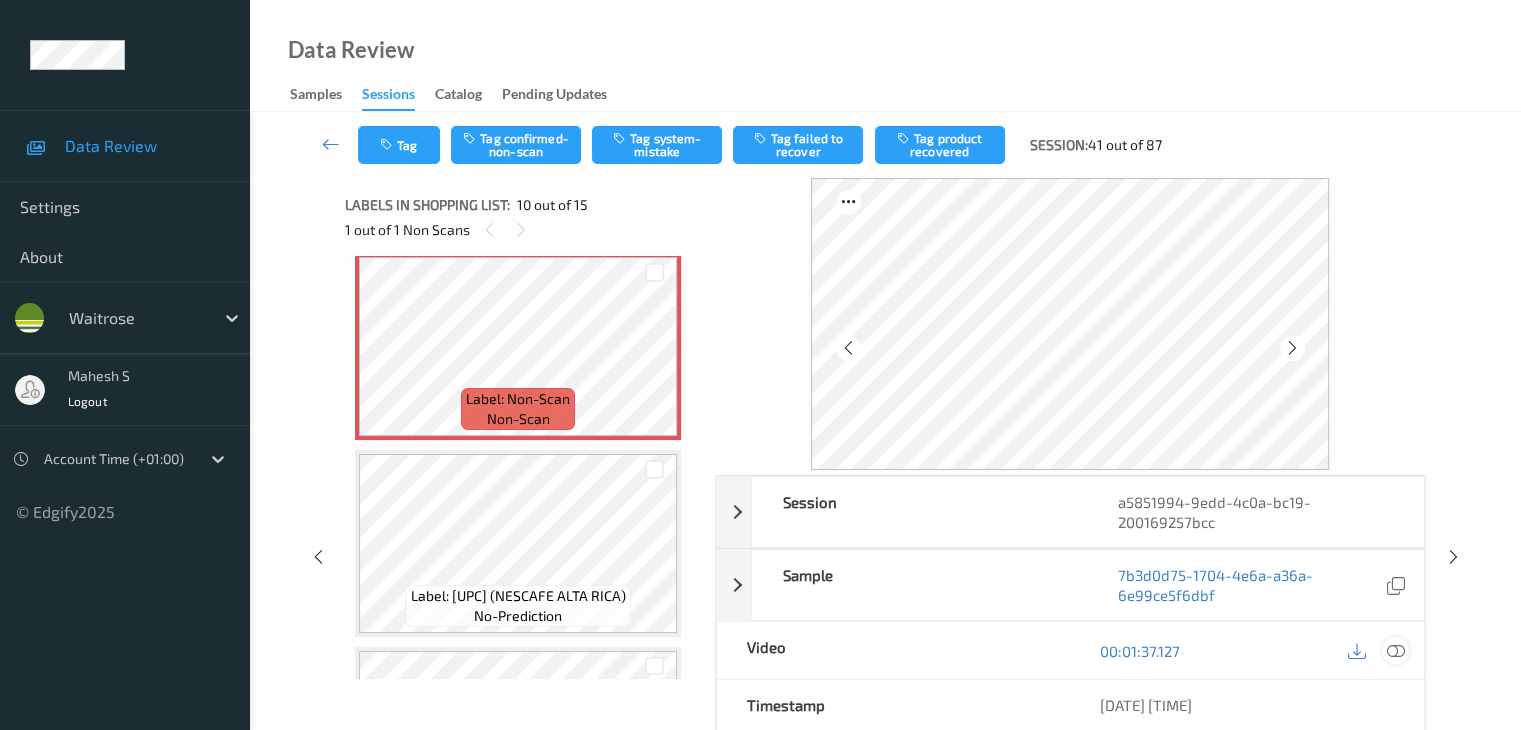 click at bounding box center [1395, 651] 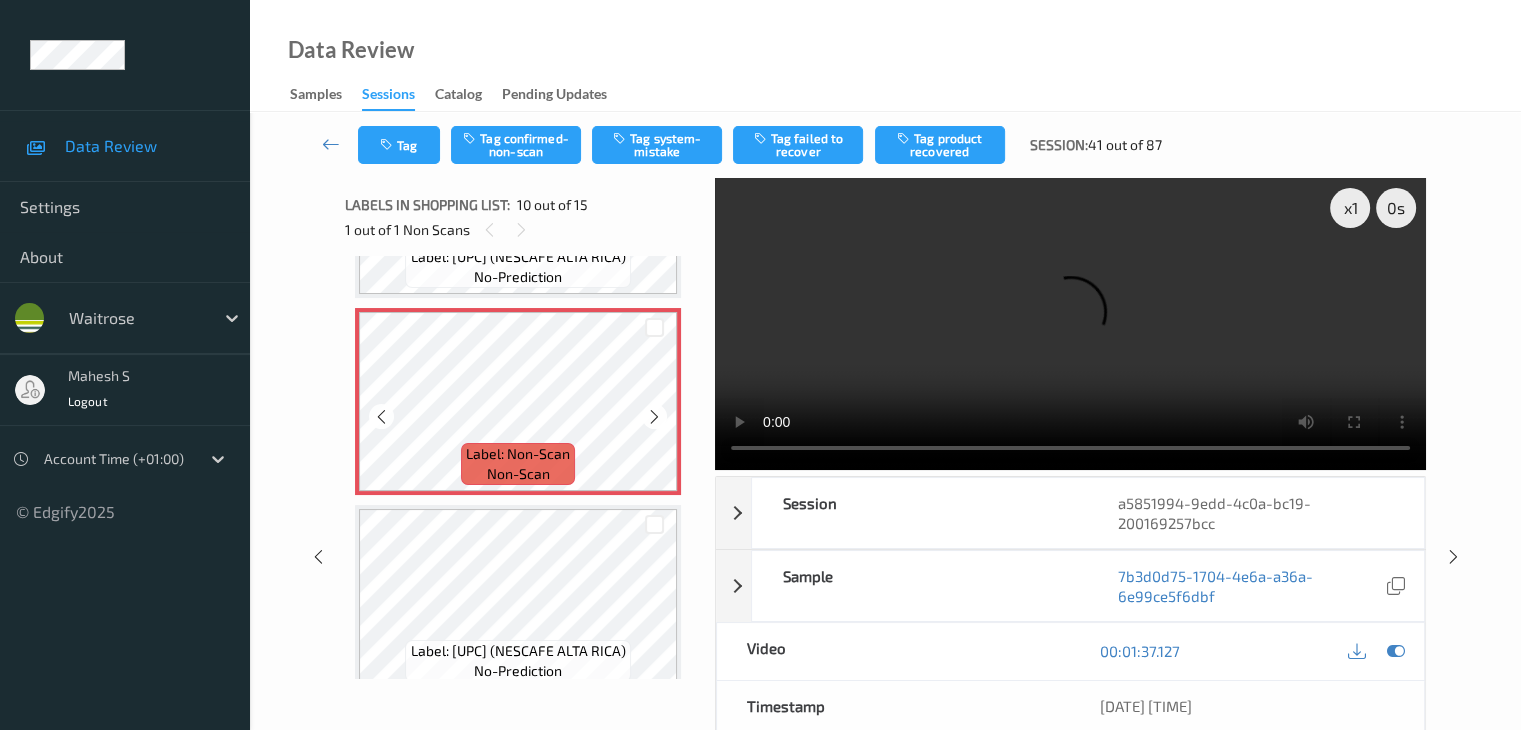 scroll, scrollTop: 1748, scrollLeft: 0, axis: vertical 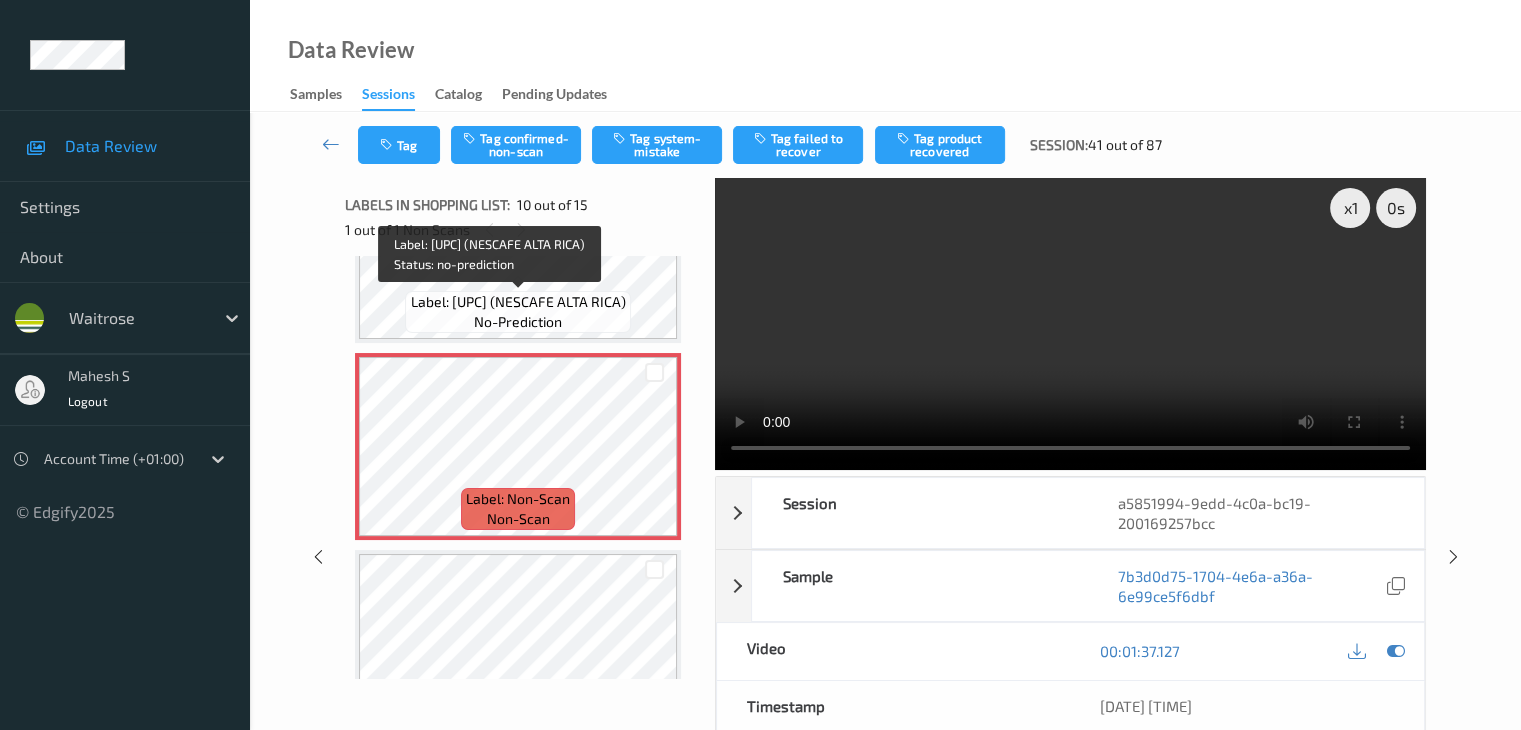 click on "Label: [UPC] ([PRODUCT]) no-prediction" at bounding box center (517, 312) 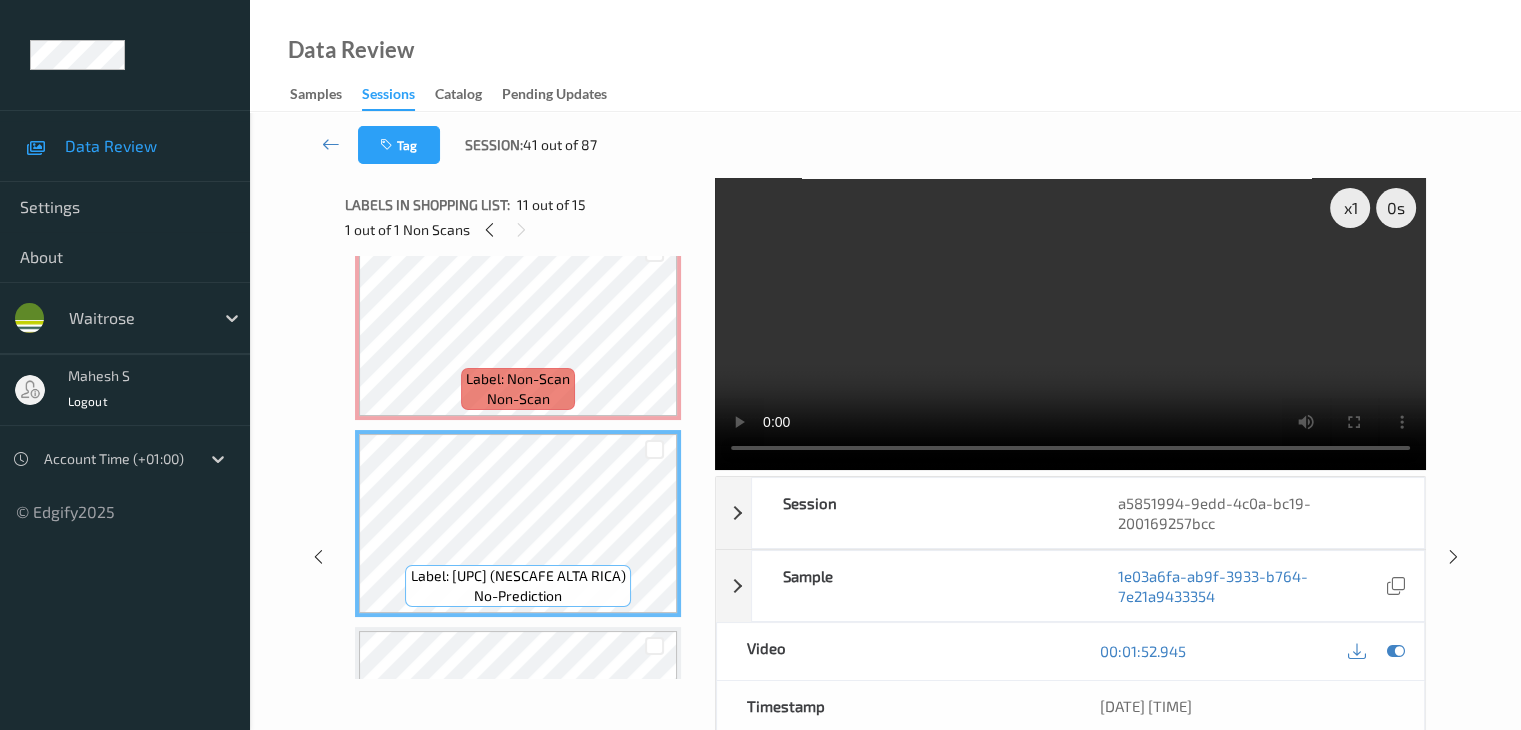 scroll, scrollTop: 1748, scrollLeft: 0, axis: vertical 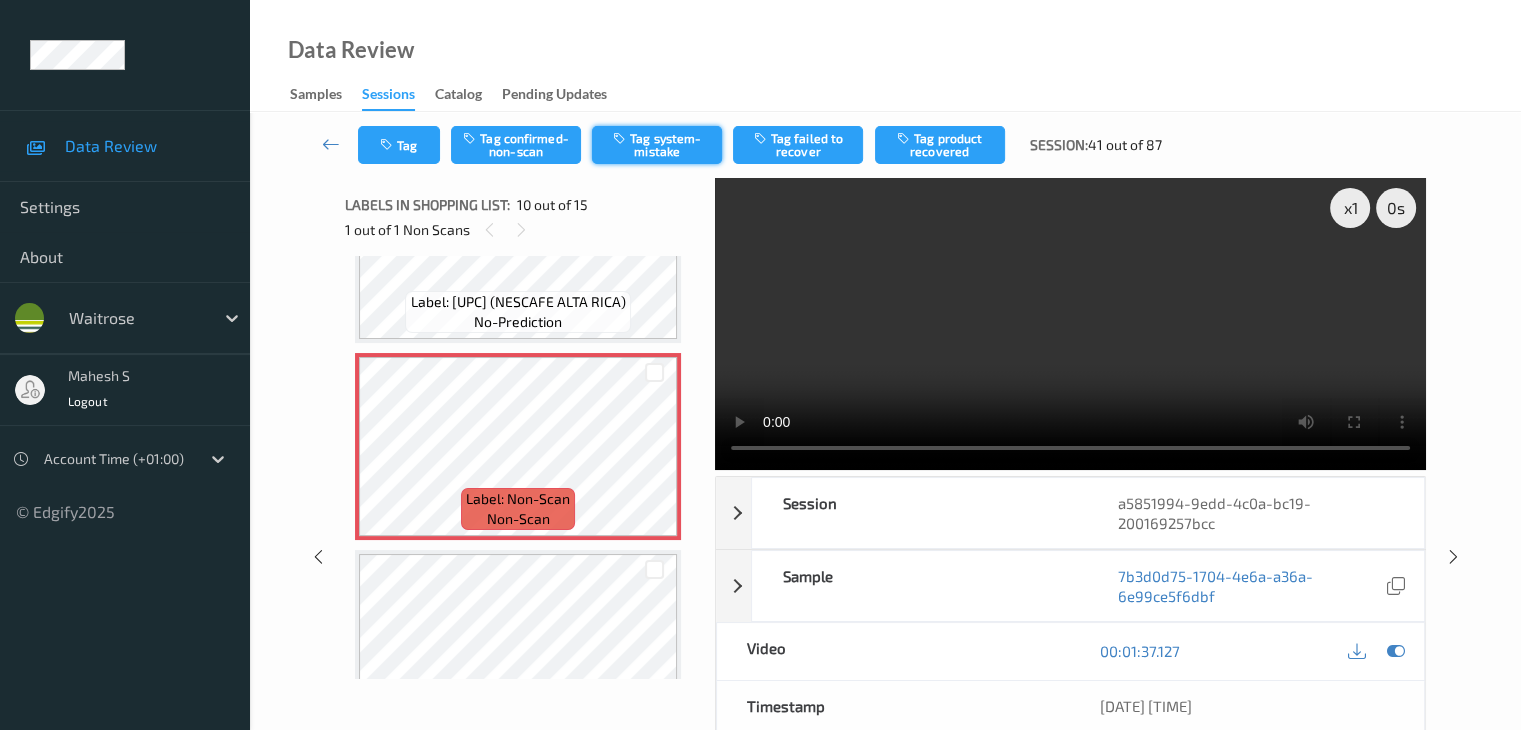 click on "Tag   system-mistake" at bounding box center [657, 145] 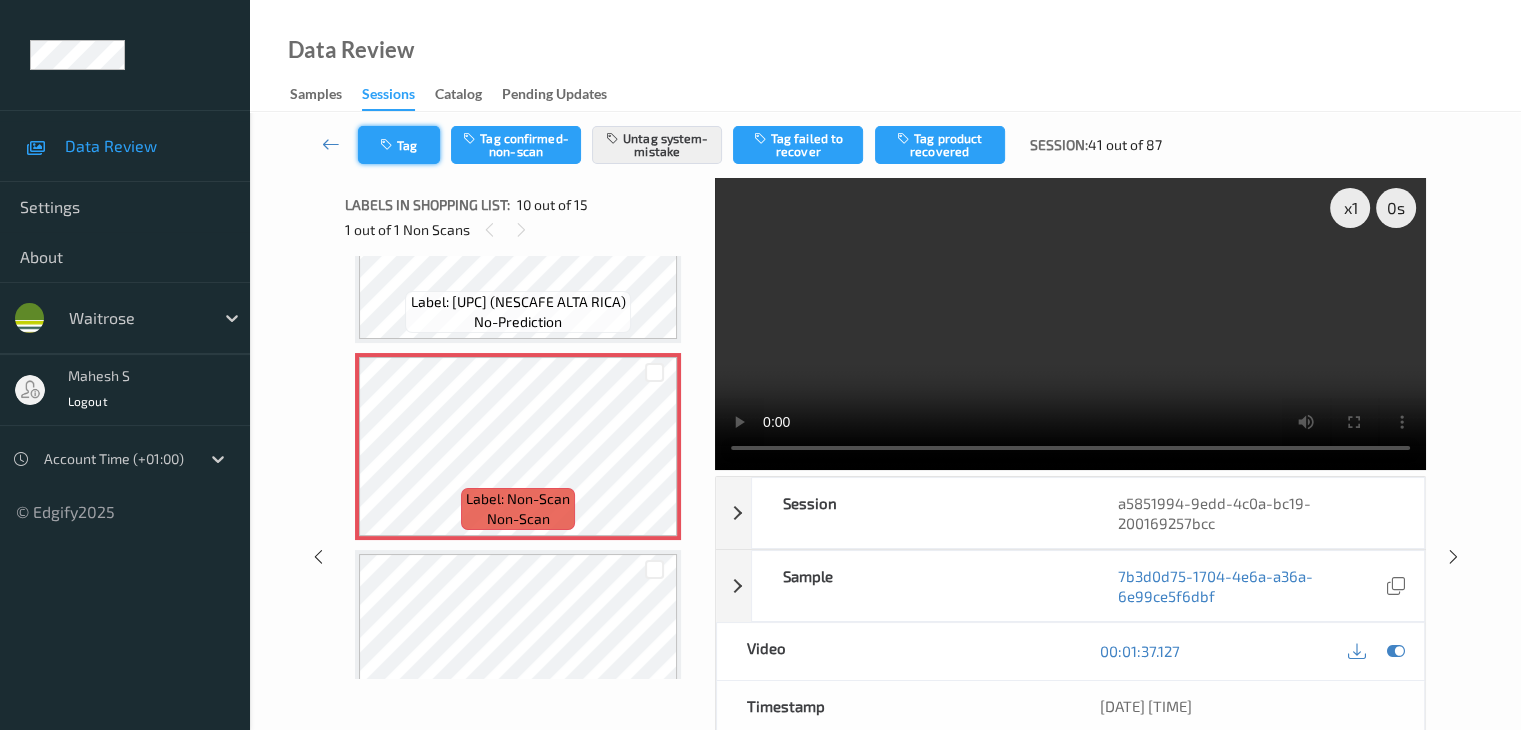 click on "Tag" at bounding box center (399, 145) 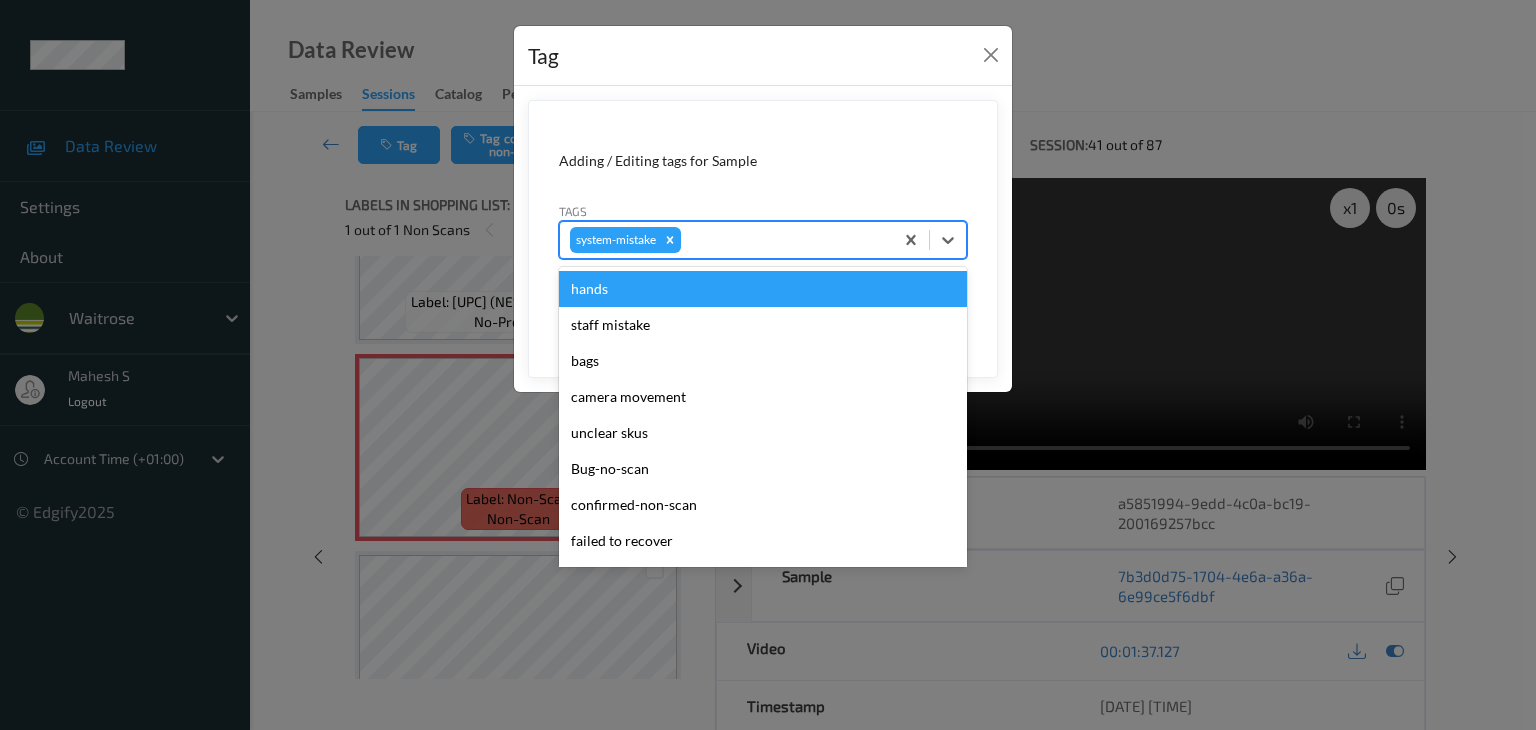 click at bounding box center [784, 240] 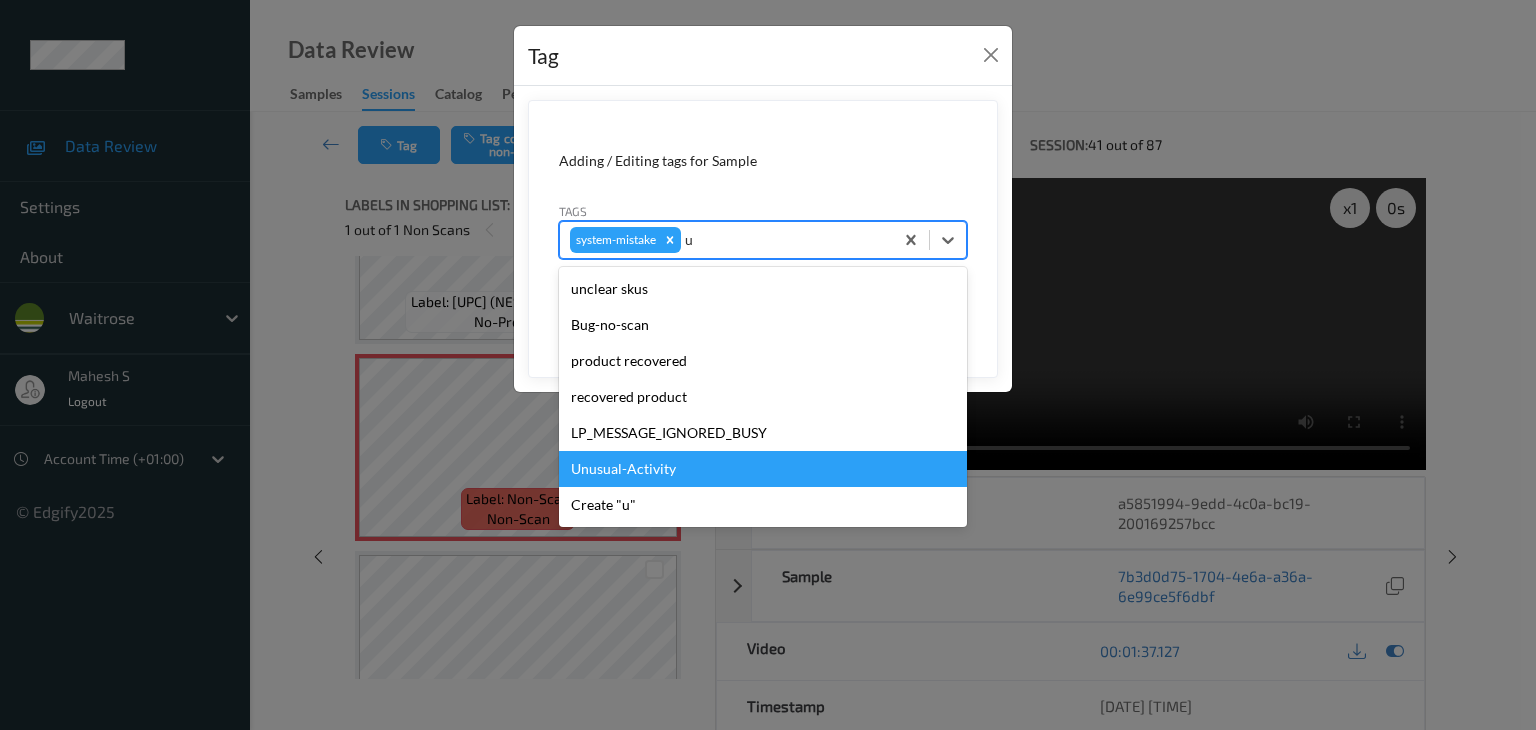 click on "Unusual-Activity" at bounding box center [763, 469] 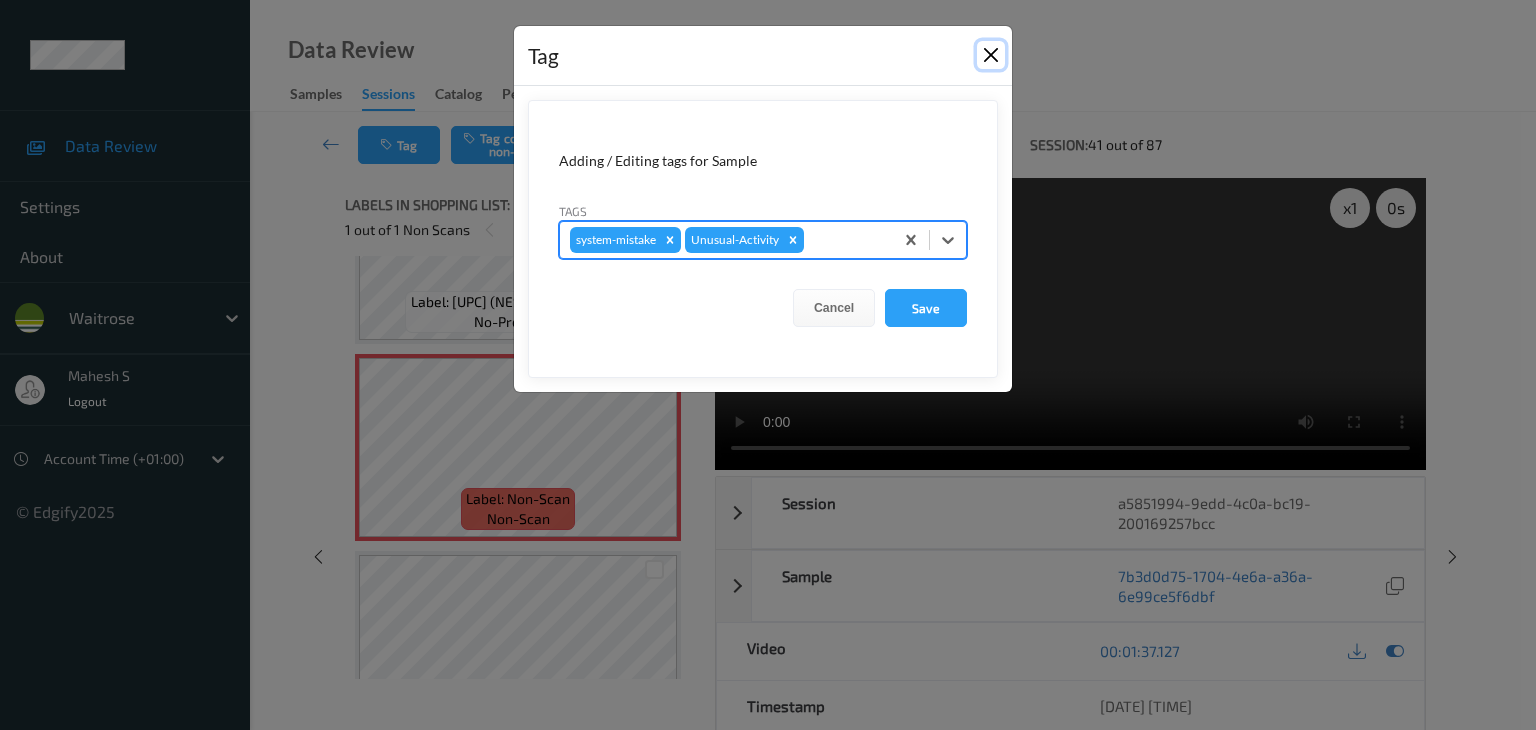 click at bounding box center (991, 55) 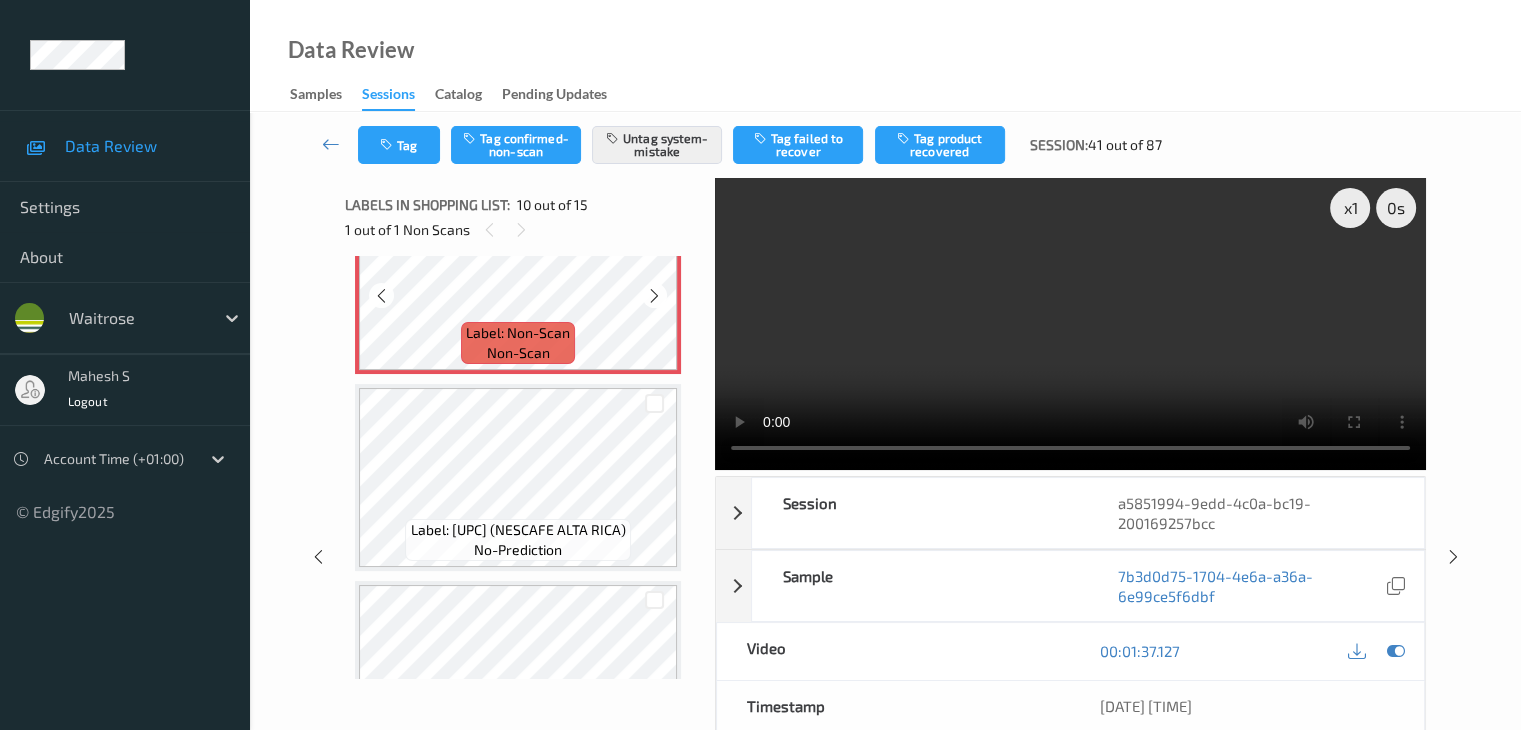 scroll, scrollTop: 1948, scrollLeft: 0, axis: vertical 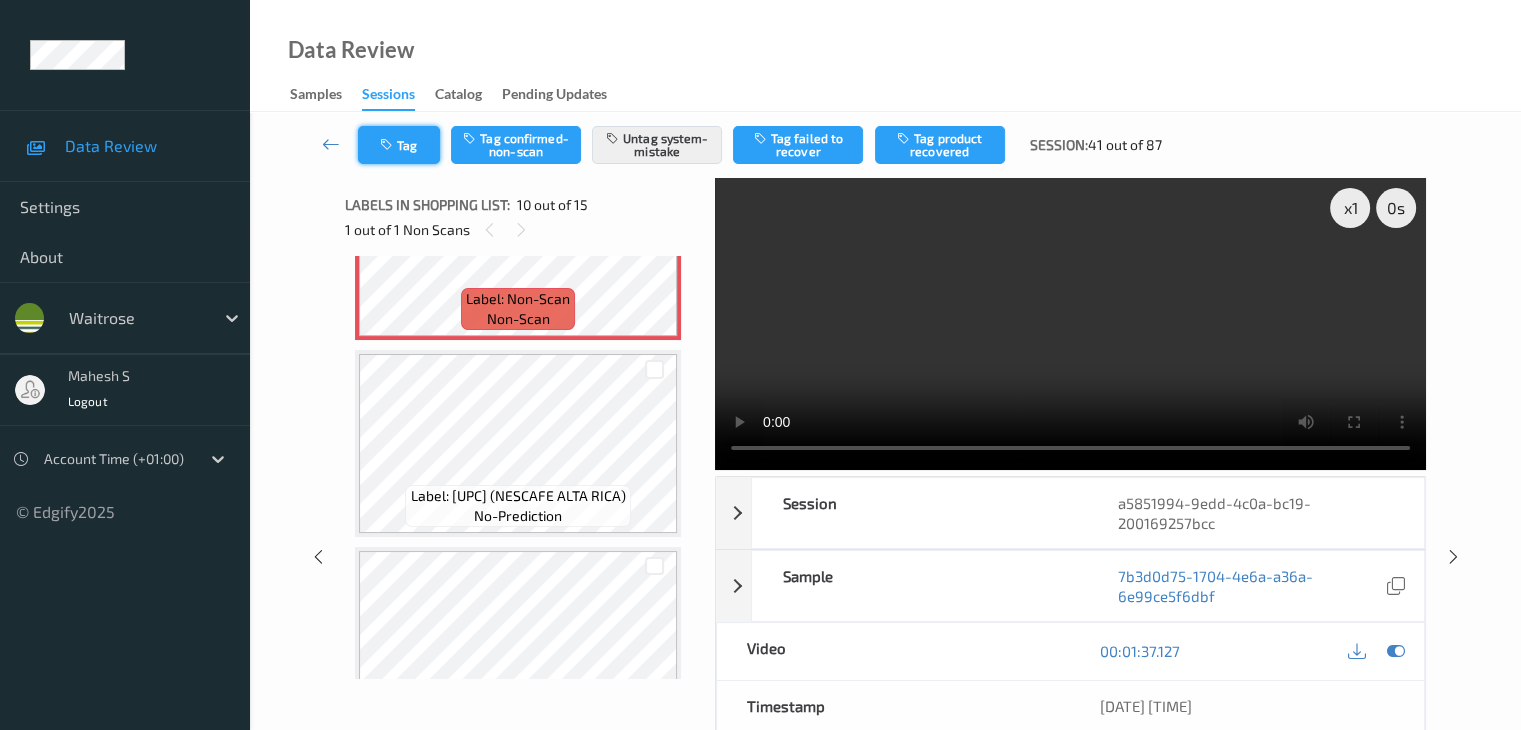 click on "Tag" at bounding box center (399, 145) 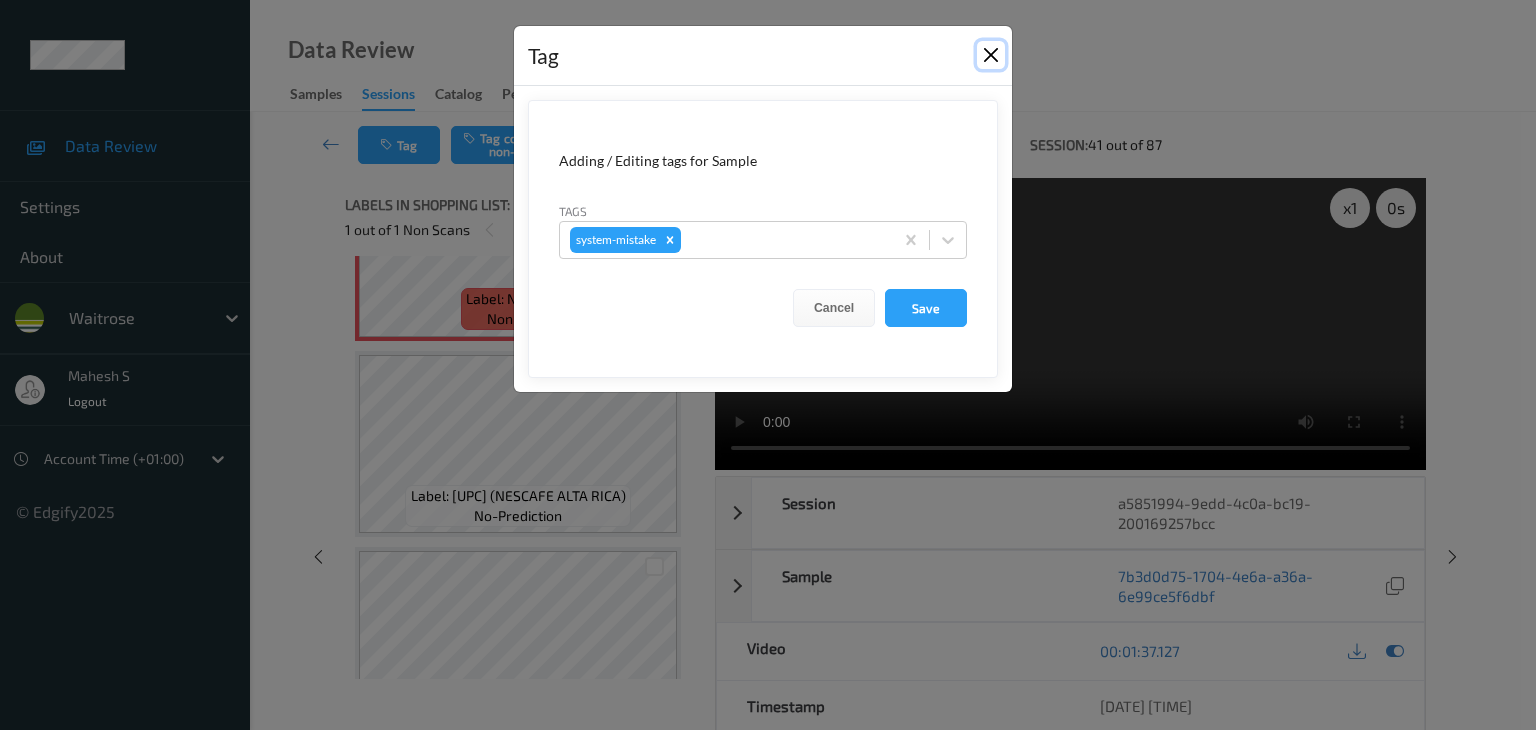 click at bounding box center [991, 55] 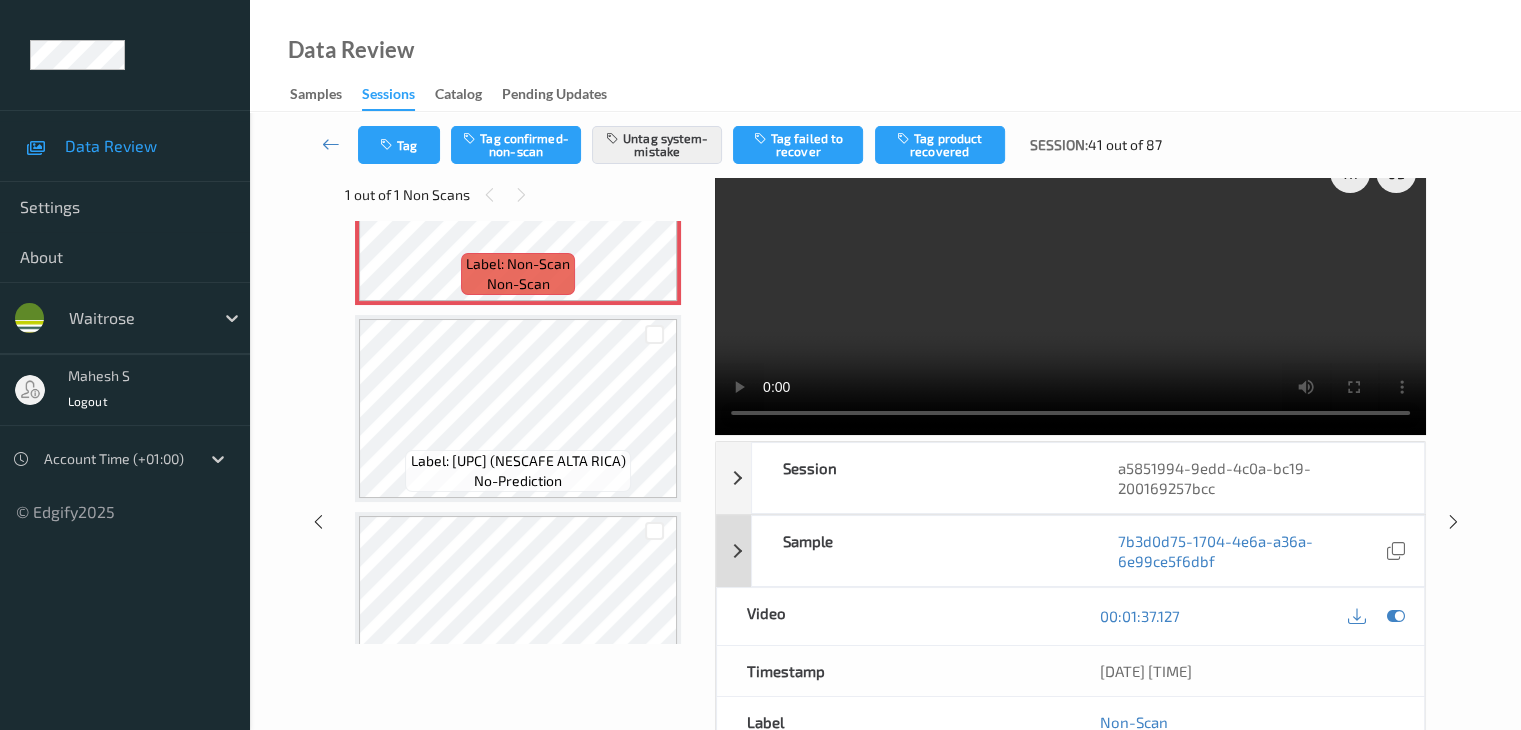 scroll, scrollTop: 0, scrollLeft: 0, axis: both 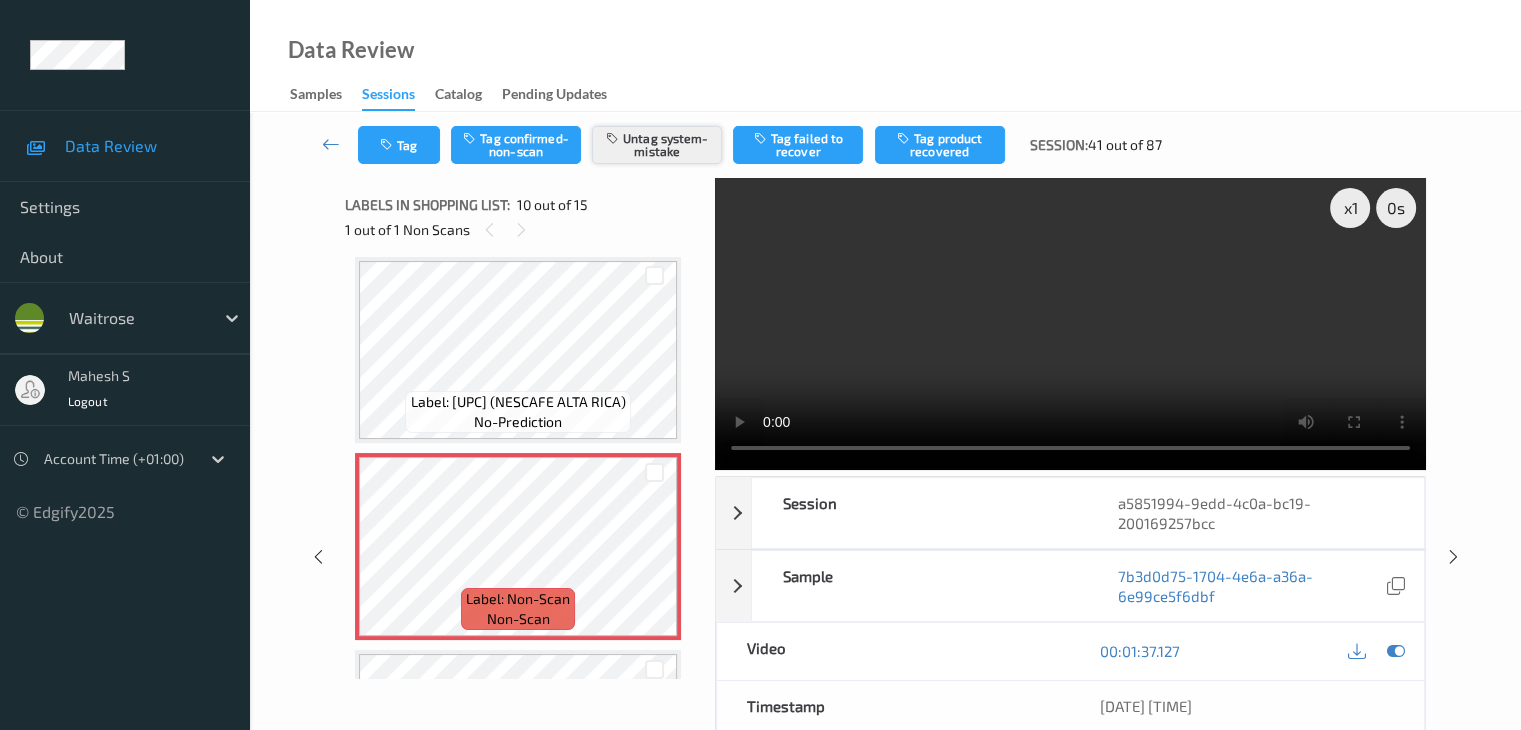 click on "Untag   system-mistake" at bounding box center [657, 145] 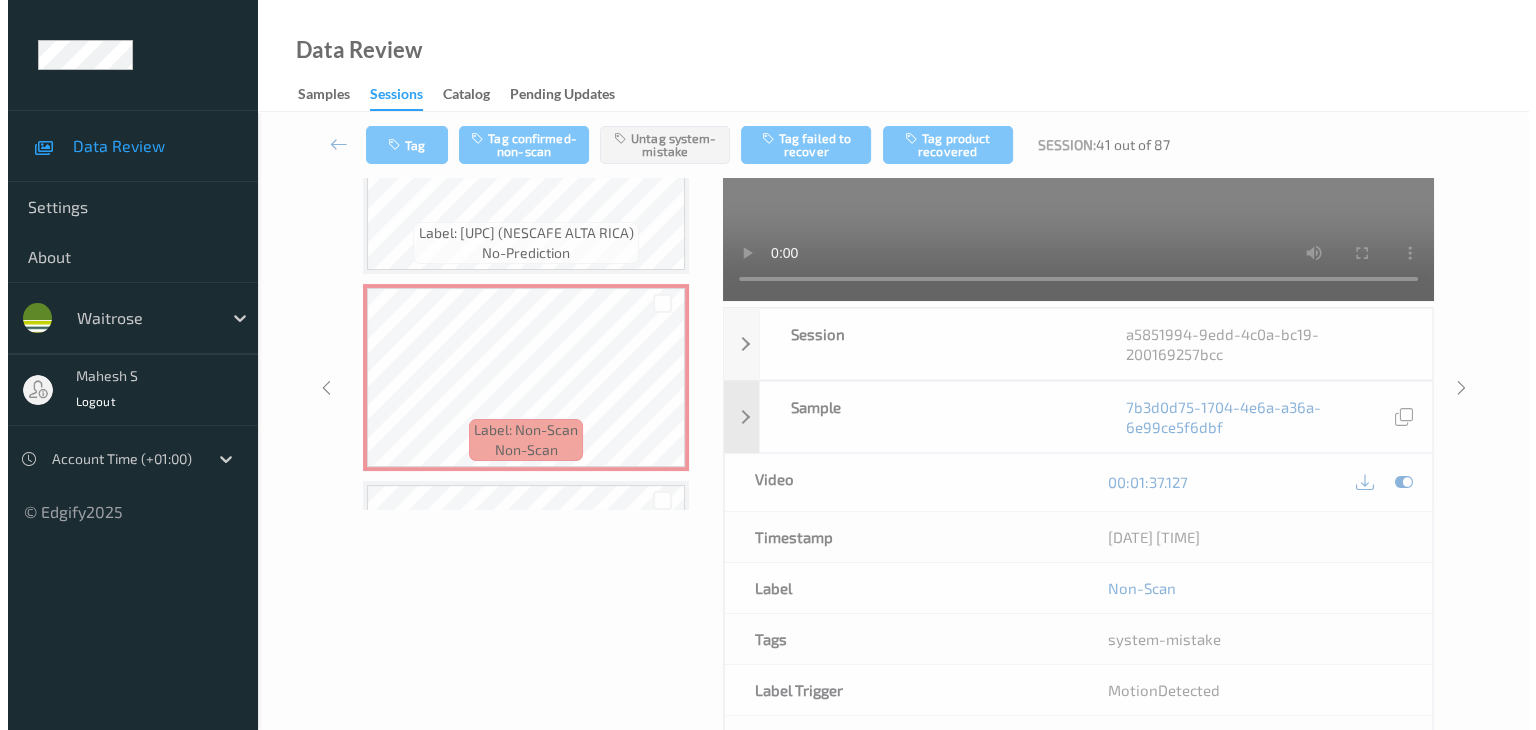 scroll, scrollTop: 200, scrollLeft: 0, axis: vertical 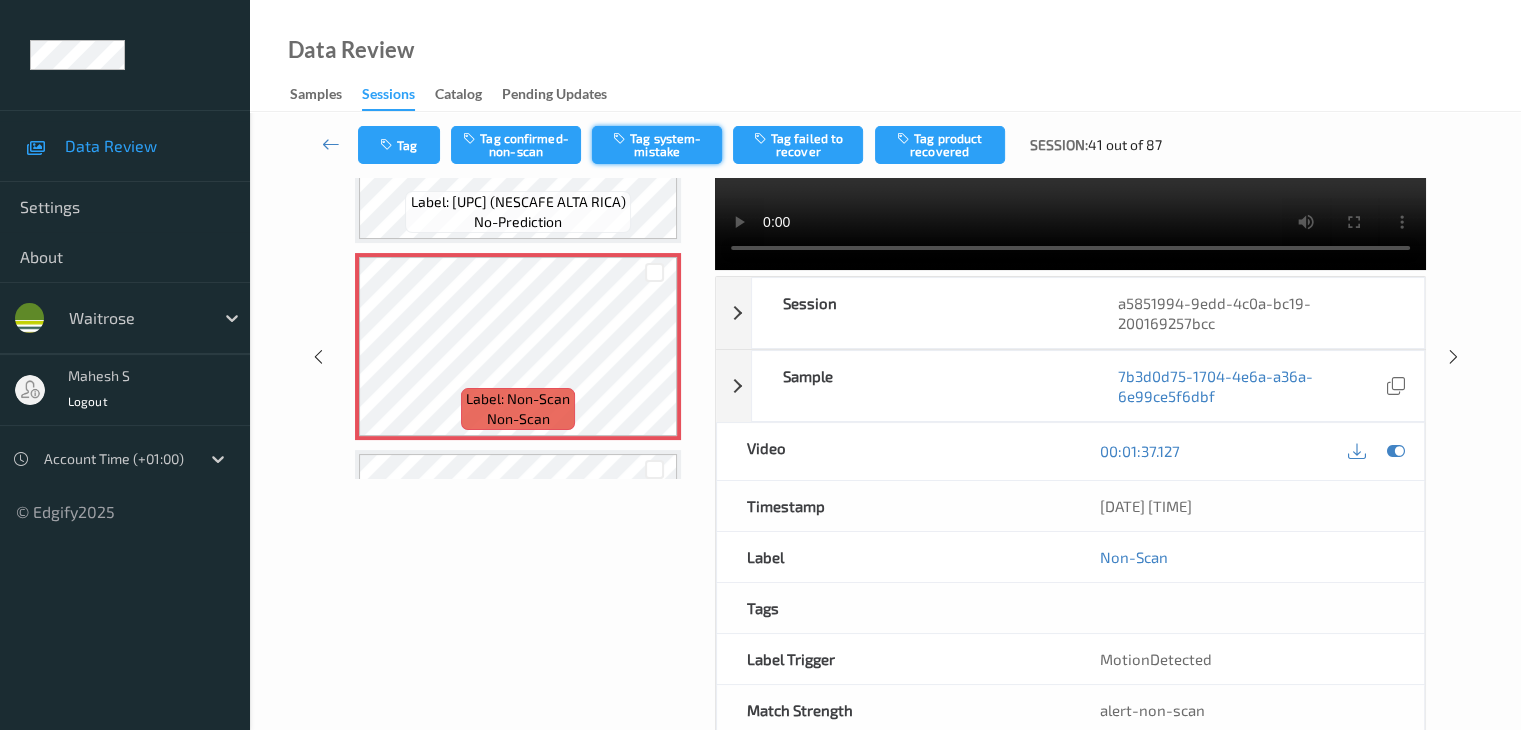 click on "Tag   system-mistake" at bounding box center [657, 145] 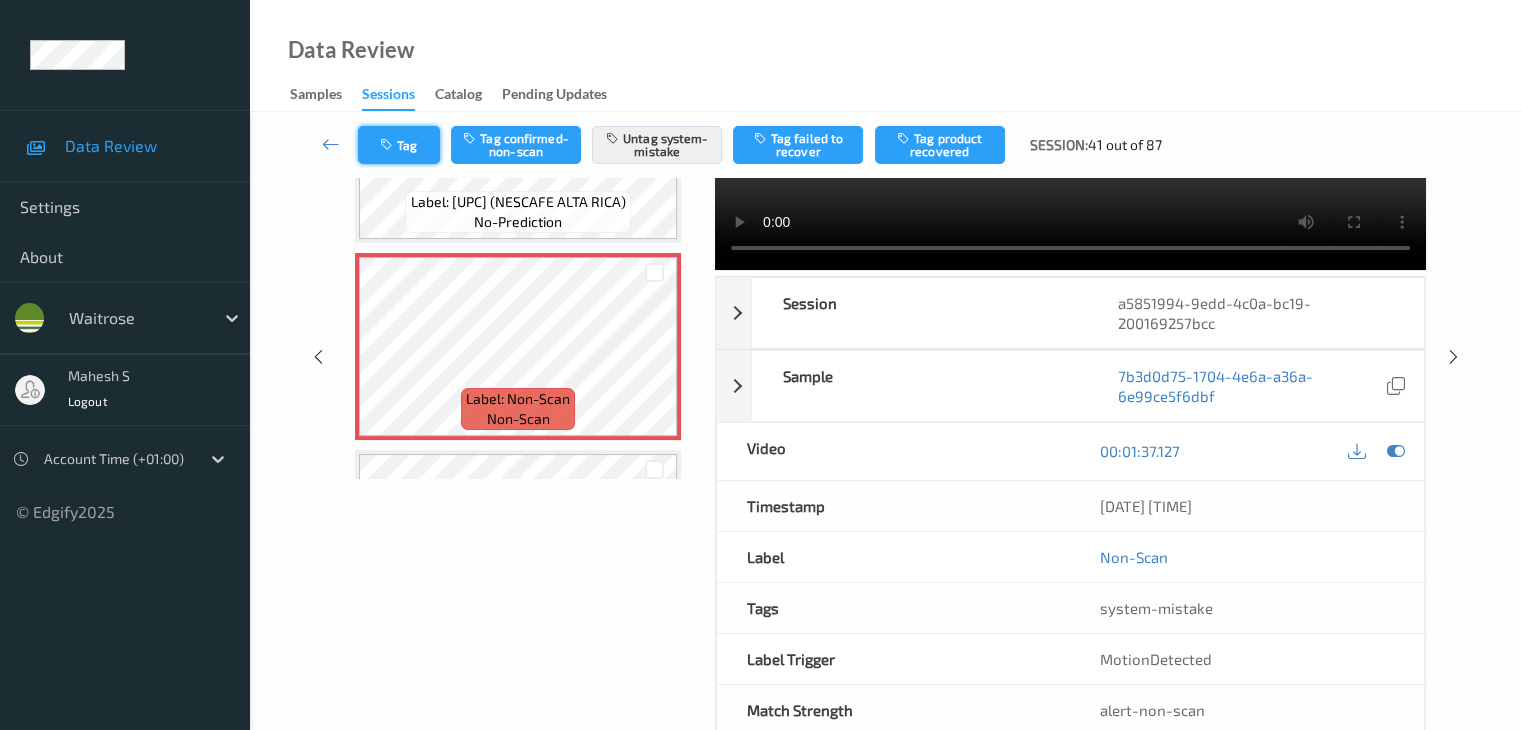 click on "Tag" at bounding box center [399, 145] 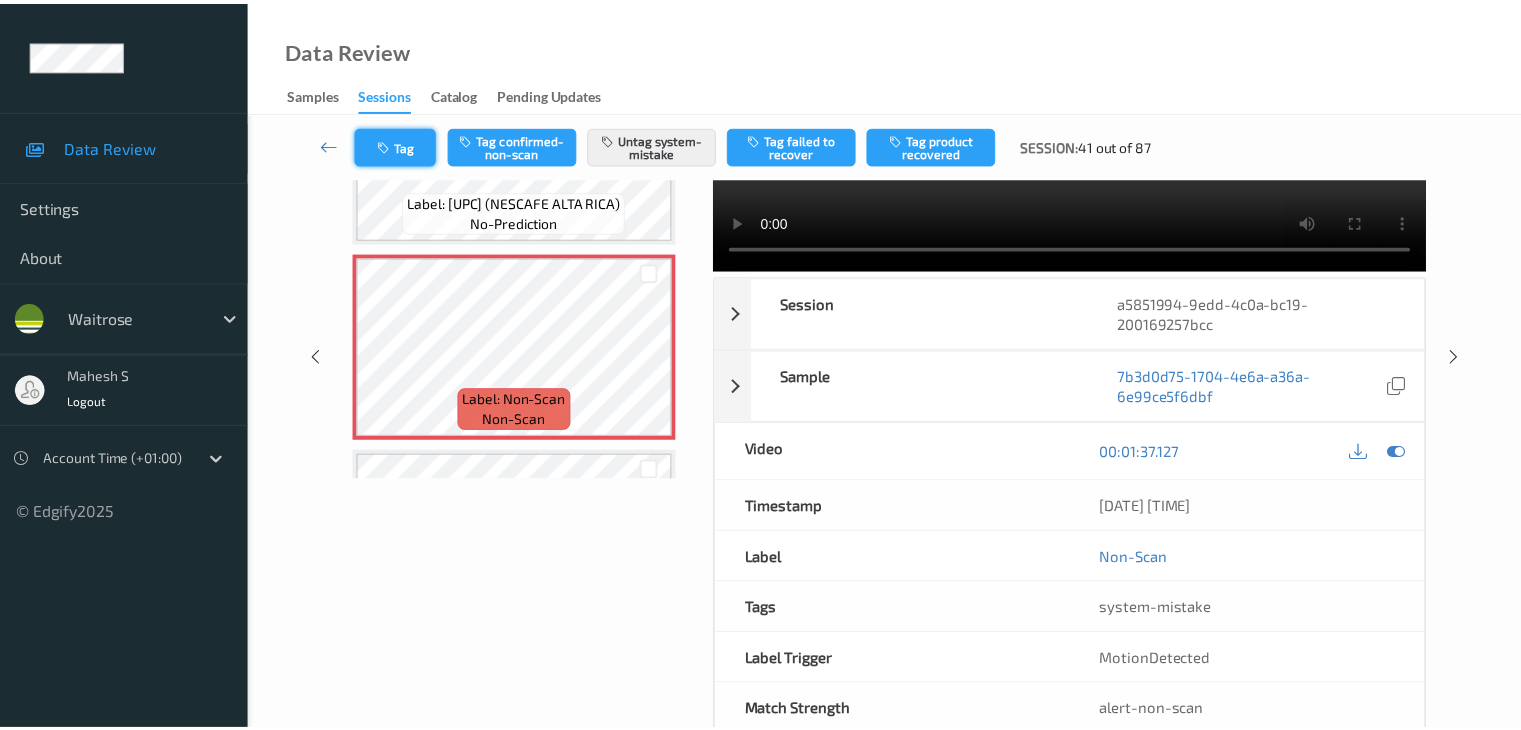 scroll, scrollTop: 1648, scrollLeft: 0, axis: vertical 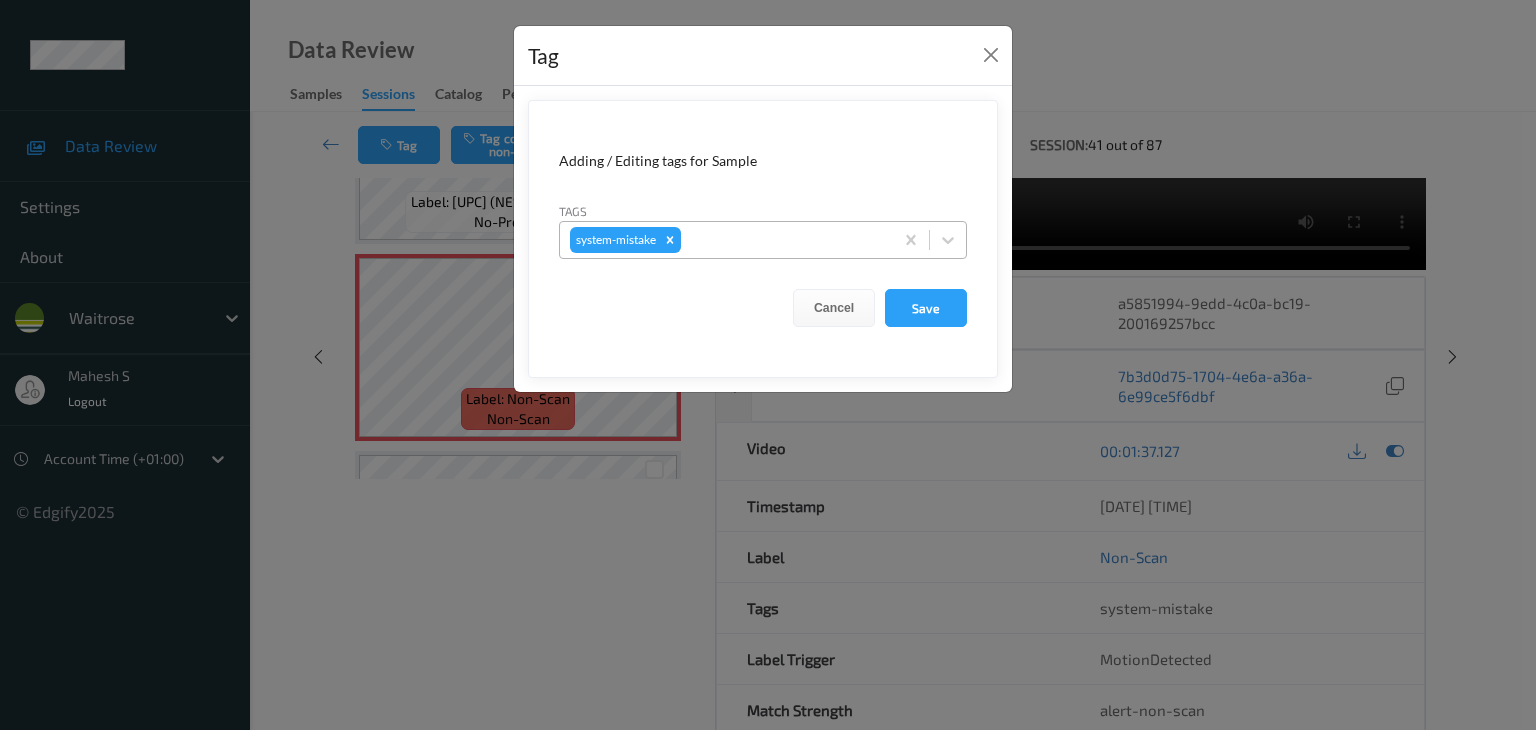 click at bounding box center [784, 240] 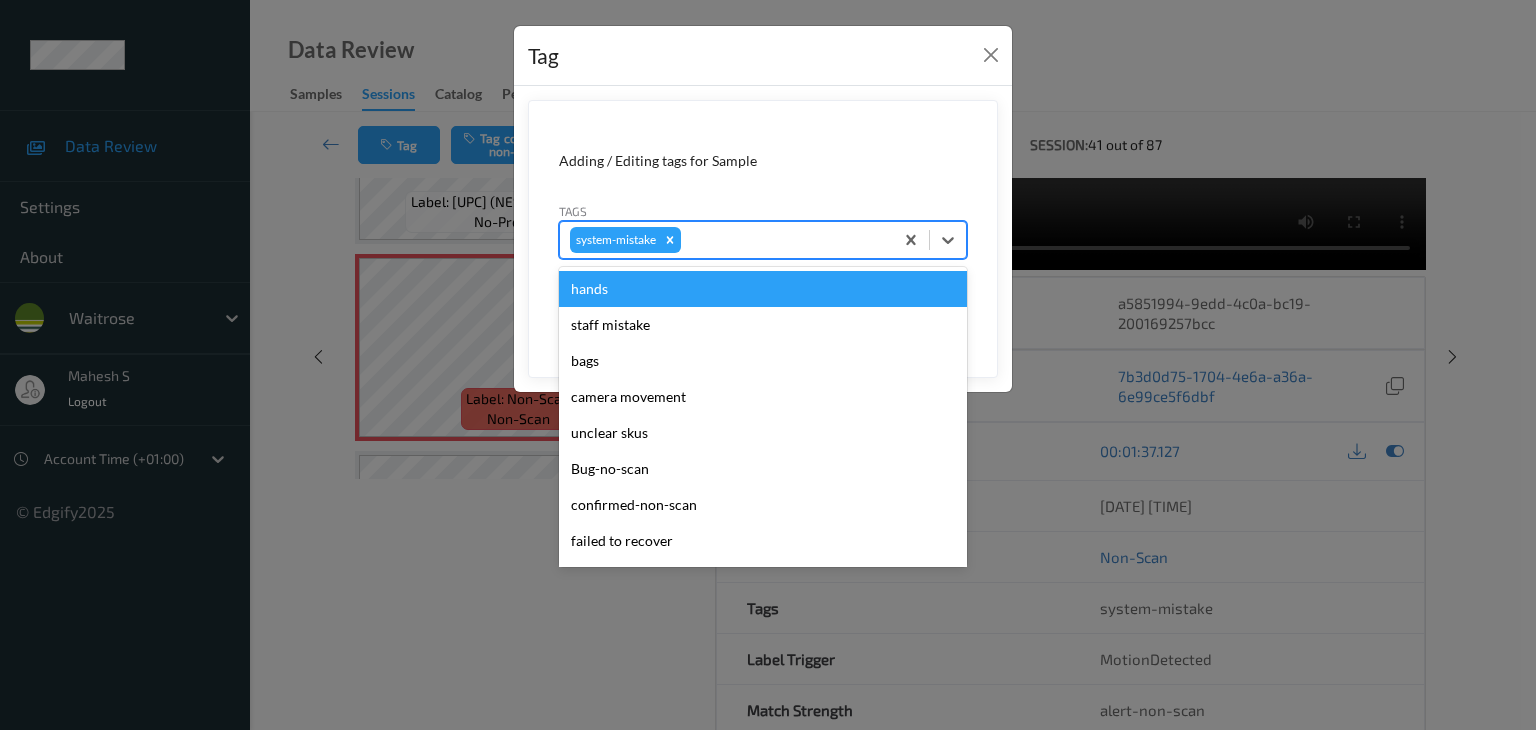 type on "u" 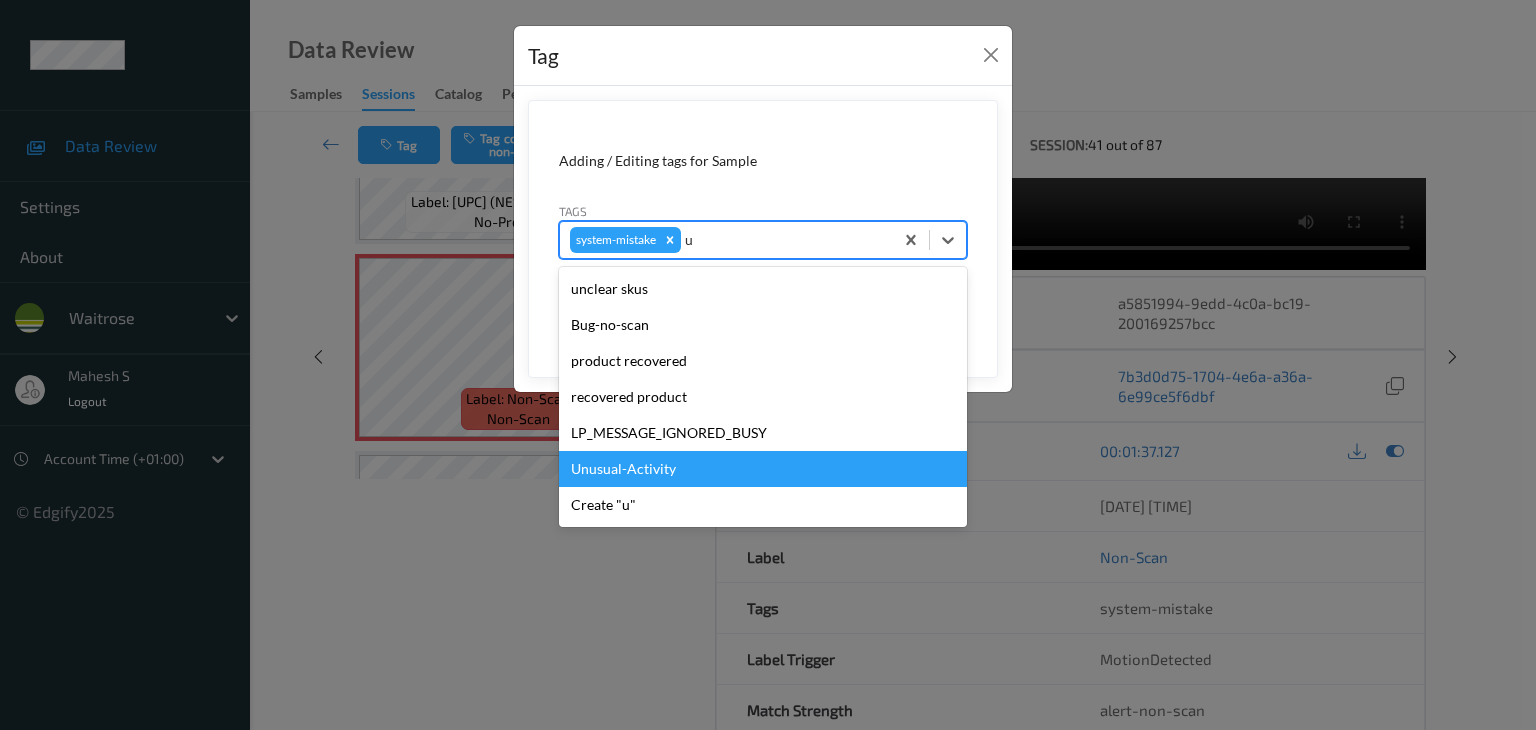 click on "Unusual-Activity" at bounding box center [763, 469] 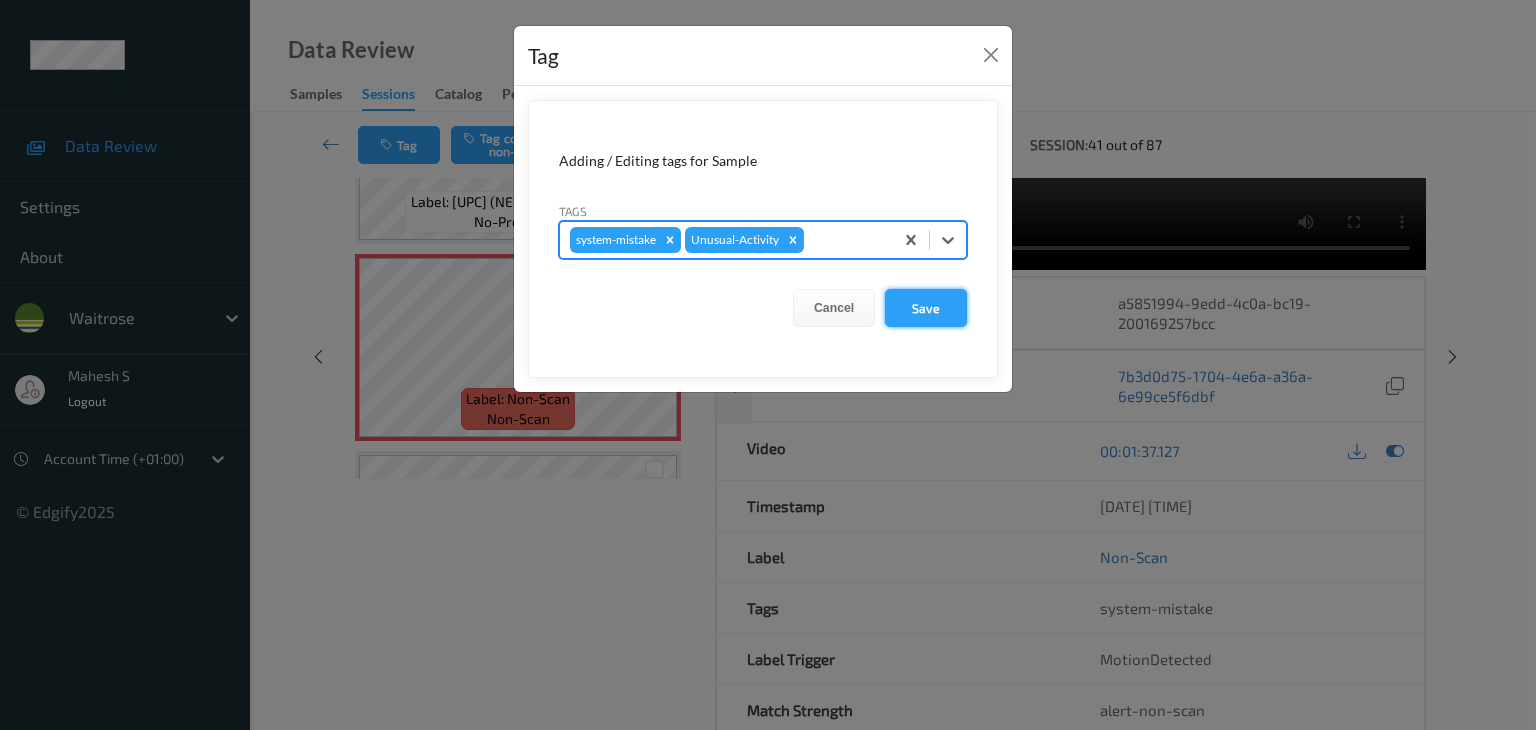 click on "Save" at bounding box center [926, 308] 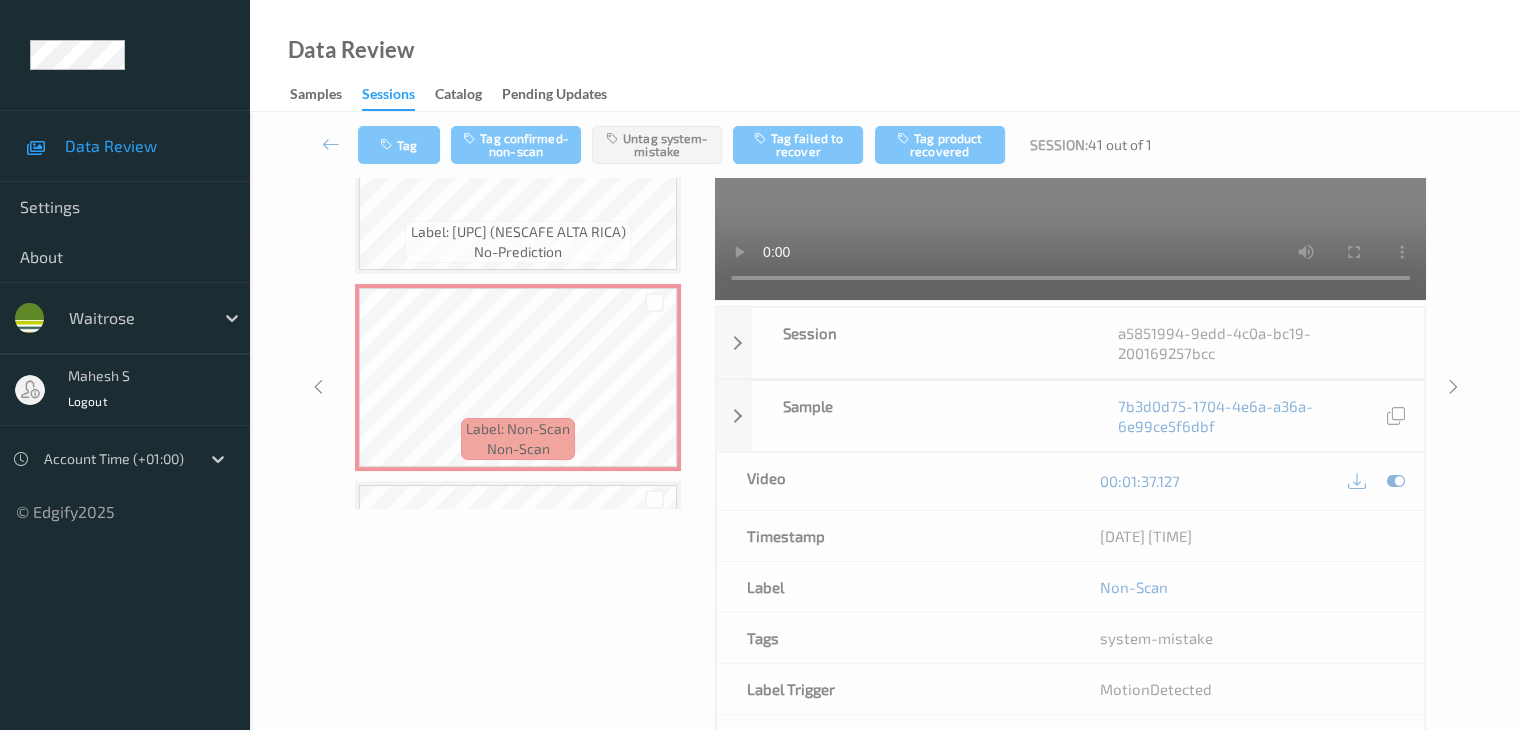 scroll, scrollTop: 1648, scrollLeft: 0, axis: vertical 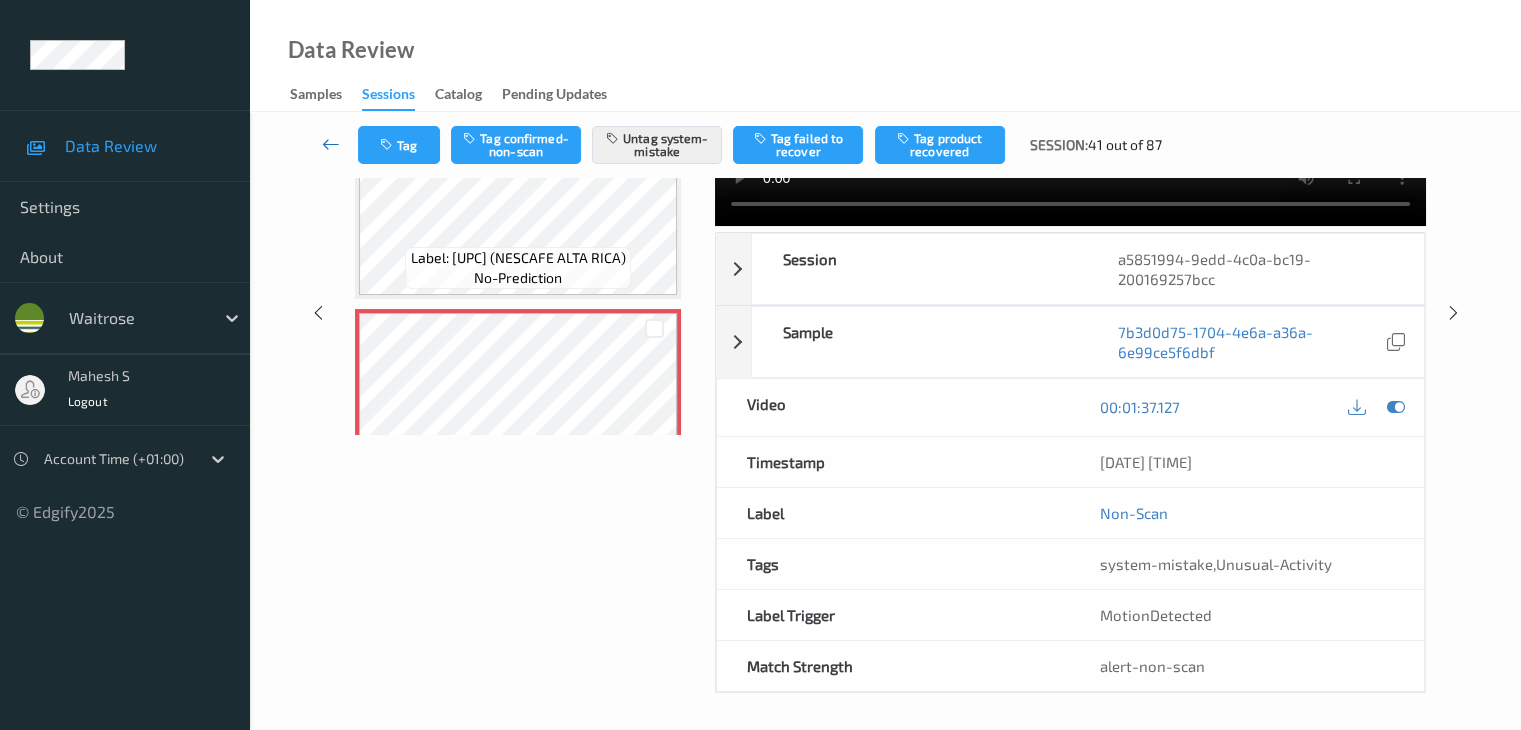click at bounding box center [331, 144] 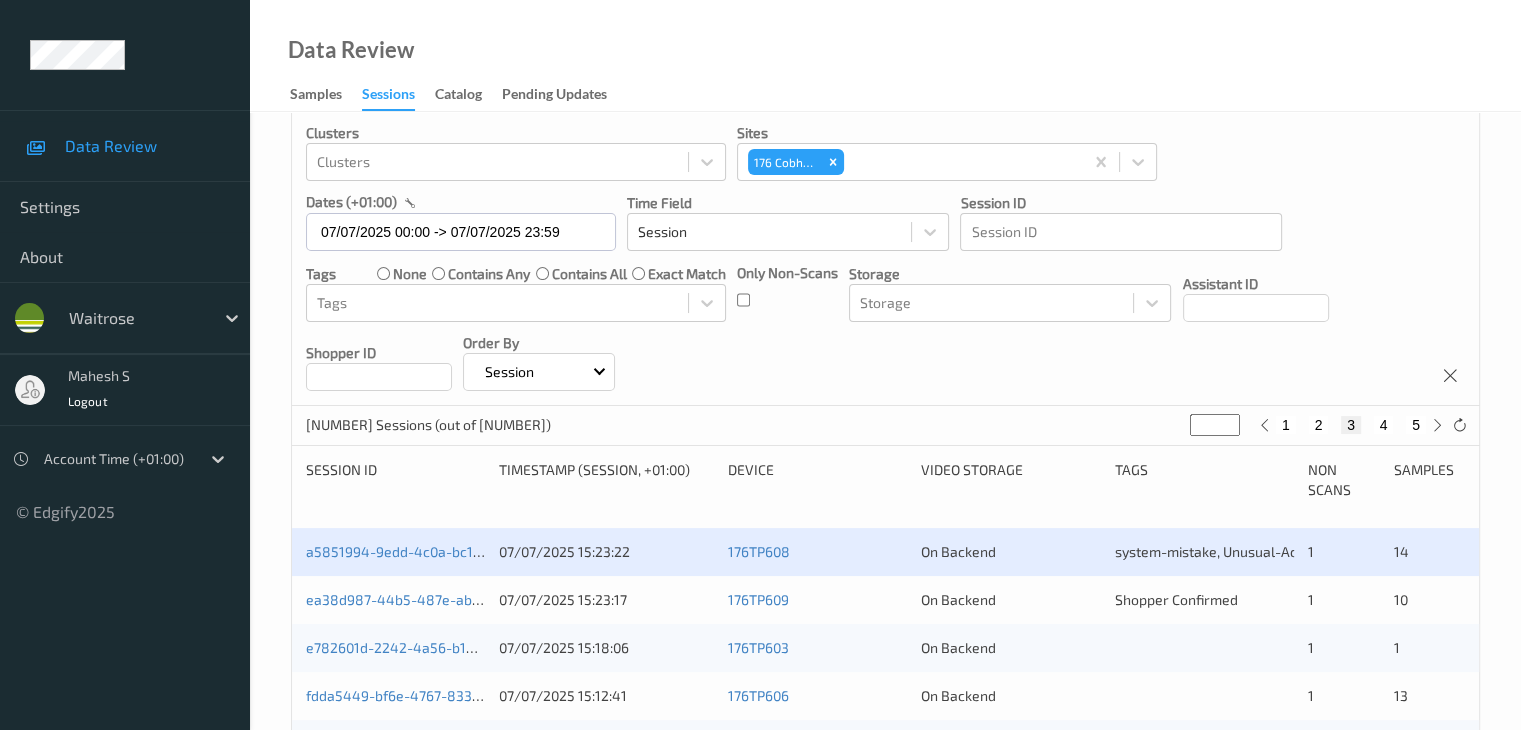 scroll, scrollTop: 200, scrollLeft: 0, axis: vertical 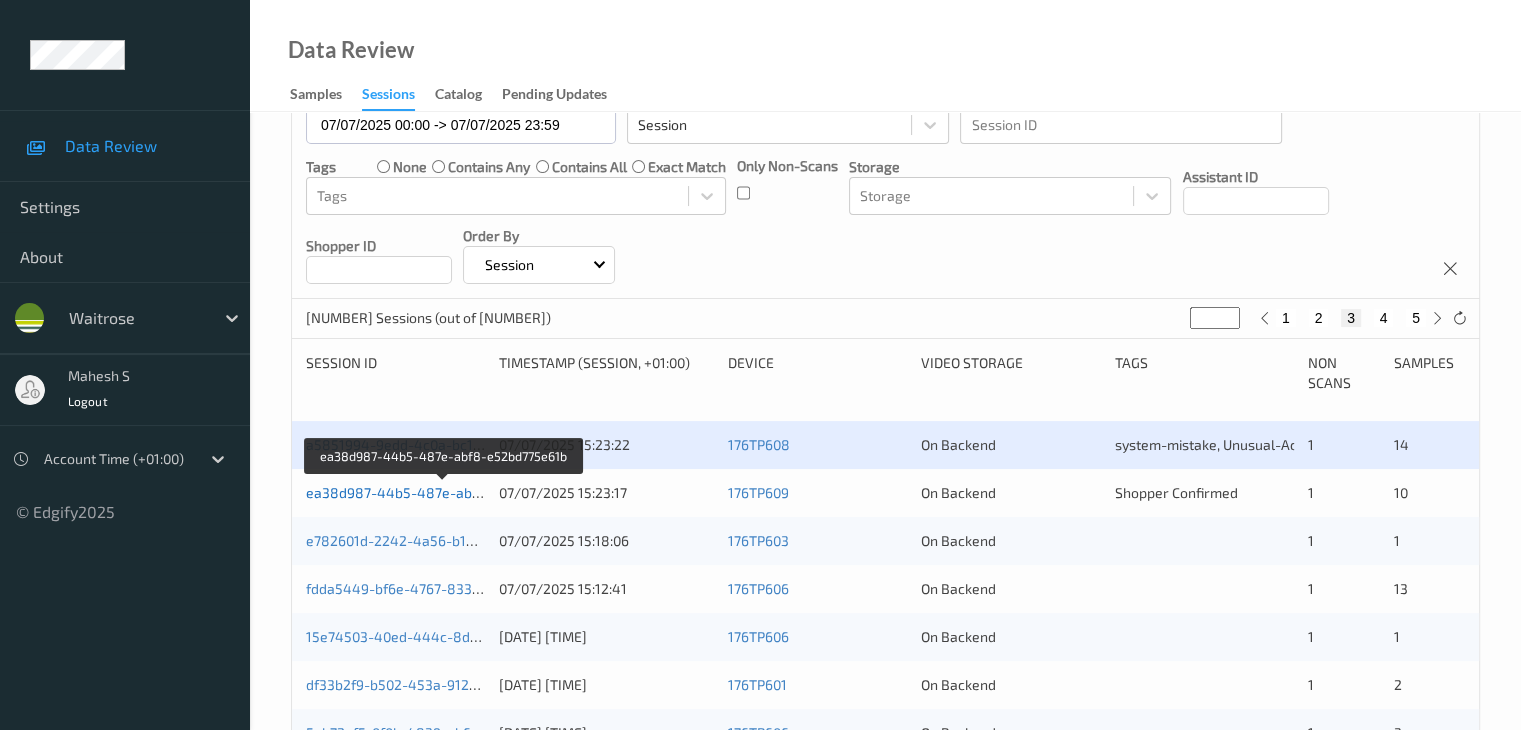 click on "ea38d987-44b5-487e-abf8-e52bd775e61b" at bounding box center (445, 492) 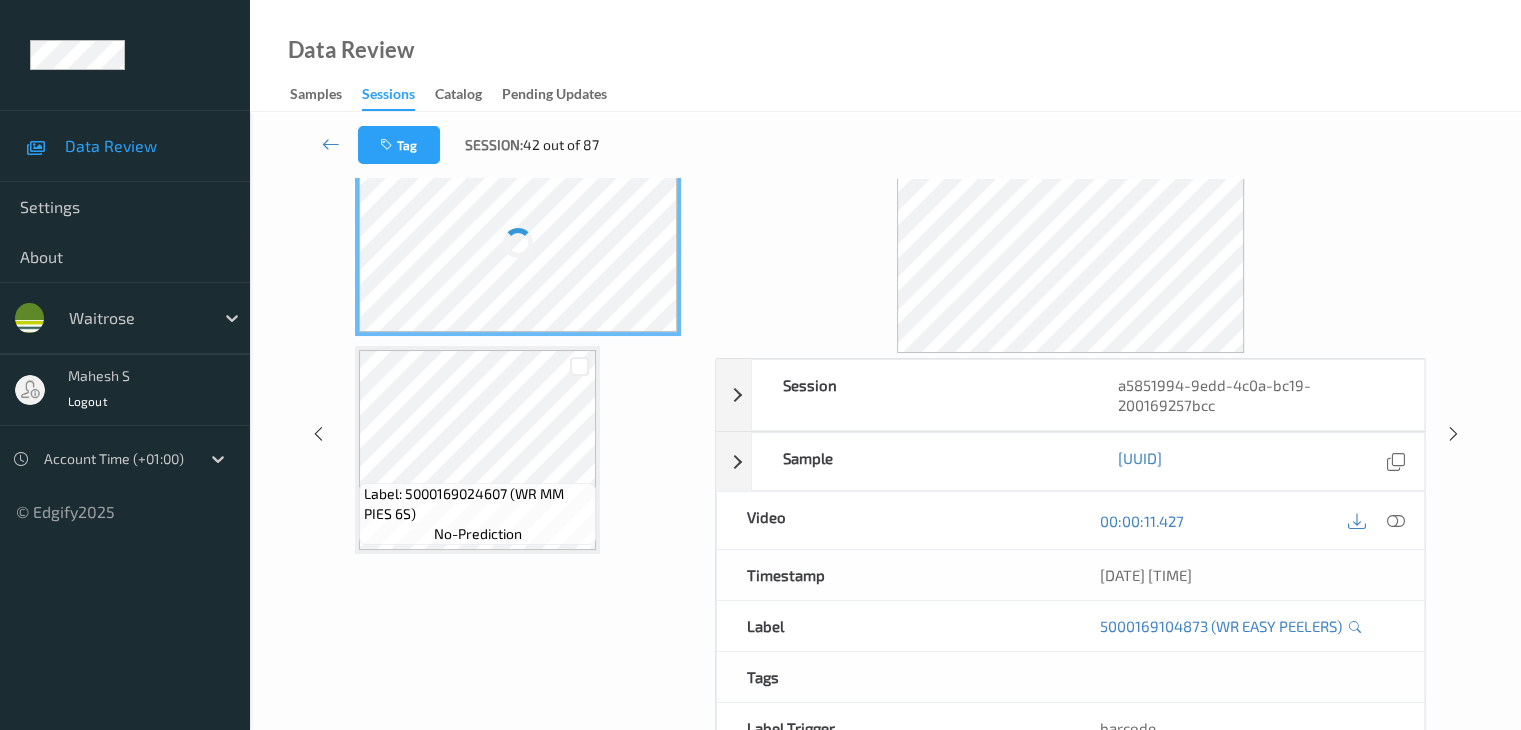 scroll, scrollTop: 0, scrollLeft: 0, axis: both 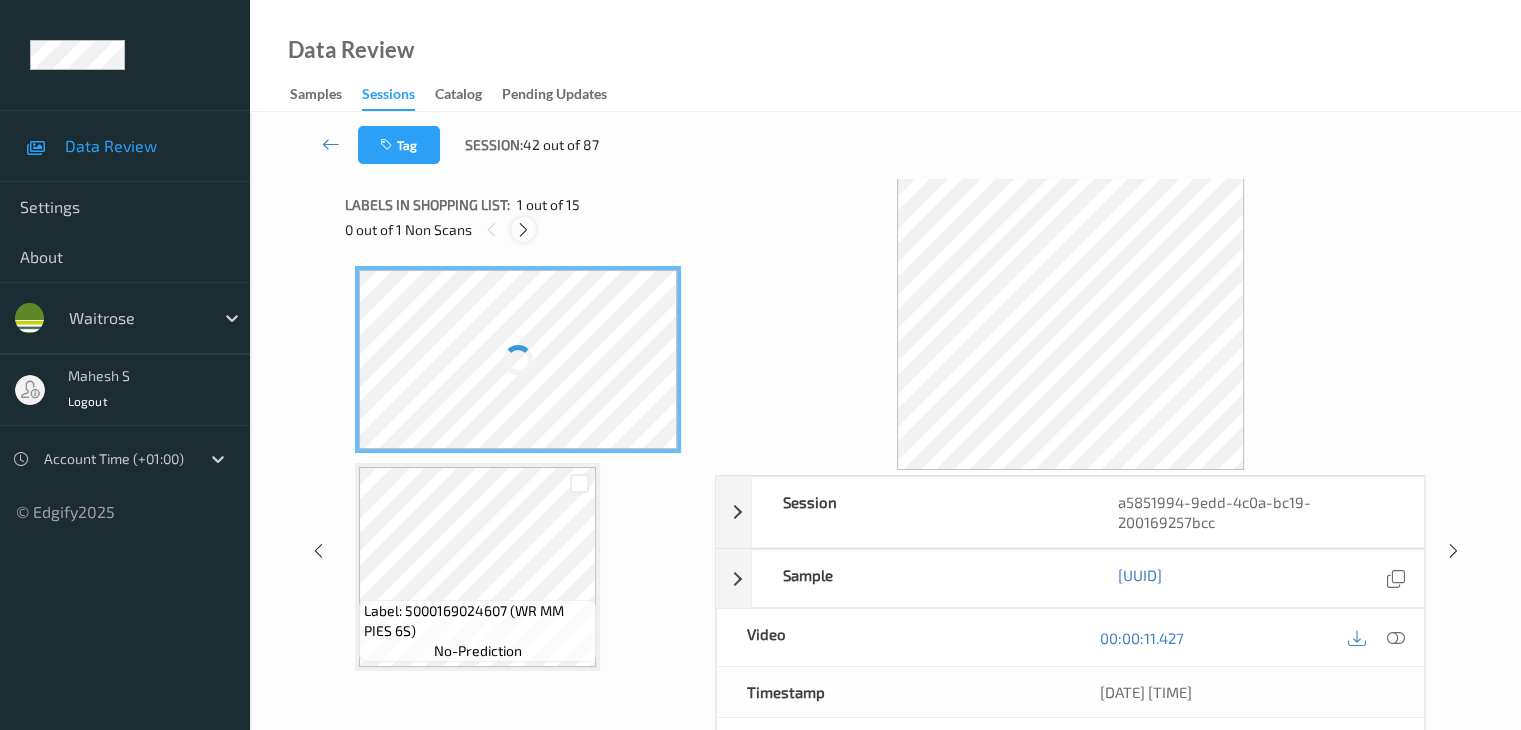 click at bounding box center (523, 229) 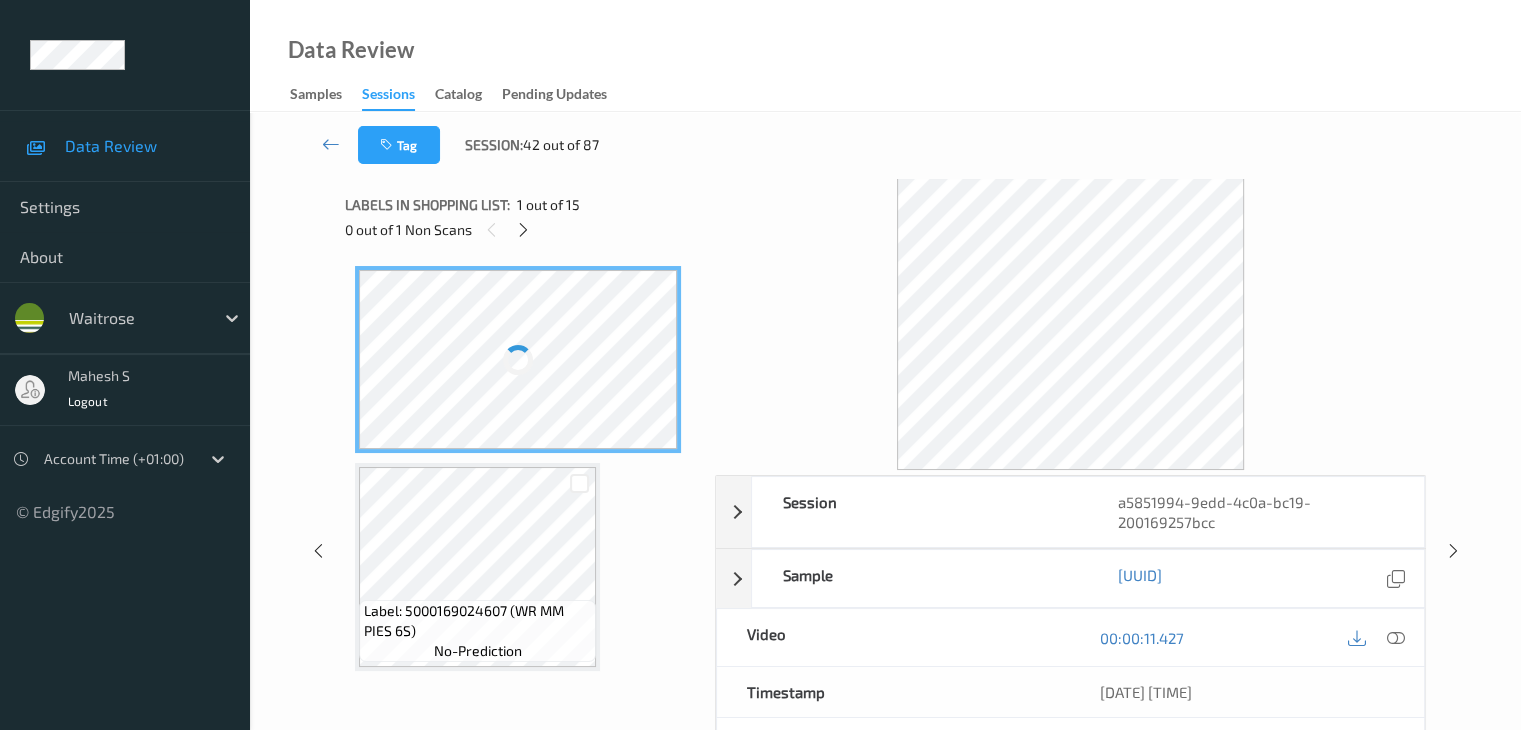 scroll, scrollTop: 1691, scrollLeft: 0, axis: vertical 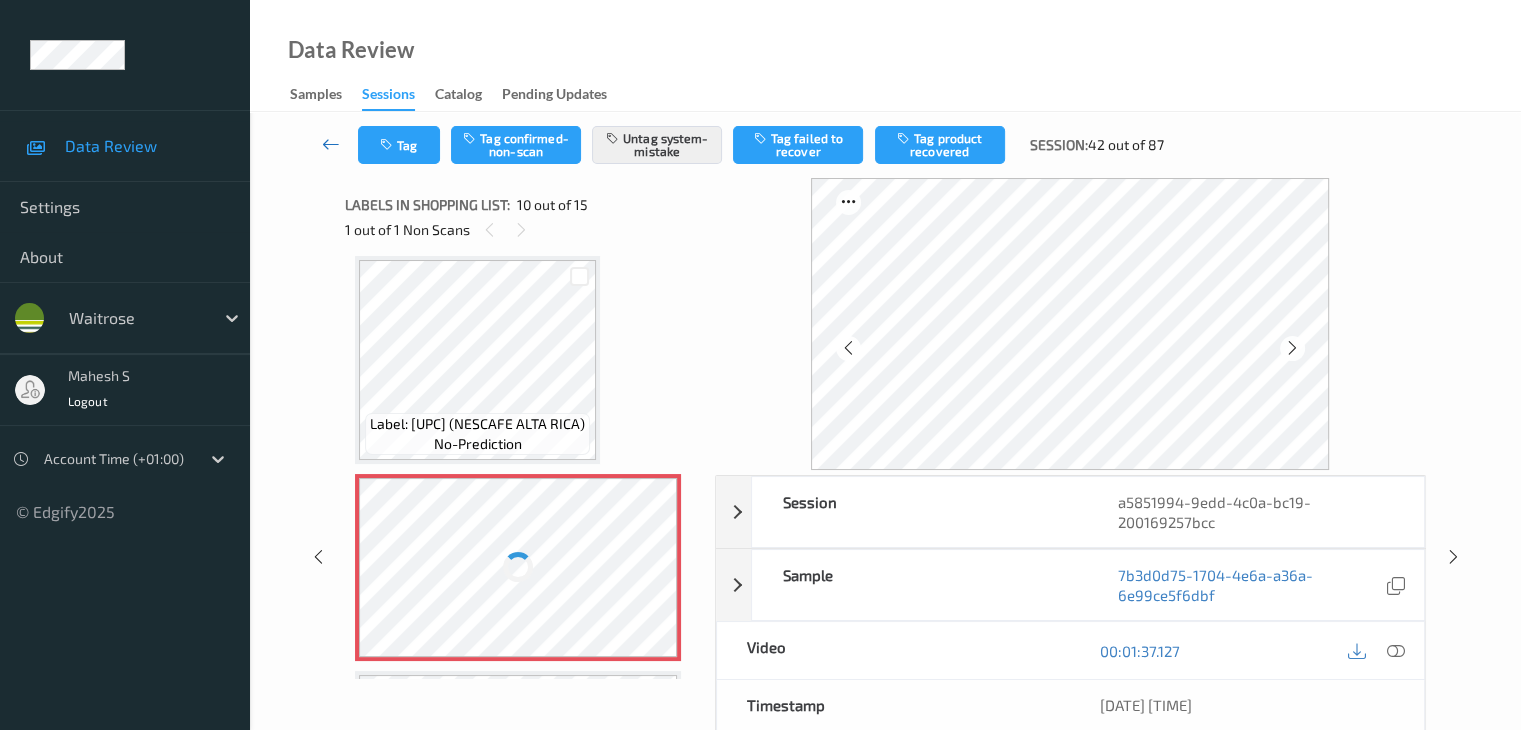 click at bounding box center [331, 144] 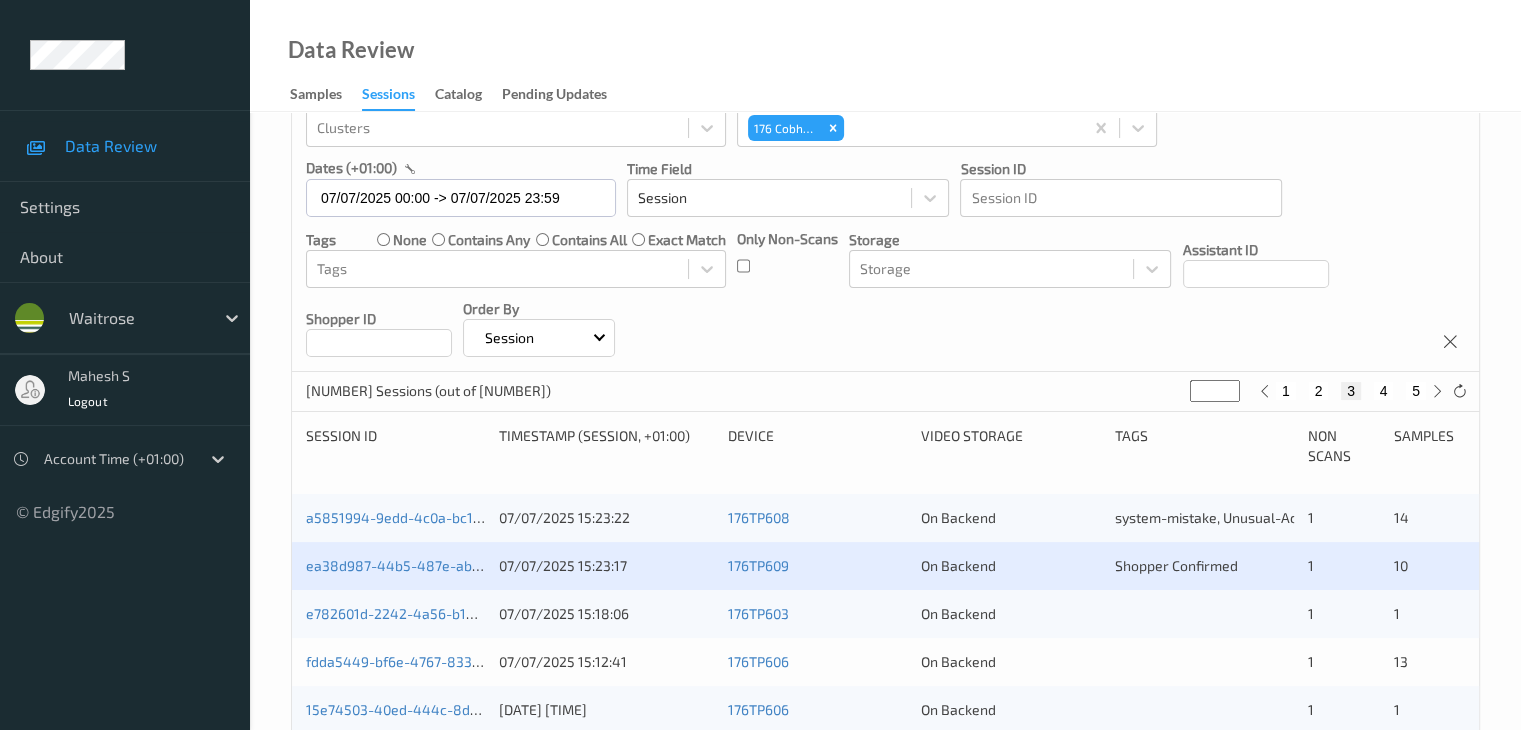 scroll, scrollTop: 200, scrollLeft: 0, axis: vertical 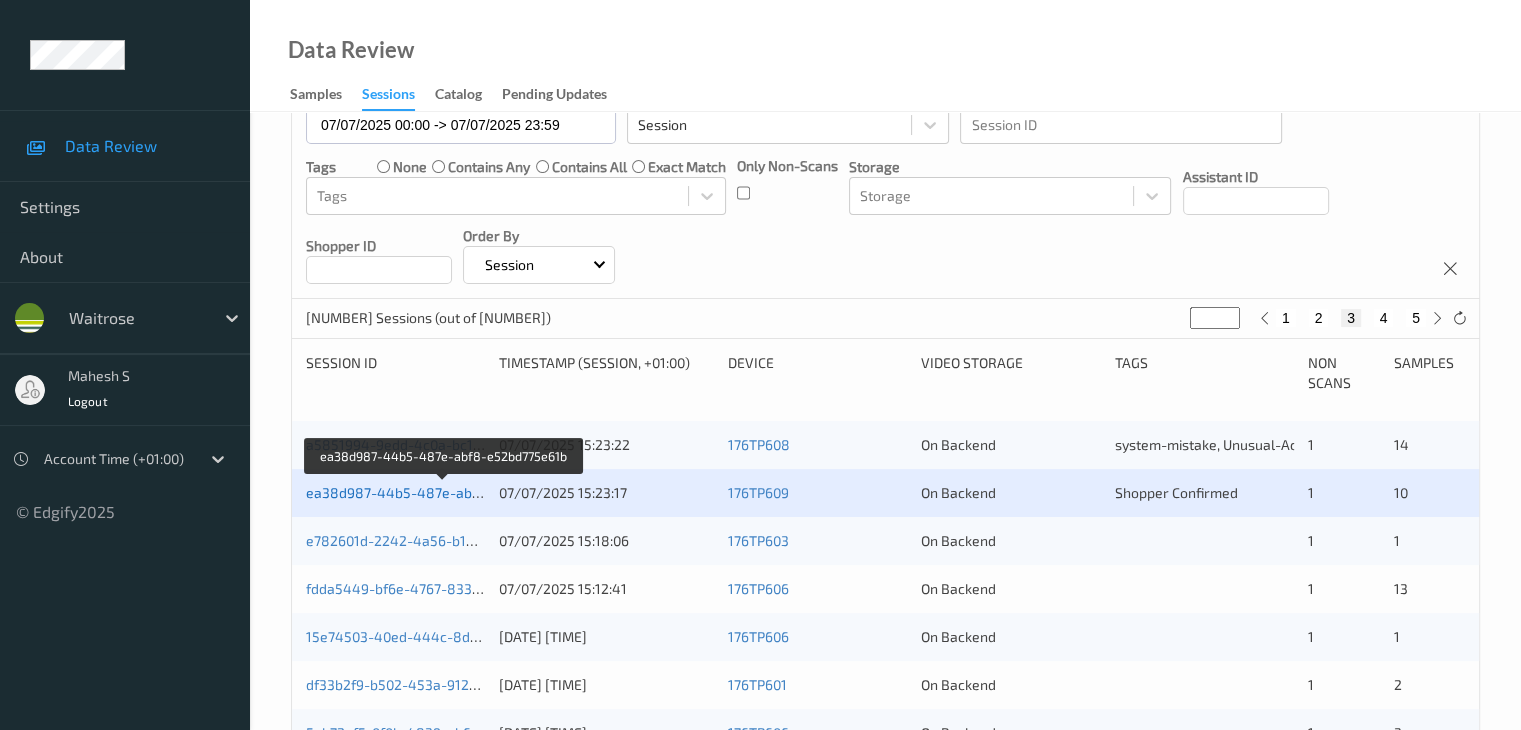click on "ea38d987-44b5-487e-abf8-e52bd775e61b" at bounding box center [445, 492] 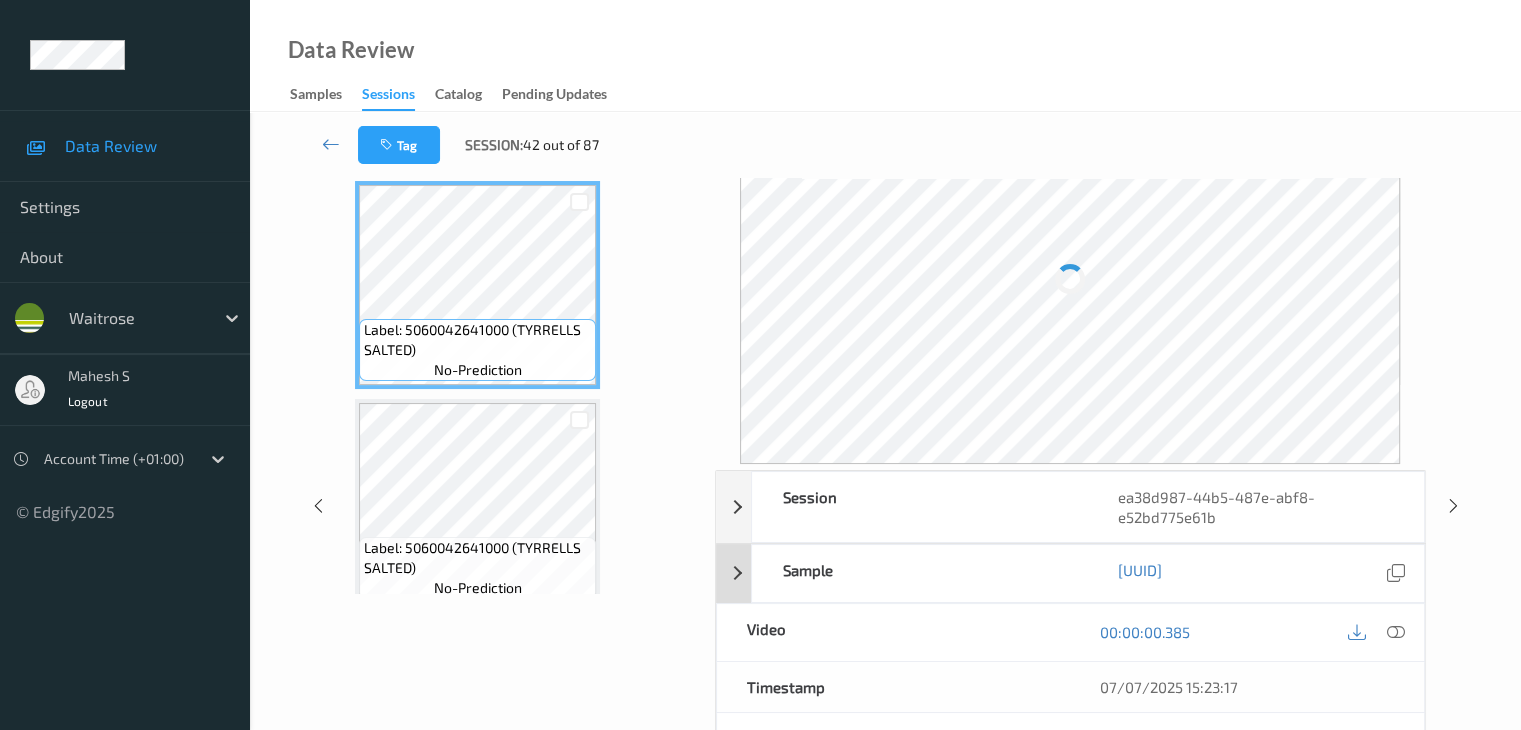 scroll, scrollTop: 0, scrollLeft: 0, axis: both 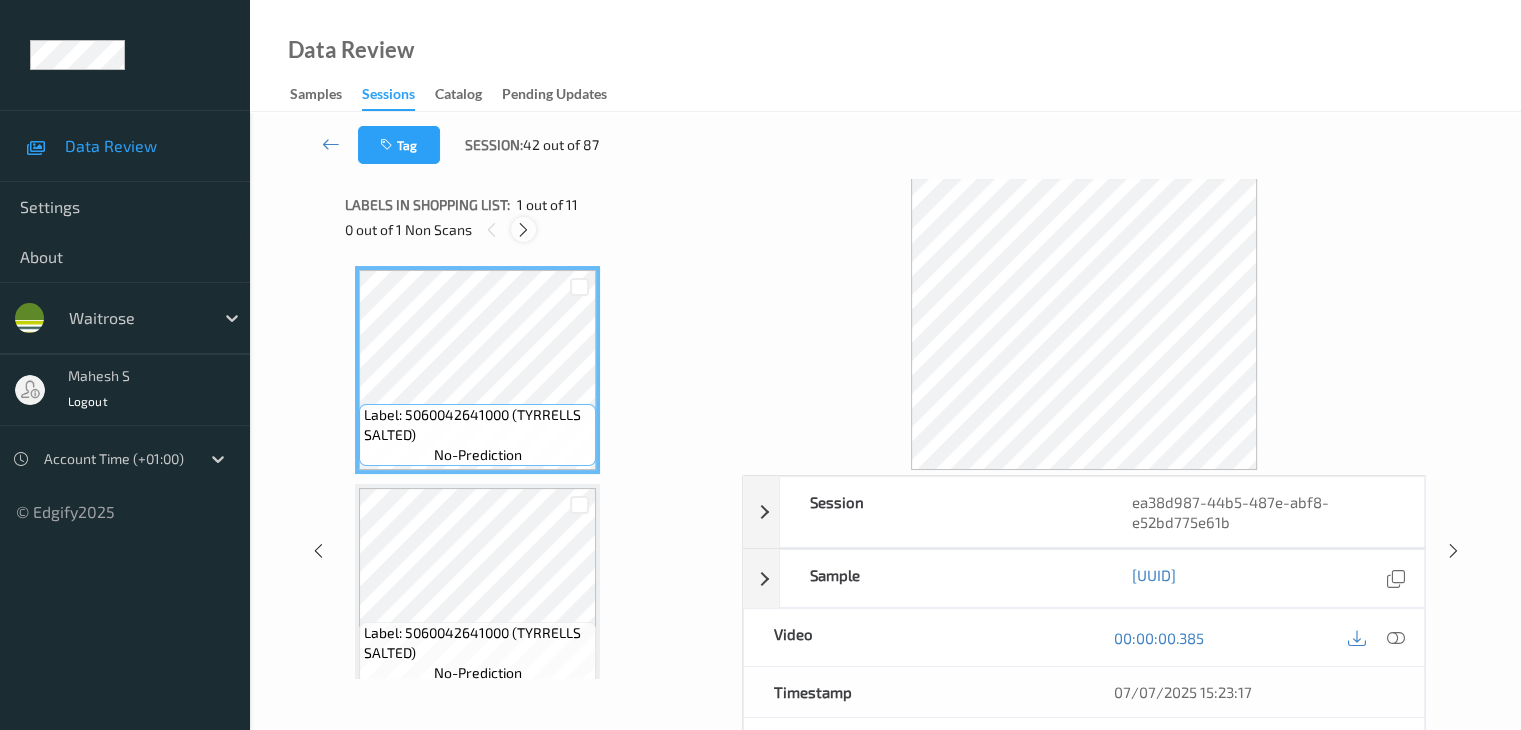 click at bounding box center [523, 230] 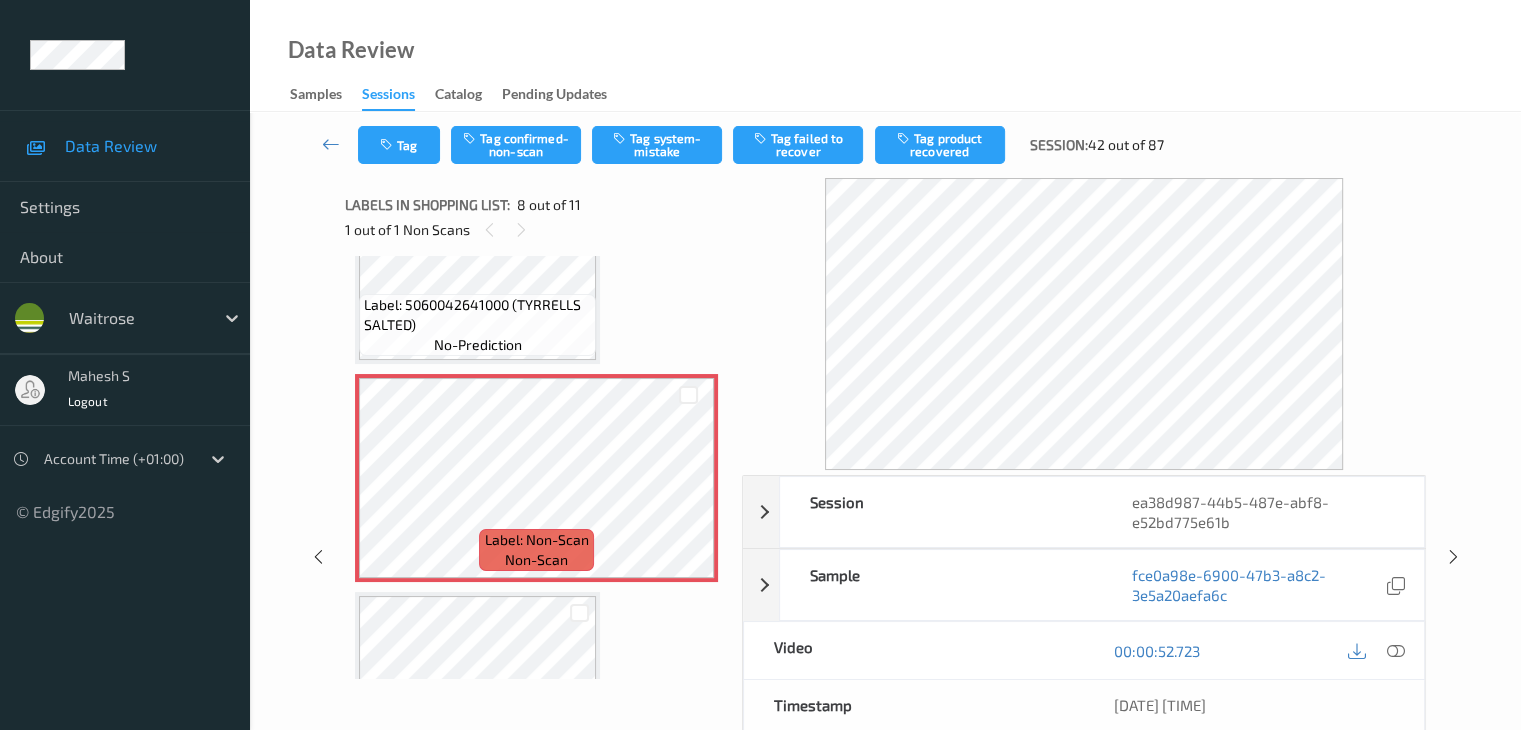 scroll, scrollTop: 1318, scrollLeft: 0, axis: vertical 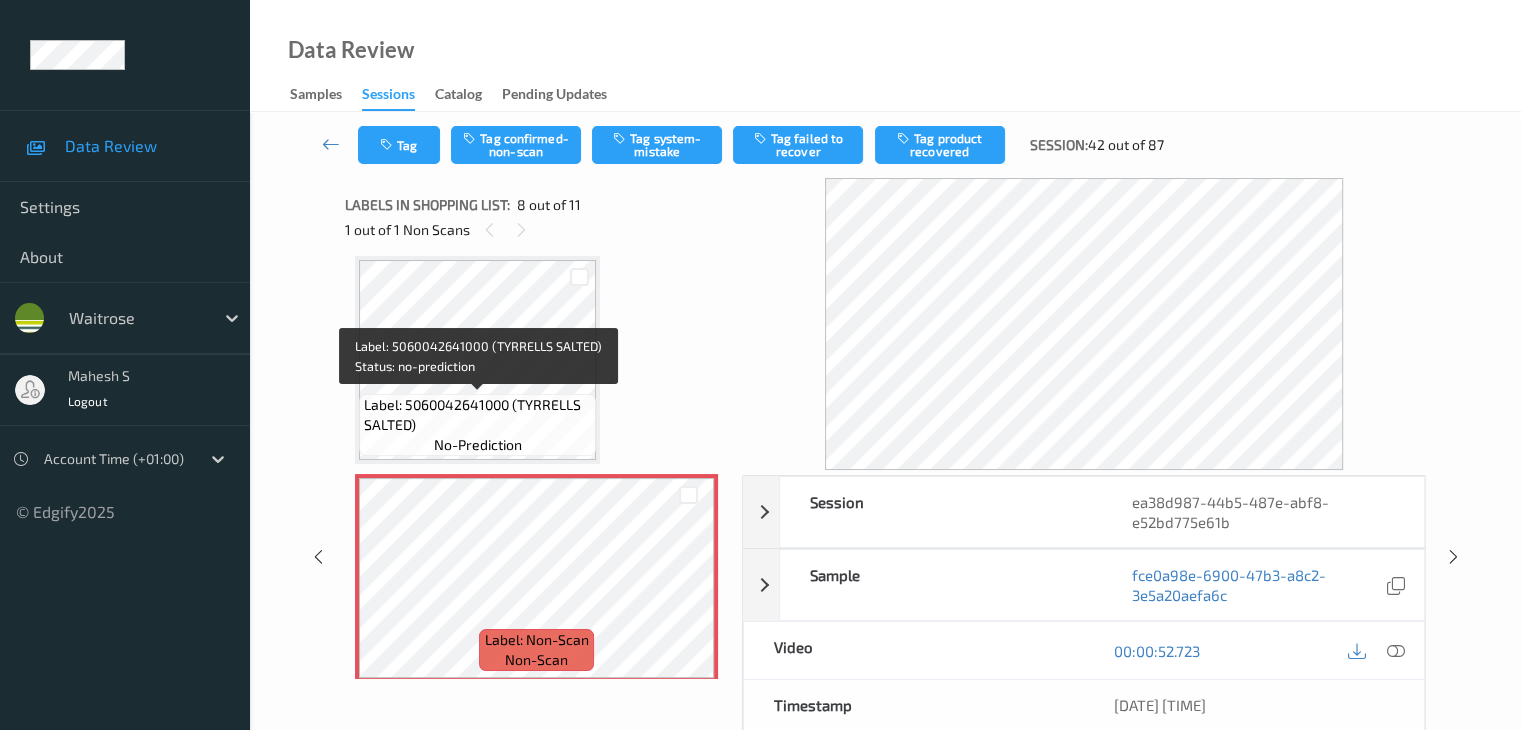 click on "Label: 5060042641000 (TYRRELLS SALTED)" at bounding box center [477, 415] 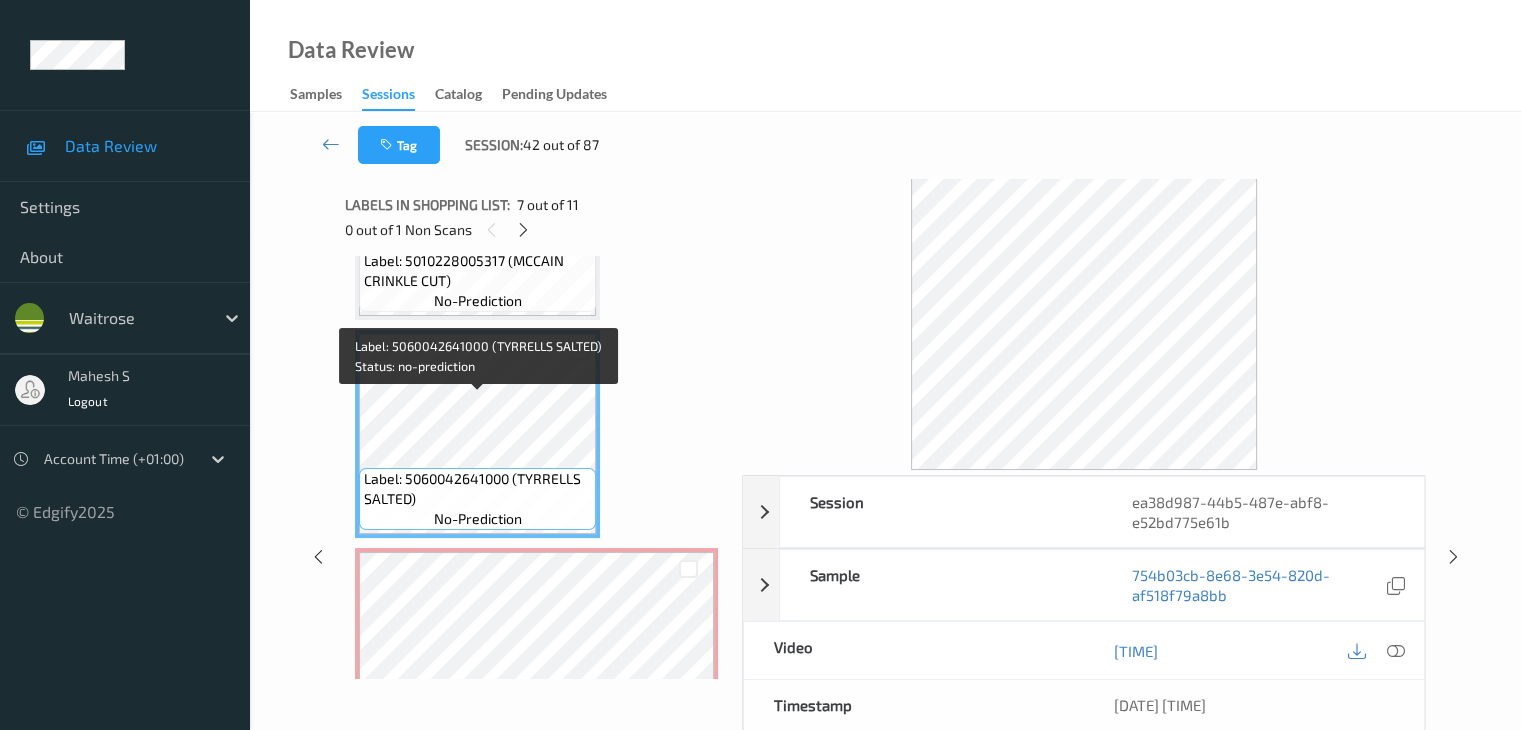 scroll, scrollTop: 1118, scrollLeft: 0, axis: vertical 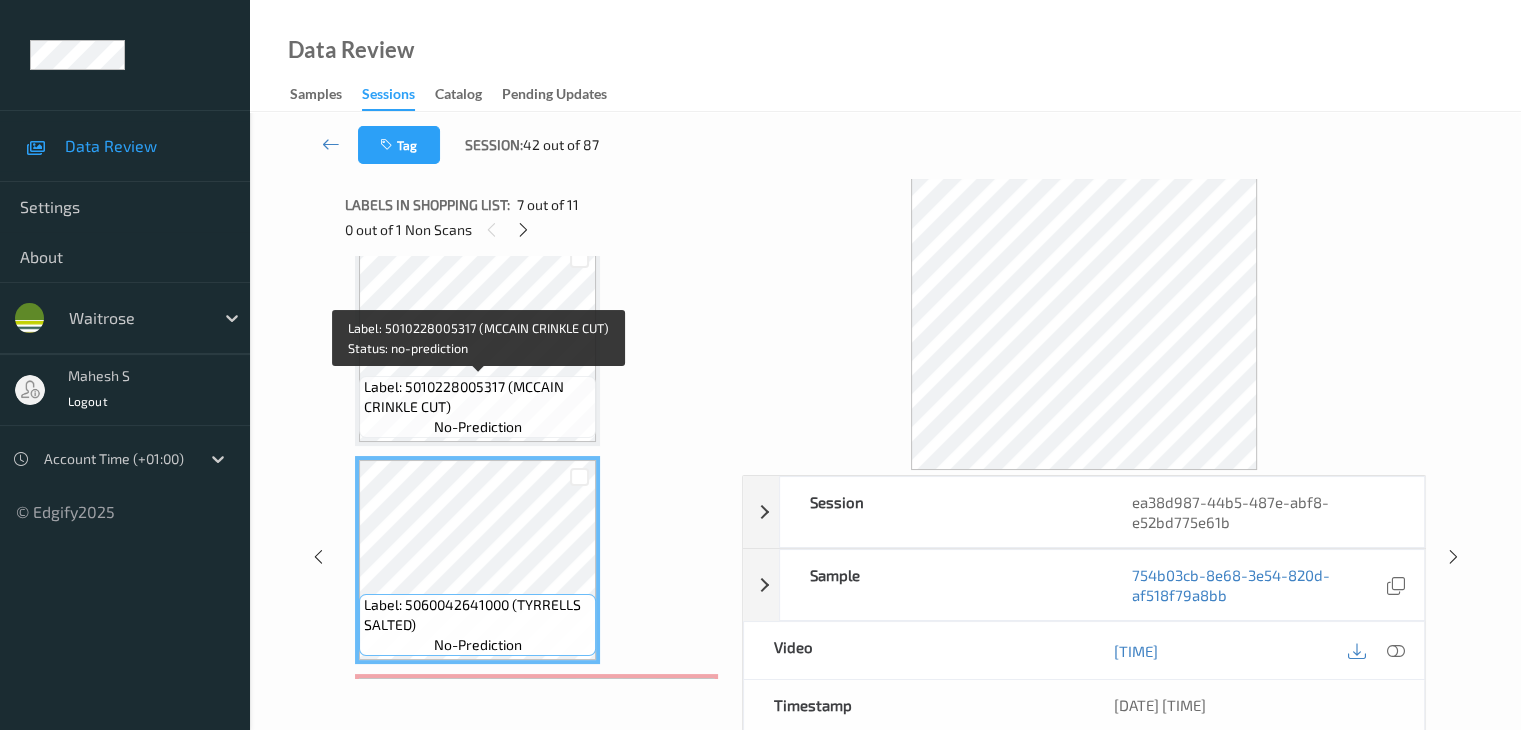 click on "Label: 5010228005317 (MCCAIN CRINKLE CUT)" at bounding box center [477, 397] 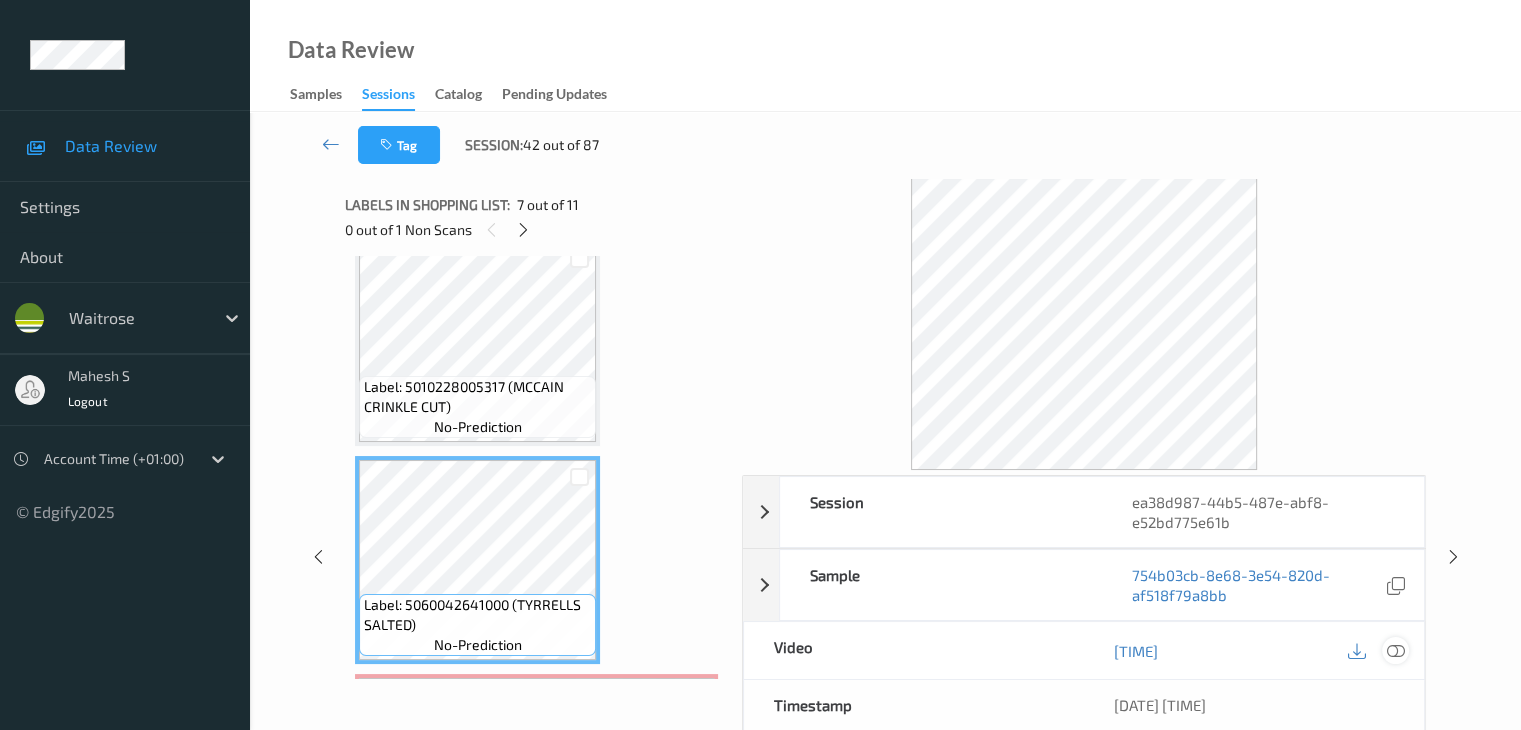click at bounding box center (1395, 651) 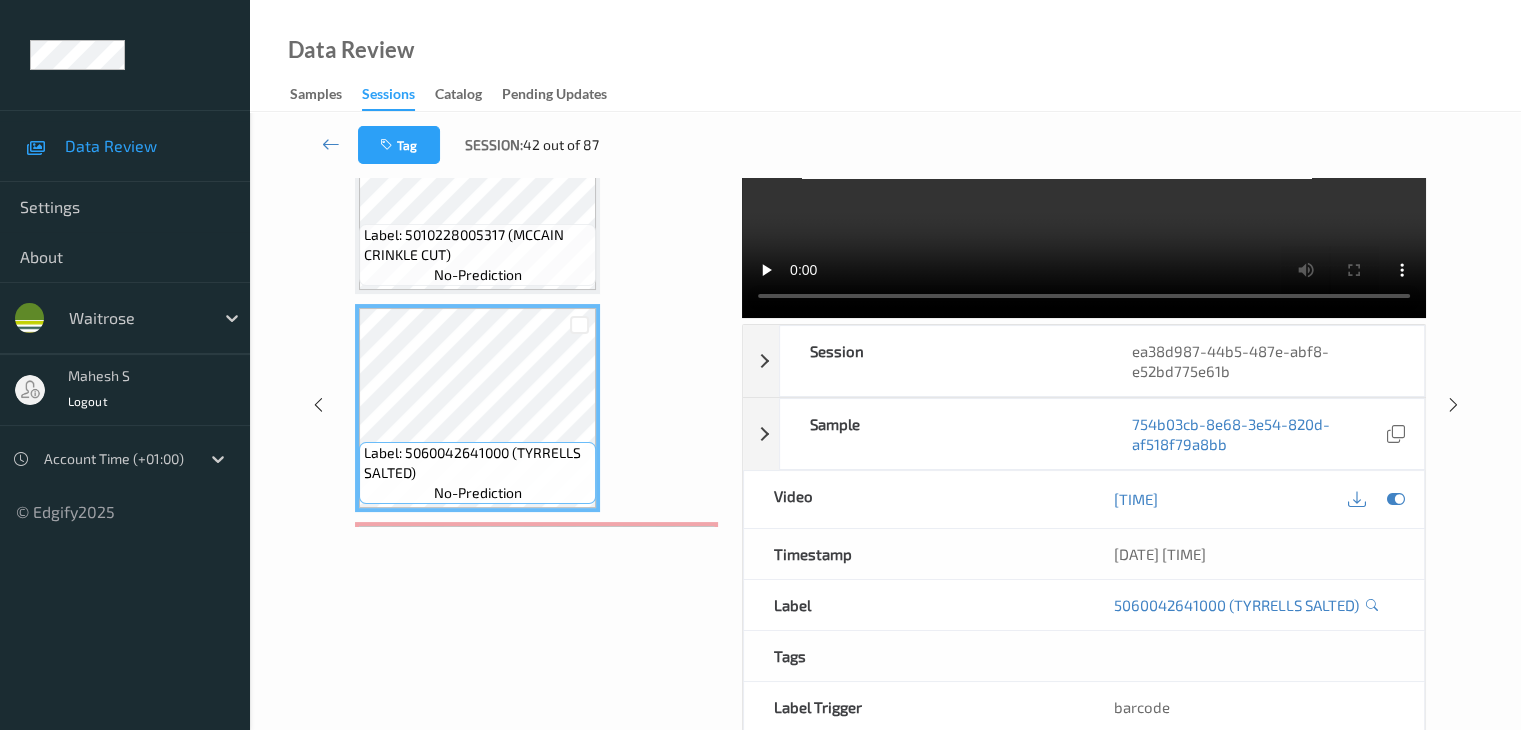 scroll, scrollTop: 0, scrollLeft: 0, axis: both 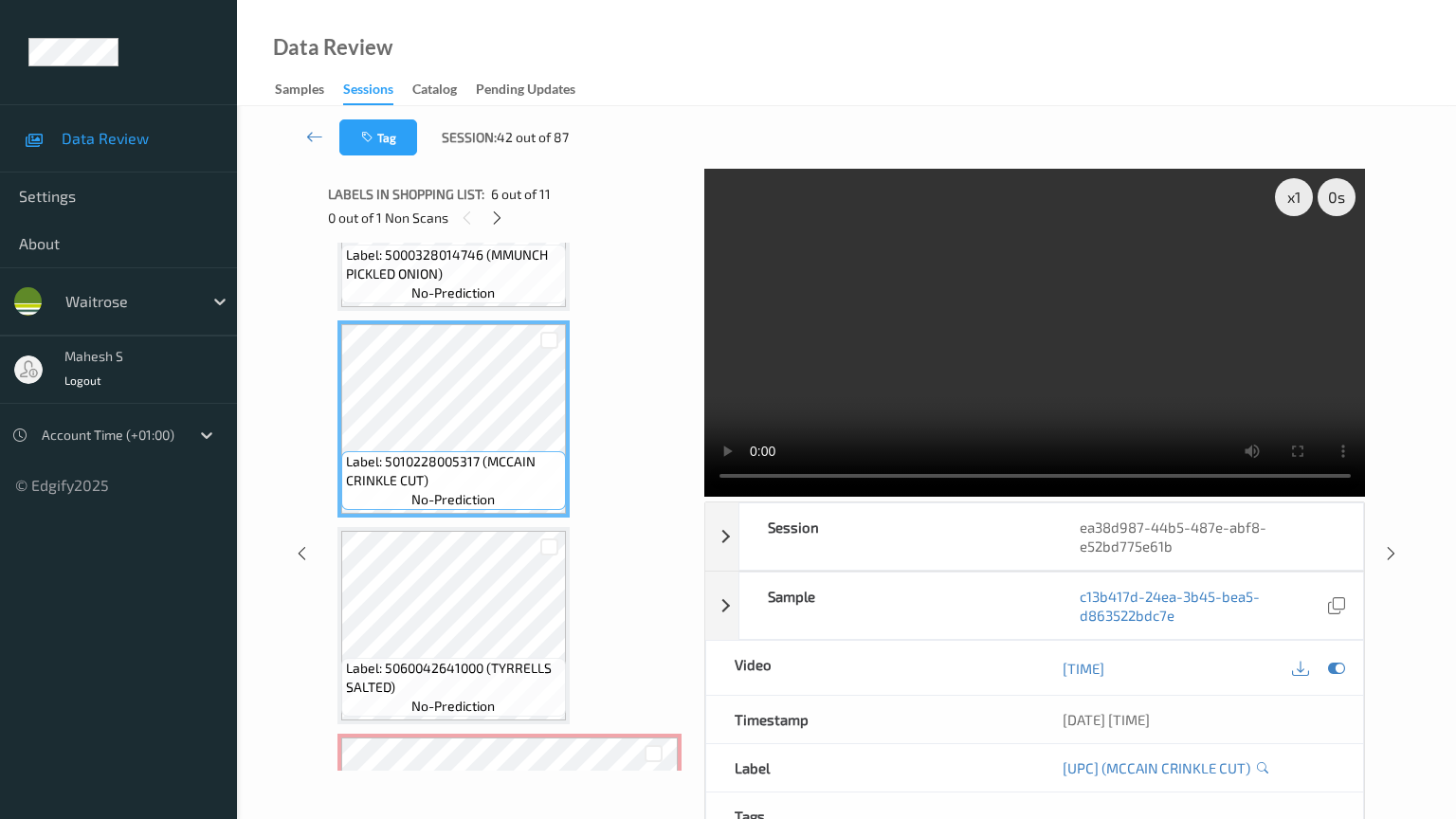type 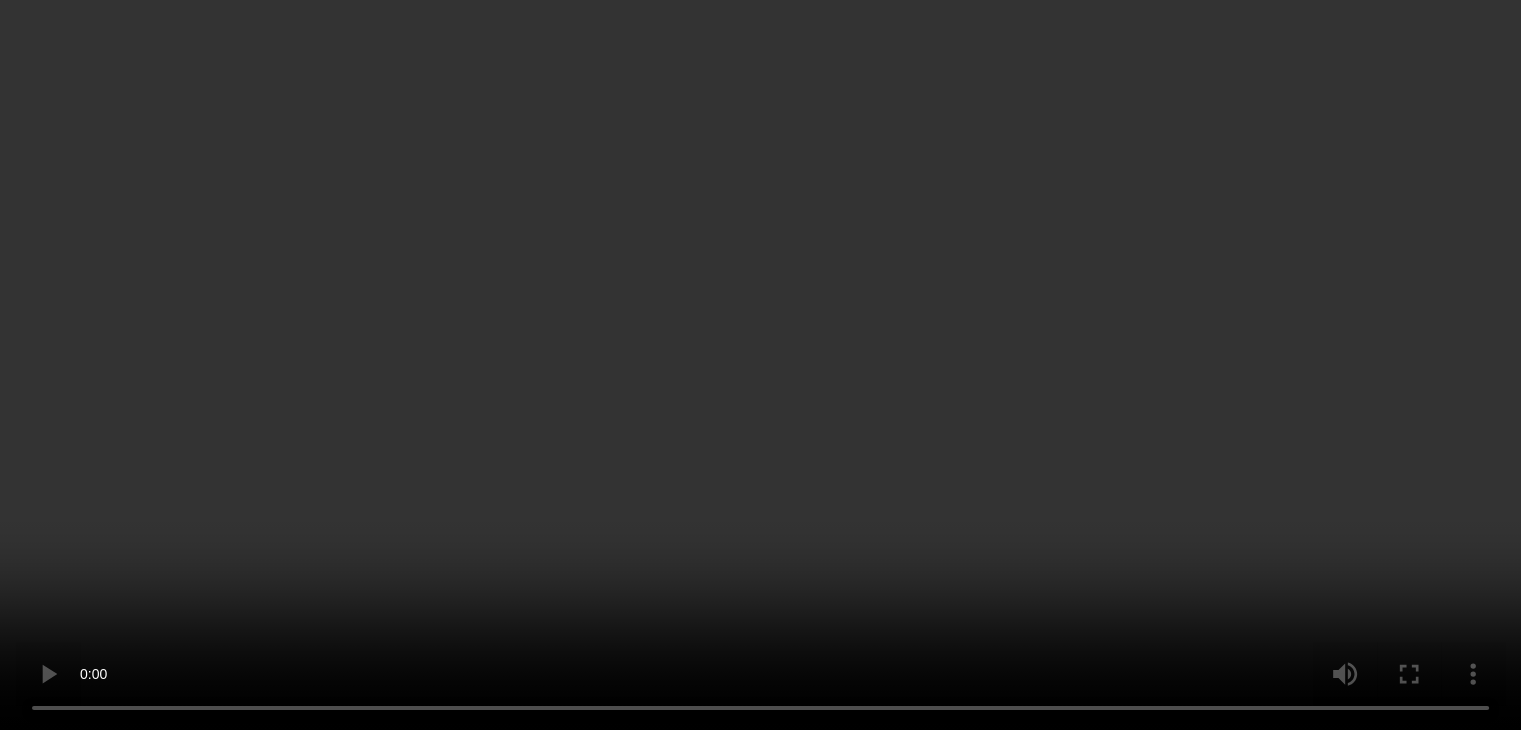 scroll, scrollTop: 1418, scrollLeft: 0, axis: vertical 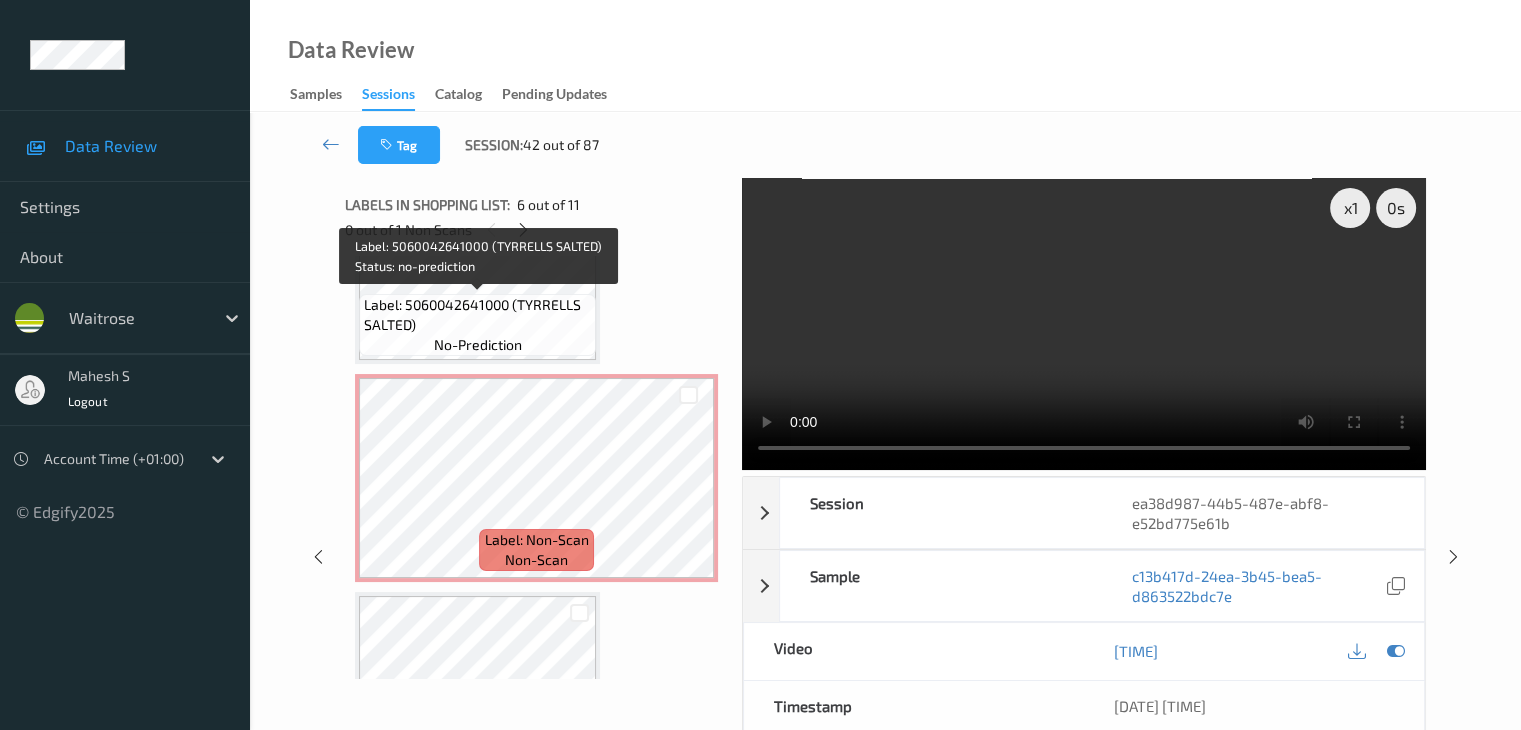 click on "Label: [UPC] ([PRODUCT]) no-prediction" at bounding box center (477, 325) 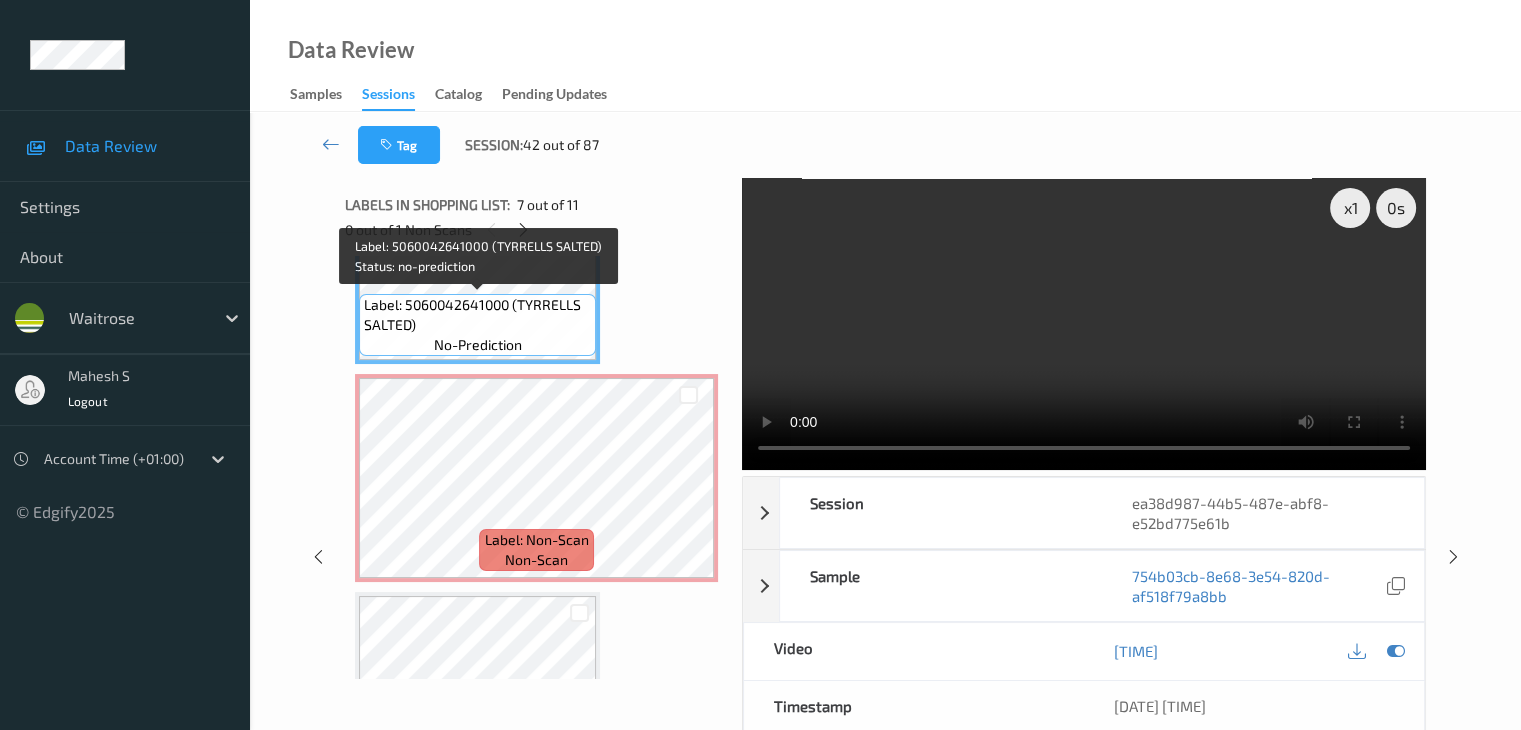 click on "Label: 5060042641000 (TYRRELLS SALTED)" at bounding box center (477, 315) 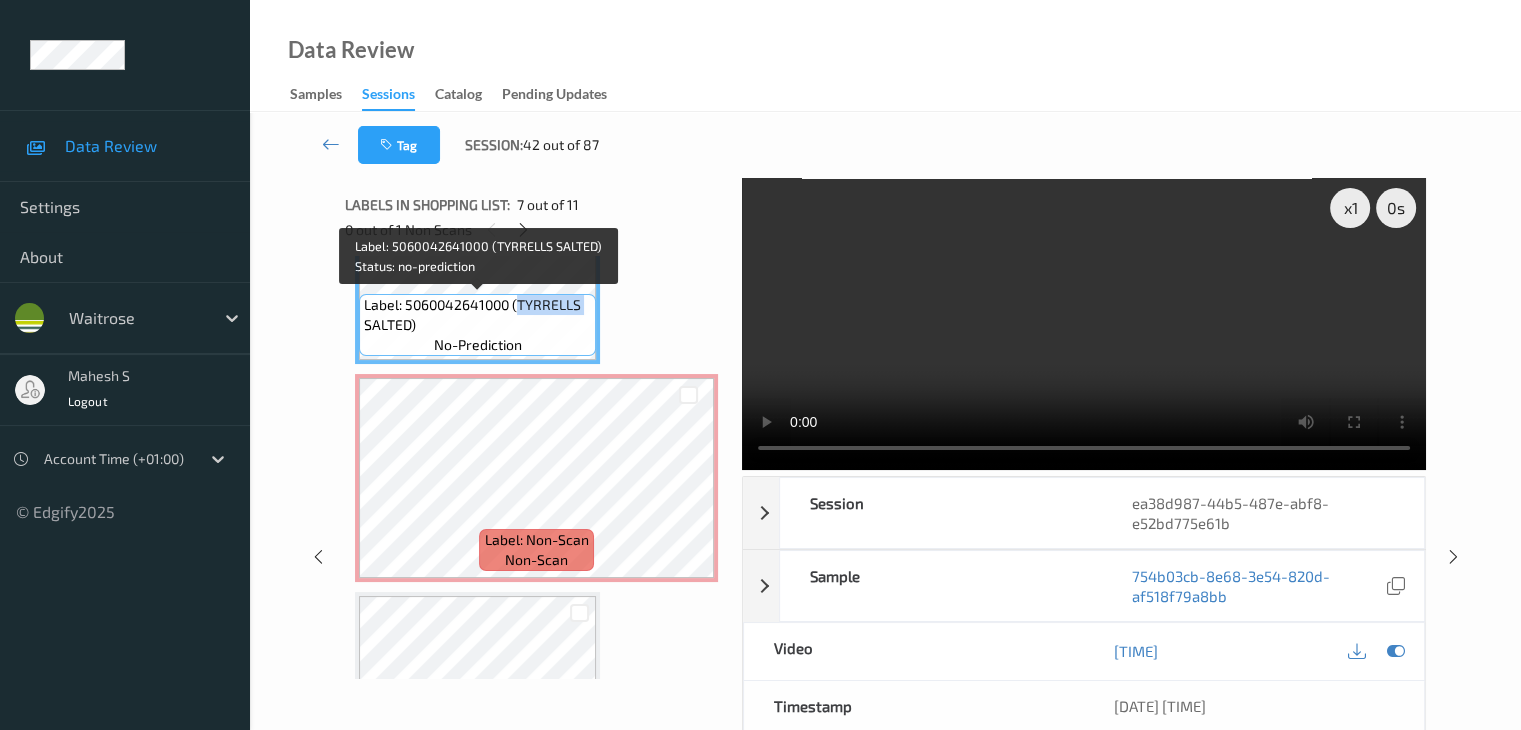click on "Label: 5060042641000 (TYRRELLS SALTED)" at bounding box center (477, 315) 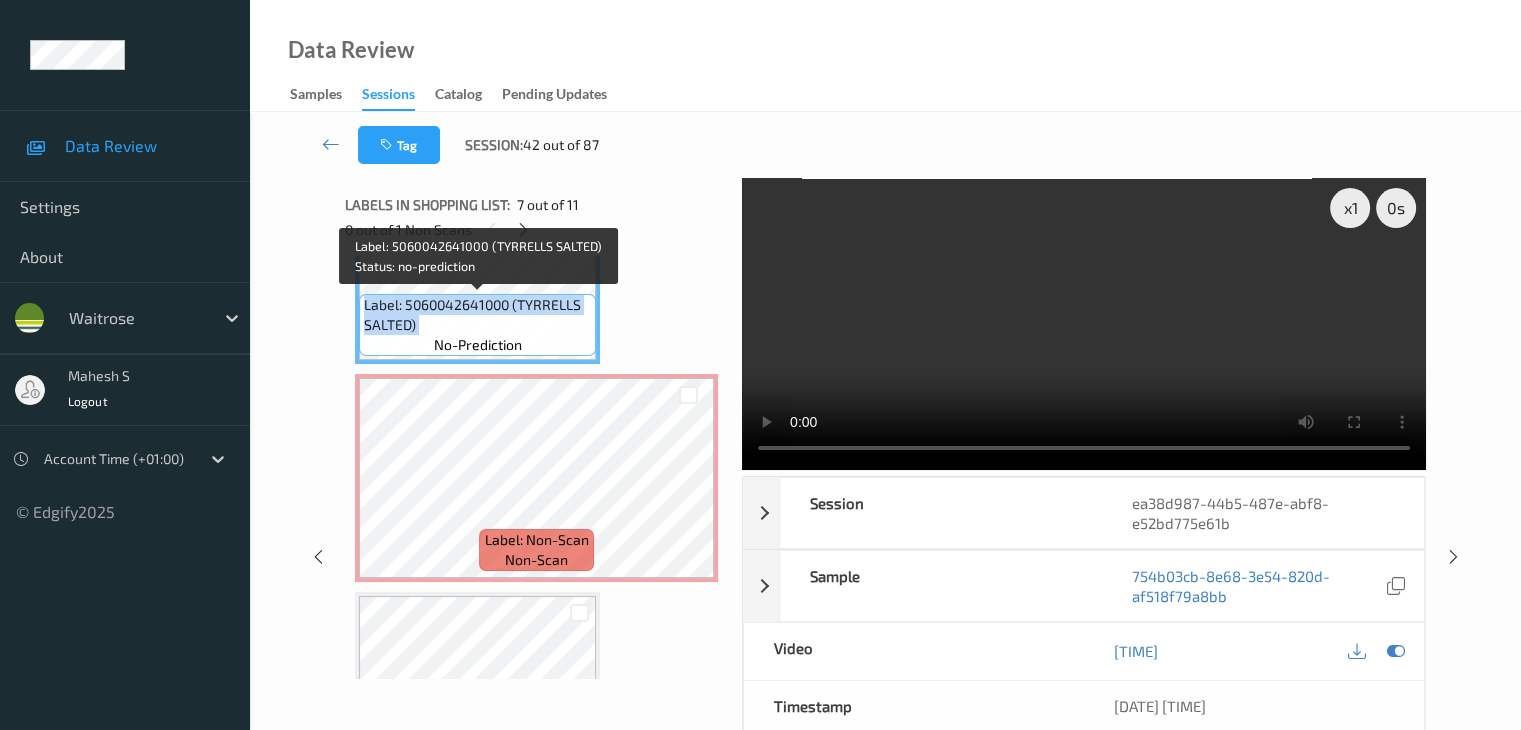 click on "Label: 5060042641000 (TYRRELLS SALTED)" at bounding box center [477, 315] 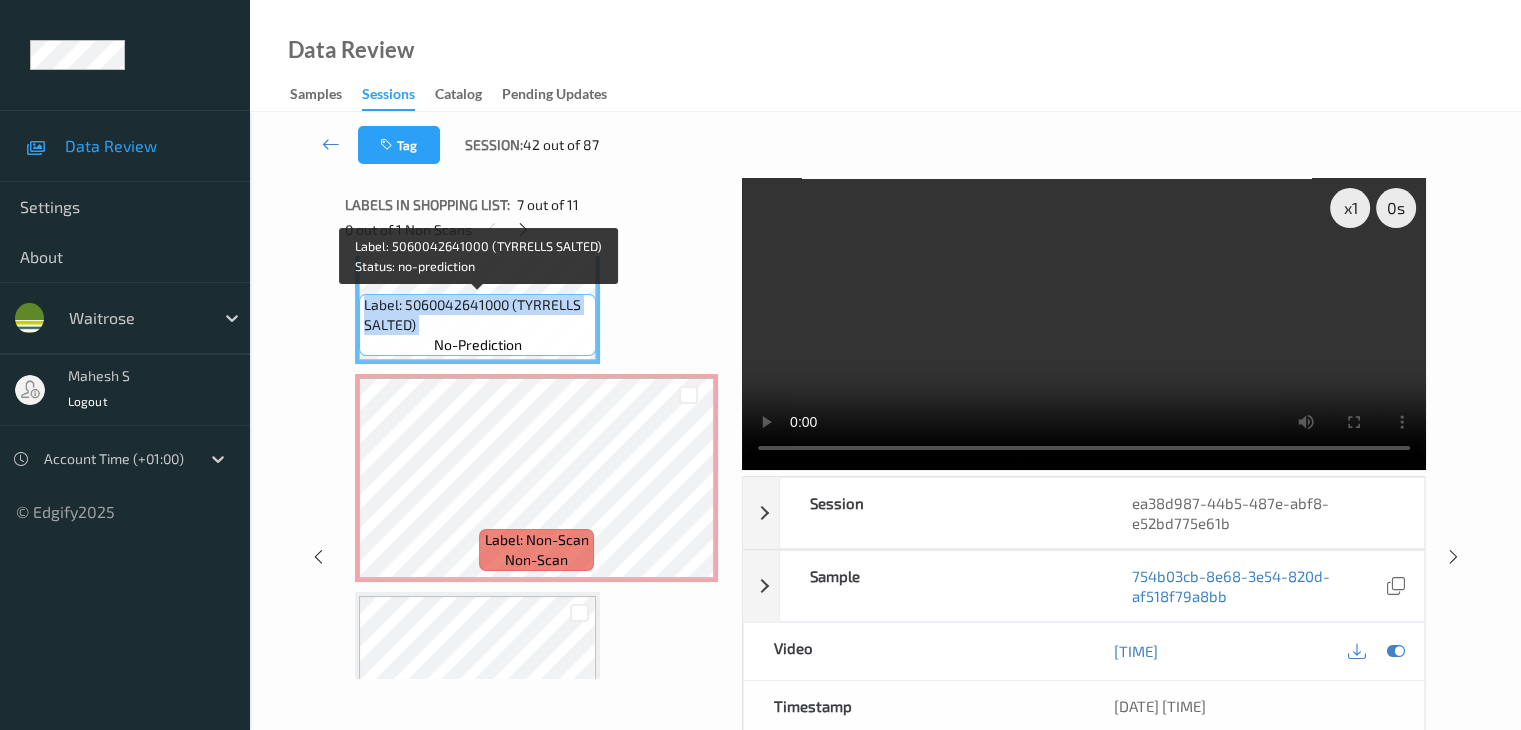 click on "Label: 5060042641000 (TYRRELLS SALTED)" at bounding box center [477, 315] 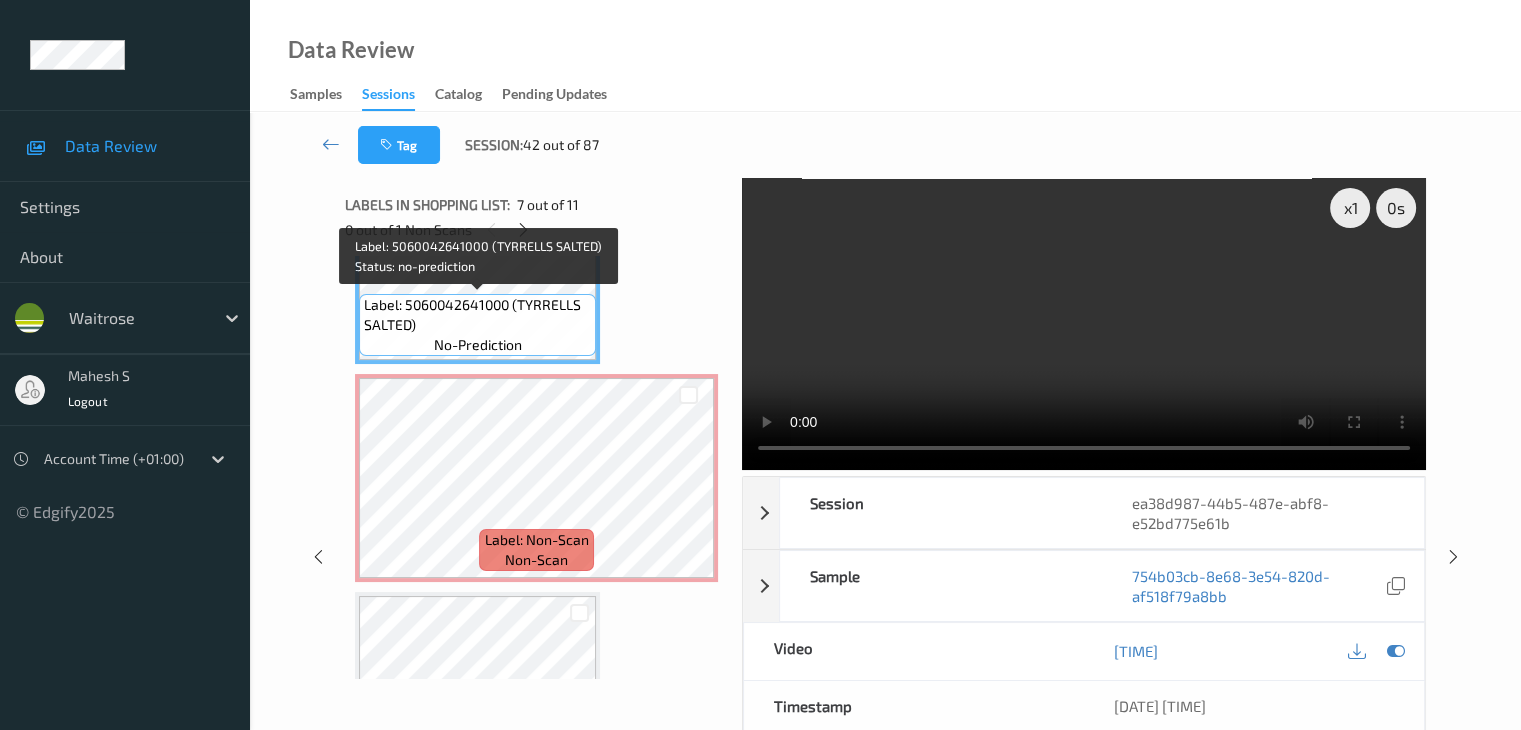 click on "Label: 5060042641000 (TYRRELLS SALTED)" at bounding box center (477, 315) 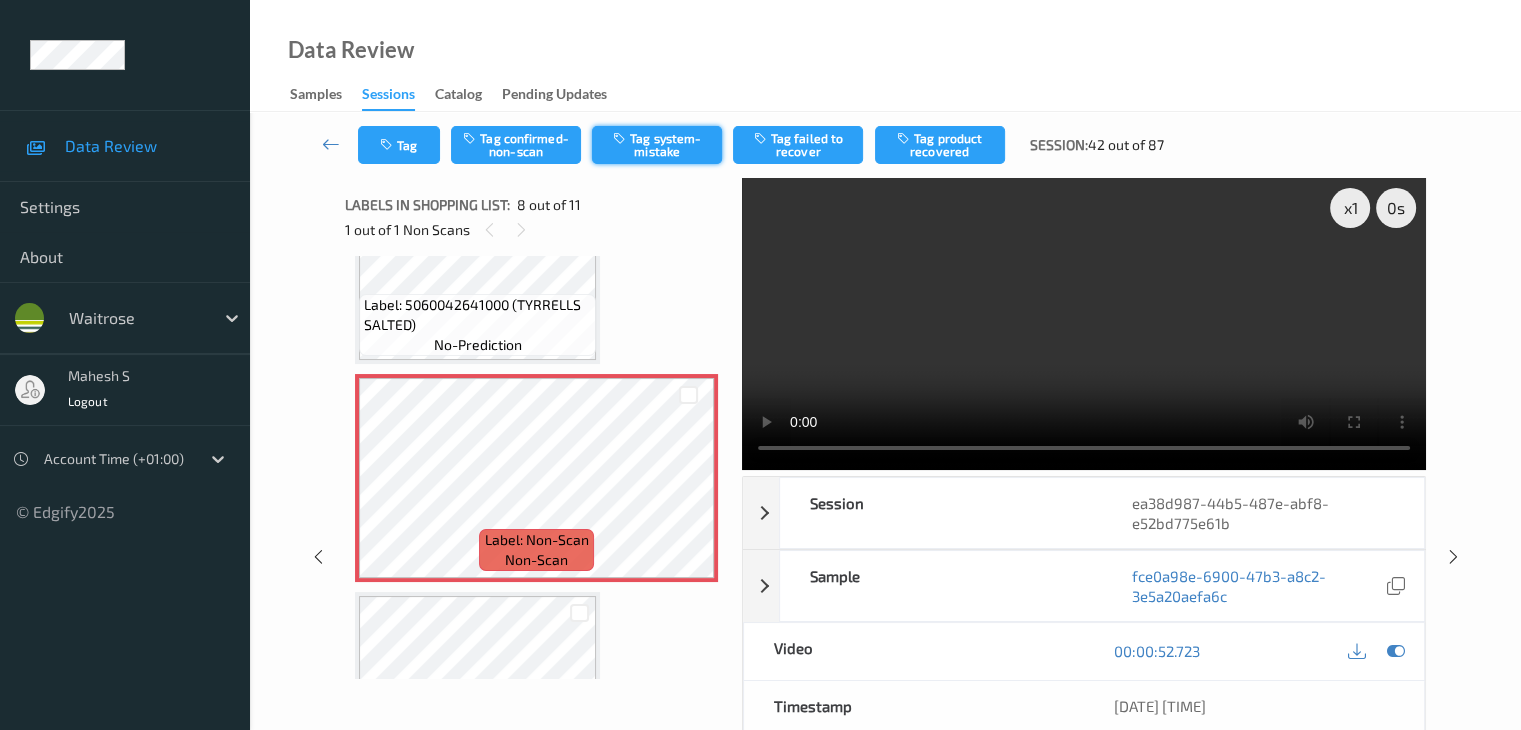 click on "Tag   system-mistake" at bounding box center (657, 145) 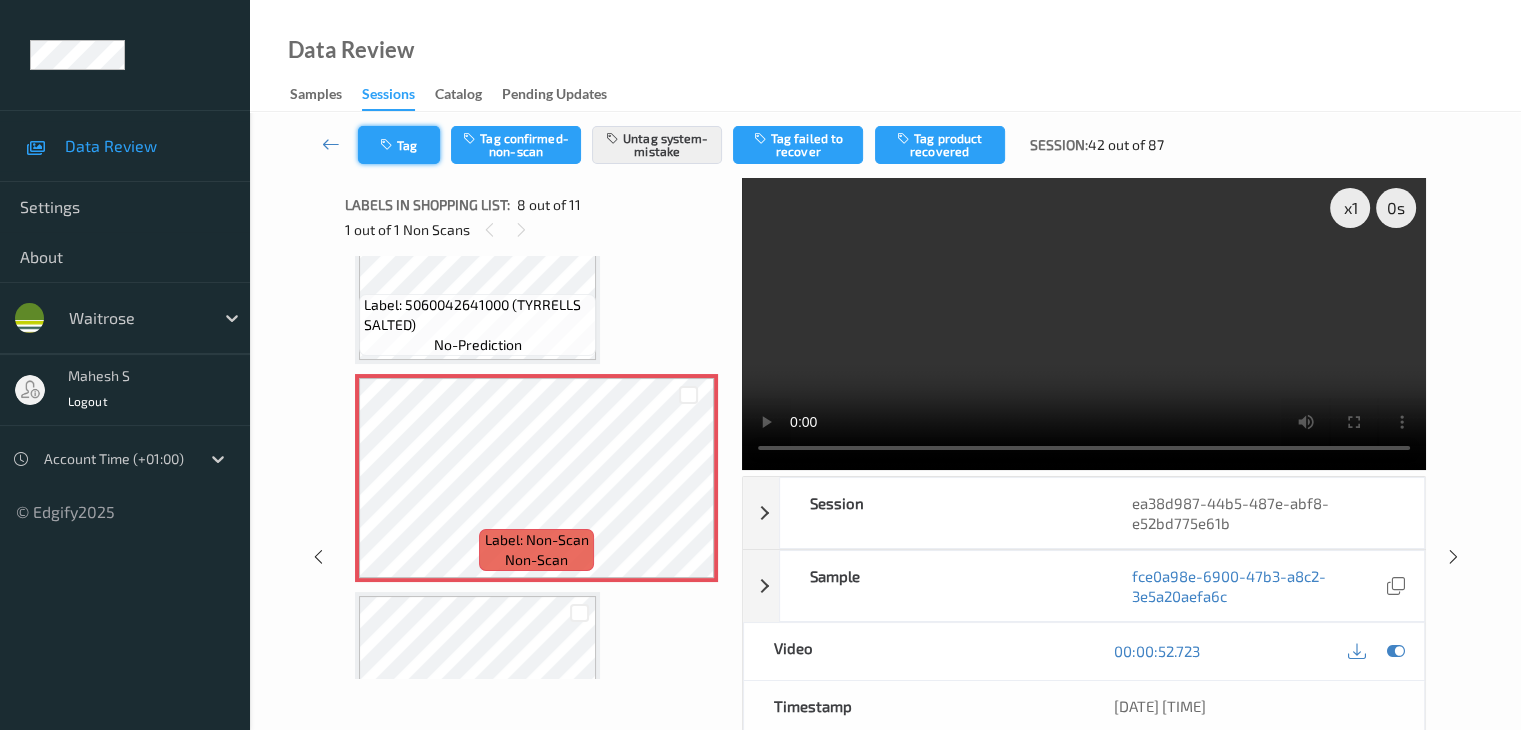 click on "Tag" at bounding box center [399, 145] 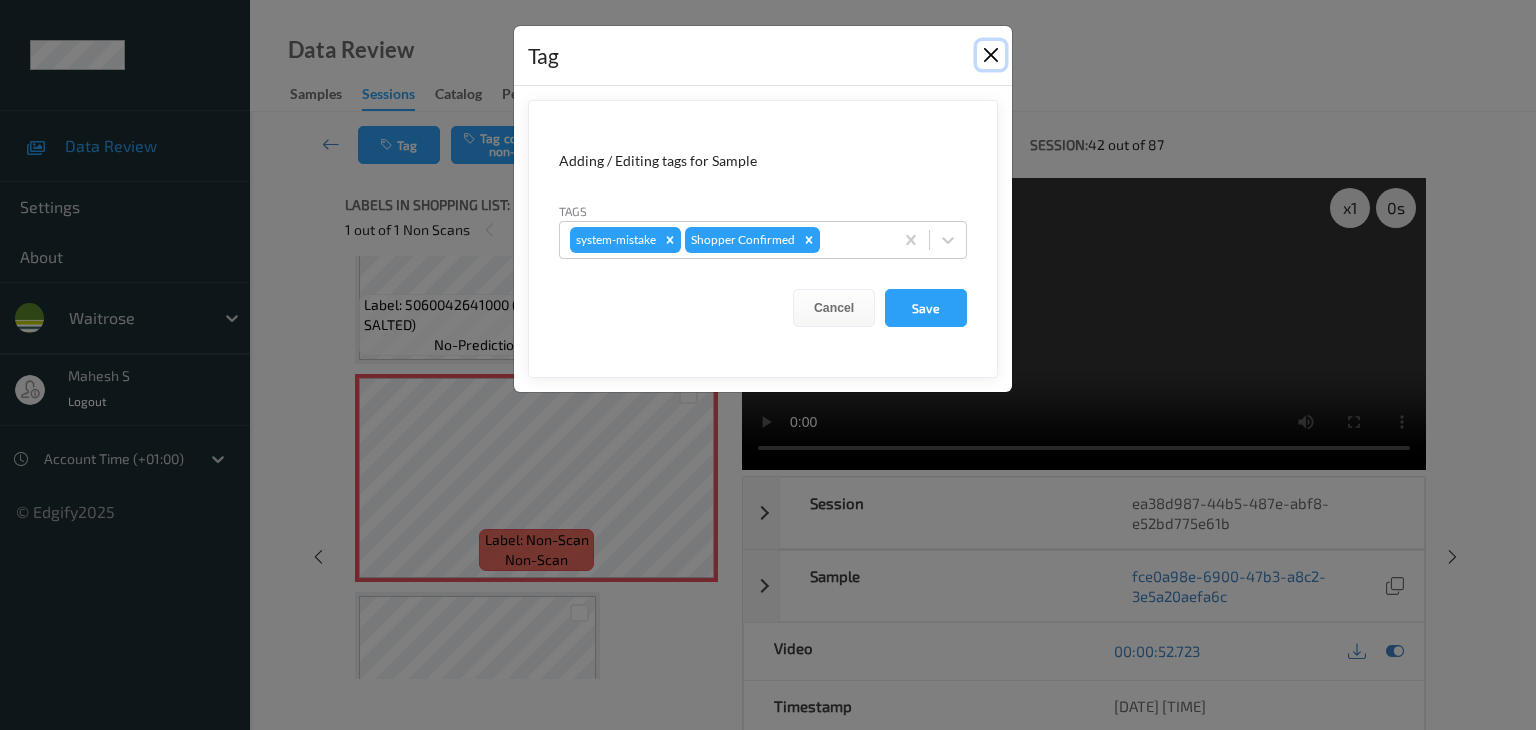 click at bounding box center [991, 55] 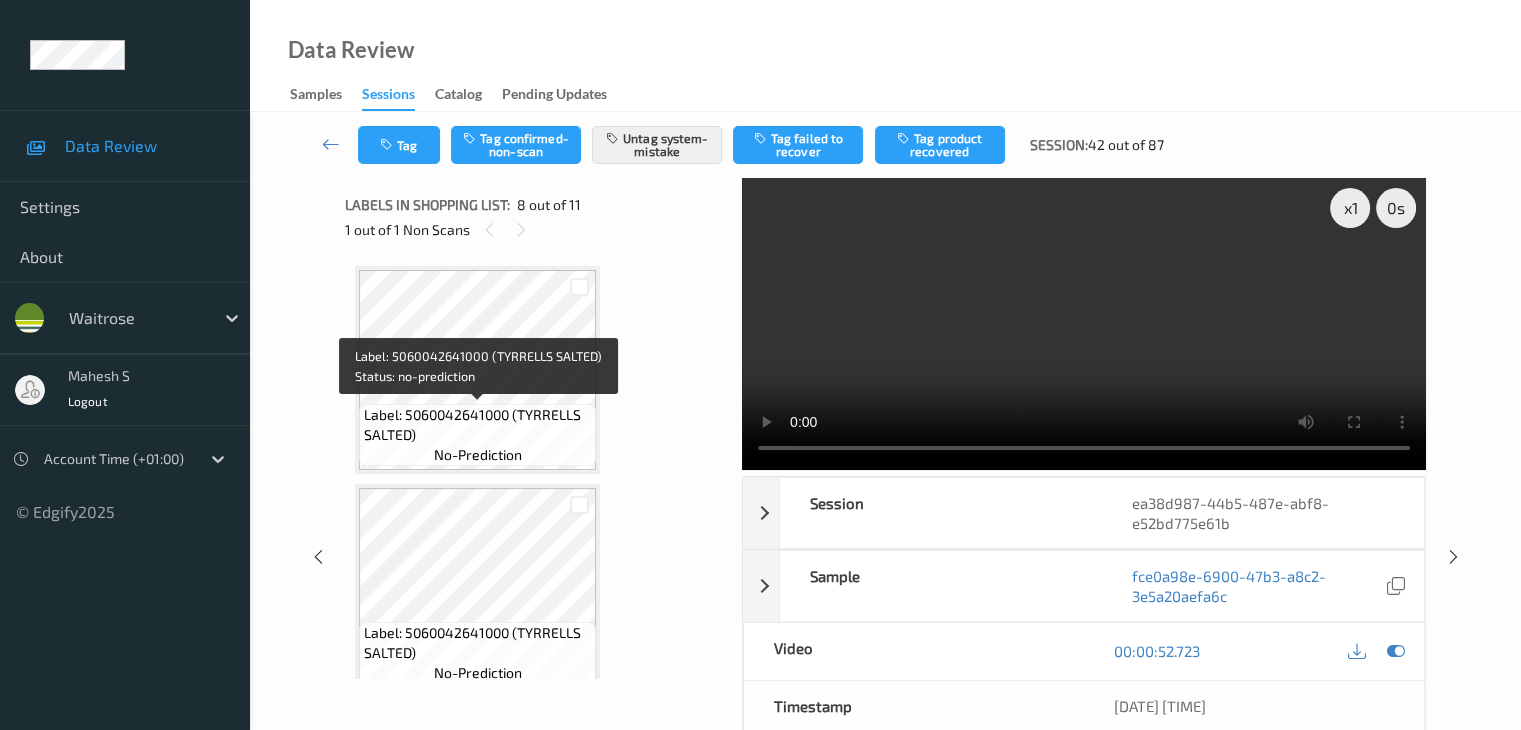 scroll, scrollTop: 18, scrollLeft: 0, axis: vertical 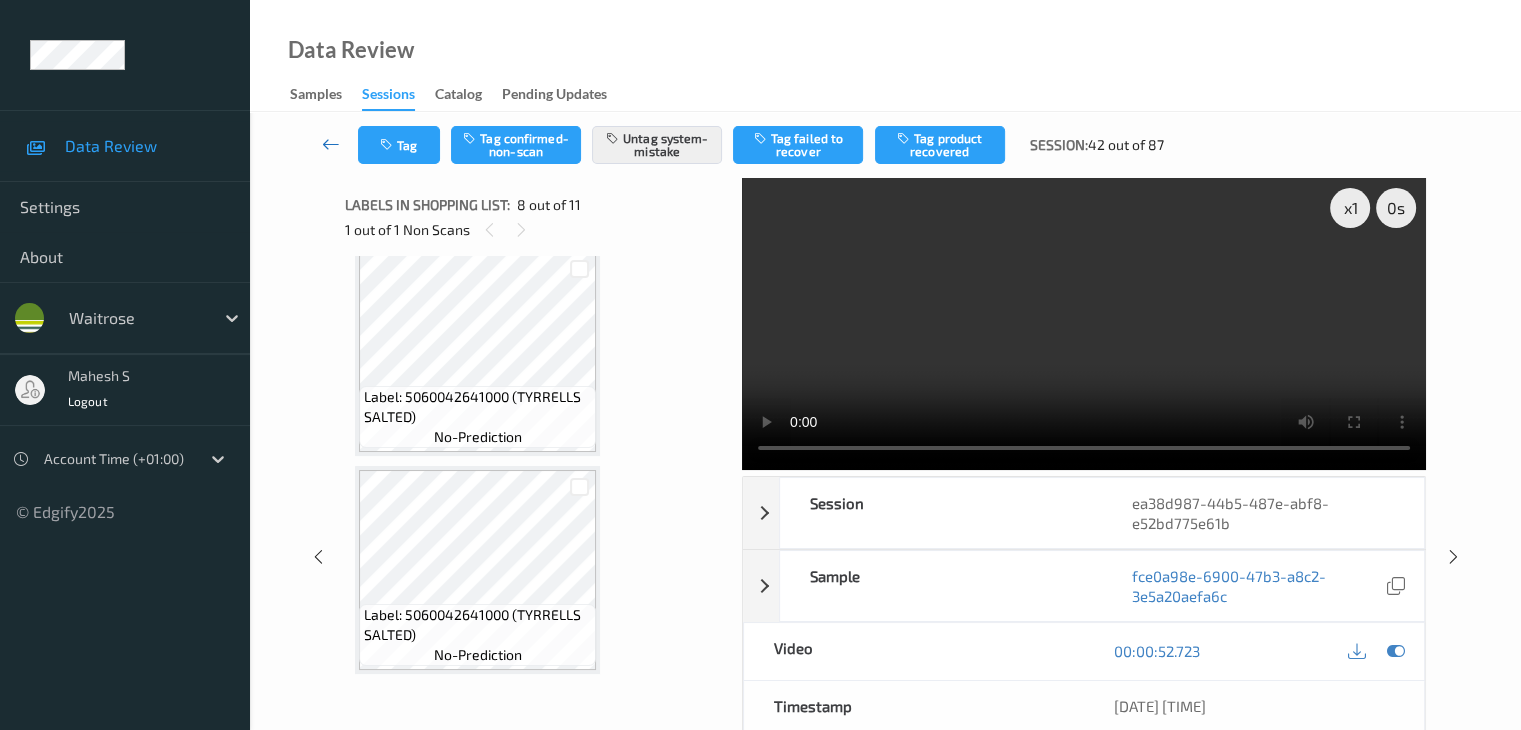 click at bounding box center [331, 144] 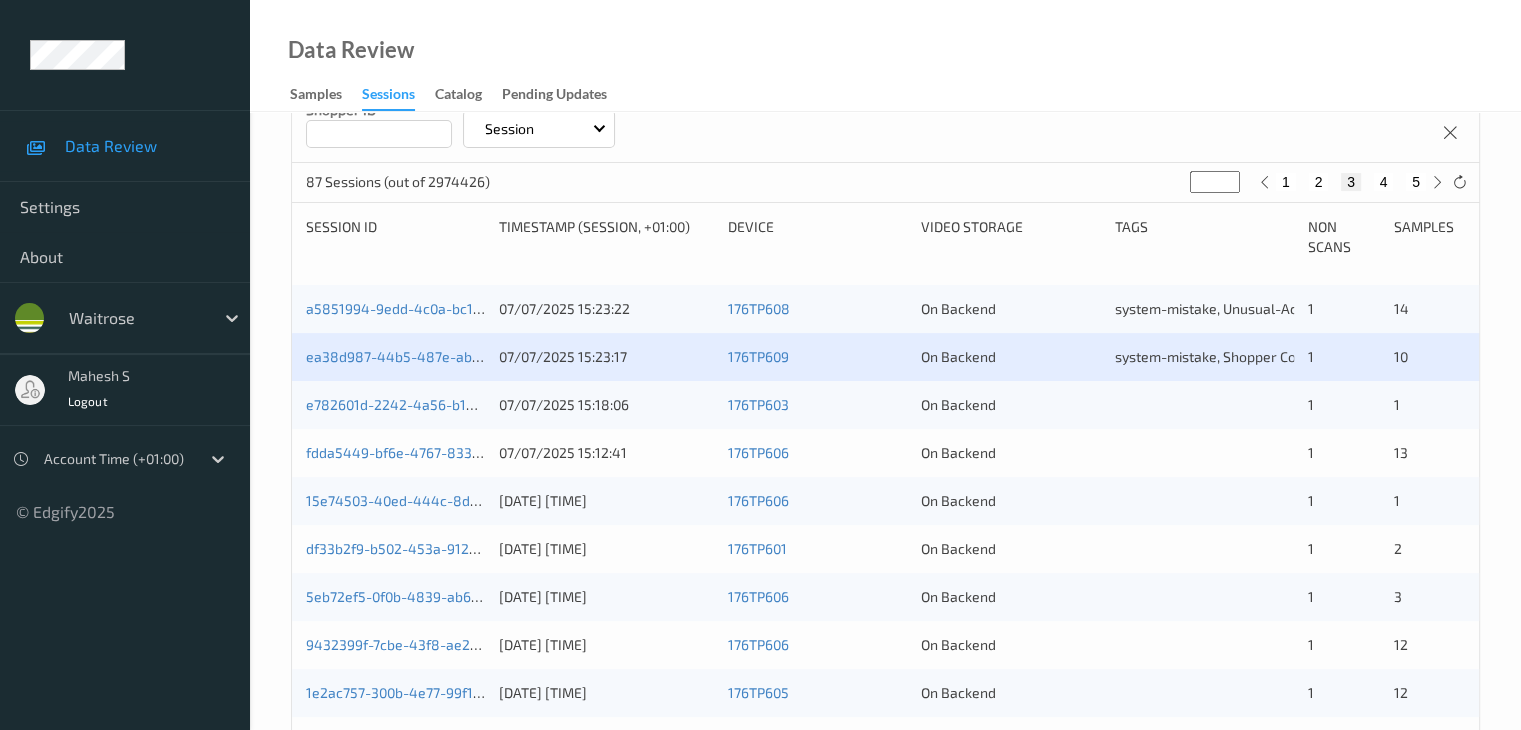scroll, scrollTop: 400, scrollLeft: 0, axis: vertical 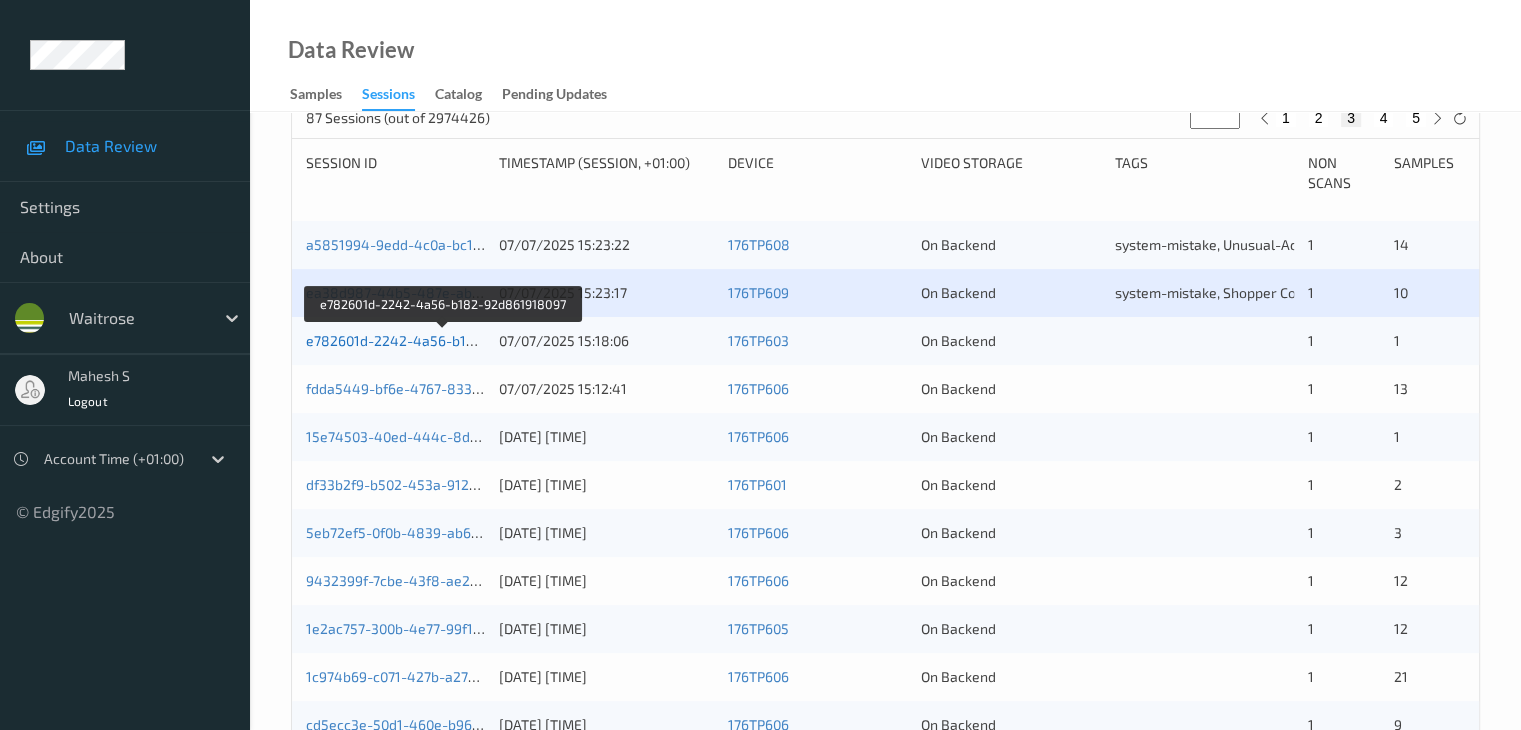 click on "e782601d-2242-4a56-b182-92d861918097" at bounding box center [444, 340] 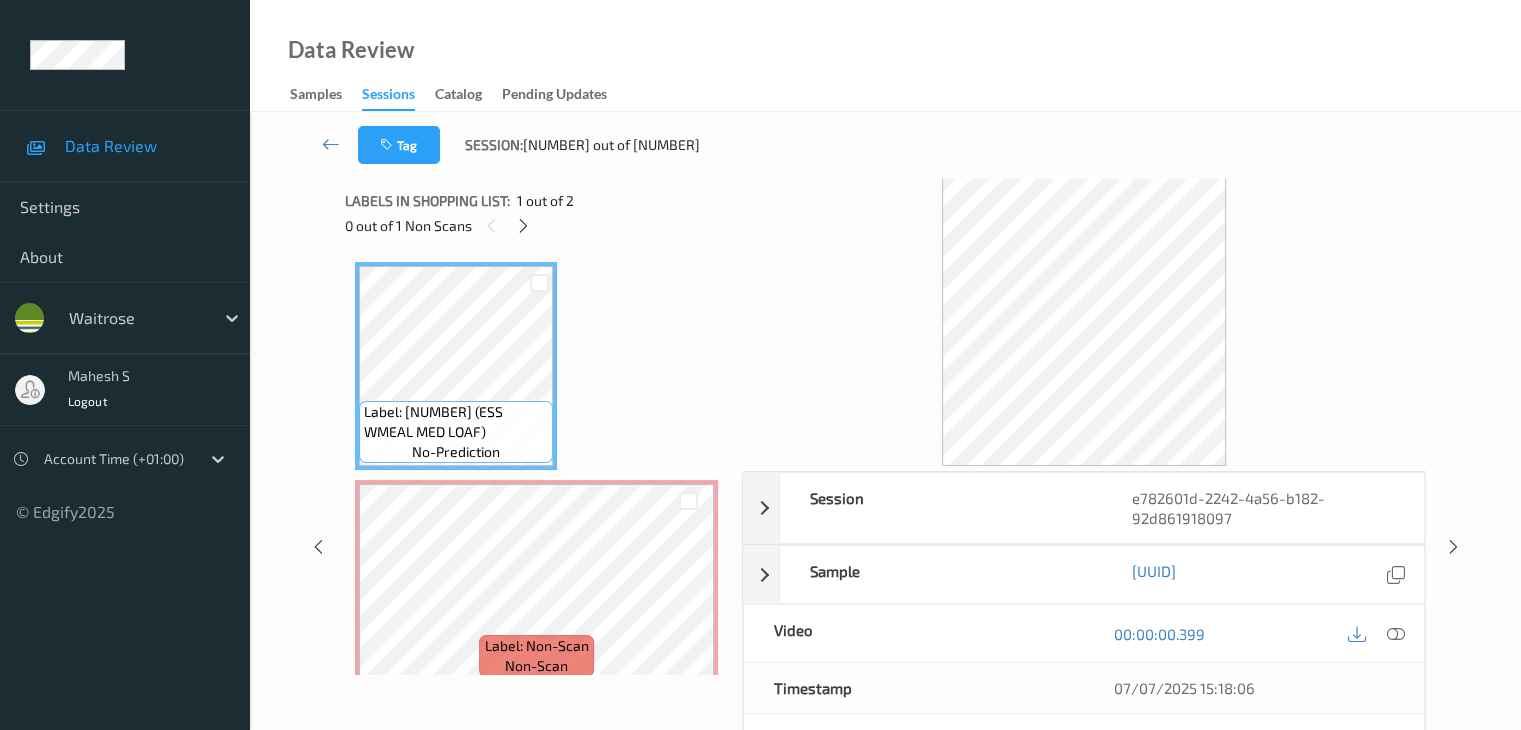 scroll, scrollTop: 0, scrollLeft: 0, axis: both 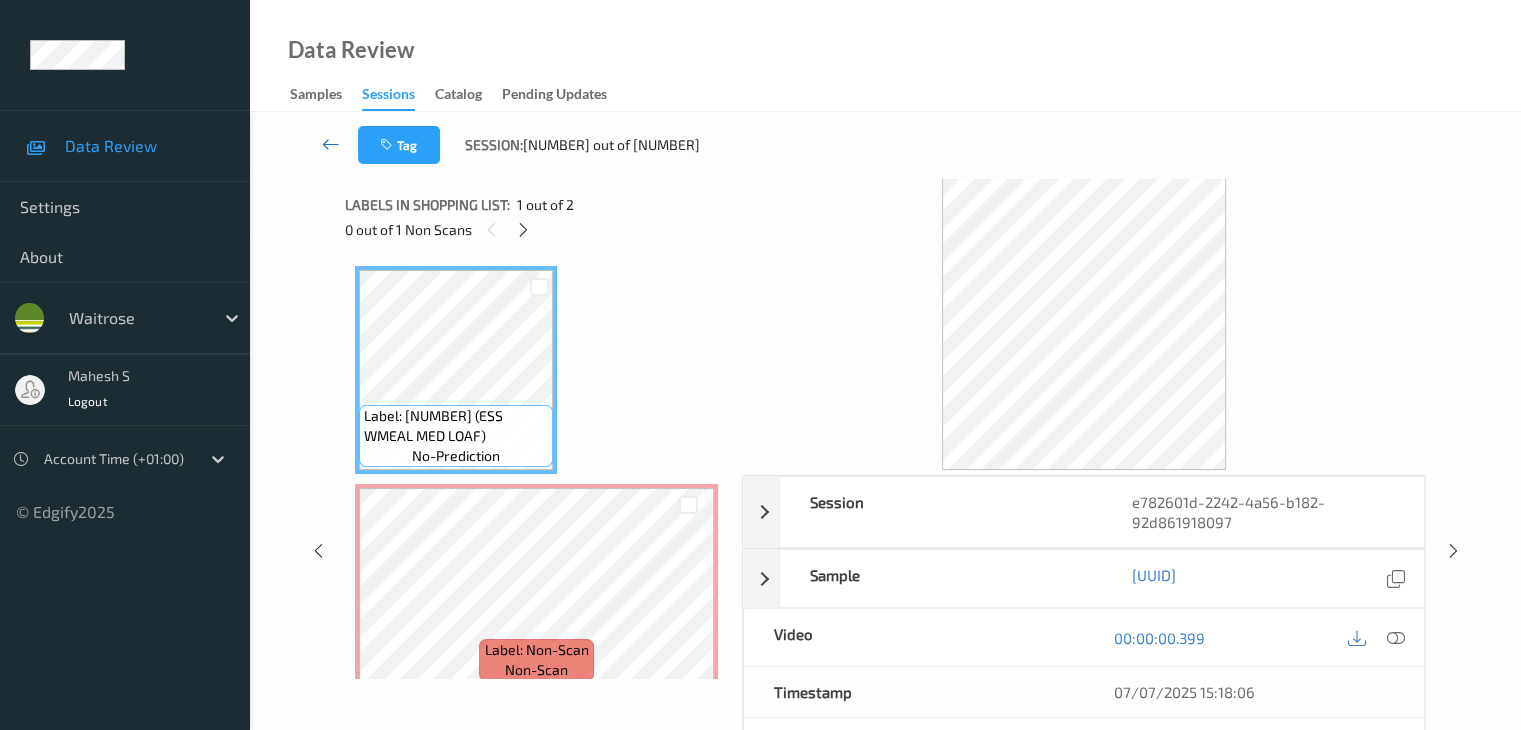 click at bounding box center [331, 144] 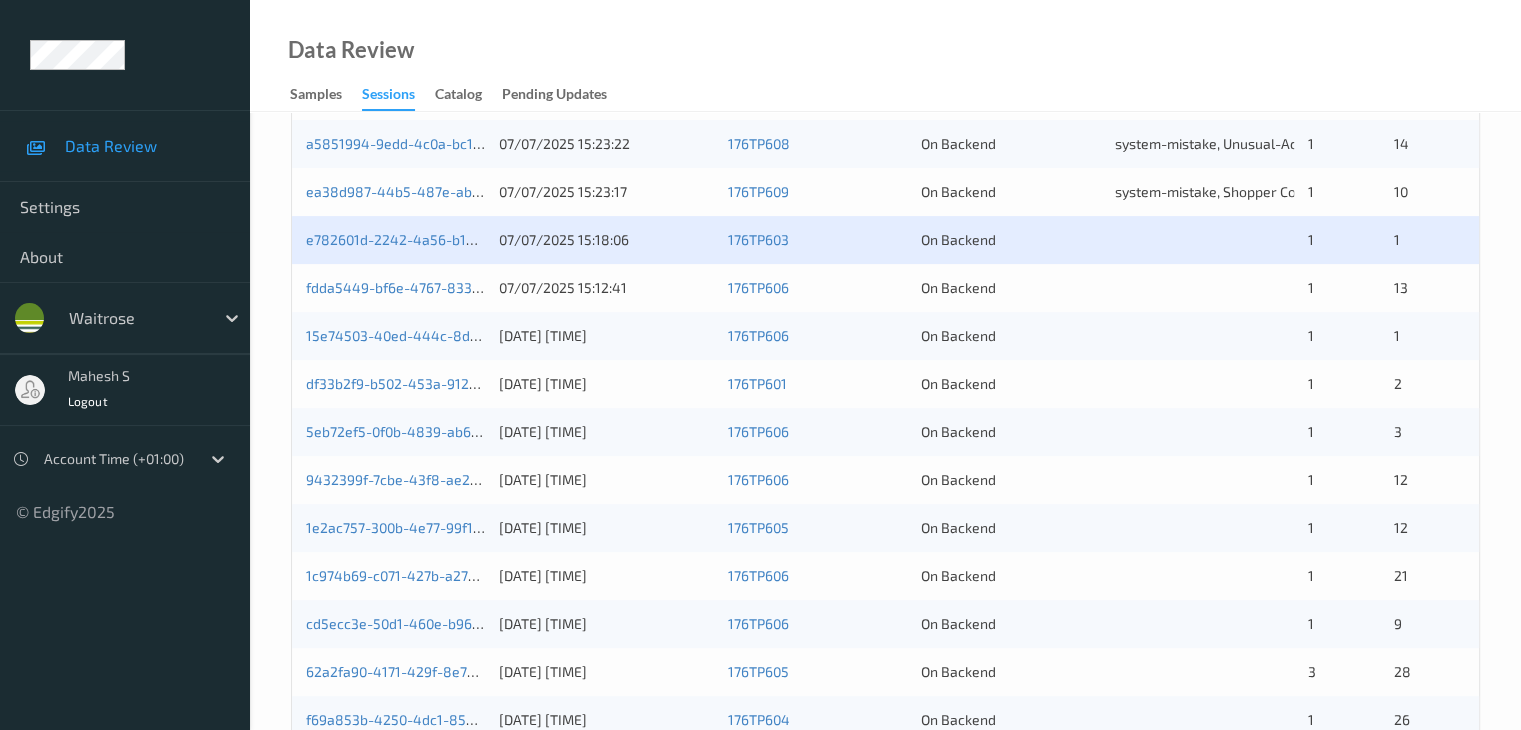 scroll, scrollTop: 500, scrollLeft: 0, axis: vertical 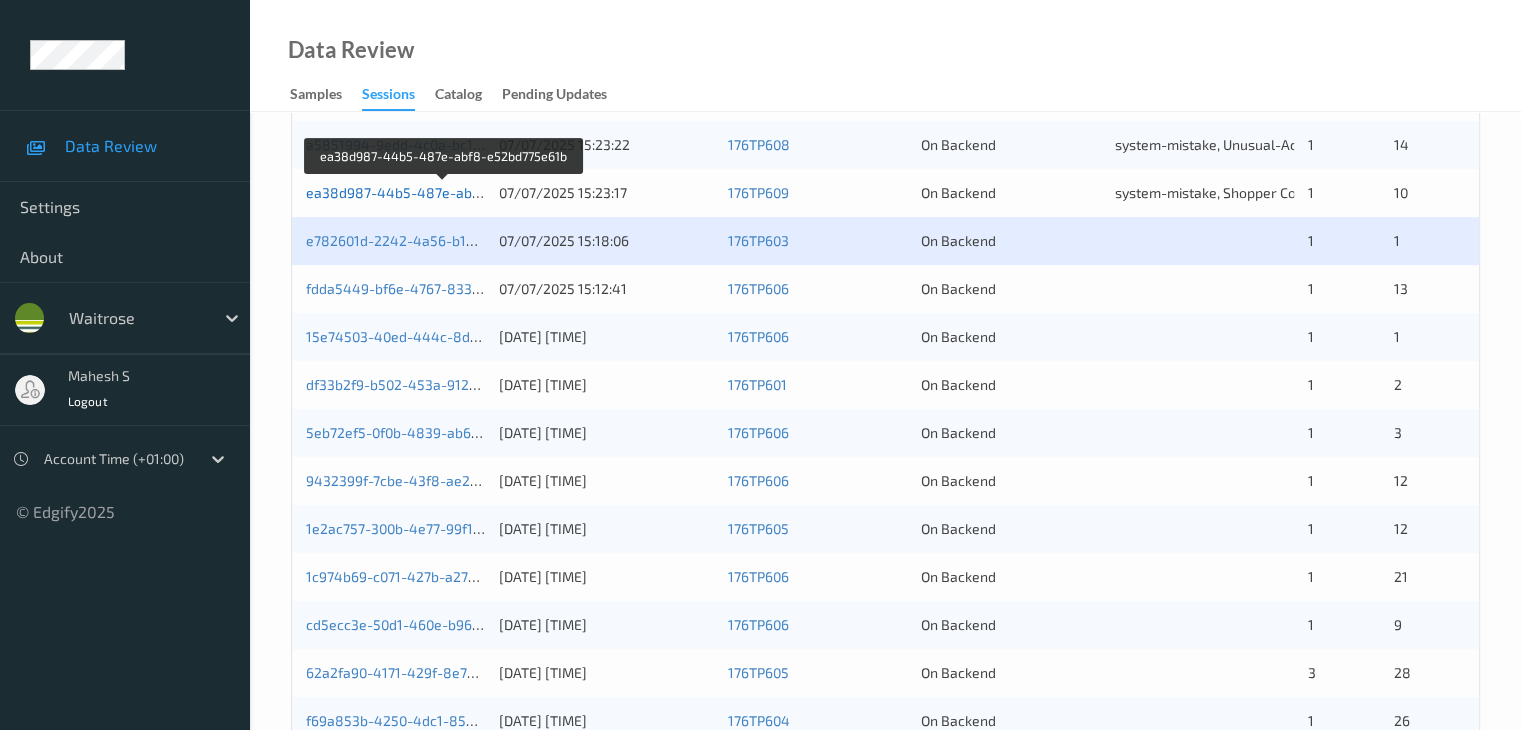 click on "ea38d987-44b5-487e-abf8-e52bd775e61b" at bounding box center (445, 192) 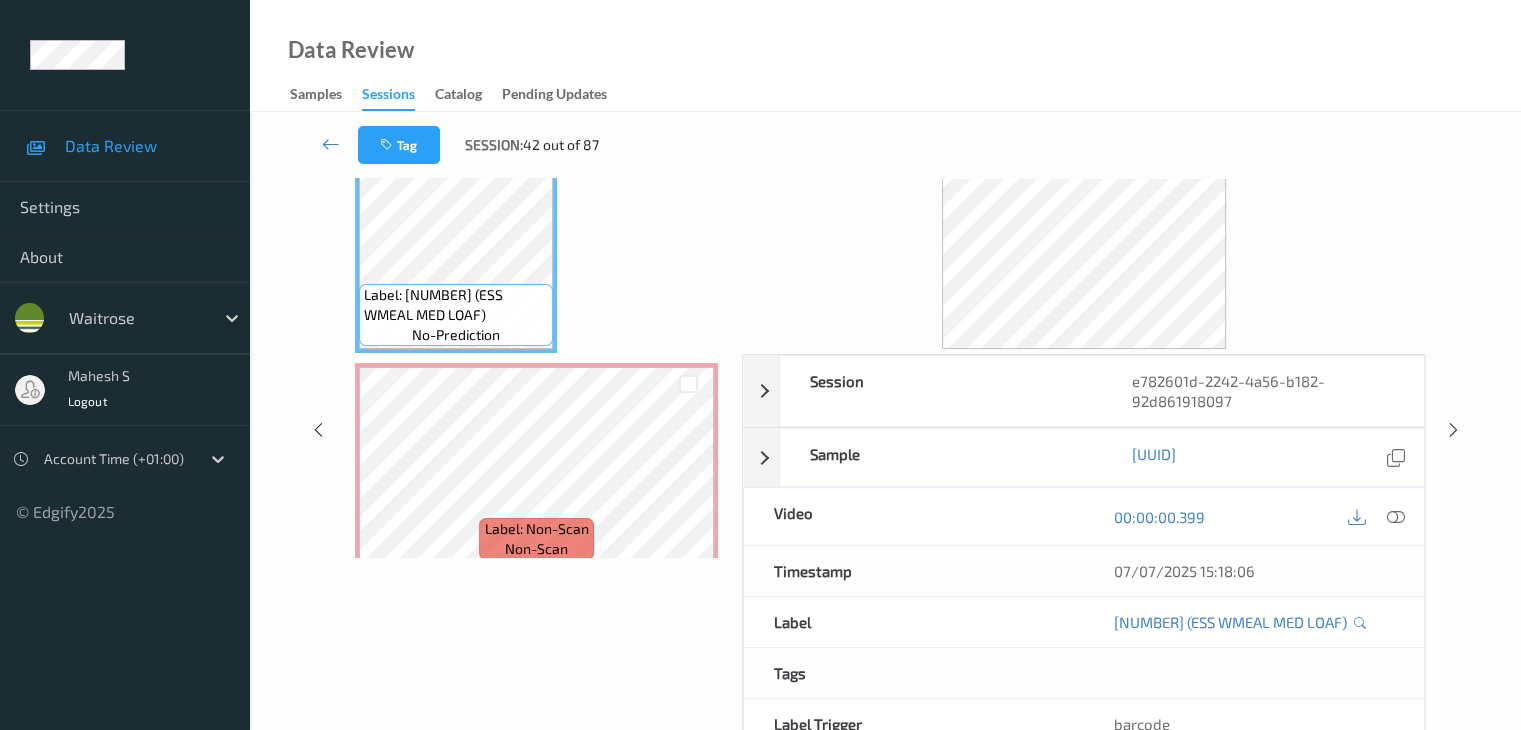 scroll, scrollTop: 0, scrollLeft: 0, axis: both 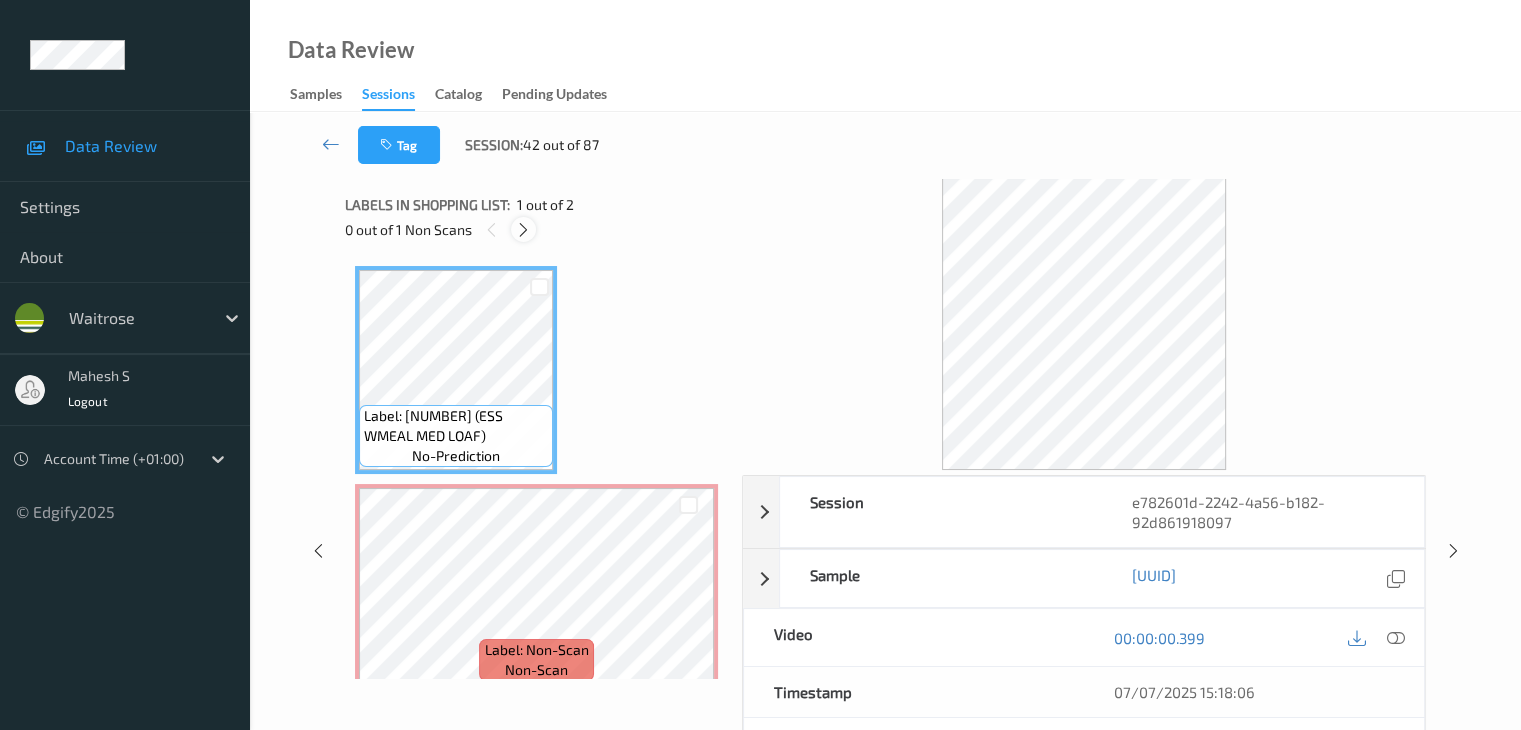 click at bounding box center [523, 230] 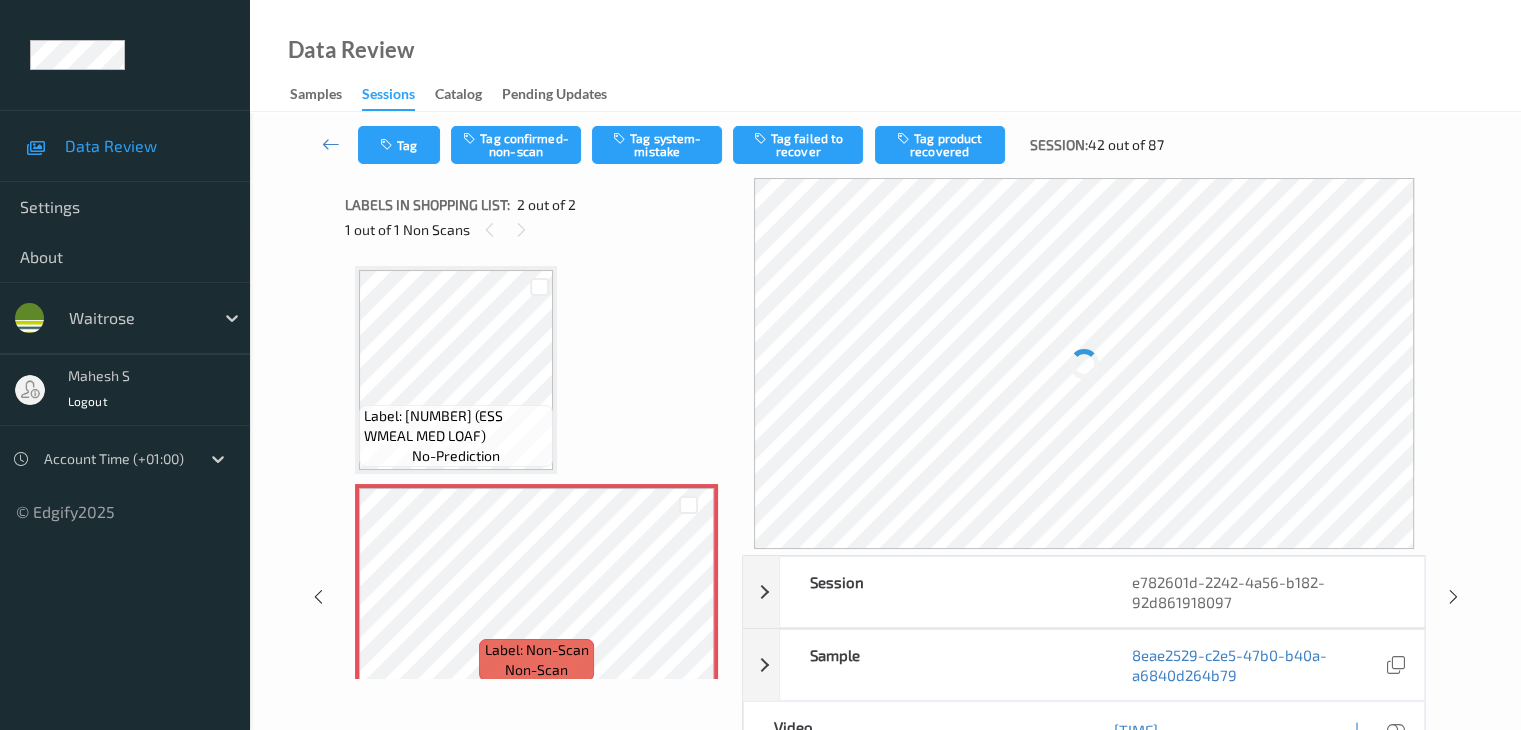 scroll, scrollTop: 10, scrollLeft: 0, axis: vertical 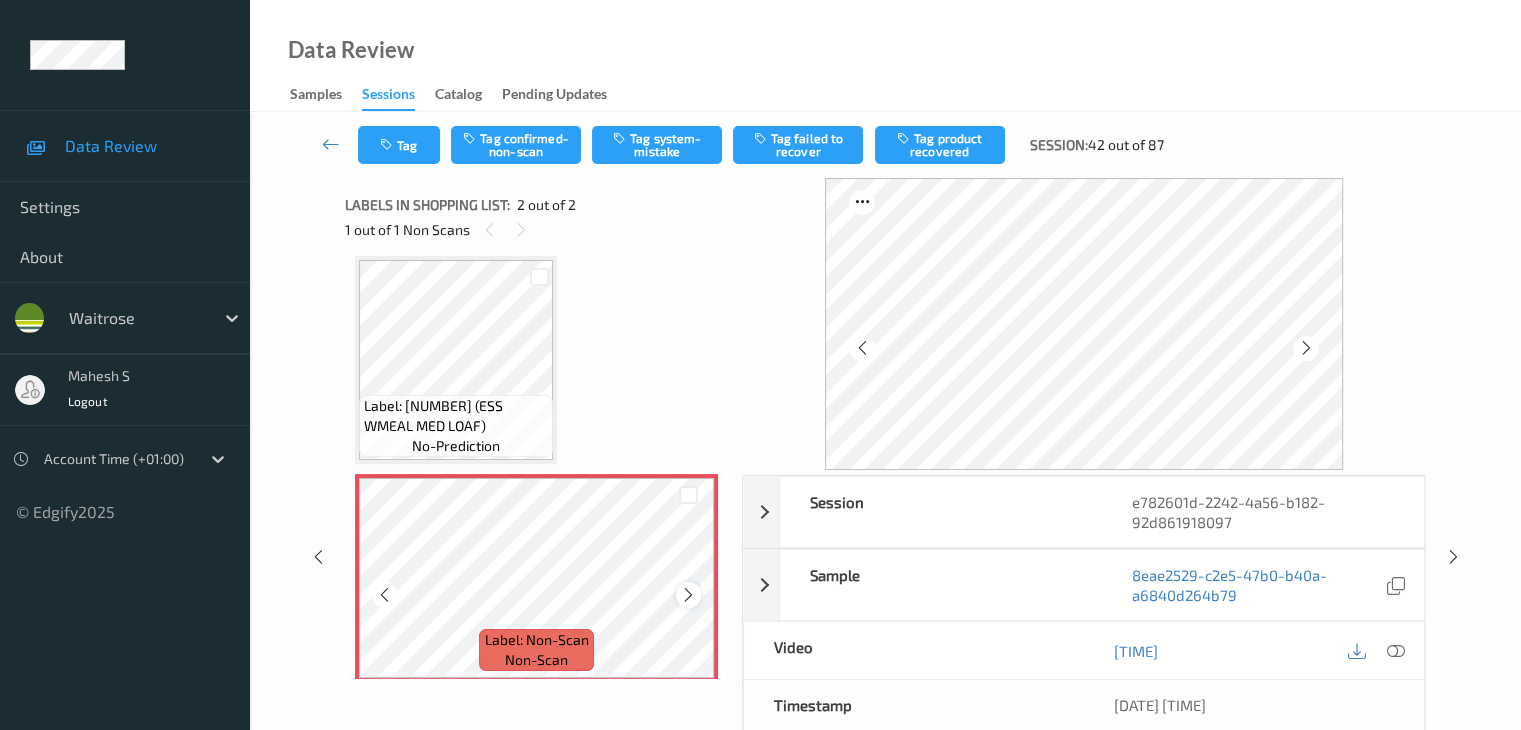 click at bounding box center (688, 595) 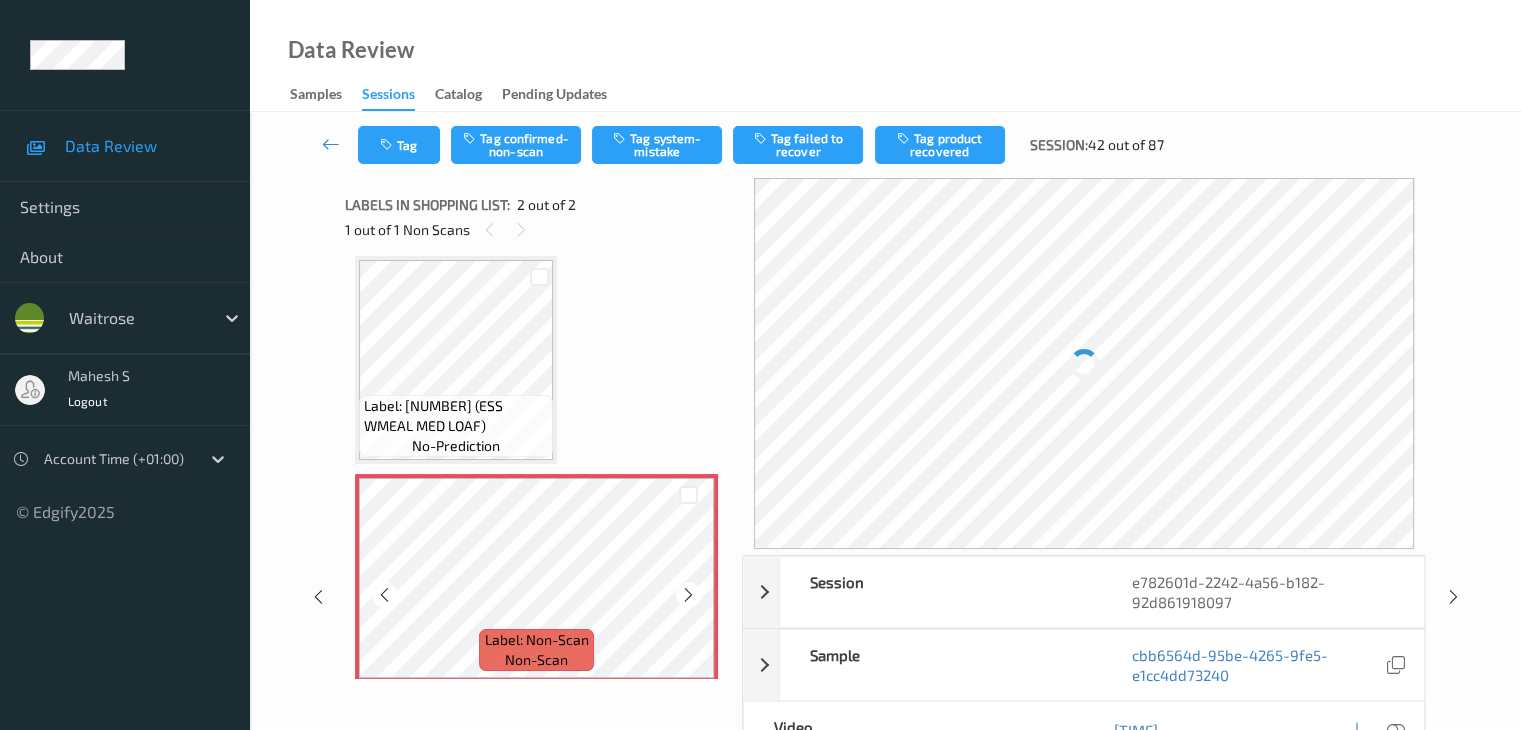 click at bounding box center [688, 595] 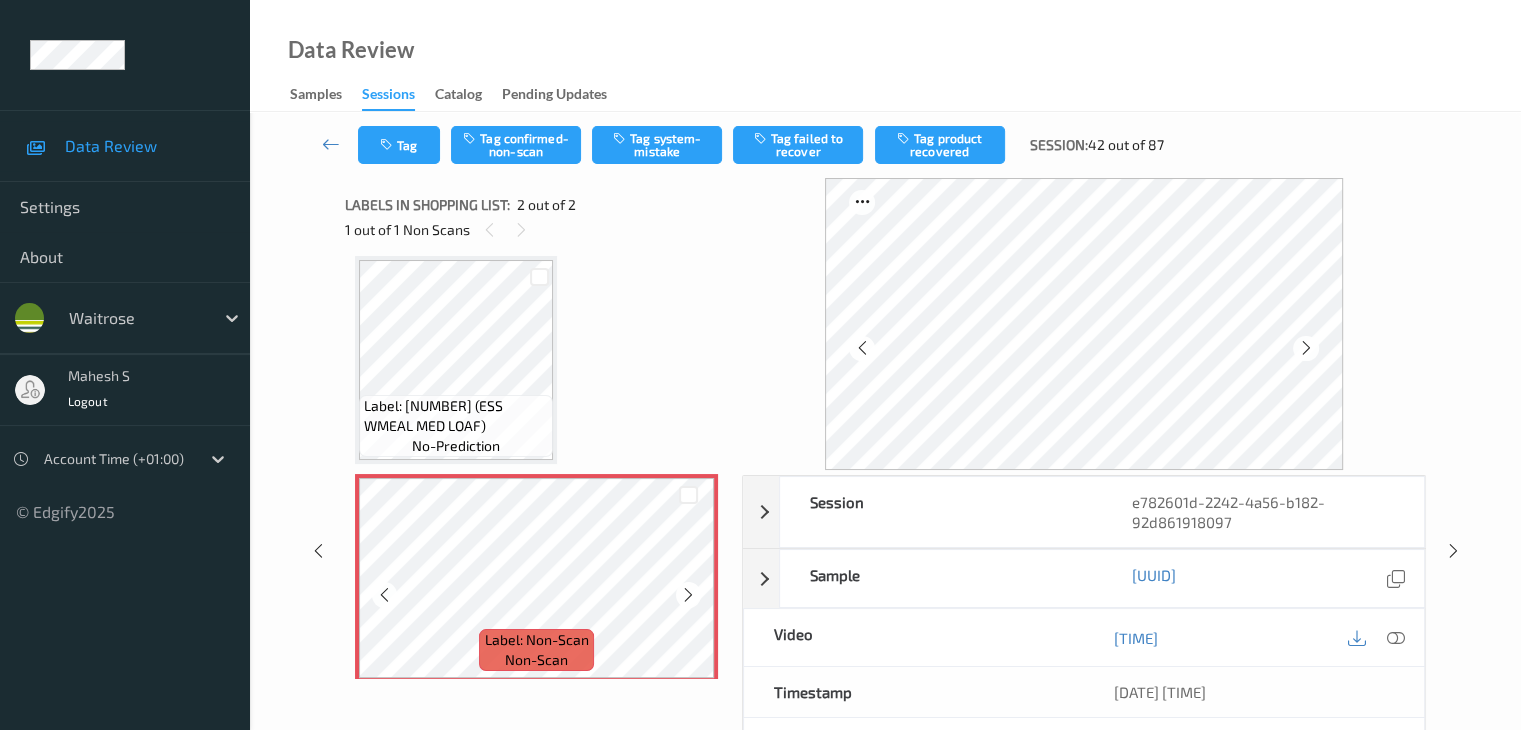 click at bounding box center [688, 595] 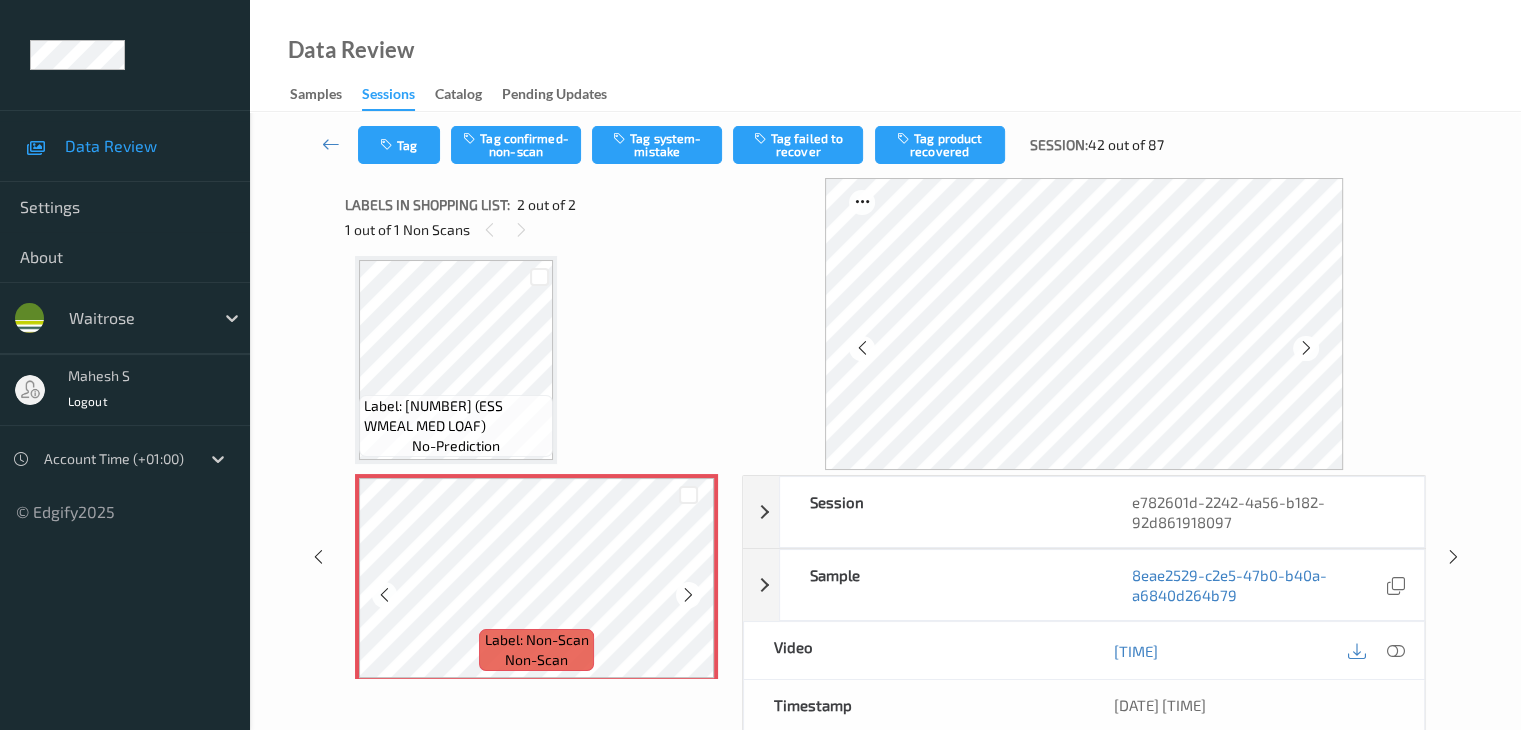 click at bounding box center [688, 595] 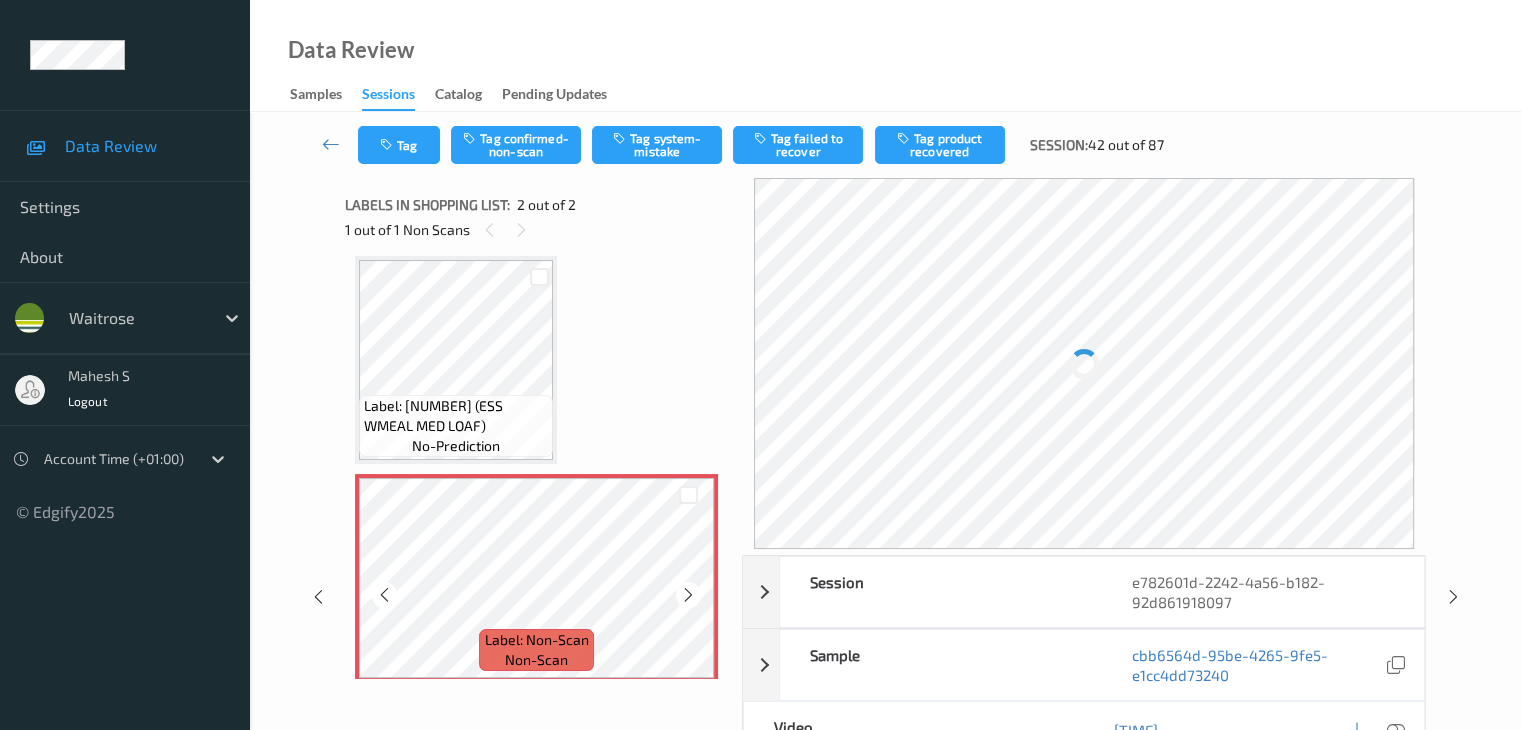 click at bounding box center (688, 595) 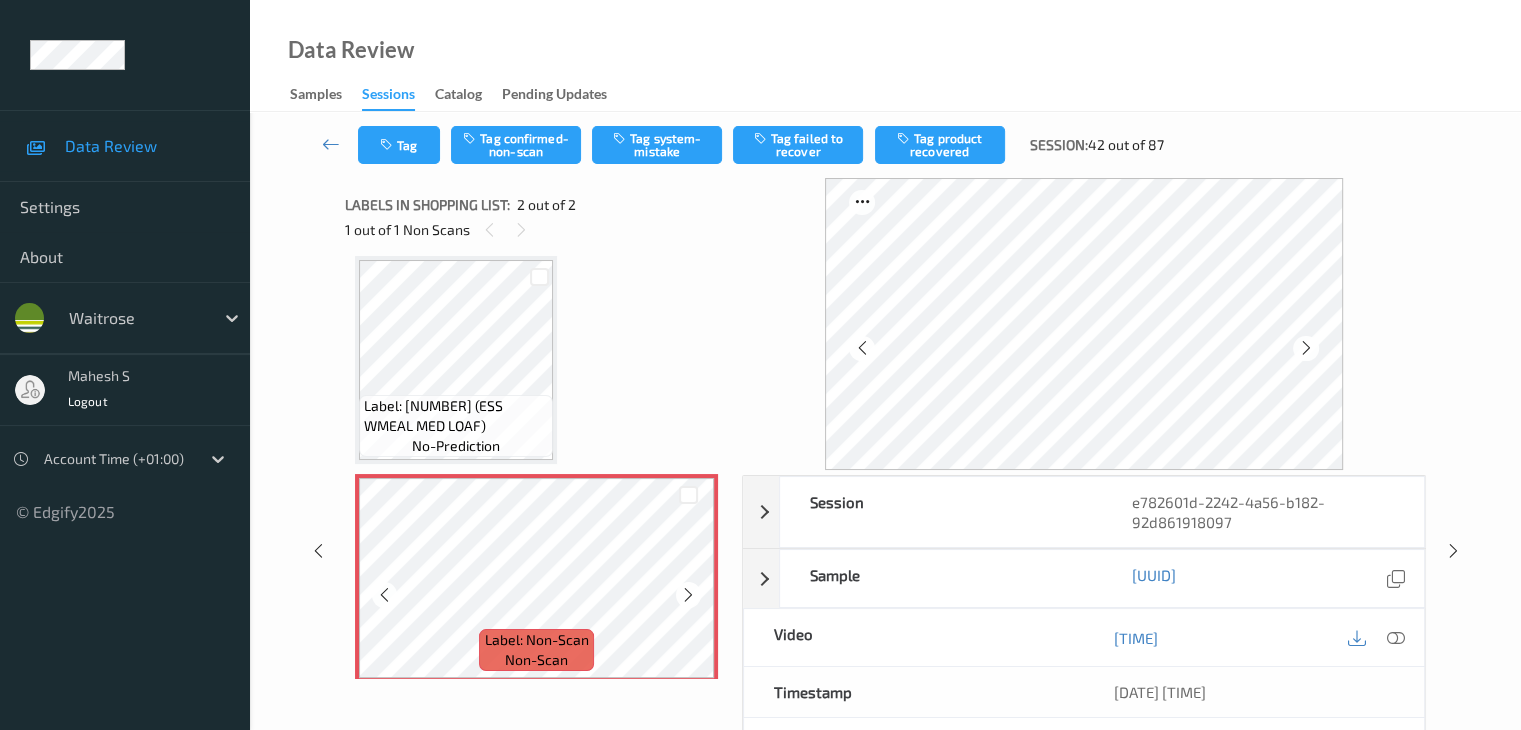 click at bounding box center [688, 595] 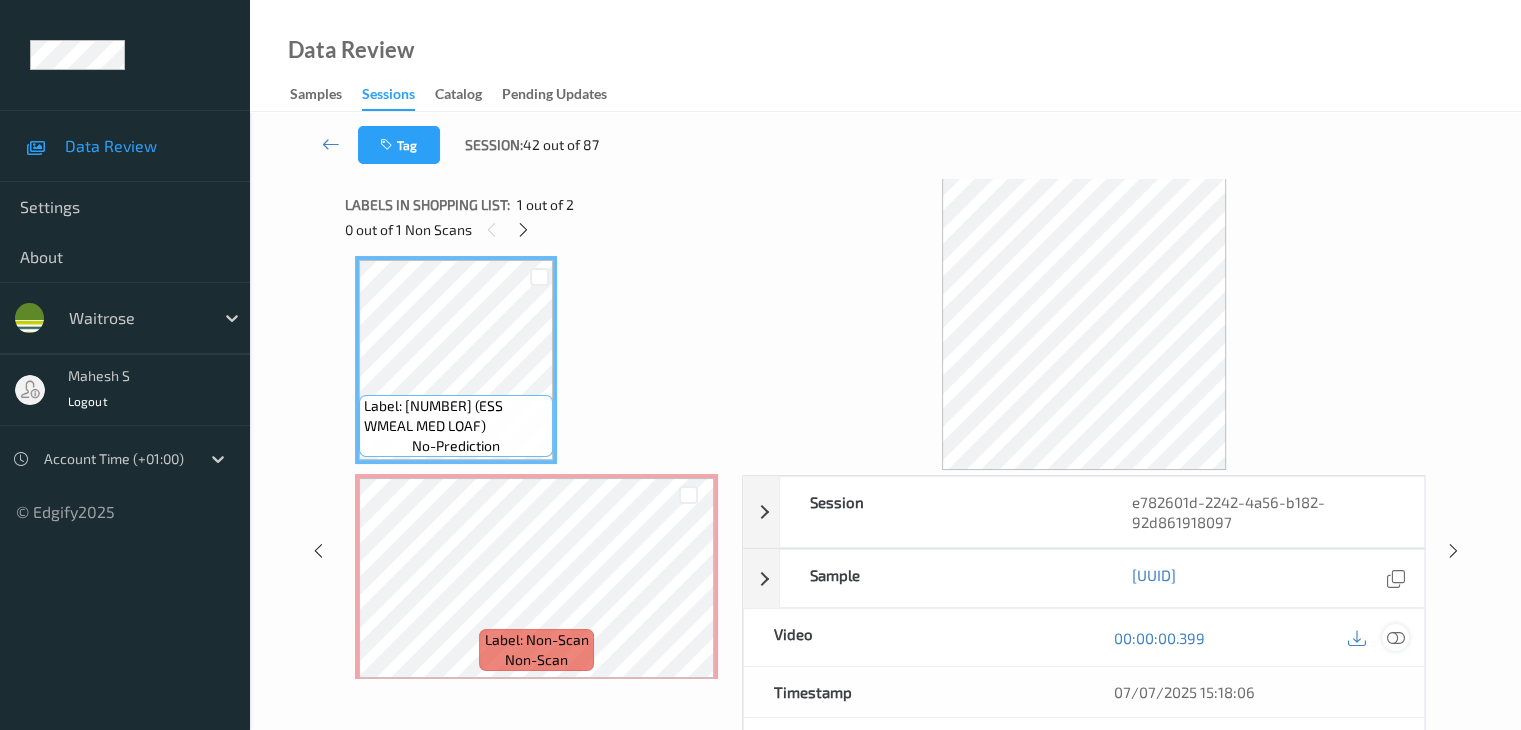 click at bounding box center [1395, 637] 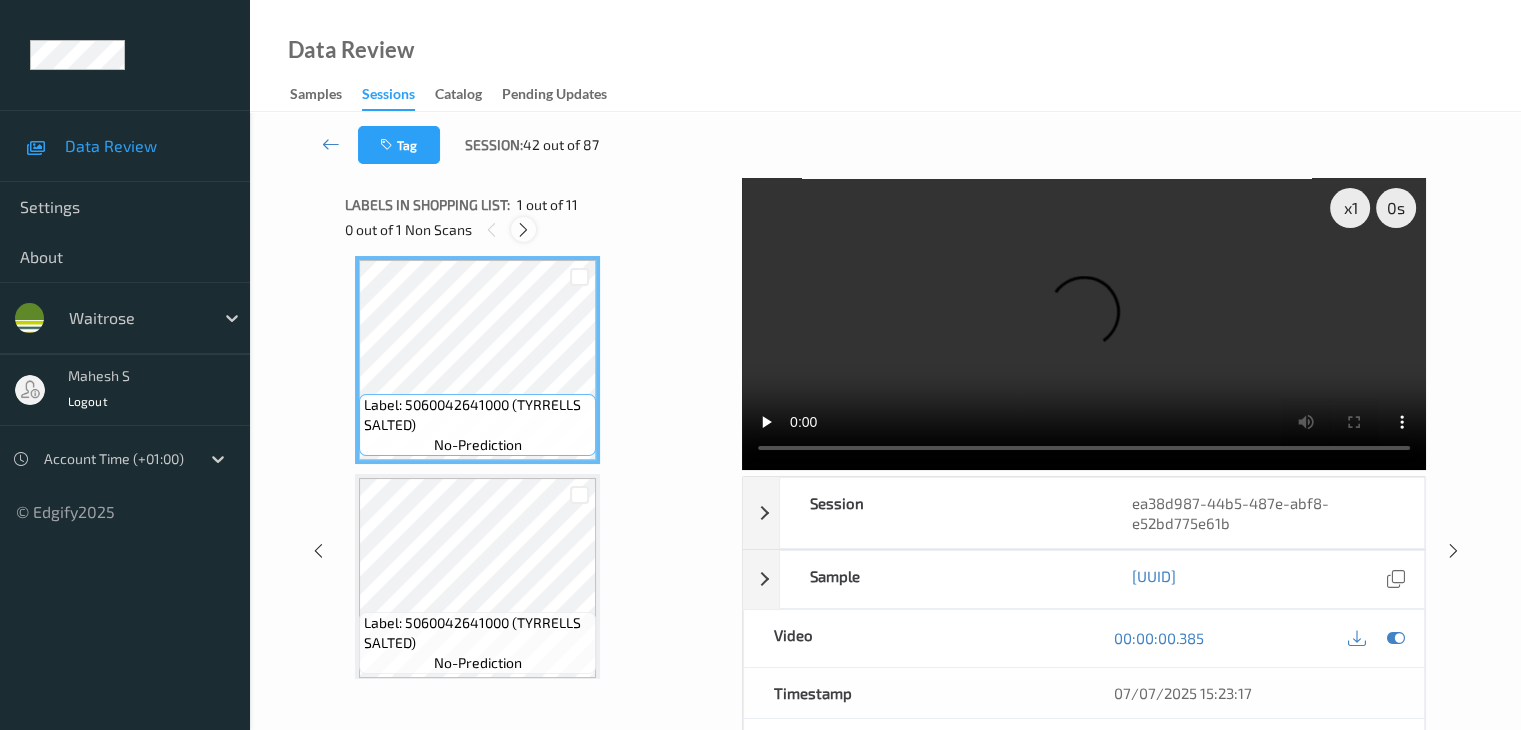 click at bounding box center (523, 230) 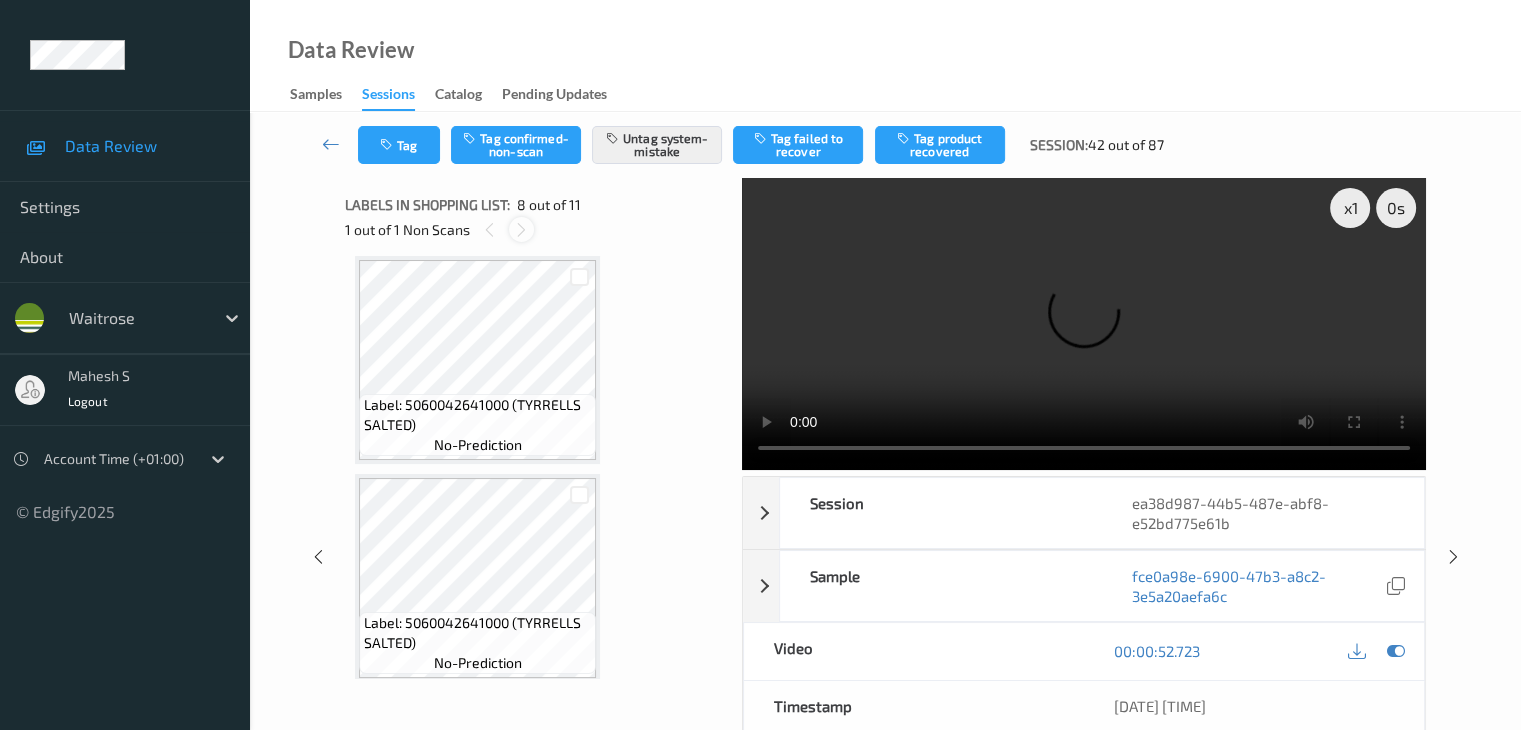 scroll, scrollTop: 1318, scrollLeft: 0, axis: vertical 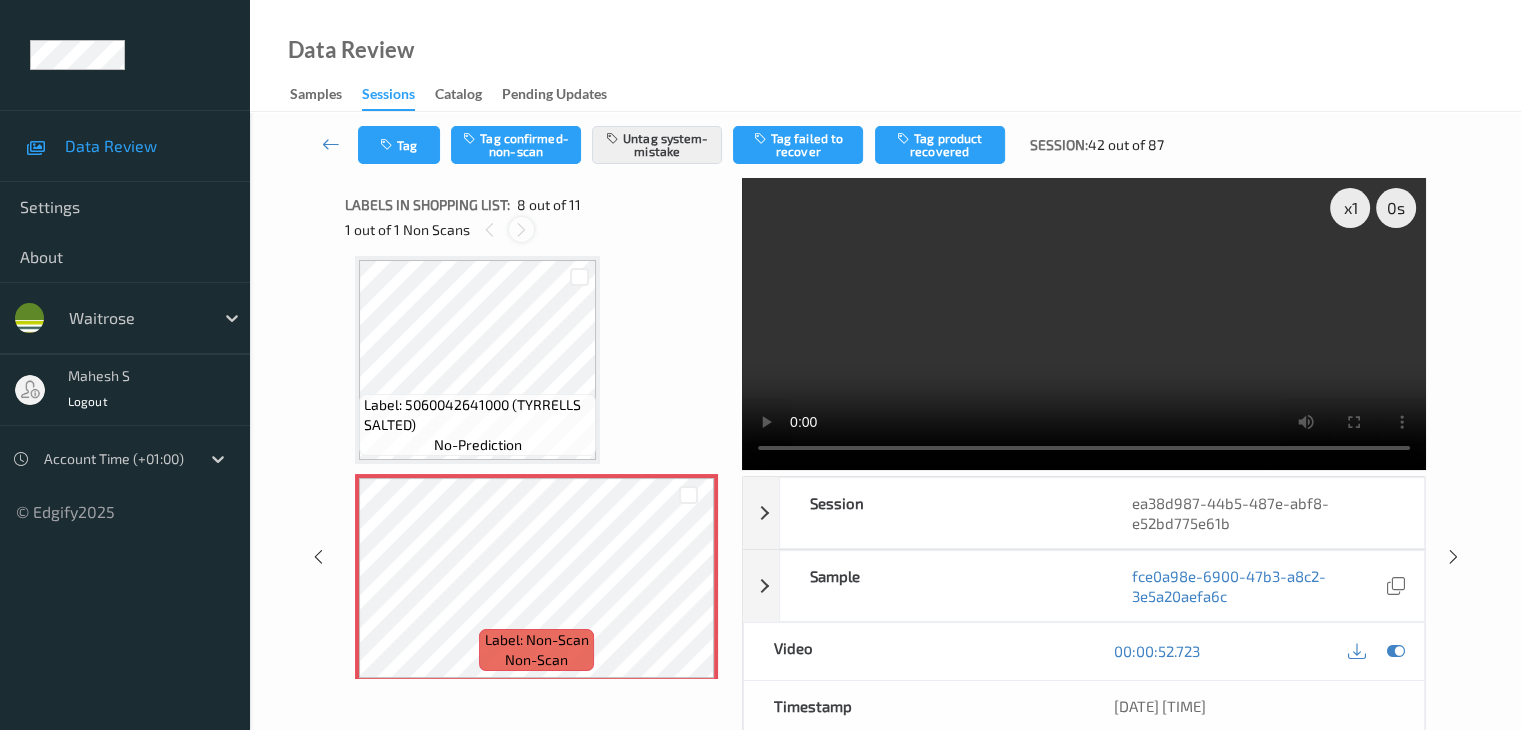 click at bounding box center [521, 230] 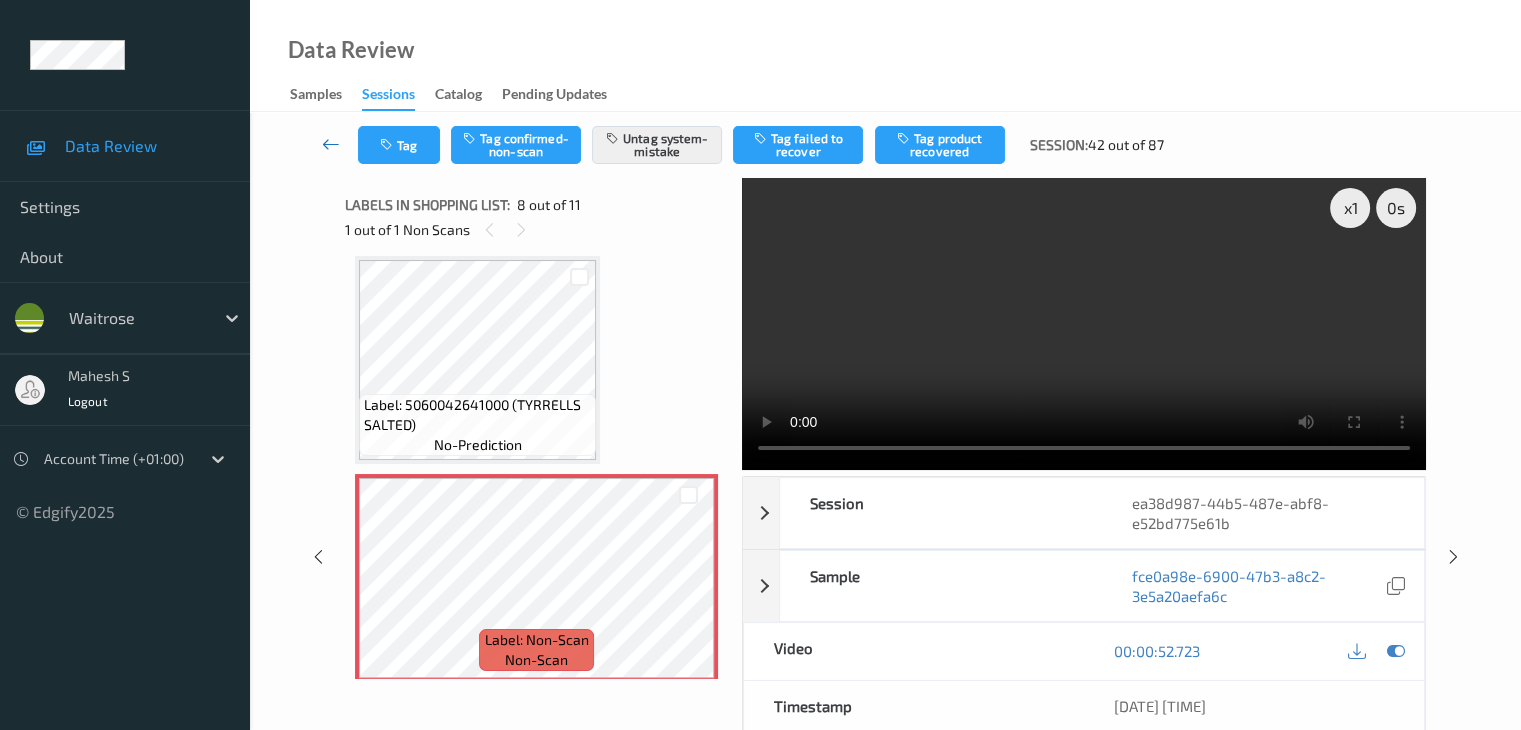 click at bounding box center (331, 144) 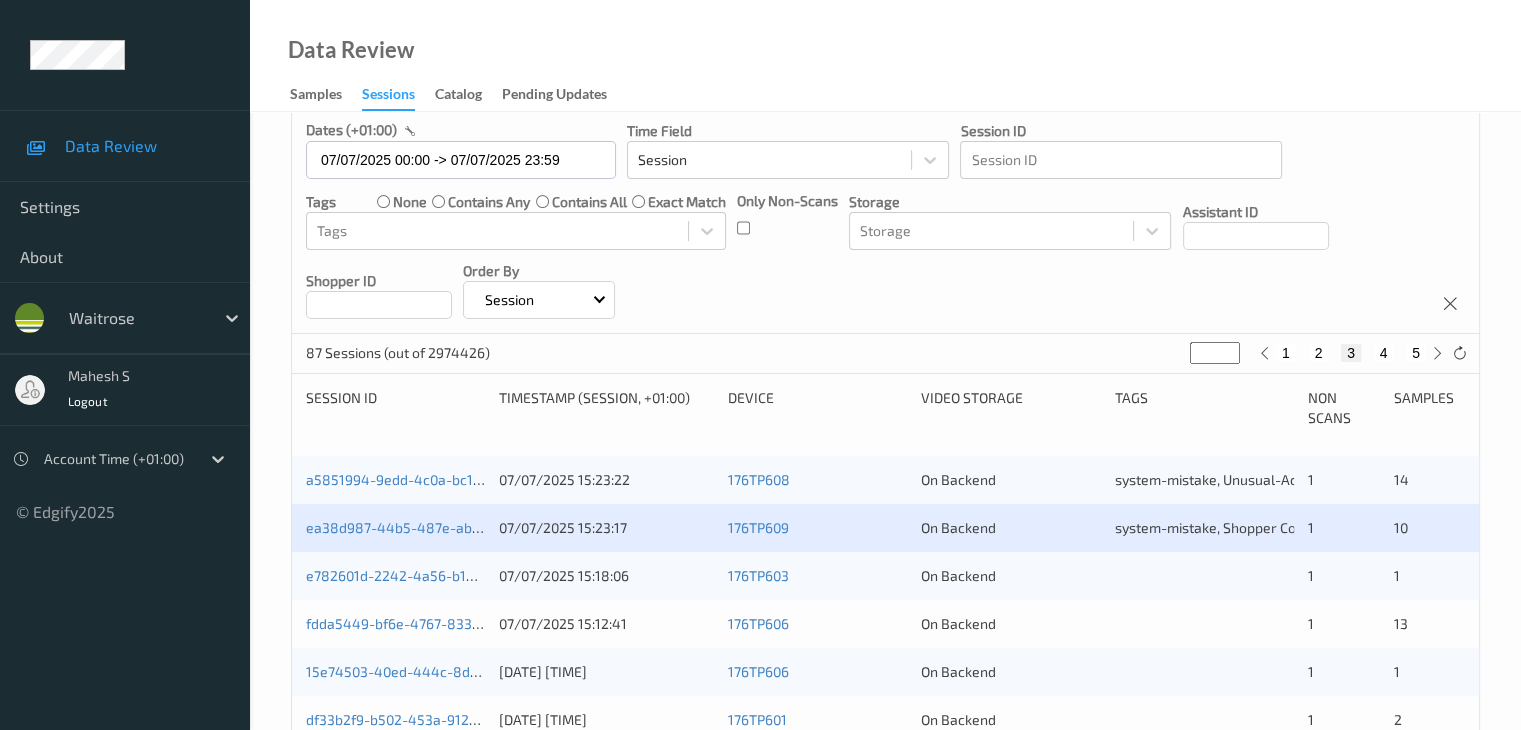 scroll, scrollTop: 200, scrollLeft: 0, axis: vertical 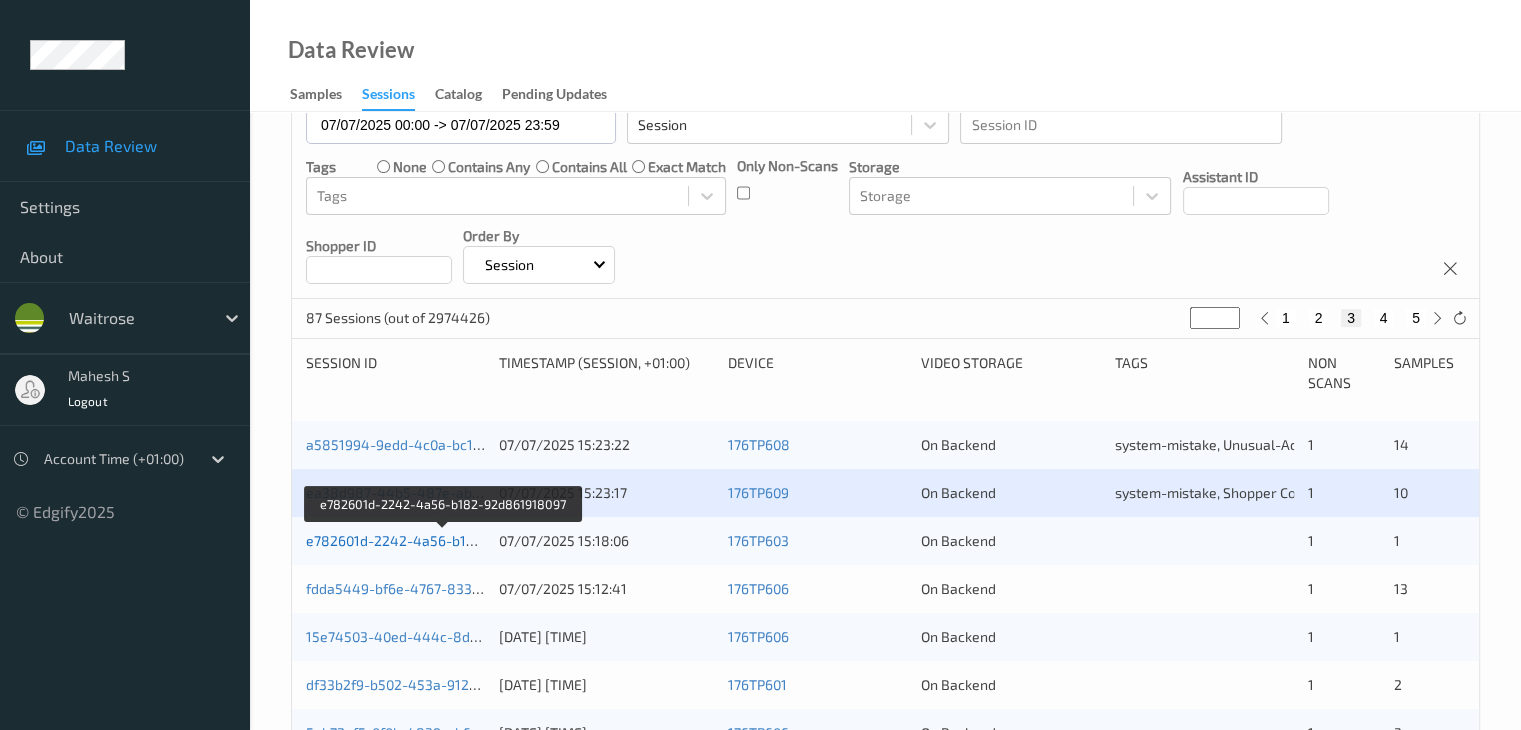 click on "e782601d-2242-4a56-b182-92d861918097" at bounding box center [444, 540] 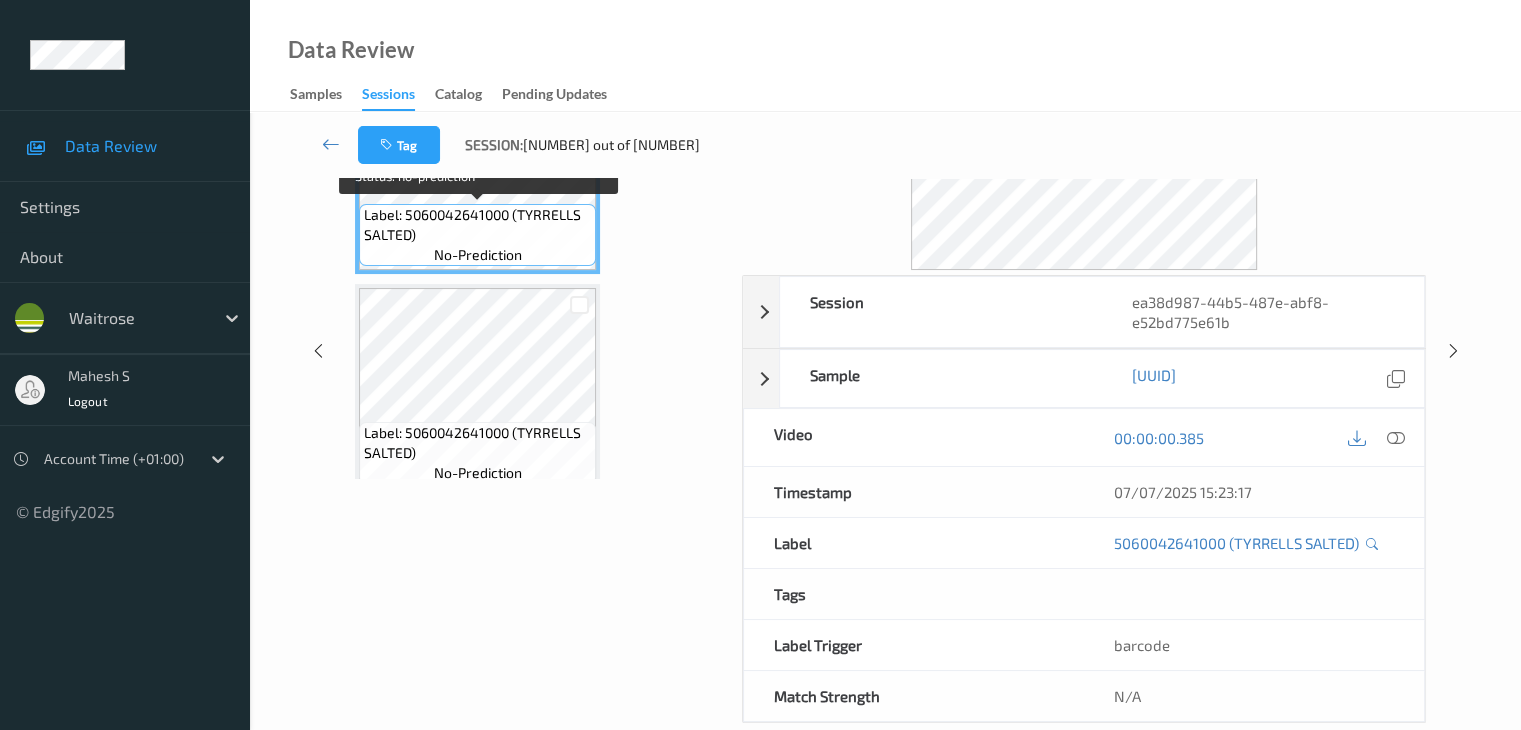 scroll, scrollTop: 100, scrollLeft: 0, axis: vertical 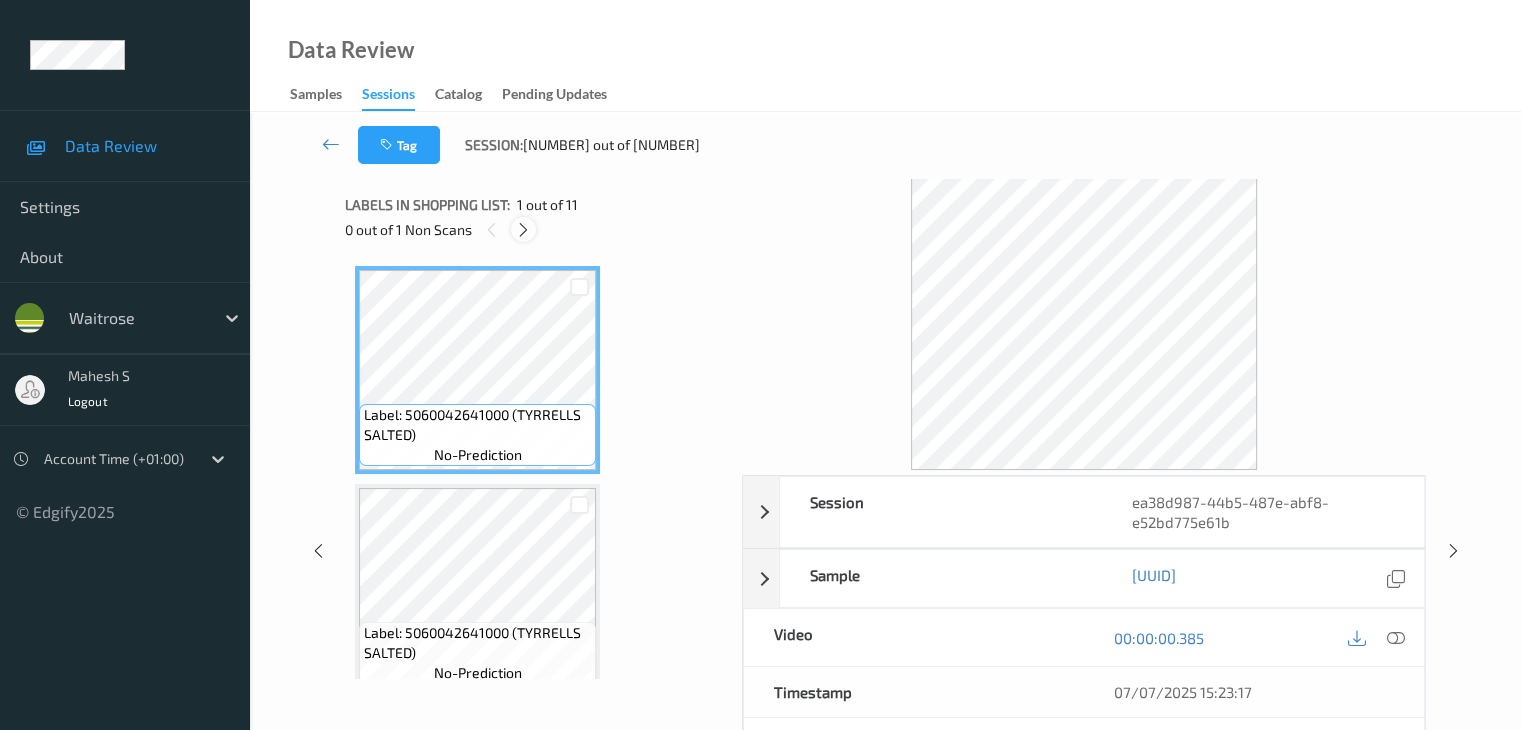 click at bounding box center [523, 230] 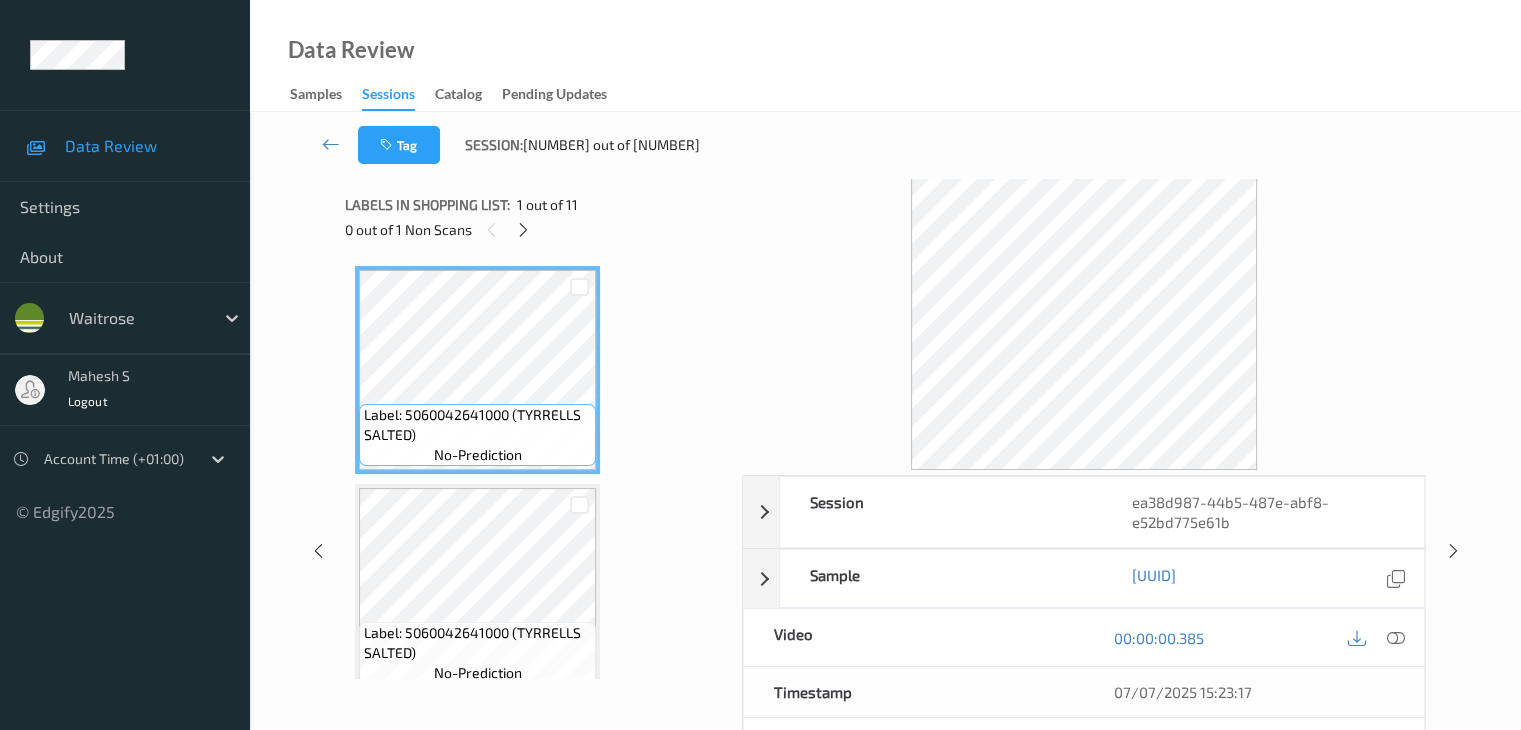 scroll, scrollTop: 1318, scrollLeft: 0, axis: vertical 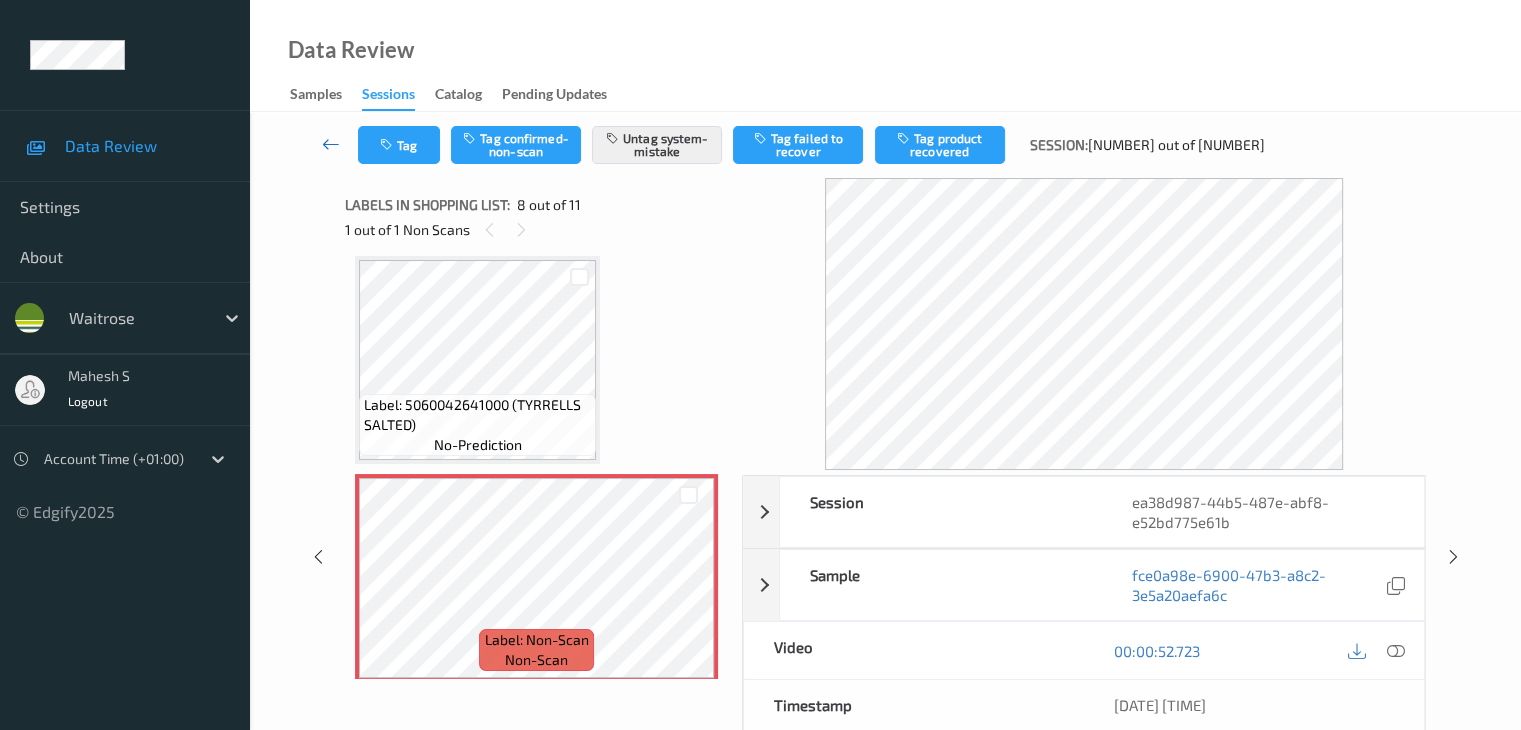 click at bounding box center [331, 144] 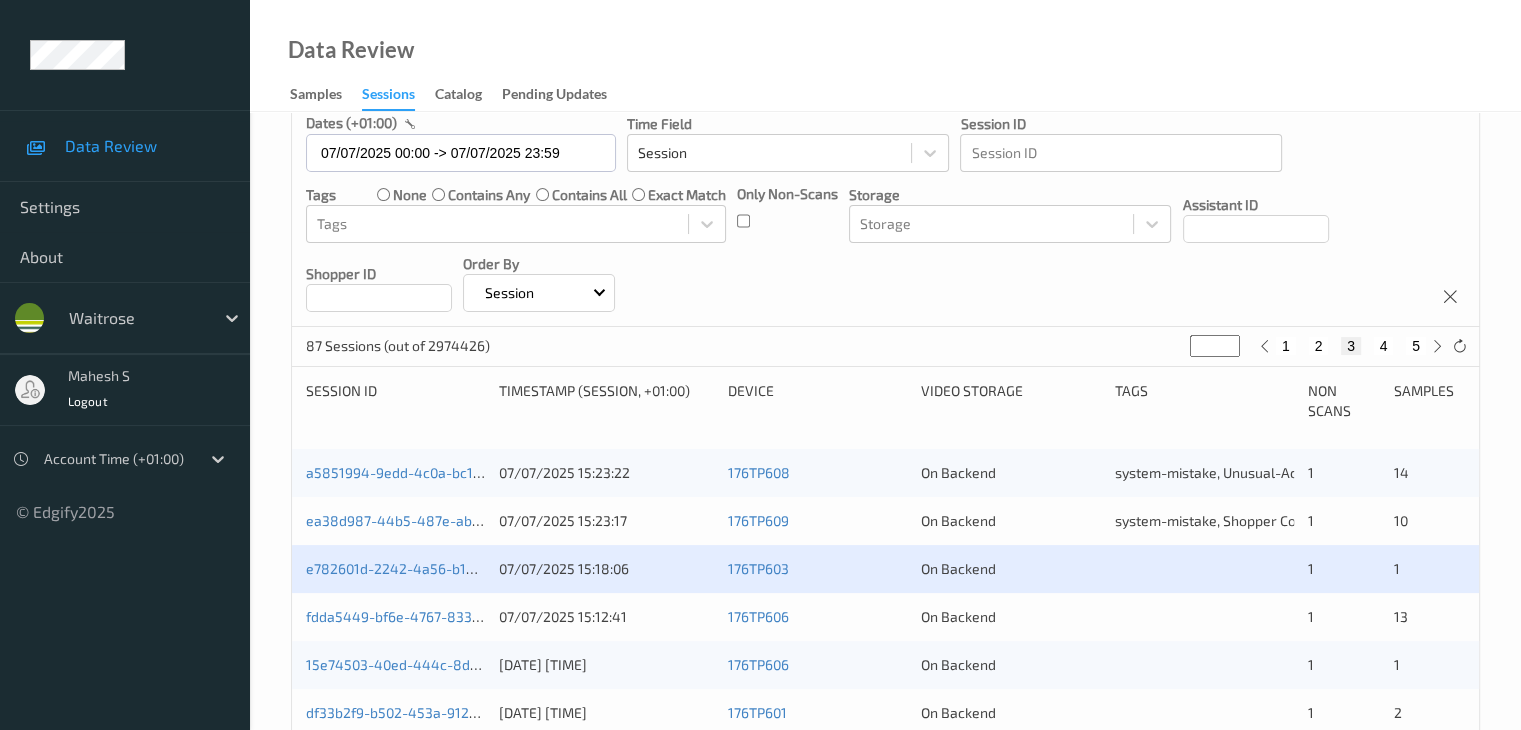 scroll, scrollTop: 400, scrollLeft: 0, axis: vertical 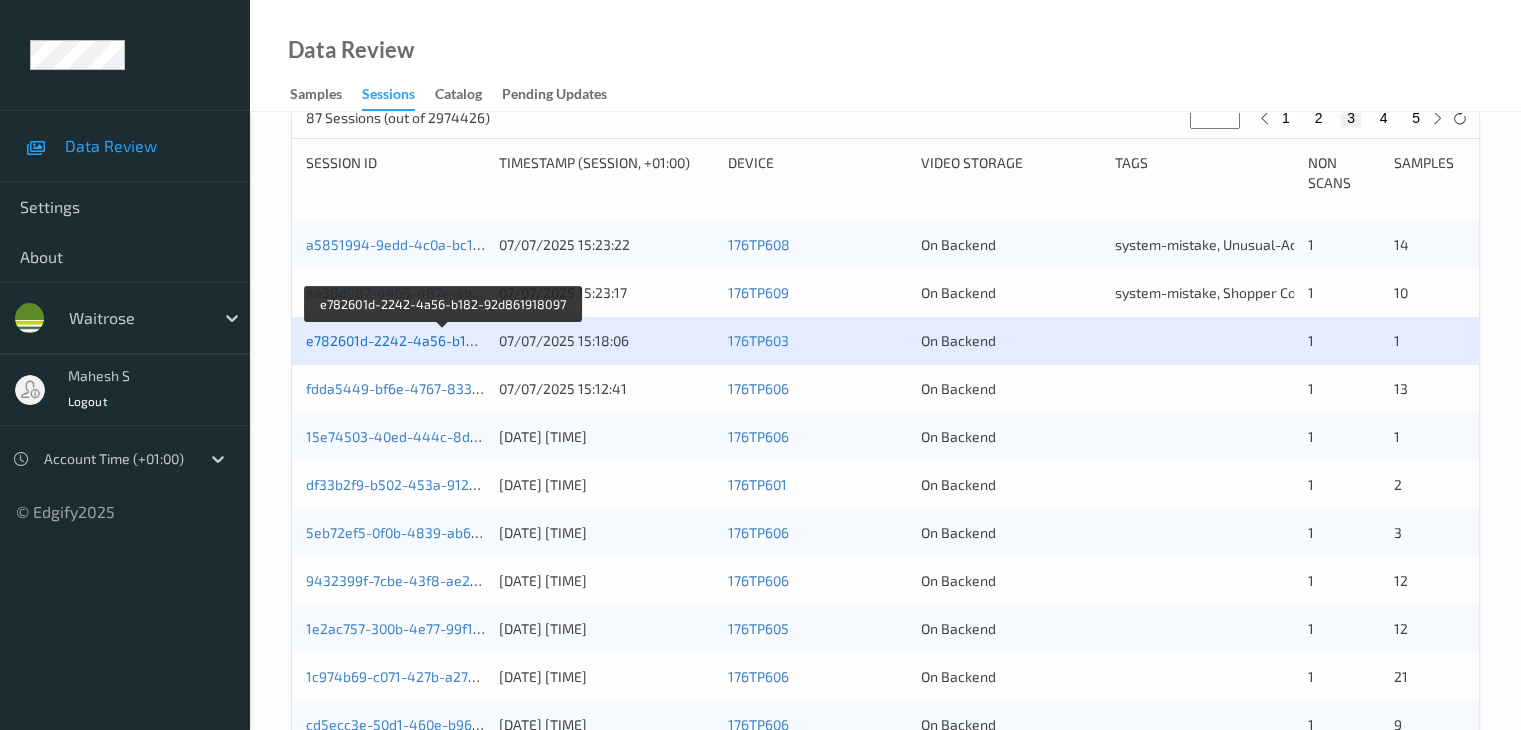 click on "e782601d-2242-4a56-b182-92d861918097" at bounding box center [444, 340] 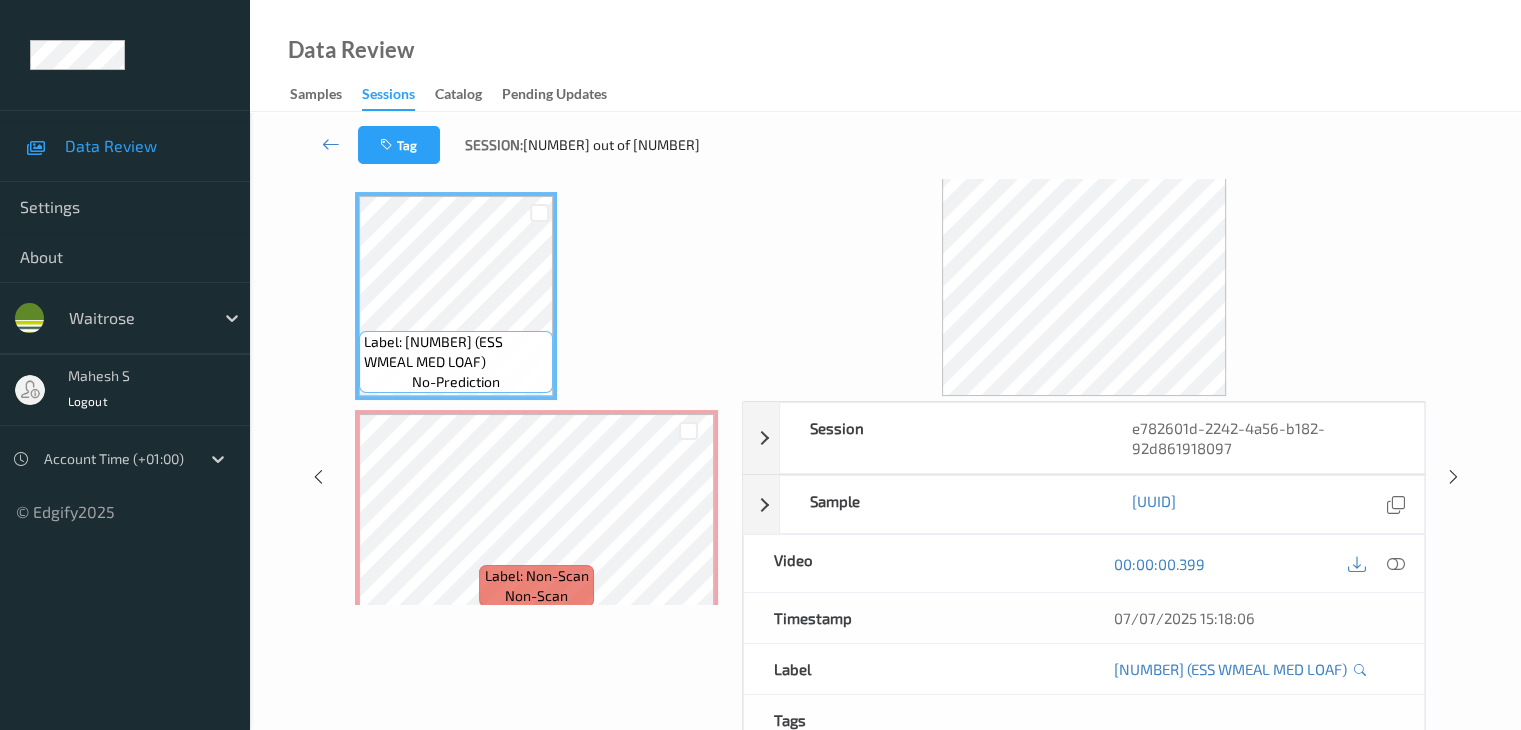 scroll, scrollTop: 64, scrollLeft: 0, axis: vertical 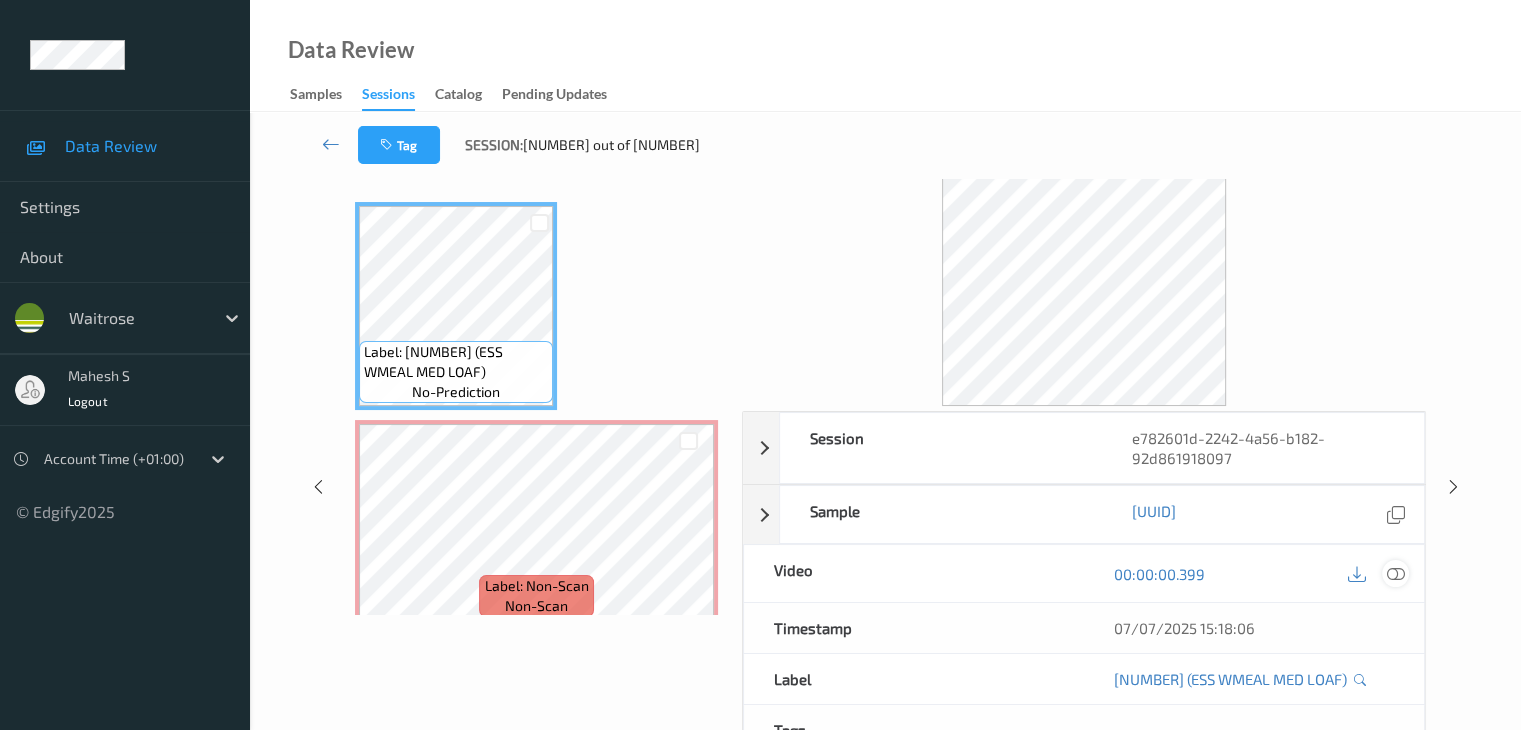 click at bounding box center (1395, 574) 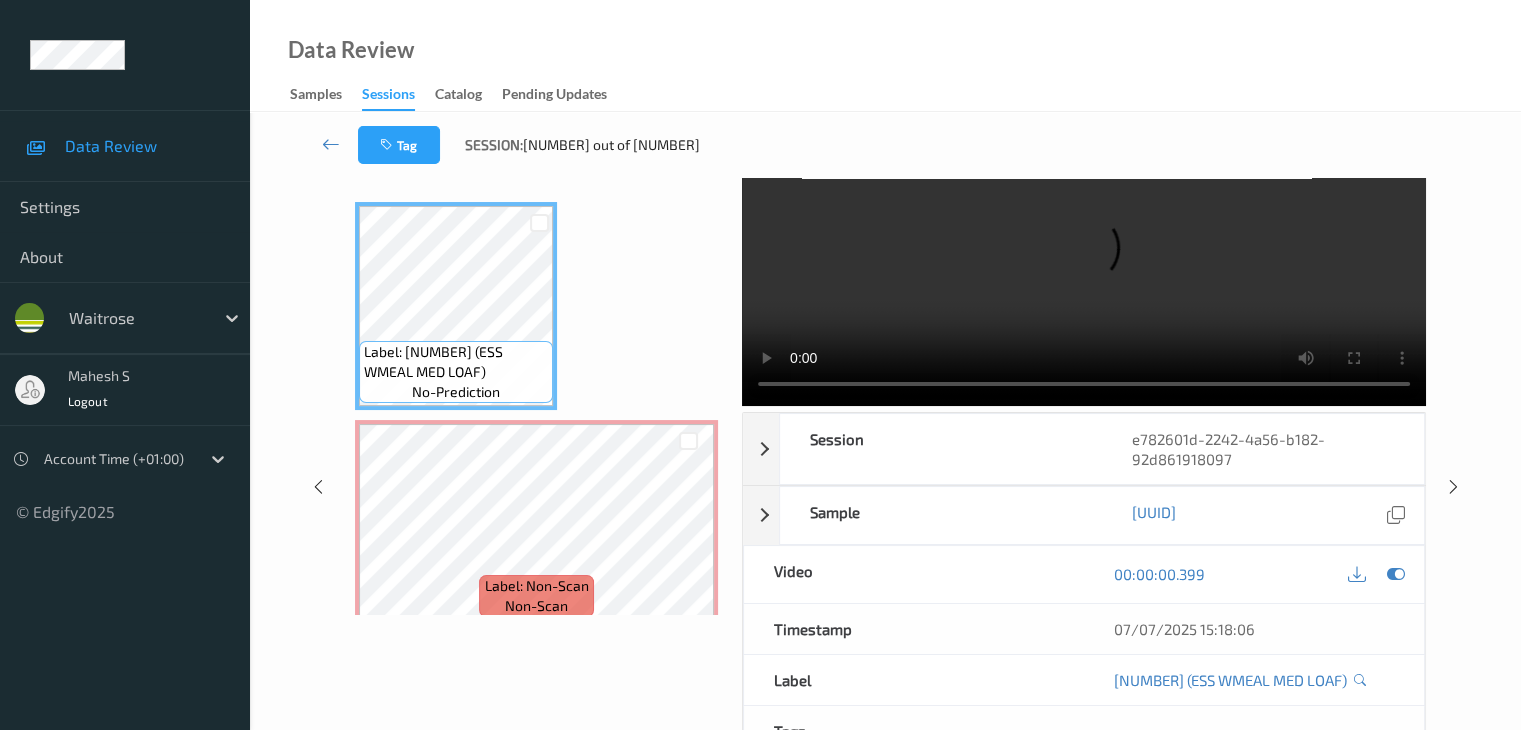 scroll, scrollTop: 0, scrollLeft: 0, axis: both 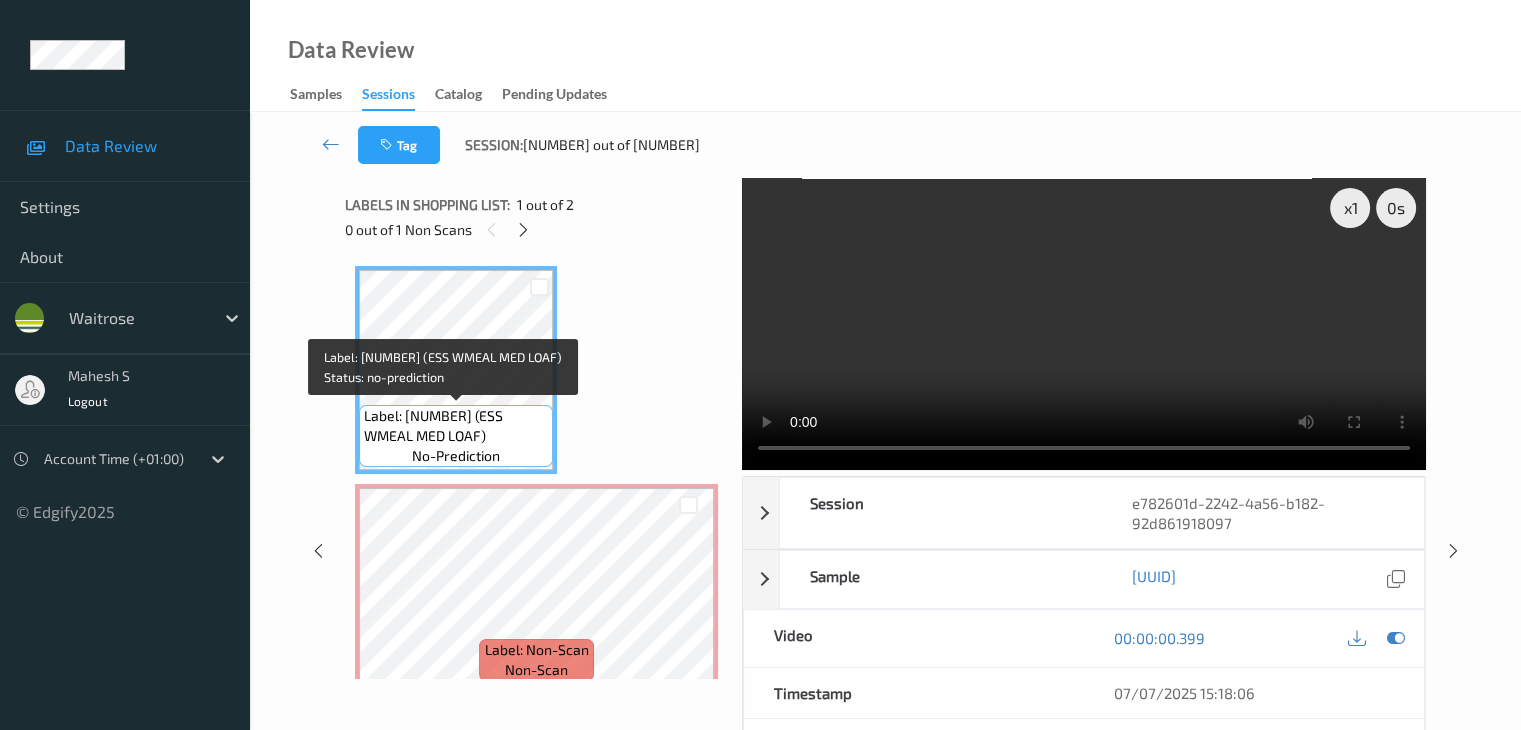 click on "Label: [NUMBER] (ESS WMEAL MED LOAF)" at bounding box center [456, 426] 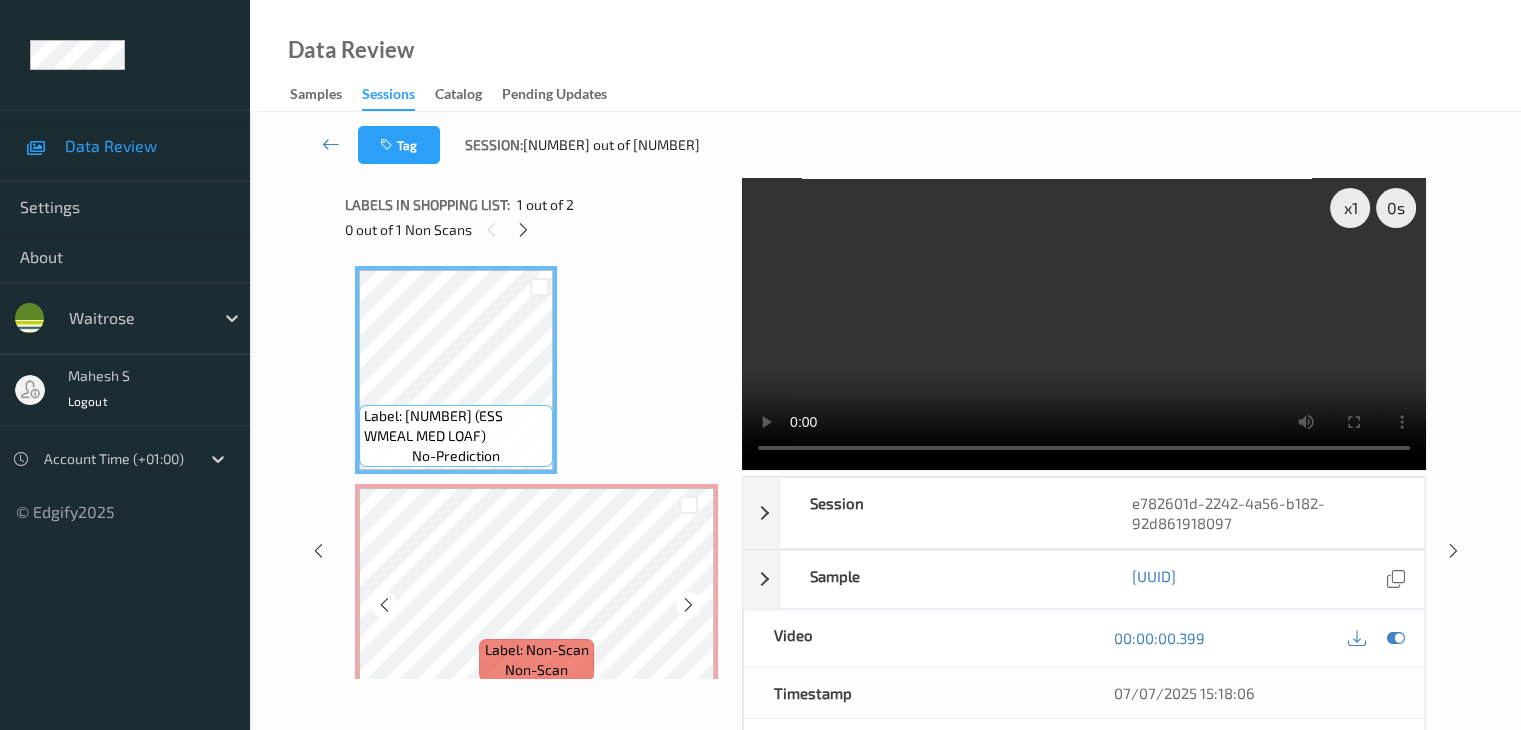 scroll, scrollTop: 23, scrollLeft: 0, axis: vertical 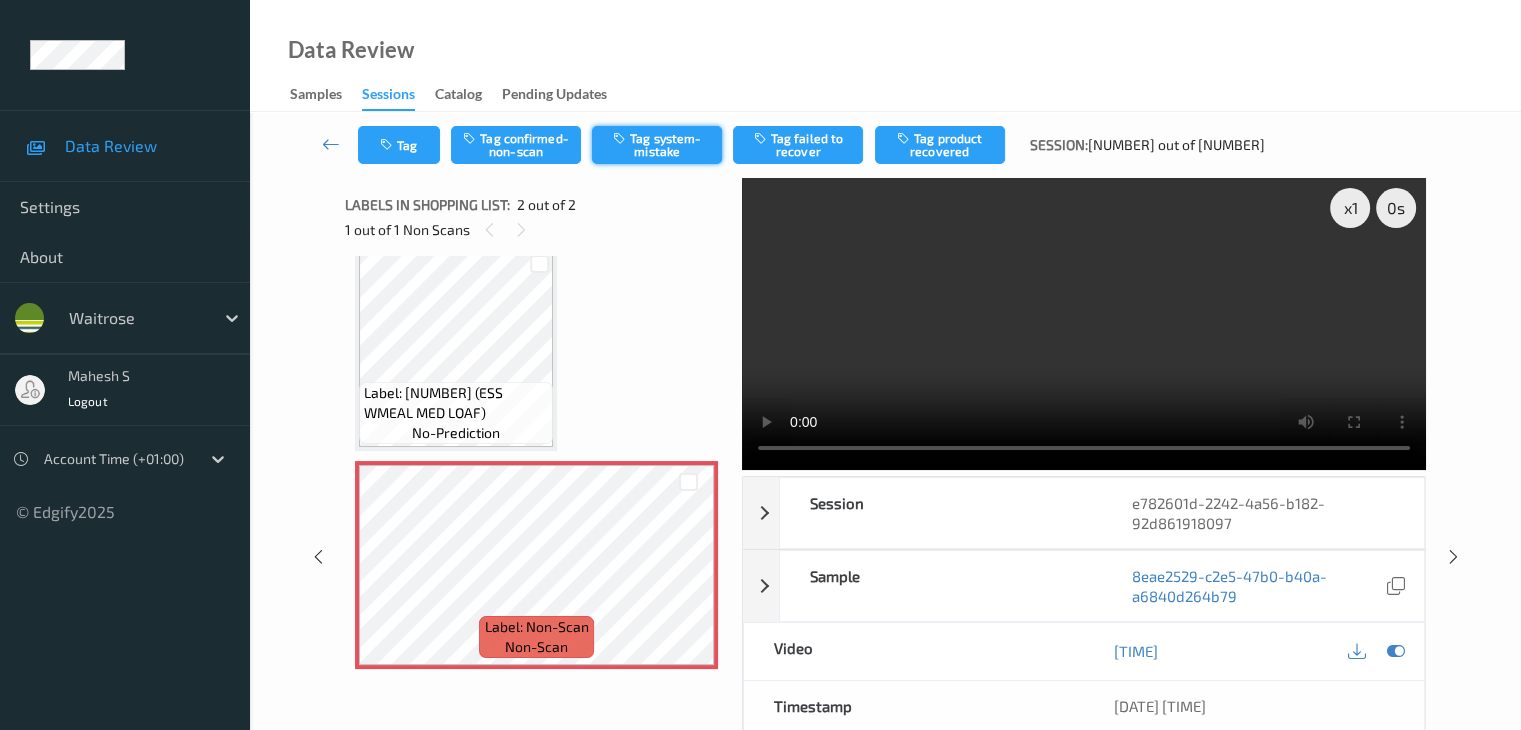 click on "Tag   system-mistake" at bounding box center (657, 145) 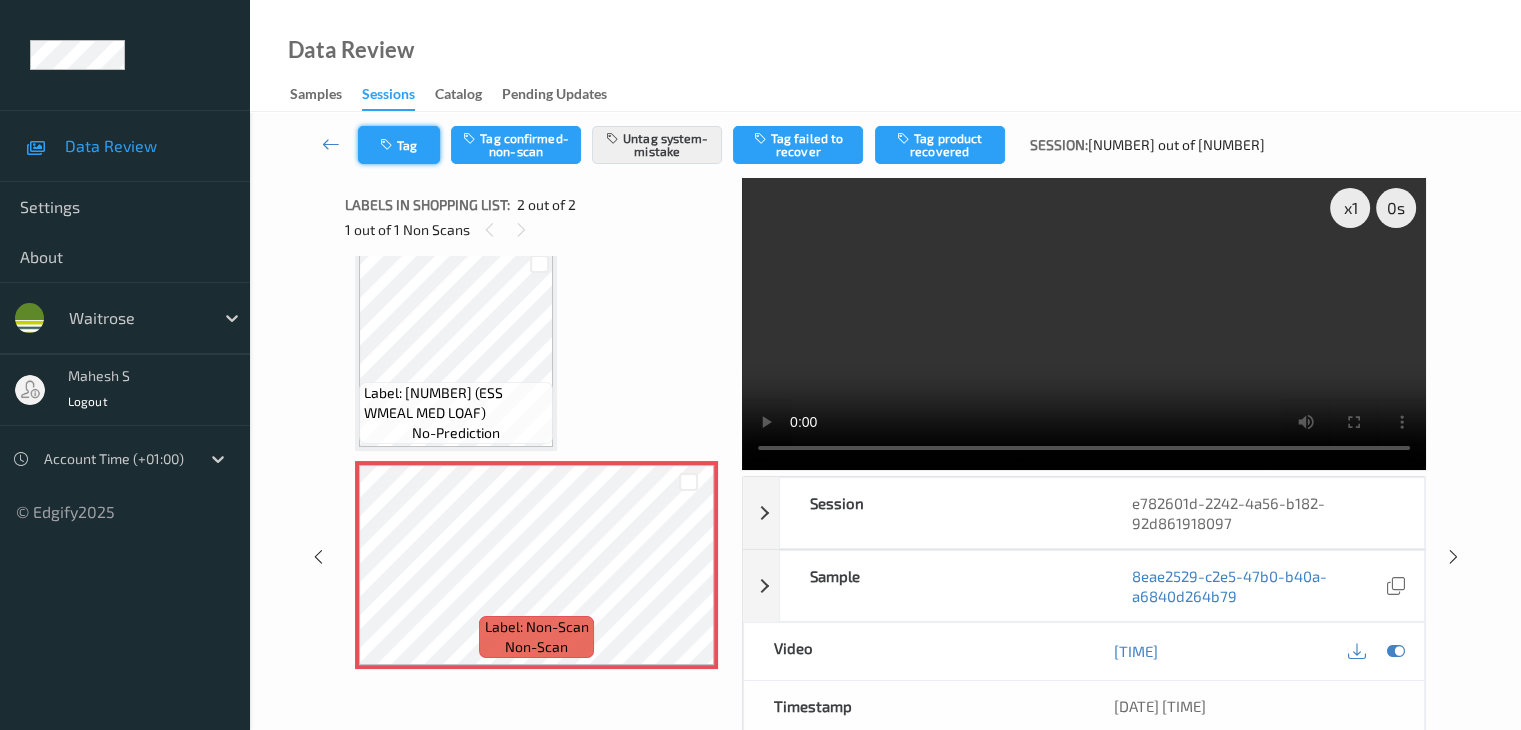 click on "Tag" at bounding box center (399, 145) 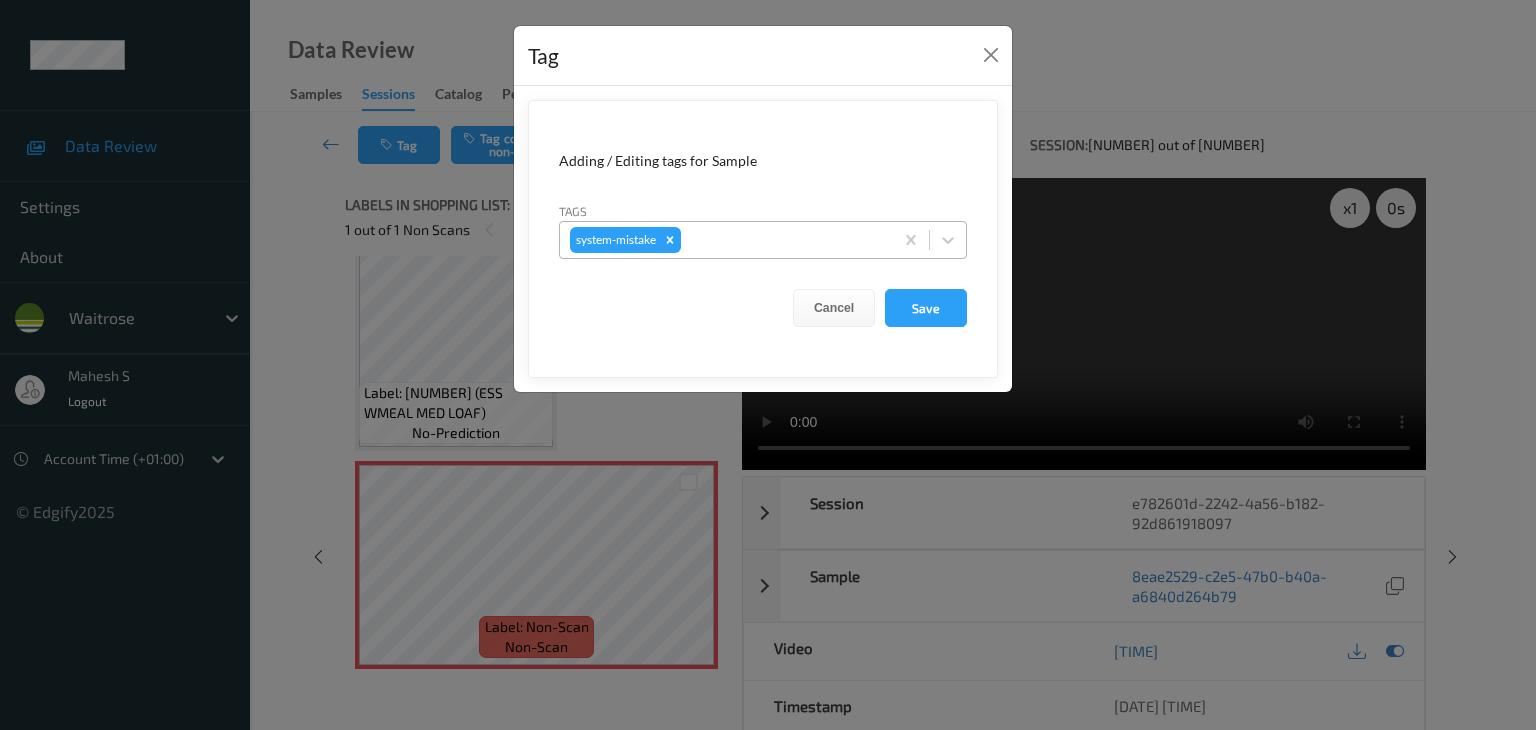 click at bounding box center [784, 240] 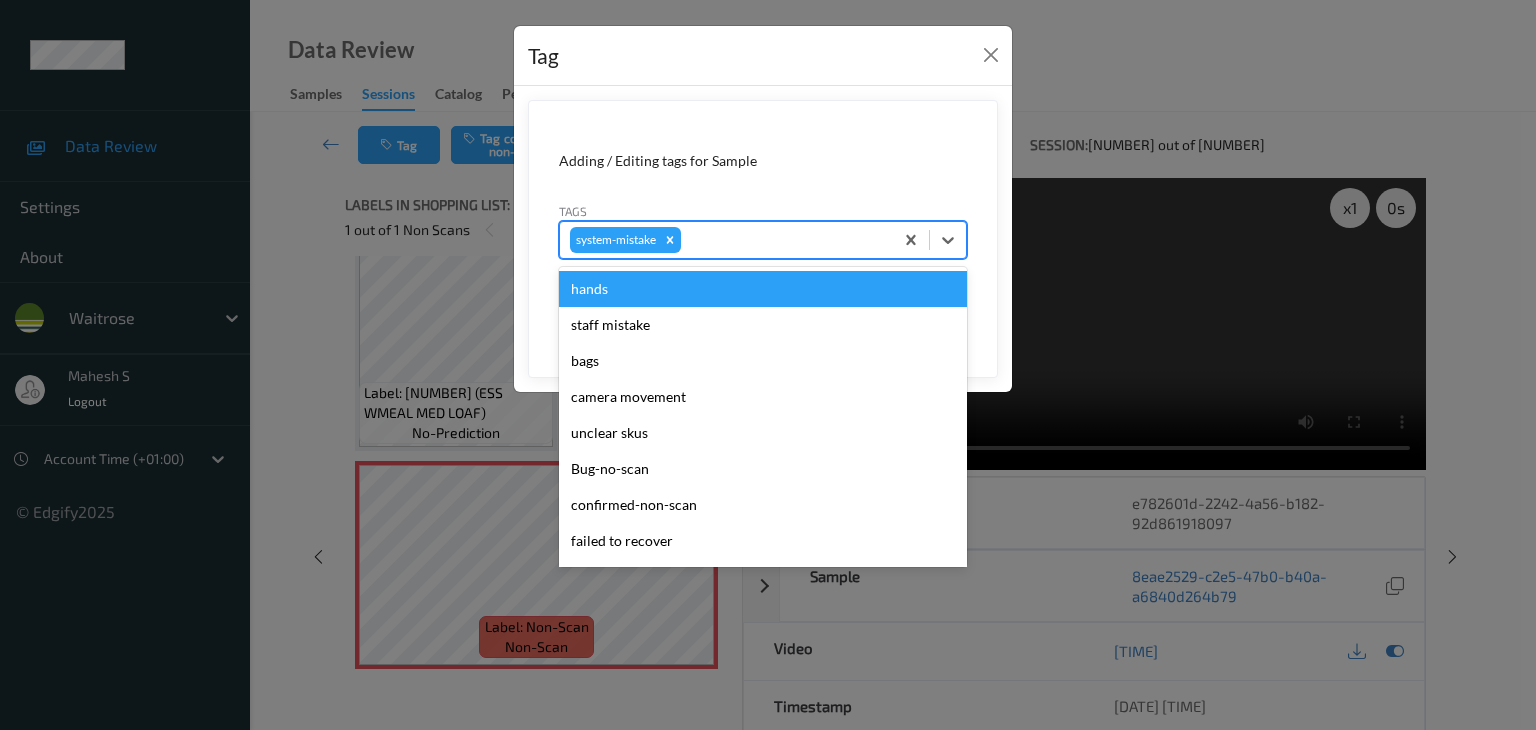 type on "u" 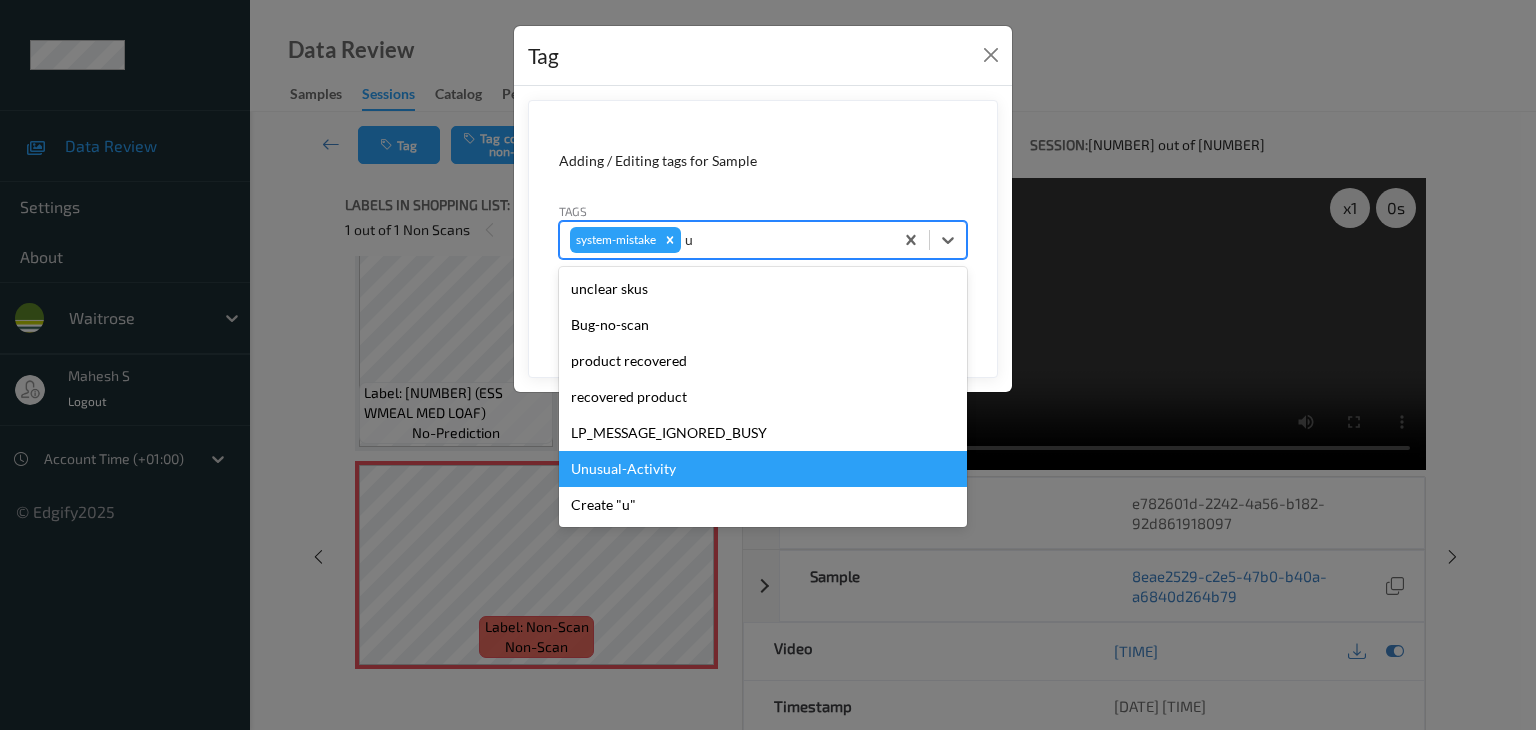 click on "Unusual-Activity" at bounding box center [763, 469] 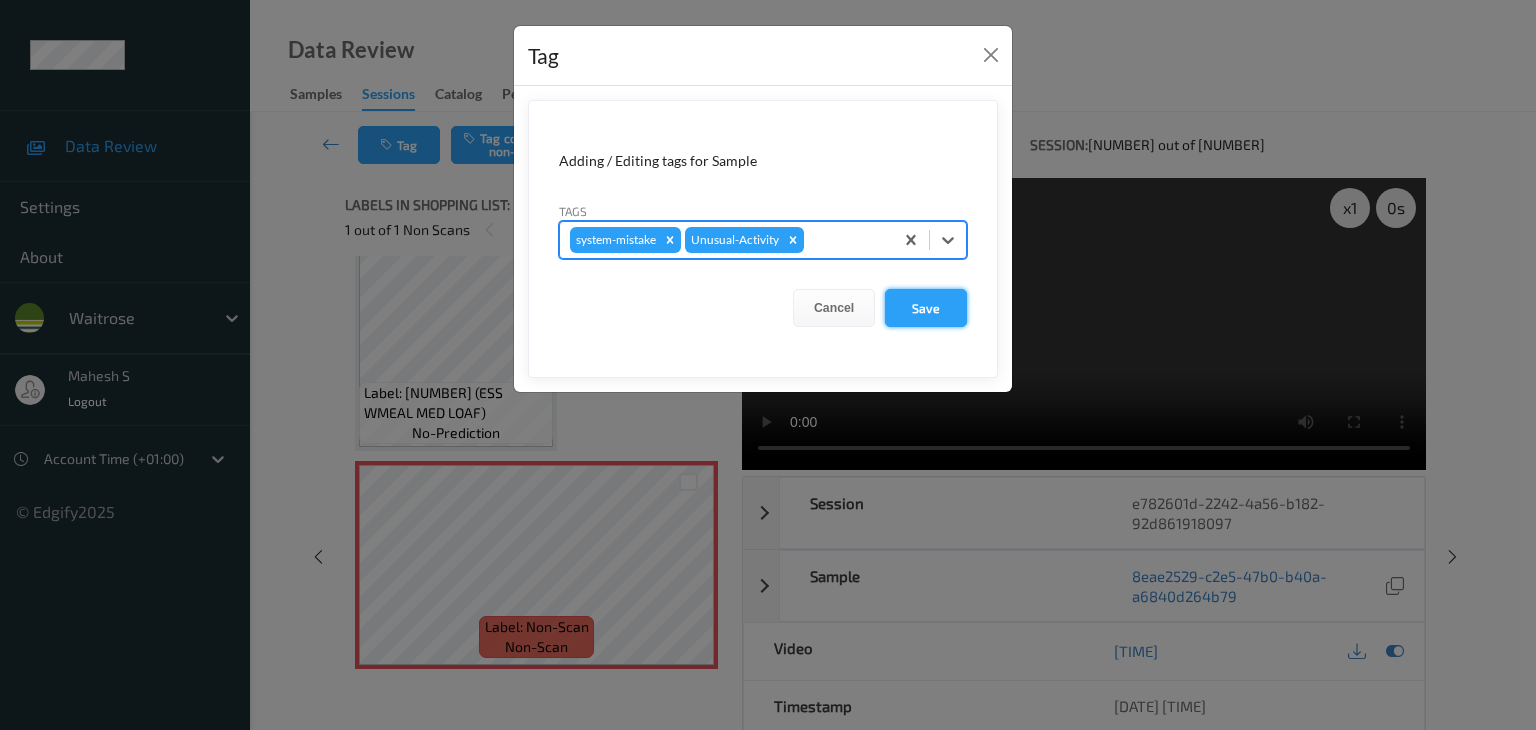 click on "Save" at bounding box center (926, 308) 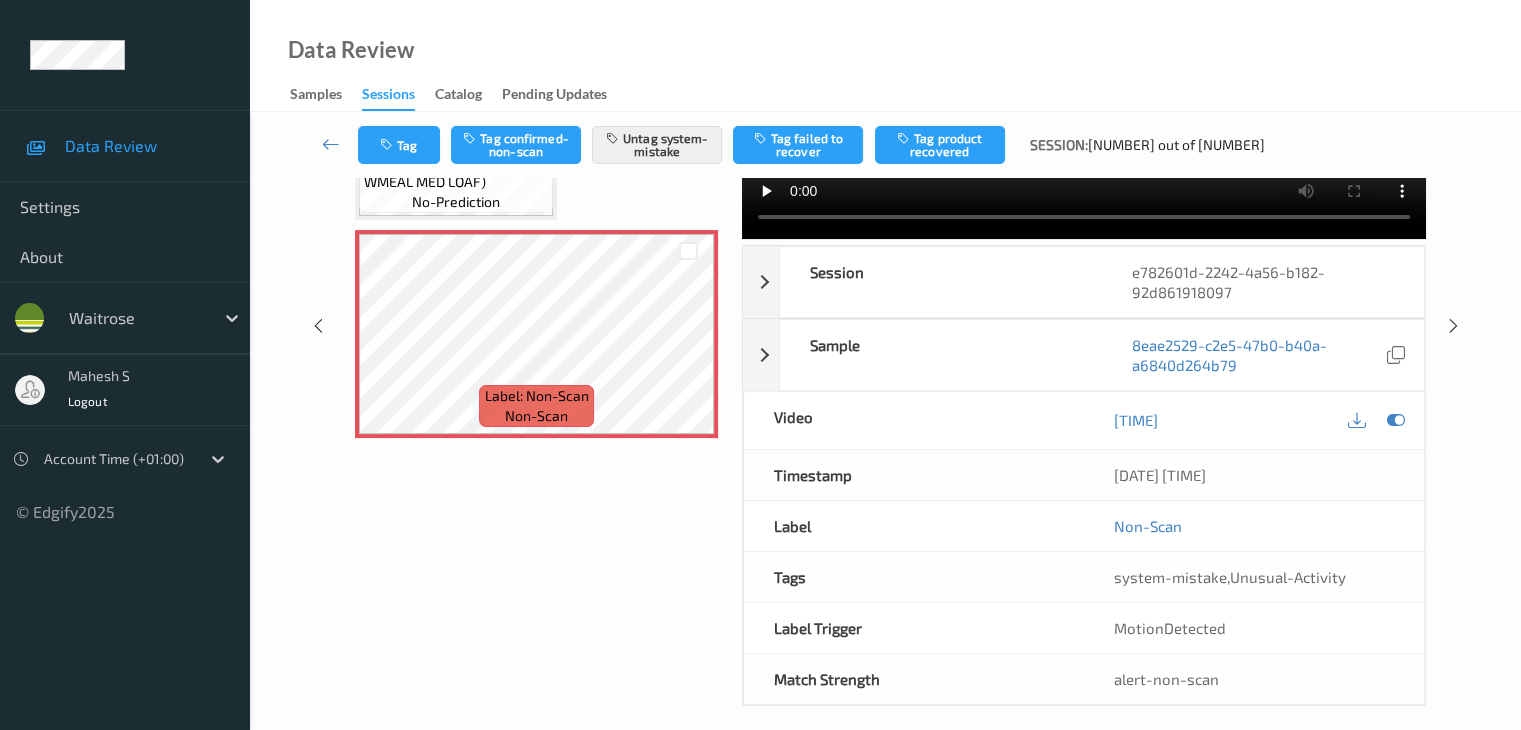 scroll, scrollTop: 44, scrollLeft: 0, axis: vertical 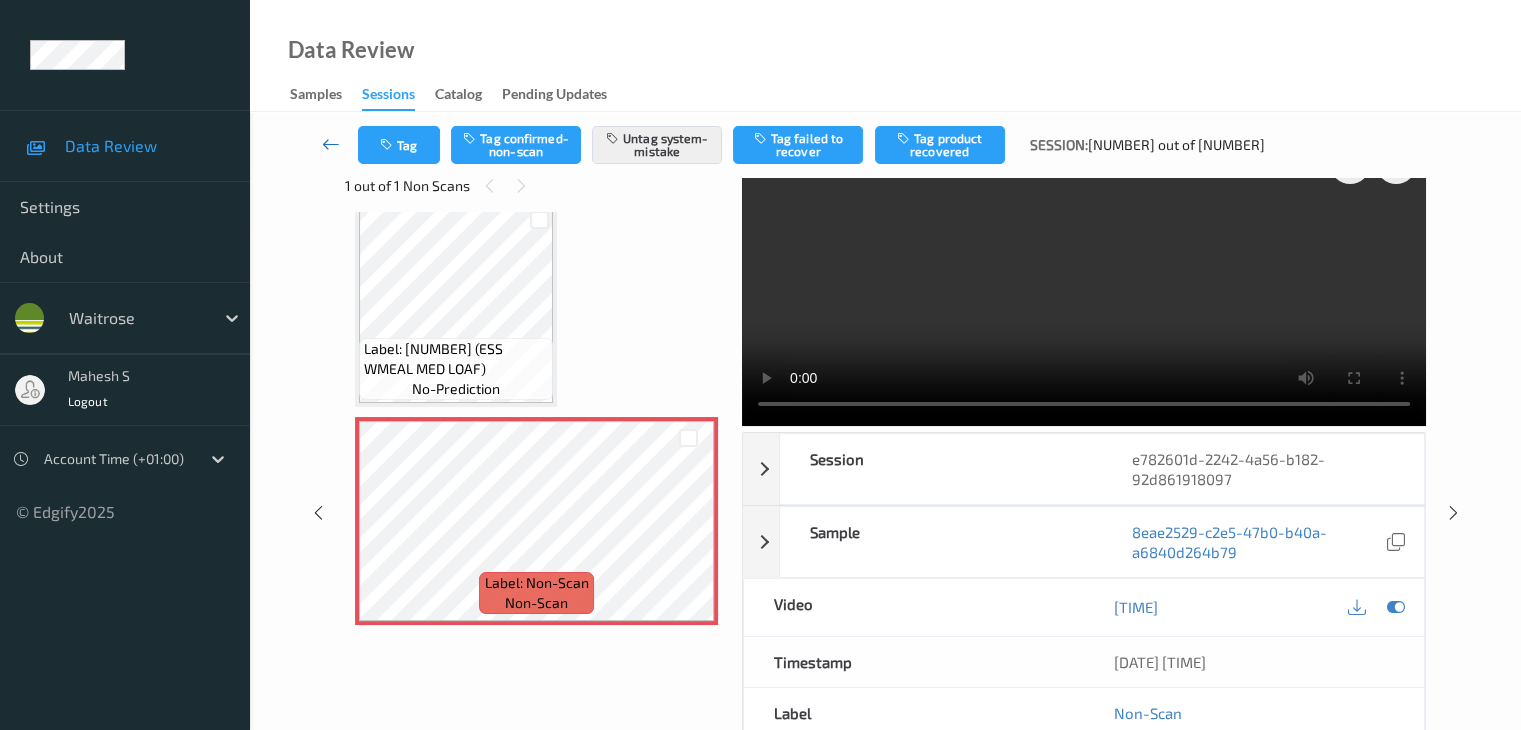 click at bounding box center [331, 144] 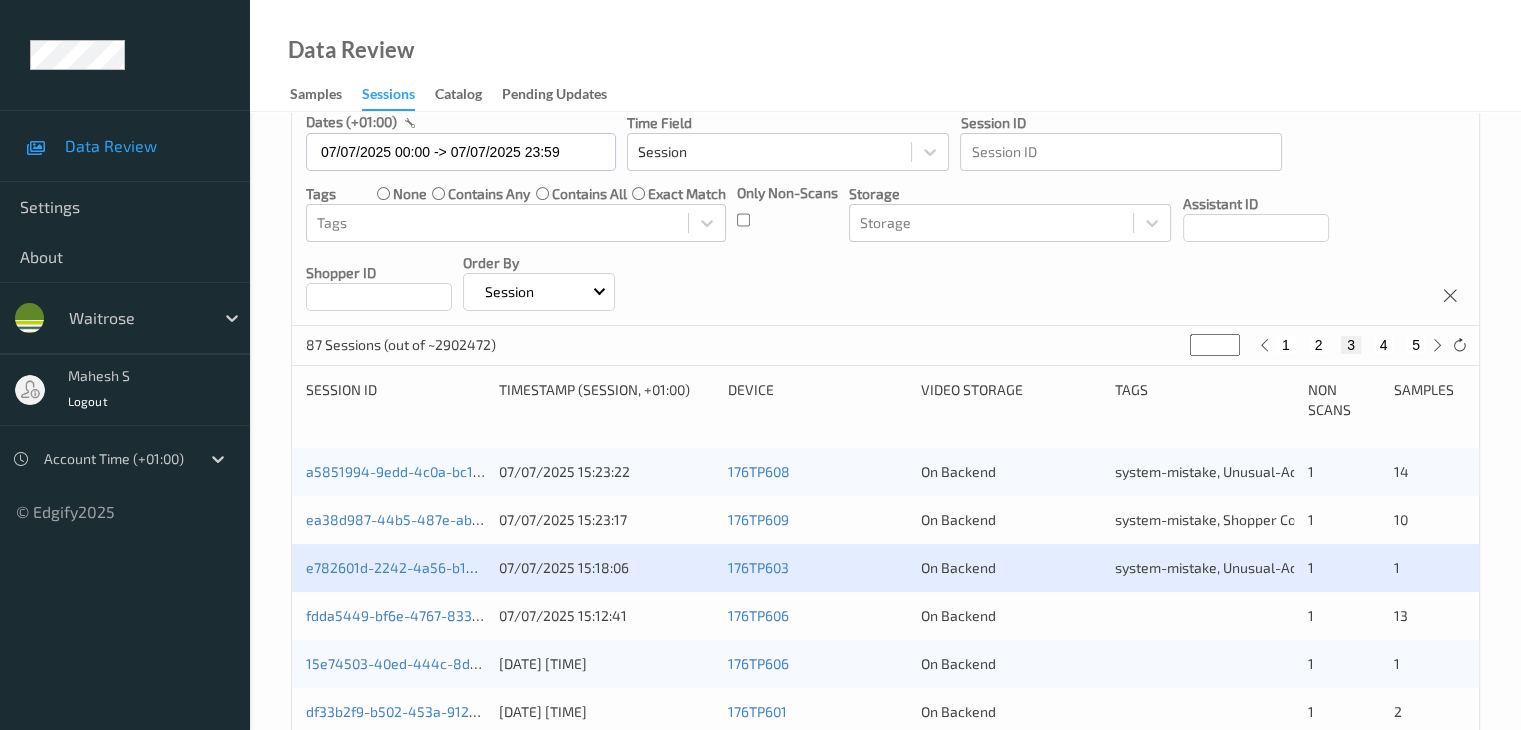scroll, scrollTop: 300, scrollLeft: 0, axis: vertical 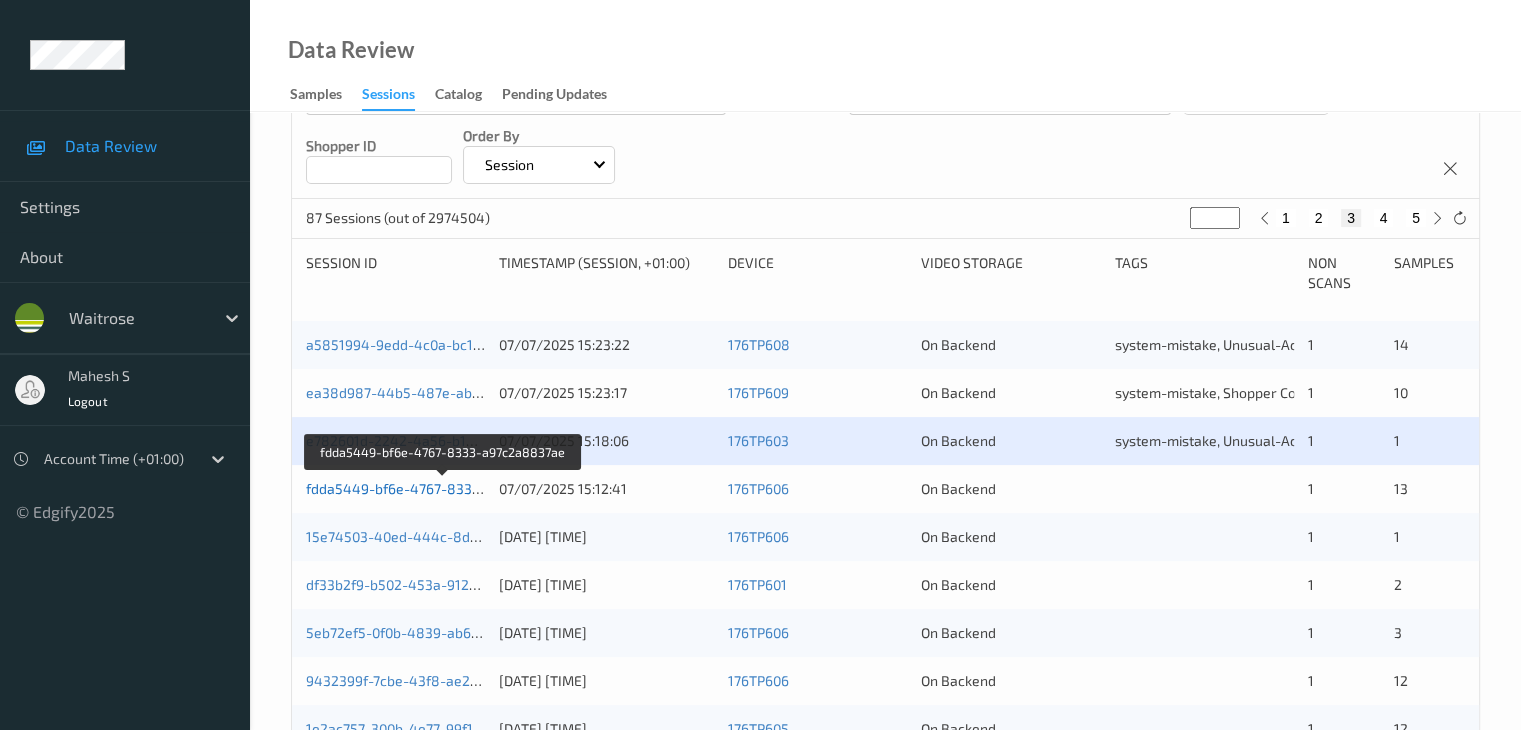 click on "fdda5449-bf6e-4767-8333-a97c2a8837ae" at bounding box center [443, 488] 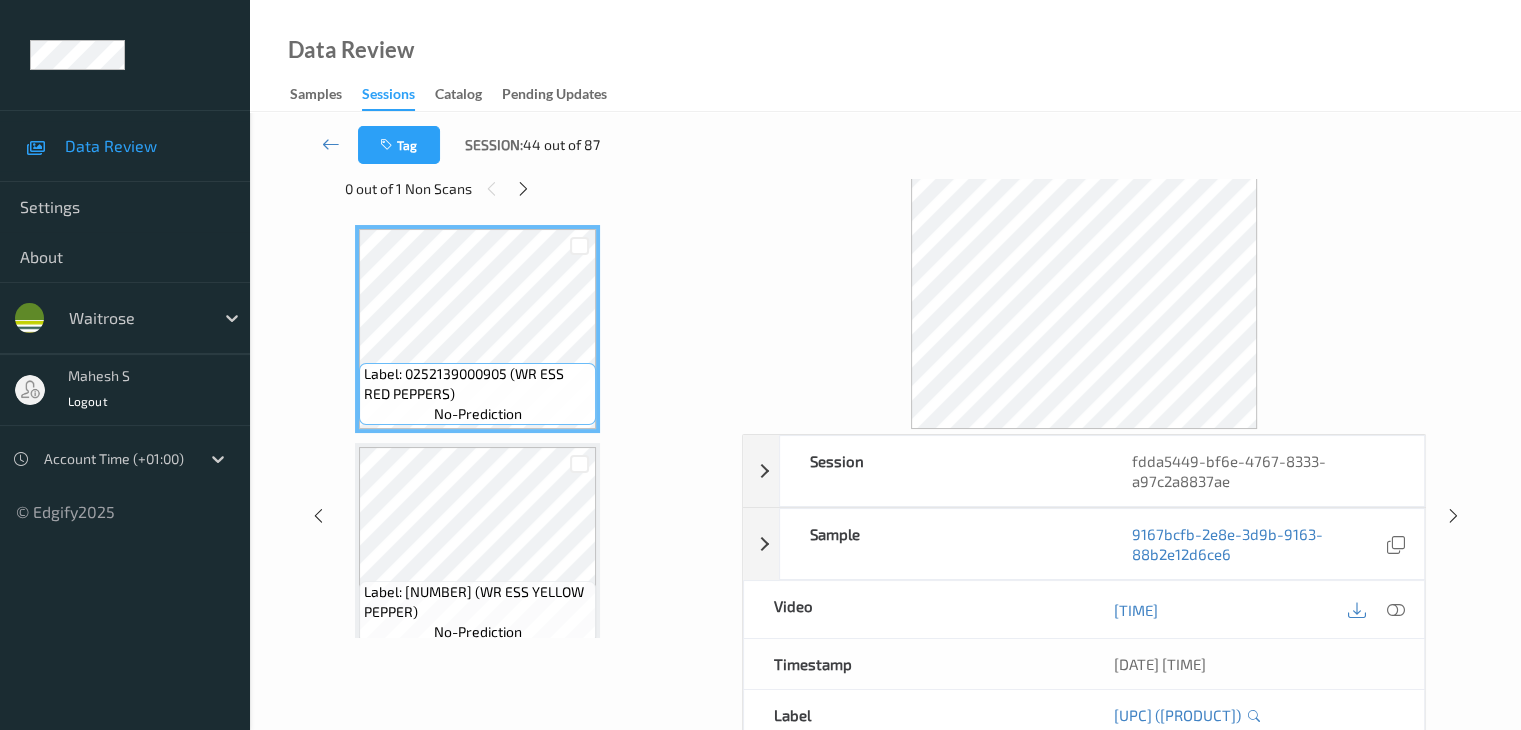 scroll, scrollTop: 0, scrollLeft: 0, axis: both 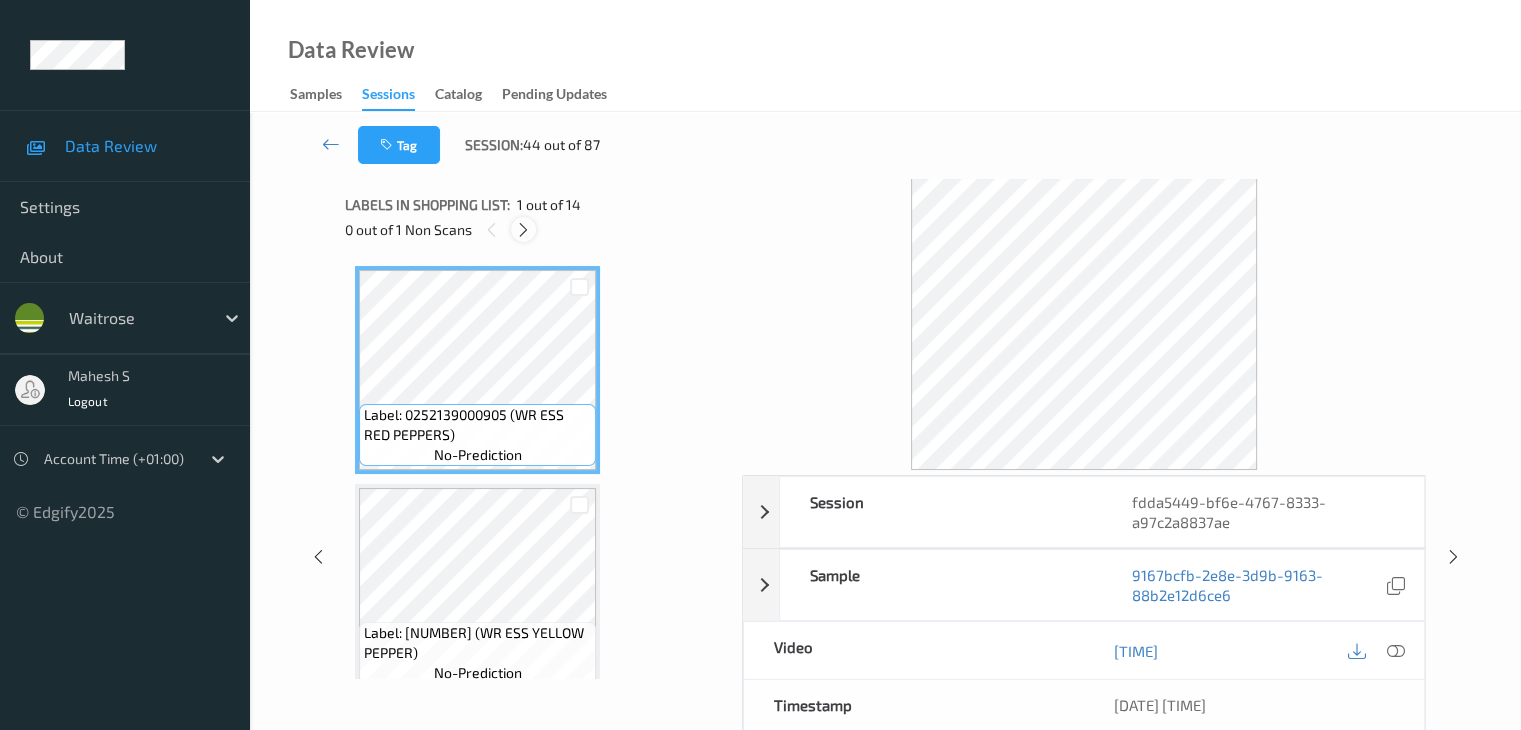 click at bounding box center (523, 230) 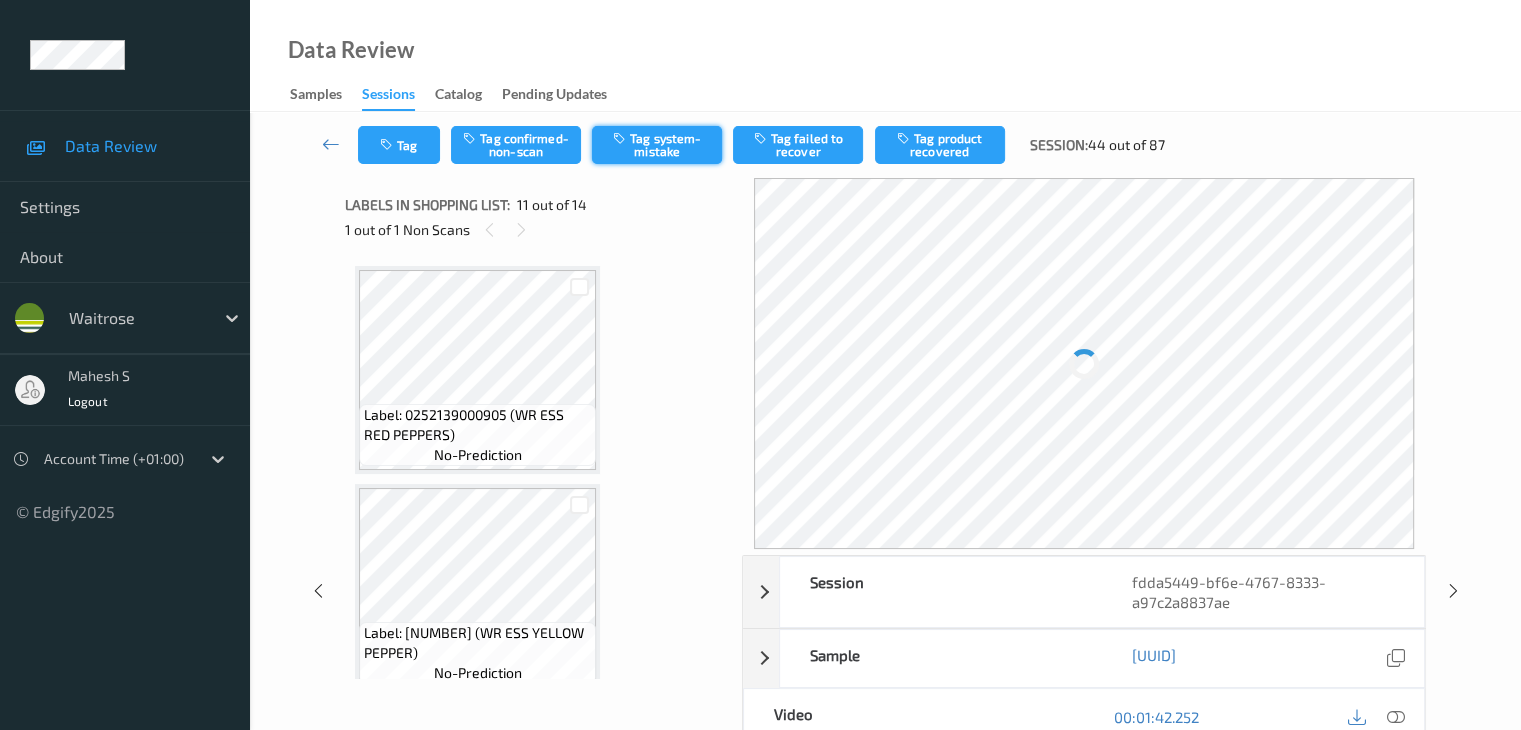 scroll, scrollTop: 1972, scrollLeft: 0, axis: vertical 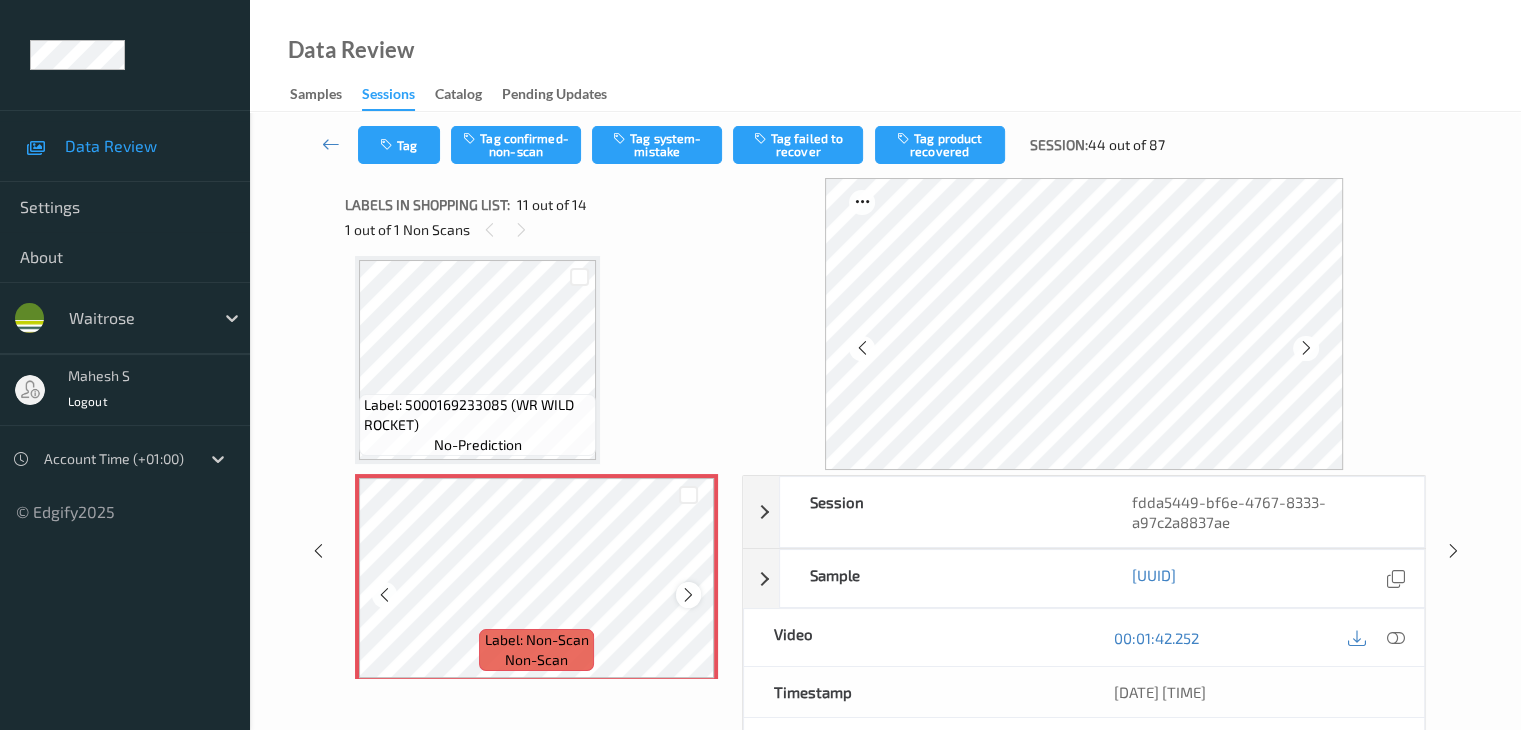 click at bounding box center (688, 595) 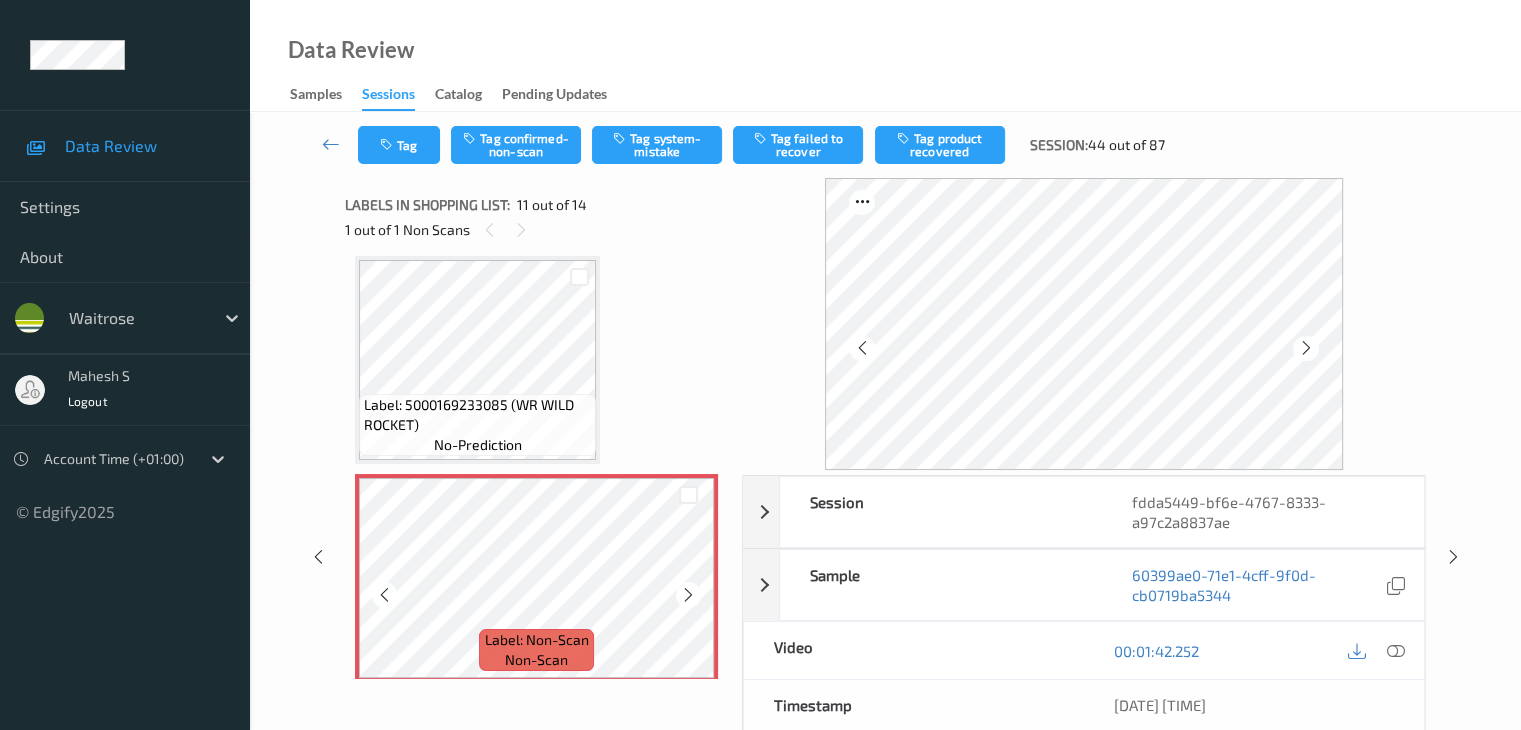 click at bounding box center (688, 595) 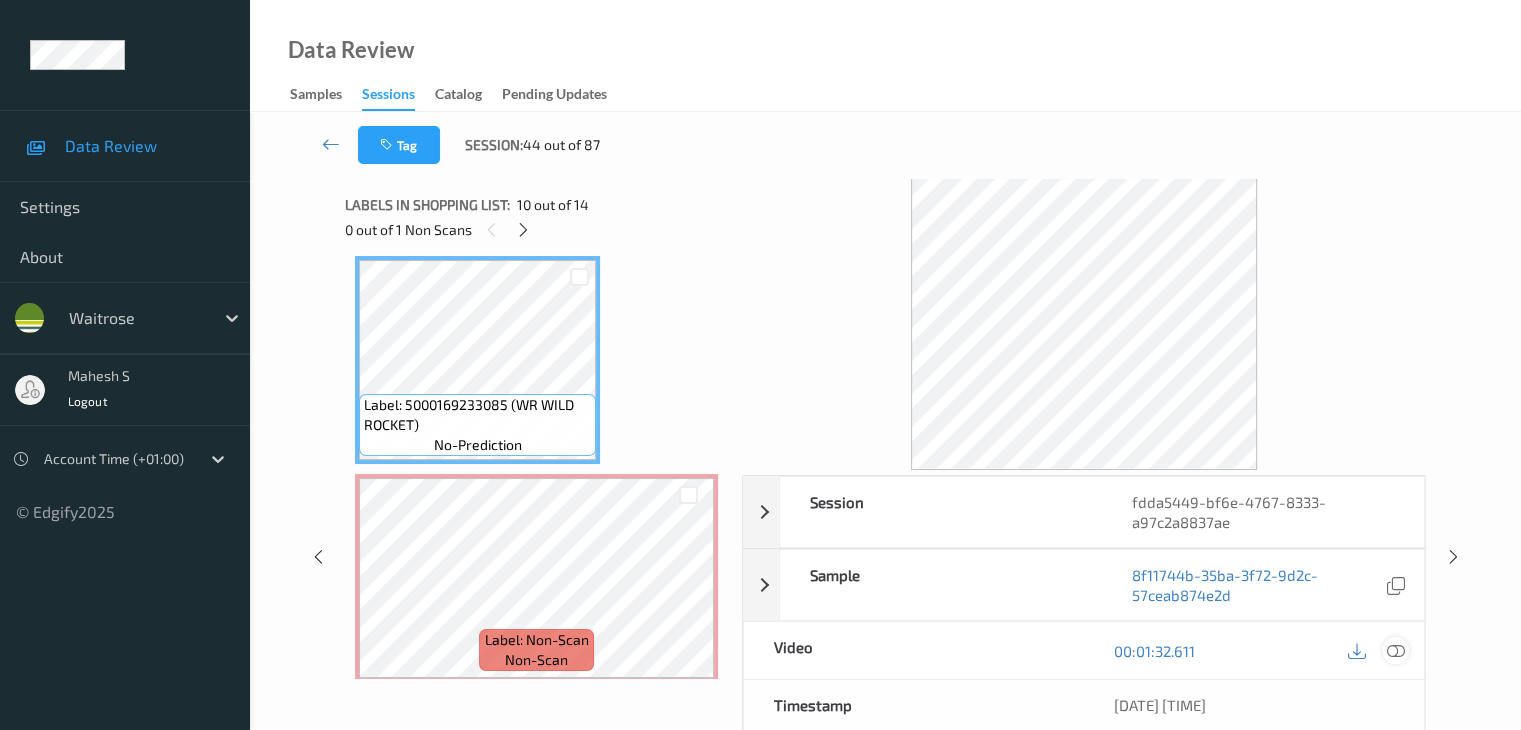 click at bounding box center [1395, 651] 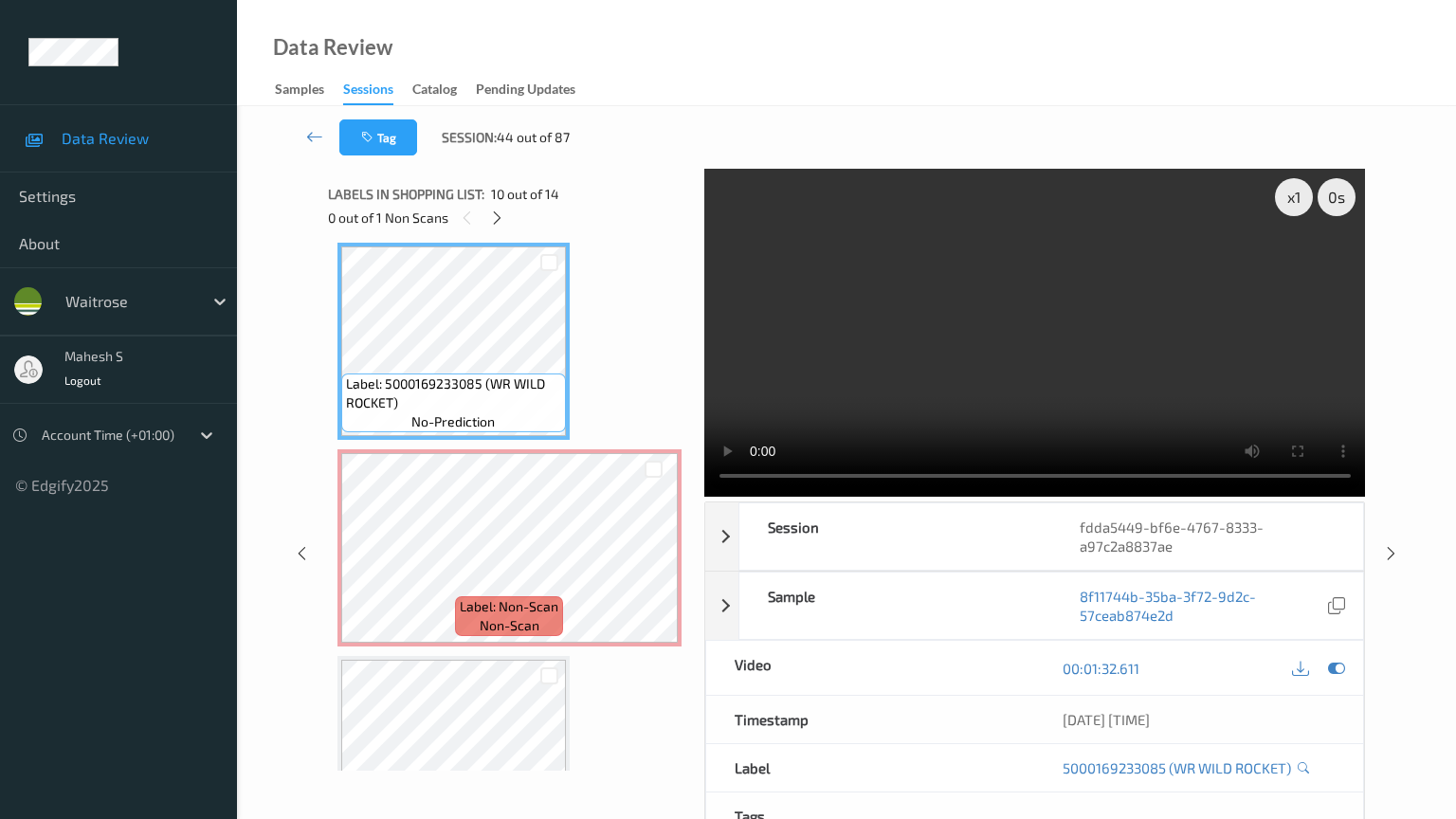 type 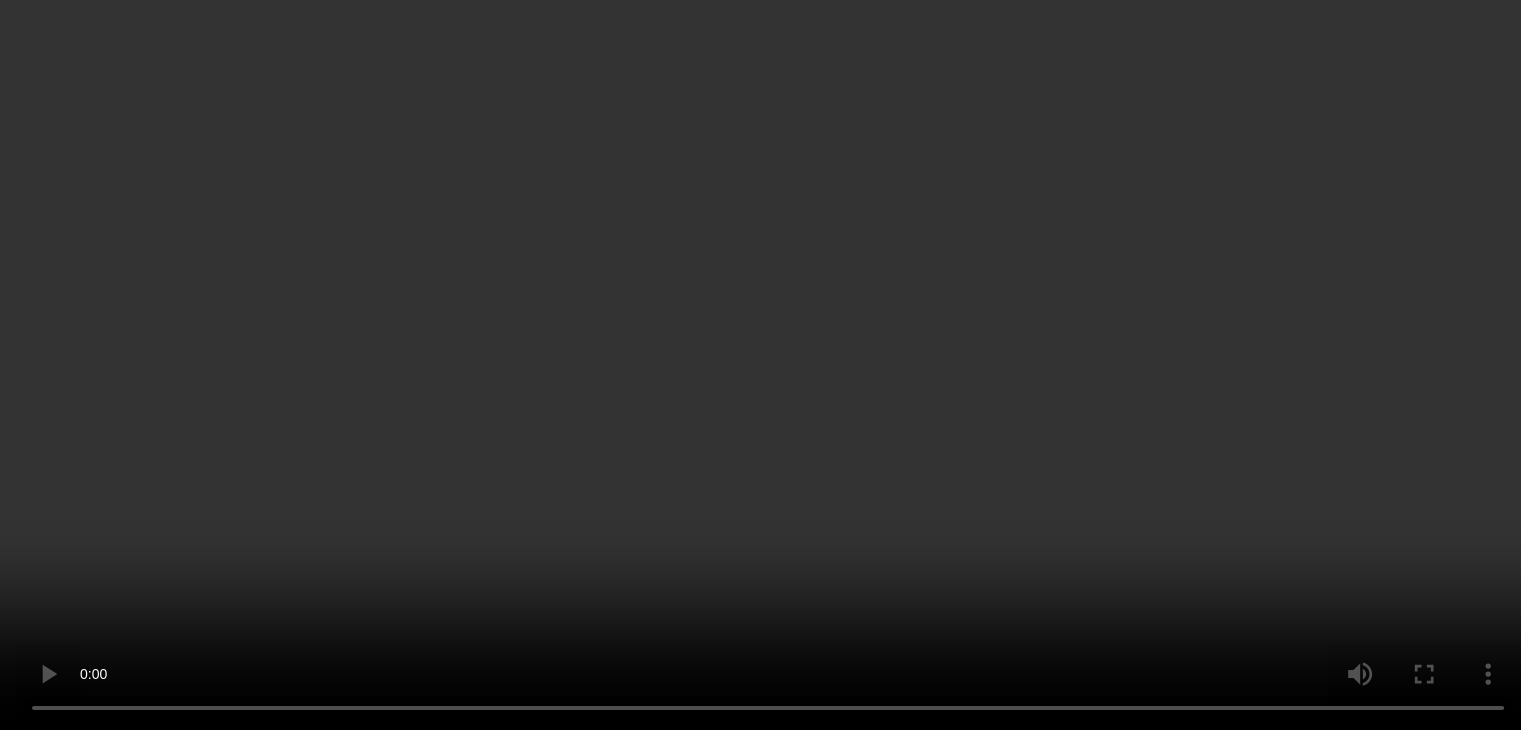 scroll, scrollTop: 2472, scrollLeft: 0, axis: vertical 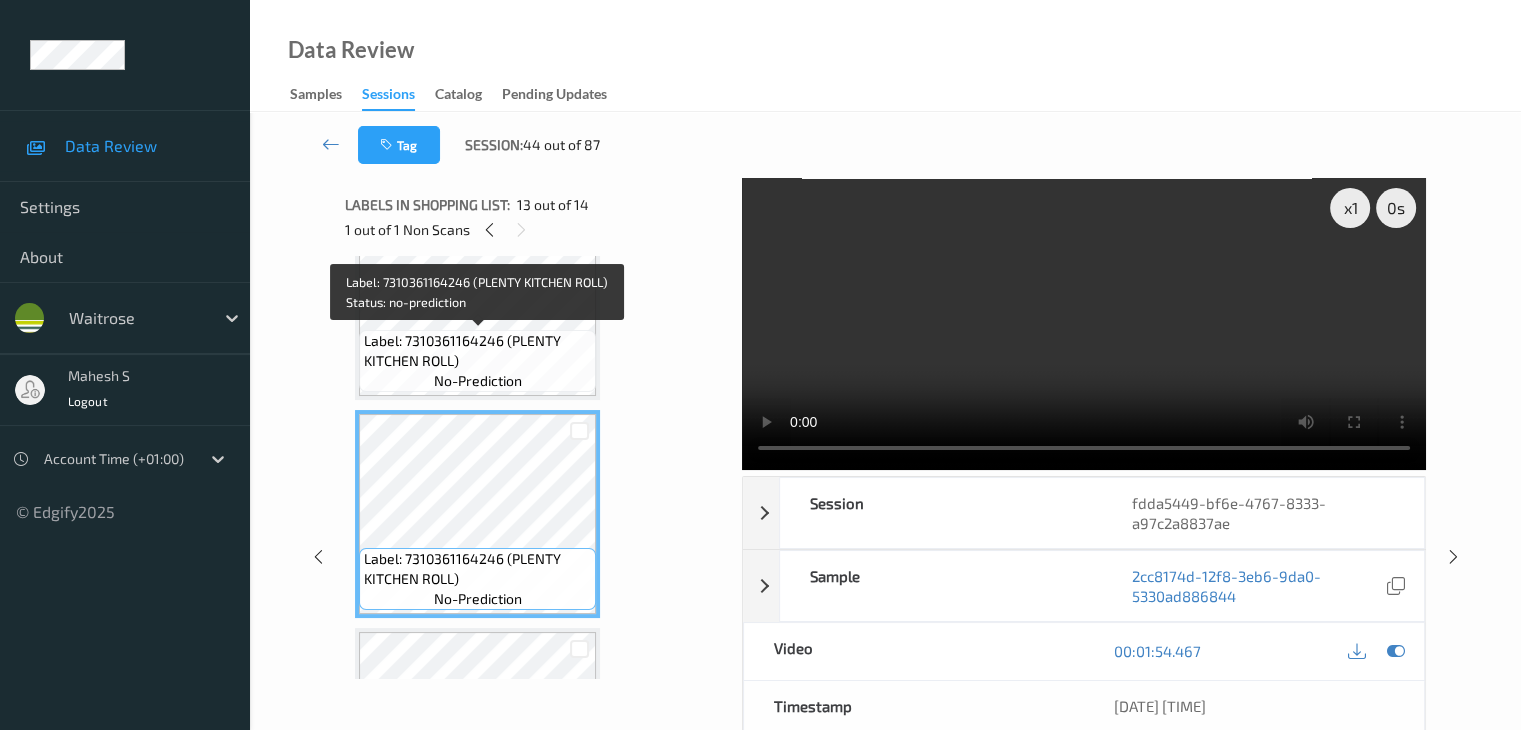 click on "Label: [NUMBER] (PLENTY KITCHEN ROLL) no-prediction" at bounding box center (477, 361) 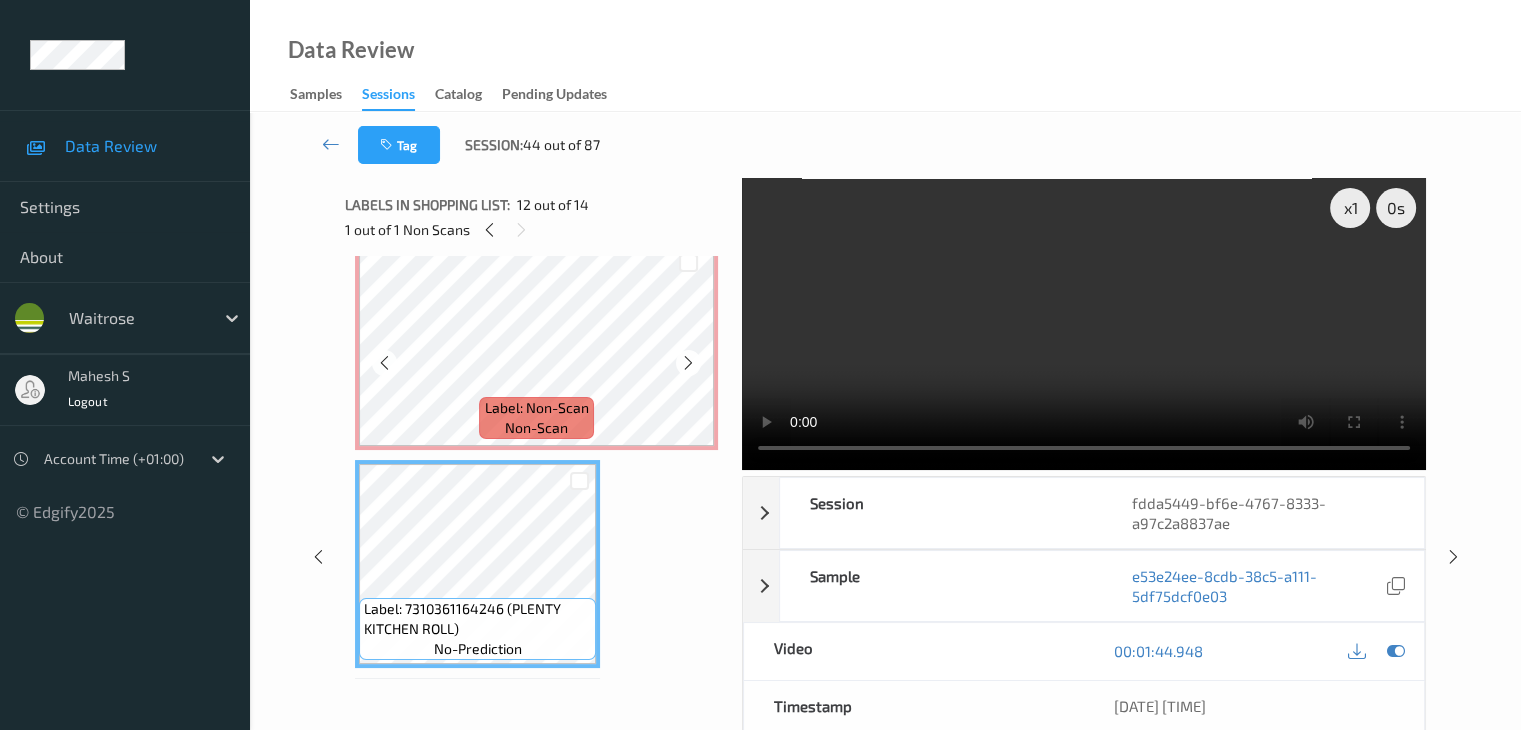 scroll, scrollTop: 2172, scrollLeft: 0, axis: vertical 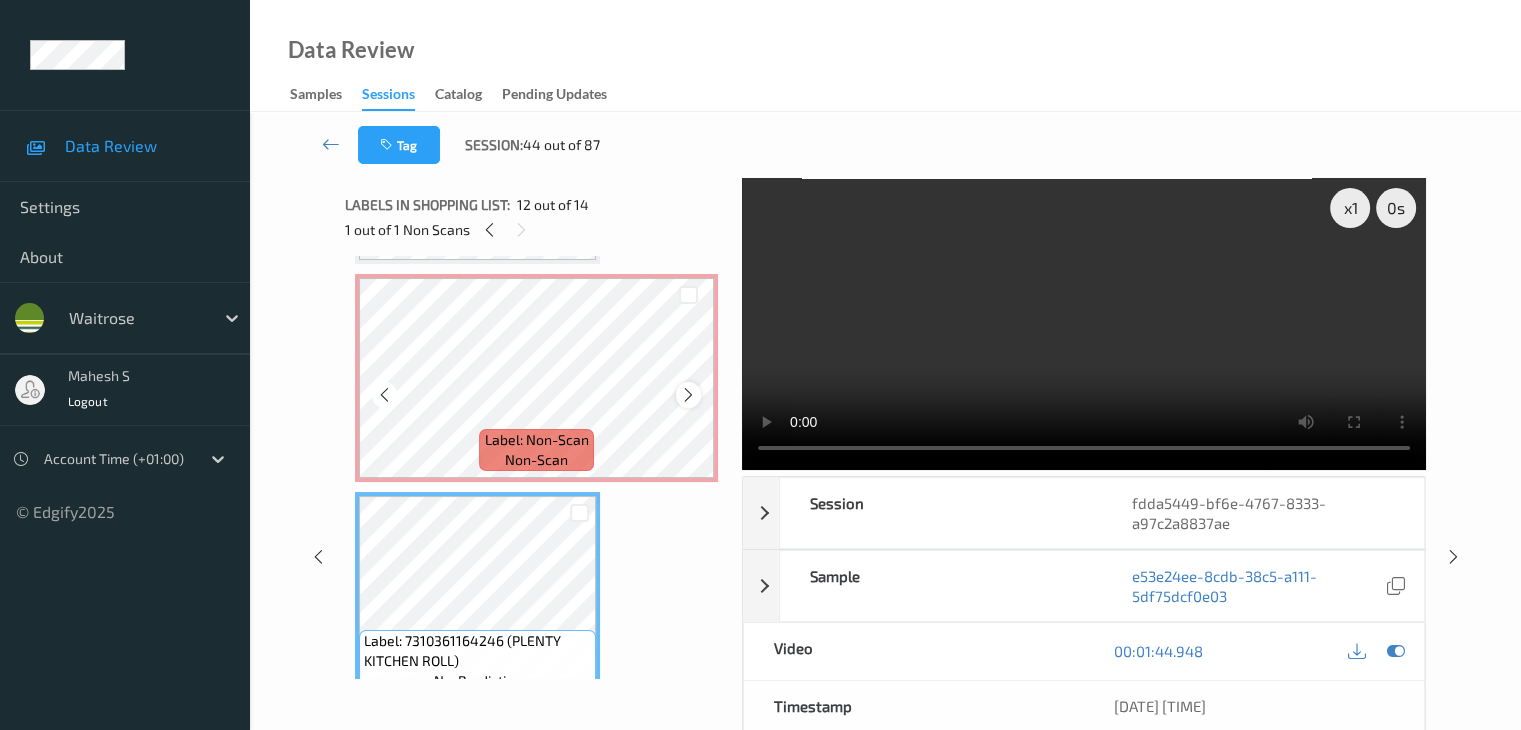 click at bounding box center [688, 395] 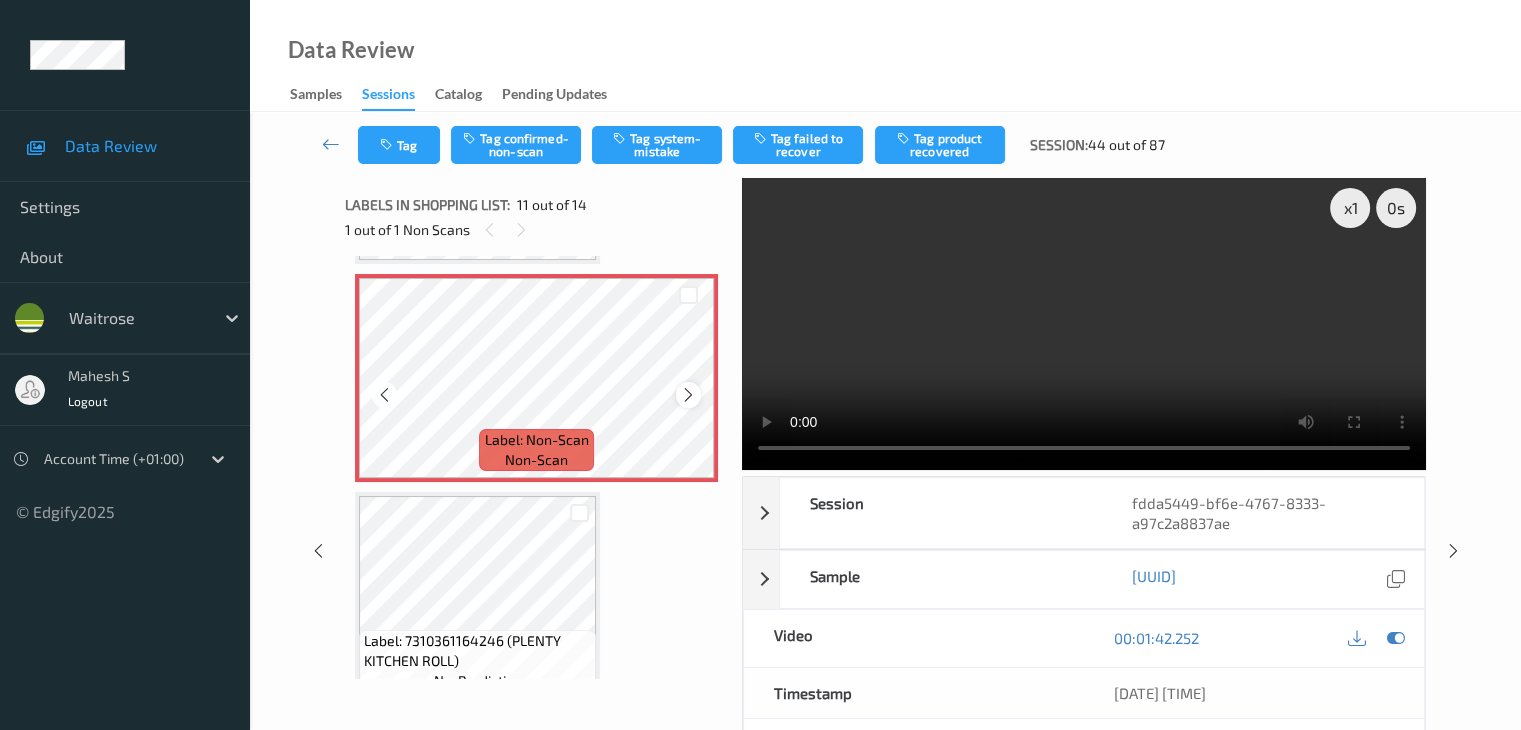 click at bounding box center [688, 395] 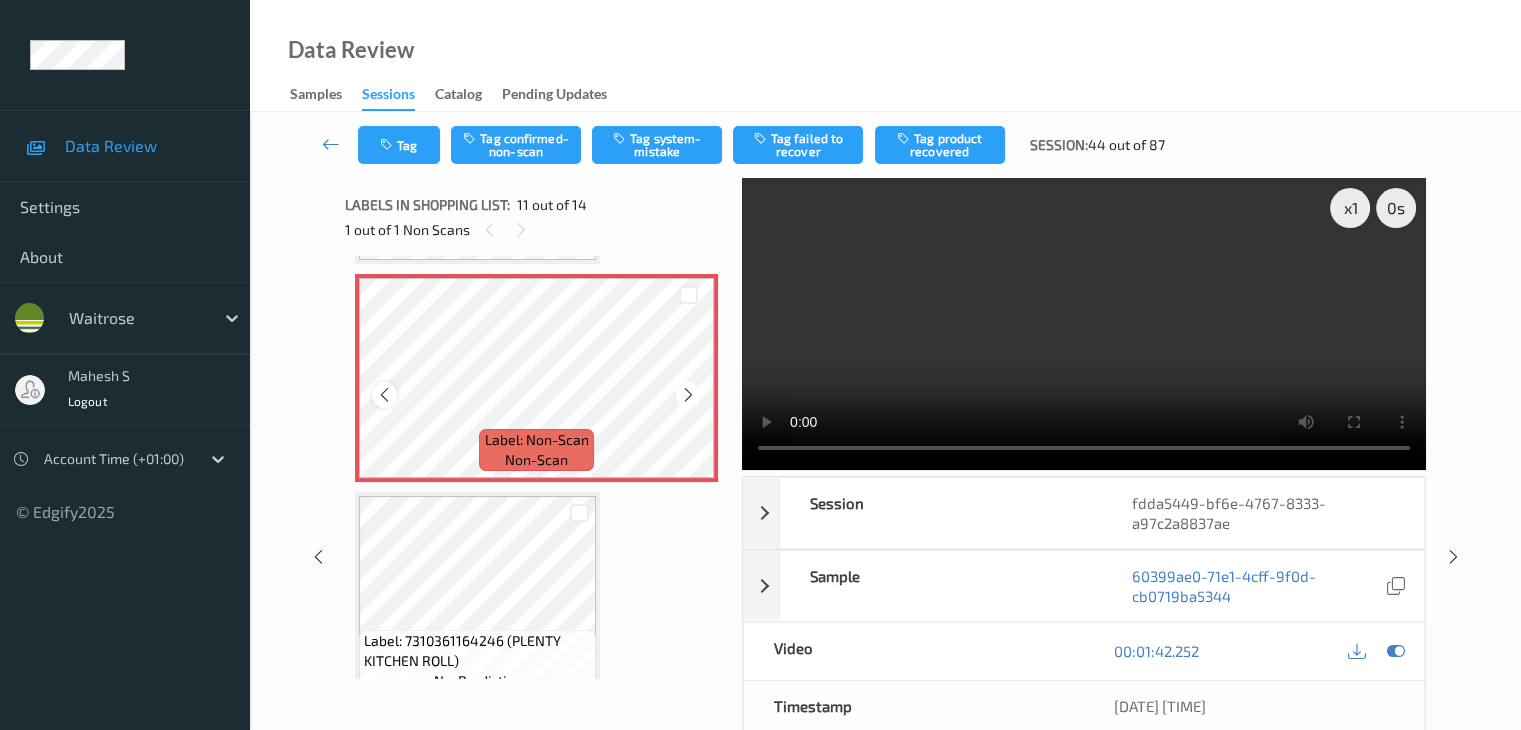 click at bounding box center [384, 395] 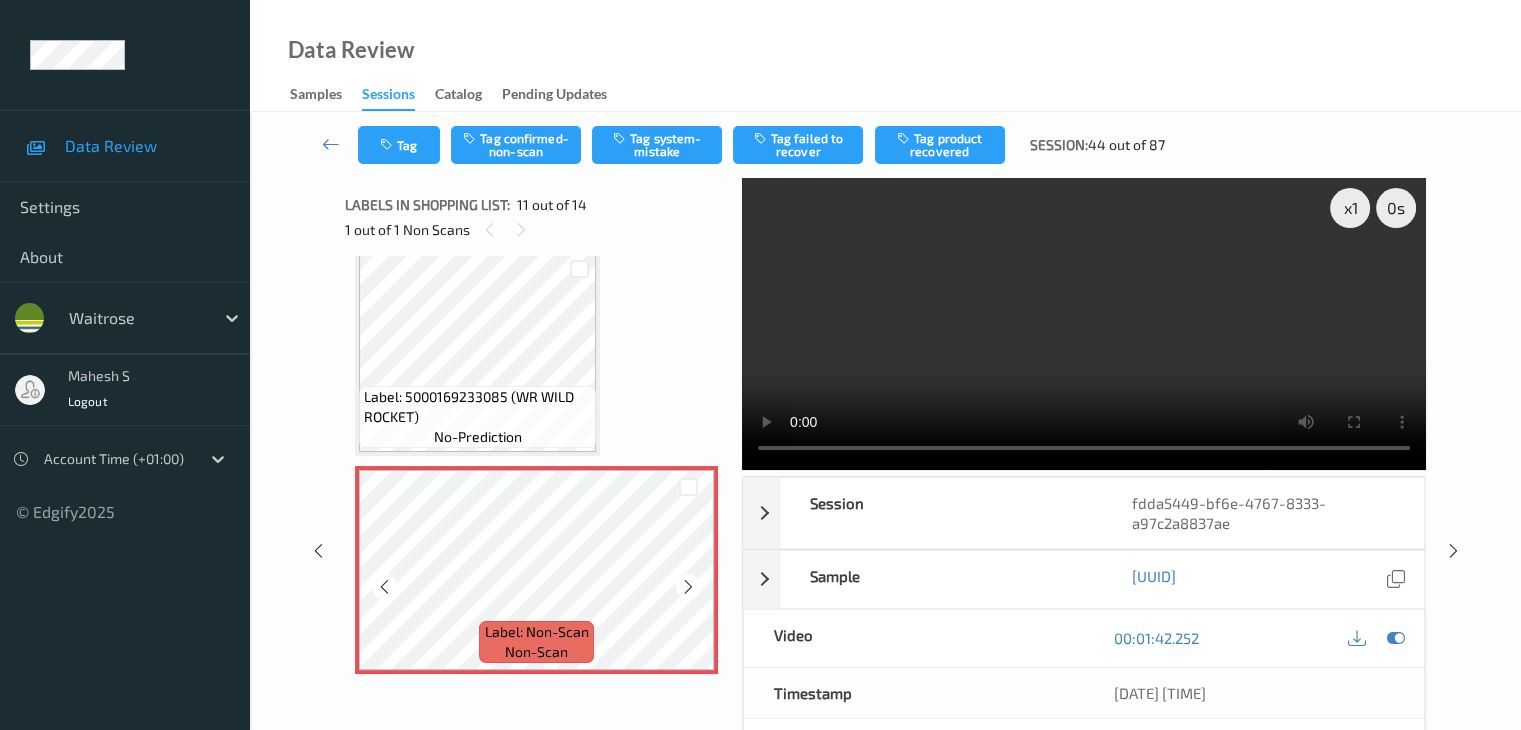 scroll, scrollTop: 1972, scrollLeft: 0, axis: vertical 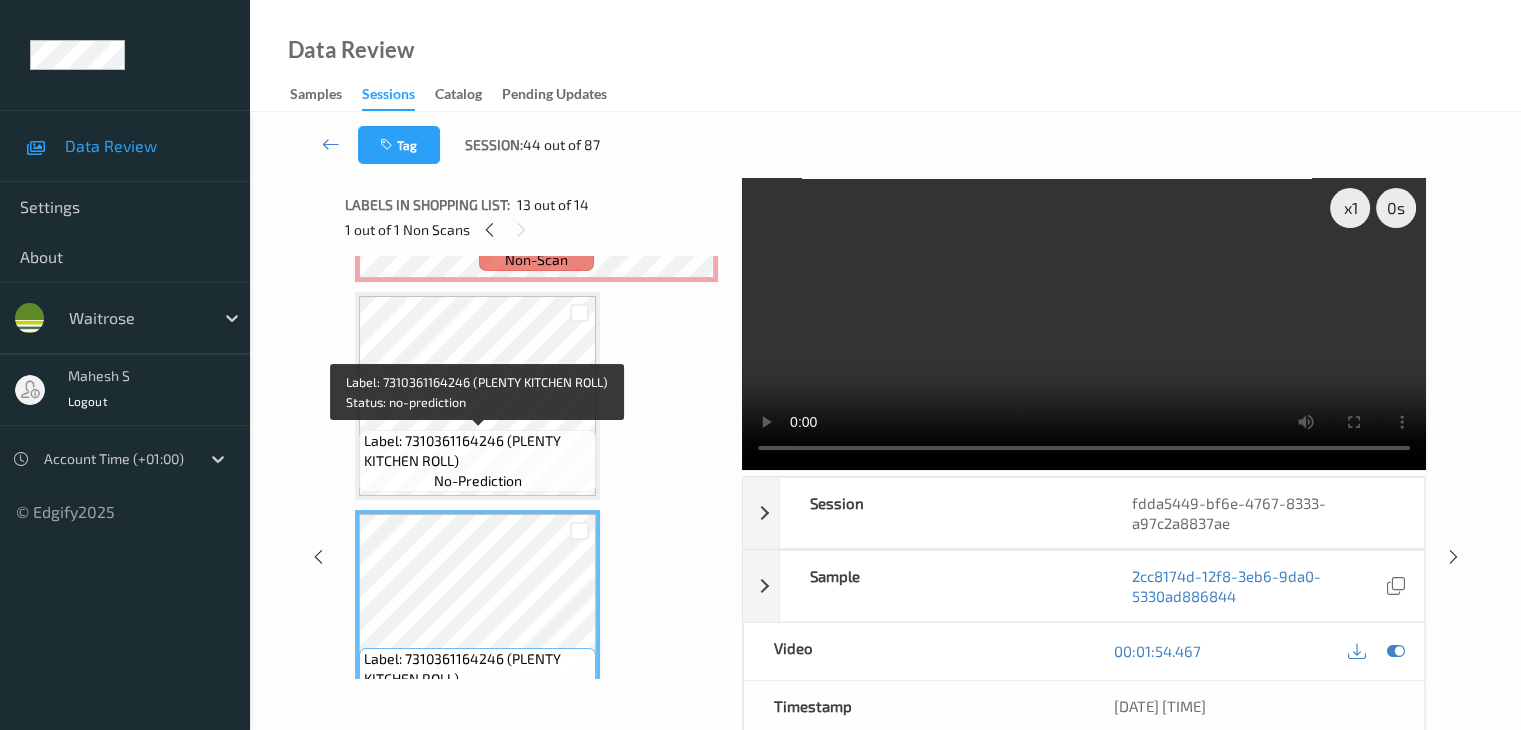 click on "Label: 7310361164246 (PLENTY KITCHEN ROLL)" at bounding box center (477, 451) 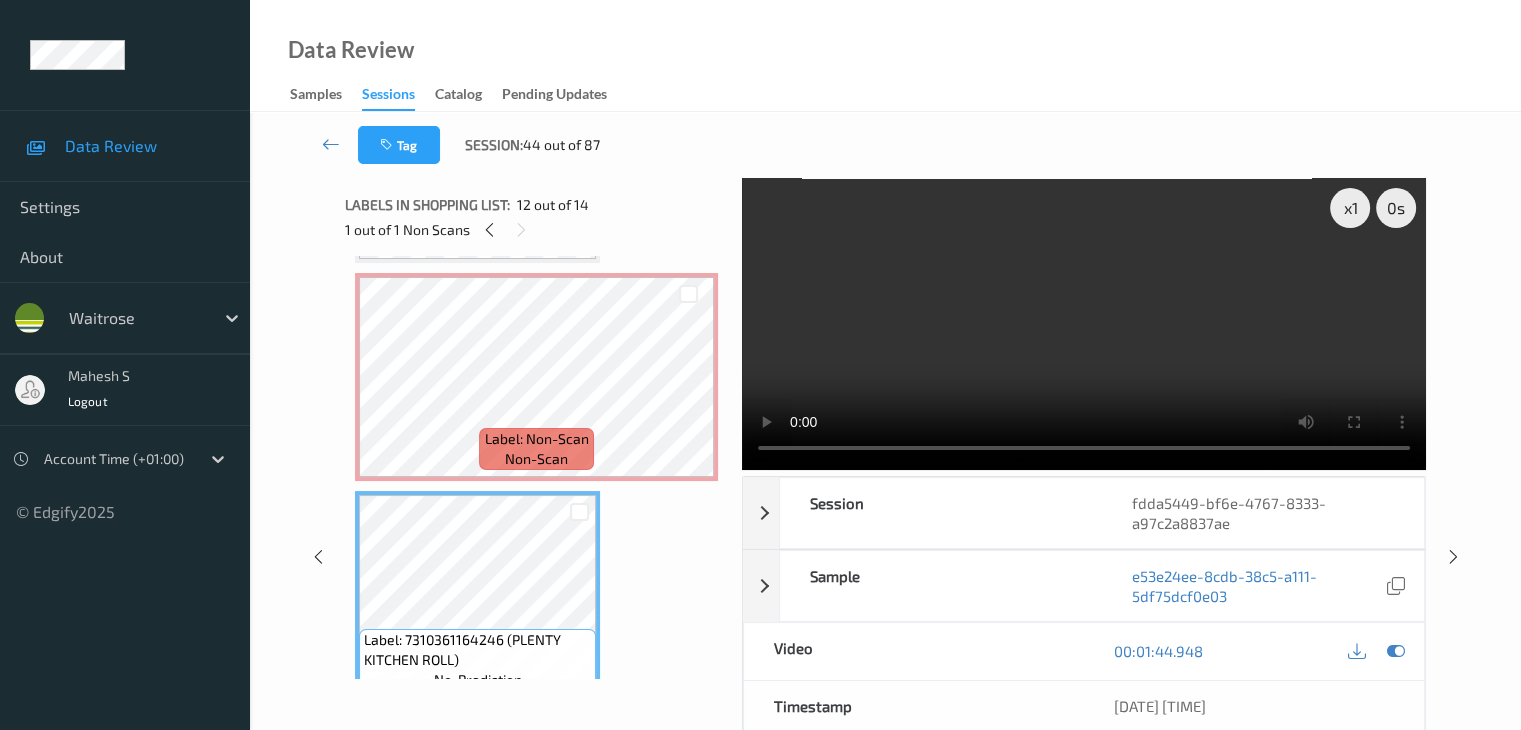 scroll, scrollTop: 2172, scrollLeft: 0, axis: vertical 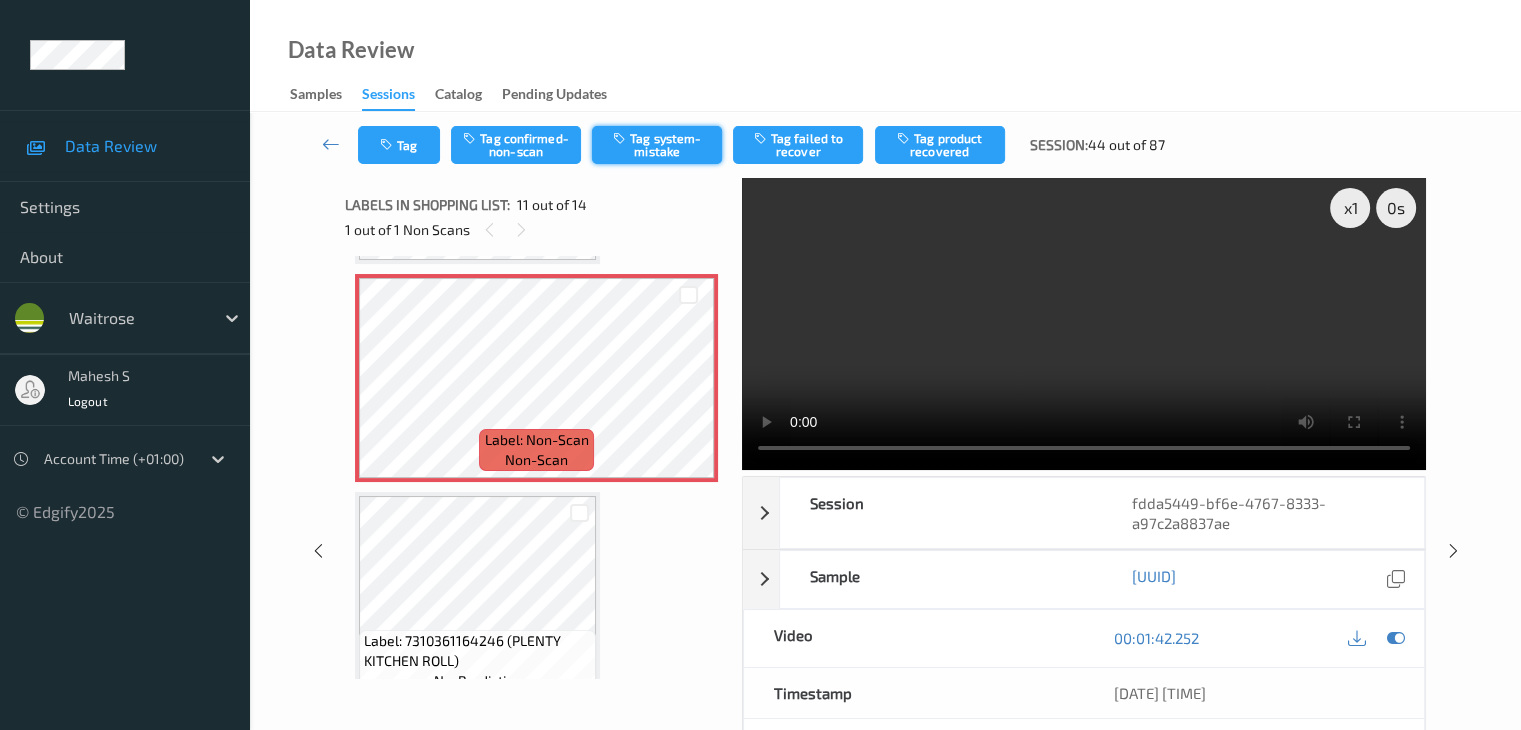 click on "Tag   system-mistake" at bounding box center [657, 145] 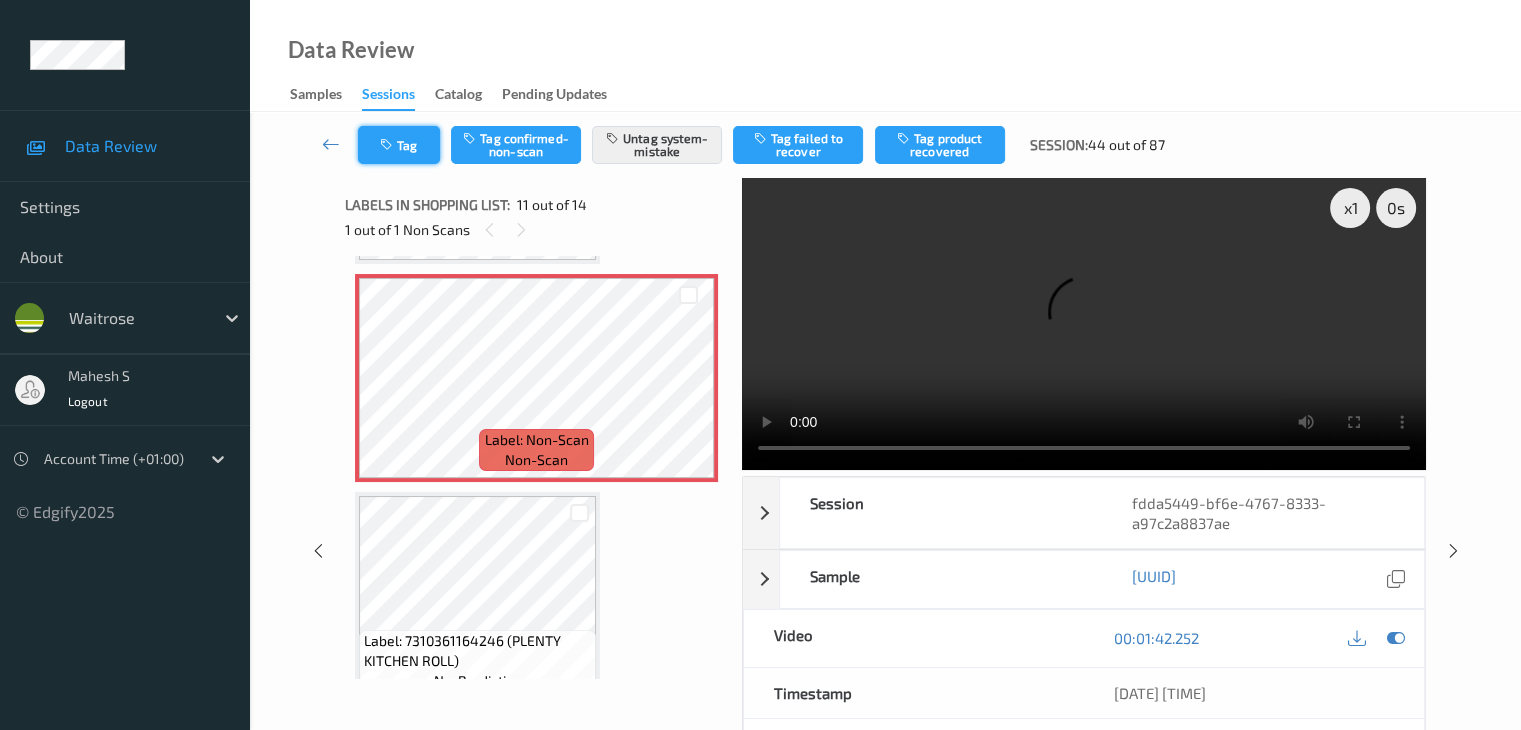 click on "Tag" at bounding box center [399, 145] 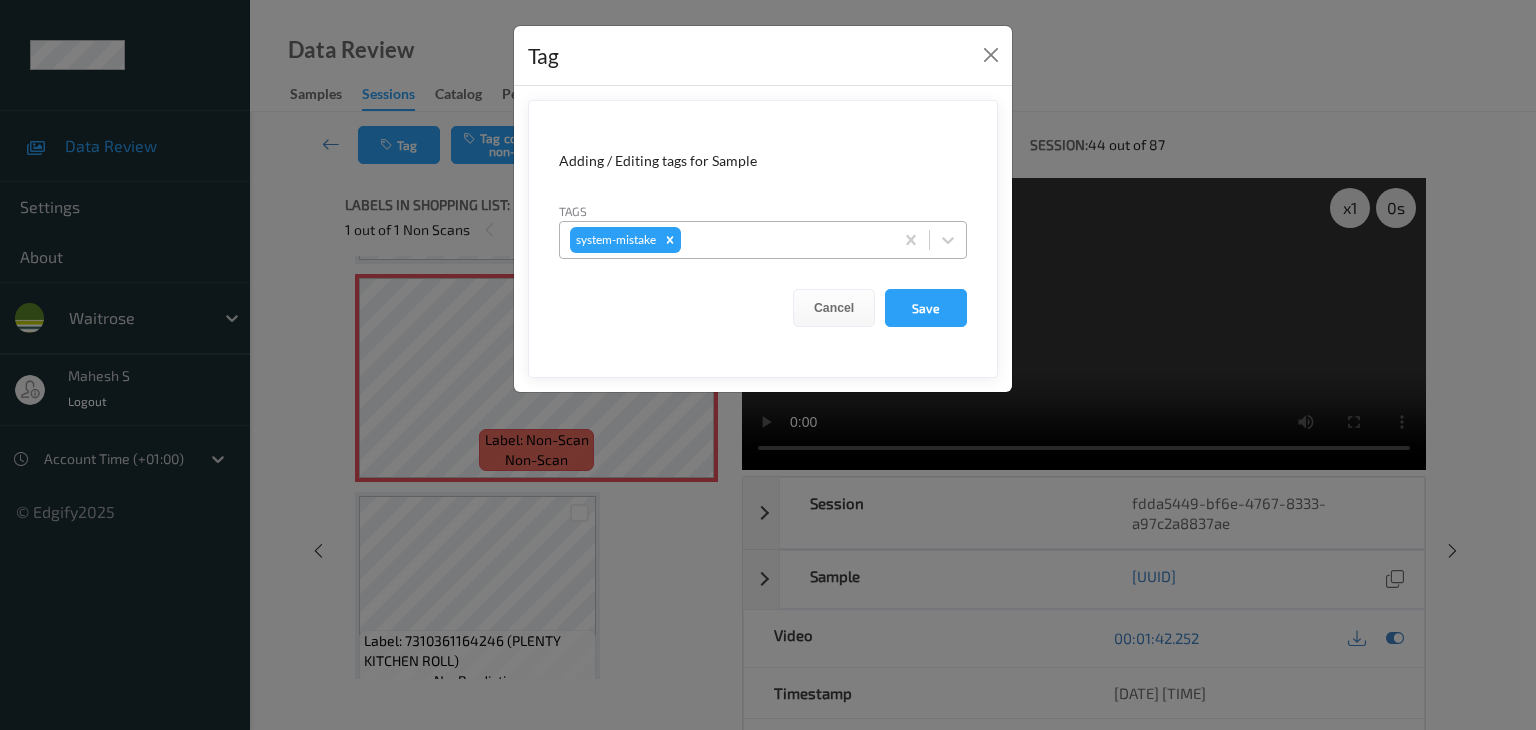 click at bounding box center (784, 240) 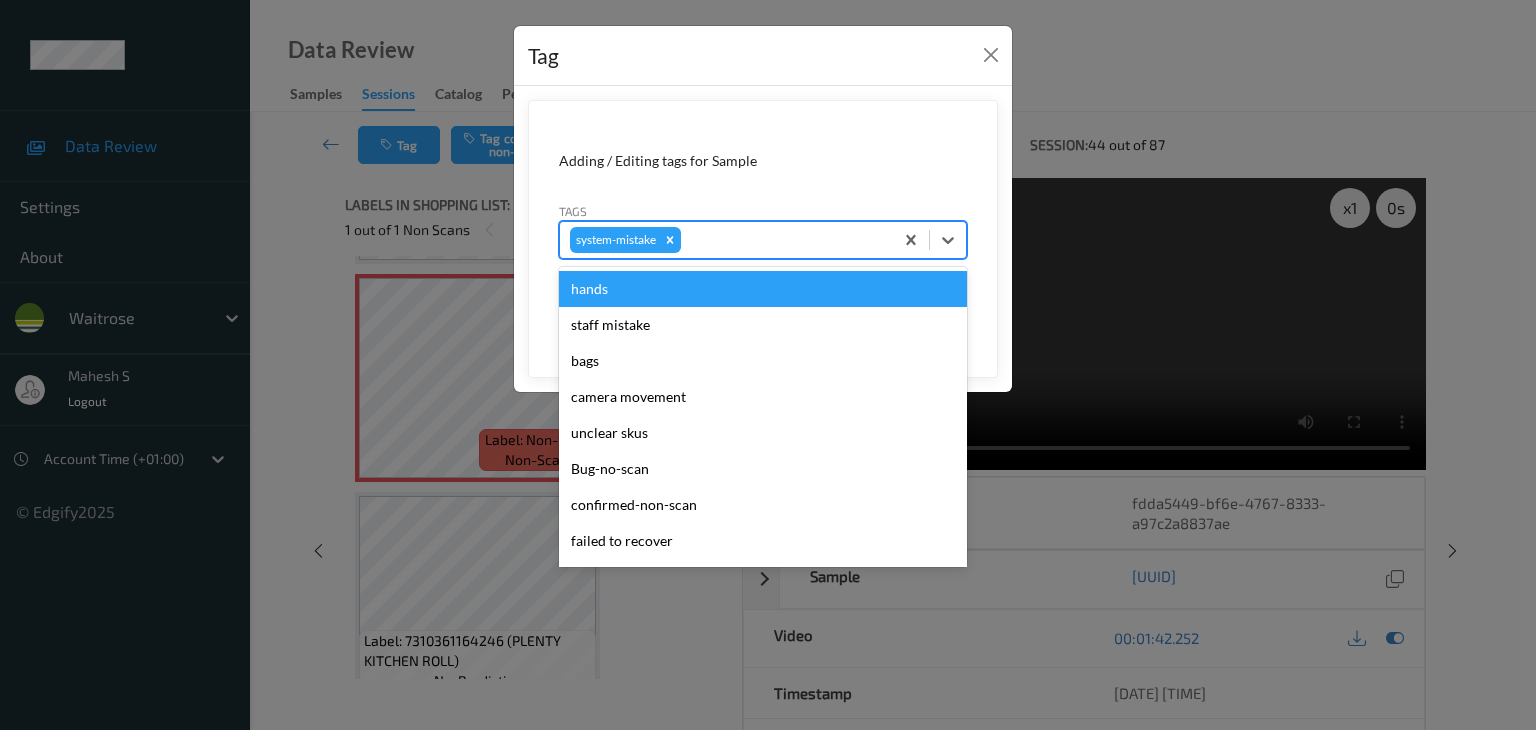 type on "u" 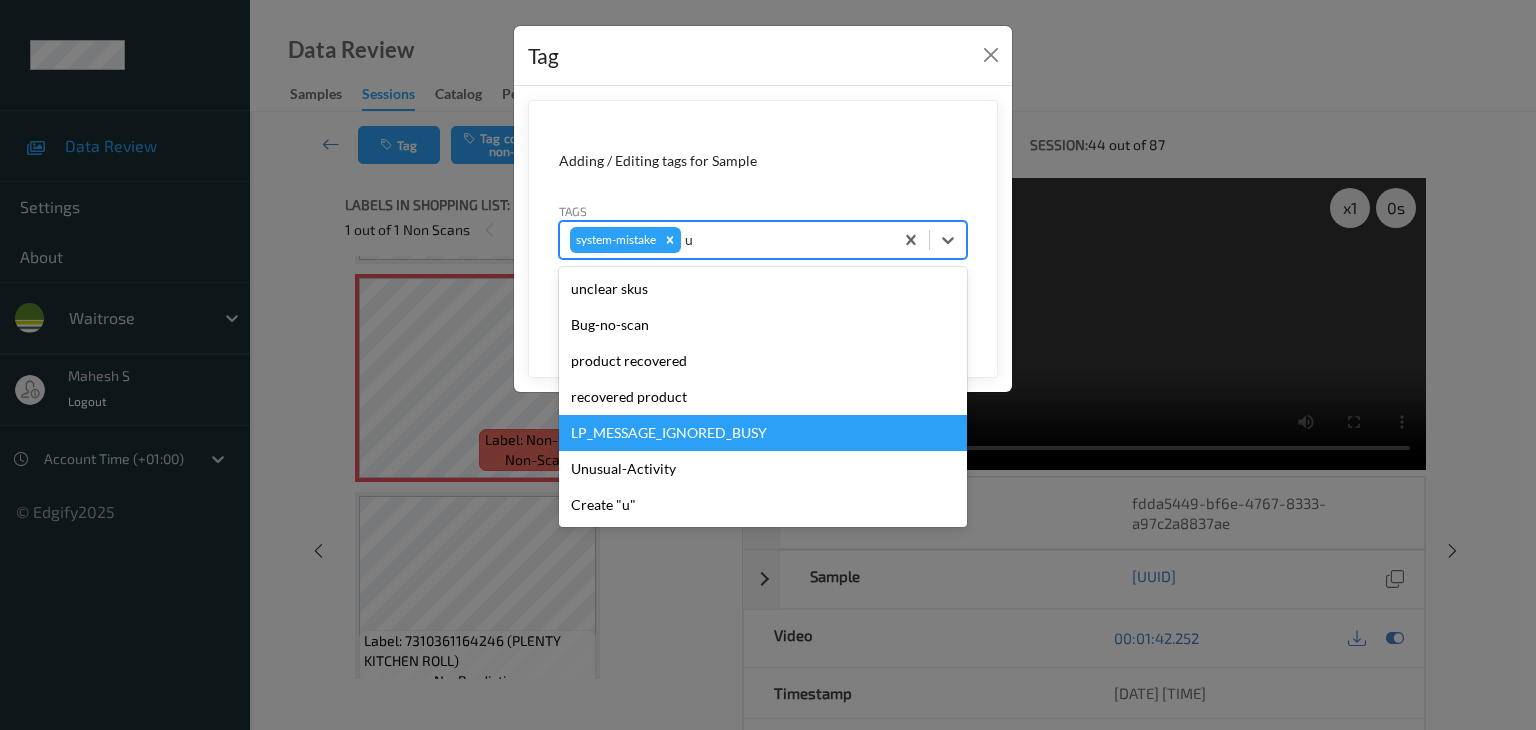 click on "LP_MESSAGE_IGNORED_BUSY" at bounding box center [763, 433] 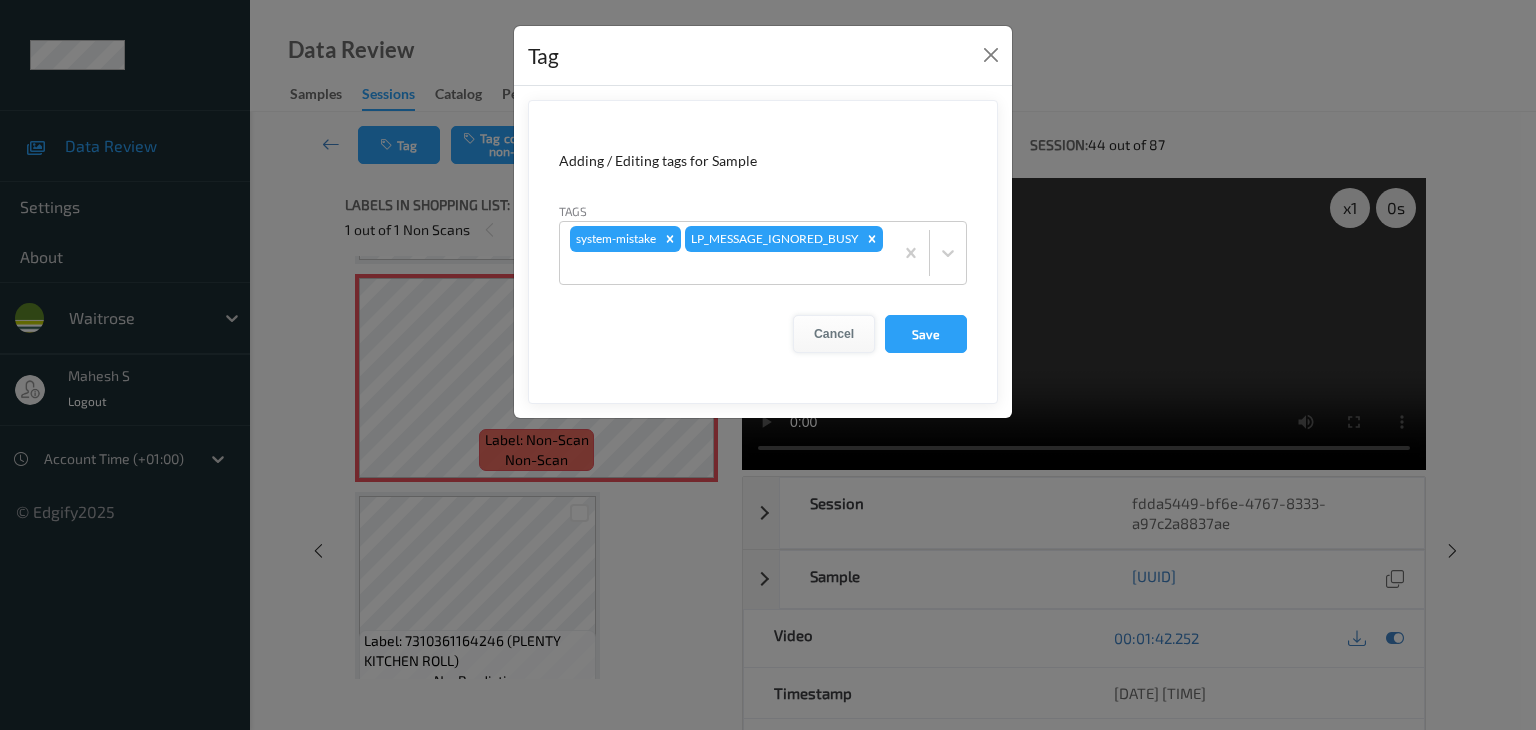 click on "Cancel" at bounding box center (834, 334) 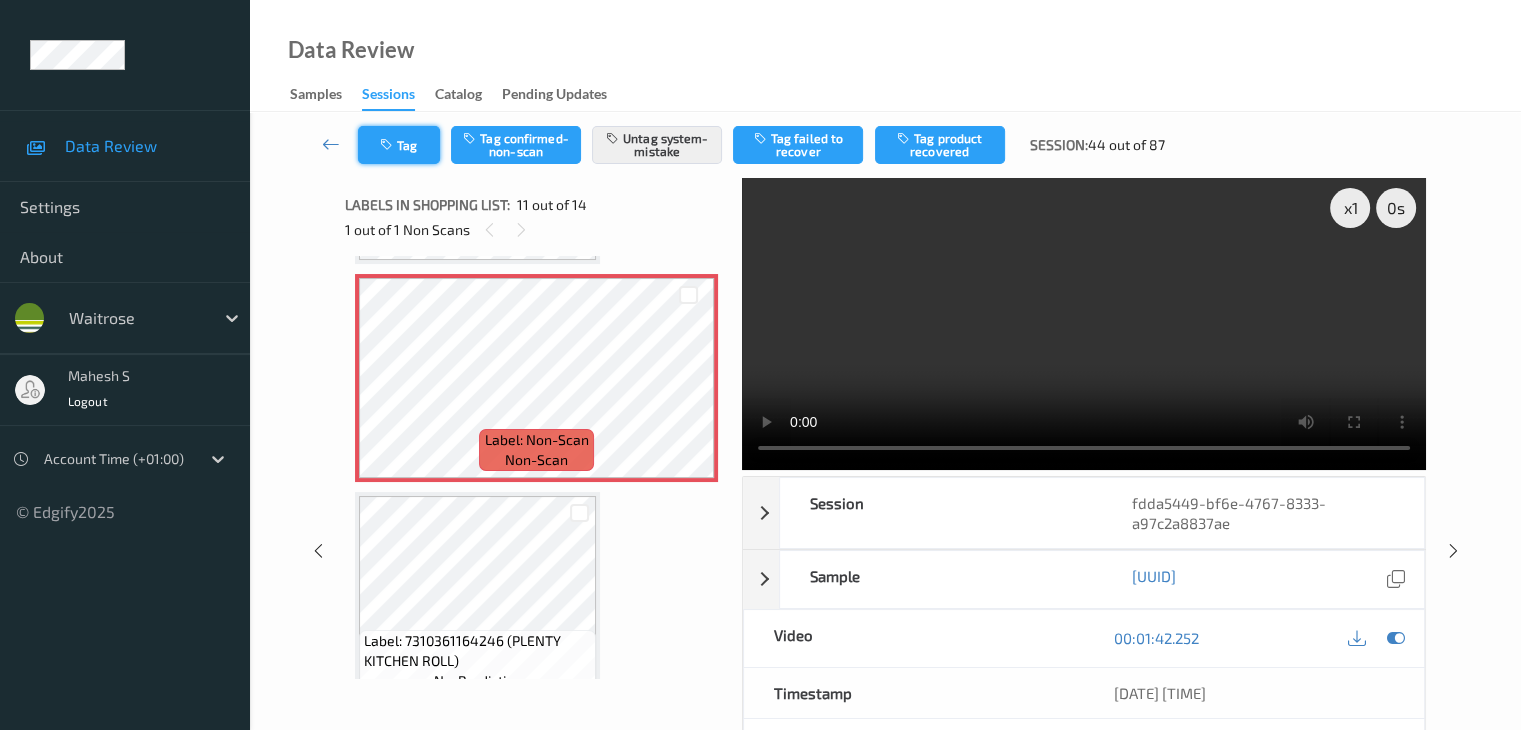click on "Tag" at bounding box center (399, 145) 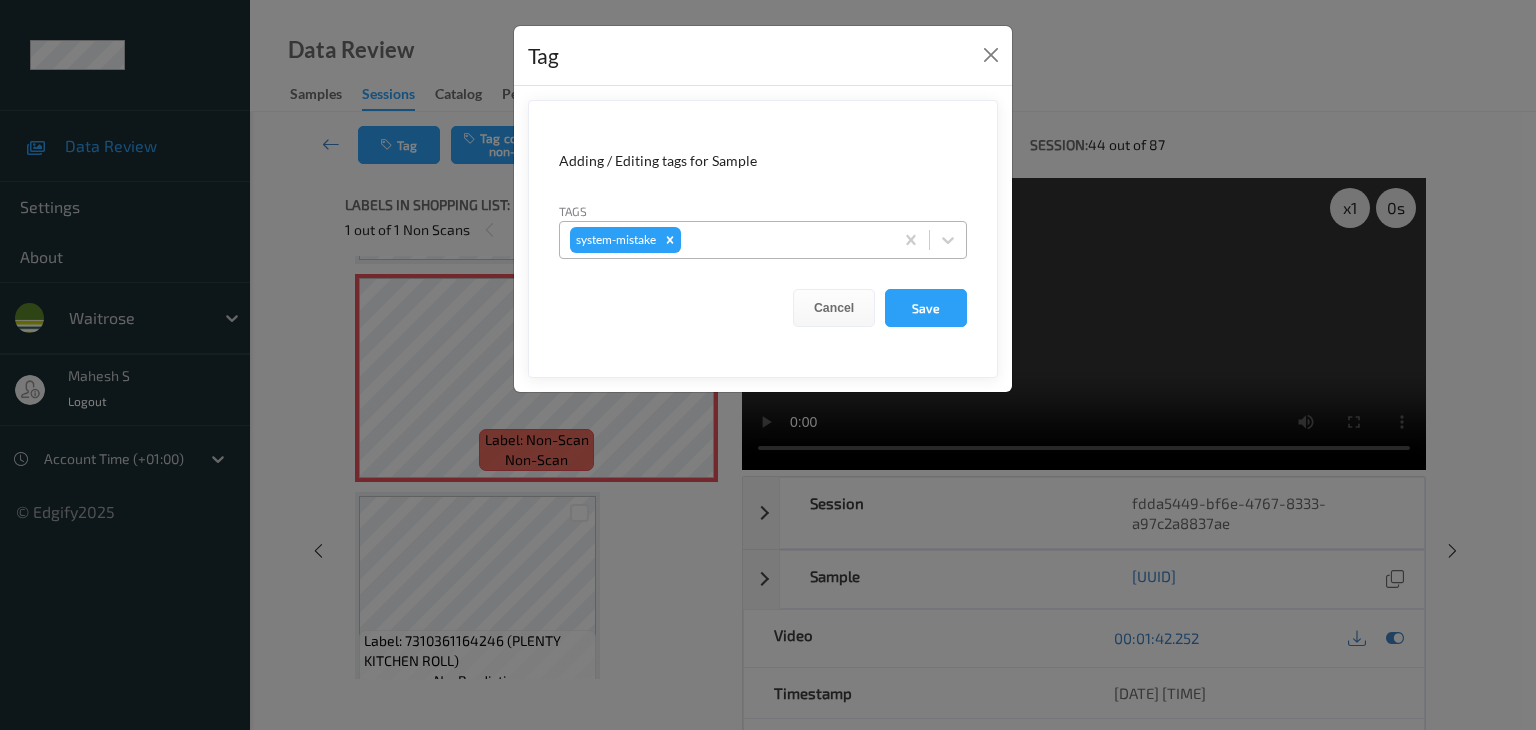 click at bounding box center [784, 240] 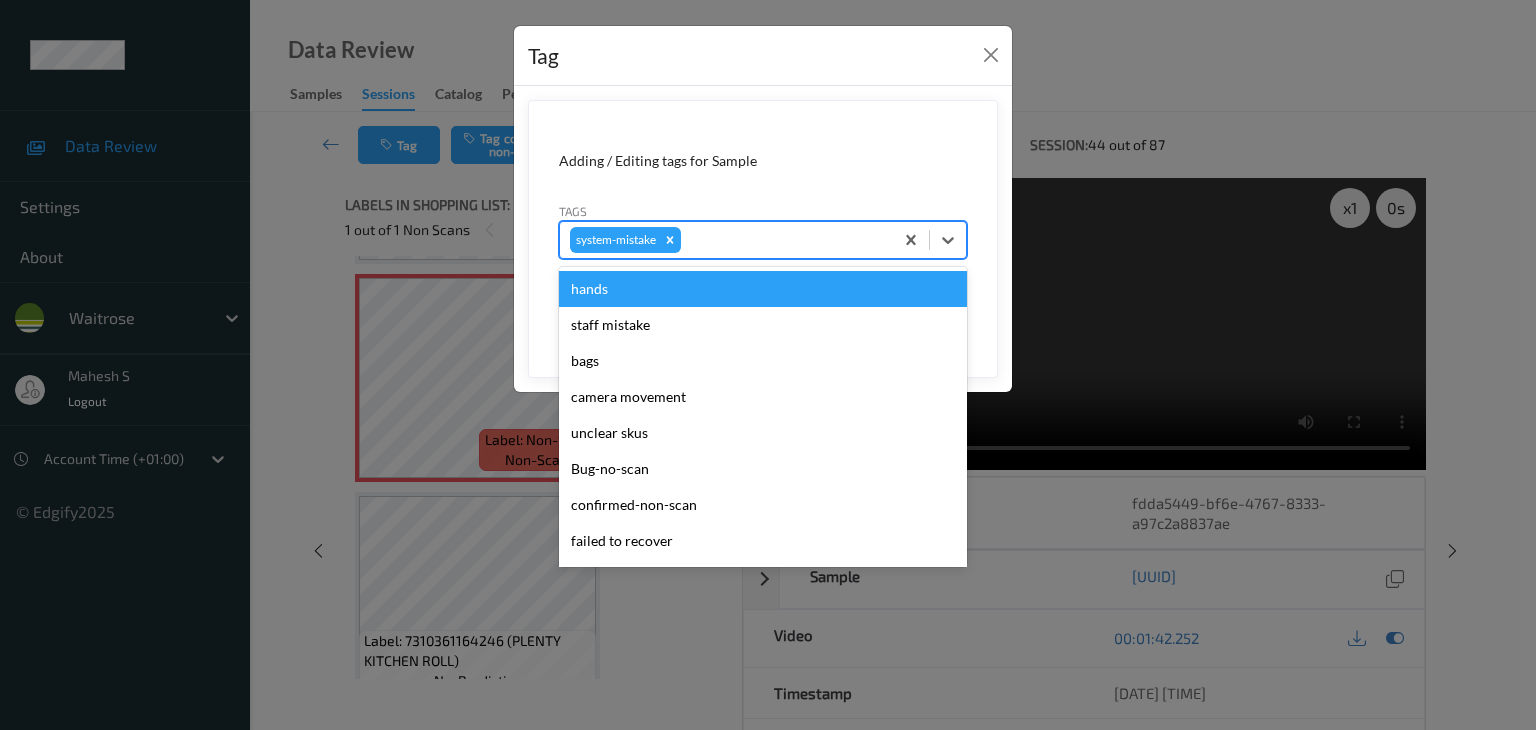 type on "u" 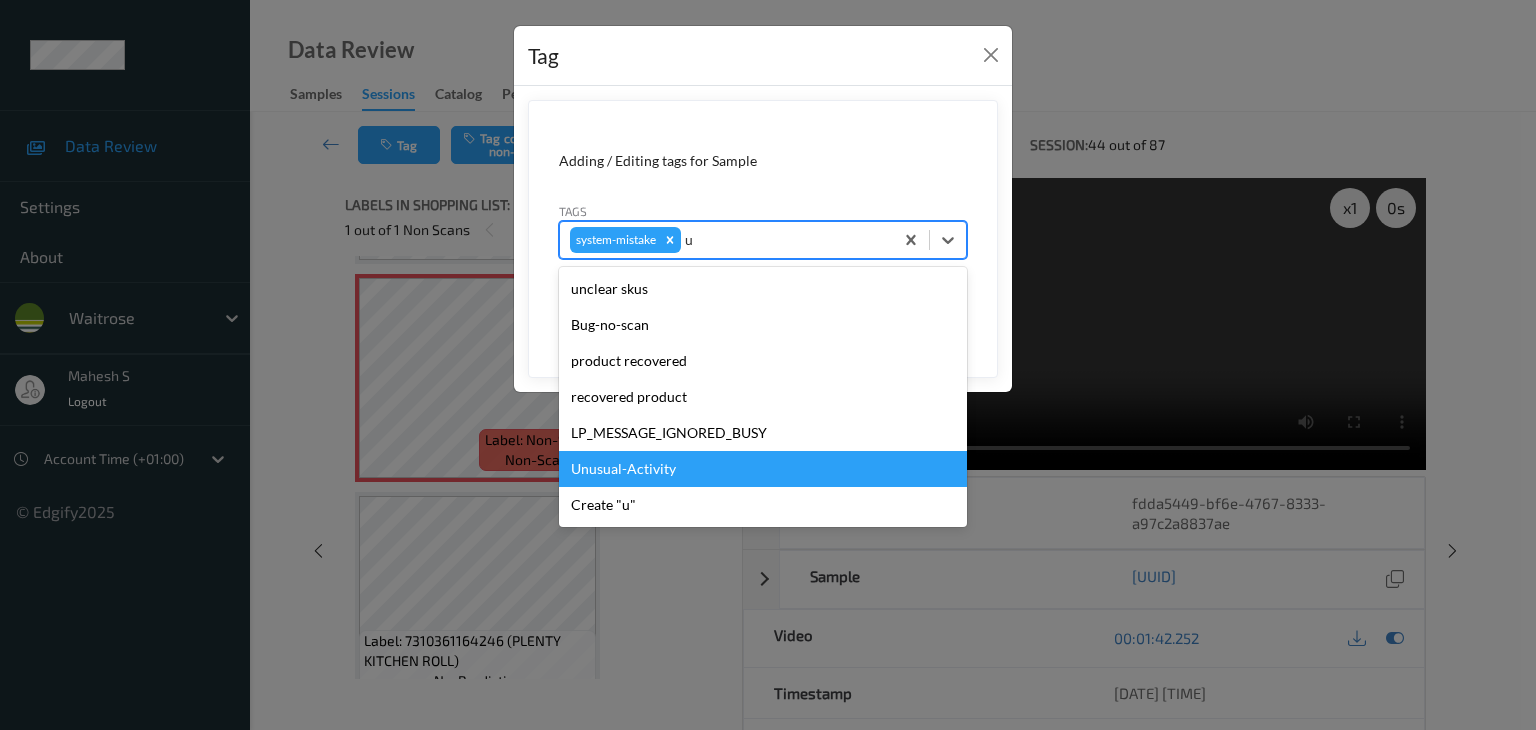 click on "Unusual-Activity" at bounding box center [763, 469] 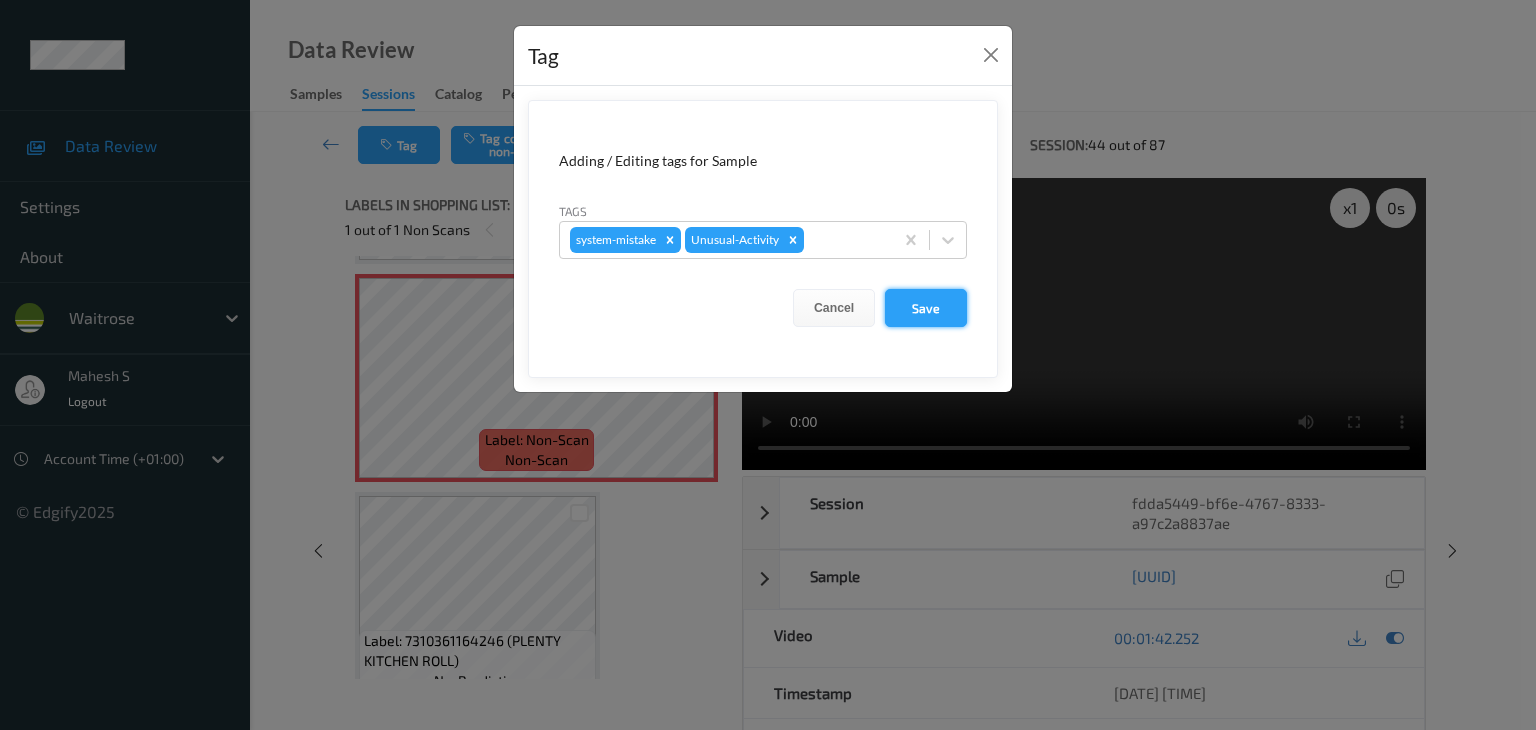 click on "Save" at bounding box center (926, 308) 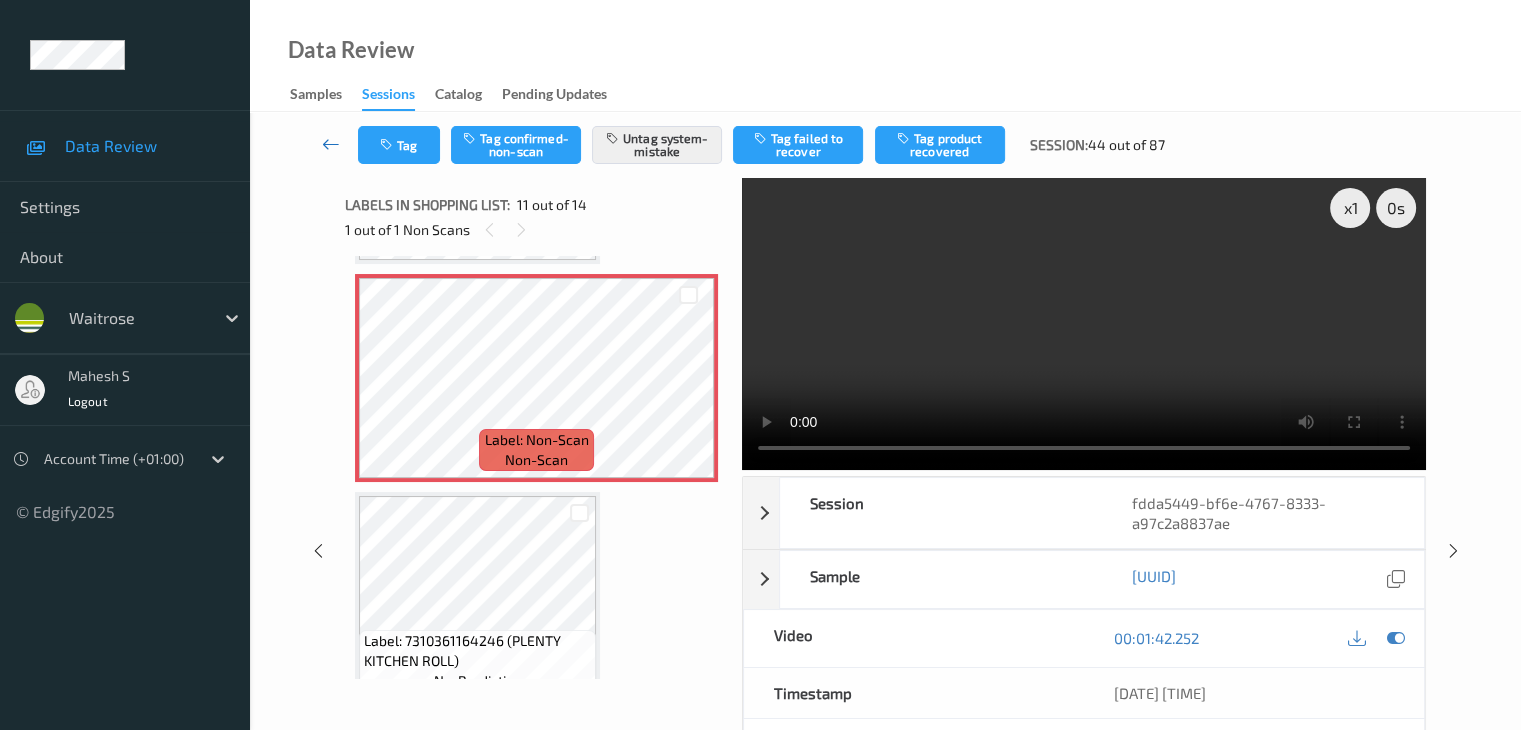 click at bounding box center [331, 144] 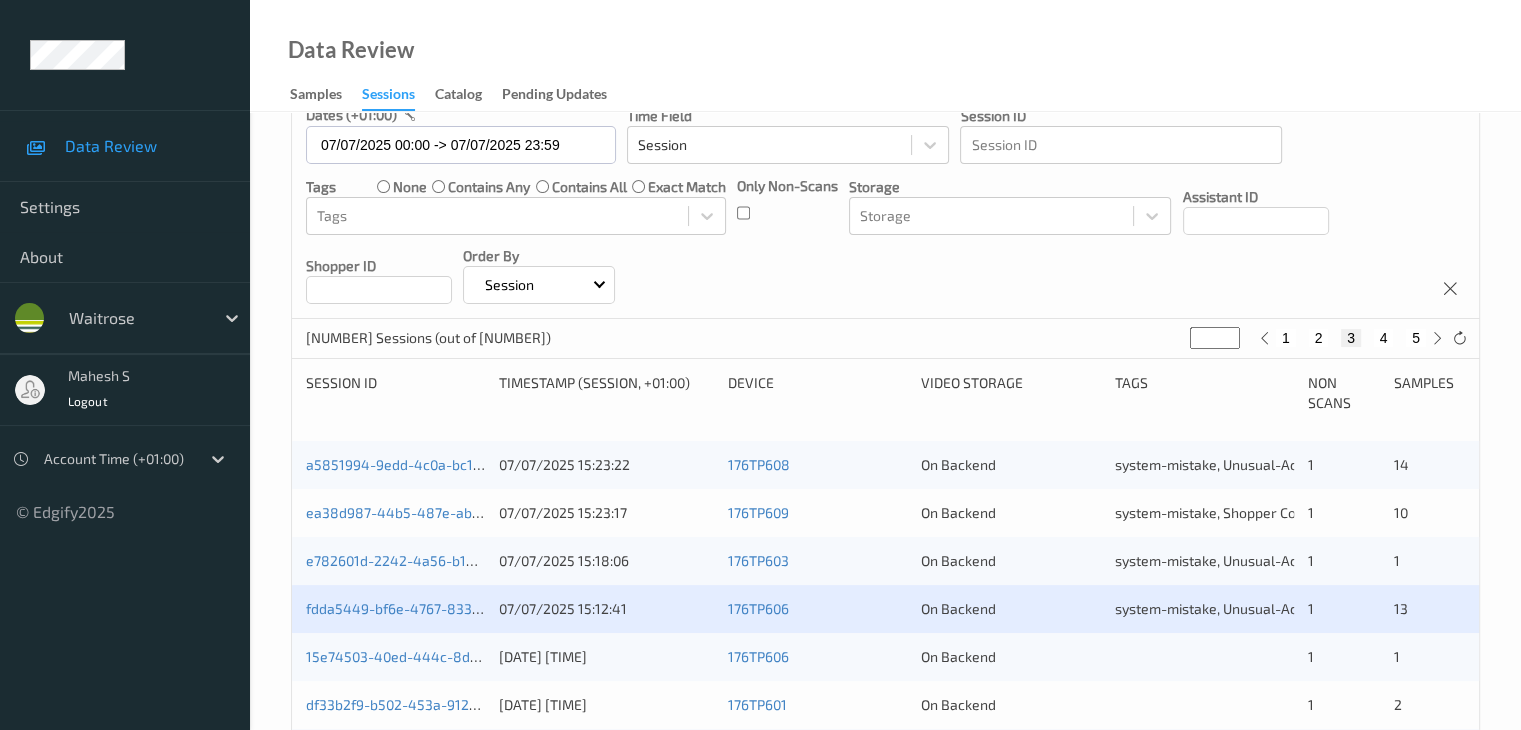 scroll, scrollTop: 300, scrollLeft: 0, axis: vertical 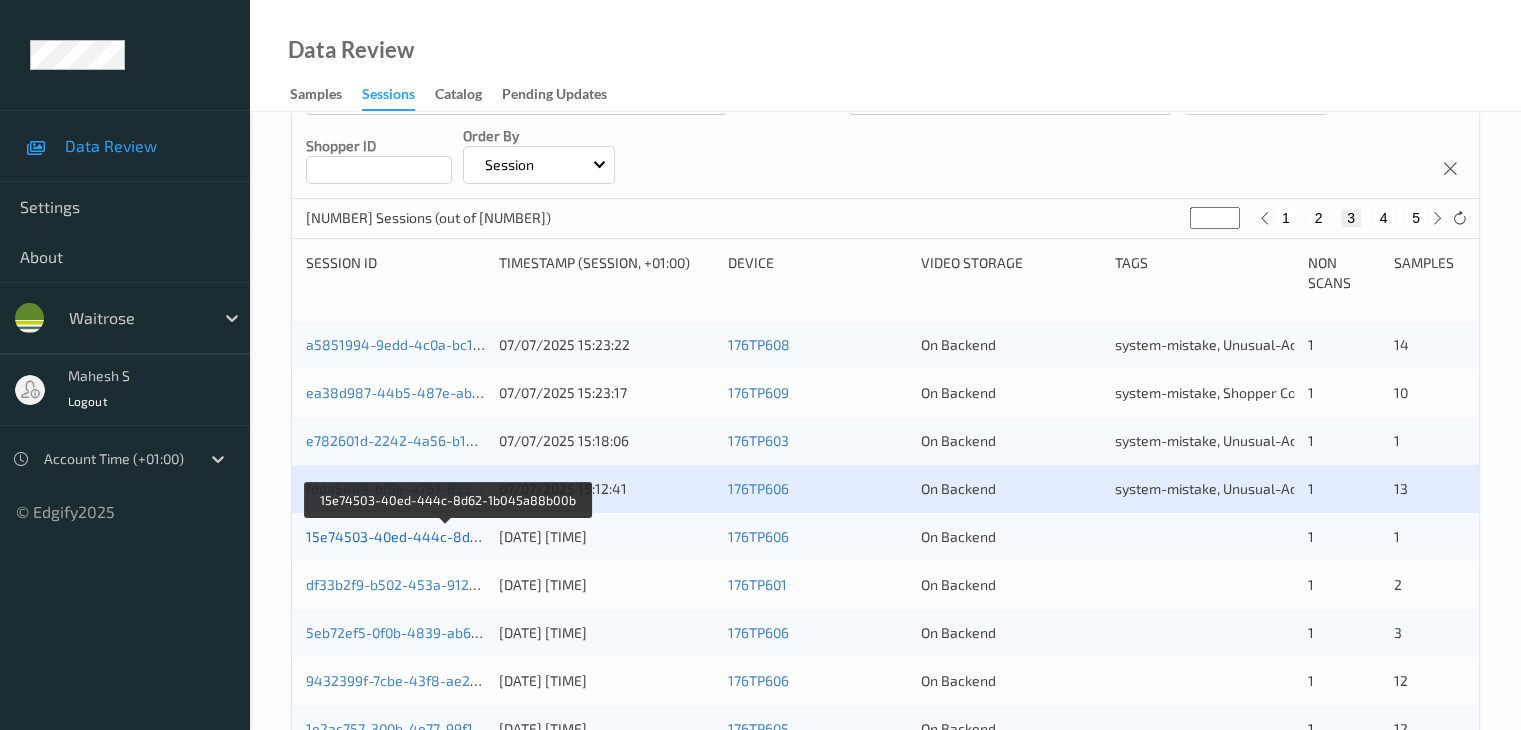 click on "15e74503-40ed-444c-8d62-1b045a88b00b" at bounding box center [447, 536] 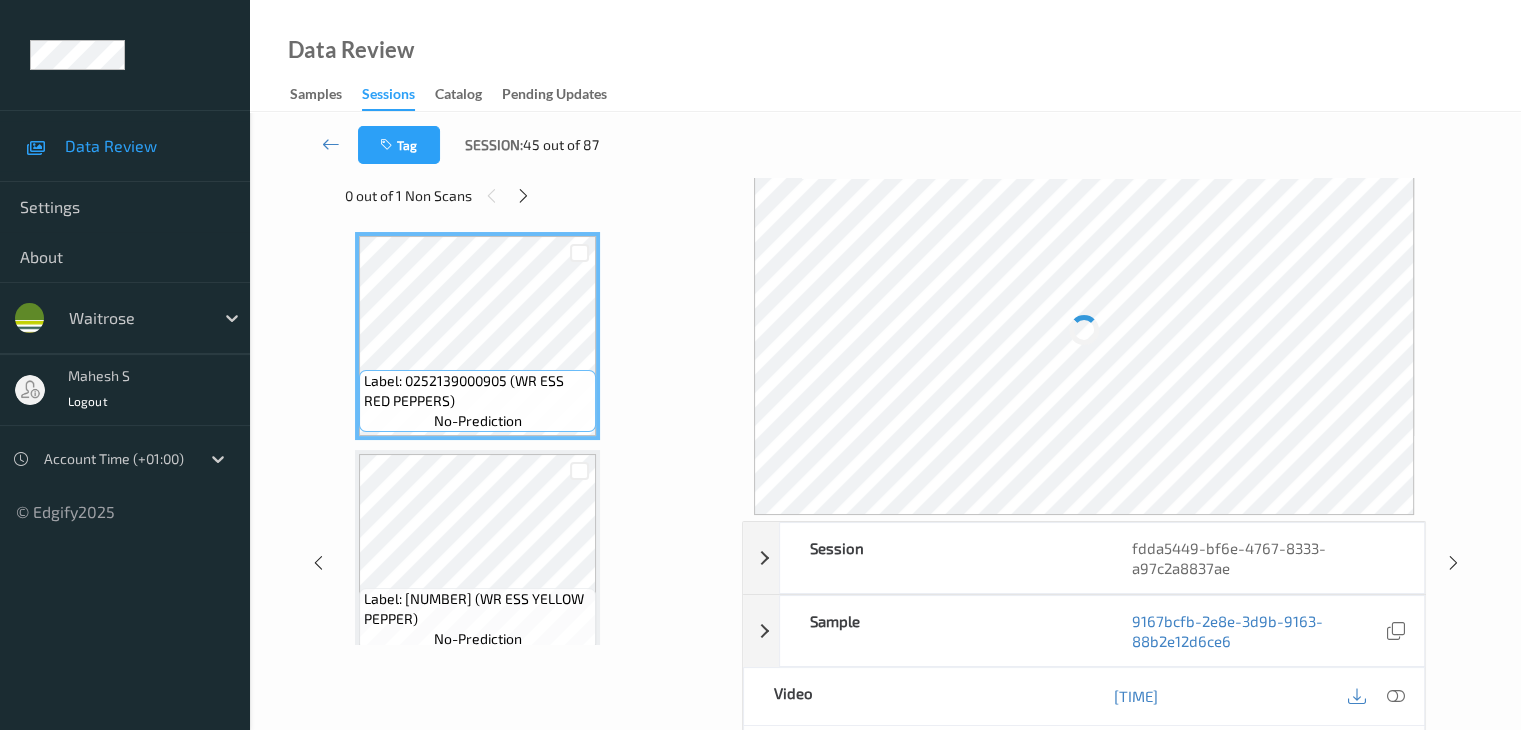 scroll, scrollTop: 0, scrollLeft: 0, axis: both 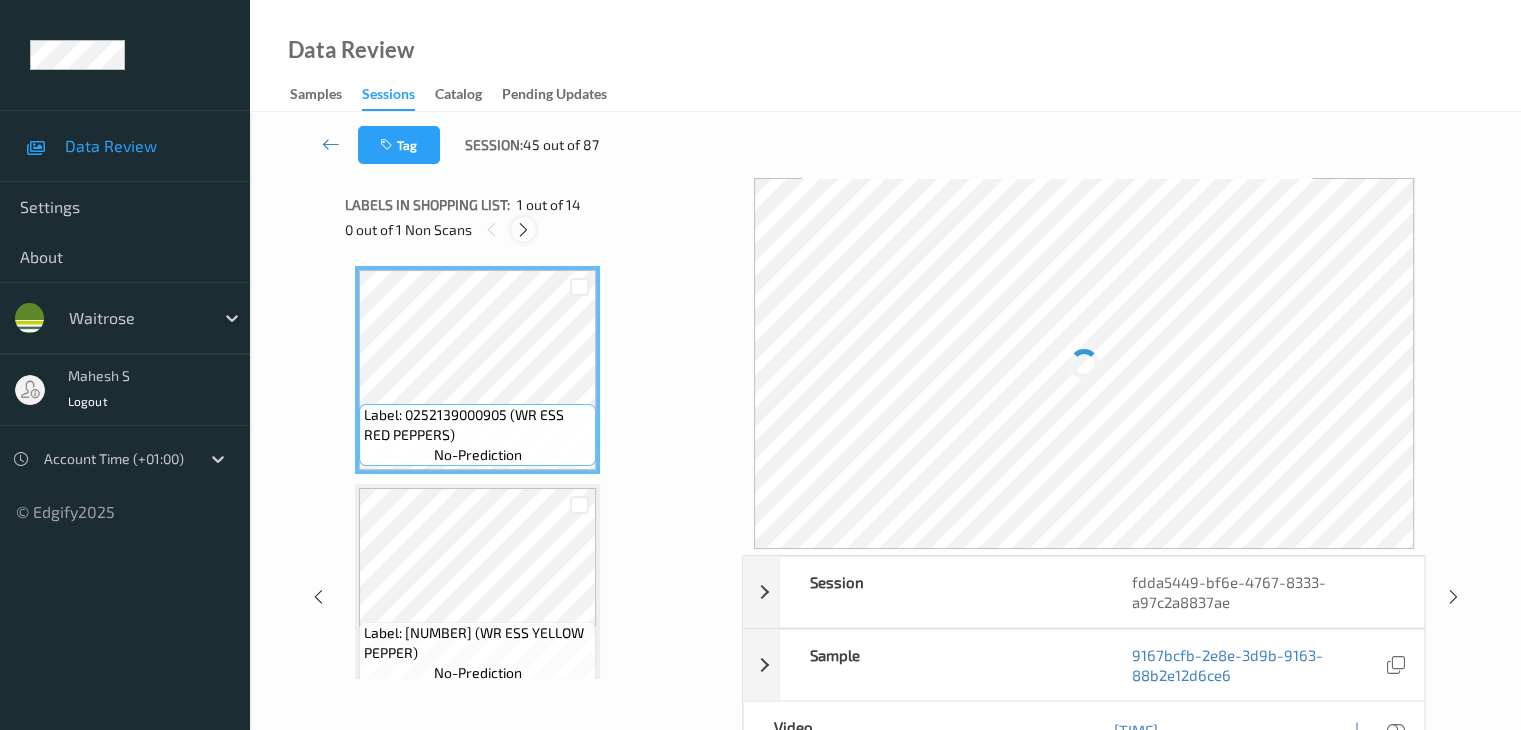 click at bounding box center [523, 230] 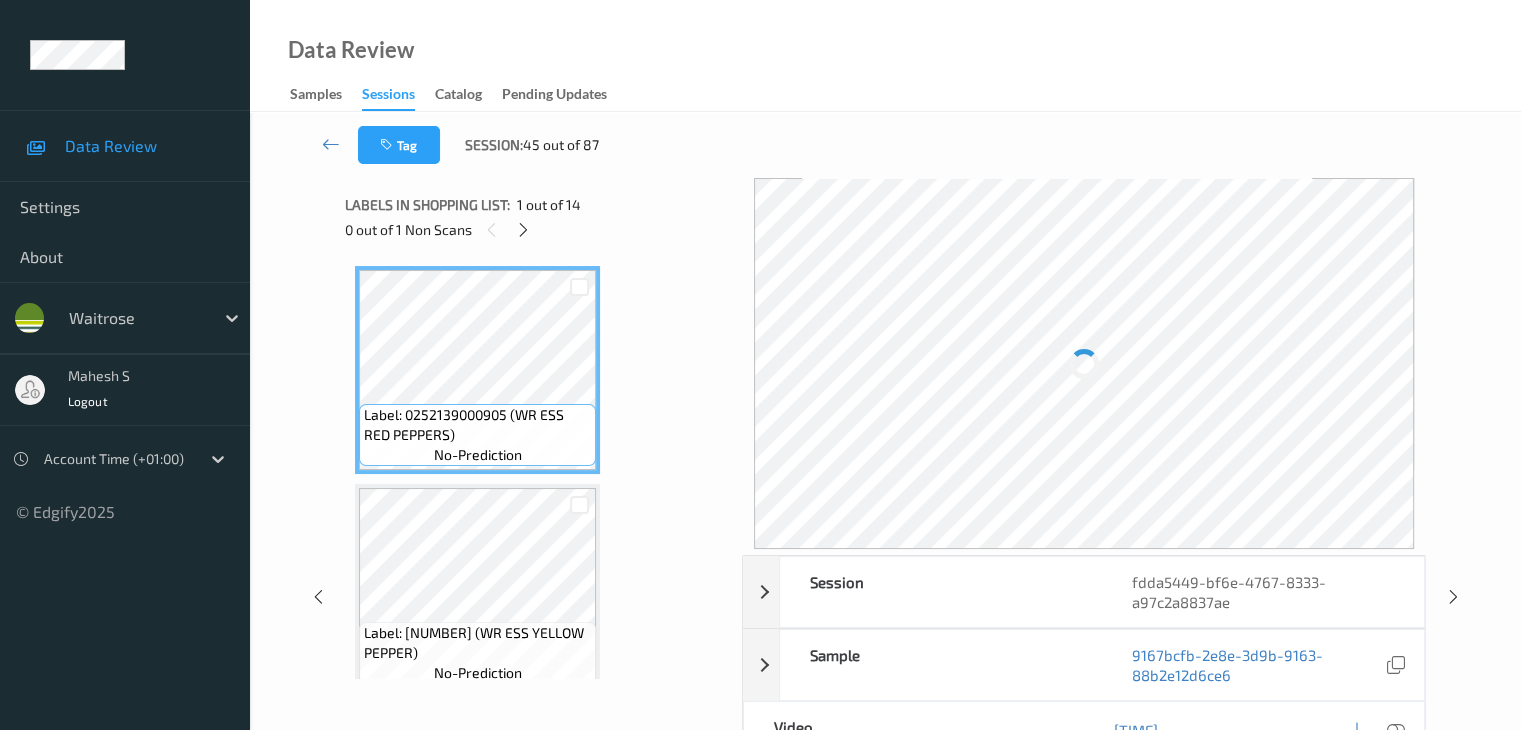 scroll, scrollTop: 1972, scrollLeft: 0, axis: vertical 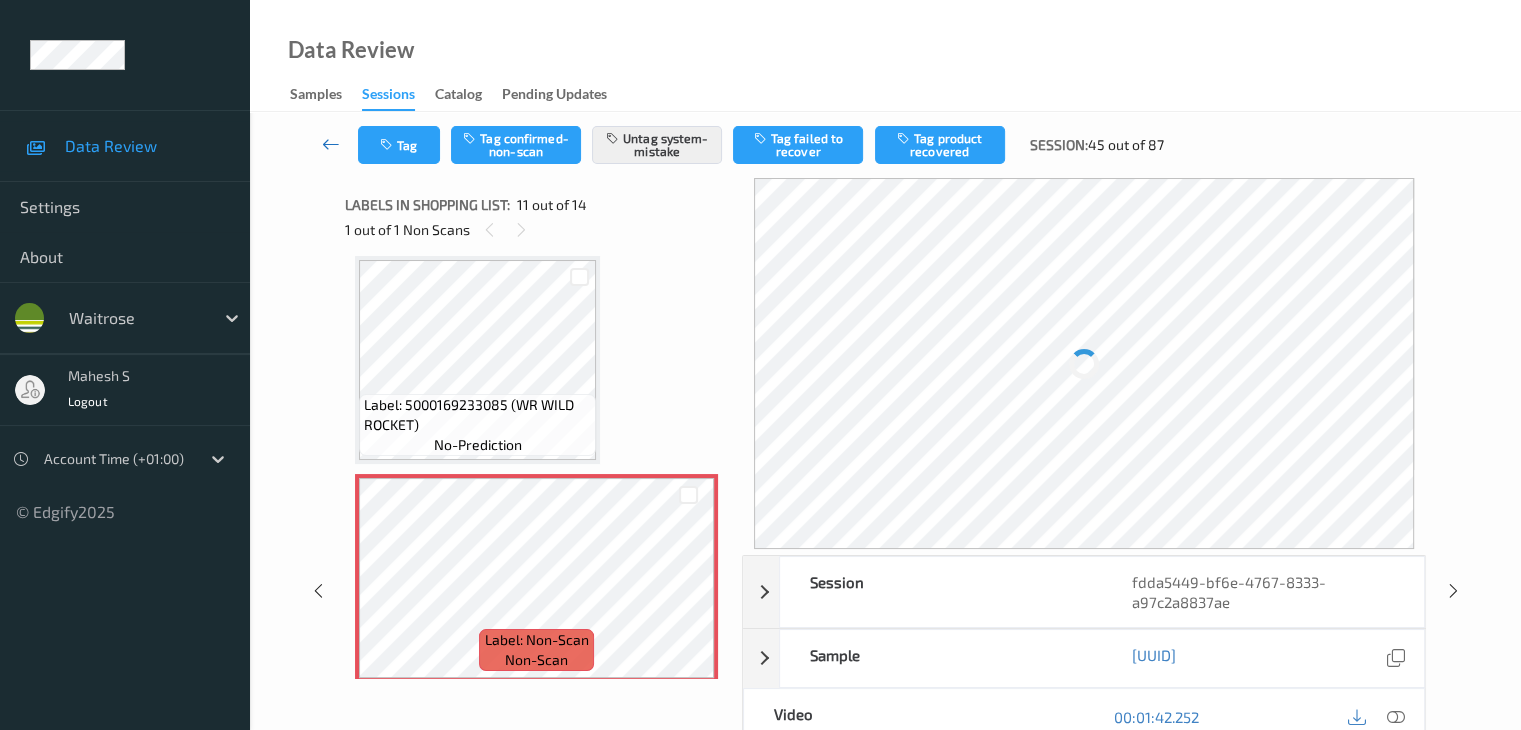 click at bounding box center (331, 144) 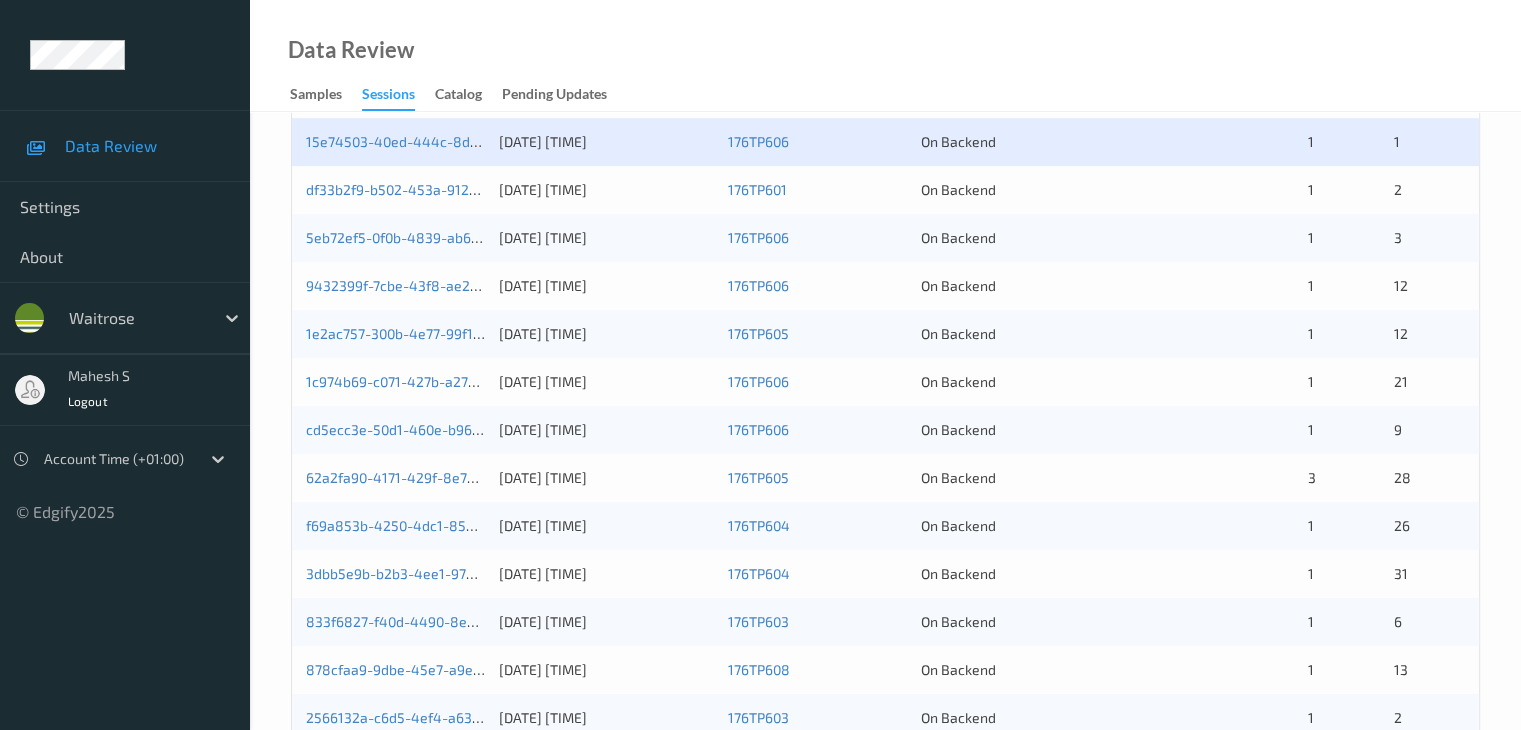 scroll, scrollTop: 600, scrollLeft: 0, axis: vertical 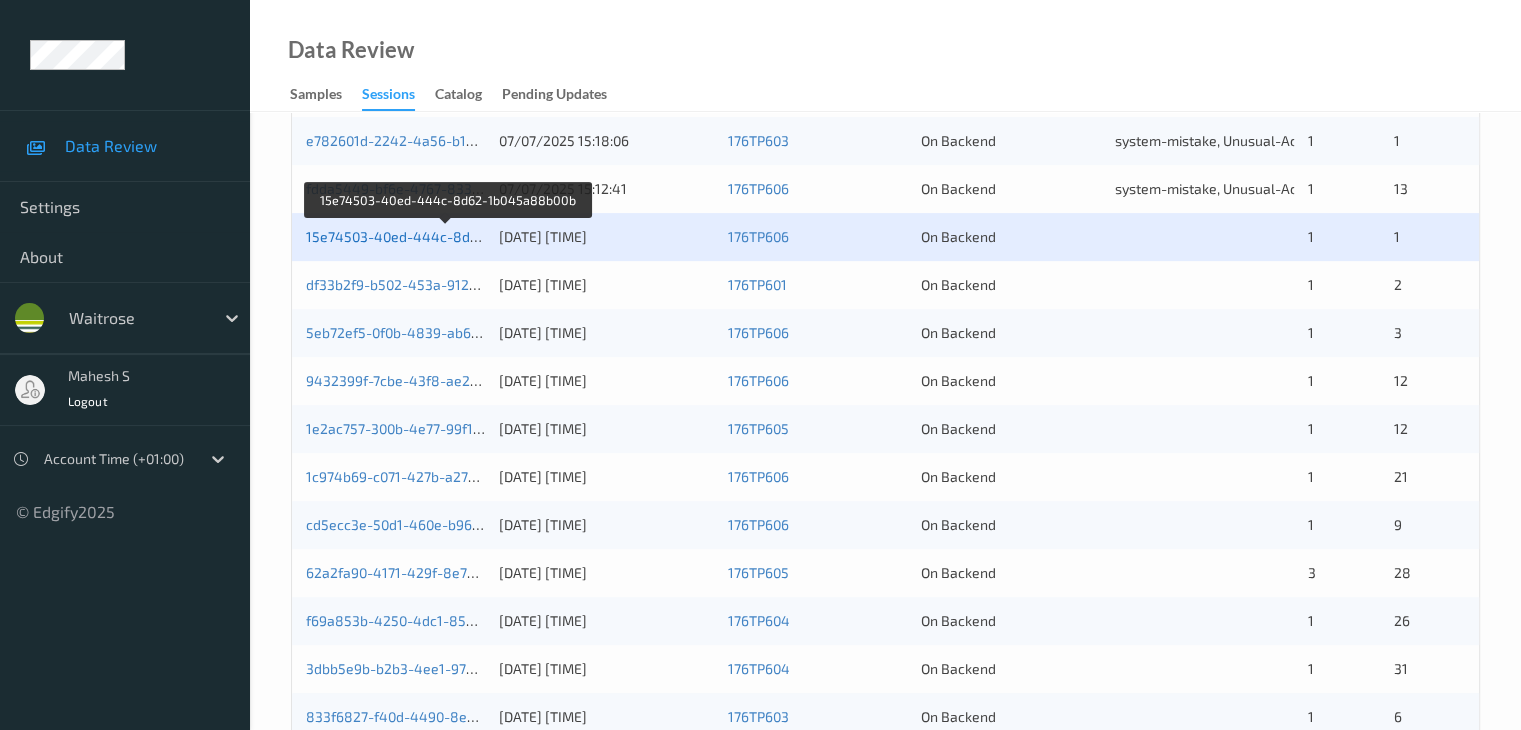 click on "15e74503-40ed-444c-8d62-1b045a88b00b" at bounding box center (447, 236) 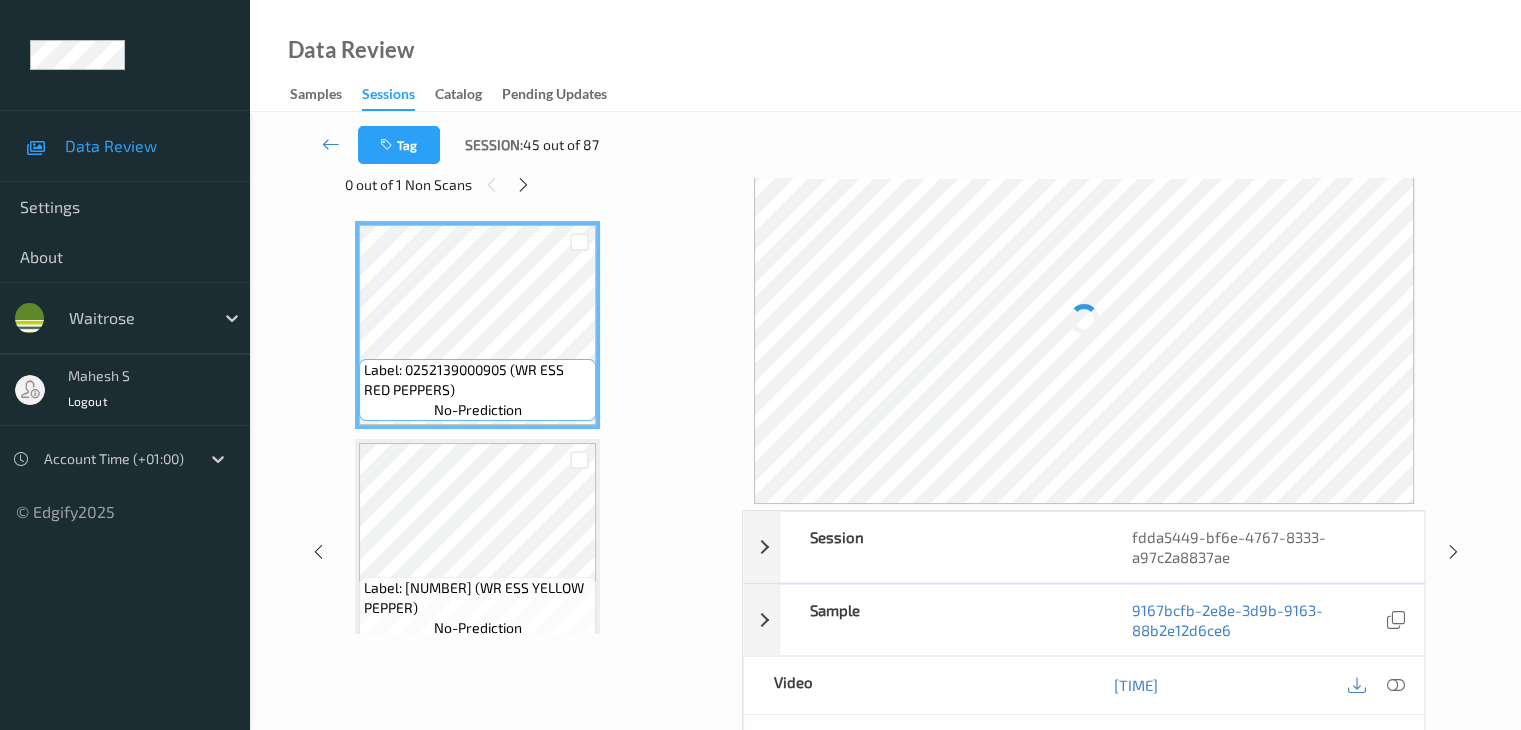 scroll, scrollTop: 0, scrollLeft: 0, axis: both 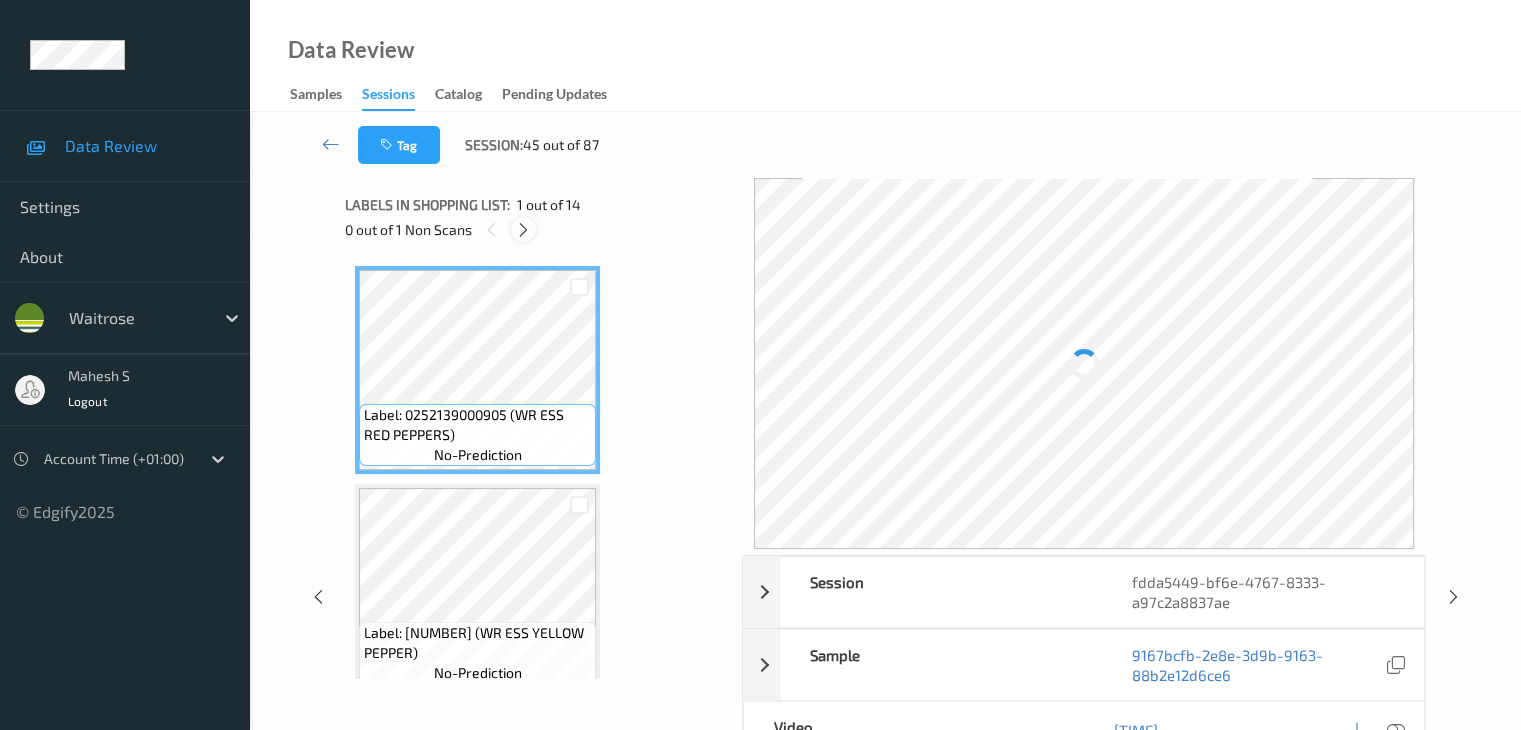 click at bounding box center [523, 230] 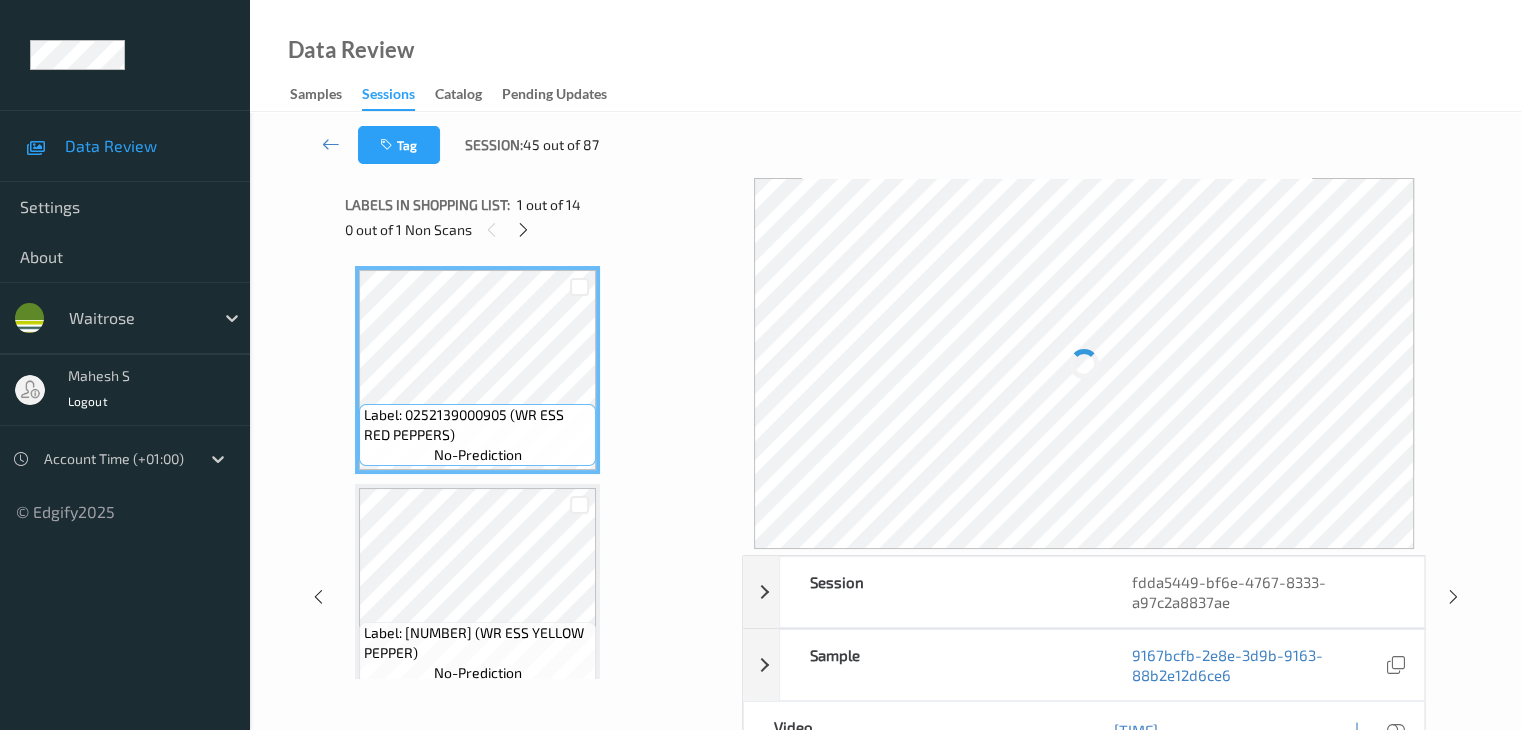 scroll, scrollTop: 1972, scrollLeft: 0, axis: vertical 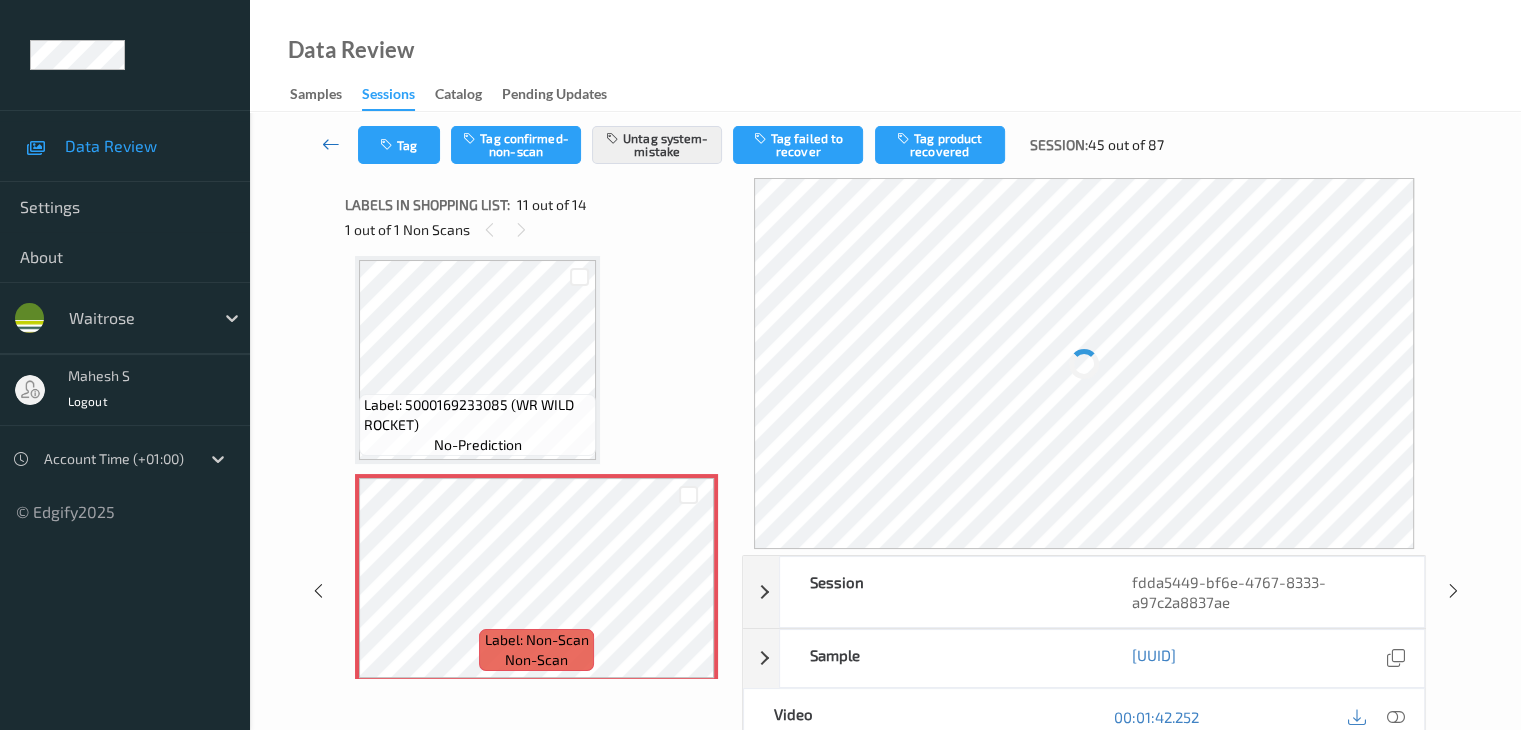 click at bounding box center (331, 144) 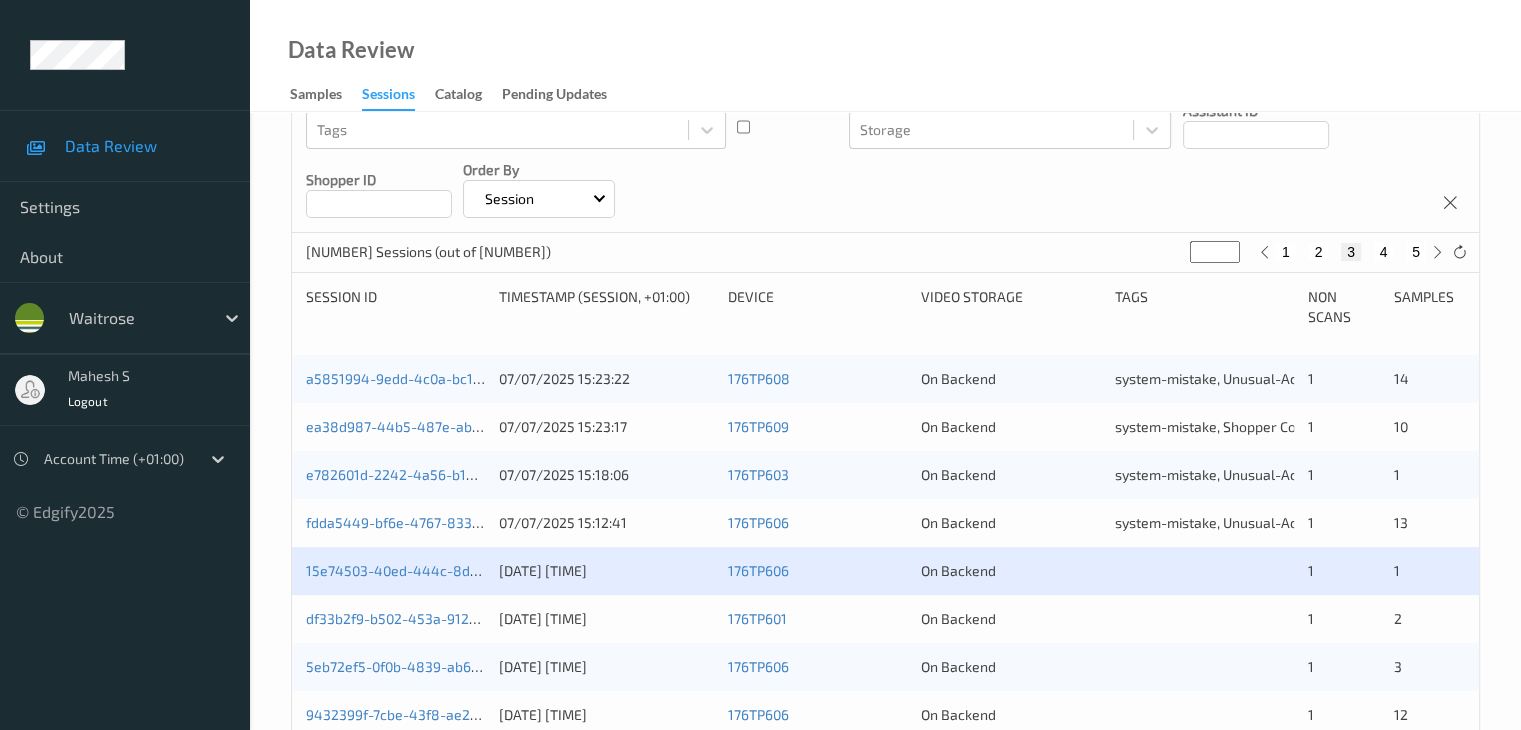 scroll, scrollTop: 300, scrollLeft: 0, axis: vertical 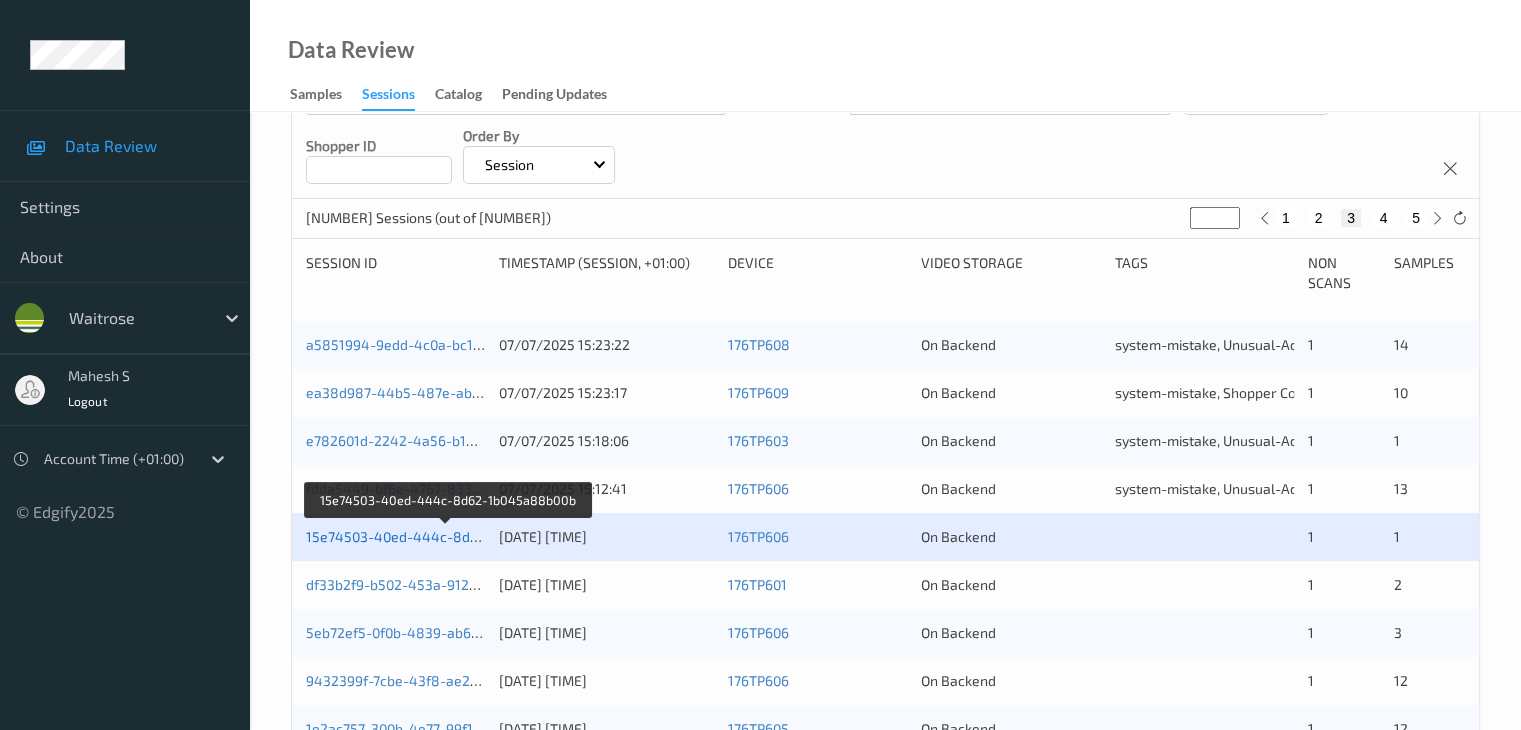 click on "15e74503-40ed-444c-8d62-1b045a88b00b" at bounding box center (447, 536) 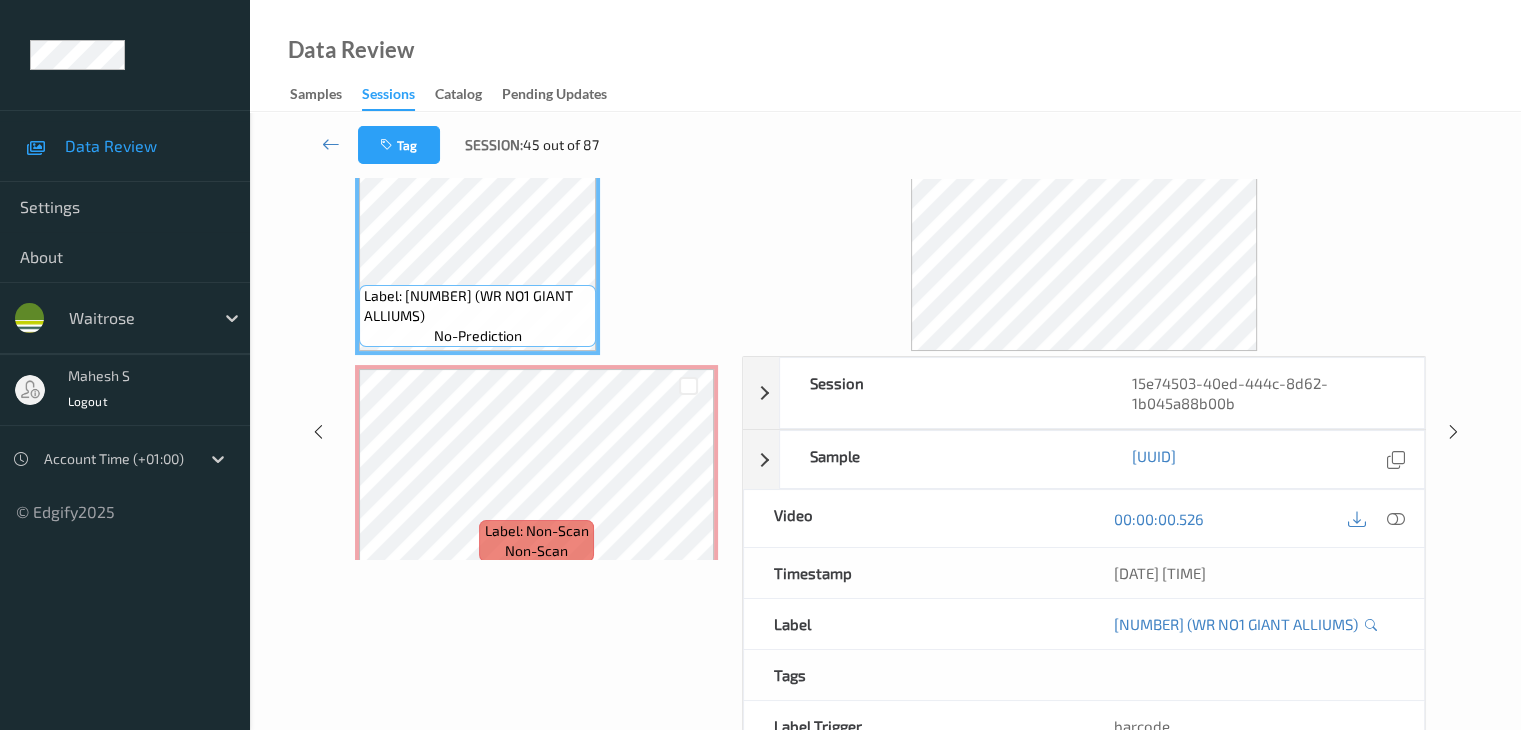 scroll, scrollTop: 0, scrollLeft: 0, axis: both 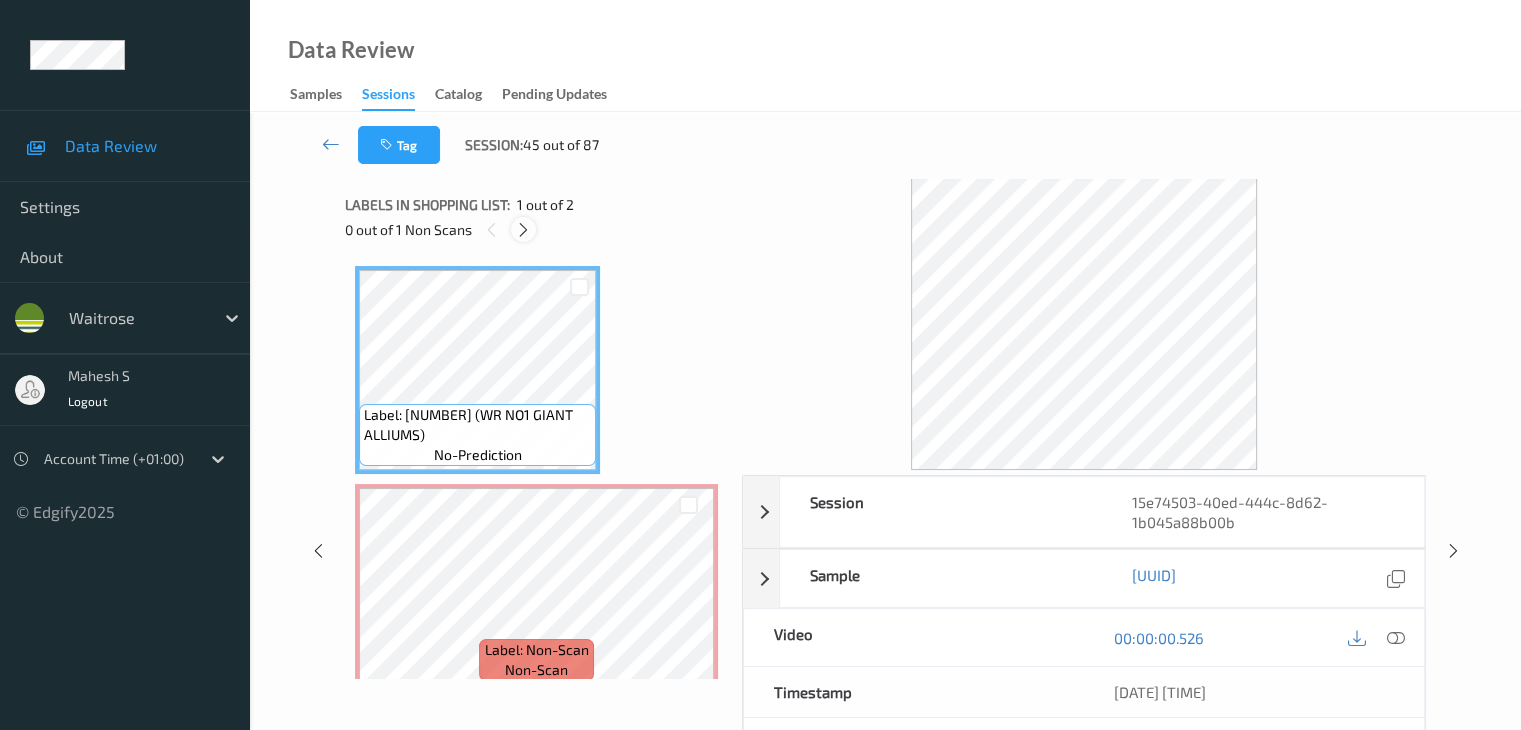 click at bounding box center [523, 230] 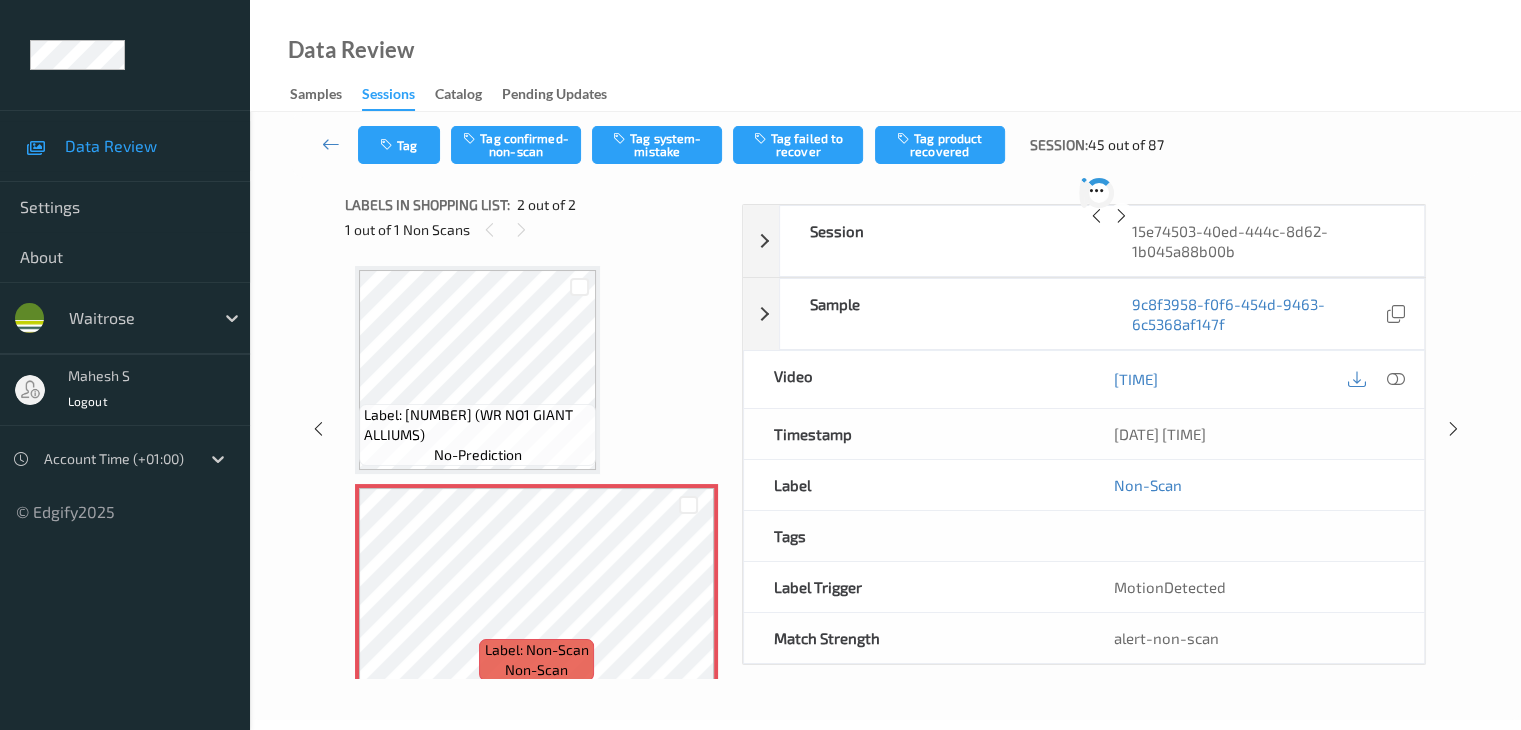 scroll, scrollTop: 10, scrollLeft: 0, axis: vertical 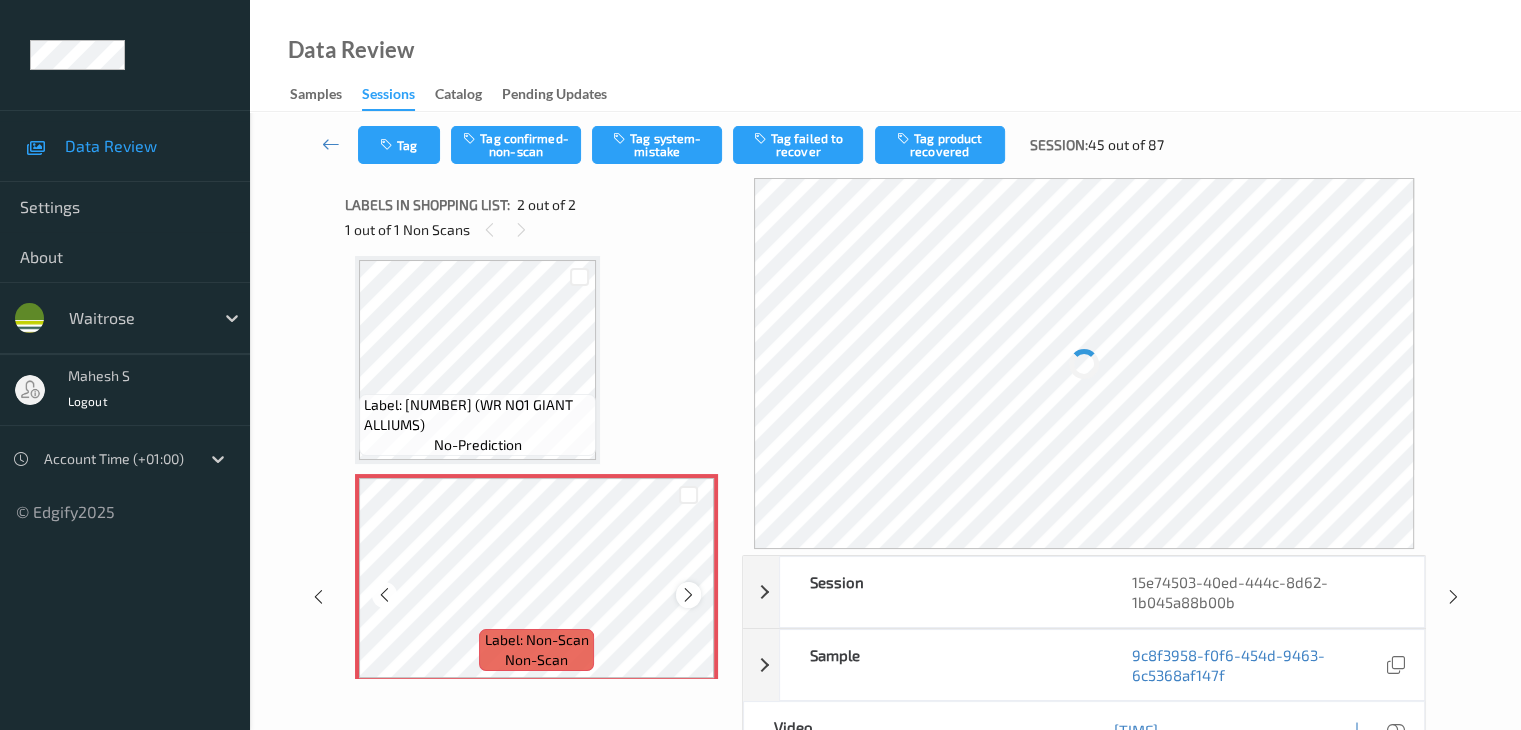 click at bounding box center (688, 595) 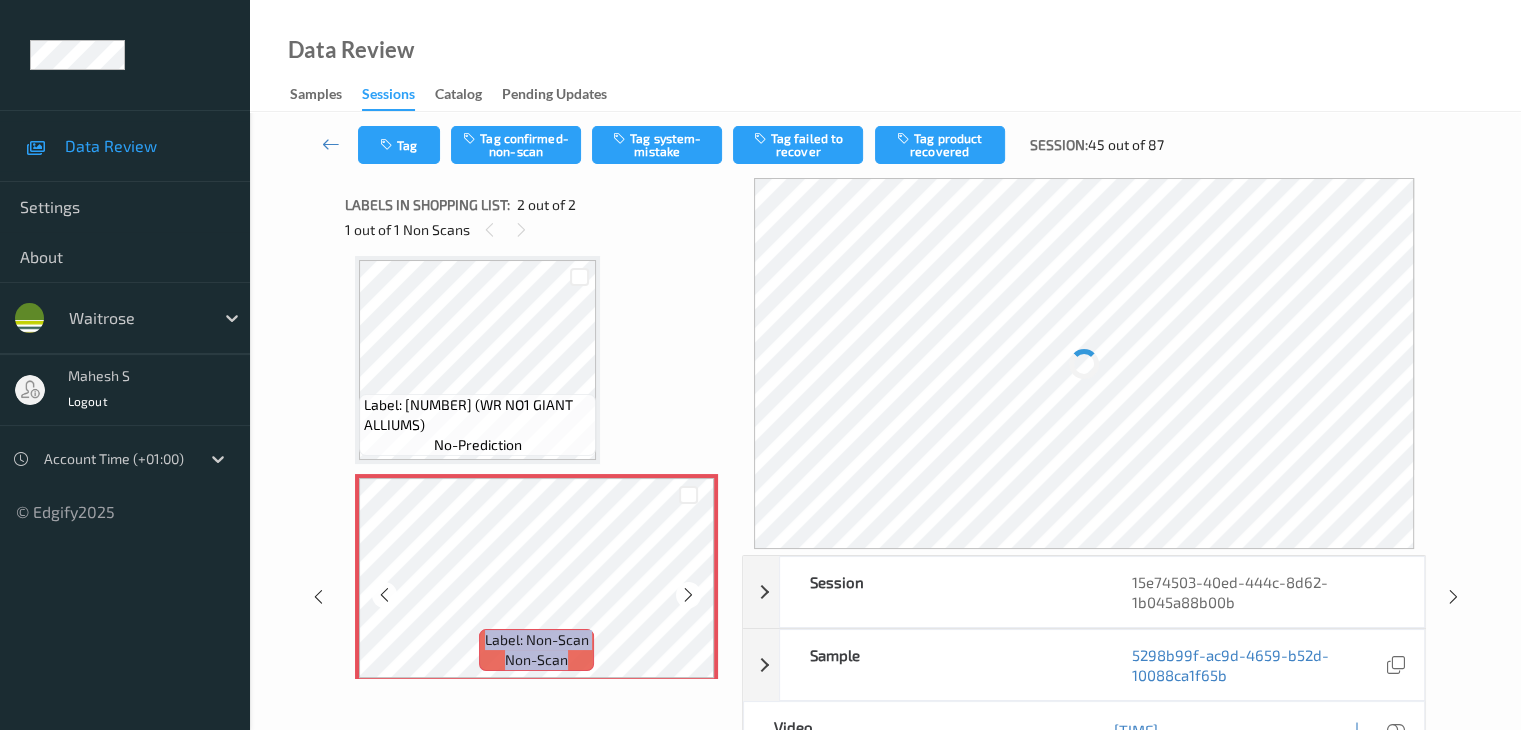 click at bounding box center (688, 595) 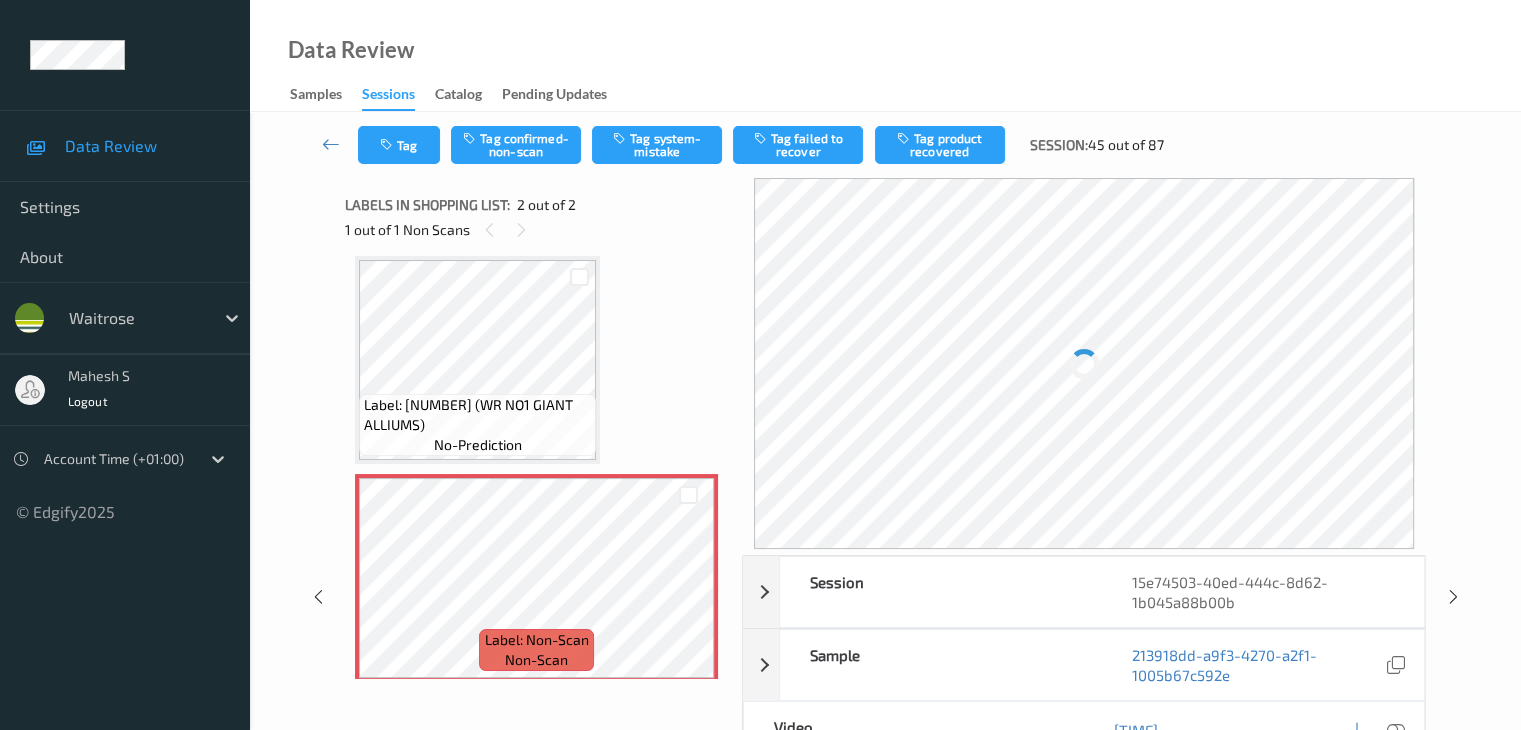scroll, scrollTop: 0, scrollLeft: 0, axis: both 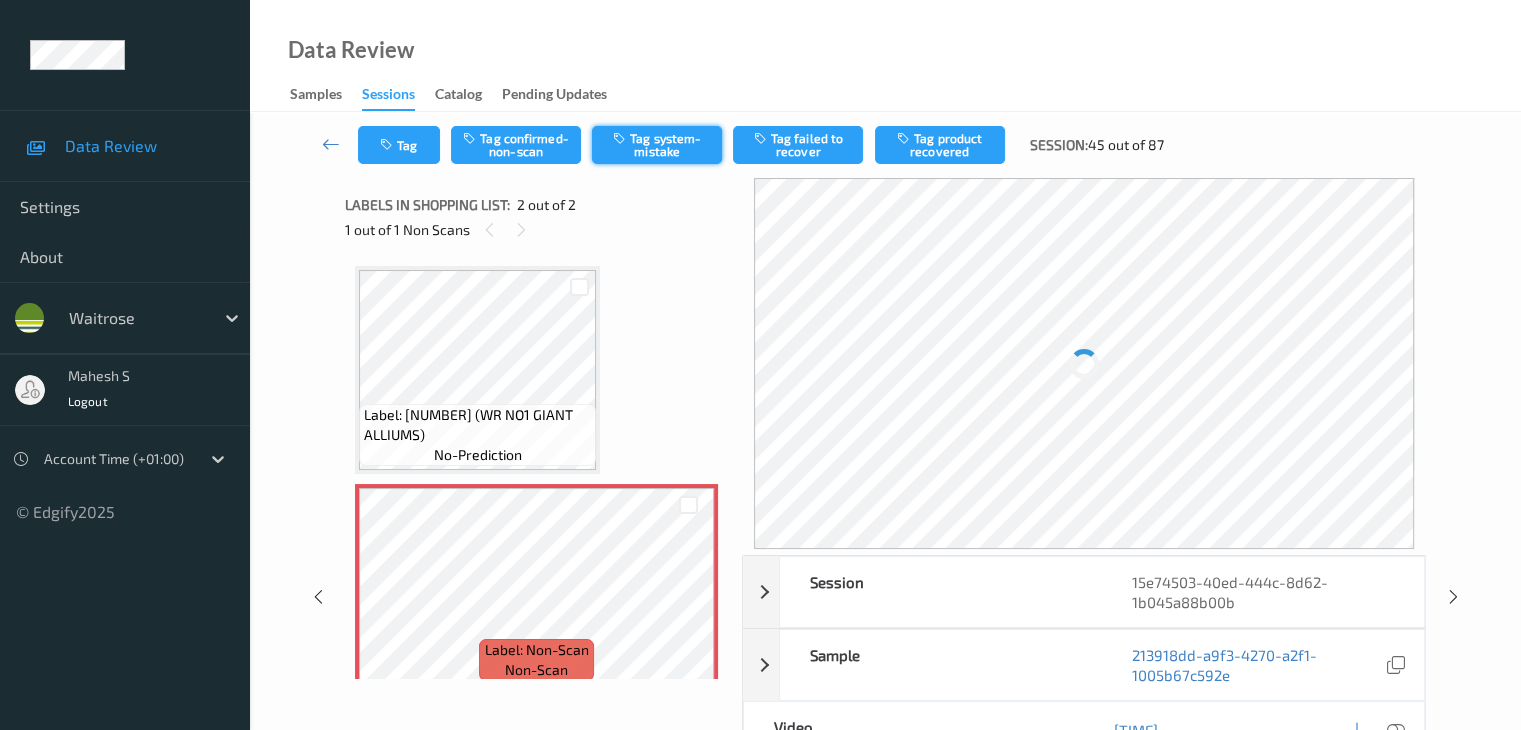 click on "Tag   system-mistake" at bounding box center [657, 145] 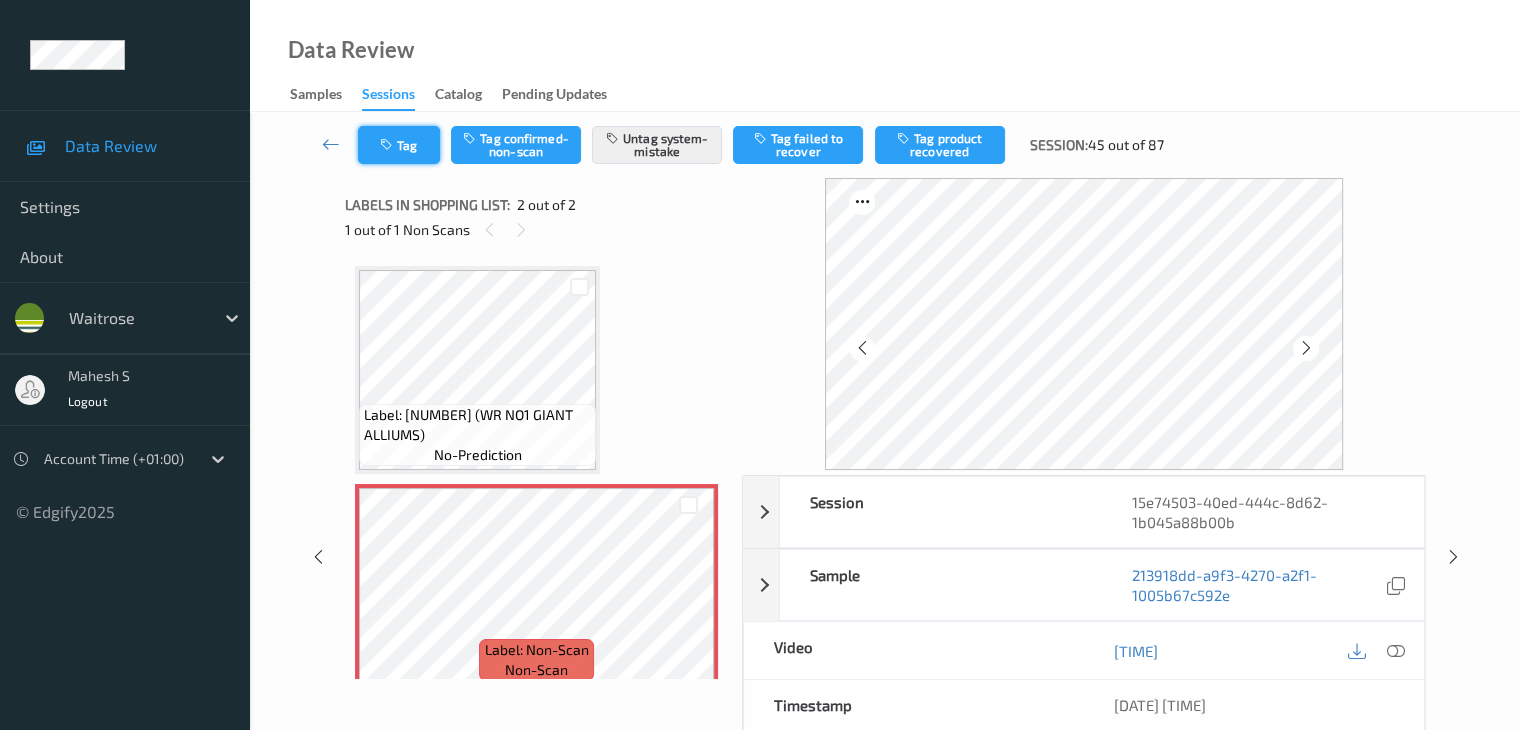 click at bounding box center (388, 145) 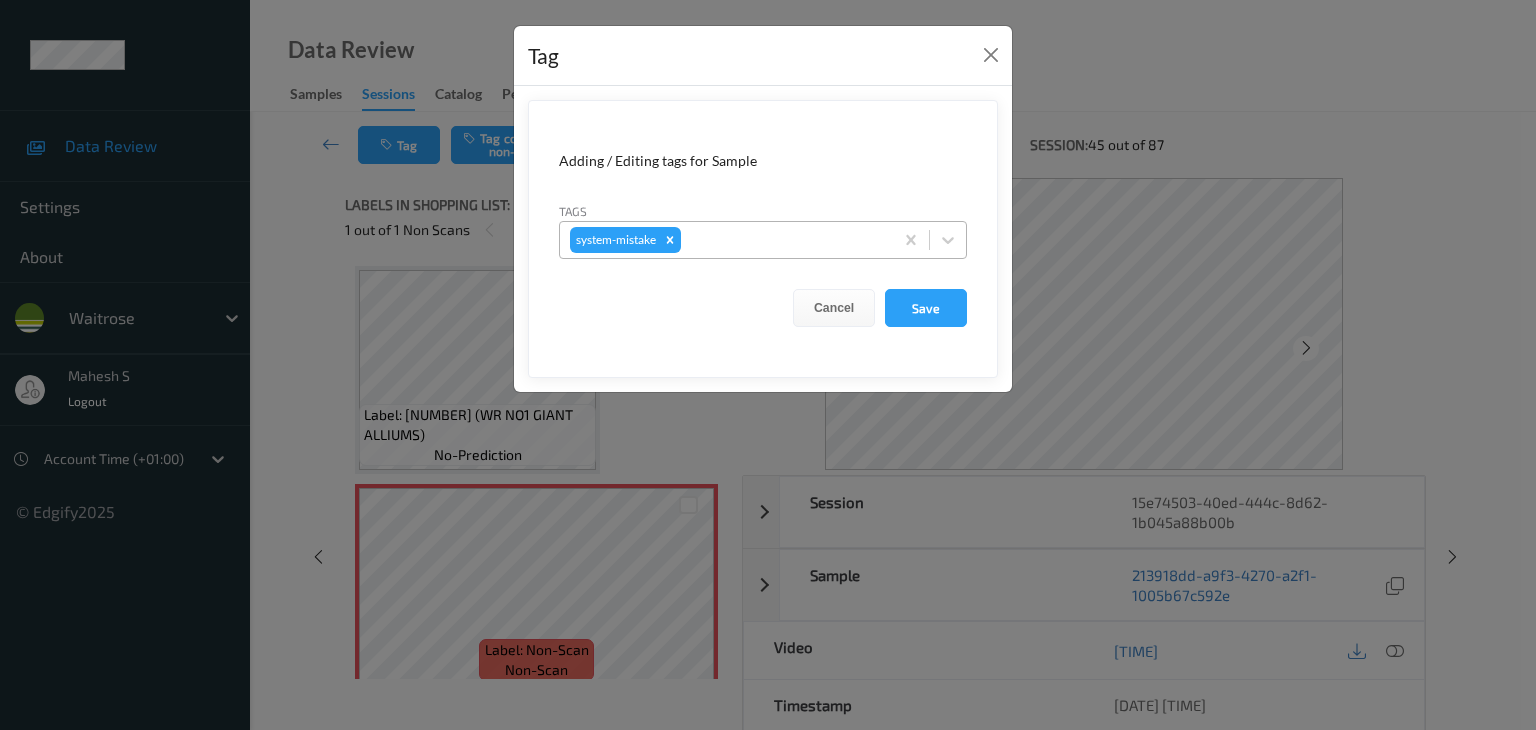click at bounding box center [784, 240] 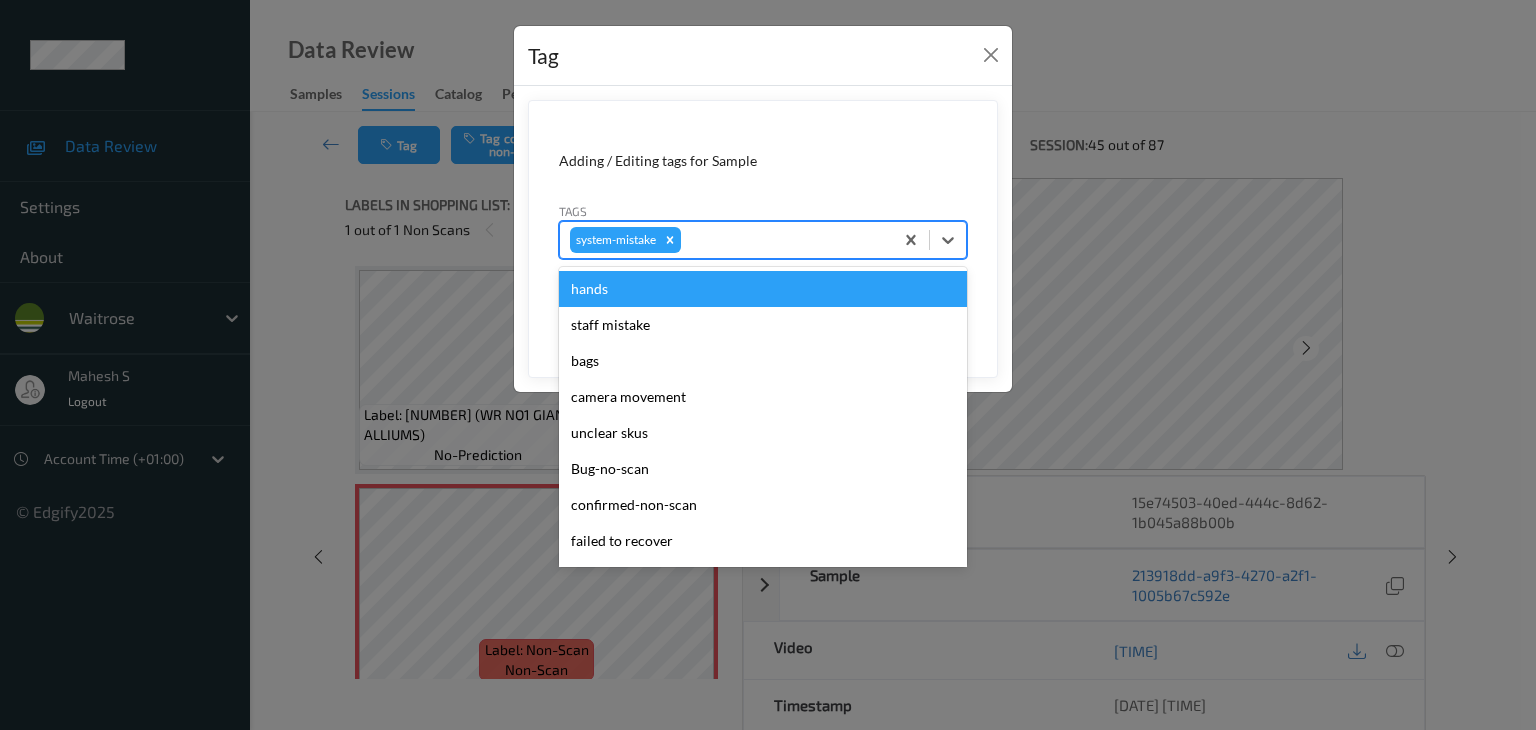 type on "u" 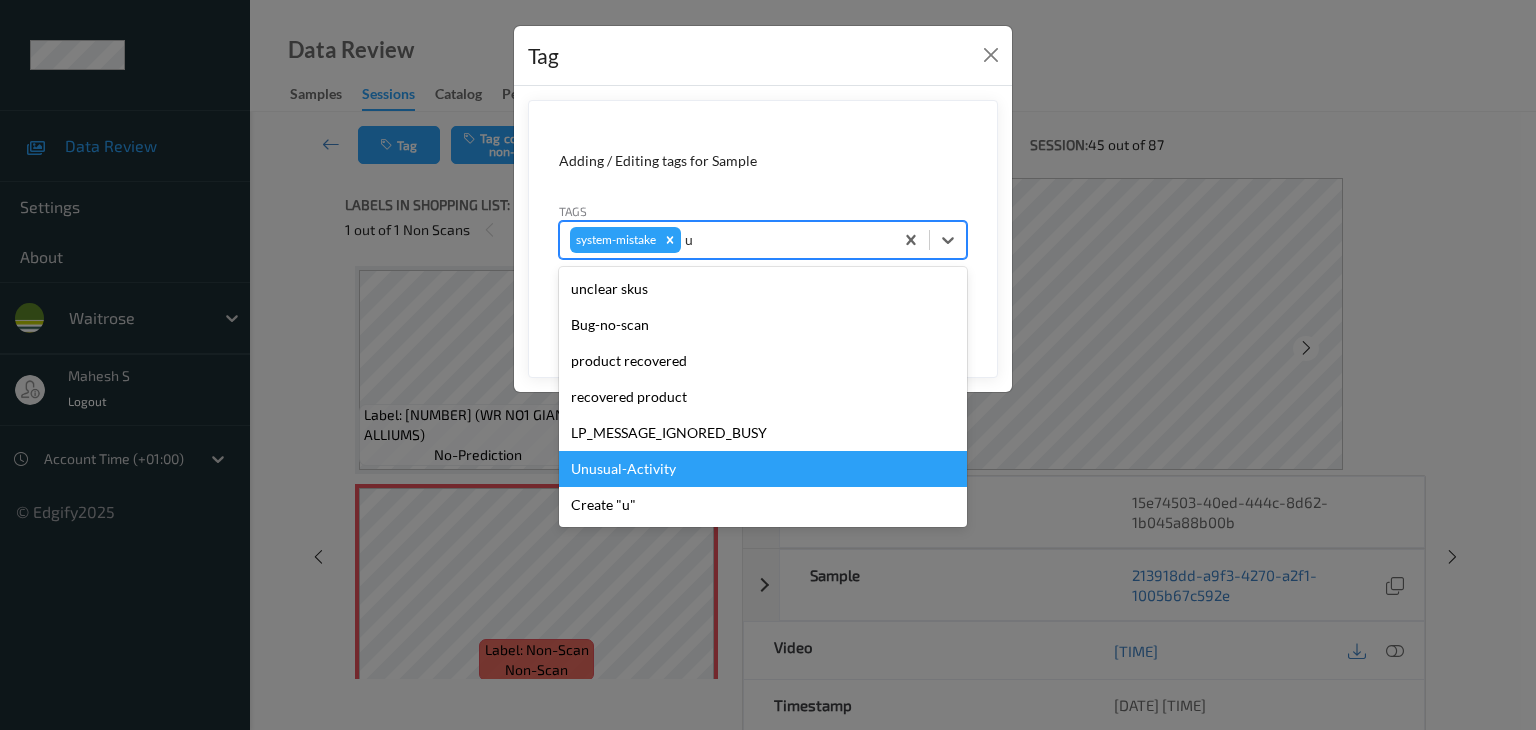 click on "Unusual-Activity" at bounding box center (763, 469) 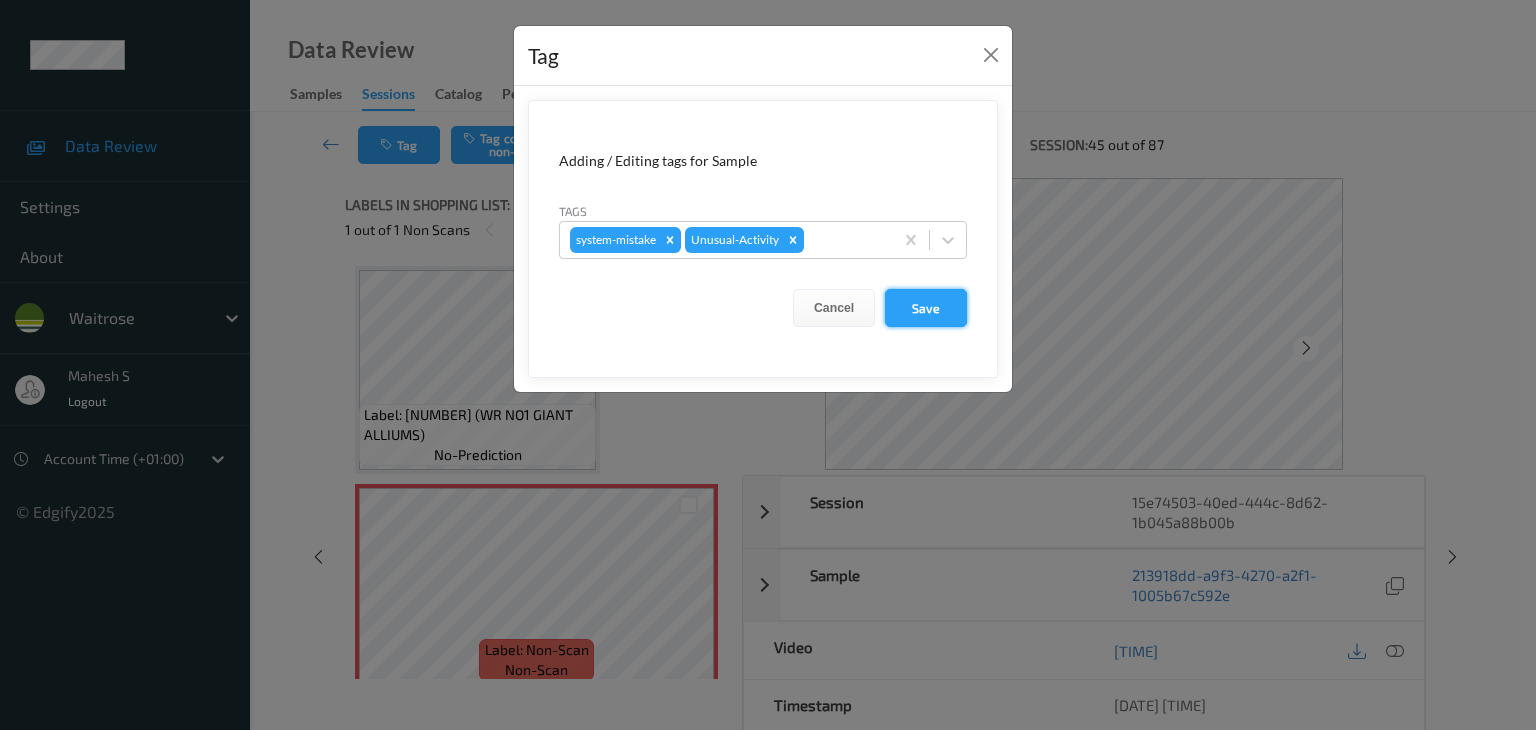 click on "Save" at bounding box center (926, 308) 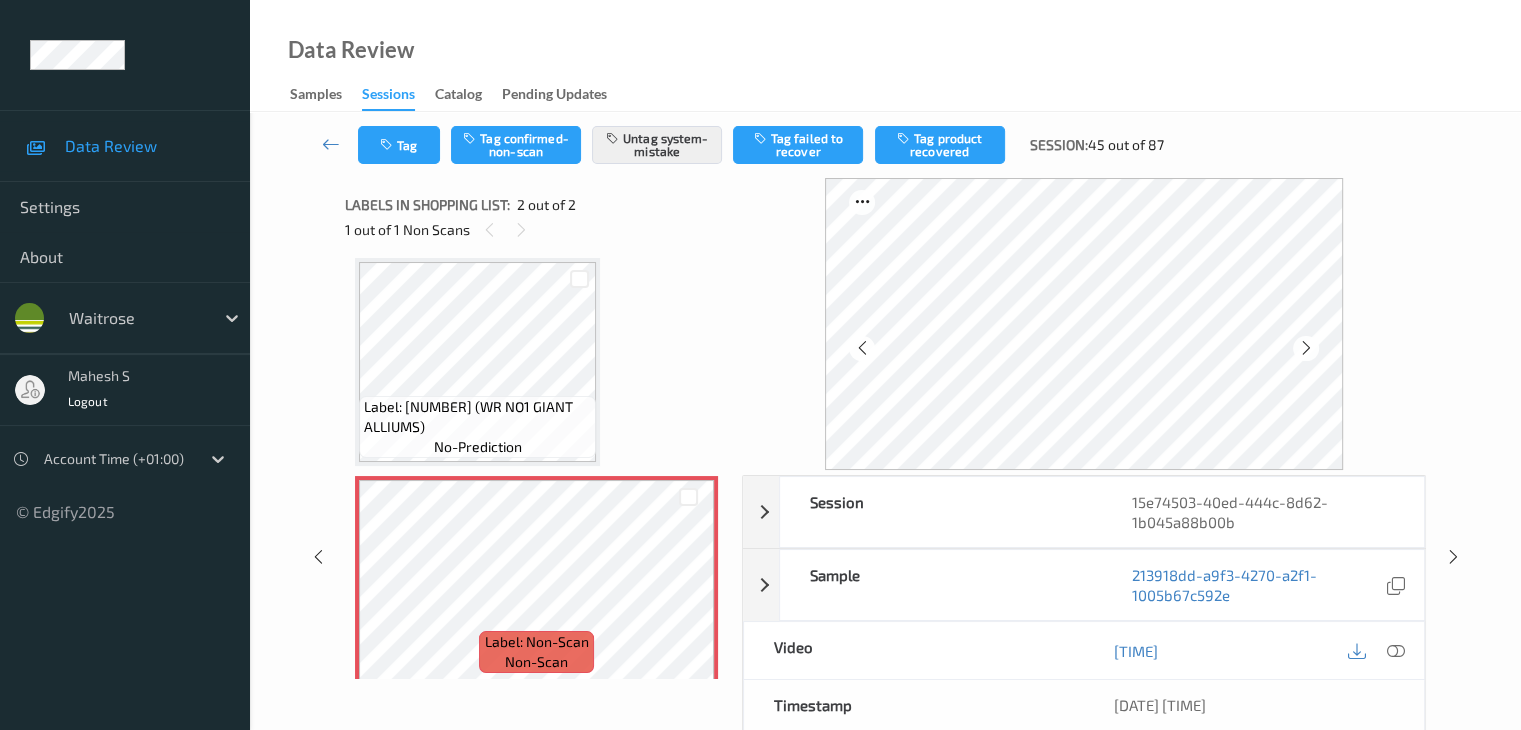 scroll, scrollTop: 0, scrollLeft: 0, axis: both 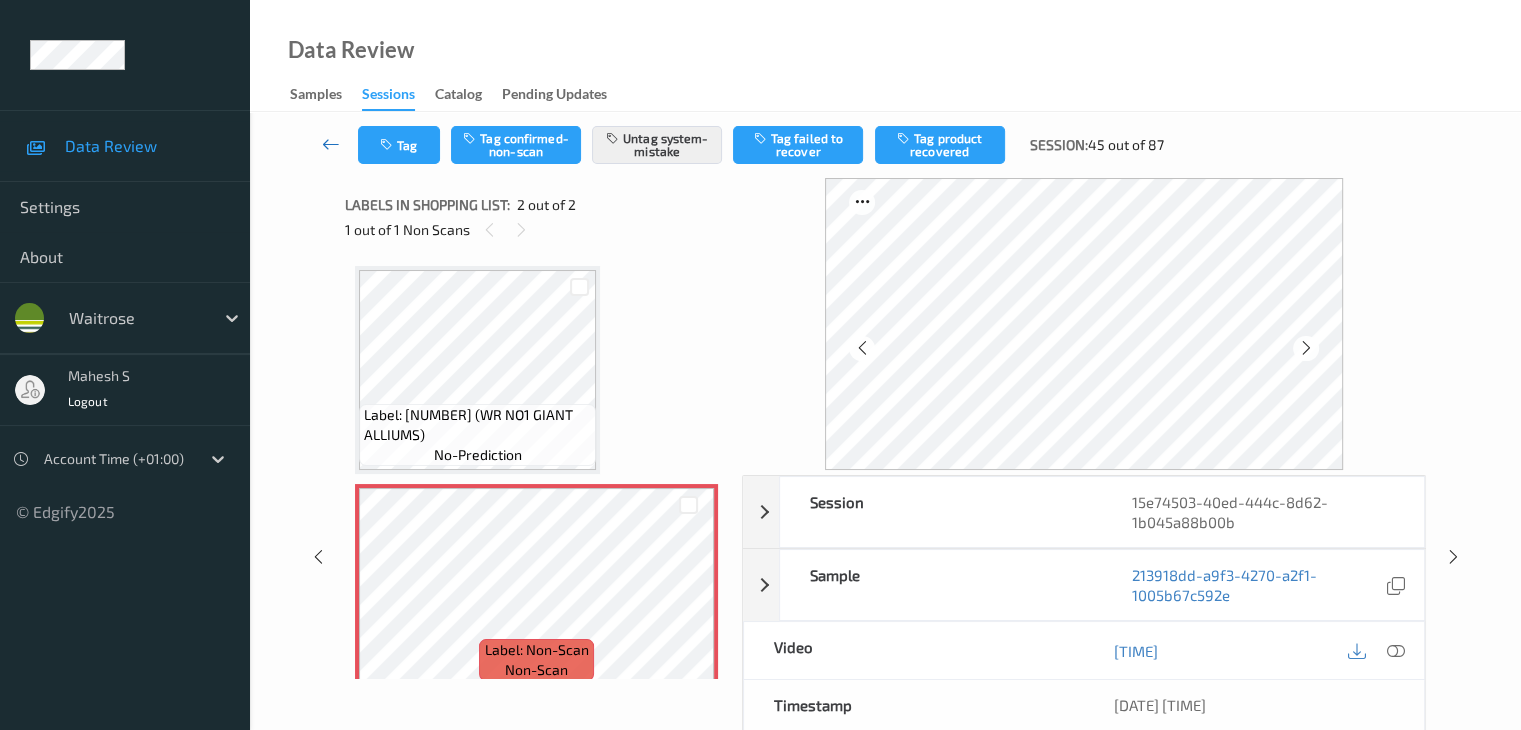 click at bounding box center [331, 144] 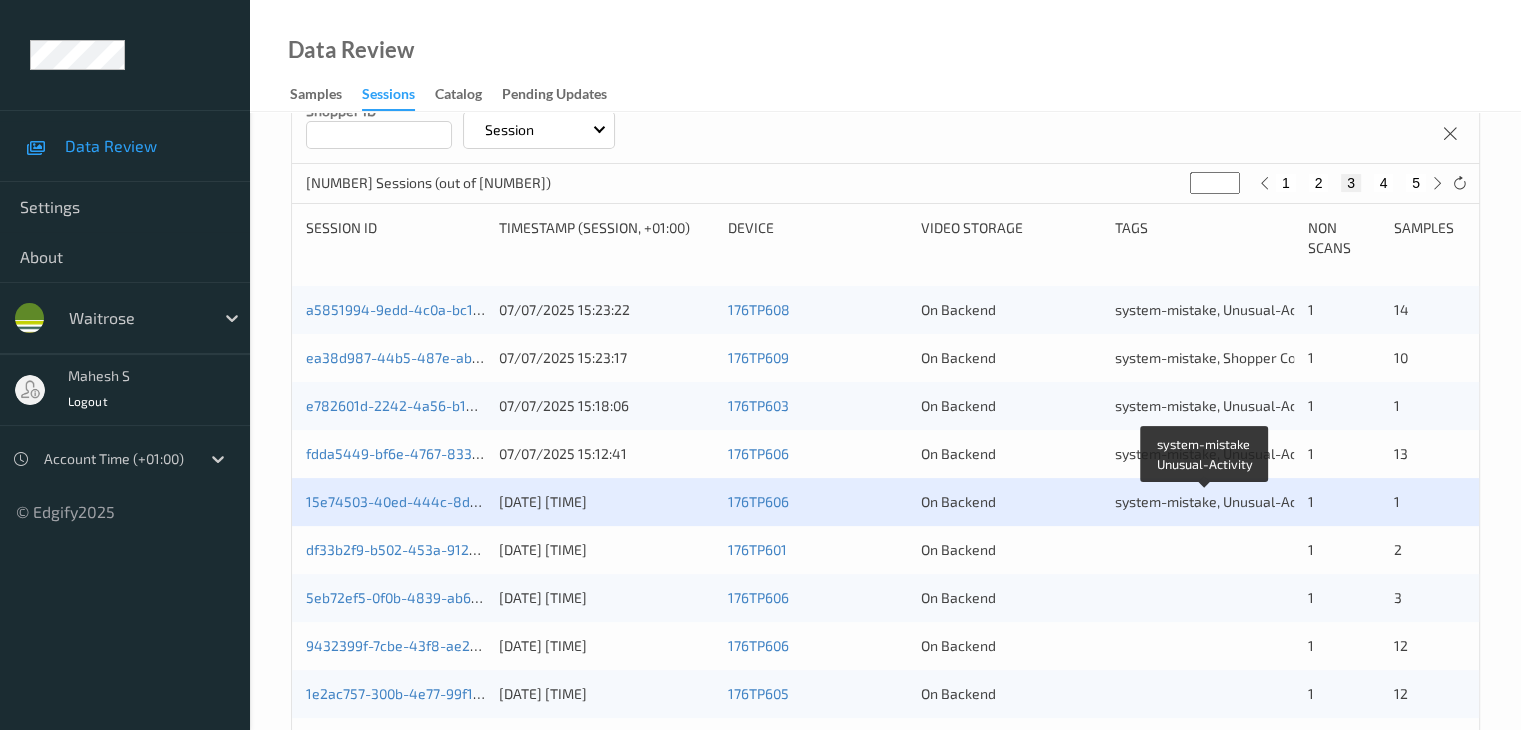 scroll, scrollTop: 500, scrollLeft: 0, axis: vertical 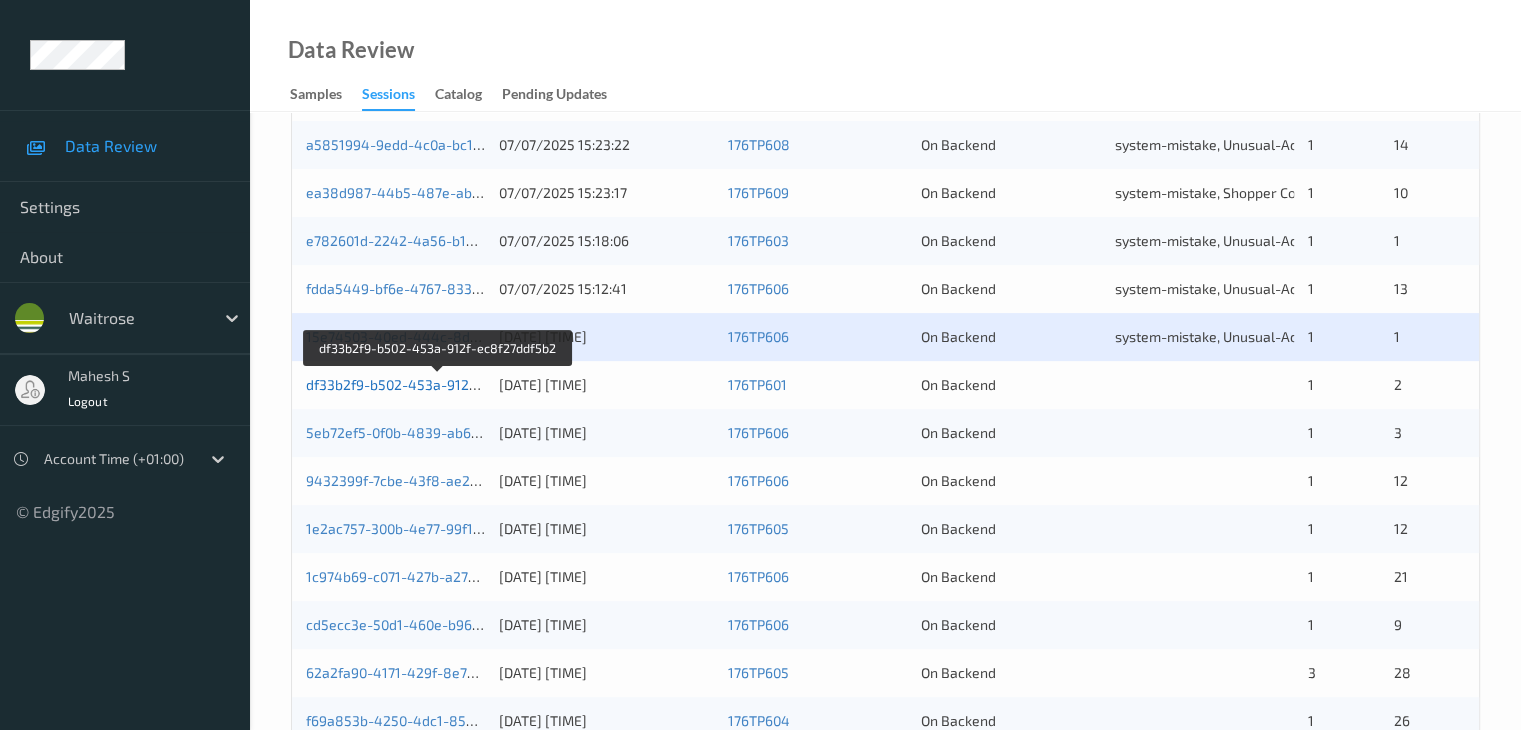 click on "df33b2f9-b502-453a-912f-ec8f27ddf5b2" at bounding box center (437, 384) 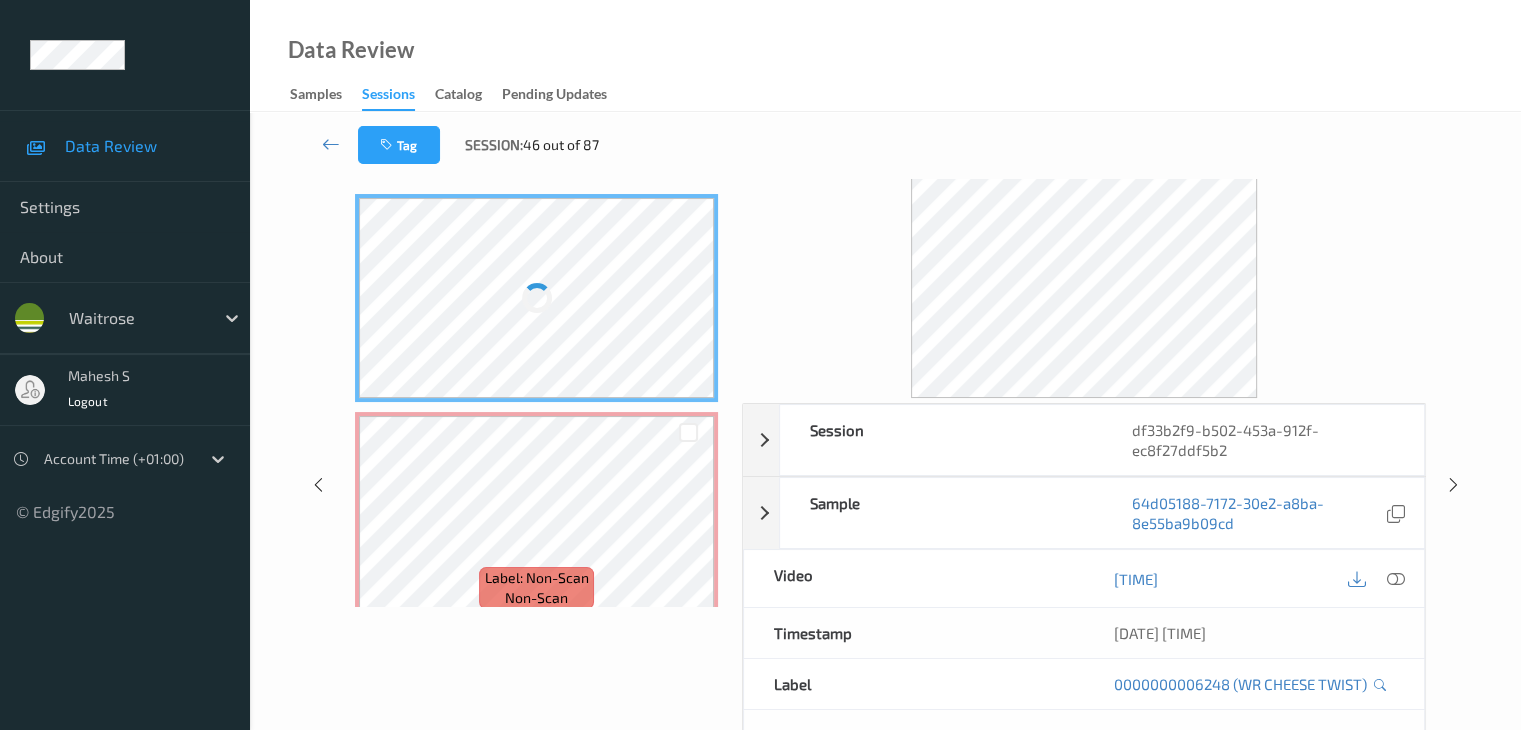 scroll, scrollTop: 0, scrollLeft: 0, axis: both 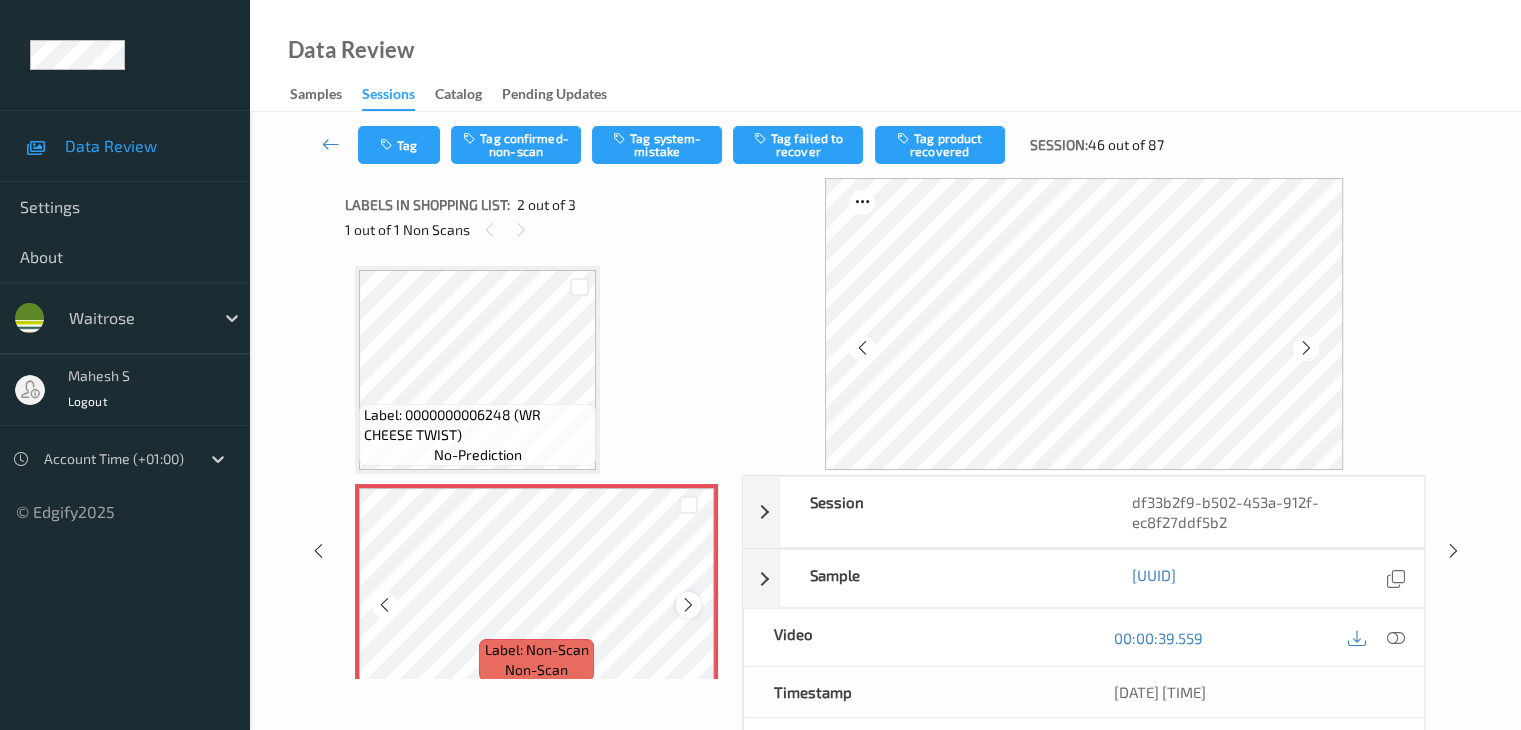 click at bounding box center [688, 605] 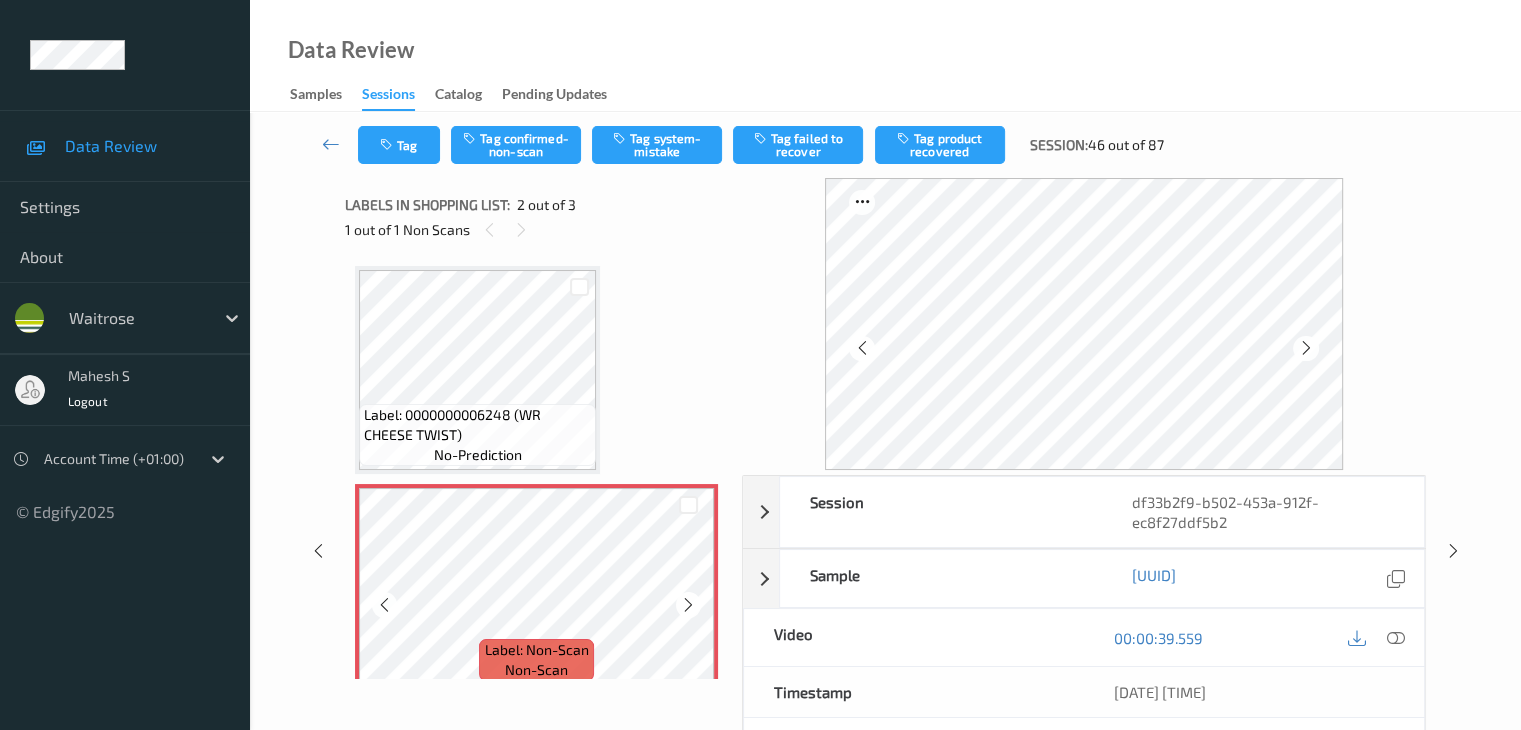 click at bounding box center (688, 605) 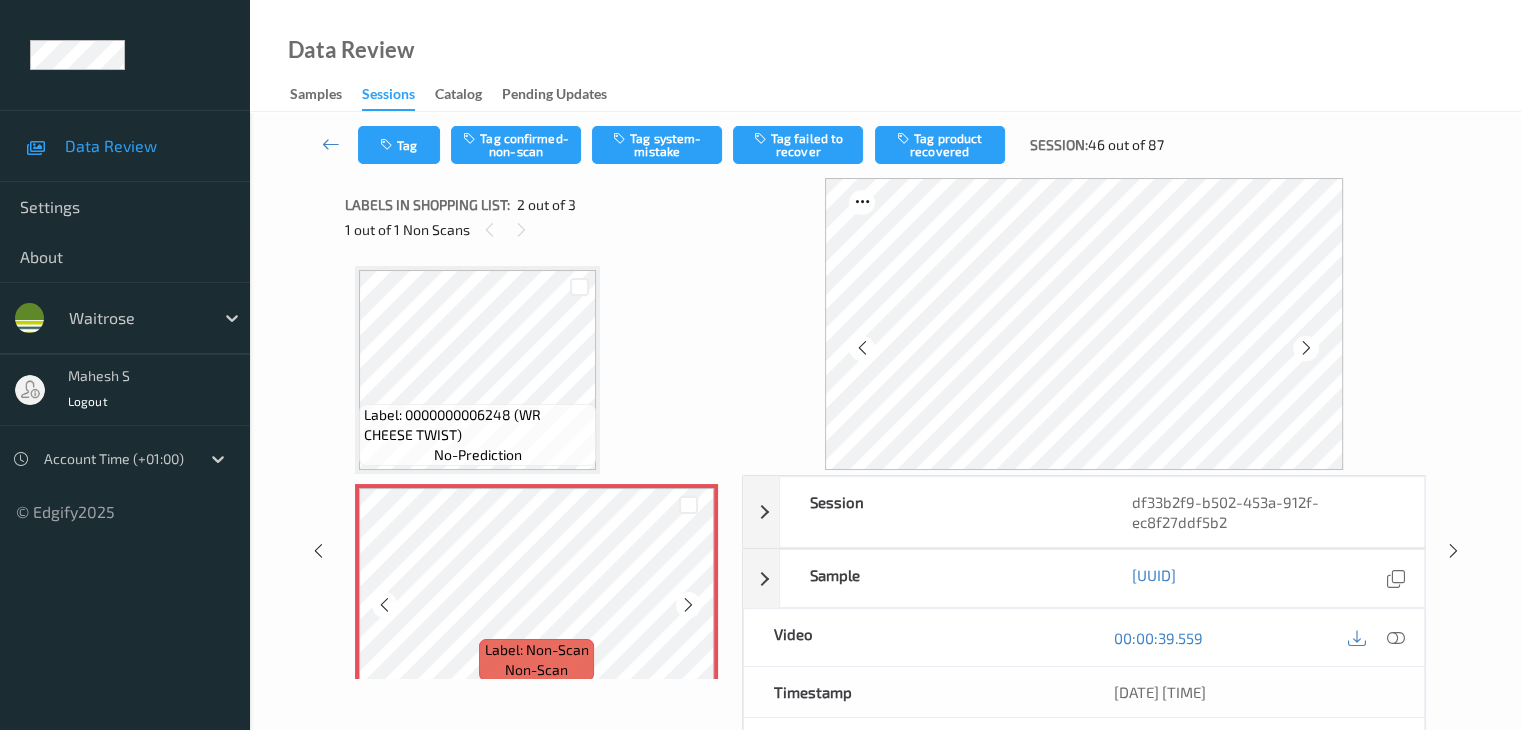 click at bounding box center [688, 605] 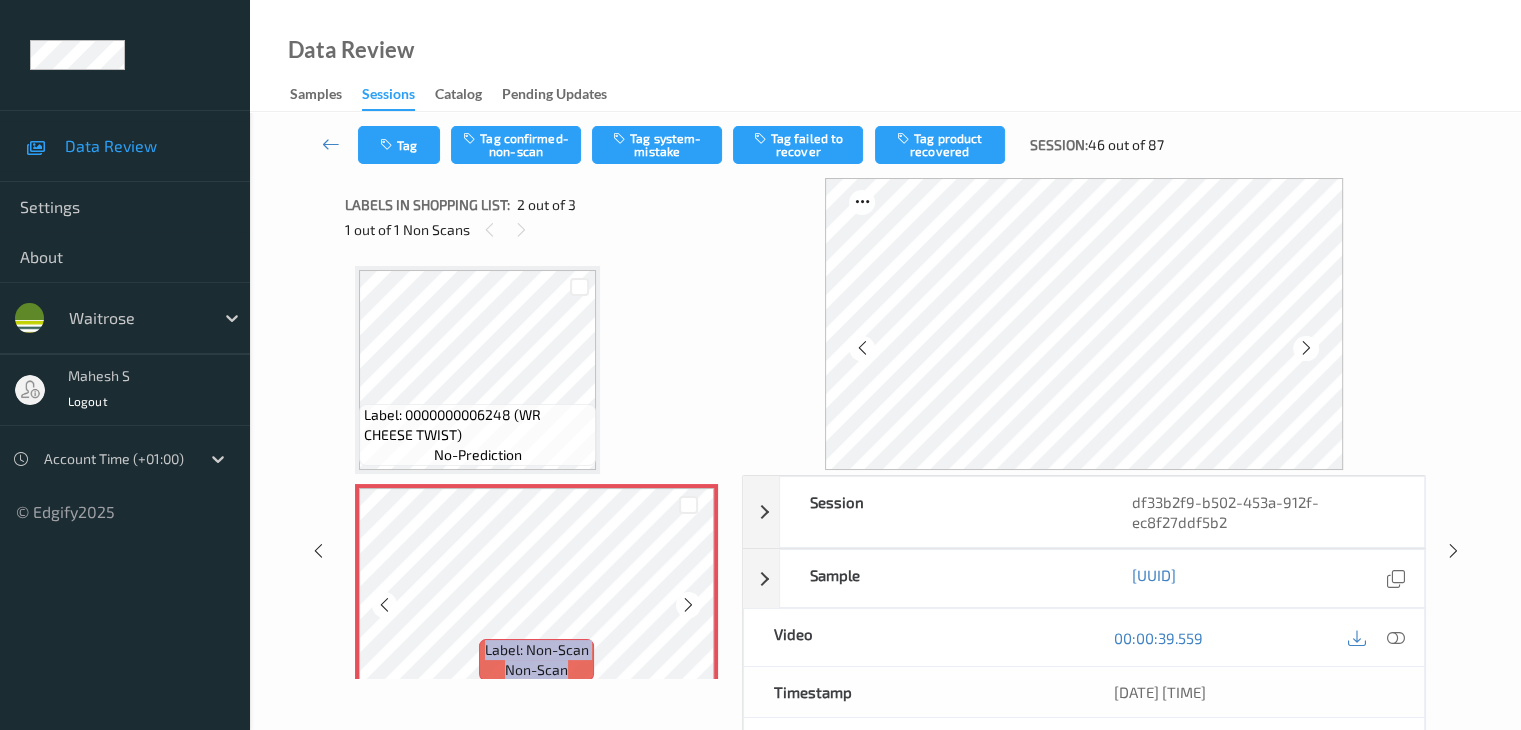 click at bounding box center (688, 605) 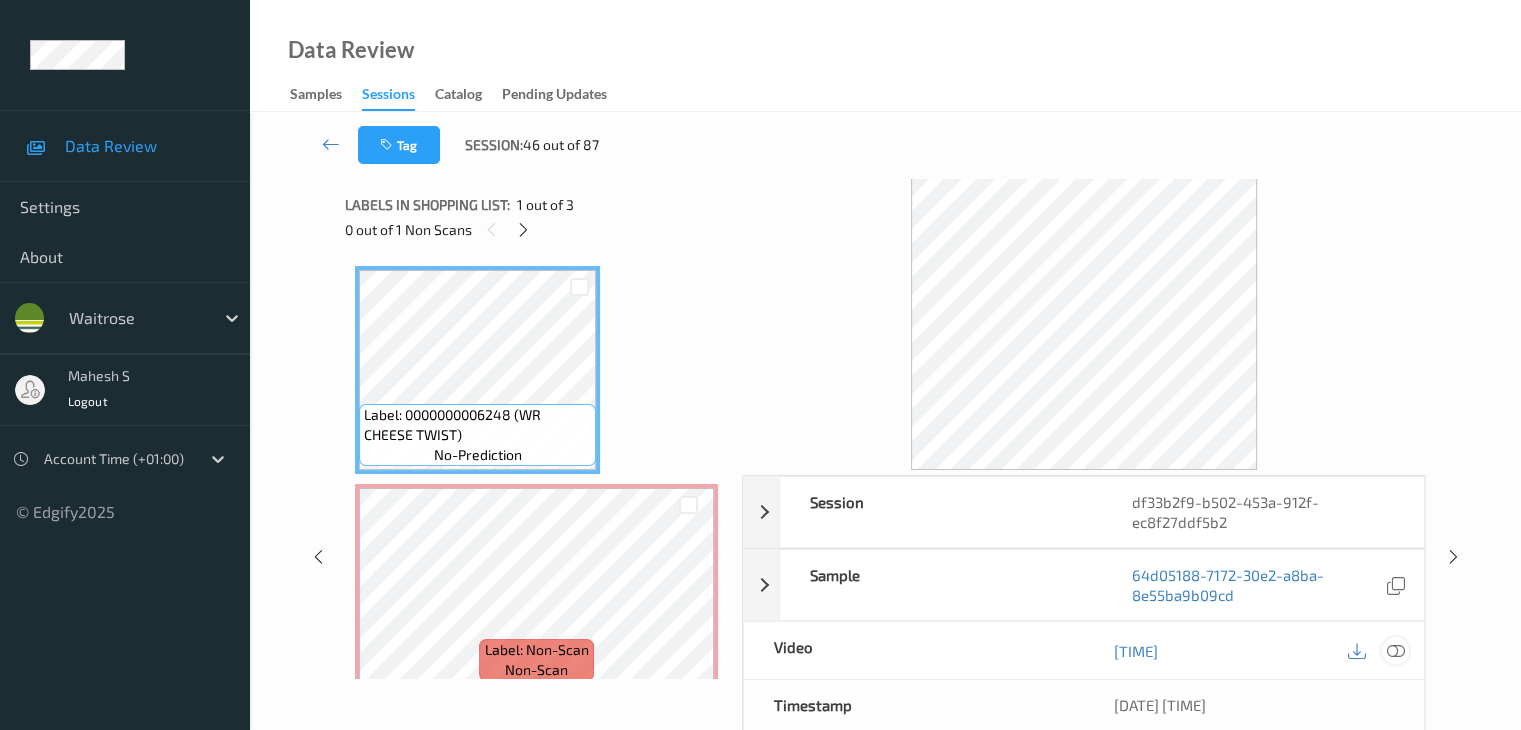 click at bounding box center [1395, 651] 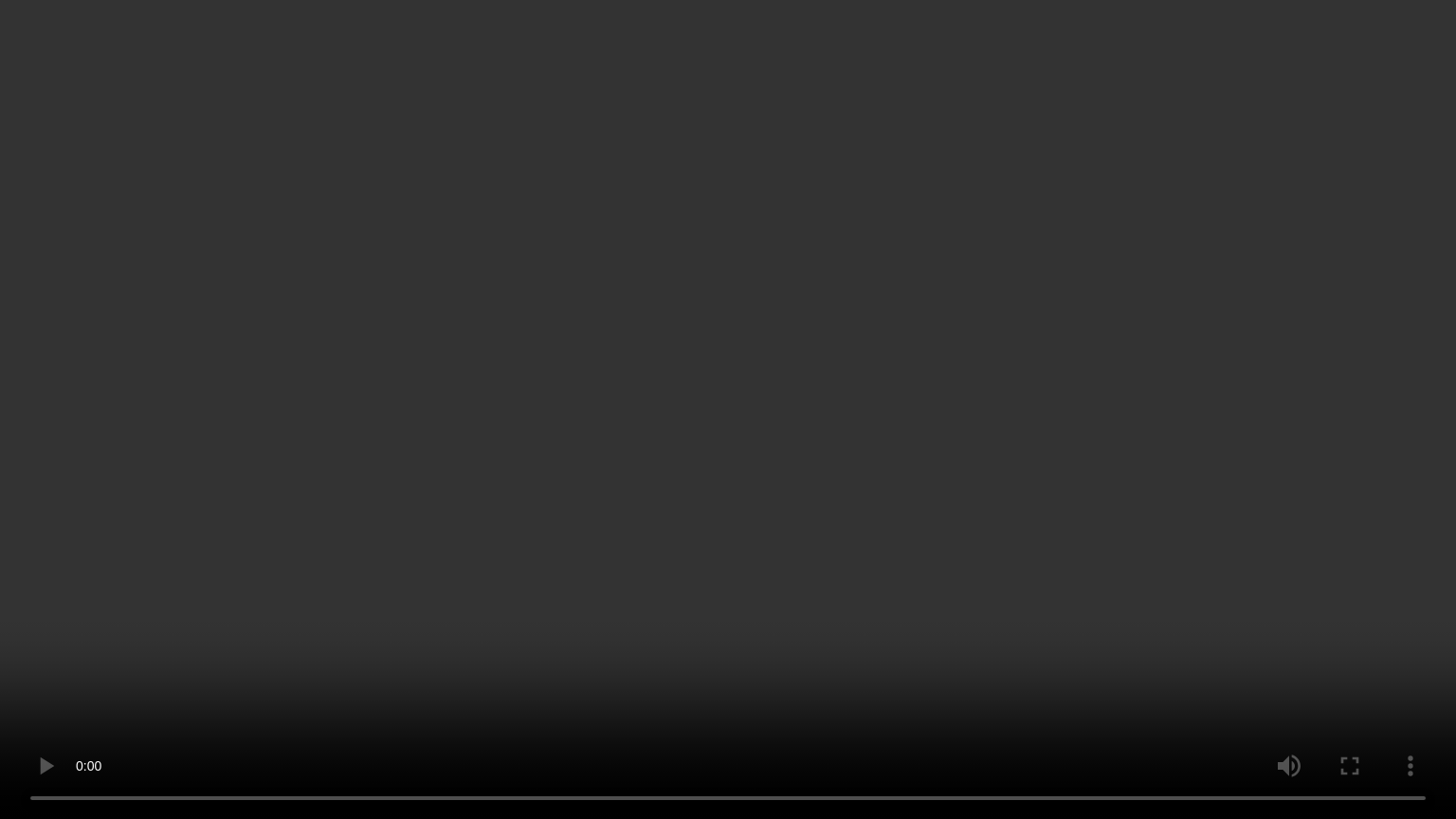 click at bounding box center (728, 410) 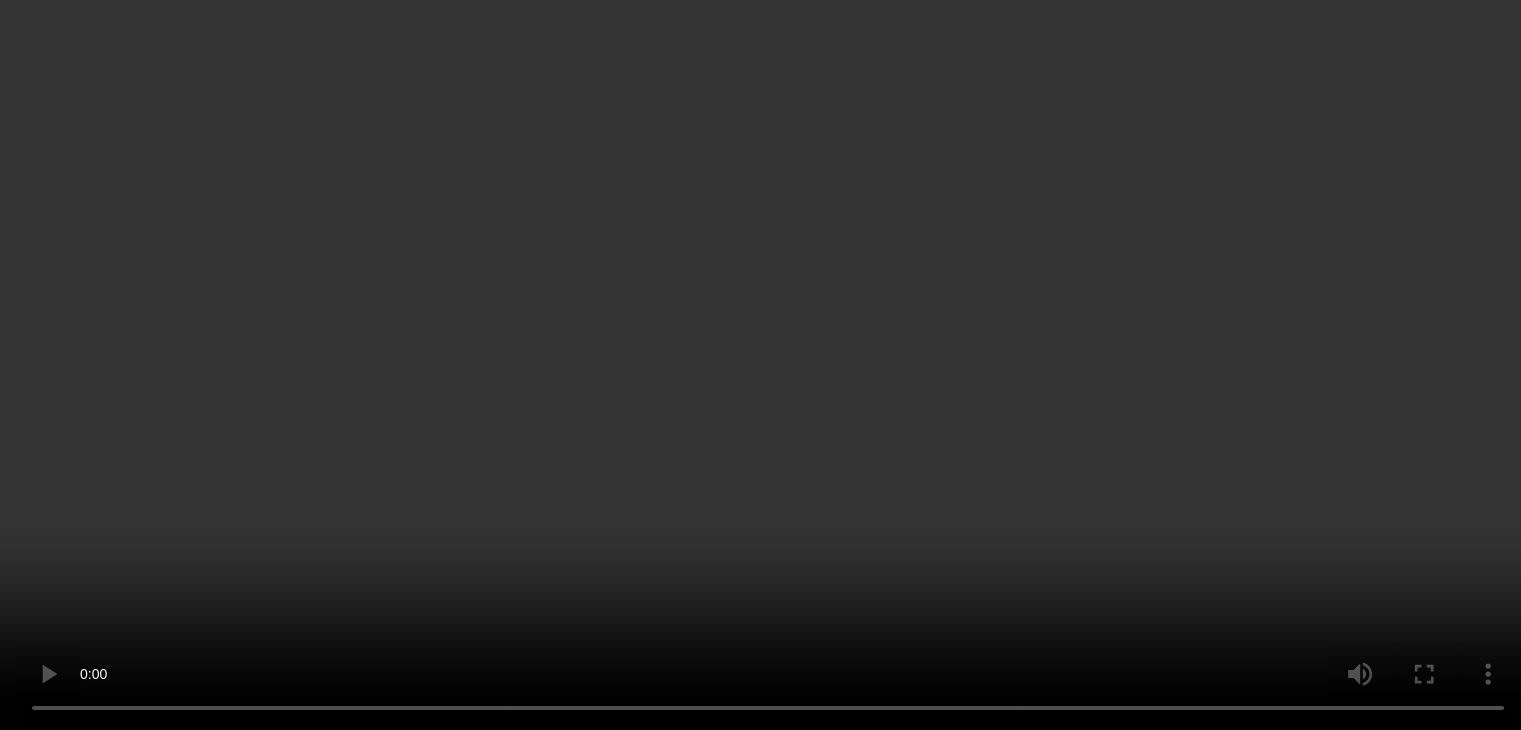 scroll, scrollTop: 241, scrollLeft: 0, axis: vertical 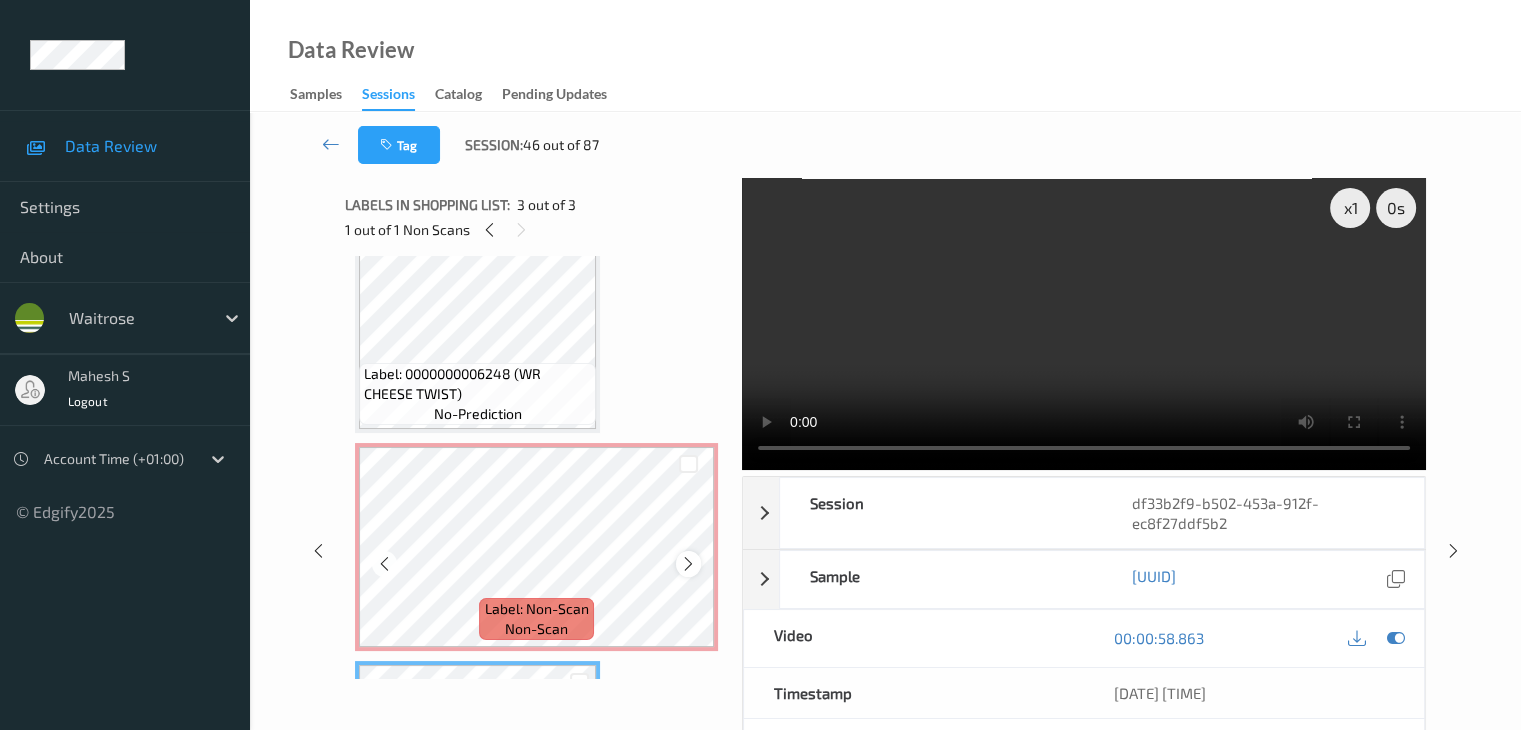 click at bounding box center [688, 564] 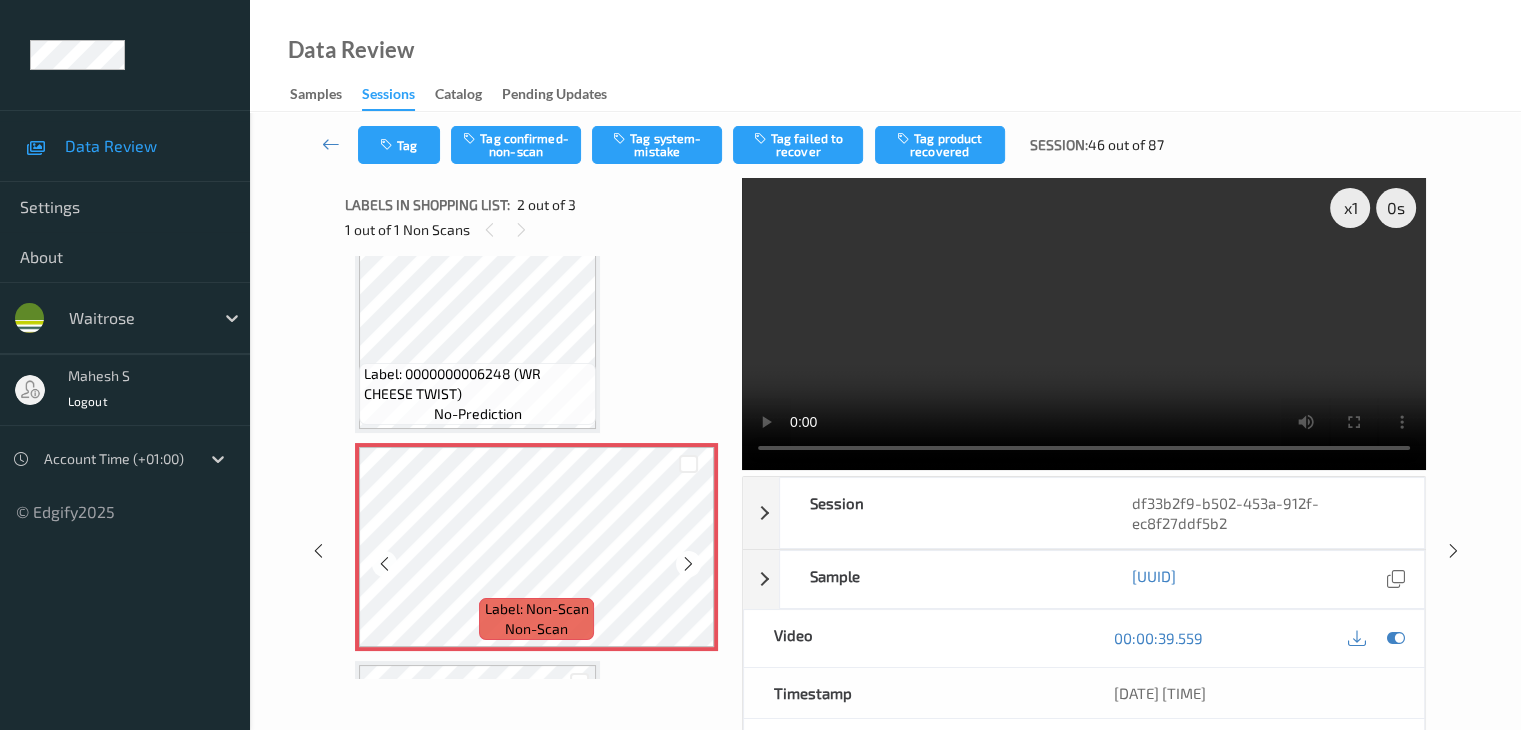 click at bounding box center [688, 564] 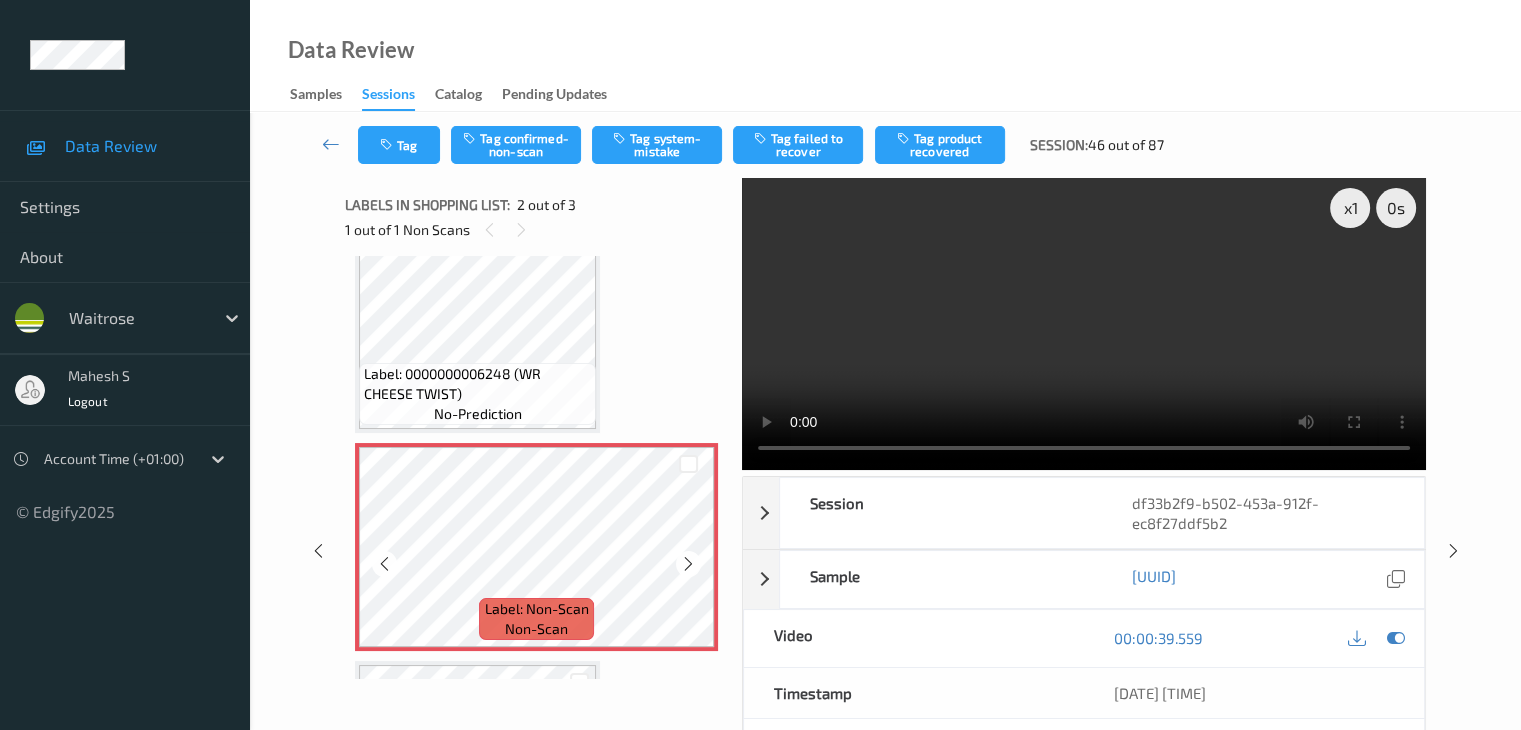 click at bounding box center [688, 564] 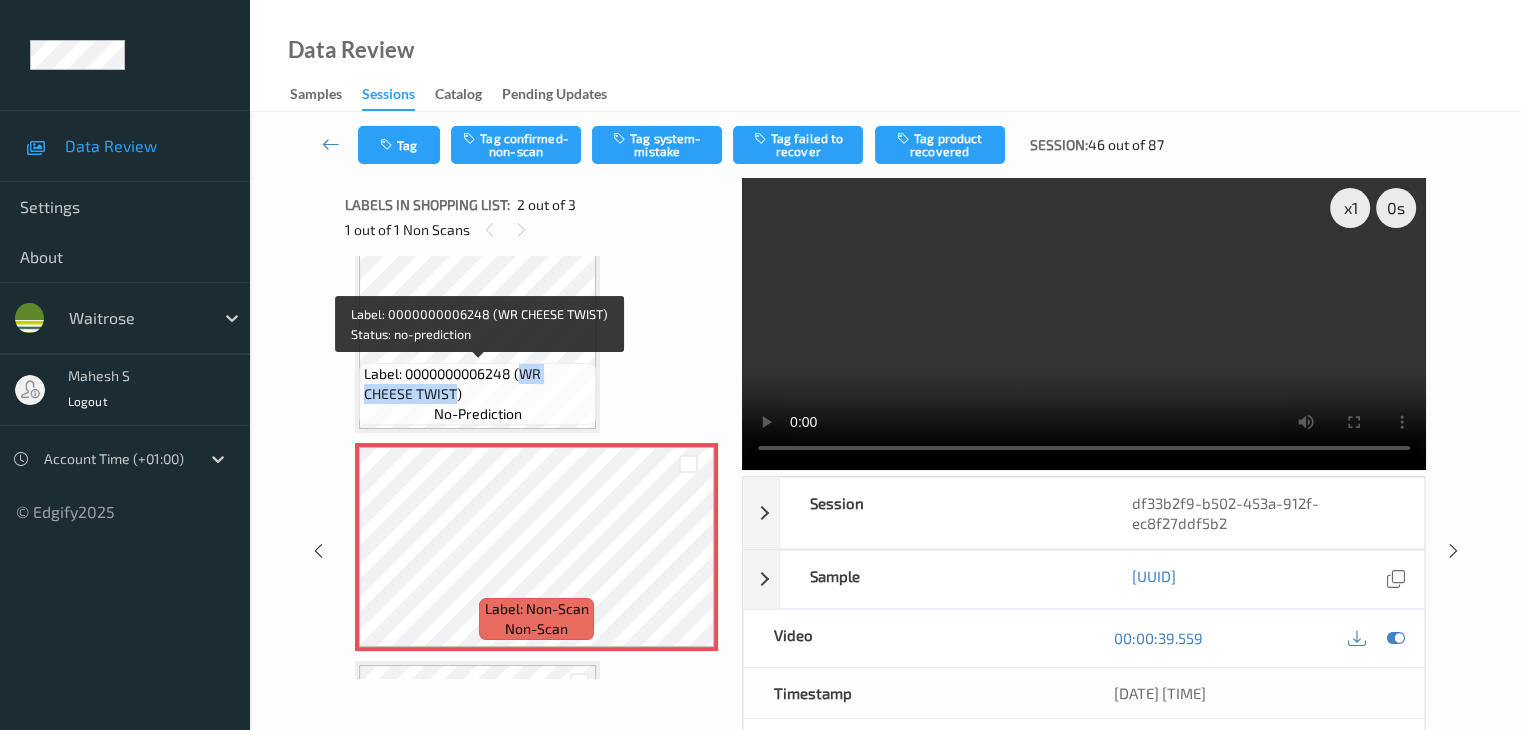 drag, startPoint x: 520, startPoint y: 370, endPoint x: 454, endPoint y: 396, distance: 70.93659 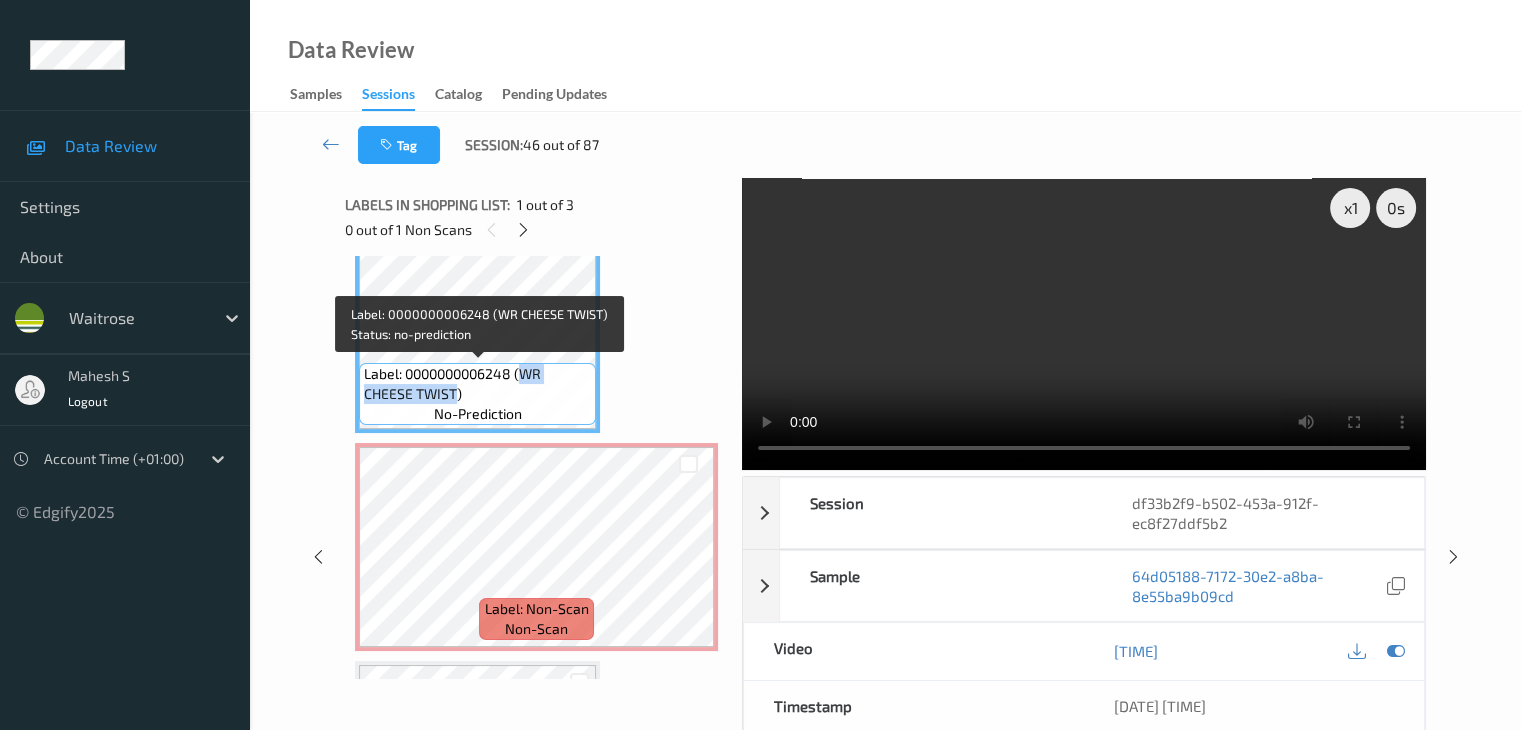 copy on "WR CHEESE TWIST" 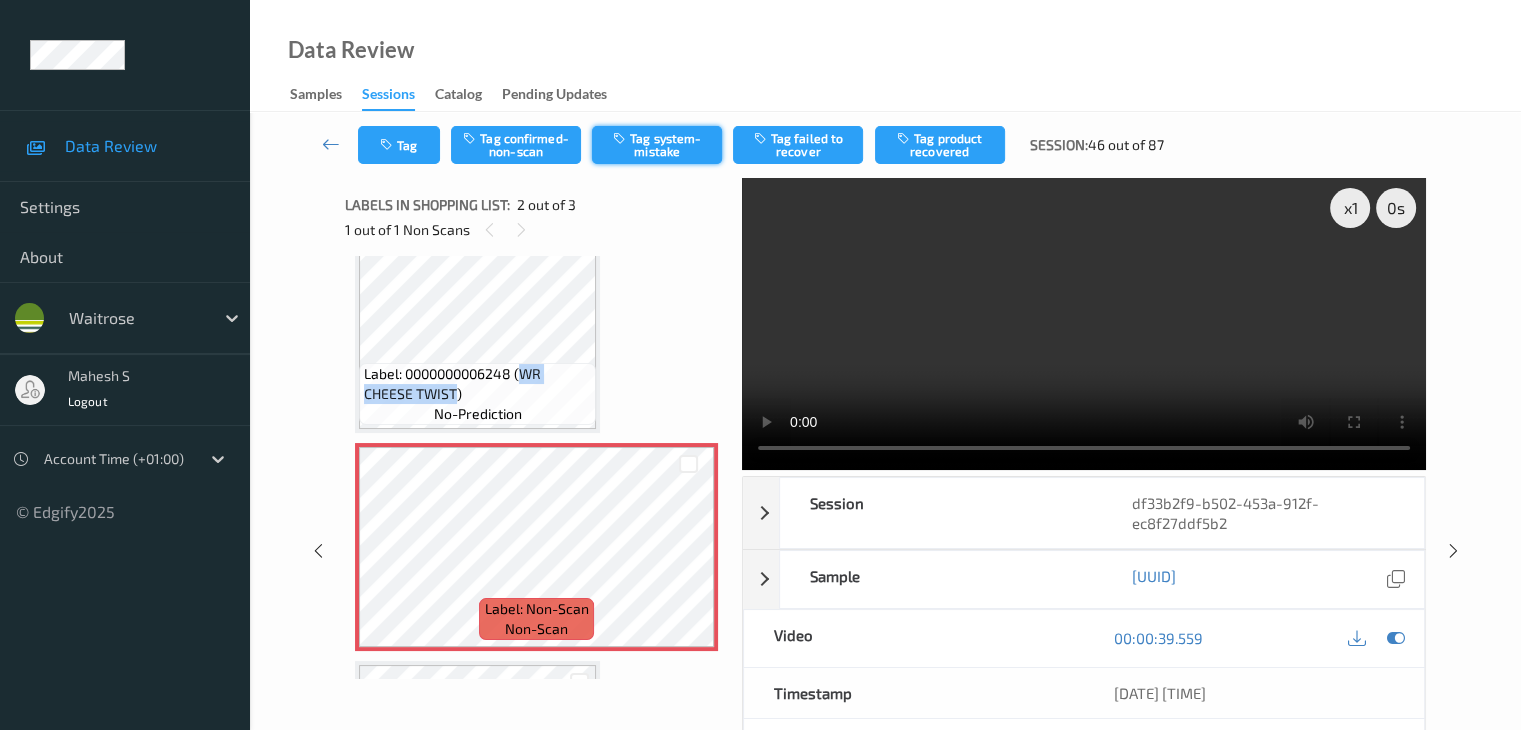 click on "Tag   system-mistake" at bounding box center [657, 145] 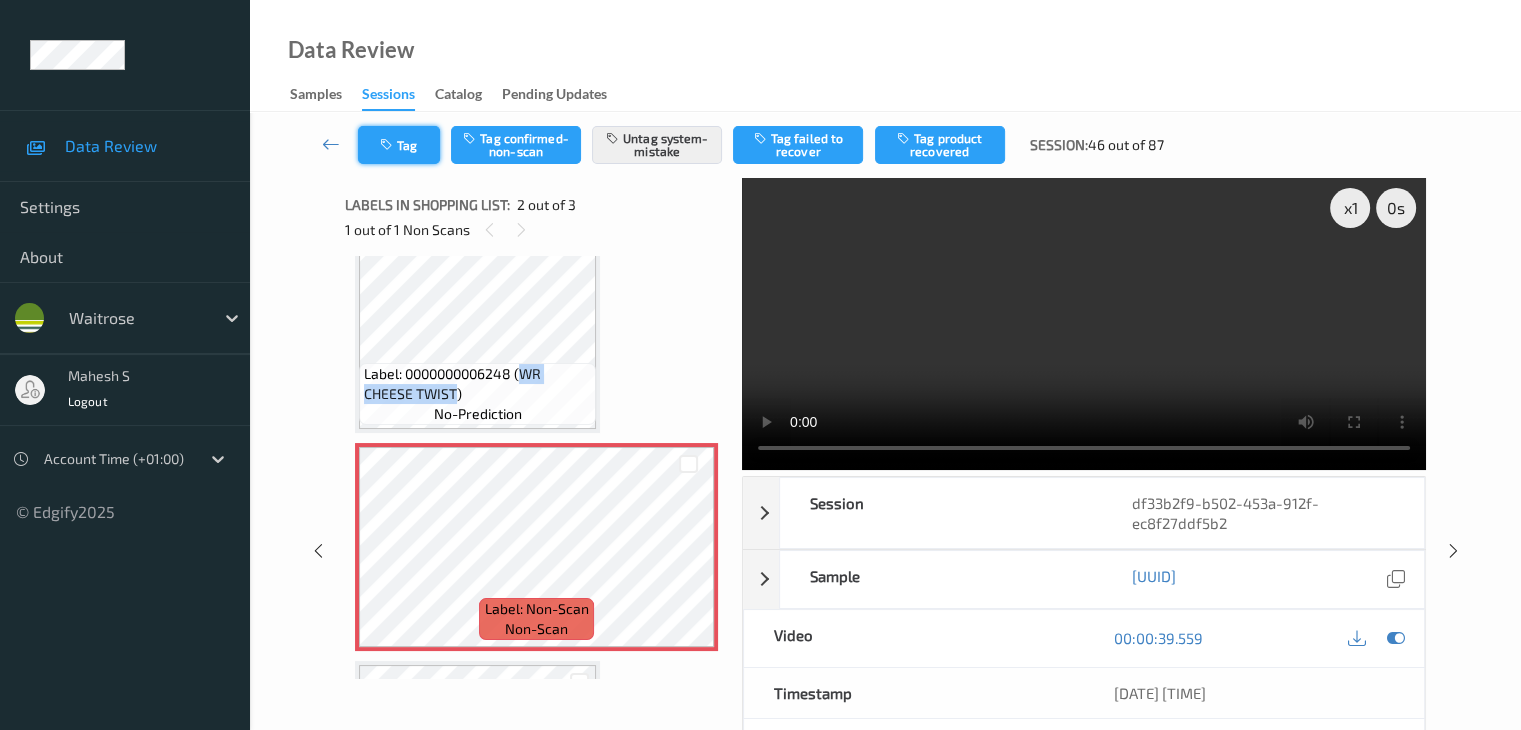 click on "Tag" at bounding box center [399, 145] 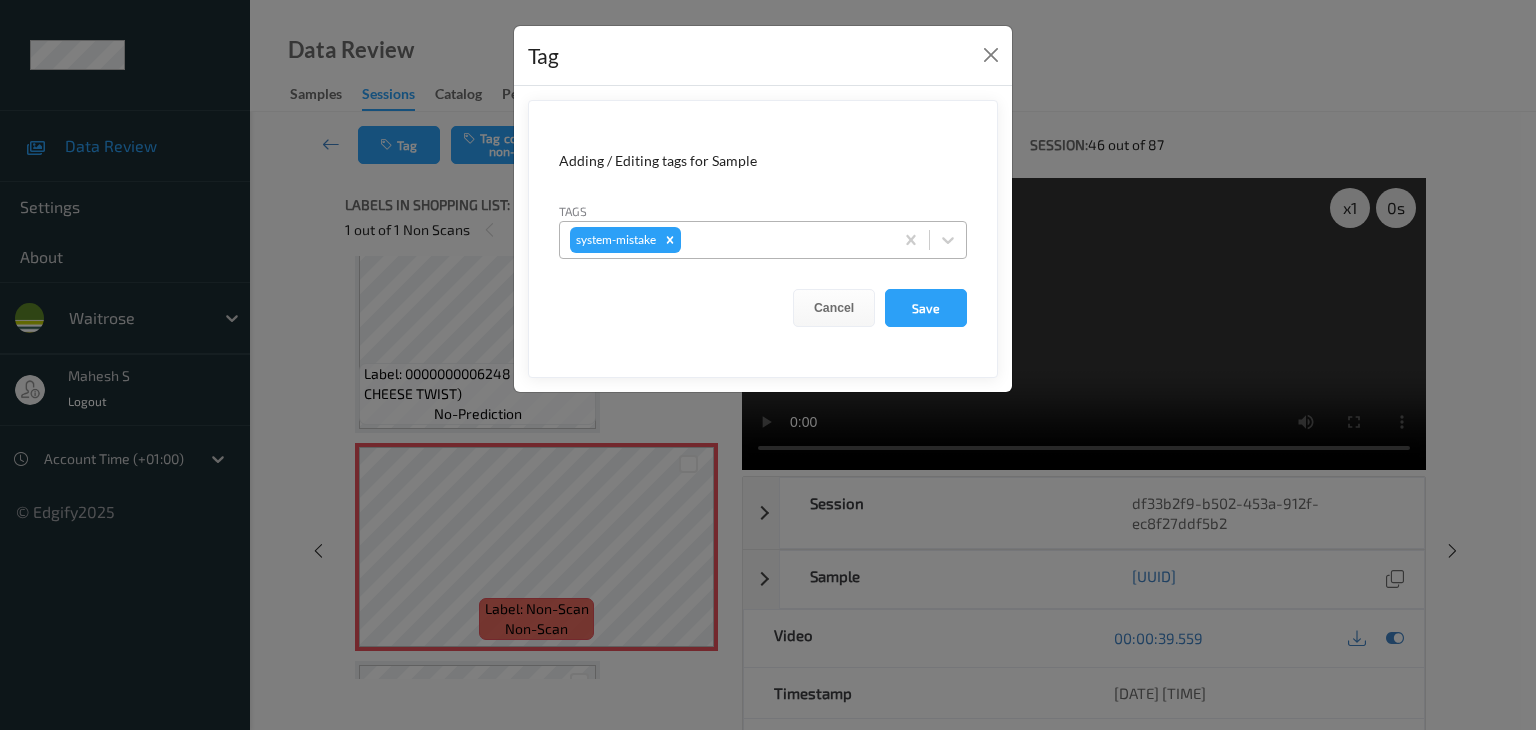 click at bounding box center [784, 240] 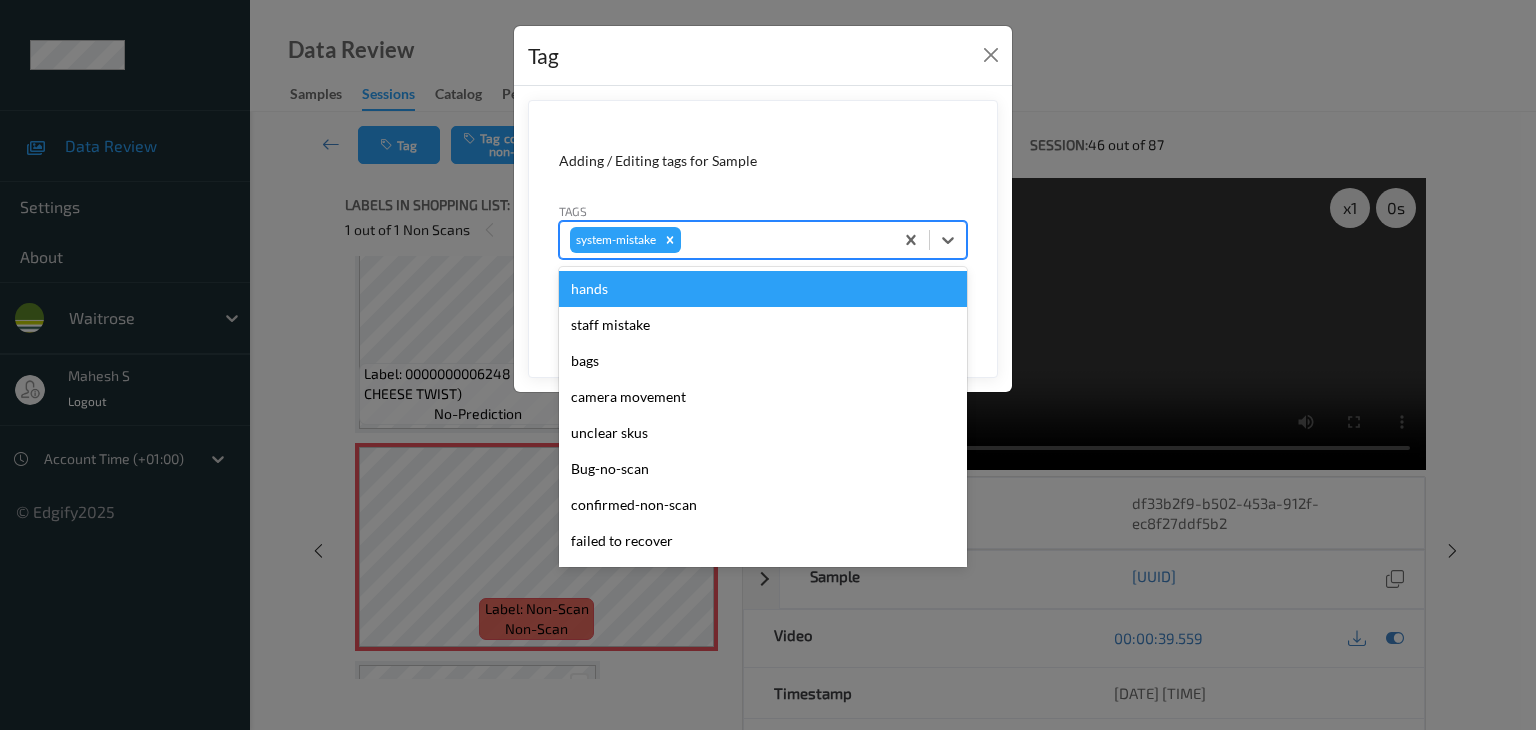 type on "t" 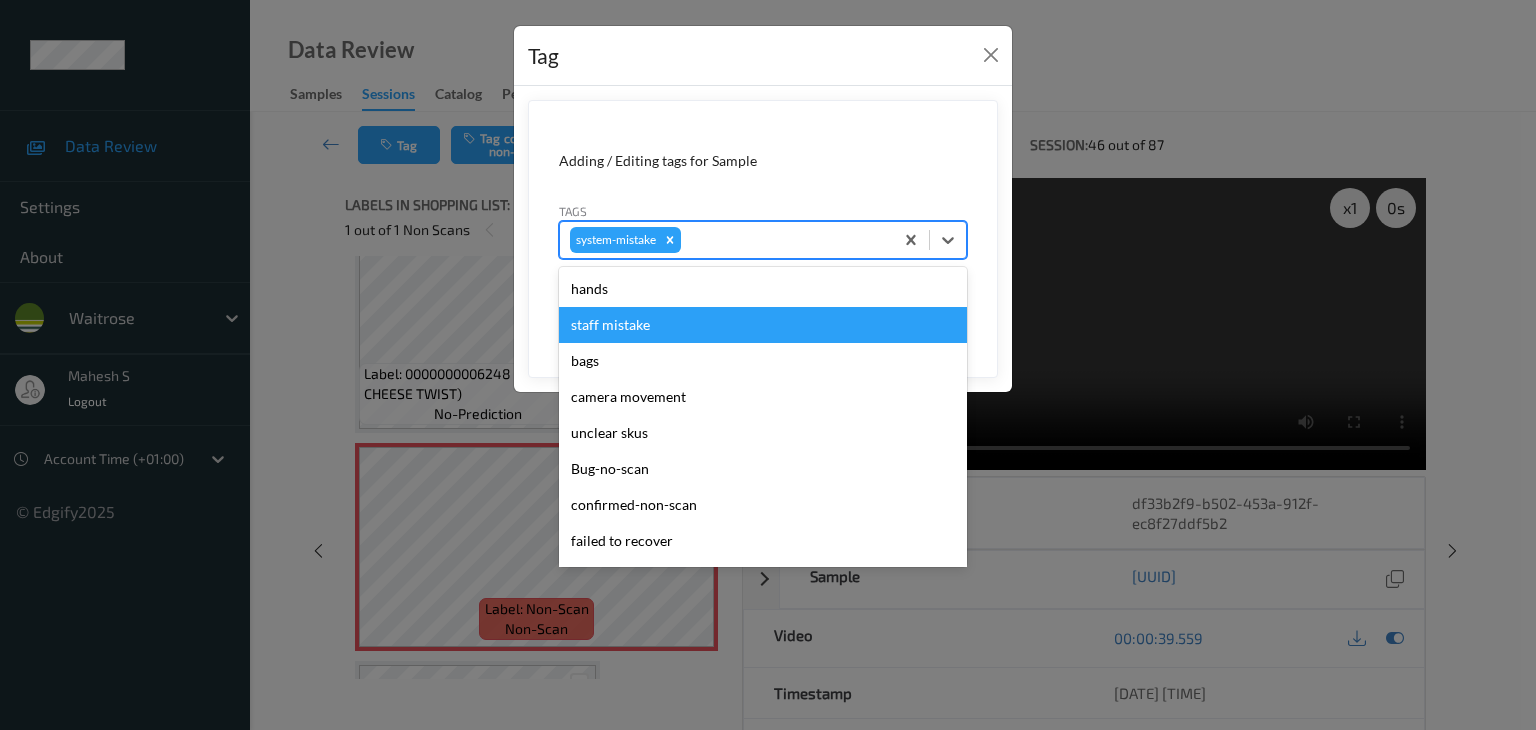 type on "u" 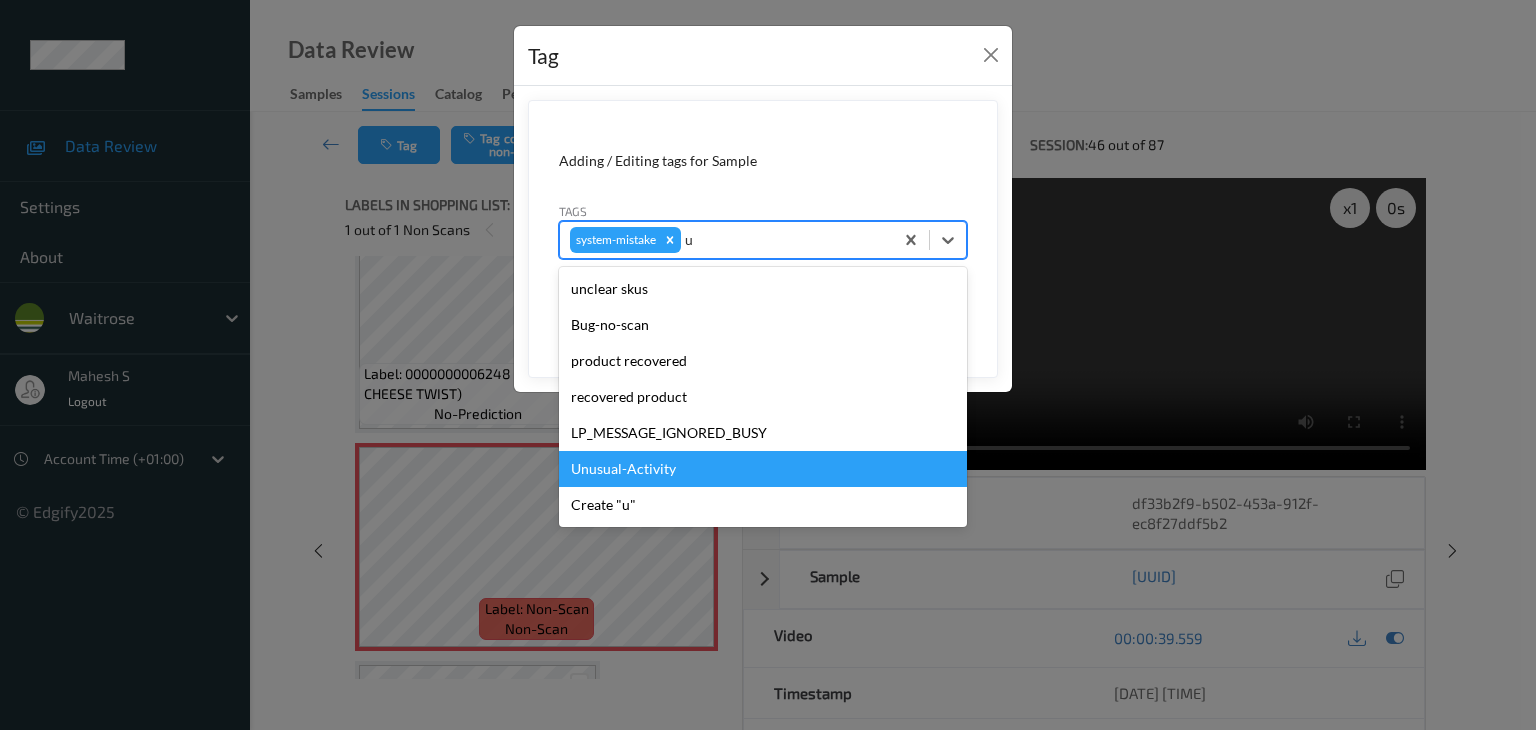 click on "Unusual-Activity" at bounding box center (763, 469) 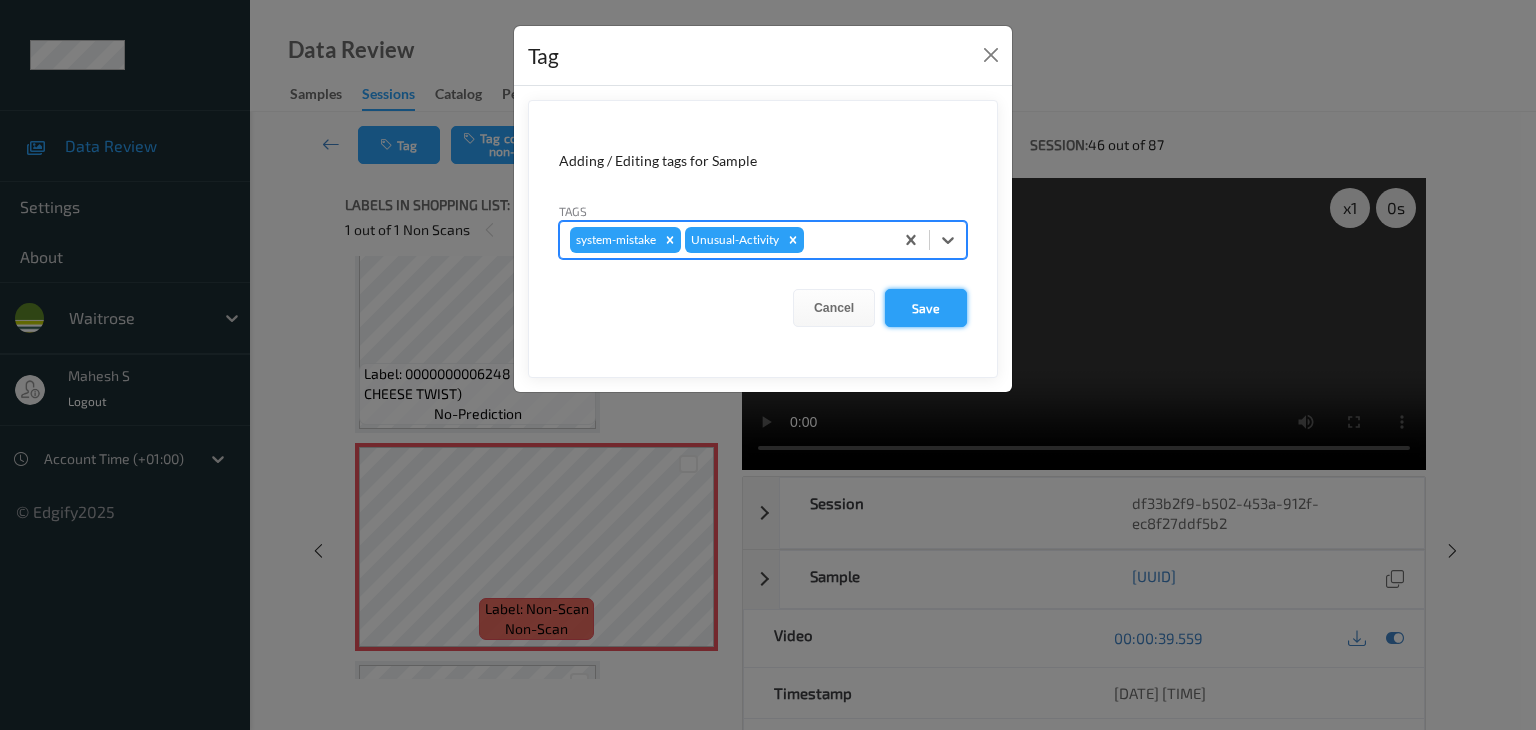 click on "Save" at bounding box center (926, 308) 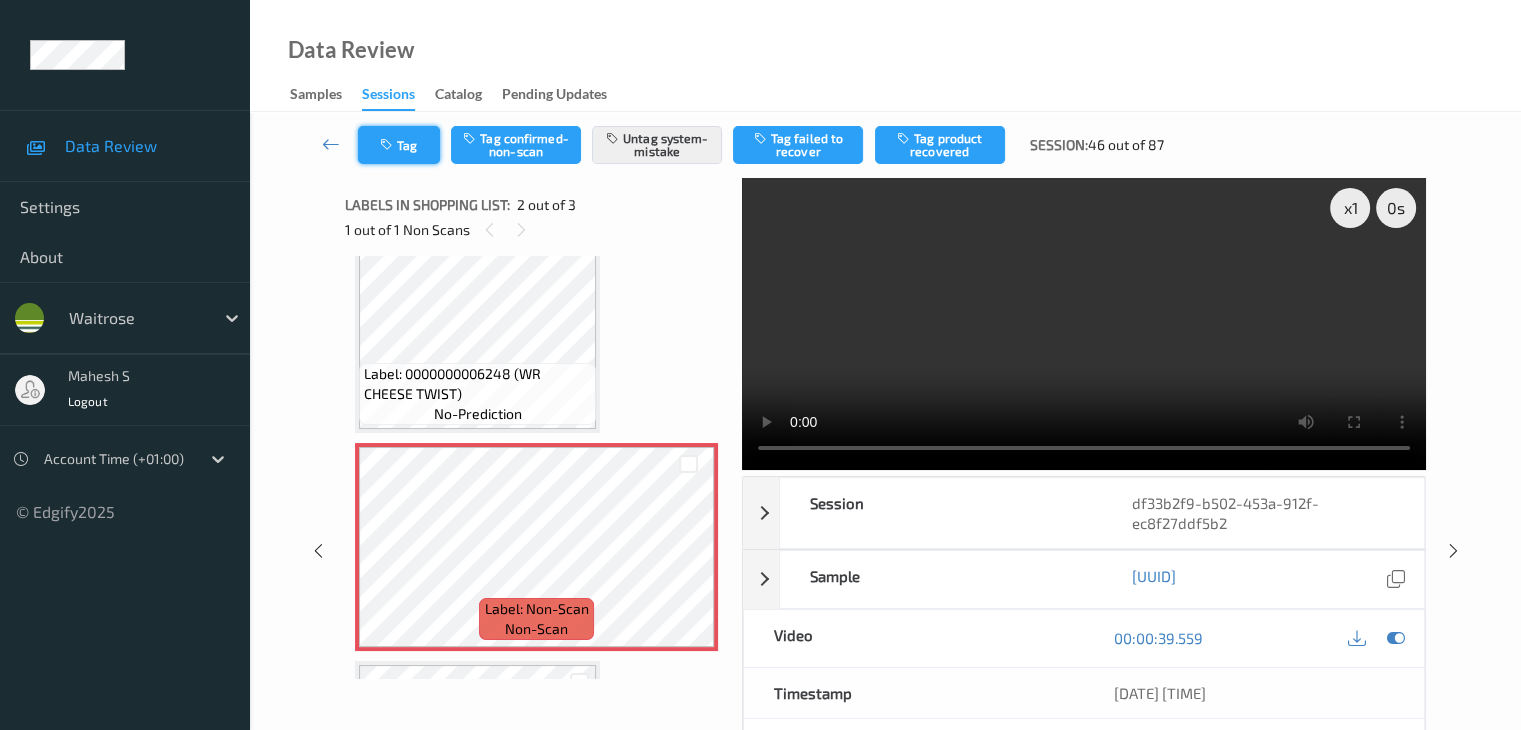 click on "Tag" at bounding box center (399, 145) 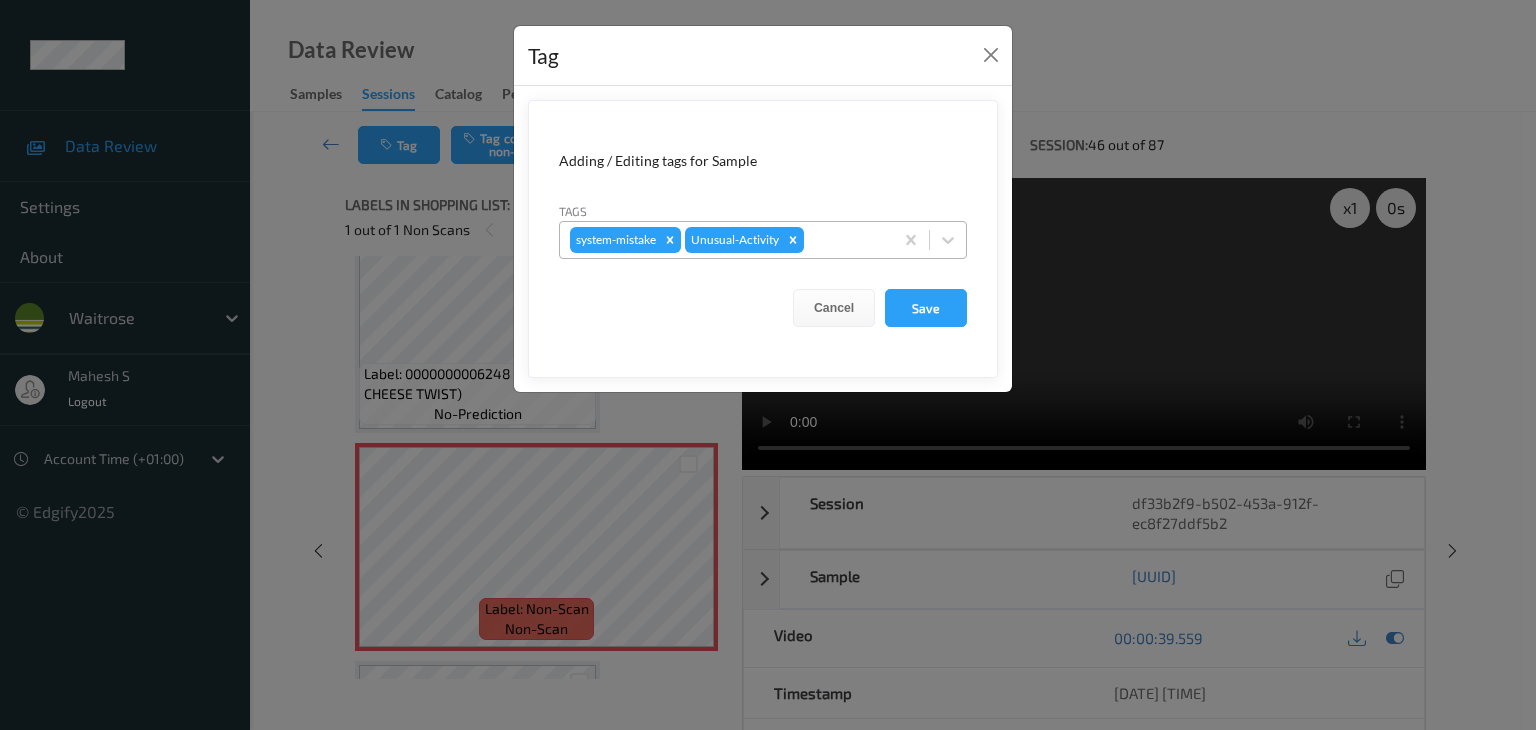 click at bounding box center [845, 240] 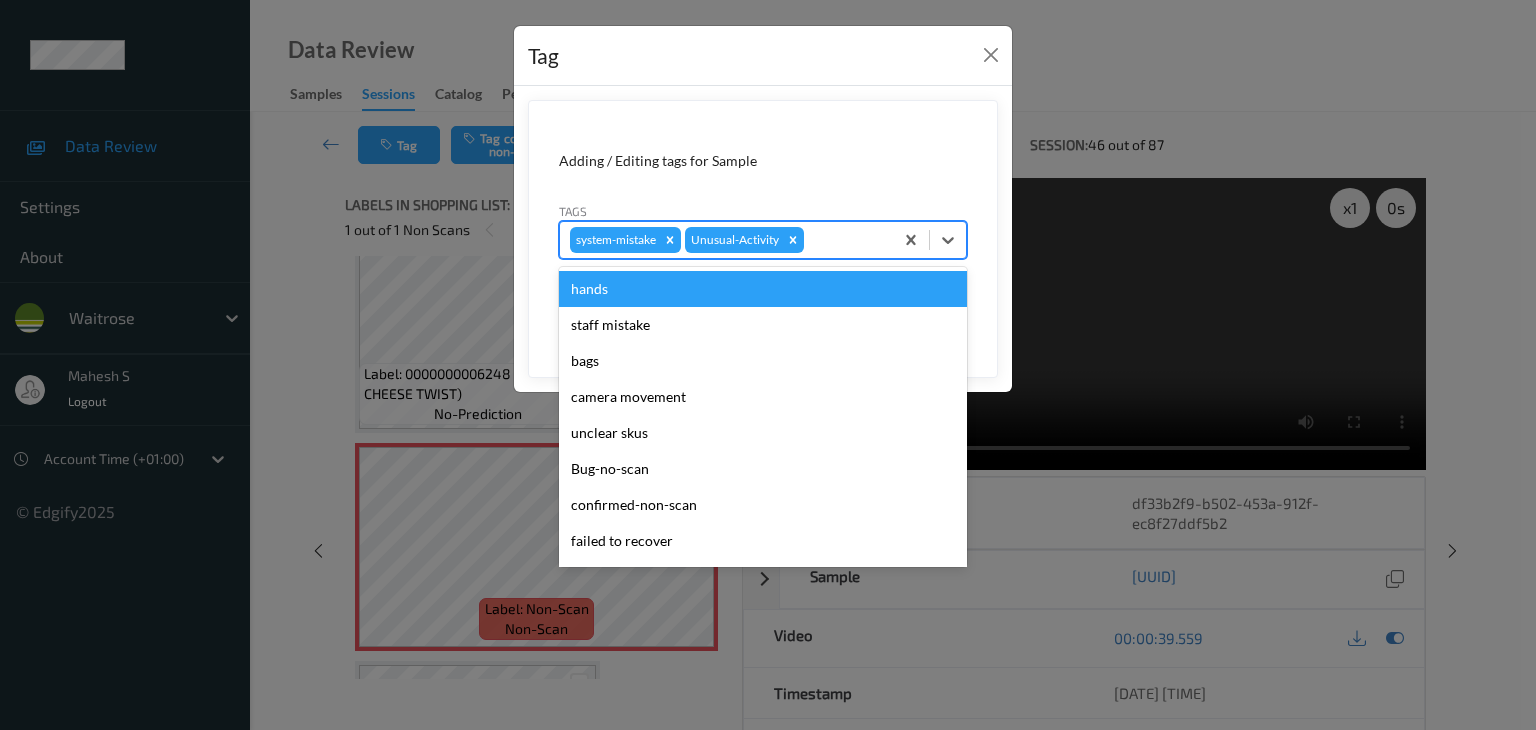 type on "p" 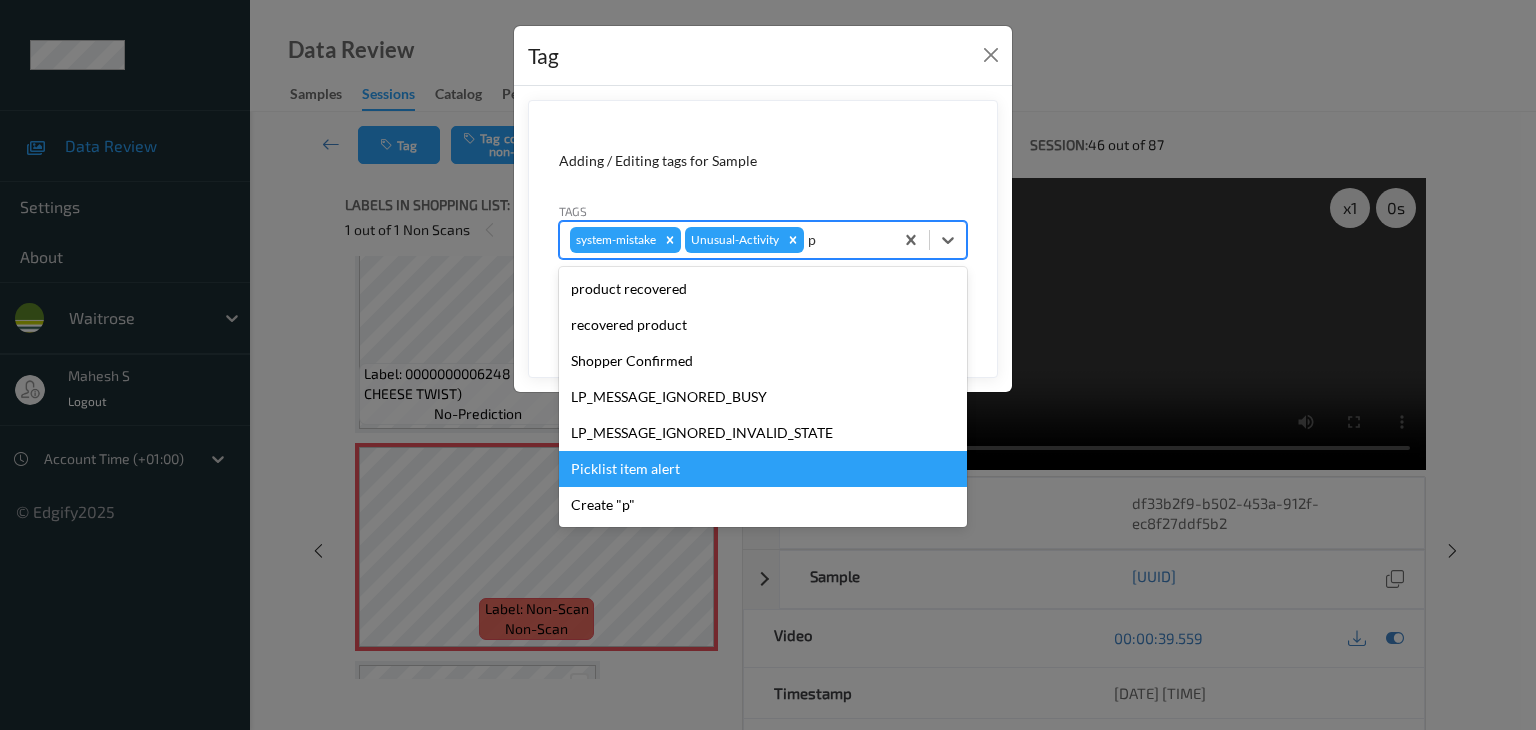 click on "Picklist item alert" at bounding box center (763, 469) 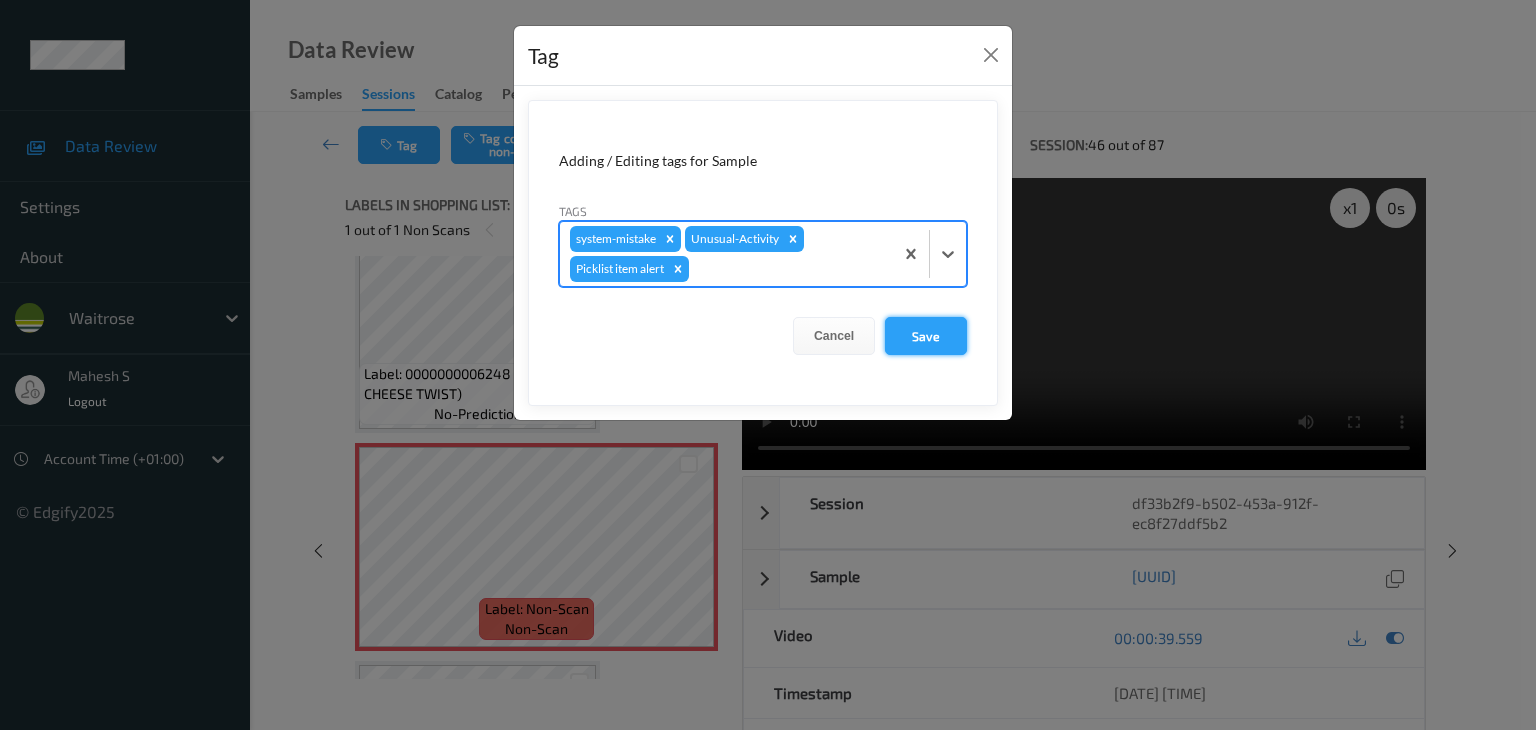 click on "Save" at bounding box center (926, 336) 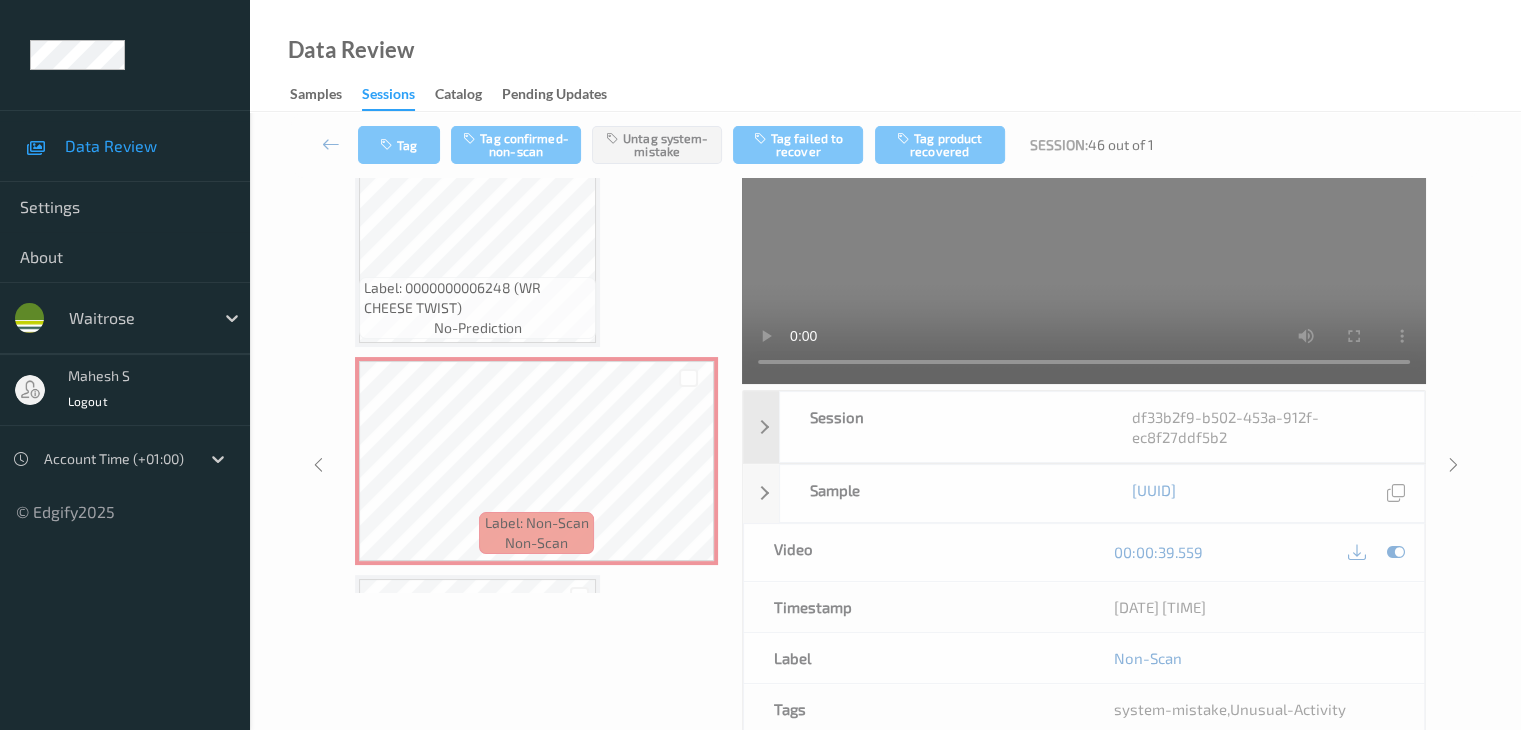 scroll, scrollTop: 200, scrollLeft: 0, axis: vertical 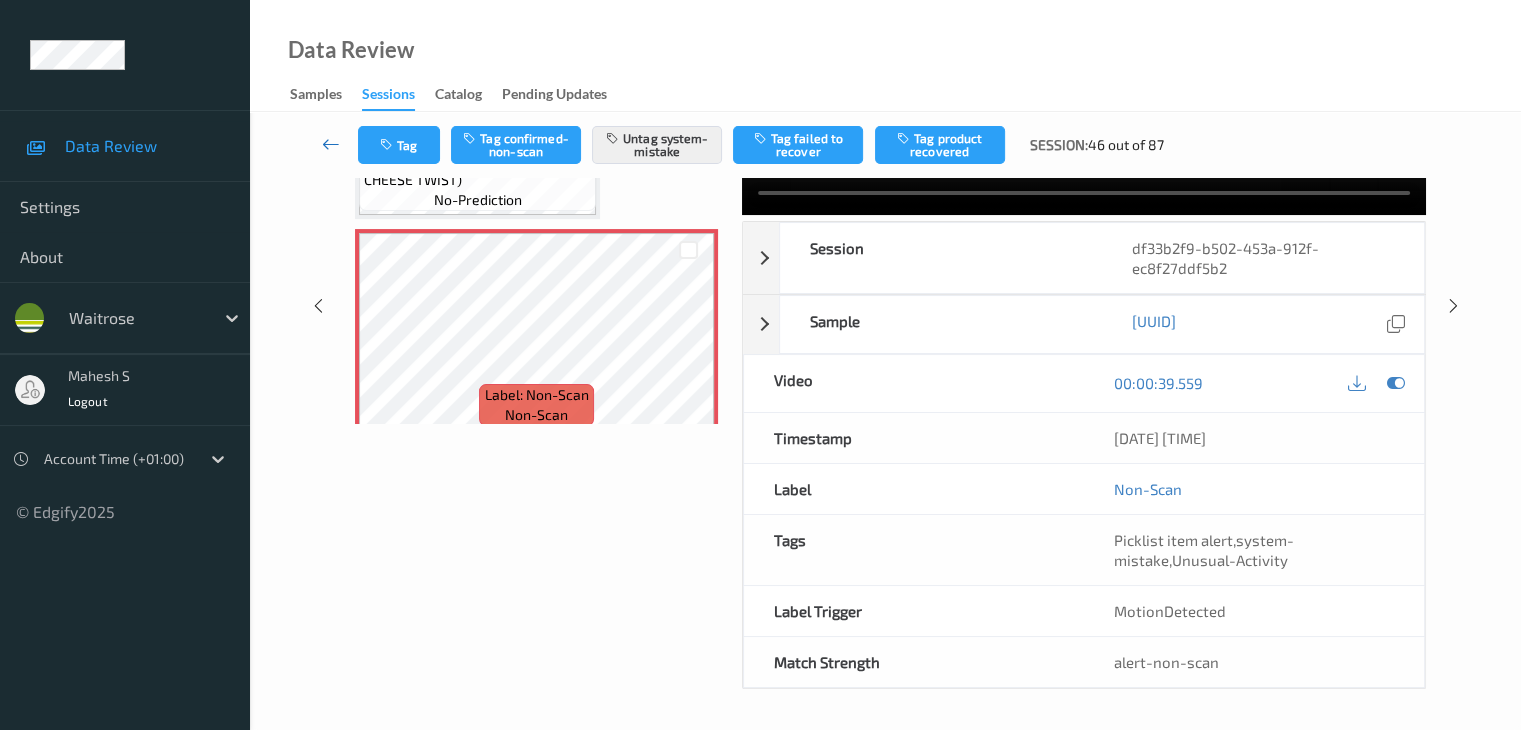 click at bounding box center [331, 145] 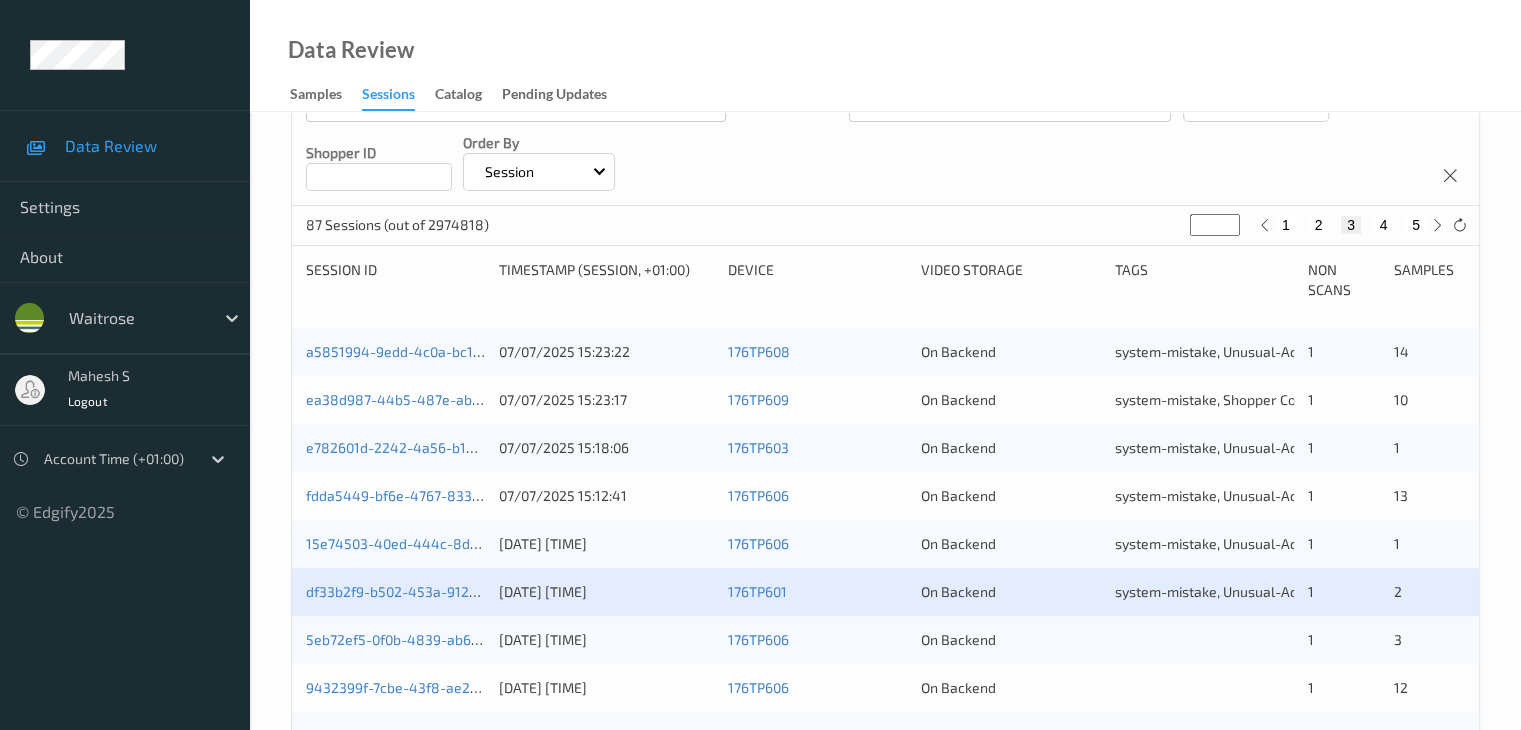 scroll, scrollTop: 402, scrollLeft: 0, axis: vertical 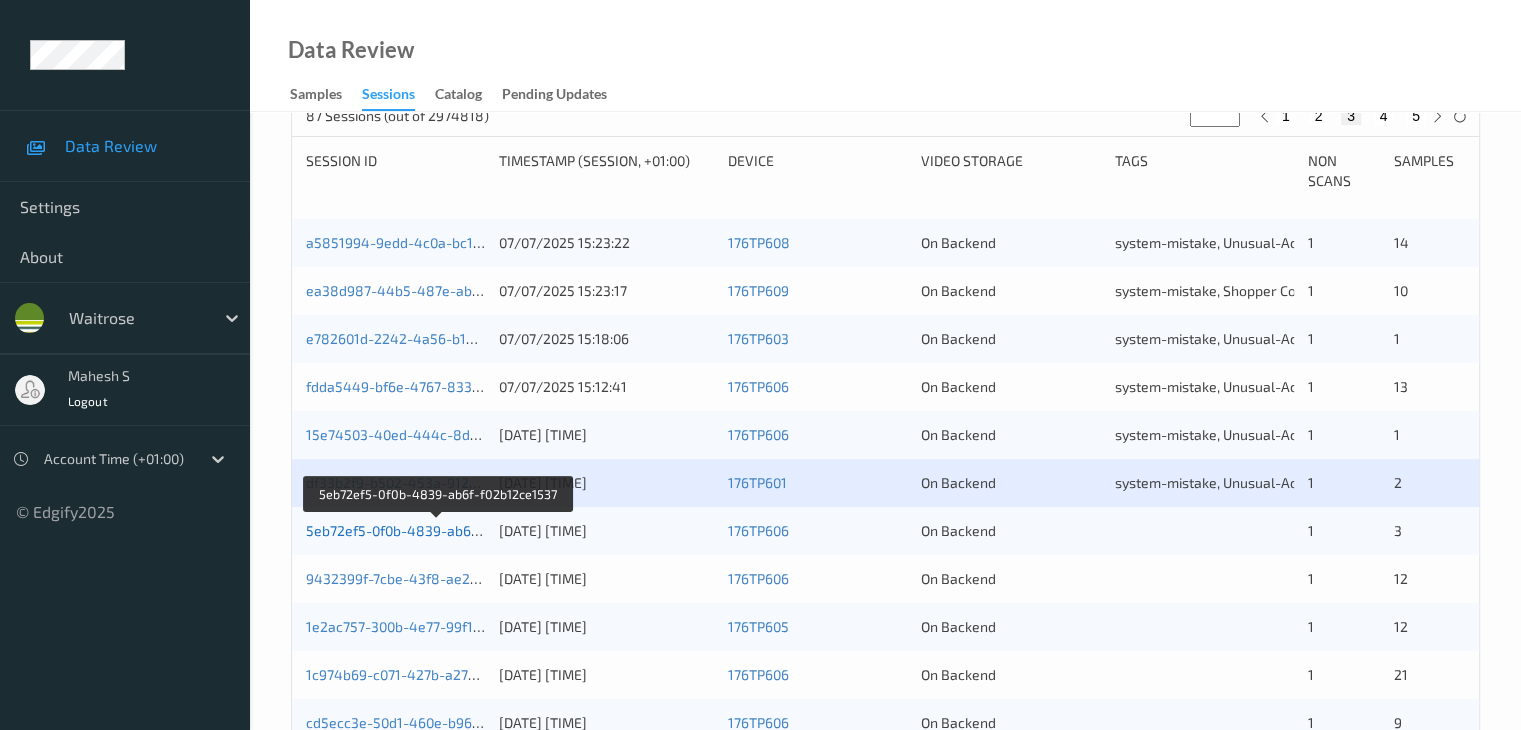 click on "5eb72ef5-0f0b-4839-ab6f-f02b12ce1537" at bounding box center (437, 530) 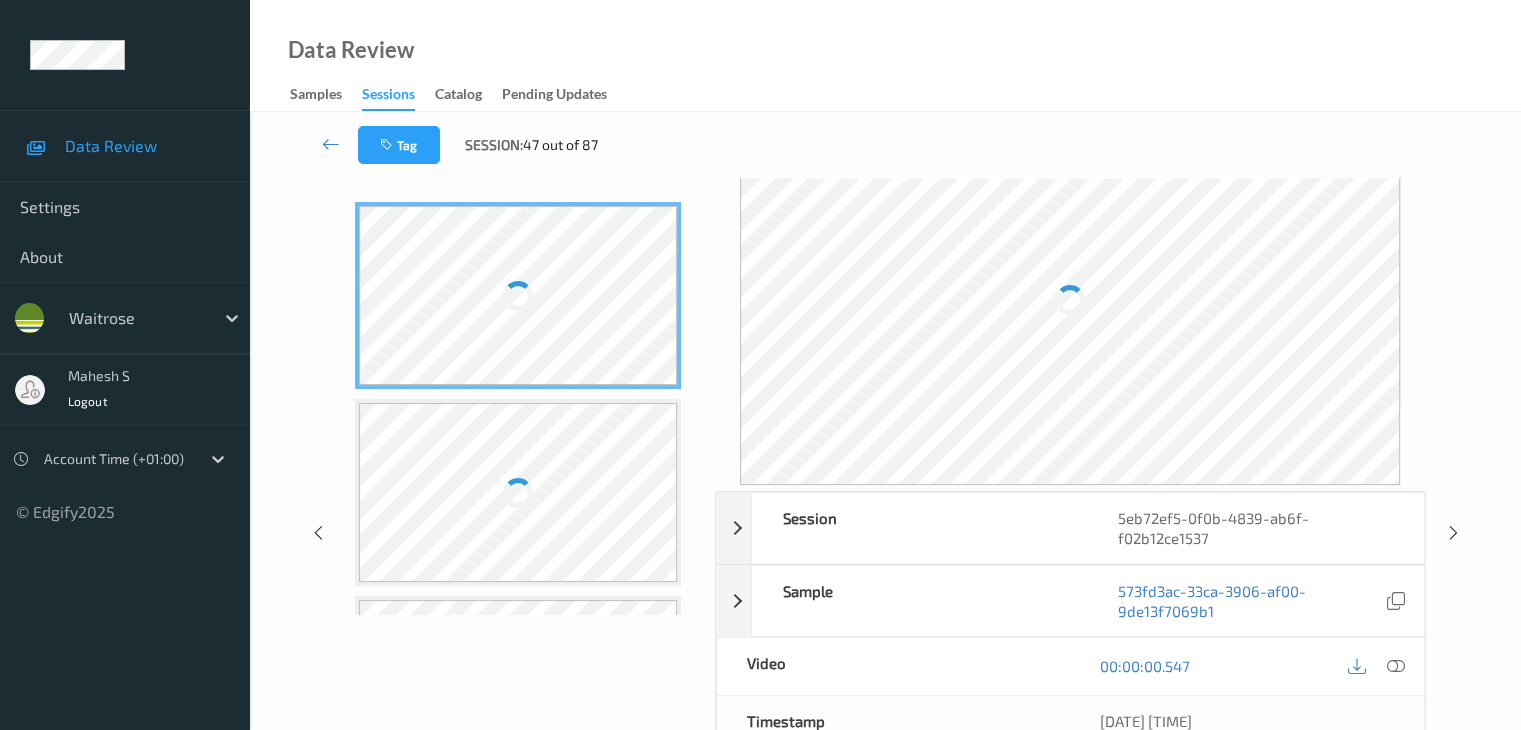 scroll, scrollTop: 0, scrollLeft: 0, axis: both 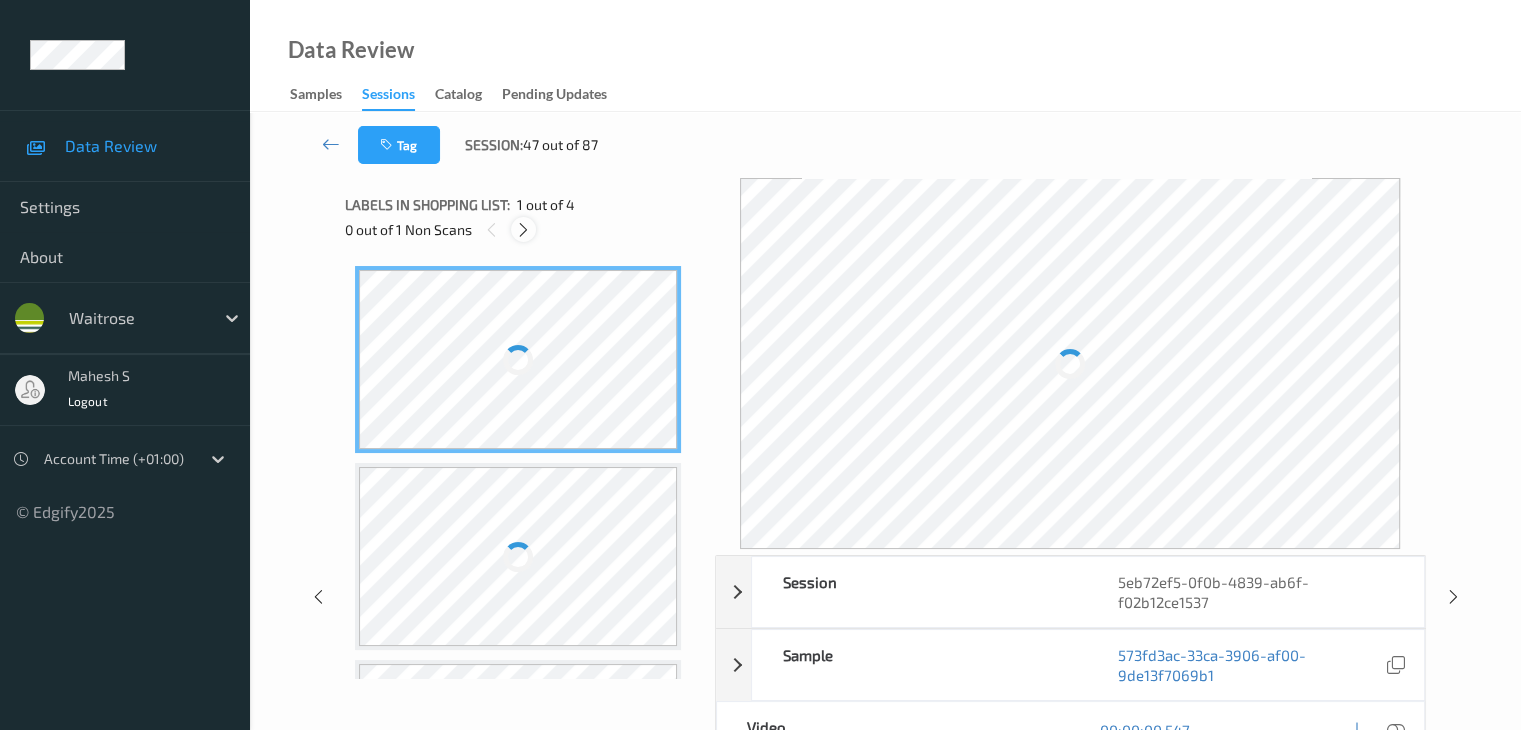 click at bounding box center [523, 230] 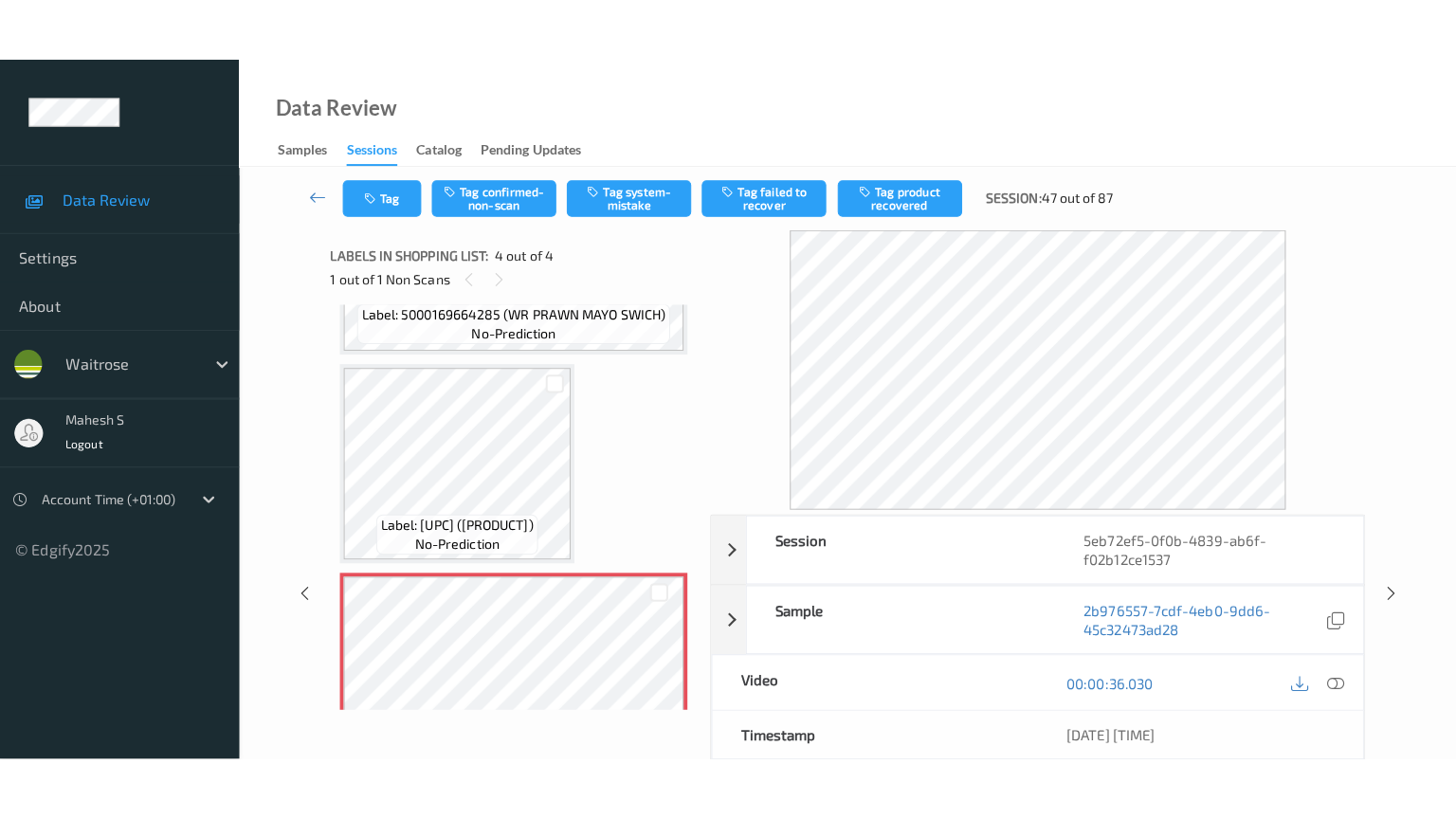 scroll, scrollTop: 434, scrollLeft: 0, axis: vertical 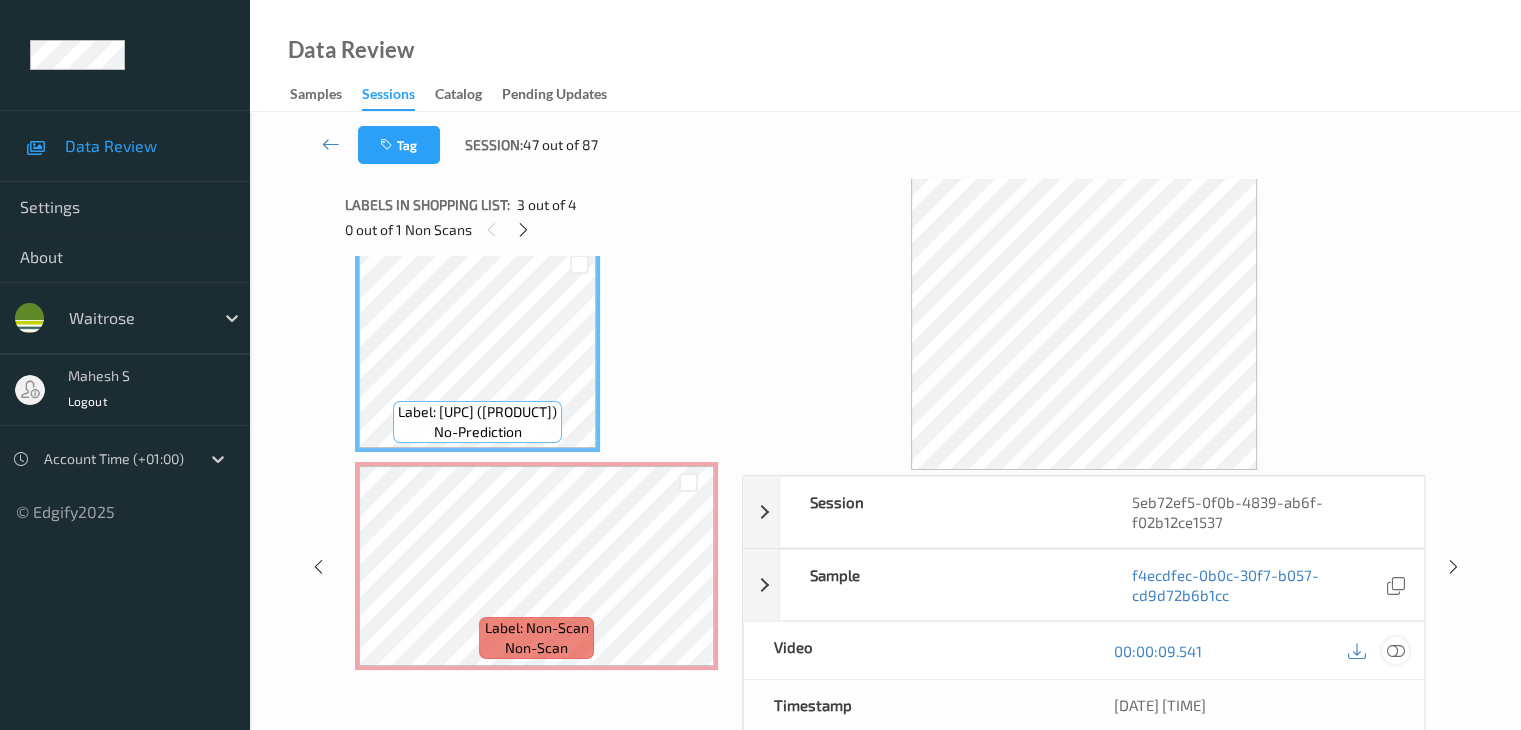 click at bounding box center [1395, 651] 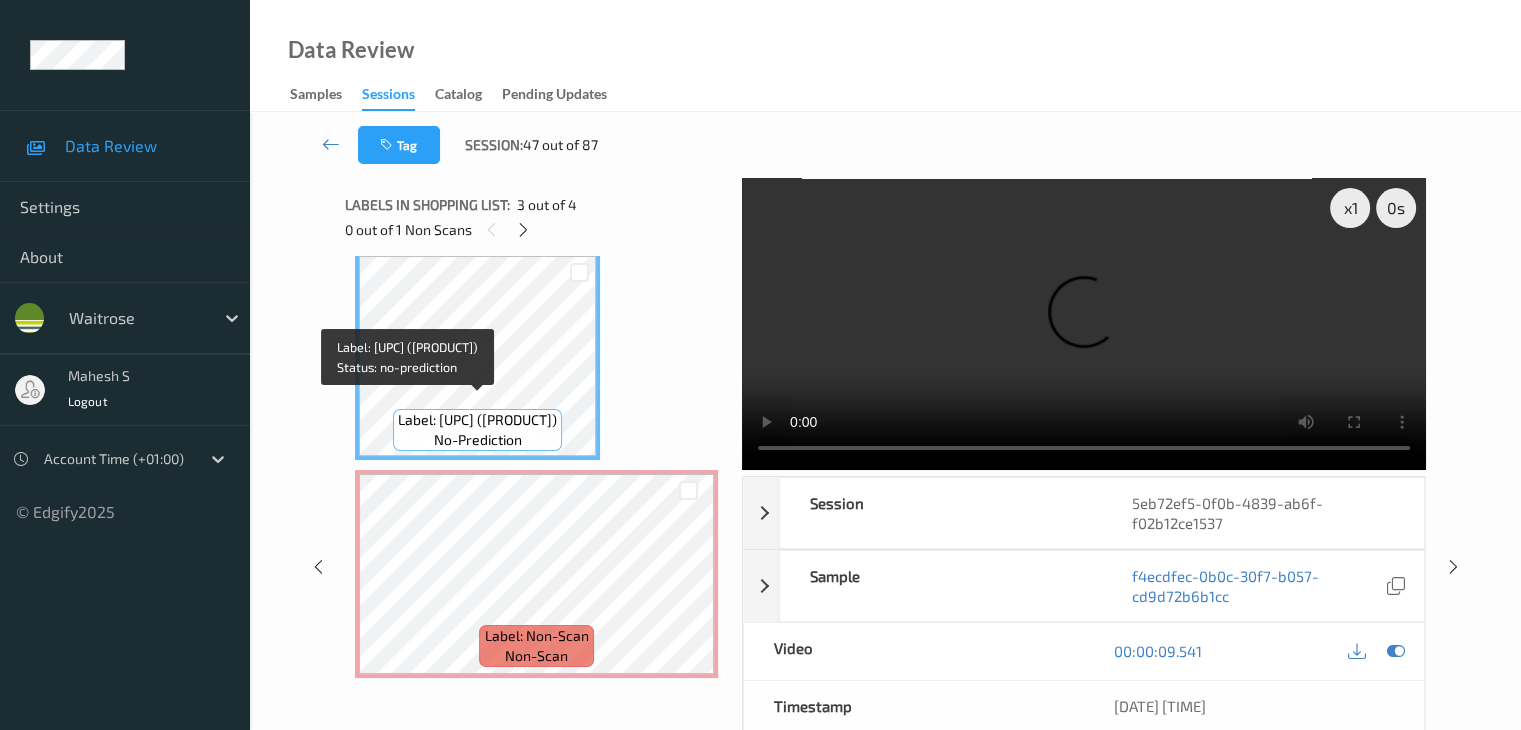 scroll, scrollTop: 458, scrollLeft: 0, axis: vertical 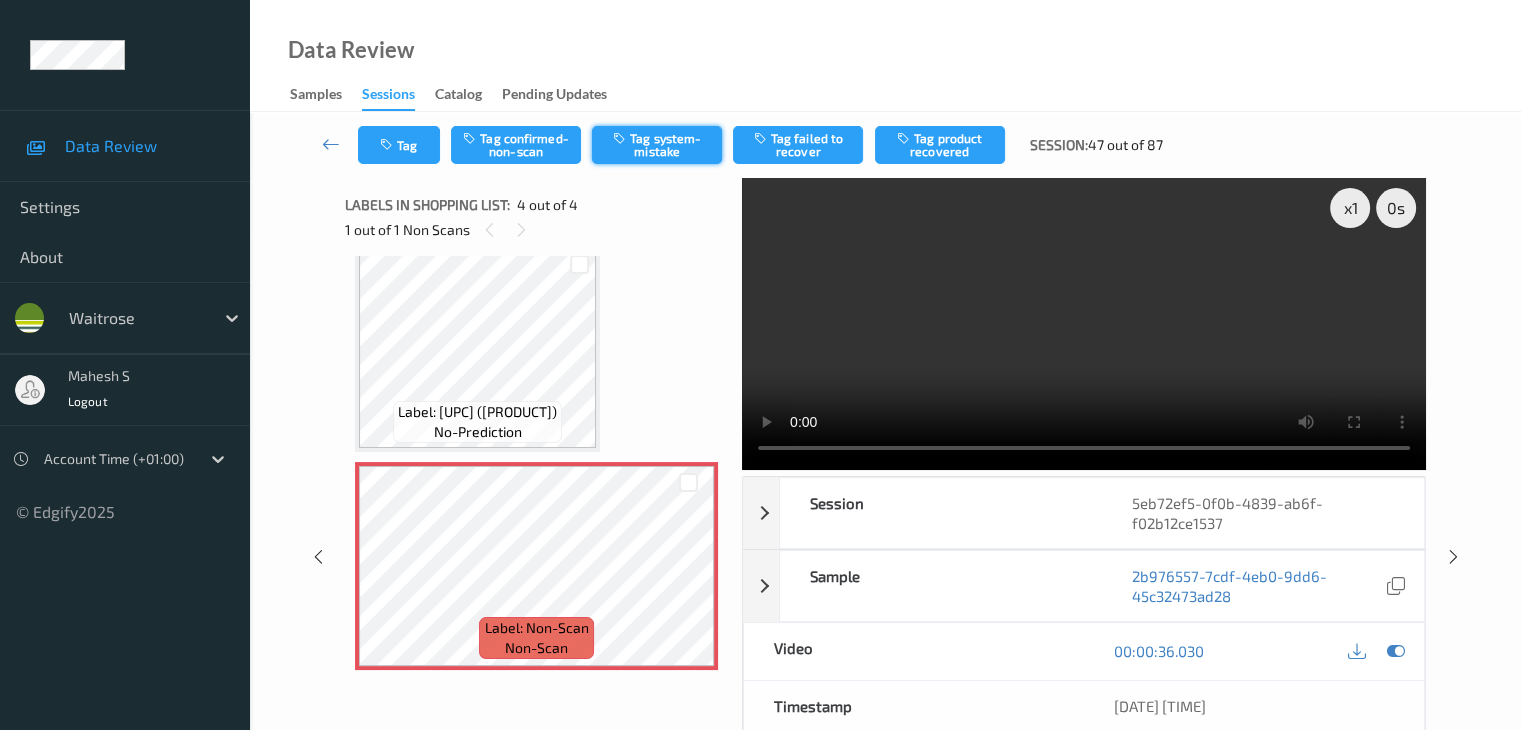 click on "Tag   system-mistake" at bounding box center [657, 145] 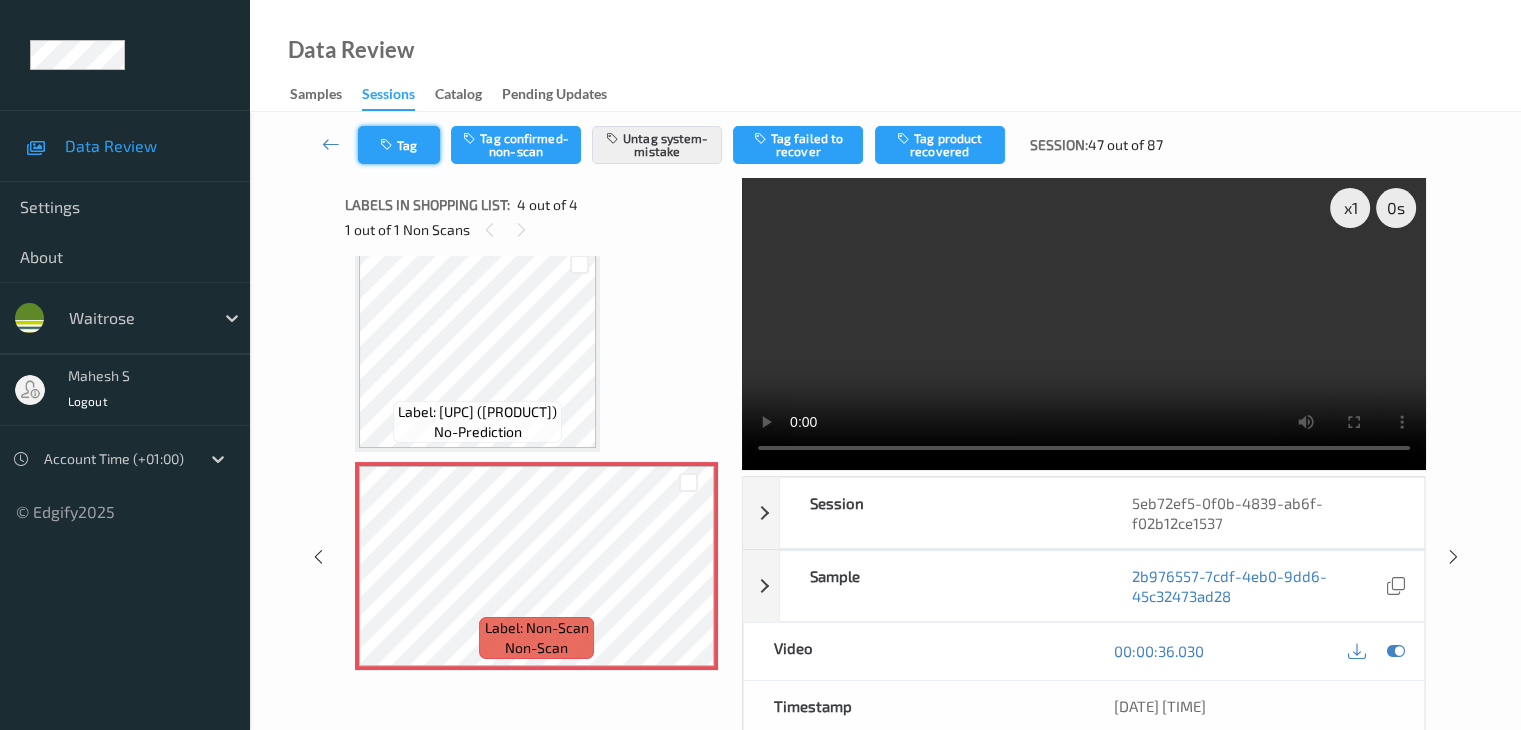 click on "Tag" at bounding box center [399, 145] 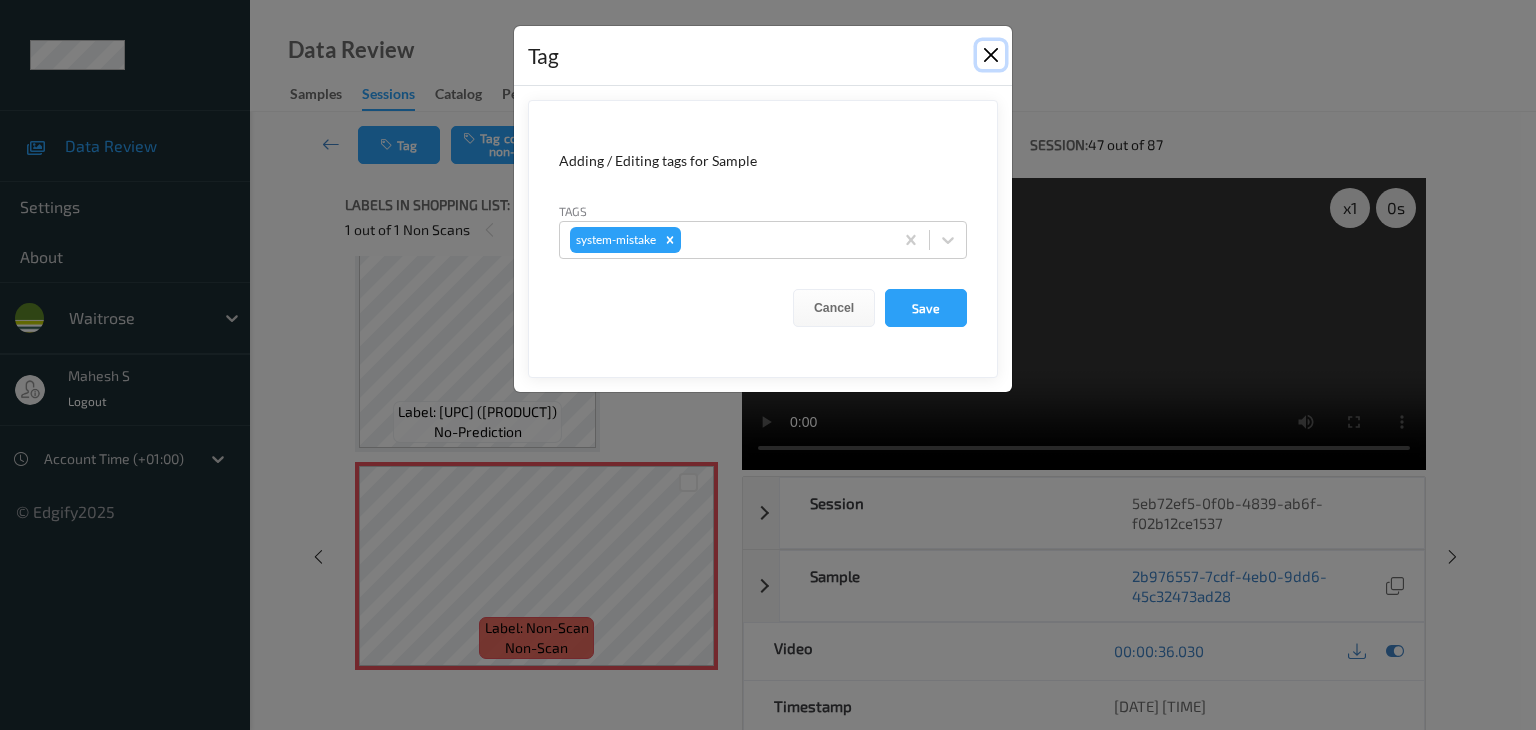 click at bounding box center (991, 55) 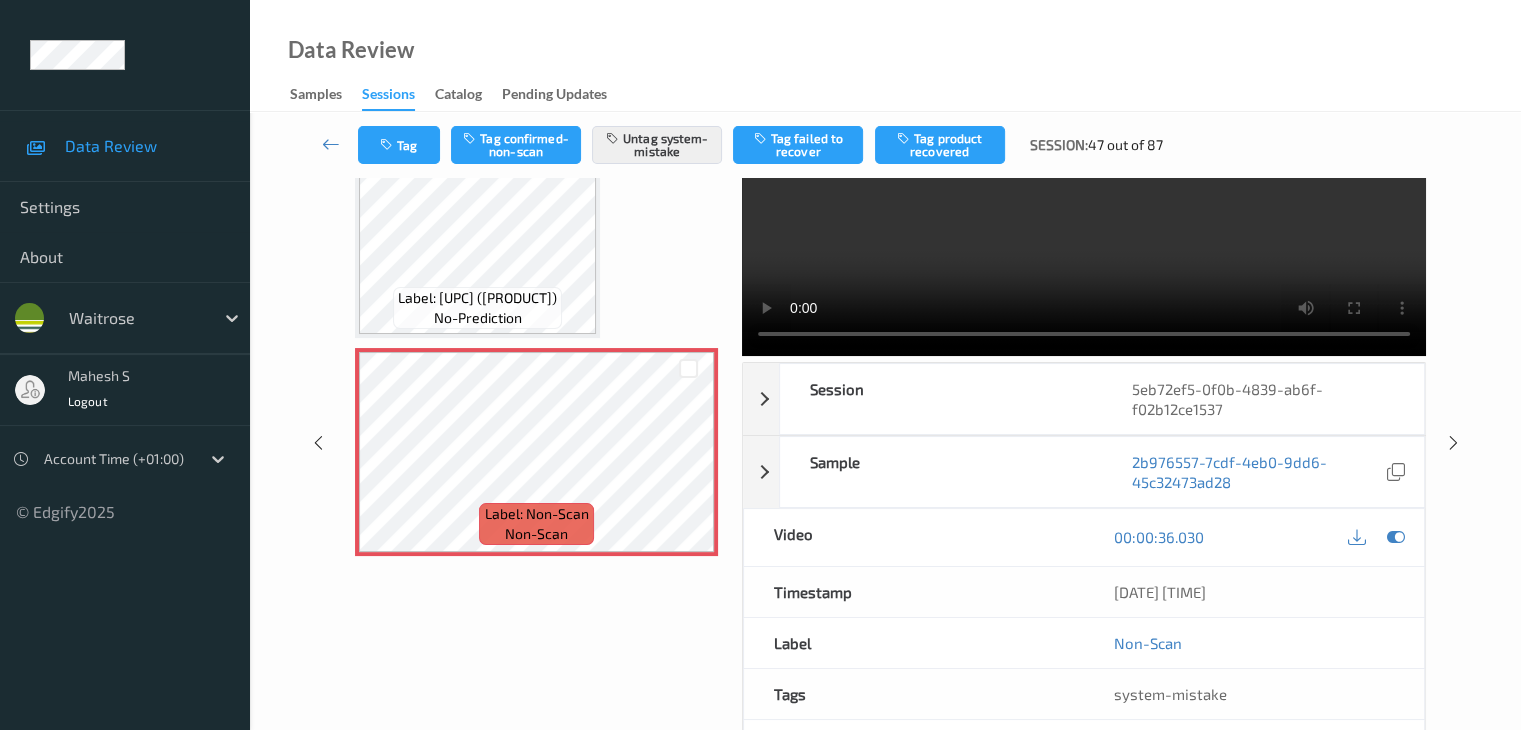 scroll, scrollTop: 244, scrollLeft: 0, axis: vertical 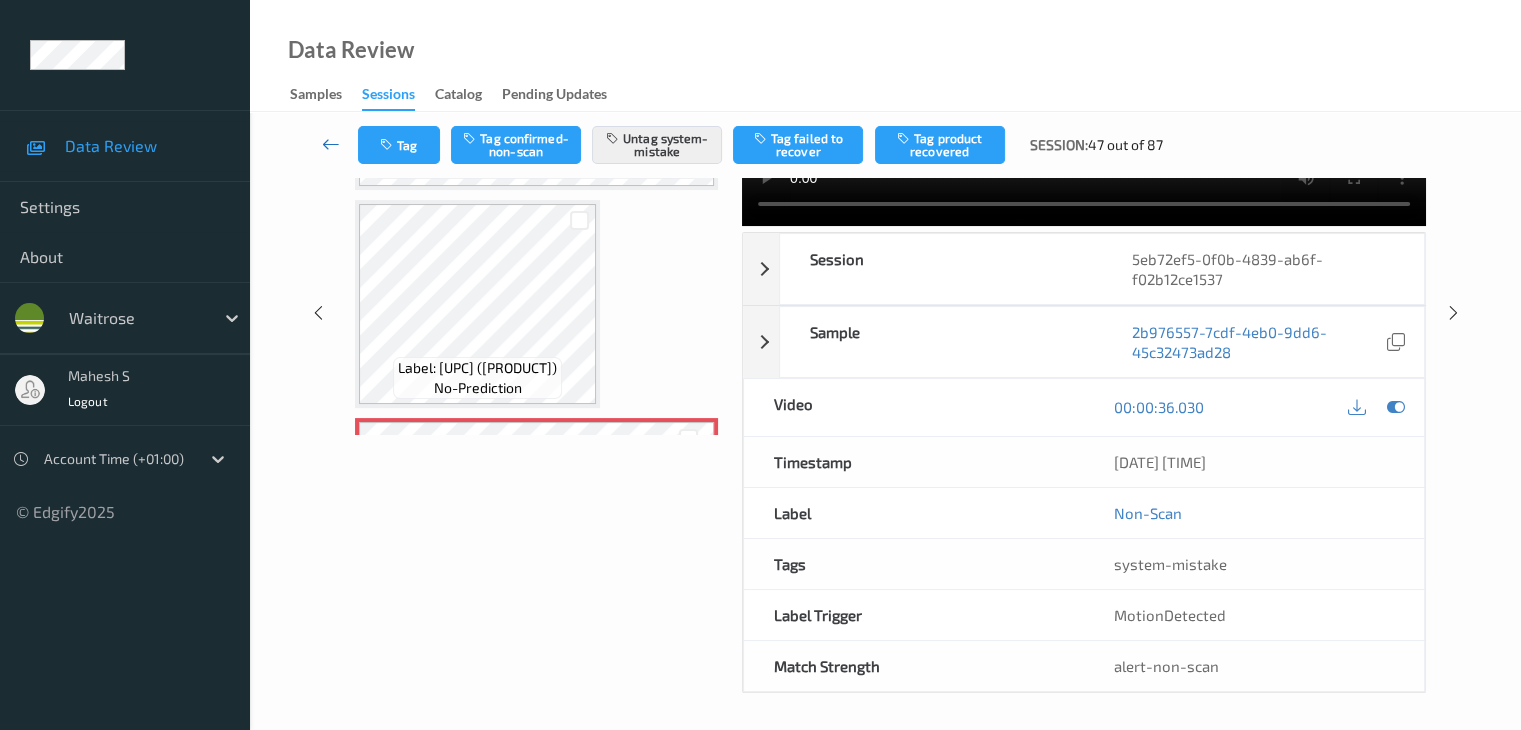 click at bounding box center (331, 144) 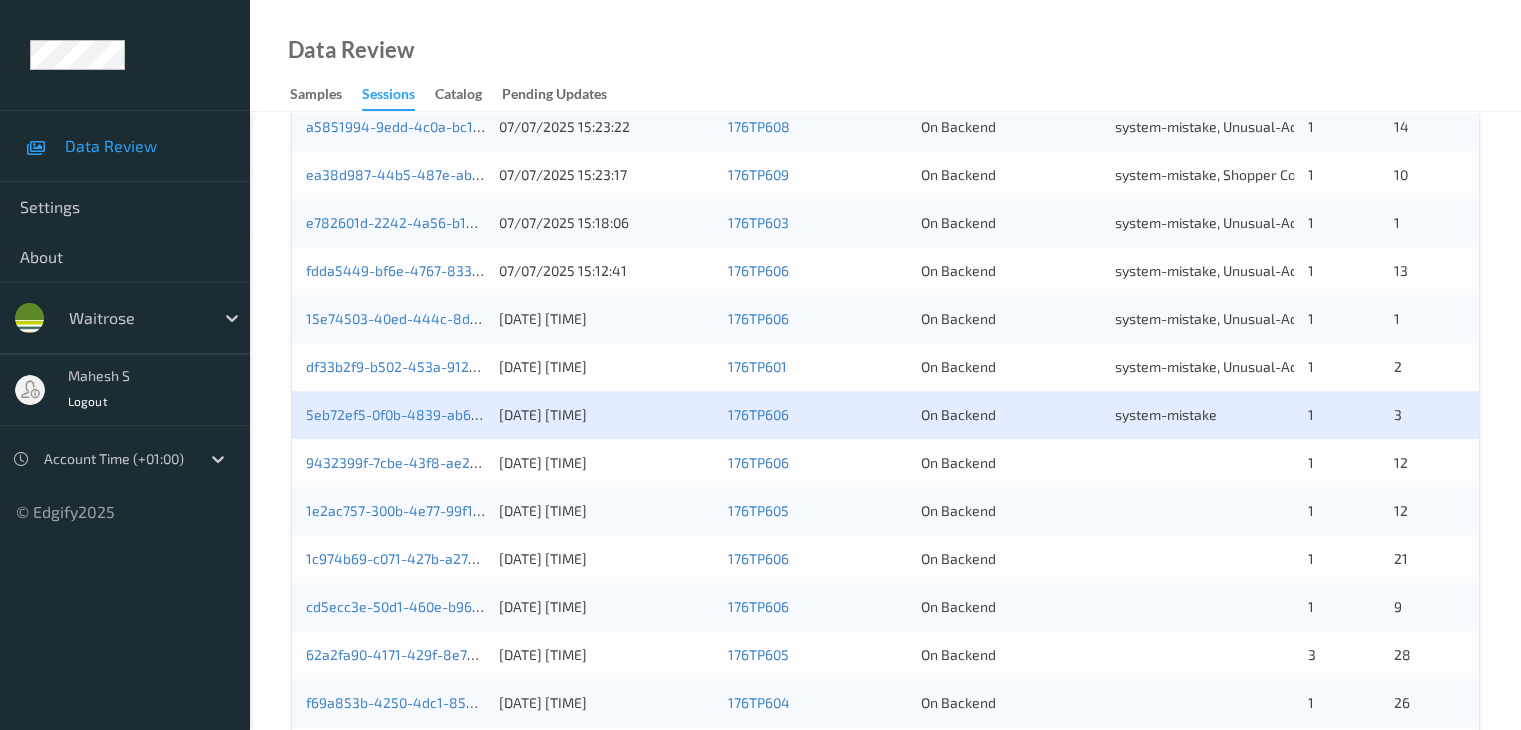 scroll, scrollTop: 650, scrollLeft: 0, axis: vertical 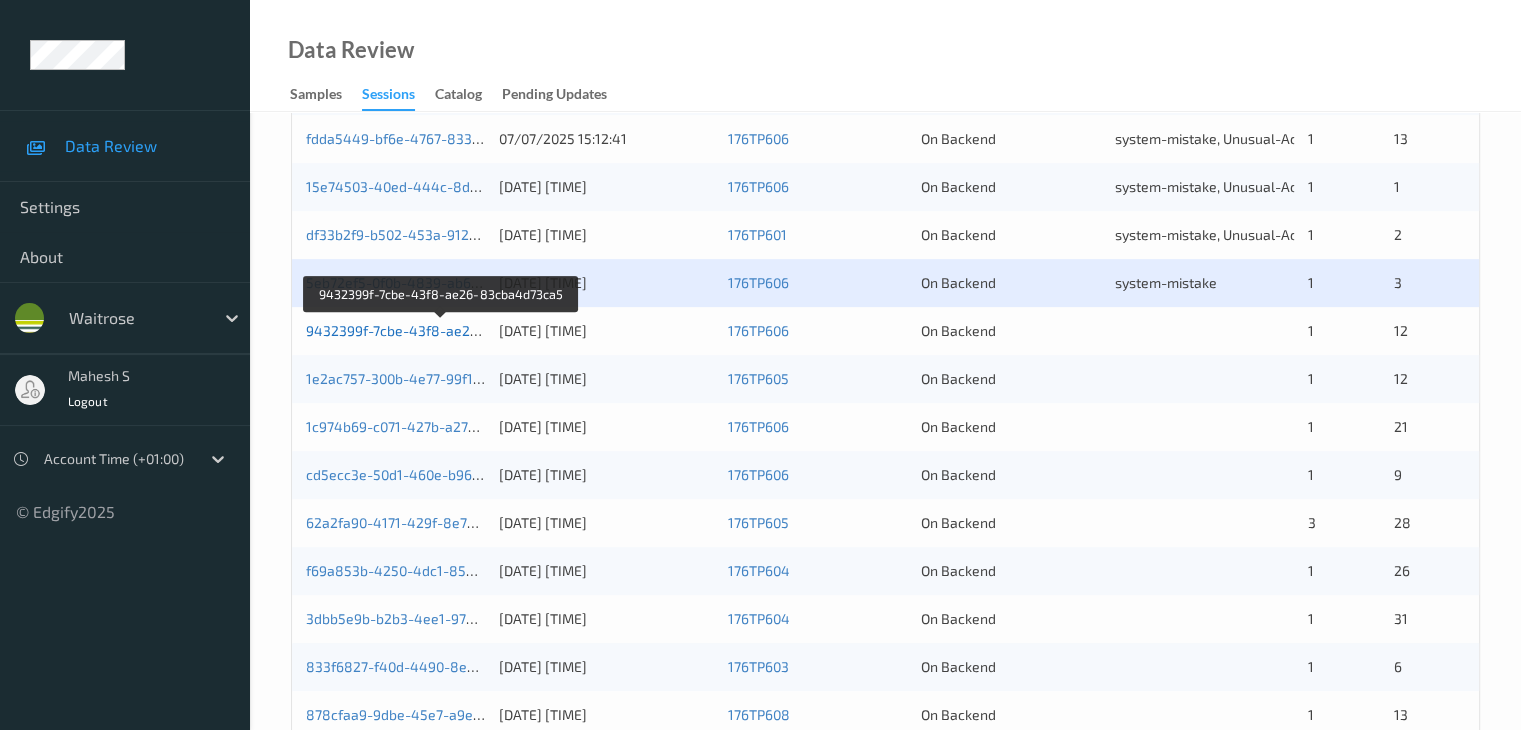 click on "9432399f-7cbe-43f8-ae26-83cba4d73ca5" at bounding box center [442, 330] 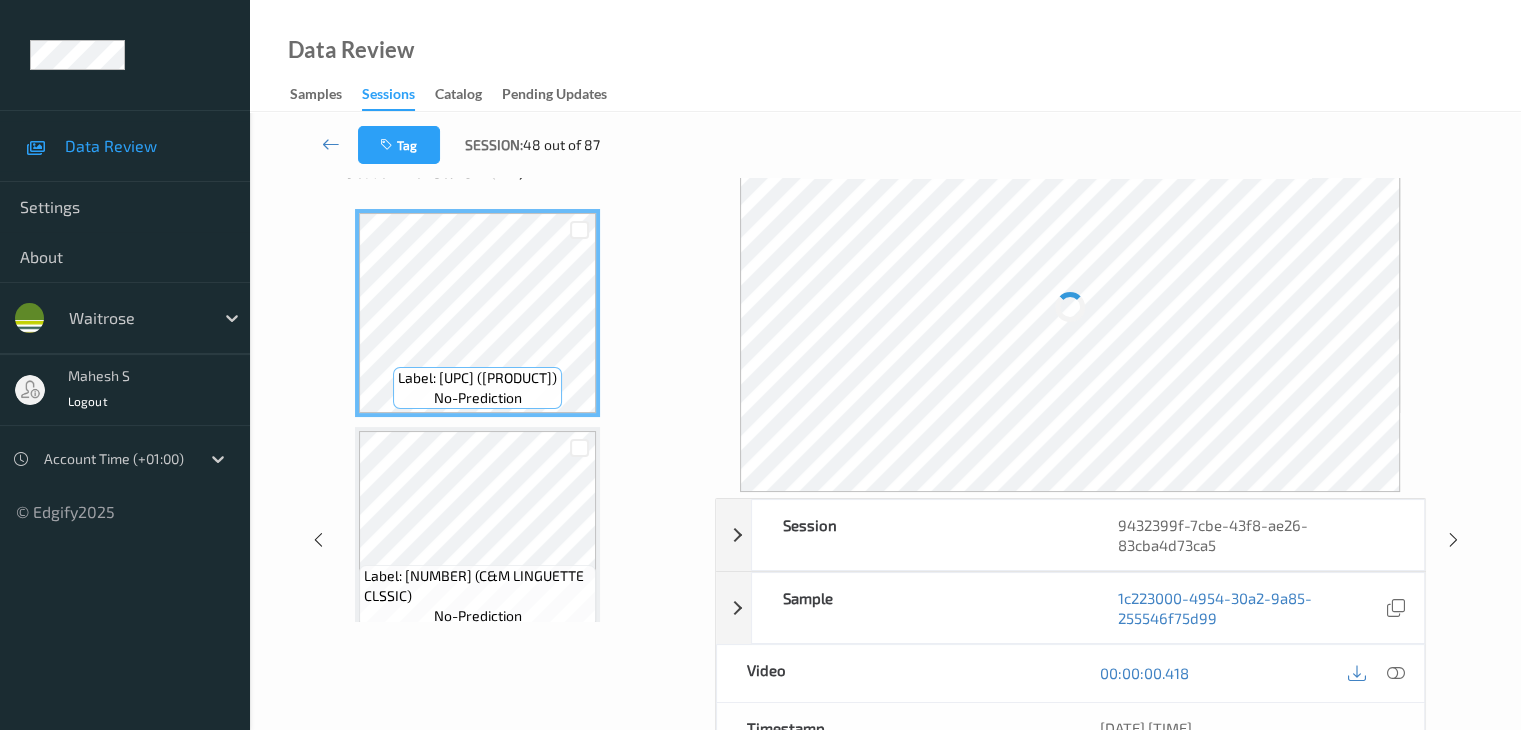 scroll, scrollTop: 0, scrollLeft: 0, axis: both 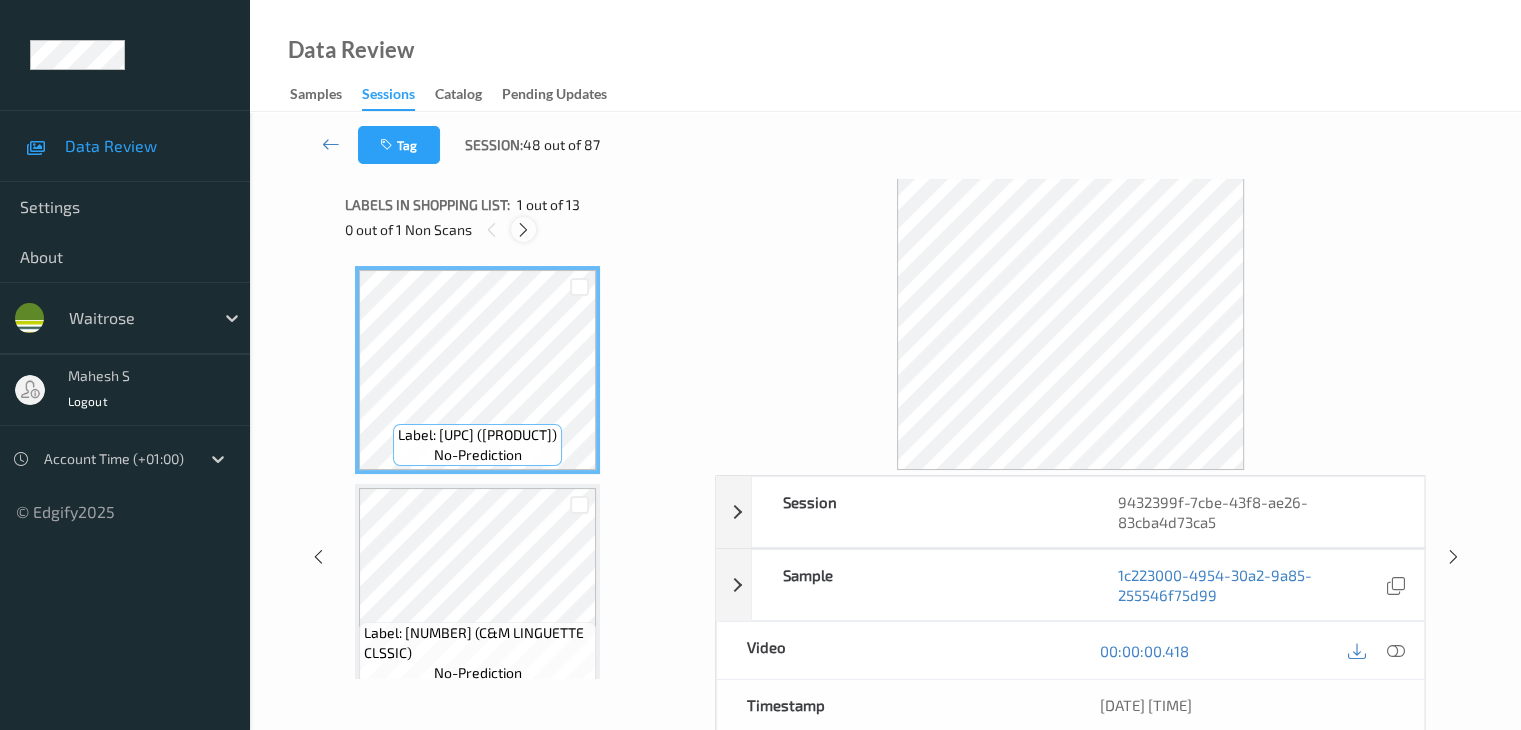click at bounding box center (523, 230) 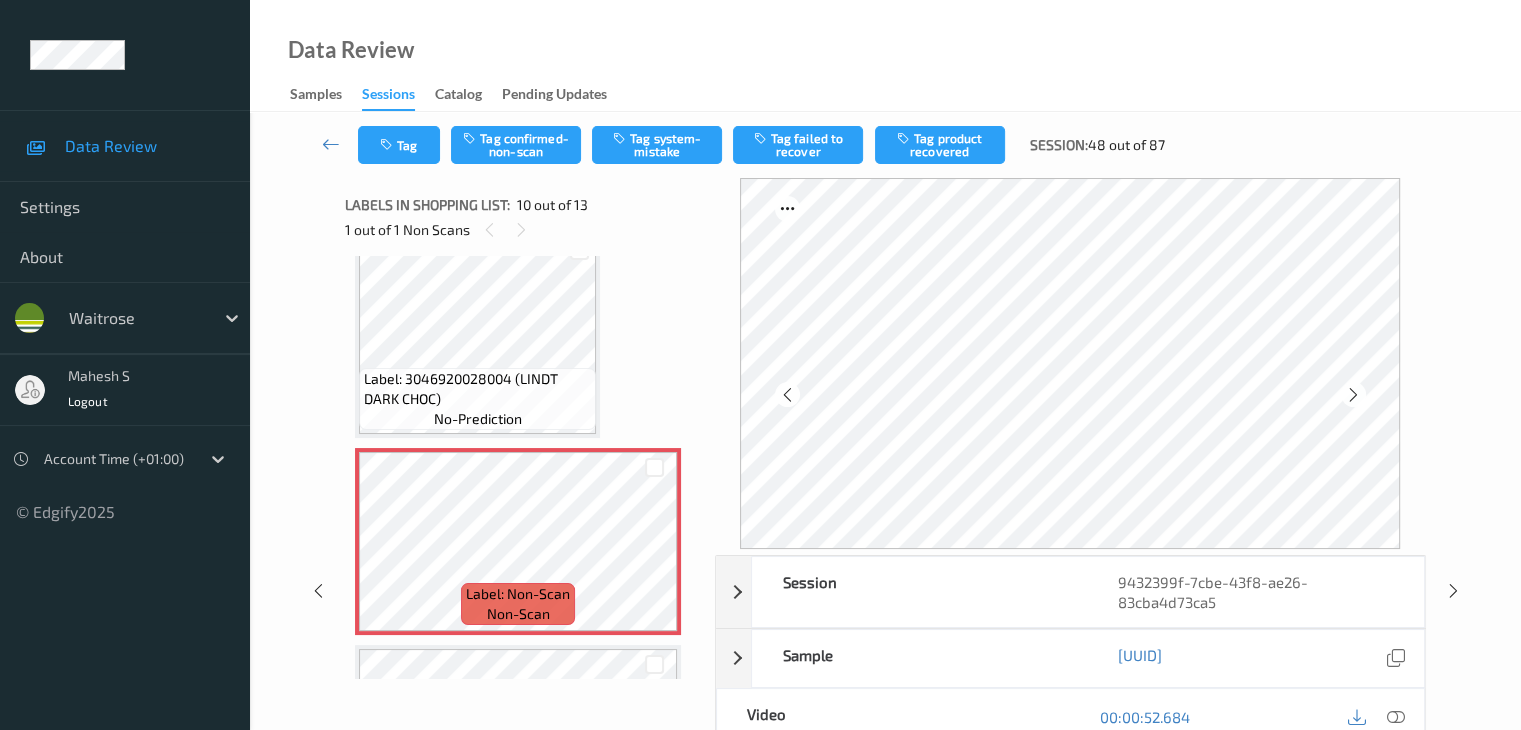 scroll, scrollTop: 1854, scrollLeft: 0, axis: vertical 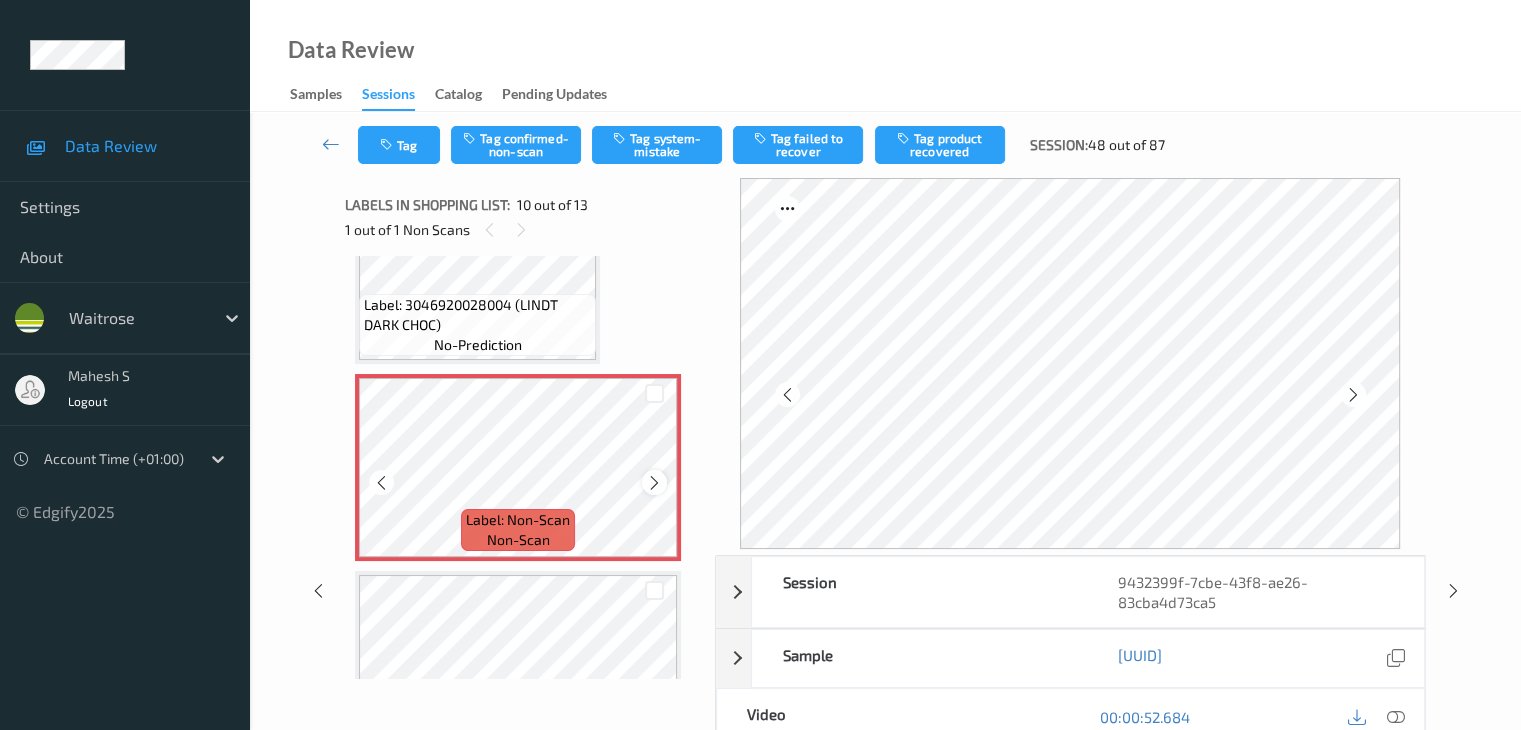 click at bounding box center (654, 483) 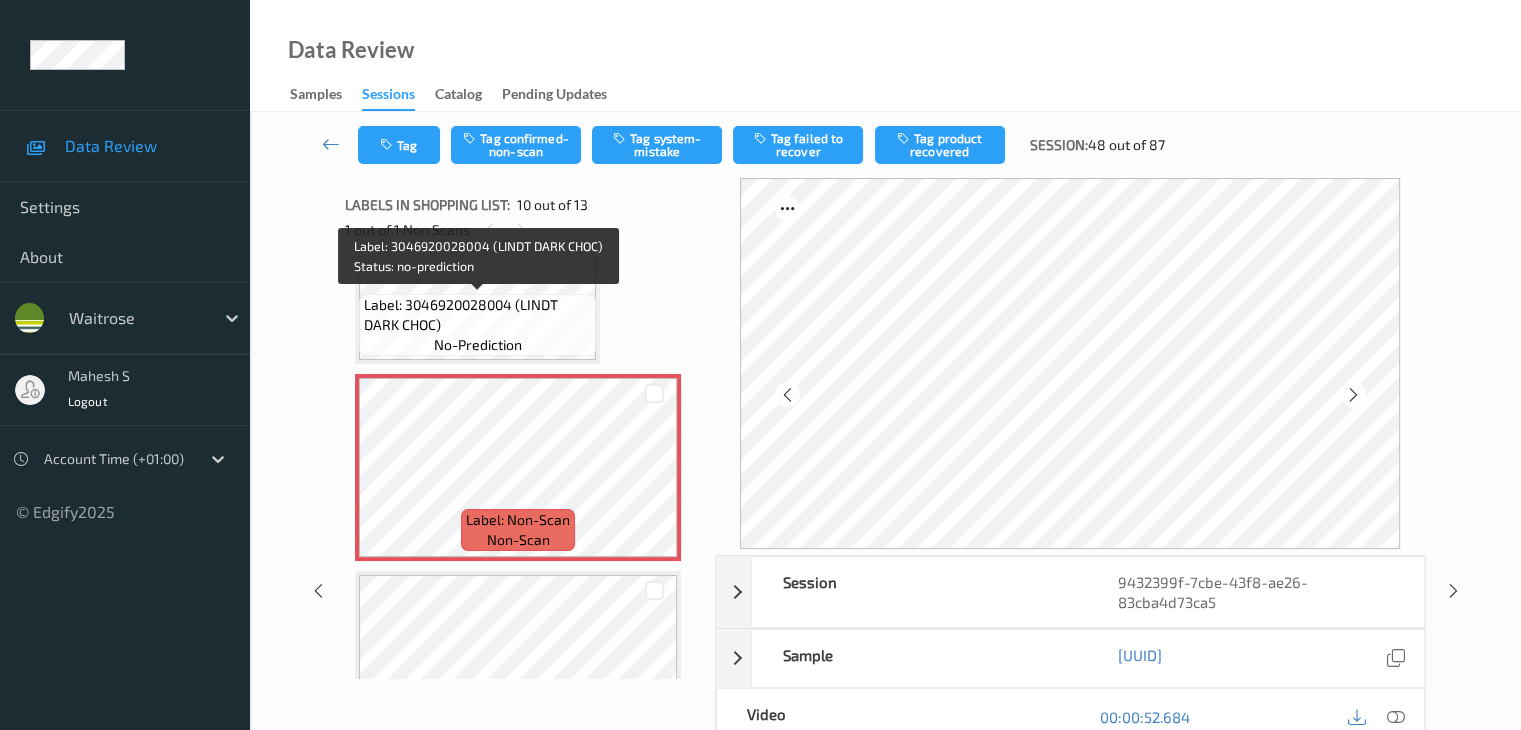click on "Label: 3046920028004 (LINDT DARK CHOC)" at bounding box center [477, 315] 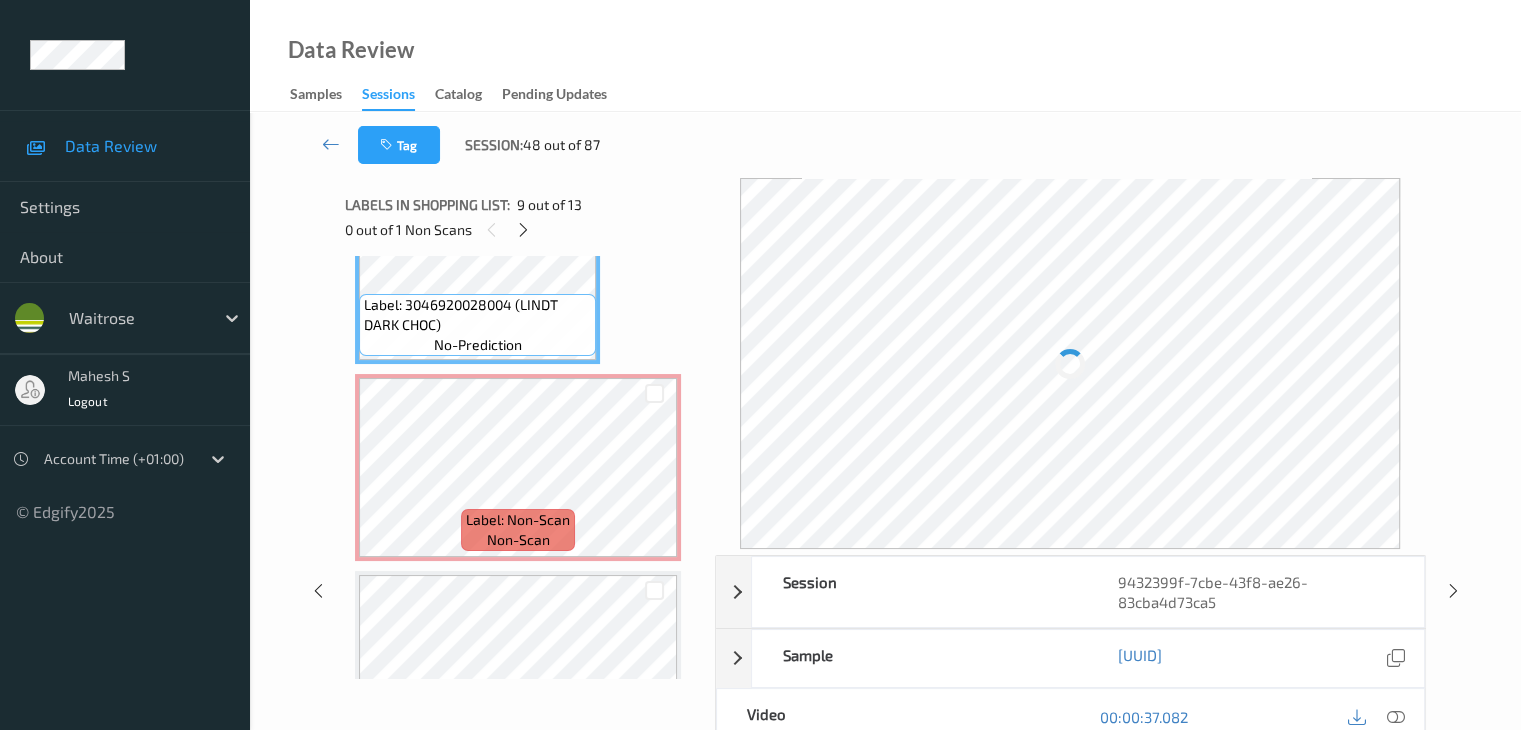 click at bounding box center (1070, 363) 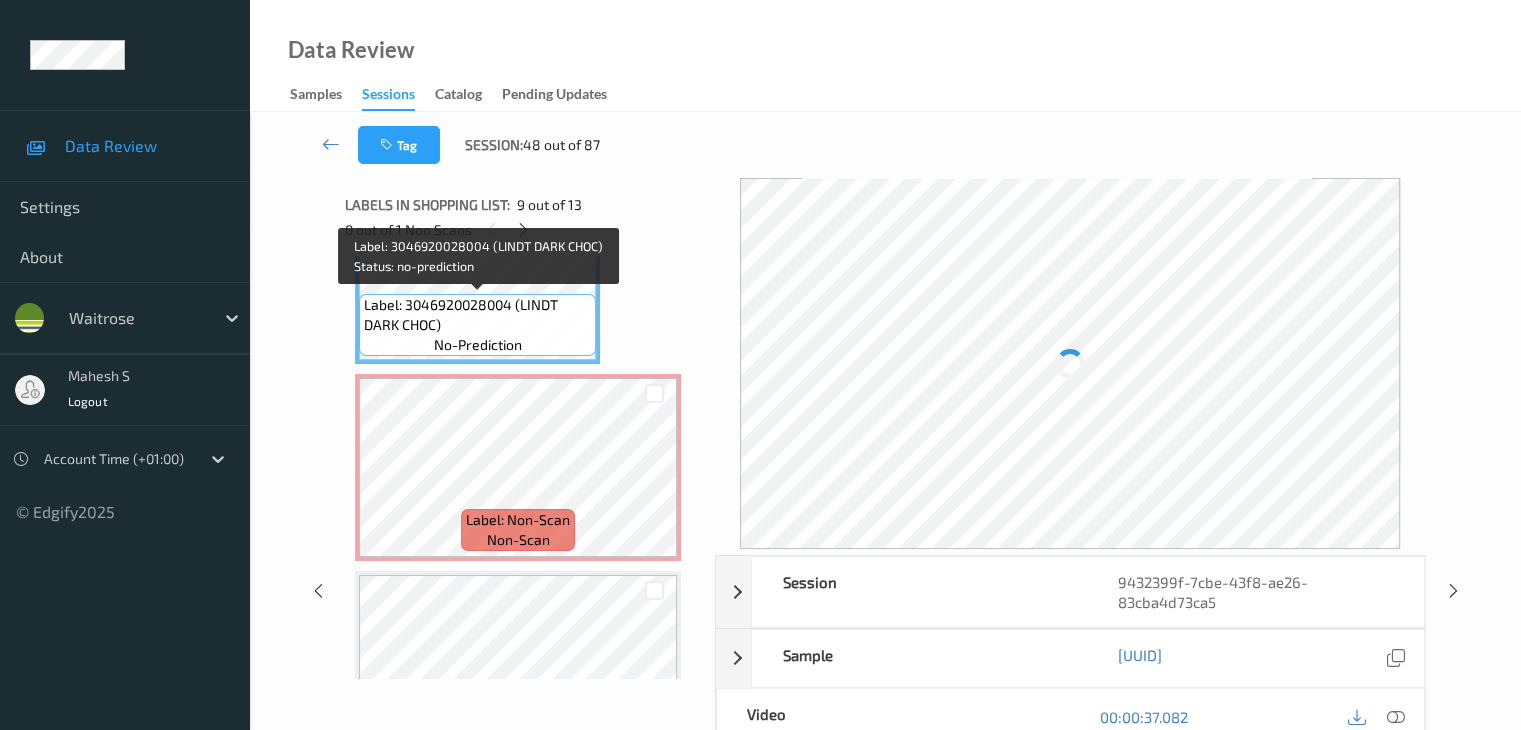 click on "Label: [PHONE] (LINDT DARK CHOC) no-prediction" at bounding box center (477, 325) 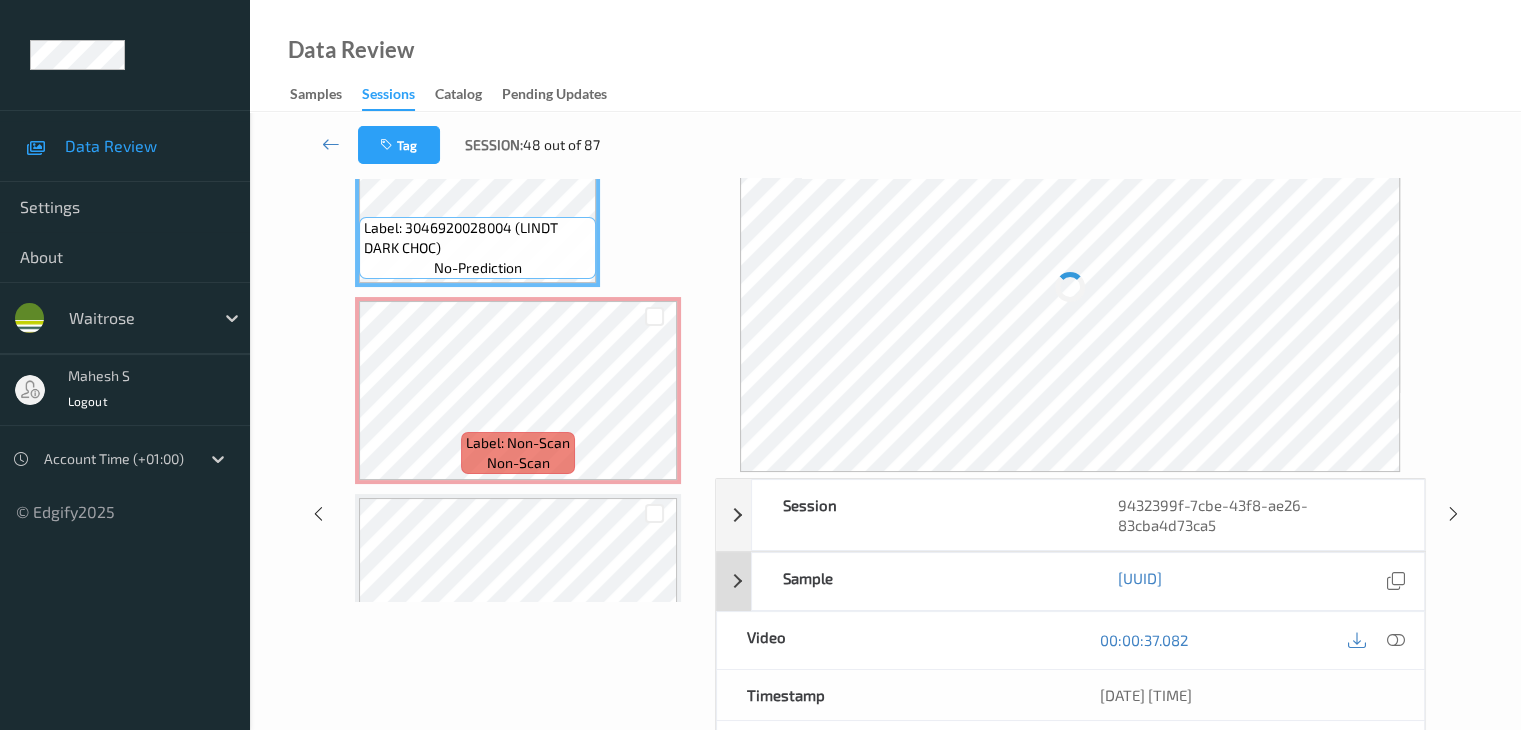 scroll, scrollTop: 200, scrollLeft: 0, axis: vertical 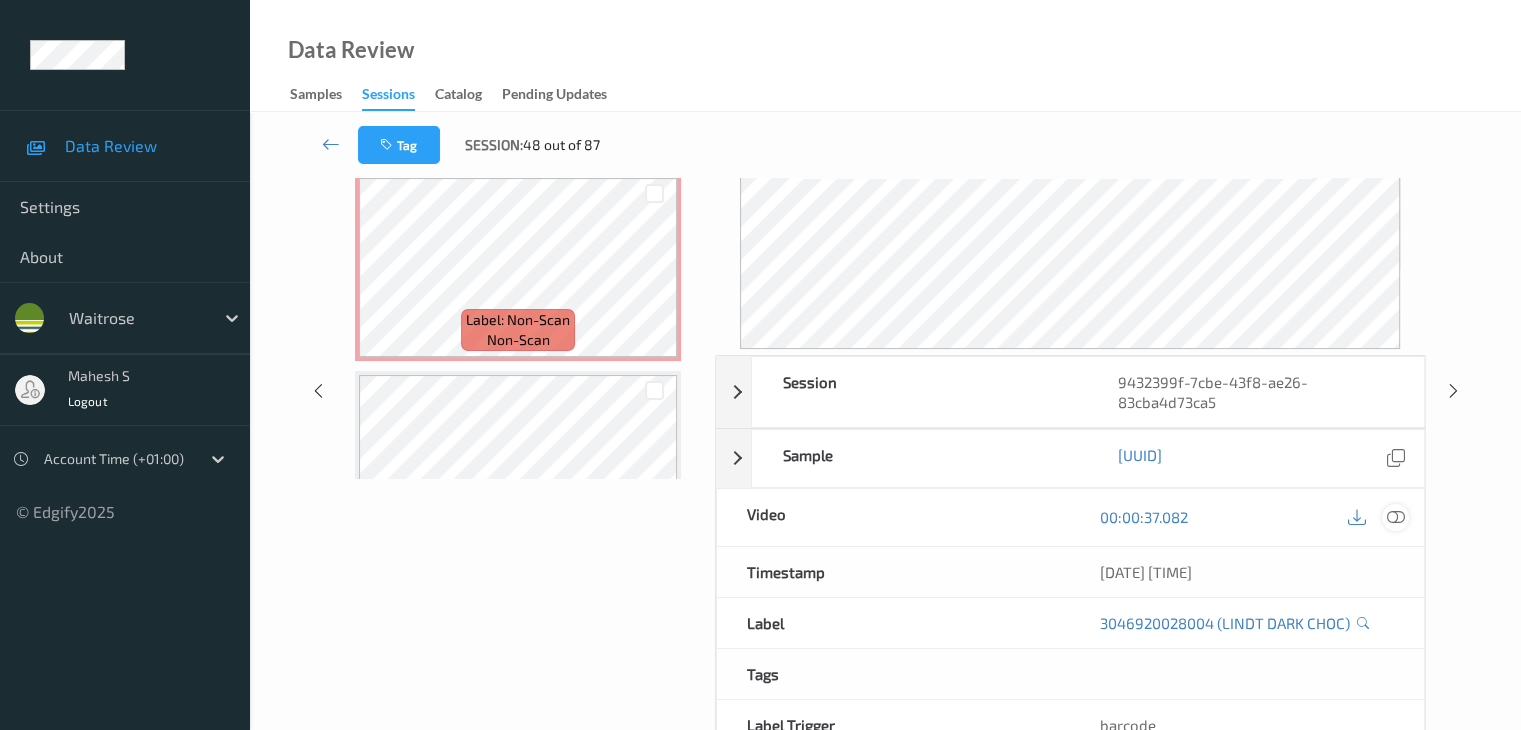 click at bounding box center [1395, 517] 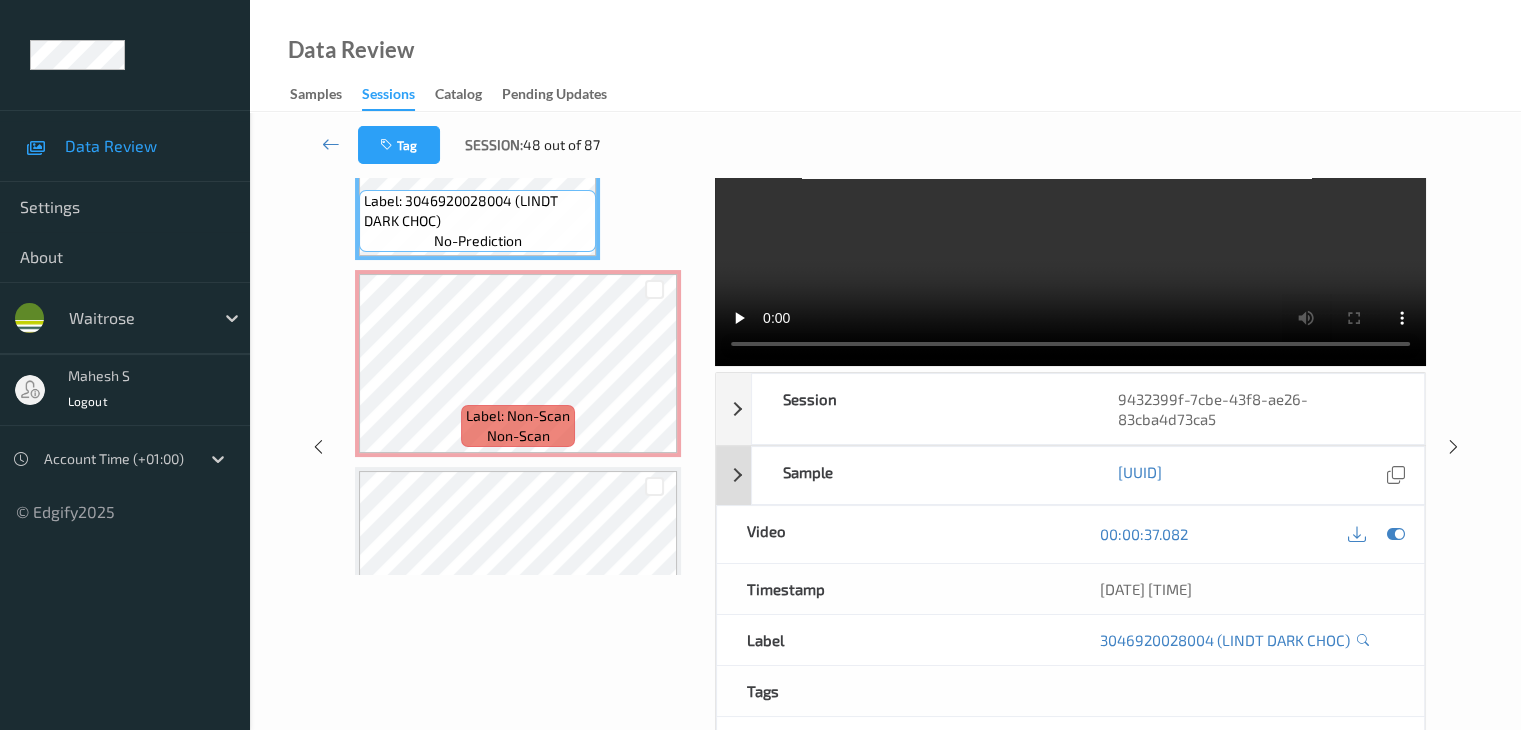scroll, scrollTop: 0, scrollLeft: 0, axis: both 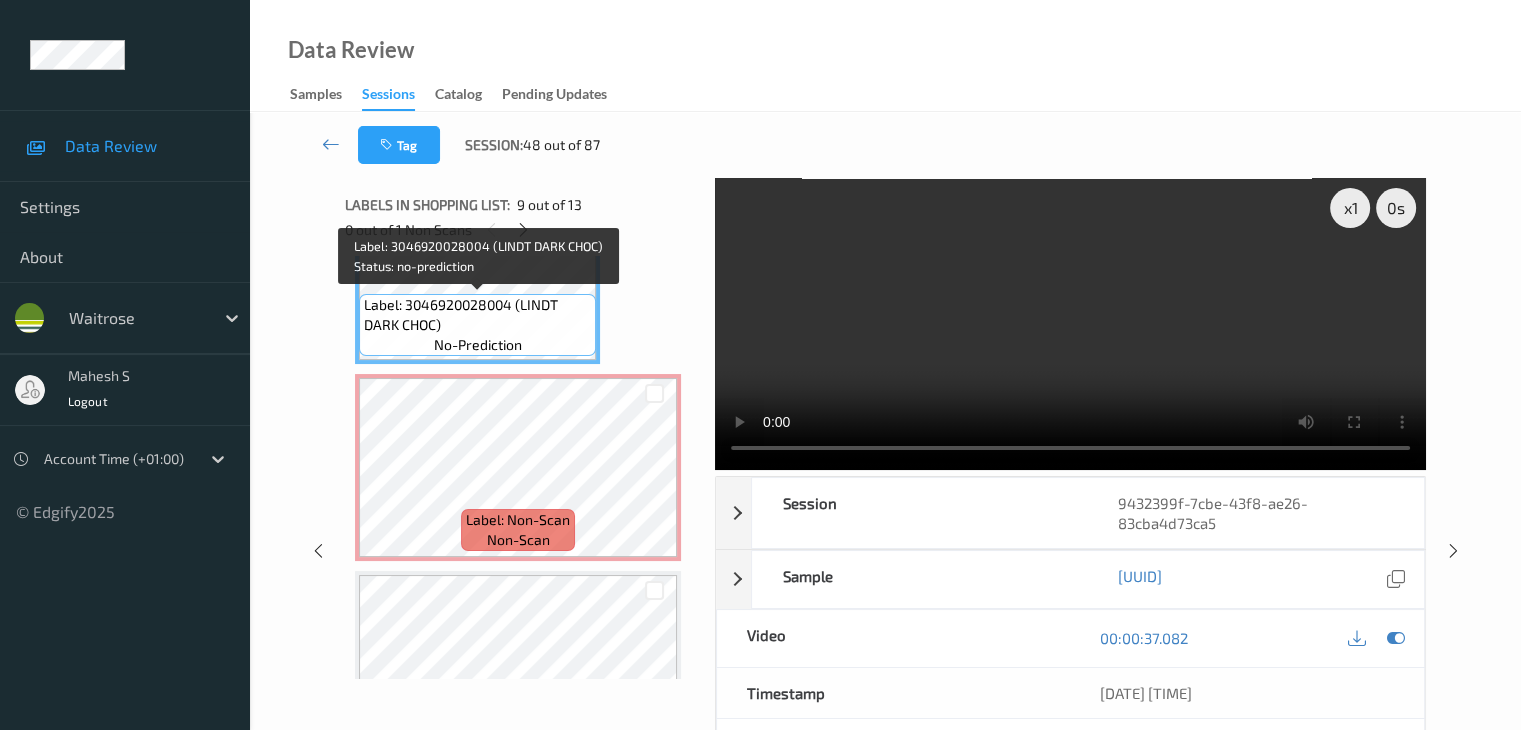 click on "no-prediction" at bounding box center [478, 345] 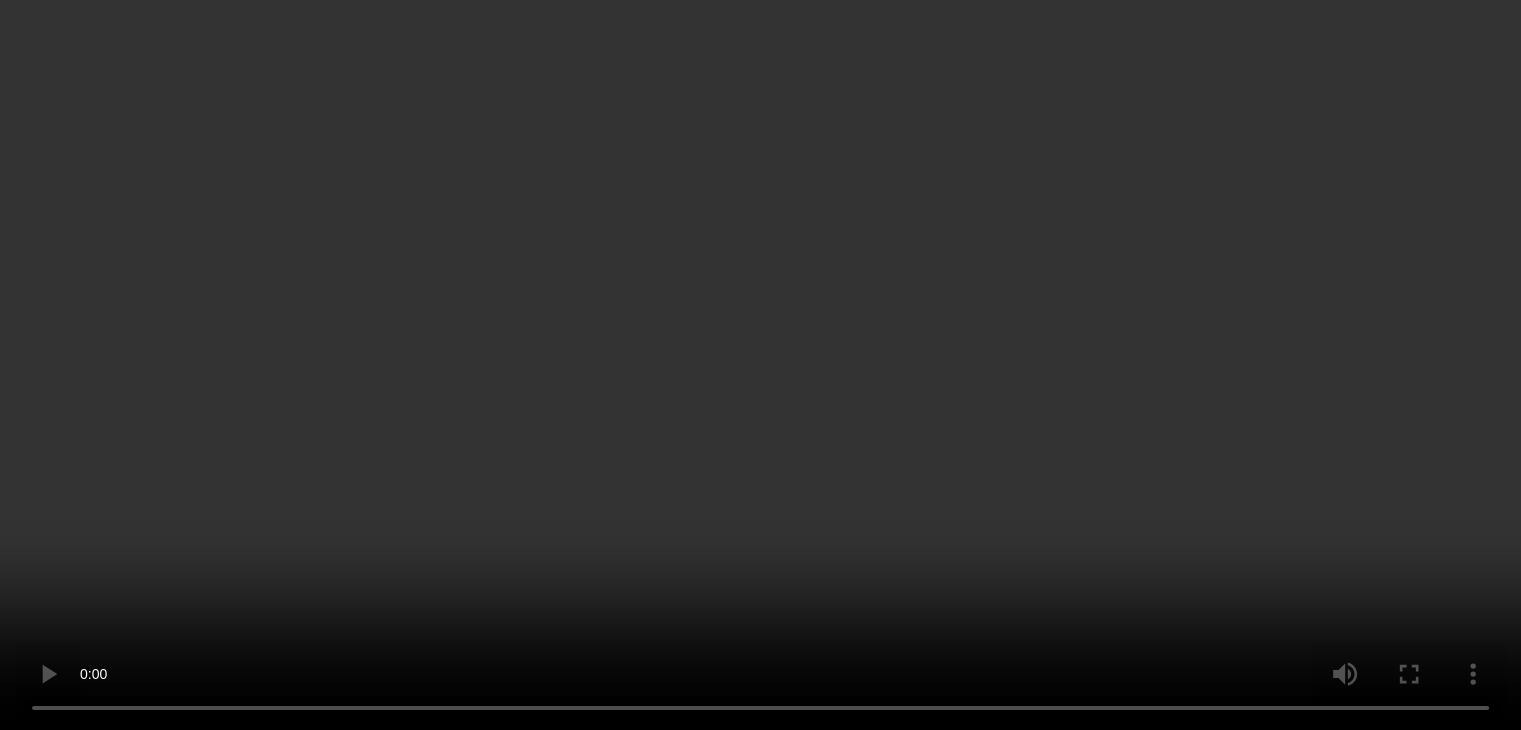 scroll, scrollTop: 1854, scrollLeft: 0, axis: vertical 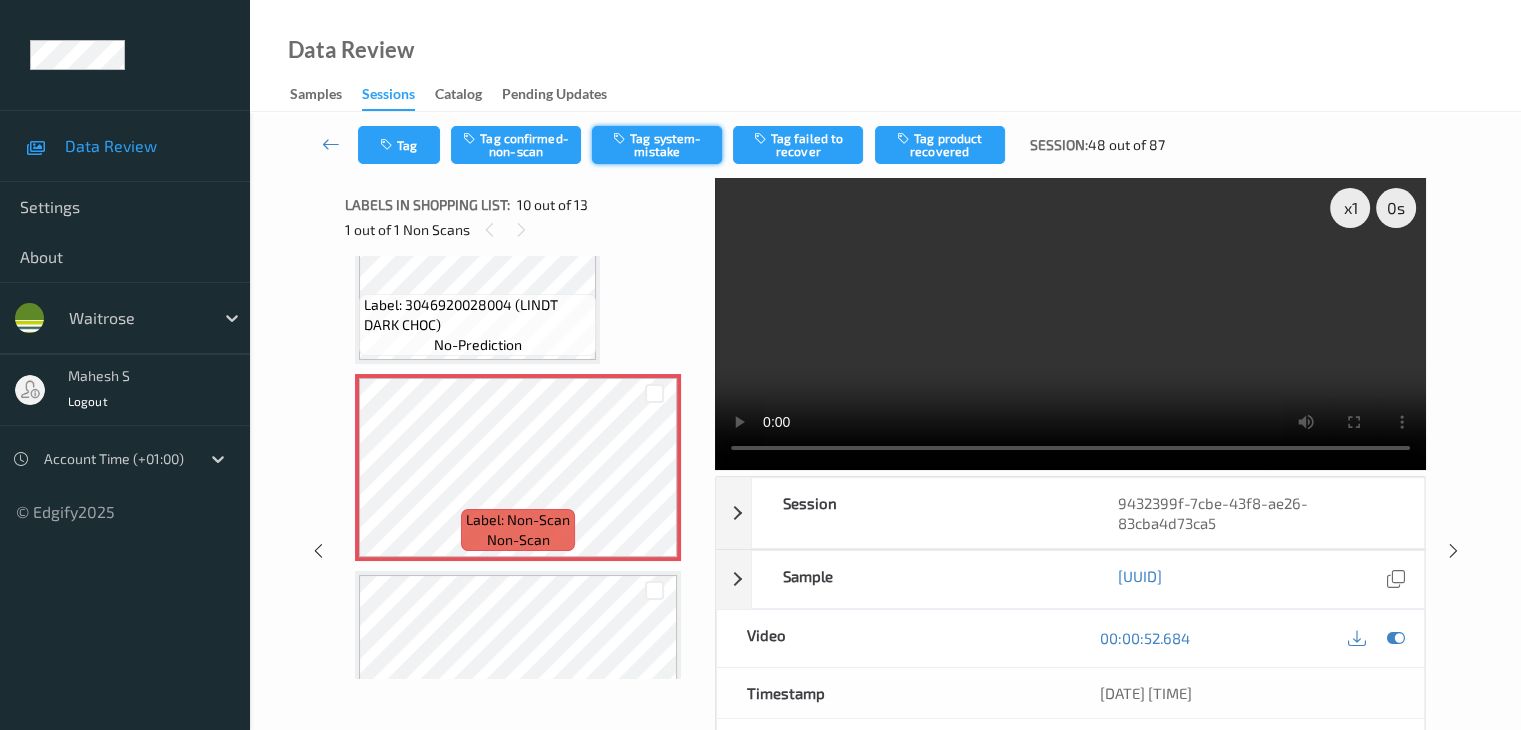 click on "Tag   system-mistake" at bounding box center [657, 145] 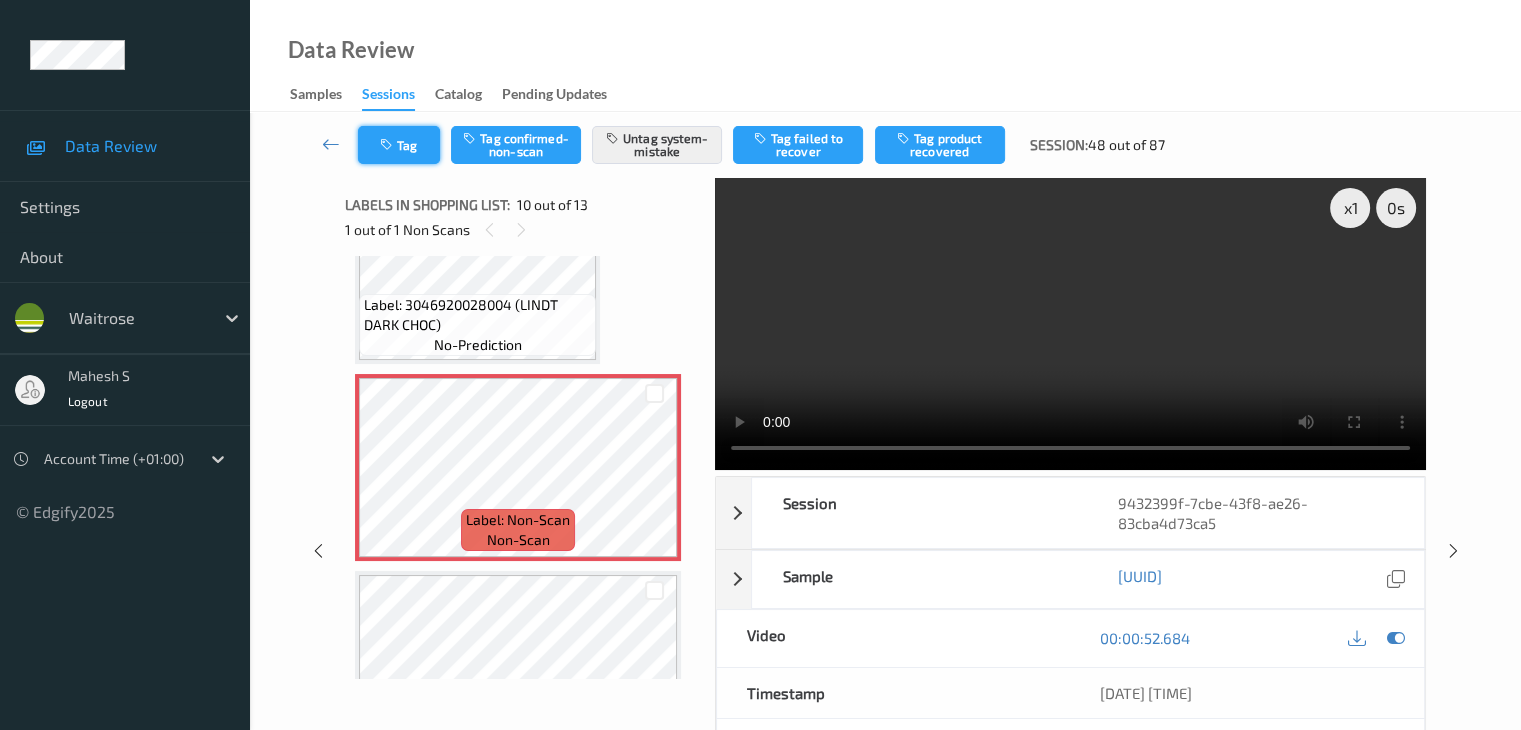 click on "Tag" at bounding box center [399, 145] 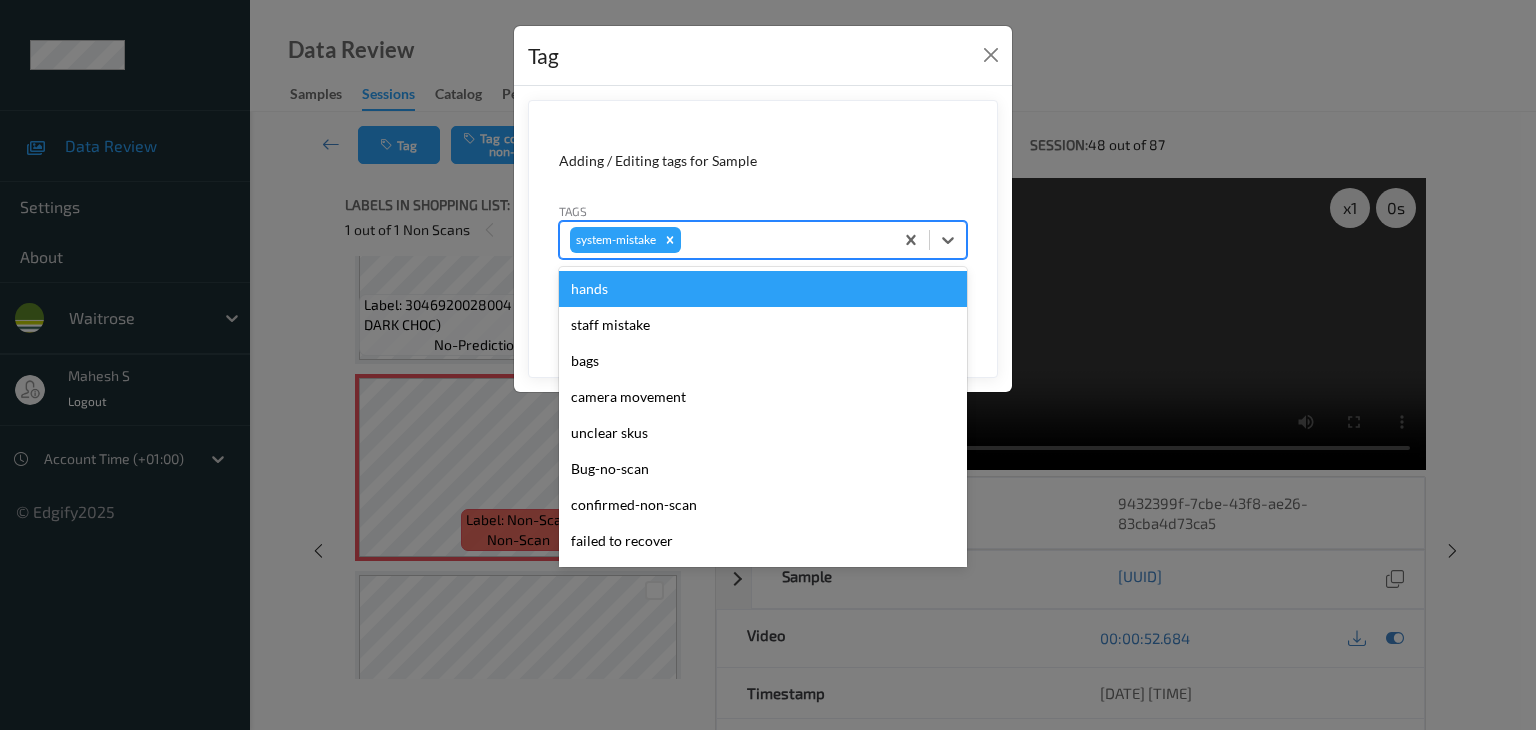click at bounding box center (784, 240) 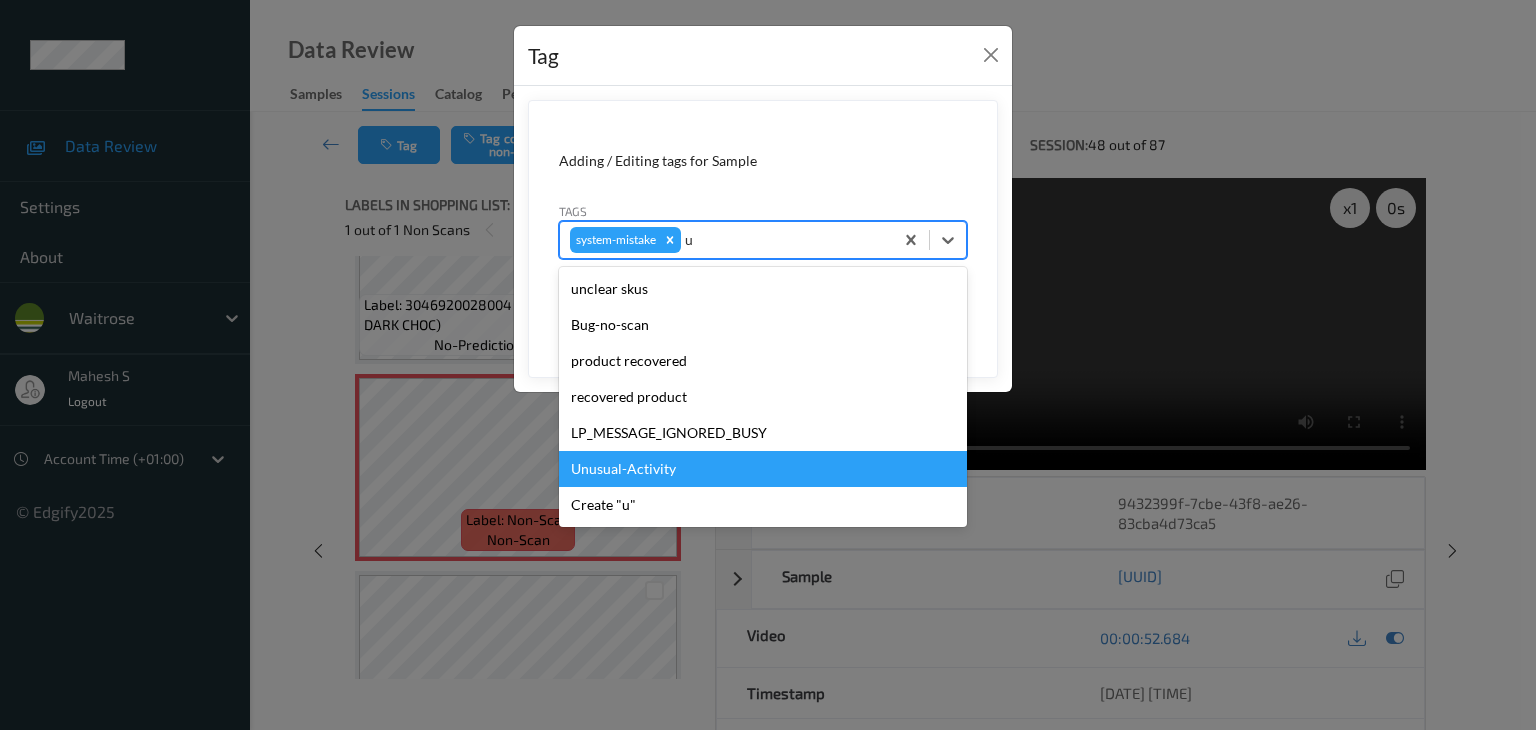click on "Unusual-Activity" at bounding box center (763, 469) 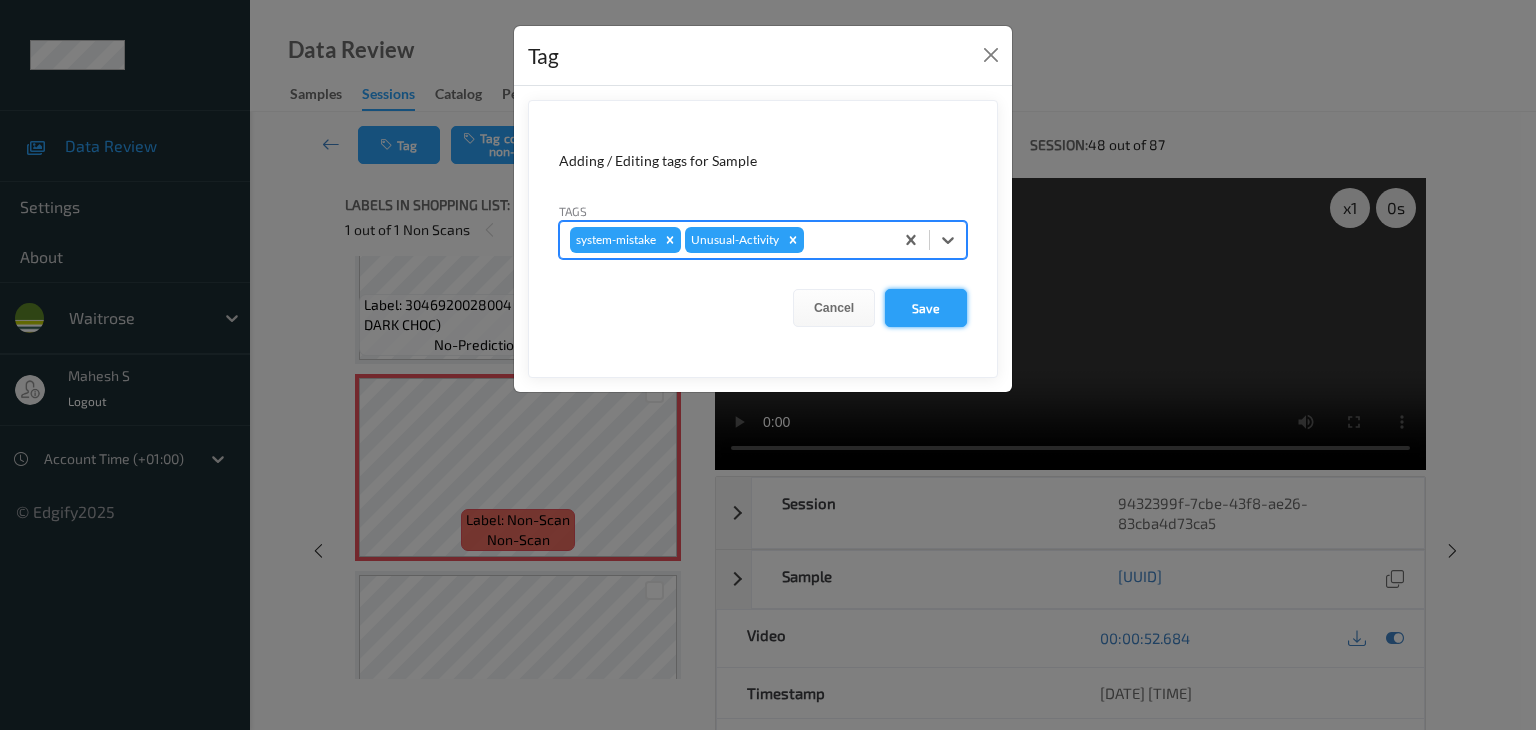 click on "Save" at bounding box center (926, 308) 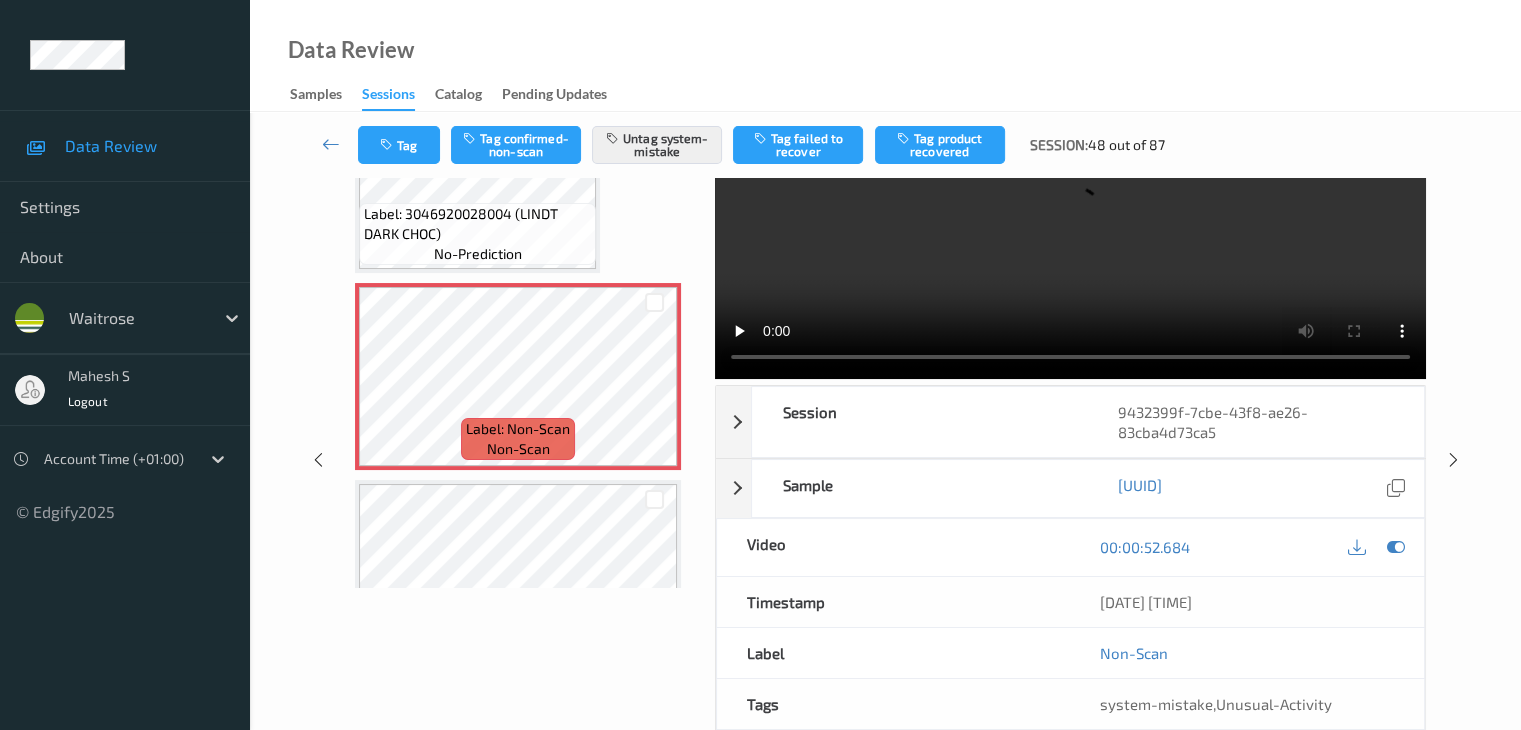 scroll, scrollTop: 244, scrollLeft: 0, axis: vertical 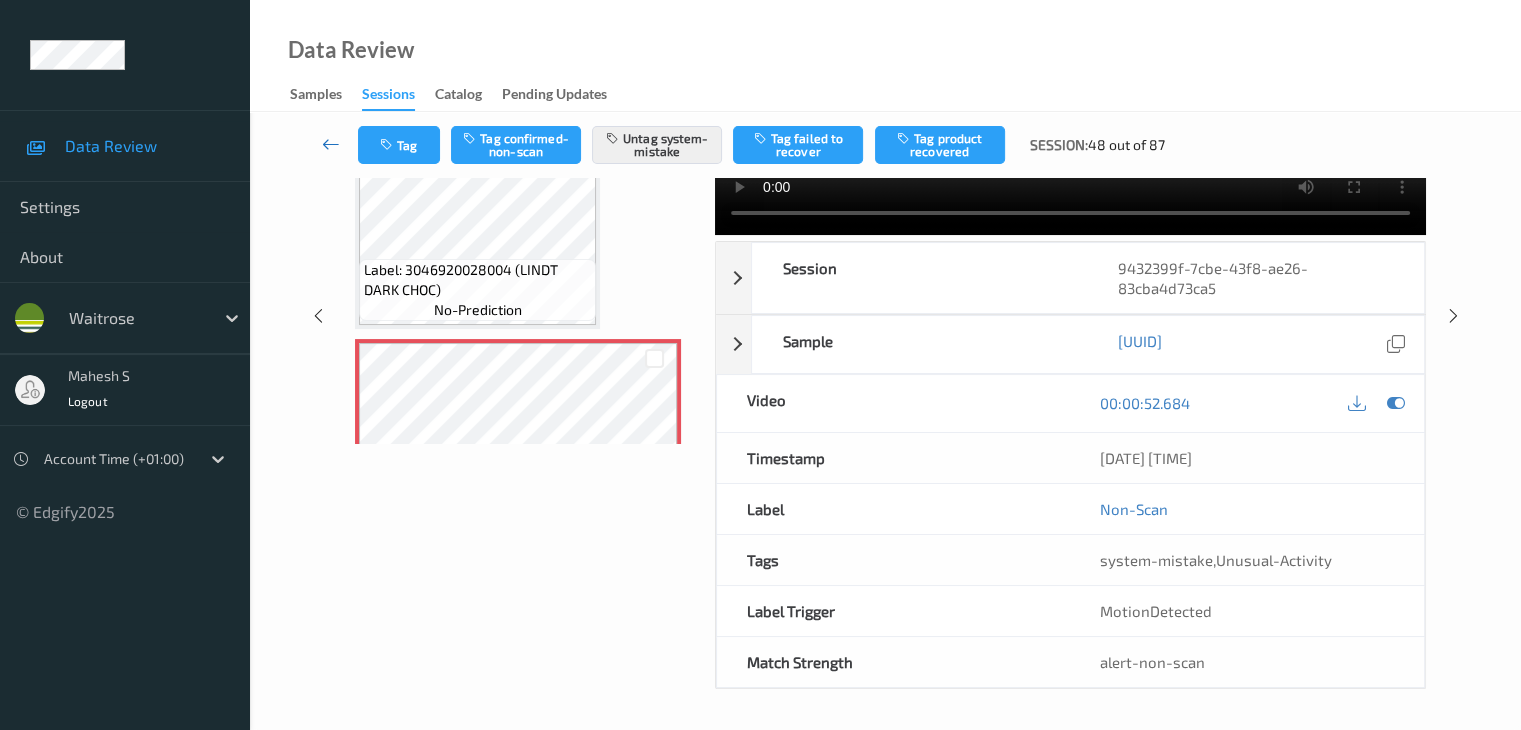 click at bounding box center (331, 144) 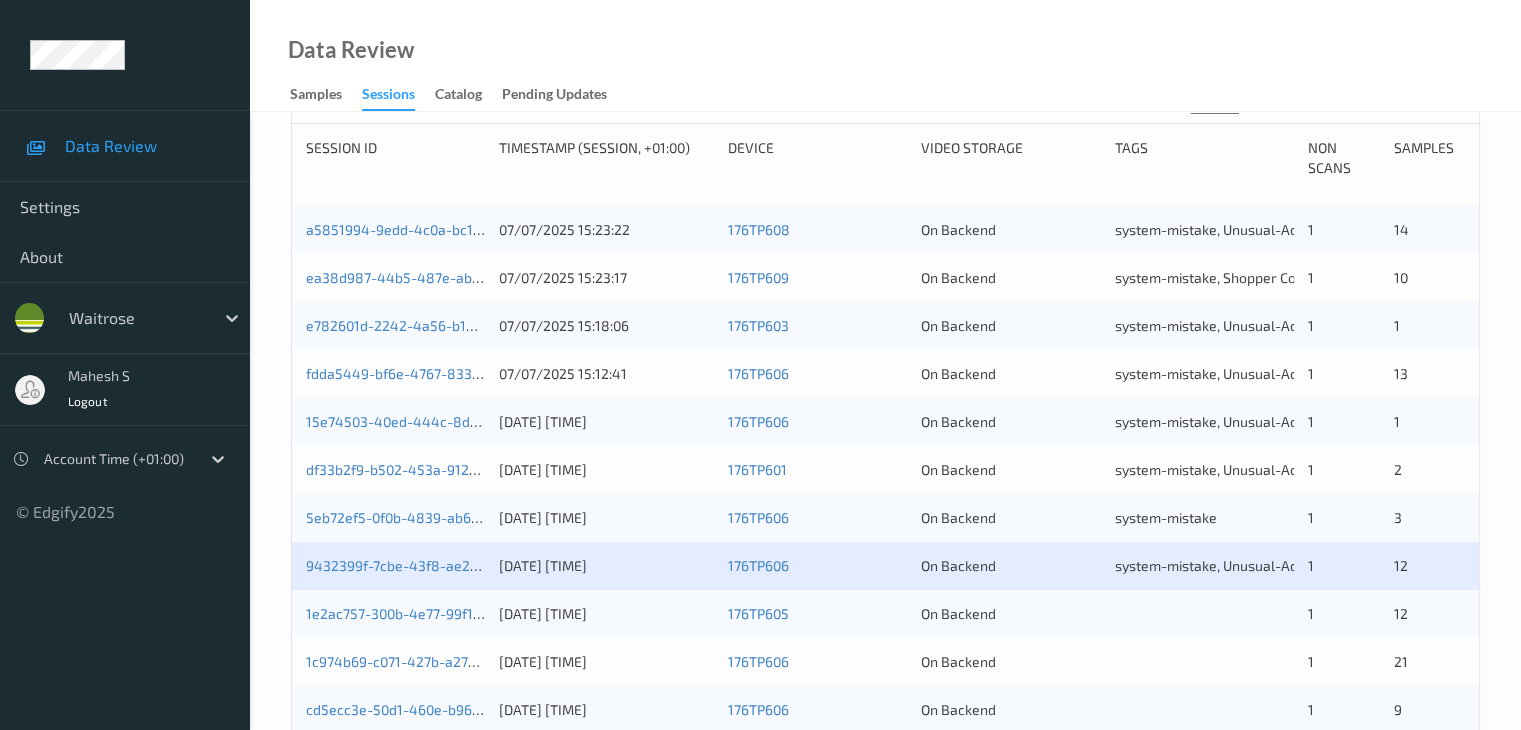 scroll, scrollTop: 792, scrollLeft: 0, axis: vertical 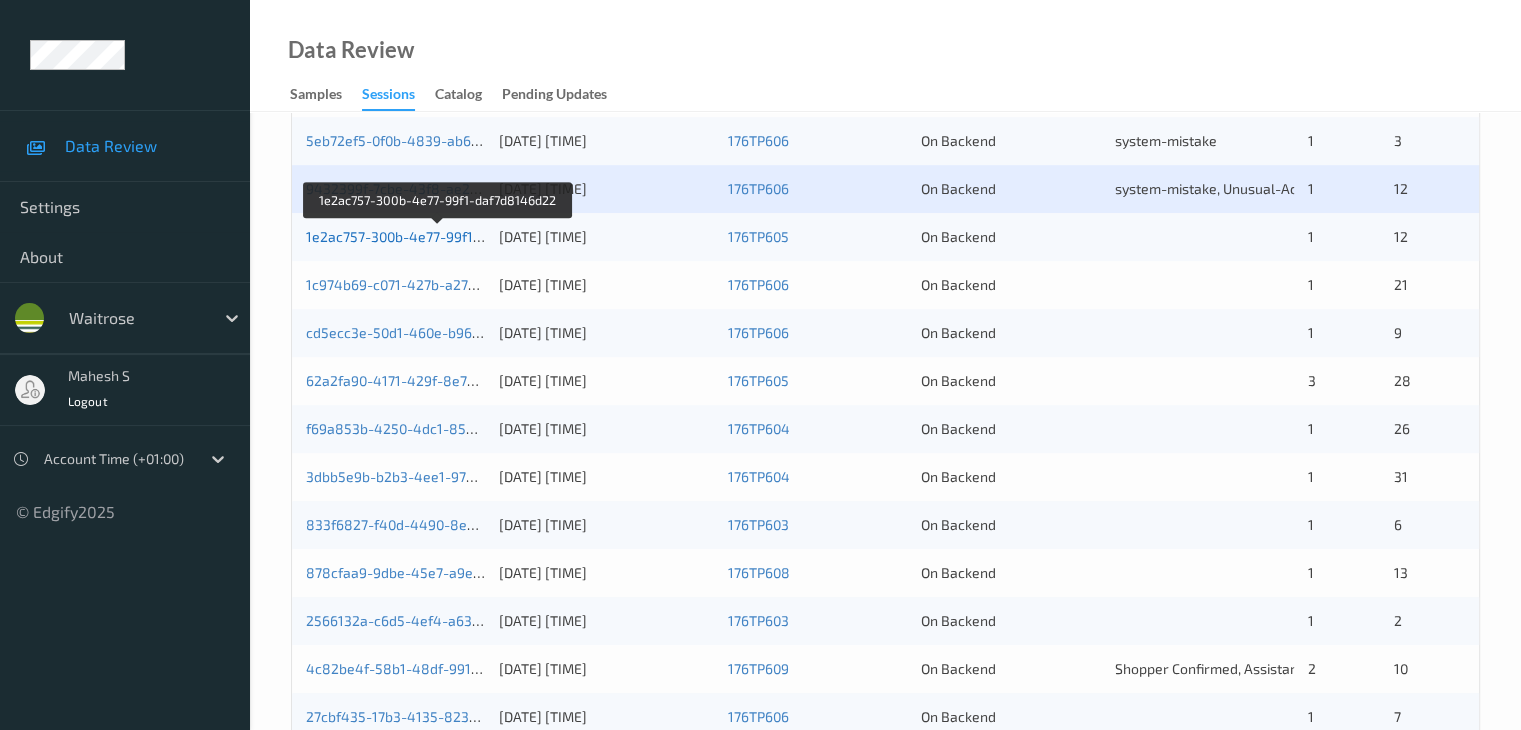 click on "1e2ac757-300b-4e77-99f1-daf7d8146d22" at bounding box center (438, 236) 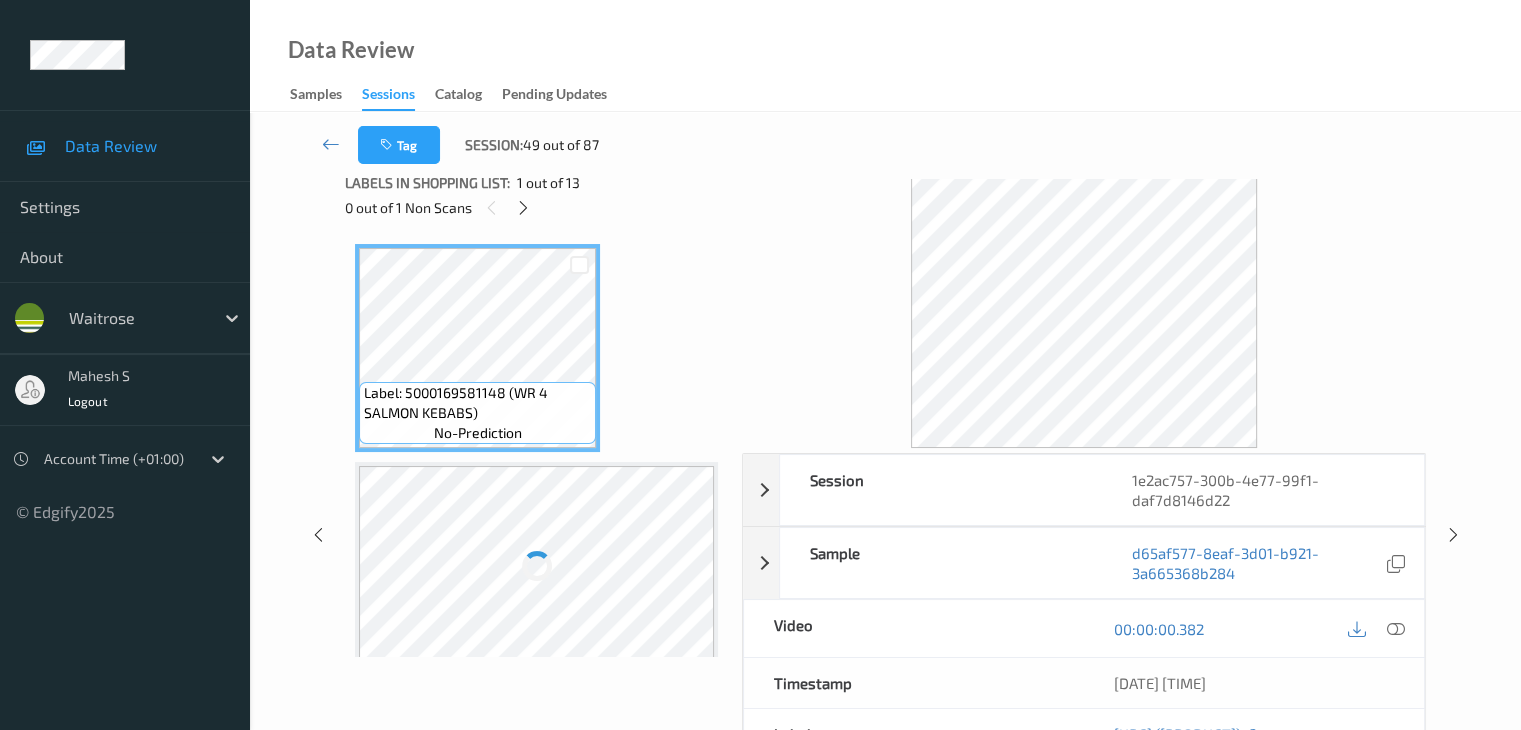 scroll, scrollTop: 0, scrollLeft: 0, axis: both 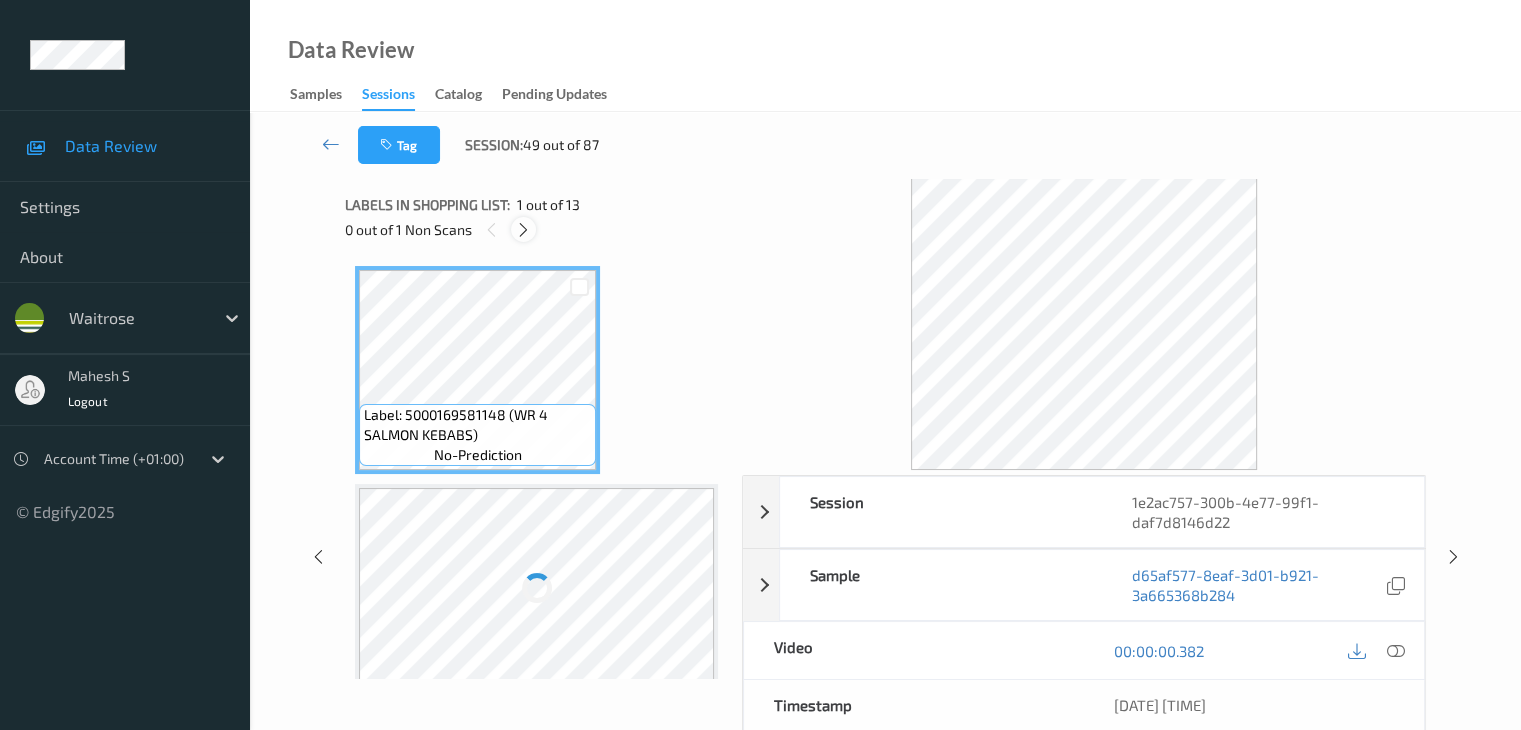 click at bounding box center [523, 229] 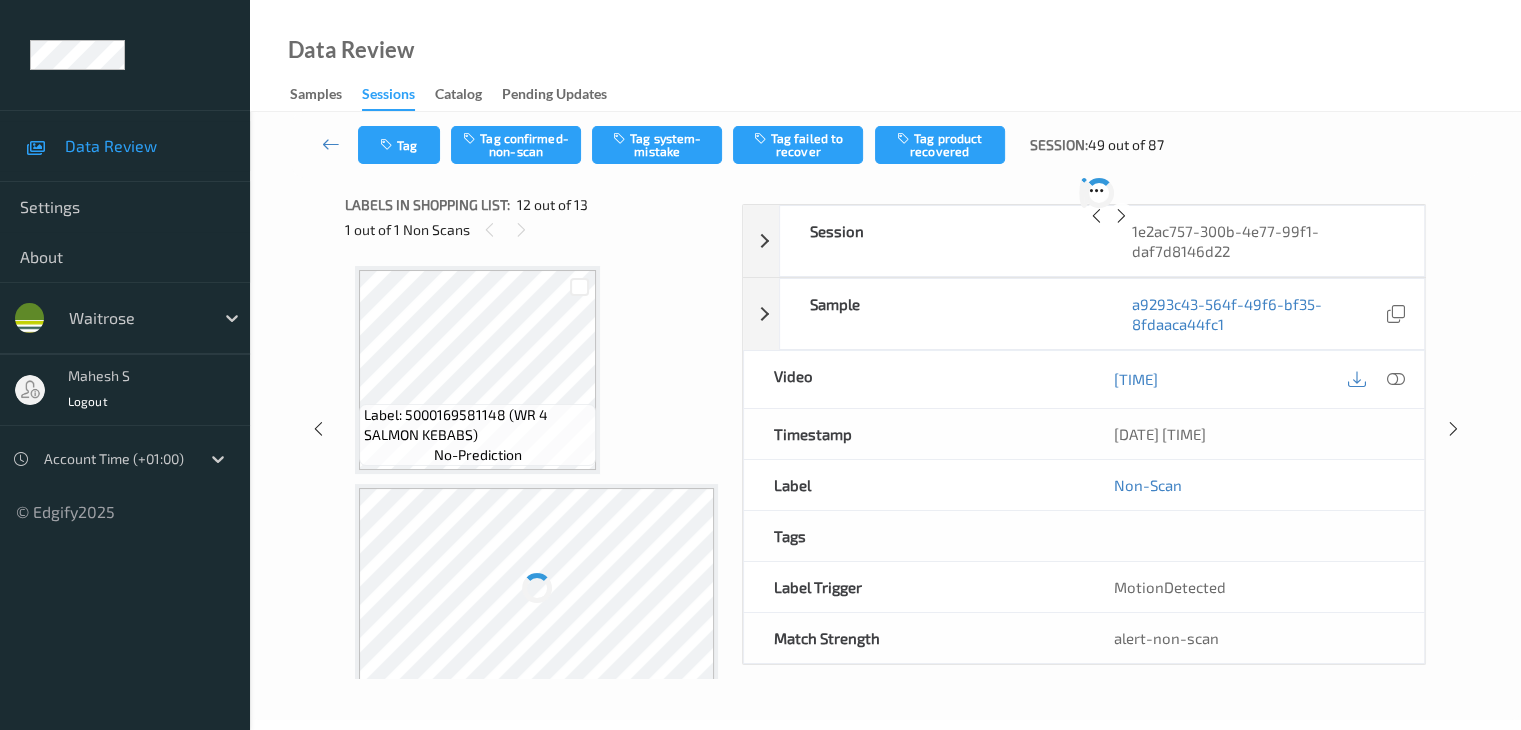 scroll, scrollTop: 2190, scrollLeft: 0, axis: vertical 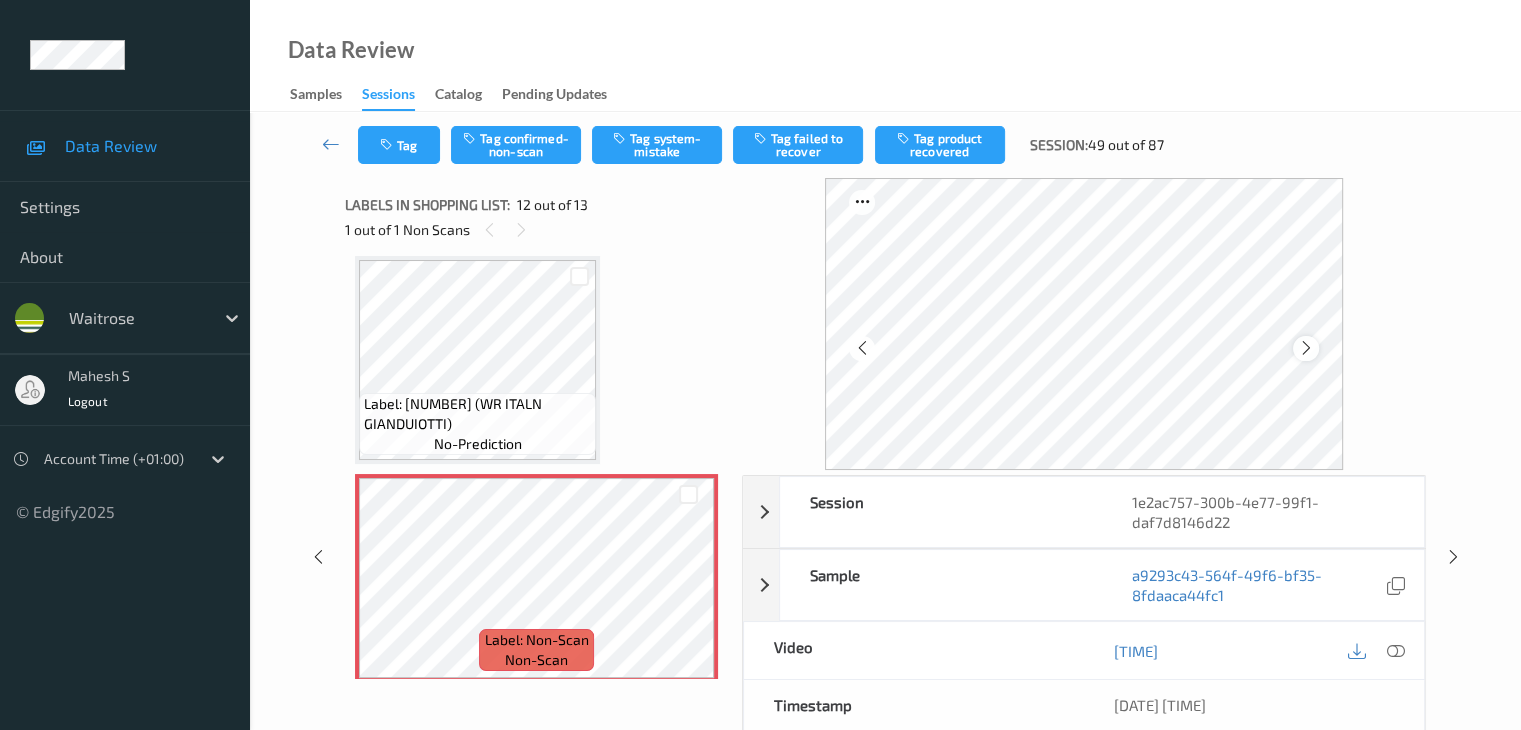 click at bounding box center (1306, 348) 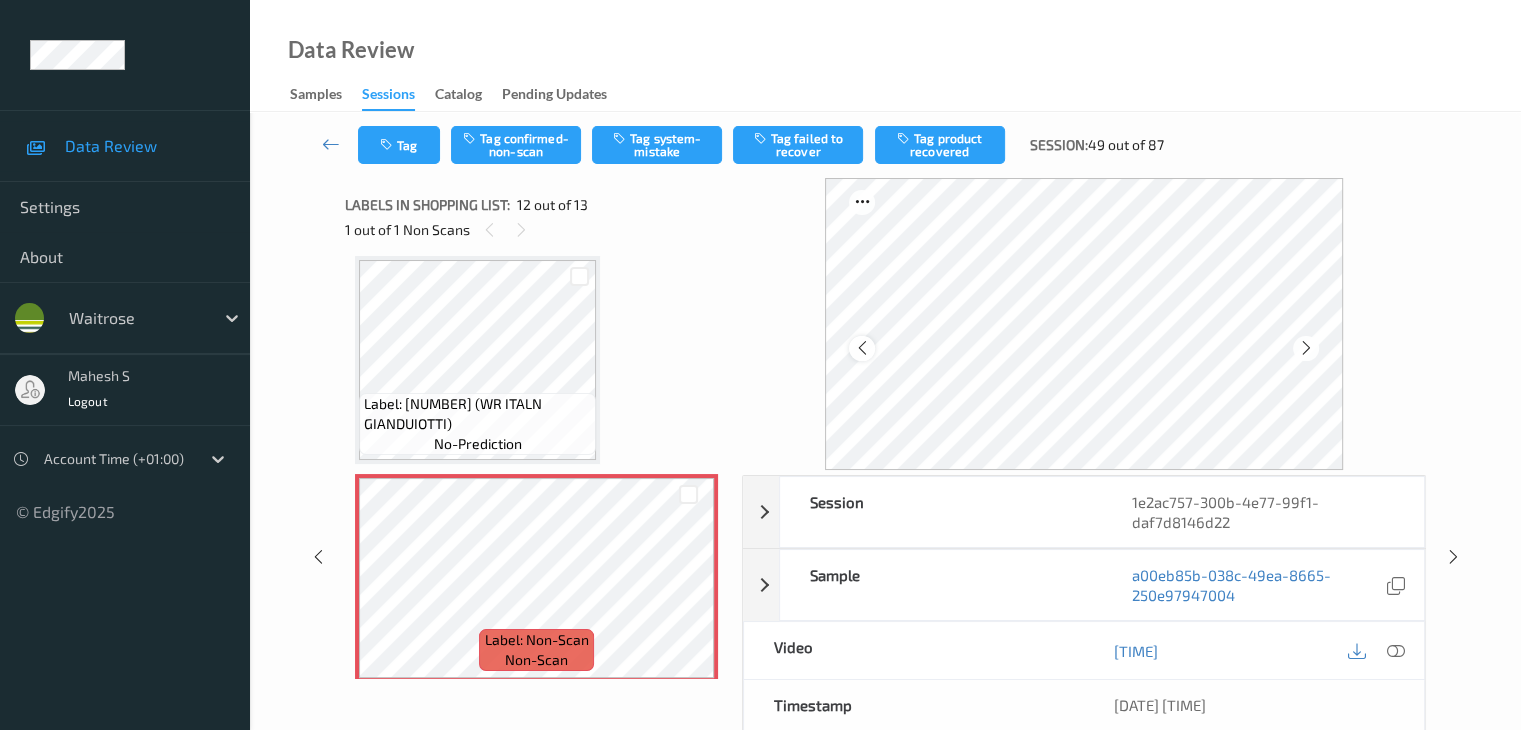 click at bounding box center (861, 348) 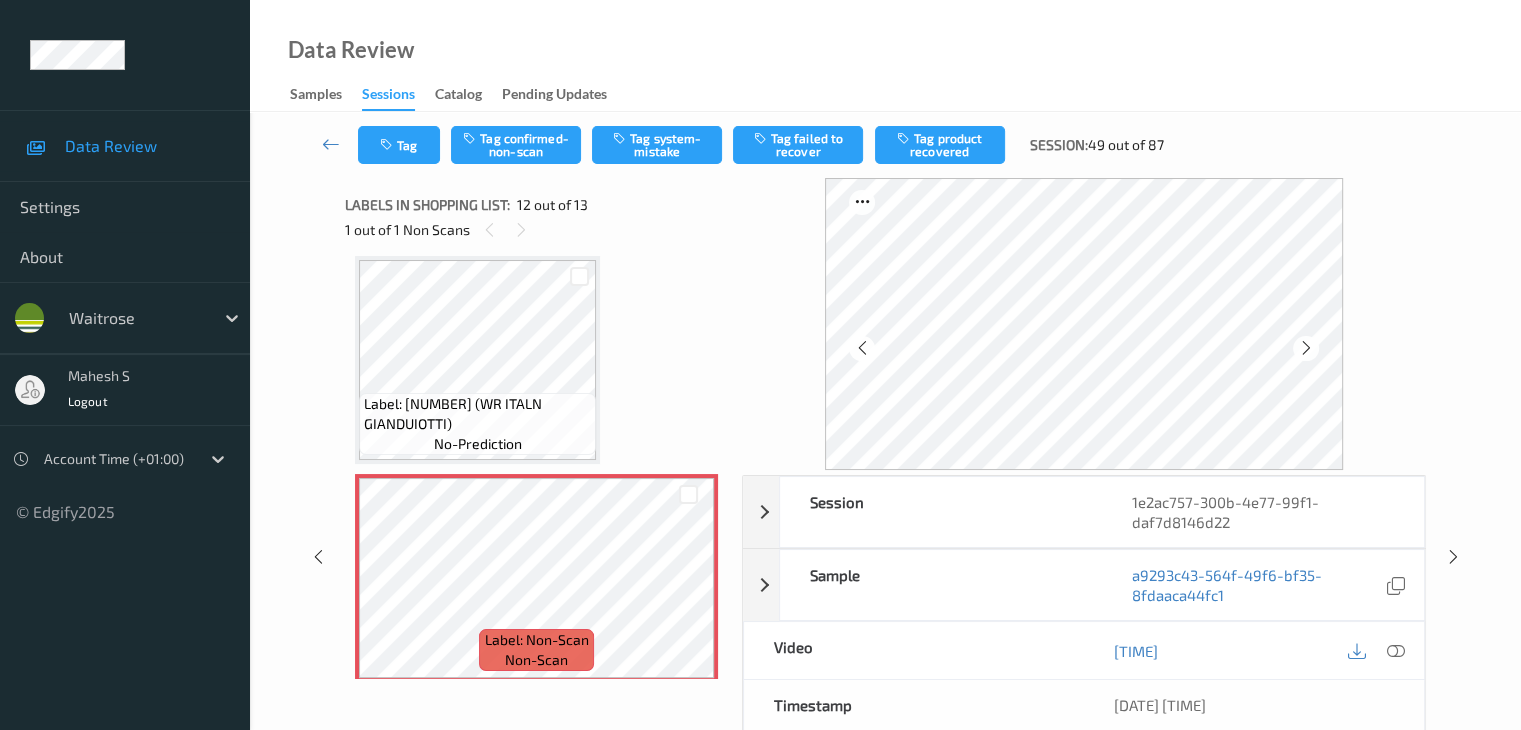 click at bounding box center (861, 348) 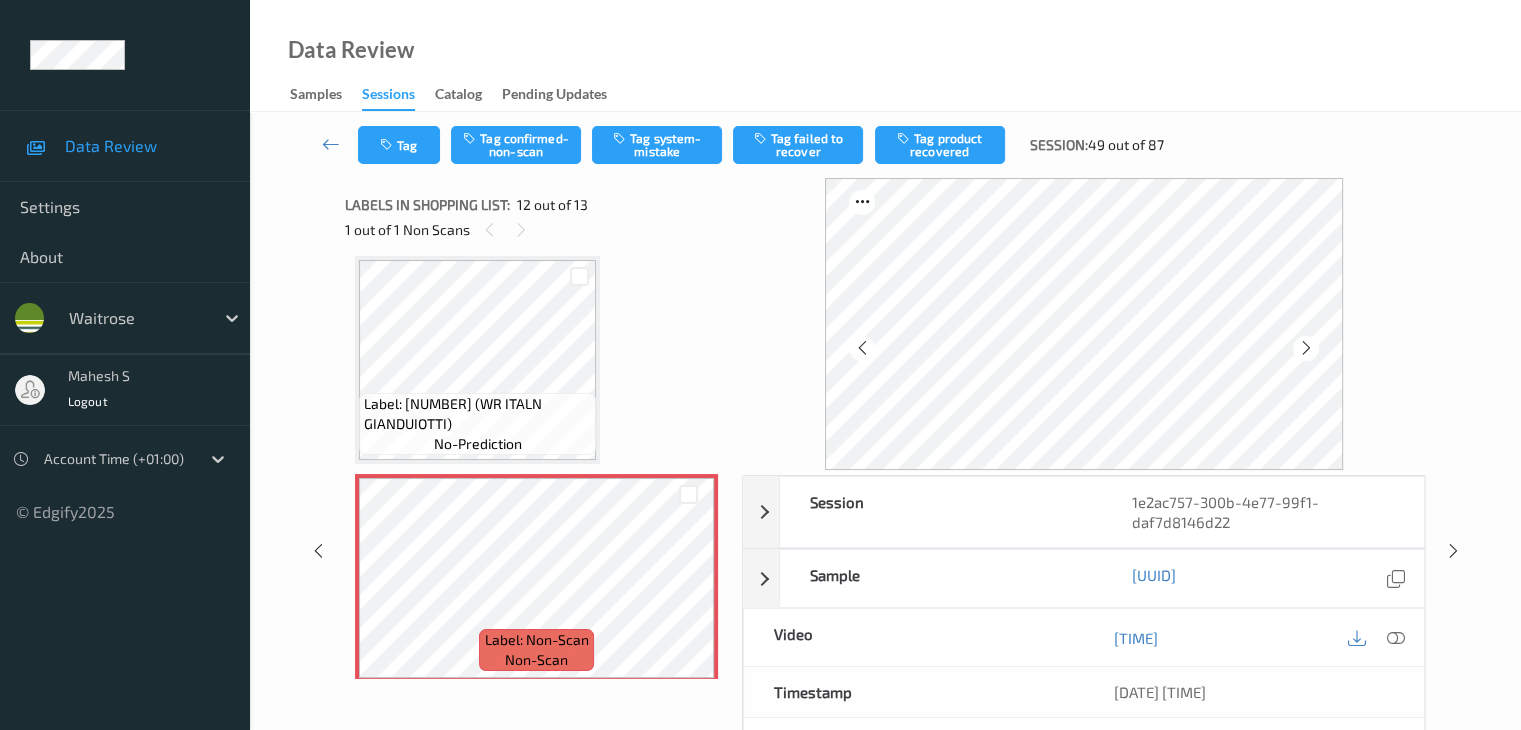 click at bounding box center (861, 348) 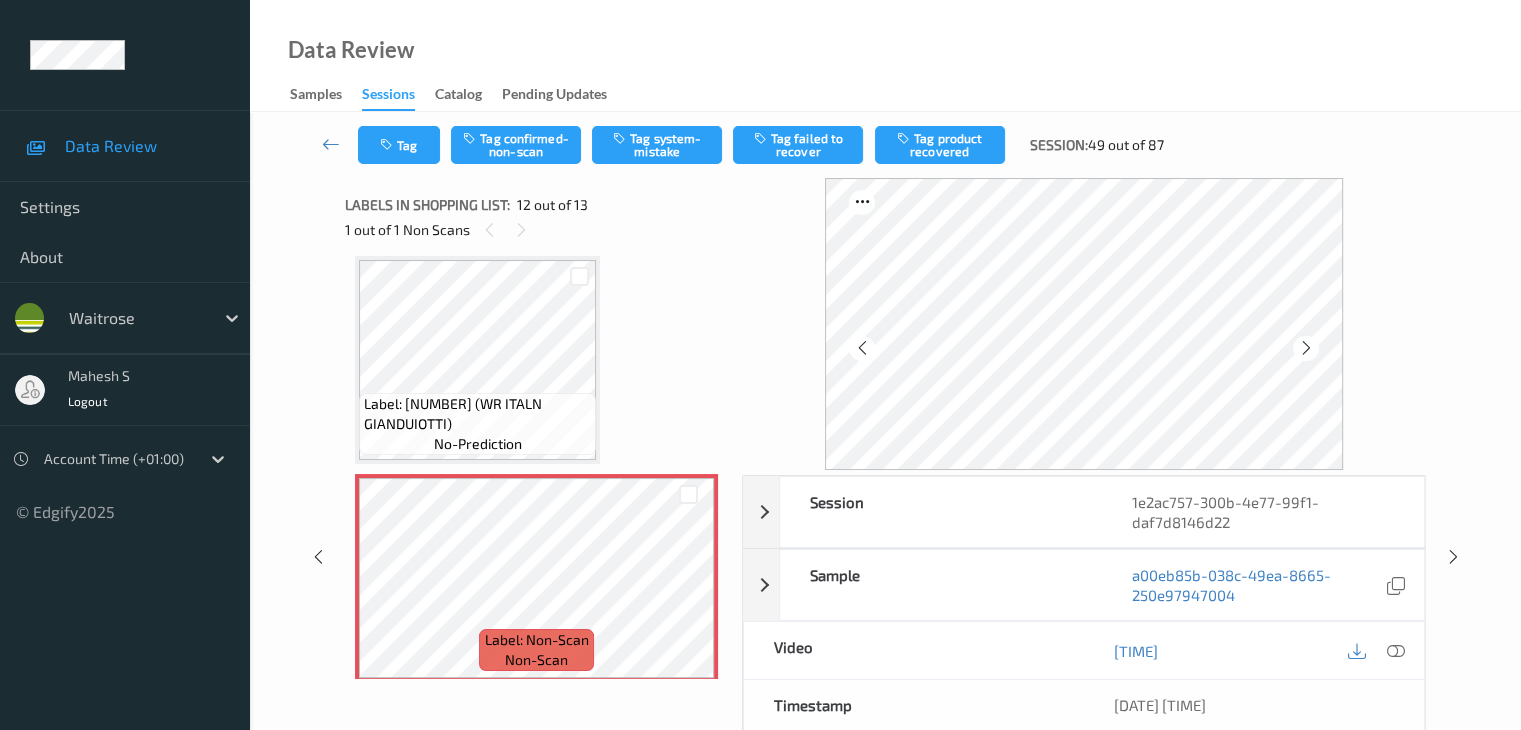 scroll, scrollTop: 2191, scrollLeft: 0, axis: vertical 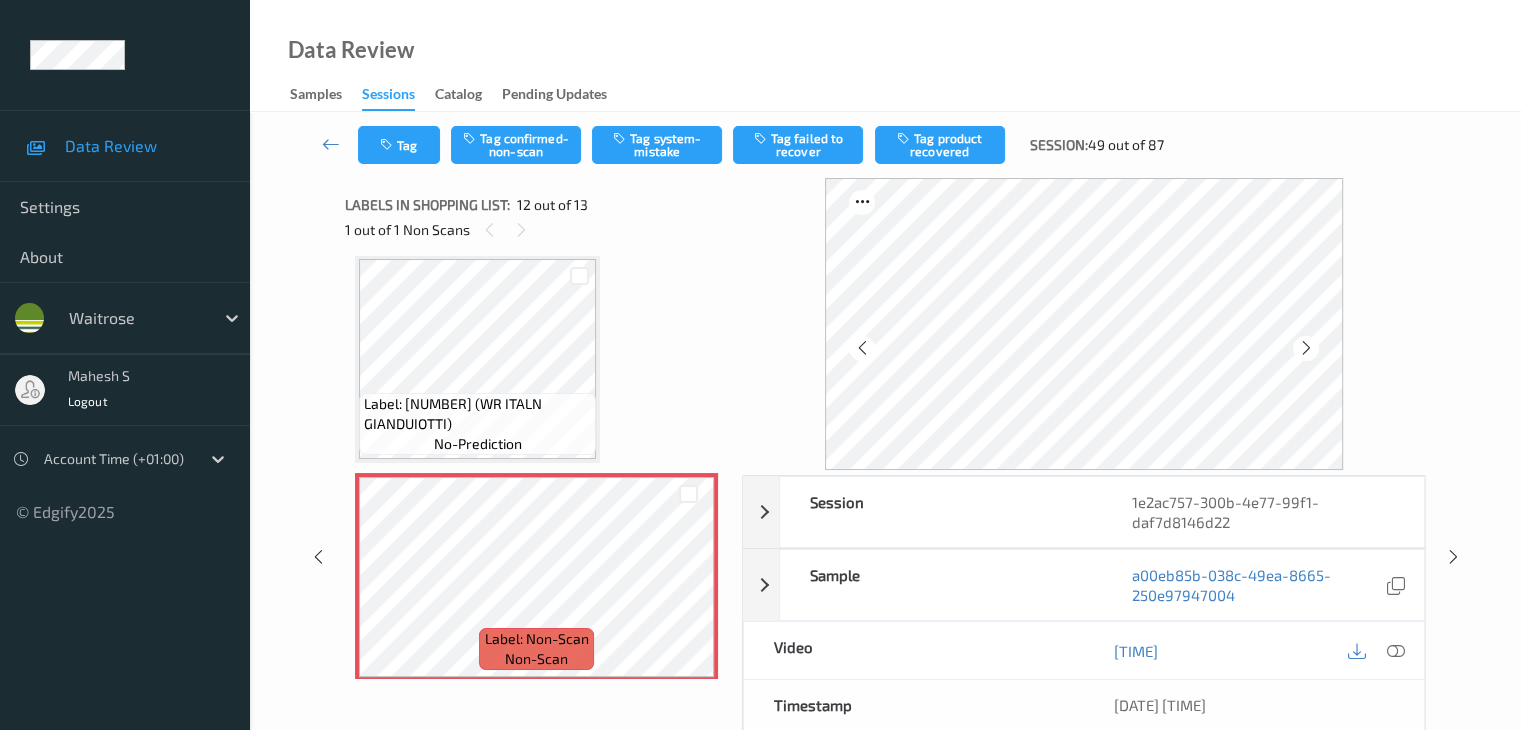 click at bounding box center (861, 348) 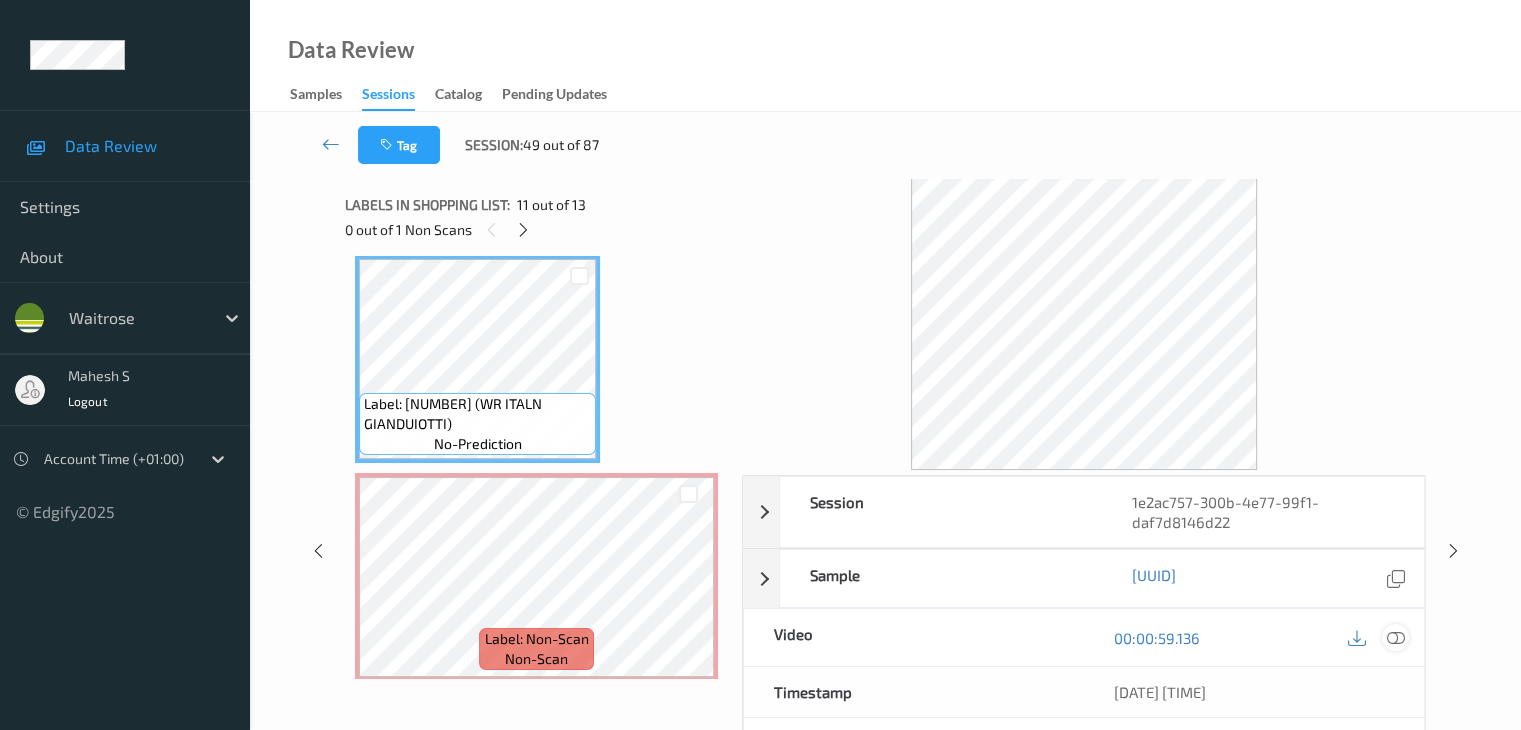 click at bounding box center (1395, 638) 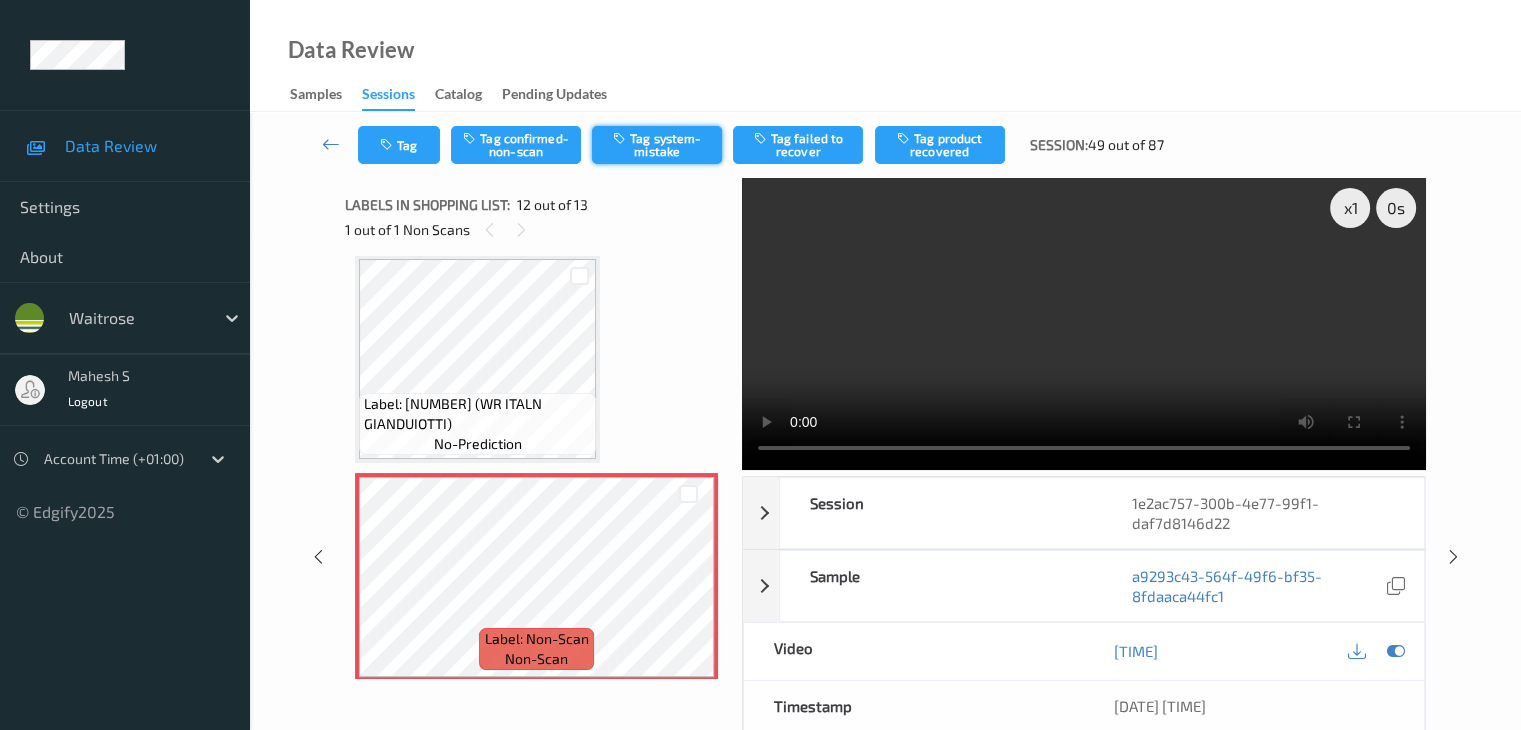 click on "Tag   system-mistake" at bounding box center (657, 145) 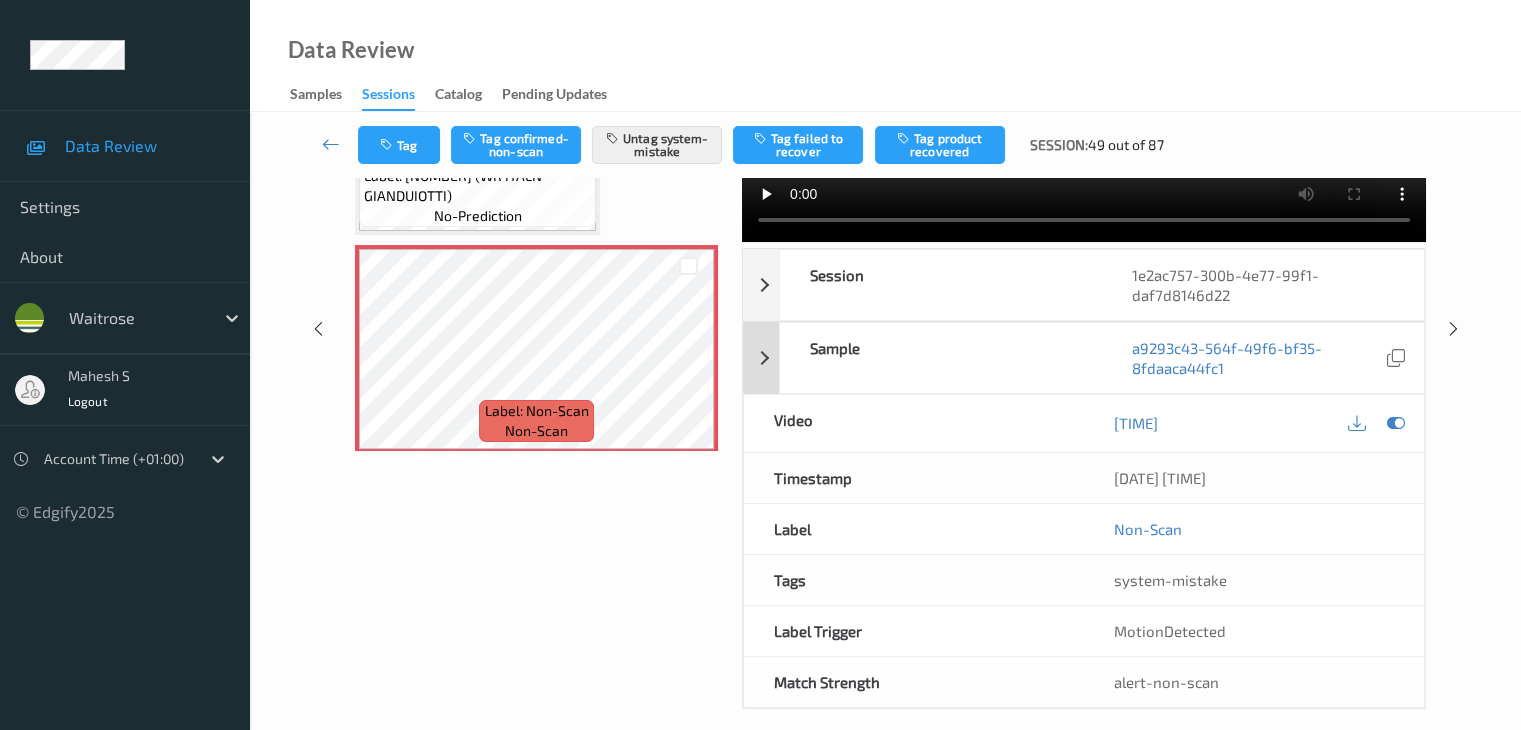 scroll, scrollTop: 244, scrollLeft: 0, axis: vertical 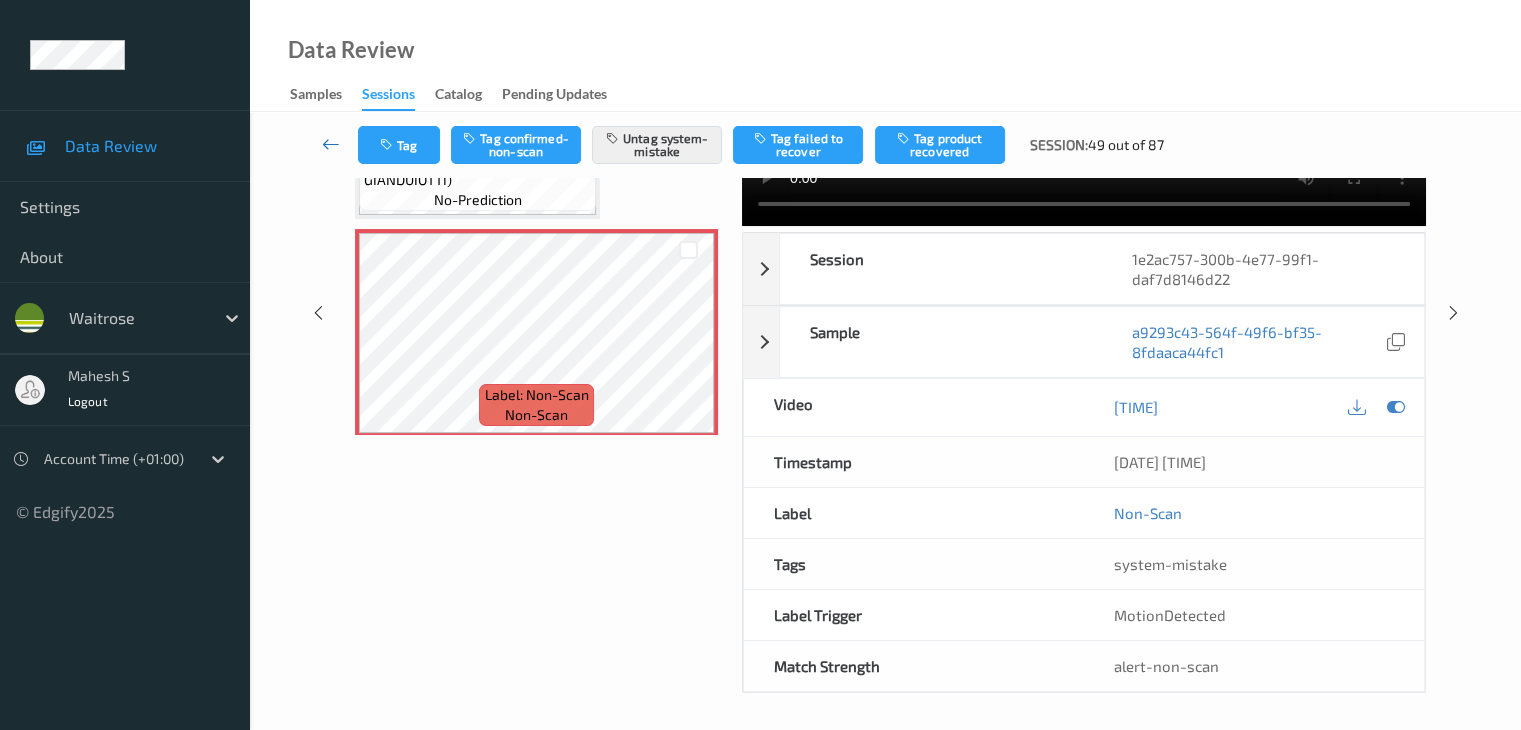 click at bounding box center [331, 144] 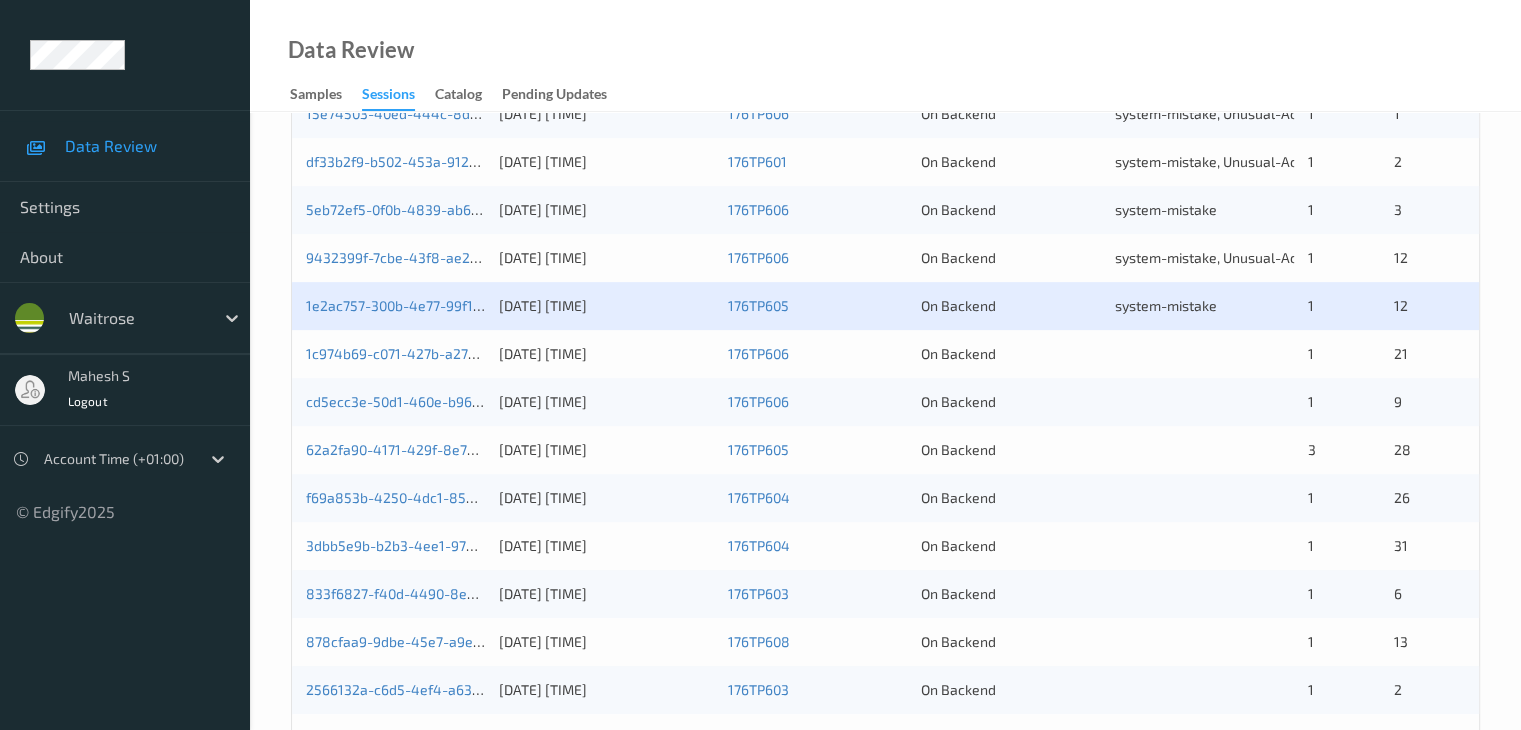 scroll, scrollTop: 809, scrollLeft: 0, axis: vertical 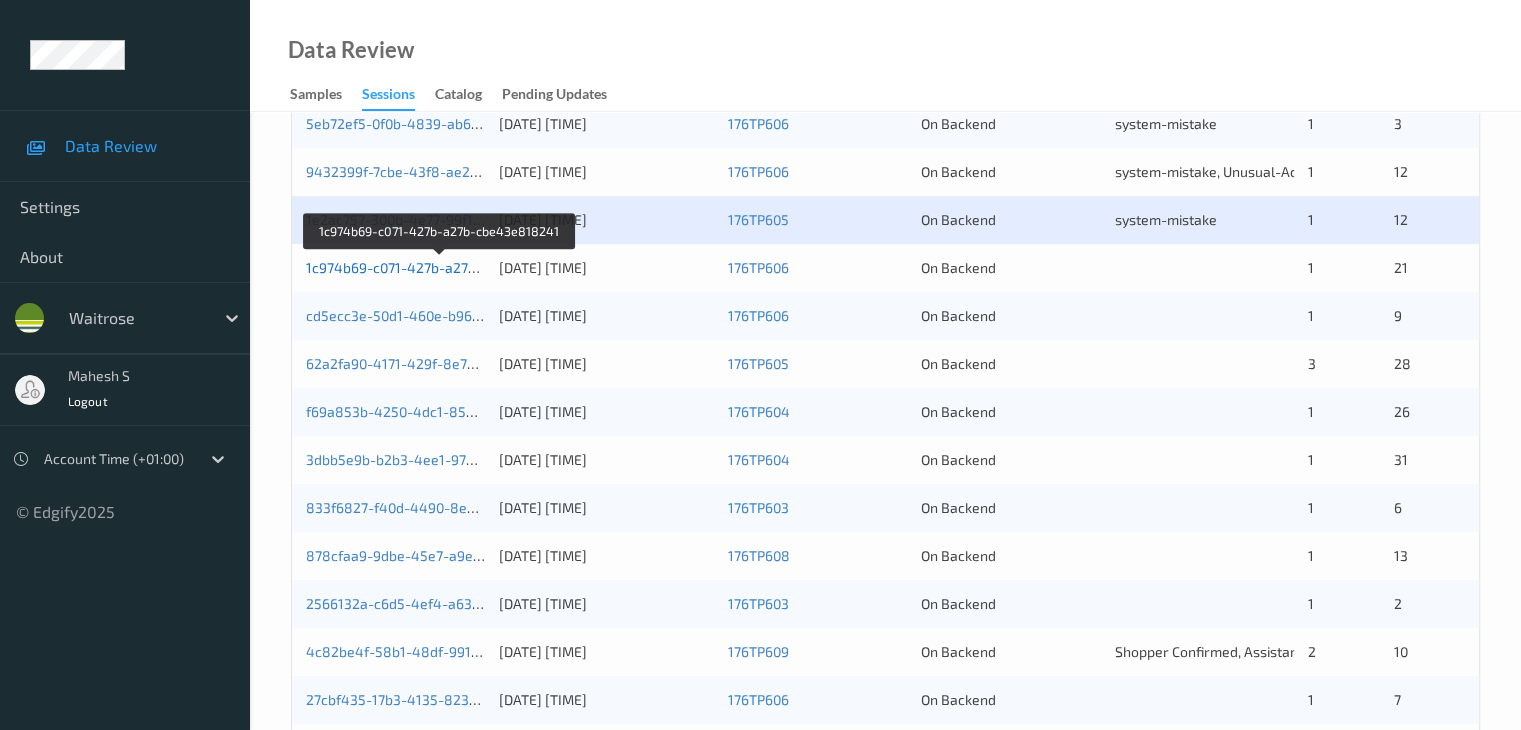click on "1c974b69-c071-427b-a27b-cbe43e818241" at bounding box center (441, 267) 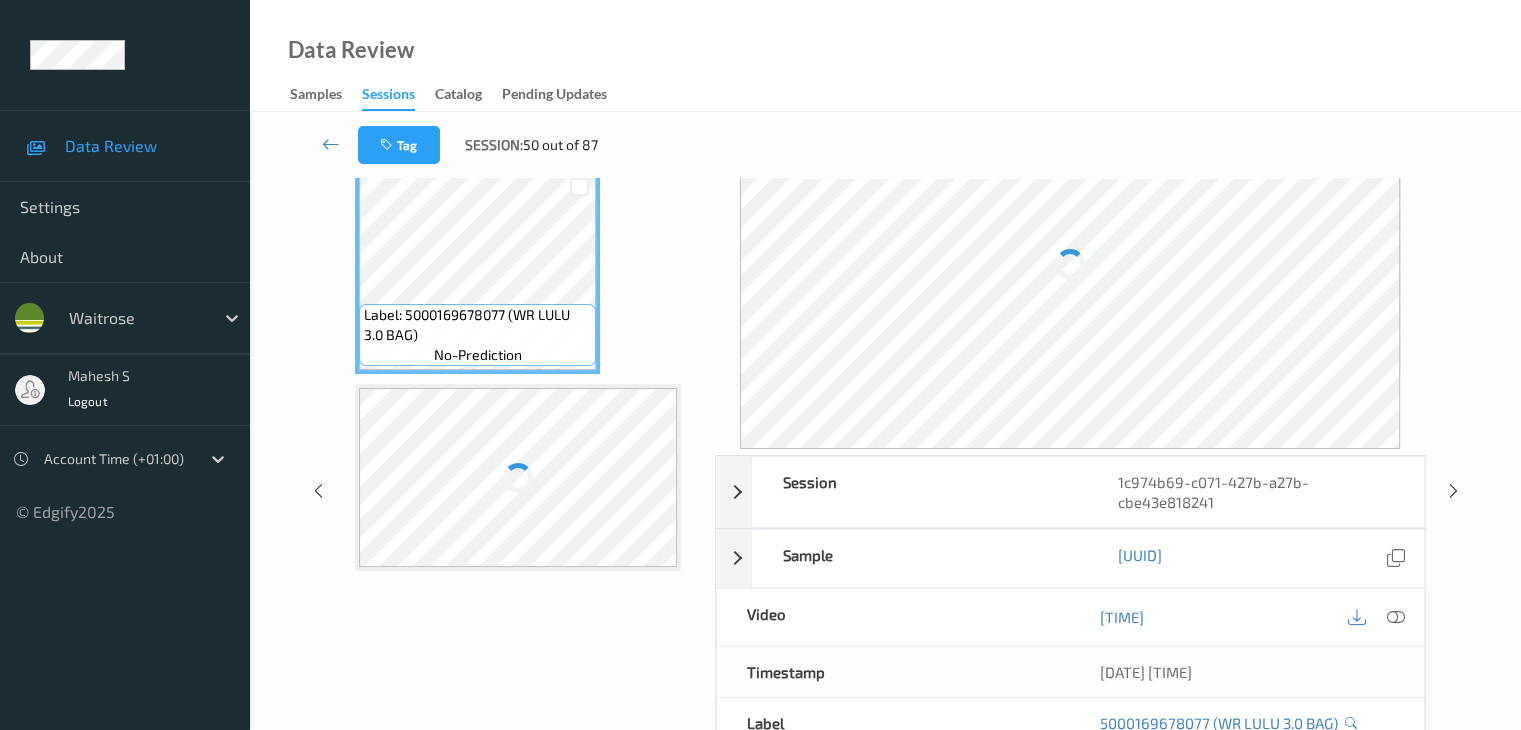 scroll, scrollTop: 0, scrollLeft: 0, axis: both 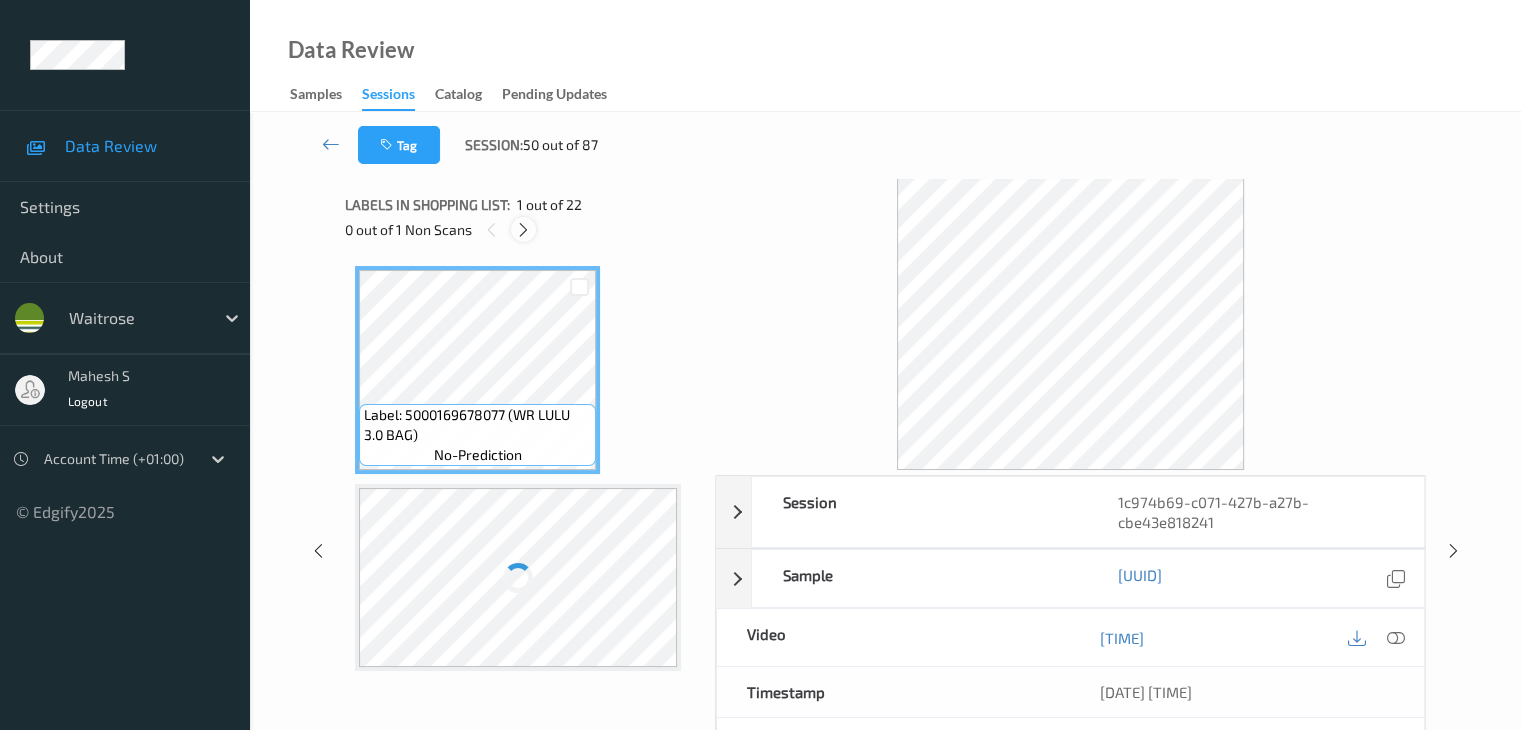 click at bounding box center [523, 230] 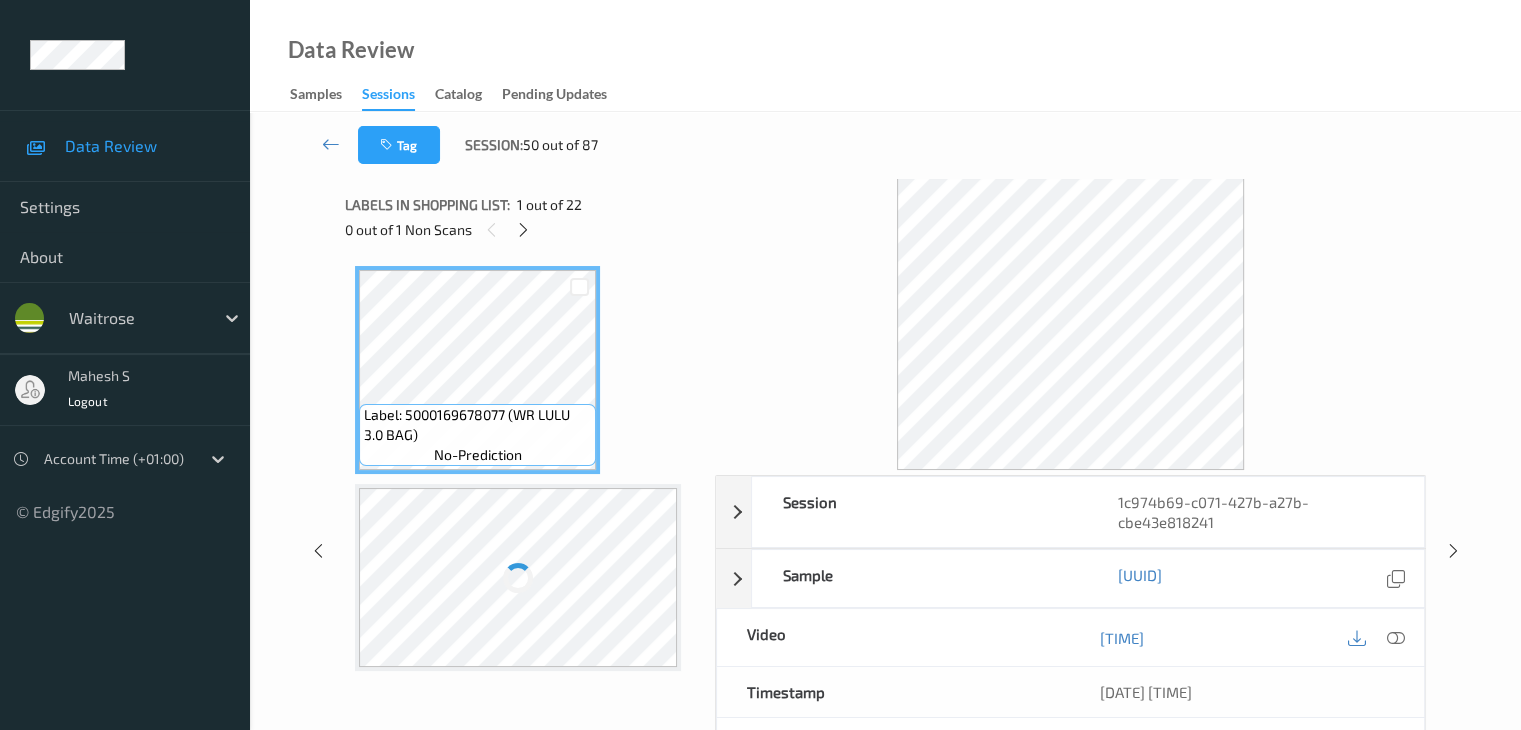scroll, scrollTop: 860, scrollLeft: 0, axis: vertical 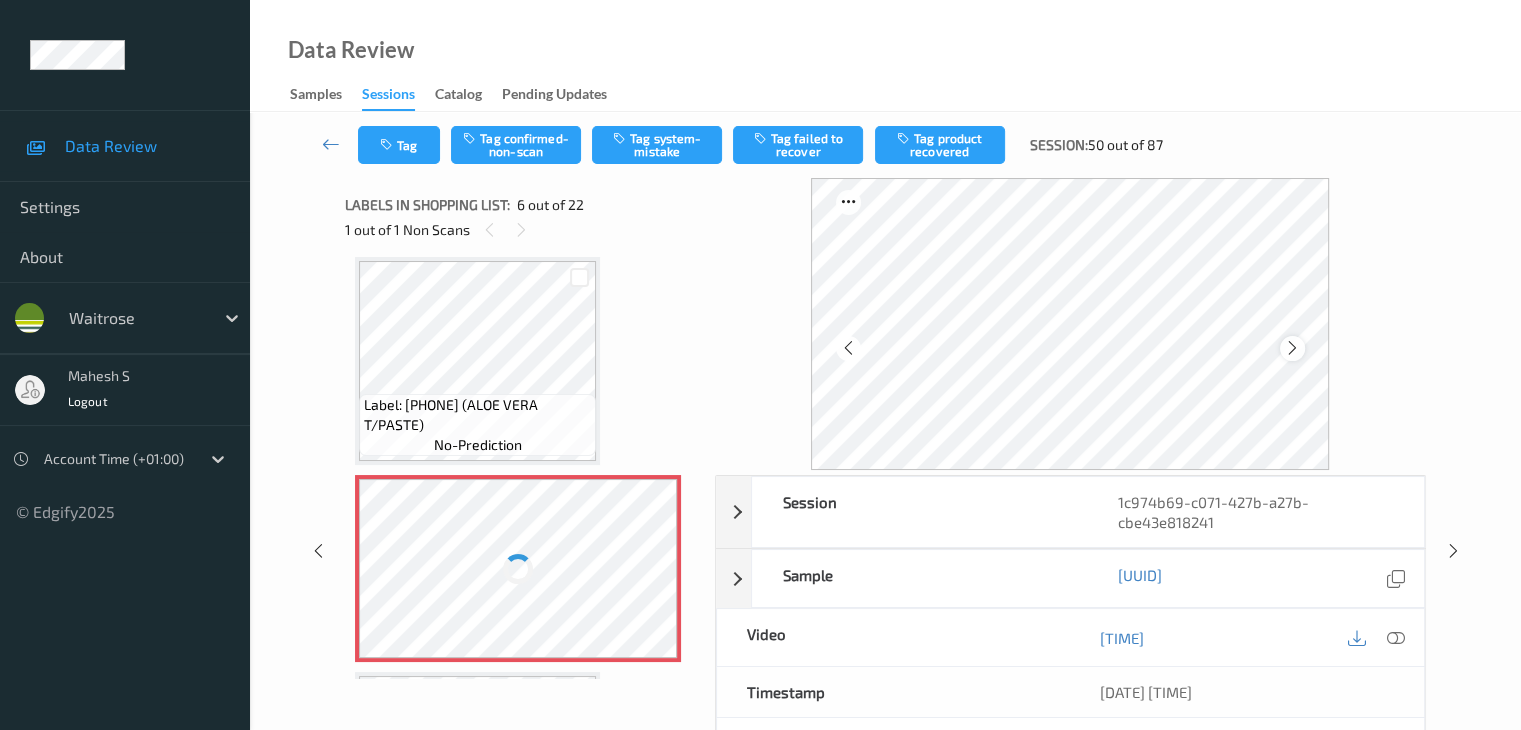 click at bounding box center [1292, 348] 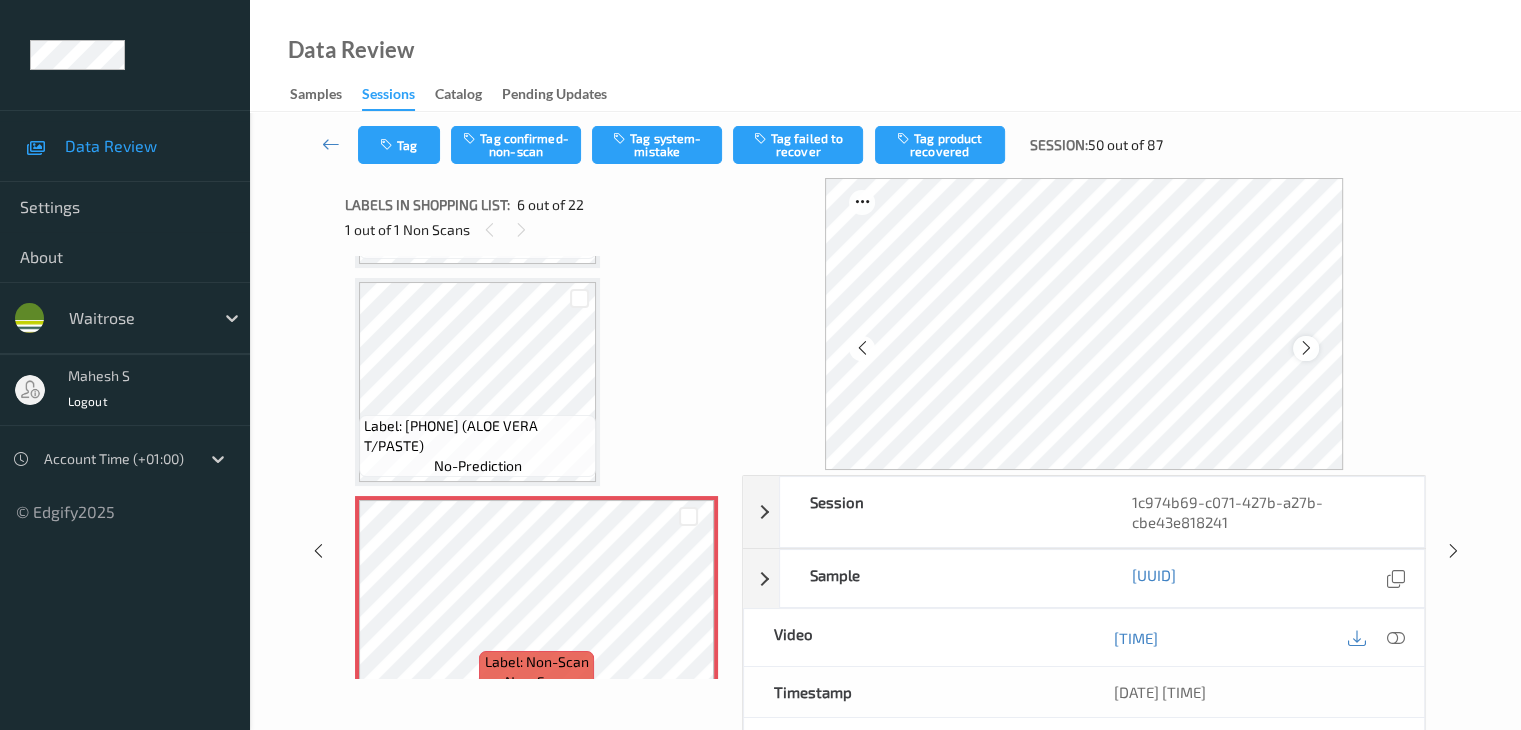 click at bounding box center (1306, 348) 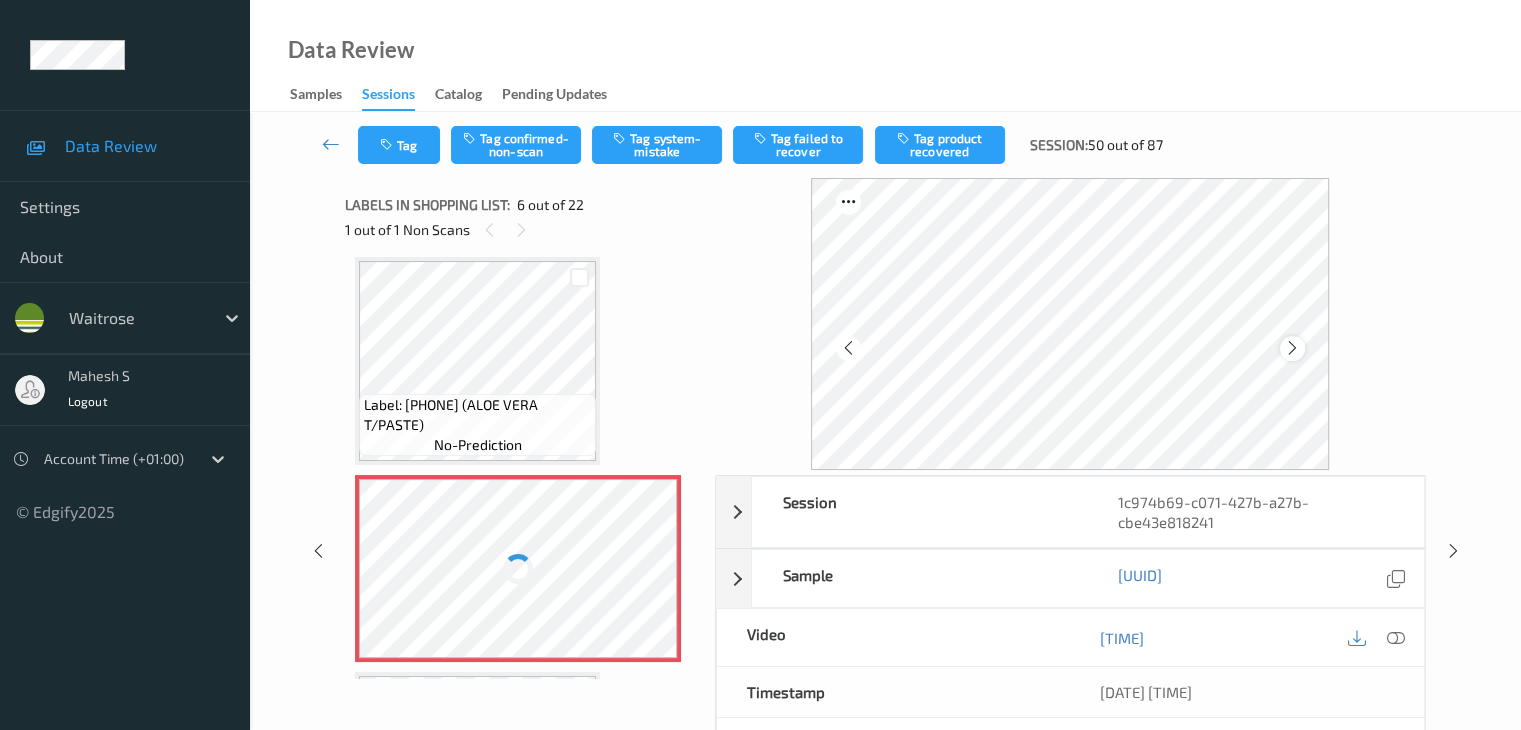 click at bounding box center [1292, 348] 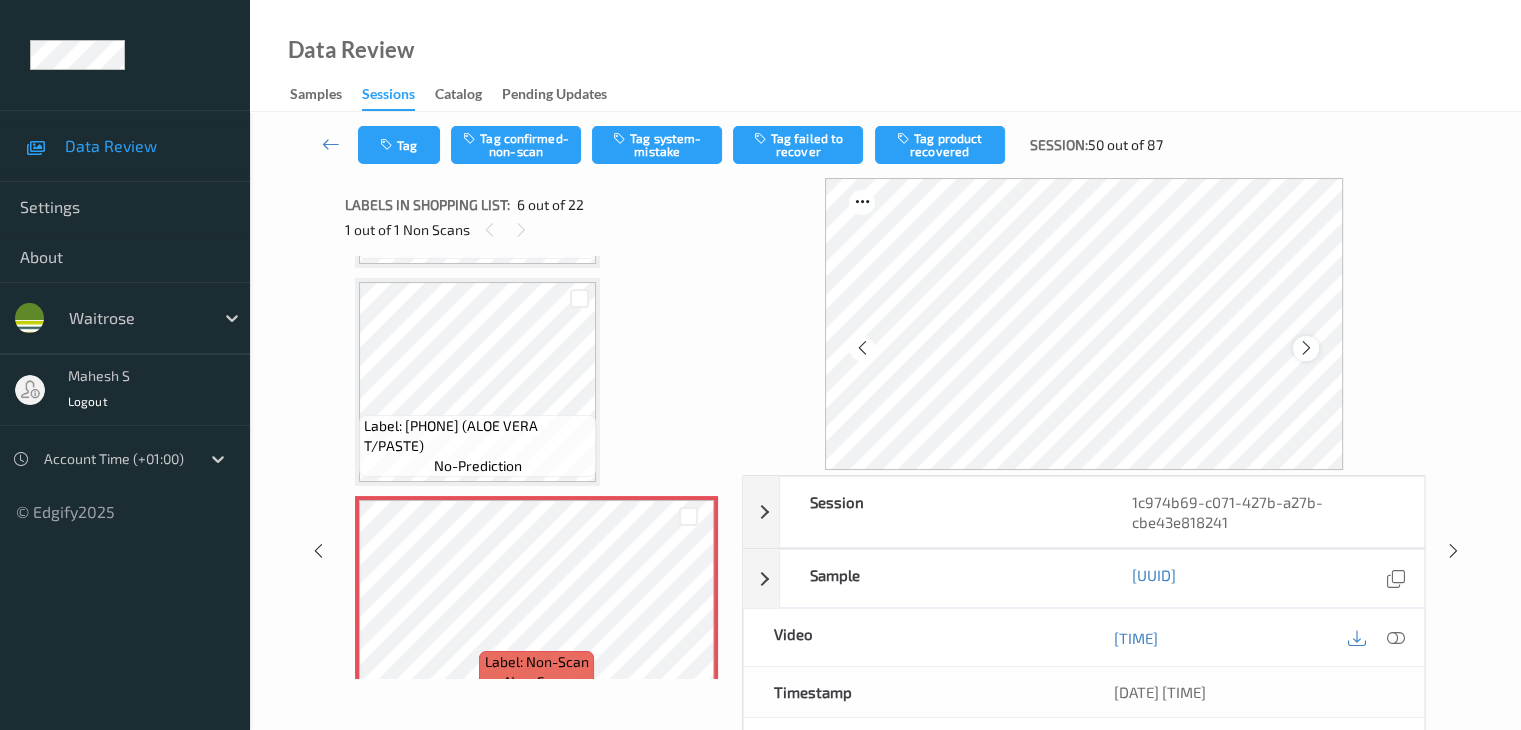 click at bounding box center (1306, 348) 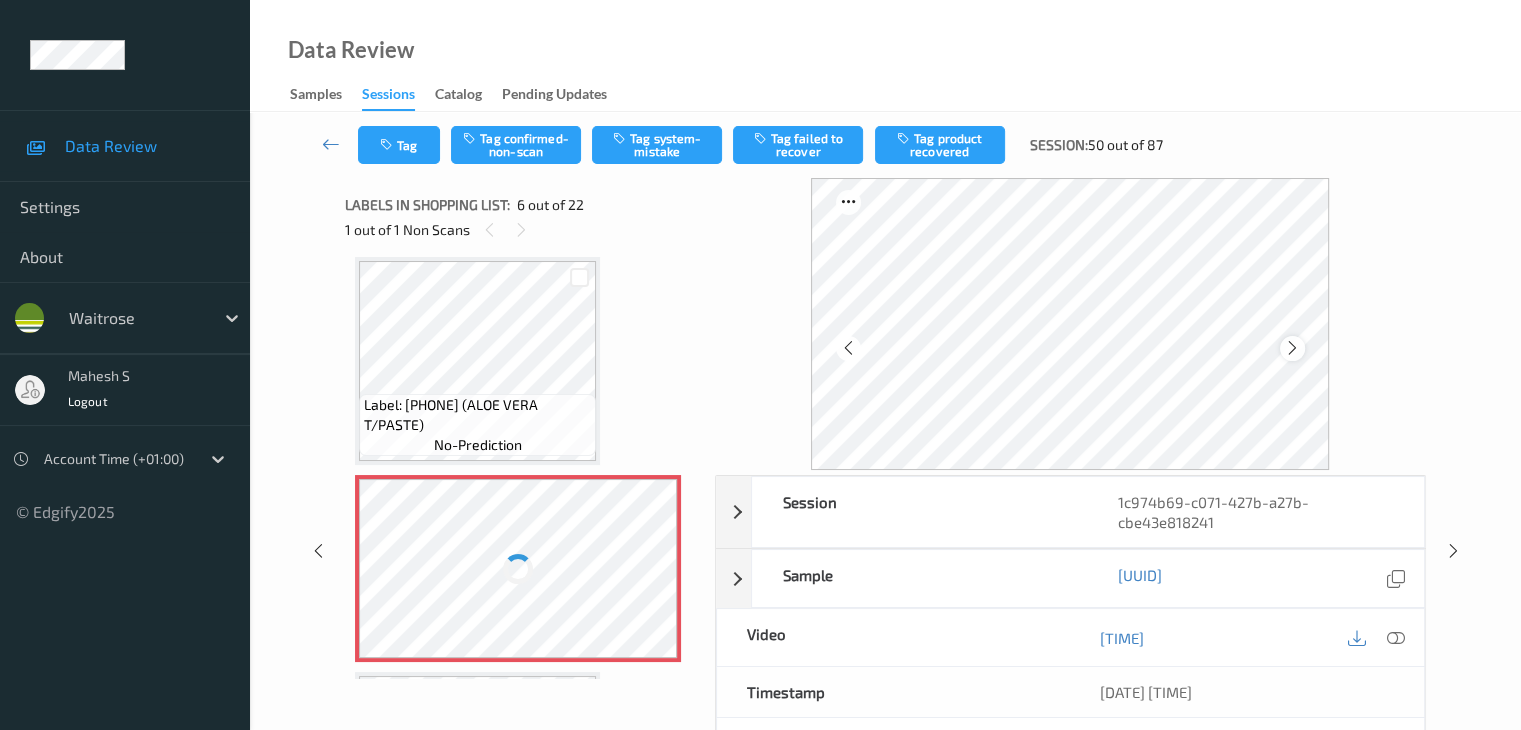 click at bounding box center (1292, 348) 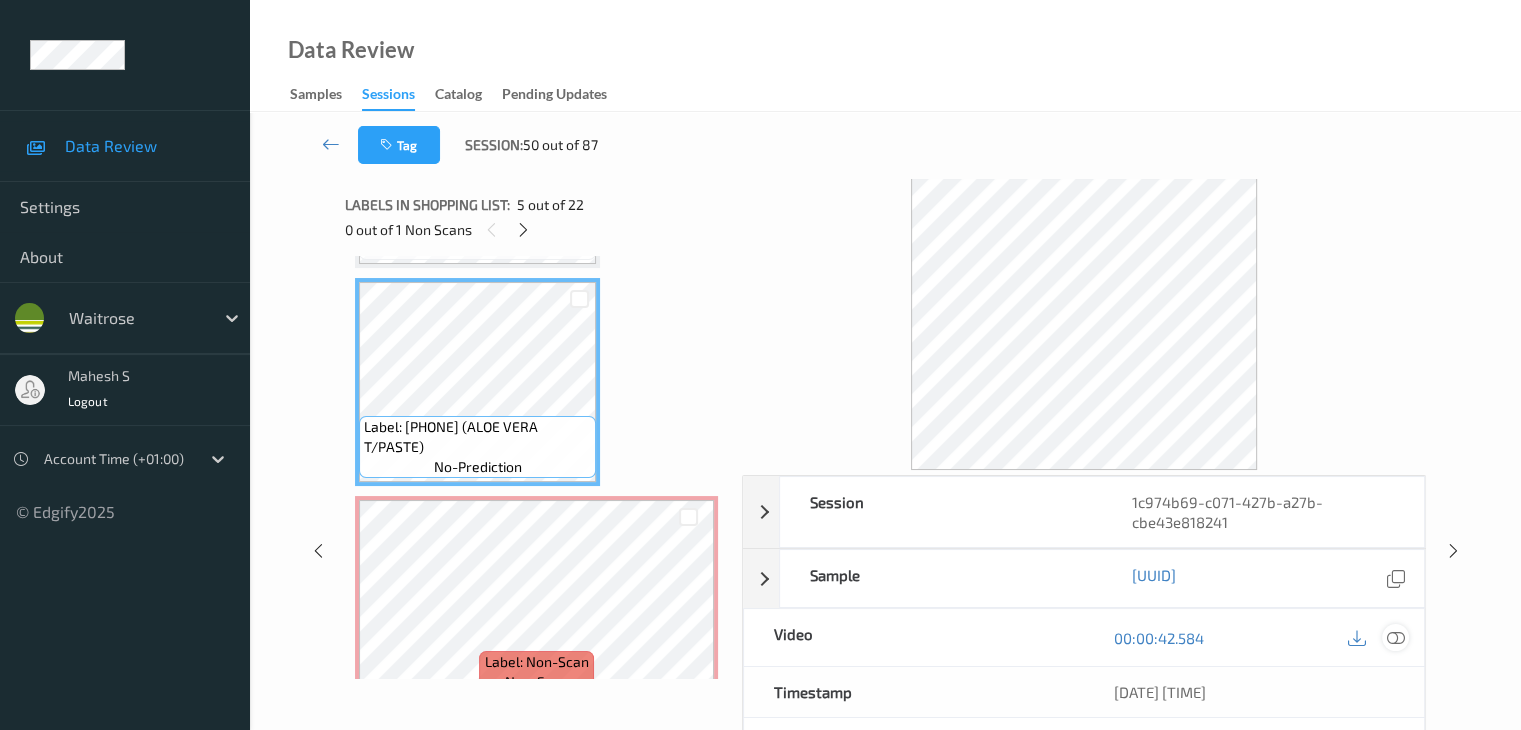 click at bounding box center (1395, 638) 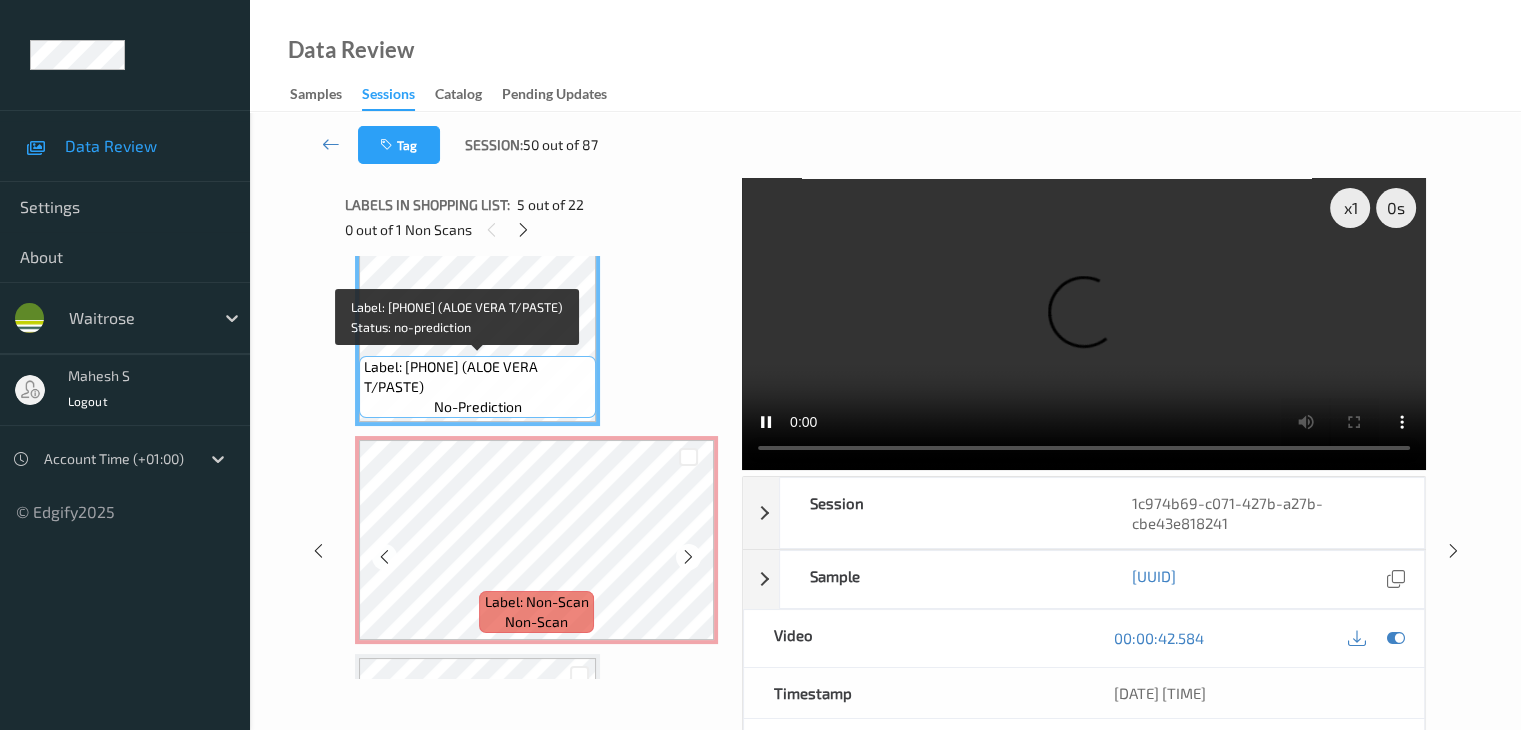 scroll, scrollTop: 1060, scrollLeft: 0, axis: vertical 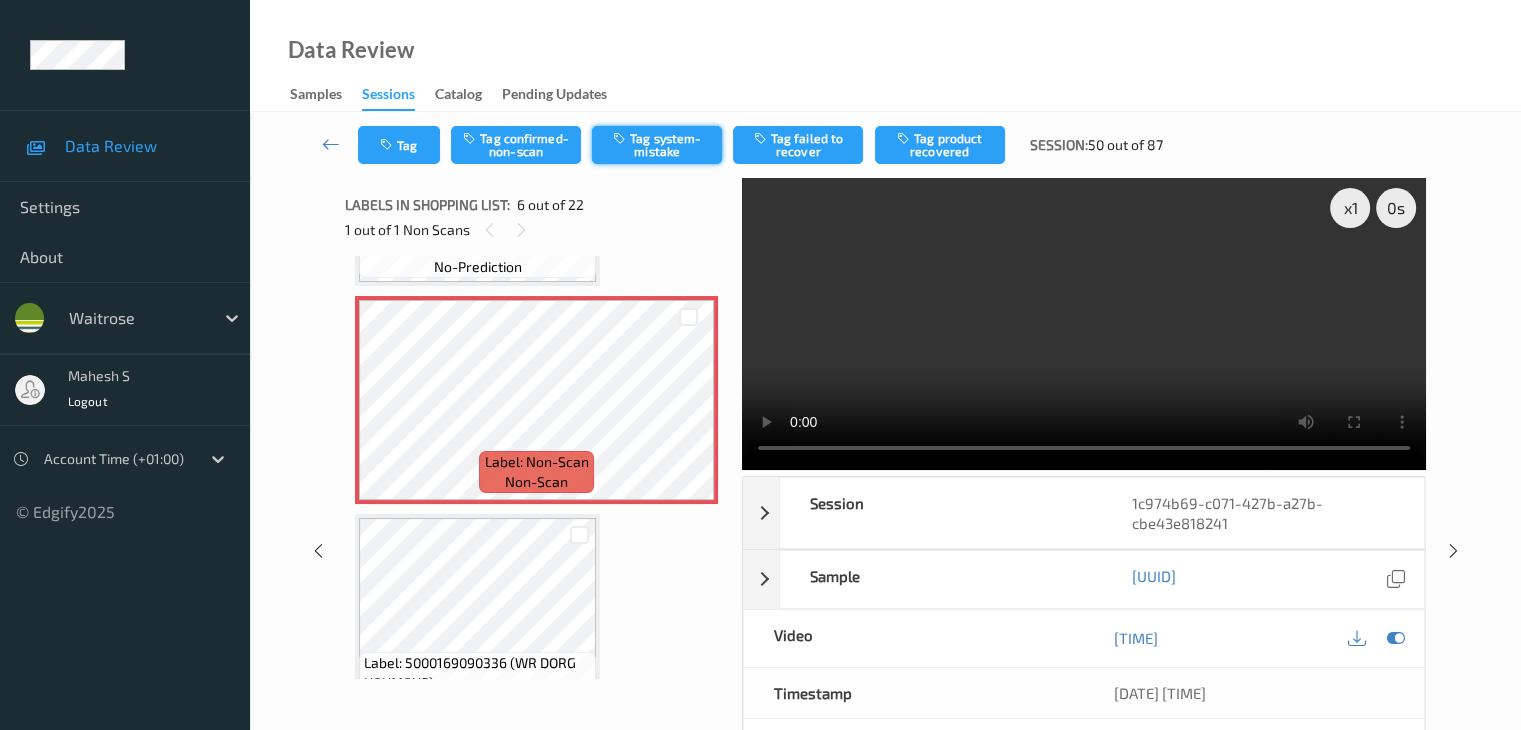 click on "Tag   system-mistake" at bounding box center (657, 145) 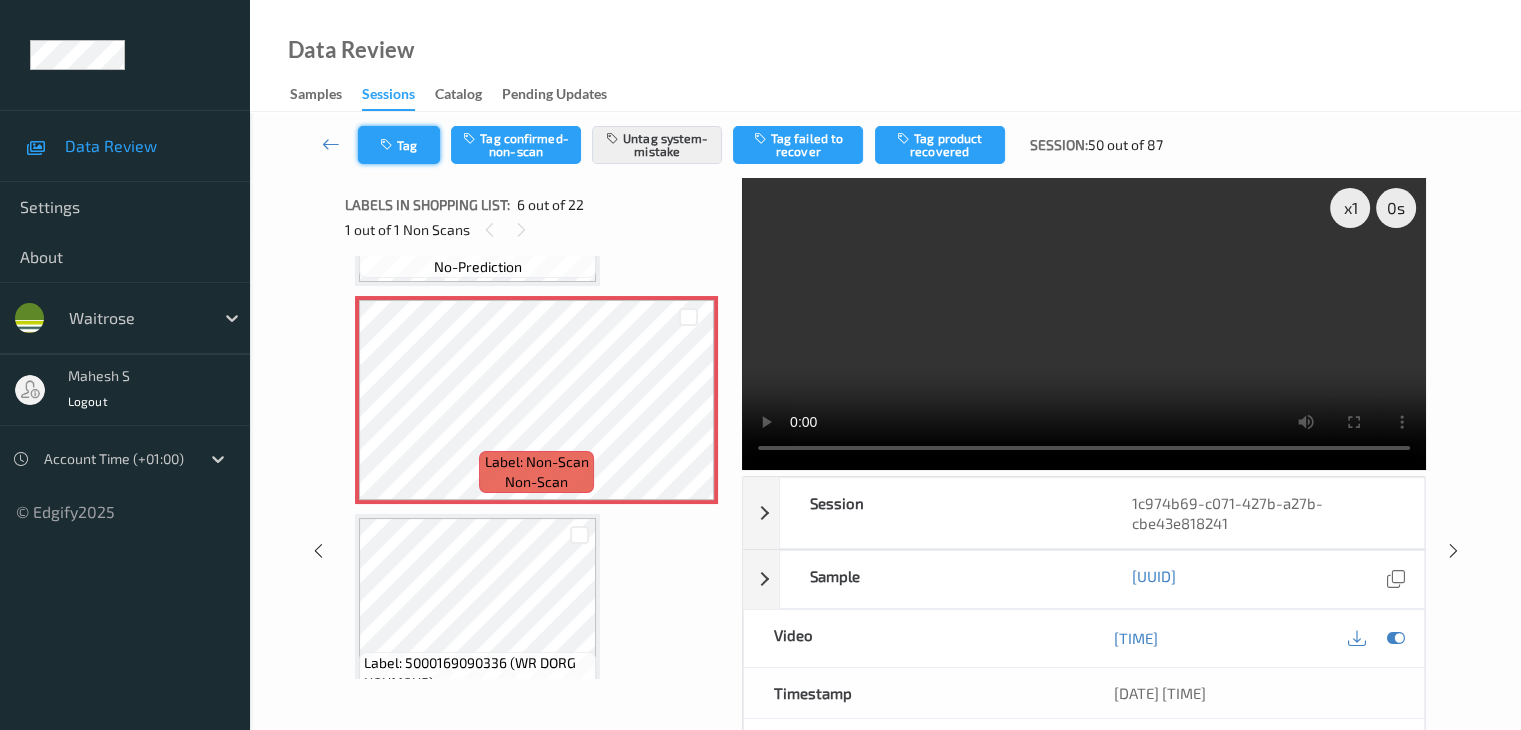 click on "Tag" at bounding box center [399, 145] 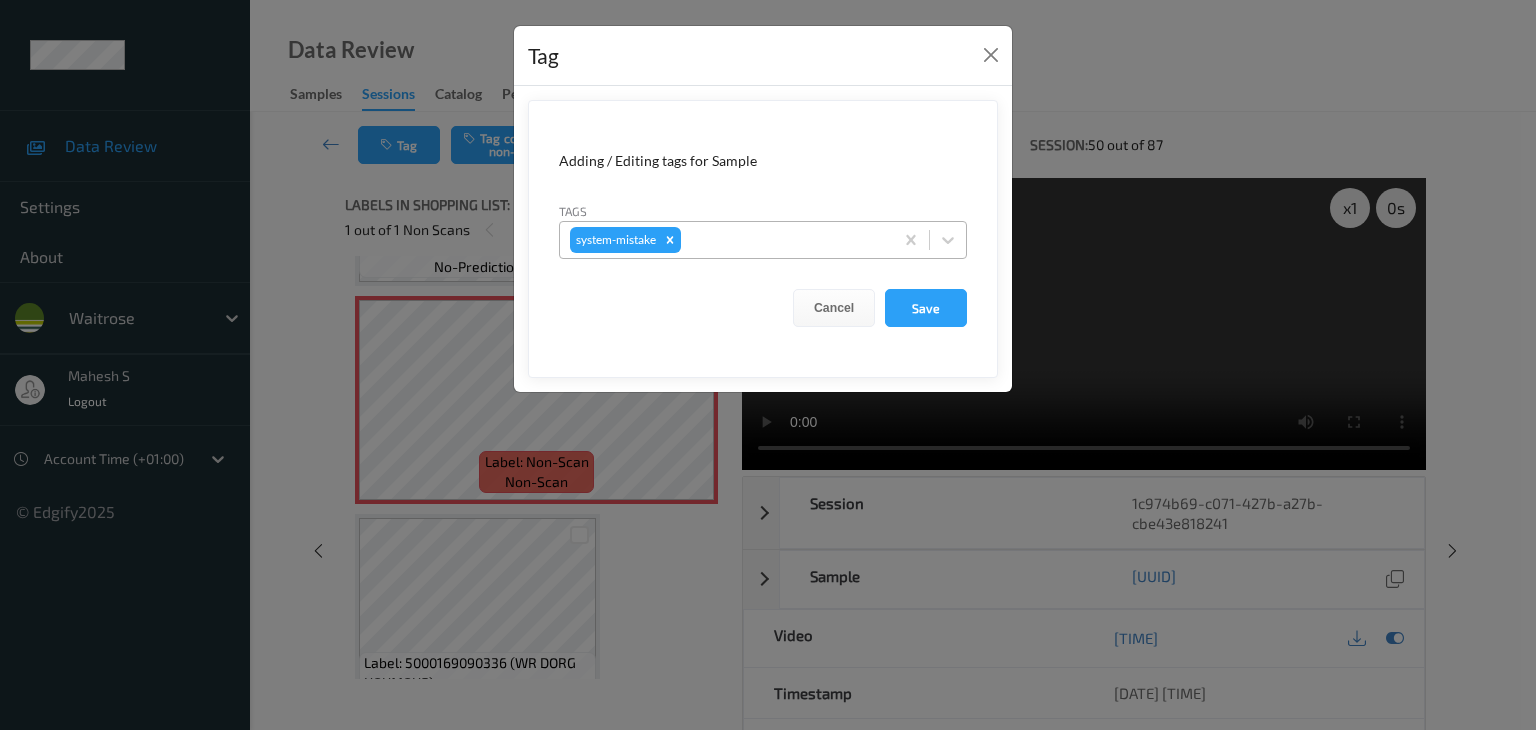 click at bounding box center [784, 240] 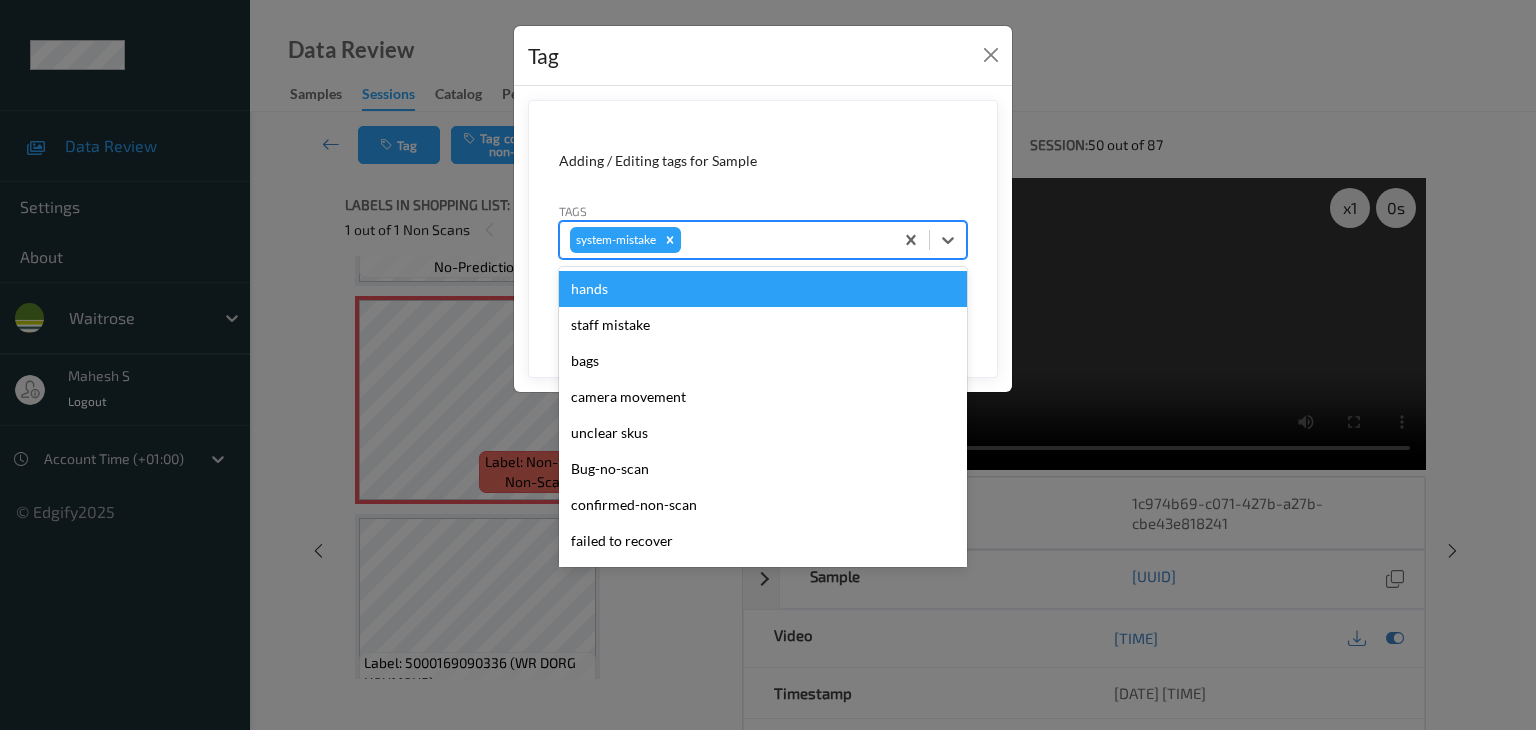 type on "u" 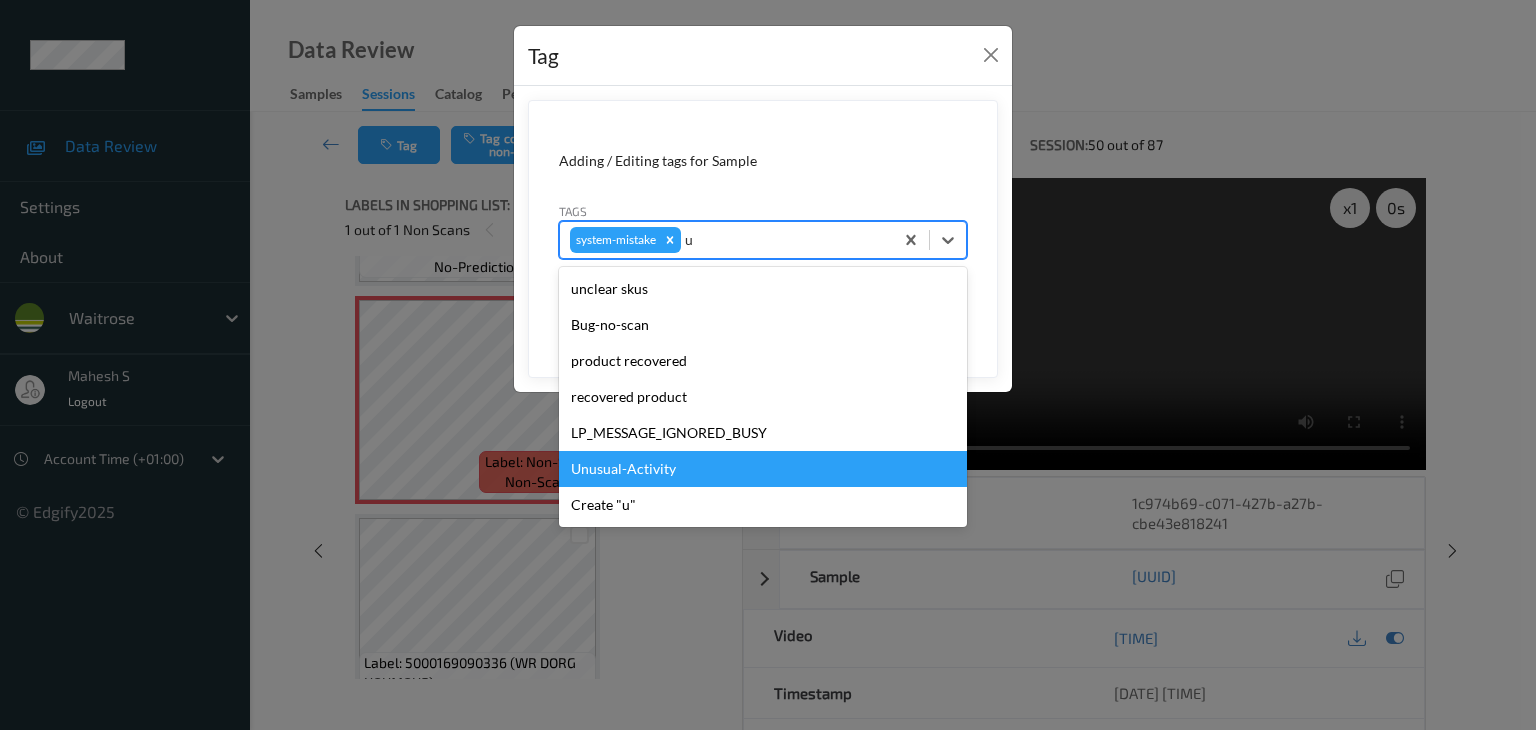 click on "Unusual-Activity" at bounding box center [763, 469] 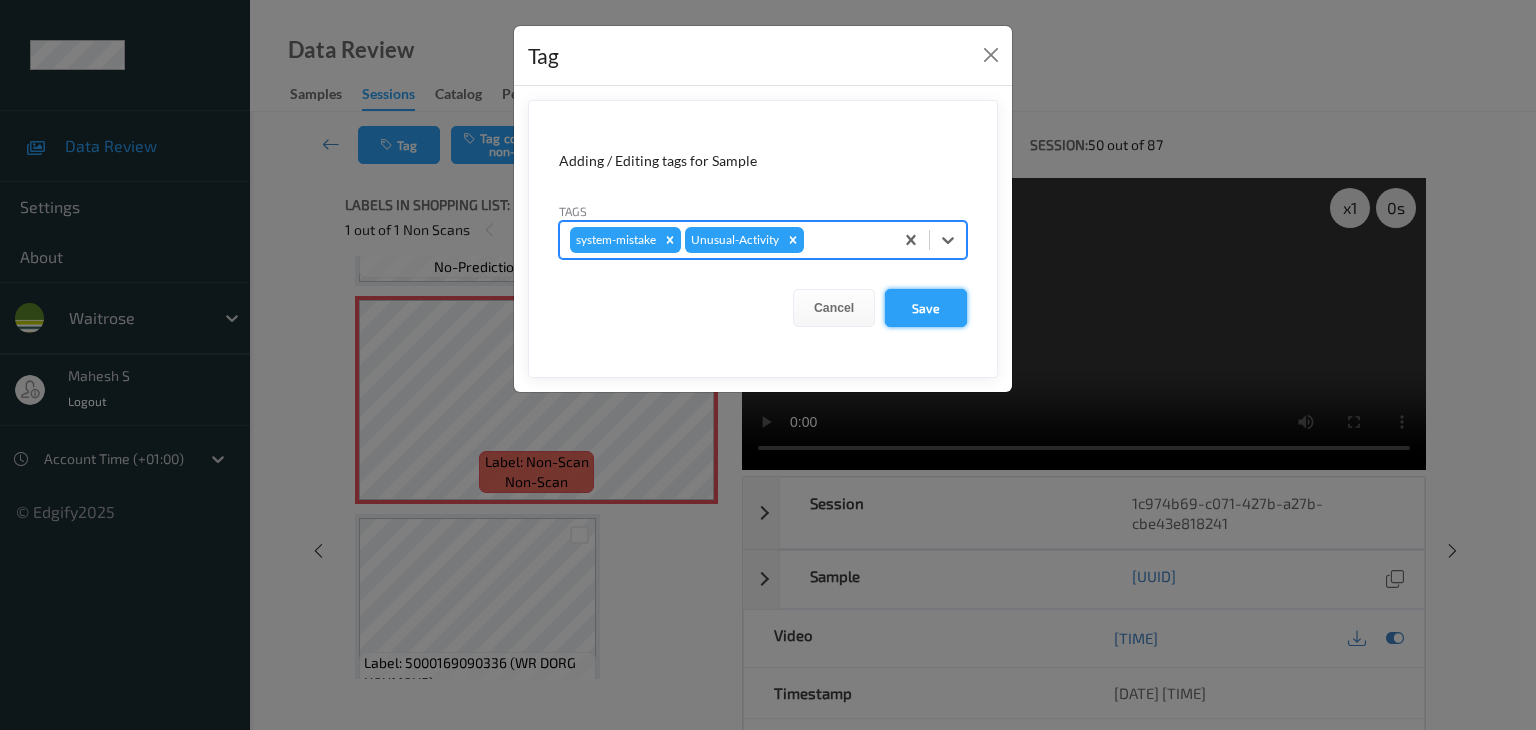 click on "Save" at bounding box center (926, 308) 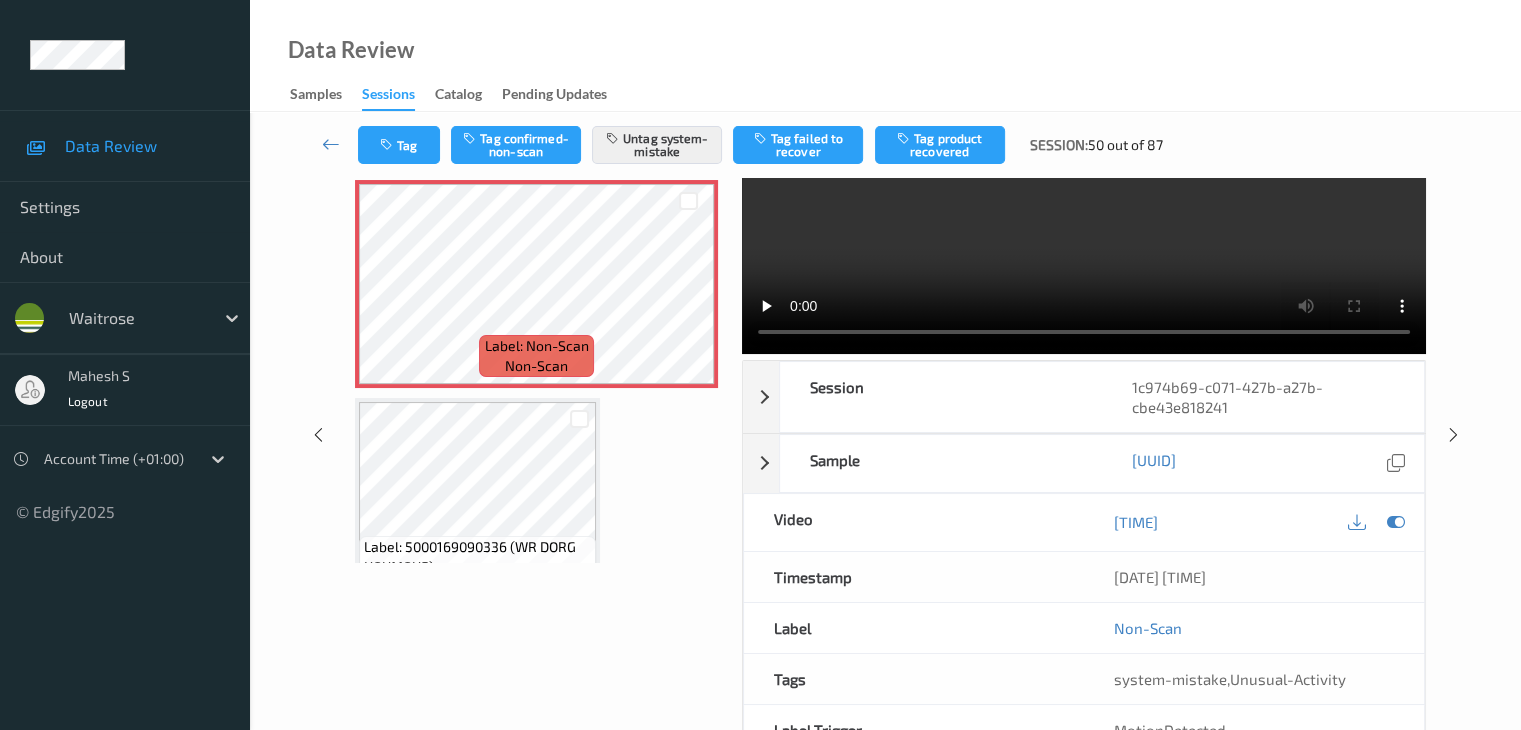 scroll, scrollTop: 200, scrollLeft: 0, axis: vertical 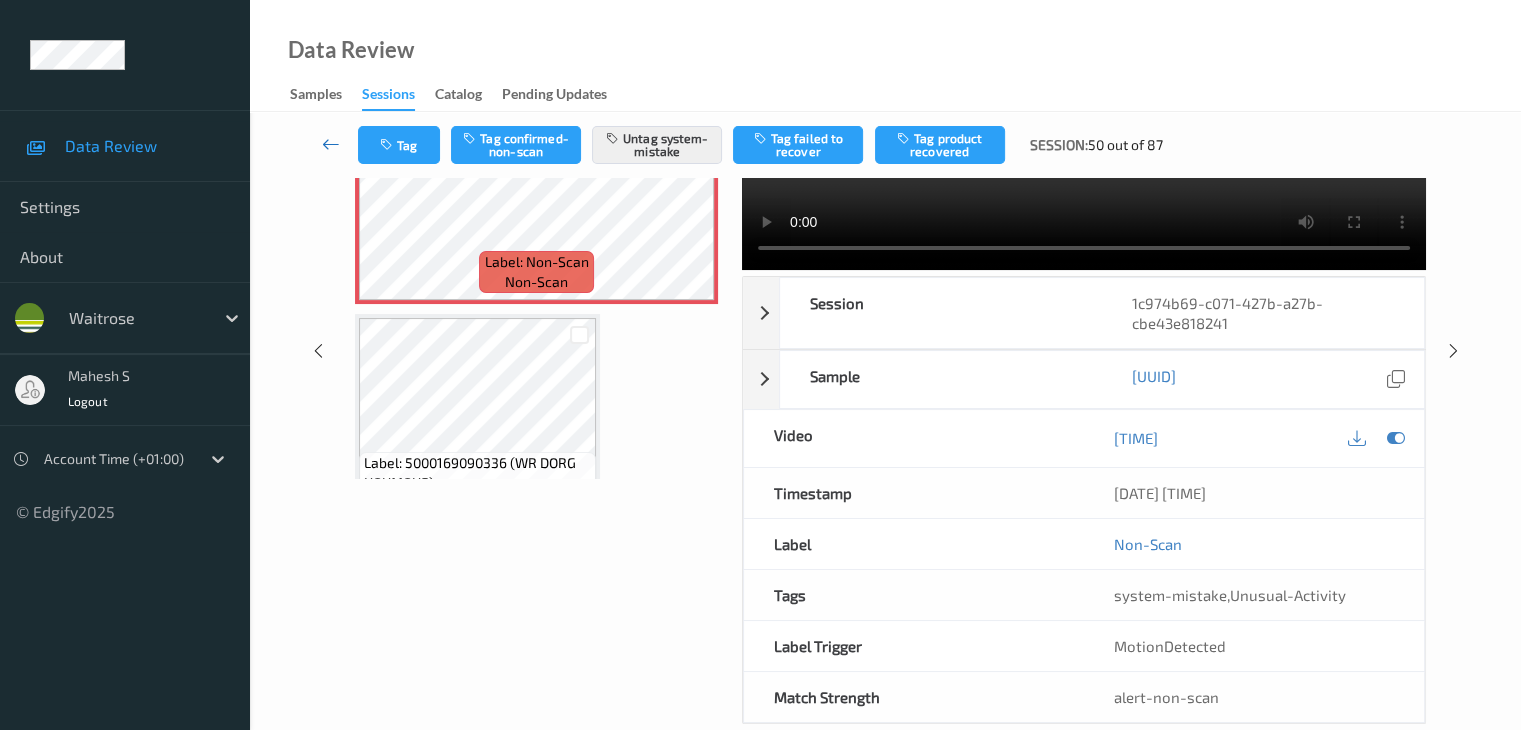click at bounding box center (331, 144) 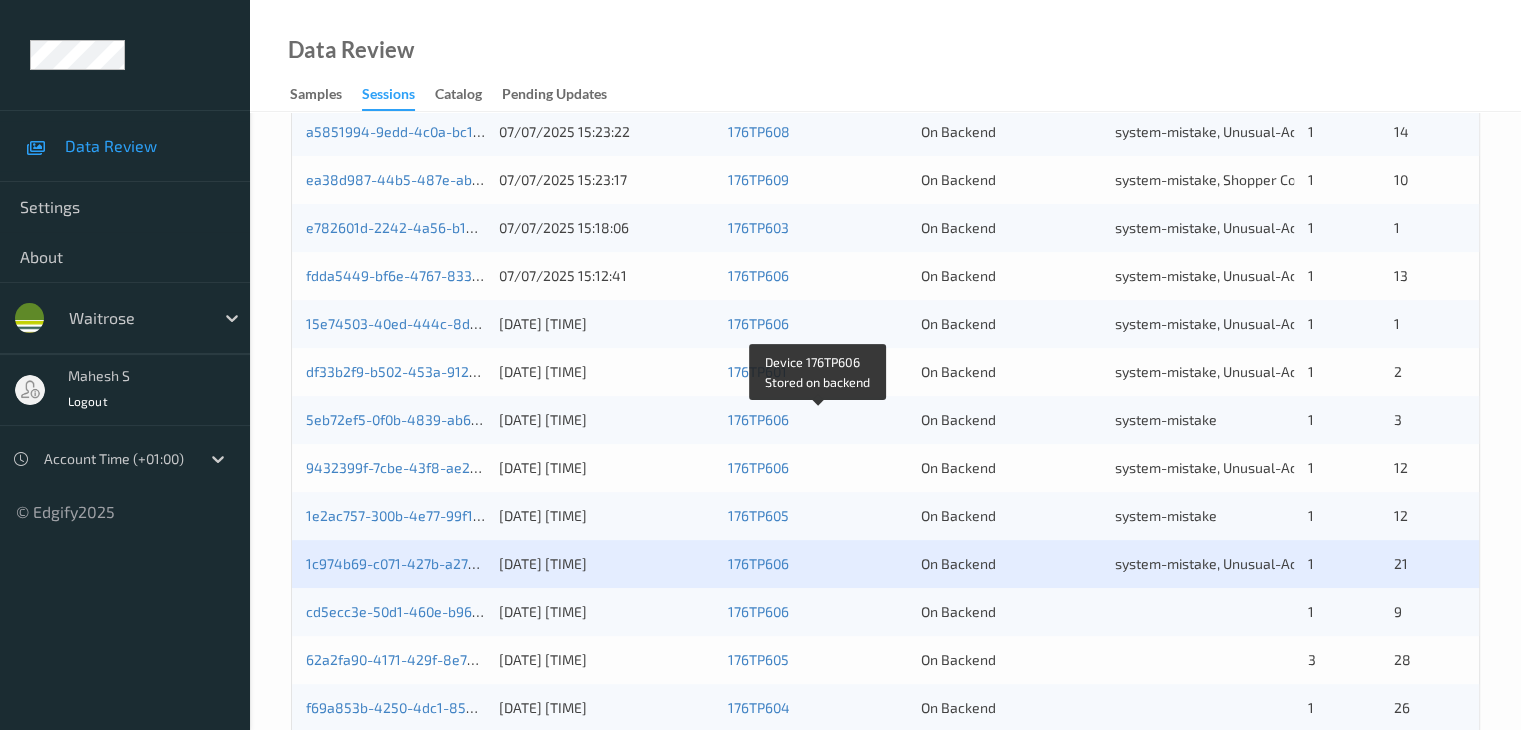 scroll, scrollTop: 700, scrollLeft: 0, axis: vertical 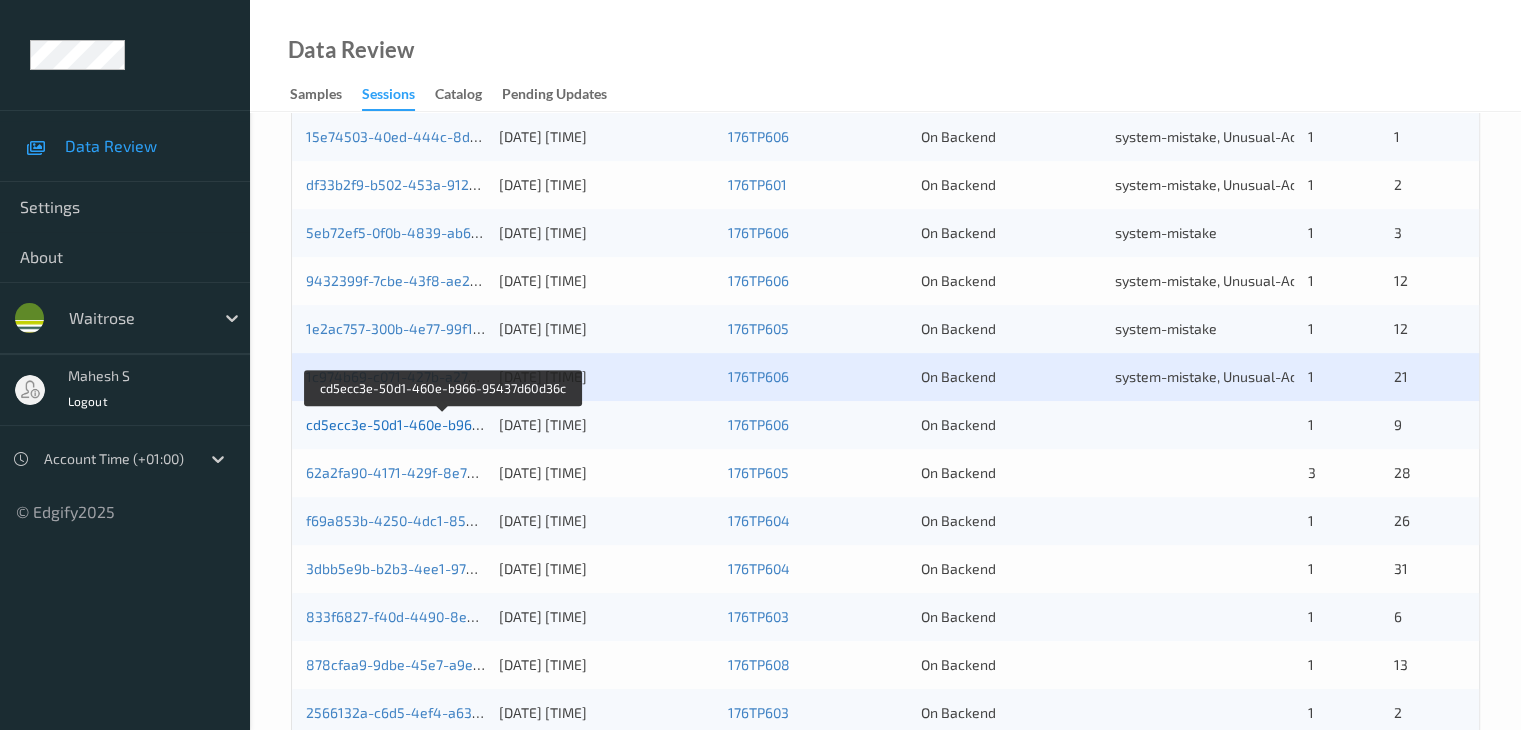 click on "cd5ecc3e-50d1-460e-b966-95437d60d36c" at bounding box center (443, 424) 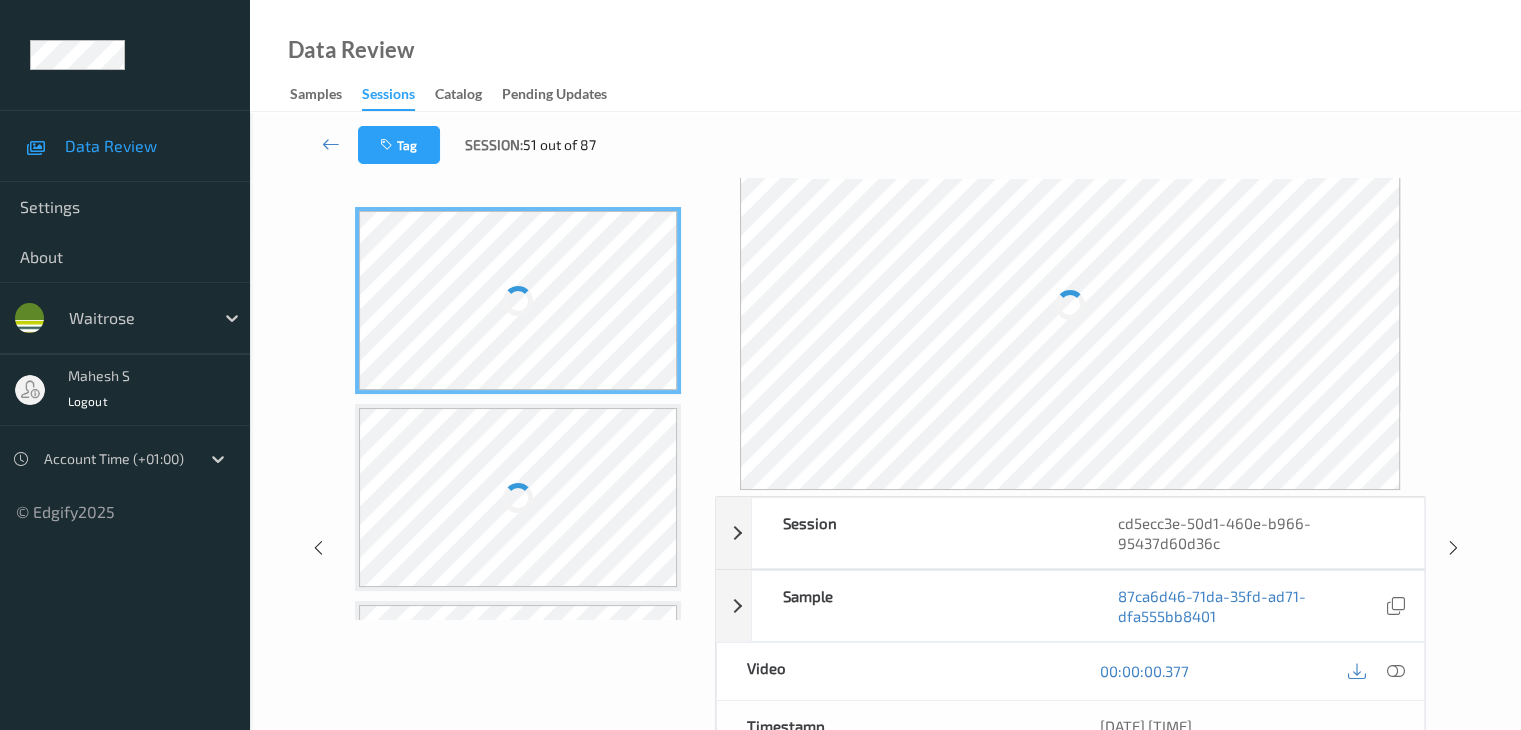 scroll, scrollTop: 0, scrollLeft: 0, axis: both 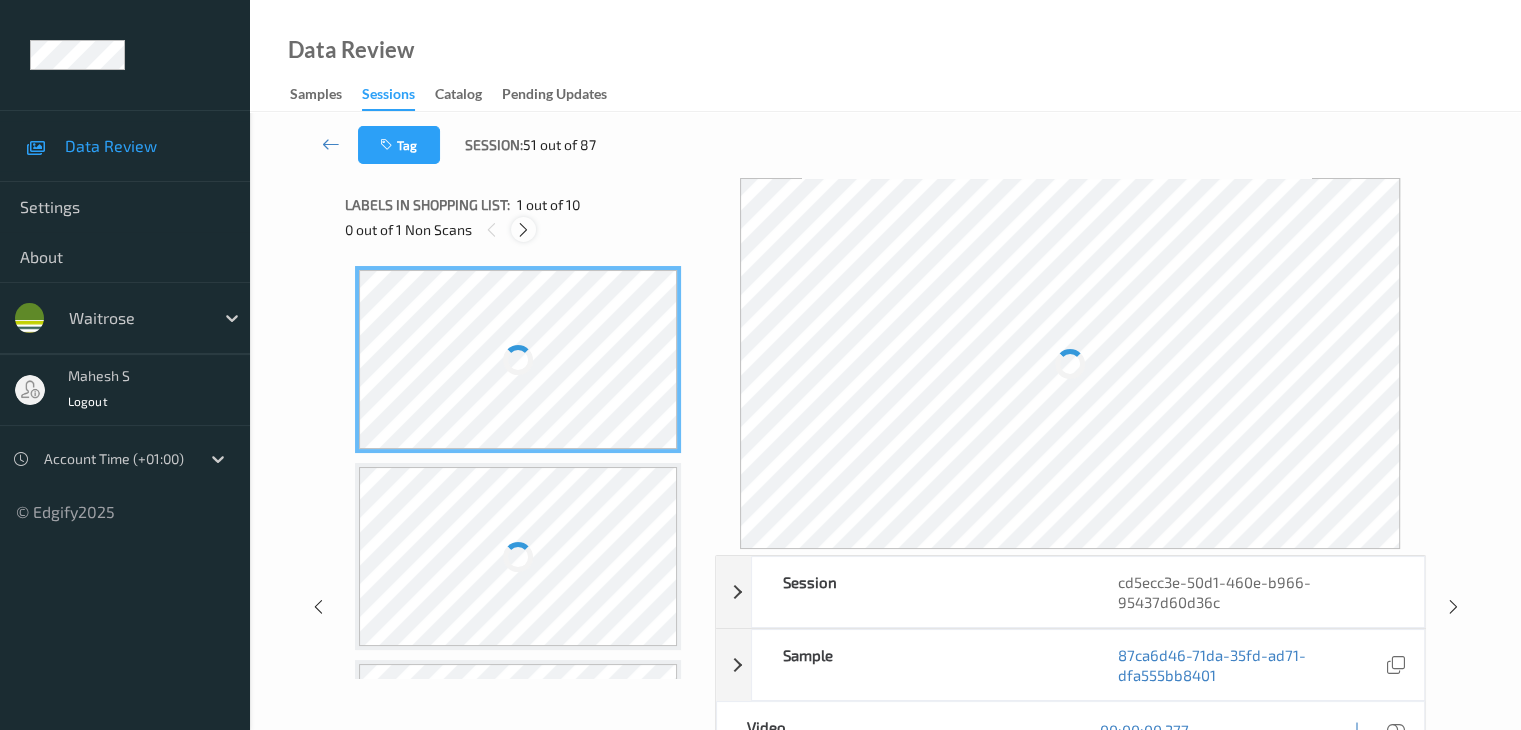 click at bounding box center [523, 230] 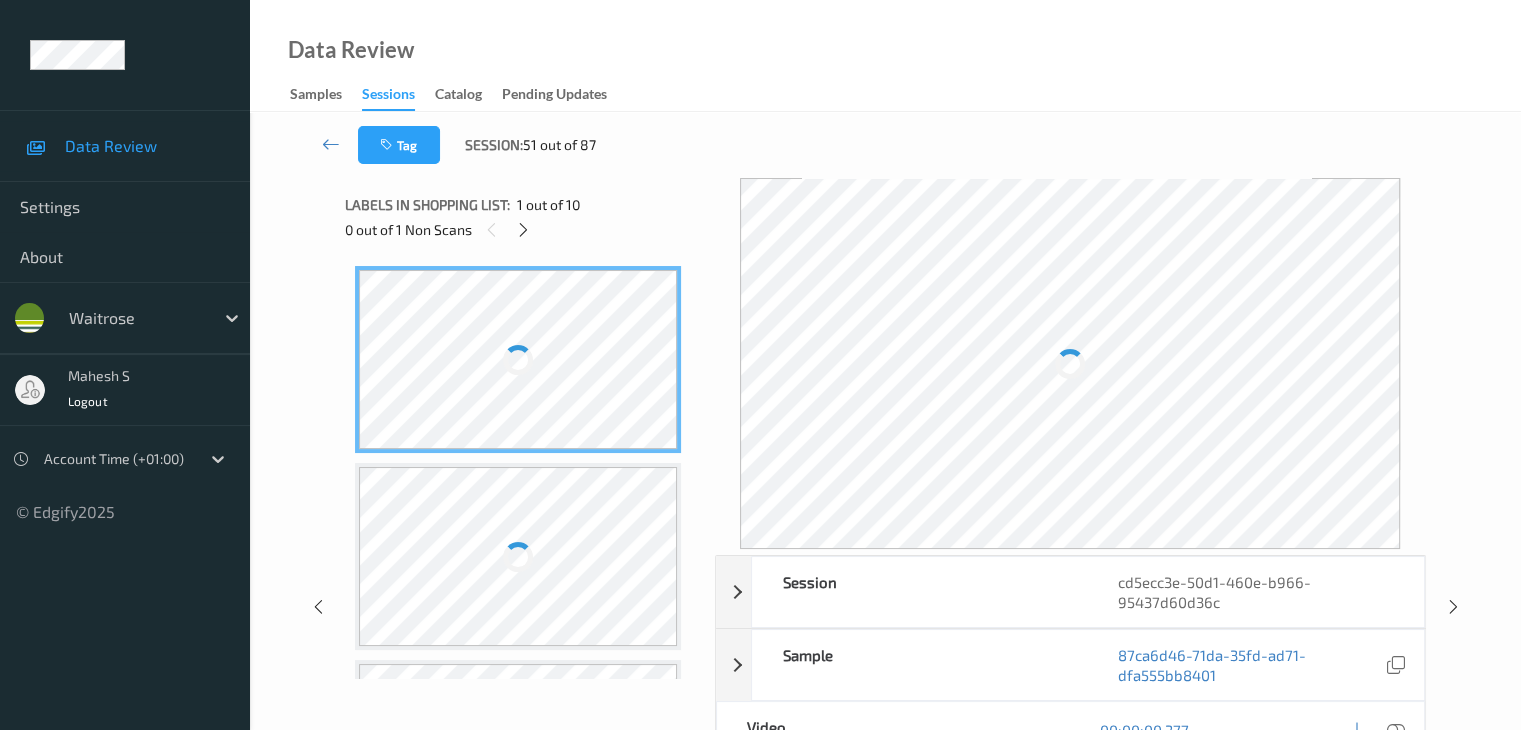 scroll, scrollTop: 404, scrollLeft: 0, axis: vertical 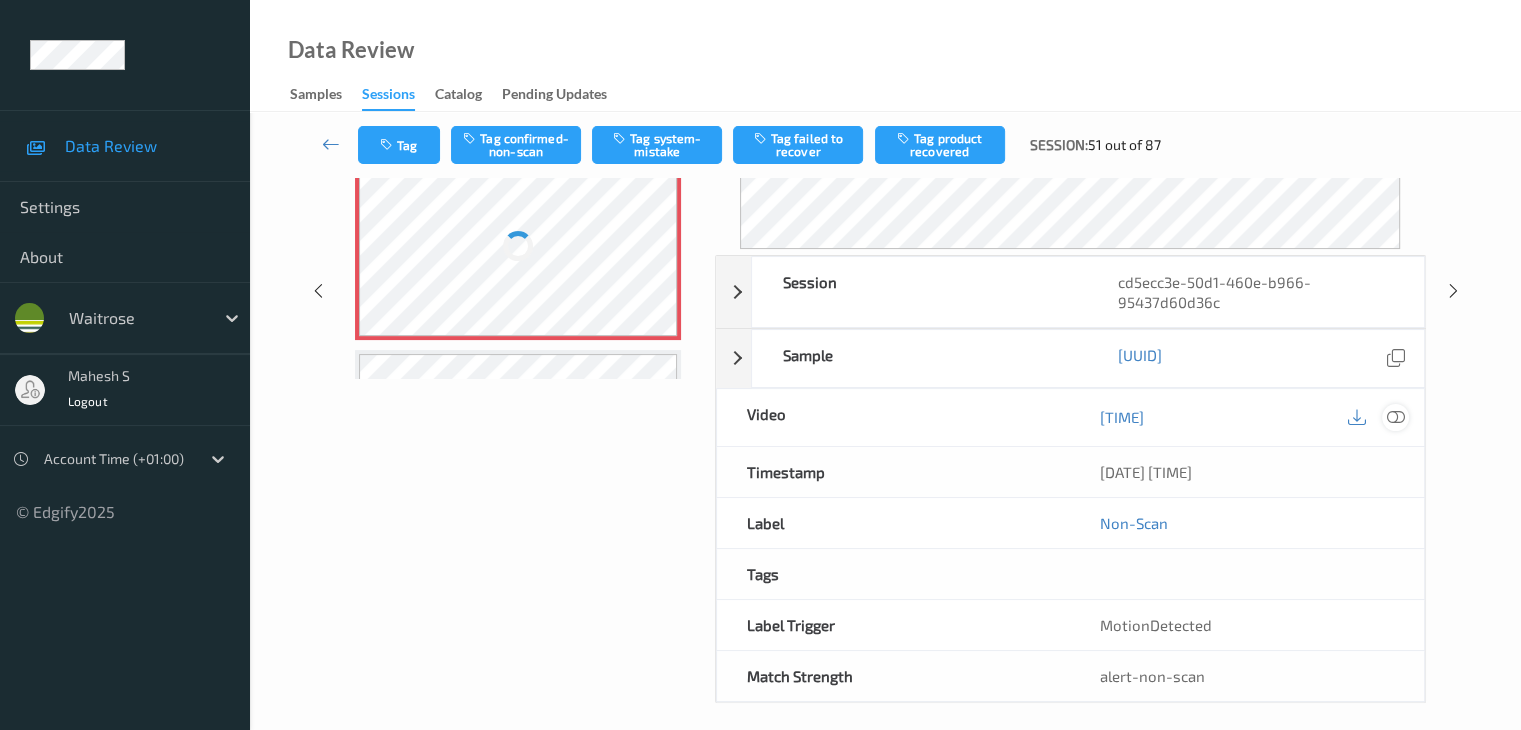 click at bounding box center [1395, 417] 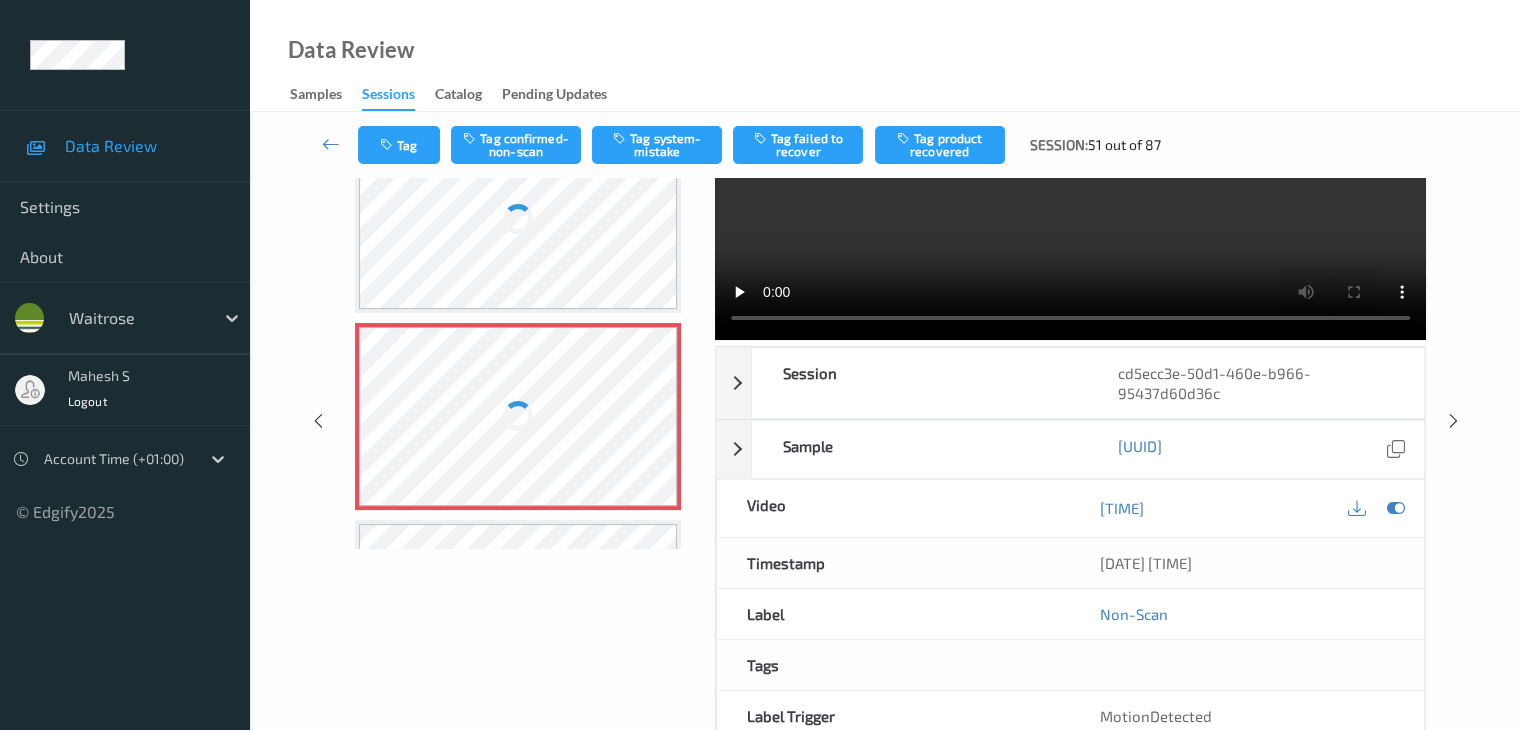 scroll, scrollTop: 44, scrollLeft: 0, axis: vertical 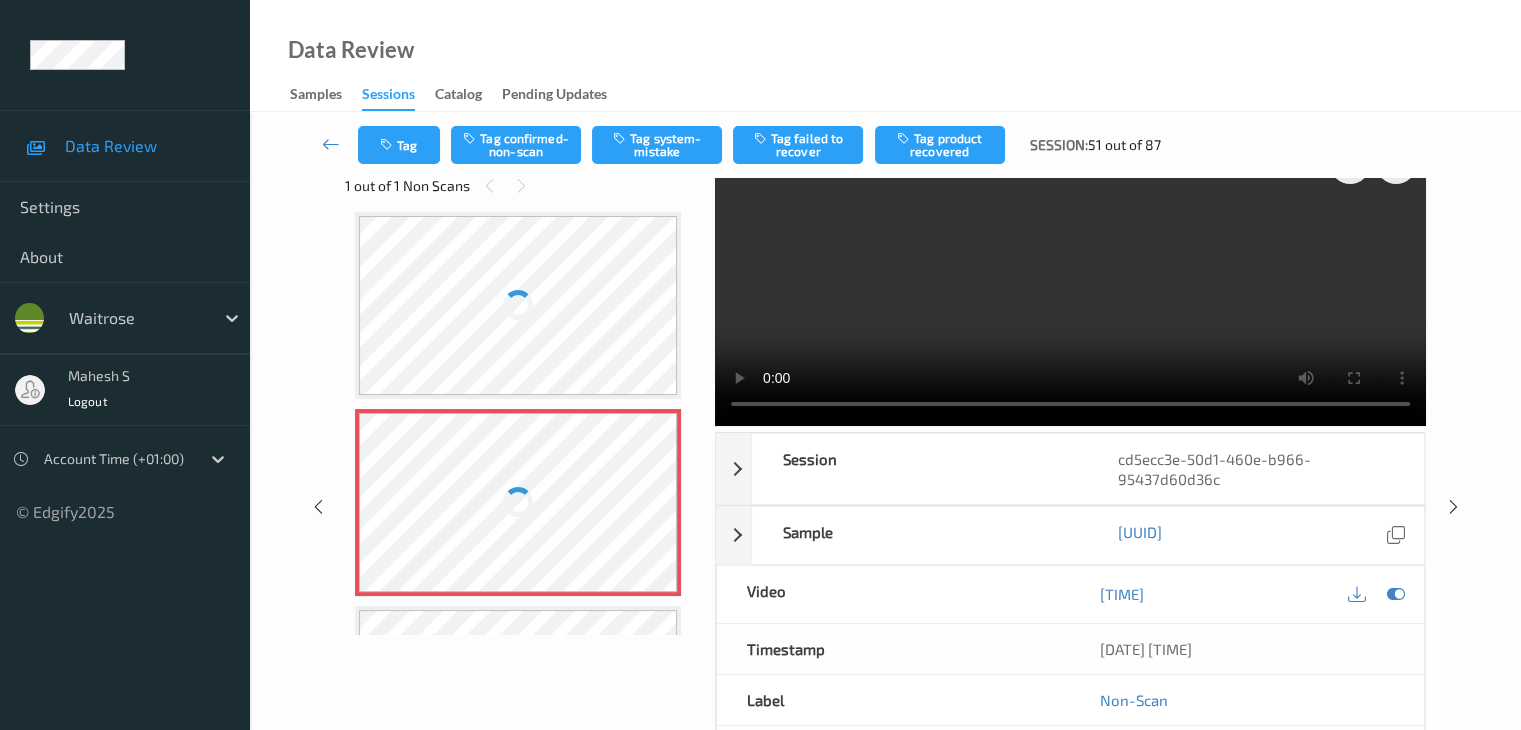 click at bounding box center [518, 305] 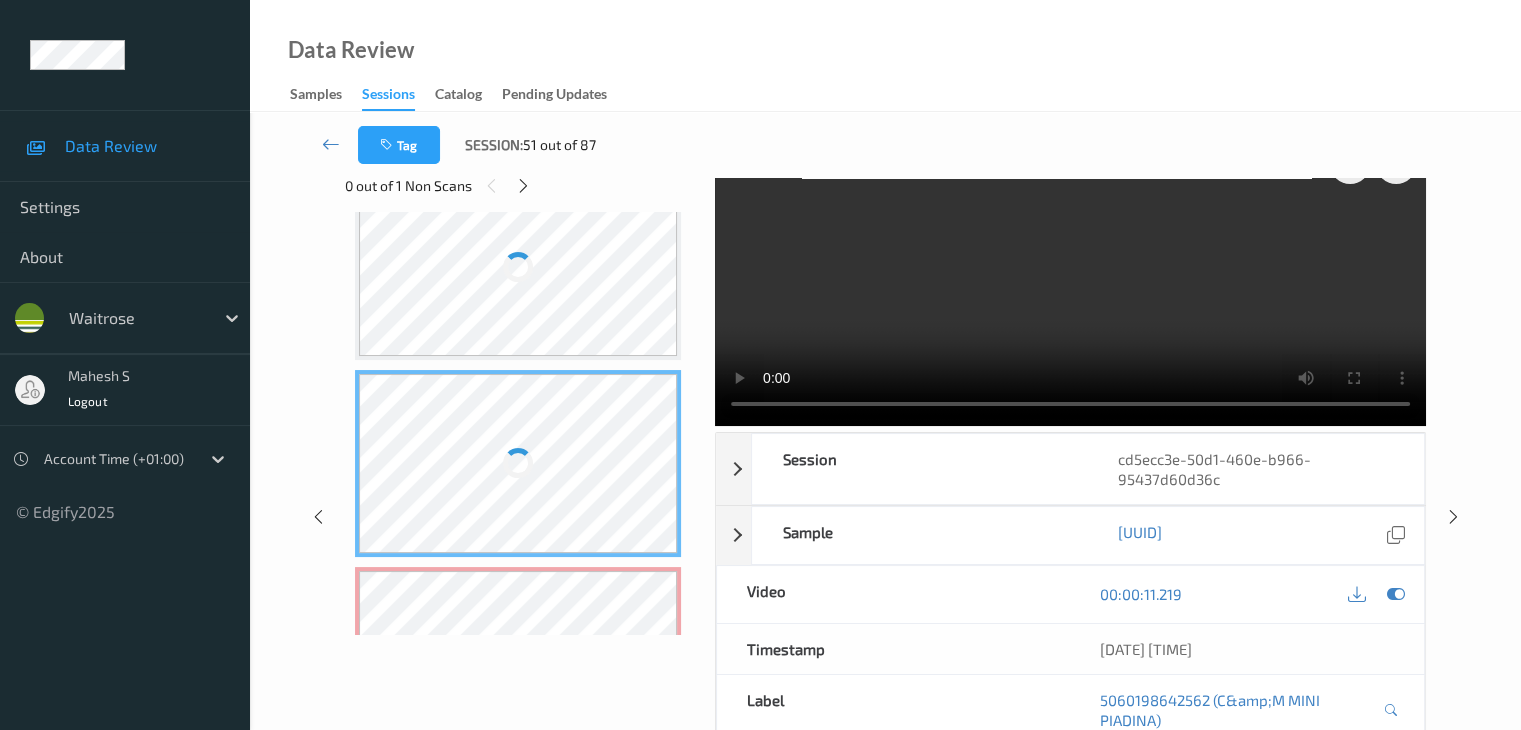 scroll, scrollTop: 304, scrollLeft: 0, axis: vertical 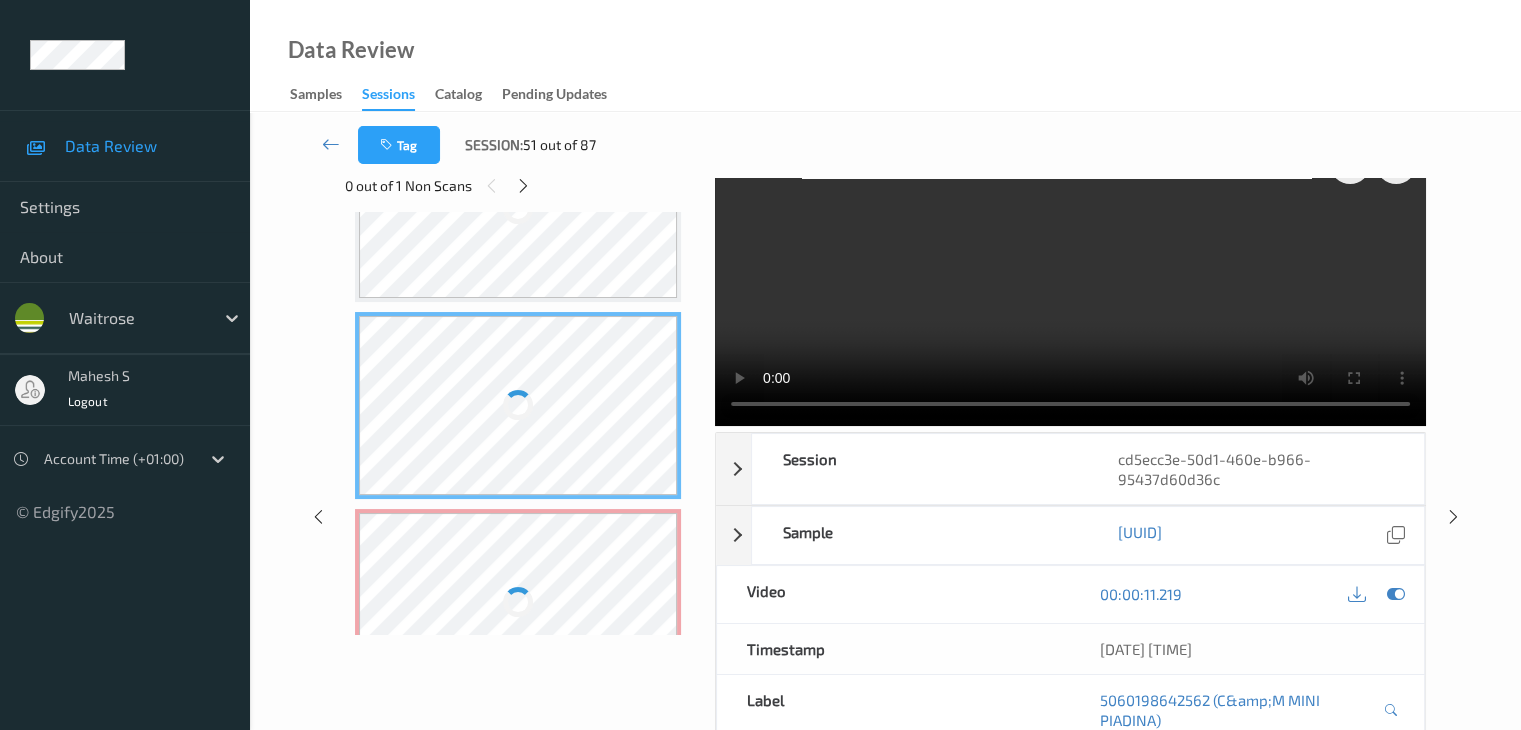 click at bounding box center [518, 602] 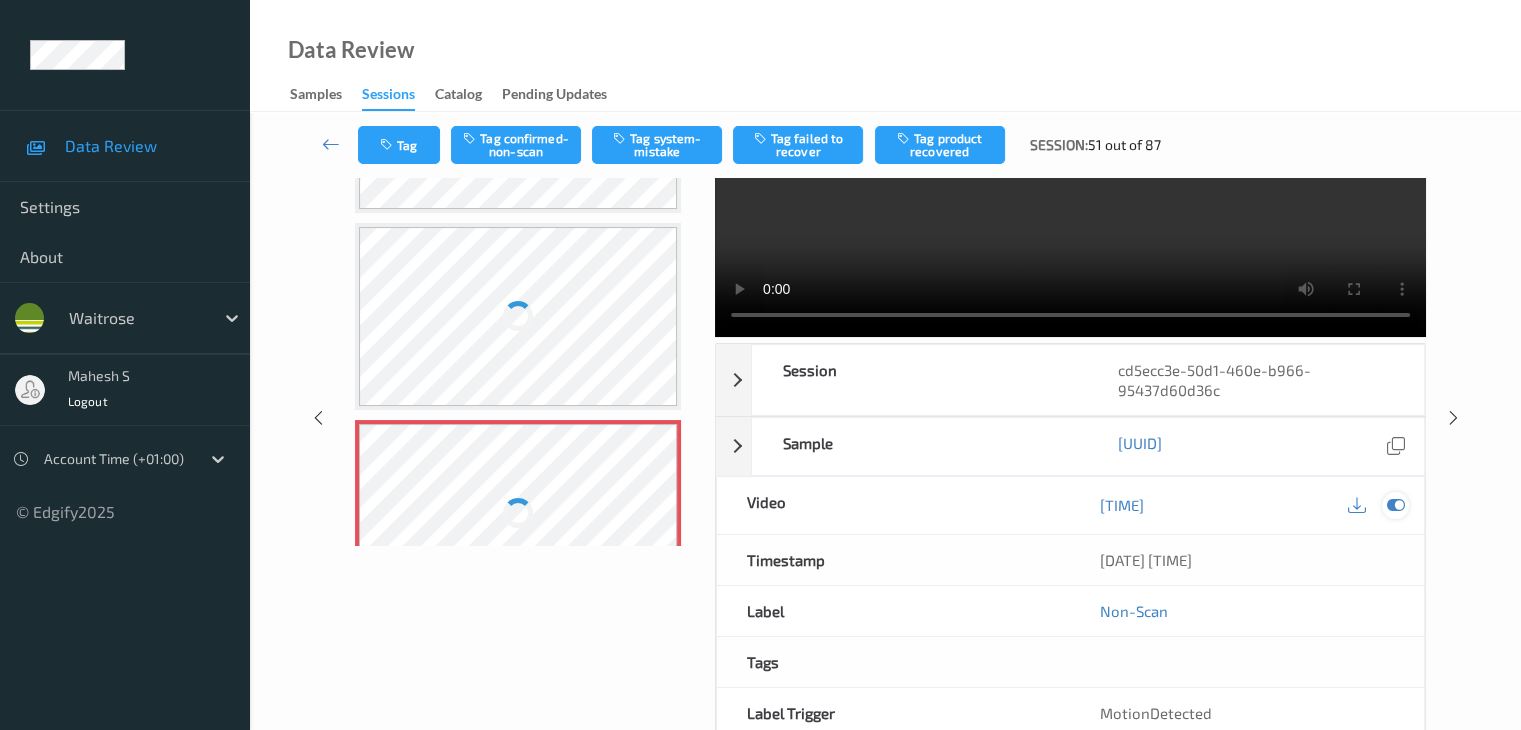 scroll, scrollTop: 0, scrollLeft: 0, axis: both 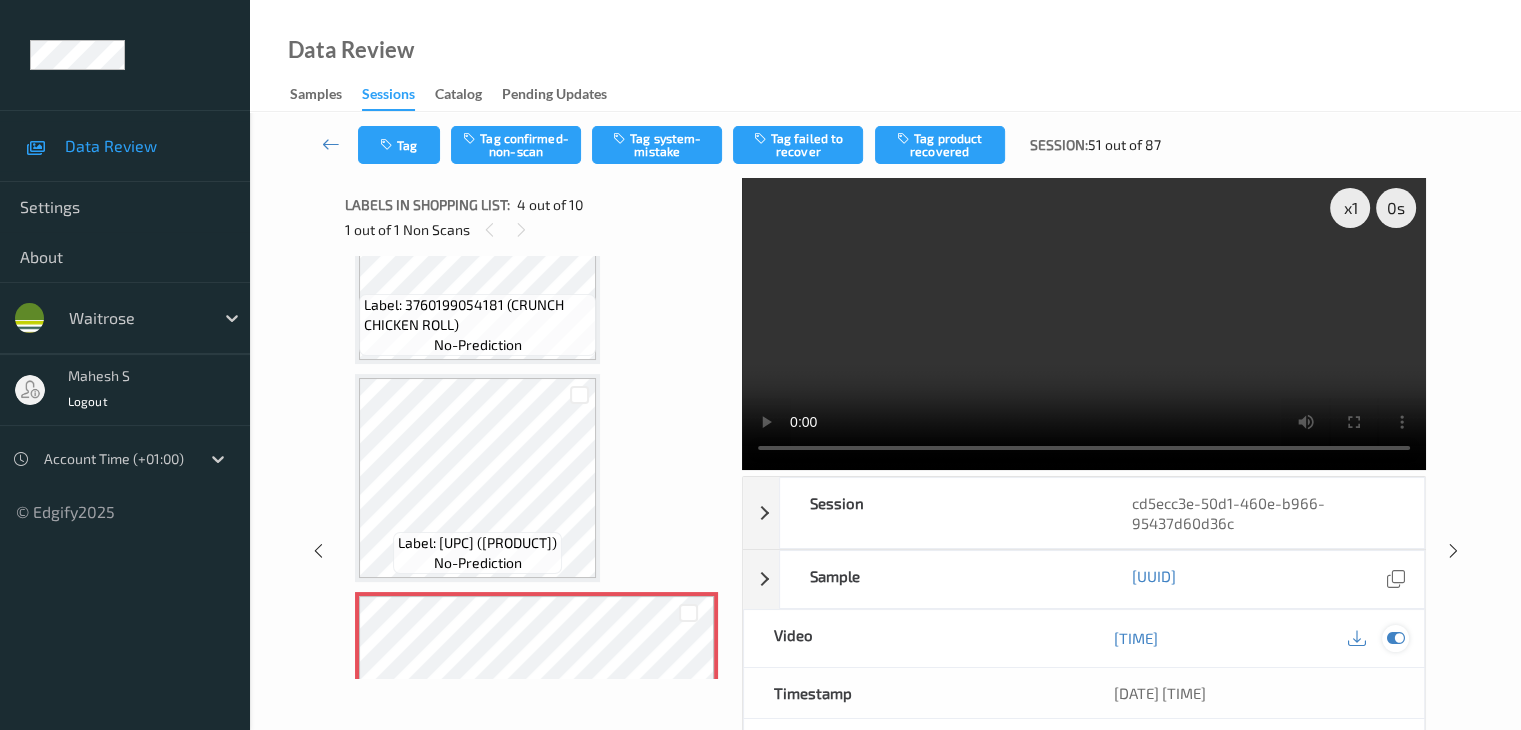 click at bounding box center [1395, 638] 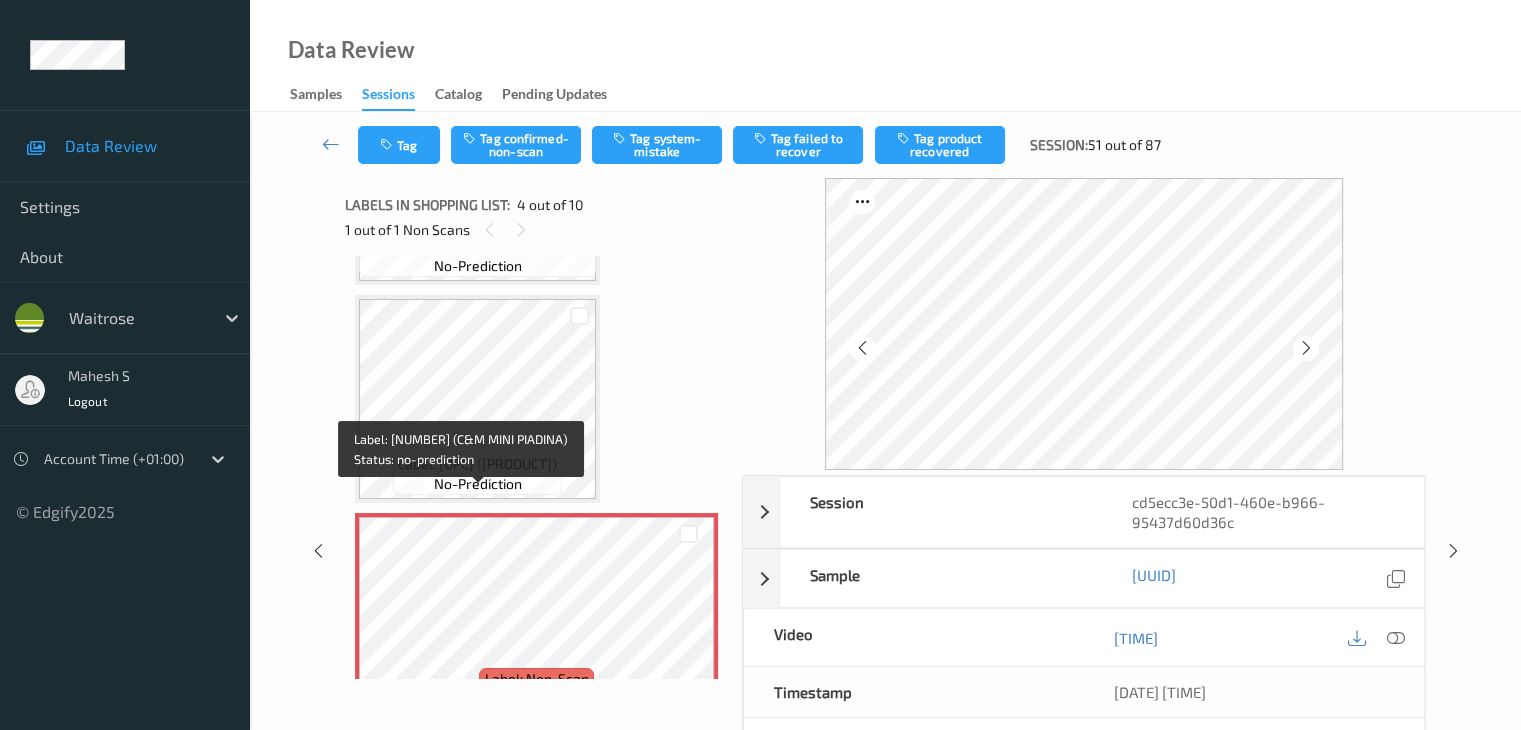 scroll, scrollTop: 528, scrollLeft: 0, axis: vertical 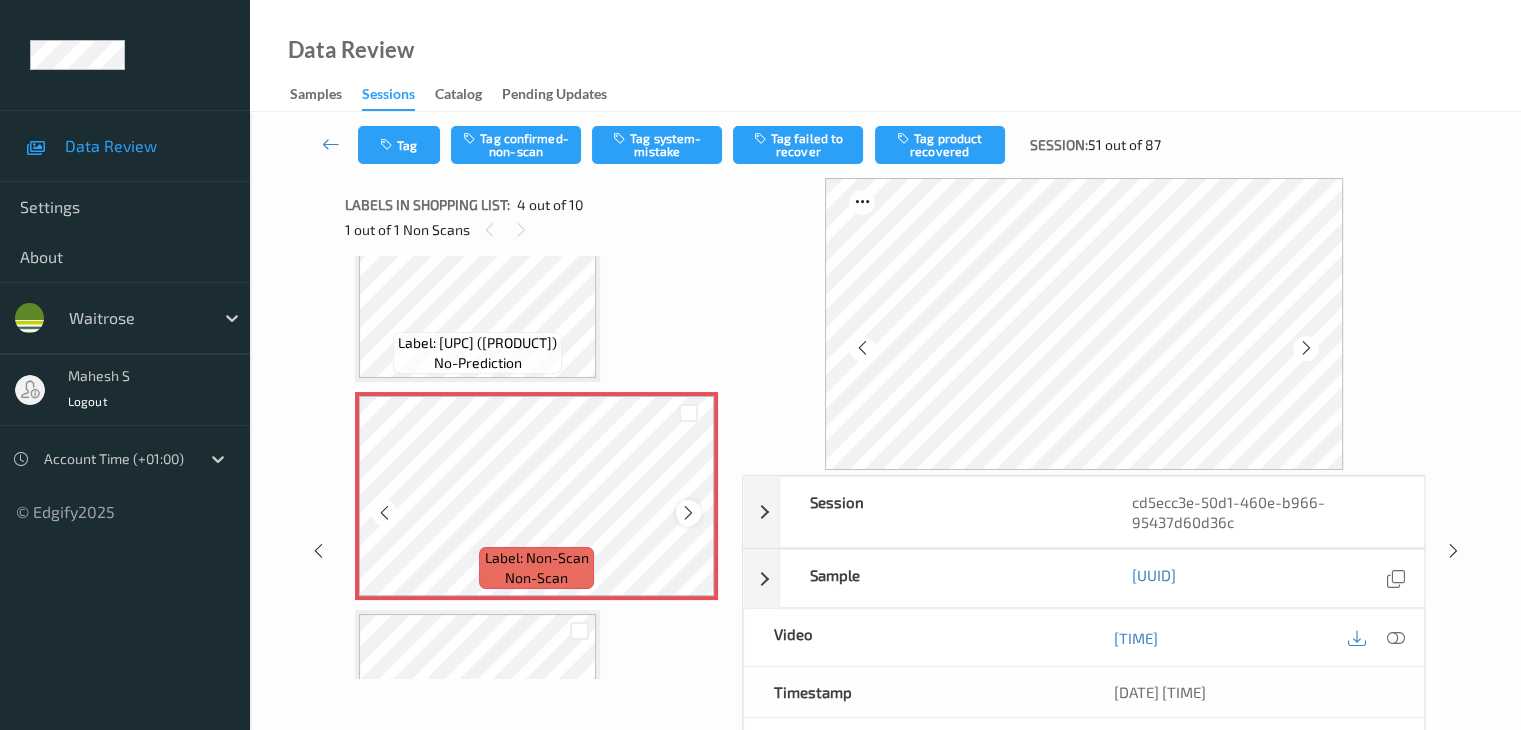 click at bounding box center (688, 512) 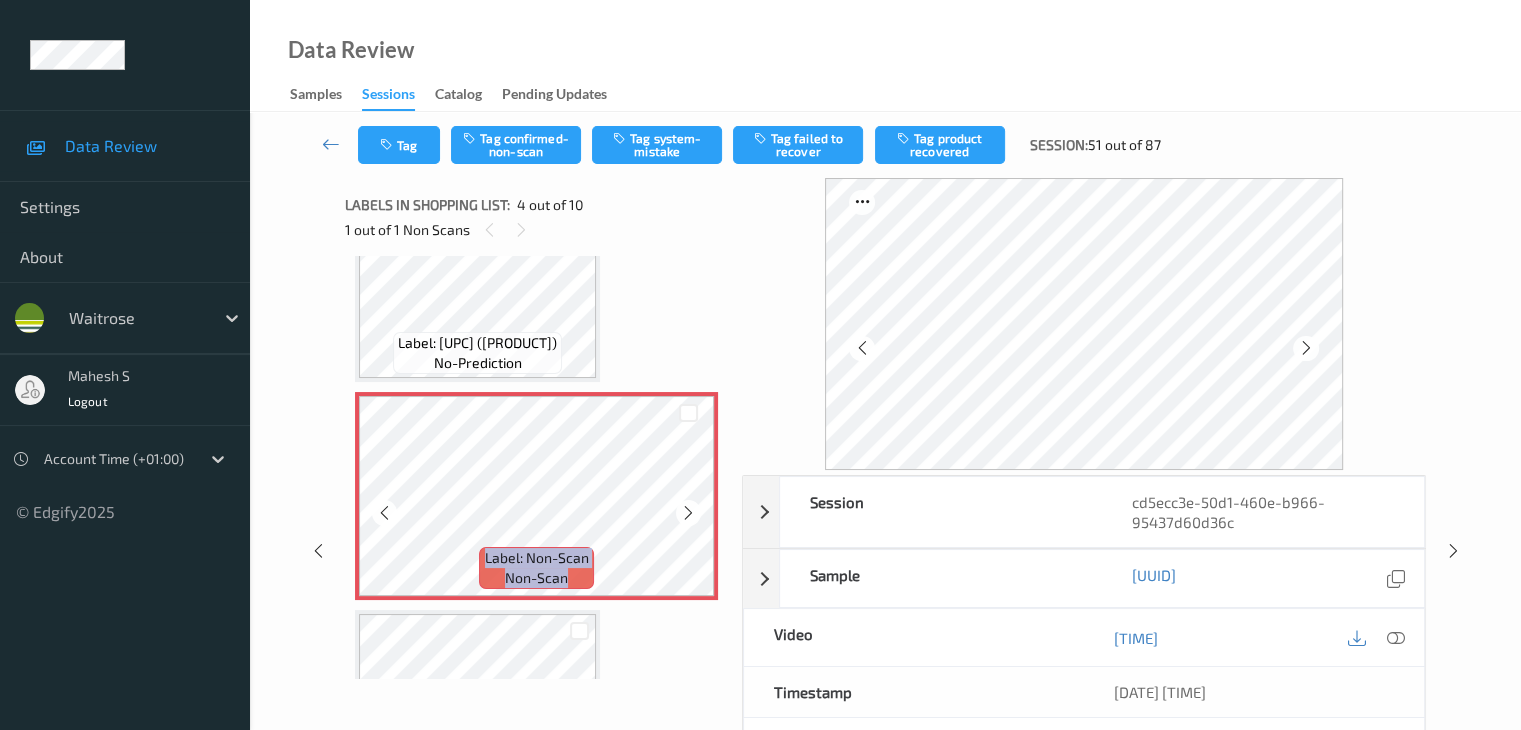 click at bounding box center (688, 512) 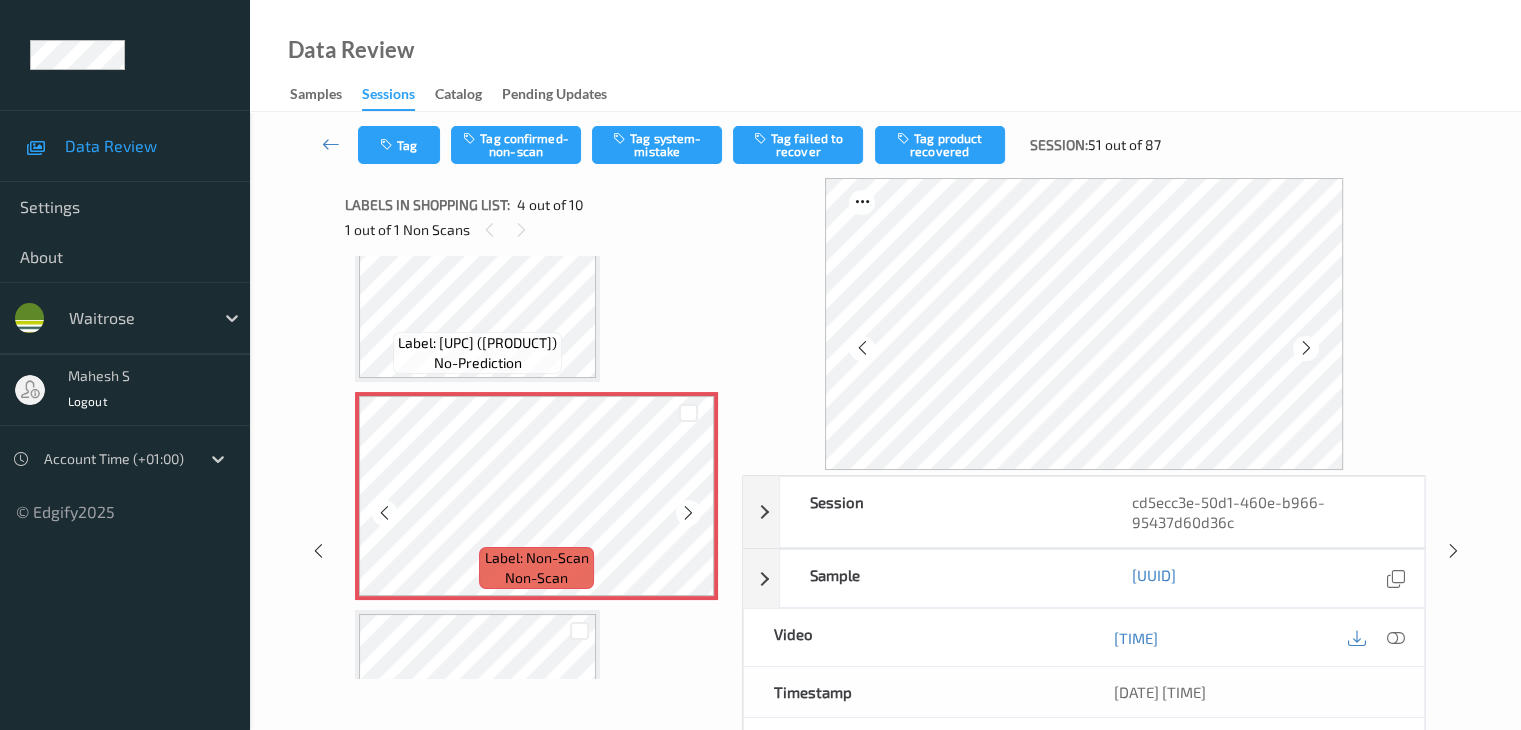 click at bounding box center [688, 512] 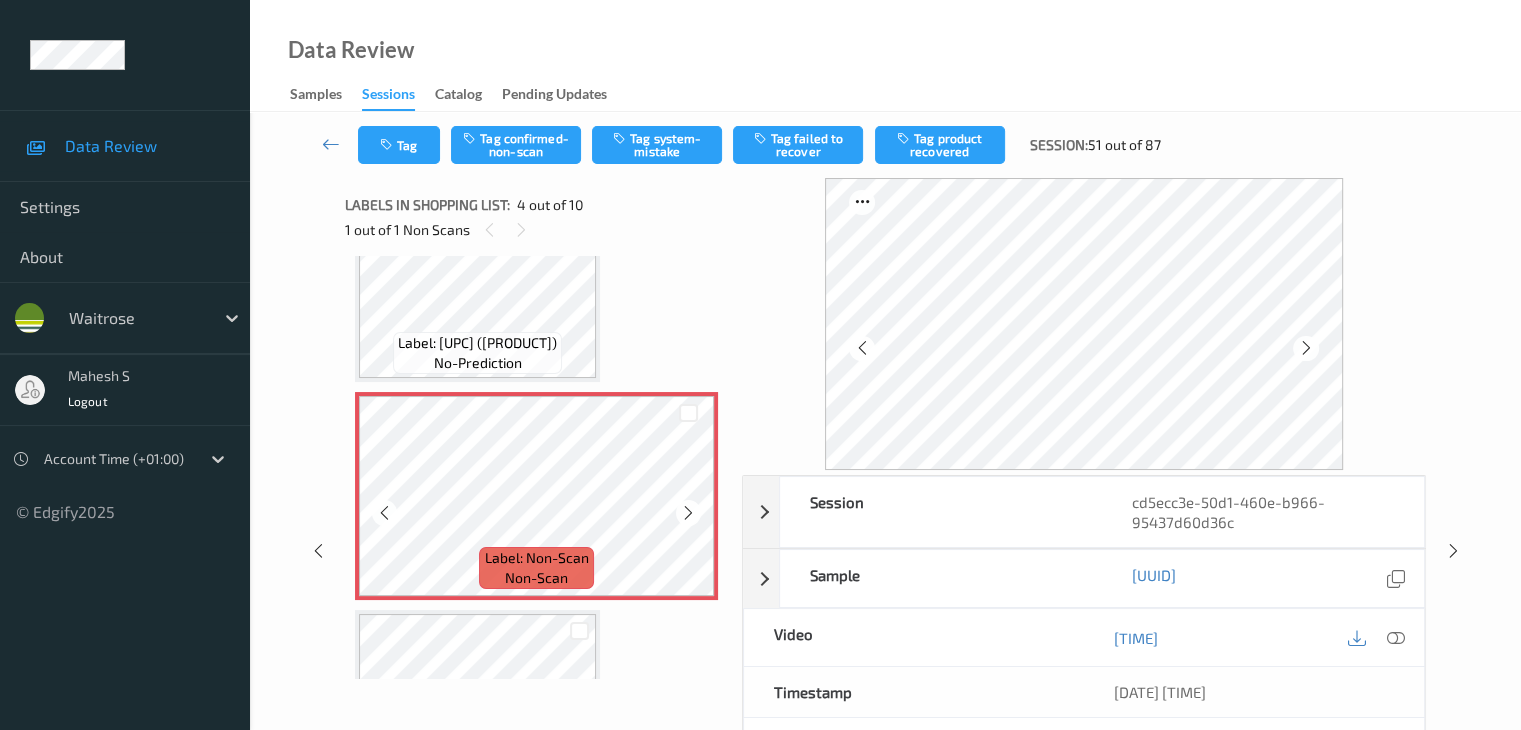 click at bounding box center [688, 512] 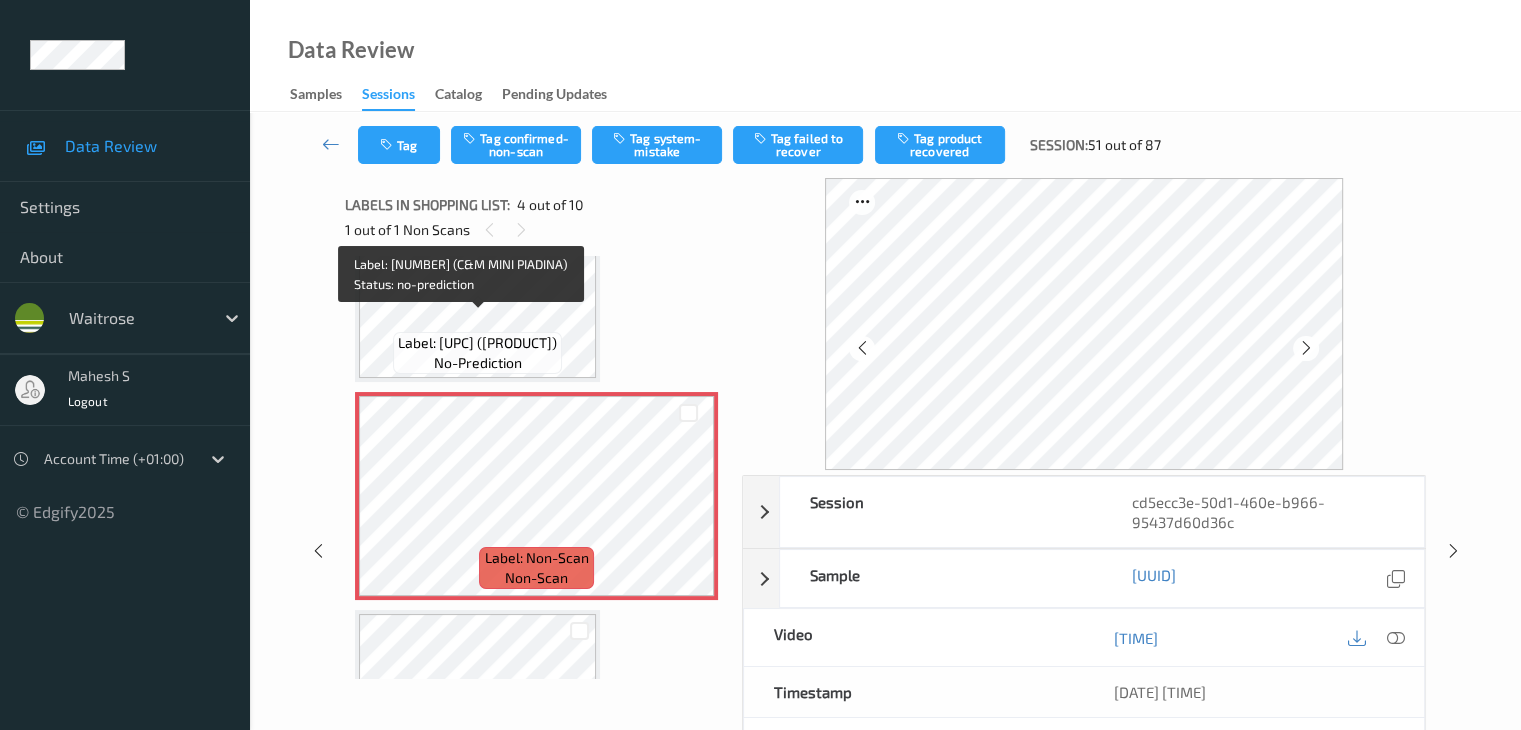 click on "Label: [UPC] ([PRODUCT])" at bounding box center (477, 343) 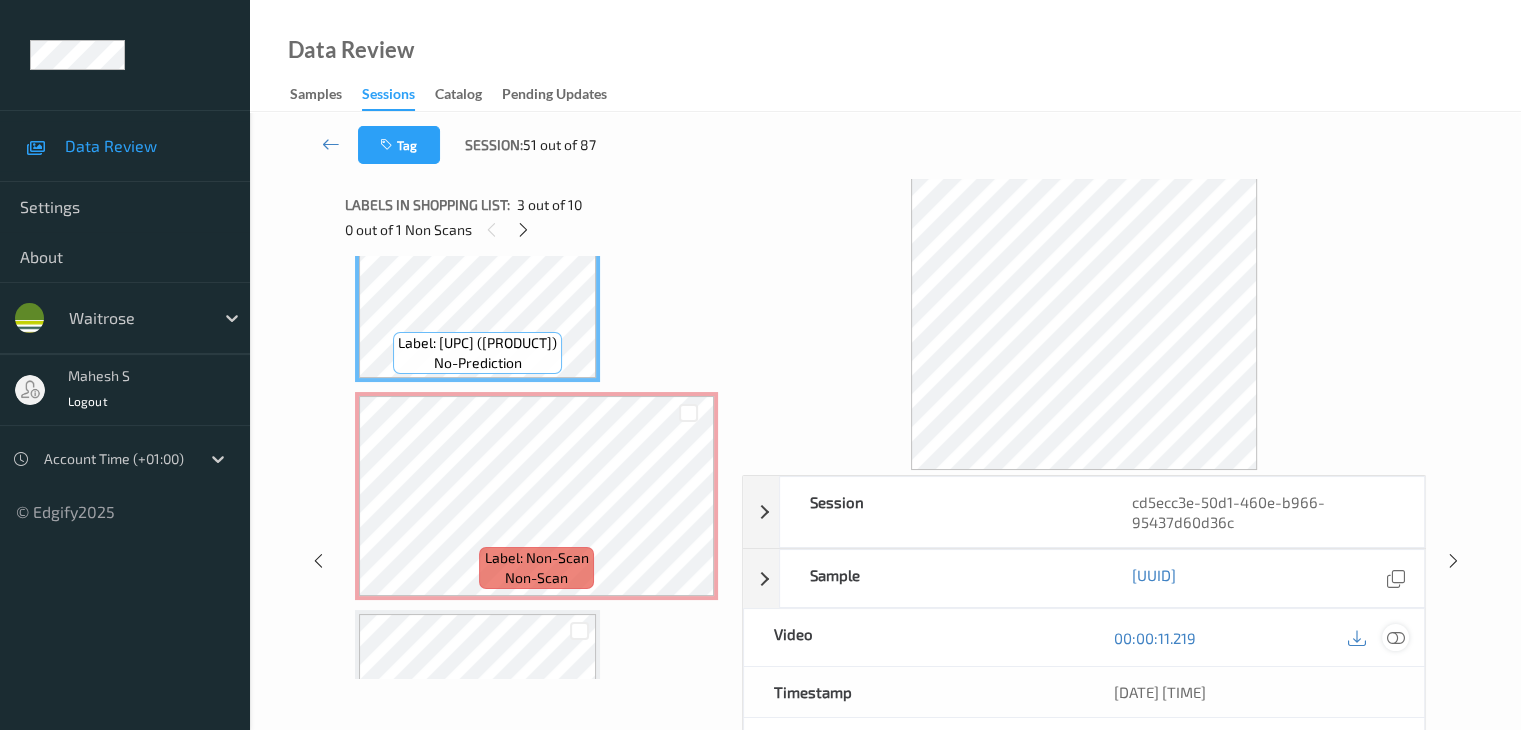 click at bounding box center (1395, 638) 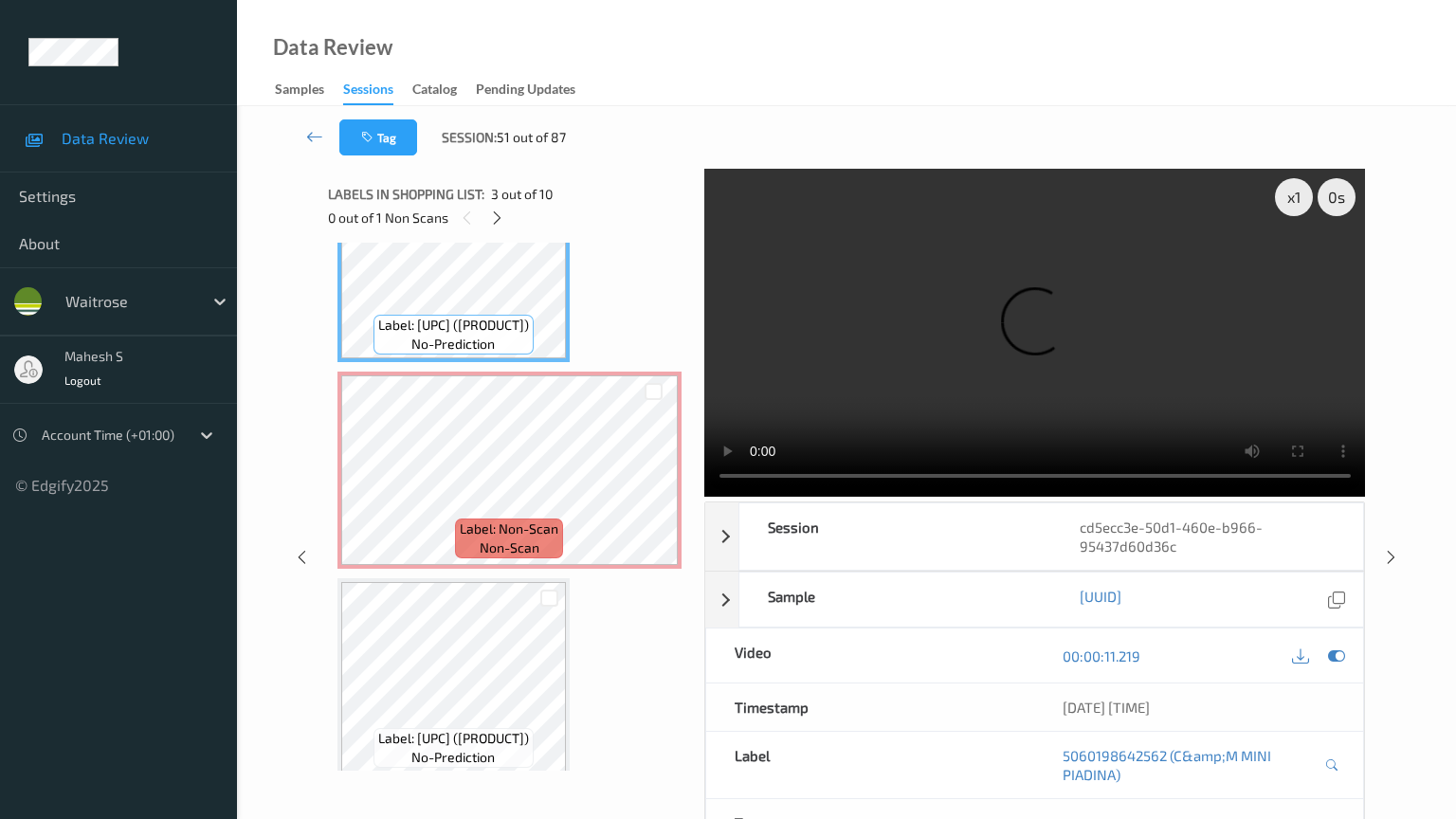 type 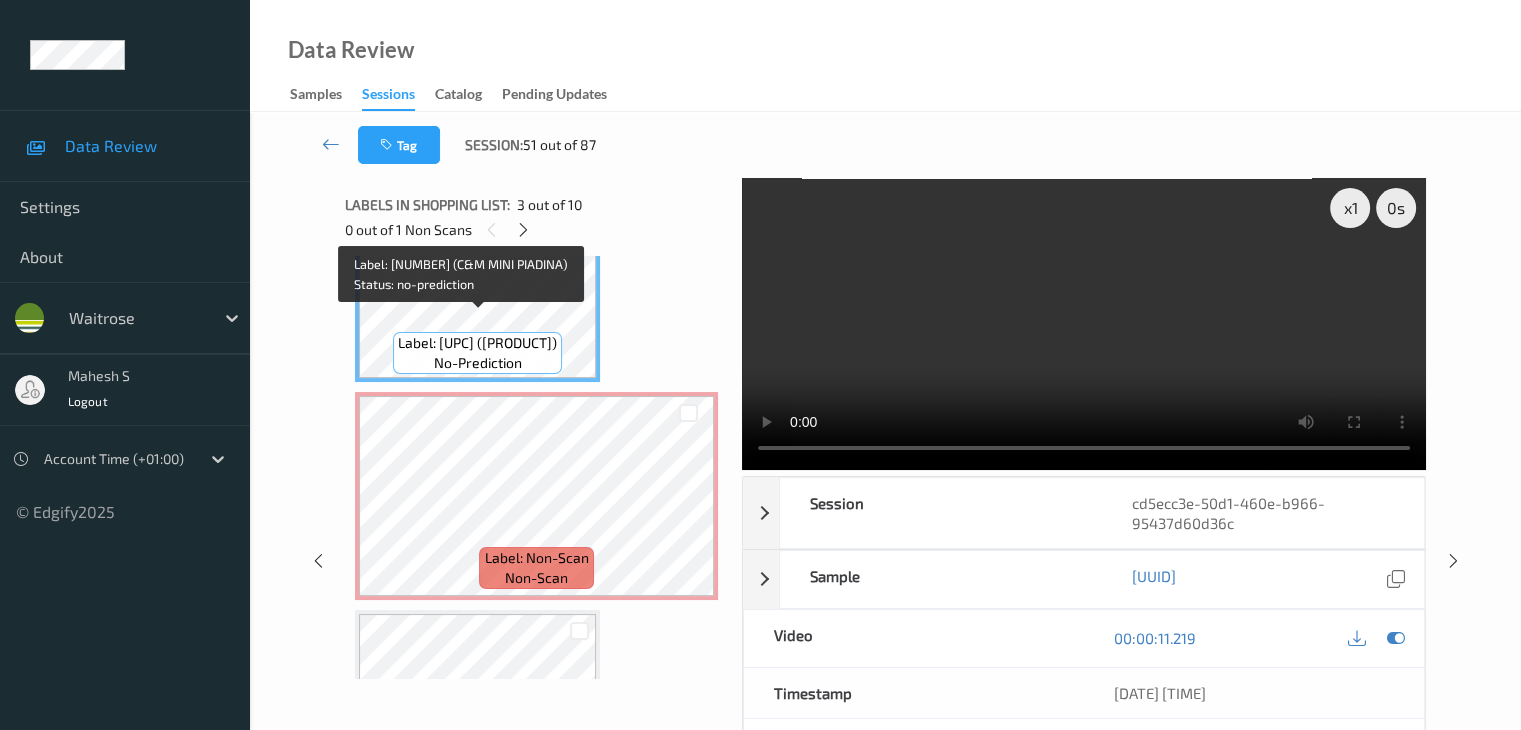 click on "Label: [UPC] ([PRODUCT])" at bounding box center [477, 343] 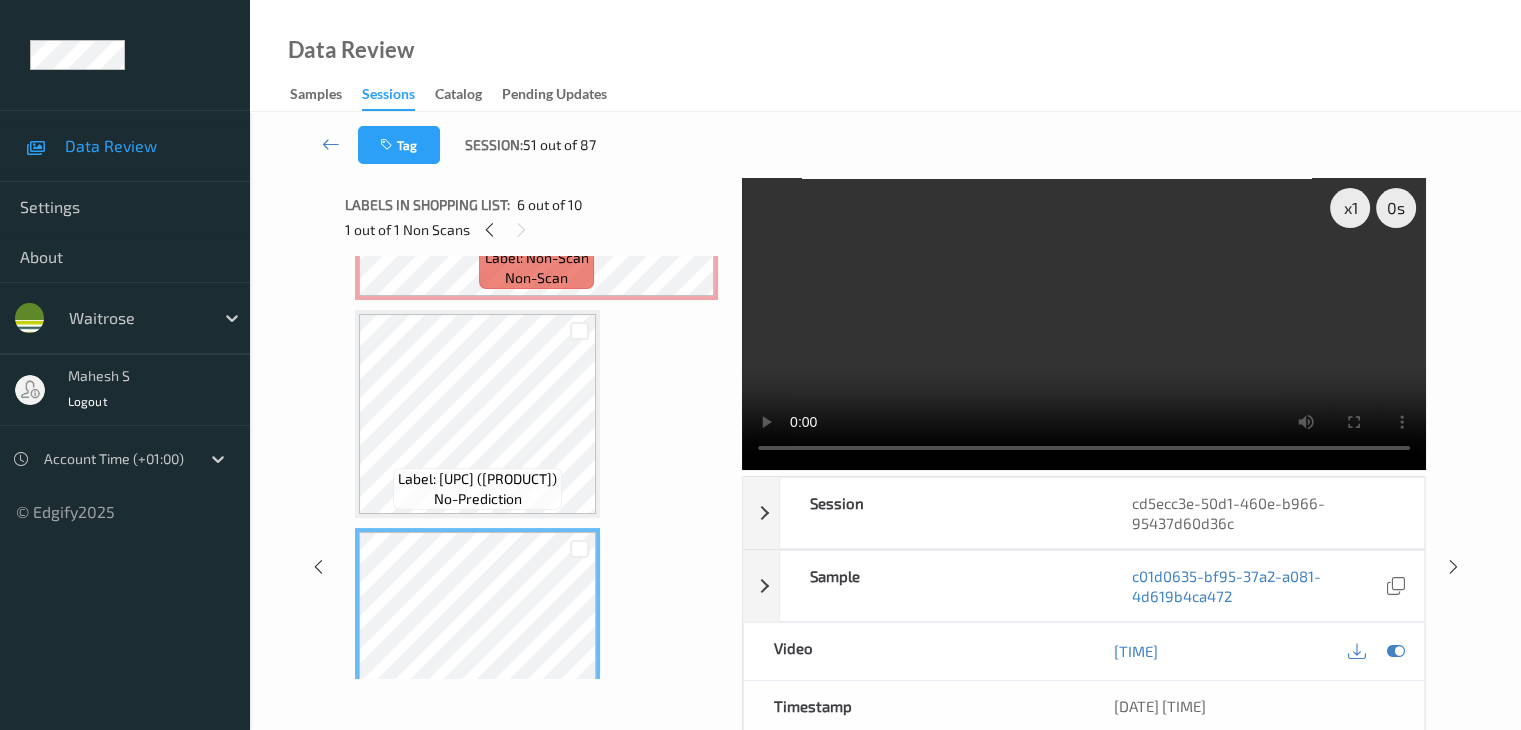 scroll, scrollTop: 628, scrollLeft: 0, axis: vertical 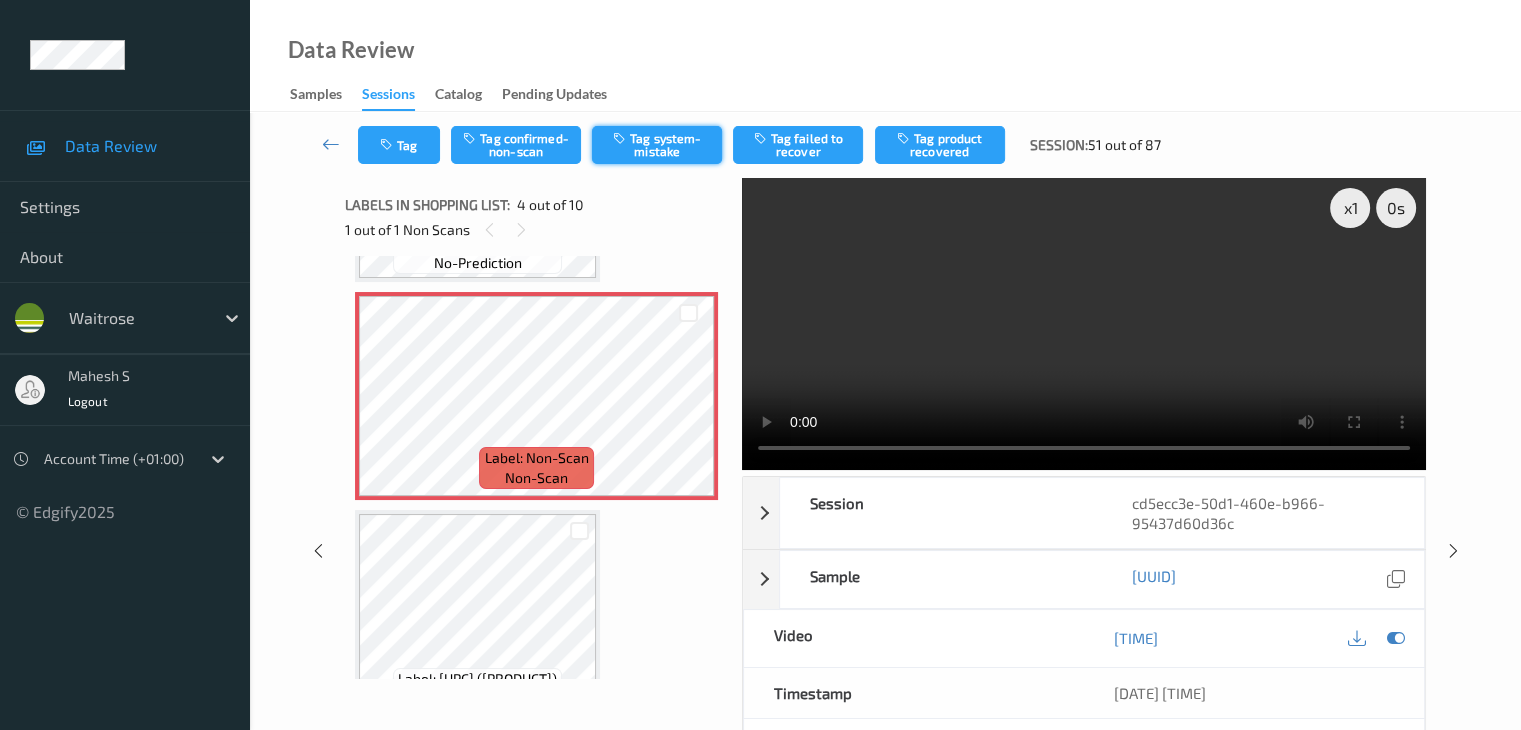 click on "Tag   system-mistake" at bounding box center (657, 145) 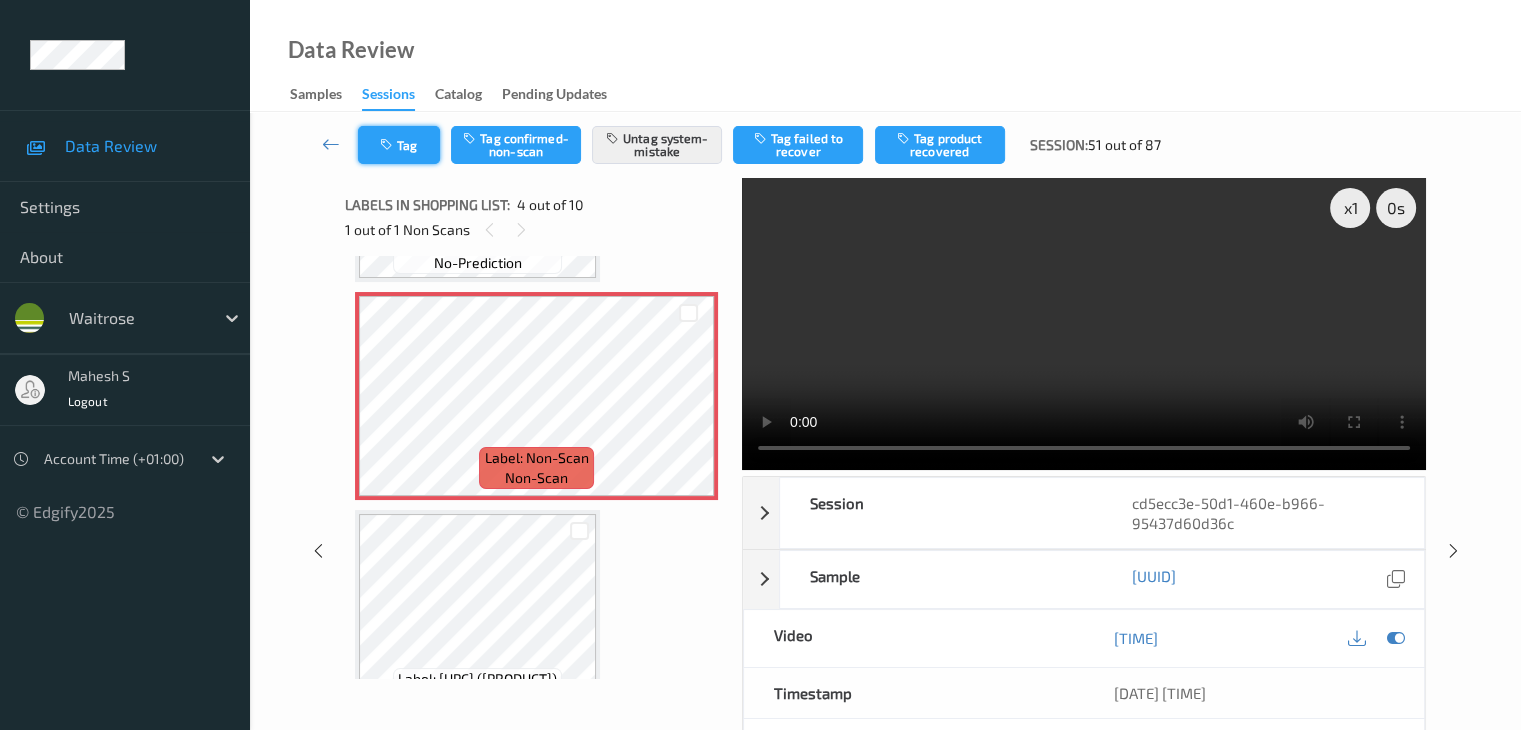 click on "Tag" at bounding box center (399, 145) 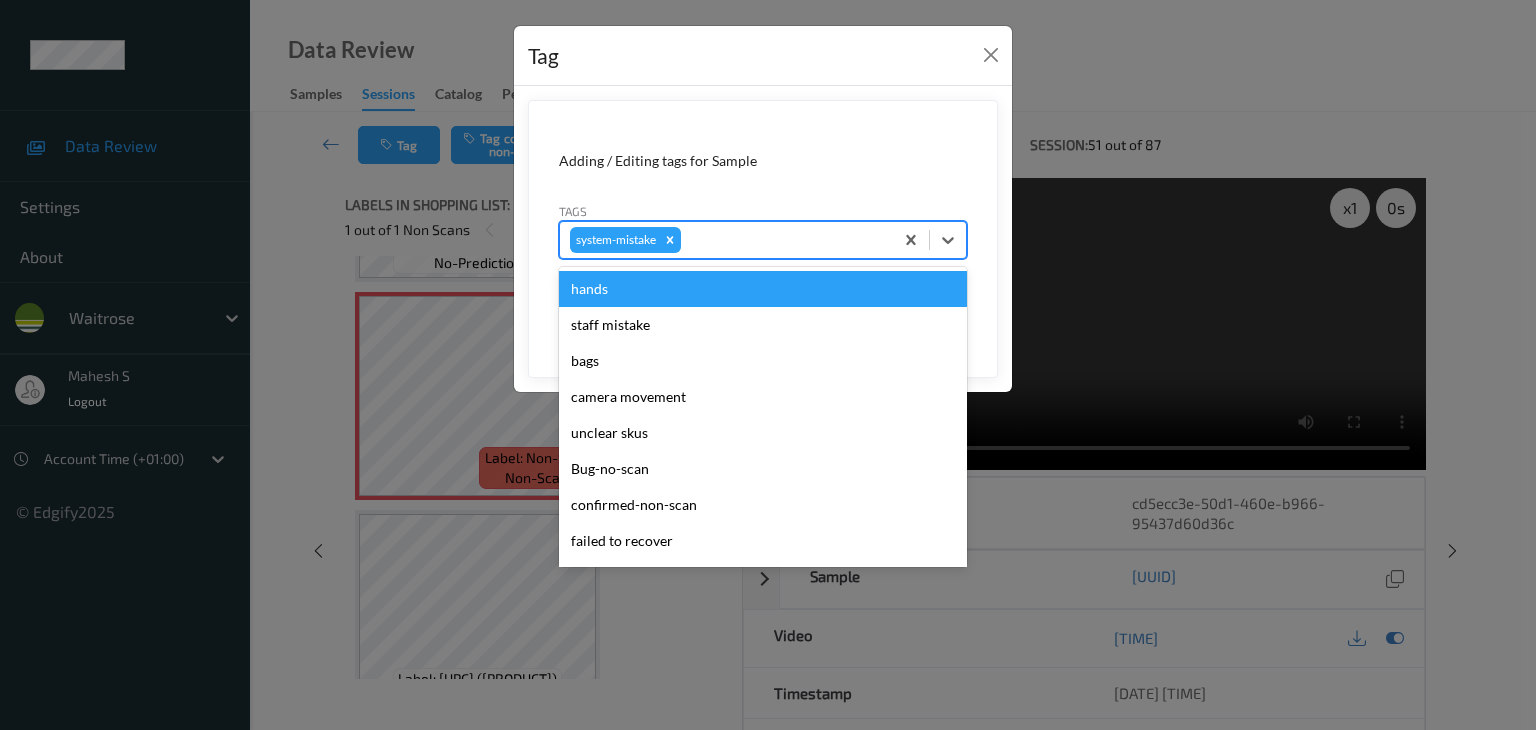 click at bounding box center [784, 240] 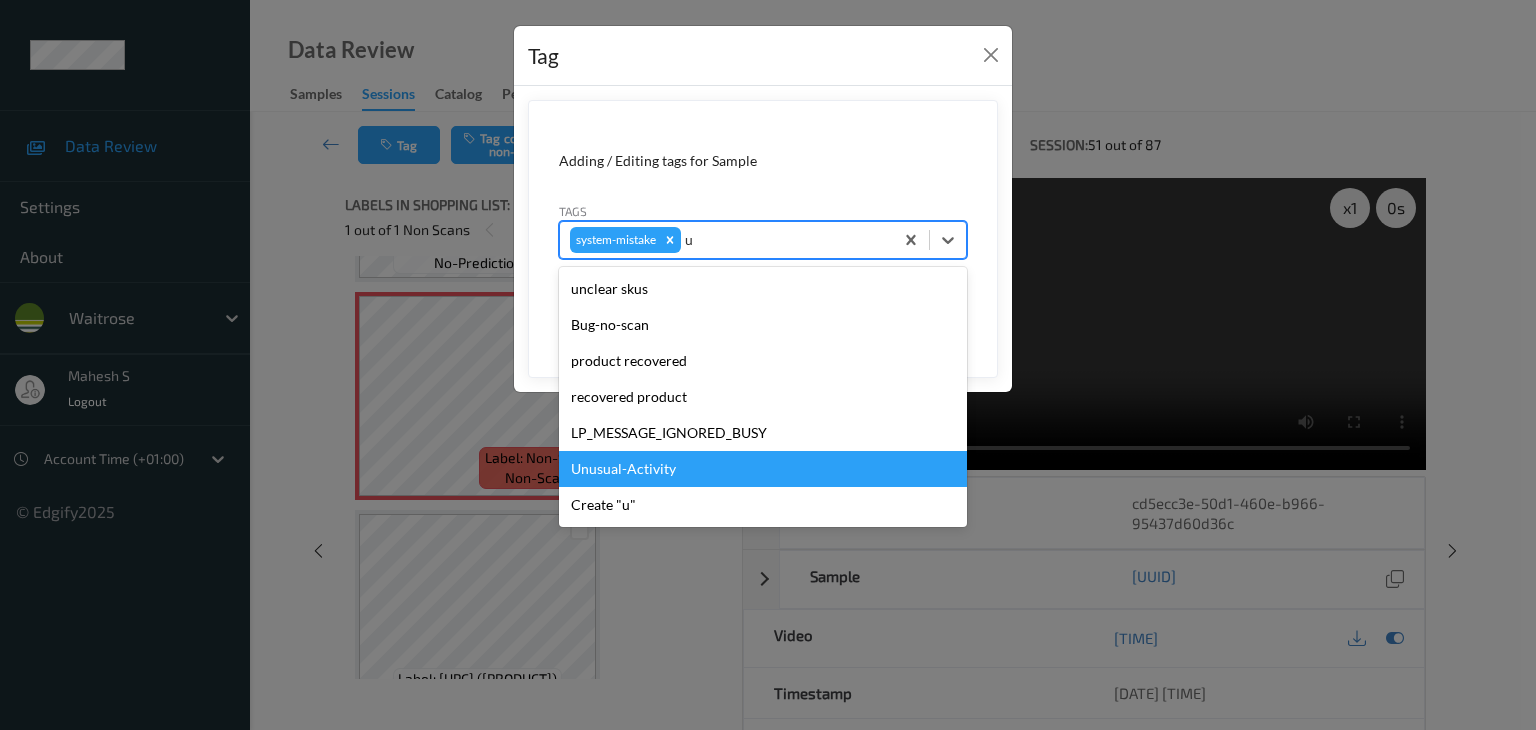 click on "Unusual-Activity" at bounding box center (763, 469) 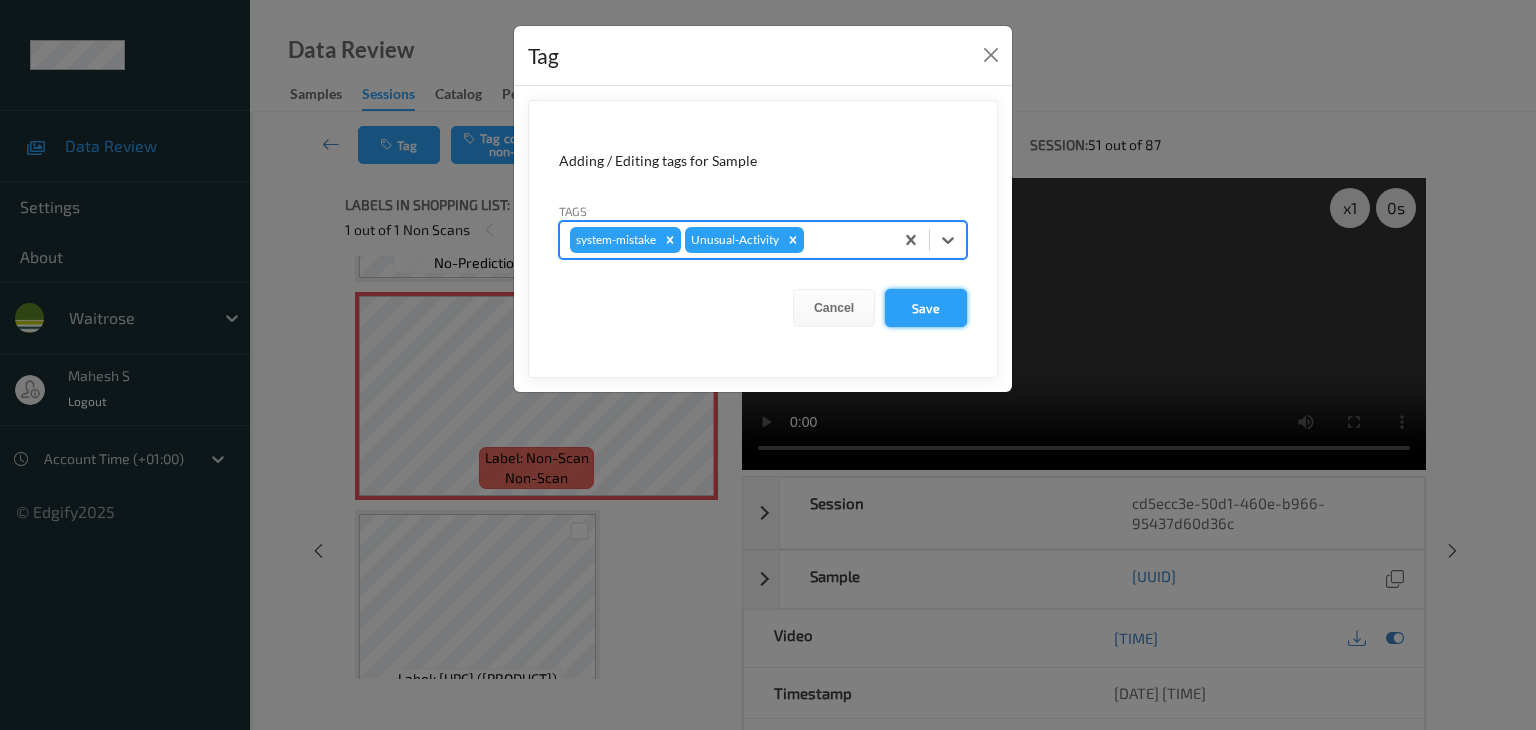 click on "Save" at bounding box center [926, 308] 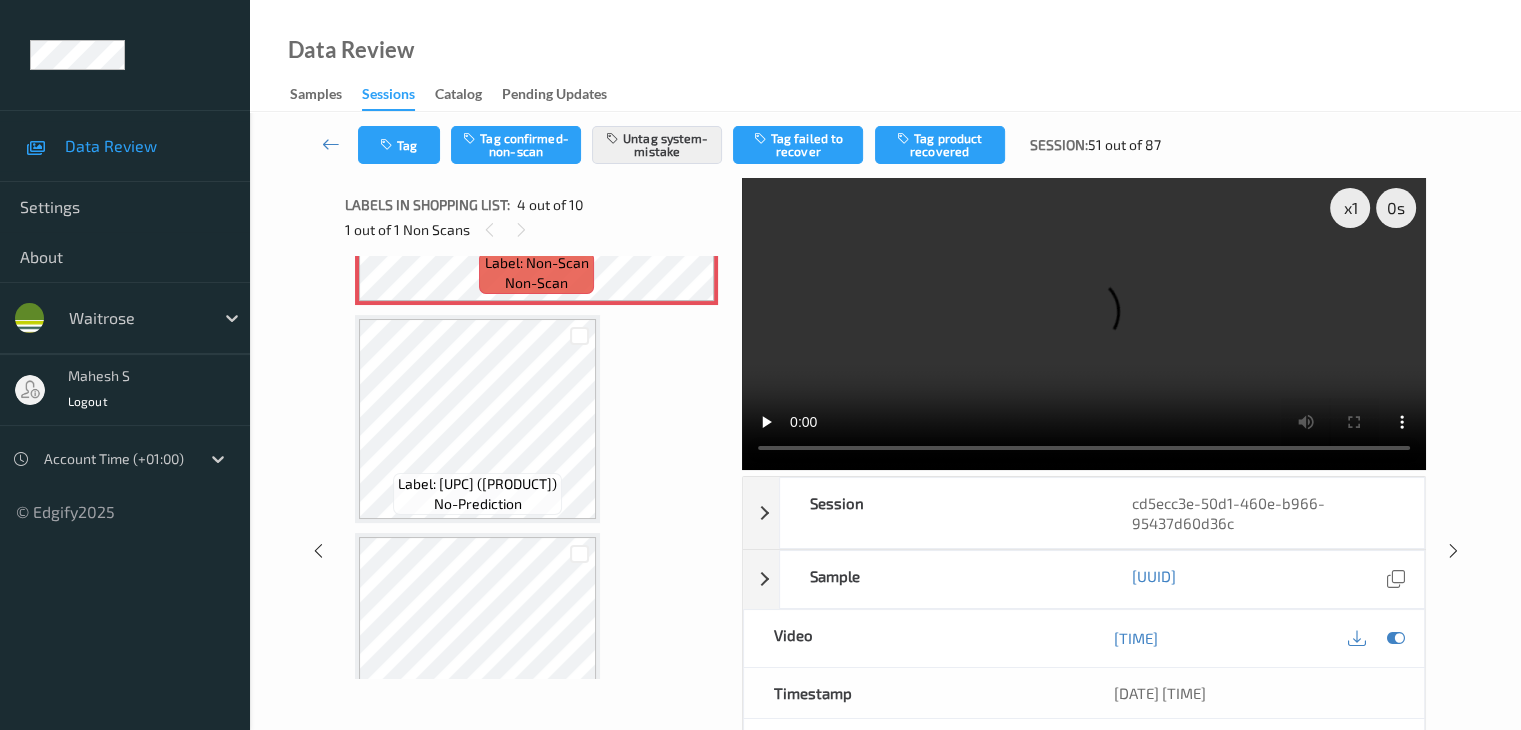 scroll, scrollTop: 828, scrollLeft: 0, axis: vertical 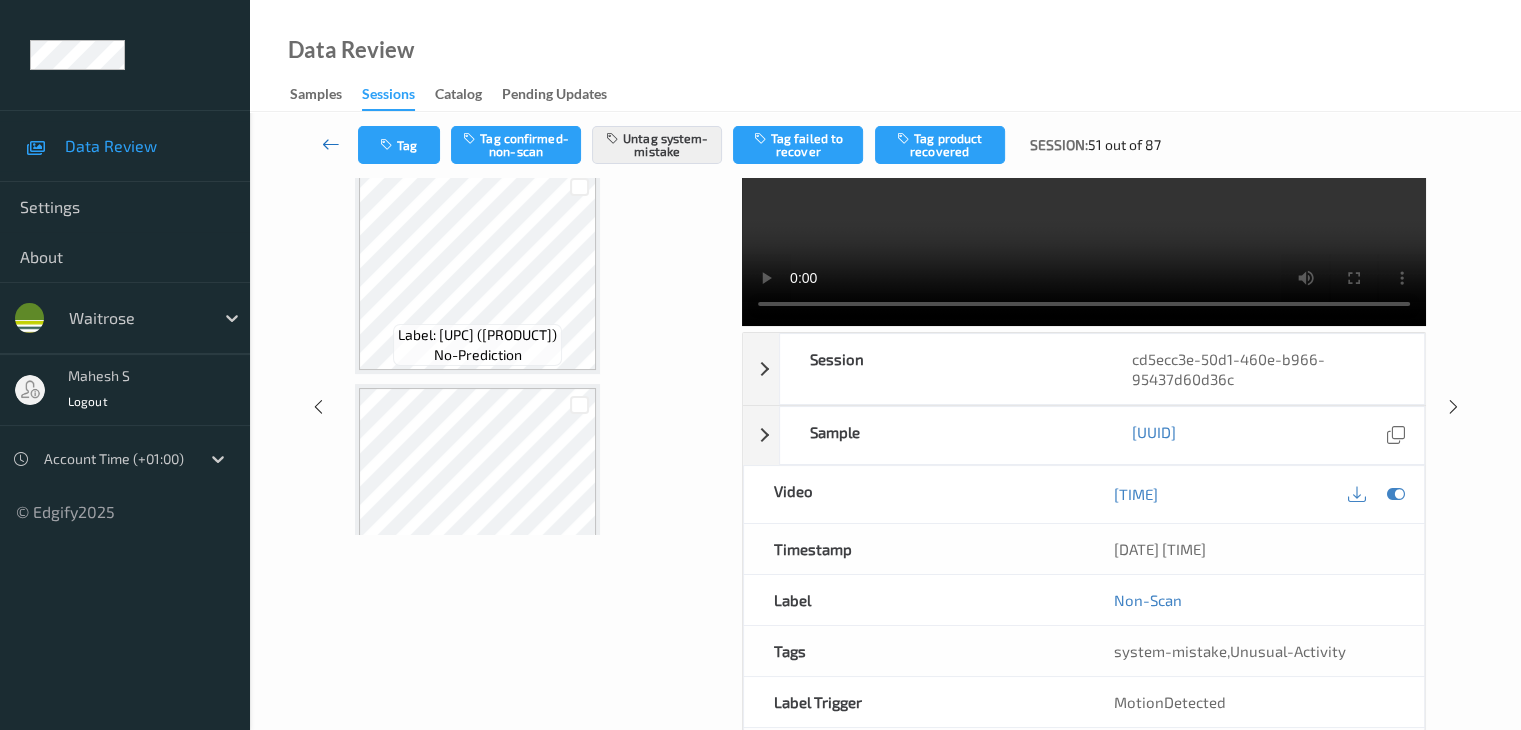 click at bounding box center (331, 144) 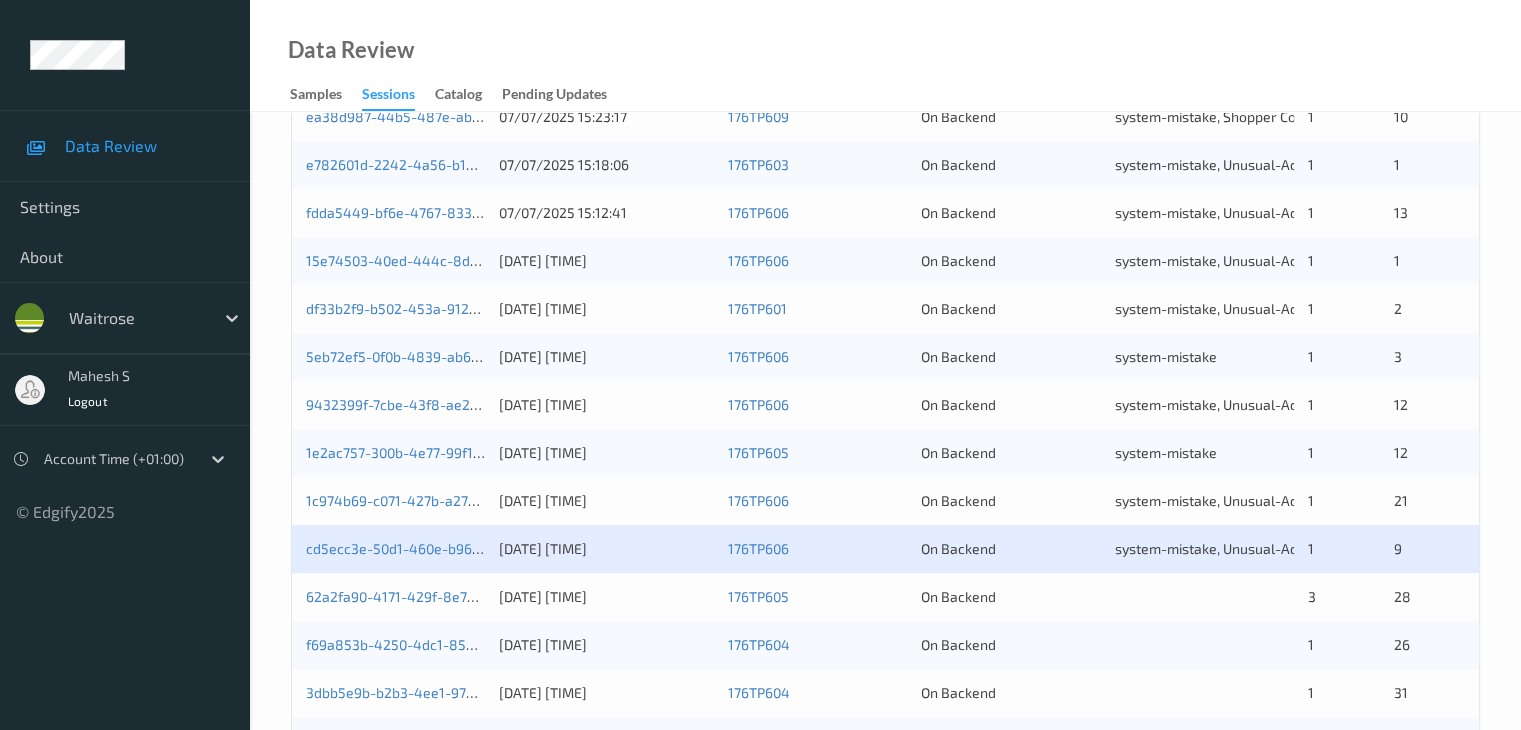 scroll, scrollTop: 700, scrollLeft: 0, axis: vertical 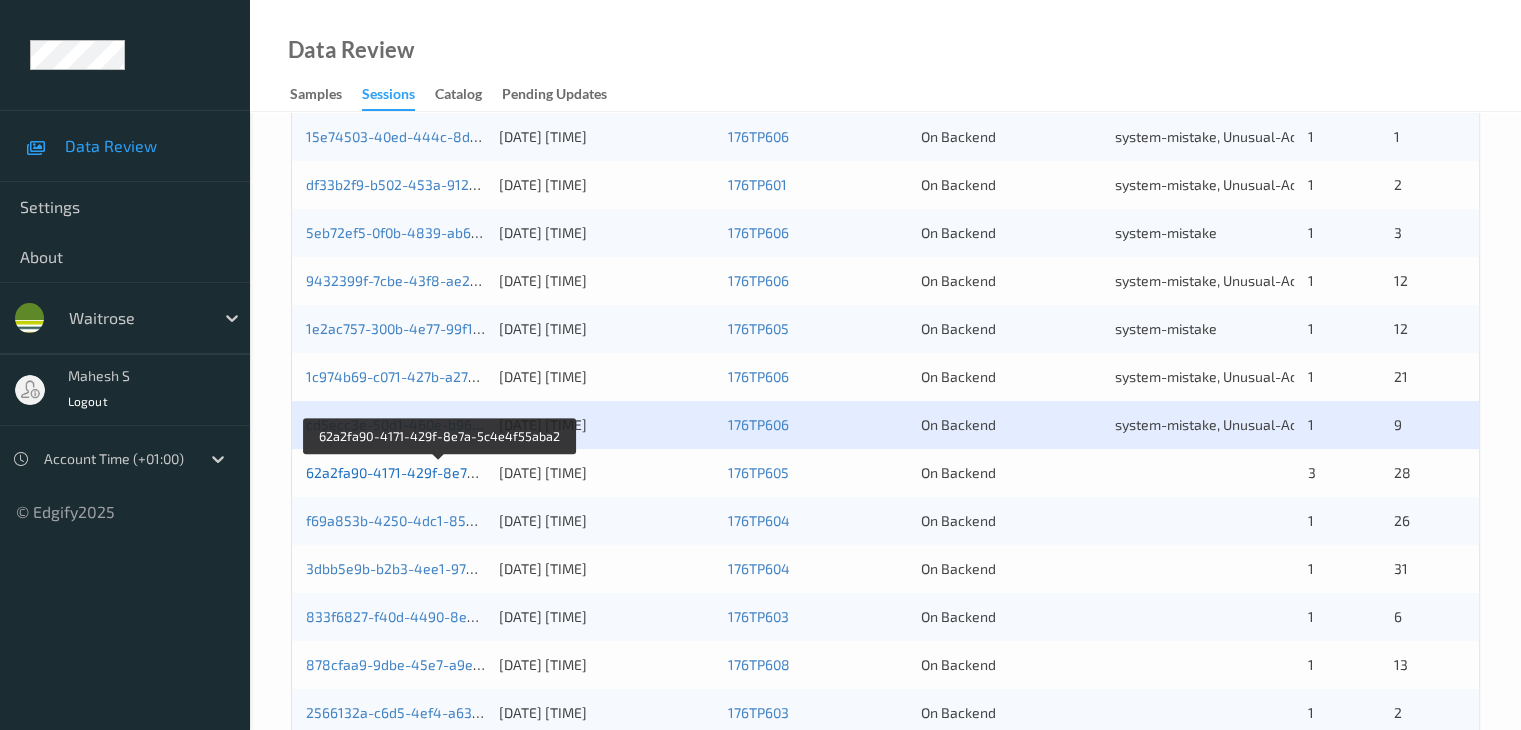click on "62a2fa90-4171-429f-8e7a-5c4e4f55aba2" at bounding box center (440, 472) 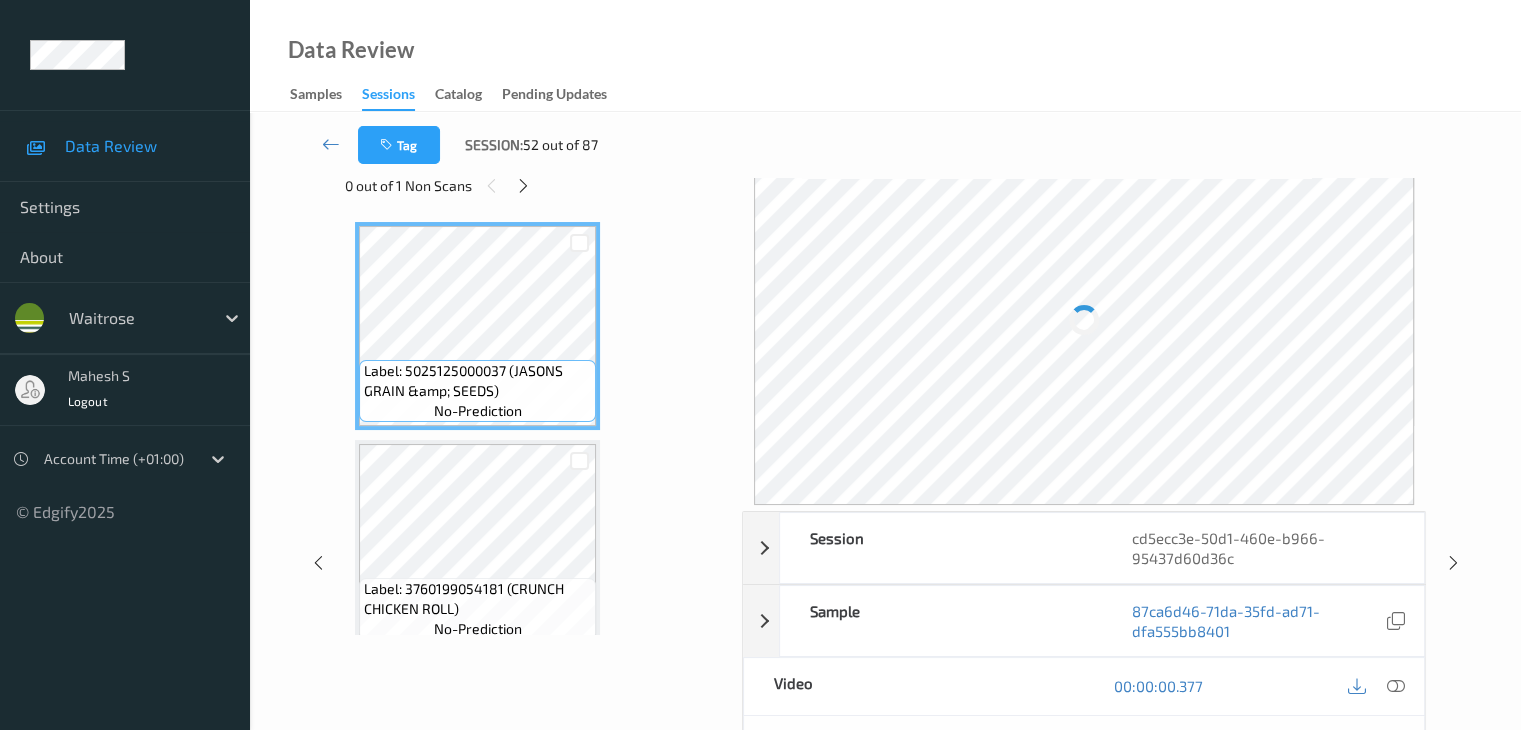 scroll, scrollTop: 0, scrollLeft: 0, axis: both 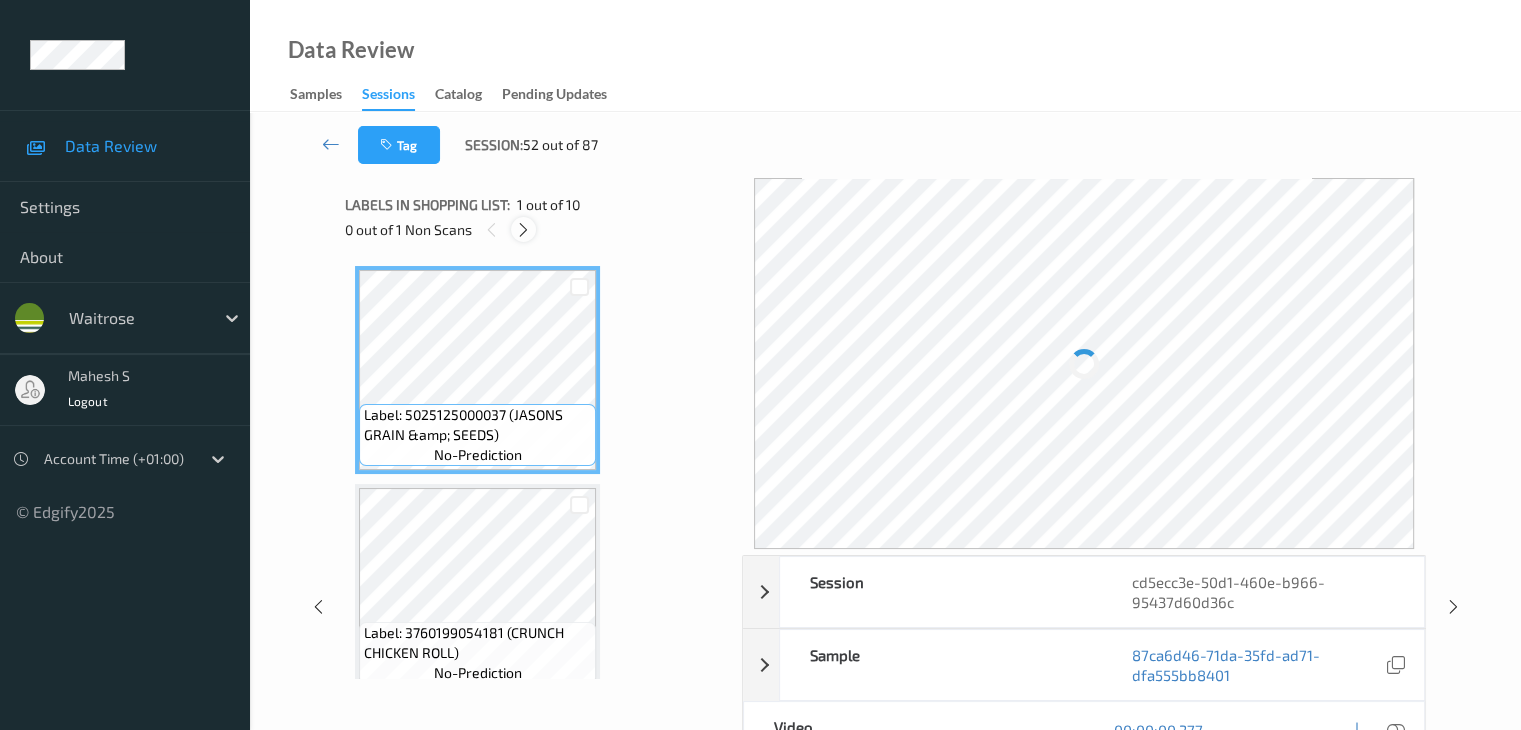 click at bounding box center (523, 230) 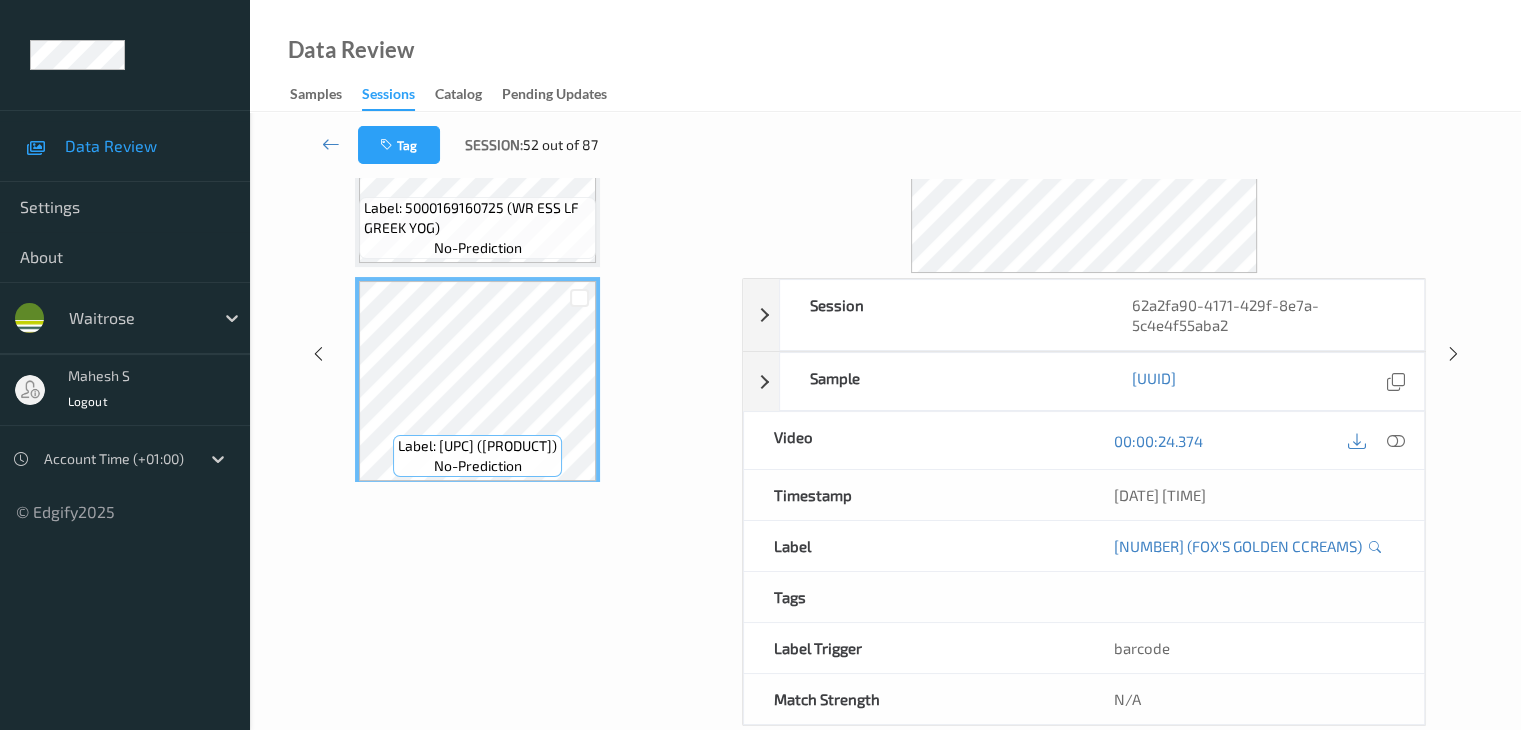 scroll, scrollTop: 200, scrollLeft: 0, axis: vertical 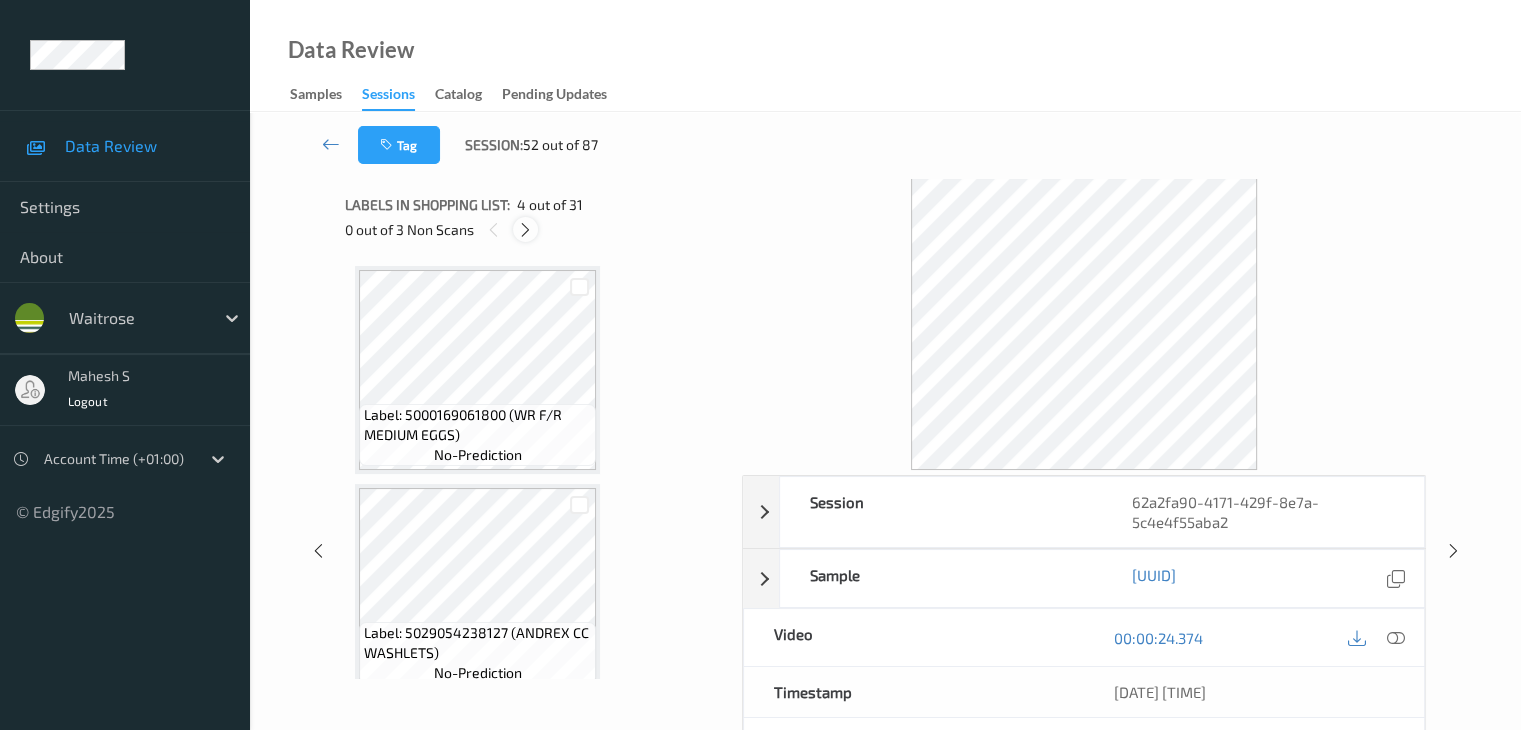 click at bounding box center [525, 230] 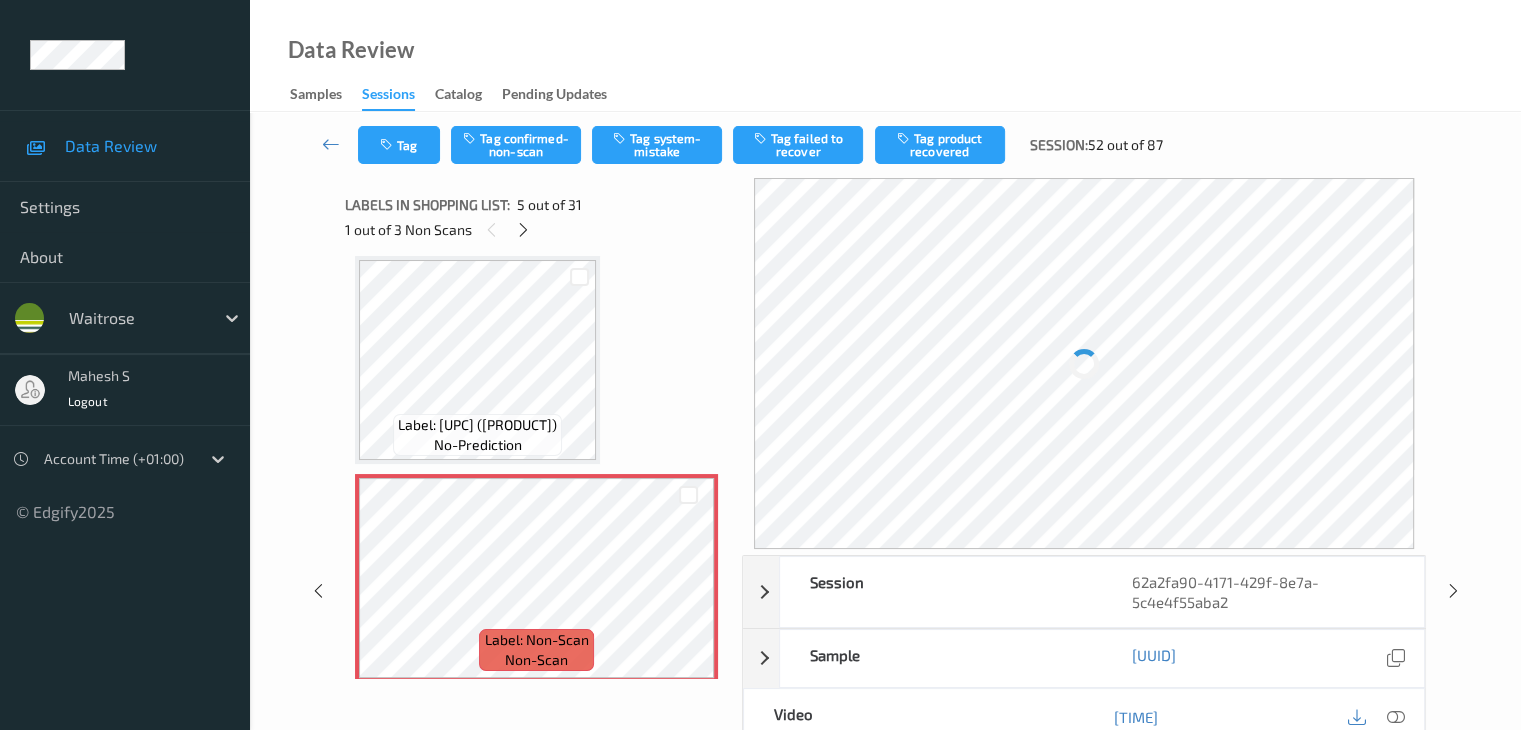 scroll, scrollTop: 764, scrollLeft: 0, axis: vertical 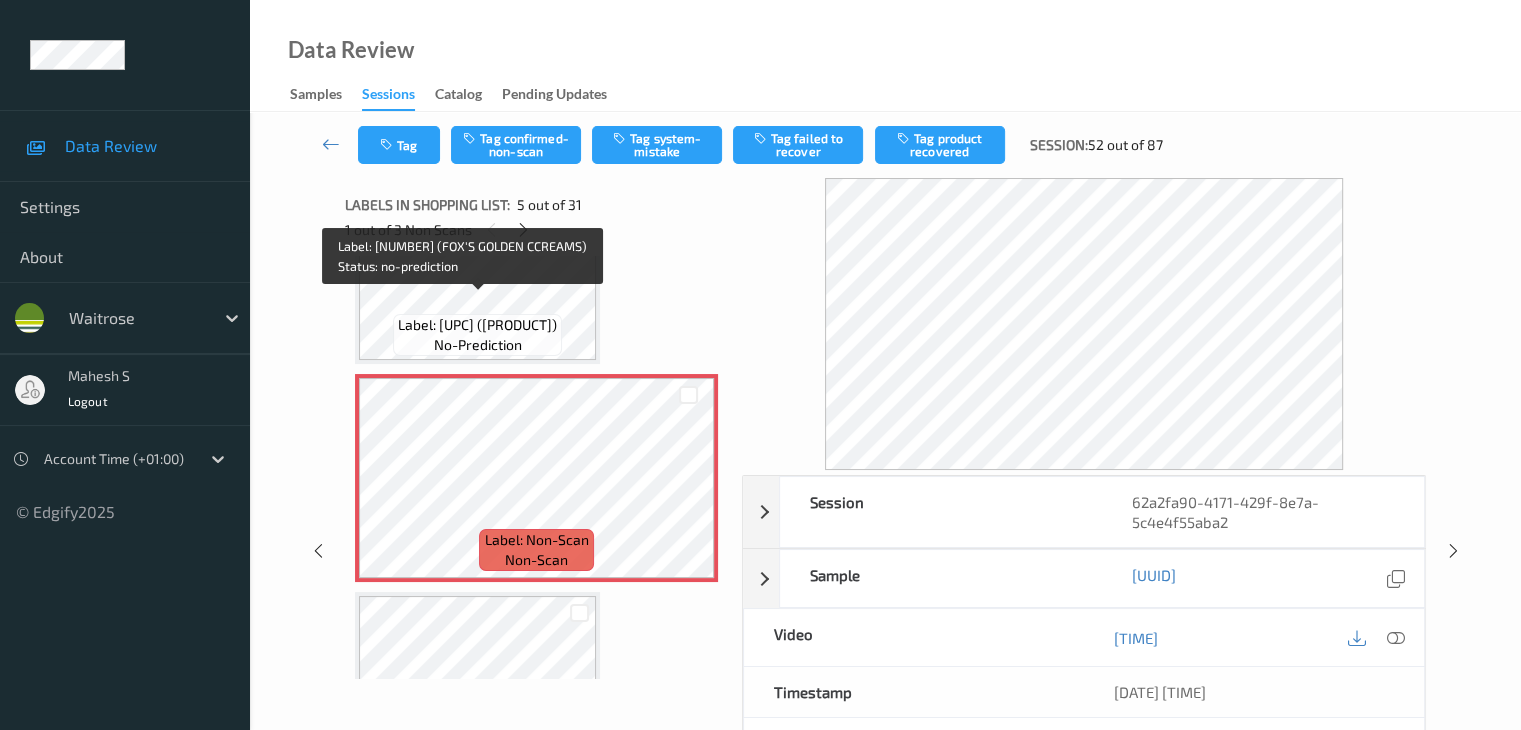 click on "Label: [UPC] ([PRODUCT])" at bounding box center (477, 325) 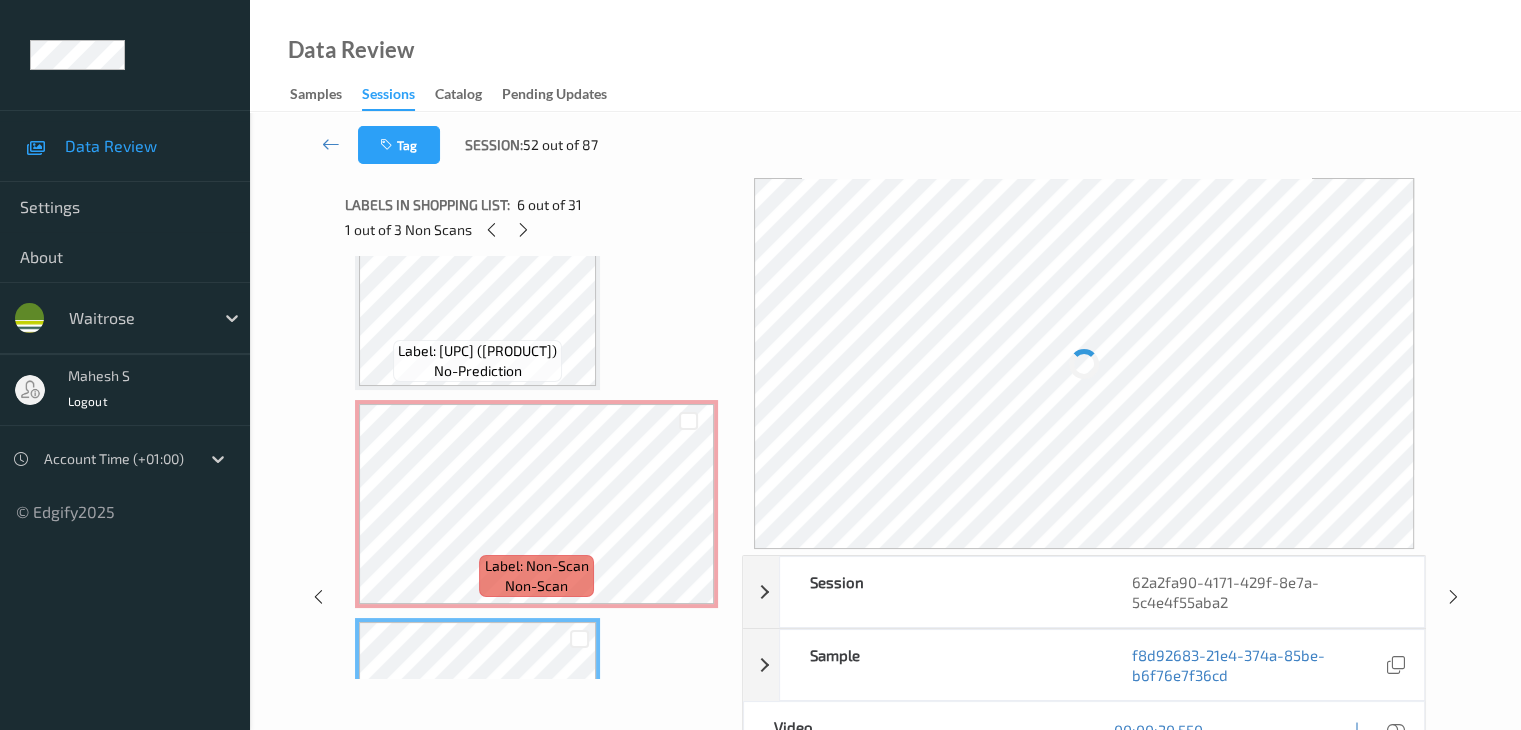 scroll, scrollTop: 664, scrollLeft: 0, axis: vertical 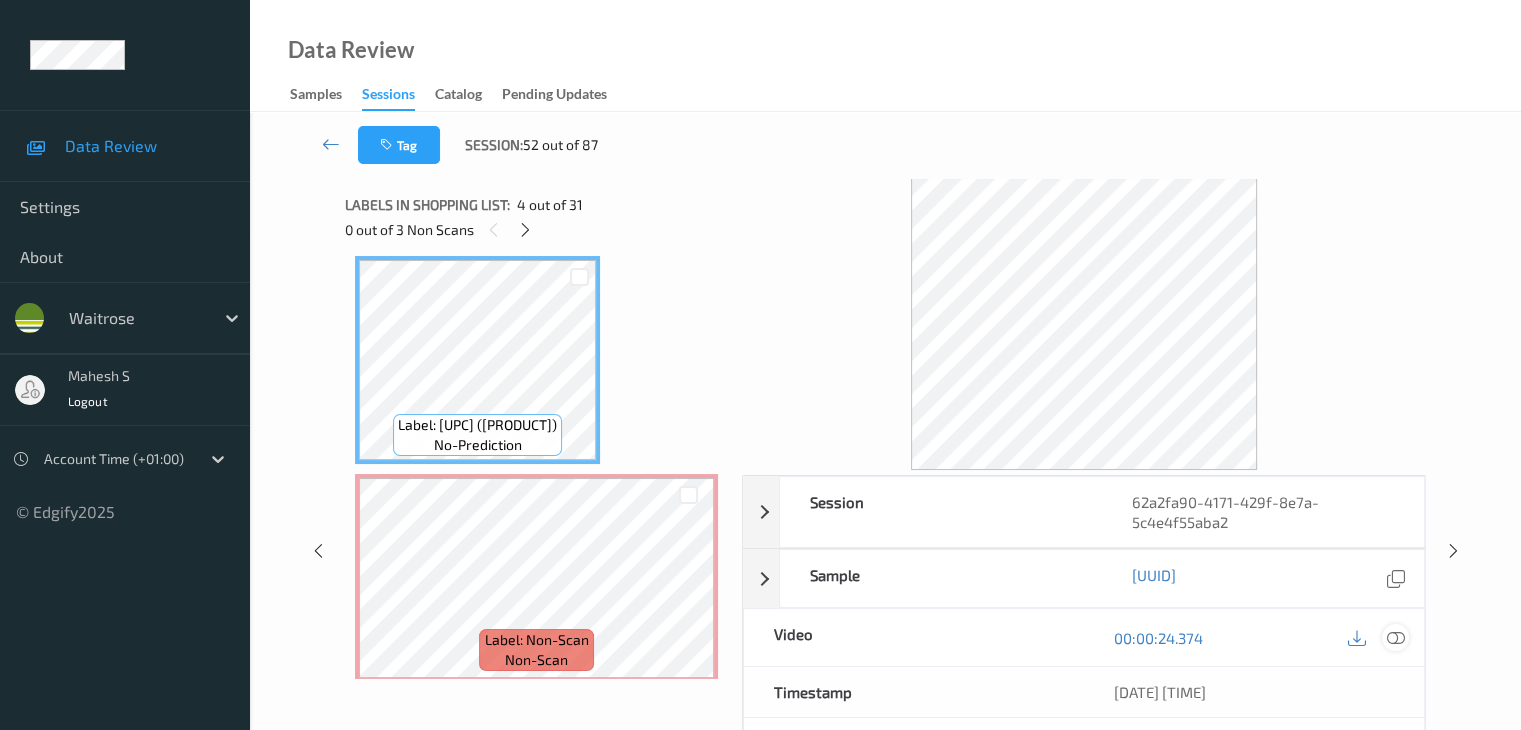 click at bounding box center [1395, 637] 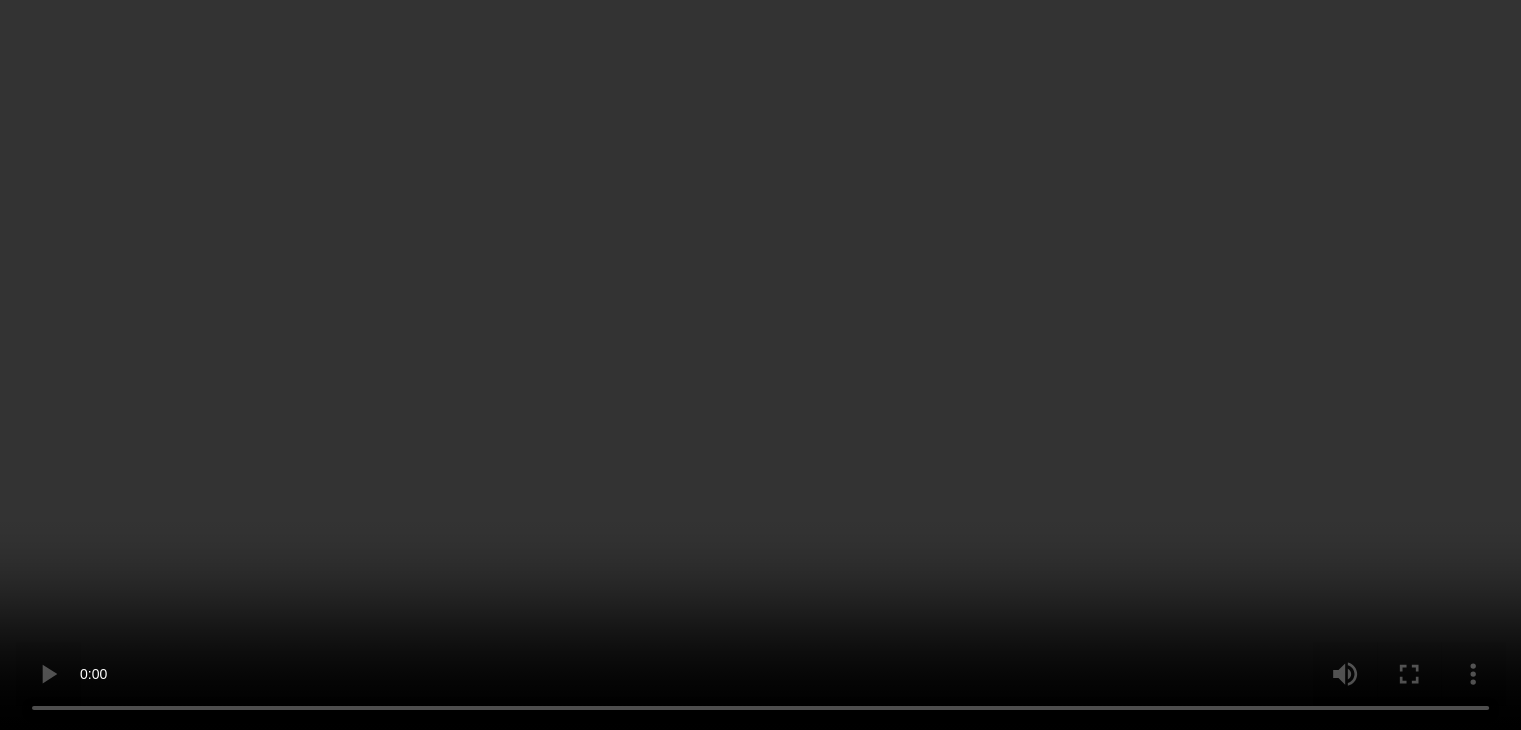 scroll, scrollTop: 1164, scrollLeft: 0, axis: vertical 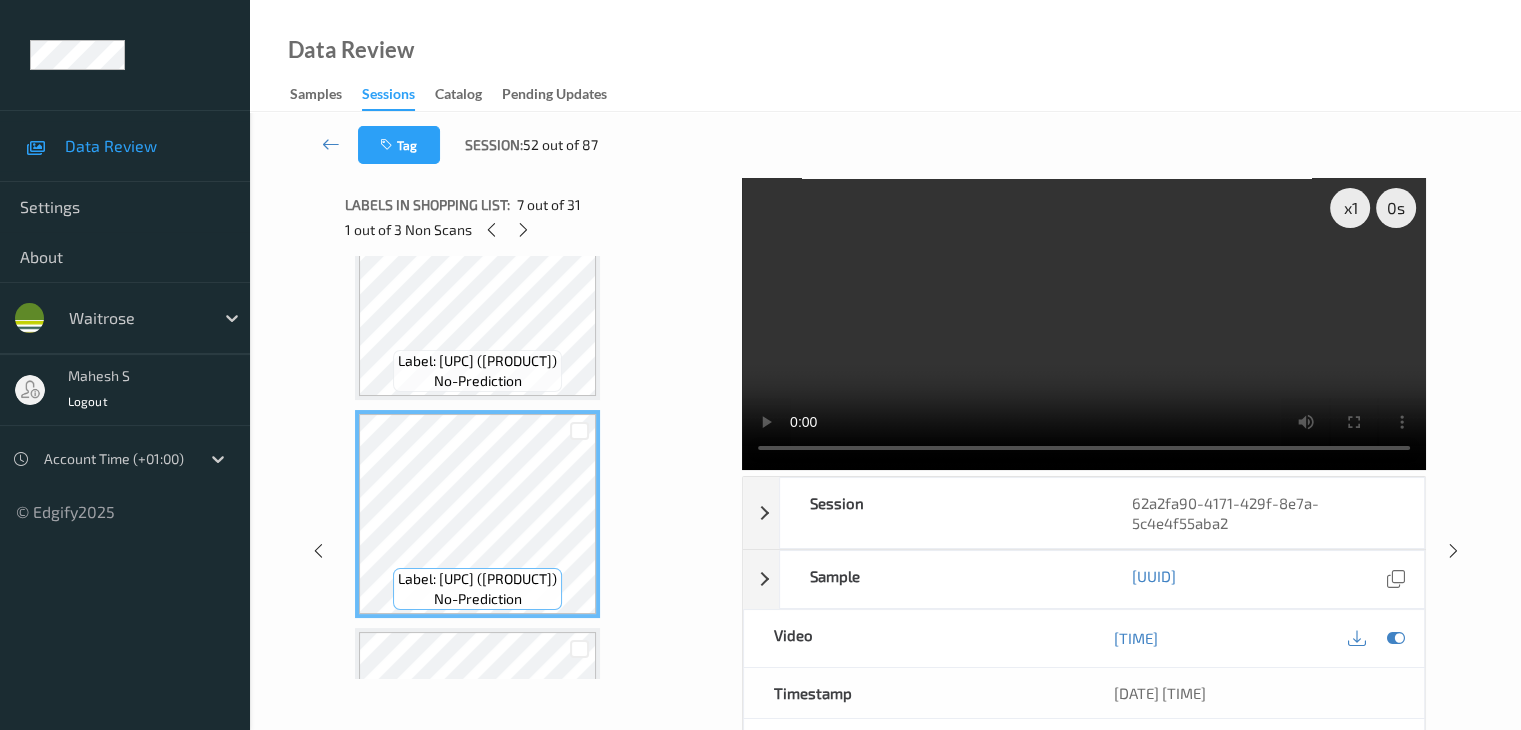 click on "Label: [UPC] ([PRODUCT])" at bounding box center [477, 361] 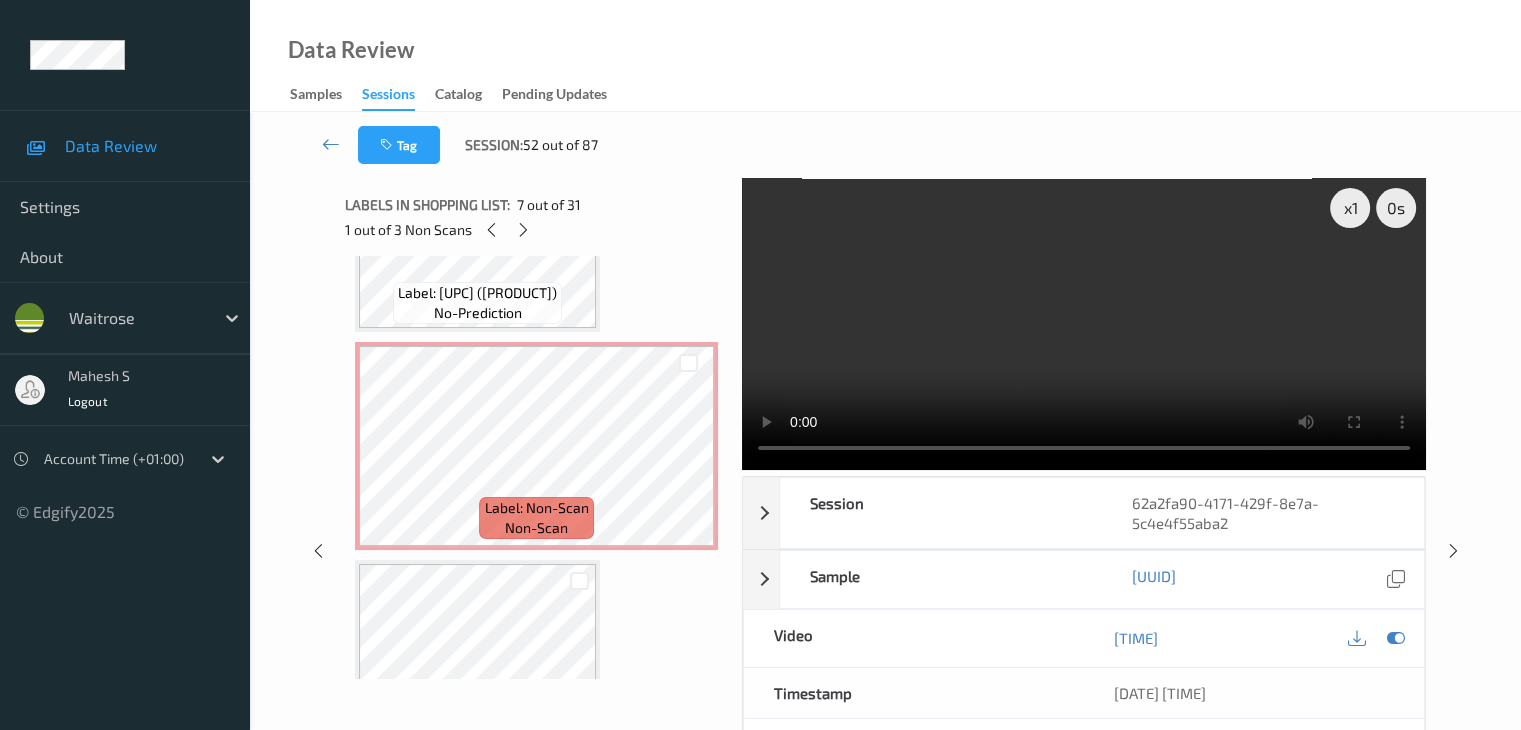scroll, scrollTop: 764, scrollLeft: 0, axis: vertical 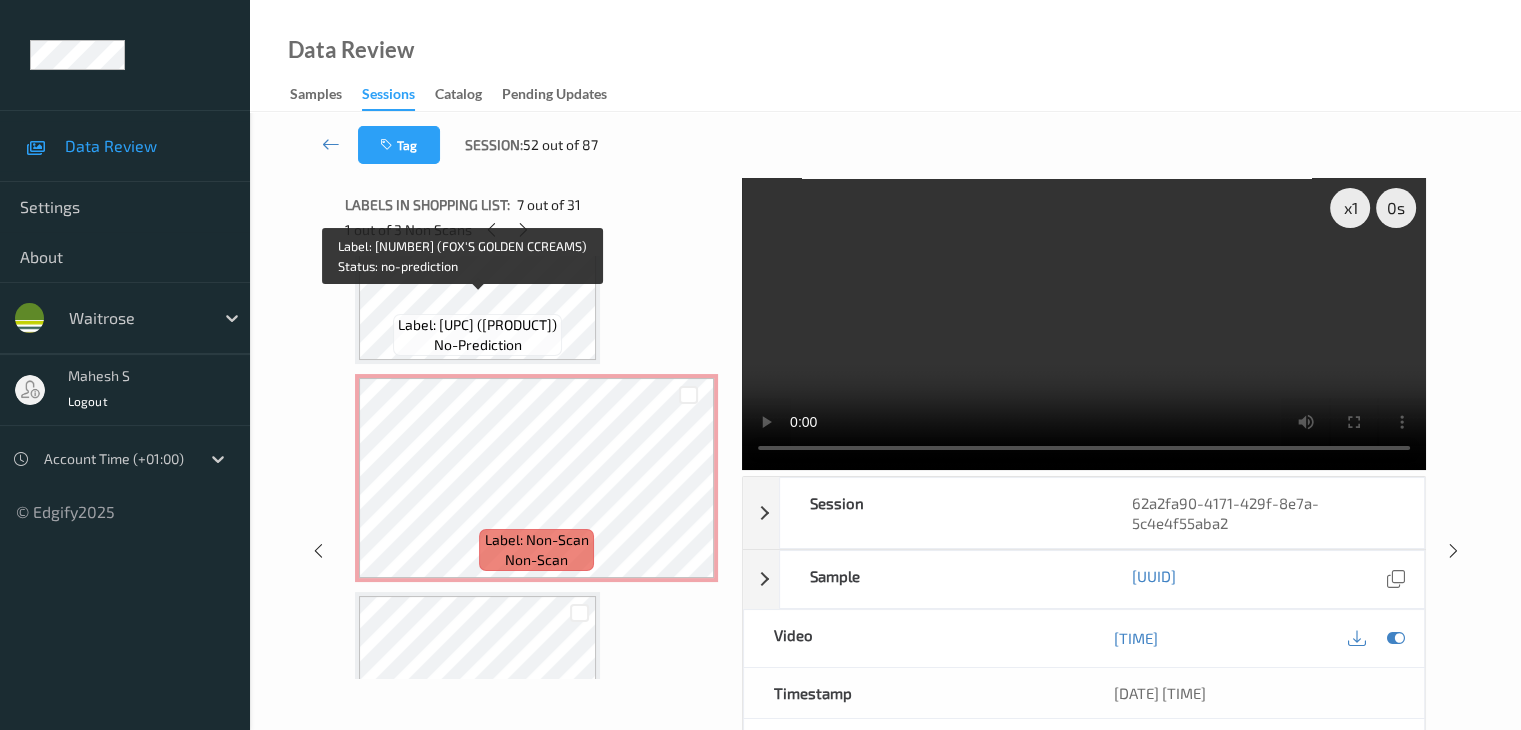 click on "Label: [UPC] ([PRODUCT])" at bounding box center (477, 325) 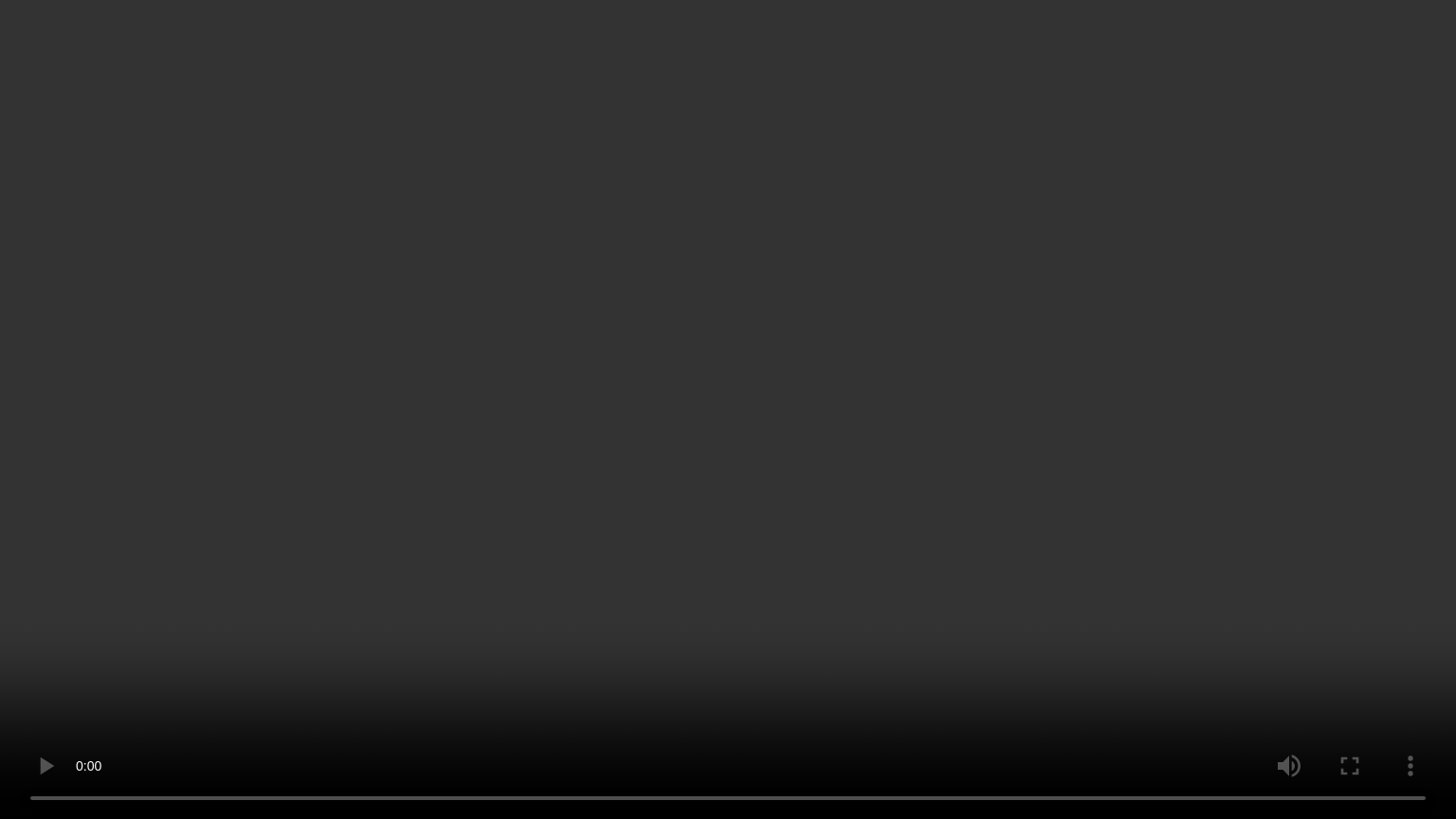 type 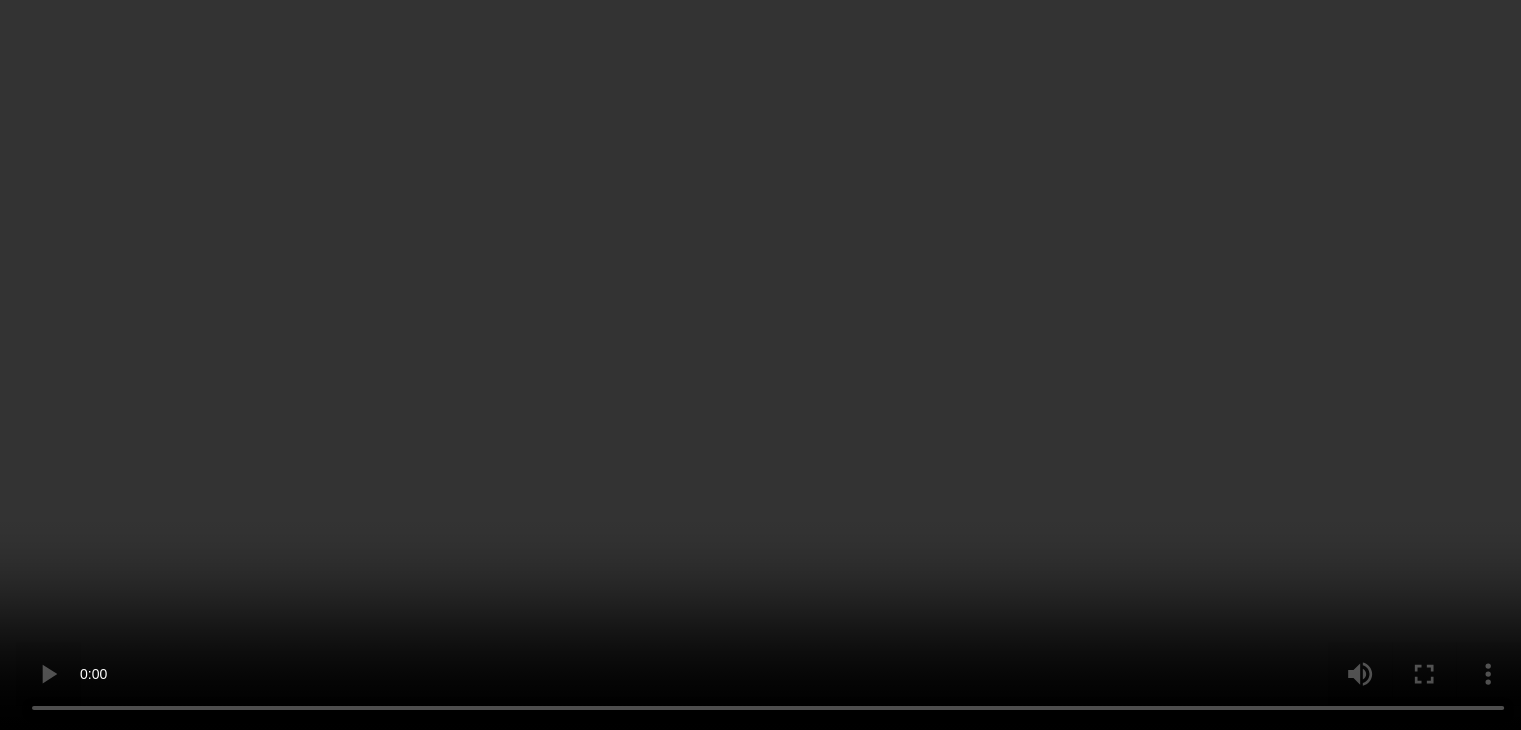 scroll, scrollTop: 464, scrollLeft: 0, axis: vertical 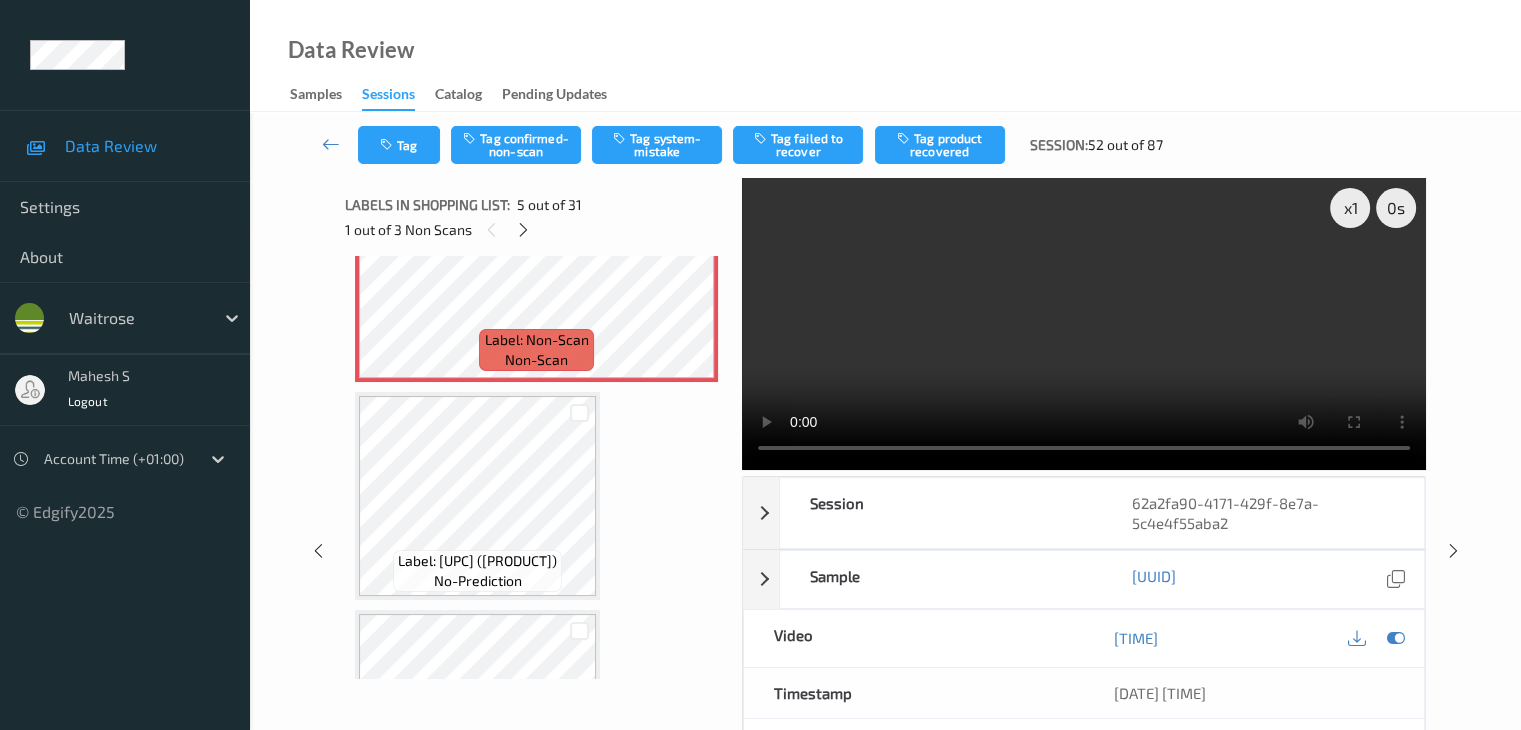 click on "Tag Tag   confirmed-non-scan Tag   system-mistake Tag   failed to recover Tag   product recovered Session: [NUMBER] out of [NUMBER]" at bounding box center (885, 145) 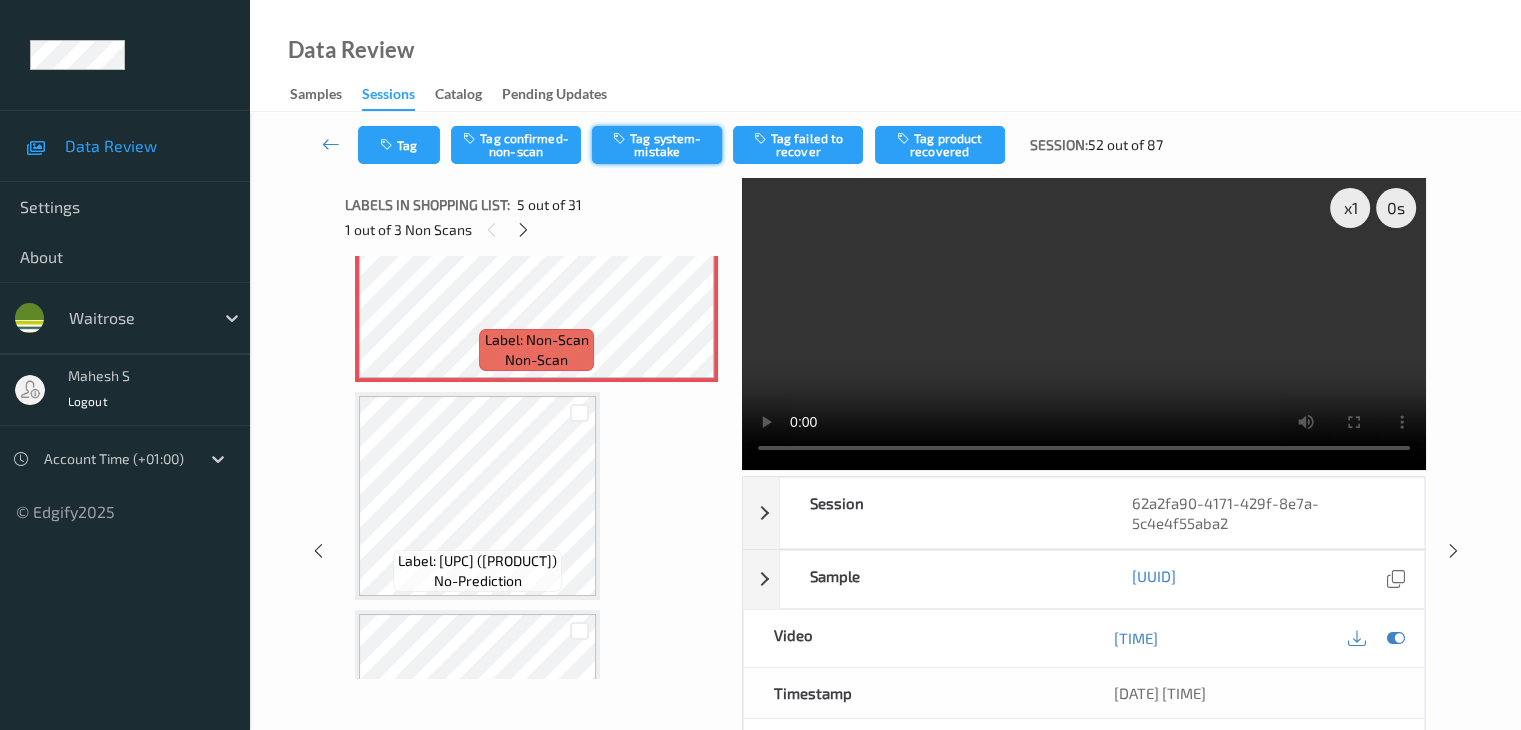 click on "Tag   system-mistake" at bounding box center [657, 145] 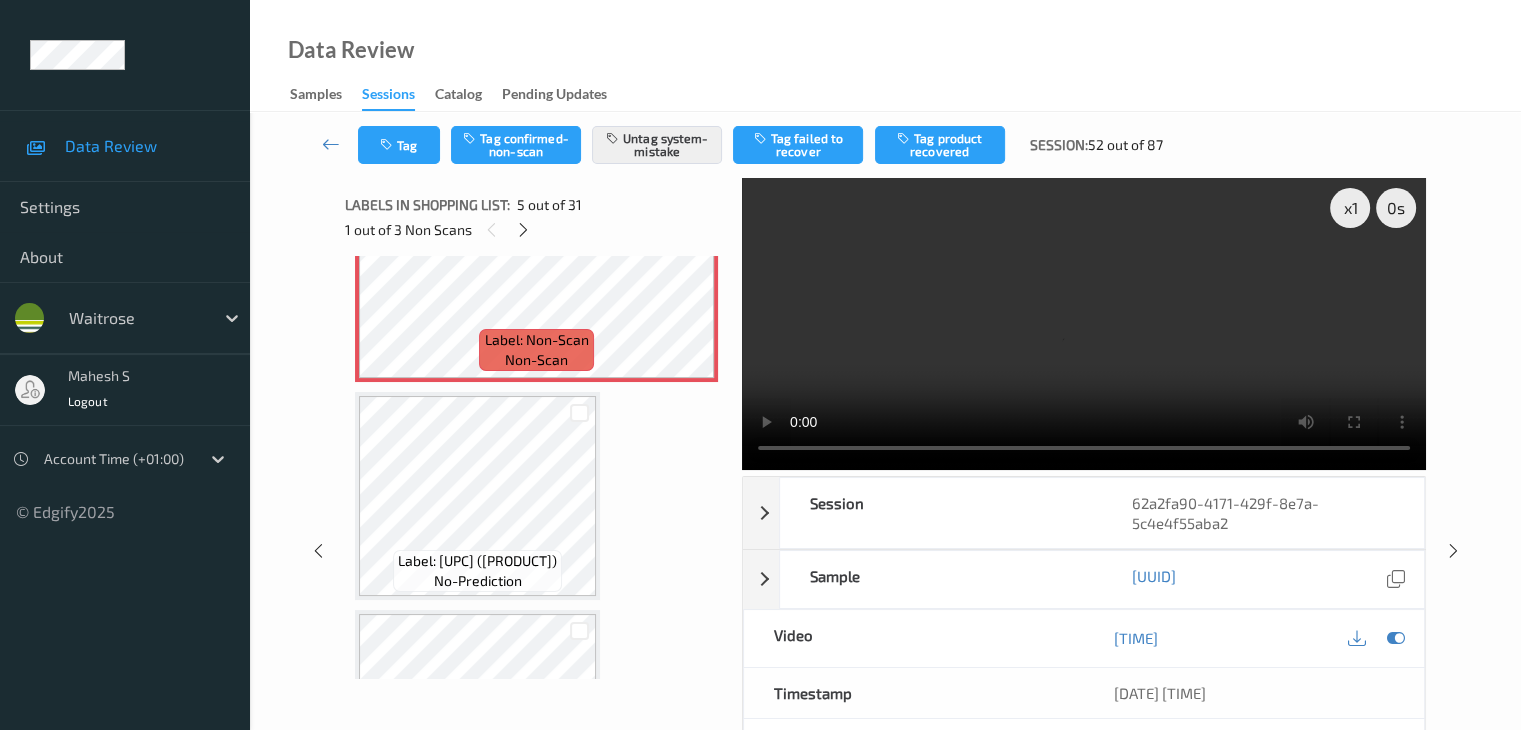 click on "Tag Tag   confirmed-non-scan Untag   system-mistake Tag   failed to recover Tag   product recovered Session: 52 out of 87" at bounding box center [767, 145] 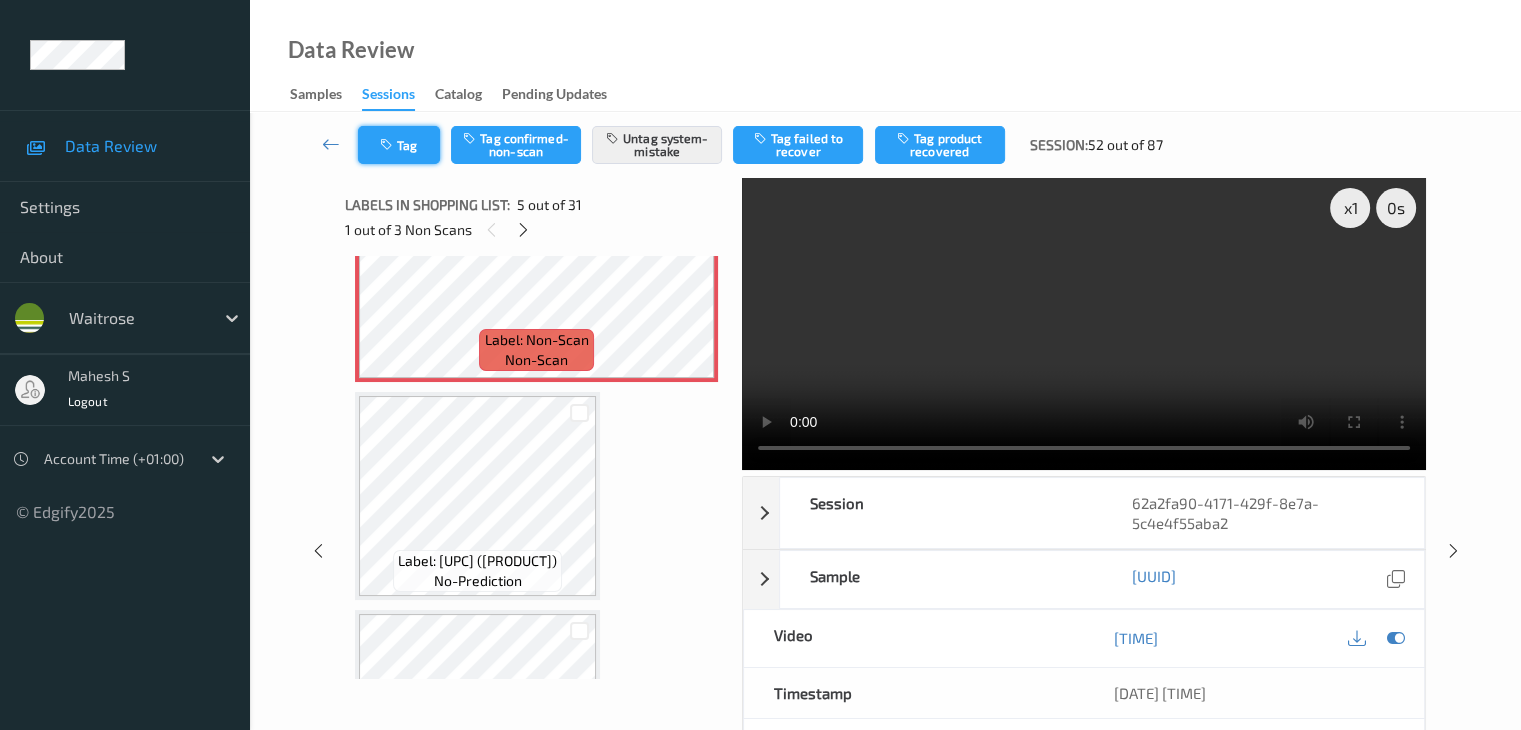 click on "Tag" at bounding box center [399, 145] 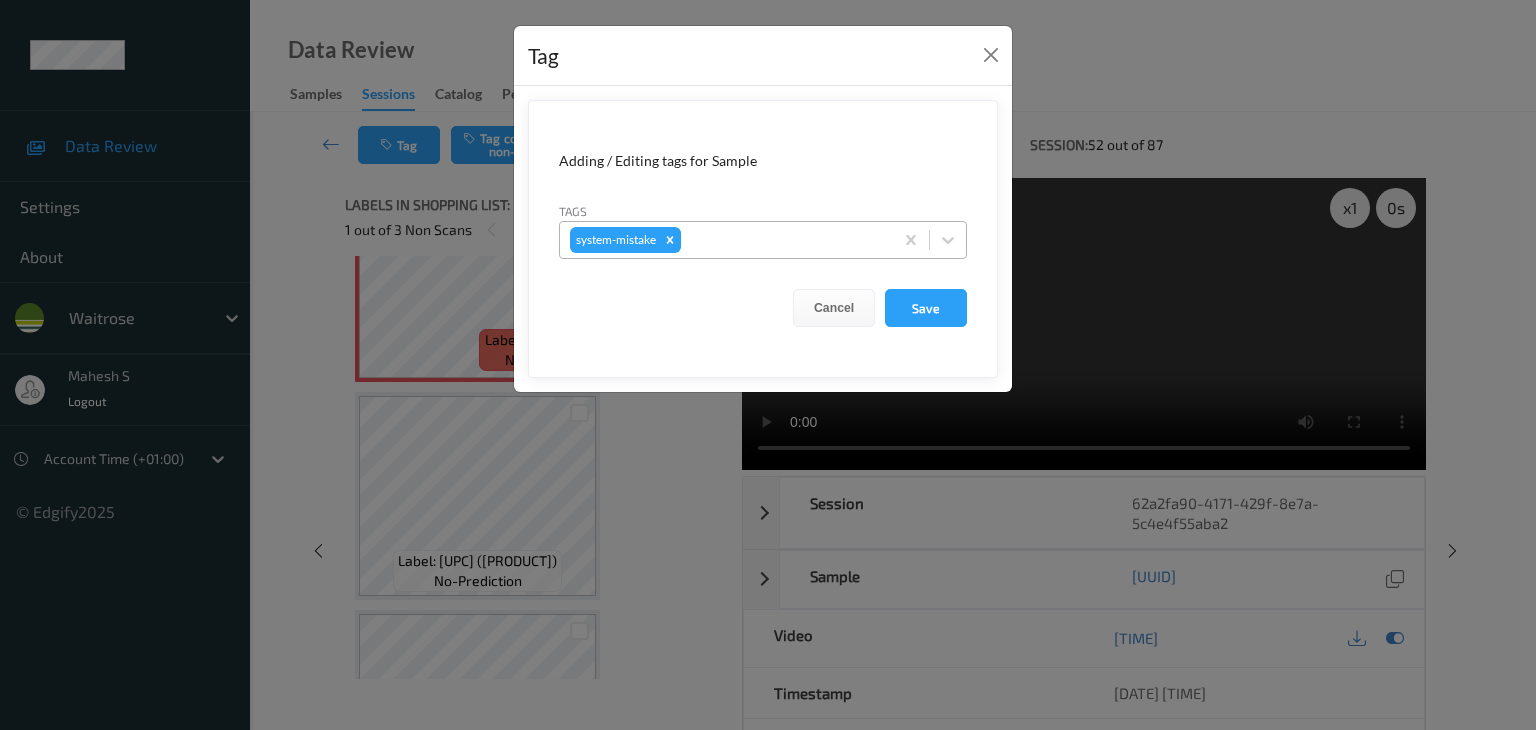 click at bounding box center [784, 240] 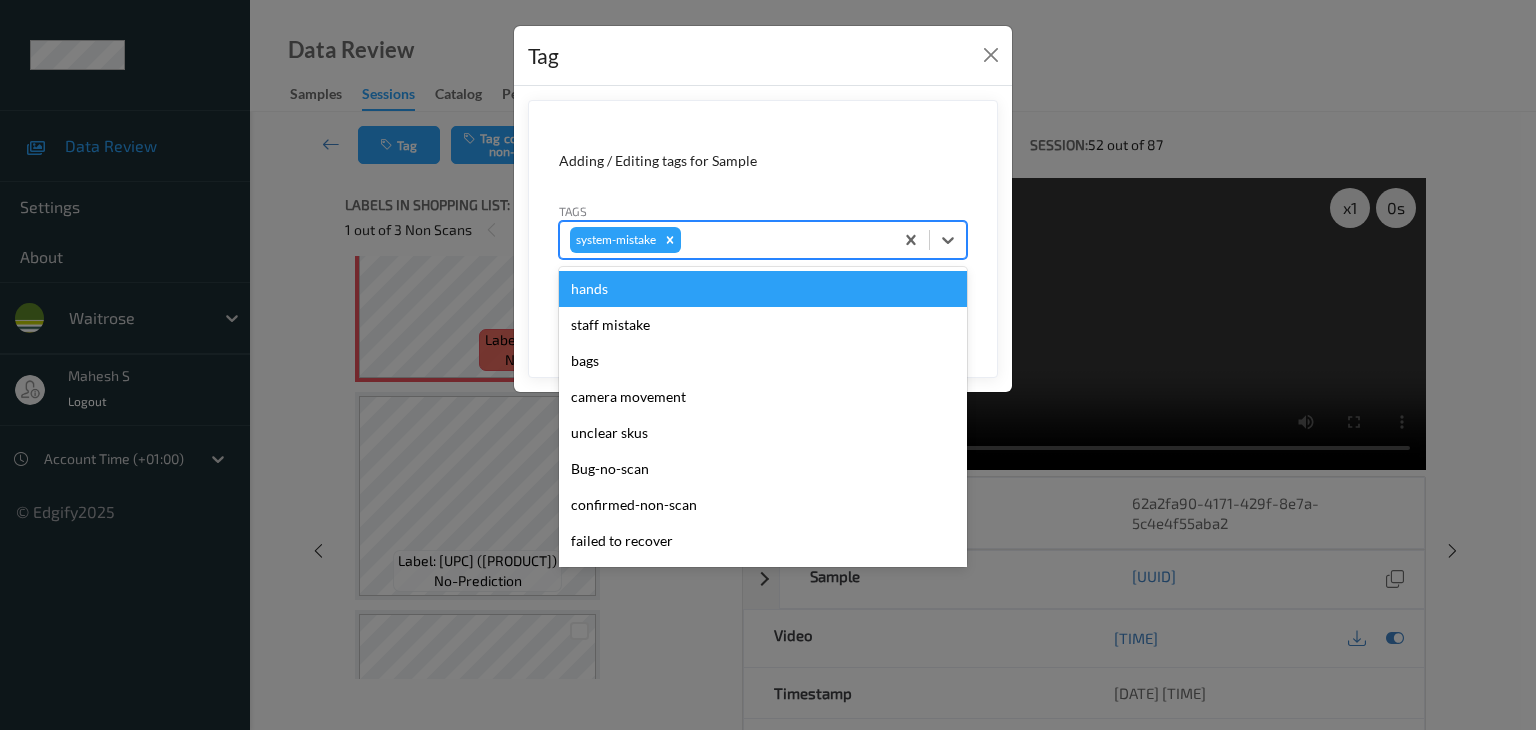 type on "u" 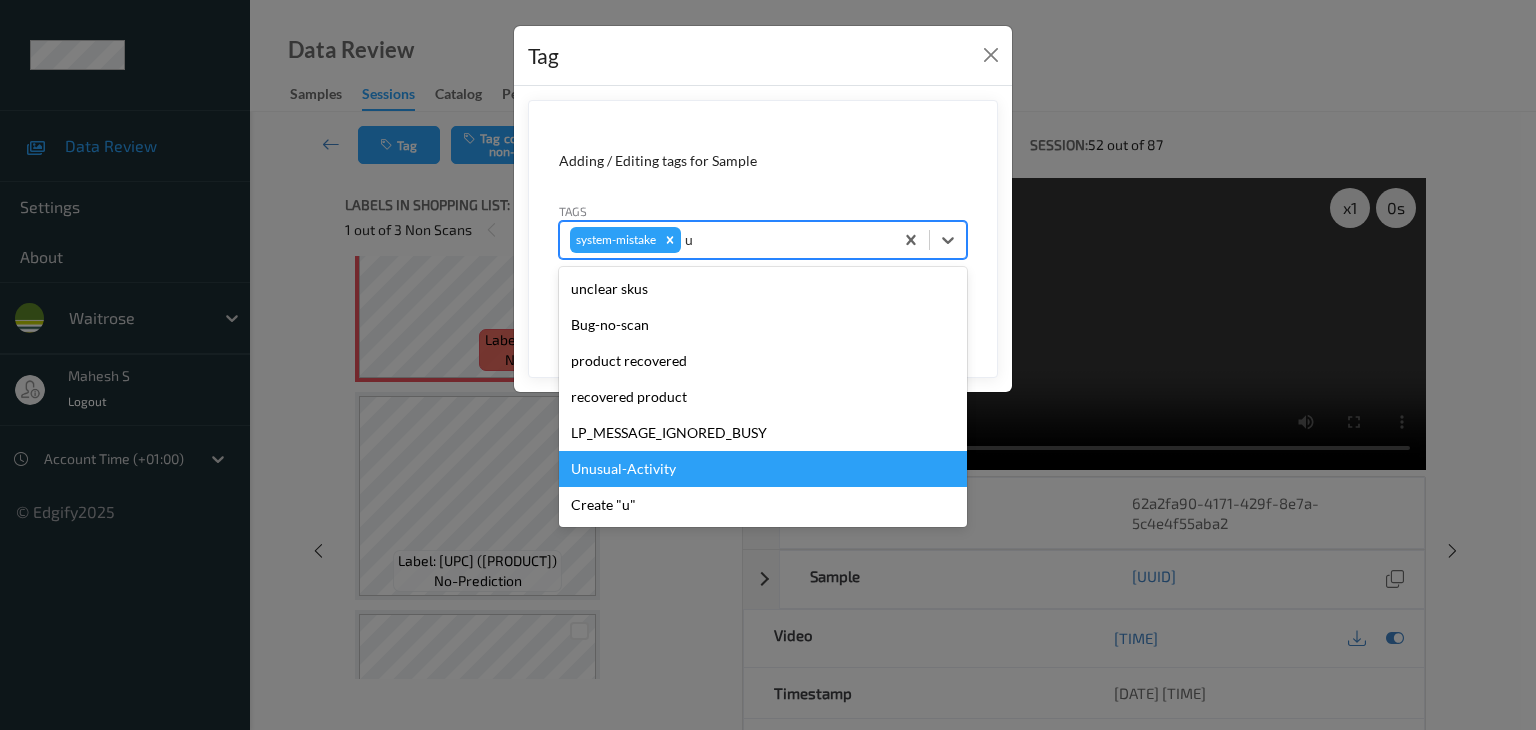 click on "Unusual-Activity" at bounding box center [763, 469] 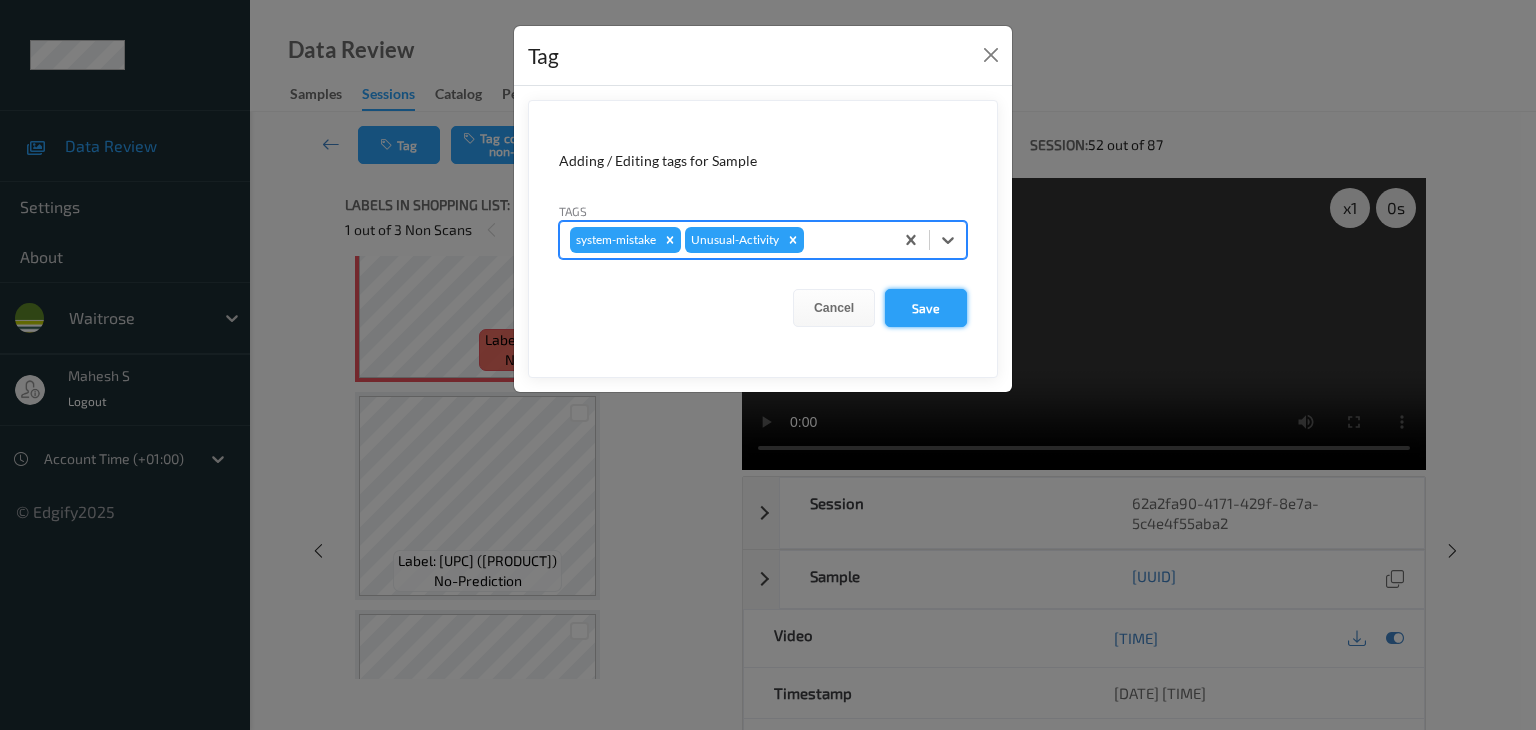 click on "Save" at bounding box center [926, 308] 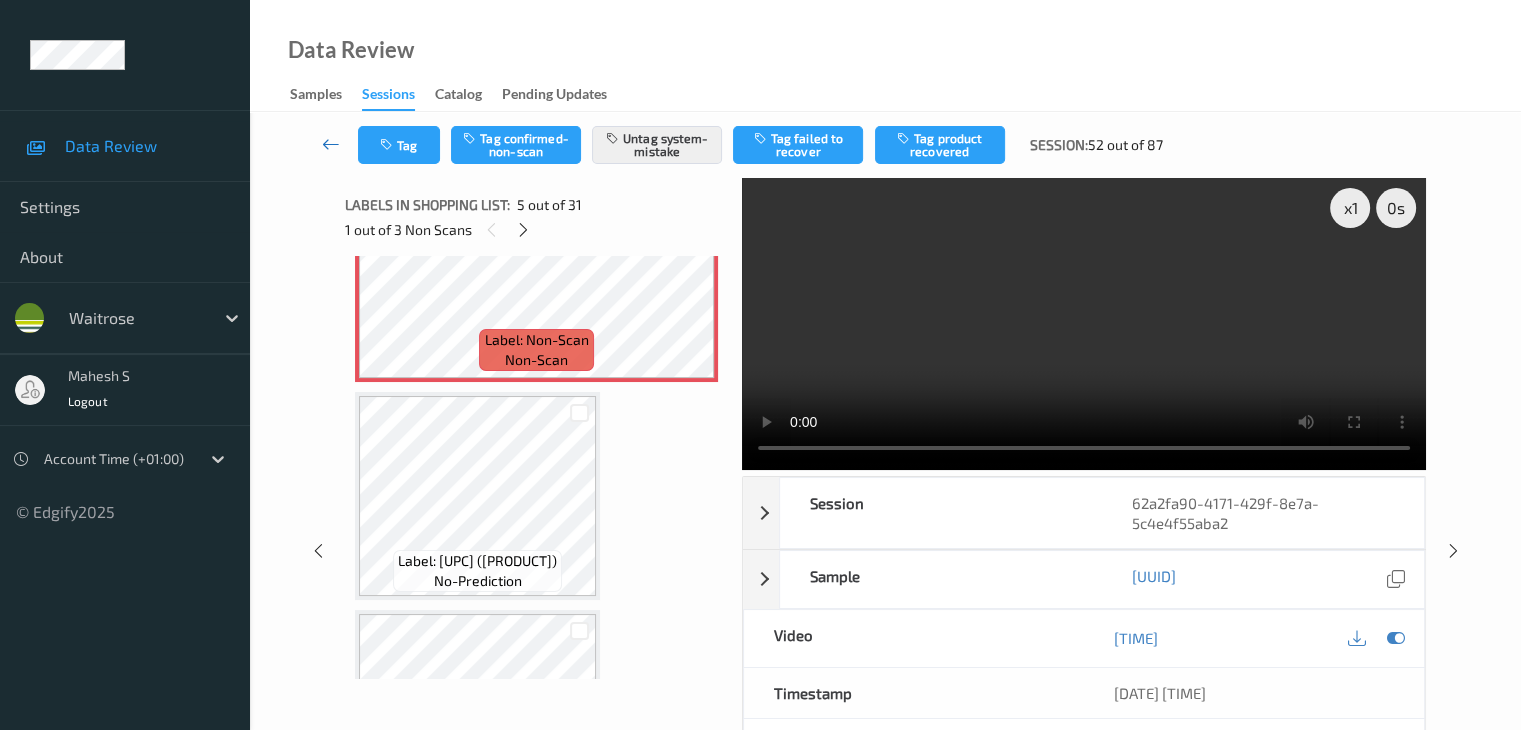 click at bounding box center [331, 145] 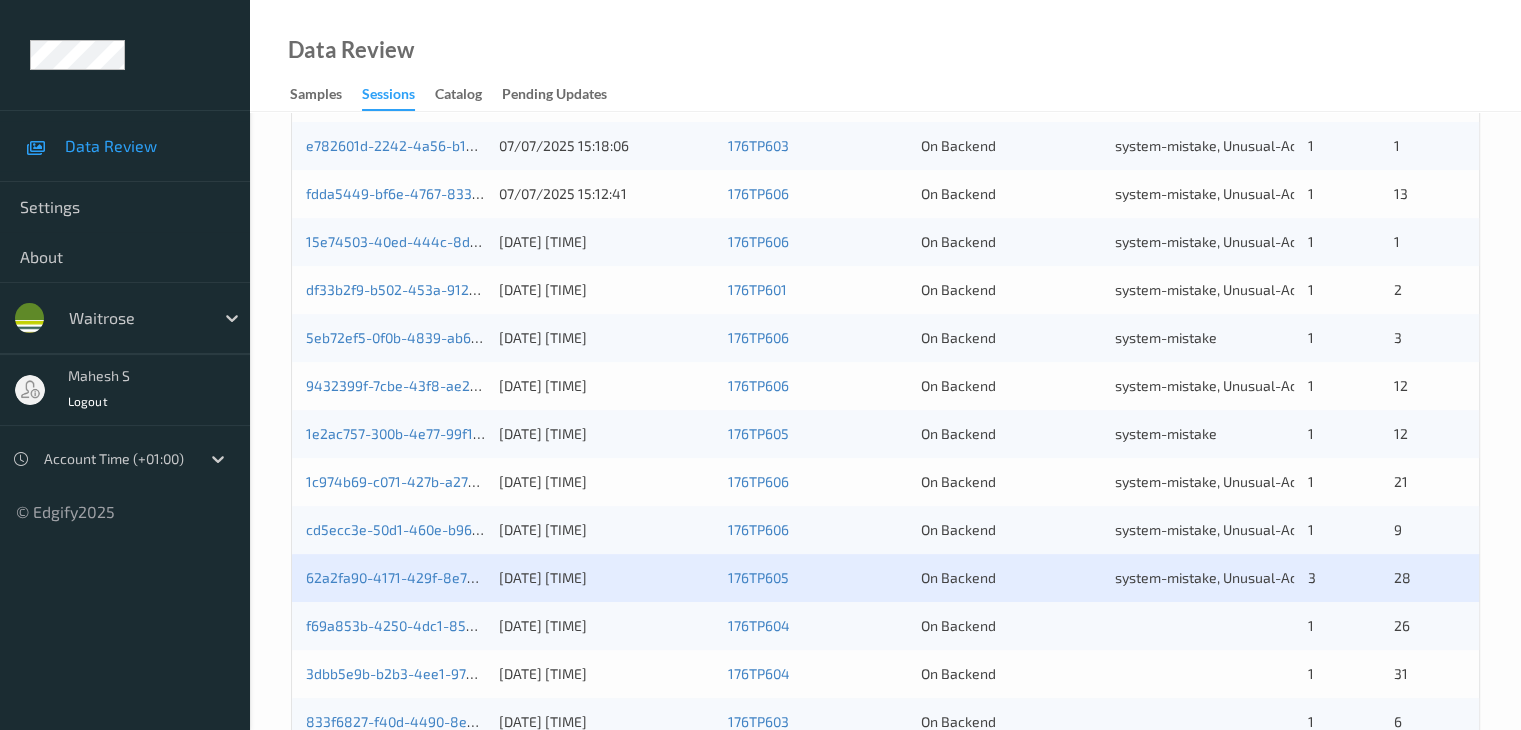 scroll, scrollTop: 600, scrollLeft: 0, axis: vertical 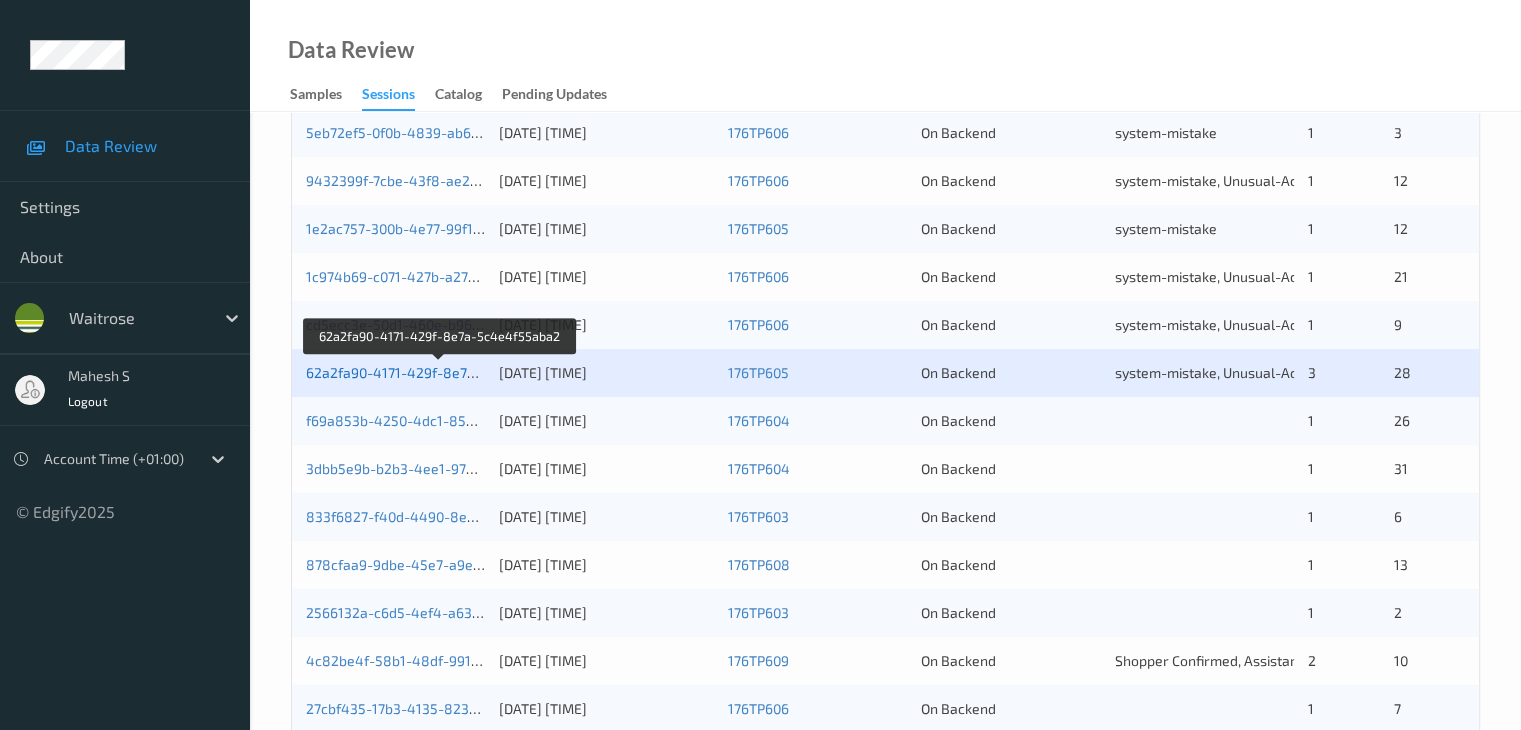 click on "62a2fa90-4171-429f-8e7a-5c4e4f55aba2" at bounding box center (440, 372) 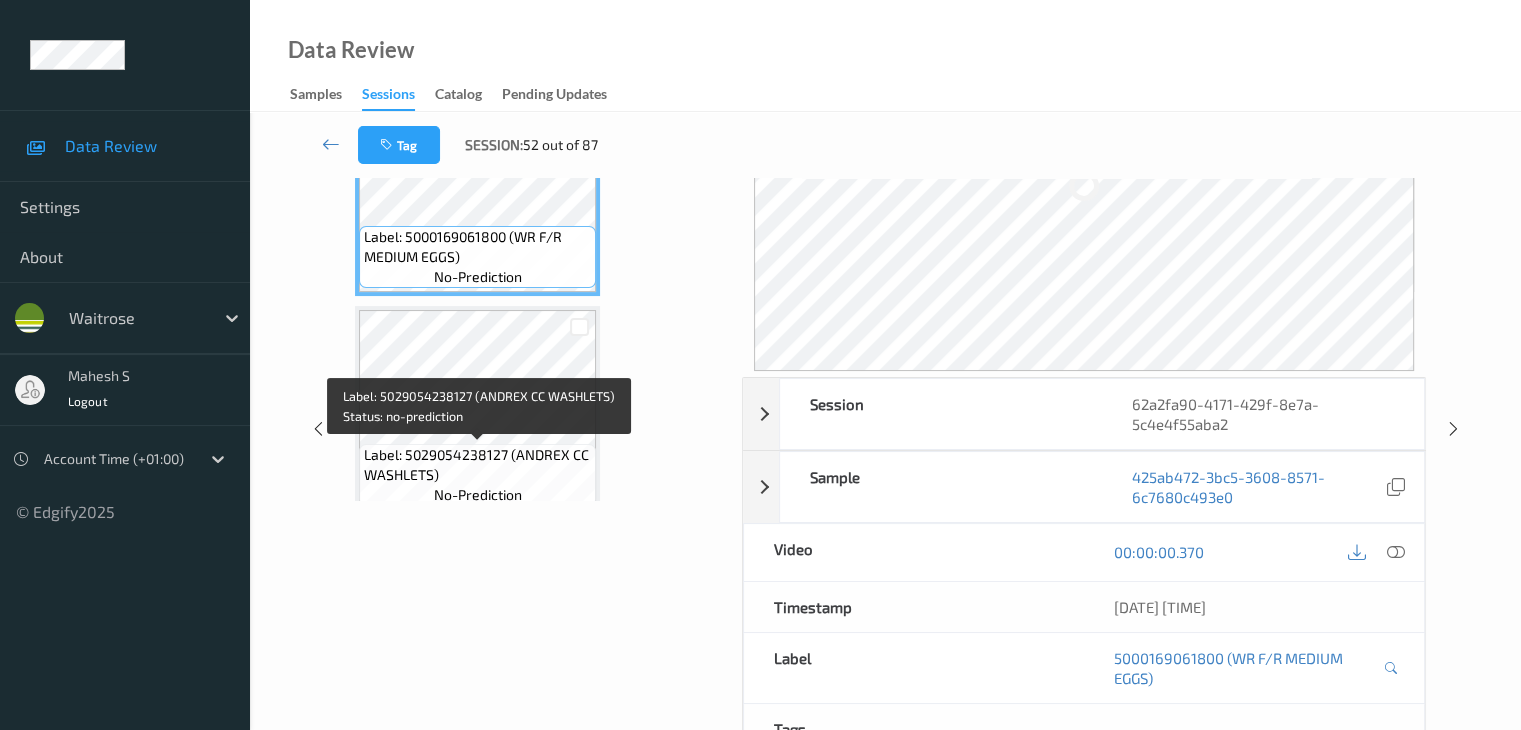 scroll, scrollTop: 0, scrollLeft: 0, axis: both 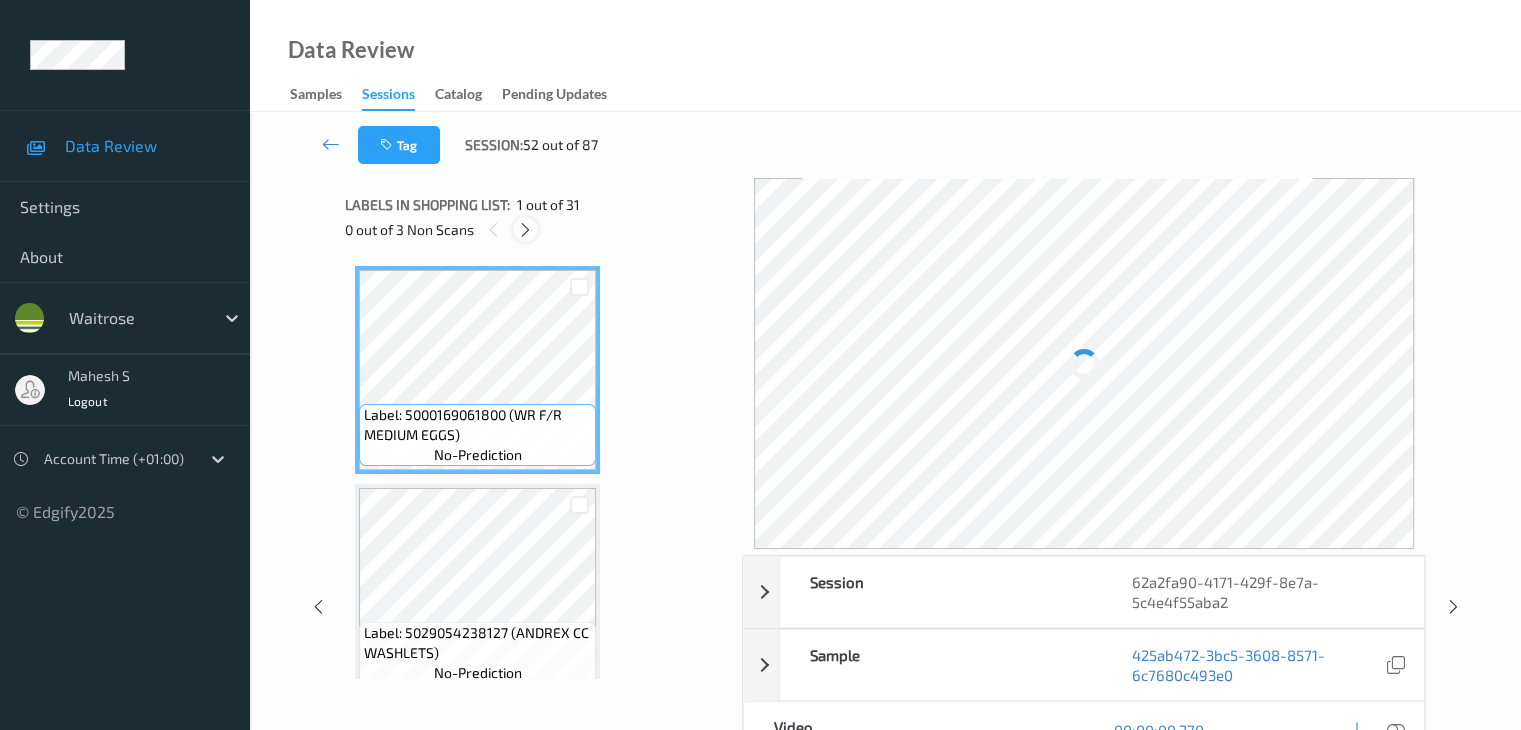 click at bounding box center (525, 230) 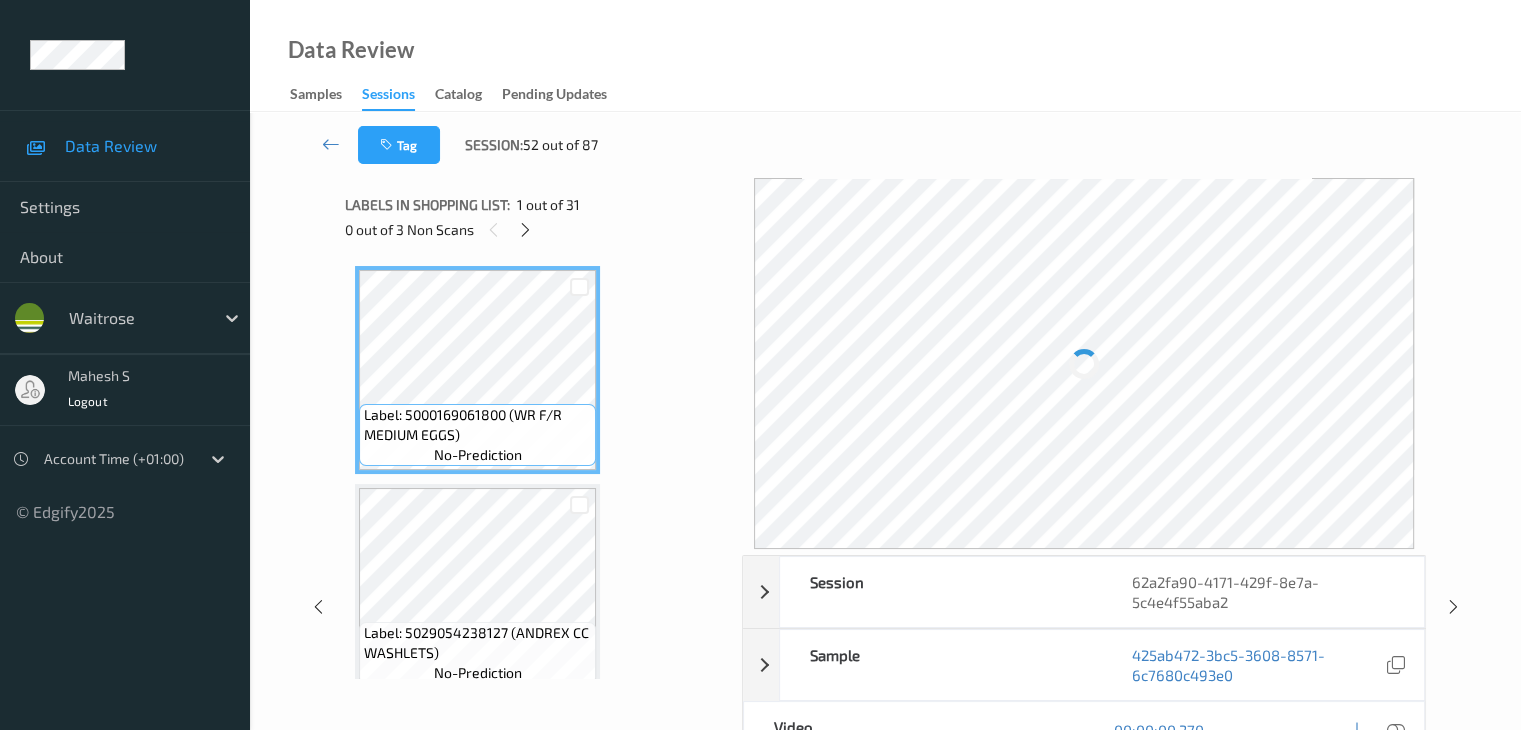 scroll, scrollTop: 664, scrollLeft: 0, axis: vertical 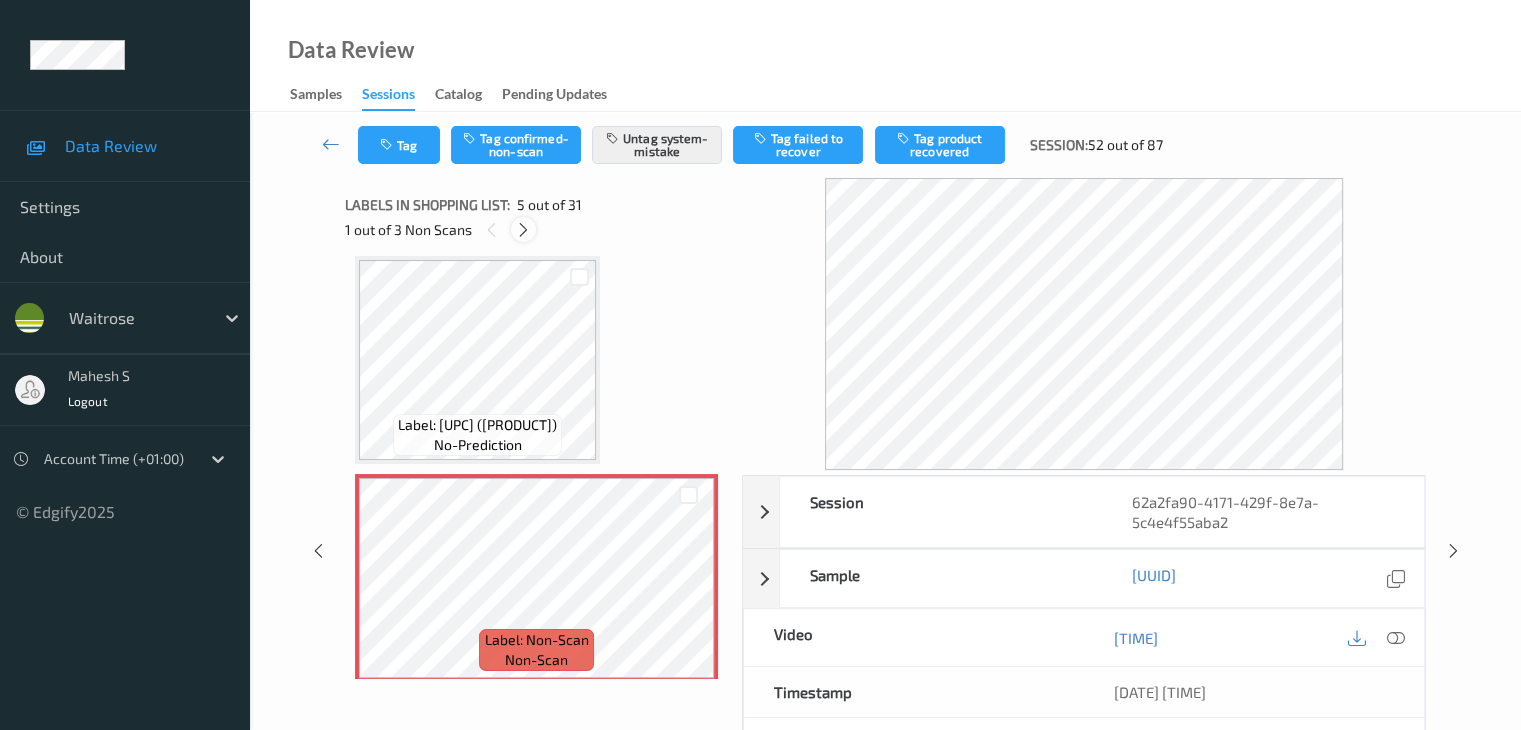 click at bounding box center (523, 230) 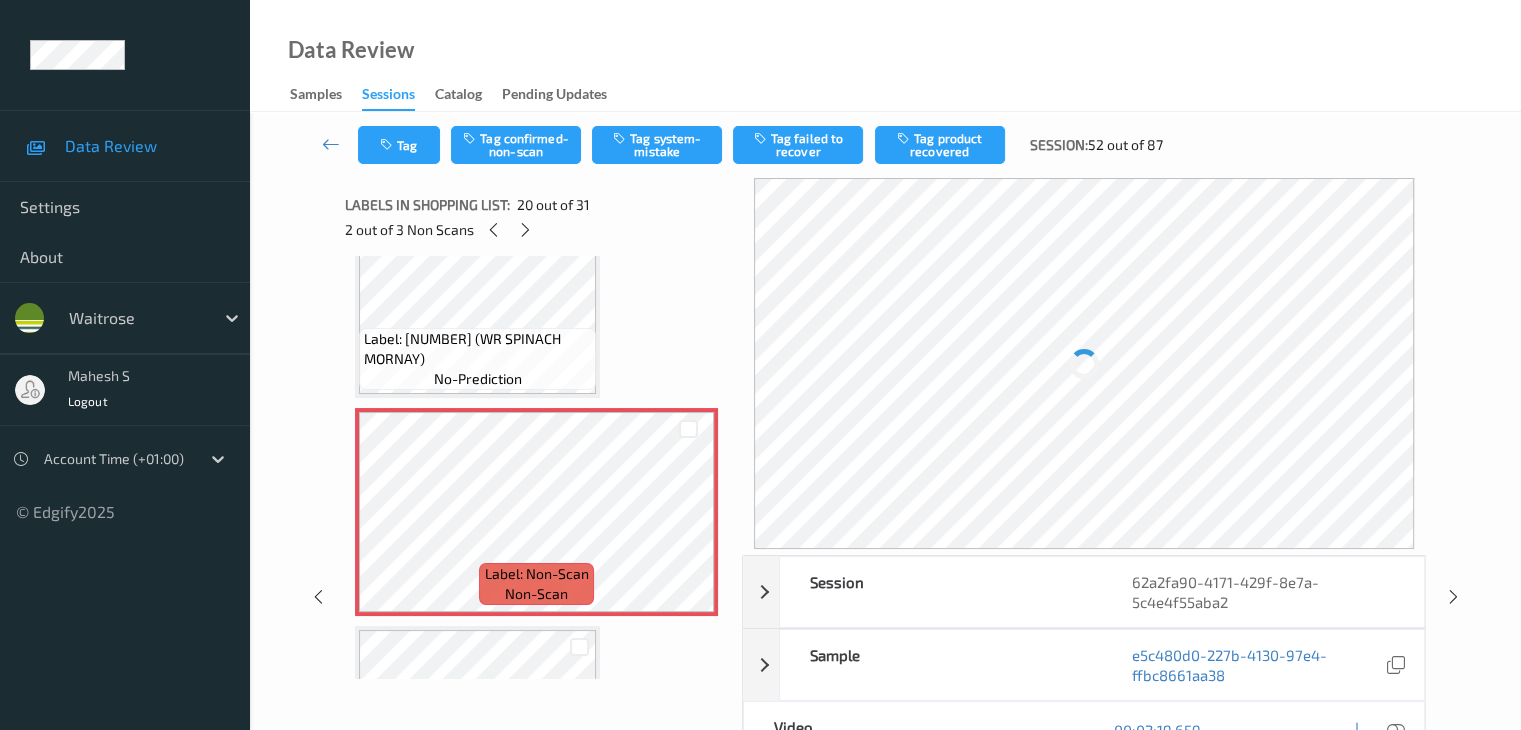 scroll, scrollTop: 4034, scrollLeft: 0, axis: vertical 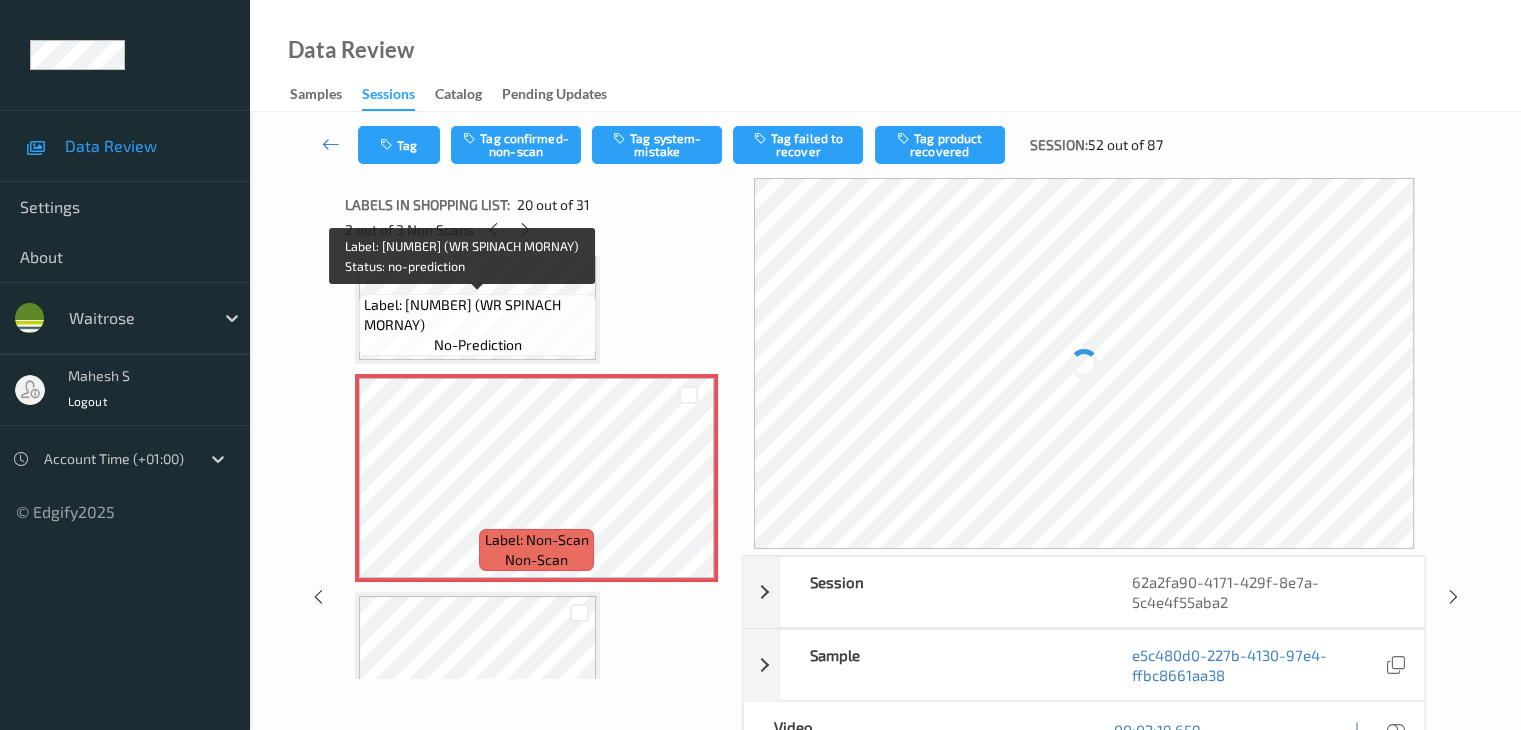 click on "Label: [NUMBER] (WR SPINACH MORNAY) no-prediction" at bounding box center [477, 325] 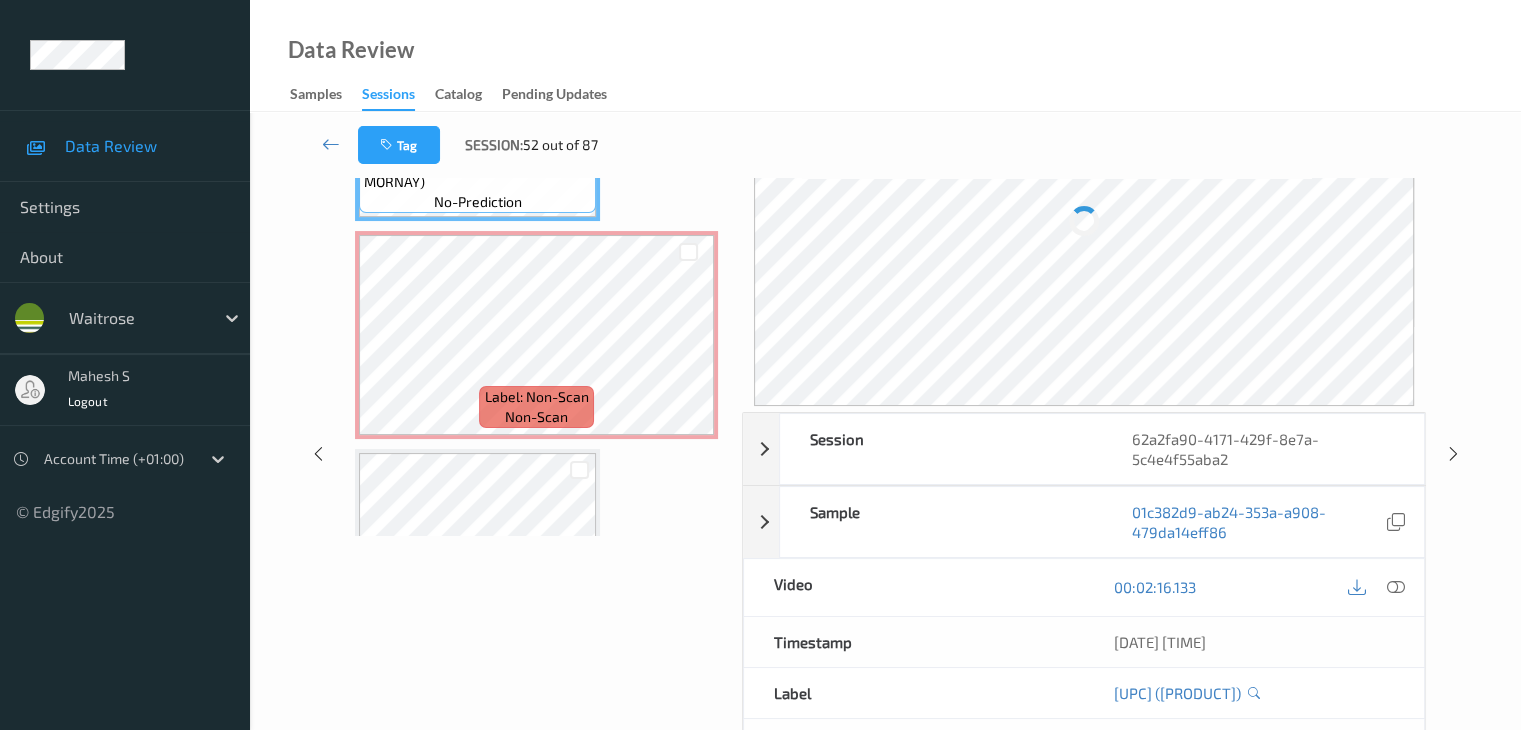 scroll, scrollTop: 200, scrollLeft: 0, axis: vertical 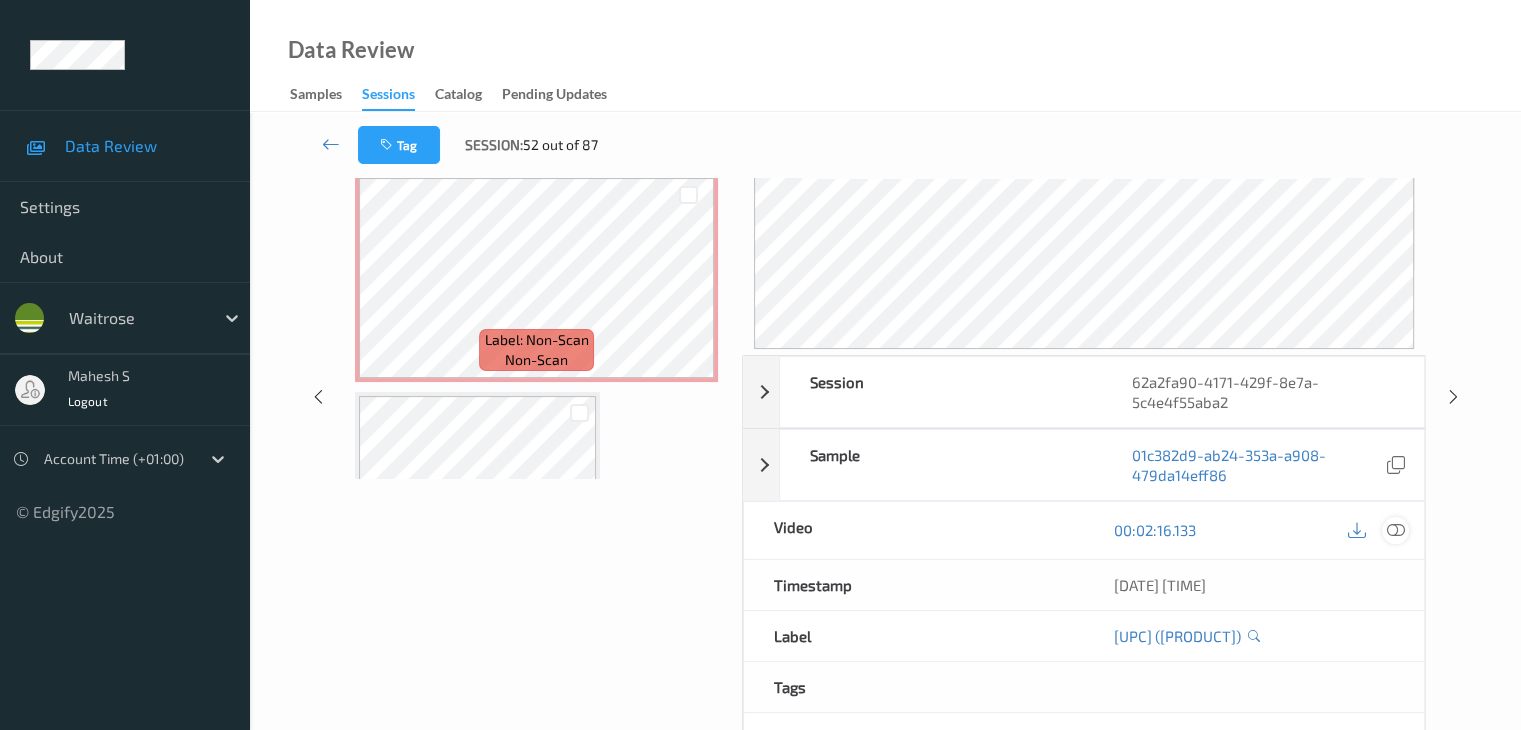click at bounding box center [1395, 530] 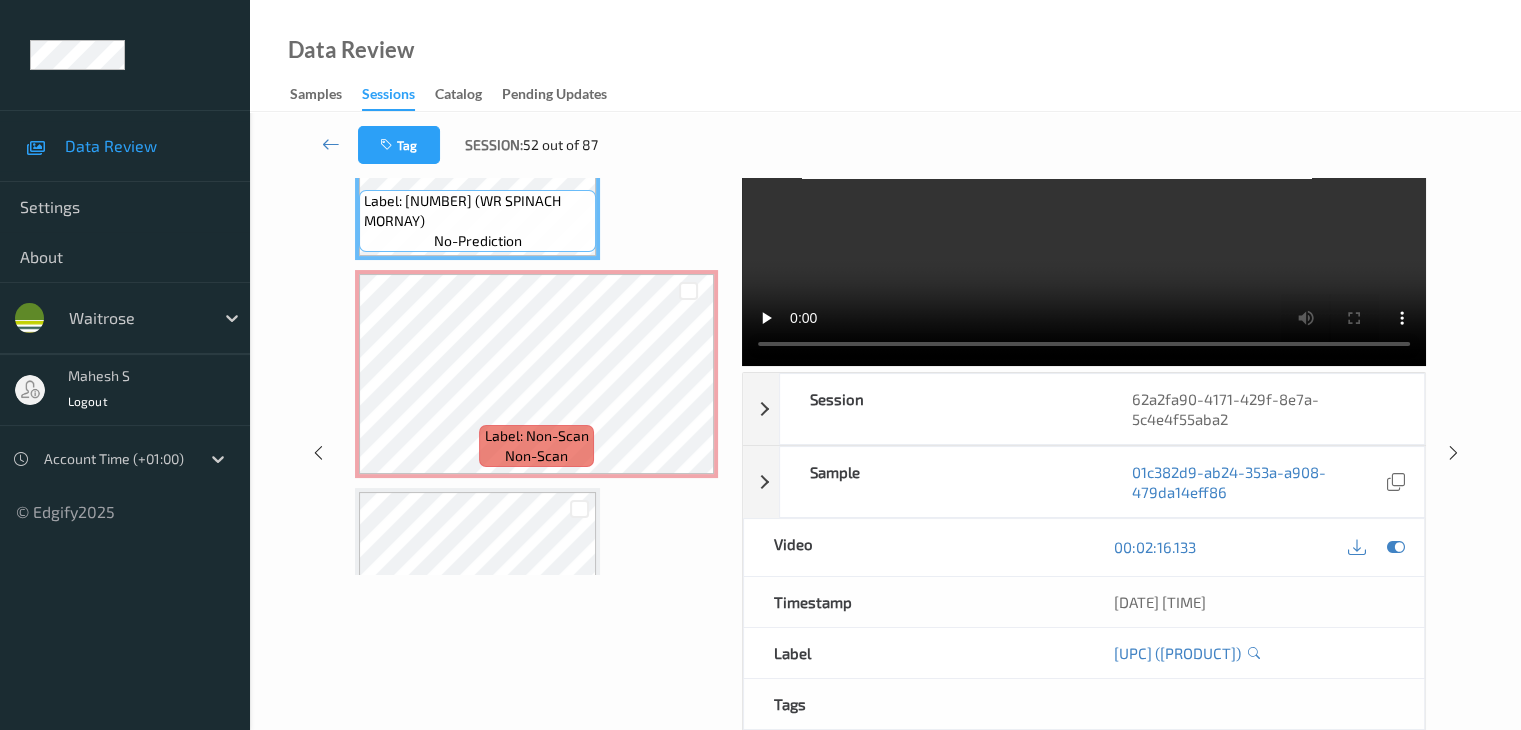 scroll, scrollTop: 0, scrollLeft: 0, axis: both 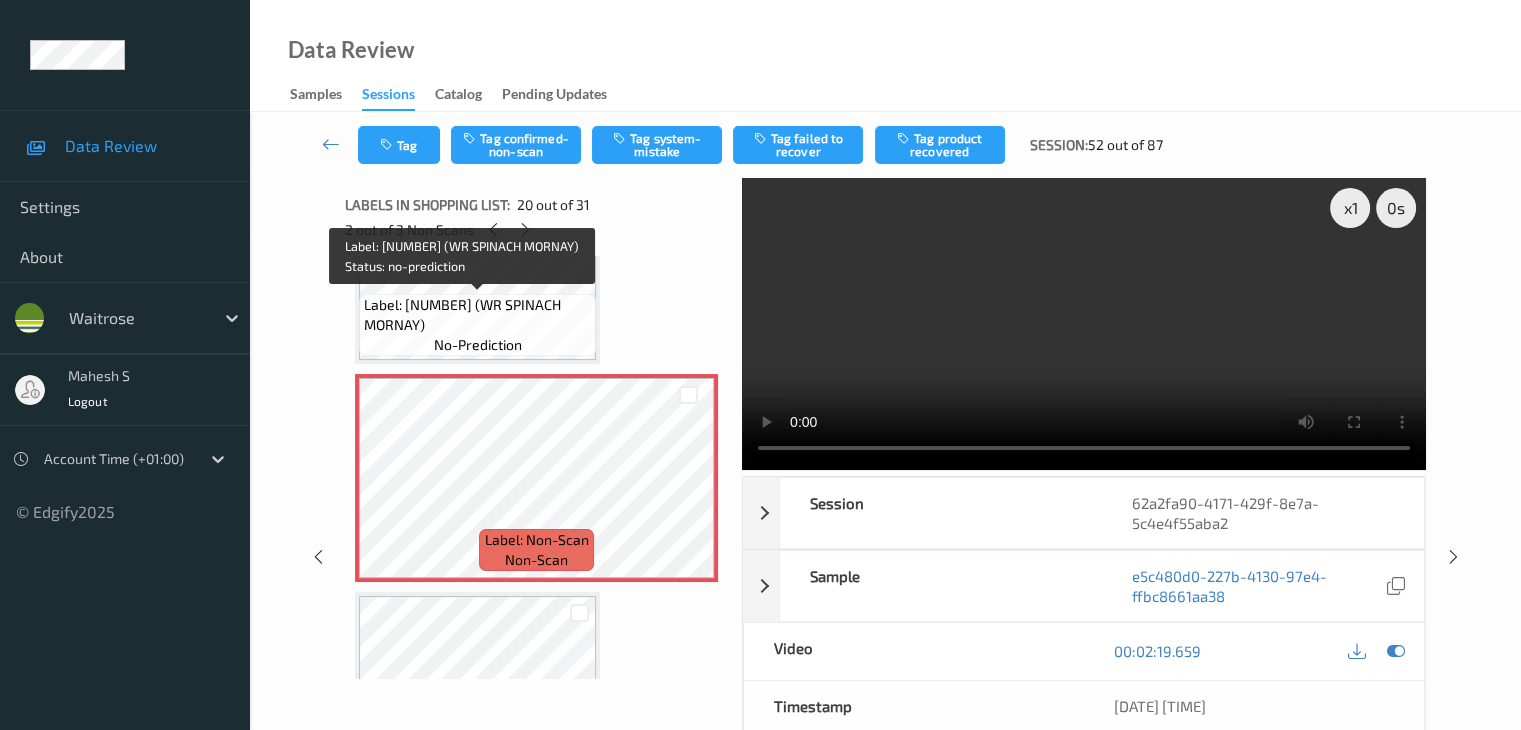 click on "Label: [NUMBER] (WR SPINACH MORNAY)" at bounding box center (477, 315) 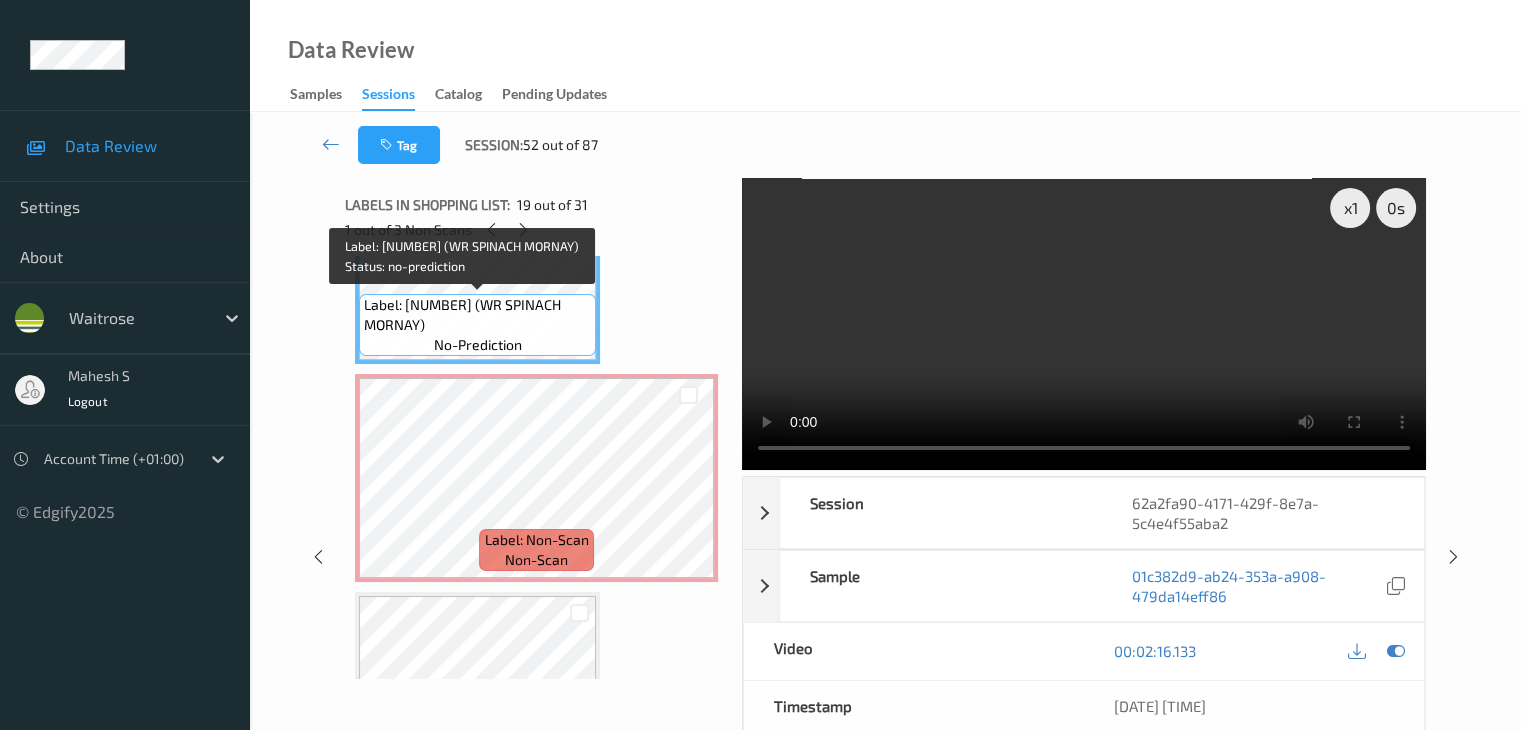 click on "Label: [NUMBER] (WR SPINACH MORNAY)" at bounding box center [477, 315] 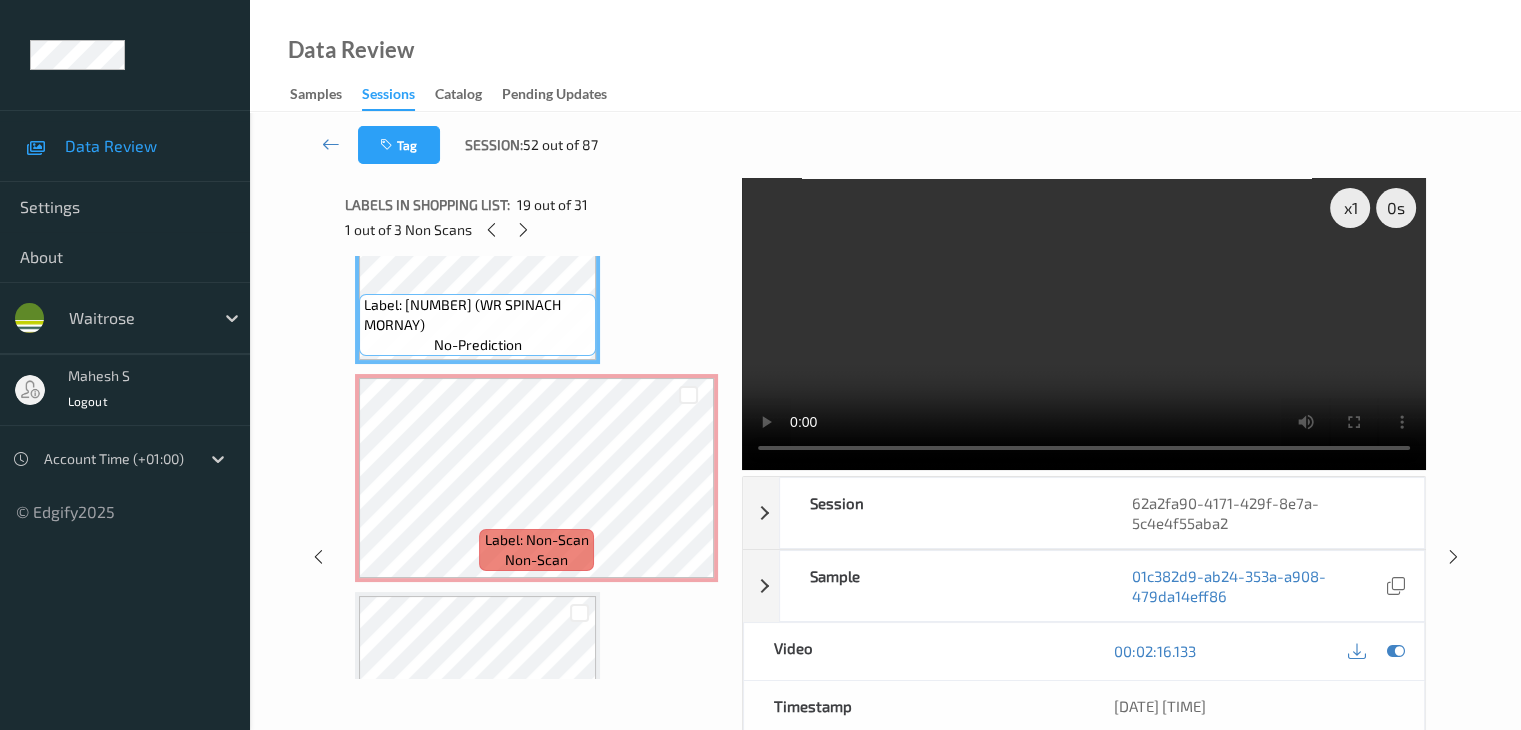 scroll, scrollTop: 4134, scrollLeft: 0, axis: vertical 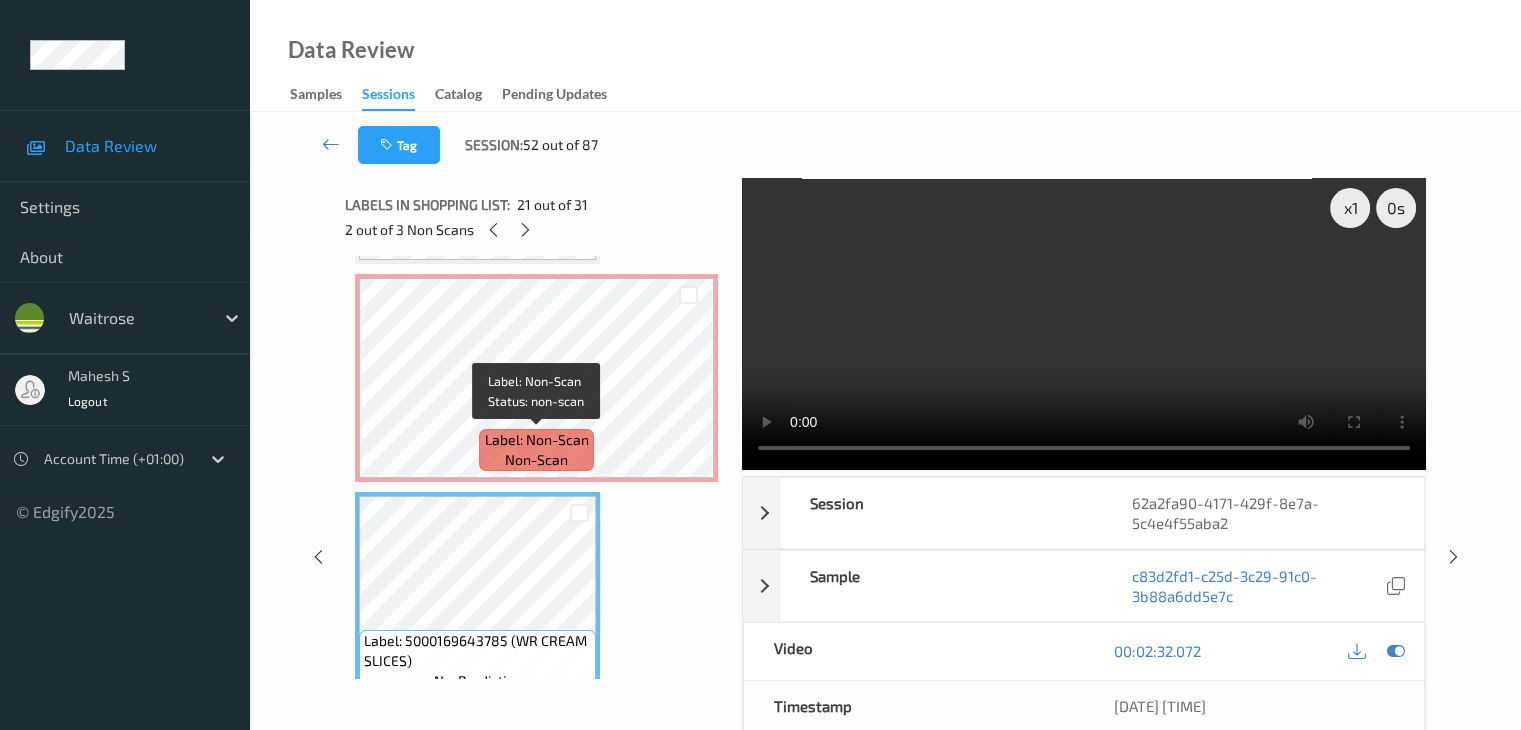 click on "Label: Non-Scan" at bounding box center [537, 440] 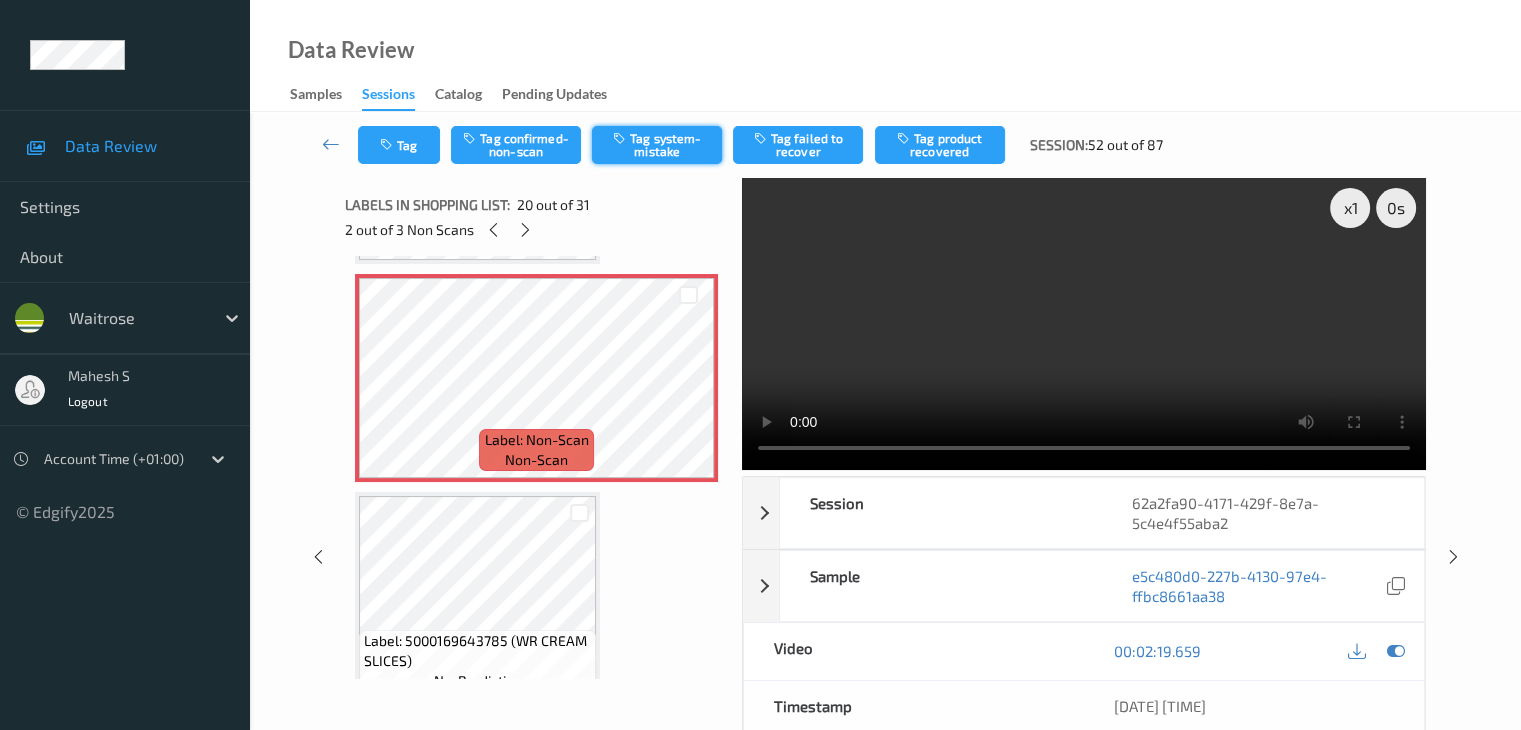 click on "Tag   system-mistake" at bounding box center (657, 145) 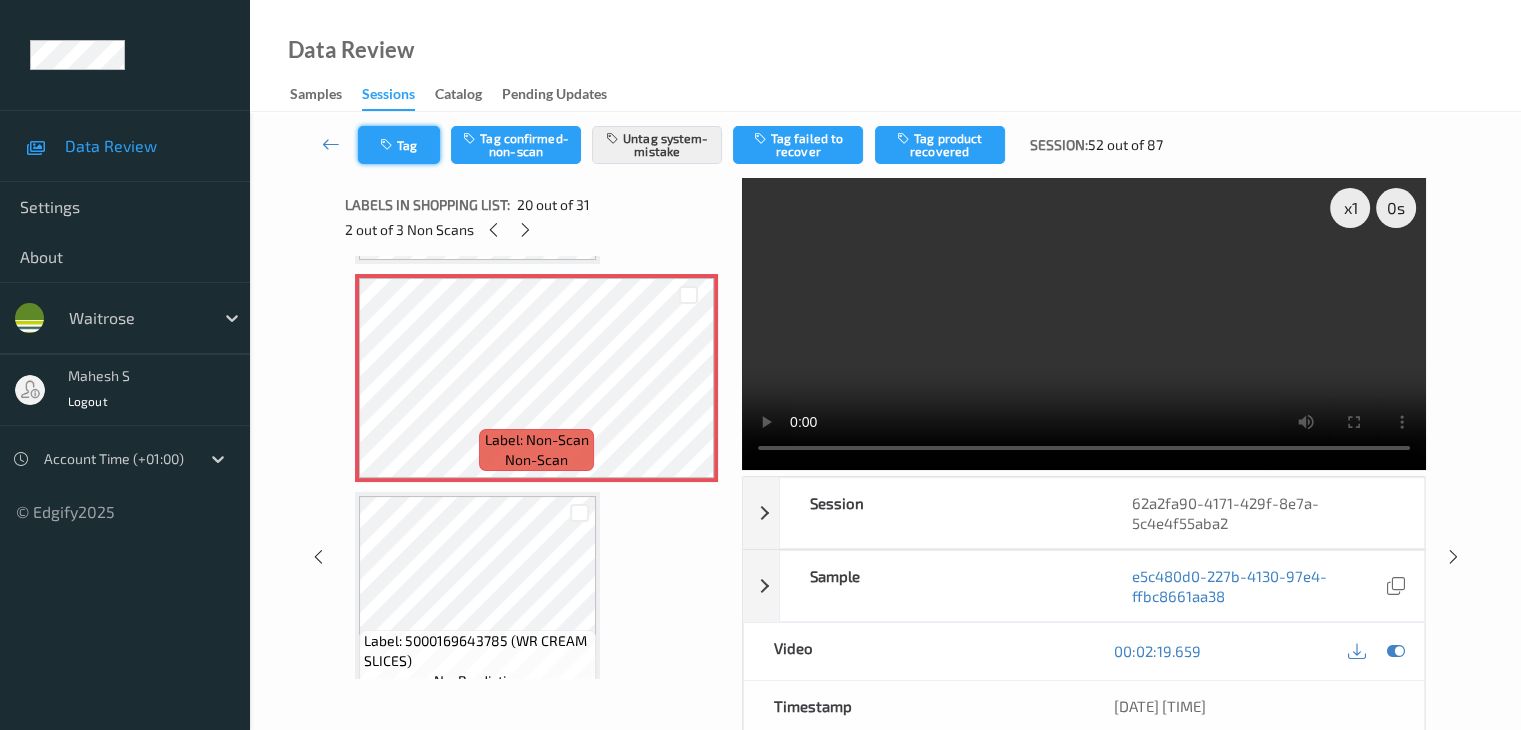 click on "Tag" at bounding box center (399, 145) 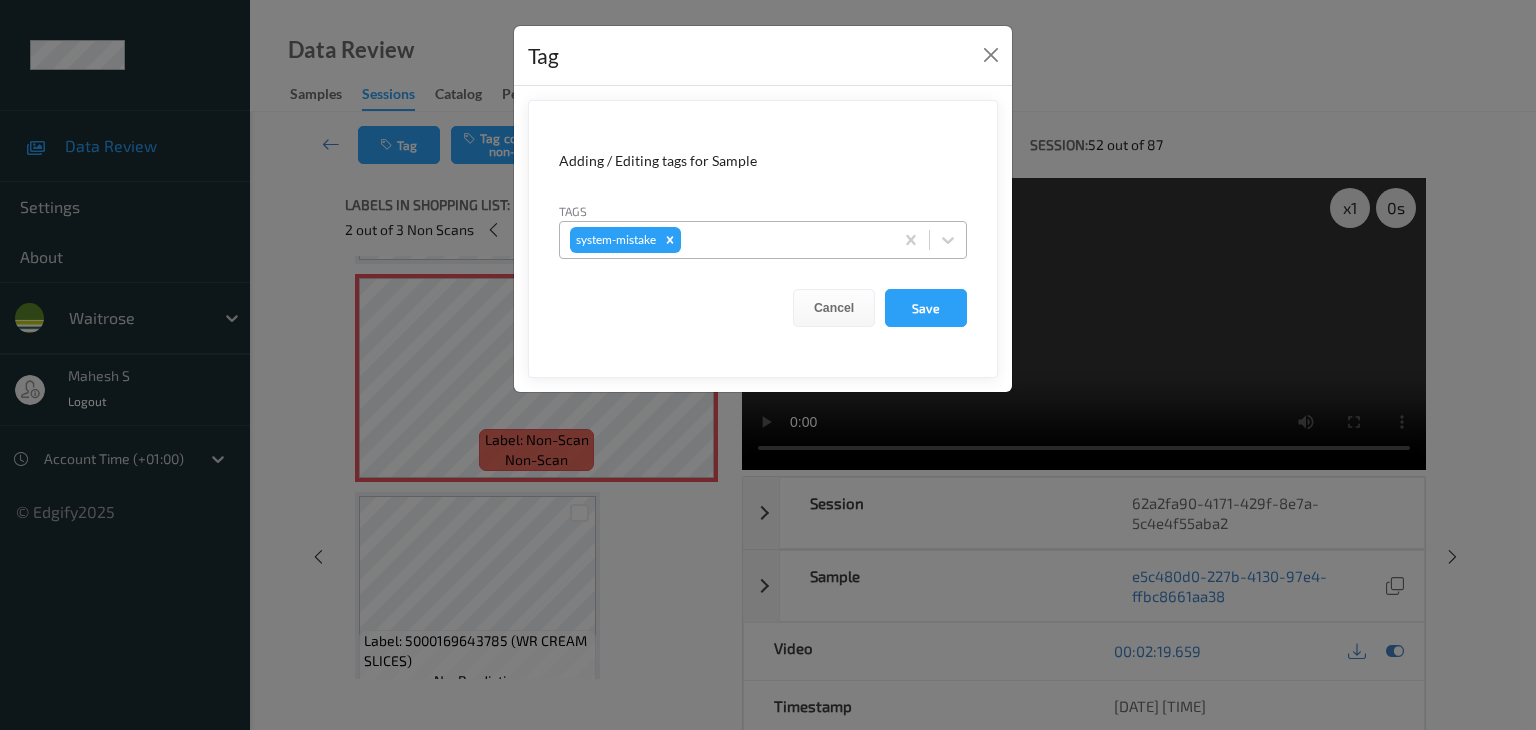 click at bounding box center (784, 240) 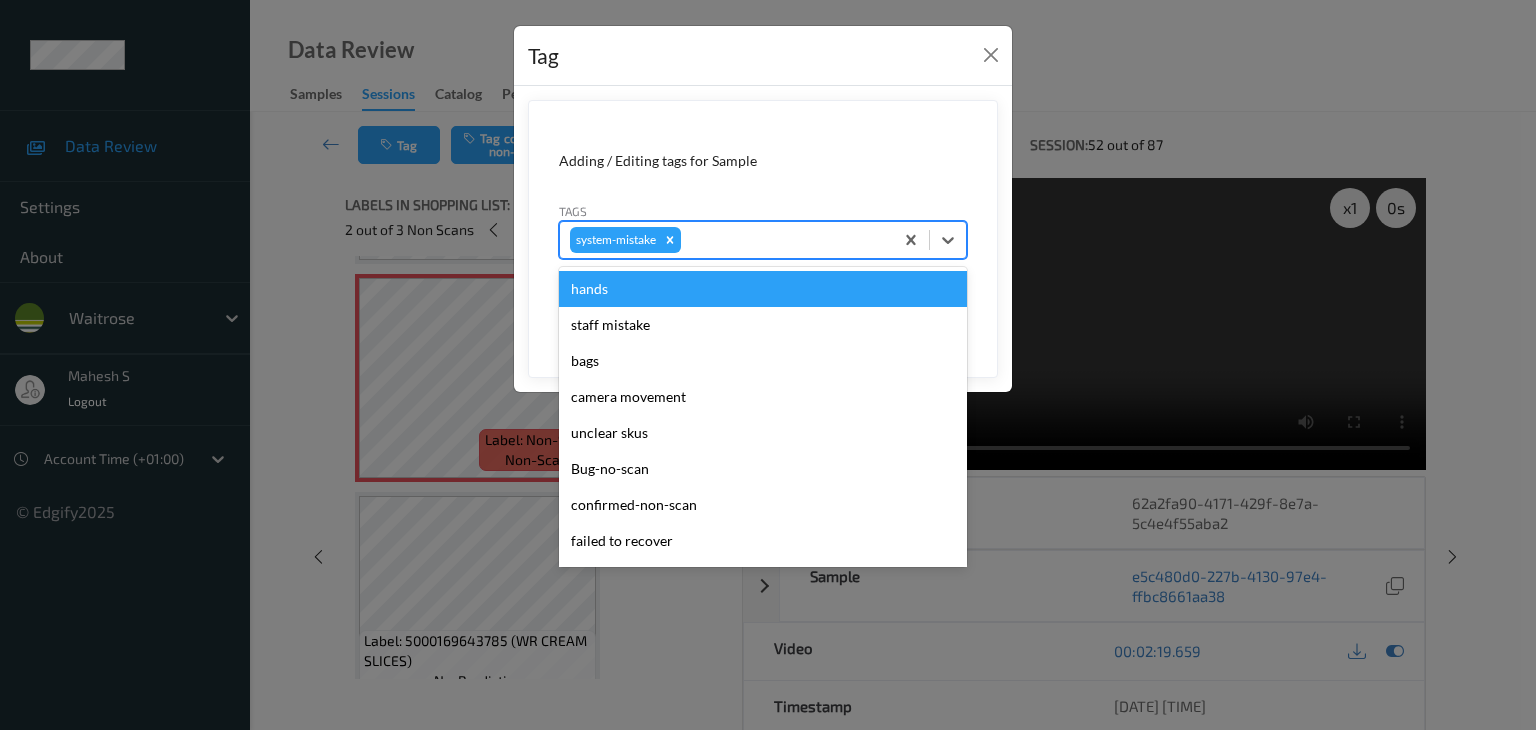 type on "u" 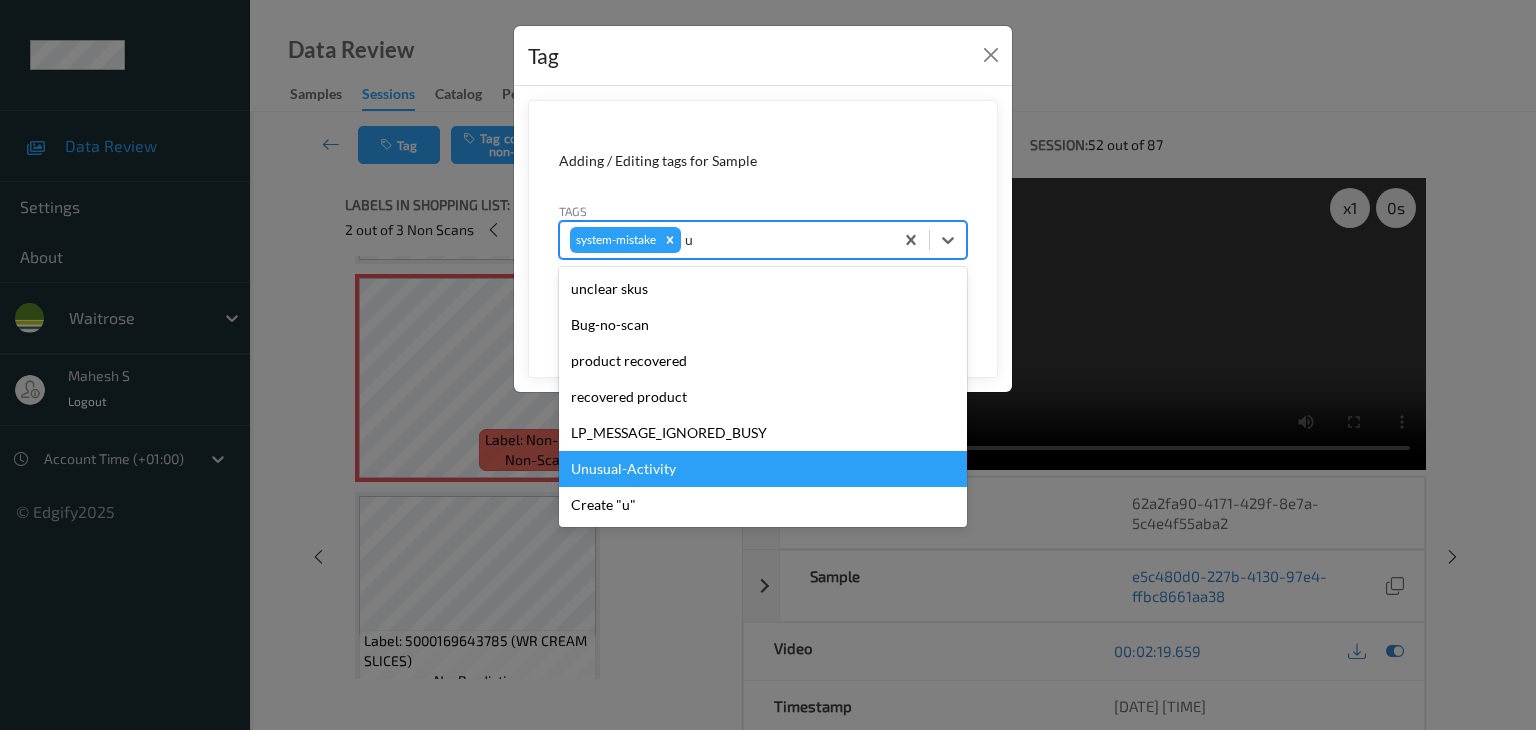 click on "Unusual-Activity" at bounding box center (763, 469) 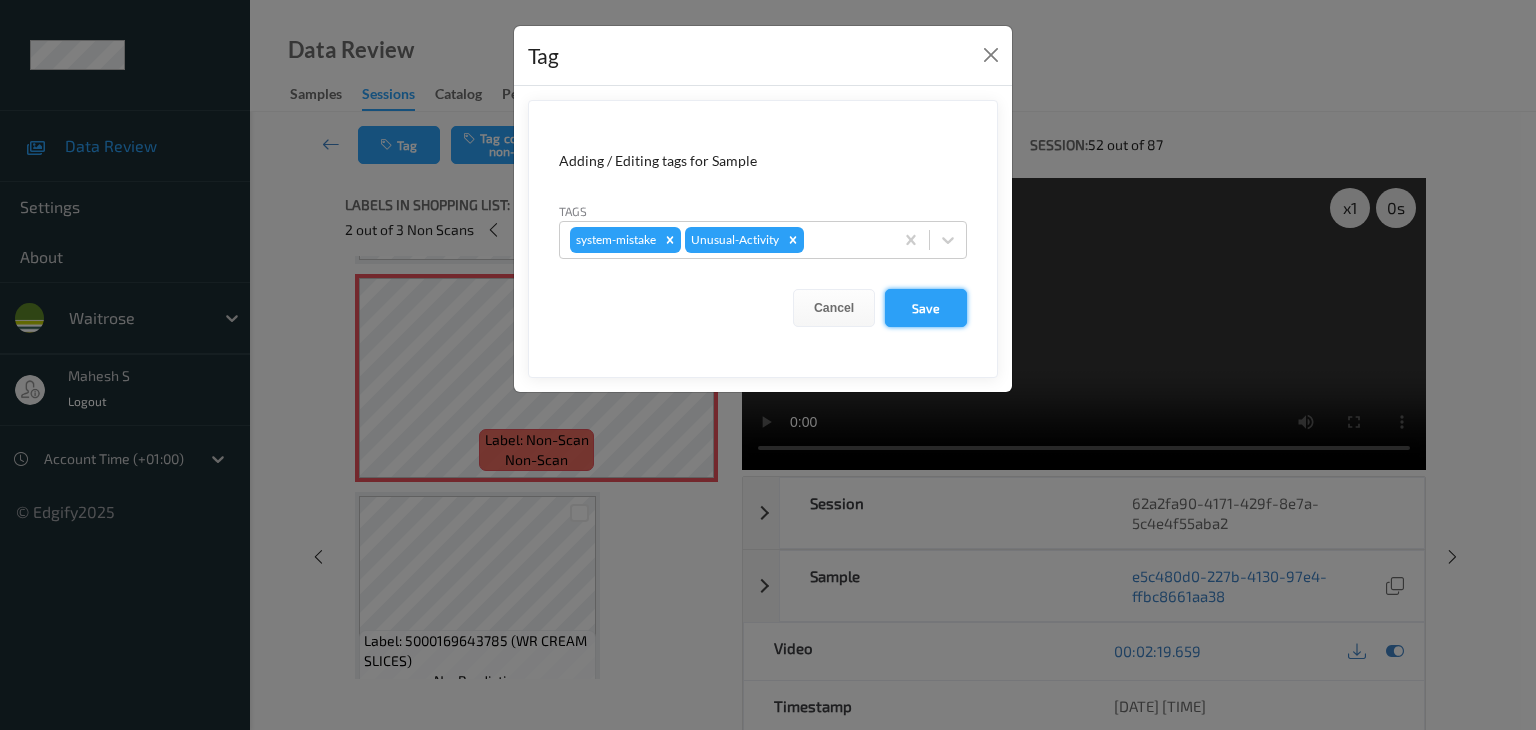 click on "Save" at bounding box center (926, 308) 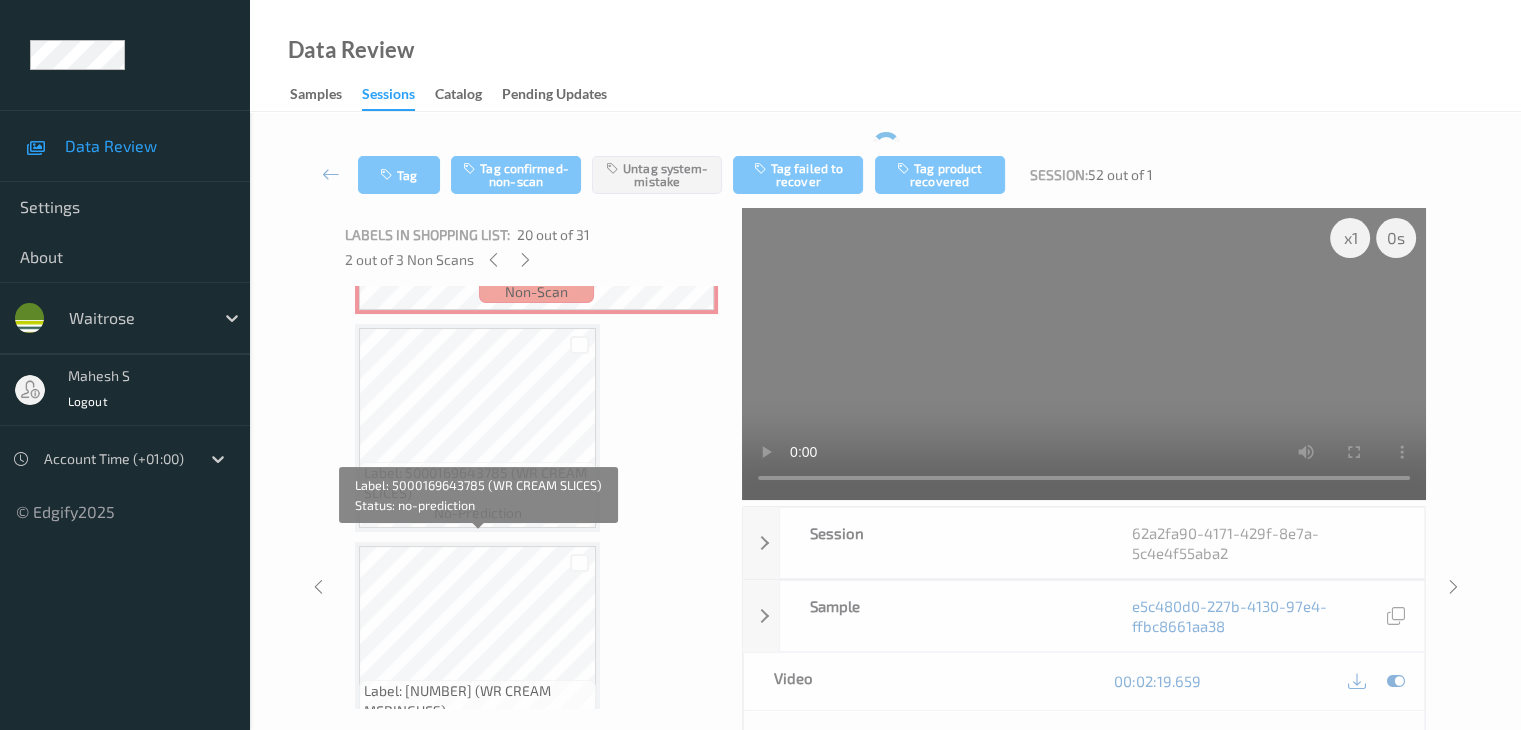 scroll, scrollTop: 4334, scrollLeft: 0, axis: vertical 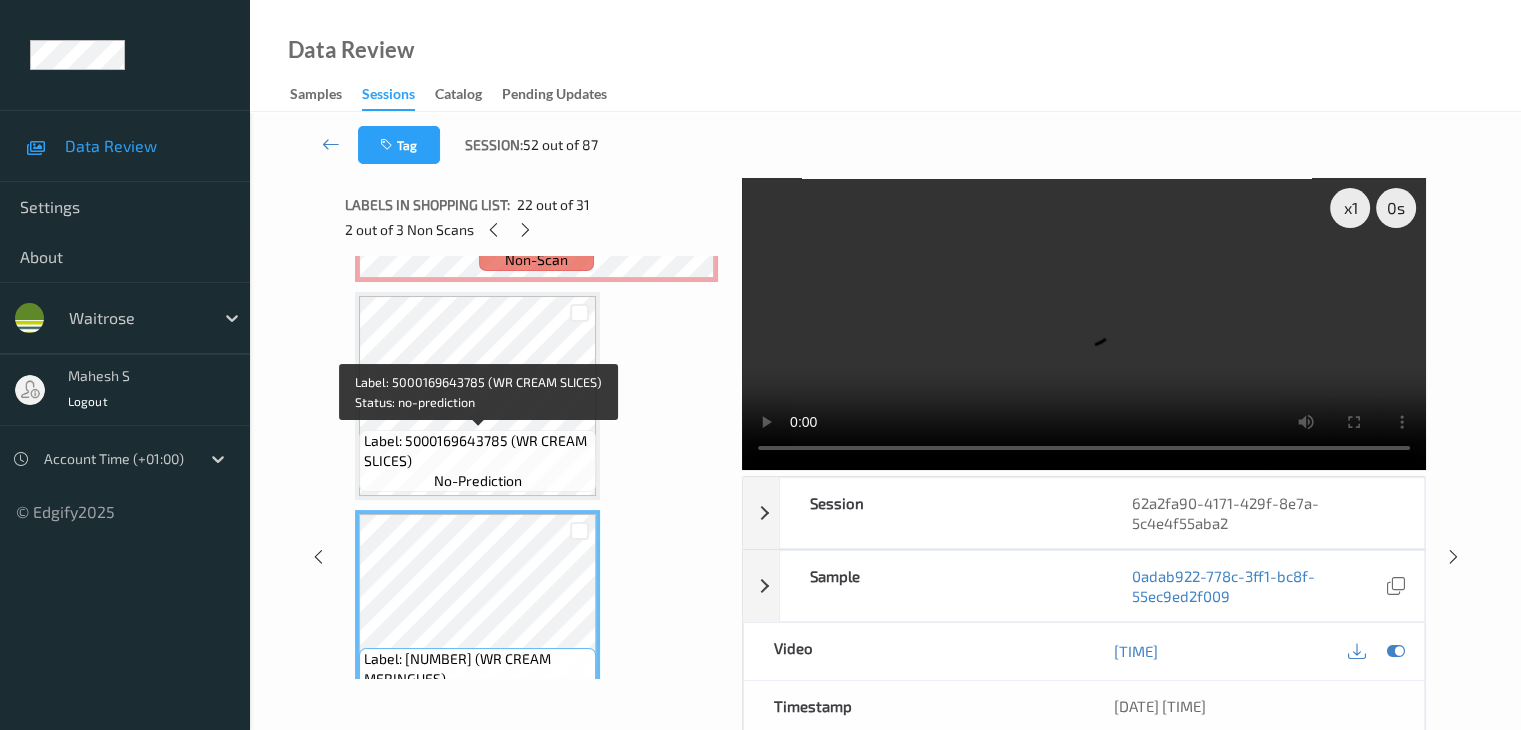 click on "Label: 5000169643785 (WR CREAM SLICES)" at bounding box center [477, 451] 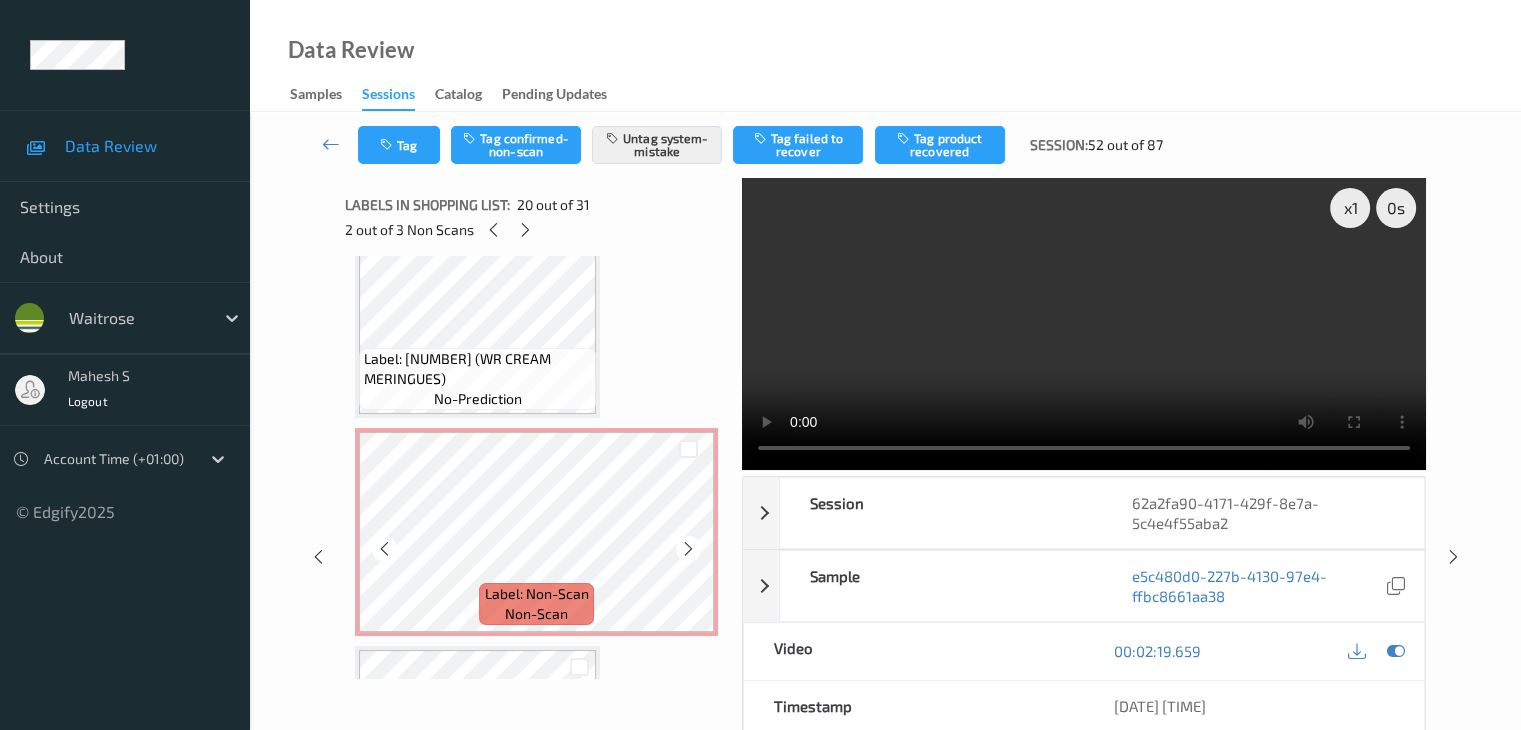 scroll, scrollTop: 4734, scrollLeft: 0, axis: vertical 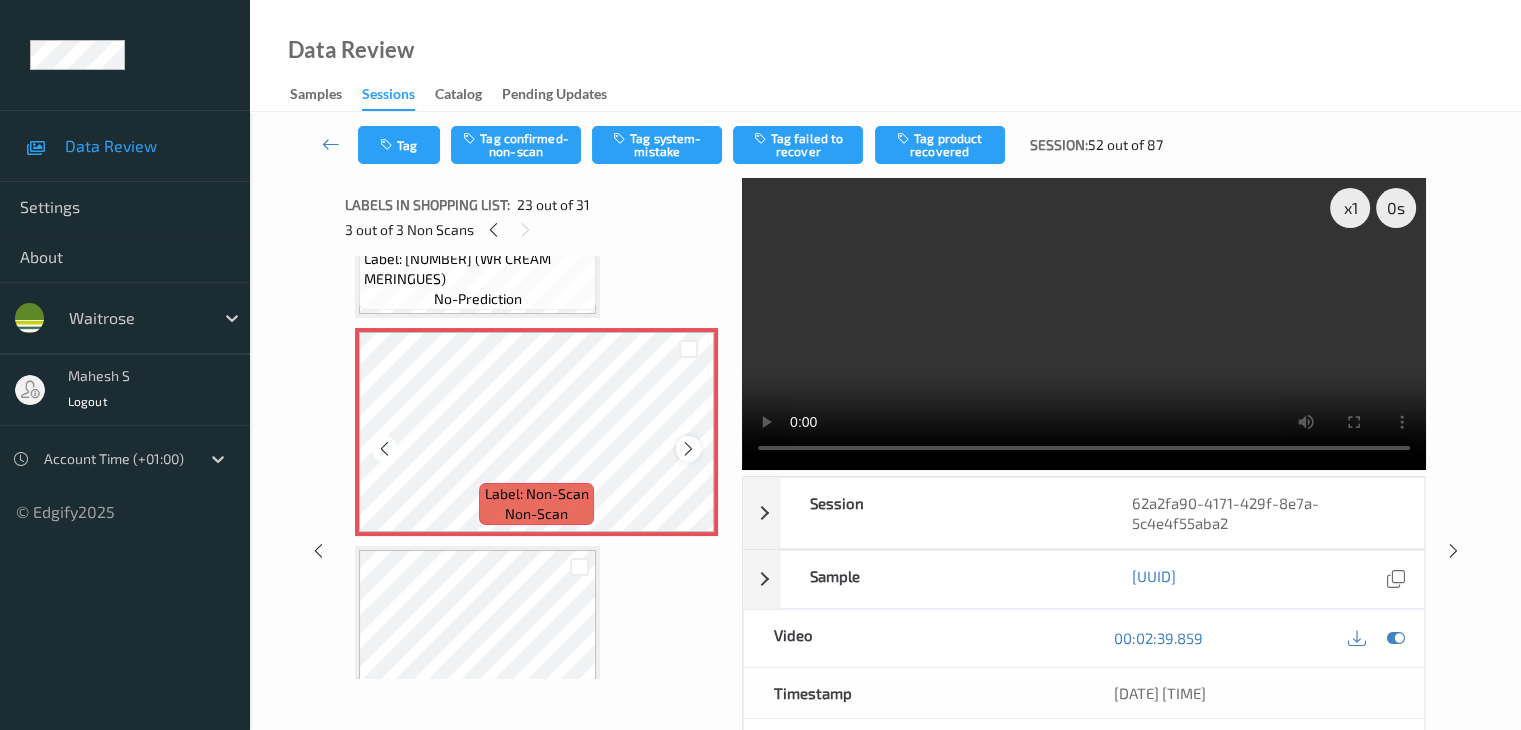 click at bounding box center (688, 449) 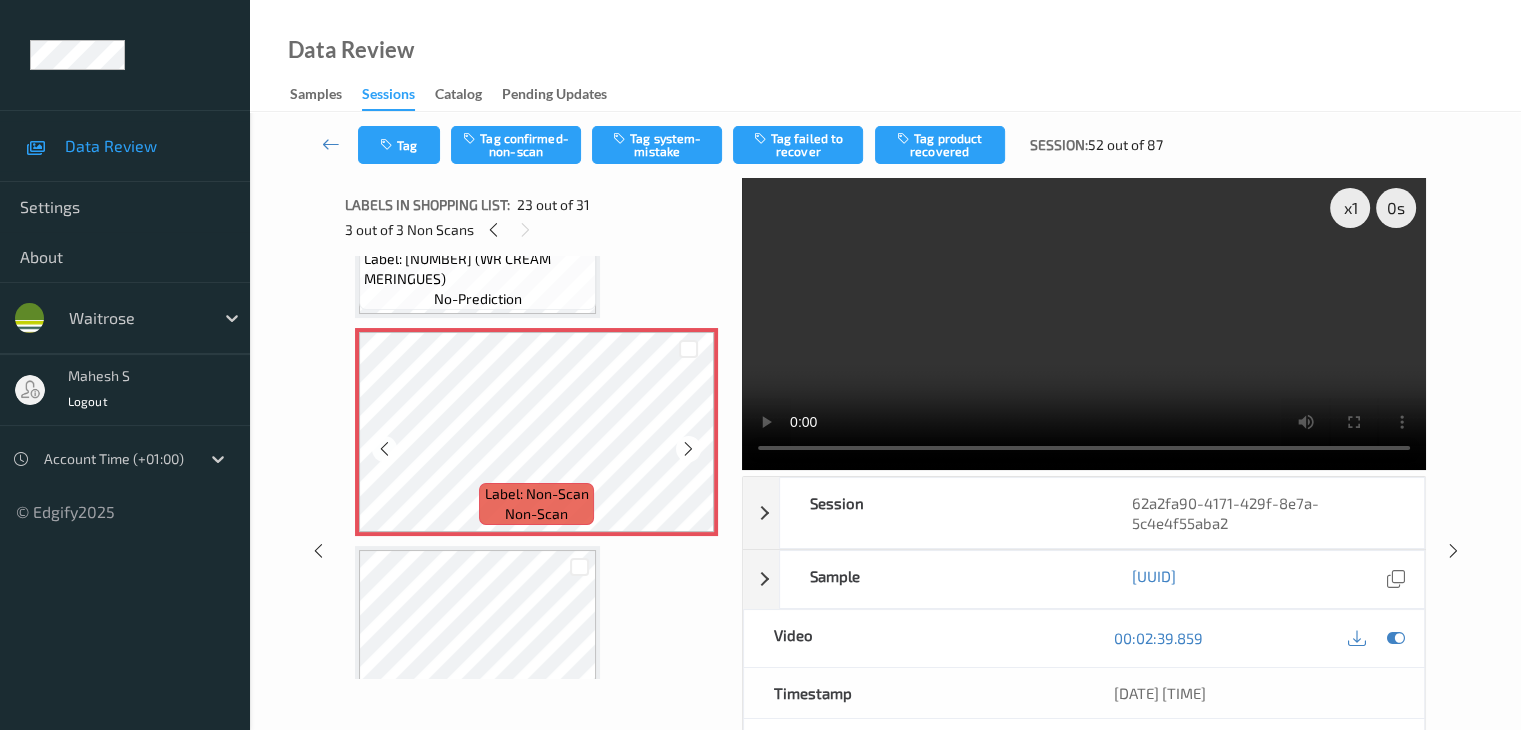 click at bounding box center (688, 449) 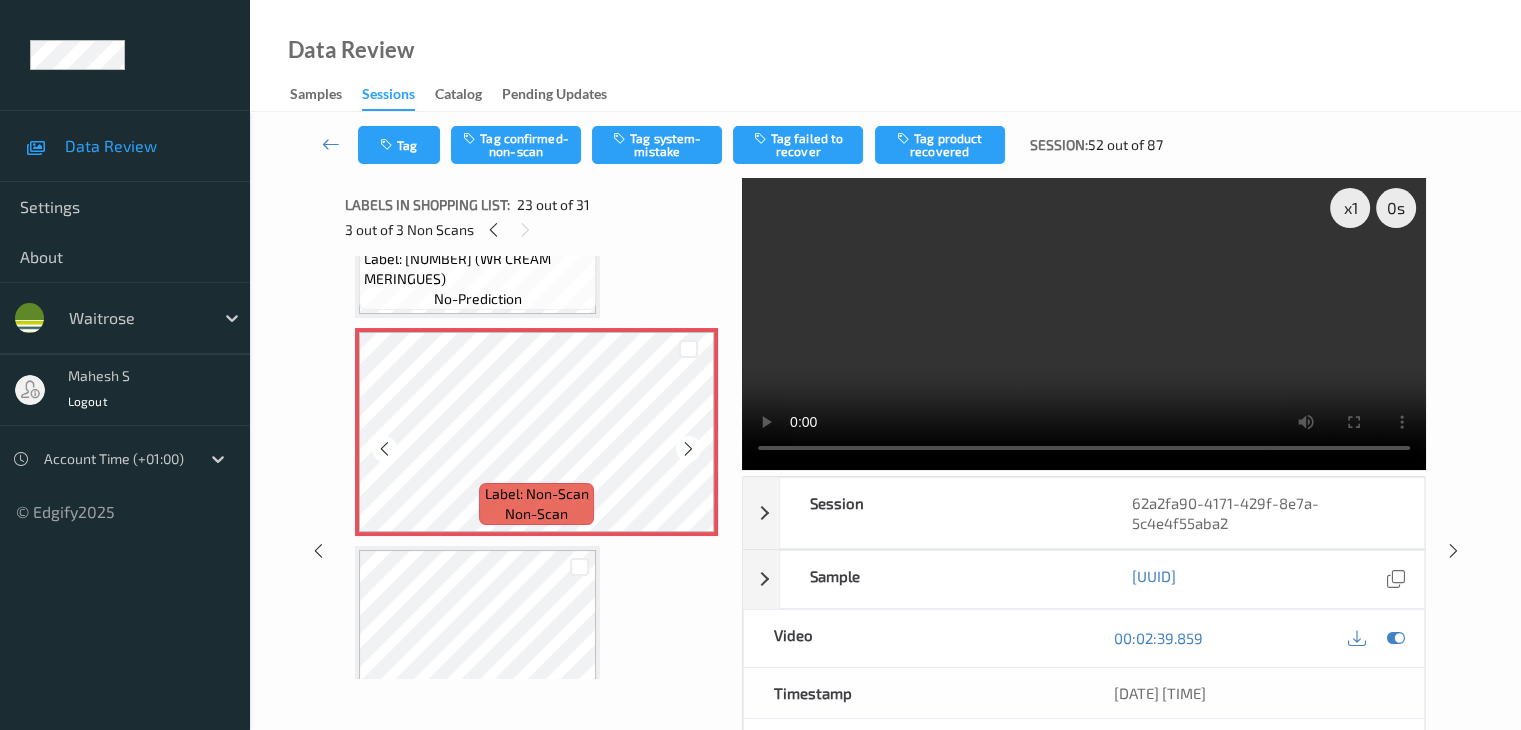 click at bounding box center (688, 449) 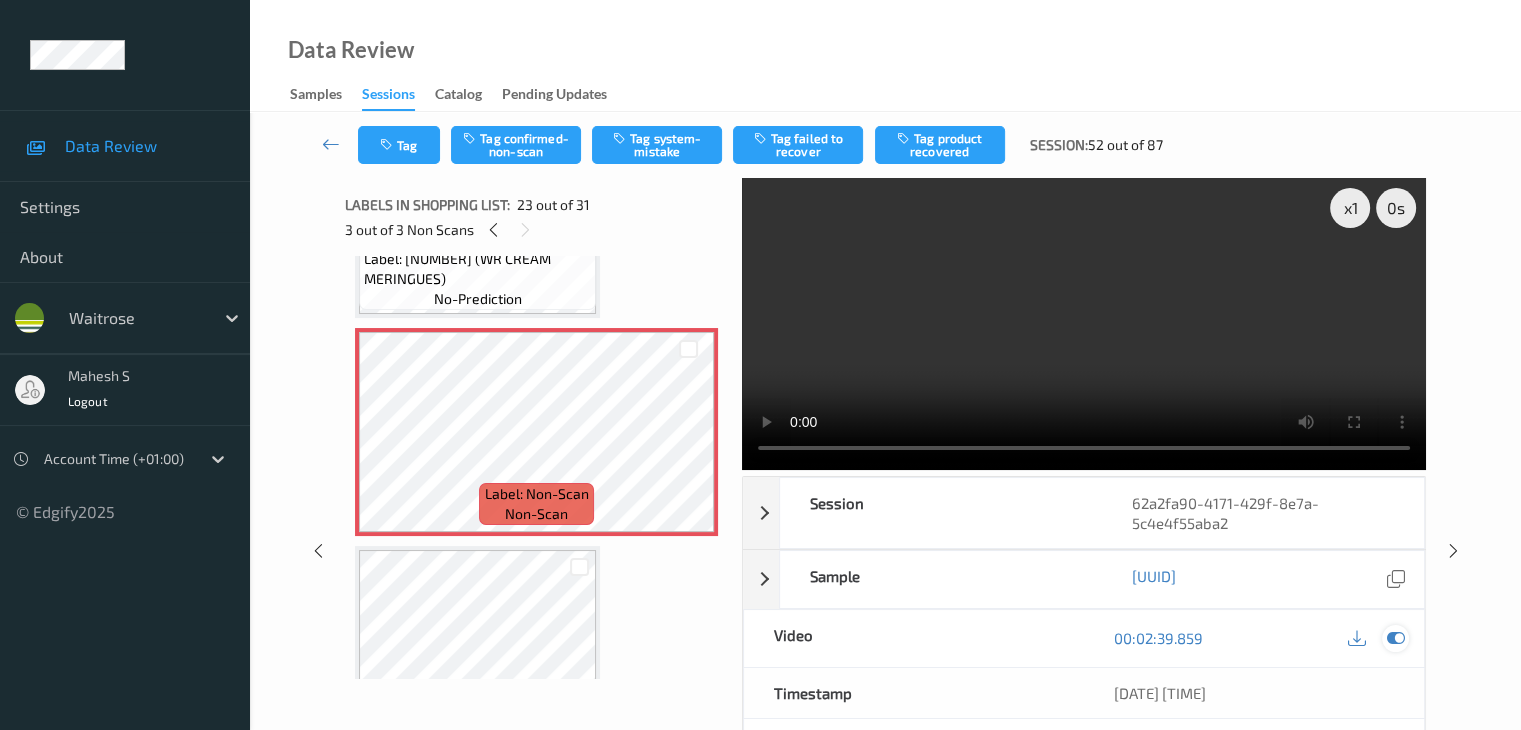 click at bounding box center [1395, 638] 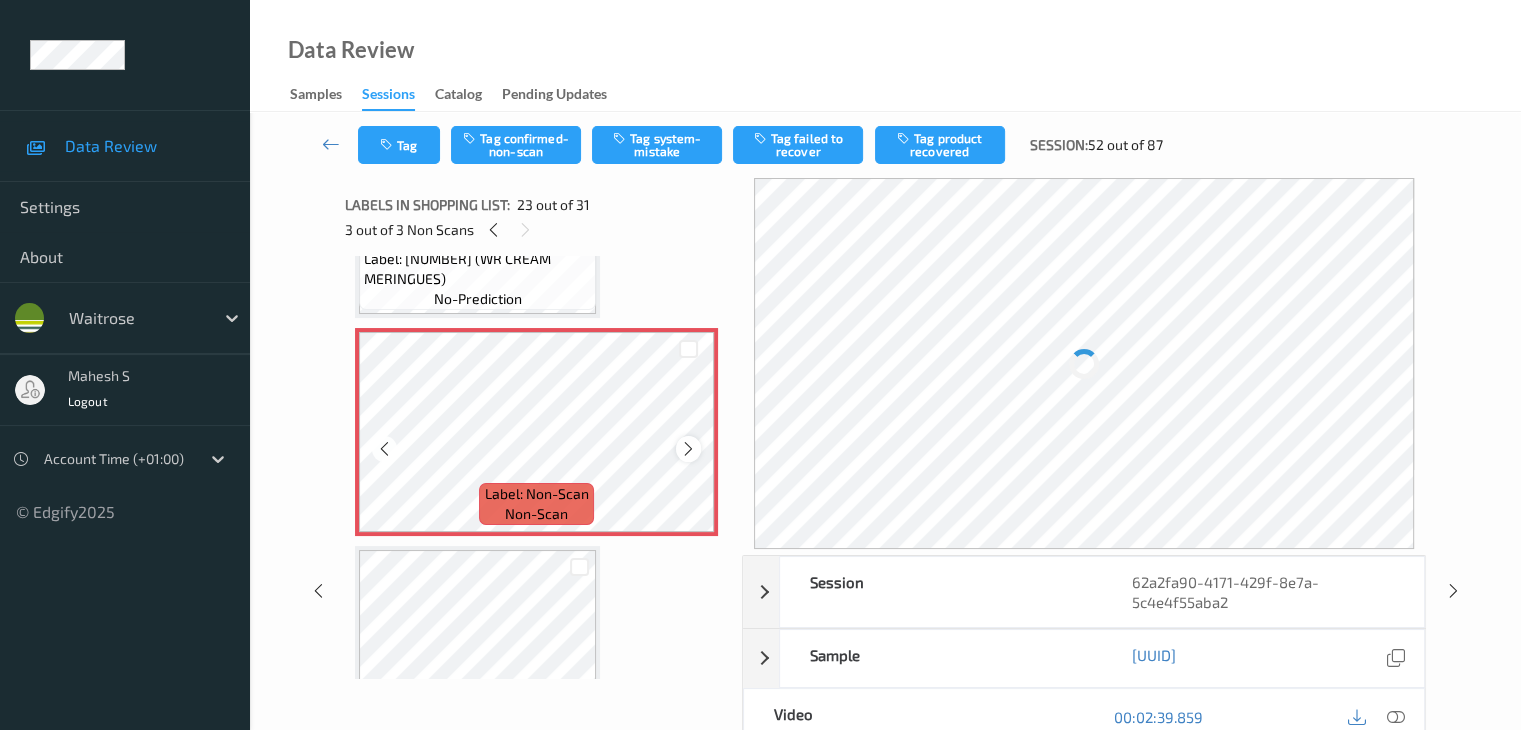 click at bounding box center [688, 449] 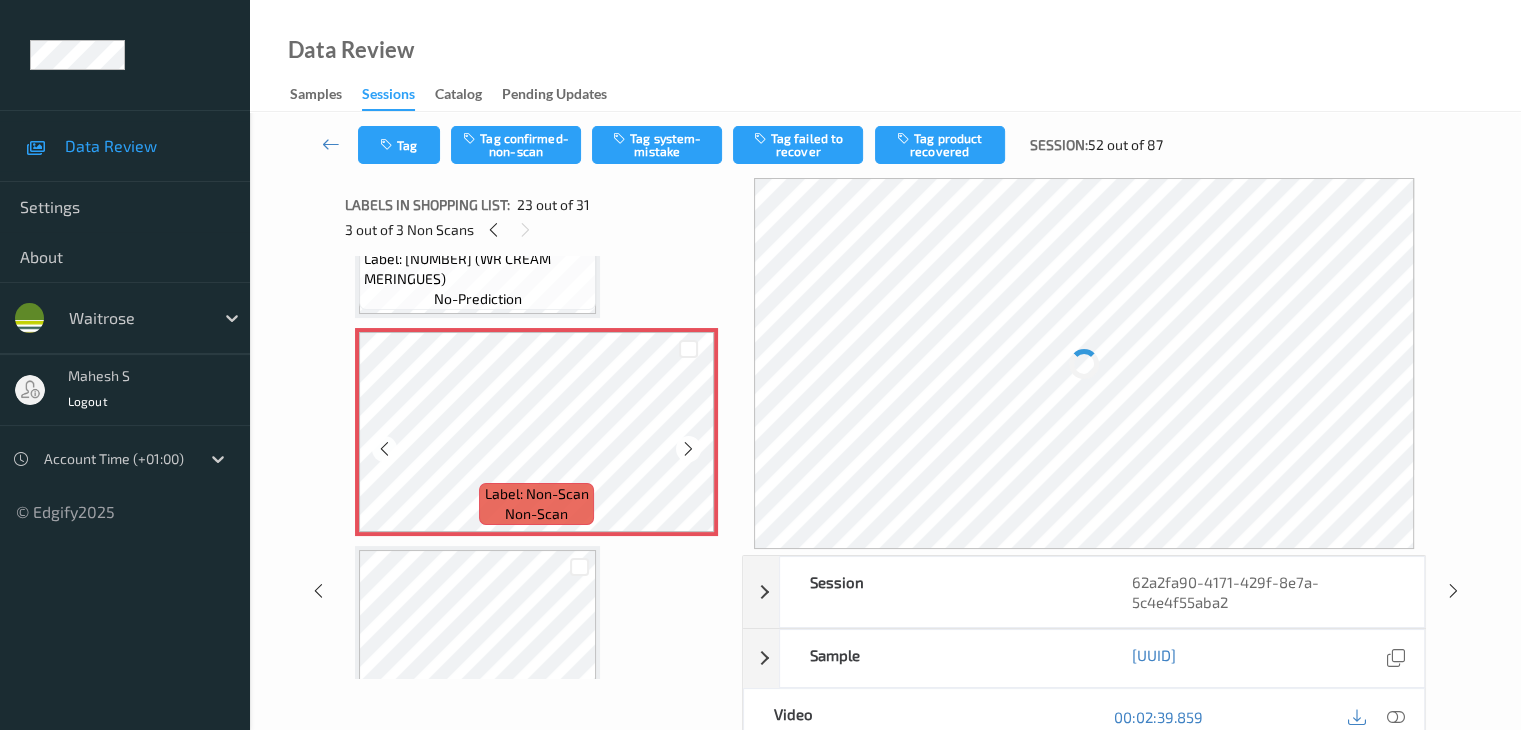 click at bounding box center [688, 449] 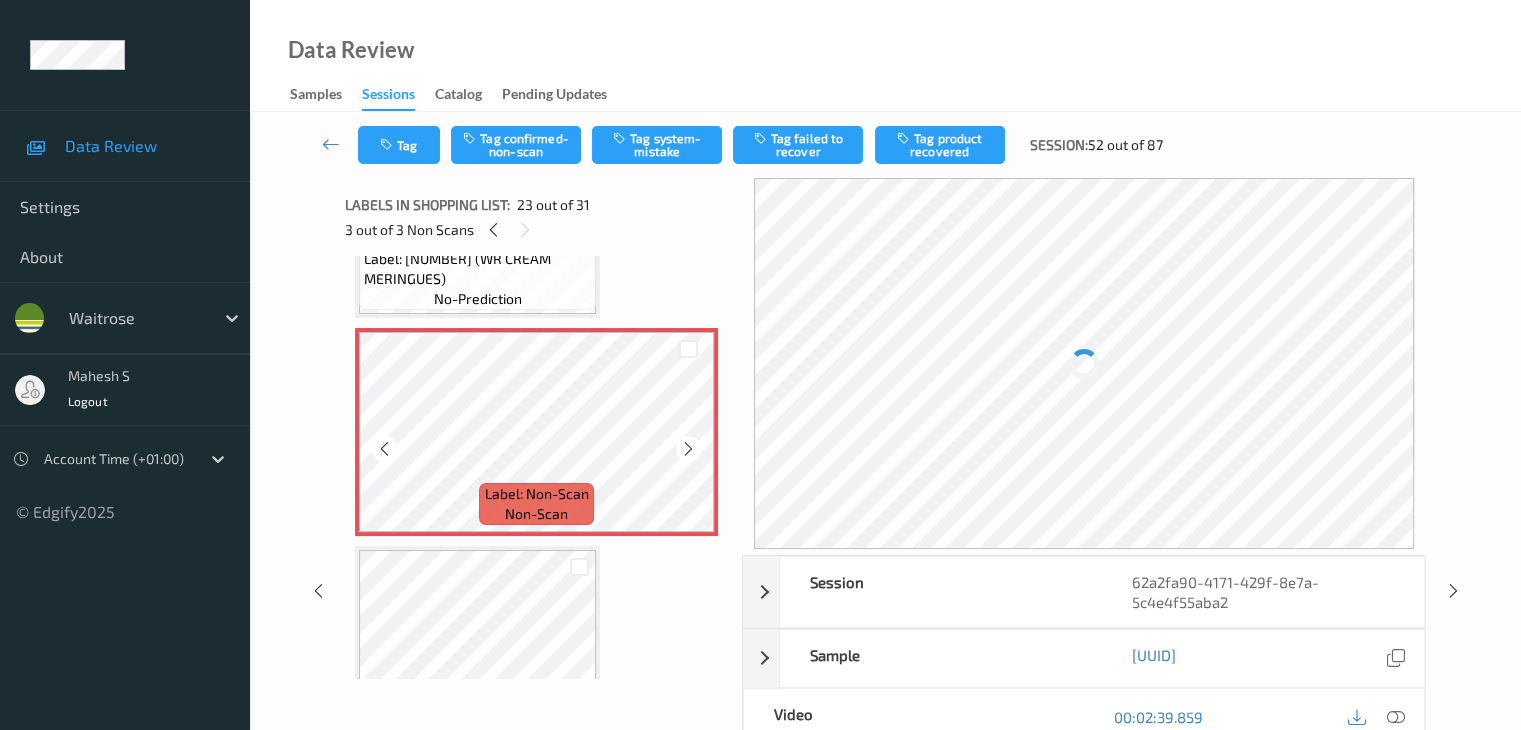 click at bounding box center [688, 449] 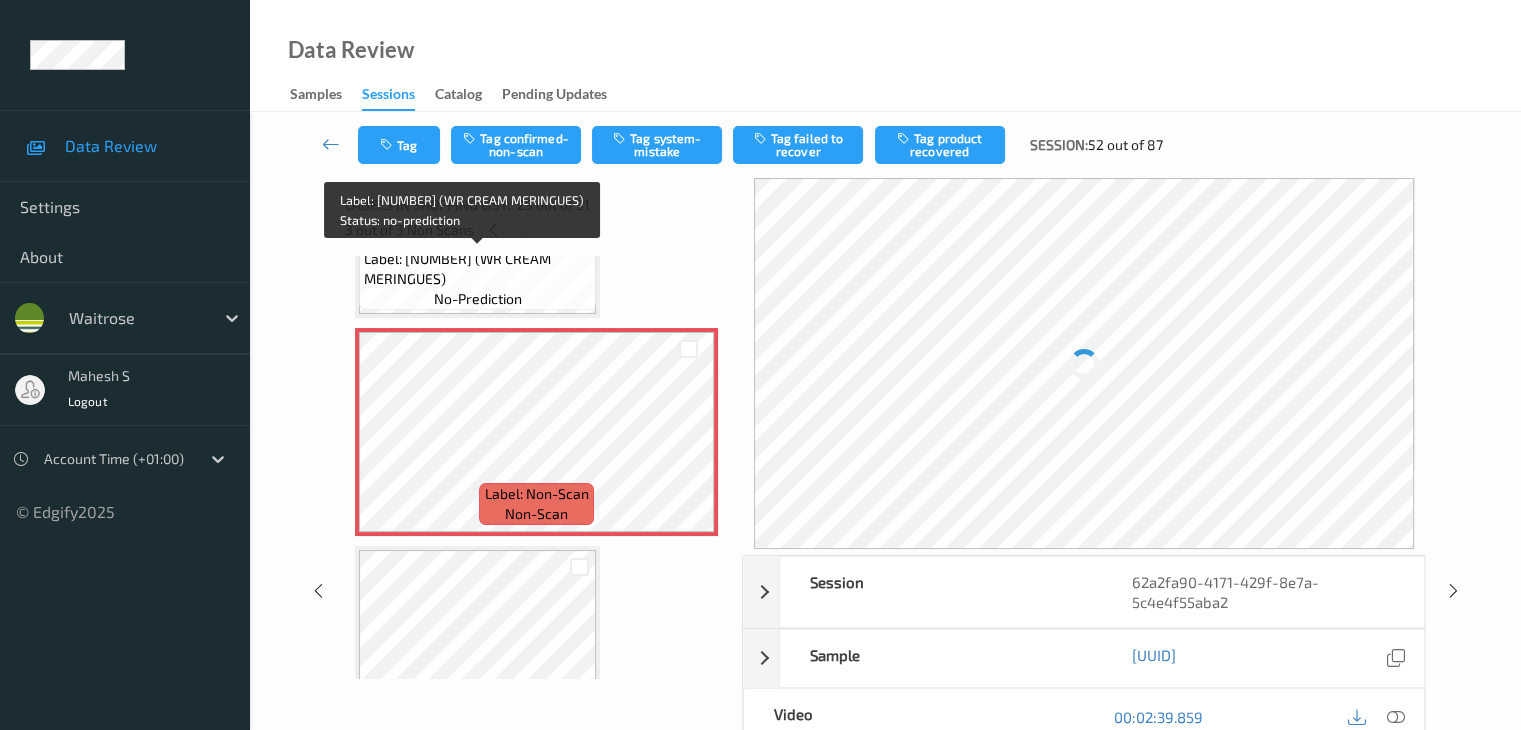 click on "Label: [NUMBER] (WR CREAM MERINGUES) no-prediction" at bounding box center [477, 279] 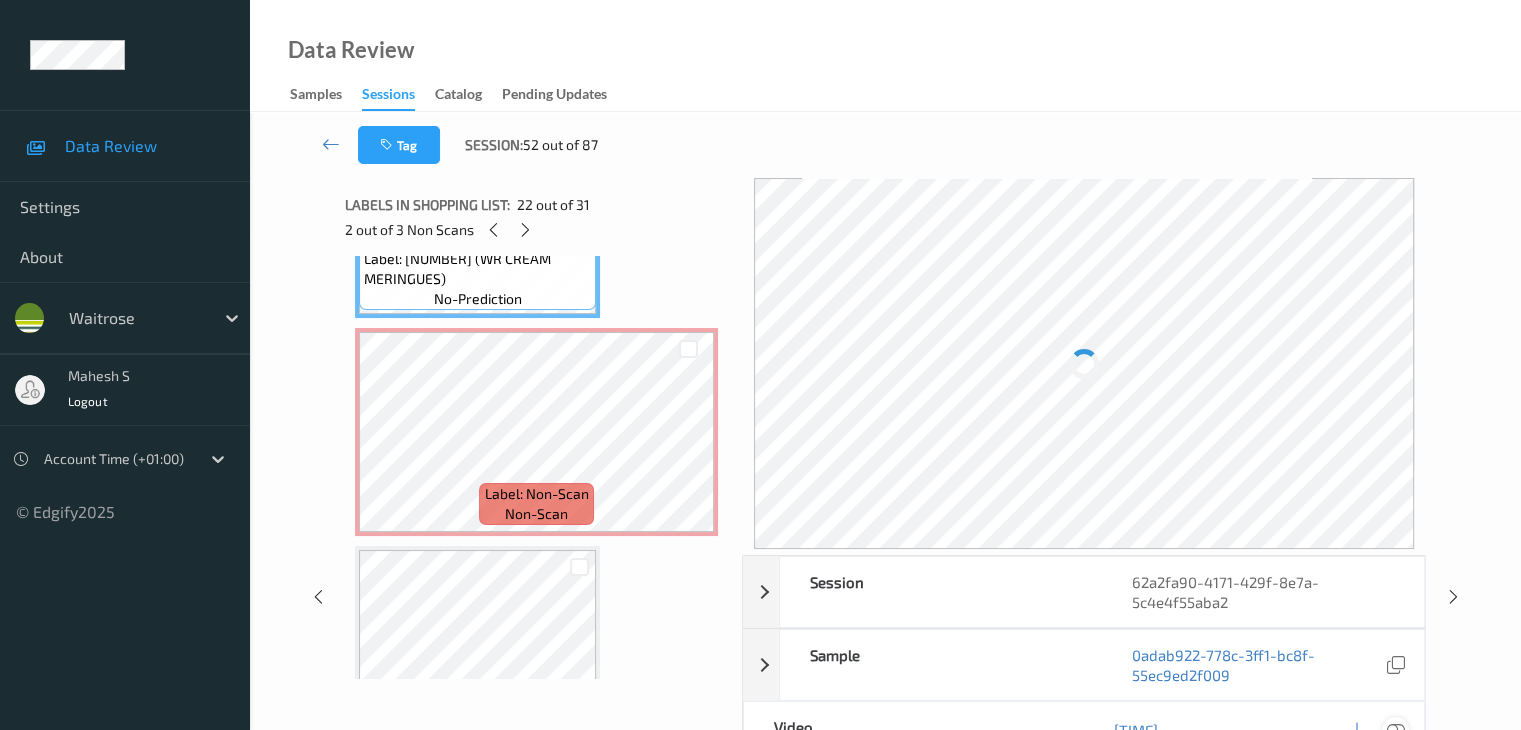 click at bounding box center (1395, 730) 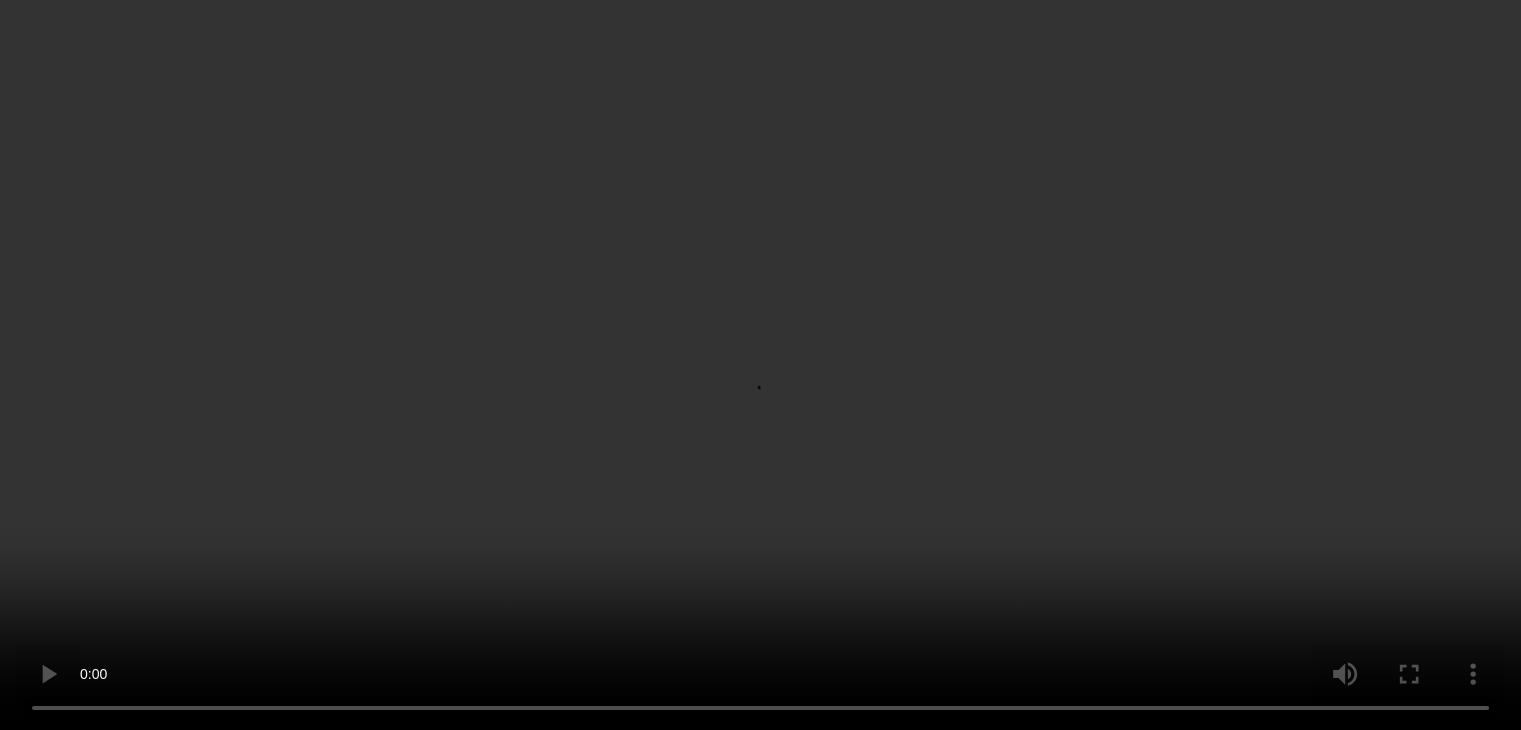 scroll, scrollTop: 4534, scrollLeft: 0, axis: vertical 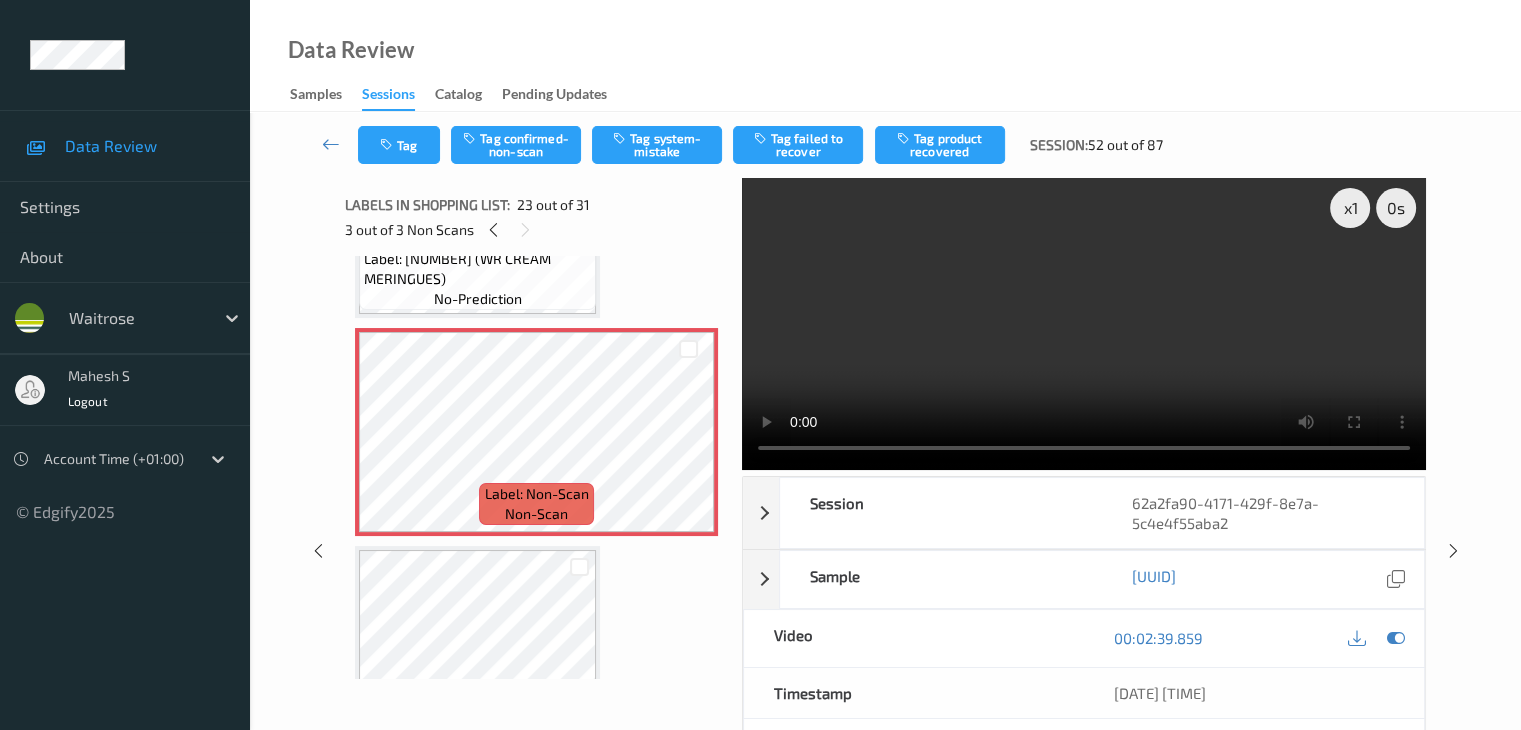 type 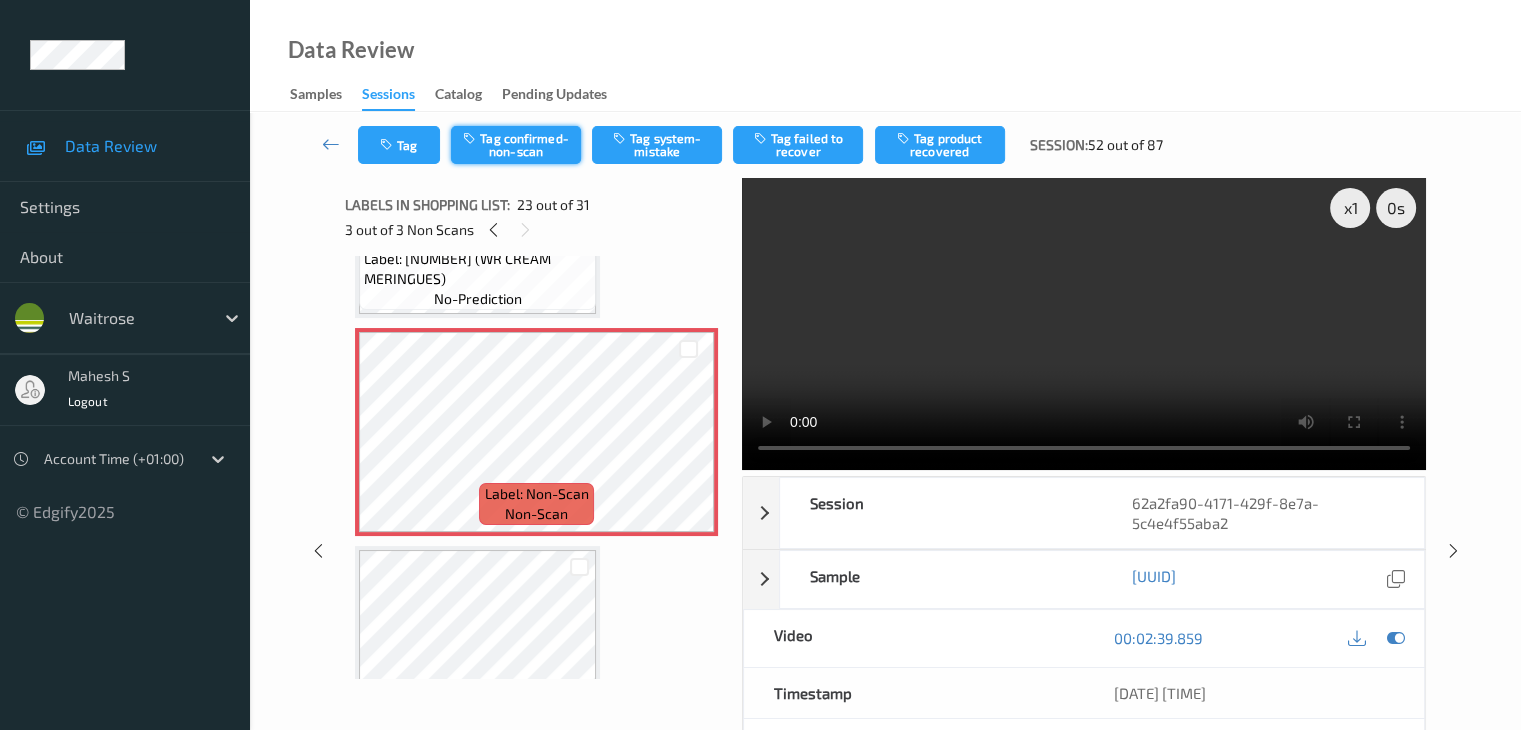 click on "Tag   confirmed-non-scan" at bounding box center [516, 145] 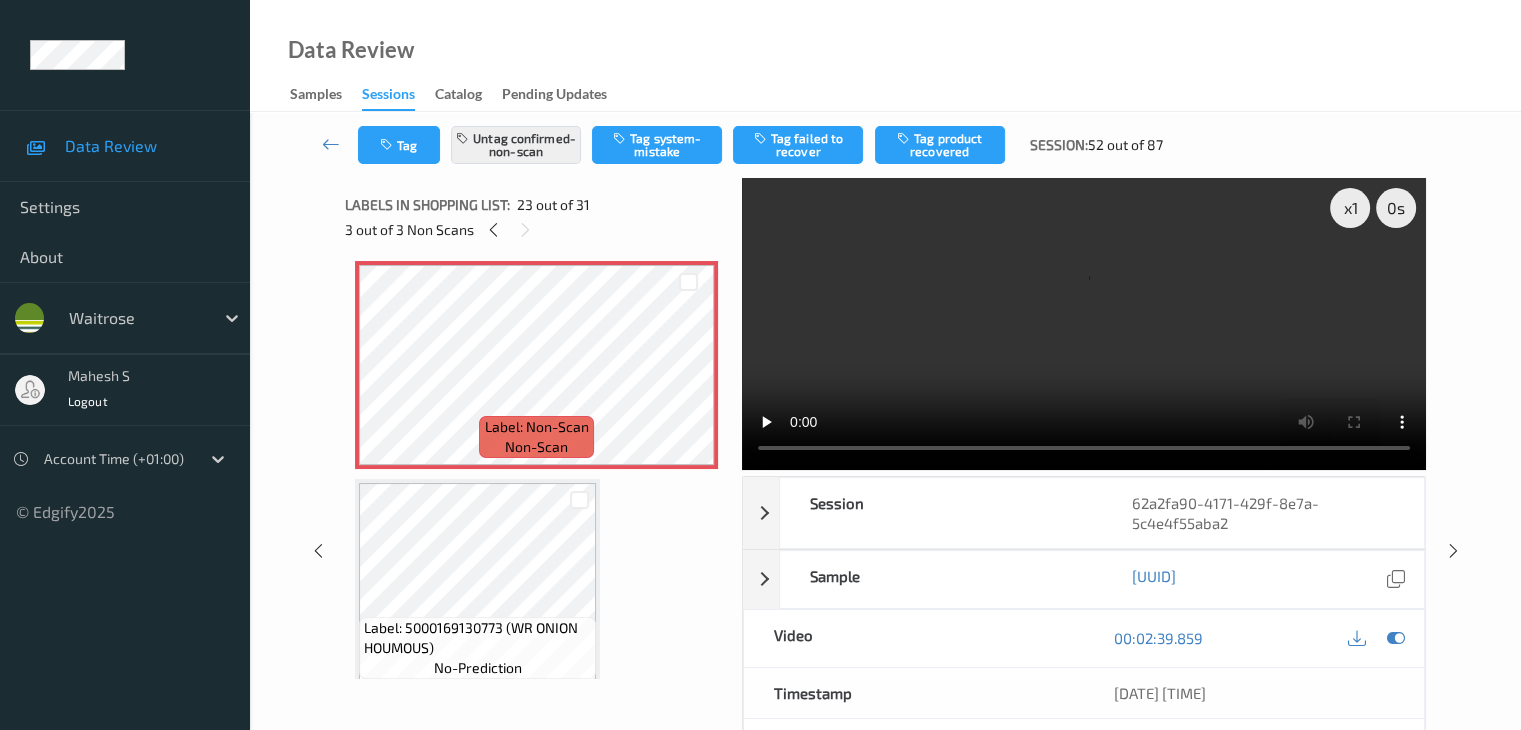 scroll, scrollTop: 4834, scrollLeft: 0, axis: vertical 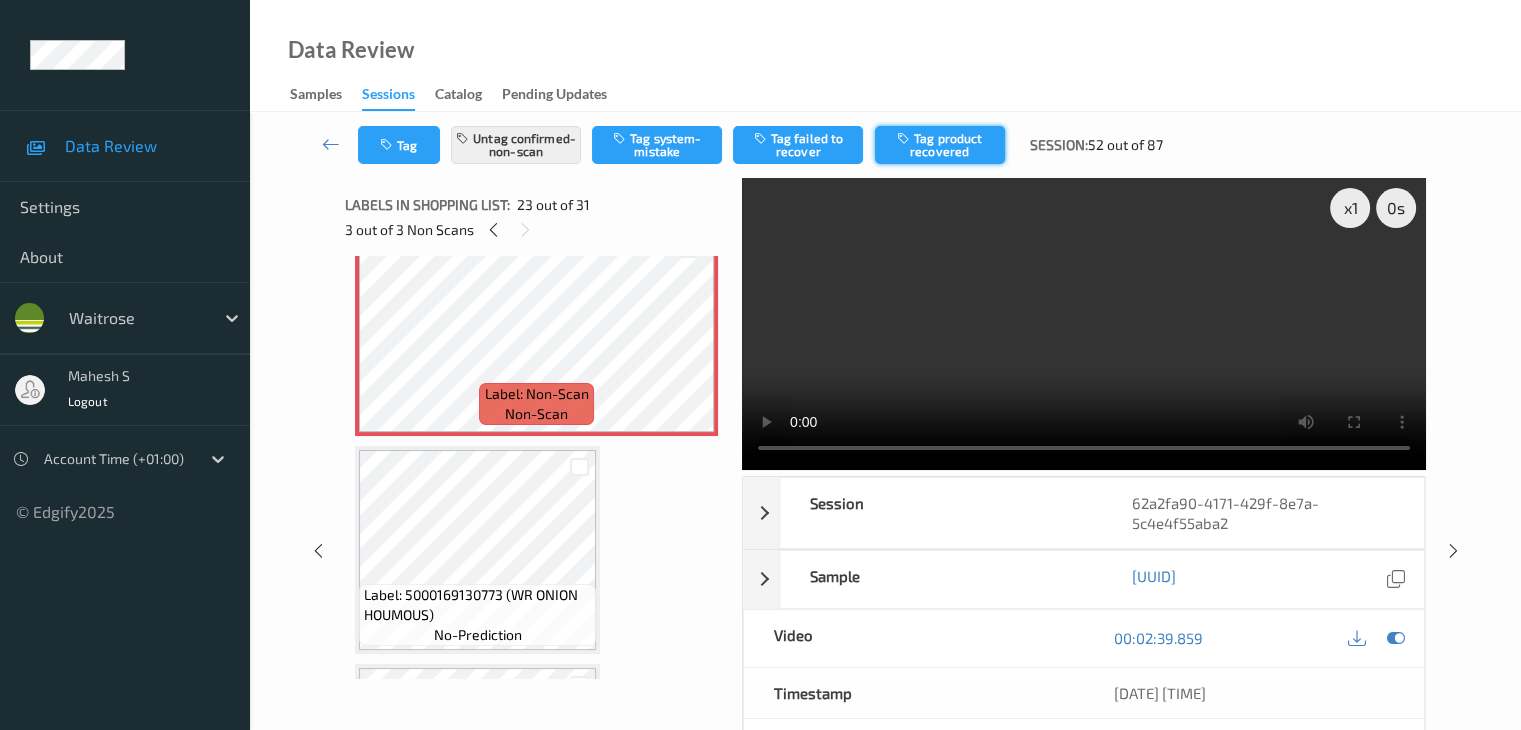 click on "Tag   product recovered" at bounding box center [940, 145] 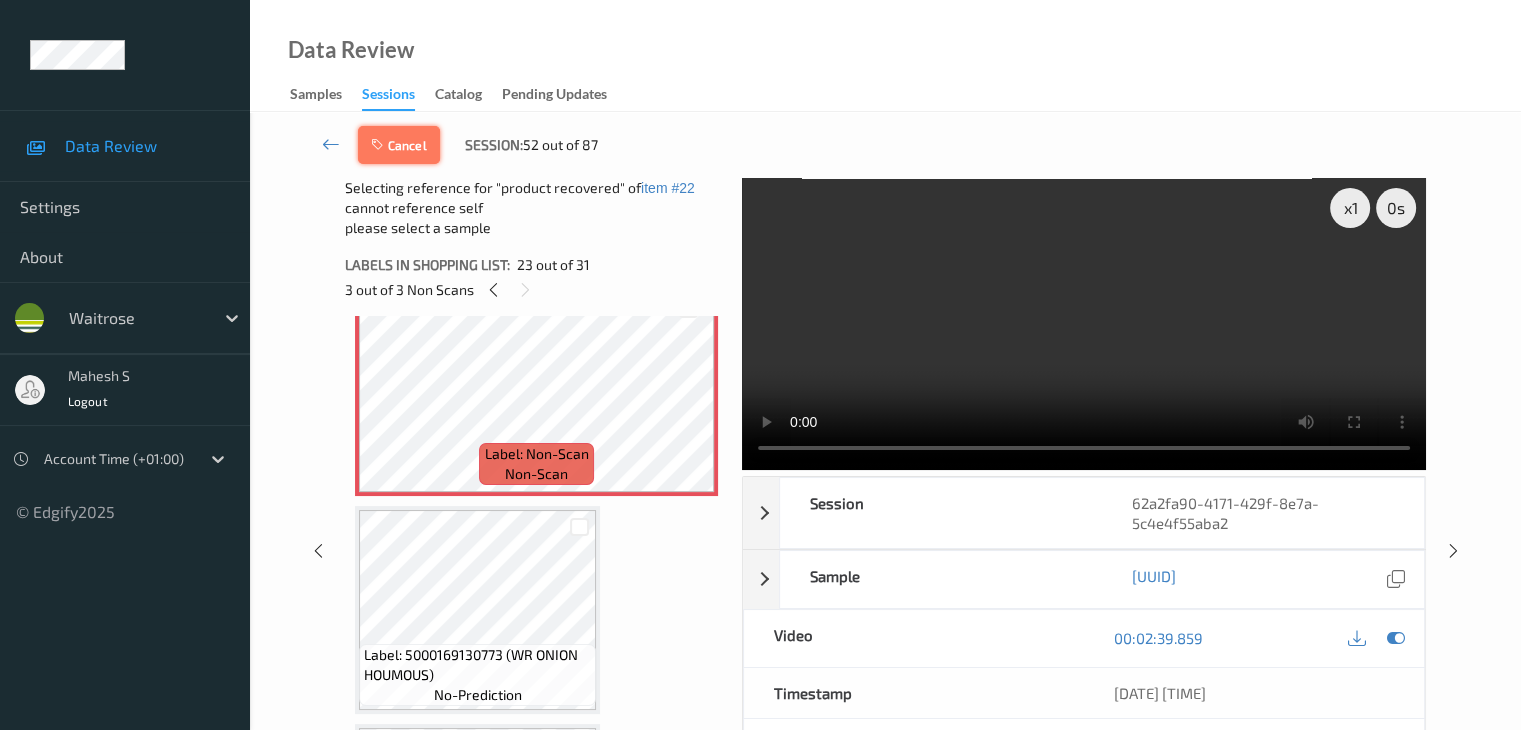 click on "Cancel" at bounding box center [399, 145] 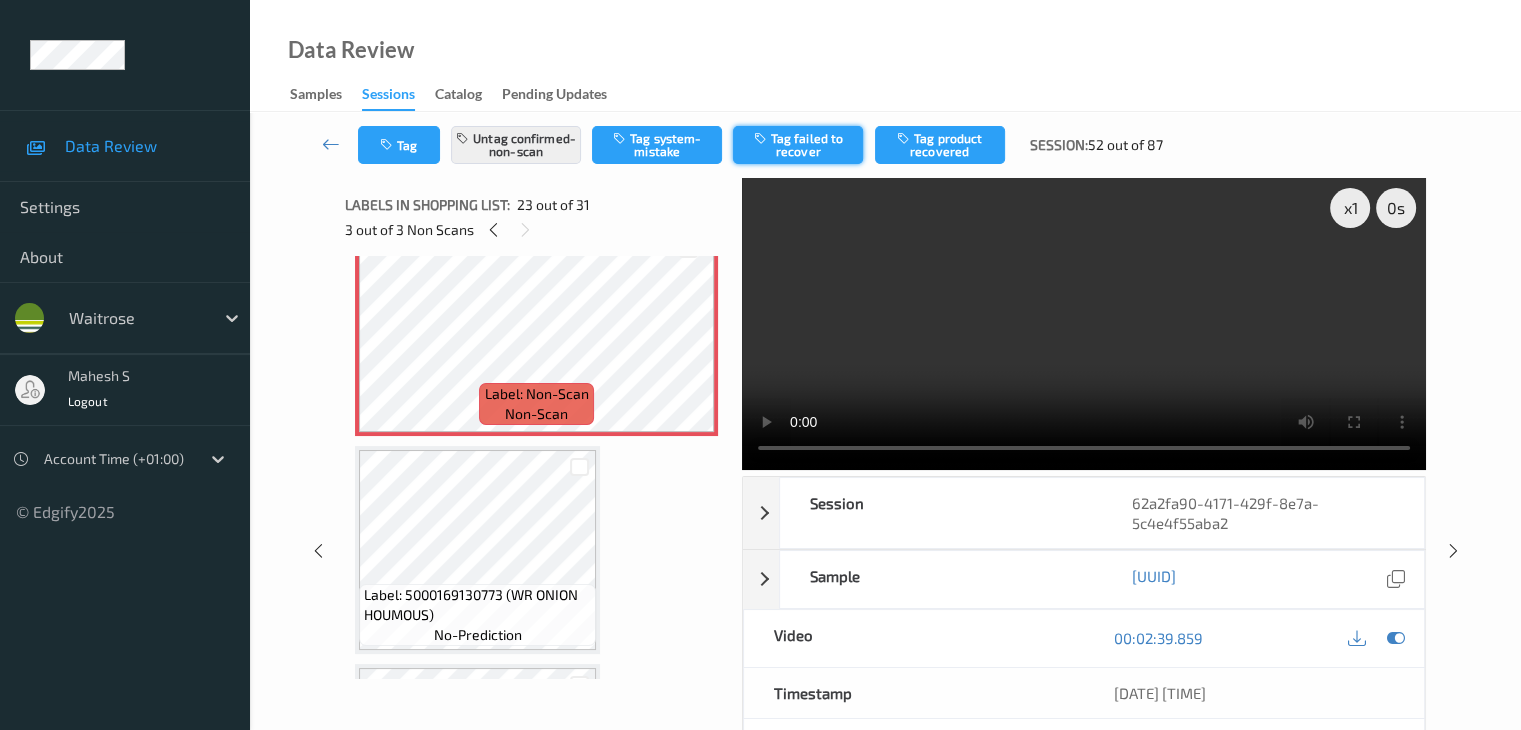 click on "Tag   failed to recover" at bounding box center (798, 145) 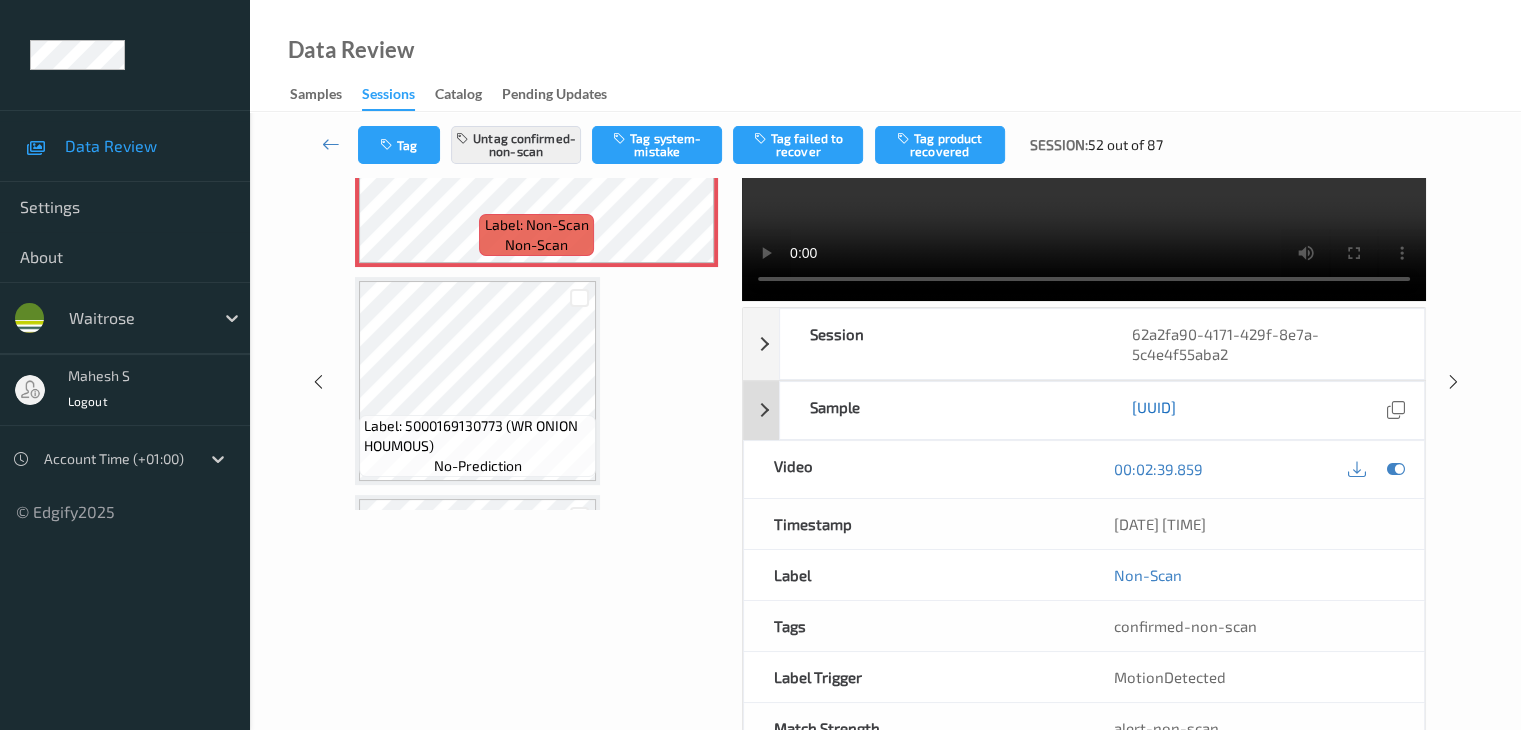 scroll, scrollTop: 100, scrollLeft: 0, axis: vertical 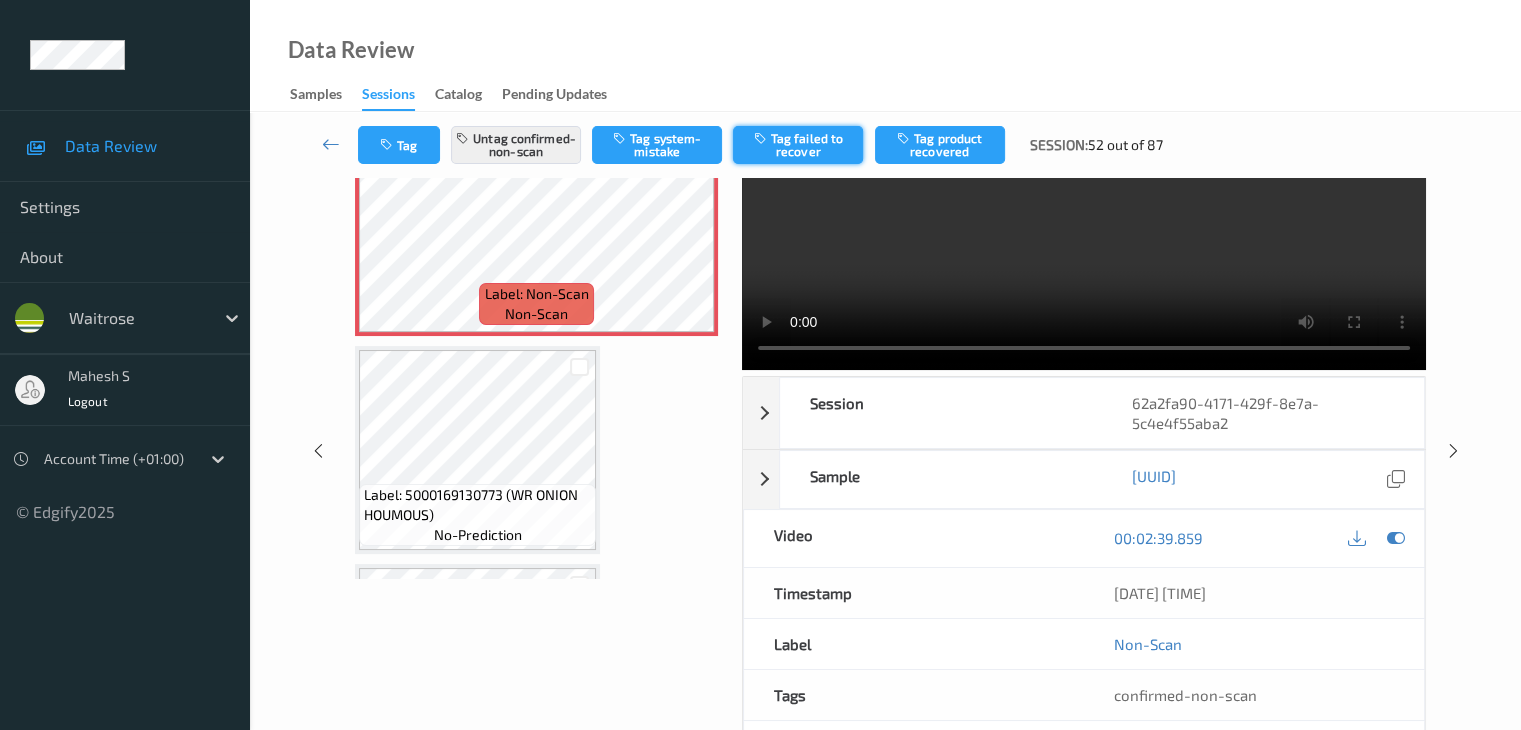 click on "Tag   failed to recover" at bounding box center (798, 145) 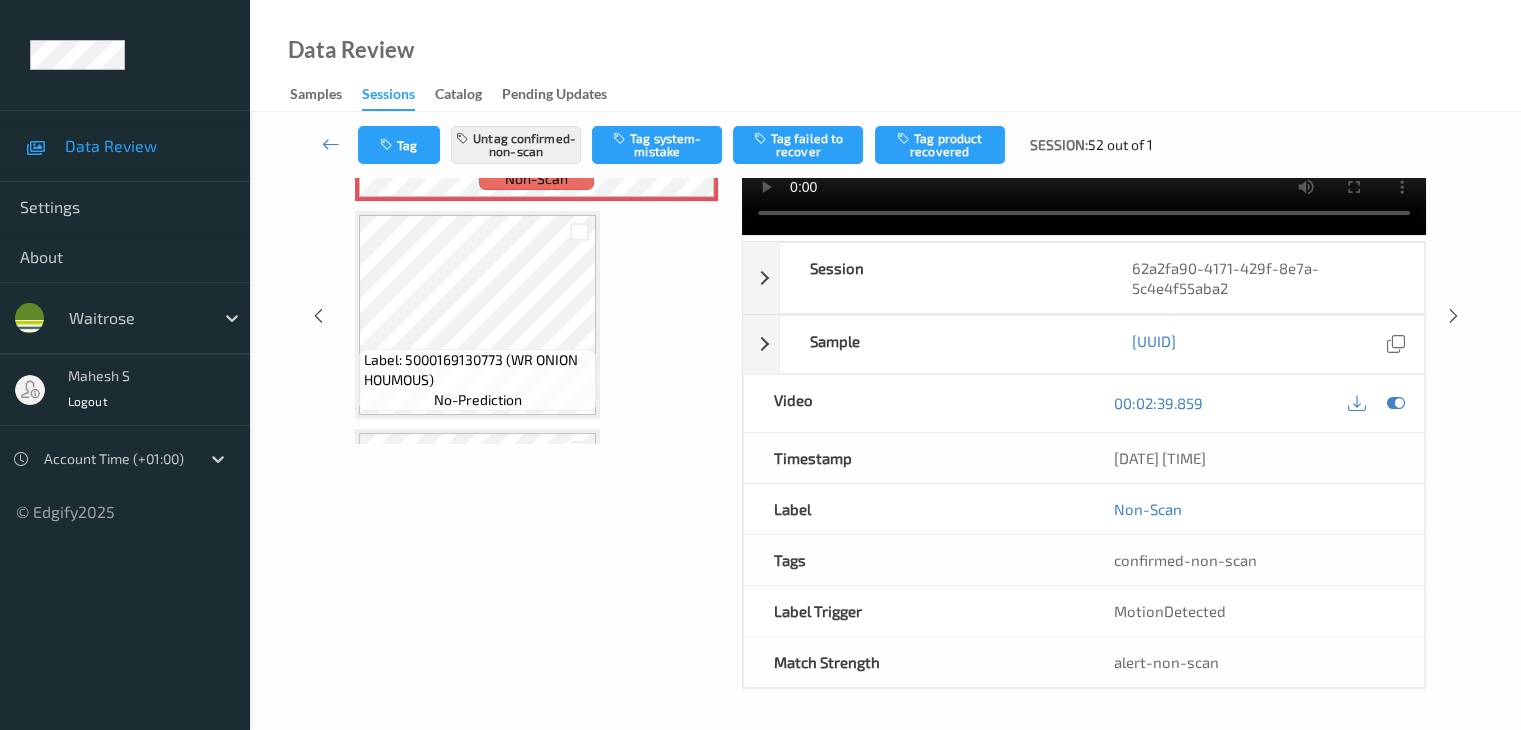 scroll, scrollTop: 244, scrollLeft: 0, axis: vertical 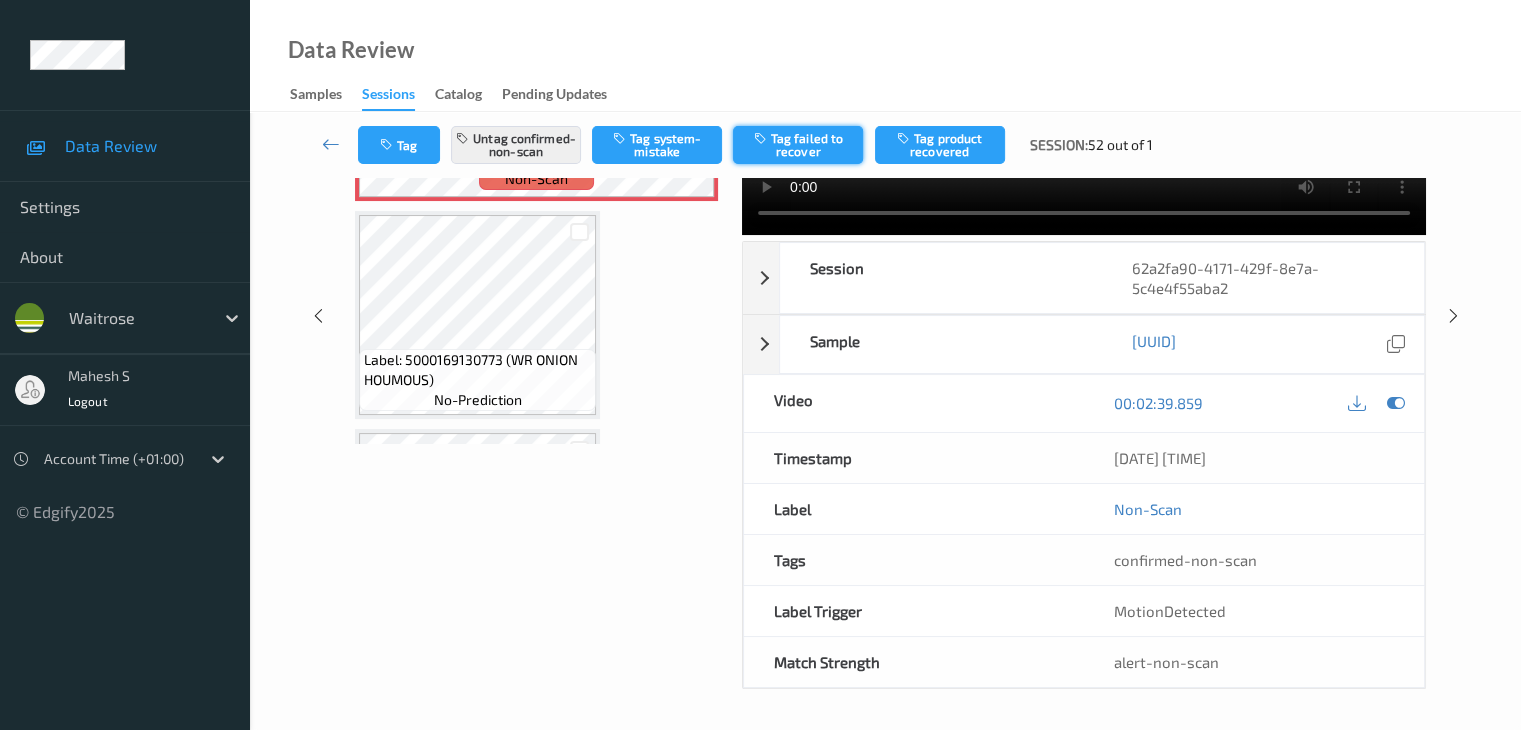 click on "Tag   failed to recover" at bounding box center [798, 145] 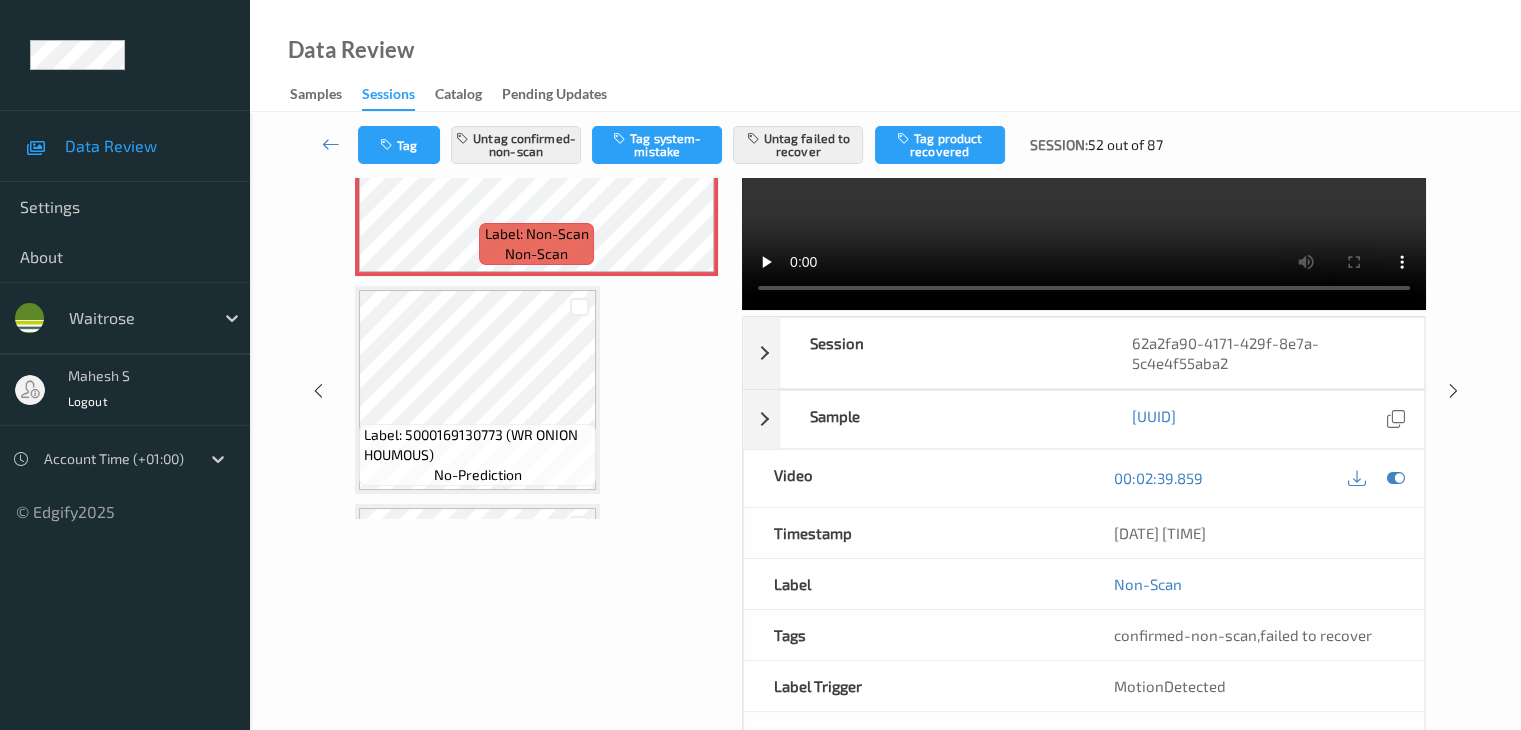 scroll, scrollTop: 0, scrollLeft: 0, axis: both 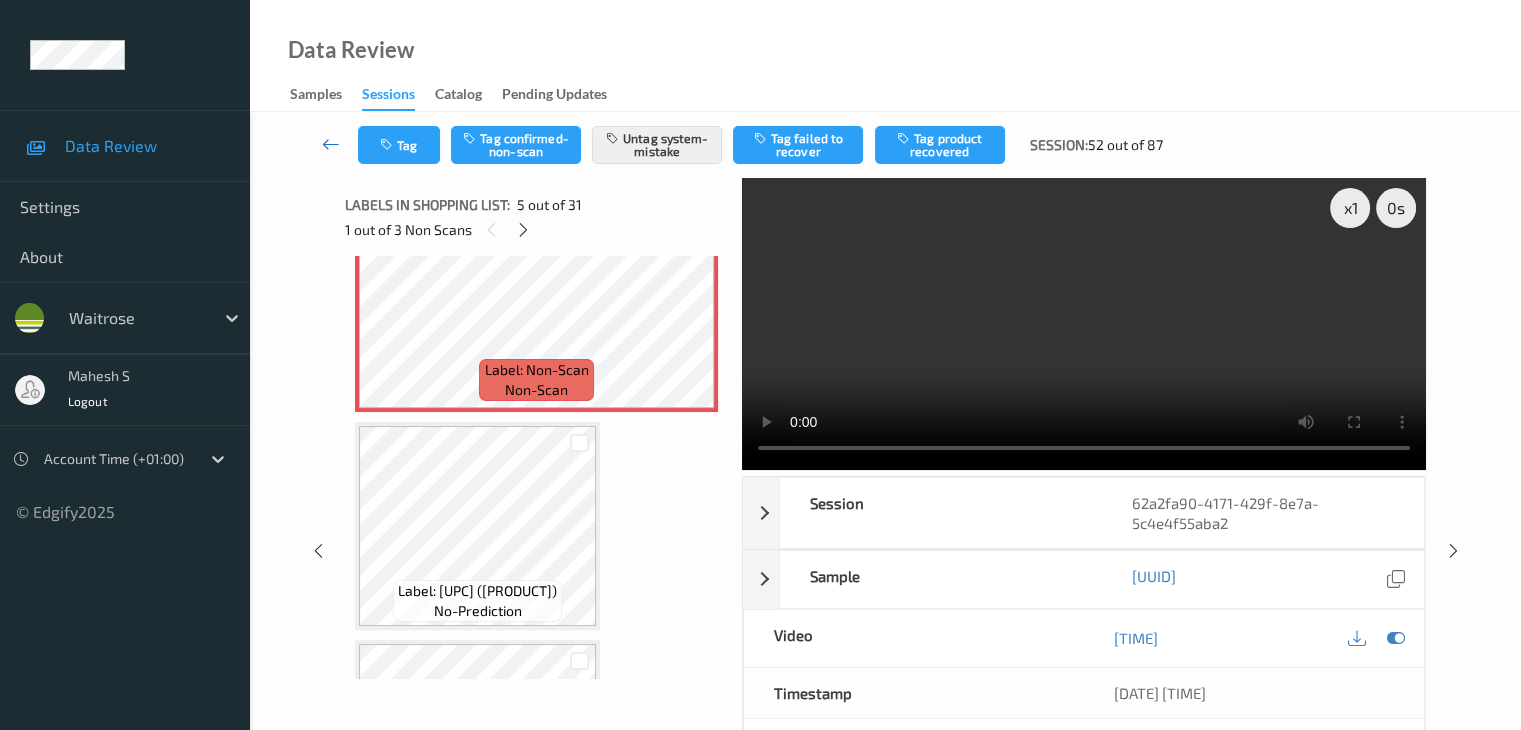 click at bounding box center [331, 144] 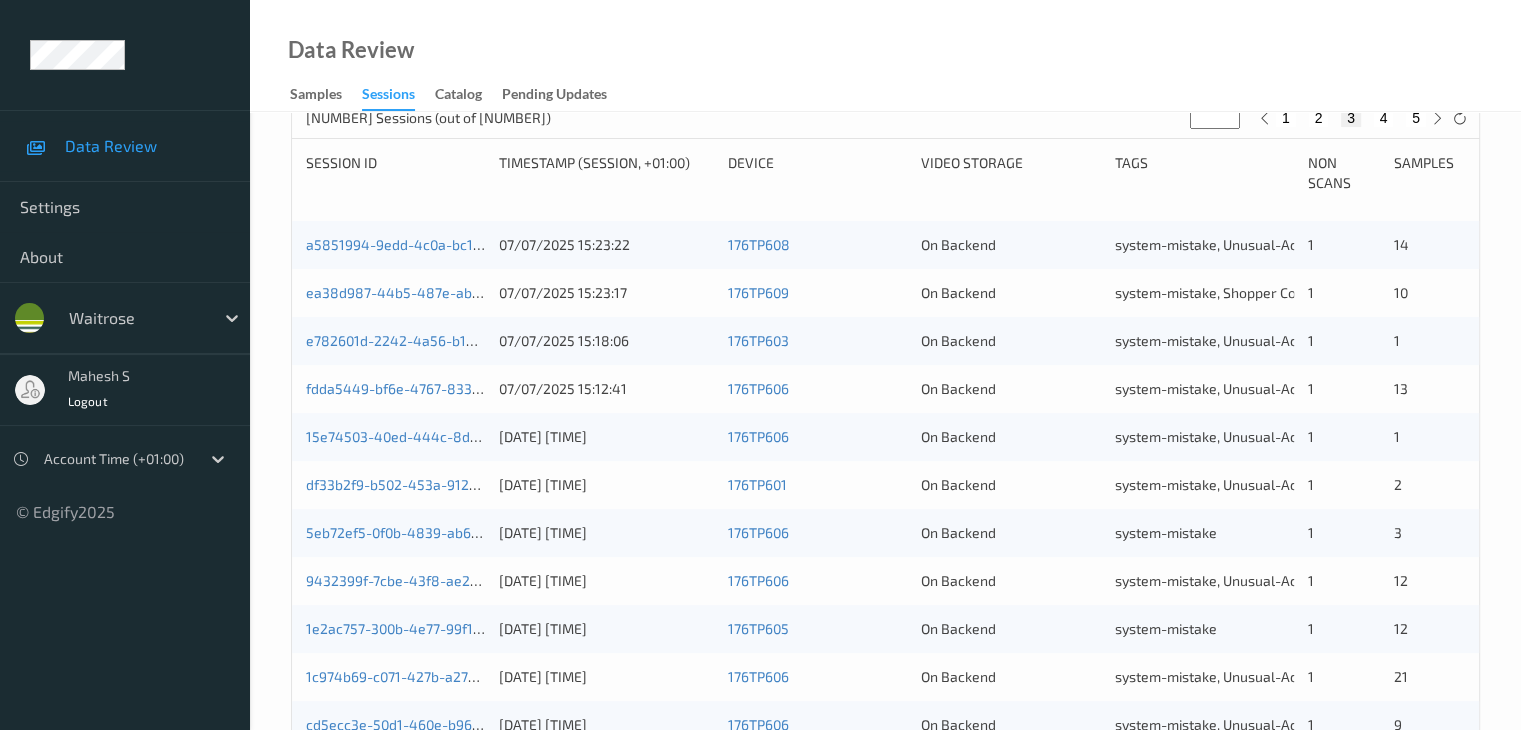 scroll, scrollTop: 800, scrollLeft: 0, axis: vertical 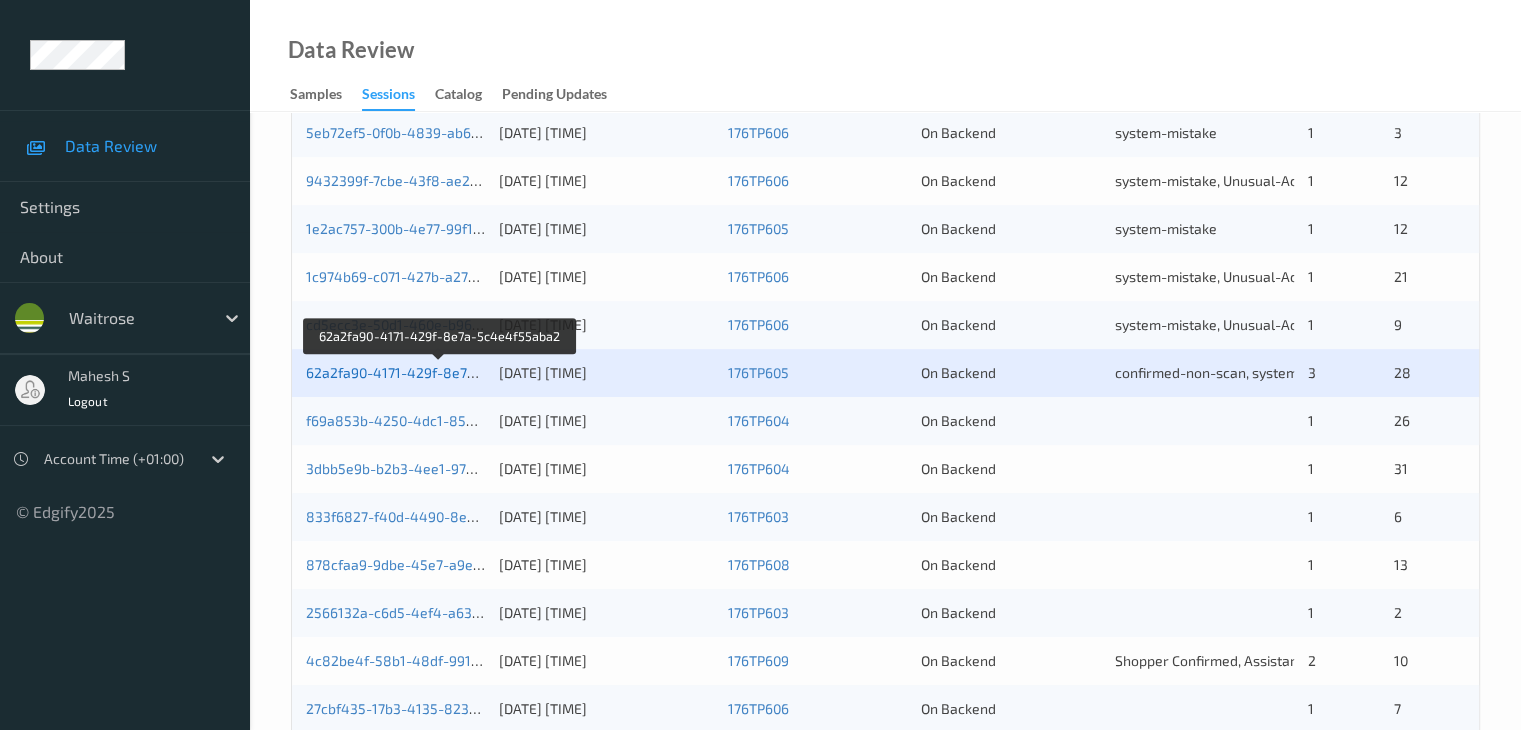 click on "62a2fa90-4171-429f-8e7a-5c4e4f55aba2" at bounding box center [440, 372] 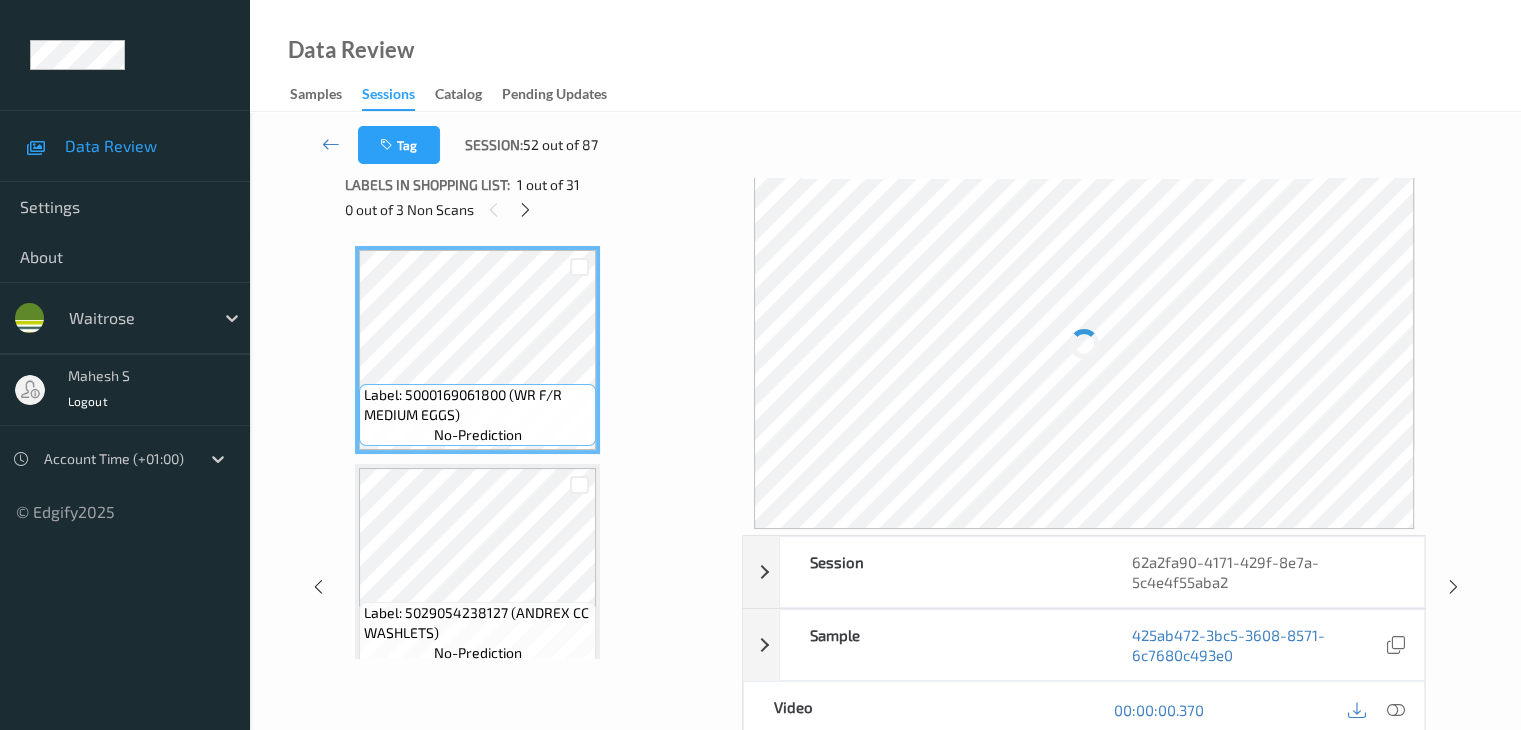 scroll, scrollTop: 0, scrollLeft: 0, axis: both 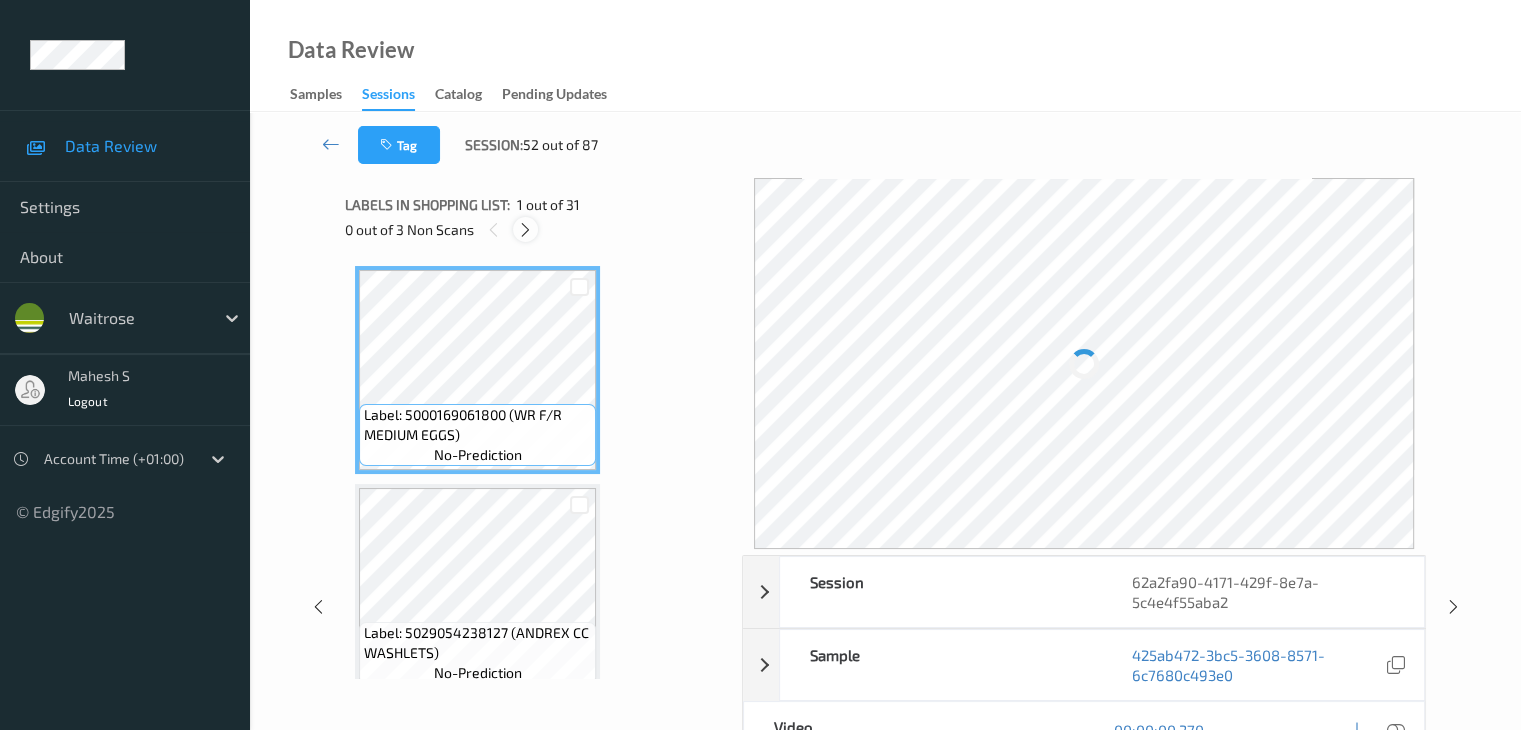 click at bounding box center [525, 230] 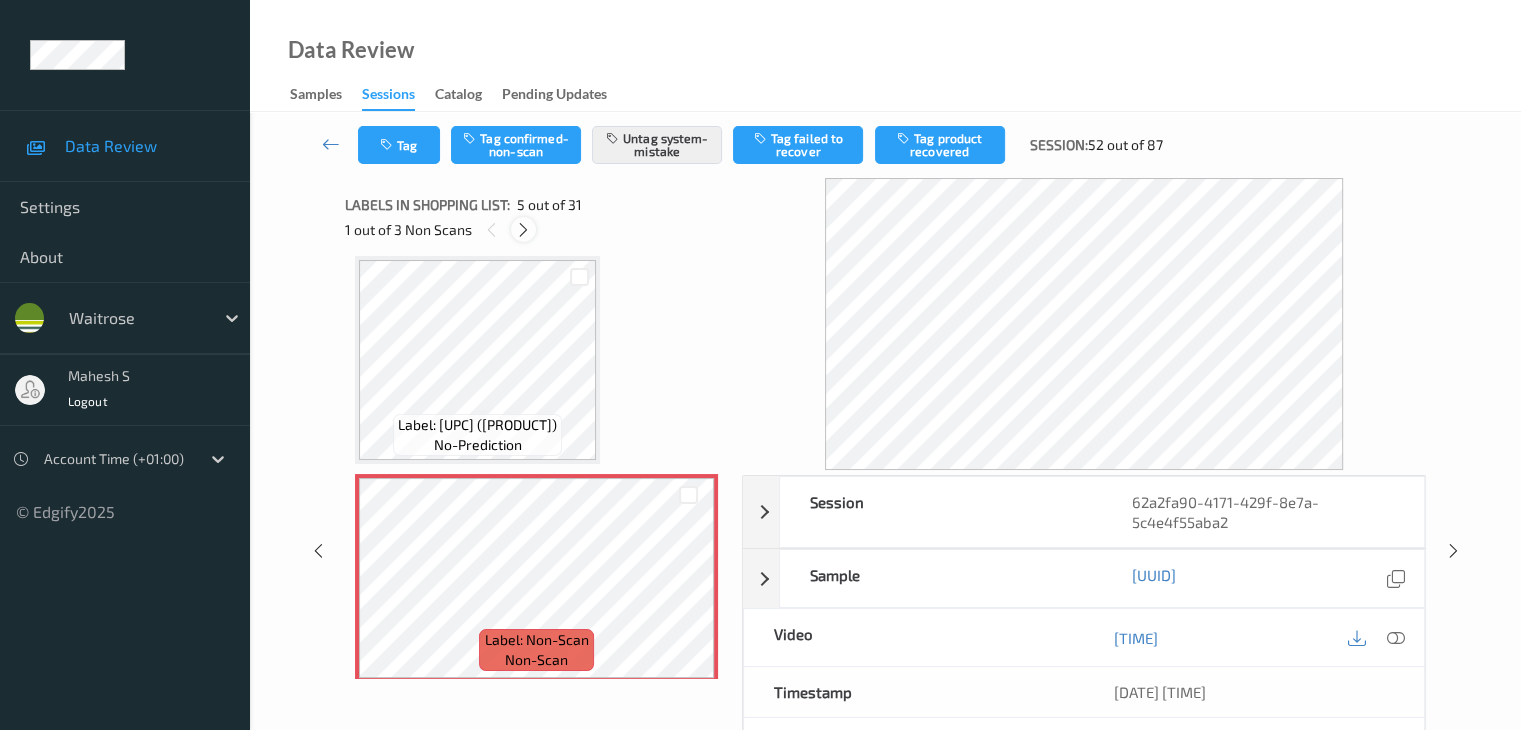click at bounding box center (523, 230) 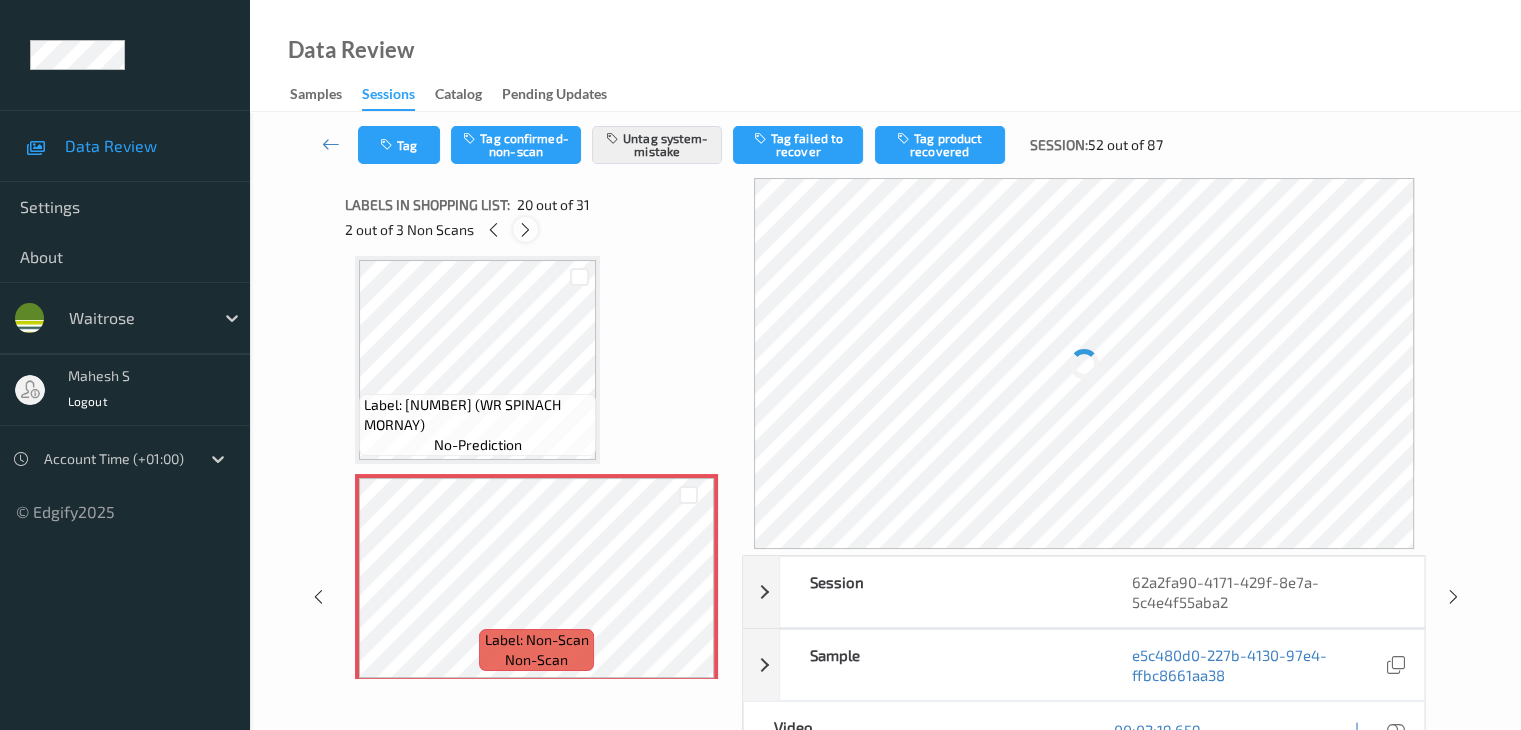 click at bounding box center [525, 230] 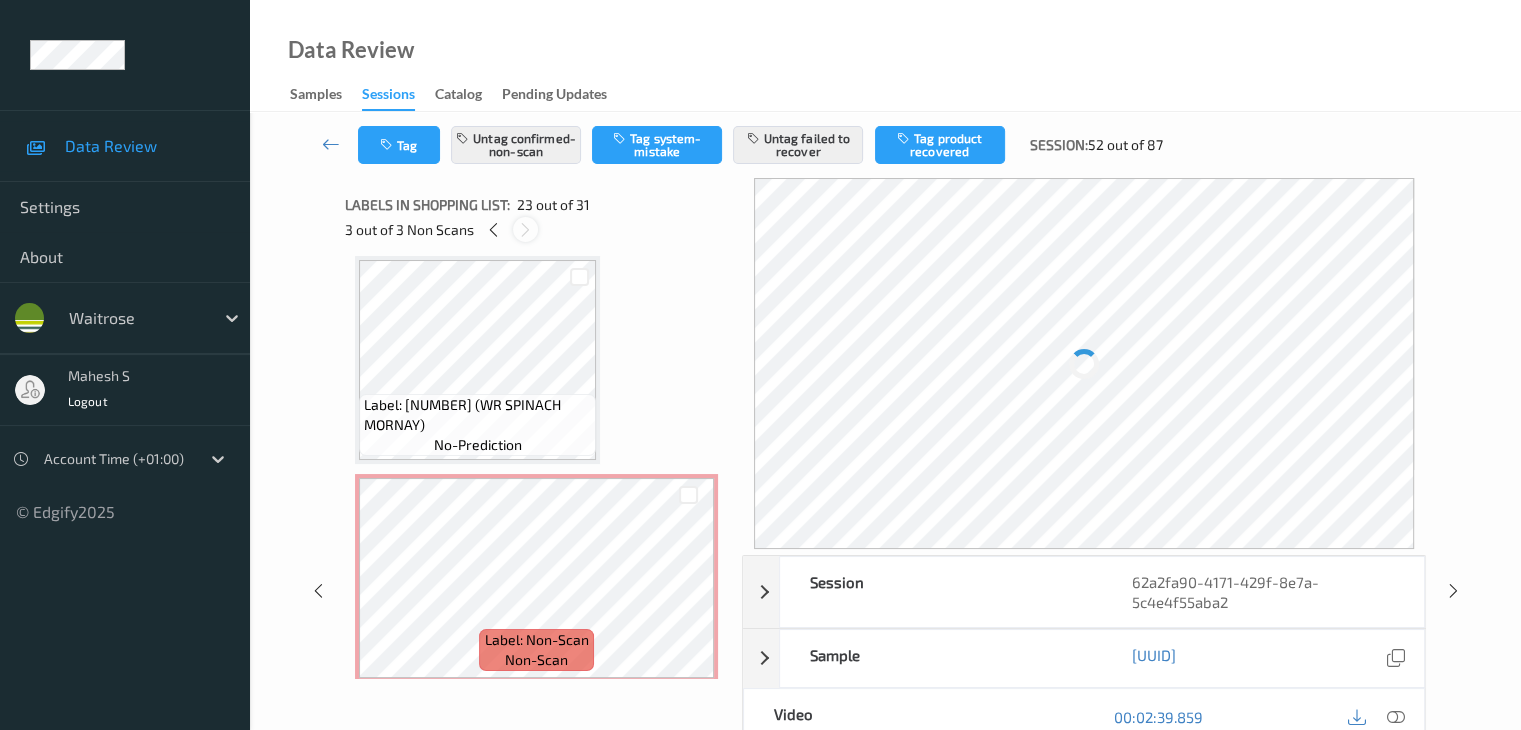 scroll, scrollTop: 4588, scrollLeft: 0, axis: vertical 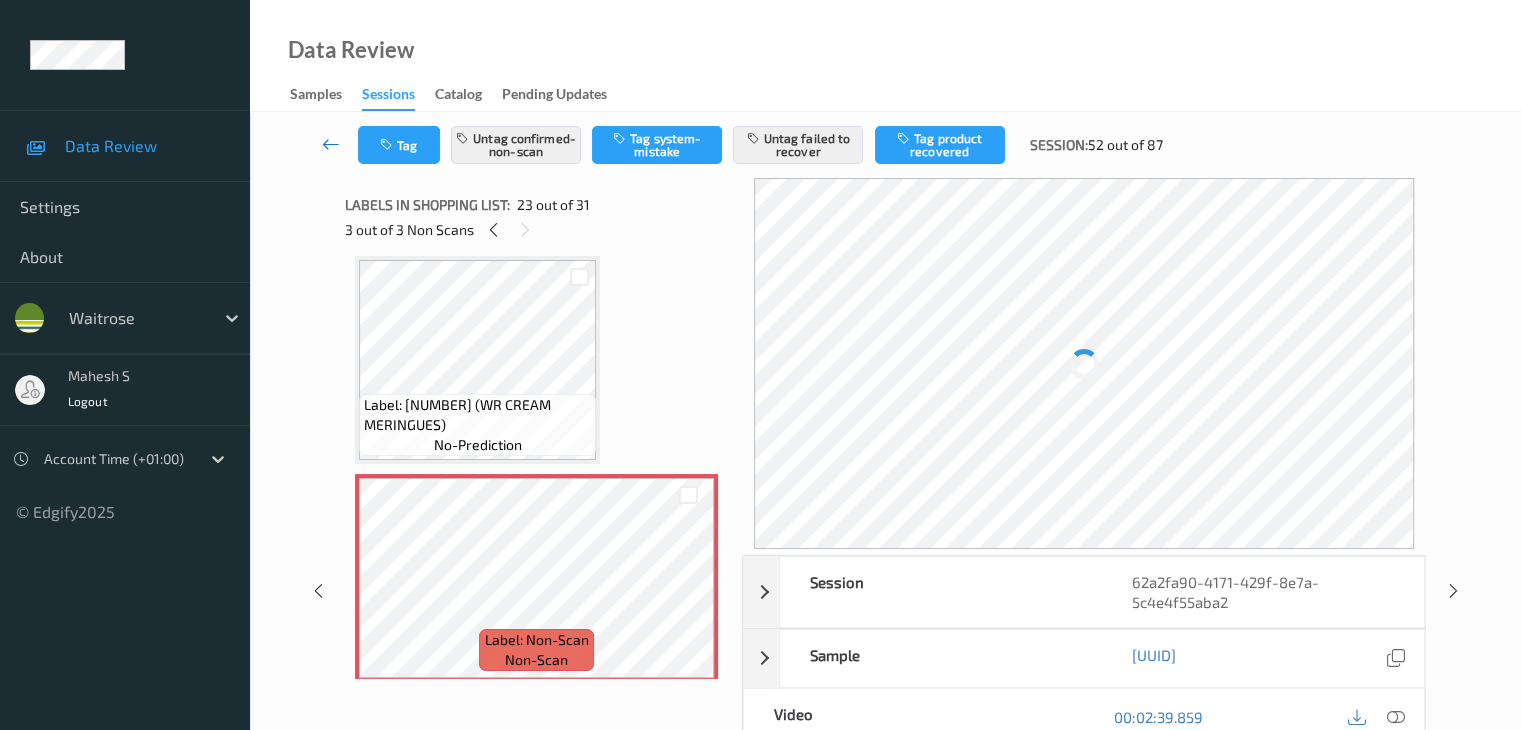 click at bounding box center [331, 144] 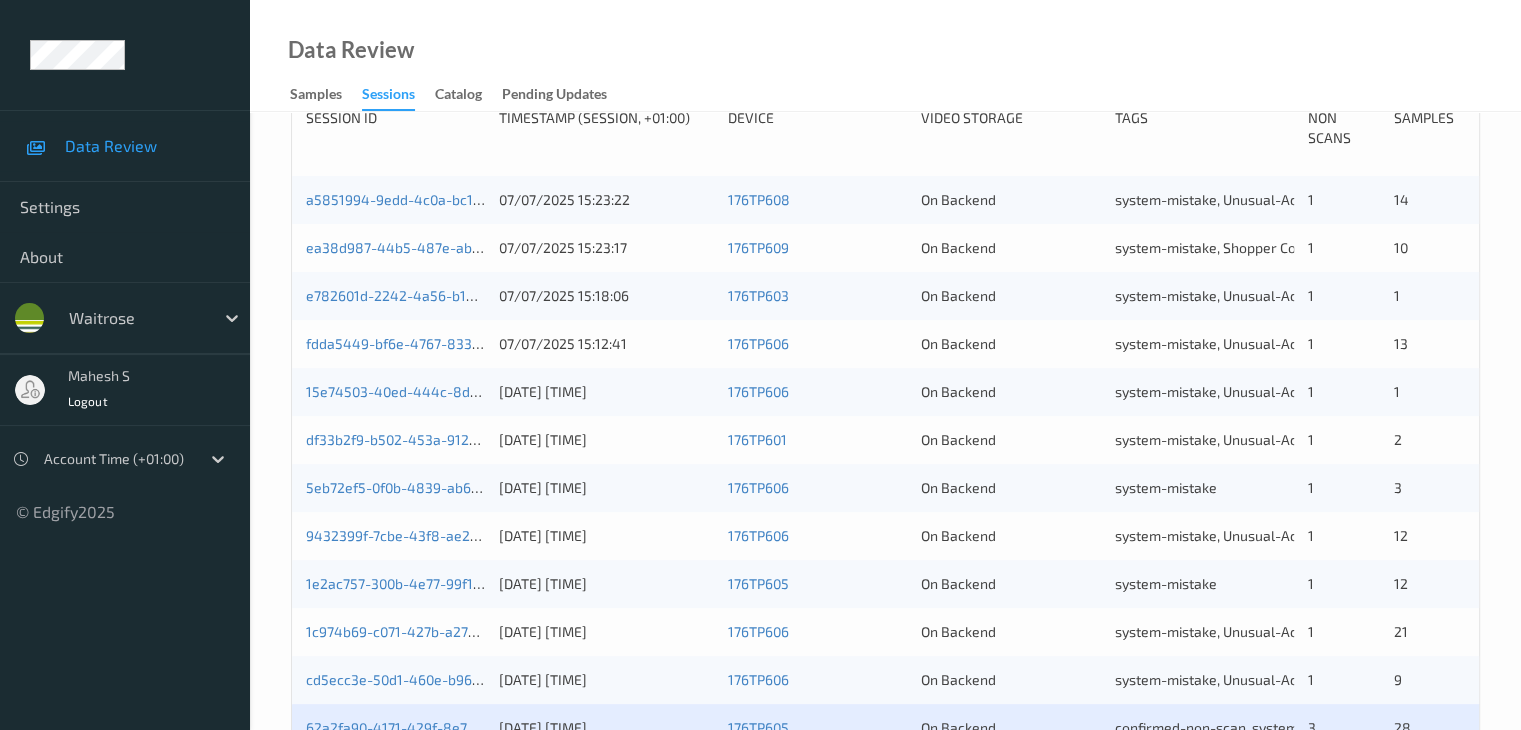 scroll, scrollTop: 600, scrollLeft: 0, axis: vertical 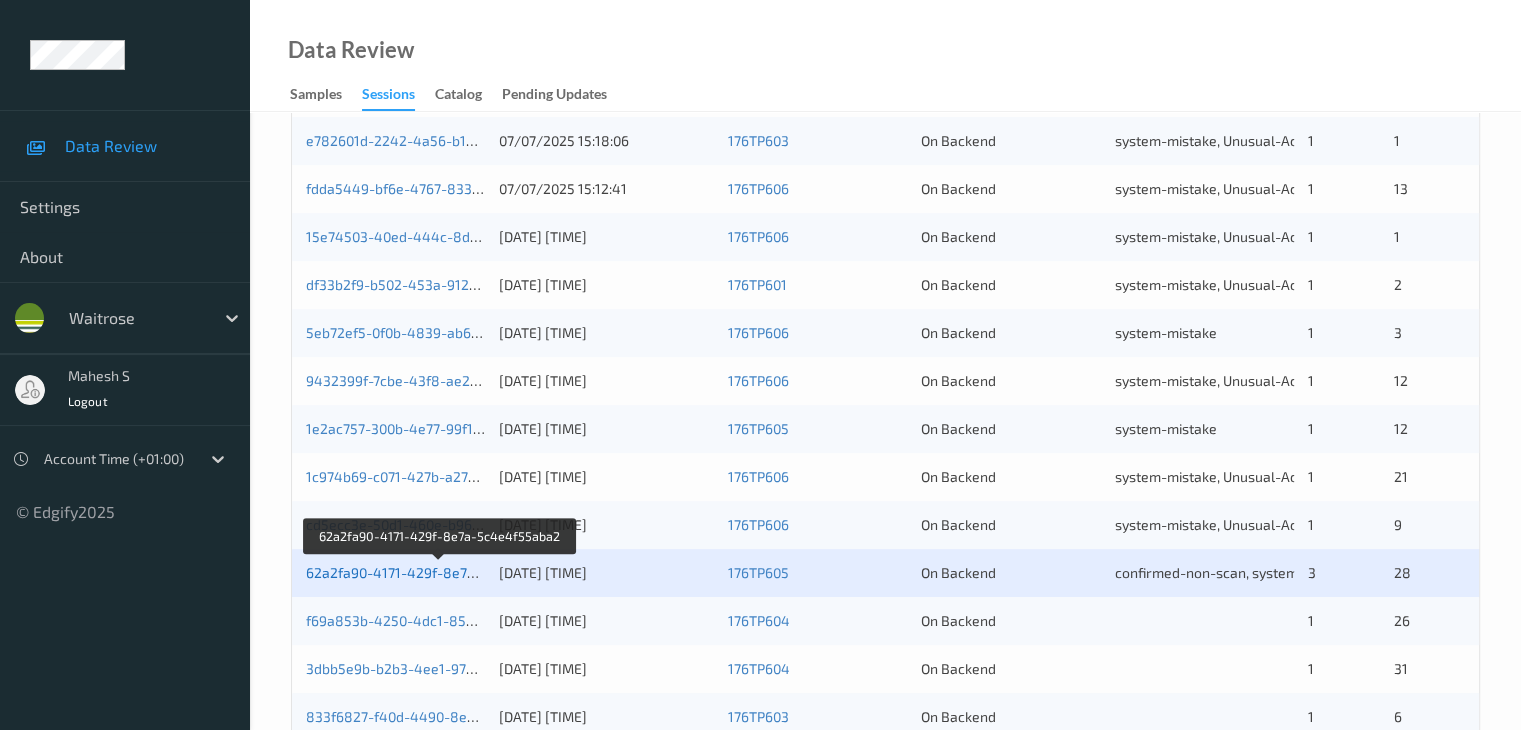 click on "62a2fa90-4171-429f-8e7a-5c4e4f55aba2" at bounding box center [440, 572] 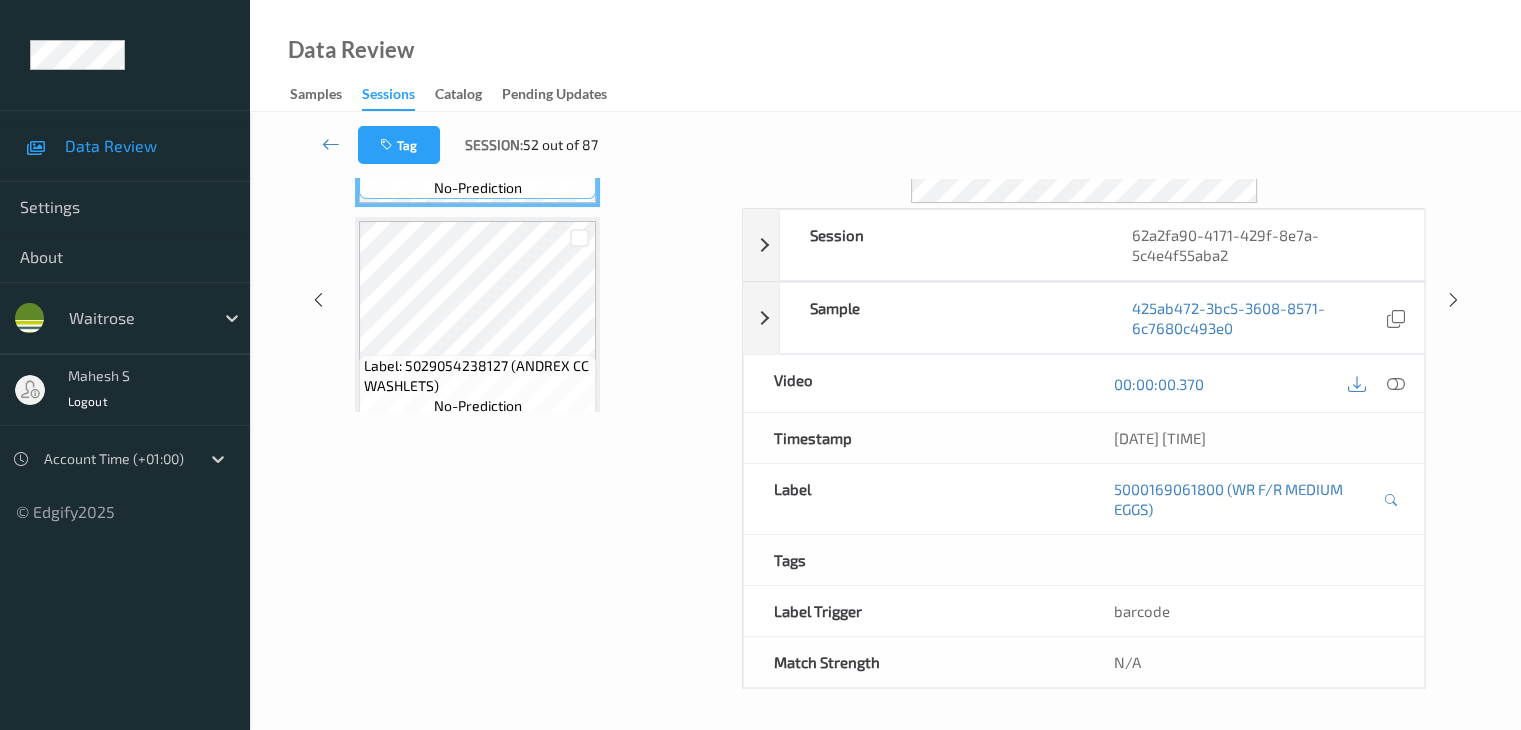 scroll, scrollTop: 264, scrollLeft: 0, axis: vertical 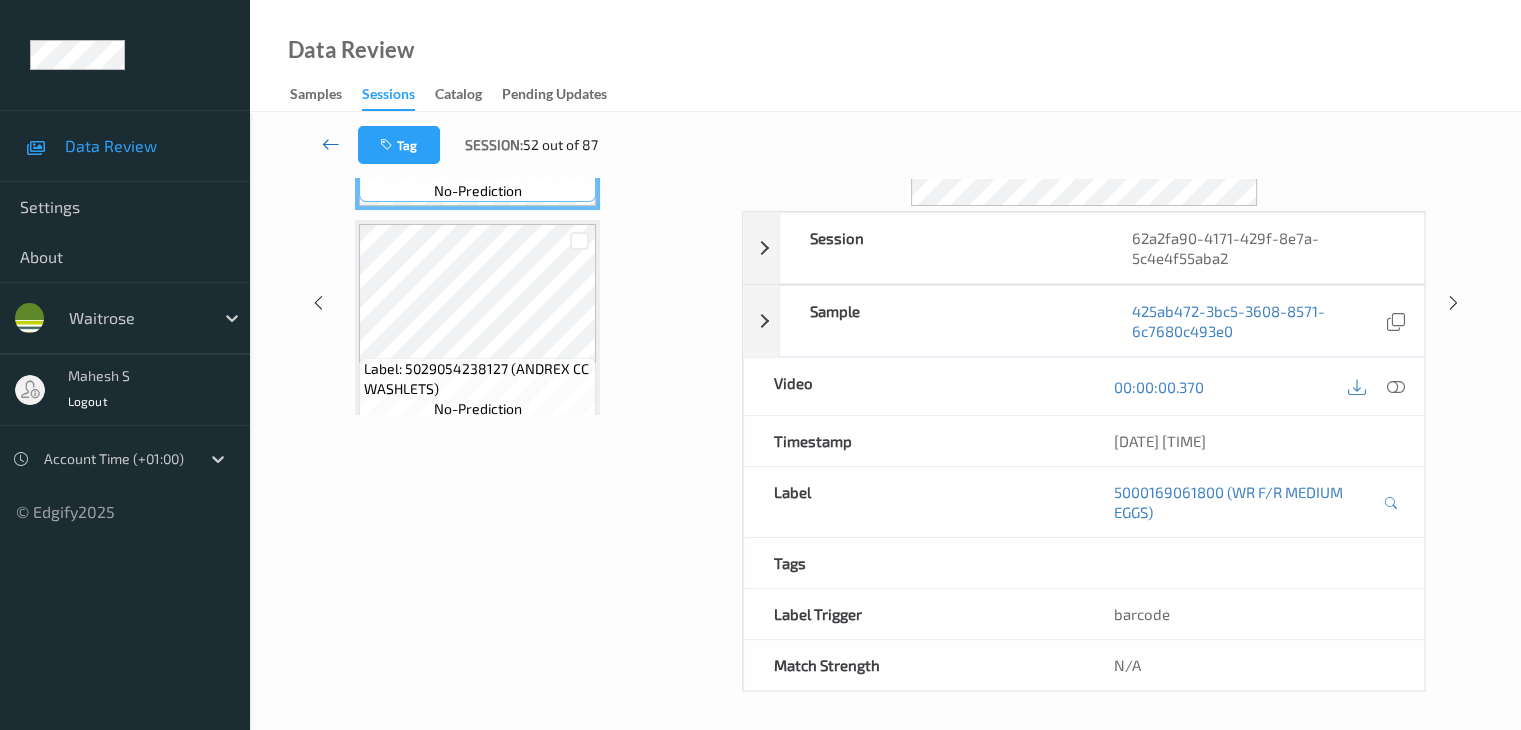 click at bounding box center [331, 145] 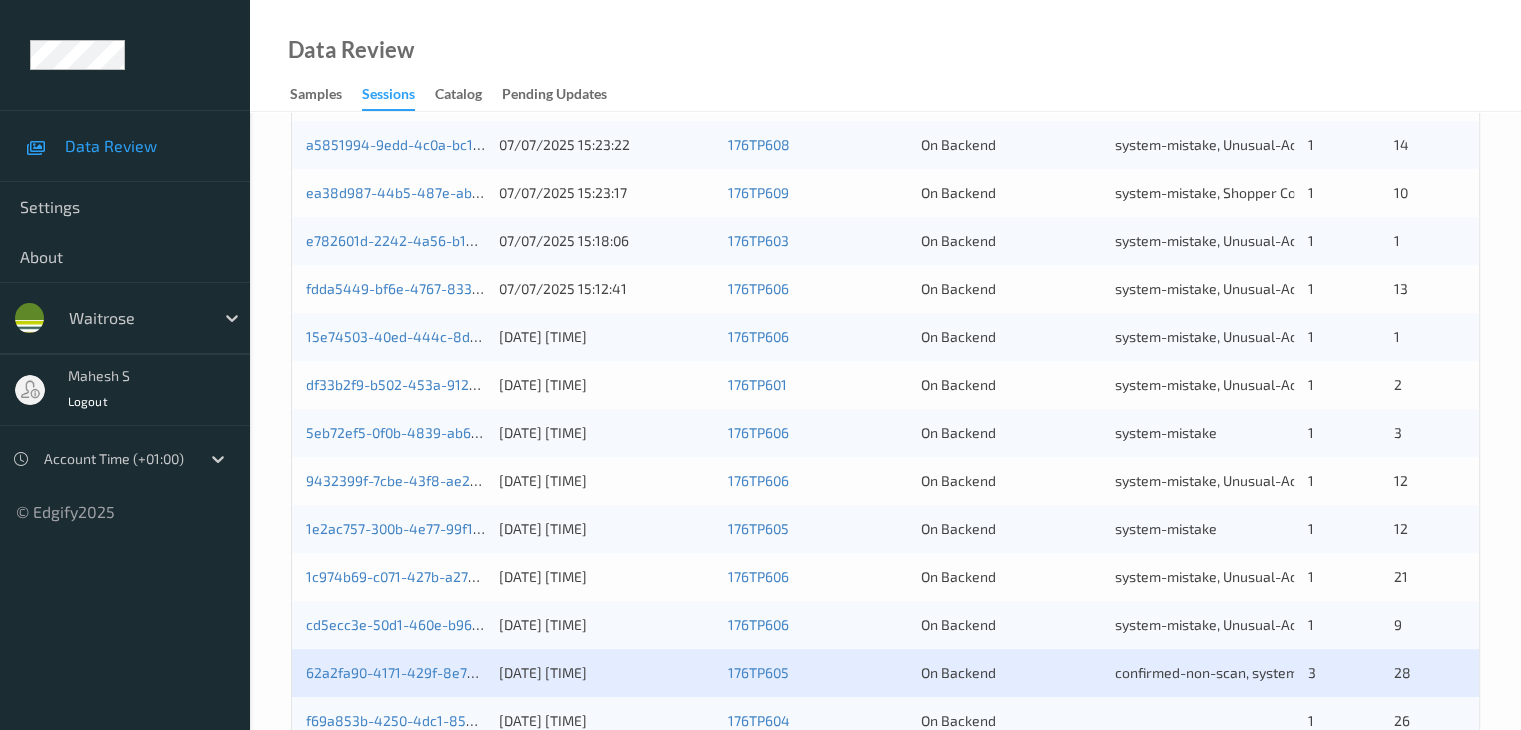 scroll, scrollTop: 900, scrollLeft: 0, axis: vertical 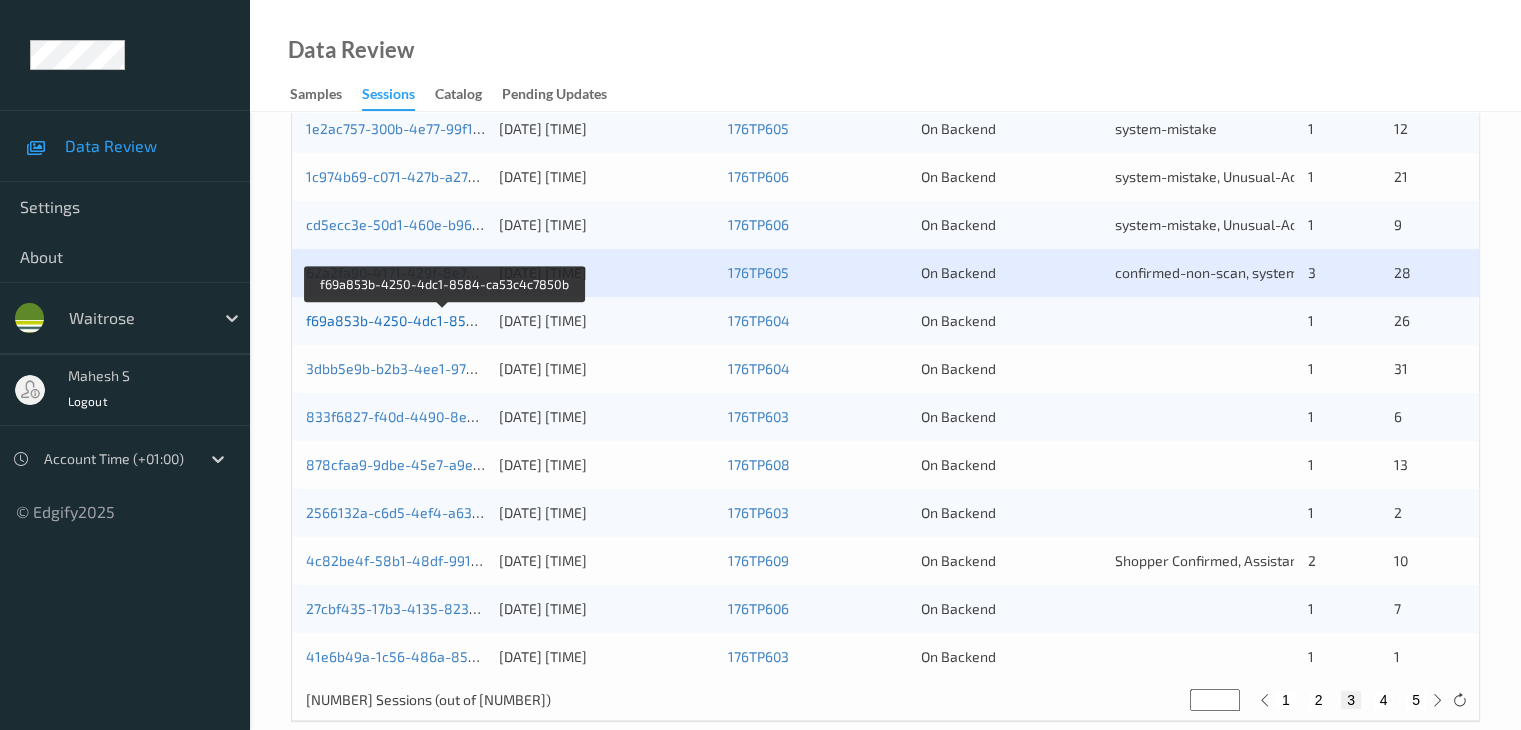 click on "f69a853b-4250-4dc1-8584-ca53c4c7850b" at bounding box center (445, 320) 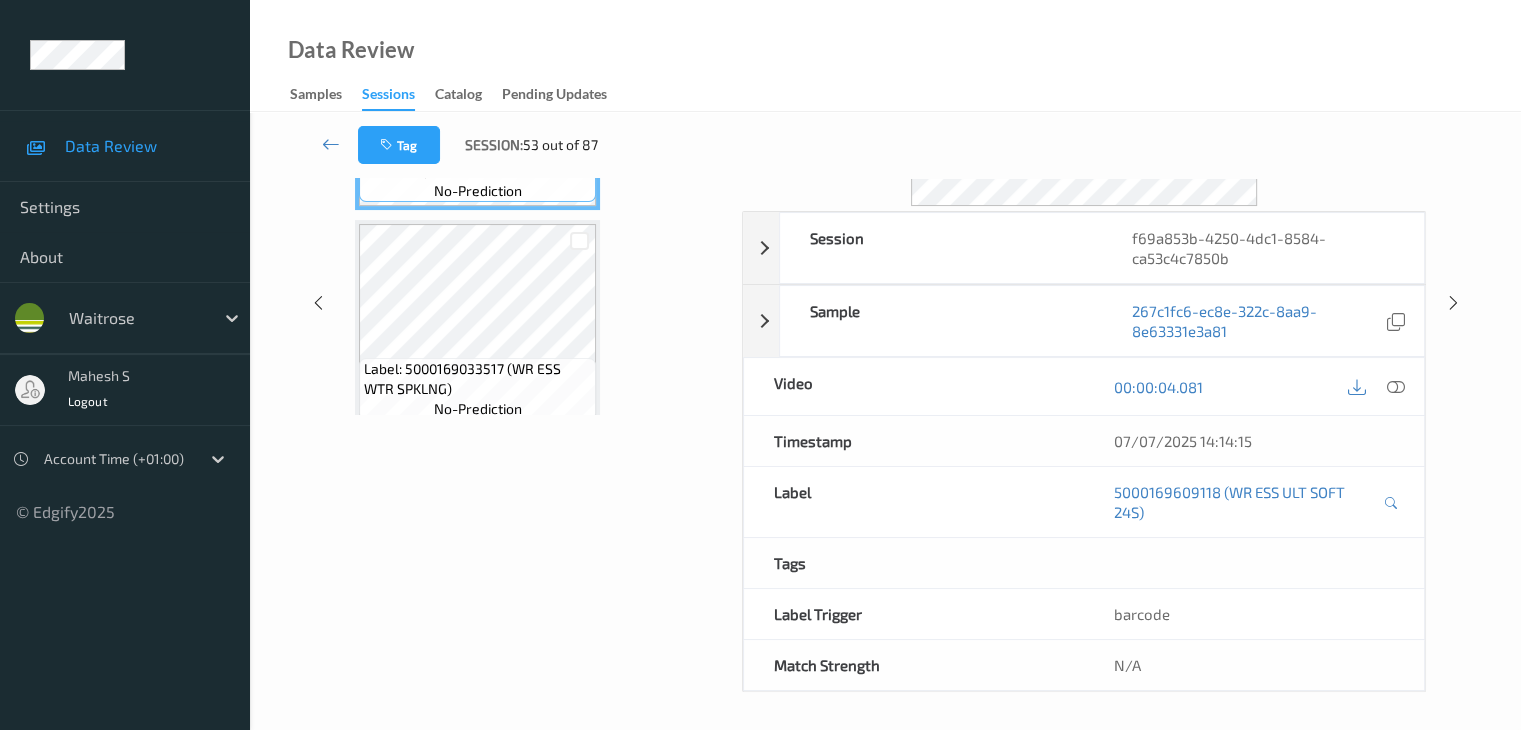scroll, scrollTop: 0, scrollLeft: 0, axis: both 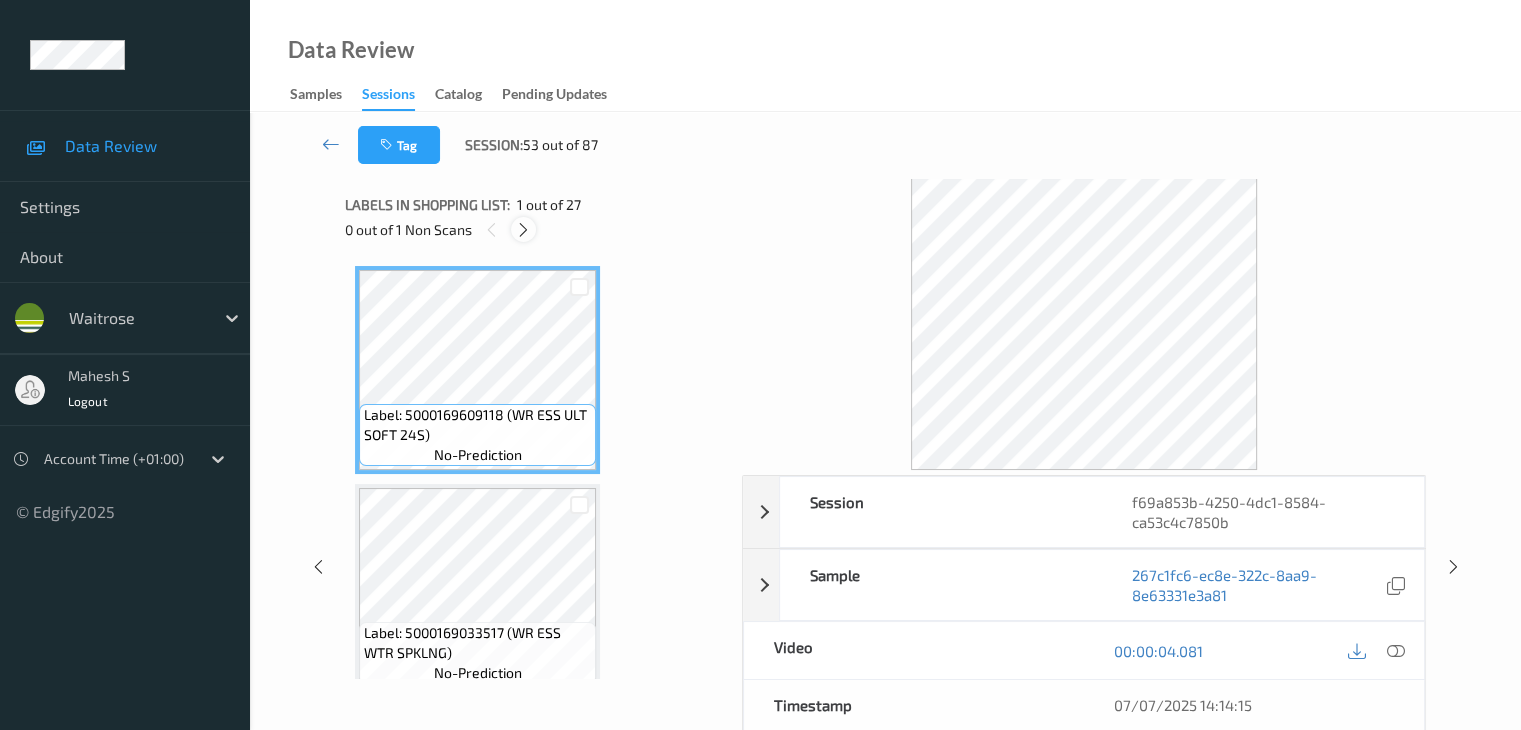 click at bounding box center [523, 230] 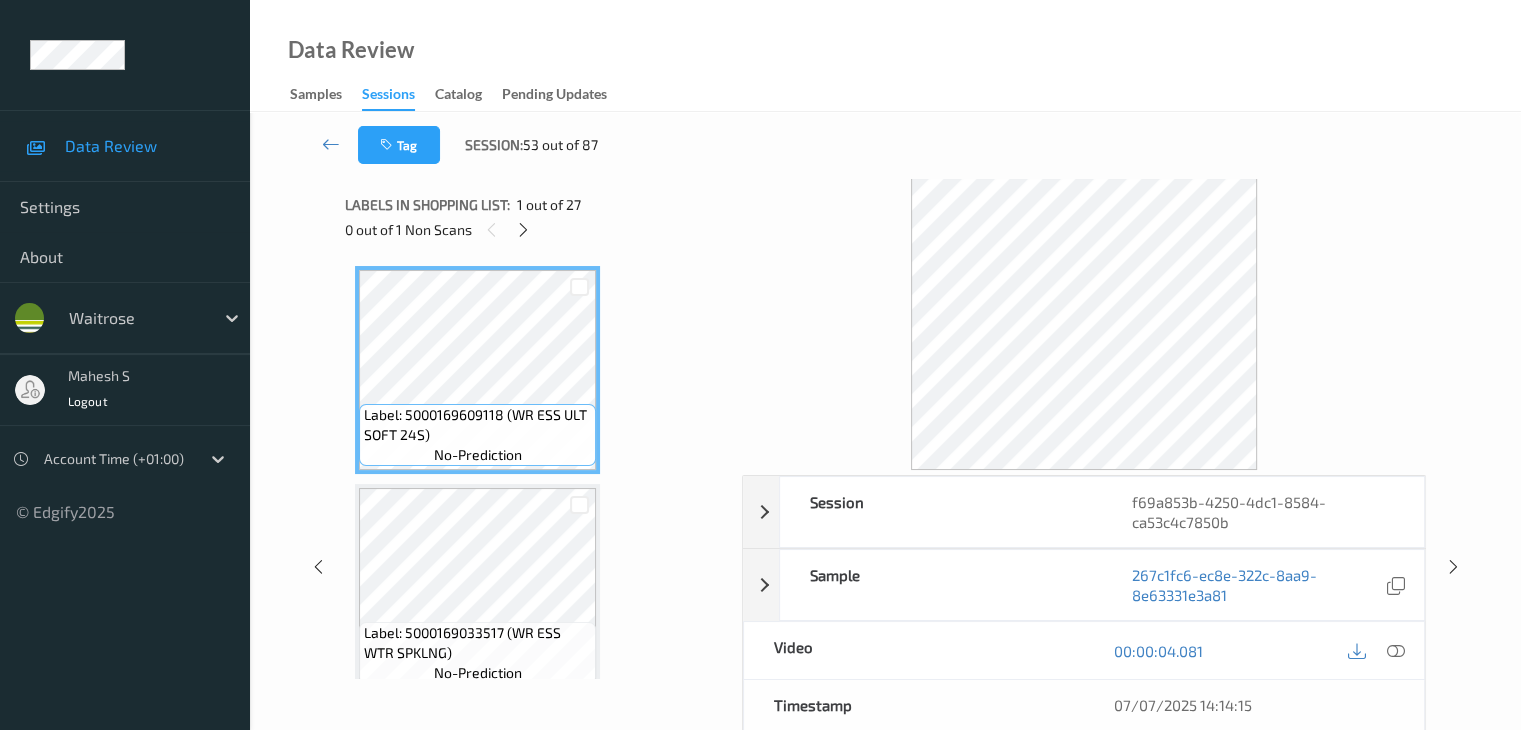 scroll, scrollTop: 3498, scrollLeft: 0, axis: vertical 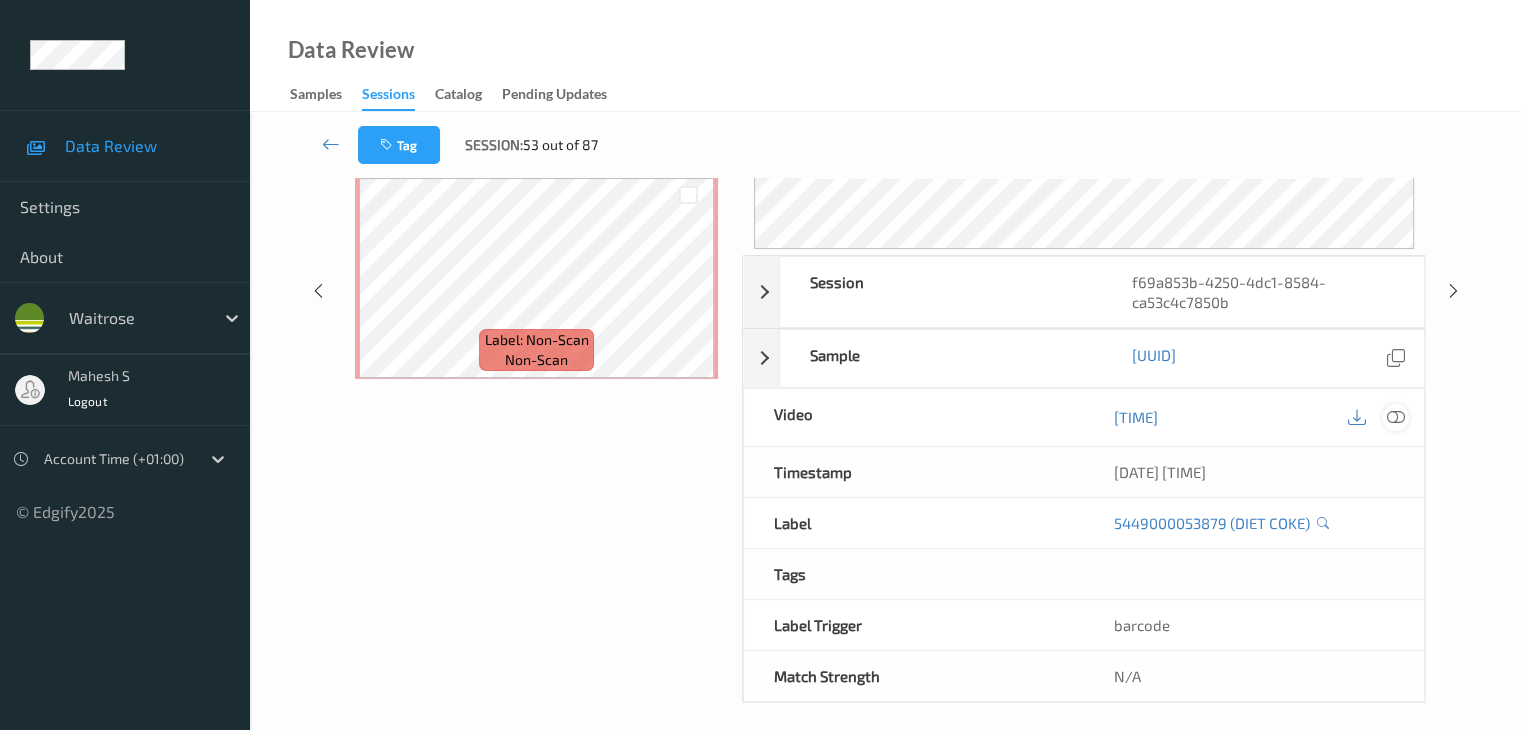 click at bounding box center (1395, 417) 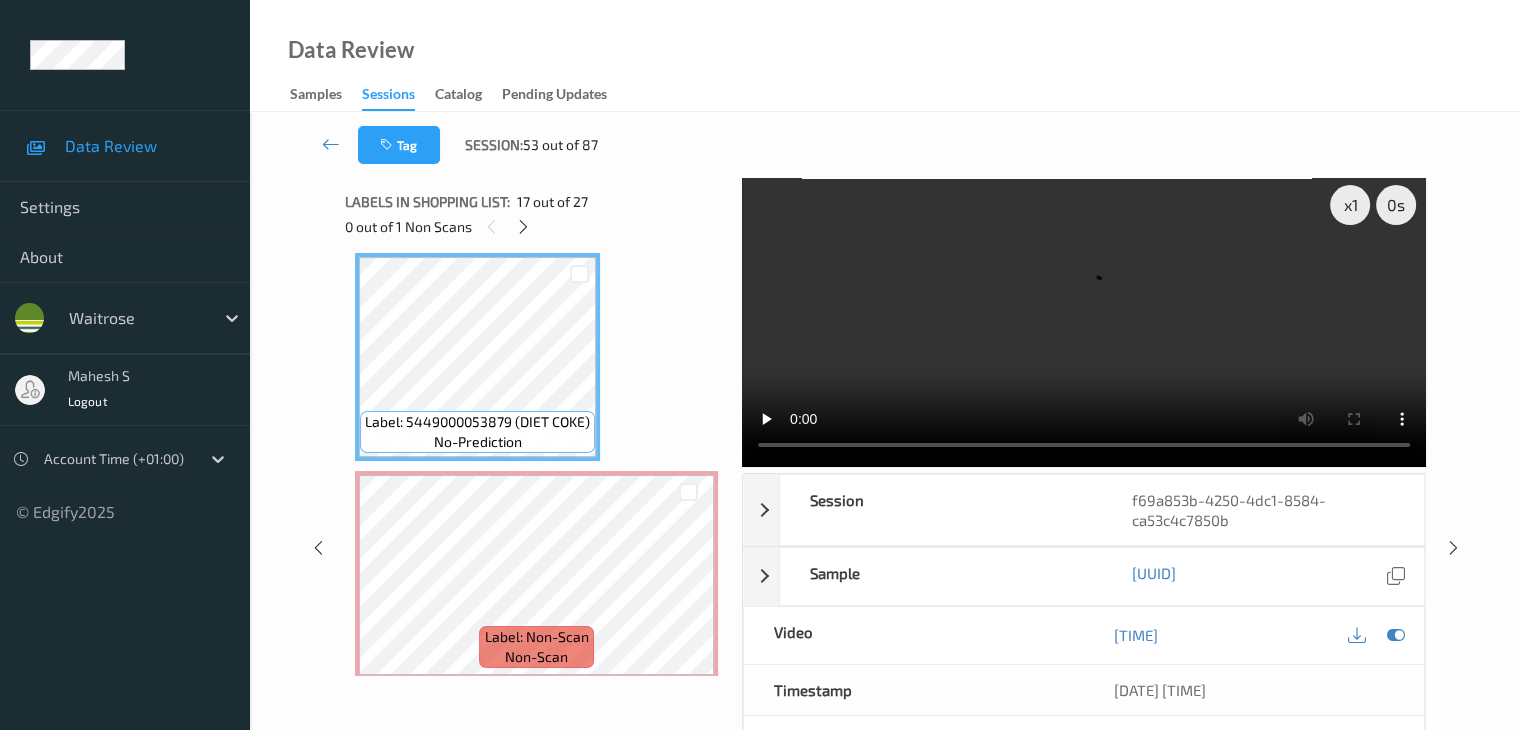 scroll, scrollTop: 0, scrollLeft: 0, axis: both 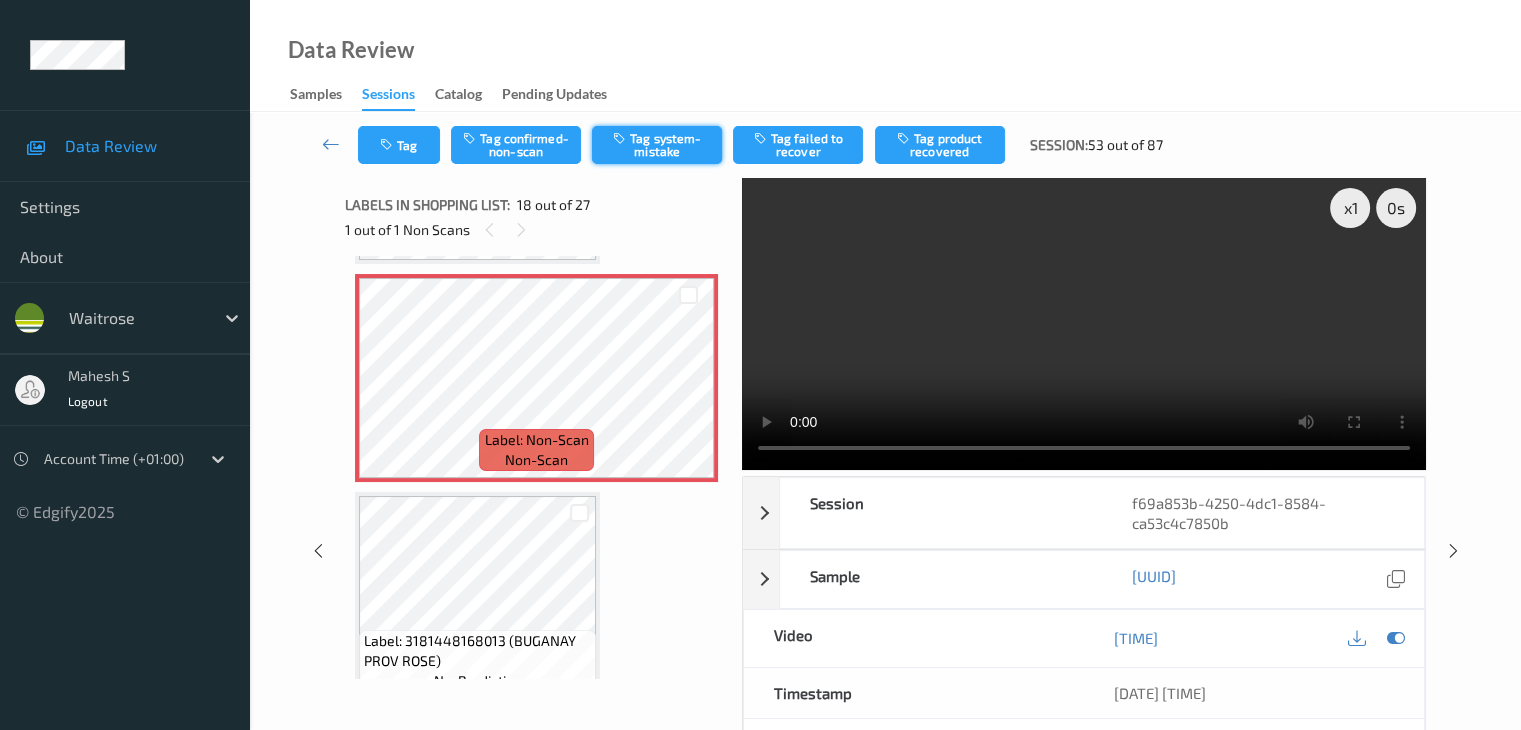 click on "Tag   system-mistake" at bounding box center [657, 145] 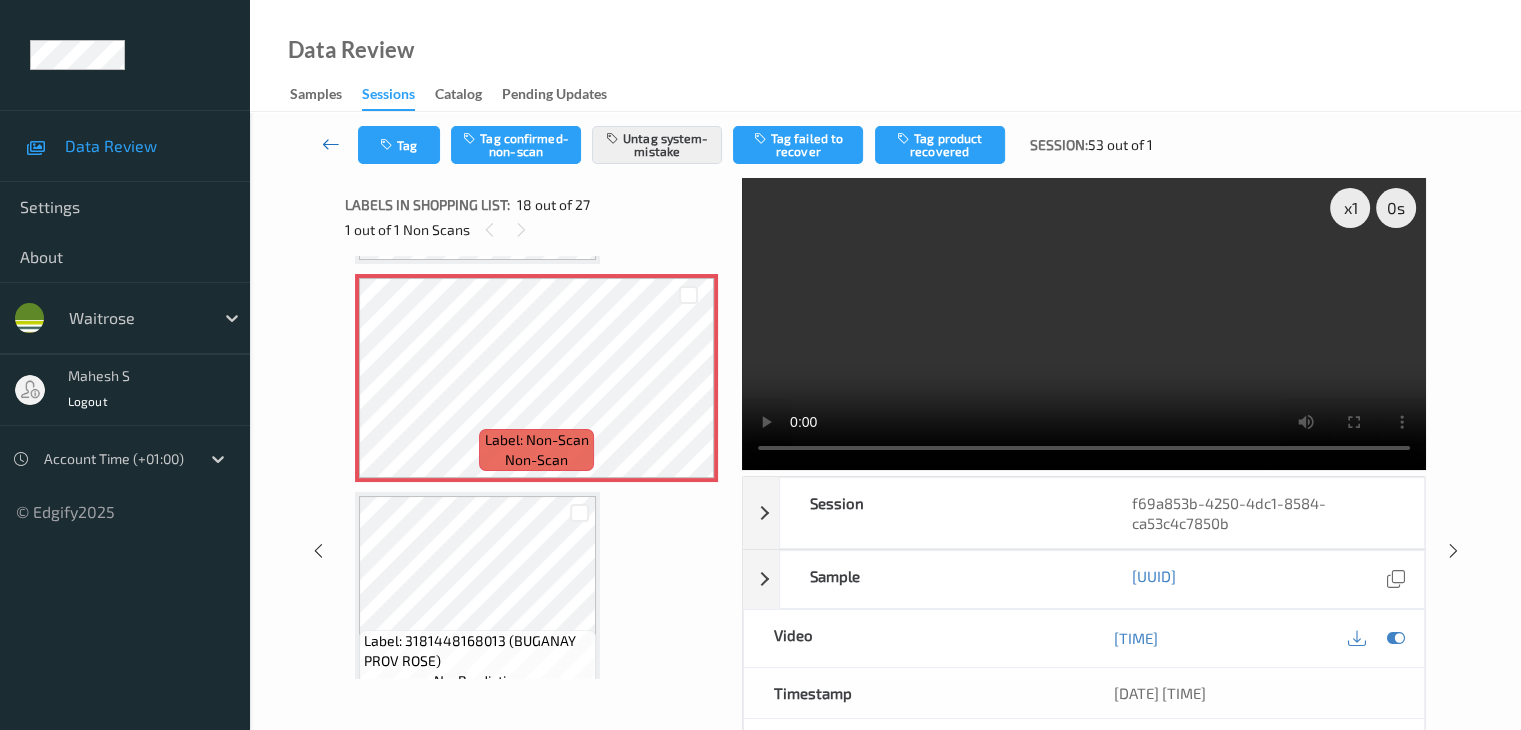 click at bounding box center (331, 145) 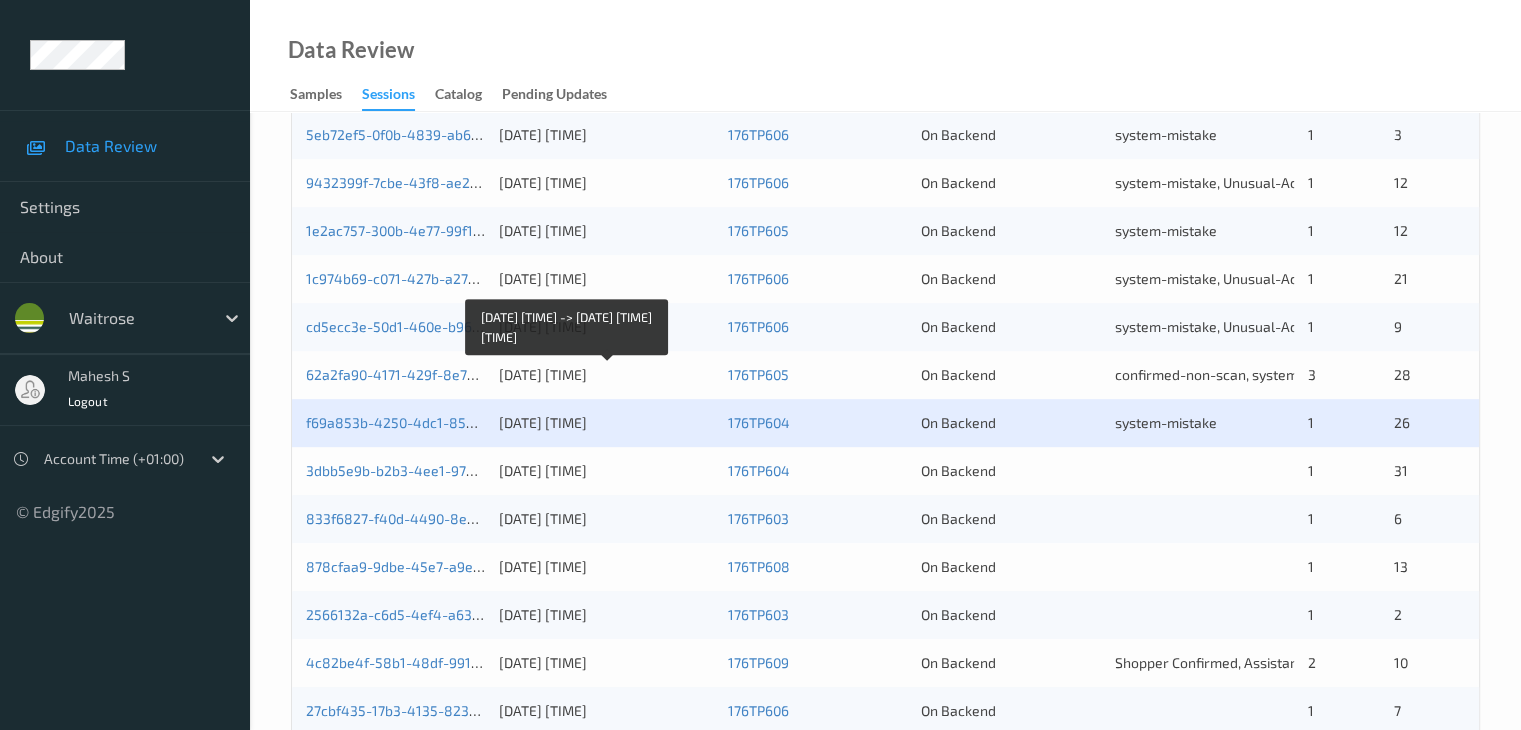 scroll, scrollTop: 800, scrollLeft: 0, axis: vertical 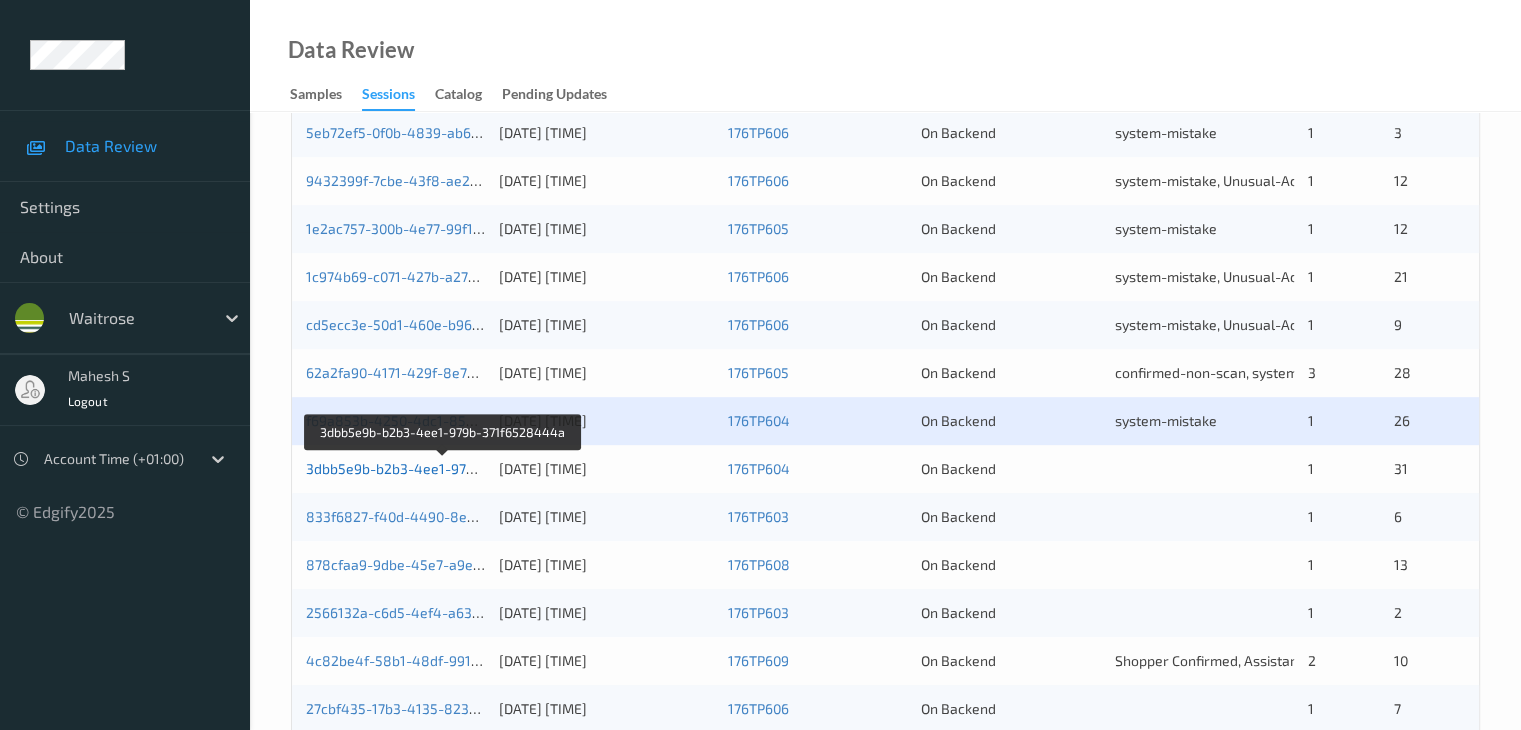 click on "3dbb5e9b-b2b3-4ee1-979b-371f6528444a" at bounding box center [444, 468] 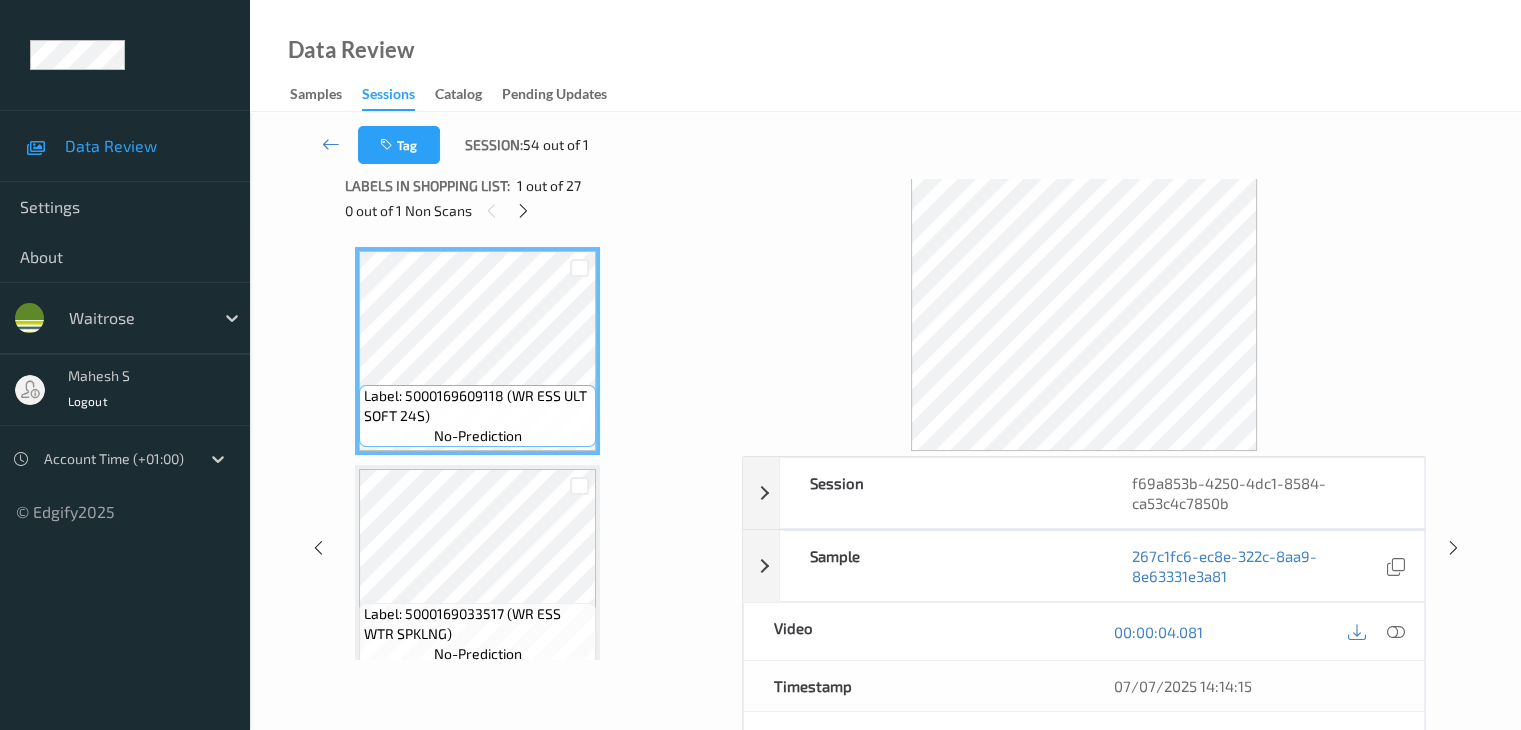 scroll, scrollTop: 0, scrollLeft: 0, axis: both 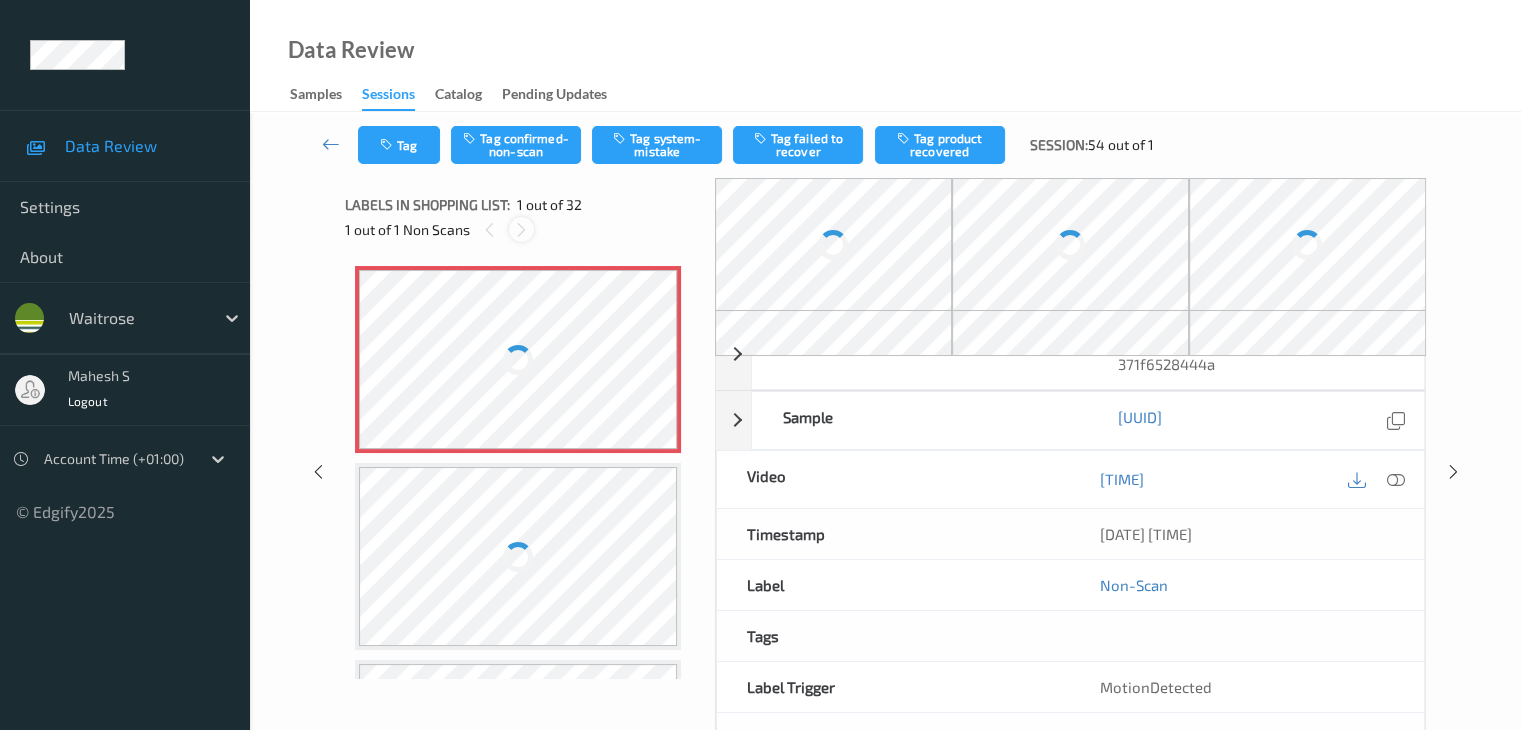click at bounding box center [521, 230] 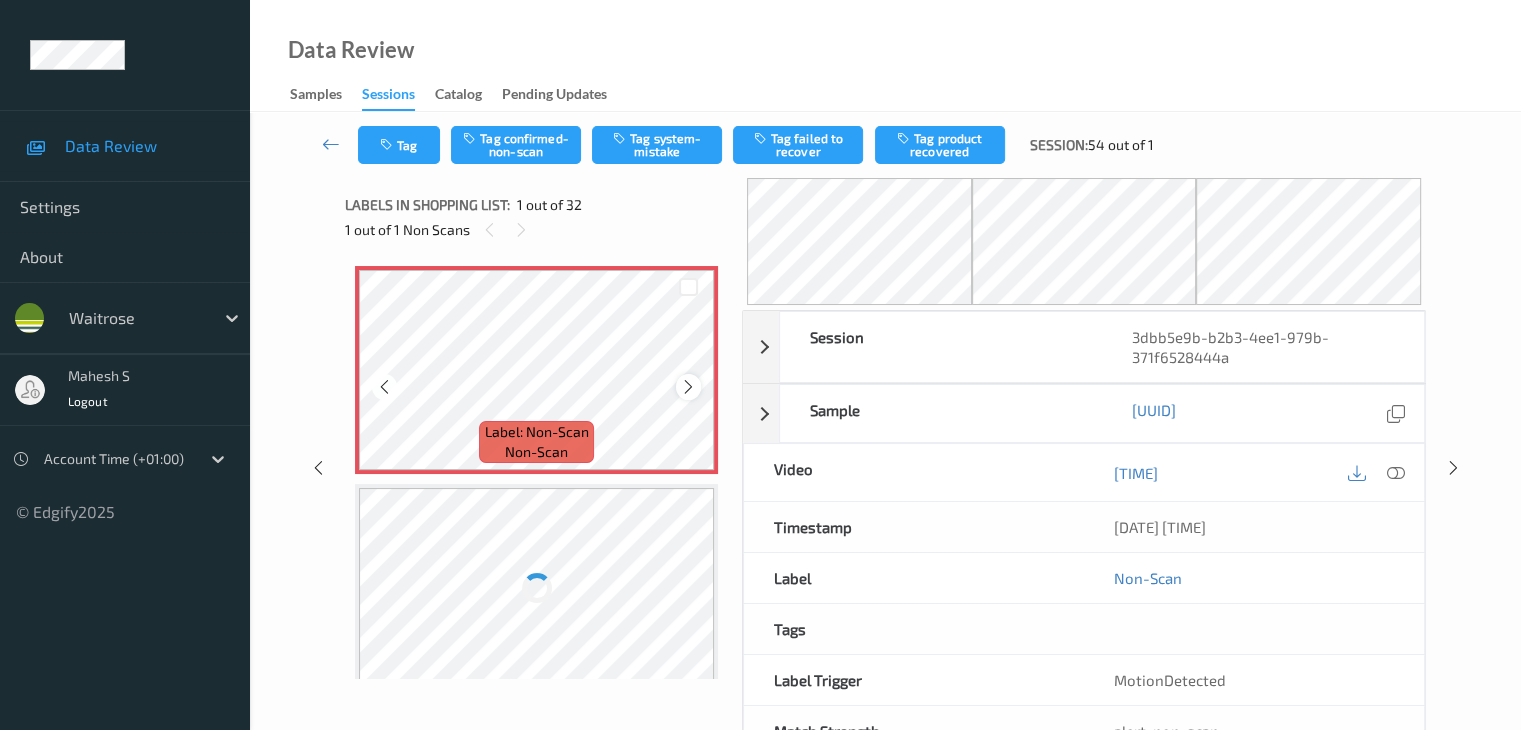 click at bounding box center [688, 387] 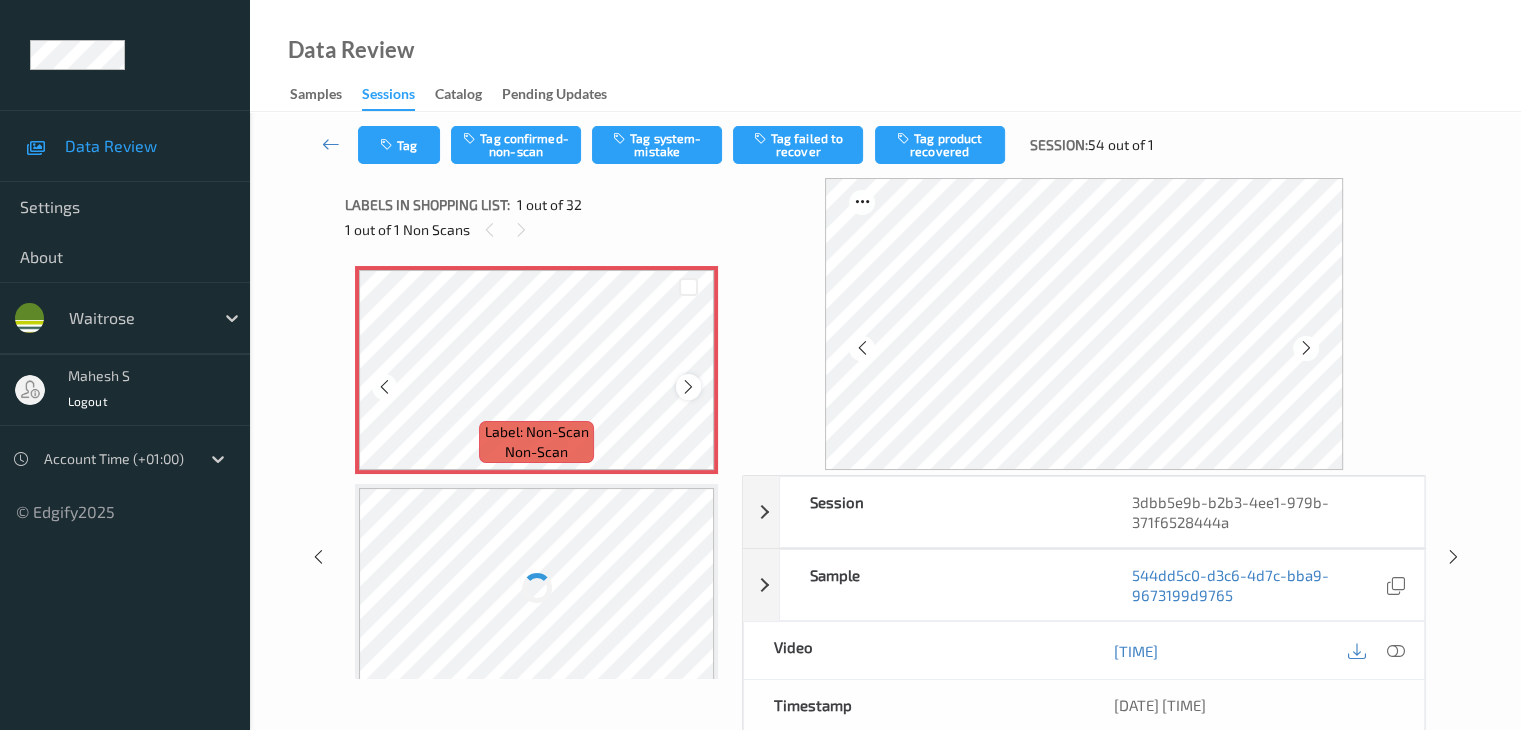 click at bounding box center [688, 387] 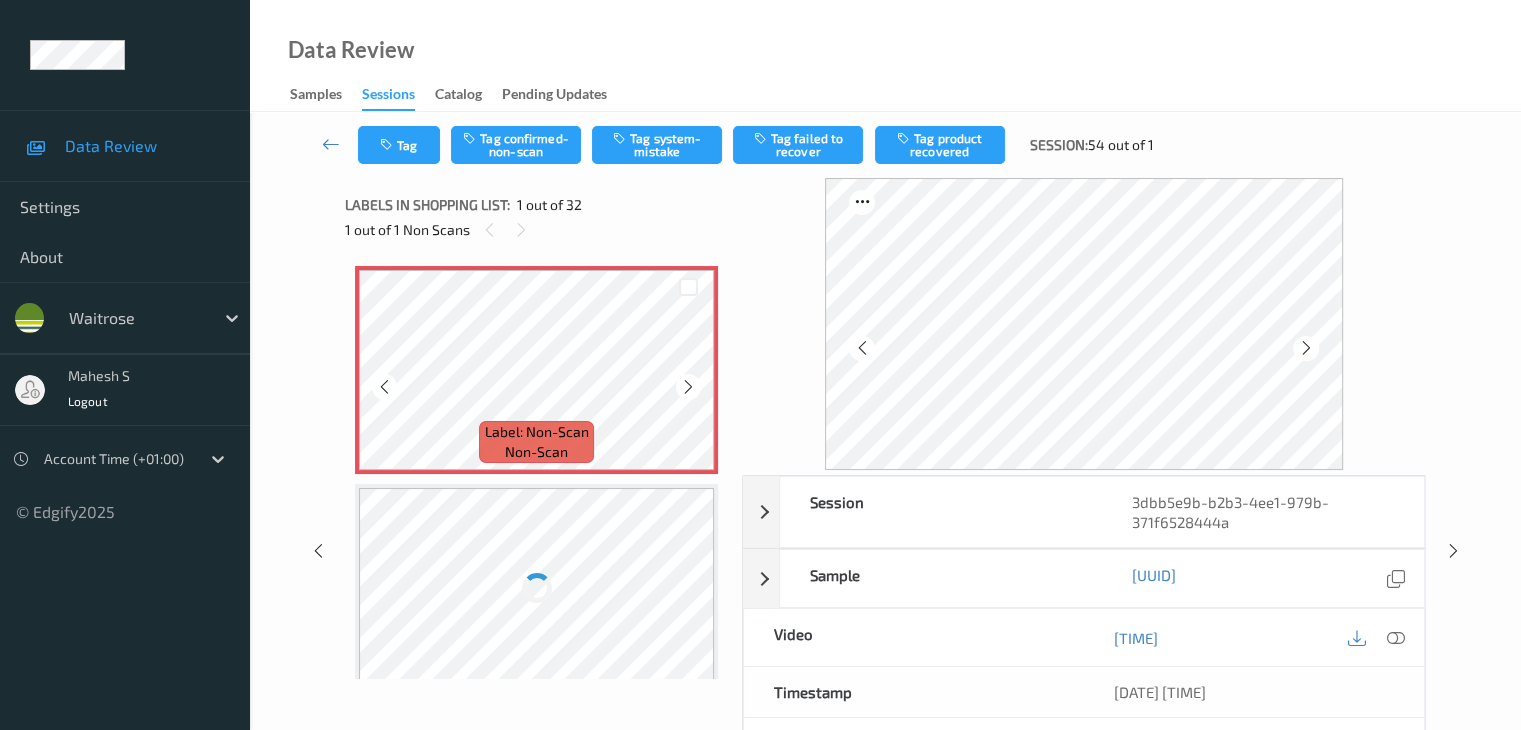 click at bounding box center (688, 387) 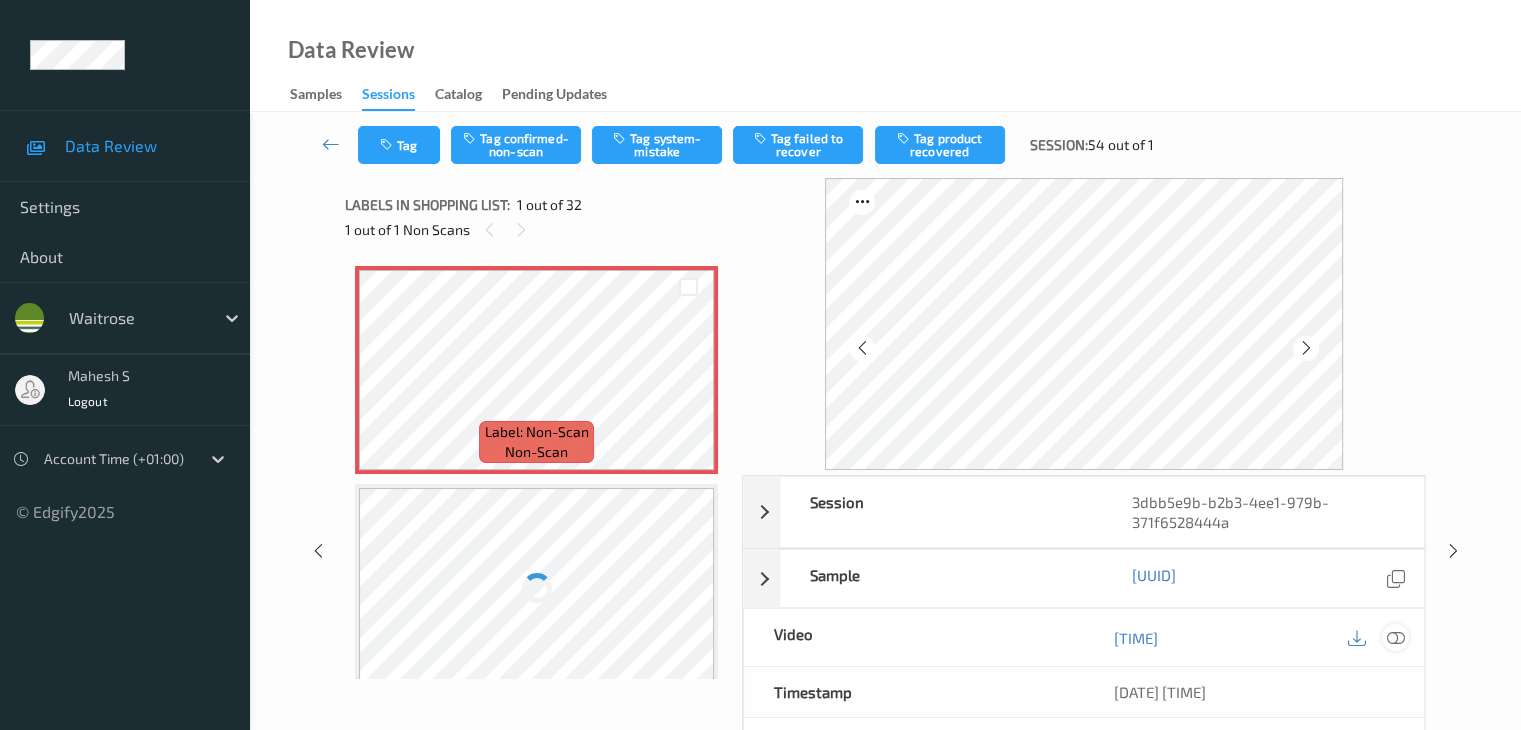 click at bounding box center (1395, 637) 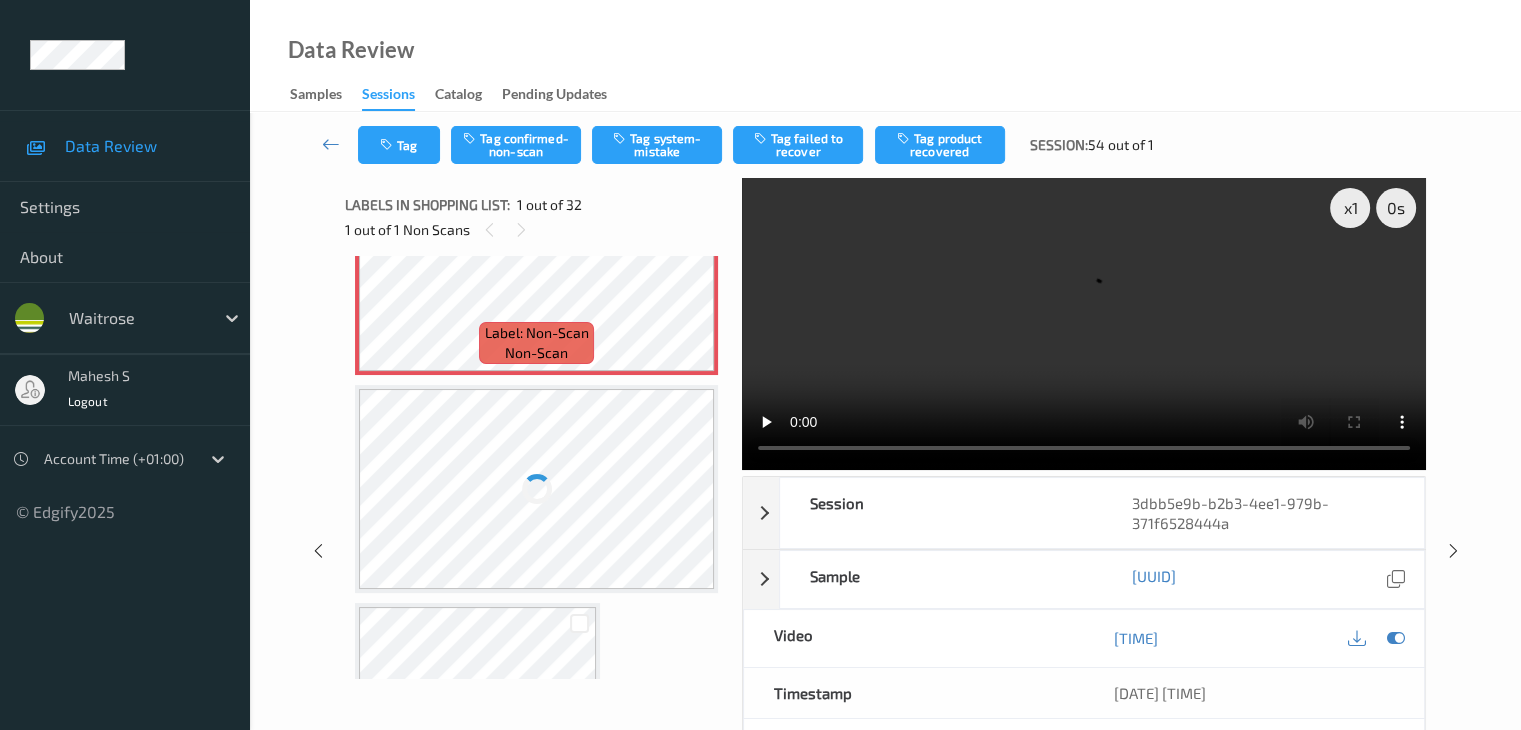 scroll, scrollTop: 100, scrollLeft: 0, axis: vertical 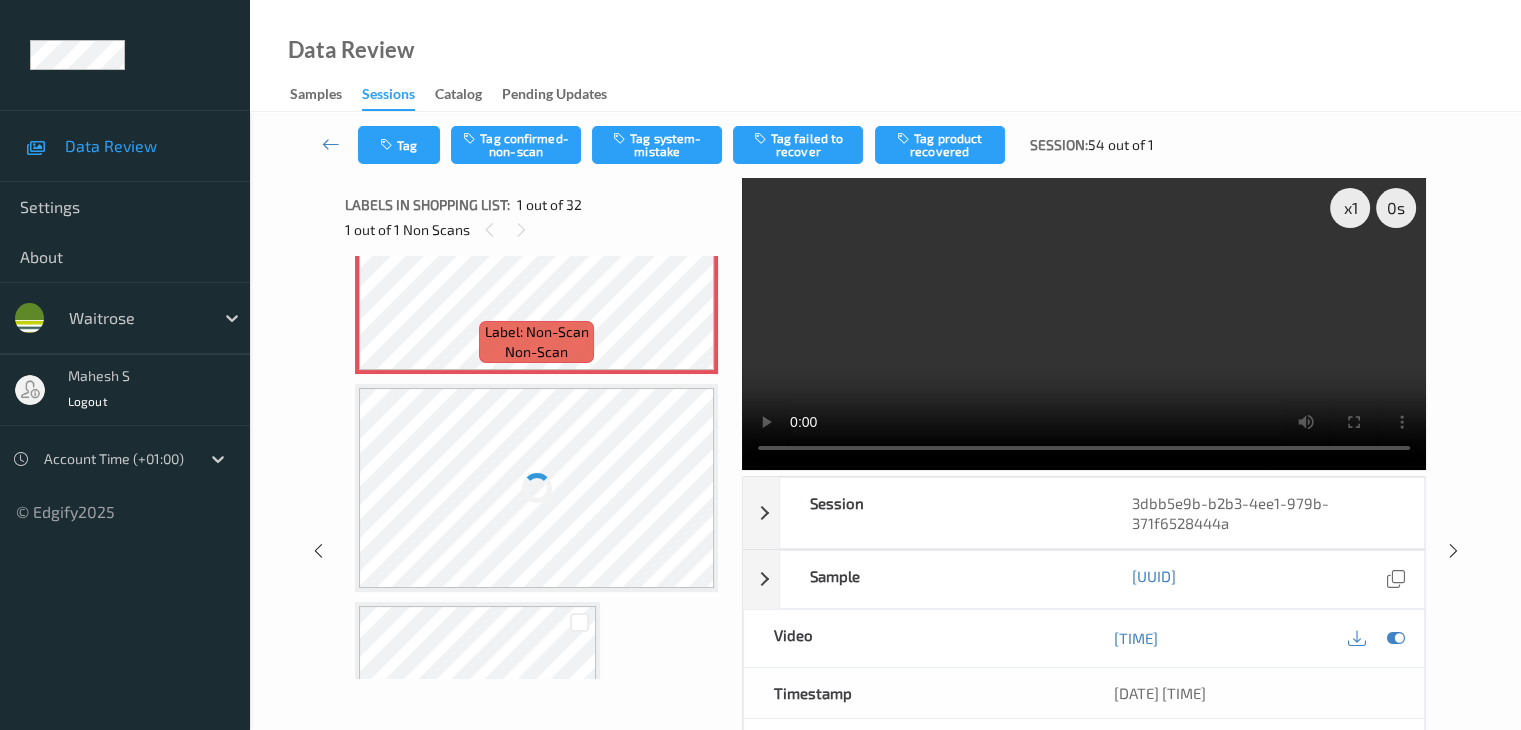 click at bounding box center (536, 488) 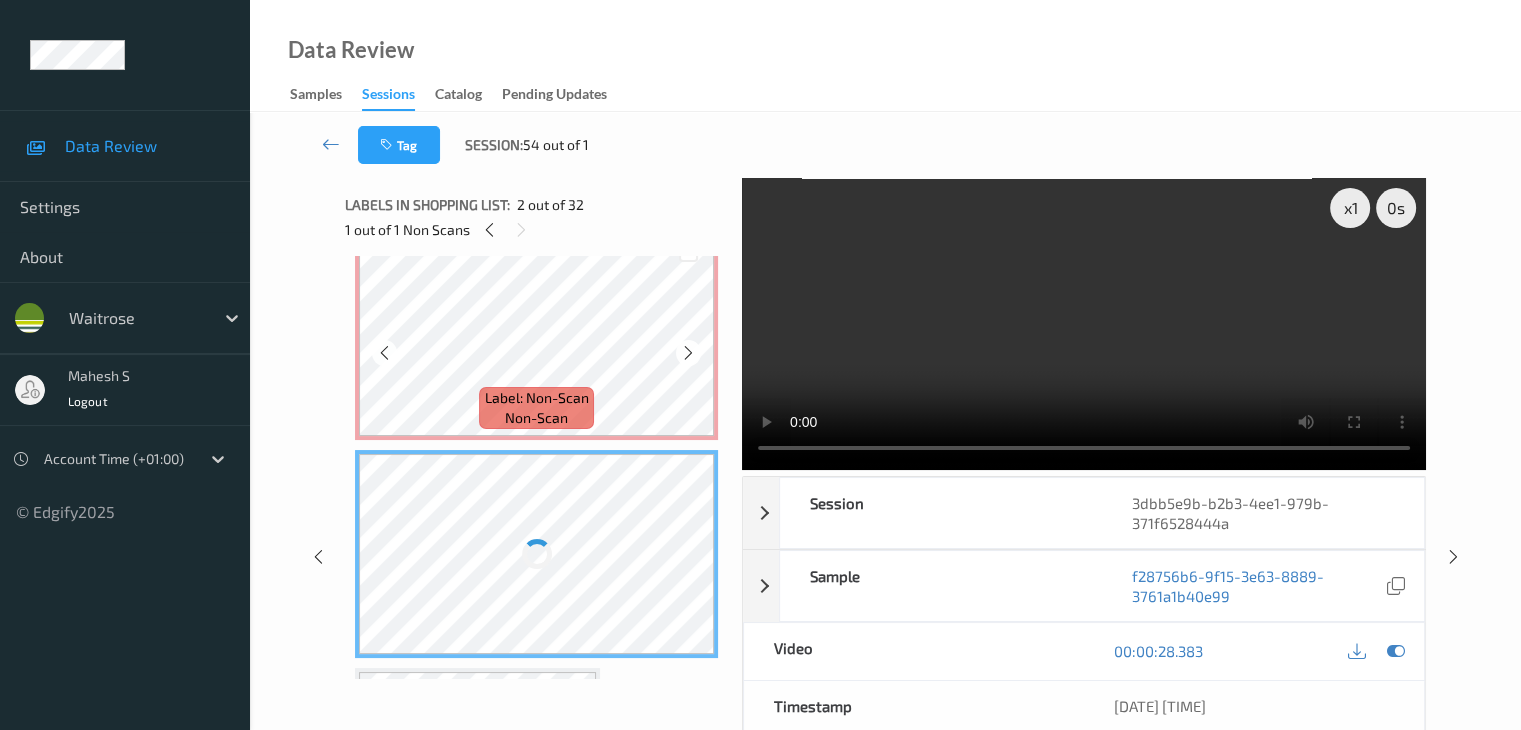 scroll, scrollTop: 0, scrollLeft: 0, axis: both 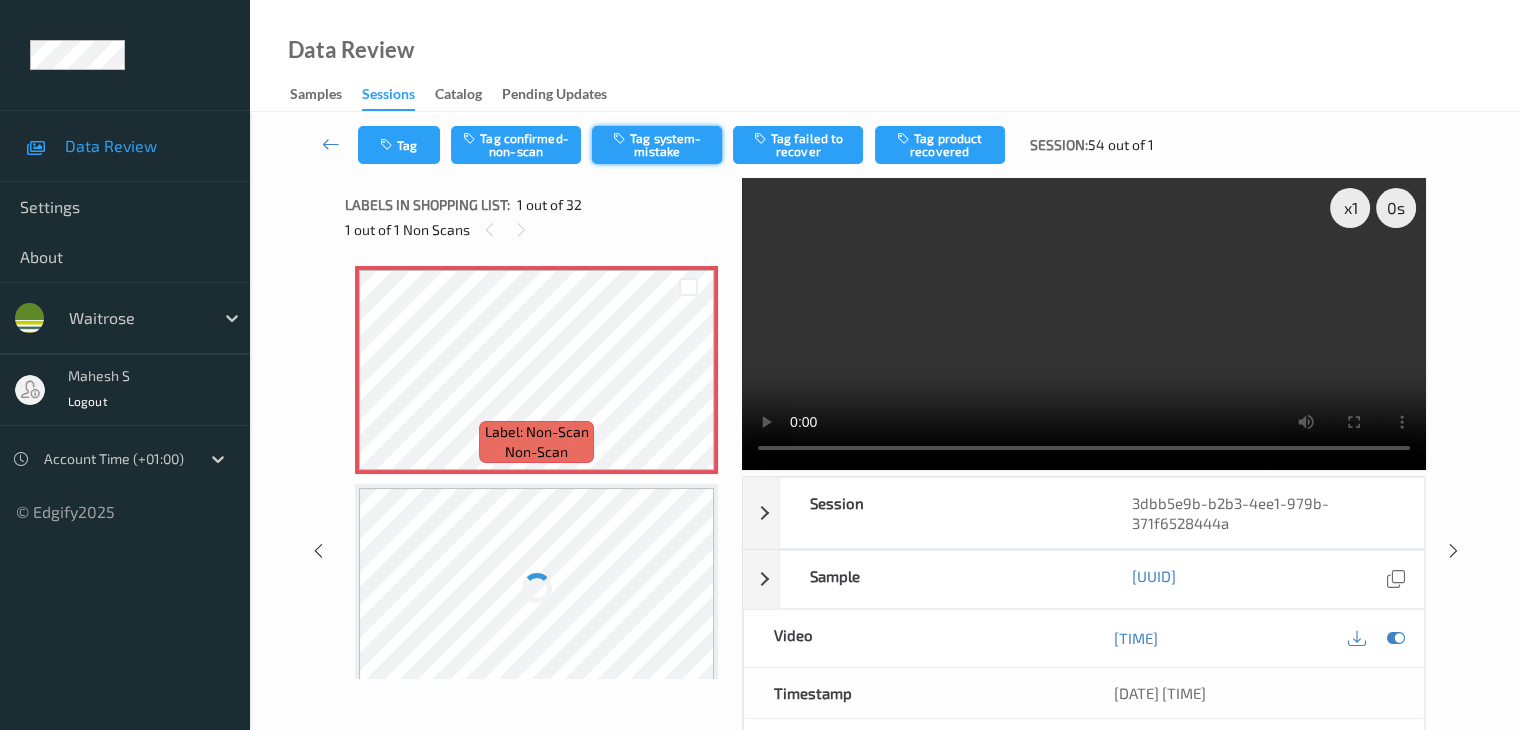 click on "Tag   system-mistake" at bounding box center (657, 145) 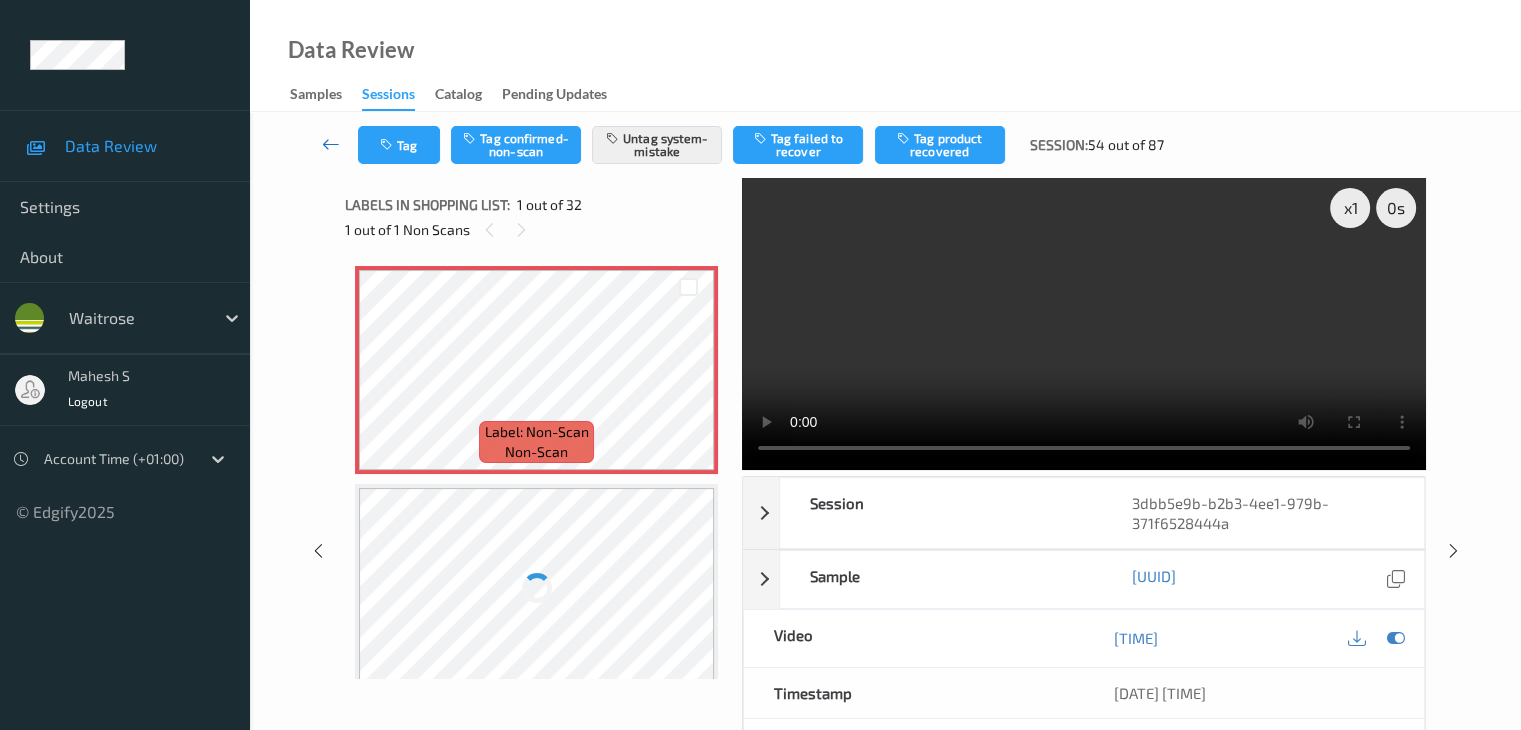 click at bounding box center (331, 144) 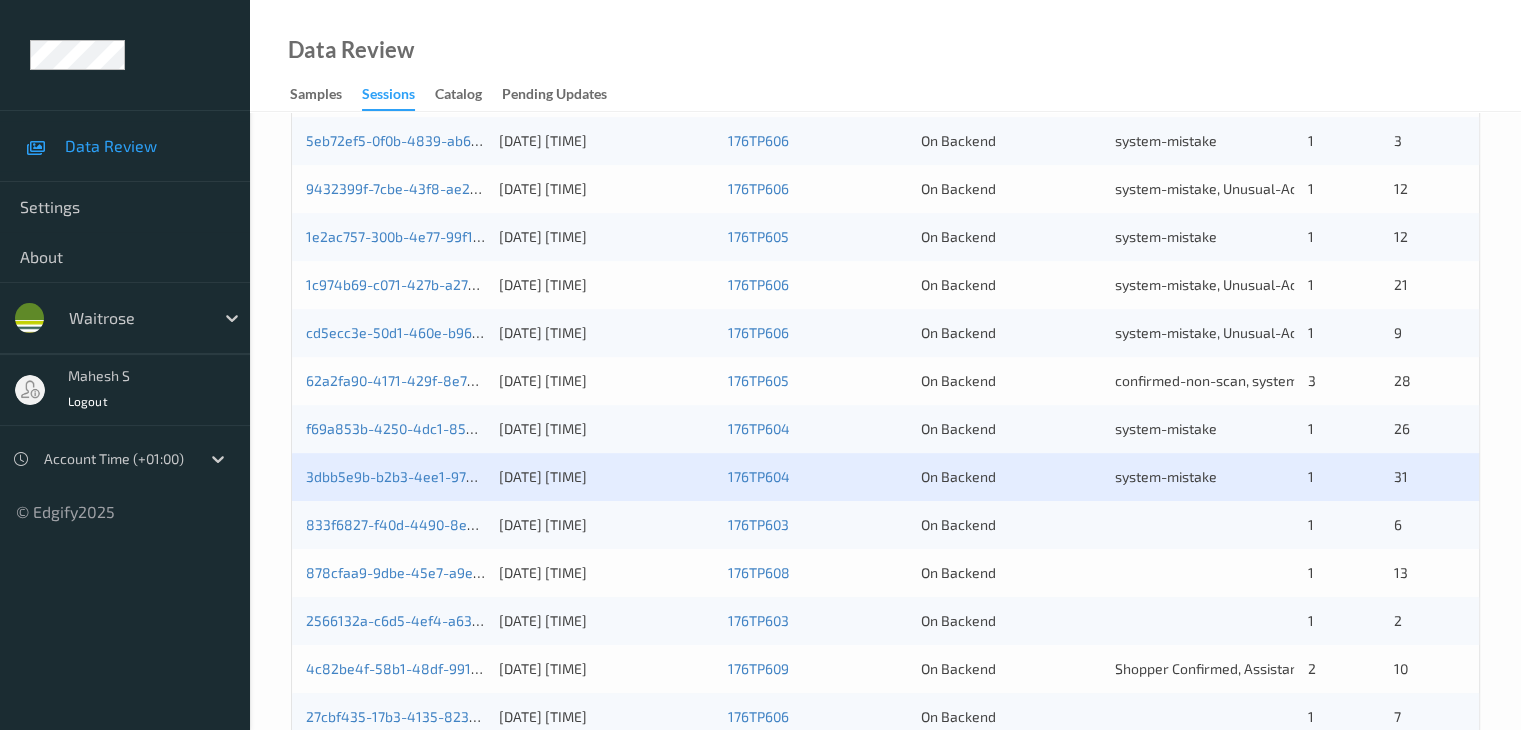 scroll, scrollTop: 932, scrollLeft: 0, axis: vertical 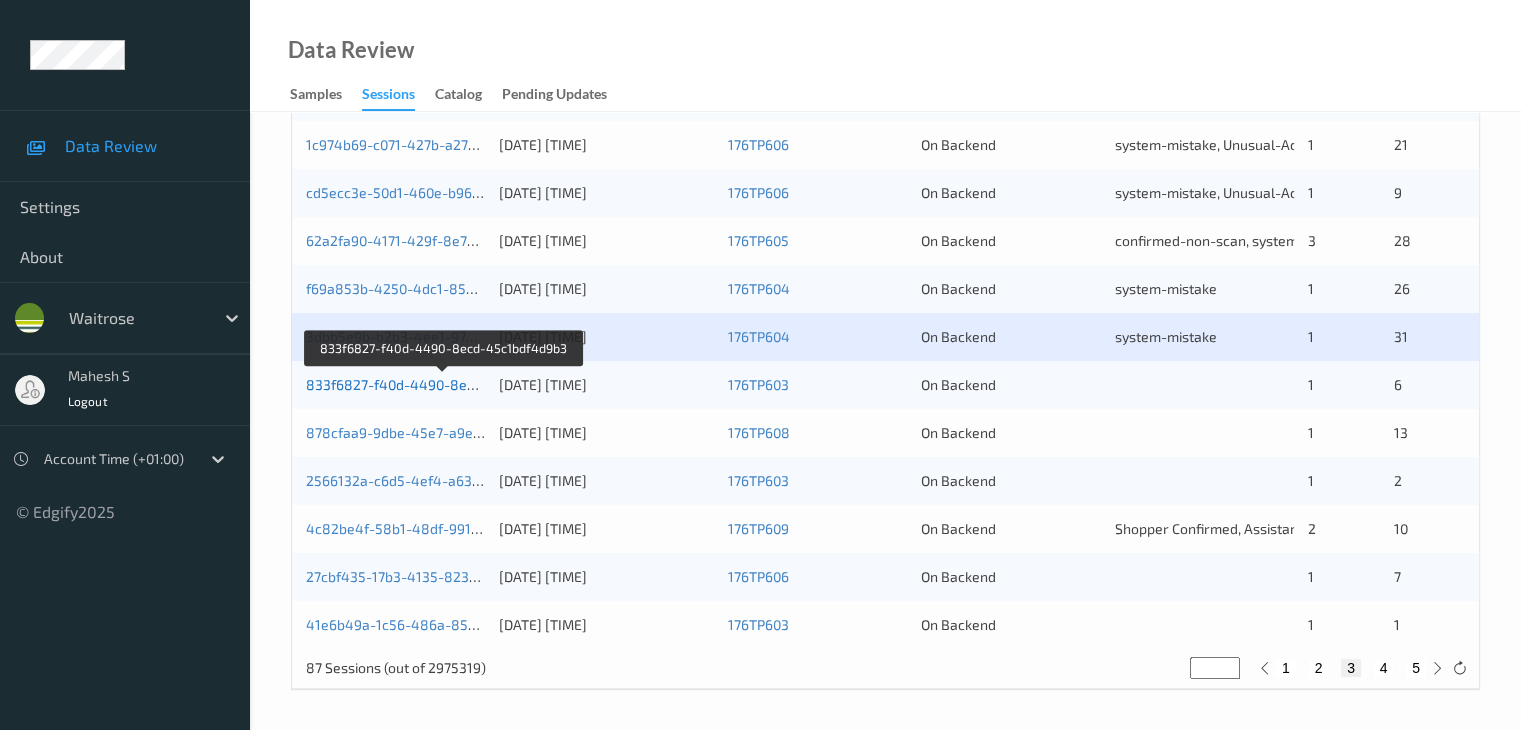 click on "833f6827-f40d-4490-8ecd-45c1bdf4d9b3" at bounding box center (443, 384) 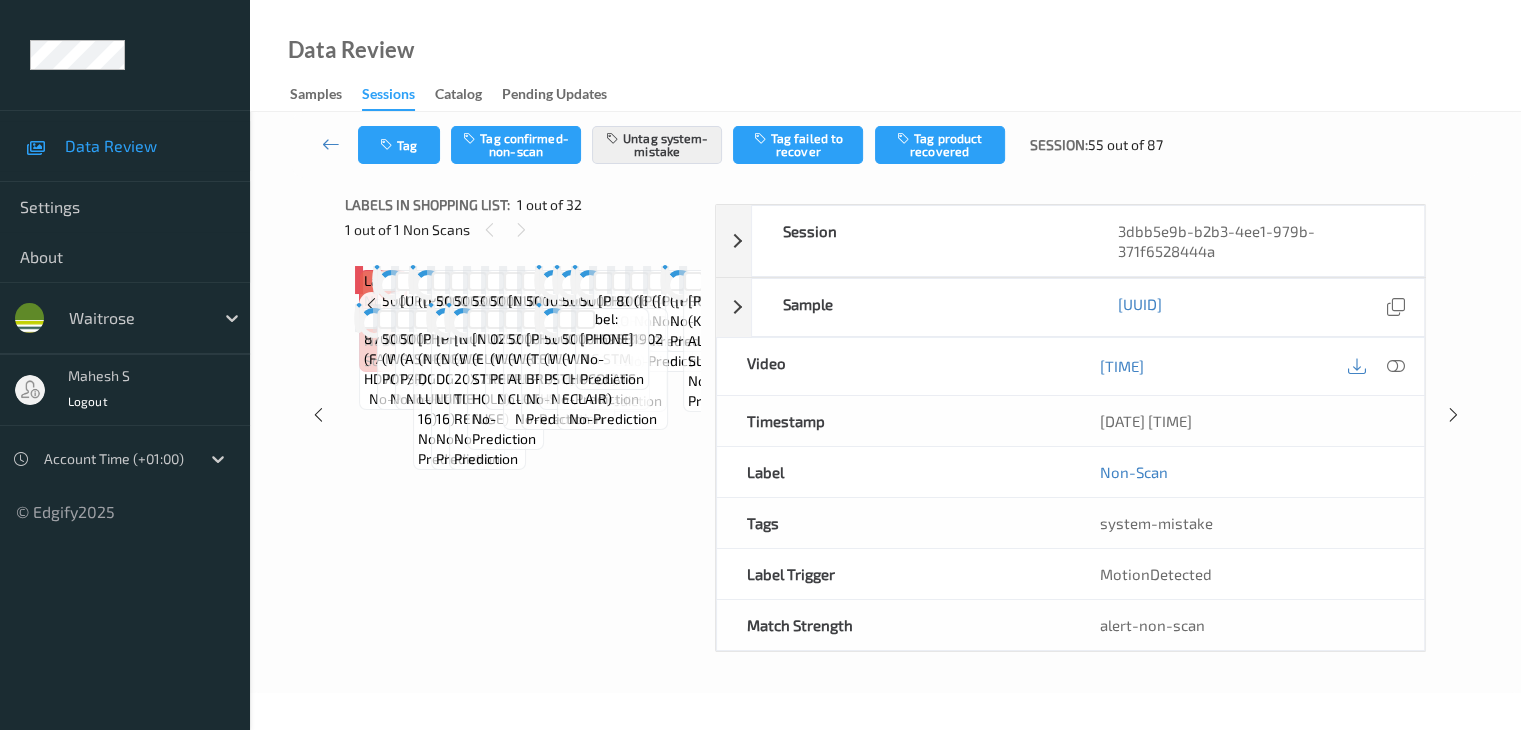 scroll, scrollTop: 80, scrollLeft: 0, axis: vertical 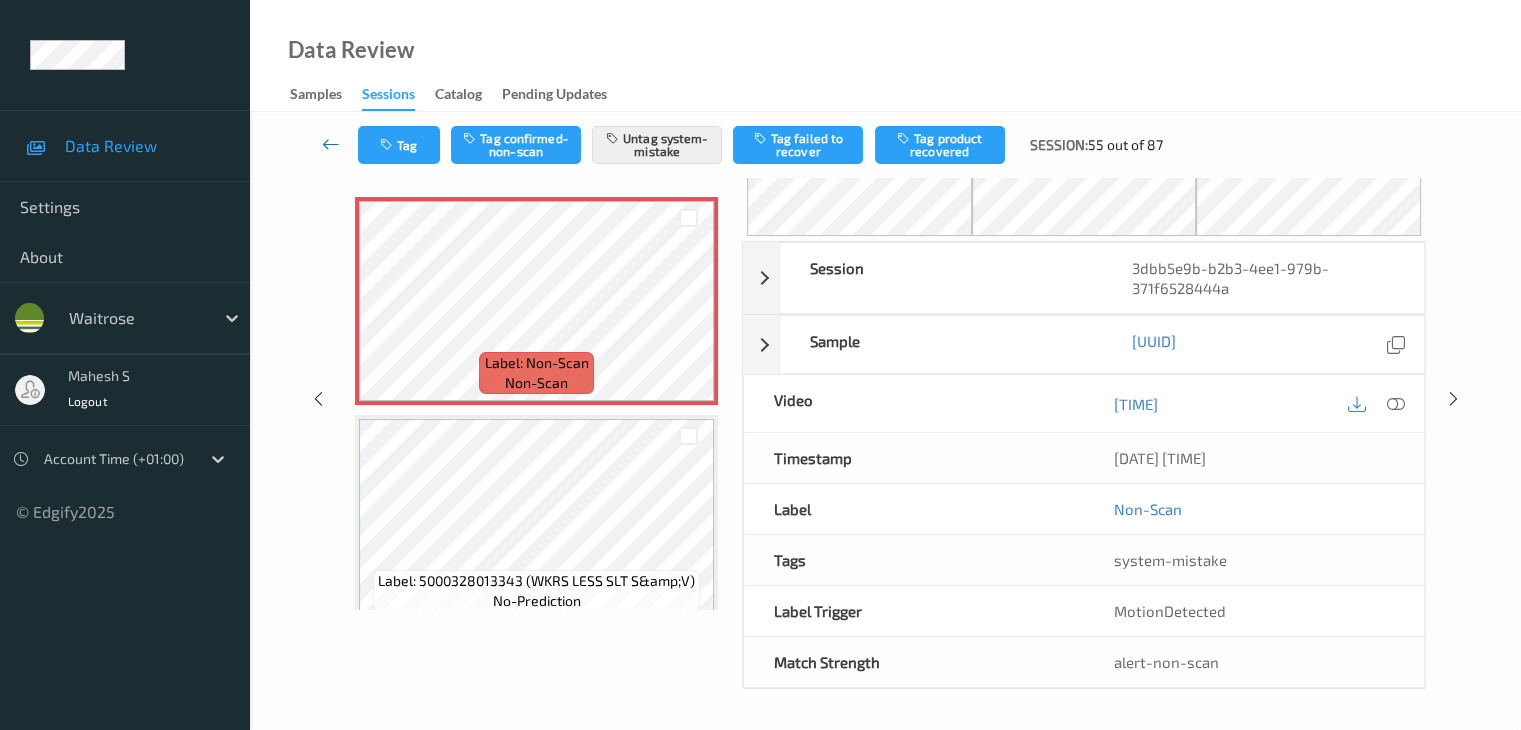 click at bounding box center (331, 144) 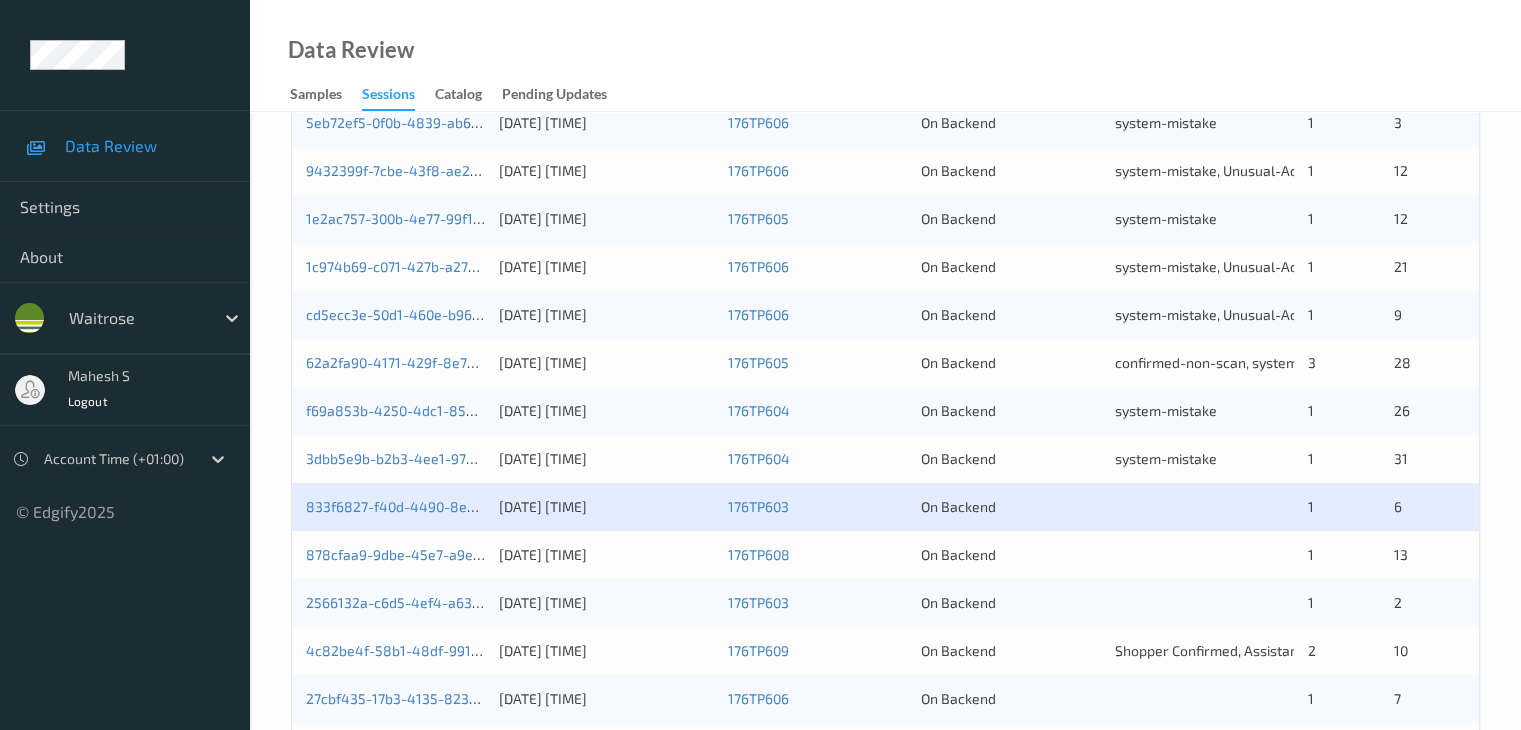 scroll, scrollTop: 932, scrollLeft: 0, axis: vertical 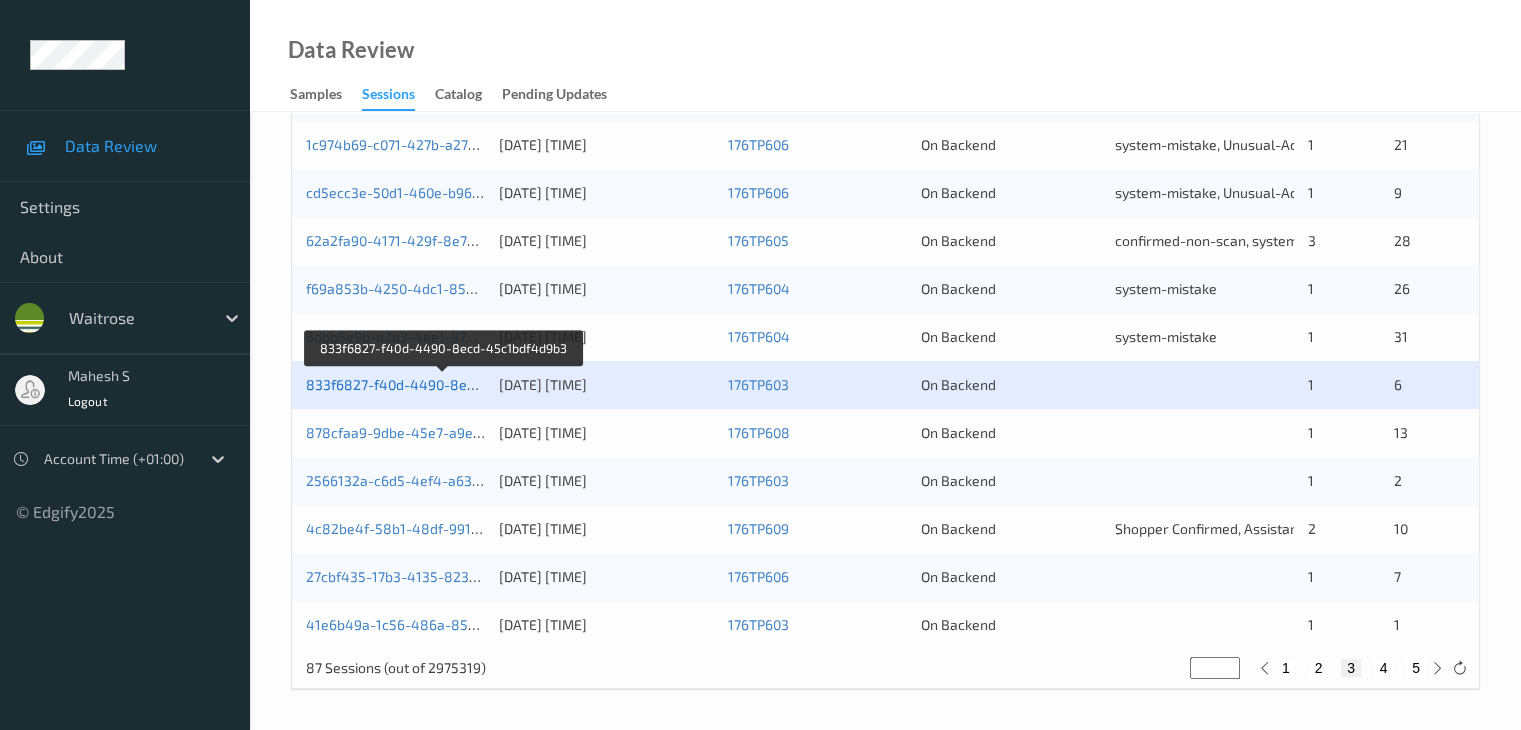 click on "833f6827-f40d-4490-8ecd-45c1bdf4d9b3" at bounding box center (443, 384) 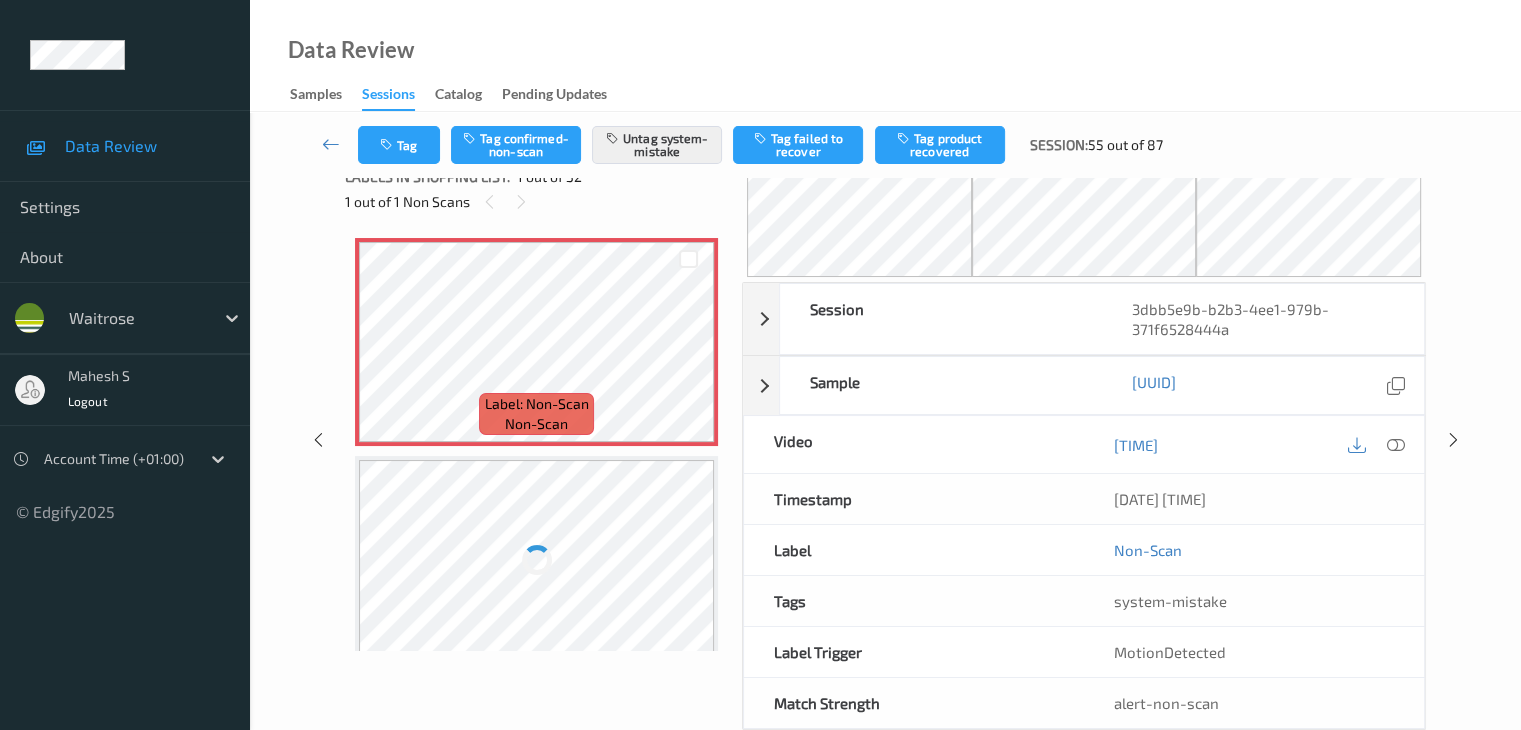 scroll, scrollTop: 0, scrollLeft: 0, axis: both 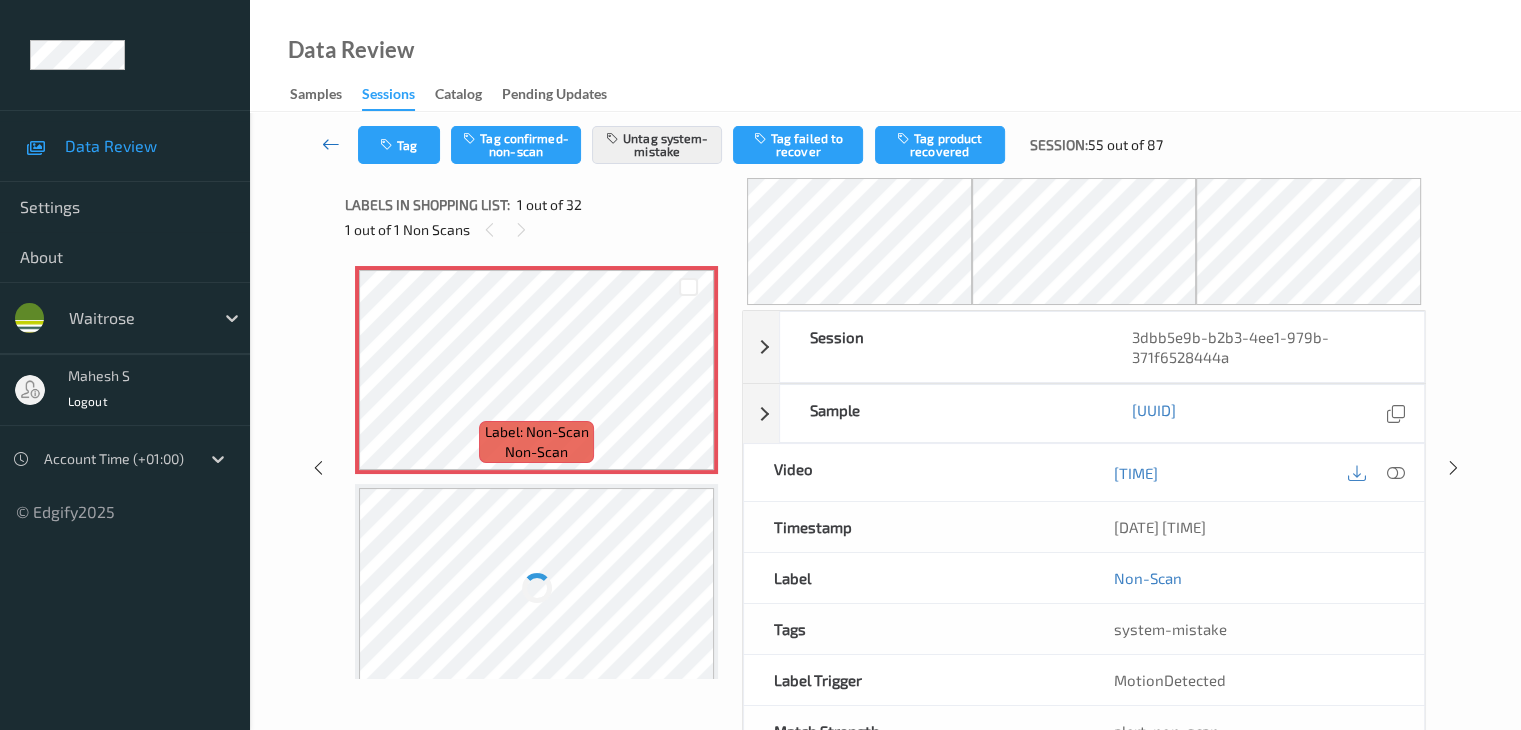 click at bounding box center [331, 144] 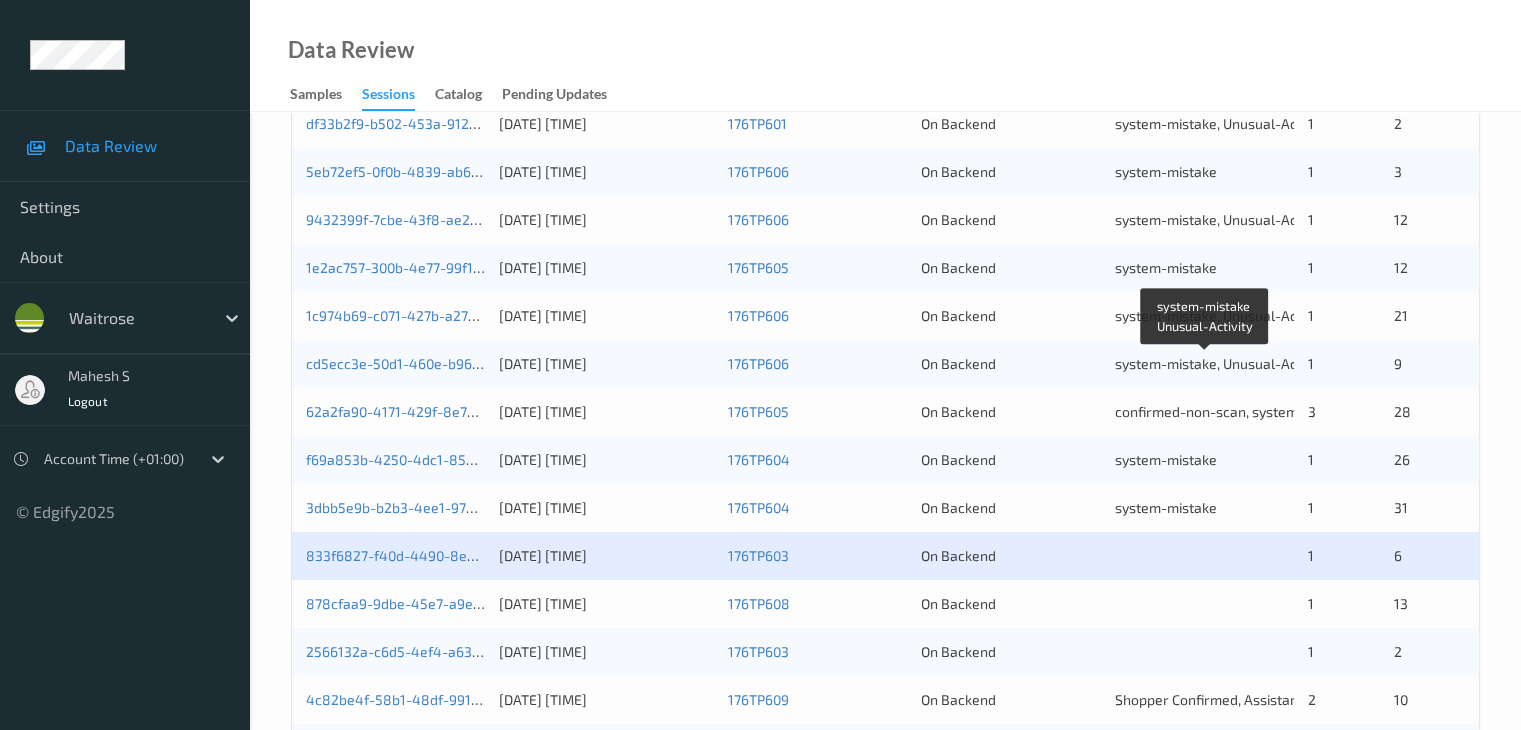 scroll, scrollTop: 932, scrollLeft: 0, axis: vertical 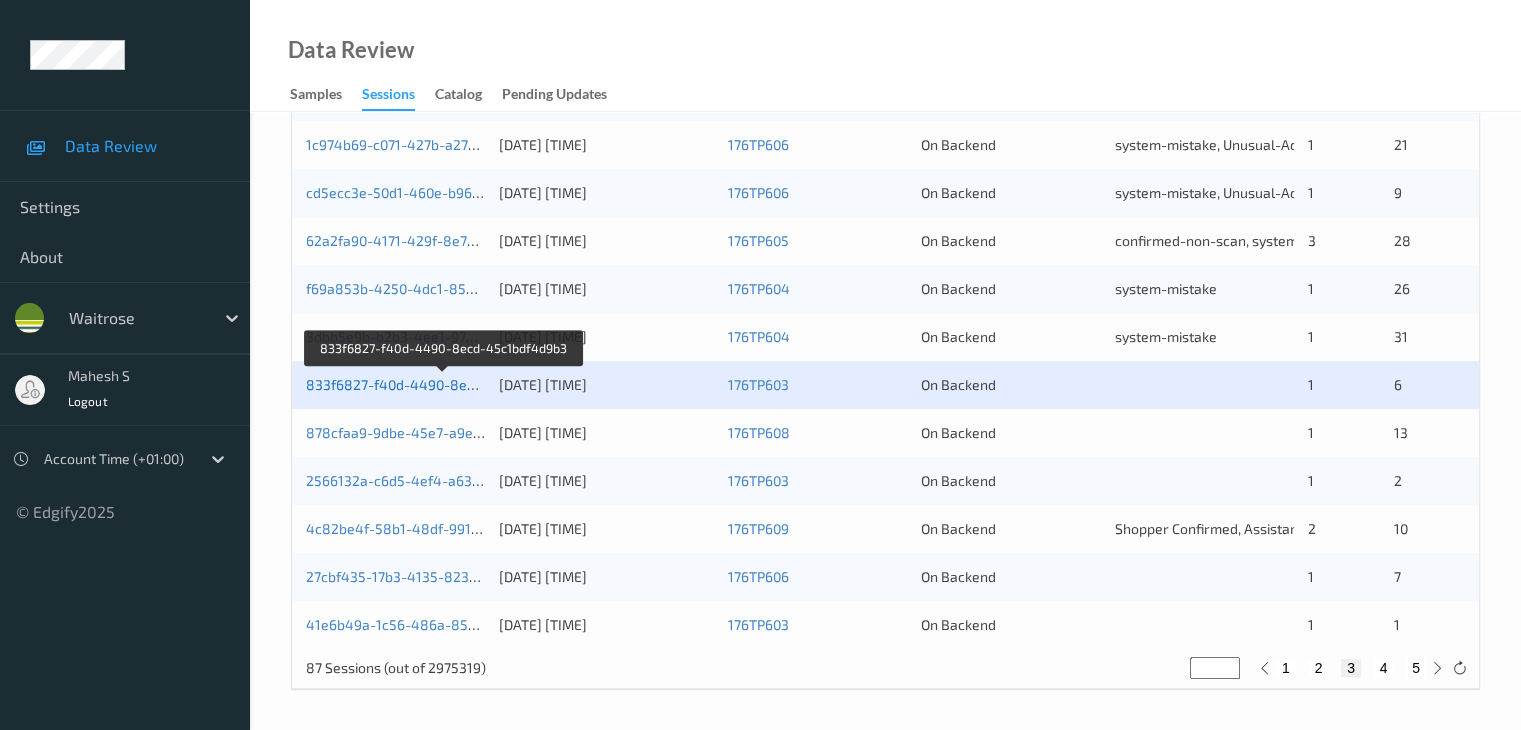 click on "833f6827-f40d-4490-8ecd-45c1bdf4d9b3" at bounding box center [443, 384] 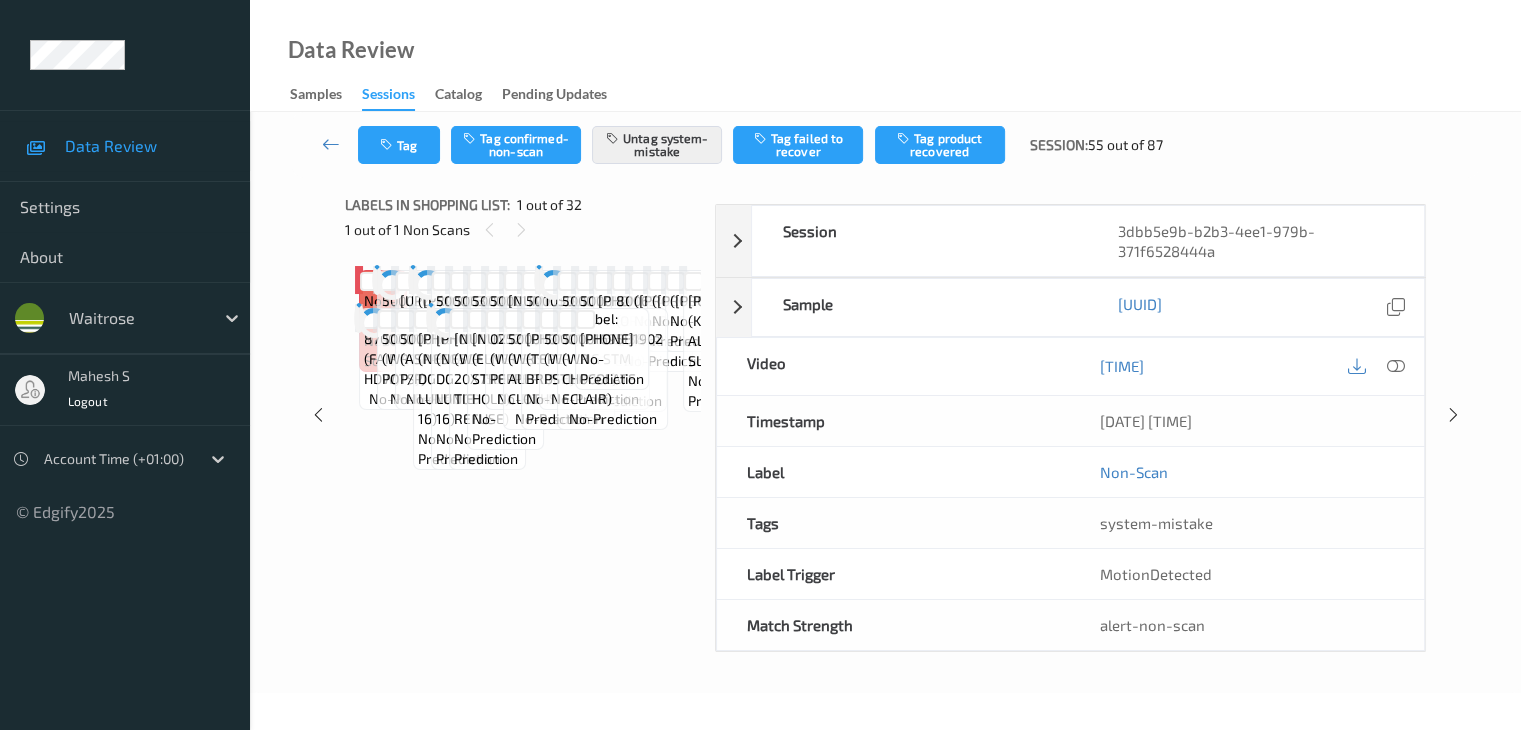 scroll, scrollTop: 80, scrollLeft: 0, axis: vertical 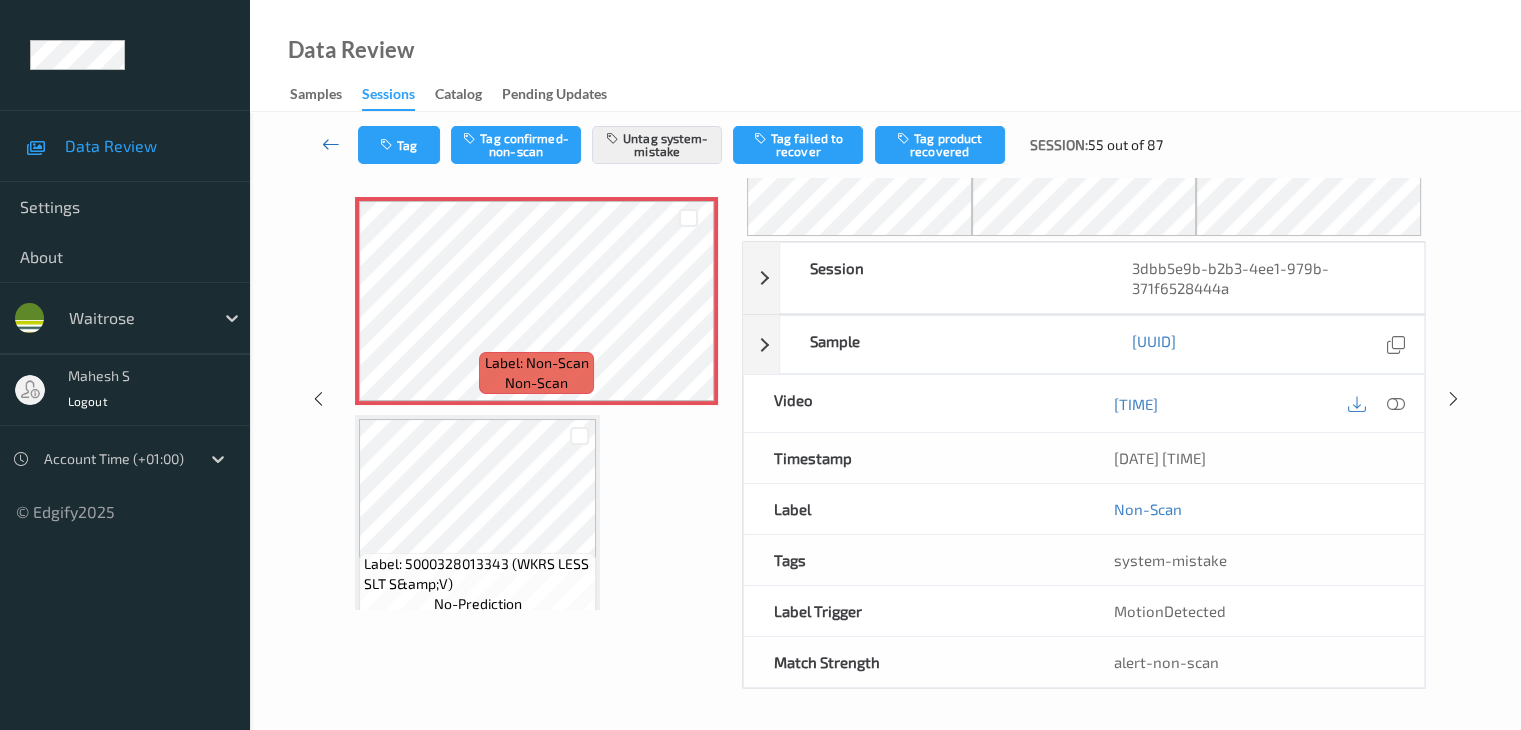click at bounding box center (331, 144) 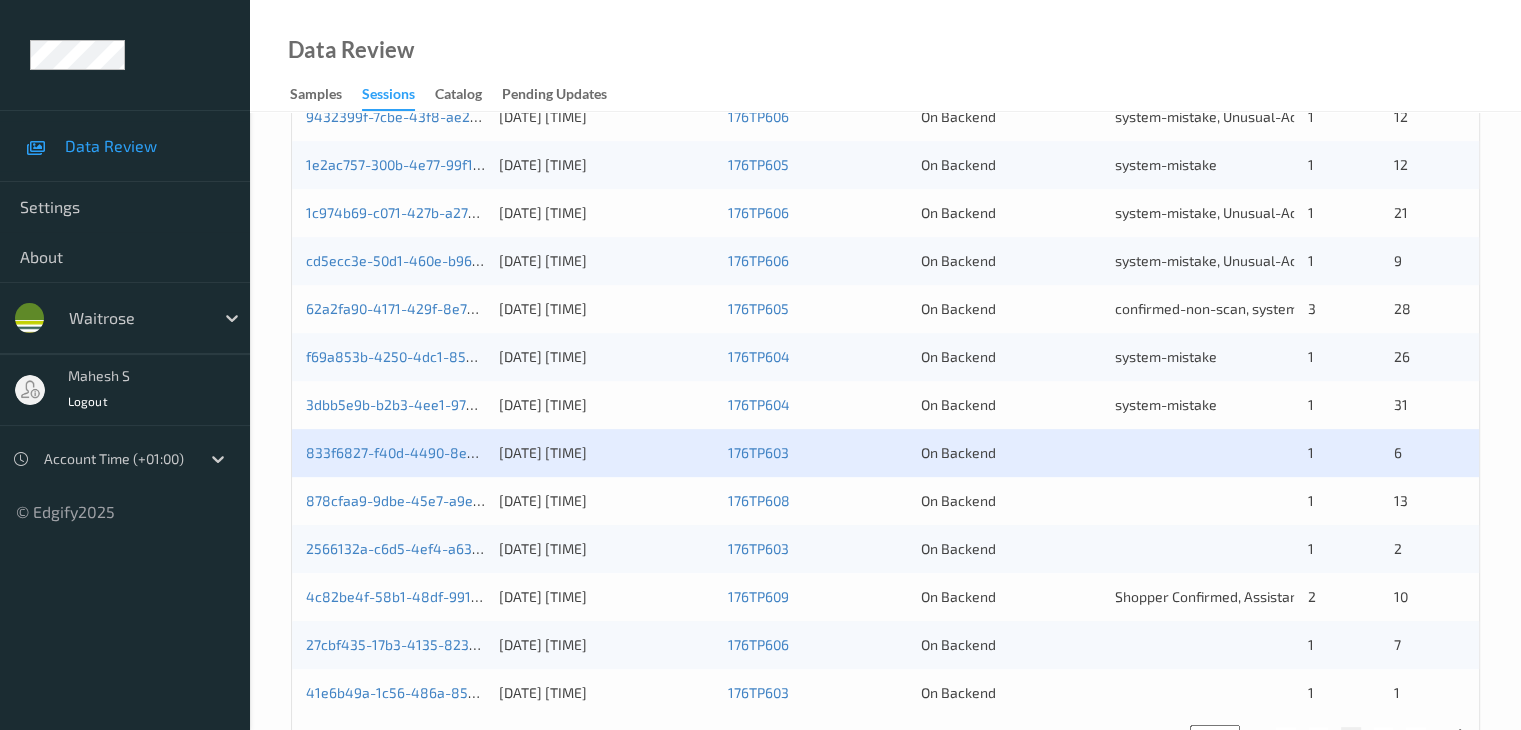 scroll, scrollTop: 932, scrollLeft: 0, axis: vertical 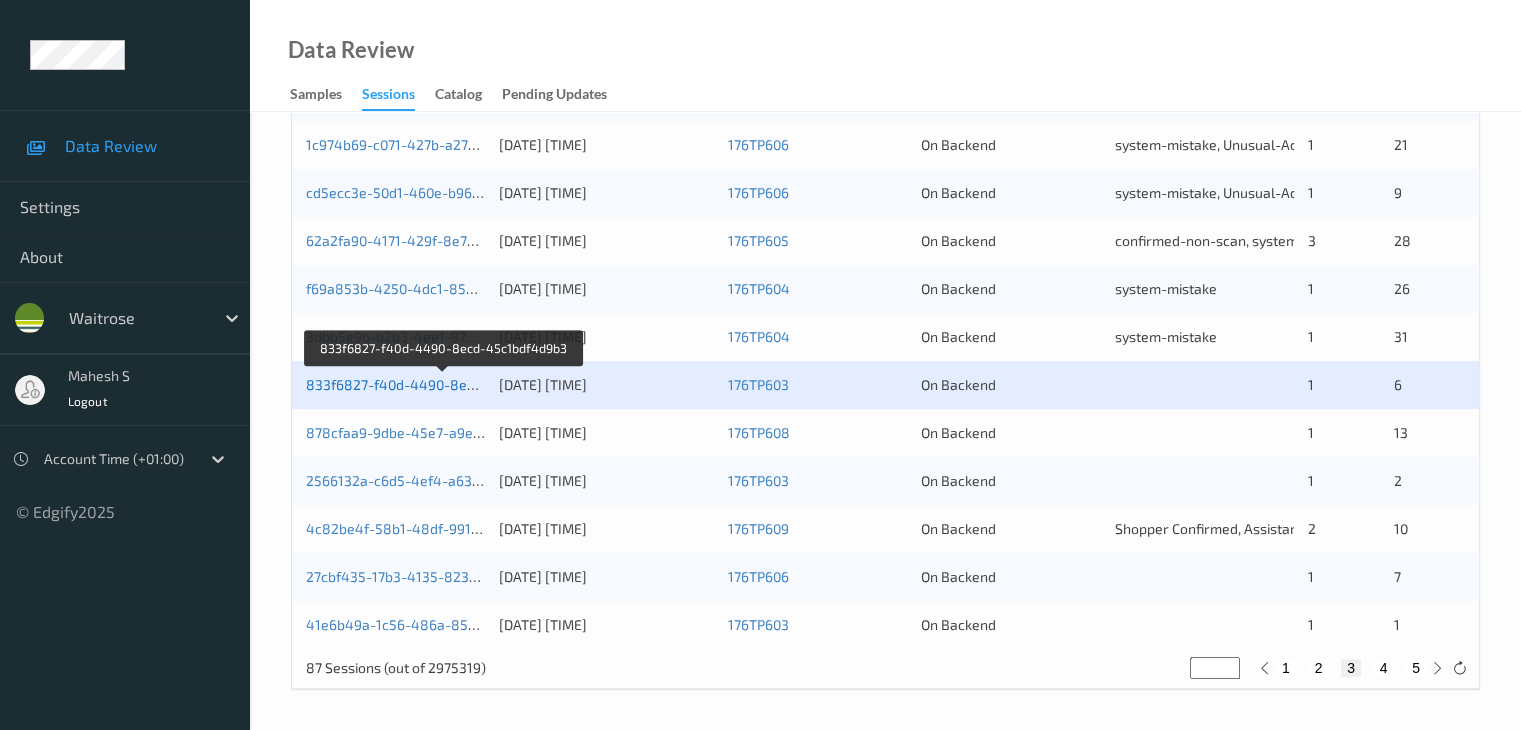 click on "833f6827-f40d-4490-8ecd-45c1bdf4d9b3" at bounding box center (443, 384) 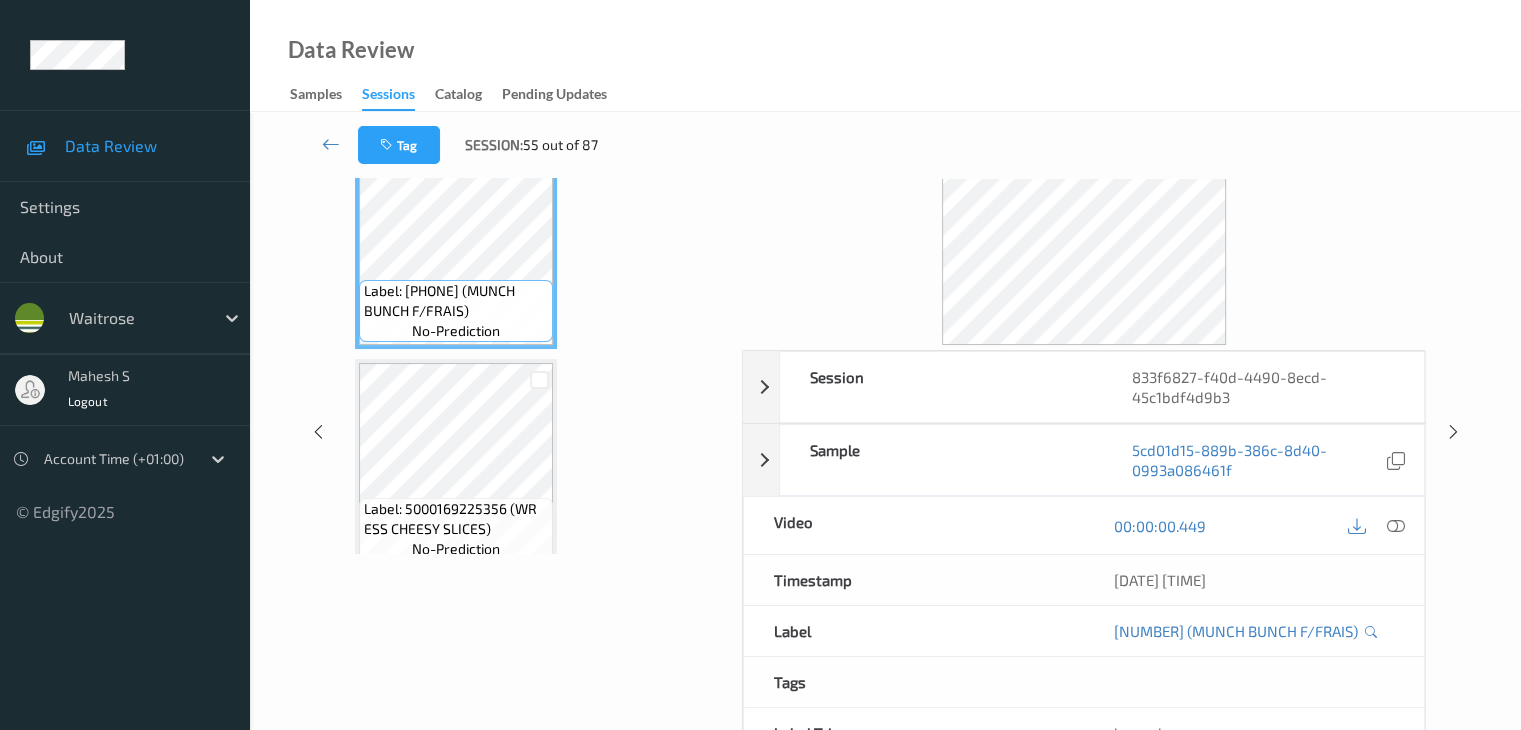 scroll, scrollTop: 0, scrollLeft: 0, axis: both 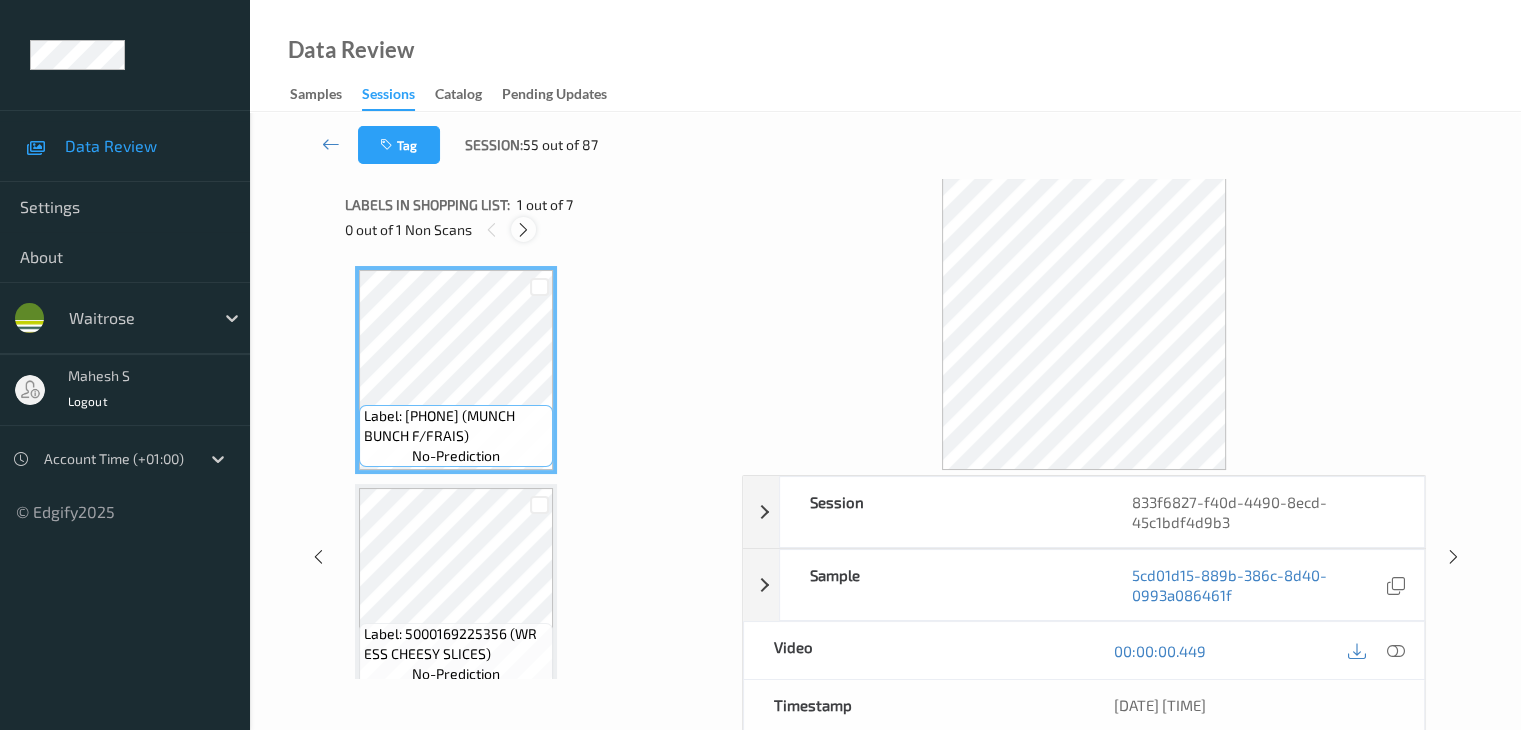click at bounding box center [523, 230] 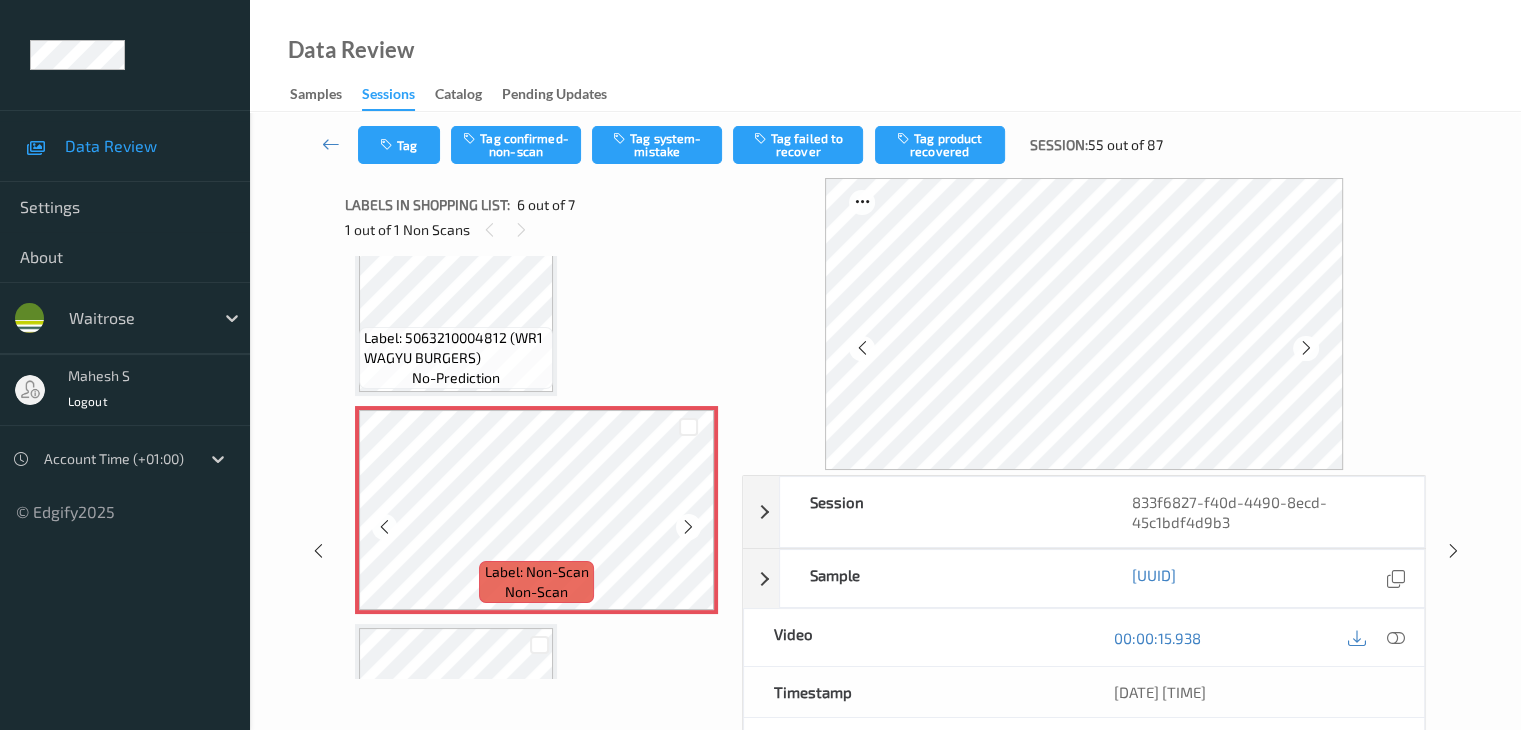 scroll, scrollTop: 1082, scrollLeft: 0, axis: vertical 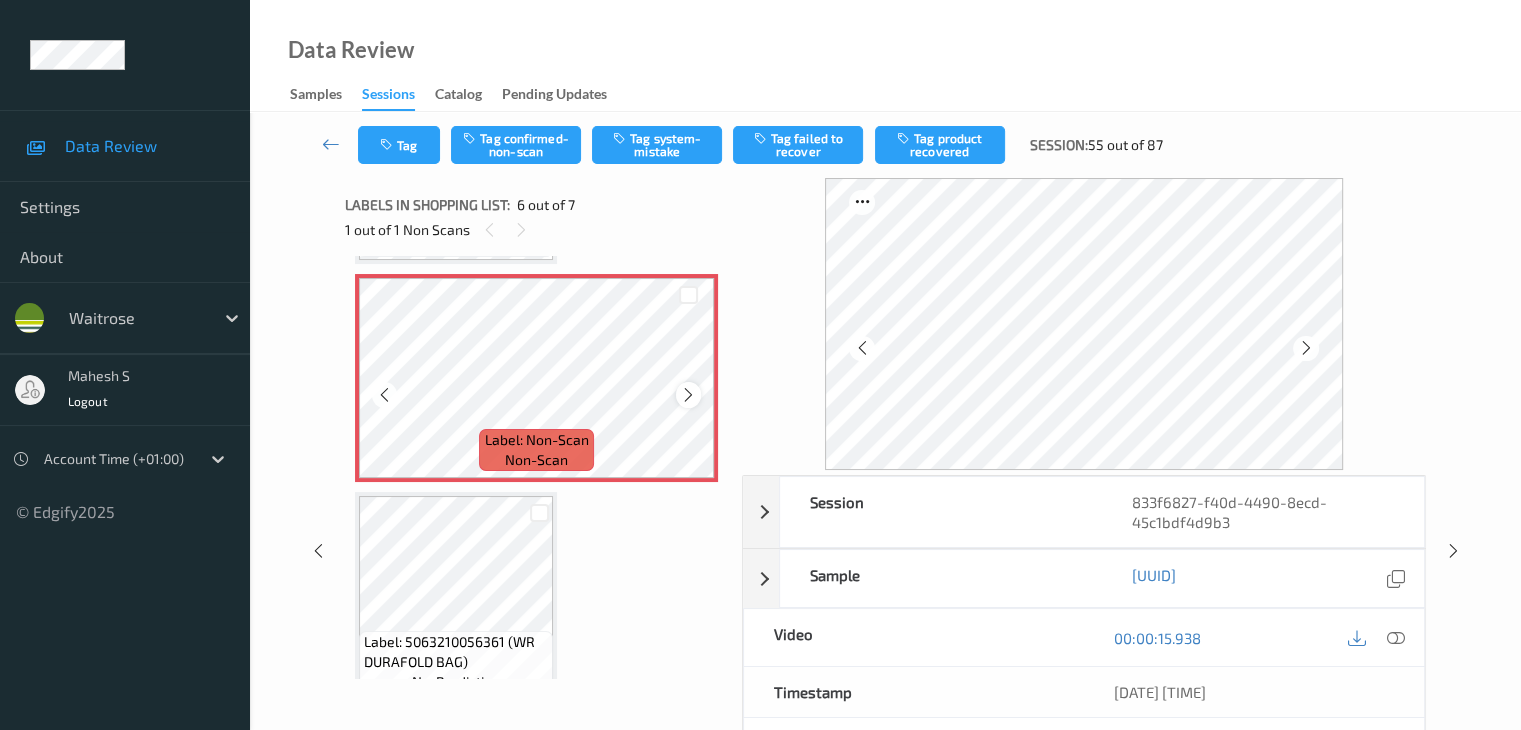 click at bounding box center (688, 395) 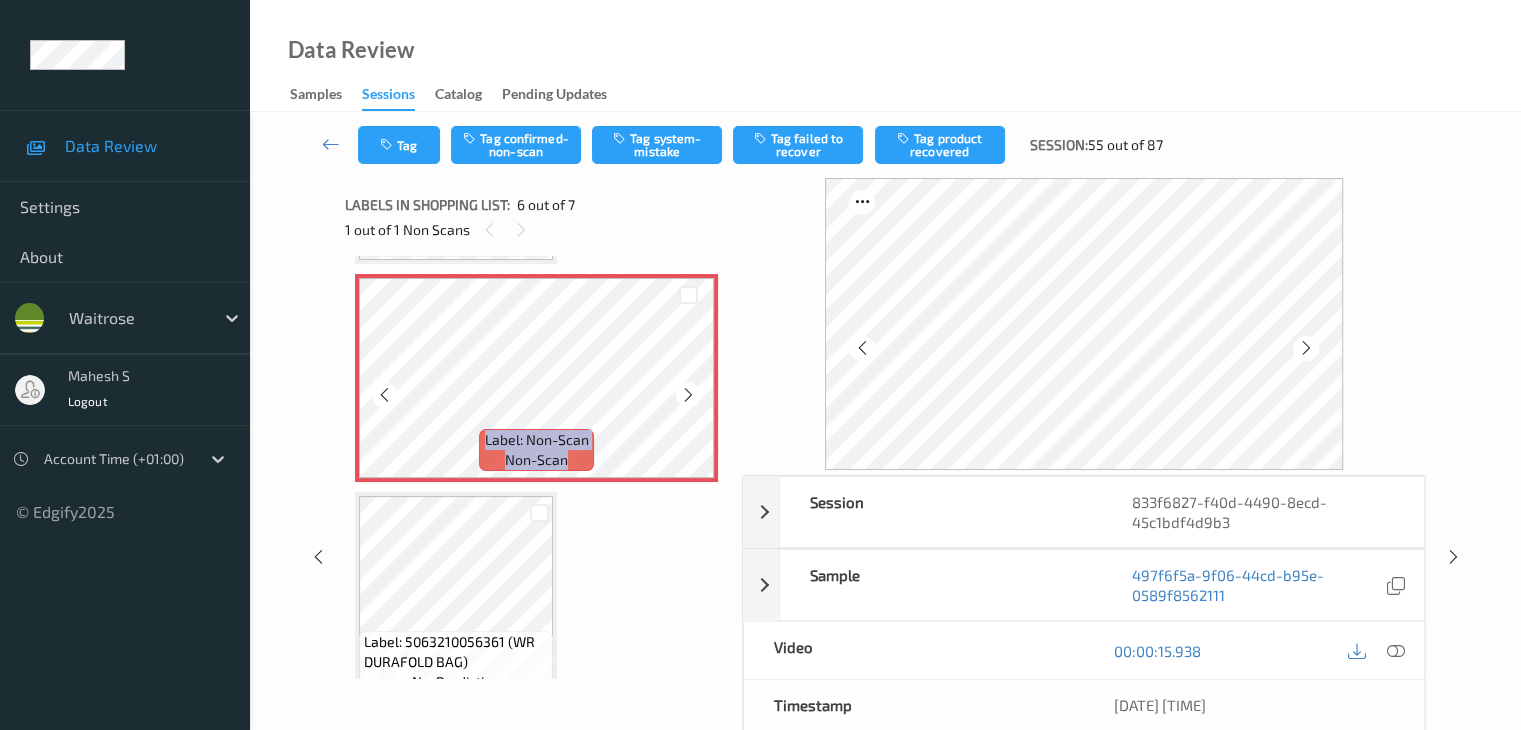 click at bounding box center [688, 395] 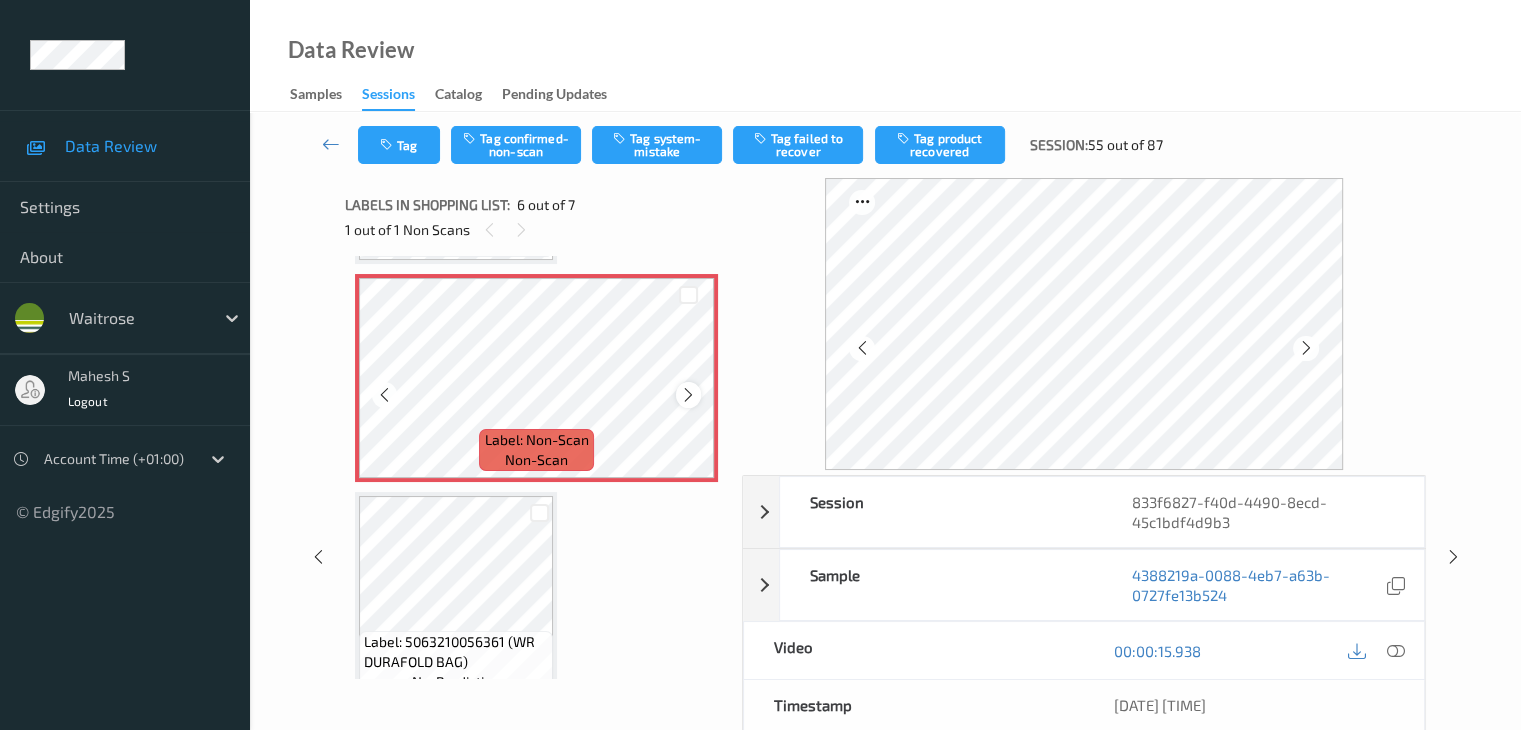 click at bounding box center [688, 395] 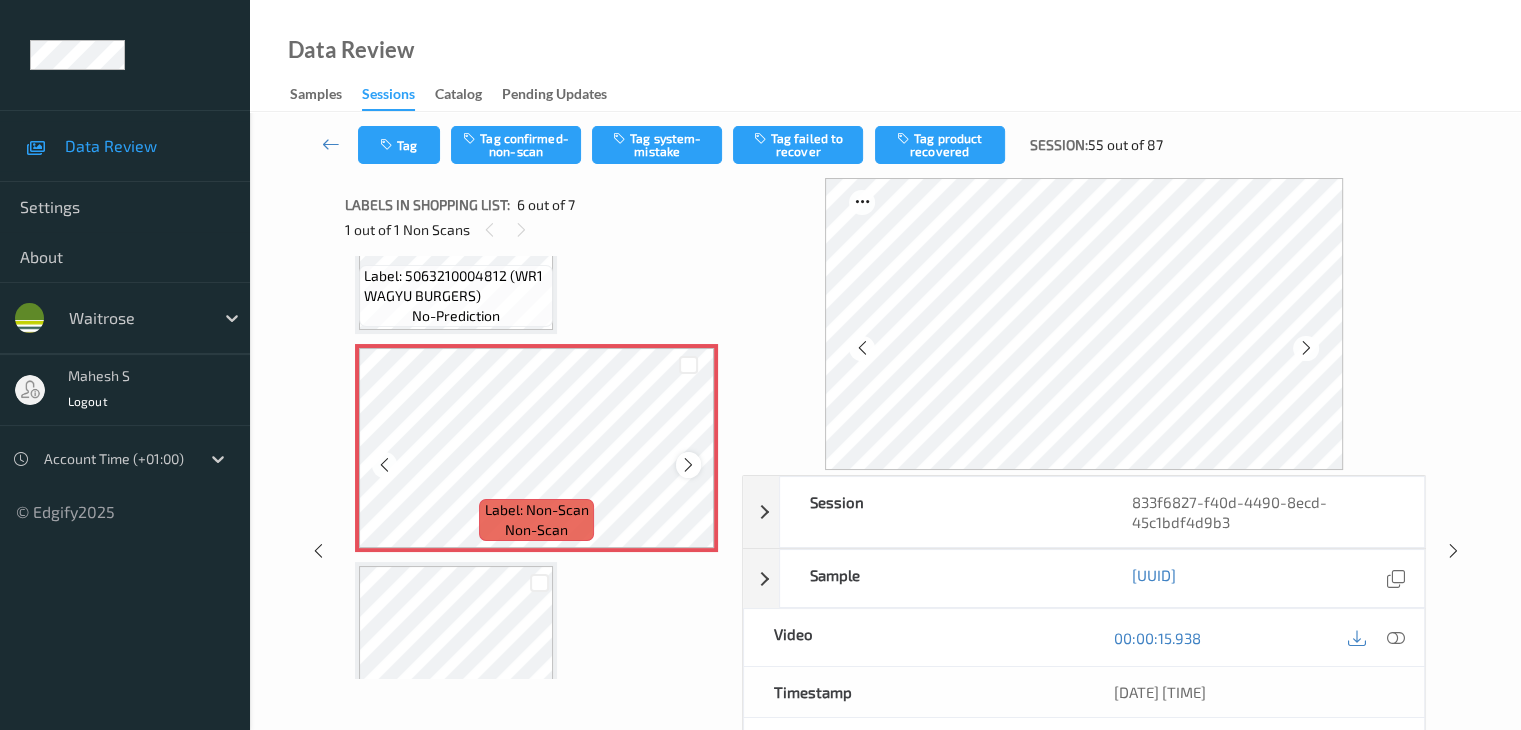 scroll, scrollTop: 982, scrollLeft: 0, axis: vertical 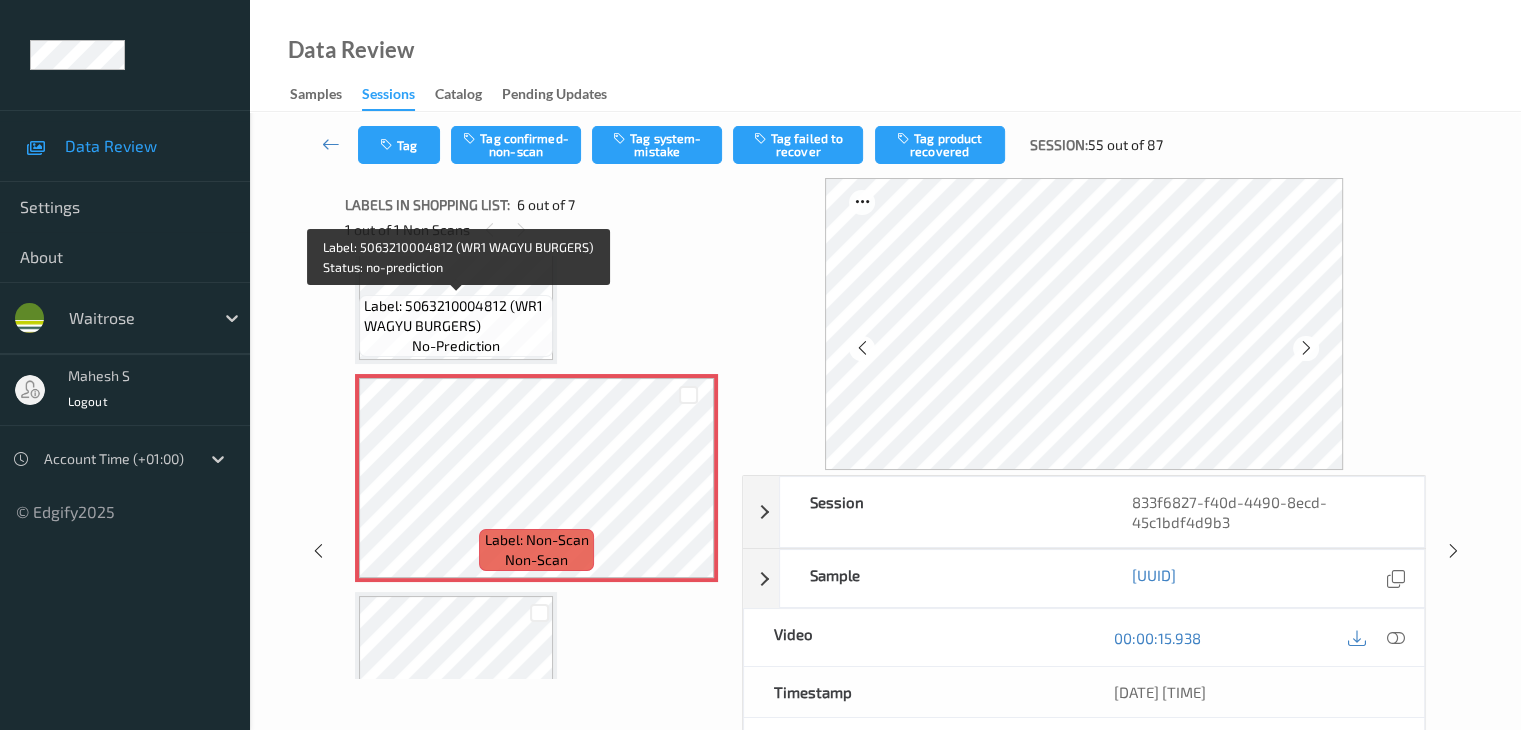 click on "Label: [UPC] ([PRODUCT]) no-prediction" at bounding box center [456, 326] 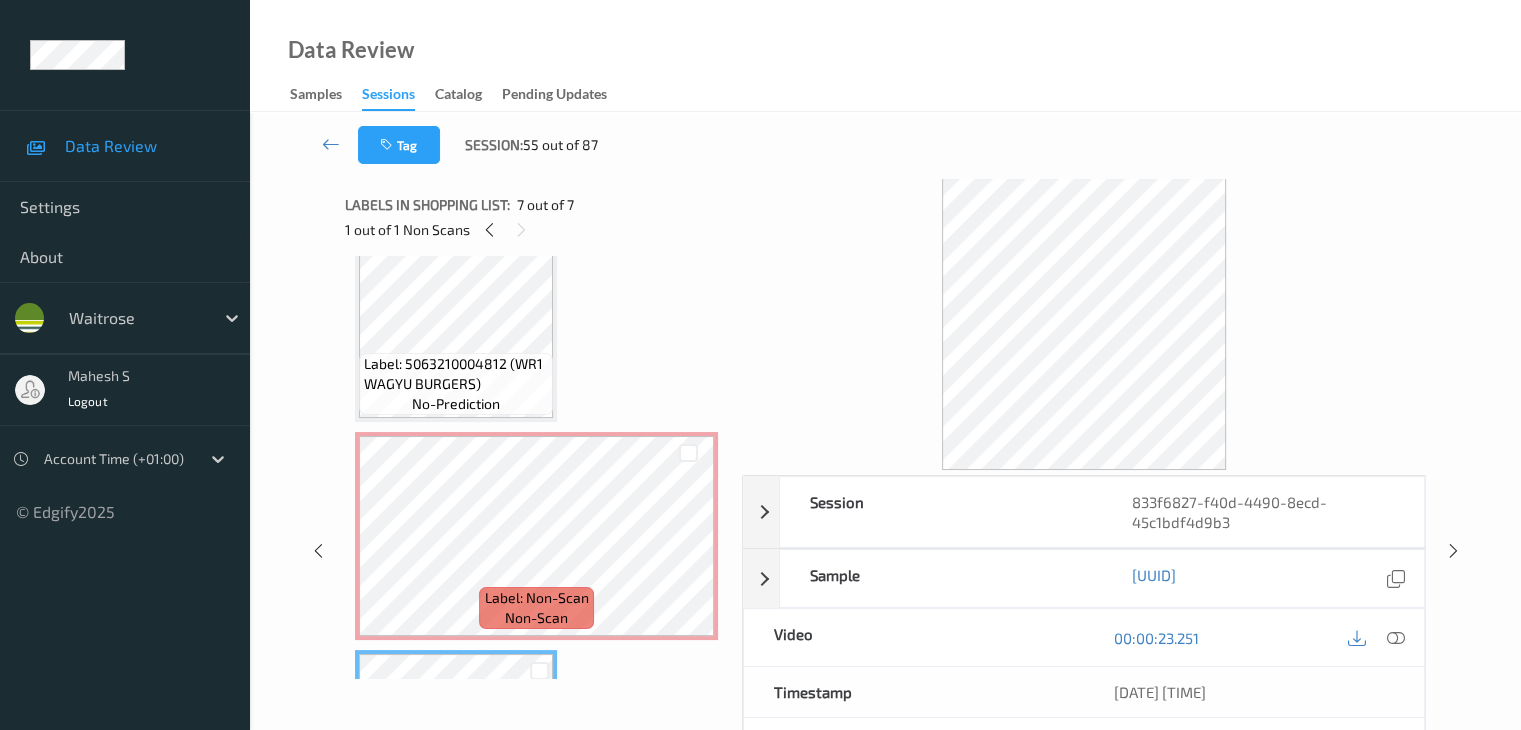 scroll, scrollTop: 913, scrollLeft: 0, axis: vertical 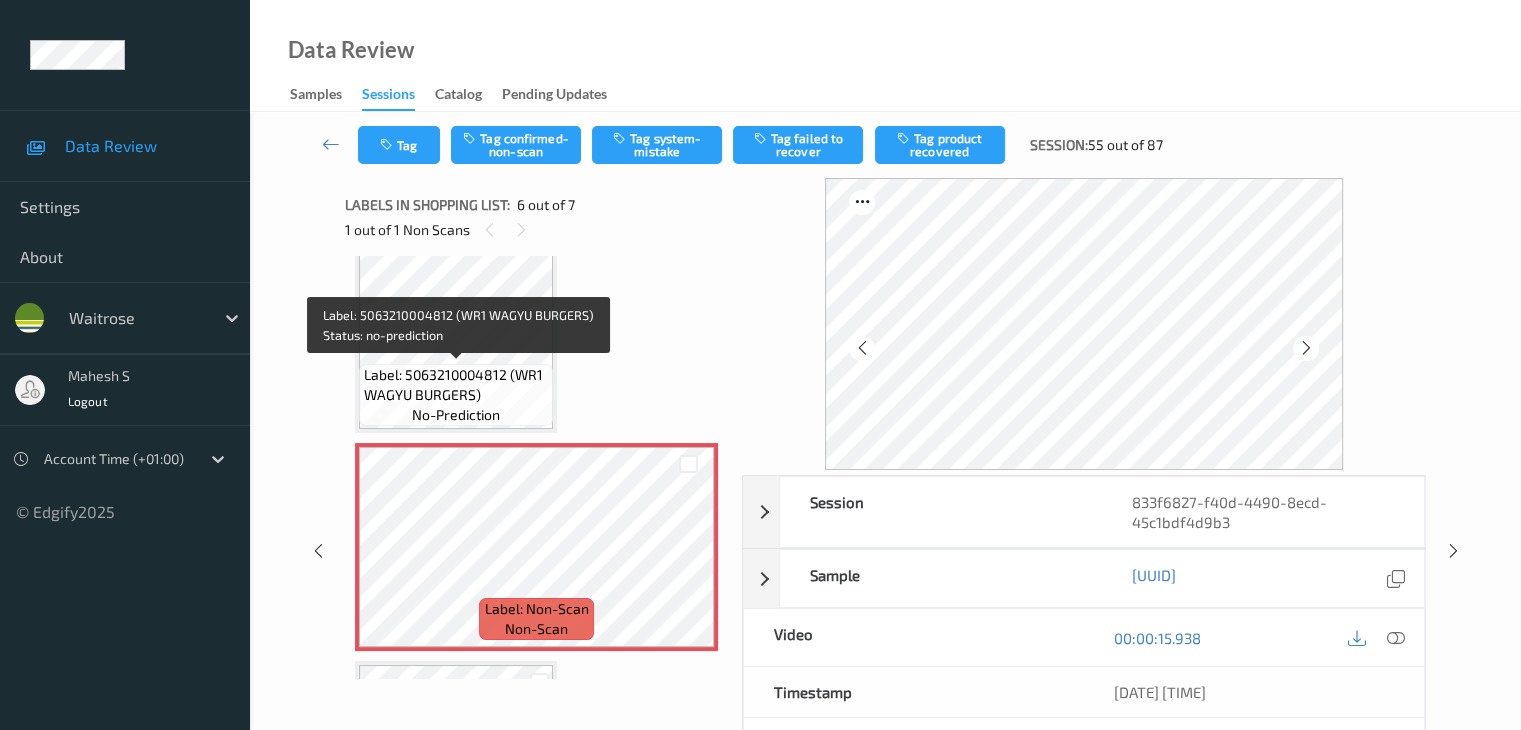 click on "Label: 5063210004812 (WR1 WAGYU BURGERS)" at bounding box center (456, 385) 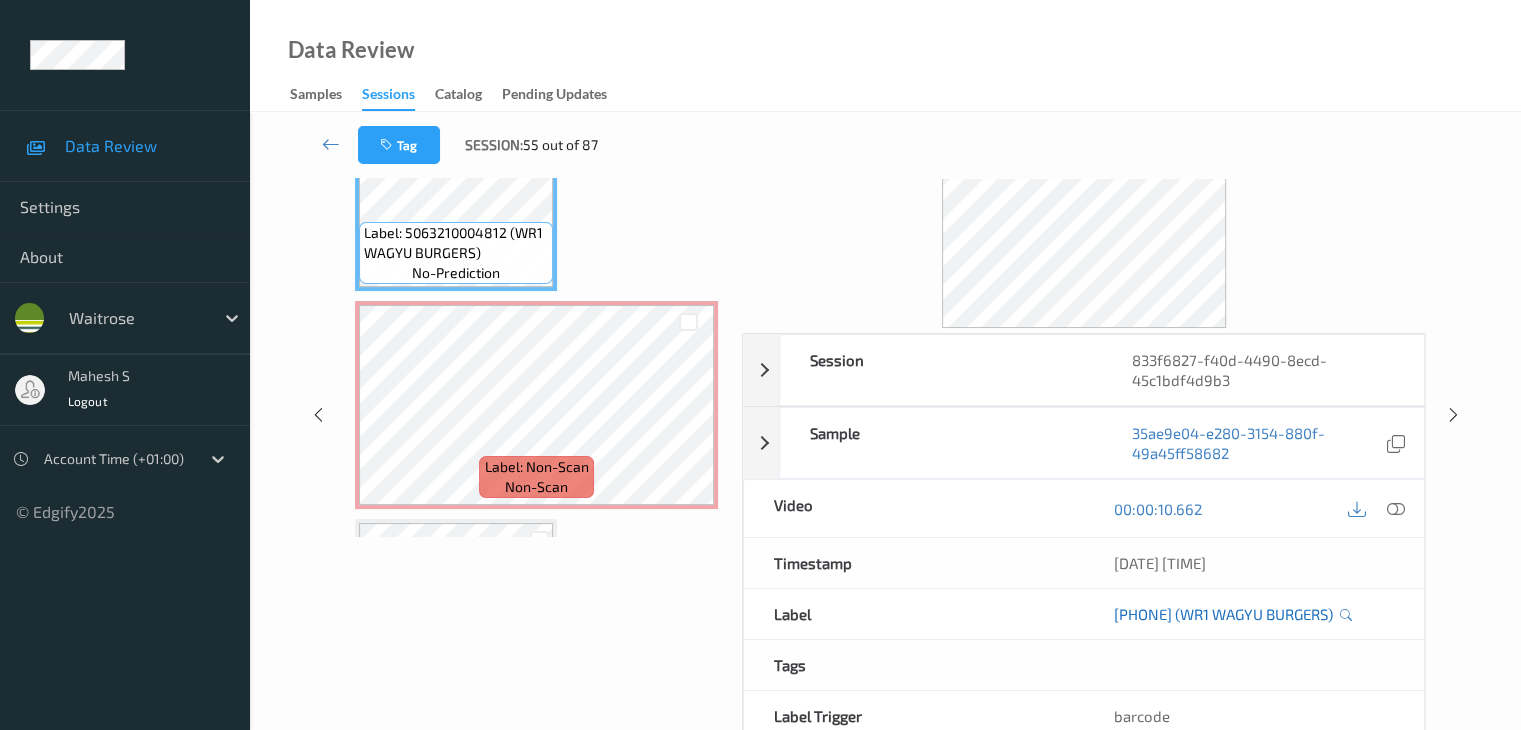 scroll, scrollTop: 264, scrollLeft: 0, axis: vertical 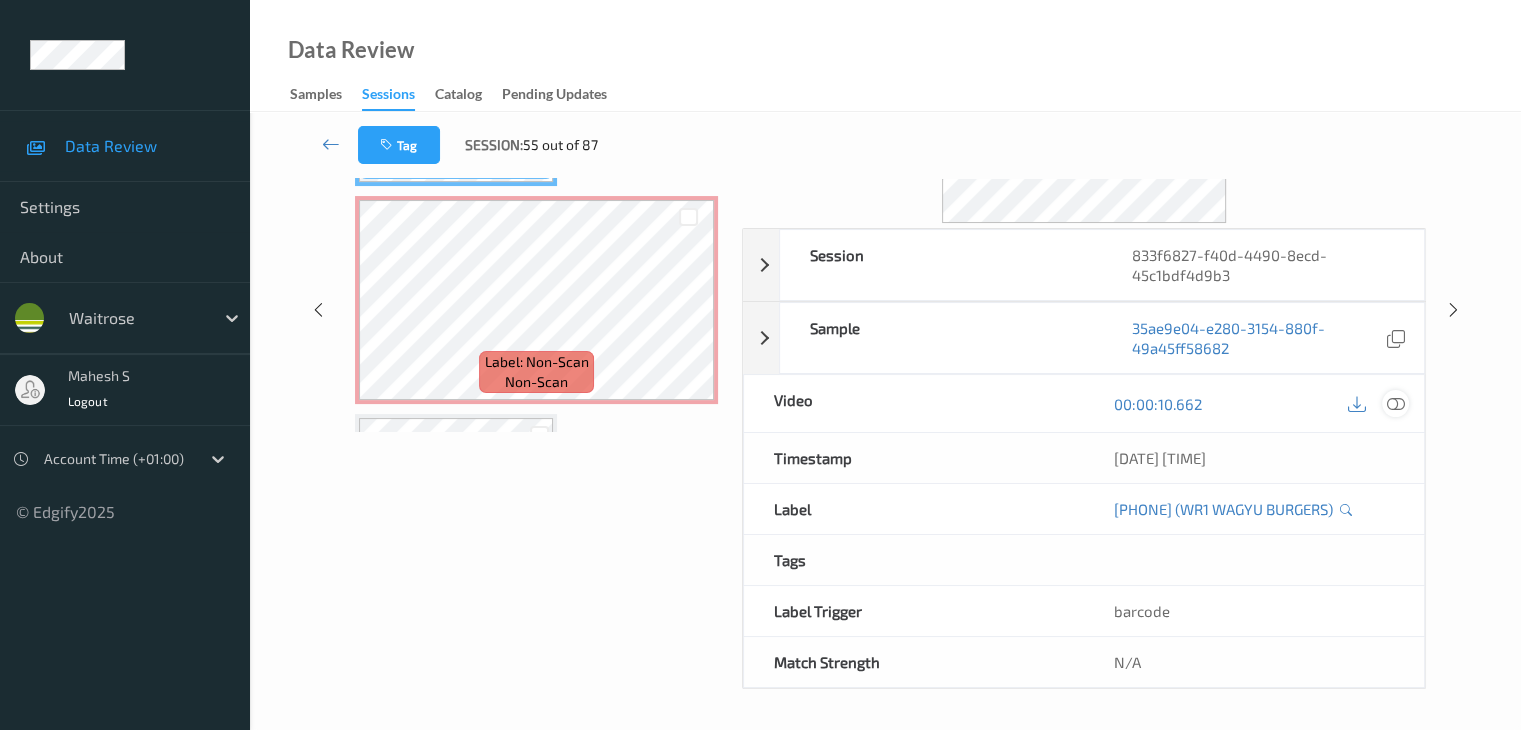 click at bounding box center [1395, 404] 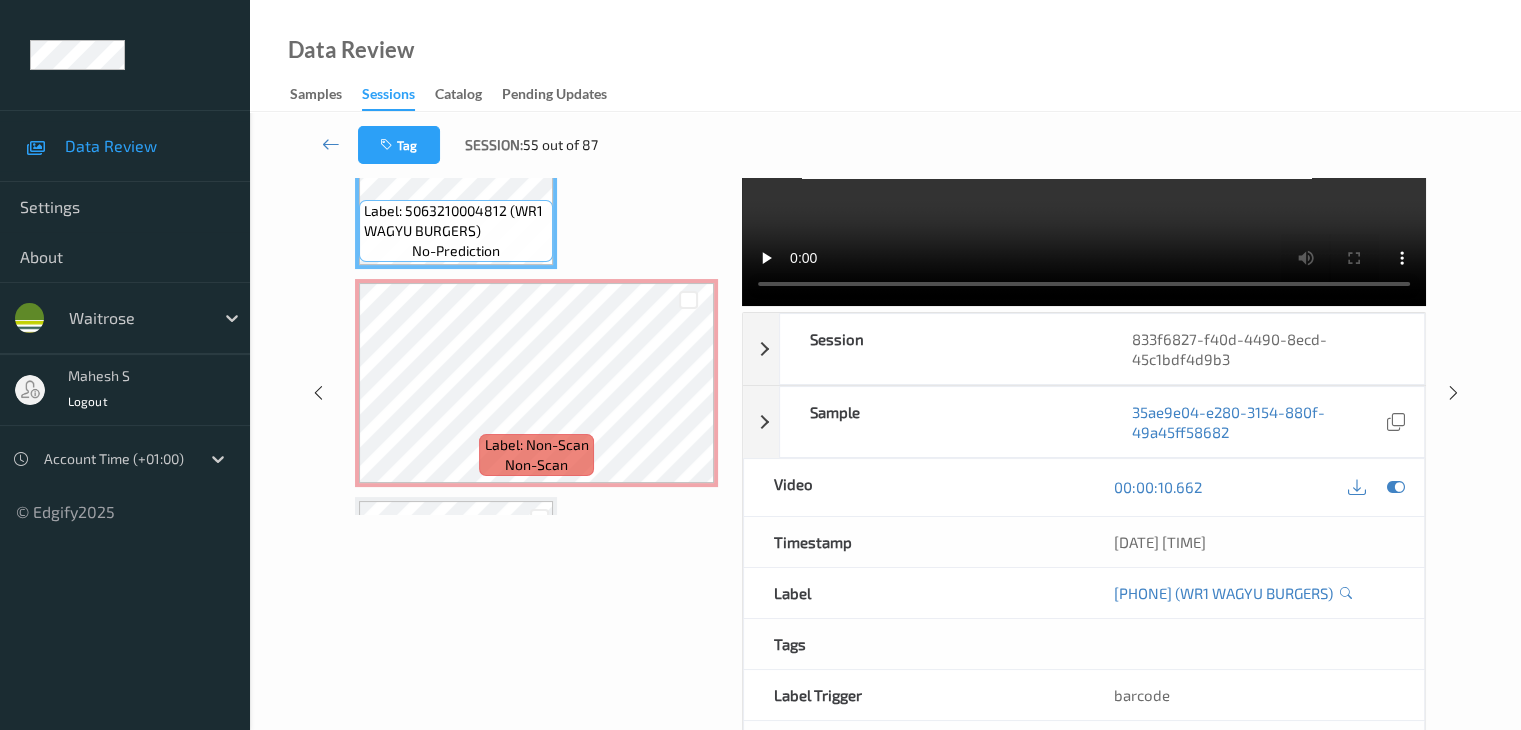 scroll, scrollTop: 64, scrollLeft: 0, axis: vertical 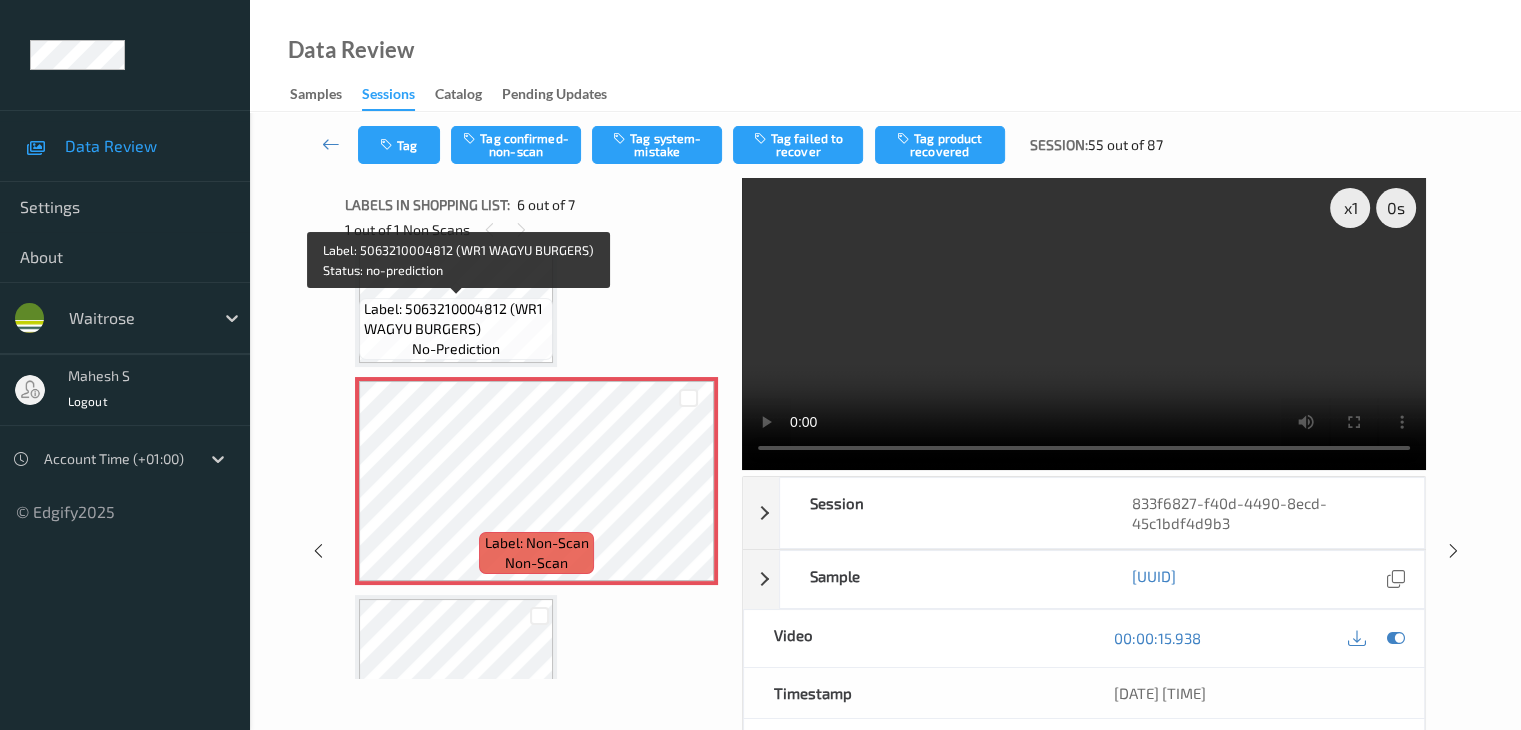 click on "Label: [UPC] ([PRODUCT]) no-prediction" at bounding box center (456, 329) 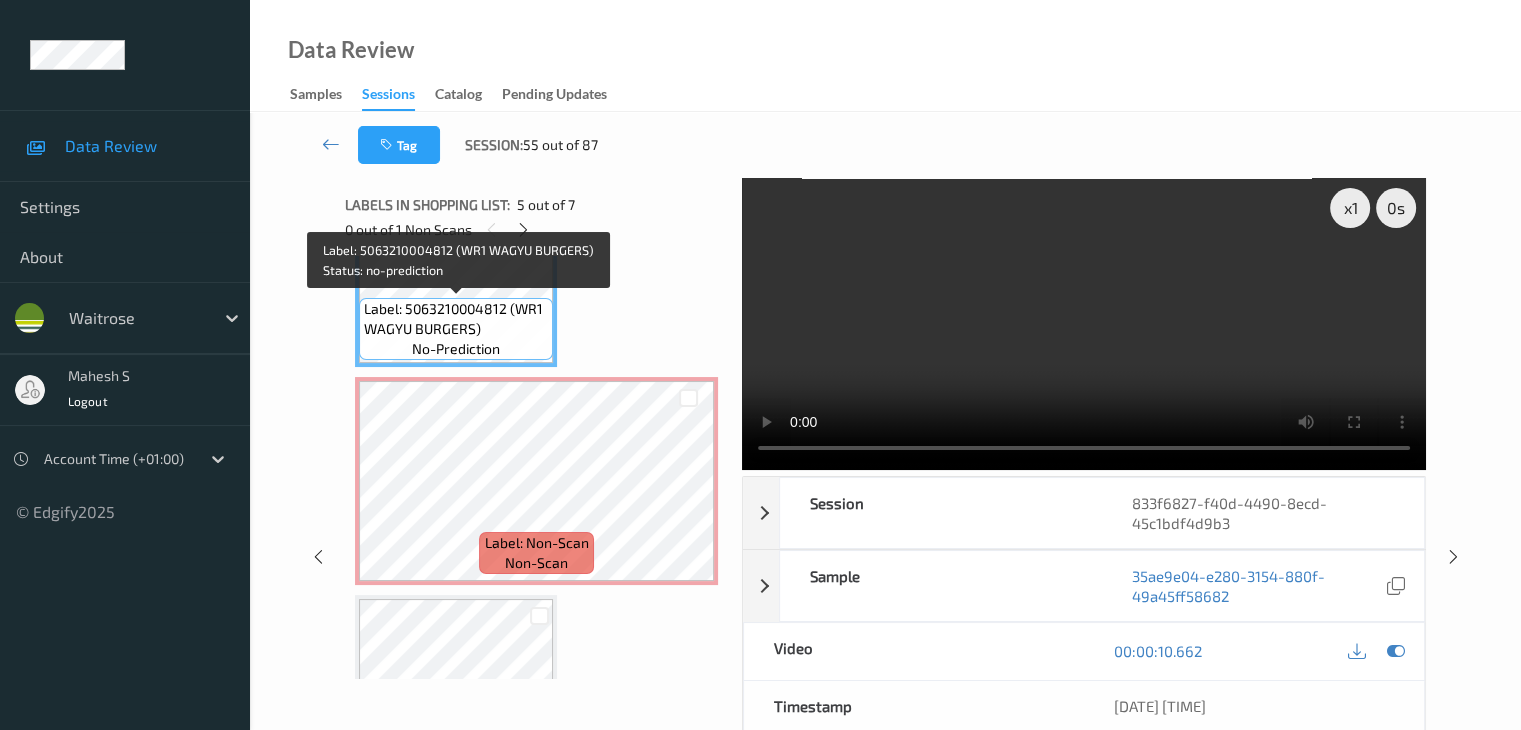 click on "Label: [UPC] ([PRODUCT]) no-prediction" at bounding box center [456, 329] 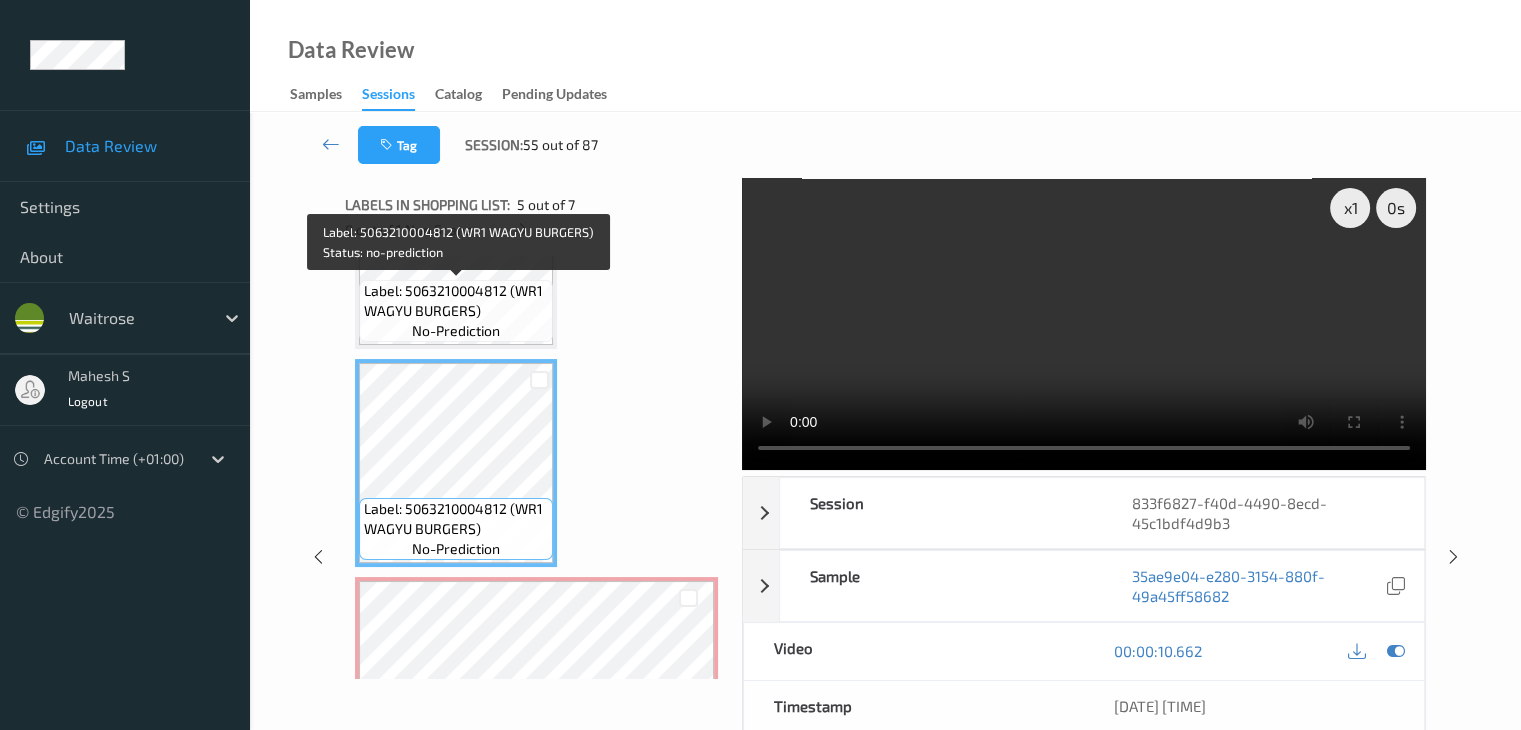 click on "Label: [UPC] ([PRODUCT]) no-prediction" at bounding box center (456, 311) 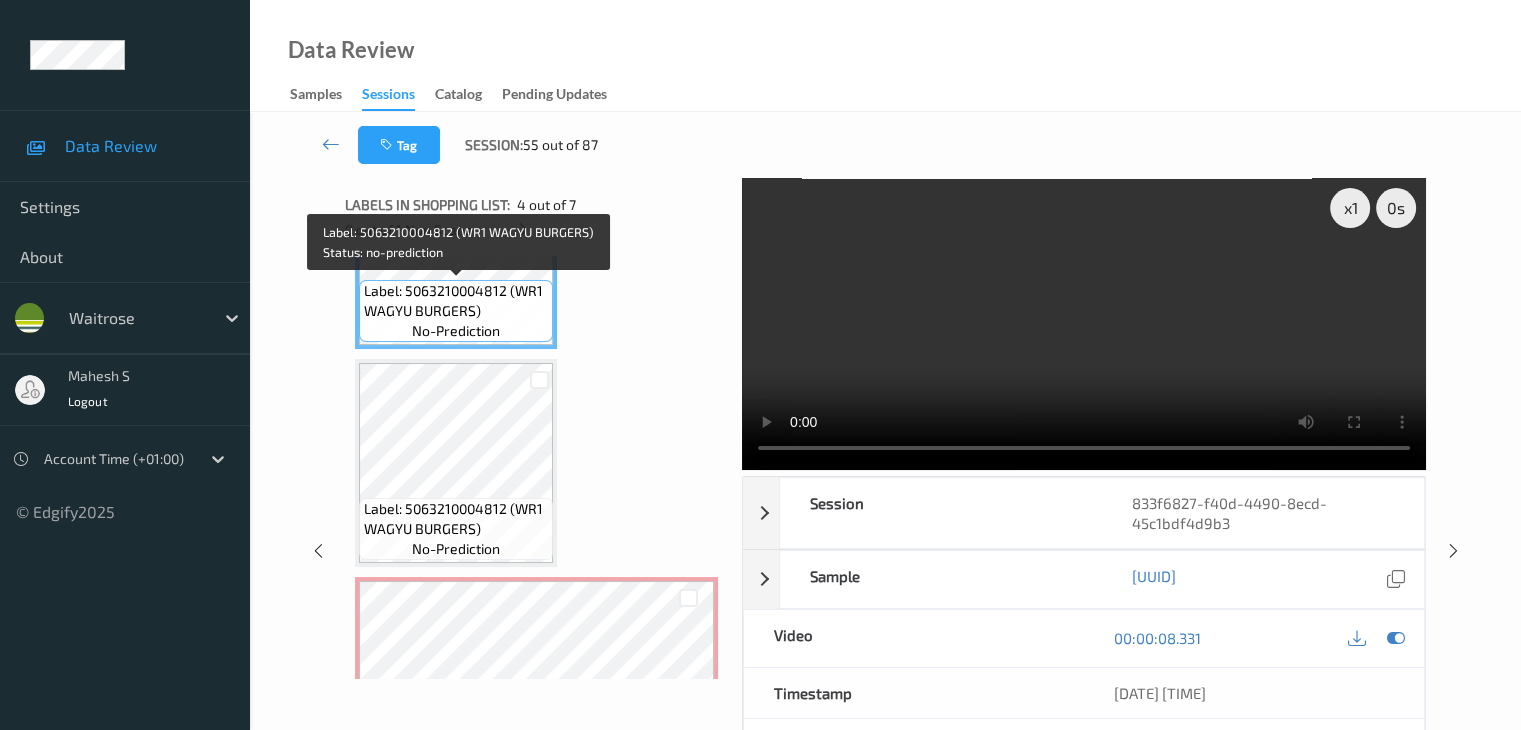 click on "Label: [UPC] ([PRODUCT]) no-prediction" at bounding box center [456, 311] 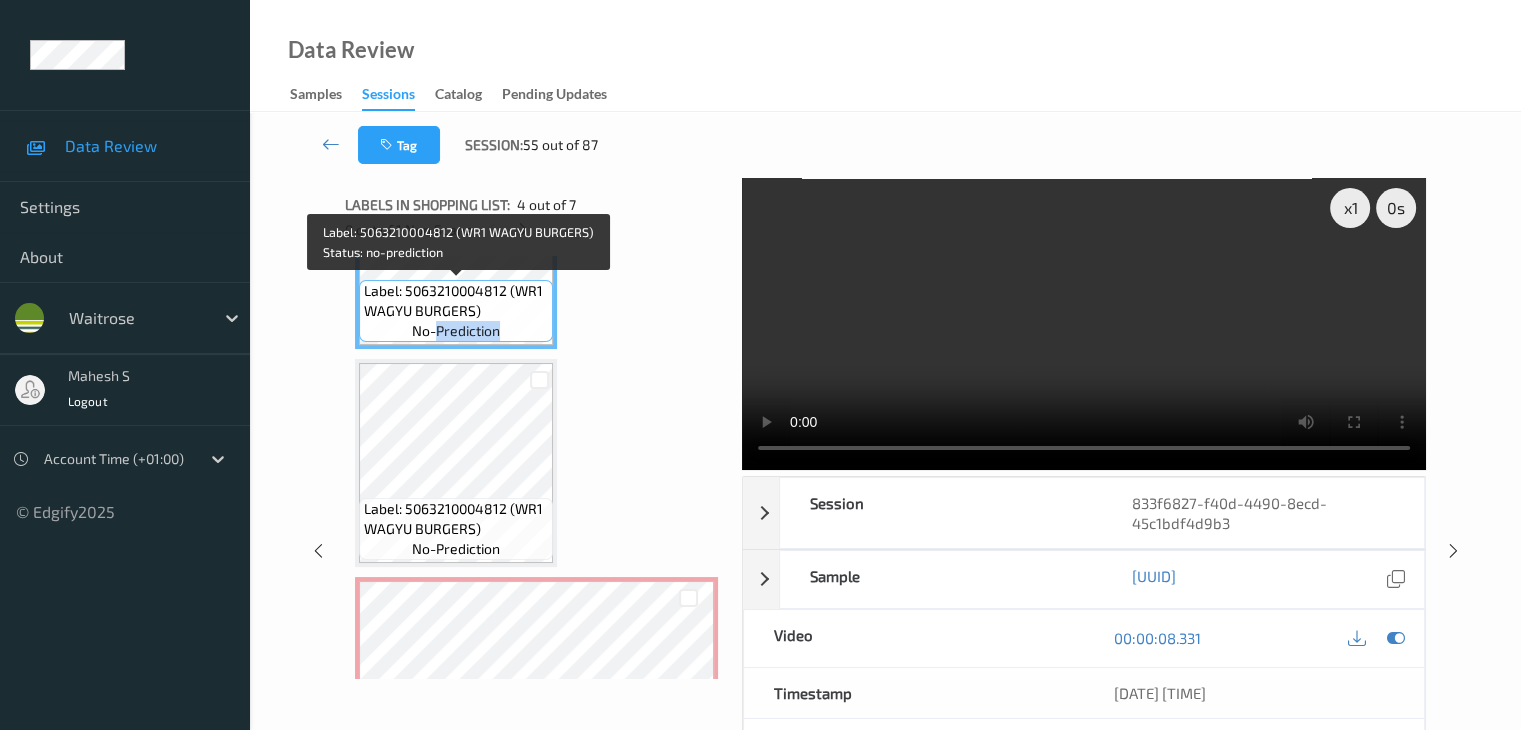 click on "no-prediction" at bounding box center (456, 331) 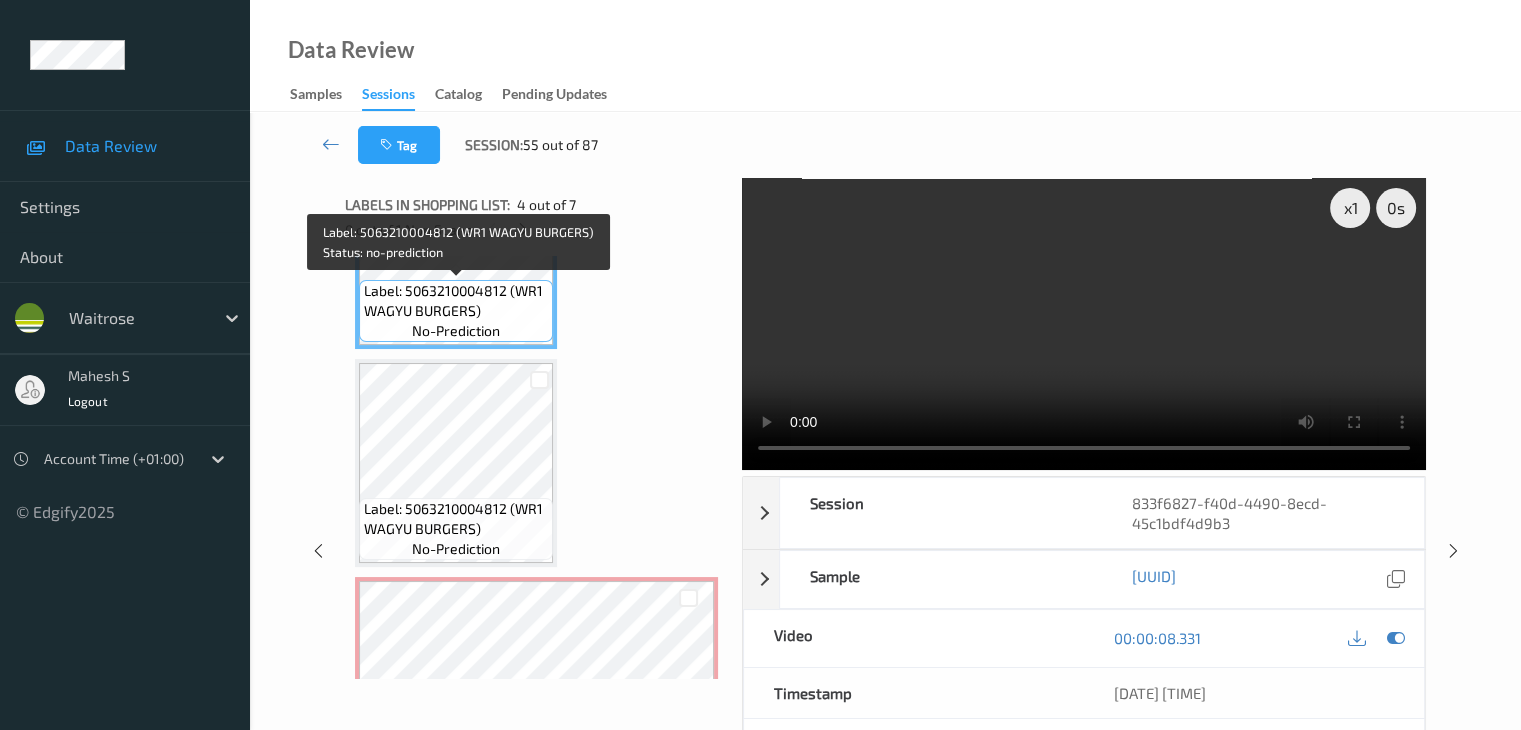 click on "Label: 5063210004812 (WR1 WAGYU BURGERS)" at bounding box center (456, 301) 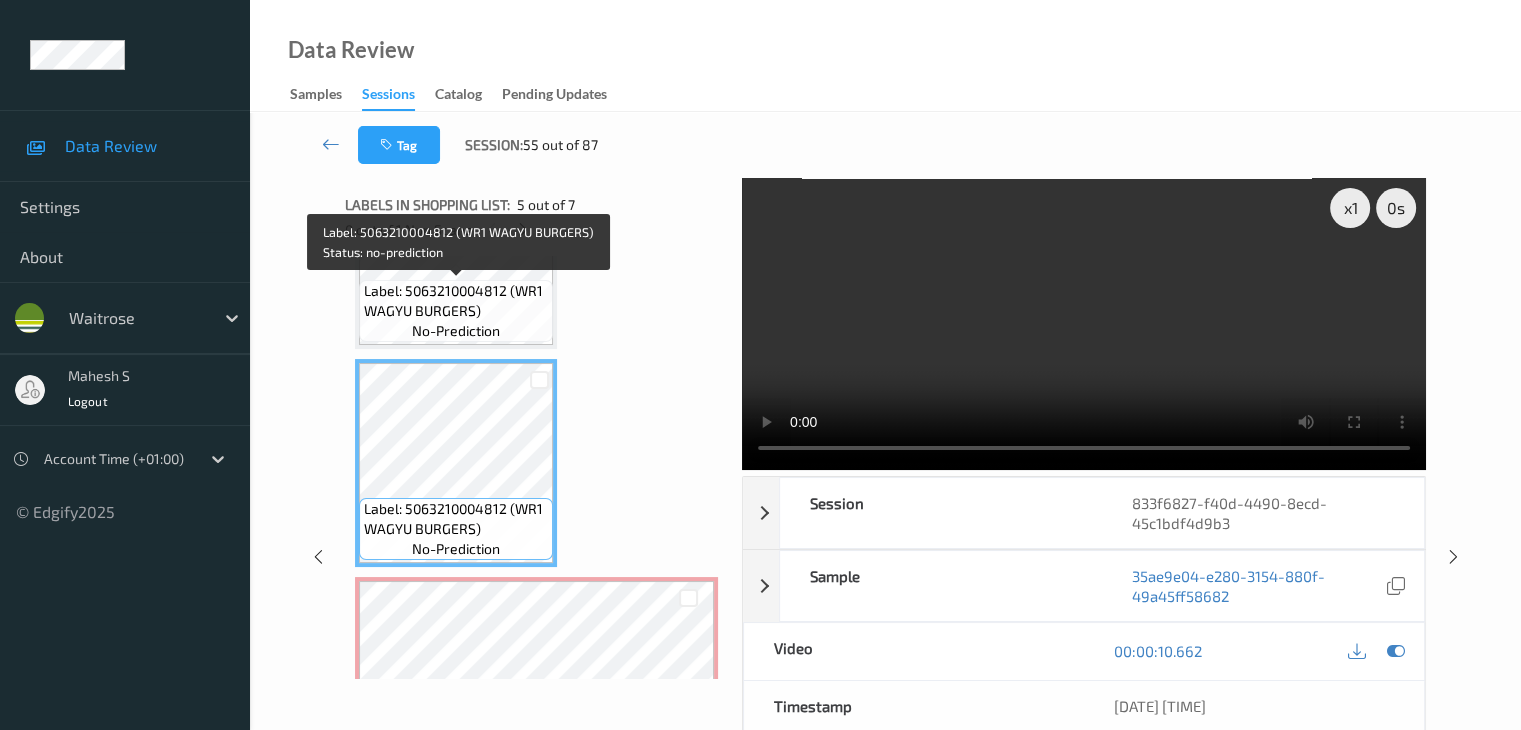 click on "Label: 5063210004812 (WR1 WAGYU BURGERS)" at bounding box center [456, 301] 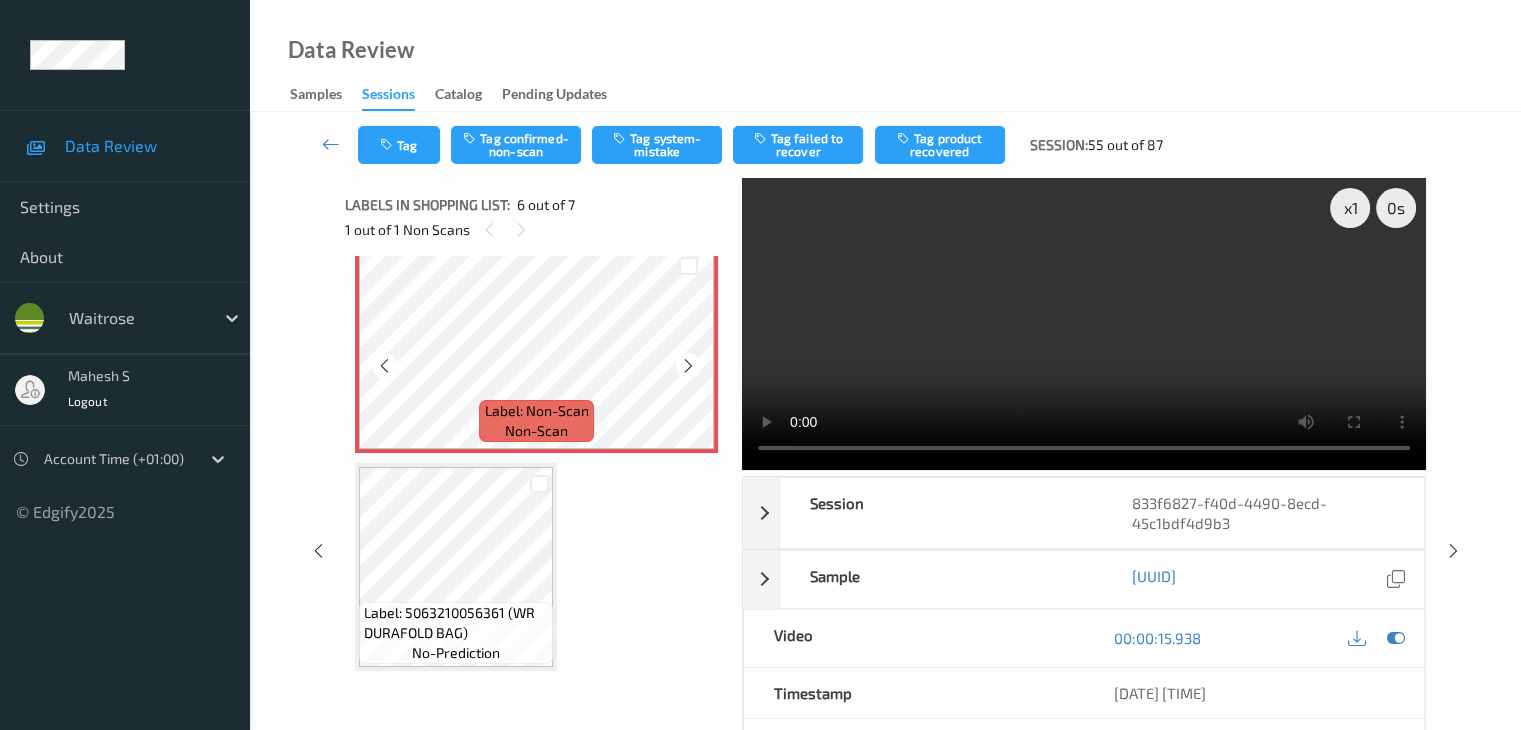 scroll, scrollTop: 1113, scrollLeft: 0, axis: vertical 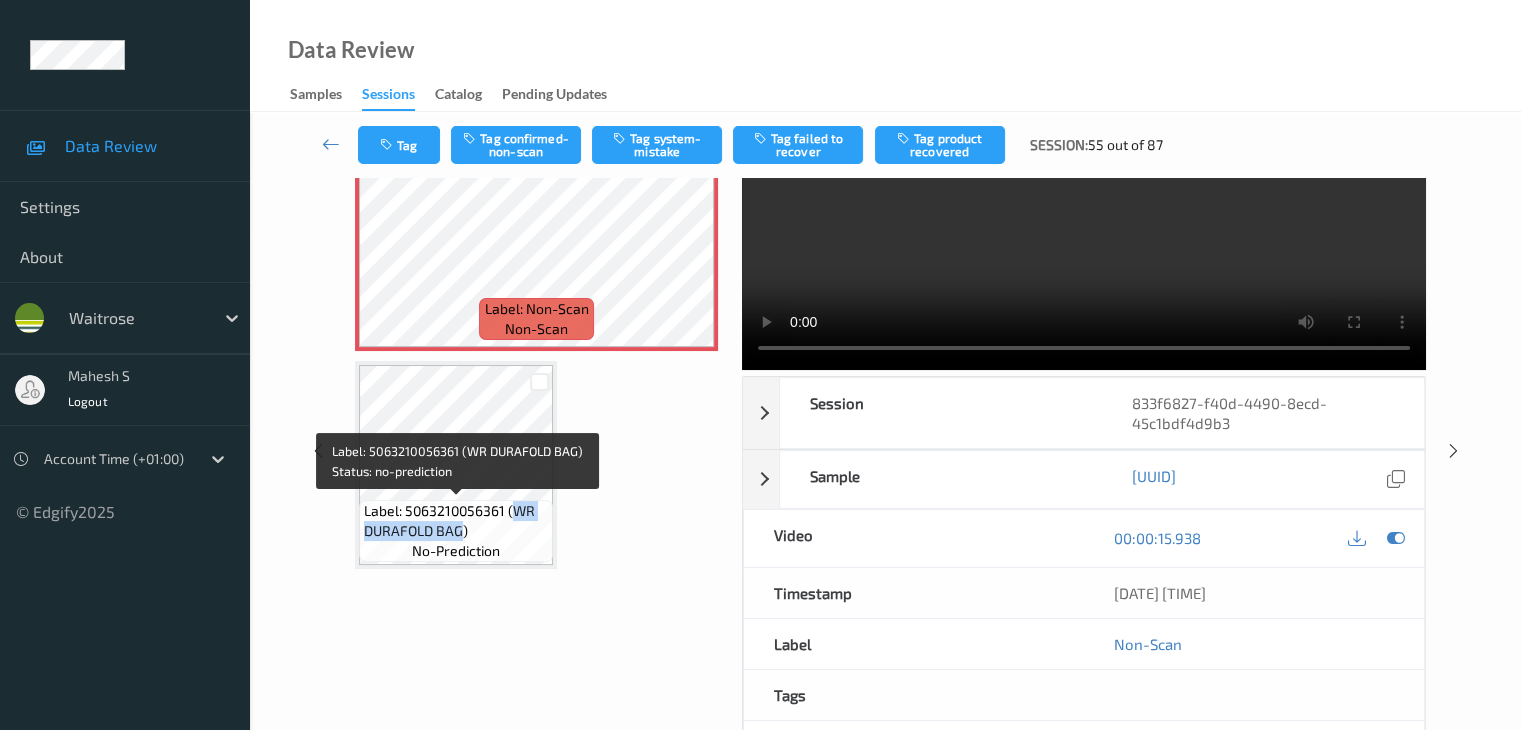 drag, startPoint x: 515, startPoint y: 506, endPoint x: 464, endPoint y: 530, distance: 56.364883 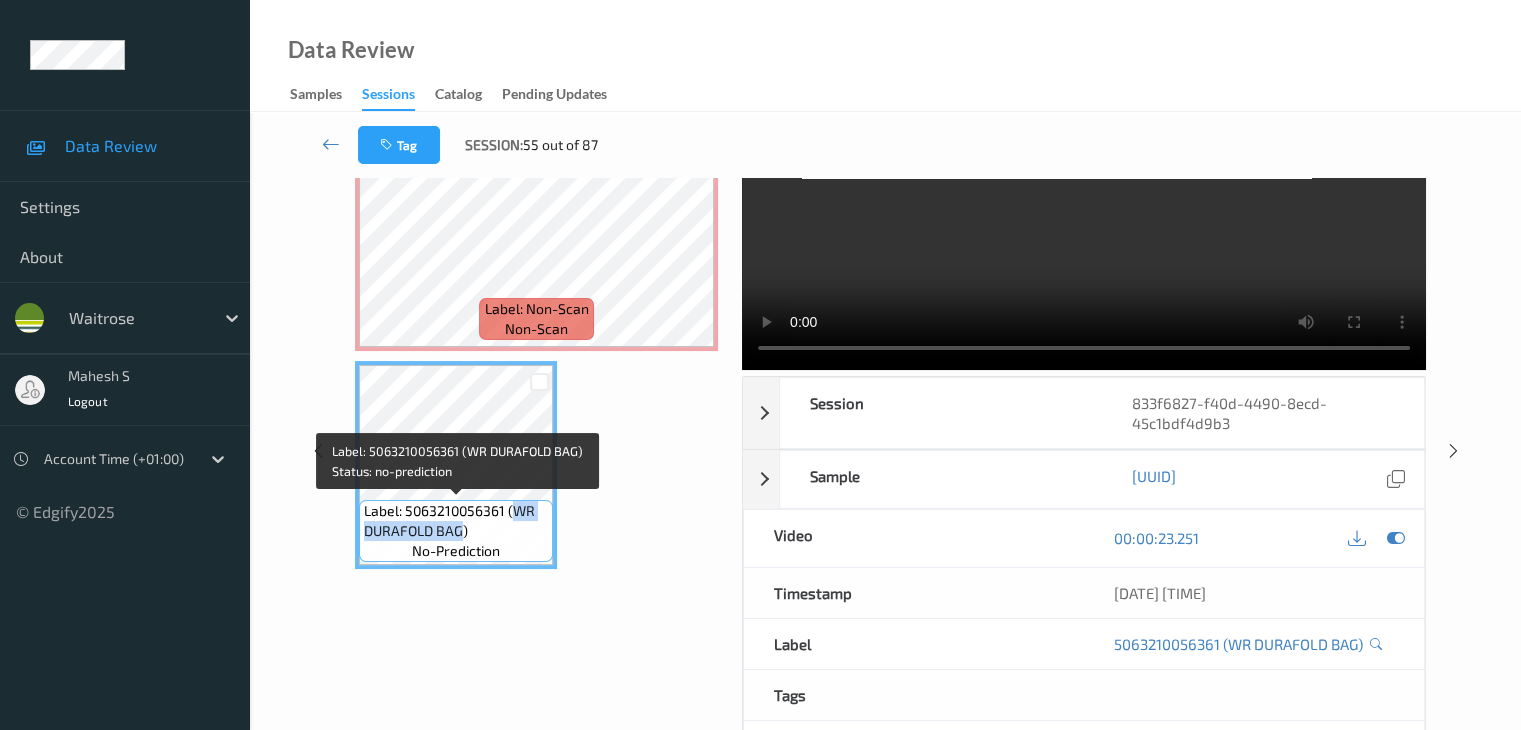 copy on "WR DURAFOLD BAG" 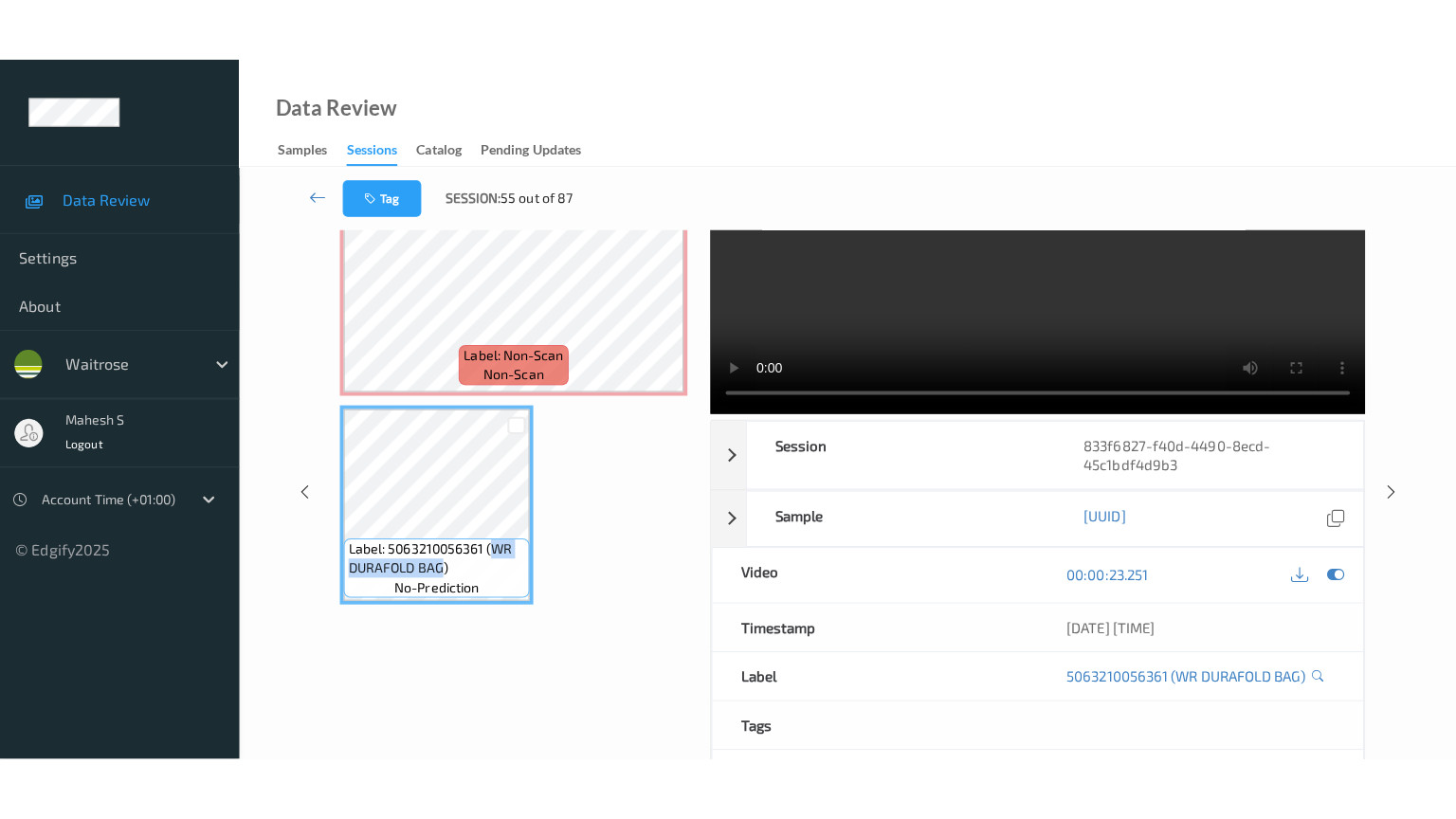 scroll, scrollTop: 0, scrollLeft: 0, axis: both 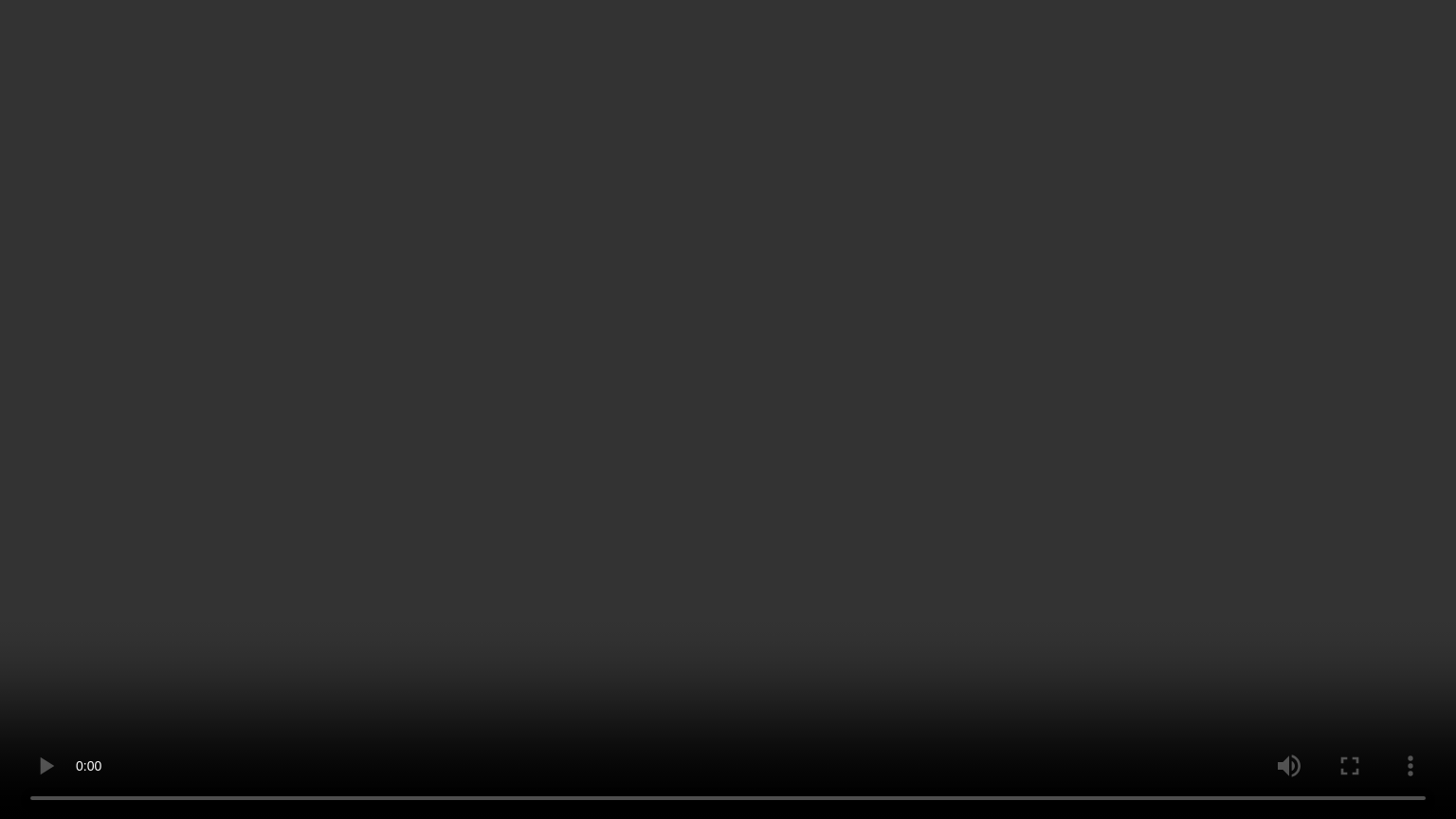 click at bounding box center (728, 410) 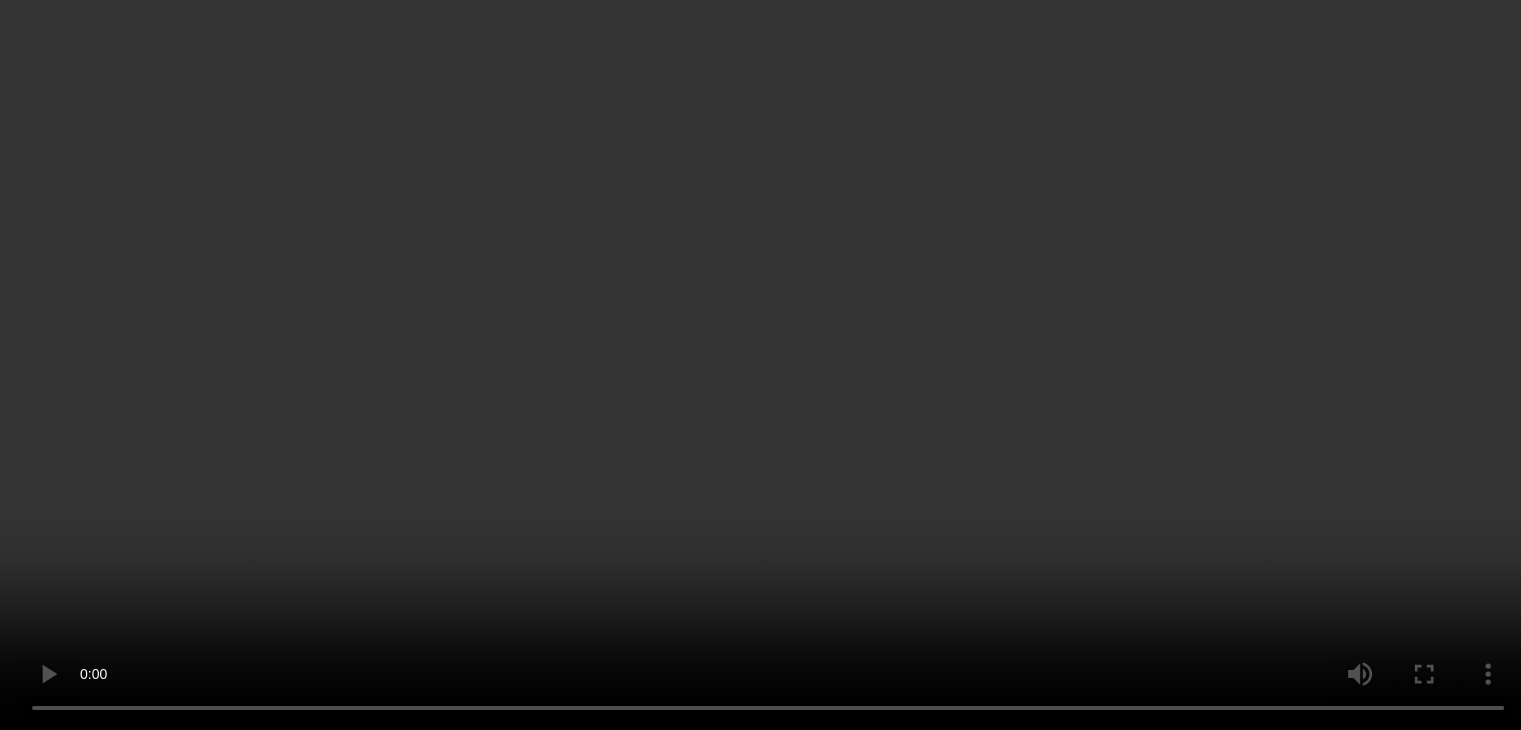 scroll, scrollTop: 1113, scrollLeft: 0, axis: vertical 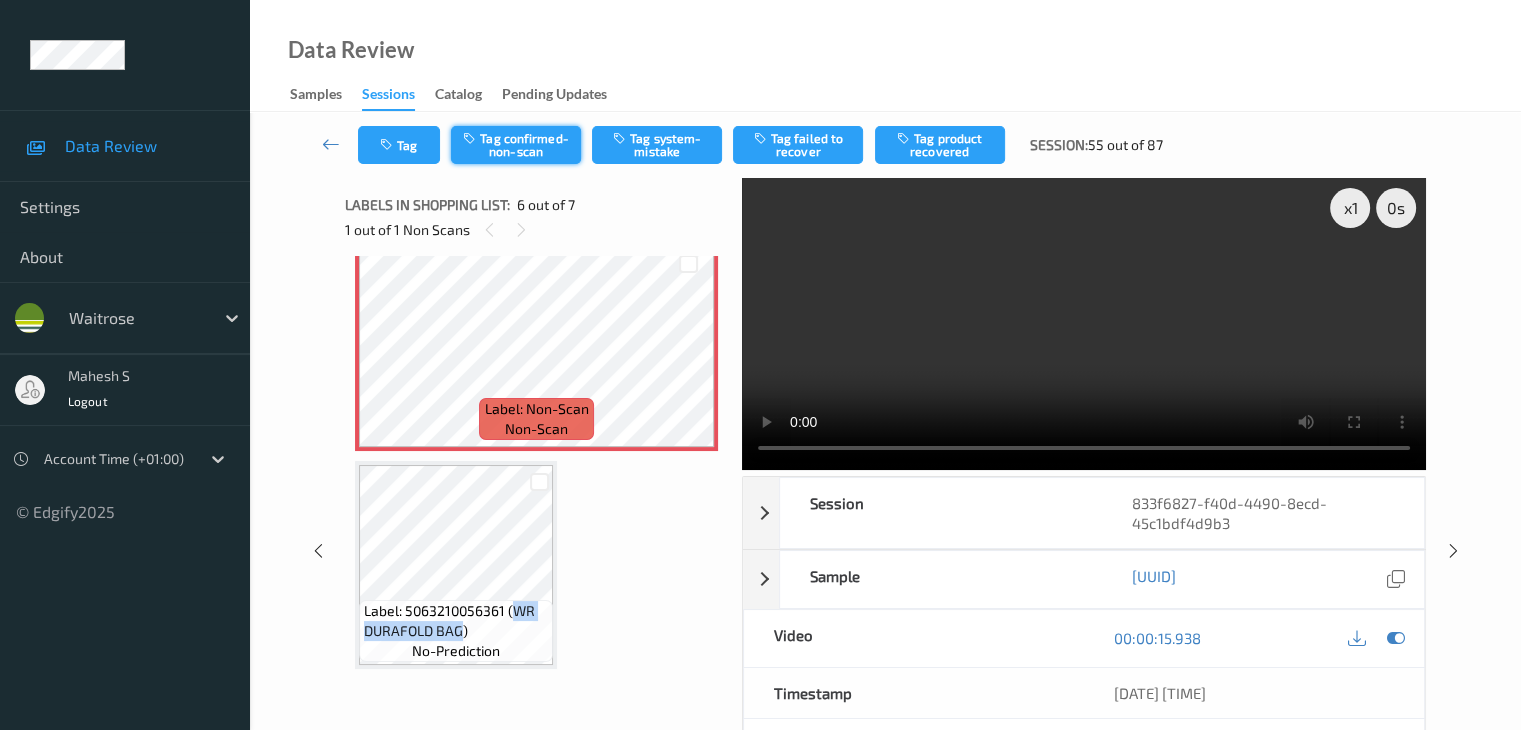 click on "Tag   confirmed-non-scan" at bounding box center (516, 145) 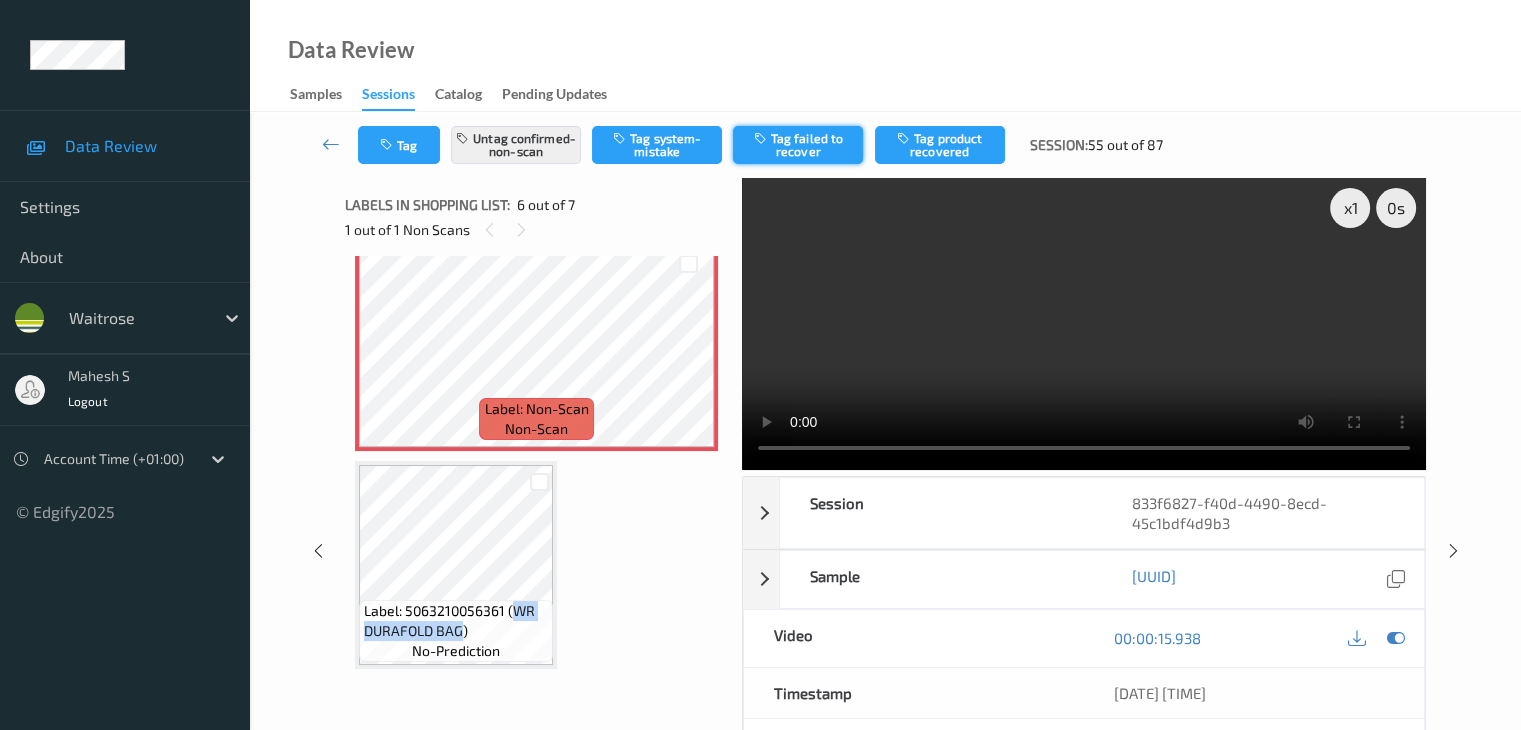click on "Tag   failed to recover" at bounding box center [798, 145] 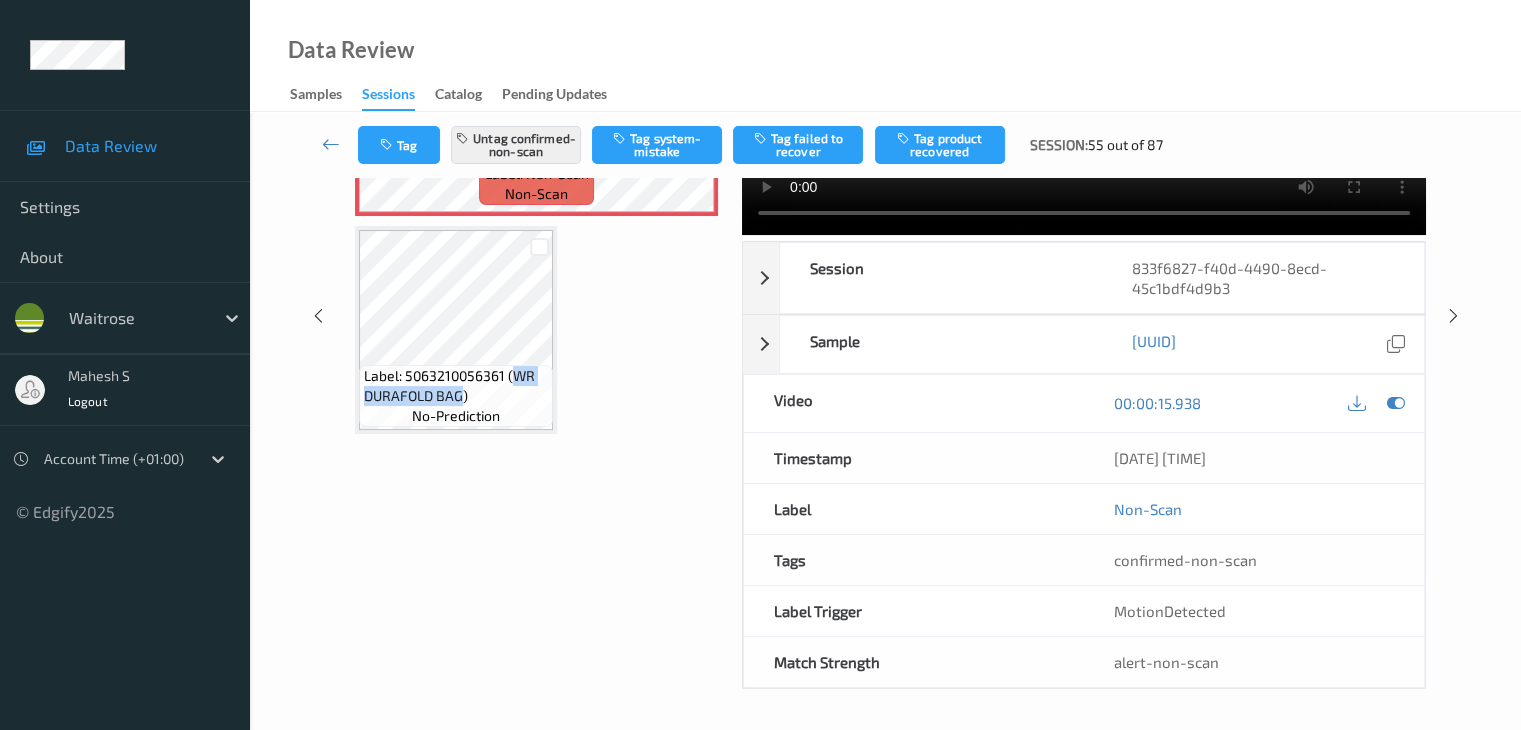 scroll, scrollTop: 244, scrollLeft: 0, axis: vertical 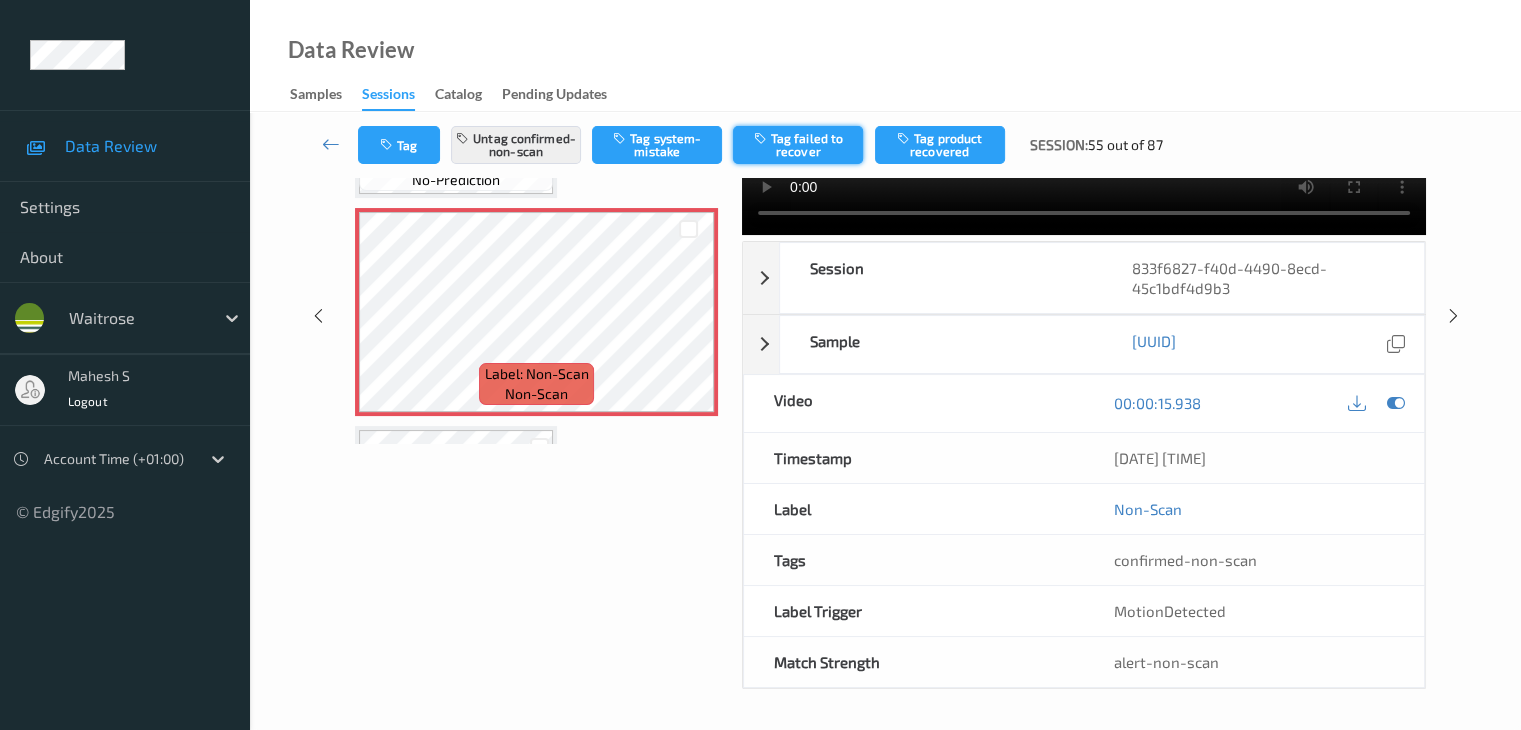 click on "Tag   failed to recover" at bounding box center [798, 145] 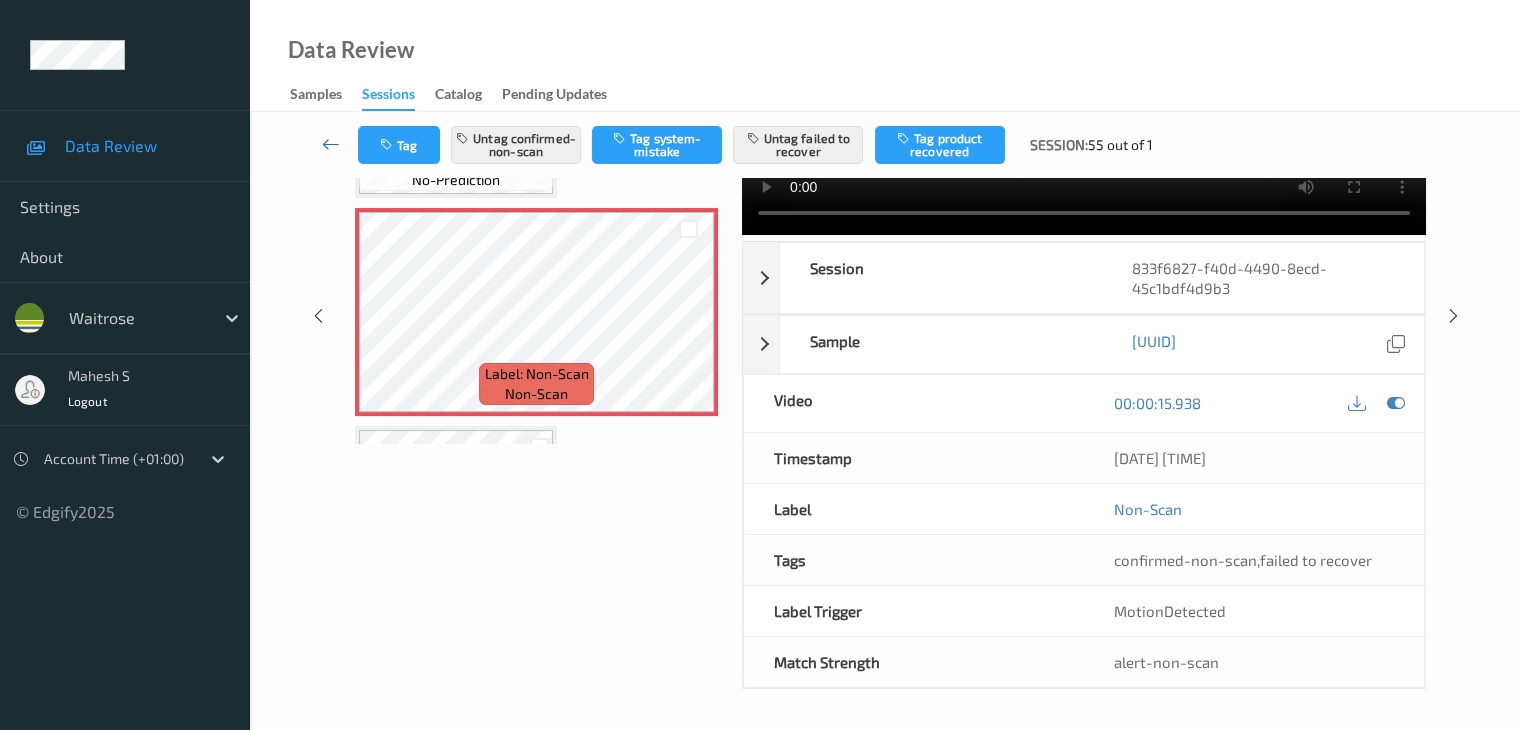 click at bounding box center [331, 144] 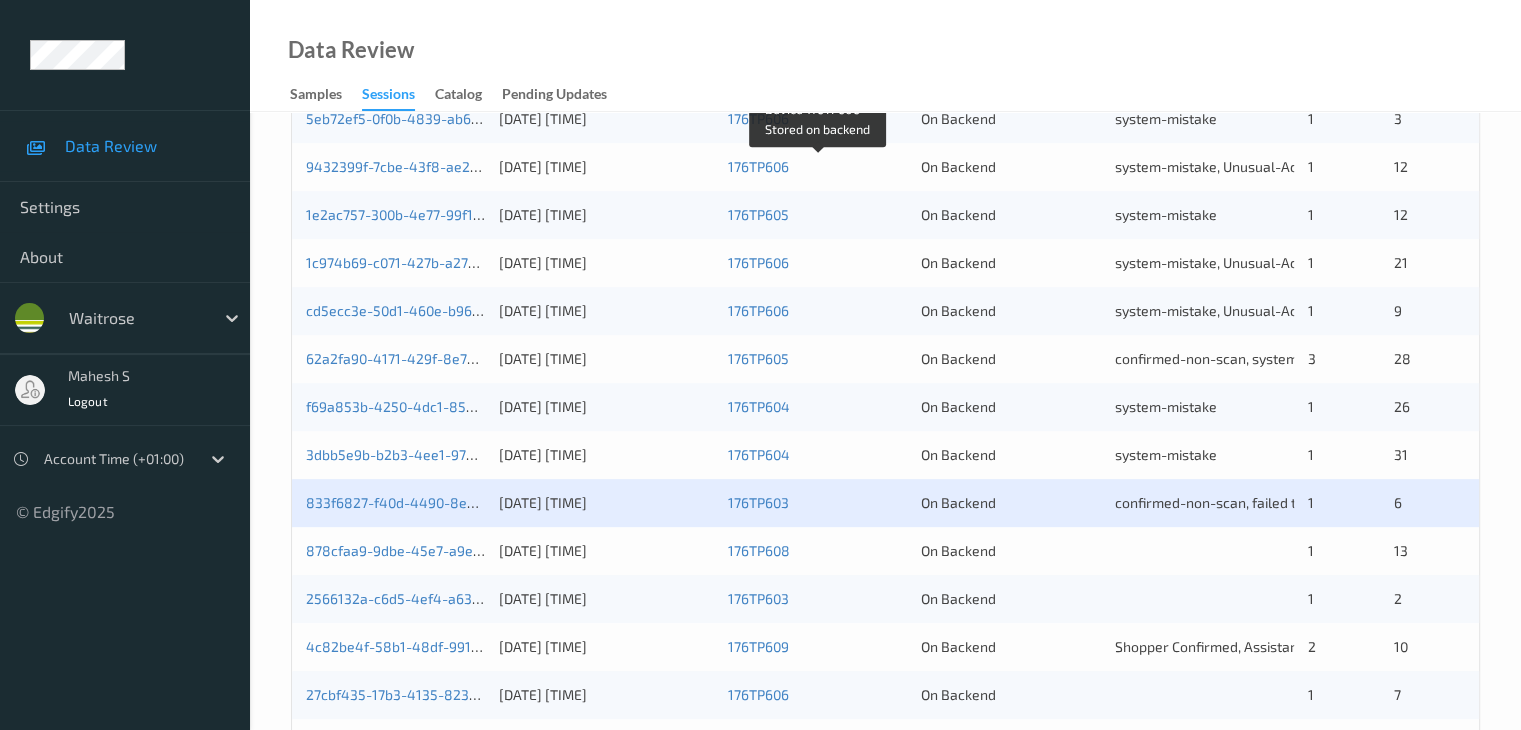 scroll, scrollTop: 833, scrollLeft: 0, axis: vertical 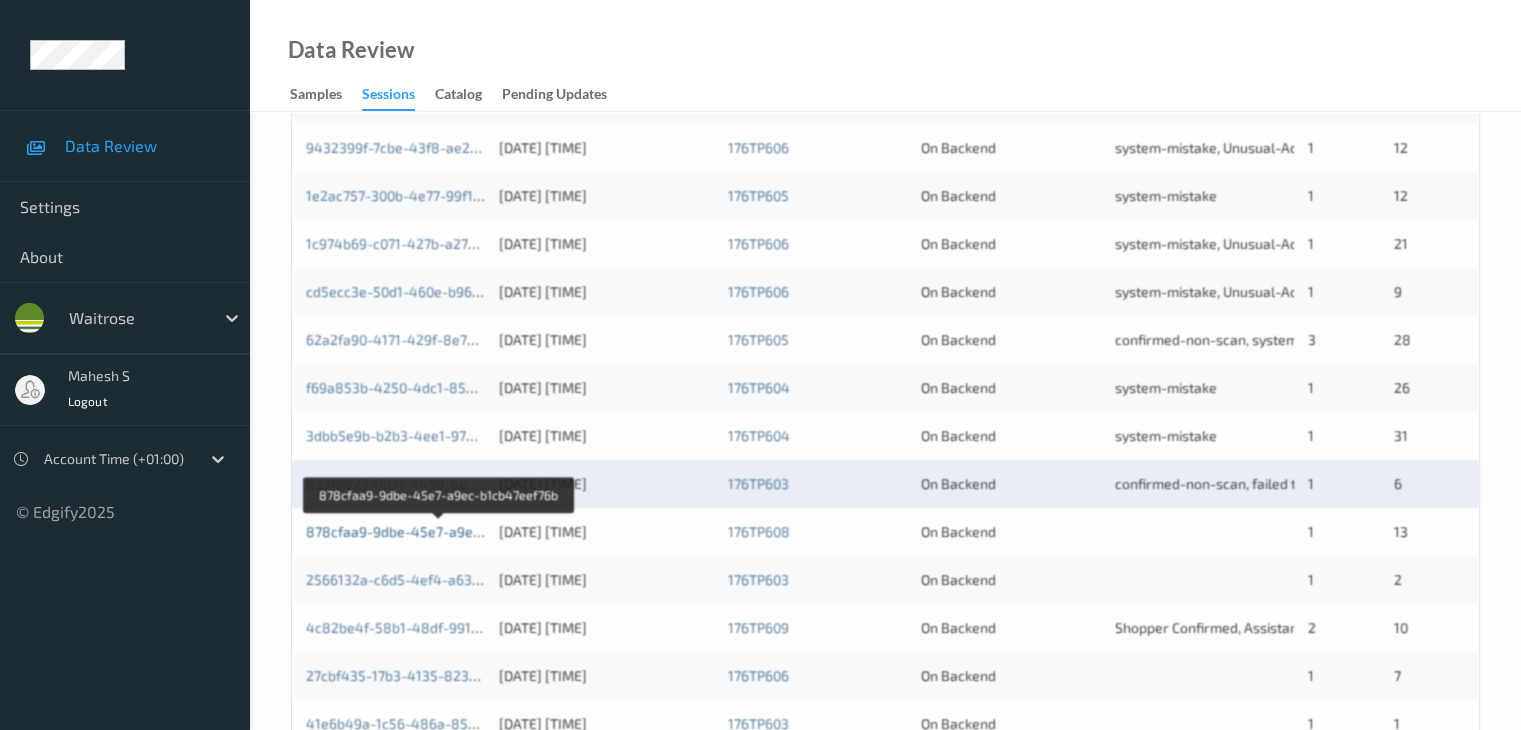 click on "878cfaa9-9dbe-45e7-a9ec-b1cb47eef76b" at bounding box center (440, 531) 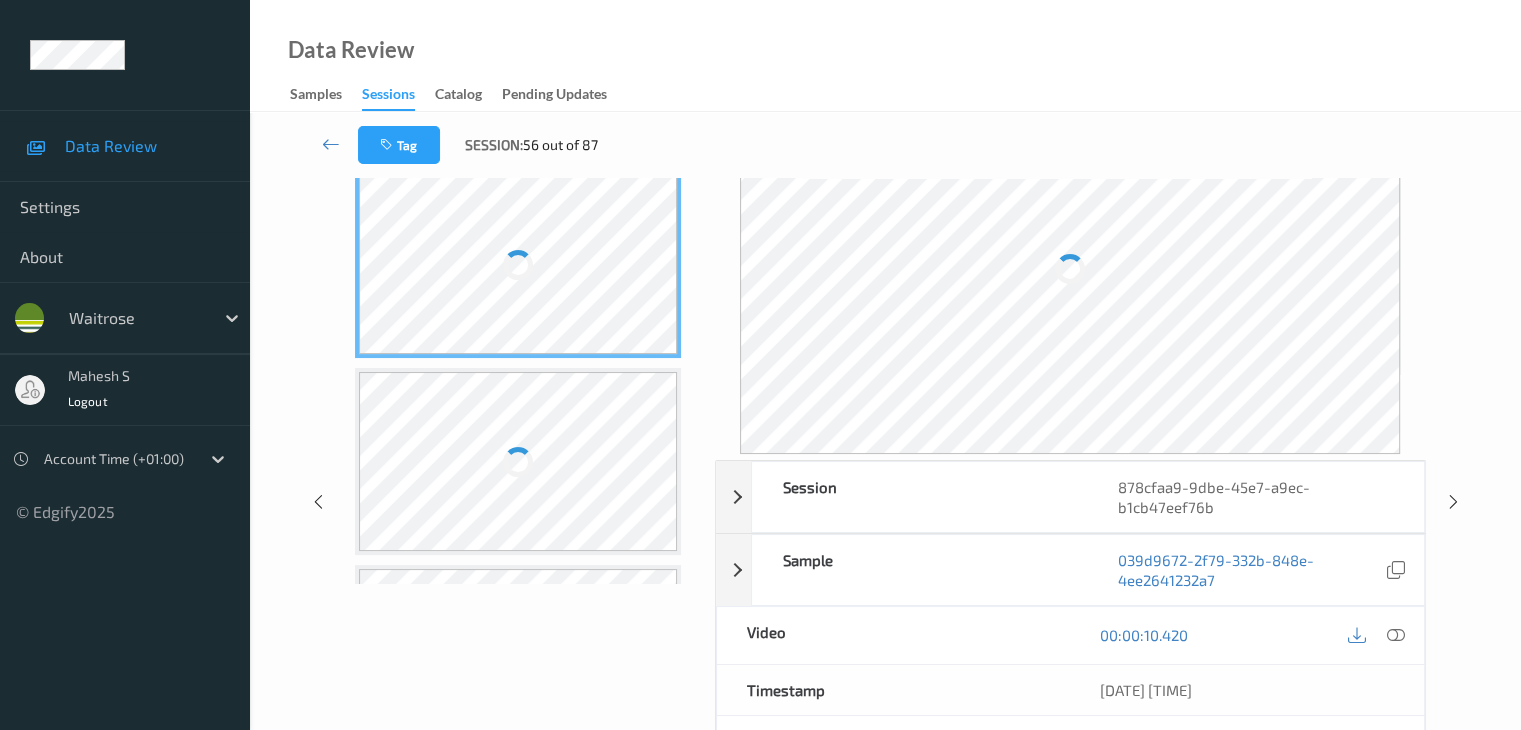 scroll, scrollTop: 24, scrollLeft: 0, axis: vertical 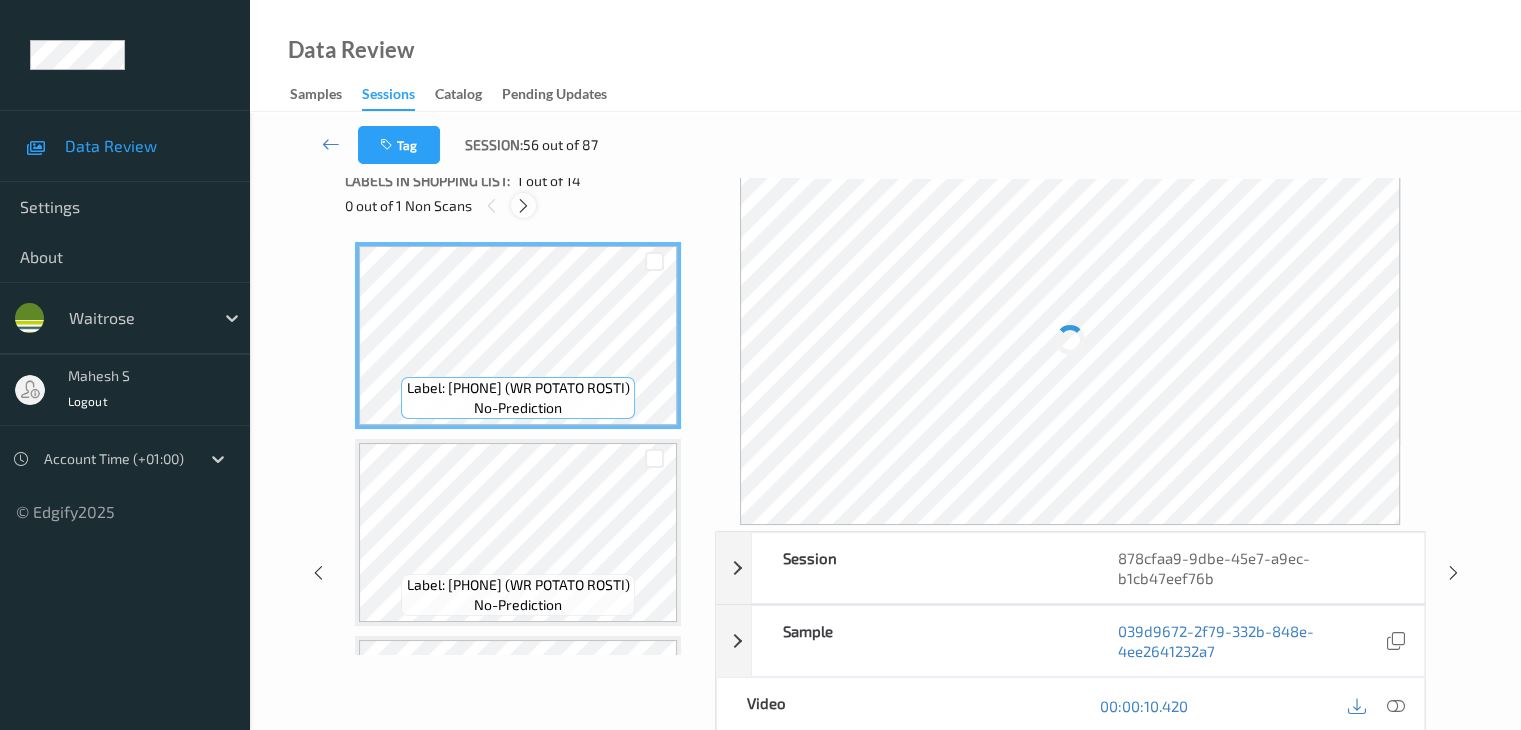 click at bounding box center (523, 206) 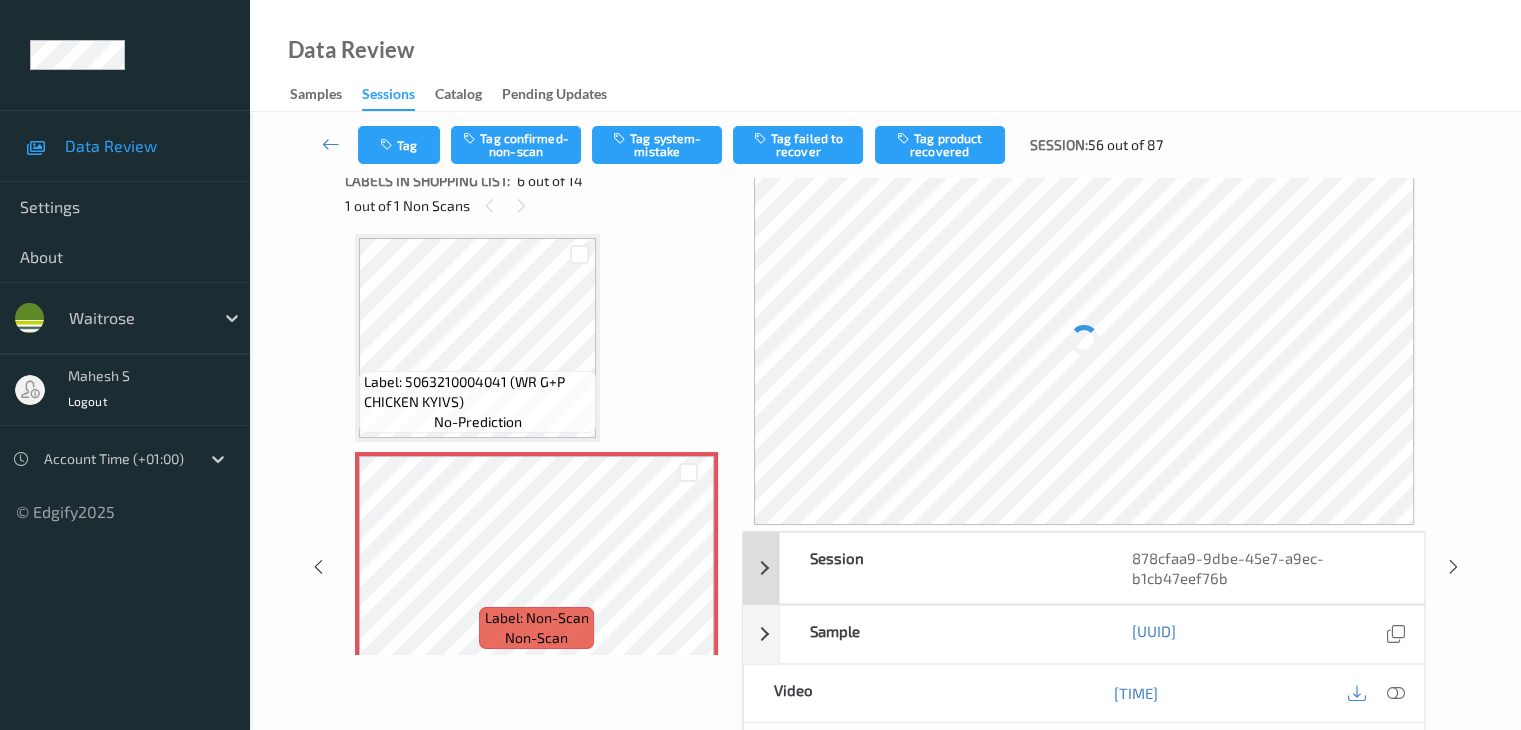 scroll, scrollTop: 880, scrollLeft: 0, axis: vertical 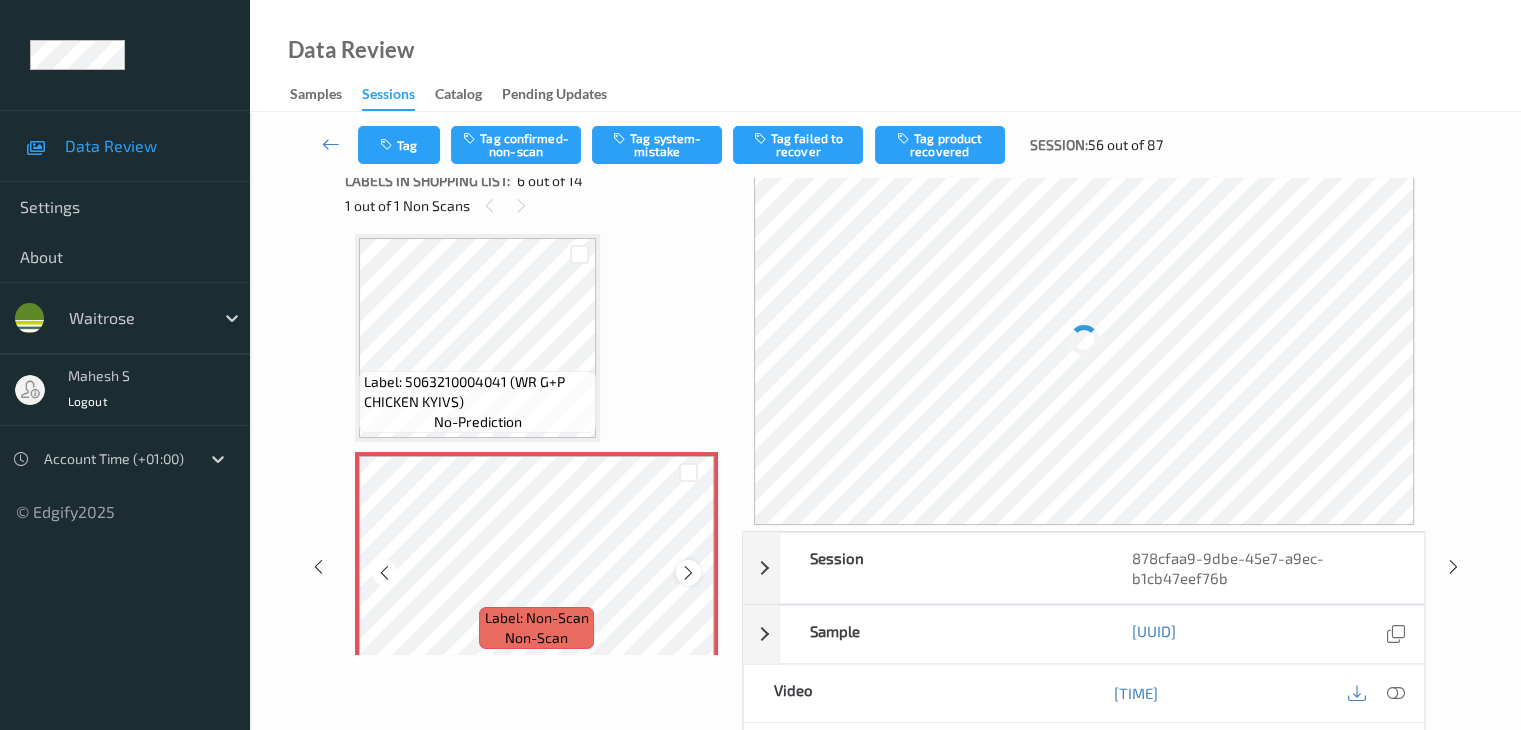 click at bounding box center (688, 572) 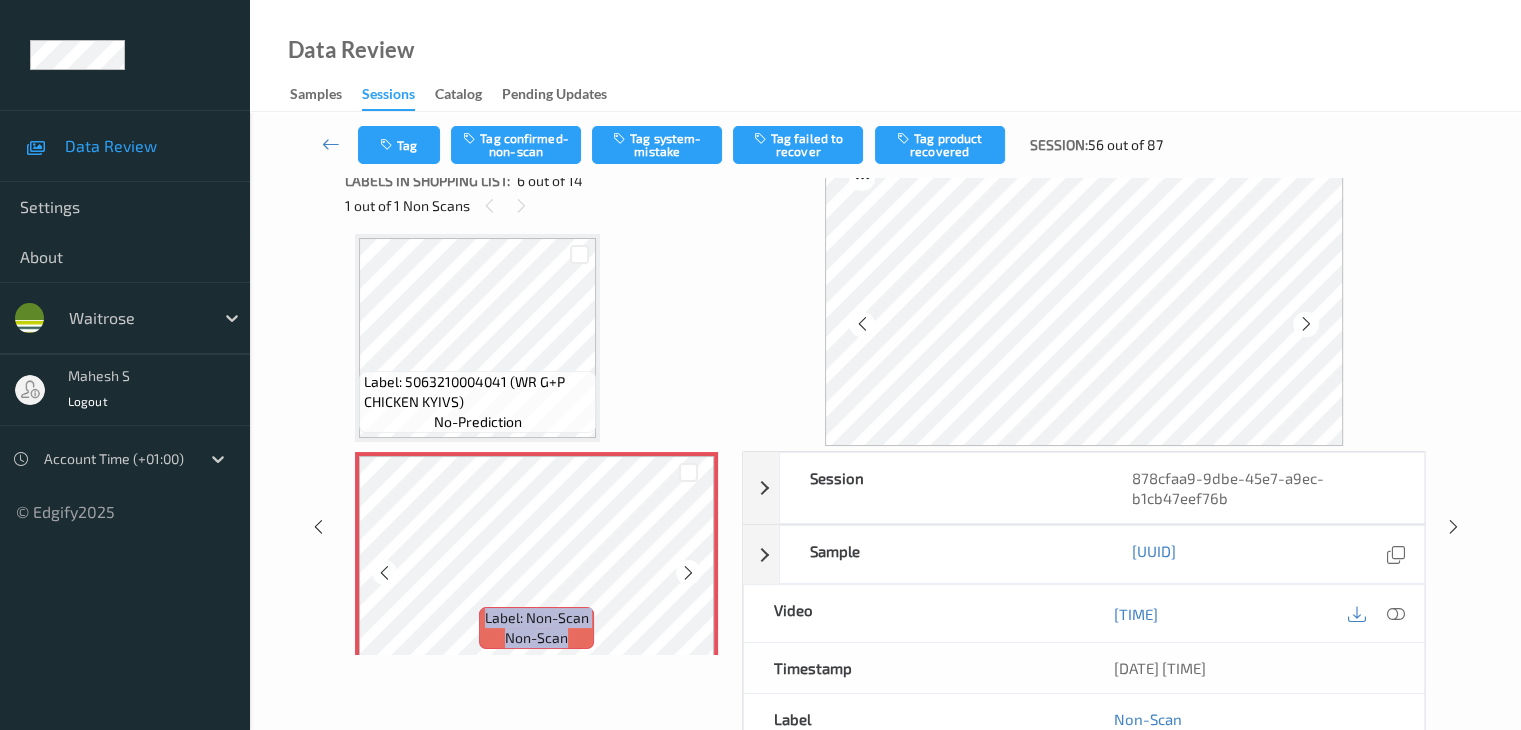 click at bounding box center (688, 572) 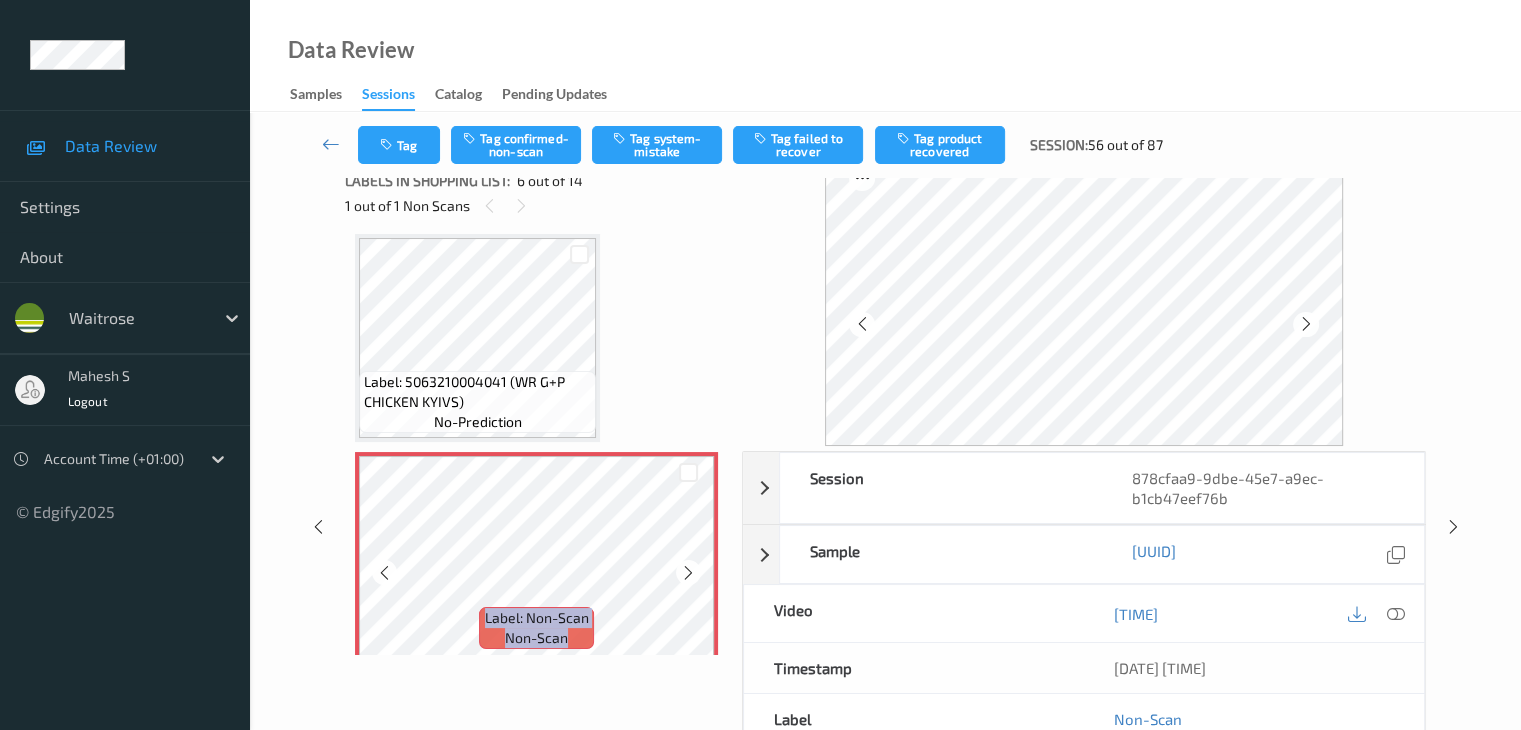 click at bounding box center (688, 572) 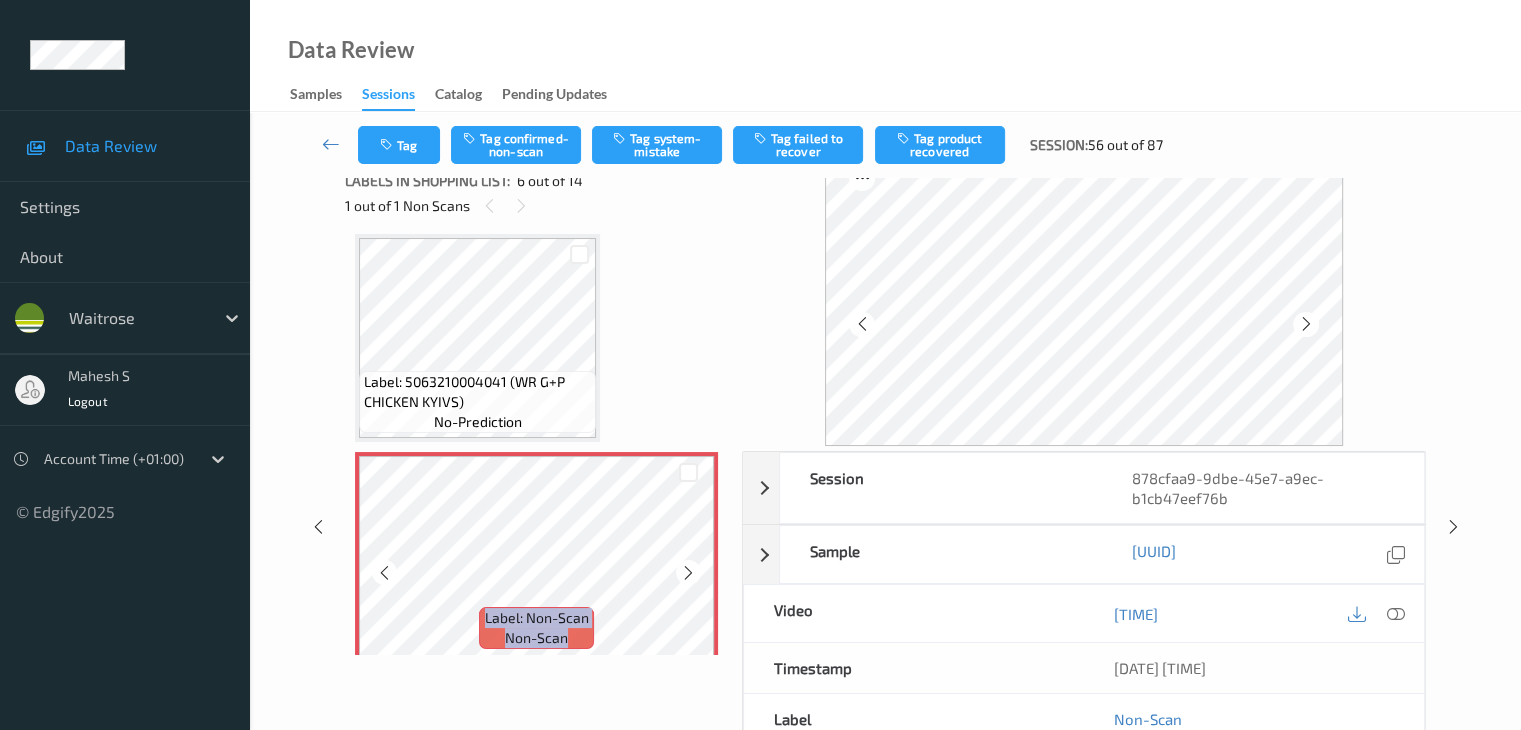 click at bounding box center [688, 572] 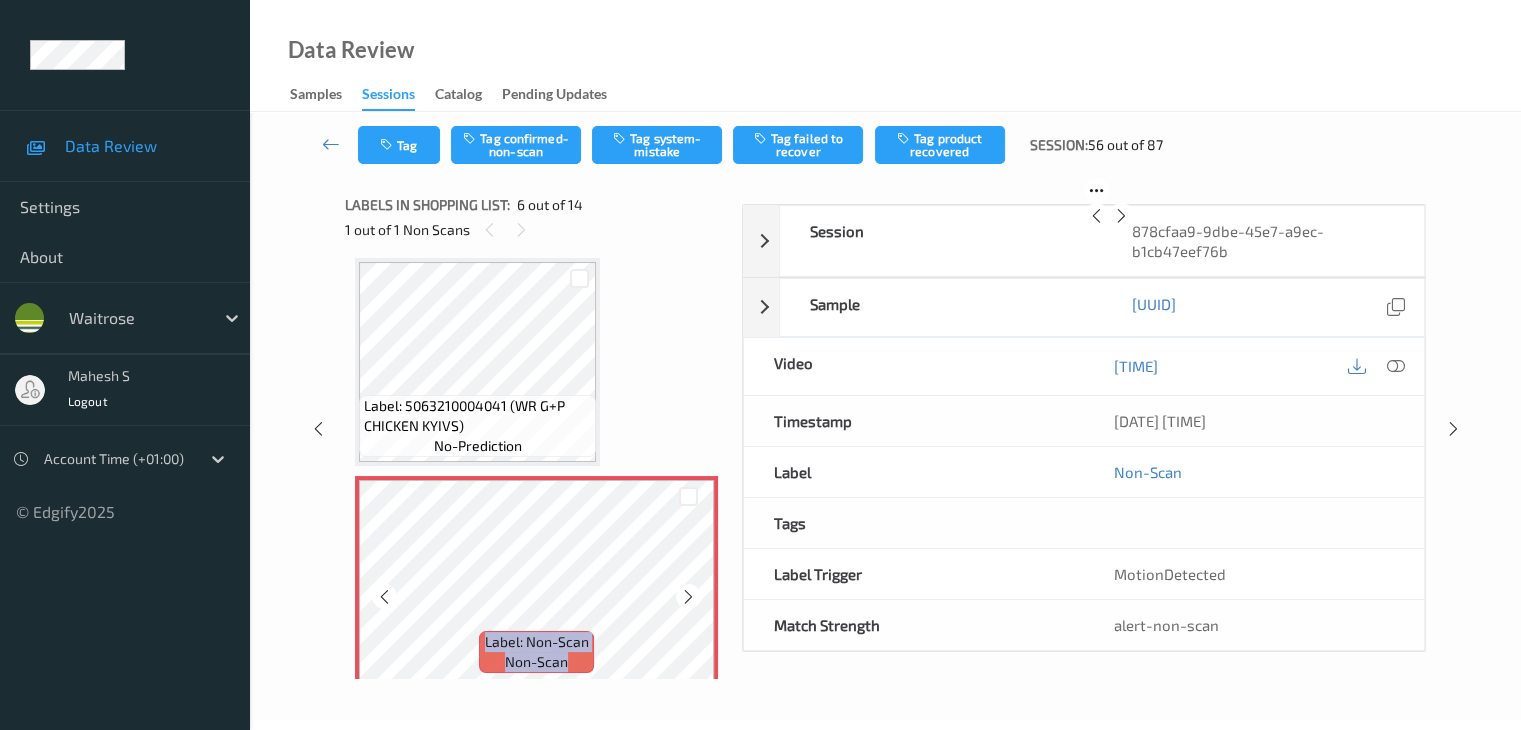 click at bounding box center [688, 596] 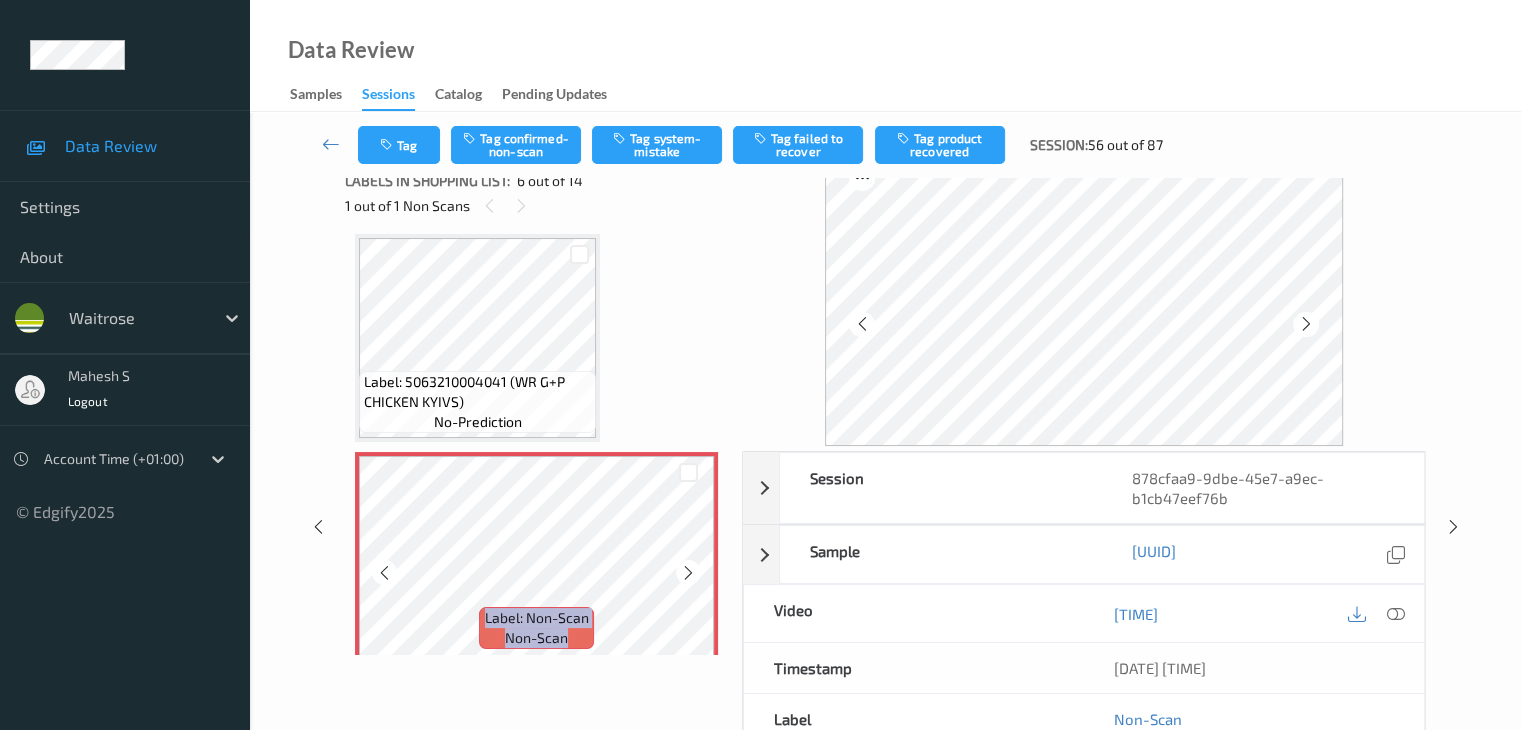 click at bounding box center (688, 572) 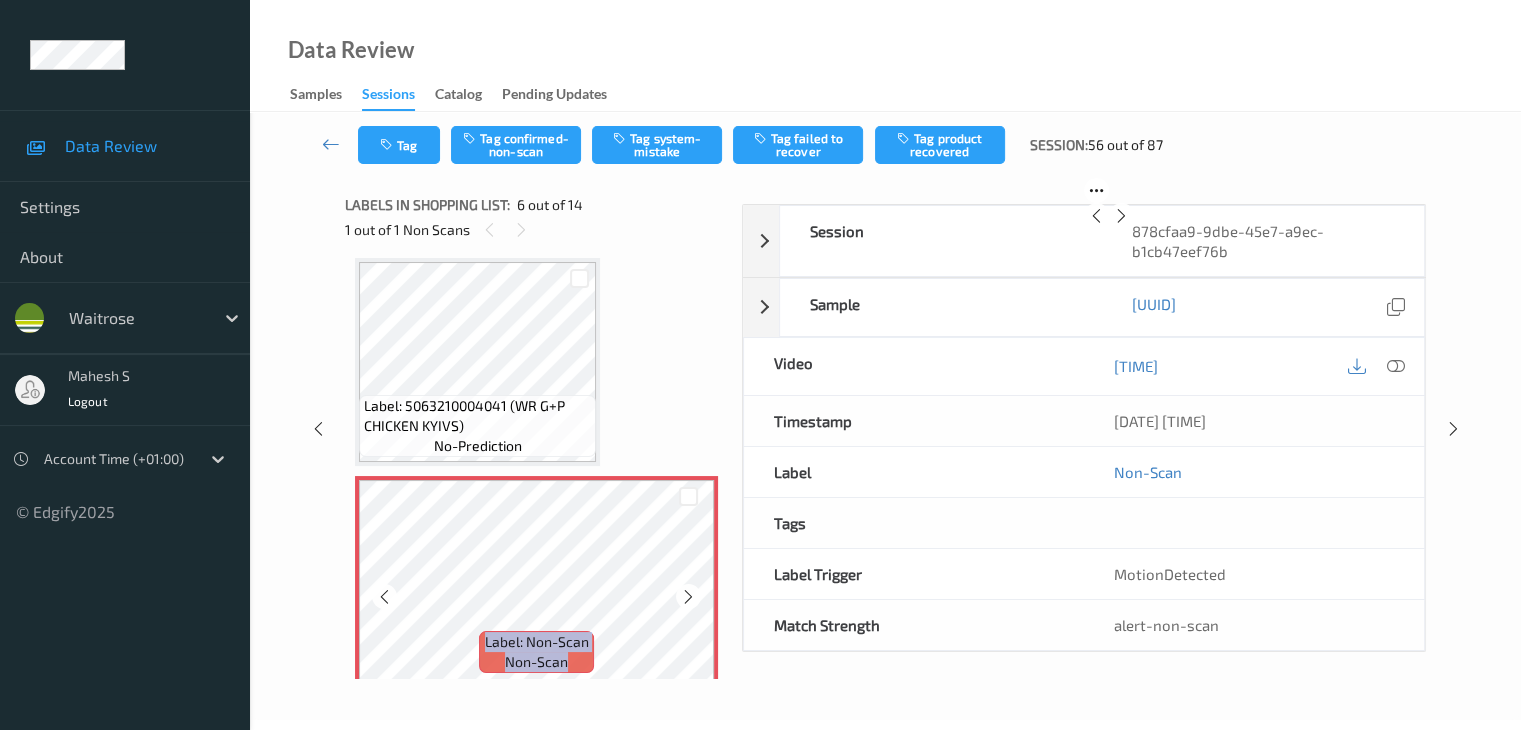 click at bounding box center (688, 596) 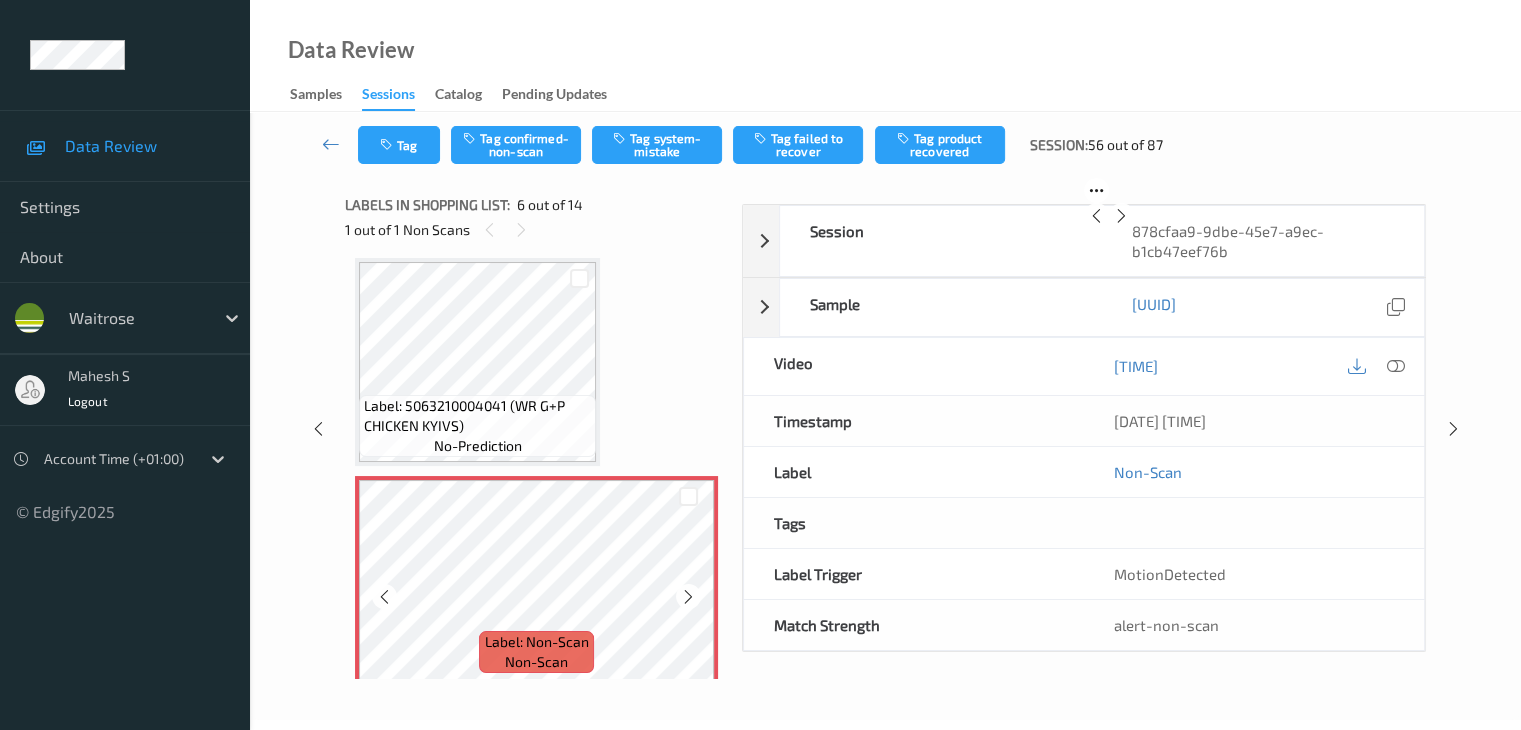 click at bounding box center (688, 596) 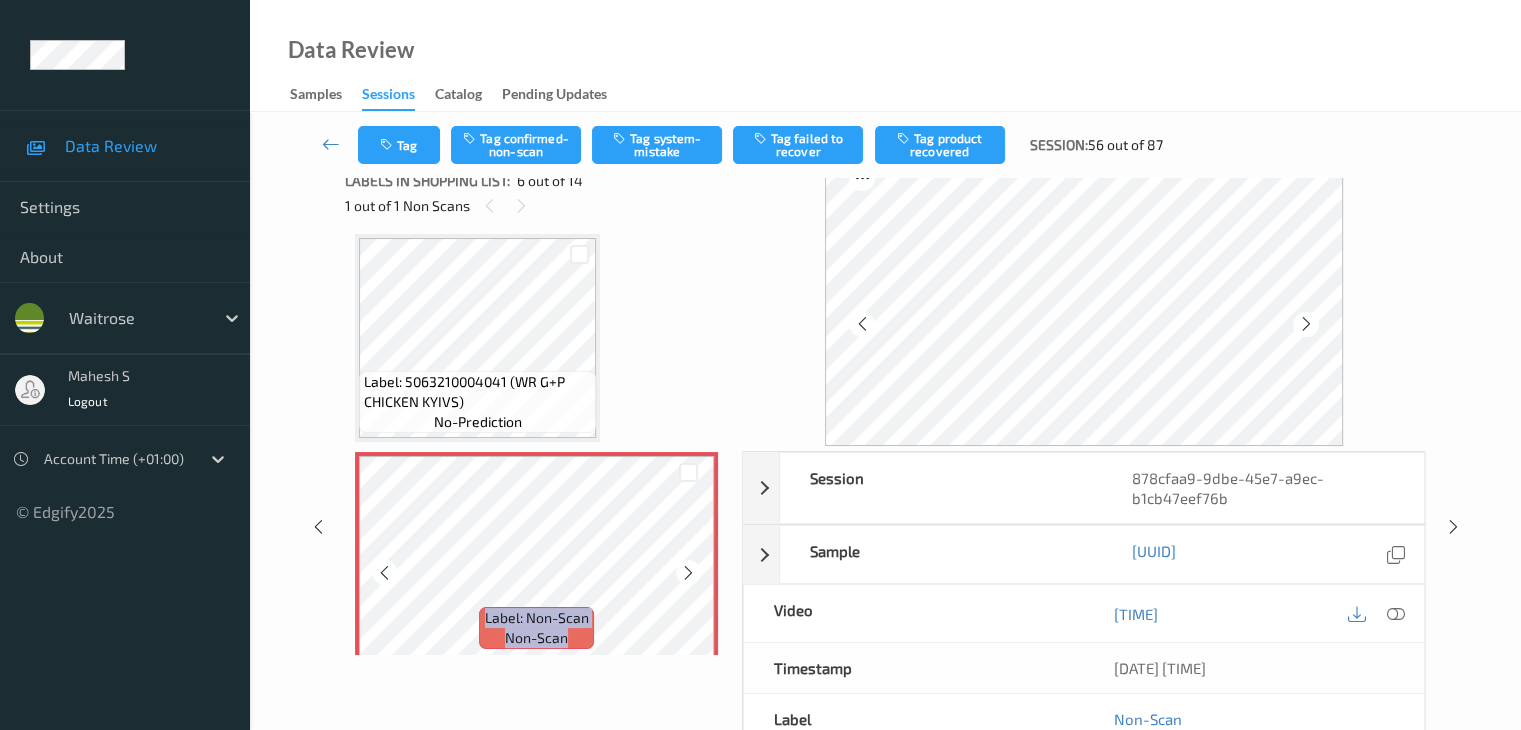 click at bounding box center (688, 572) 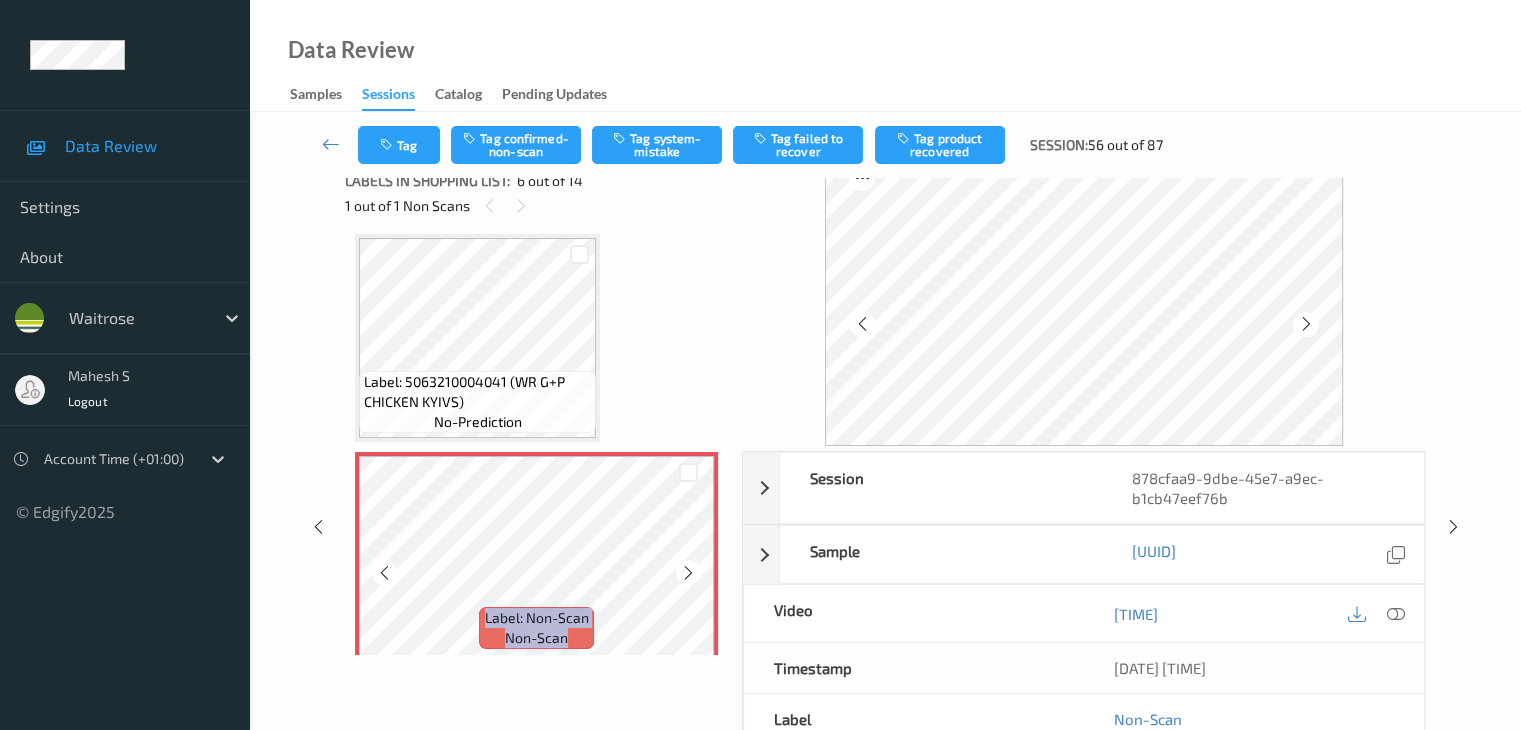 click at bounding box center (688, 572) 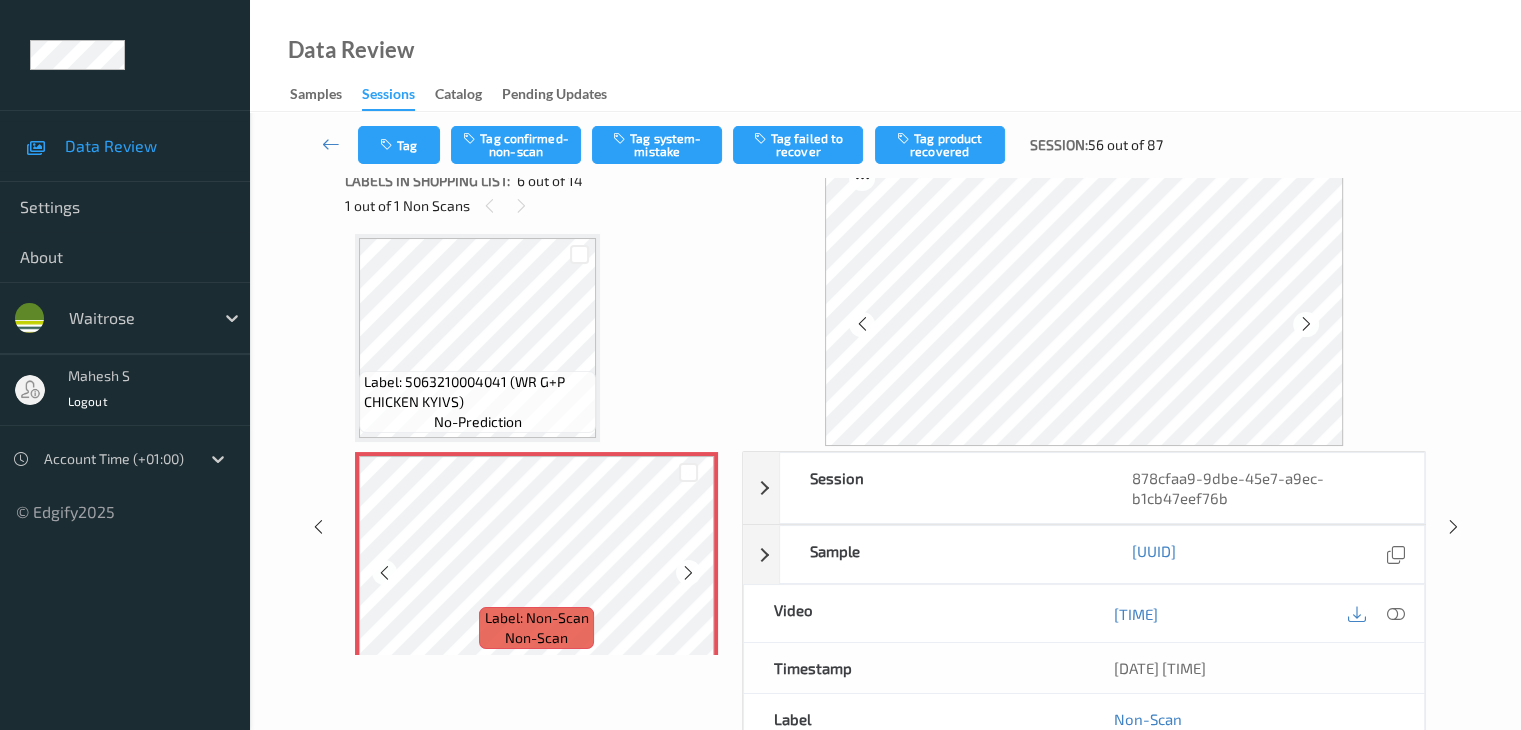 click at bounding box center [688, 572] 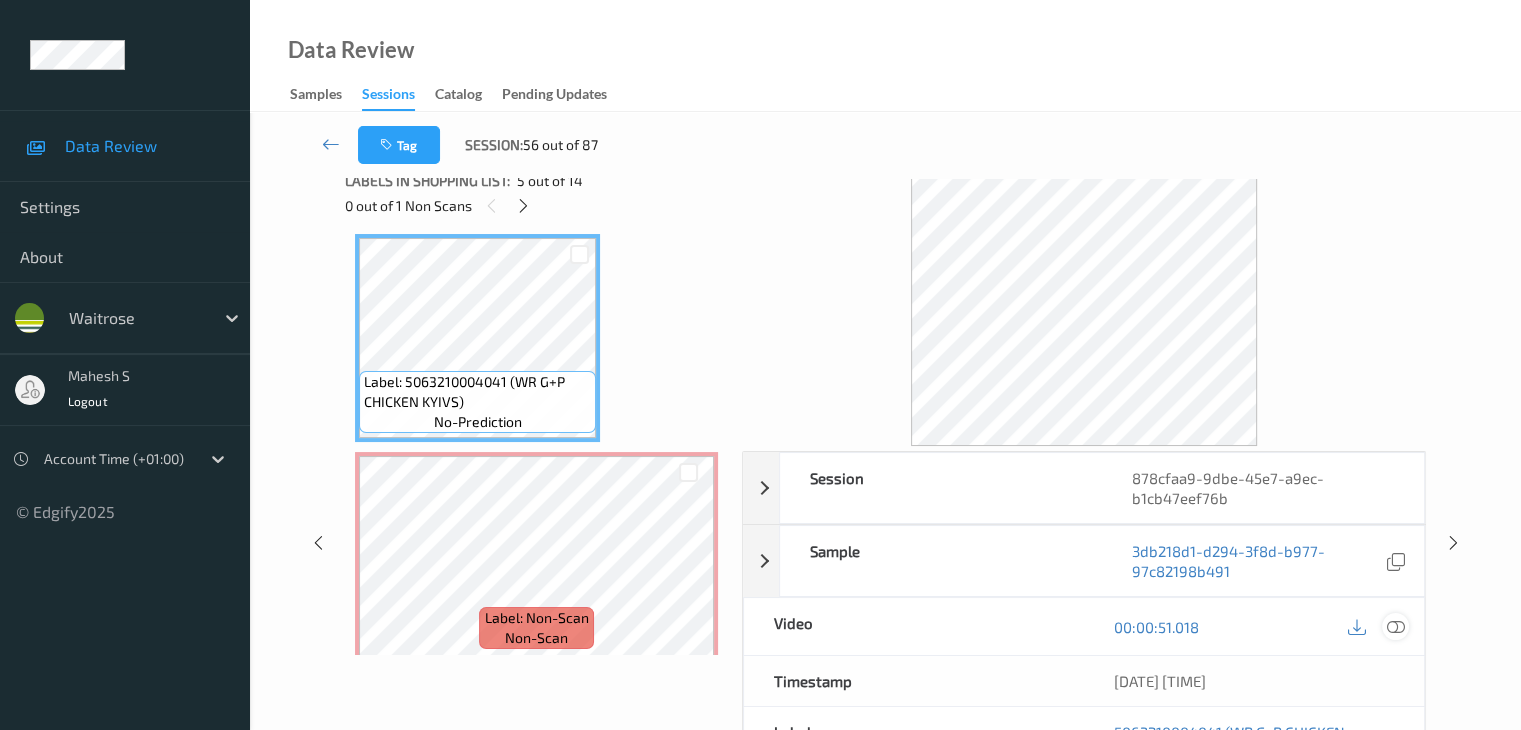 click at bounding box center [1395, 627] 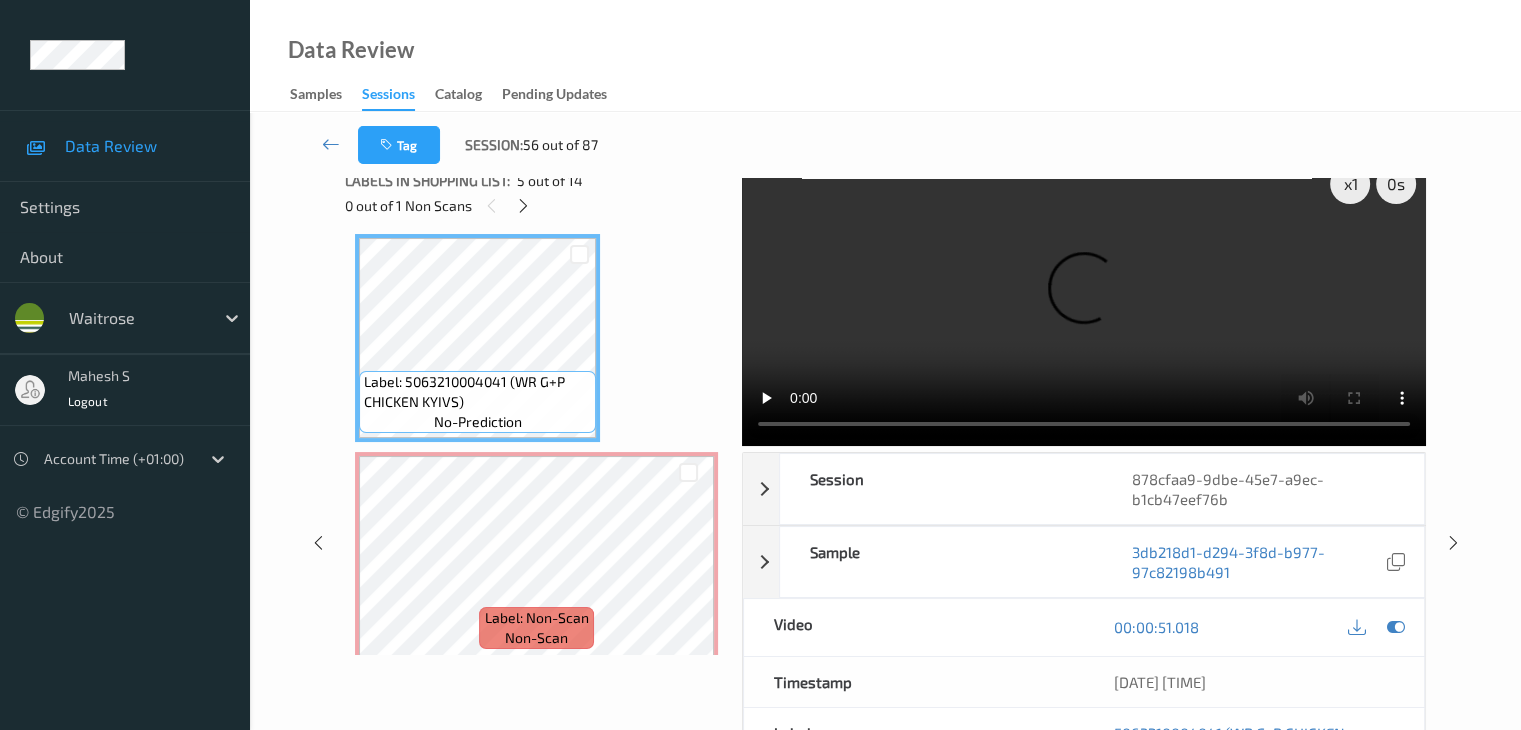 scroll, scrollTop: 0, scrollLeft: 0, axis: both 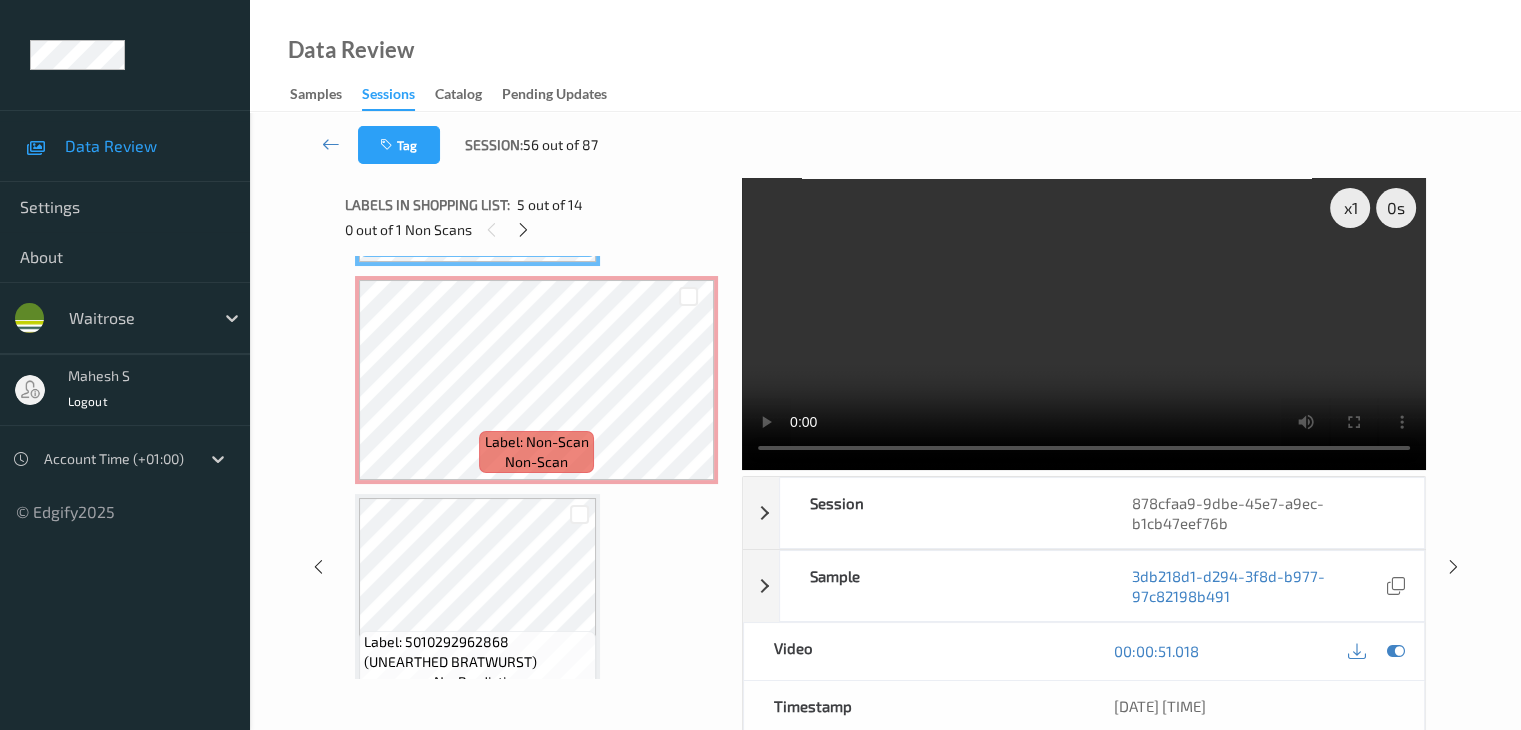 type 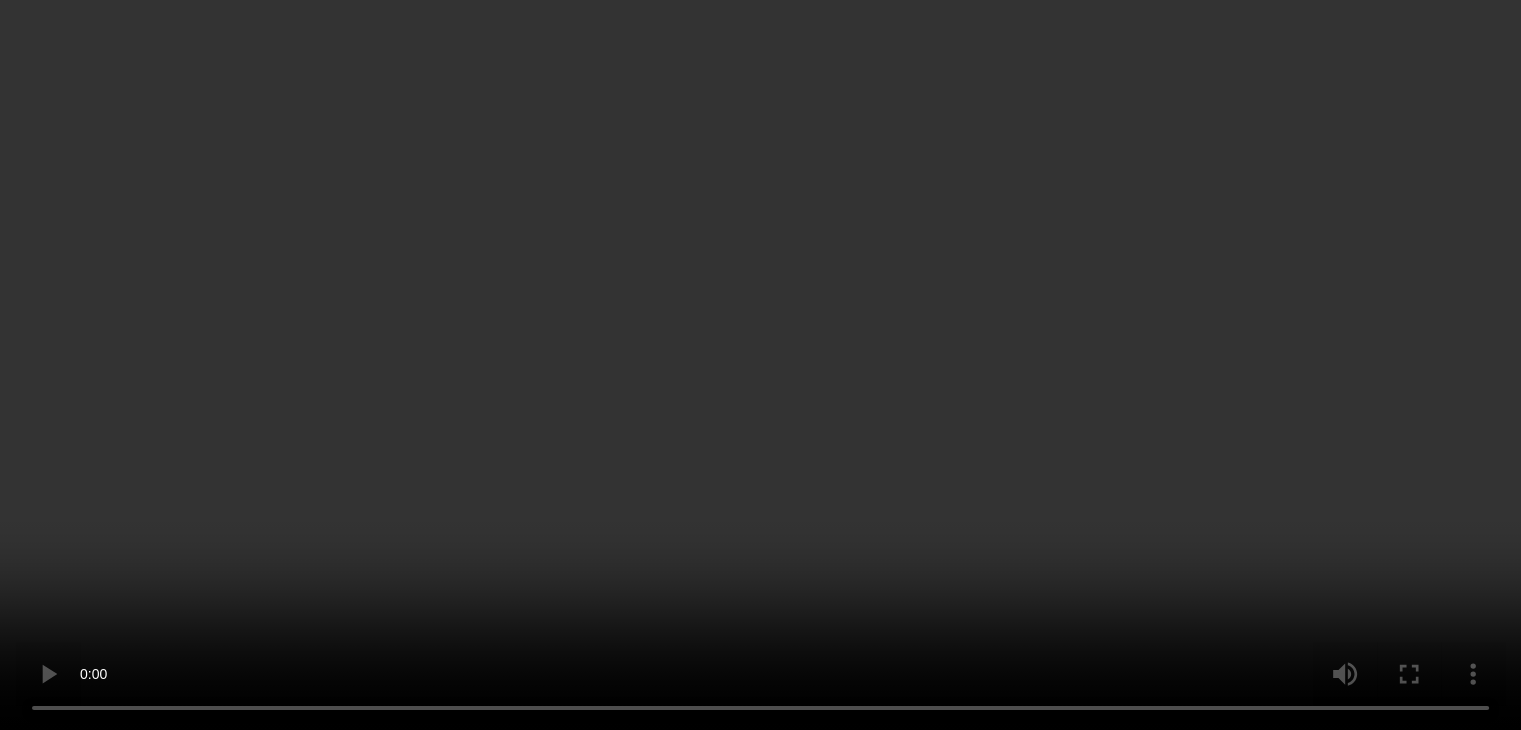 scroll, scrollTop: 1380, scrollLeft: 0, axis: vertical 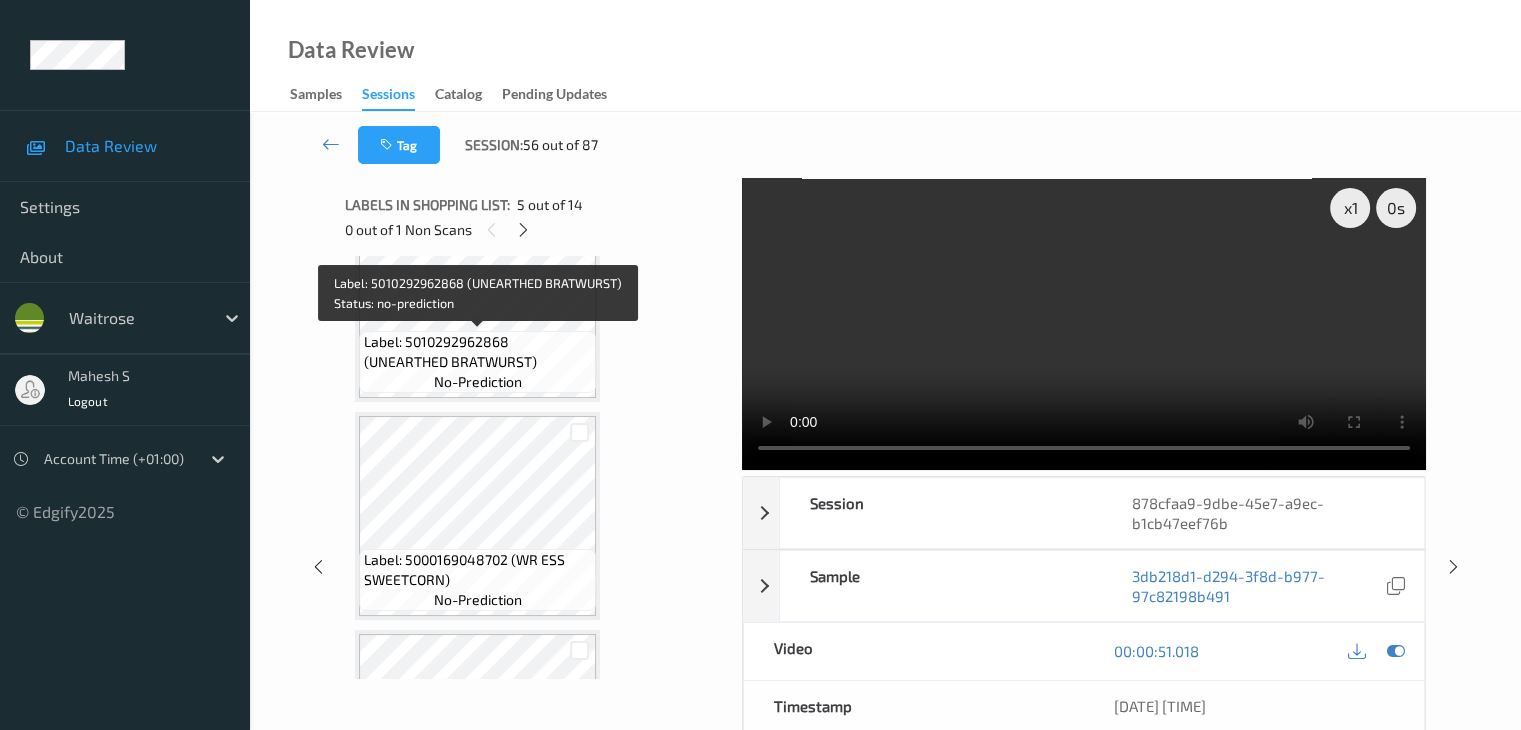 click on "Label: 5010292962868 (UNEARTHED BRATWURST)" at bounding box center [477, 352] 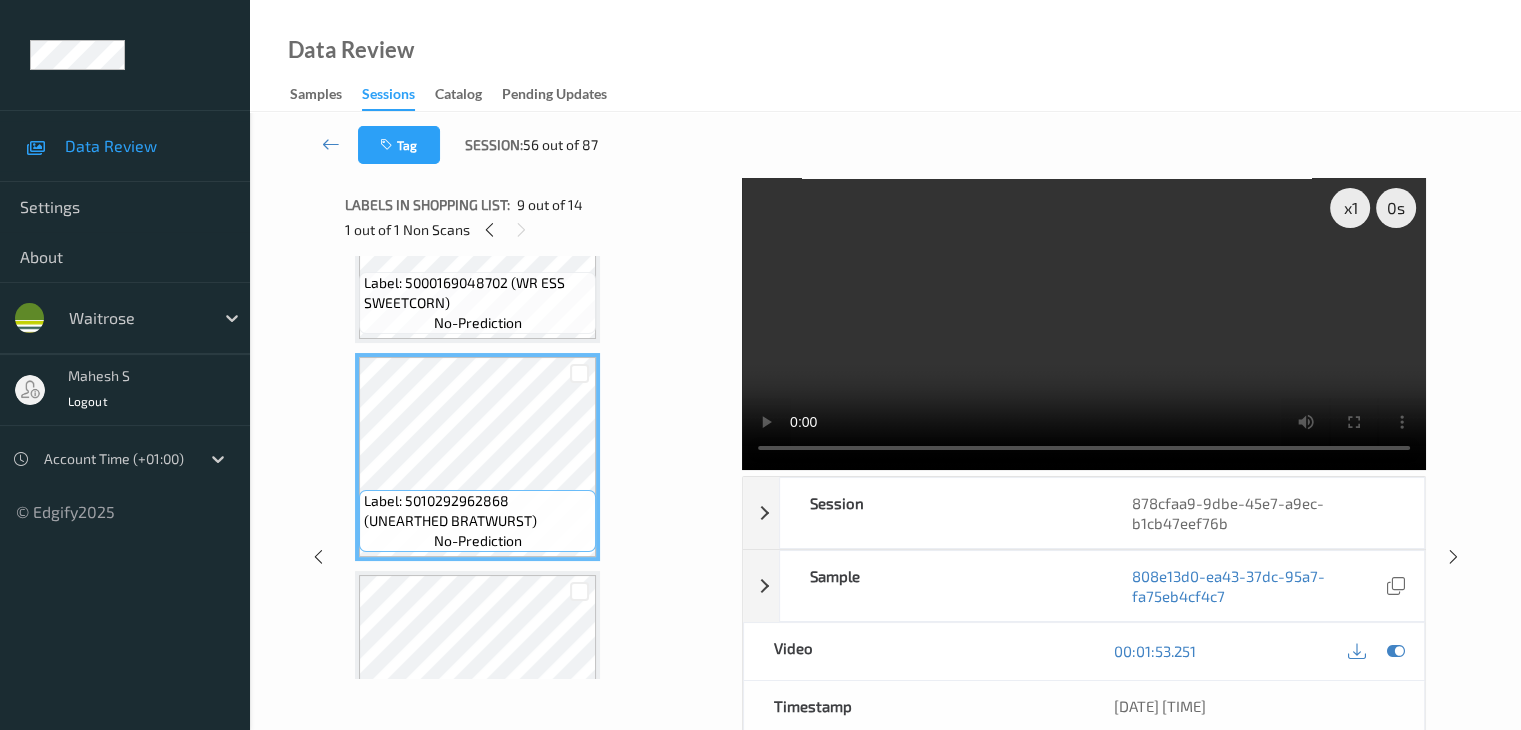 scroll, scrollTop: 1680, scrollLeft: 0, axis: vertical 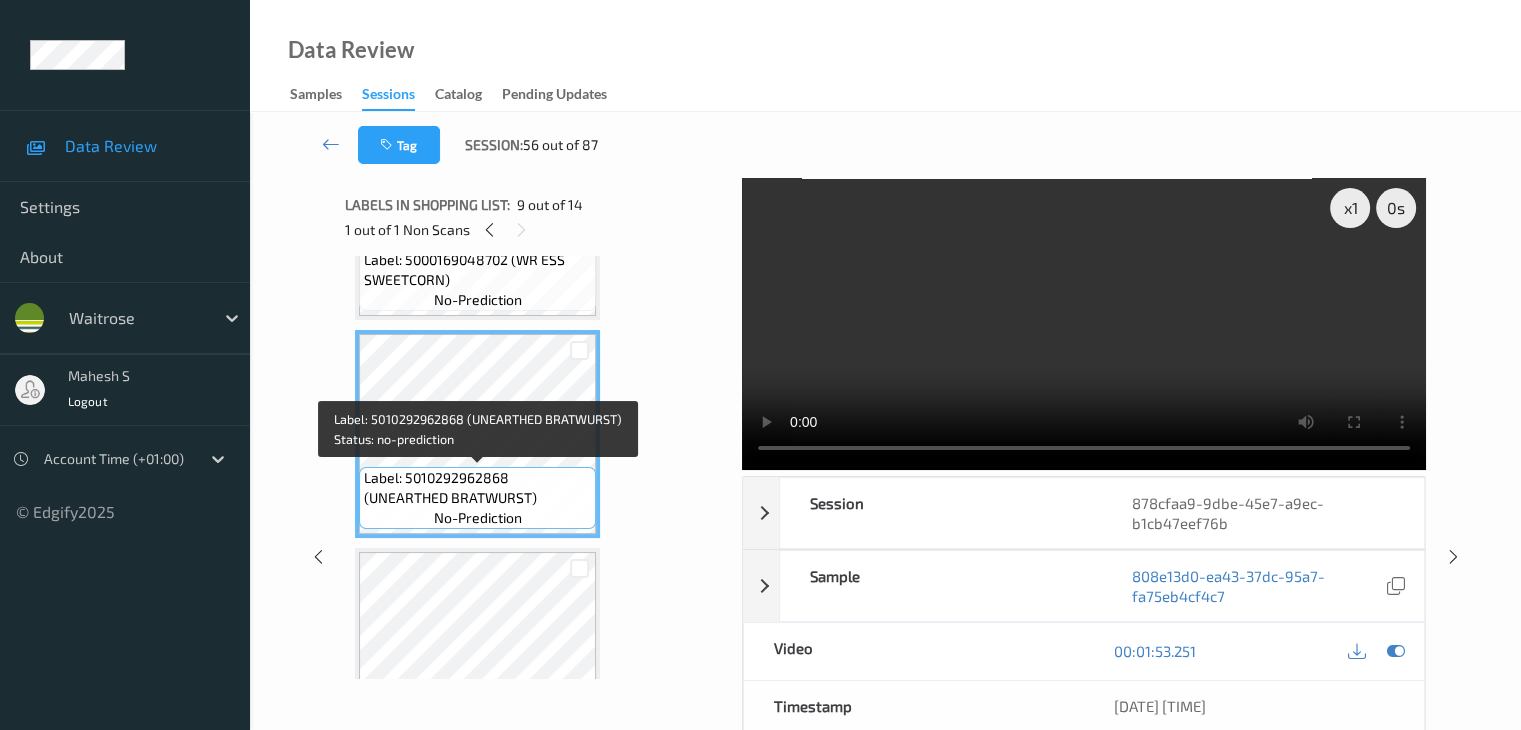 click on "Label: 5010292962868 (UNEARTHED BRATWURST)" at bounding box center (477, 488) 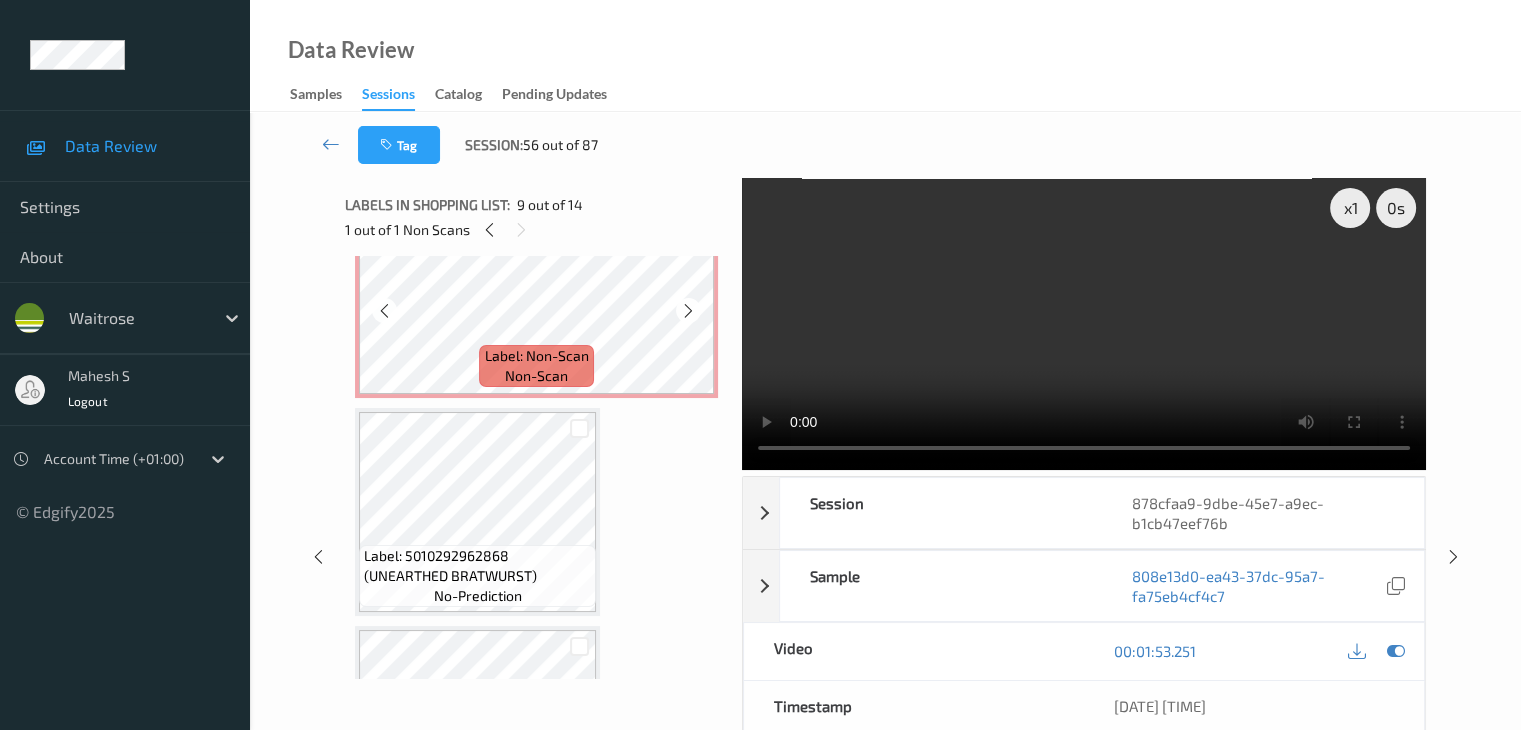 scroll, scrollTop: 1080, scrollLeft: 0, axis: vertical 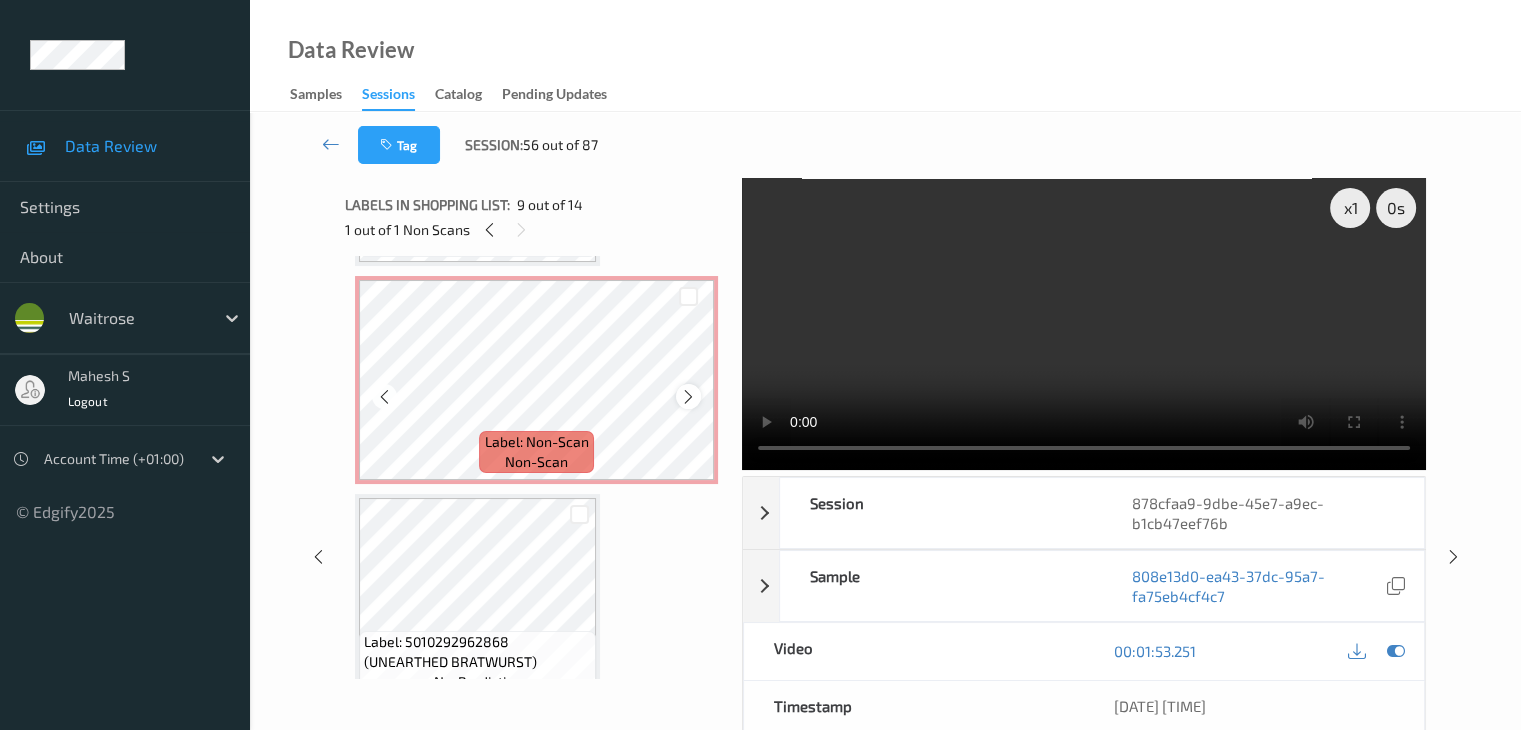 click at bounding box center [688, 396] 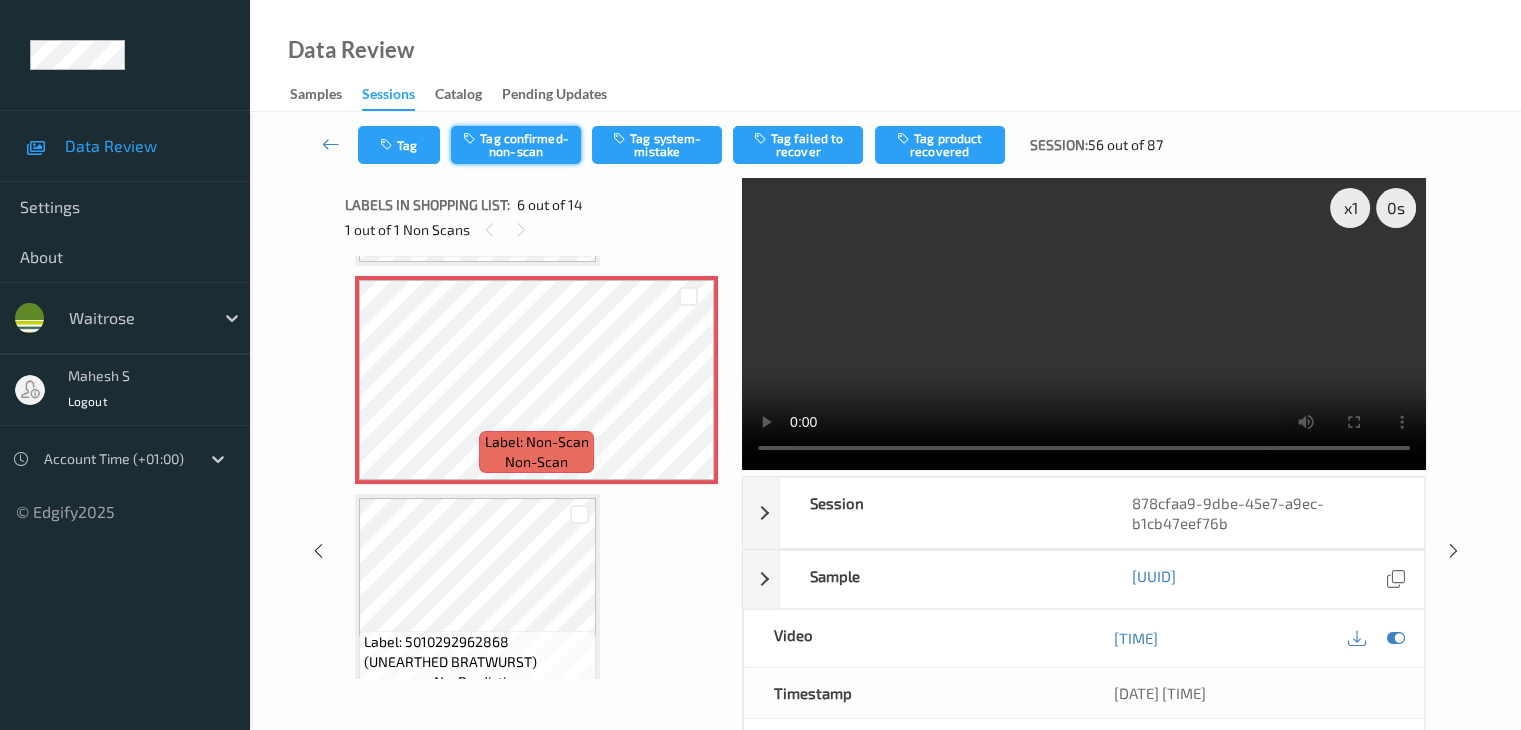 click on "Tag   confirmed-non-scan" at bounding box center (516, 145) 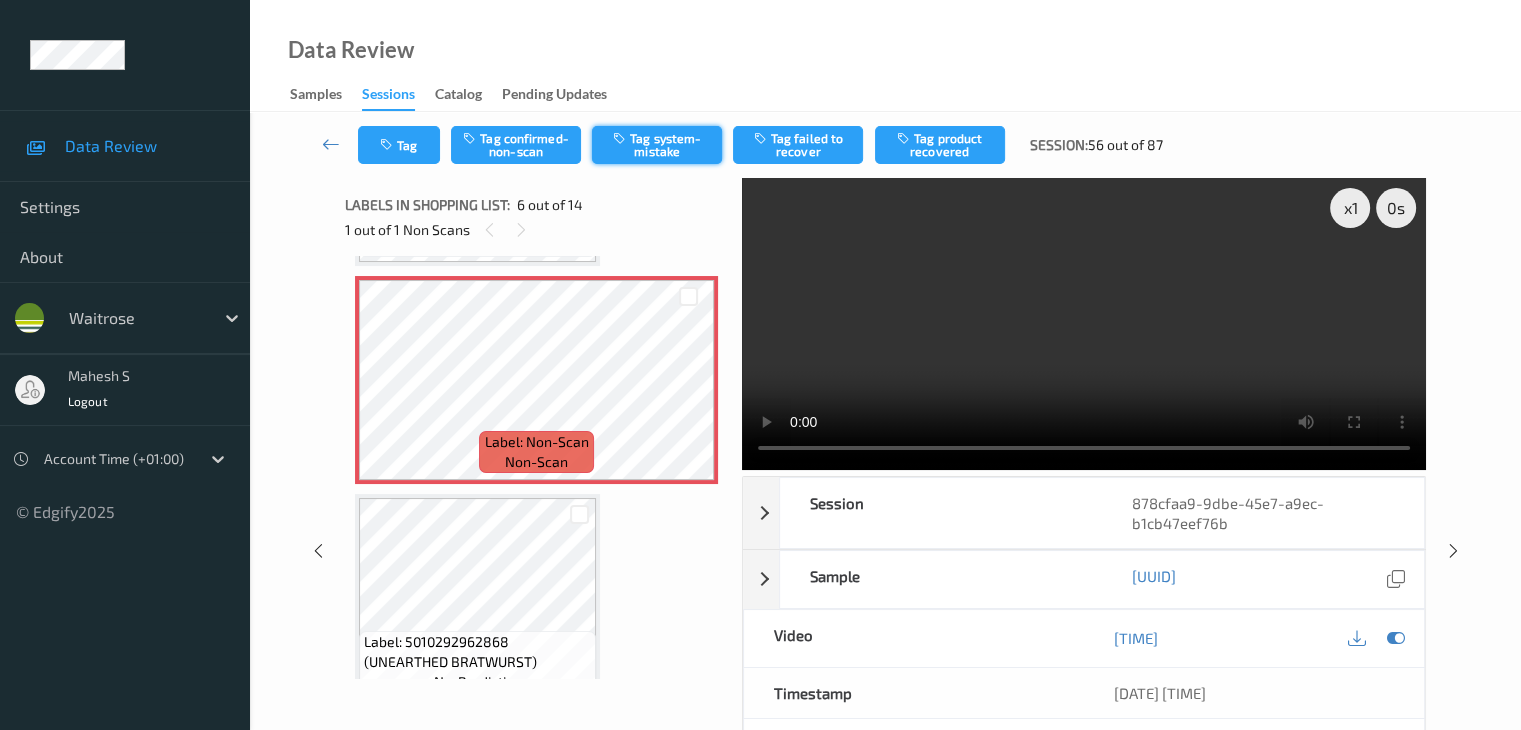 click on "Tag   system-mistake" at bounding box center (657, 145) 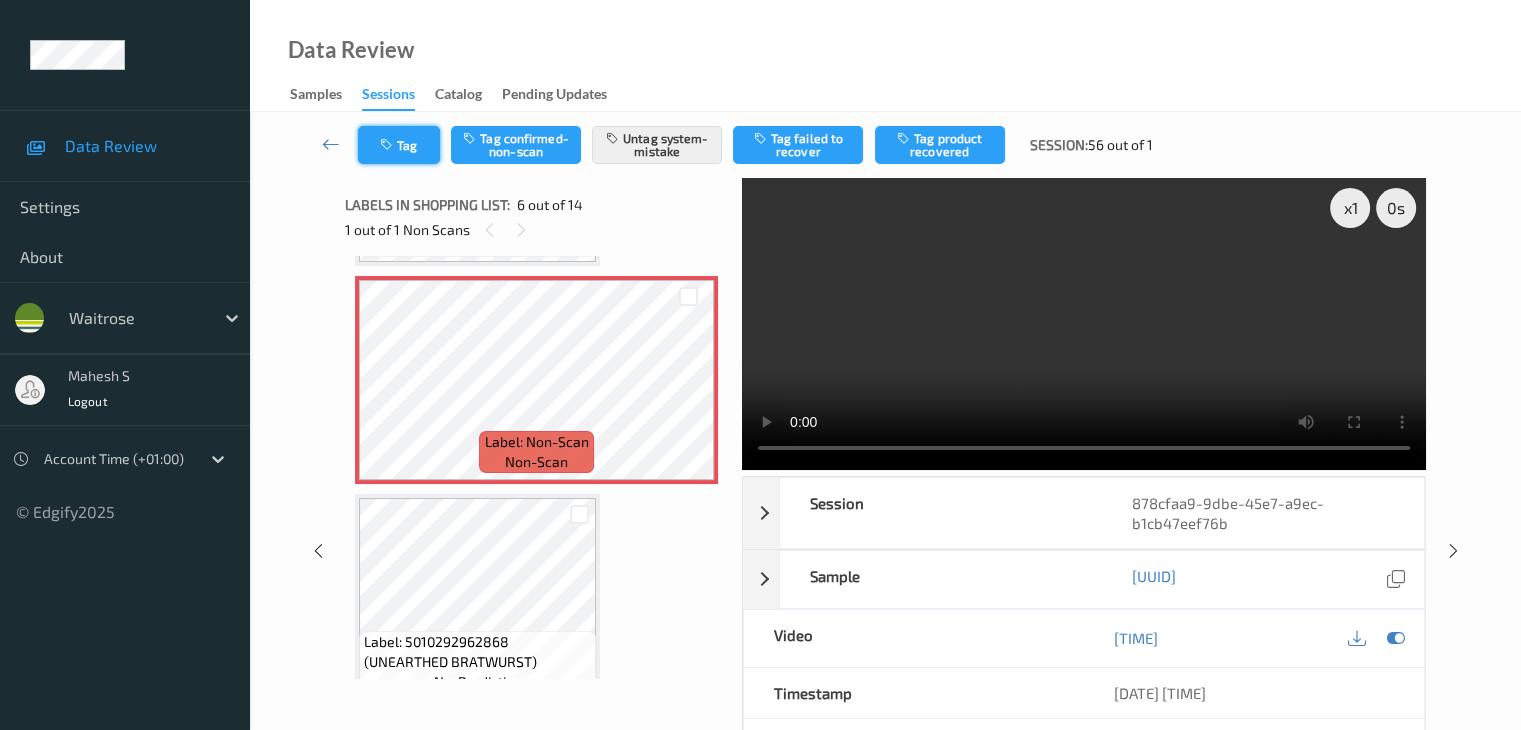 click on "Tag" at bounding box center (399, 145) 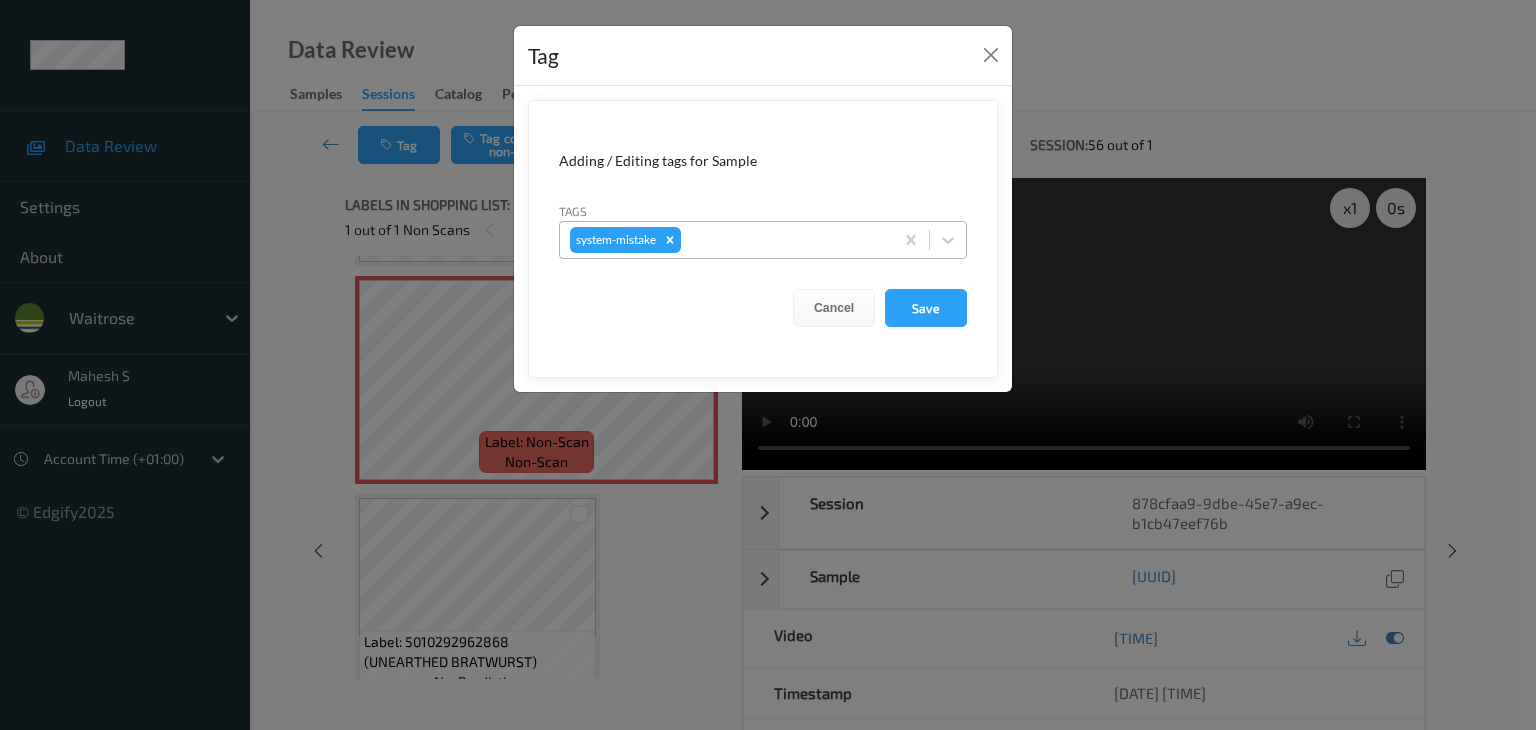 click at bounding box center [784, 240] 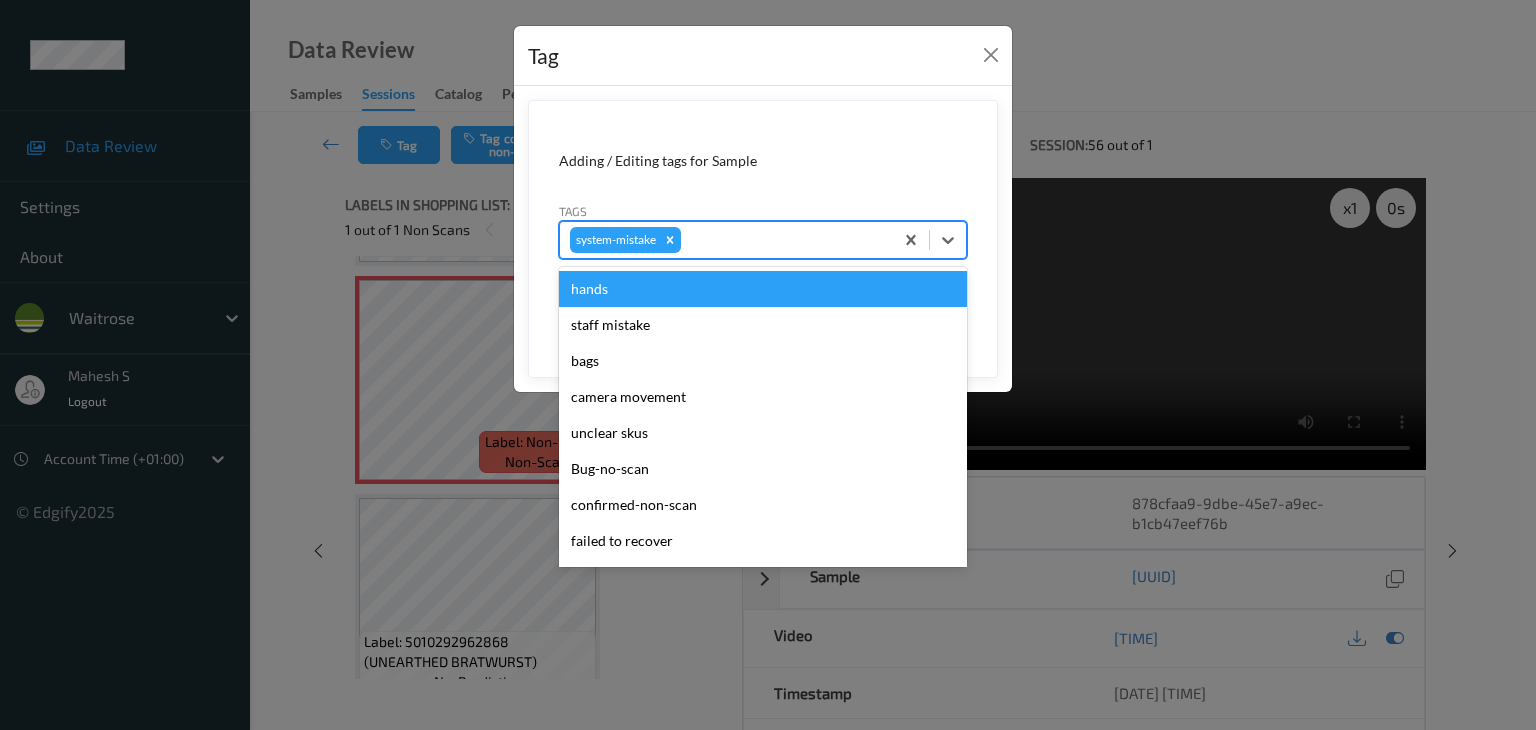 type on "u" 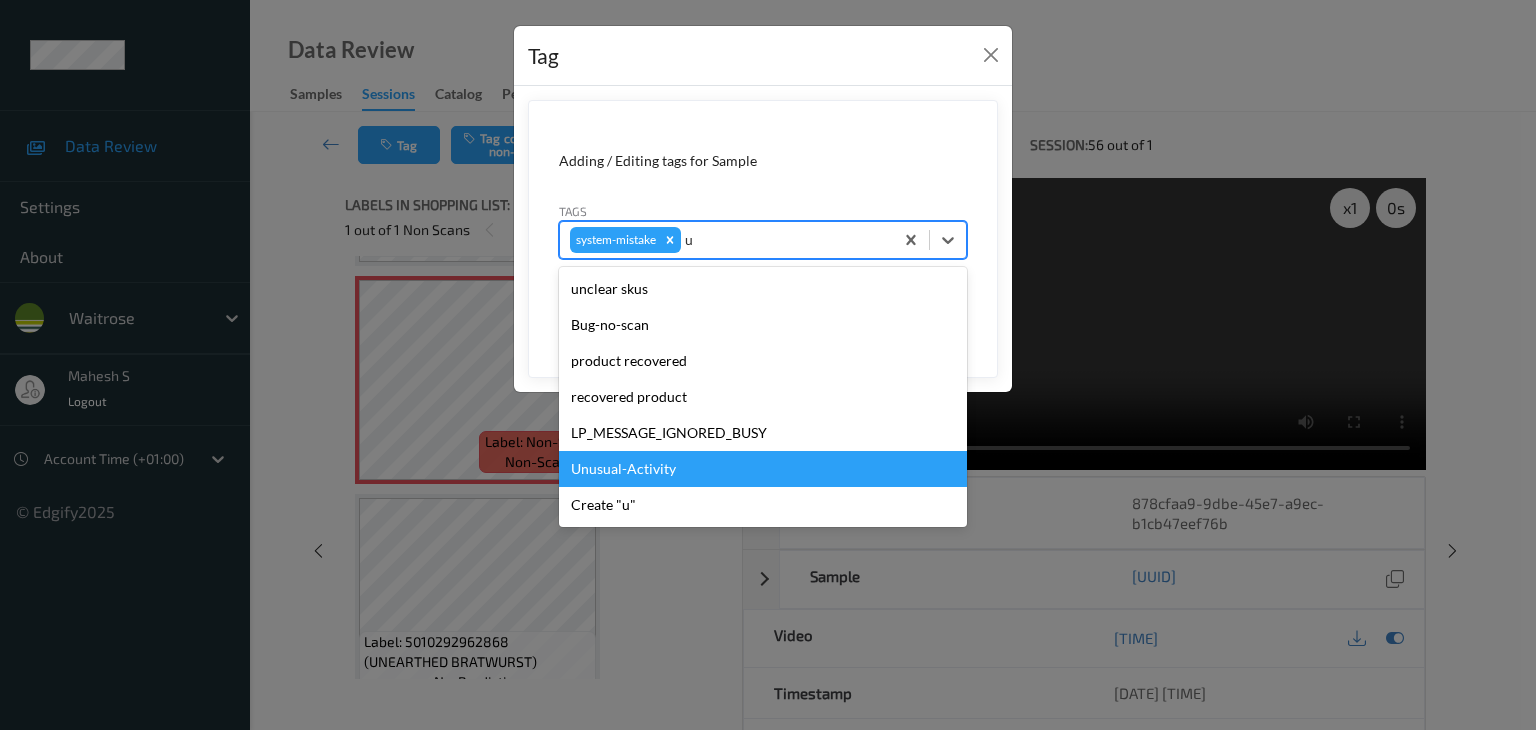 click on "Unusual-Activity" at bounding box center [763, 469] 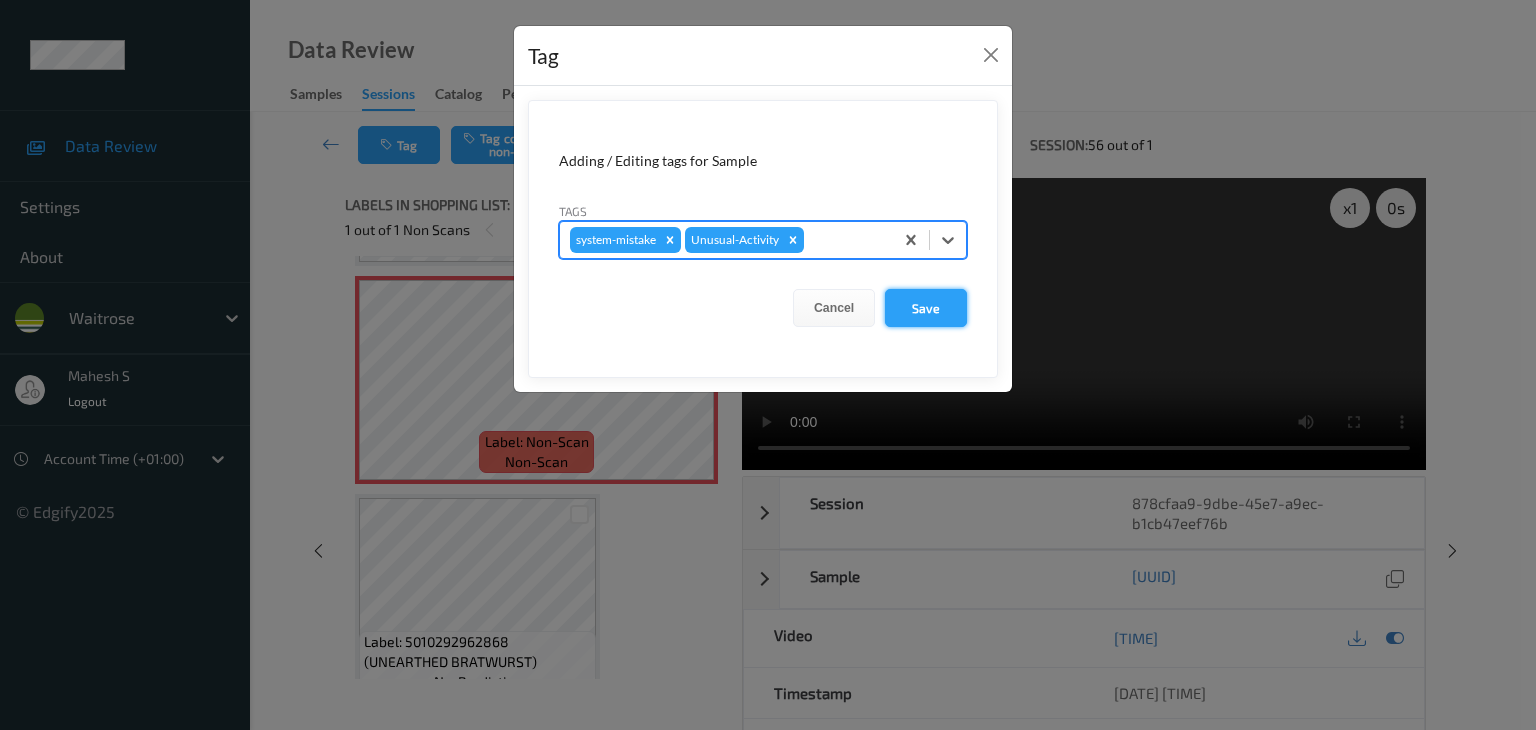 click on "Save" at bounding box center (926, 308) 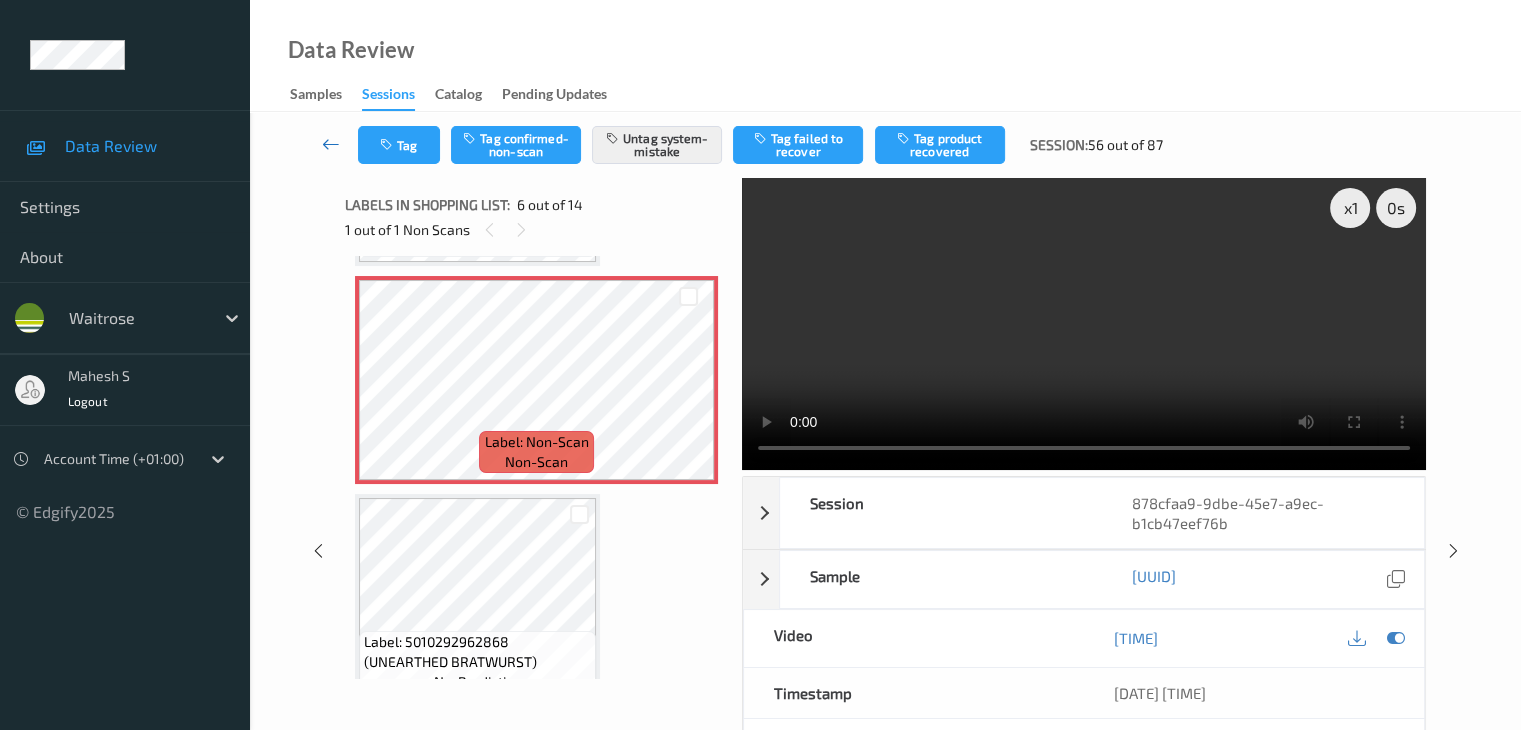 click at bounding box center (331, 144) 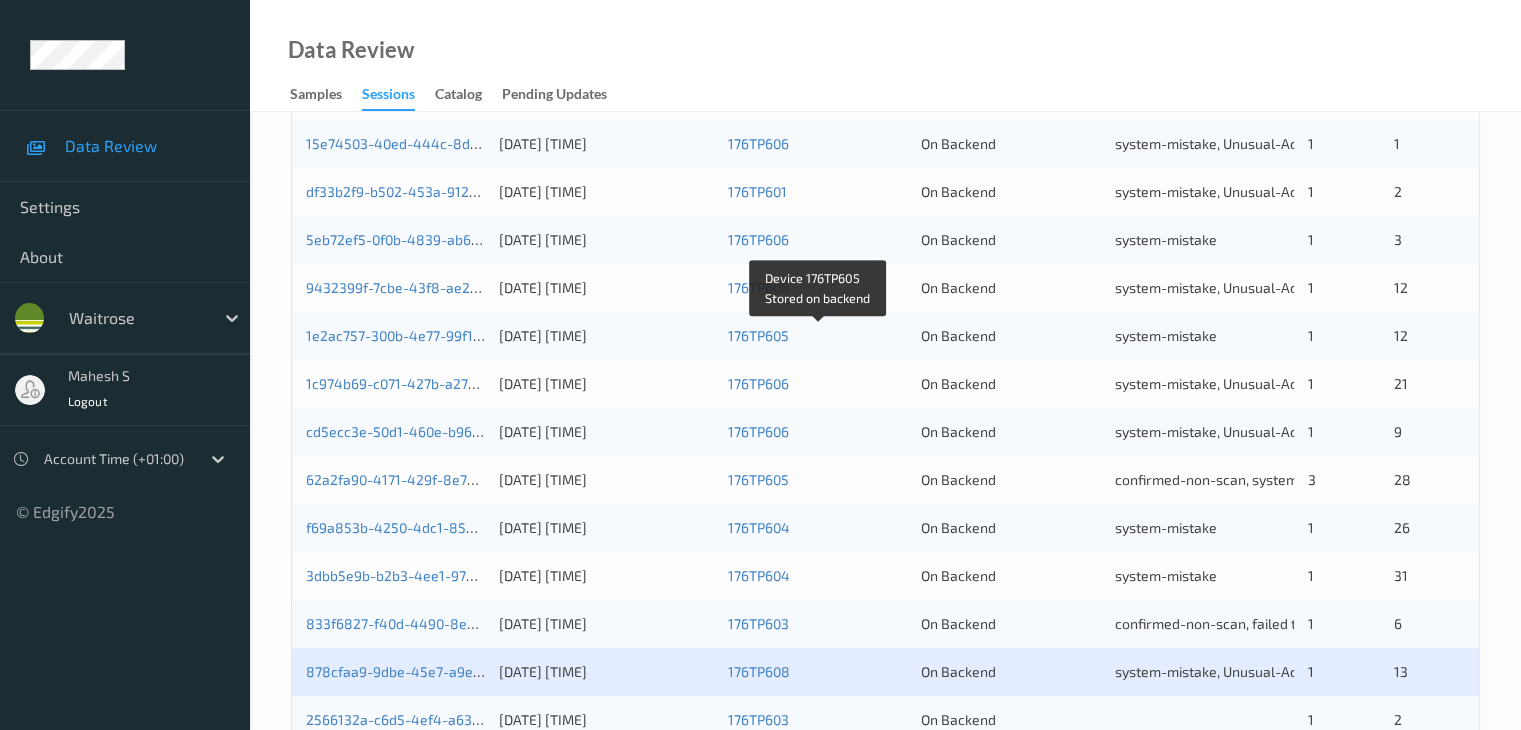 scroll, scrollTop: 900, scrollLeft: 0, axis: vertical 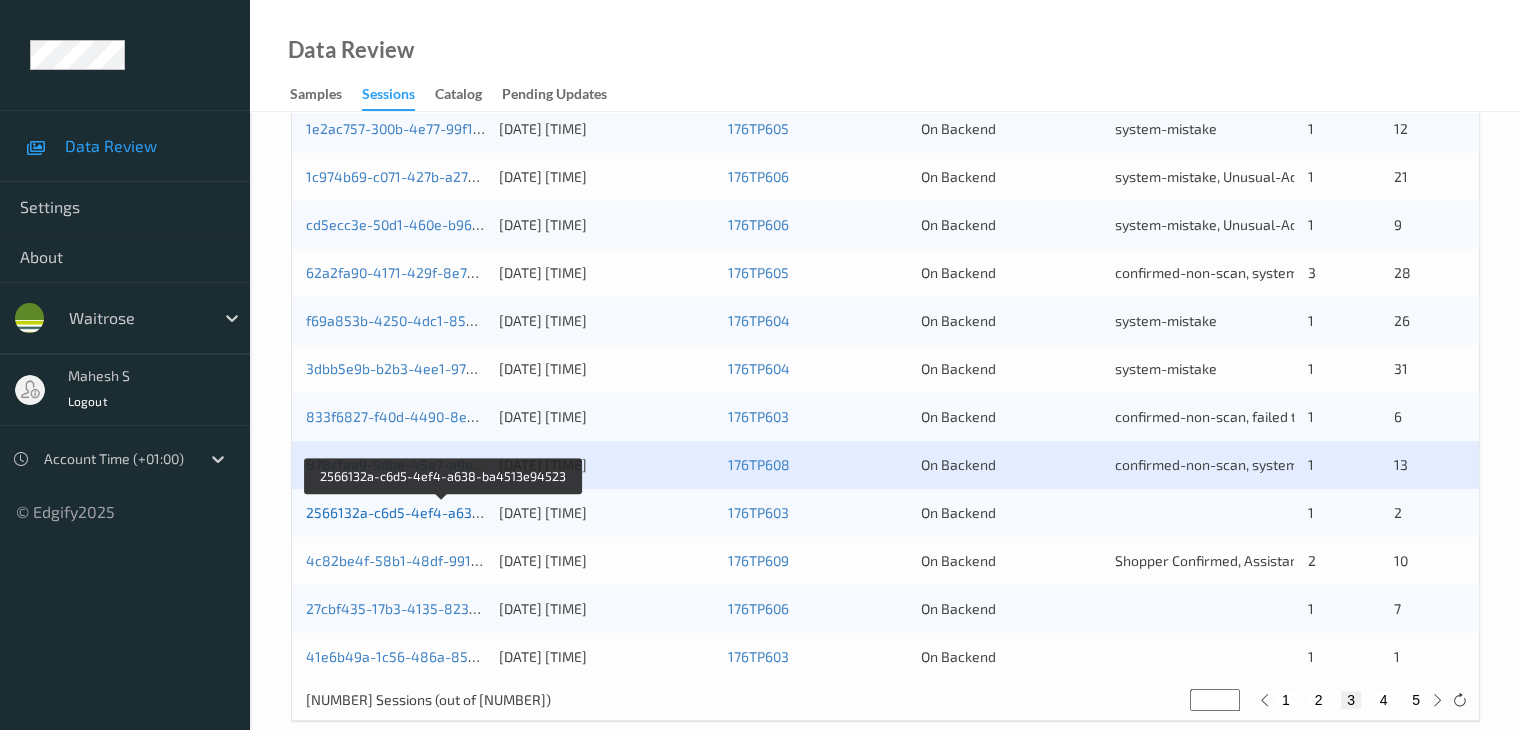click on "2566132a-c6d5-4ef4-a638-ba4513e94523" at bounding box center (444, 512) 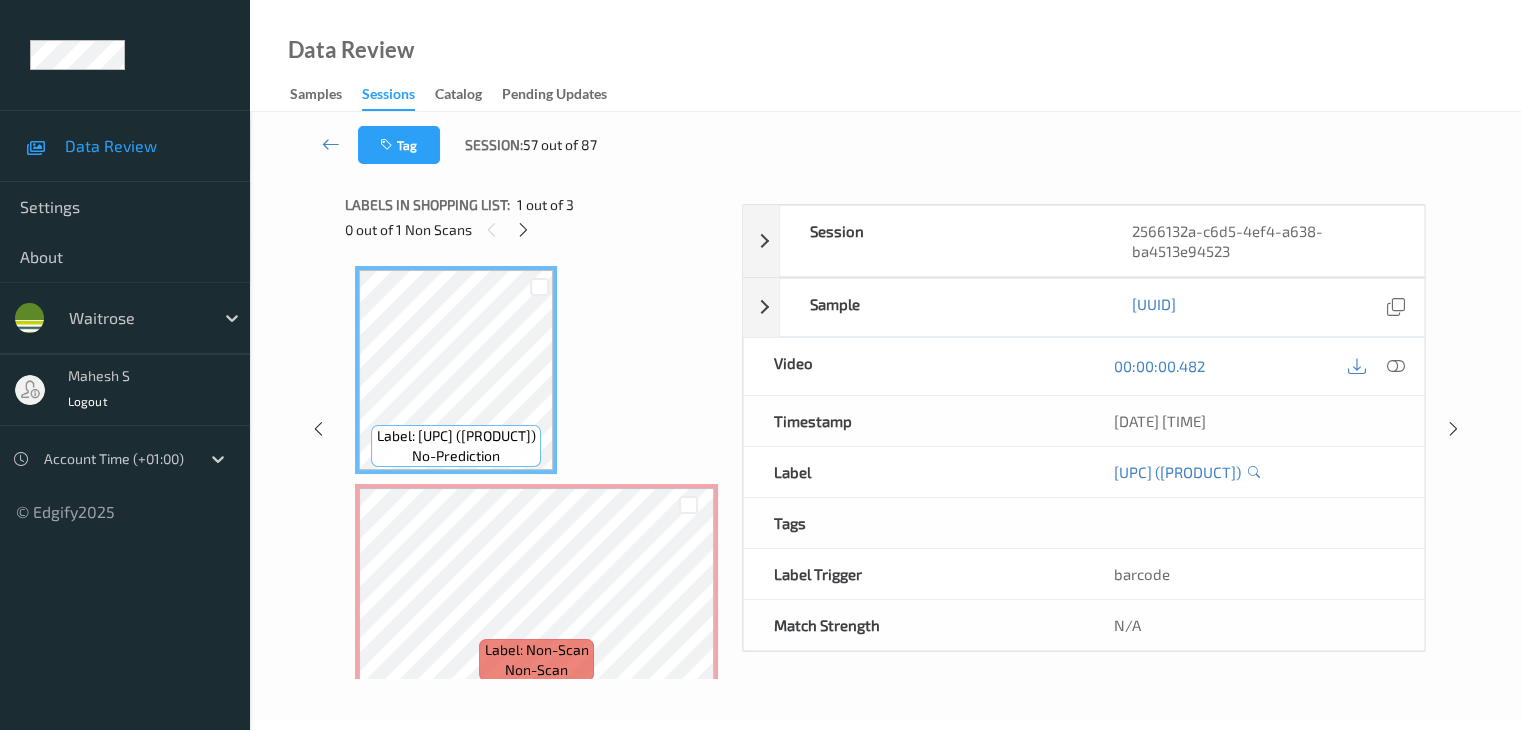 scroll, scrollTop: 24, scrollLeft: 0, axis: vertical 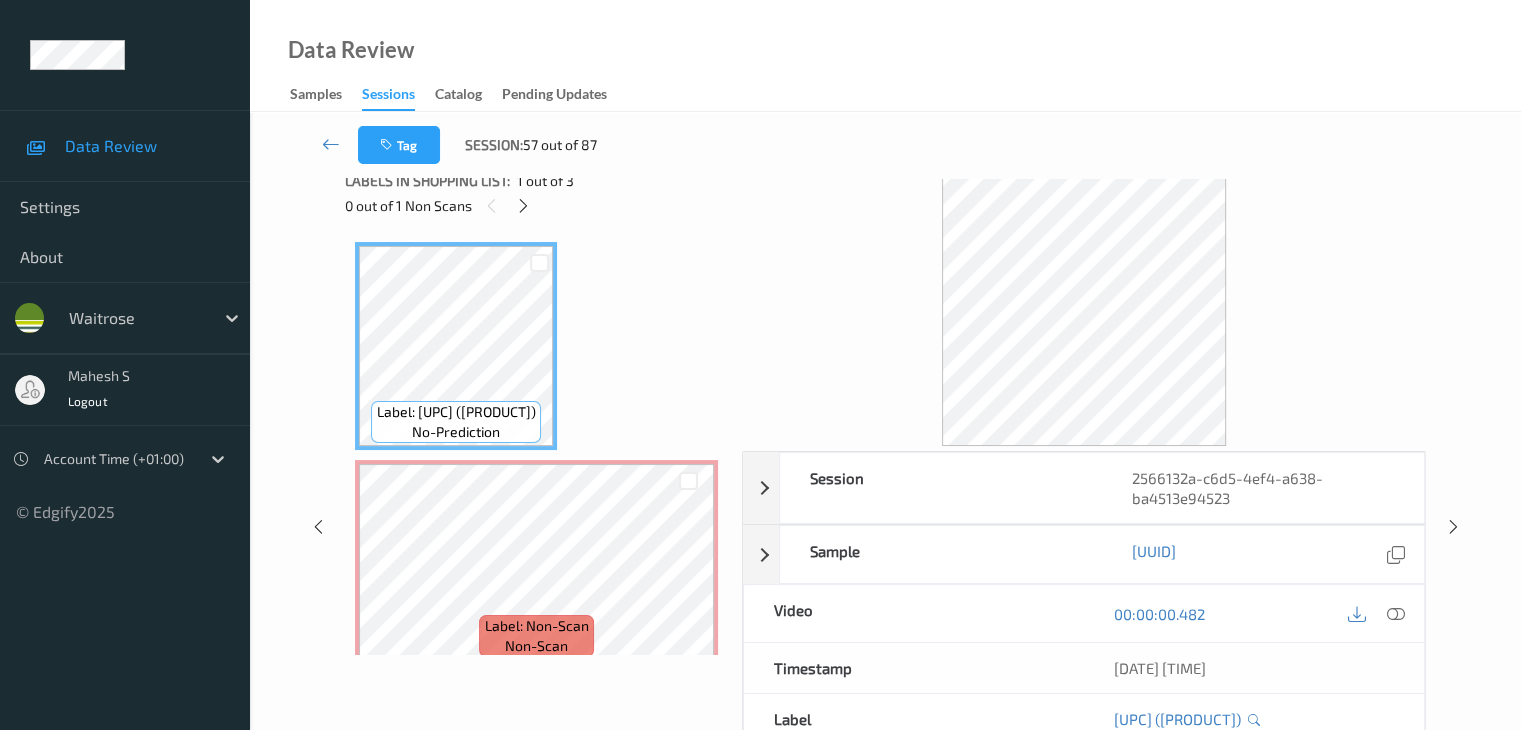 click on "Labels in shopping list: 1 out of 3 0 out of 1 Non Scans" at bounding box center (536, 193) 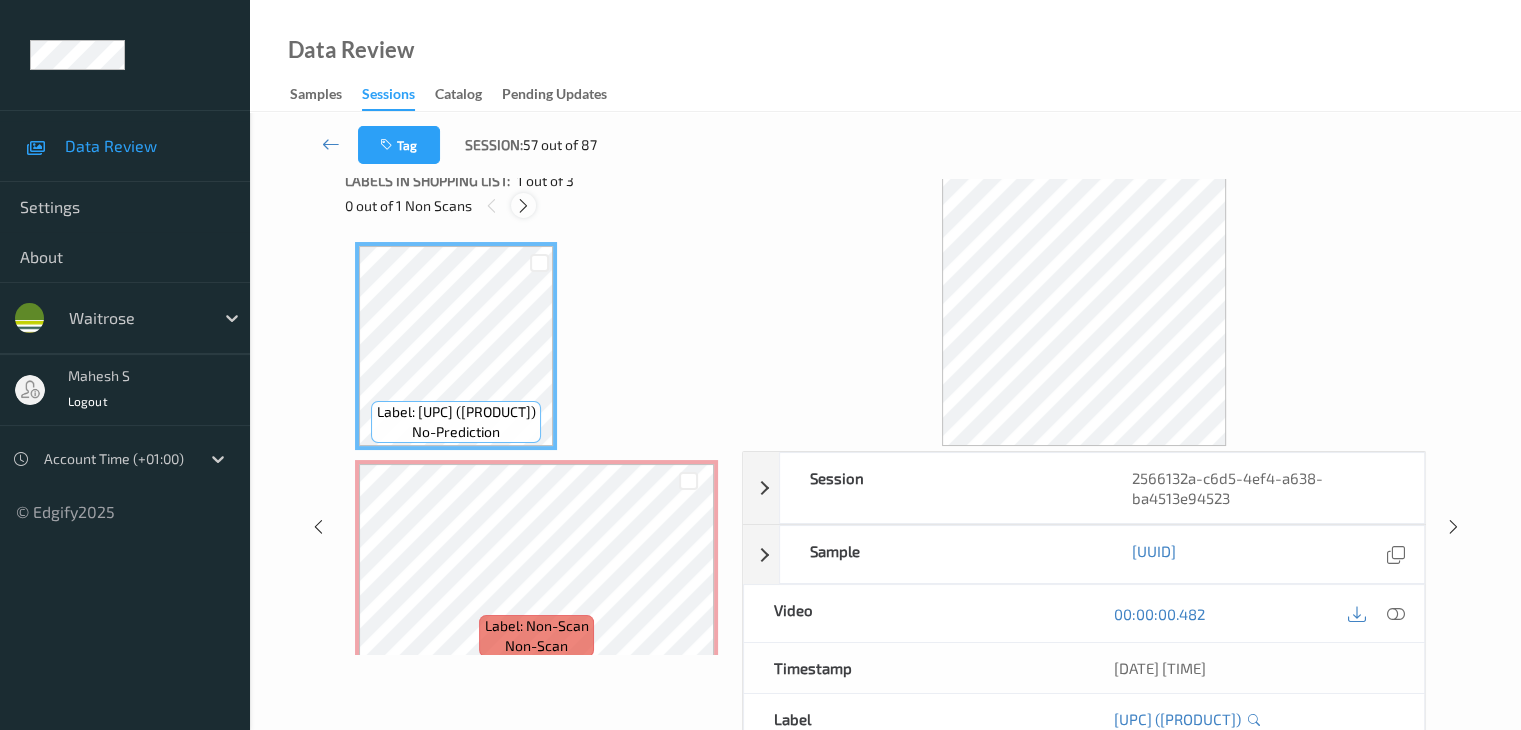 click at bounding box center (523, 206) 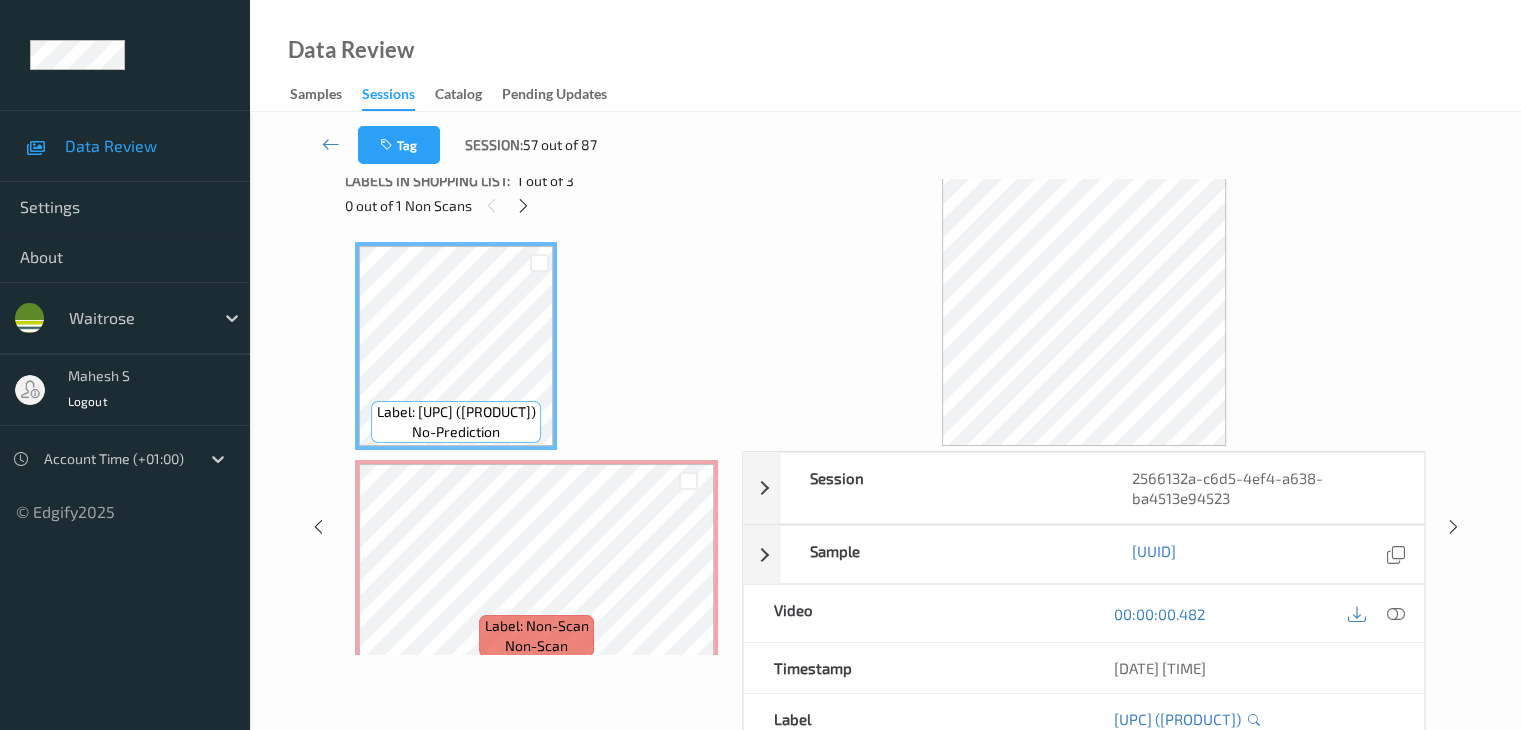 scroll, scrollTop: 10, scrollLeft: 0, axis: vertical 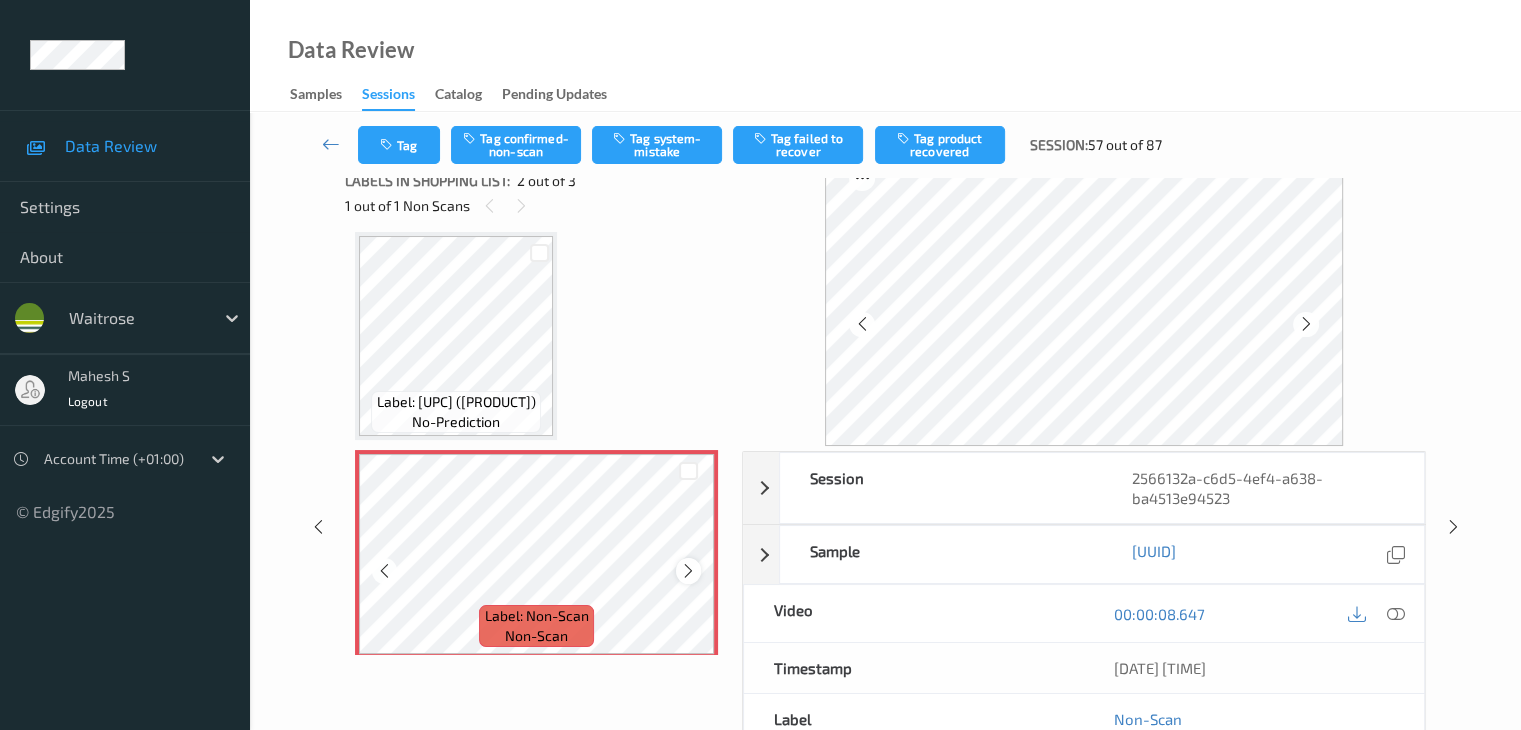 click at bounding box center (688, 571) 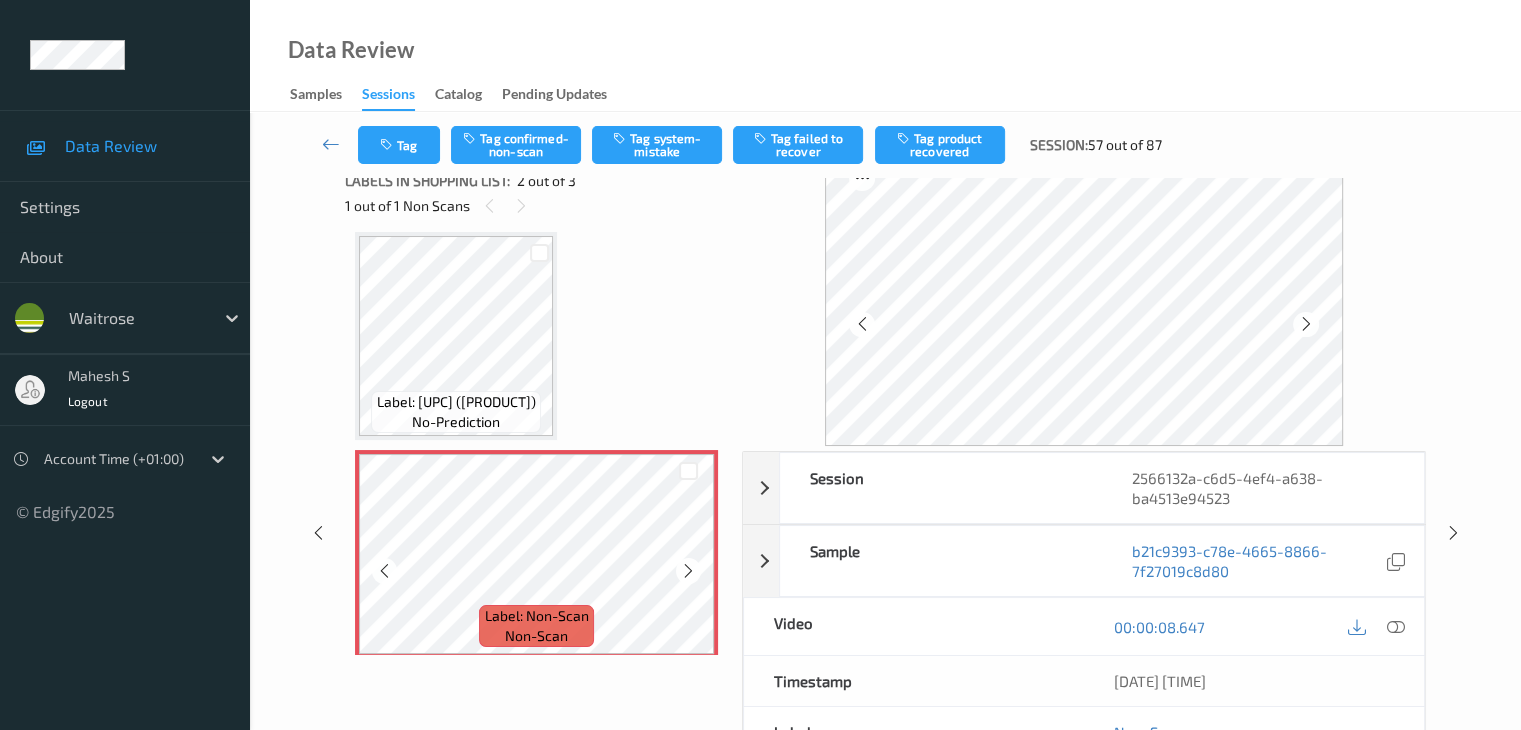 click at bounding box center [688, 571] 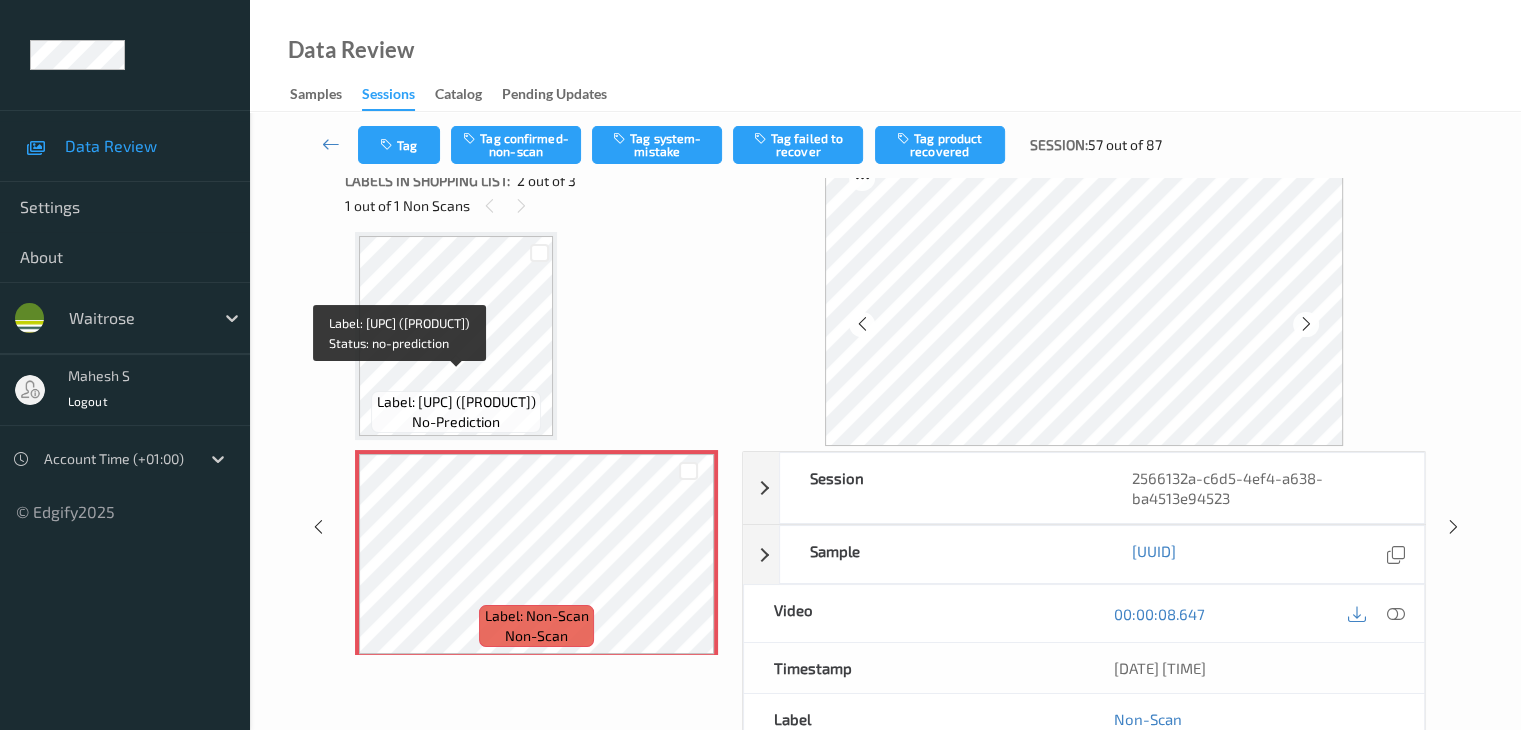 click on "Label: [UPC] ([PRODUCT])" at bounding box center [456, 402] 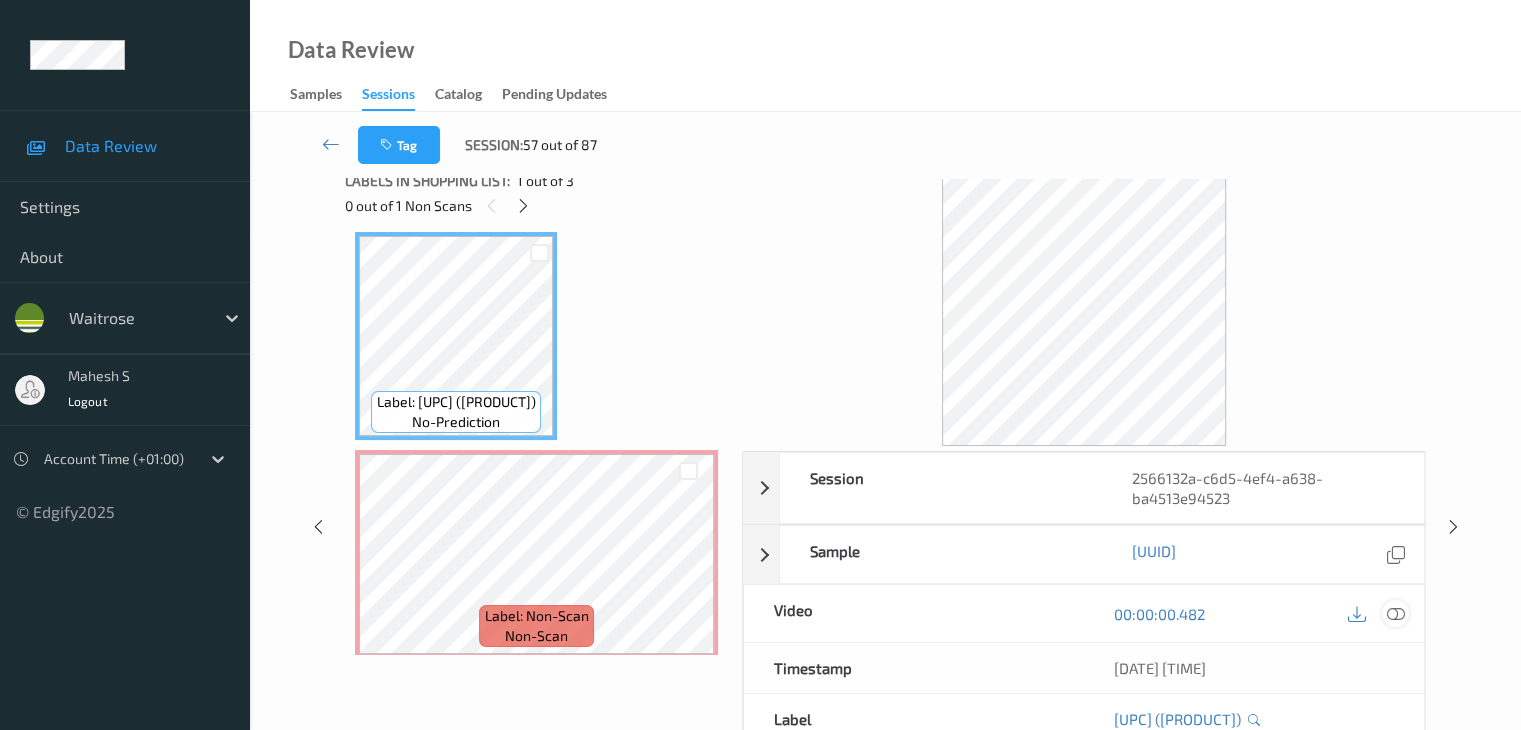 click at bounding box center (1395, 614) 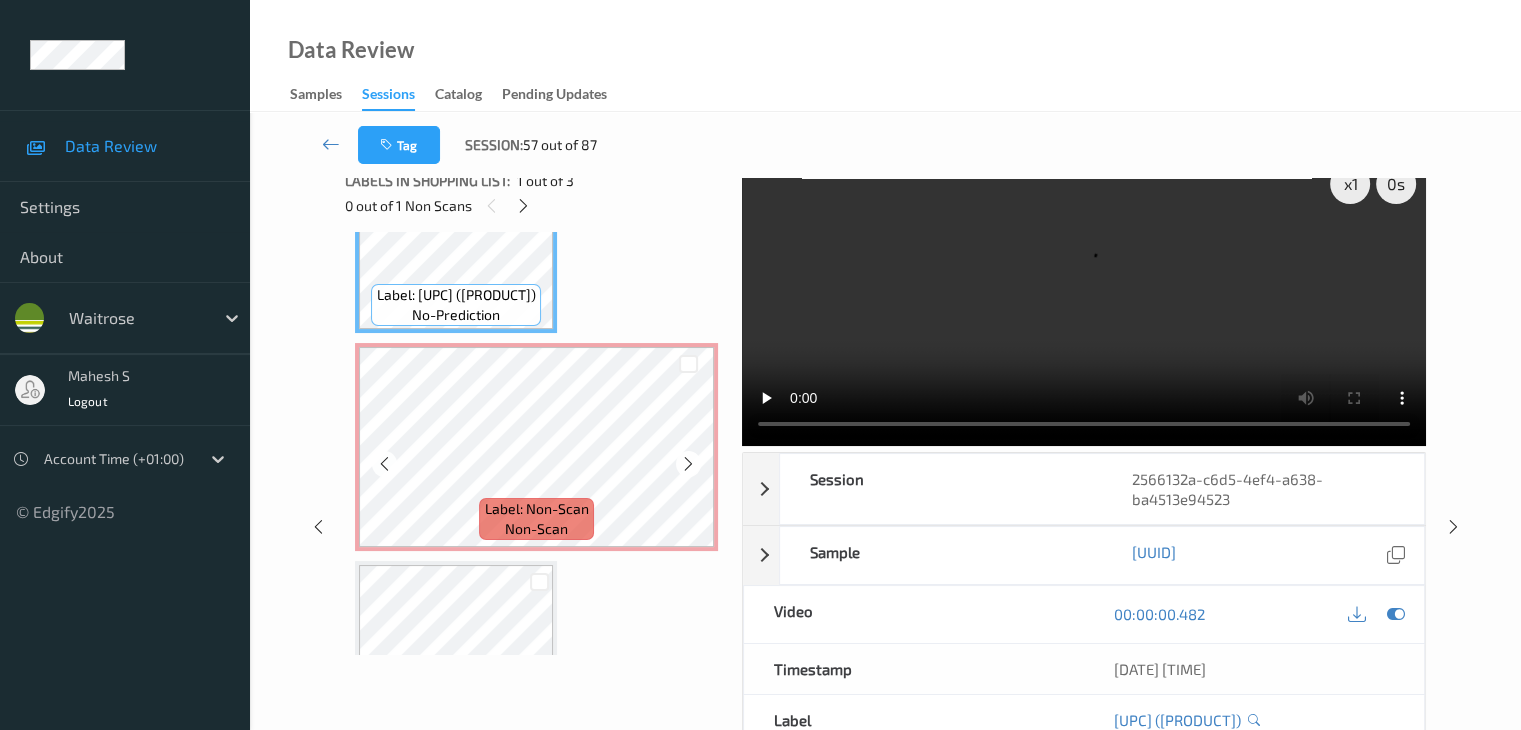 scroll, scrollTop: 241, scrollLeft: 0, axis: vertical 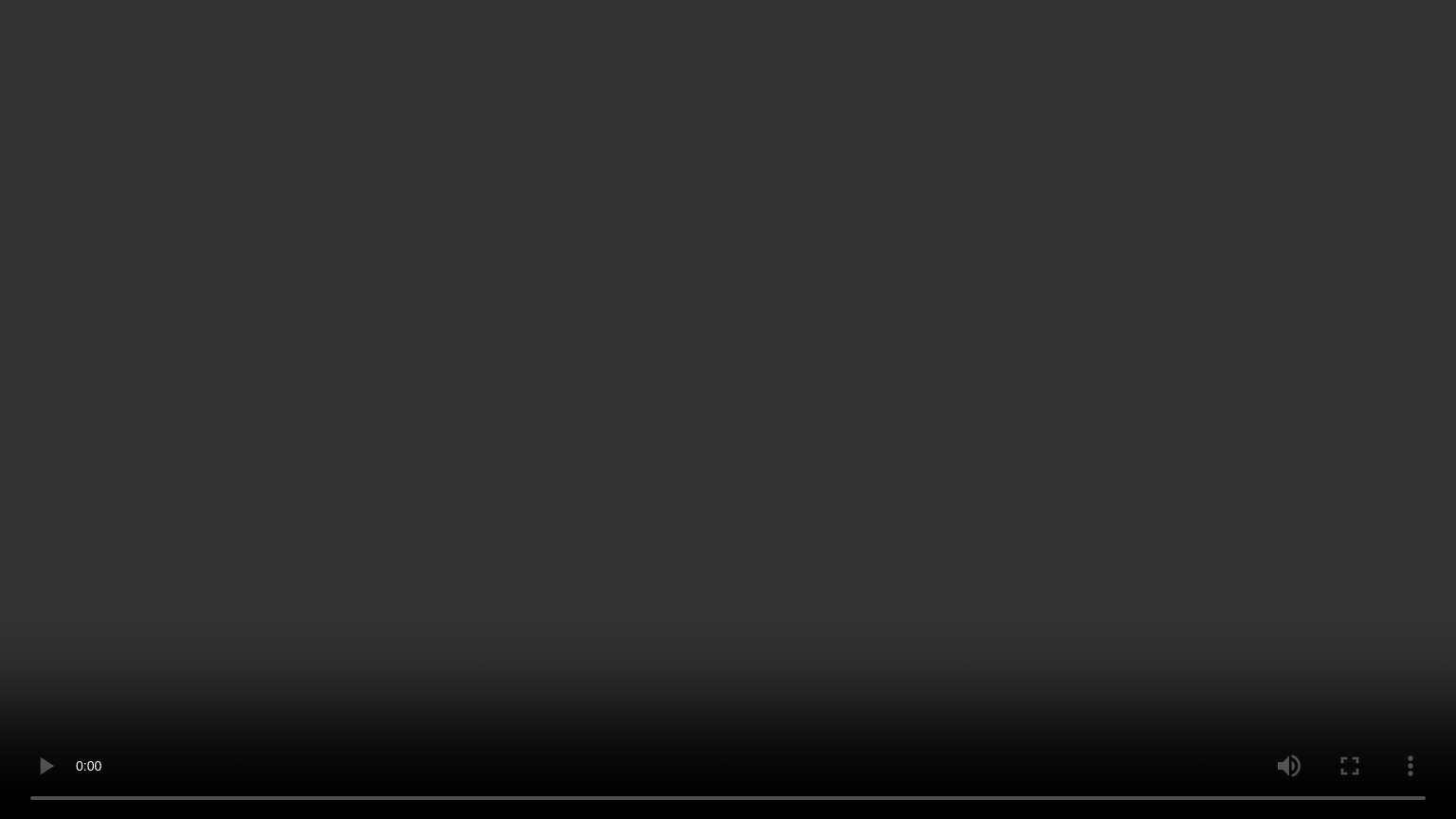type 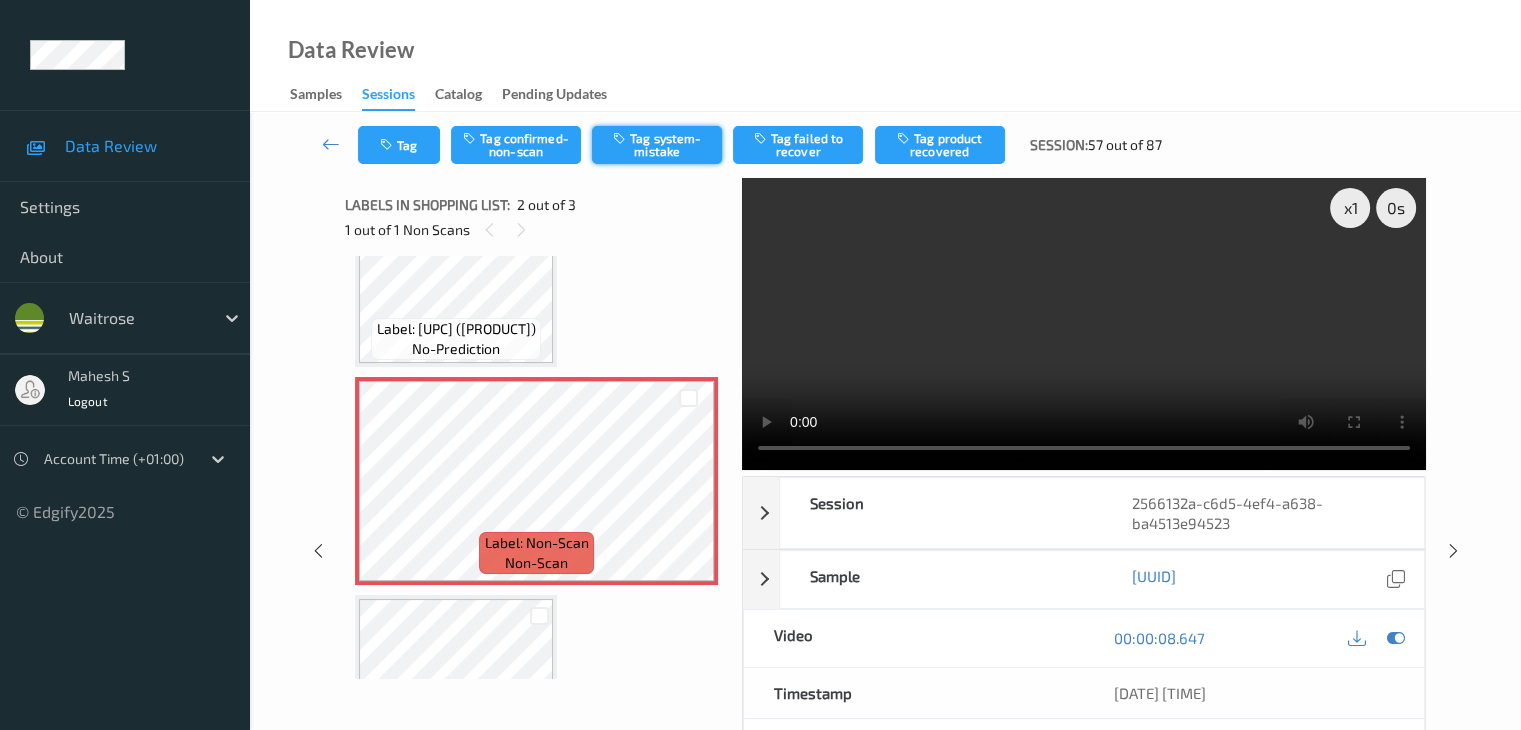 click on "Tag   system-mistake" at bounding box center (657, 145) 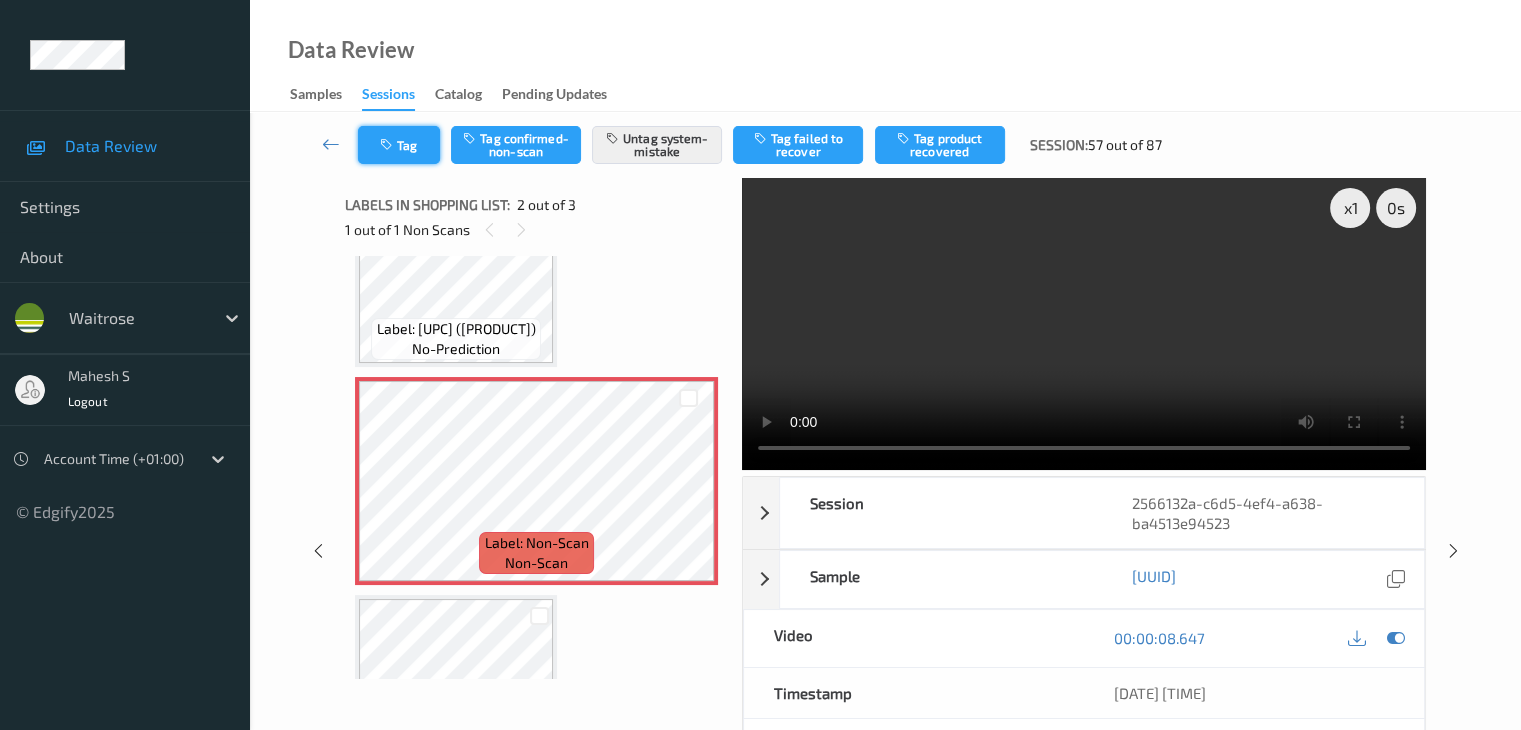 click on "Tag" at bounding box center [399, 145] 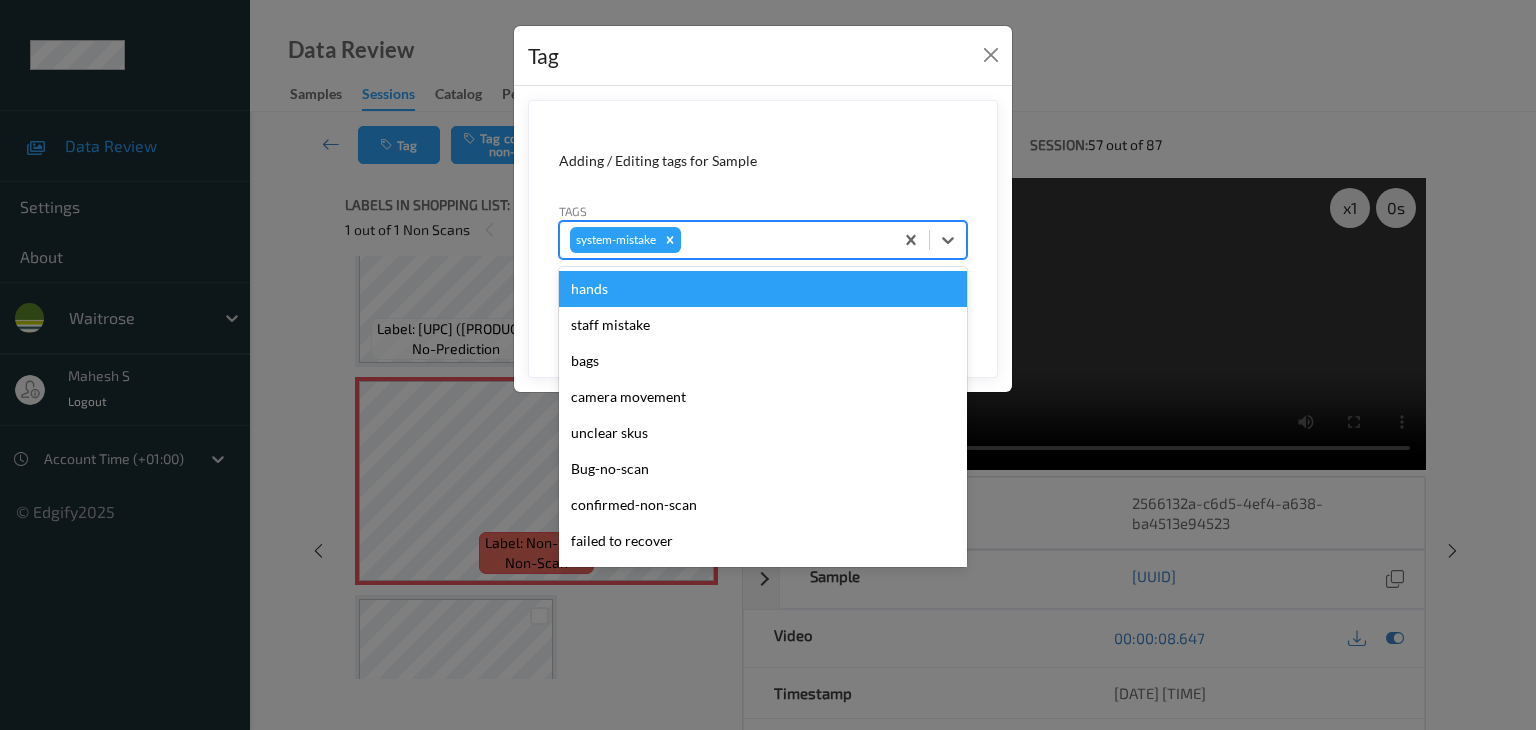click at bounding box center [784, 240] 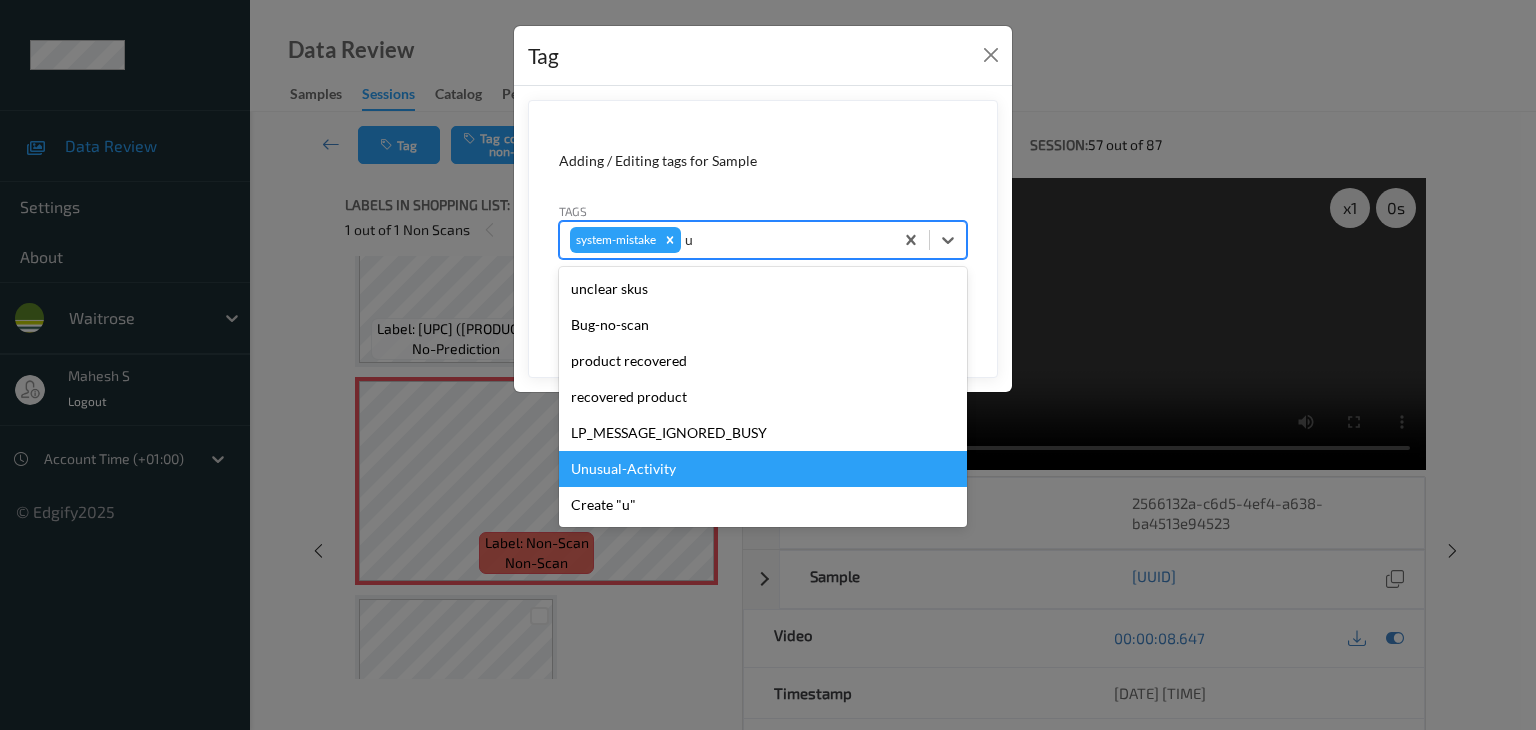 click on "Unusual-Activity" at bounding box center (763, 469) 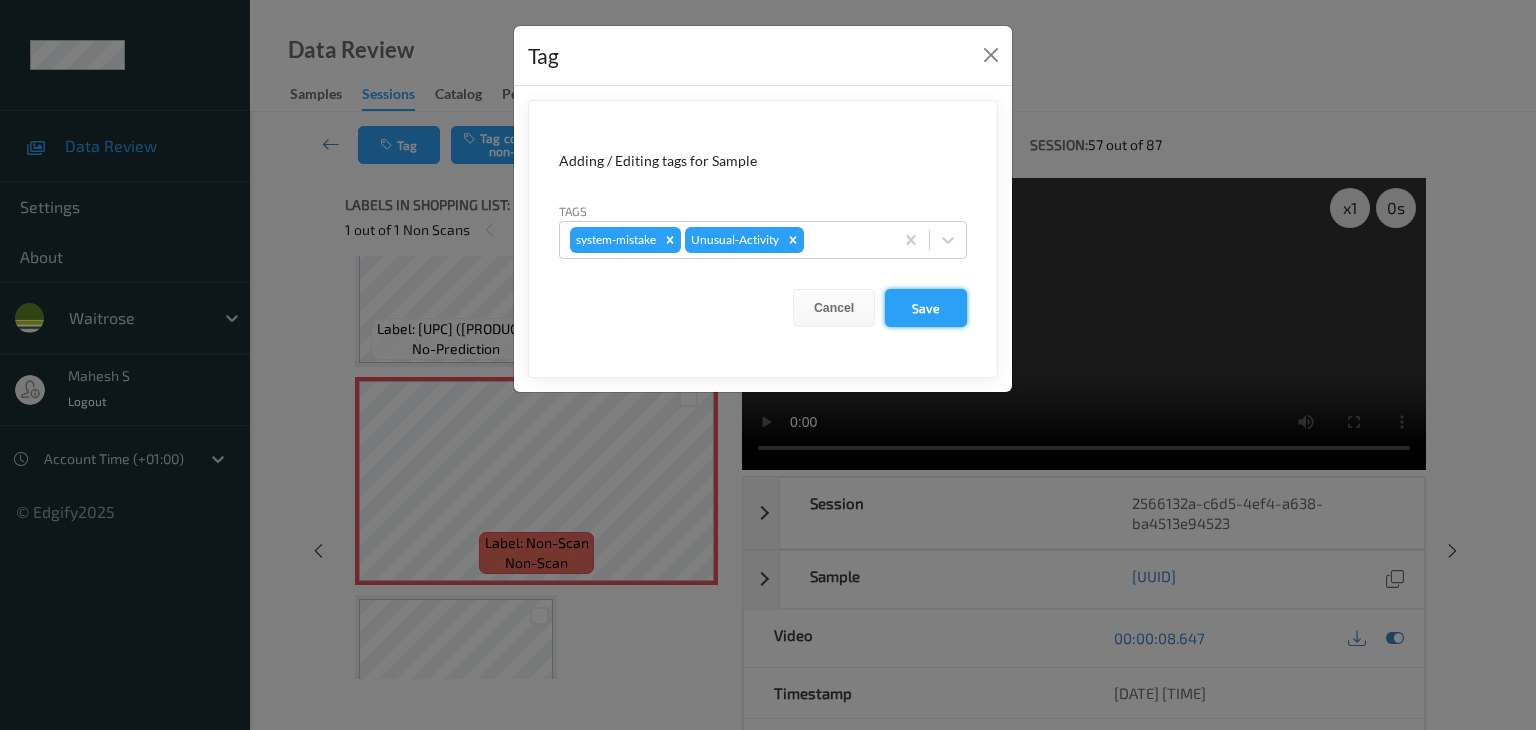 click on "Save" at bounding box center [926, 308] 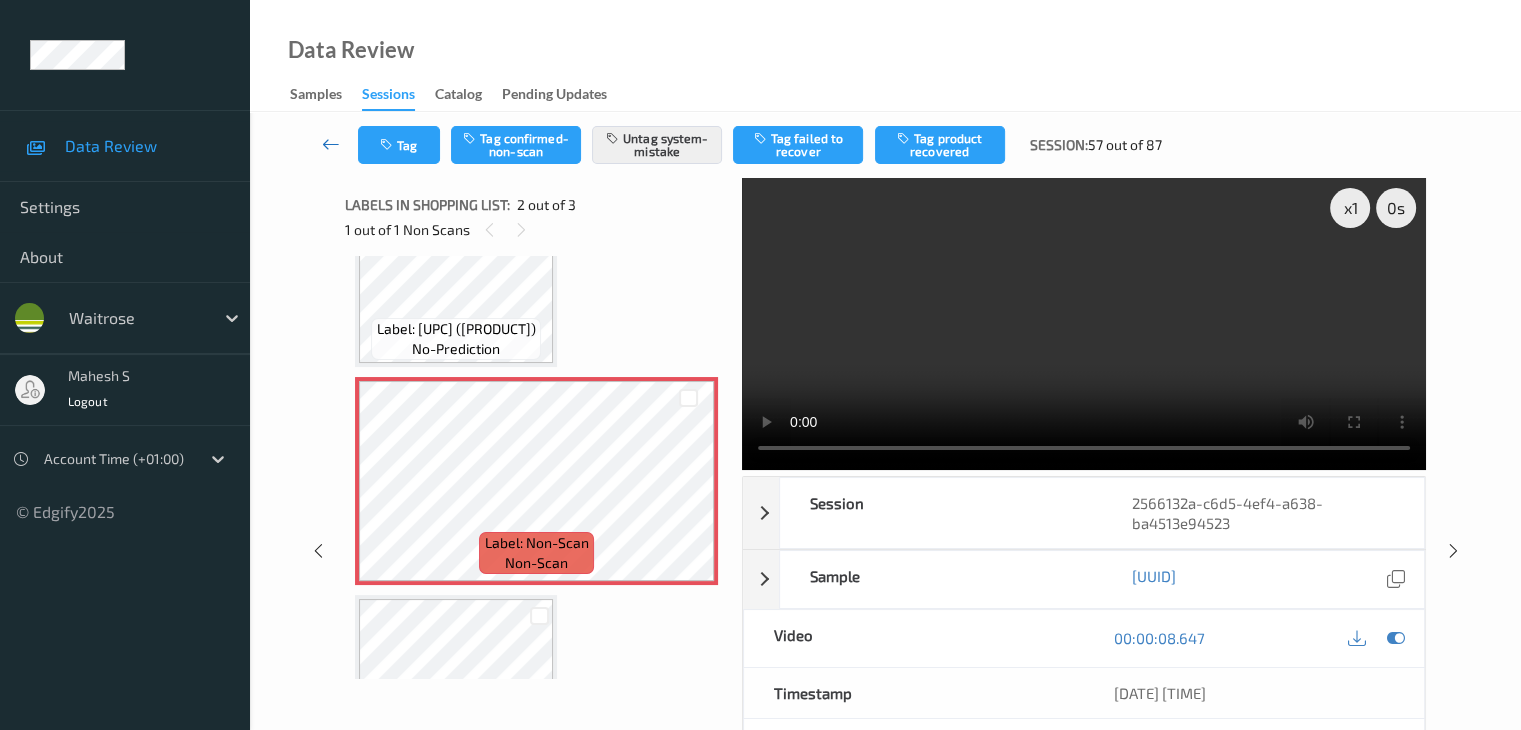 click at bounding box center (331, 144) 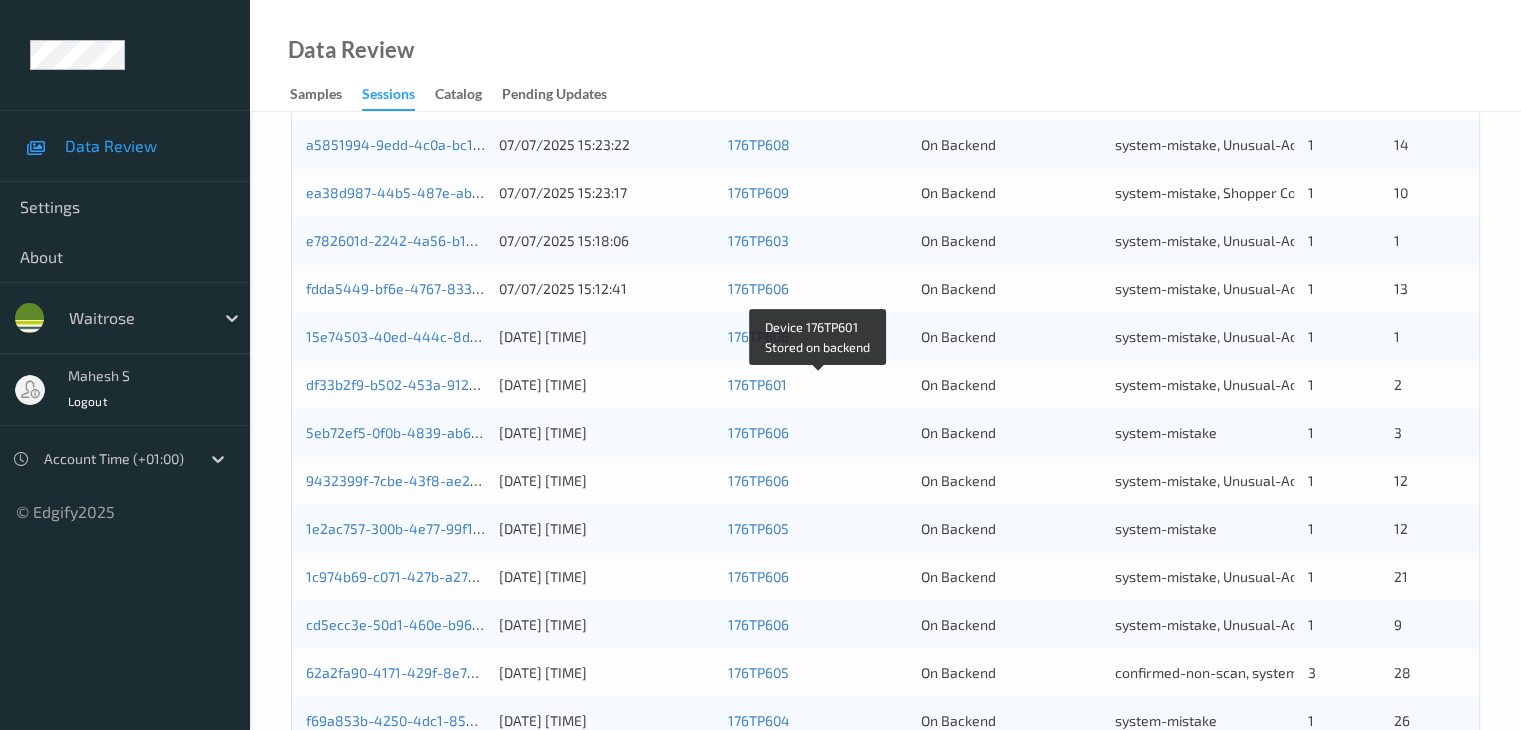 scroll, scrollTop: 900, scrollLeft: 0, axis: vertical 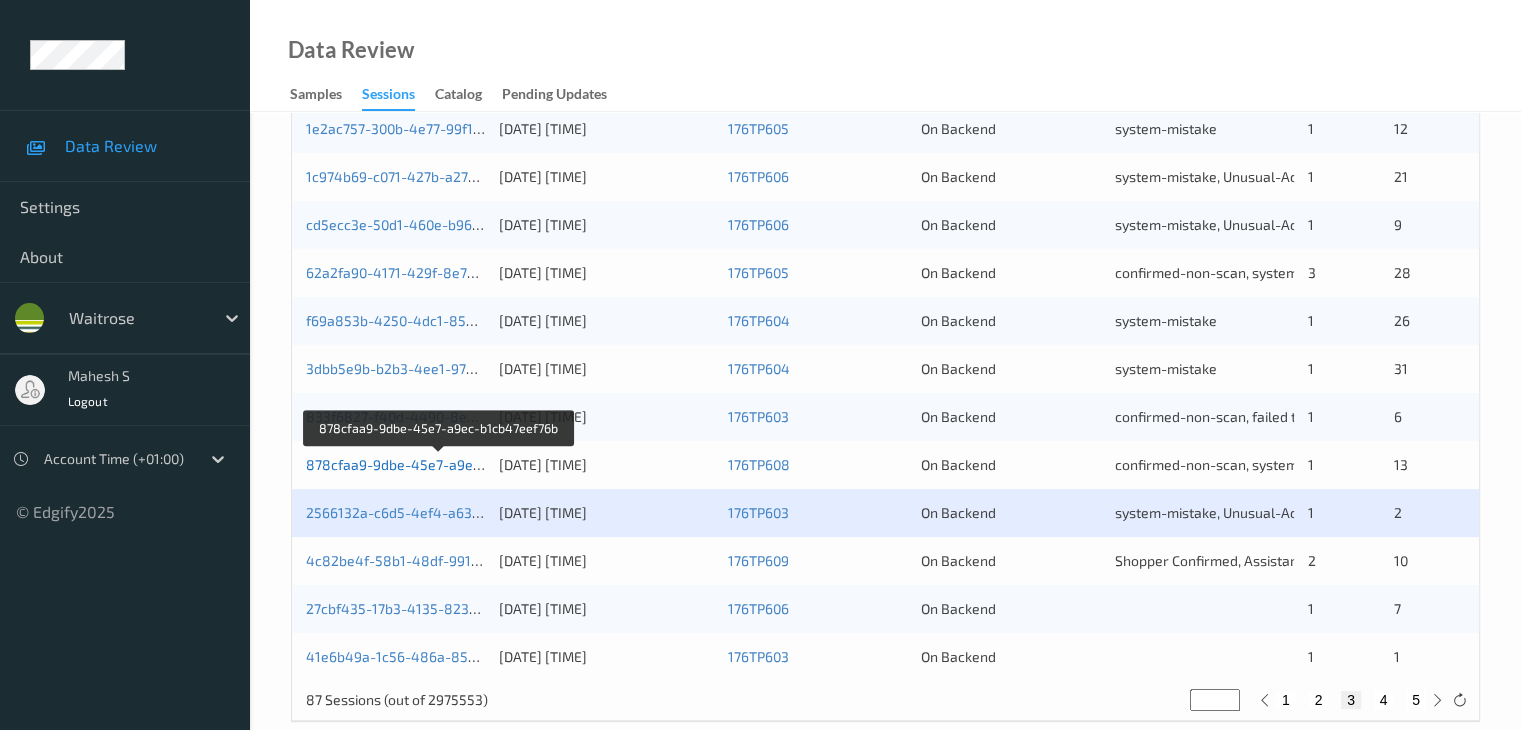 click on "878cfaa9-9dbe-45e7-a9ec-b1cb47eef76b" at bounding box center (440, 464) 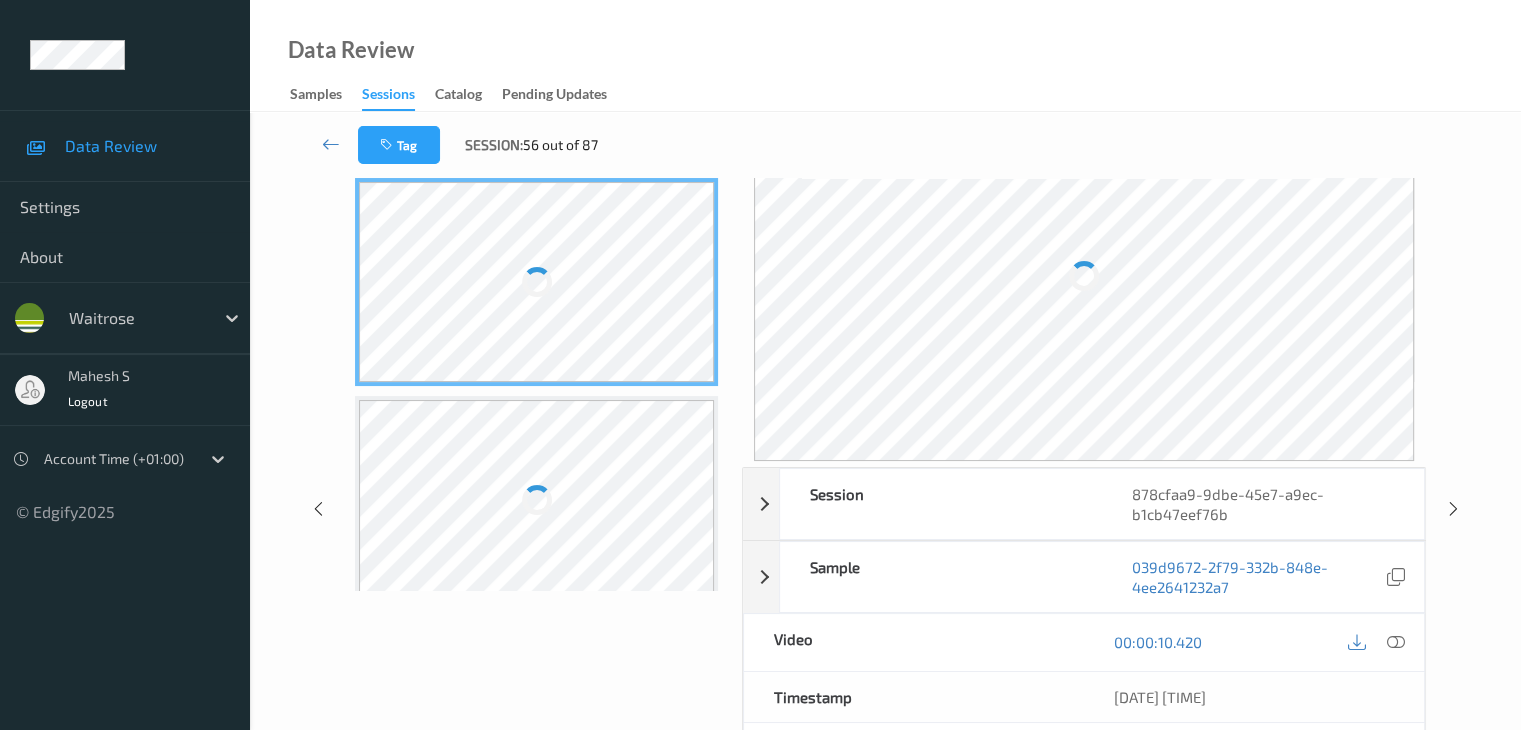 scroll, scrollTop: 24, scrollLeft: 0, axis: vertical 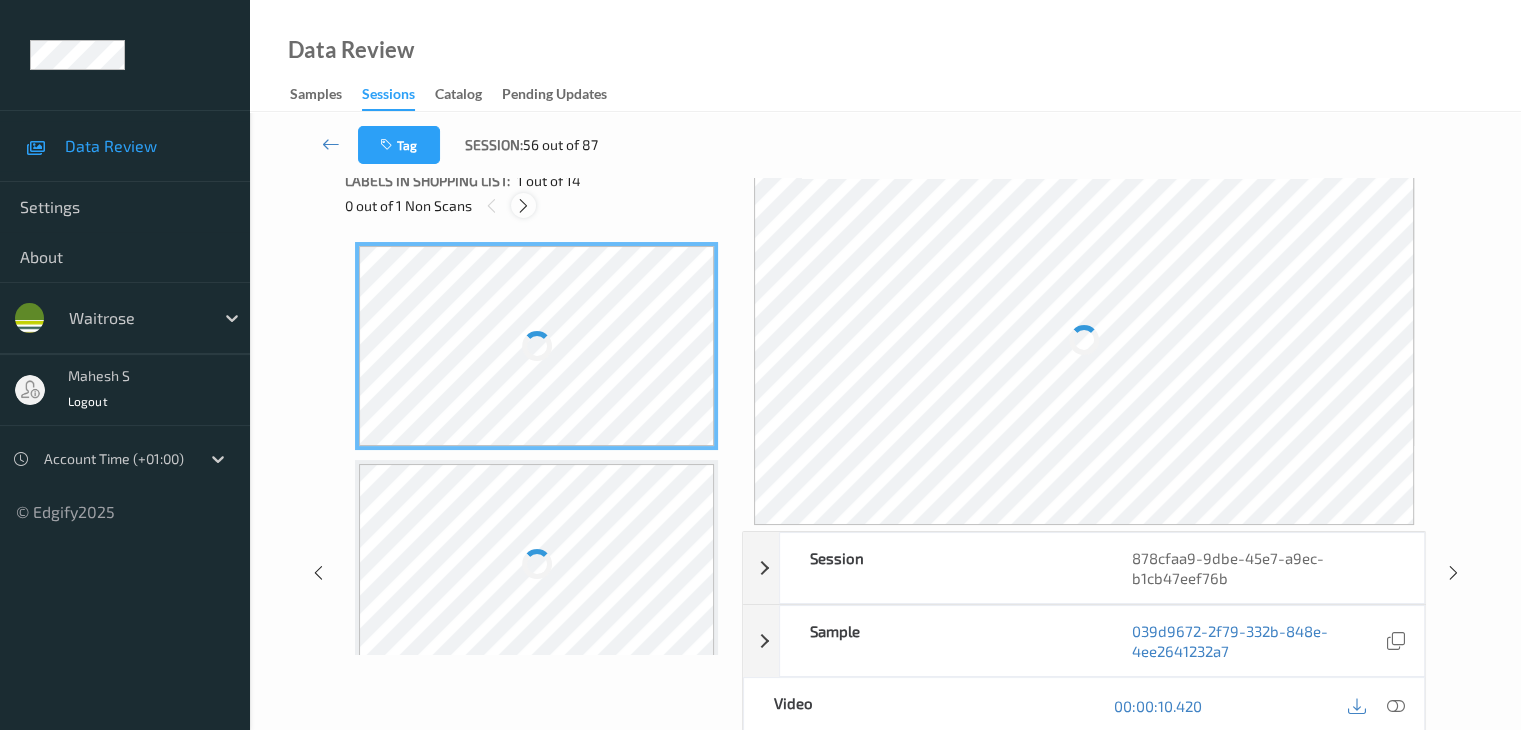 click at bounding box center (523, 206) 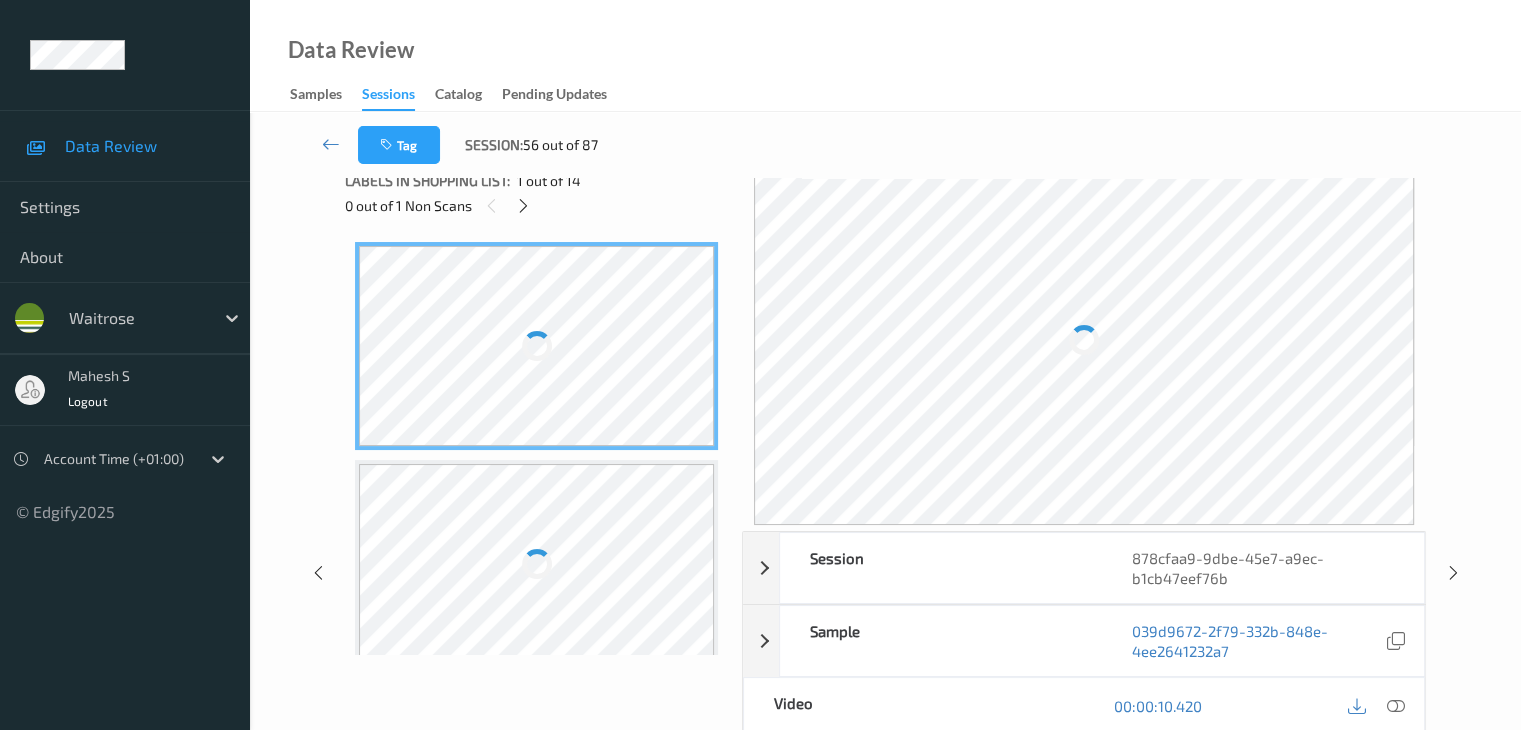 scroll, scrollTop: 880, scrollLeft: 0, axis: vertical 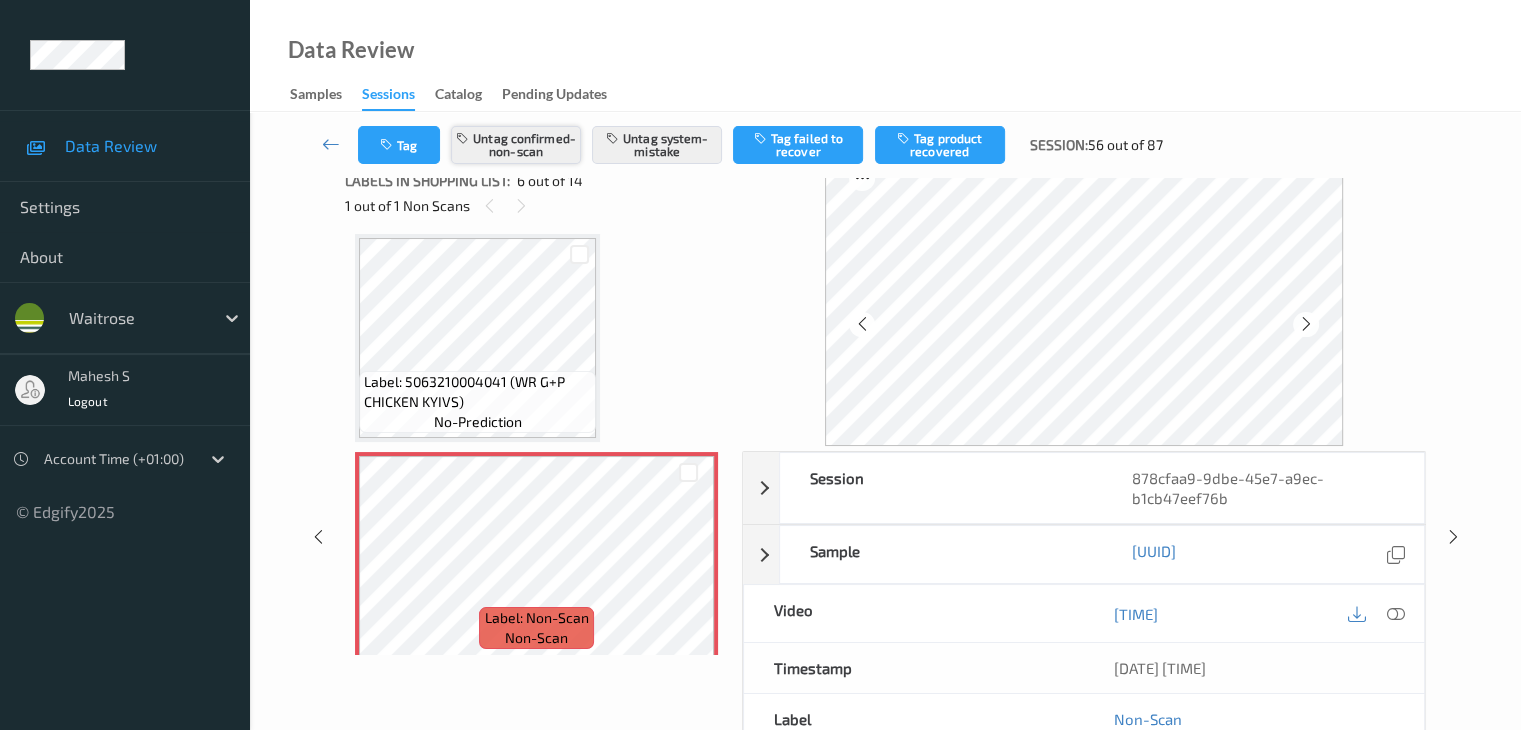 click on "Untag   confirmed-non-scan" at bounding box center (516, 145) 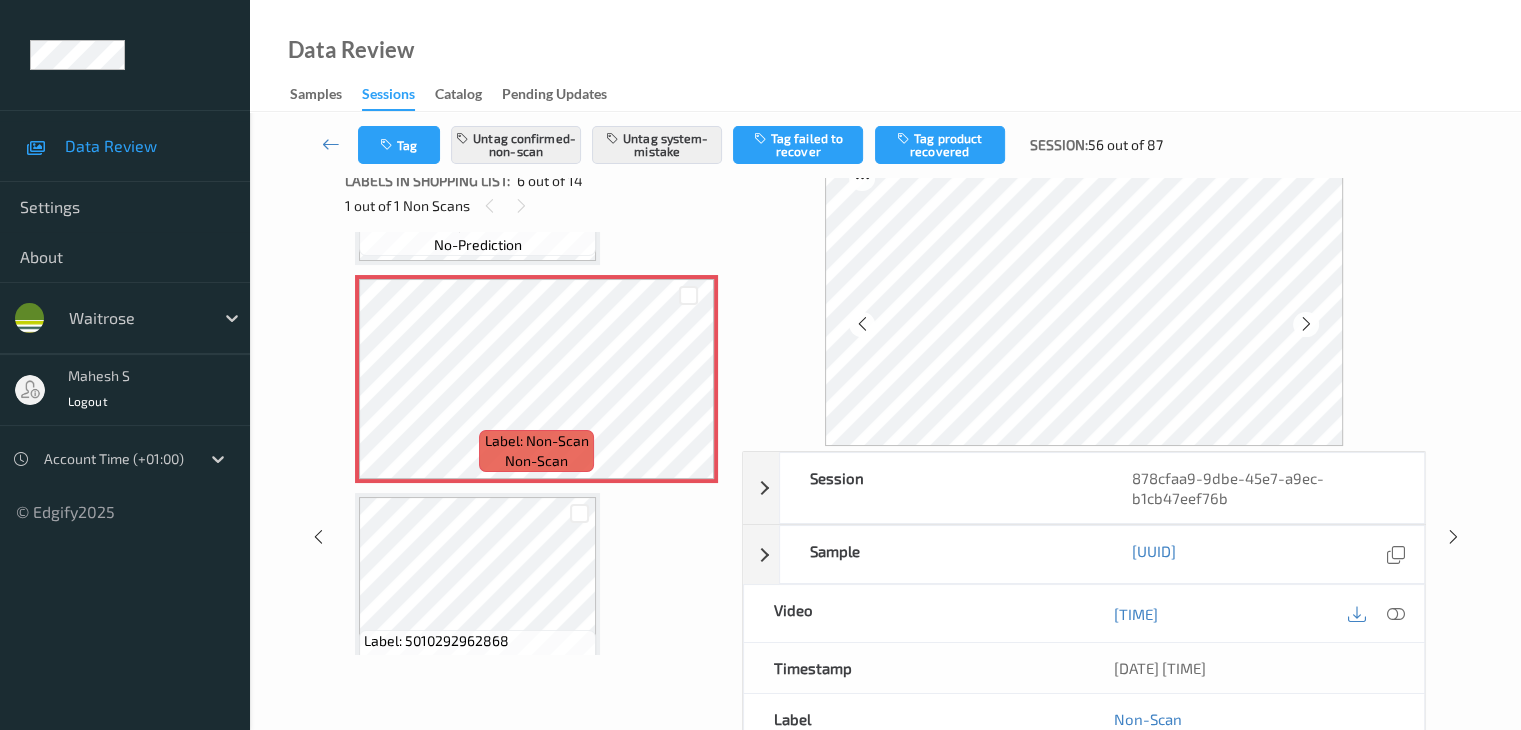 scroll, scrollTop: 1080, scrollLeft: 0, axis: vertical 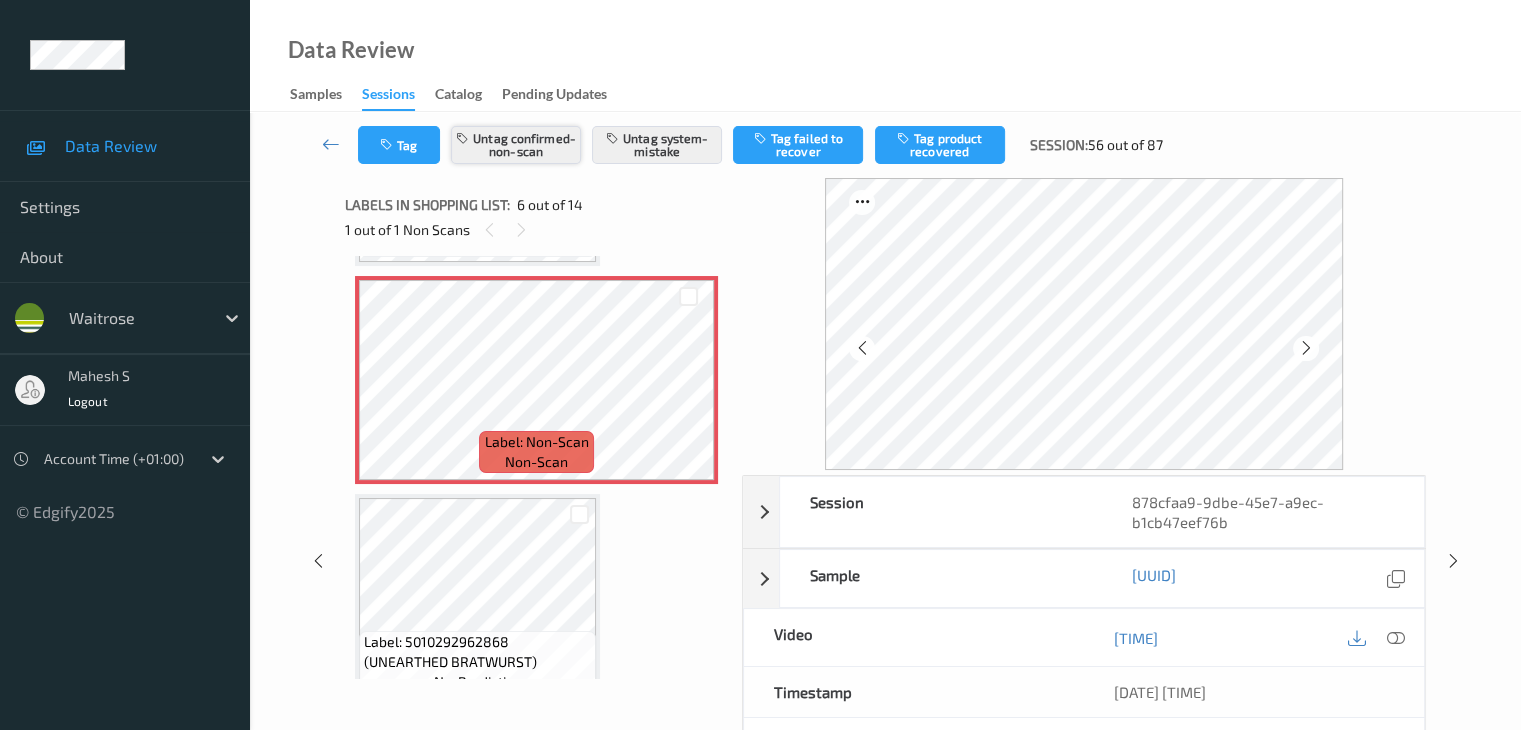 click on "Untag   confirmed-non-scan" at bounding box center [516, 145] 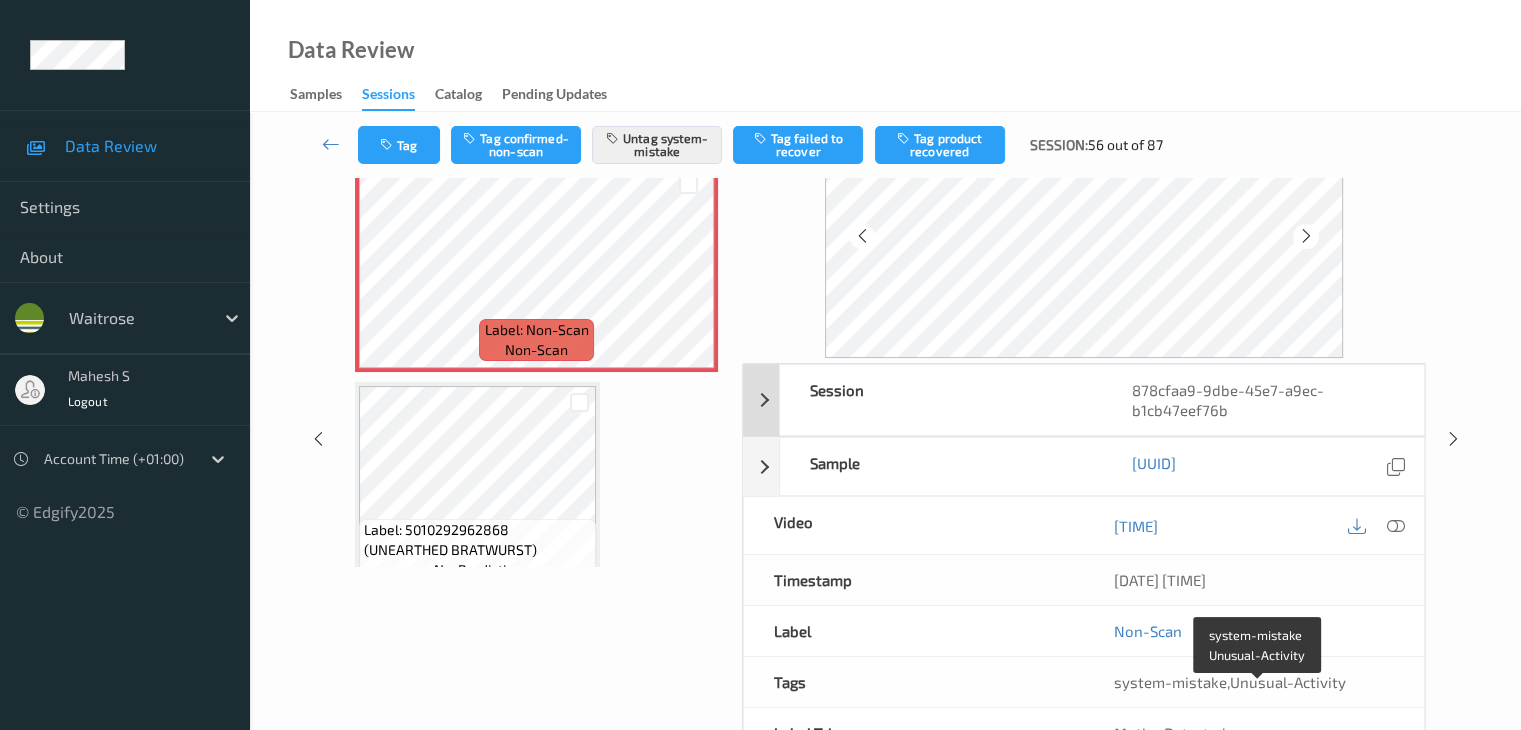 scroll, scrollTop: 0, scrollLeft: 0, axis: both 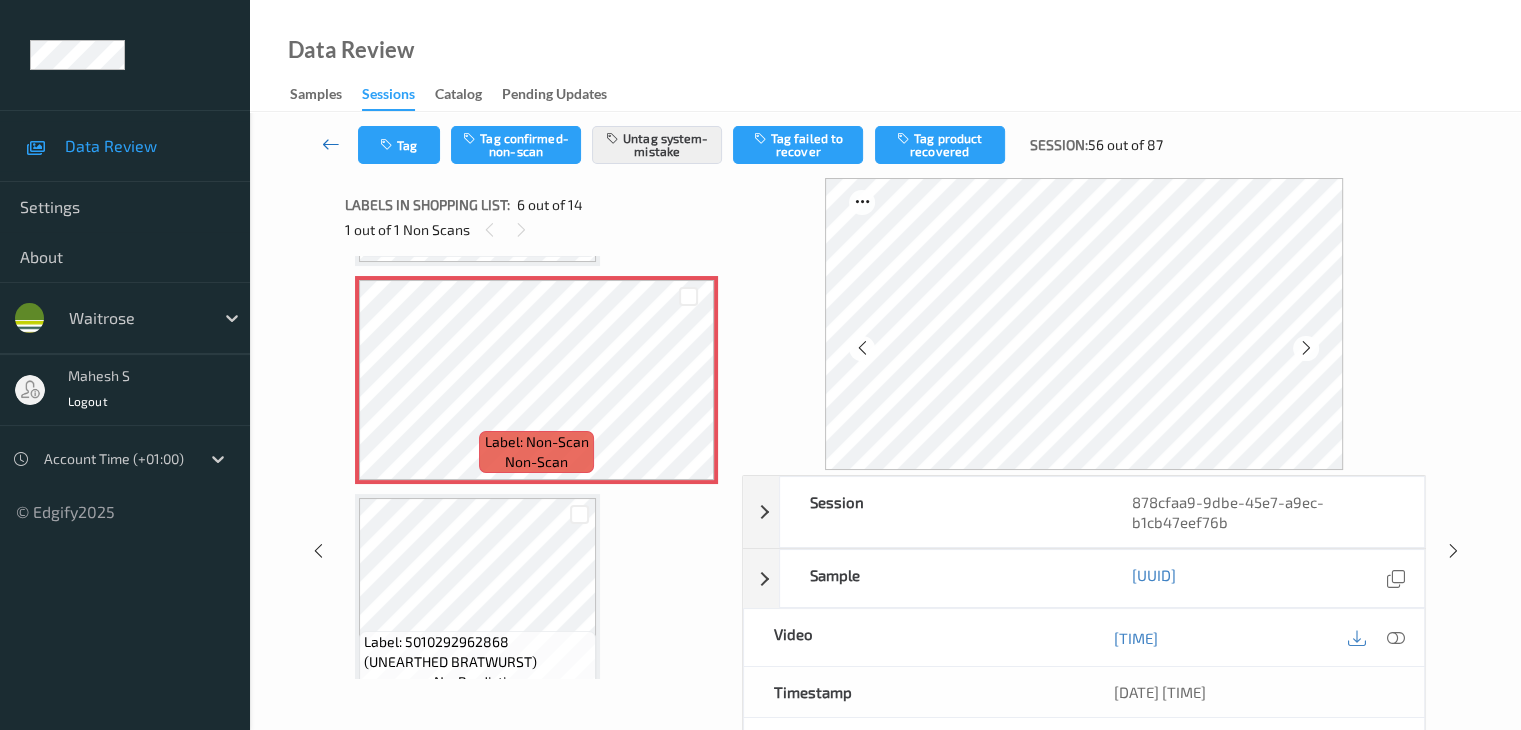 click at bounding box center [331, 144] 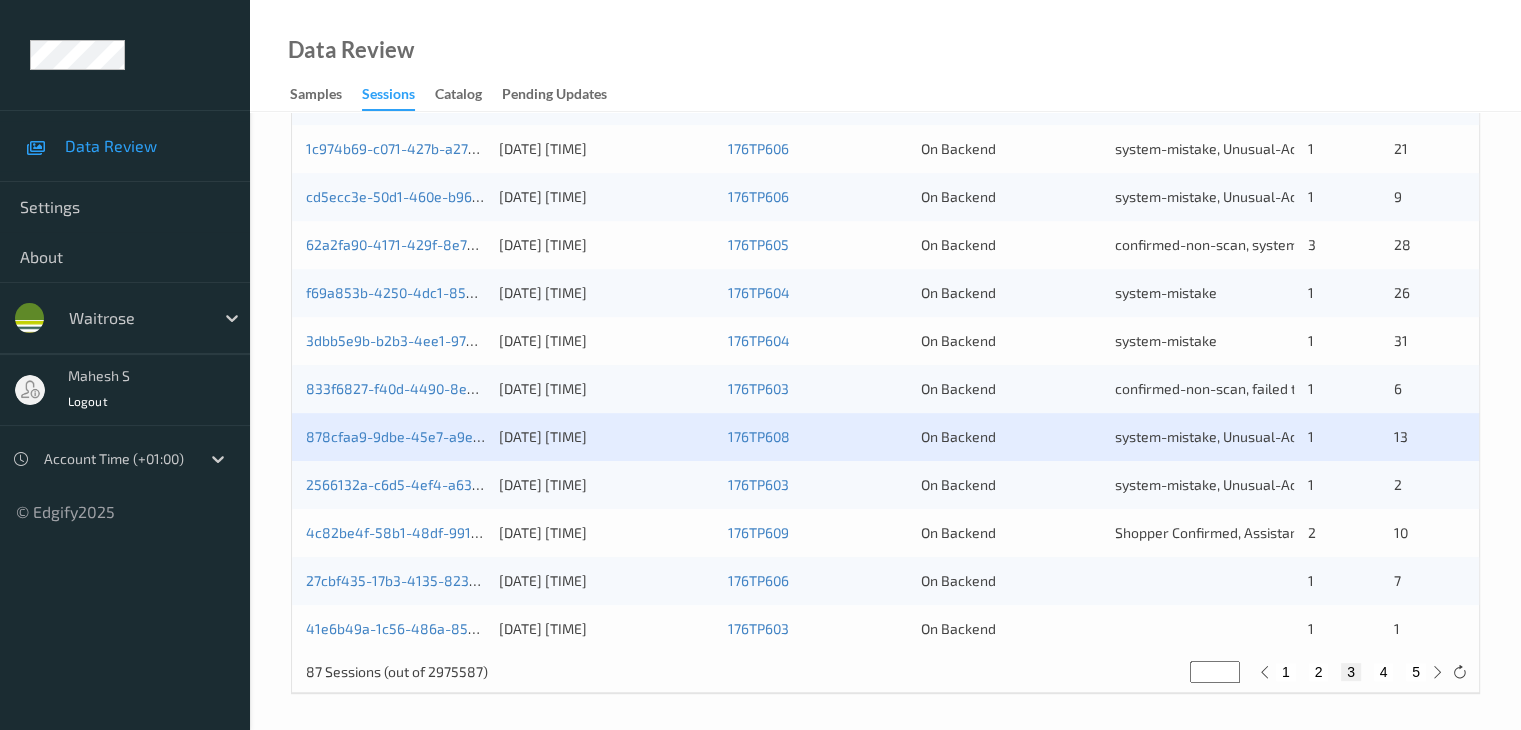 scroll, scrollTop: 932, scrollLeft: 0, axis: vertical 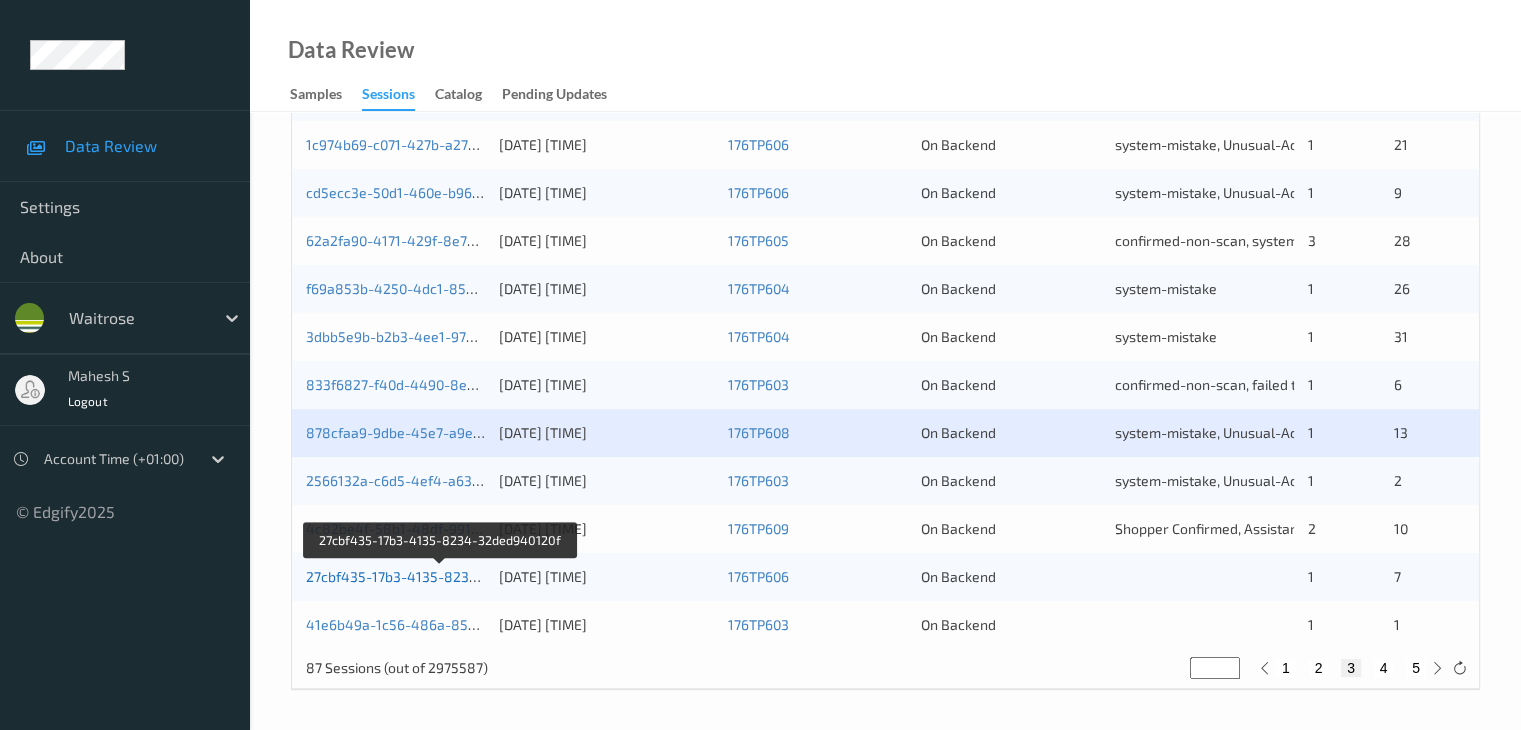 click on "27cbf435-17b3-4135-8234-32ded940120f" at bounding box center (441, 576) 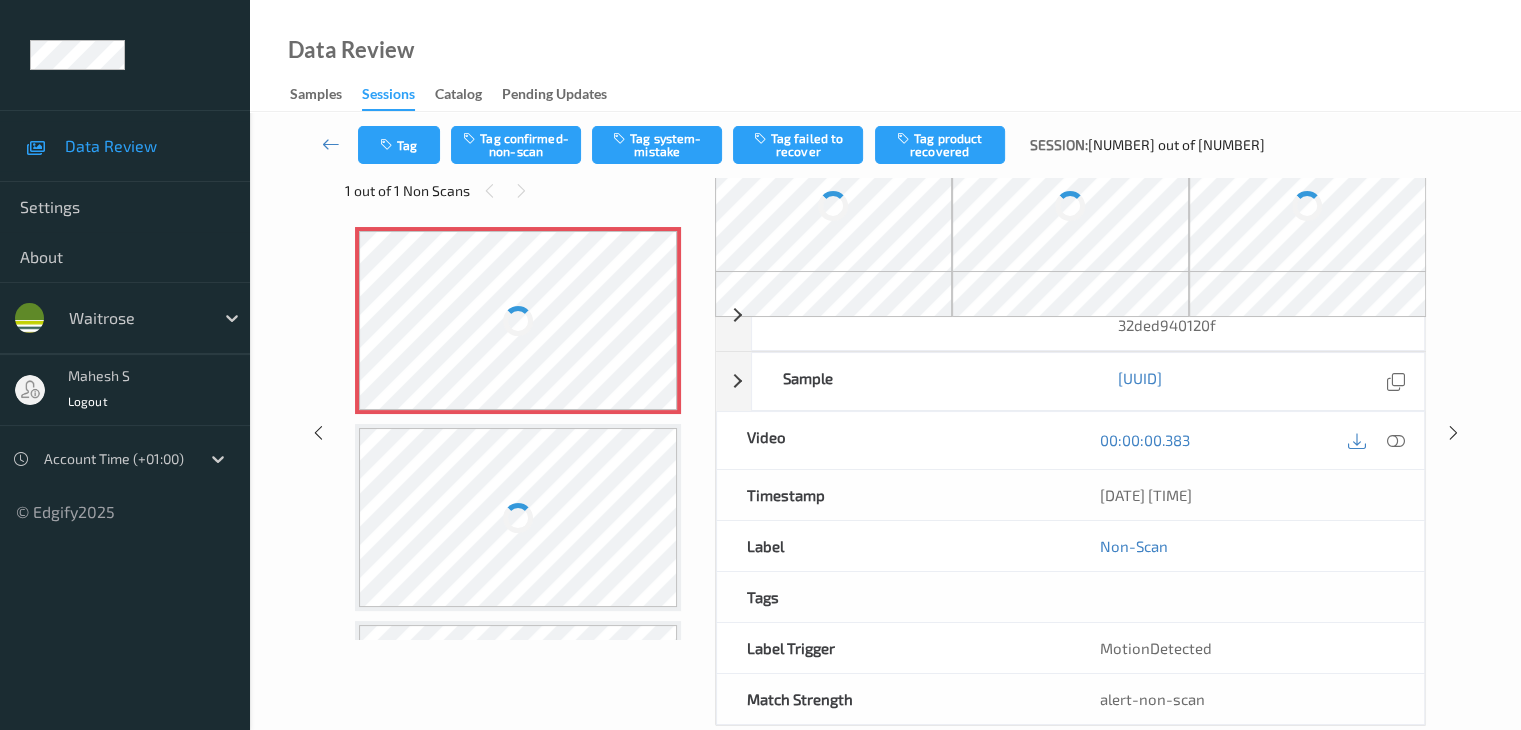 scroll, scrollTop: 0, scrollLeft: 0, axis: both 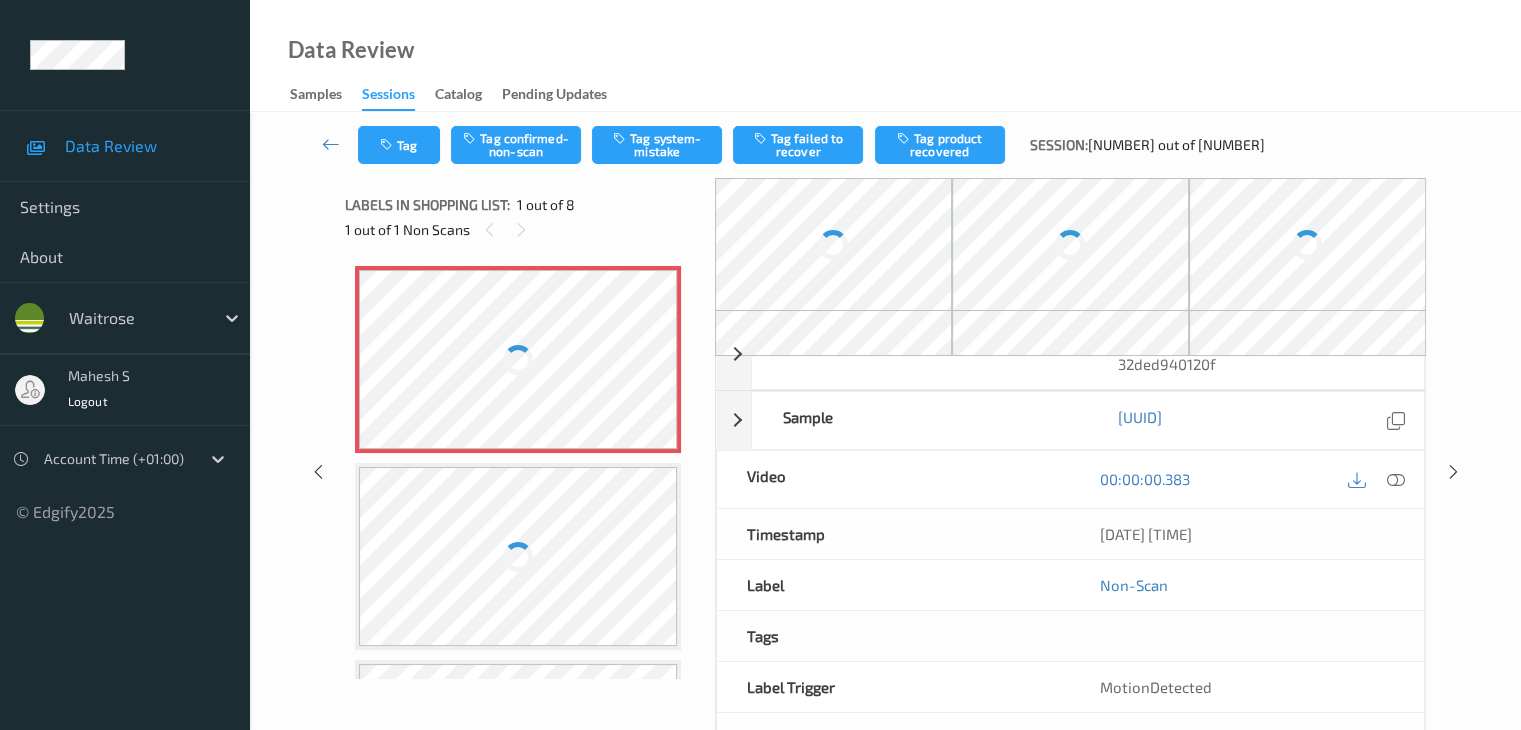click at bounding box center [518, 359] 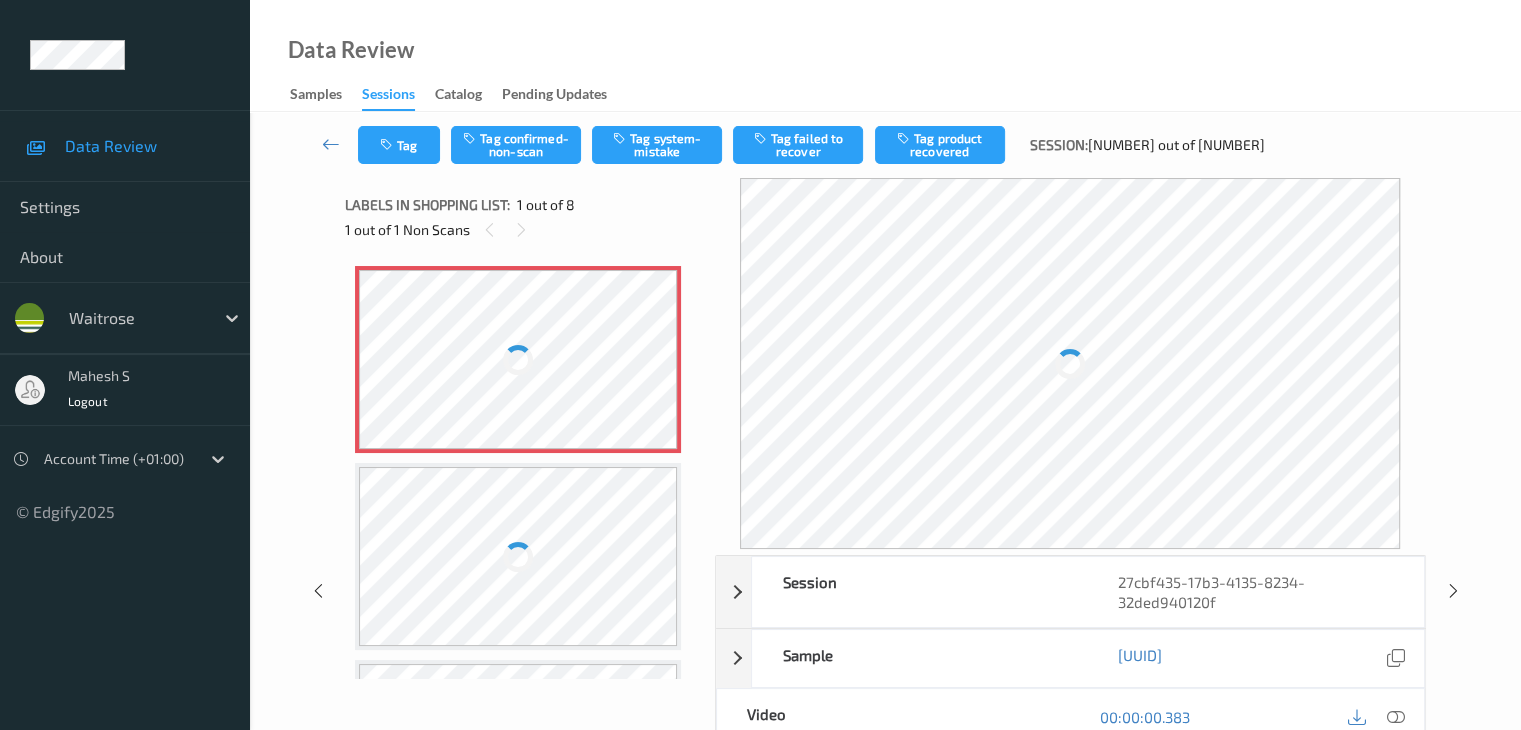 click at bounding box center (518, 556) 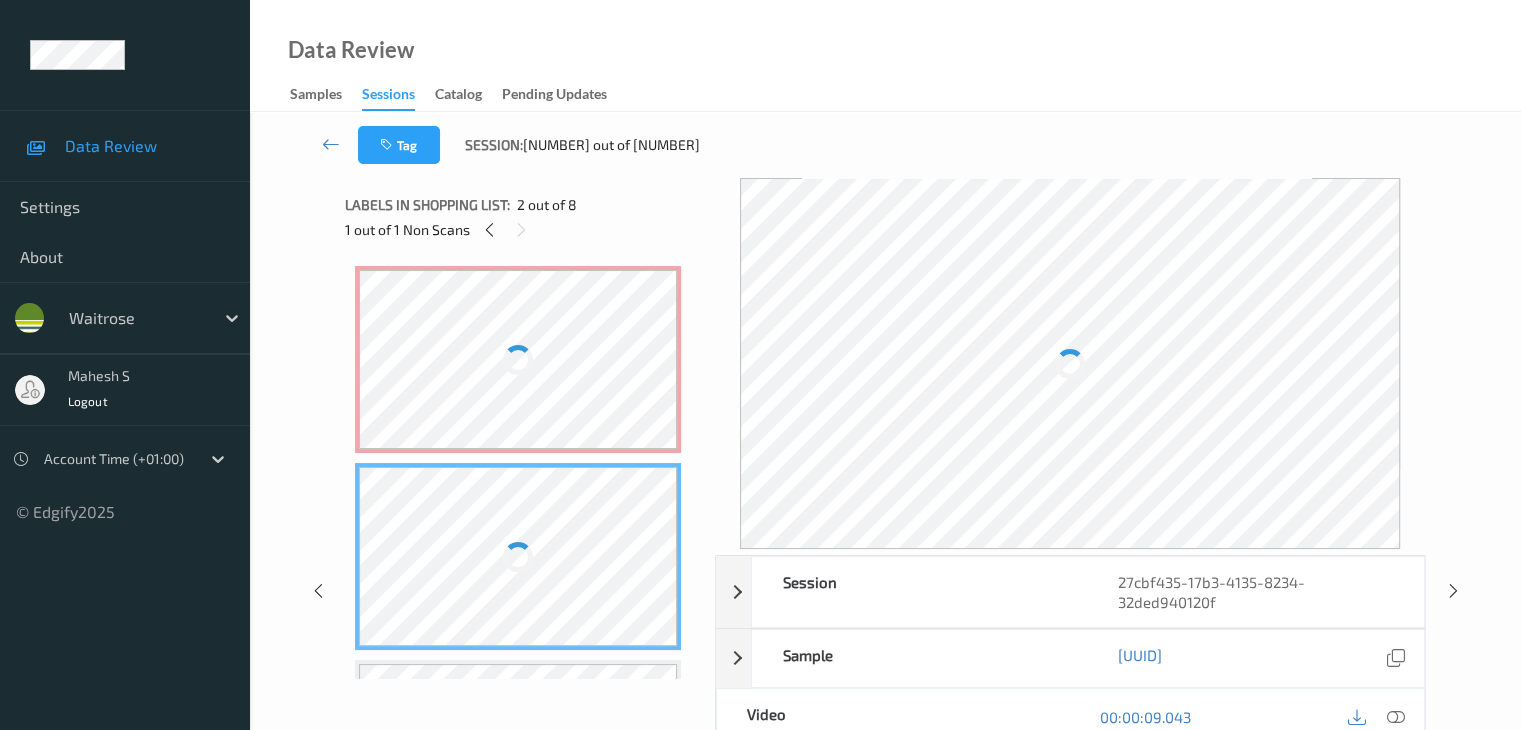 click at bounding box center (518, 359) 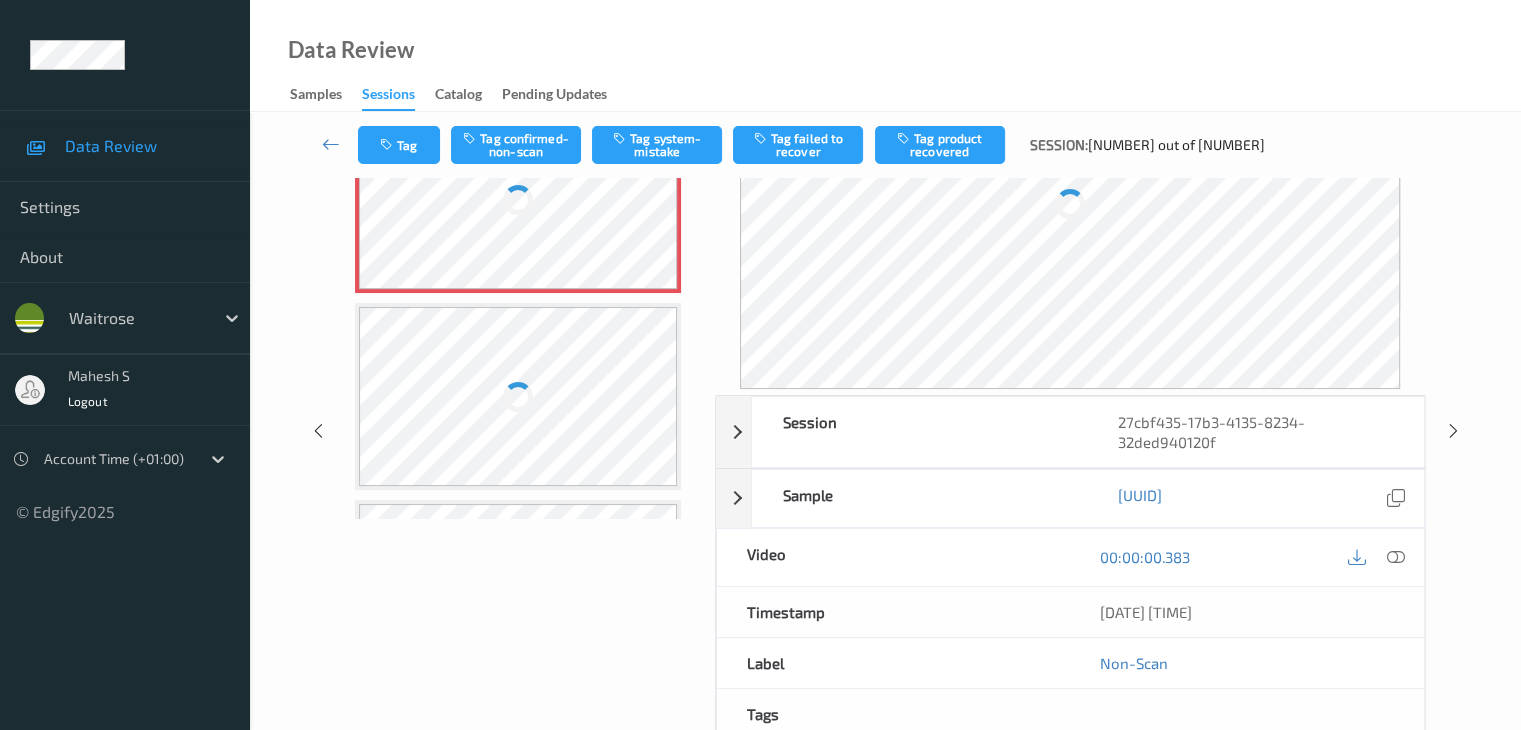 scroll, scrollTop: 324, scrollLeft: 0, axis: vertical 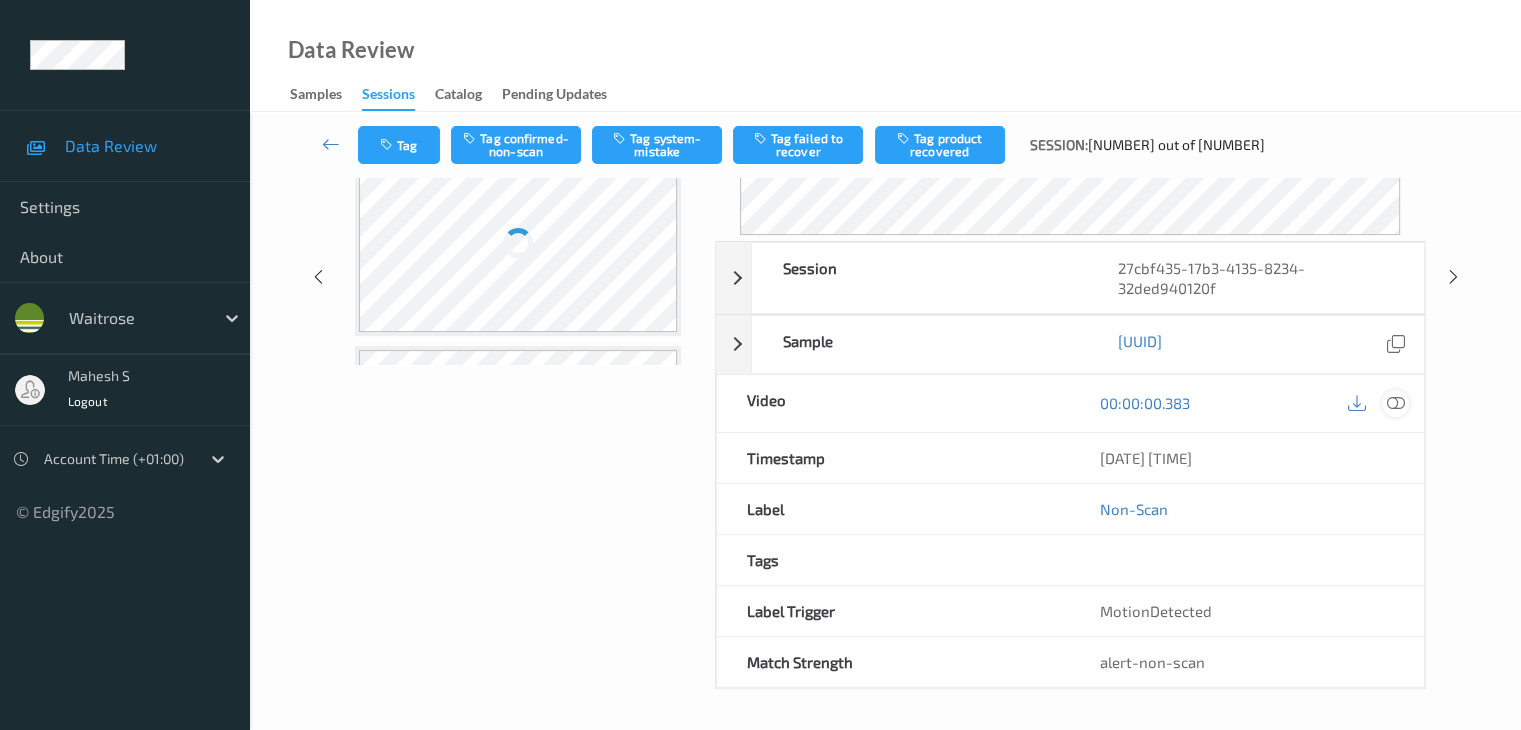 click at bounding box center (1395, 403) 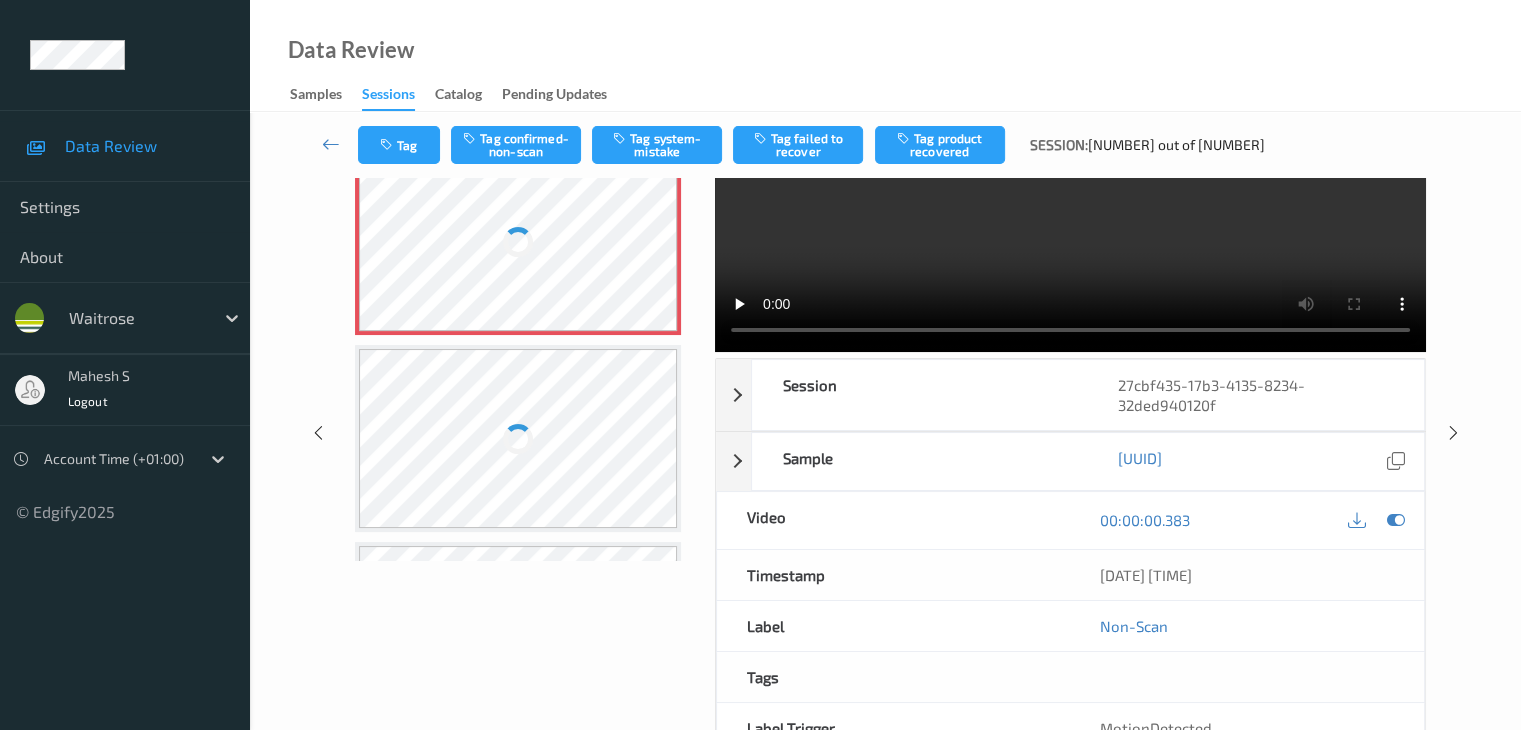 scroll, scrollTop: 0, scrollLeft: 0, axis: both 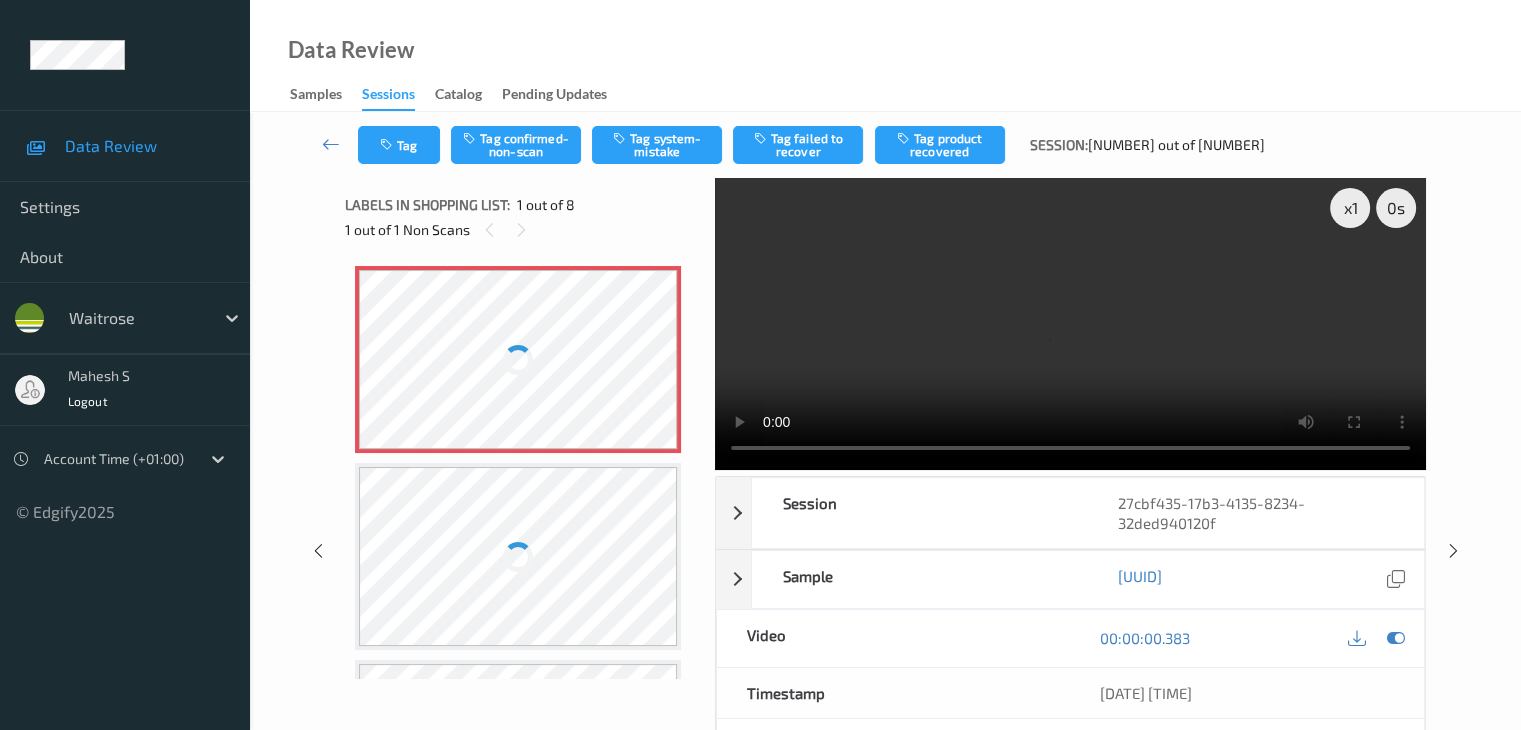 type 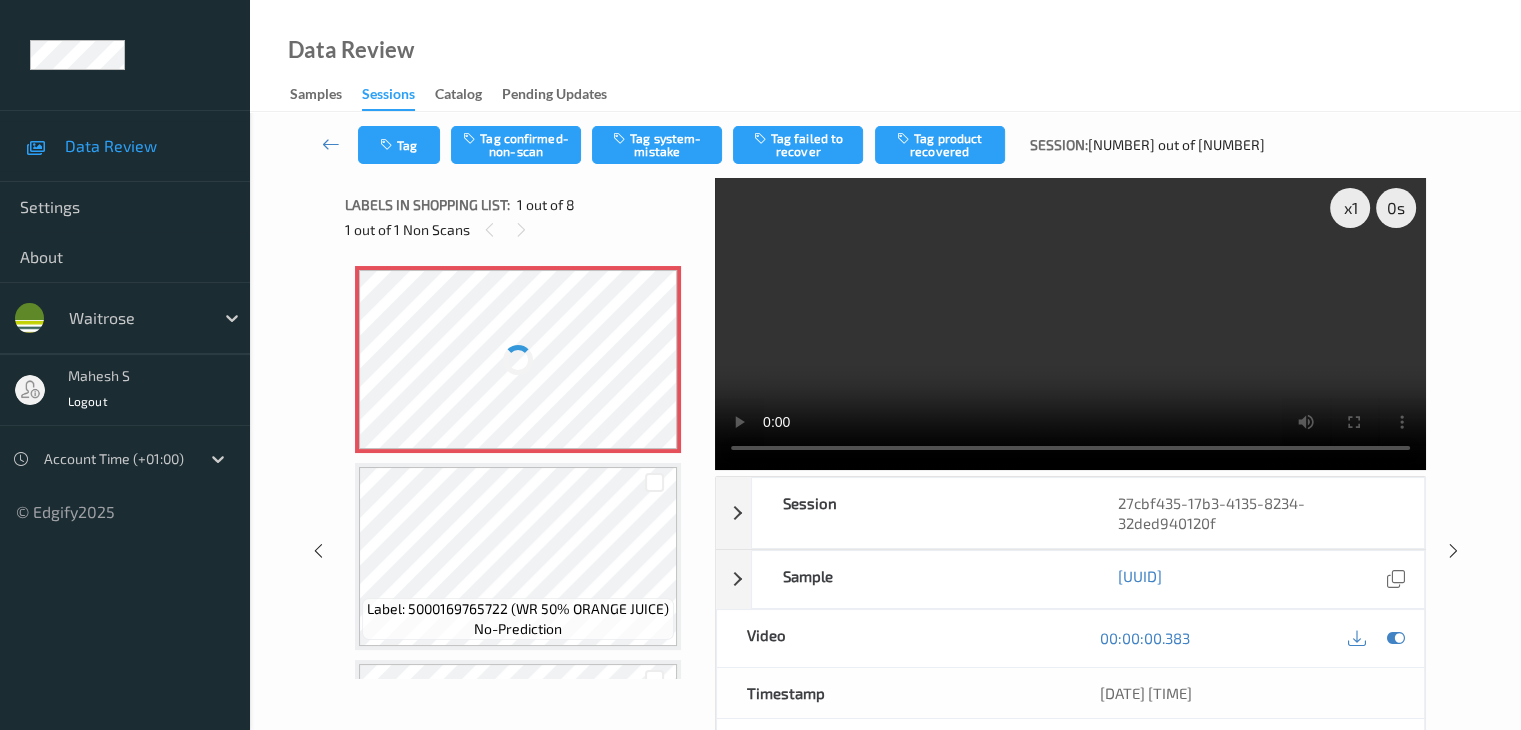 click at bounding box center [518, 359] 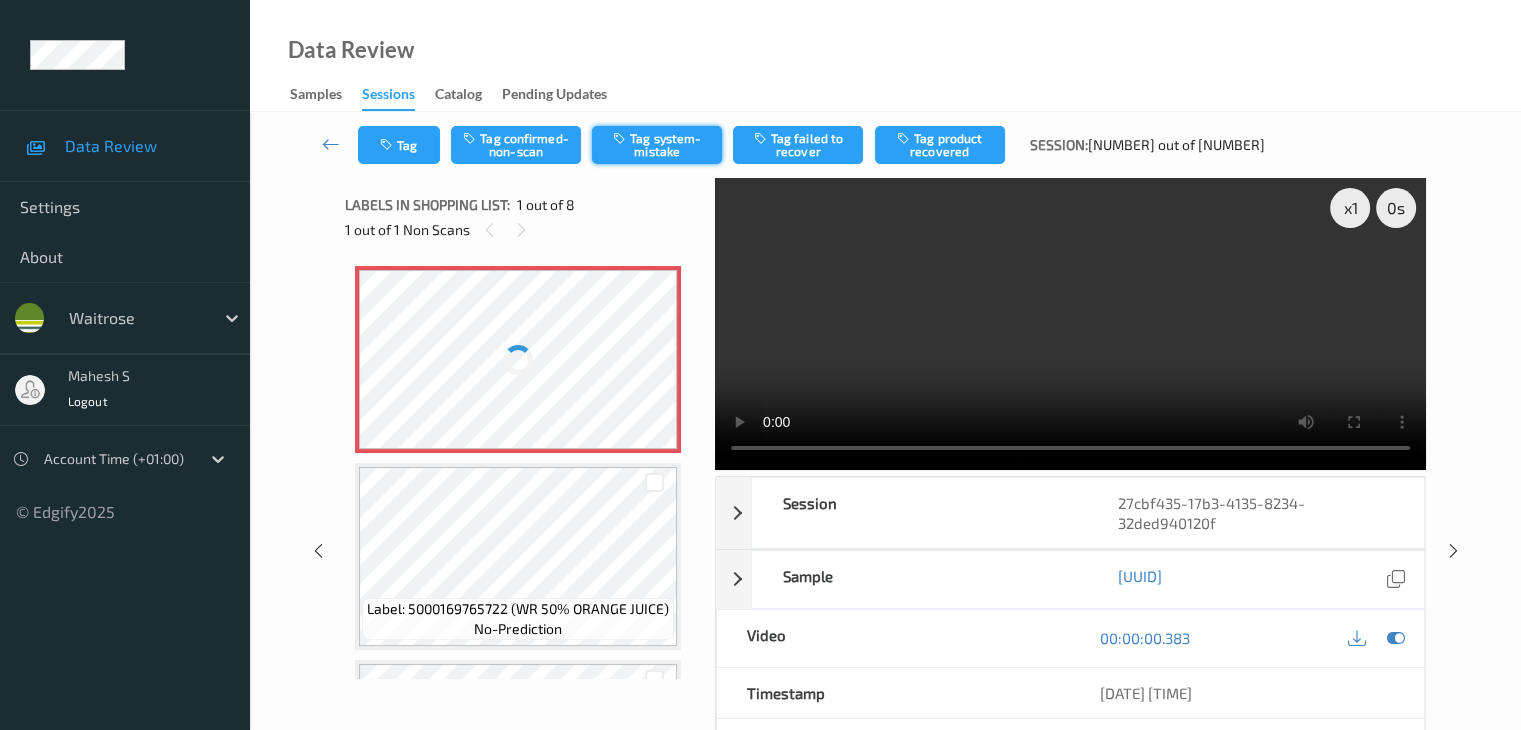 click on "Tag   system-mistake" at bounding box center [657, 145] 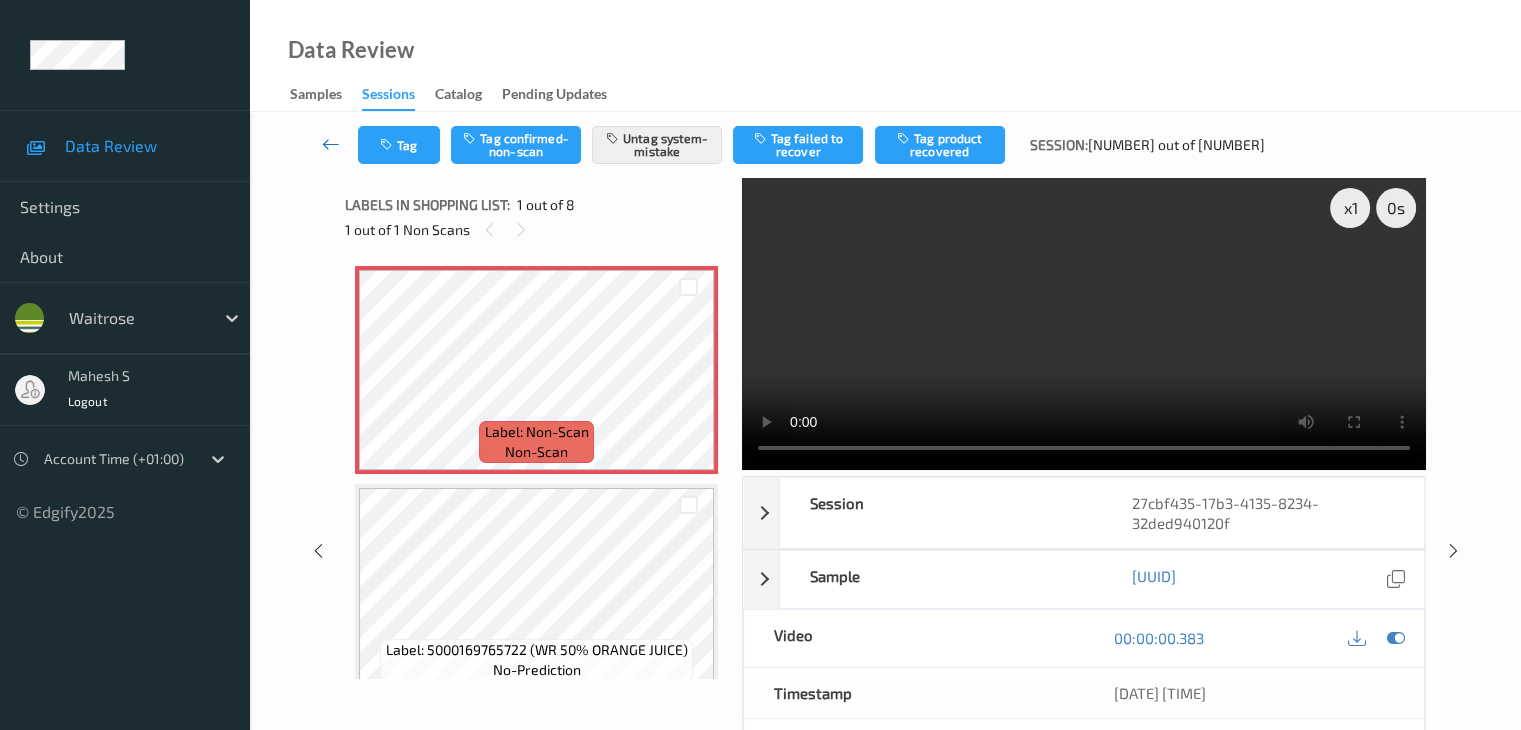 click at bounding box center (331, 144) 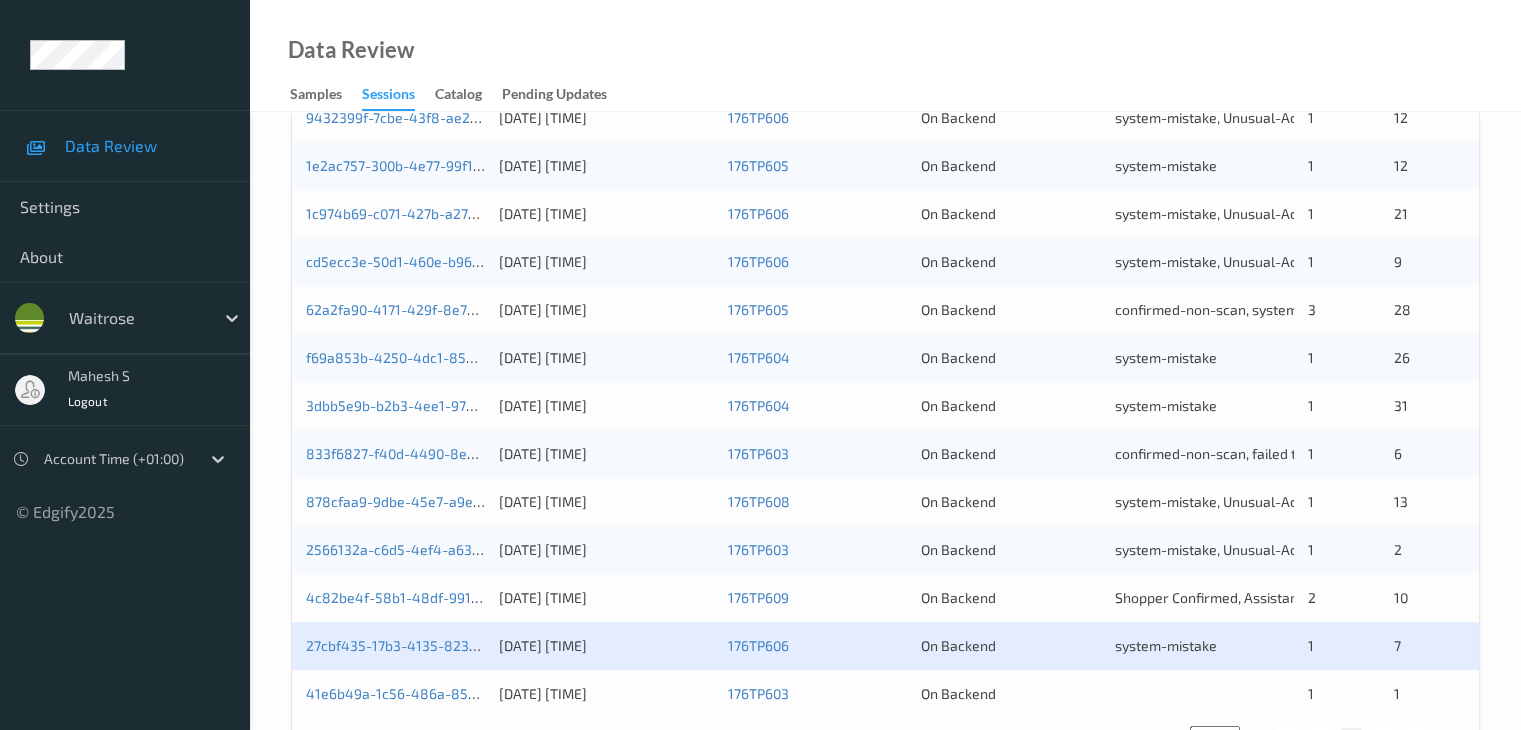 scroll, scrollTop: 932, scrollLeft: 0, axis: vertical 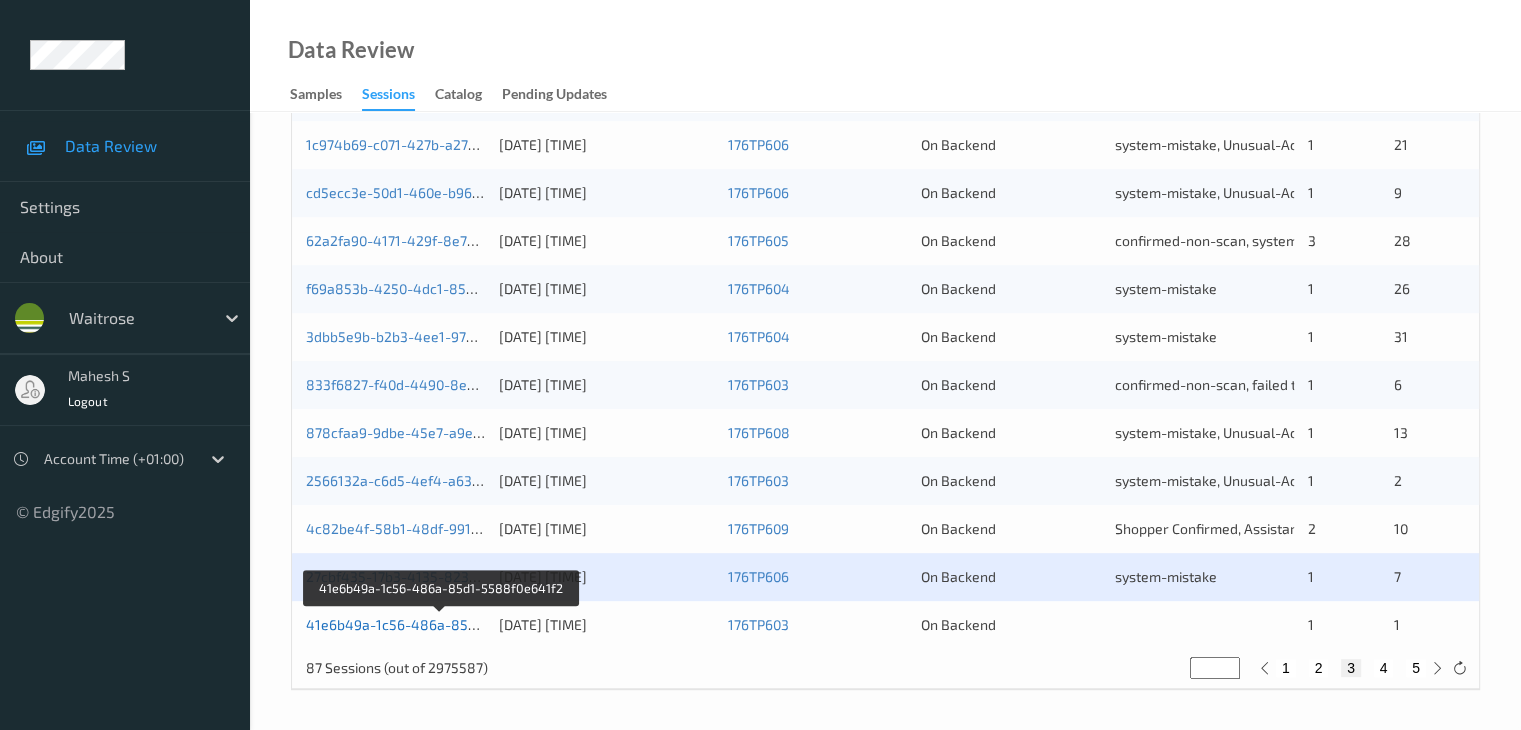 click on "41e6b49a-1c56-486a-85d1-5588f0e641f2" at bounding box center [442, 624] 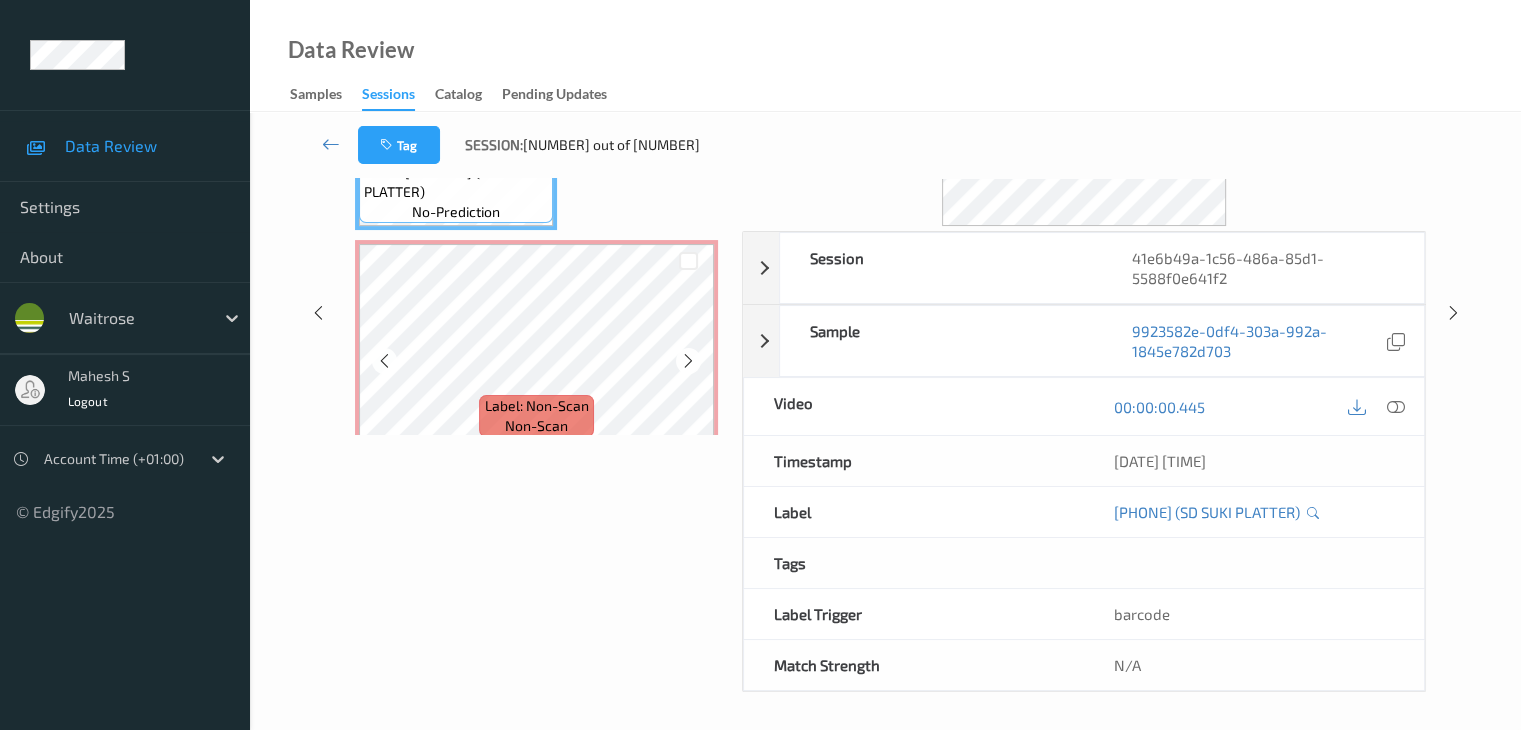 scroll, scrollTop: 0, scrollLeft: 0, axis: both 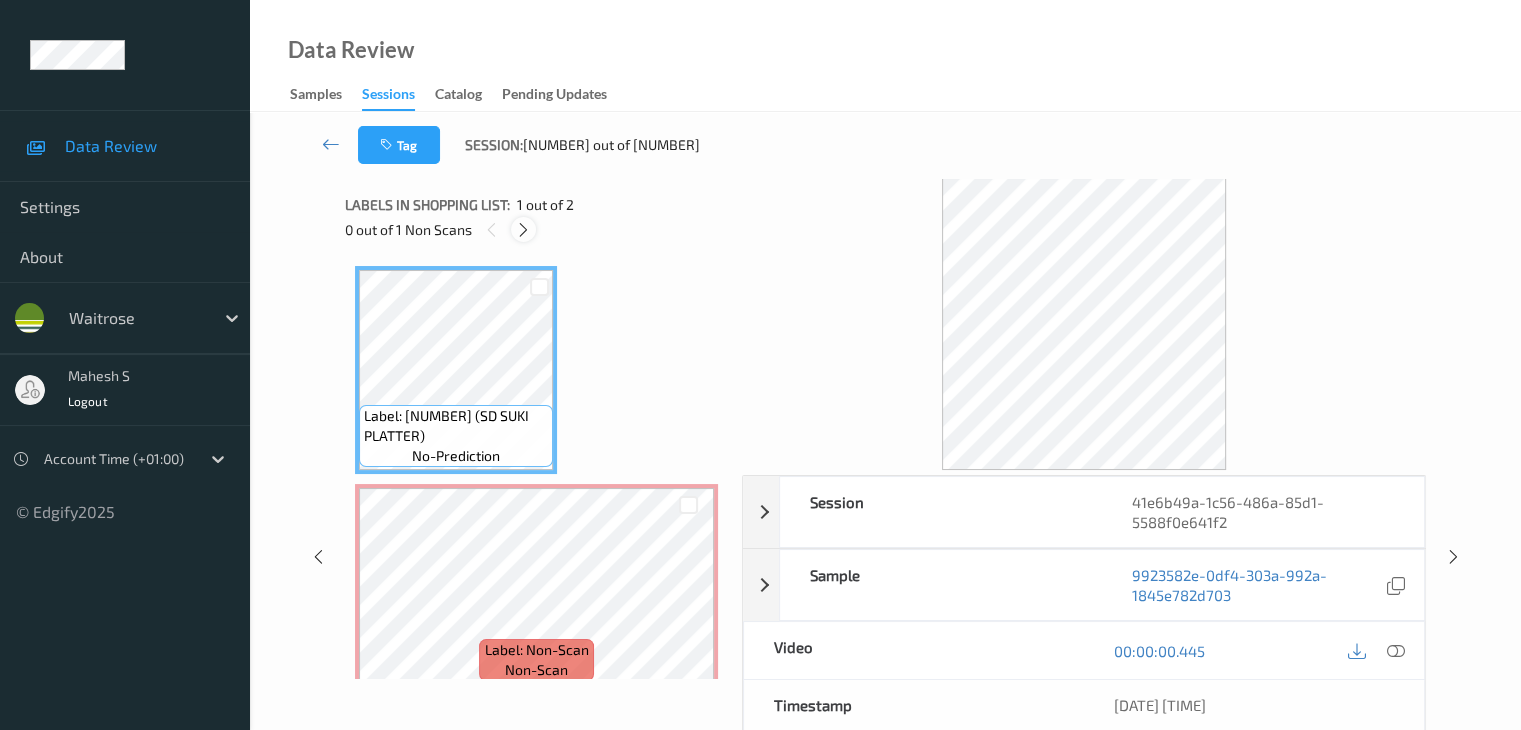 click at bounding box center (523, 230) 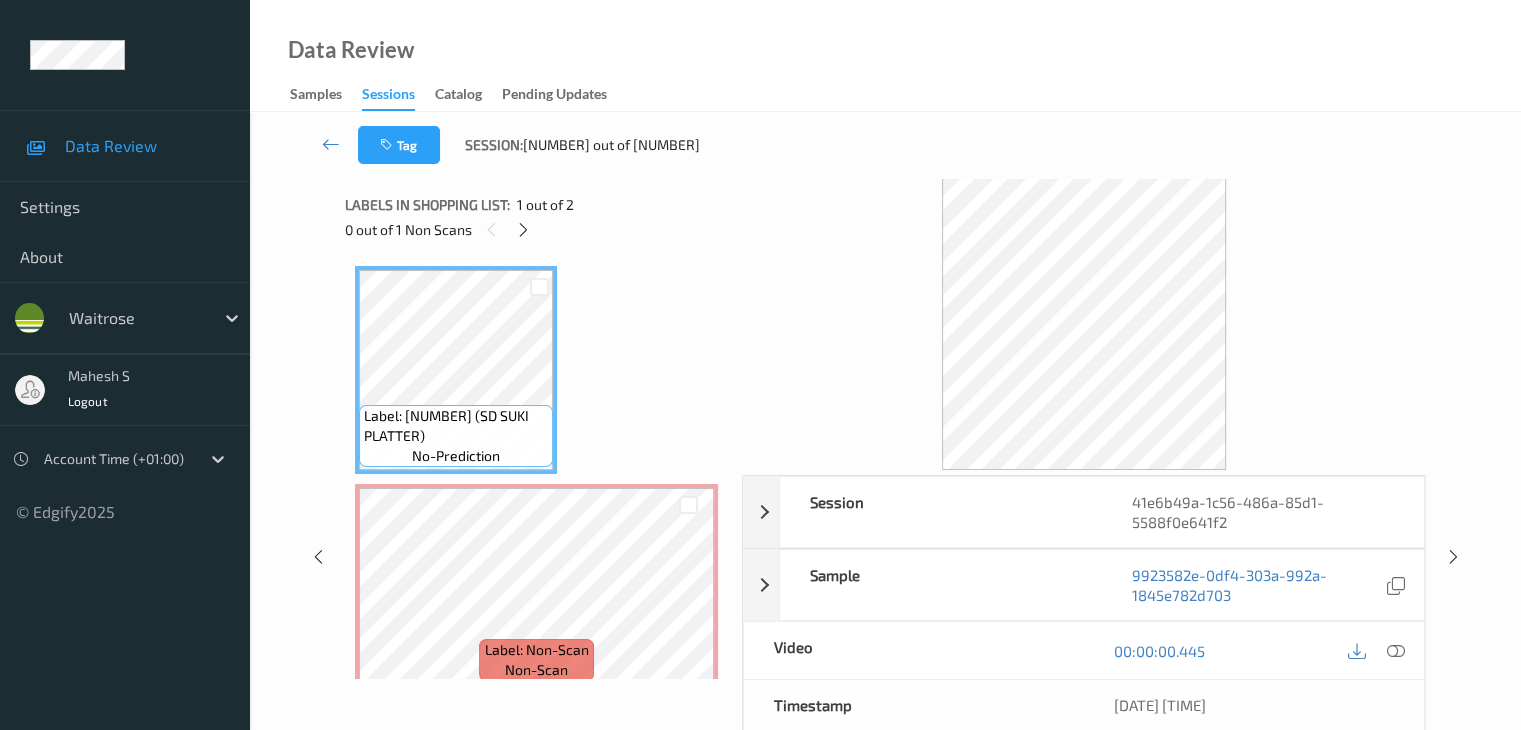 scroll, scrollTop: 10, scrollLeft: 0, axis: vertical 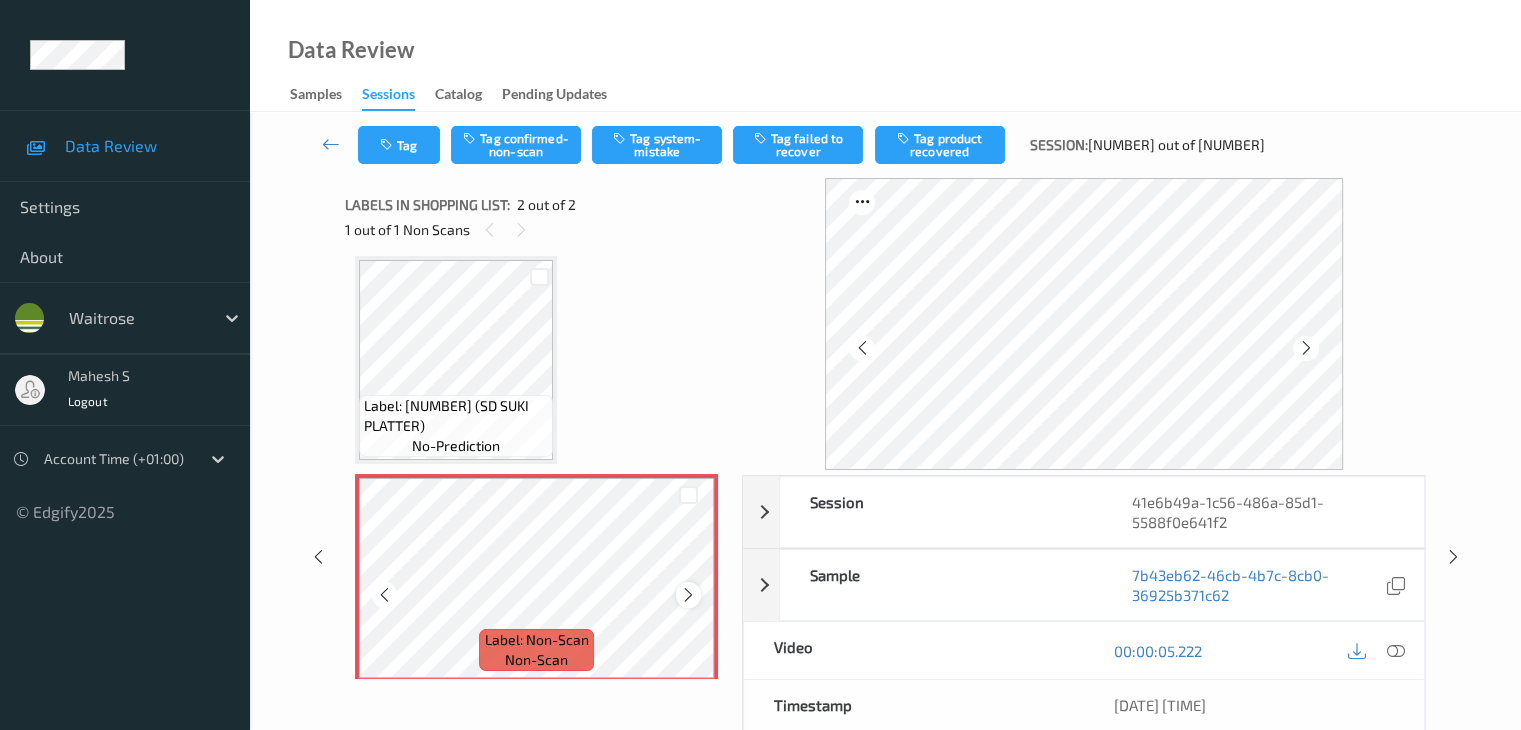click at bounding box center (688, 594) 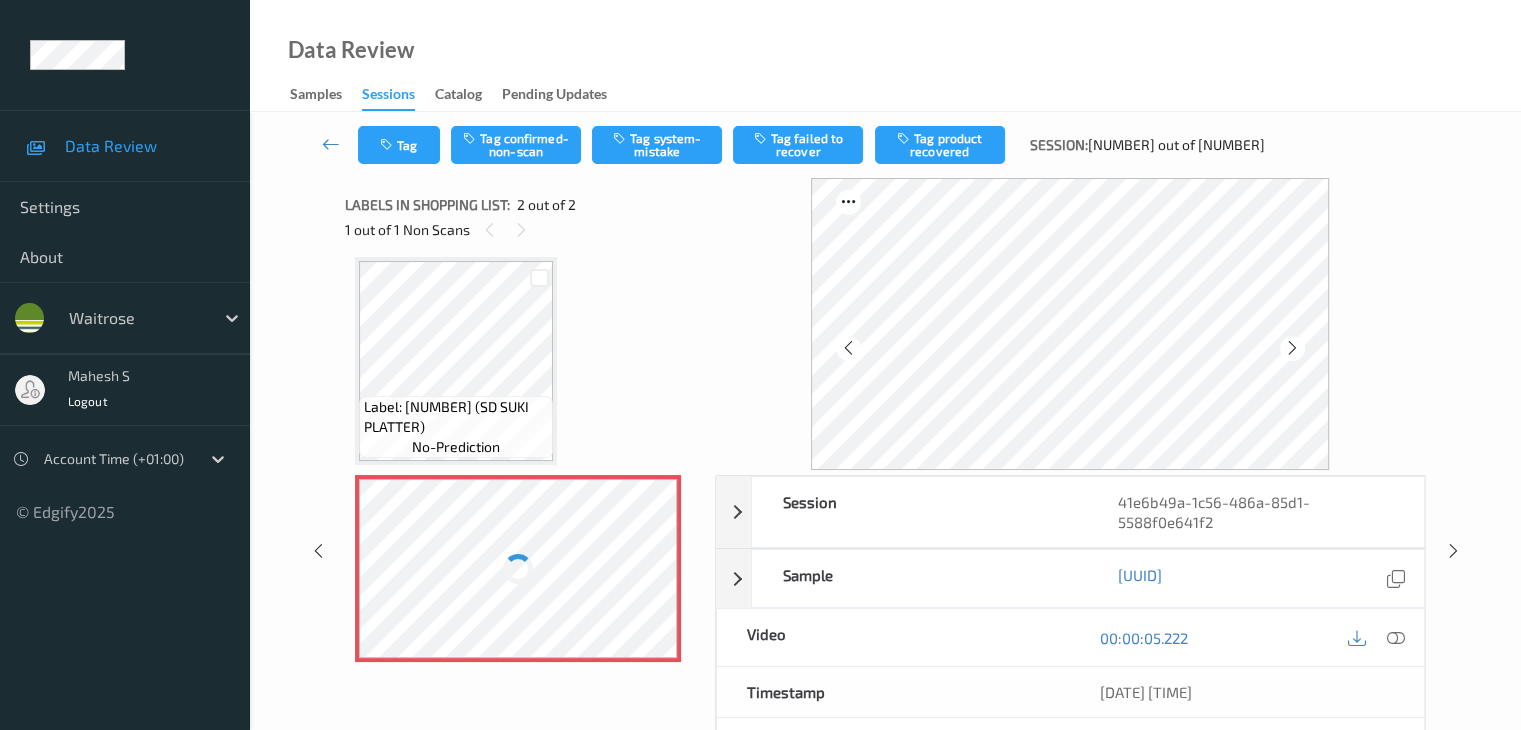 click on "Label: Non-Scan non-scan" at bounding box center (518, 568) 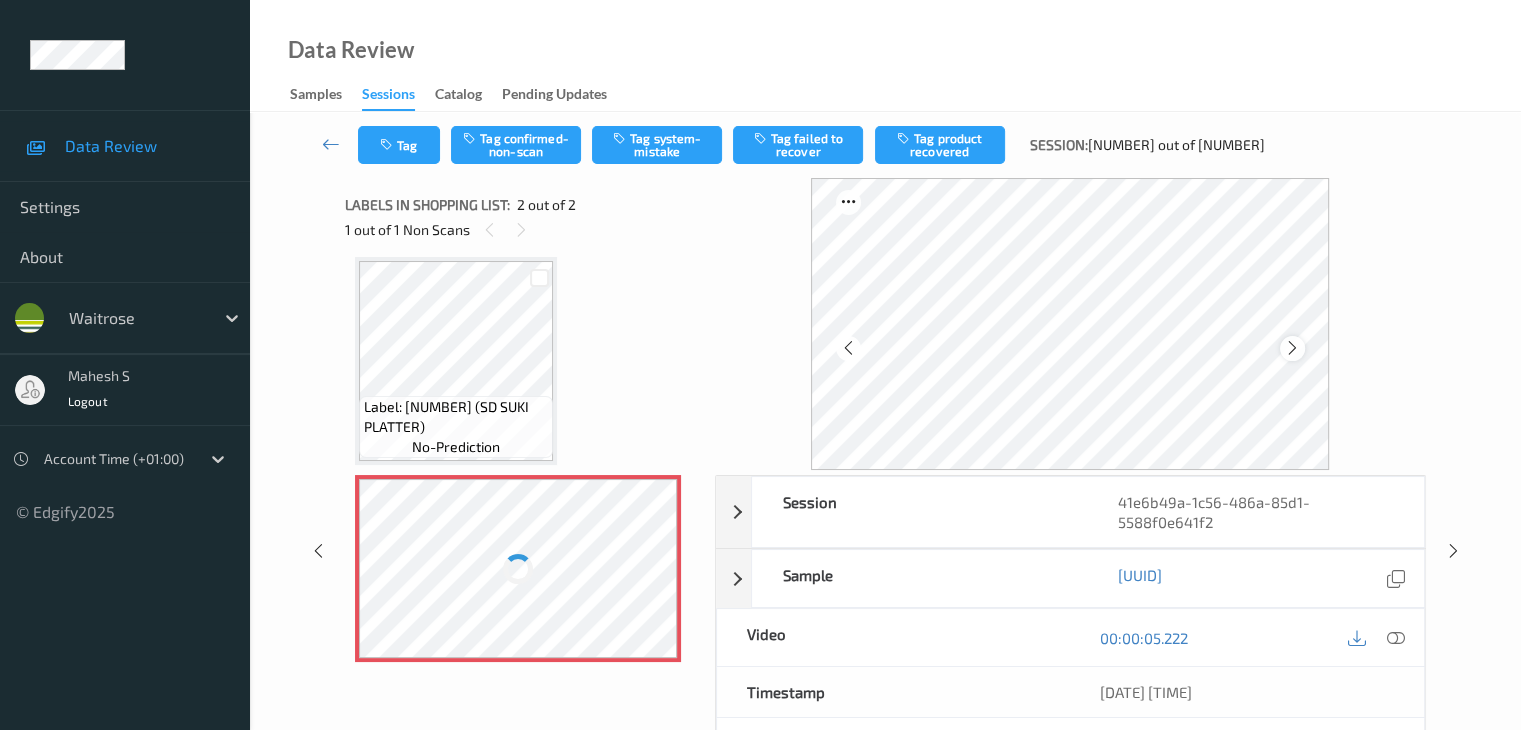 click at bounding box center [1292, 348] 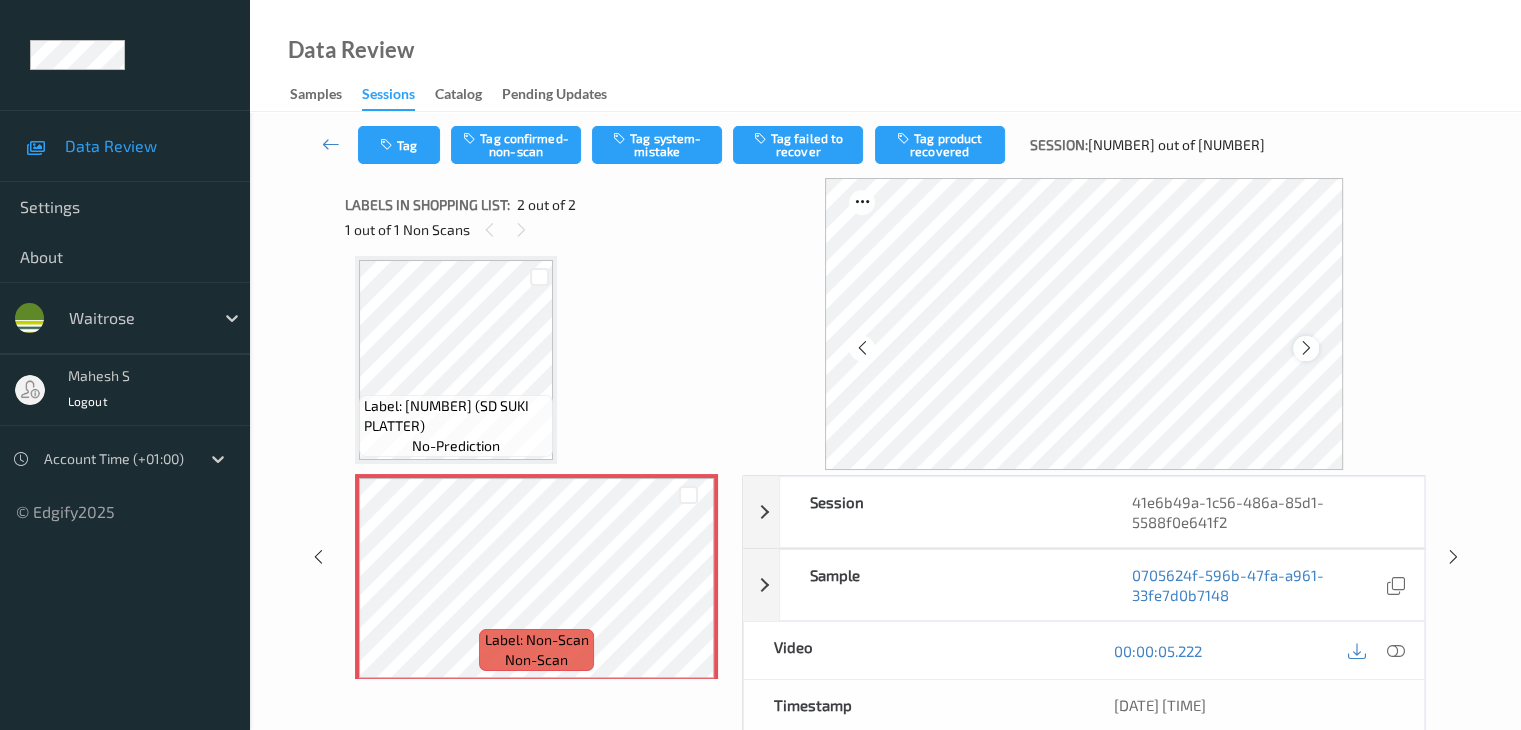 click at bounding box center [1306, 348] 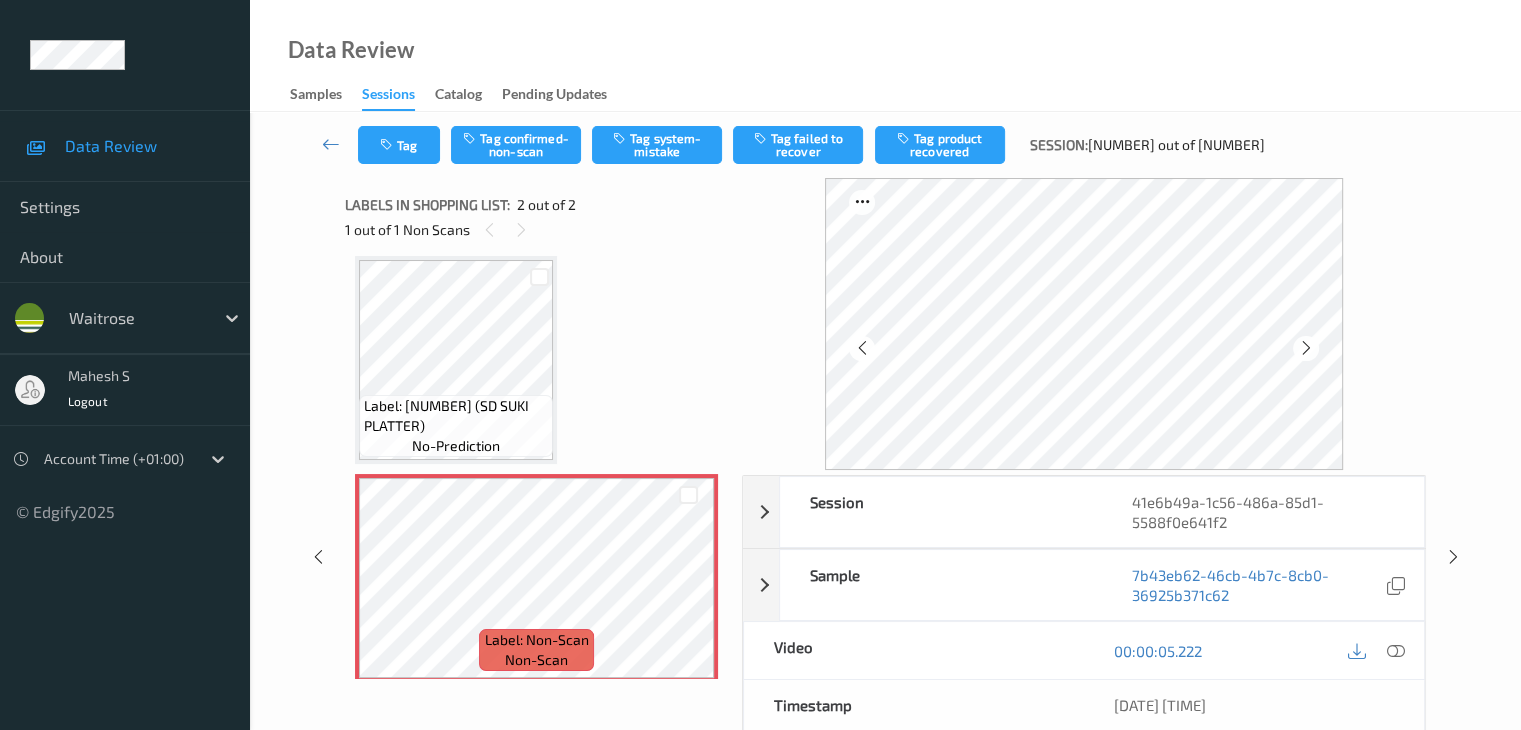 click at bounding box center [1306, 348] 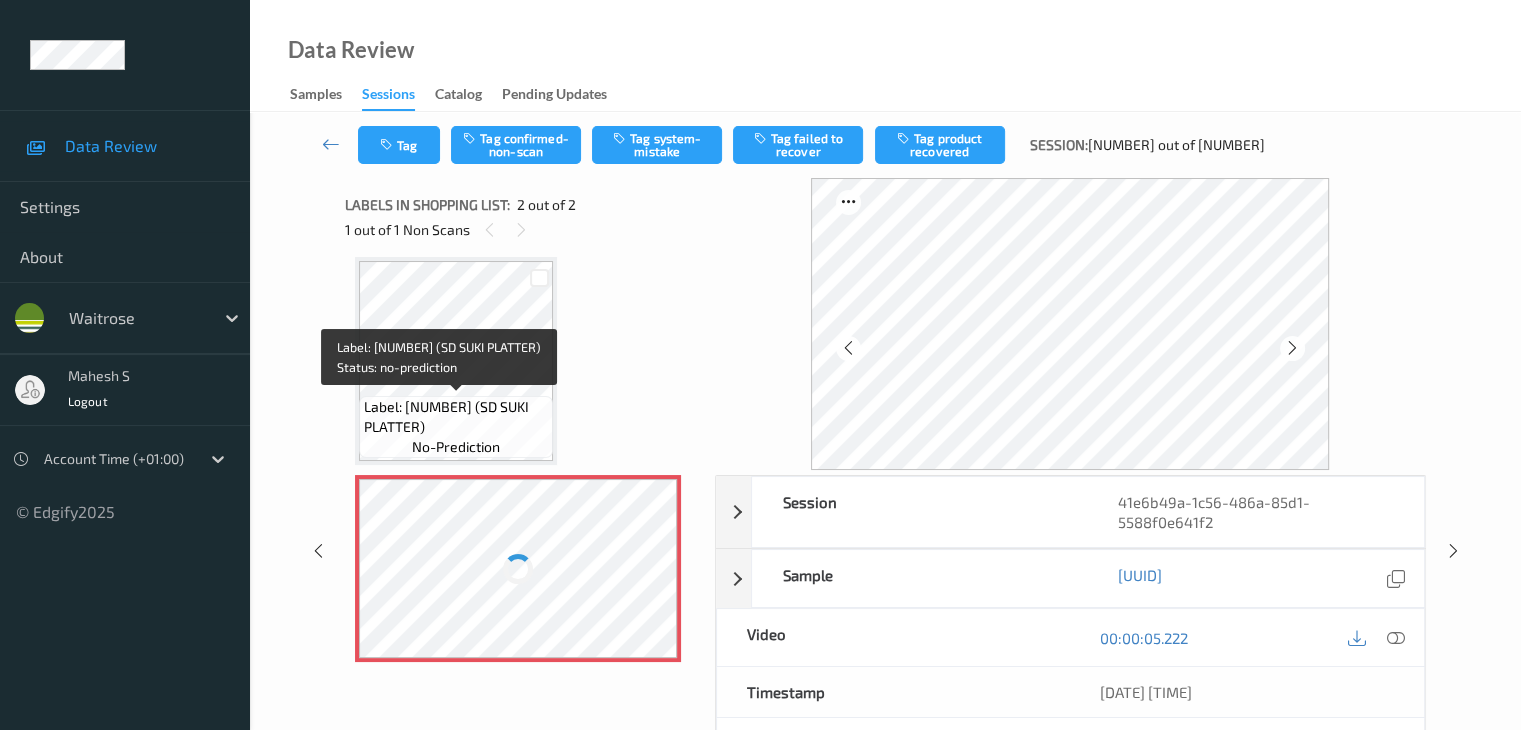 click on "Label: [NUMBER] (SD SUKI PLATTER)" at bounding box center [456, 417] 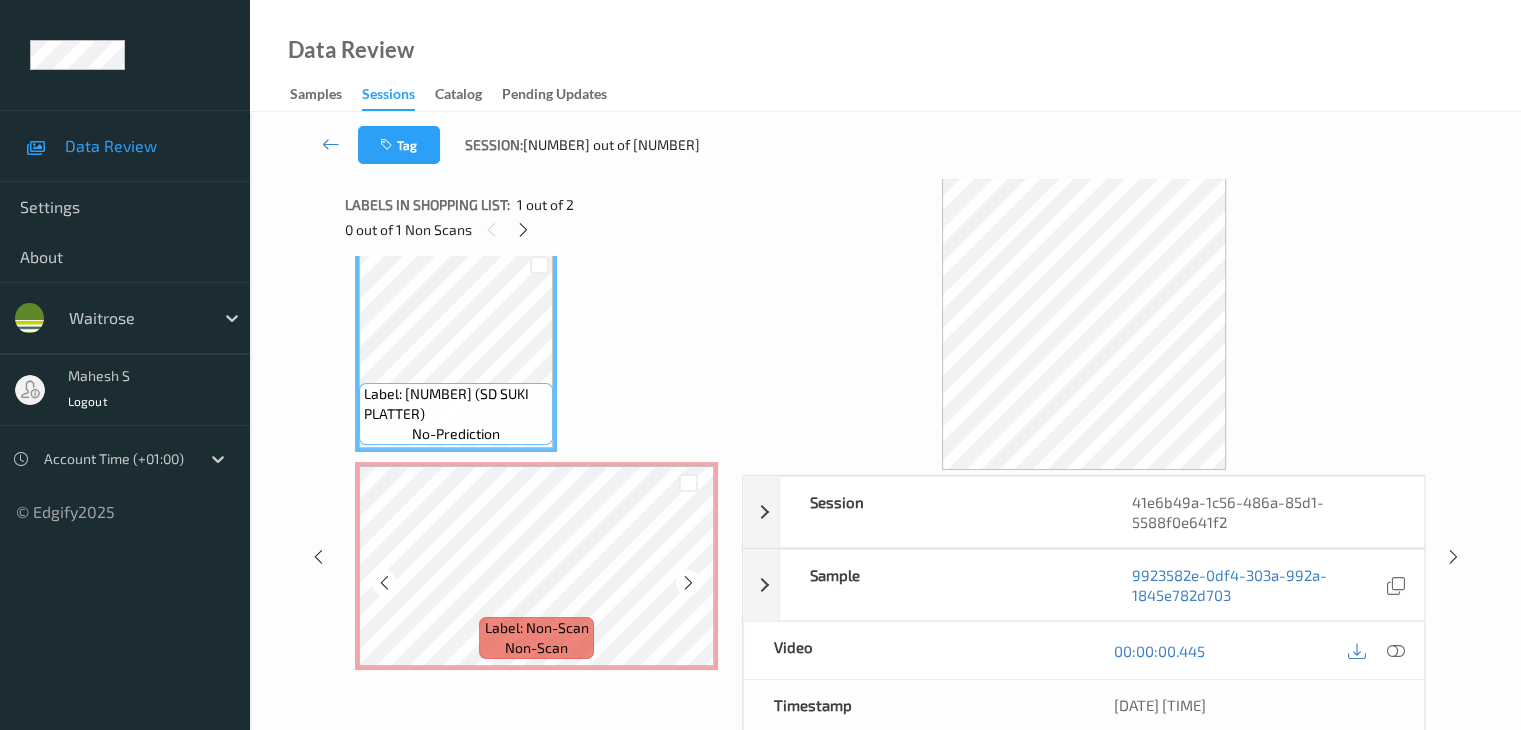 scroll, scrollTop: 23, scrollLeft: 0, axis: vertical 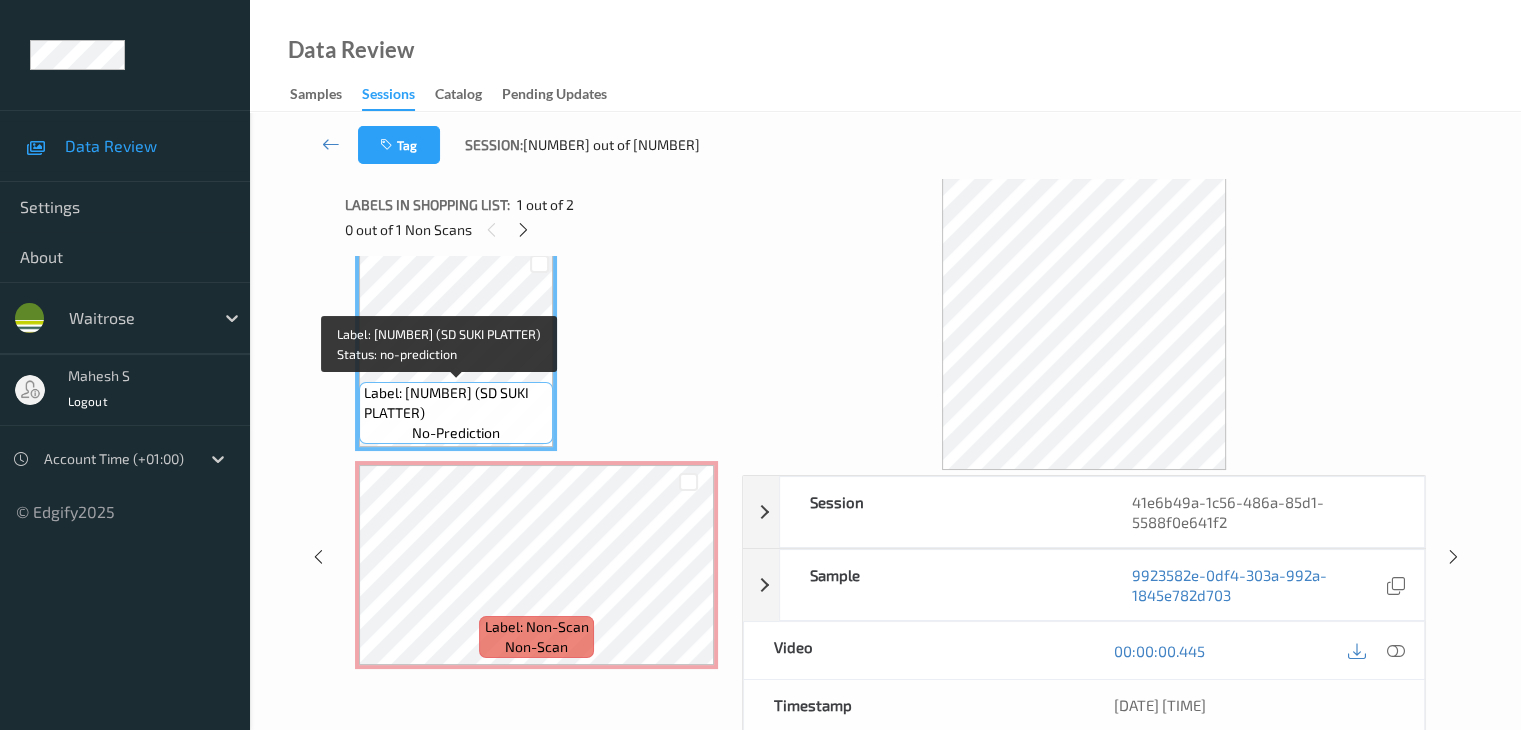 click on "Label: [NUMBER] (SD SUKI PLATTER)" at bounding box center (456, 403) 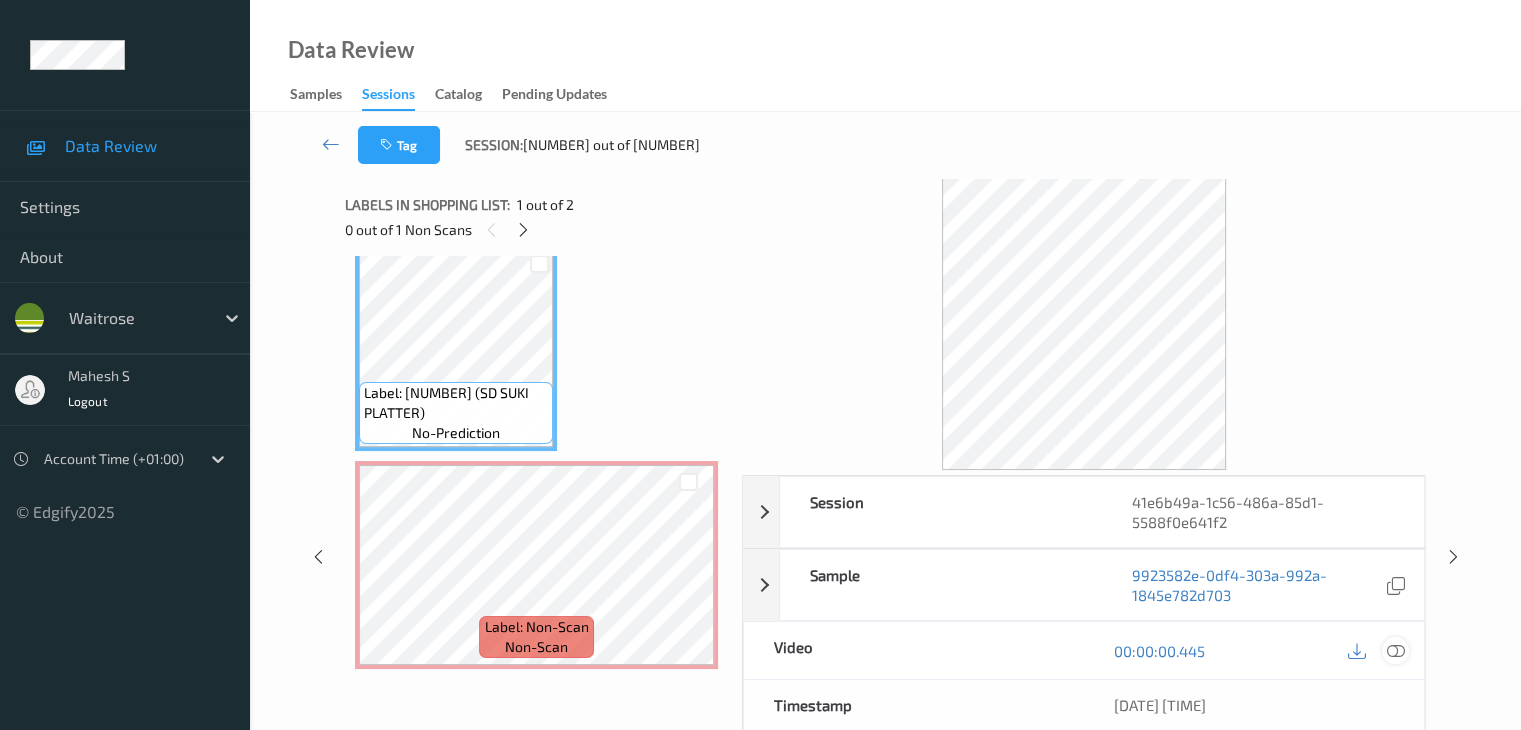 click at bounding box center (1395, 651) 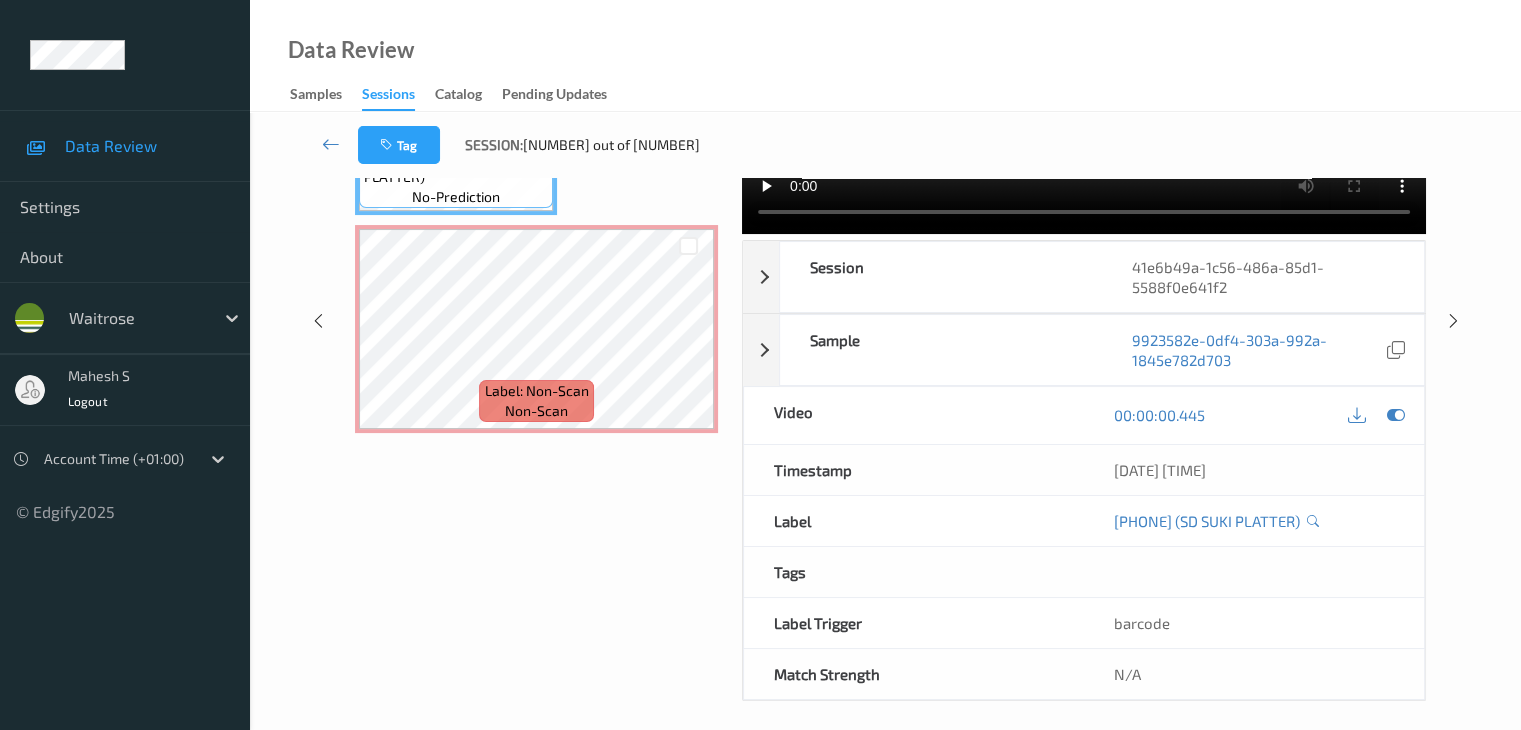 scroll, scrollTop: 244, scrollLeft: 0, axis: vertical 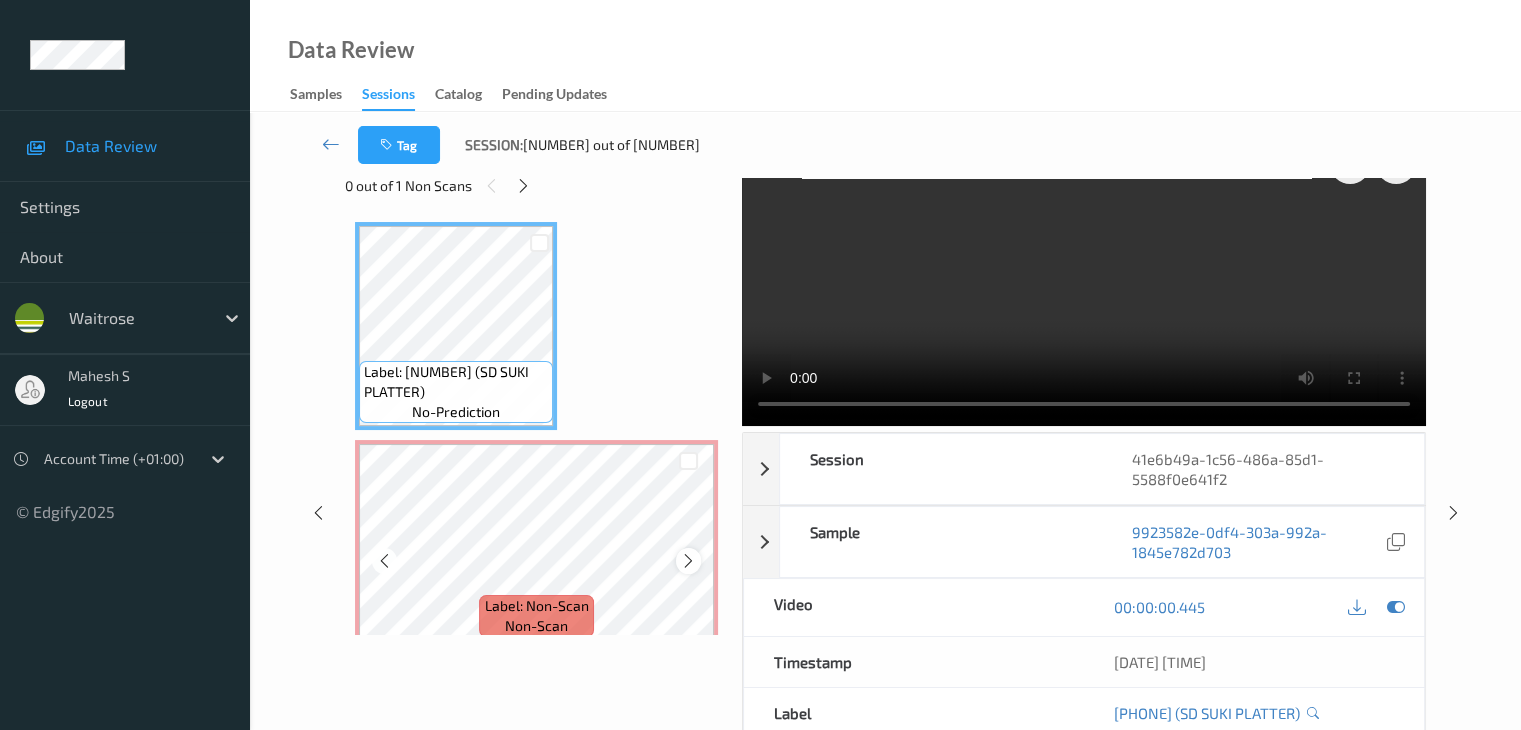 click at bounding box center [688, 561] 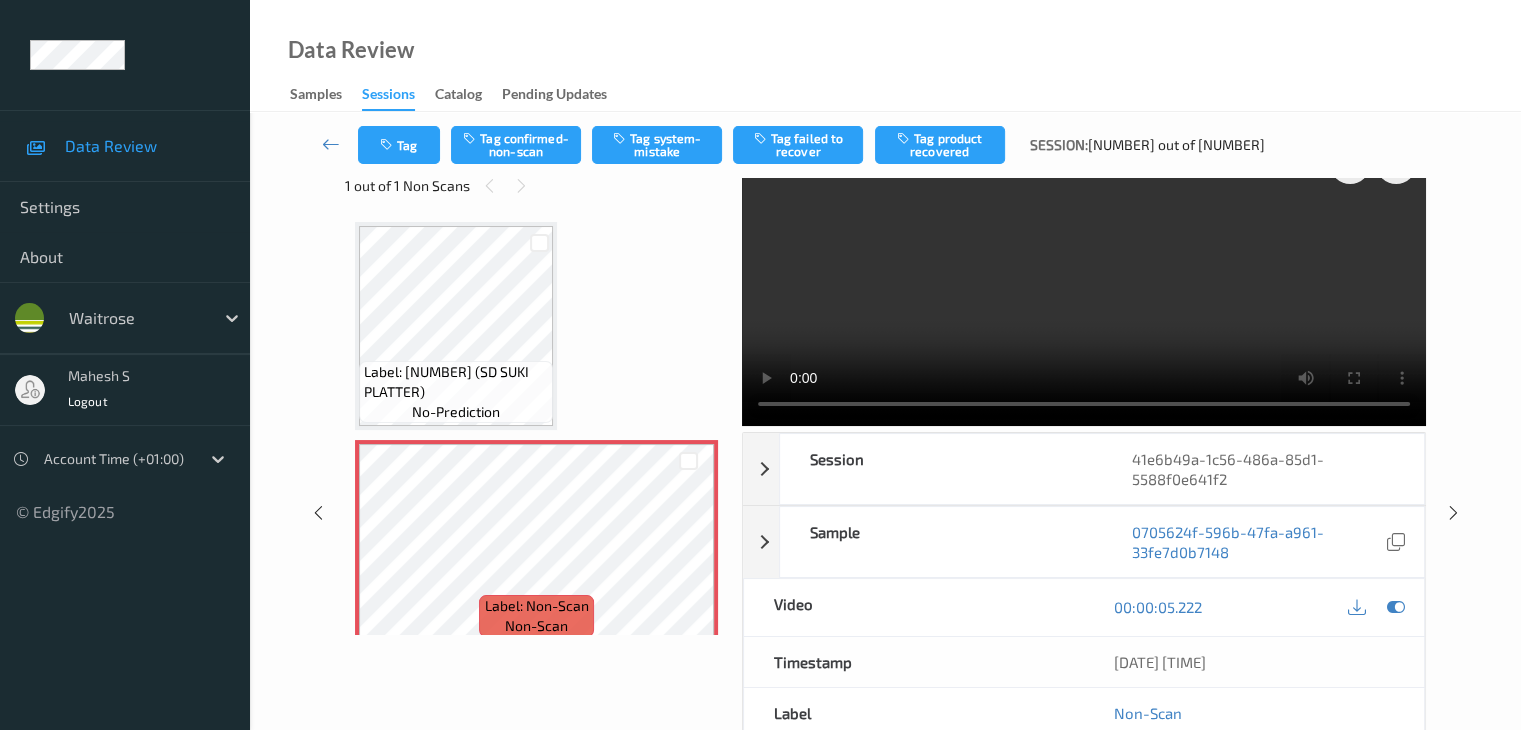 scroll, scrollTop: 0, scrollLeft: 0, axis: both 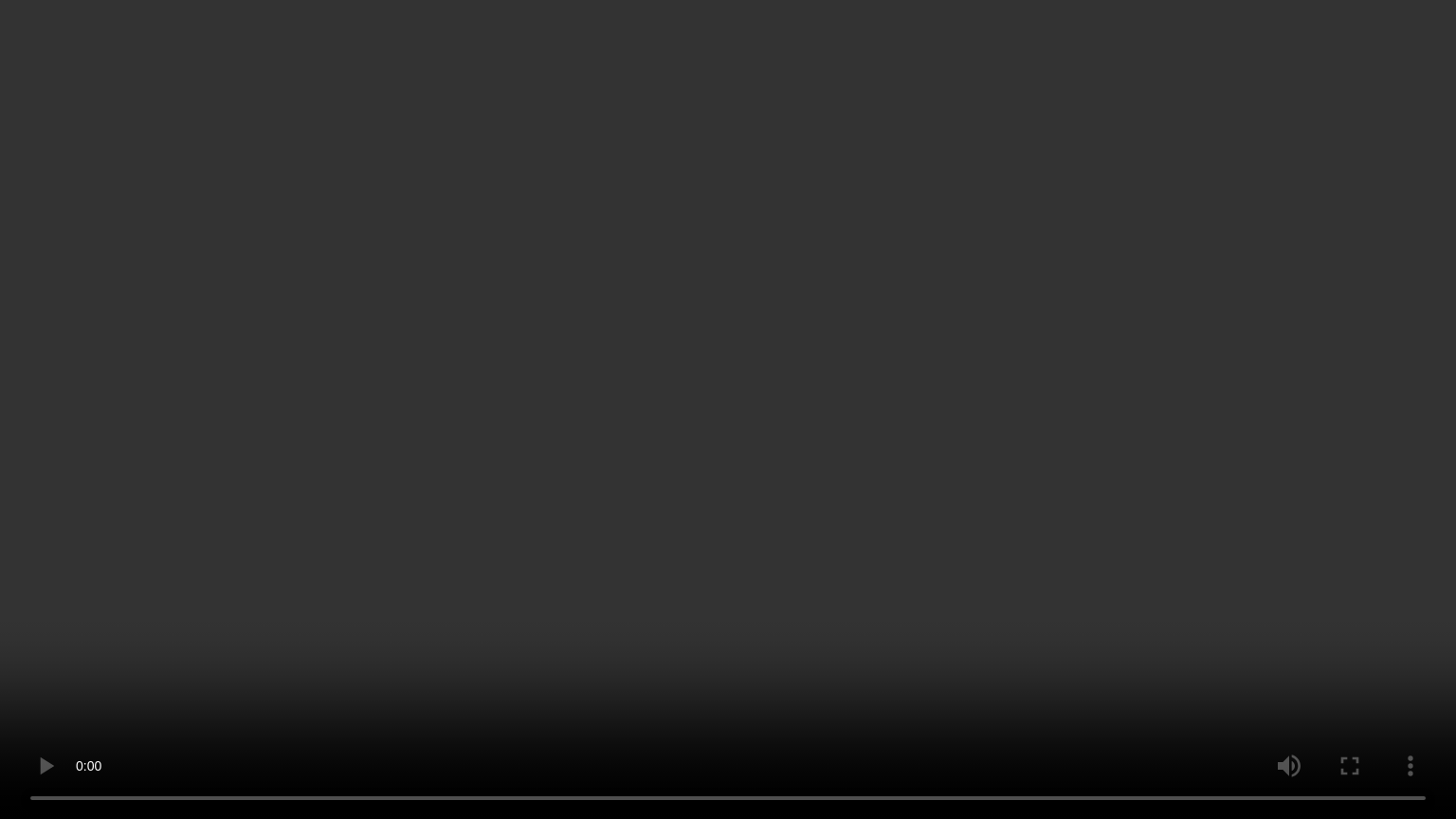 type 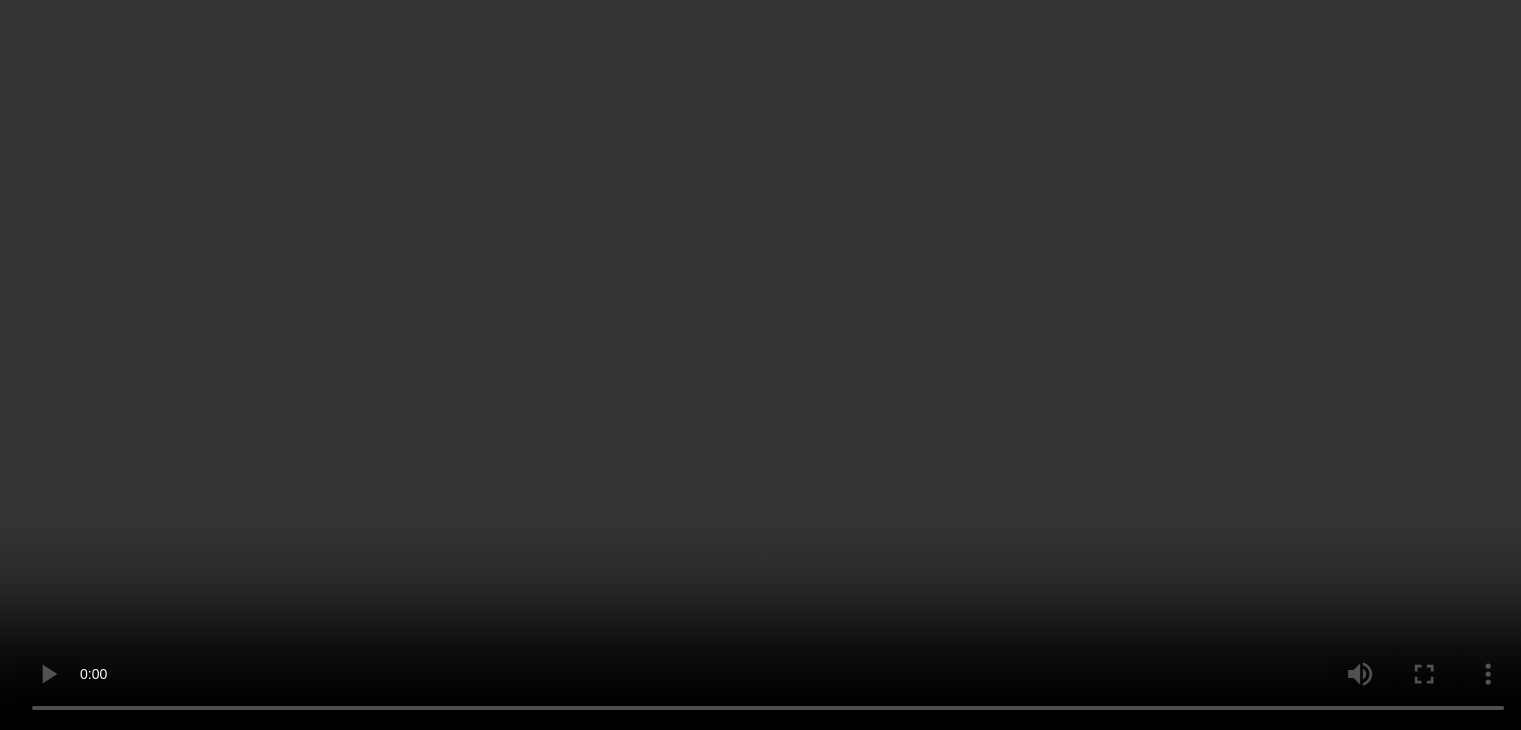 scroll, scrollTop: 23, scrollLeft: 0, axis: vertical 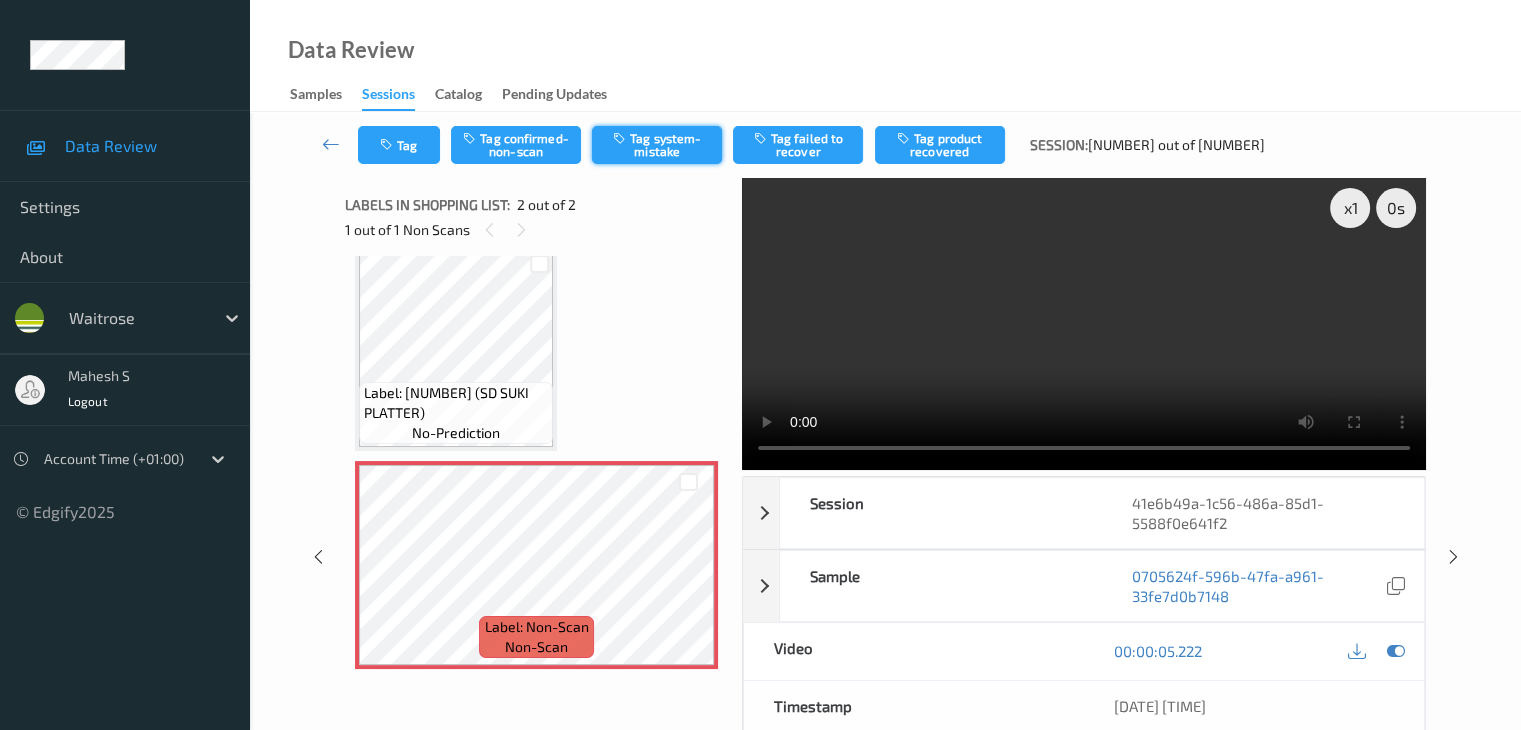 click on "Tag   system-mistake" at bounding box center (657, 145) 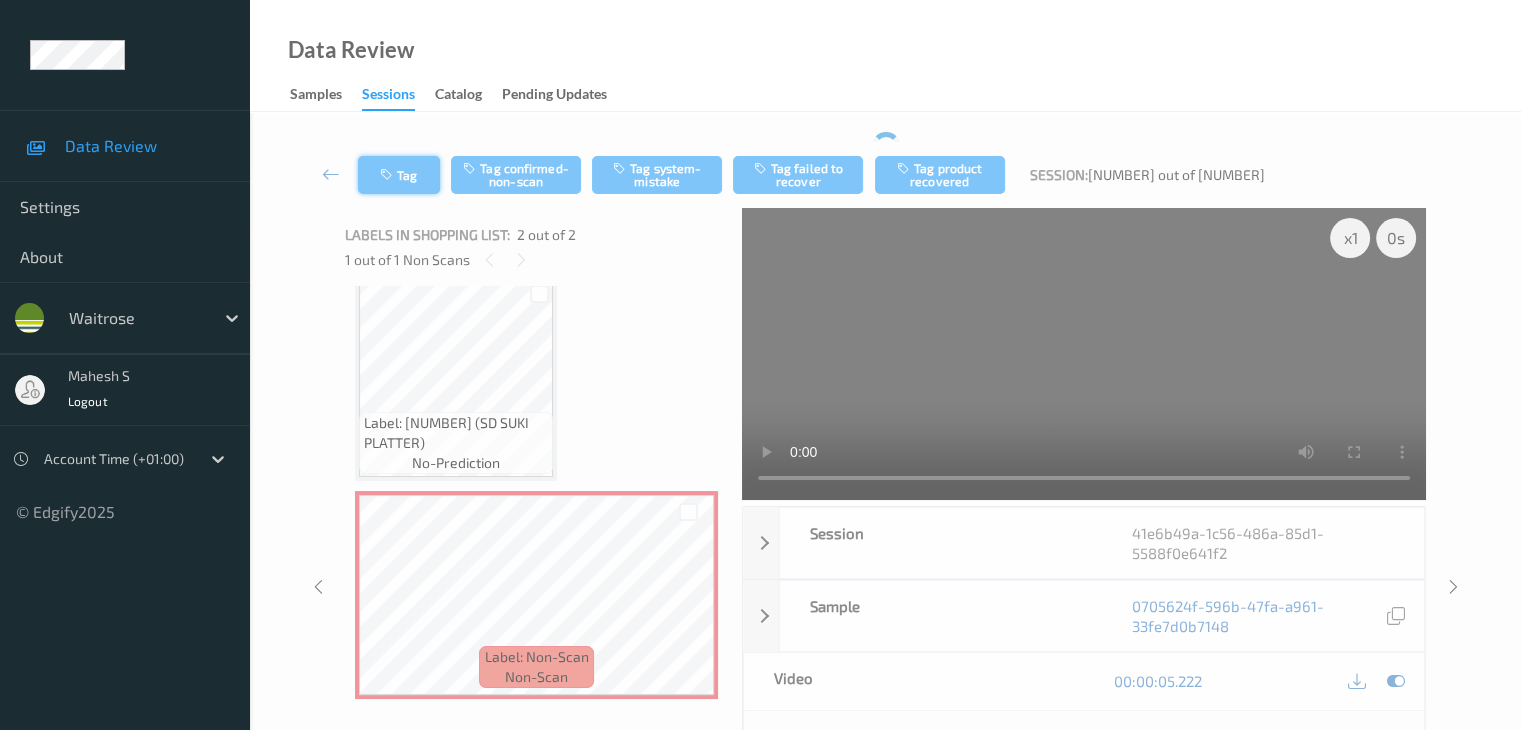 type 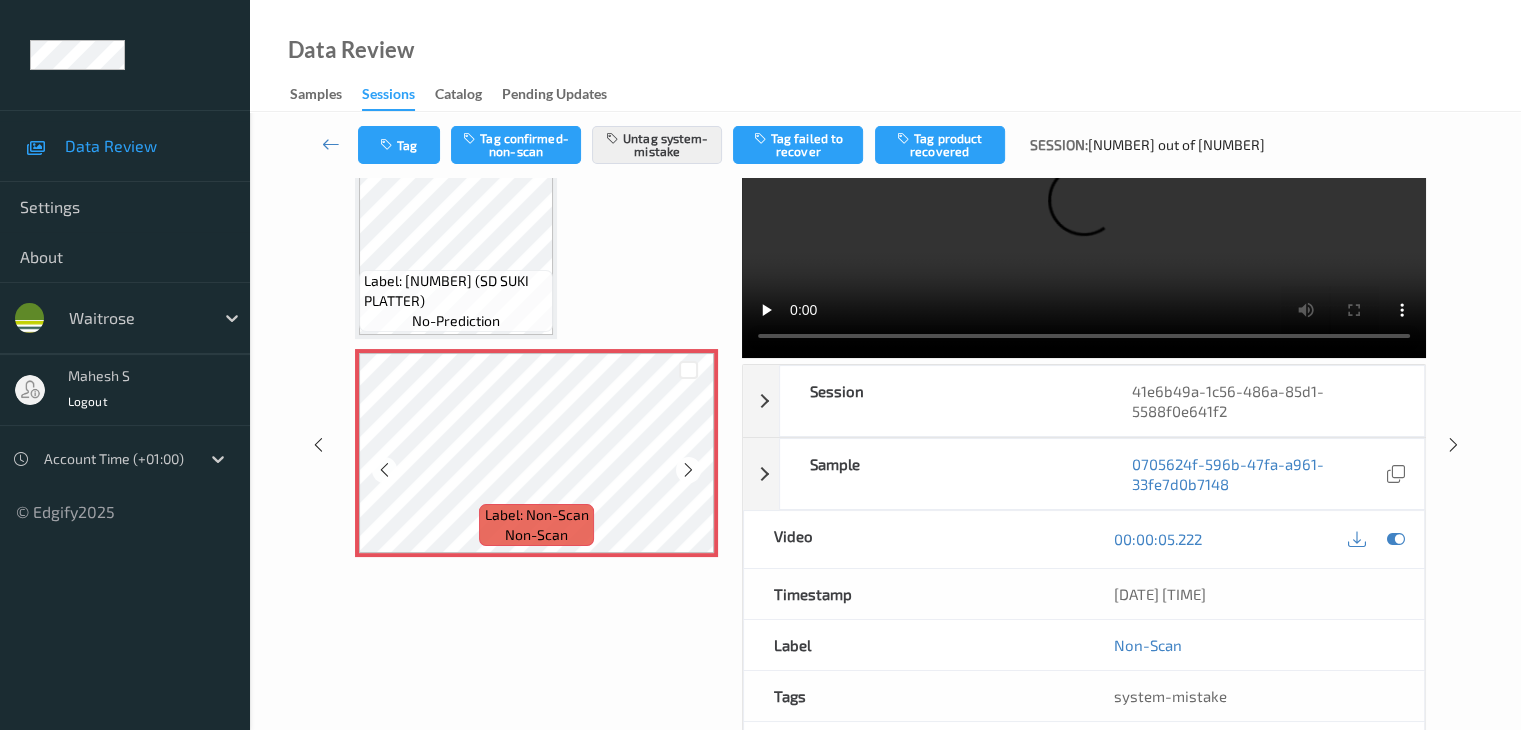 scroll, scrollTop: 0, scrollLeft: 0, axis: both 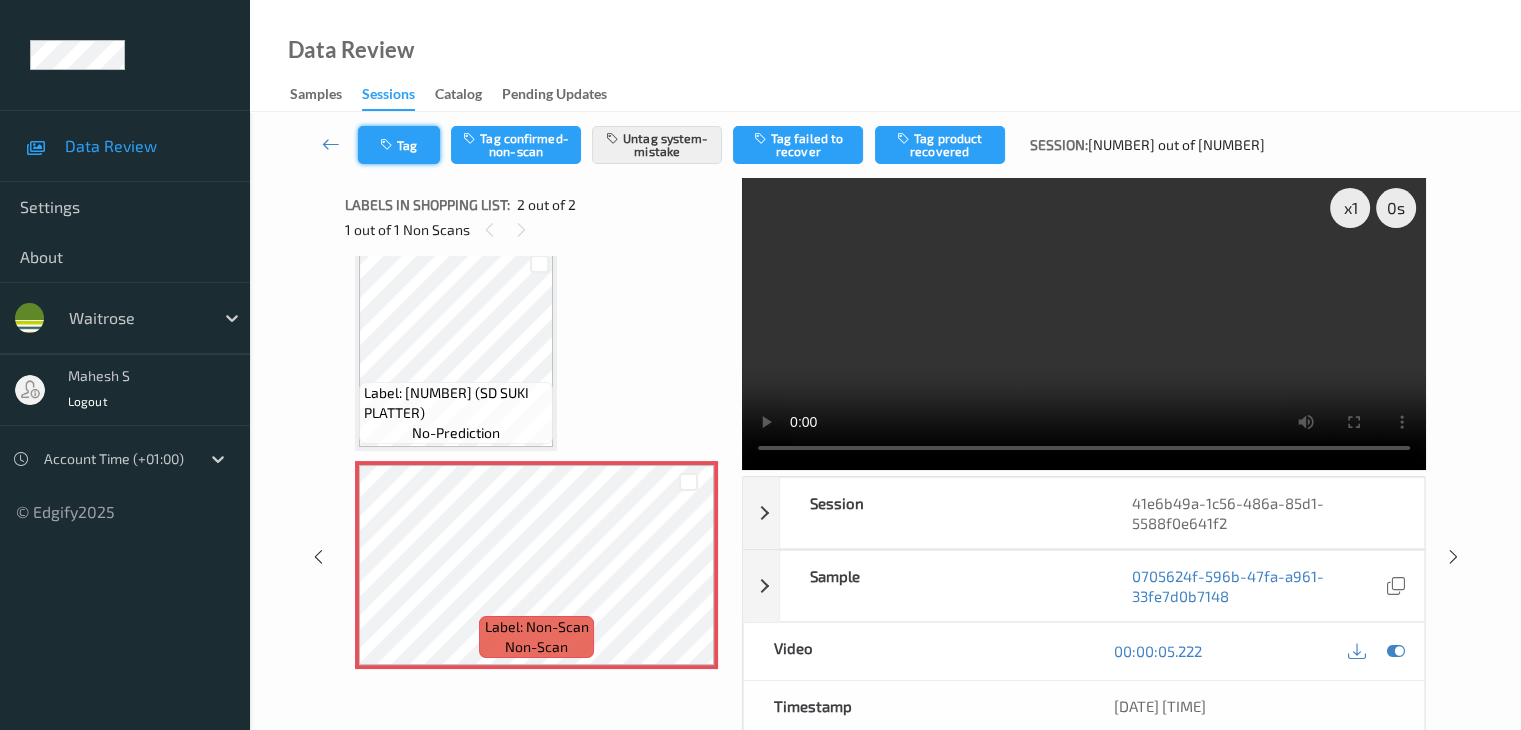 click on "Tag" at bounding box center (399, 145) 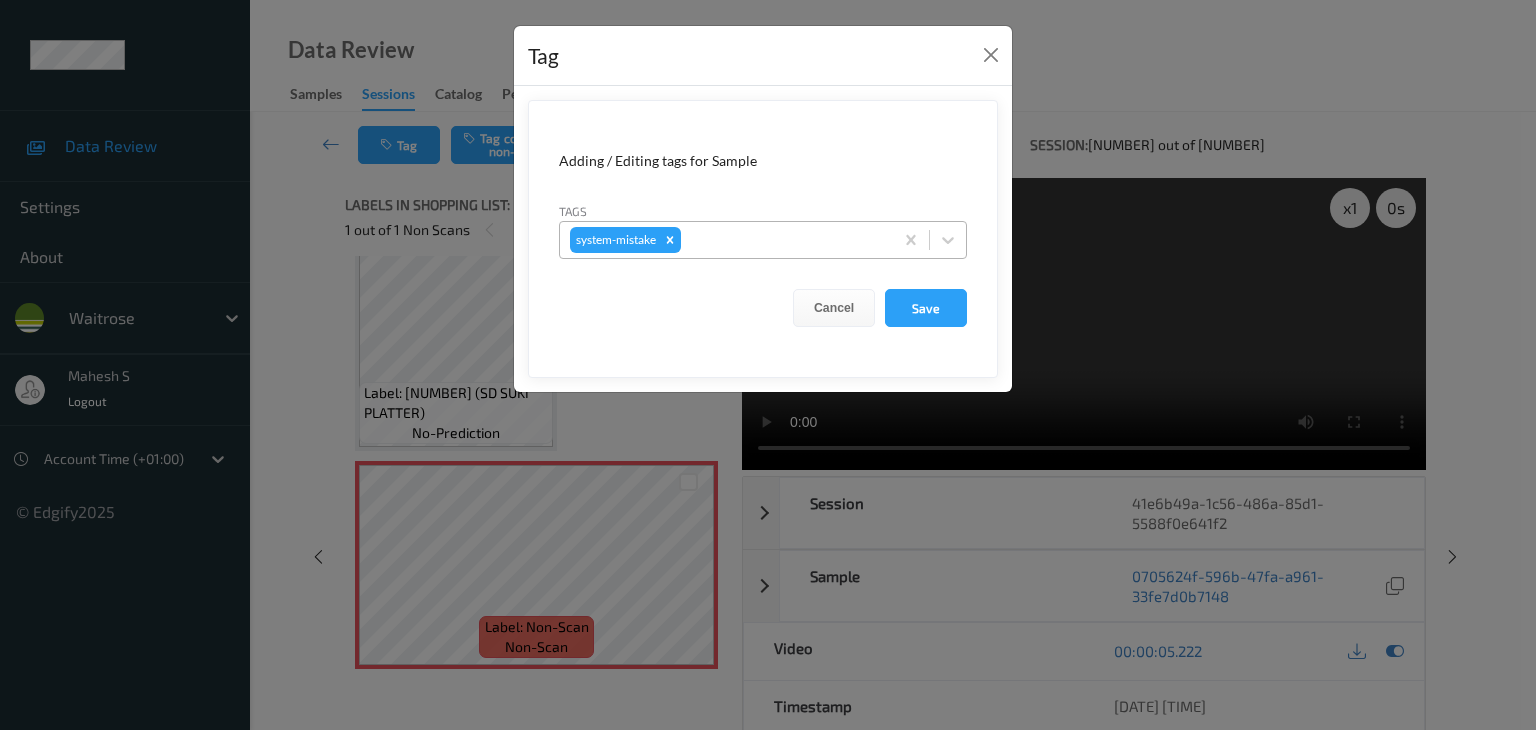 click at bounding box center (784, 240) 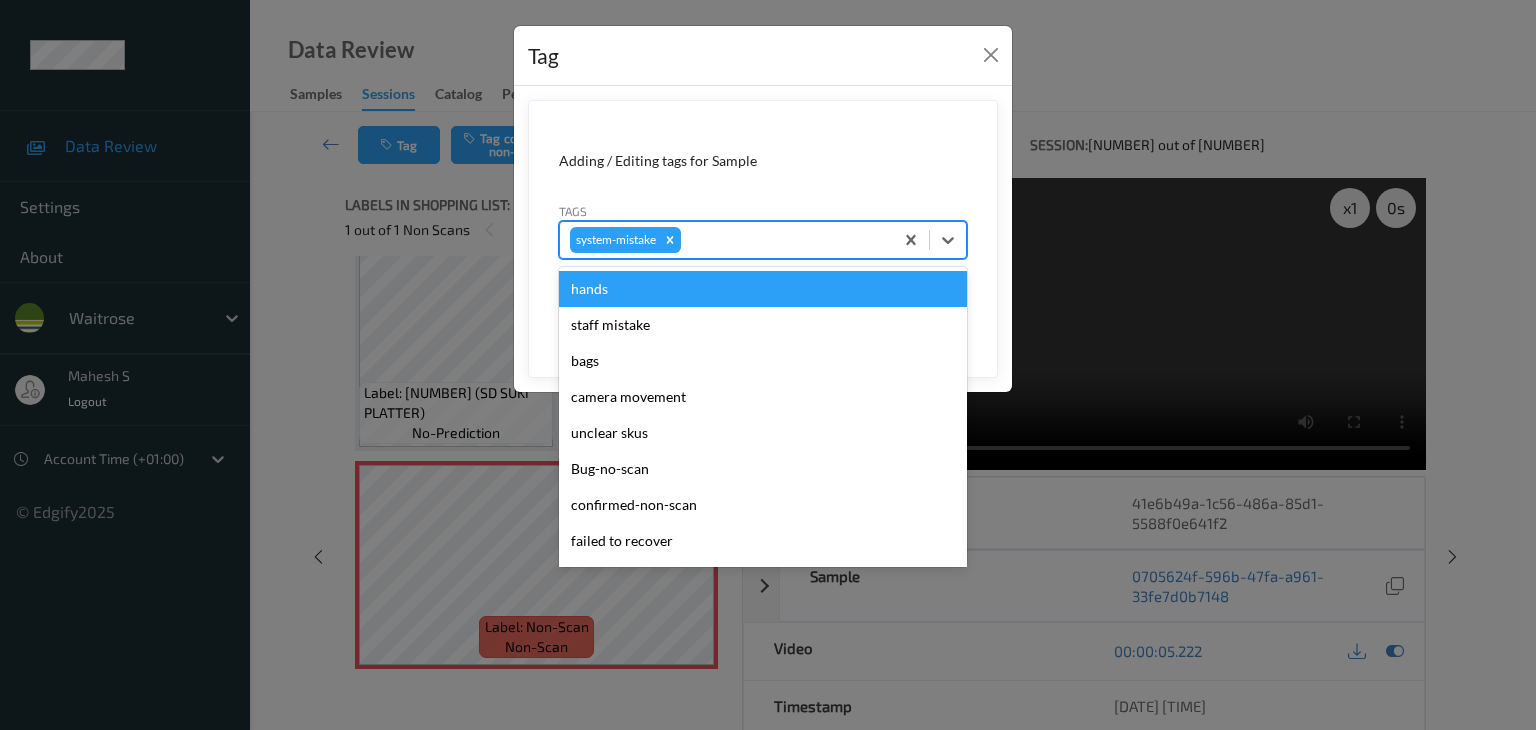 type on "u" 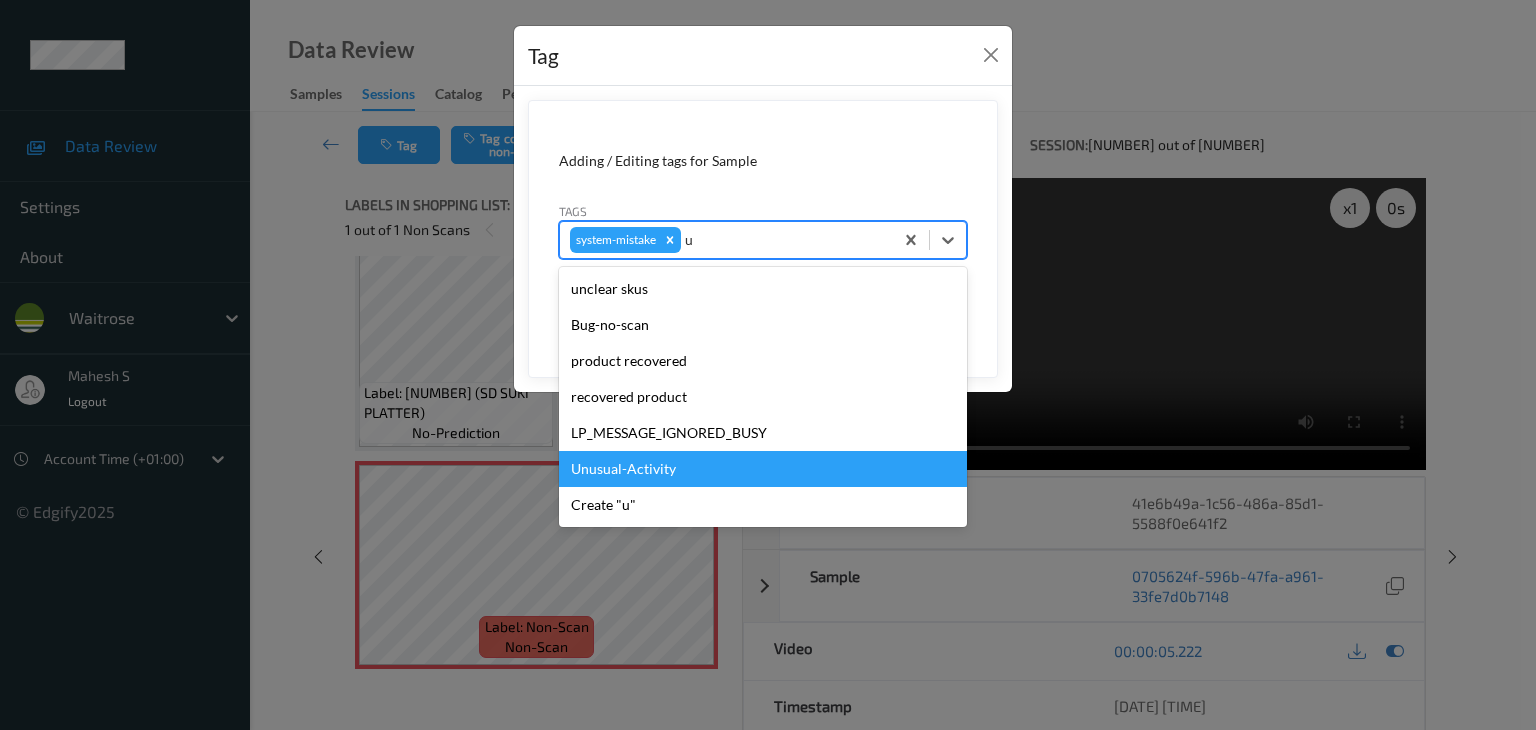 click on "Unusual-Activity" at bounding box center [763, 469] 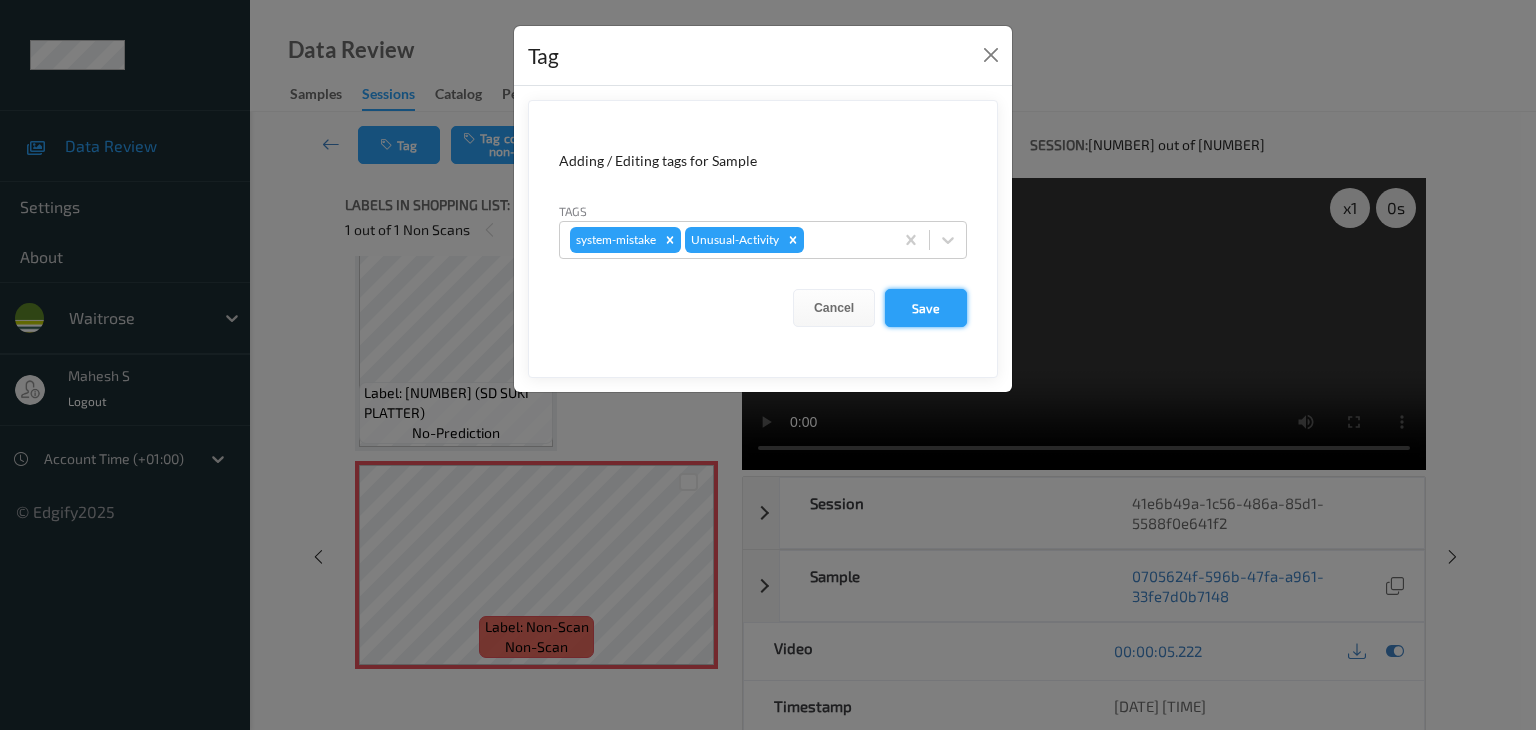 click on "Save" at bounding box center [926, 308] 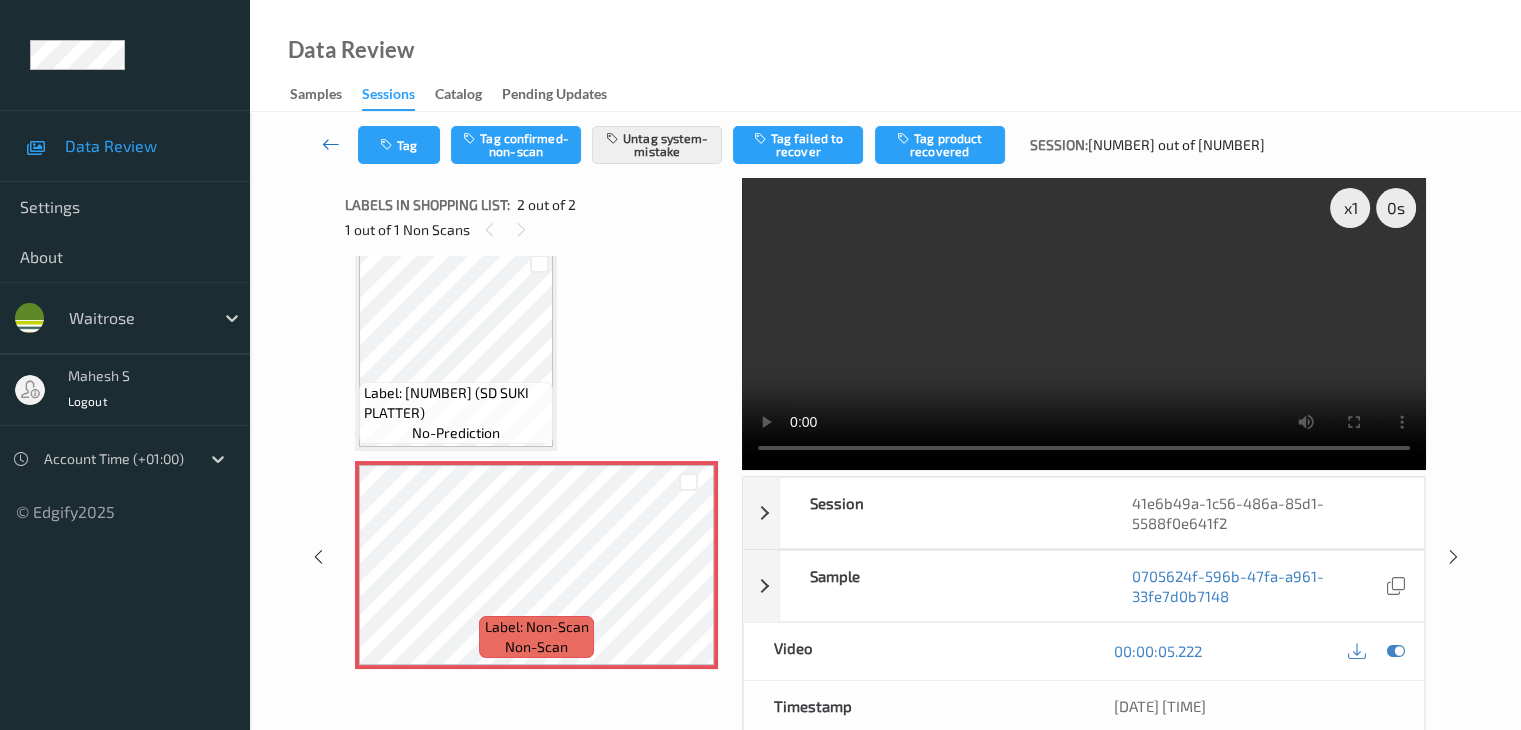 click at bounding box center [331, 144] 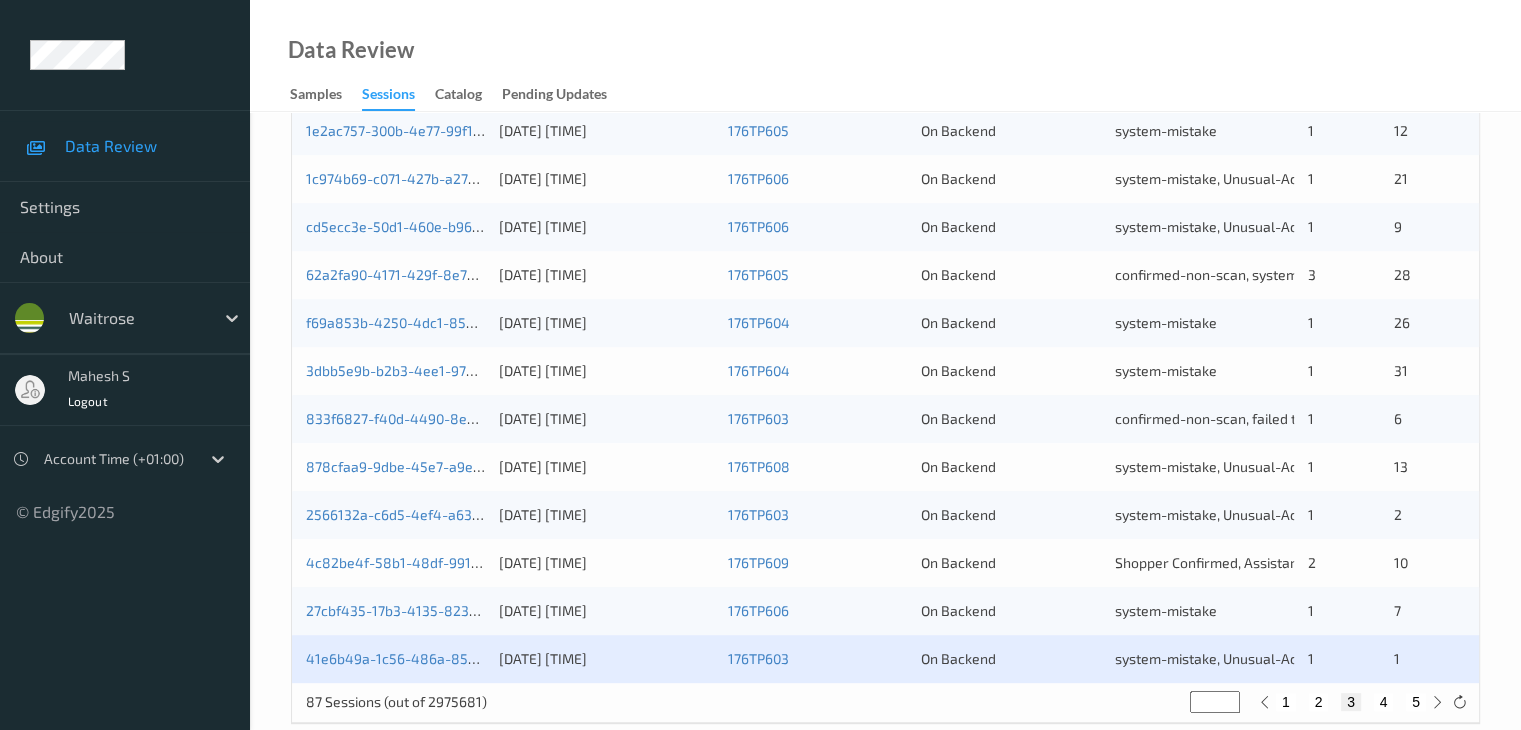 scroll, scrollTop: 932, scrollLeft: 0, axis: vertical 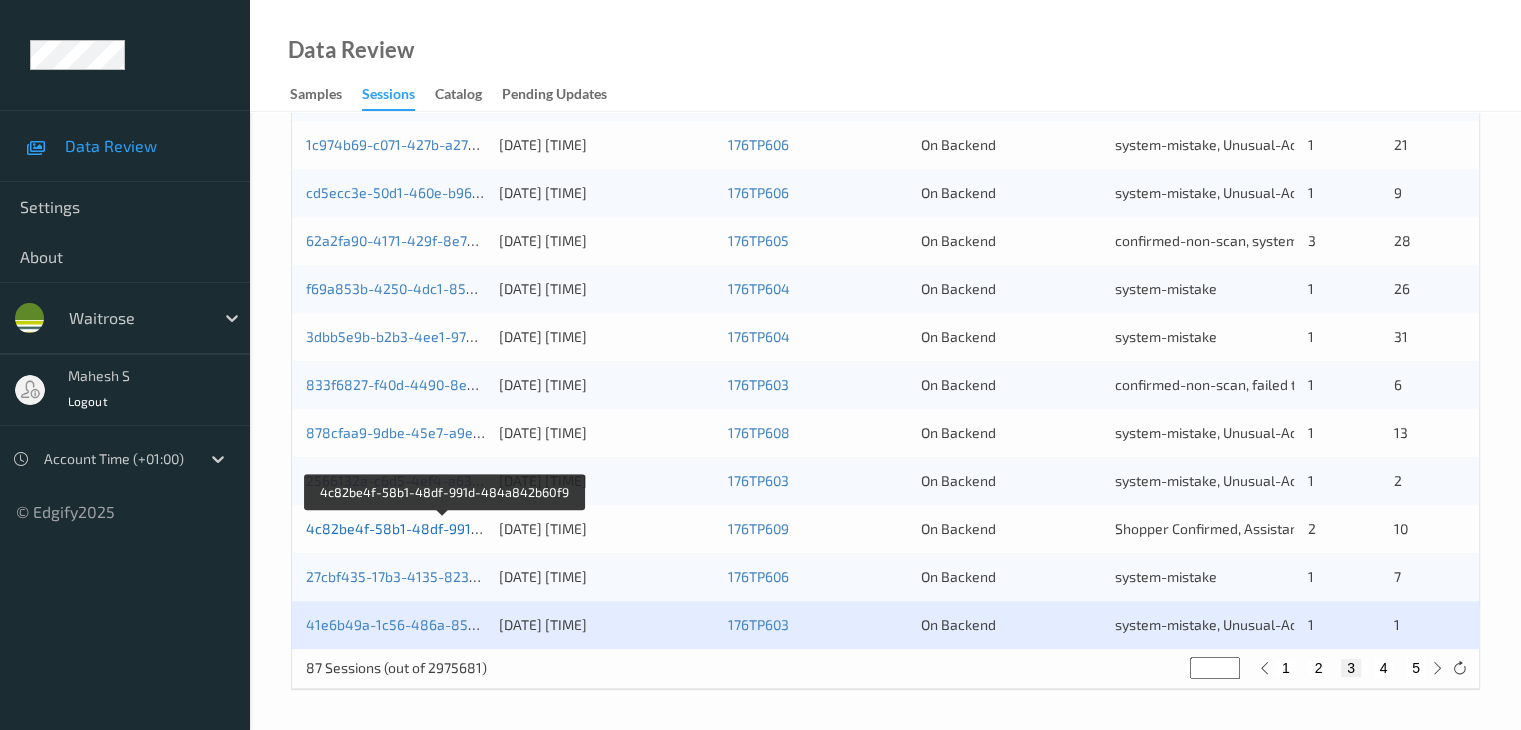 click on "4c82be4f-58b1-48df-991d-484a842b60f9" at bounding box center [444, 528] 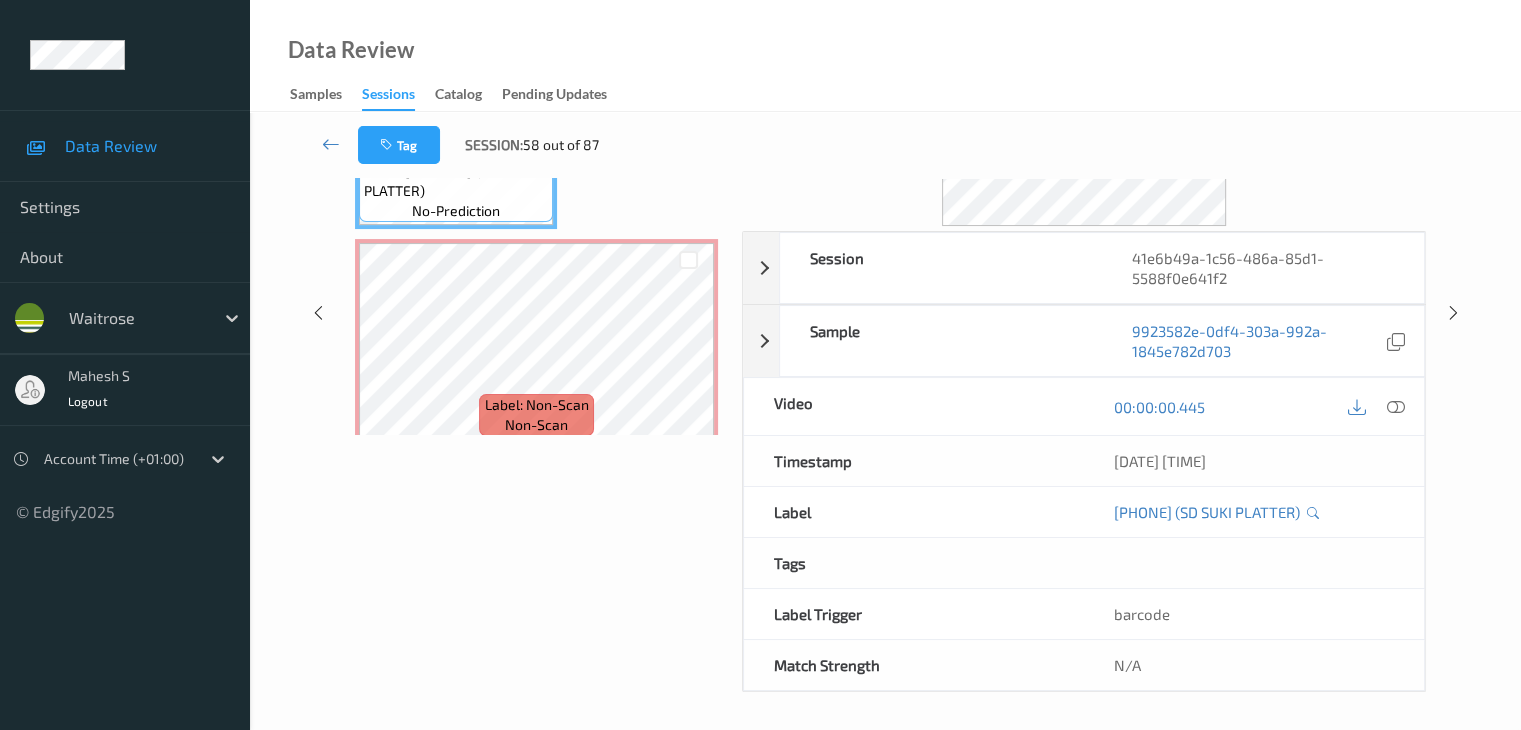 scroll, scrollTop: 0, scrollLeft: 0, axis: both 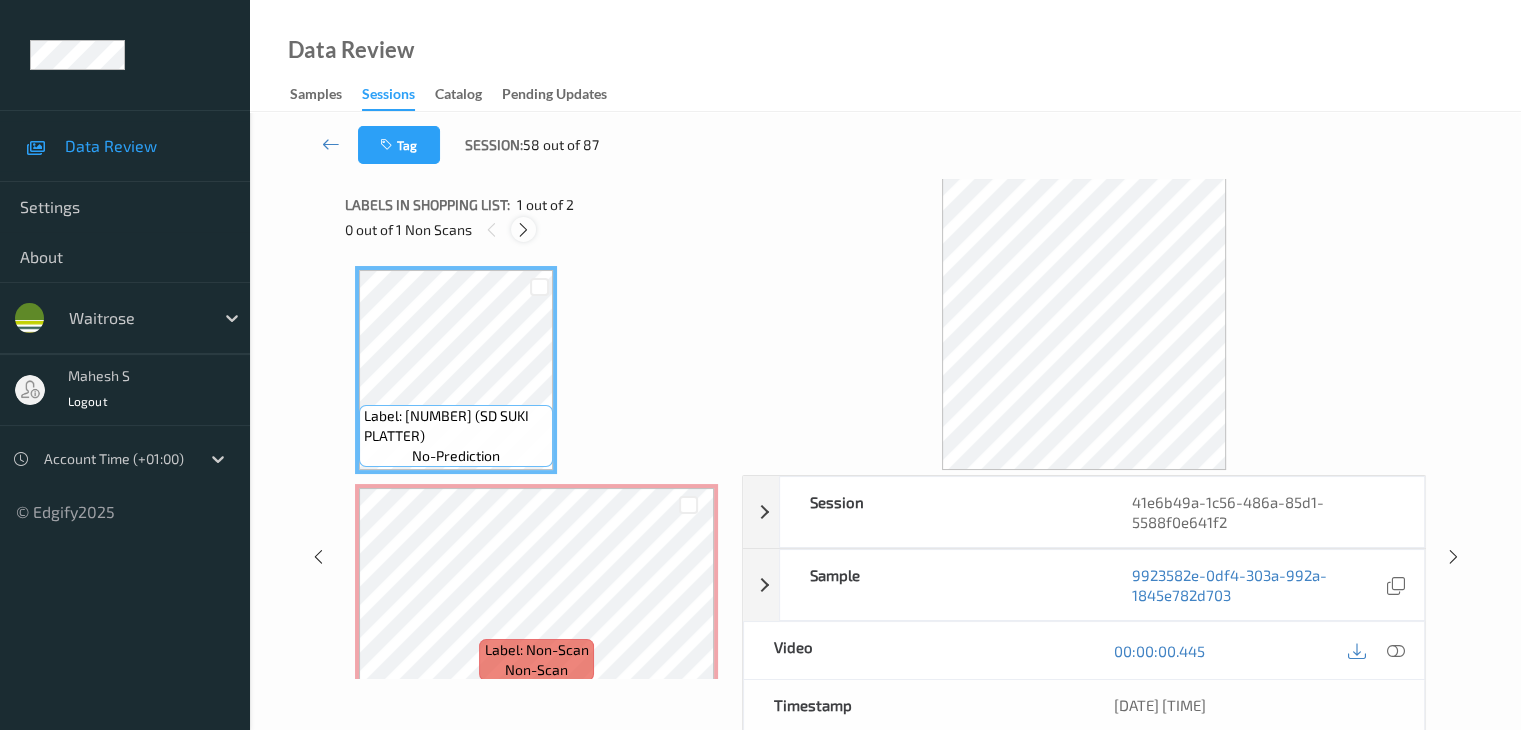 click at bounding box center [523, 230] 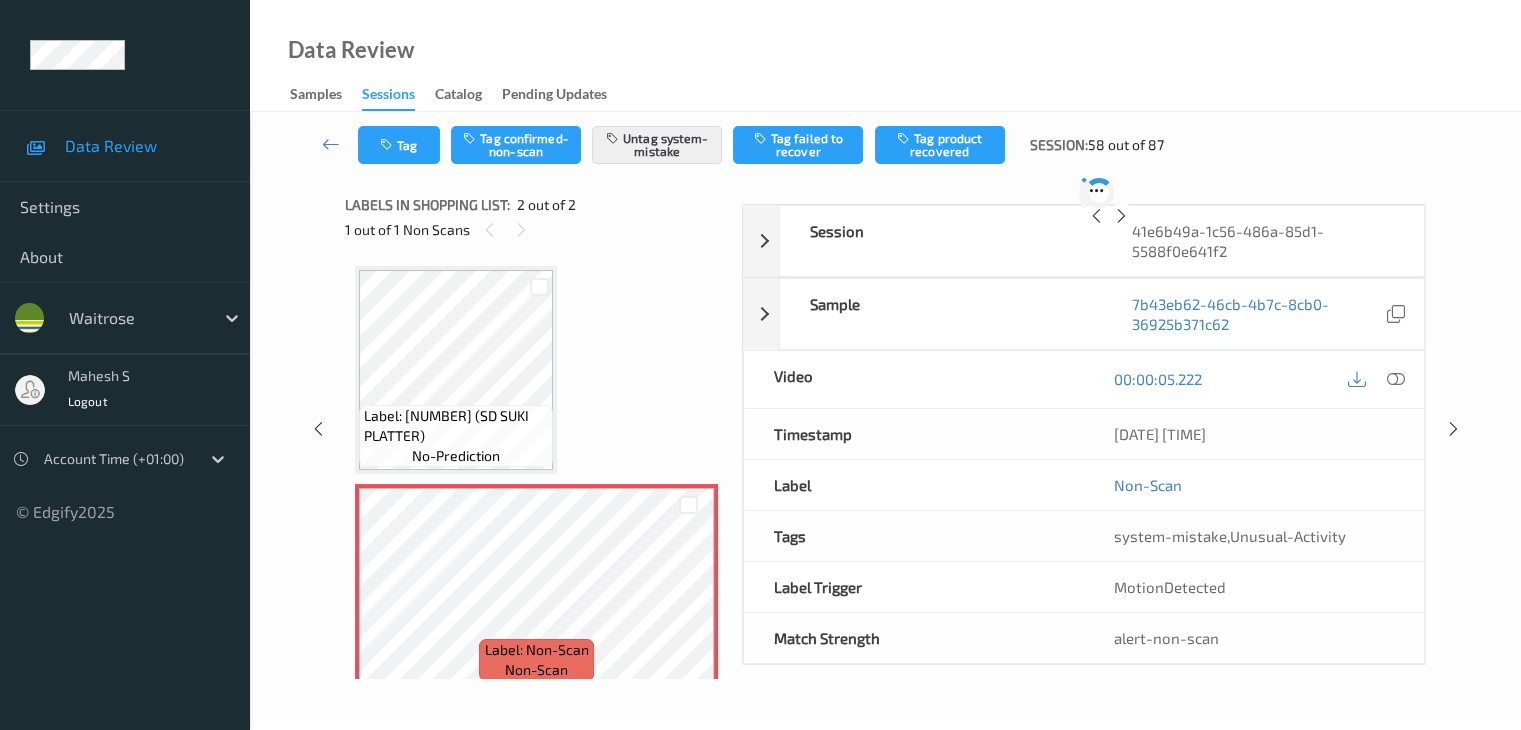 scroll, scrollTop: 10, scrollLeft: 0, axis: vertical 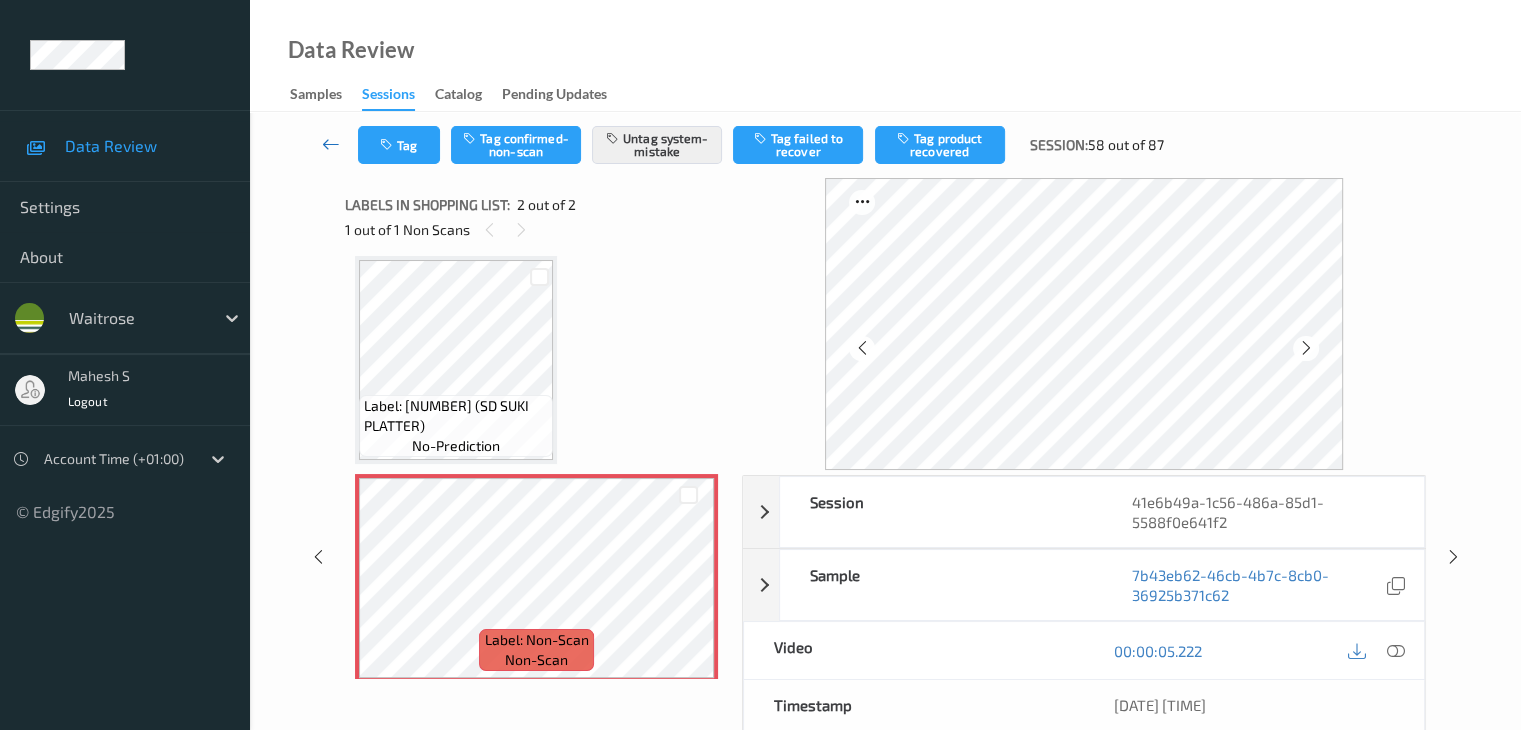 click at bounding box center (331, 144) 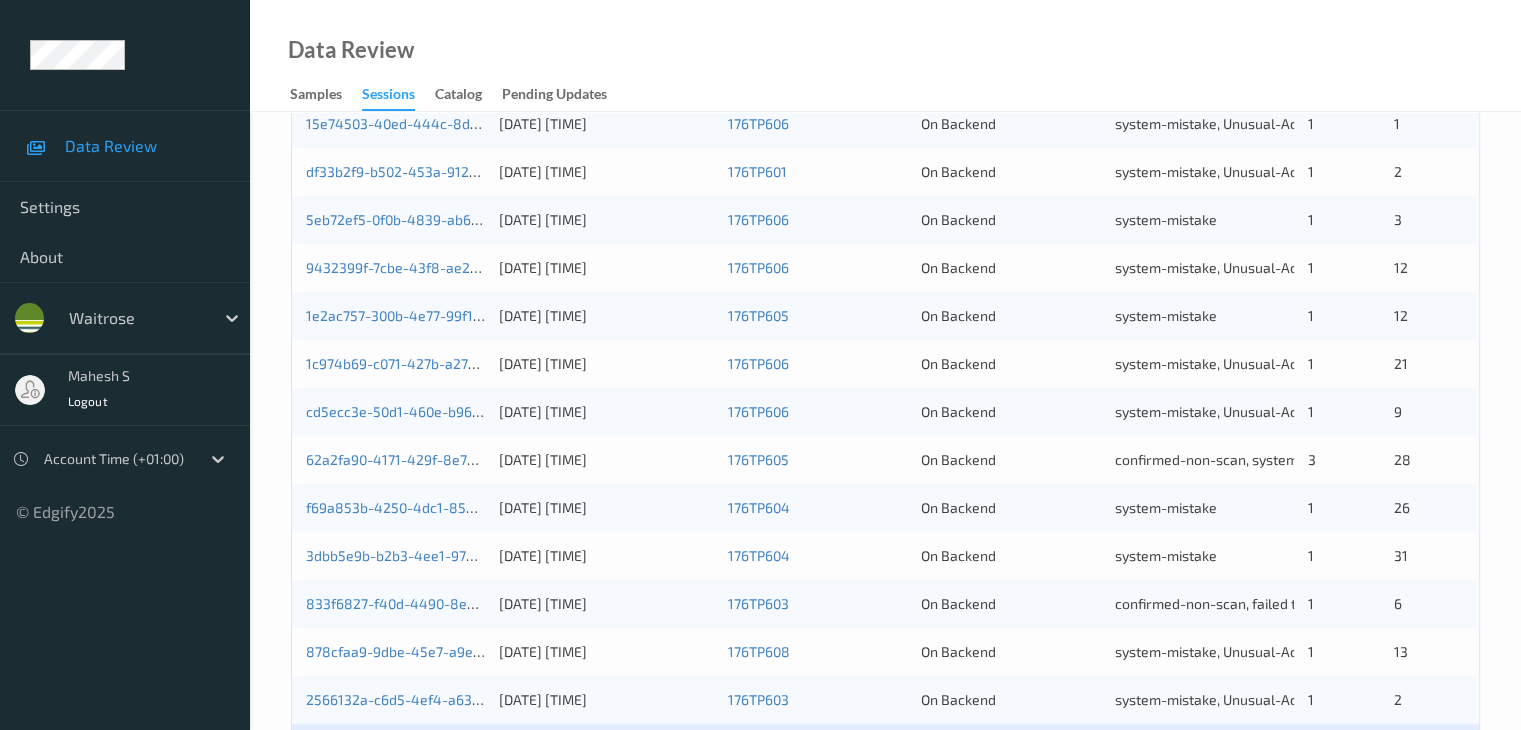 scroll, scrollTop: 900, scrollLeft: 0, axis: vertical 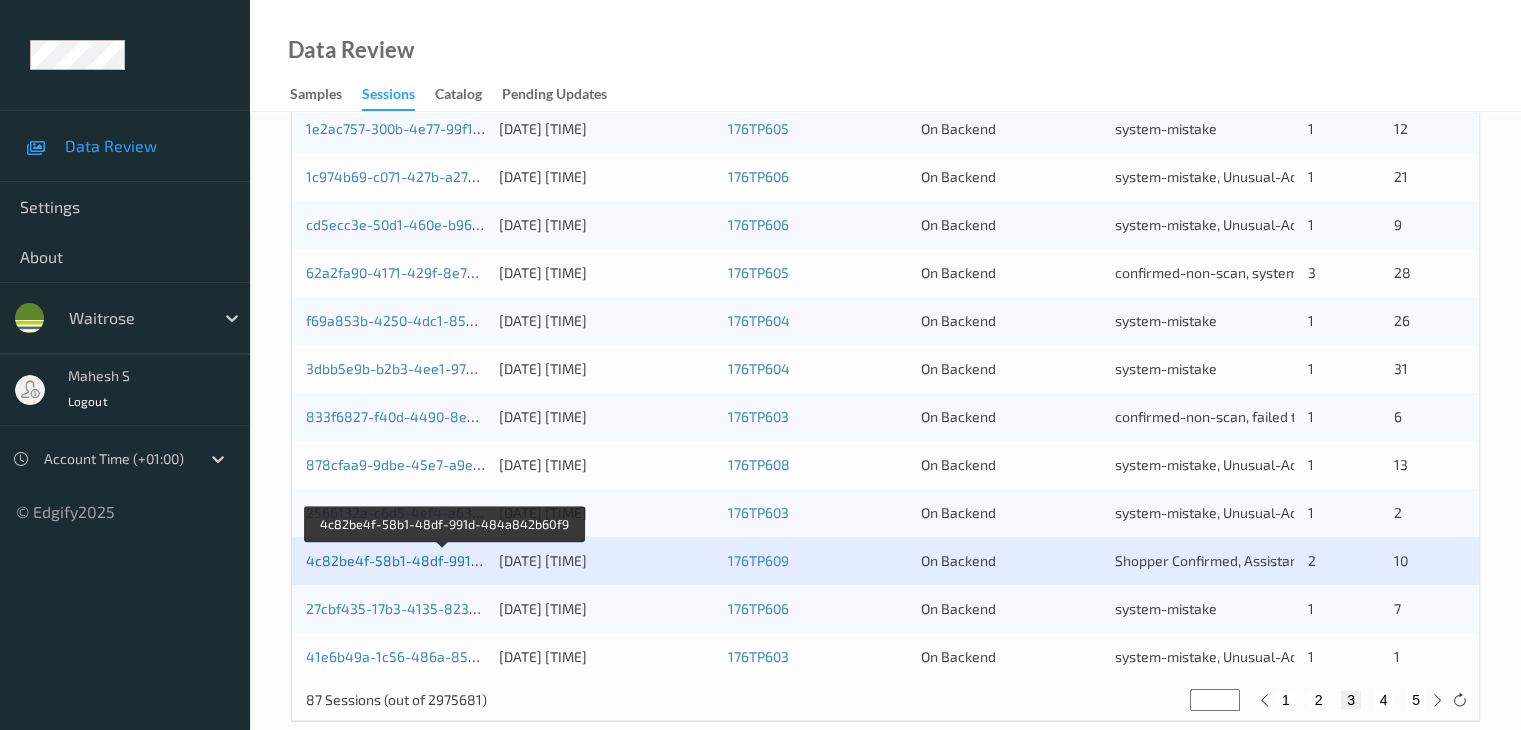 click on "4c82be4f-58b1-48df-991d-484a842b60f9" at bounding box center [444, 560] 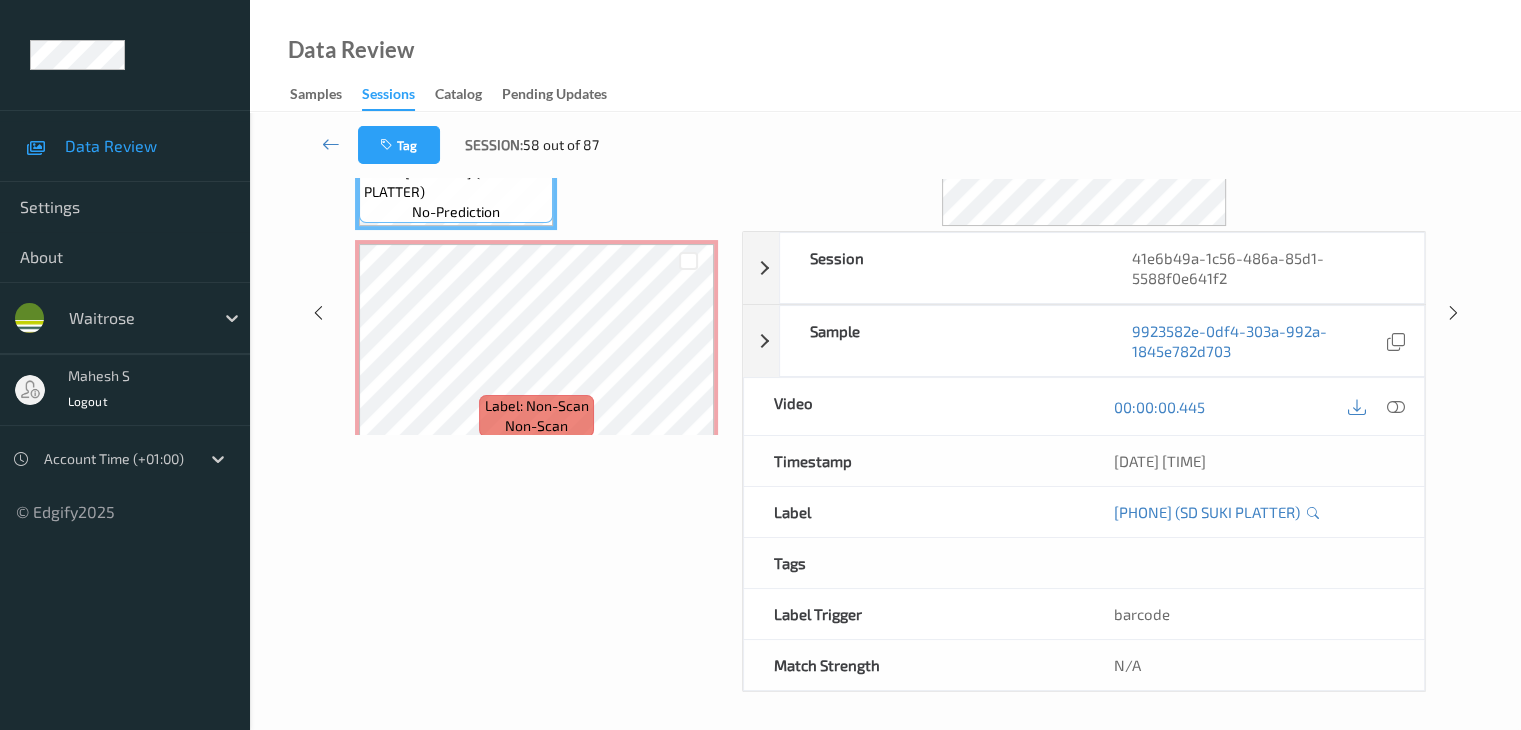 scroll, scrollTop: 344, scrollLeft: 0, axis: vertical 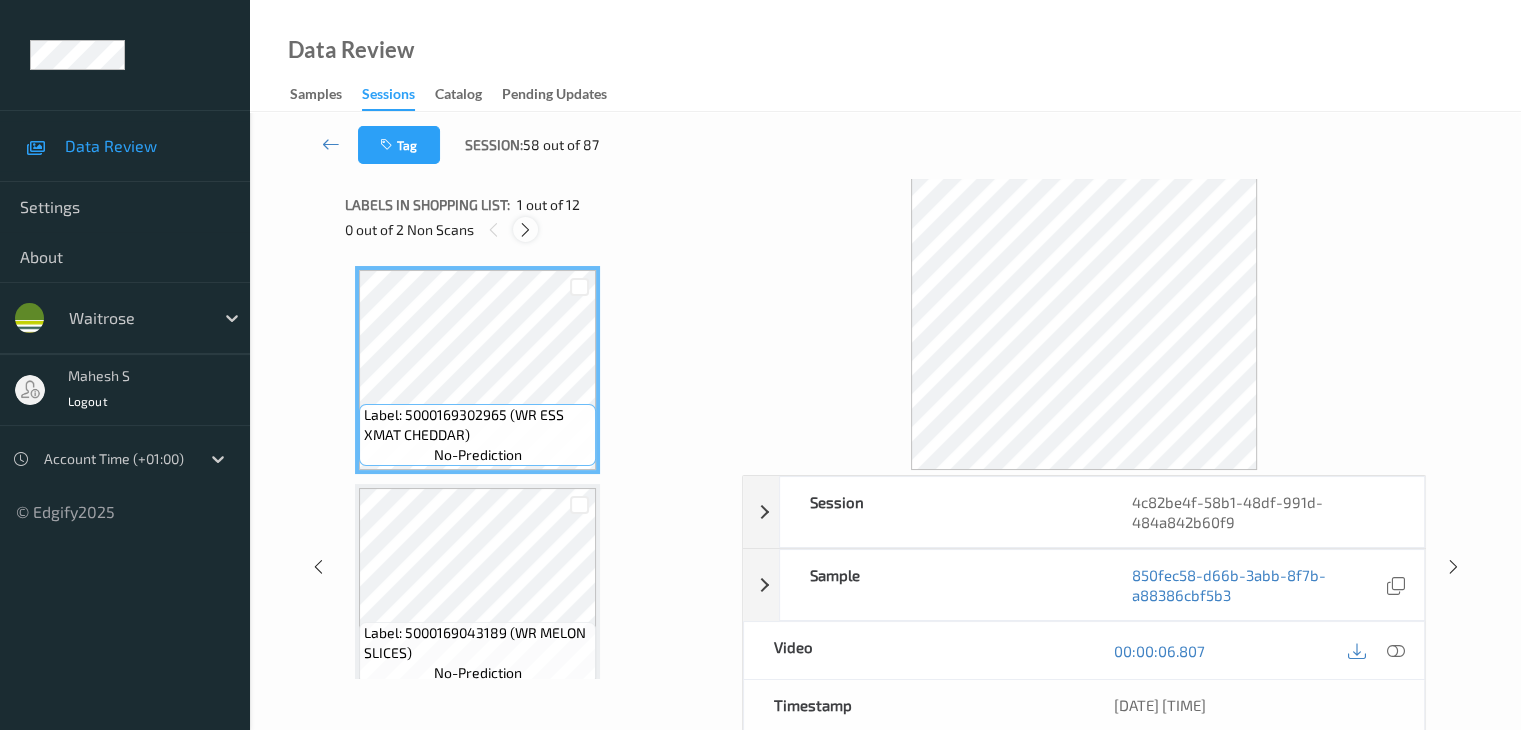 click at bounding box center [525, 230] 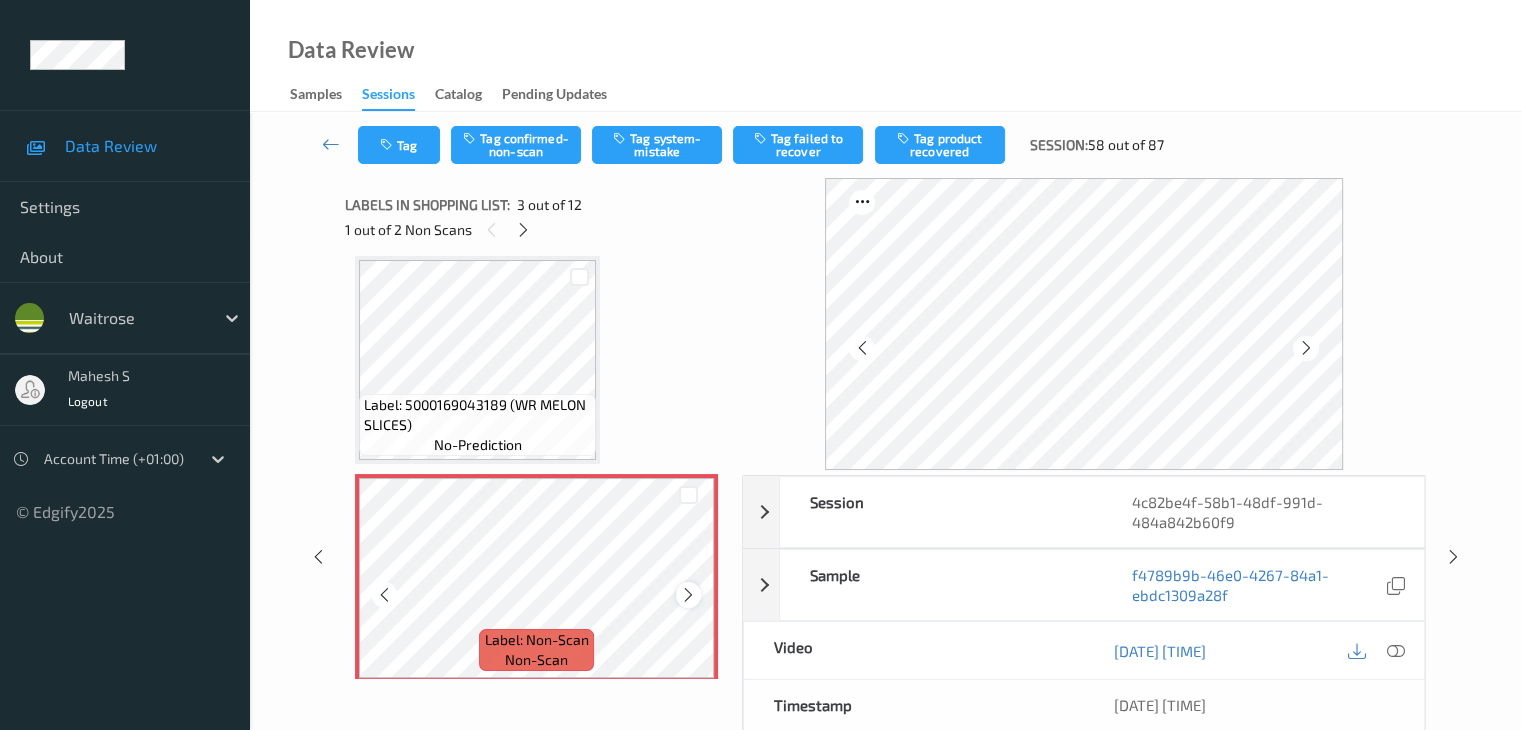 click at bounding box center (688, 595) 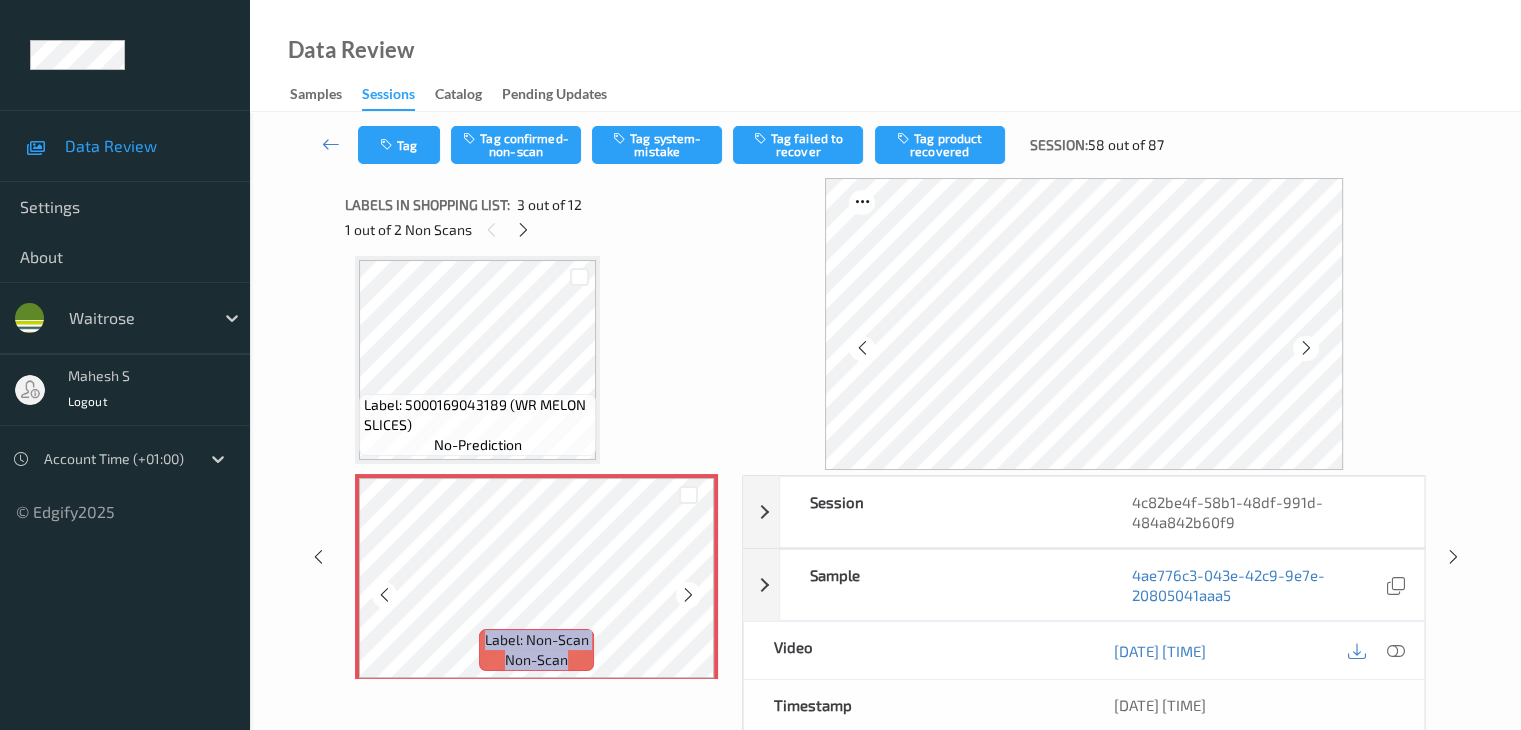 click at bounding box center [688, 595] 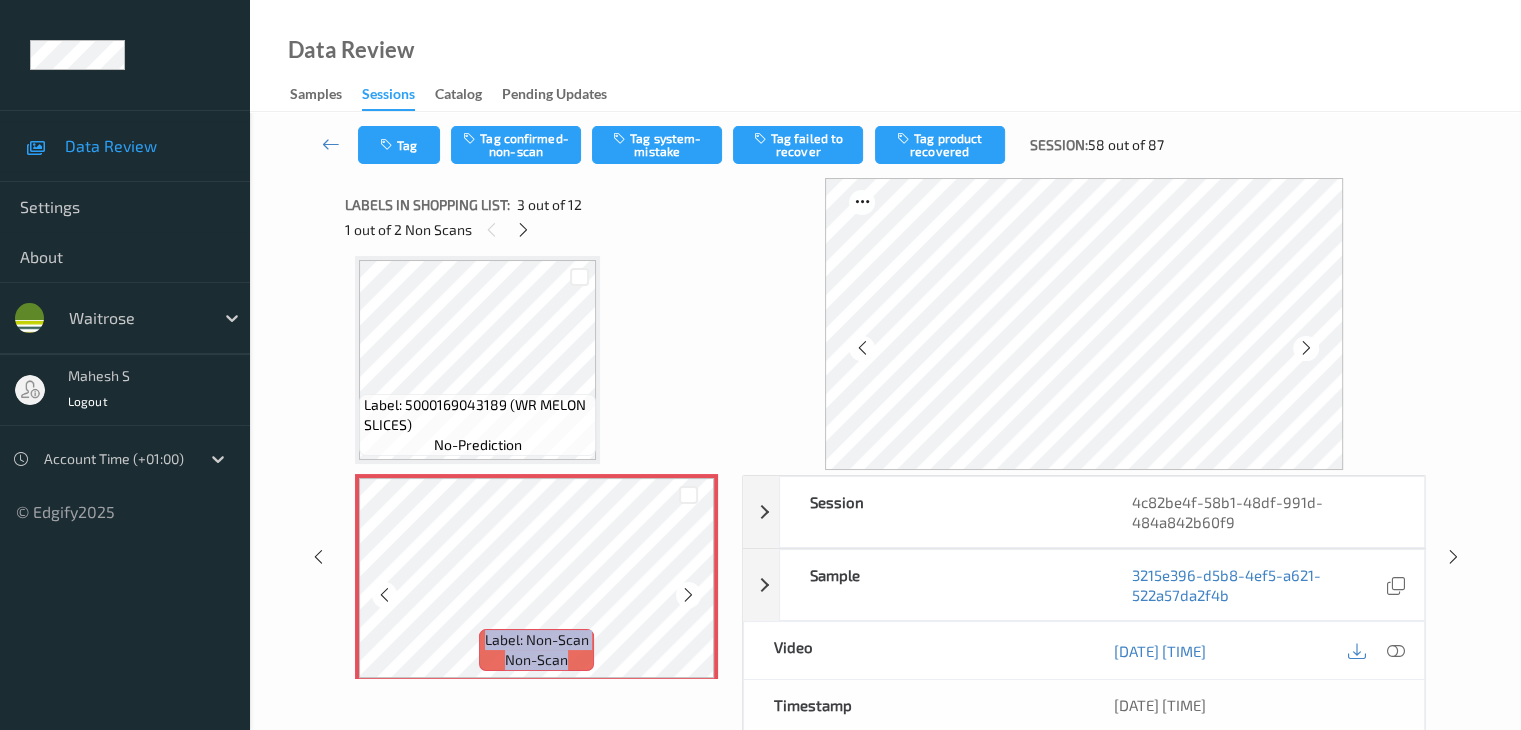 click at bounding box center [688, 595] 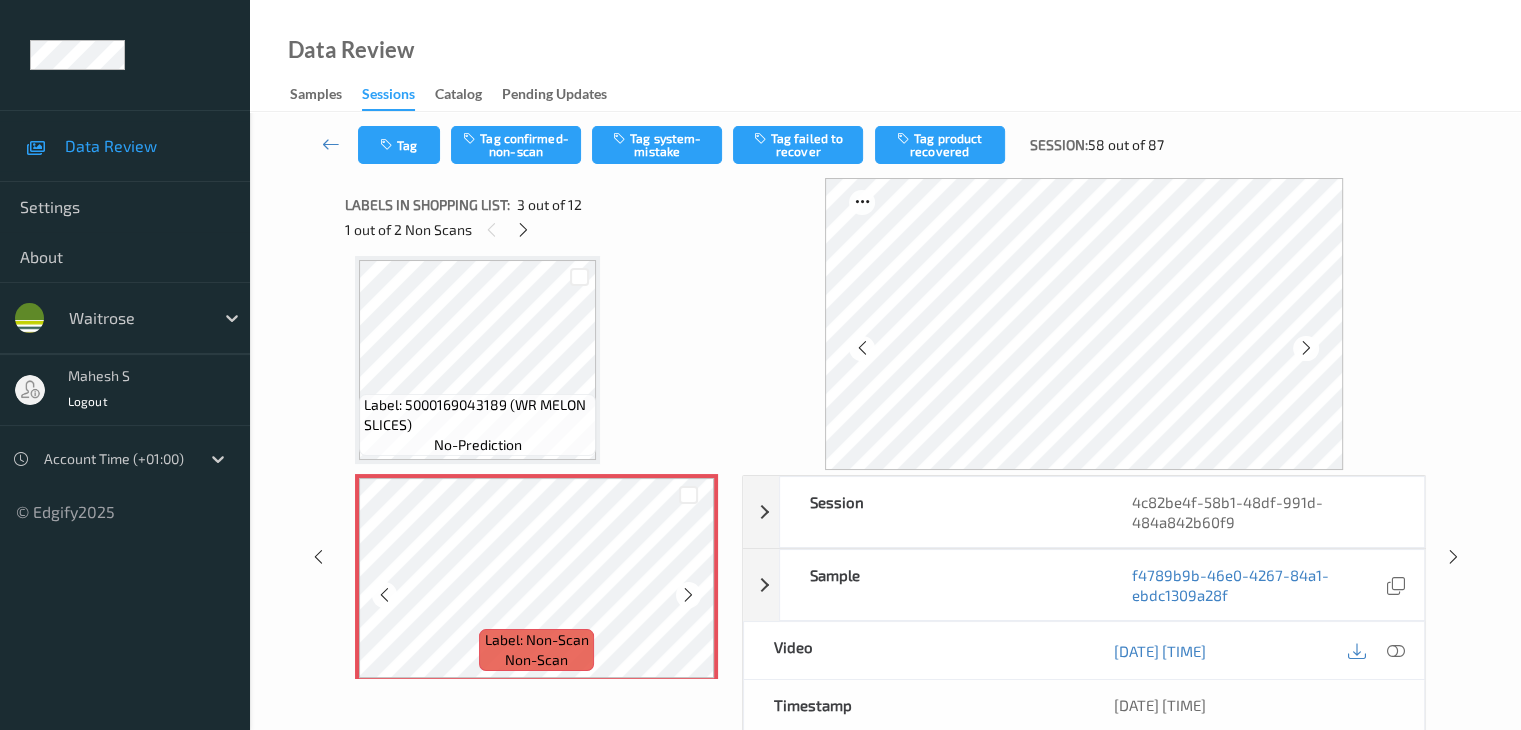 click at bounding box center [688, 595] 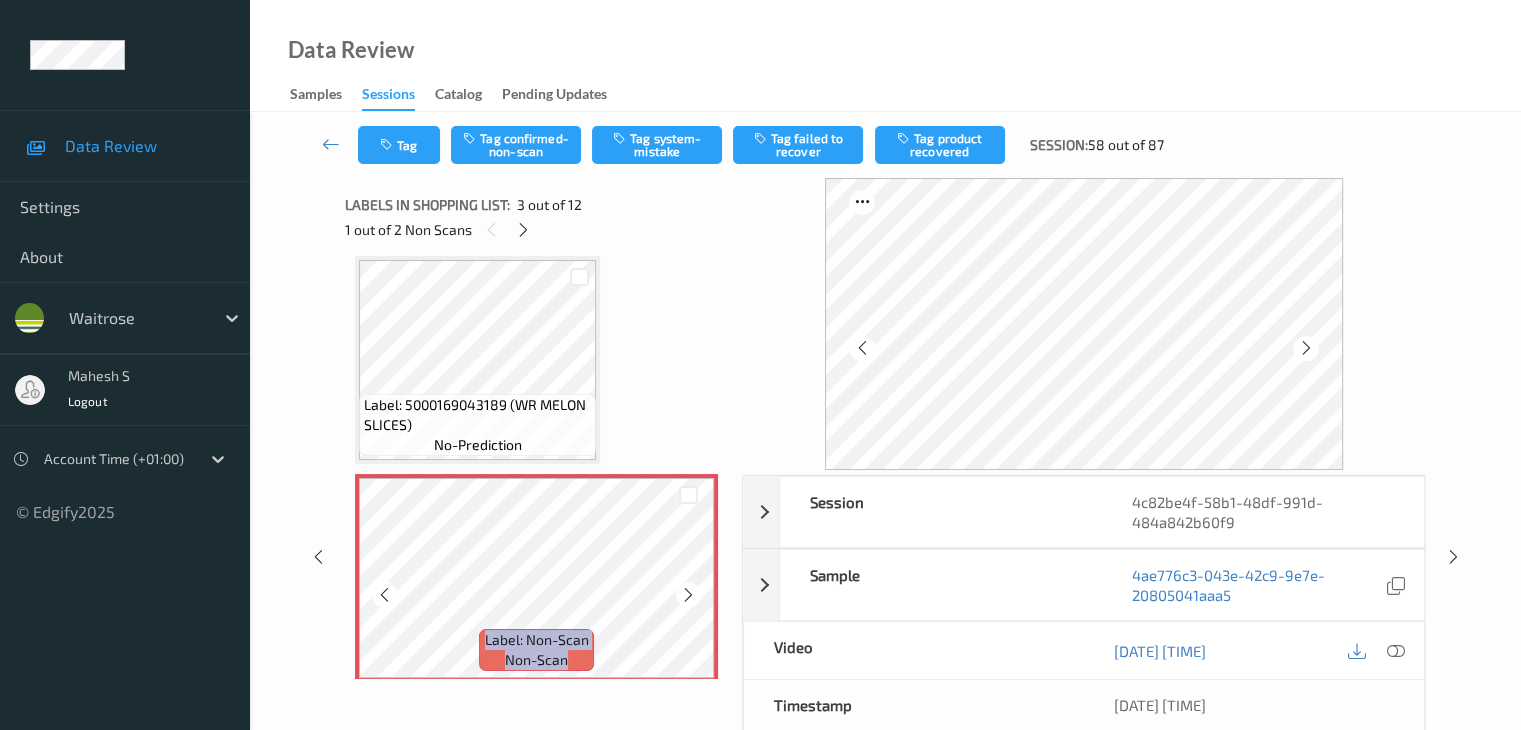 click at bounding box center (688, 595) 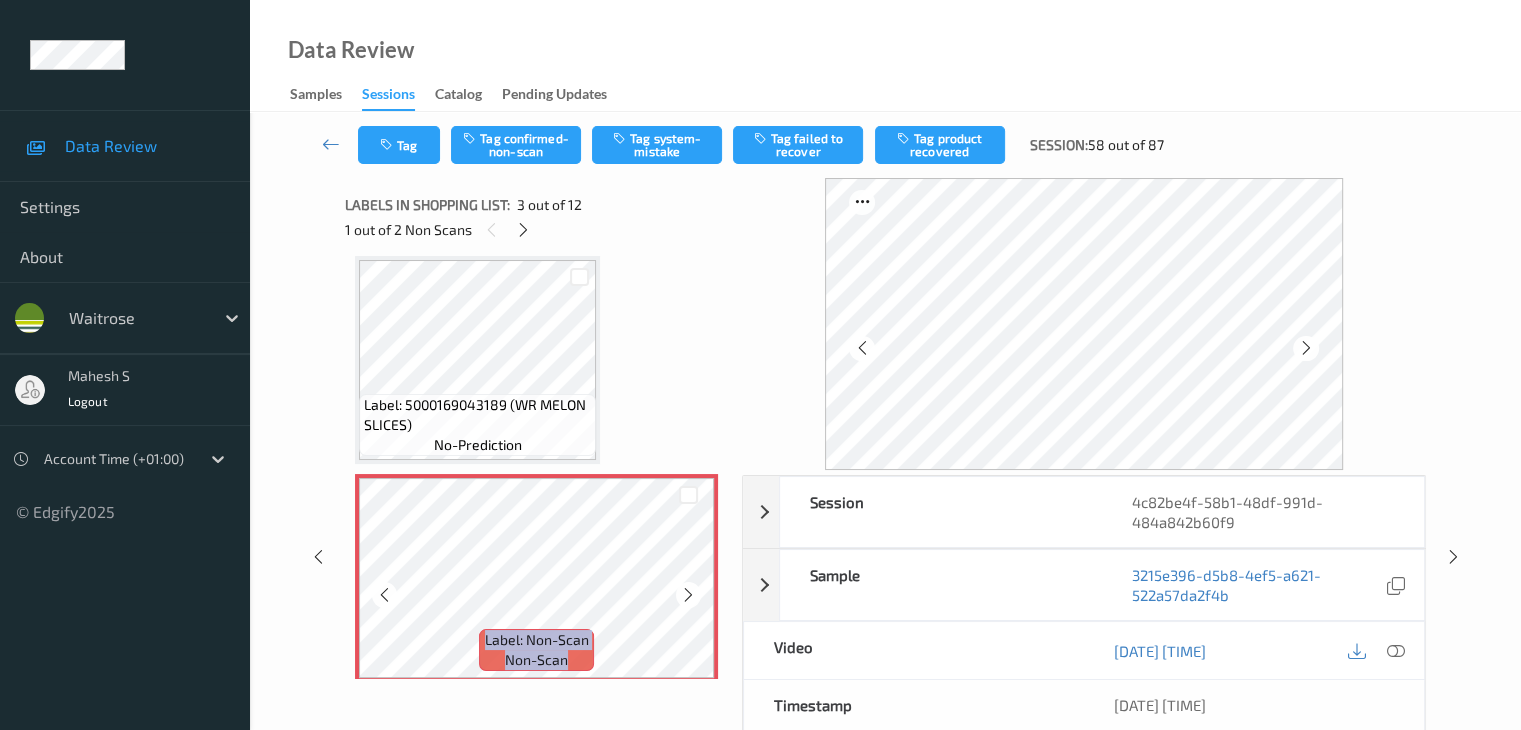 click at bounding box center (688, 595) 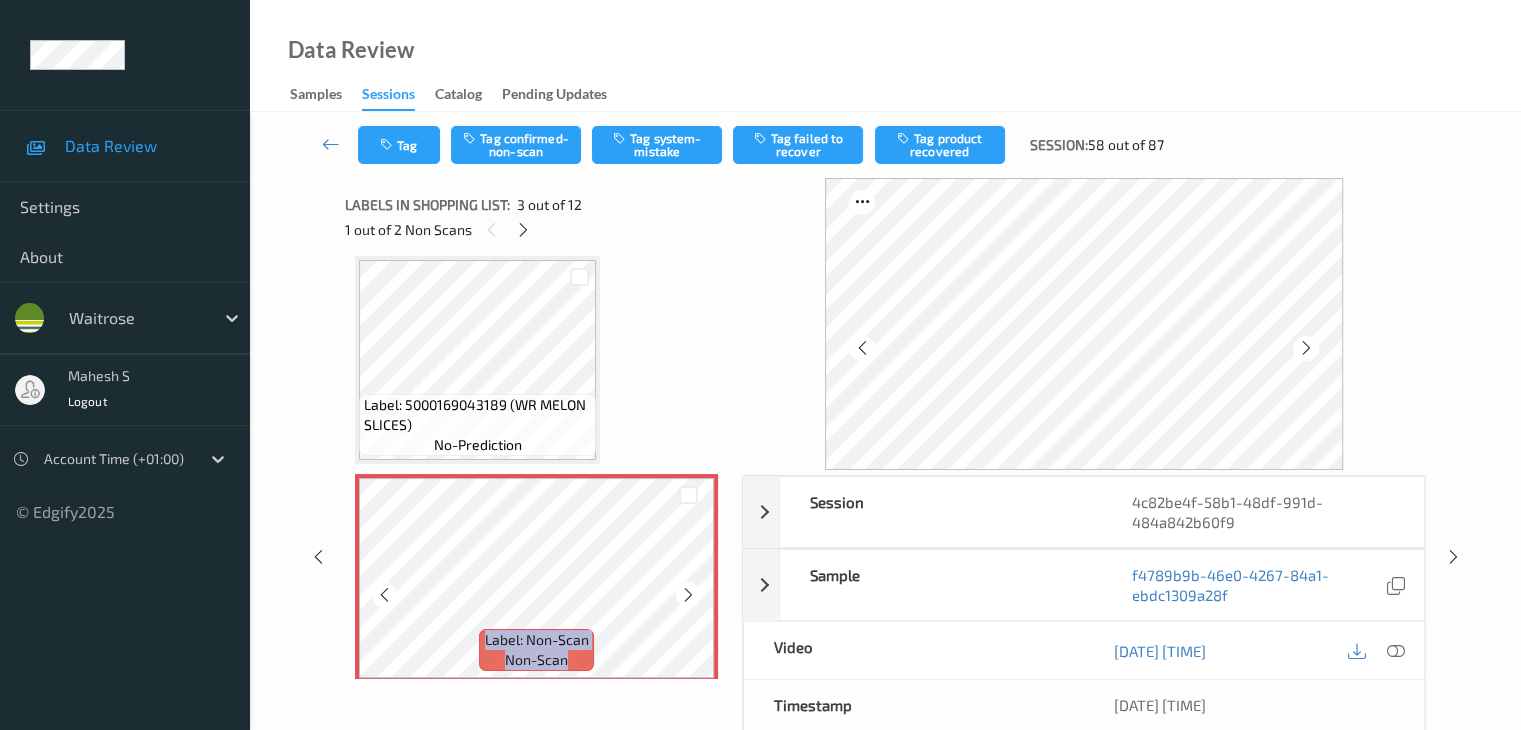 click at bounding box center (688, 595) 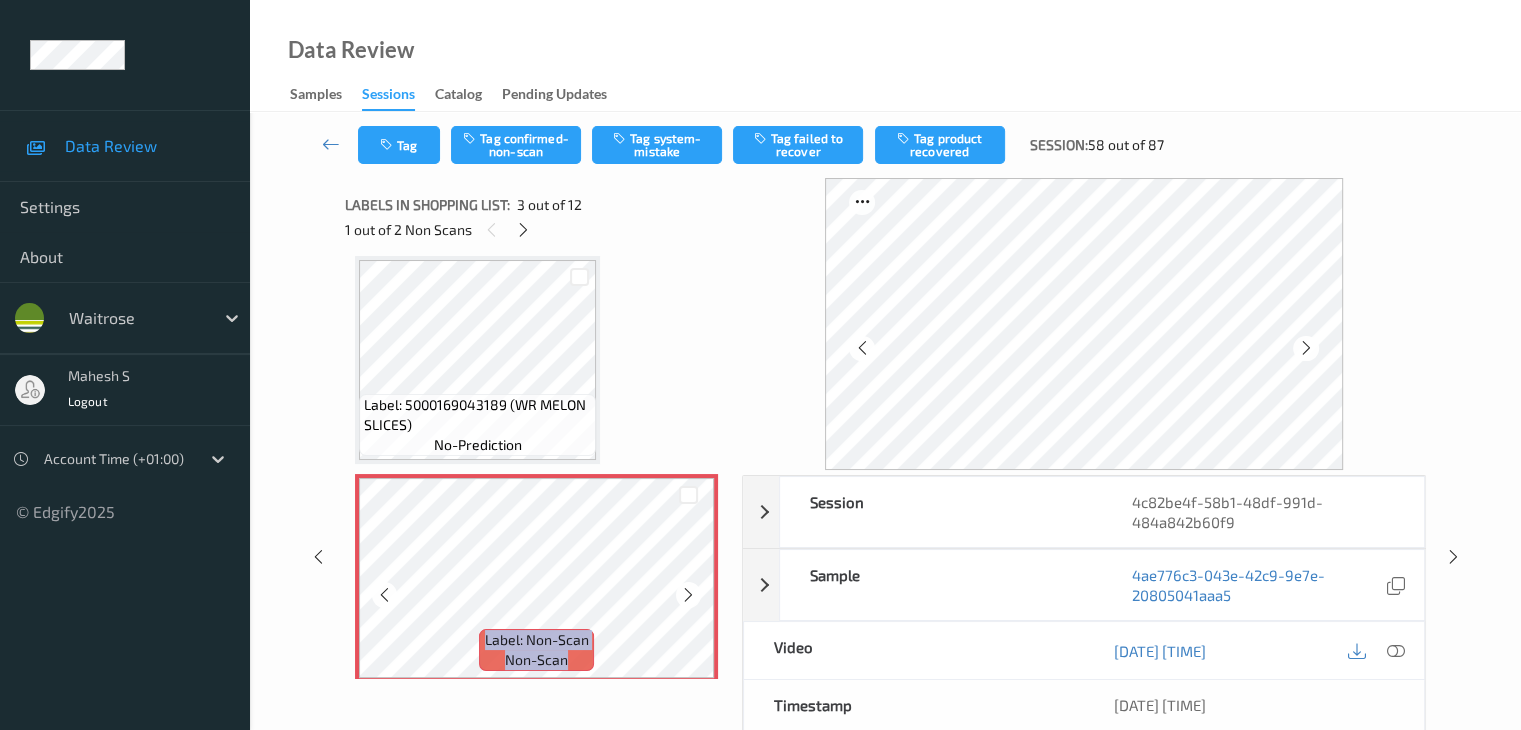 click at bounding box center [688, 595] 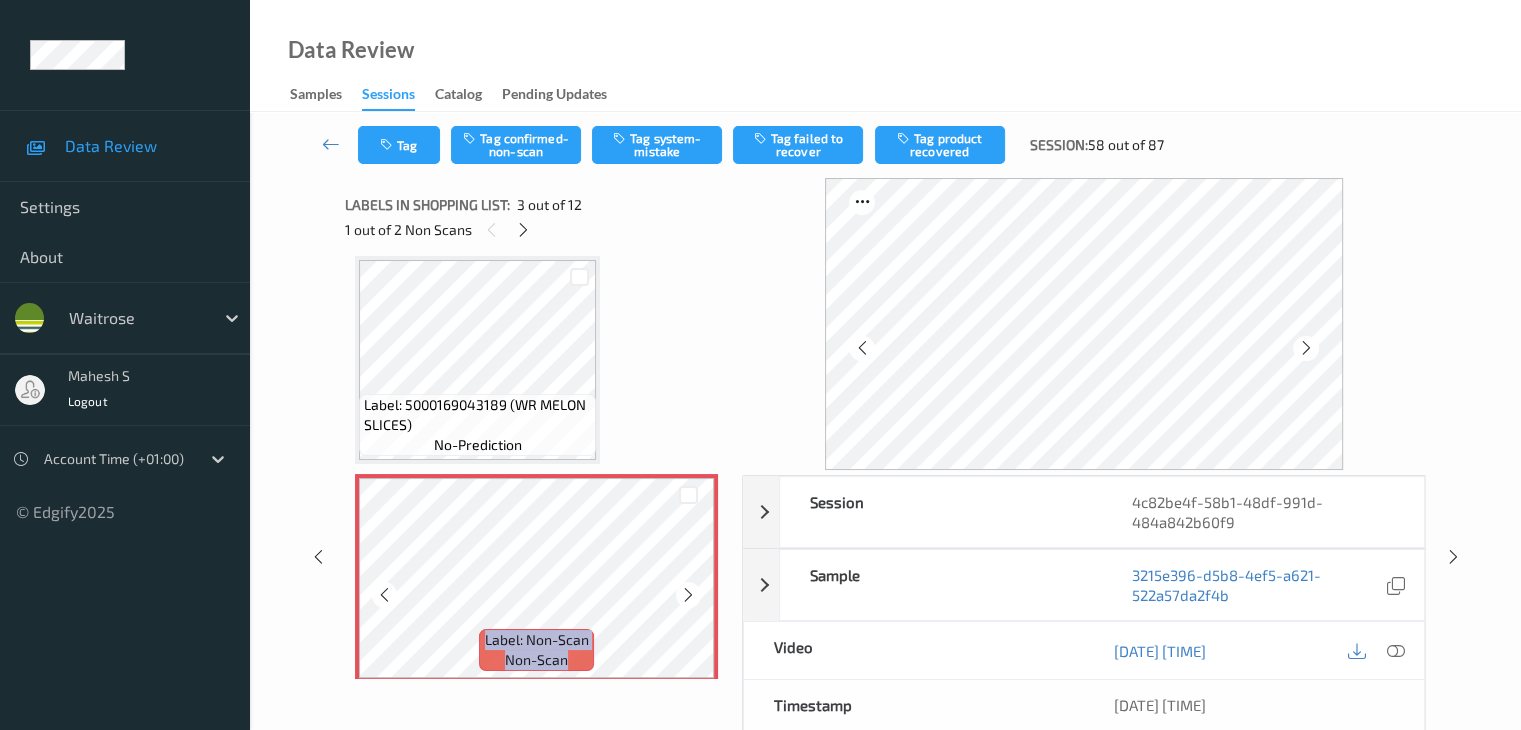 click at bounding box center [688, 595] 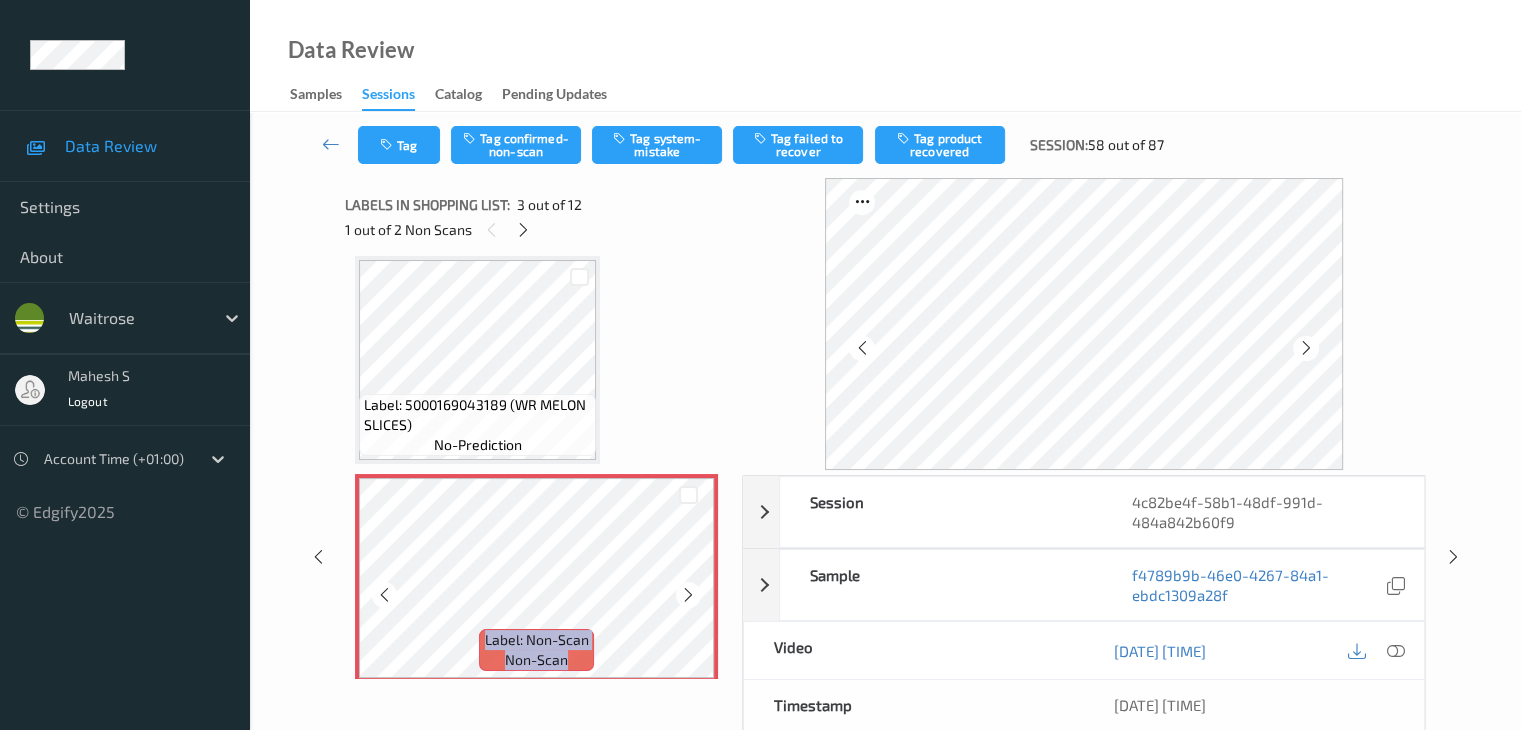 click at bounding box center [688, 595] 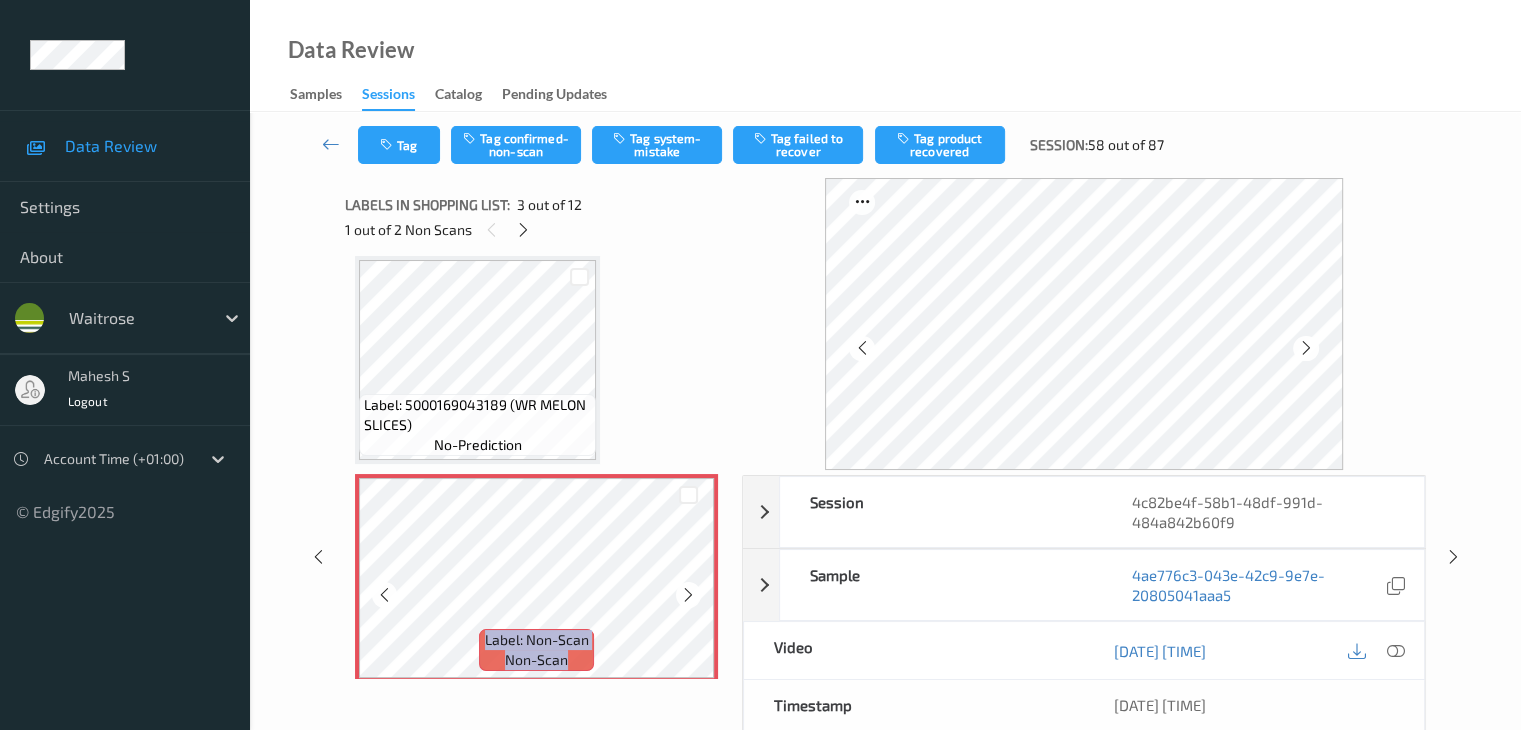 click at bounding box center [688, 595] 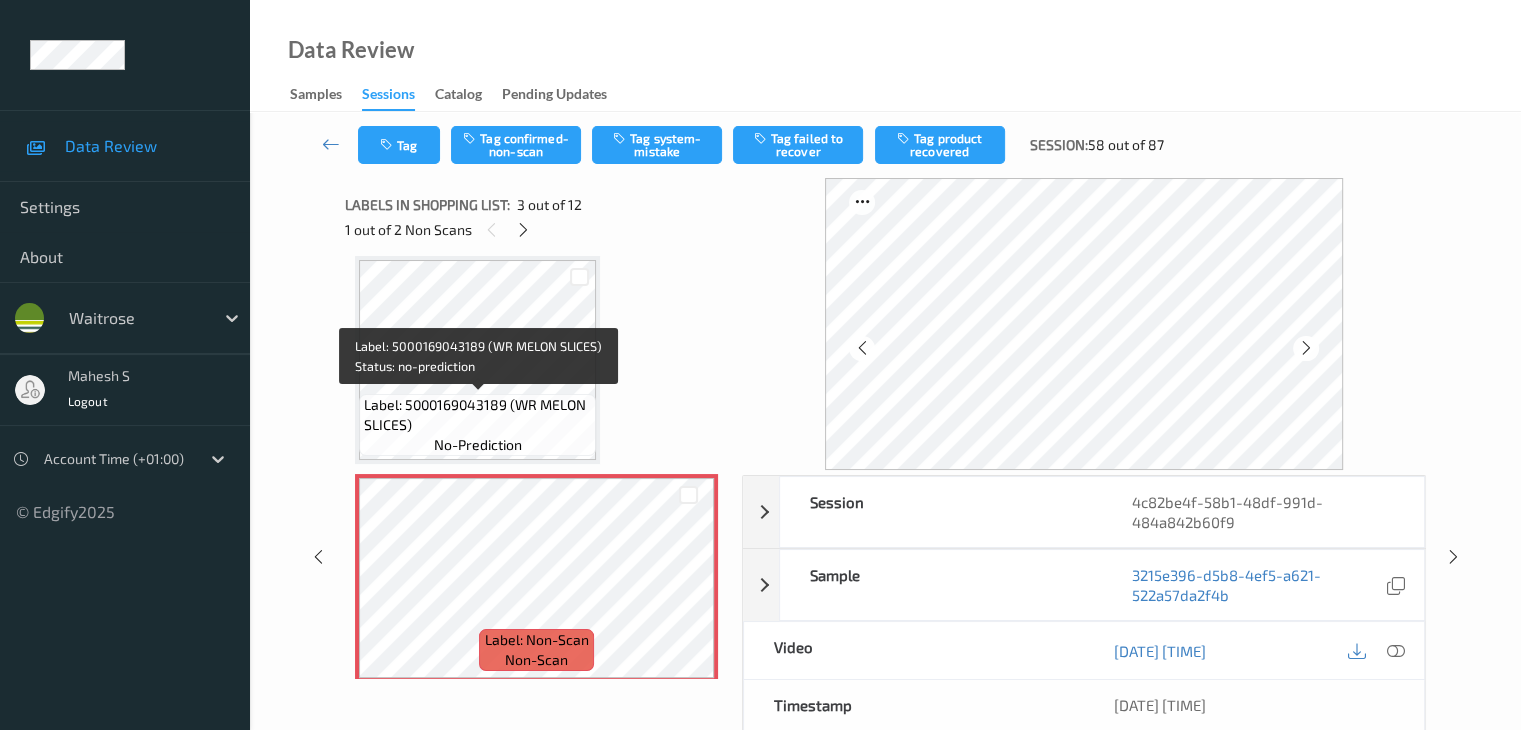 click on "Label: 5000169043189 (WR MELON SLICES)" at bounding box center (477, 415) 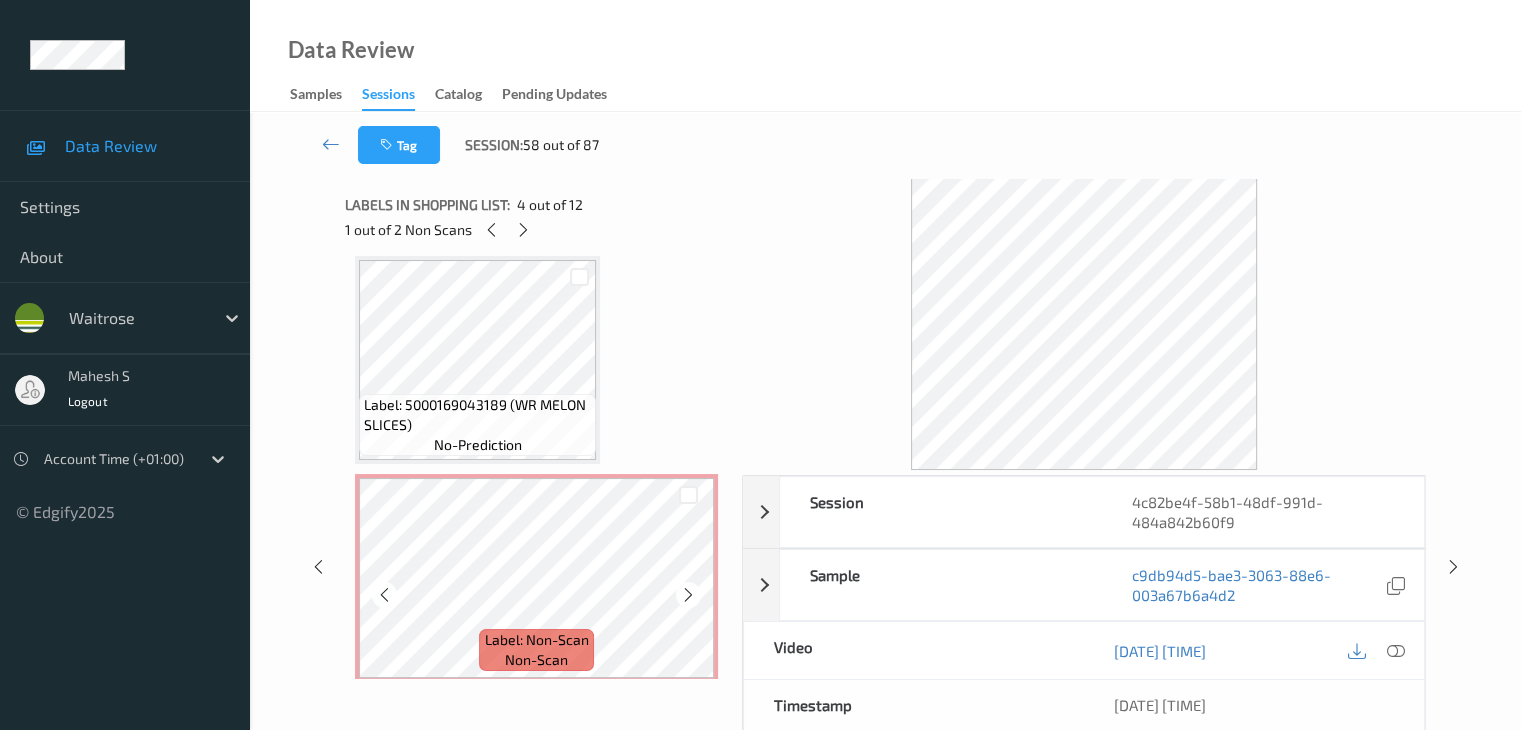 scroll, scrollTop: 228, scrollLeft: 0, axis: vertical 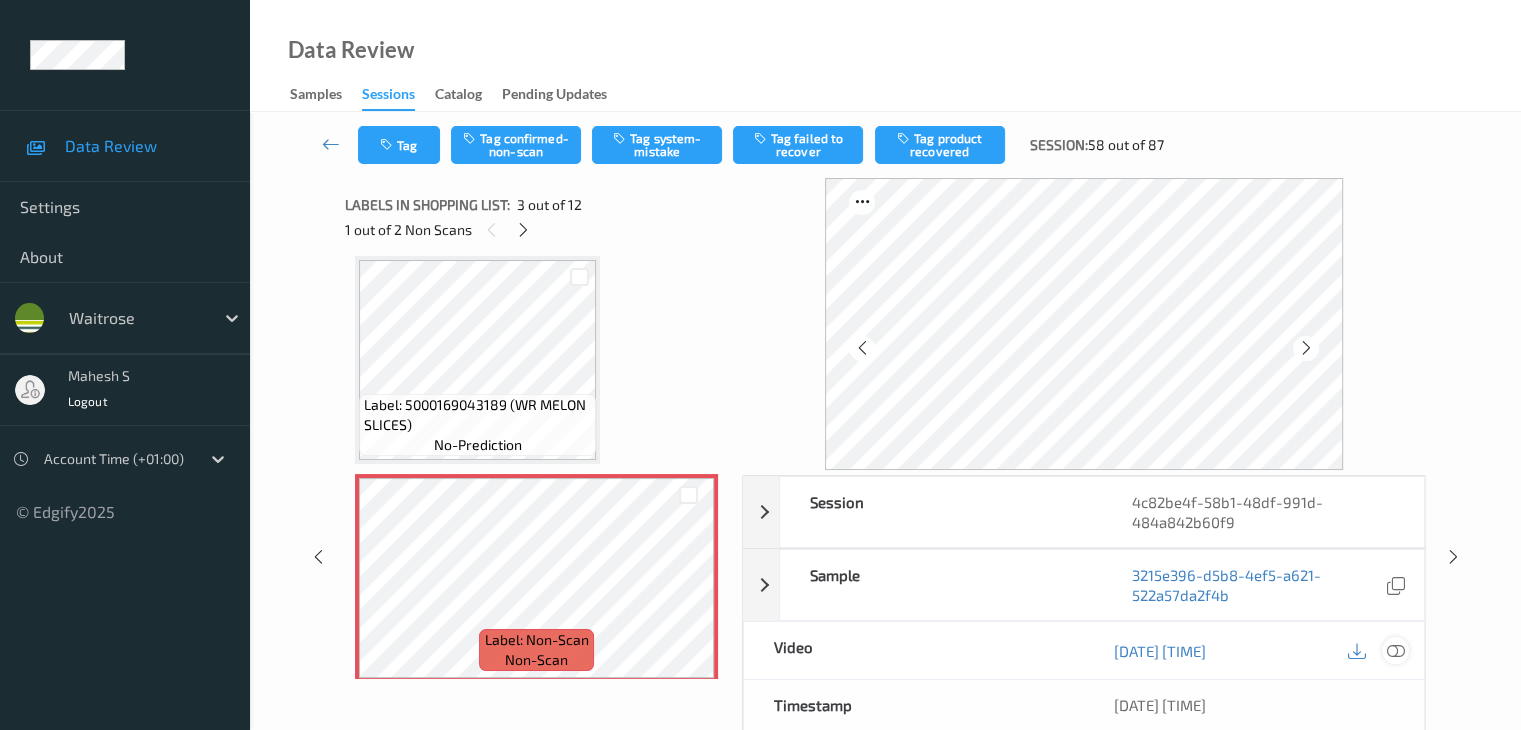 click at bounding box center [1395, 651] 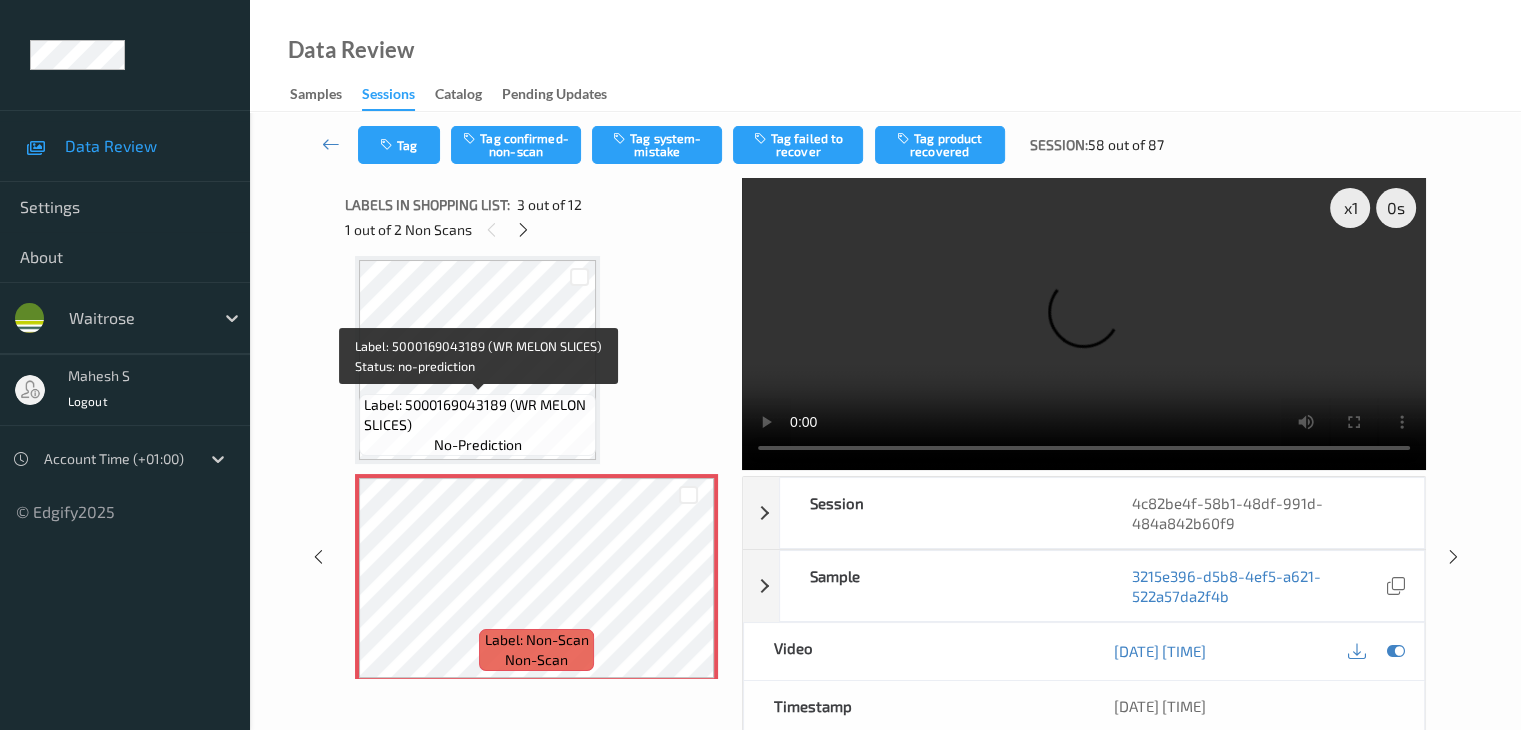 click on "Label: 5000169043189 (WR MELON SLICES)" at bounding box center [477, 415] 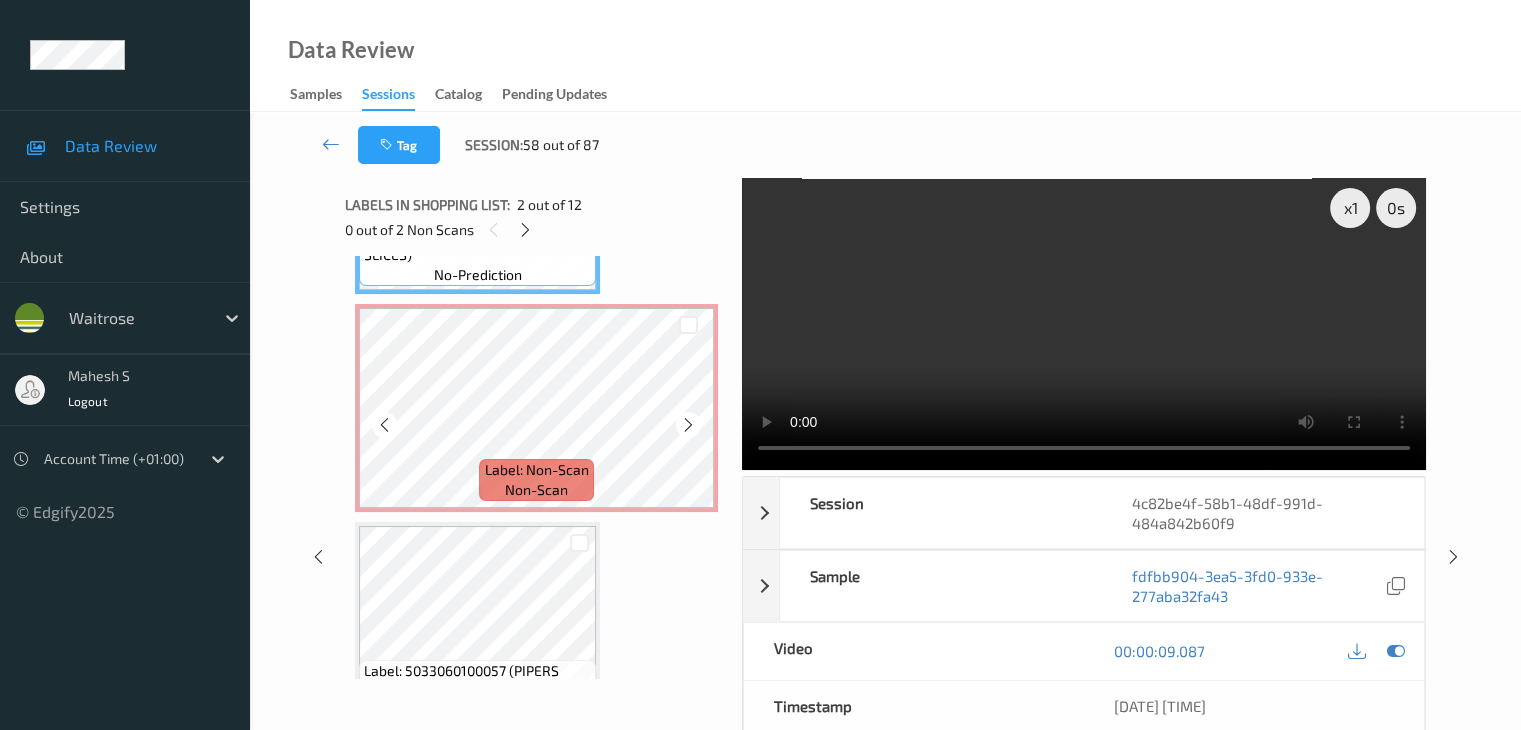 scroll, scrollTop: 428, scrollLeft: 0, axis: vertical 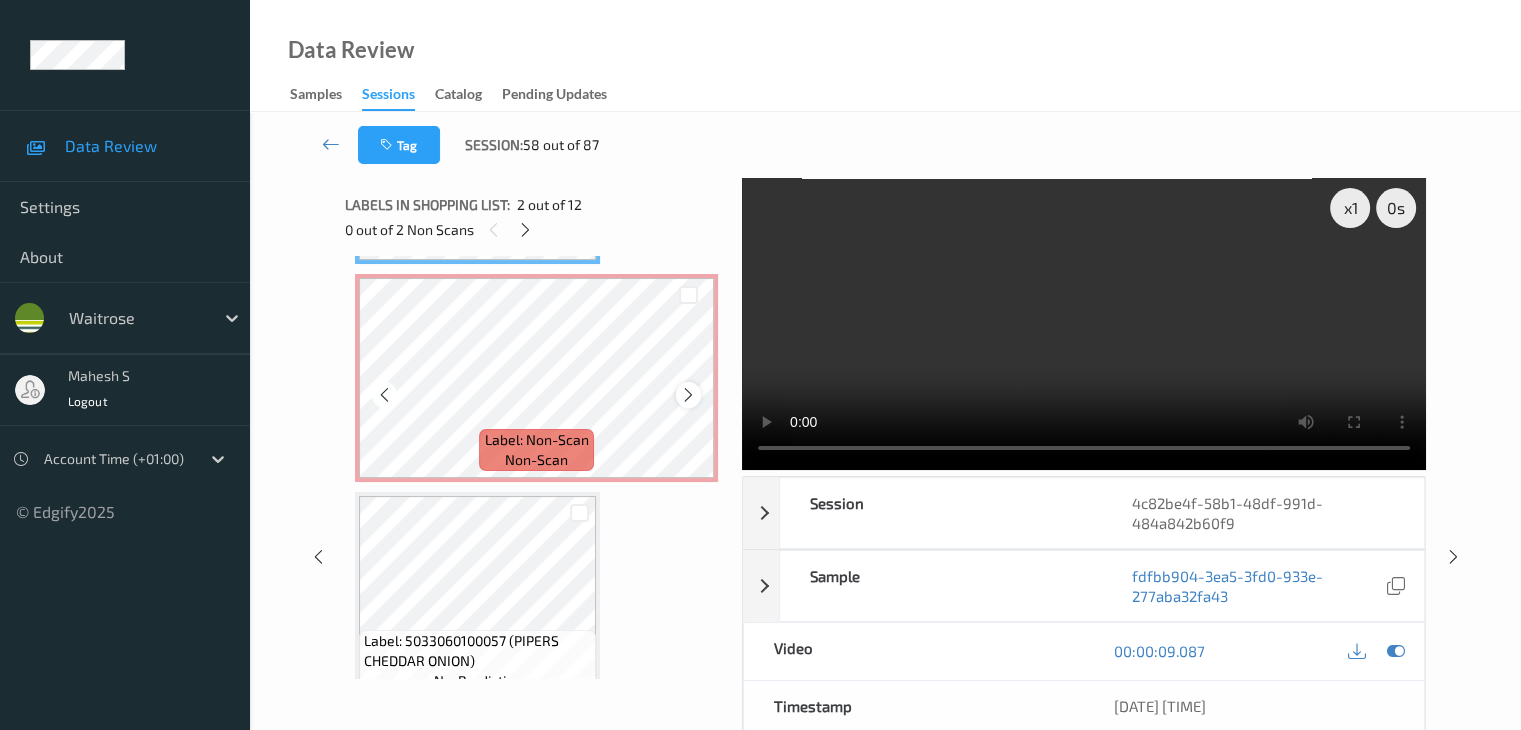click at bounding box center (688, 394) 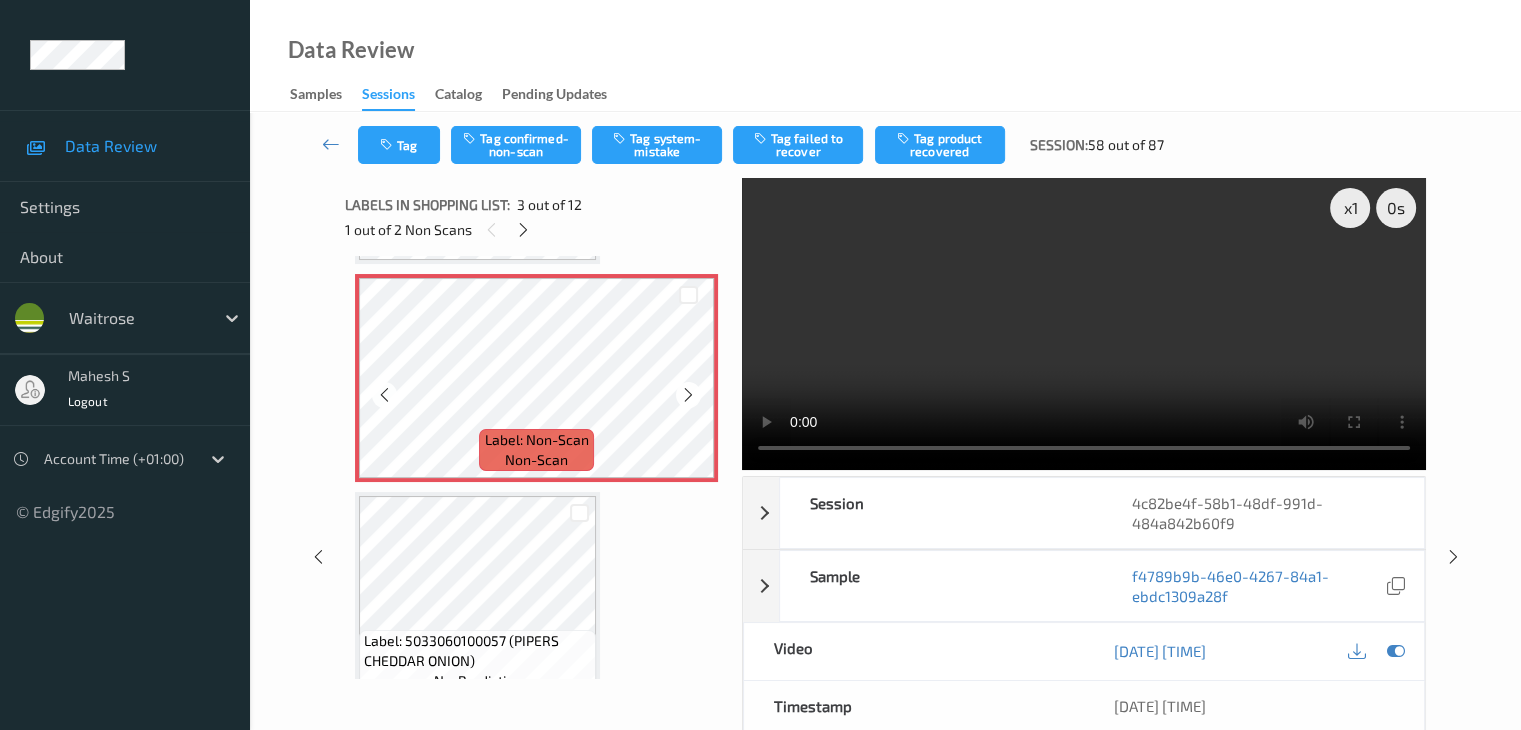click at bounding box center [688, 394] 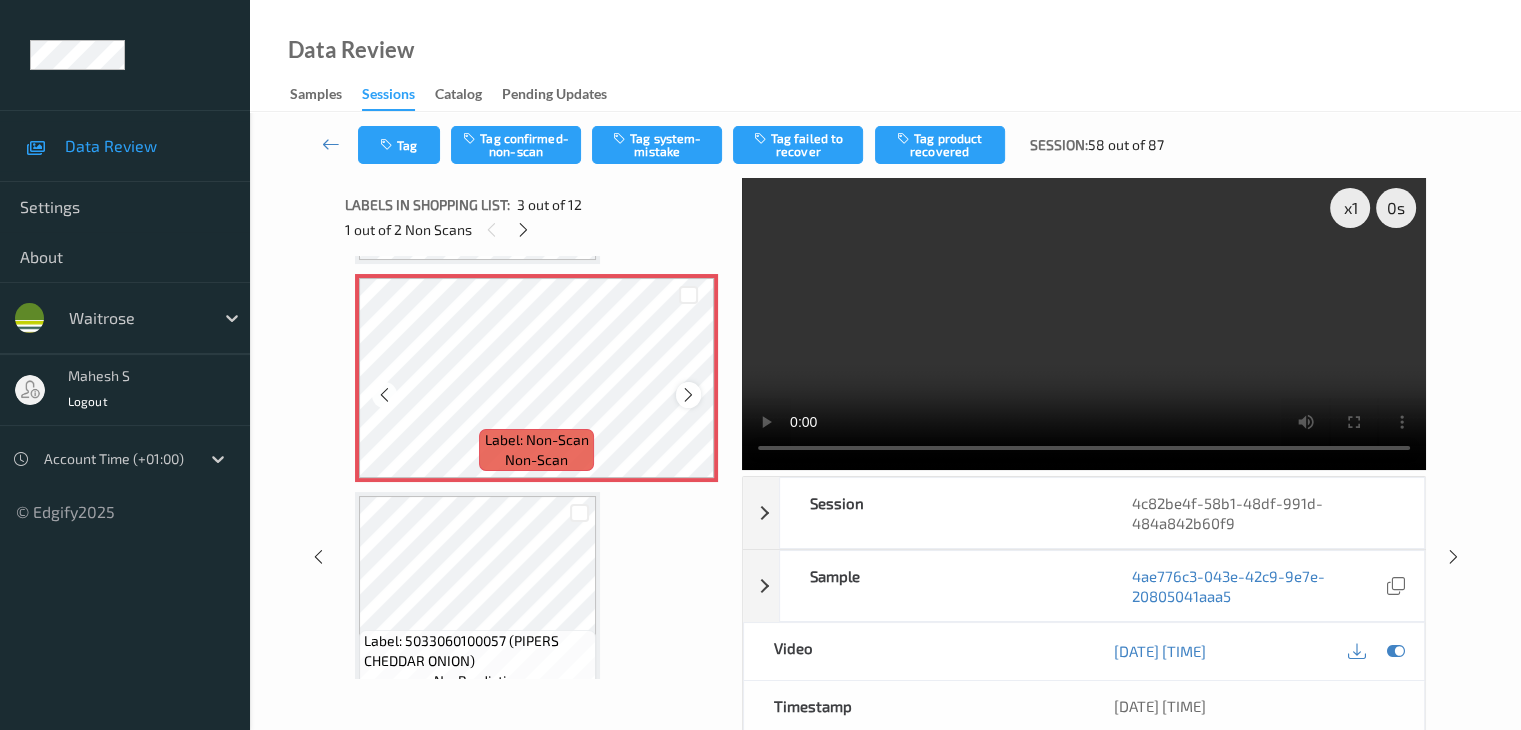 click at bounding box center (688, 395) 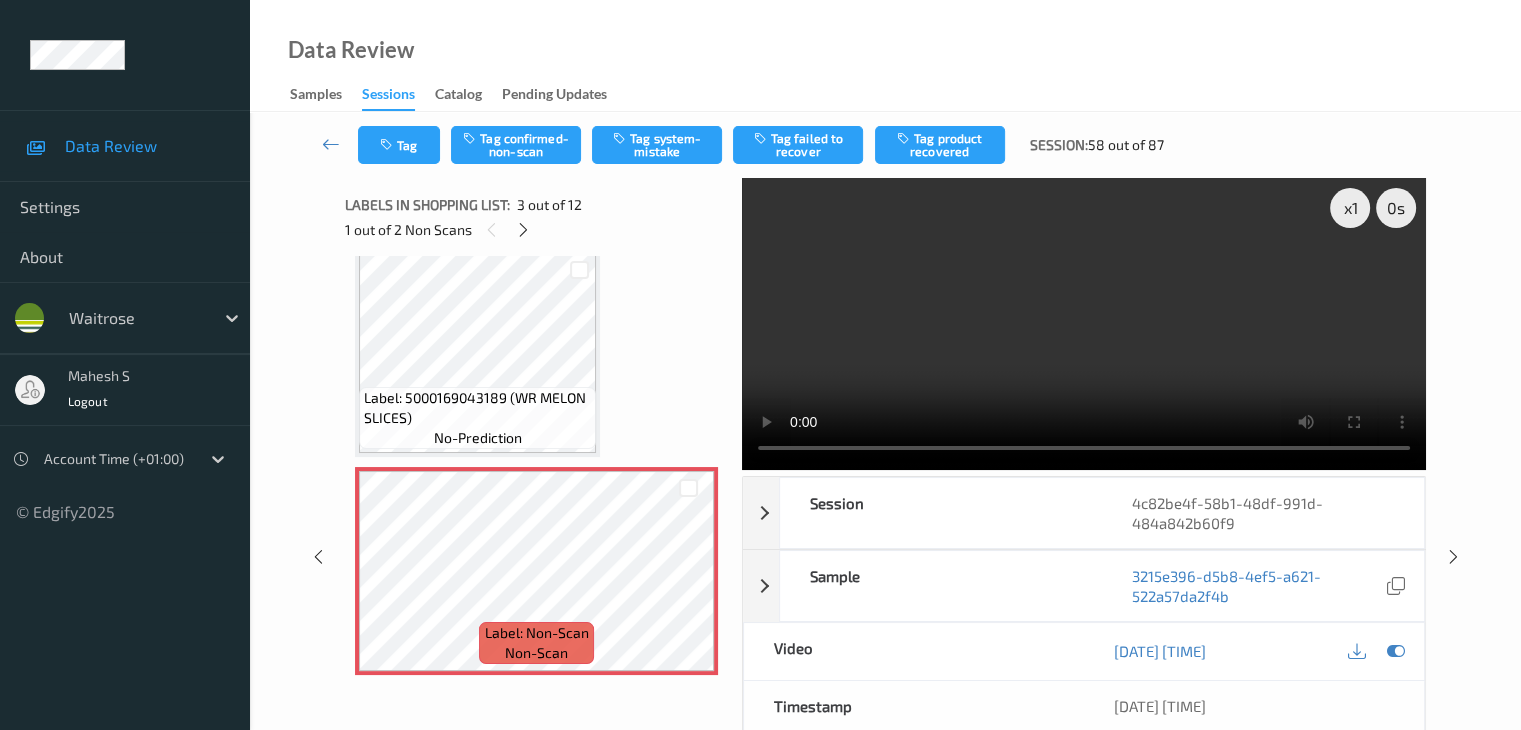 scroll, scrollTop: 228, scrollLeft: 0, axis: vertical 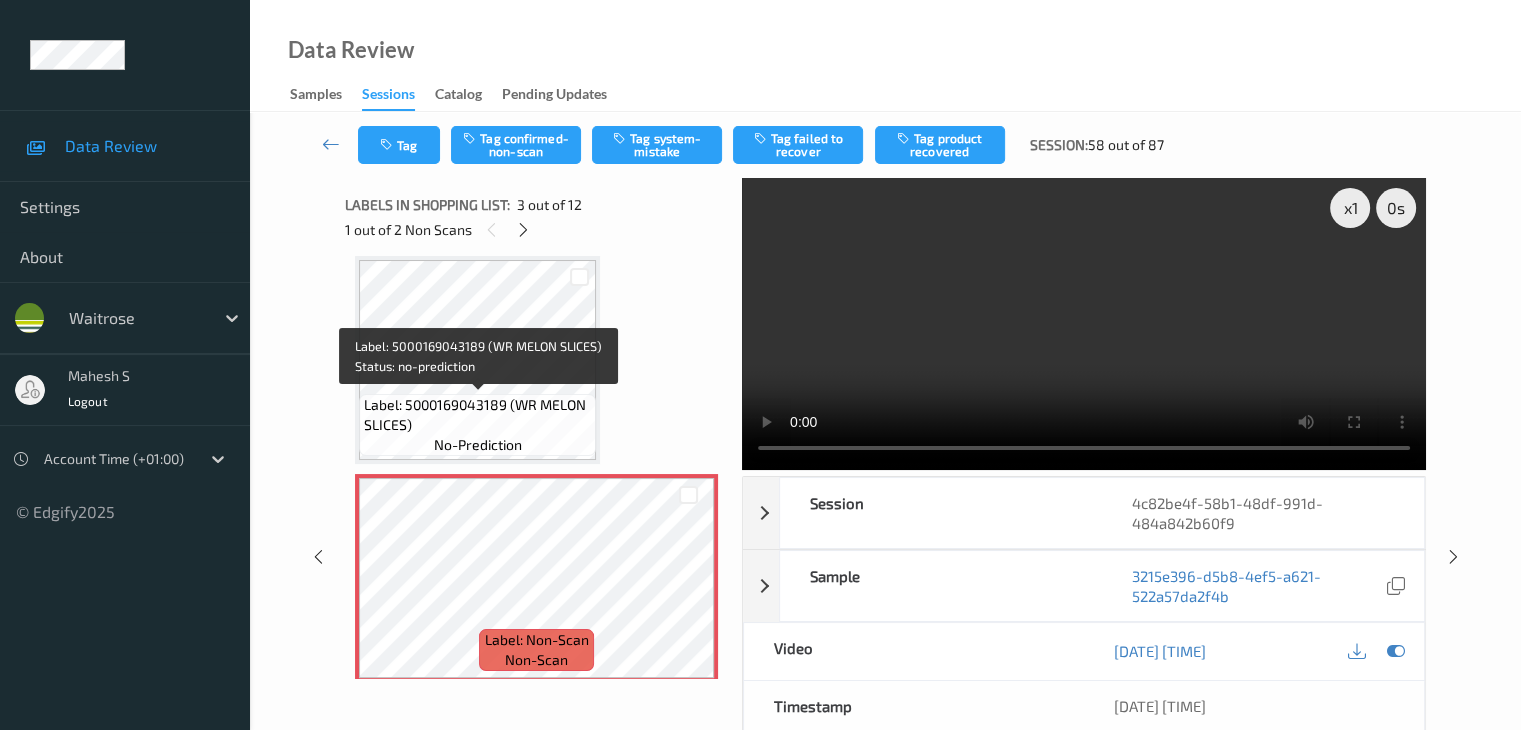 click on "Label: 5000169043189 (WR MELON SLICES)" at bounding box center (477, 415) 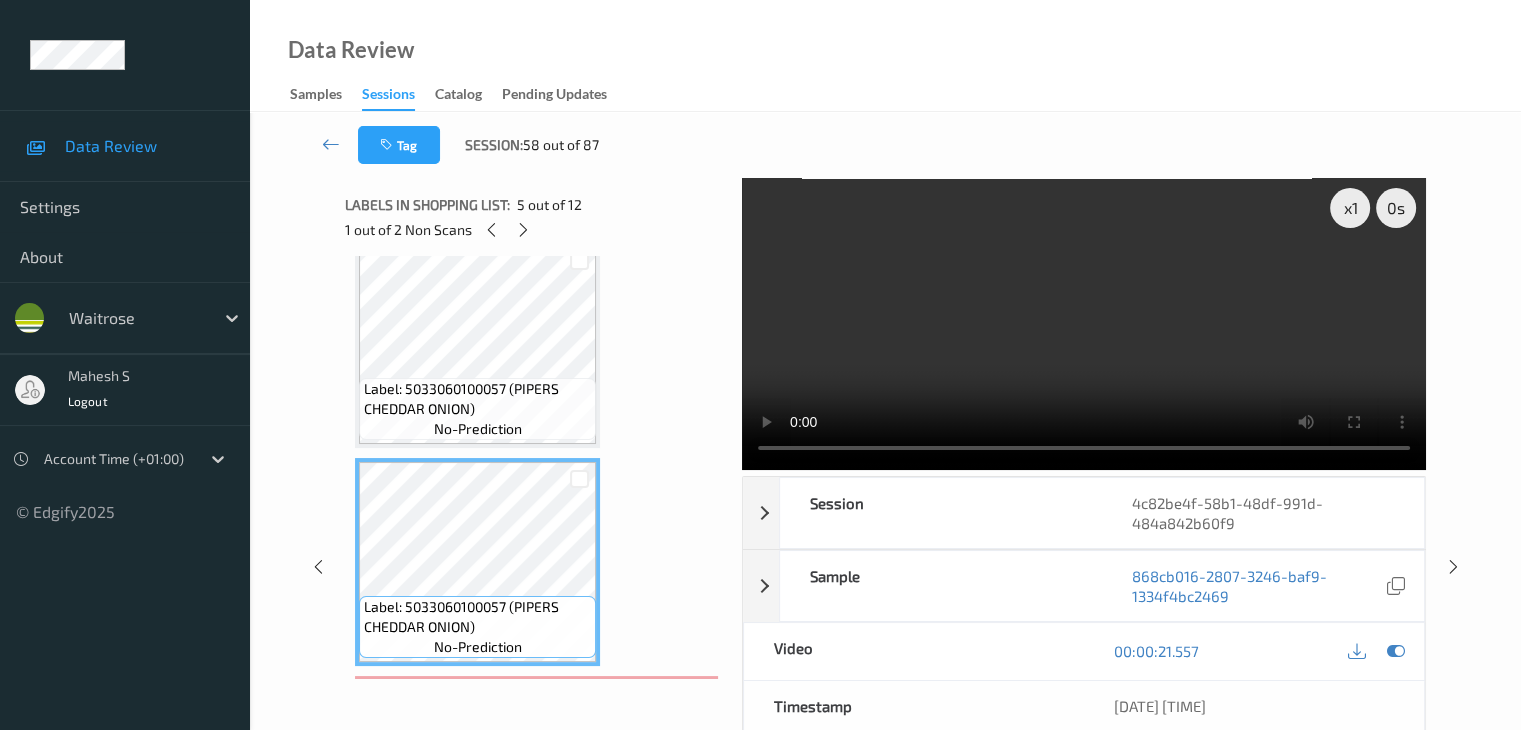 scroll, scrollTop: 628, scrollLeft: 0, axis: vertical 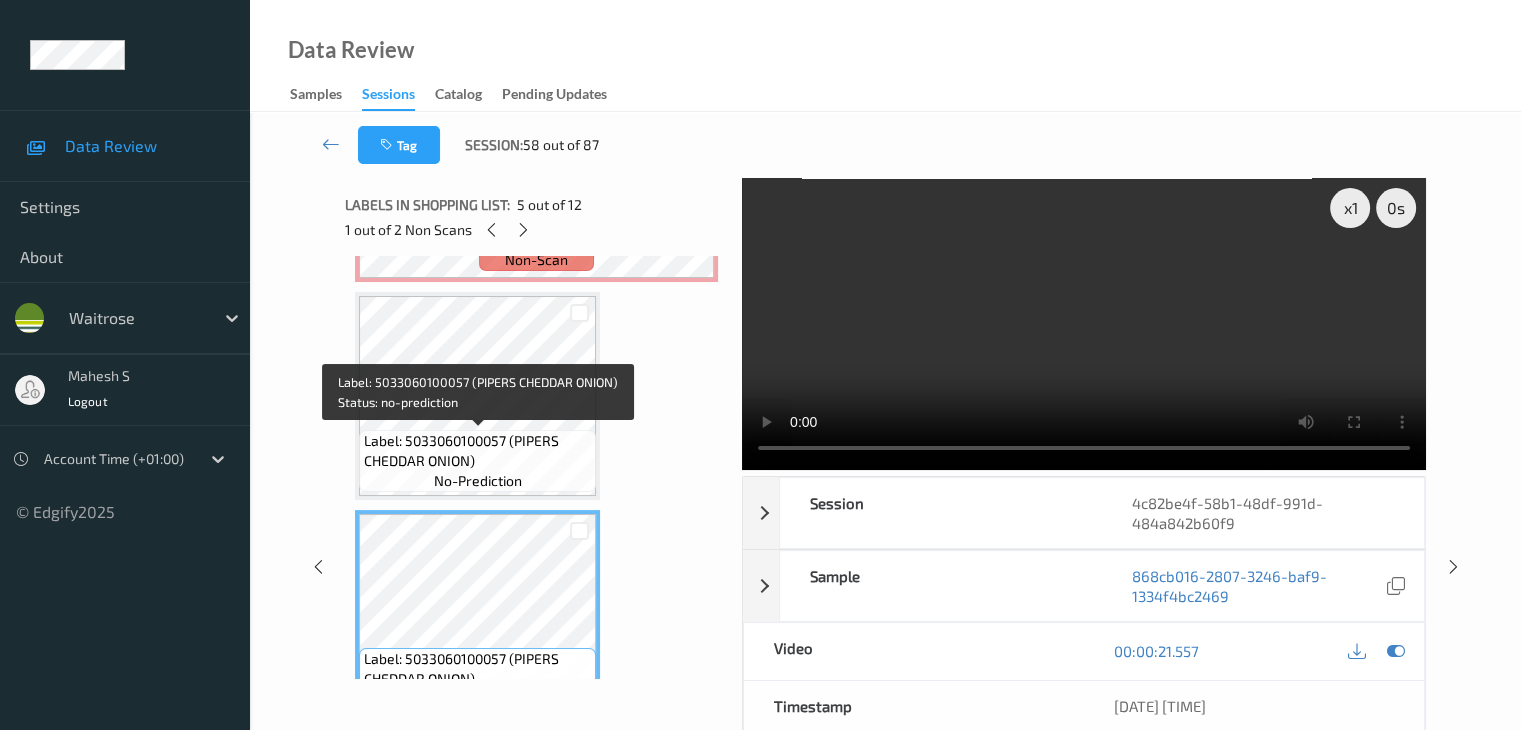click on "Label: 5033060100057 (PIPERS CHEDDAR ONION)" at bounding box center [477, 451] 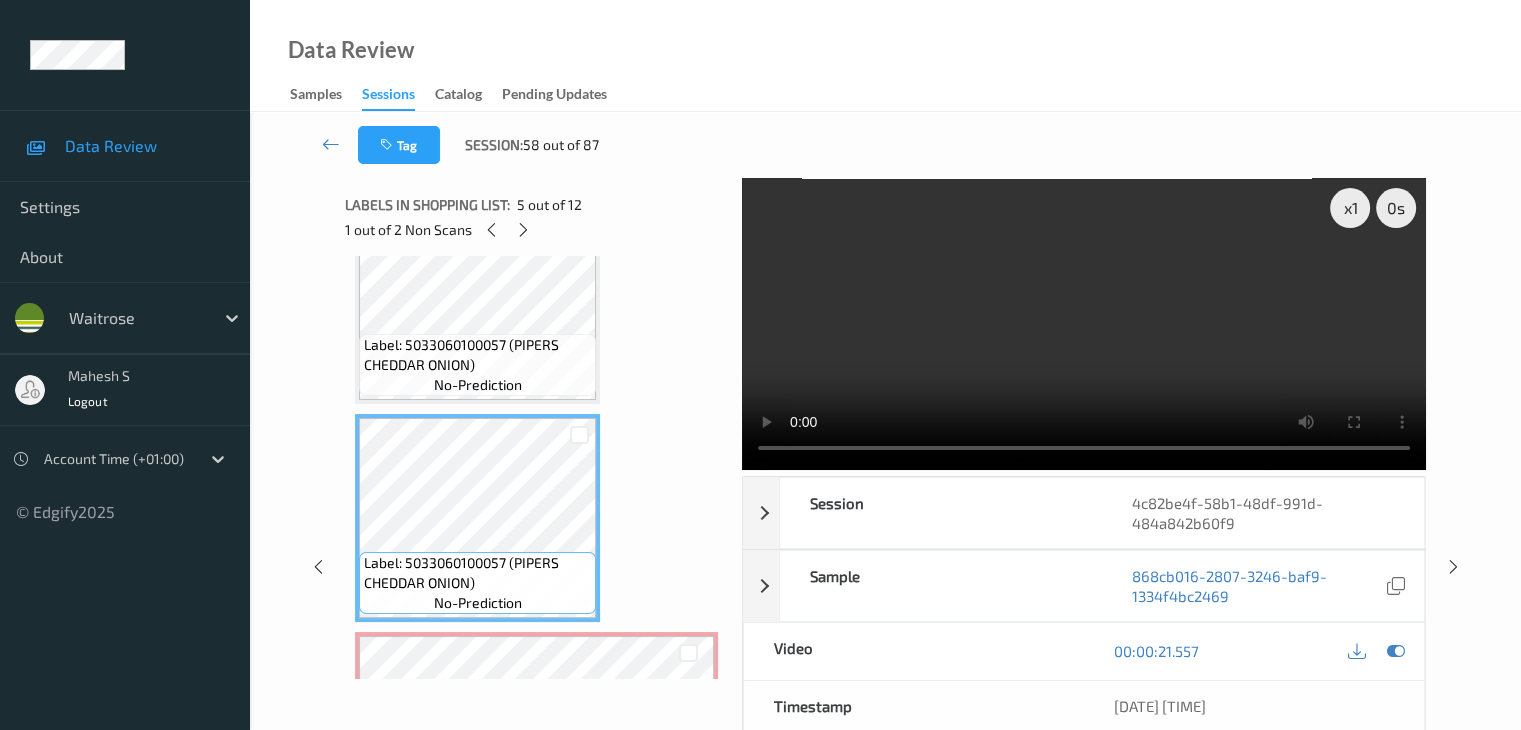 scroll, scrollTop: 728, scrollLeft: 0, axis: vertical 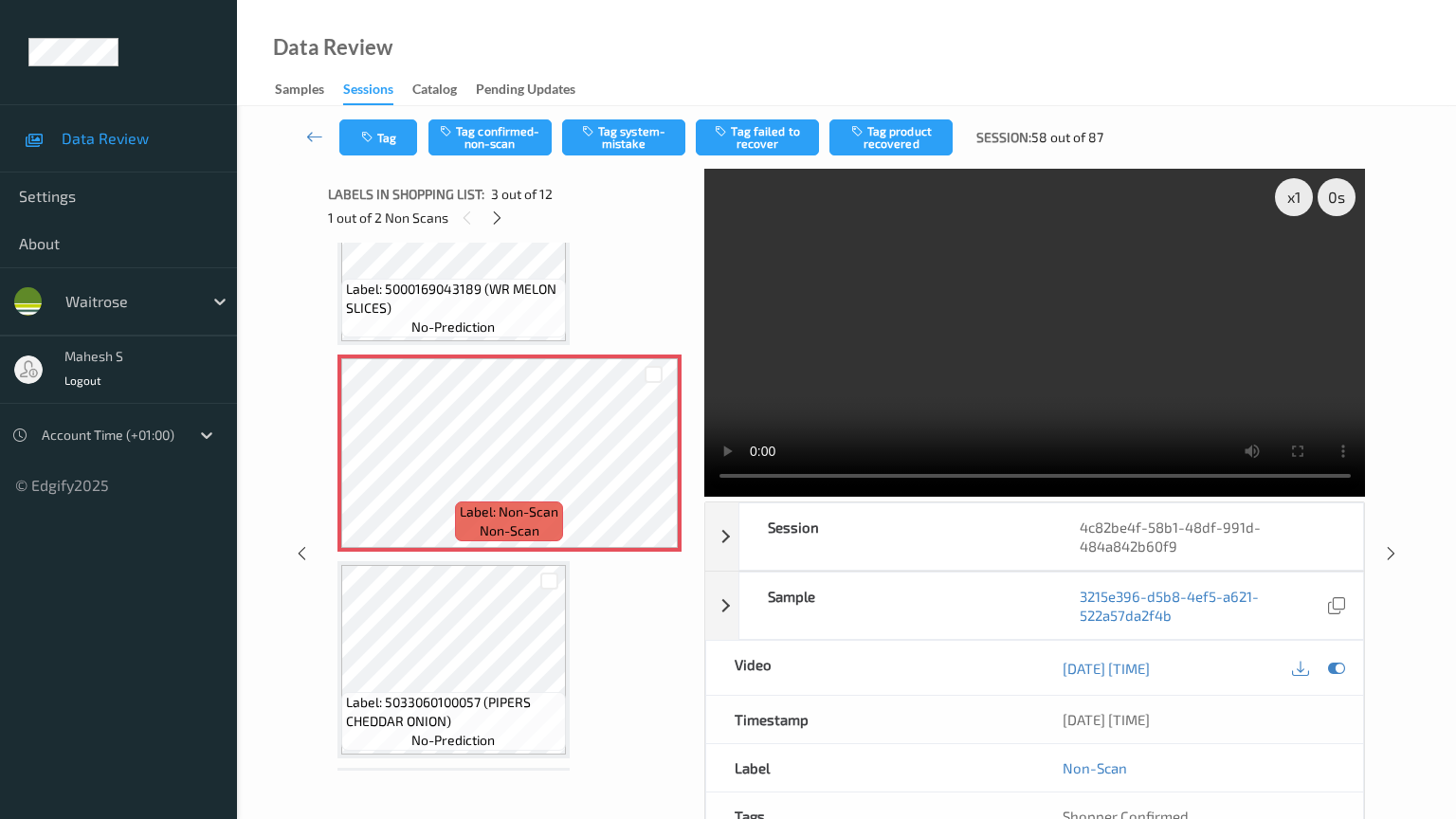 type 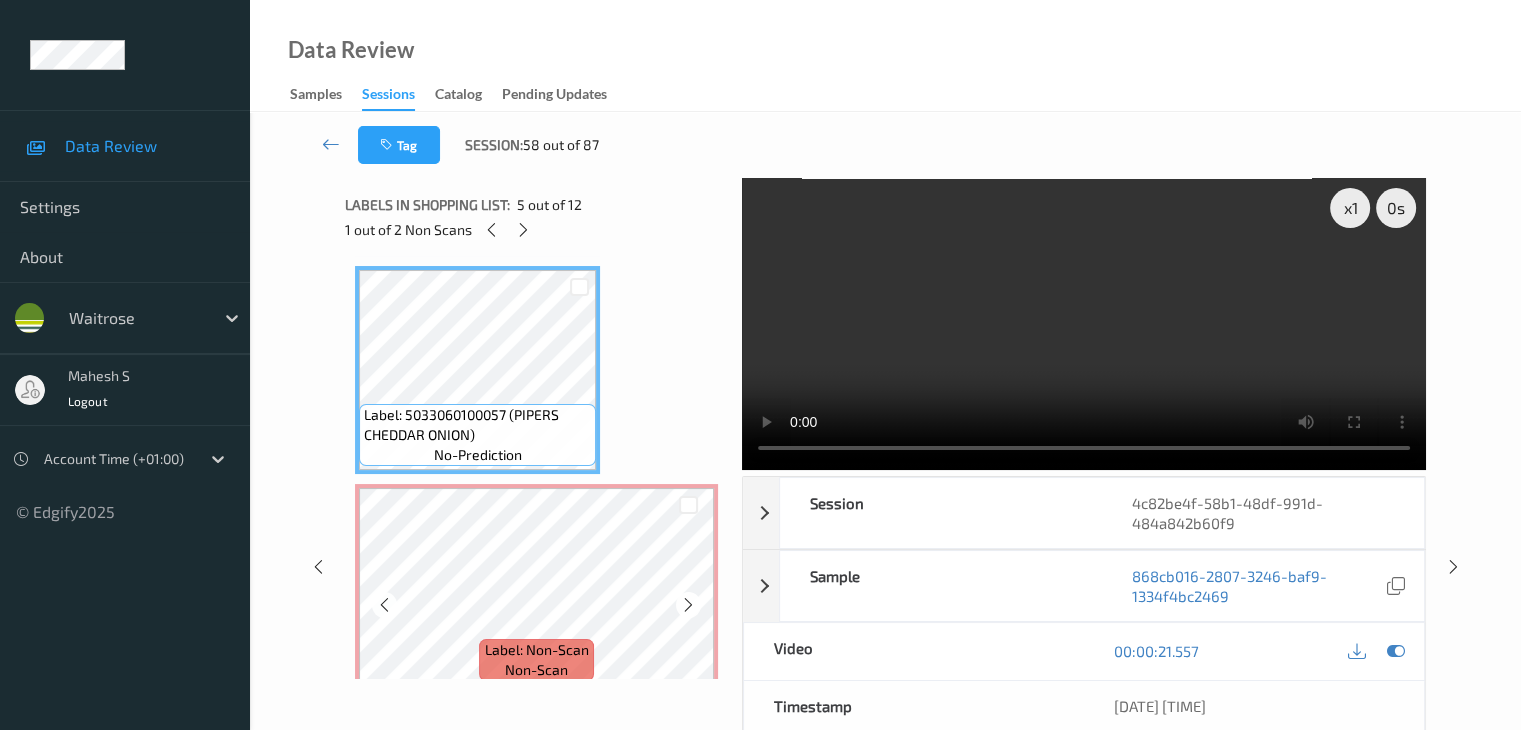scroll, scrollTop: 1028, scrollLeft: 0, axis: vertical 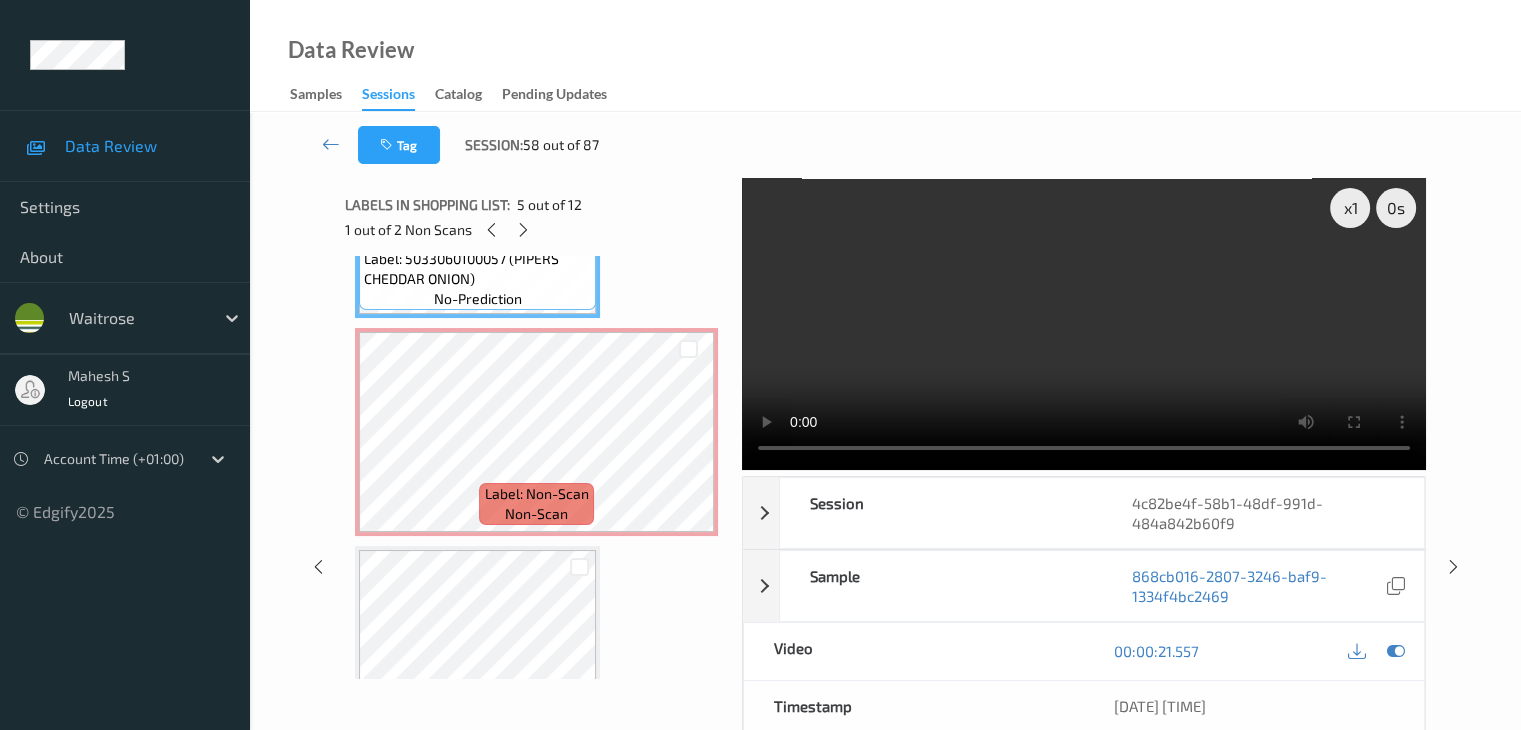 click at bounding box center [579, 566] 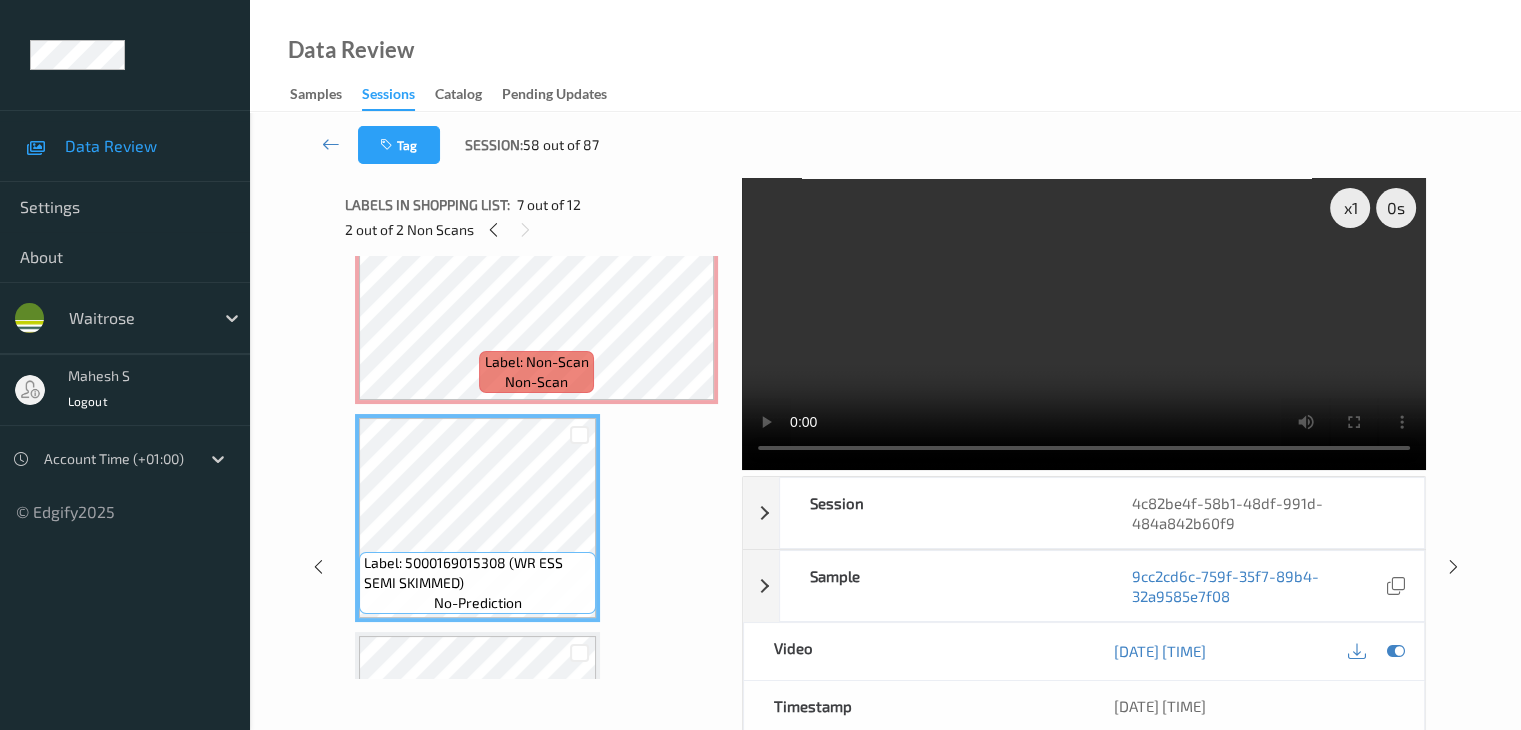 scroll, scrollTop: 1128, scrollLeft: 0, axis: vertical 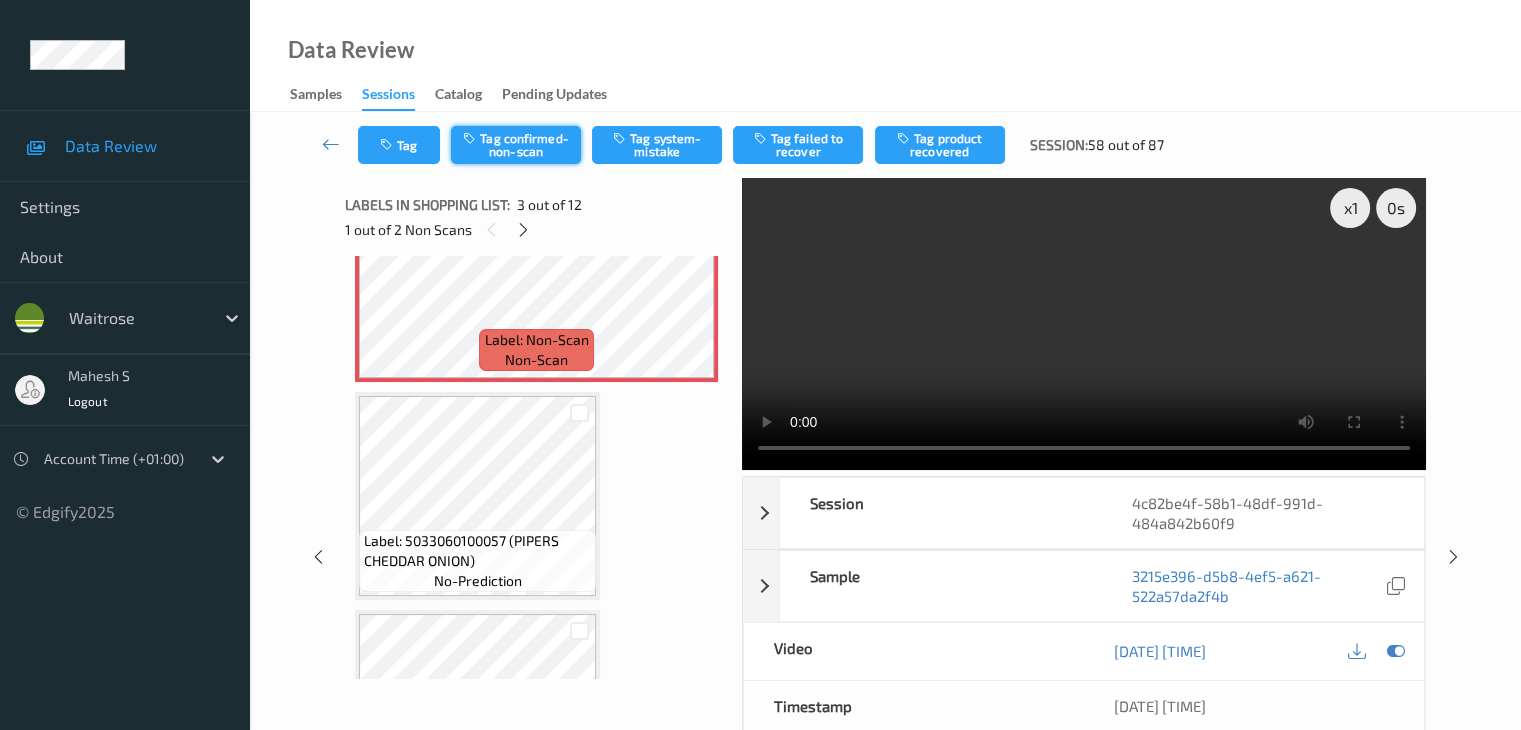 click on "Tag   confirmed-non-scan" at bounding box center [516, 145] 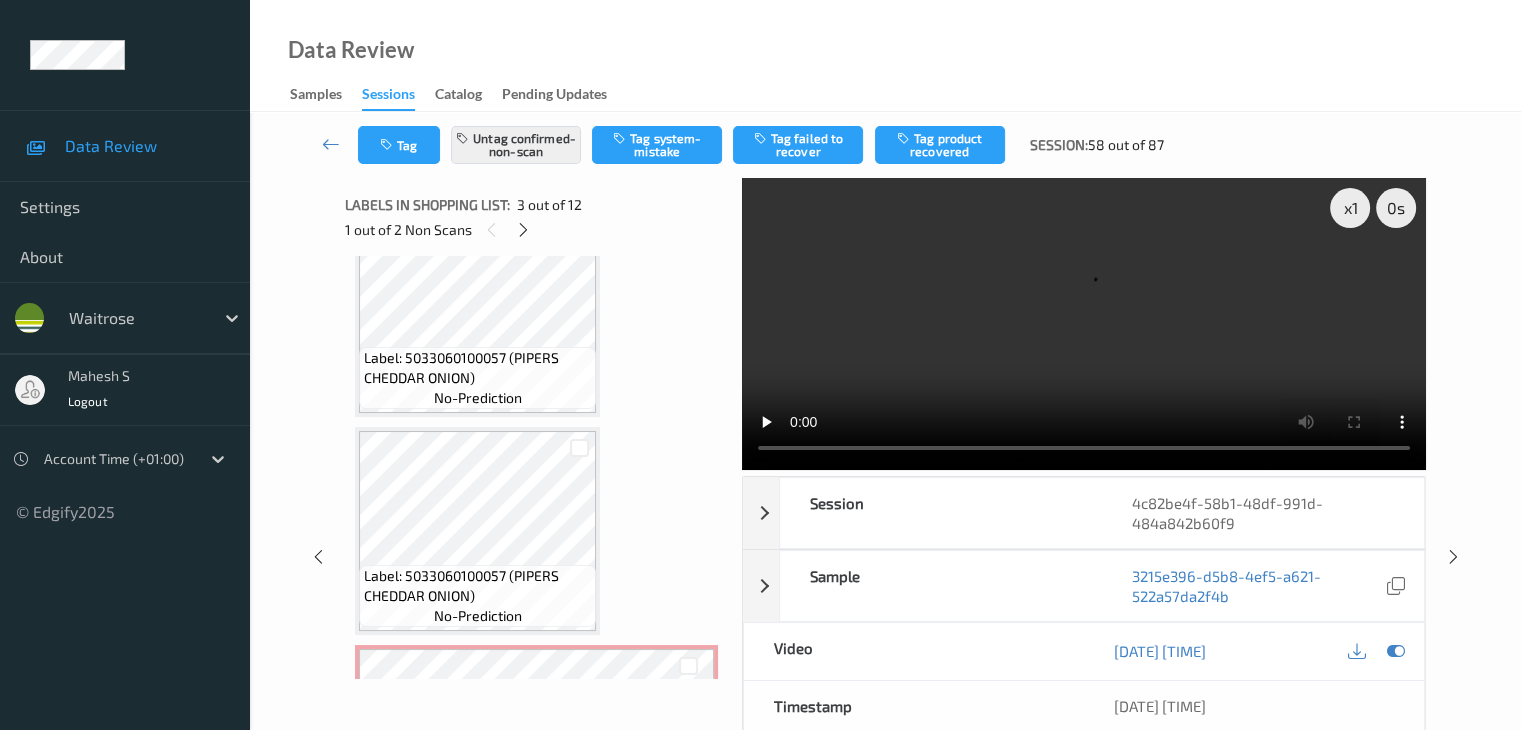 scroll, scrollTop: 728, scrollLeft: 0, axis: vertical 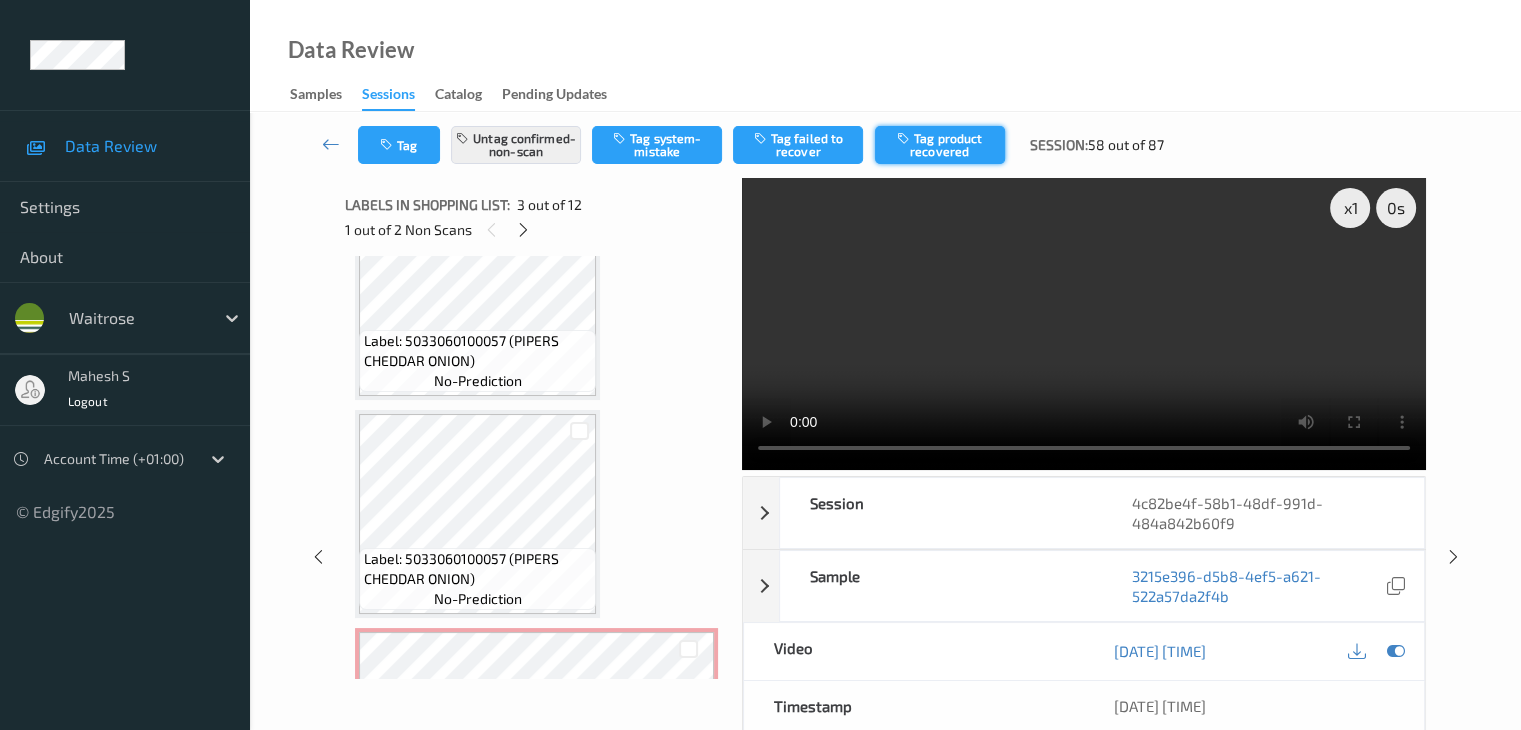 click at bounding box center [905, 138] 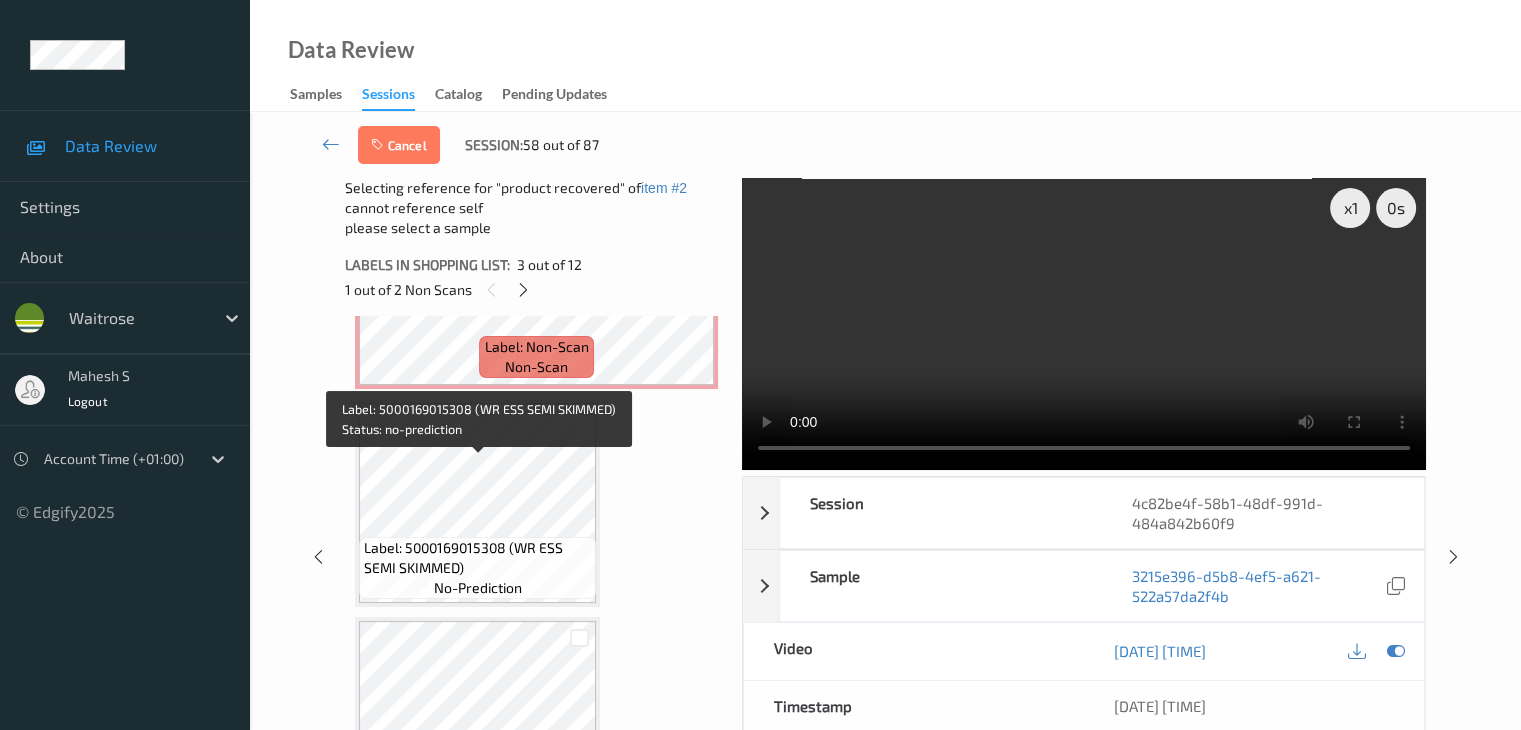 scroll, scrollTop: 1328, scrollLeft: 0, axis: vertical 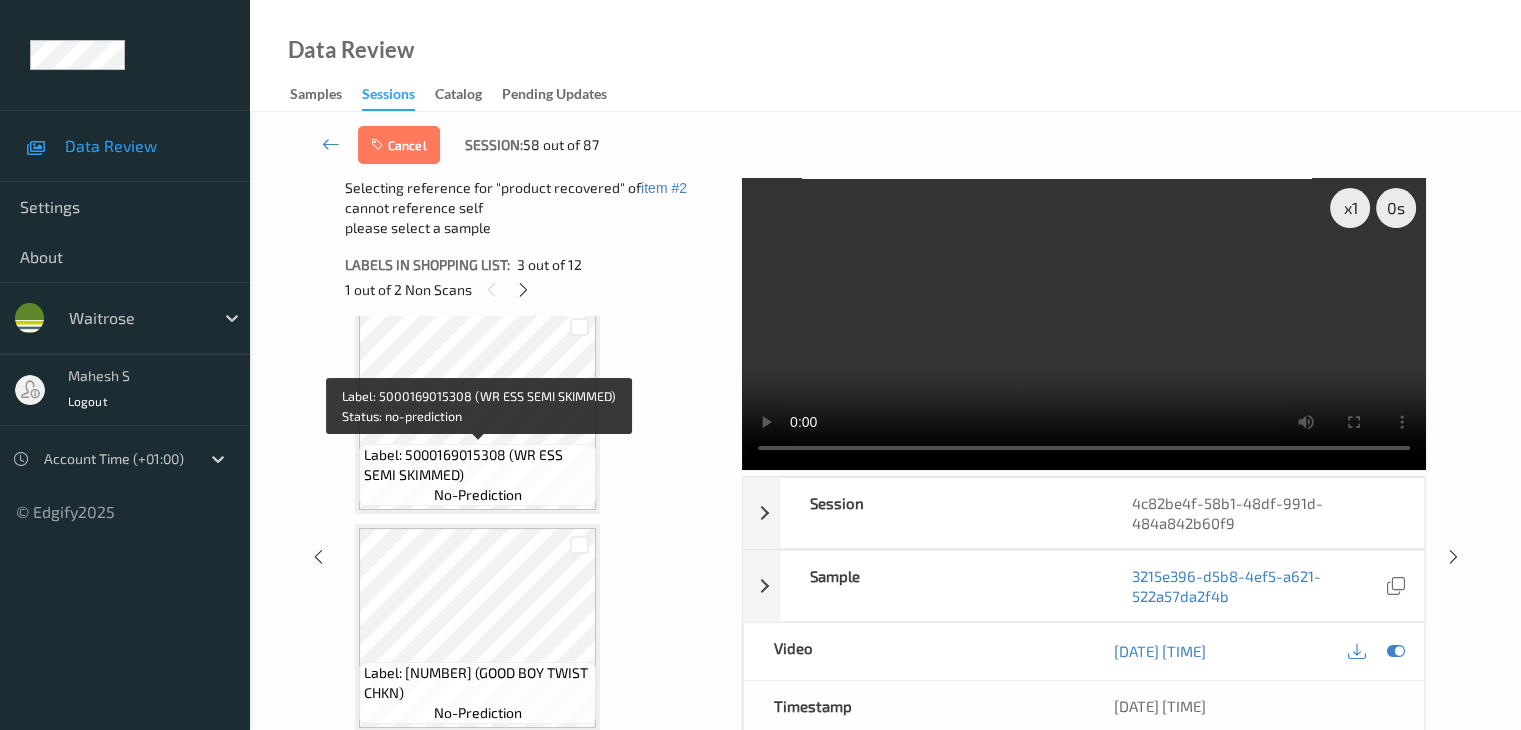 click on "Label: 5000169015308 (WR ESS SEMI SKIMMED)" at bounding box center [477, 465] 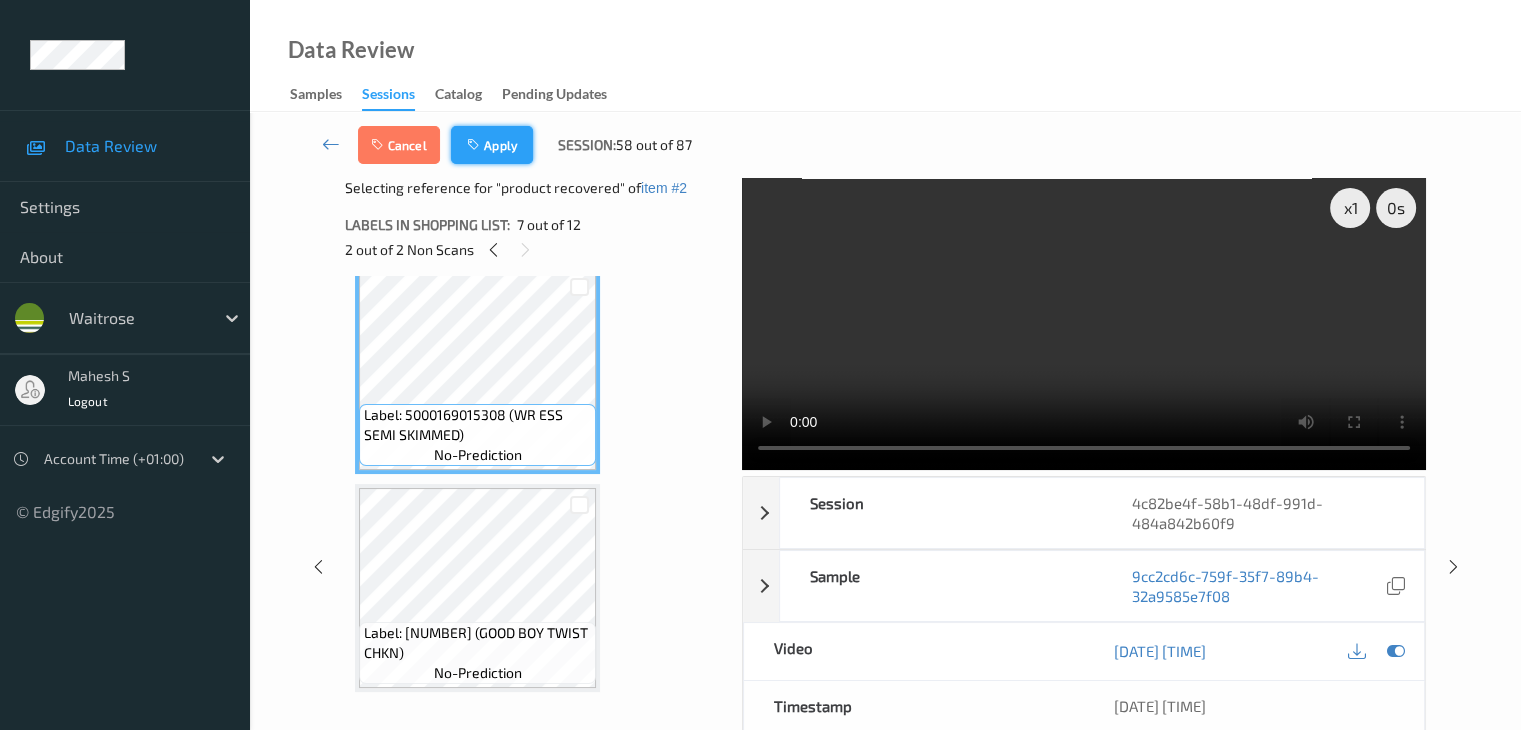 click at bounding box center [475, 145] 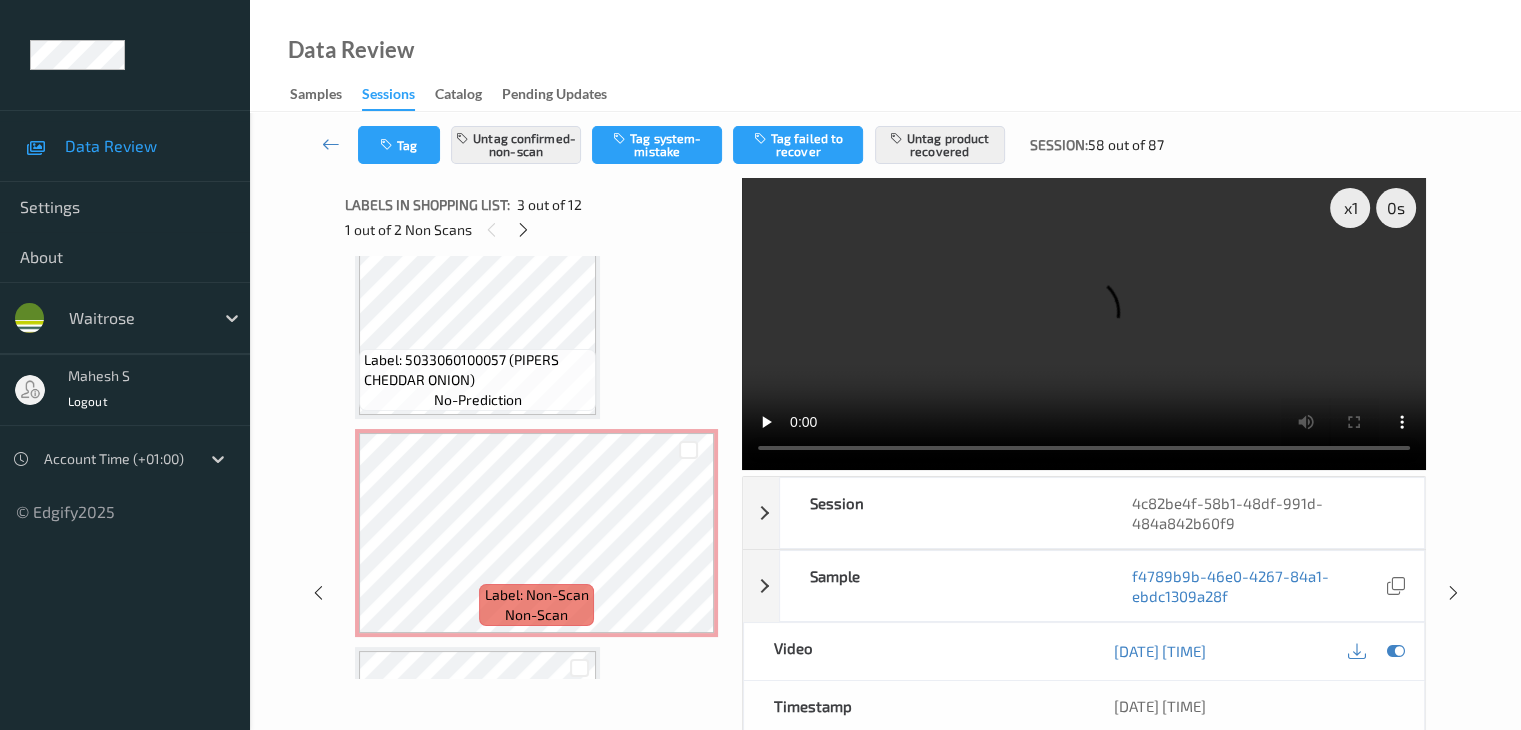 scroll, scrollTop: 928, scrollLeft: 0, axis: vertical 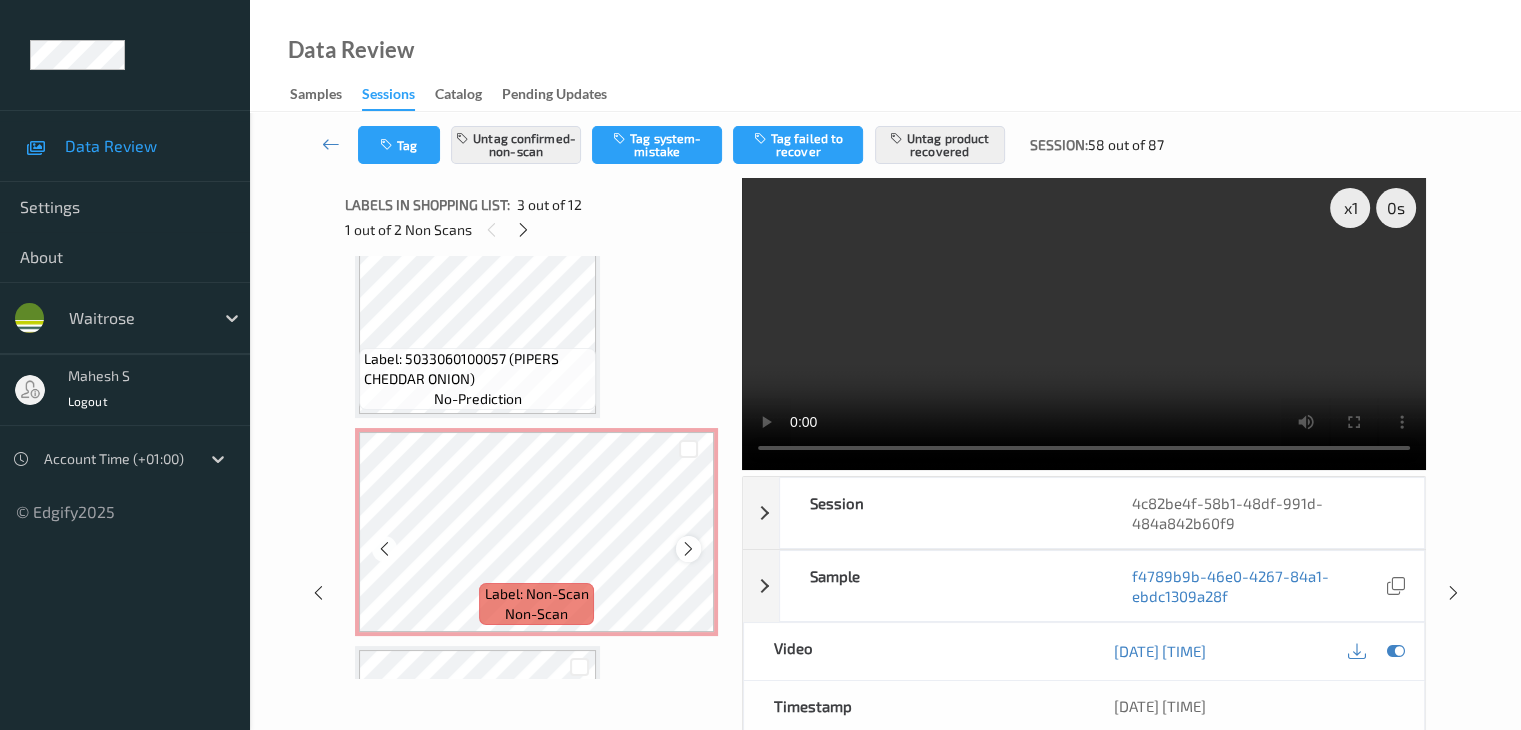click at bounding box center (688, 549) 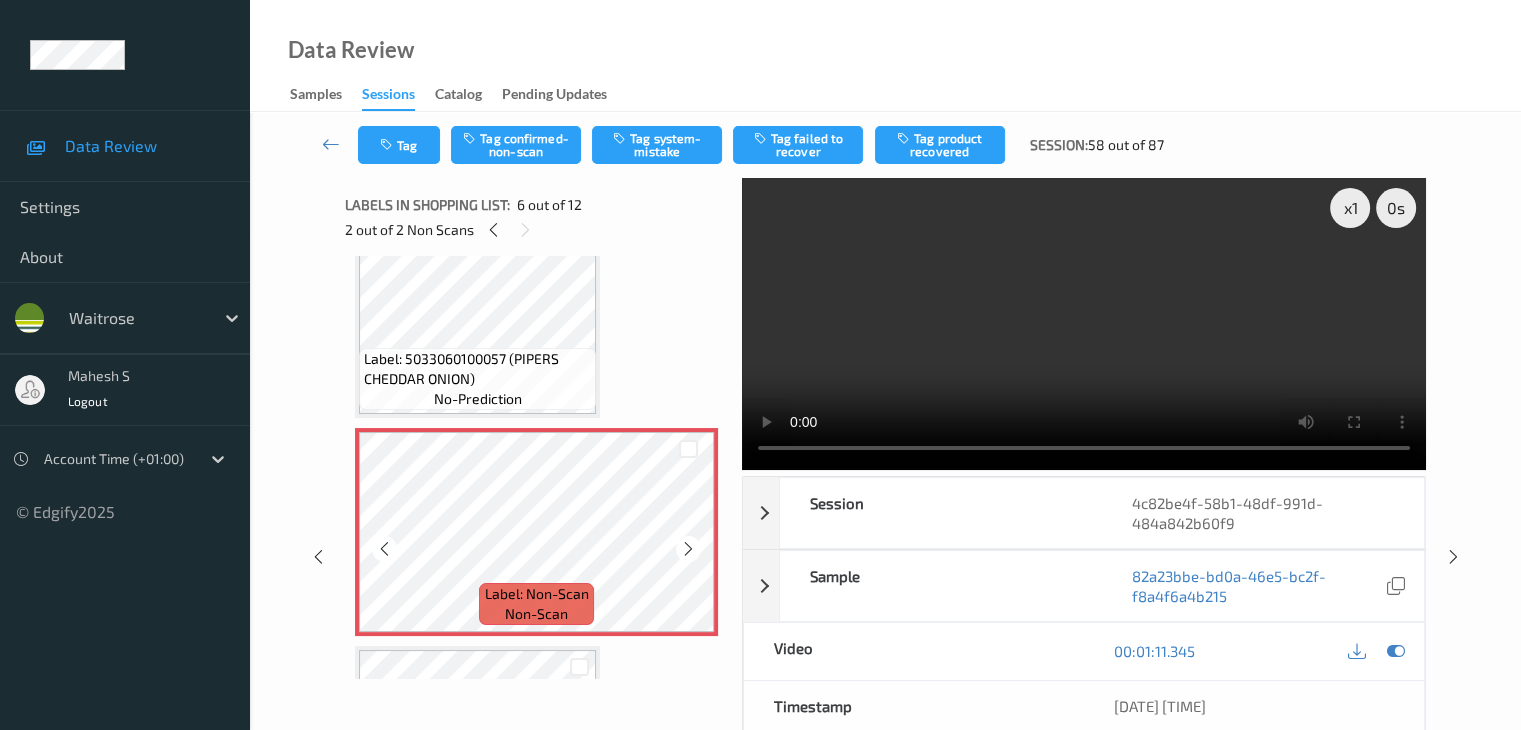 click at bounding box center [688, 549] 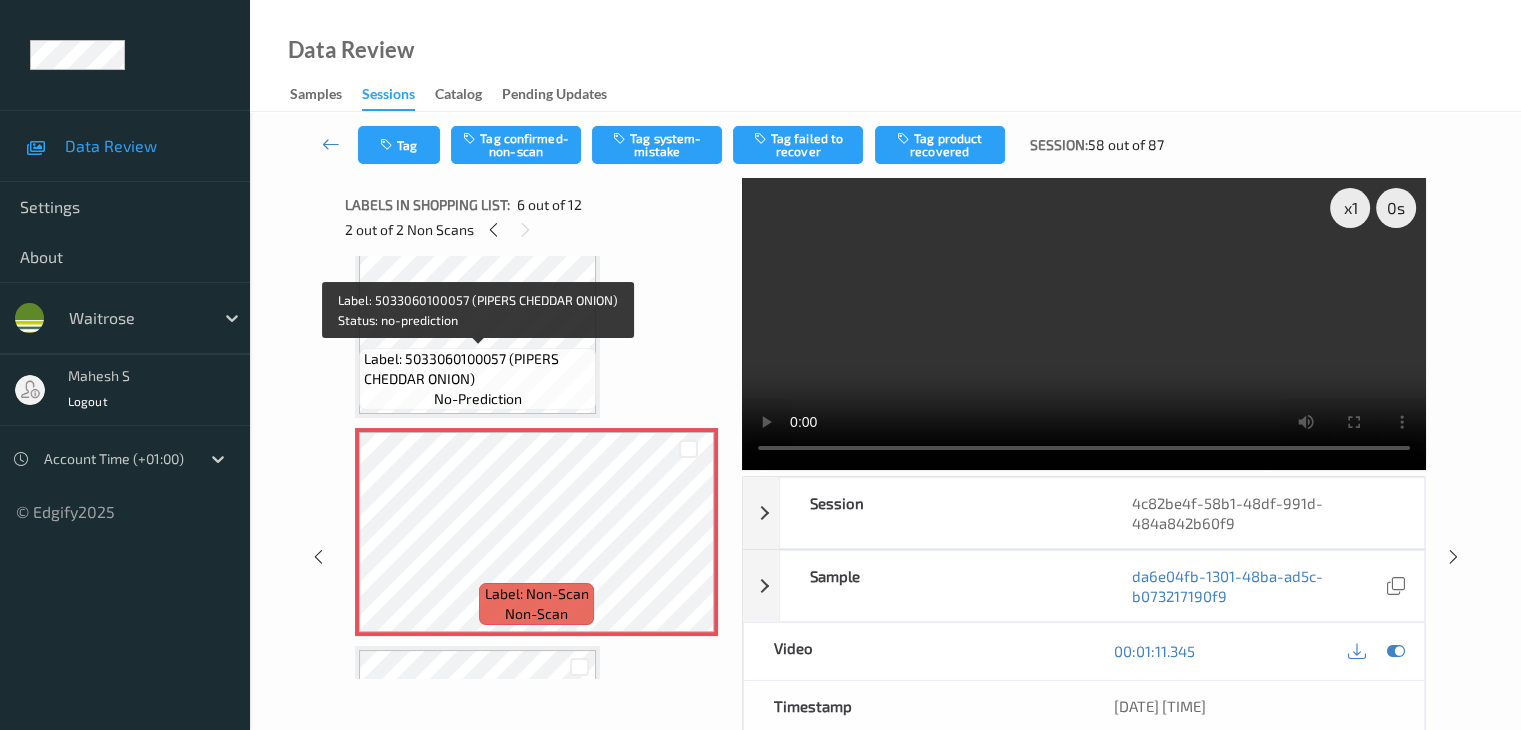 click on "Label: 5033060100057 (PIPERS CHEDDAR ONION)" at bounding box center [477, 369] 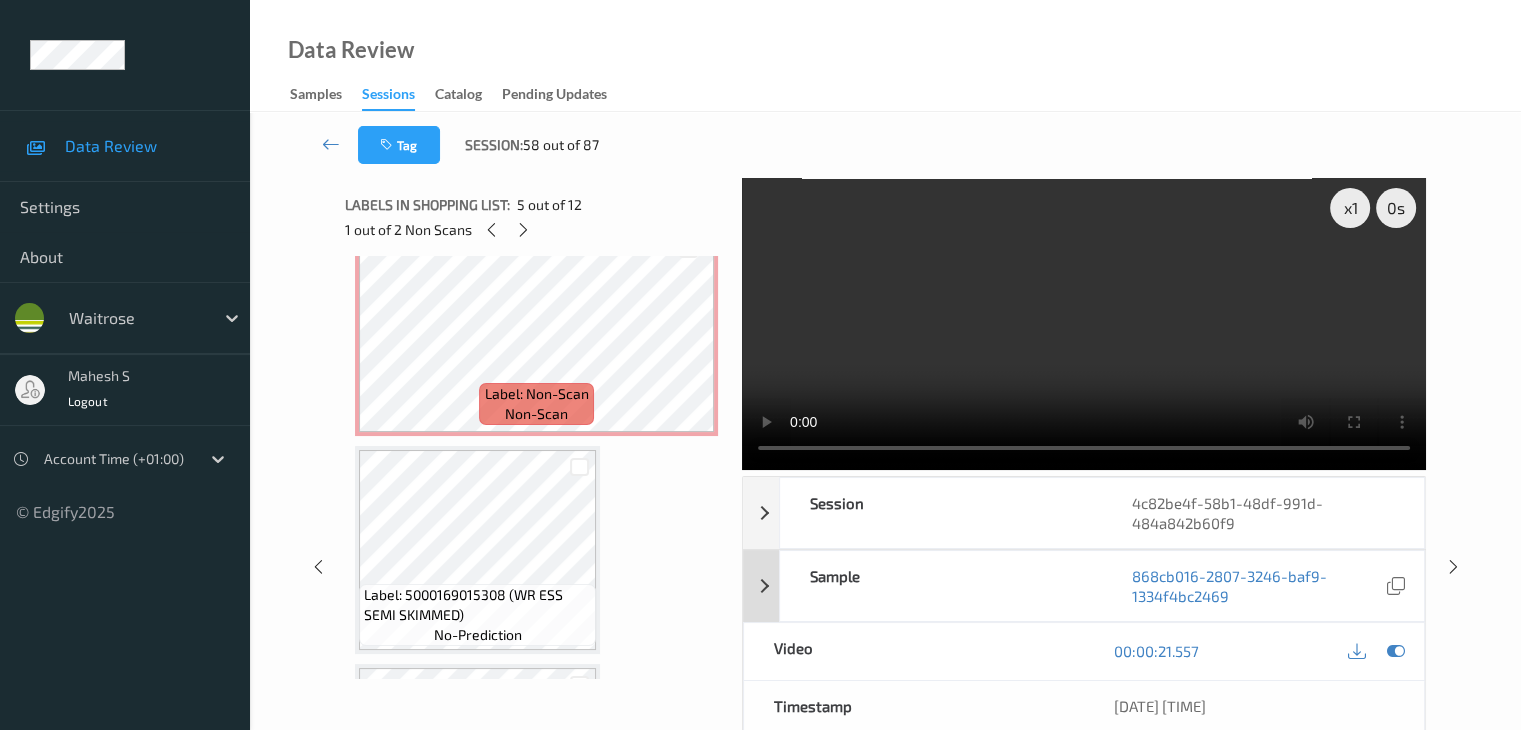 scroll, scrollTop: 928, scrollLeft: 0, axis: vertical 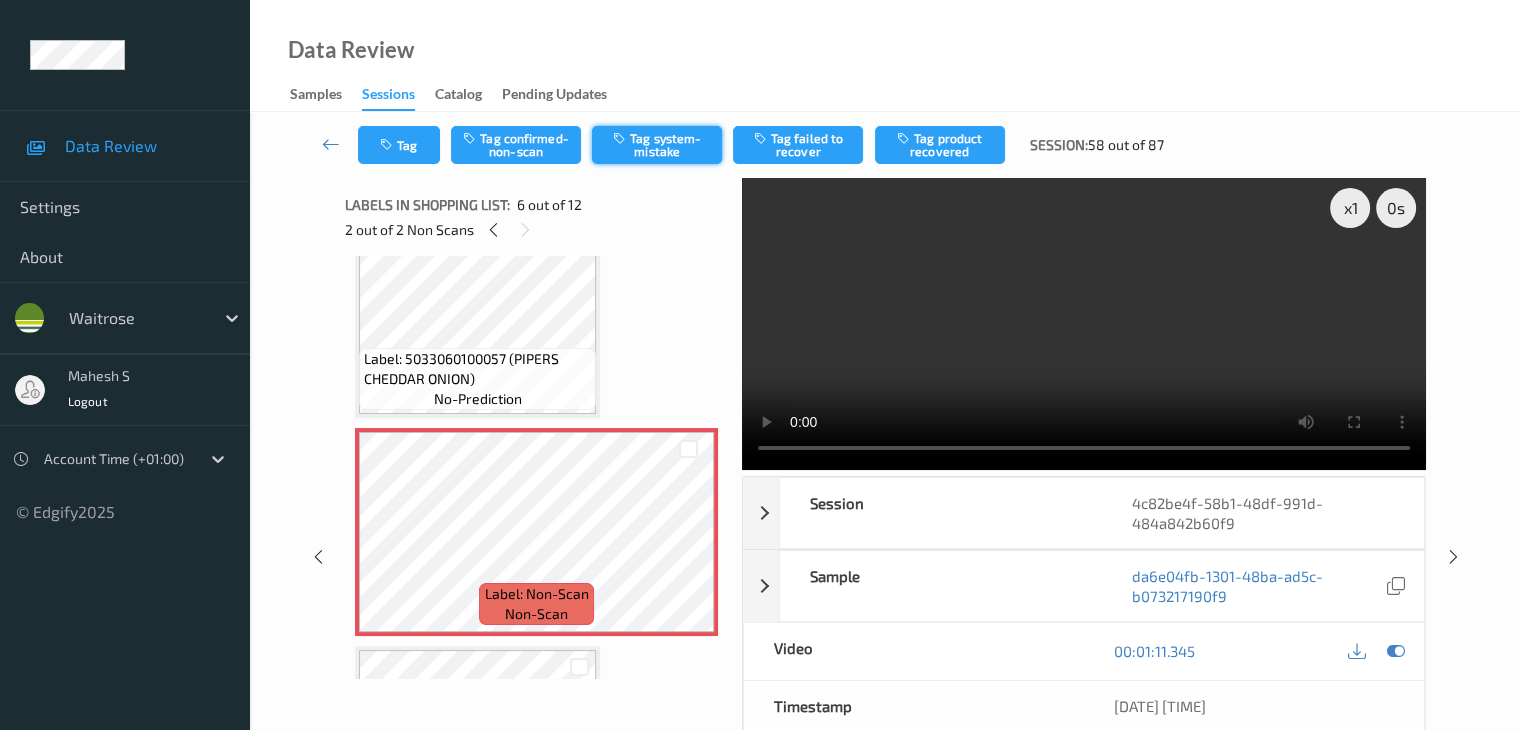 click on "Tag   system-mistake" at bounding box center [657, 145] 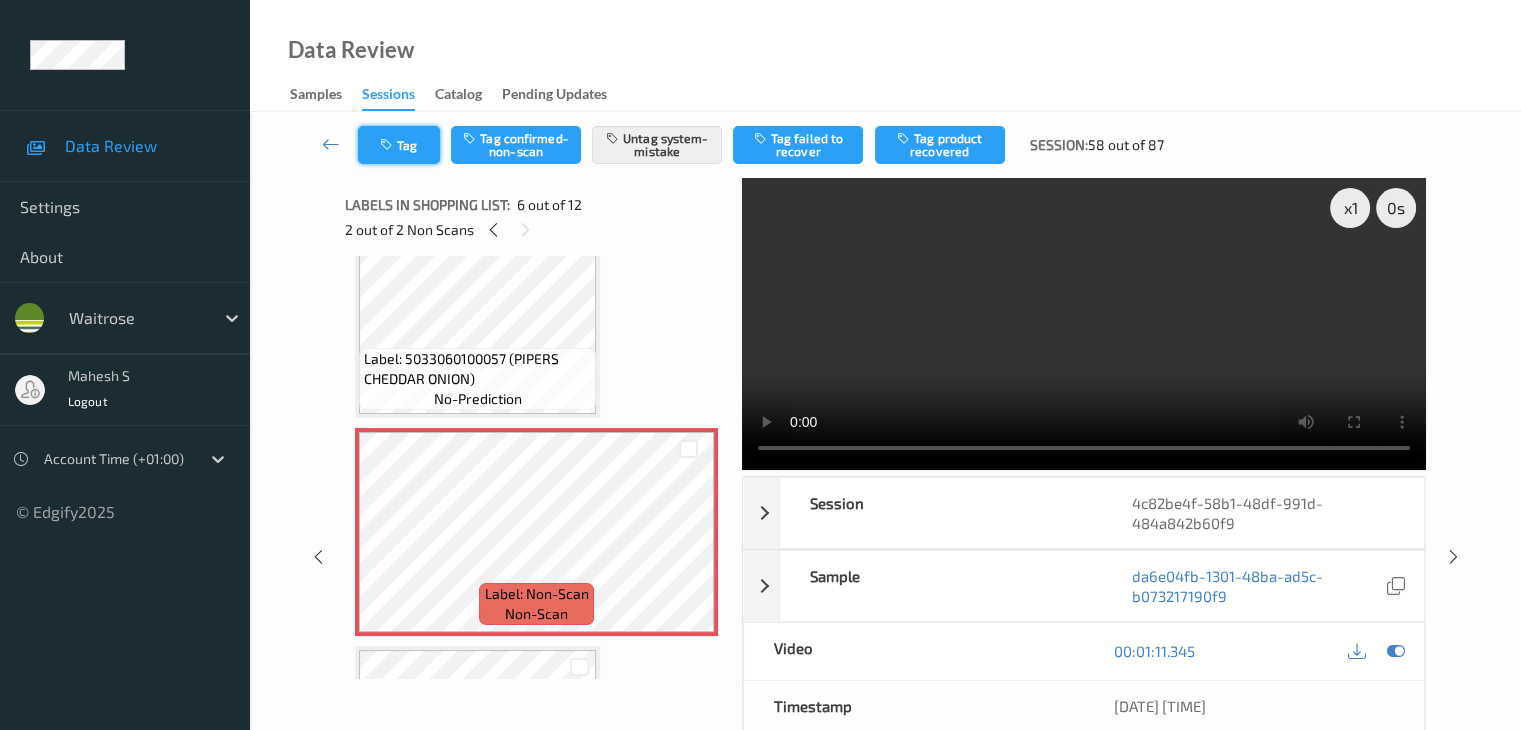 click on "Tag" at bounding box center (399, 145) 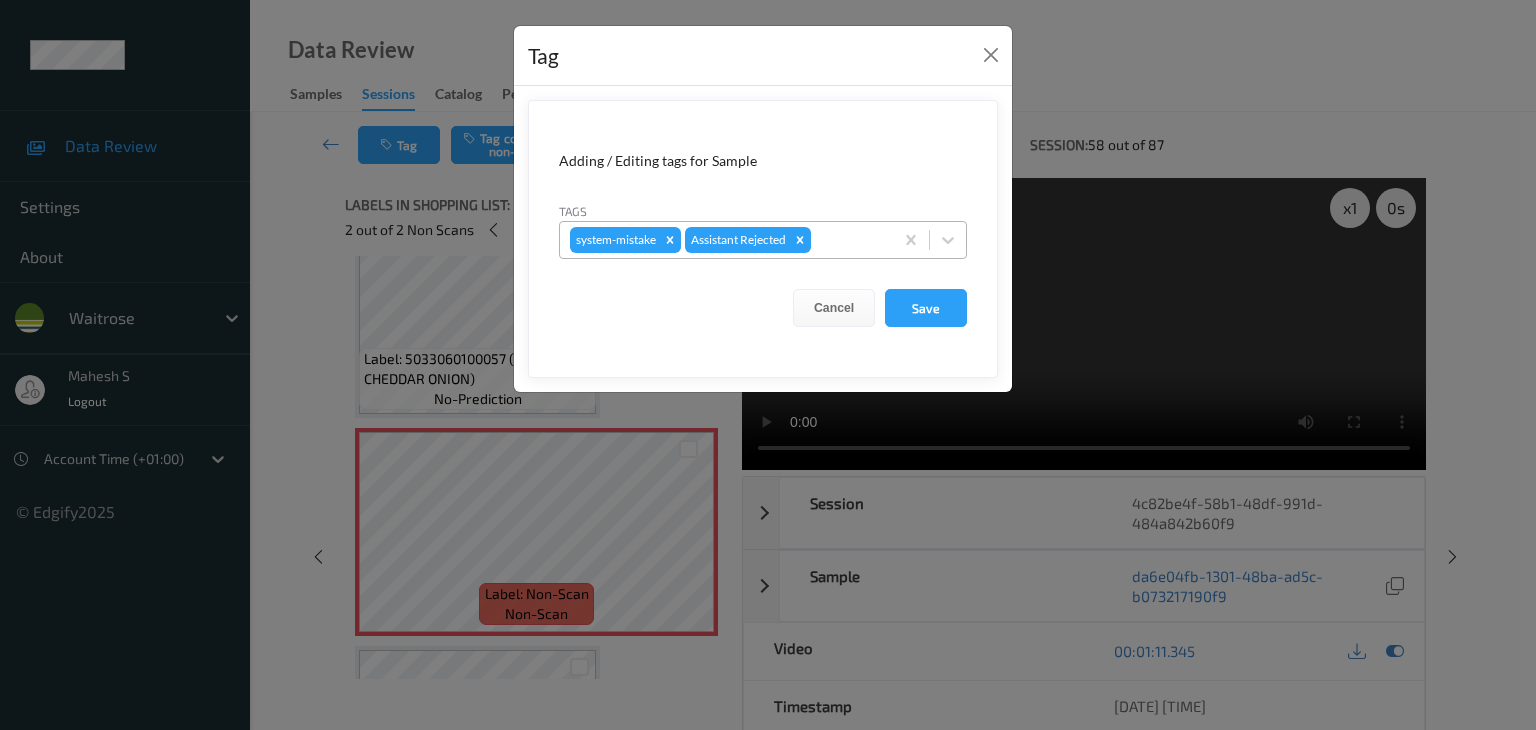 click at bounding box center (849, 240) 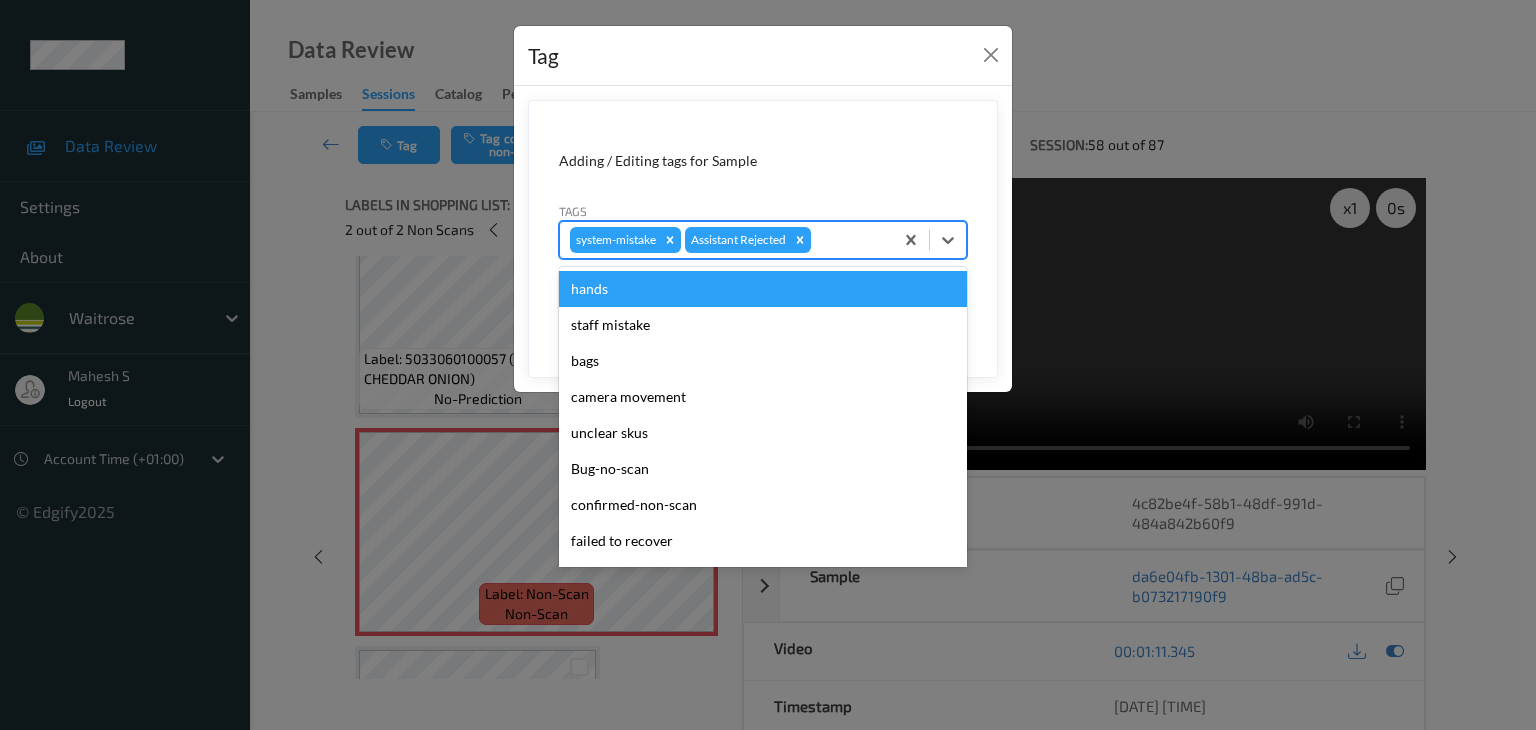 type on "u" 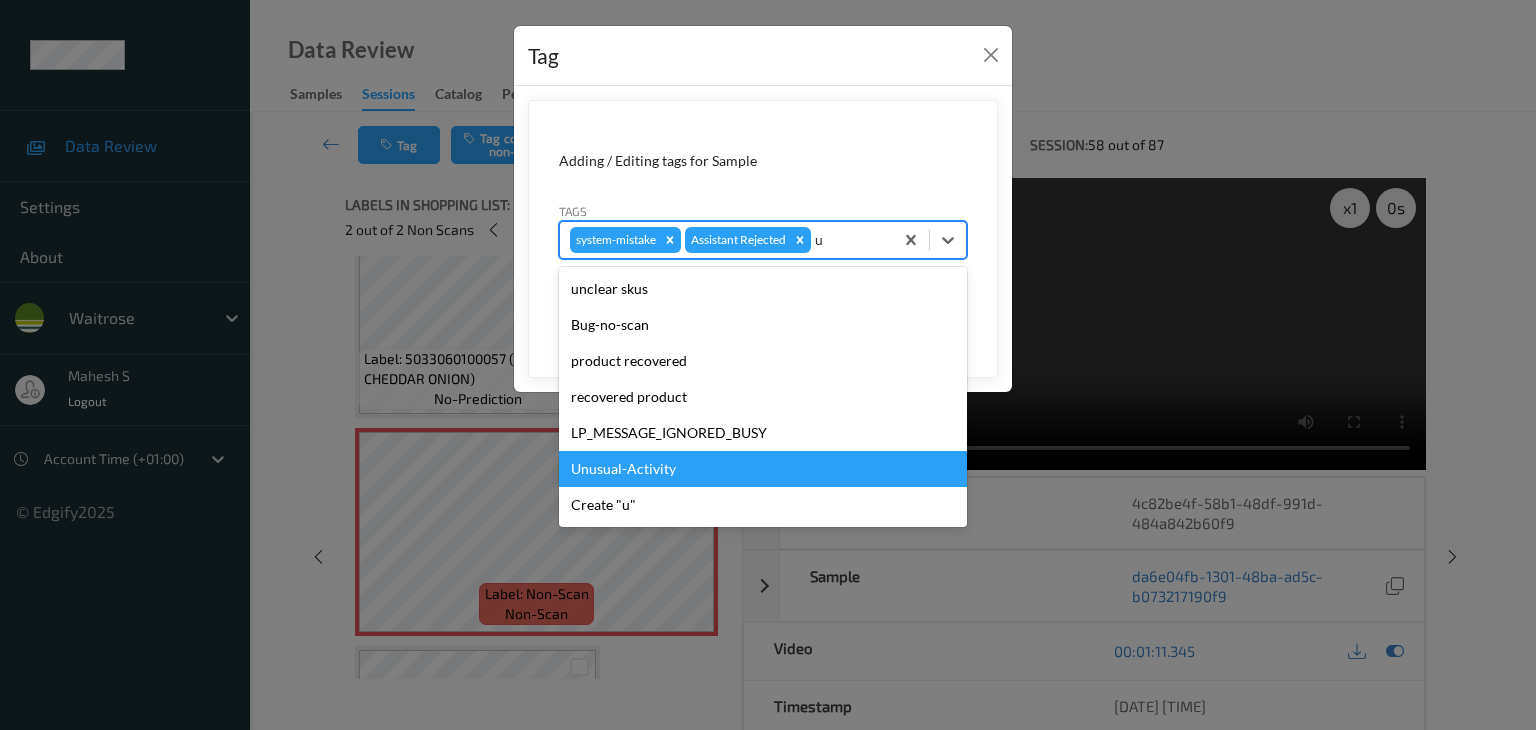 click on "Unusual-Activity" at bounding box center (763, 469) 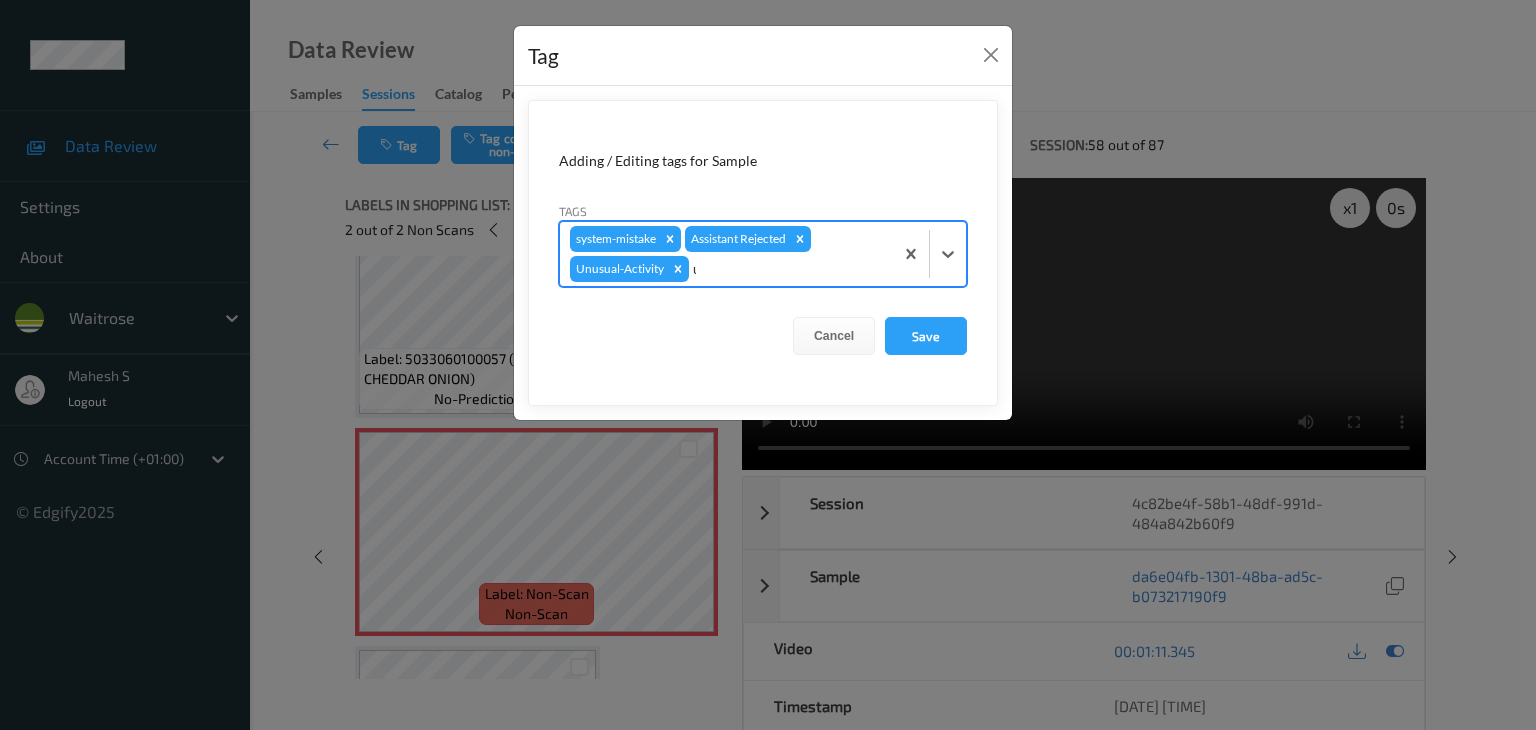 type 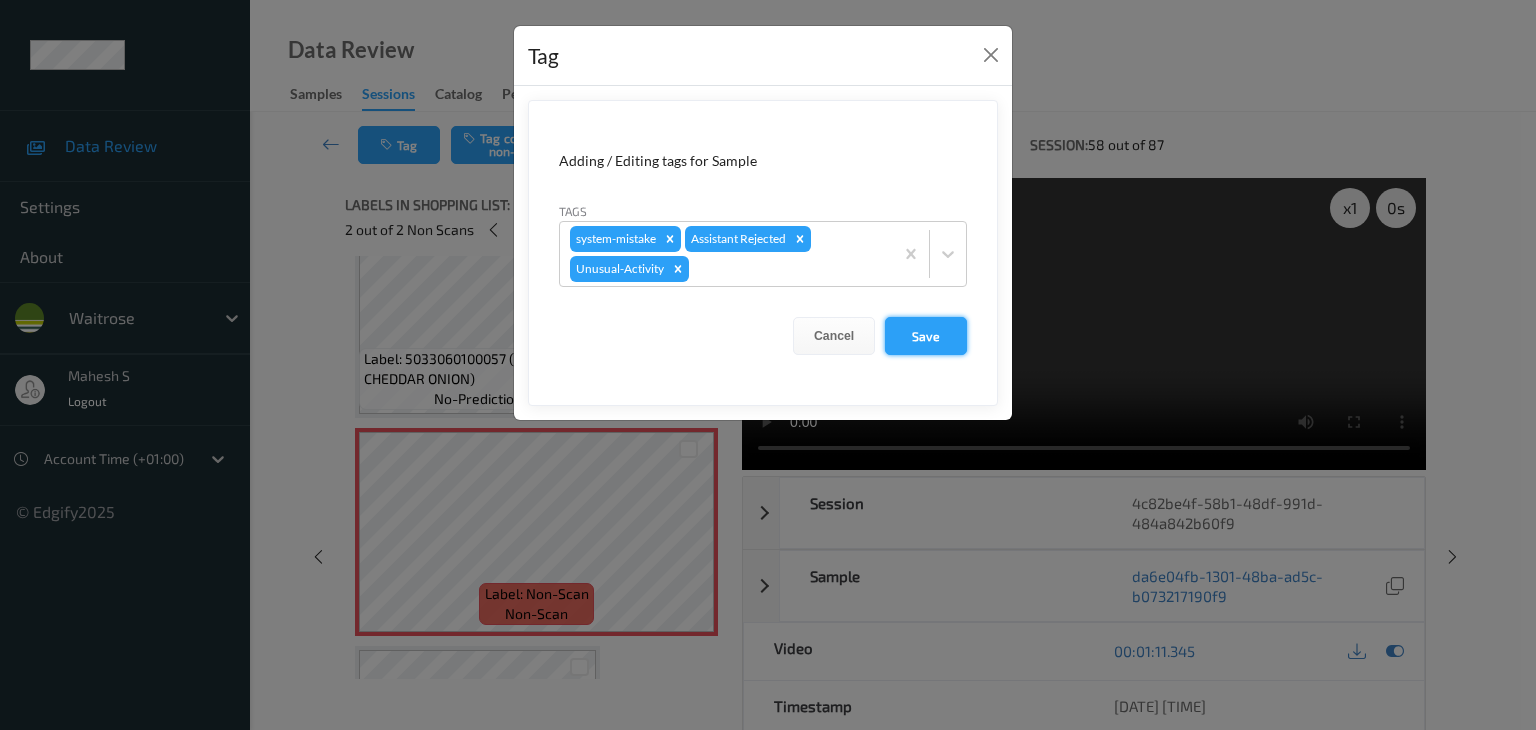 click on "Save" at bounding box center [926, 336] 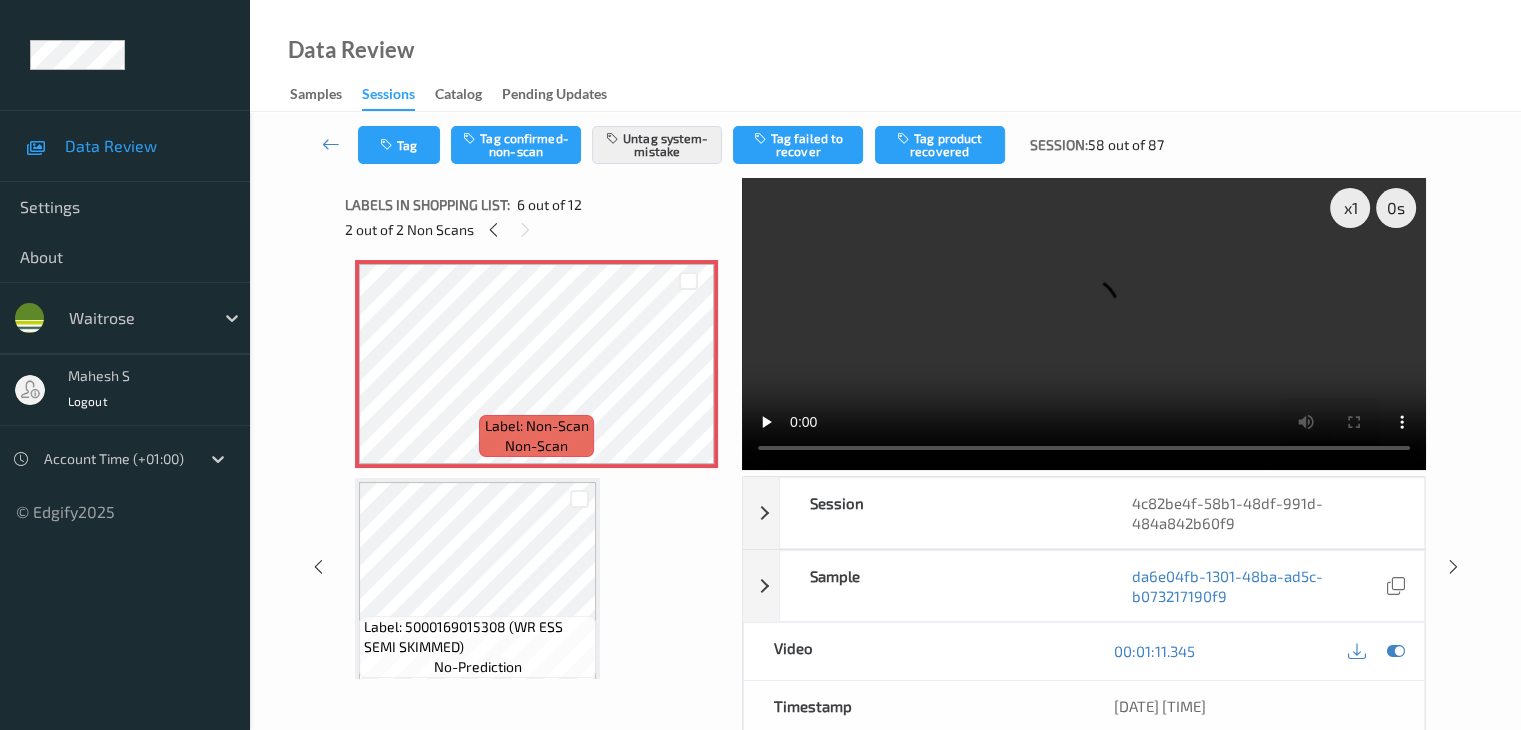 scroll, scrollTop: 1003, scrollLeft: 0, axis: vertical 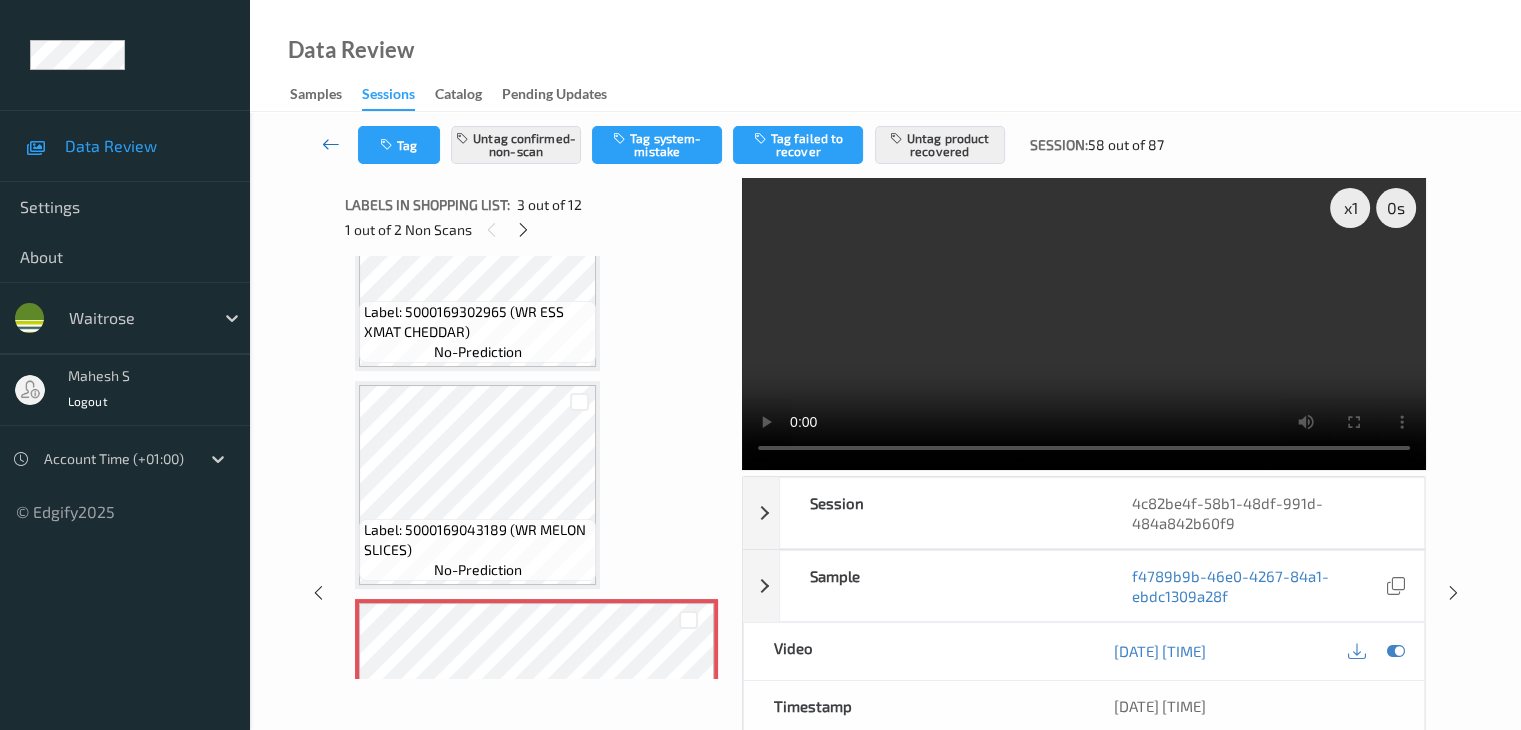 click at bounding box center [331, 144] 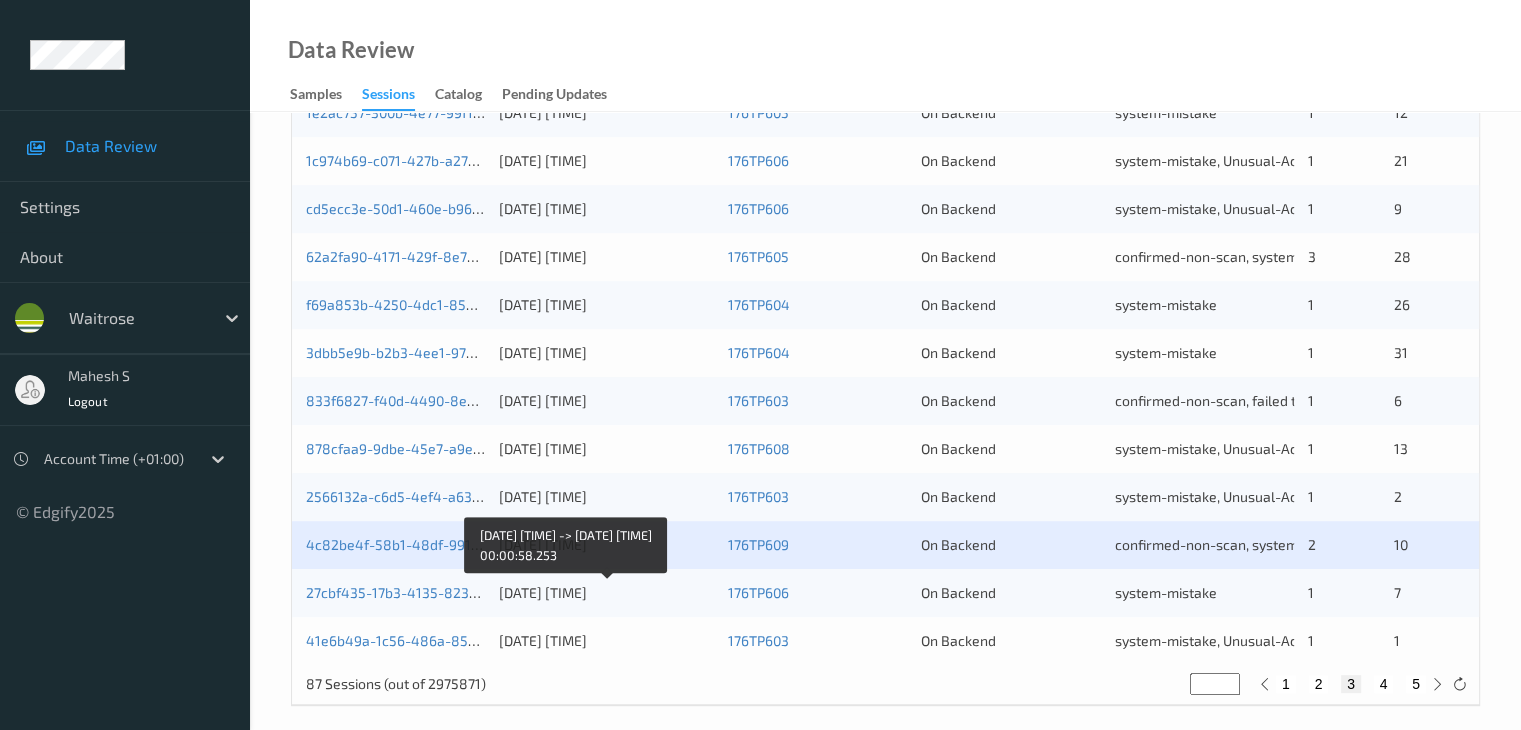 scroll, scrollTop: 932, scrollLeft: 0, axis: vertical 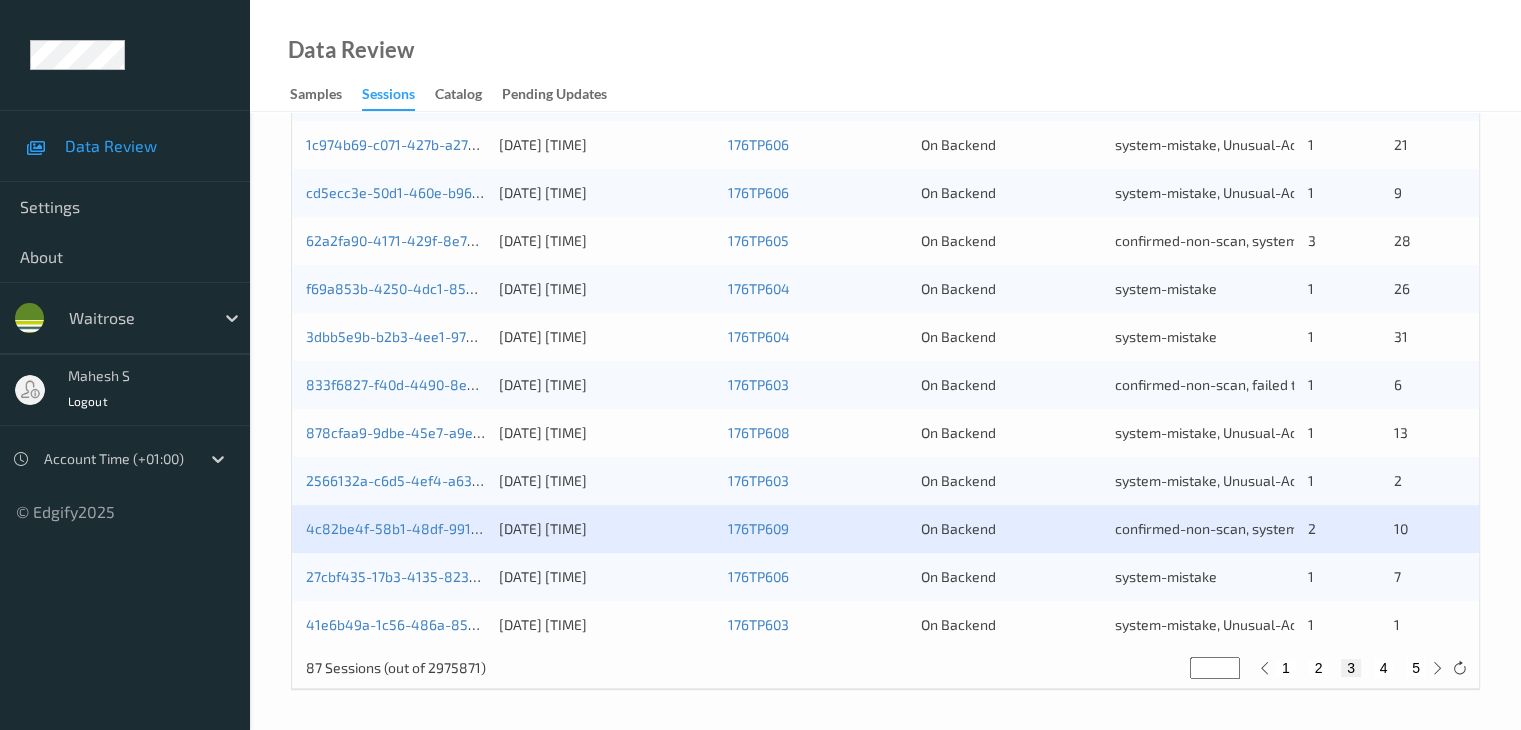 click on "4" at bounding box center (1384, 668) 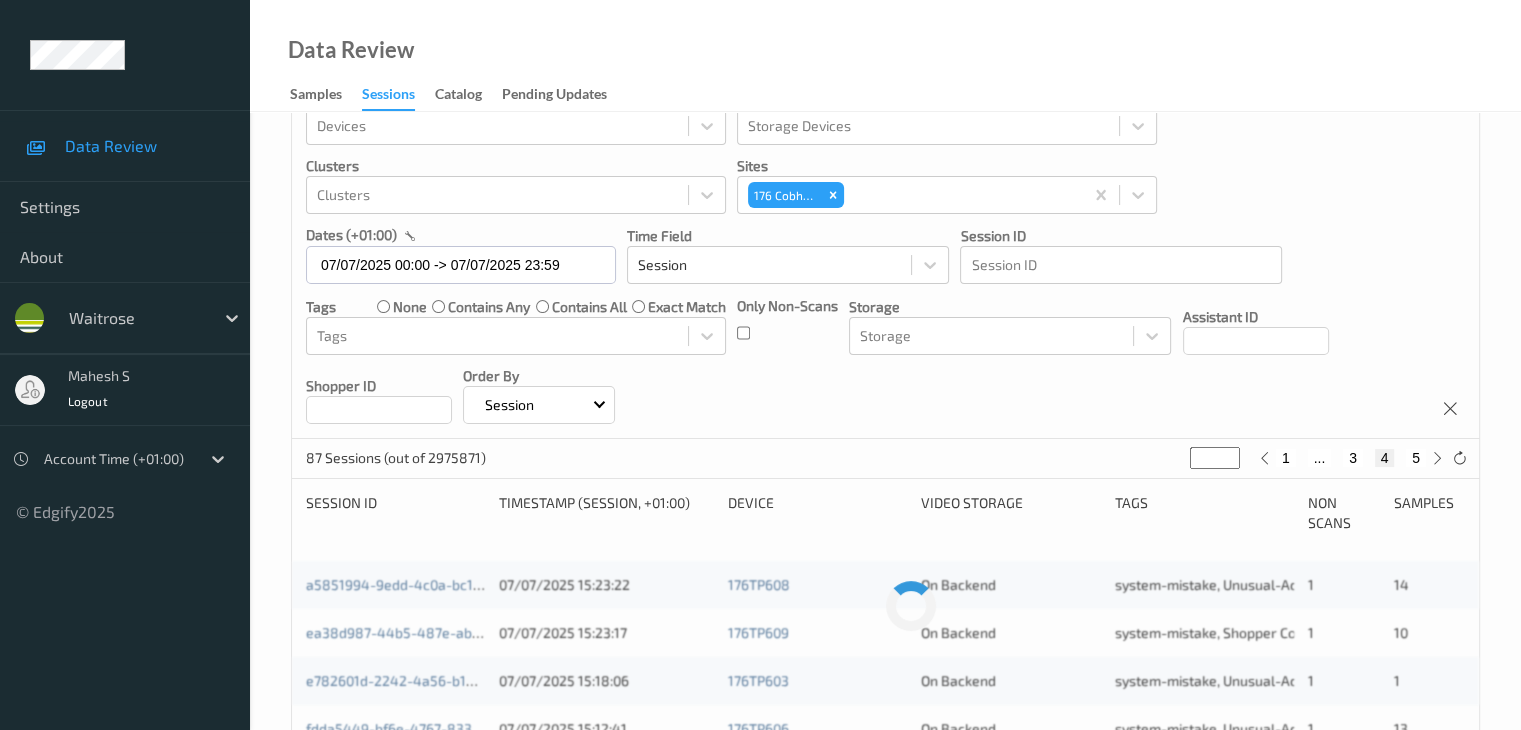 scroll, scrollTop: 0, scrollLeft: 0, axis: both 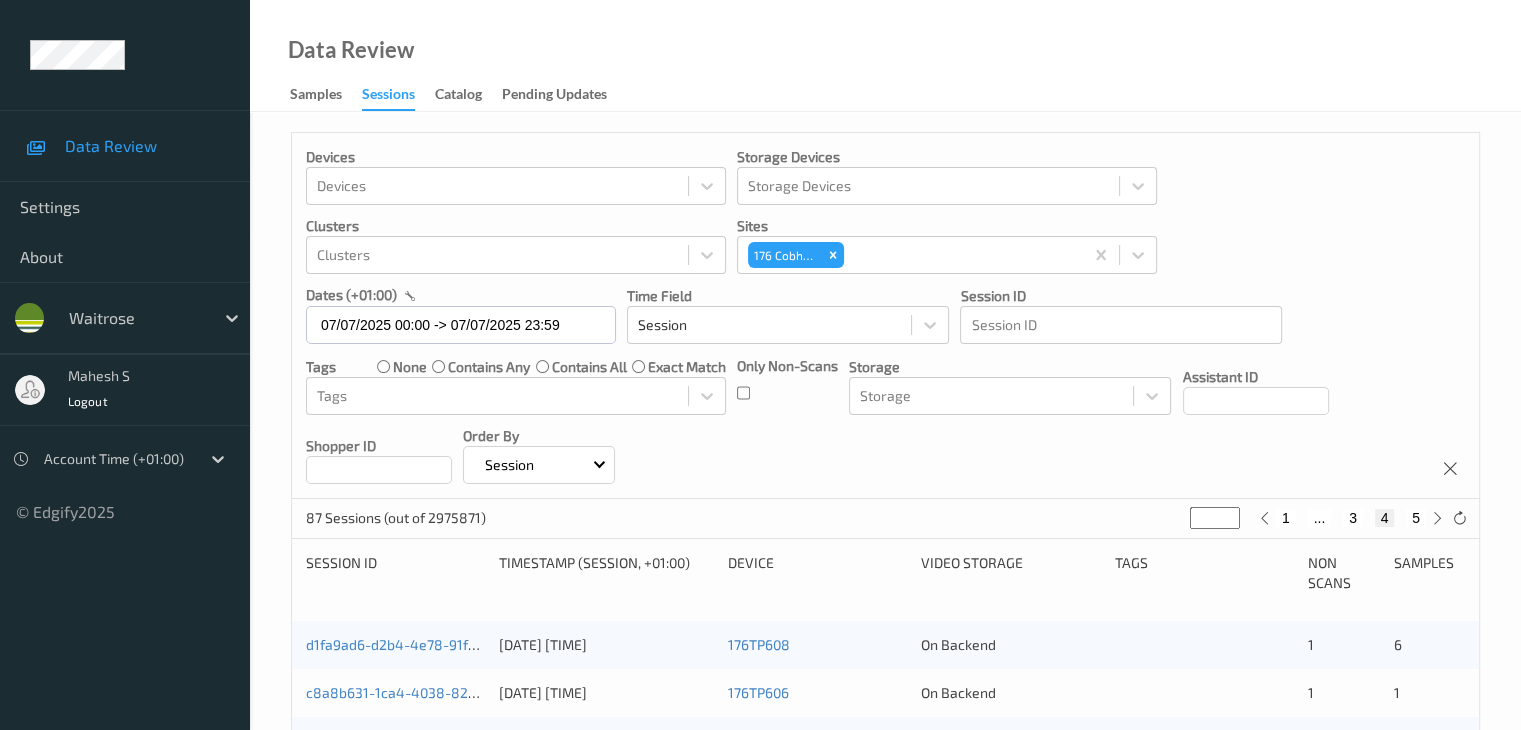 type 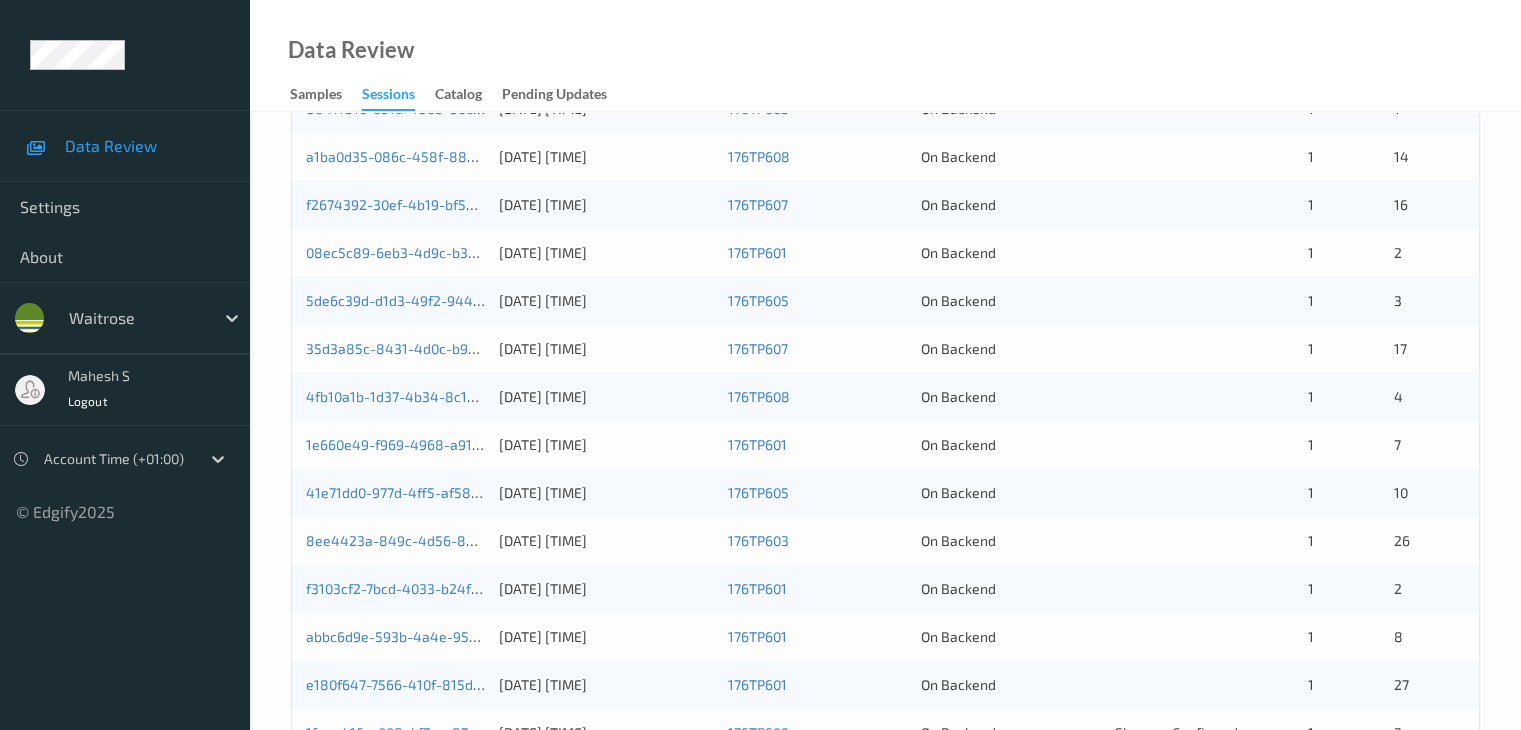 scroll, scrollTop: 932, scrollLeft: 0, axis: vertical 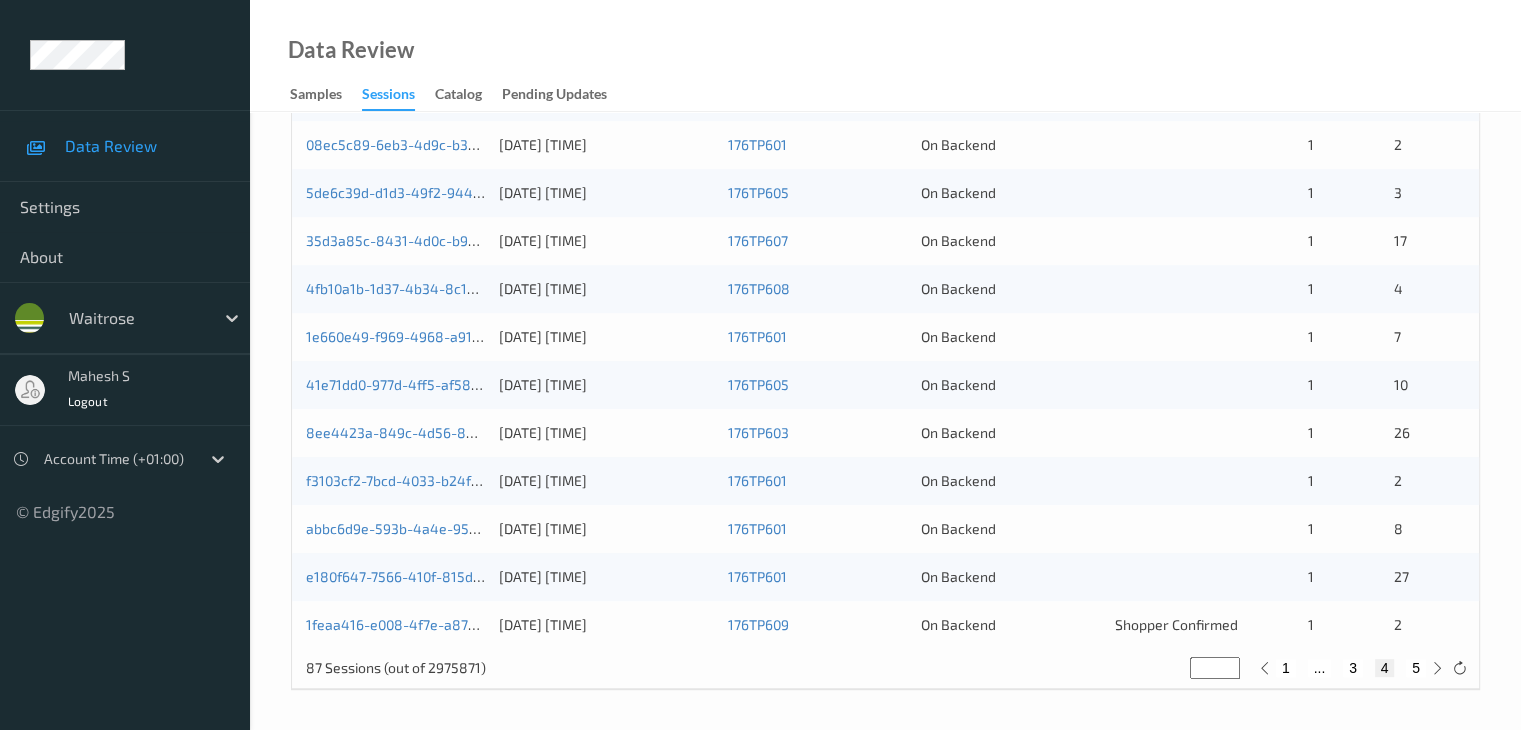 click on "3" at bounding box center (1353, 668) 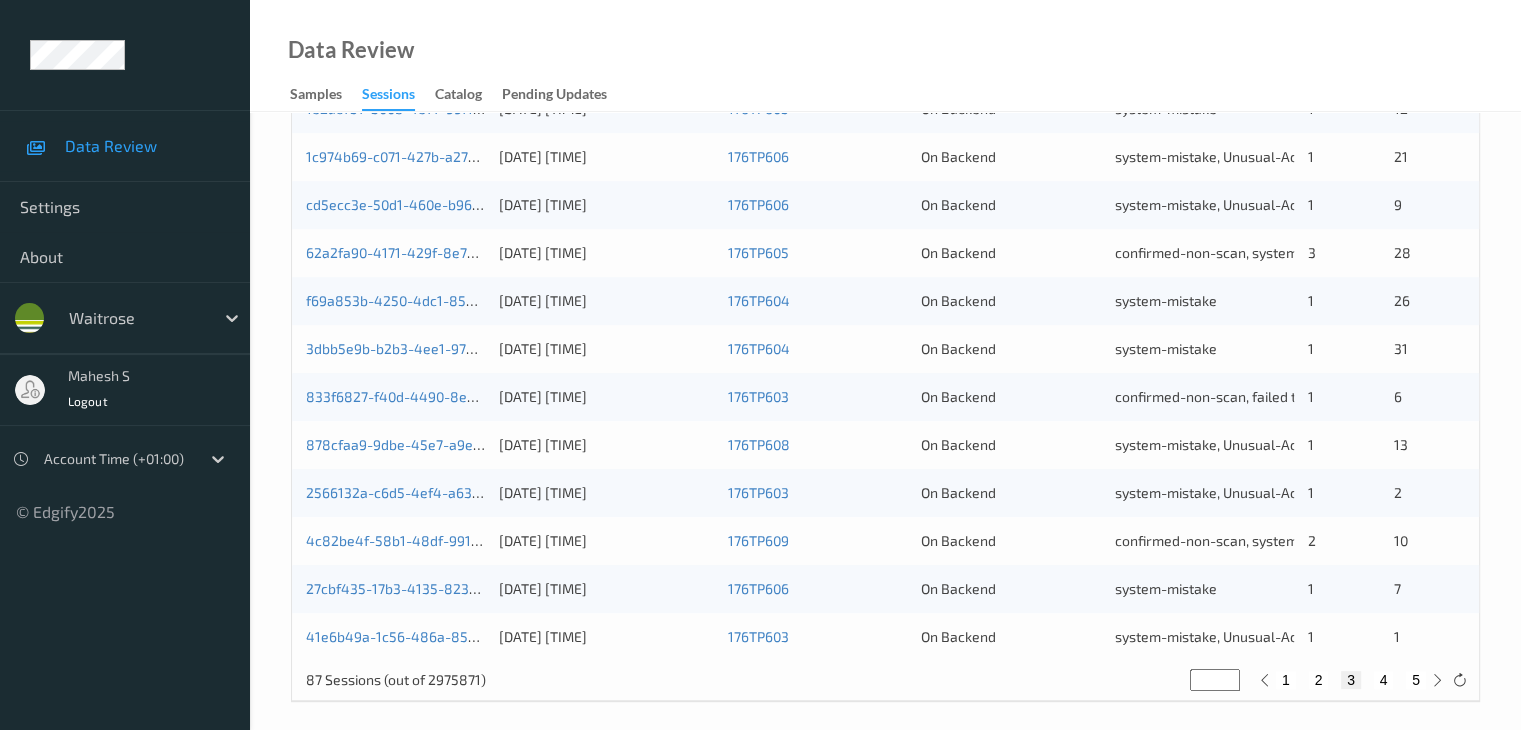 scroll, scrollTop: 932, scrollLeft: 0, axis: vertical 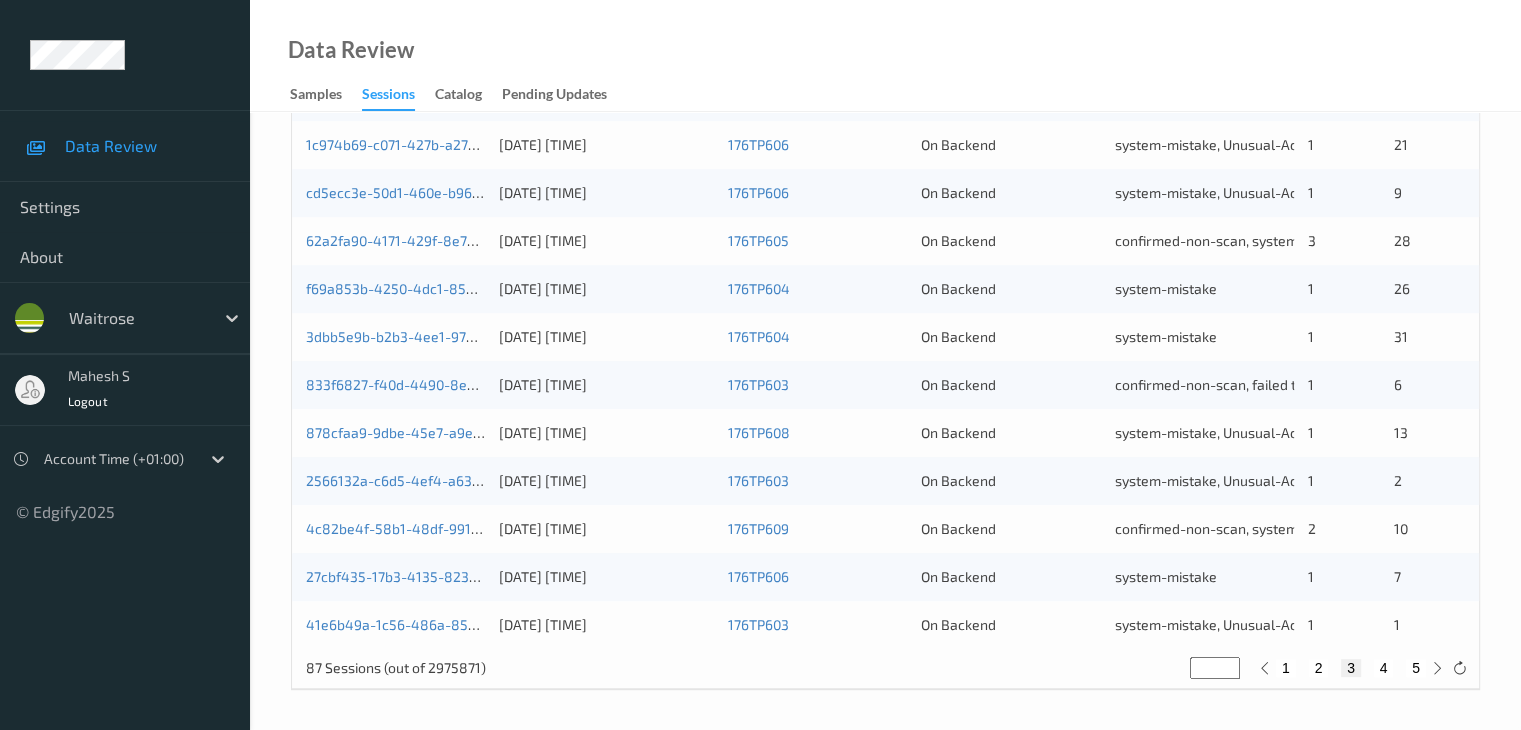 type 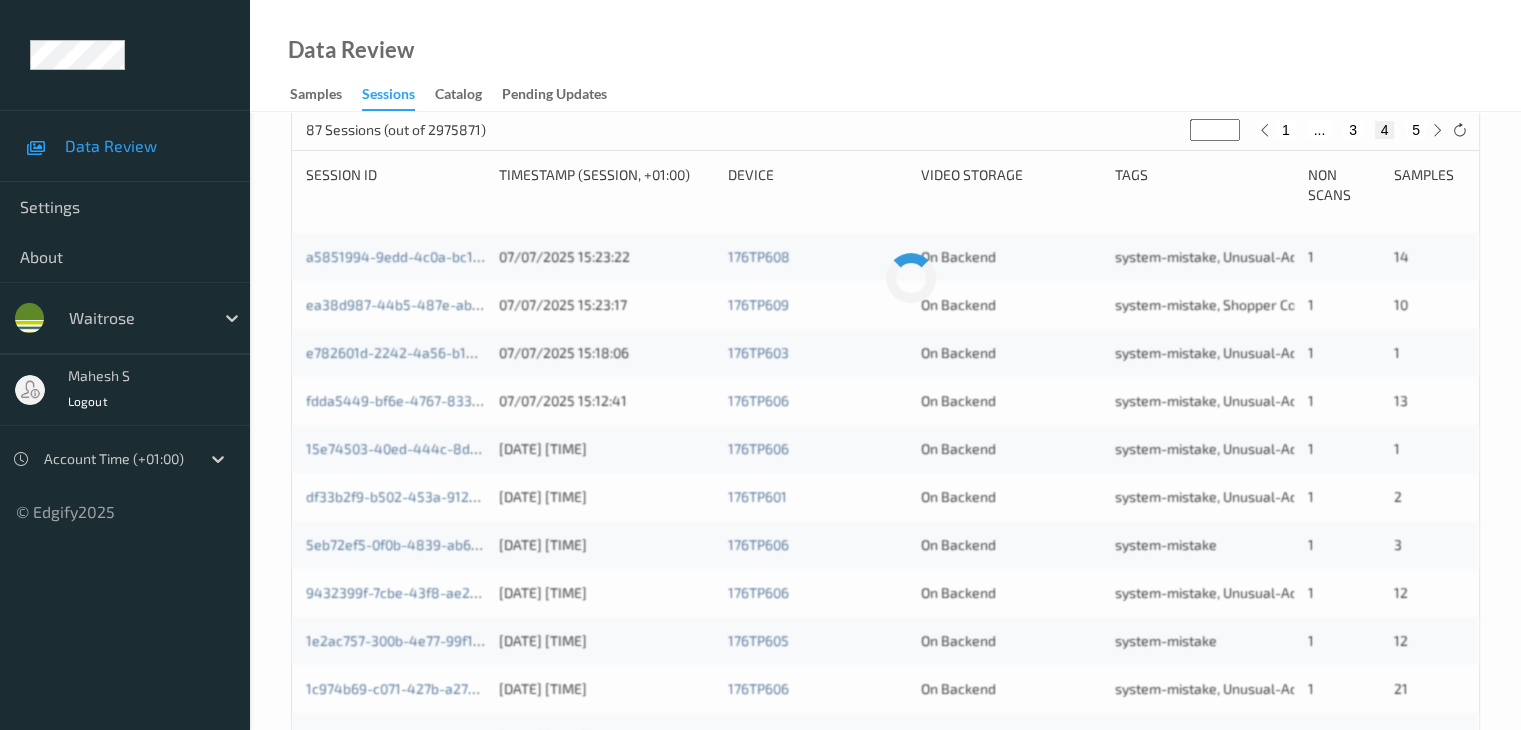 scroll, scrollTop: 400, scrollLeft: 0, axis: vertical 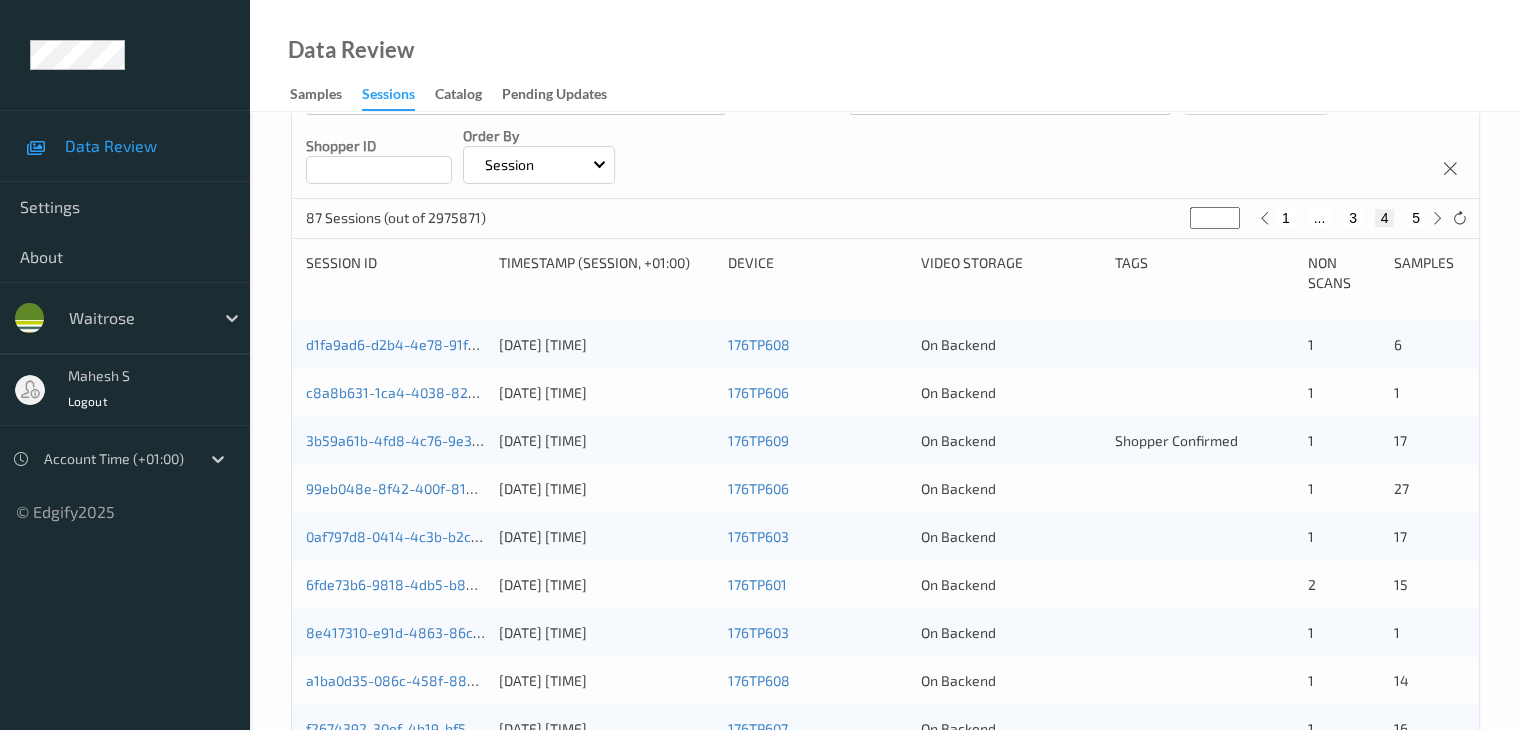 click on "d1fa9ad6-d2b4-4e78-91fb-00b9b11951d2" at bounding box center (395, 345) 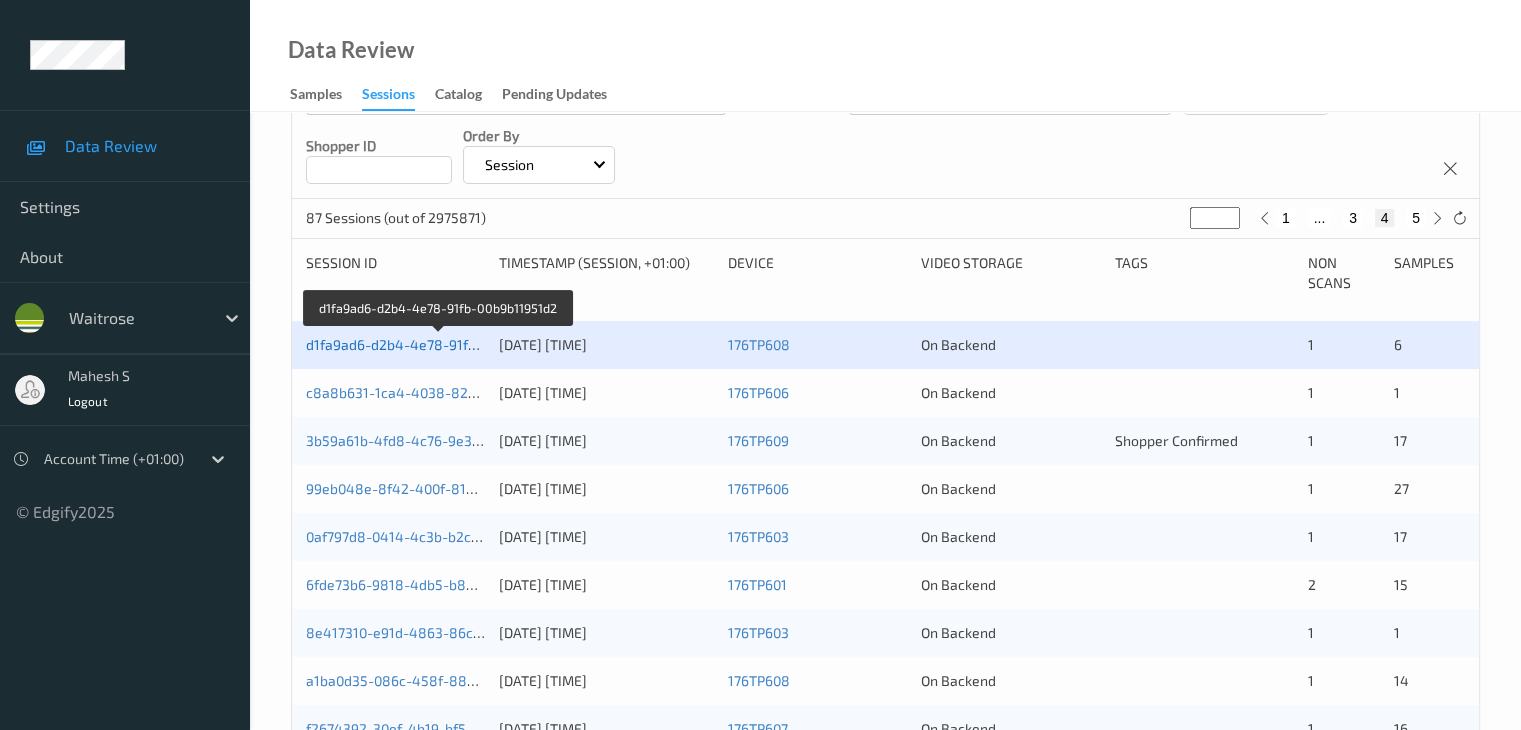 click on "d1fa9ad6-d2b4-4e78-91fb-00b9b11951d2" at bounding box center [439, 344] 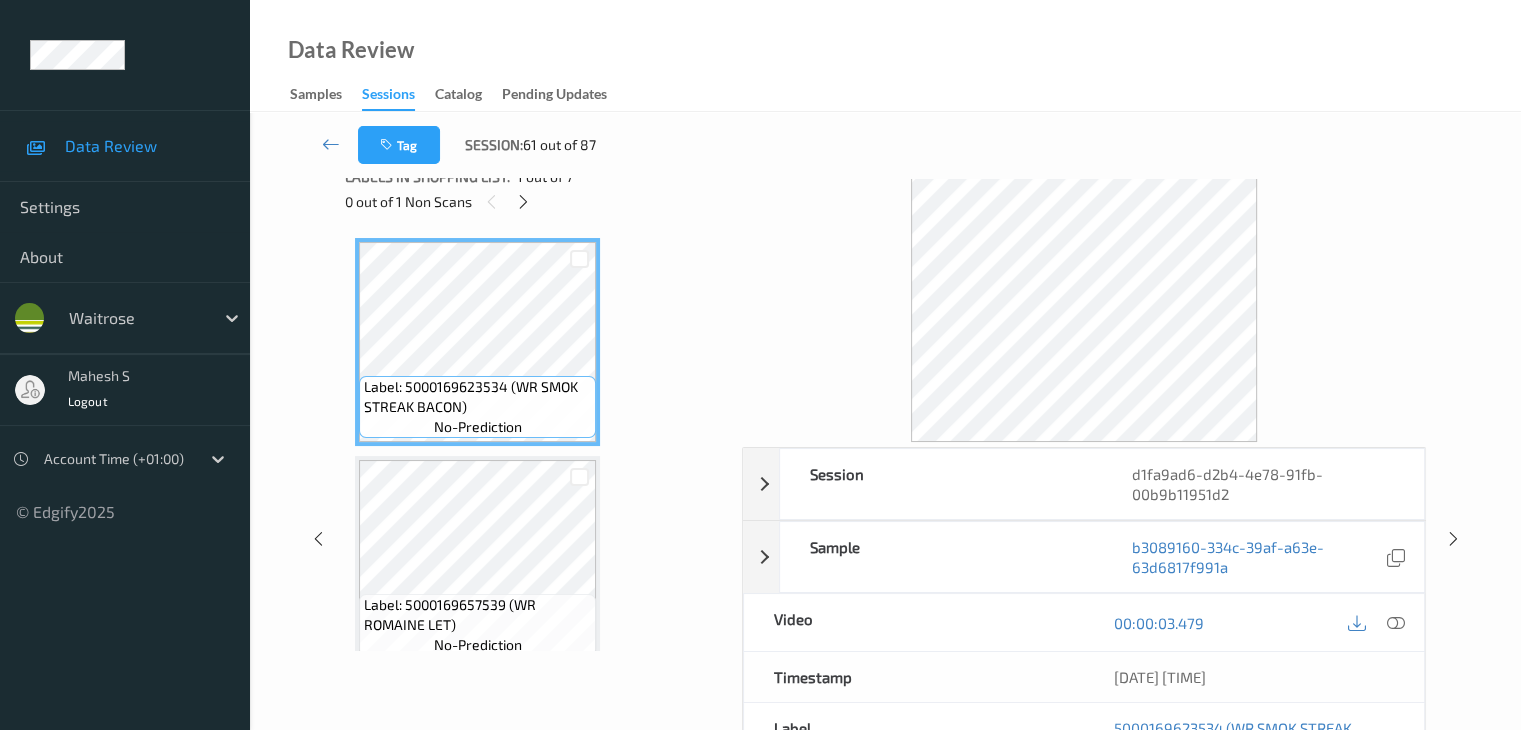 scroll, scrollTop: 0, scrollLeft: 0, axis: both 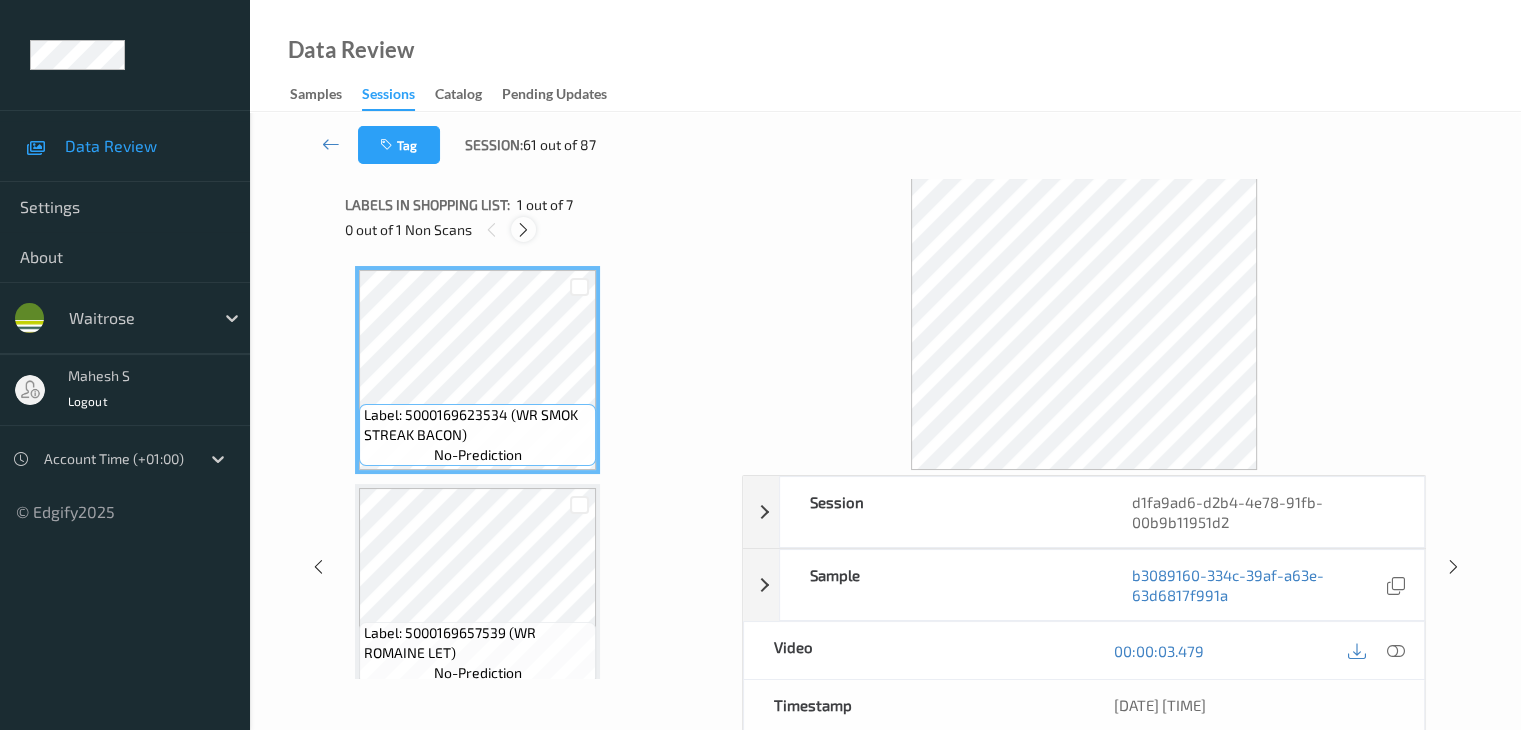 click at bounding box center (523, 230) 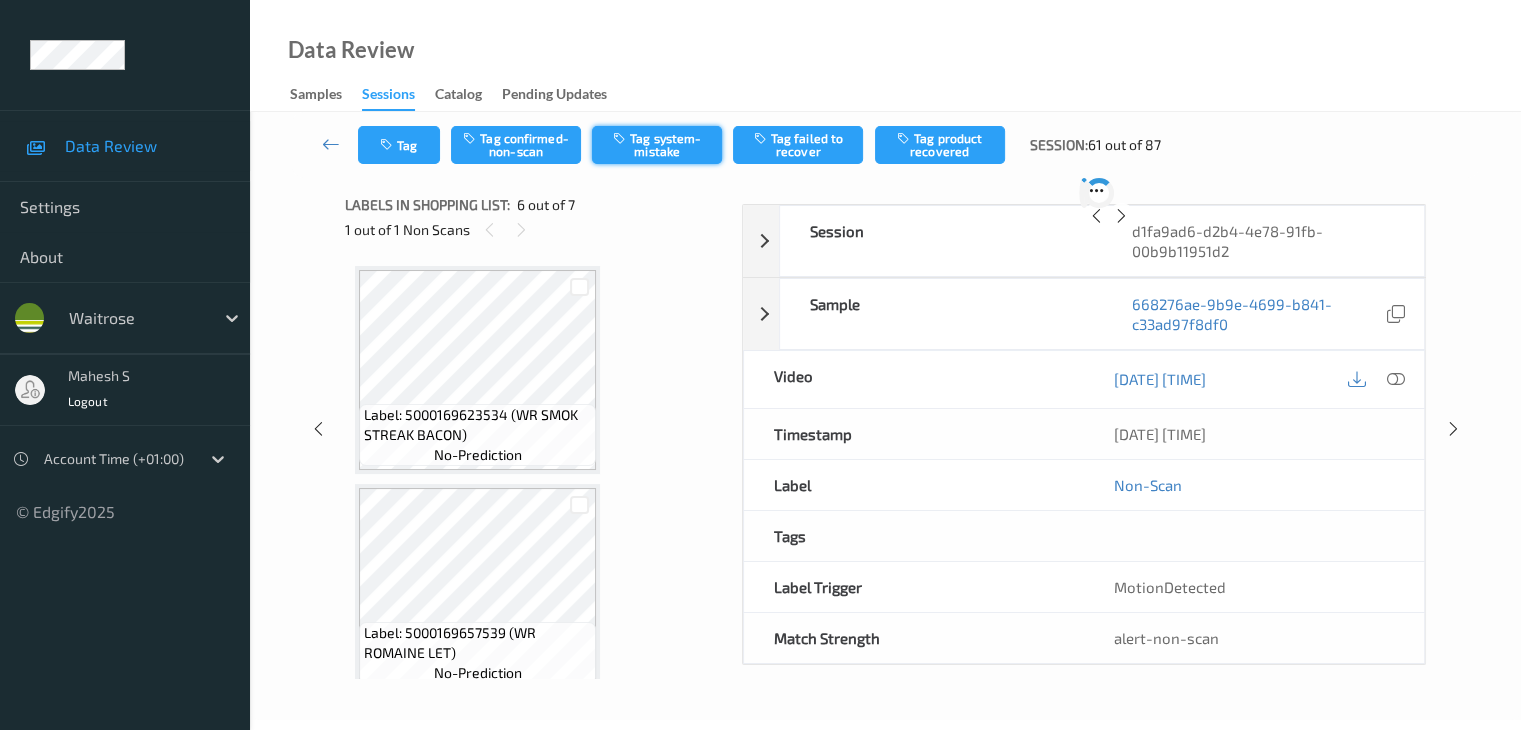 scroll, scrollTop: 882, scrollLeft: 0, axis: vertical 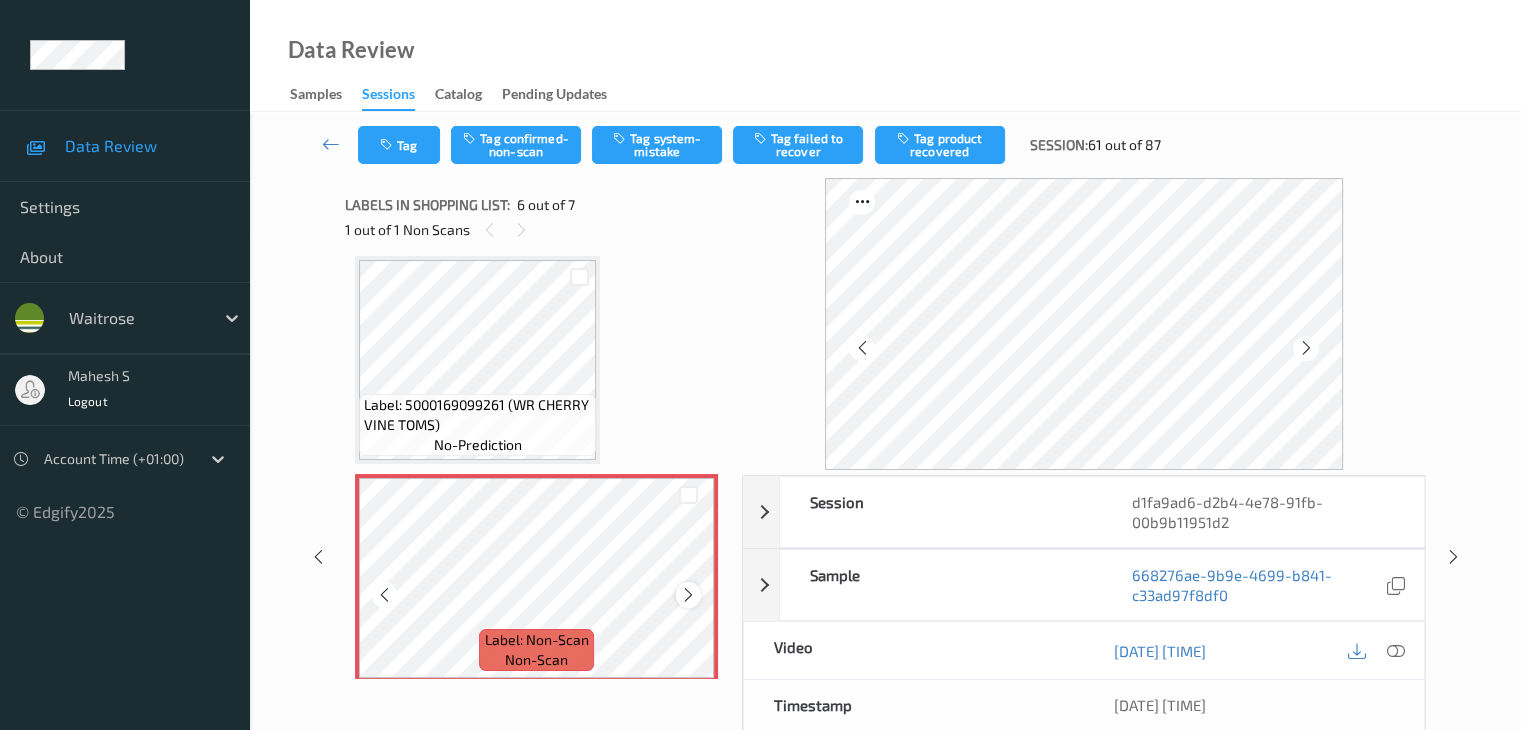 click at bounding box center [688, 595] 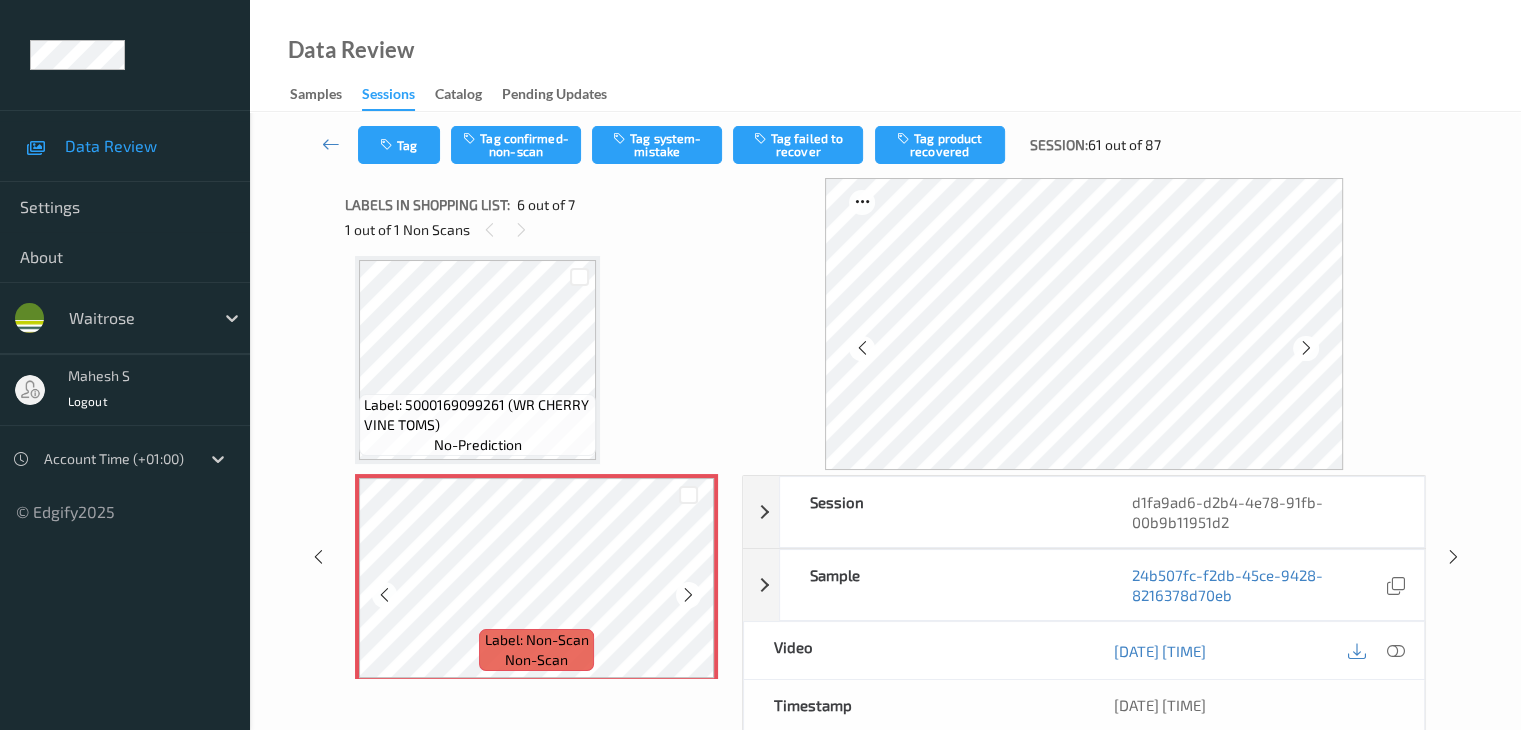 click at bounding box center [688, 595] 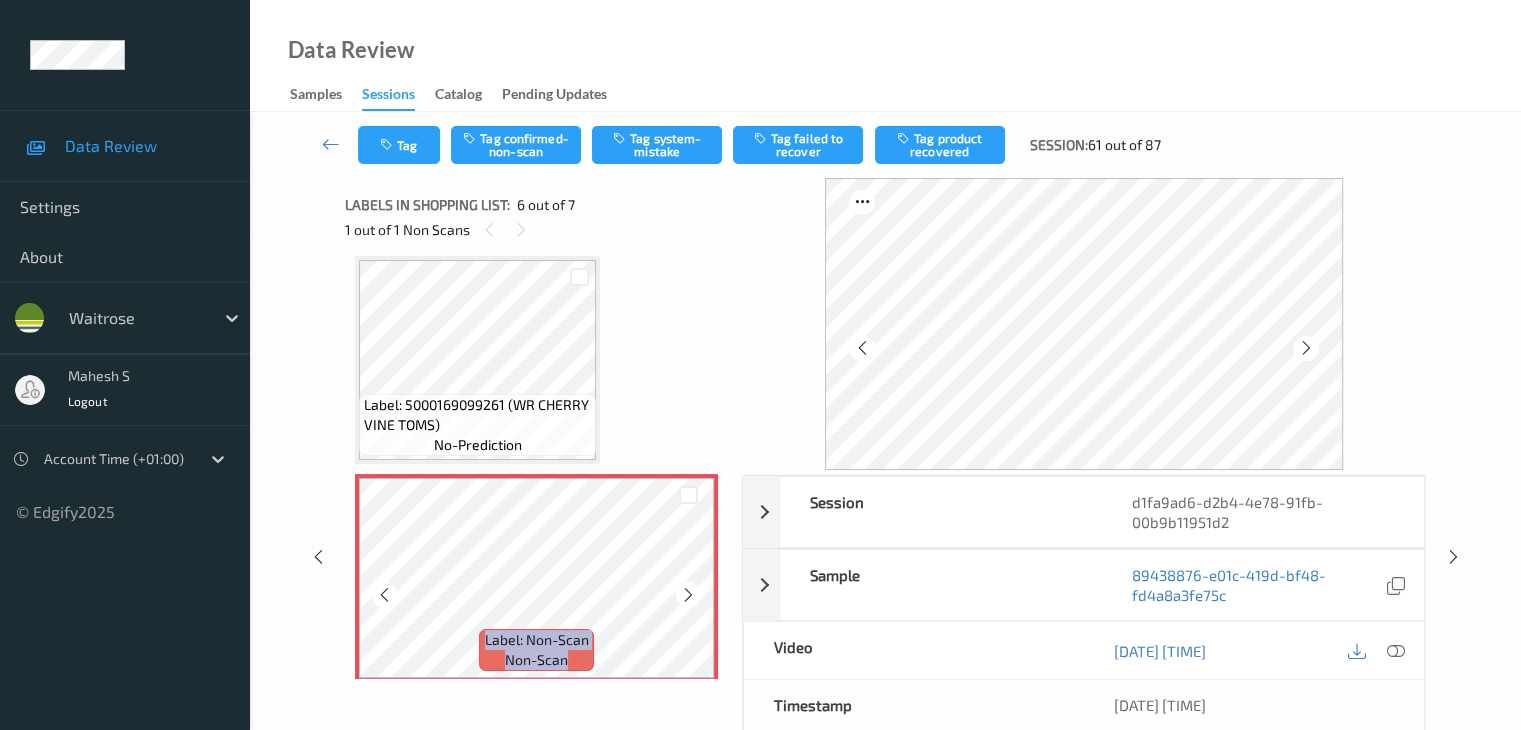 click at bounding box center [688, 595] 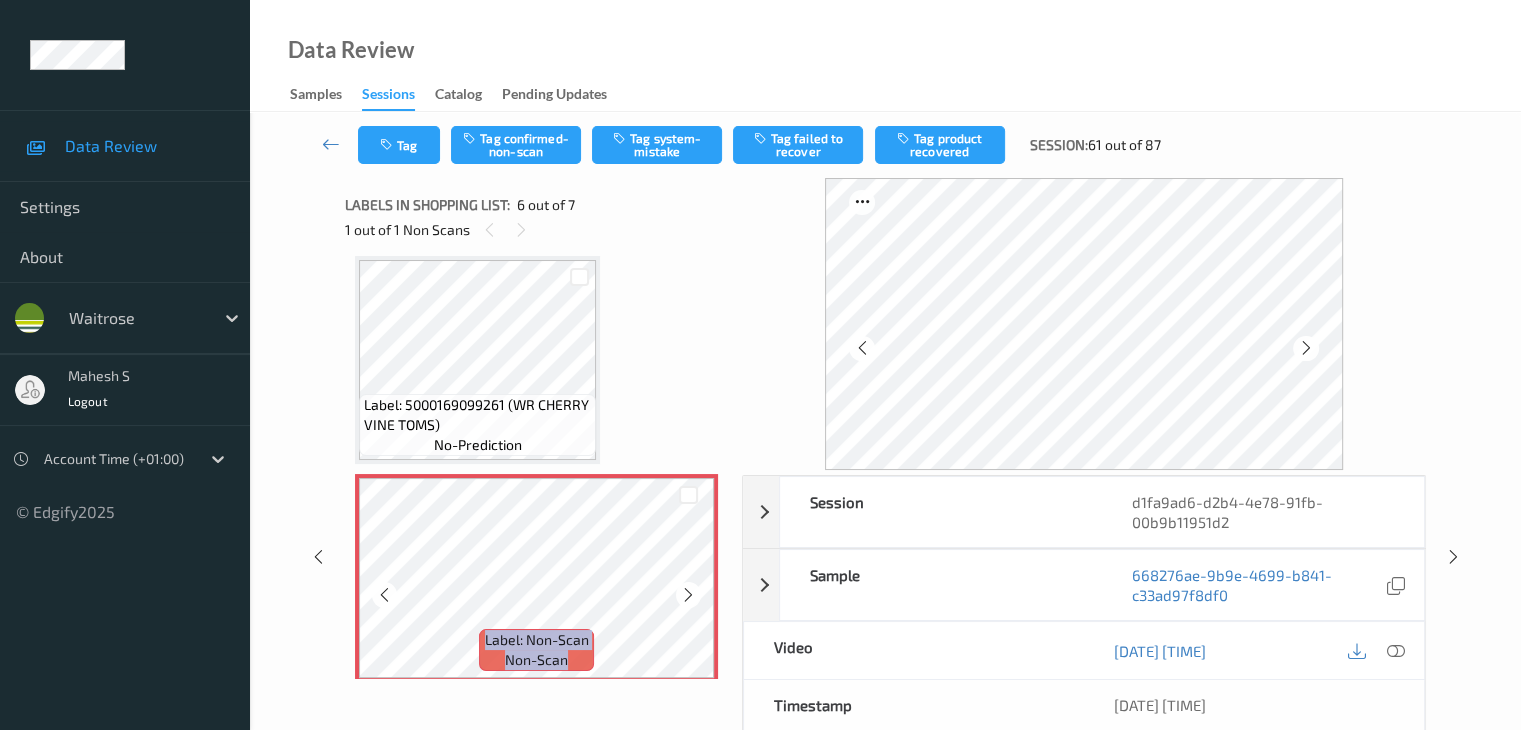 click at bounding box center [688, 595] 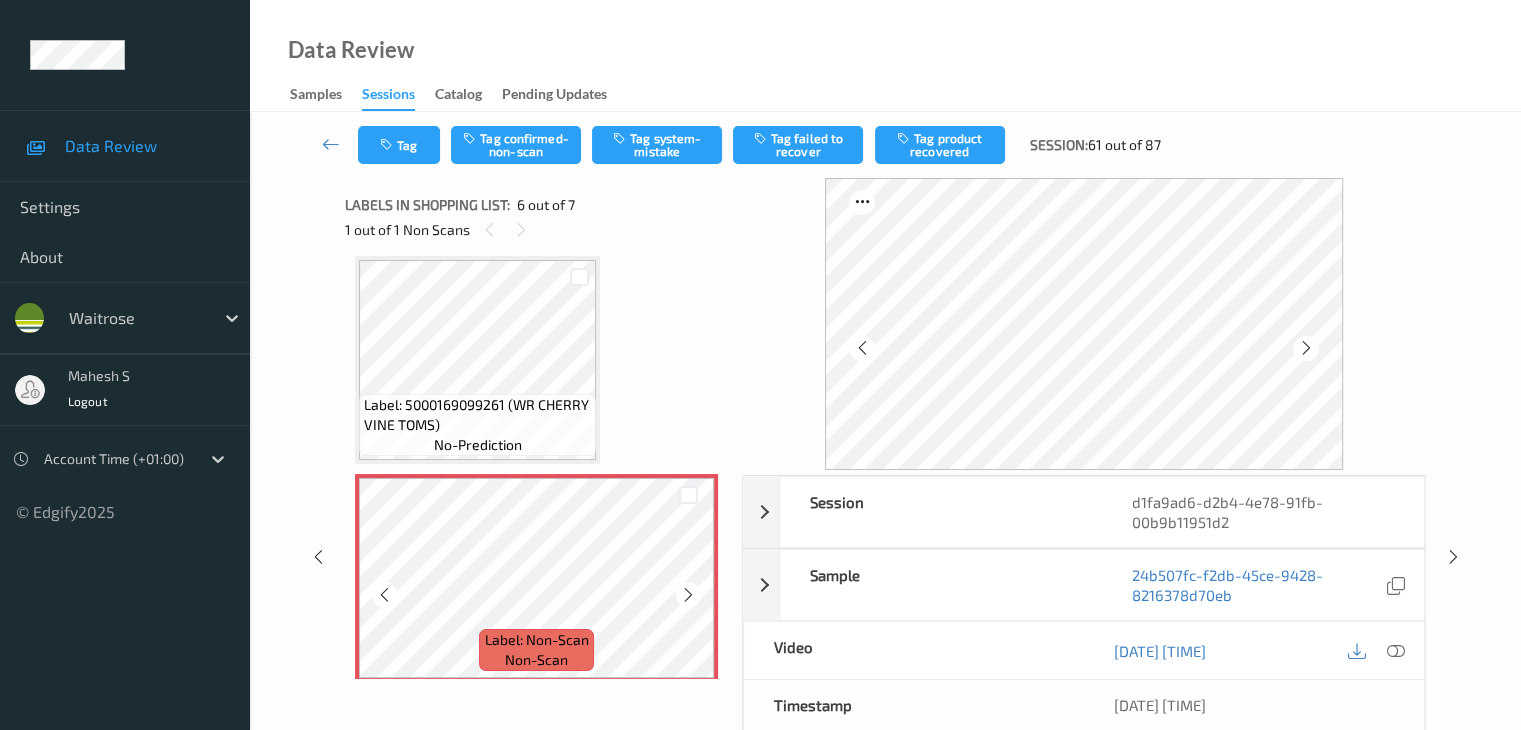 click at bounding box center [688, 595] 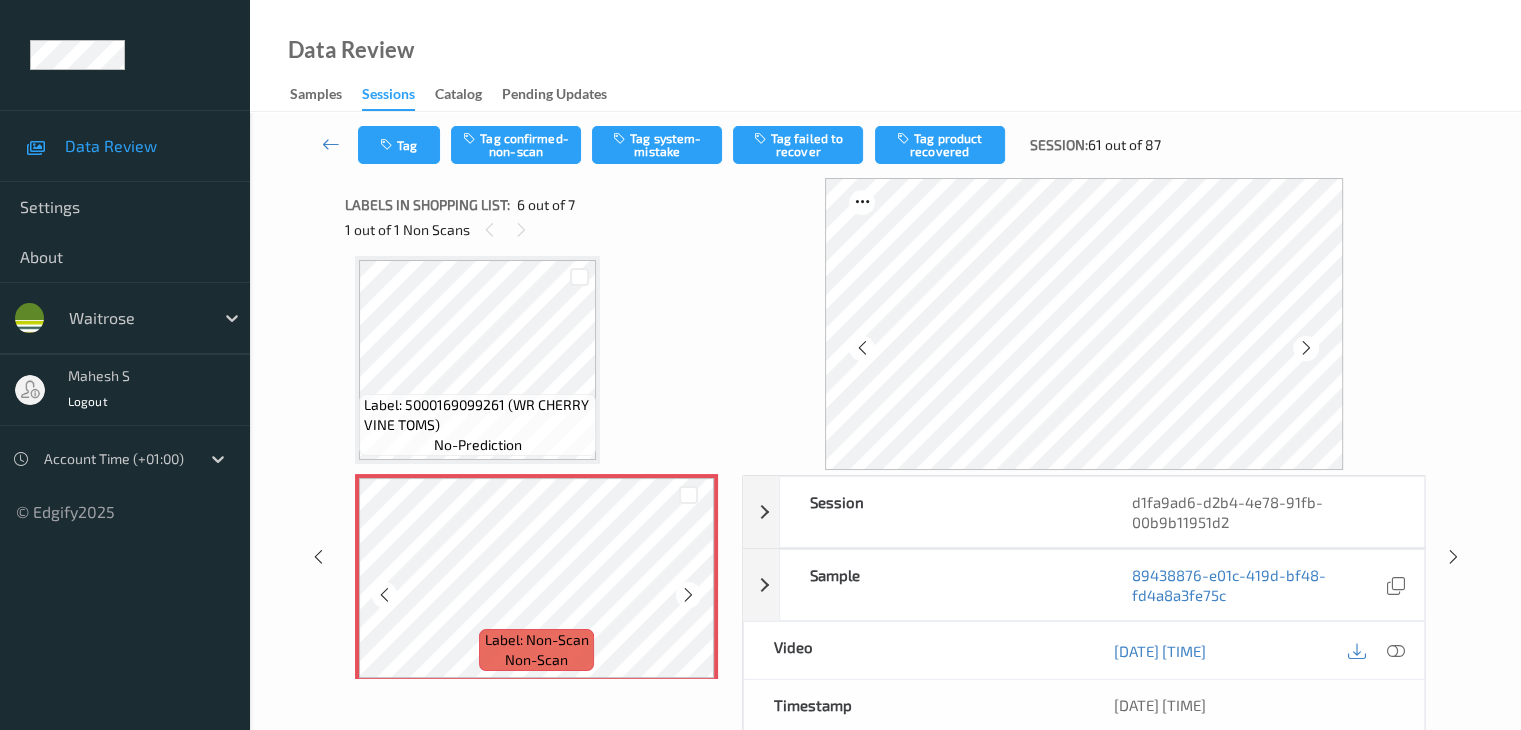 click at bounding box center (688, 595) 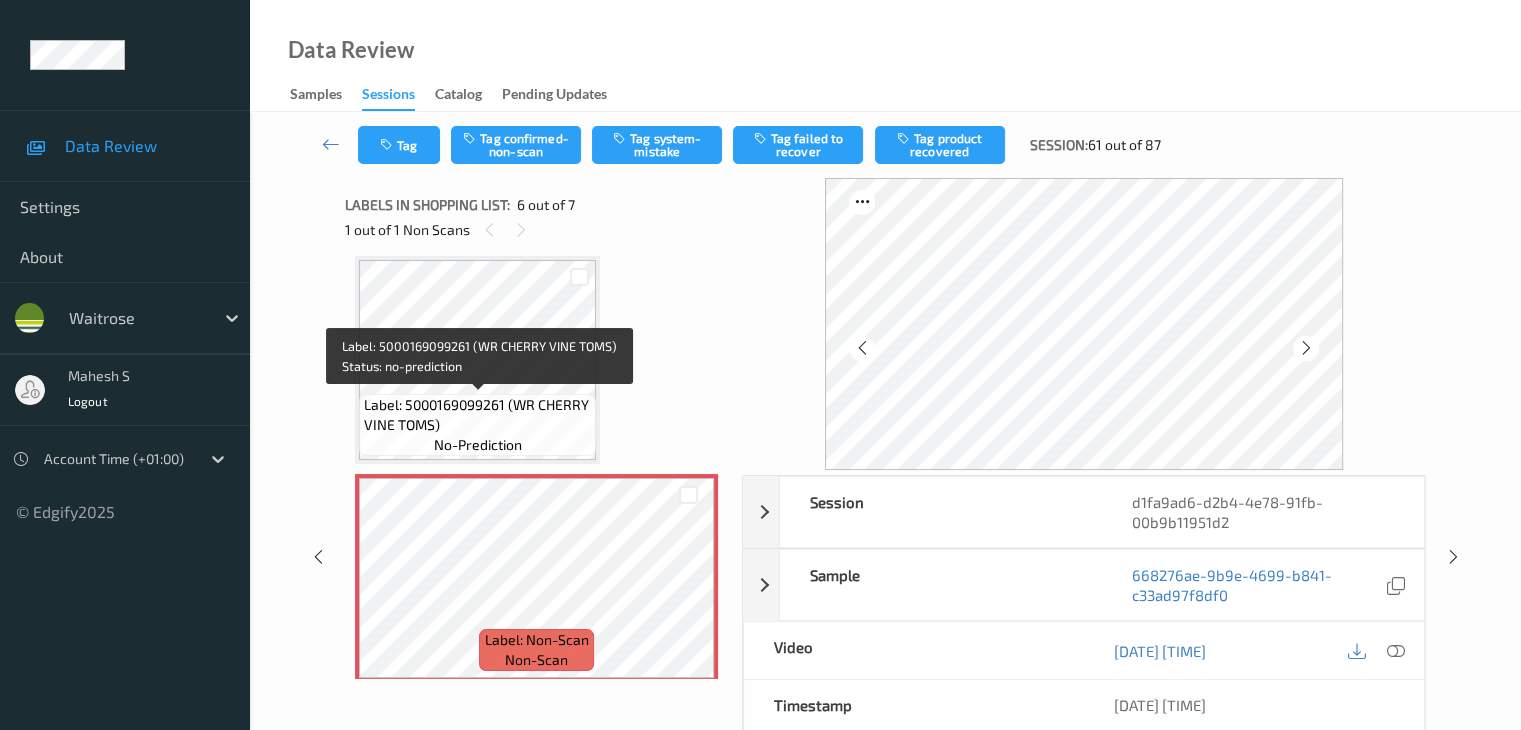 click on "Label: 5000169099261 (WR CHERRY VINE TOMS)" at bounding box center [477, 415] 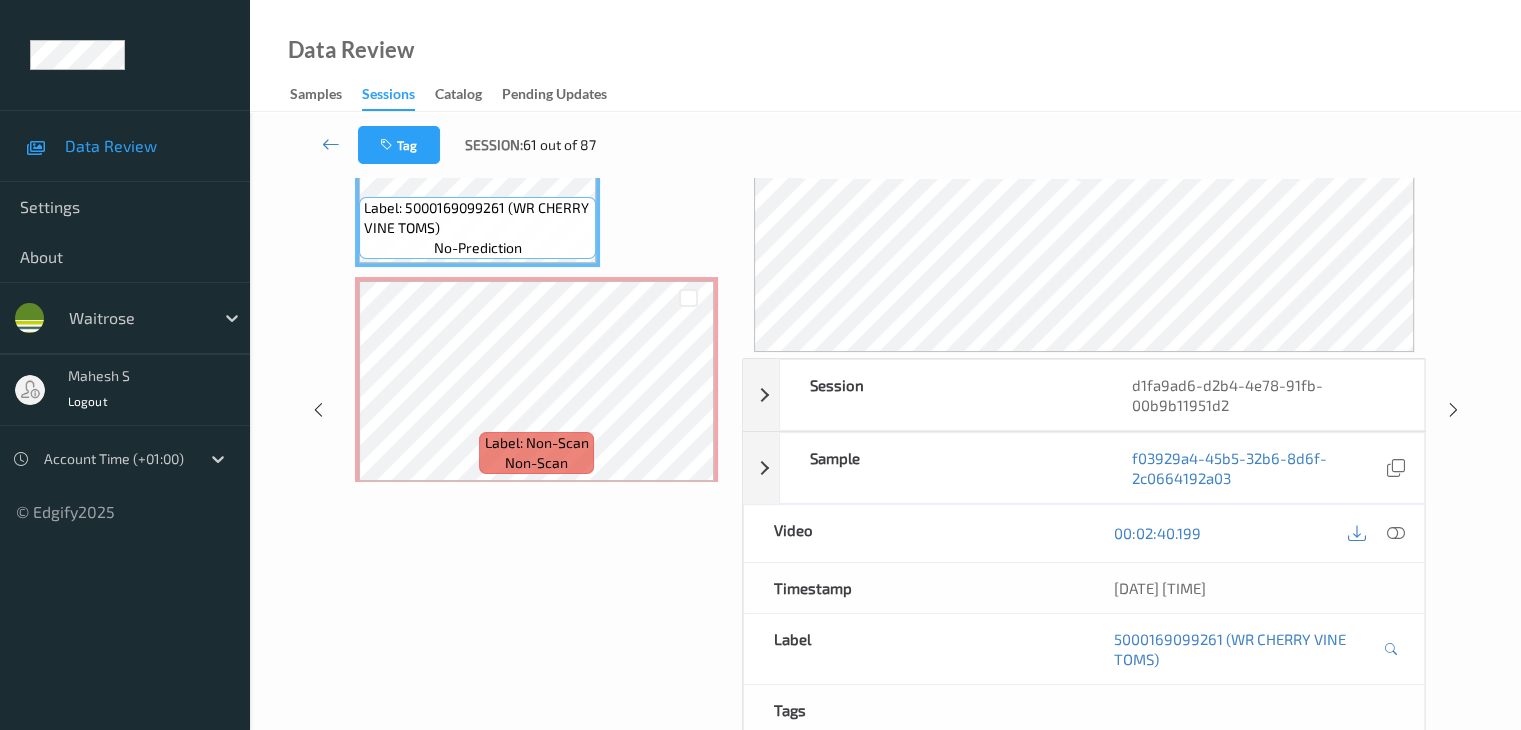 scroll, scrollTop: 200, scrollLeft: 0, axis: vertical 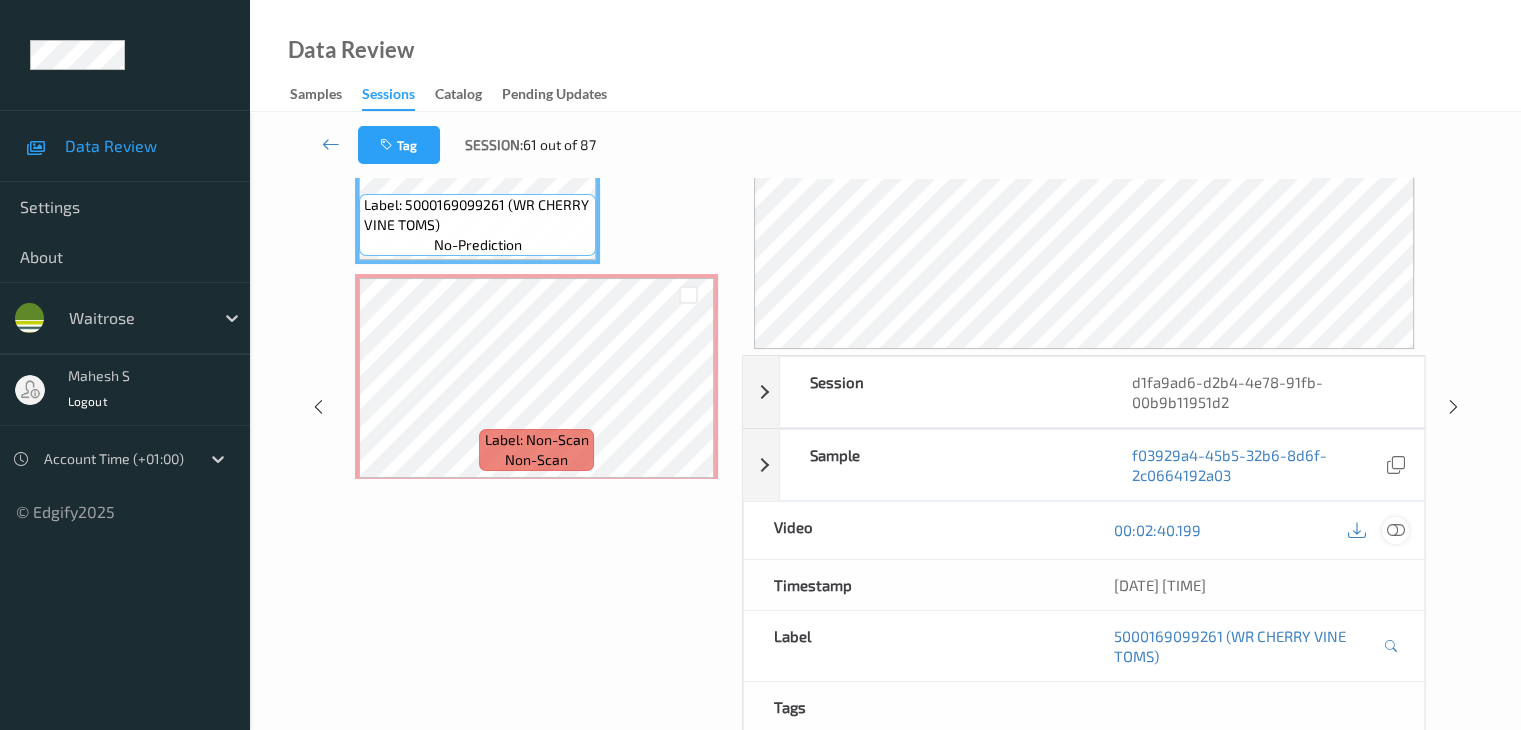 click at bounding box center (1395, 530) 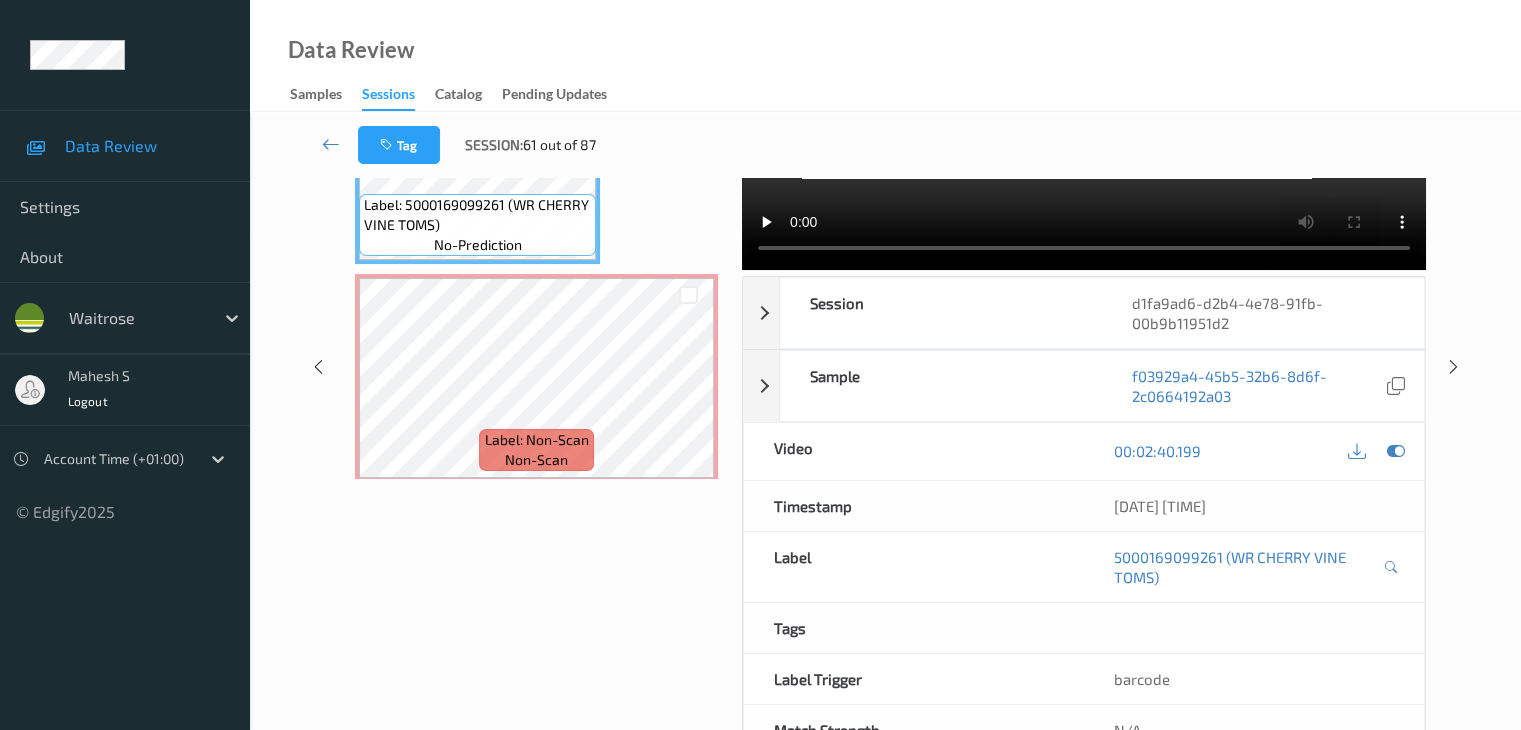 scroll, scrollTop: 0, scrollLeft: 0, axis: both 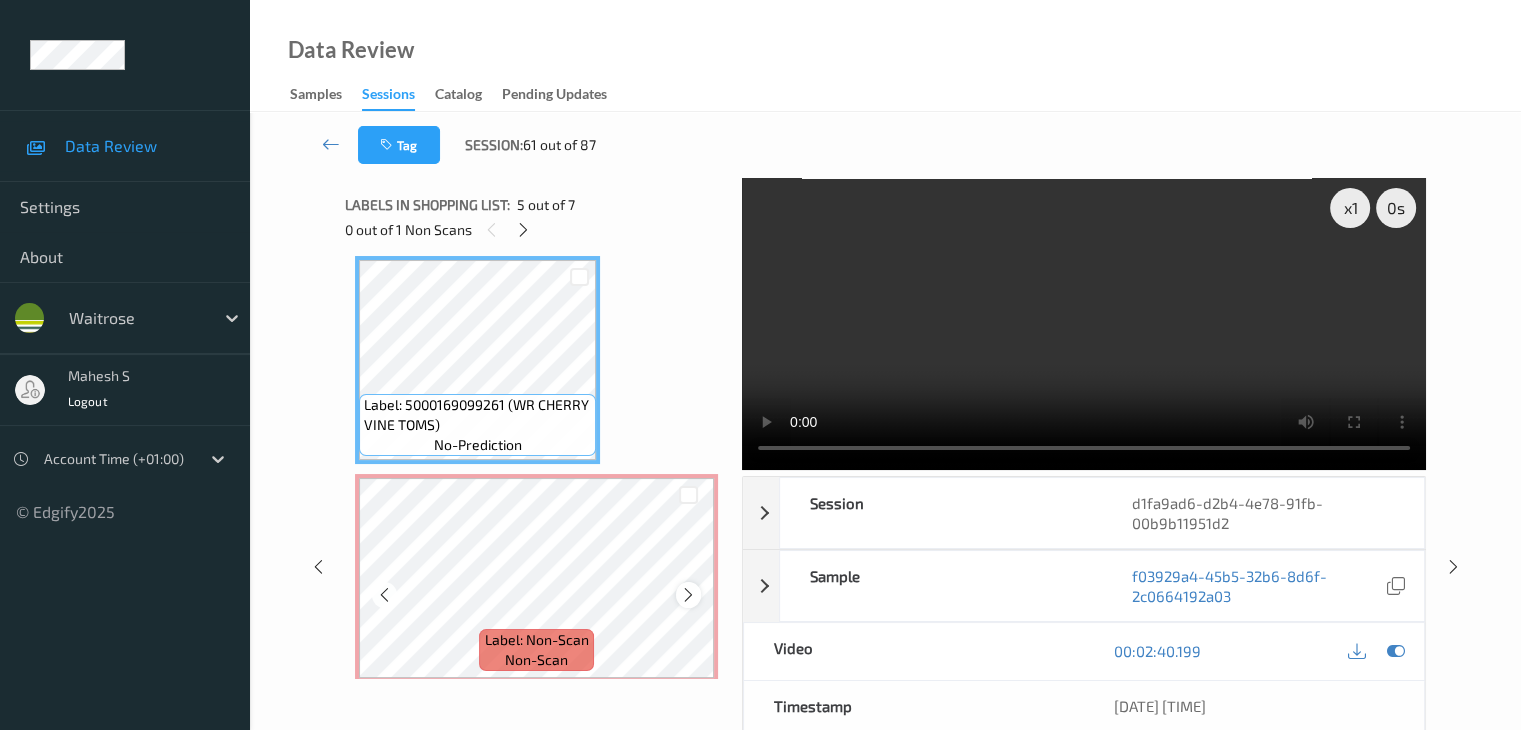 click at bounding box center [688, 595] 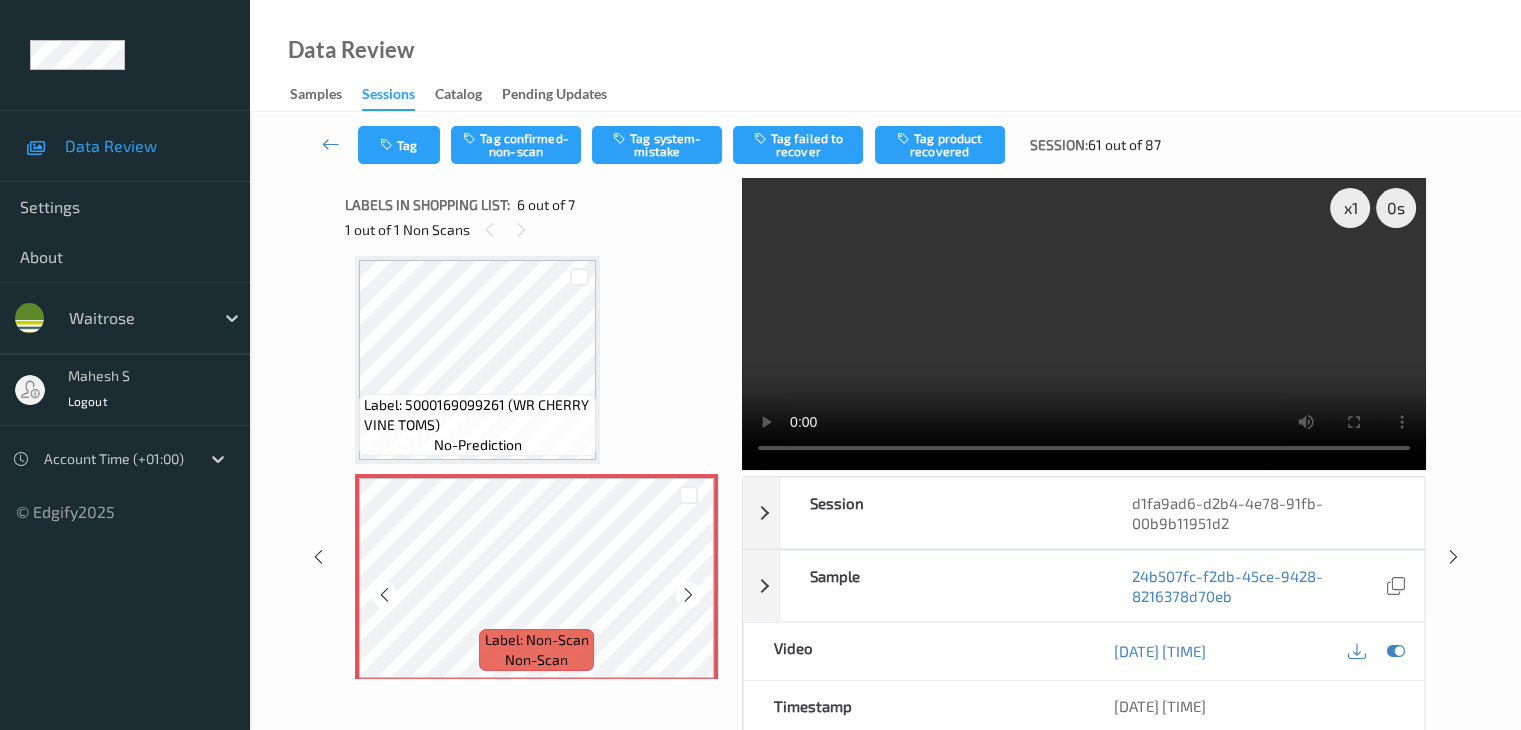 click at bounding box center [688, 595] 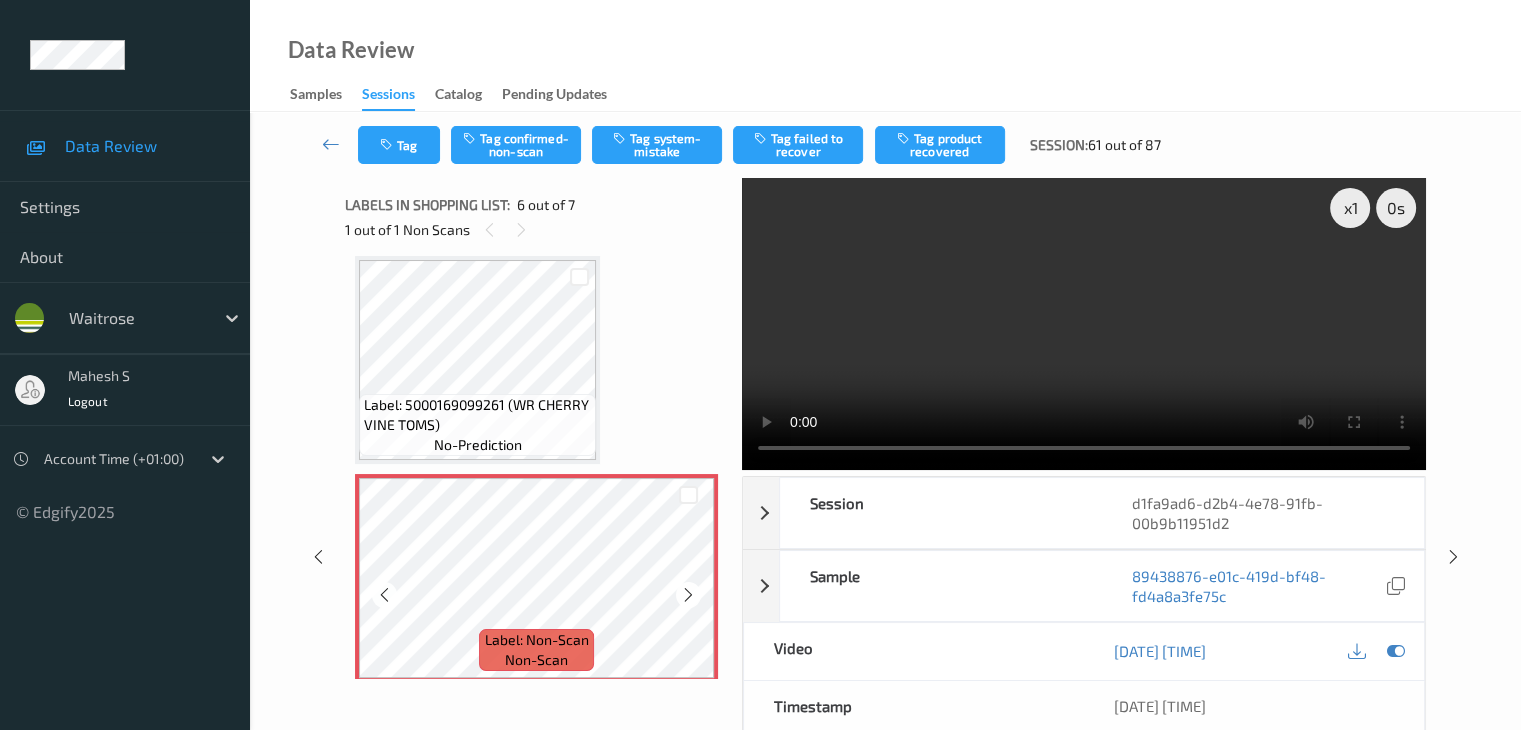 click at bounding box center [688, 595] 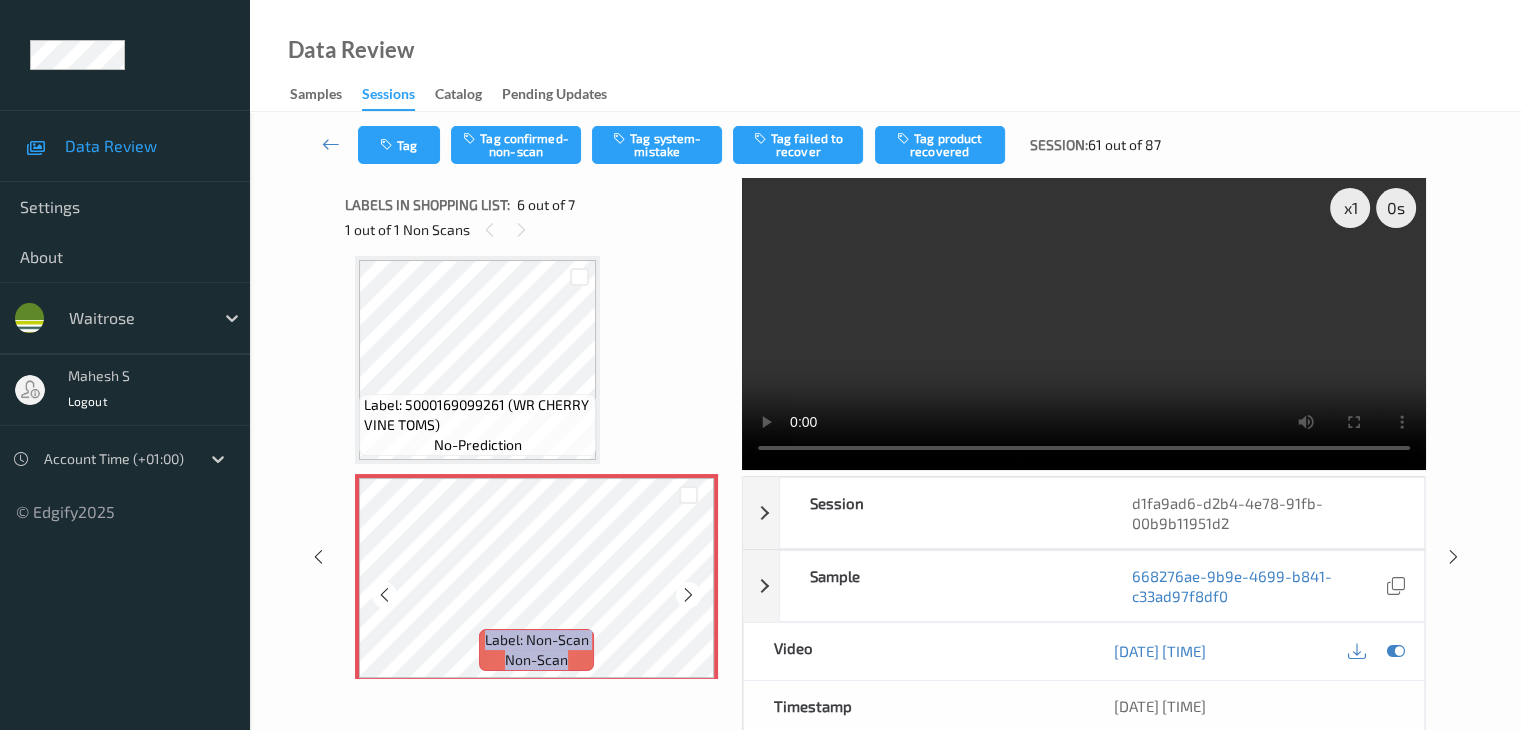click at bounding box center (688, 595) 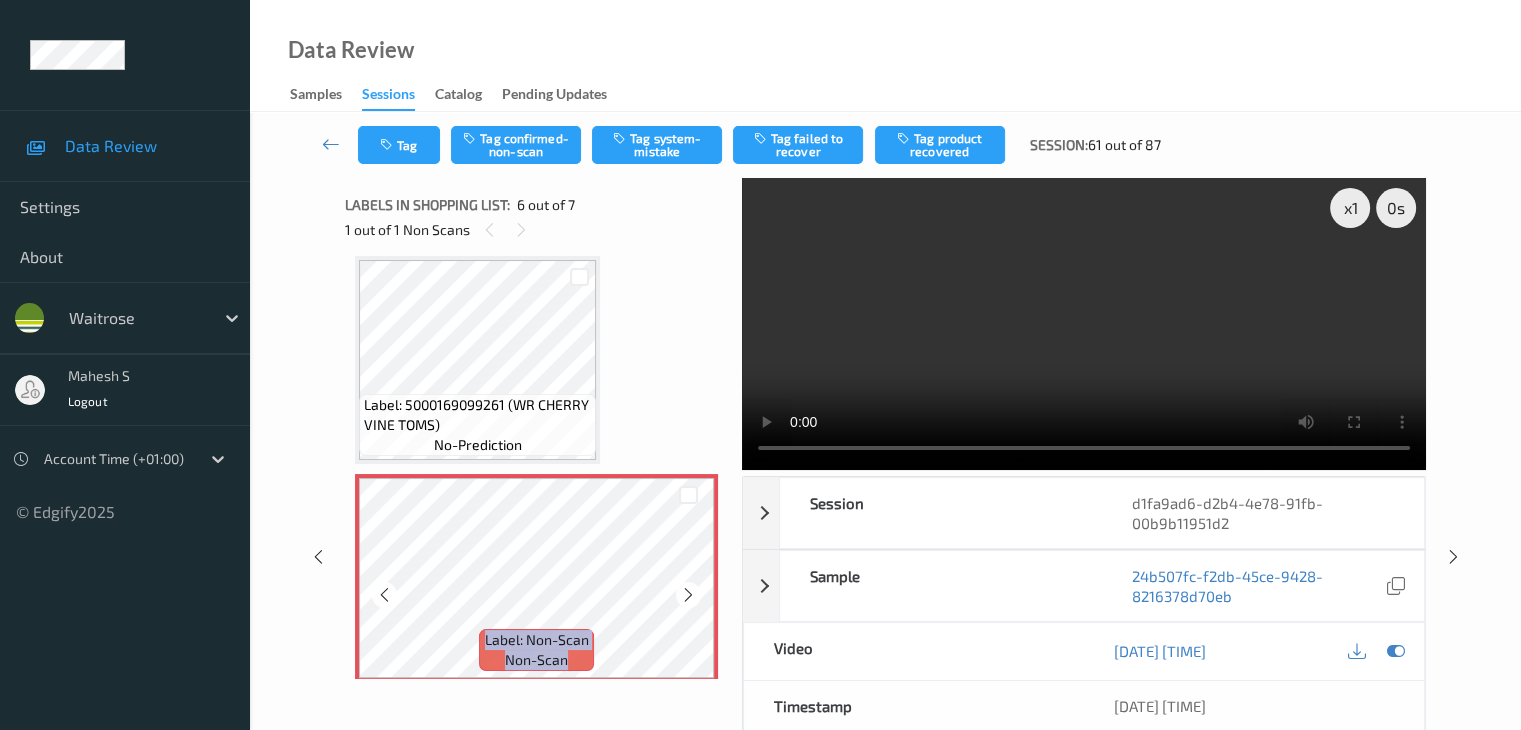 click at bounding box center (688, 595) 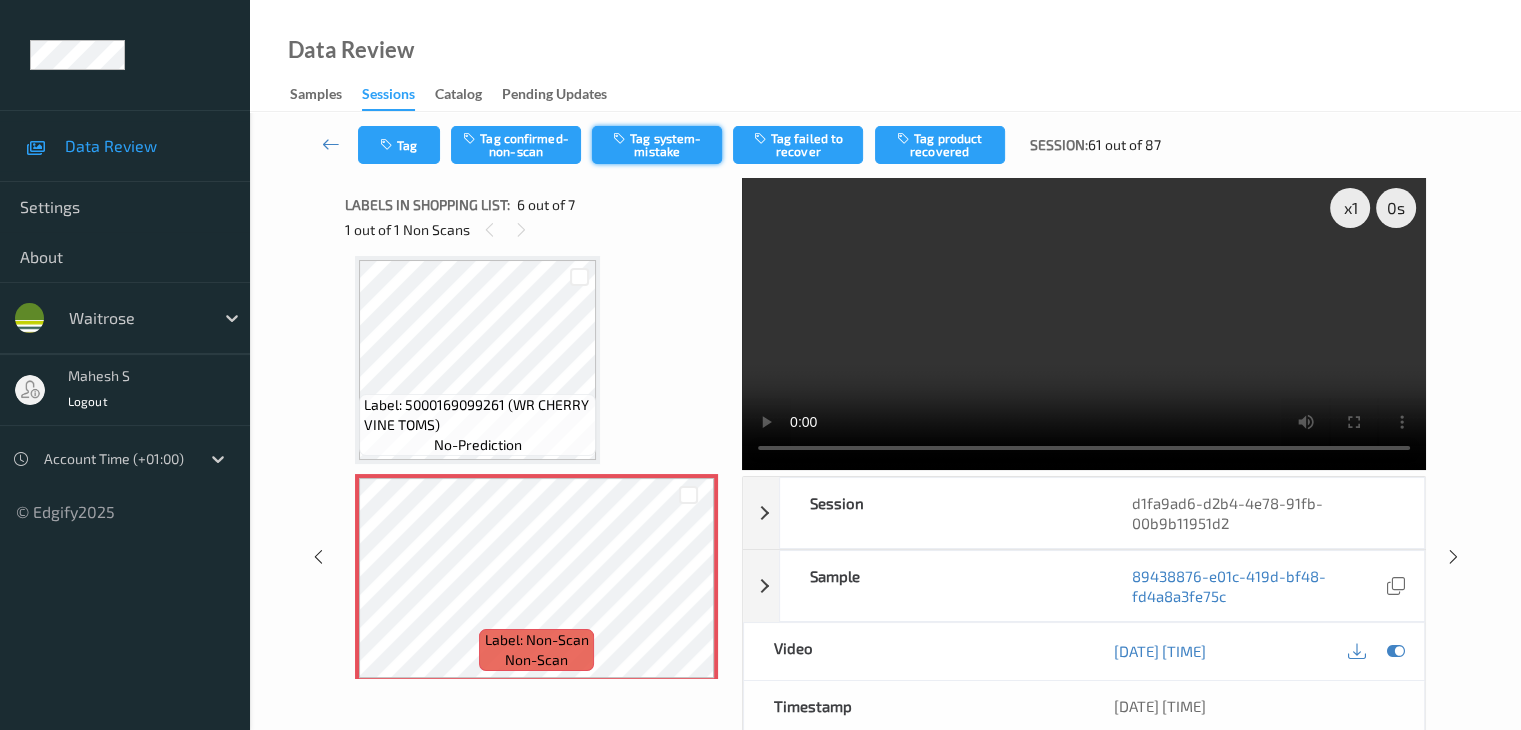 click on "Tag   system-mistake" at bounding box center (657, 145) 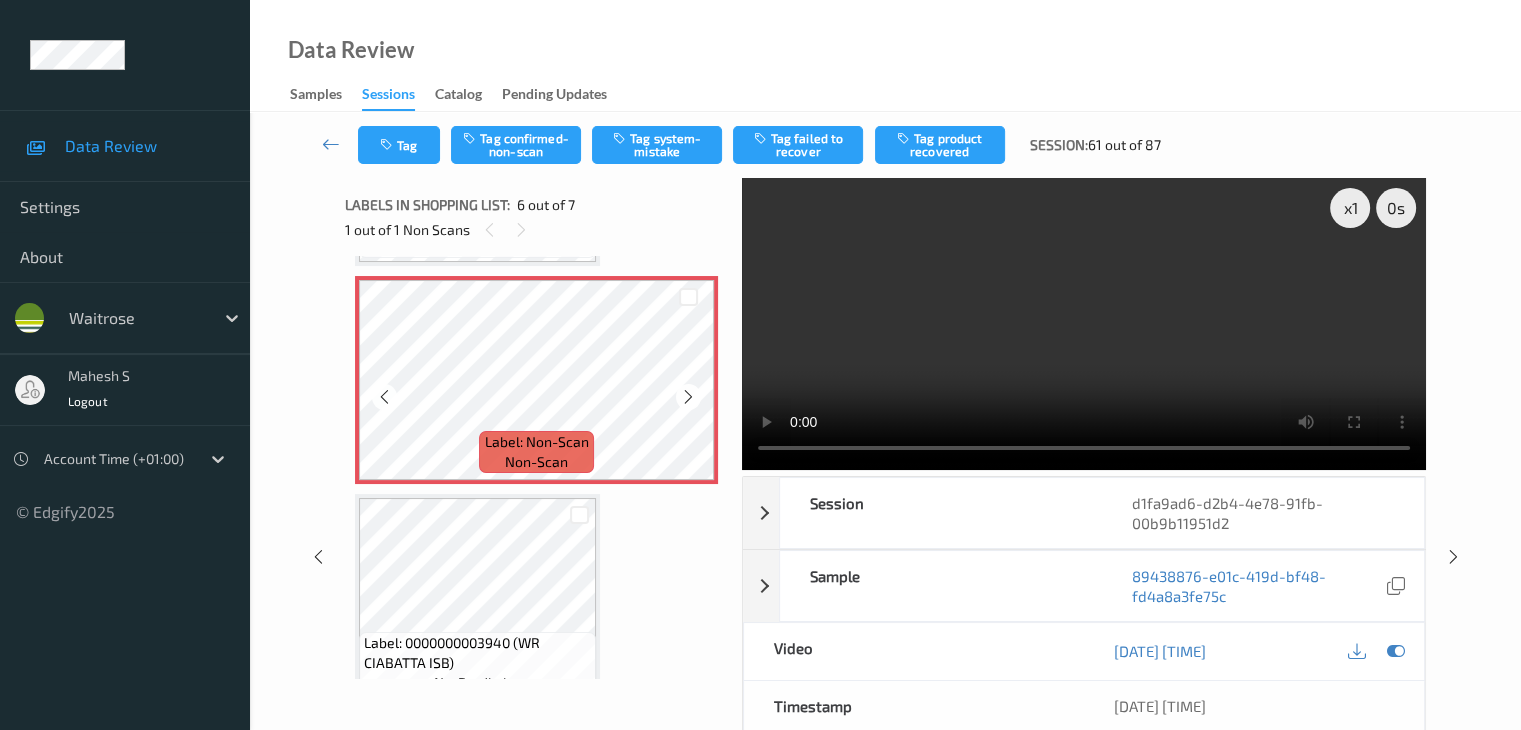 scroll, scrollTop: 1082, scrollLeft: 0, axis: vertical 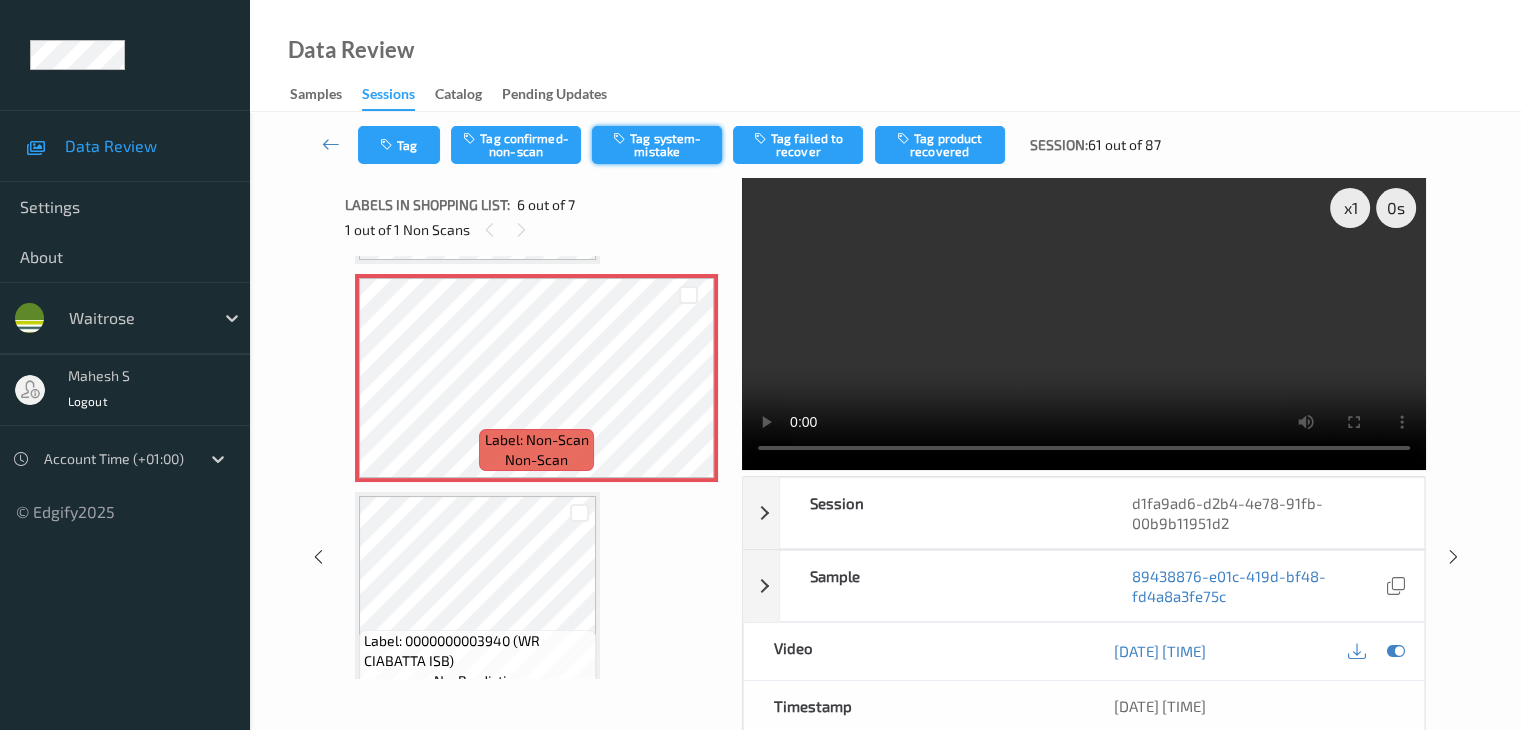 click on "Tag   system-mistake" at bounding box center (657, 145) 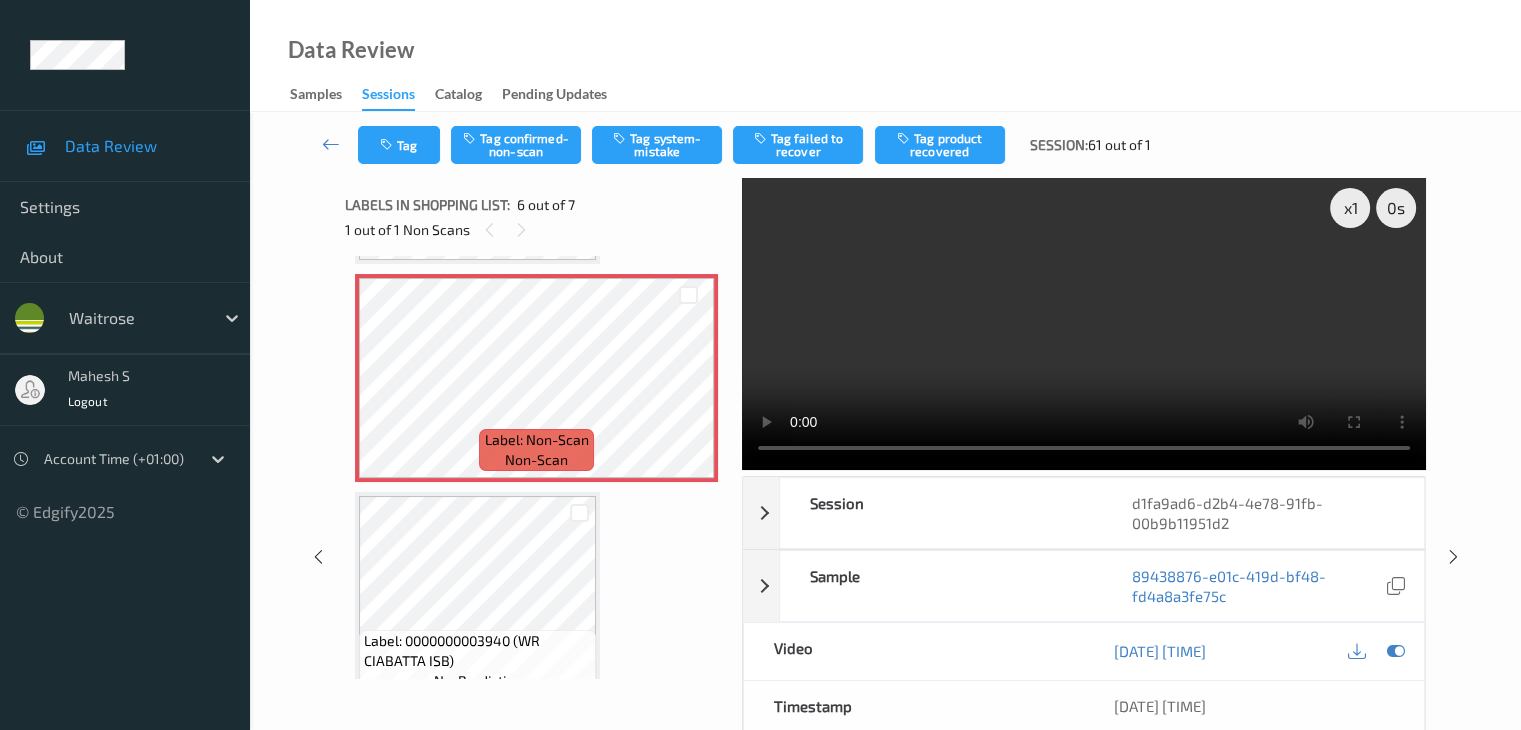 click on "Tag Tag   confirmed-non-scan Tag   system-mistake Tag   failed to recover Tag   product recovered Session: 61 out of 1" at bounding box center [885, 145] 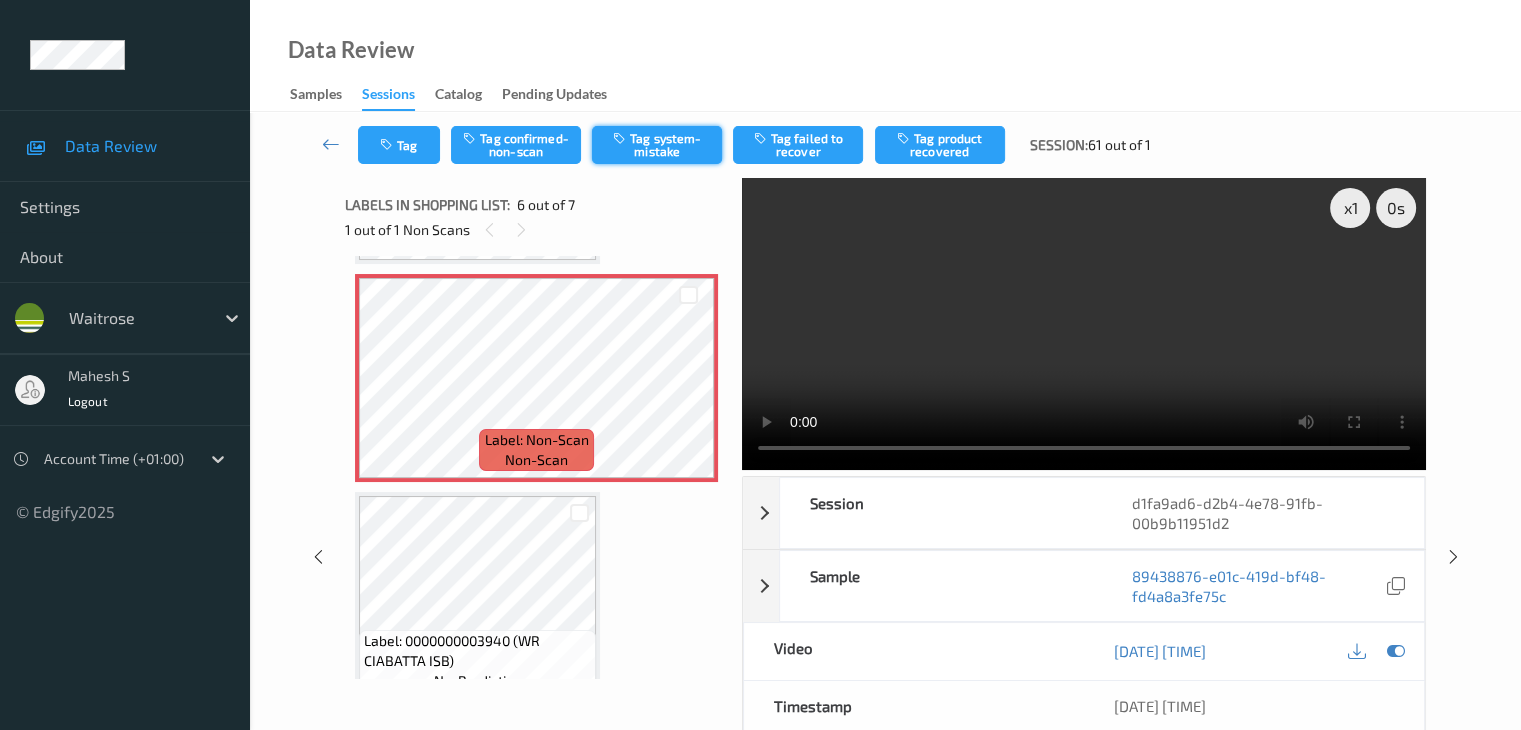 click on "Tag   system-mistake" at bounding box center (657, 145) 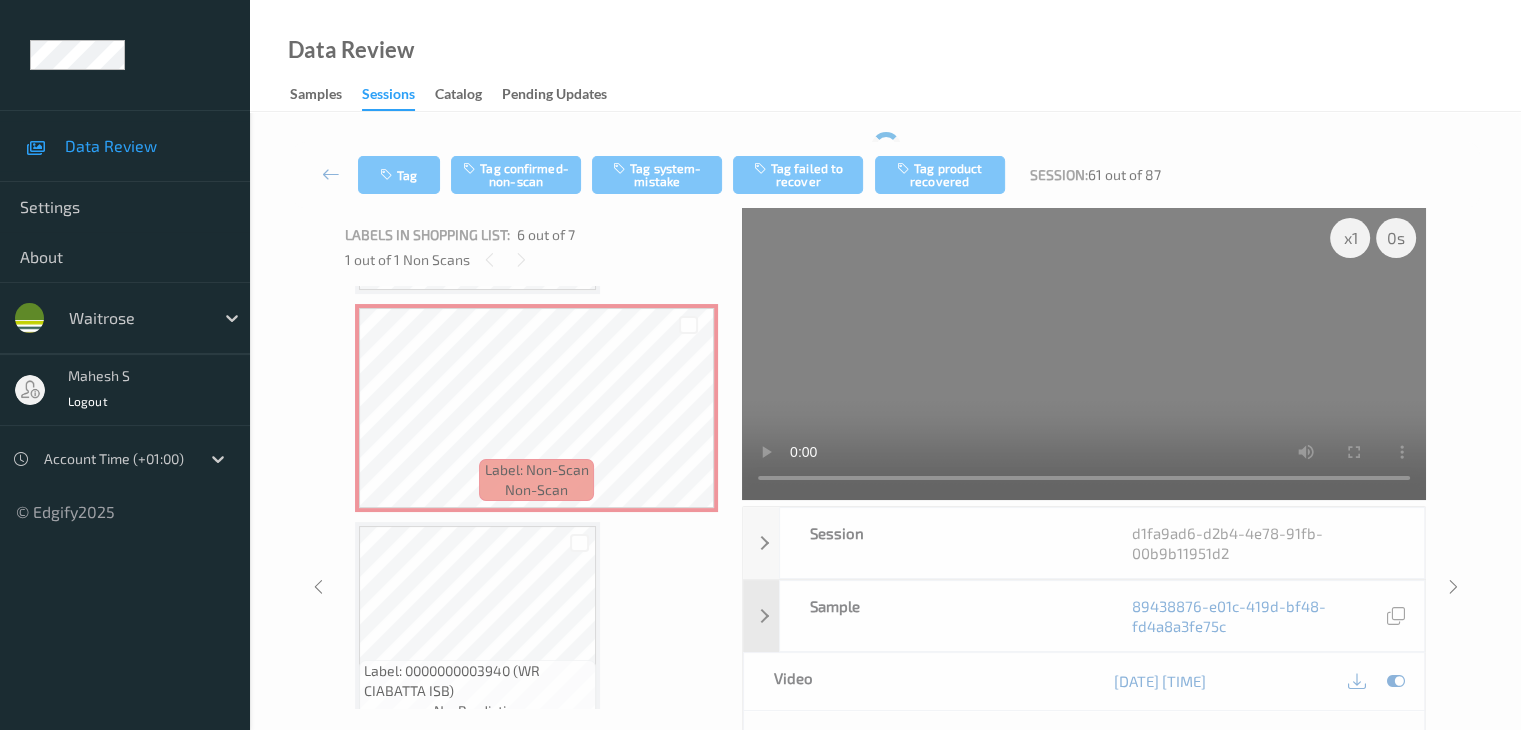 scroll, scrollTop: 0, scrollLeft: 0, axis: both 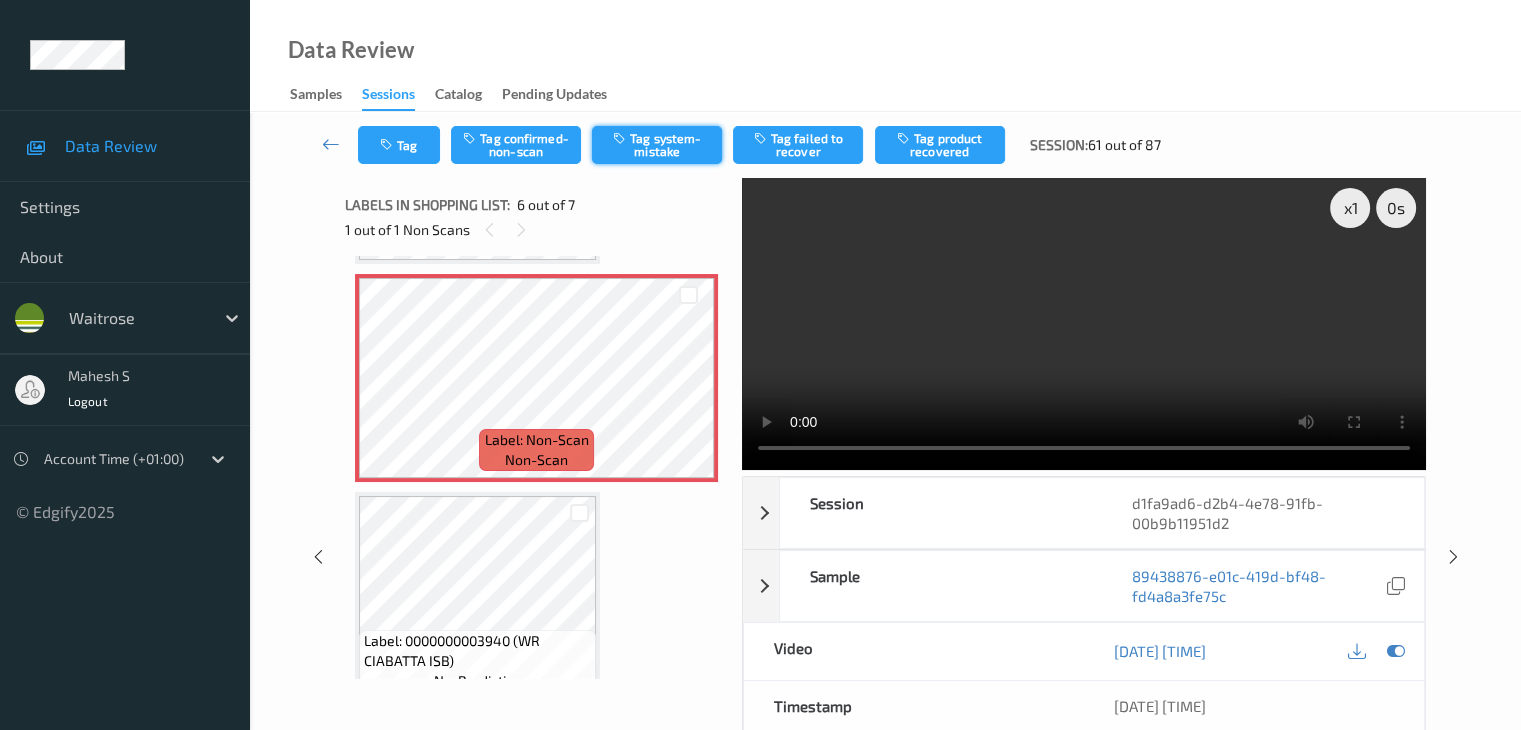 click on "Tag   system-mistake" at bounding box center (657, 145) 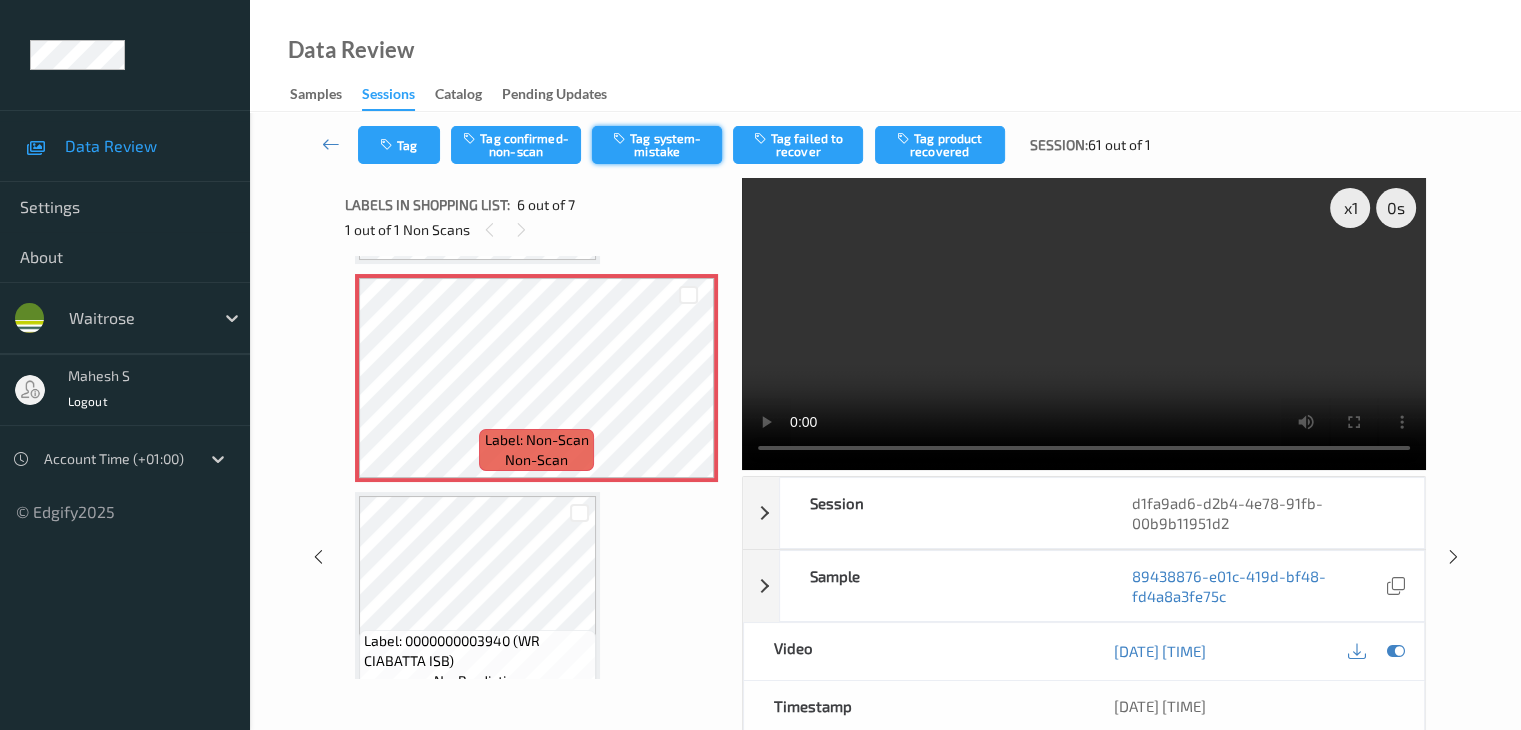 click on "Tag   system-mistake" at bounding box center [657, 145] 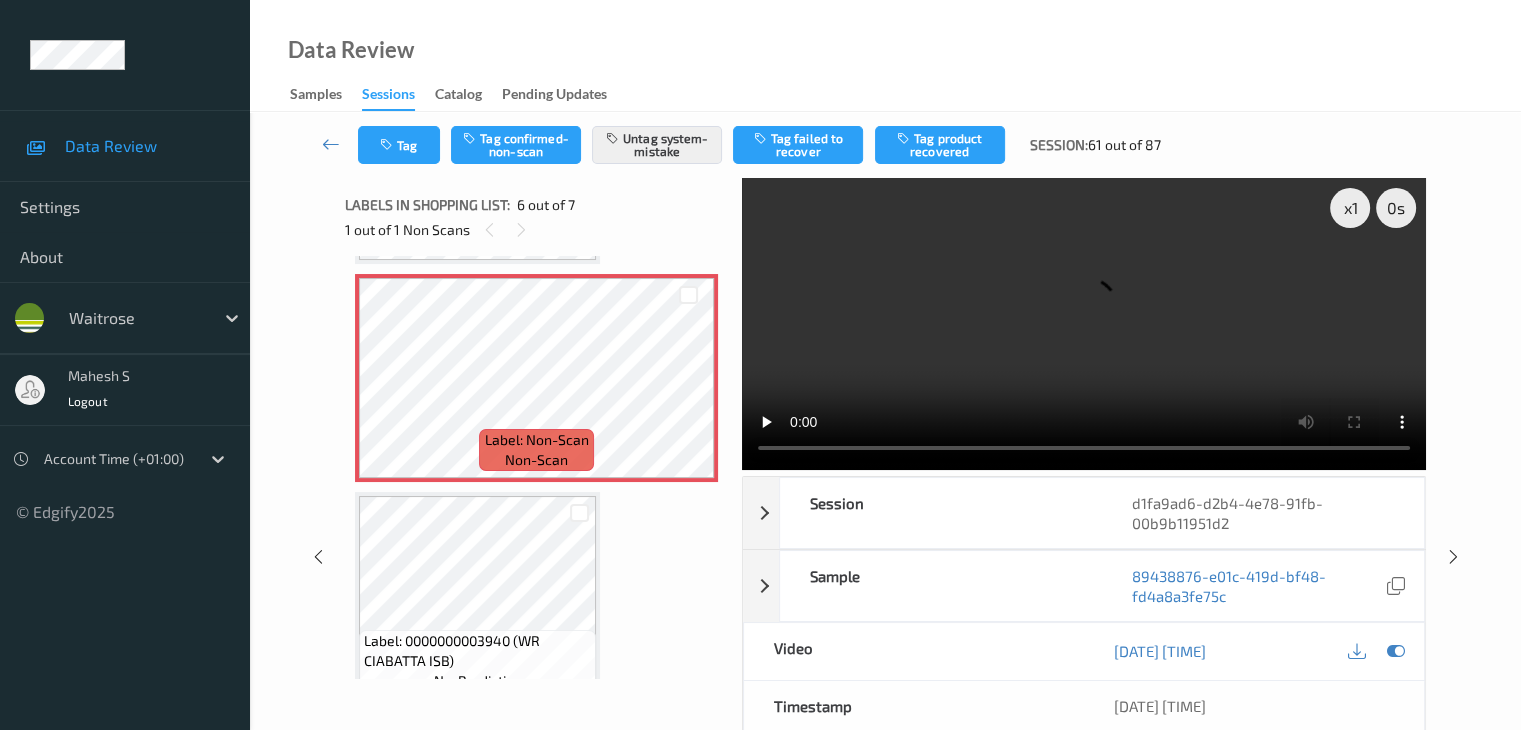 scroll, scrollTop: 100, scrollLeft: 0, axis: vertical 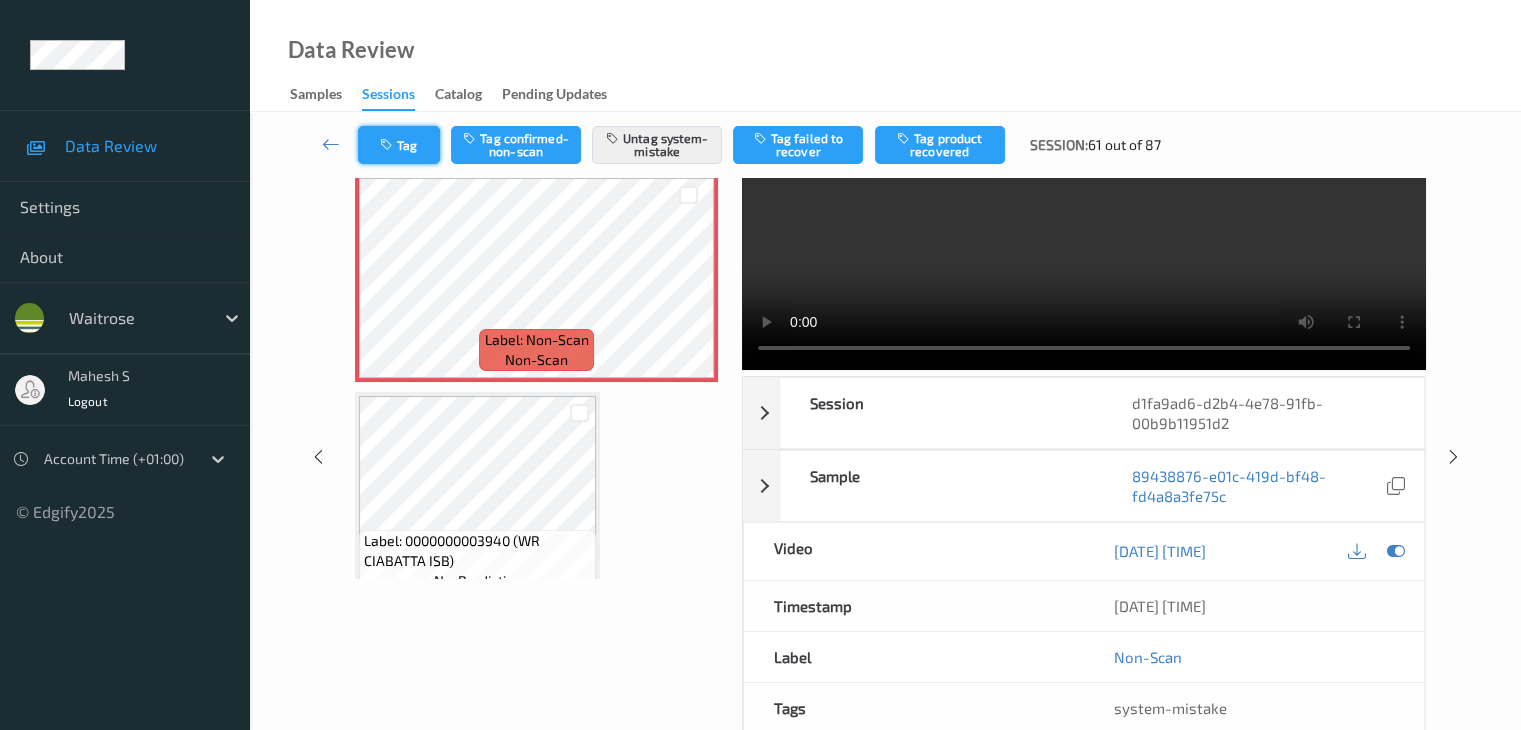 click on "Tag" at bounding box center [399, 145] 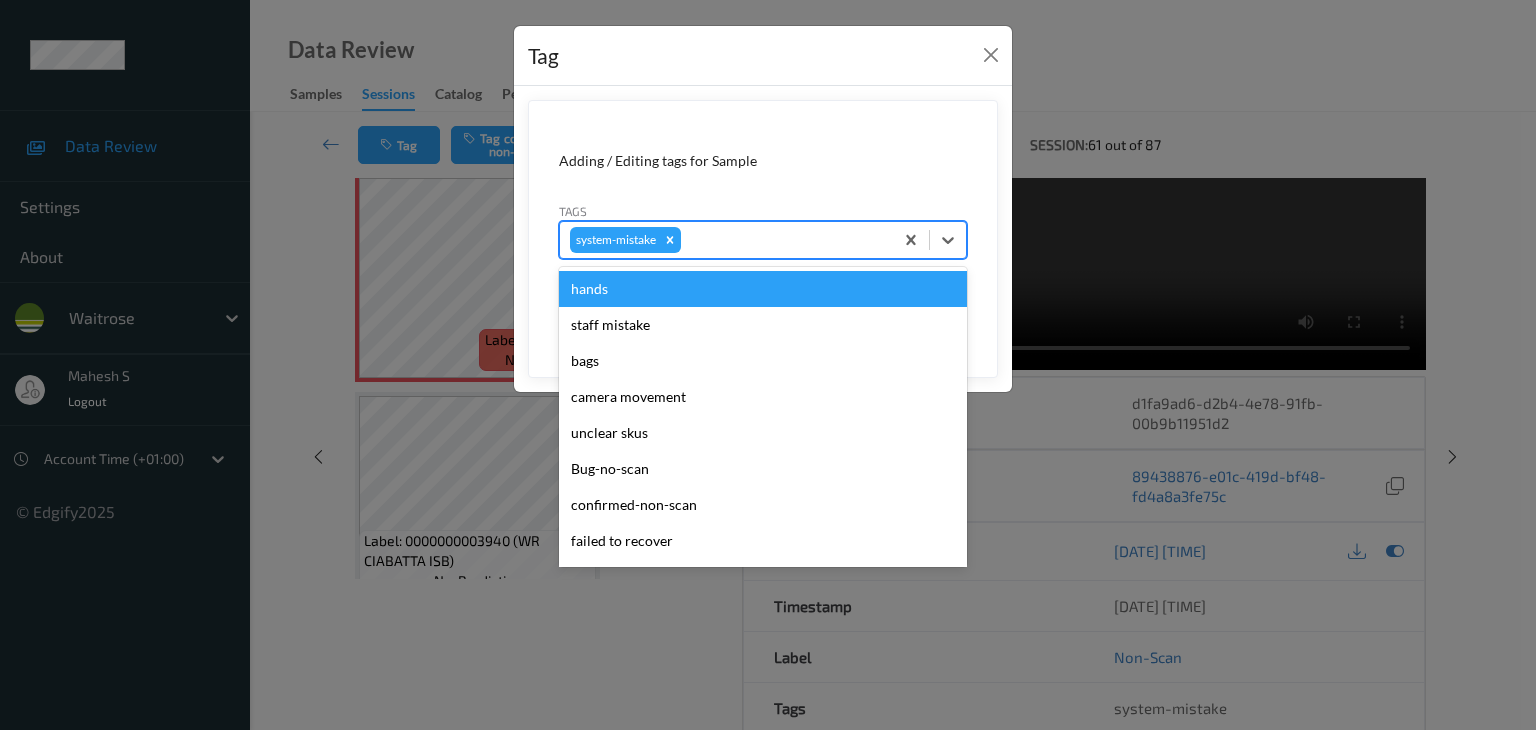 click at bounding box center [784, 240] 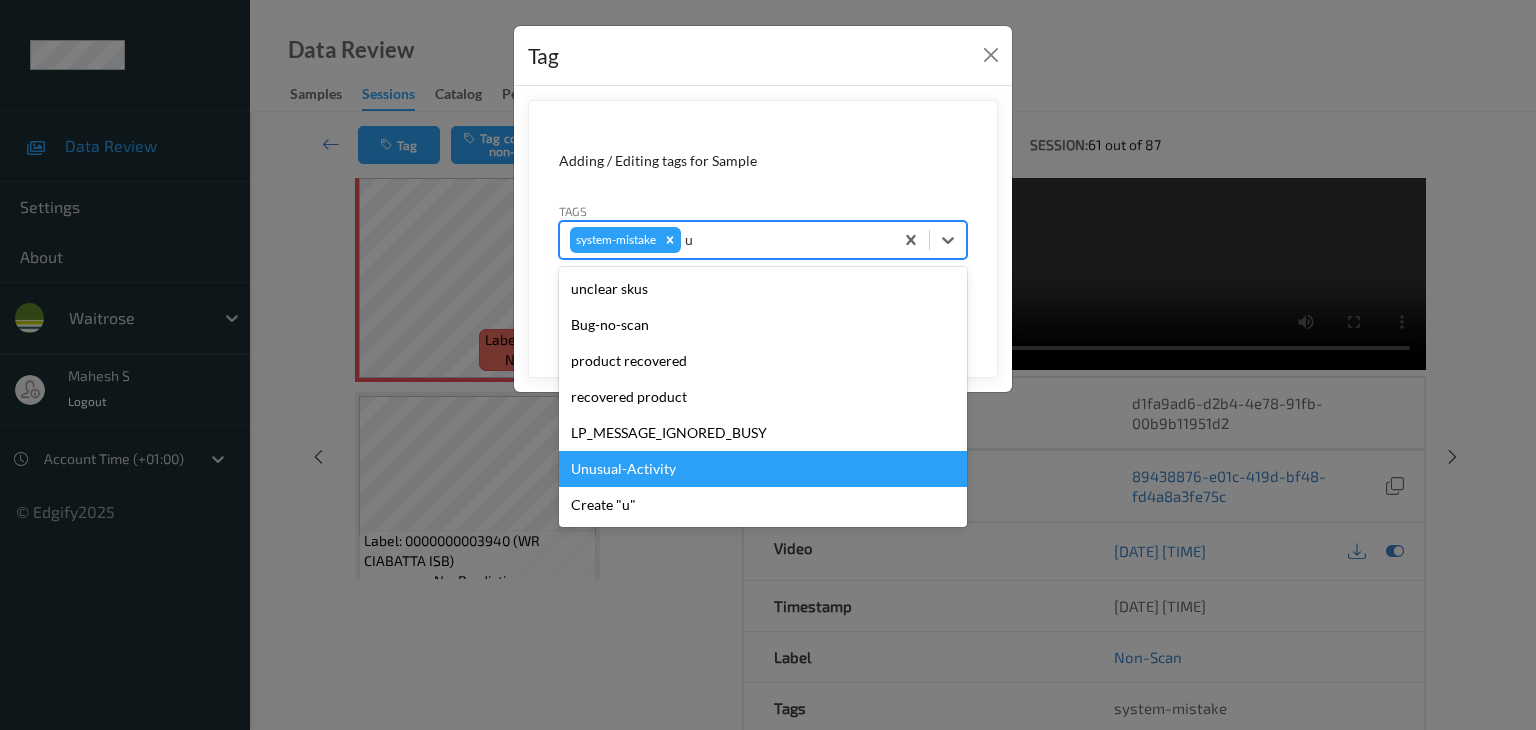 click on "Unusual-Activity" at bounding box center (763, 469) 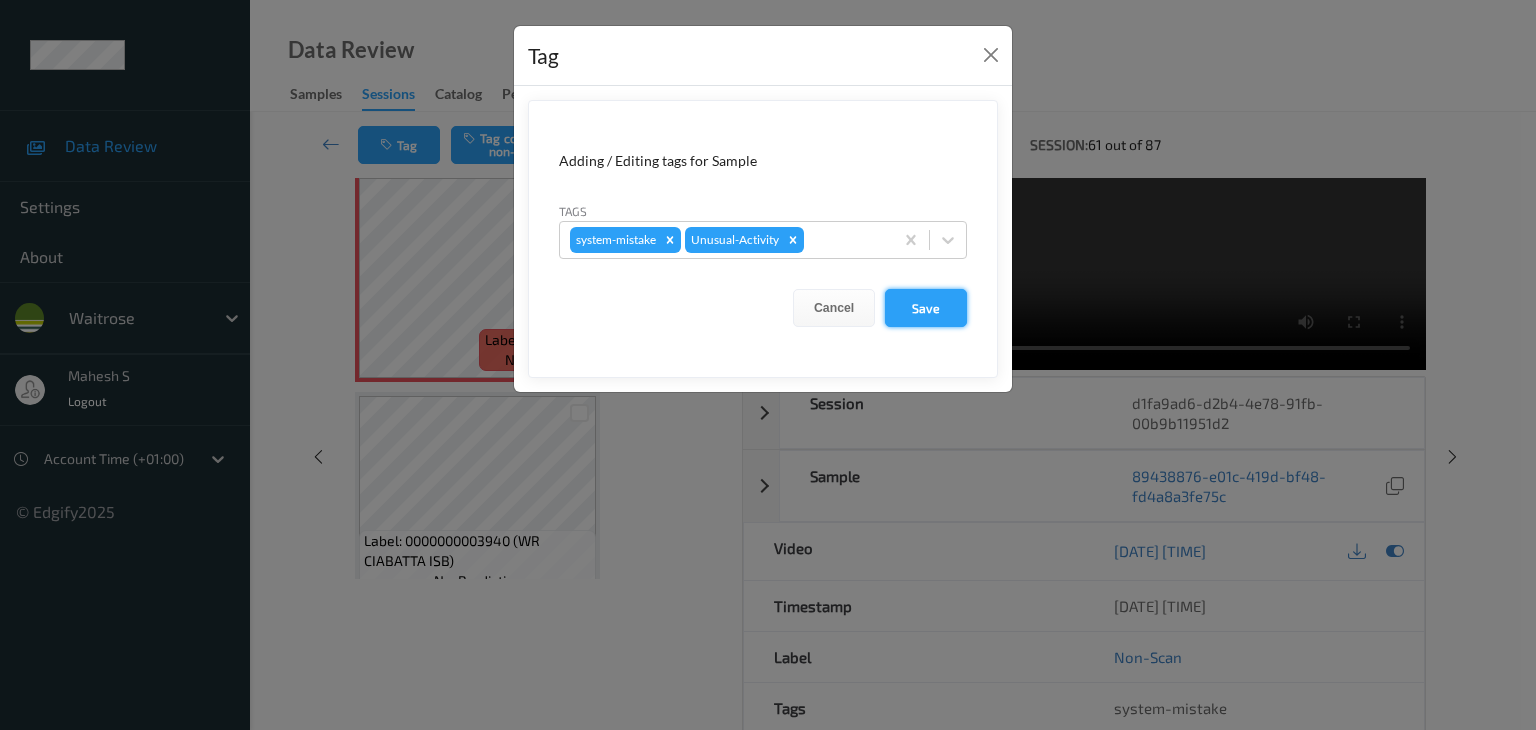click on "Save" at bounding box center (926, 308) 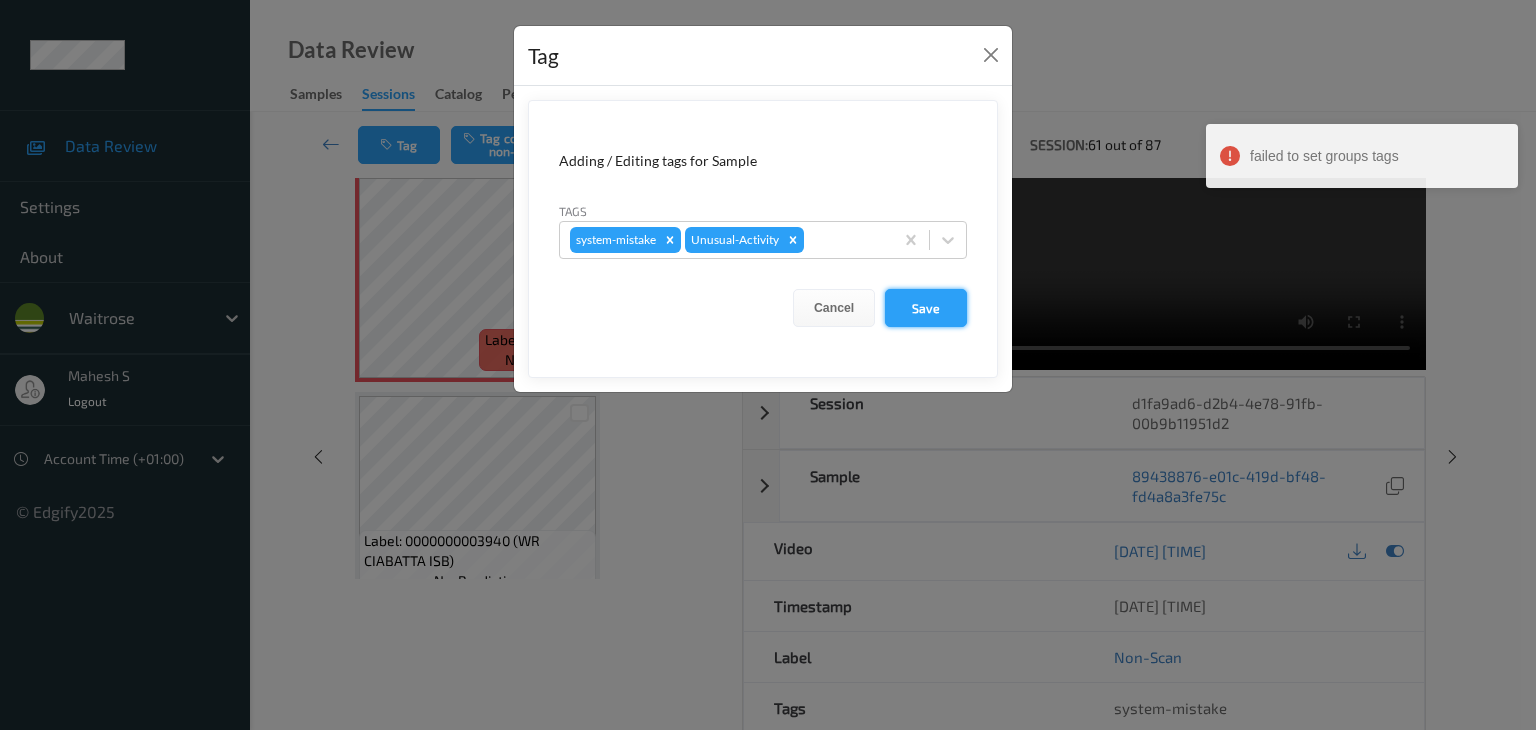 click on "Save" at bounding box center [926, 308] 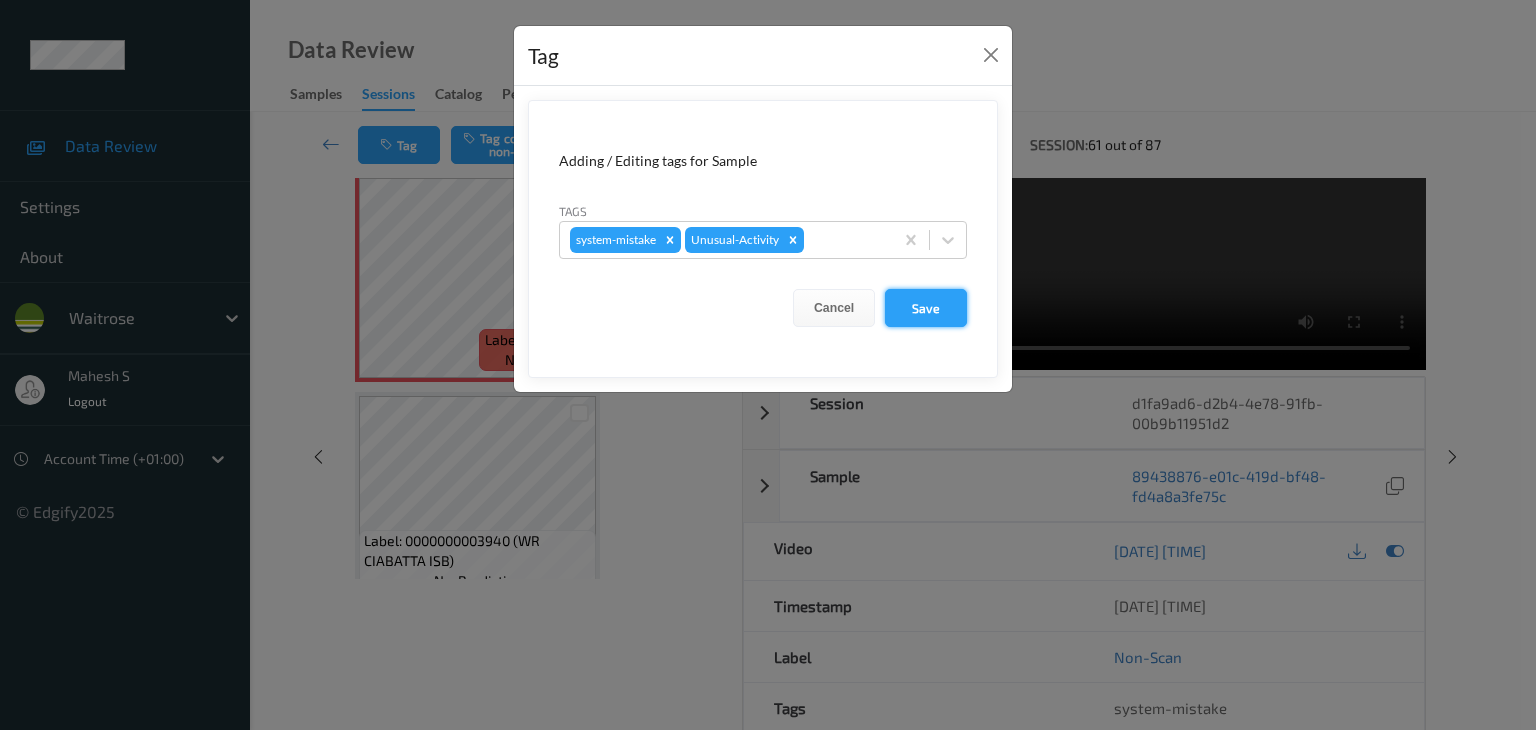 click on "Save" at bounding box center [926, 308] 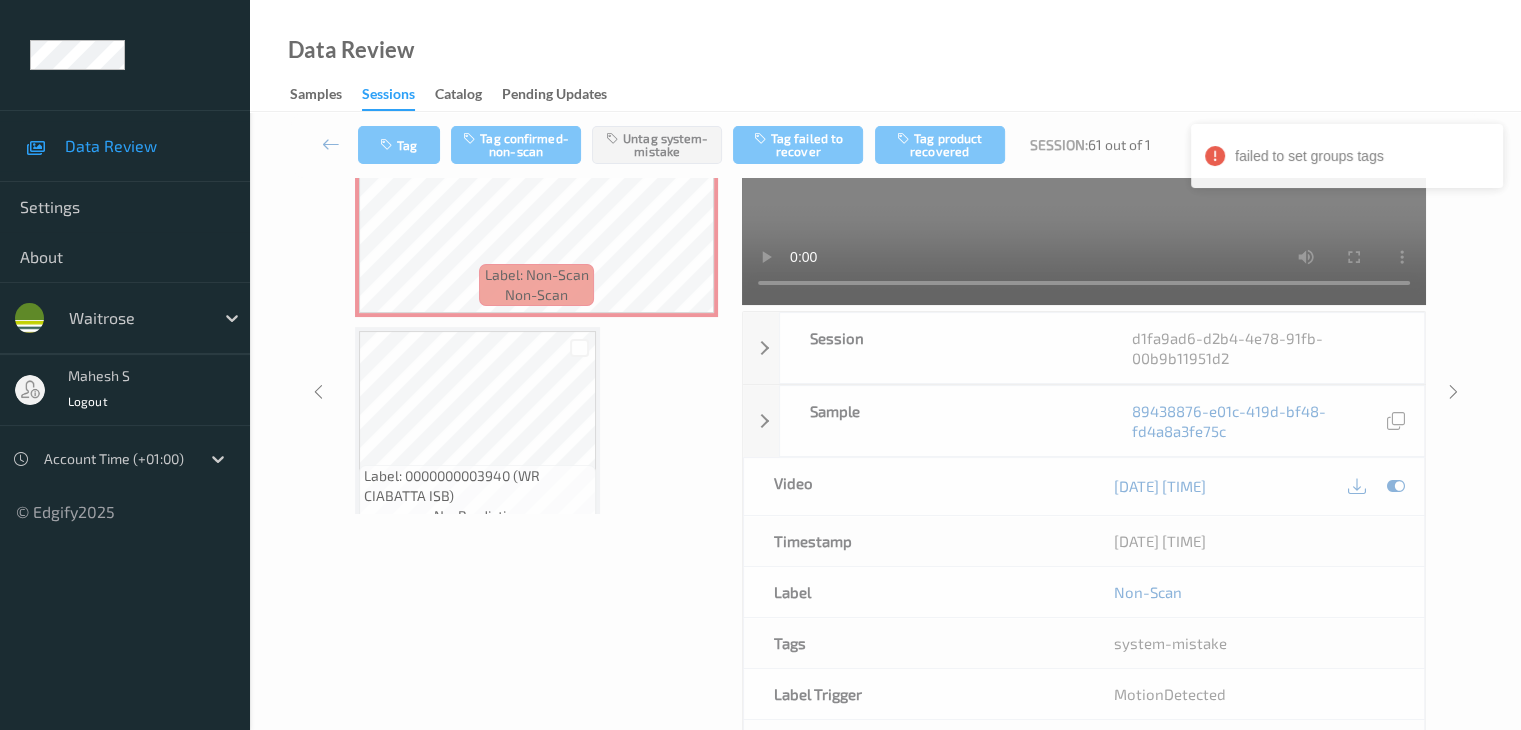 scroll, scrollTop: 275, scrollLeft: 0, axis: vertical 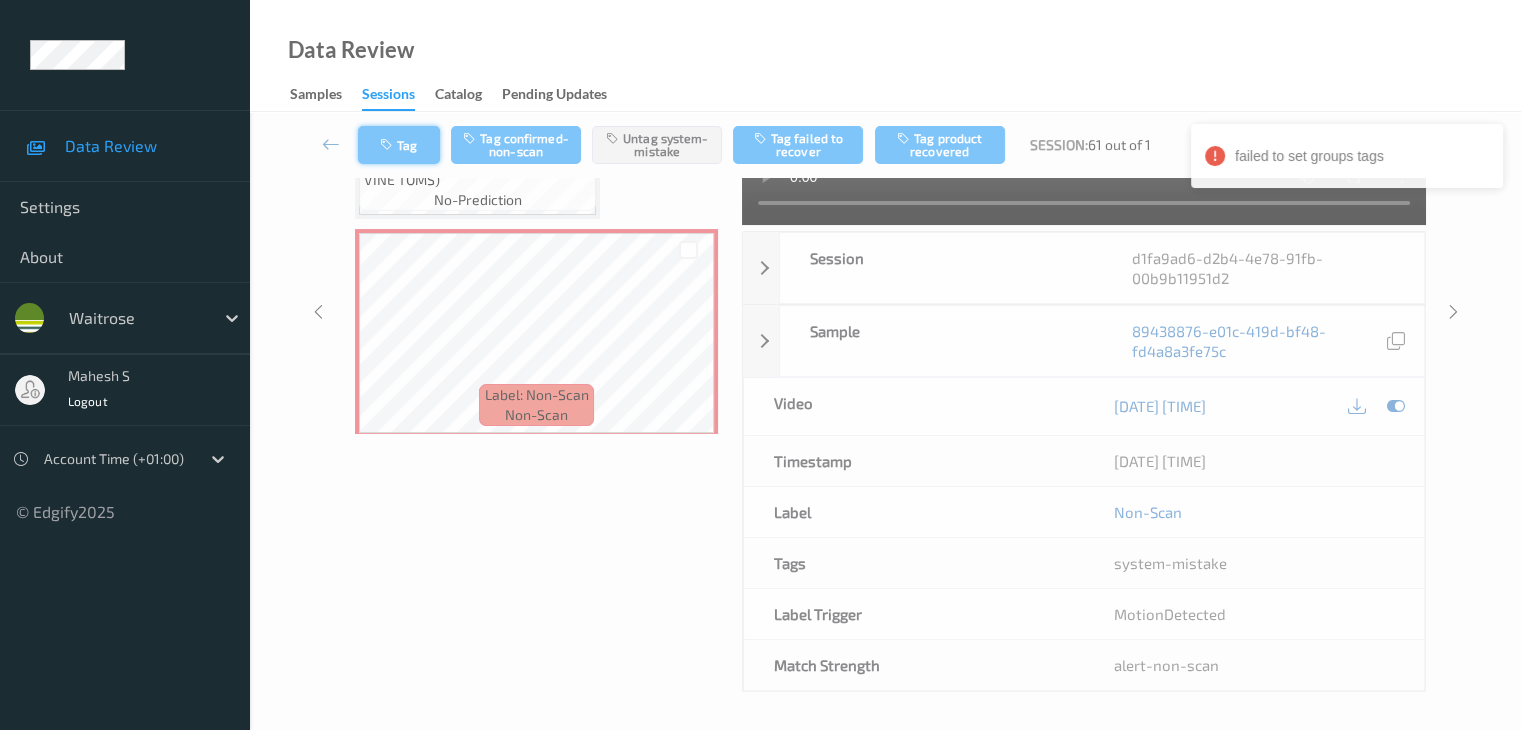 click on "Tag" at bounding box center (399, 145) 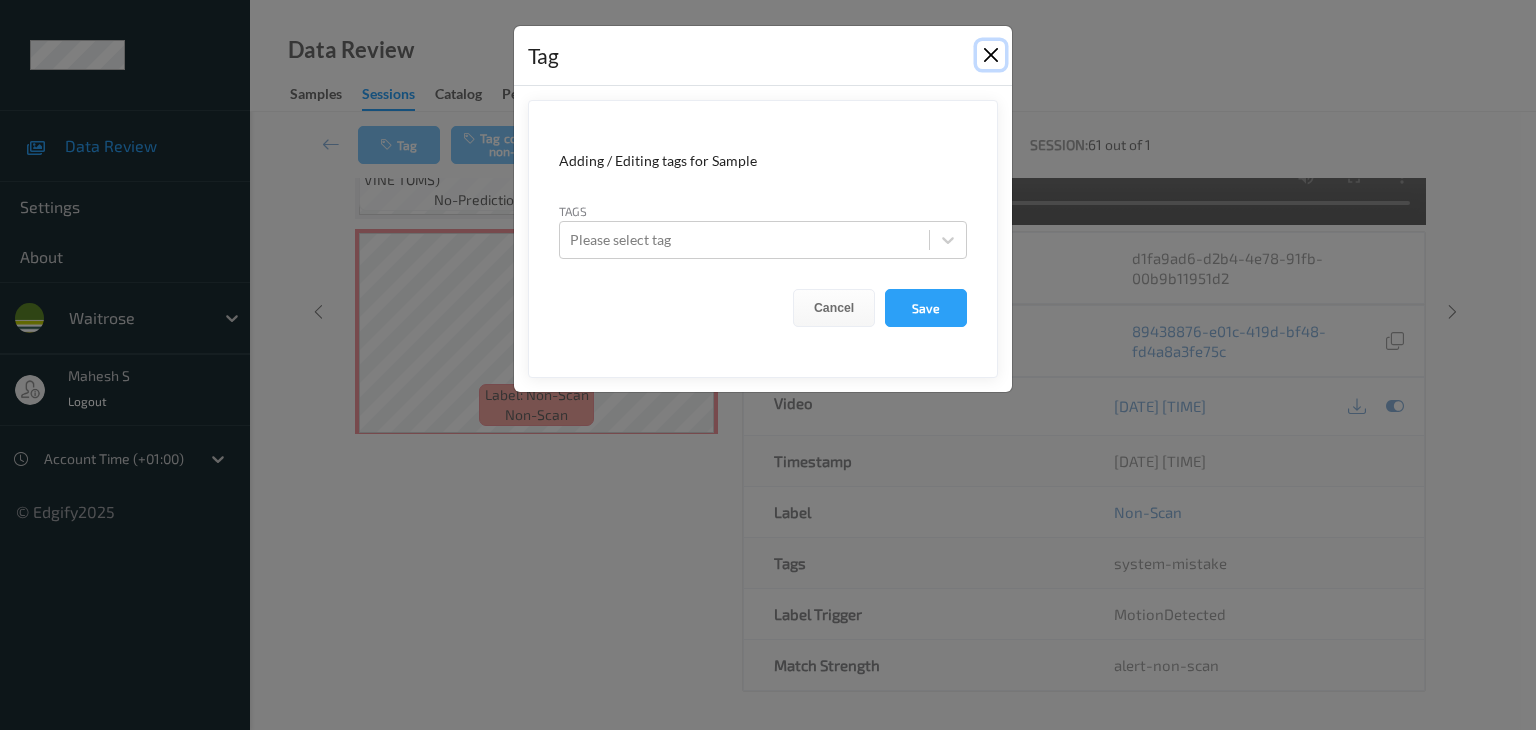 click at bounding box center (991, 55) 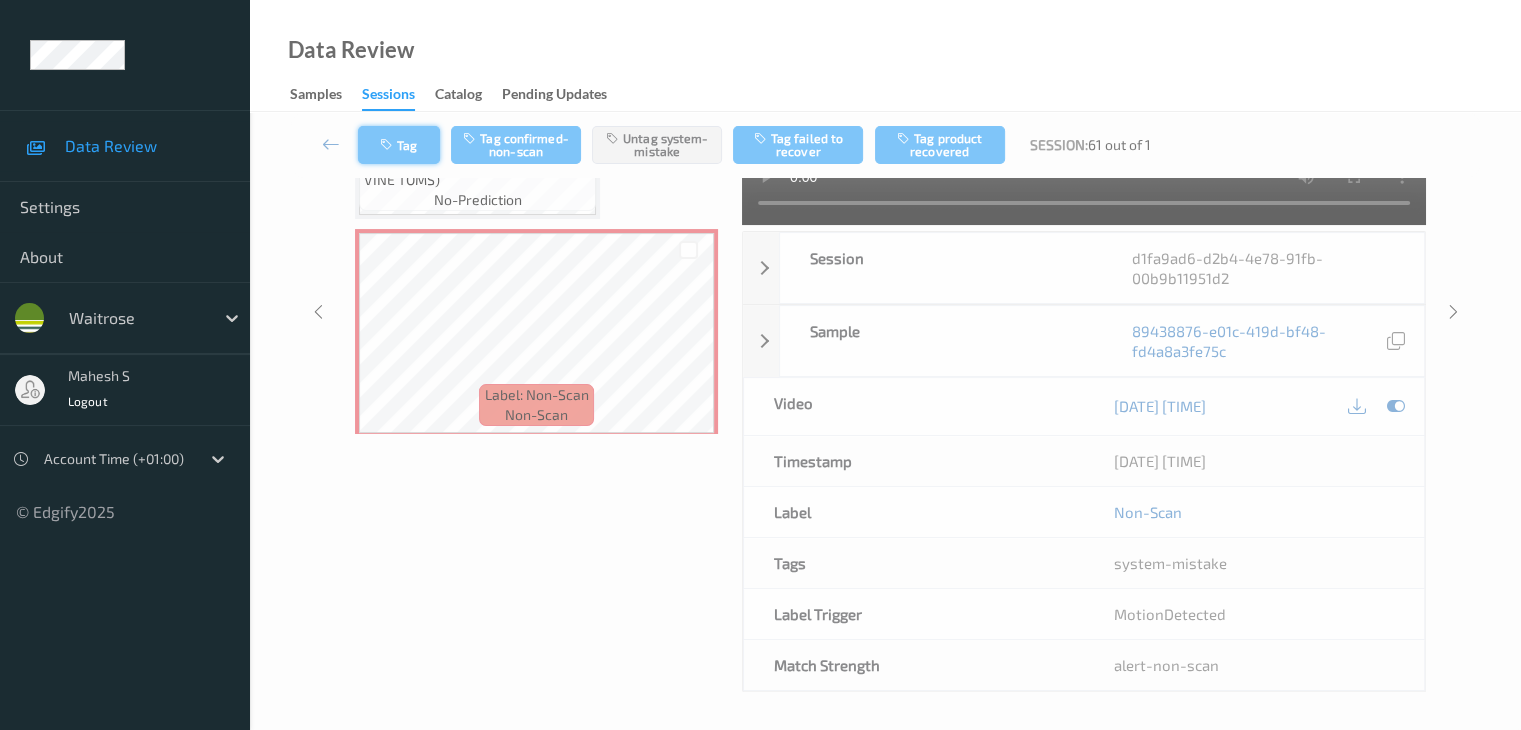 click on "Tag" at bounding box center (399, 145) 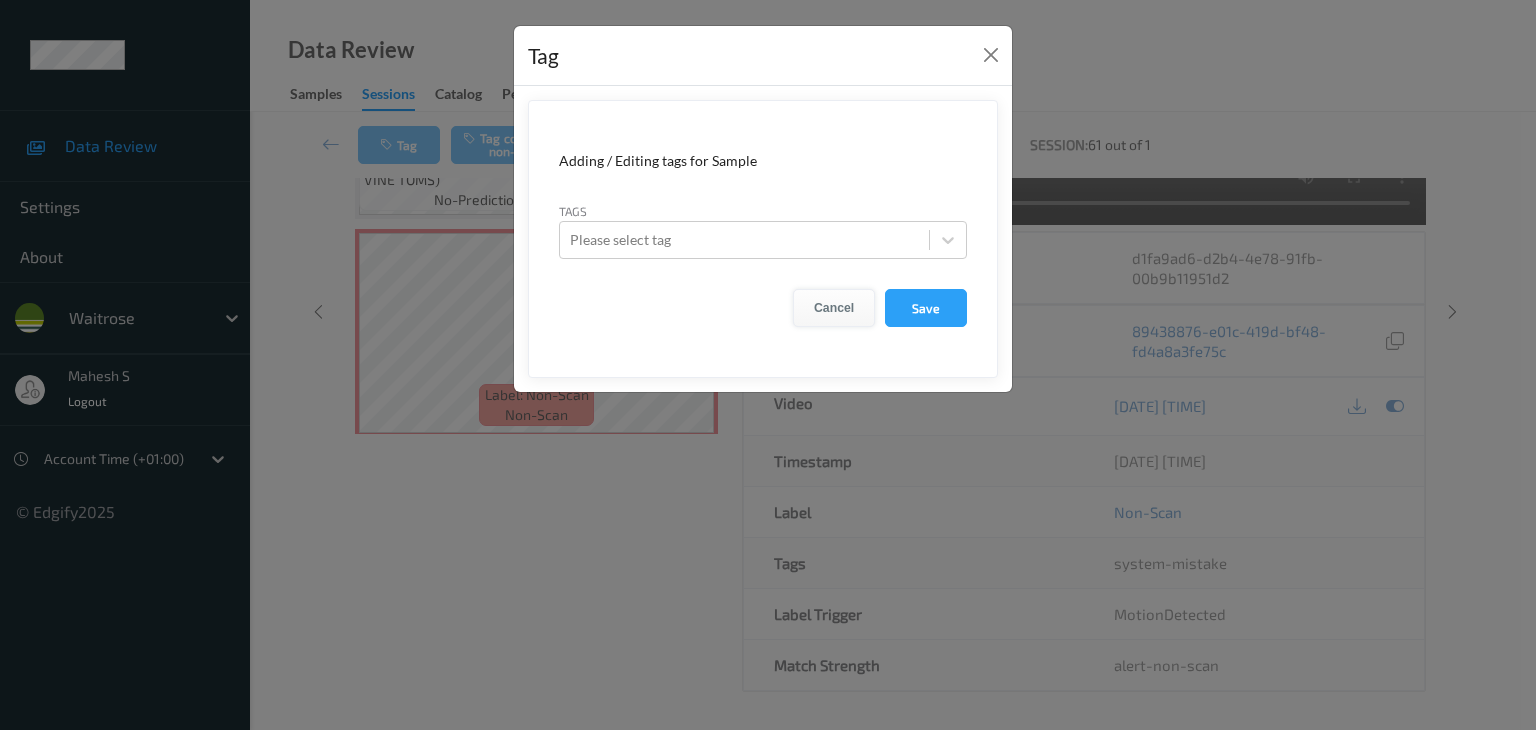 click on "Cancel" at bounding box center [834, 308] 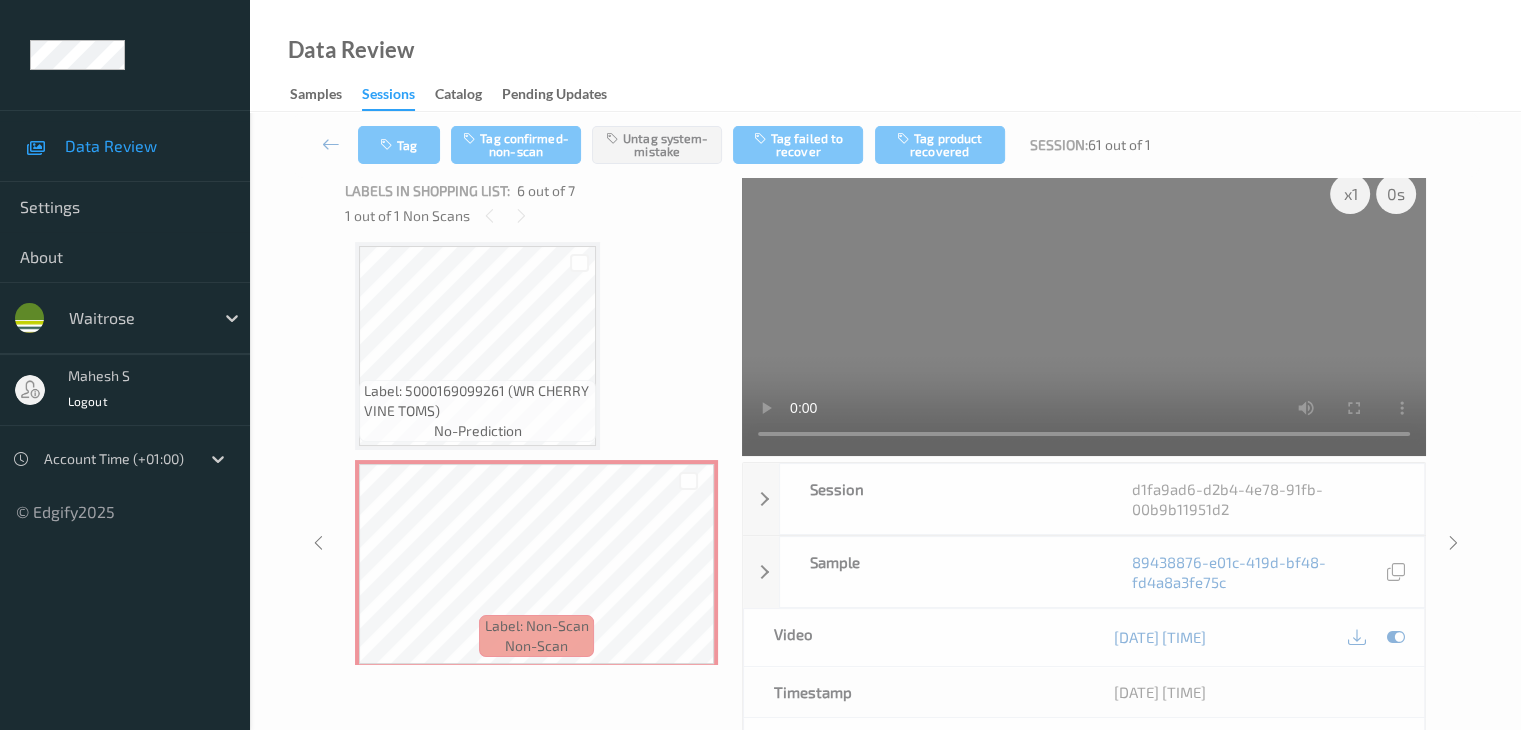 scroll, scrollTop: 0, scrollLeft: 0, axis: both 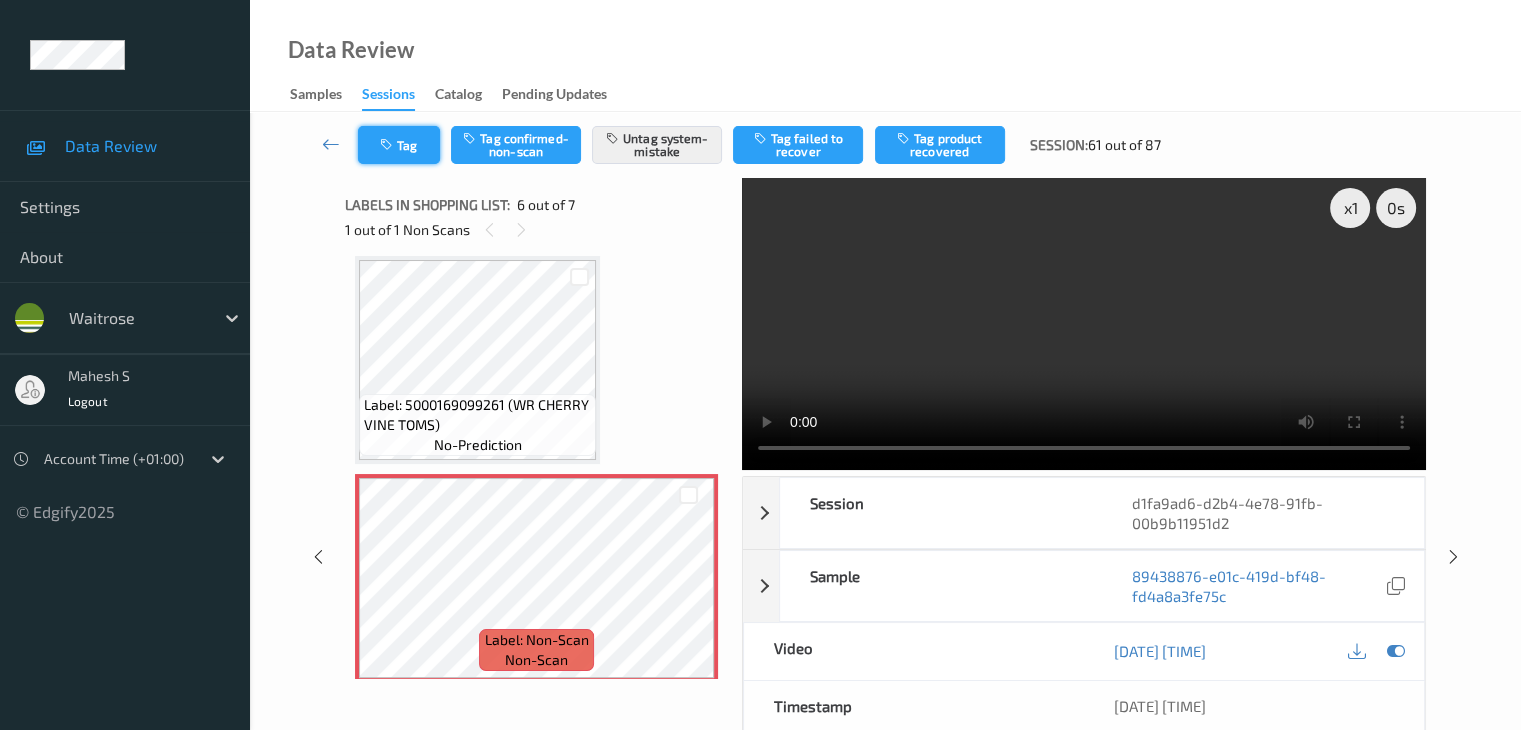 click on "Tag" at bounding box center [399, 145] 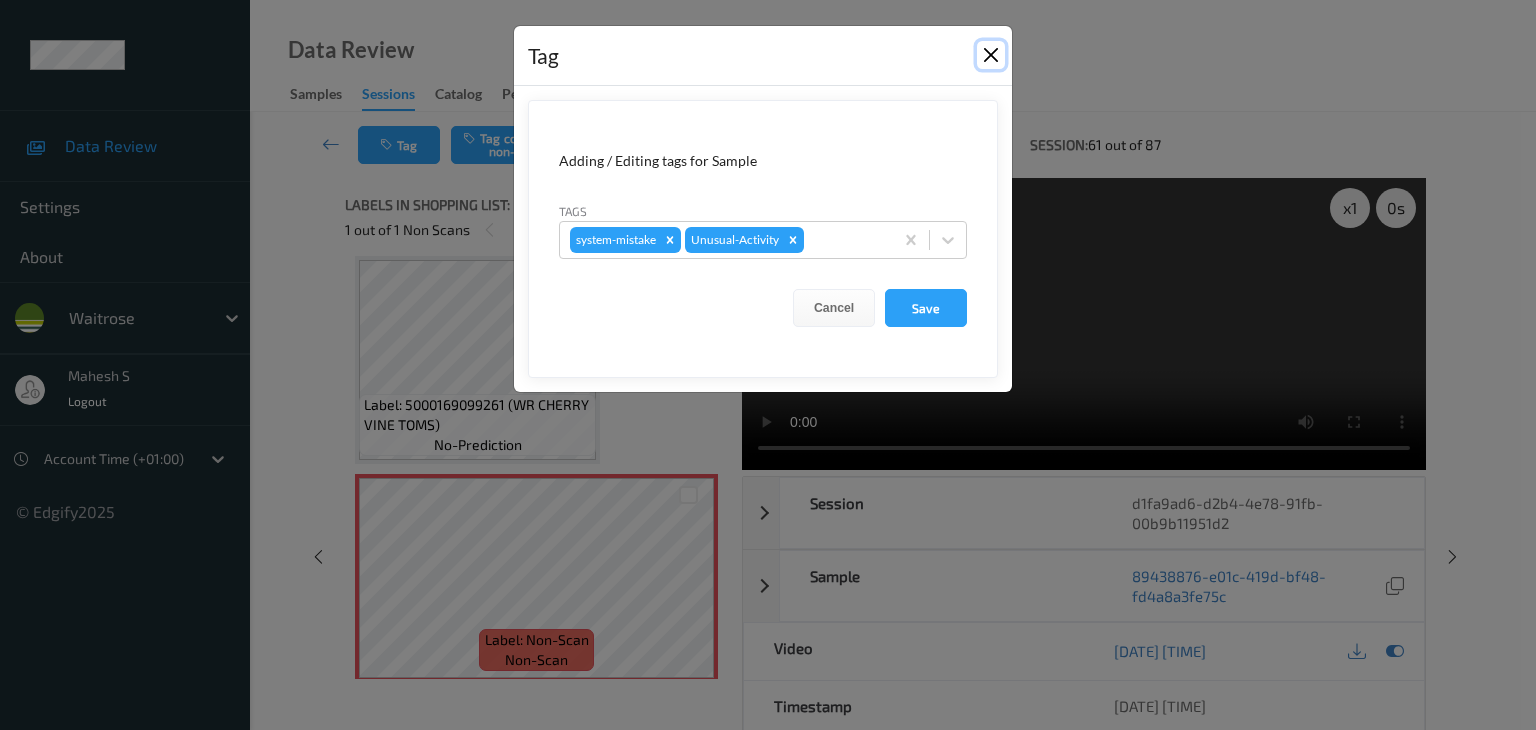 click at bounding box center [991, 55] 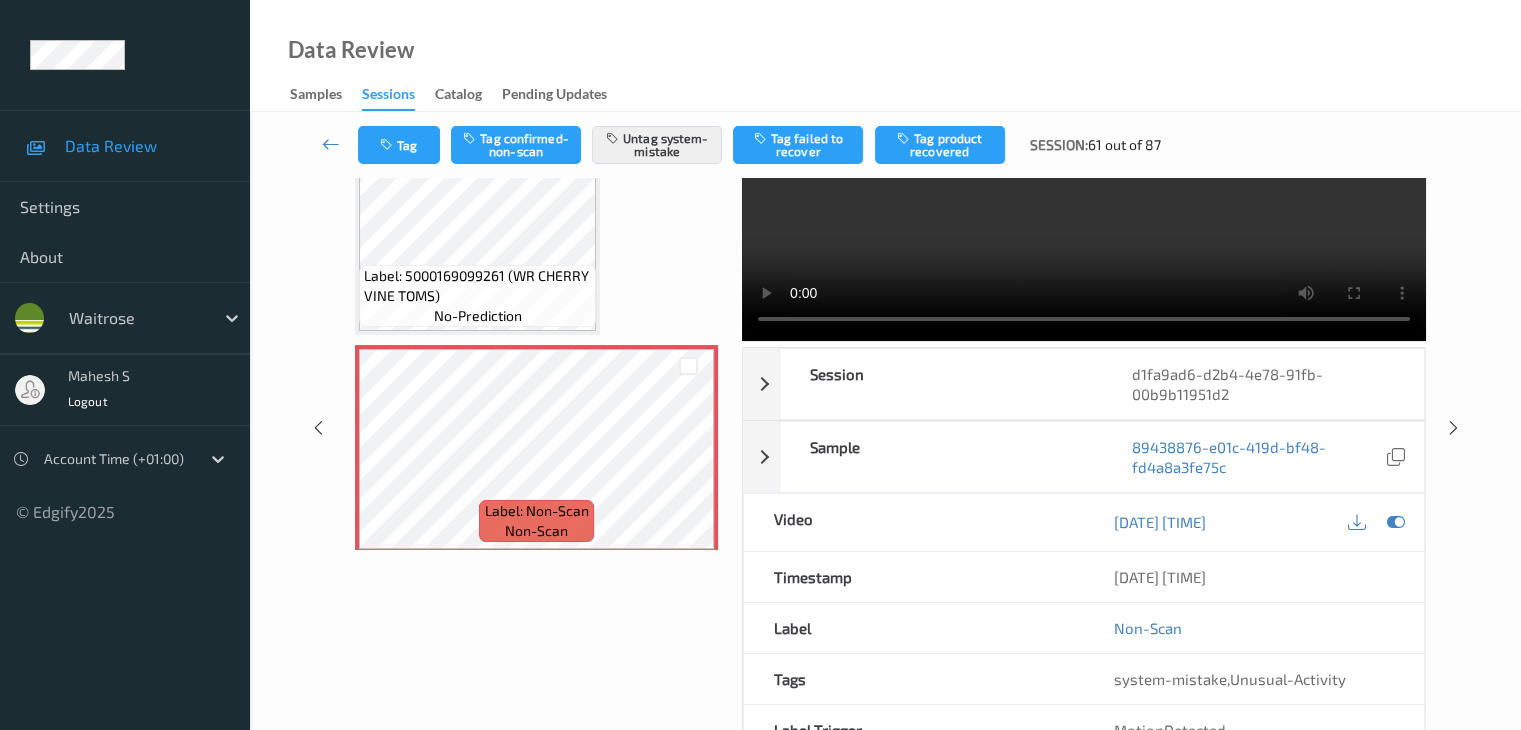 scroll, scrollTop: 44, scrollLeft: 0, axis: vertical 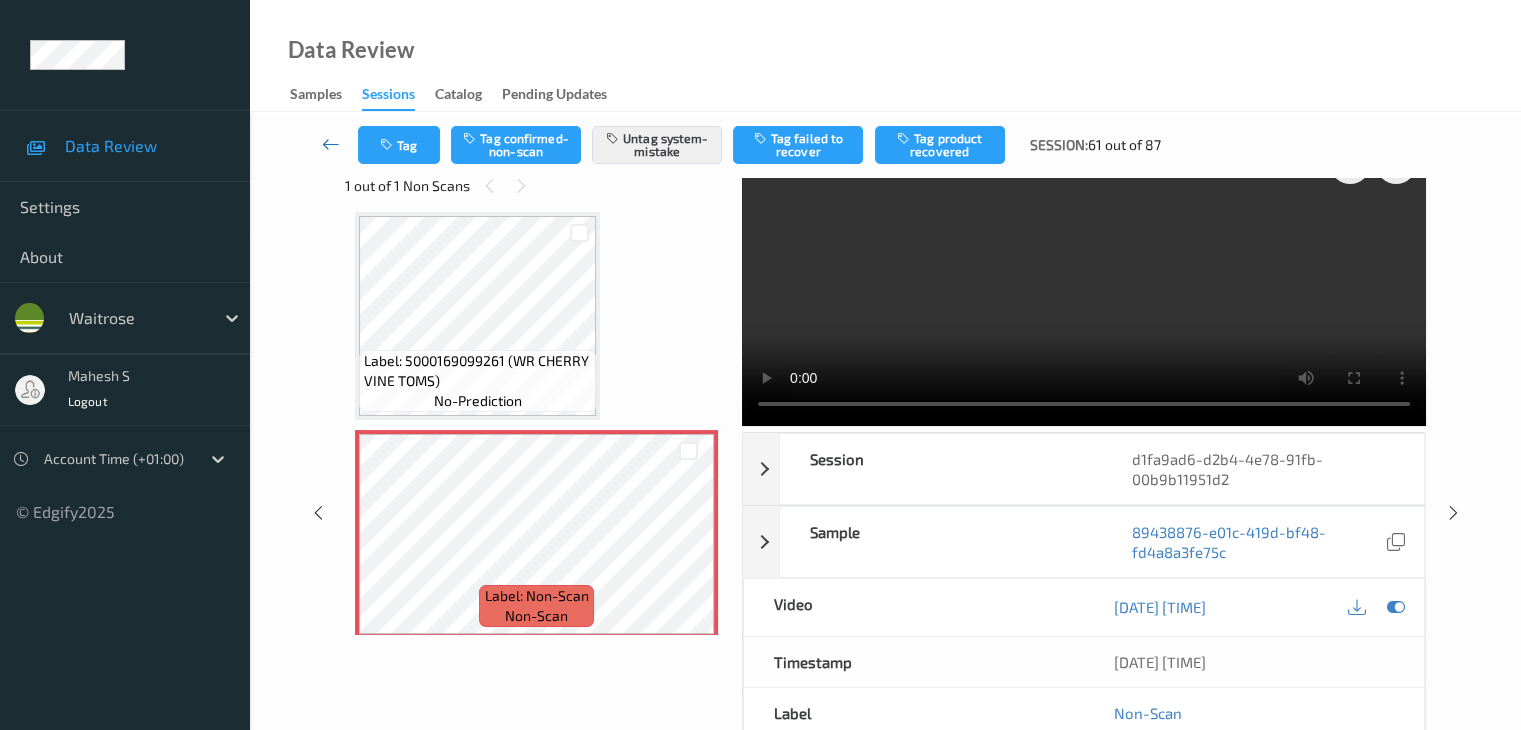 click at bounding box center [331, 144] 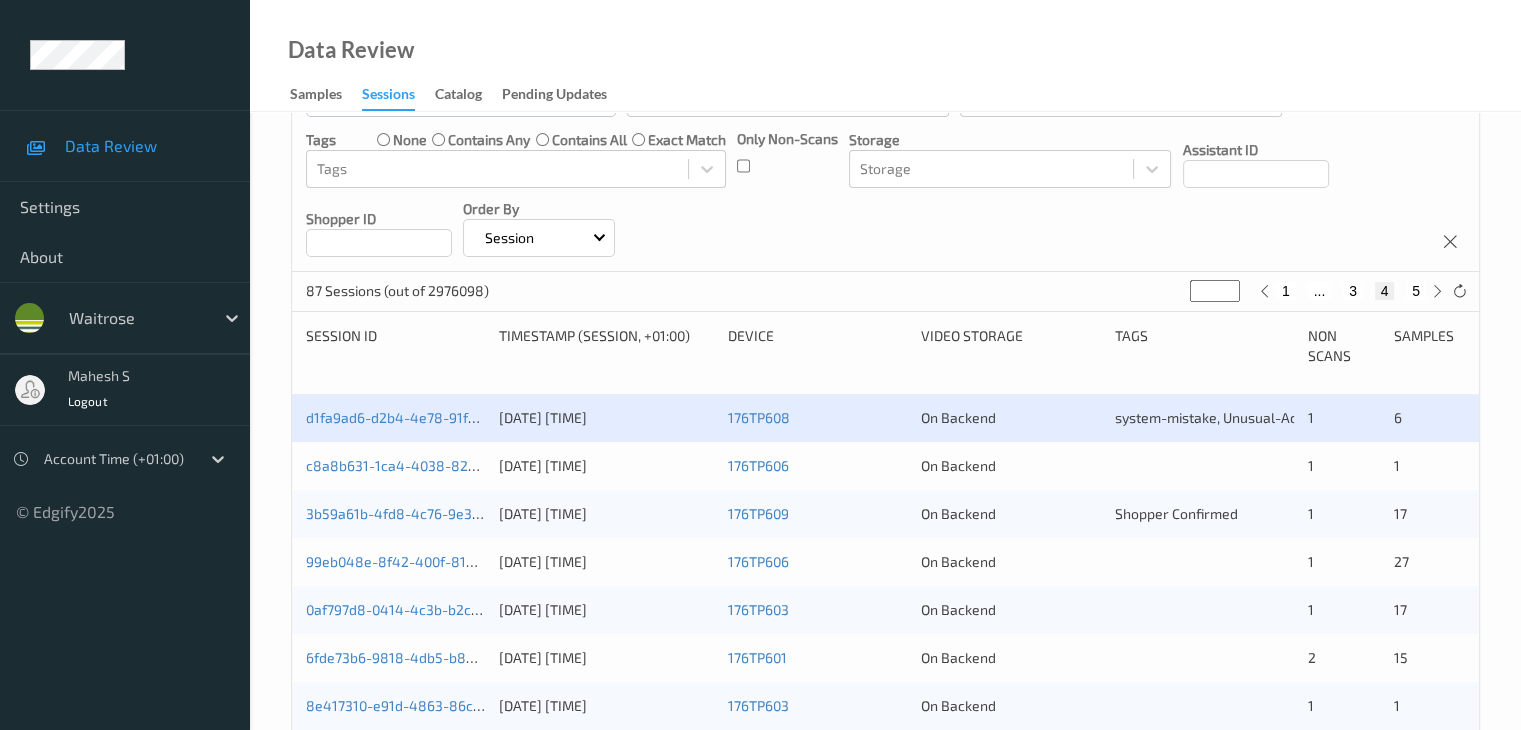 scroll, scrollTop: 400, scrollLeft: 0, axis: vertical 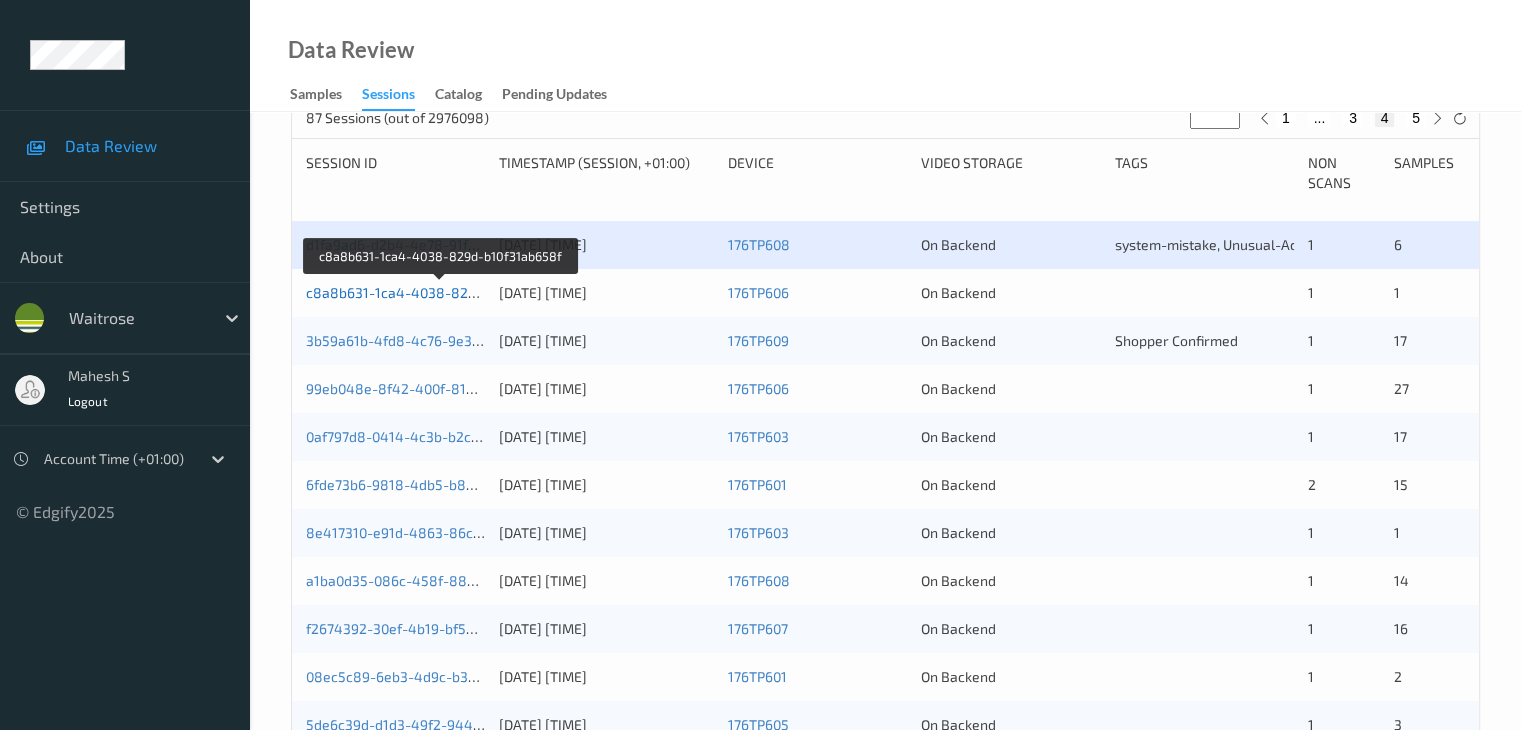 click on "c8a8b631-1ca4-4038-829d-b10f31ab658f" at bounding box center [441, 292] 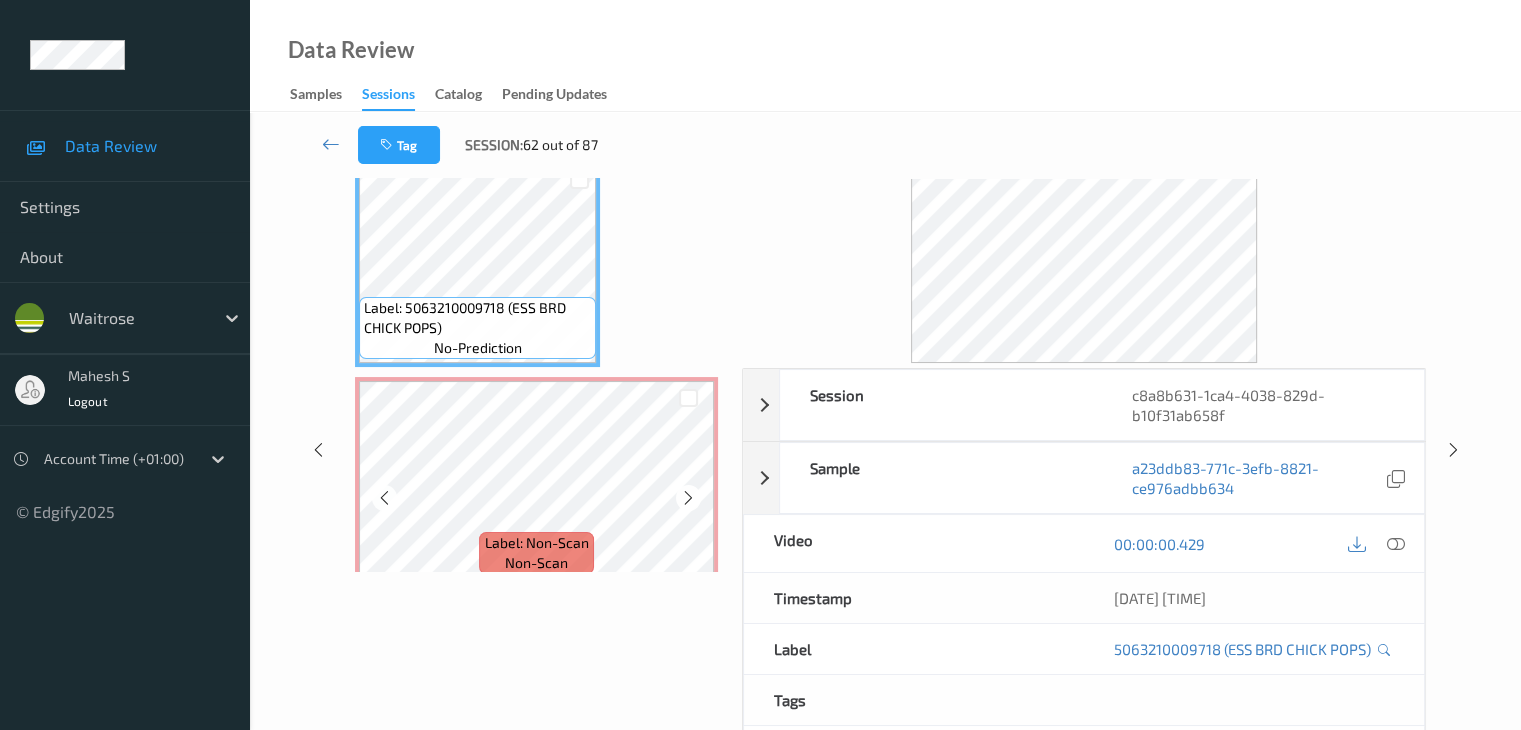 scroll, scrollTop: 0, scrollLeft: 0, axis: both 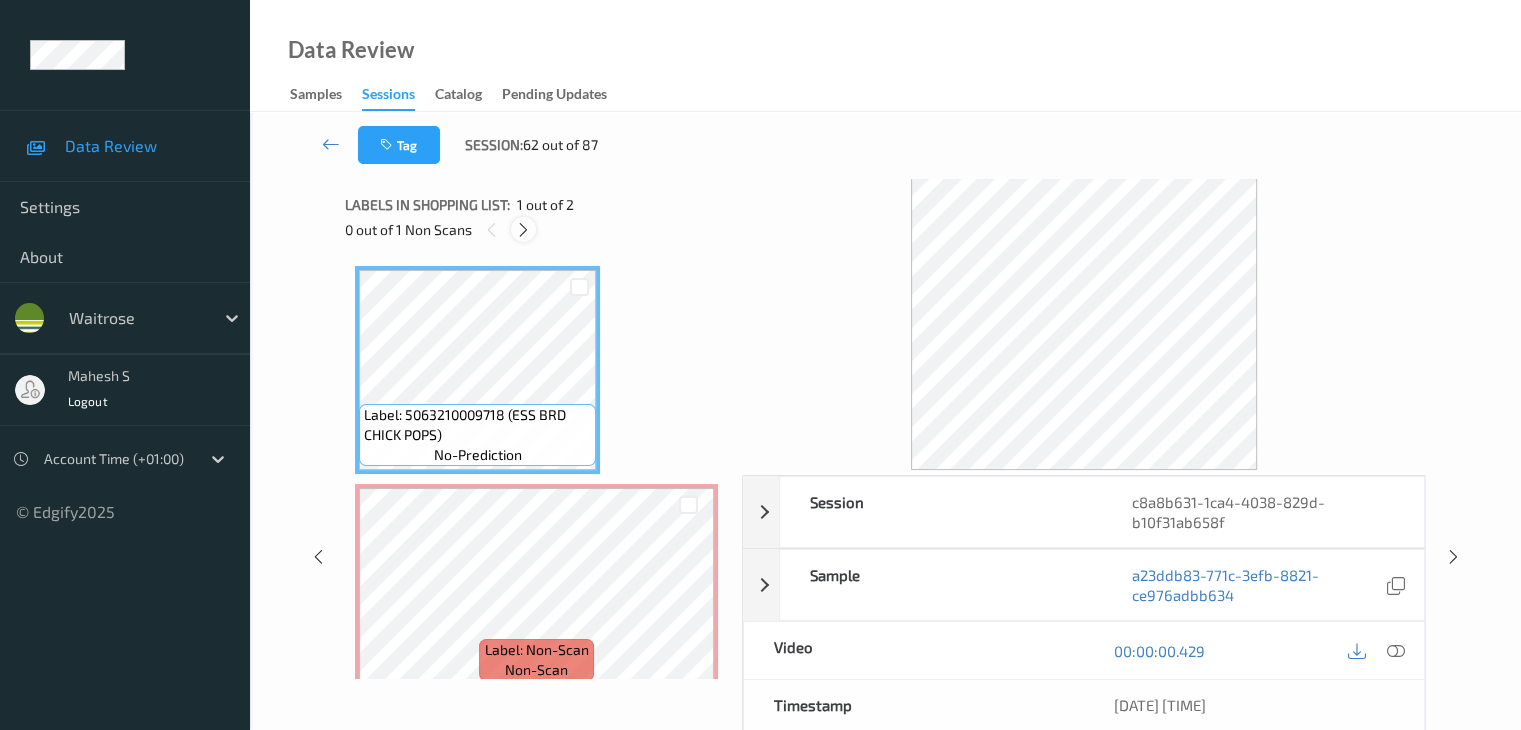 click at bounding box center (523, 230) 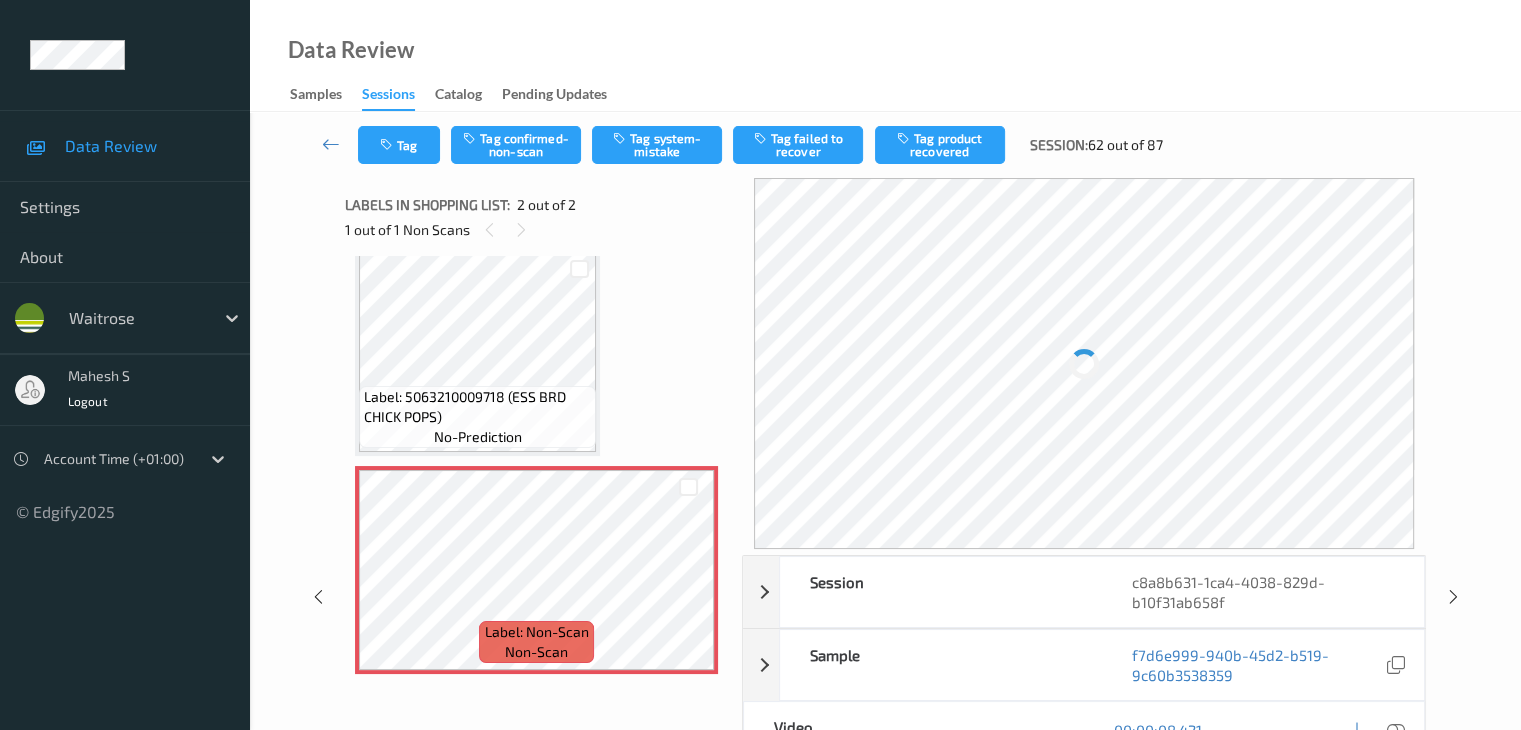 scroll, scrollTop: 23, scrollLeft: 0, axis: vertical 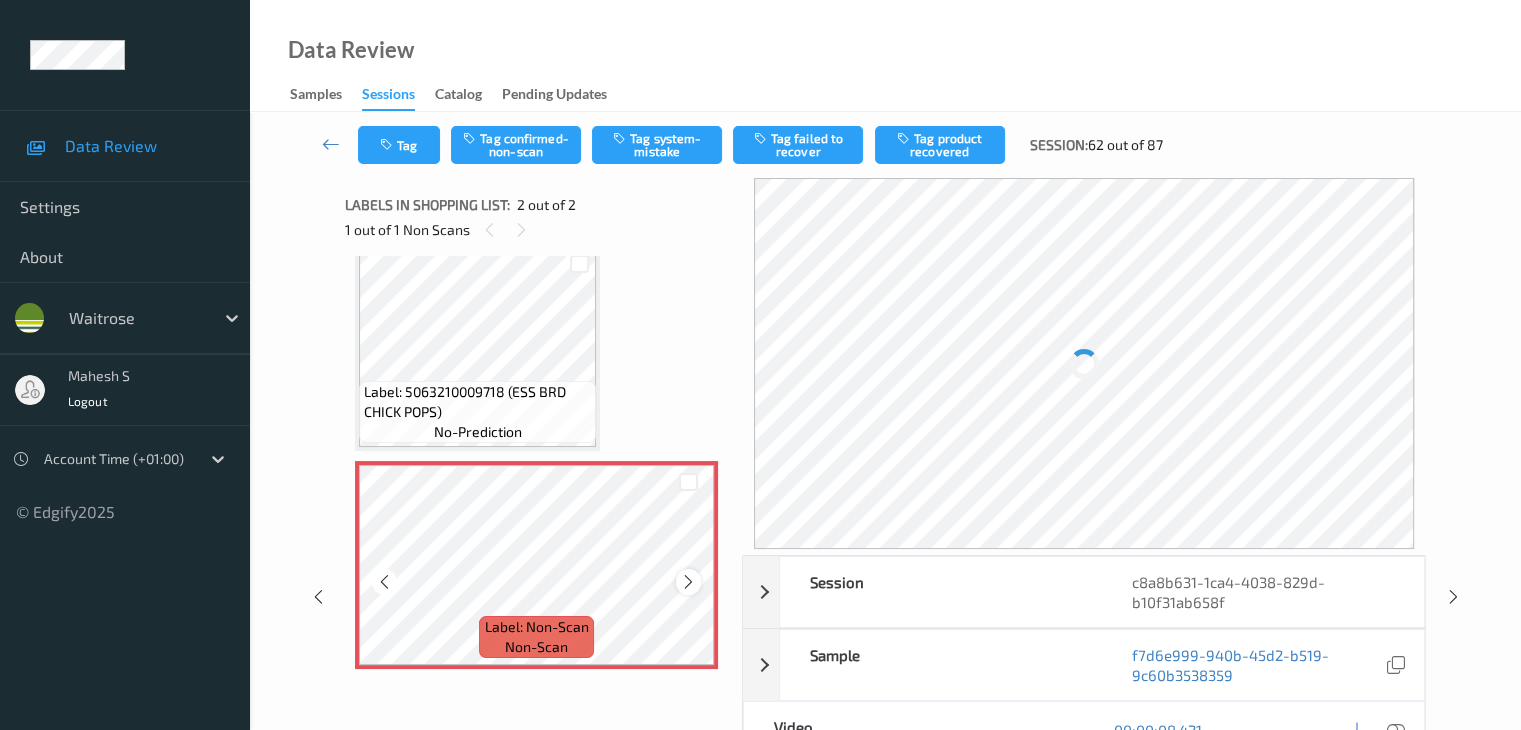 click at bounding box center (688, 582) 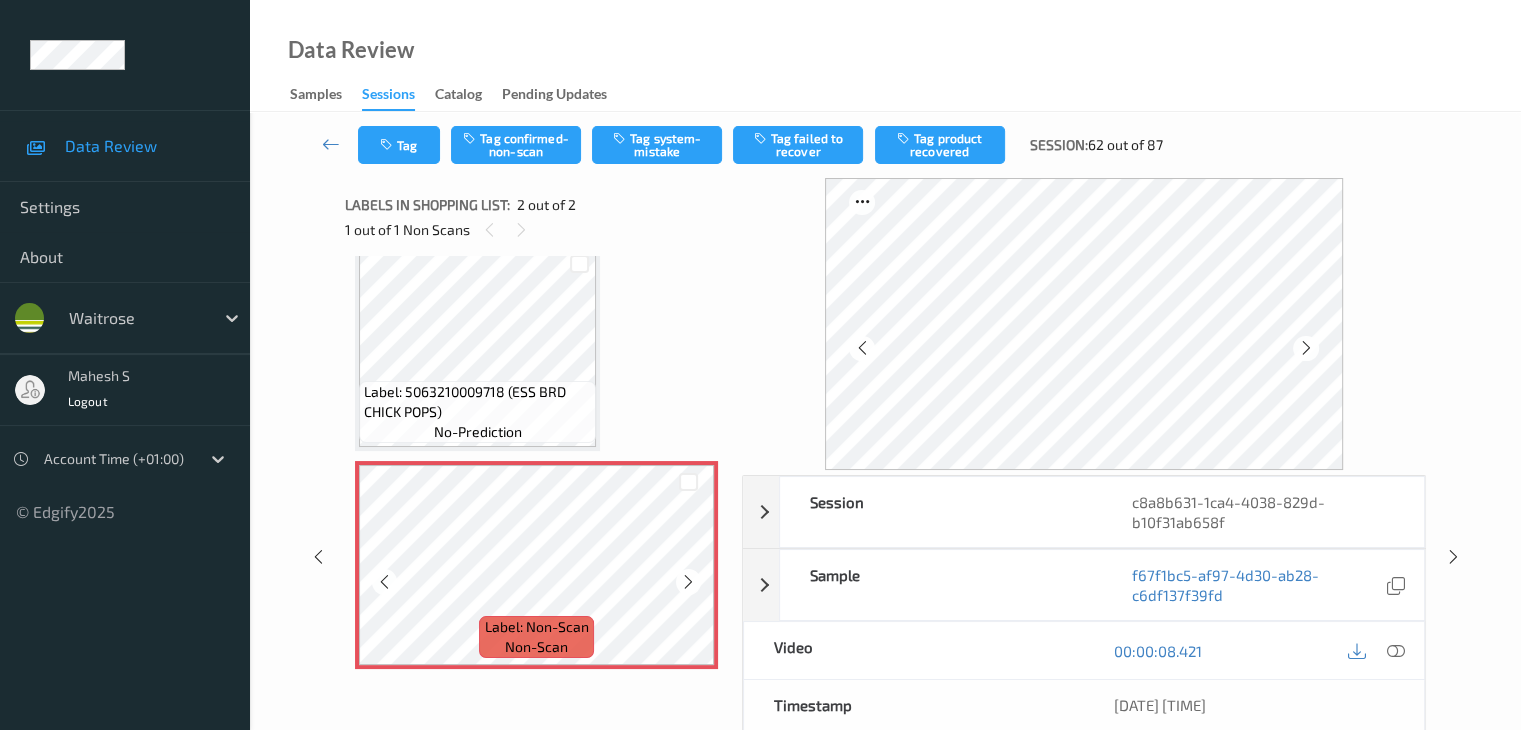 click at bounding box center [688, 582] 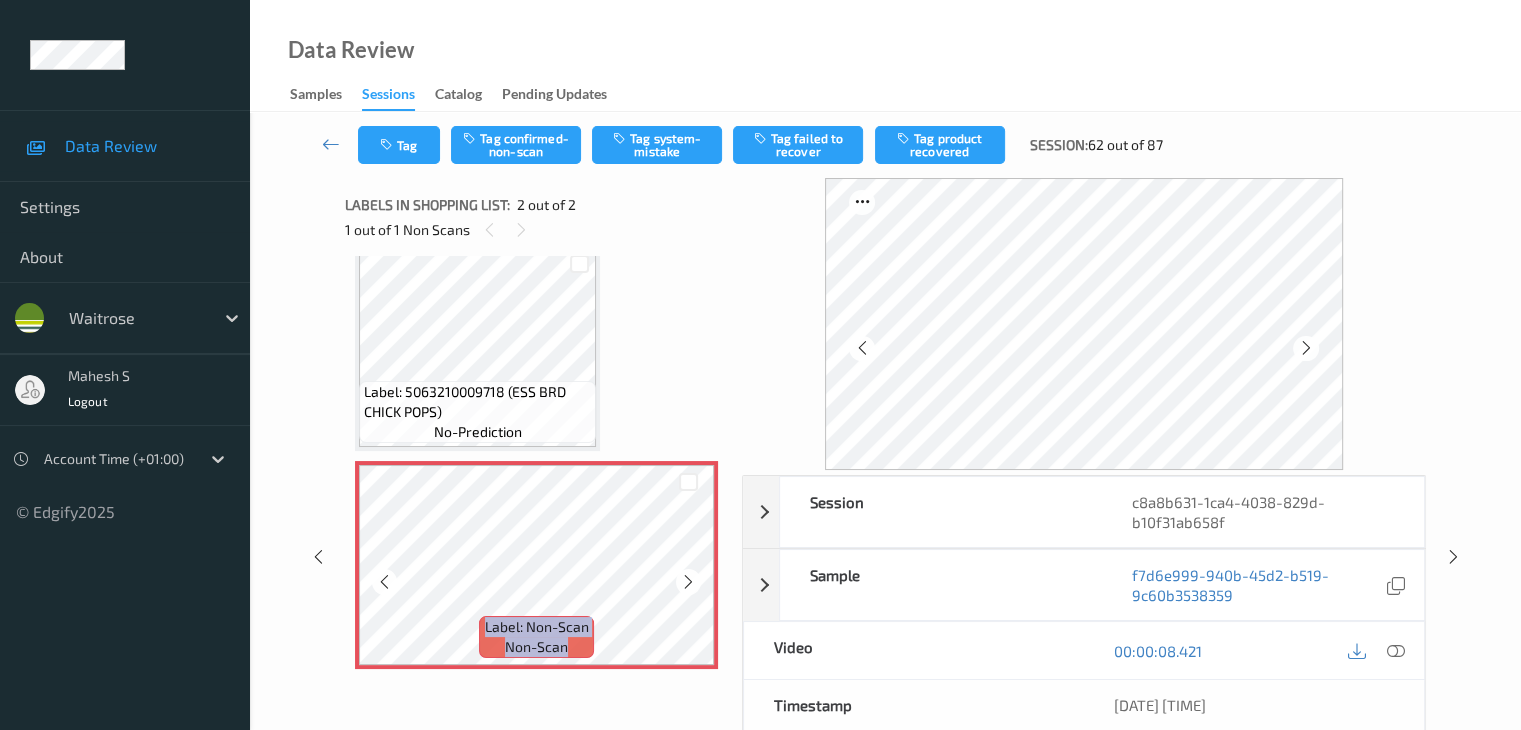 click at bounding box center (688, 582) 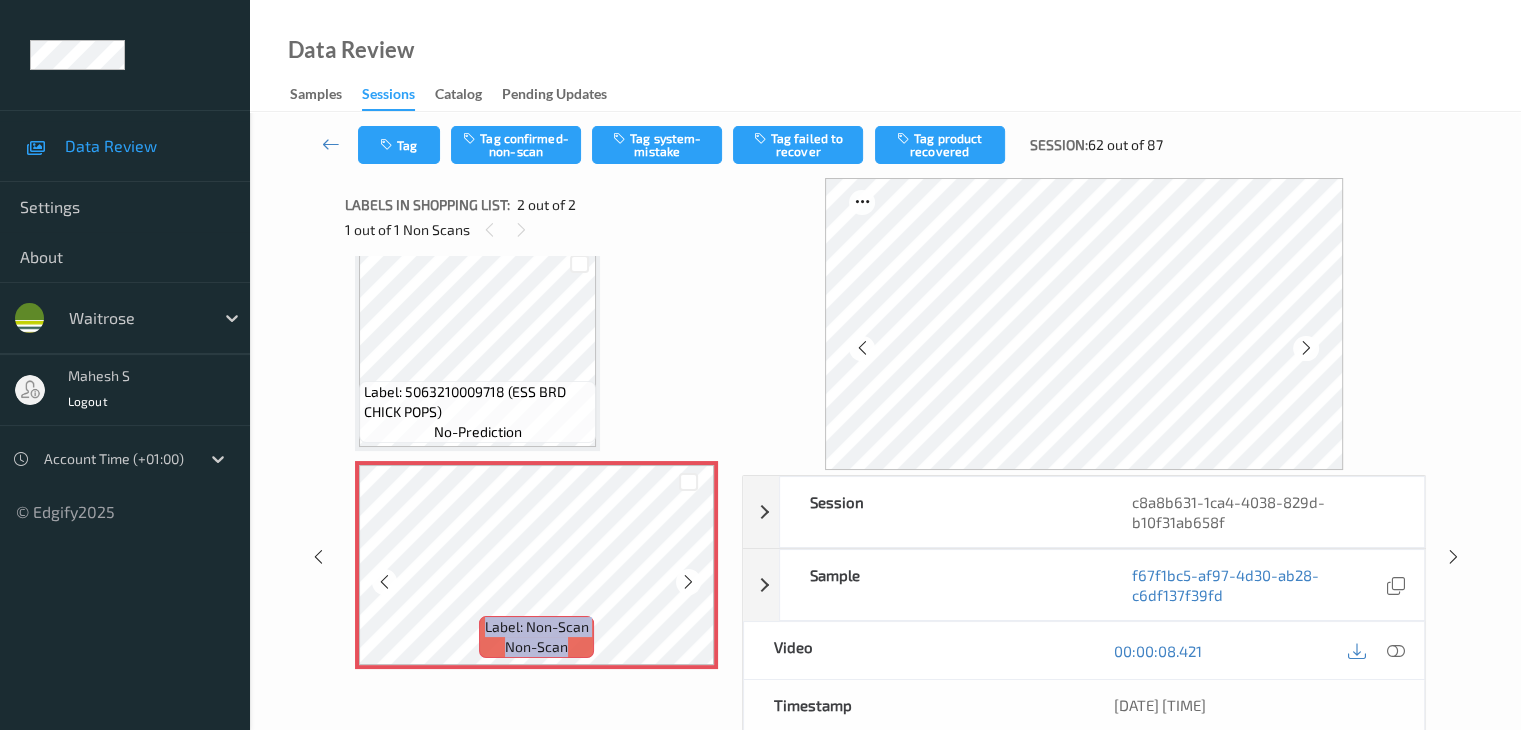 click at bounding box center (688, 582) 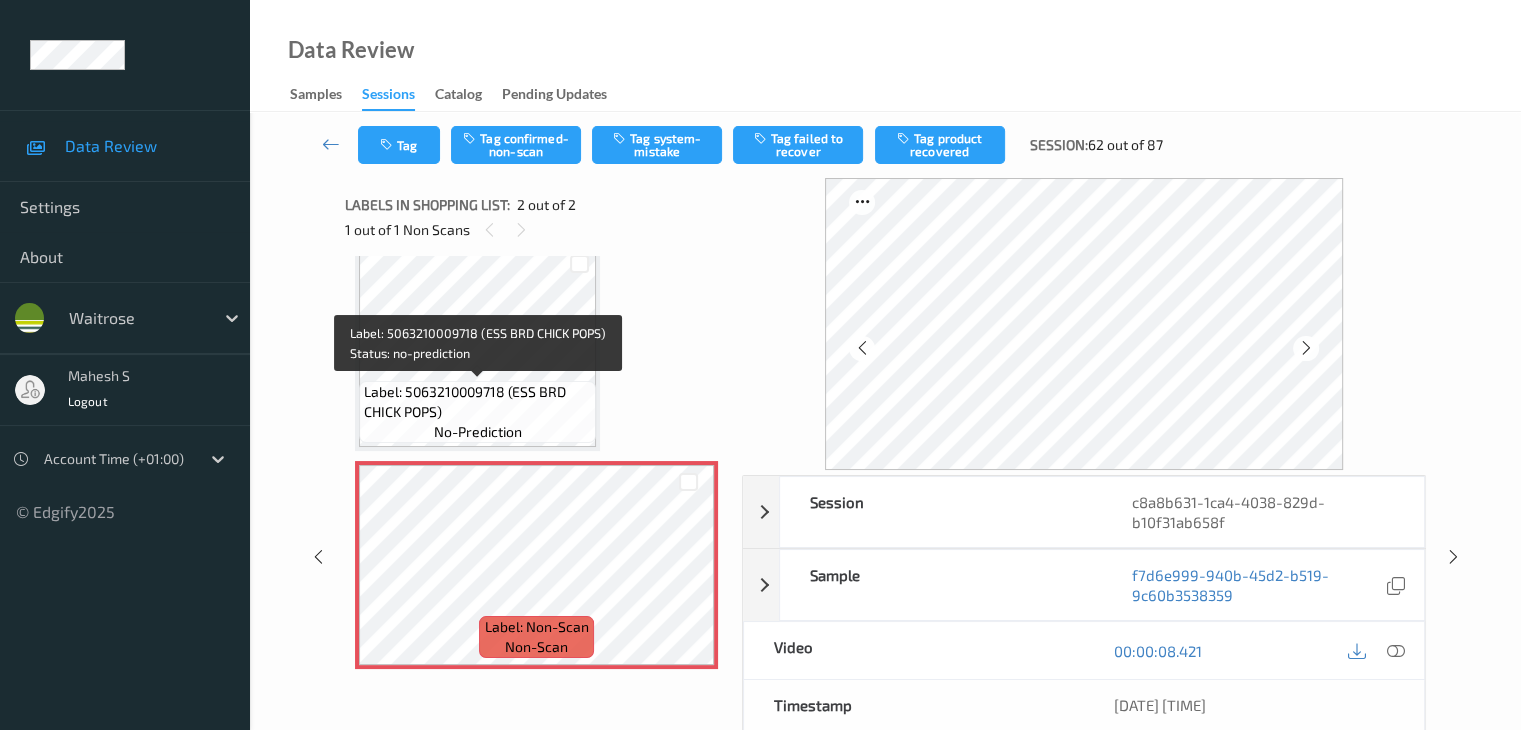 click on "Label: 5063210009718 (ESS BRD CHICK POPS)" at bounding box center (477, 402) 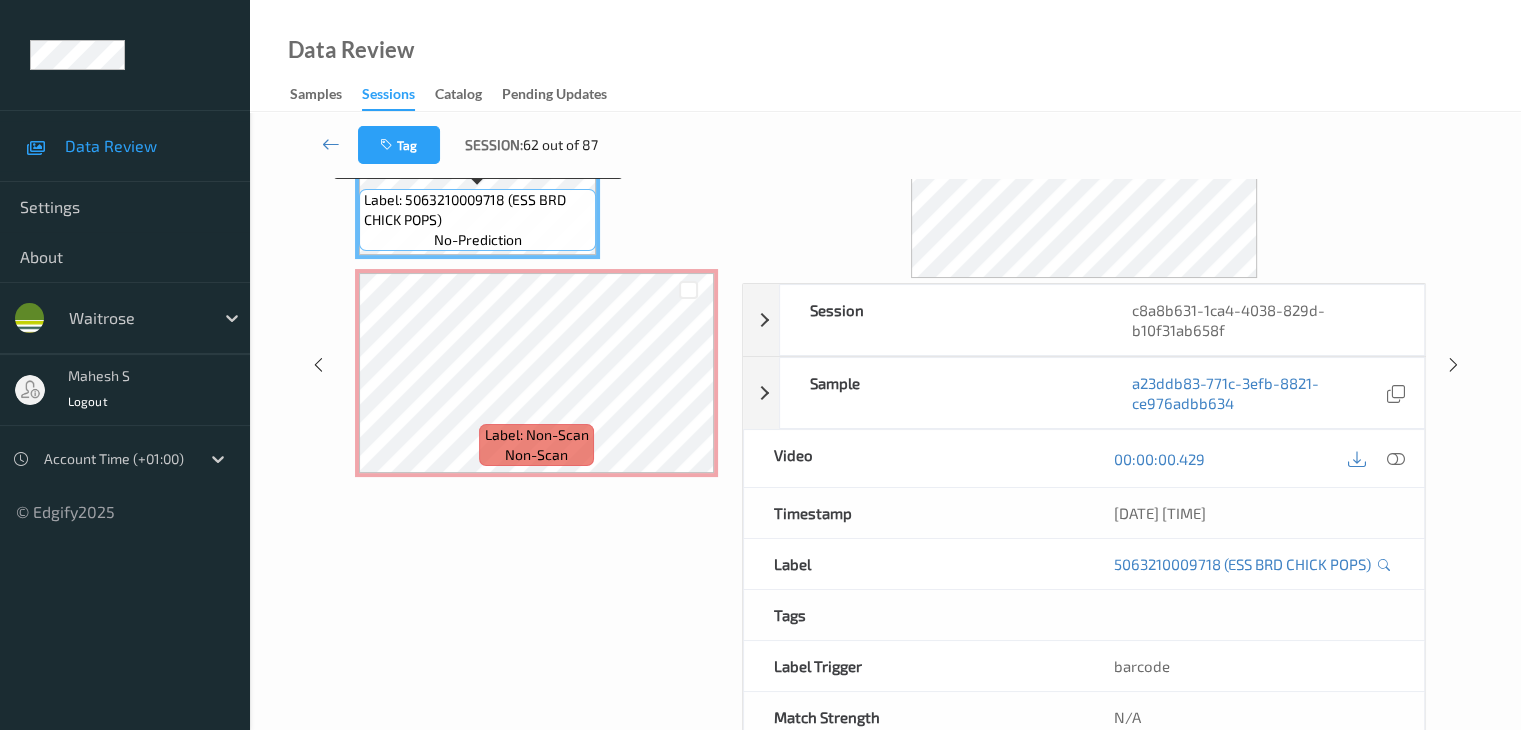 scroll, scrollTop: 264, scrollLeft: 0, axis: vertical 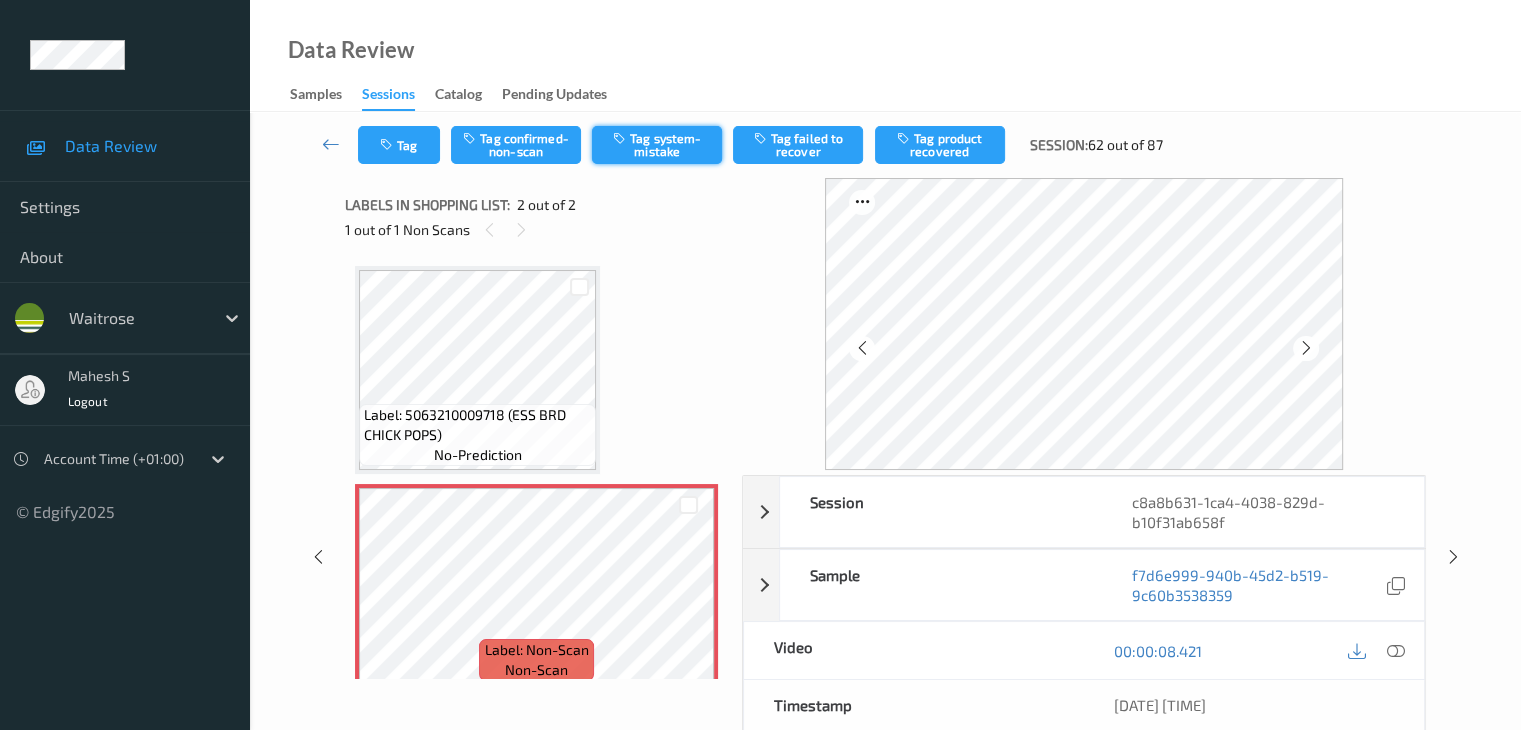 click on "Tag   system-mistake" at bounding box center (657, 145) 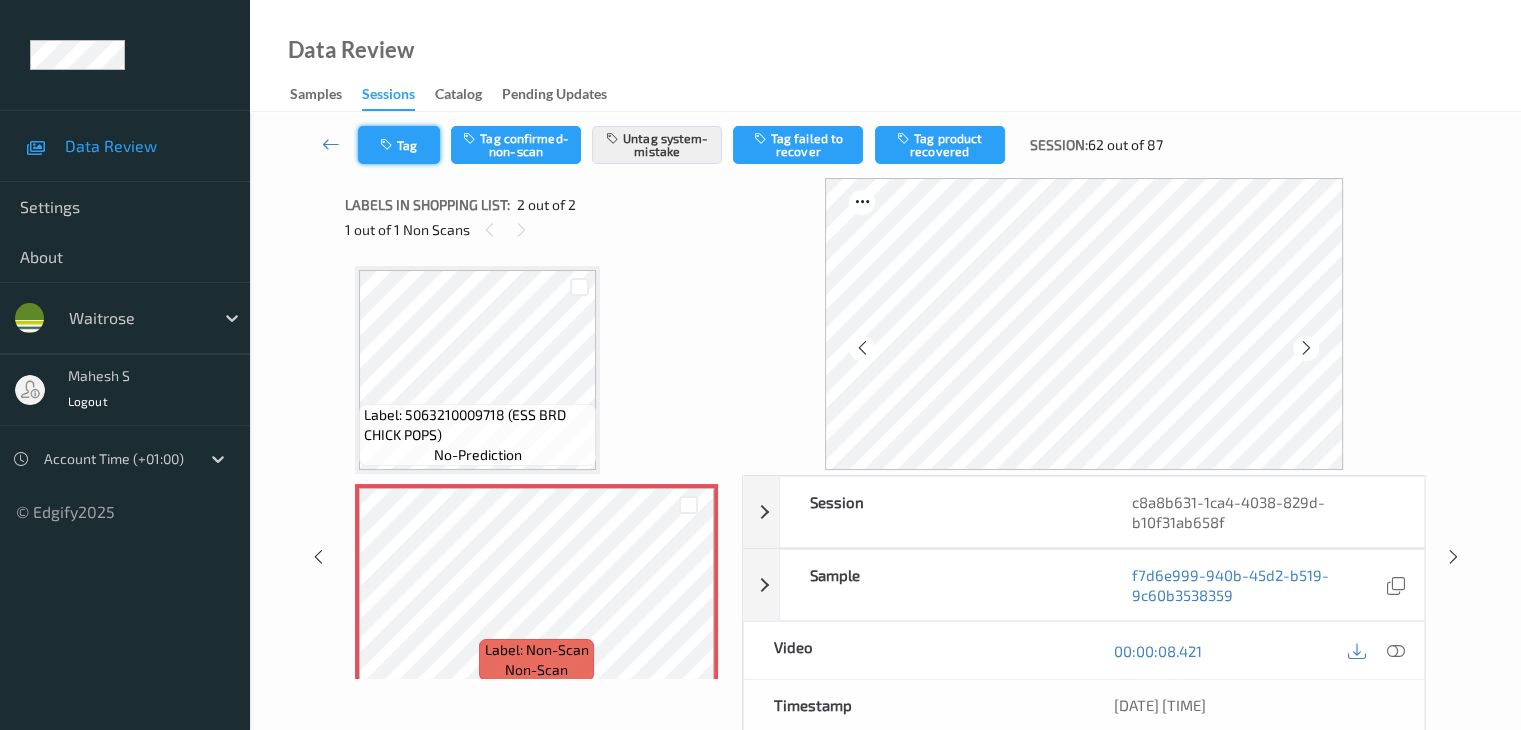 click on "Tag" at bounding box center [399, 145] 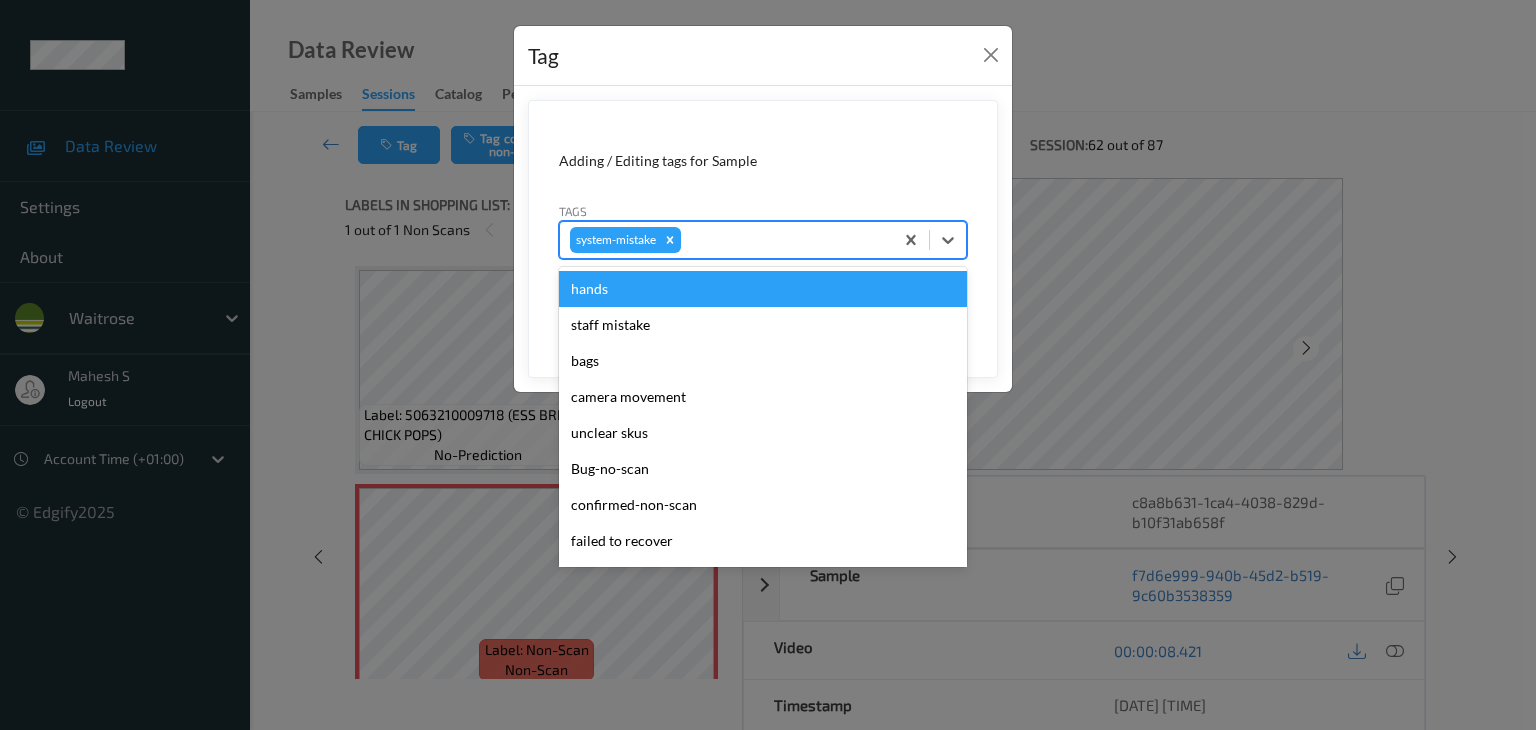 click on "system-mistake" at bounding box center [763, 240] 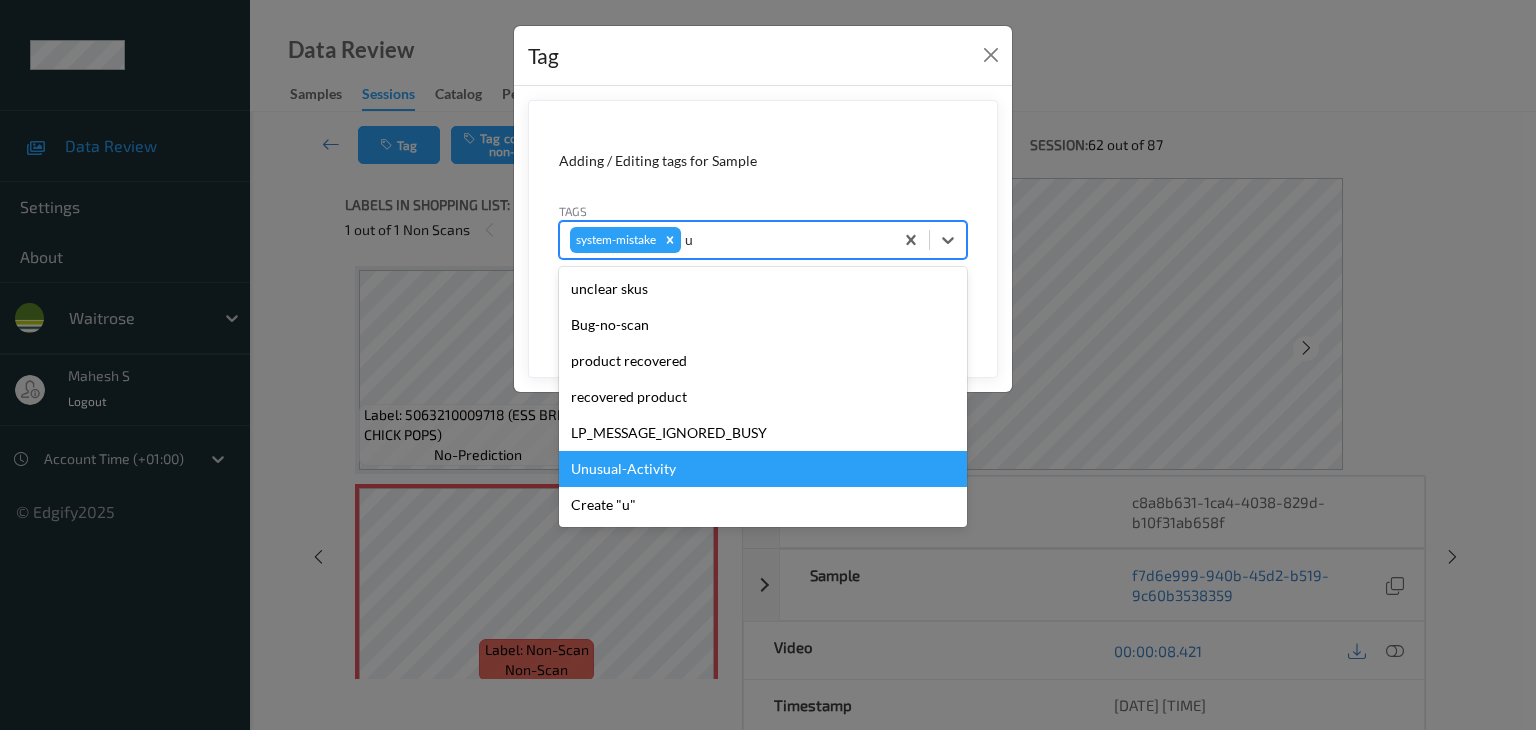 click on "Unusual-Activity" at bounding box center (763, 469) 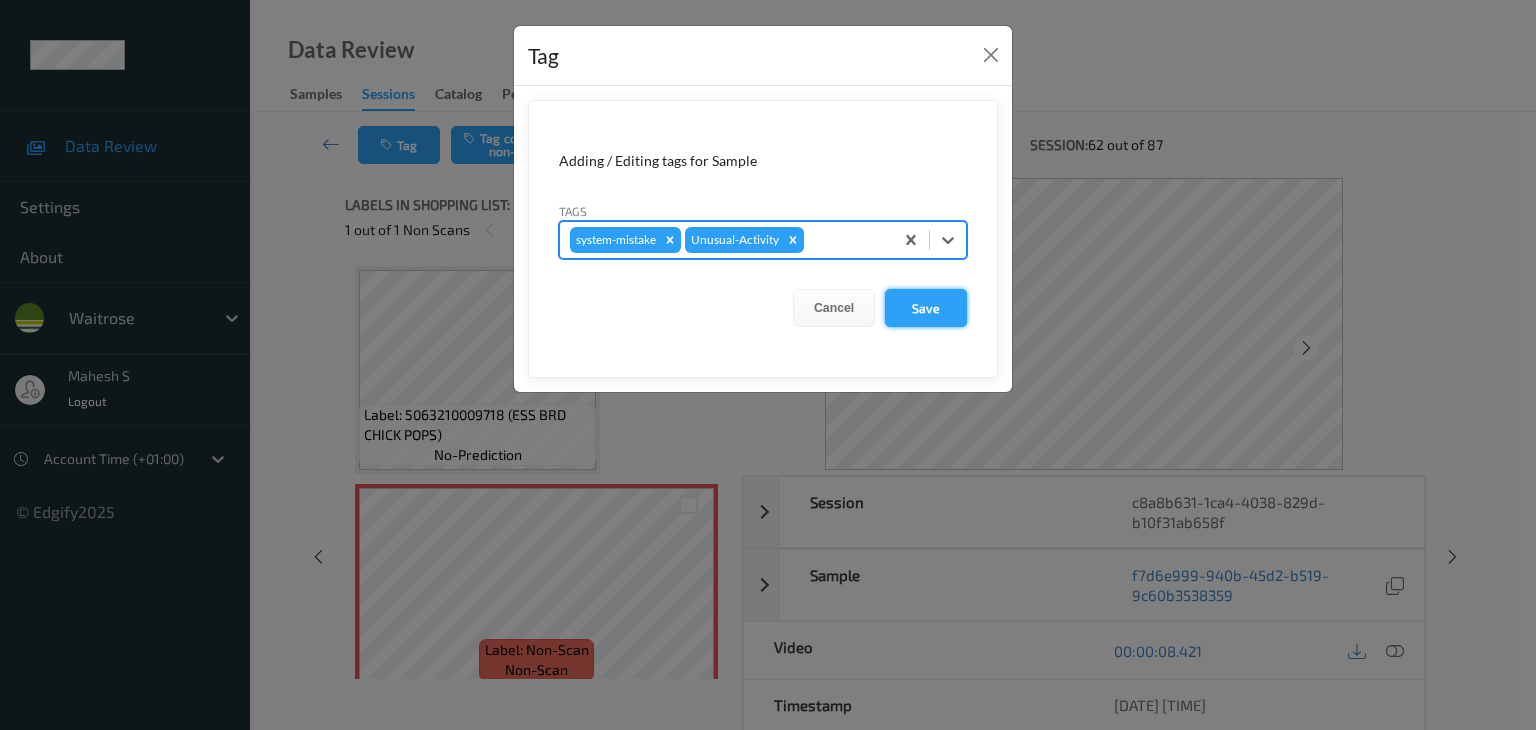 click on "Save" at bounding box center (926, 308) 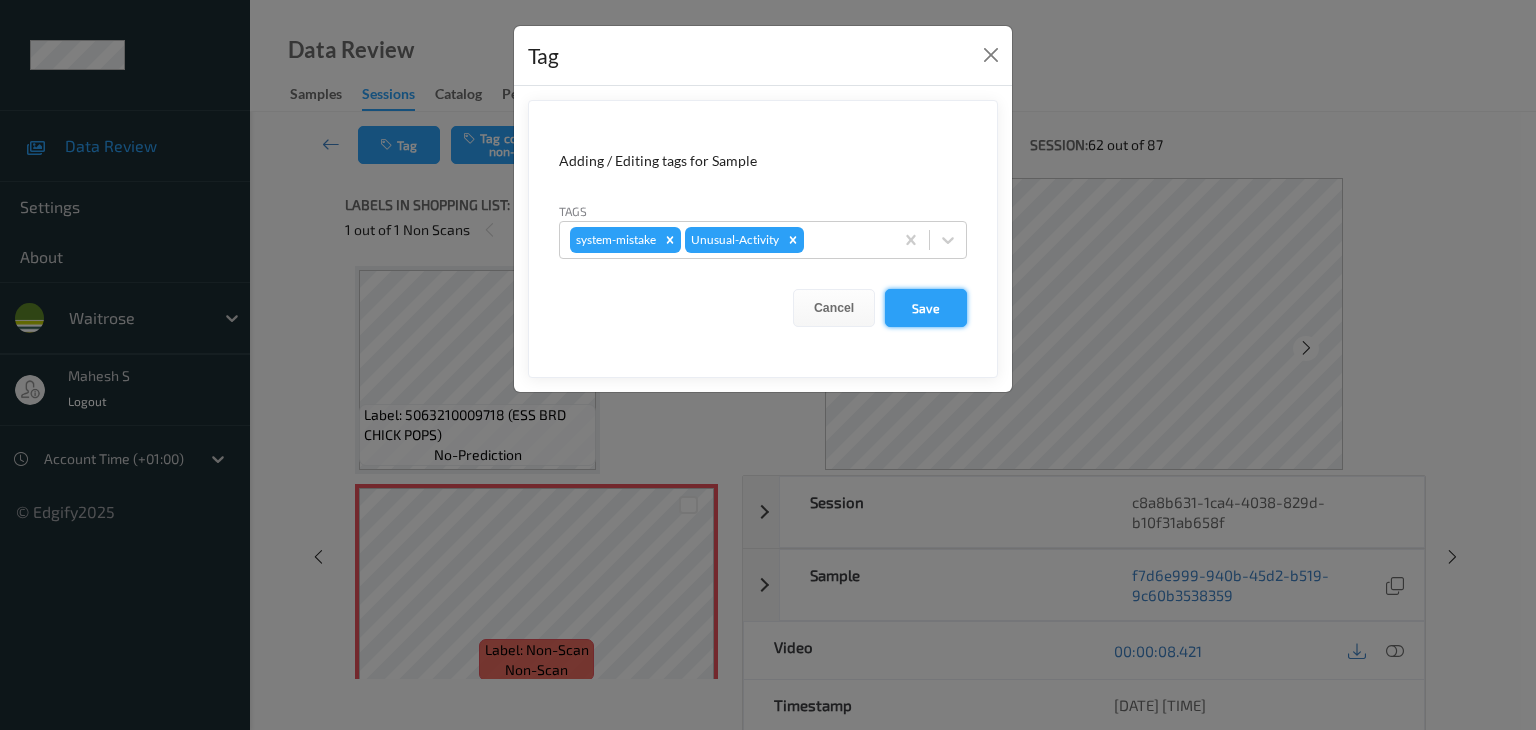 click on "Save" at bounding box center (926, 308) 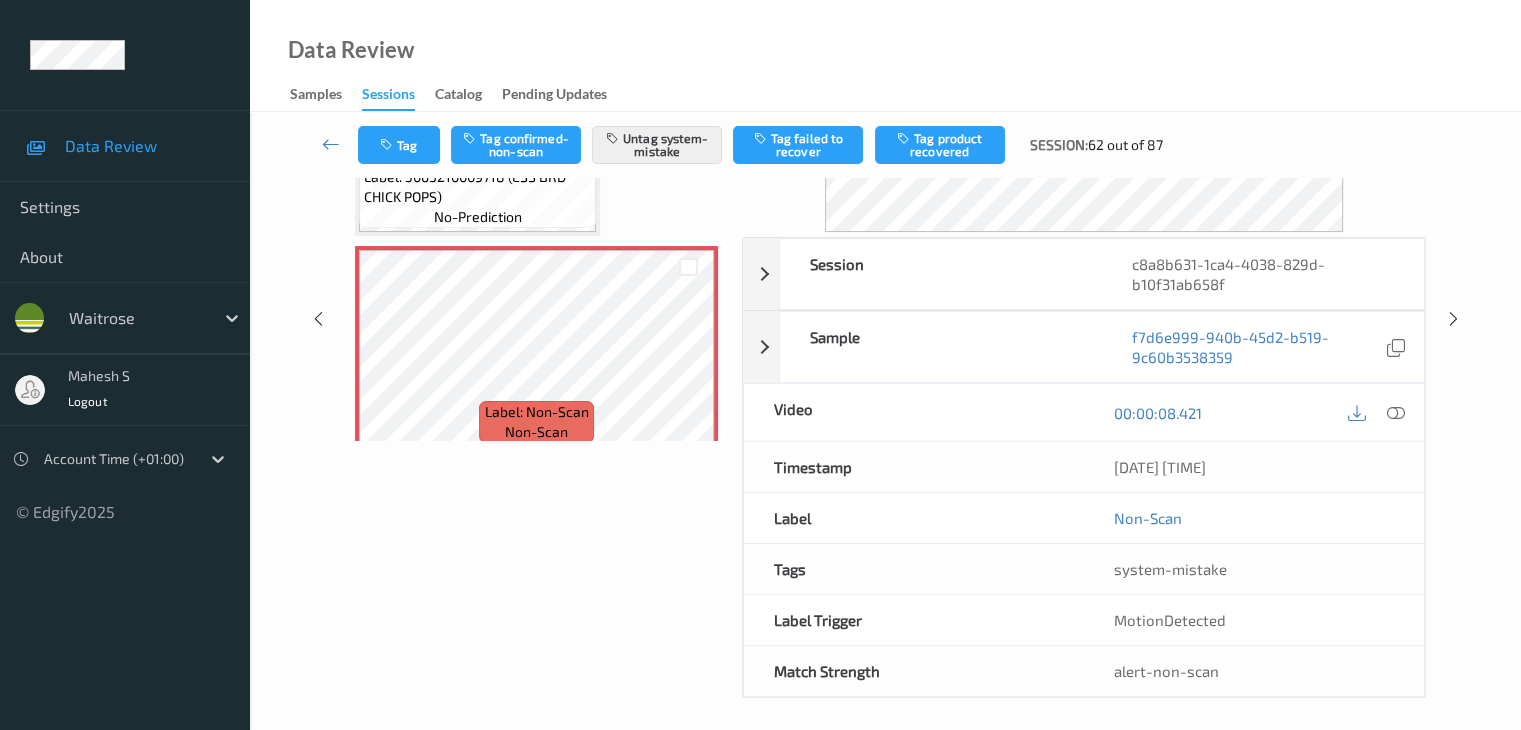 scroll, scrollTop: 244, scrollLeft: 0, axis: vertical 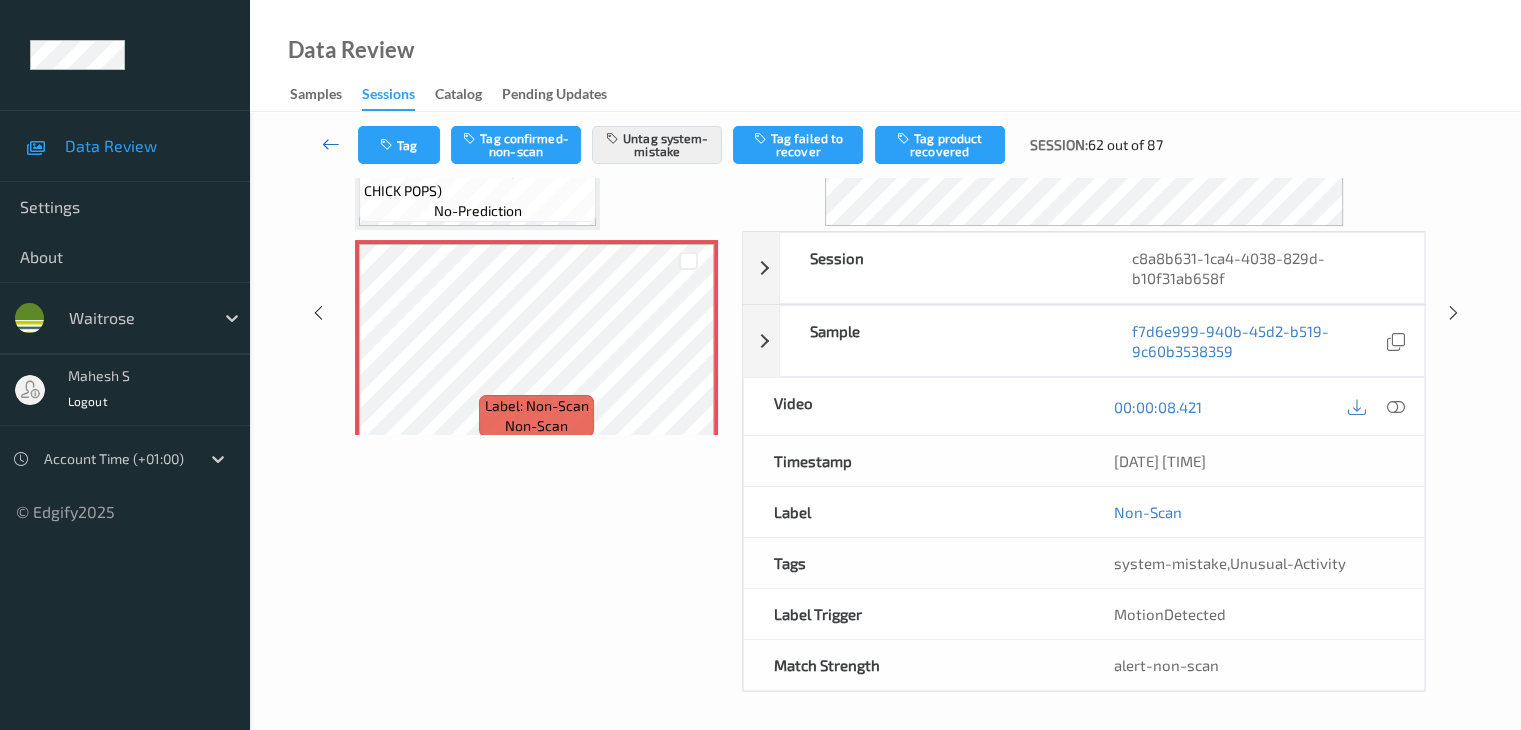 click at bounding box center [331, 145] 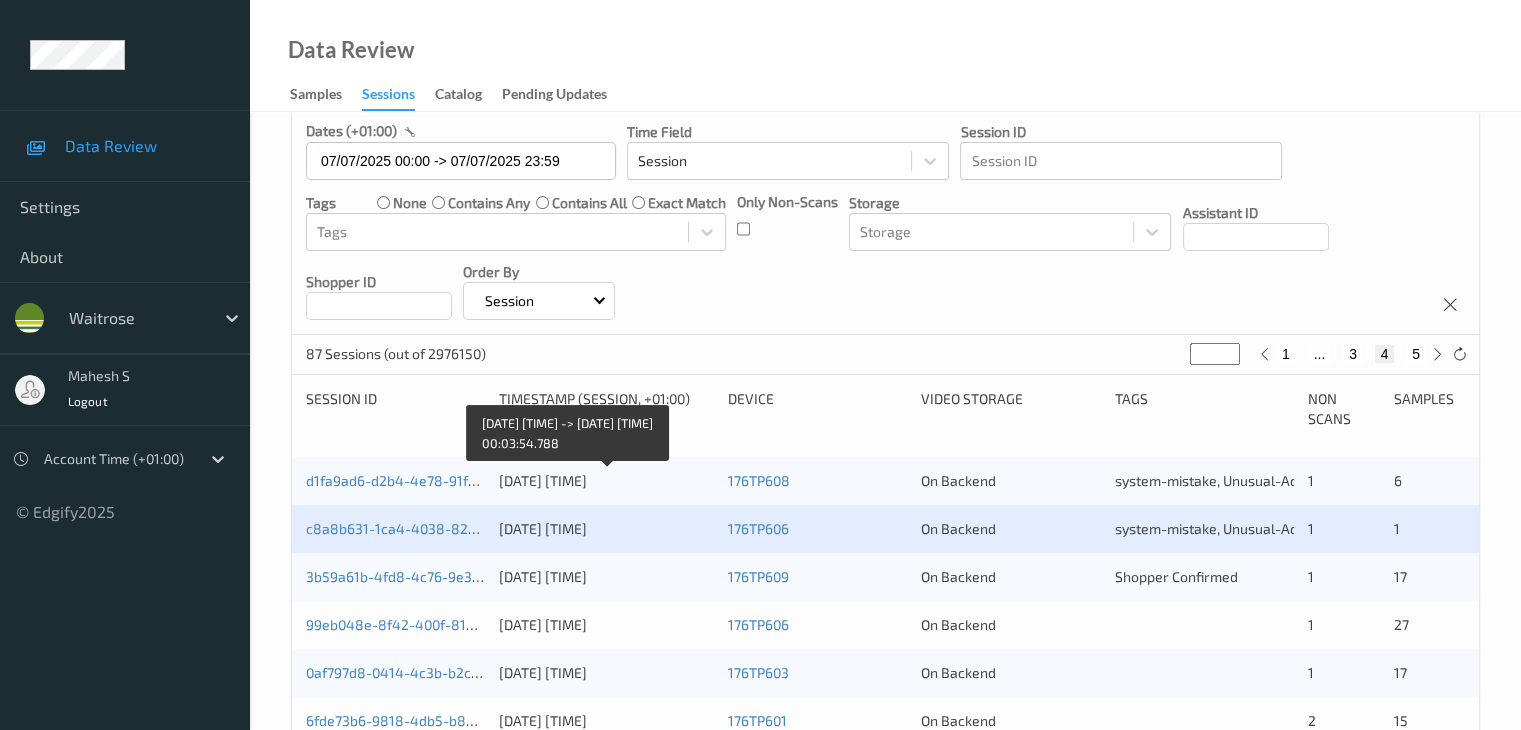scroll, scrollTop: 200, scrollLeft: 0, axis: vertical 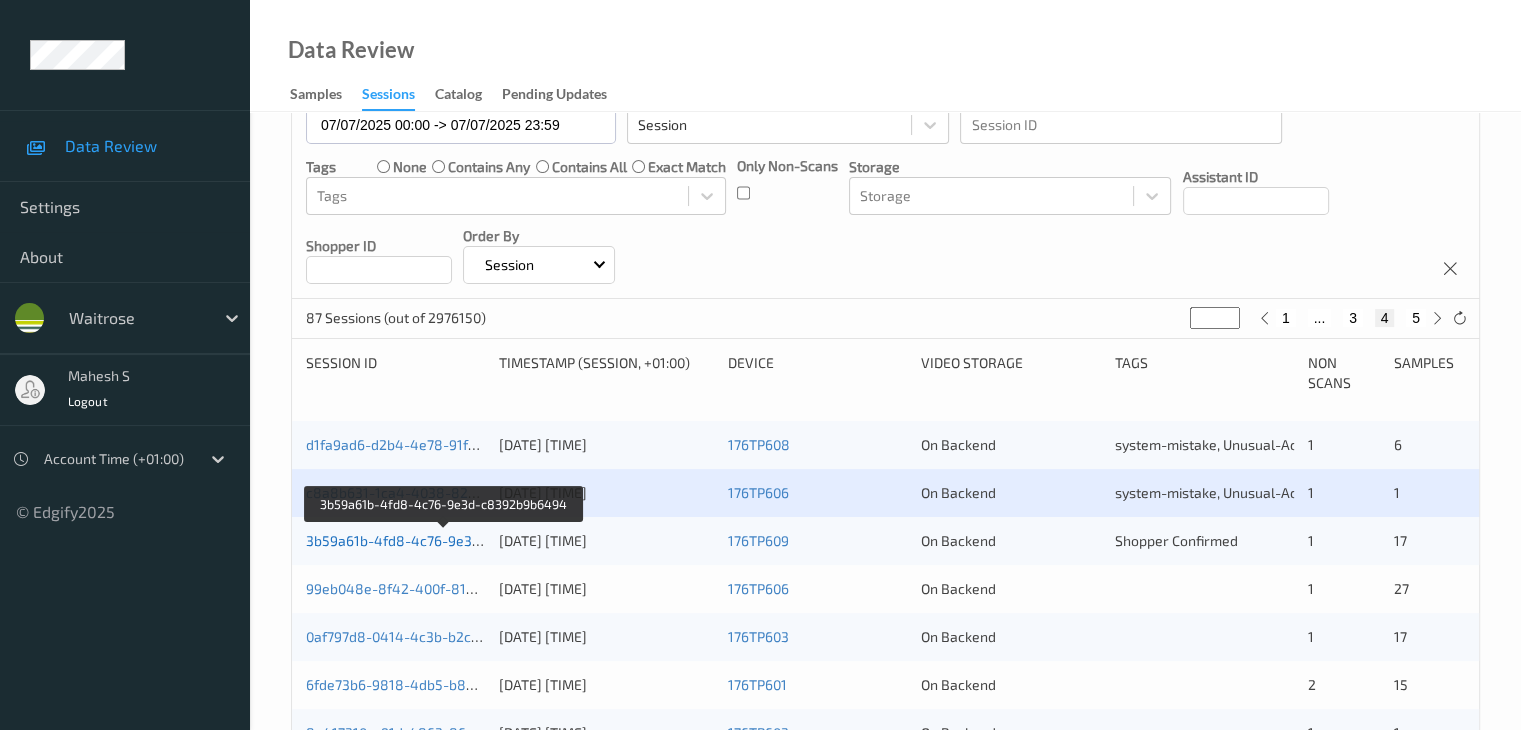 click on "3b59a61b-4fd8-4c76-9e3d-c8392b9b6494" at bounding box center (445, 540) 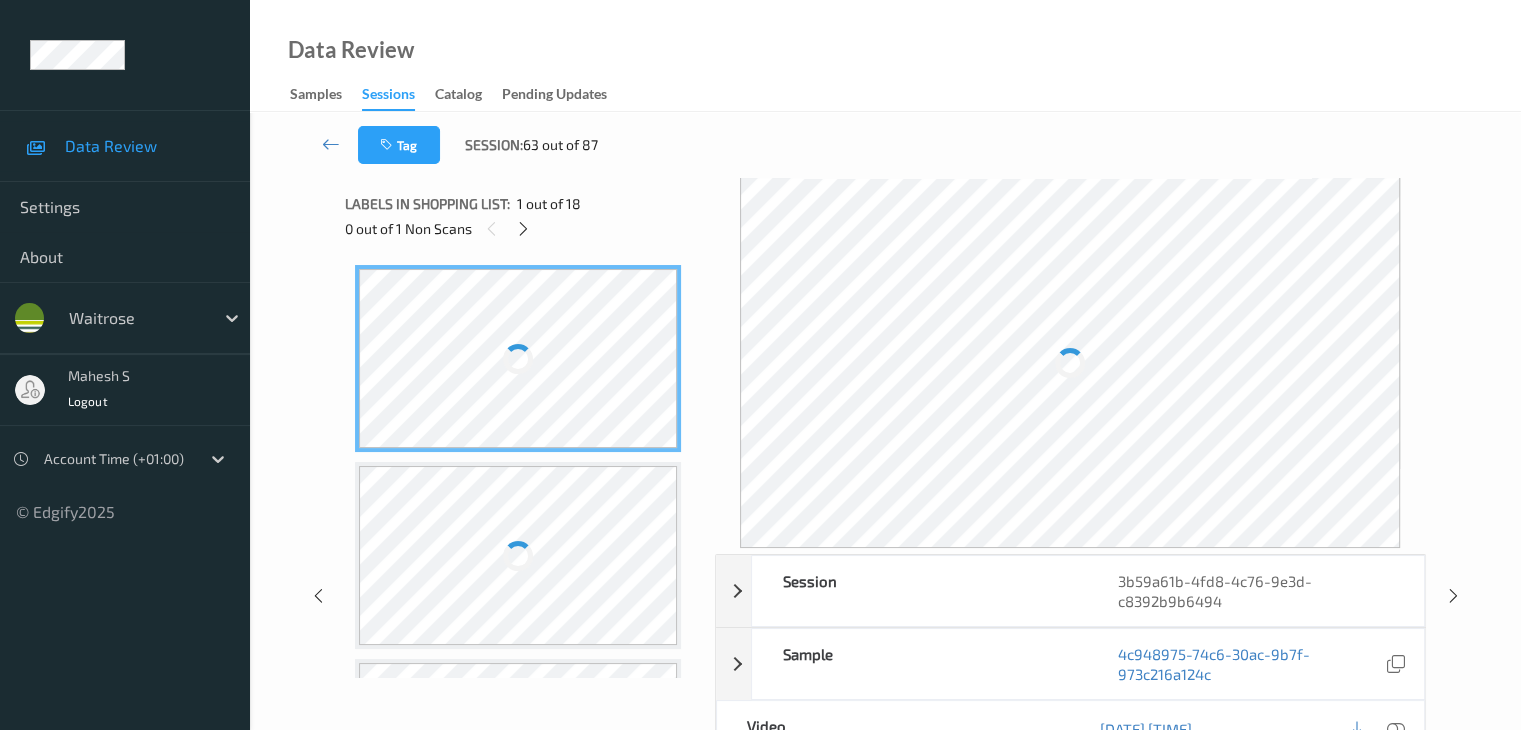 scroll, scrollTop: 0, scrollLeft: 0, axis: both 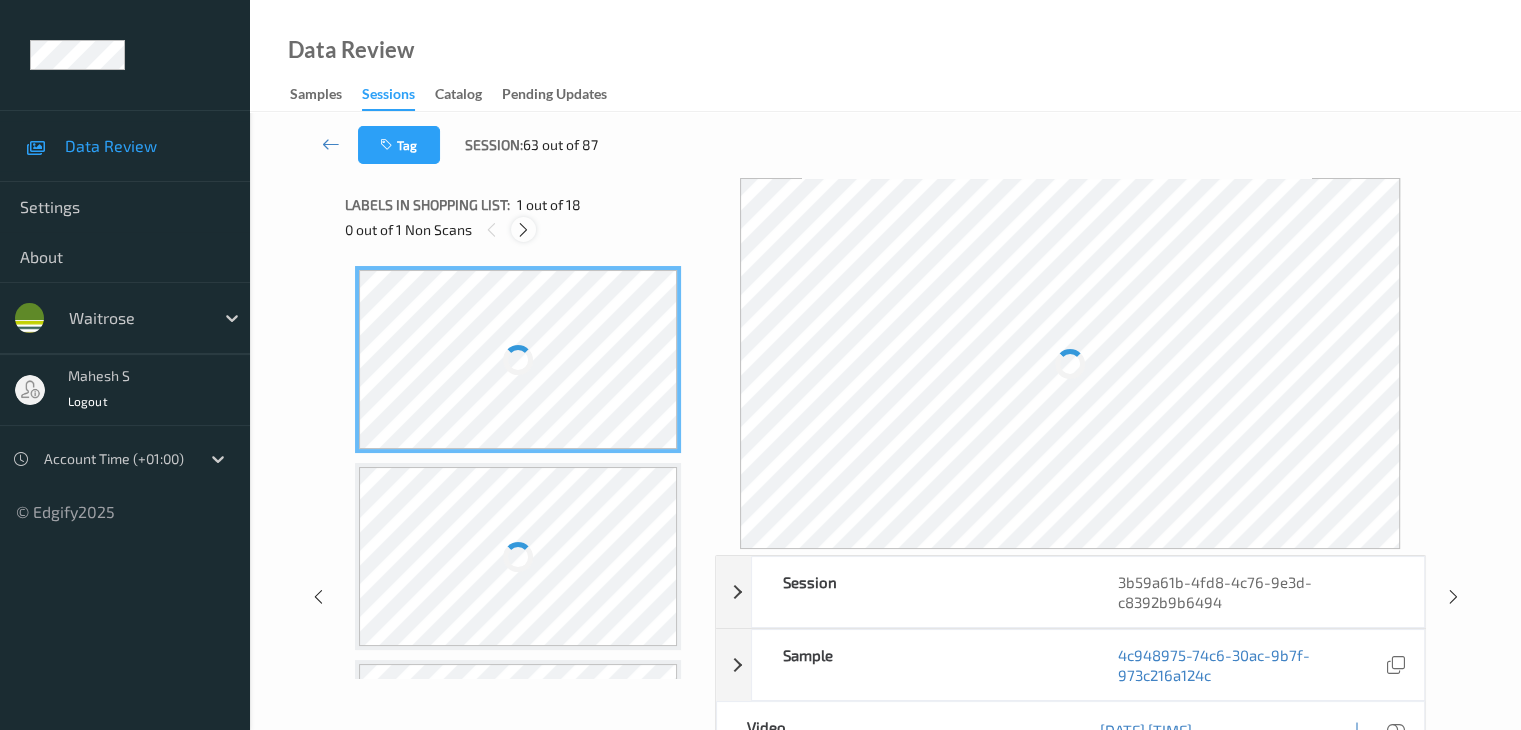click at bounding box center [523, 230] 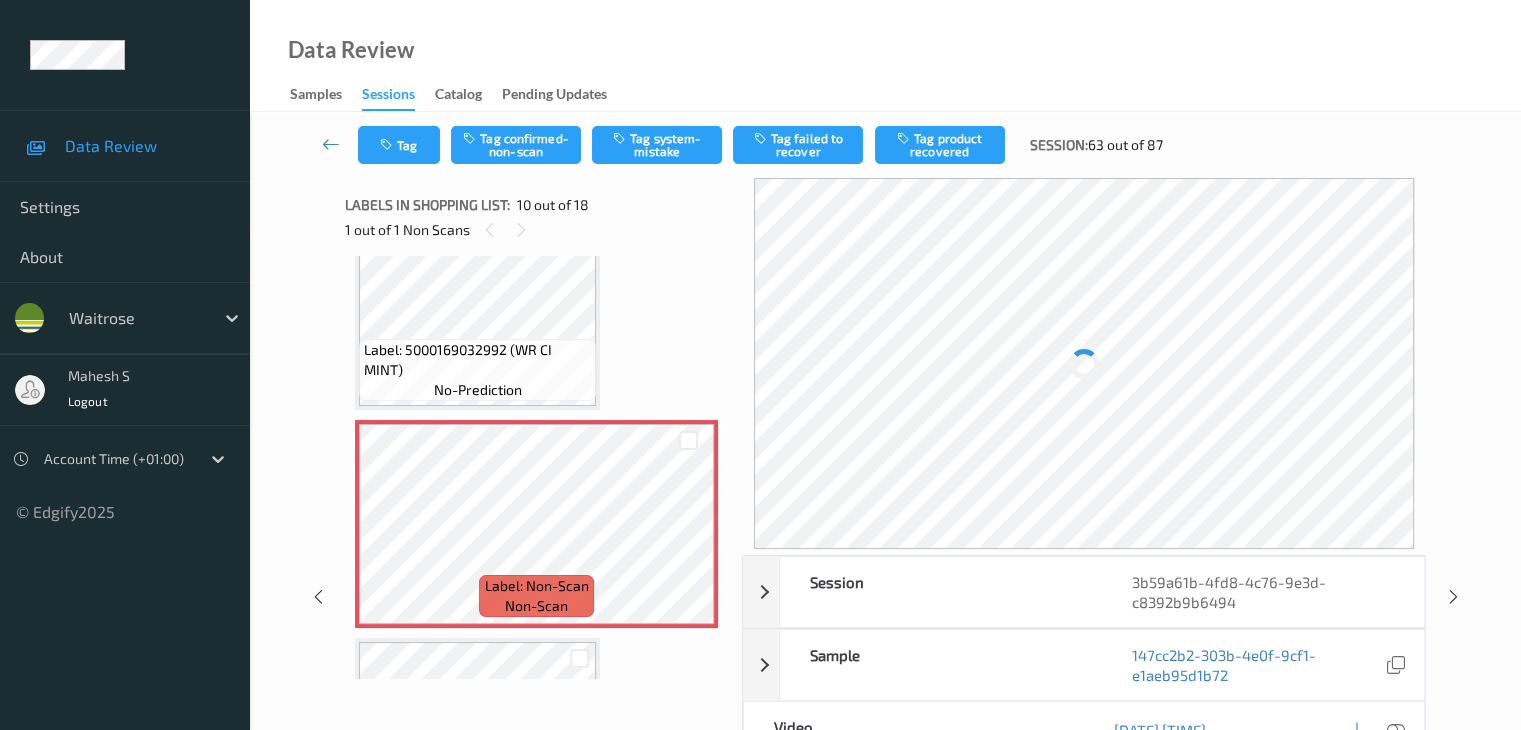 scroll, scrollTop: 1853, scrollLeft: 0, axis: vertical 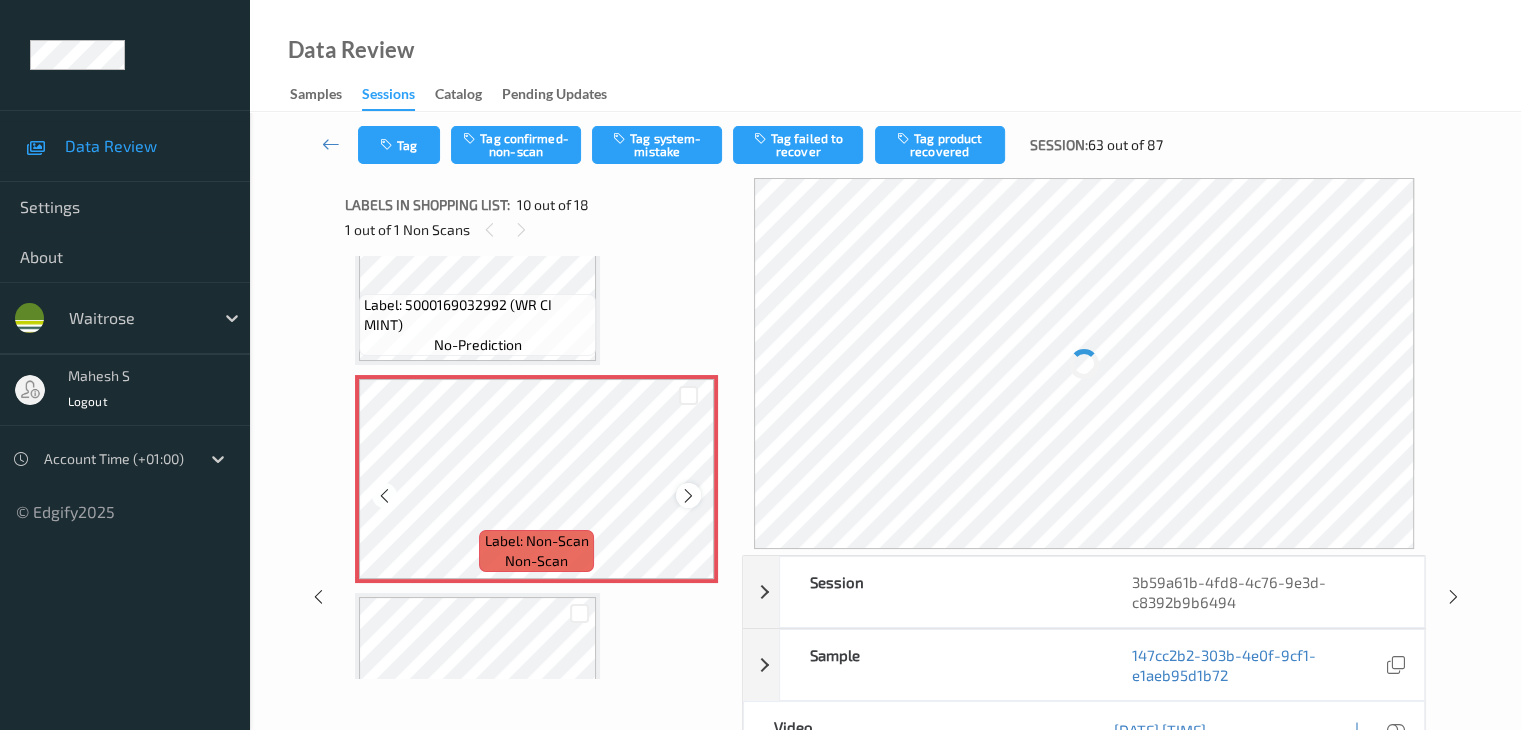 click at bounding box center (688, 496) 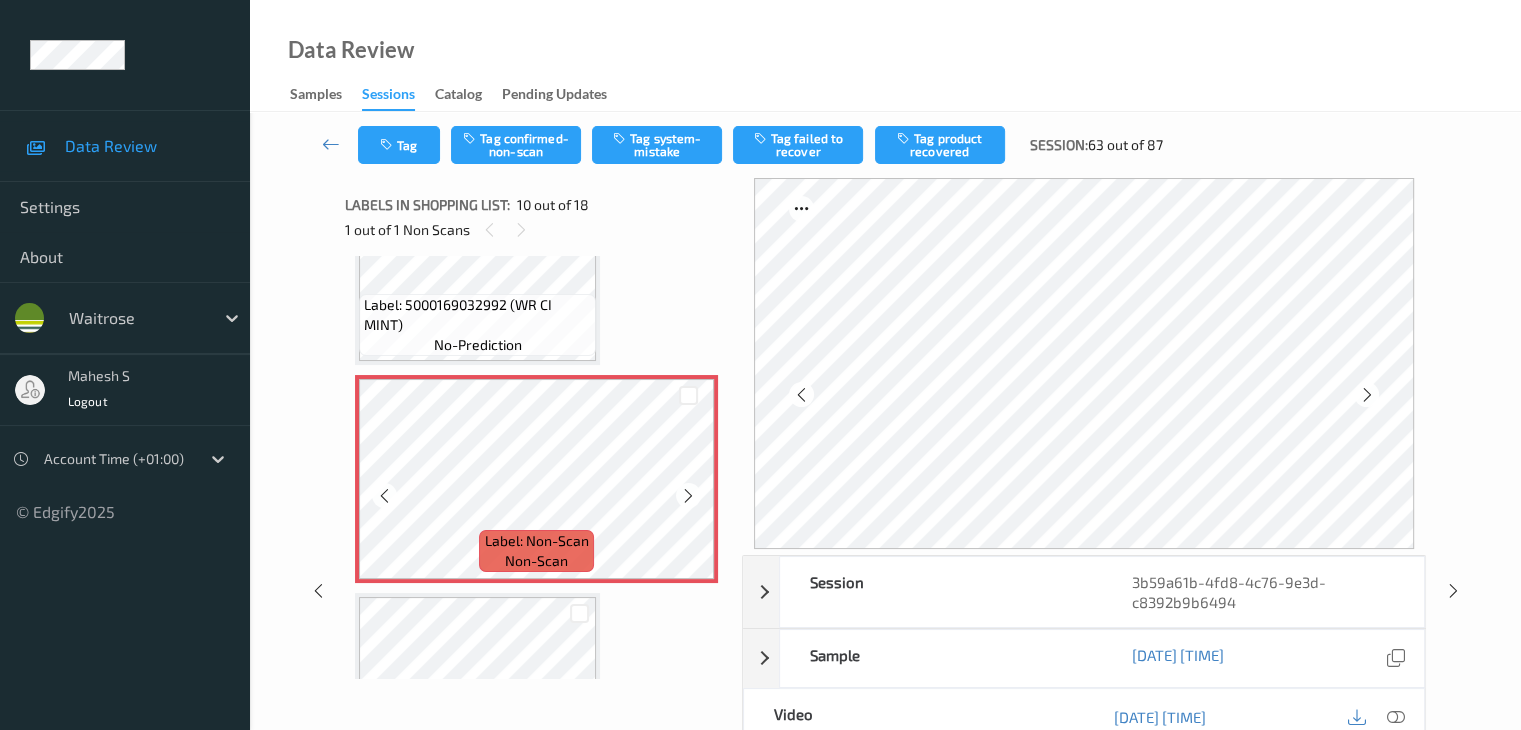click at bounding box center (688, 496) 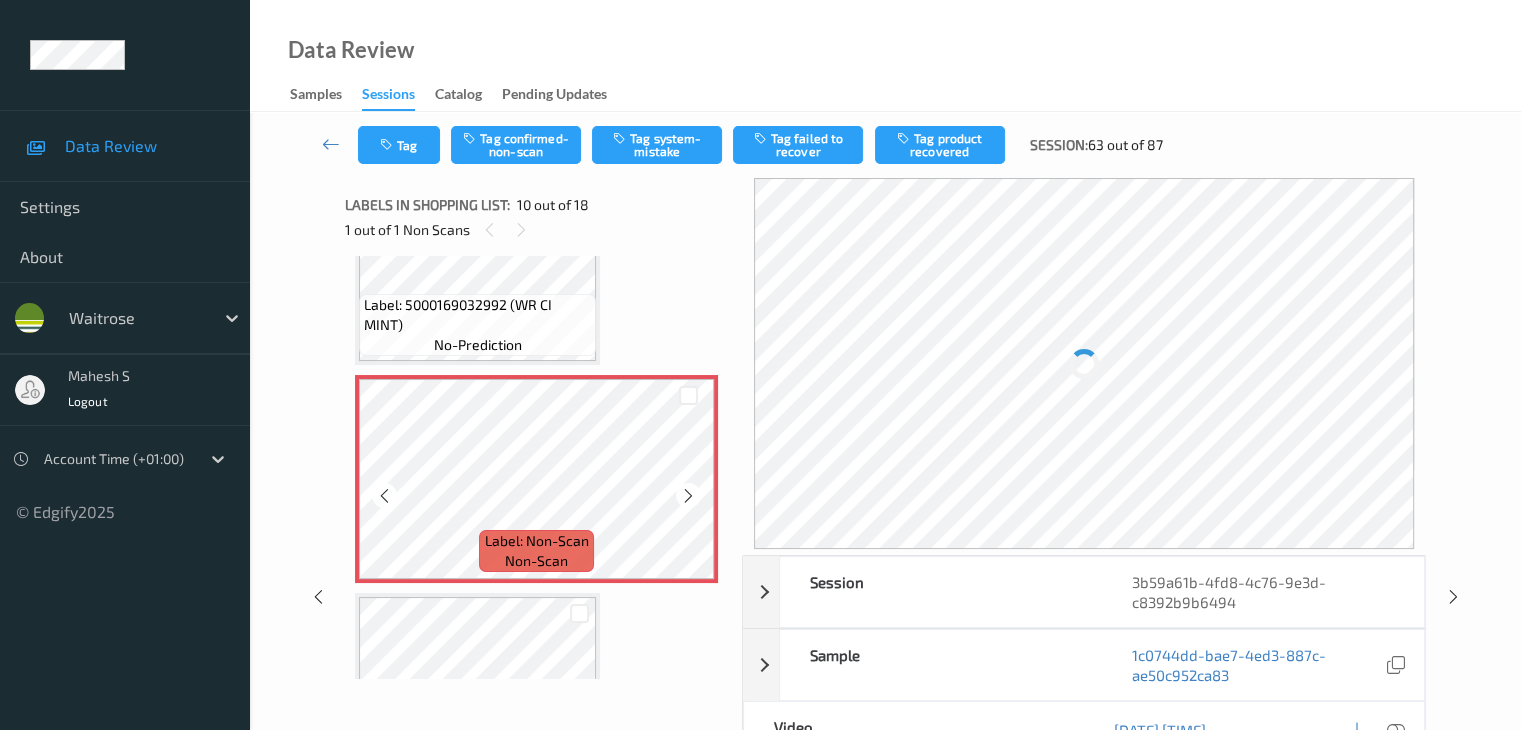 click at bounding box center [688, 496] 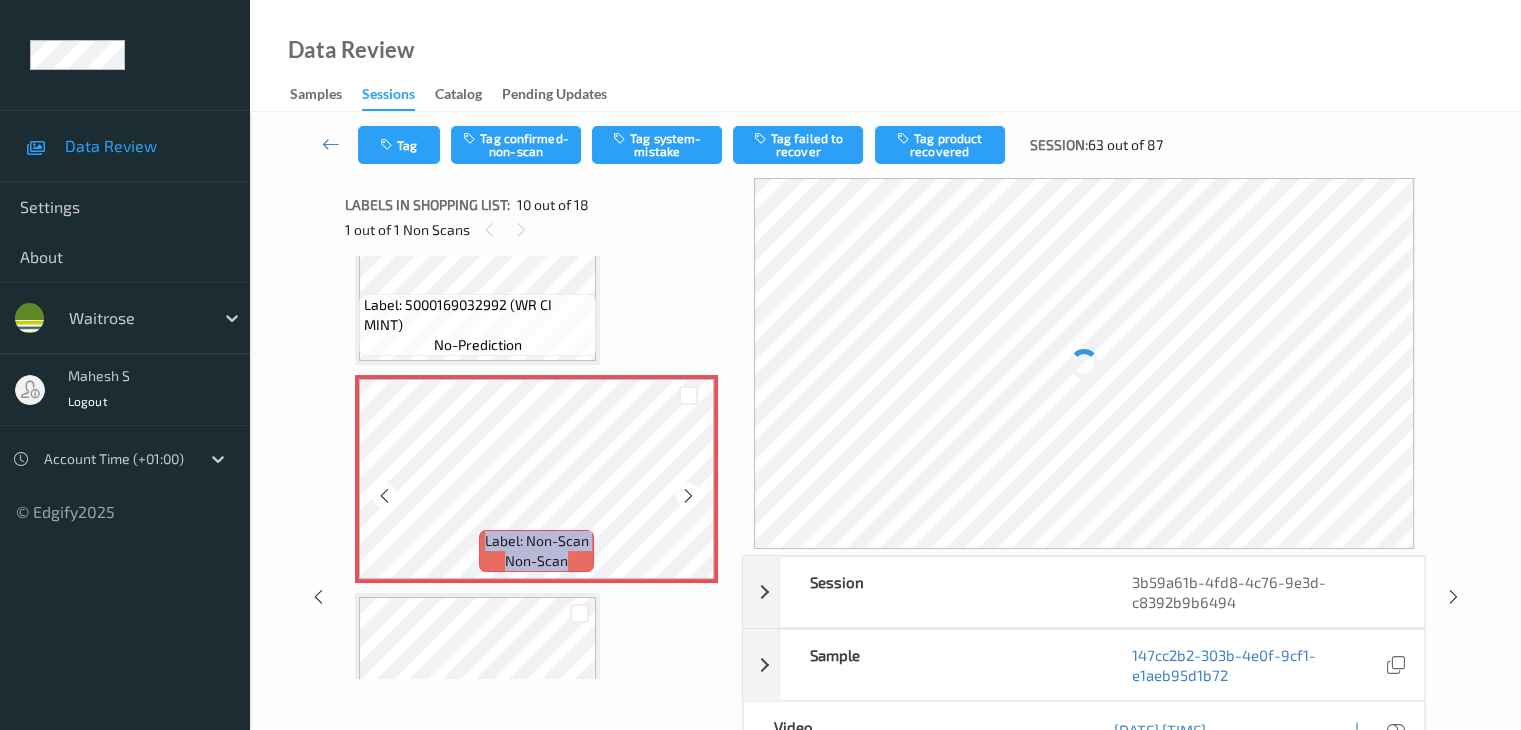 click at bounding box center [688, 496] 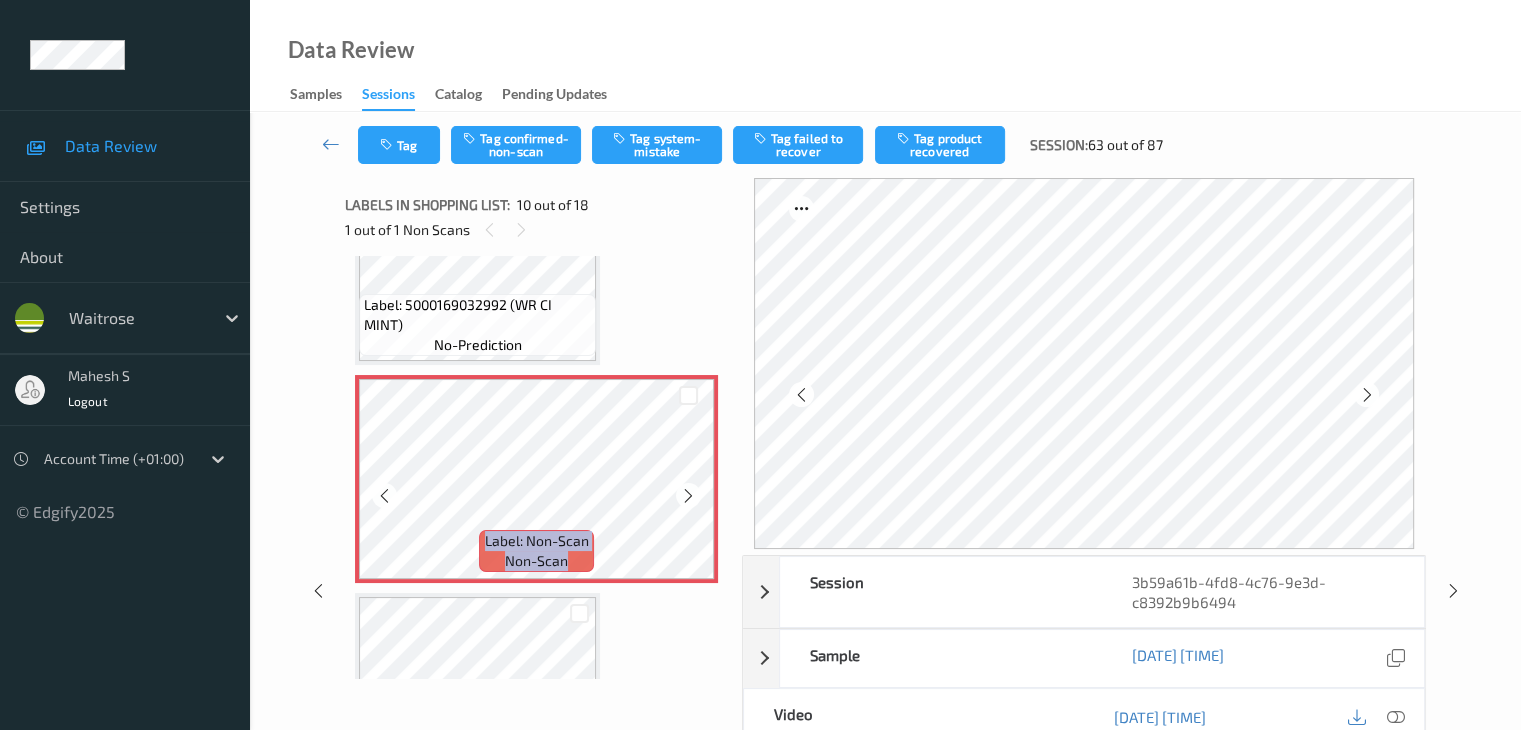 click at bounding box center (688, 496) 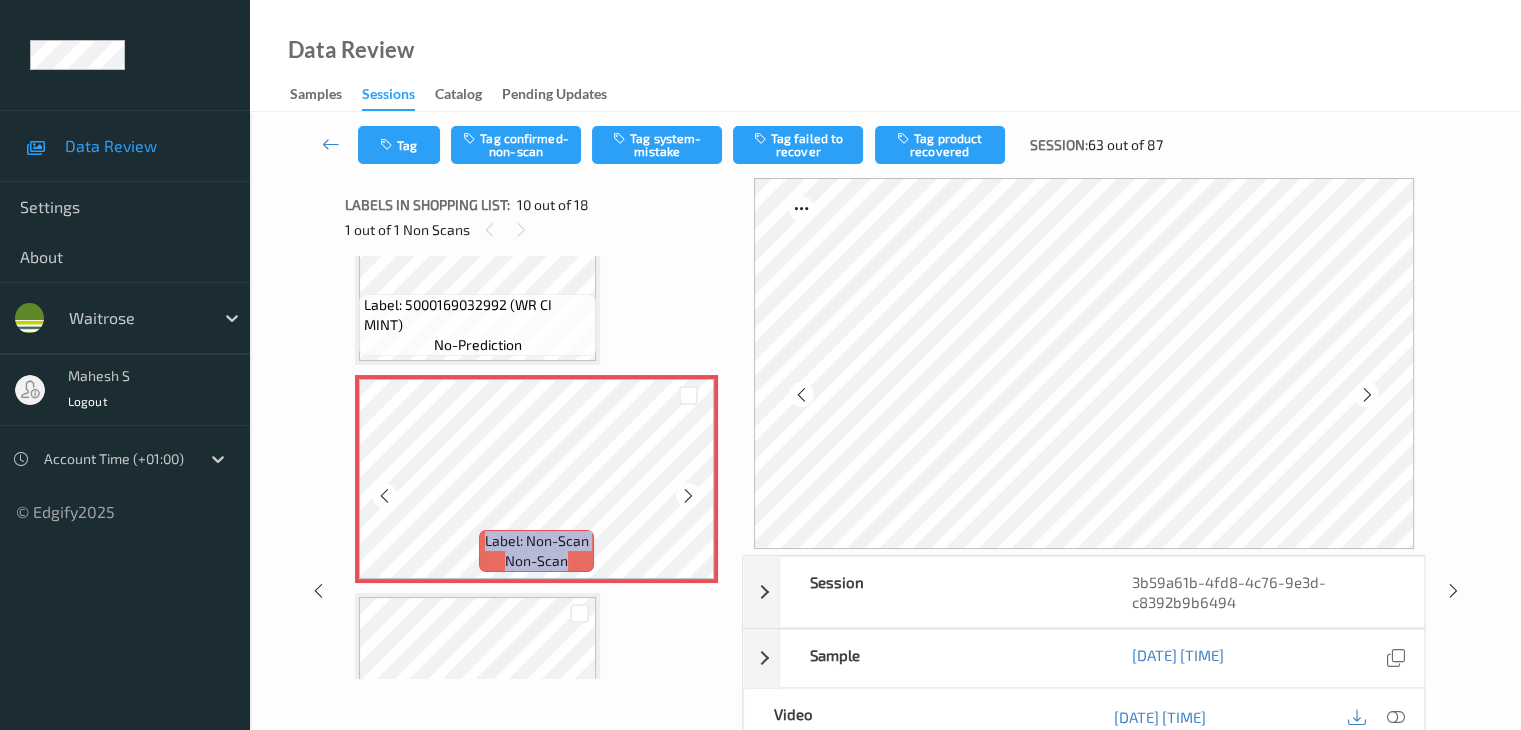 scroll, scrollTop: 1854, scrollLeft: 0, axis: vertical 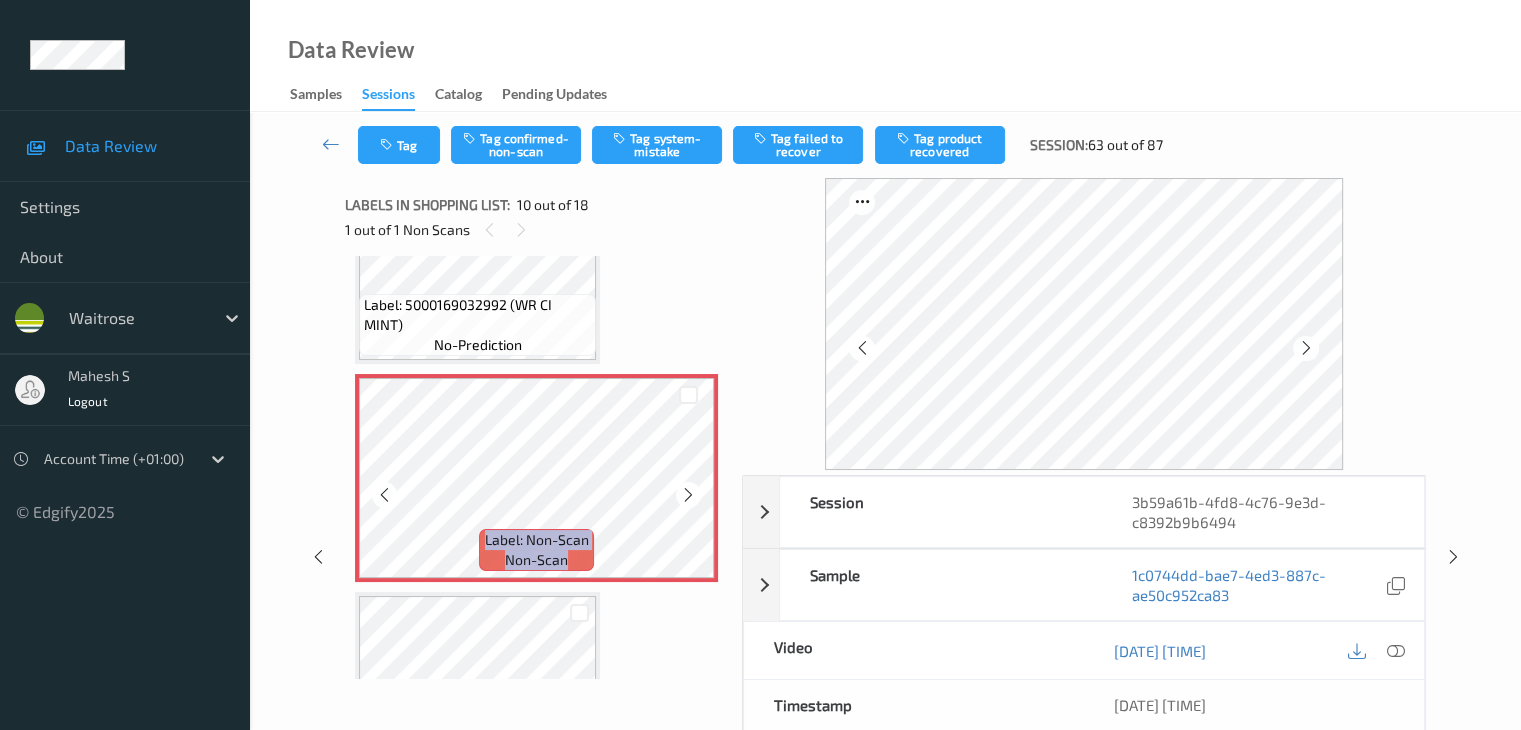 click at bounding box center [688, 495] 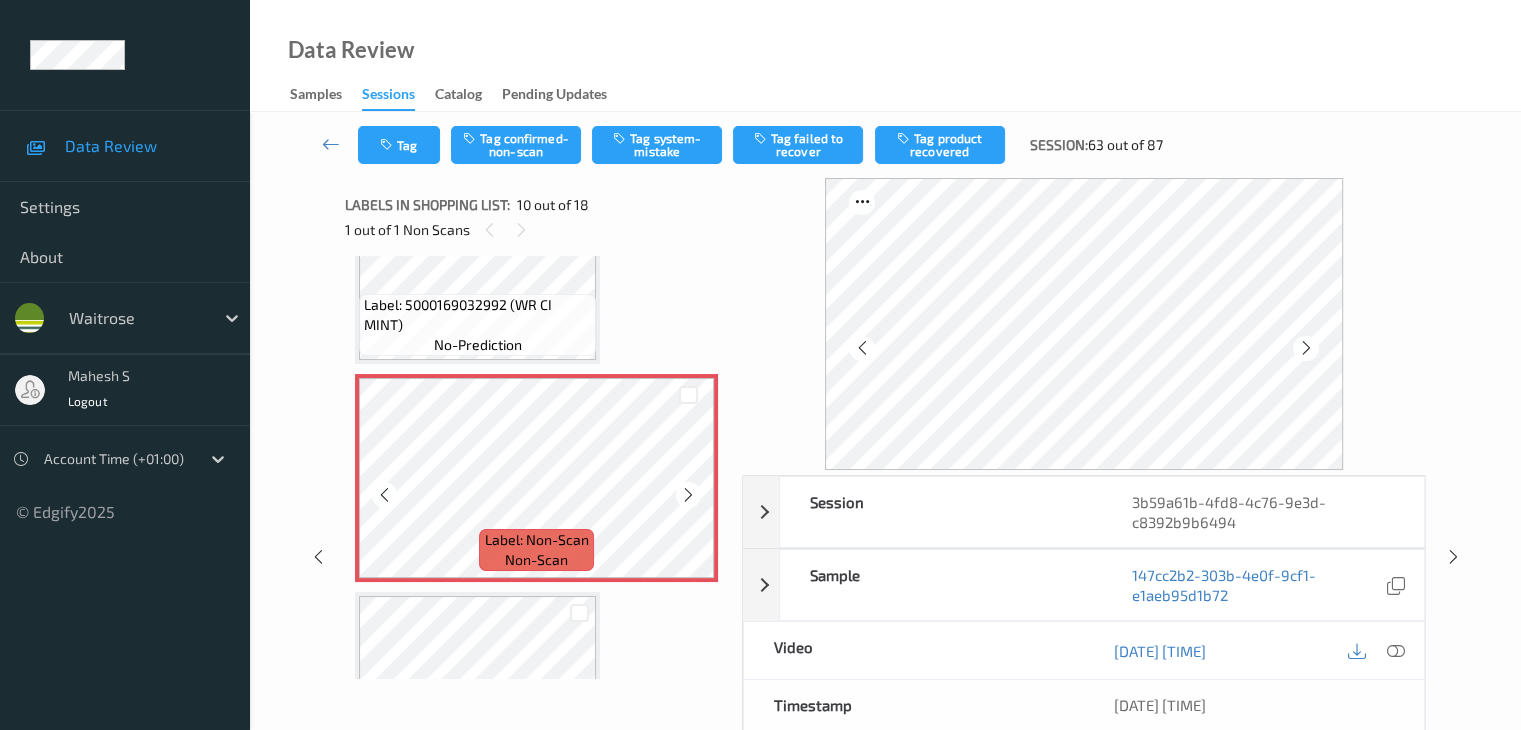 click at bounding box center (688, 495) 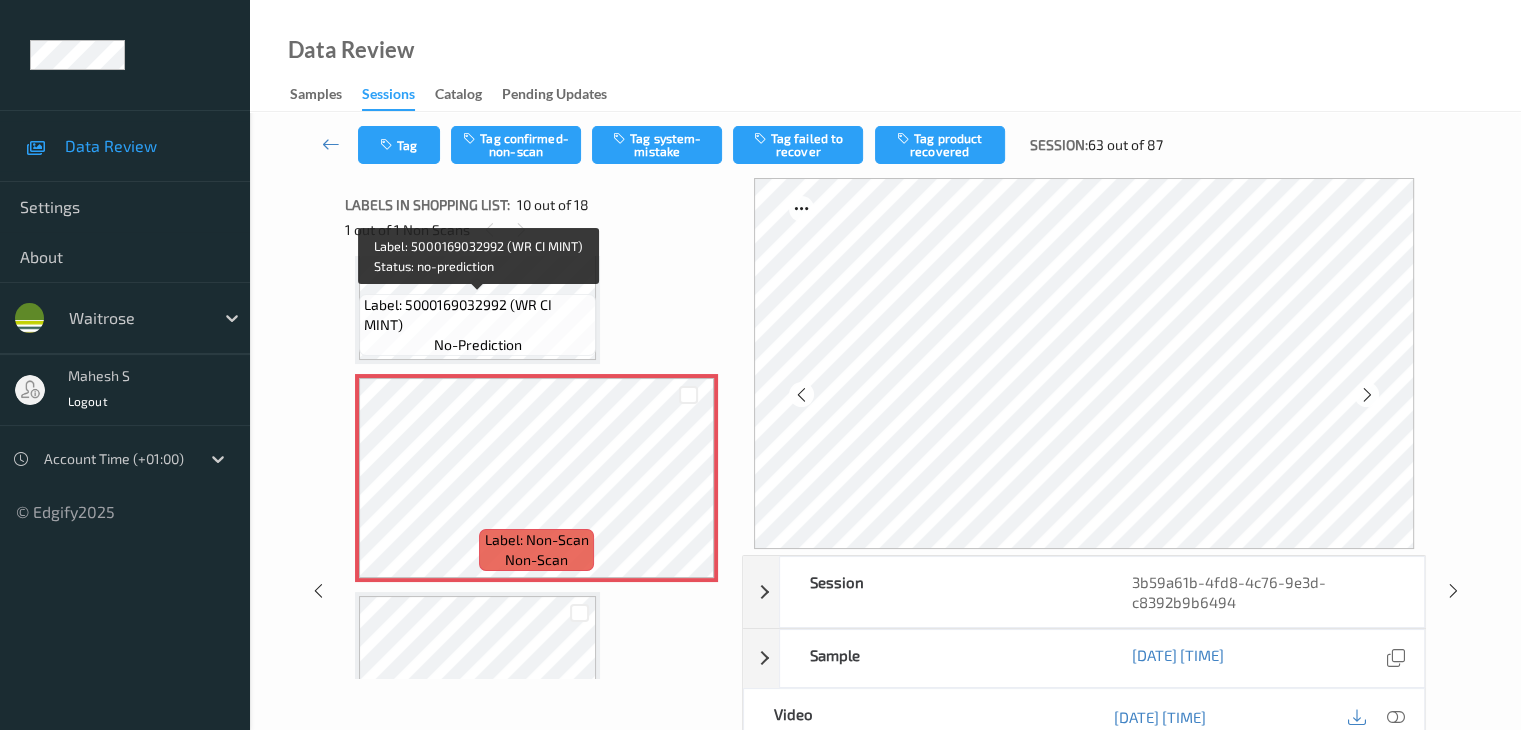click on "Label: 5000169032992 (WR CI MINT)" at bounding box center [477, 315] 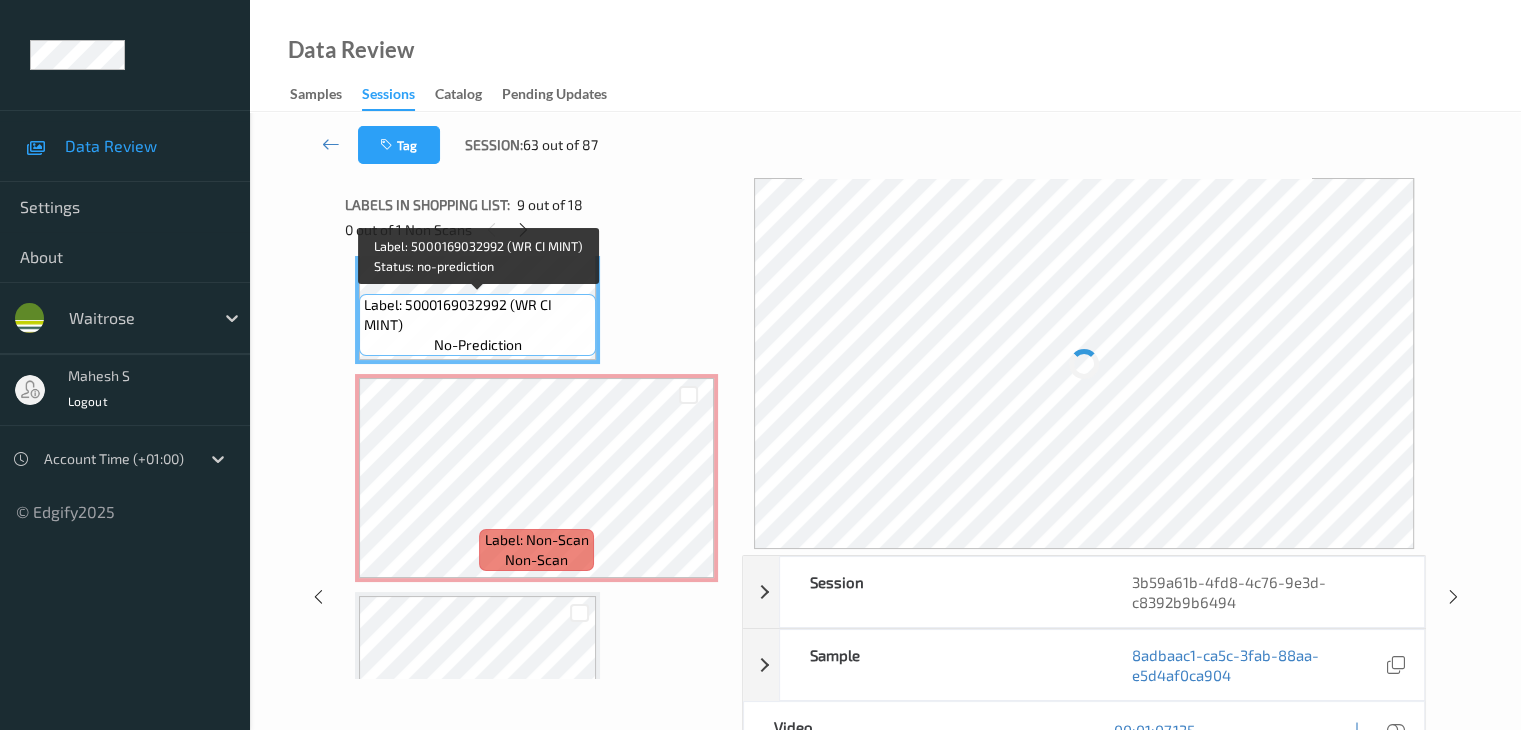 scroll, scrollTop: 1754, scrollLeft: 0, axis: vertical 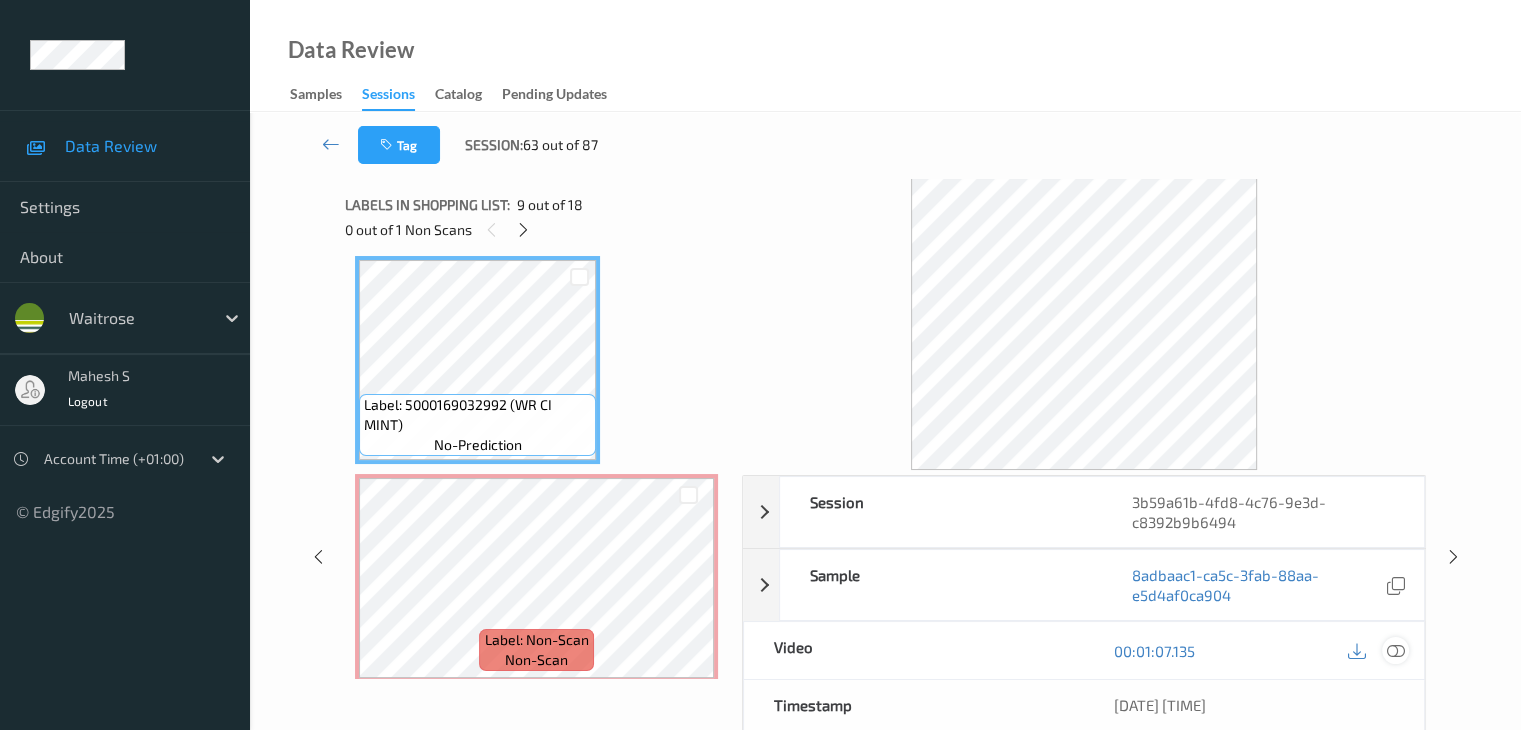click at bounding box center [1395, 651] 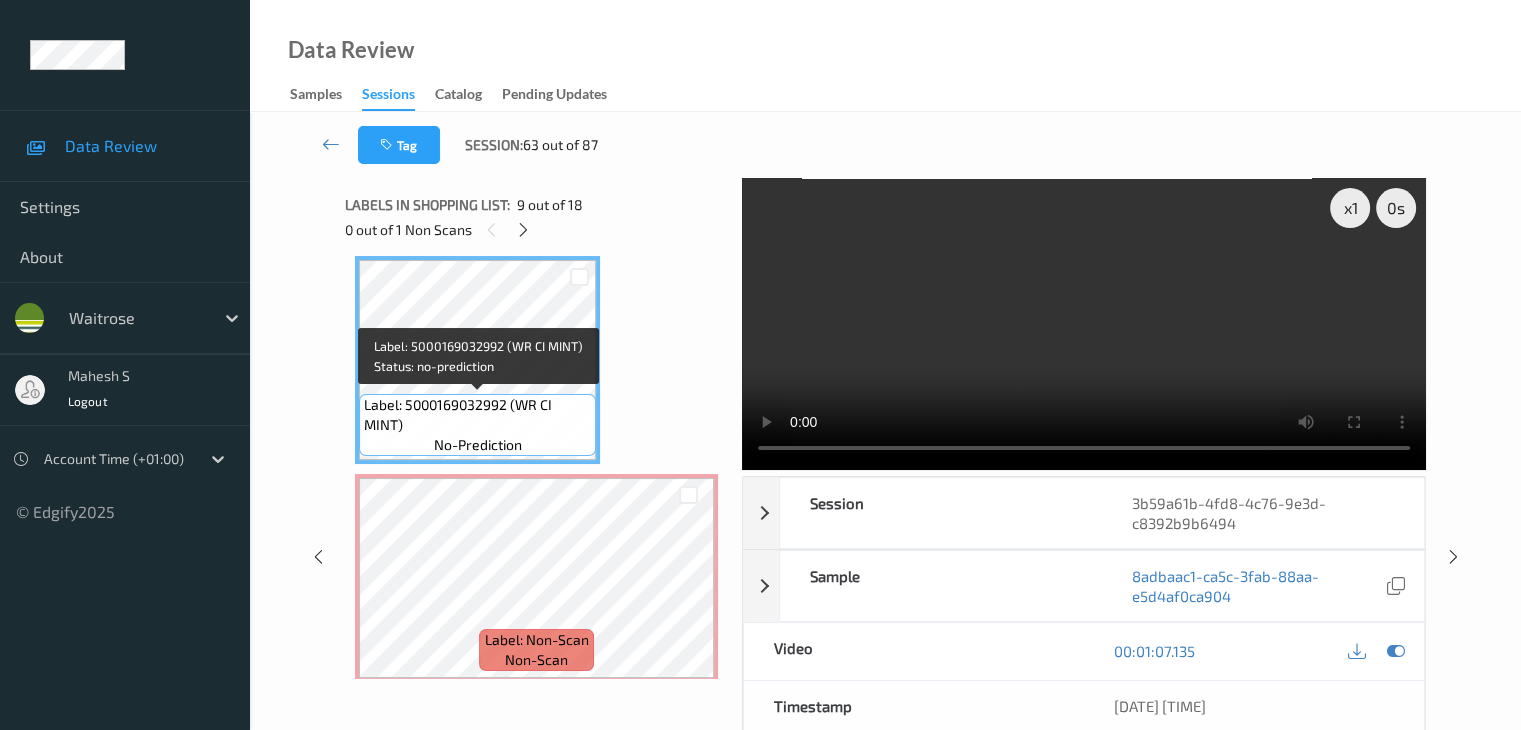 click on "Label: 5000169032992 (WR CI MINT)" at bounding box center (477, 415) 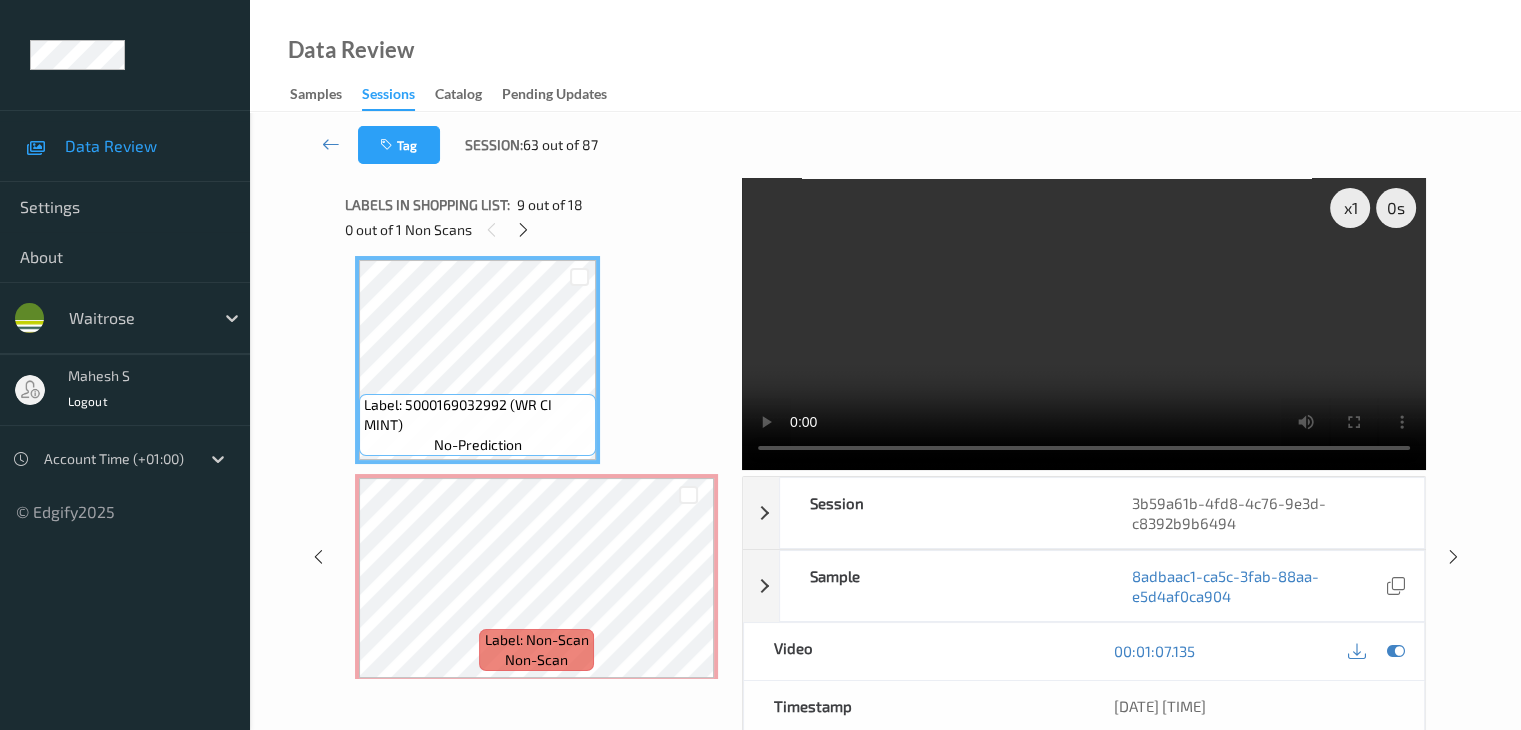 click on "Label: 5000169032992 (WR CI MINT)" at bounding box center [477, 415] 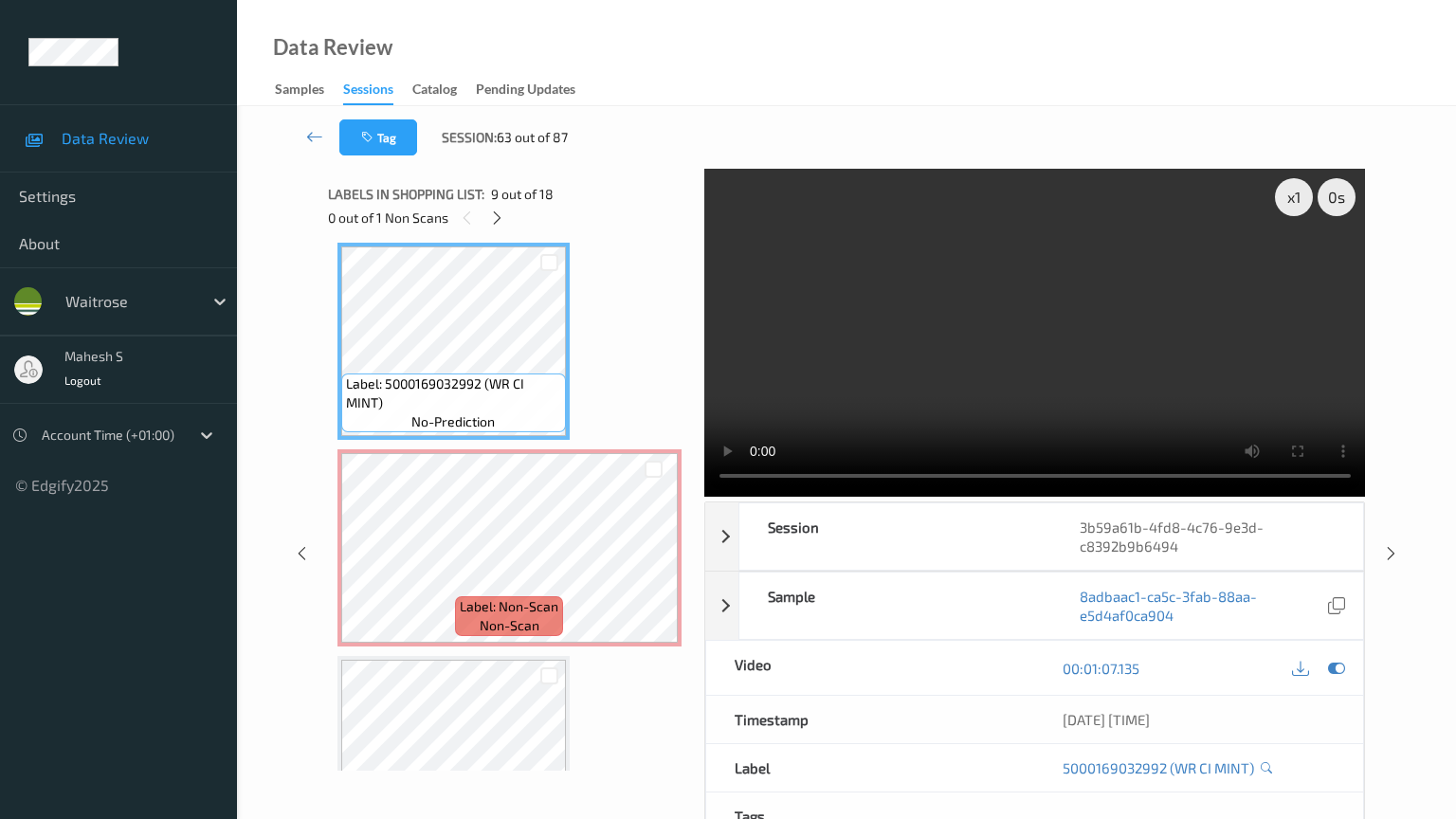 type 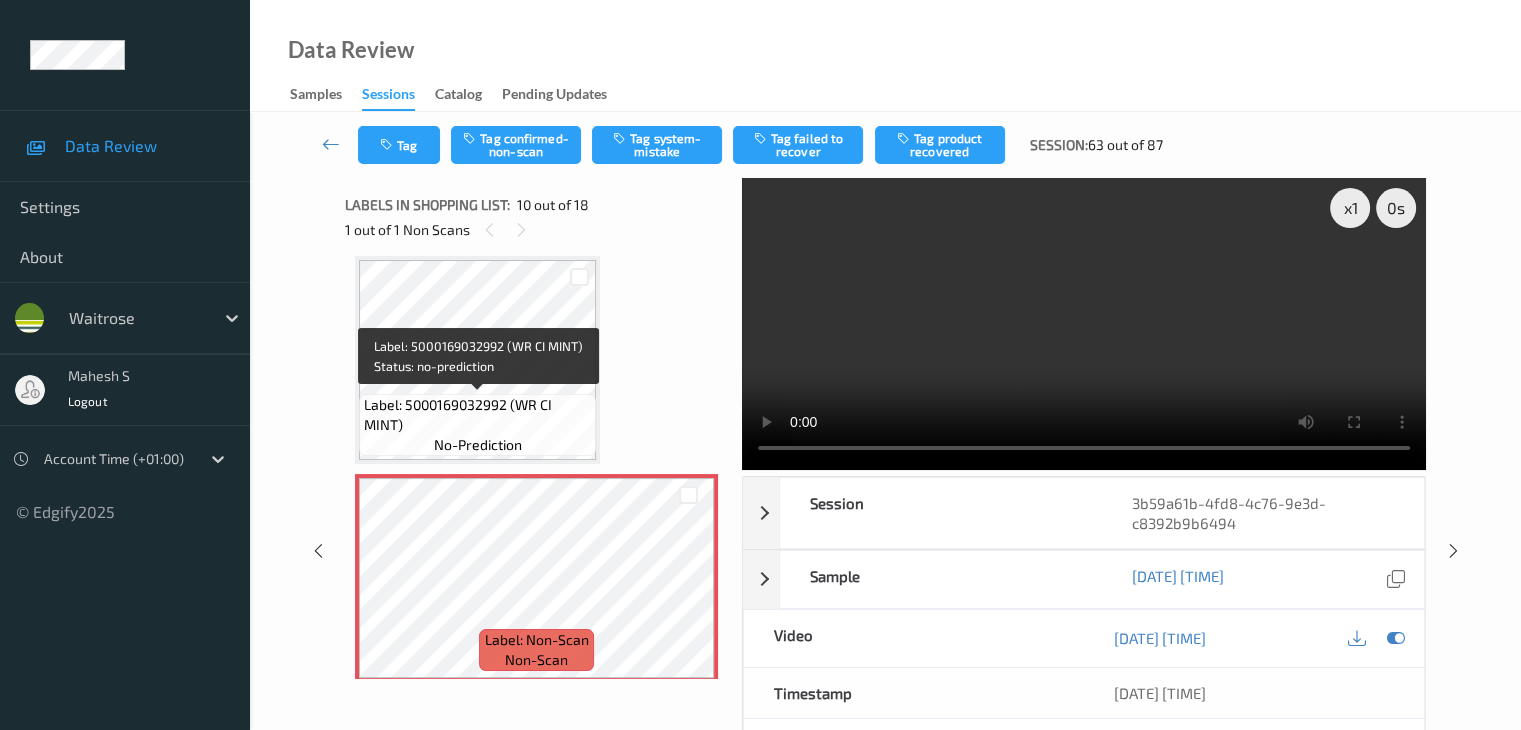 click on "Label: 5000169032992 (WR CI MINT)" at bounding box center [477, 415] 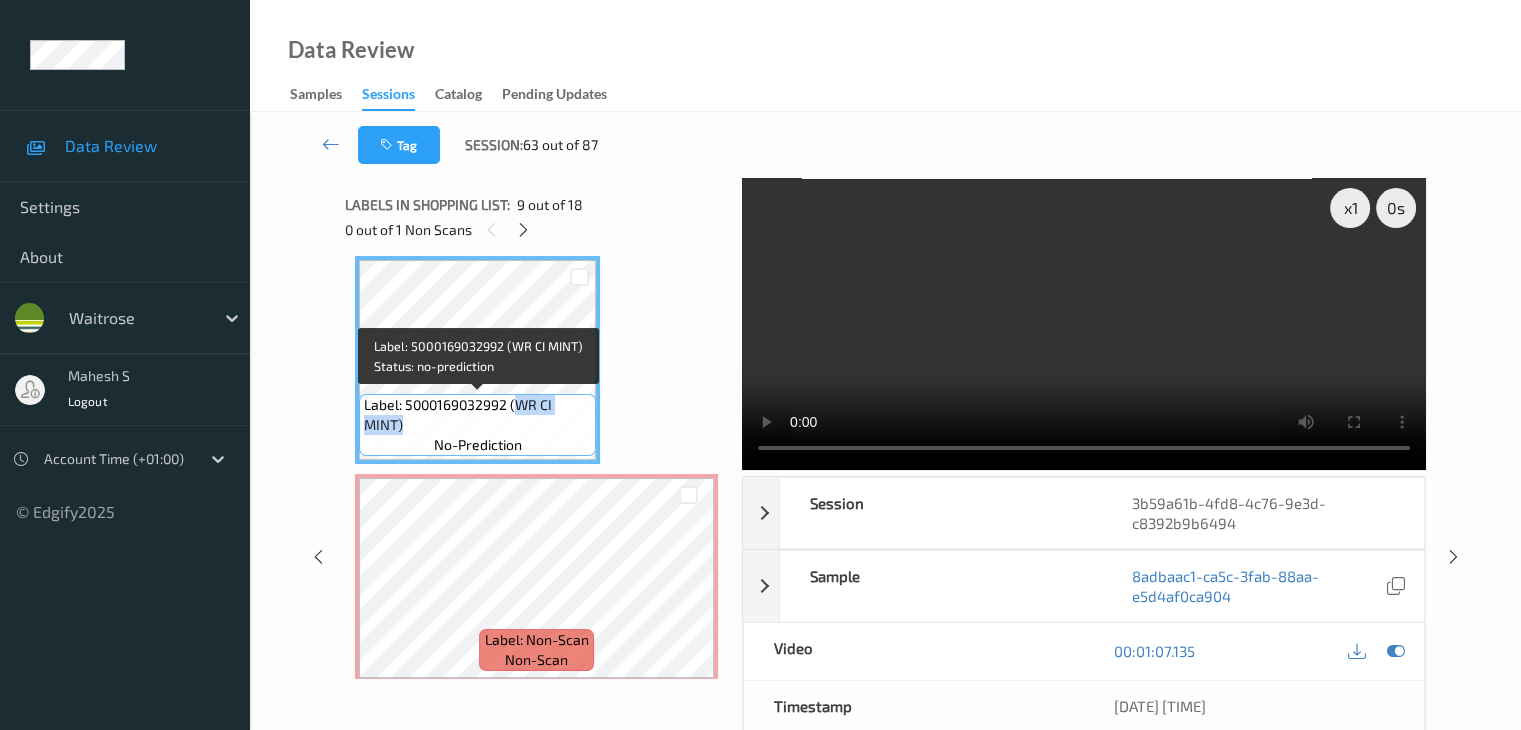 drag, startPoint x: 519, startPoint y: 404, endPoint x: 404, endPoint y: 420, distance: 116.10771 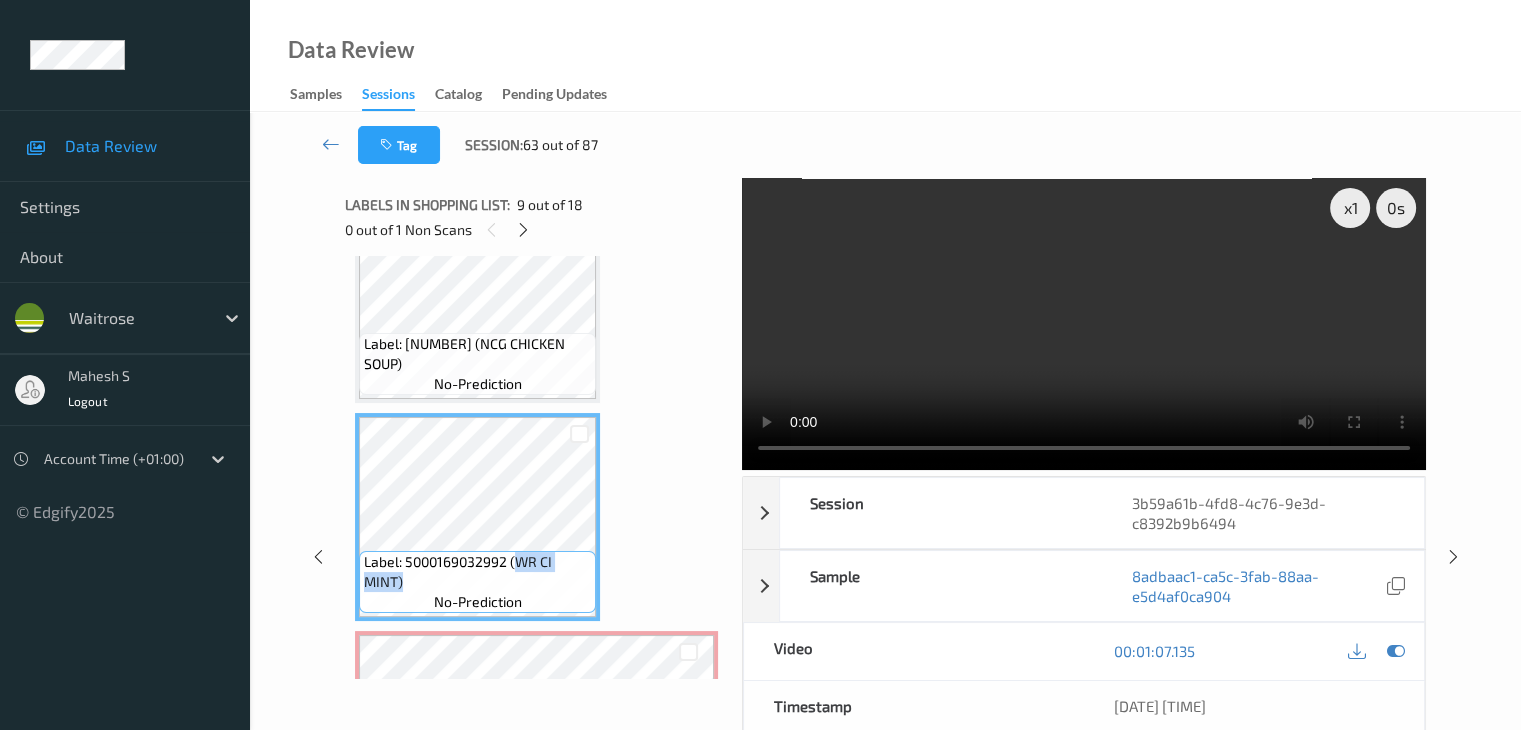scroll, scrollTop: 1554, scrollLeft: 0, axis: vertical 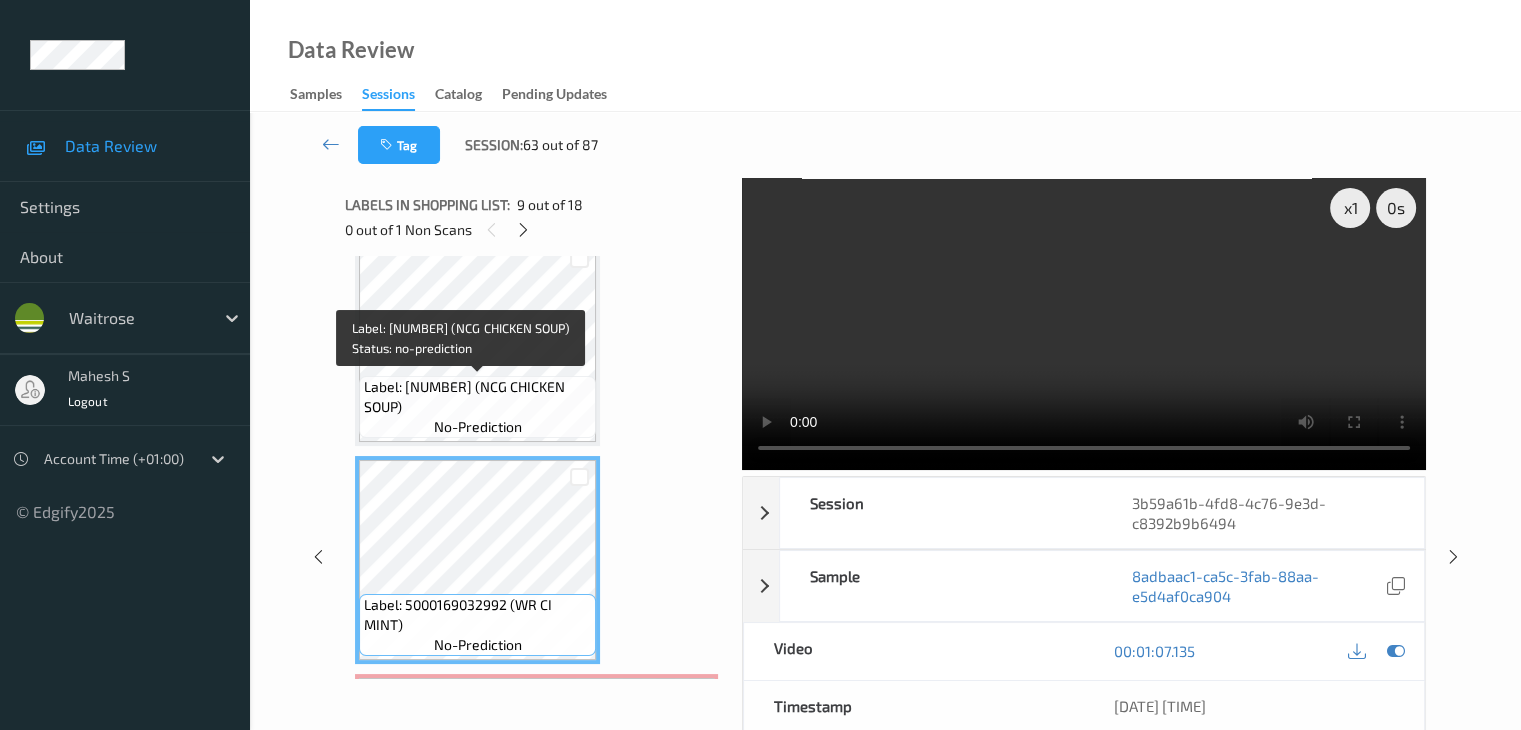 click on "Label: 5056053305703 (NCG CHICKEN SOUP)" at bounding box center (477, 397) 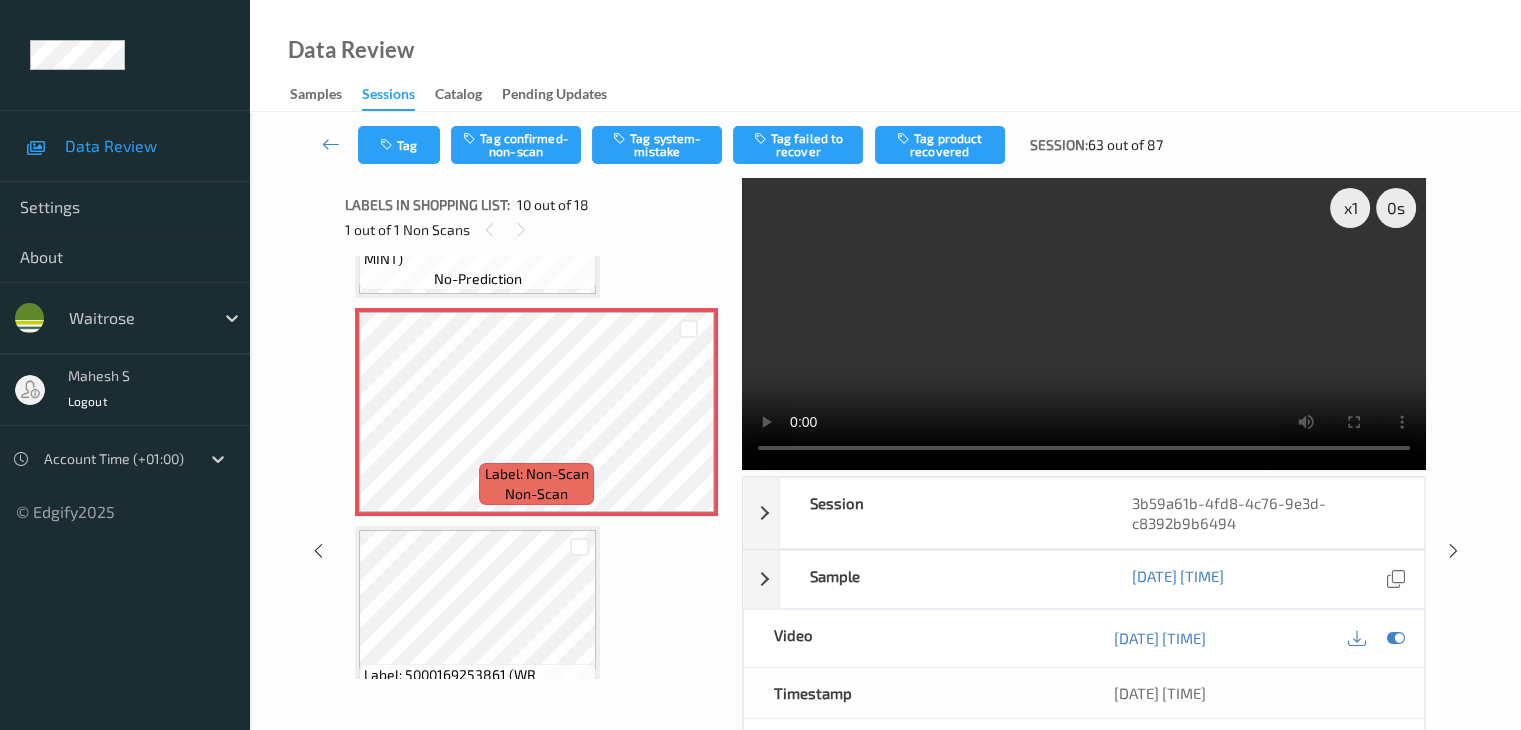 scroll, scrollTop: 1954, scrollLeft: 0, axis: vertical 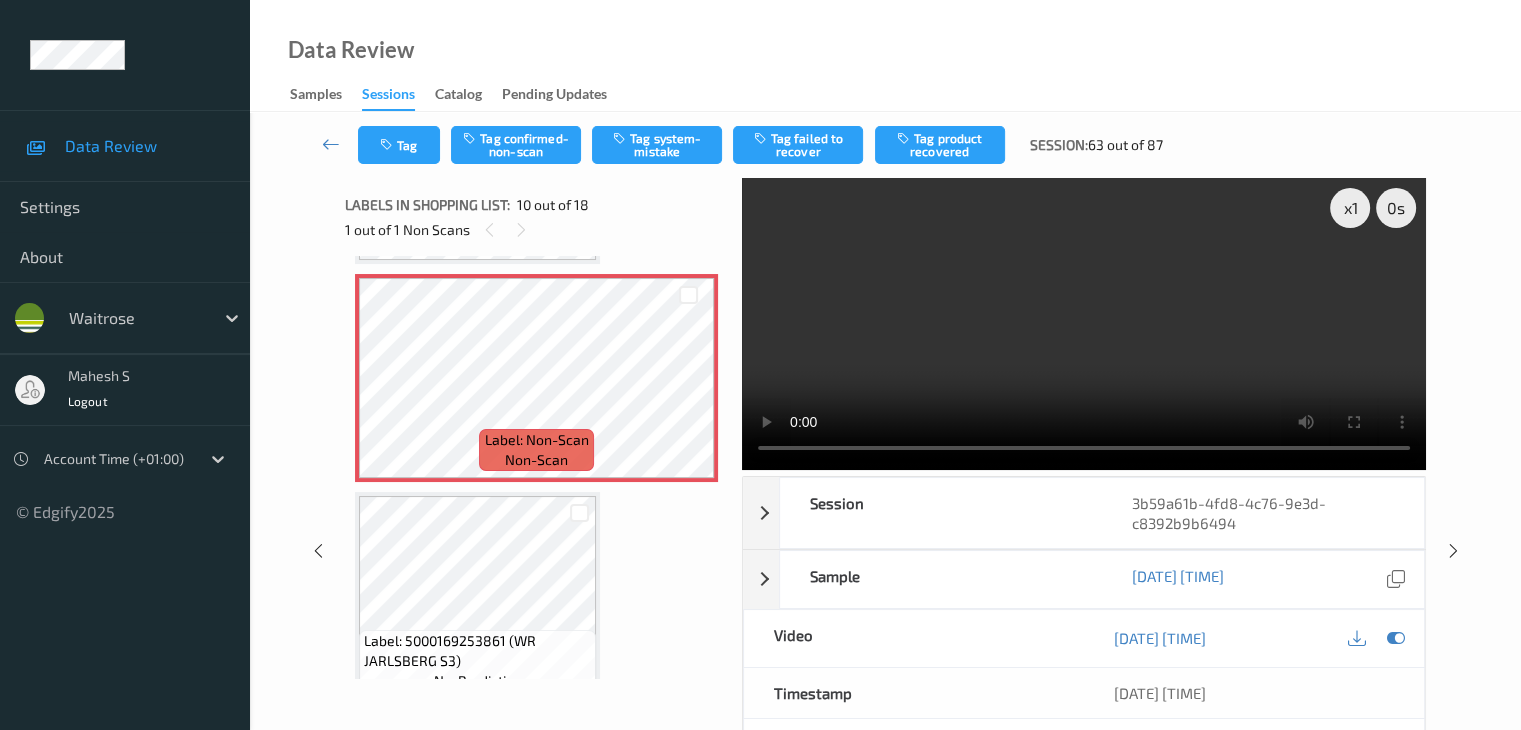 click at bounding box center (579, 512) 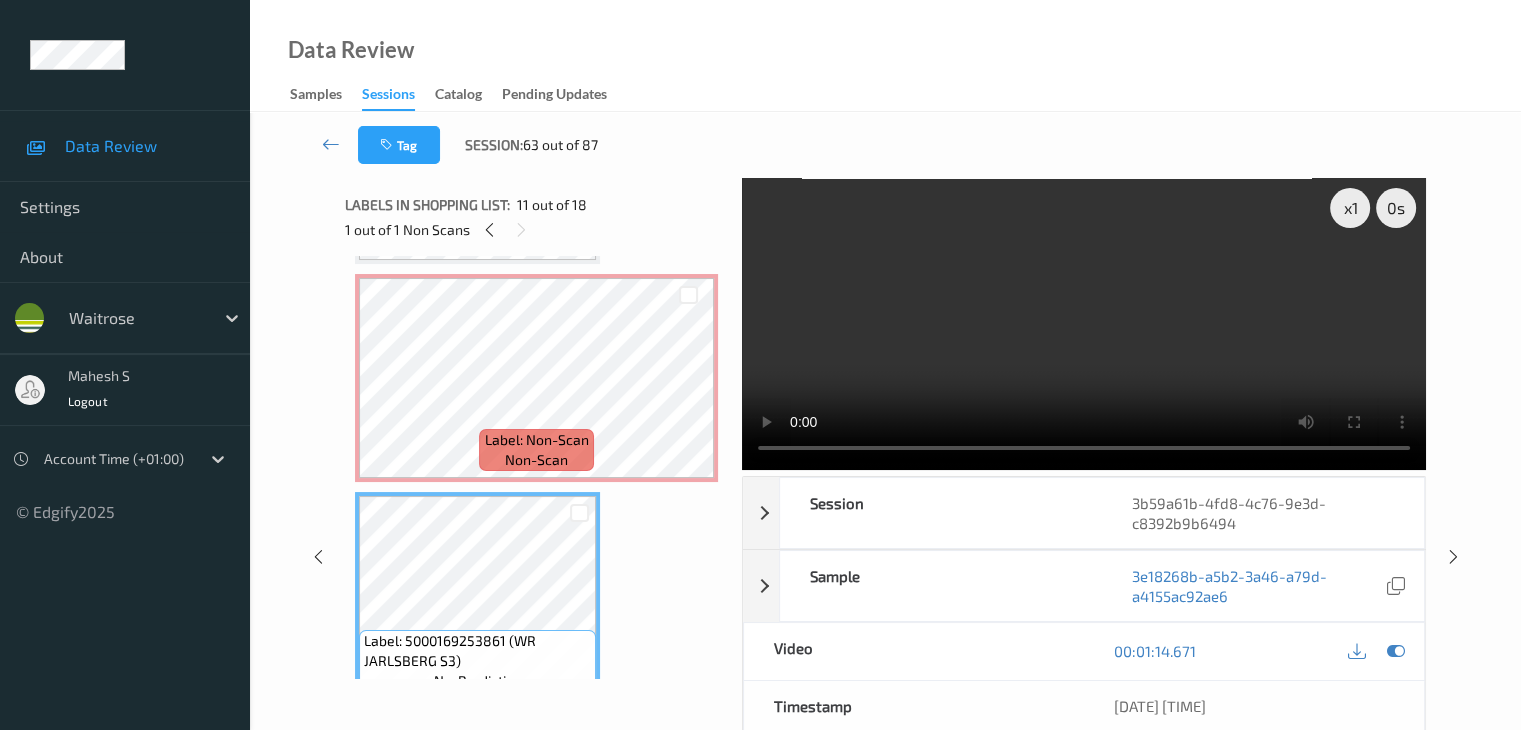 click at bounding box center (579, 512) 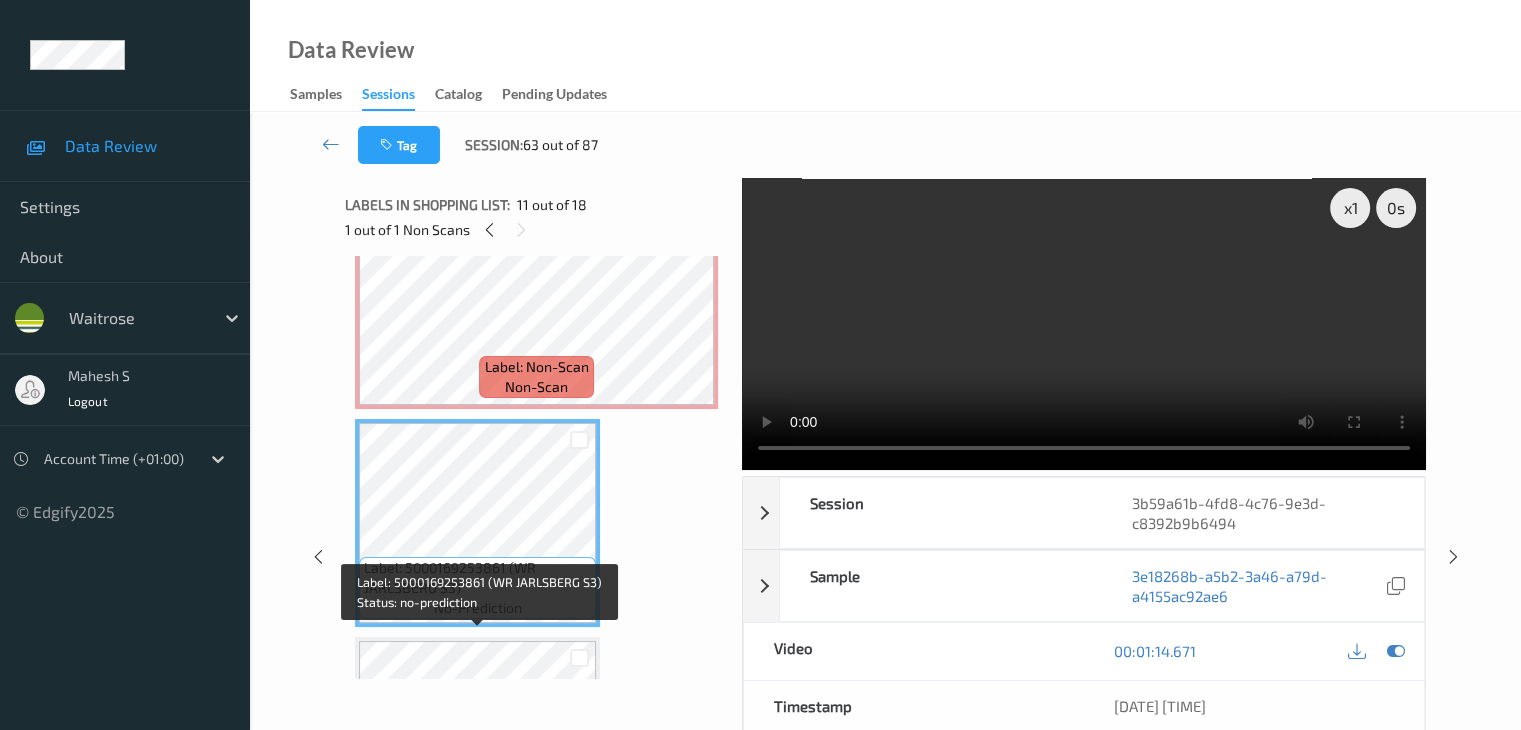 scroll, scrollTop: 2054, scrollLeft: 0, axis: vertical 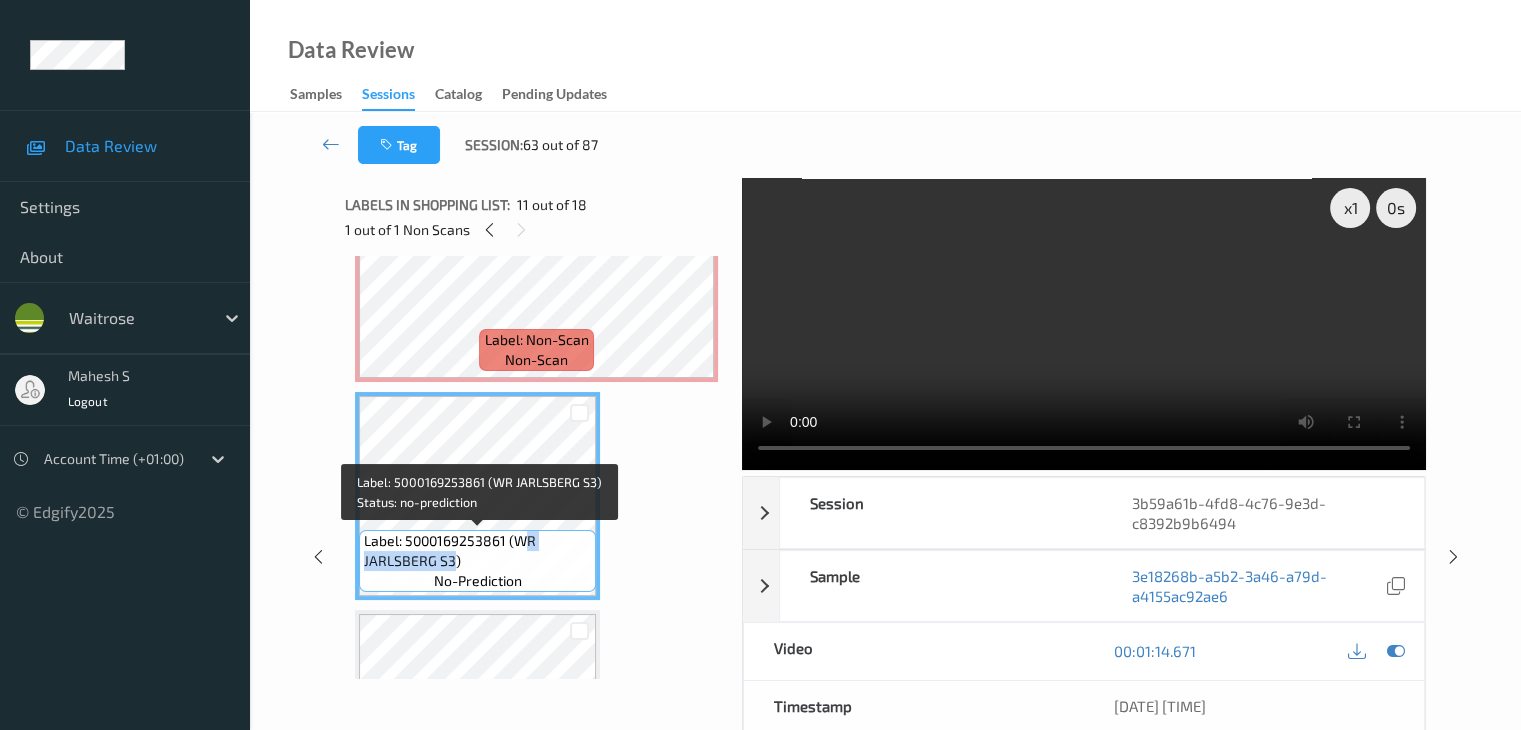 drag, startPoint x: 520, startPoint y: 539, endPoint x: 452, endPoint y: 560, distance: 71.168816 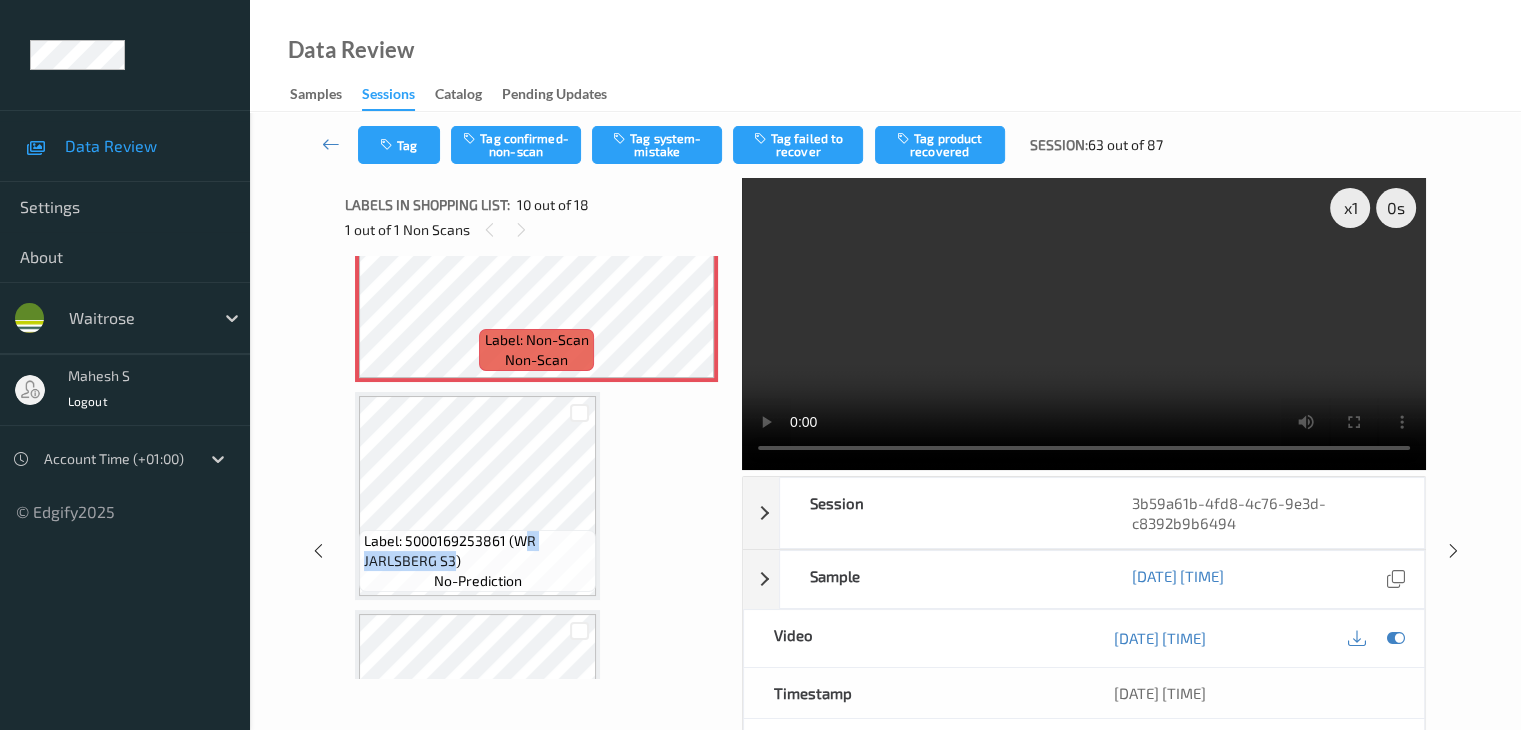 scroll, scrollTop: 1854, scrollLeft: 0, axis: vertical 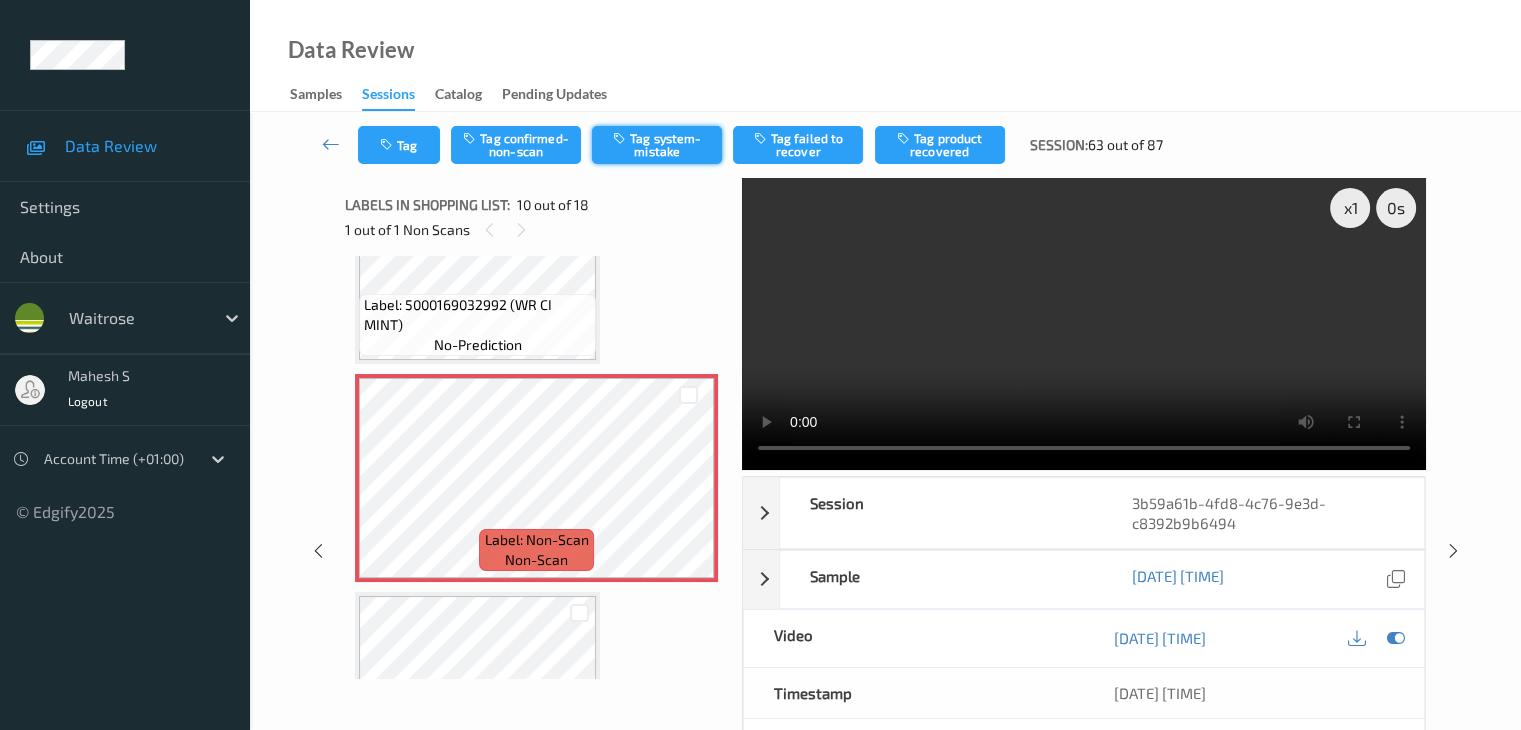 click on "Tag   system-mistake" at bounding box center [657, 145] 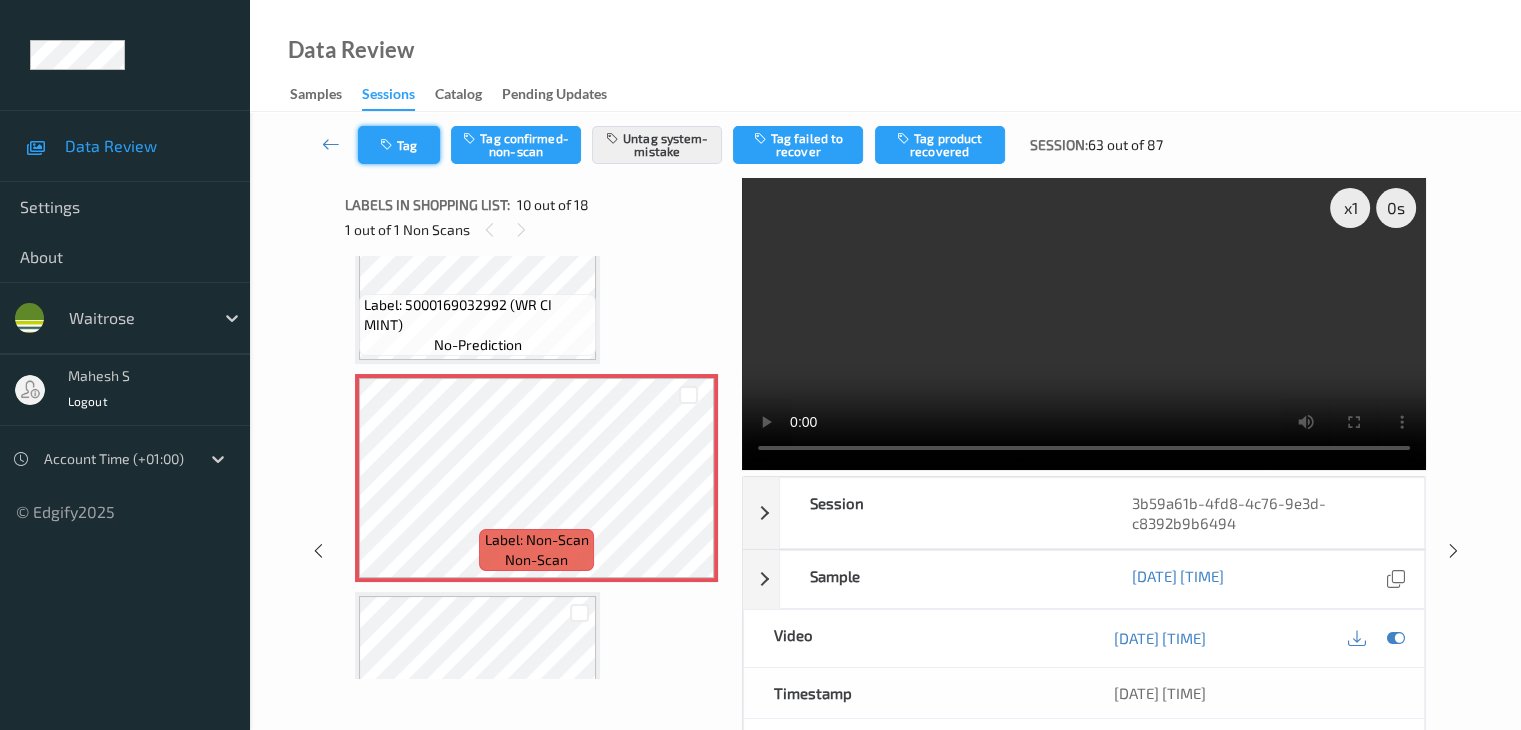 click at bounding box center [388, 145] 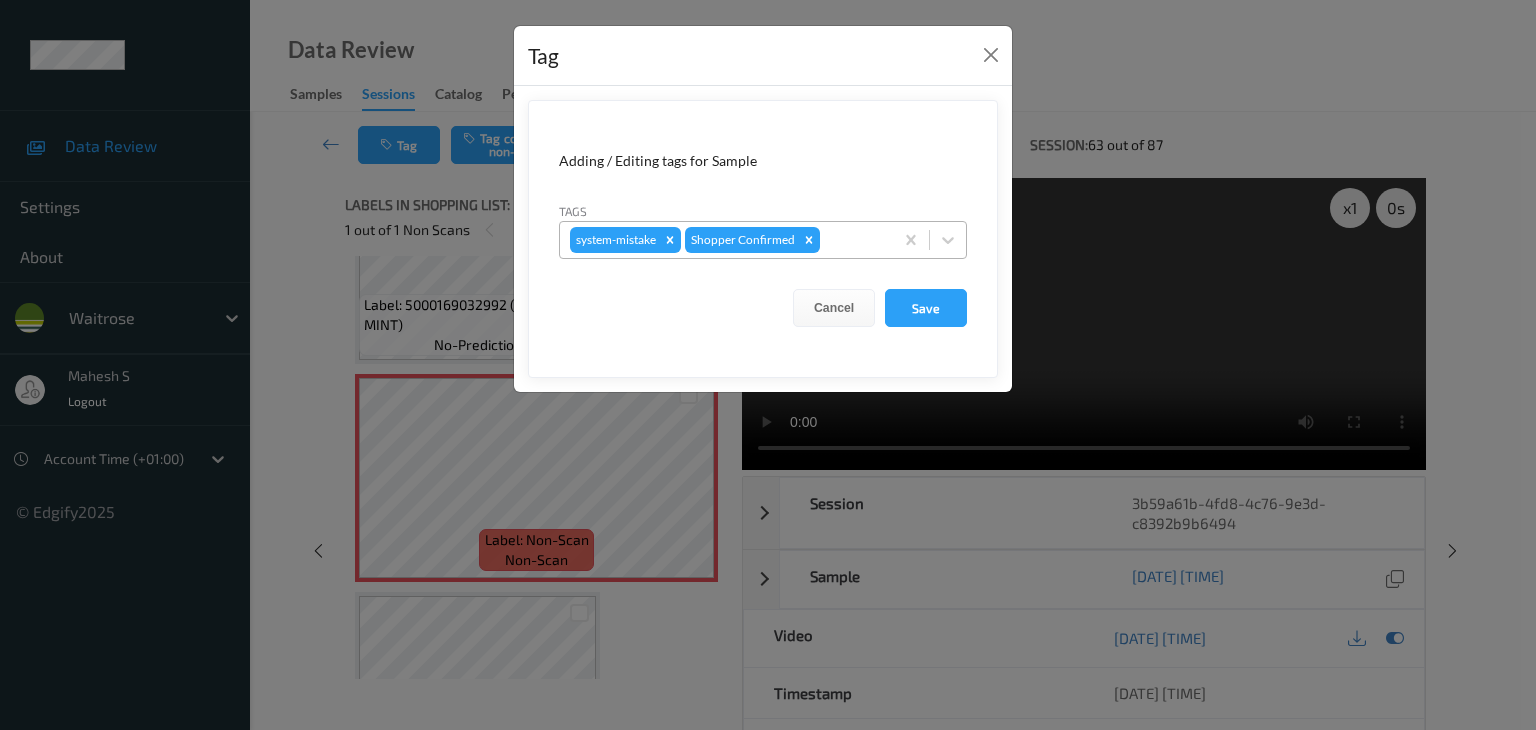 click at bounding box center (853, 240) 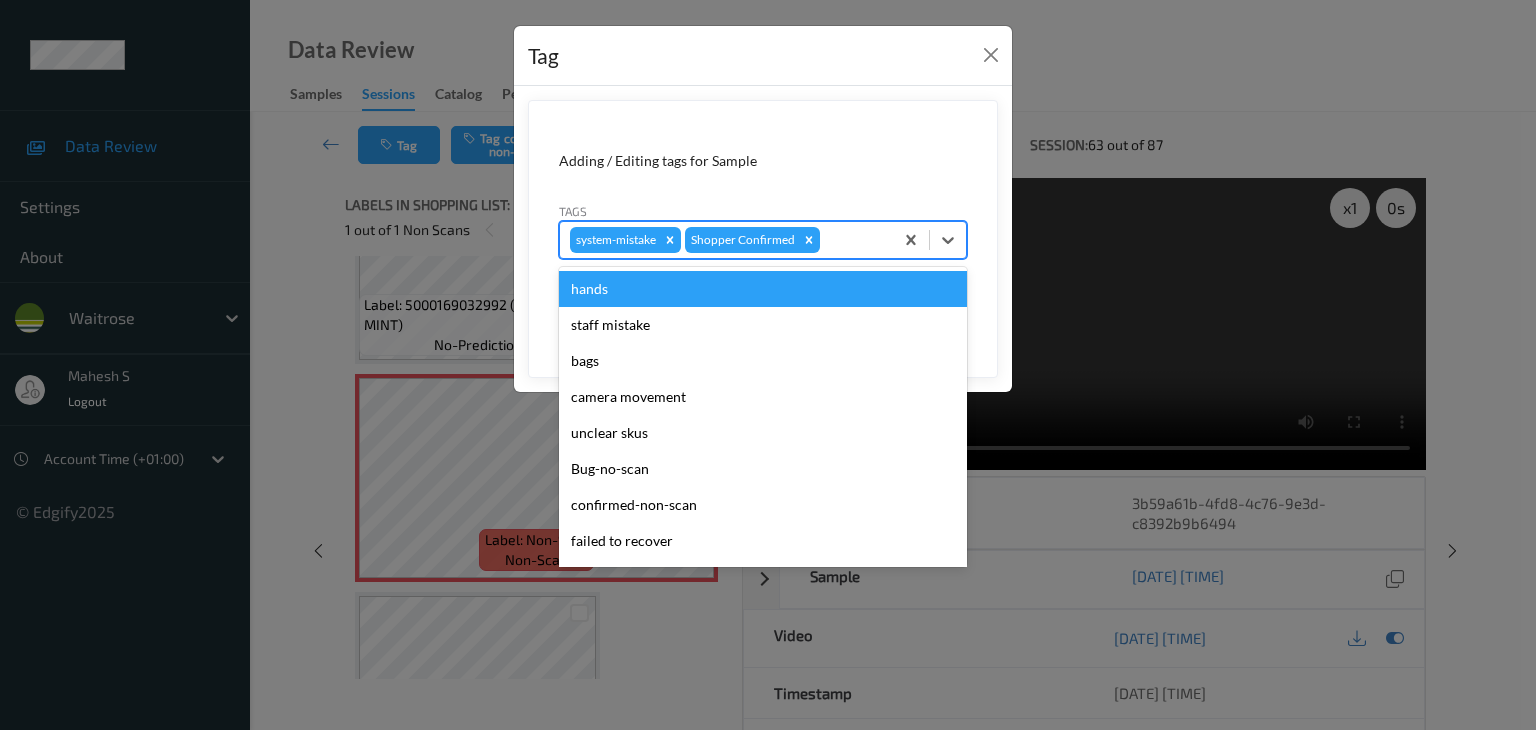 type on "u" 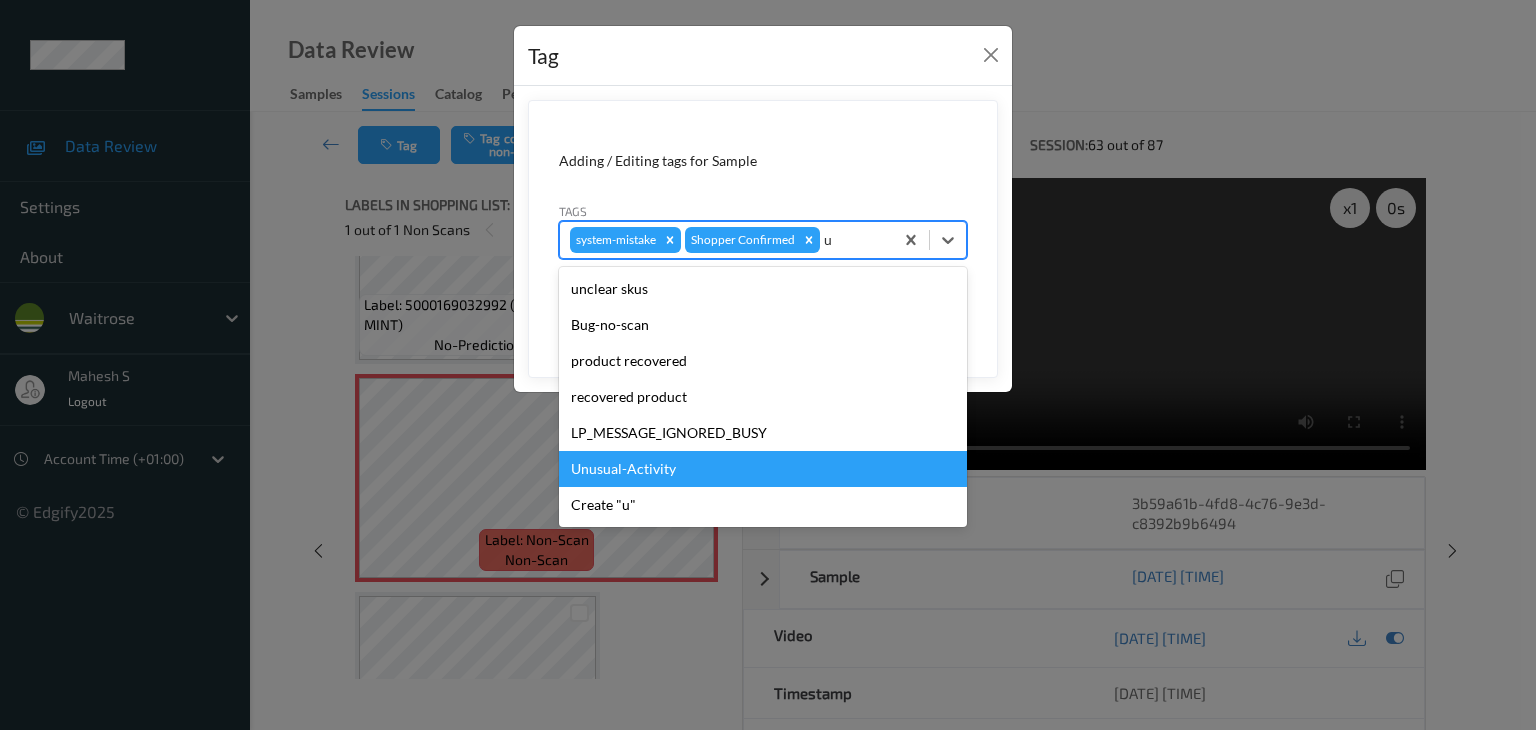 click on "Unusual-Activity" at bounding box center (763, 469) 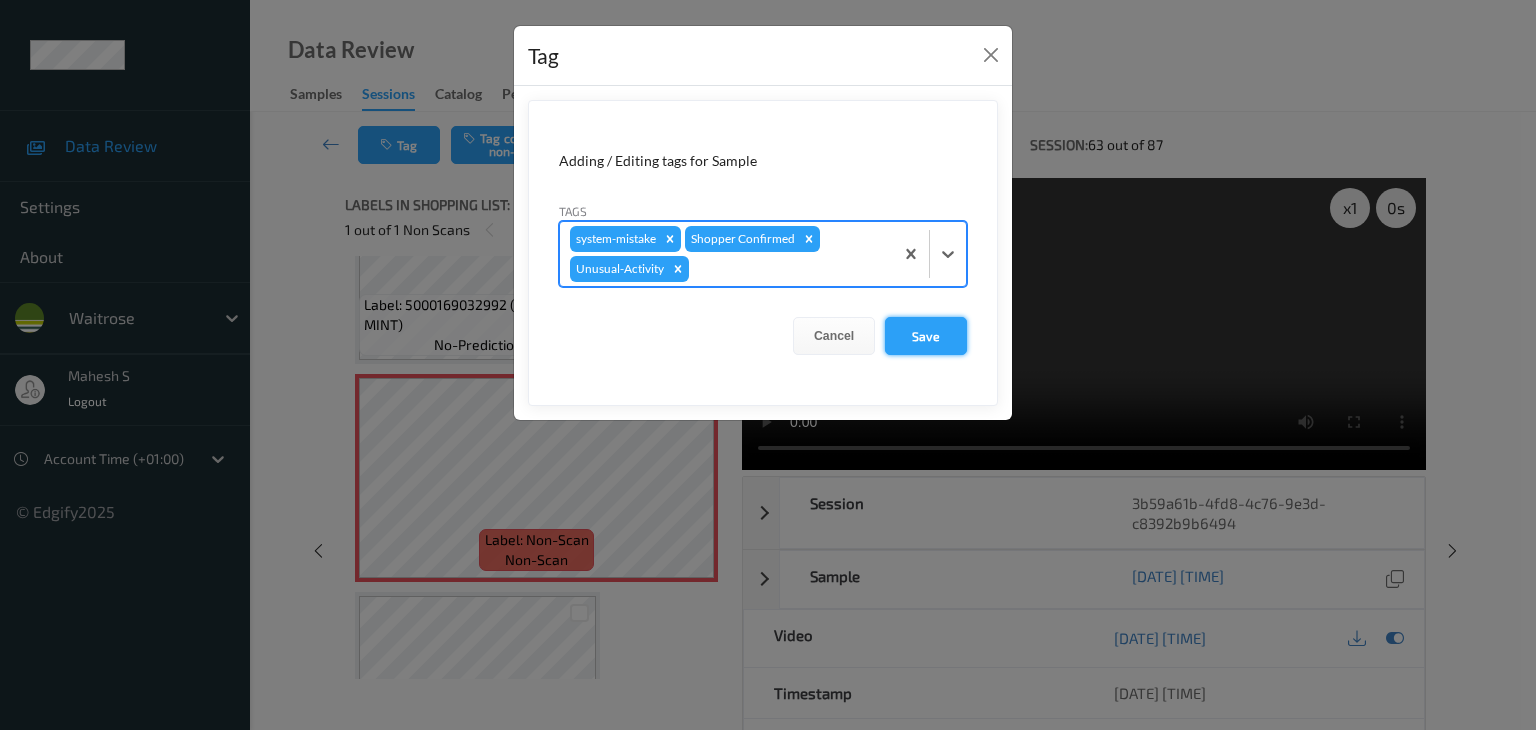 click on "Save" at bounding box center (926, 336) 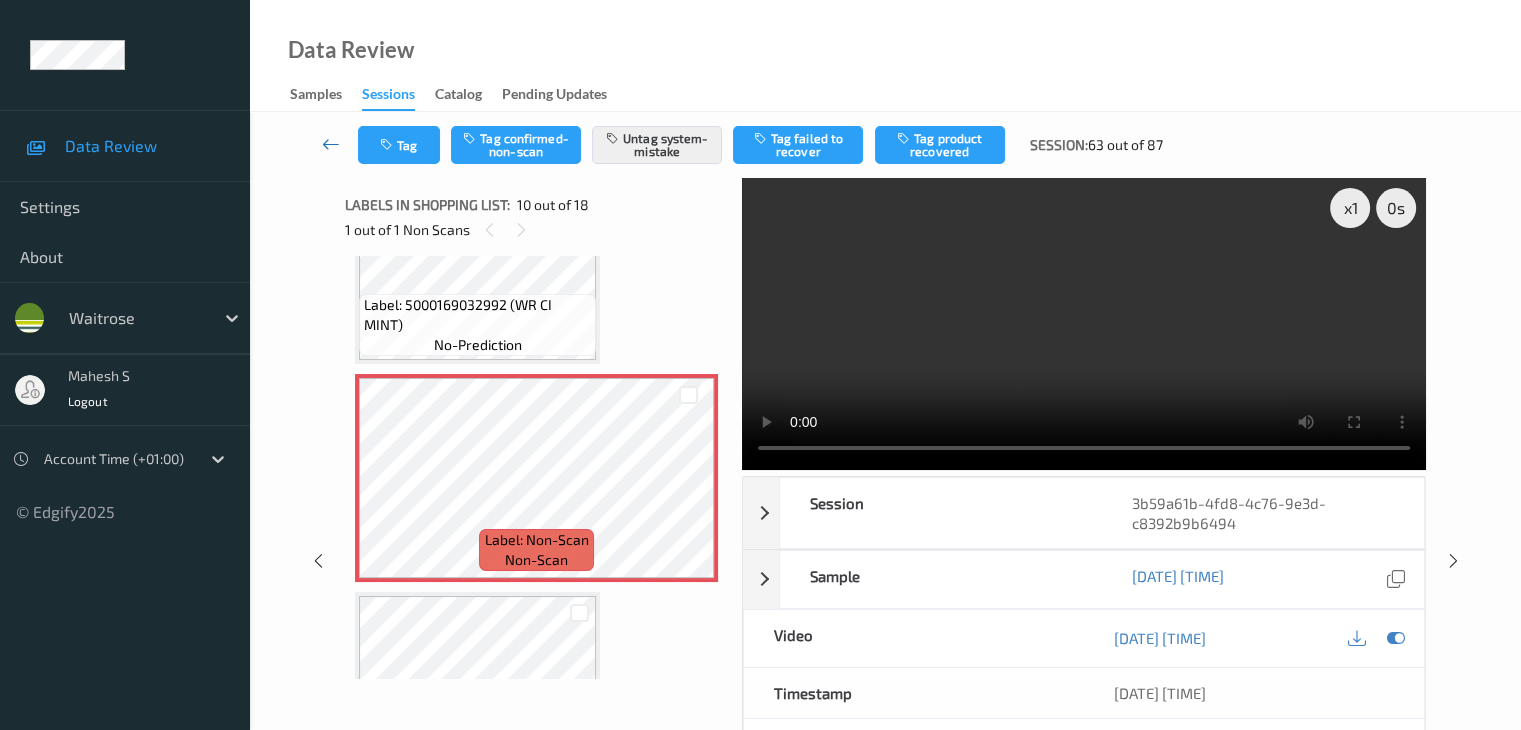 click at bounding box center [331, 144] 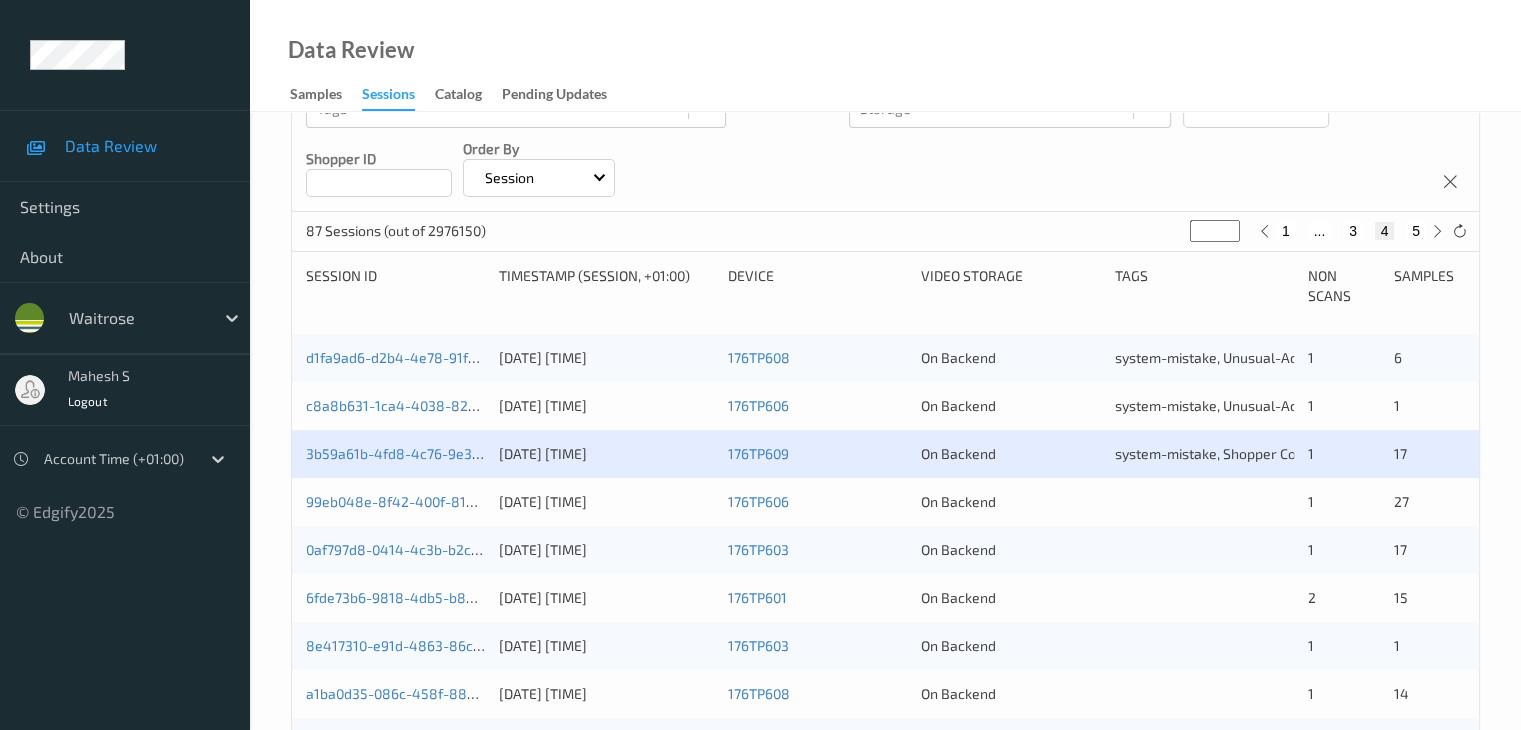 scroll, scrollTop: 300, scrollLeft: 0, axis: vertical 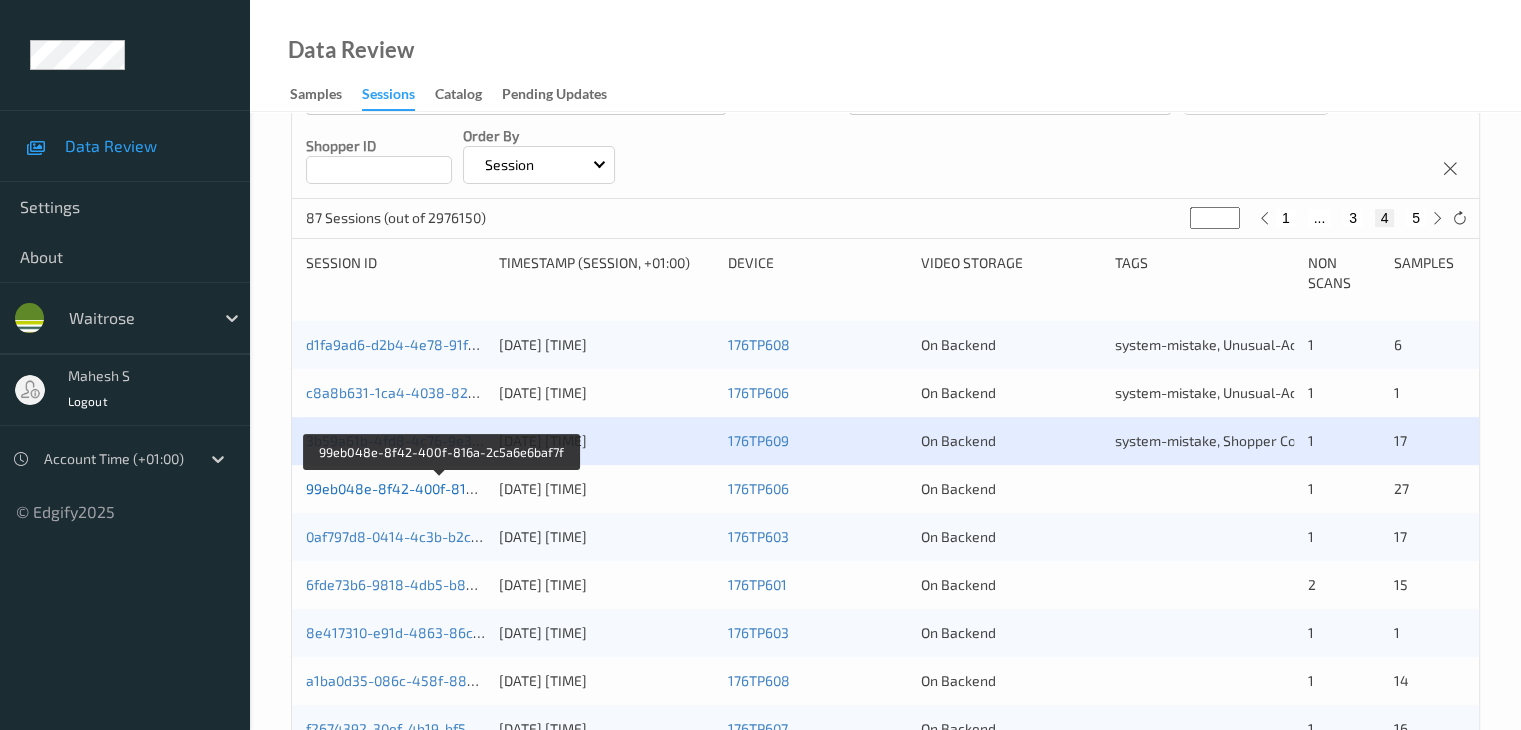 click on "99eb048e-8f42-400f-816a-2c5a6e6baf7f" at bounding box center (441, 488) 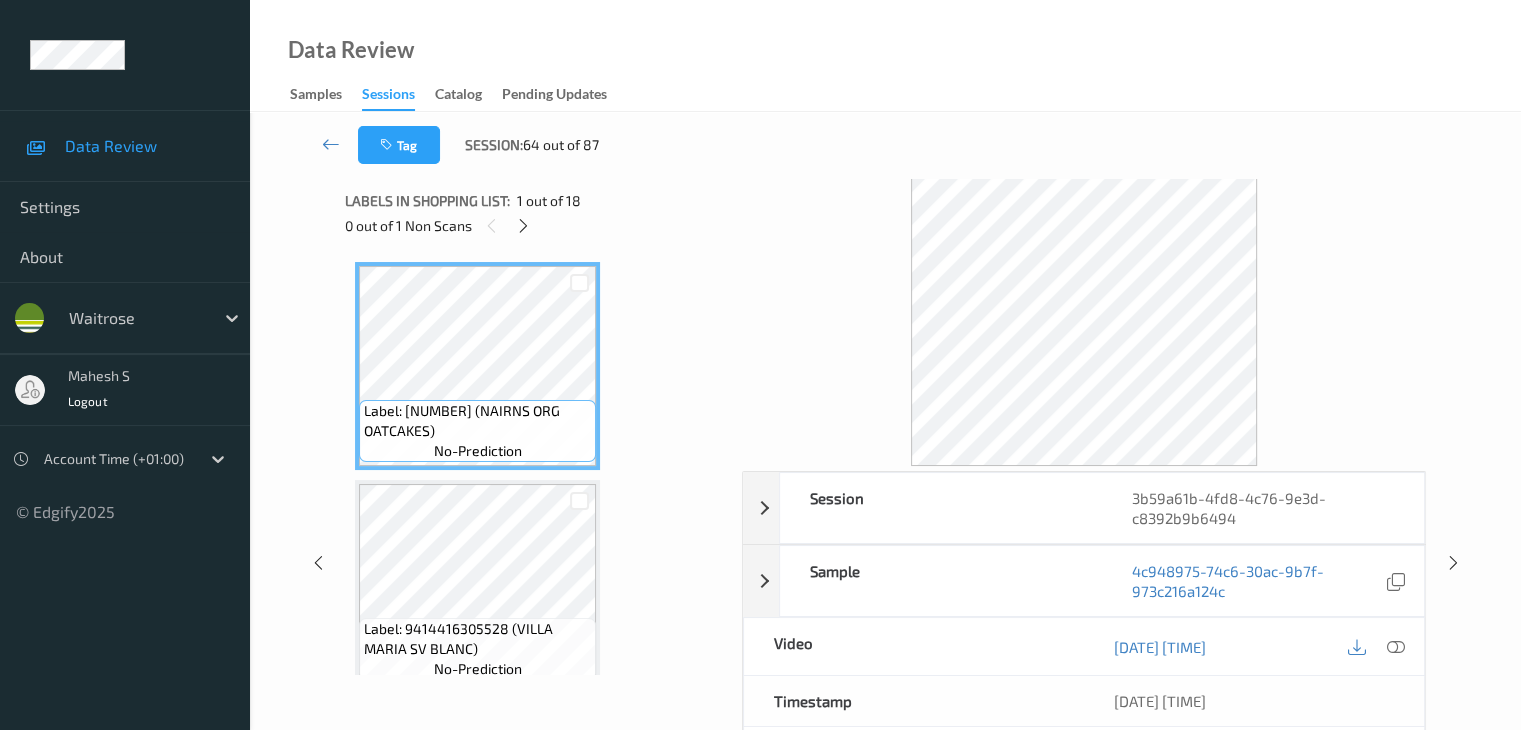 scroll, scrollTop: 0, scrollLeft: 0, axis: both 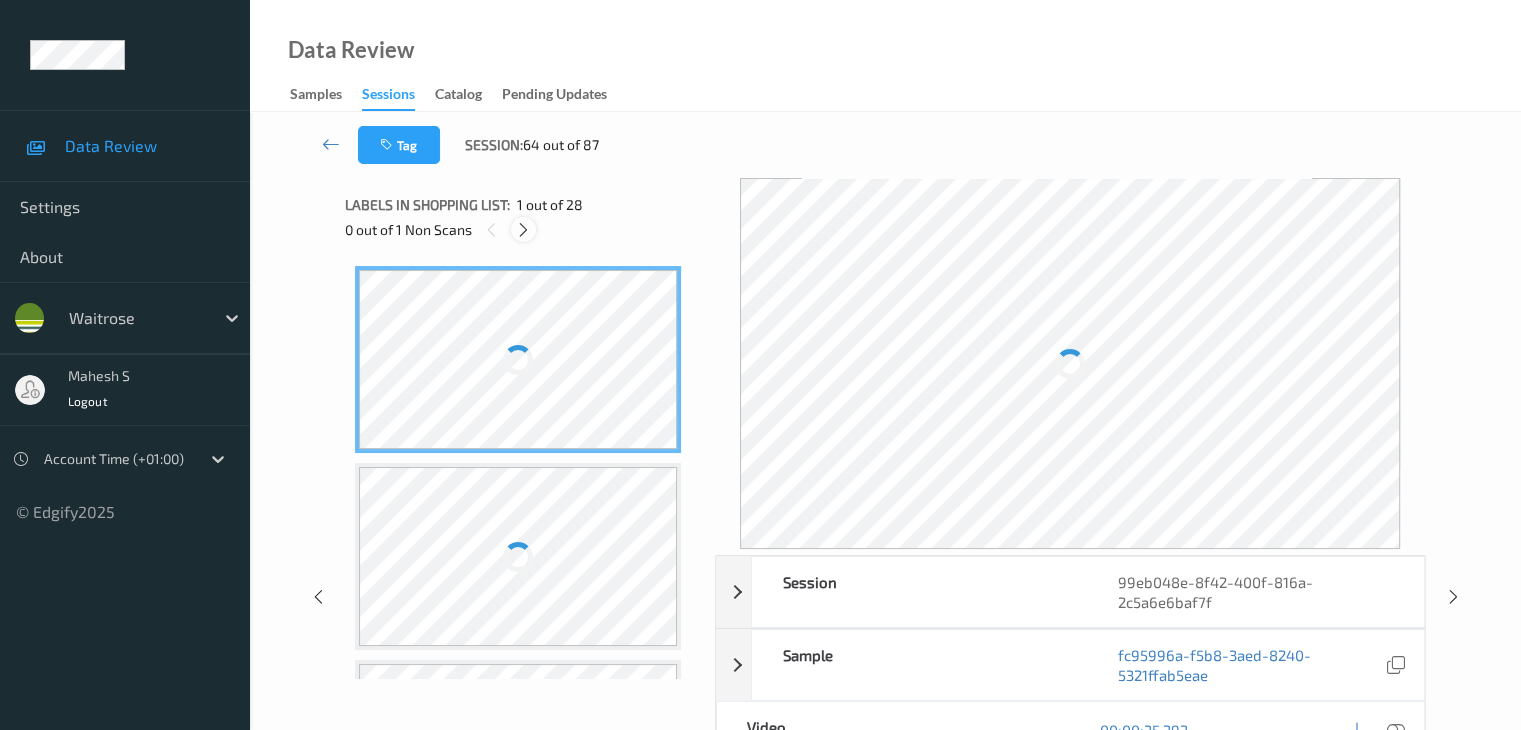 click at bounding box center [523, 230] 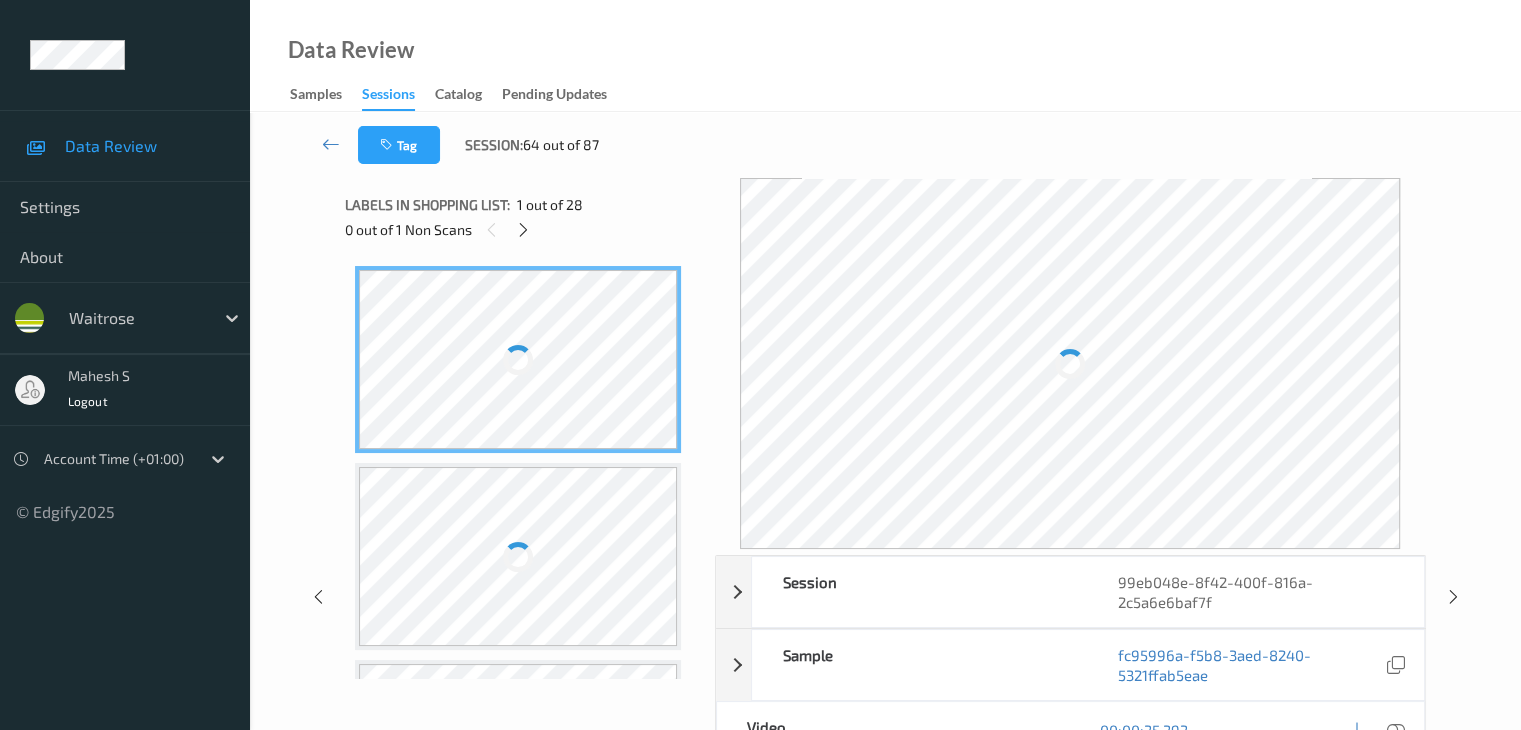 scroll, scrollTop: 3552, scrollLeft: 0, axis: vertical 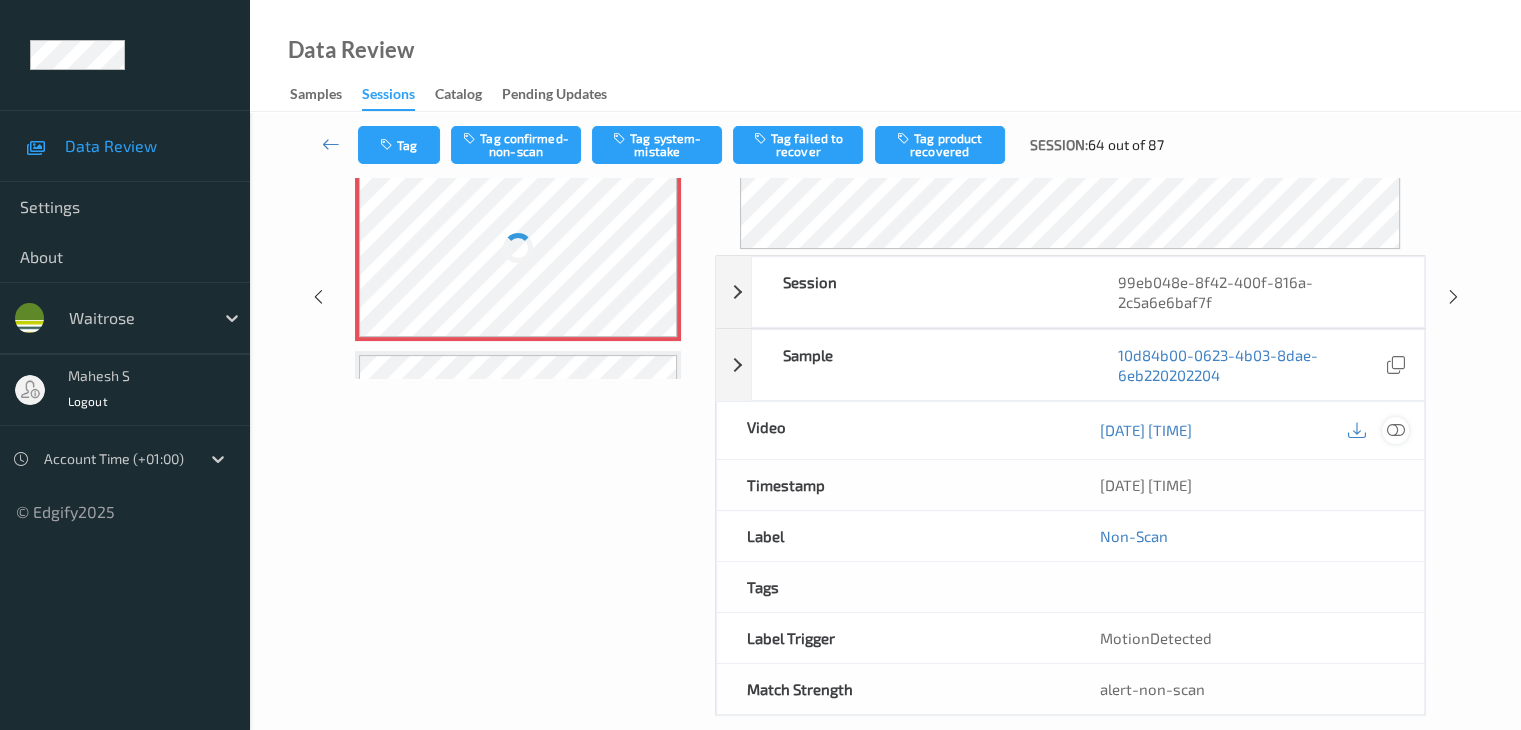 click at bounding box center [1395, 430] 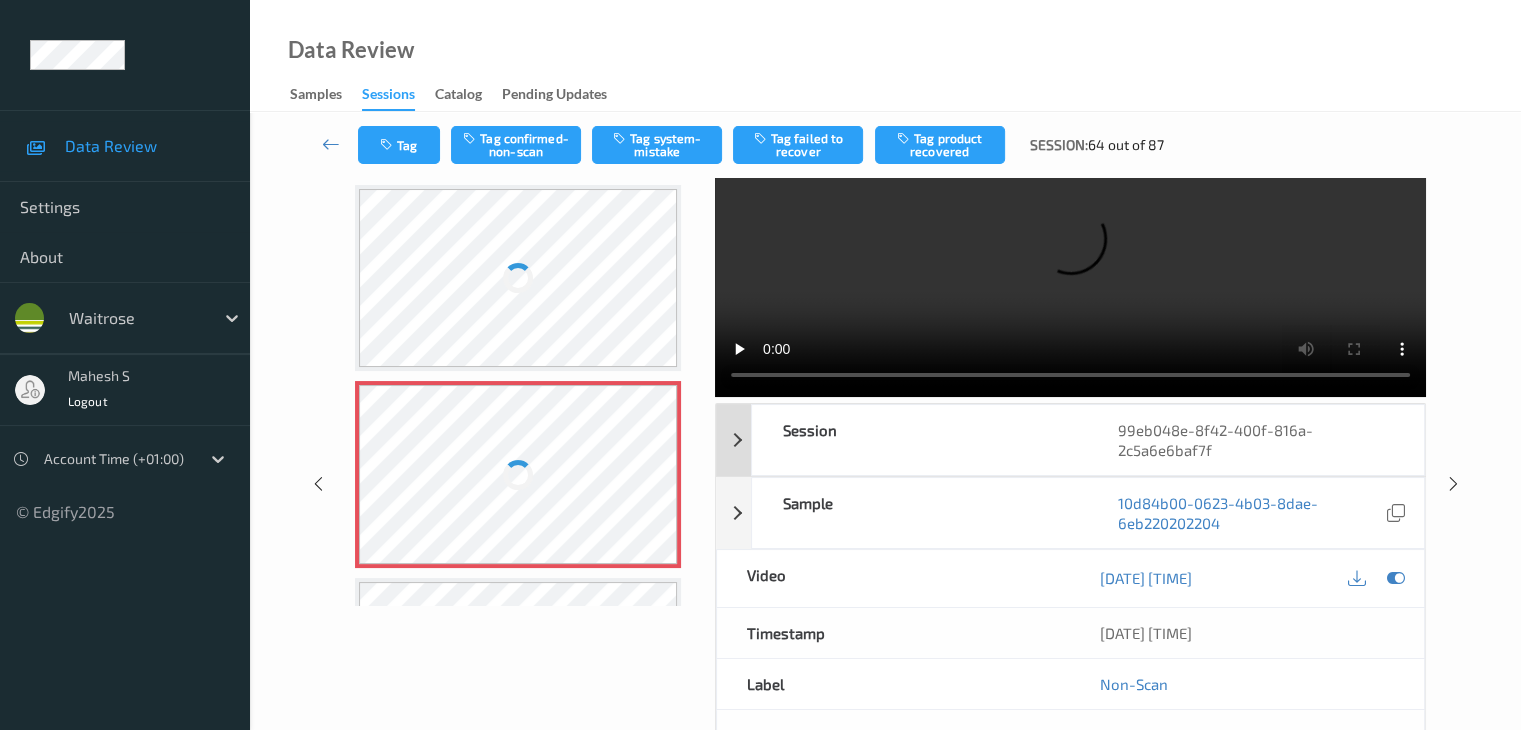 scroll, scrollTop: 0, scrollLeft: 0, axis: both 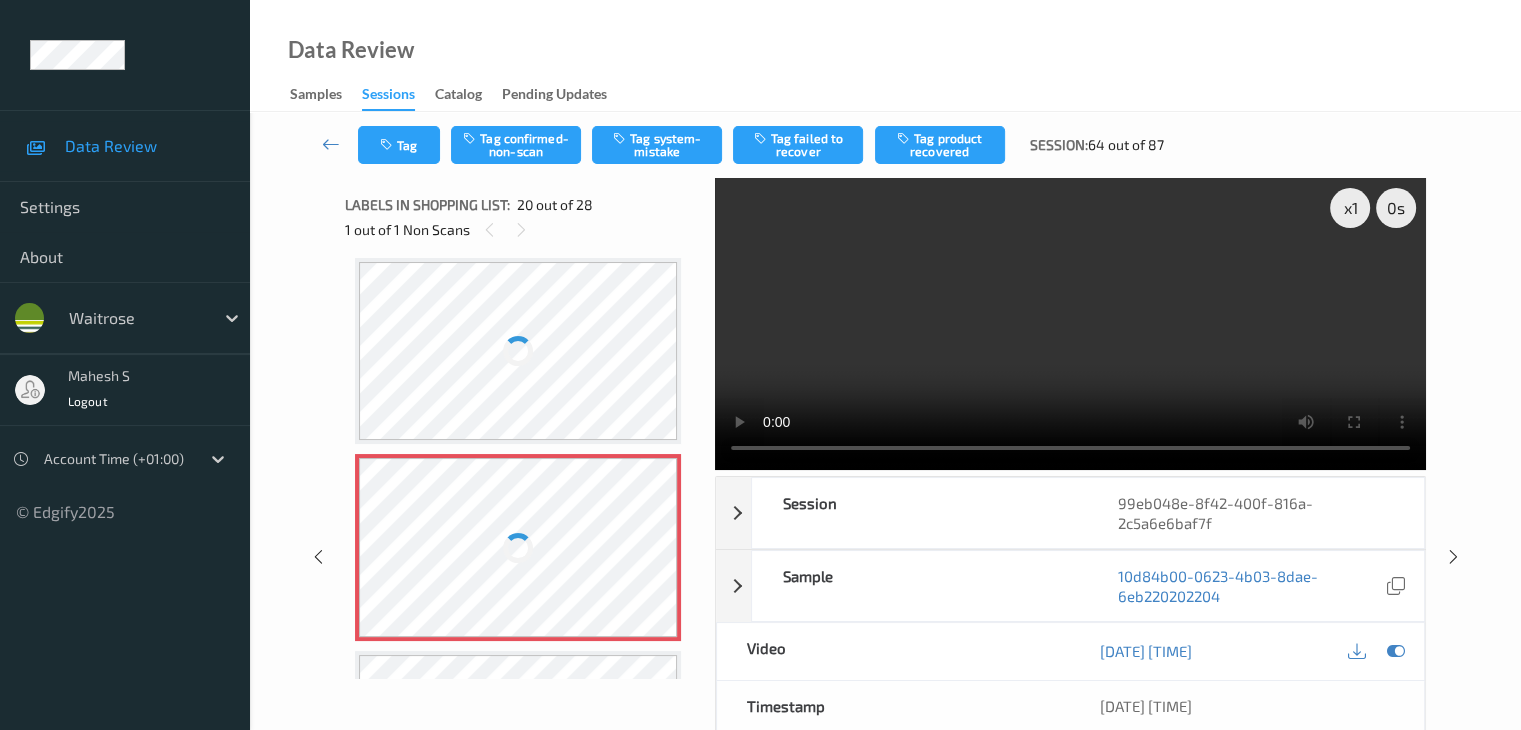click at bounding box center (518, 351) 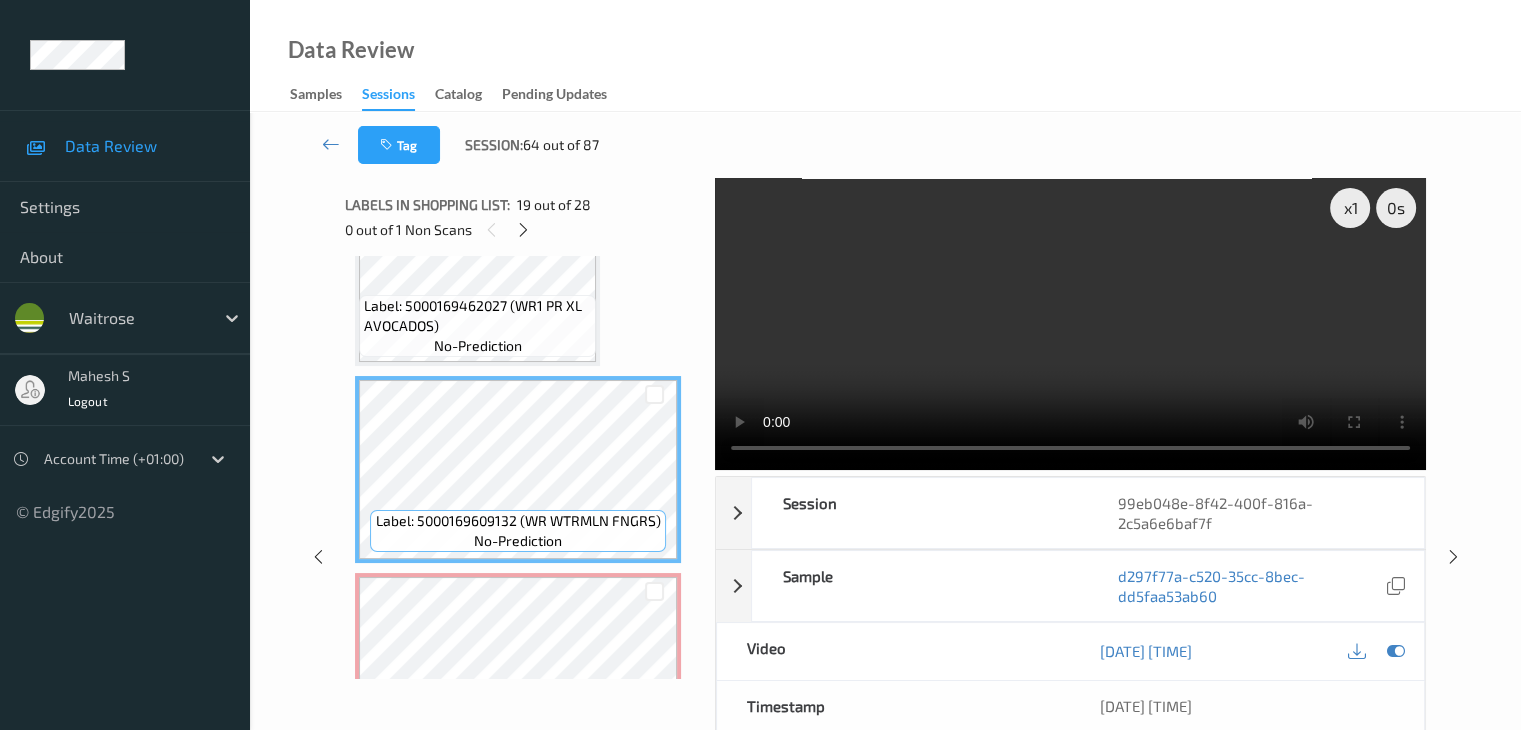 scroll, scrollTop: 3752, scrollLeft: 0, axis: vertical 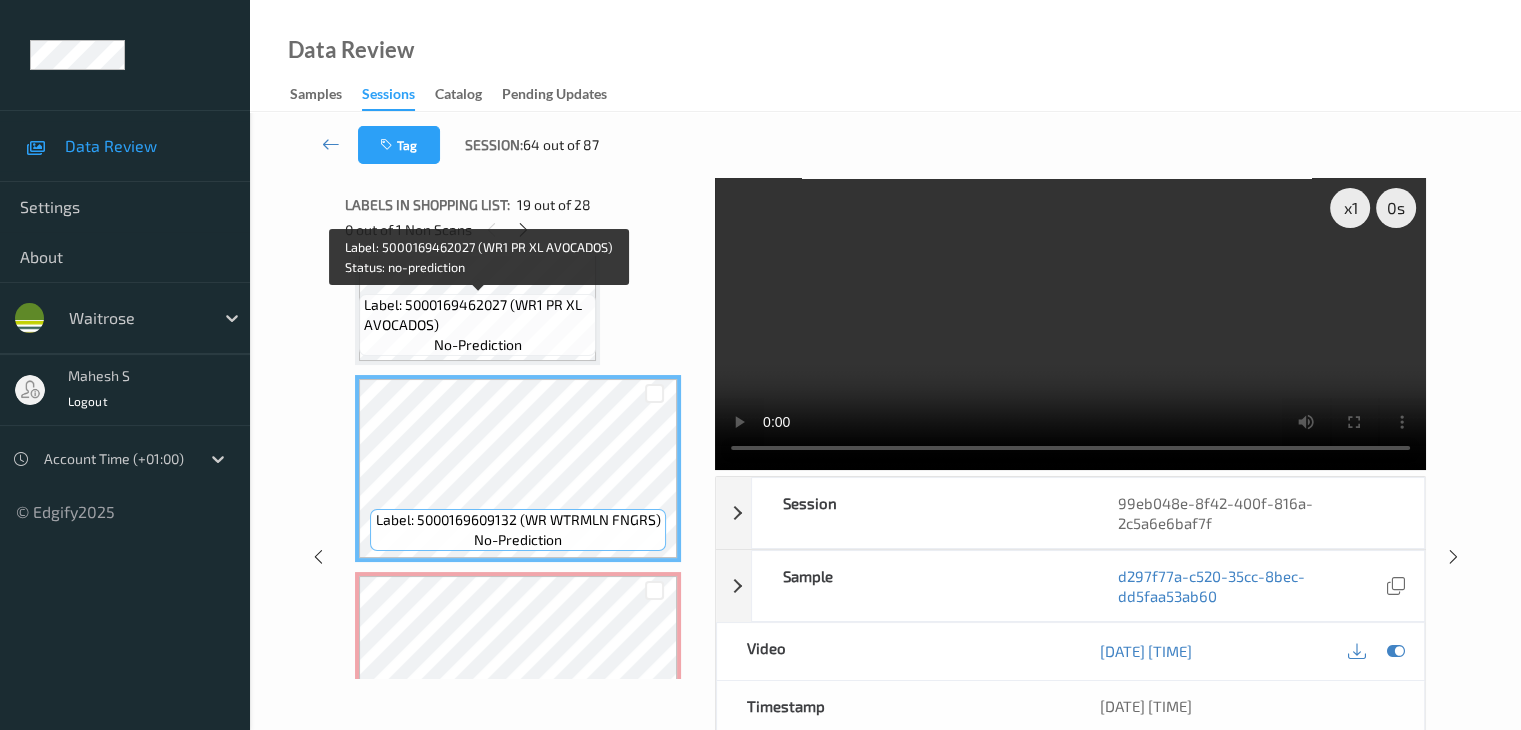 click on "Label: 5000169462027 (WR1 PR XL AVOCADOS) no-prediction" at bounding box center [477, 325] 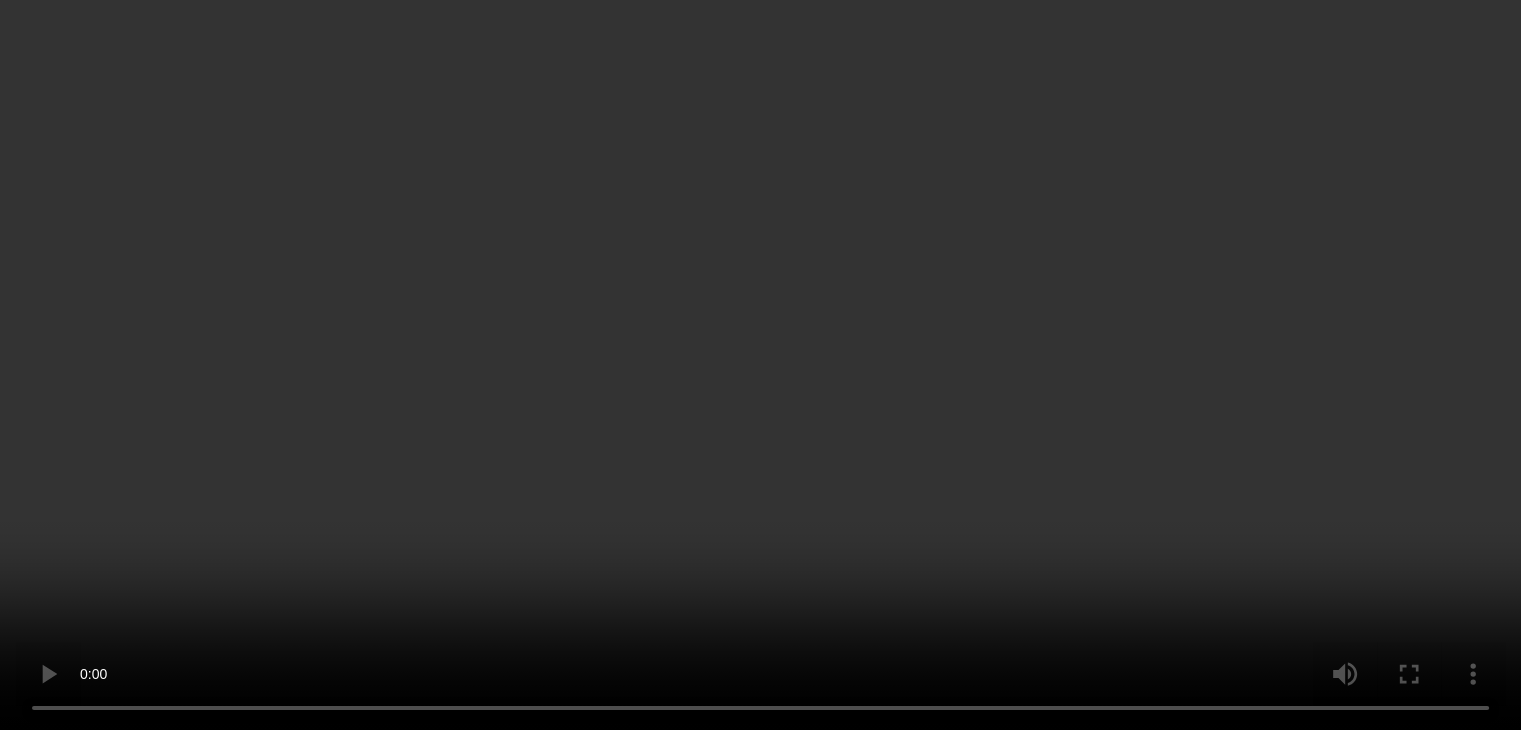 scroll, scrollTop: 3852, scrollLeft: 0, axis: vertical 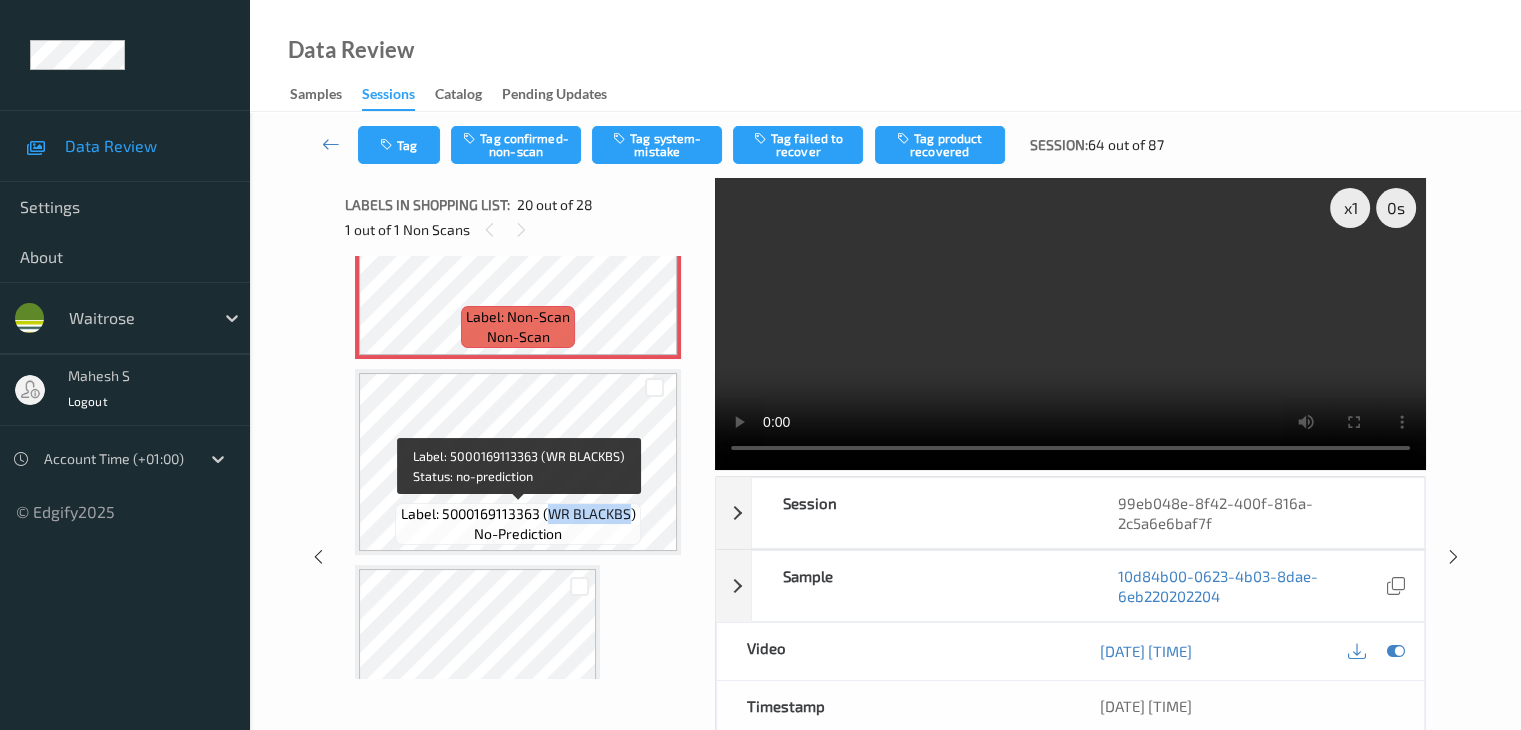 drag, startPoint x: 550, startPoint y: 509, endPoint x: 626, endPoint y: 508, distance: 76.00658 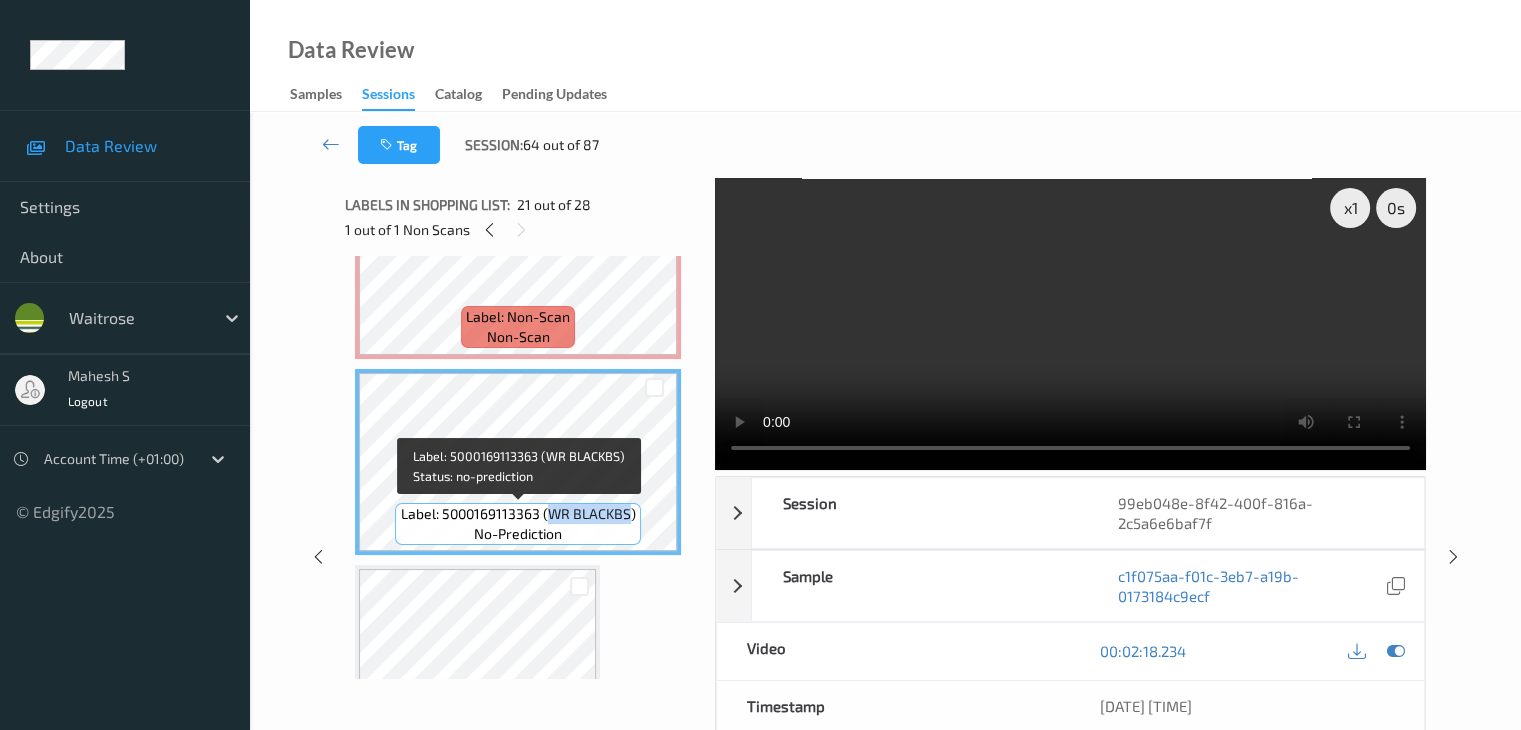 copy on "WR BLACKBS" 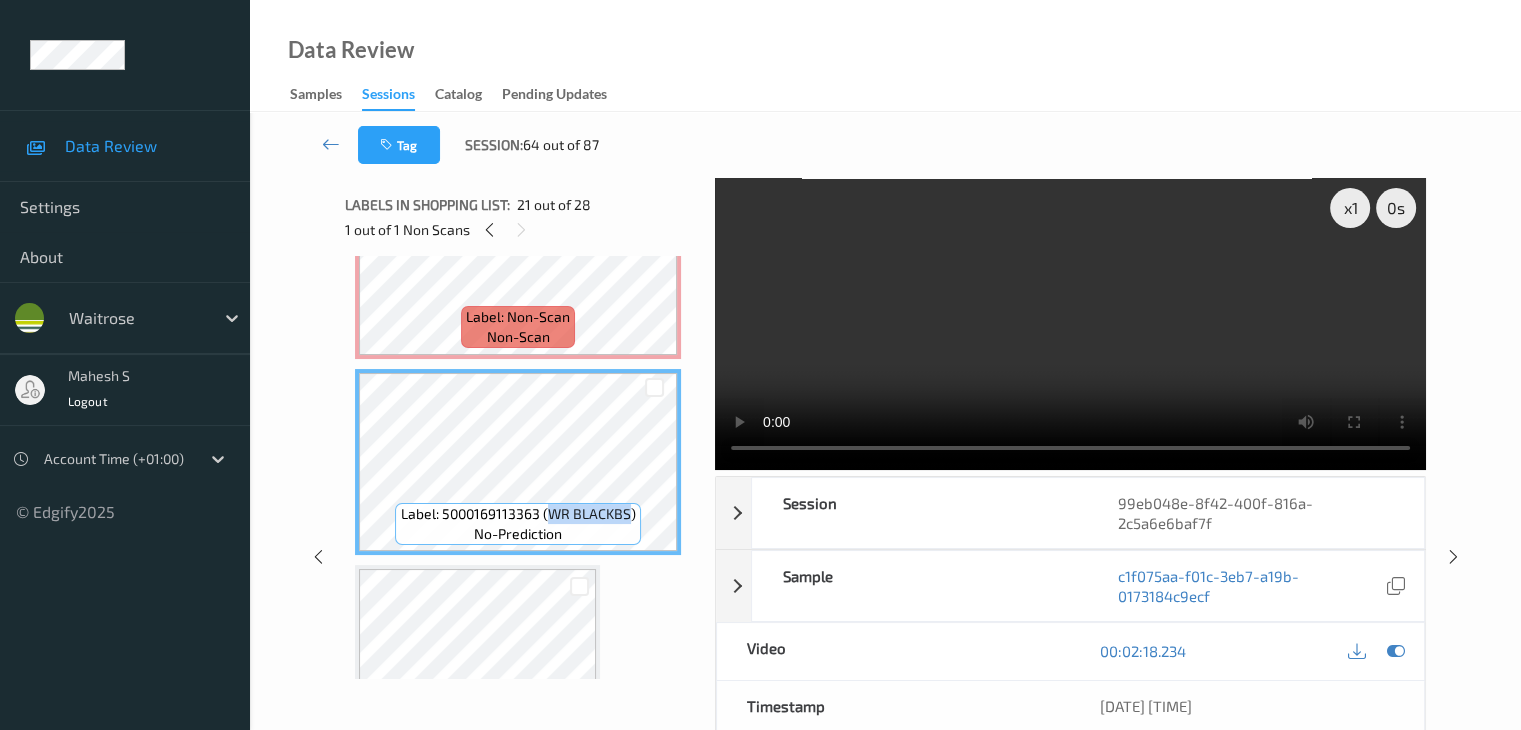 scroll, scrollTop: 4252, scrollLeft: 0, axis: vertical 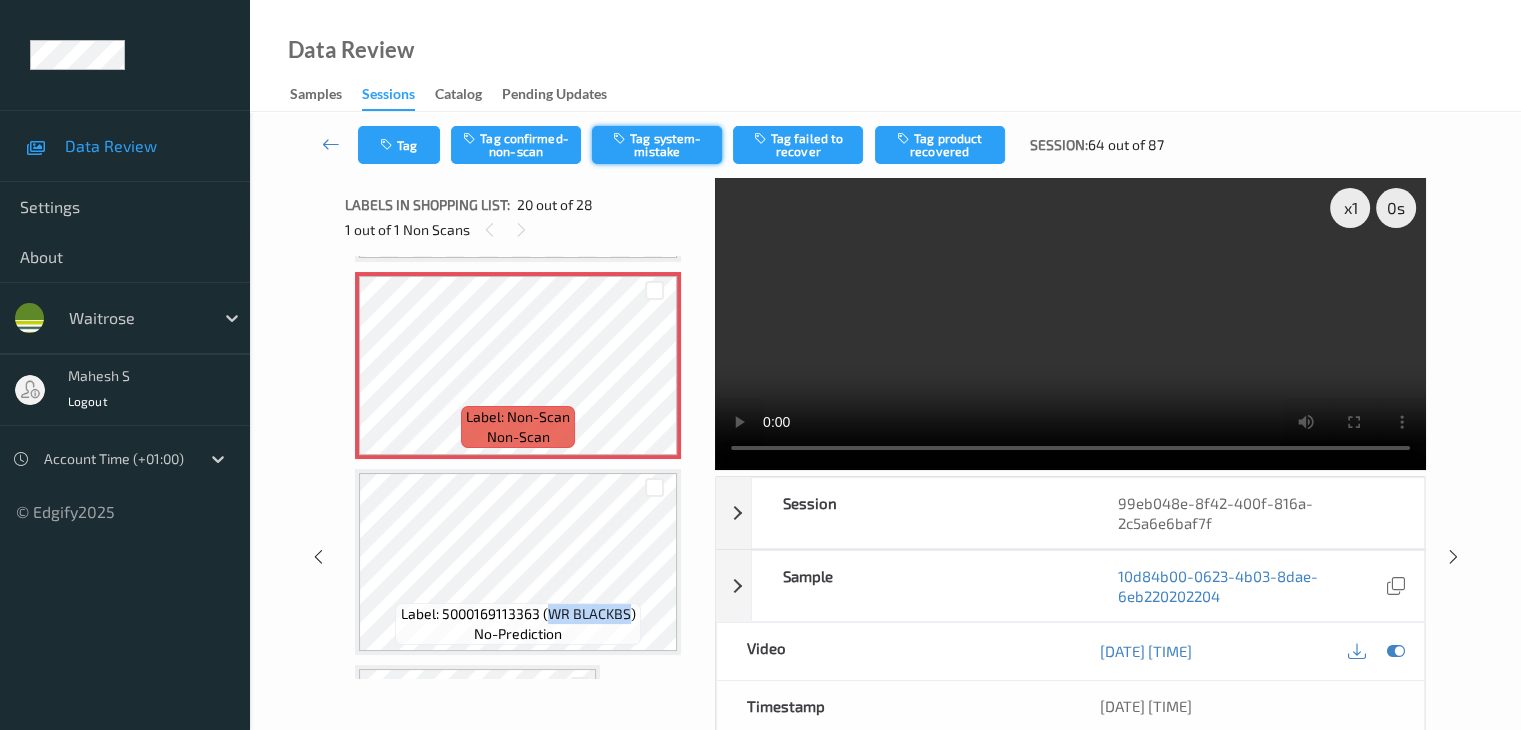 click on "Tag   system-mistake" at bounding box center [657, 145] 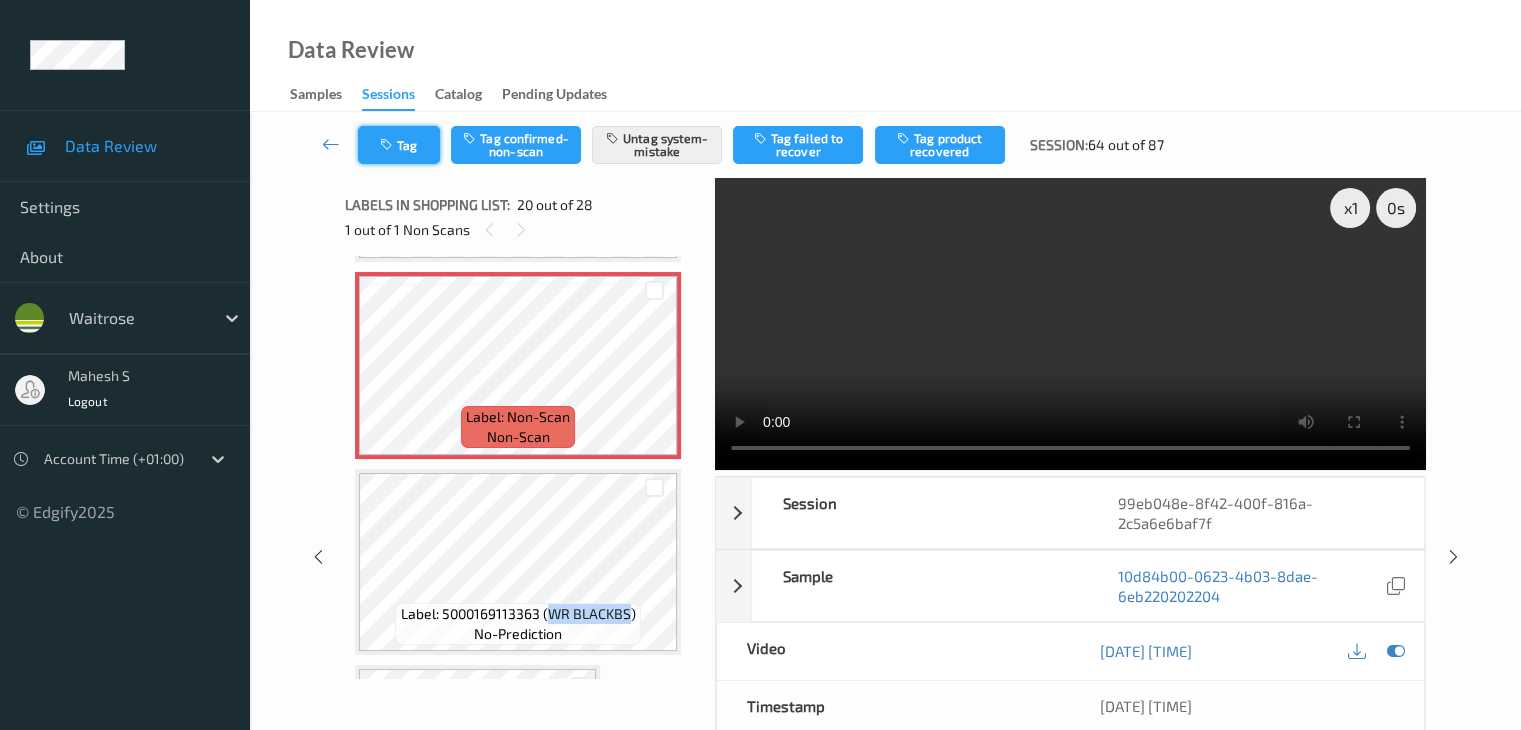 click on "Tag" at bounding box center (399, 145) 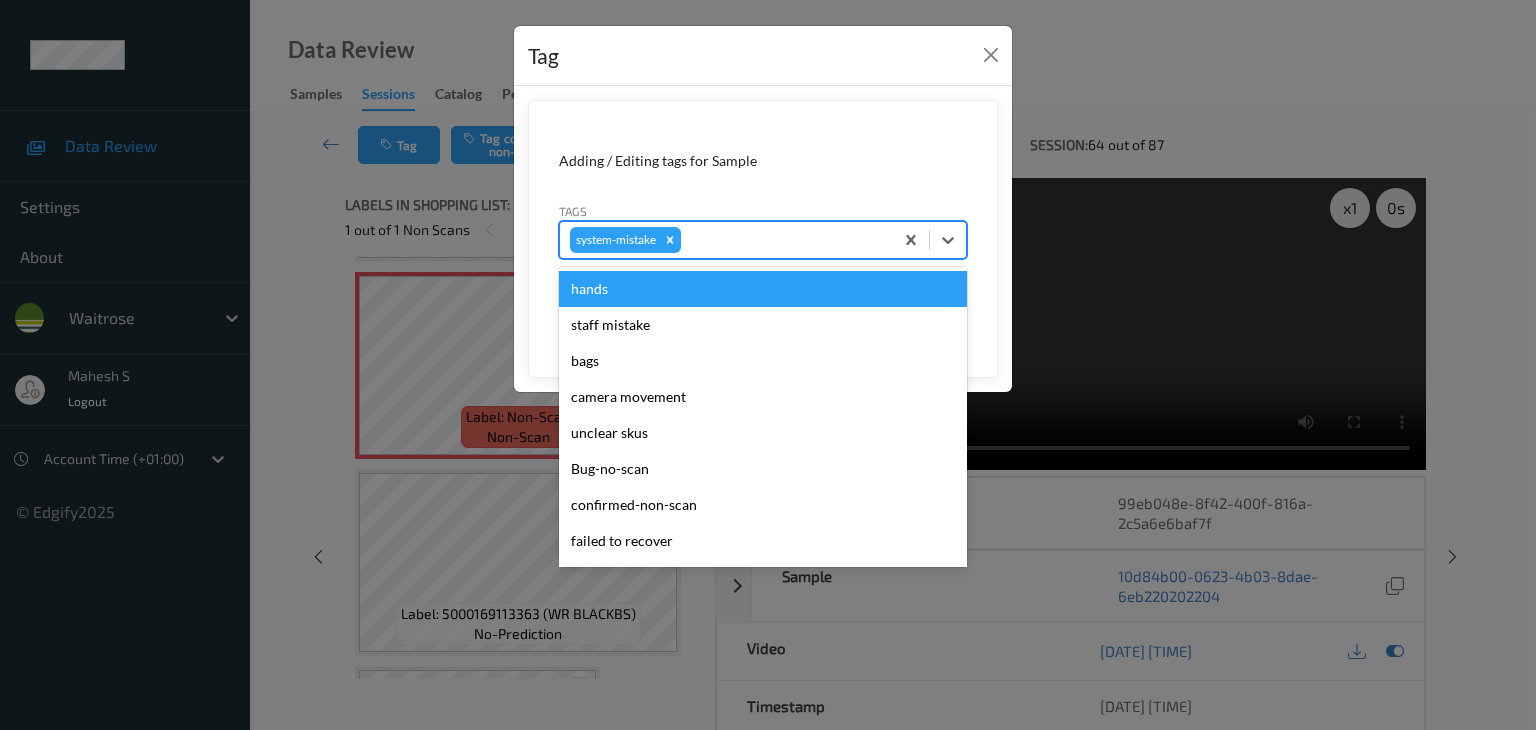 click at bounding box center (784, 240) 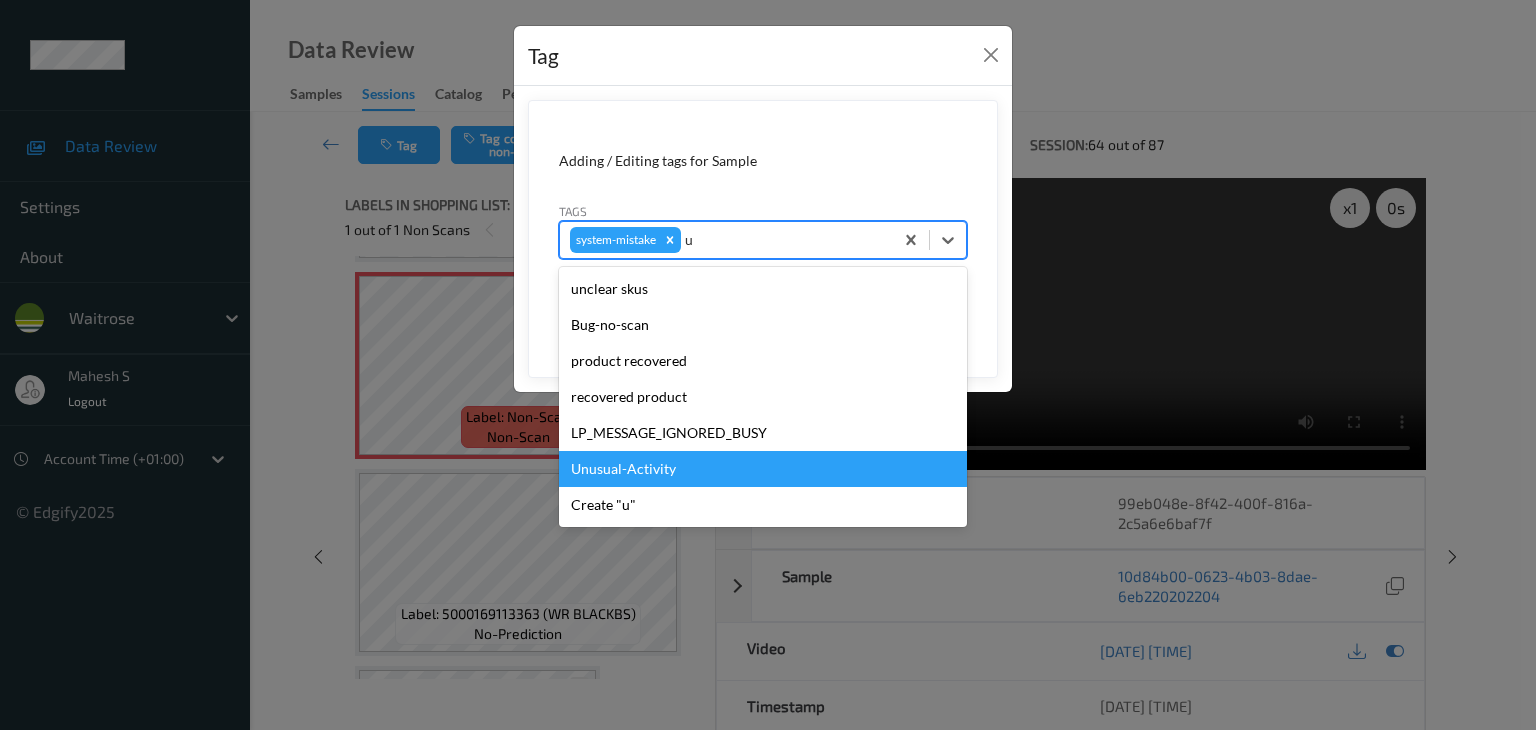 click on "Unusual-Activity" at bounding box center [763, 469] 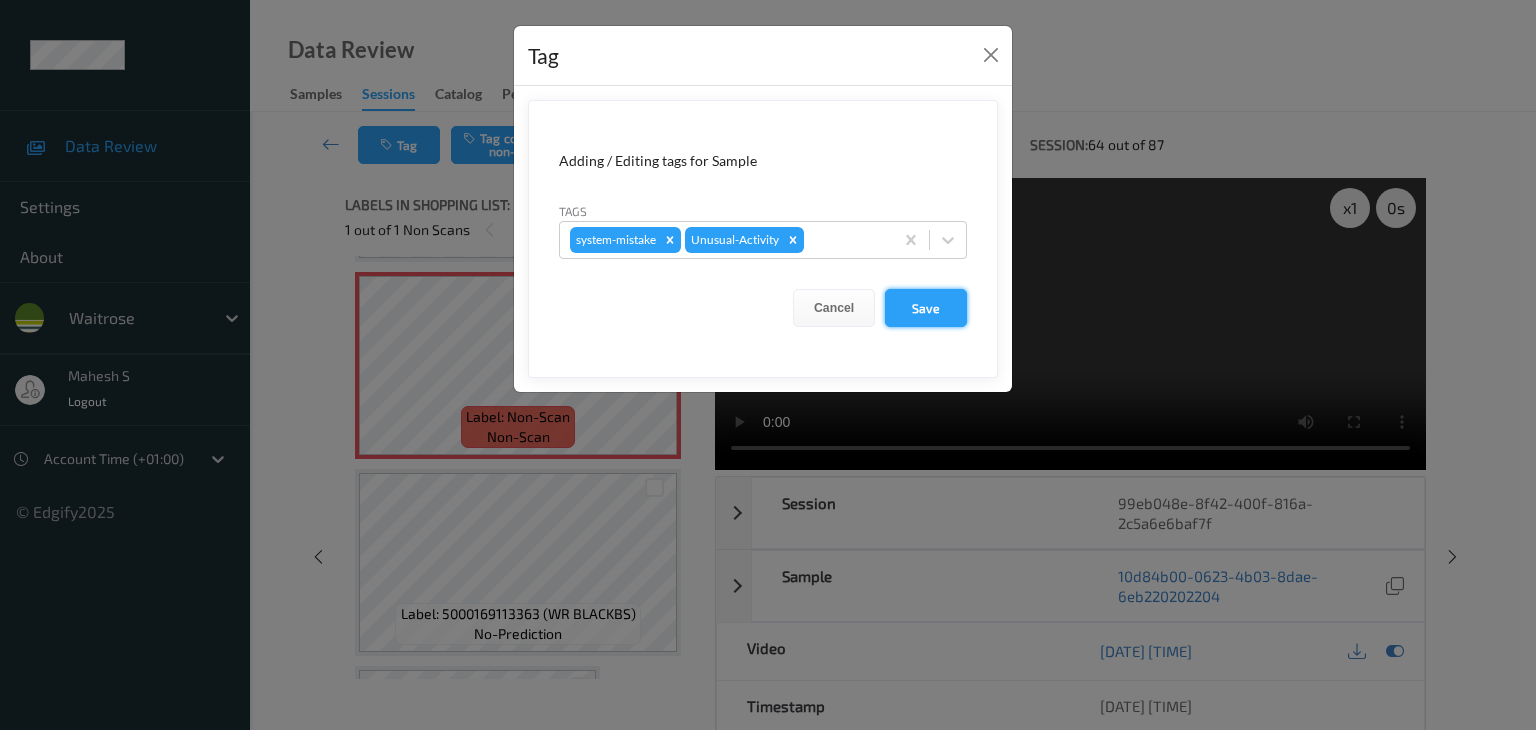 click on "Save" at bounding box center [926, 308] 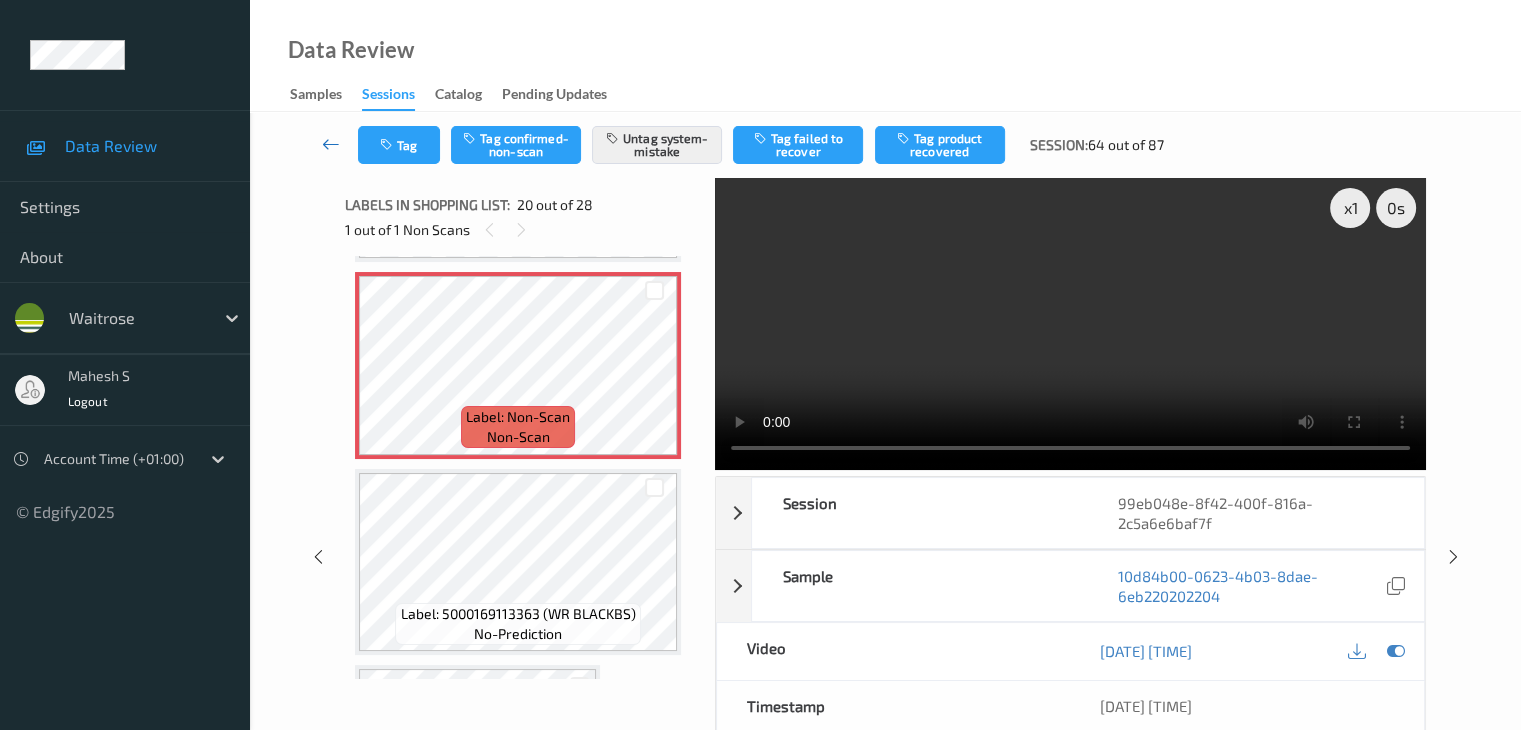 click at bounding box center (331, 144) 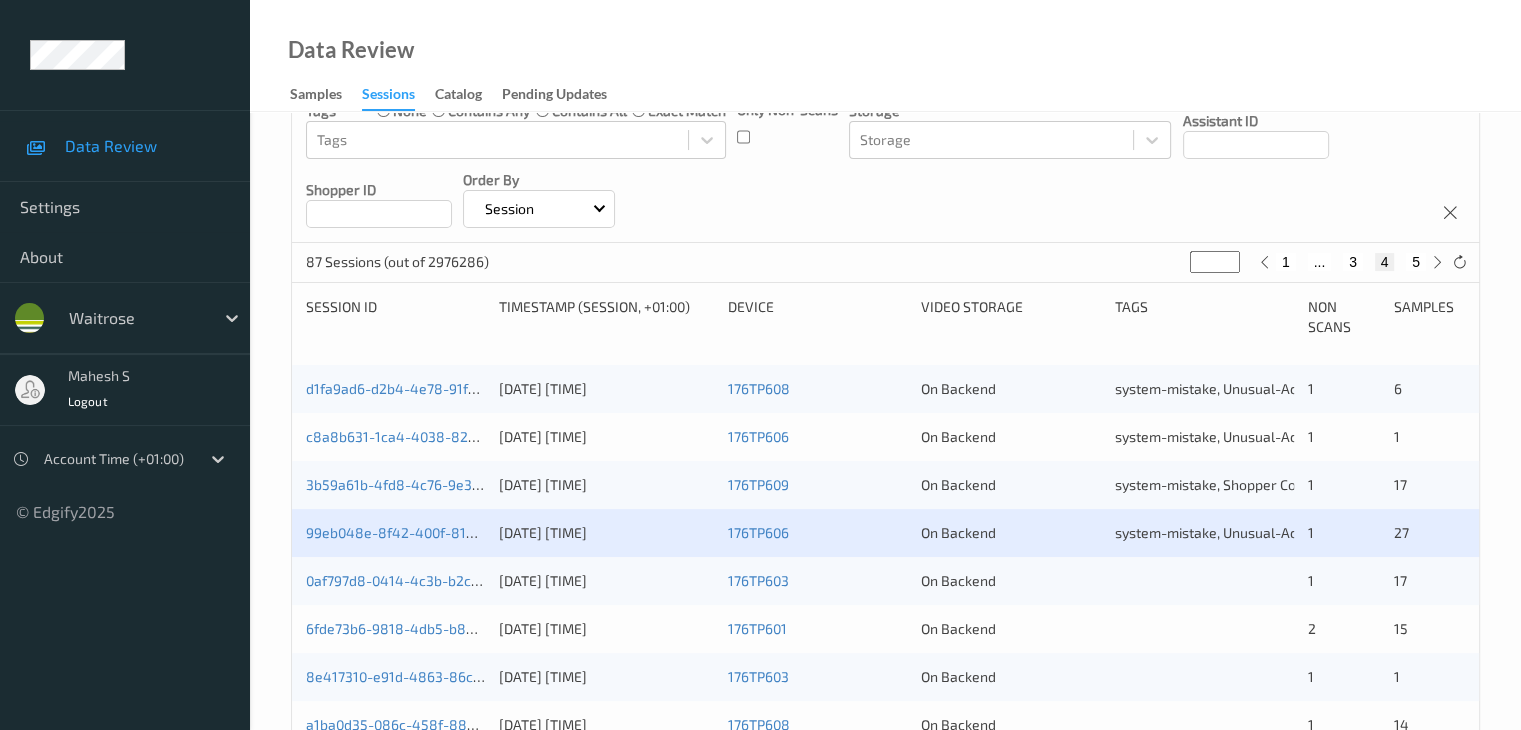 scroll, scrollTop: 300, scrollLeft: 0, axis: vertical 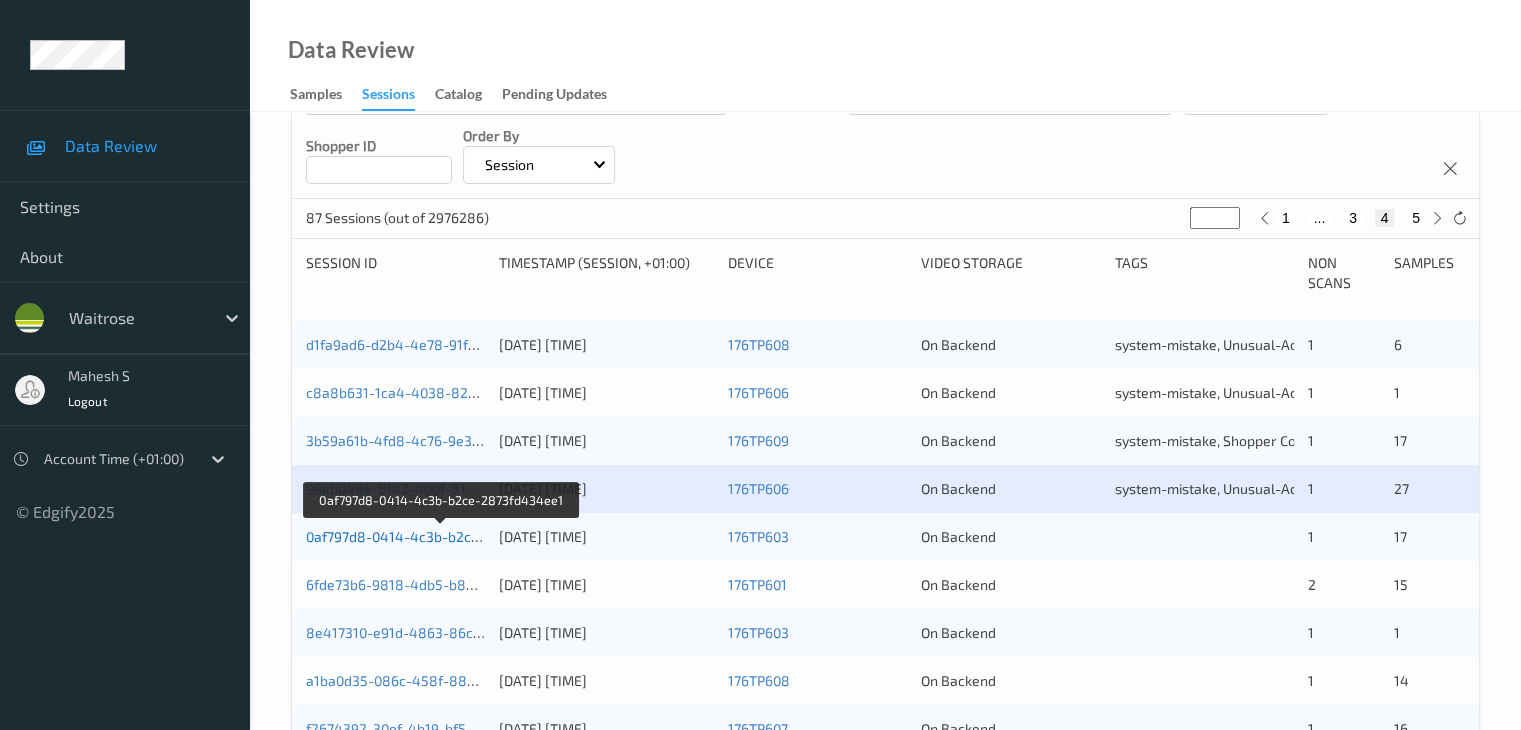 click on "0af797d8-0414-4c3b-b2ce-2873fd434ee1" at bounding box center (442, 536) 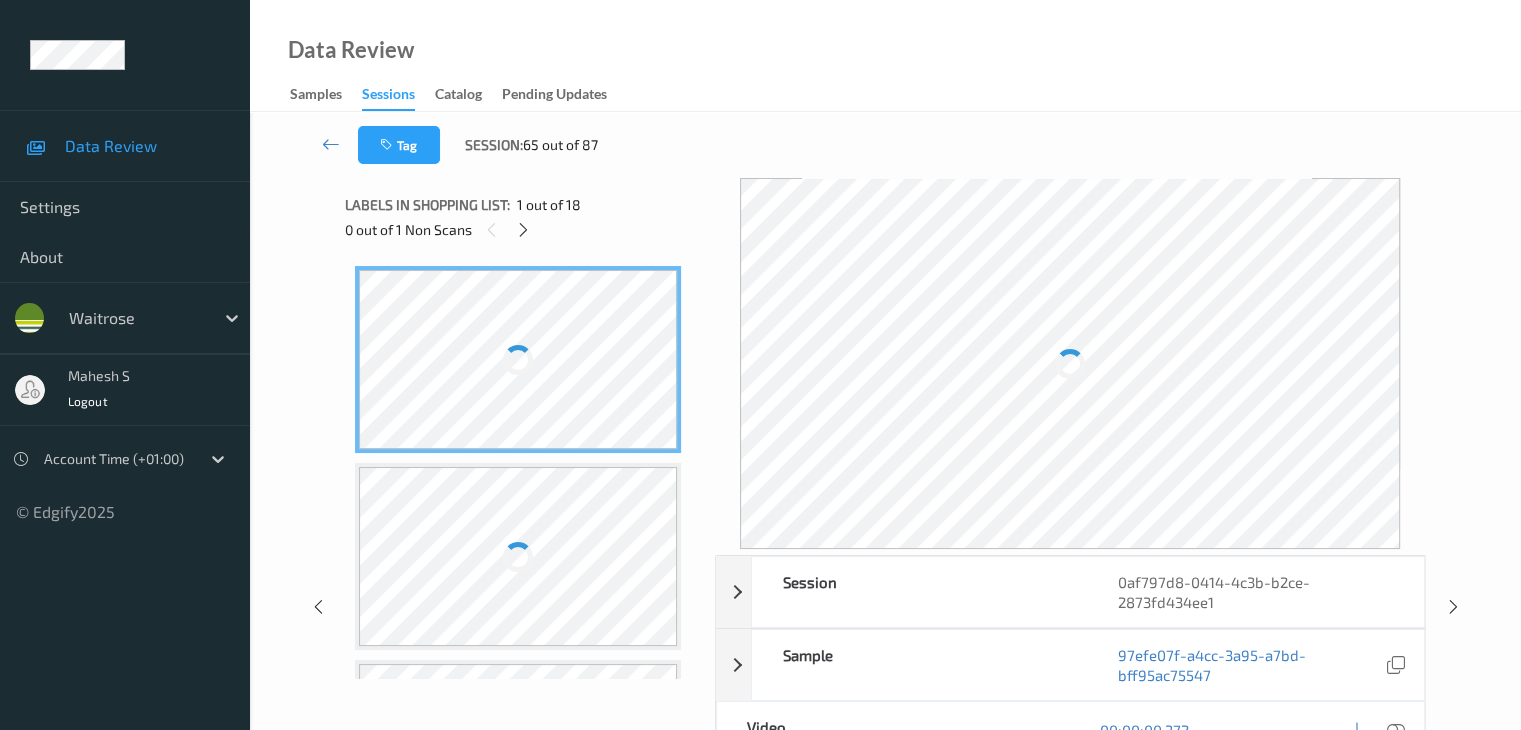 scroll, scrollTop: 0, scrollLeft: 0, axis: both 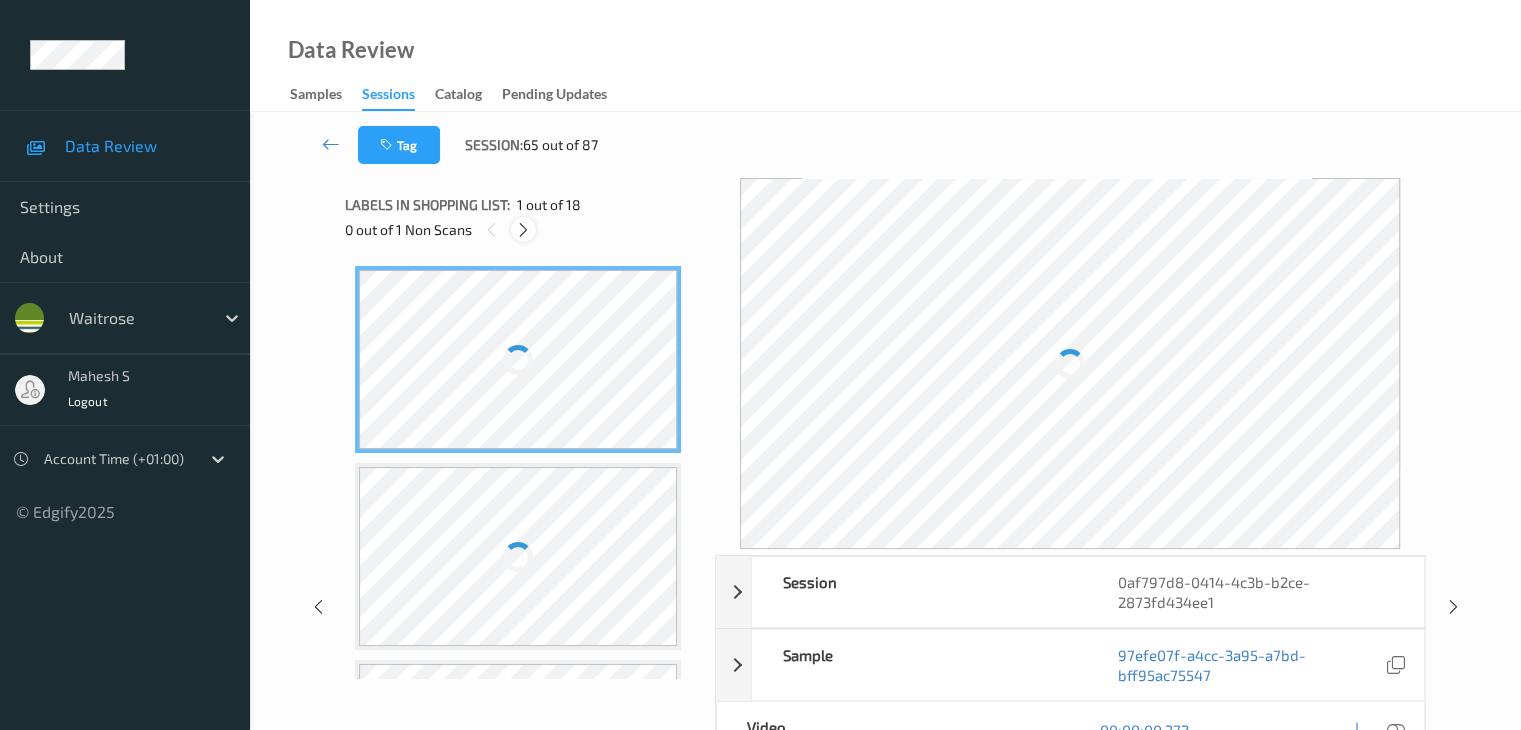click at bounding box center (523, 230) 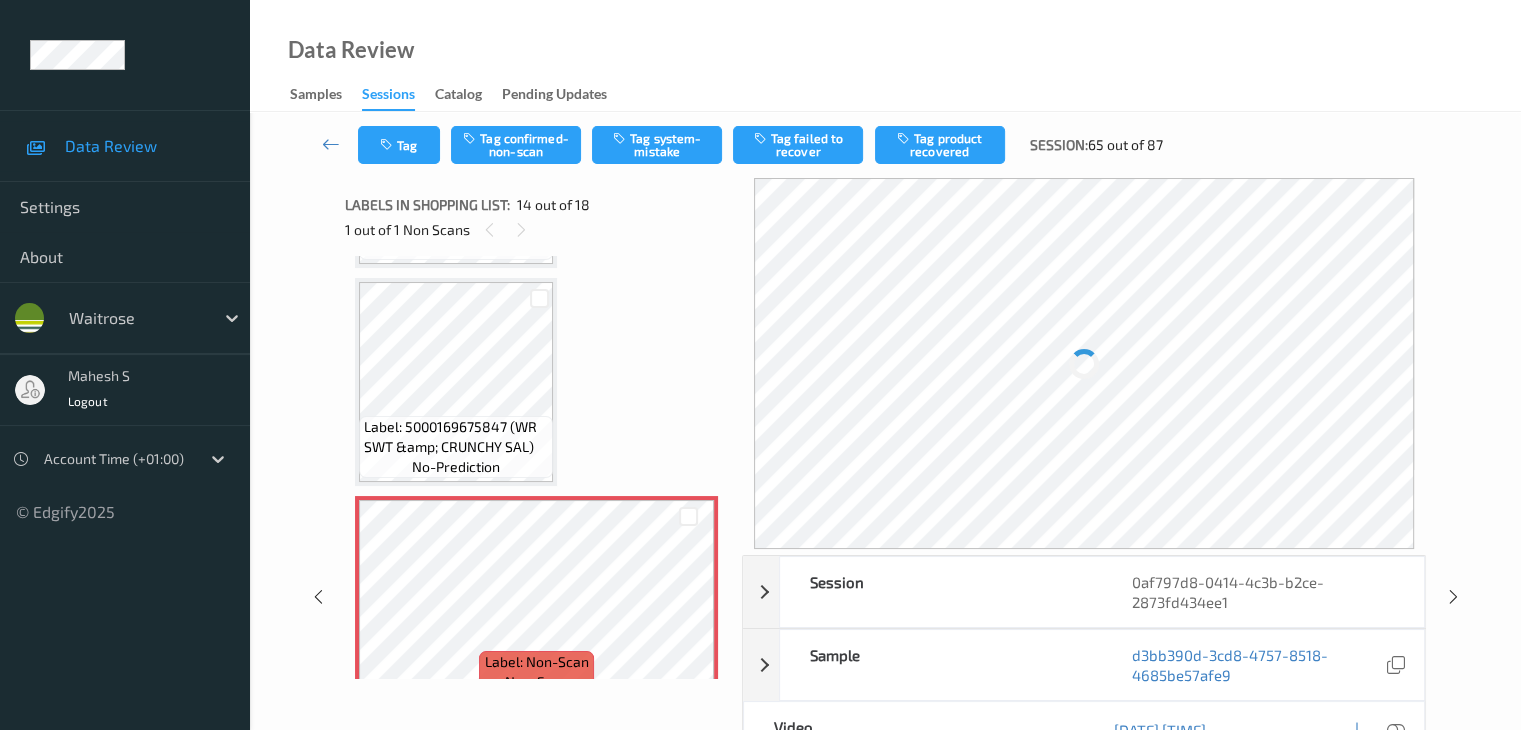scroll, scrollTop: 2625, scrollLeft: 0, axis: vertical 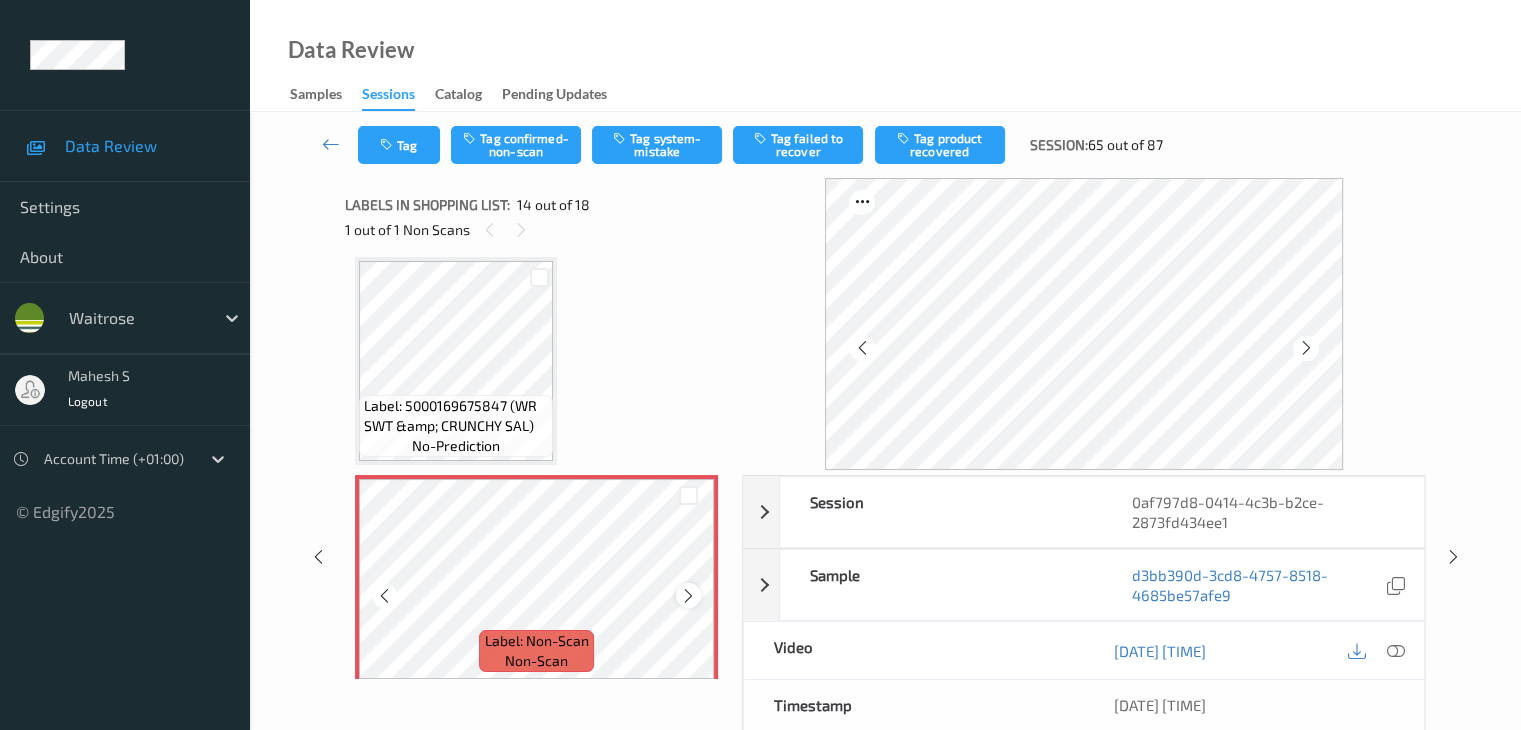 click at bounding box center [688, 596] 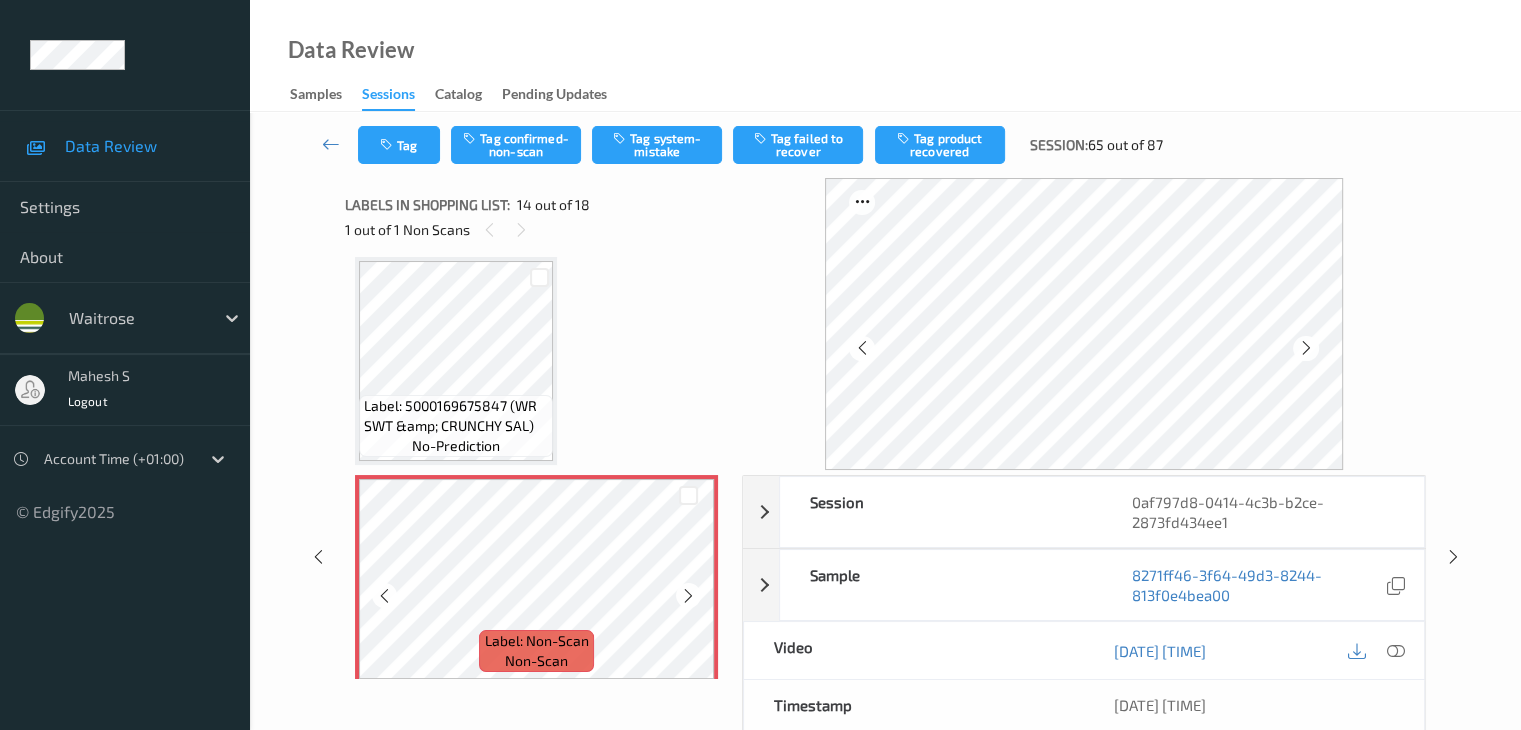 click at bounding box center [688, 596] 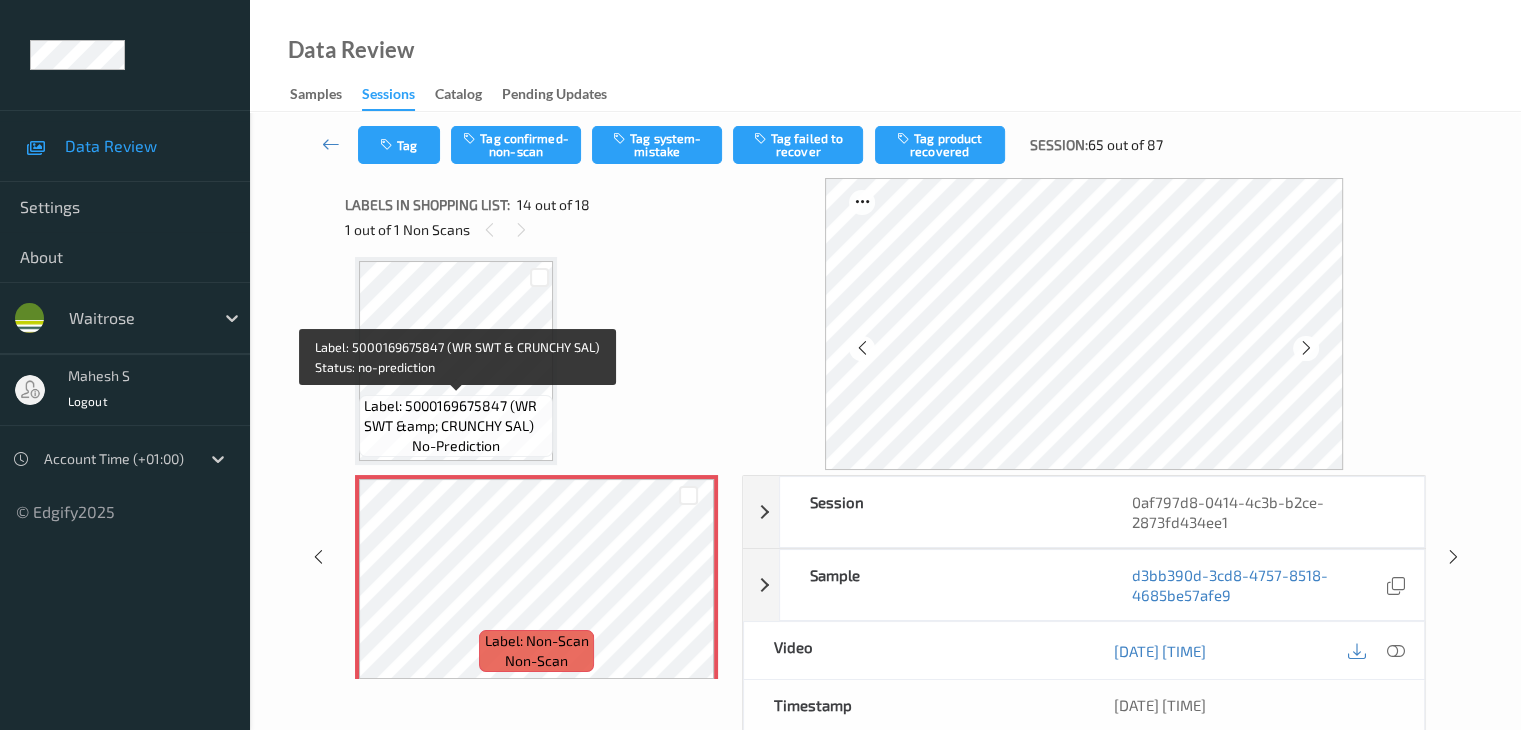 click on "Label: 5000169675847 (WR SWT &amp; CRUNCHY SAL)" at bounding box center (456, 416) 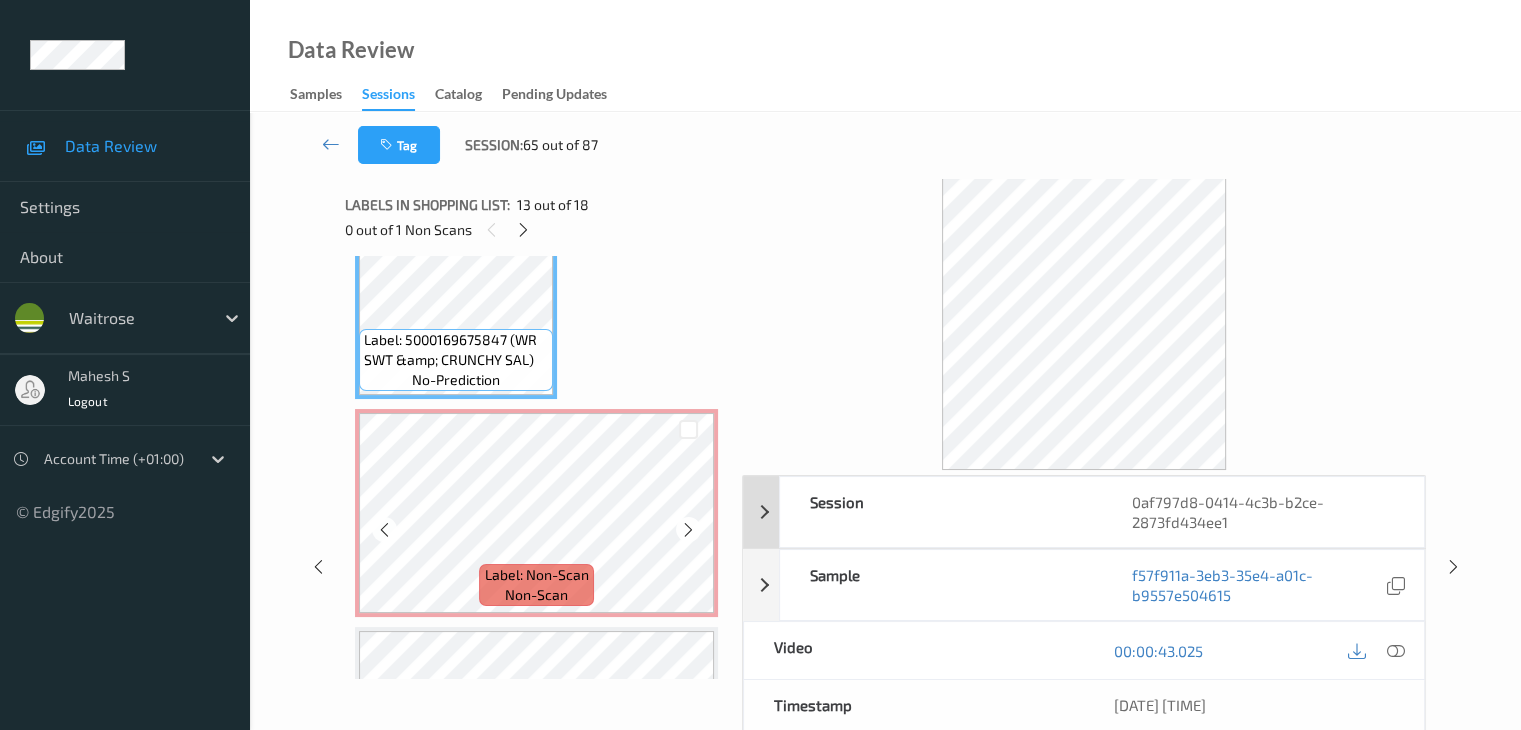 scroll, scrollTop: 2725, scrollLeft: 0, axis: vertical 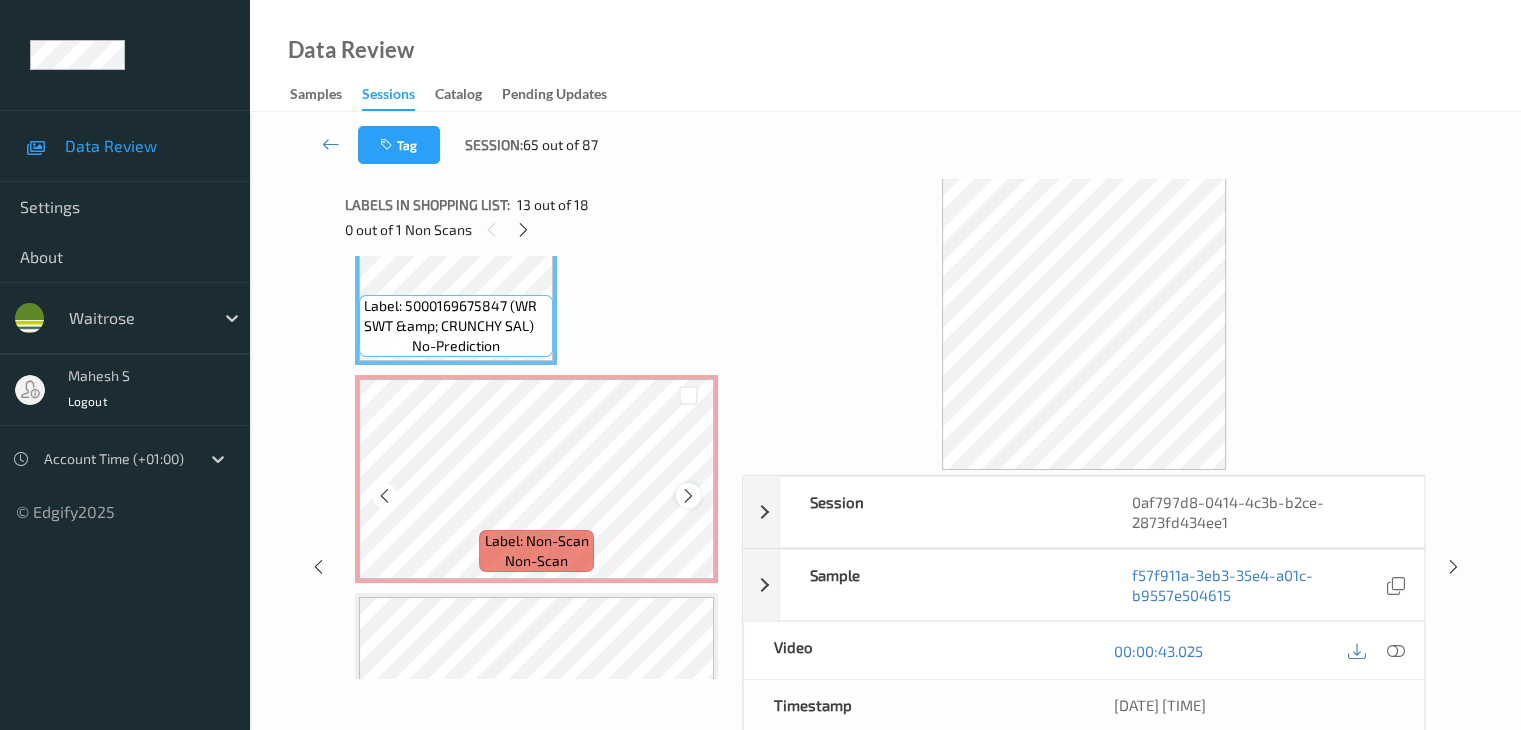click at bounding box center [688, 496] 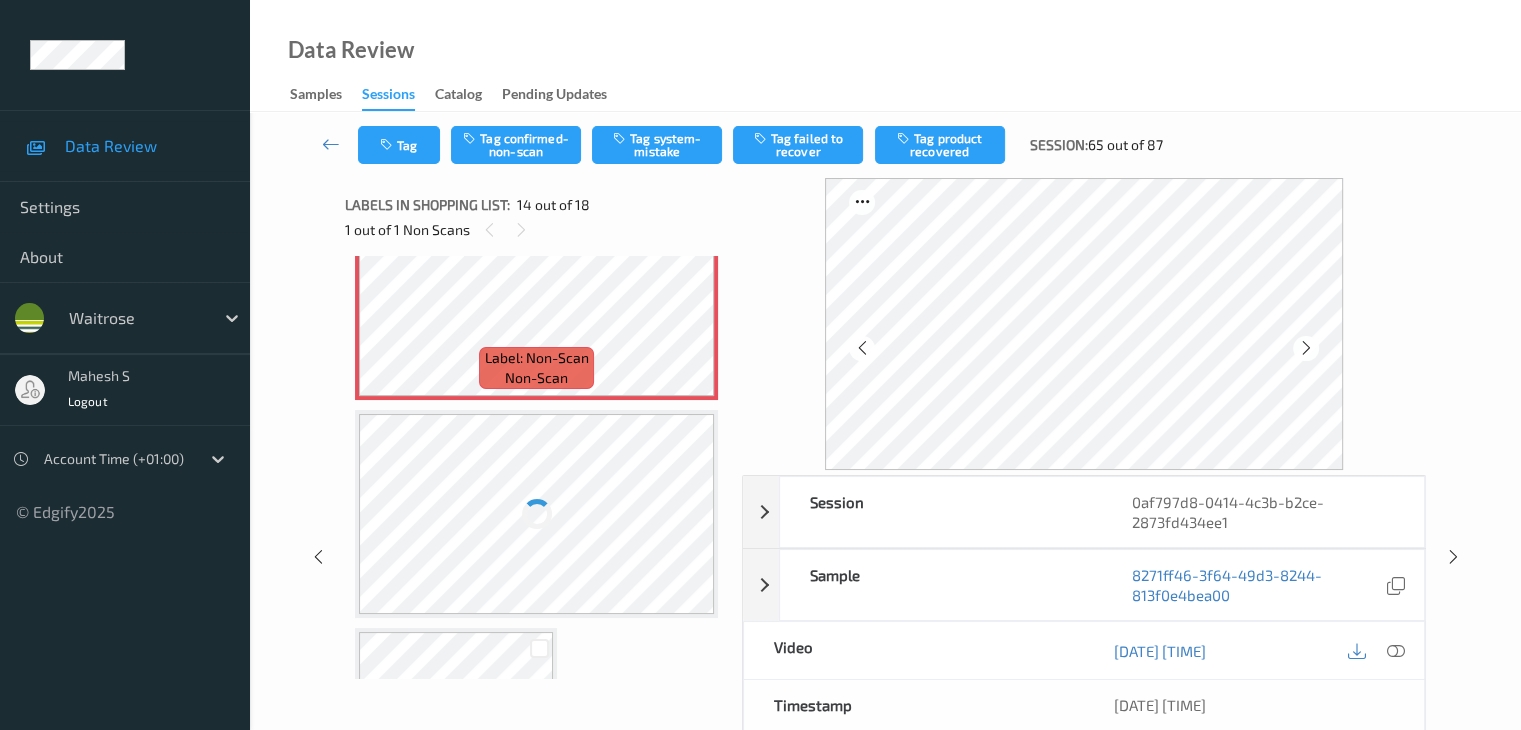 scroll, scrollTop: 2925, scrollLeft: 0, axis: vertical 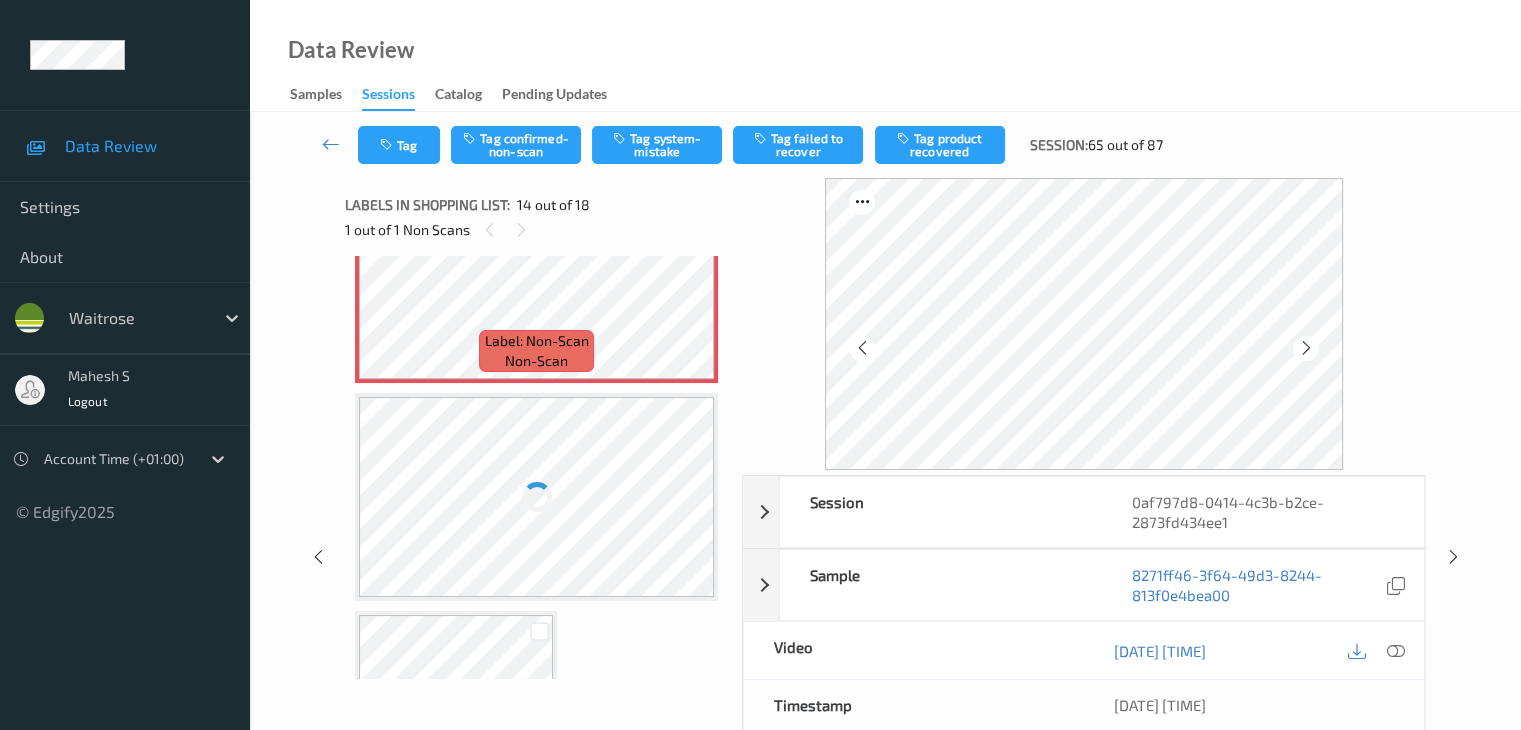 click at bounding box center (536, 497) 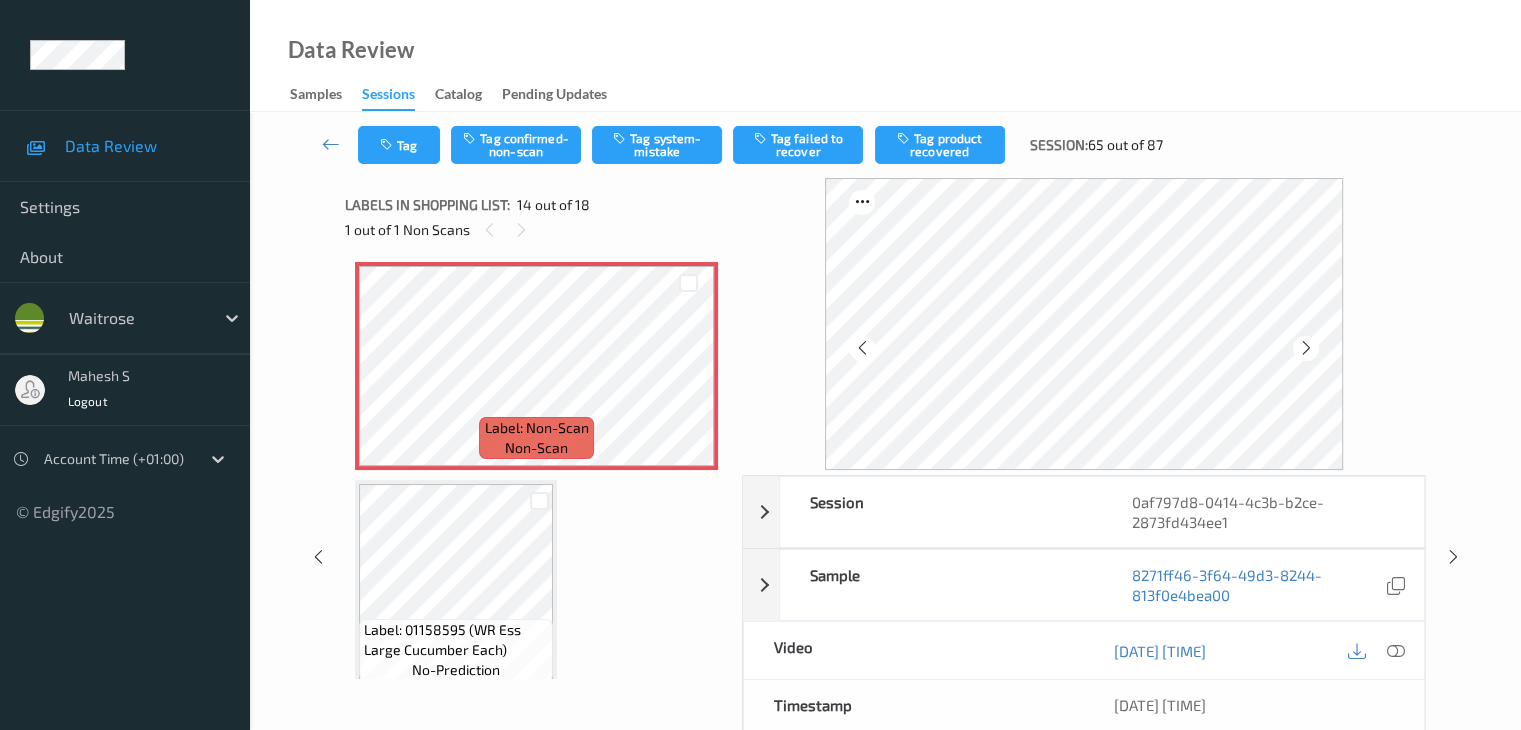 scroll, scrollTop: 2725, scrollLeft: 0, axis: vertical 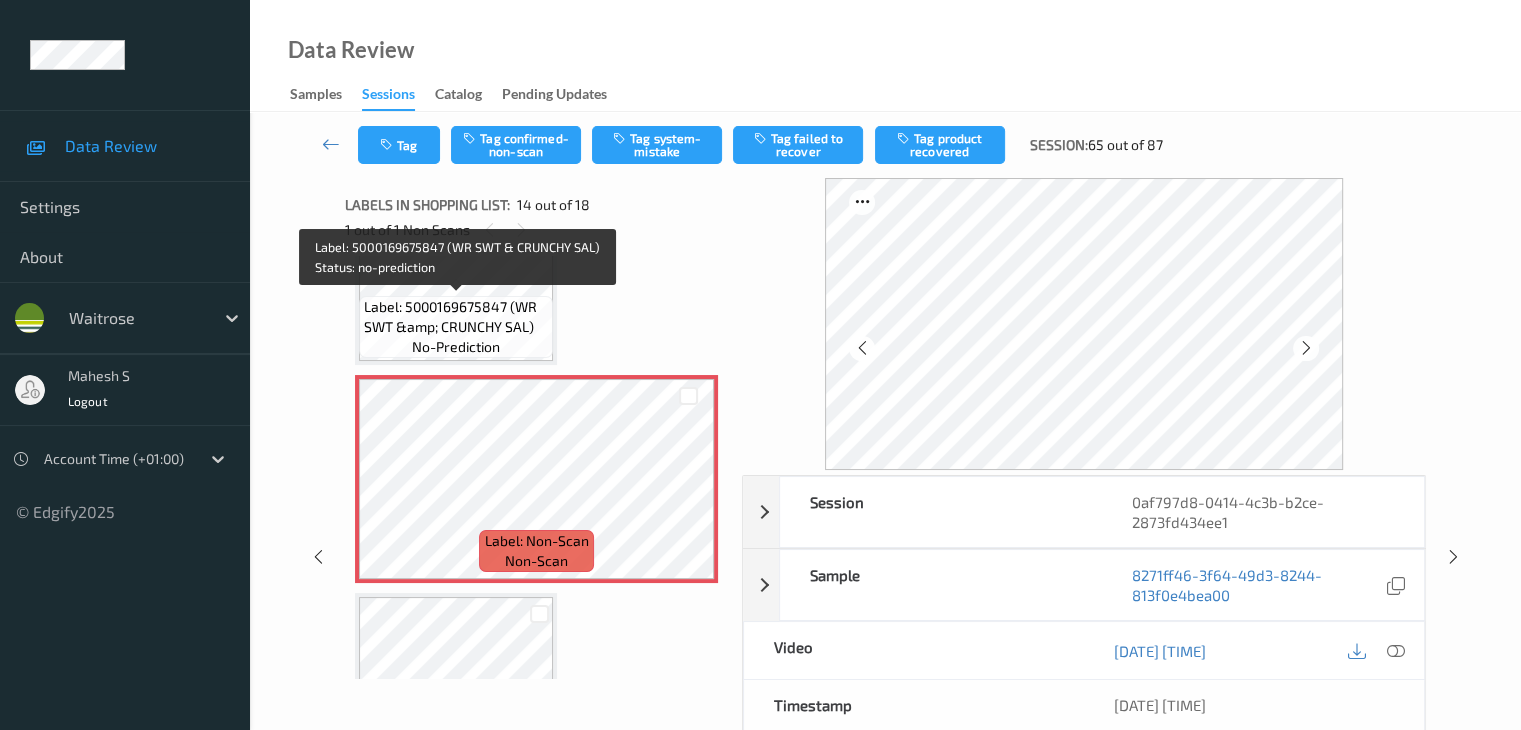 click on "no-prediction" at bounding box center (456, 347) 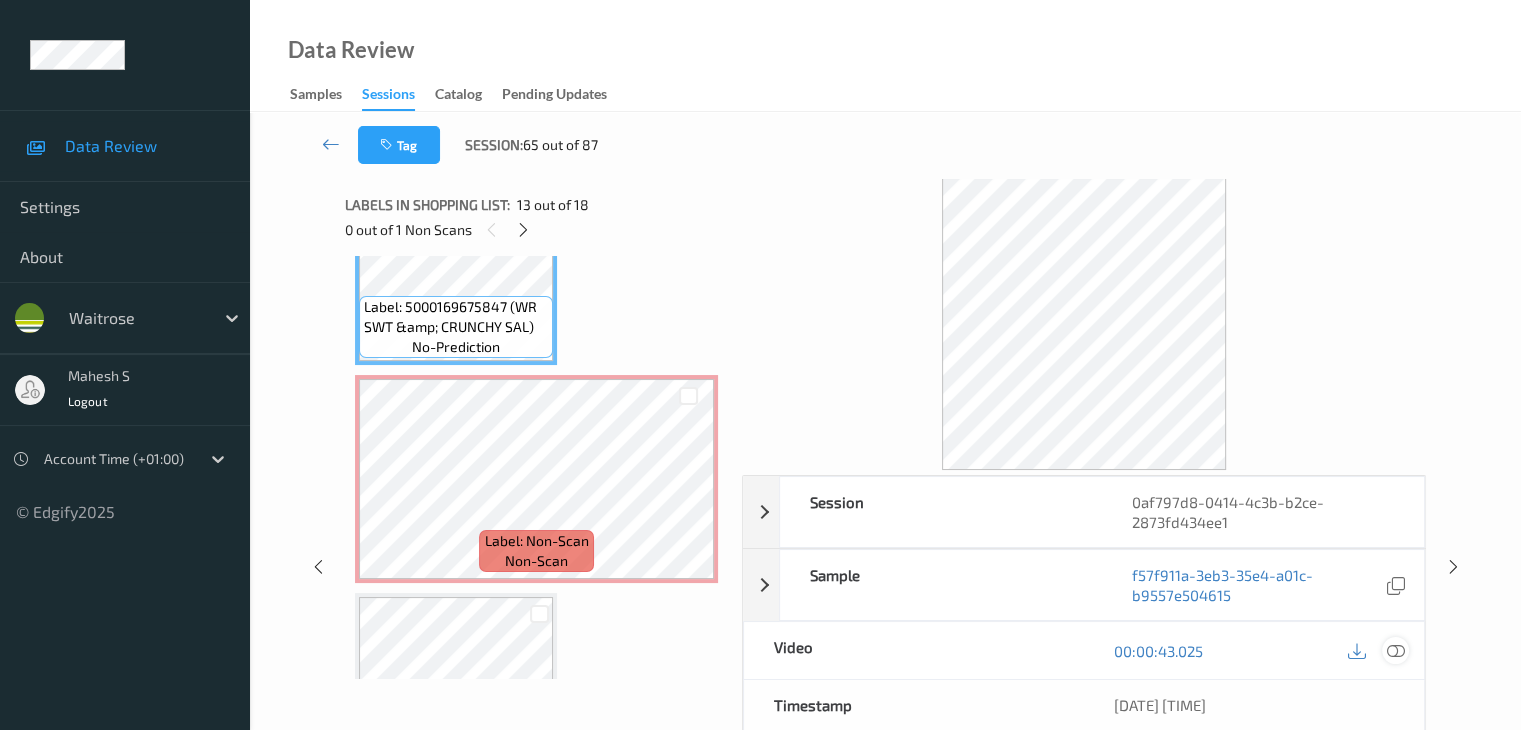 click at bounding box center (1395, 651) 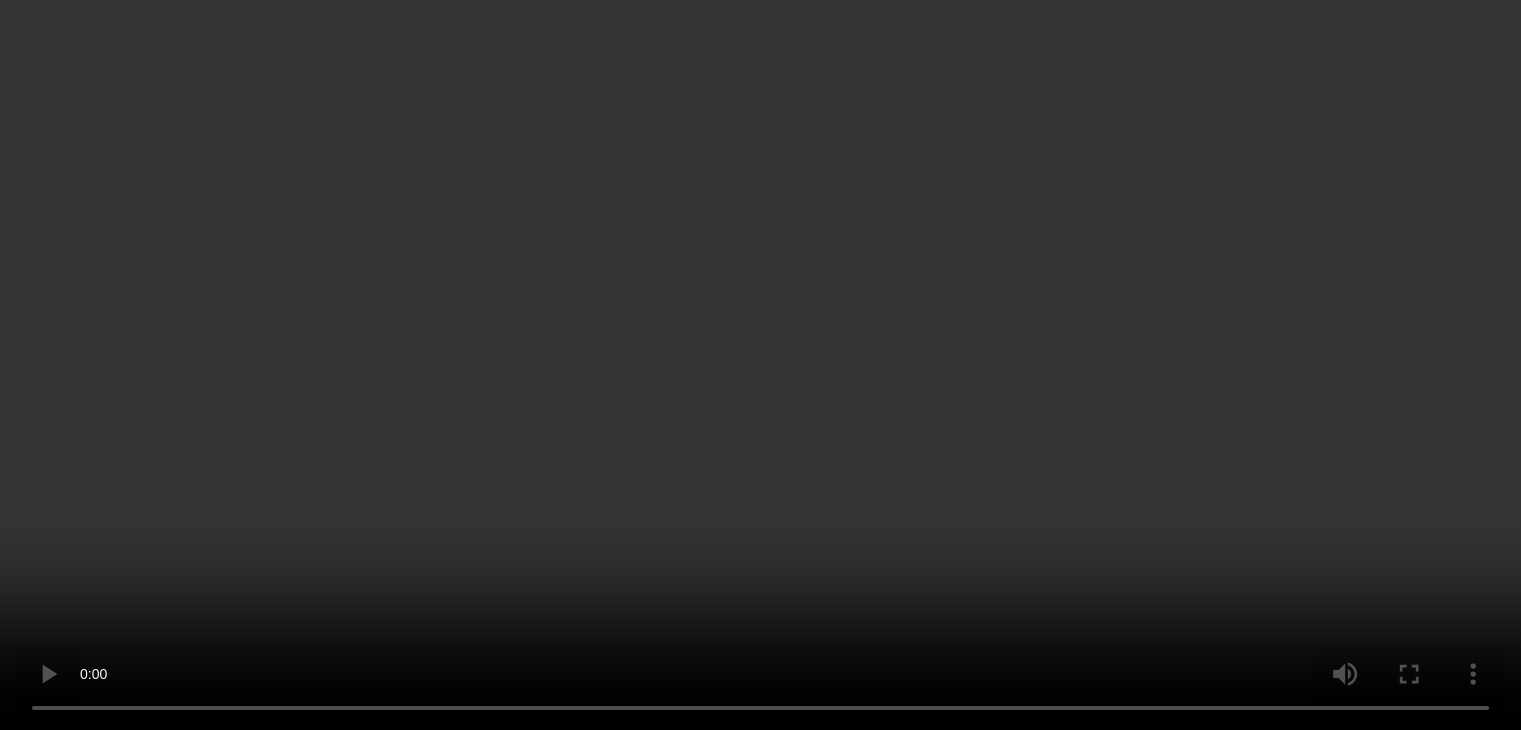 scroll, scrollTop: 2725, scrollLeft: 0, axis: vertical 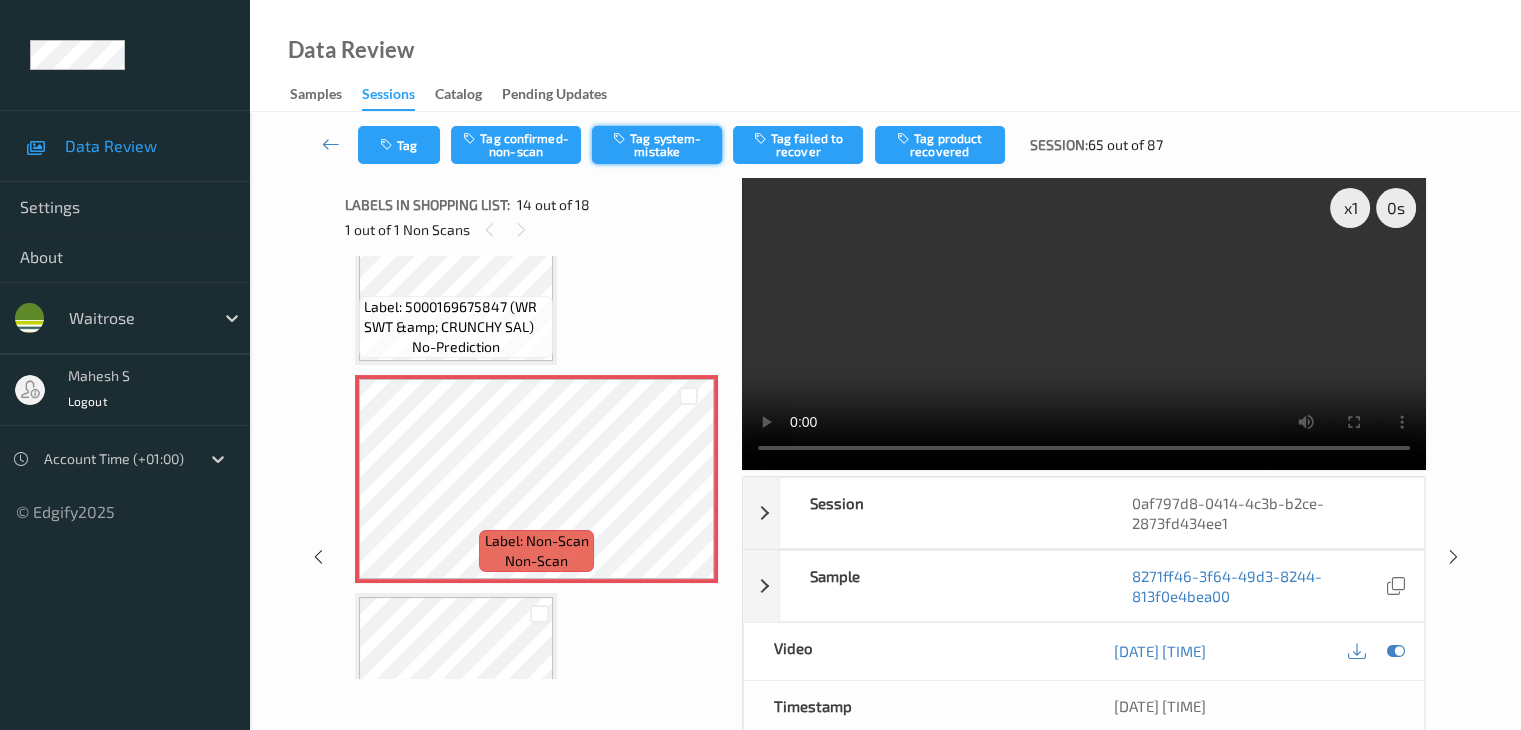 click on "Tag   system-mistake" at bounding box center [657, 145] 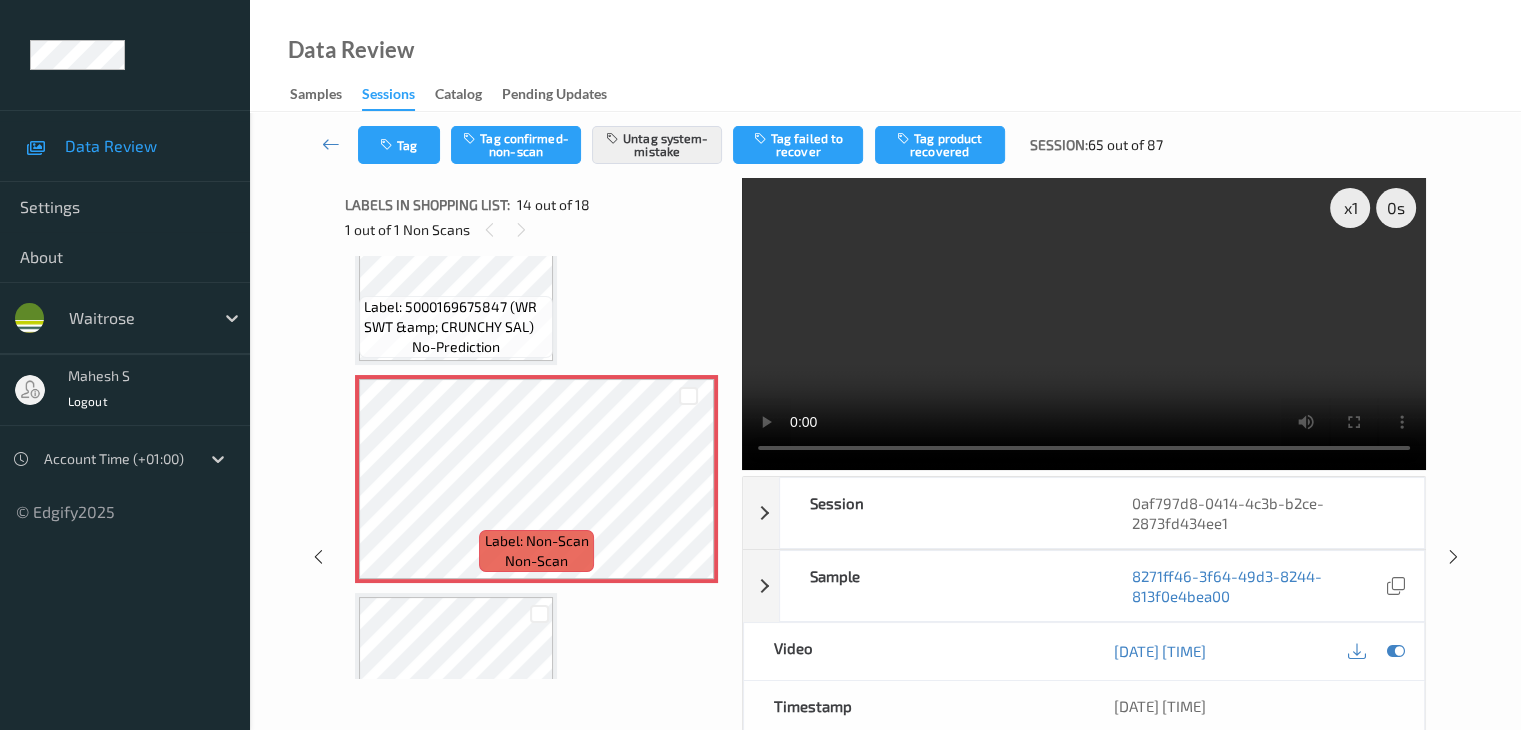 click on "Tag Tag   confirmed-non-scan Untag   system-mistake Tag   failed to recover Tag   product recovered Session: 65 out of 87" at bounding box center (885, 145) 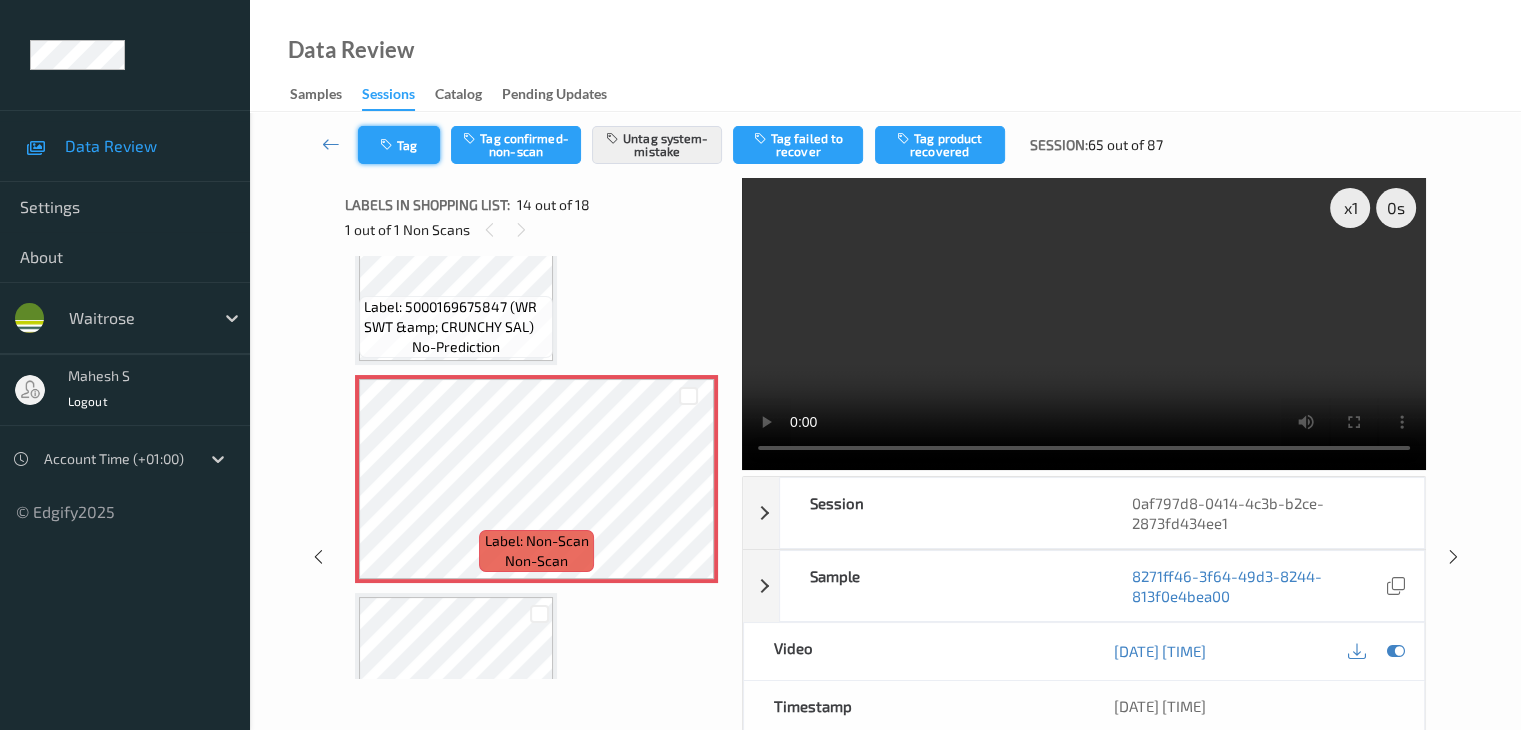 click on "Tag" at bounding box center (399, 145) 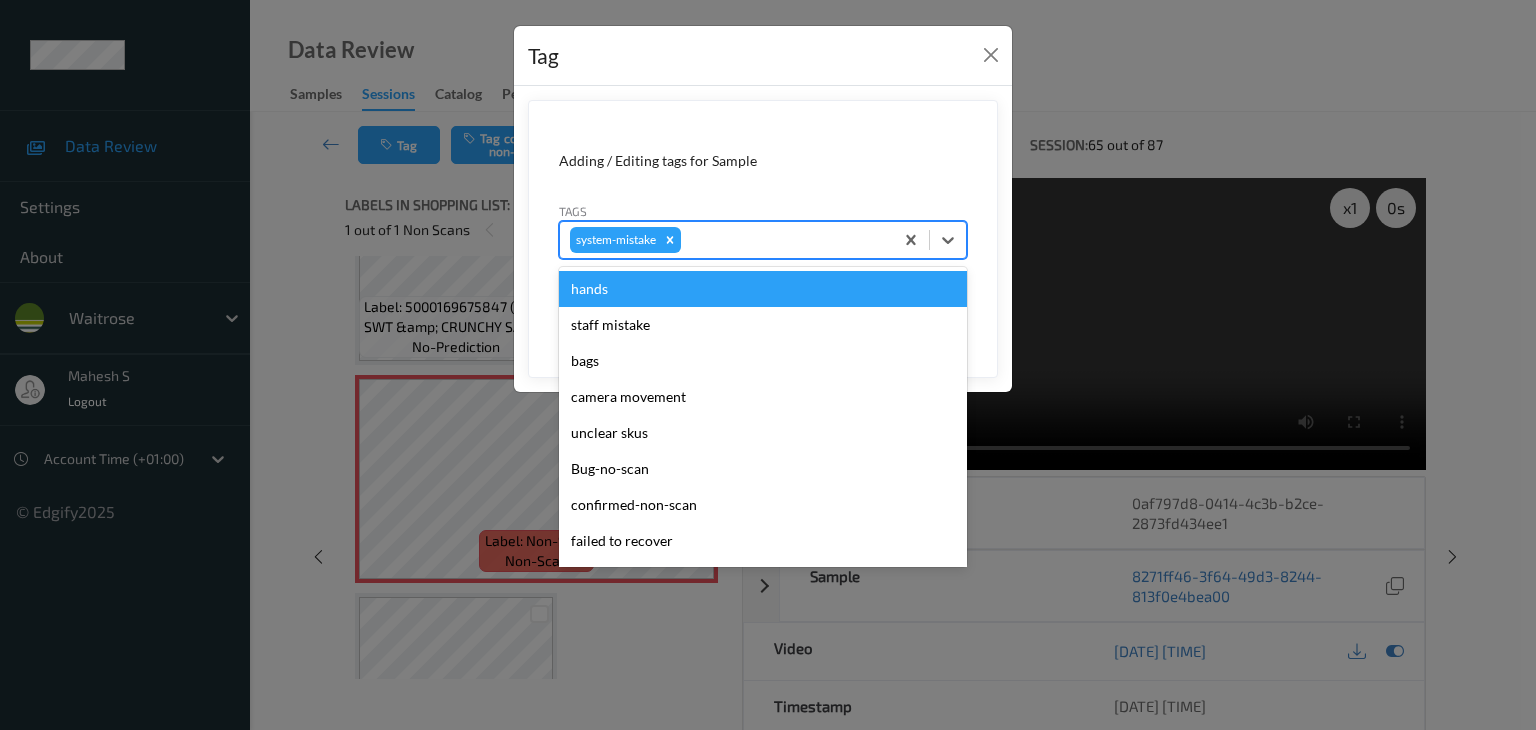 click at bounding box center (784, 240) 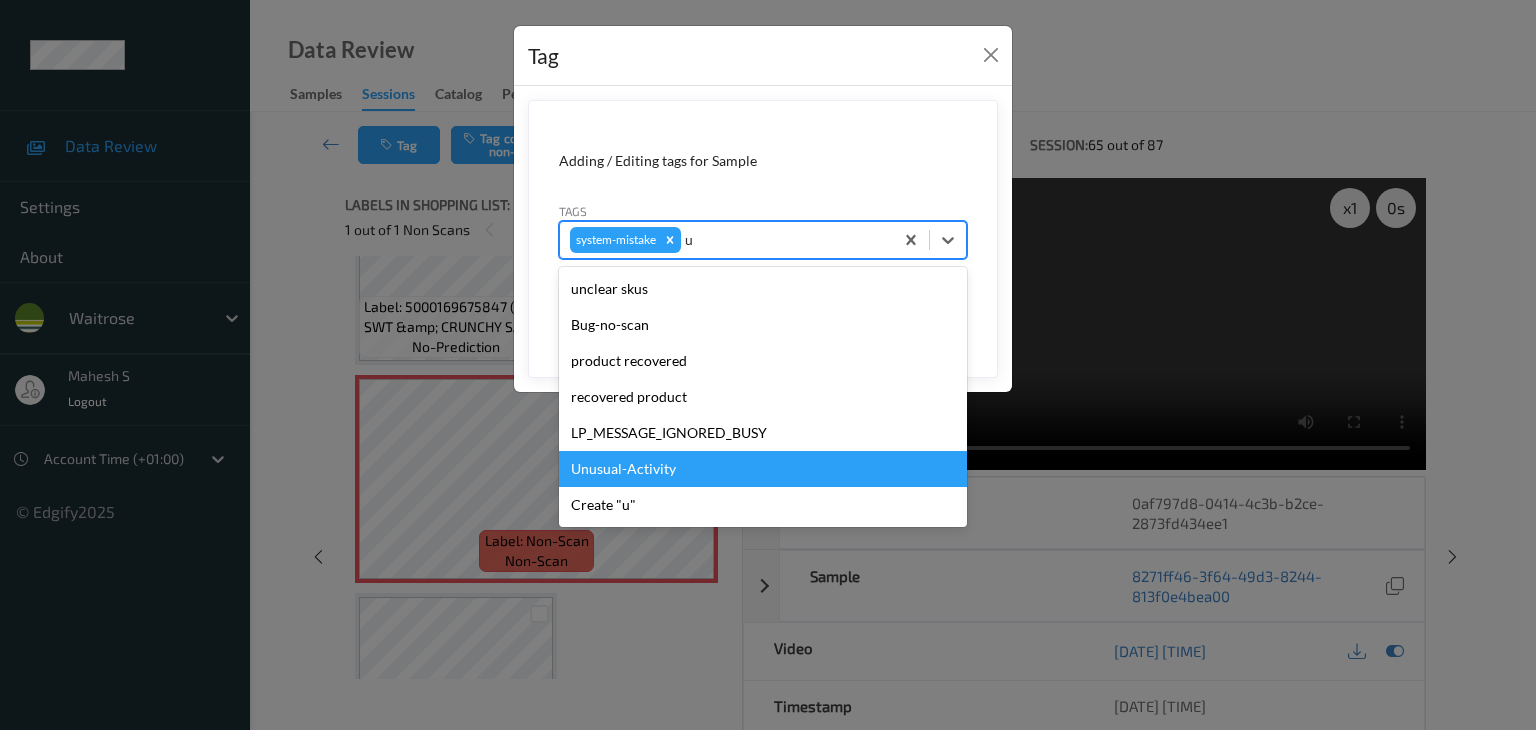 click on "Unusual-Activity" at bounding box center [763, 469] 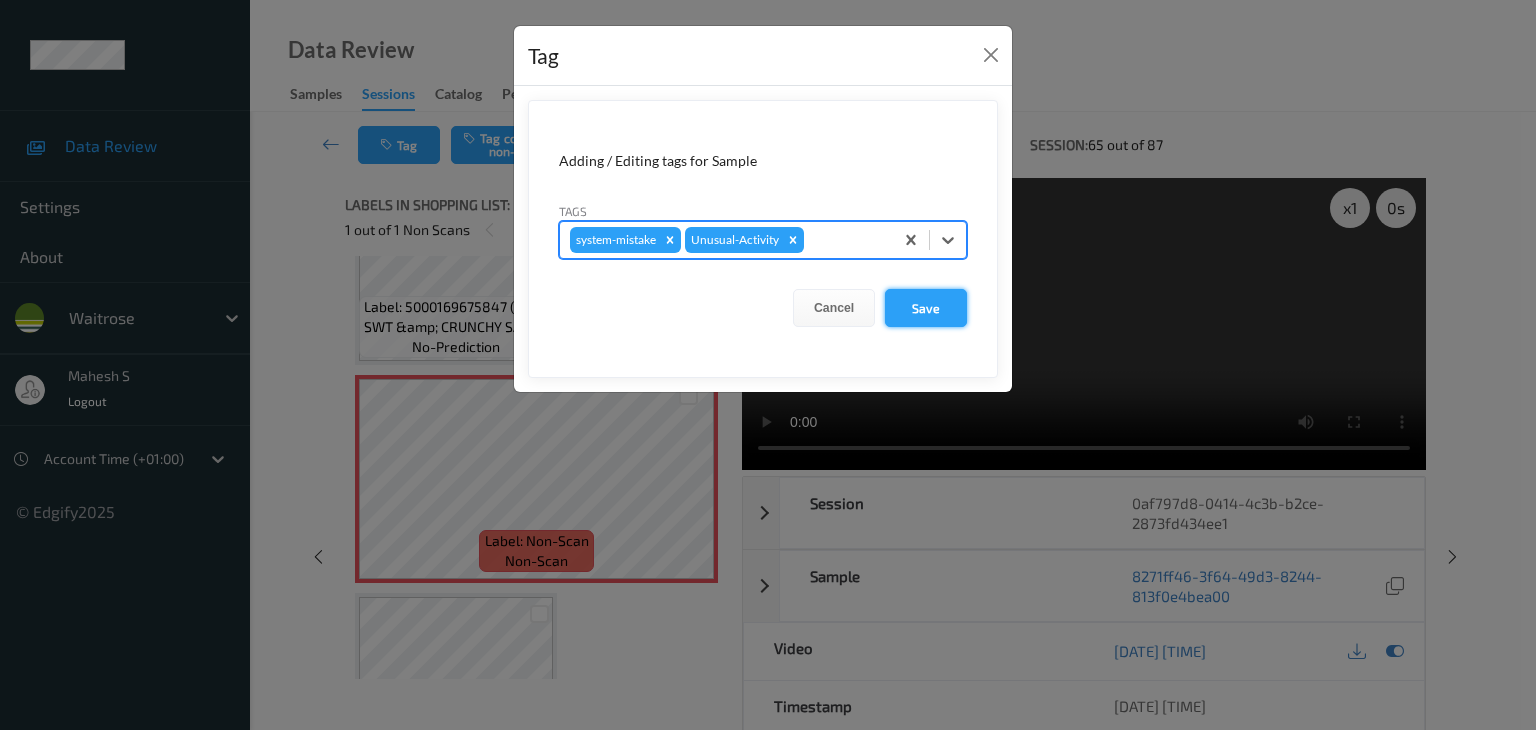 click on "Save" at bounding box center [926, 308] 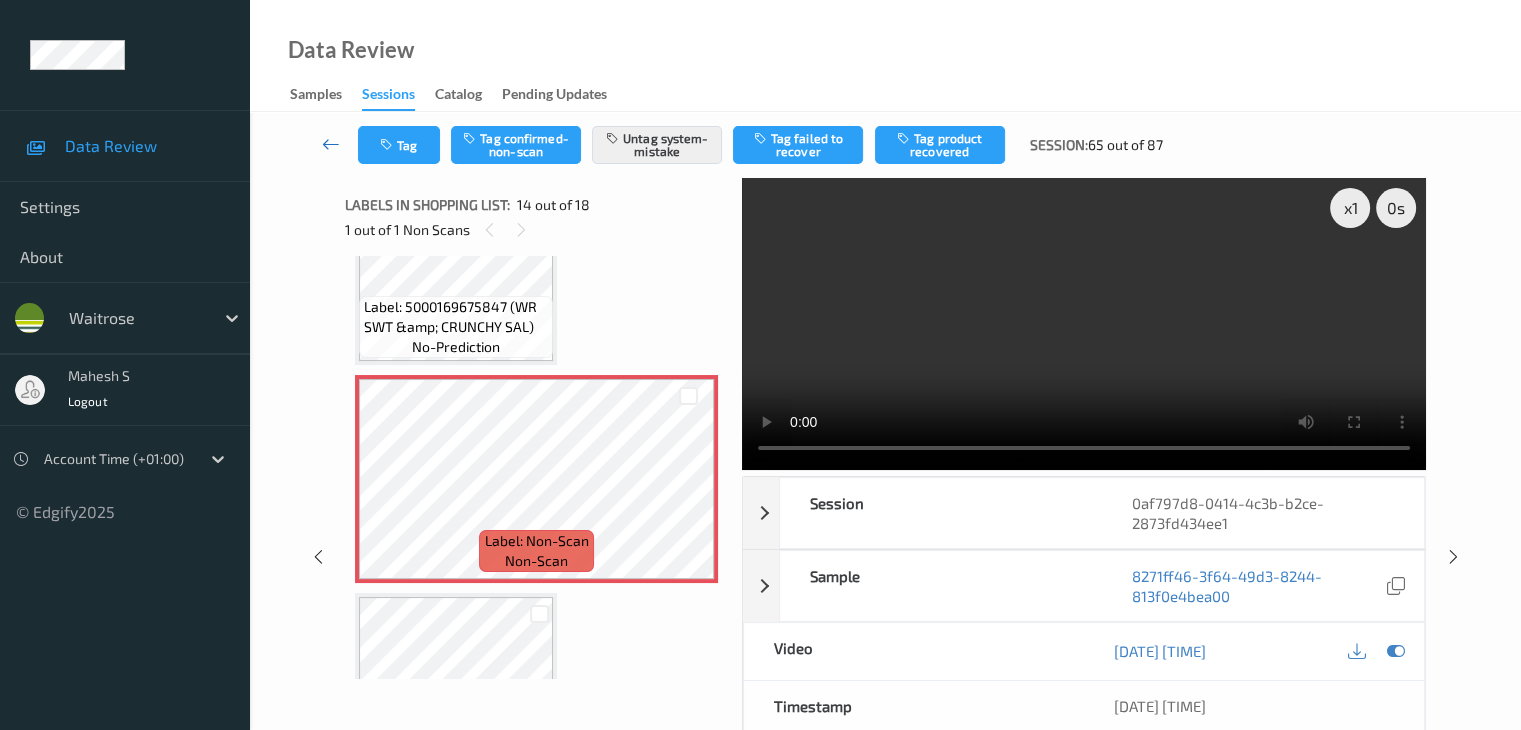 click at bounding box center [331, 144] 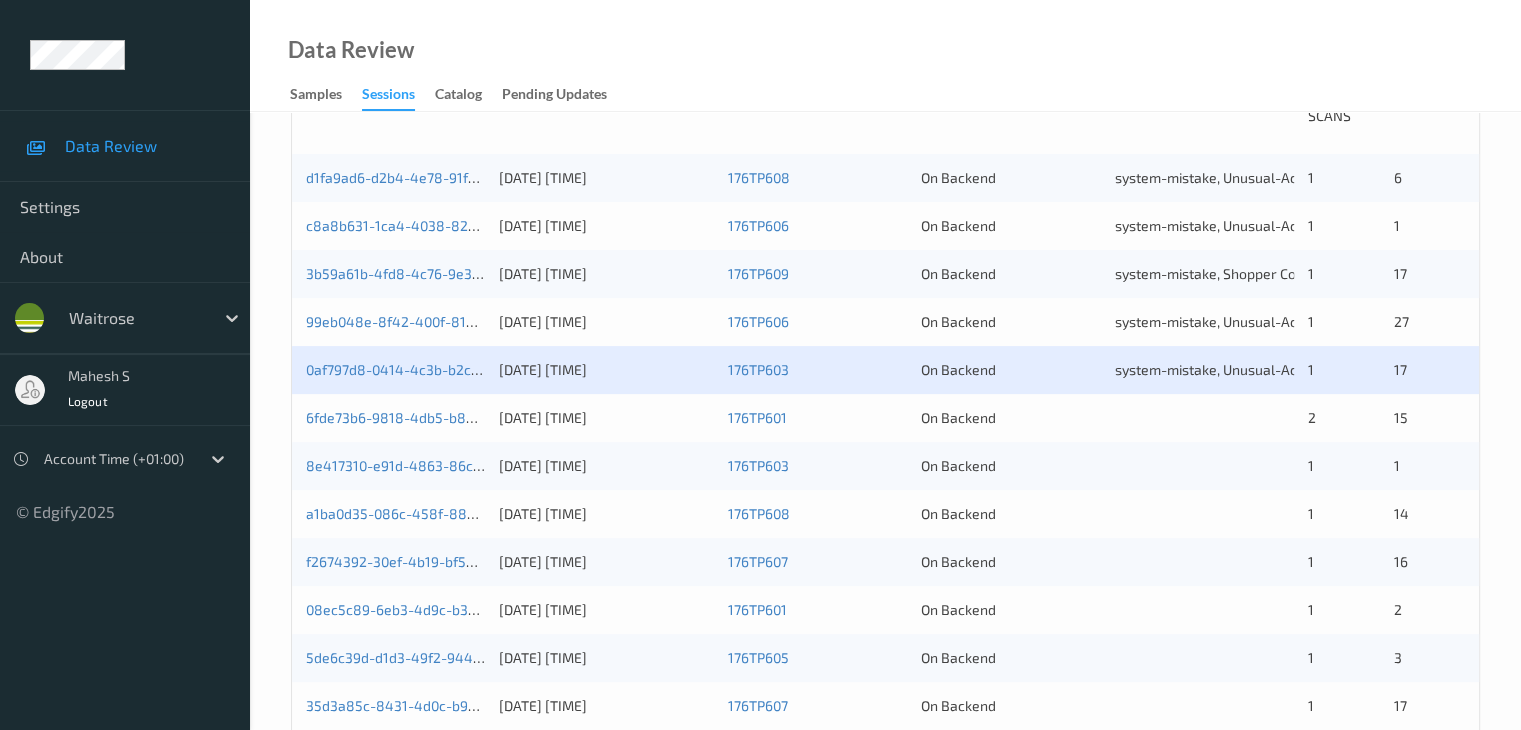 scroll, scrollTop: 500, scrollLeft: 0, axis: vertical 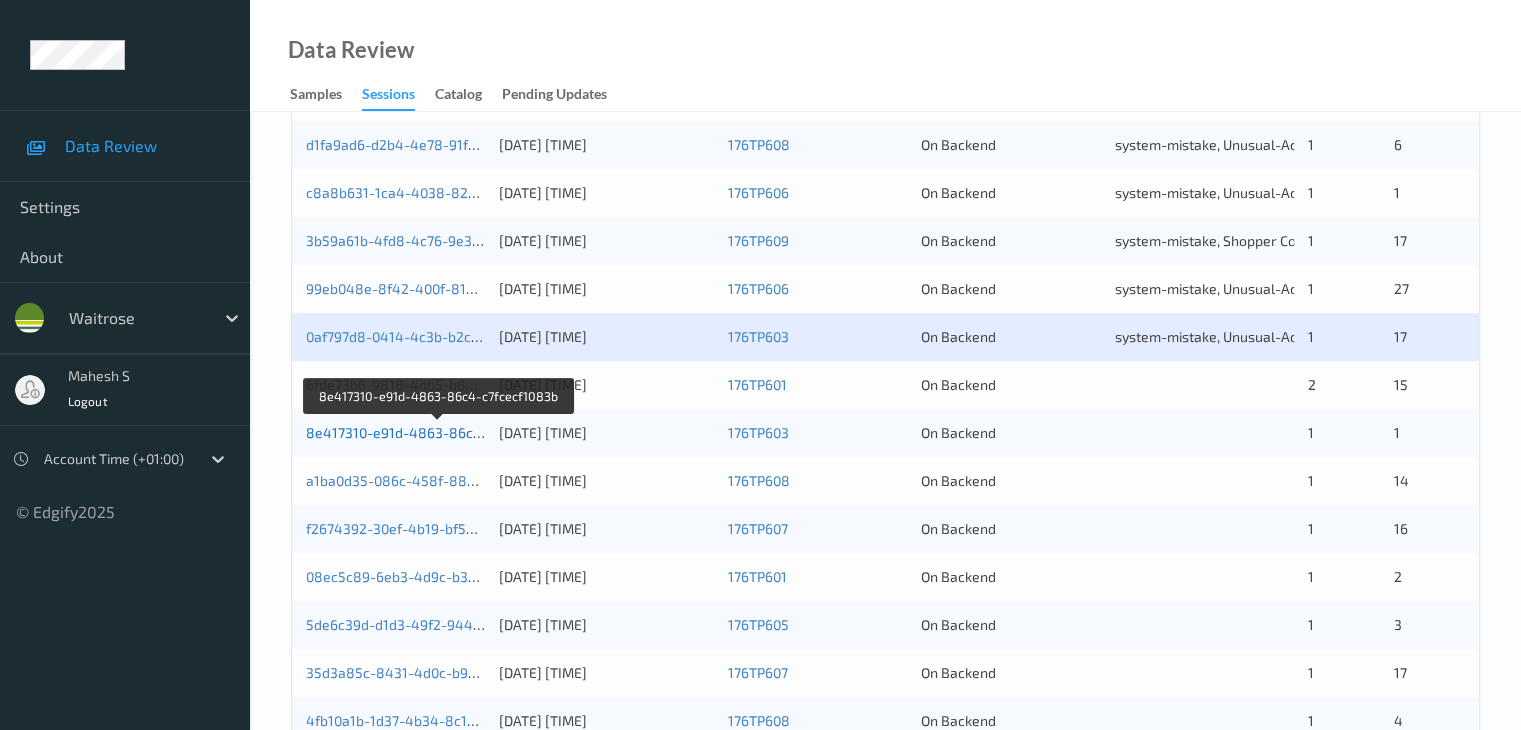 click on "8e417310-e91d-4863-86c4-c7fcecf1083b" at bounding box center (439, 432) 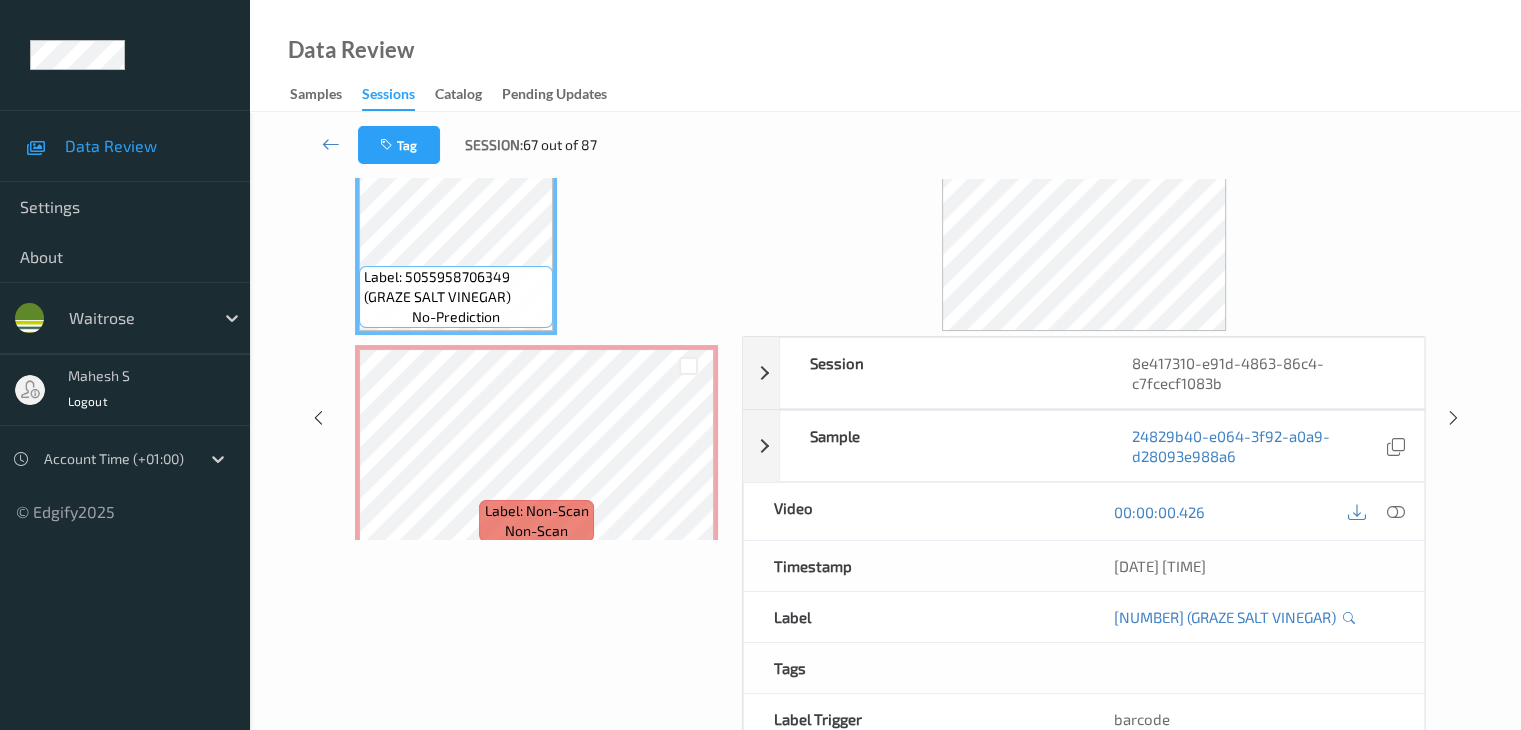 scroll, scrollTop: 0, scrollLeft: 0, axis: both 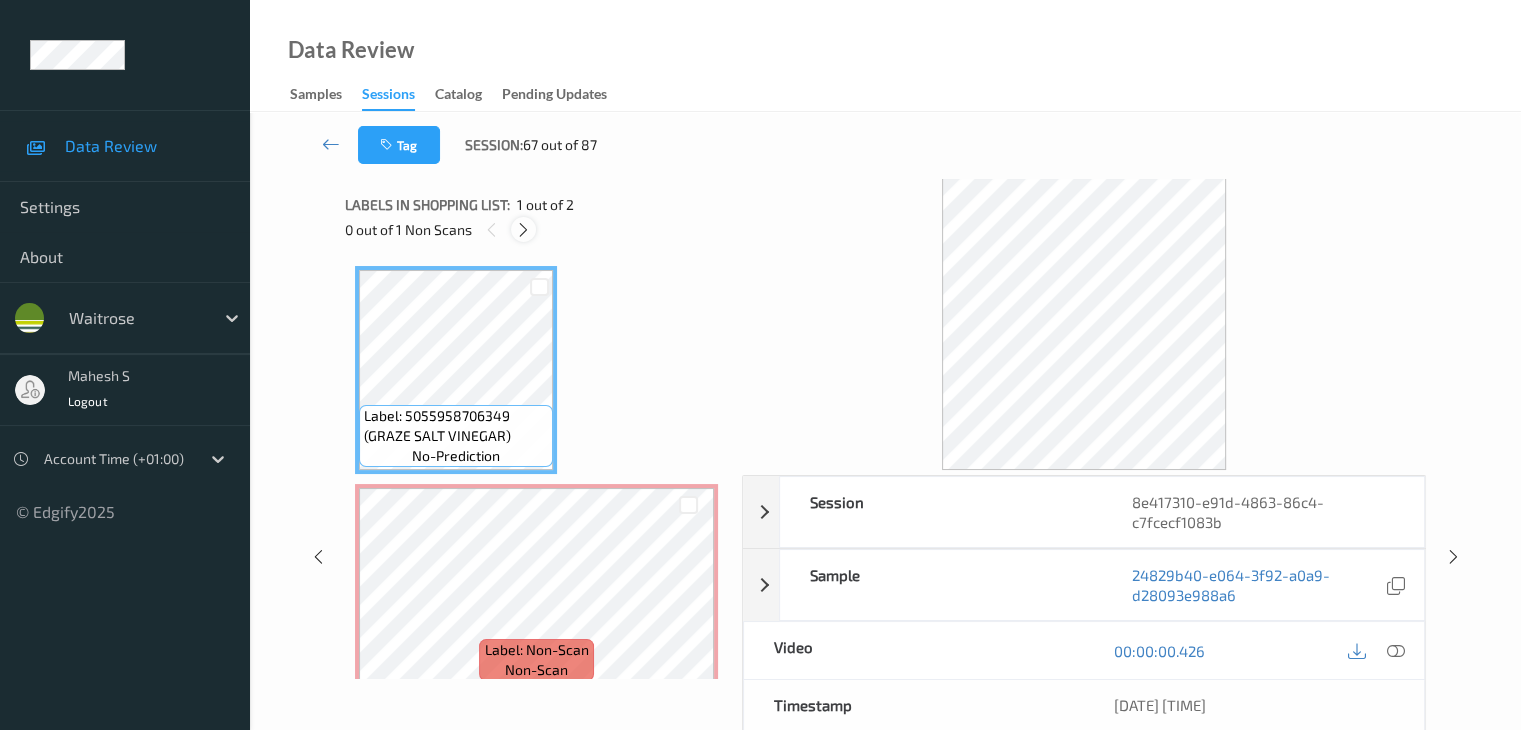 click at bounding box center [523, 230] 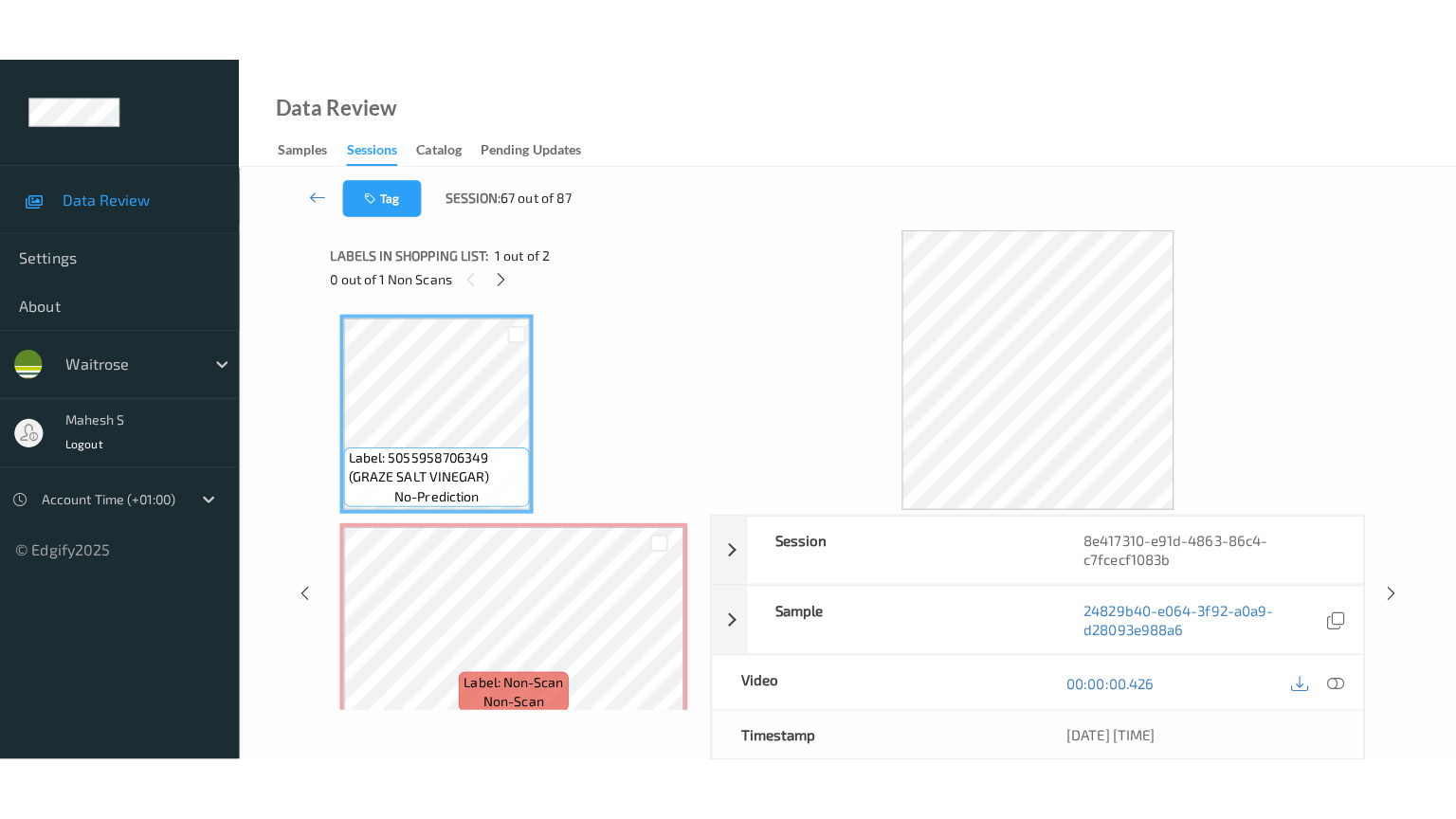 scroll, scrollTop: 9, scrollLeft: 0, axis: vertical 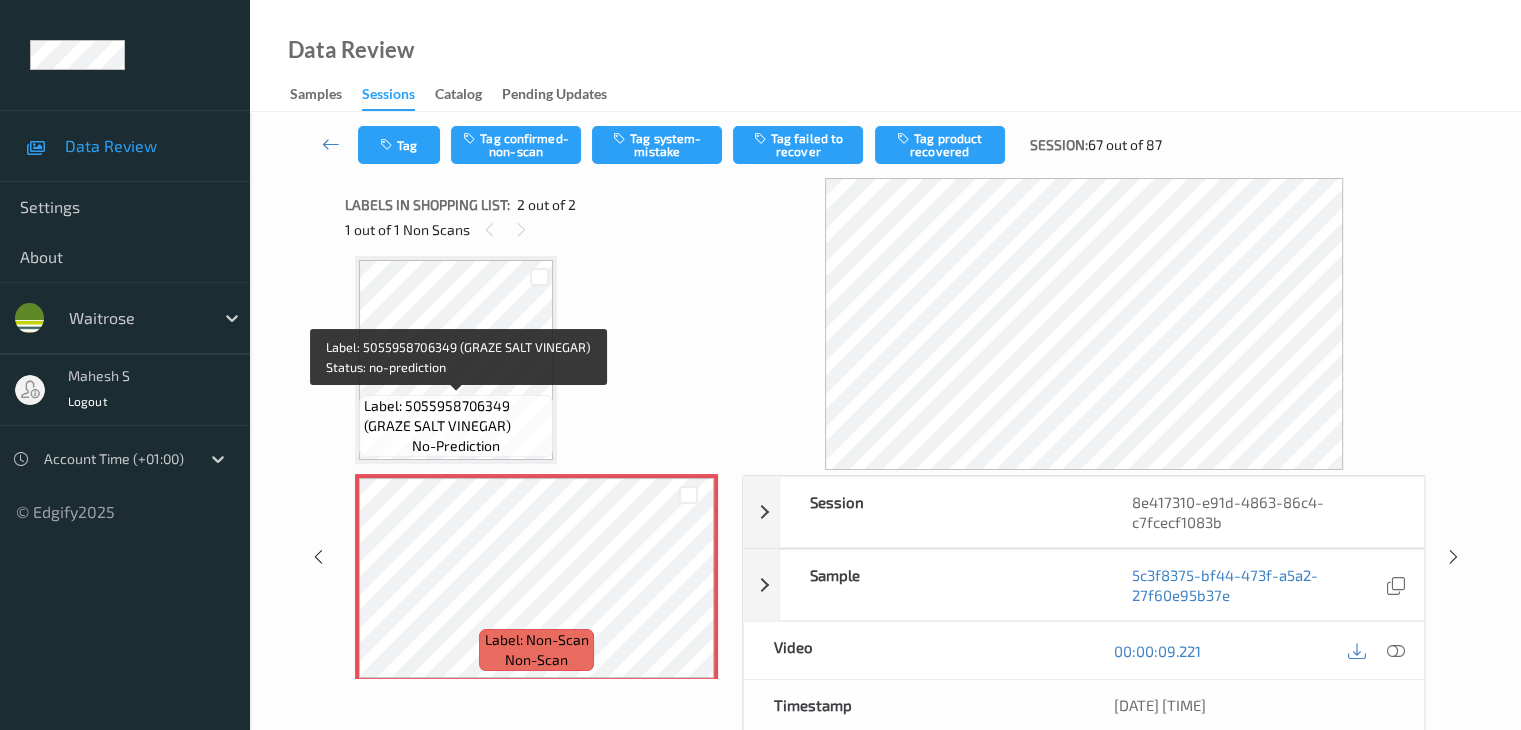 click on "Label: 5055958706349 (GRAZE SALT VINEGAR)" at bounding box center (456, 416) 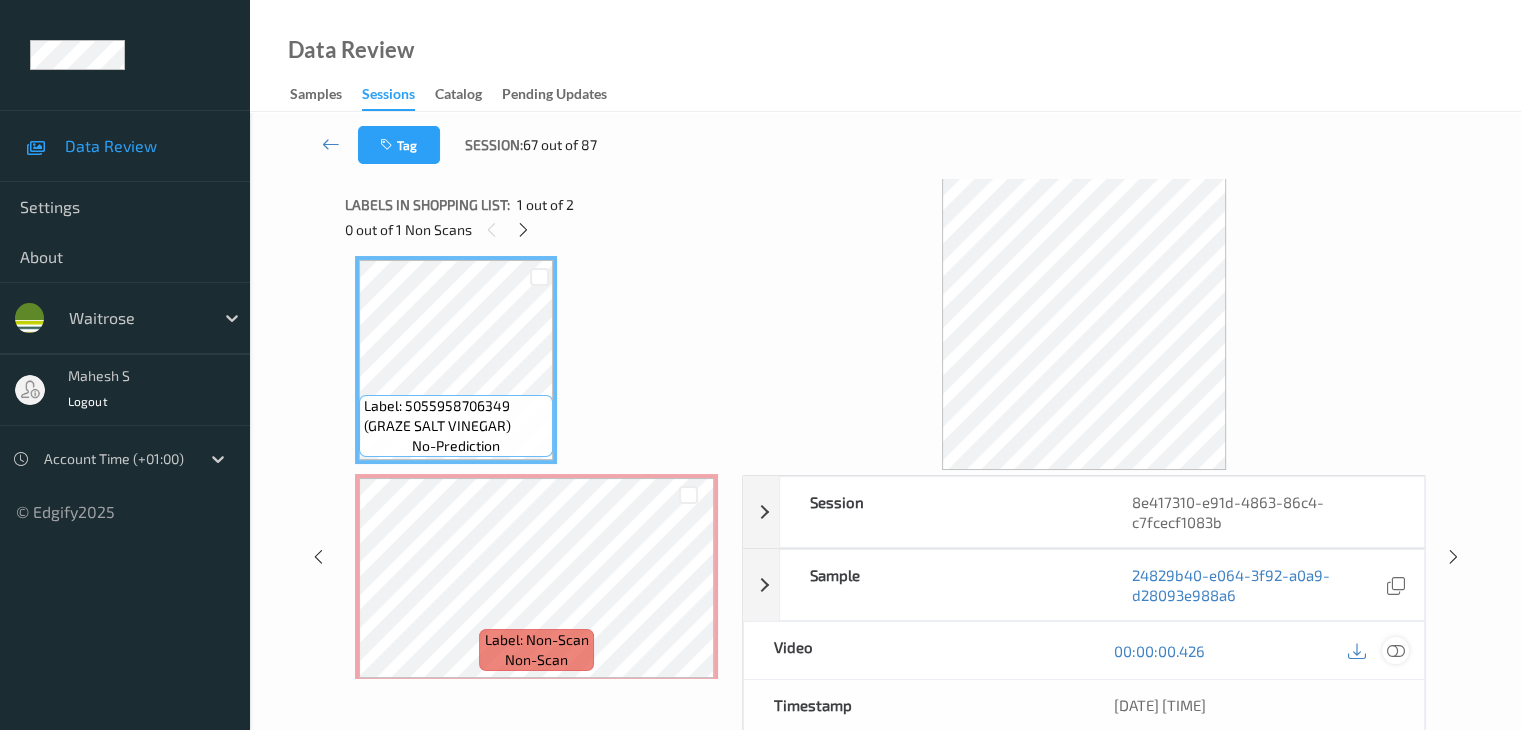 click at bounding box center (1395, 651) 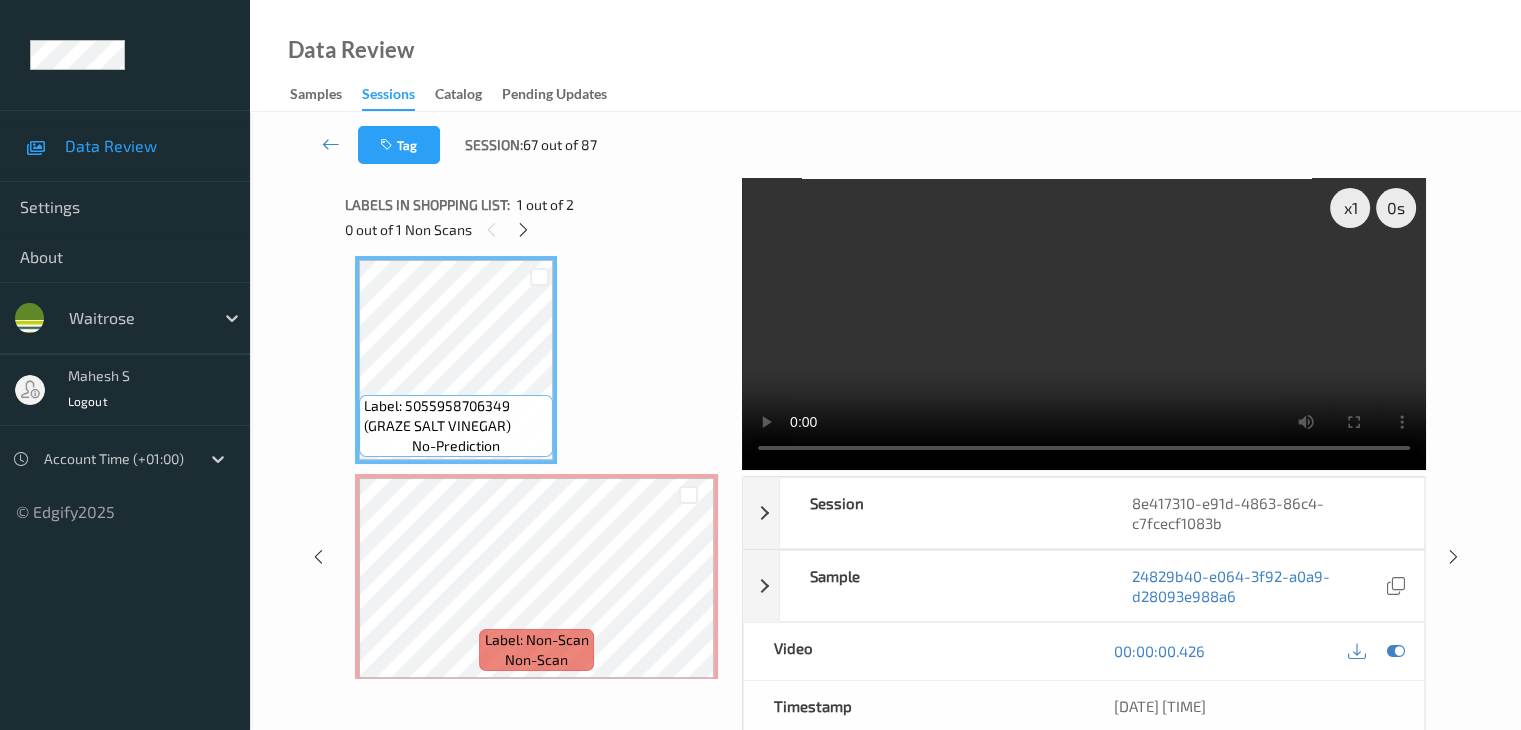 scroll, scrollTop: 0, scrollLeft: 0, axis: both 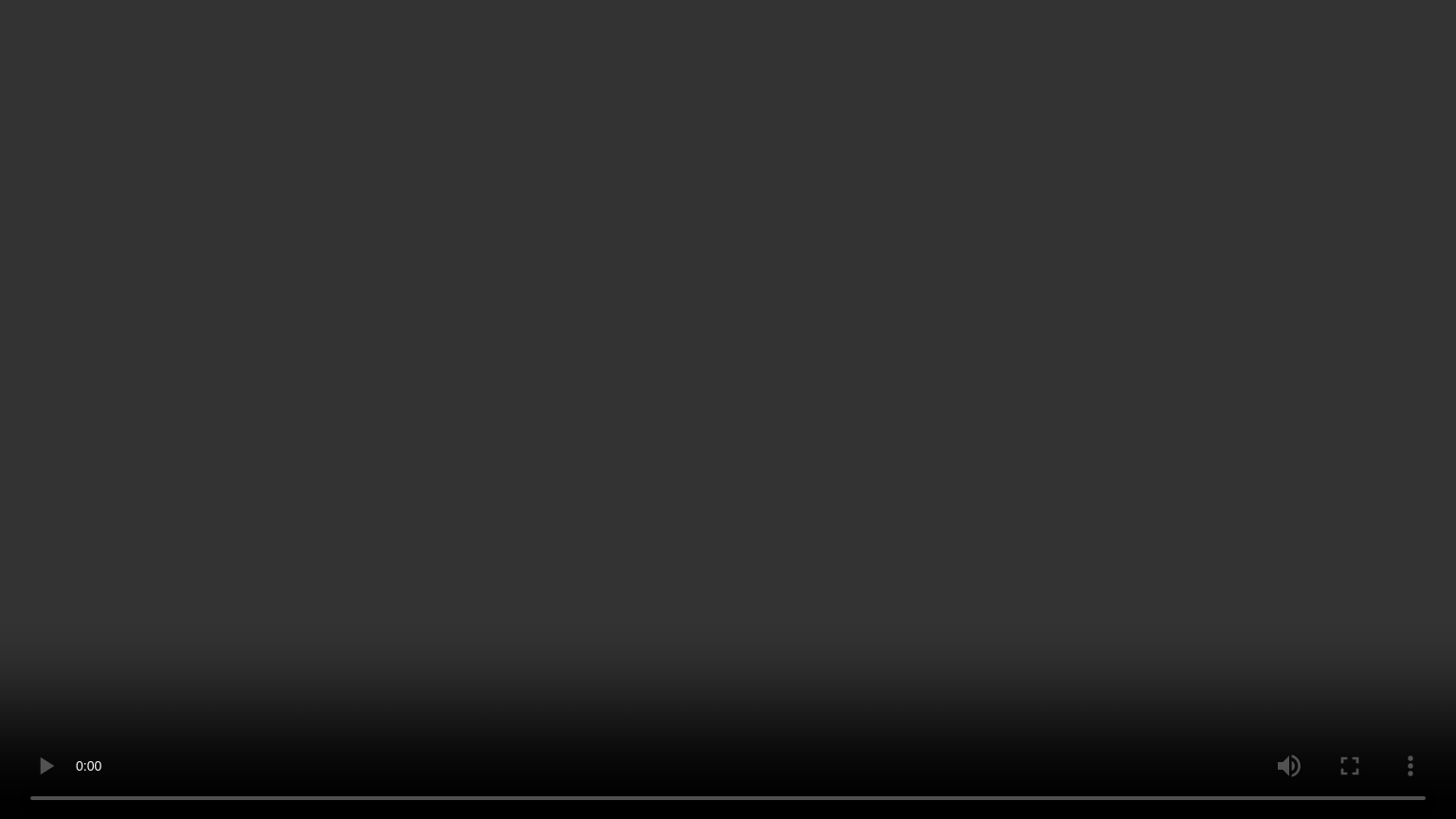type 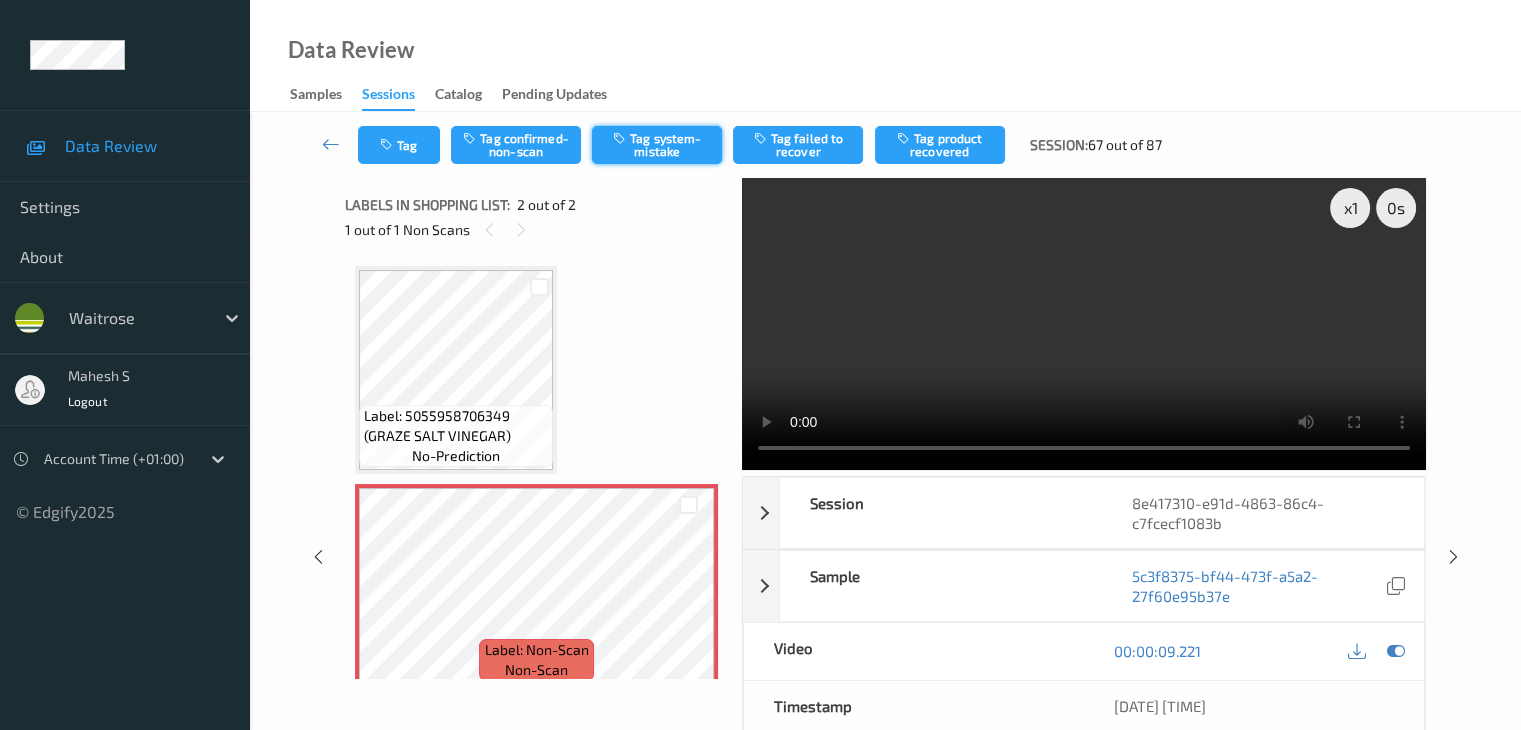 click on "Tag   system-mistake" at bounding box center [657, 145] 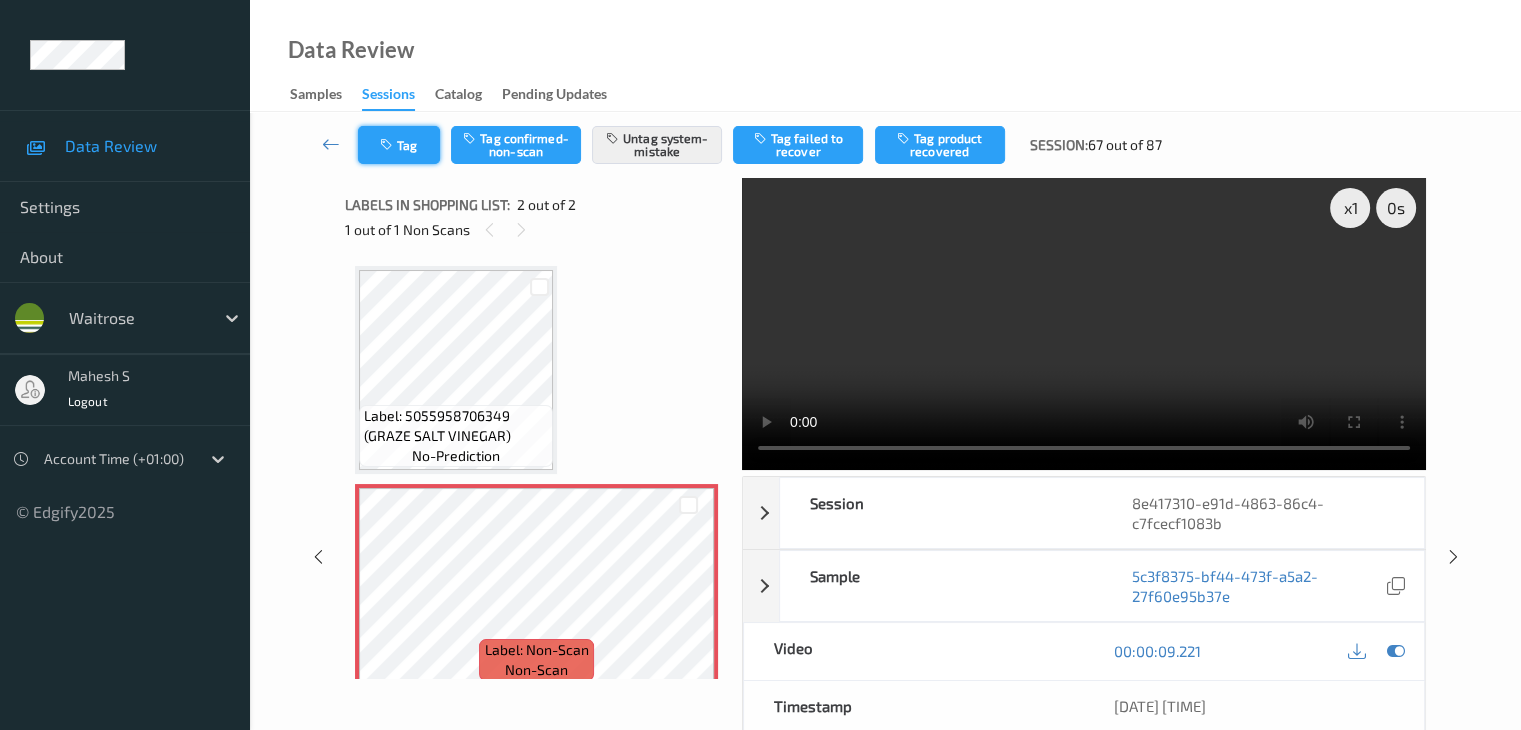 click on "Tag" at bounding box center [399, 145] 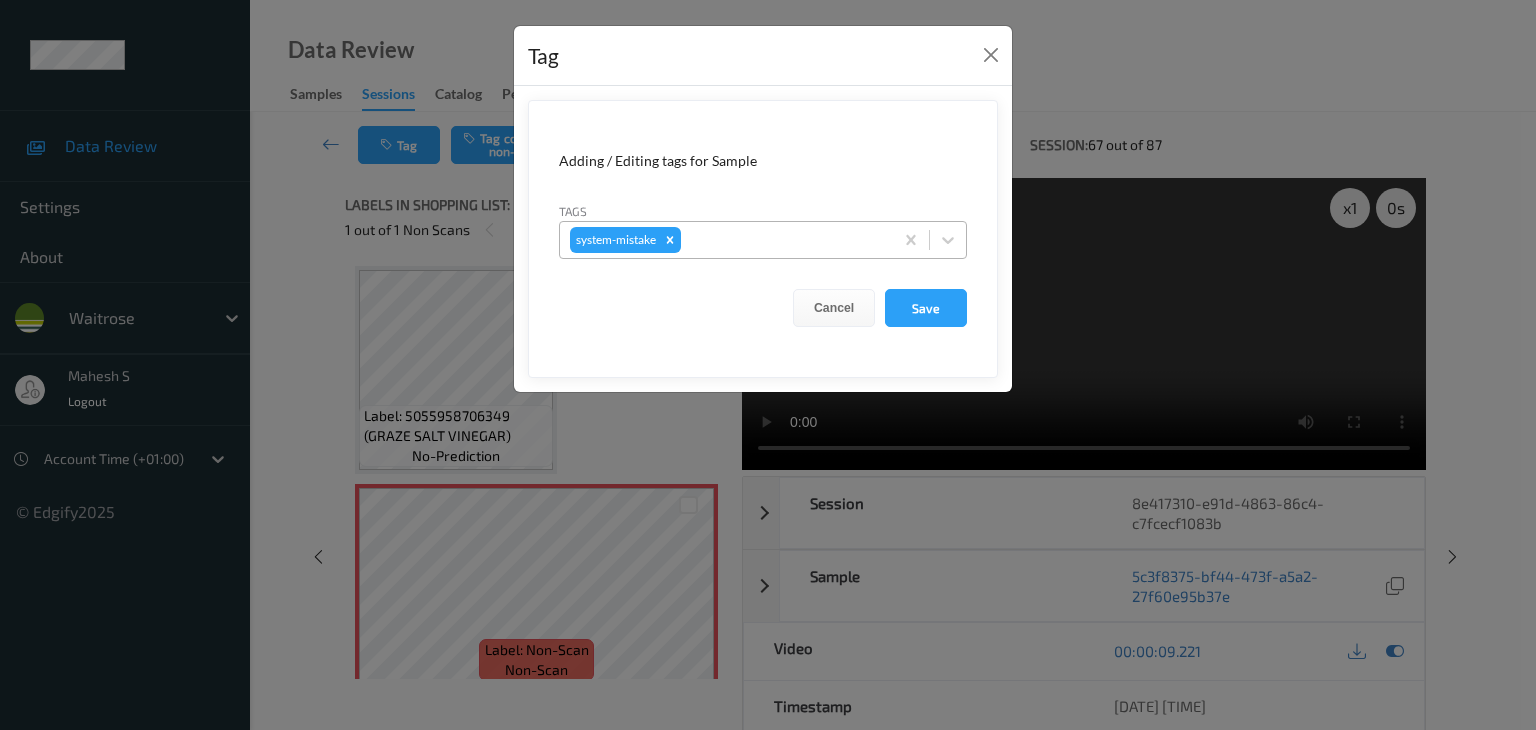 click at bounding box center [784, 240] 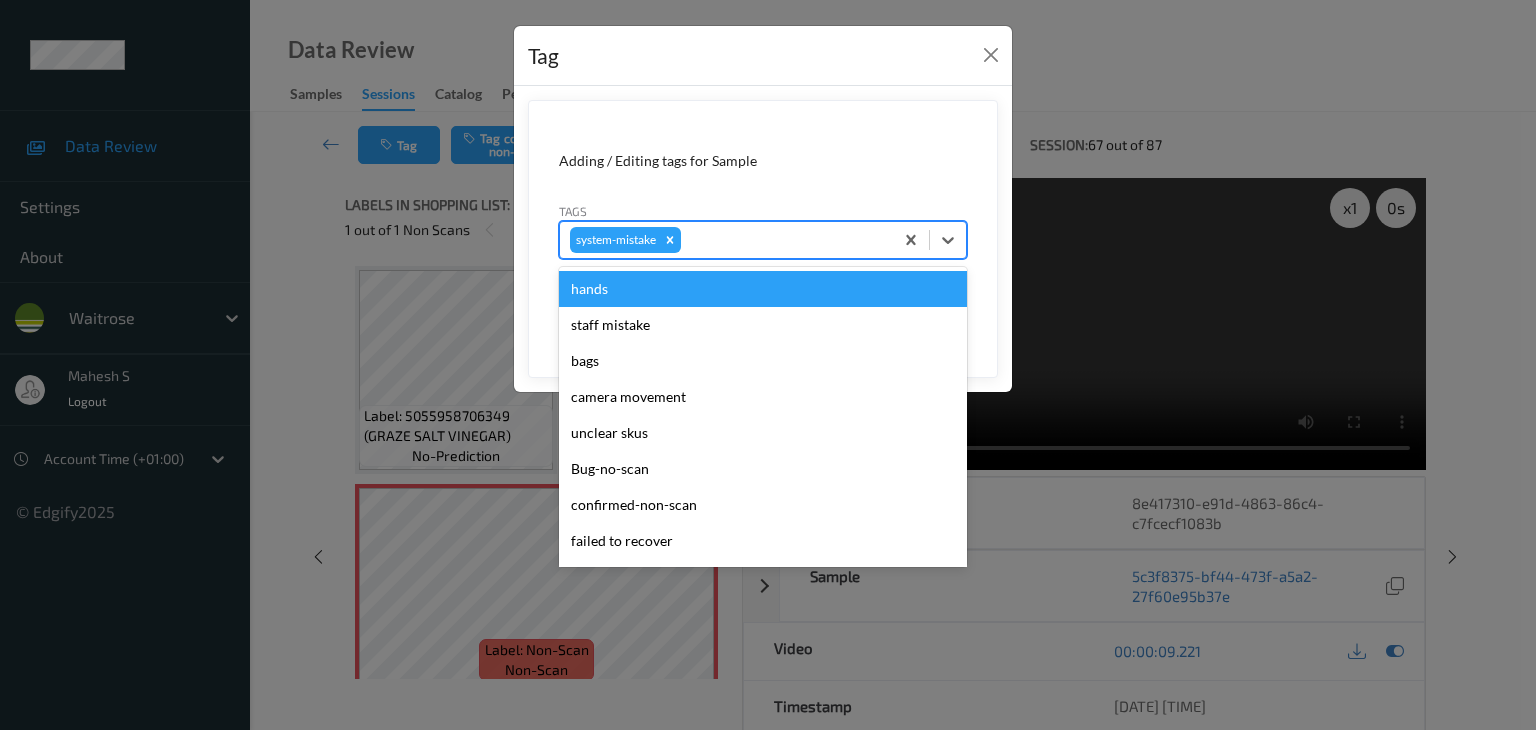 type on "u" 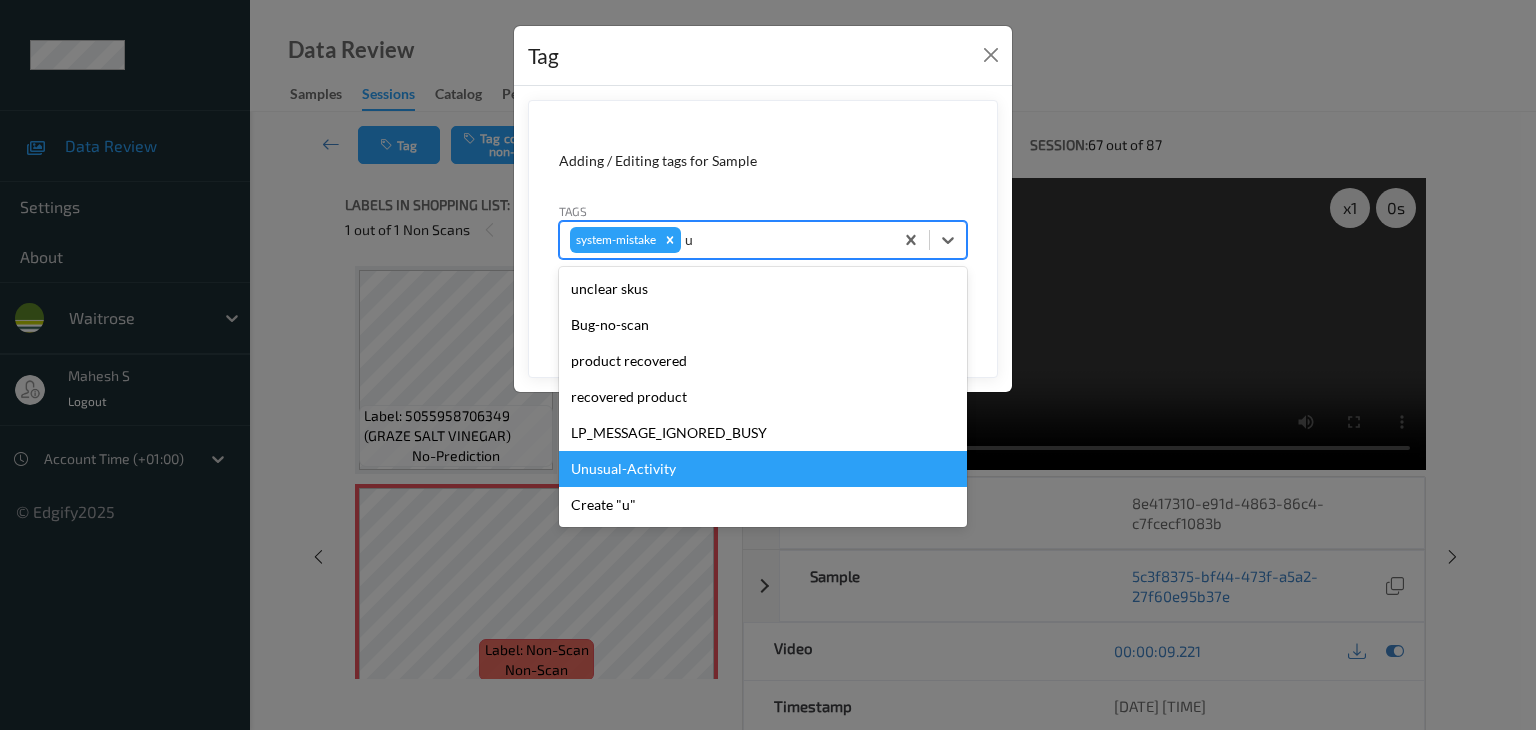 click on "Unusual-Activity" at bounding box center (763, 469) 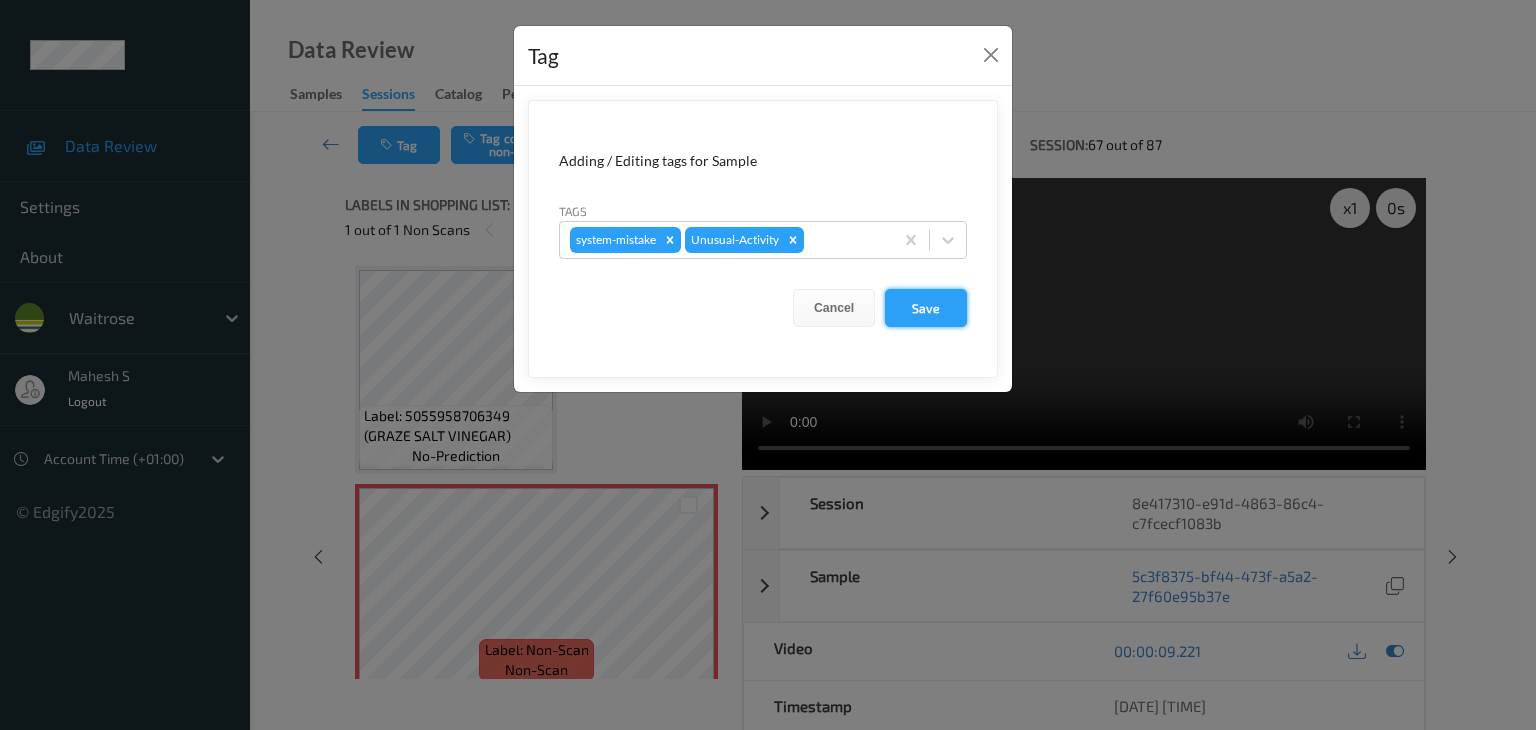 click on "Save" at bounding box center [926, 308] 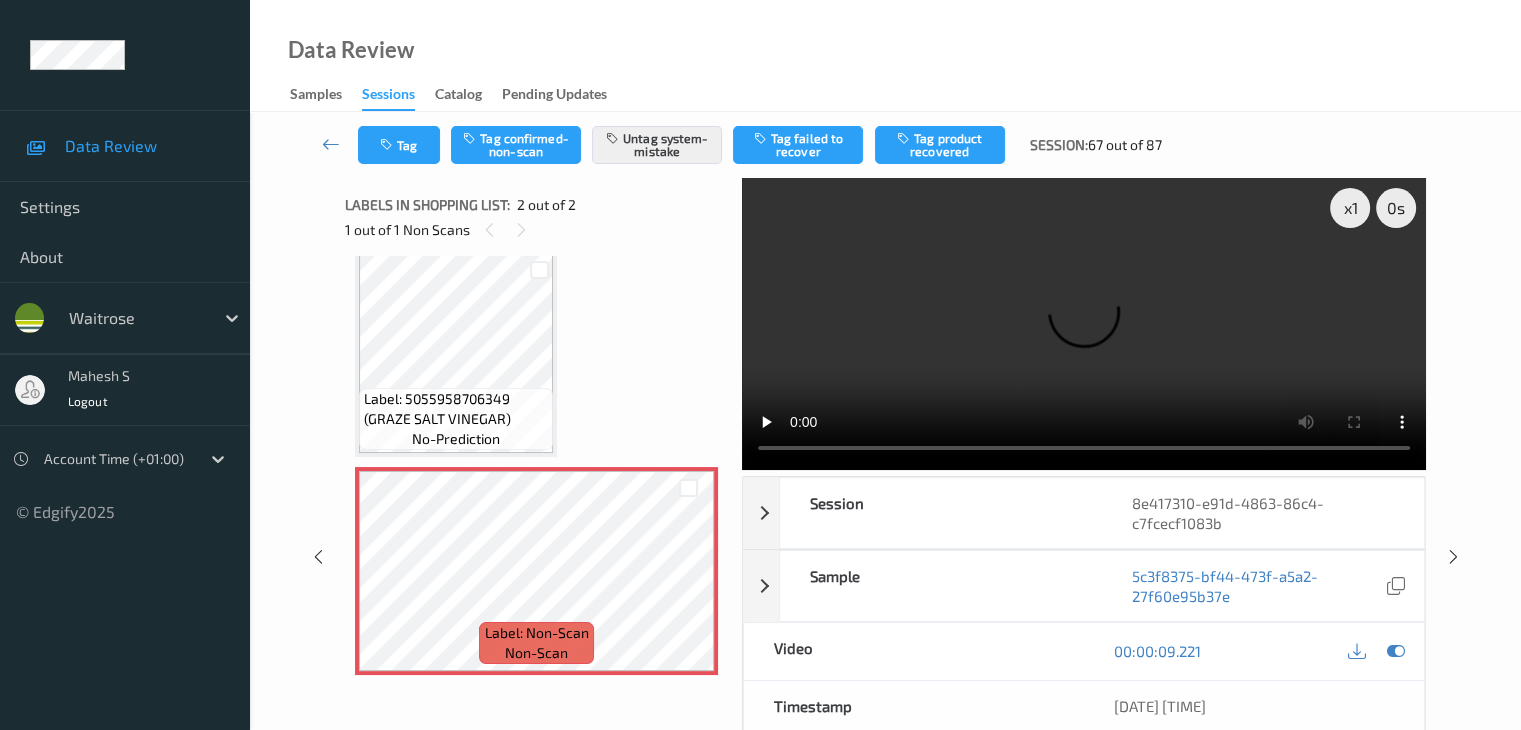 scroll, scrollTop: 23, scrollLeft: 0, axis: vertical 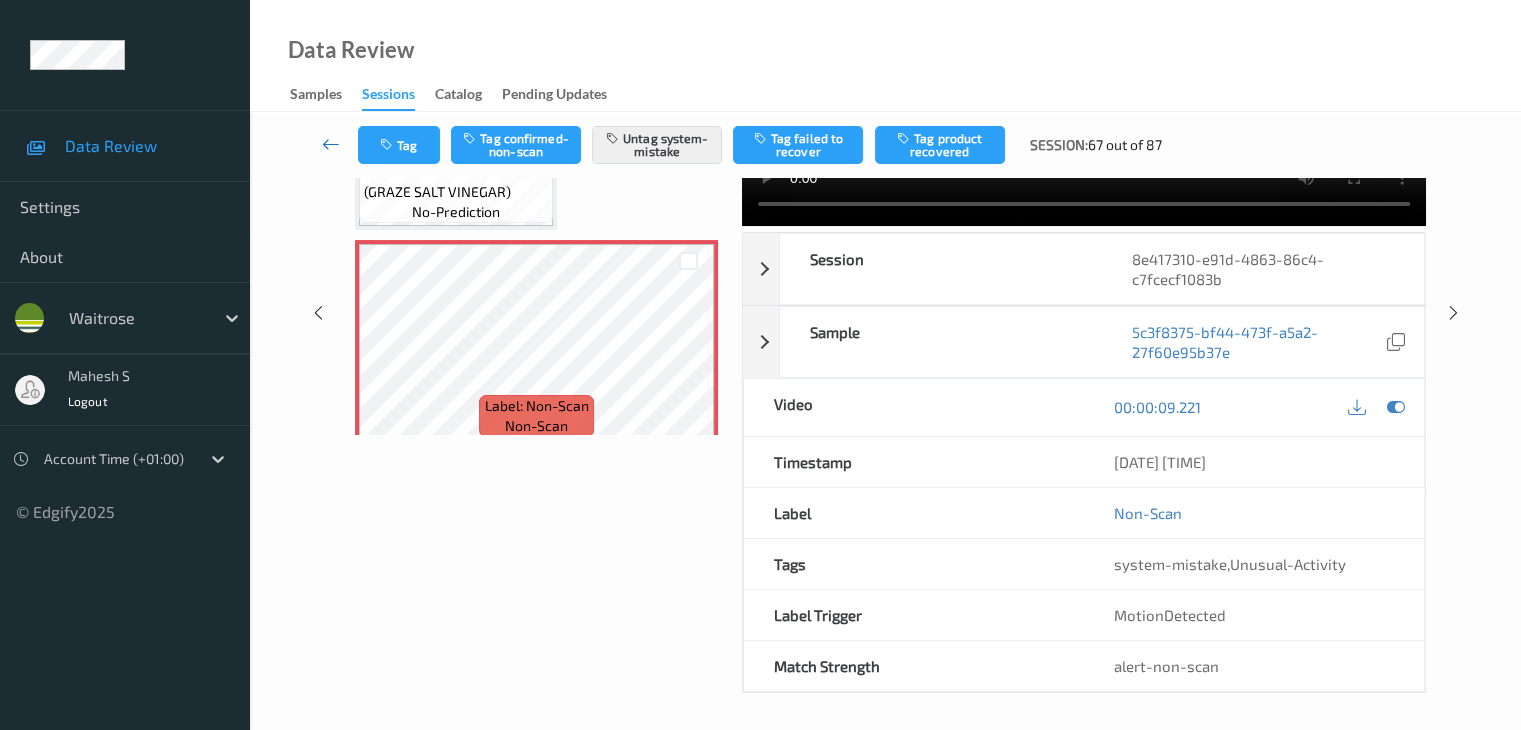 click at bounding box center [331, 144] 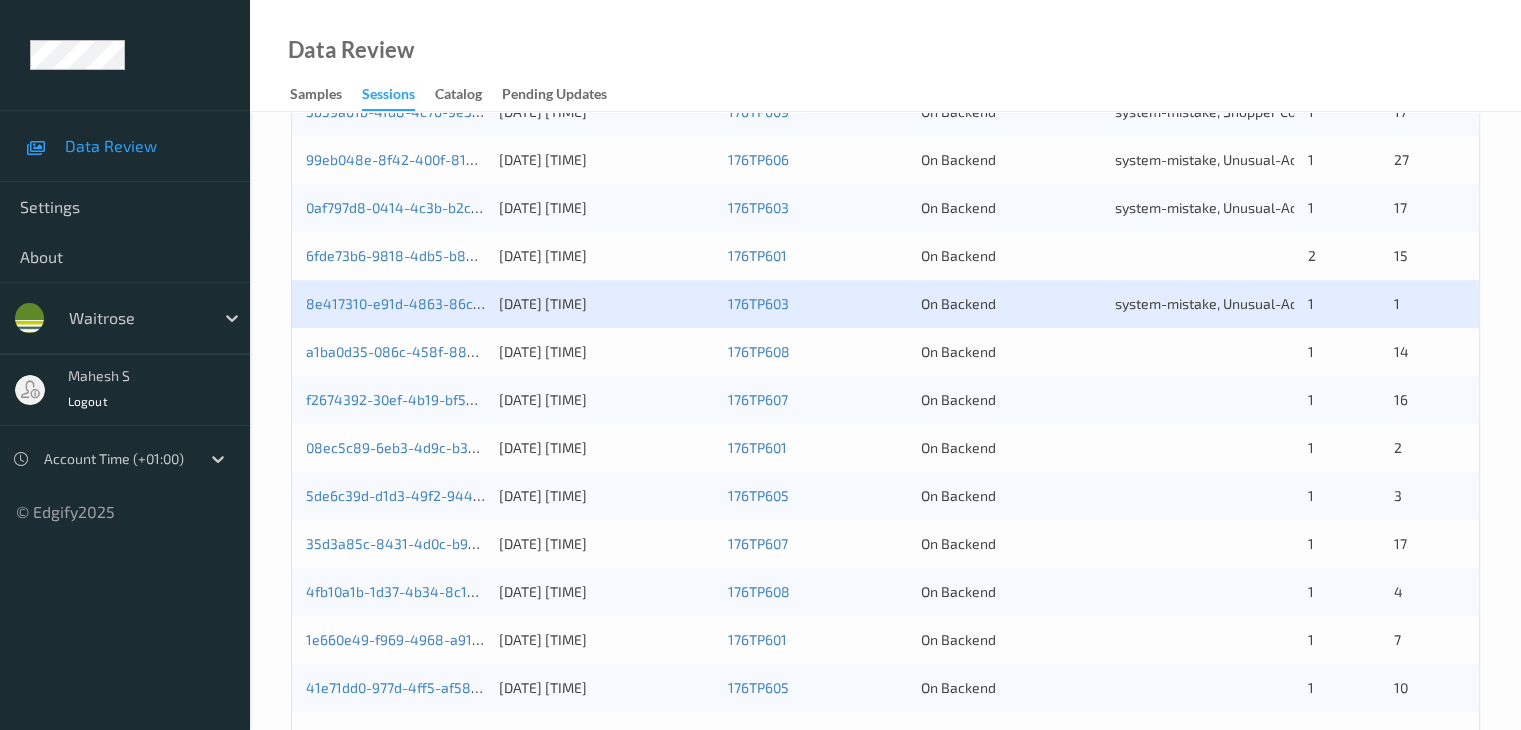 scroll, scrollTop: 750, scrollLeft: 0, axis: vertical 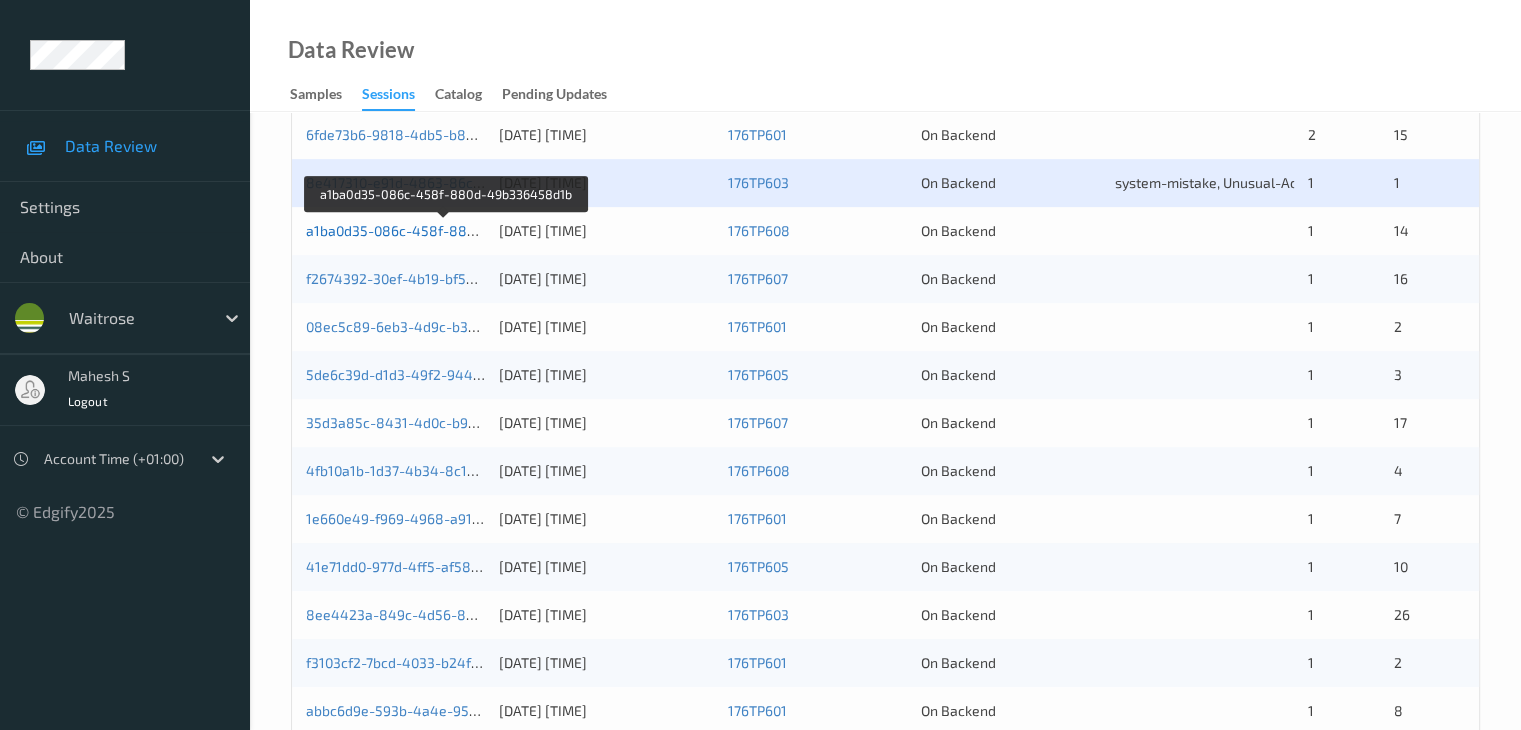 click on "a1ba0d35-086c-458f-880d-49b336458d1b" at bounding box center (446, 230) 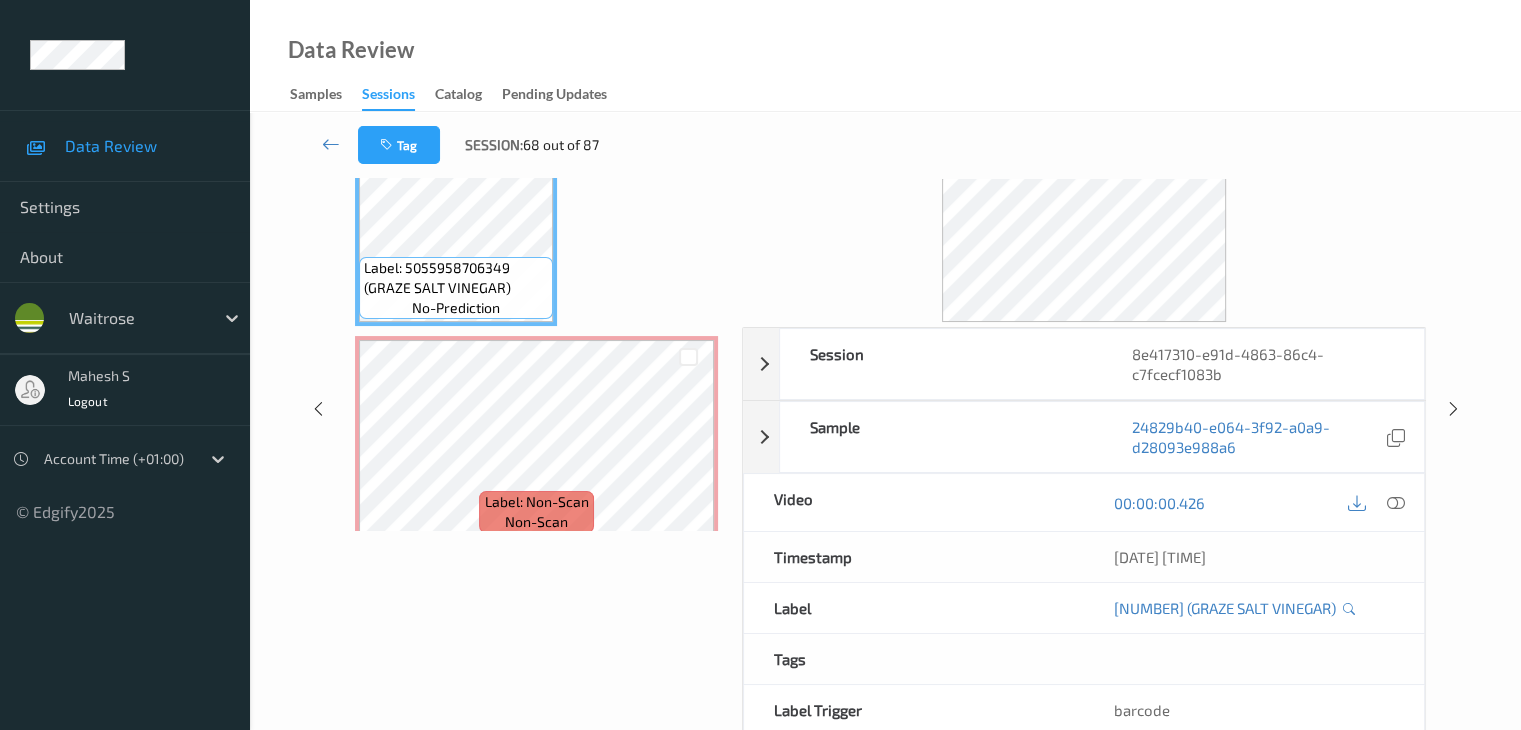 scroll, scrollTop: 0, scrollLeft: 0, axis: both 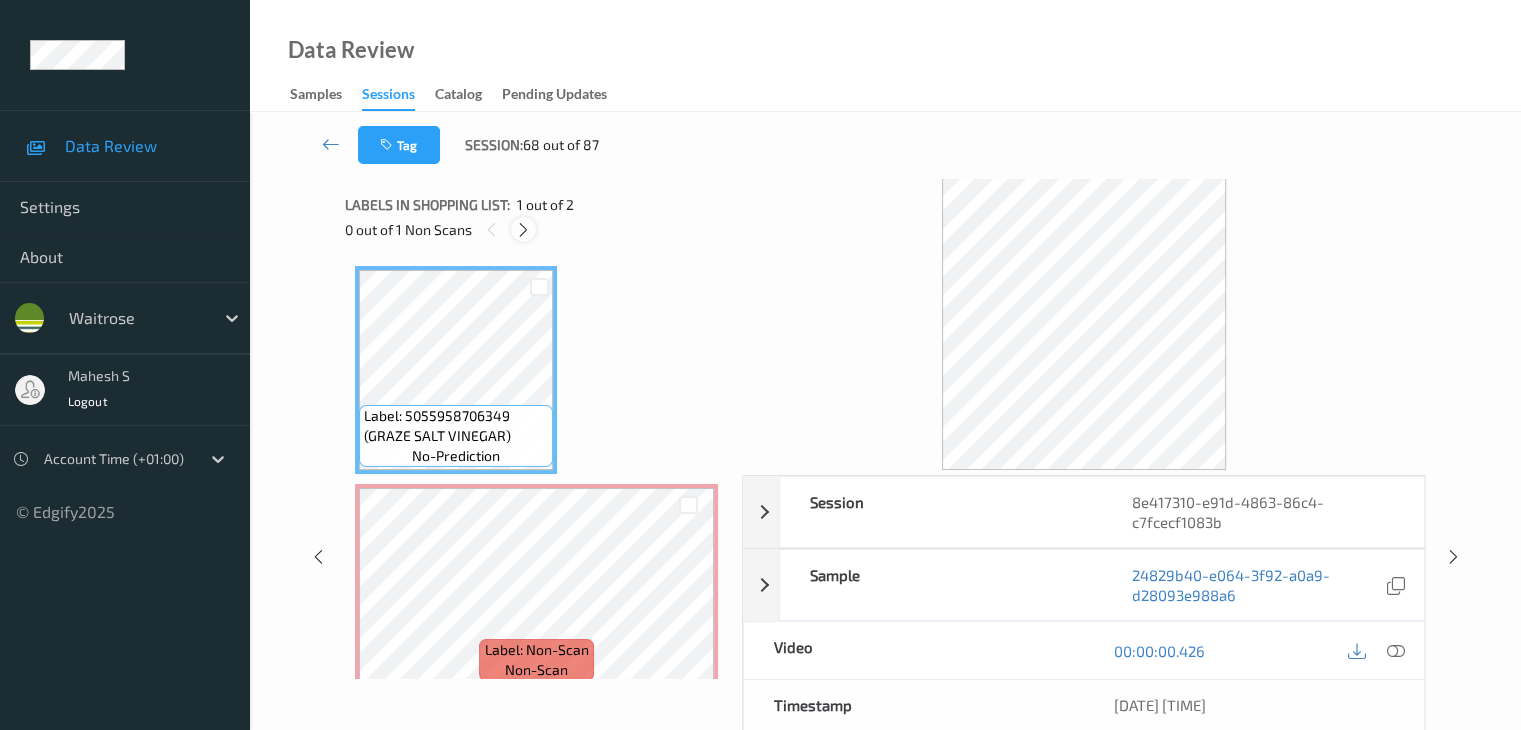 click at bounding box center (523, 230) 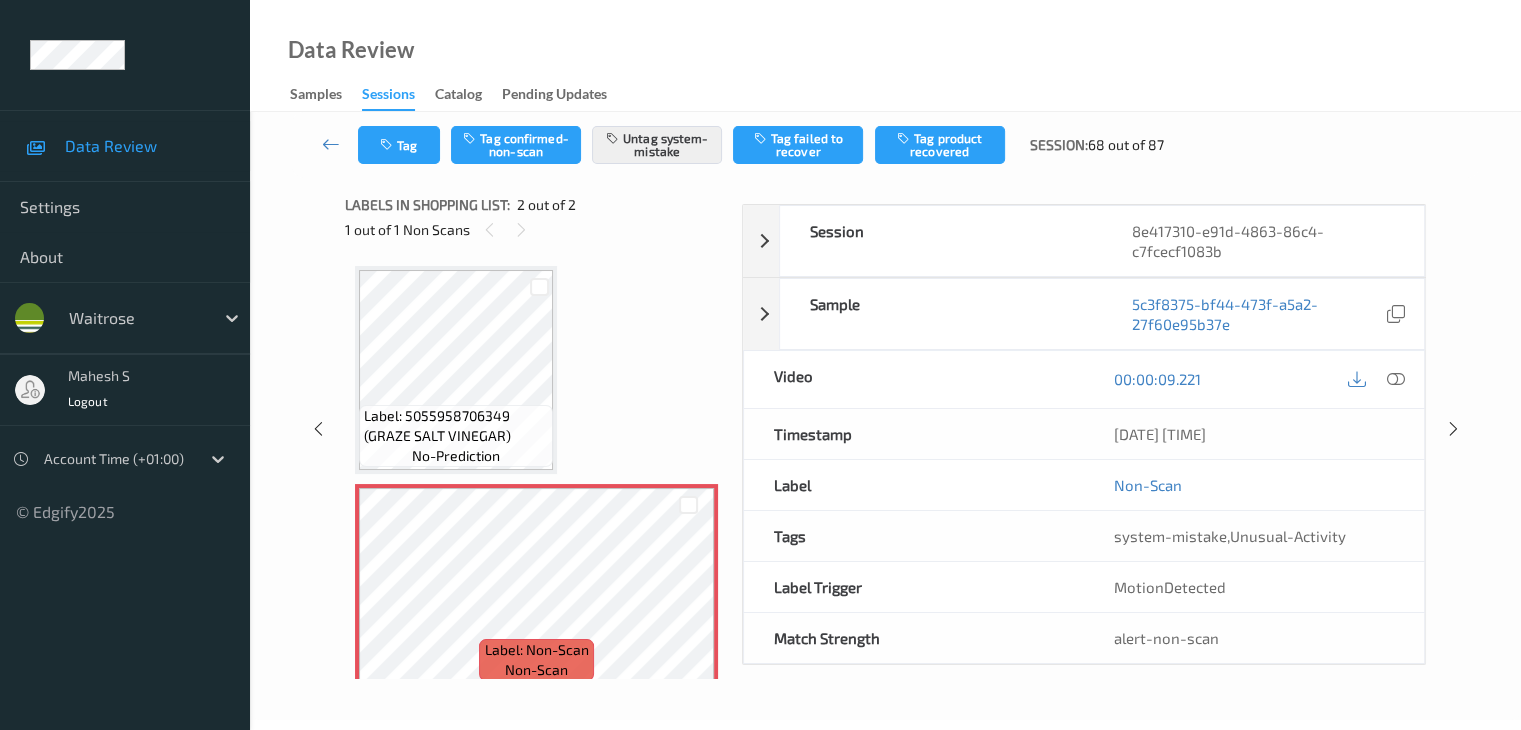 scroll, scrollTop: 10, scrollLeft: 0, axis: vertical 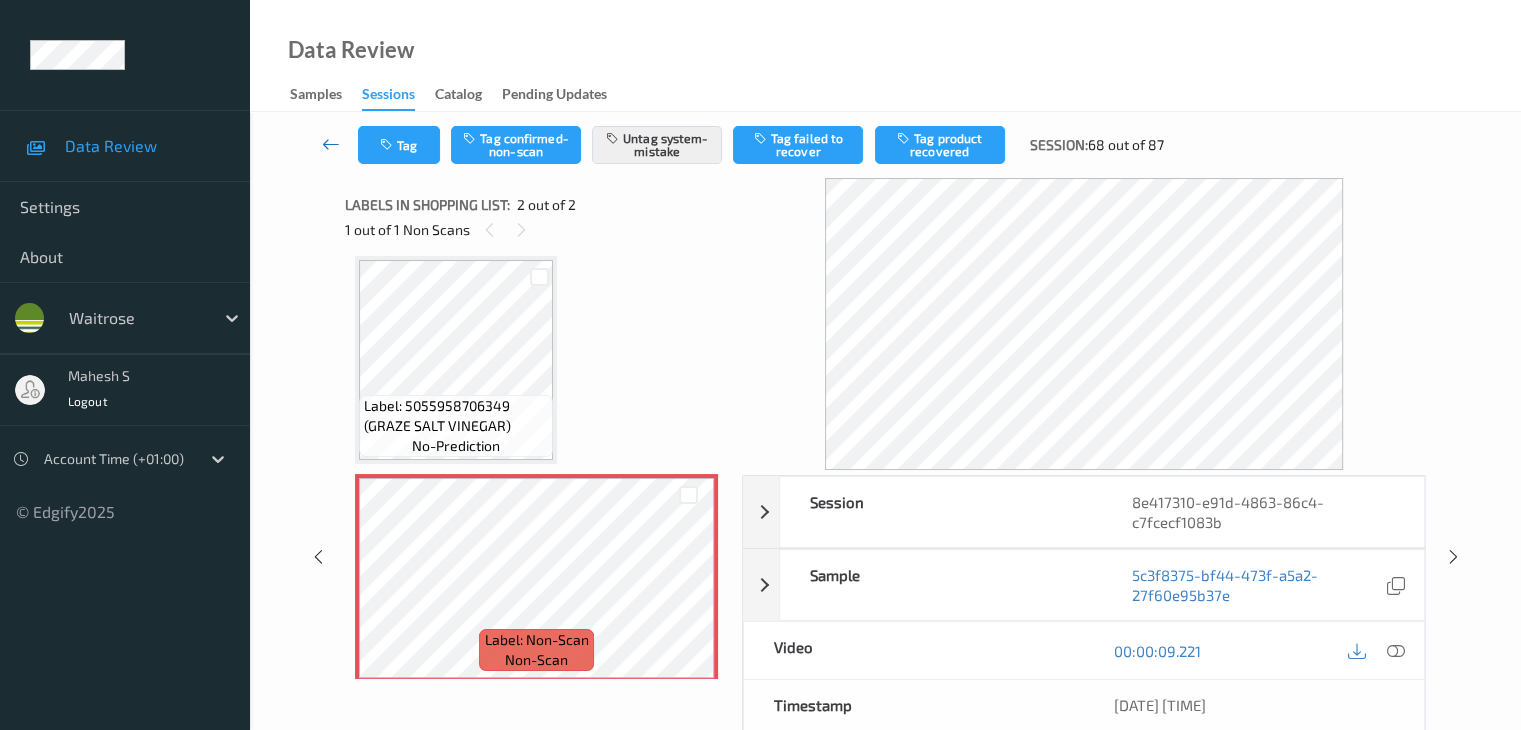 click at bounding box center (331, 144) 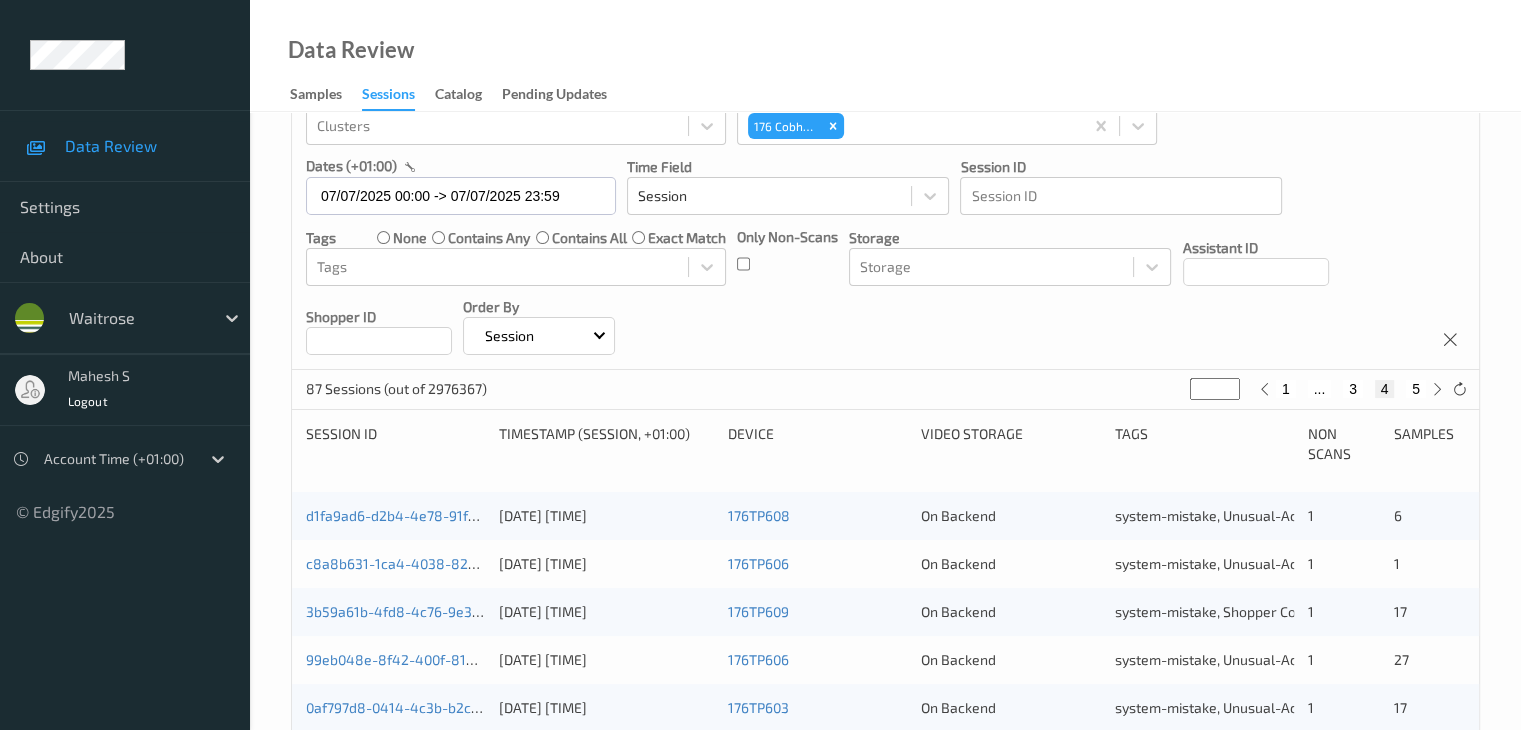 scroll, scrollTop: 400, scrollLeft: 0, axis: vertical 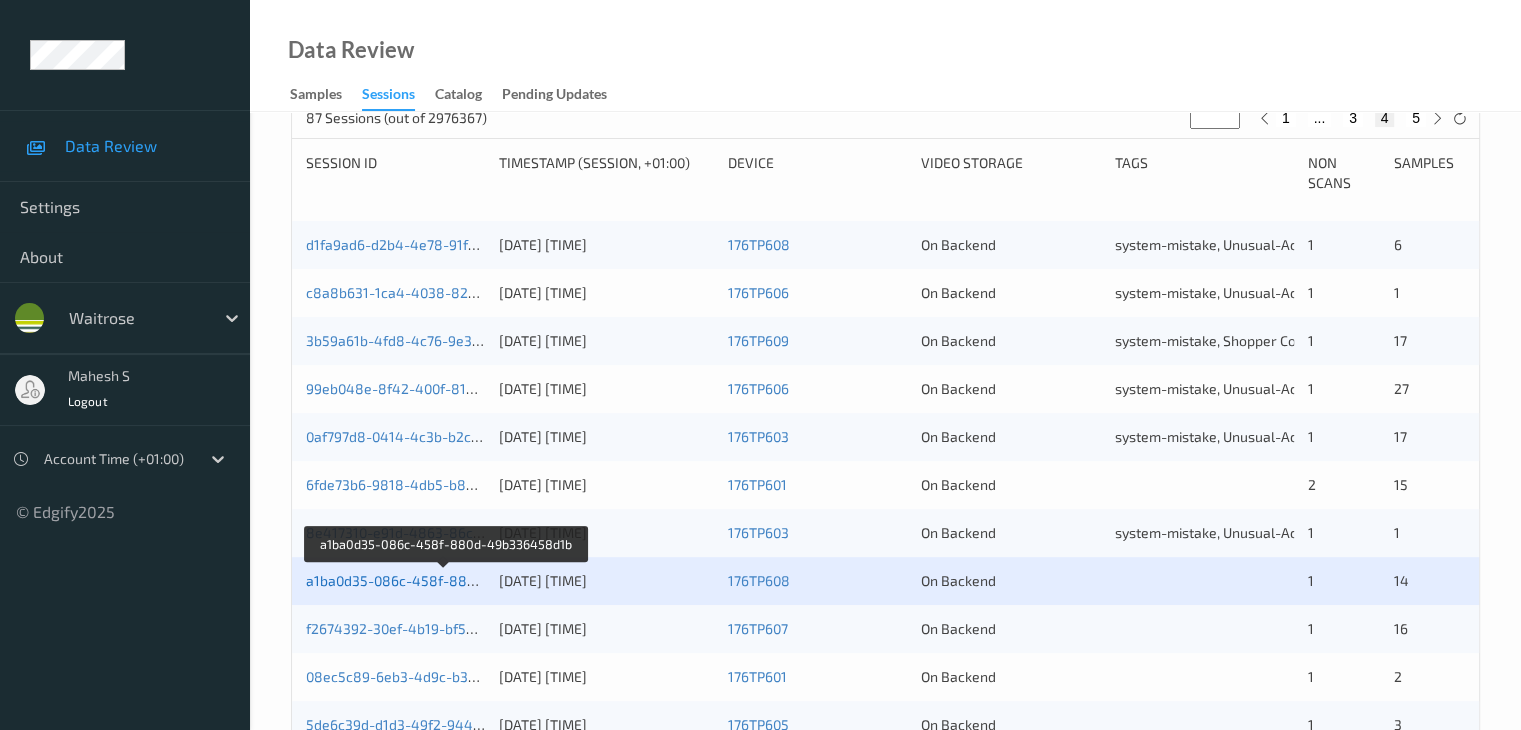 click on "a1ba0d35-086c-458f-880d-49b336458d1b" at bounding box center [446, 580] 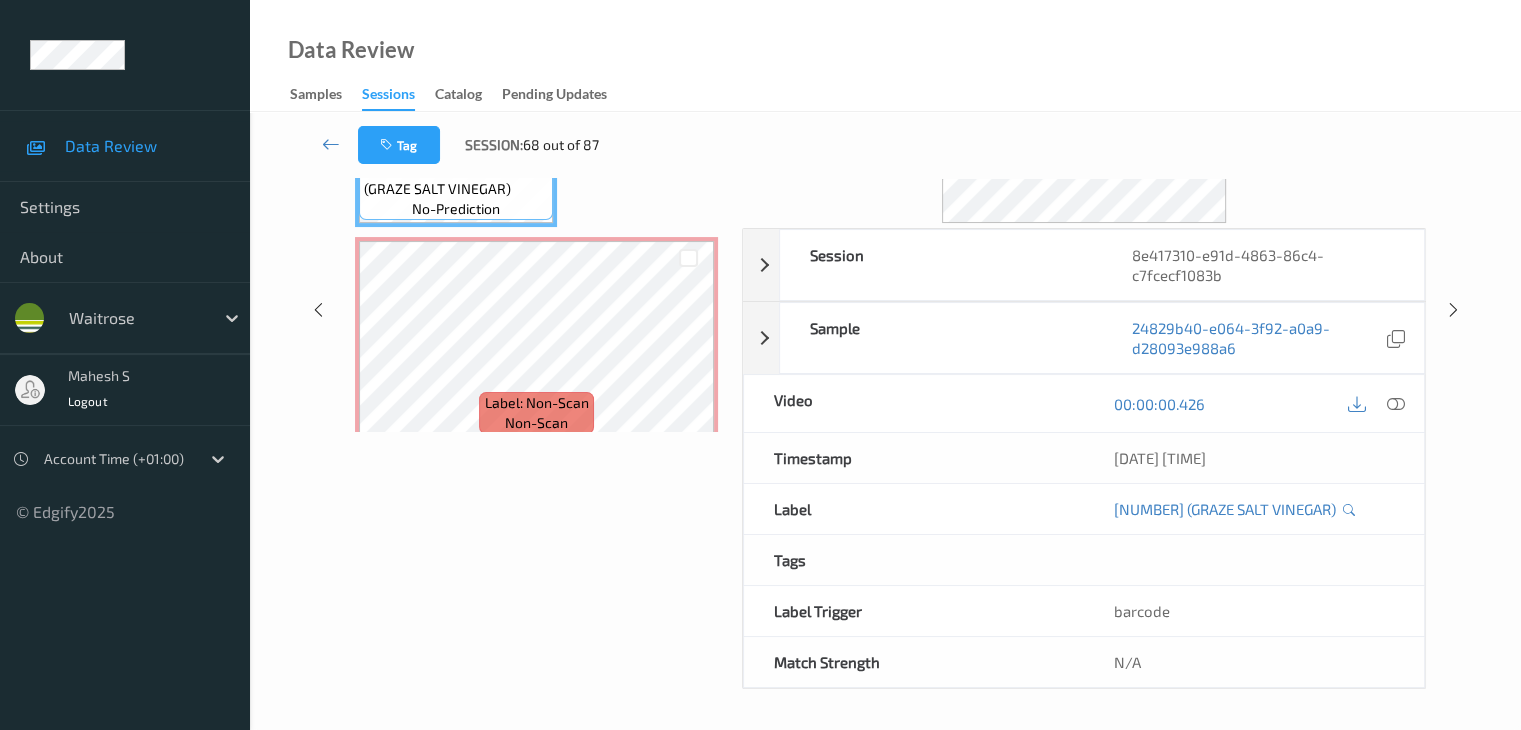 scroll, scrollTop: 0, scrollLeft: 0, axis: both 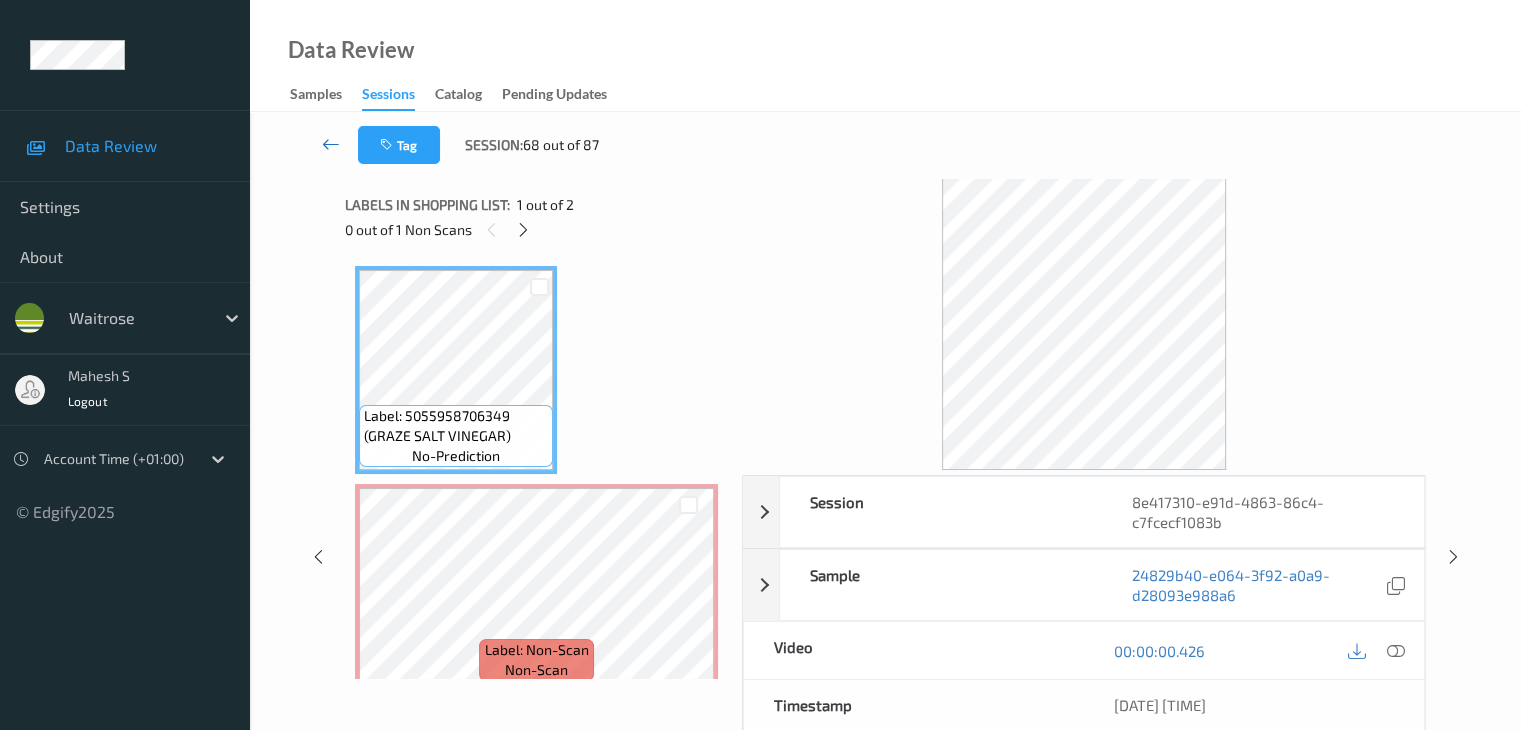 click at bounding box center [331, 145] 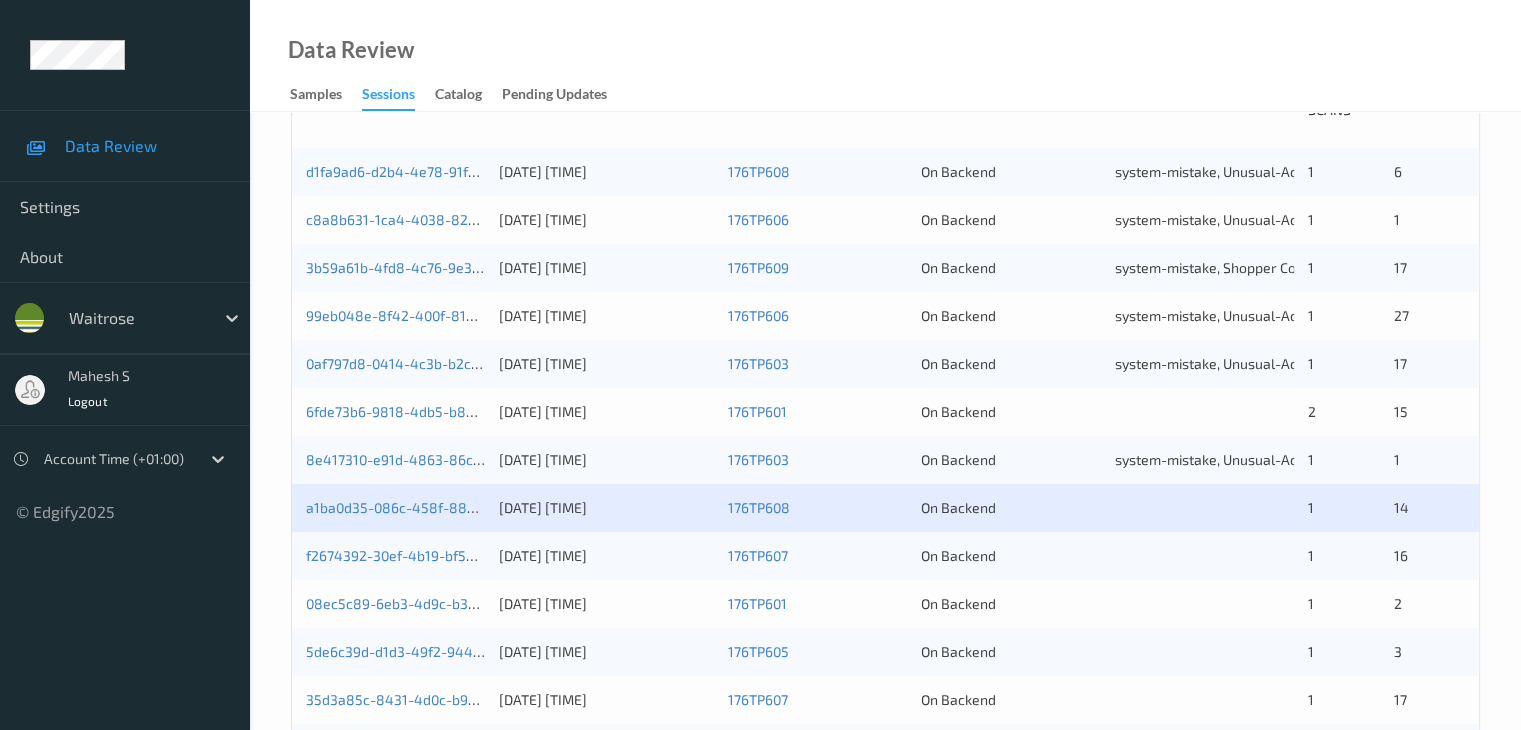 scroll, scrollTop: 600, scrollLeft: 0, axis: vertical 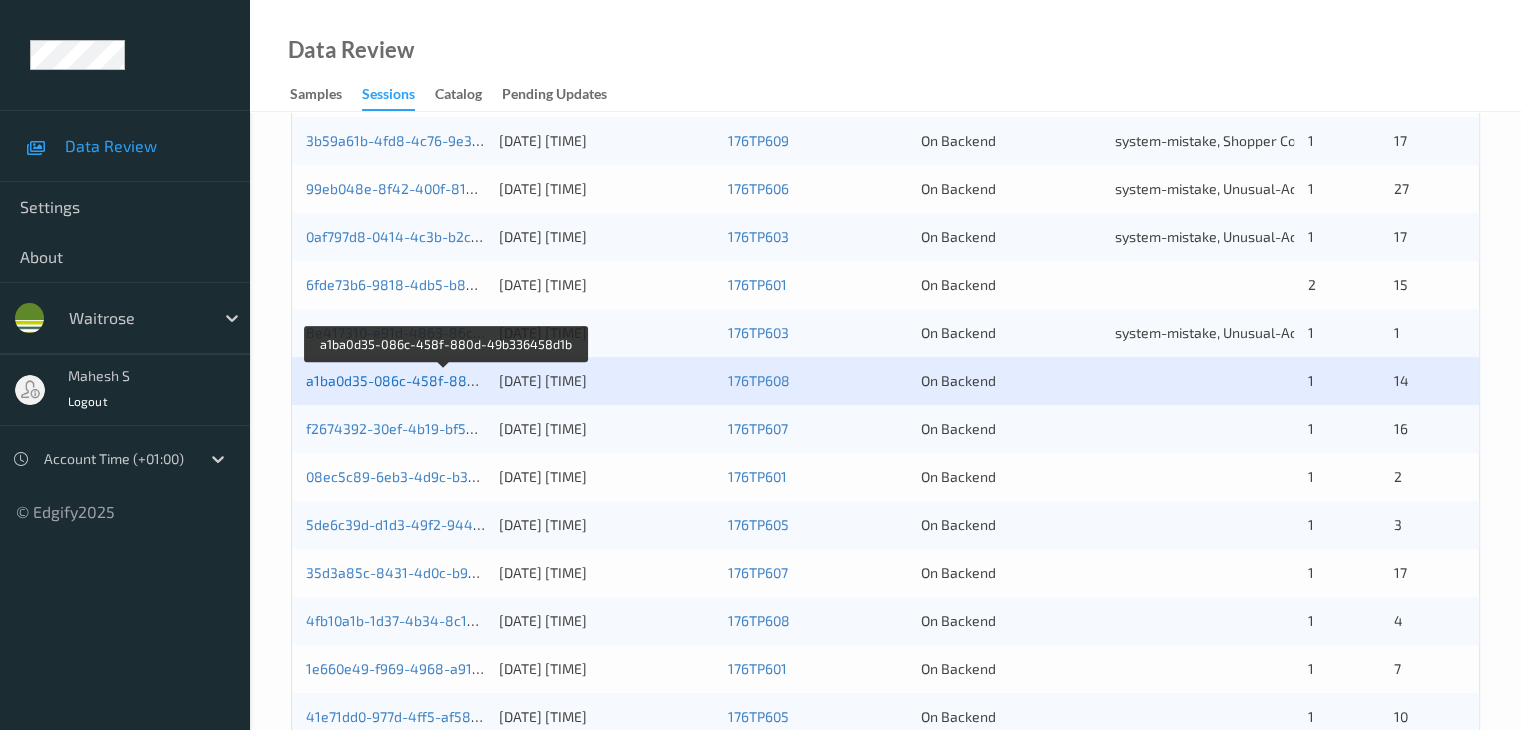 click on "a1ba0d35-086c-458f-880d-49b336458d1b" at bounding box center (446, 380) 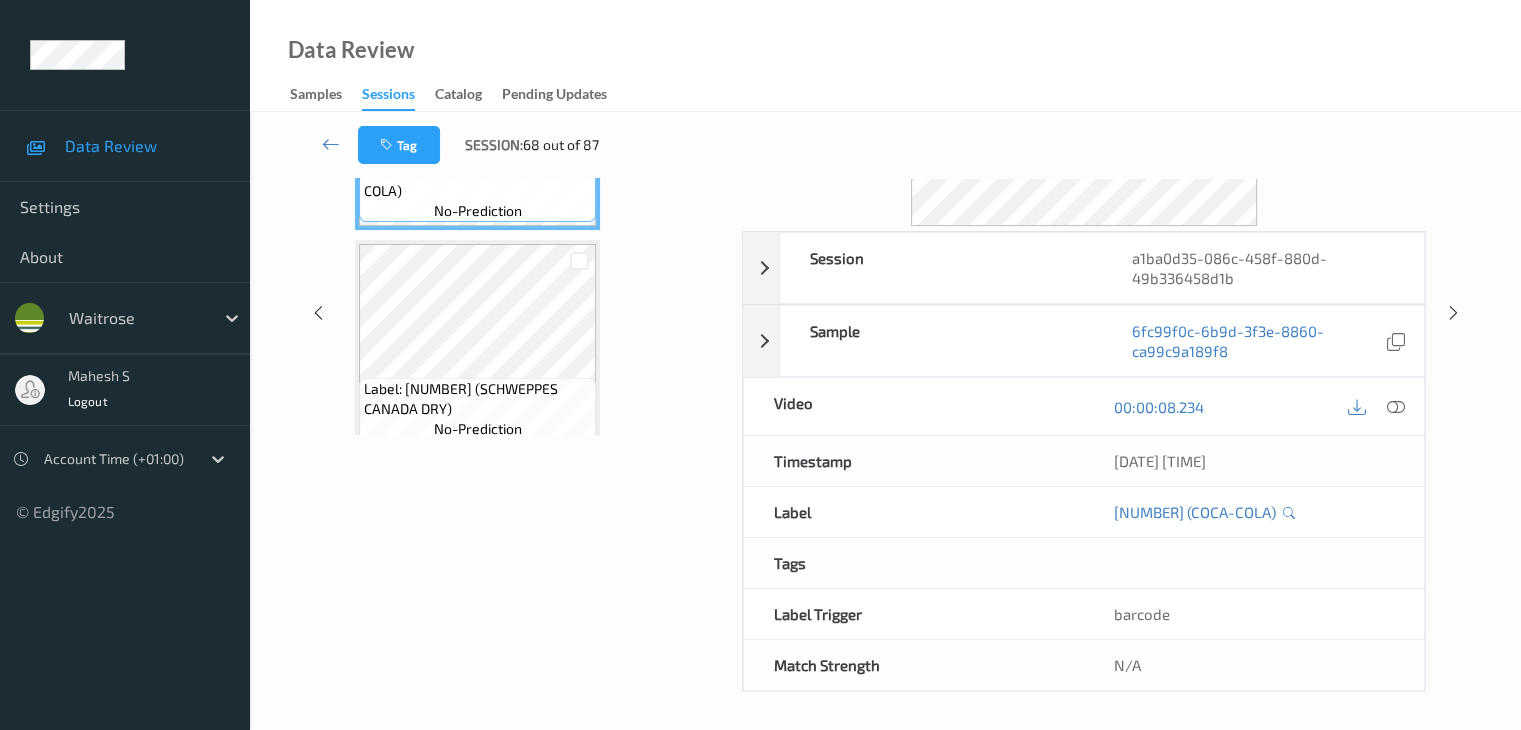 scroll, scrollTop: 0, scrollLeft: 0, axis: both 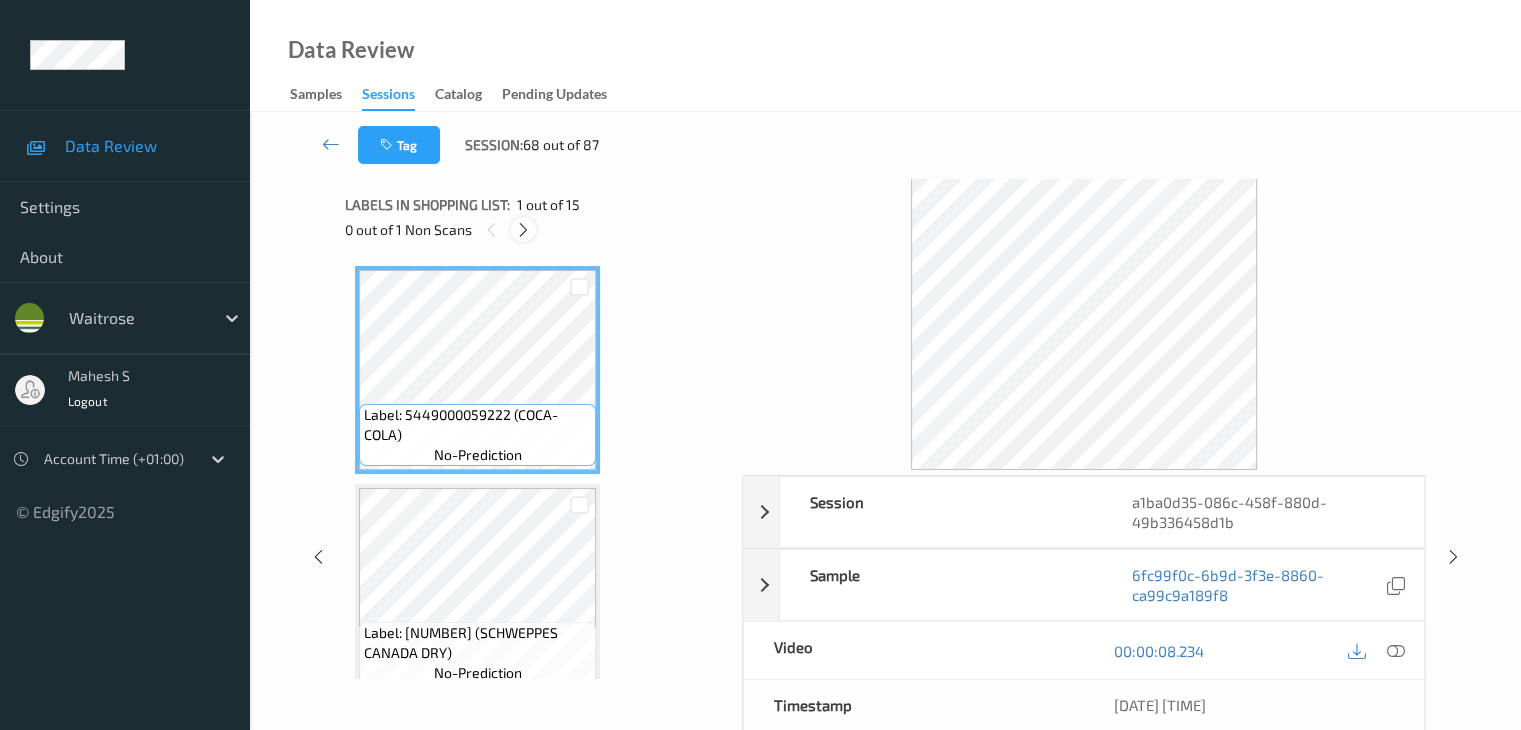click at bounding box center [523, 230] 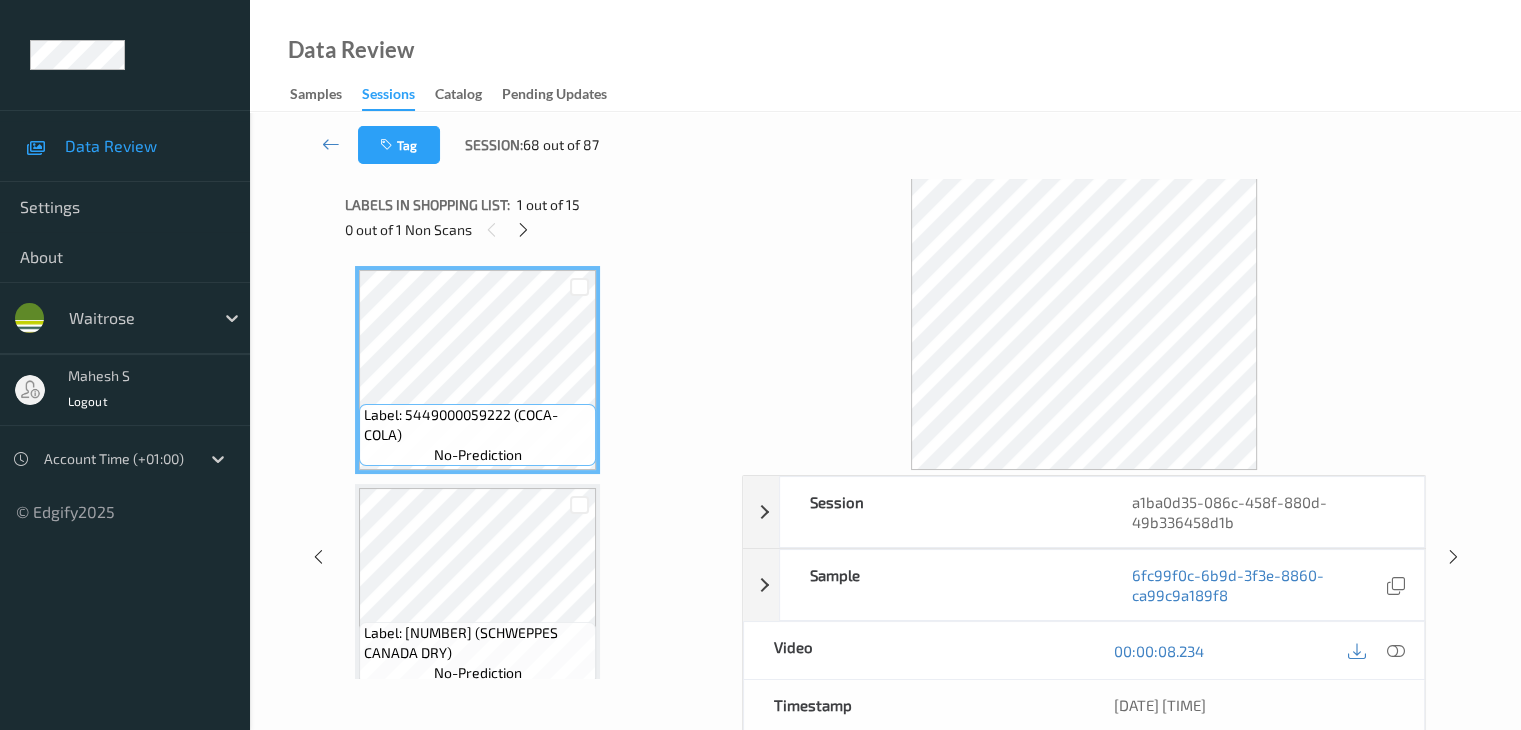 scroll, scrollTop: 446, scrollLeft: 0, axis: vertical 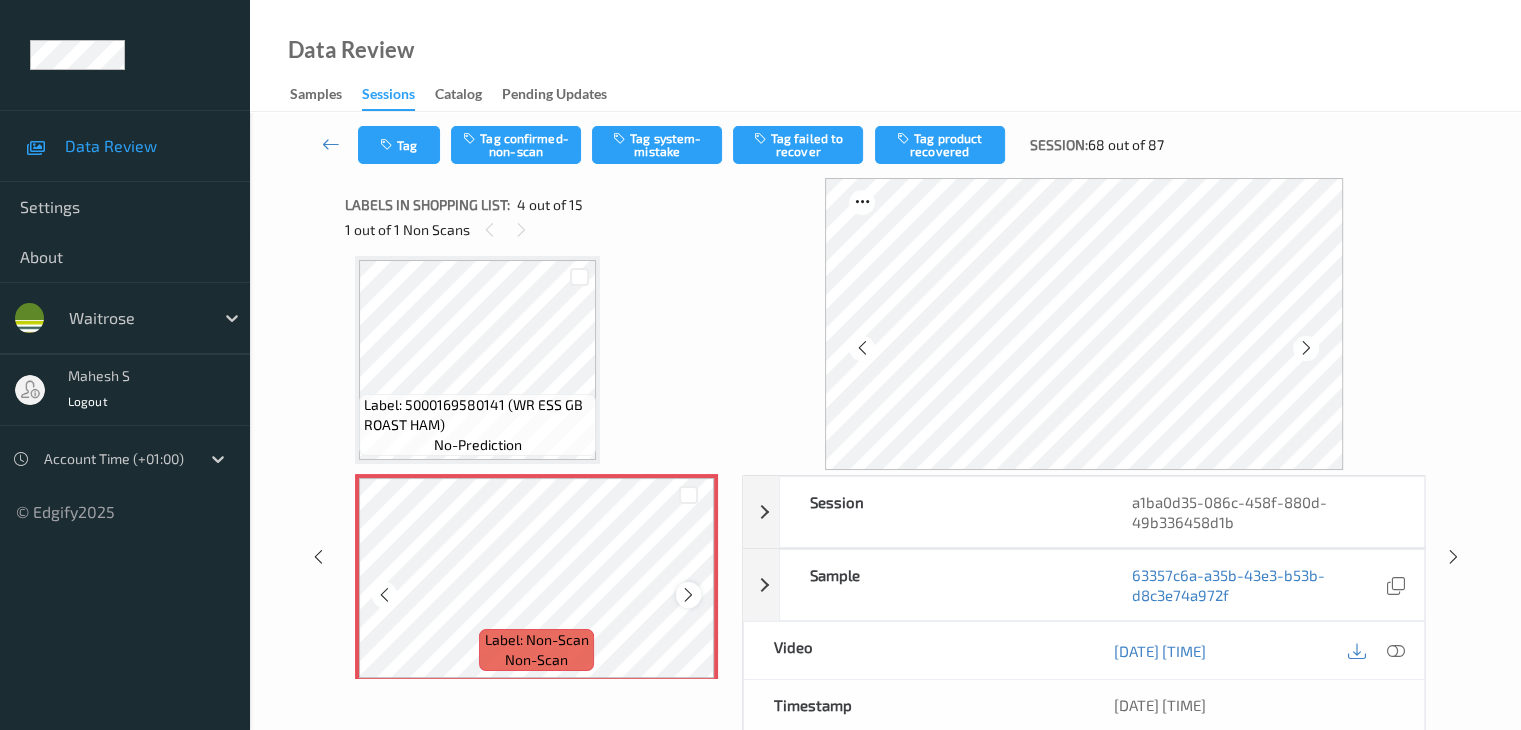 click at bounding box center (688, 595) 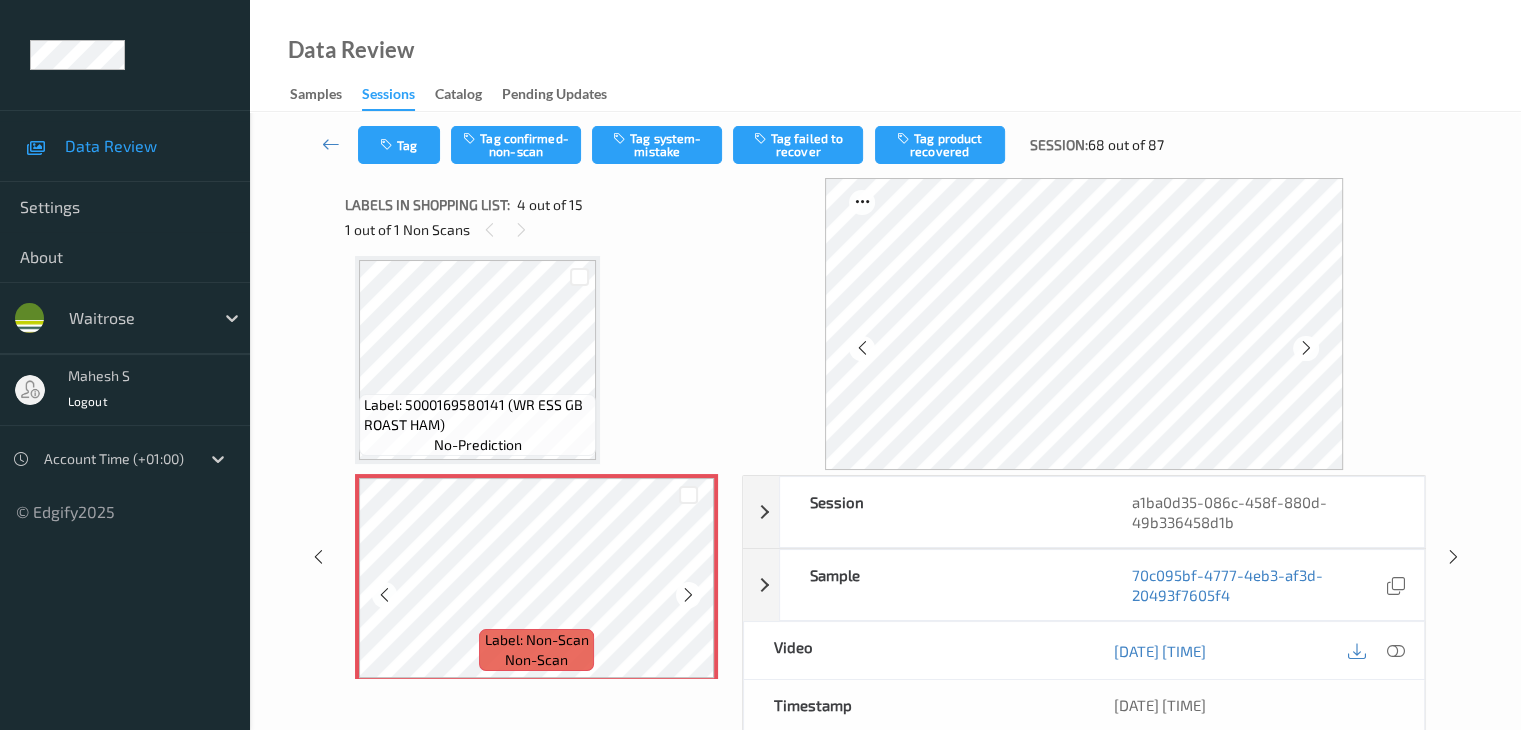 click at bounding box center (688, 595) 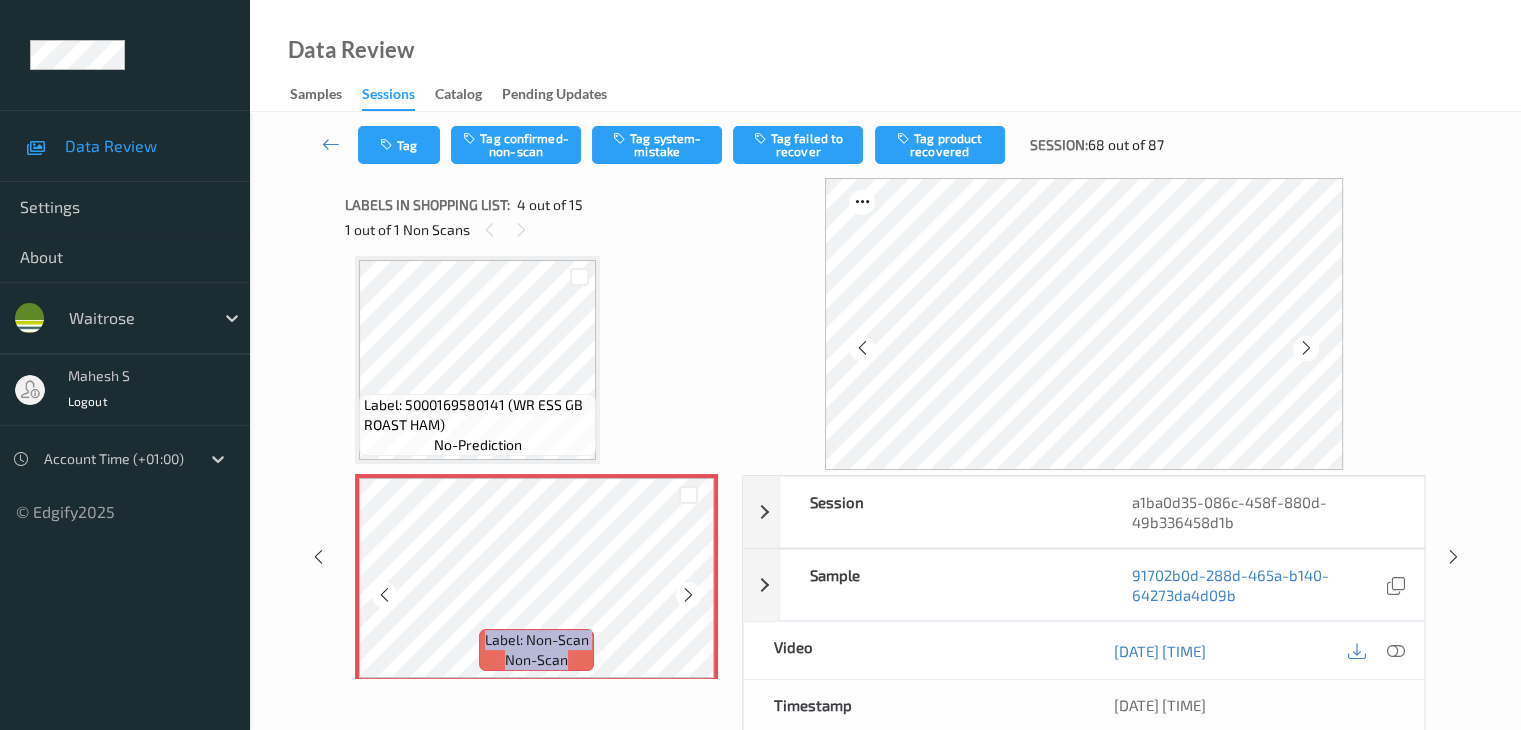 click at bounding box center (688, 595) 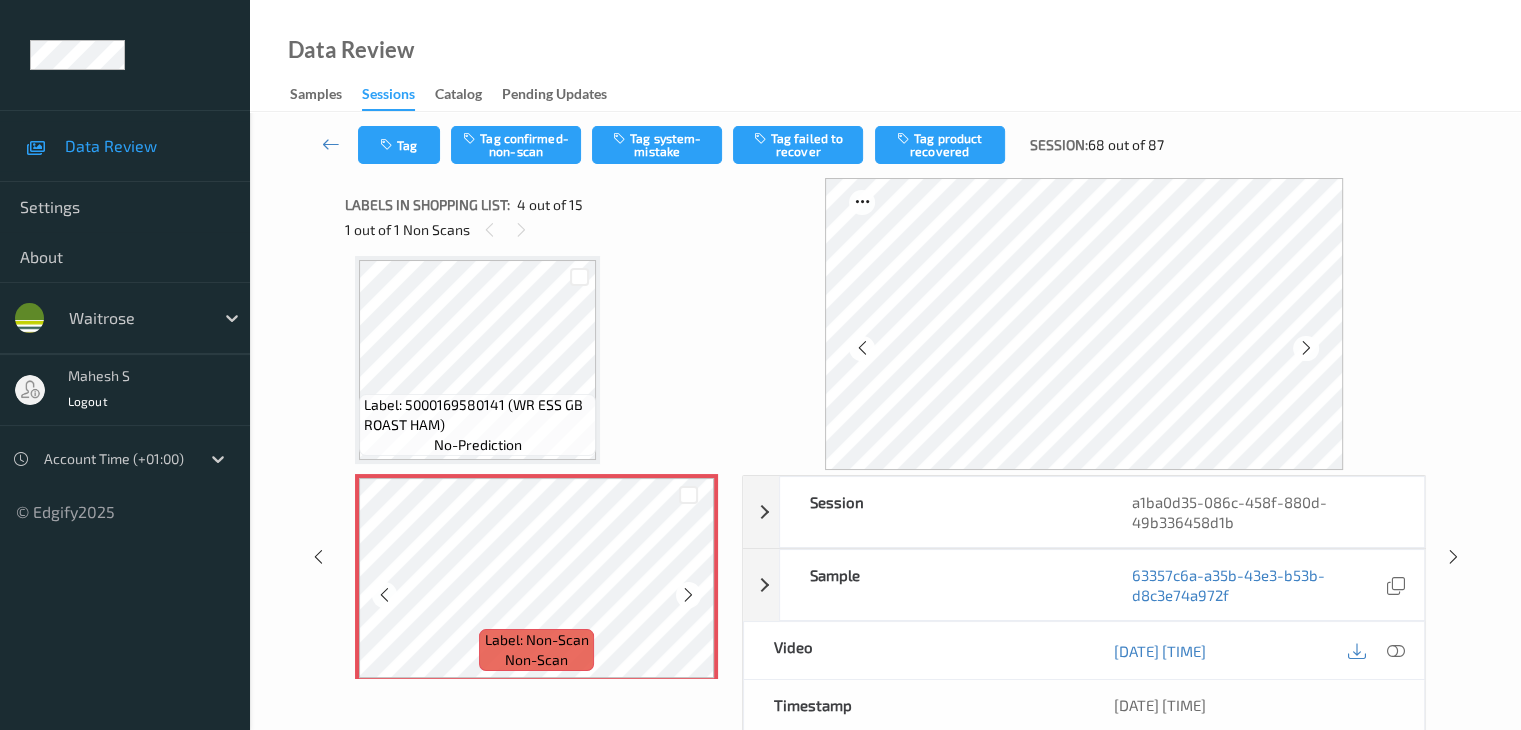 click at bounding box center (688, 595) 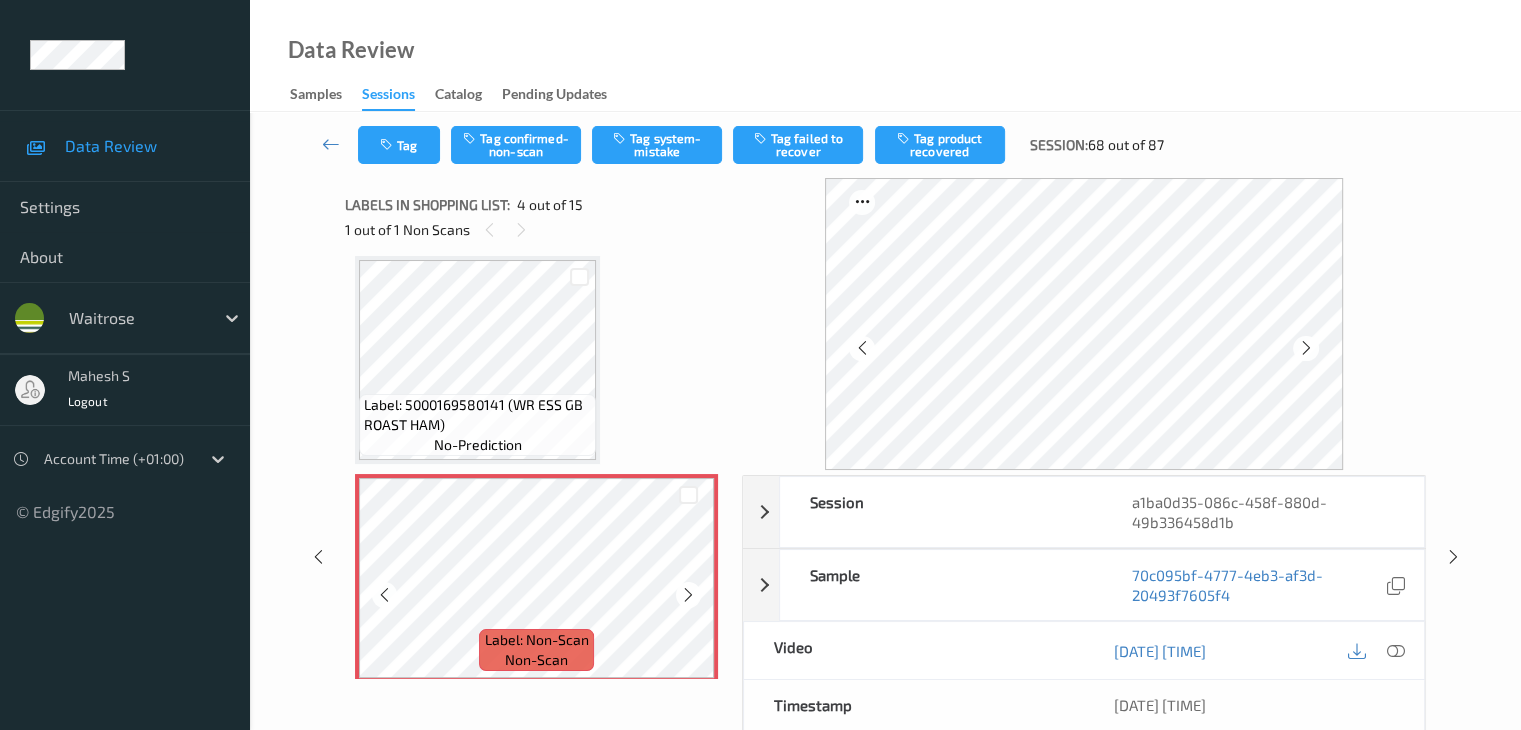 click at bounding box center [688, 595] 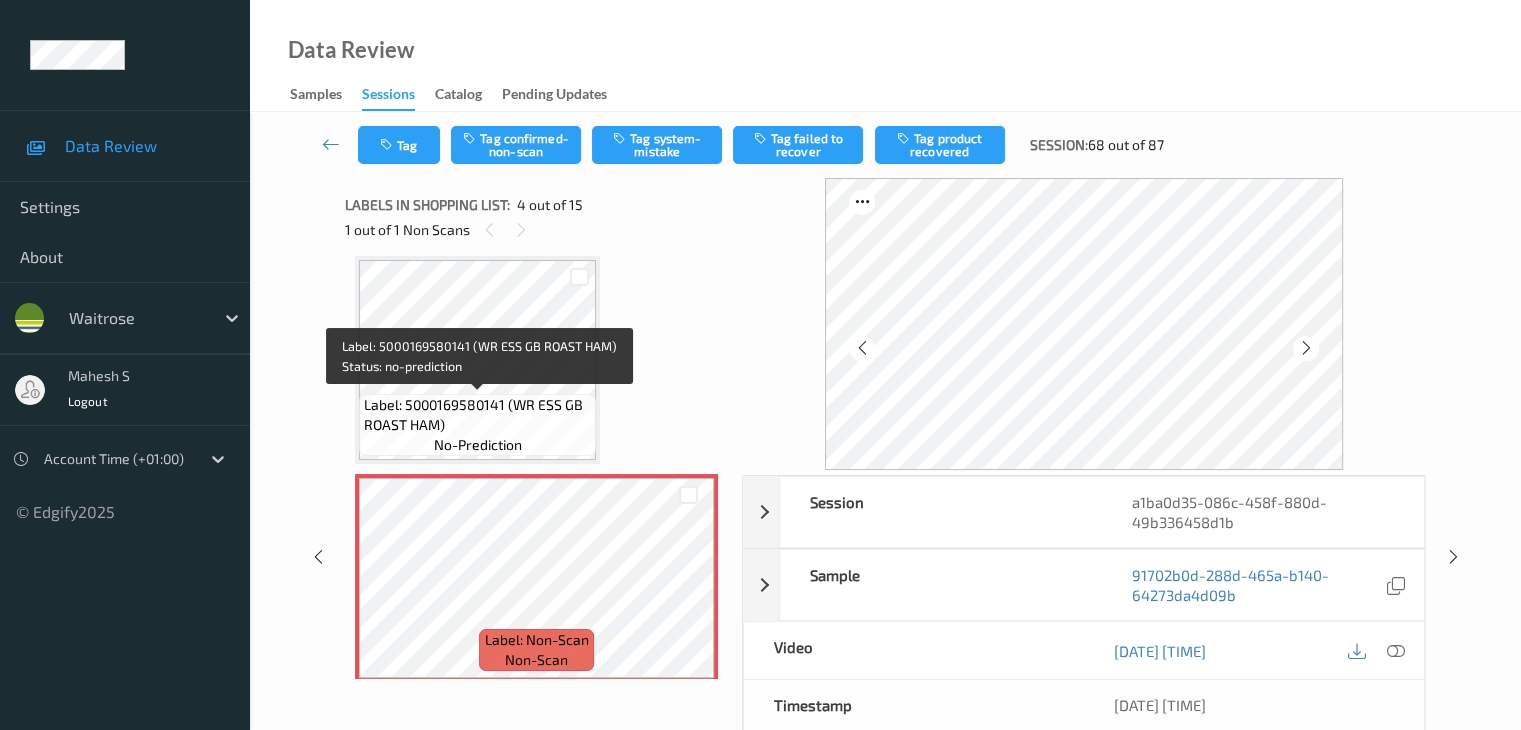 click on "Label: 5000169580141 (WR ESS GB ROAST HAM)" at bounding box center [477, 415] 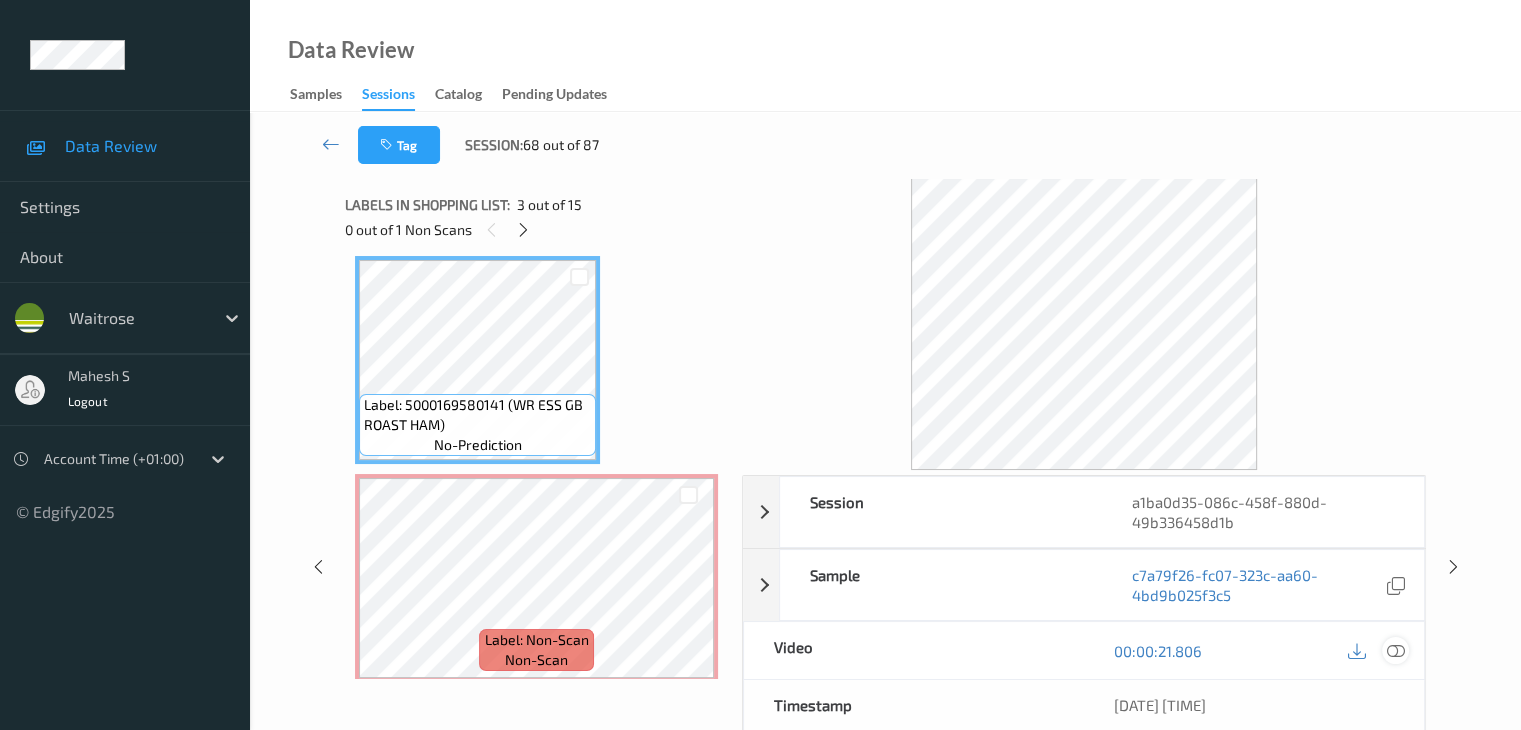 click at bounding box center (1395, 651) 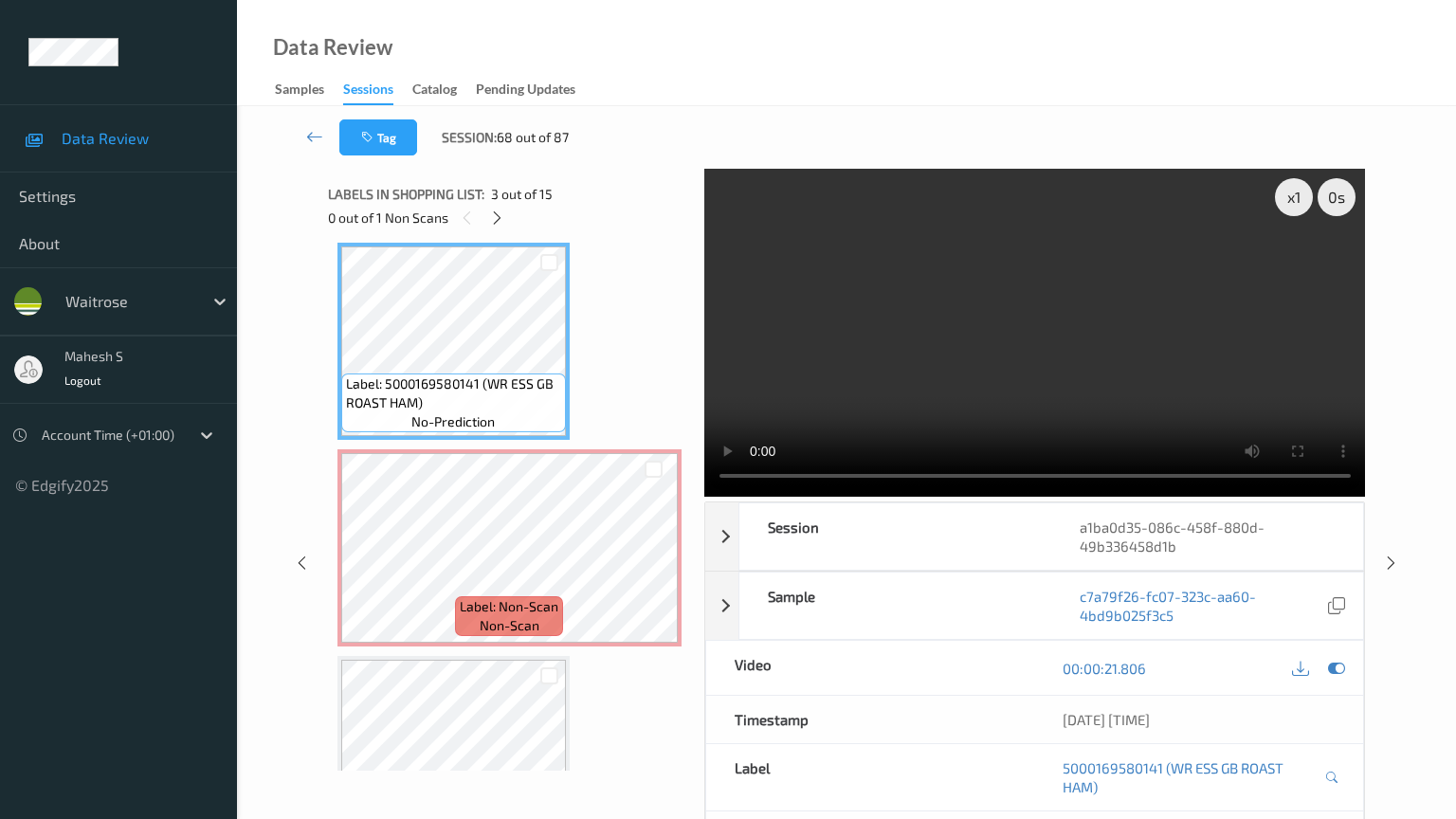 type 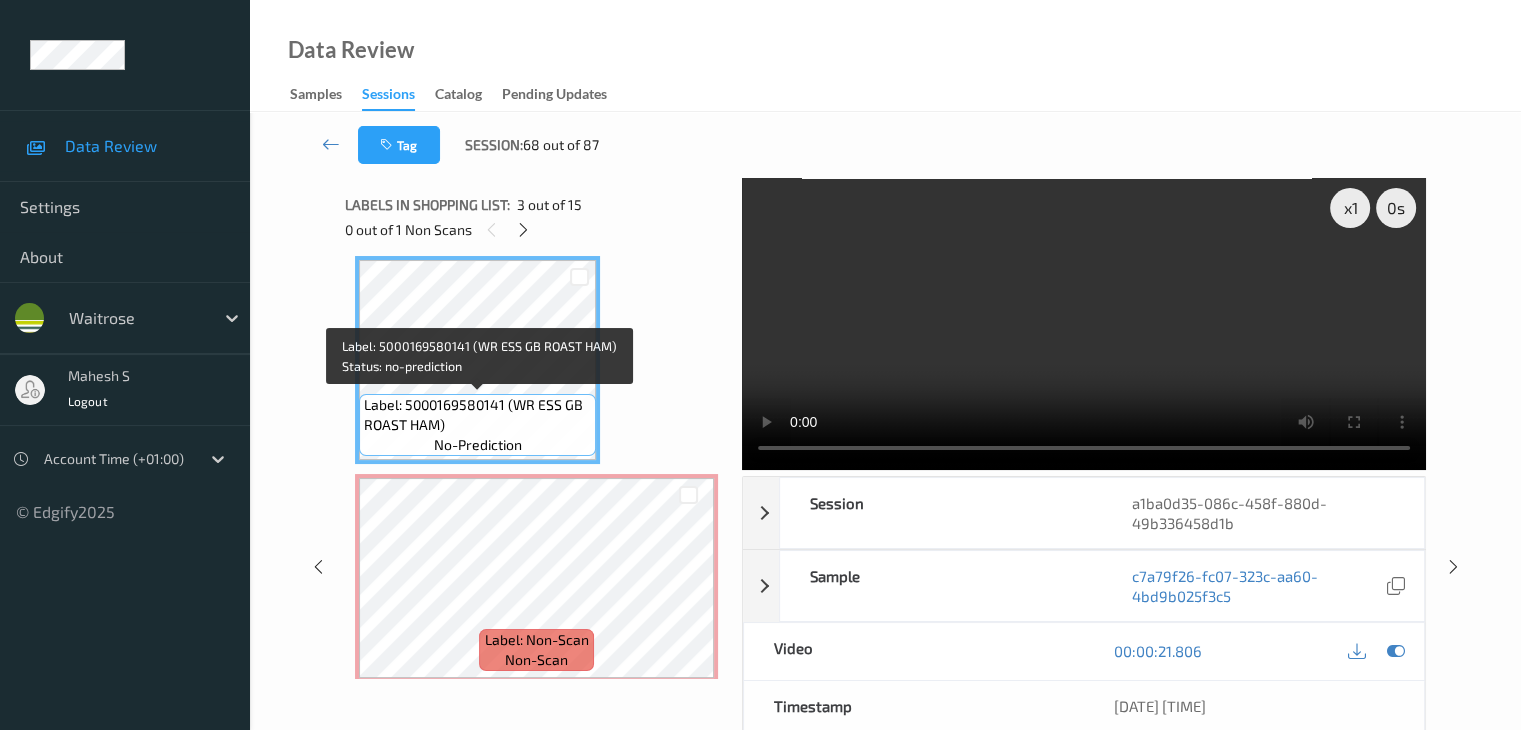 click on "Label: 5000169580141 (WR ESS GB ROAST HAM)" at bounding box center [477, 415] 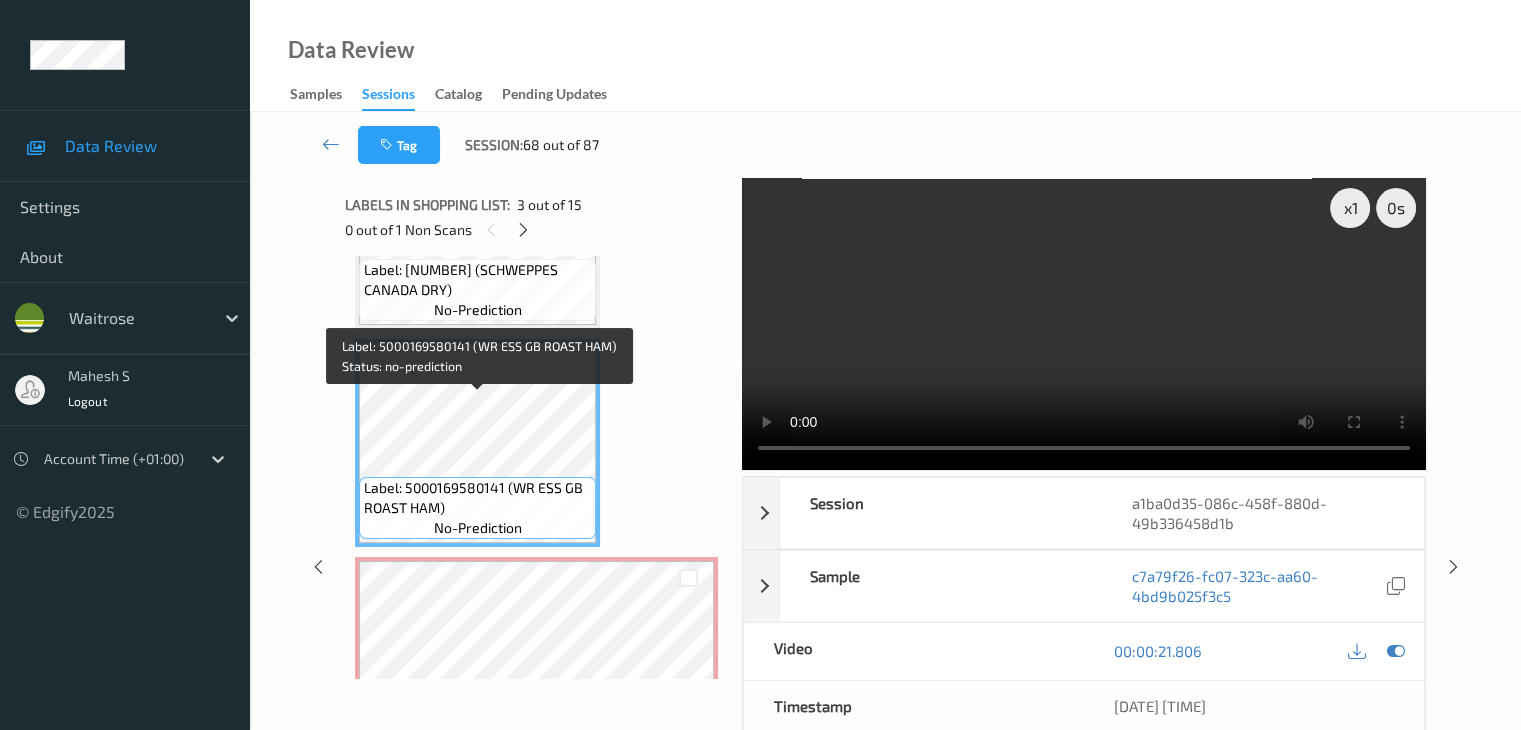 scroll, scrollTop: 246, scrollLeft: 0, axis: vertical 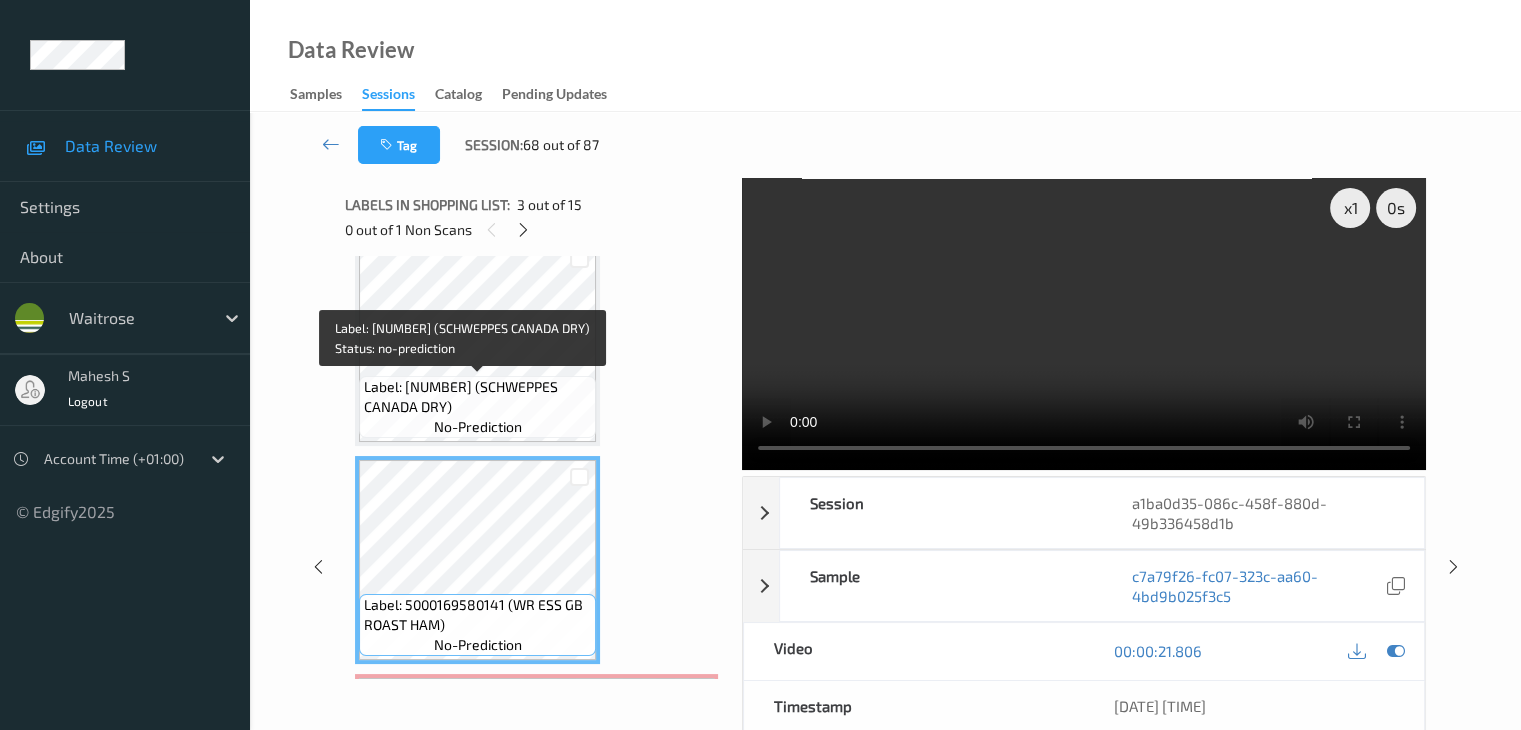 click on "Label: 5000193035143 (SCHWEPPES CANADA DRY)" at bounding box center (477, 397) 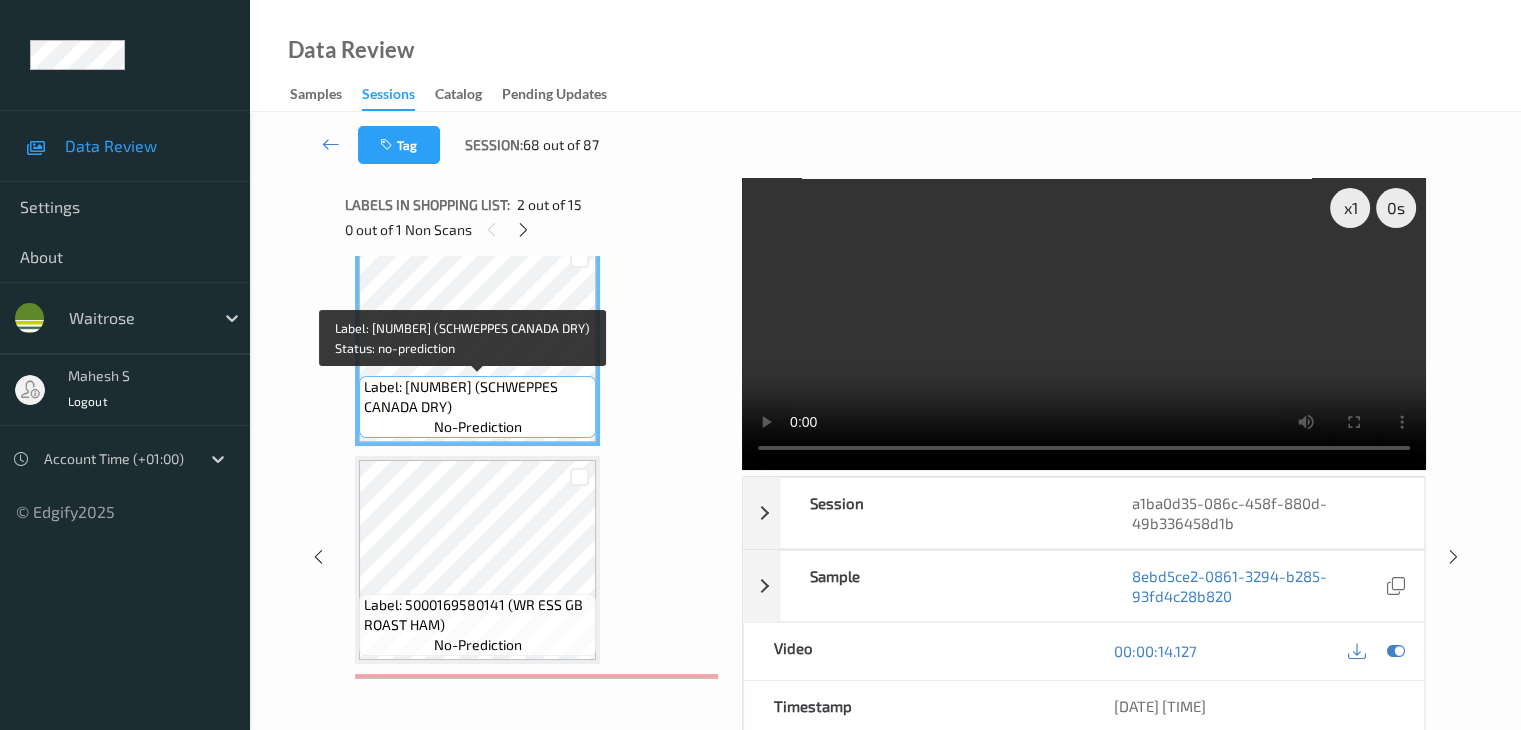 click on "Label: 5000193035143 (SCHWEPPES CANADA DRY)" at bounding box center (477, 397) 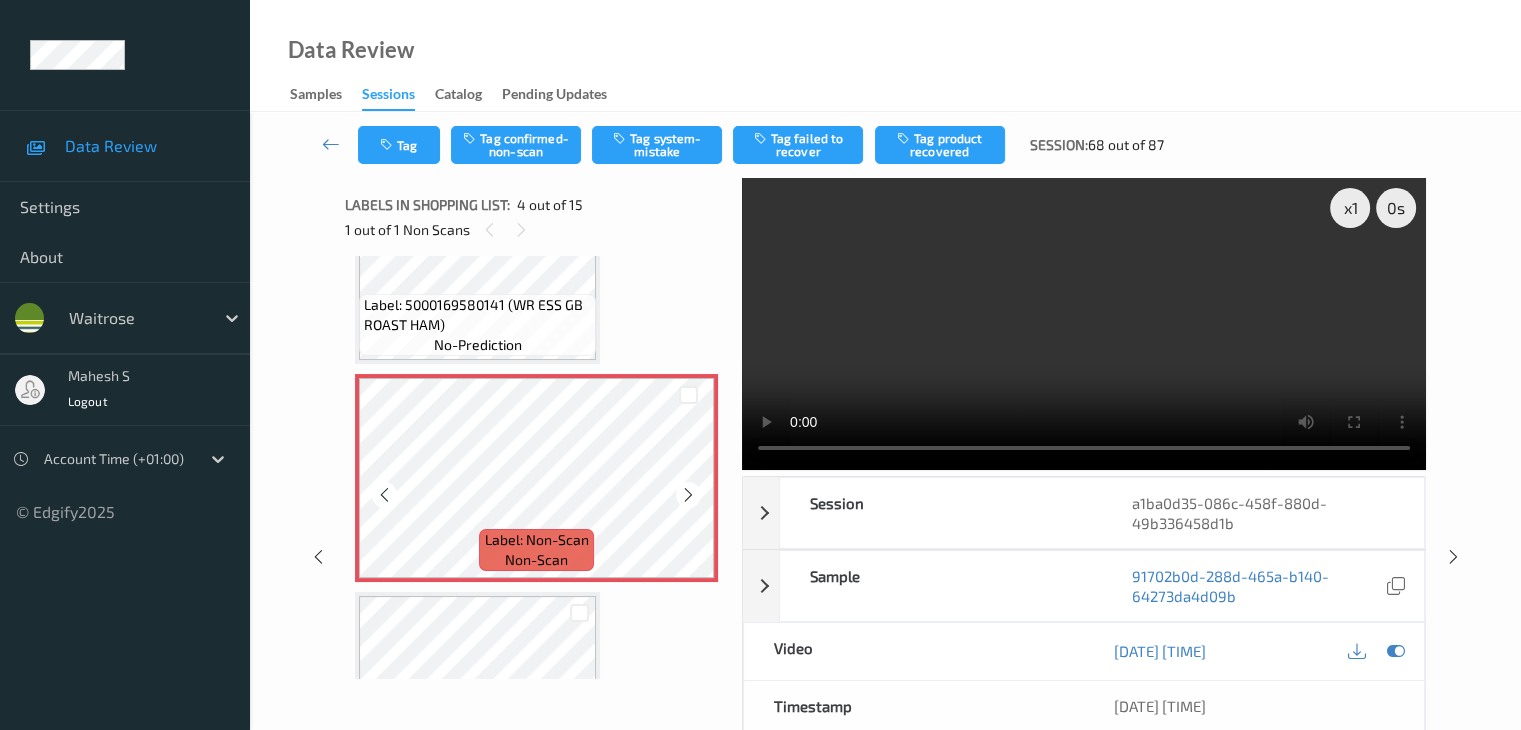 scroll, scrollTop: 646, scrollLeft: 0, axis: vertical 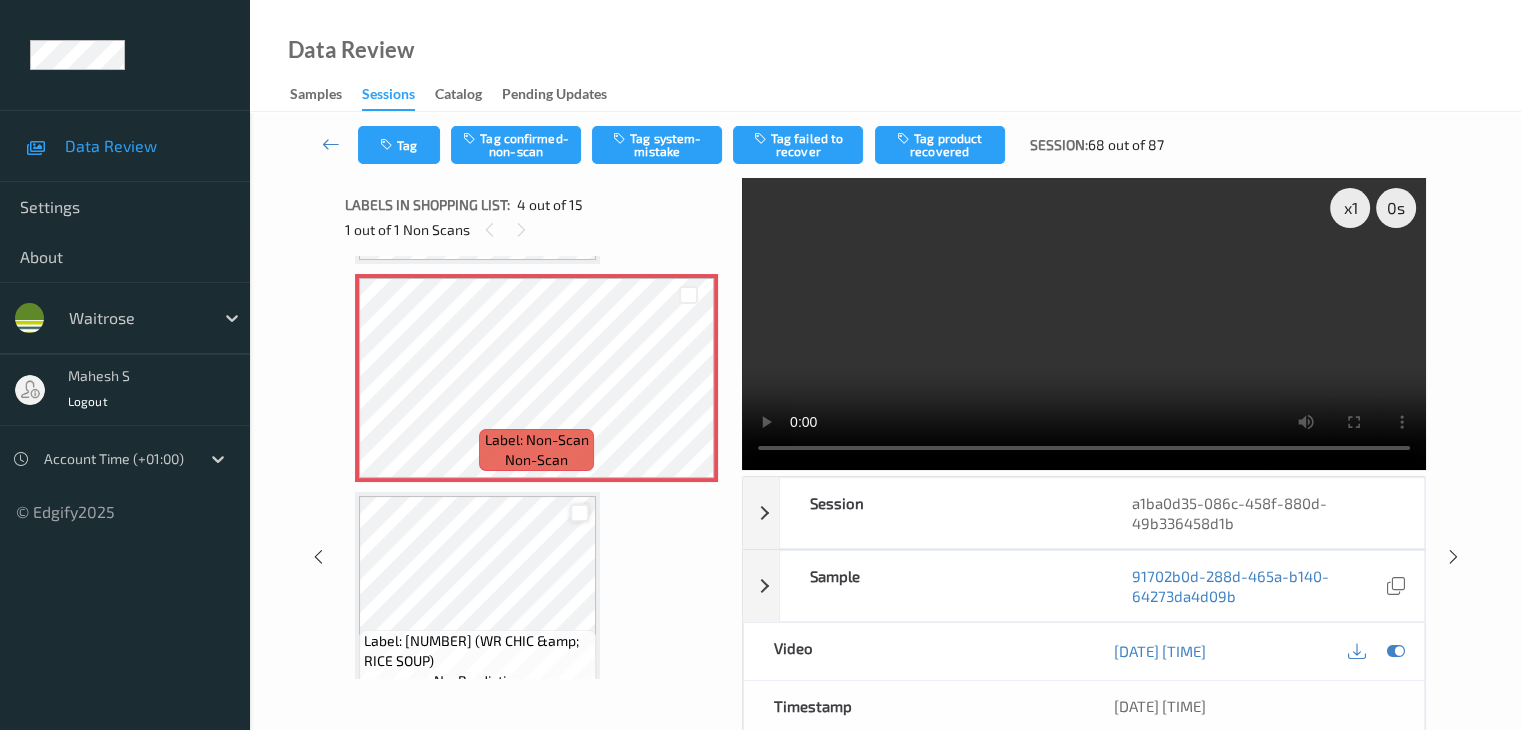 click at bounding box center (579, 513) 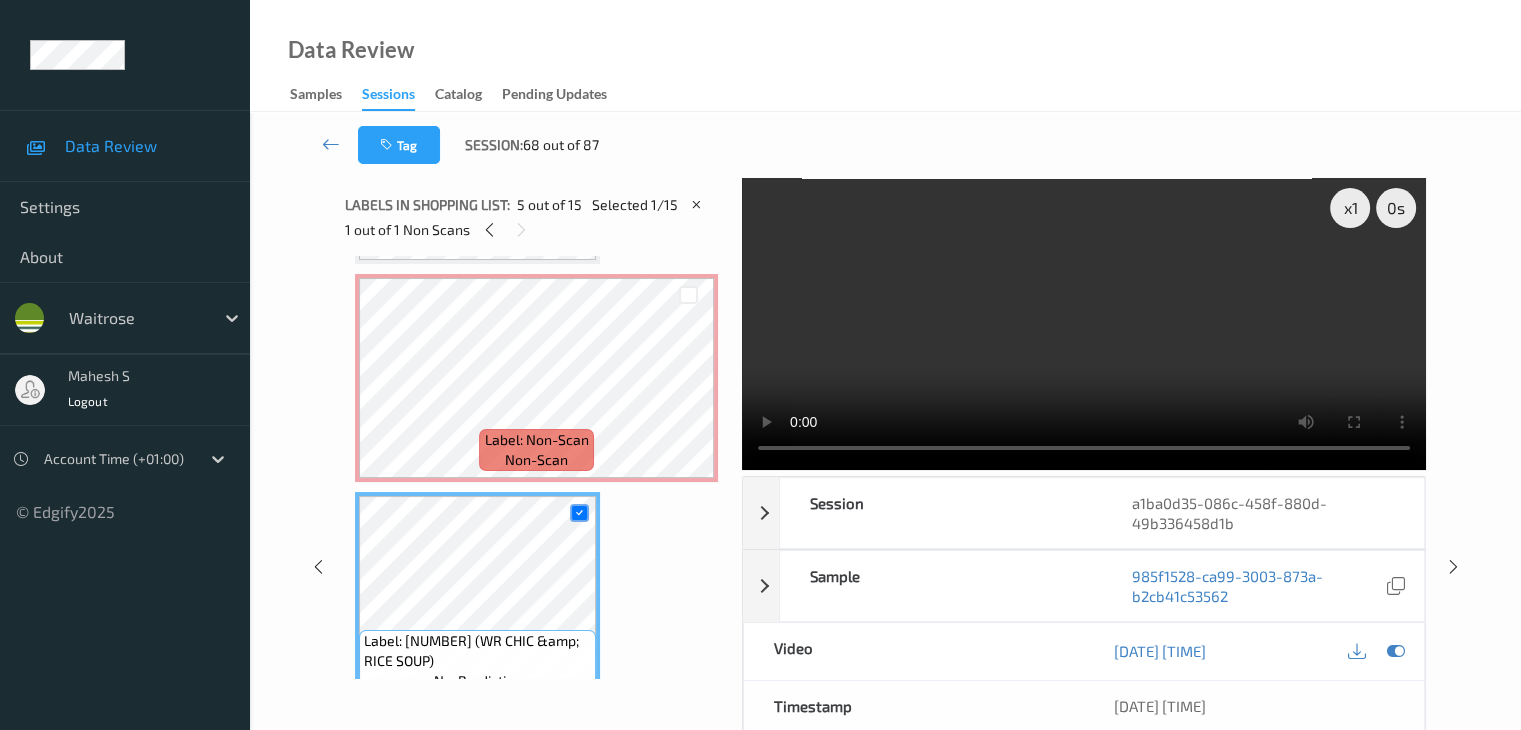 click at bounding box center [579, 512] 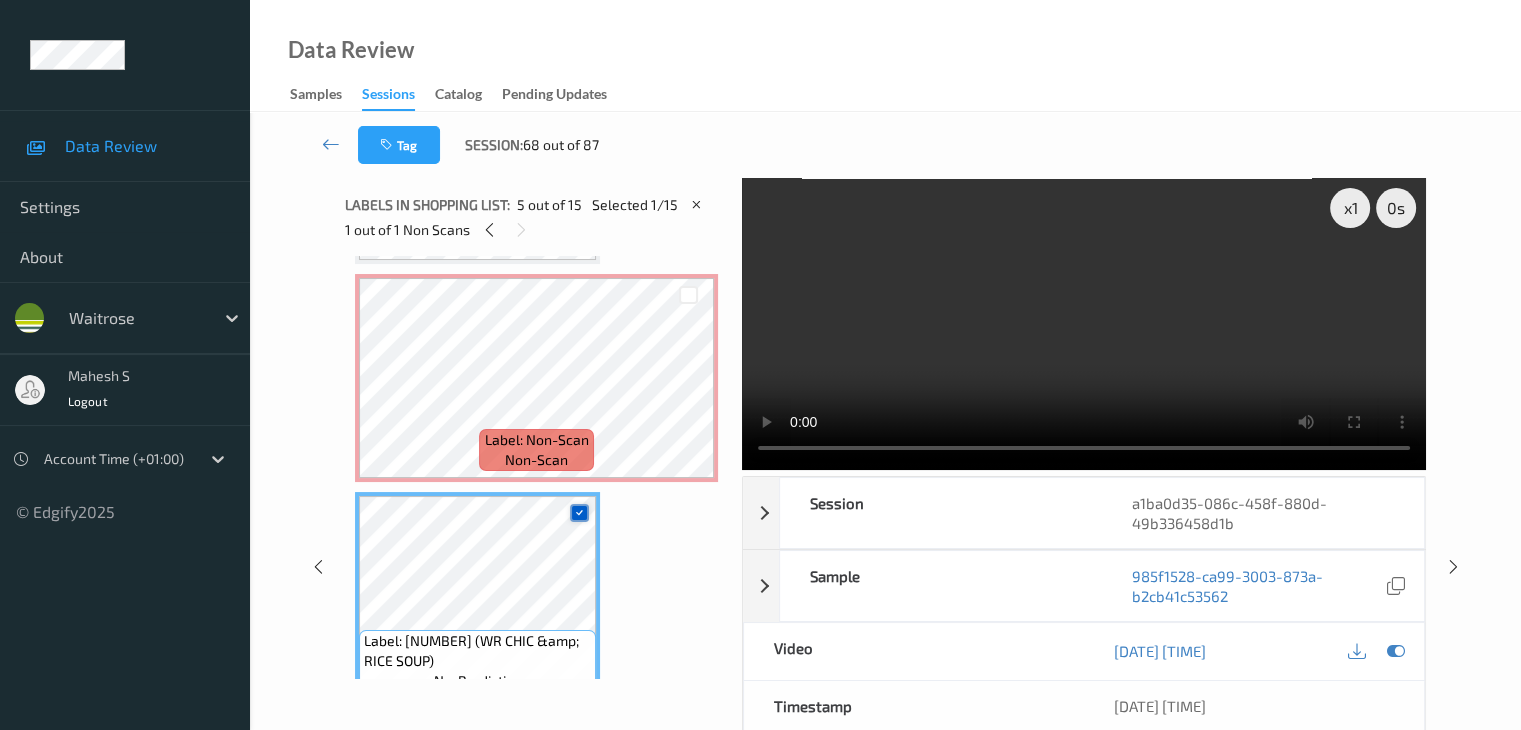 click at bounding box center [579, 513] 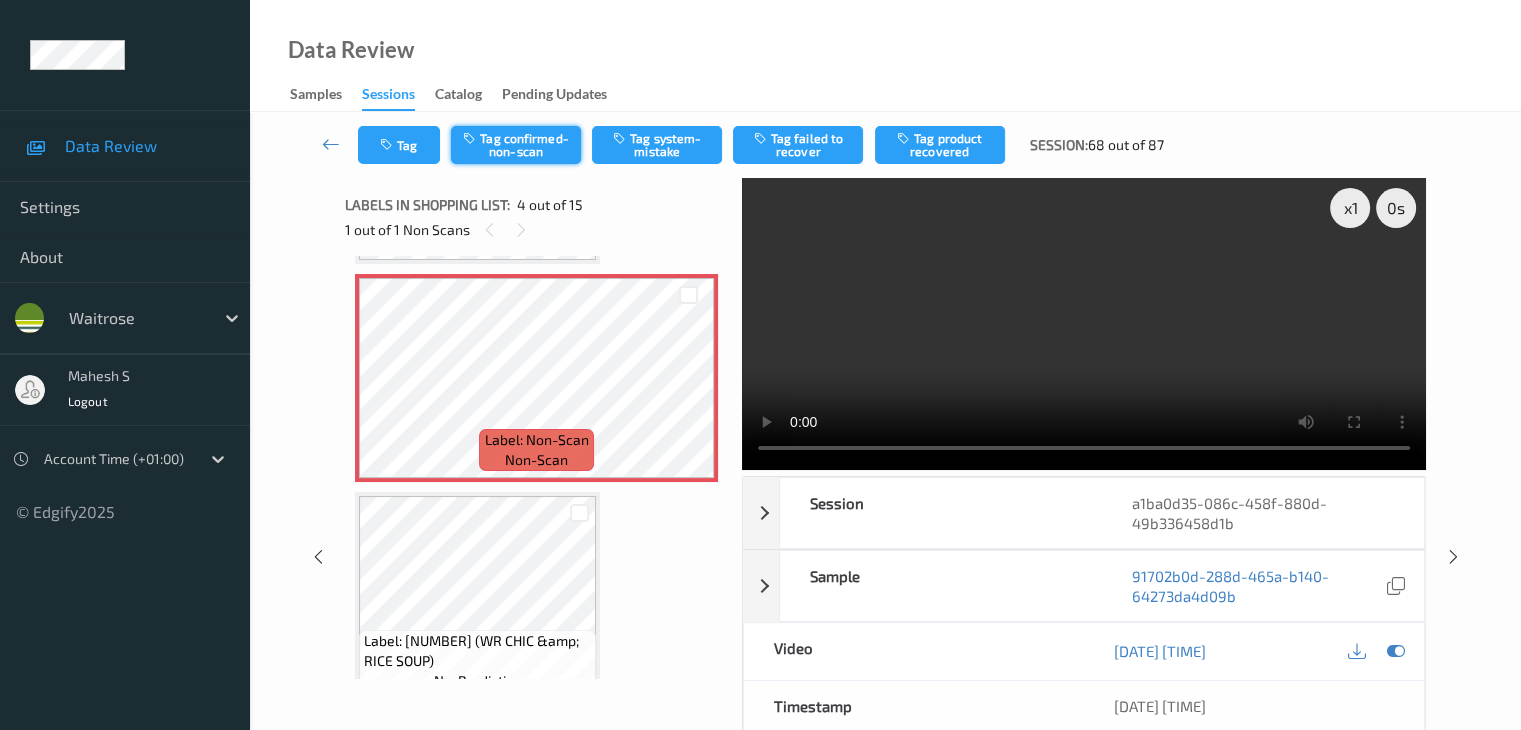 click on "Tag   confirmed-non-scan" at bounding box center [516, 145] 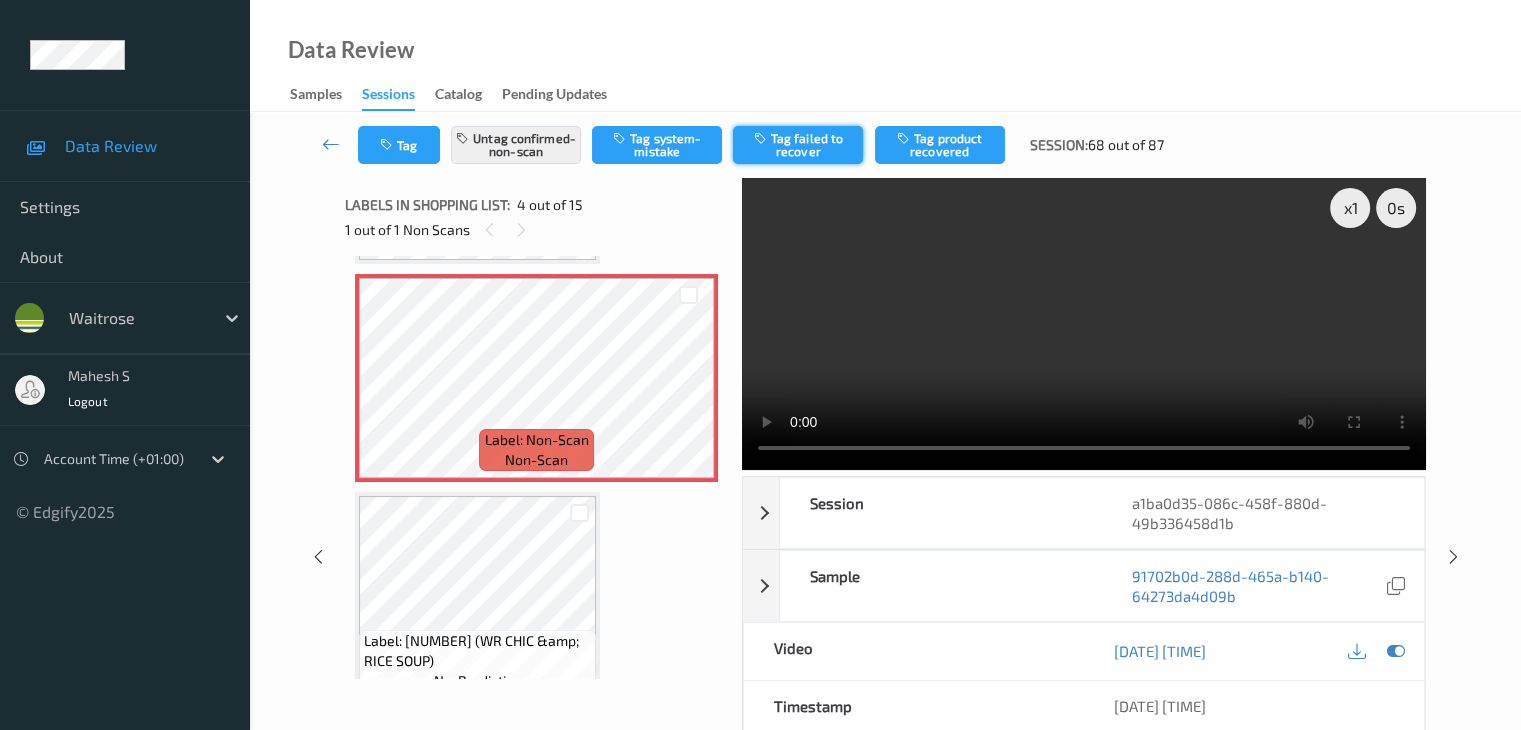 click on "Tag   failed to recover" at bounding box center [798, 145] 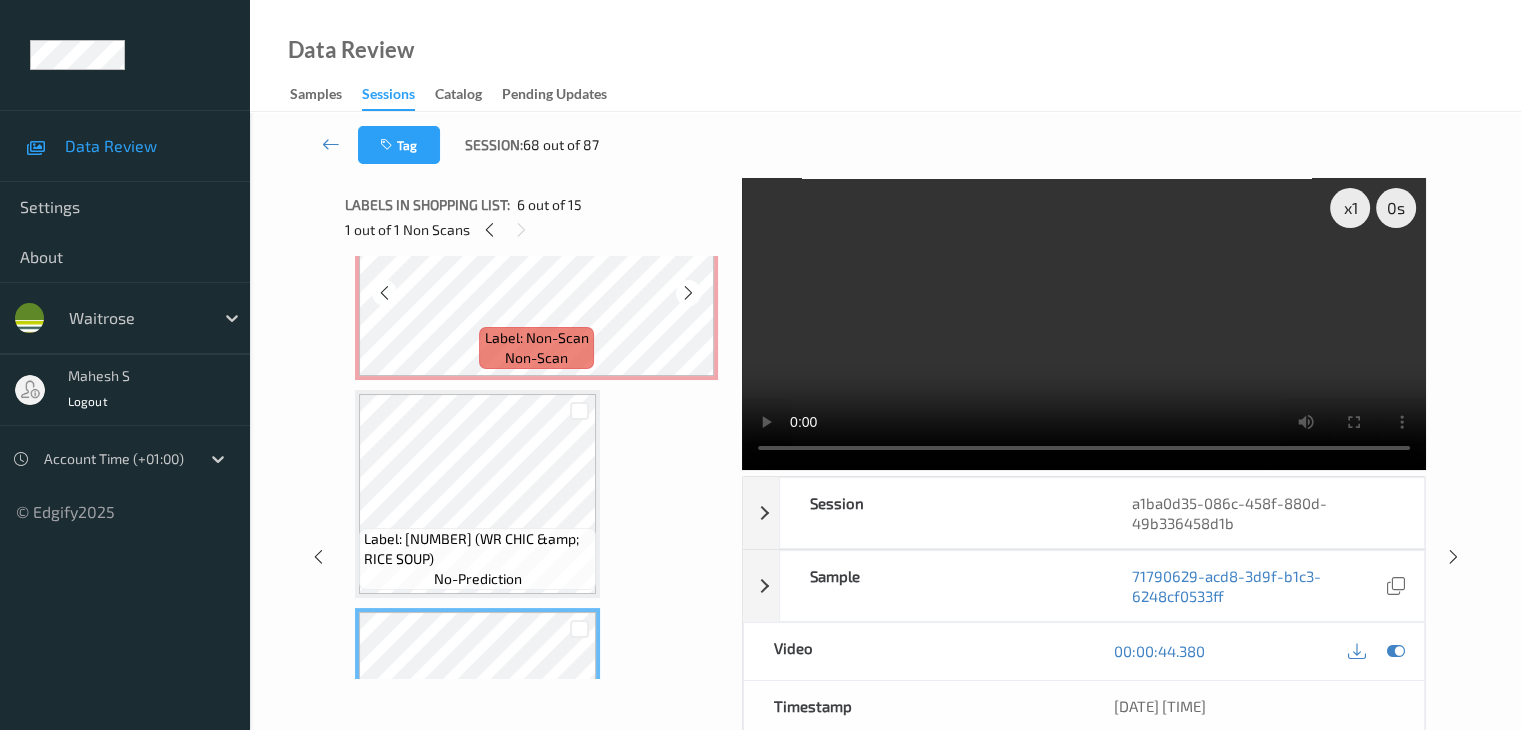 scroll, scrollTop: 646, scrollLeft: 0, axis: vertical 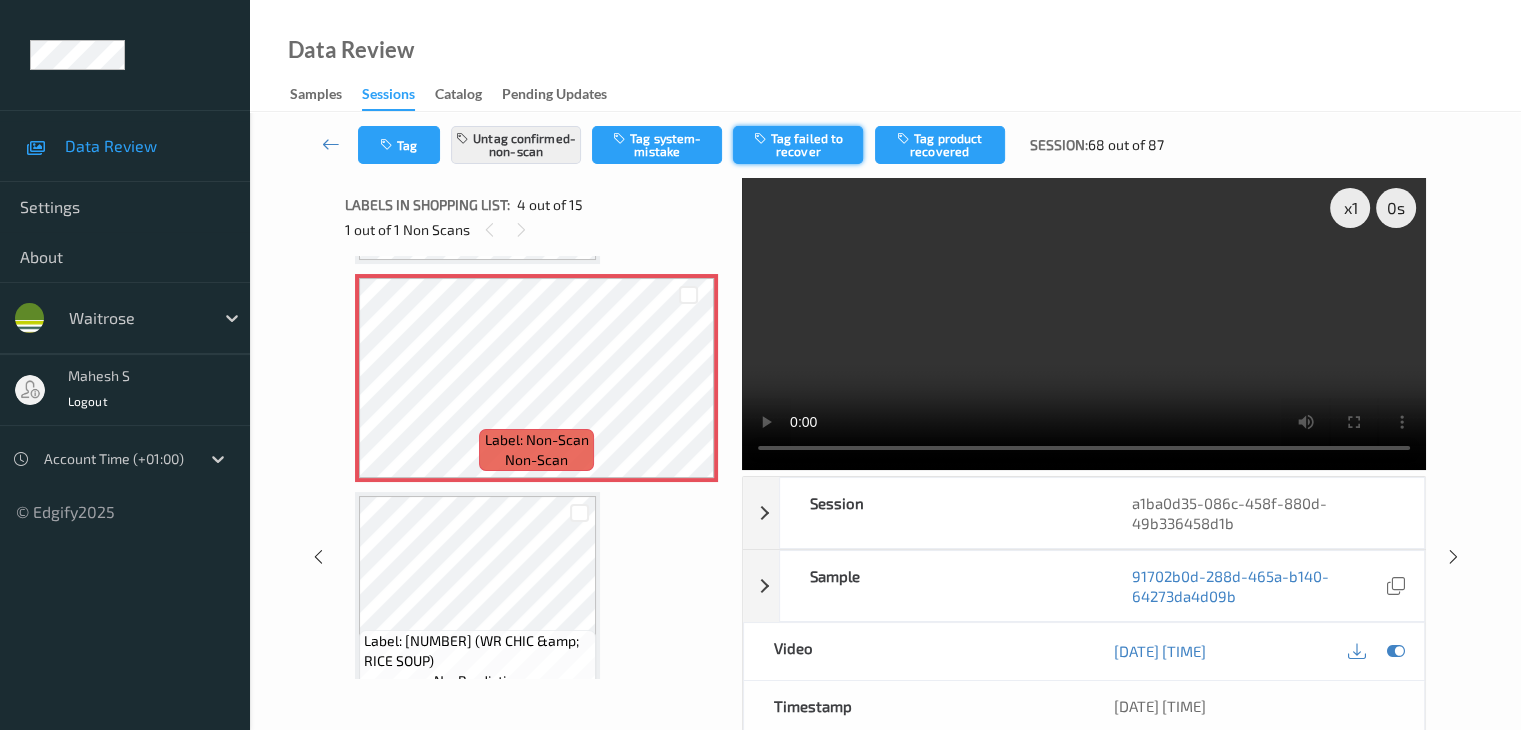 click on "Tag   failed to recover" at bounding box center [798, 145] 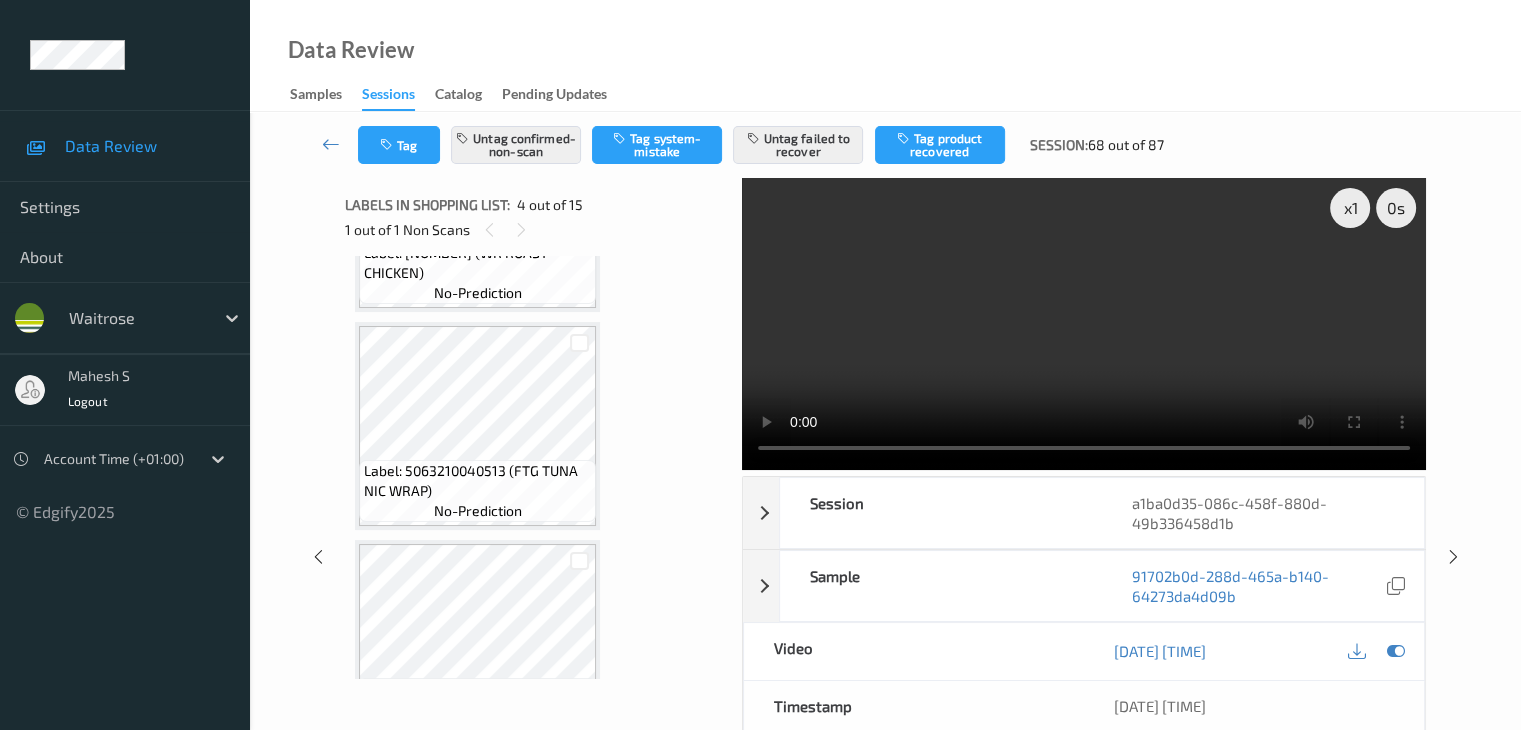scroll, scrollTop: 2046, scrollLeft: 0, axis: vertical 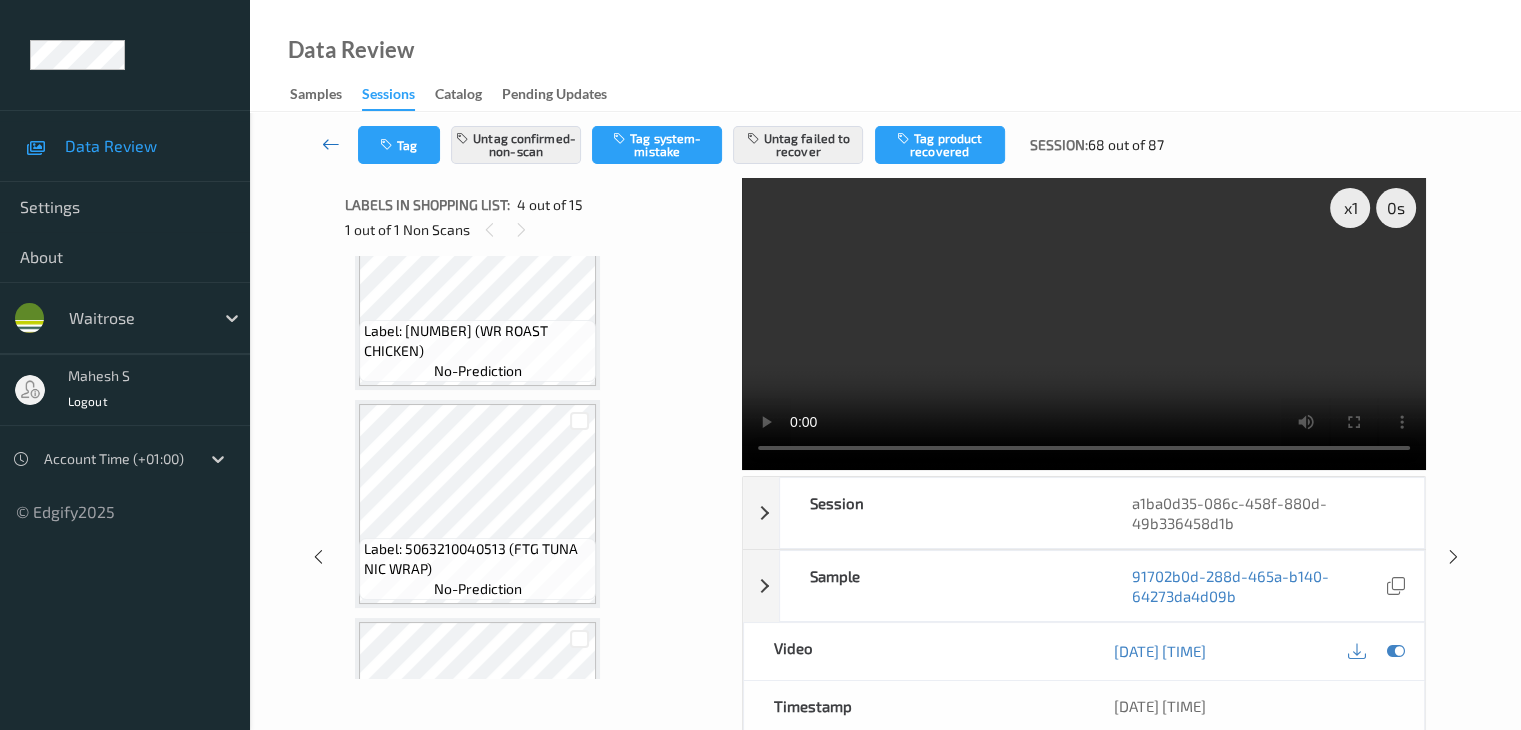 click at bounding box center (331, 145) 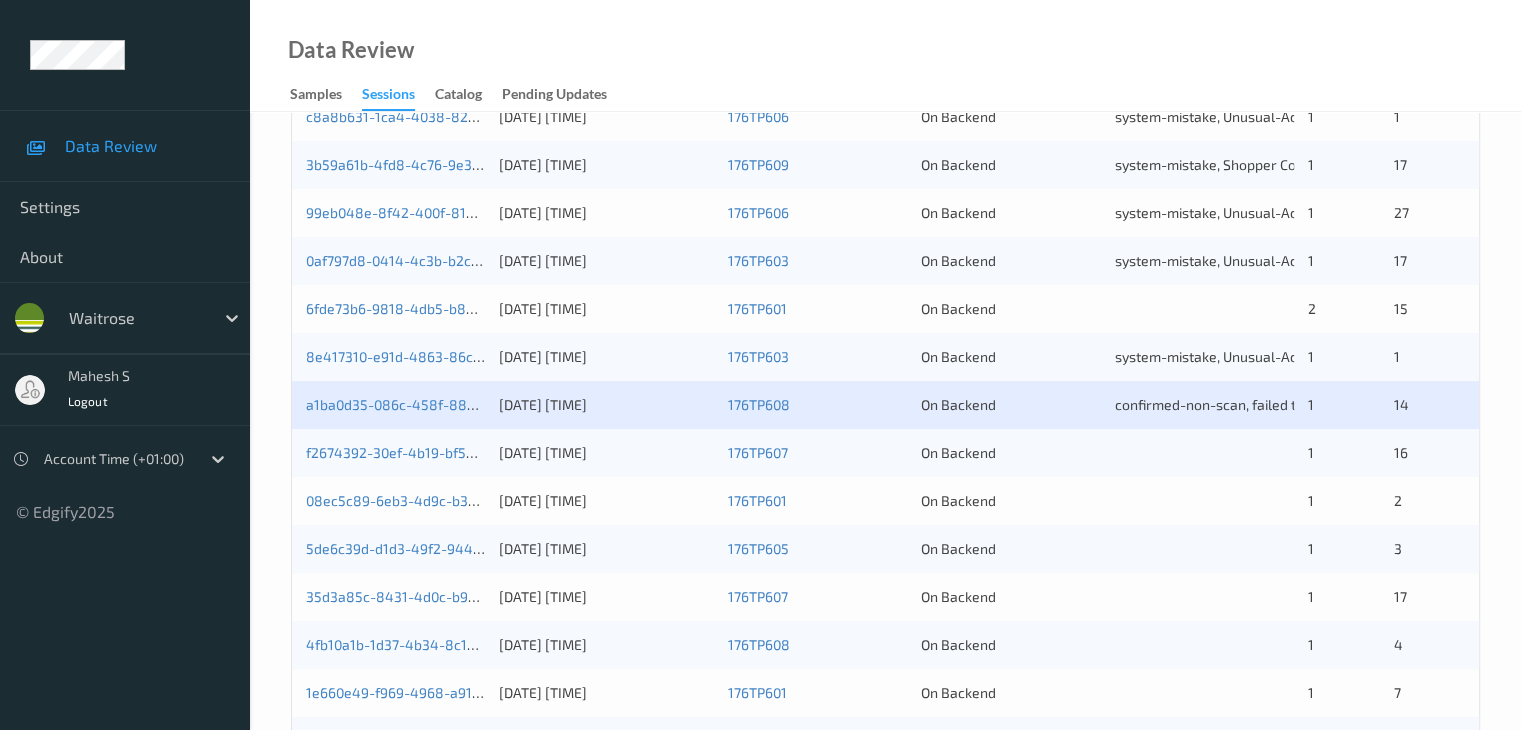 scroll, scrollTop: 600, scrollLeft: 0, axis: vertical 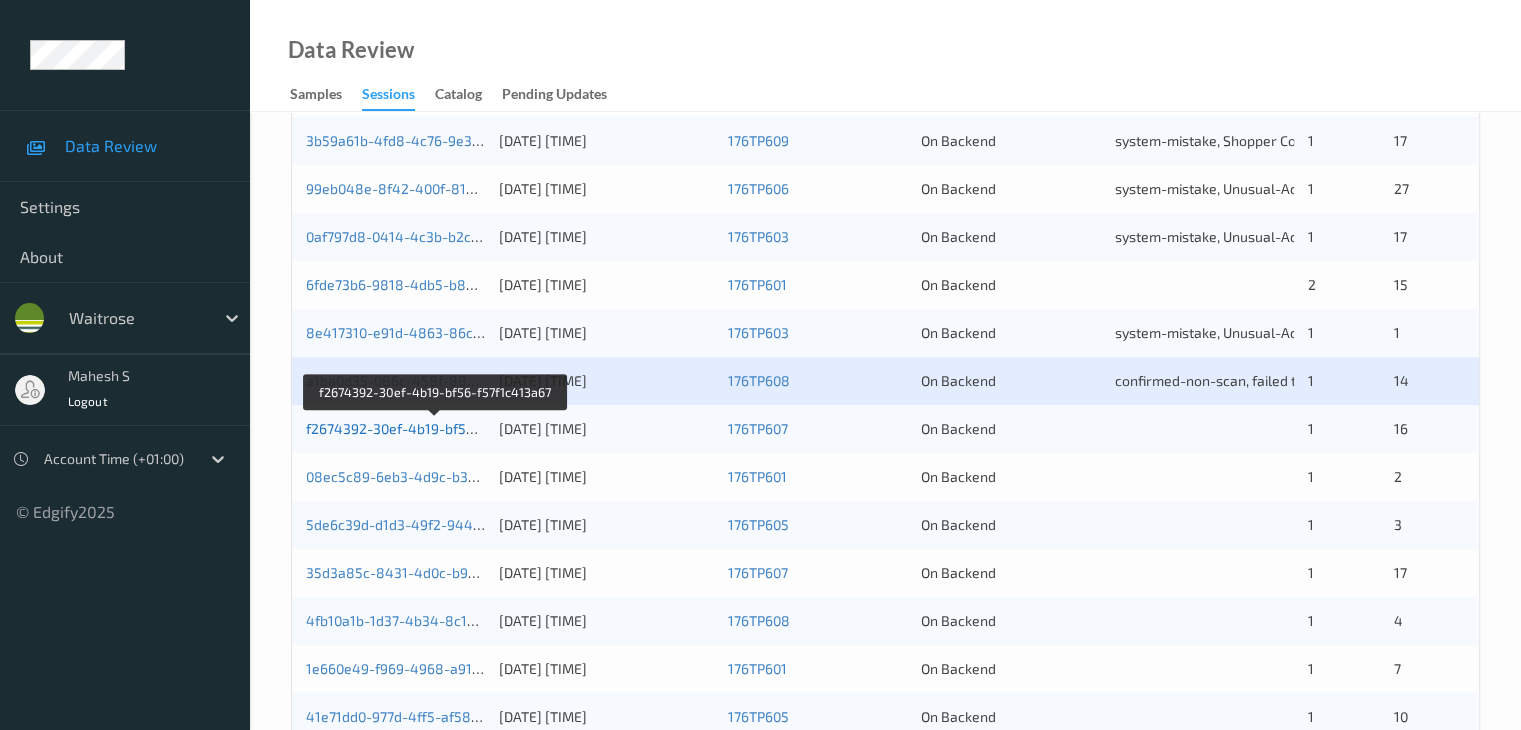 click on "f2674392-30ef-4b19-bf56-f57f1c413a67" at bounding box center [435, 428] 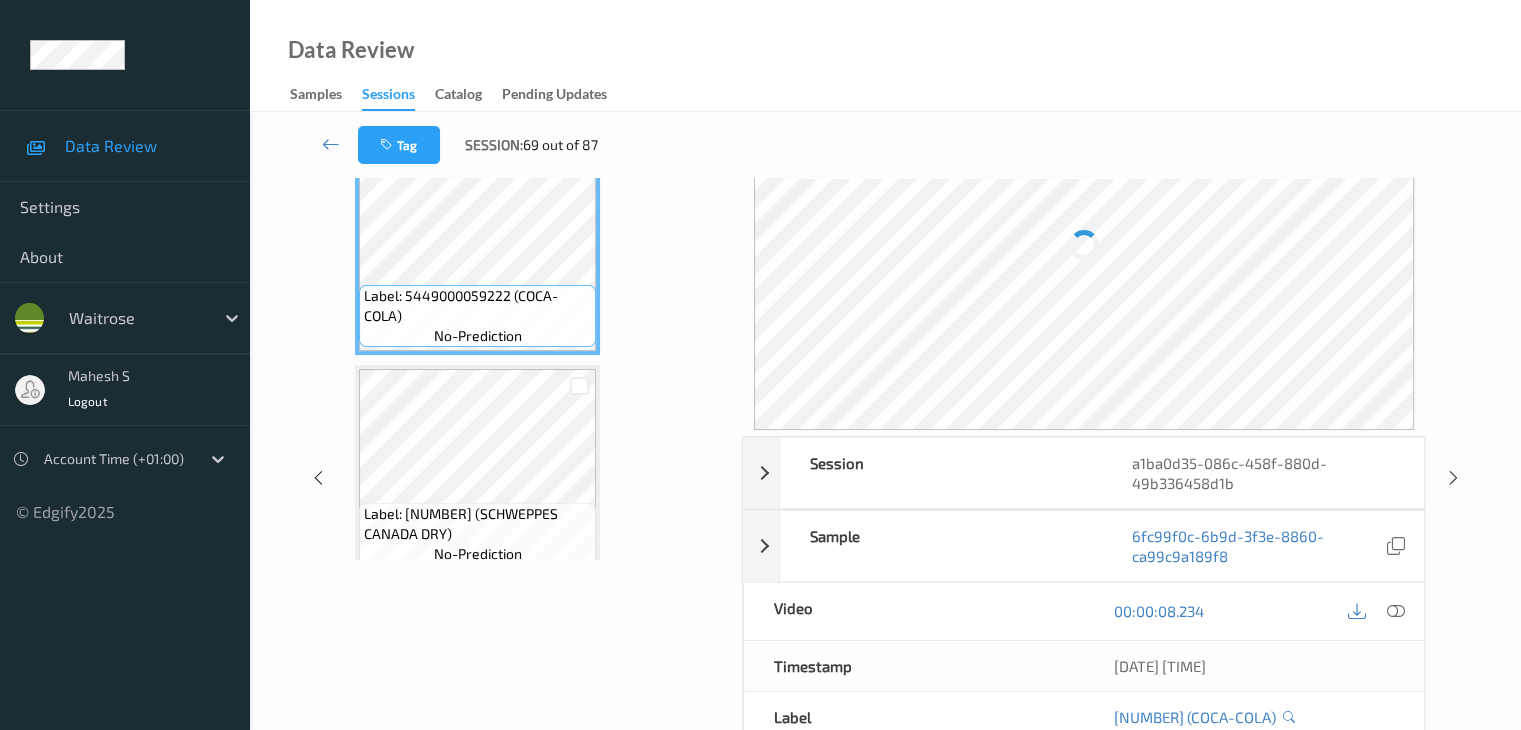 scroll, scrollTop: 24, scrollLeft: 0, axis: vertical 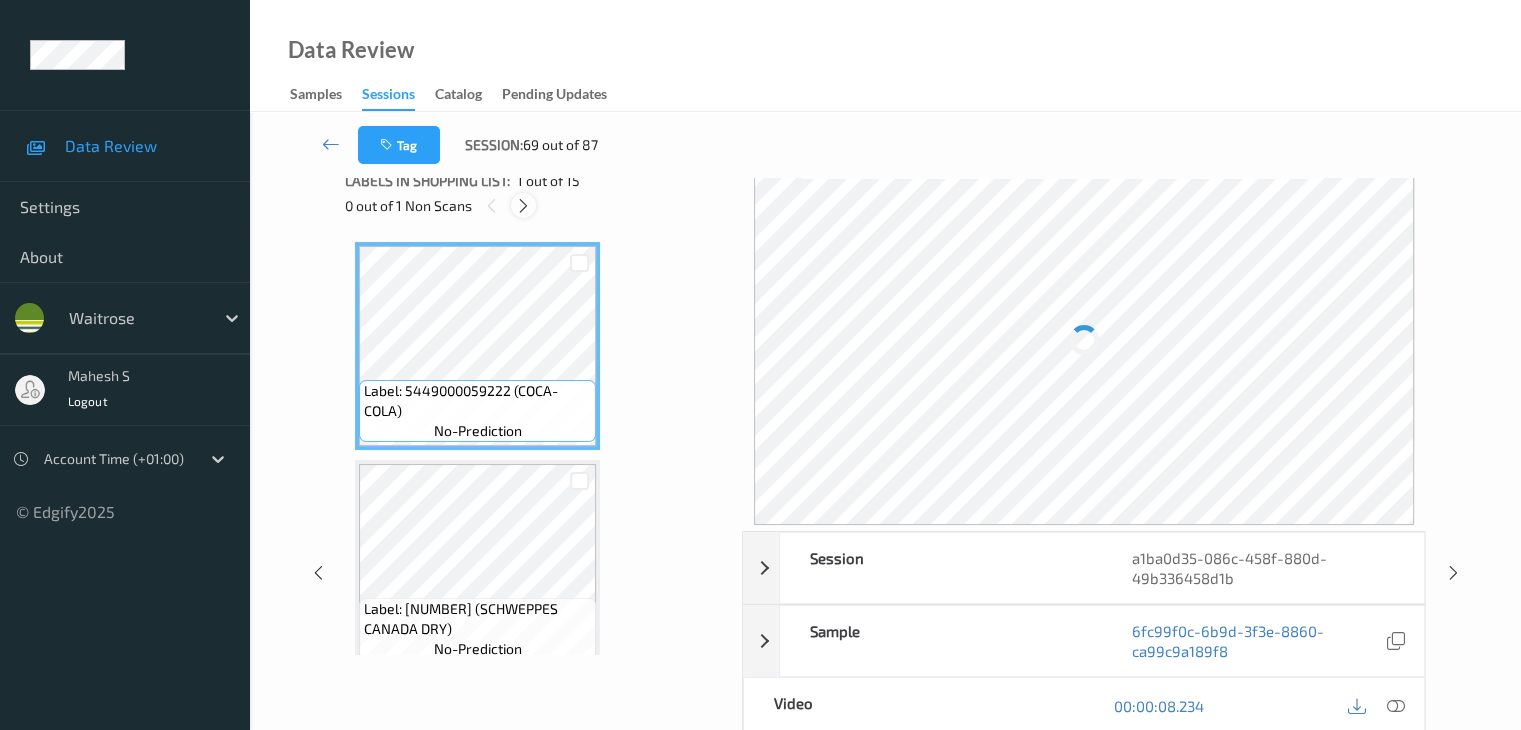 click at bounding box center (523, 206) 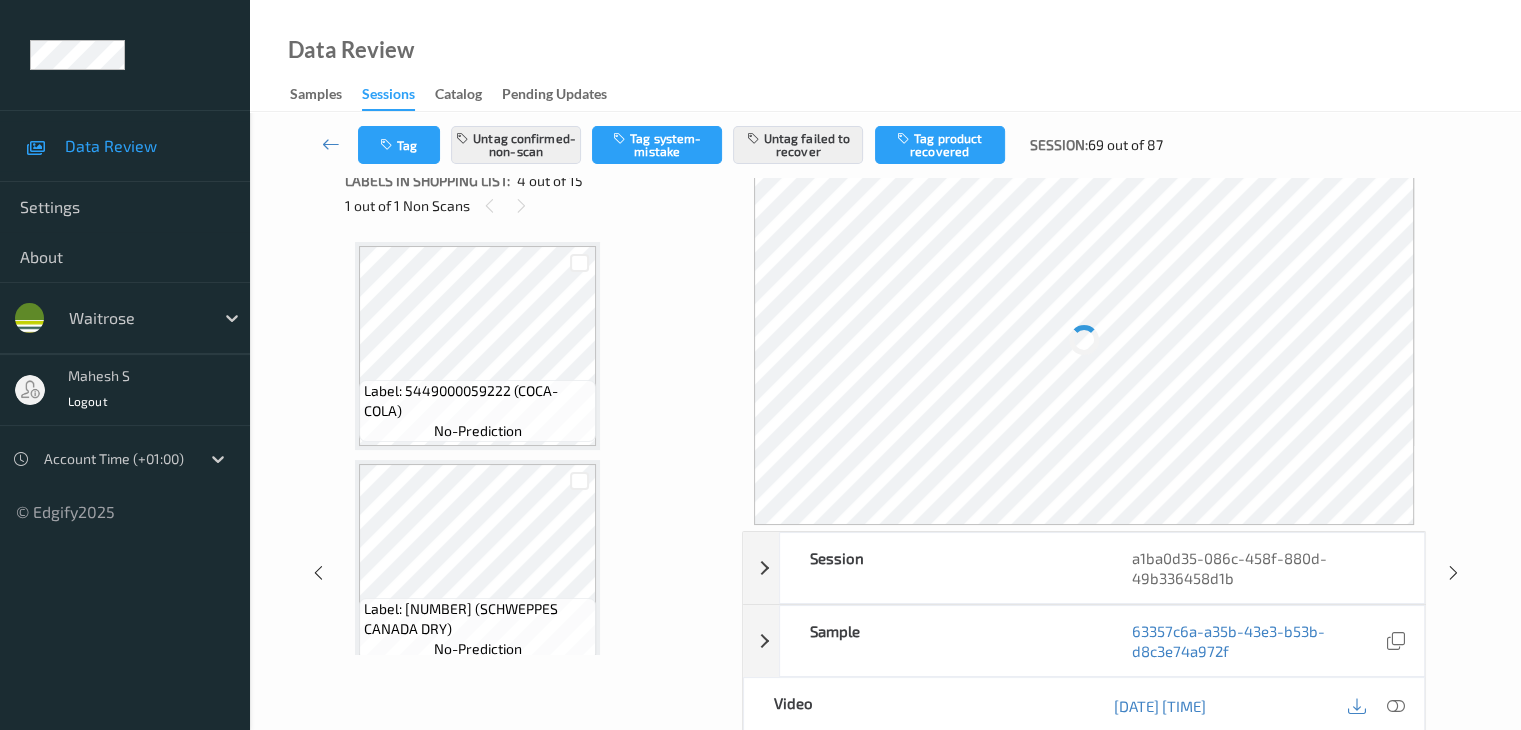scroll, scrollTop: 446, scrollLeft: 0, axis: vertical 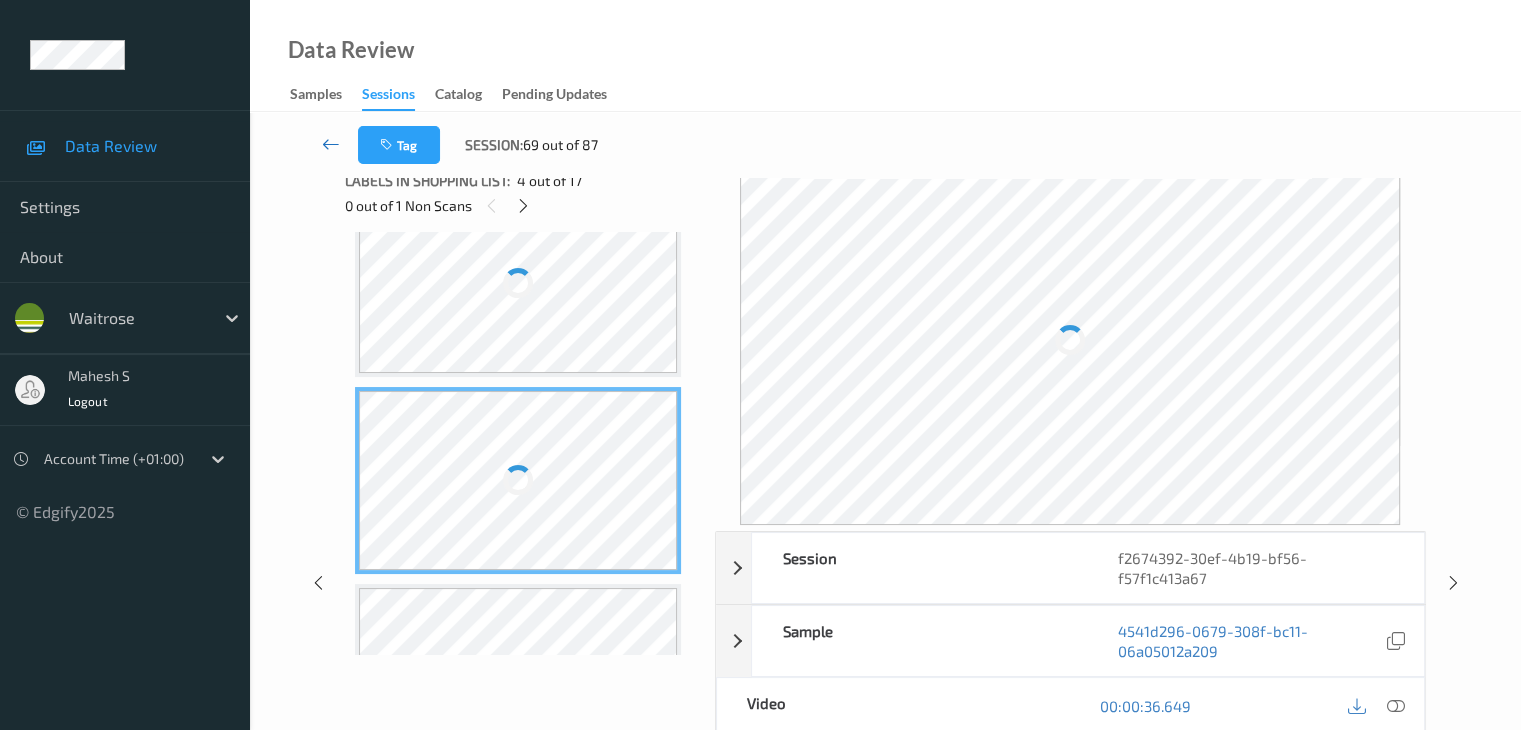 click at bounding box center [331, 144] 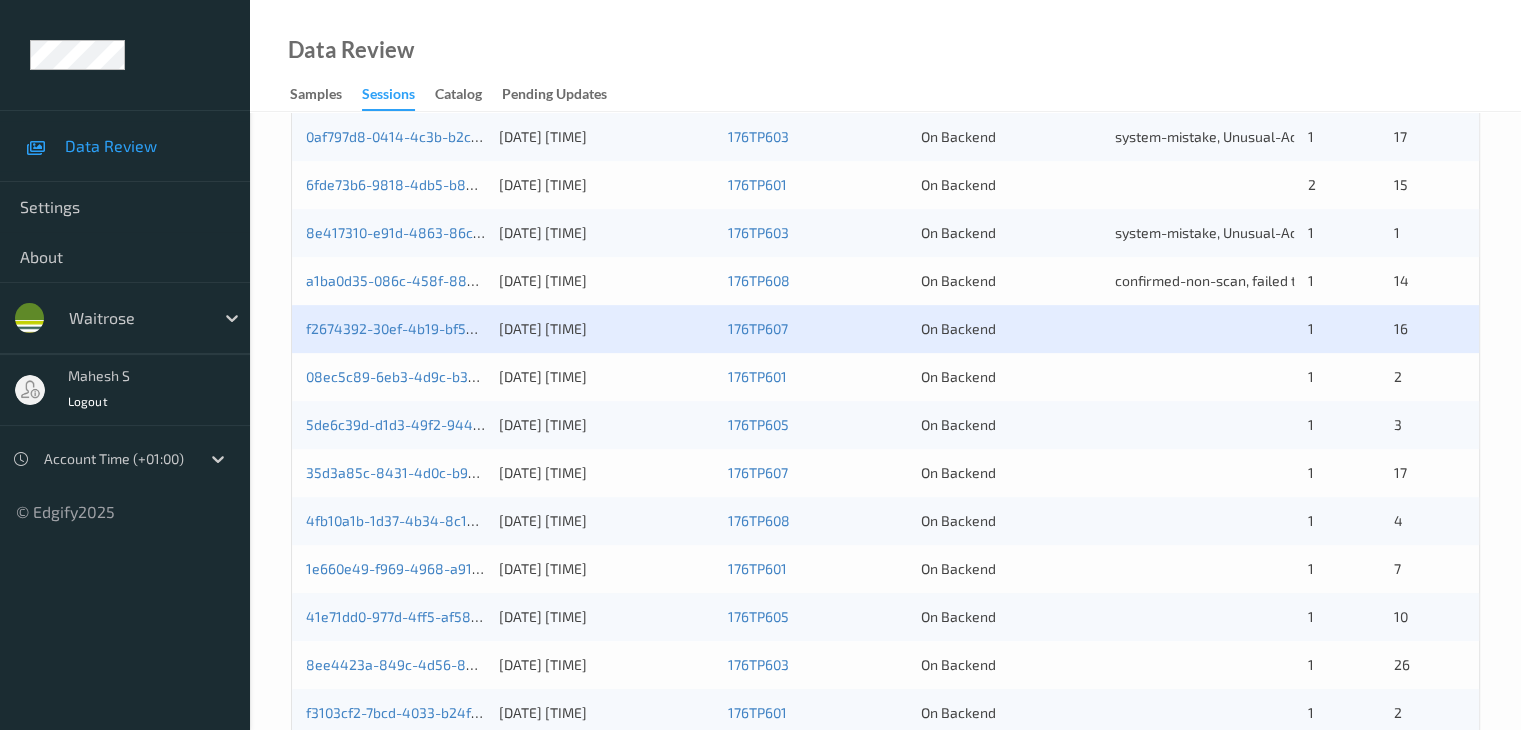 scroll, scrollTop: 800, scrollLeft: 0, axis: vertical 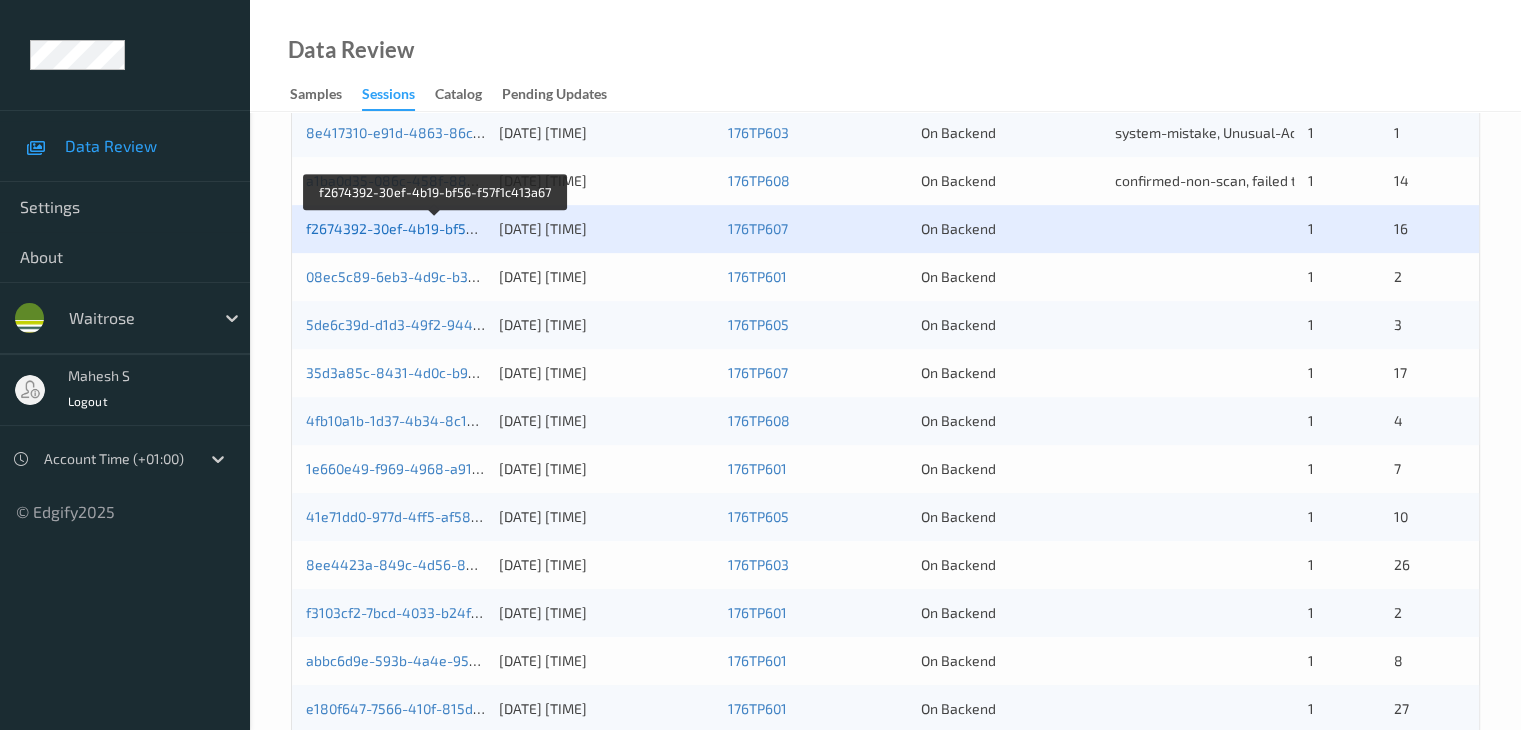 click on "f2674392-30ef-4b19-bf56-f57f1c413a67" at bounding box center (435, 228) 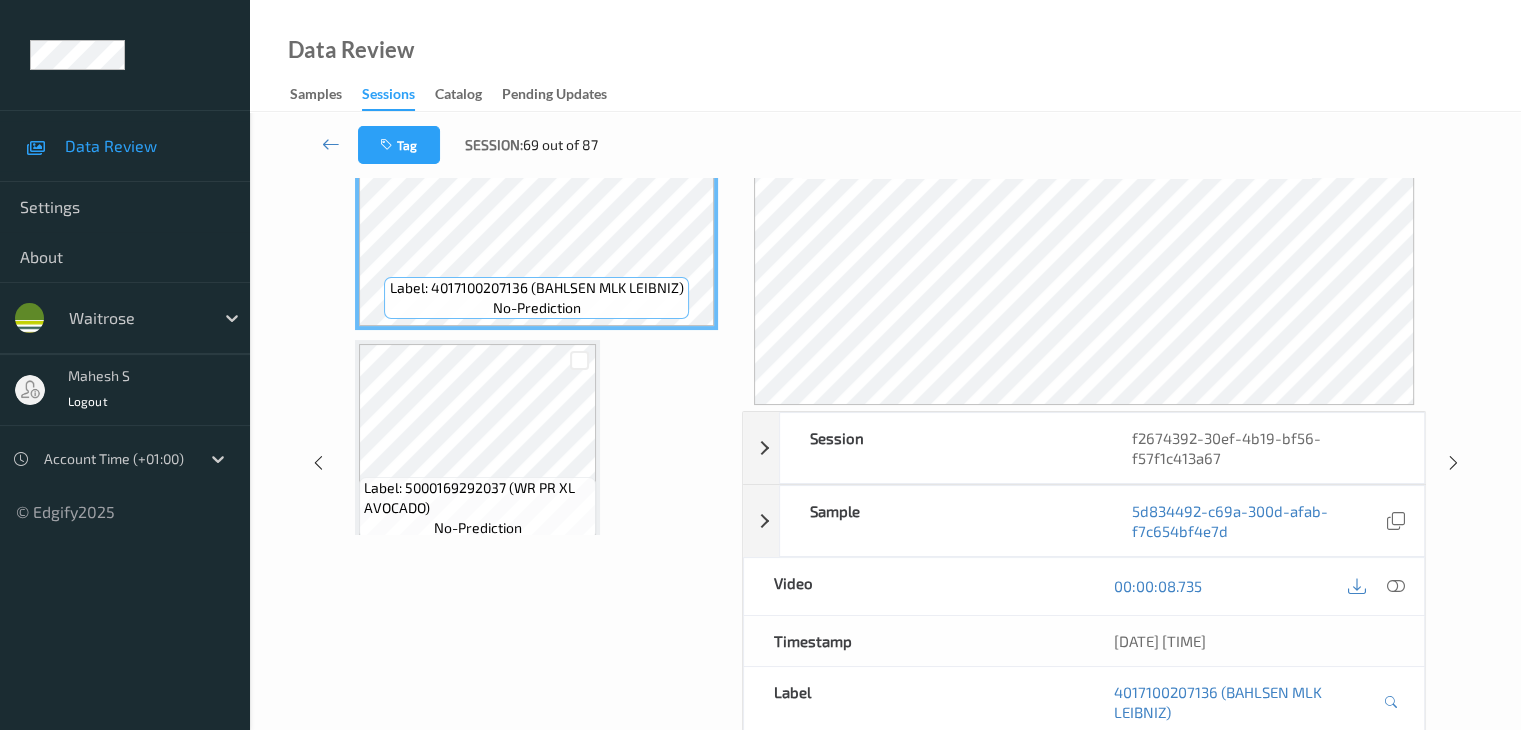 scroll, scrollTop: 0, scrollLeft: 0, axis: both 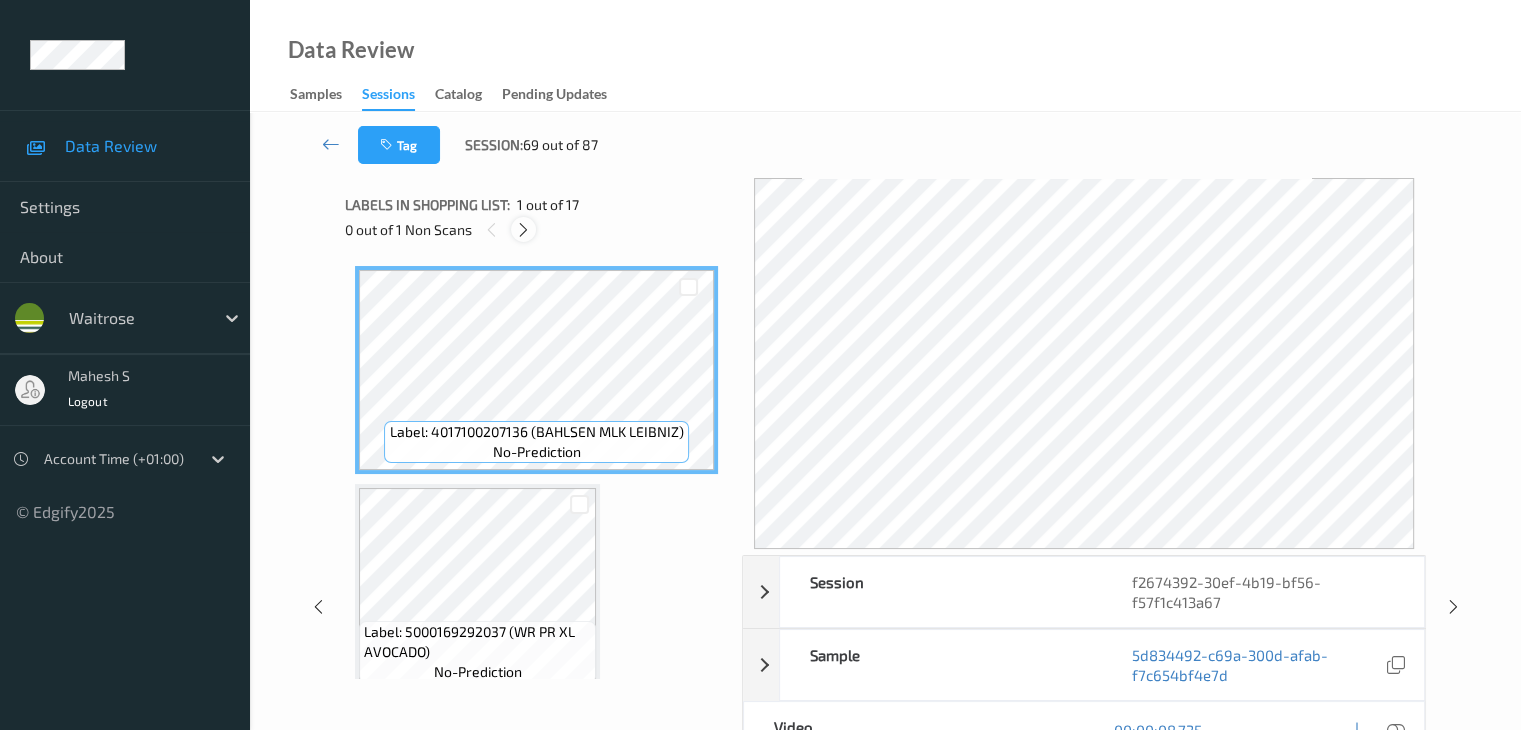click at bounding box center [523, 230] 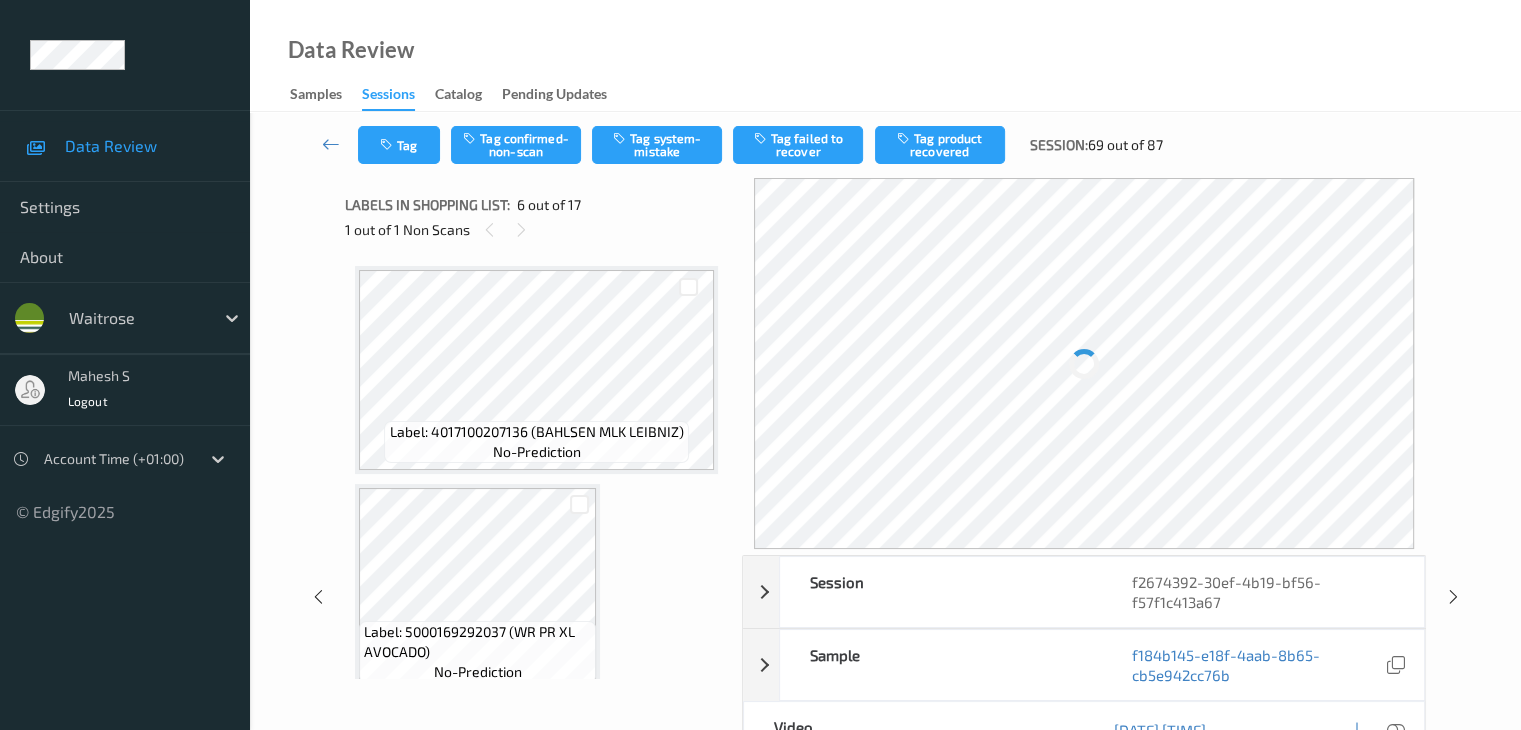 scroll, scrollTop: 880, scrollLeft: 0, axis: vertical 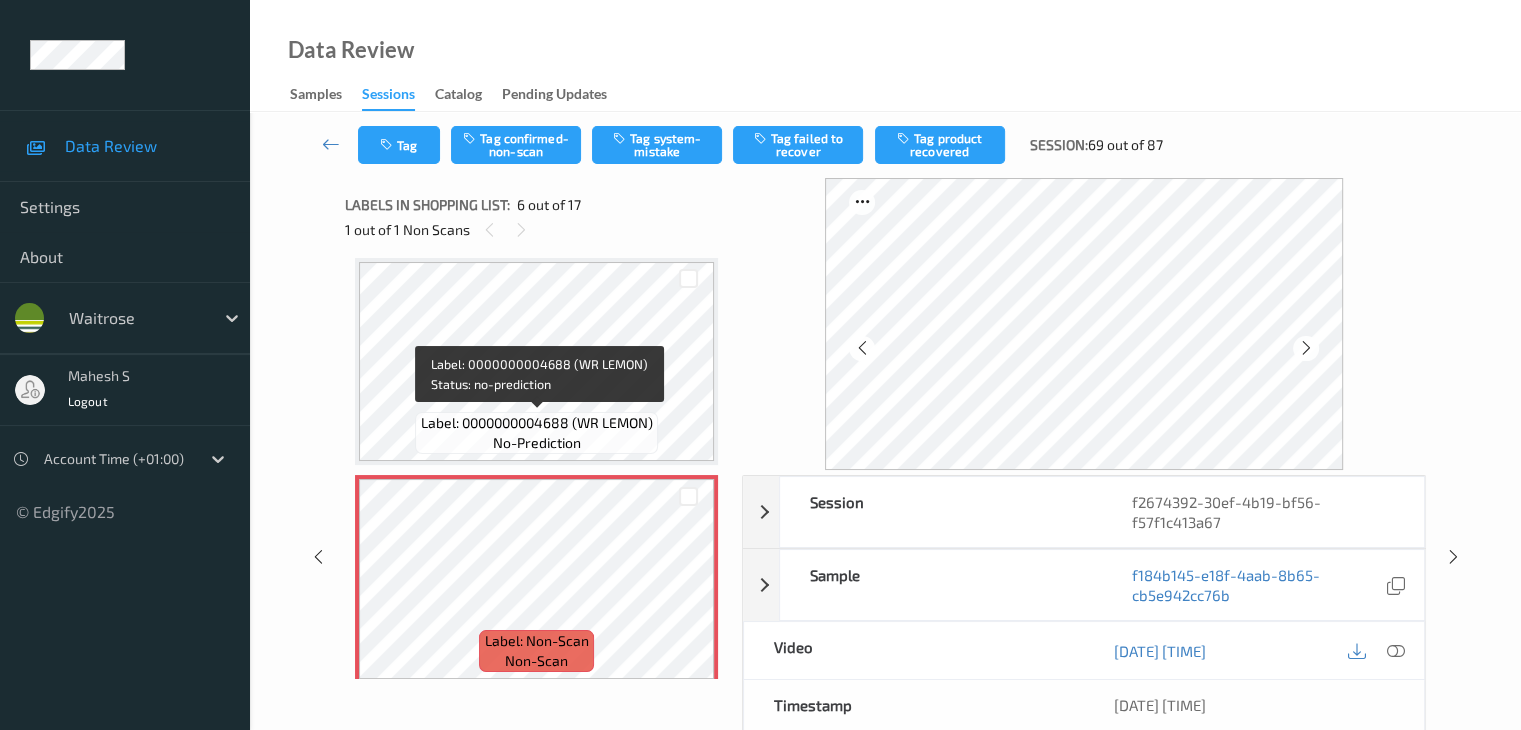 click on "Label: 0000000004688 (WR LEMON)" at bounding box center (537, 423) 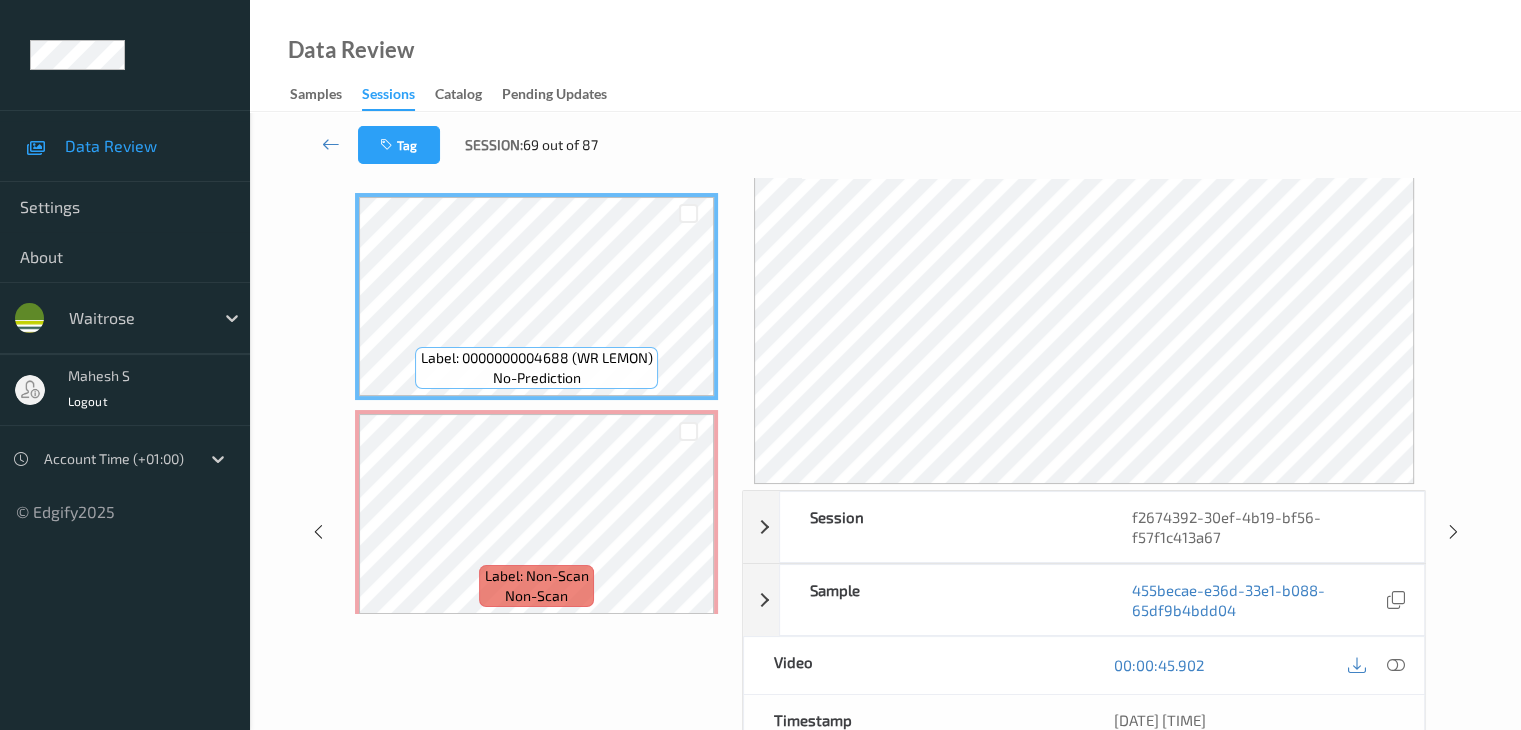 scroll, scrollTop: 100, scrollLeft: 0, axis: vertical 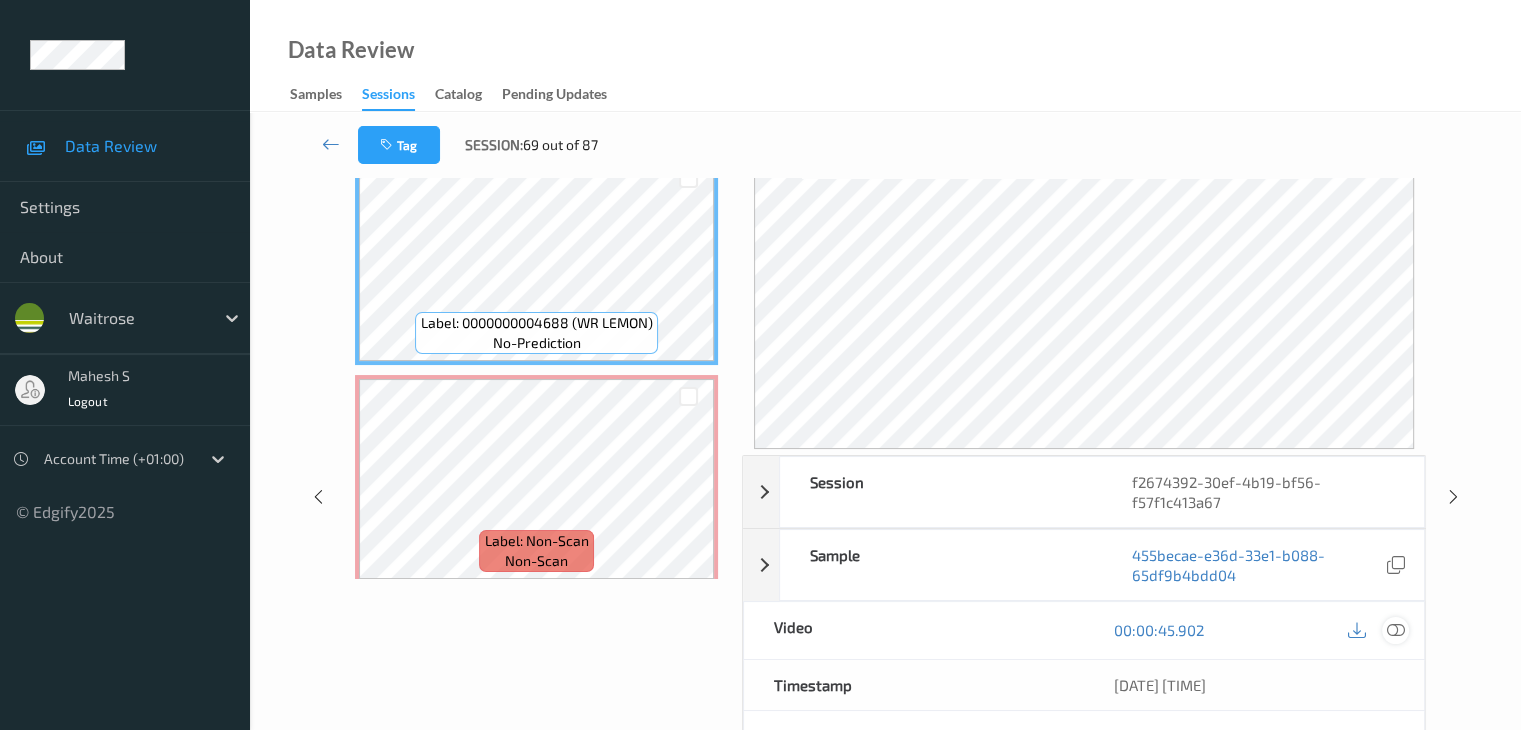 click at bounding box center [1395, 630] 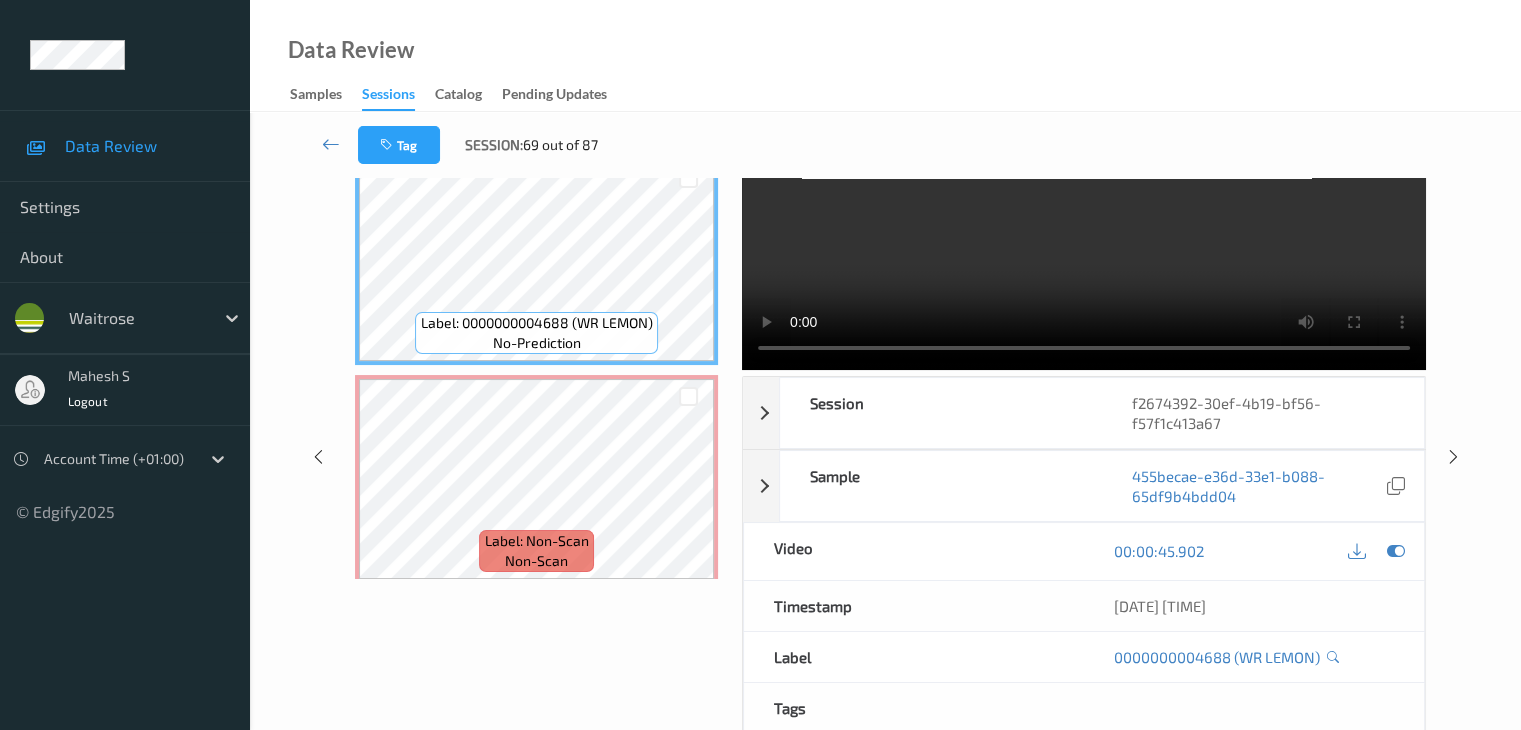 scroll, scrollTop: 0, scrollLeft: 0, axis: both 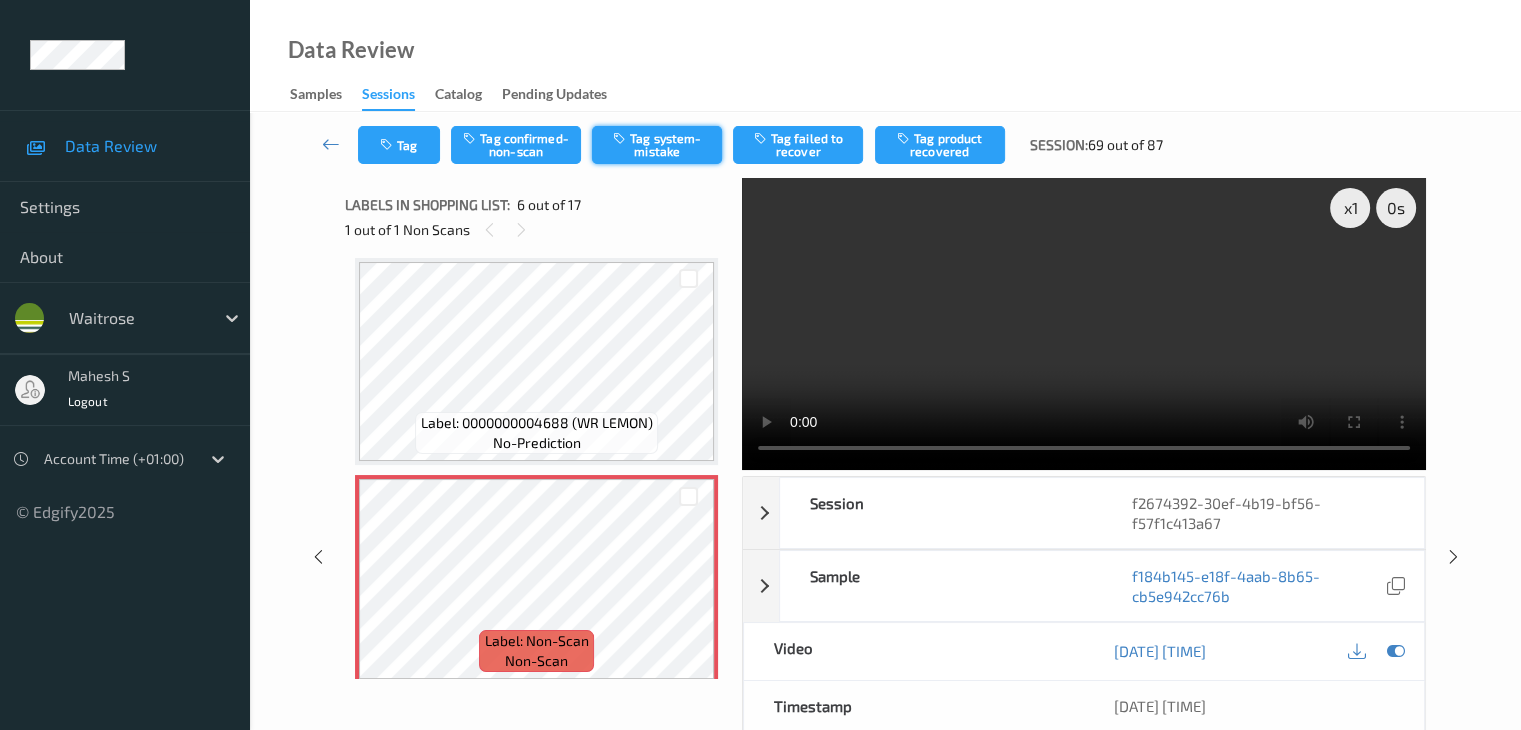 click on "Tag   system-mistake" at bounding box center [657, 145] 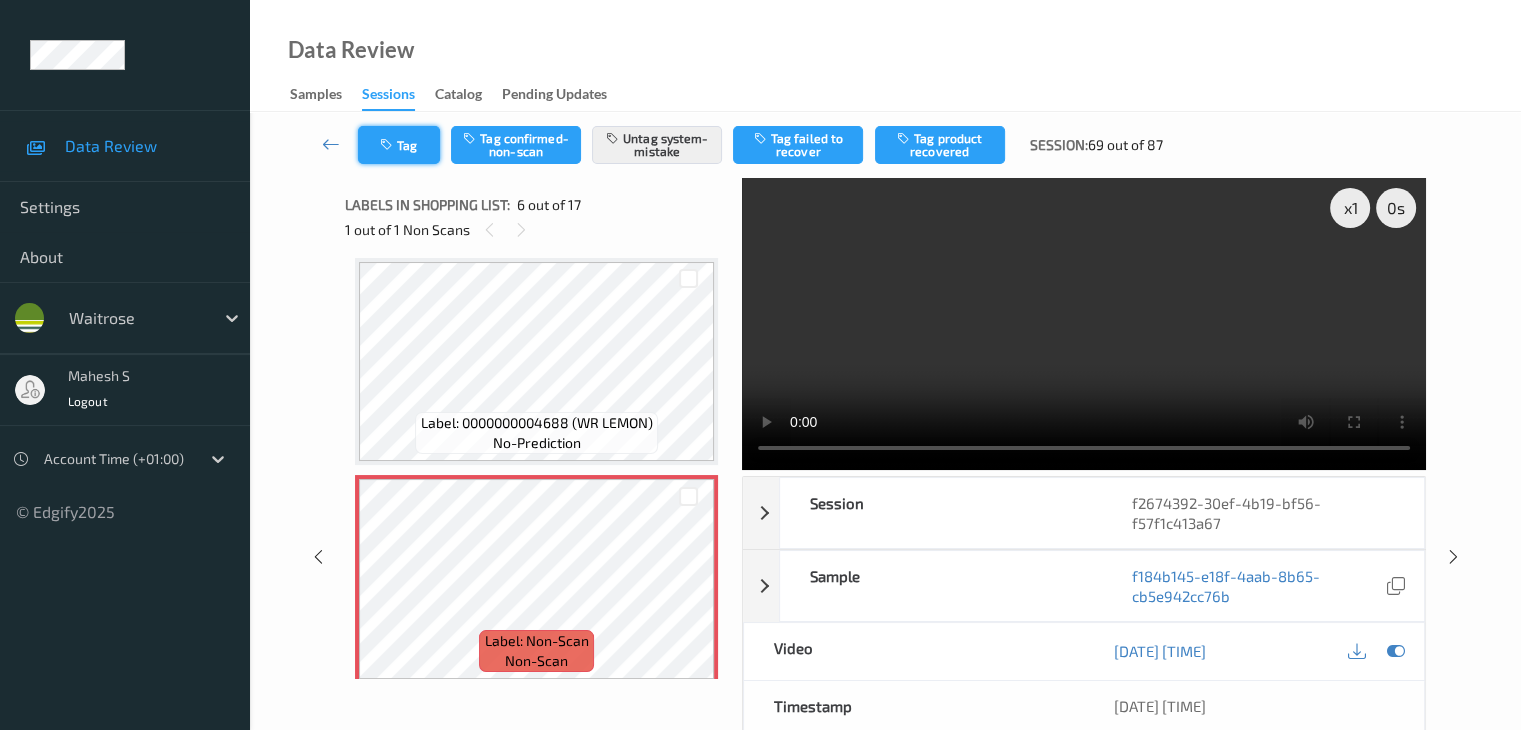 click on "Tag" at bounding box center [399, 145] 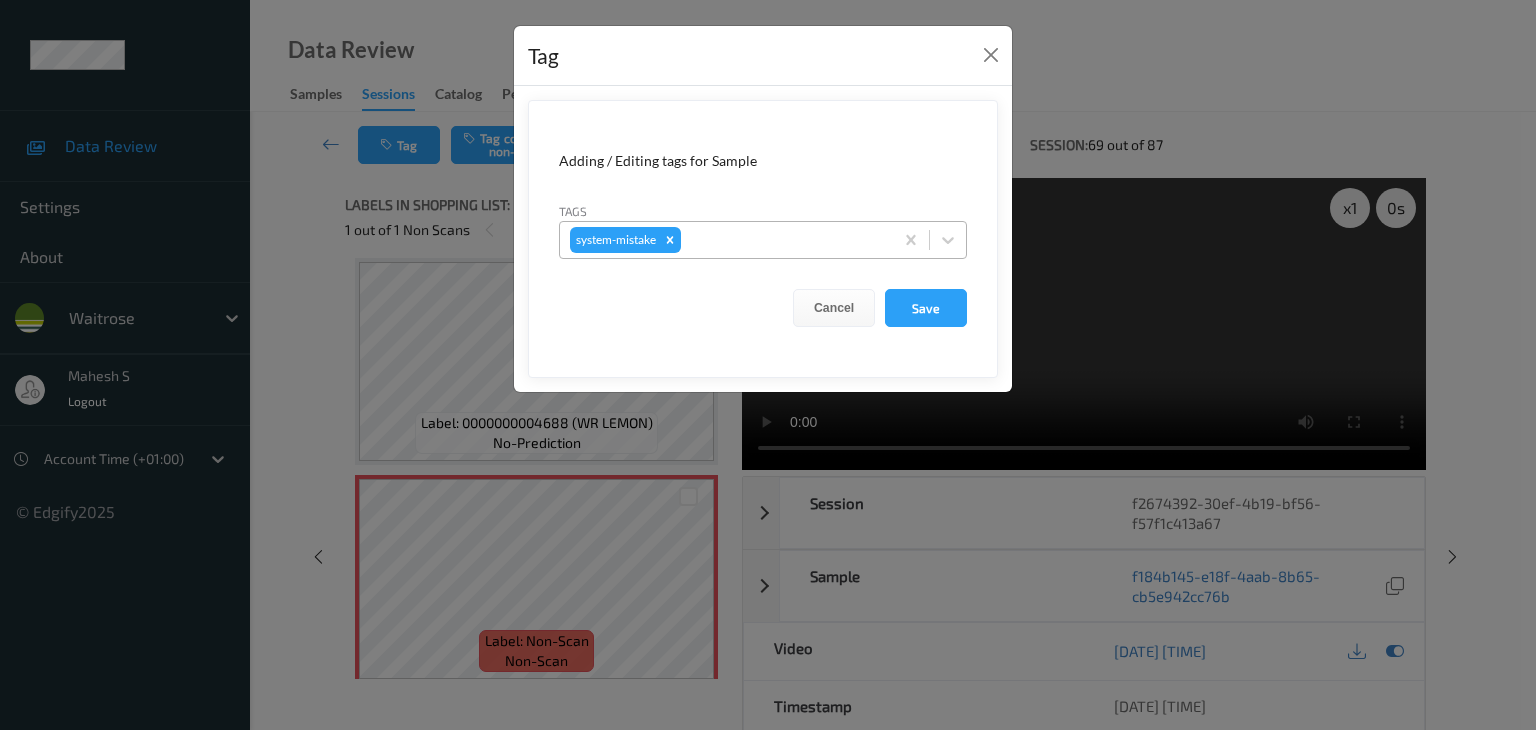 click at bounding box center (784, 240) 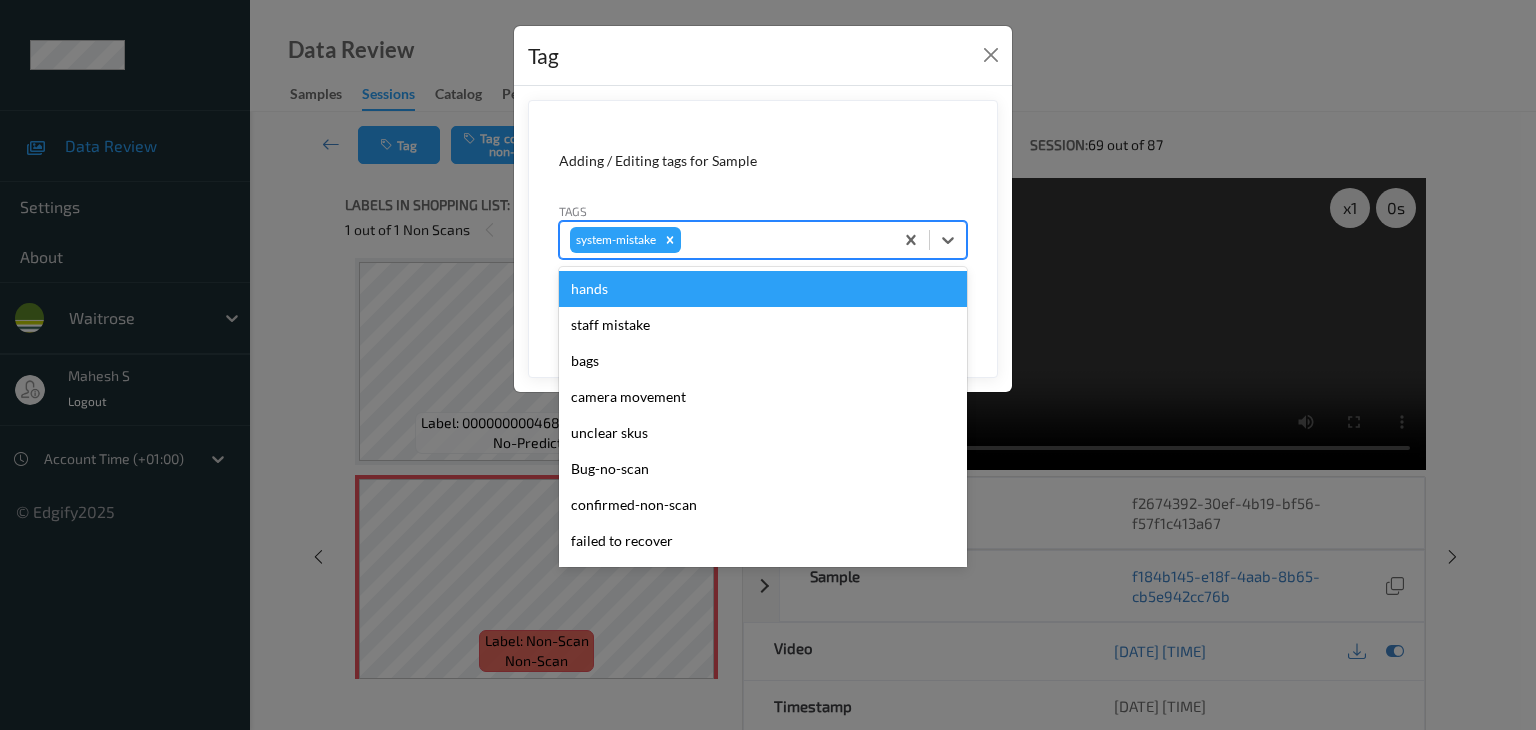 type on "u" 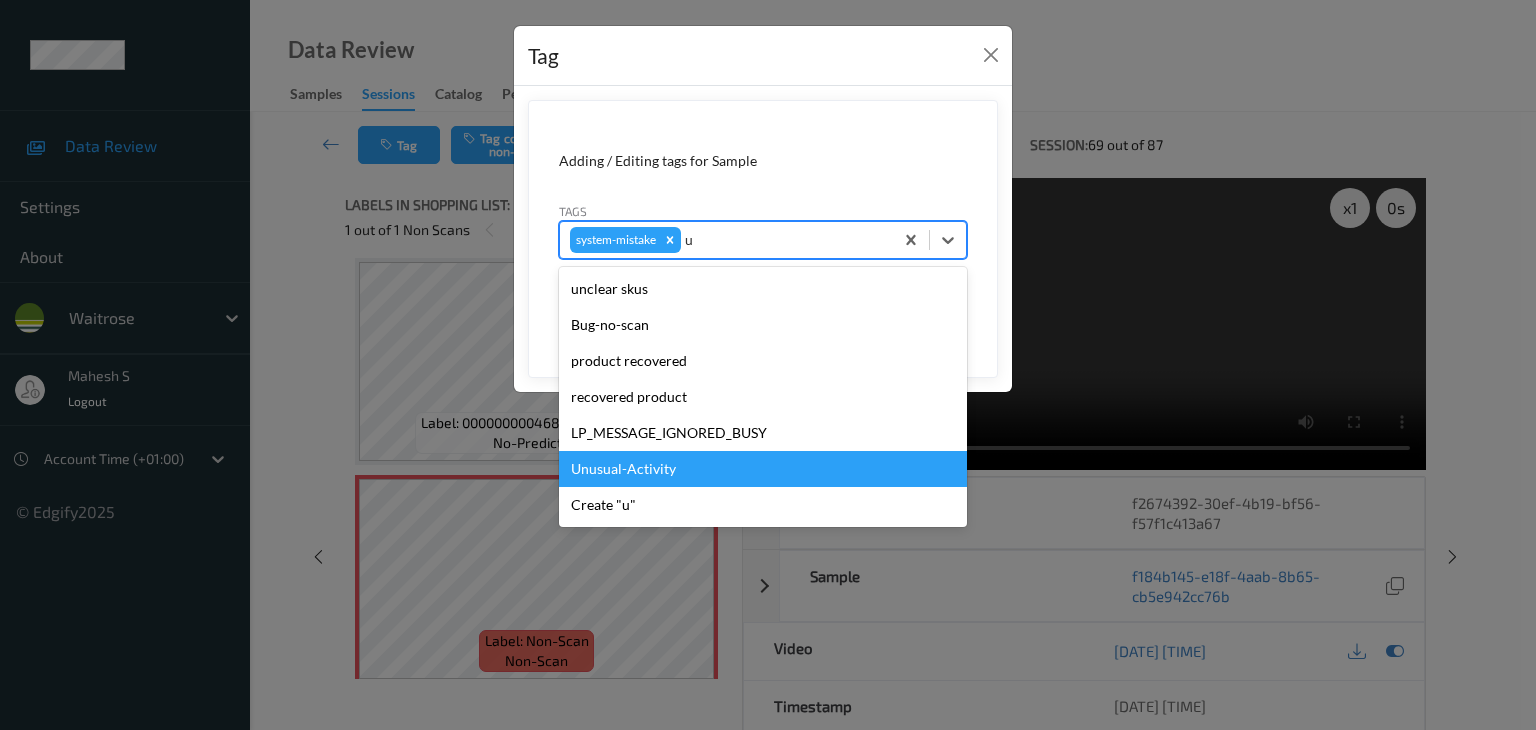 click on "Unusual-Activity" at bounding box center (763, 469) 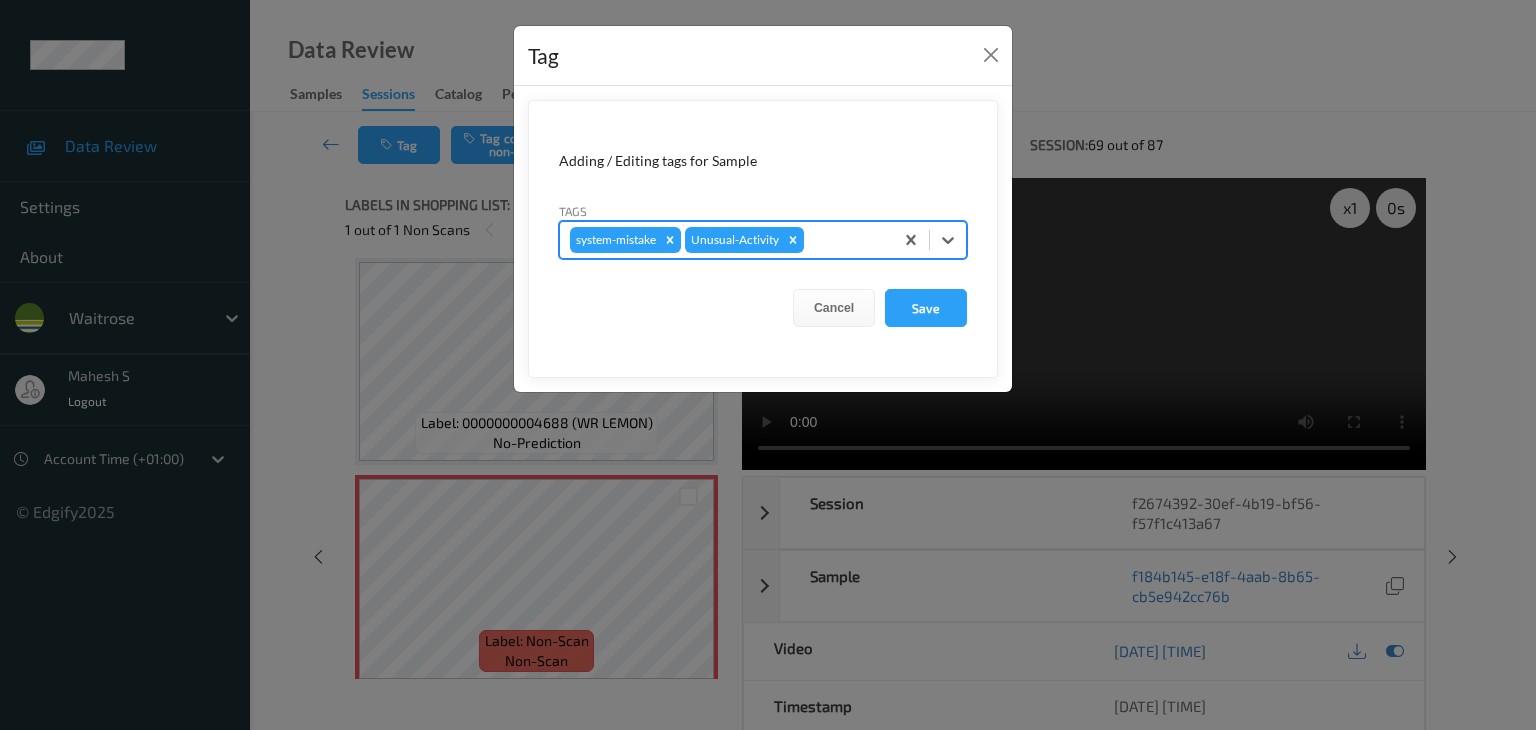 type on "p" 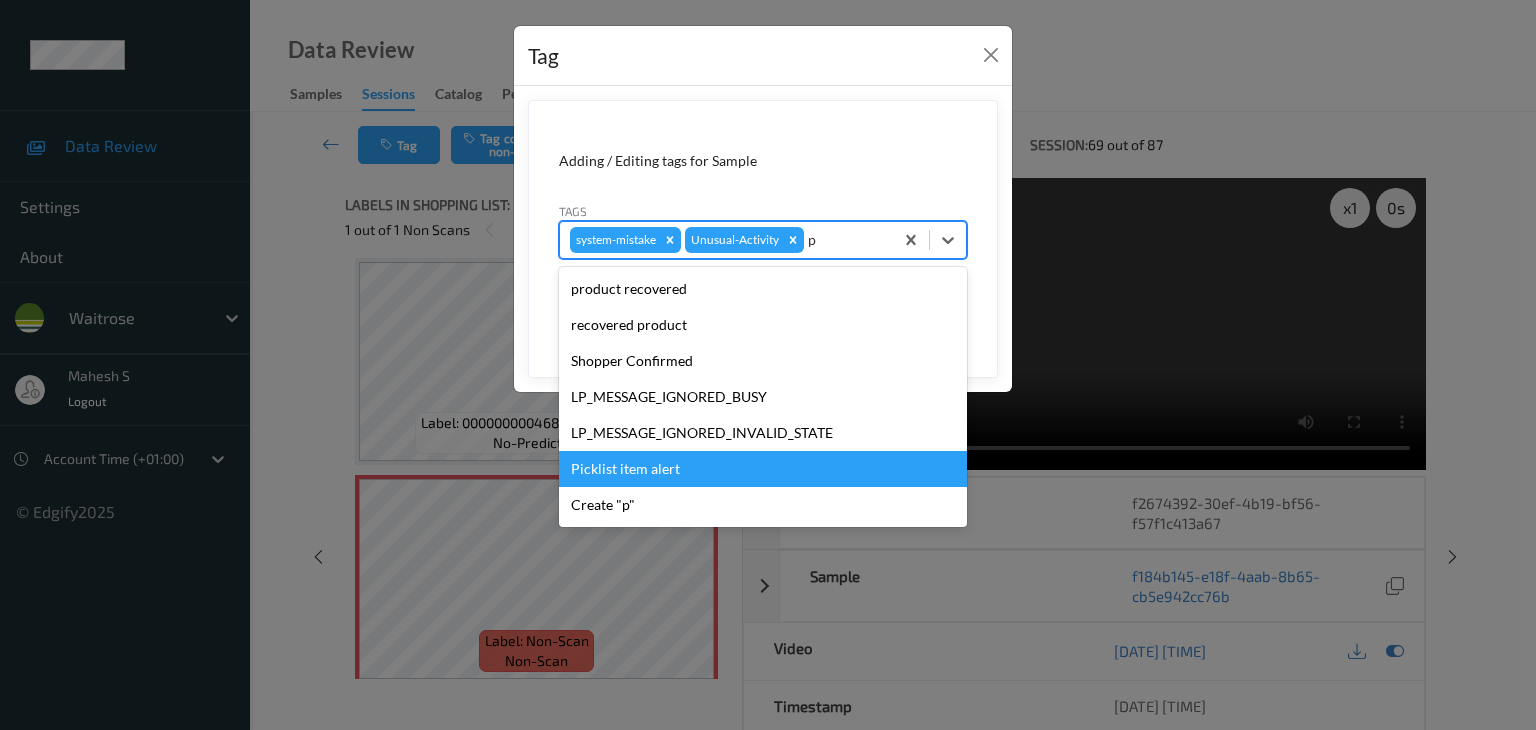 click on "Picklist item alert" at bounding box center [763, 469] 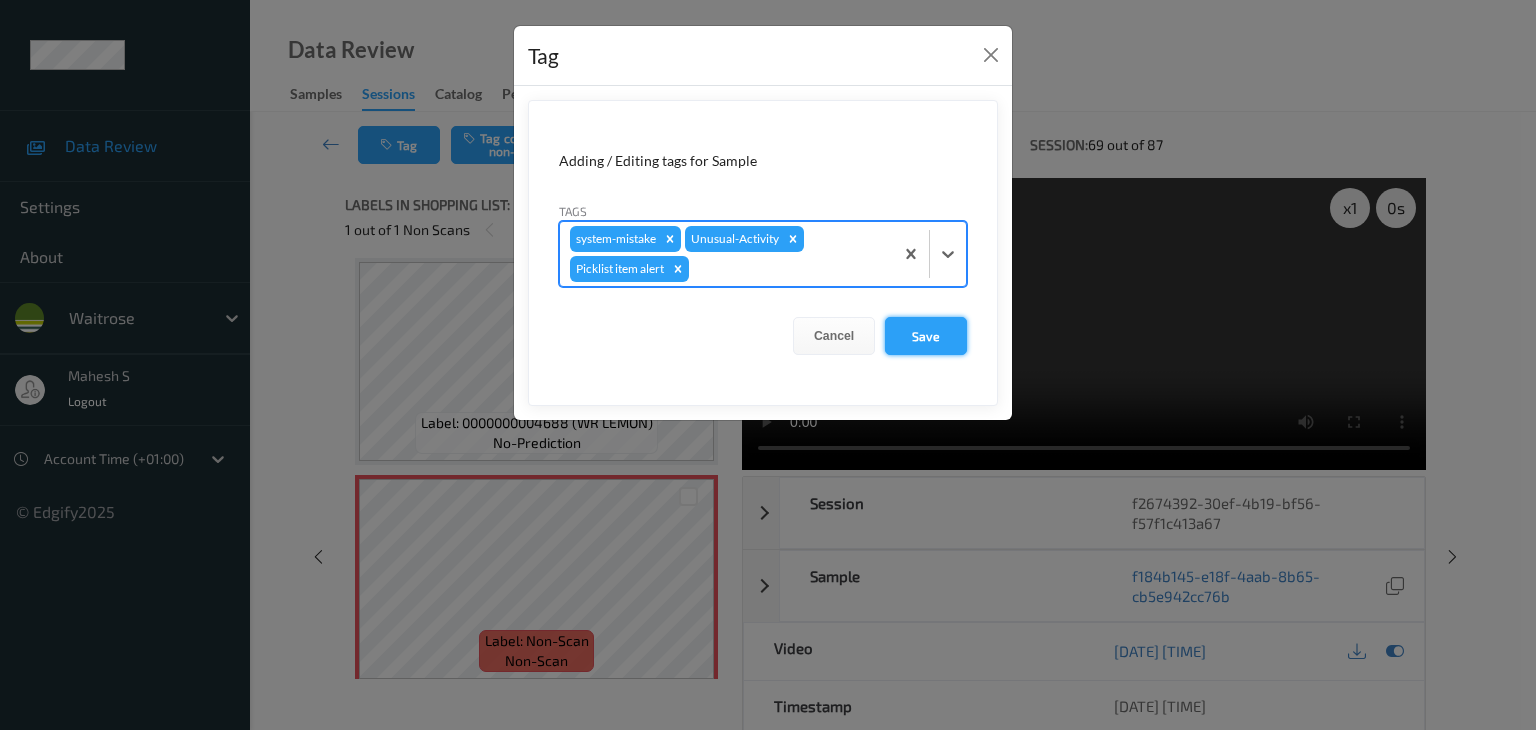 click on "Save" at bounding box center [926, 336] 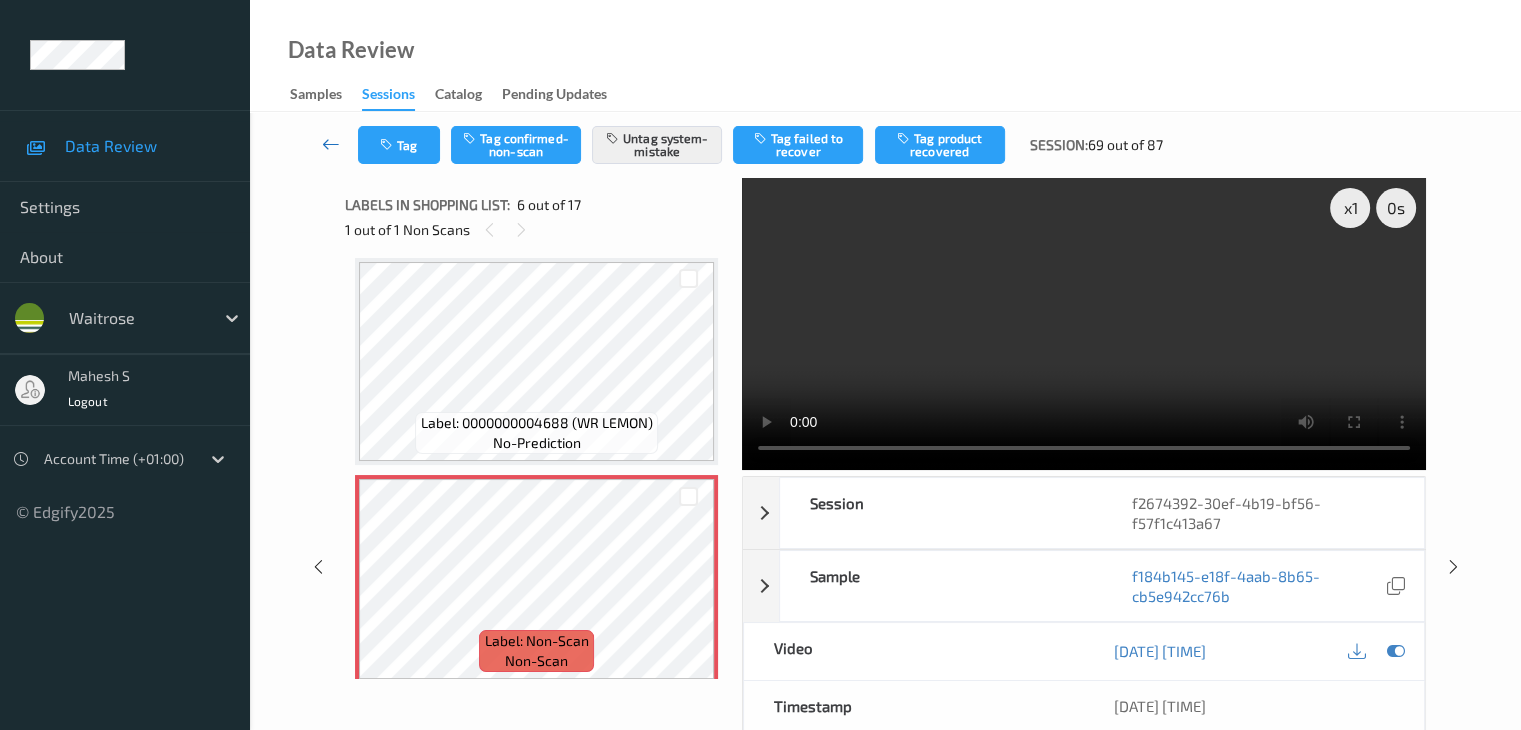 click at bounding box center [331, 144] 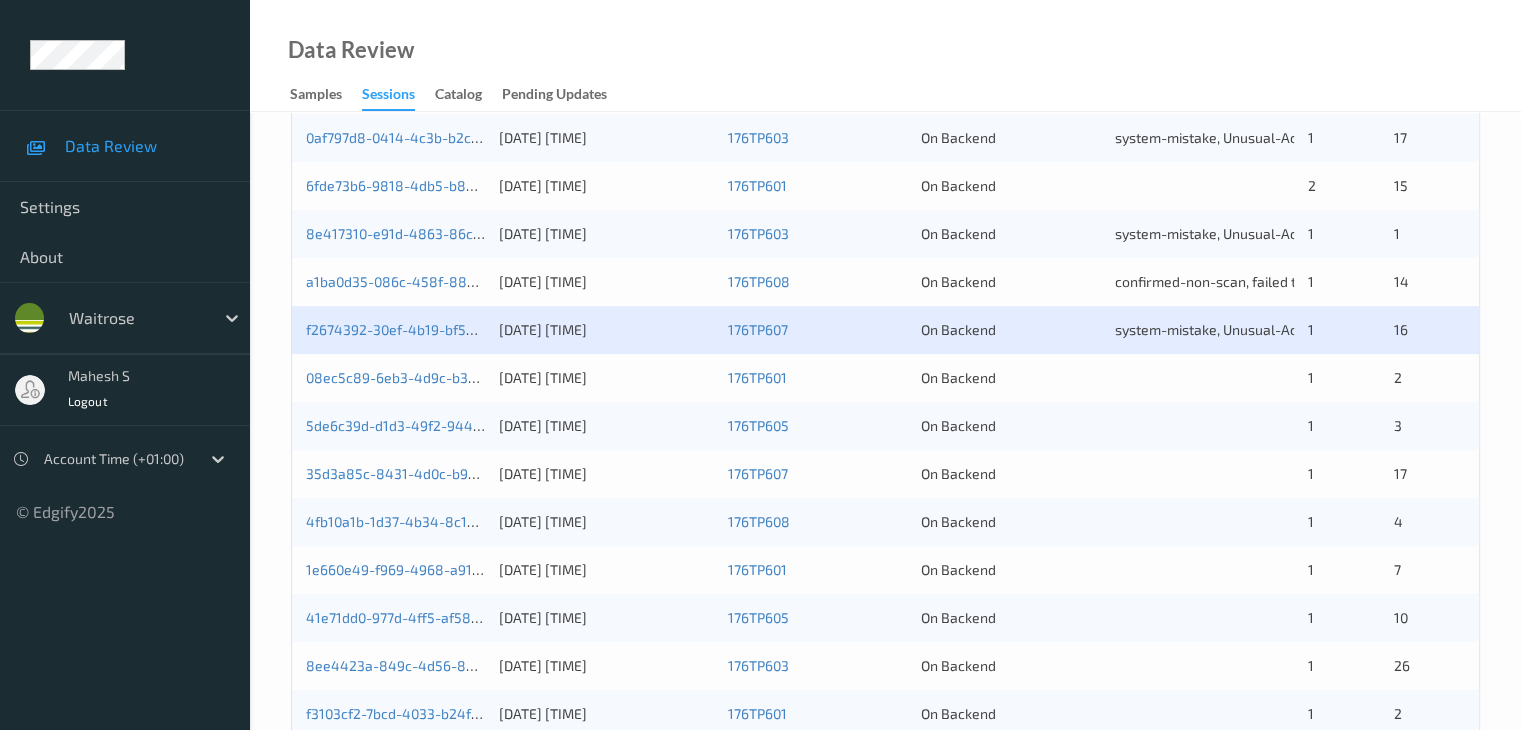 scroll, scrollTop: 700, scrollLeft: 0, axis: vertical 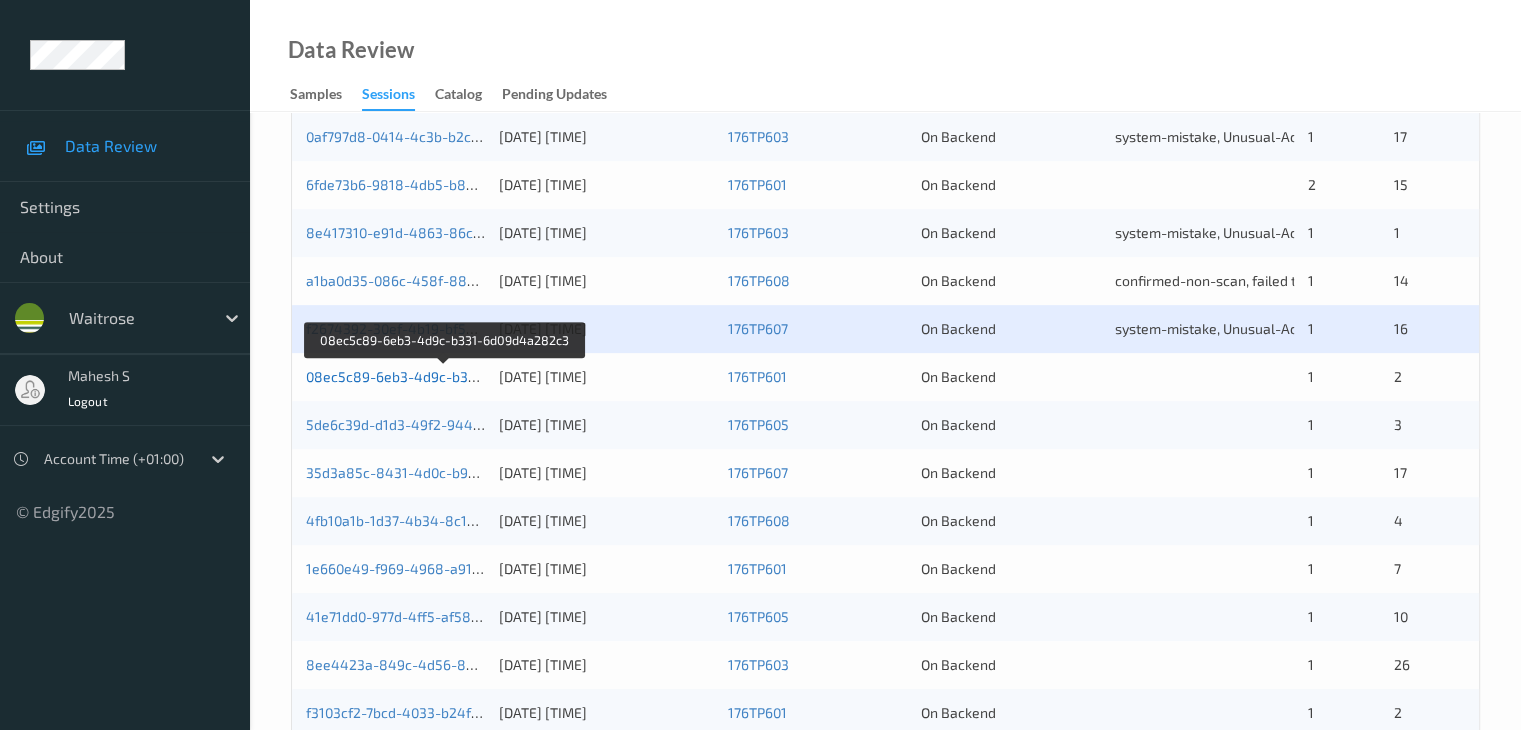 click on "08ec5c89-6eb3-4d9c-b331-6d09d4a282c3" at bounding box center [445, 376] 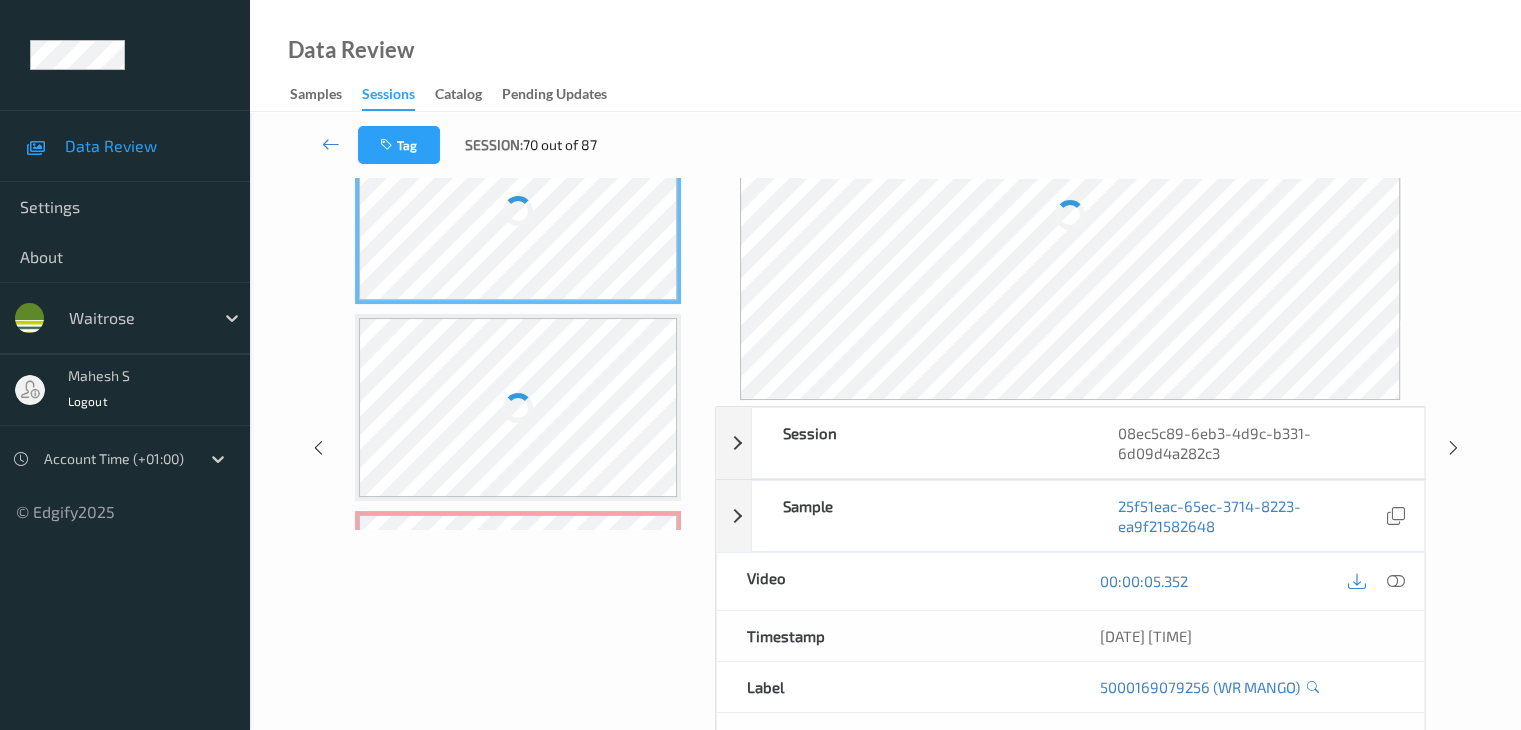 scroll, scrollTop: 24, scrollLeft: 0, axis: vertical 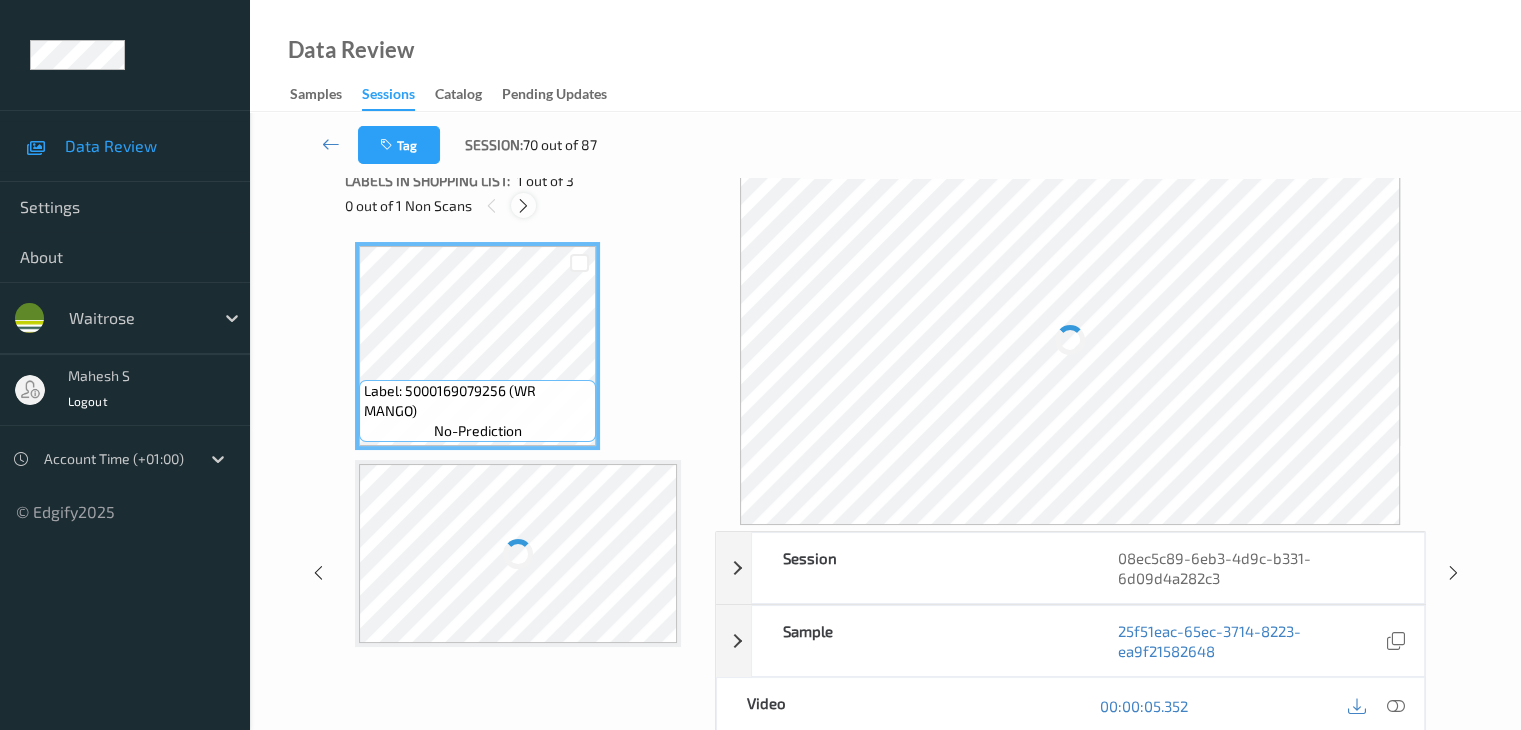 click at bounding box center (523, 206) 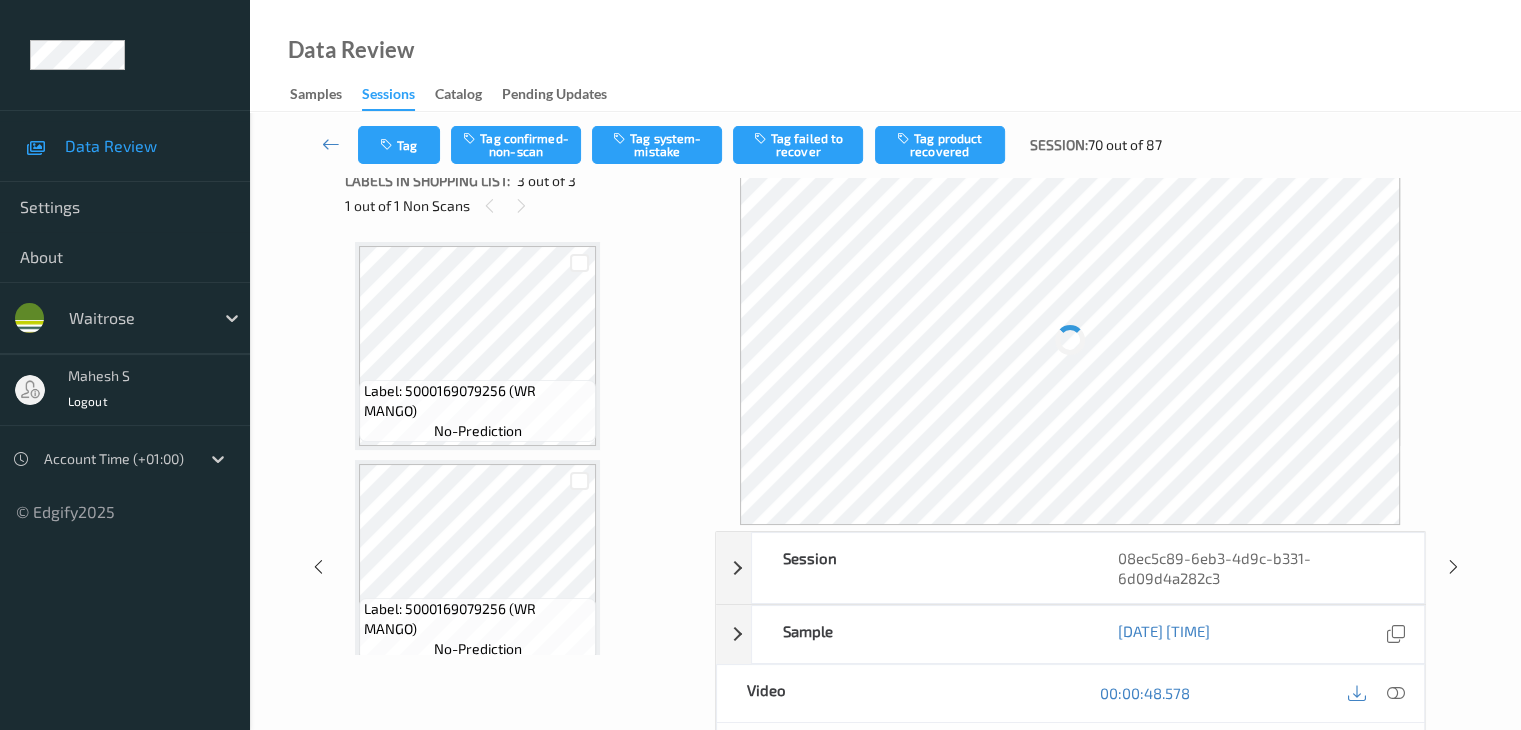 scroll, scrollTop: 200, scrollLeft: 0, axis: vertical 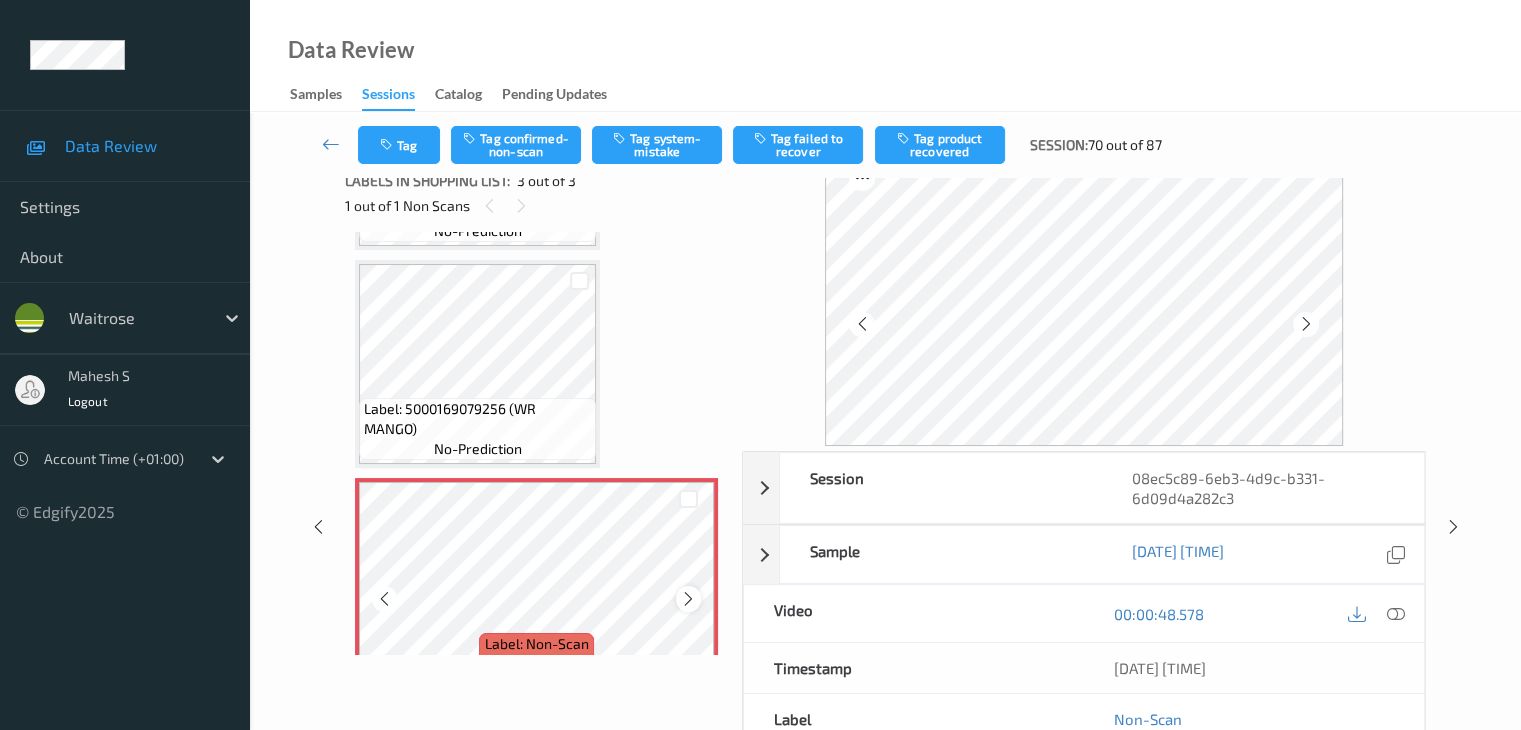 click at bounding box center (688, 599) 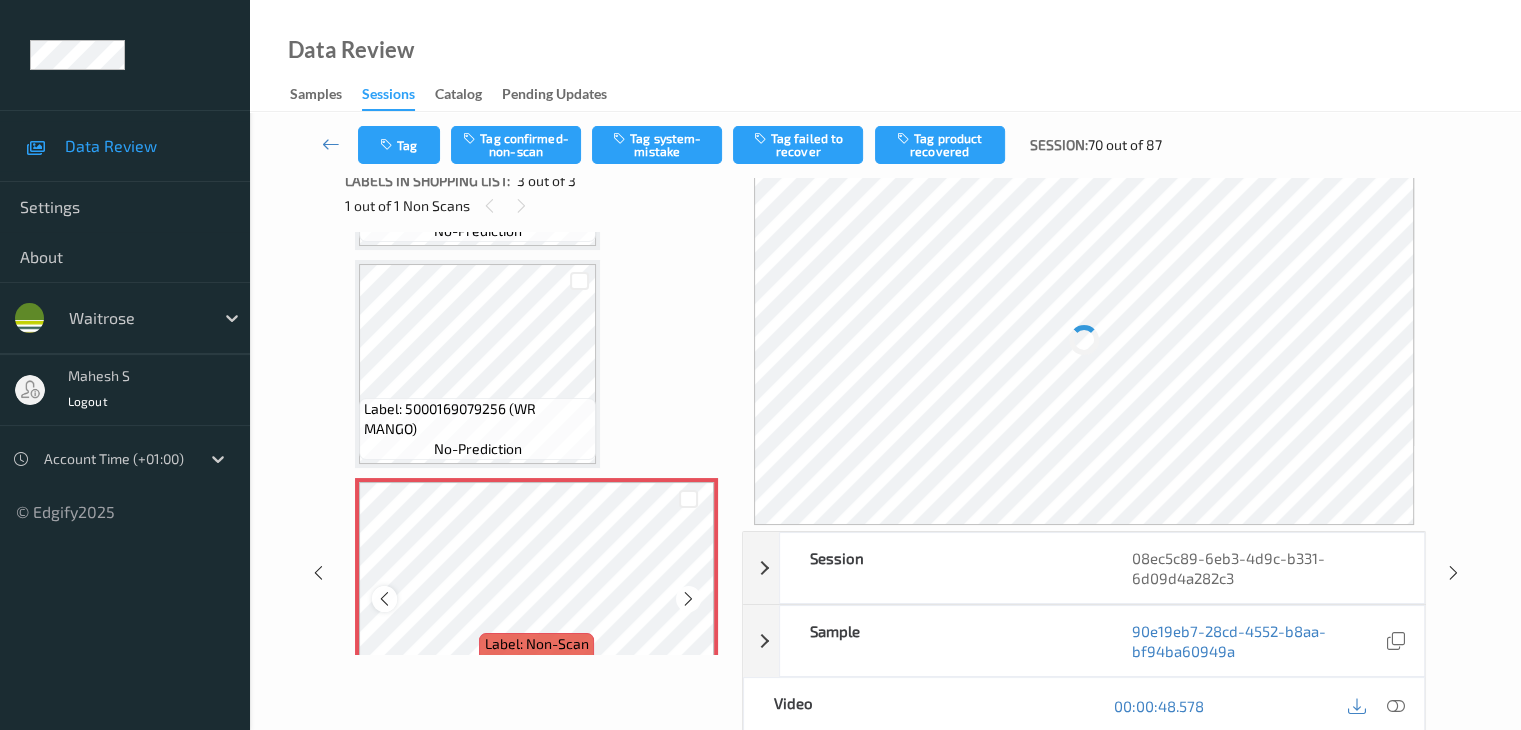 click at bounding box center [384, 599] 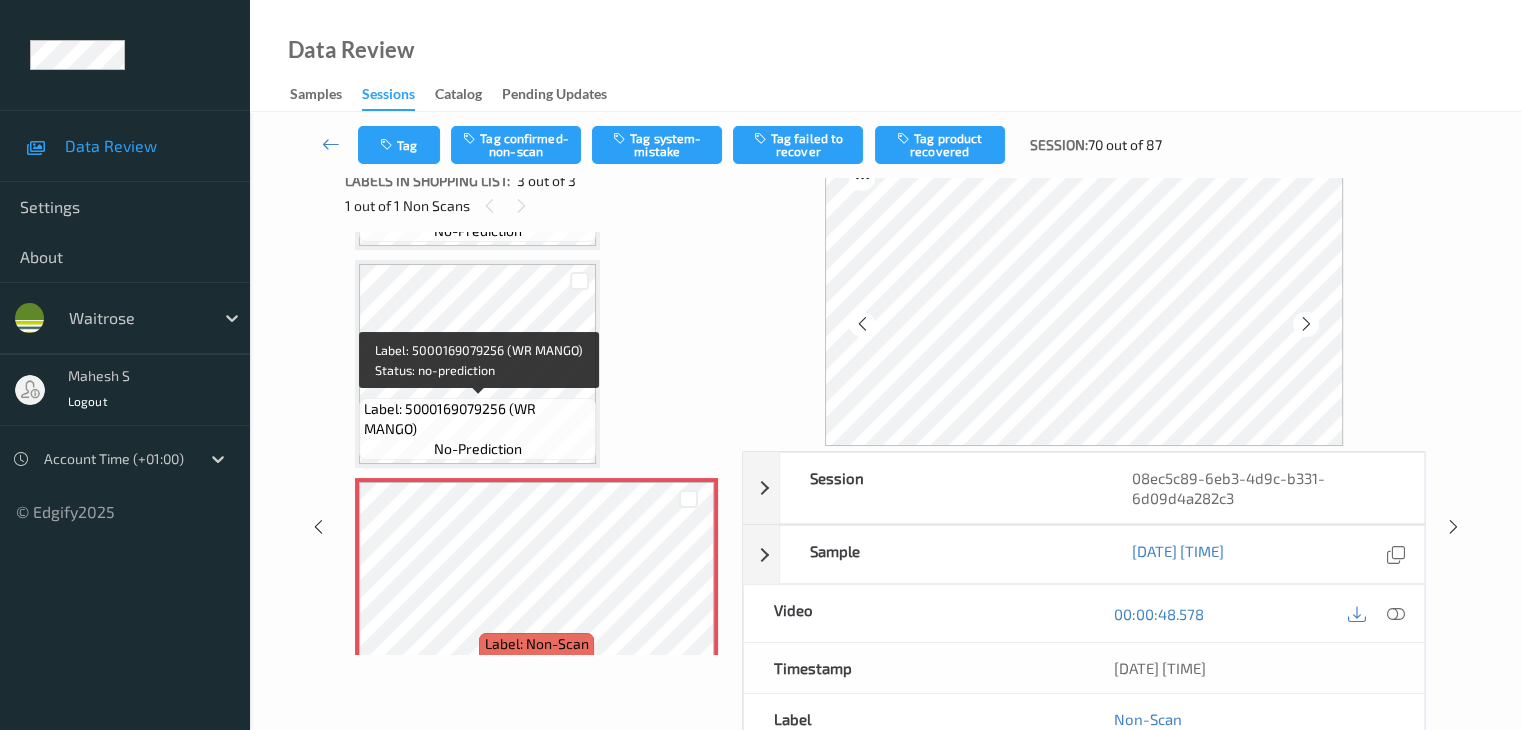 click on "Label: 5000169079256 (WR MANGO)" at bounding box center [477, 419] 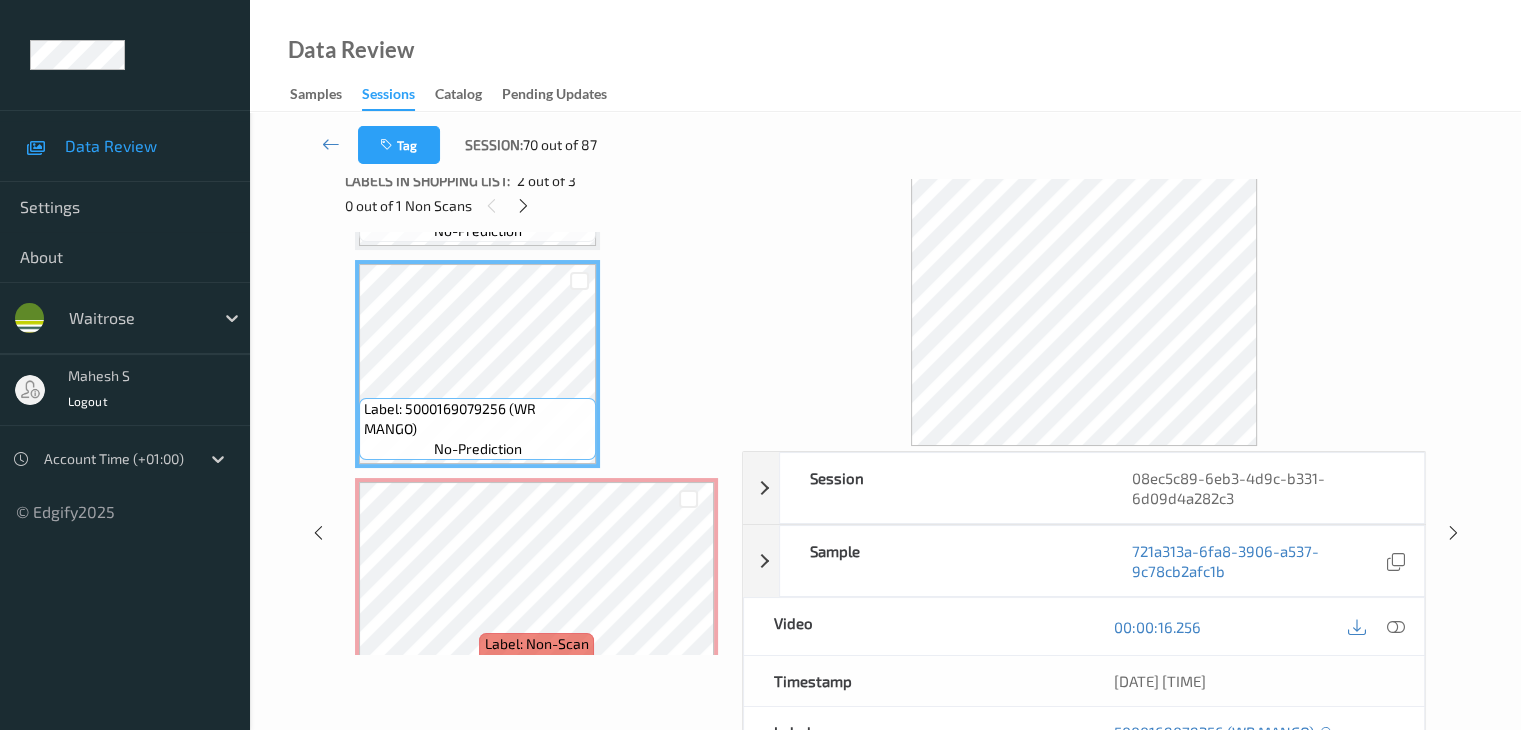 scroll, scrollTop: 100, scrollLeft: 0, axis: vertical 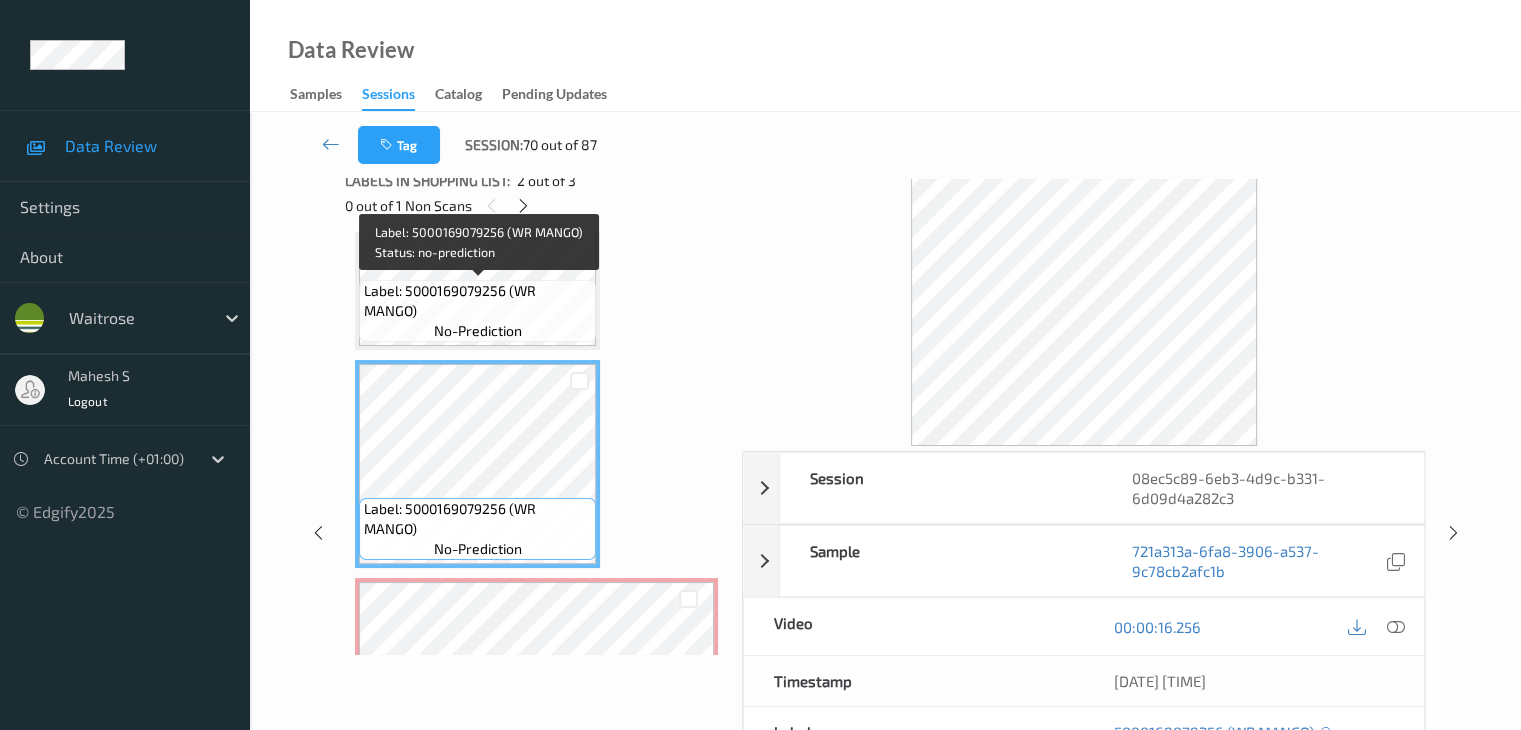 click on "Label: 5000169079256 (WR MANGO)" at bounding box center [477, 301] 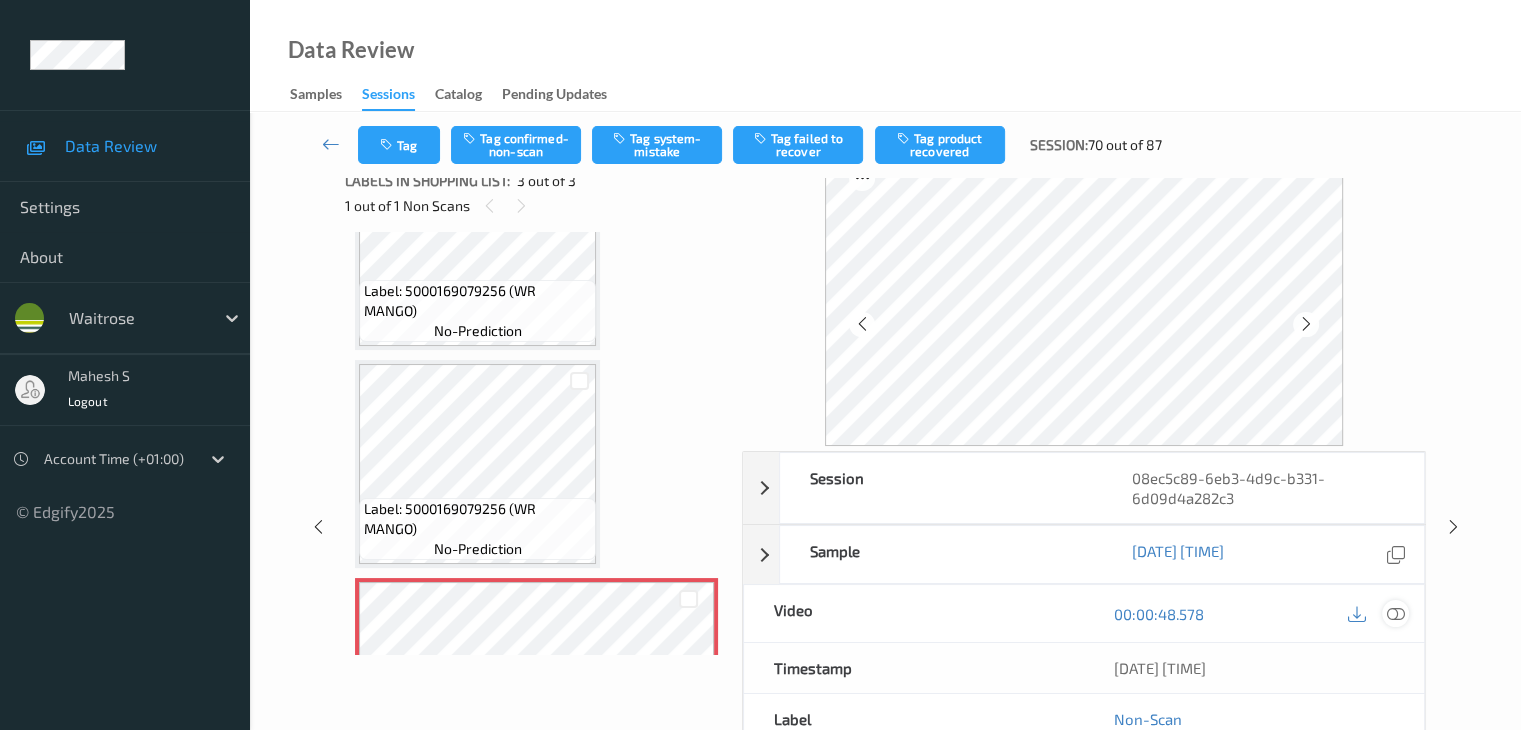 click at bounding box center (1395, 614) 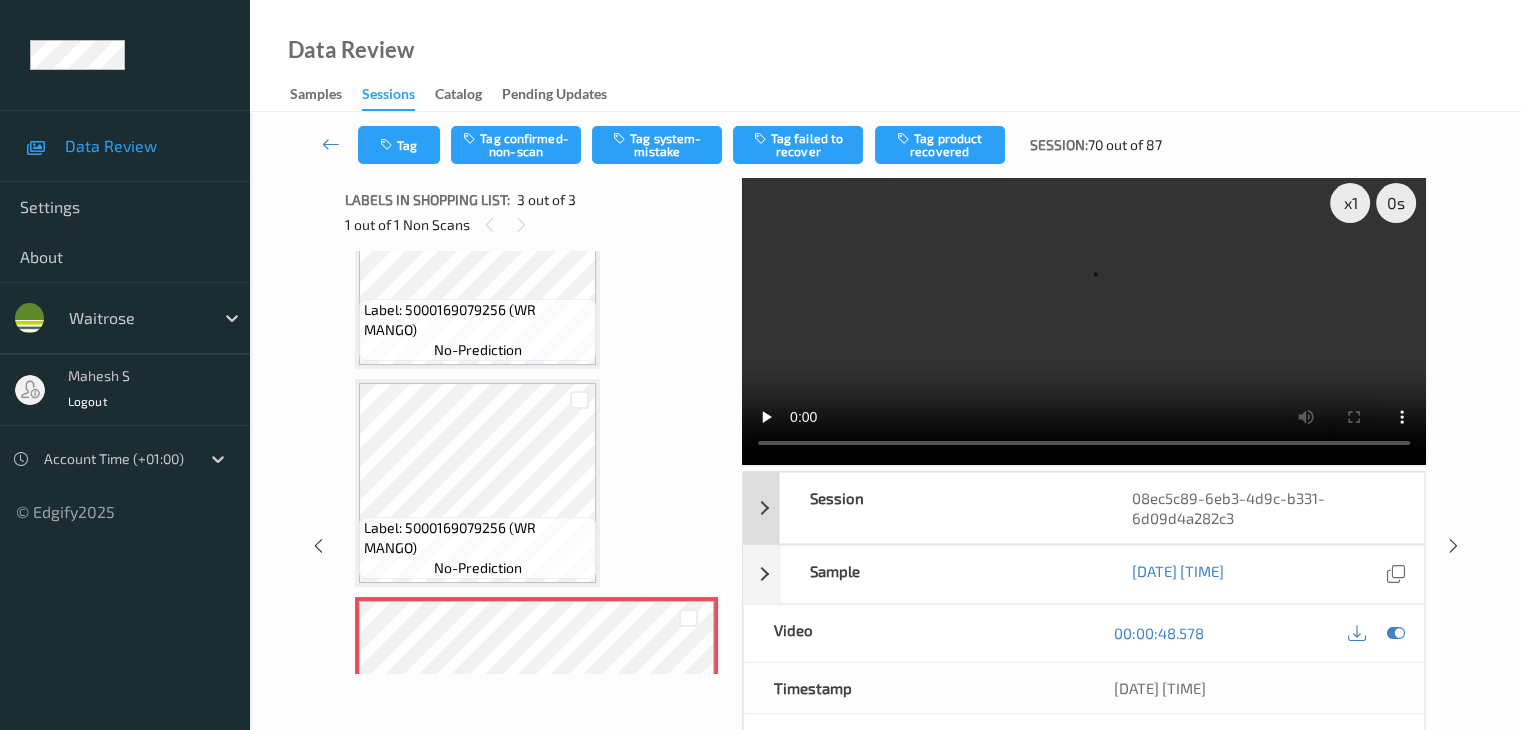 scroll, scrollTop: 0, scrollLeft: 0, axis: both 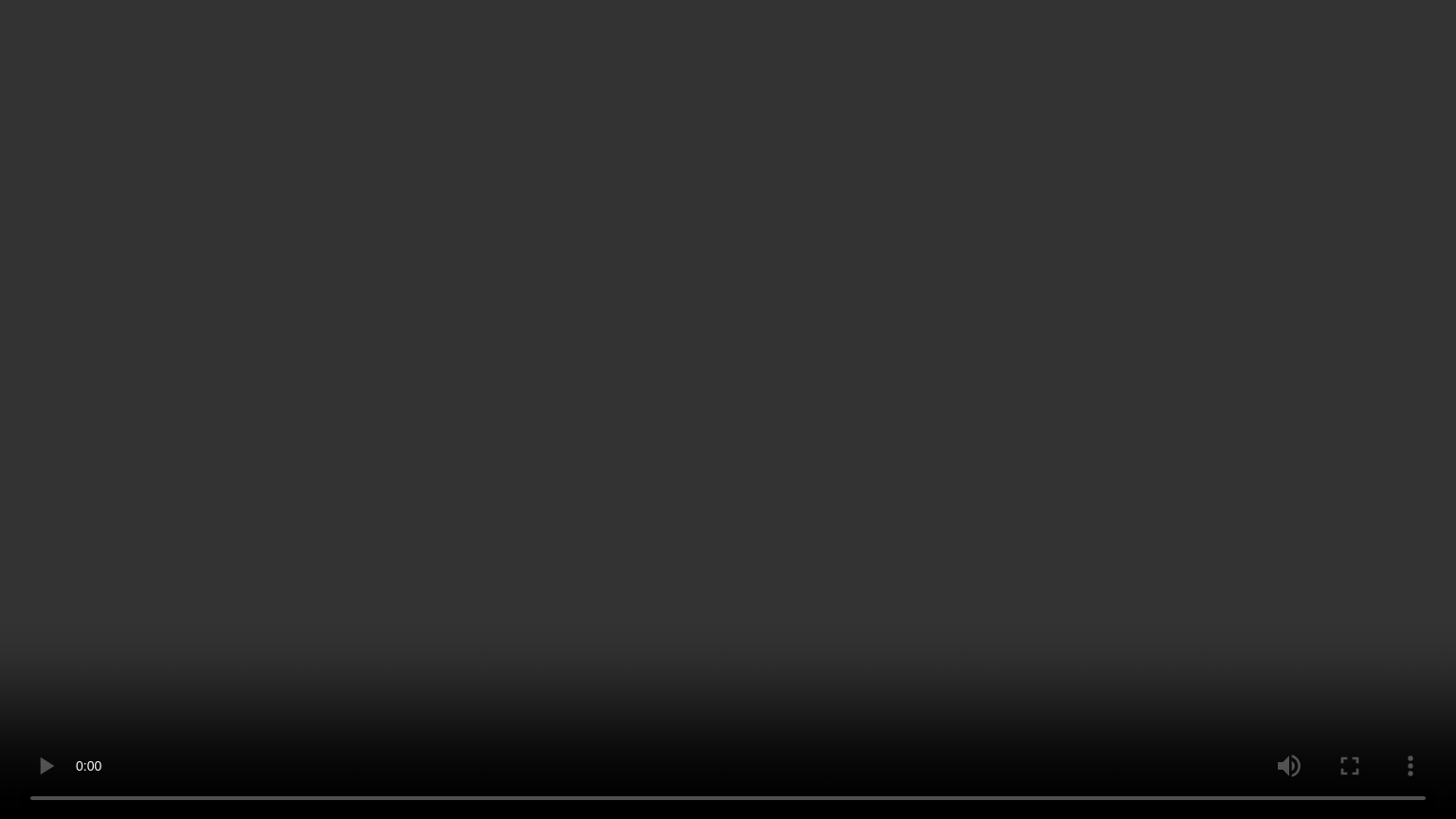 type 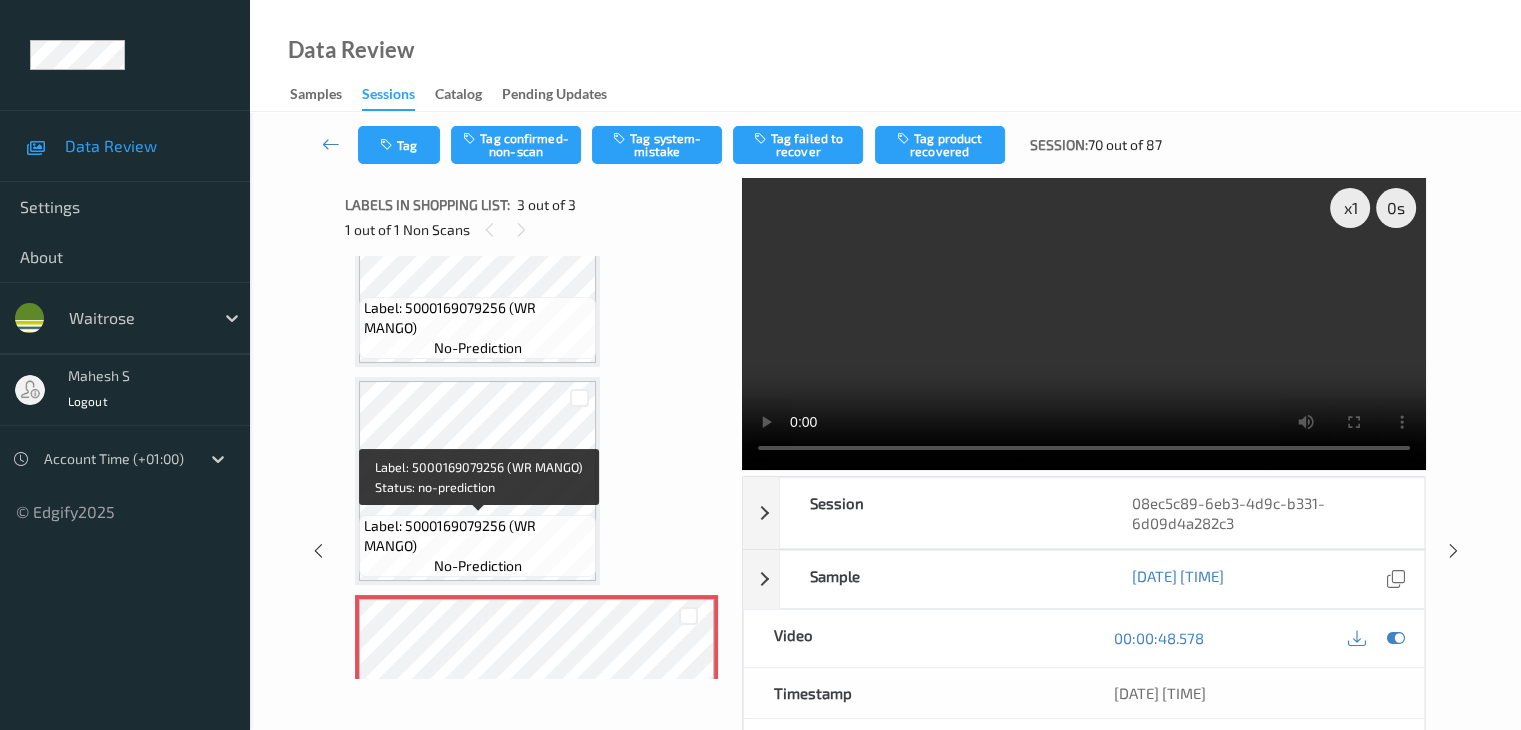 click on "Label: 5000169079256 (WR MANGO)" at bounding box center (477, 536) 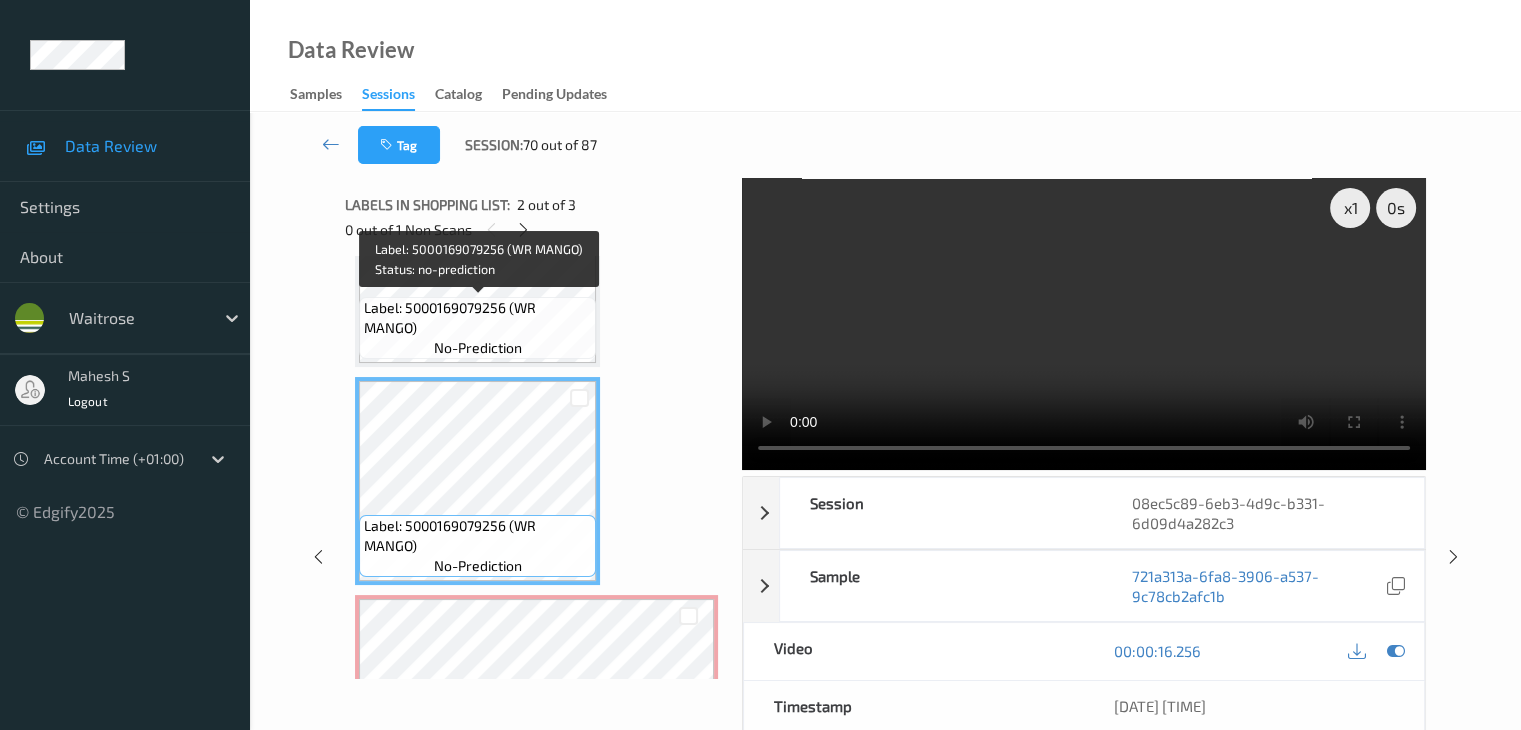 click on "Label: 5000169079256 (WR MANGO)" at bounding box center (477, 318) 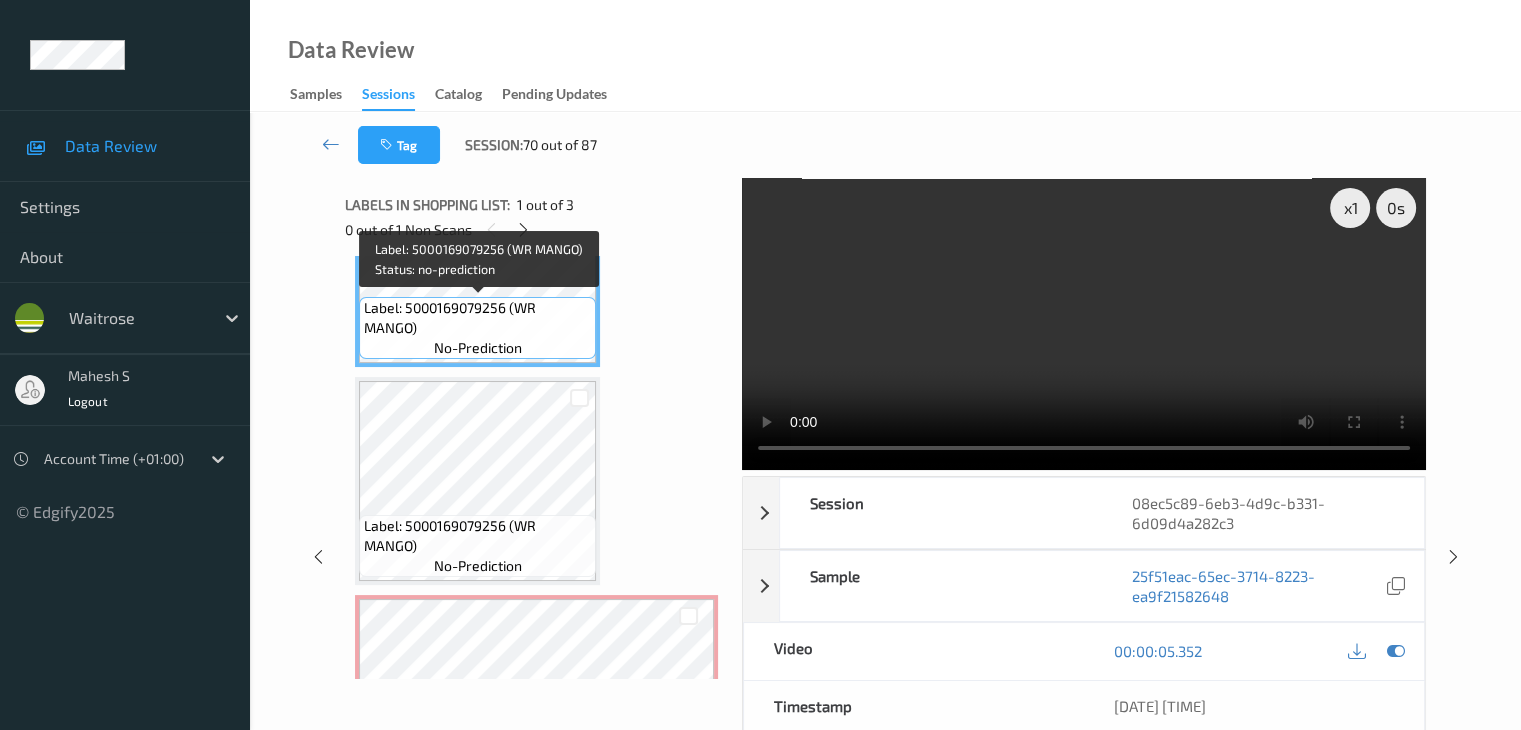 click on "Label: 5000169079256 (WR MANGO)" at bounding box center (477, 318) 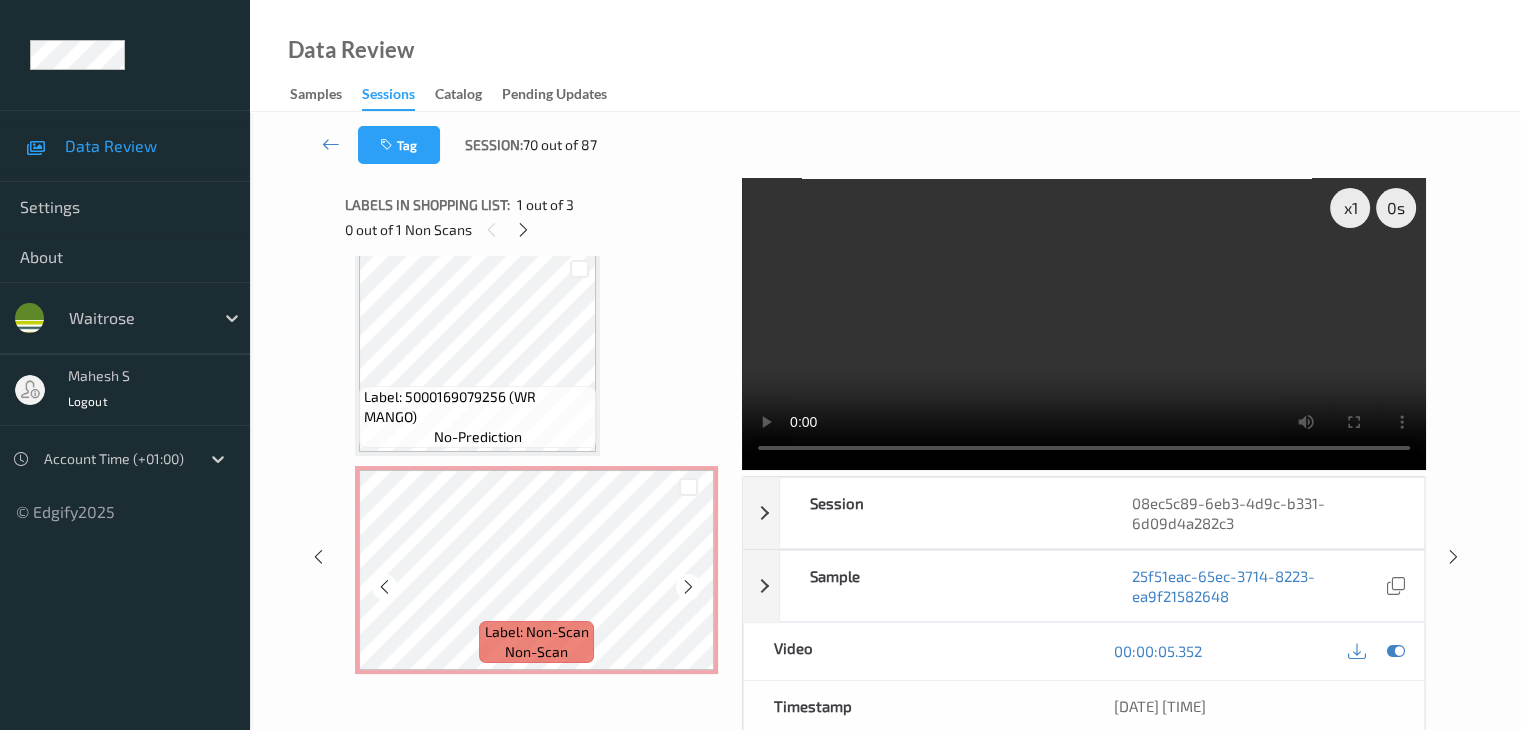 scroll, scrollTop: 241, scrollLeft: 0, axis: vertical 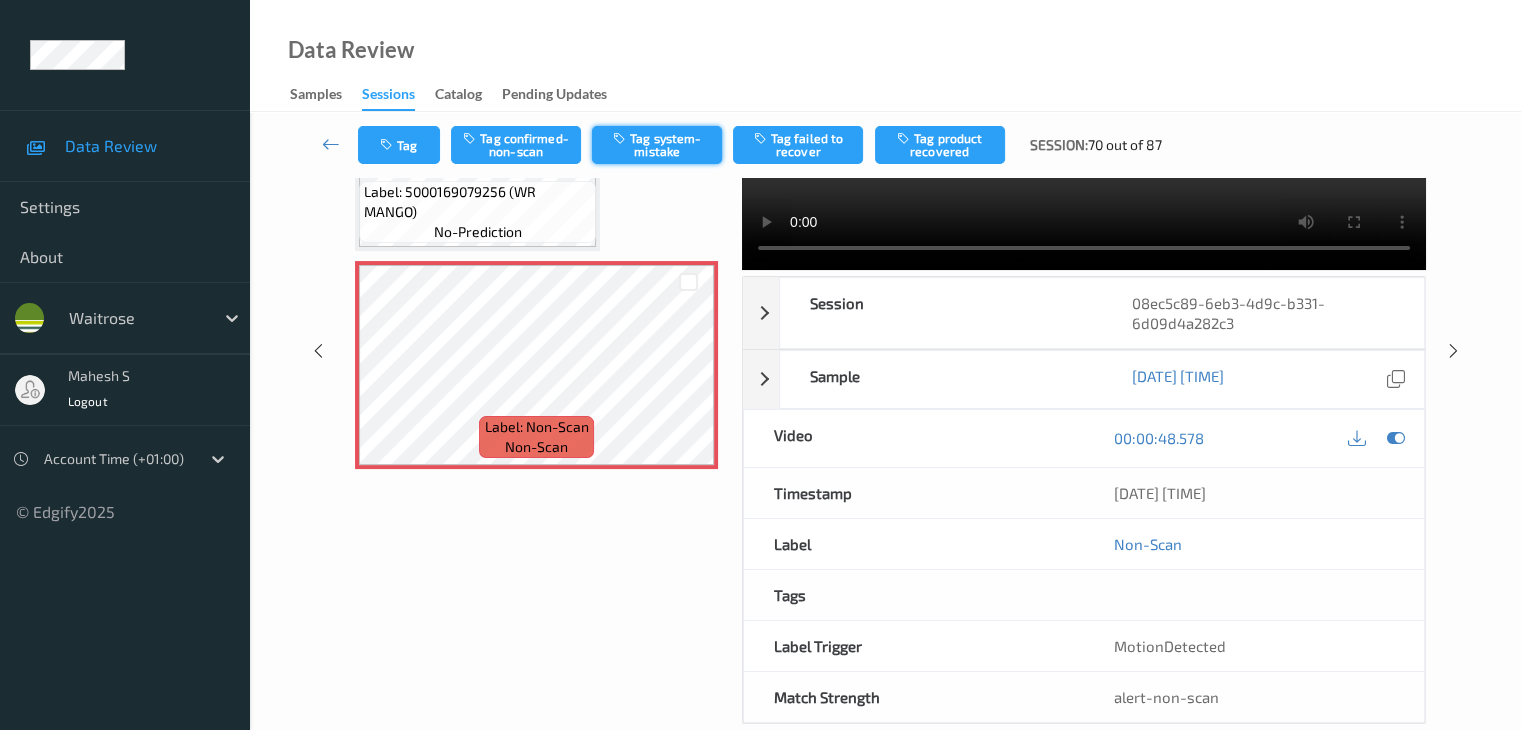 click on "Tag   system-mistake" at bounding box center (657, 145) 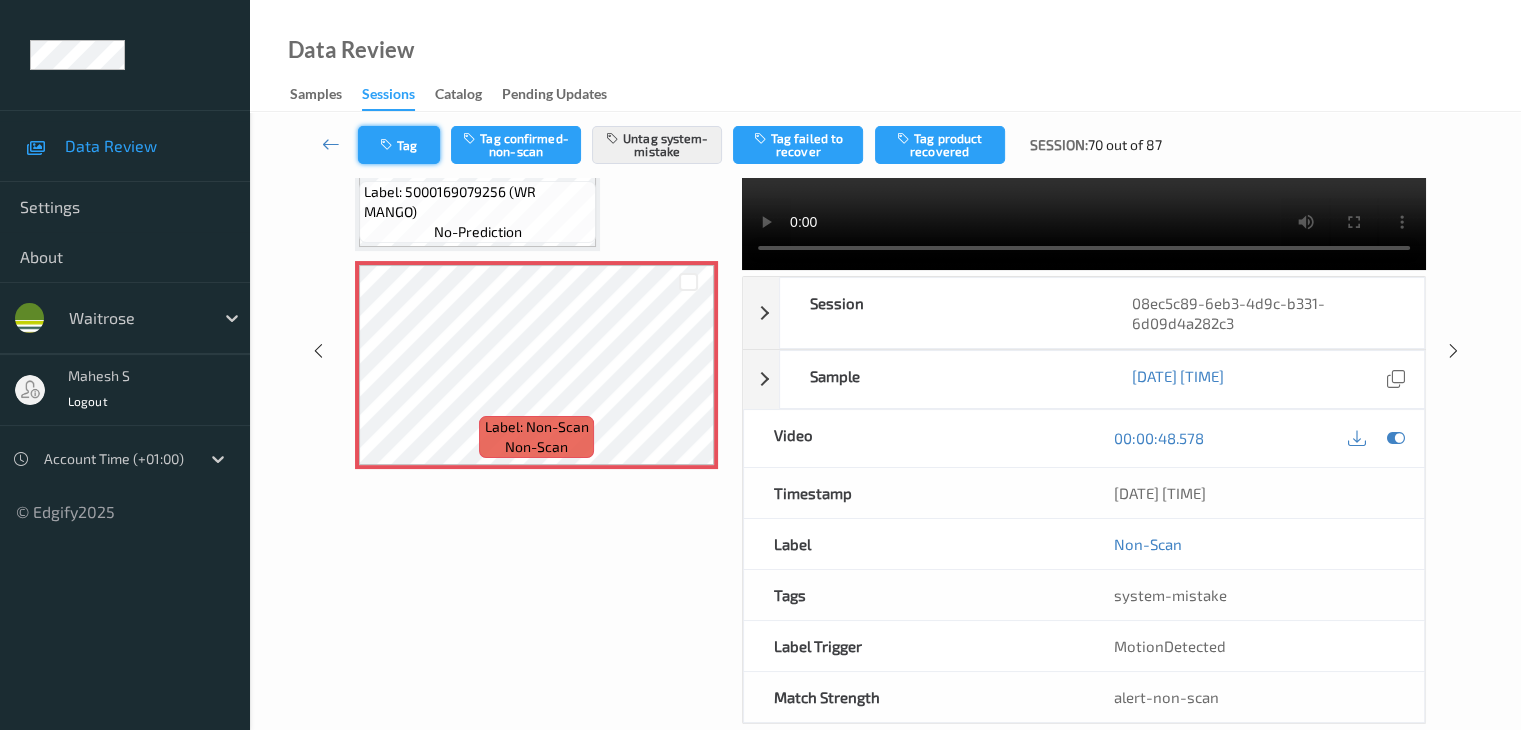 click at bounding box center (388, 145) 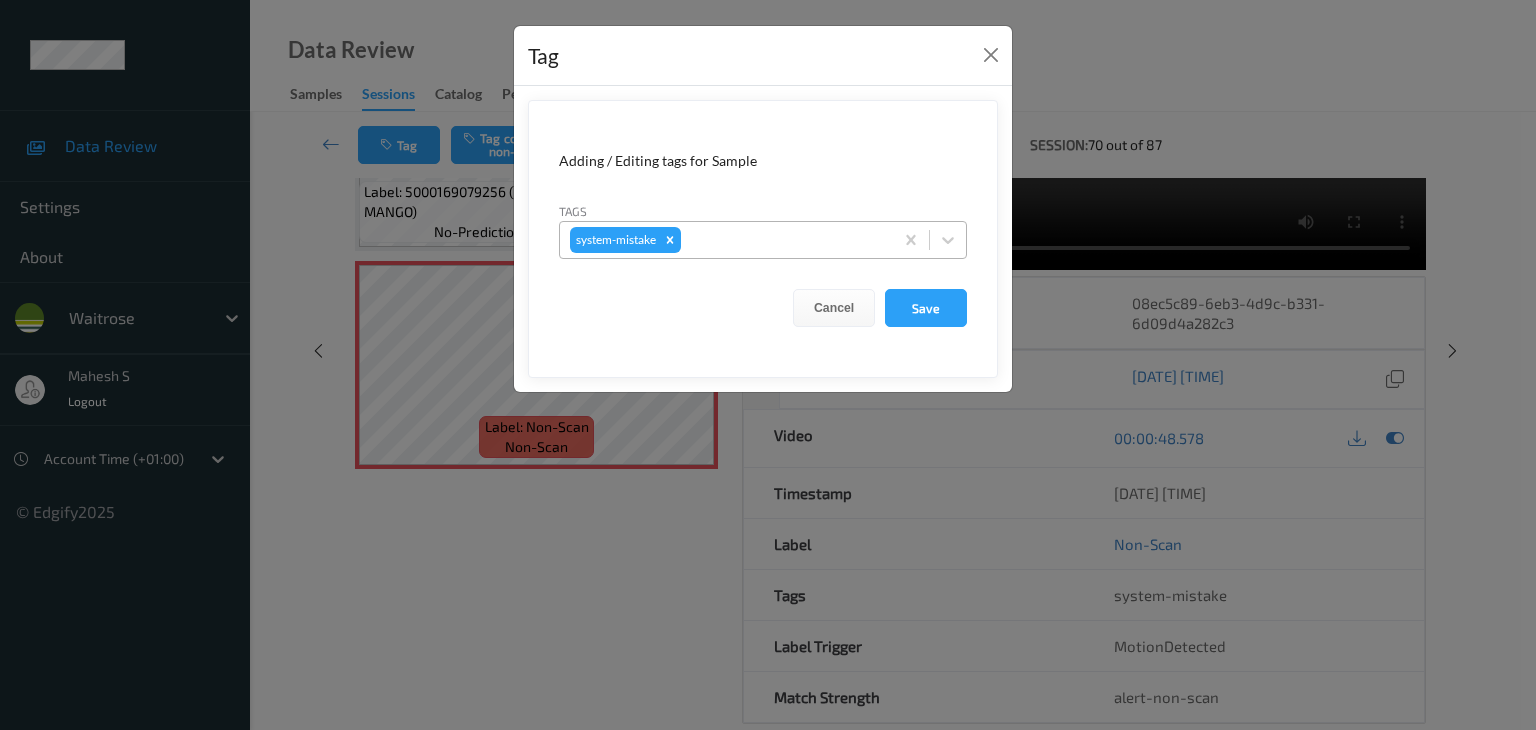 click on "system-mistake" at bounding box center [726, 240] 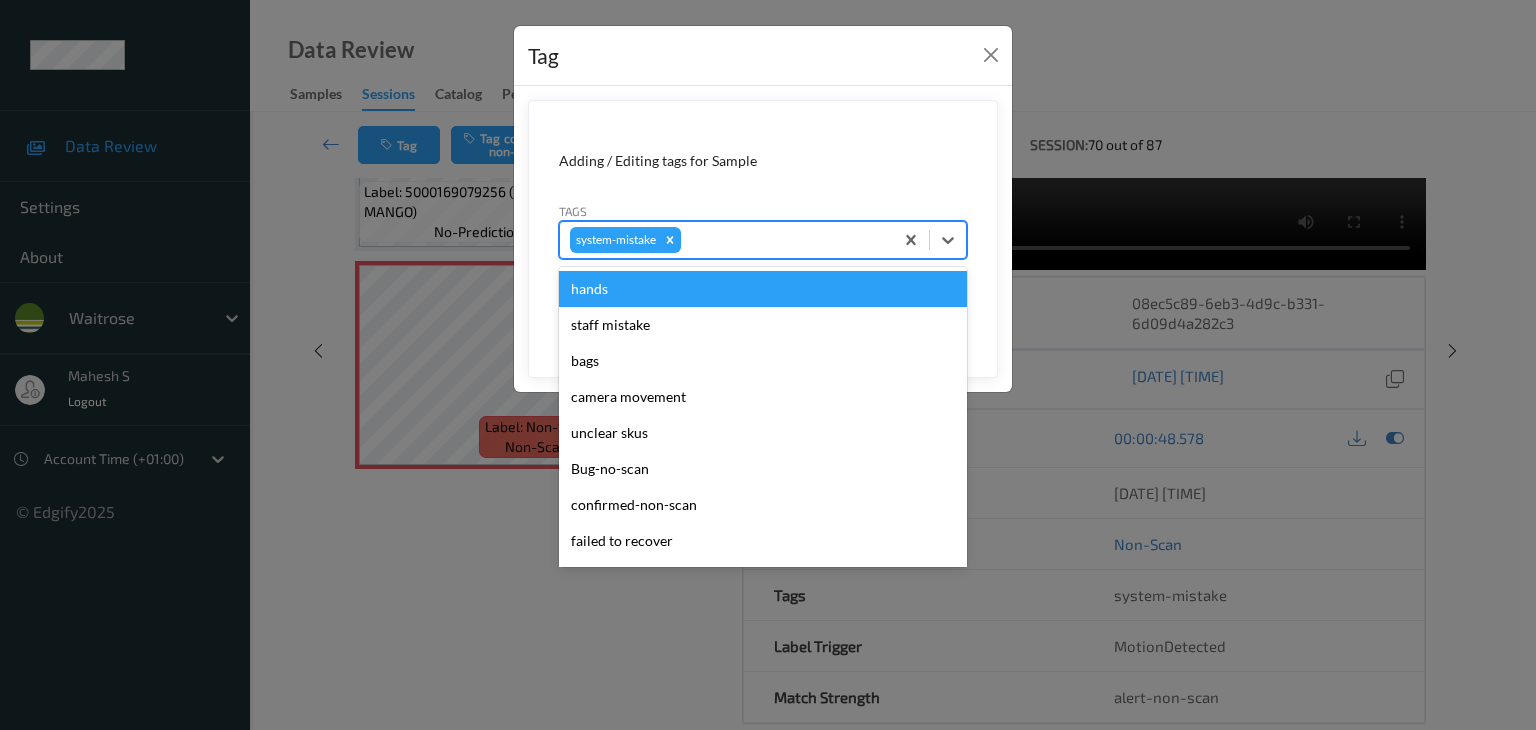 type on "u" 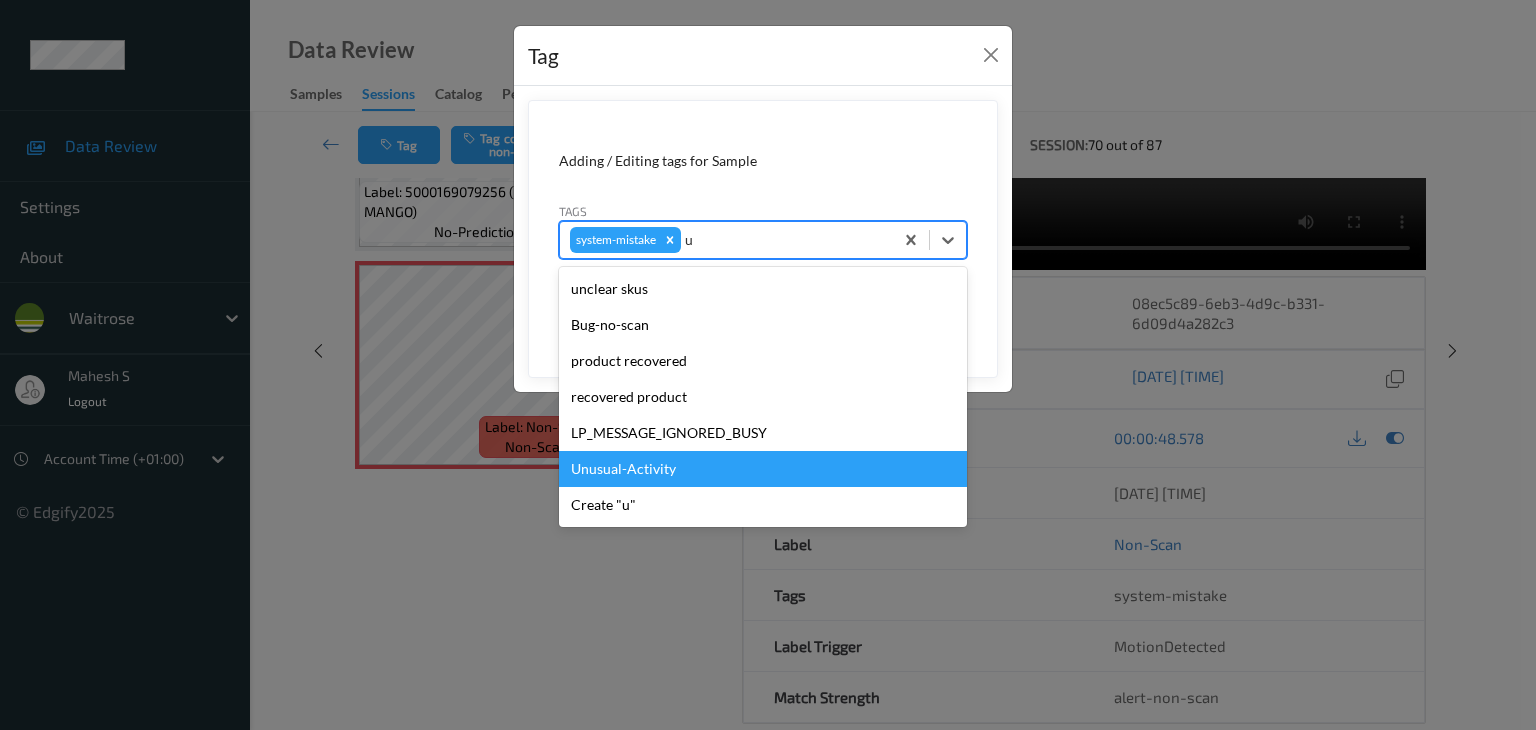 click on "Unusual-Activity" at bounding box center [763, 469] 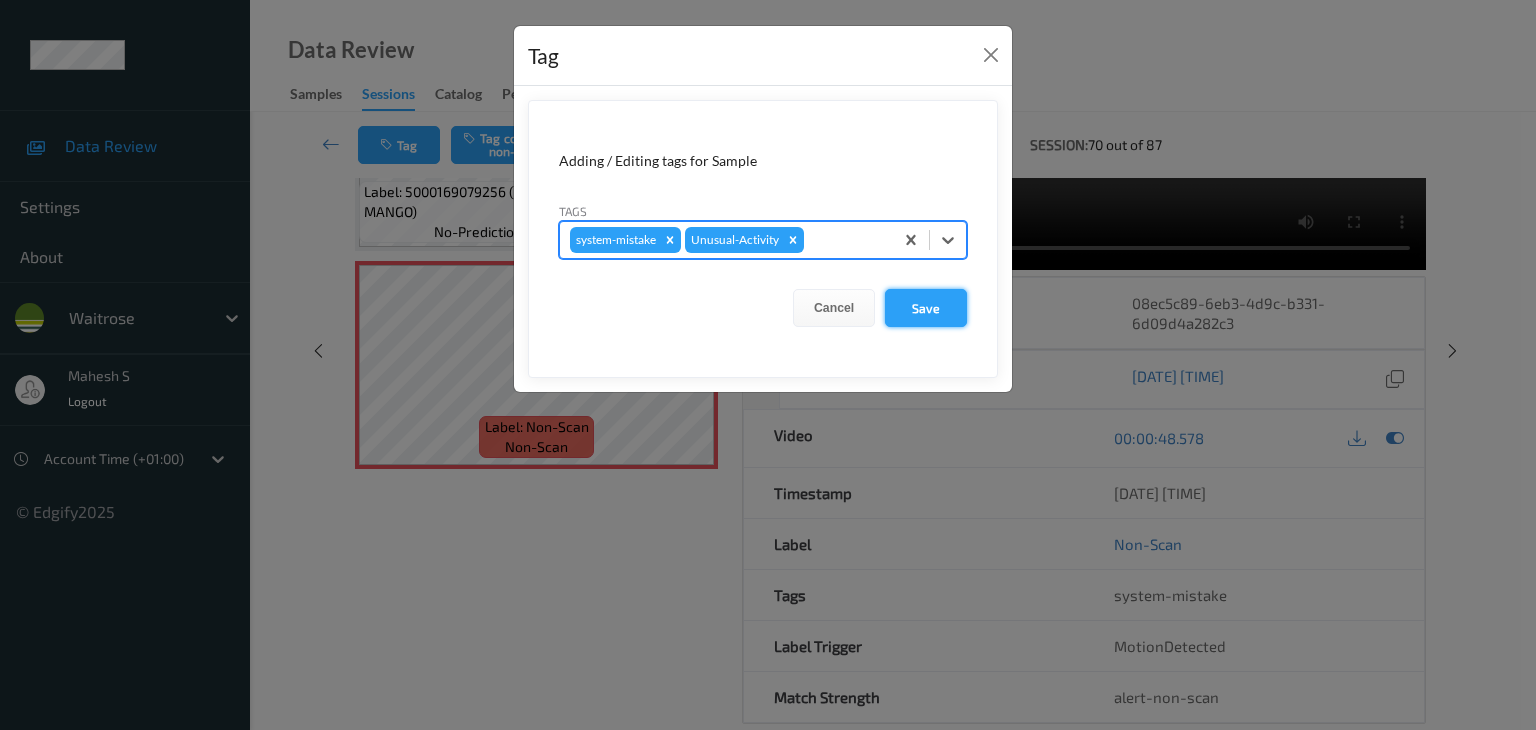 click on "Save" at bounding box center [926, 308] 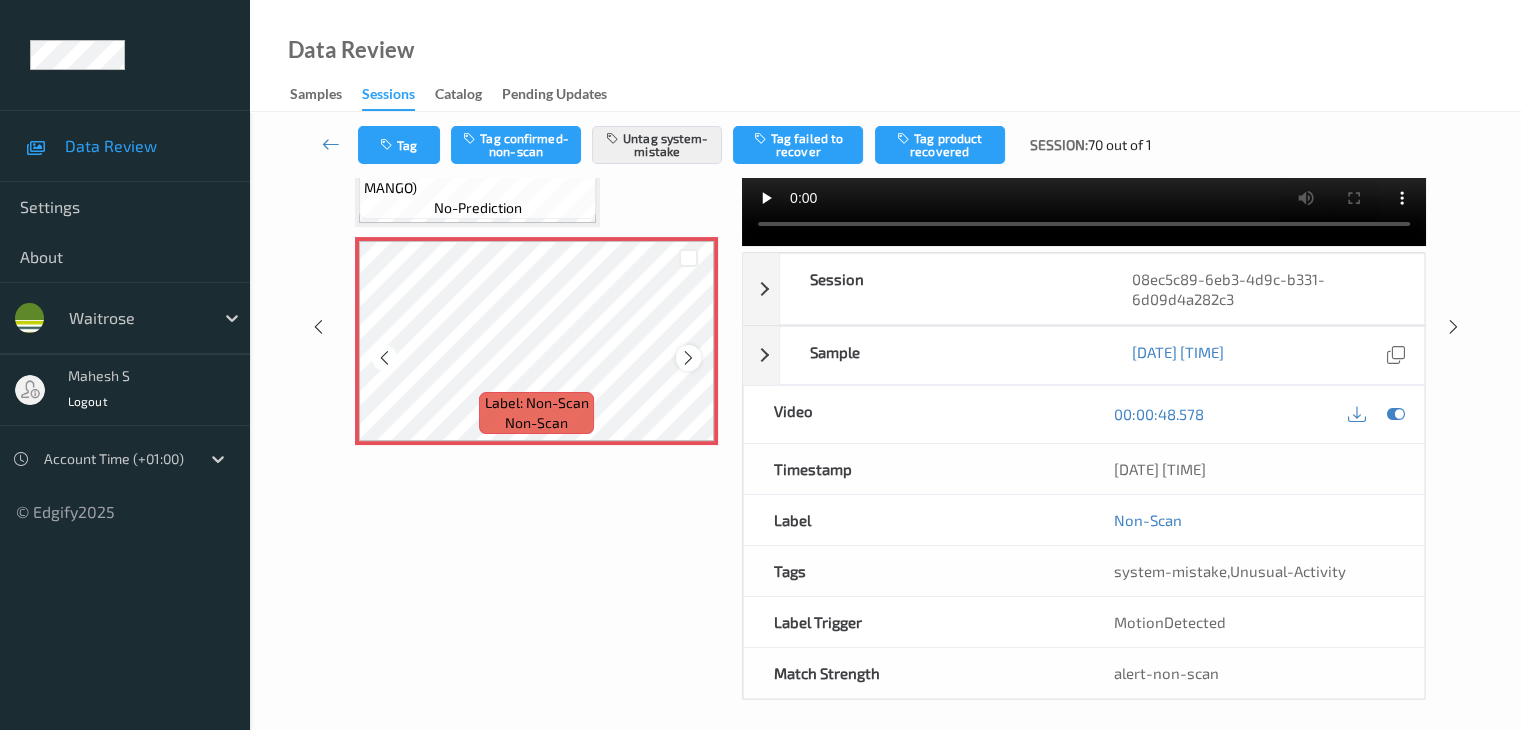 scroll, scrollTop: 244, scrollLeft: 0, axis: vertical 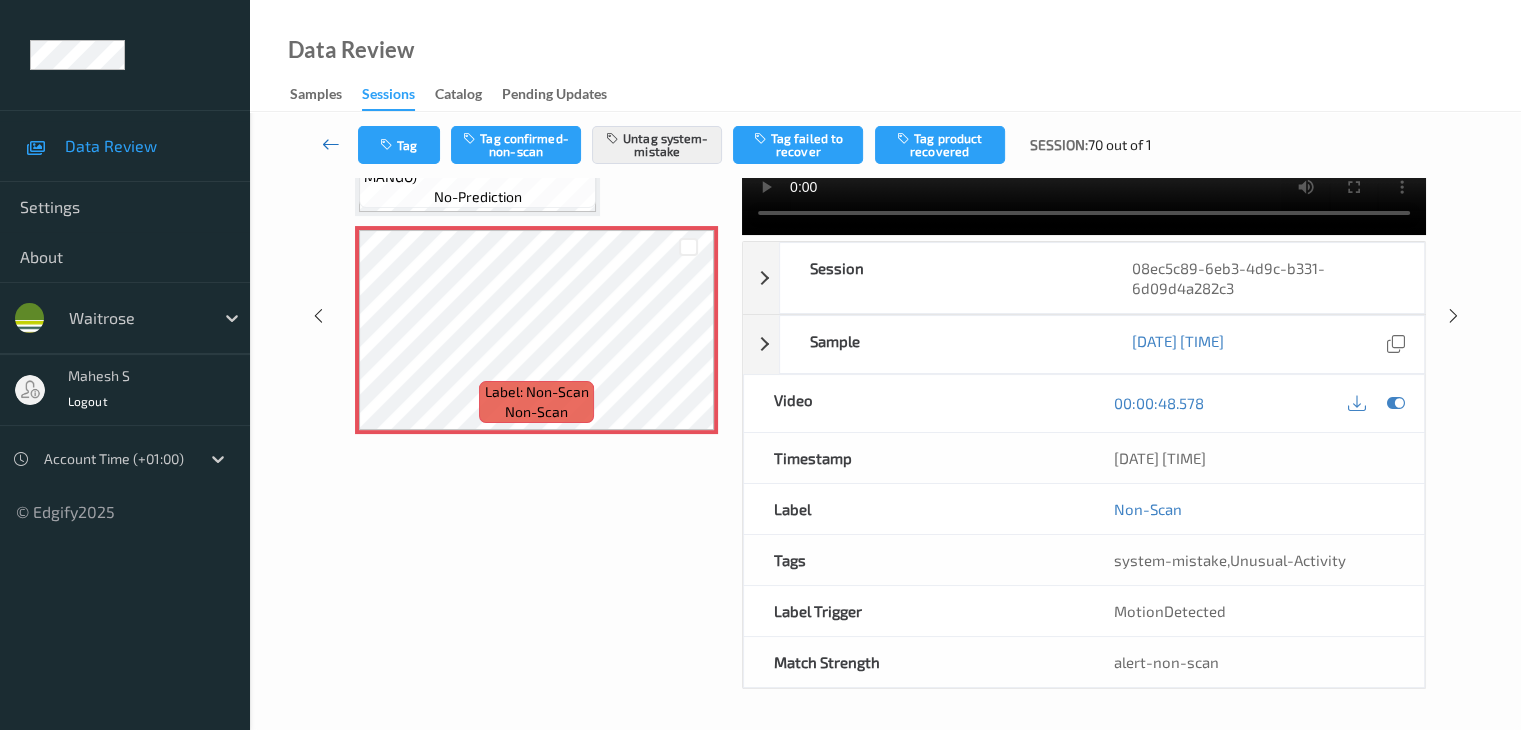 click at bounding box center [331, 144] 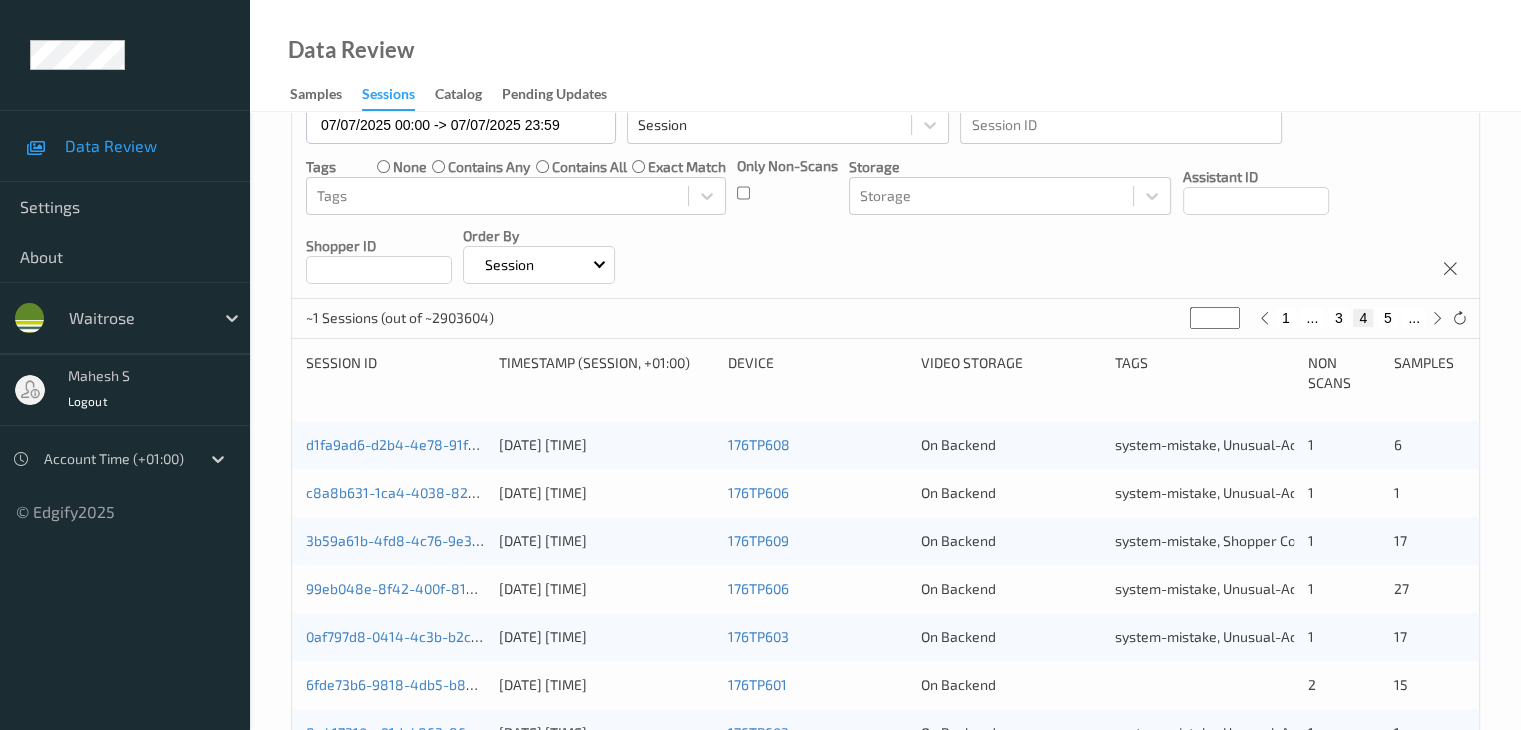 scroll, scrollTop: 500, scrollLeft: 0, axis: vertical 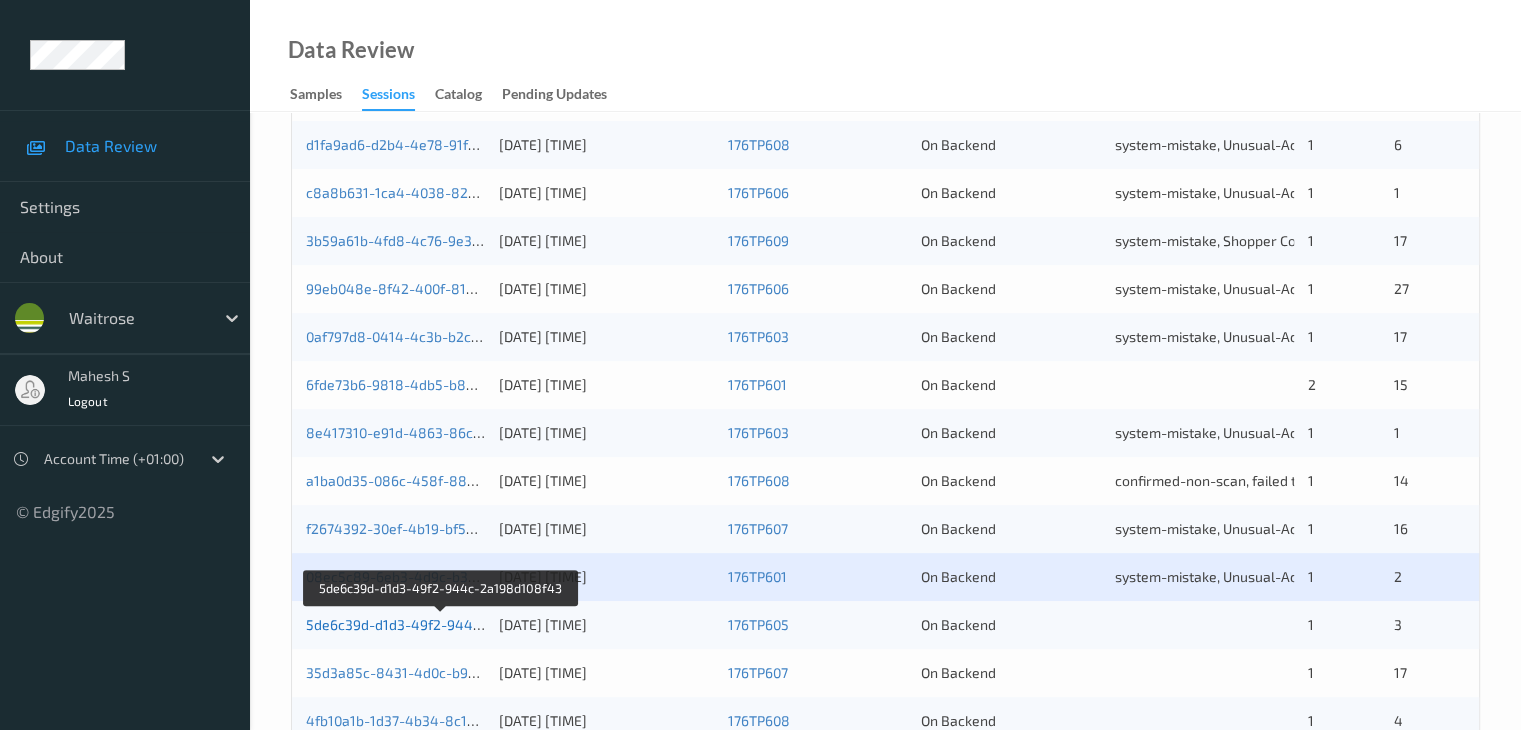 click on "5de6c39d-d1d3-49f2-944c-2a198d108f43" at bounding box center [442, 624] 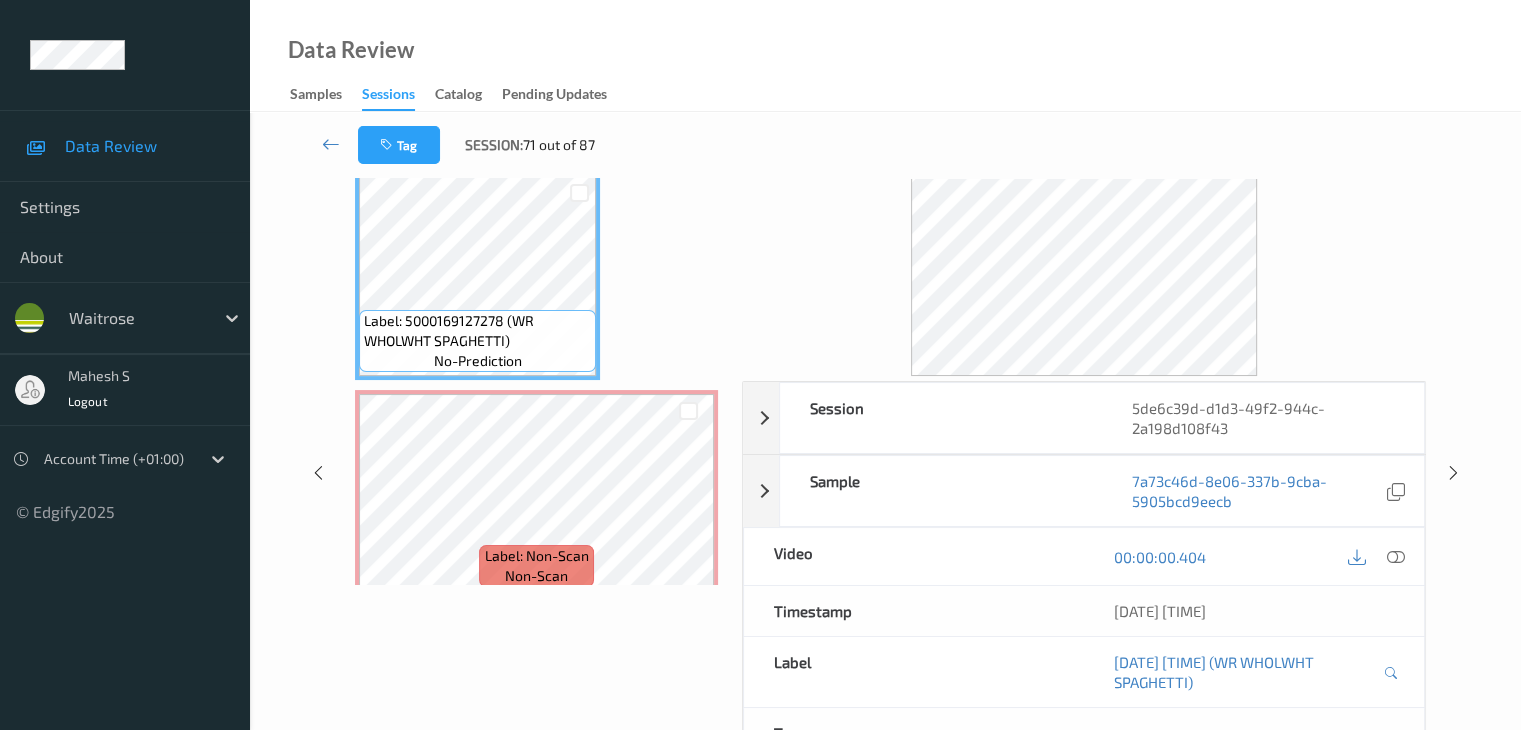 scroll, scrollTop: 0, scrollLeft: 0, axis: both 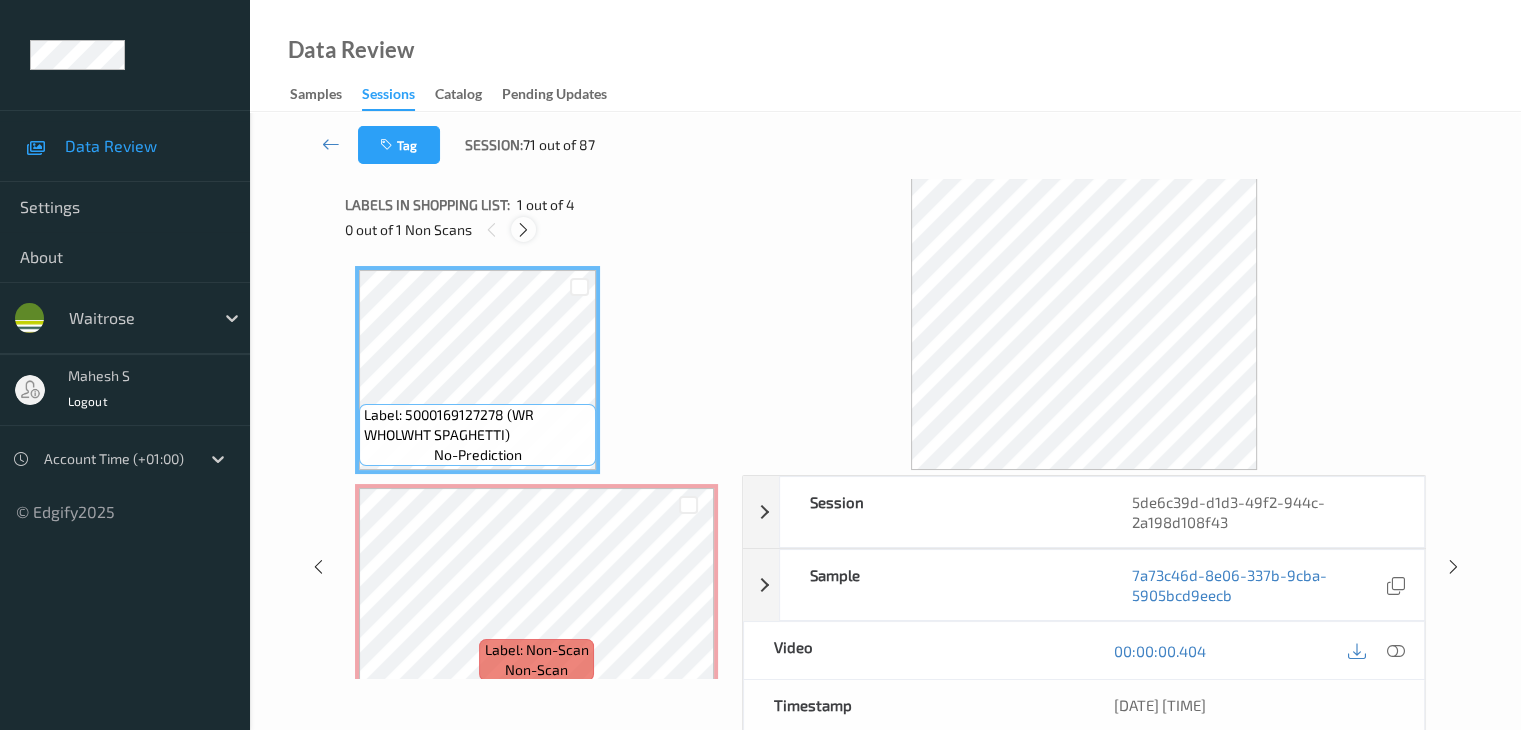 click at bounding box center (523, 230) 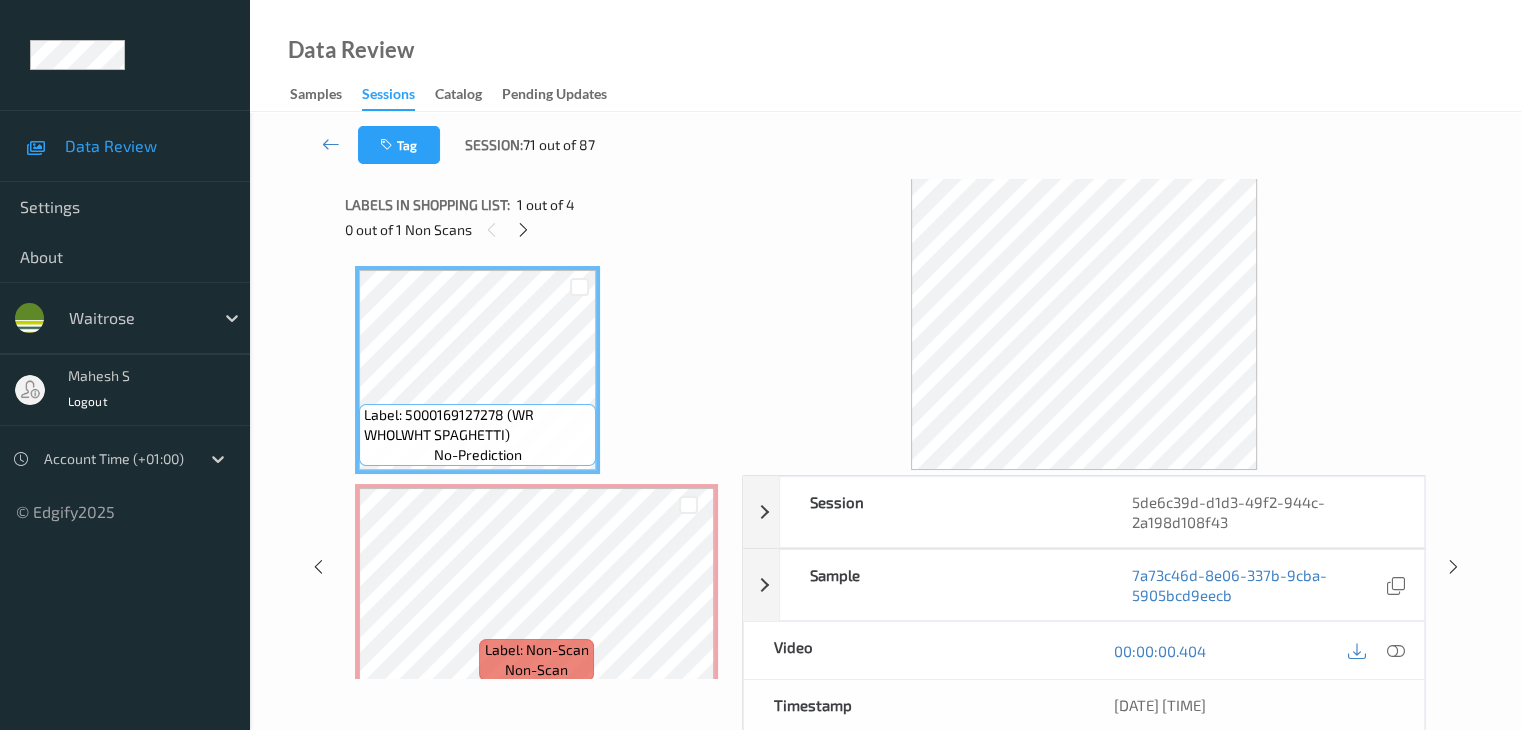 scroll, scrollTop: 10, scrollLeft: 0, axis: vertical 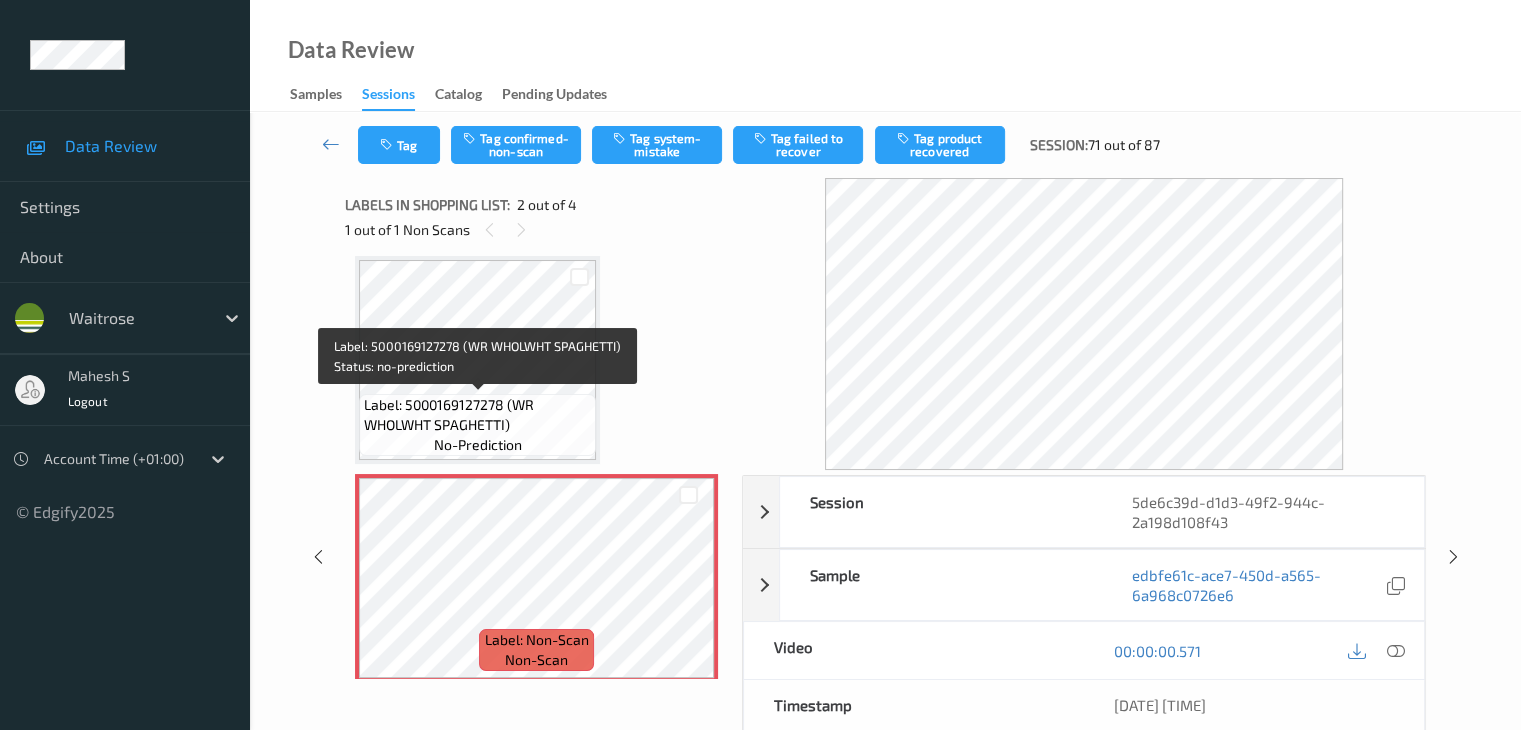 click on "Label: 5000169127278 (WR WHOLWHT SPAGHETTI)" at bounding box center (477, 415) 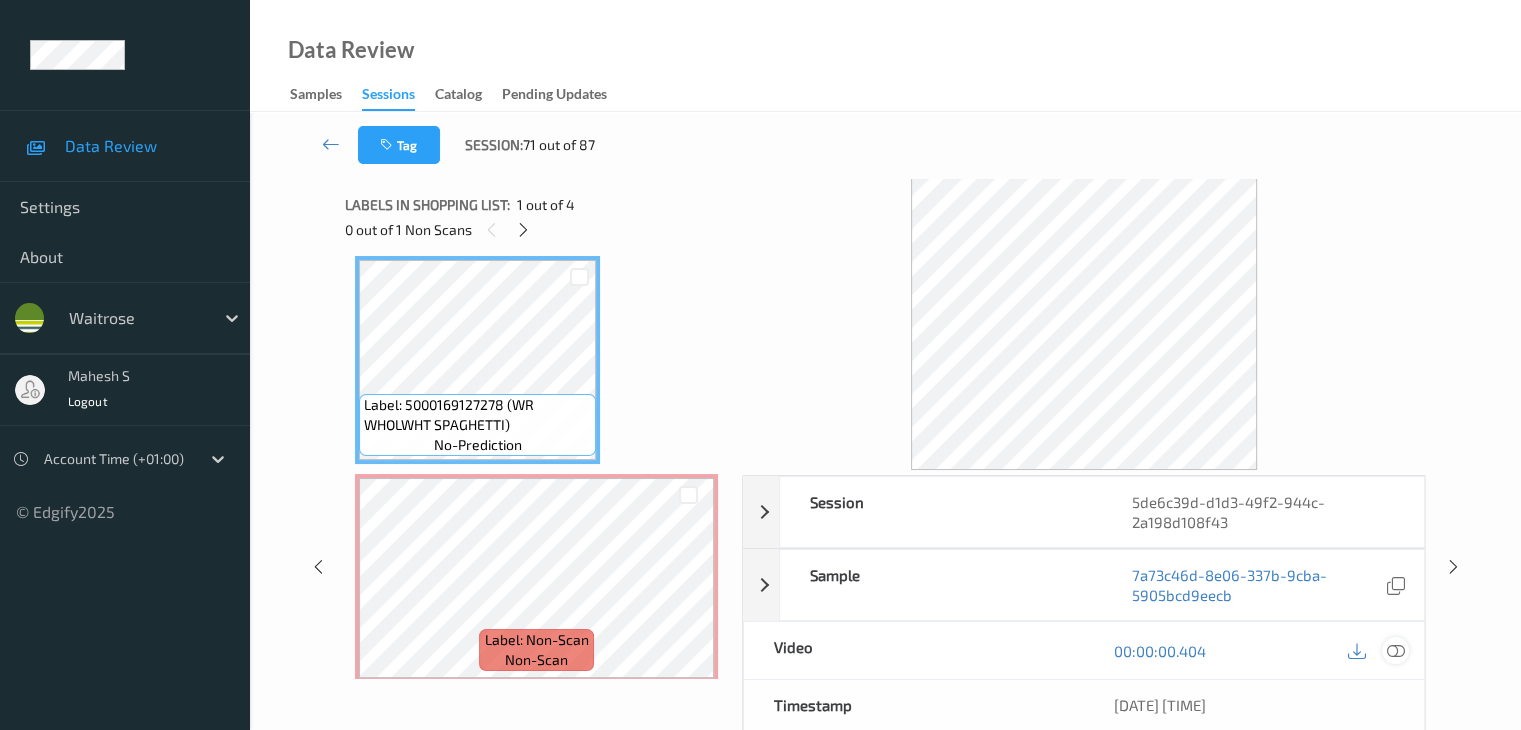 click at bounding box center (1395, 651) 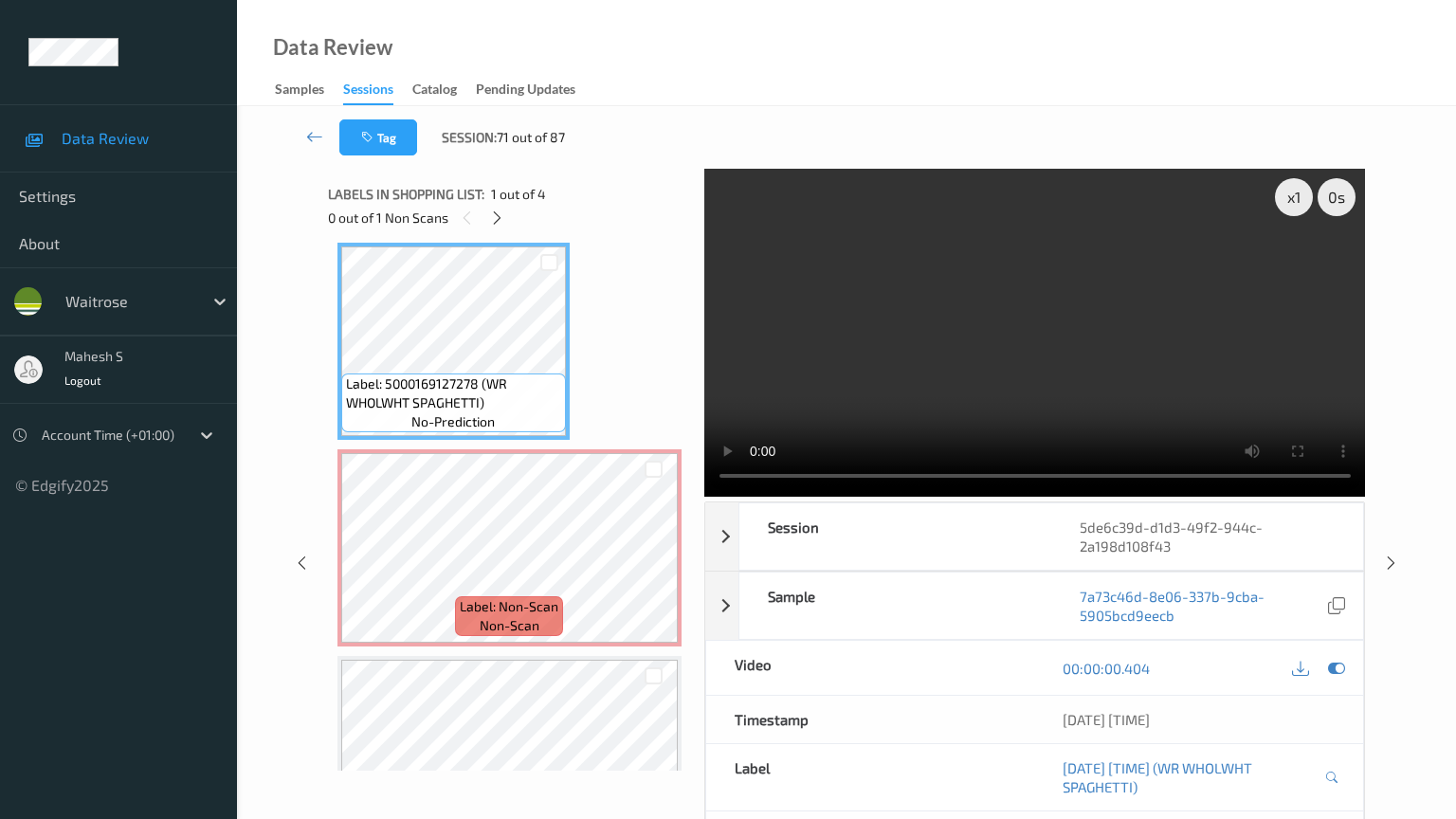 type 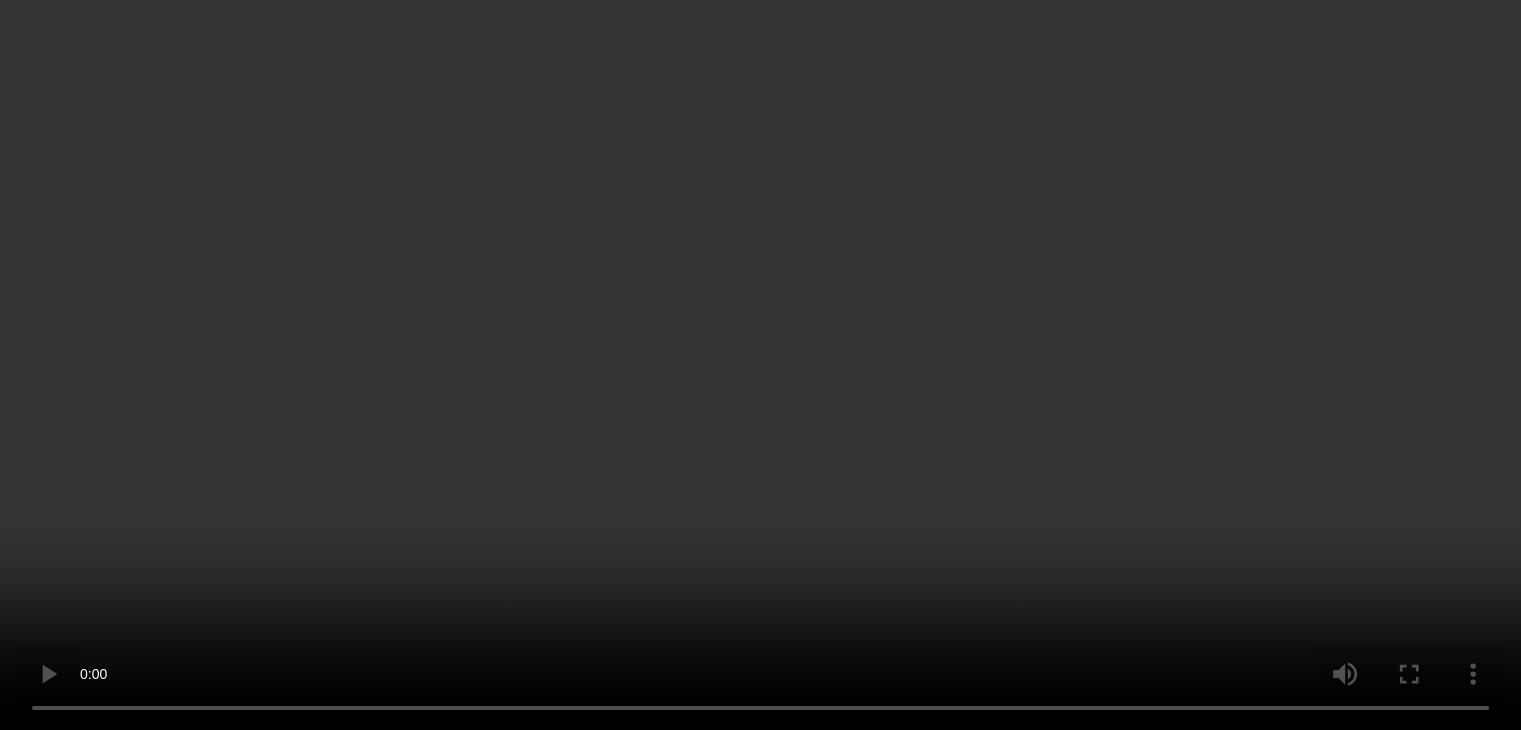 scroll, scrollTop: 100, scrollLeft: 0, axis: vertical 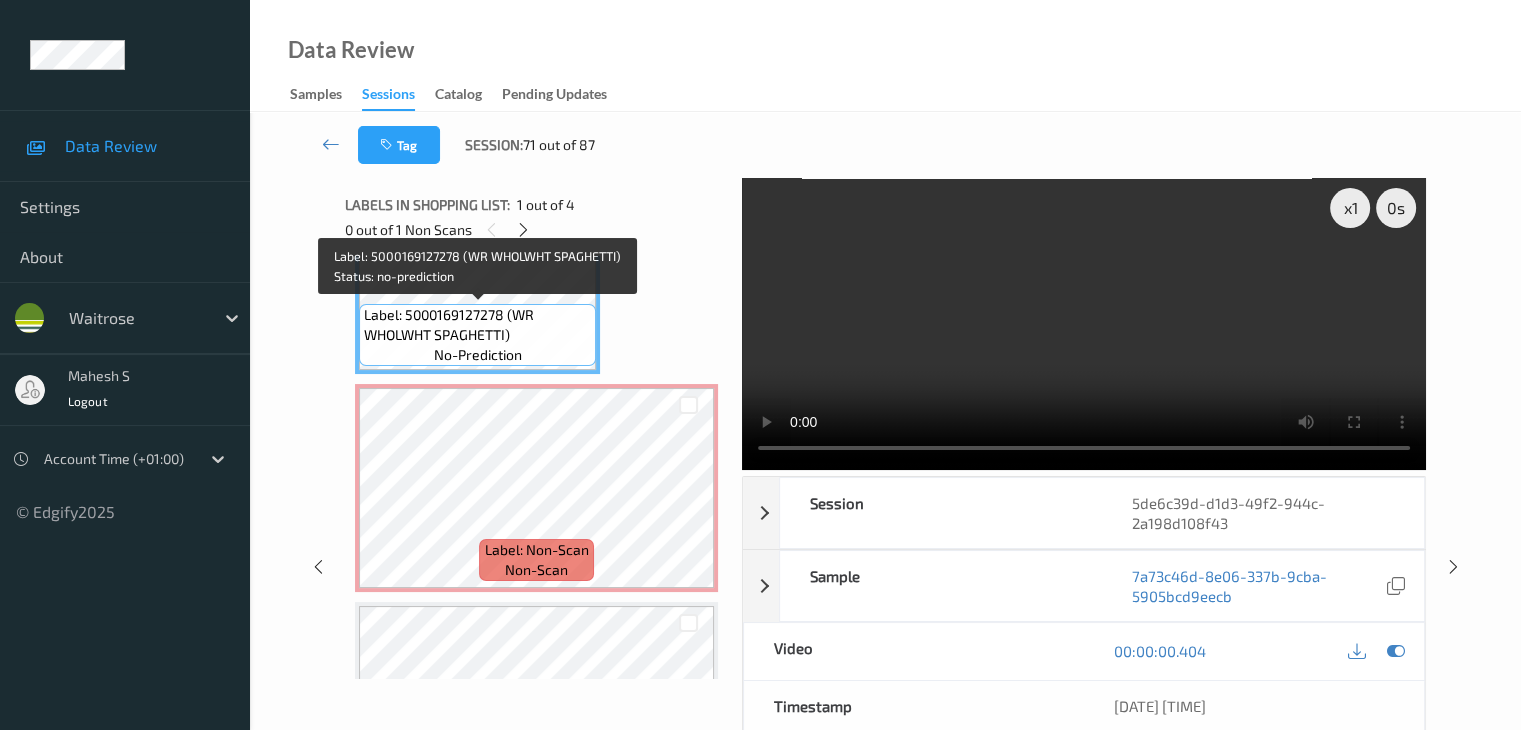 click on "Label: 5000169127278 (WR WHOLWHT SPAGHETTI)" at bounding box center [477, 325] 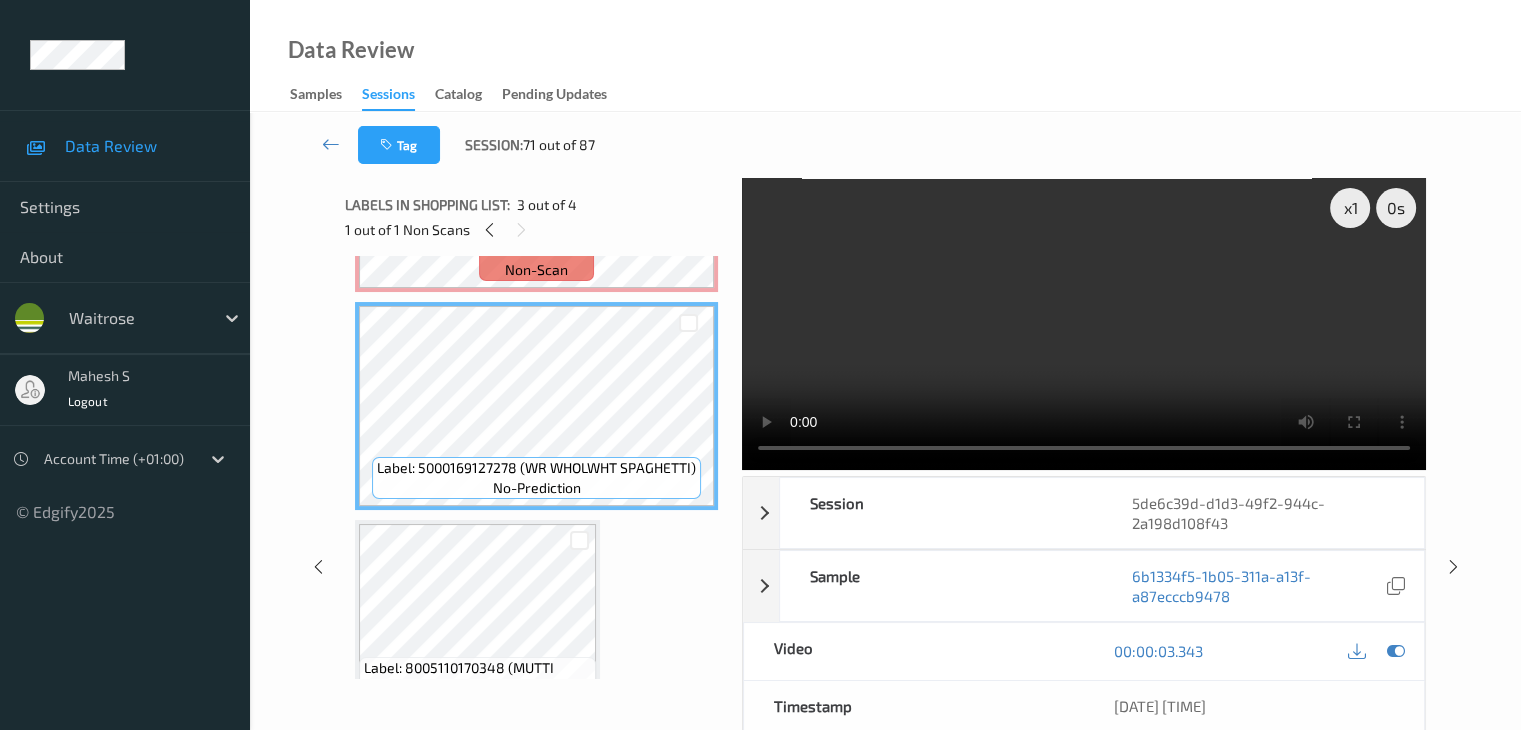 scroll, scrollTop: 100, scrollLeft: 0, axis: vertical 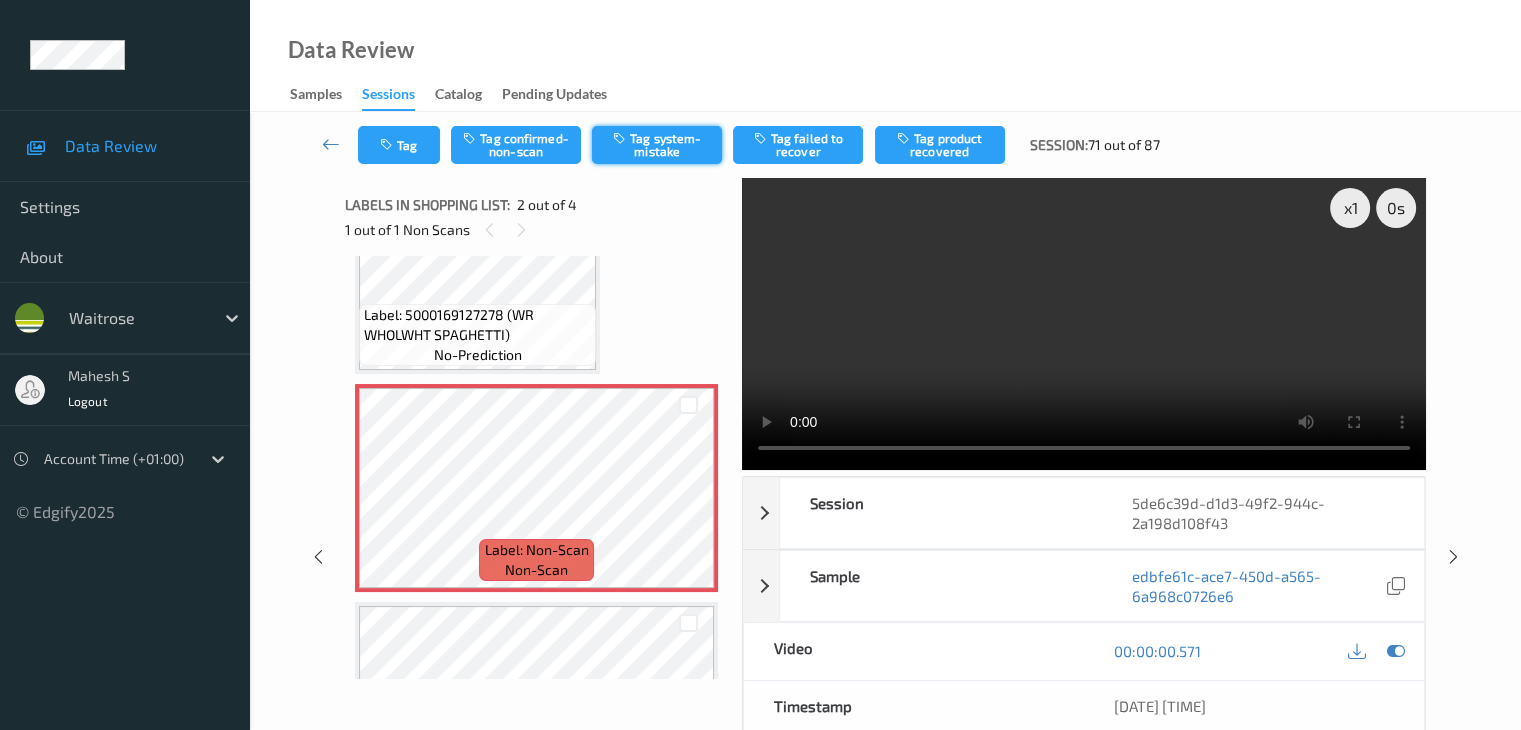click on "Tag   system-mistake" at bounding box center [657, 145] 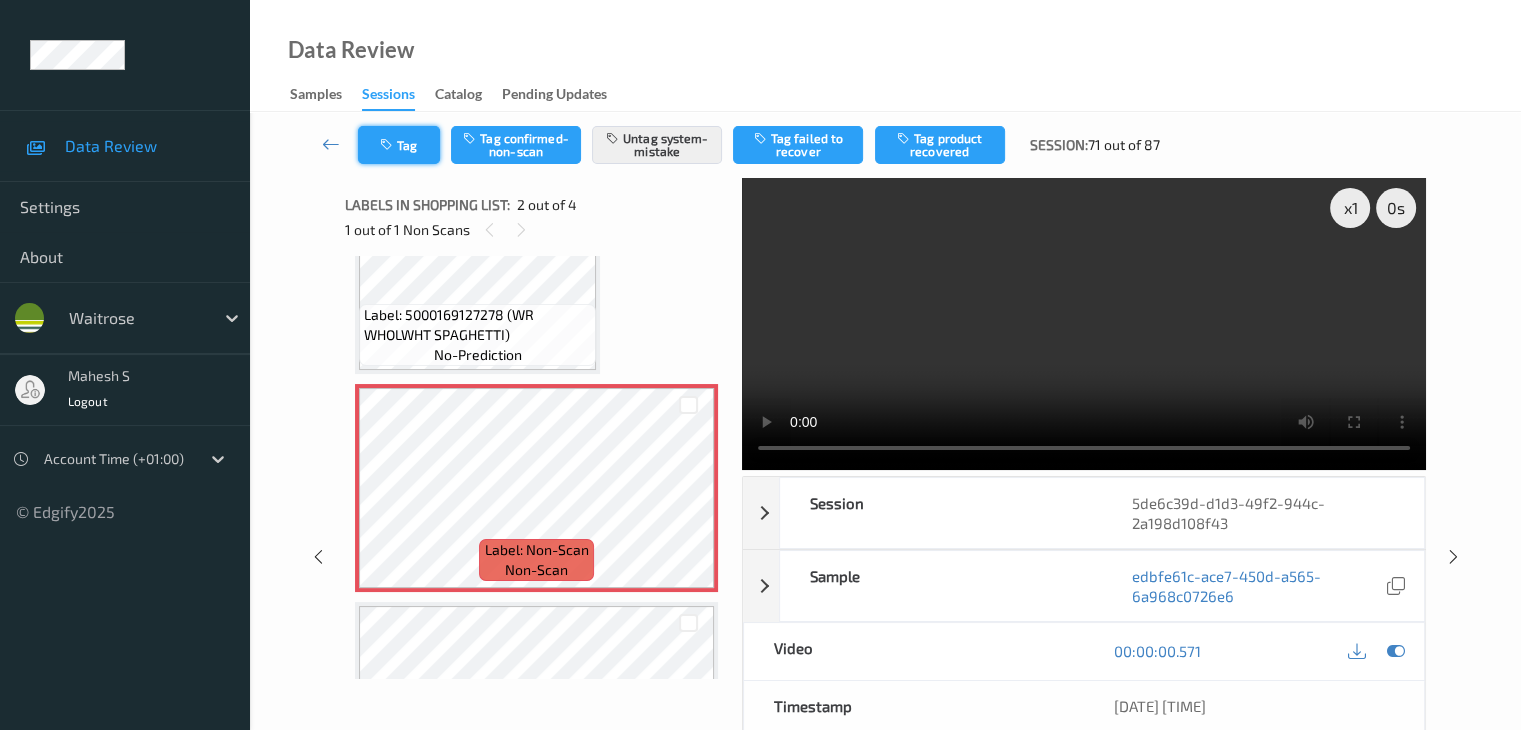 click on "Tag" at bounding box center [399, 145] 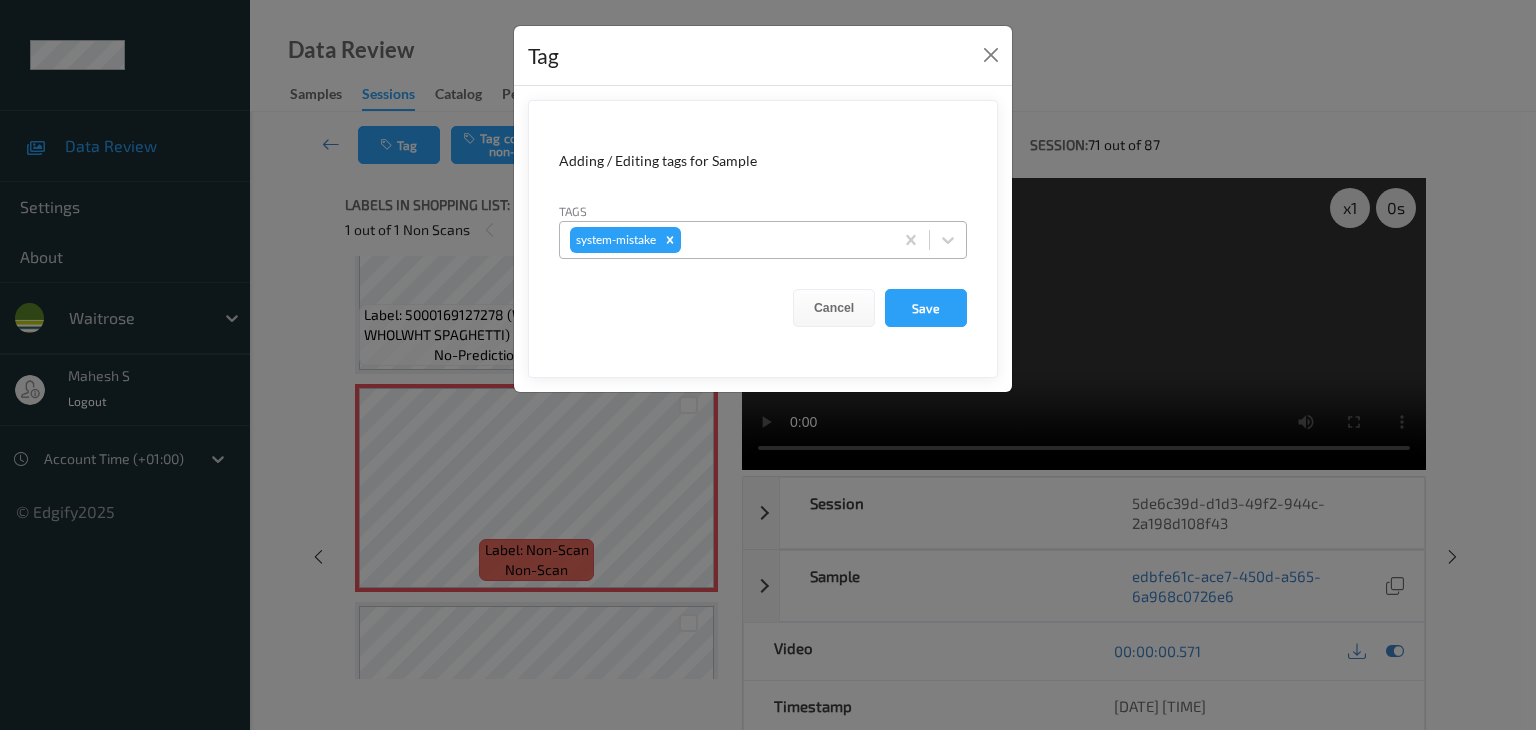 click at bounding box center [784, 240] 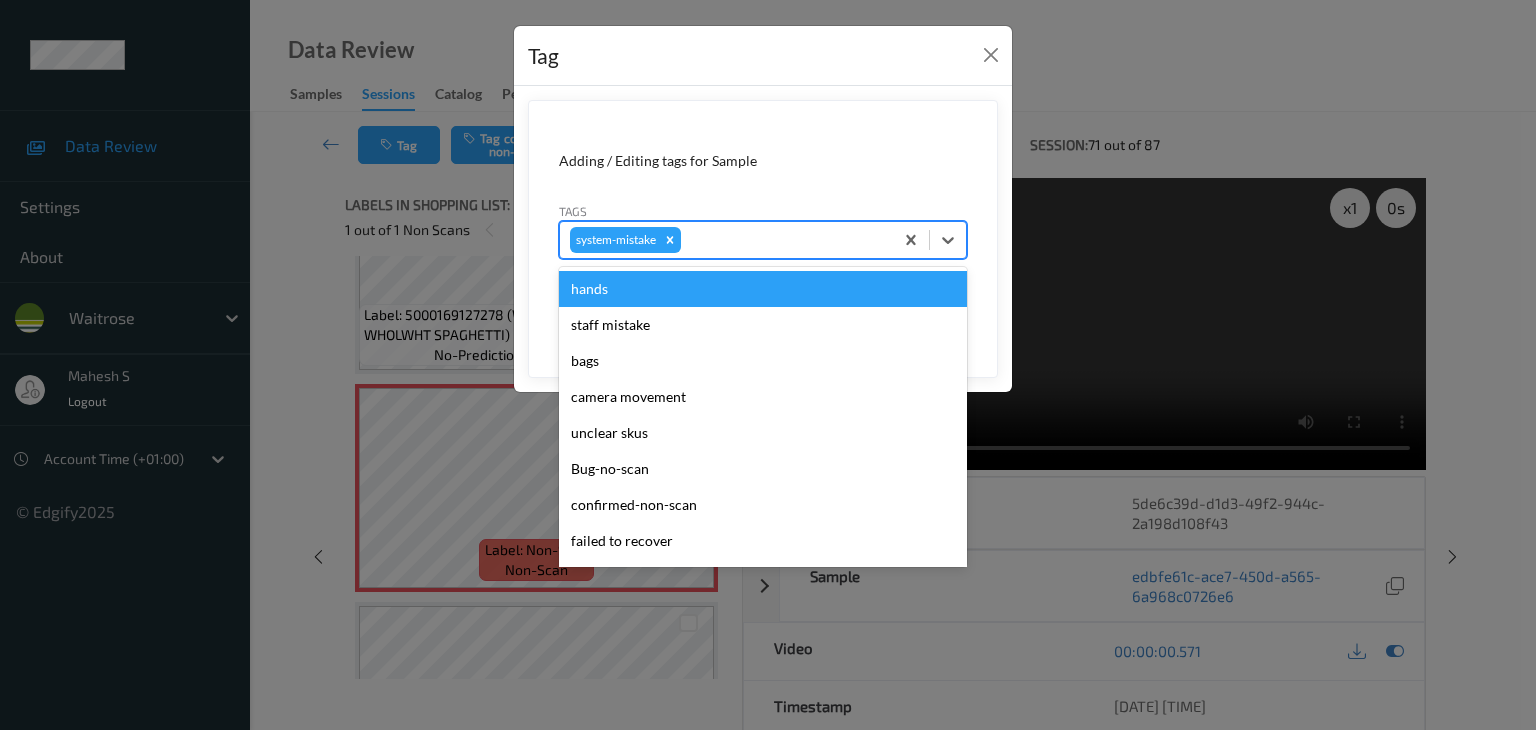 type on "u" 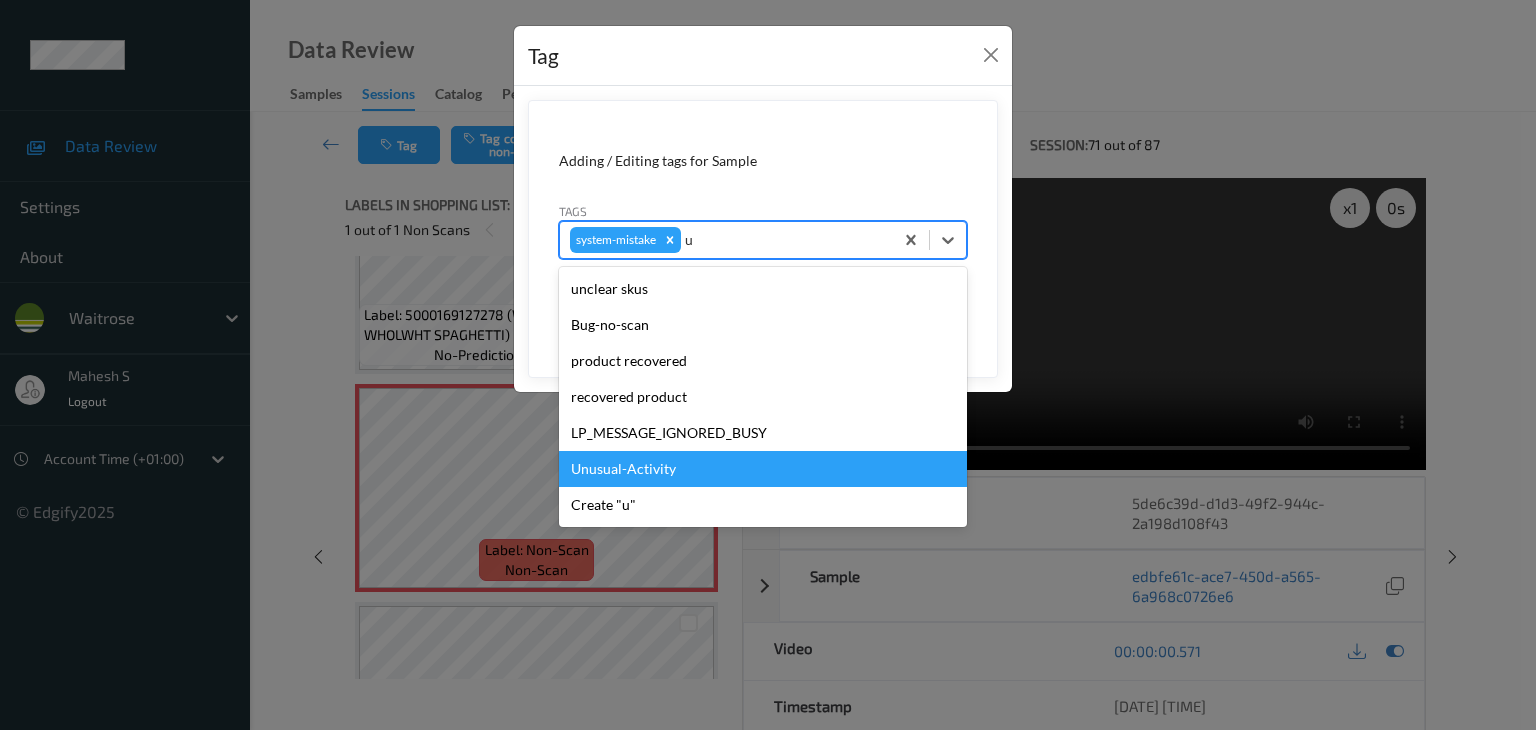click on "Unusual-Activity" at bounding box center [763, 469] 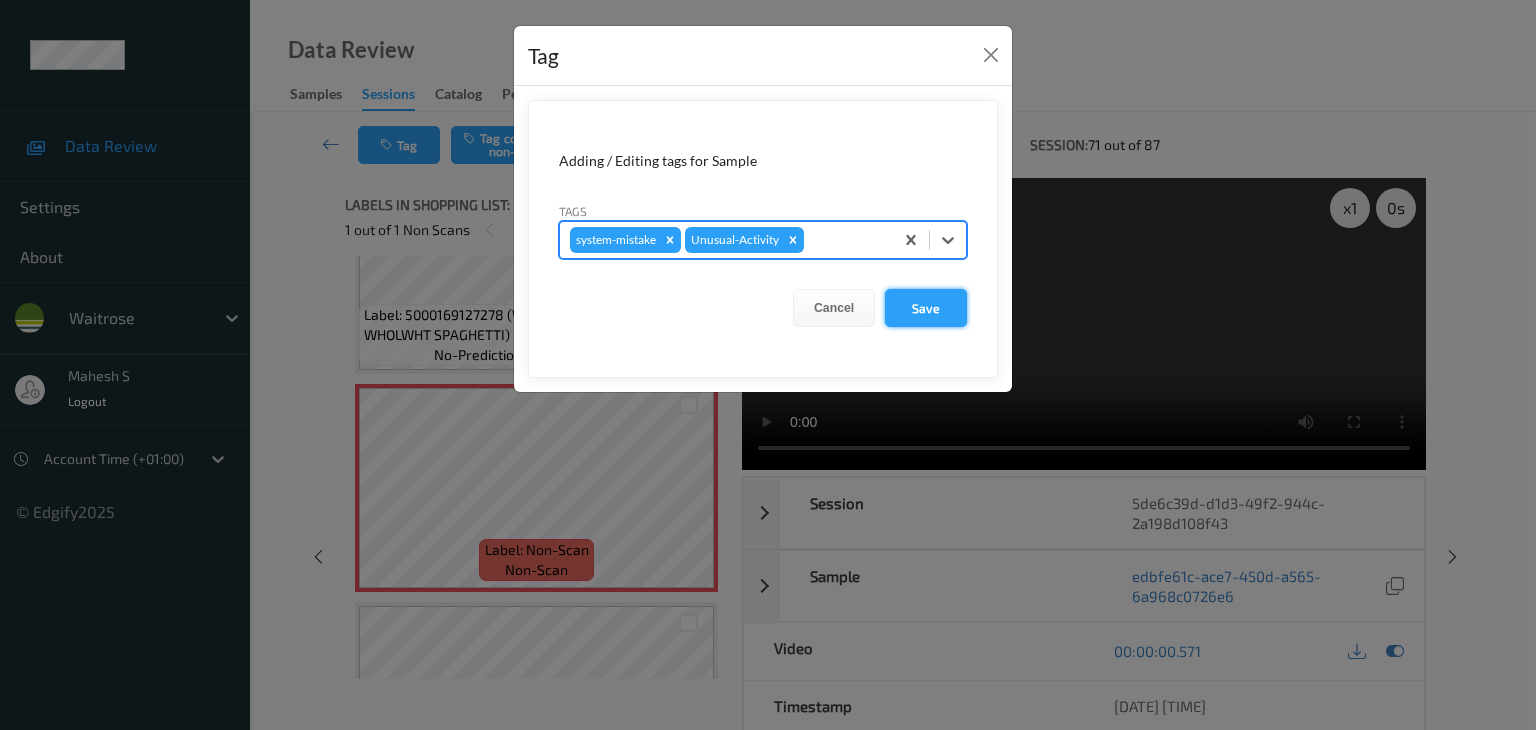click on "Save" at bounding box center [926, 308] 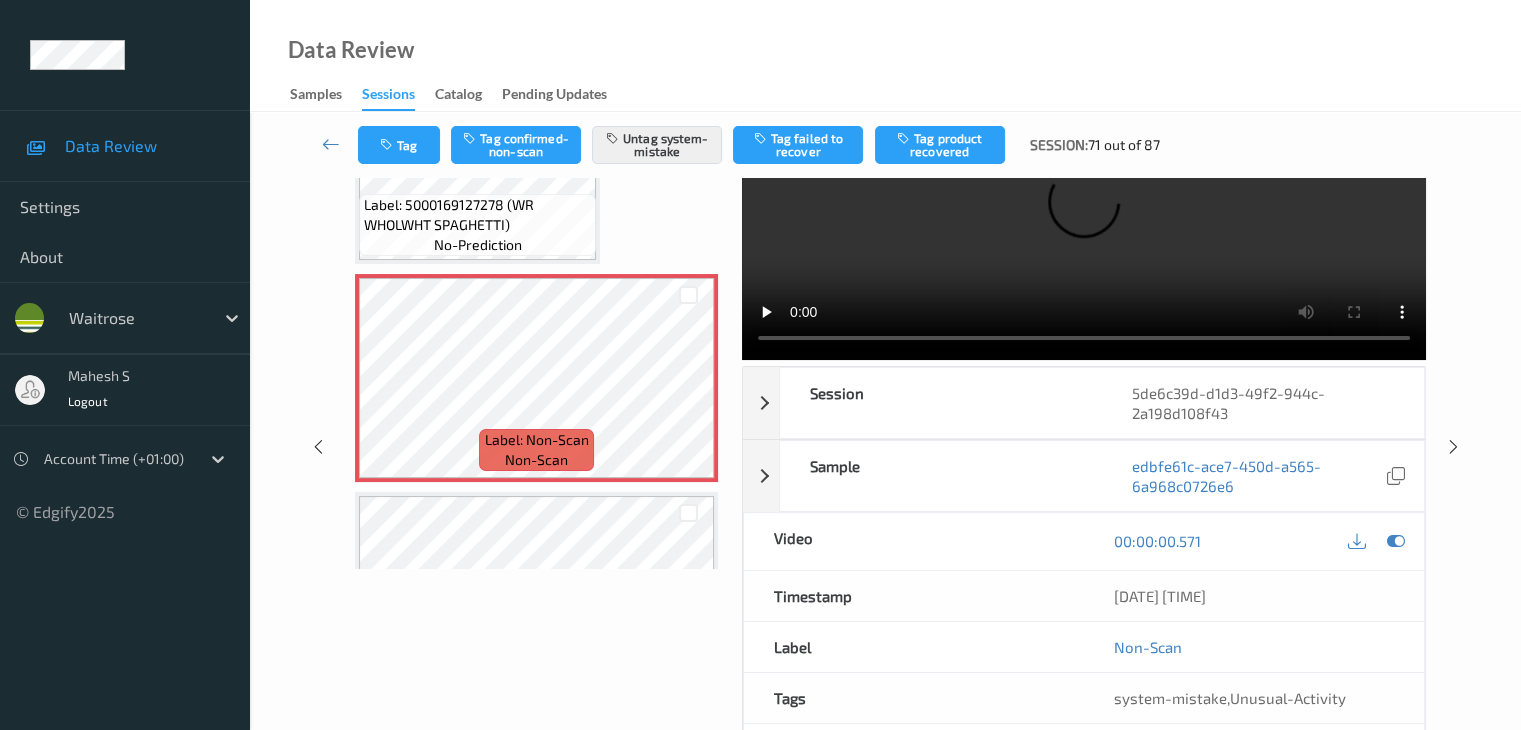 scroll, scrollTop: 0, scrollLeft: 0, axis: both 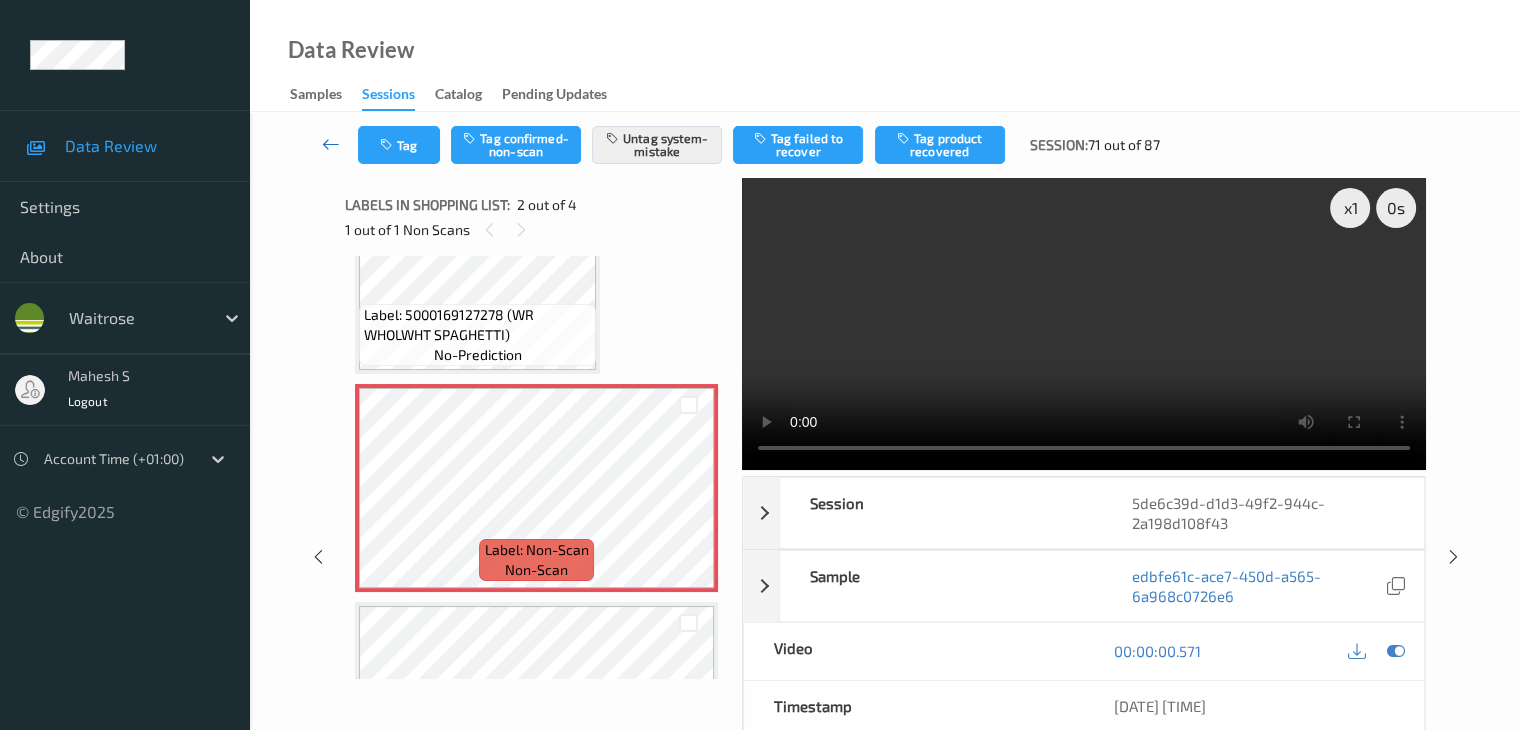 click at bounding box center [331, 144] 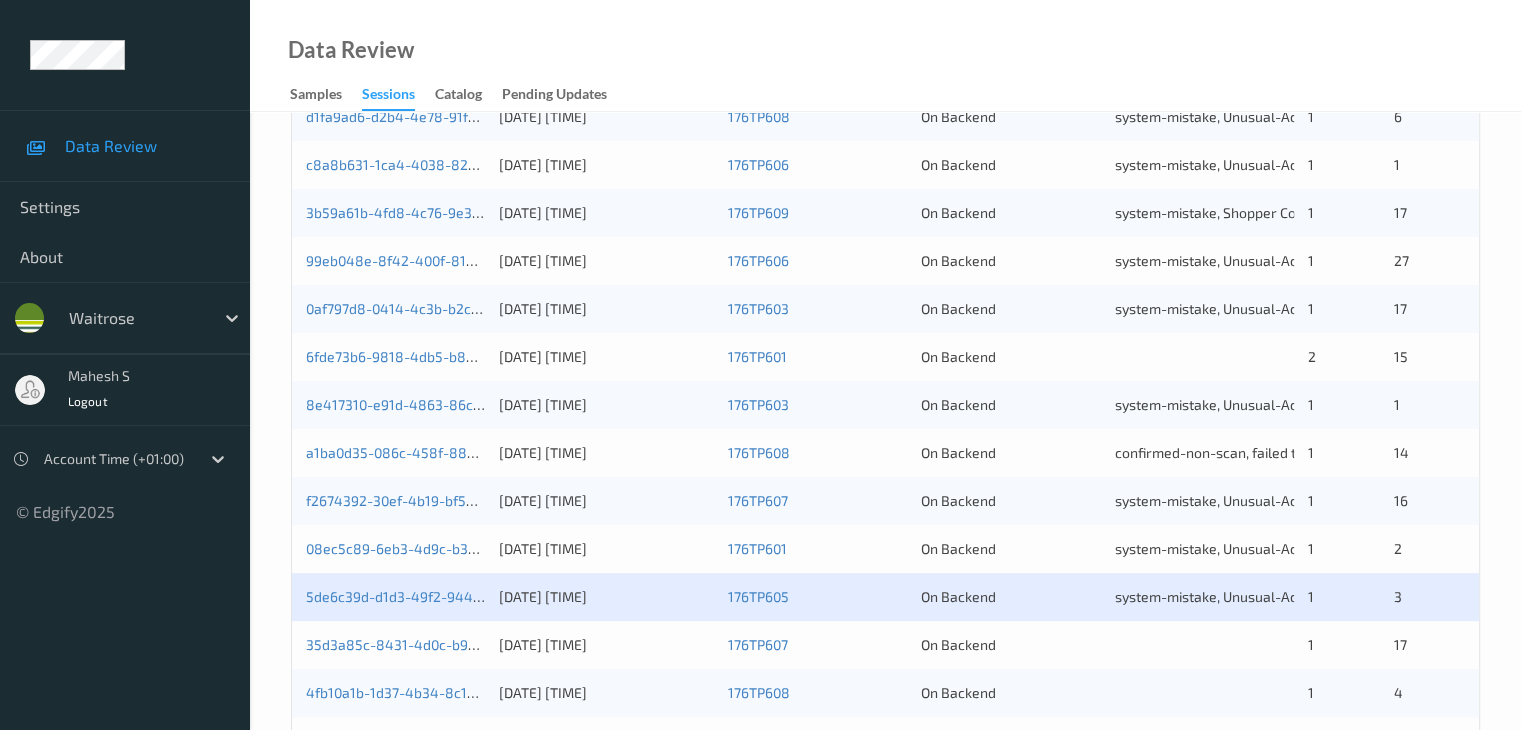 scroll, scrollTop: 600, scrollLeft: 0, axis: vertical 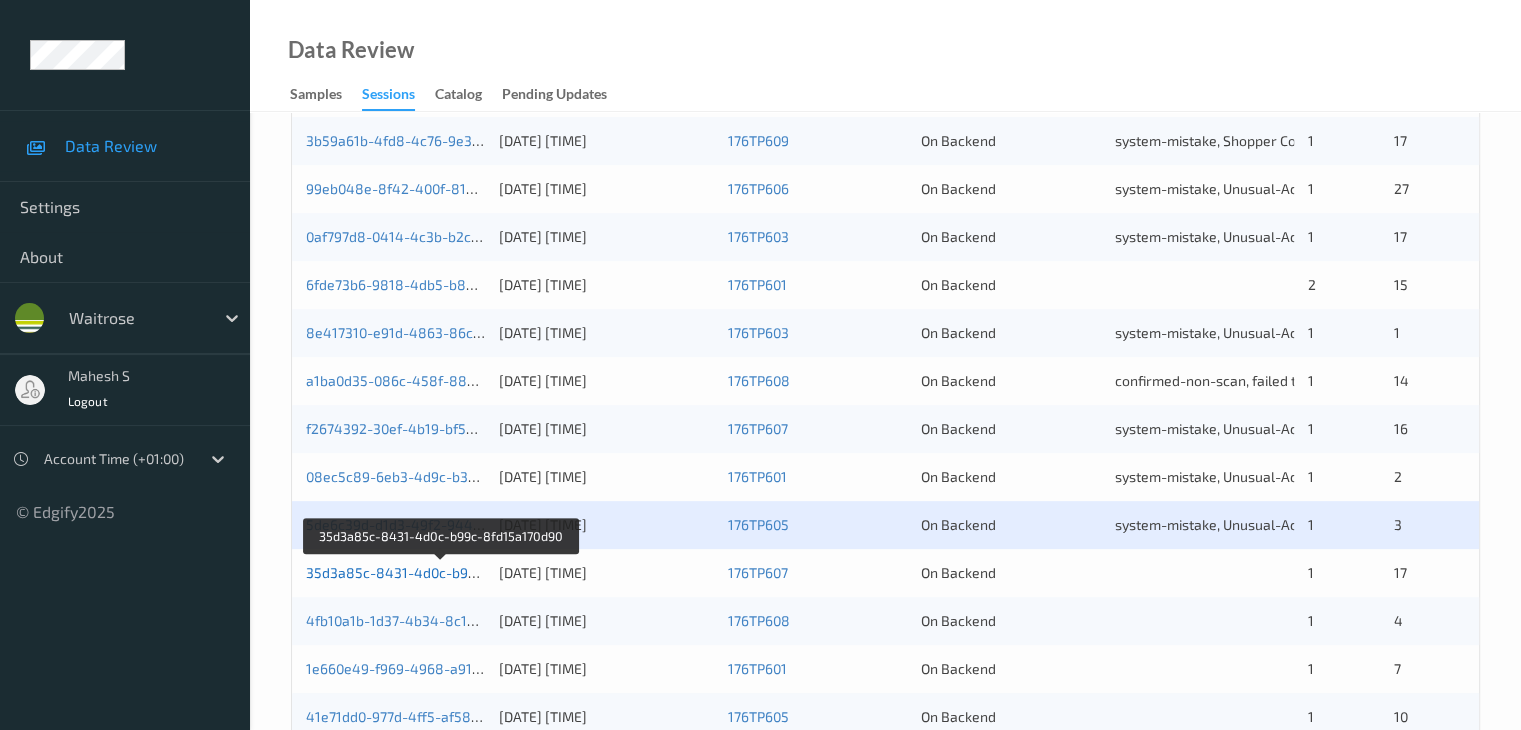 click on "35d3a85c-8431-4d0c-b99c-8fd15a170d90" at bounding box center (442, 572) 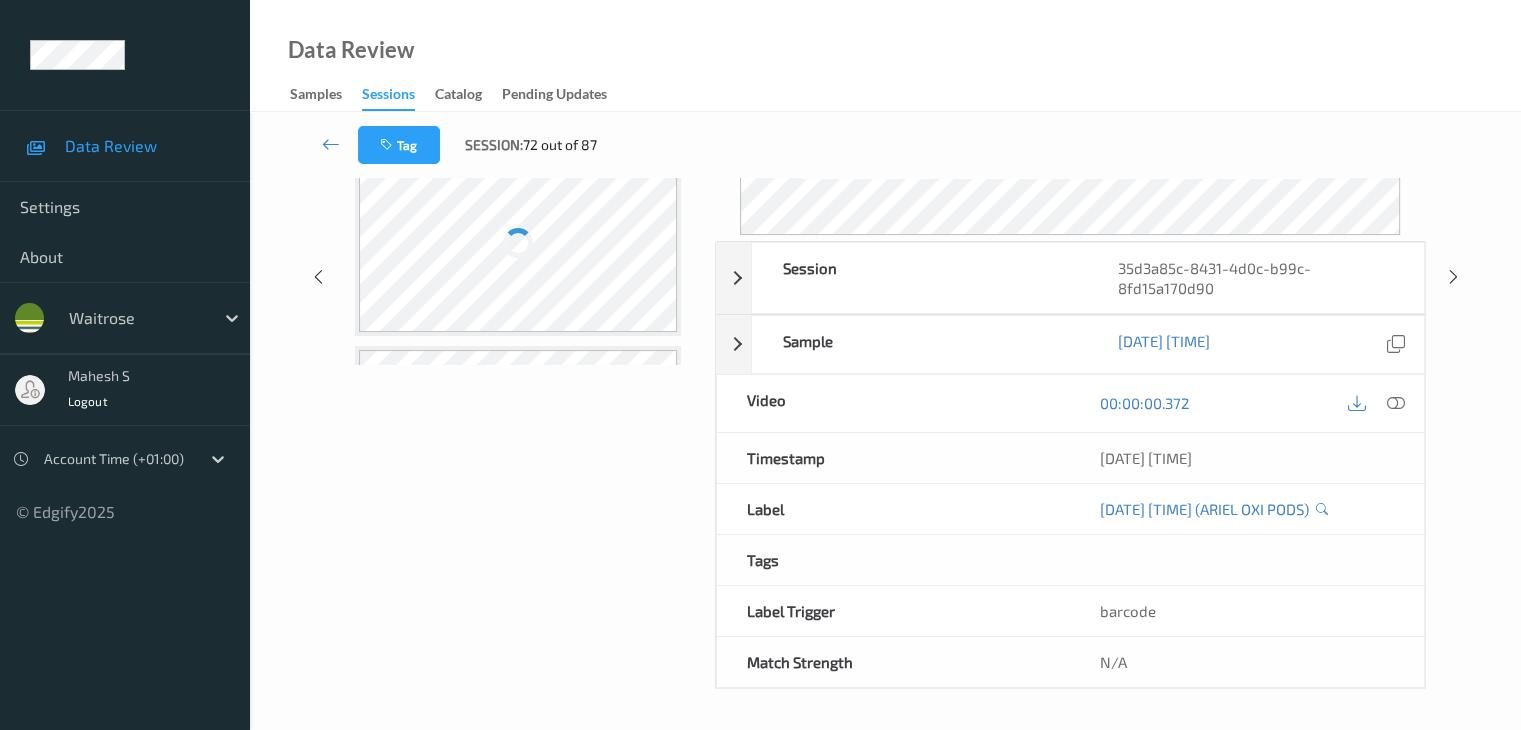 scroll, scrollTop: 24, scrollLeft: 0, axis: vertical 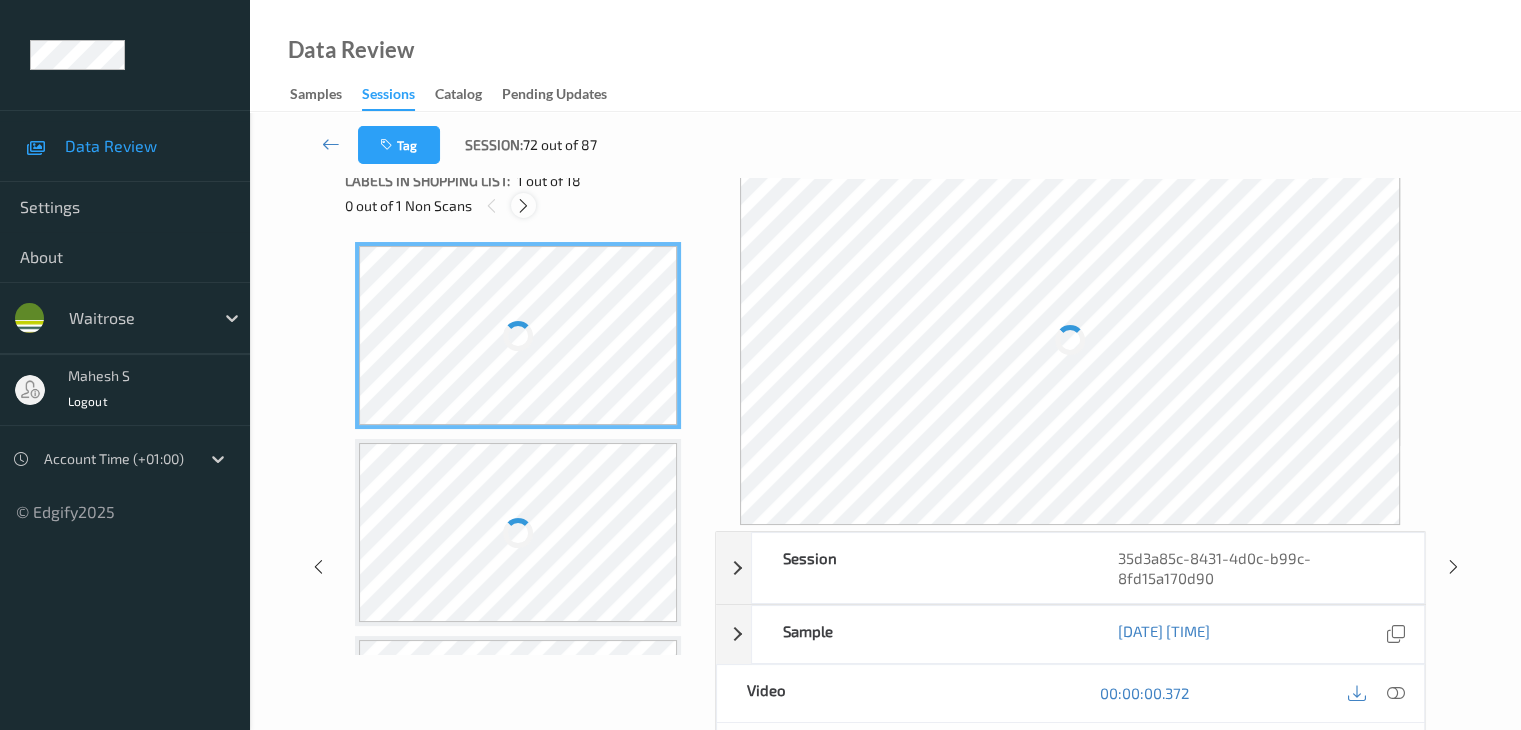 click at bounding box center (523, 205) 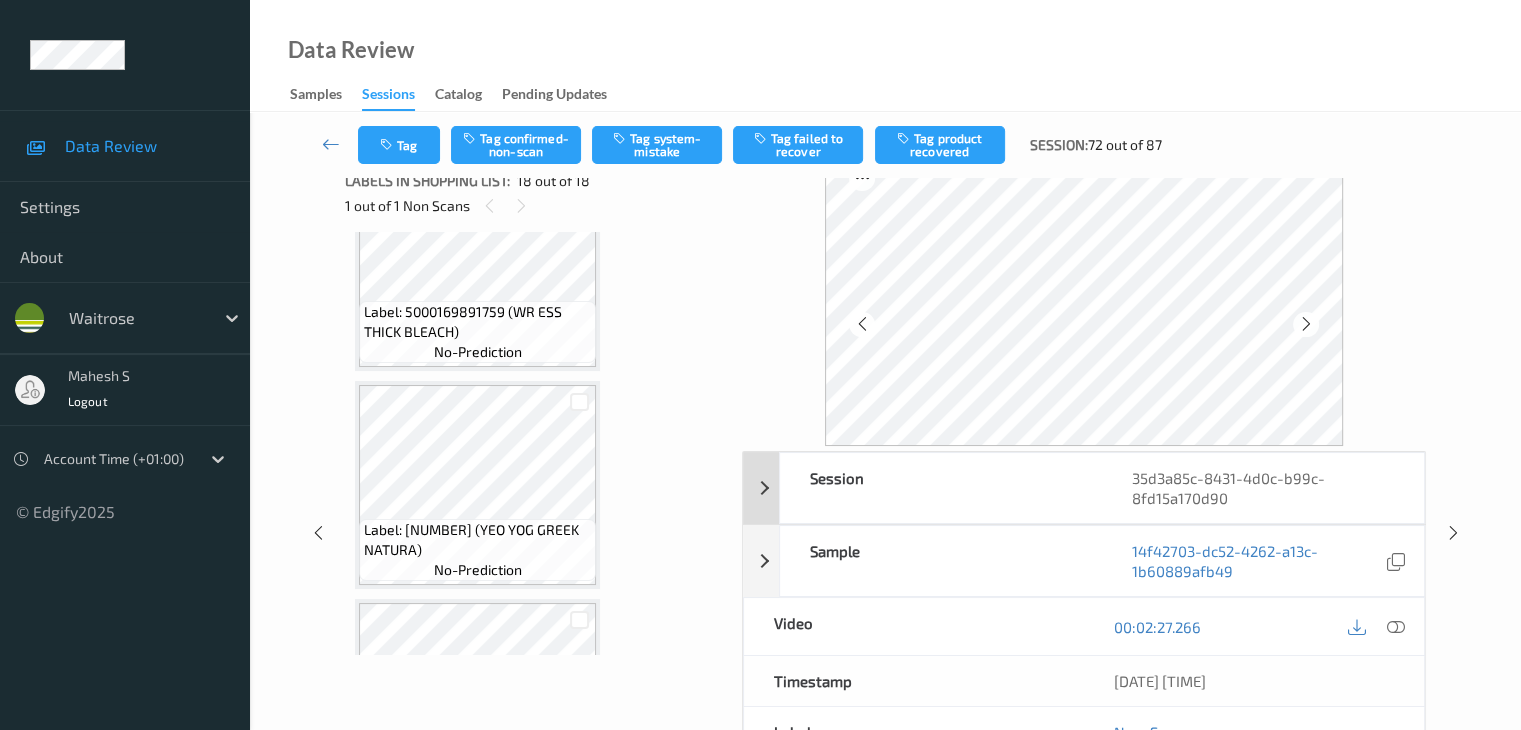 scroll, scrollTop: 3471, scrollLeft: 0, axis: vertical 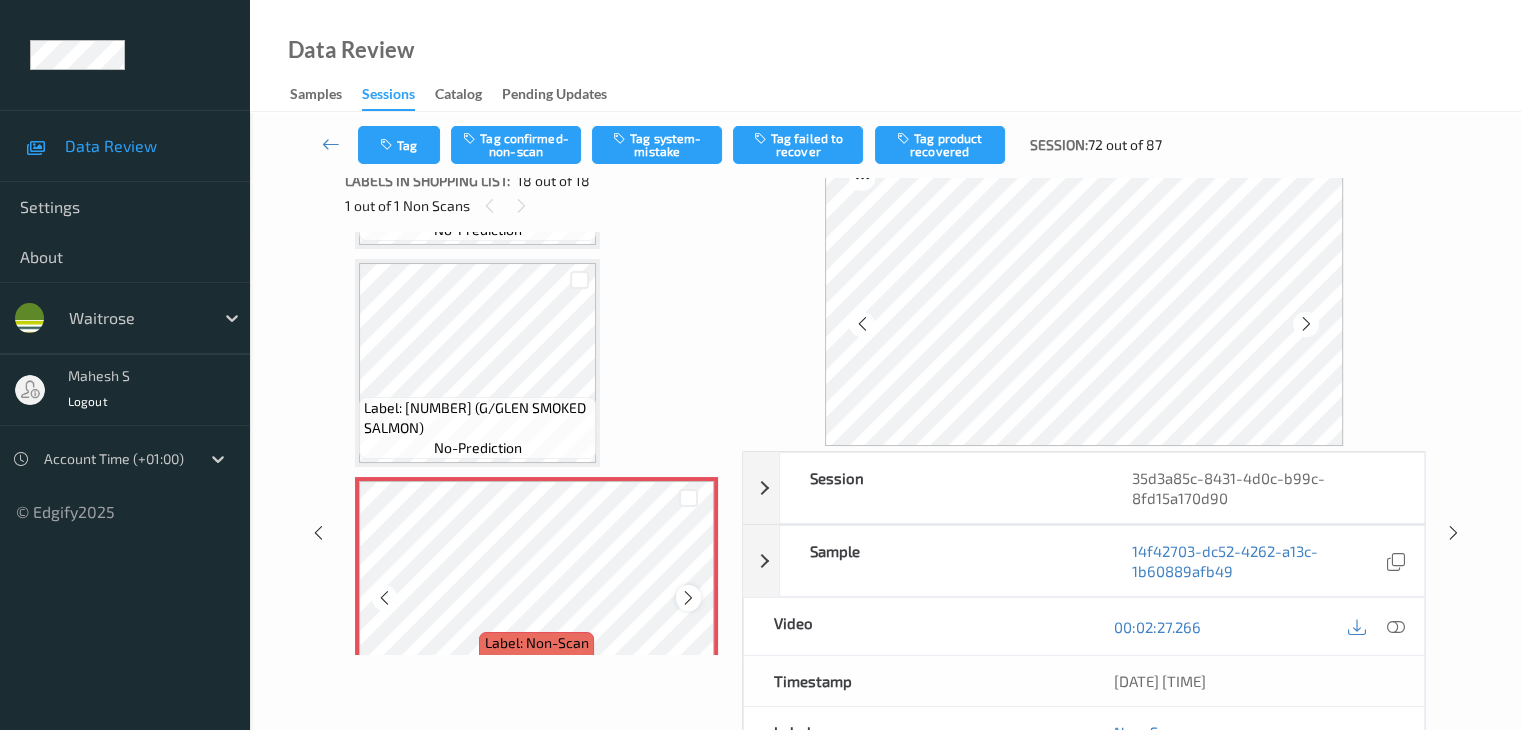click at bounding box center (688, 598) 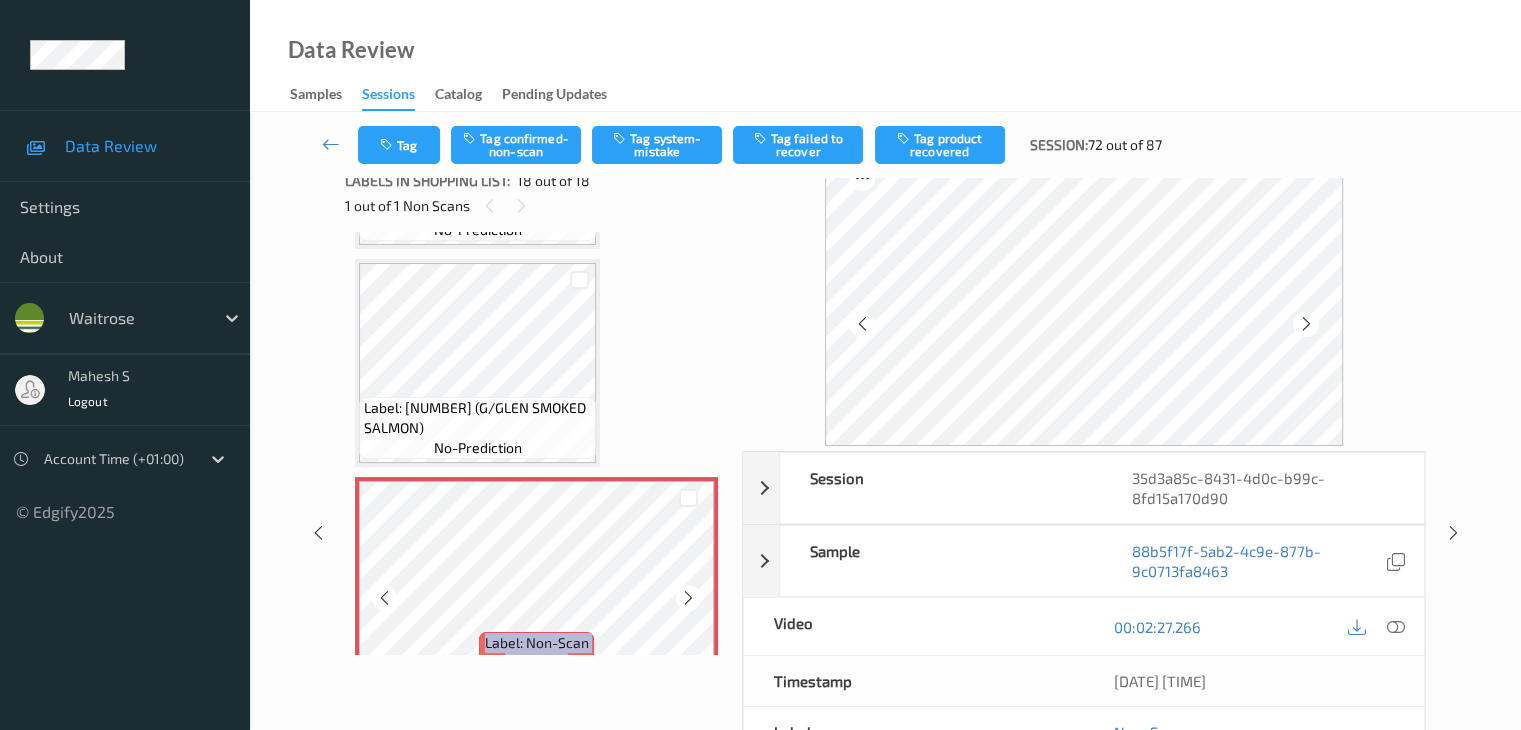 click at bounding box center [688, 598] 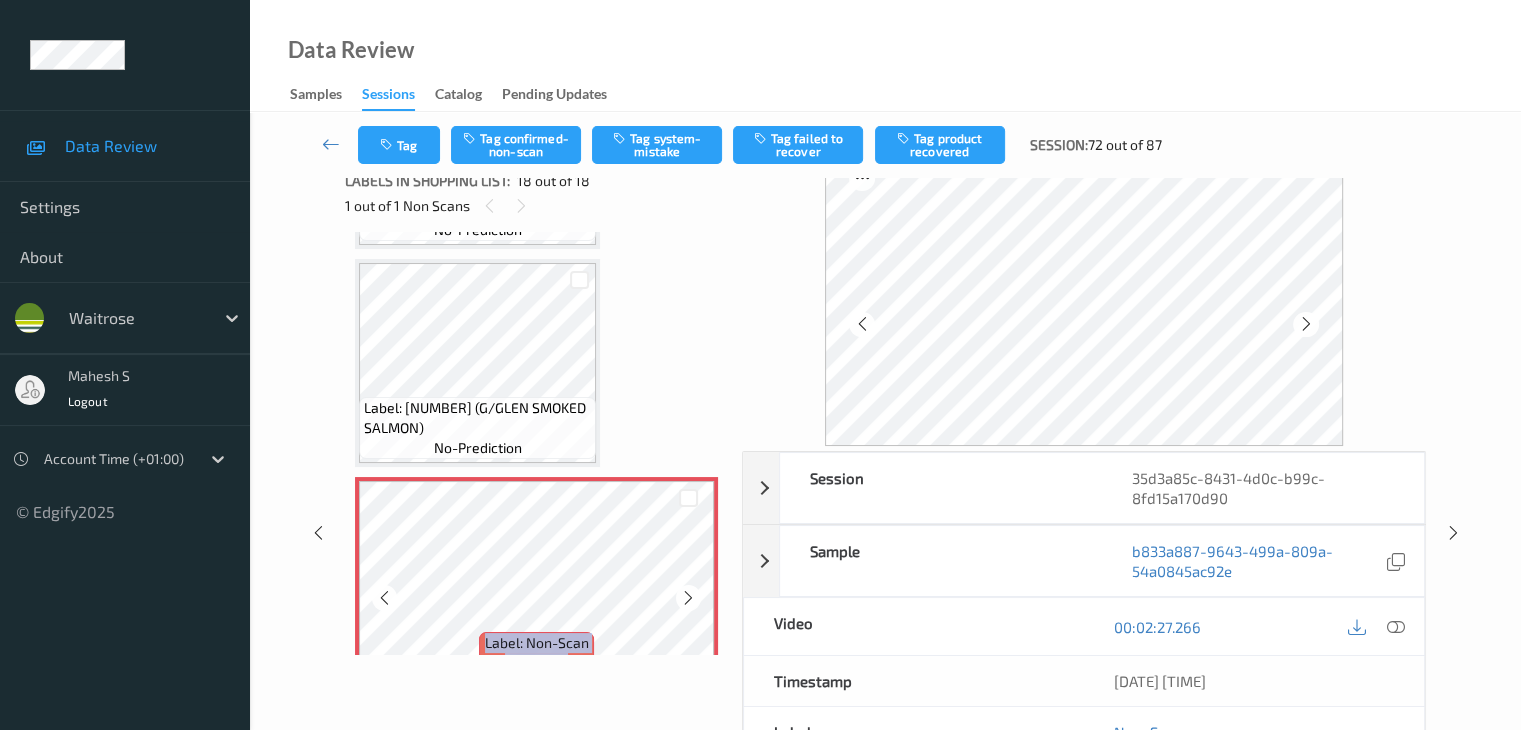 click at bounding box center [688, 598] 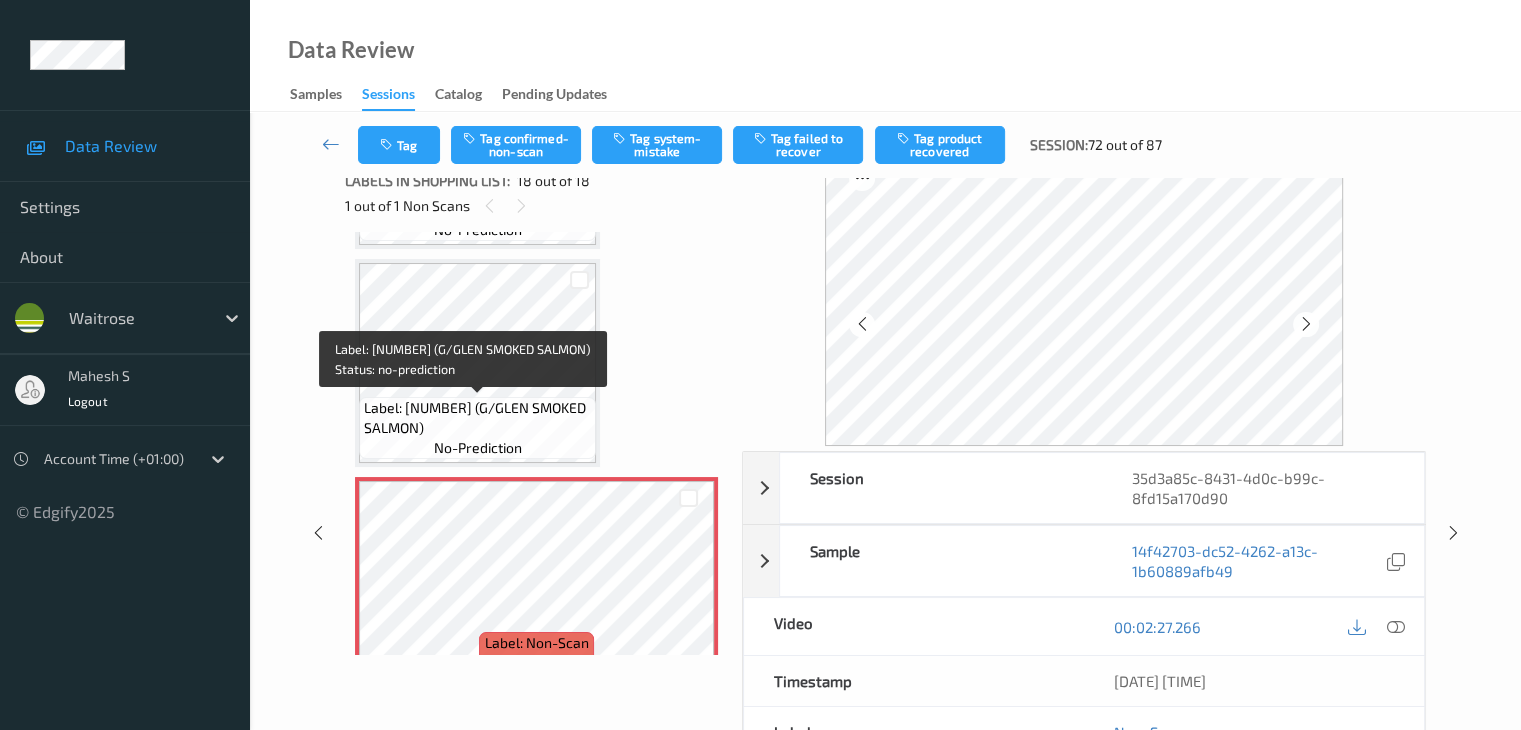 click on "Label: 5020382011819 (G/GLEN SMOKED SALMON)" at bounding box center [477, 418] 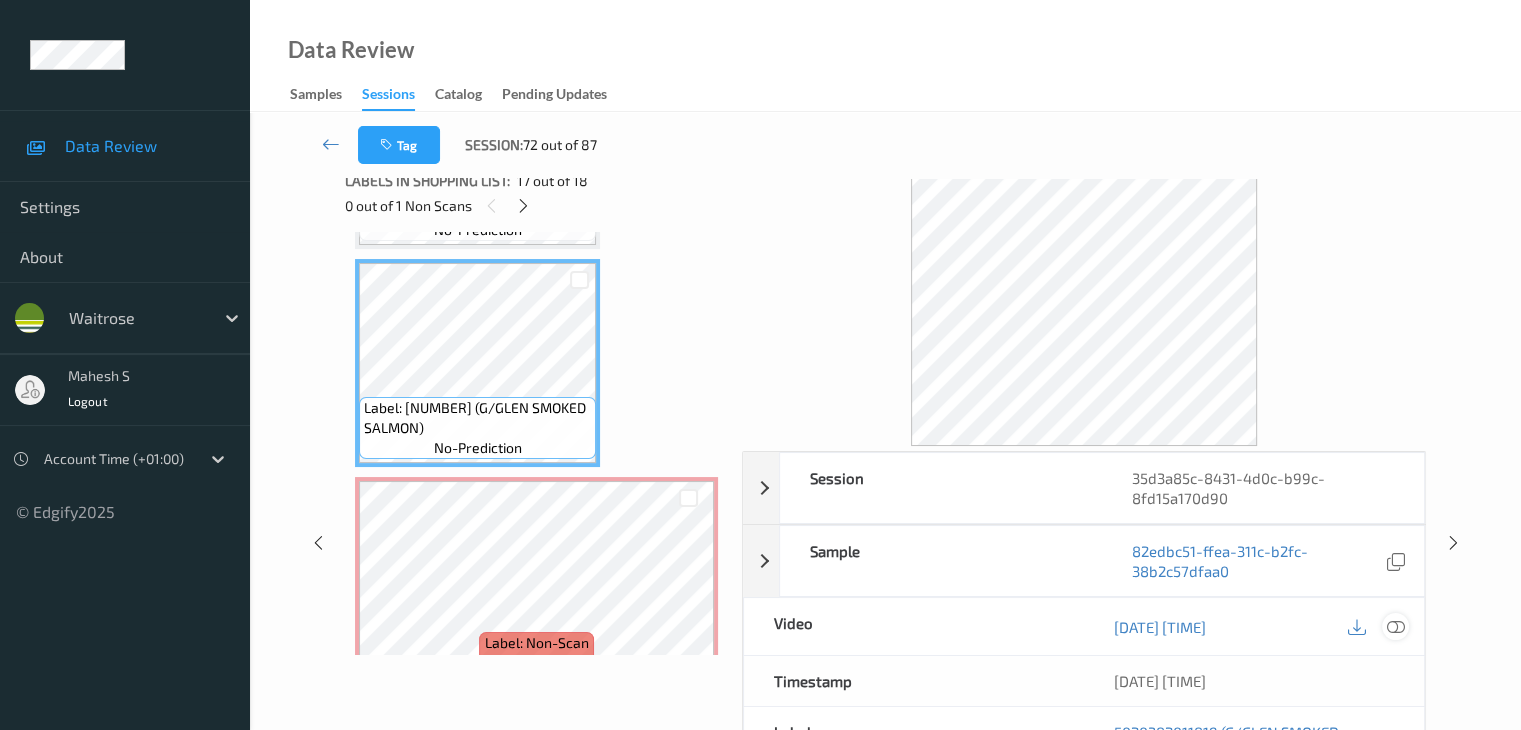 click at bounding box center [1395, 627] 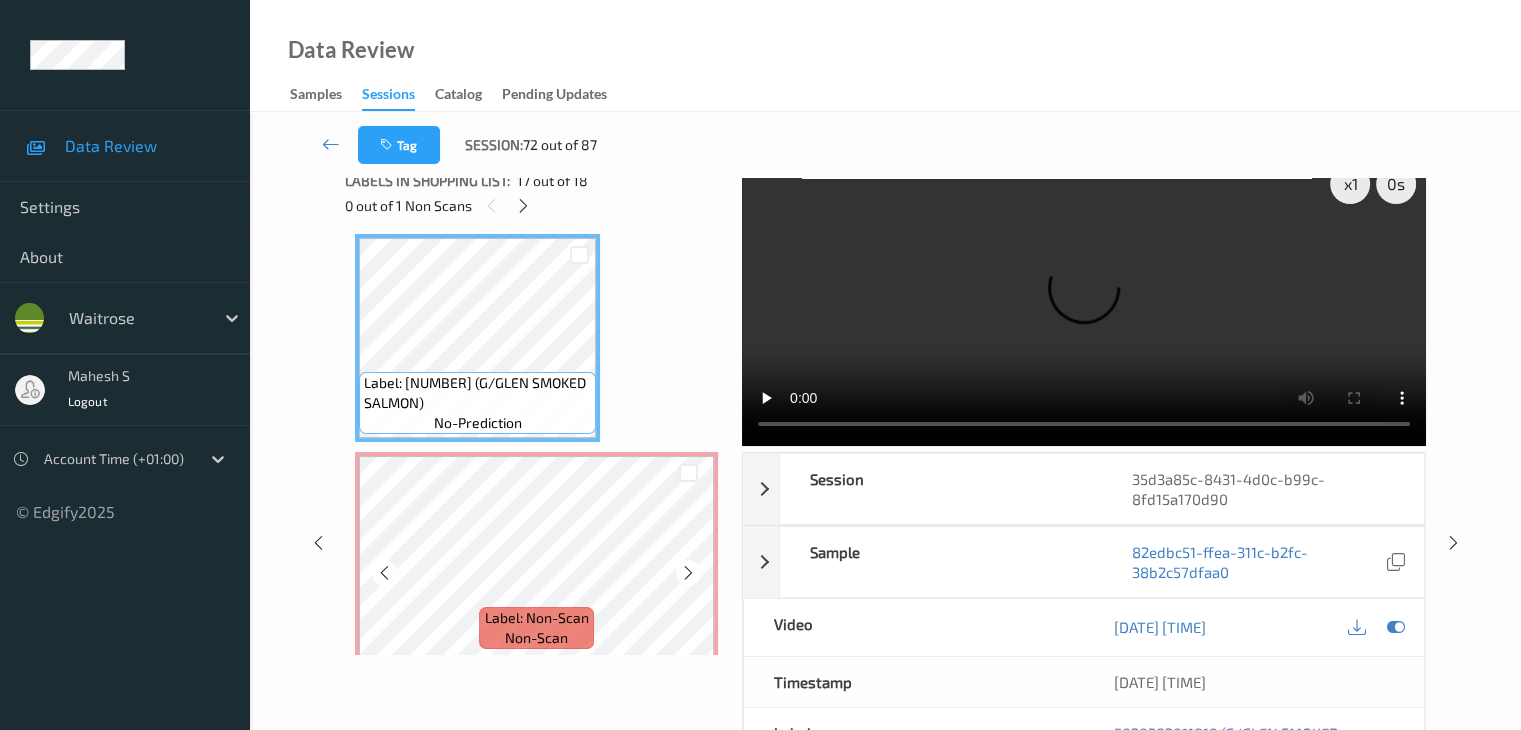 scroll, scrollTop: 3511, scrollLeft: 0, axis: vertical 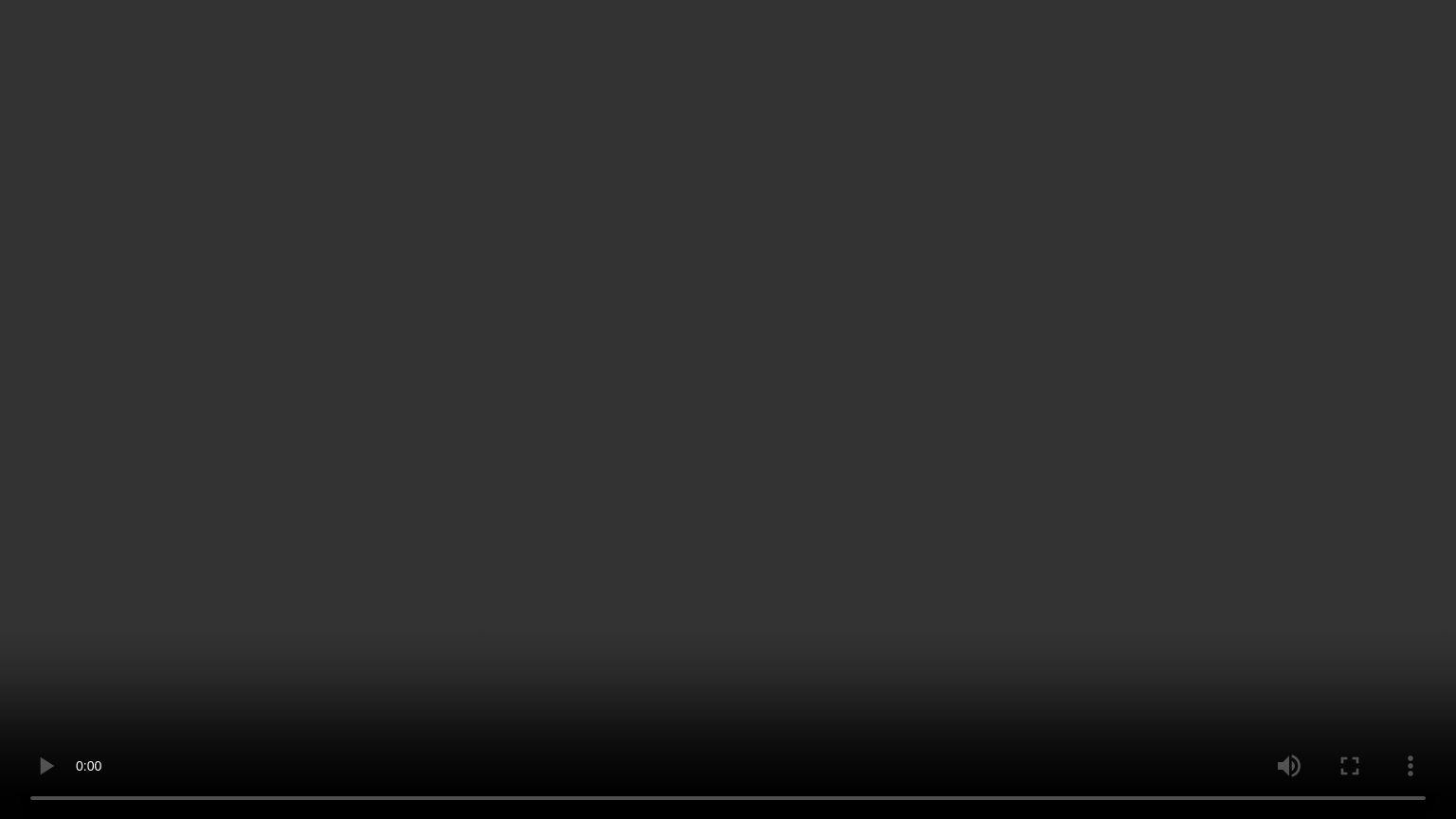 type 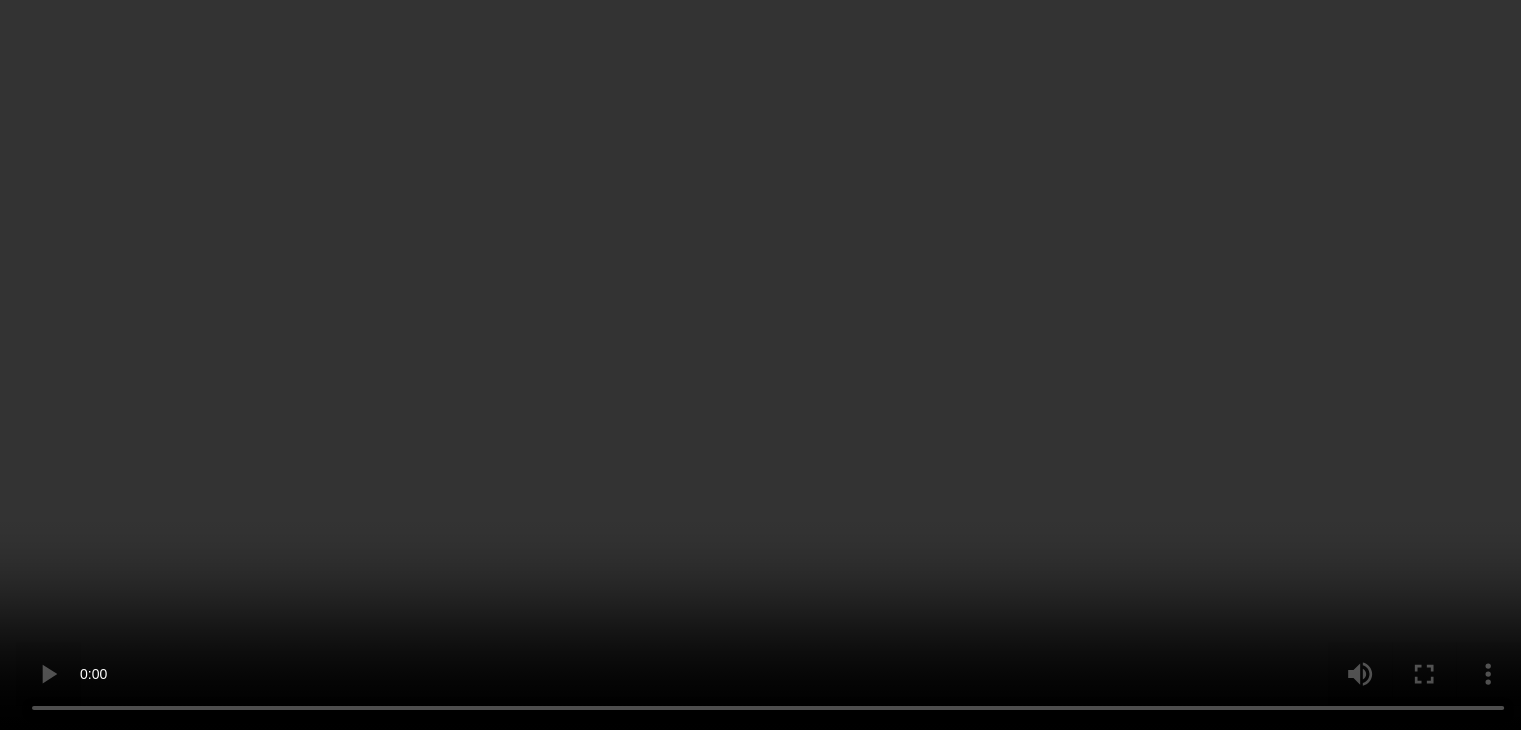 scroll, scrollTop: 977, scrollLeft: 0, axis: vertical 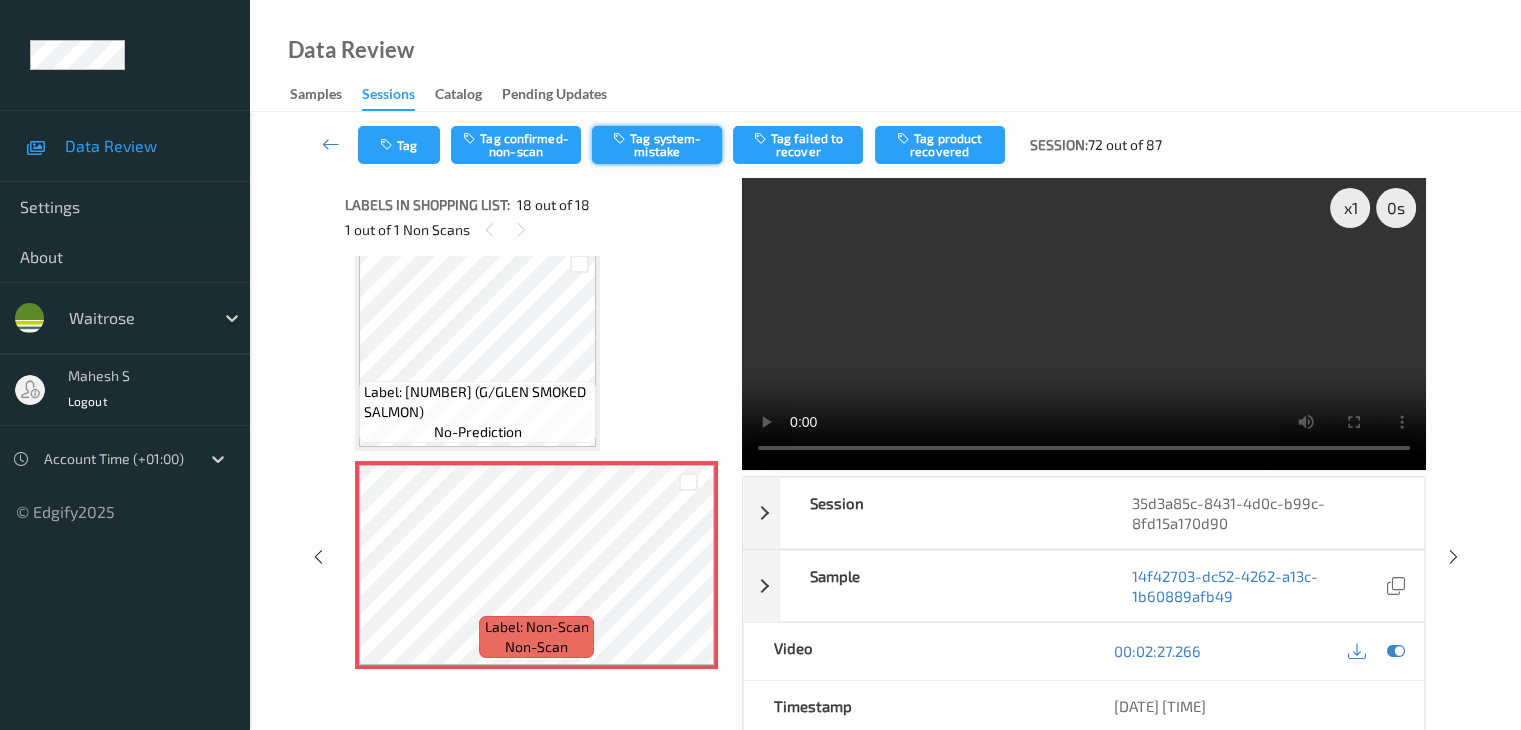 click on "Tag   system-mistake" at bounding box center [657, 145] 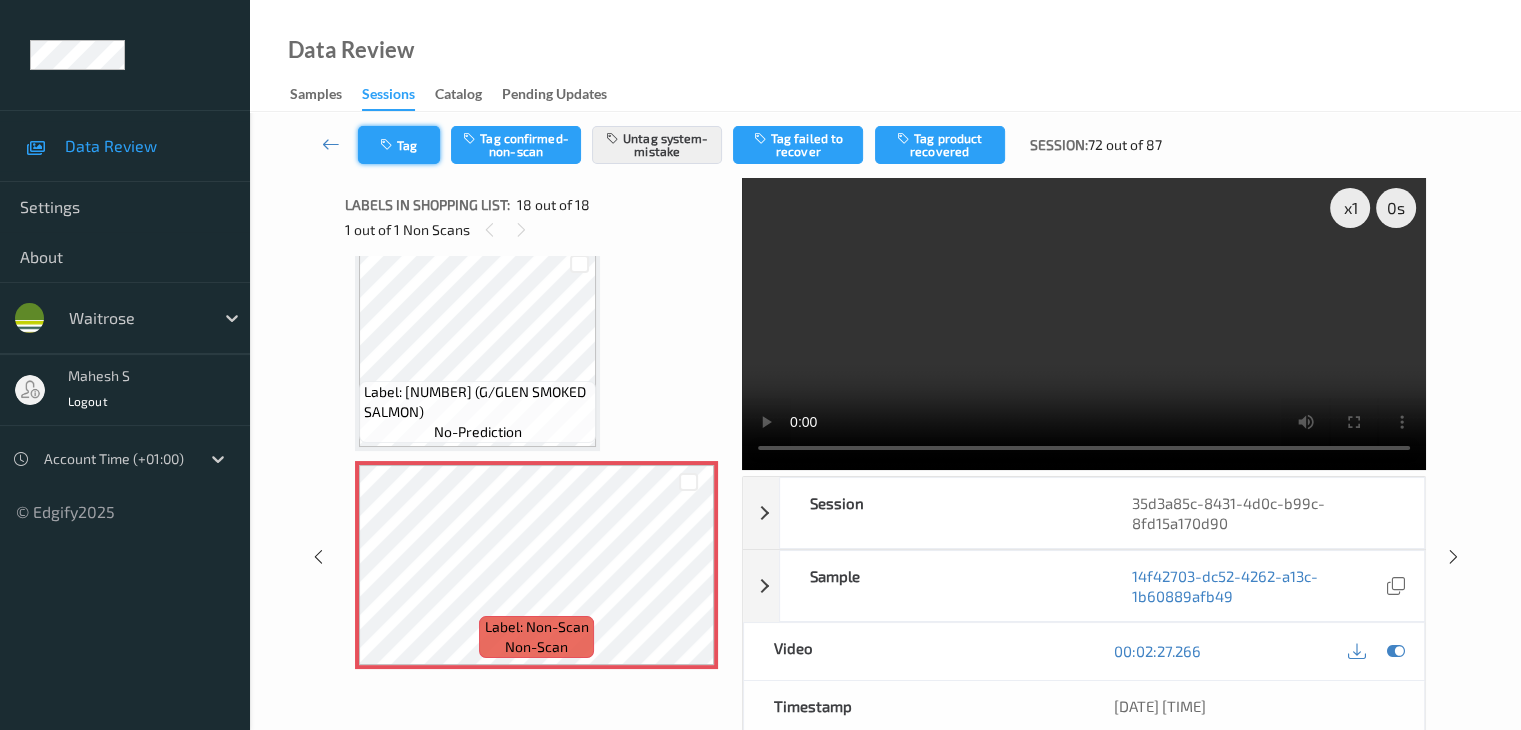 click on "Tag" at bounding box center [399, 145] 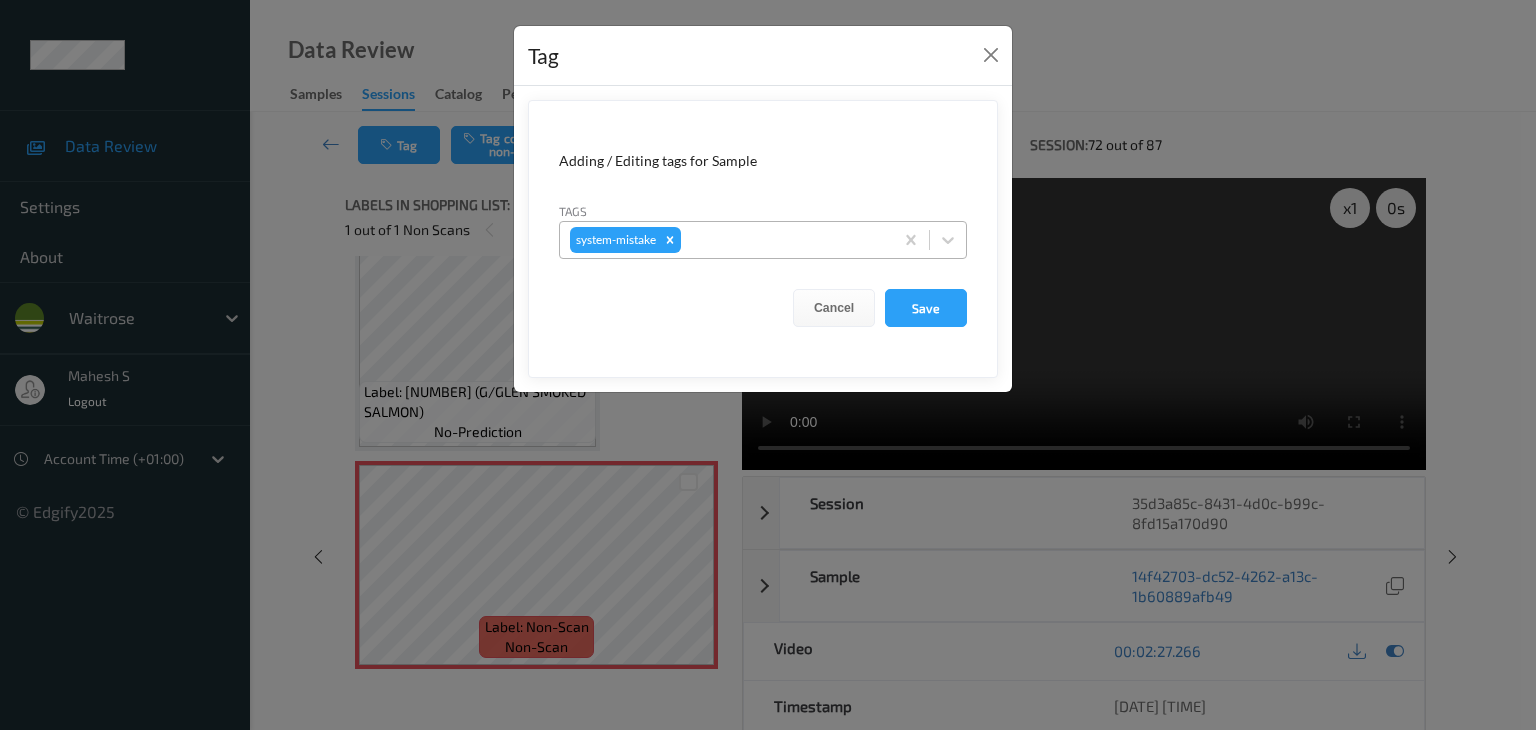 click at bounding box center (784, 240) 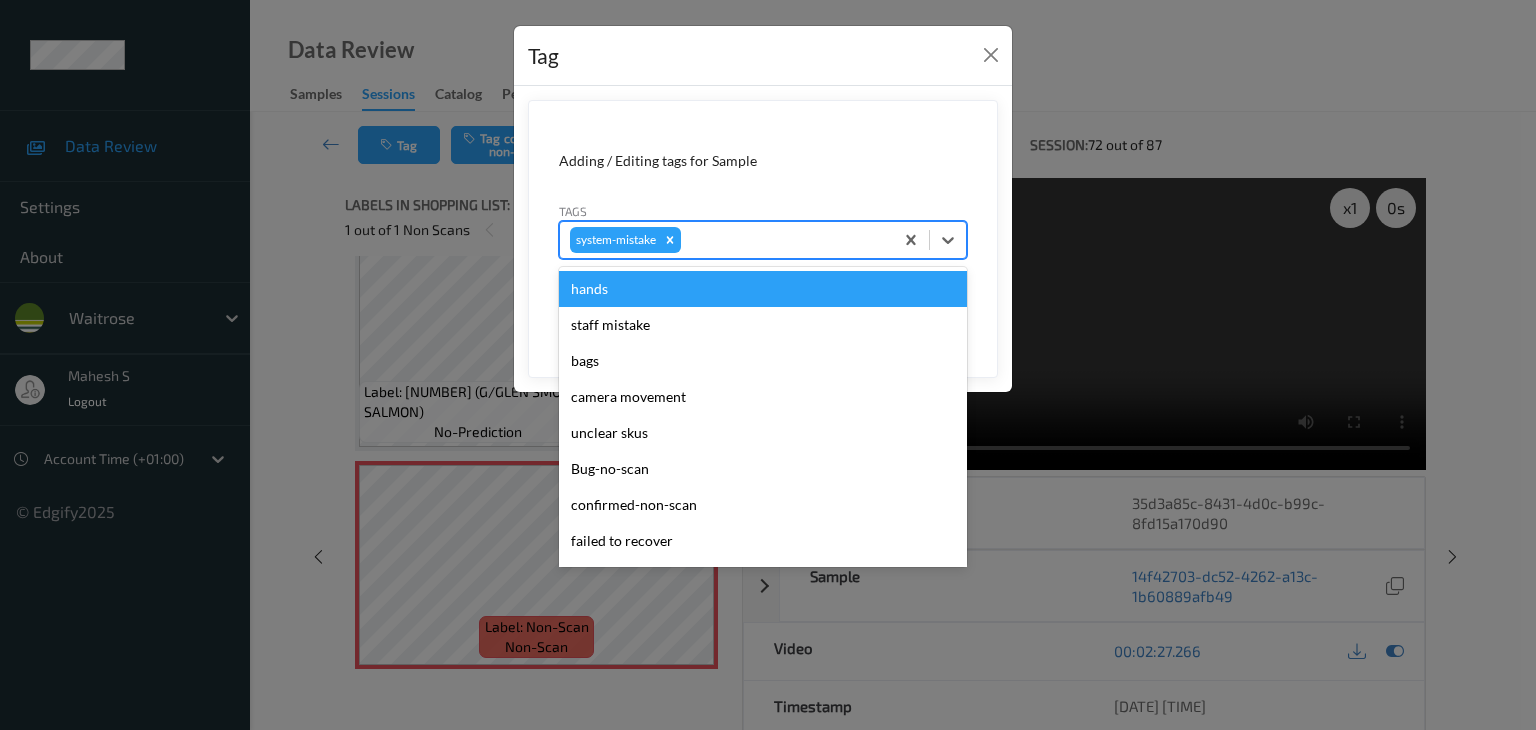 type on "u" 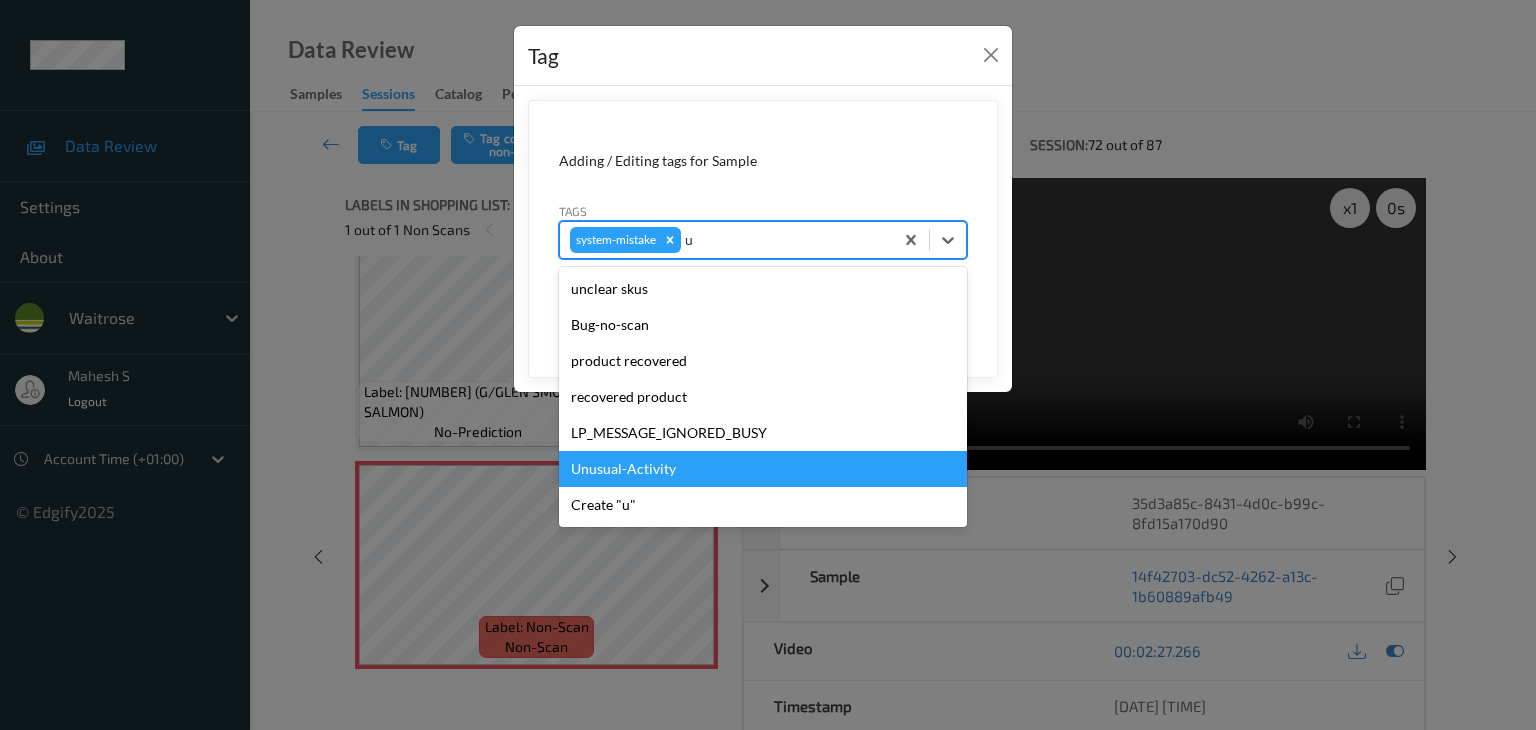 click on "Unusual-Activity" at bounding box center [763, 469] 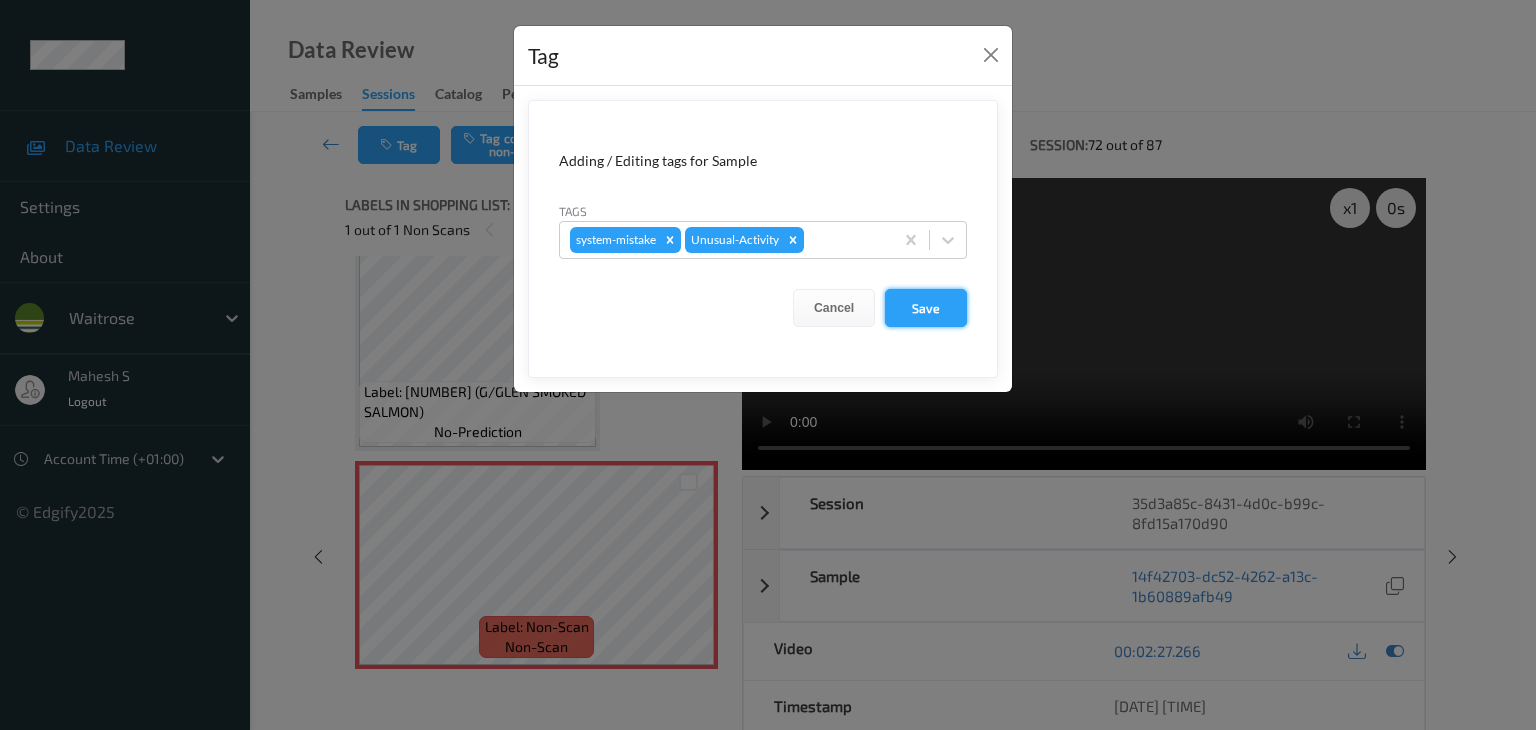 click on "Save" at bounding box center [926, 308] 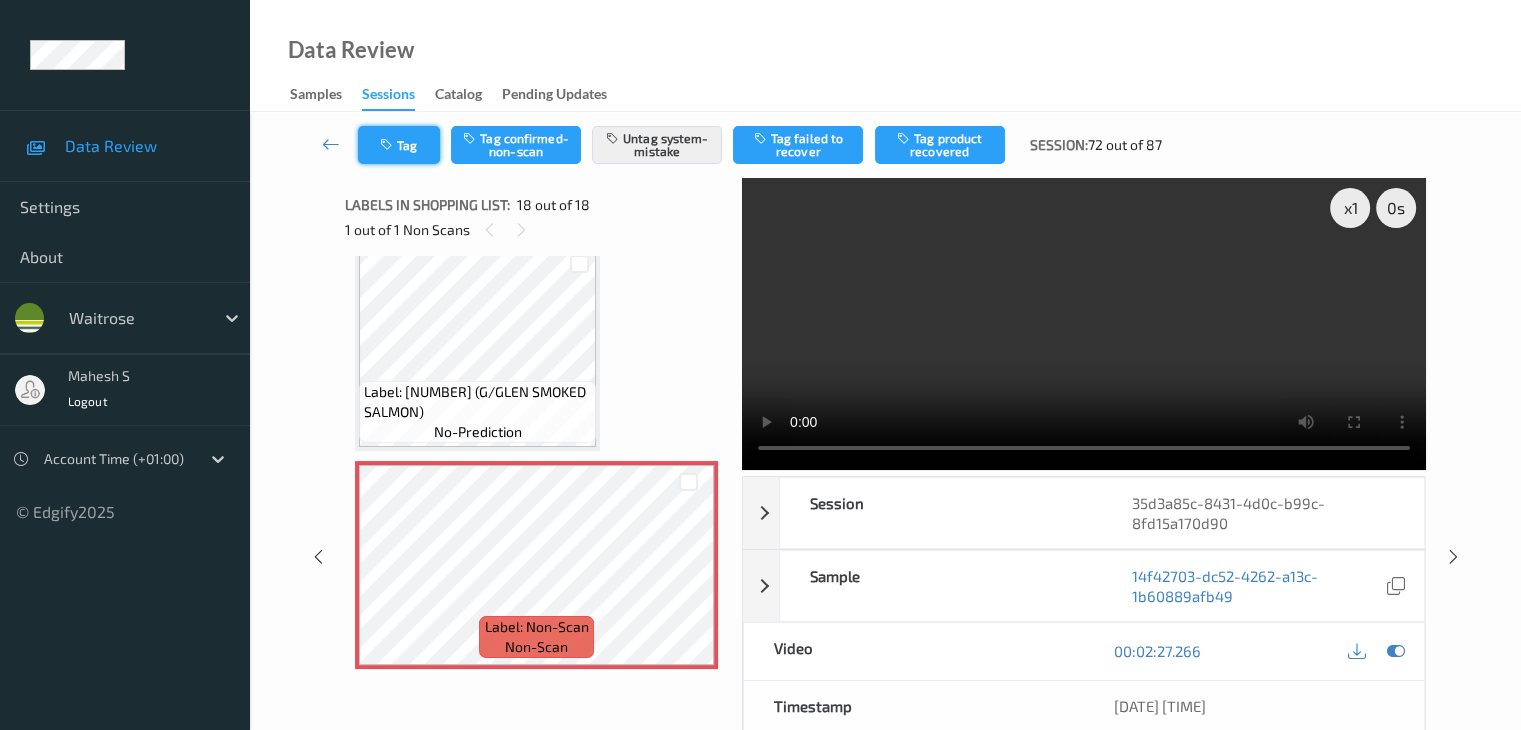 click at bounding box center (388, 145) 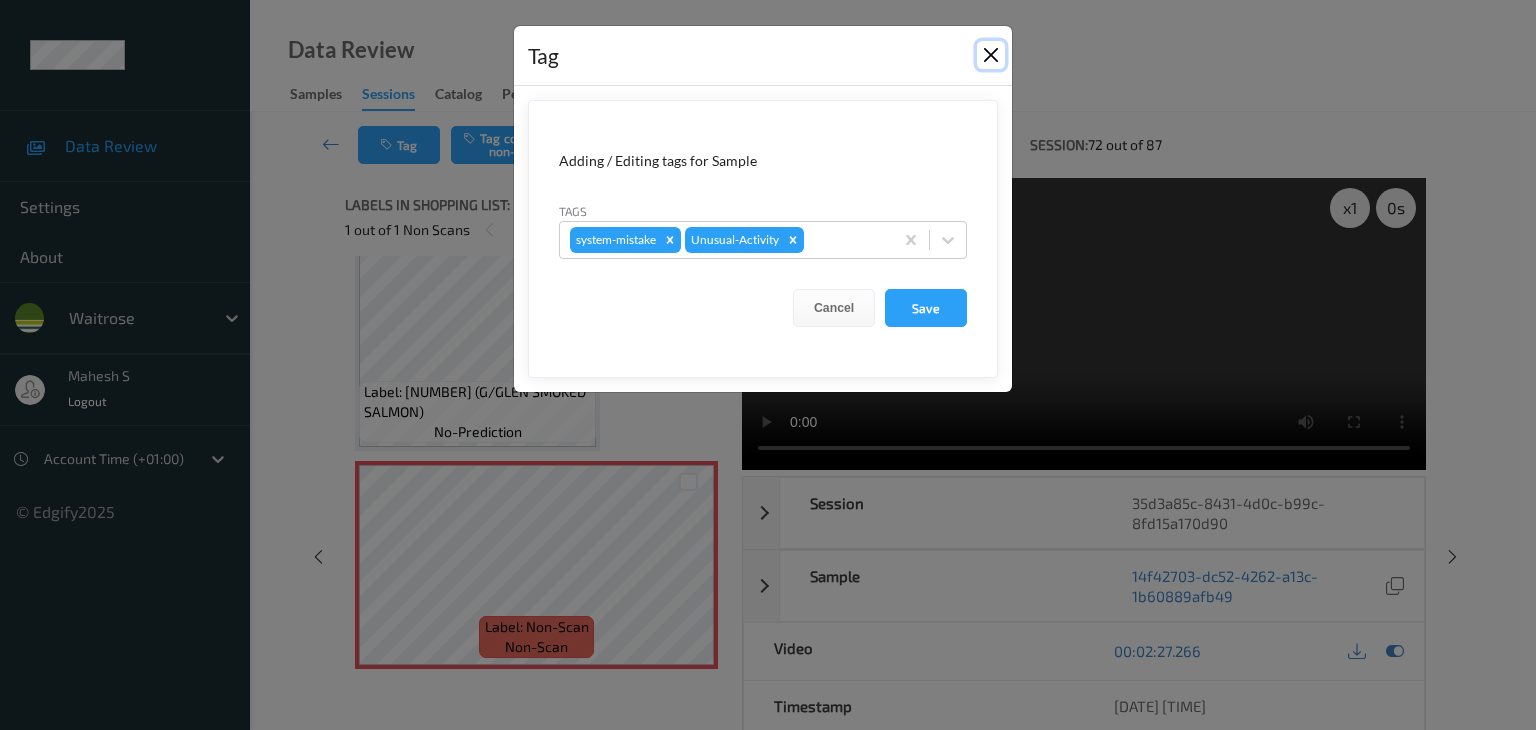 click at bounding box center (991, 55) 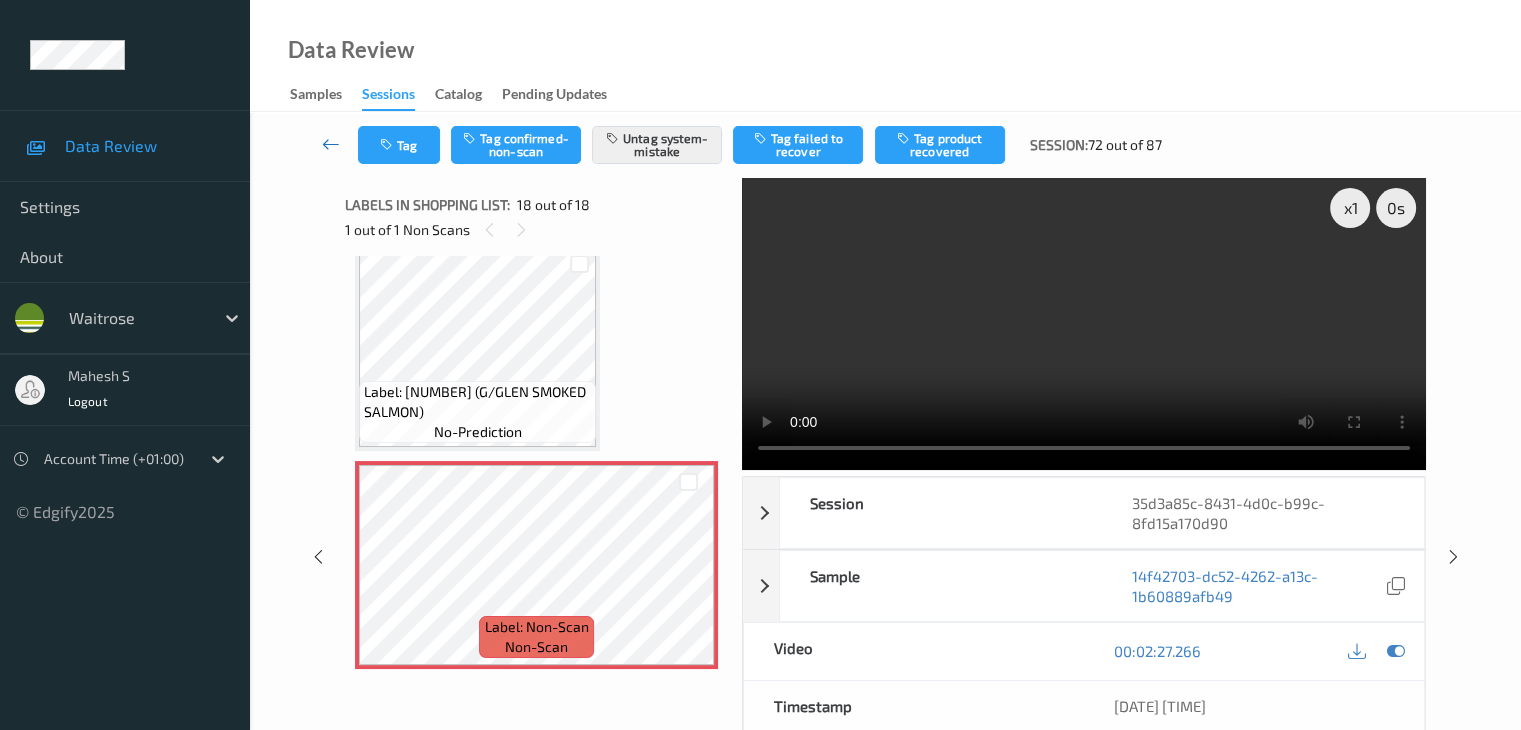 click at bounding box center [331, 145] 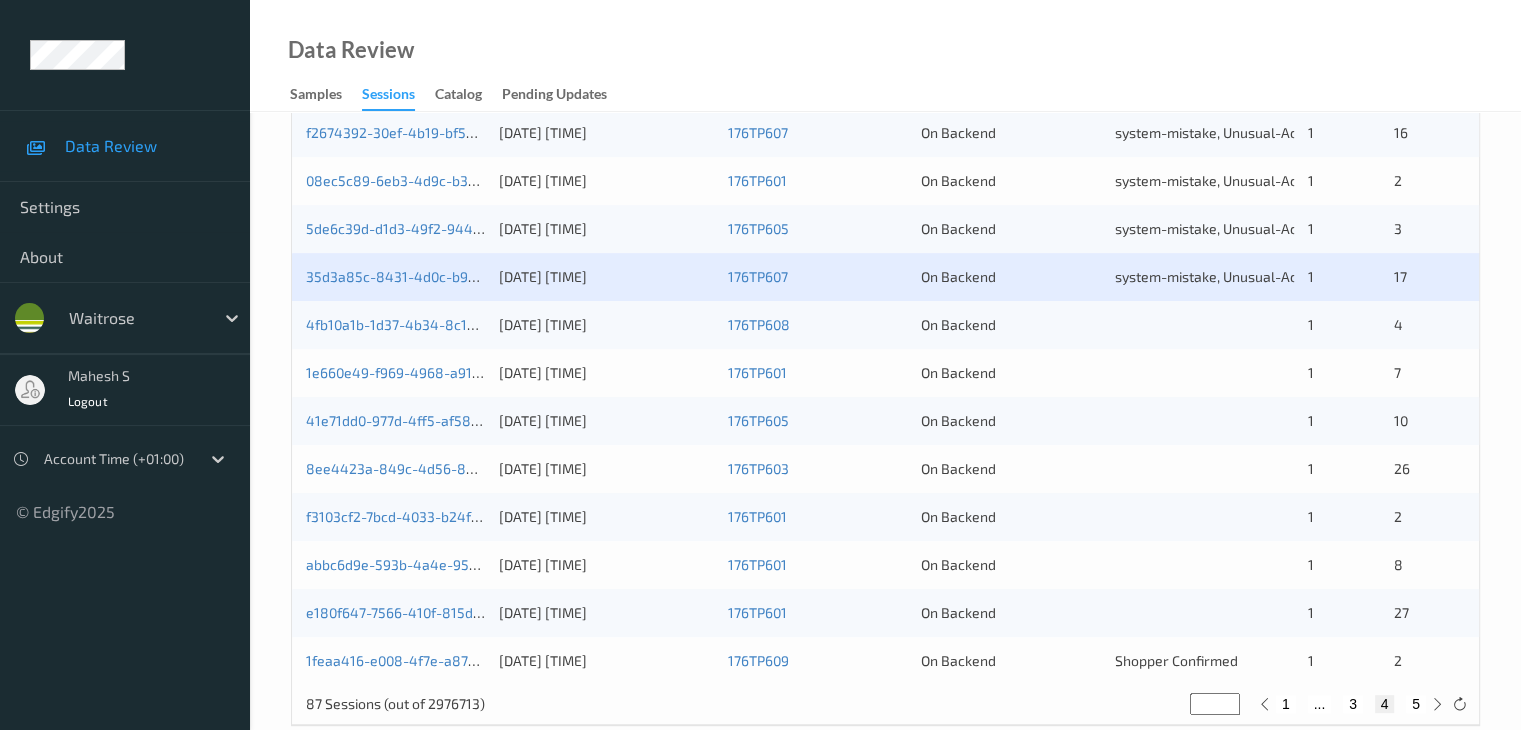scroll, scrollTop: 900, scrollLeft: 0, axis: vertical 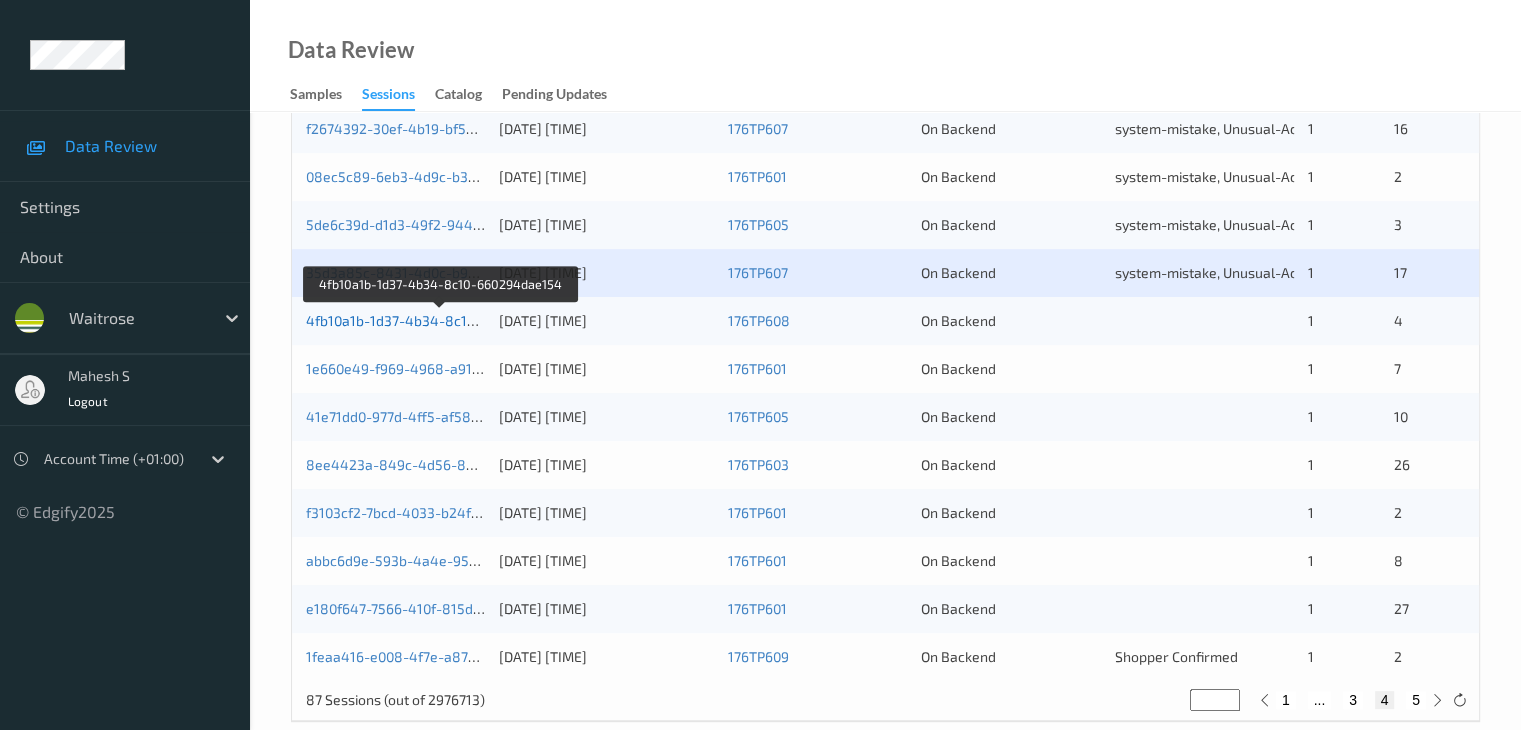 click on "4fb10a1b-1d37-4b34-8c10-660294dae154" at bounding box center (441, 320) 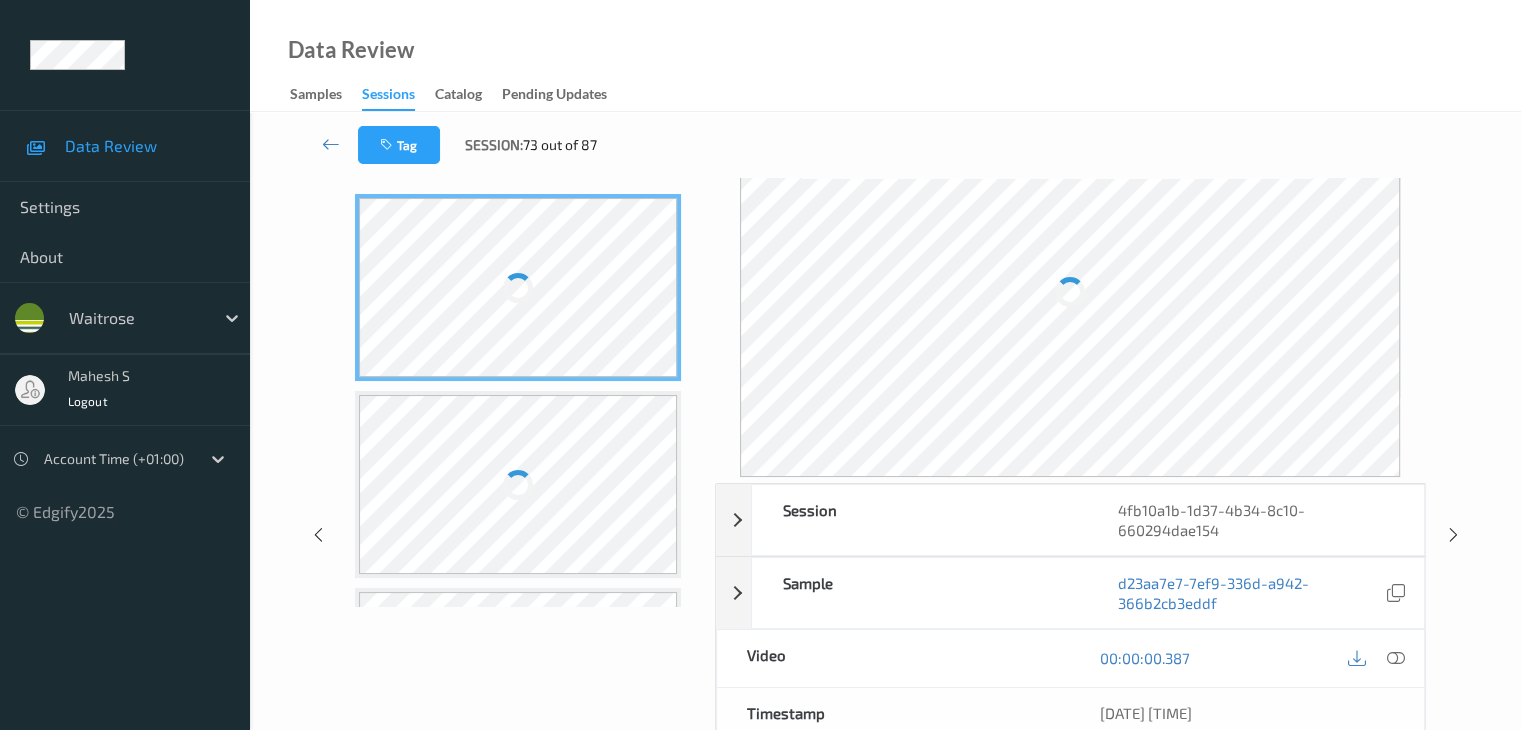 scroll, scrollTop: 0, scrollLeft: 0, axis: both 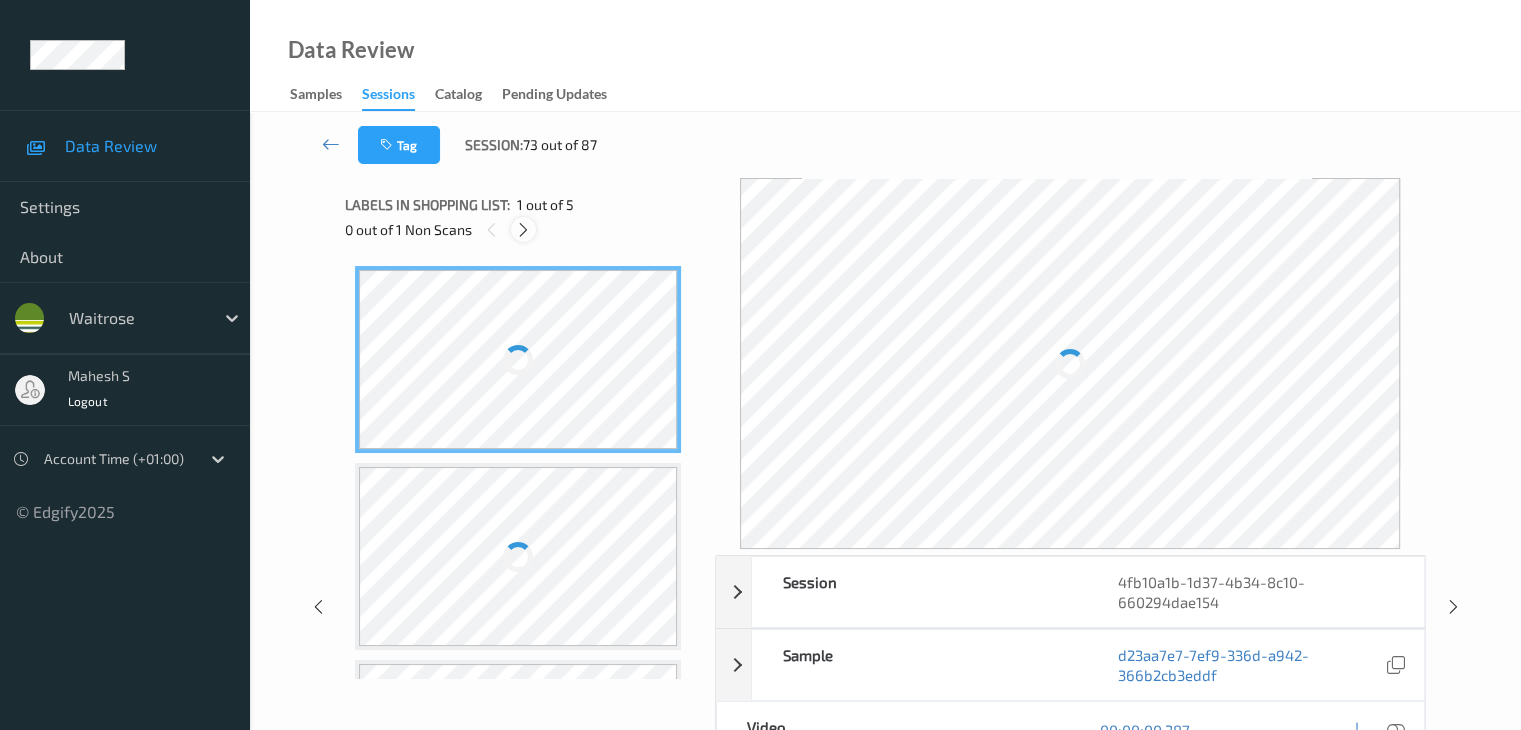 click at bounding box center (523, 230) 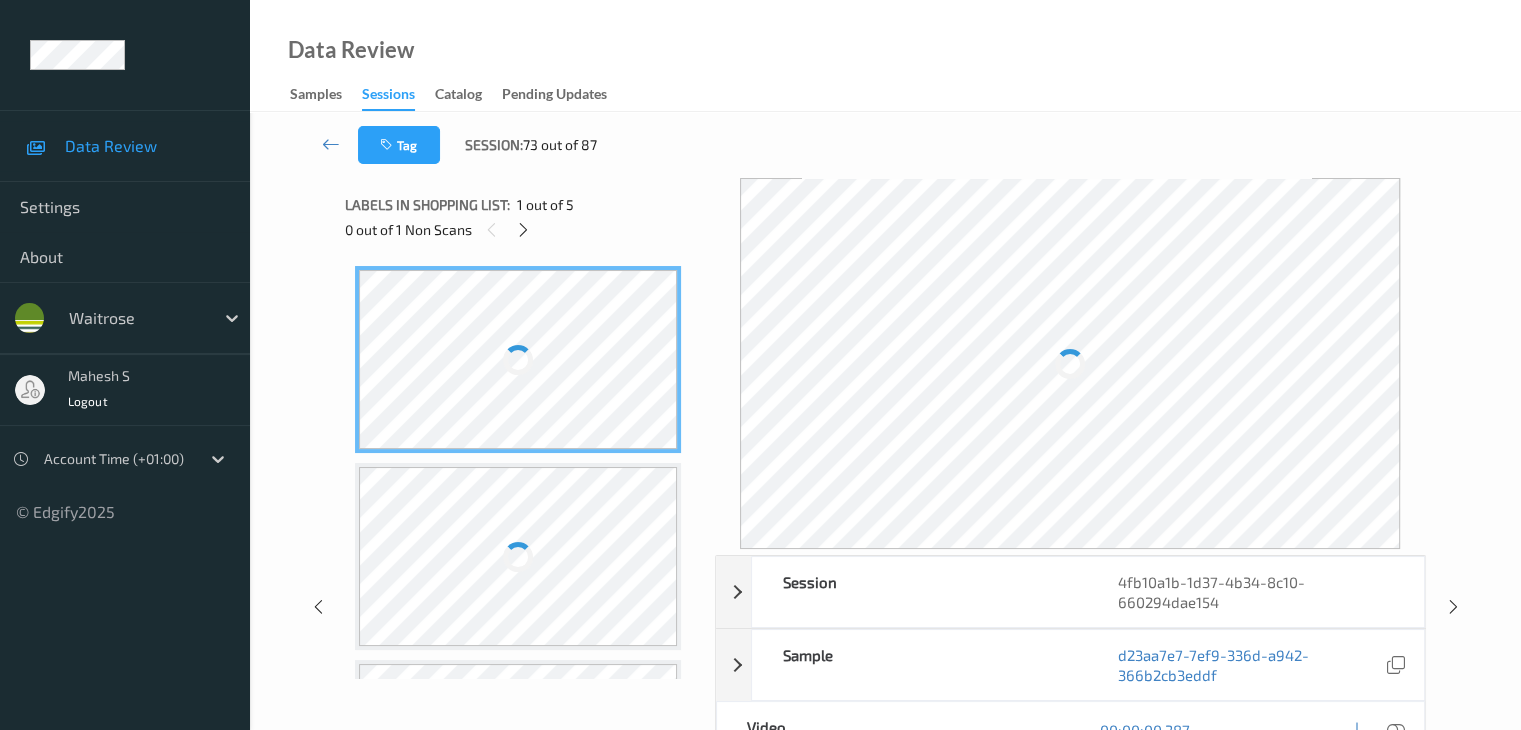 scroll, scrollTop: 572, scrollLeft: 0, axis: vertical 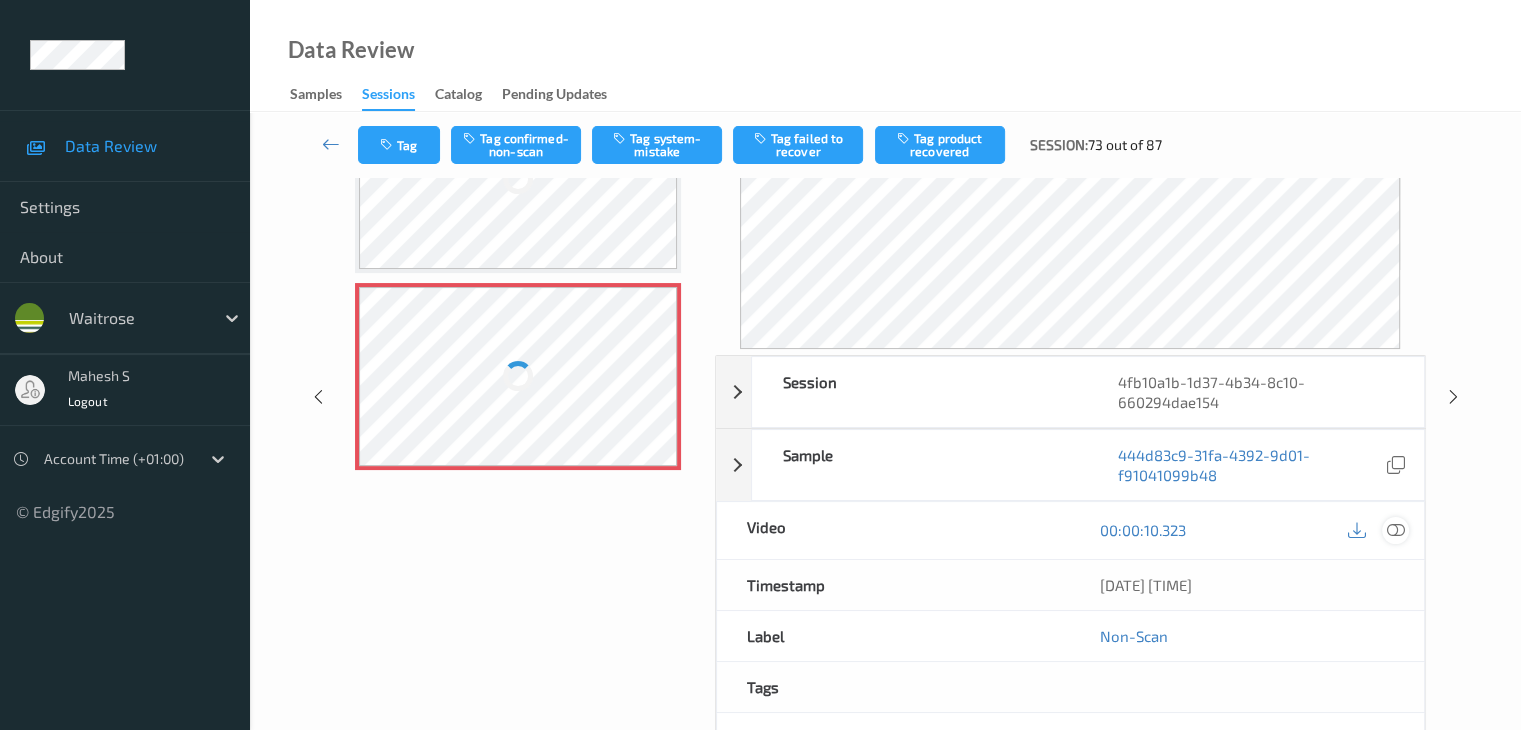 click at bounding box center (1395, 530) 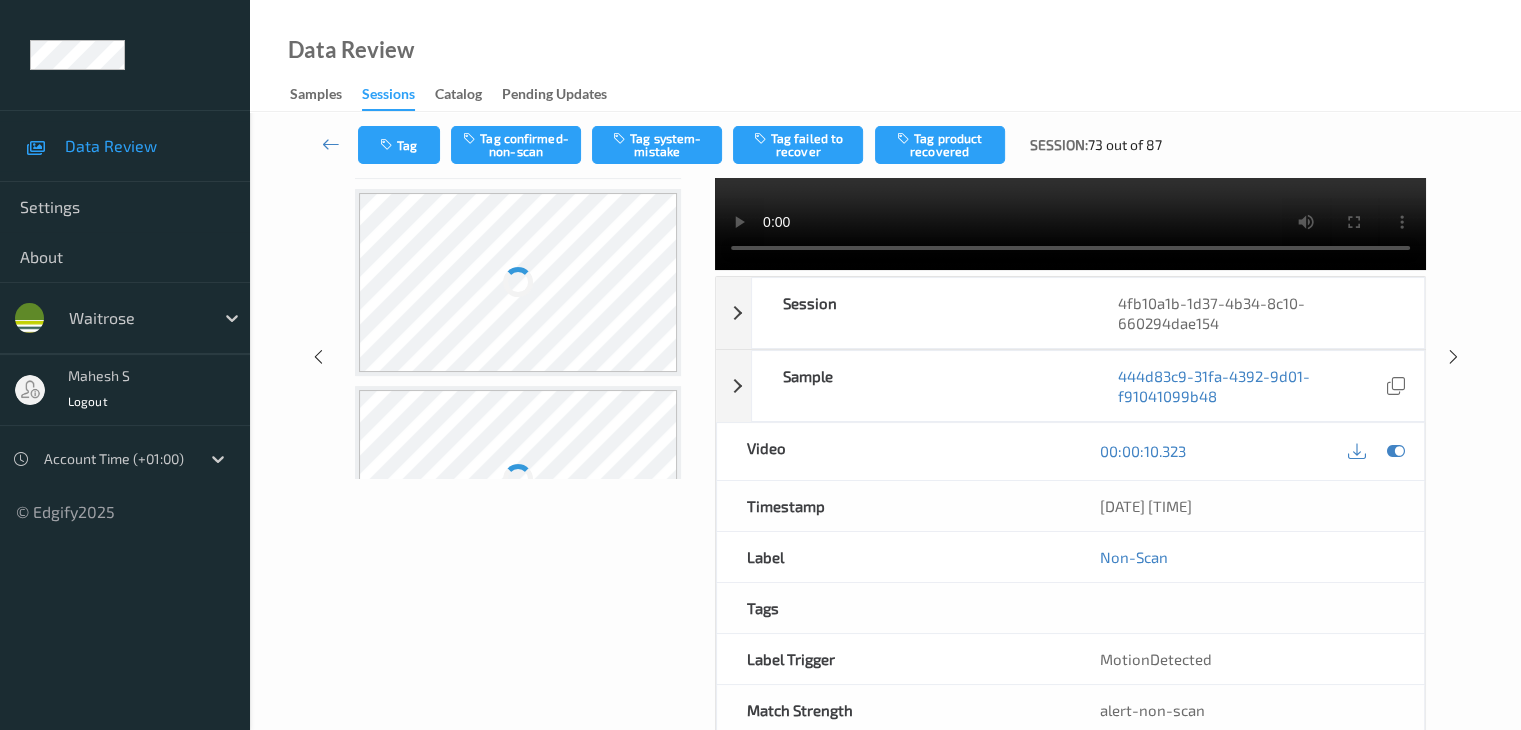 click at bounding box center [518, 282] 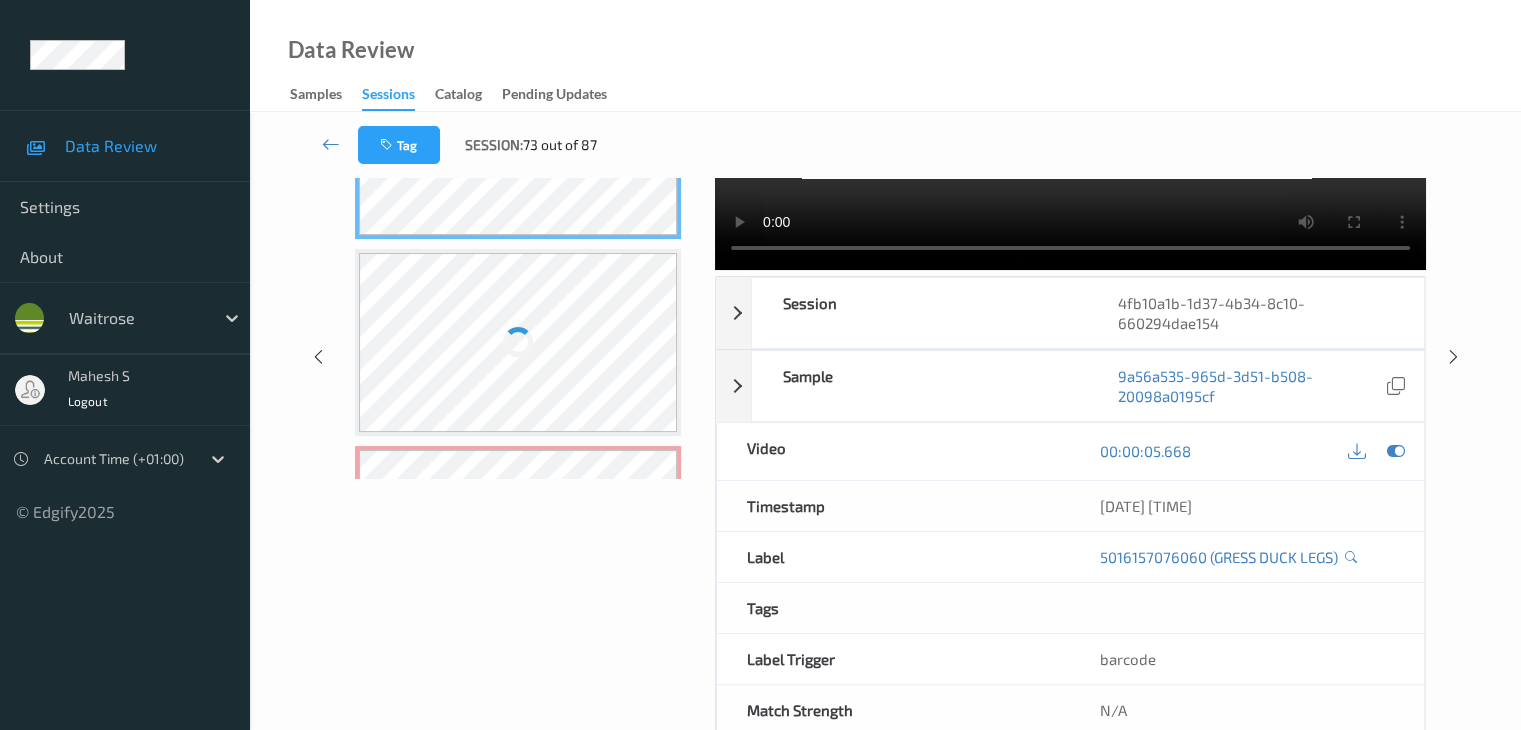 scroll, scrollTop: 571, scrollLeft: 0, axis: vertical 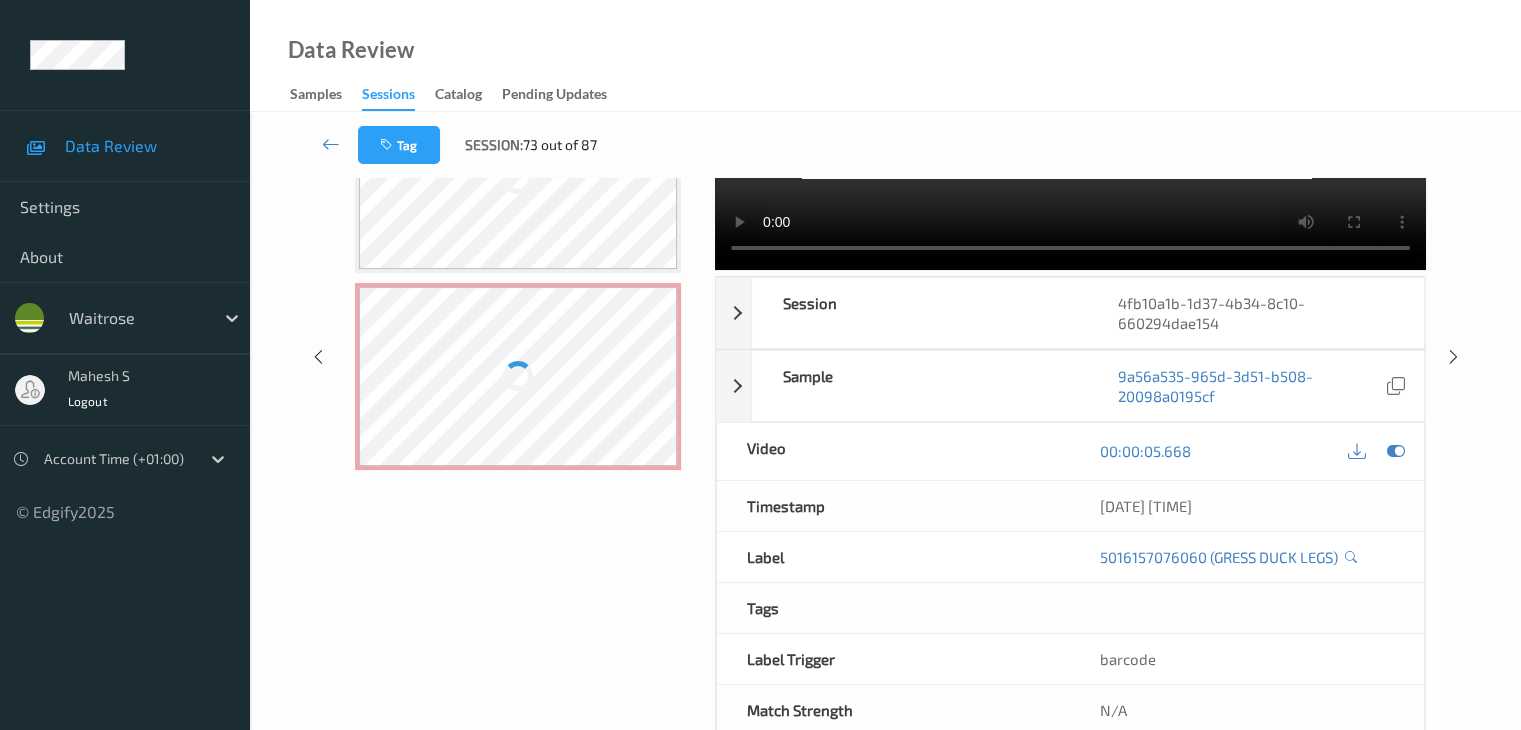 click at bounding box center [518, 376] 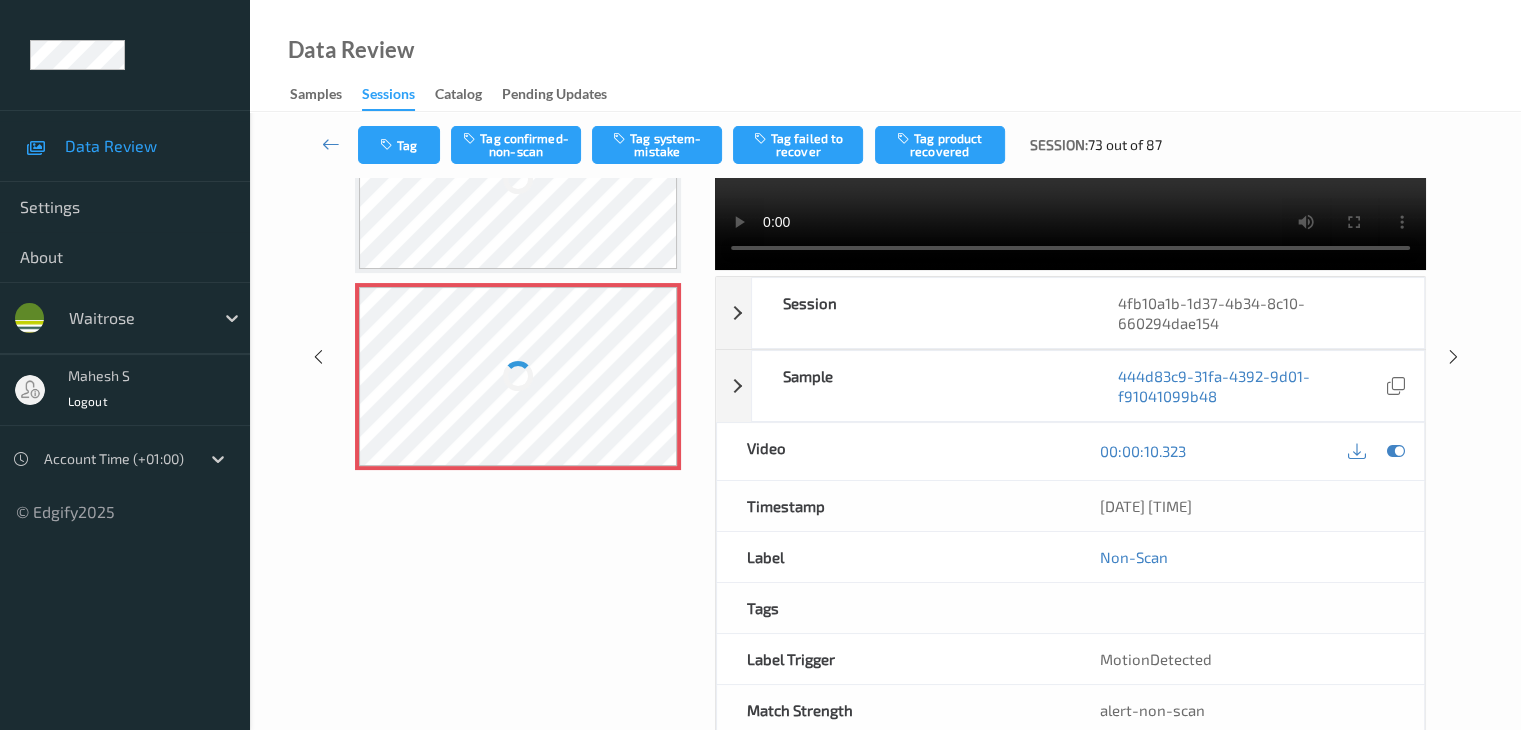 scroll, scrollTop: 371, scrollLeft: 0, axis: vertical 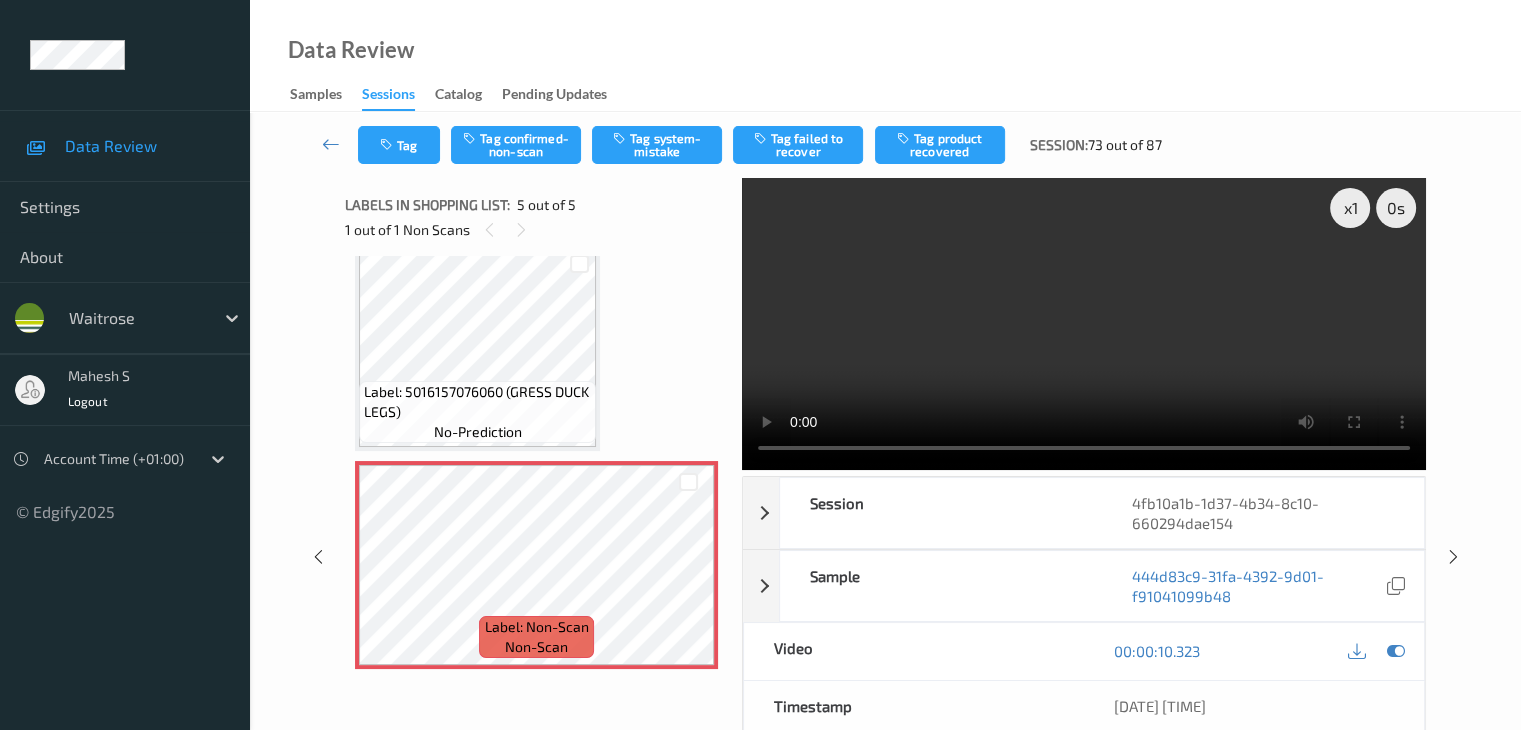 click on "Label: 5016157076060 (GRESS DUCK LEGS)" at bounding box center [477, 402] 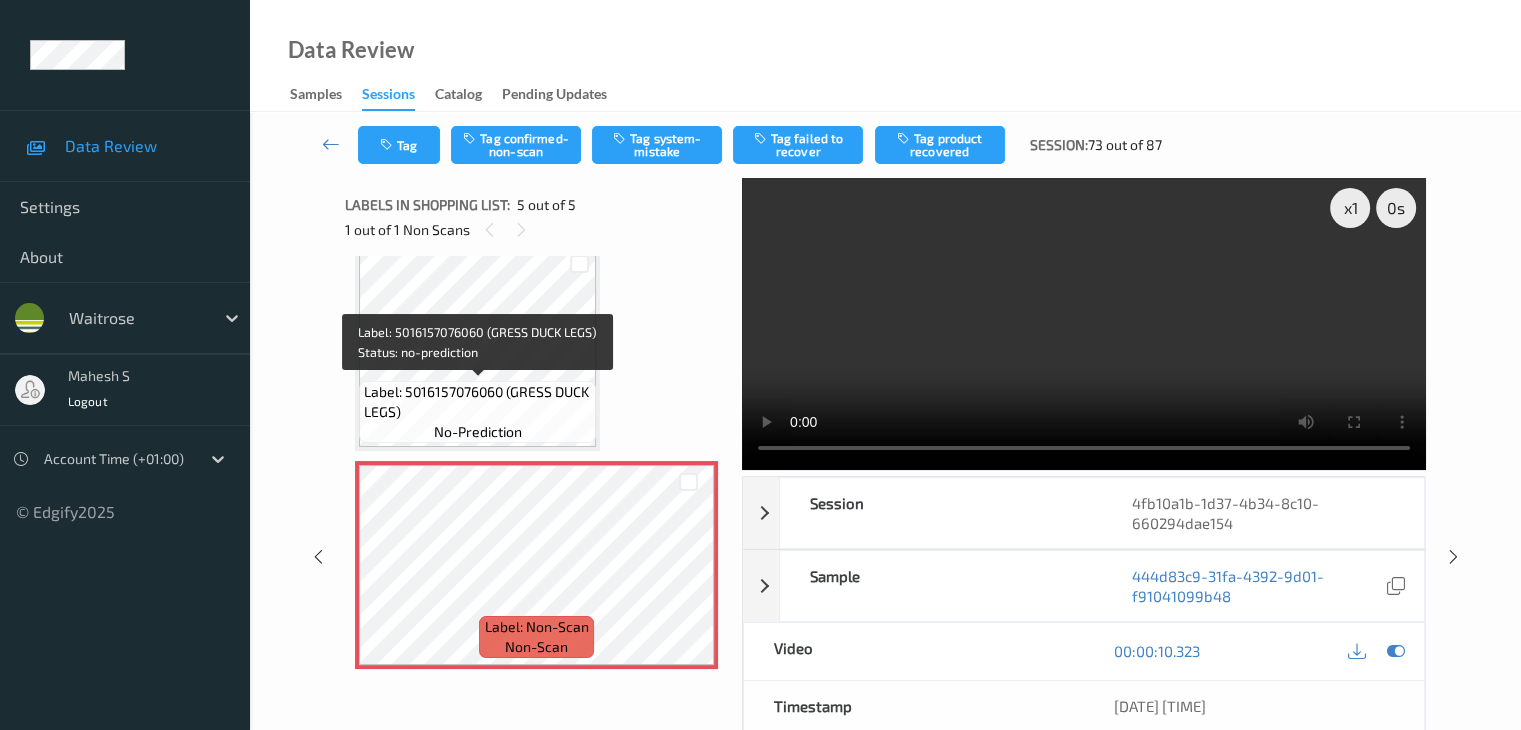 click on "Label: 5016157076060 (GRESS DUCK LEGS)" at bounding box center [477, 402] 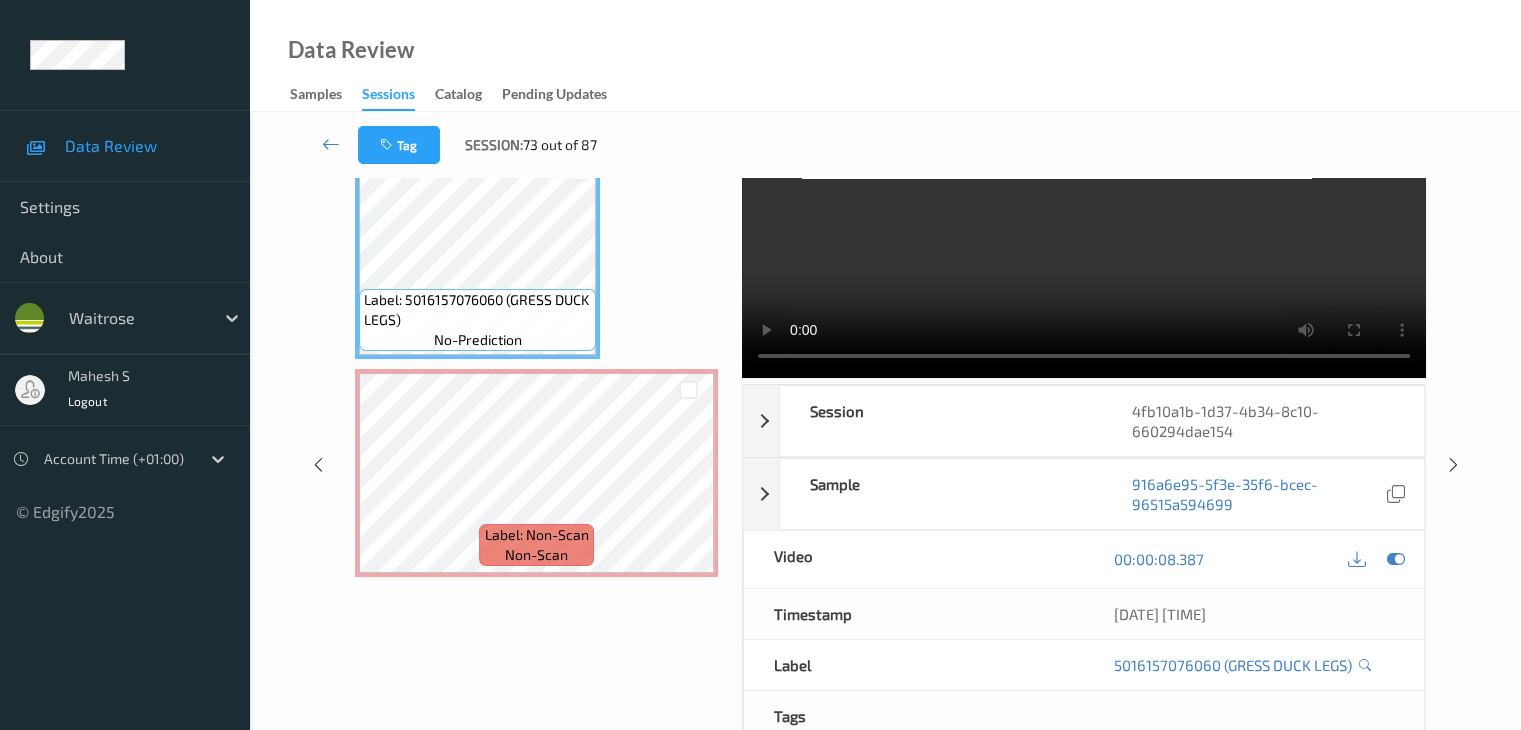 scroll, scrollTop: 200, scrollLeft: 0, axis: vertical 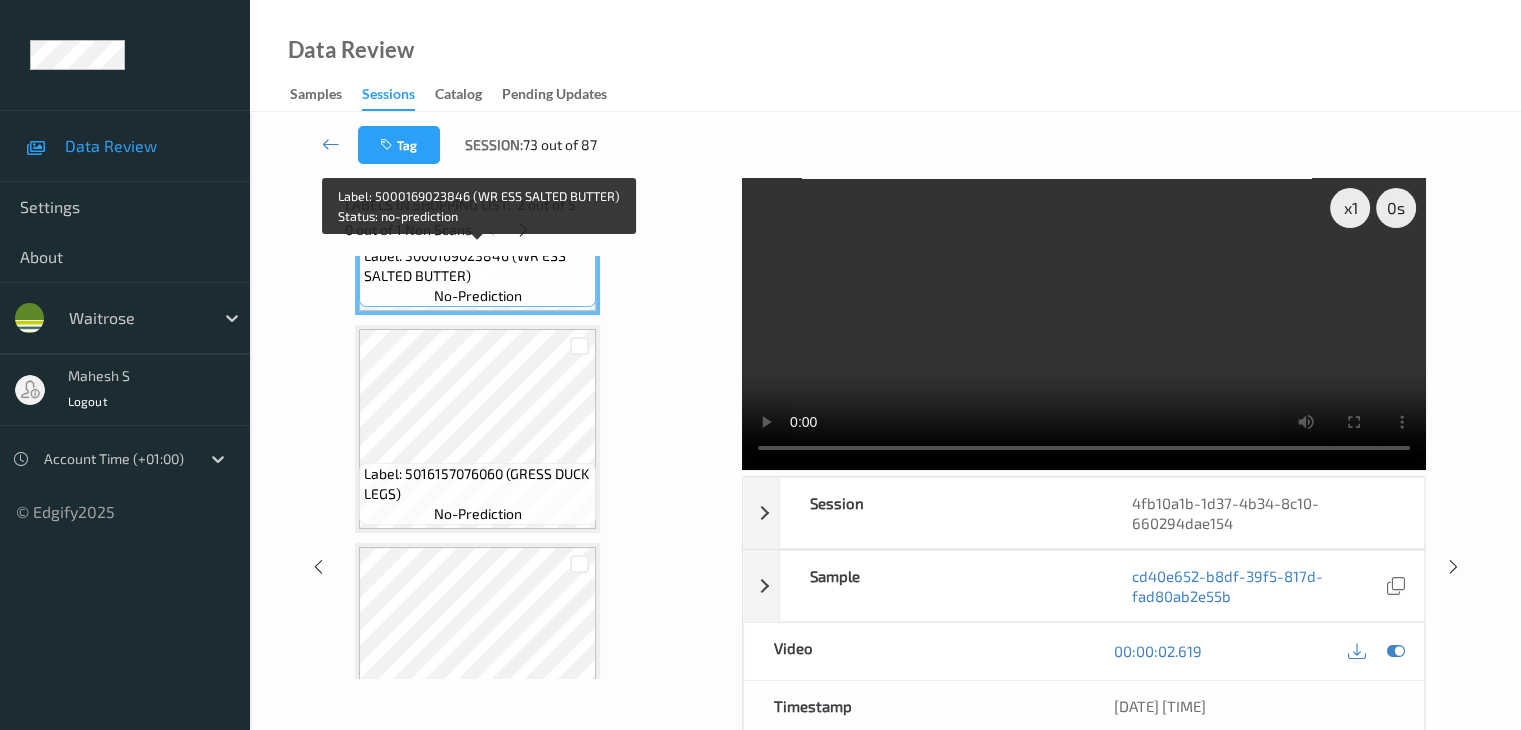 click on "Label: 5000169023846 (WR ESS SALTED BUTTER) no-prediction" at bounding box center [477, 276] 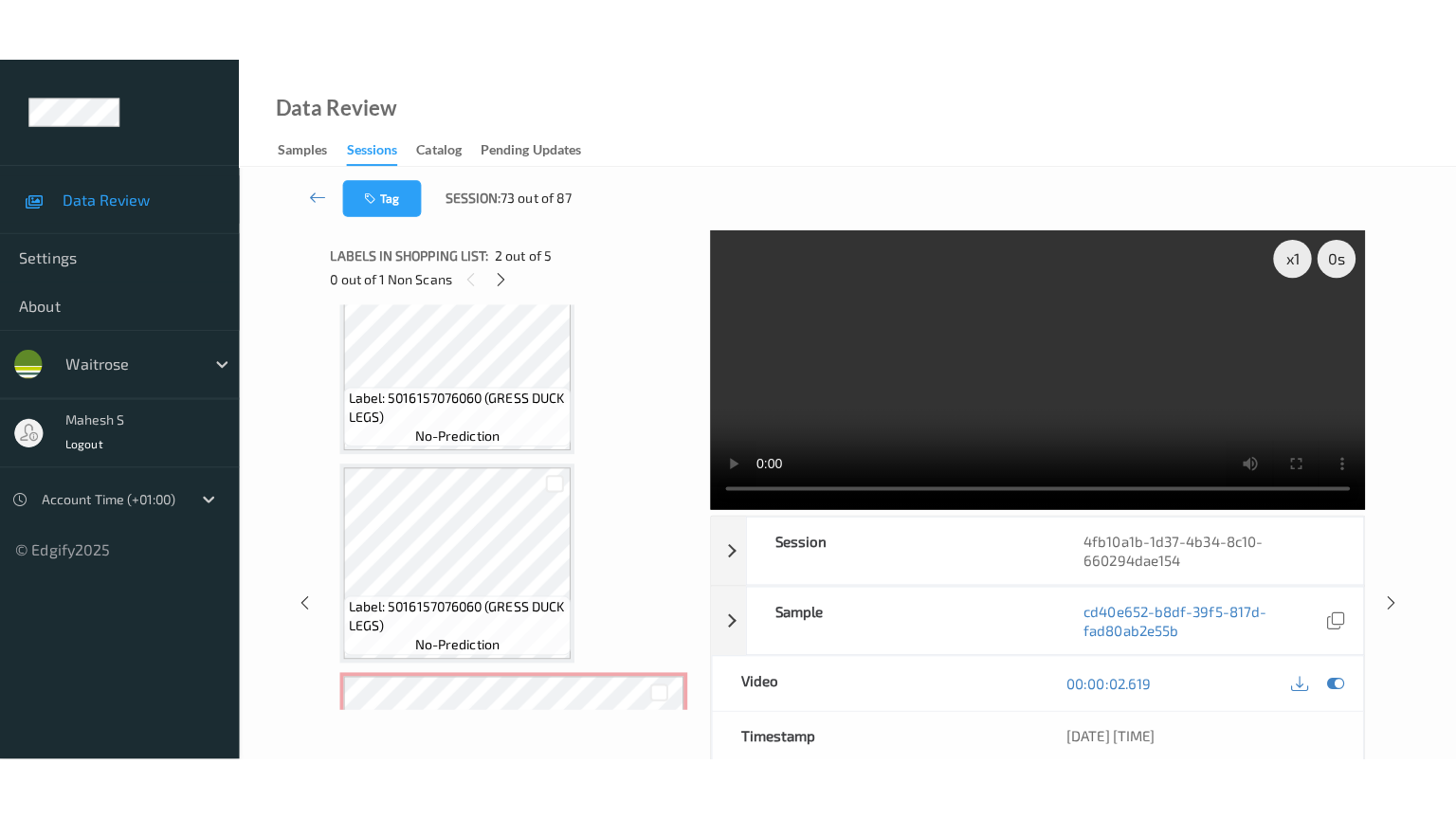 scroll, scrollTop: 642, scrollLeft: 0, axis: vertical 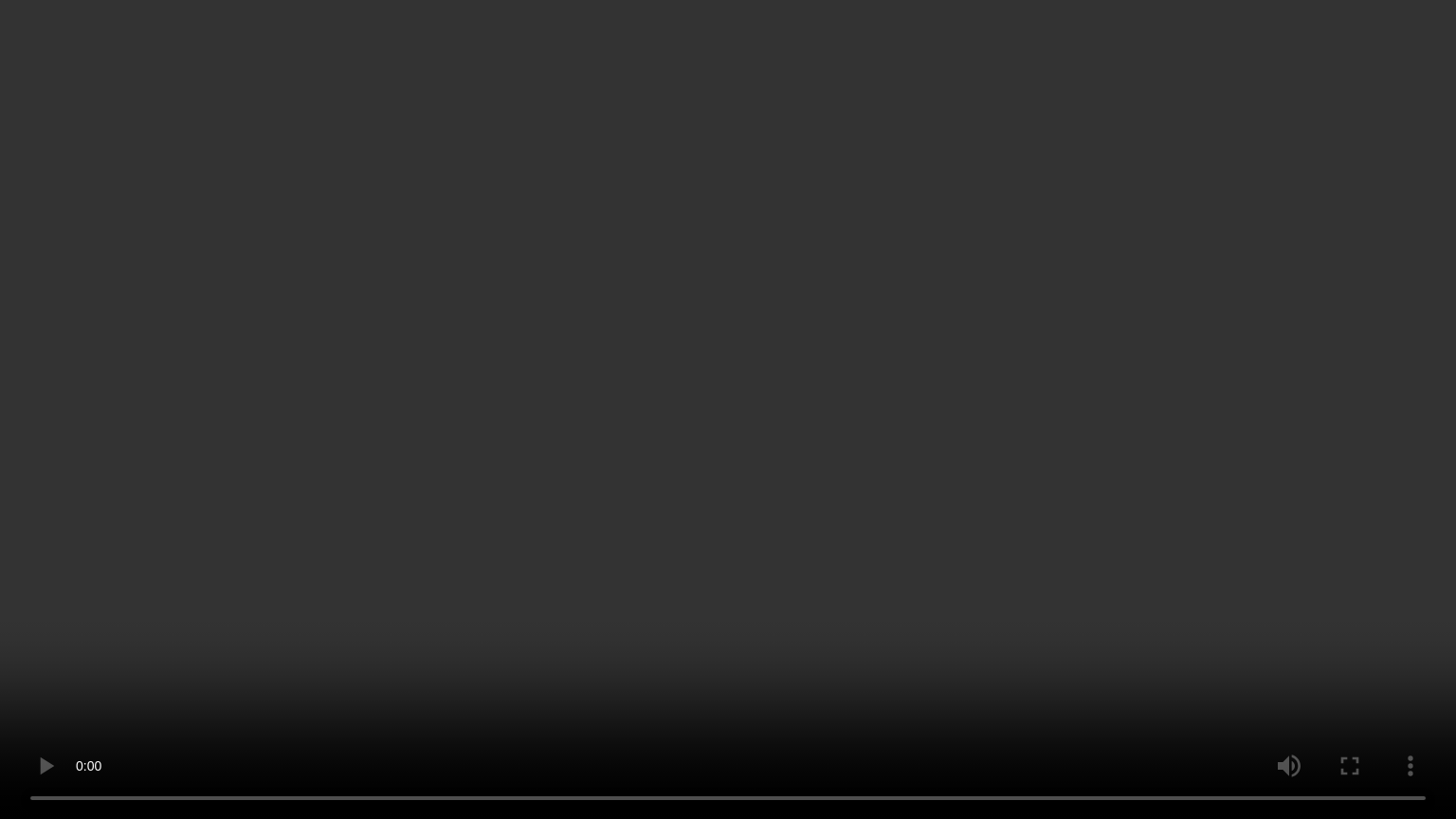 type 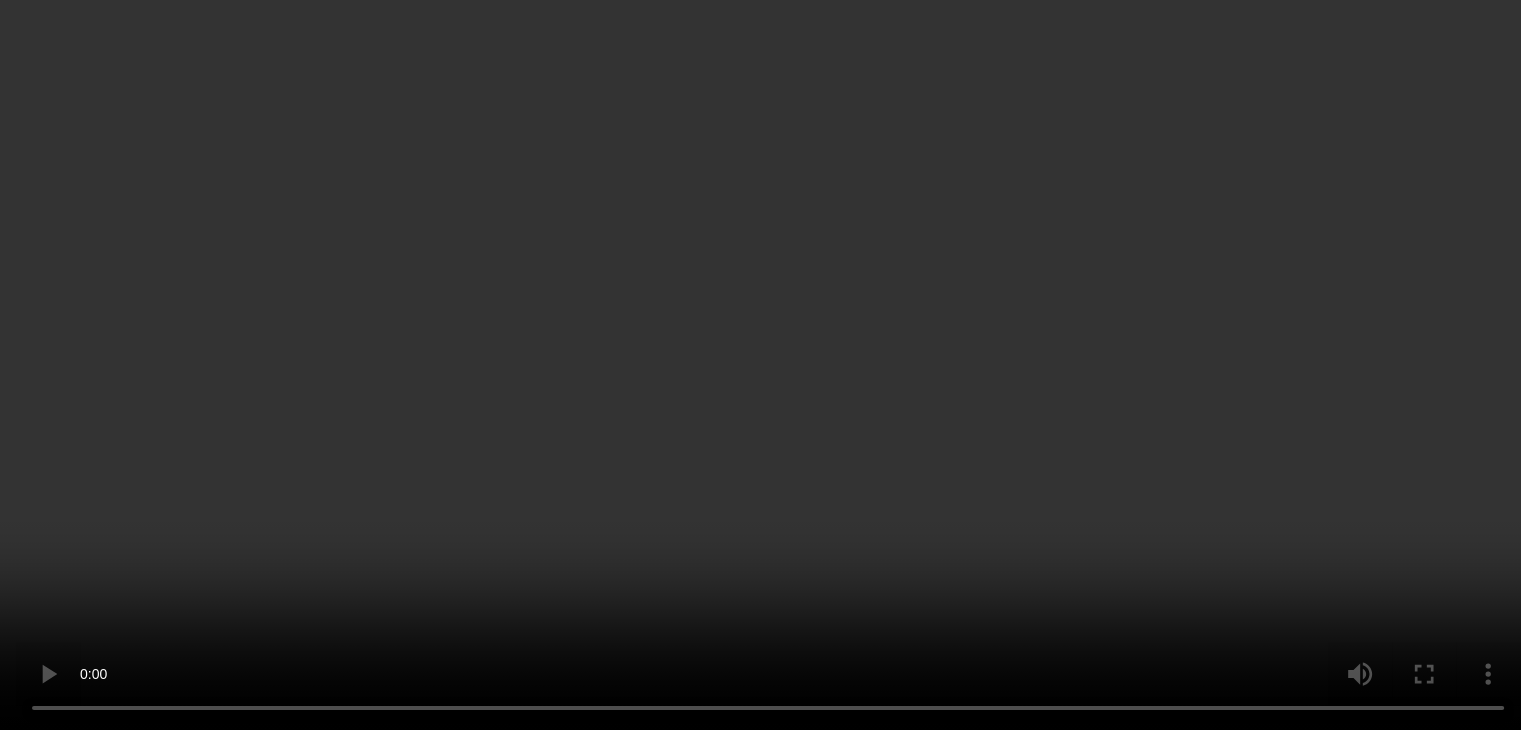 scroll, scrollTop: 677, scrollLeft: 0, axis: vertical 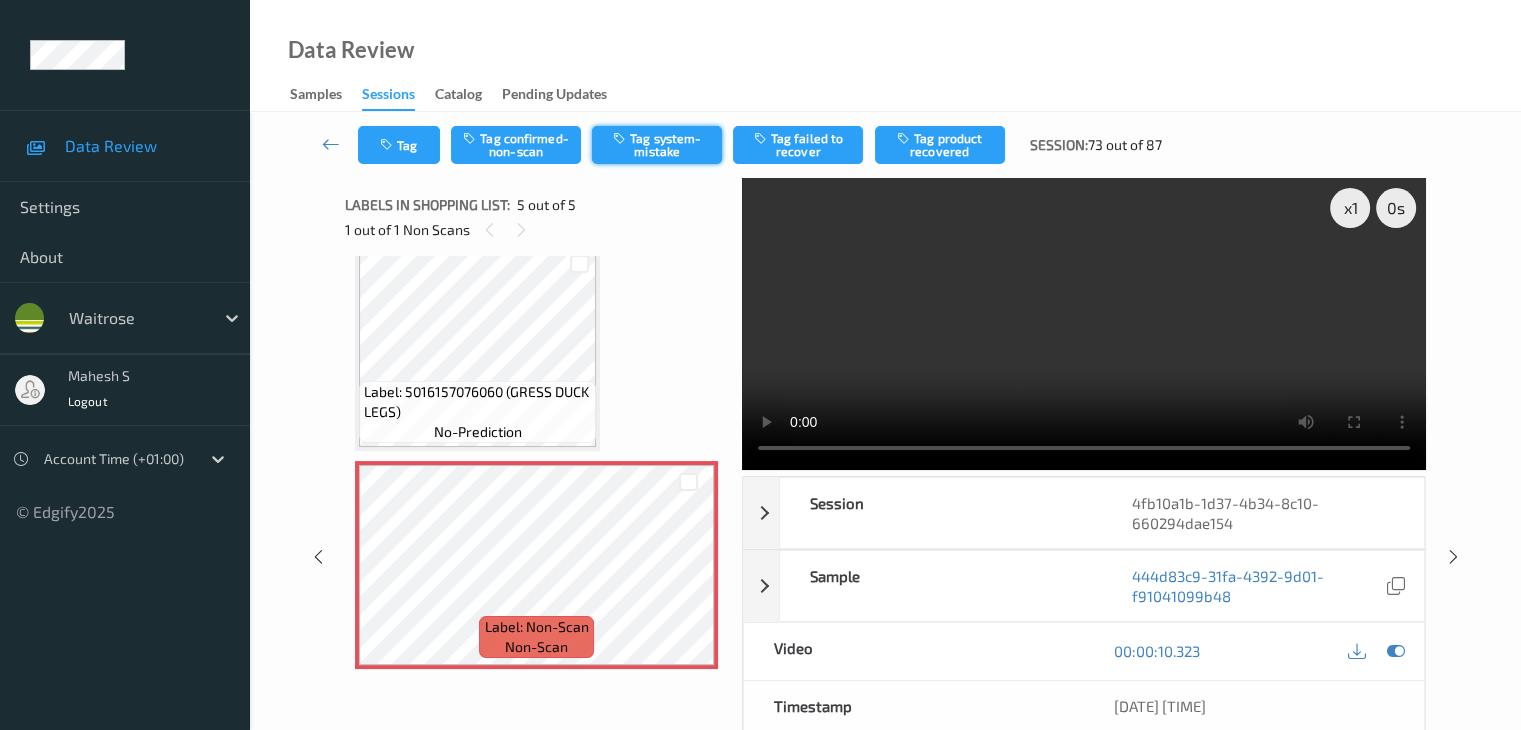 click on "Tag   system-mistake" at bounding box center (657, 145) 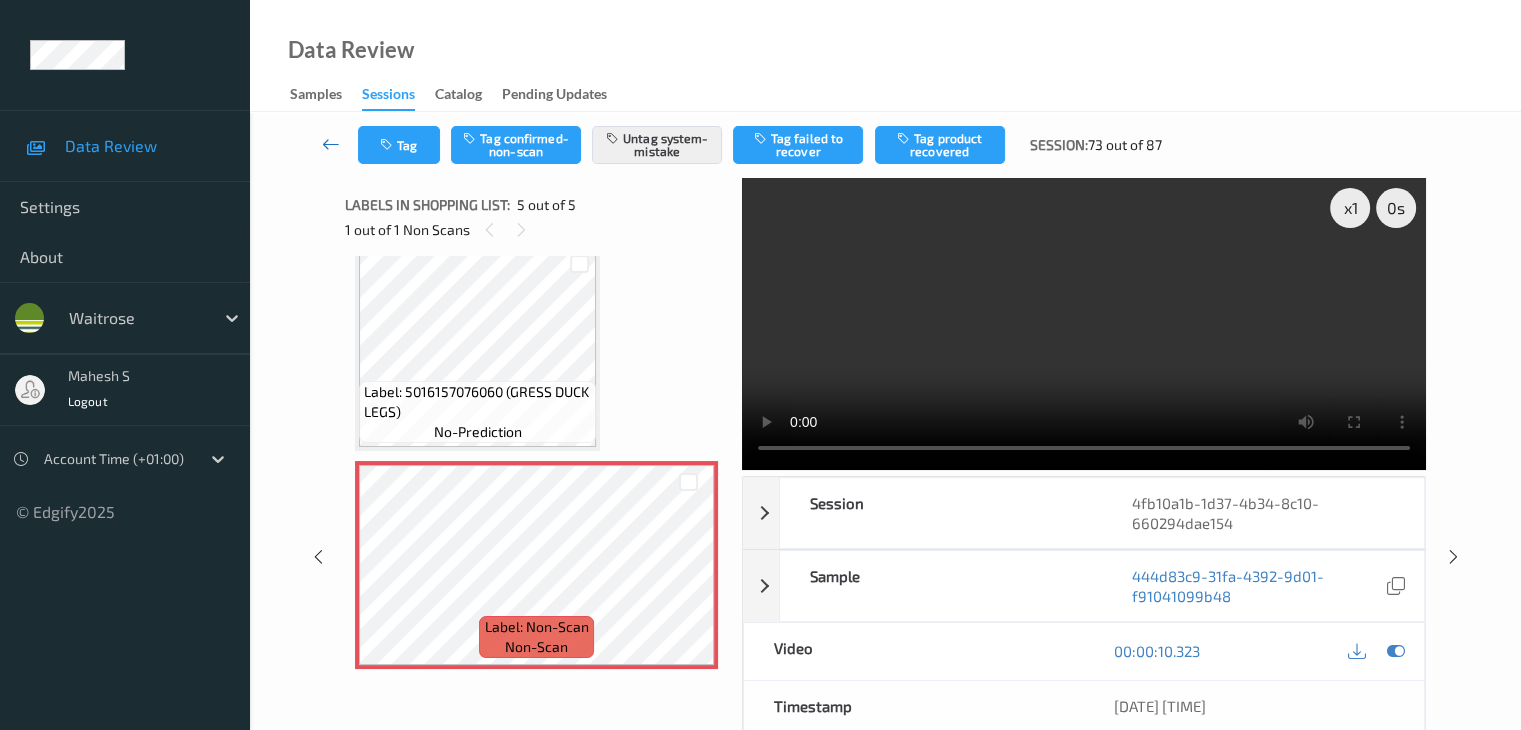 click at bounding box center [331, 144] 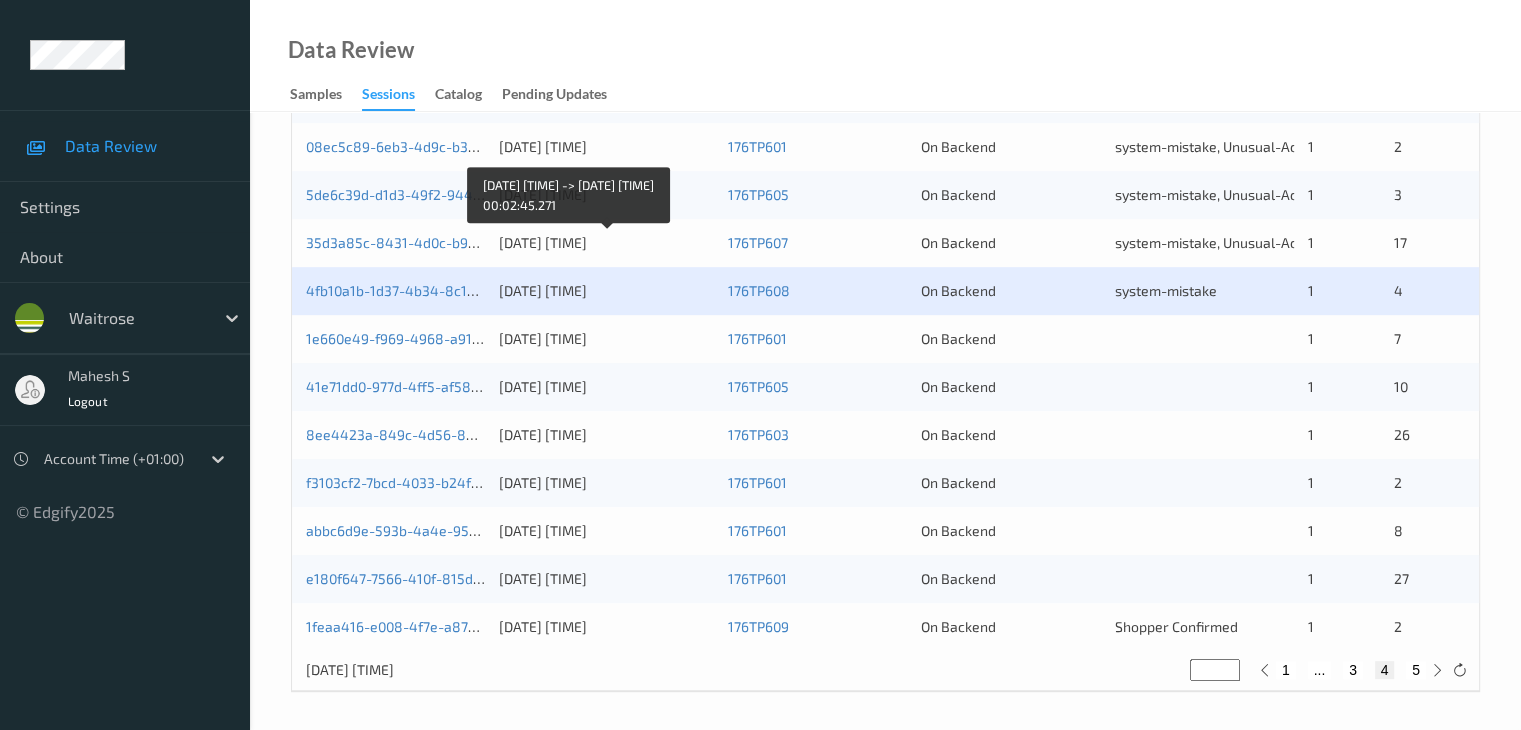 scroll, scrollTop: 932, scrollLeft: 0, axis: vertical 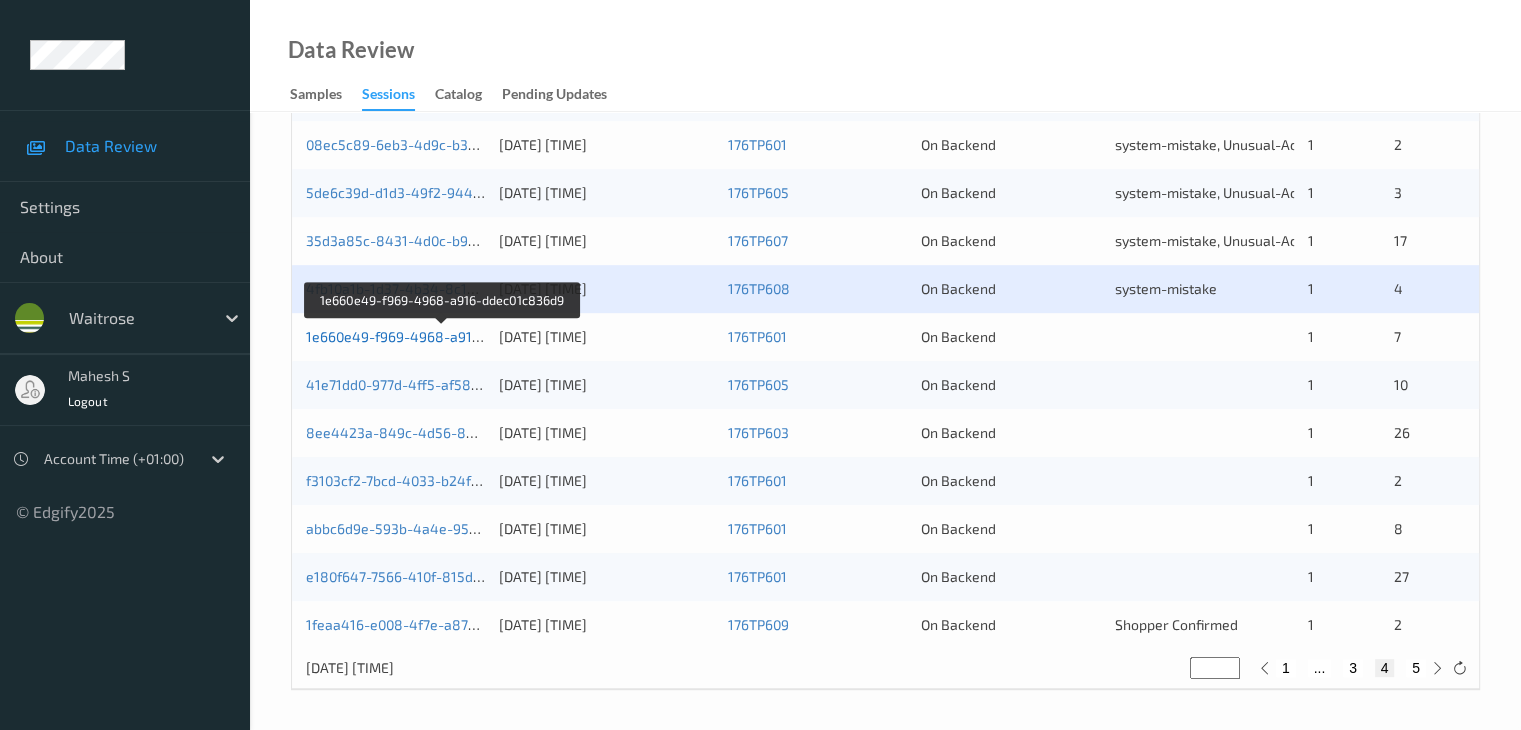 click on "1e660e49-f969-4968-a916-ddec01c836d9" at bounding box center [442, 336] 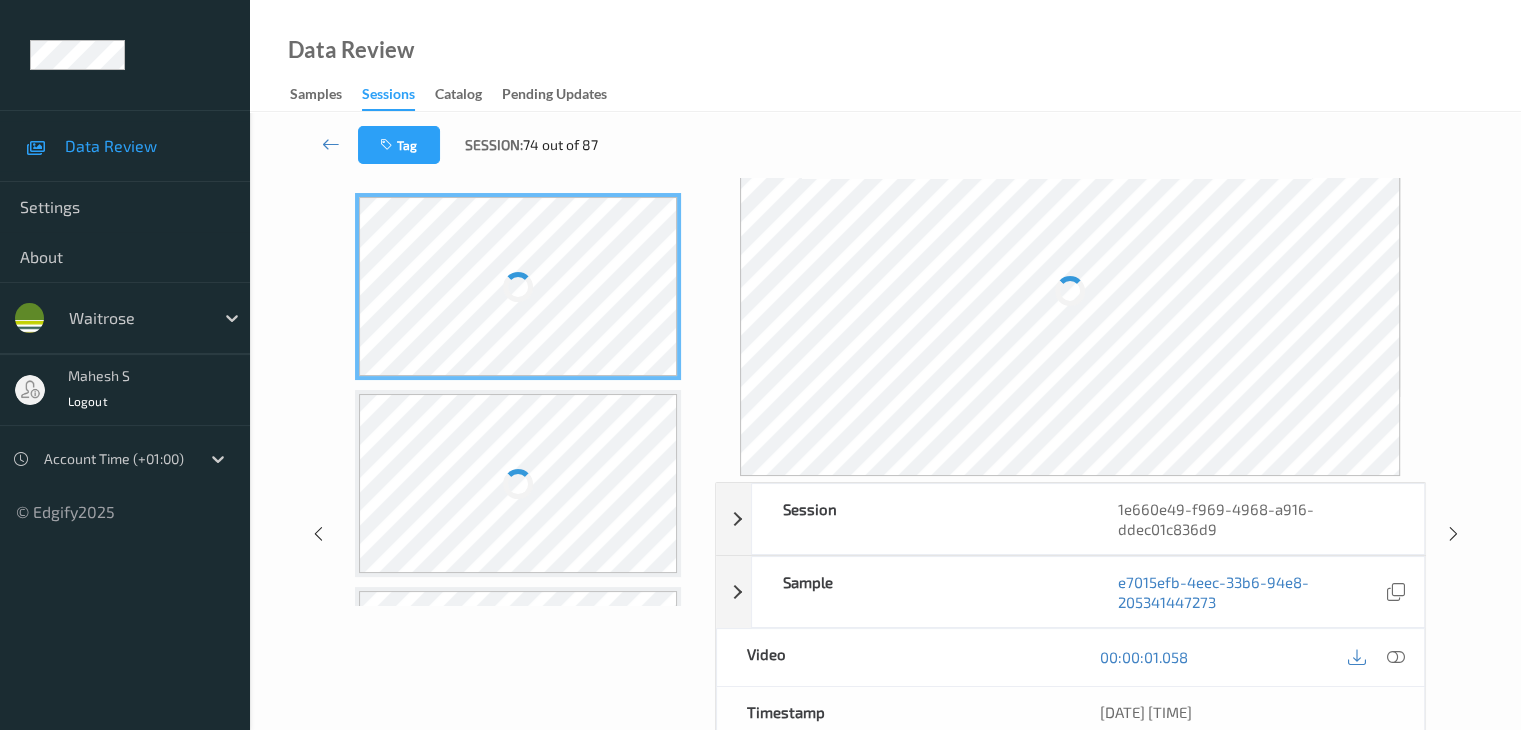 scroll, scrollTop: 0, scrollLeft: 0, axis: both 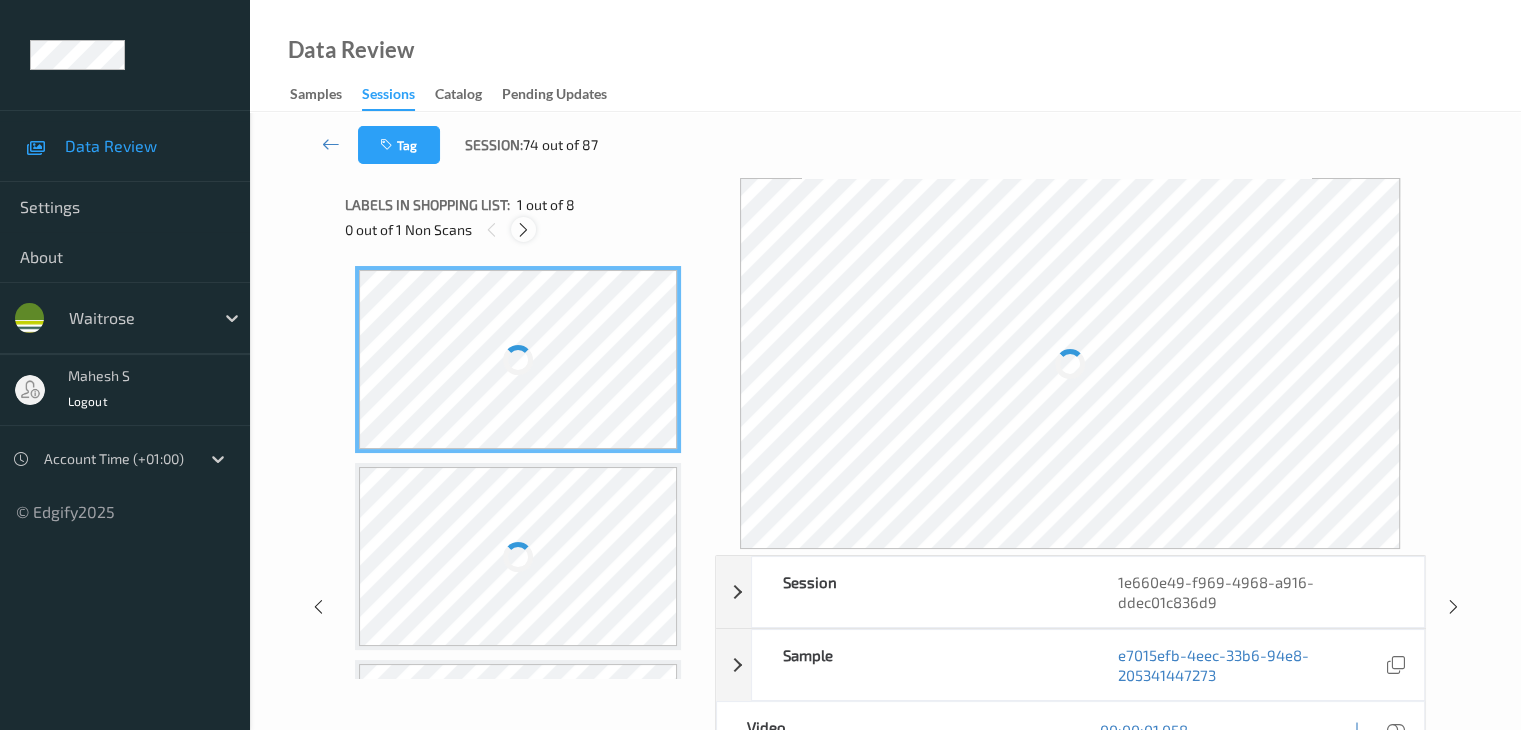 click at bounding box center [523, 230] 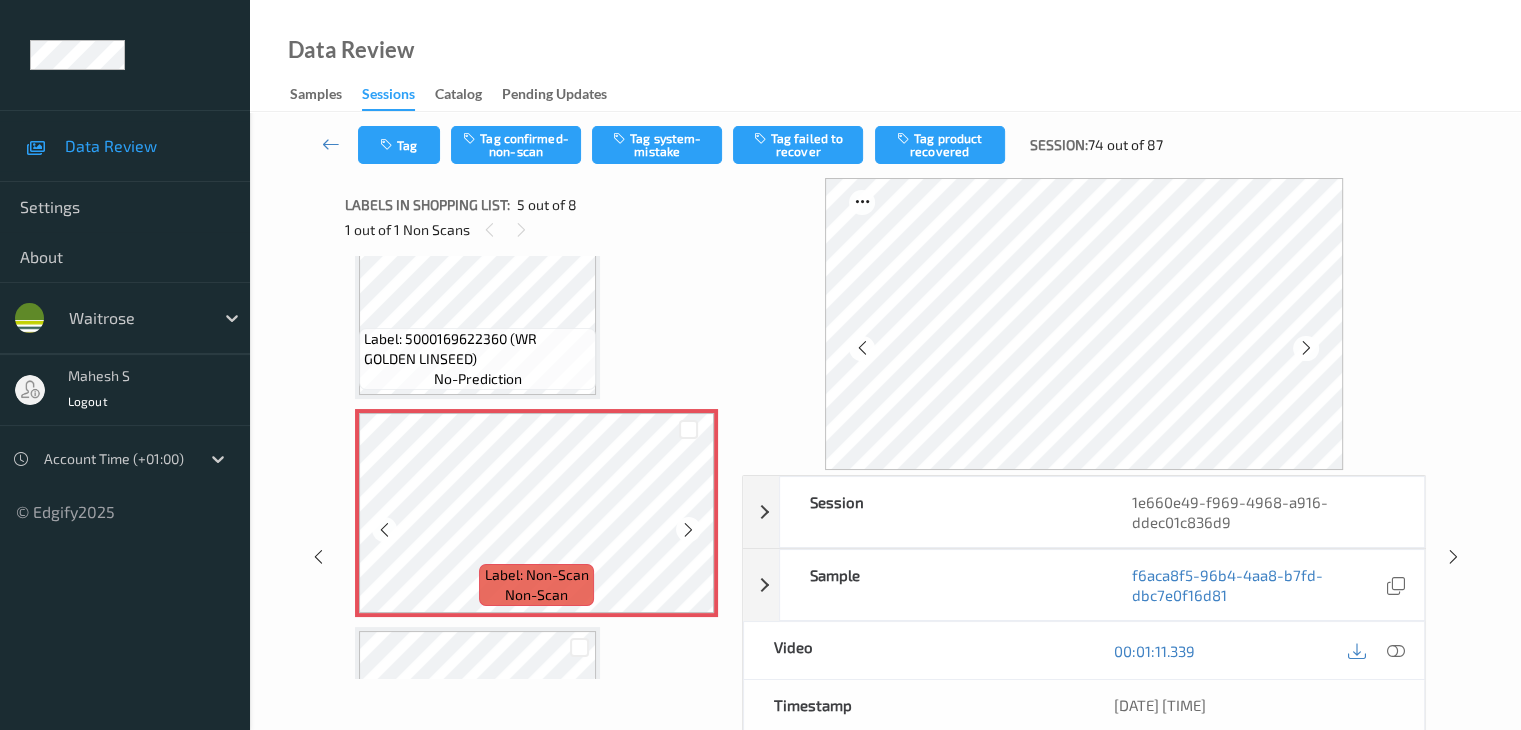 scroll, scrollTop: 764, scrollLeft: 0, axis: vertical 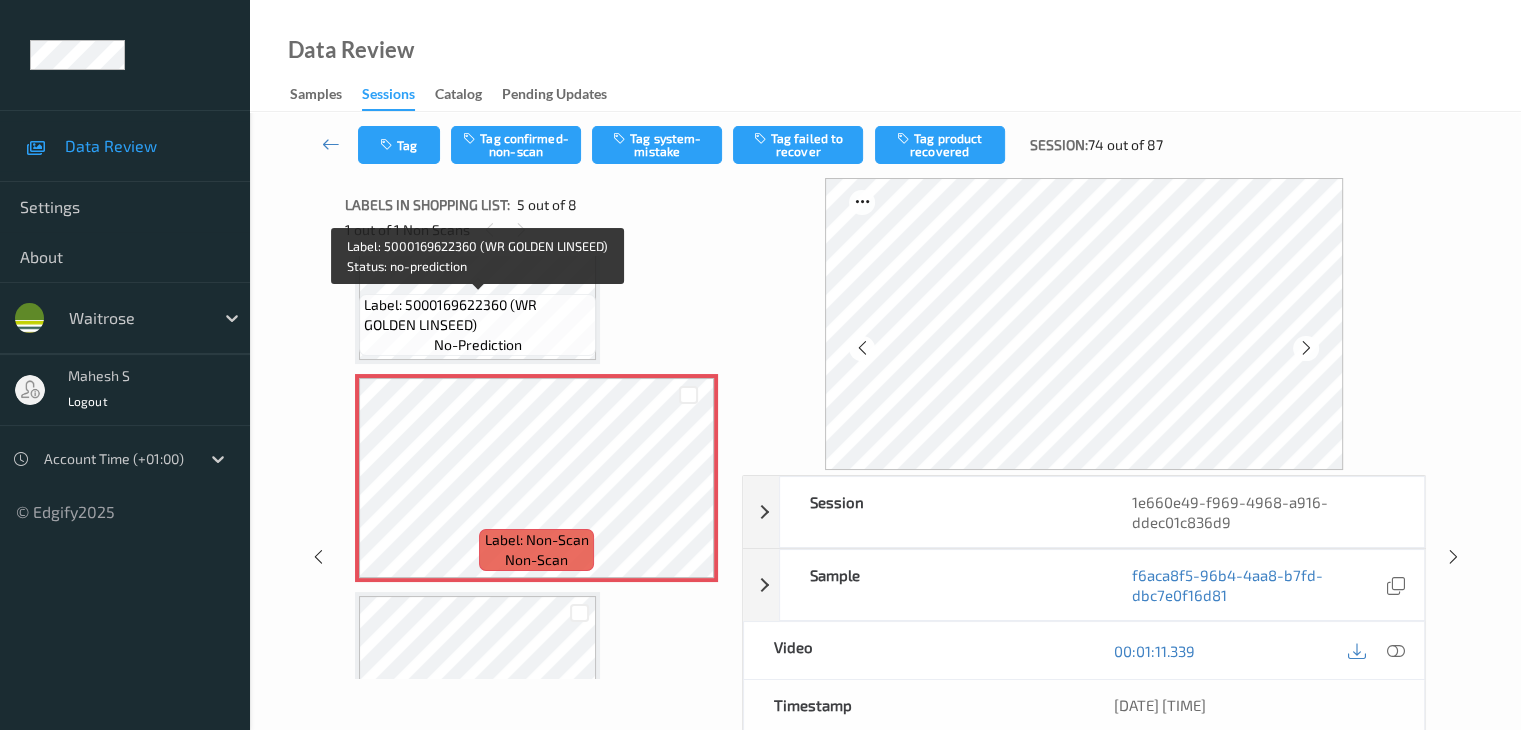 click on "Label: 5000169622360 (WR GOLDEN LINSEED)" at bounding box center [477, 315] 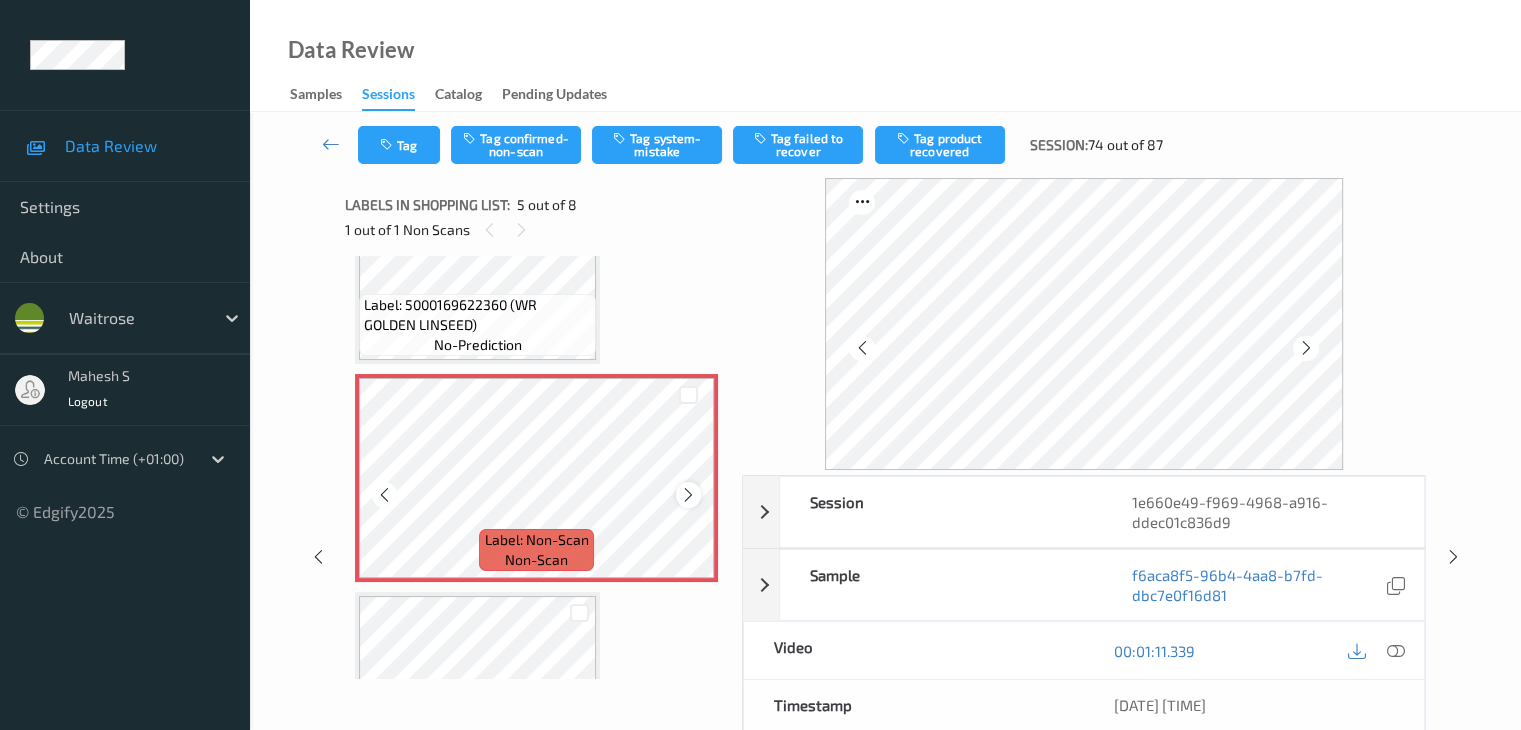 click at bounding box center (688, 495) 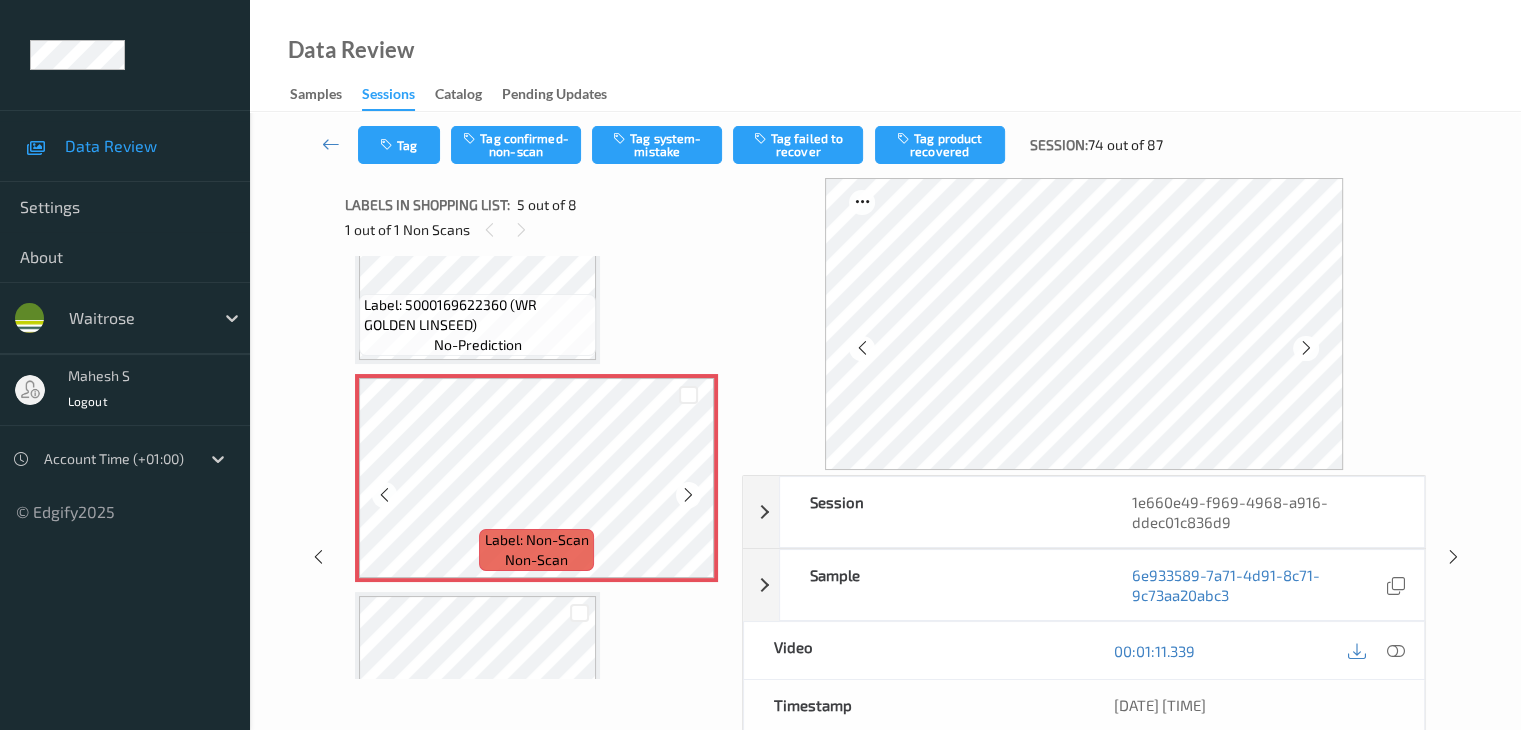 click at bounding box center (688, 495) 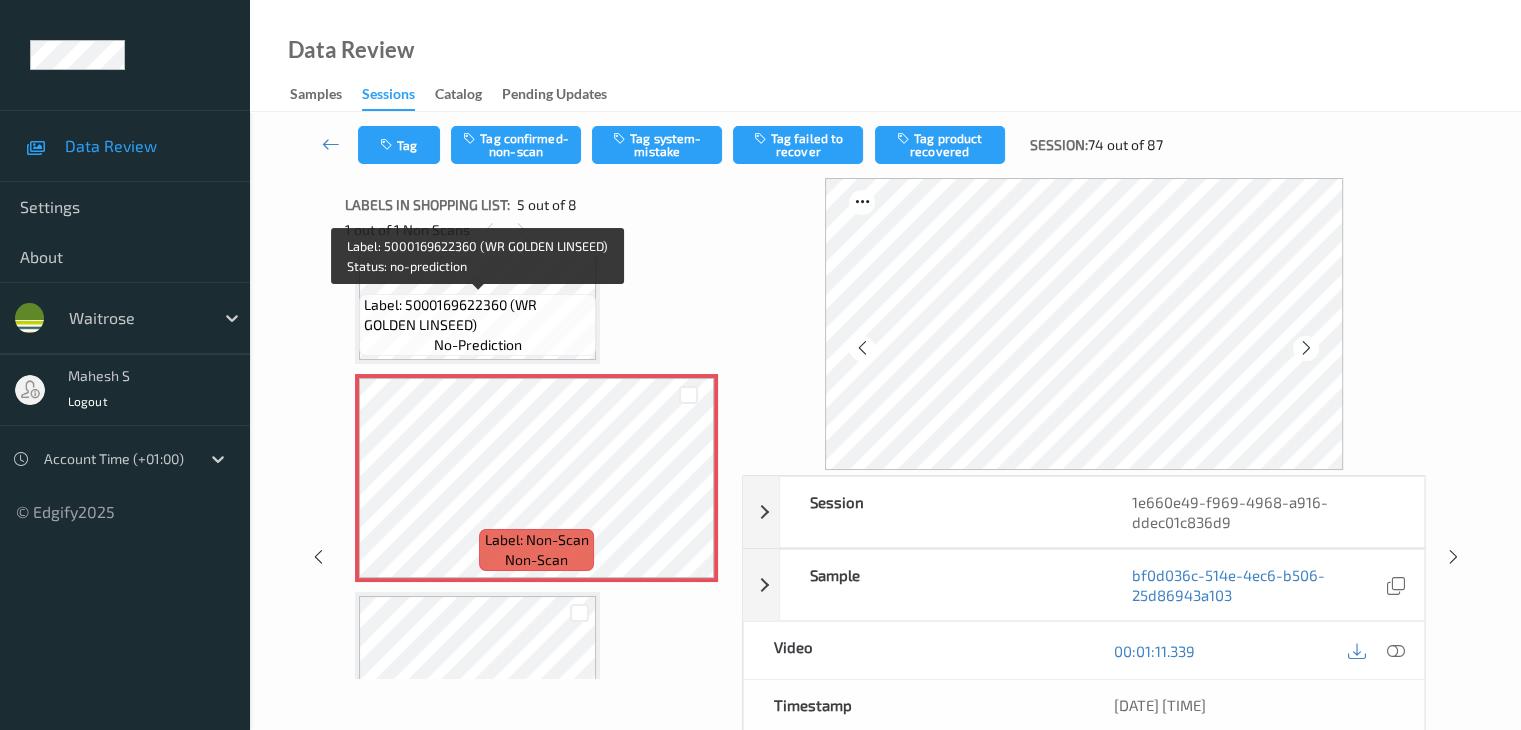click on "Label: 5000169622360 (WR GOLDEN LINSEED)" at bounding box center (477, 315) 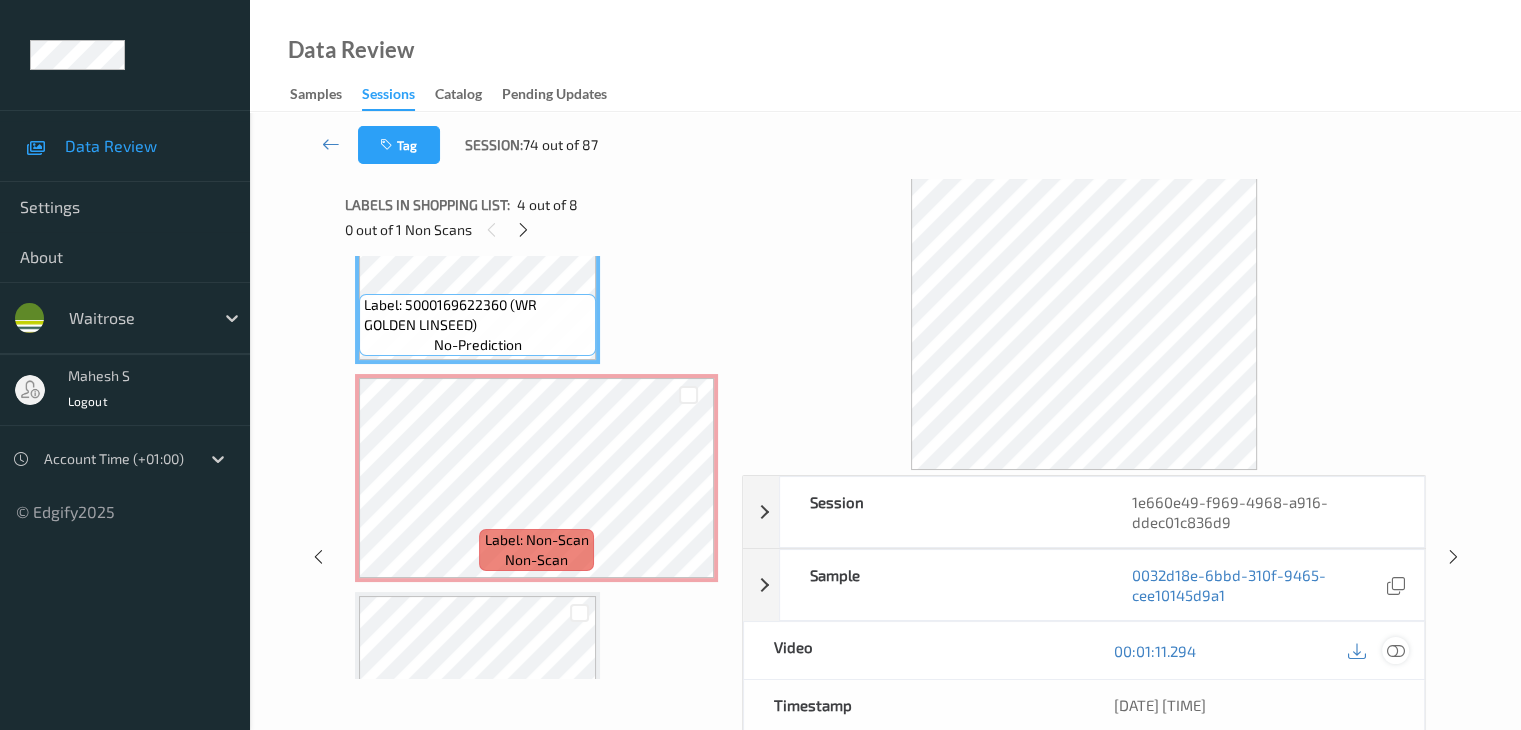 click at bounding box center [1395, 651] 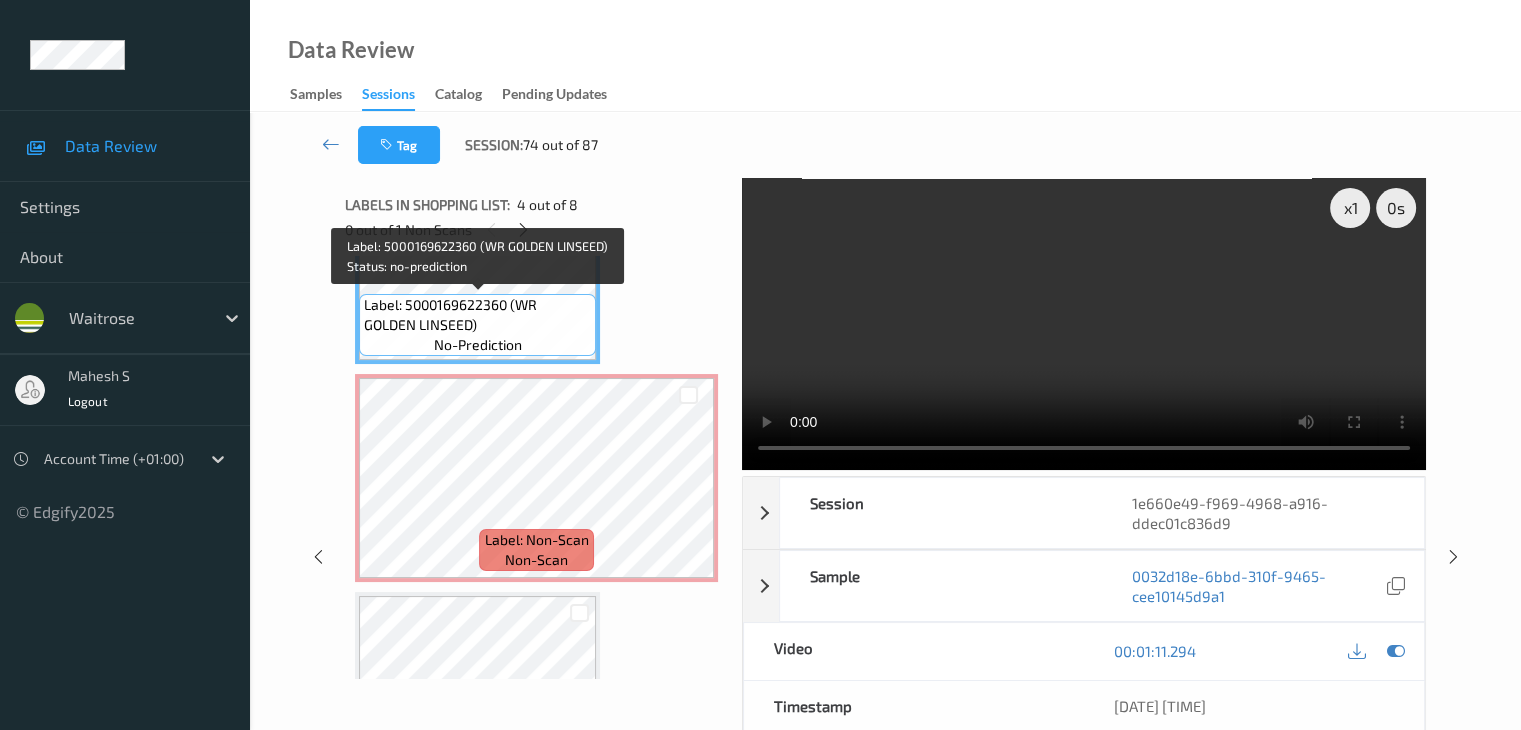 click on "Label: 5000169622360 (WR GOLDEN LINSEED)" at bounding box center [477, 315] 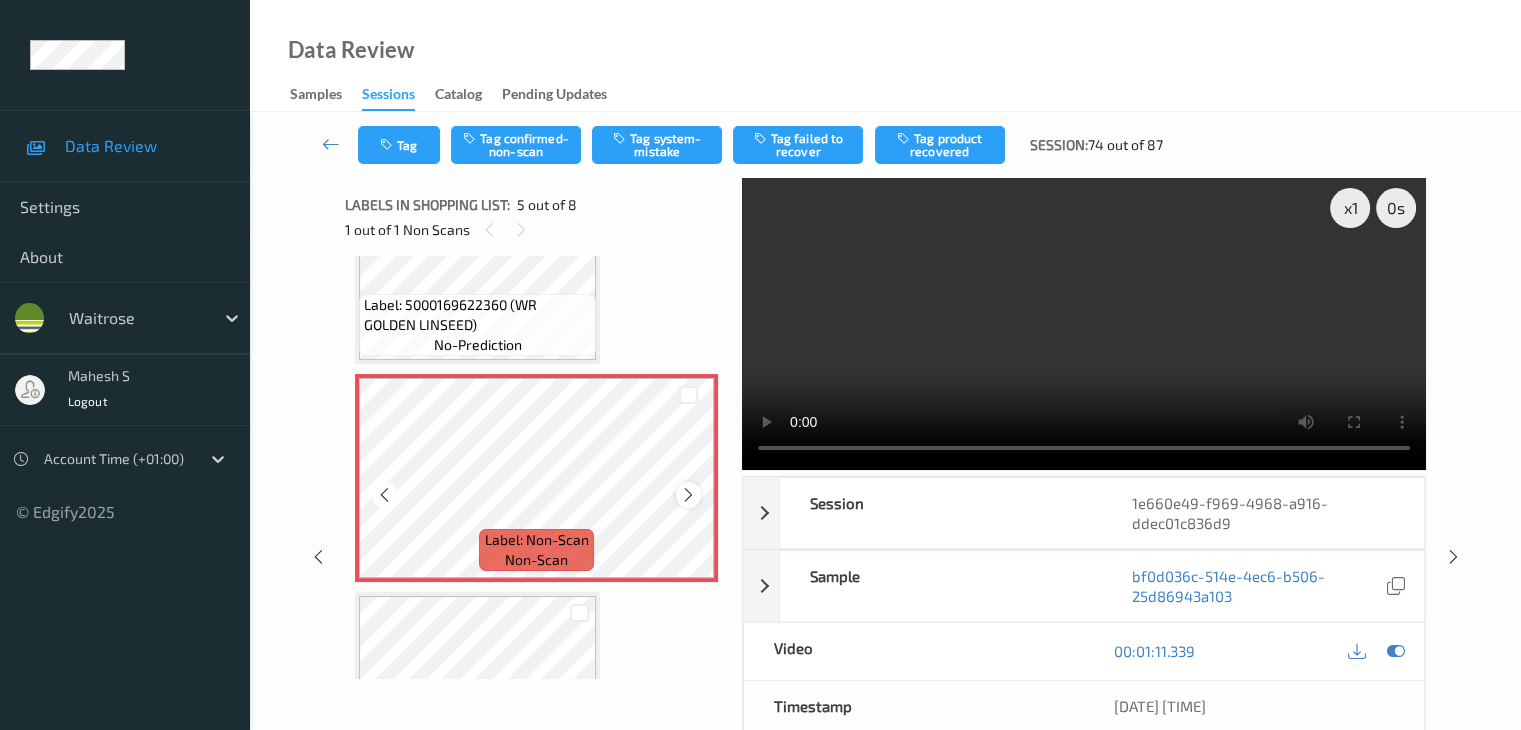 click at bounding box center (688, 495) 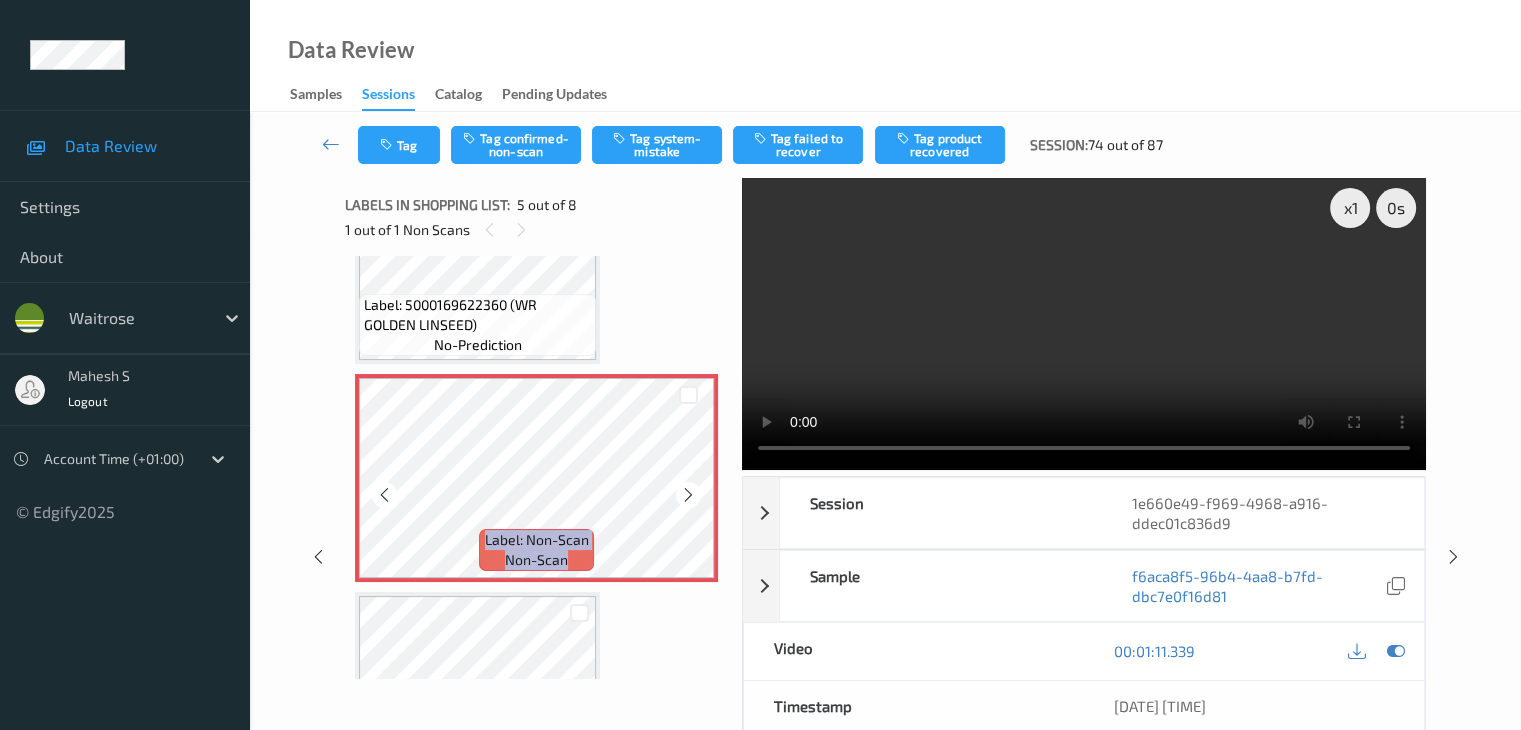 click at bounding box center [688, 495] 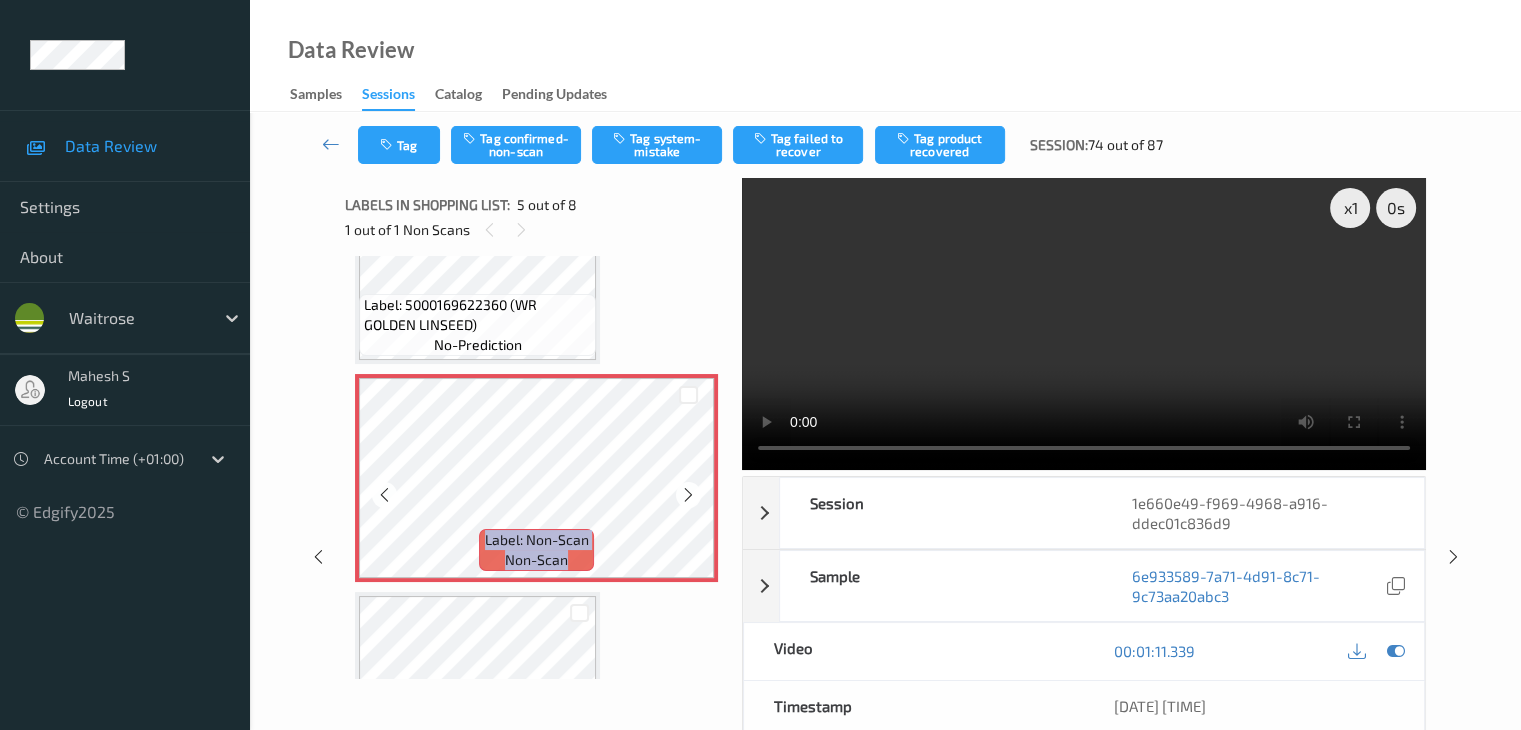 click at bounding box center (688, 495) 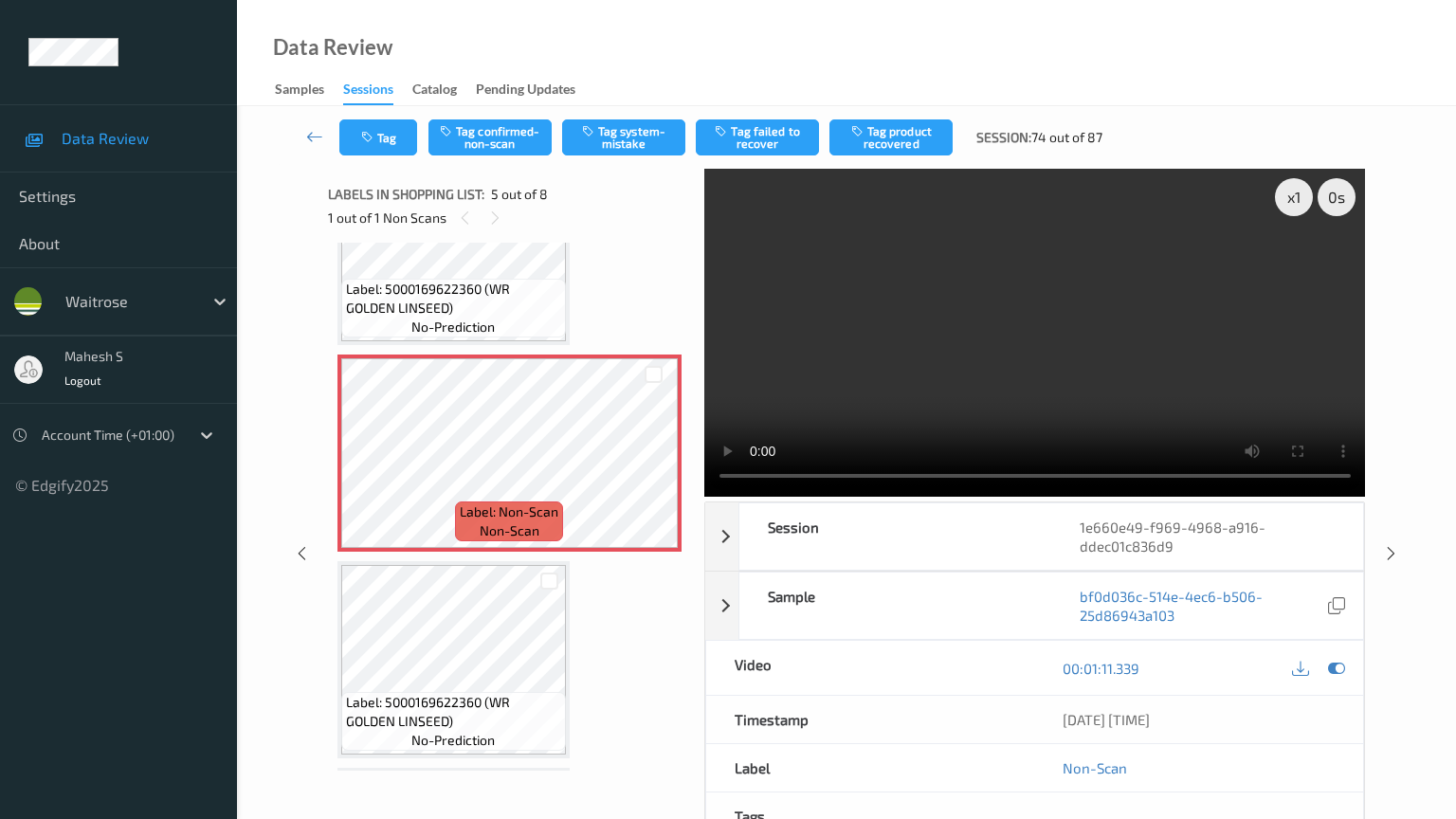 type 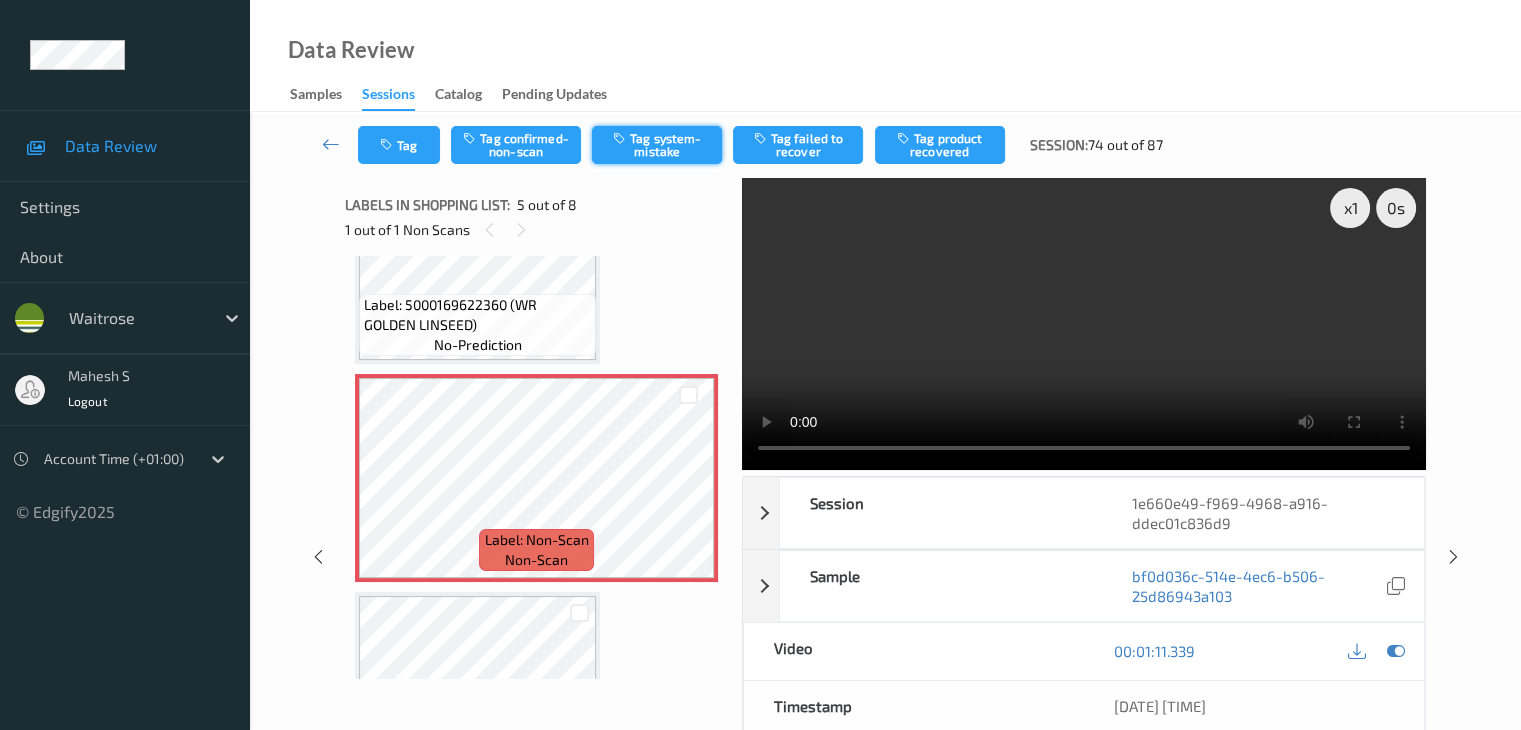 click on "Tag   system-mistake" at bounding box center (657, 145) 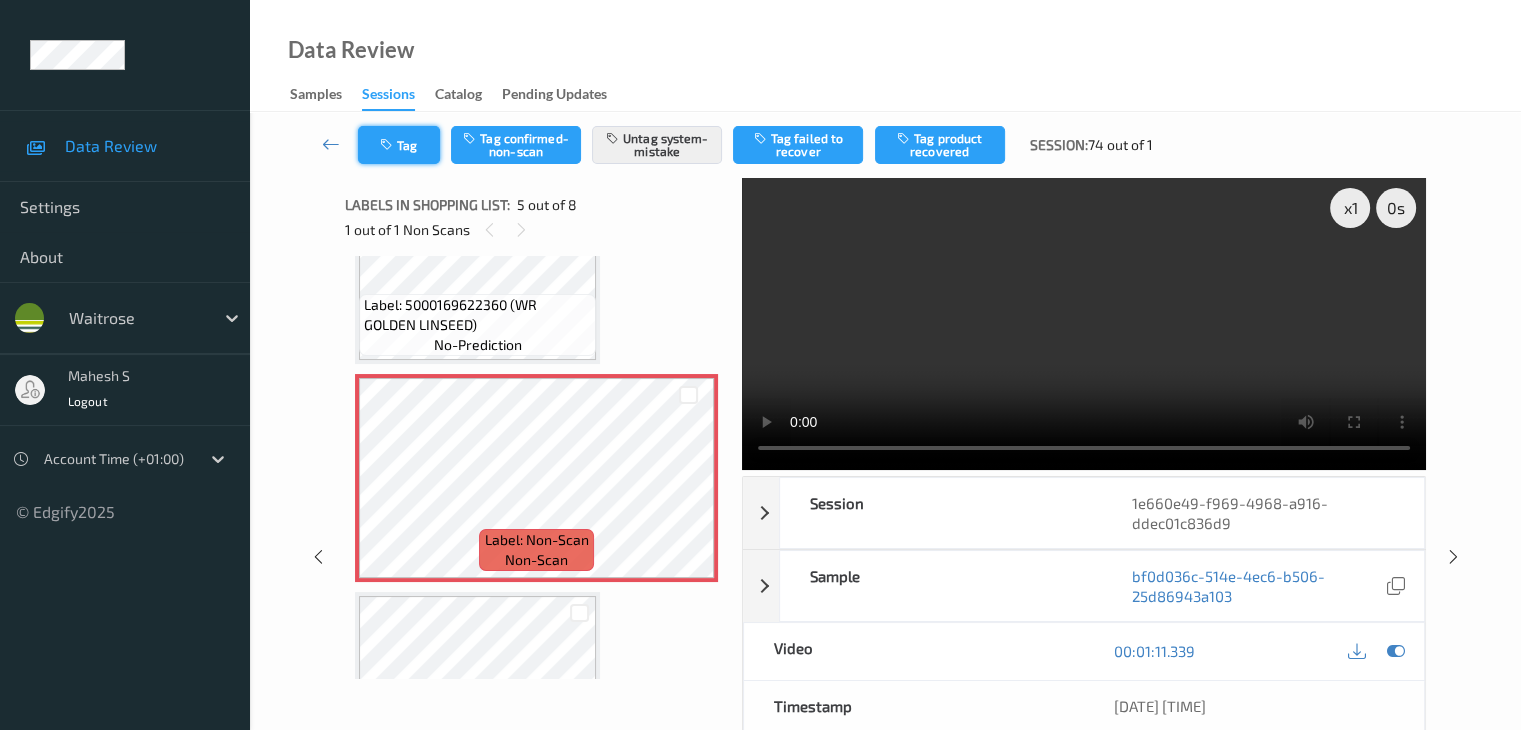 click on "Tag" at bounding box center (399, 145) 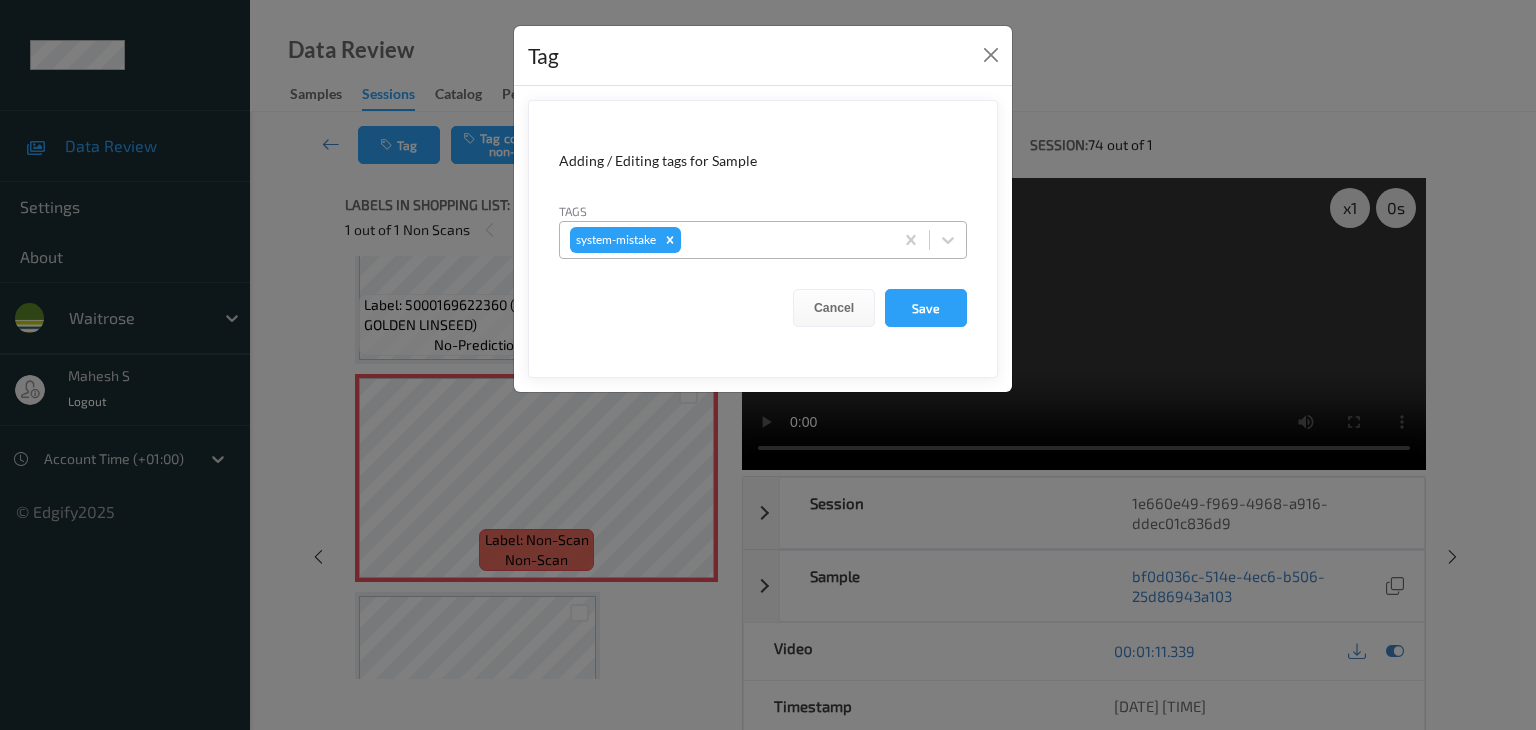 click at bounding box center [784, 240] 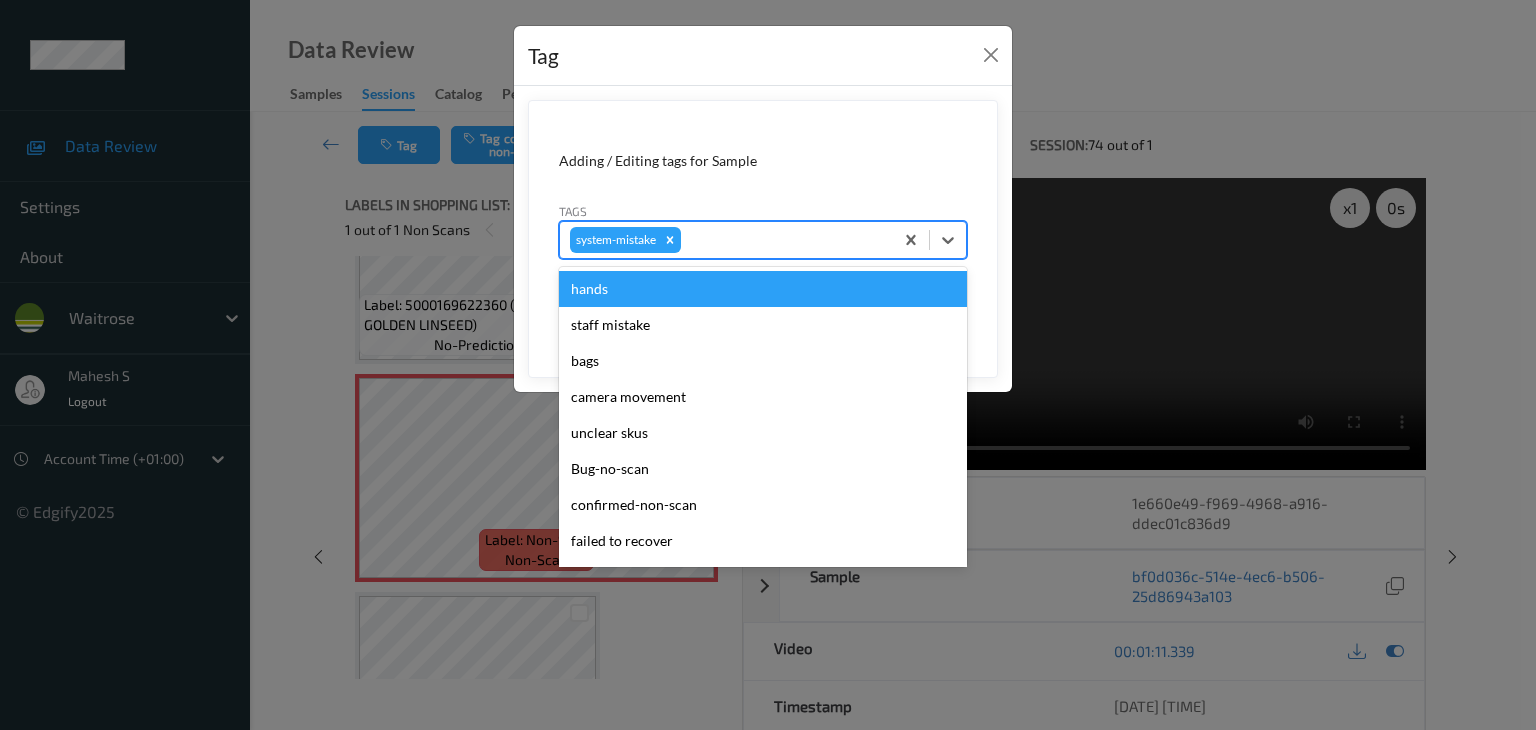 type on "u" 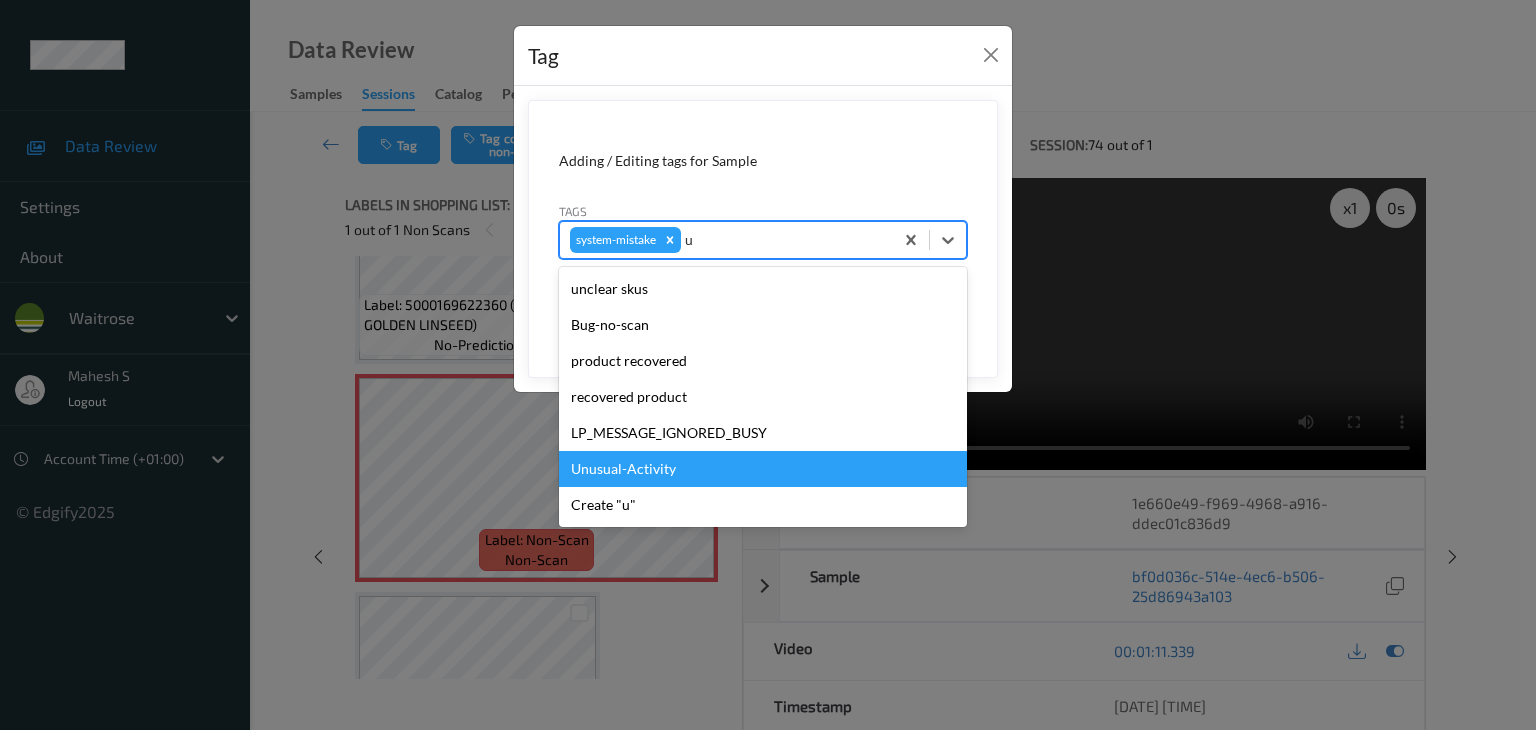 click on "Unusual-Activity" at bounding box center (763, 469) 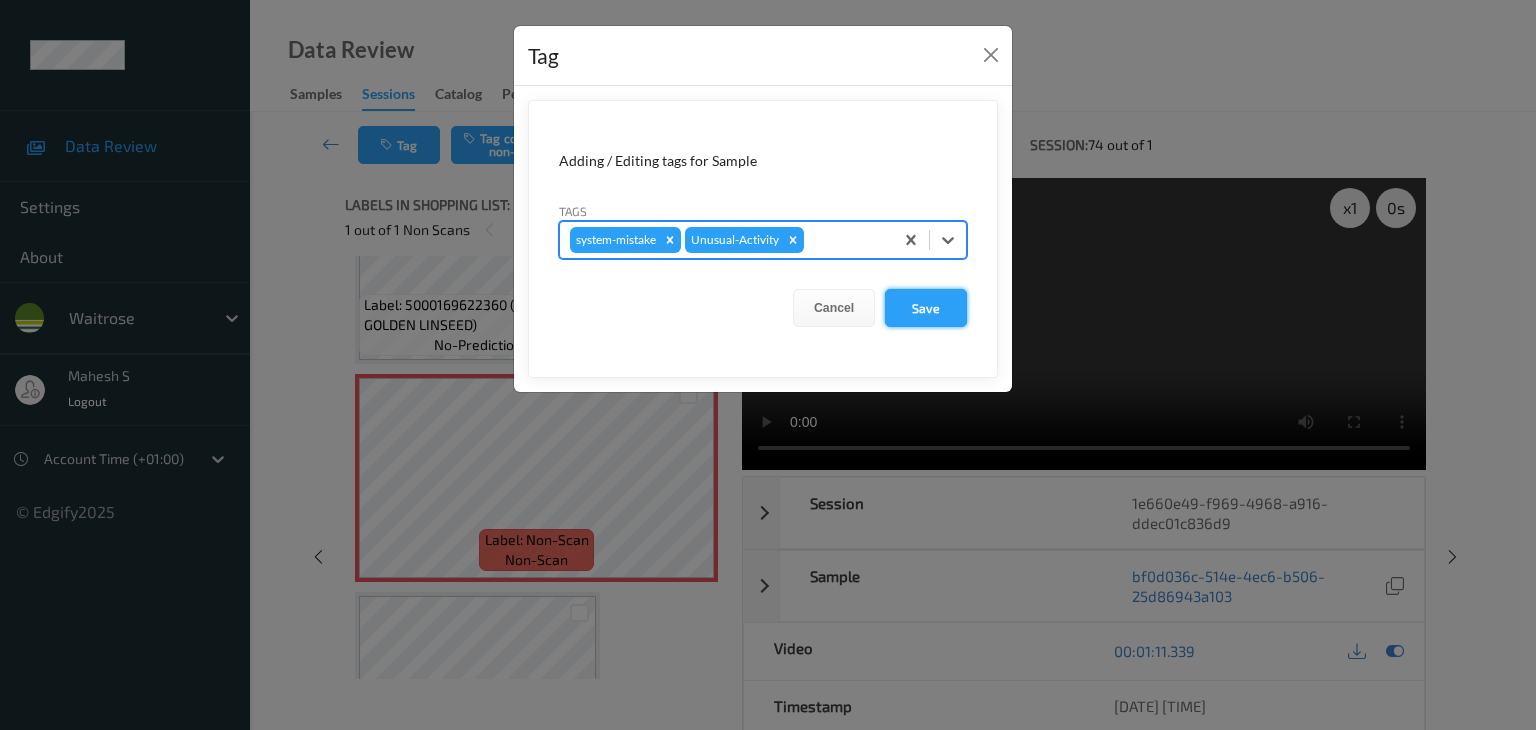 click on "Save" at bounding box center [926, 308] 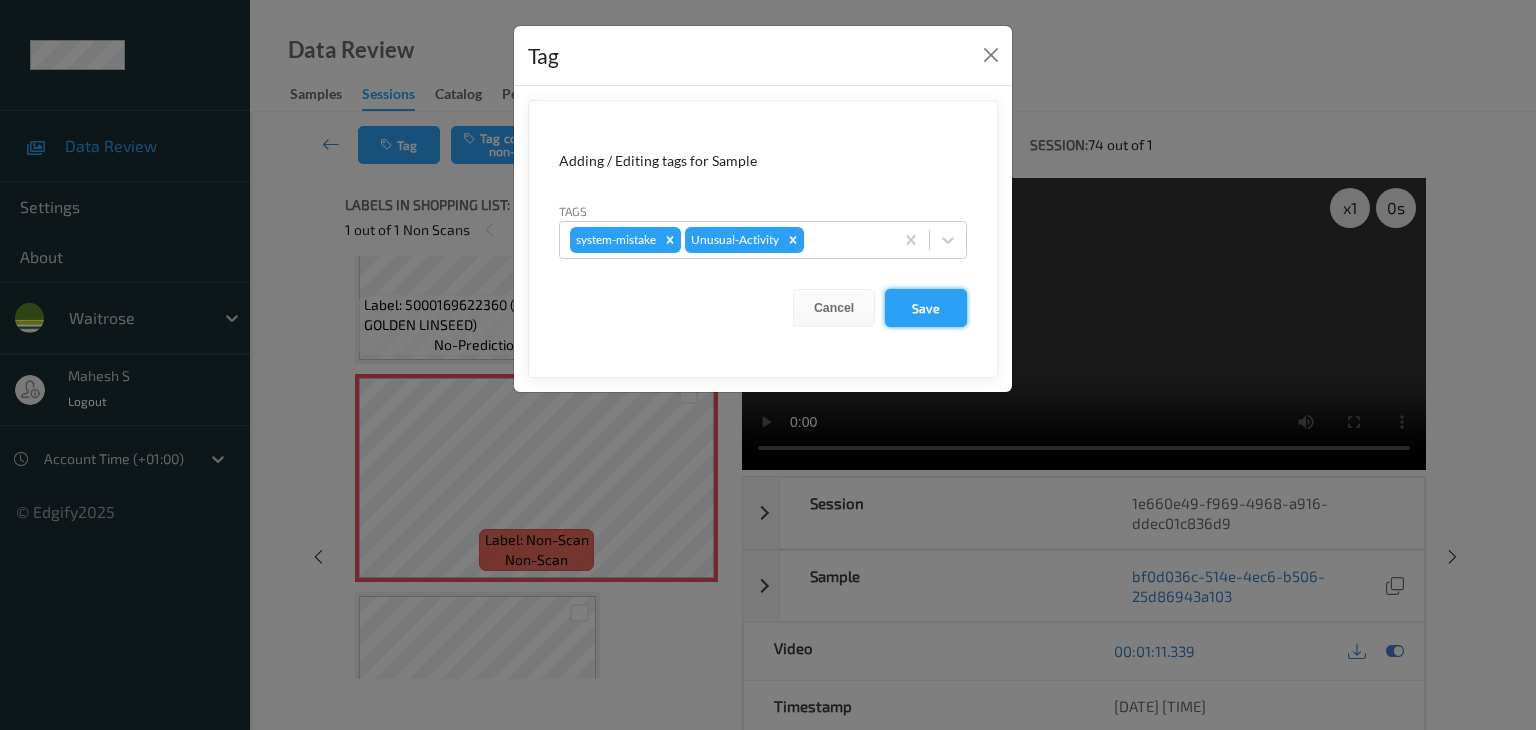 click on "Save" at bounding box center [926, 308] 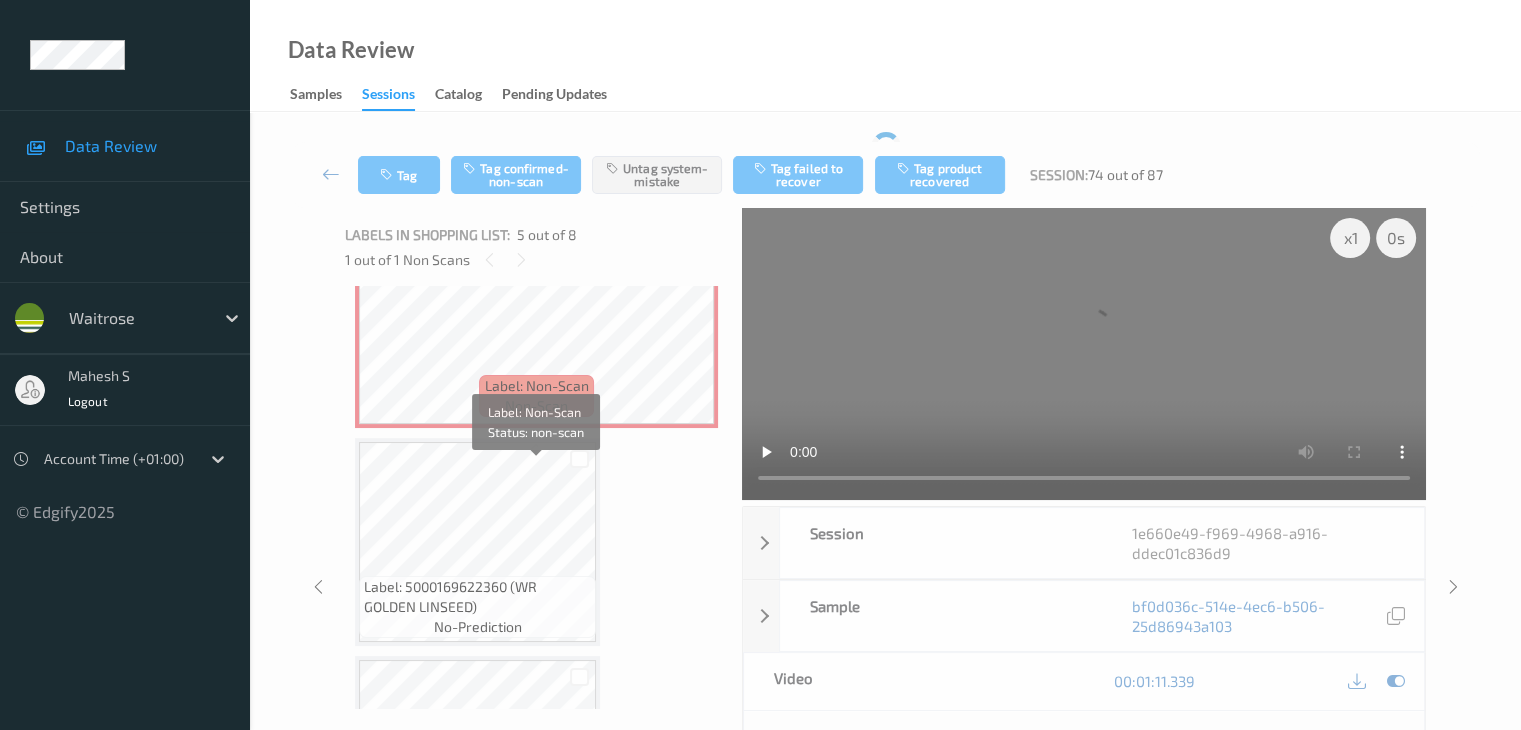 scroll, scrollTop: 1064, scrollLeft: 0, axis: vertical 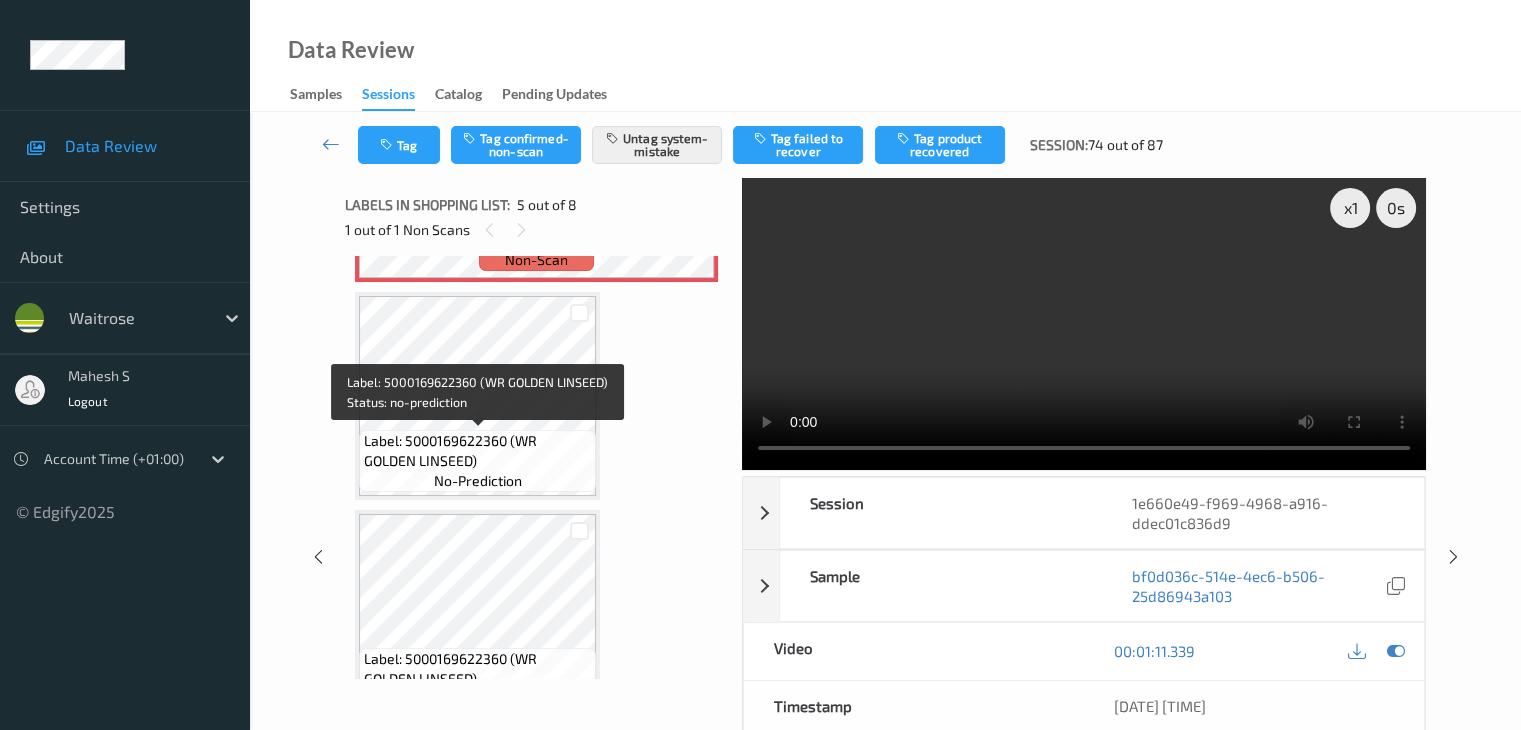 click on "Label: 5000169622360 (WR GOLDEN LINSEED)" at bounding box center (477, 451) 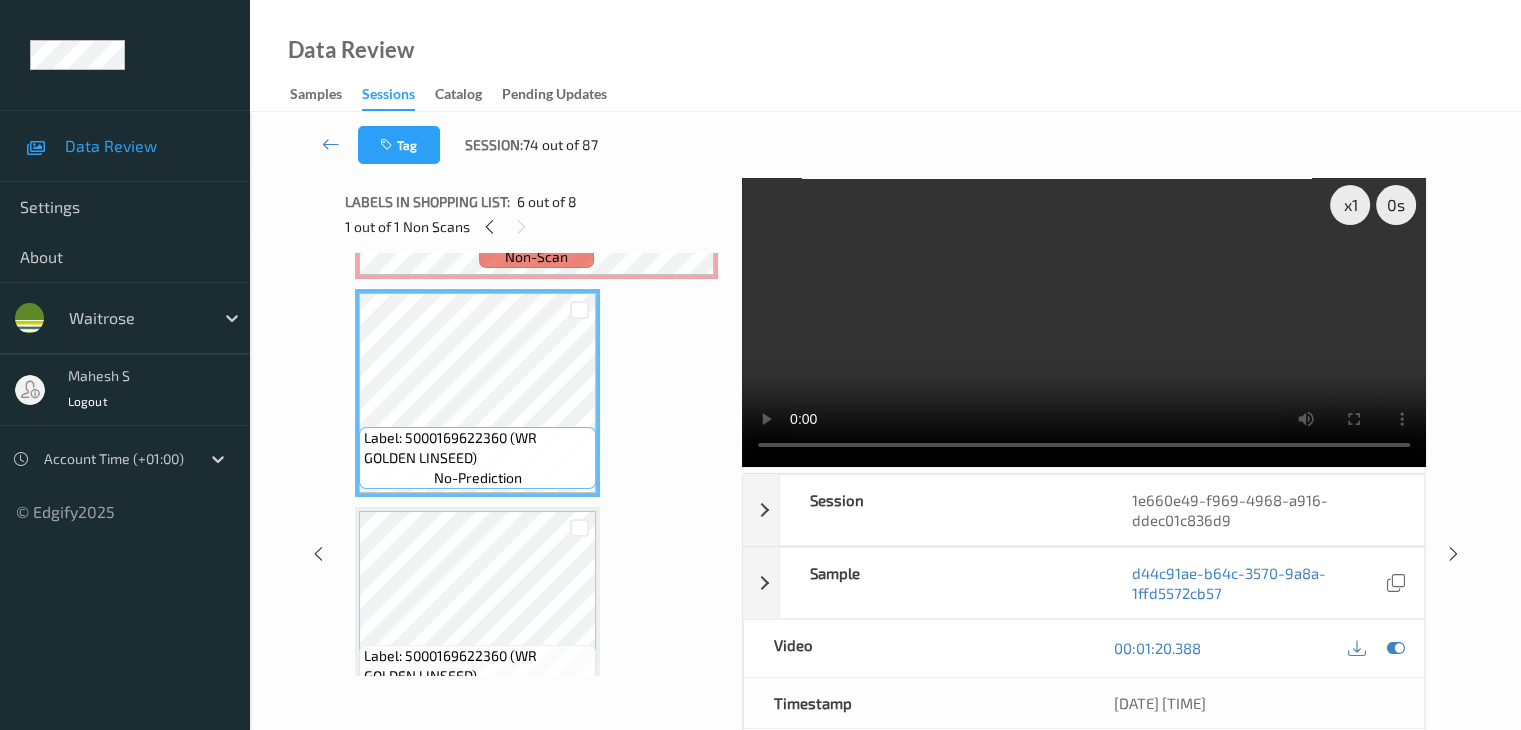 scroll, scrollTop: 0, scrollLeft: 0, axis: both 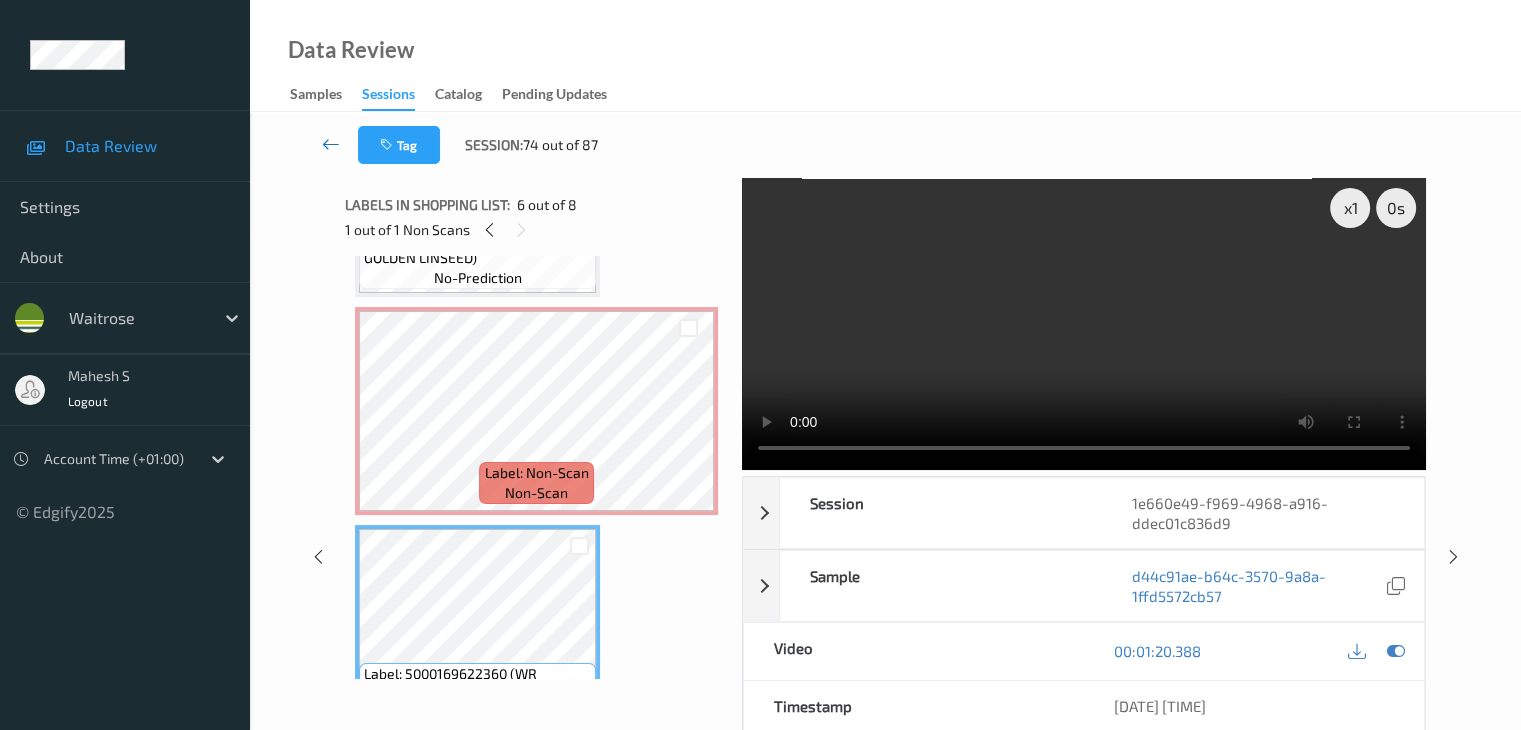 click at bounding box center [331, 144] 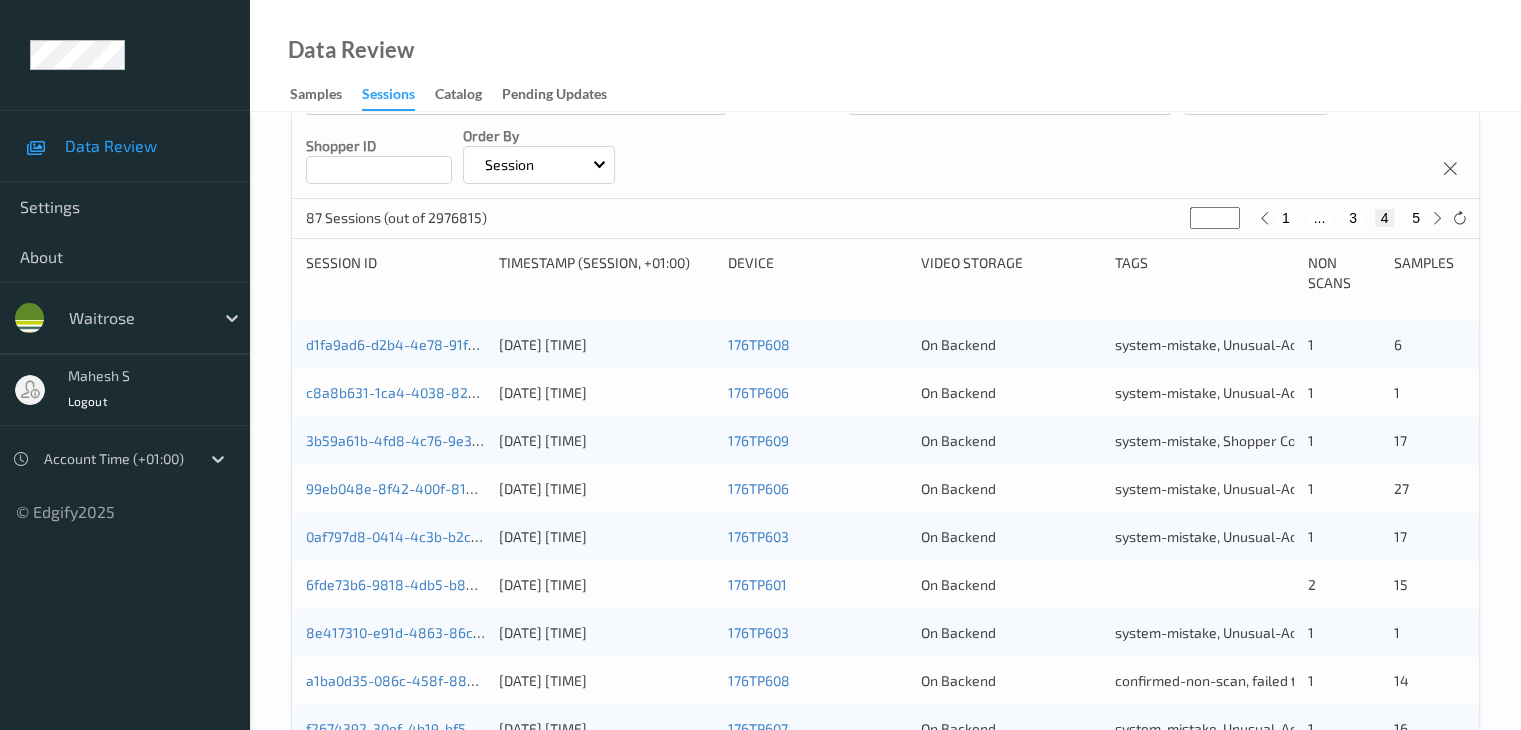 scroll, scrollTop: 700, scrollLeft: 0, axis: vertical 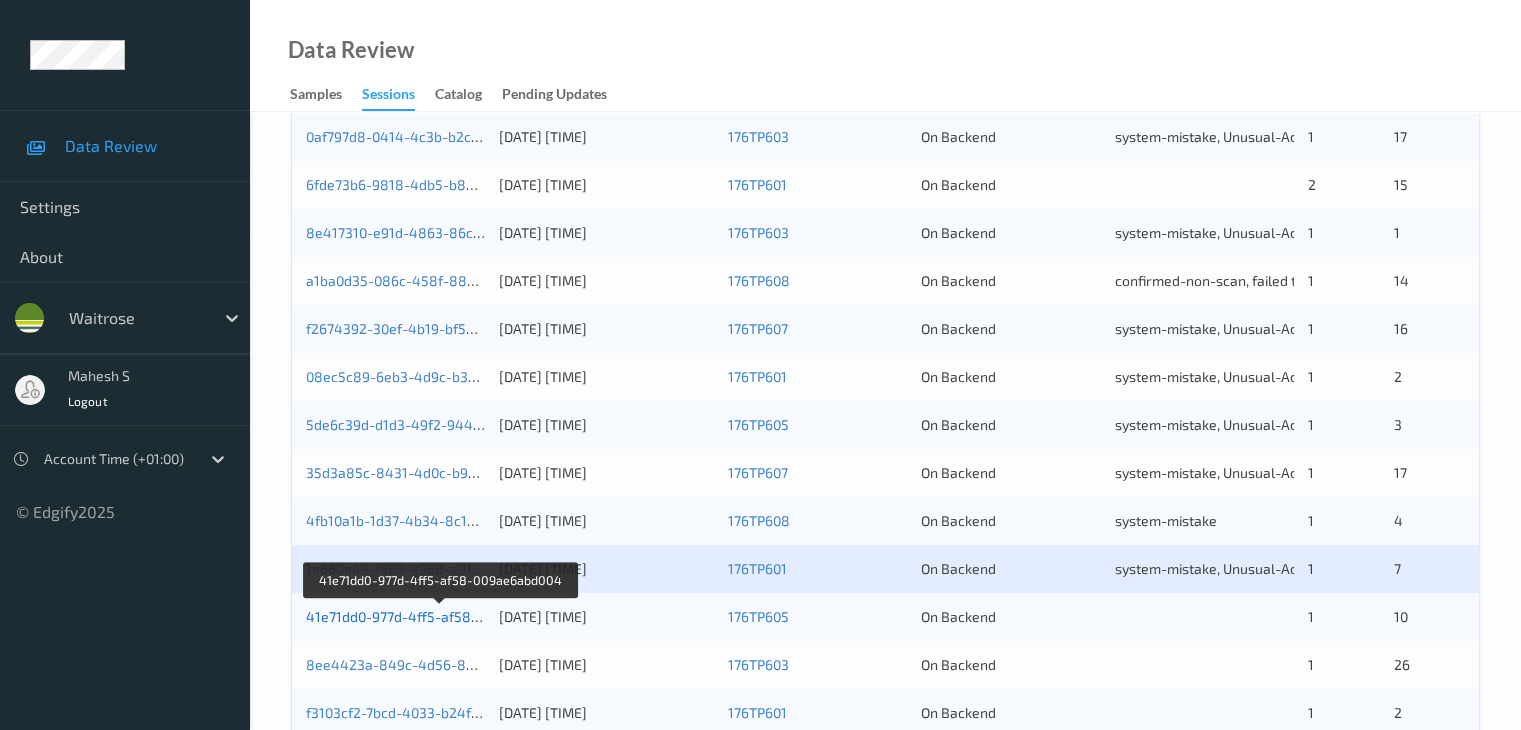 click on "41e71dd0-977d-4ff5-af58-009ae6abd004" at bounding box center [440, 616] 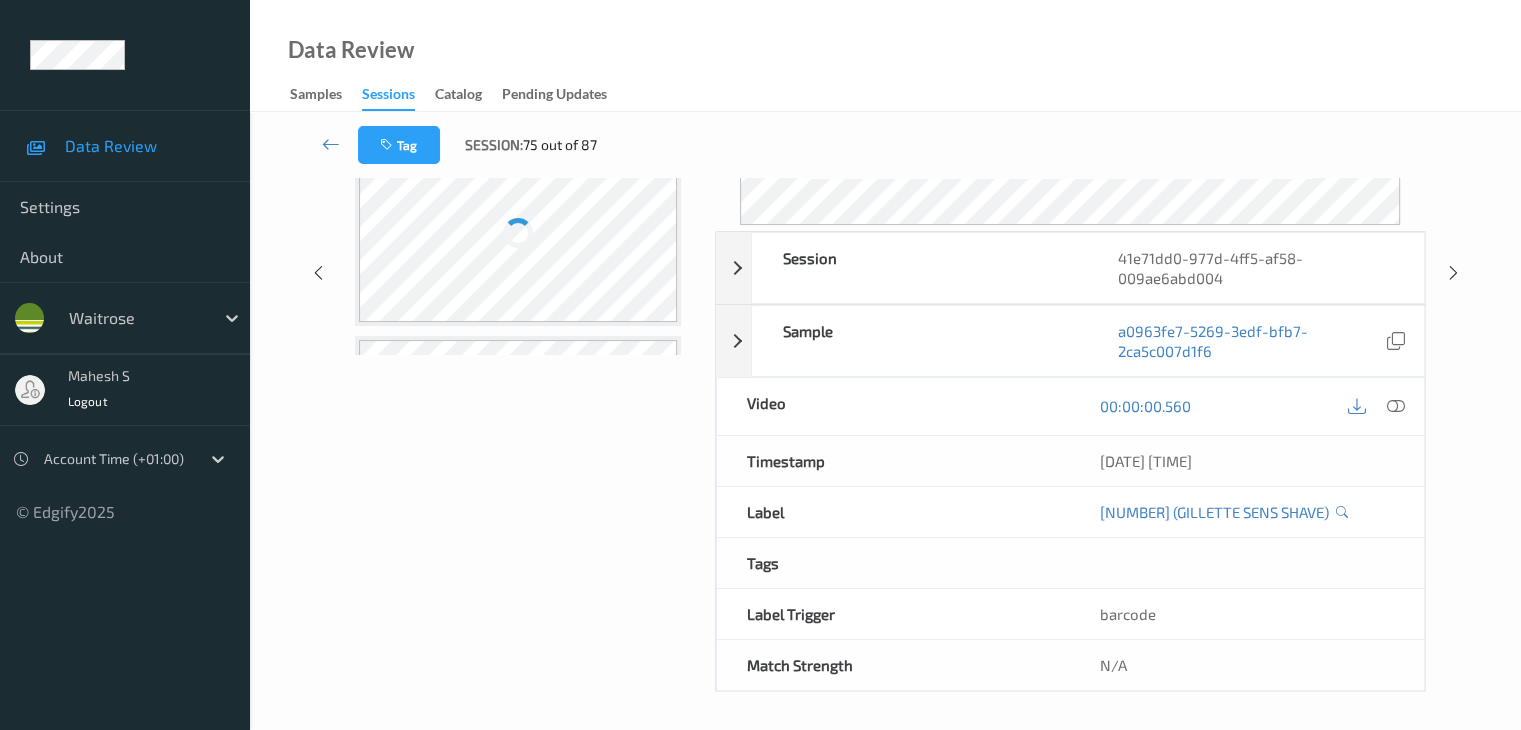scroll, scrollTop: 0, scrollLeft: 0, axis: both 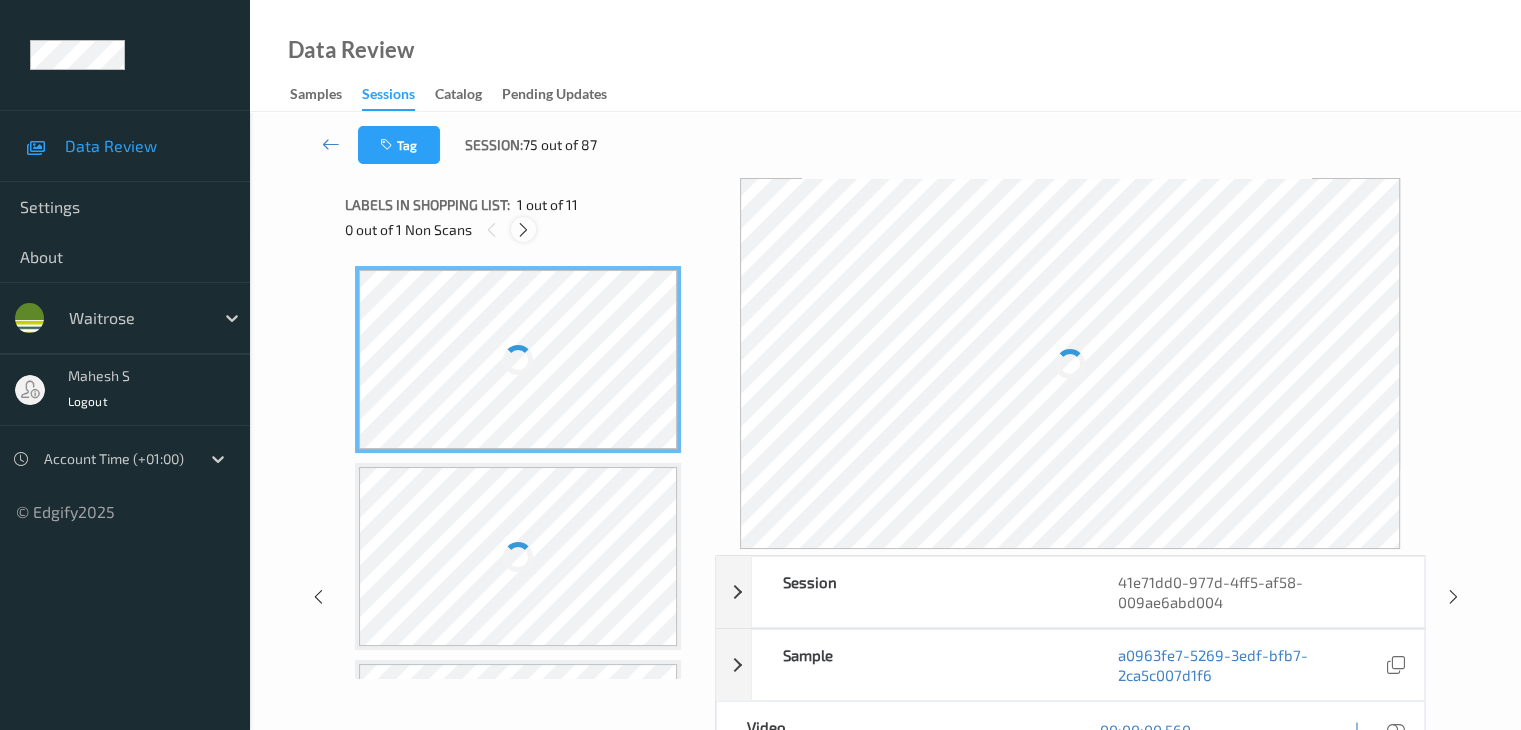 click at bounding box center [523, 230] 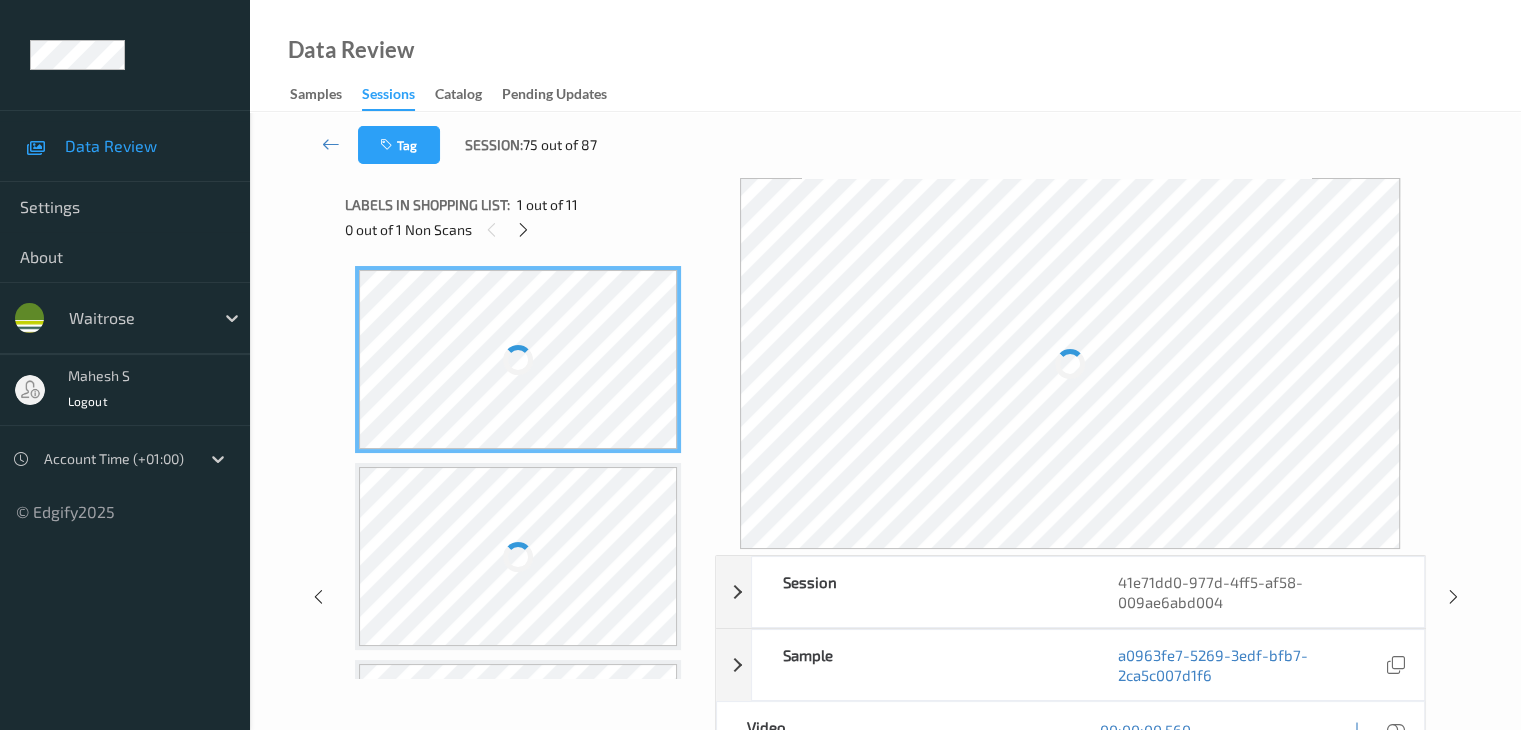 scroll, scrollTop: 1584, scrollLeft: 0, axis: vertical 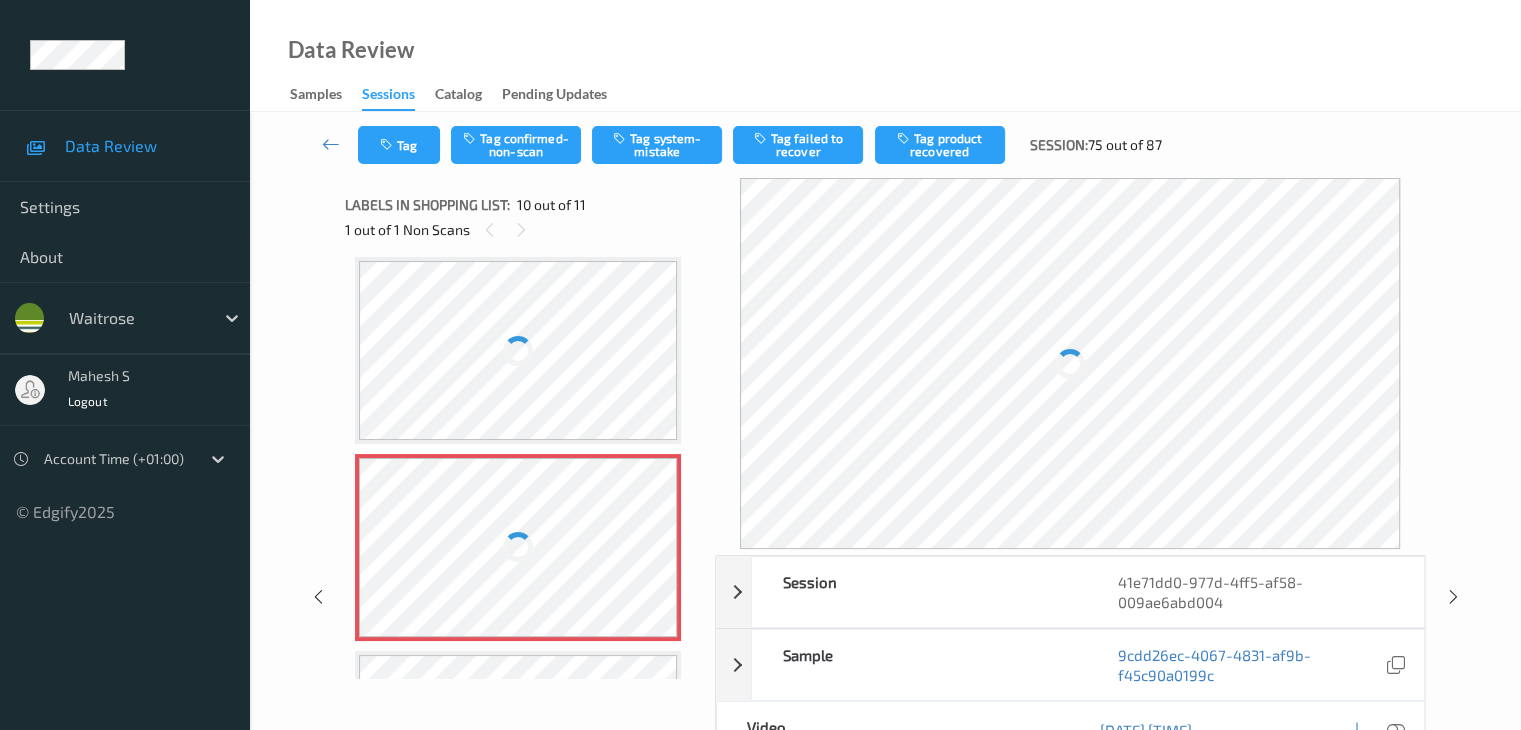 click at bounding box center [518, 547] 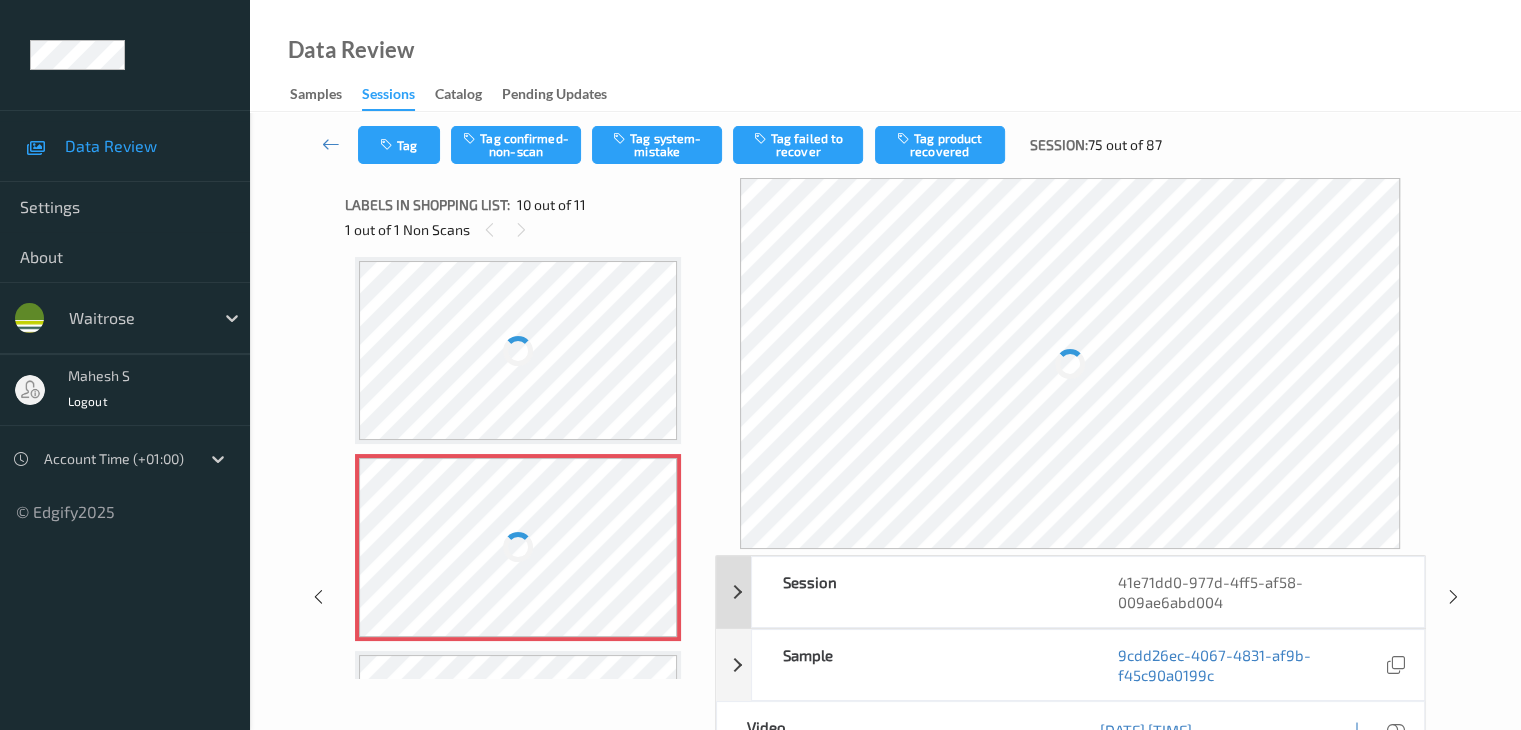 scroll, scrollTop: 1627, scrollLeft: 0, axis: vertical 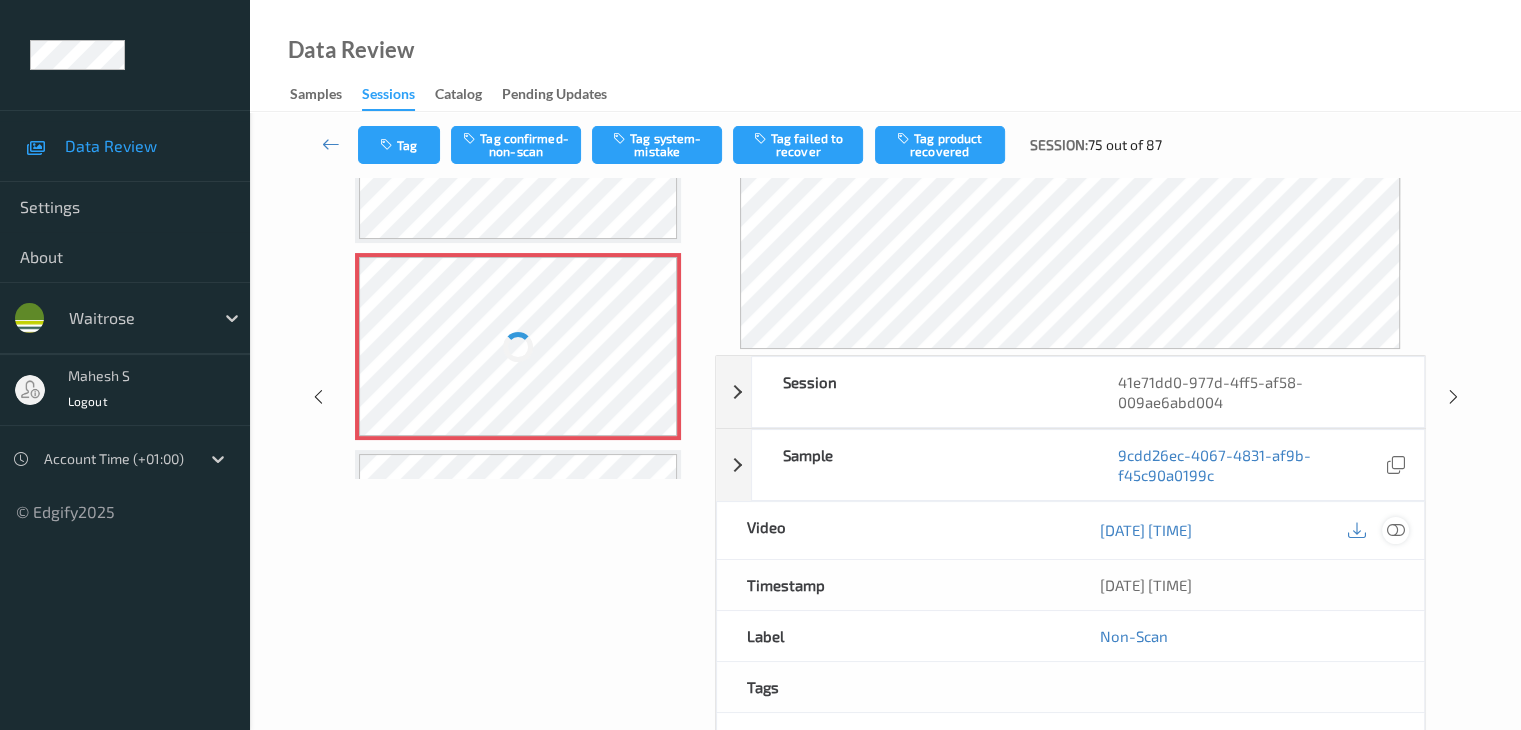 click at bounding box center (1395, 530) 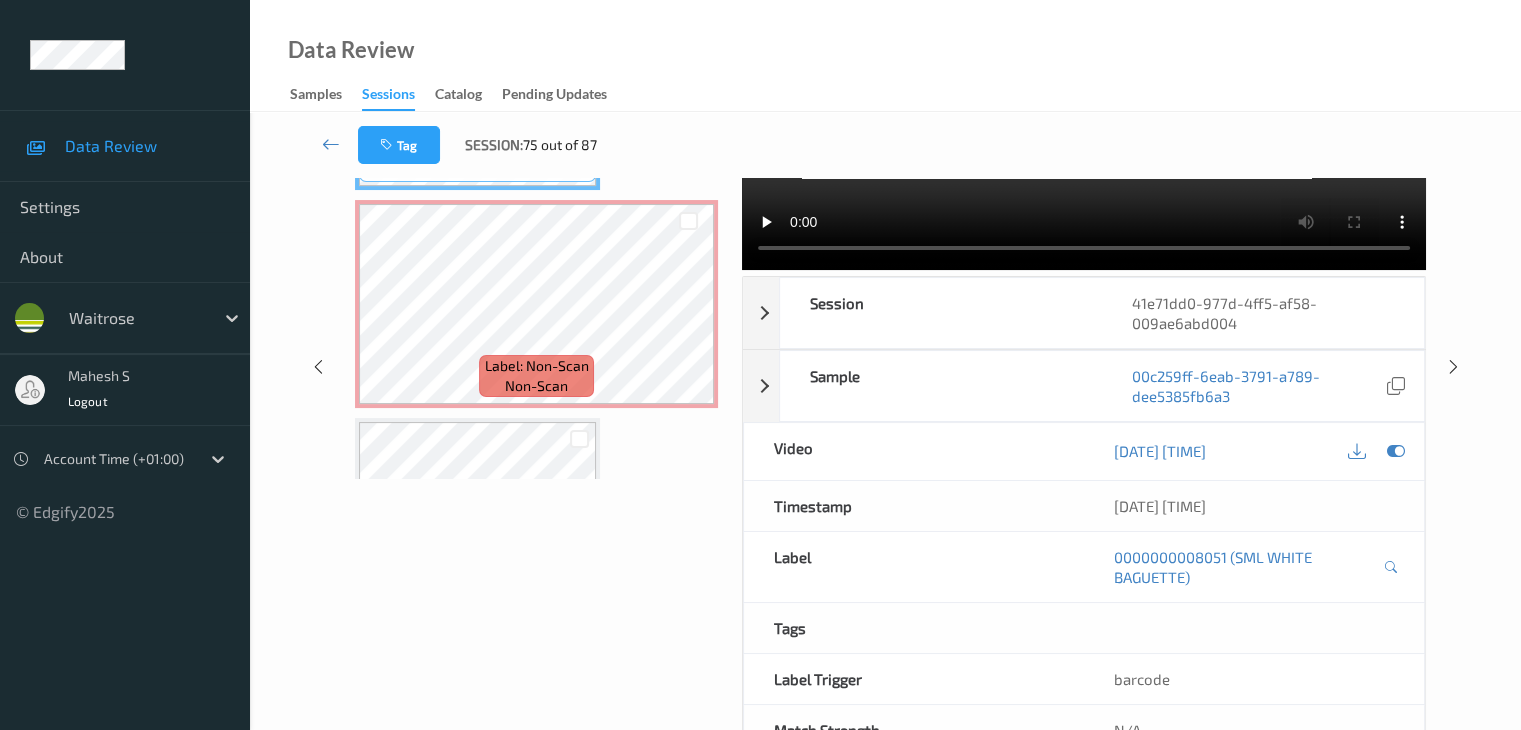 scroll, scrollTop: 1854, scrollLeft: 0, axis: vertical 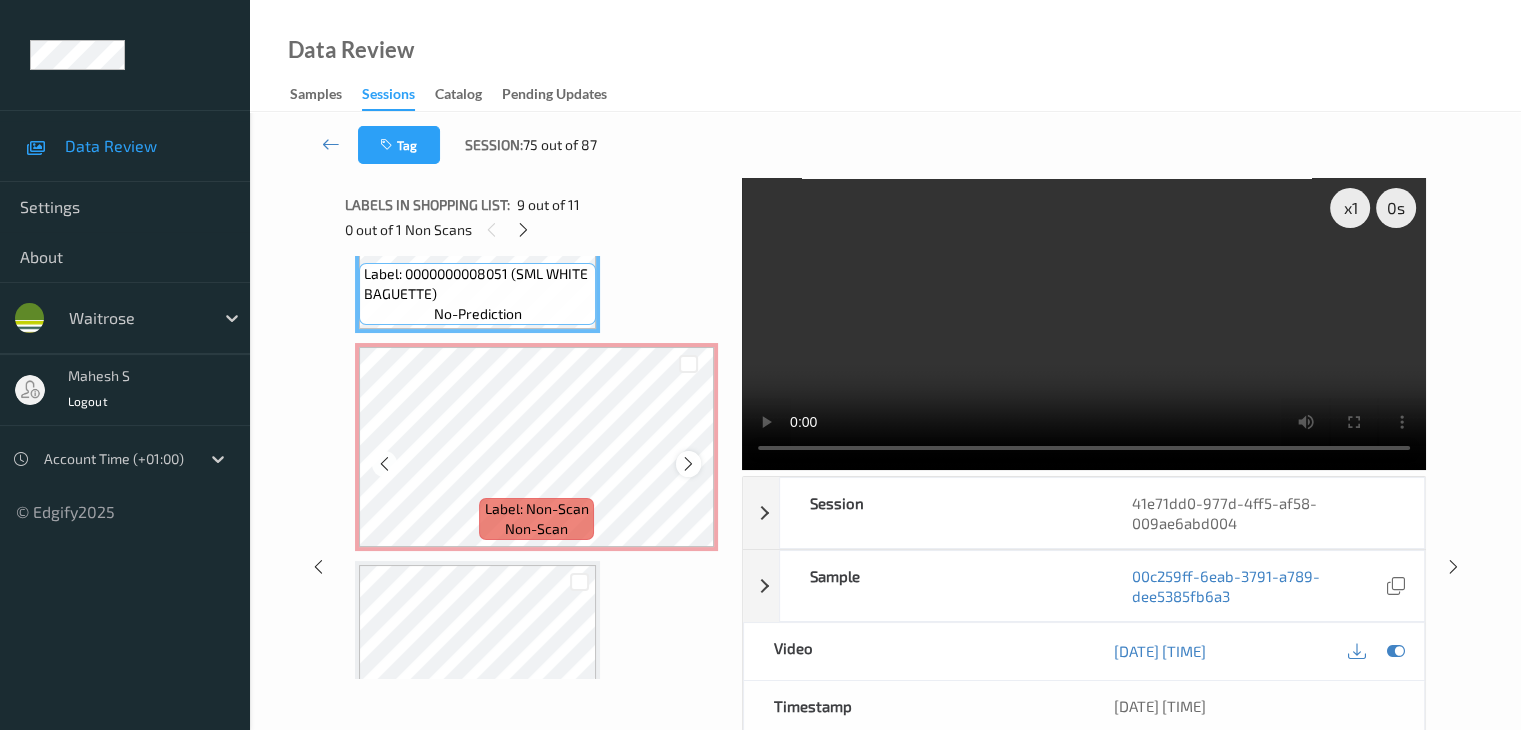 click at bounding box center [688, 464] 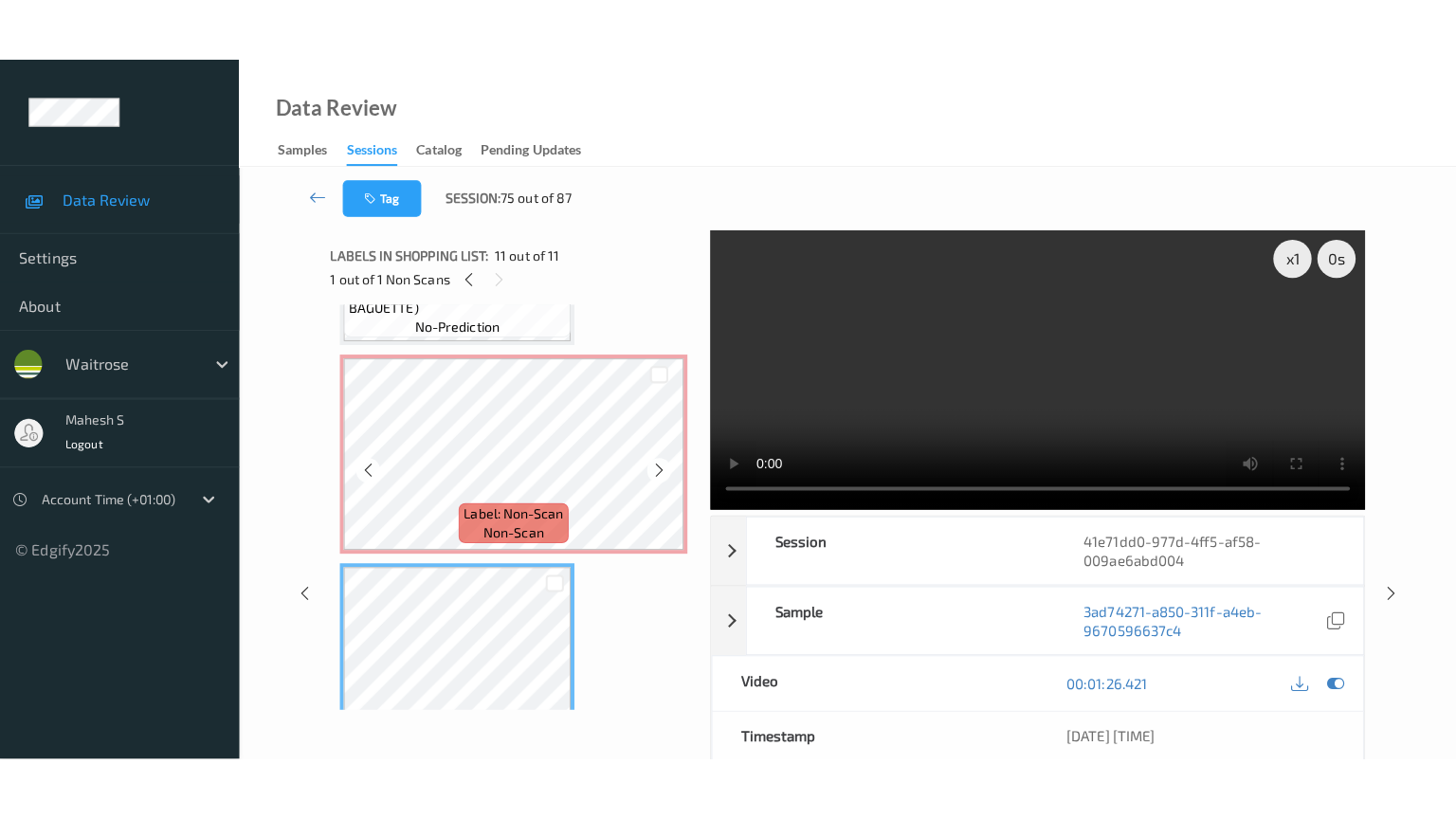 scroll, scrollTop: 1787, scrollLeft: 0, axis: vertical 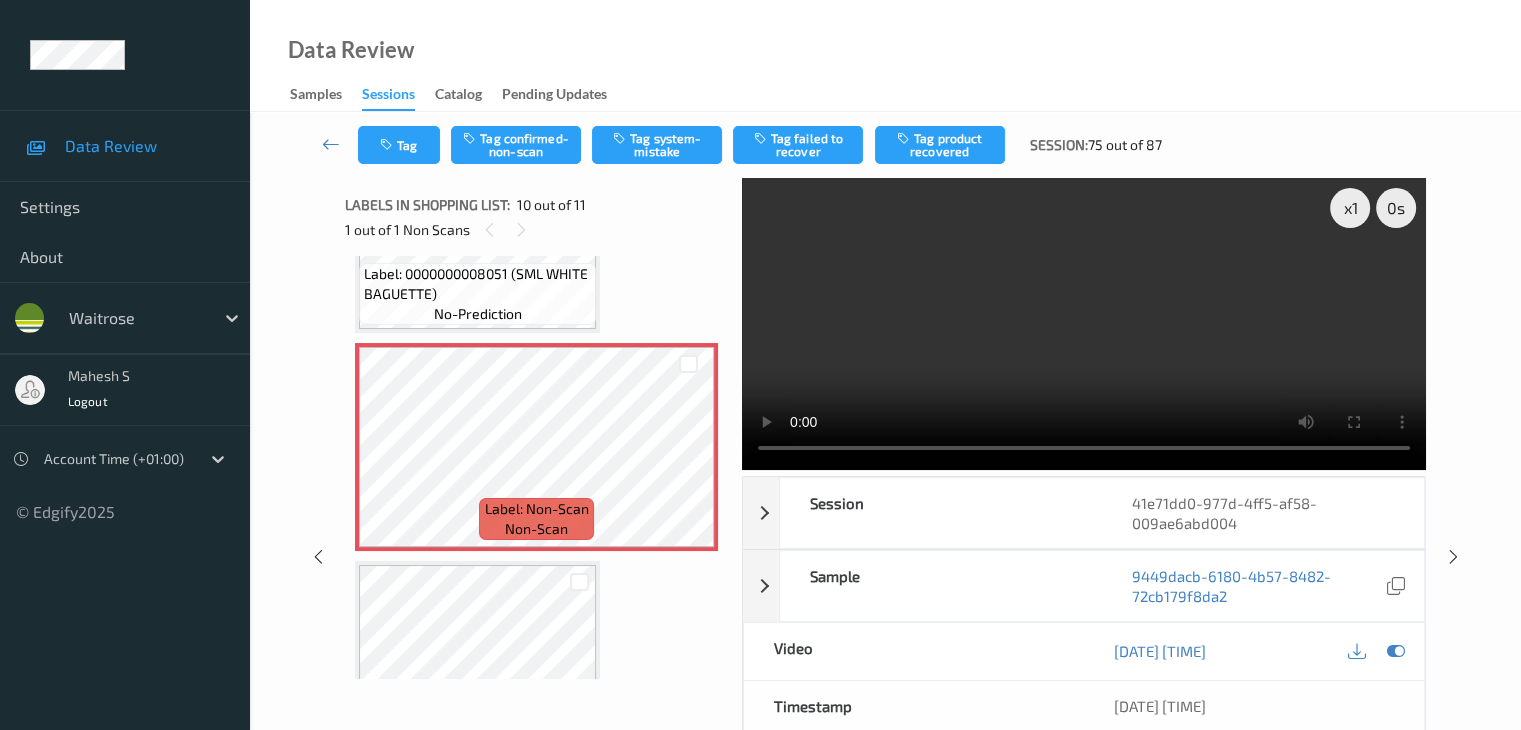 click on "Label: 0000000008051 (SML WHITE BAGUETTE) no-prediction" at bounding box center [477, 294] 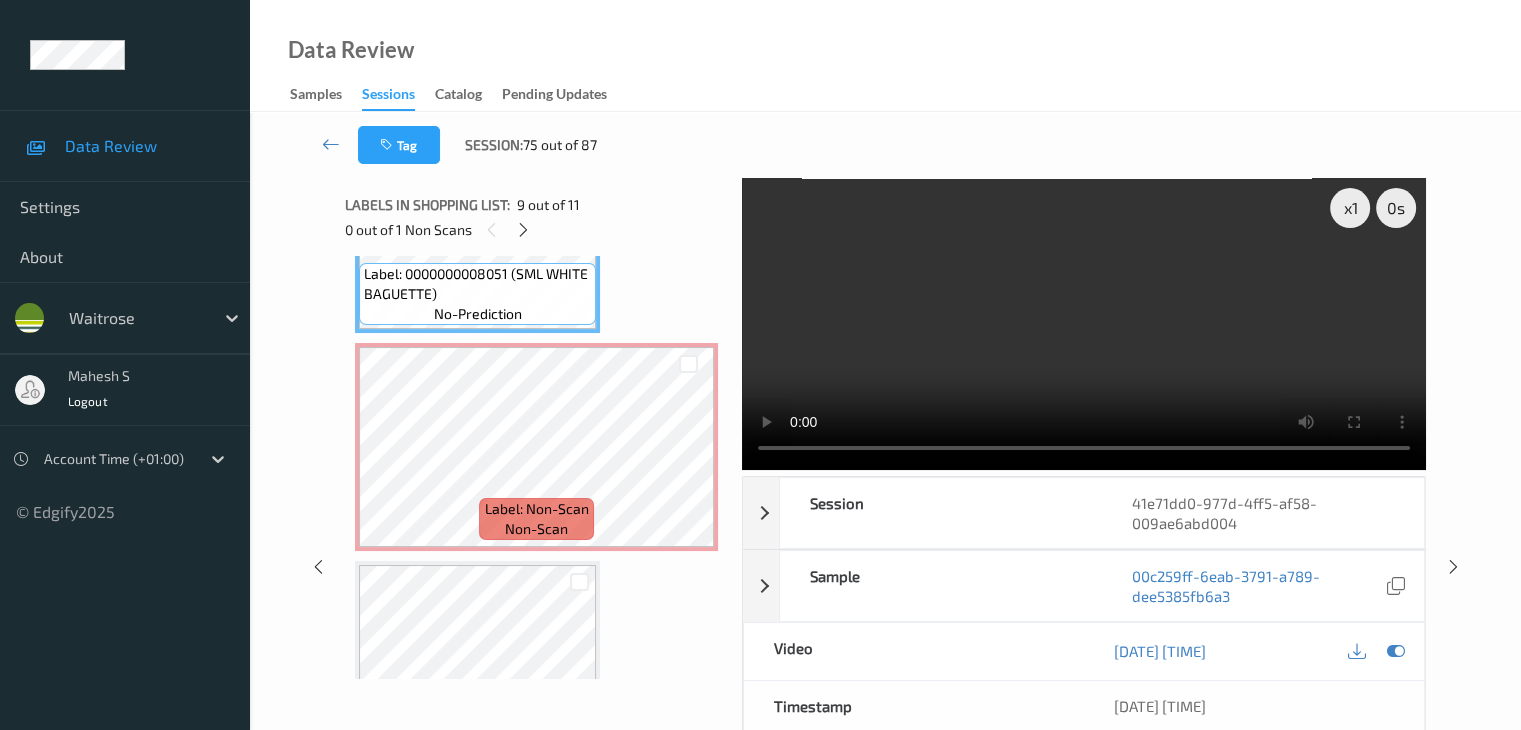 scroll, scrollTop: 1851, scrollLeft: 0, axis: vertical 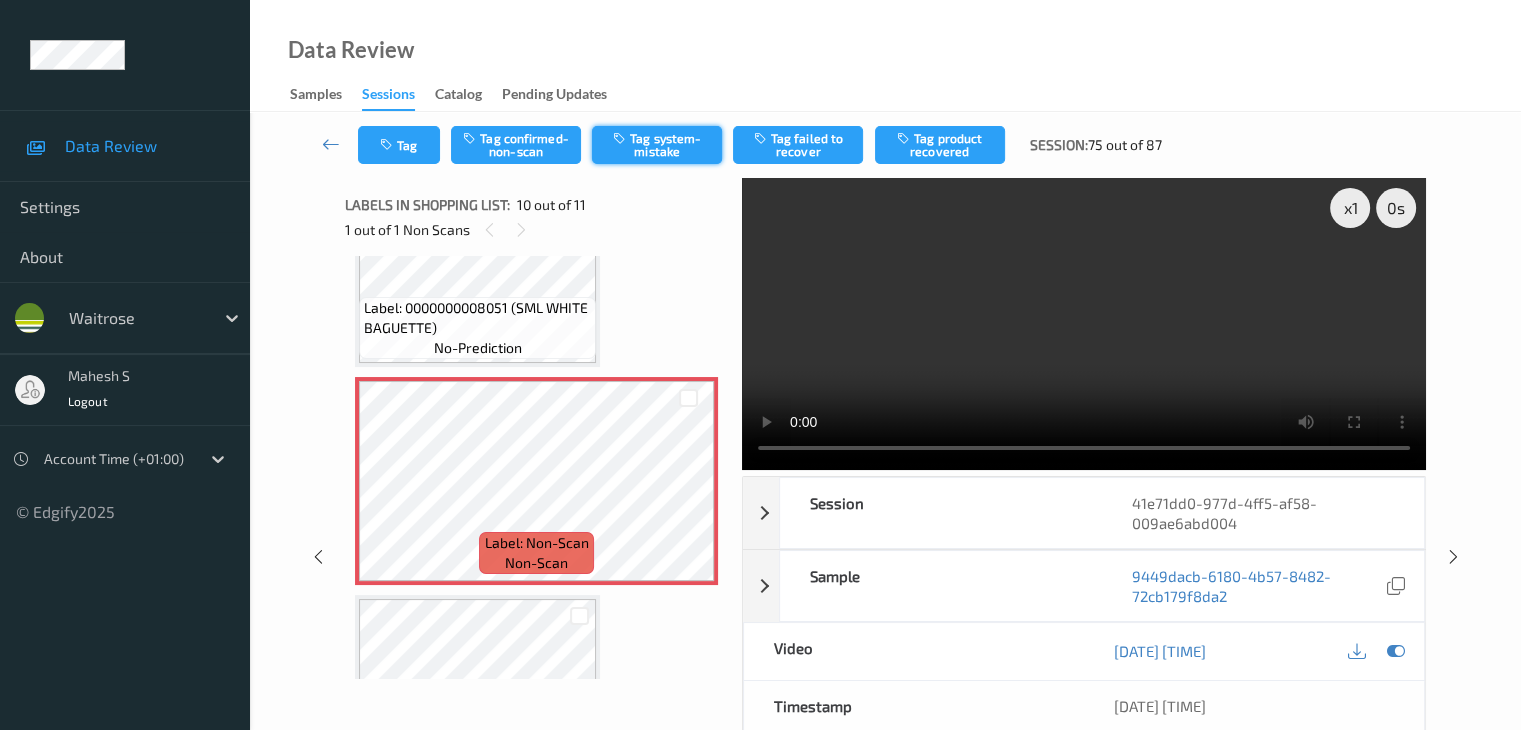 click on "Tag   system-mistake" at bounding box center [657, 145] 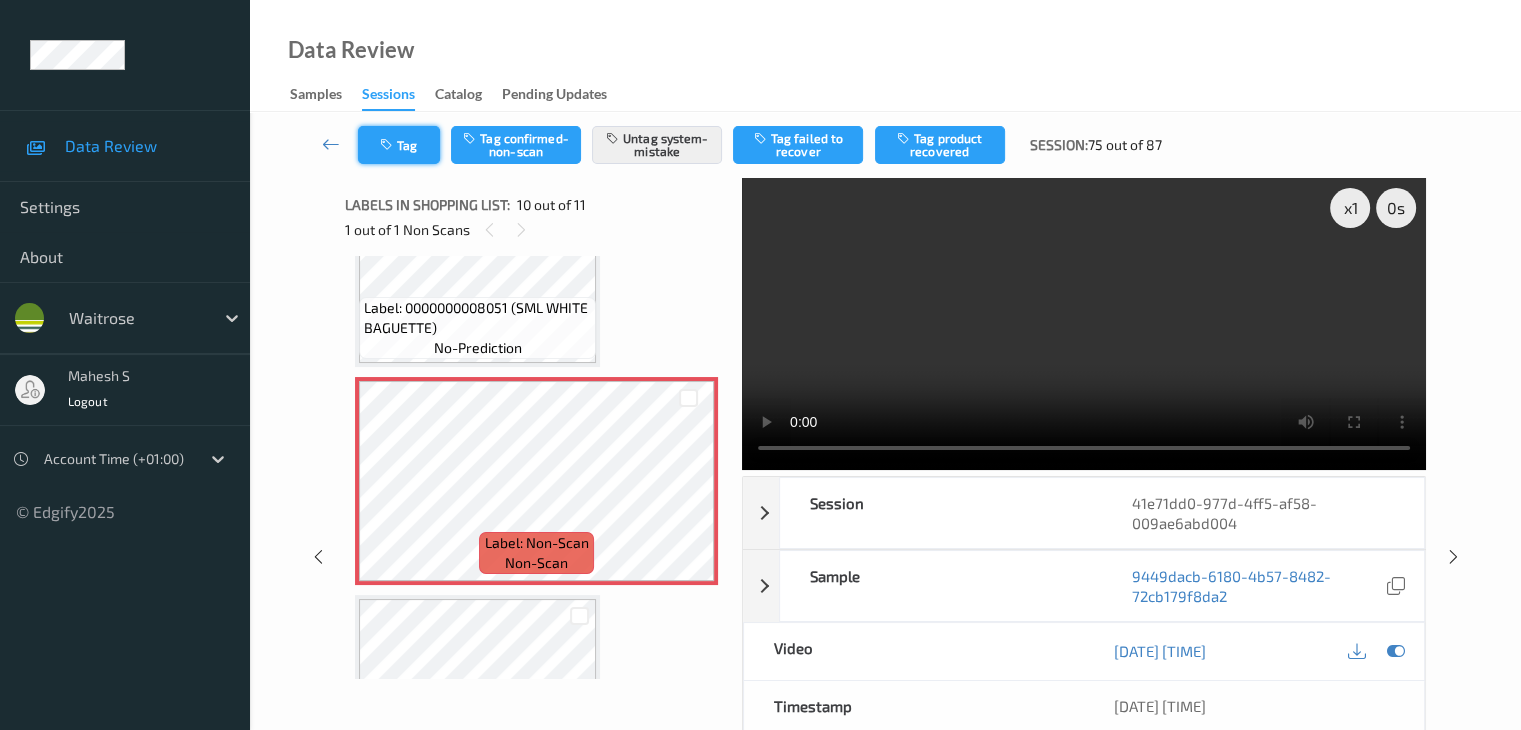 click on "Tag" at bounding box center (399, 145) 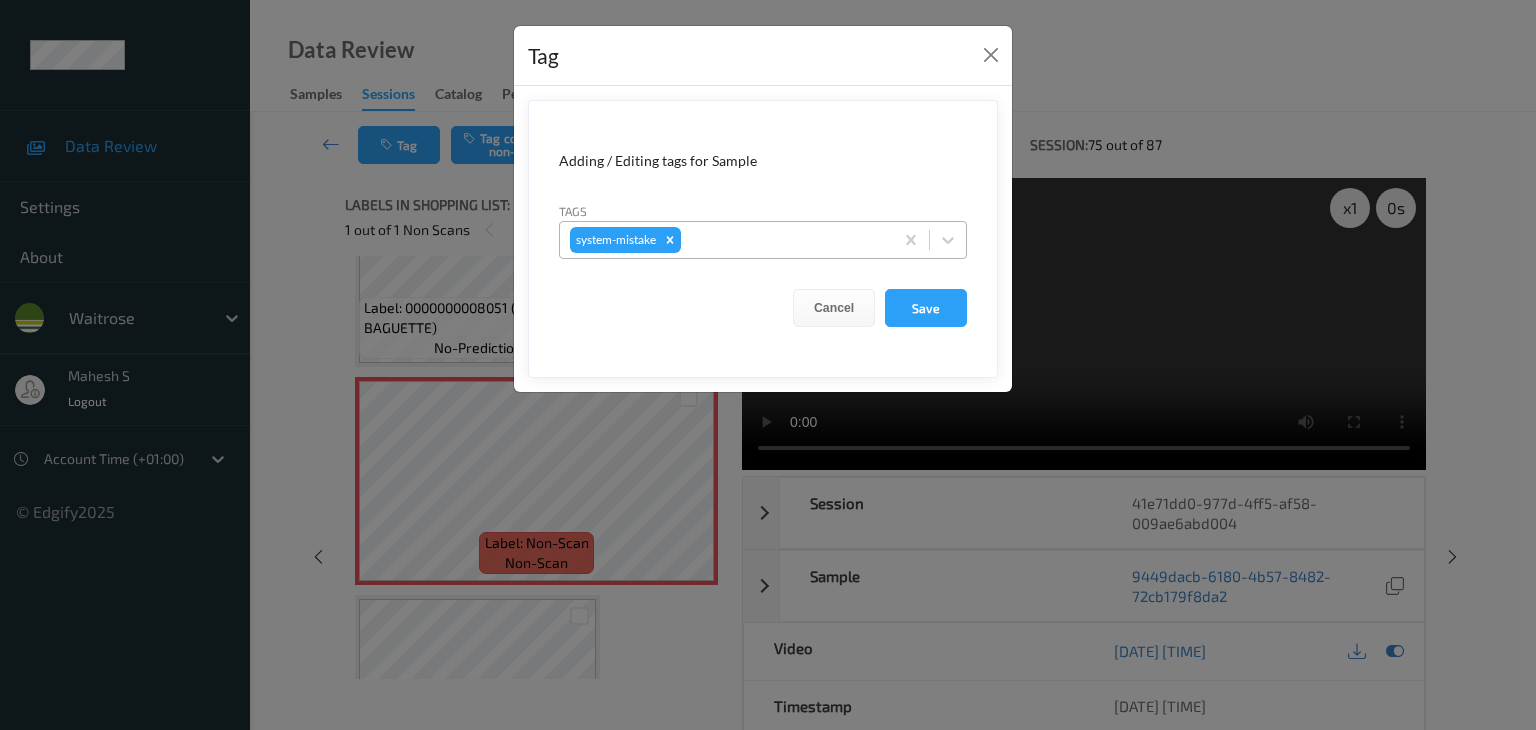 click at bounding box center [784, 240] 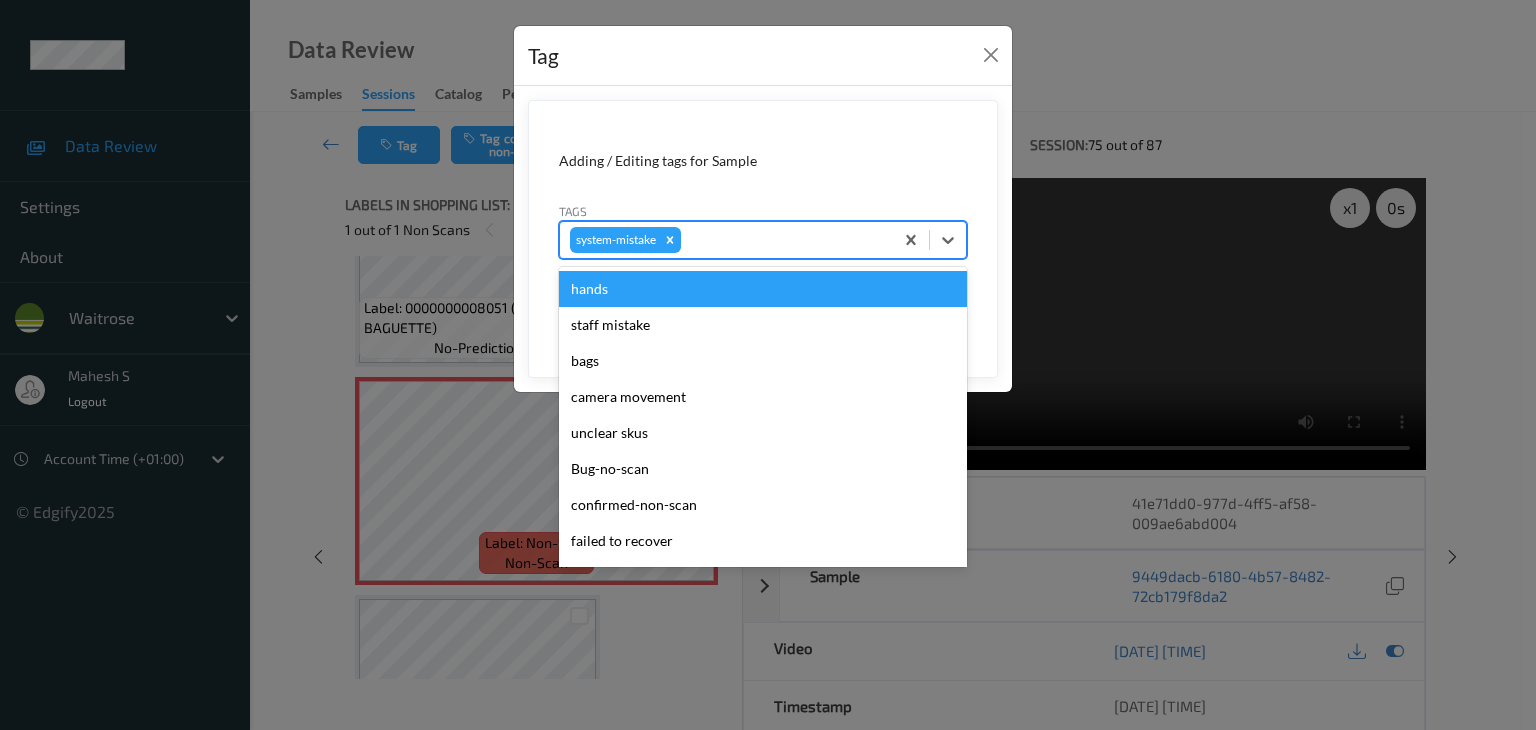 type on "u" 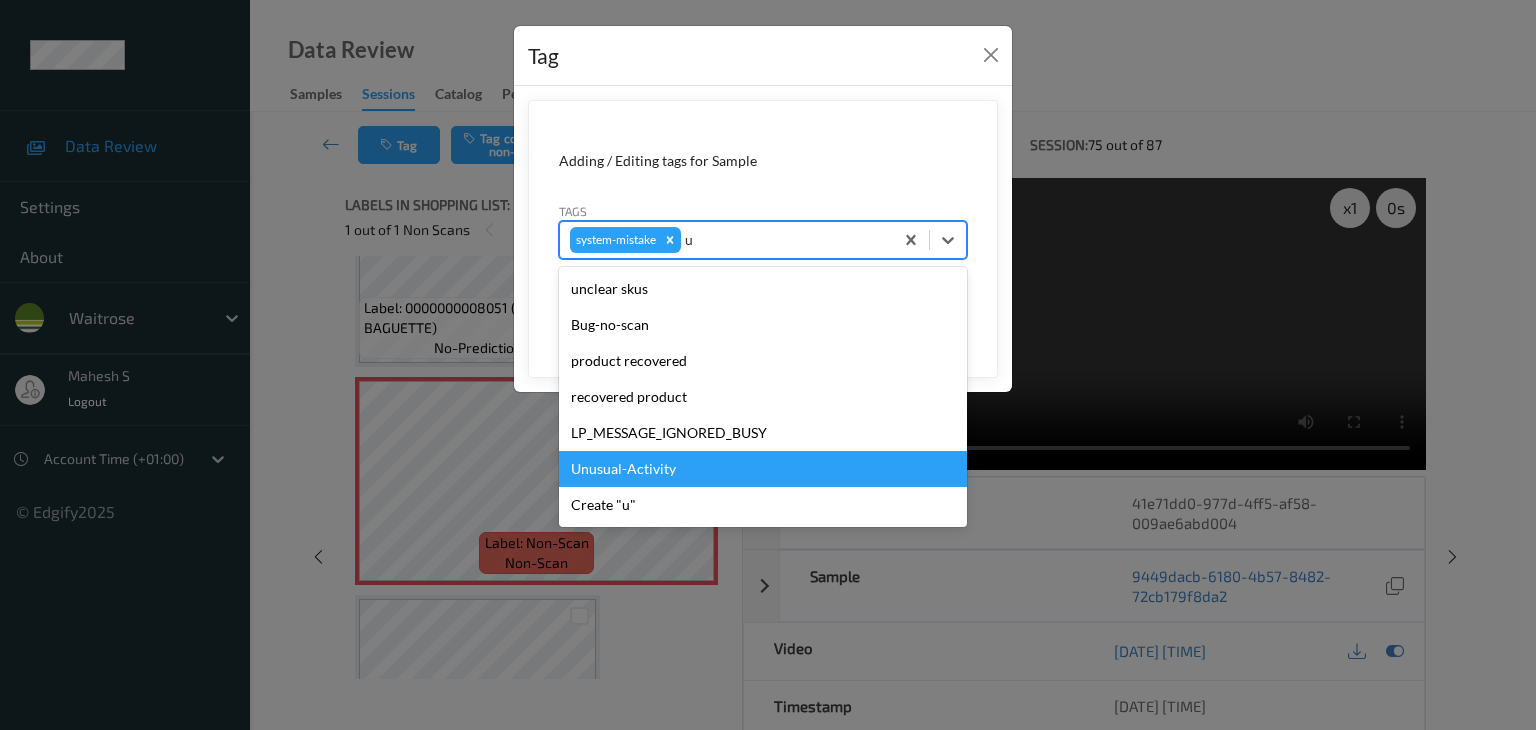 click on "Unusual-Activity" at bounding box center (763, 469) 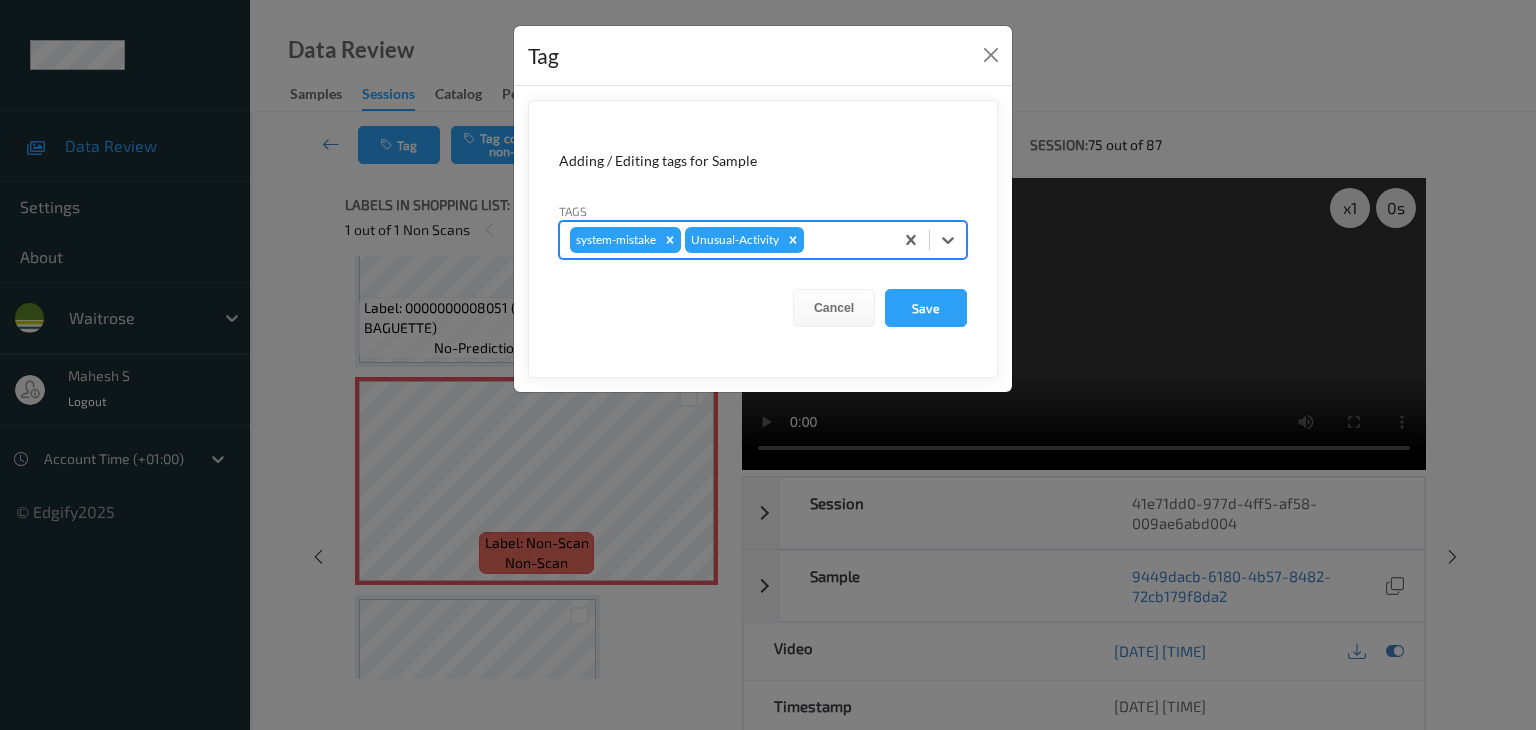 type on "p" 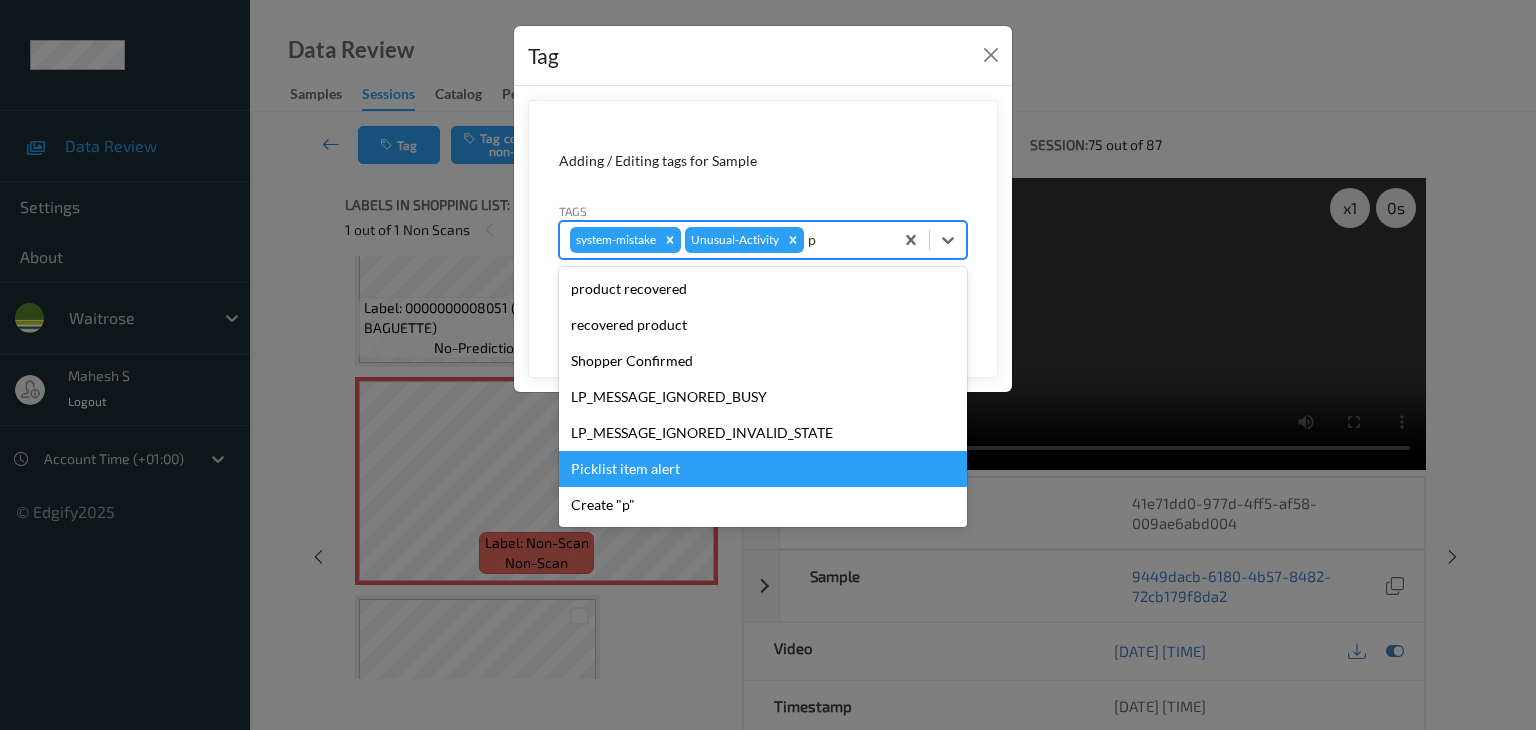 click on "Picklist item alert" at bounding box center (763, 469) 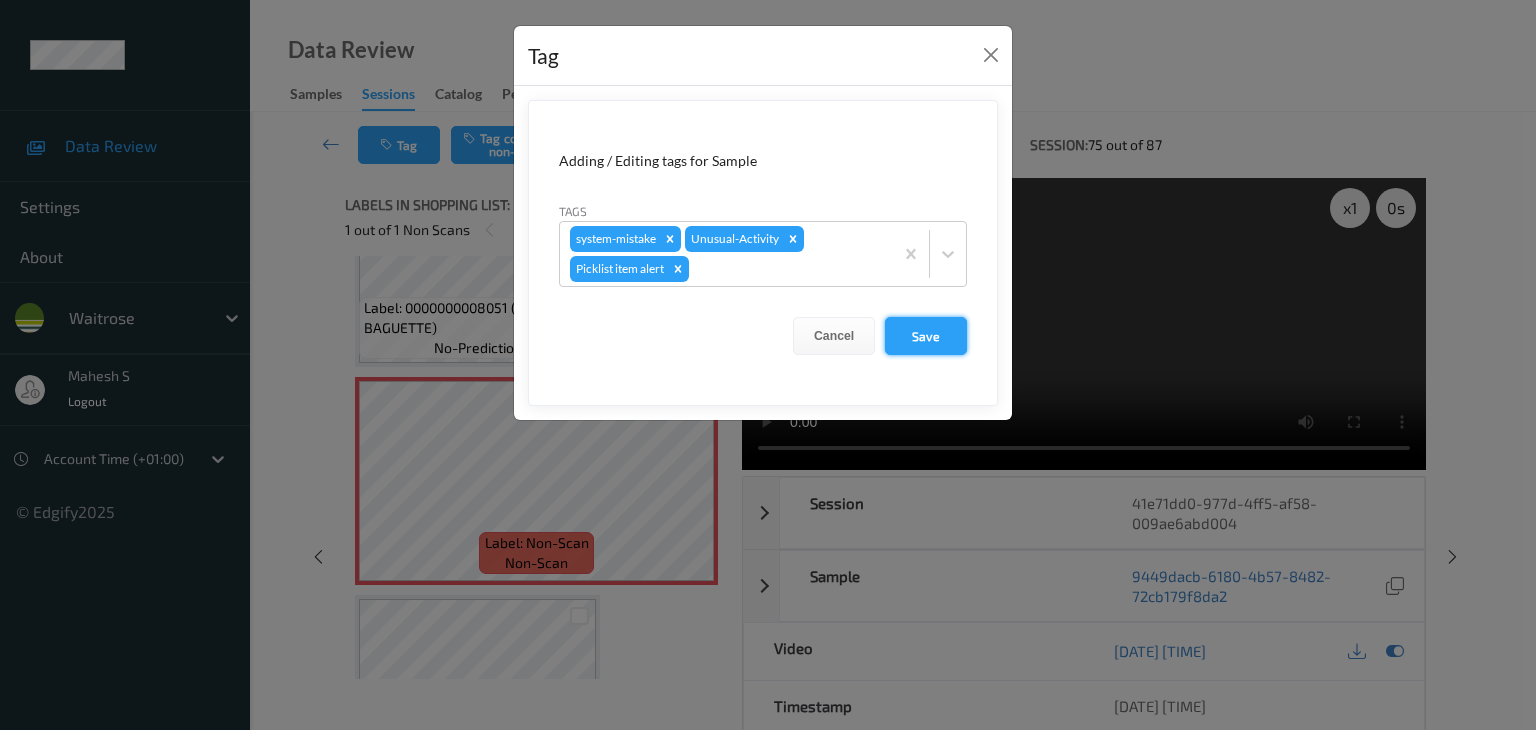 click on "Save" at bounding box center [926, 336] 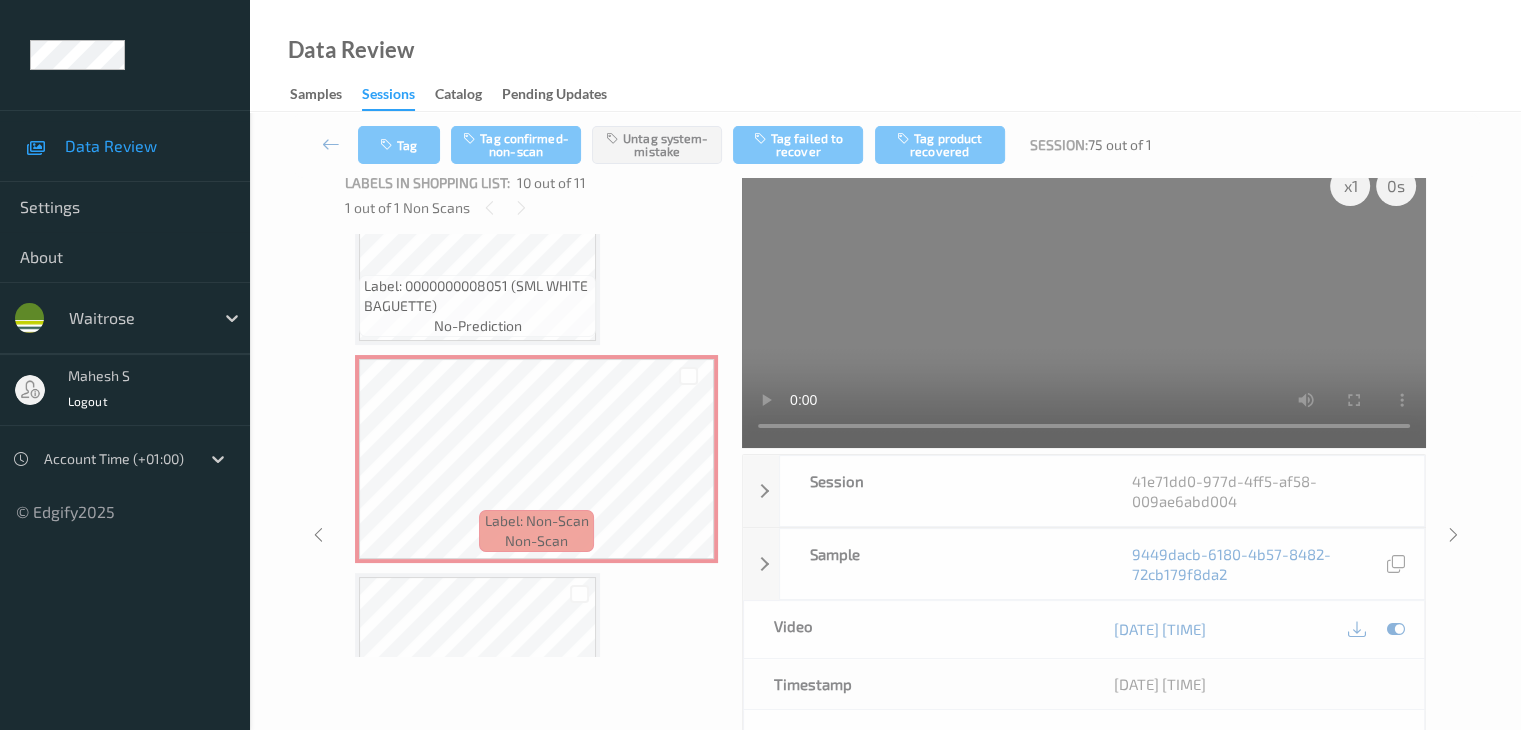 scroll, scrollTop: 0, scrollLeft: 0, axis: both 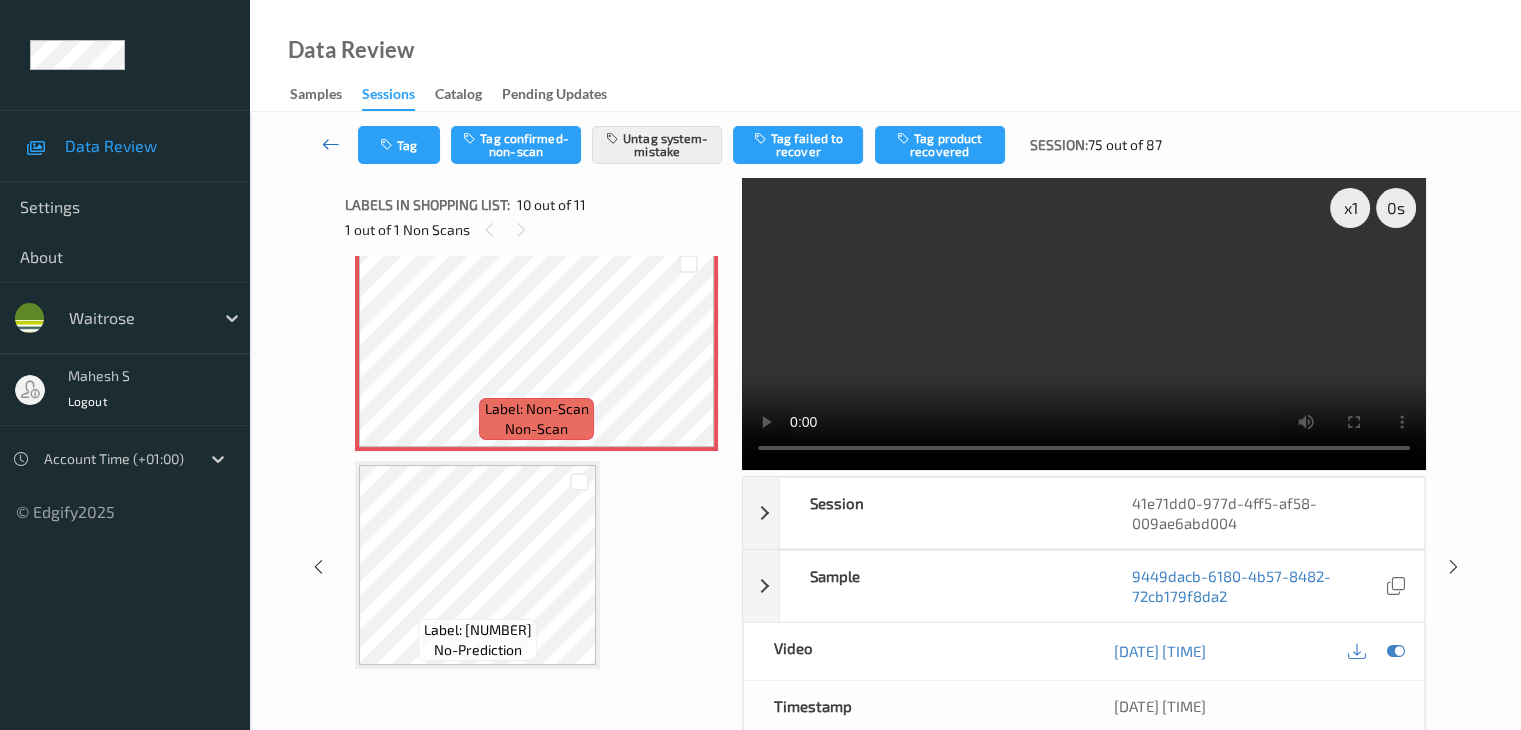 click at bounding box center (331, 144) 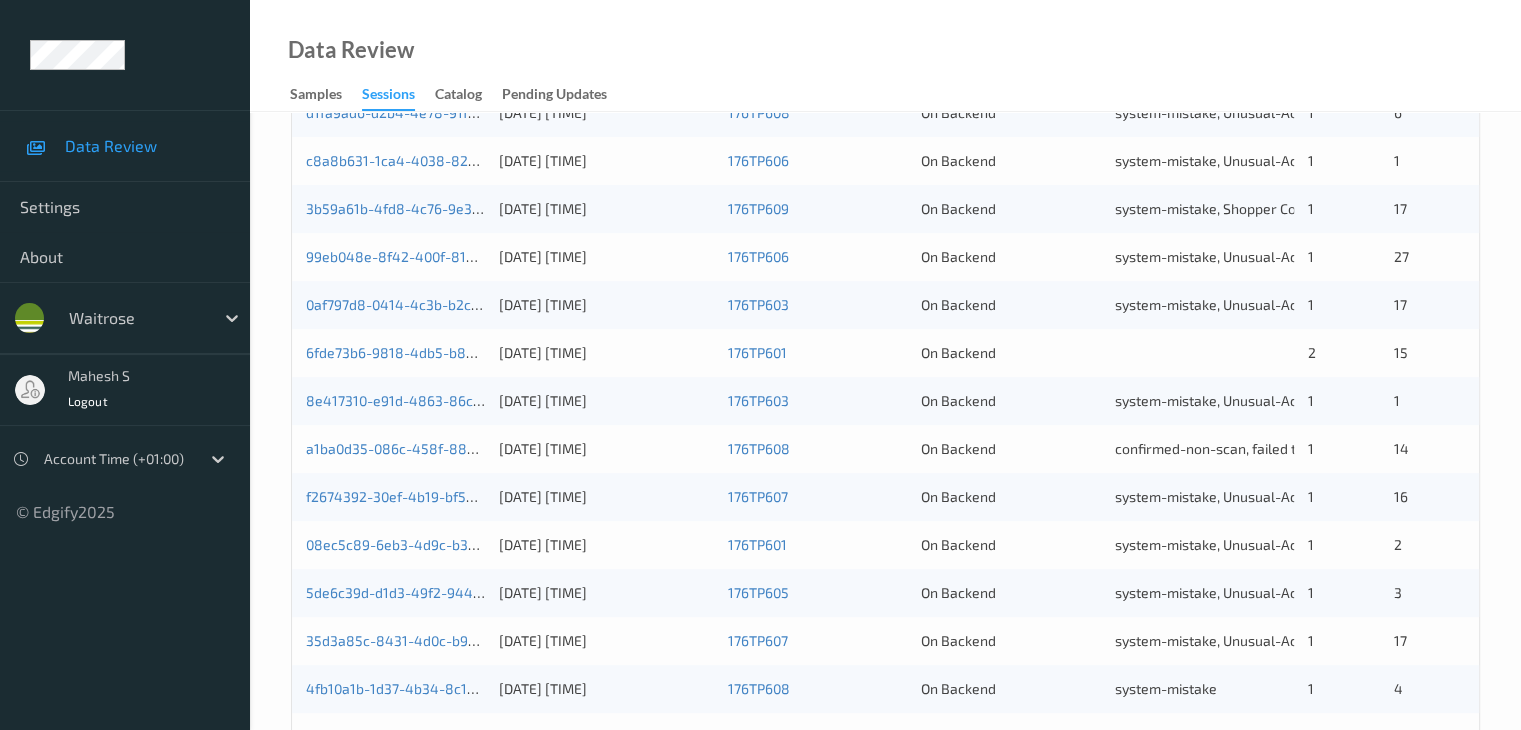 scroll, scrollTop: 432, scrollLeft: 0, axis: vertical 